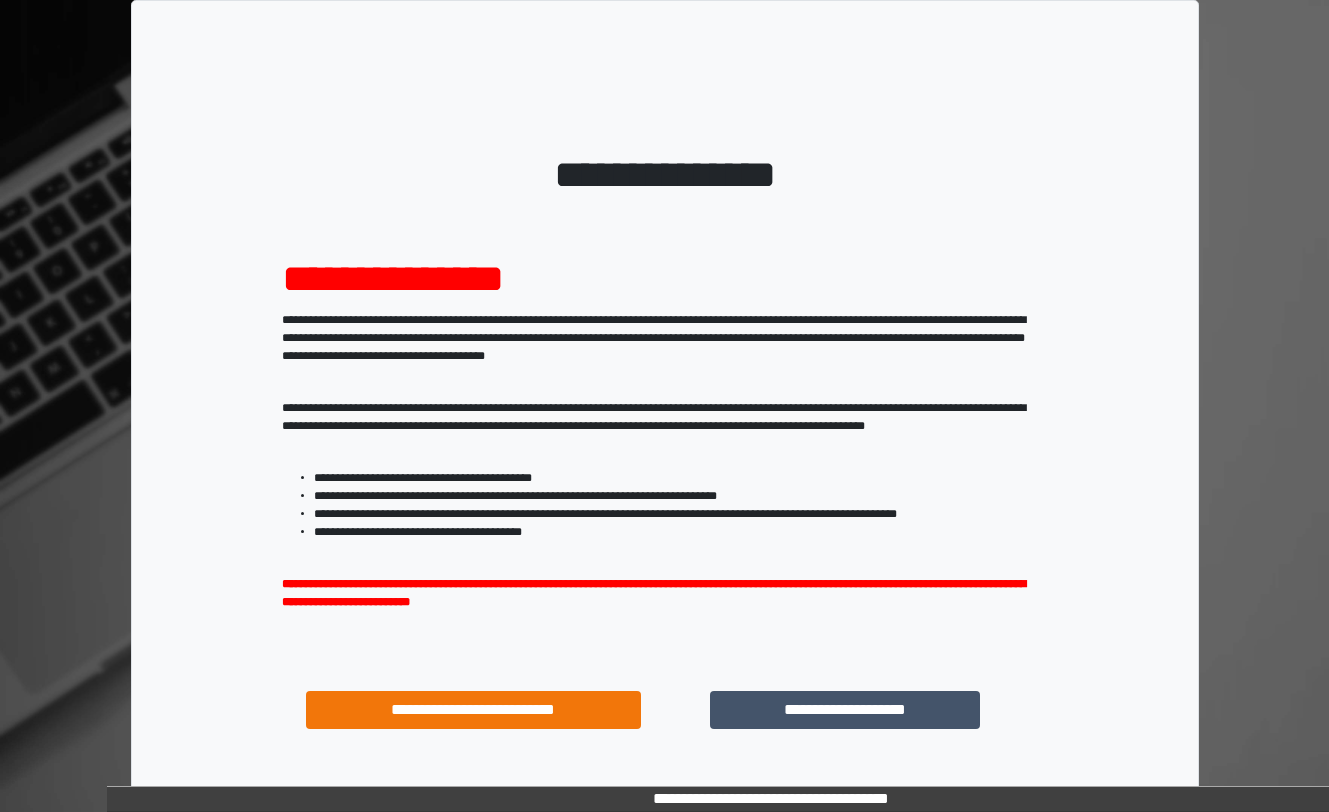 scroll, scrollTop: 0, scrollLeft: 0, axis: both 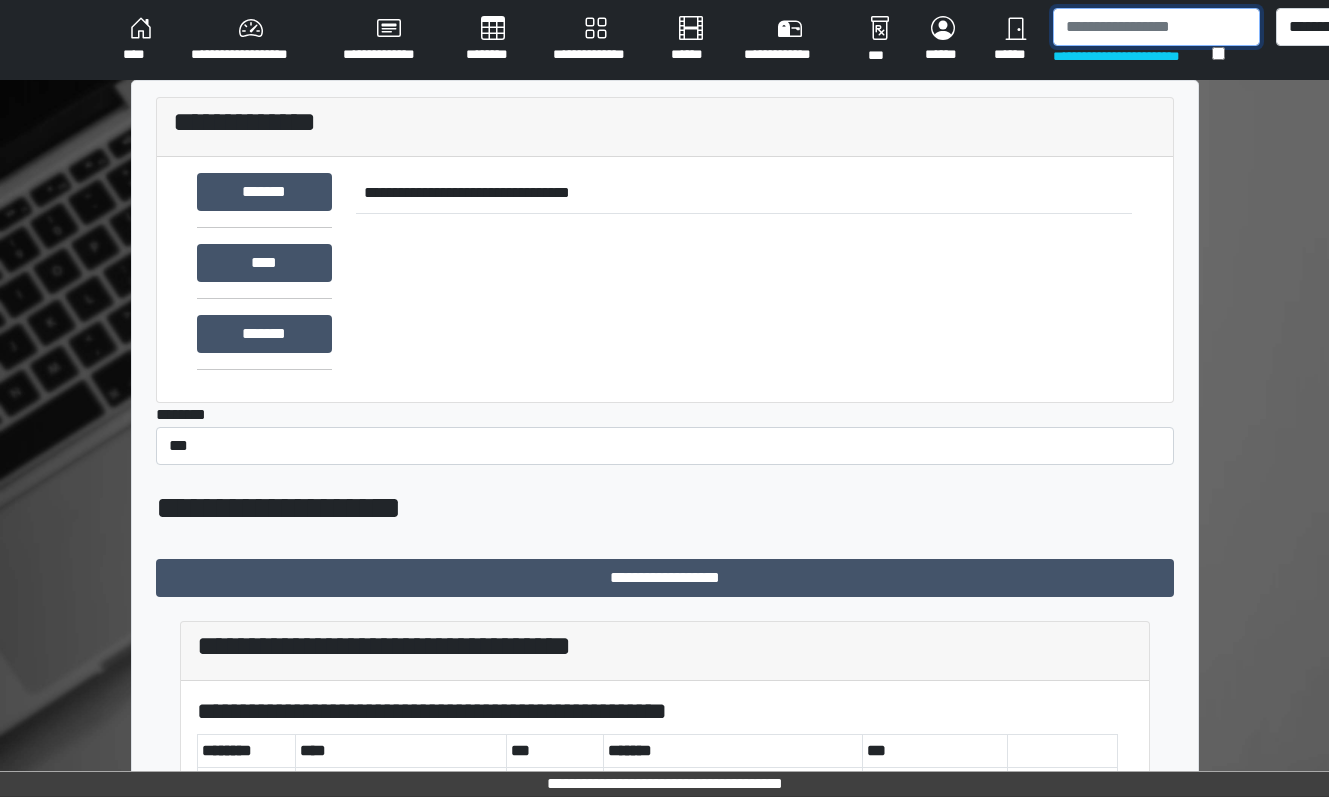 click at bounding box center (1156, 27) 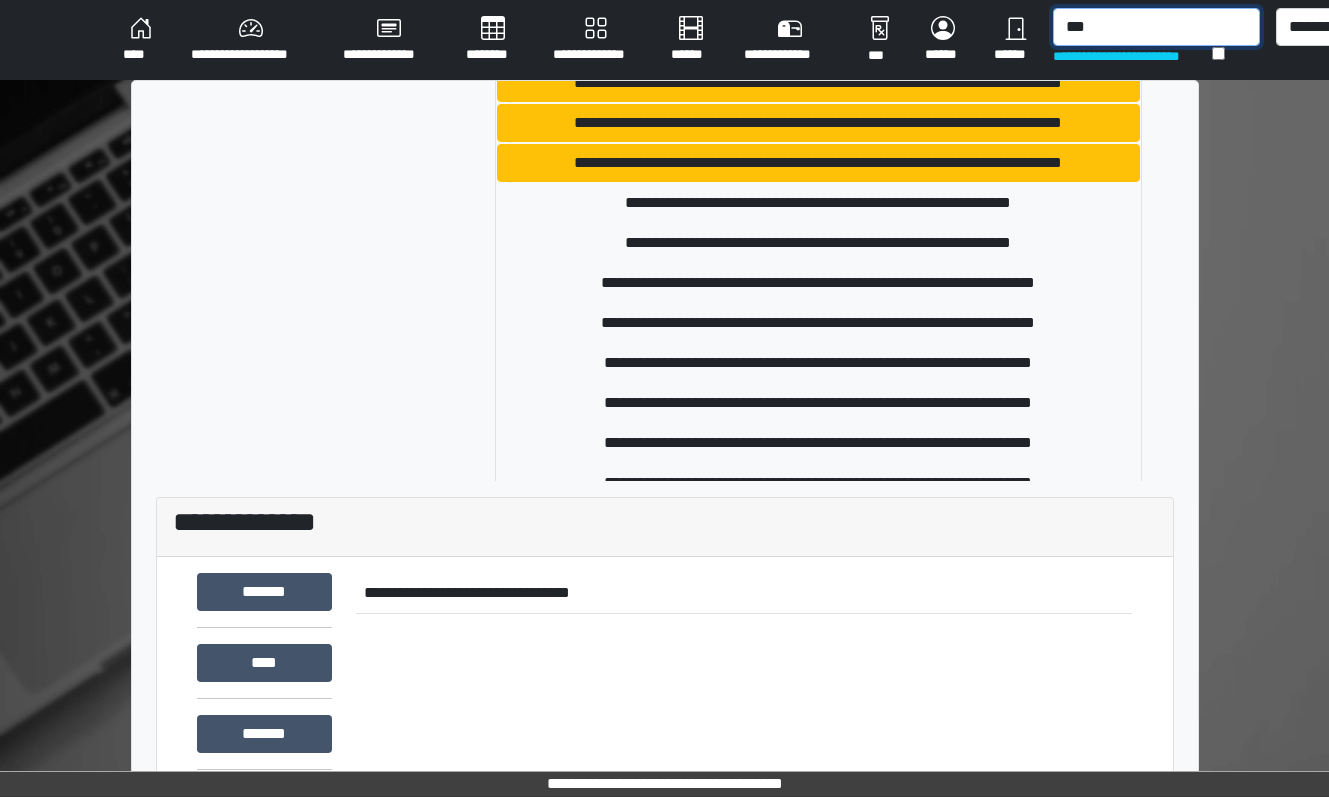 scroll, scrollTop: 900, scrollLeft: 0, axis: vertical 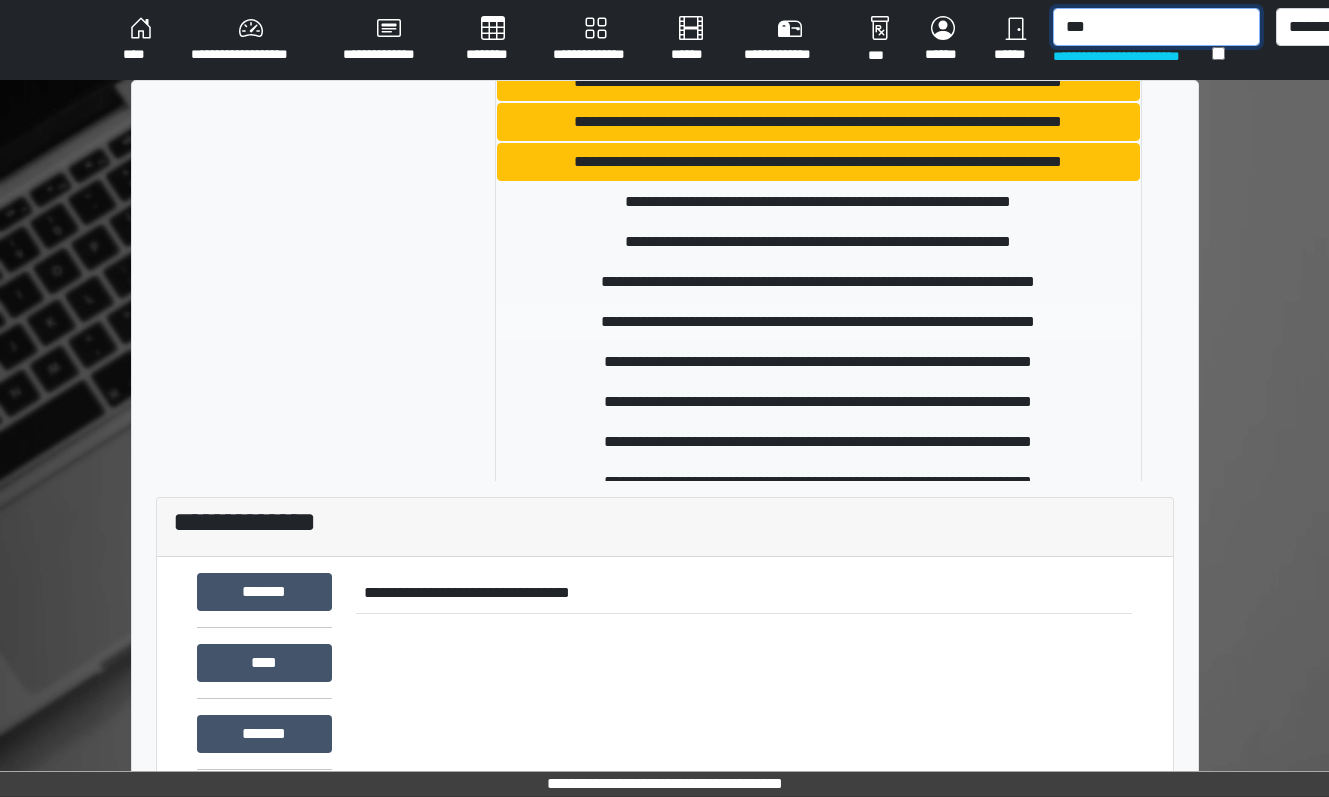 type on "***" 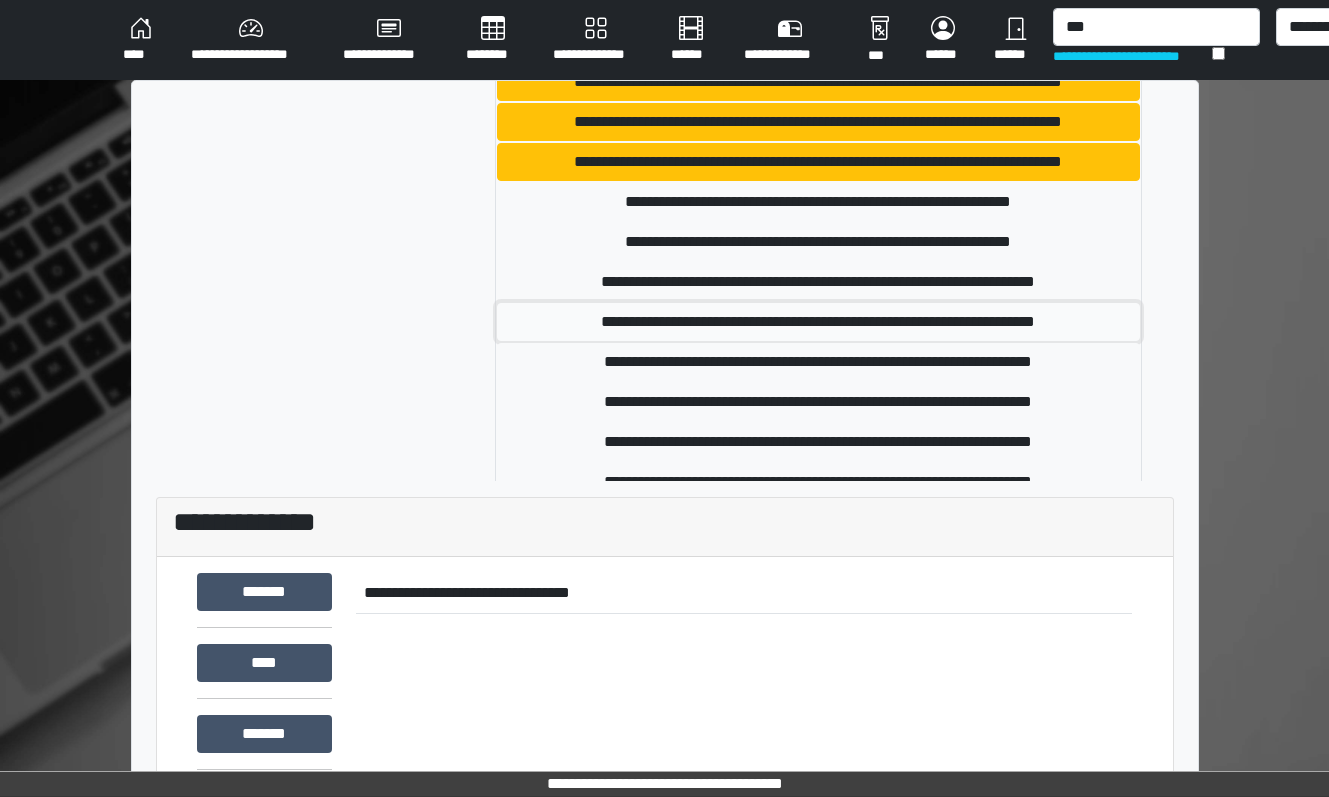click on "**********" at bounding box center [818, 322] 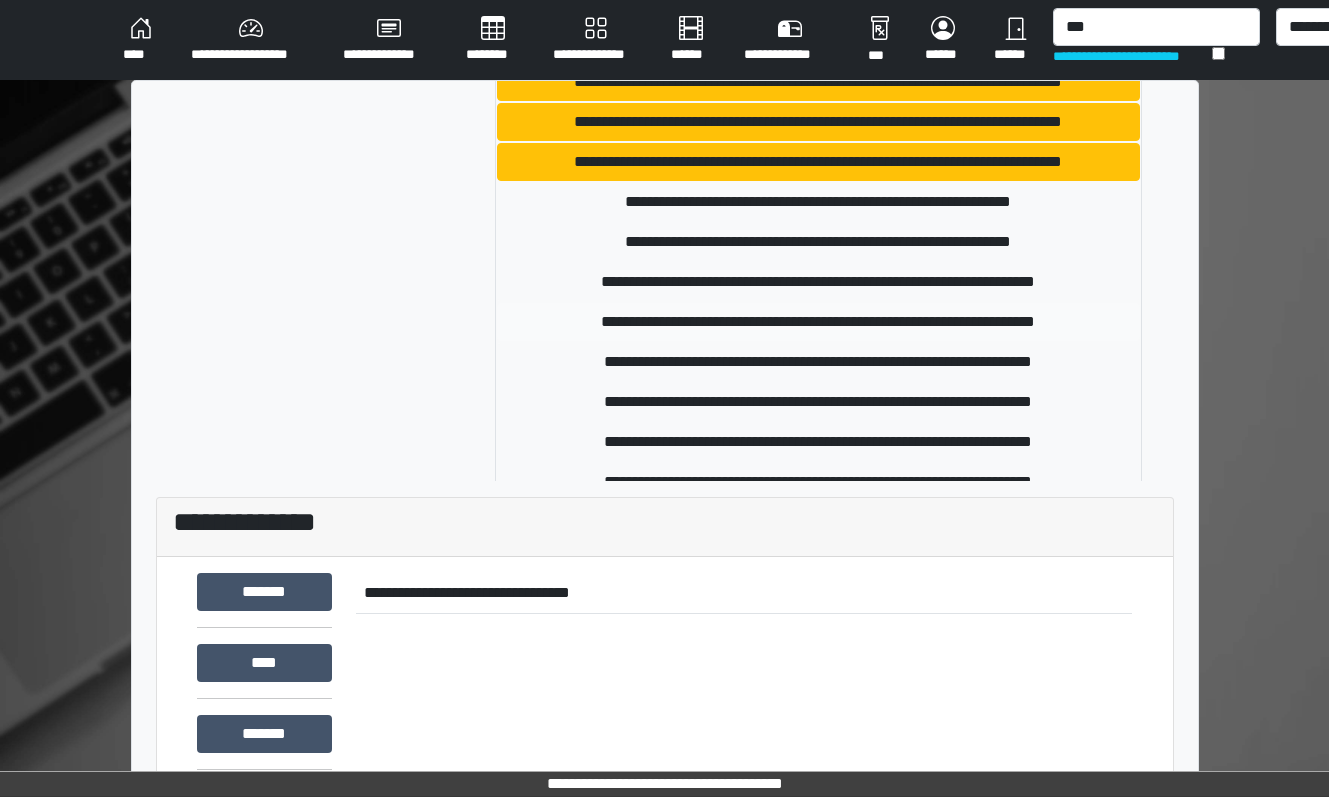 type 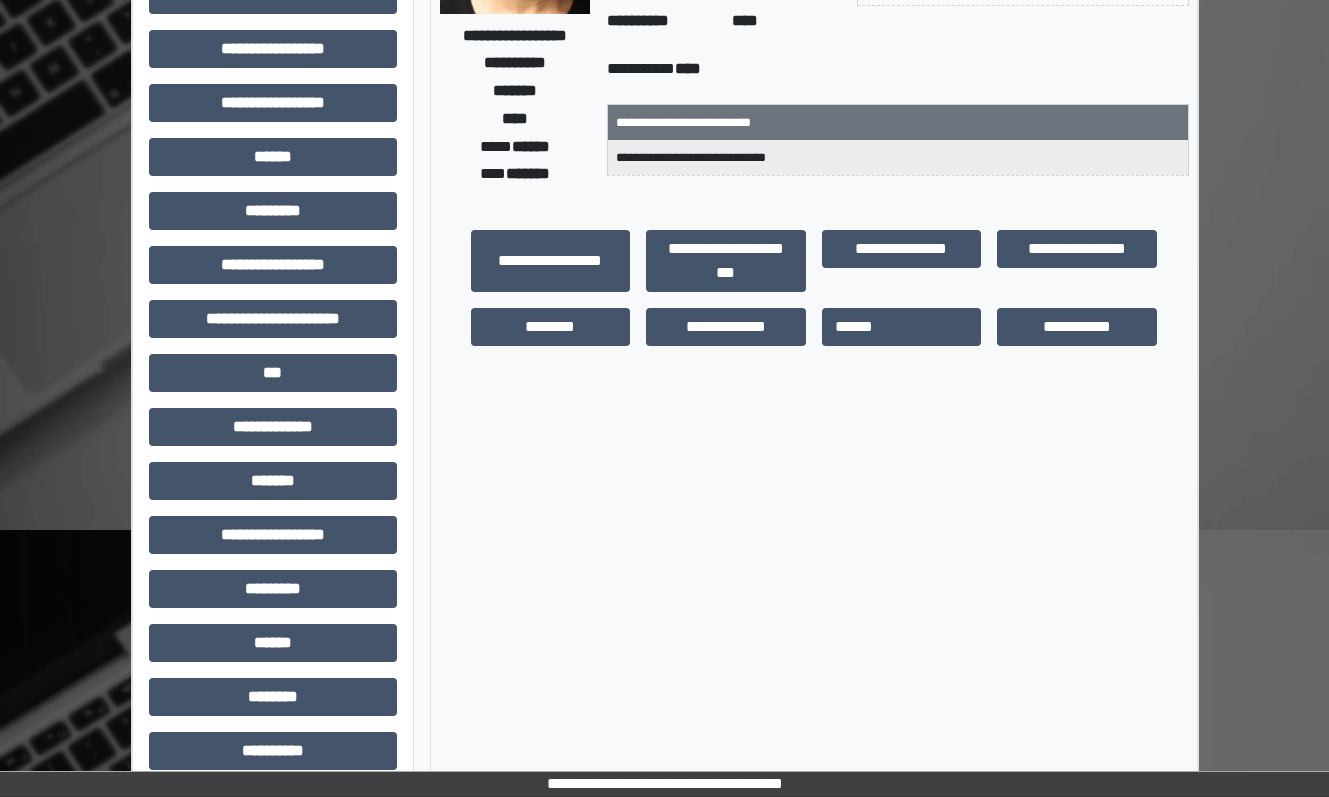 scroll, scrollTop: 377, scrollLeft: 0, axis: vertical 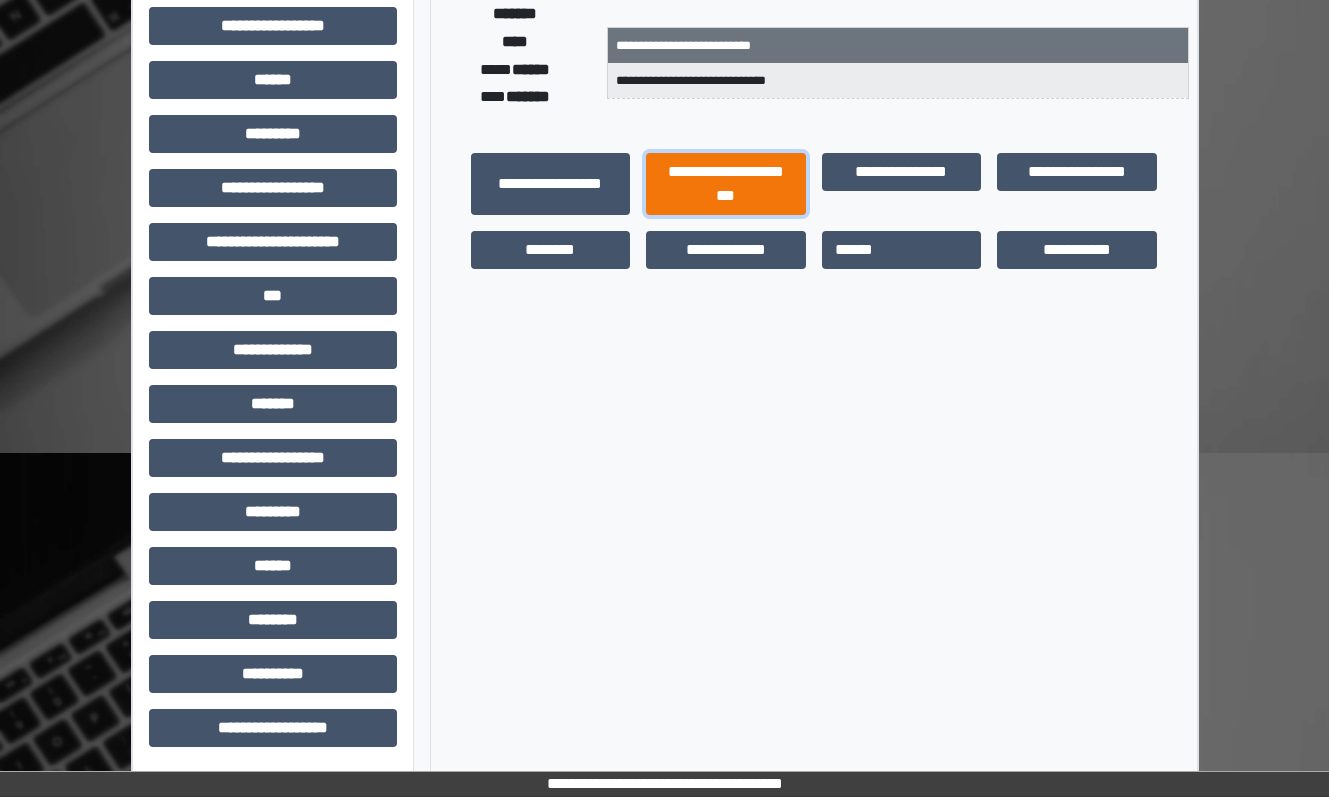 click on "**********" at bounding box center [726, 184] 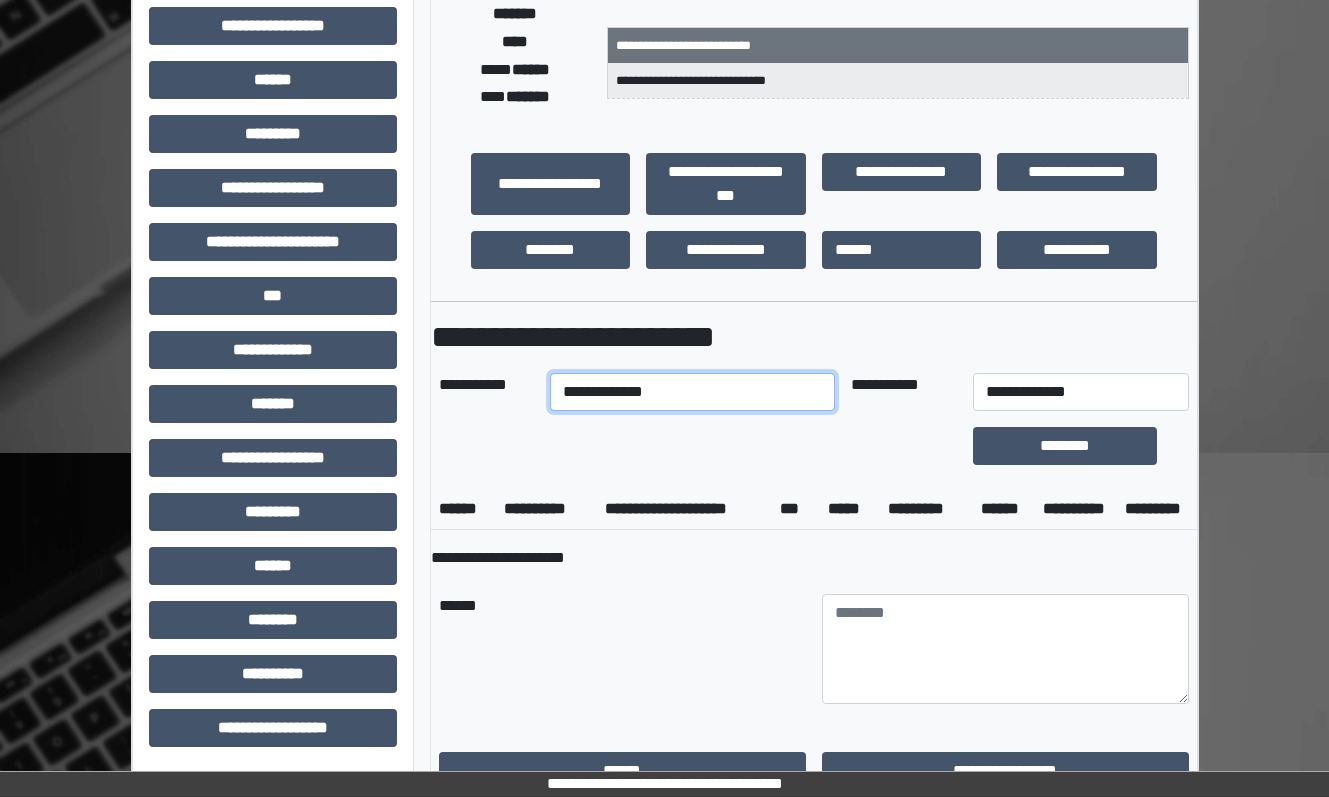 click on "**********" at bounding box center (692, 392) 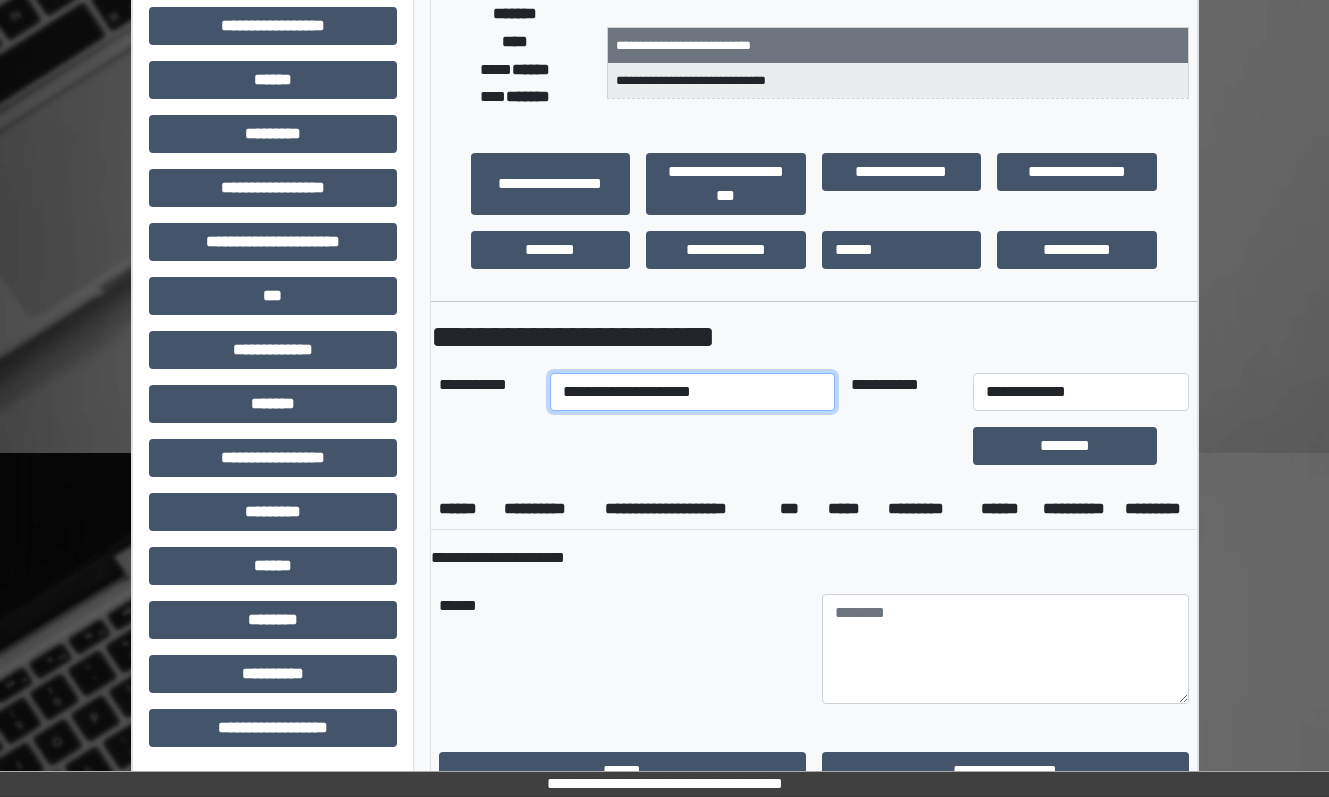 click on "**********" at bounding box center [692, 392] 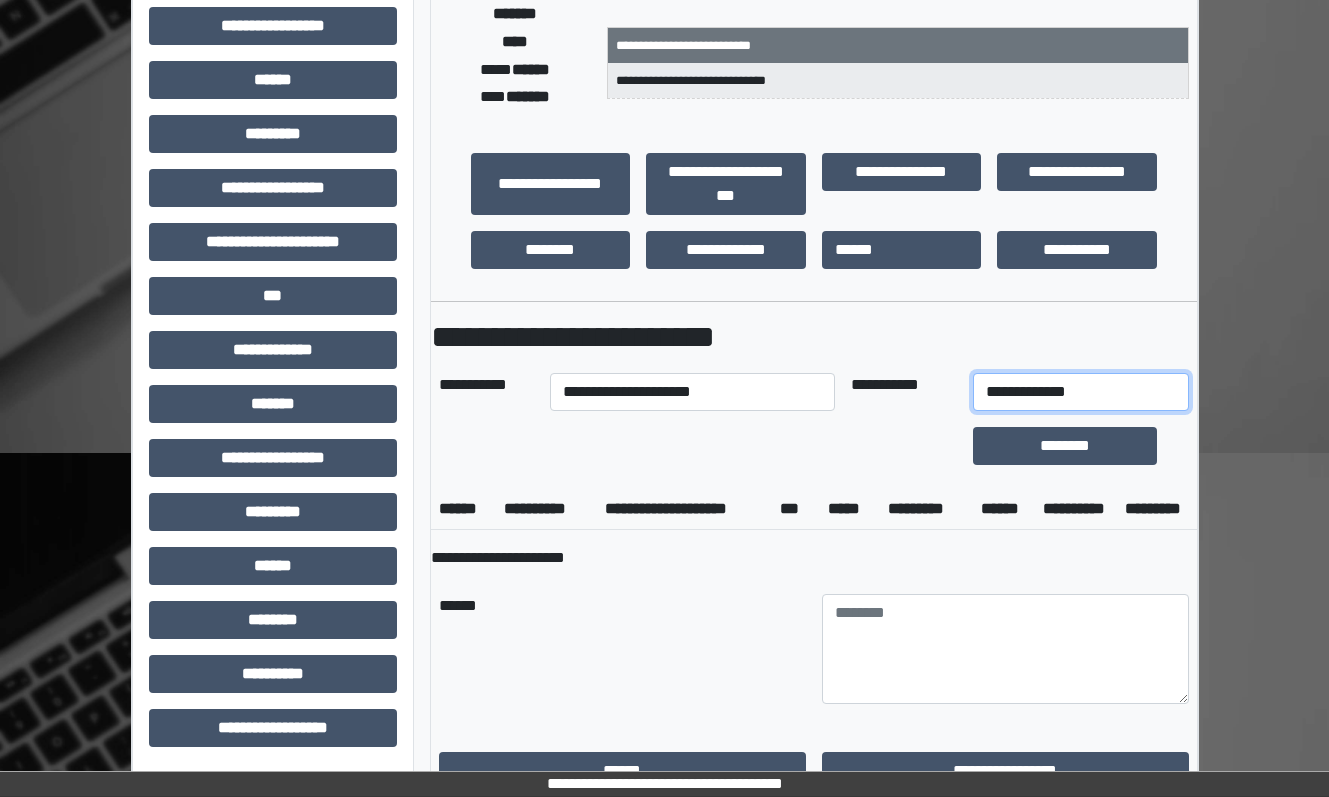 click on "**********" at bounding box center (1081, 392) 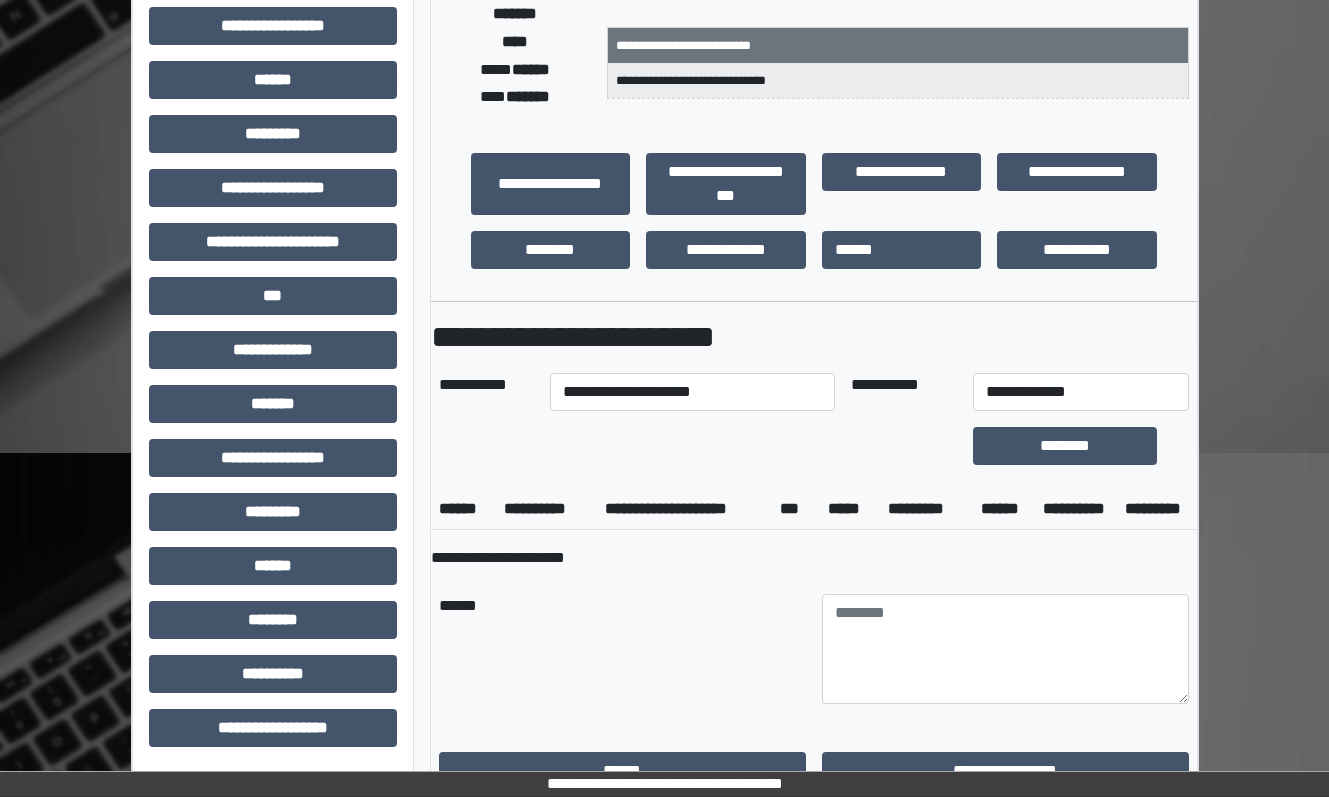 click on "**********" at bounding box center (814, 1041) 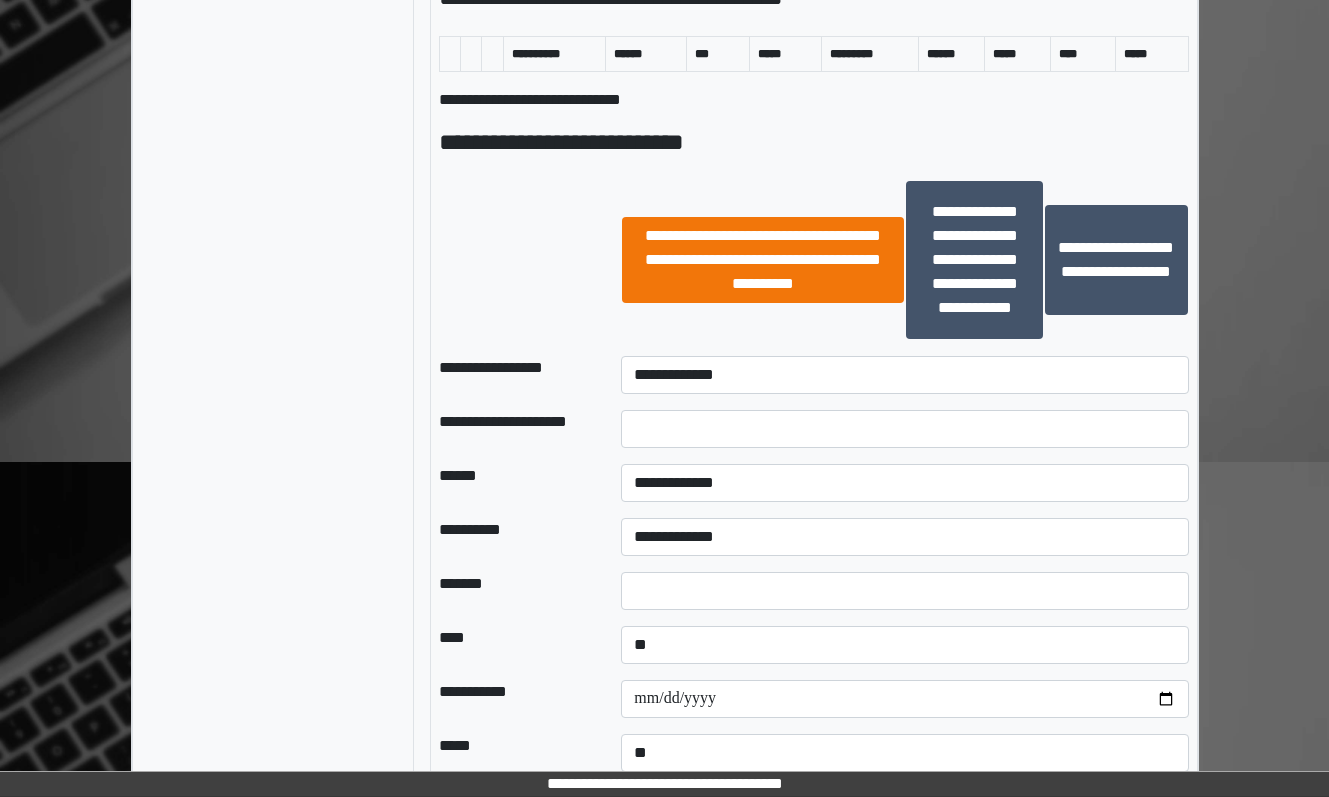 scroll, scrollTop: 1377, scrollLeft: 0, axis: vertical 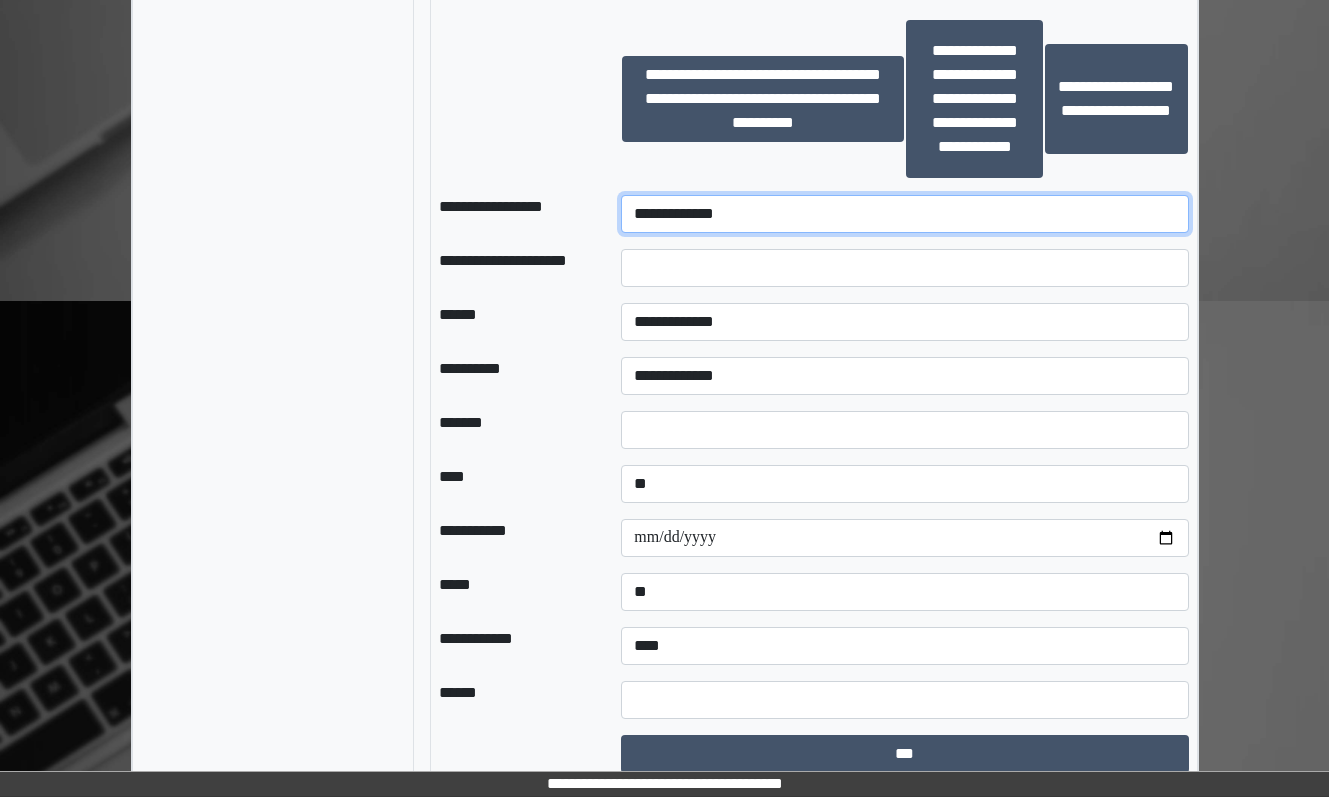 click on "**********" at bounding box center [904, 214] 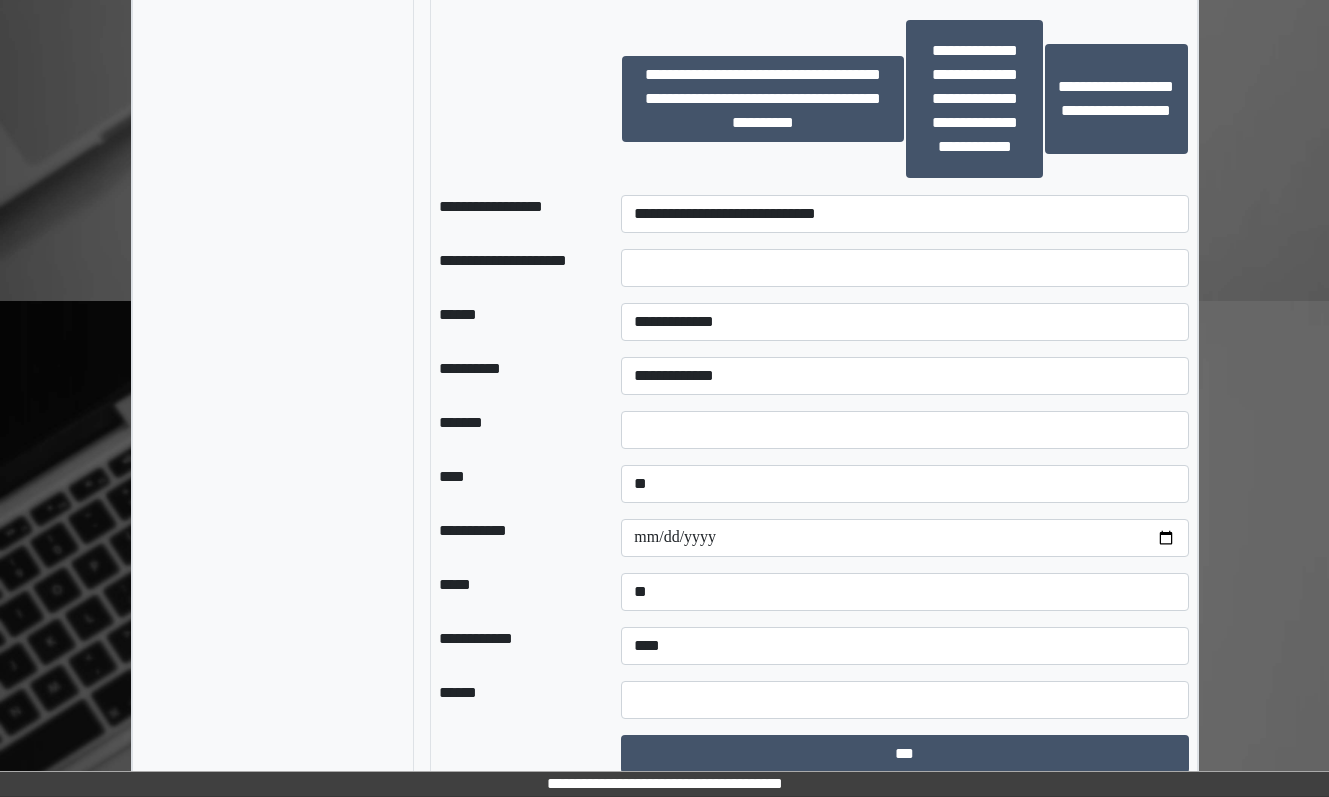 click on "**********" at bounding box center (904, 322) 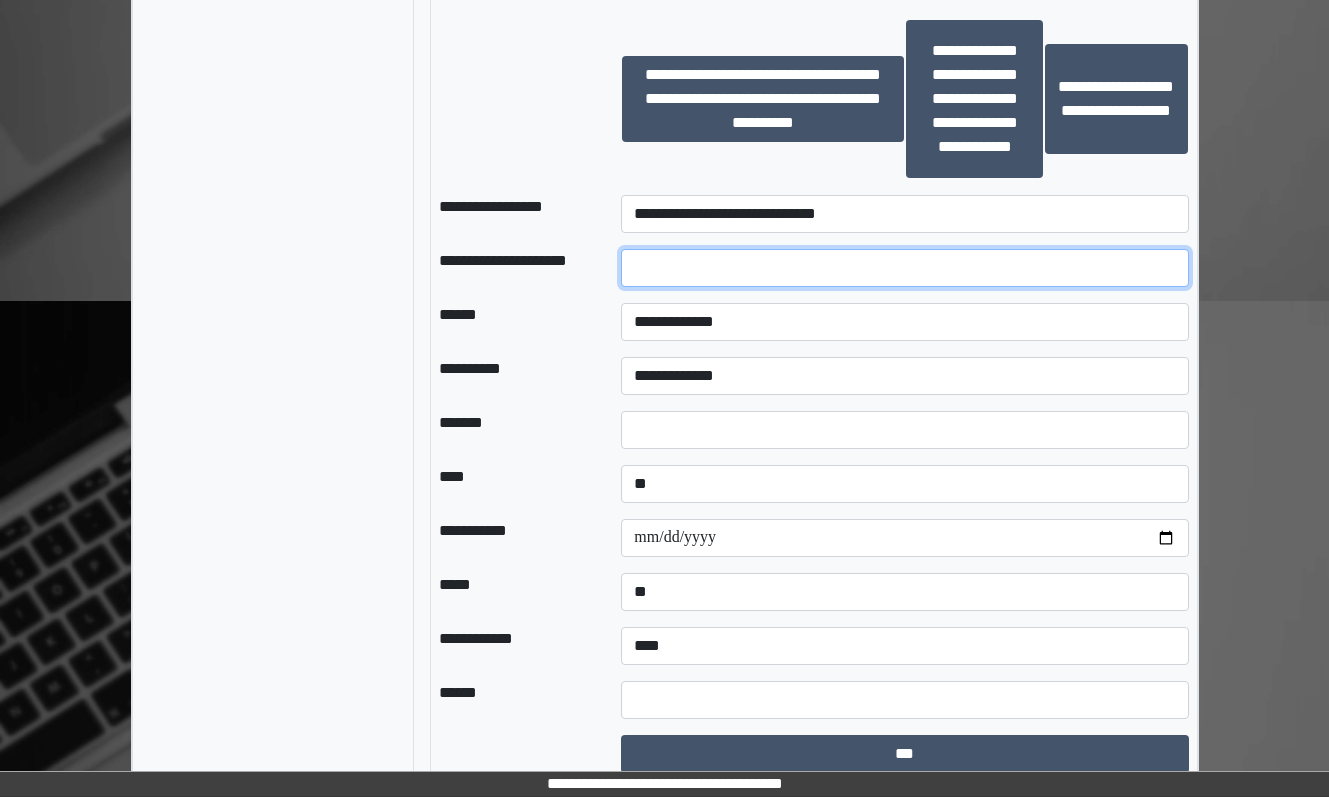 click at bounding box center [904, 268] 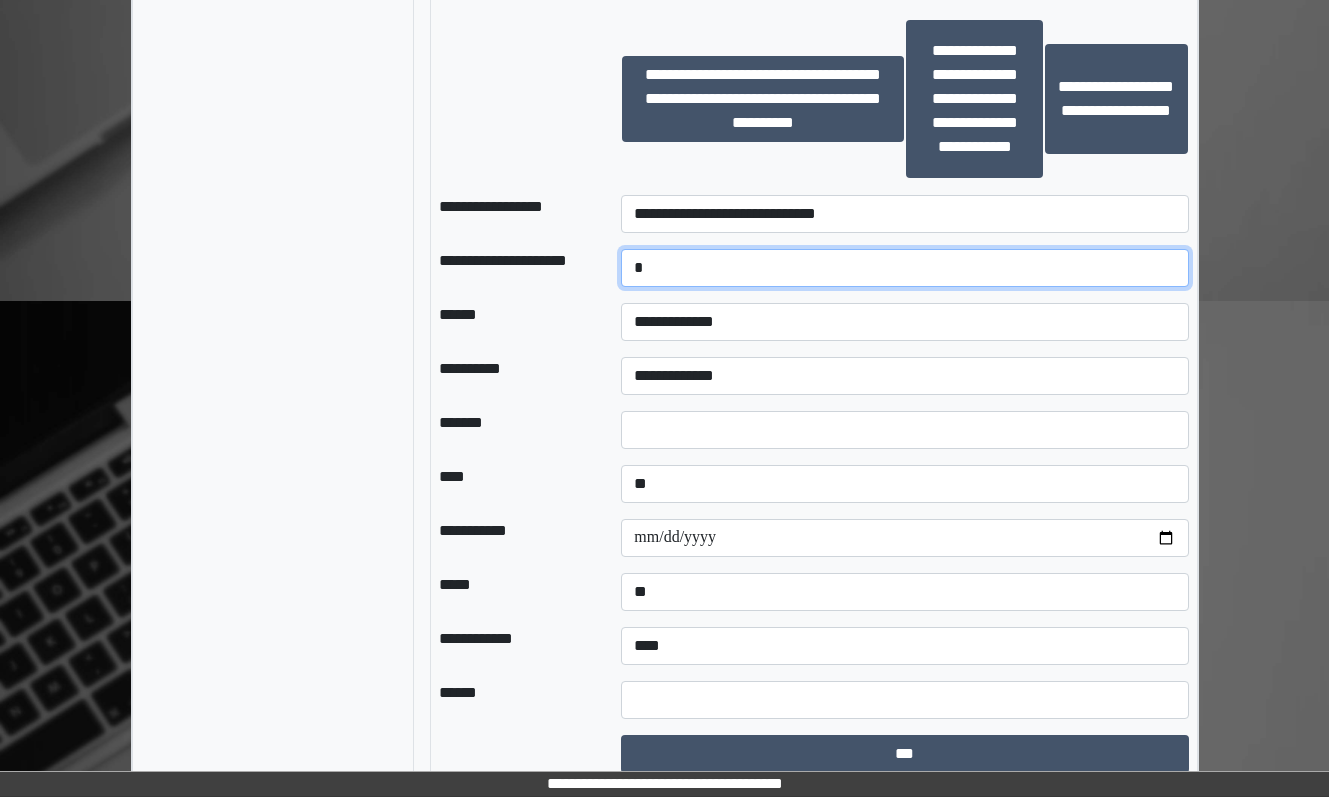 type on "*" 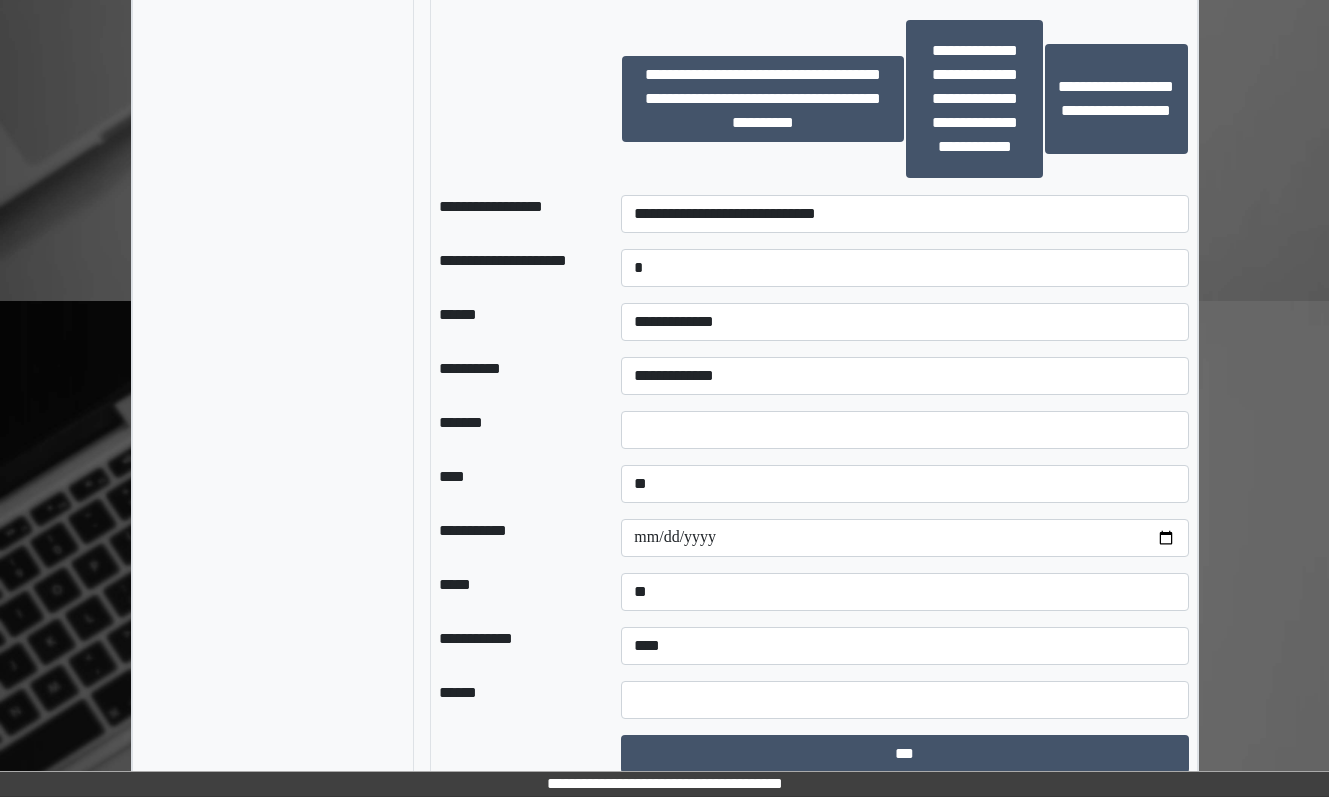 click on "**********" at bounding box center (904, 322) 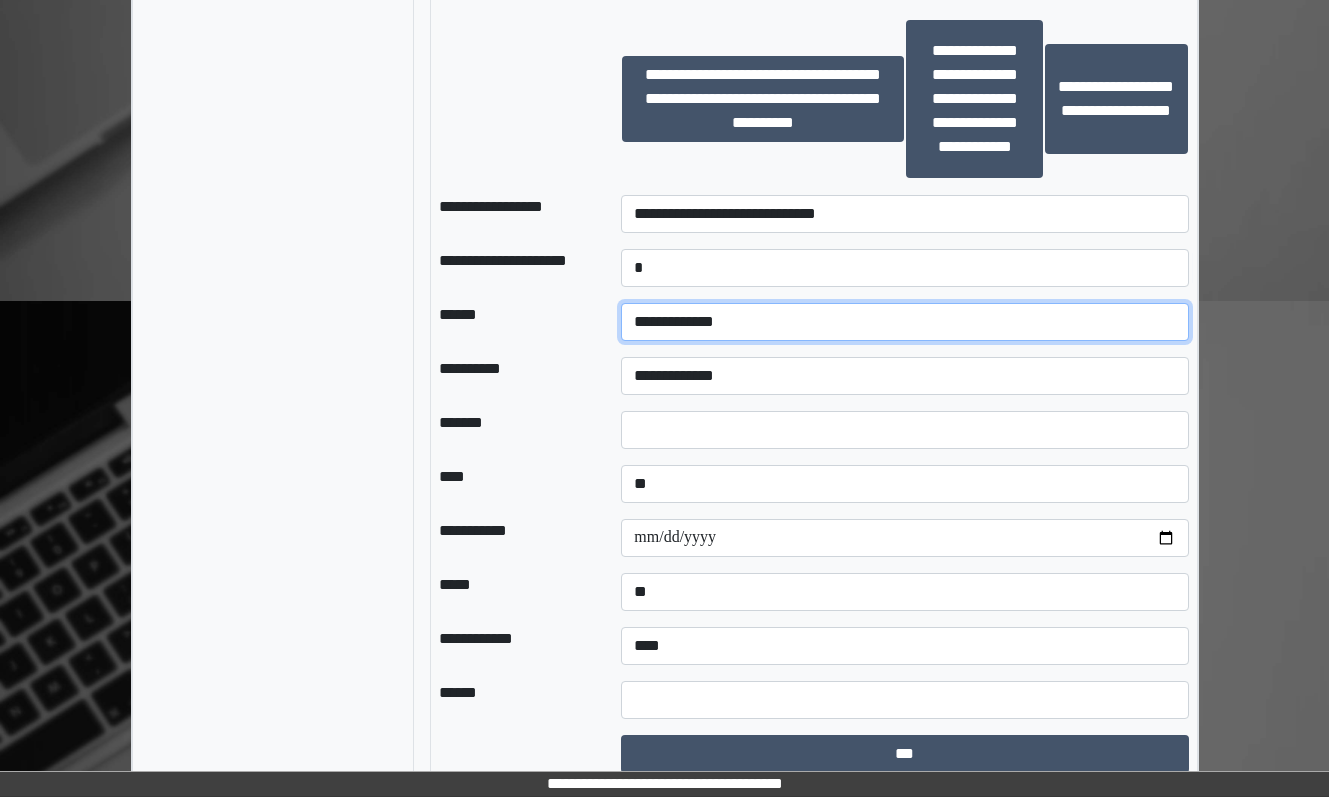 click on "**********" at bounding box center (904, 322) 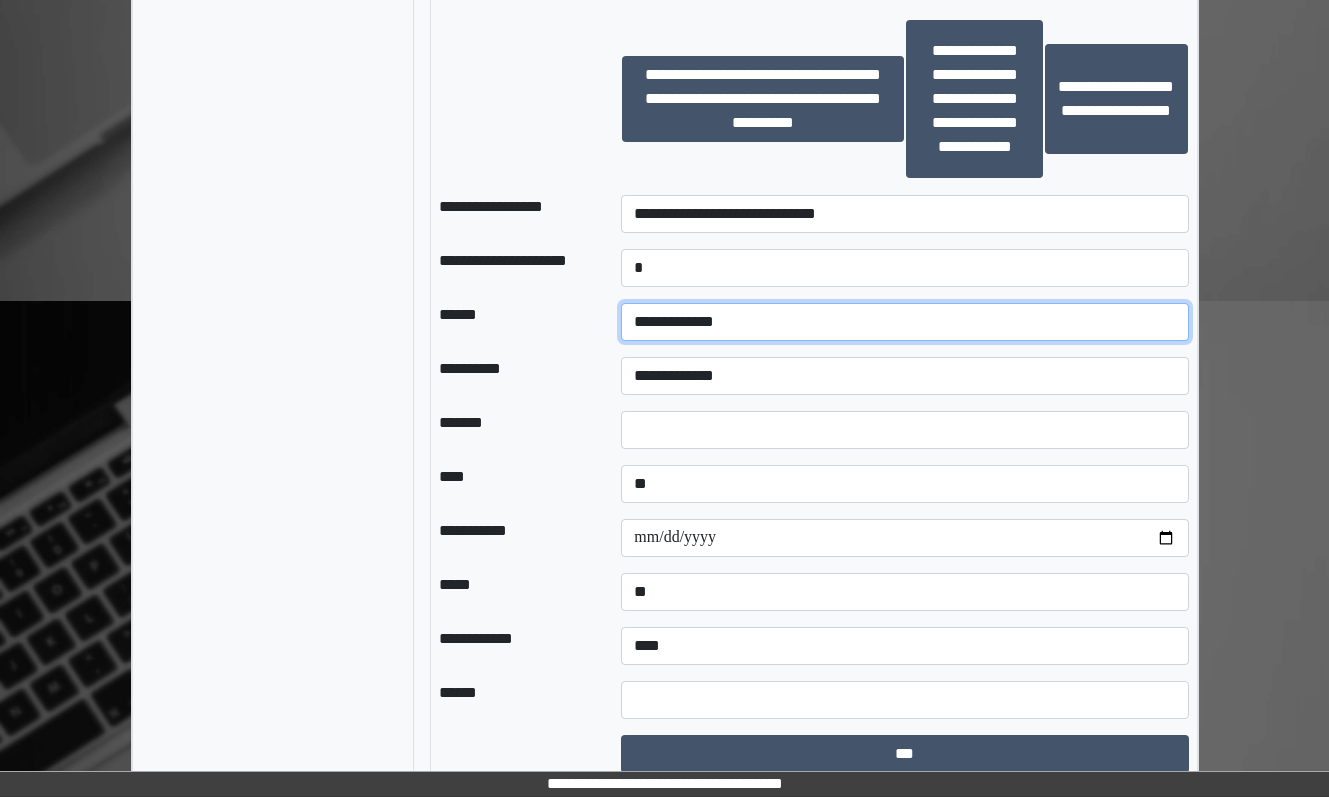 select on "*" 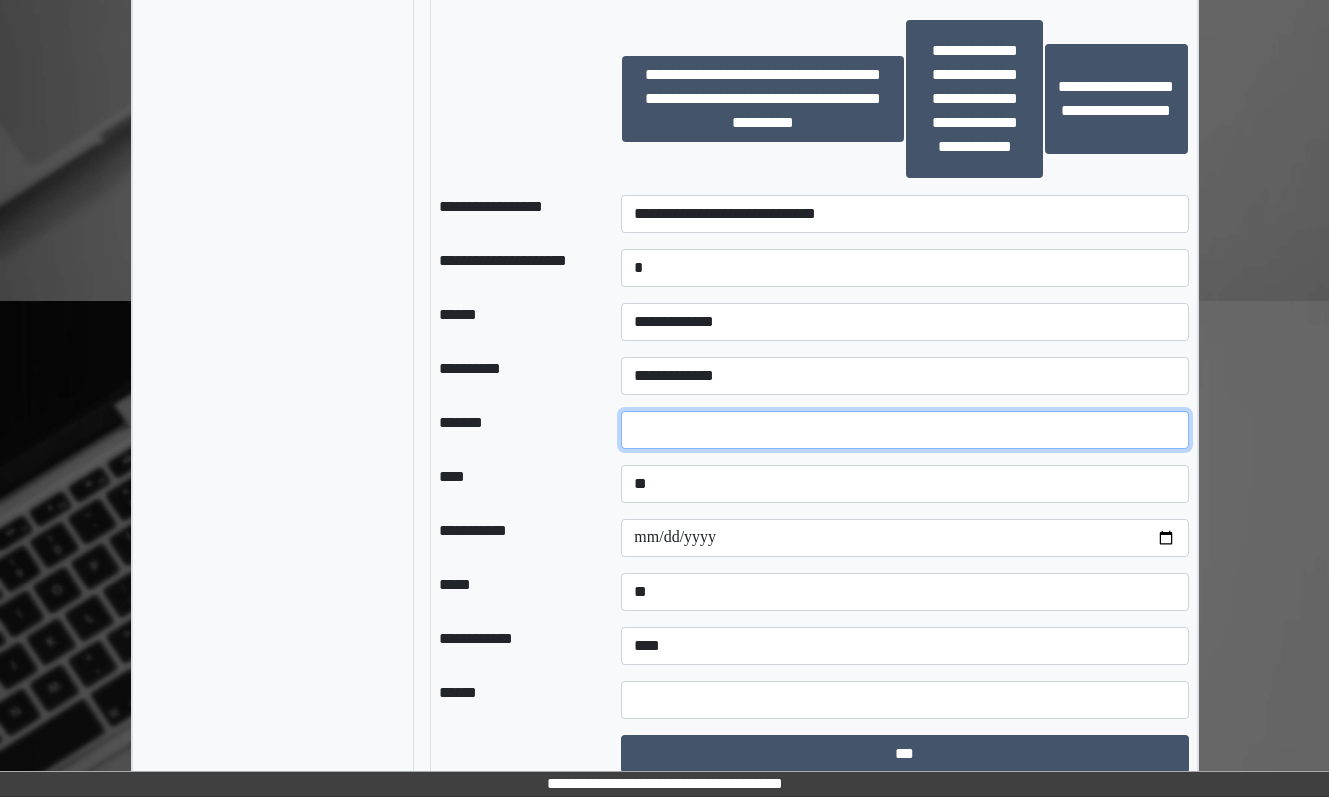 click at bounding box center (904, 430) 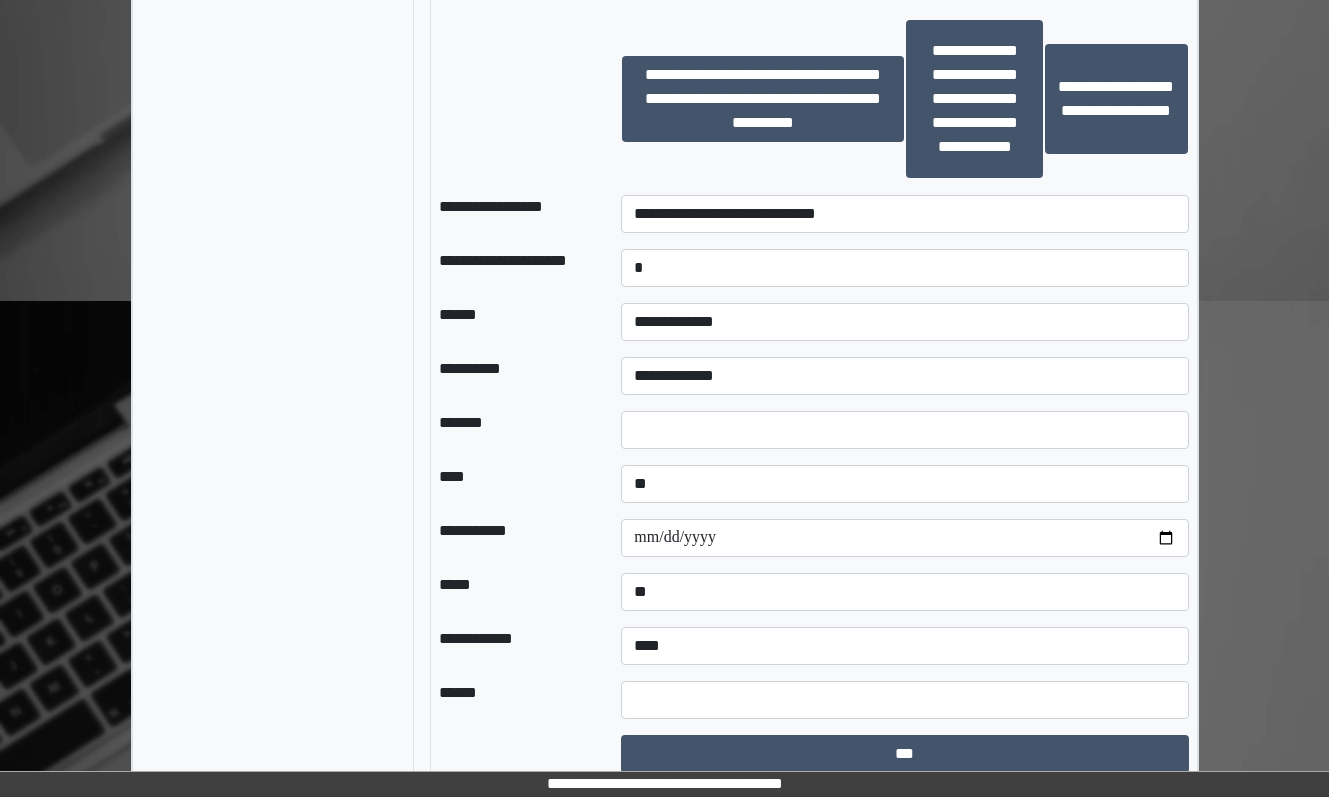 click on "**********" at bounding box center [904, 376] 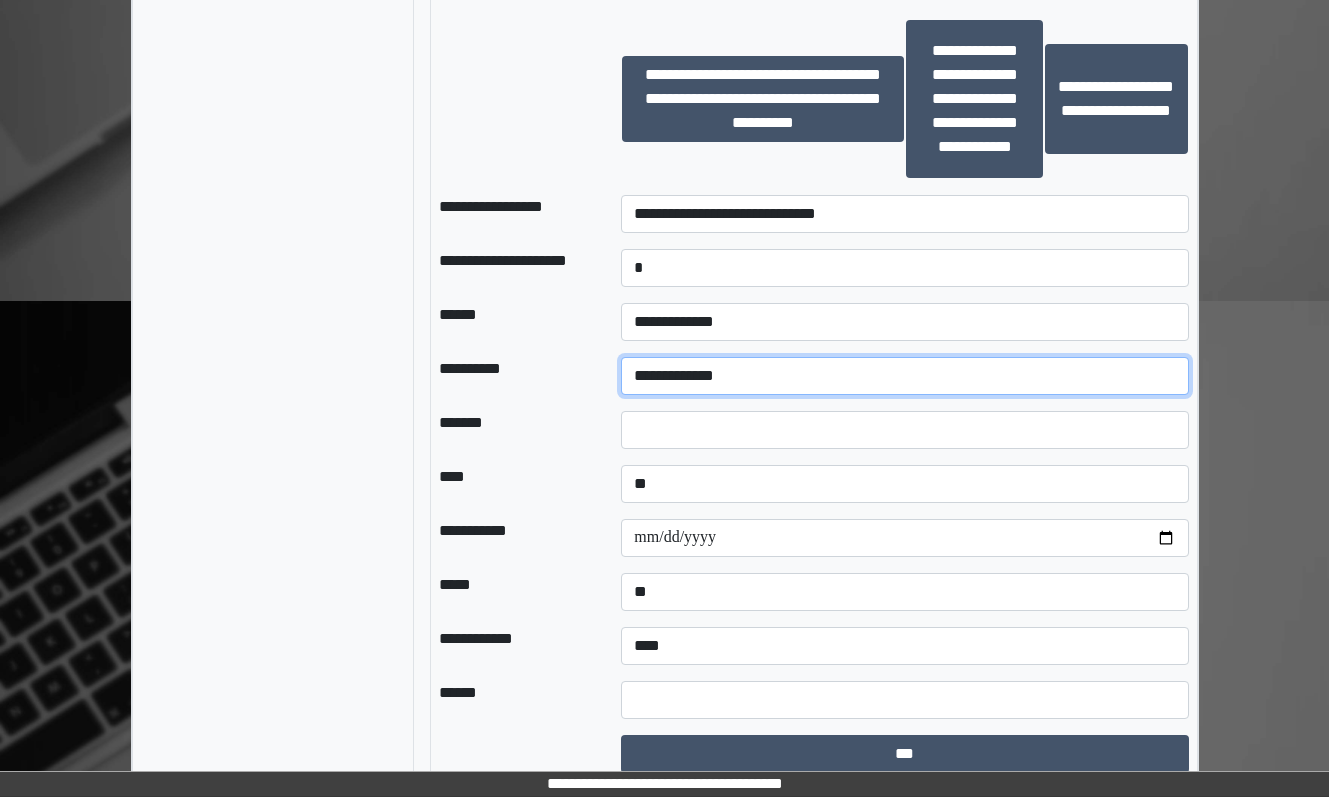 click on "**********" at bounding box center (904, 376) 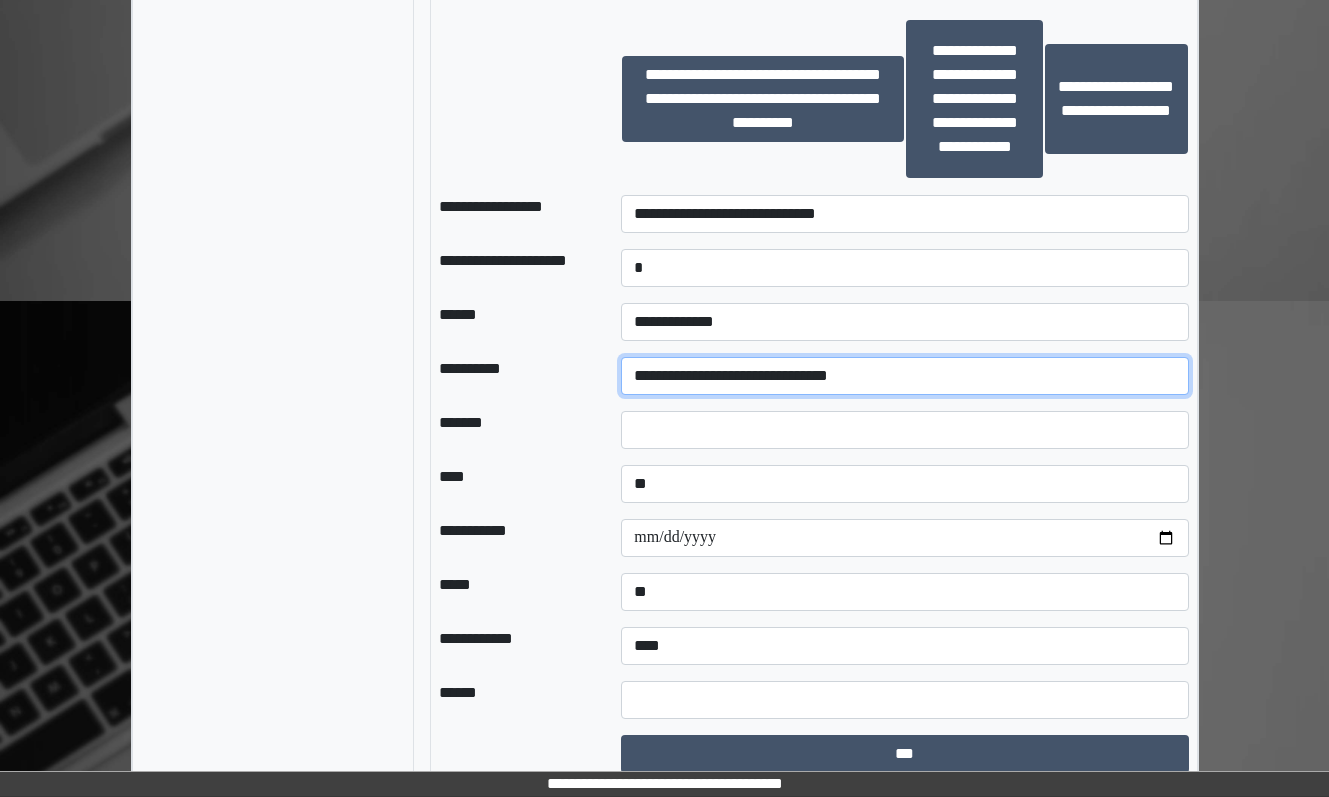 click on "**********" at bounding box center [904, 376] 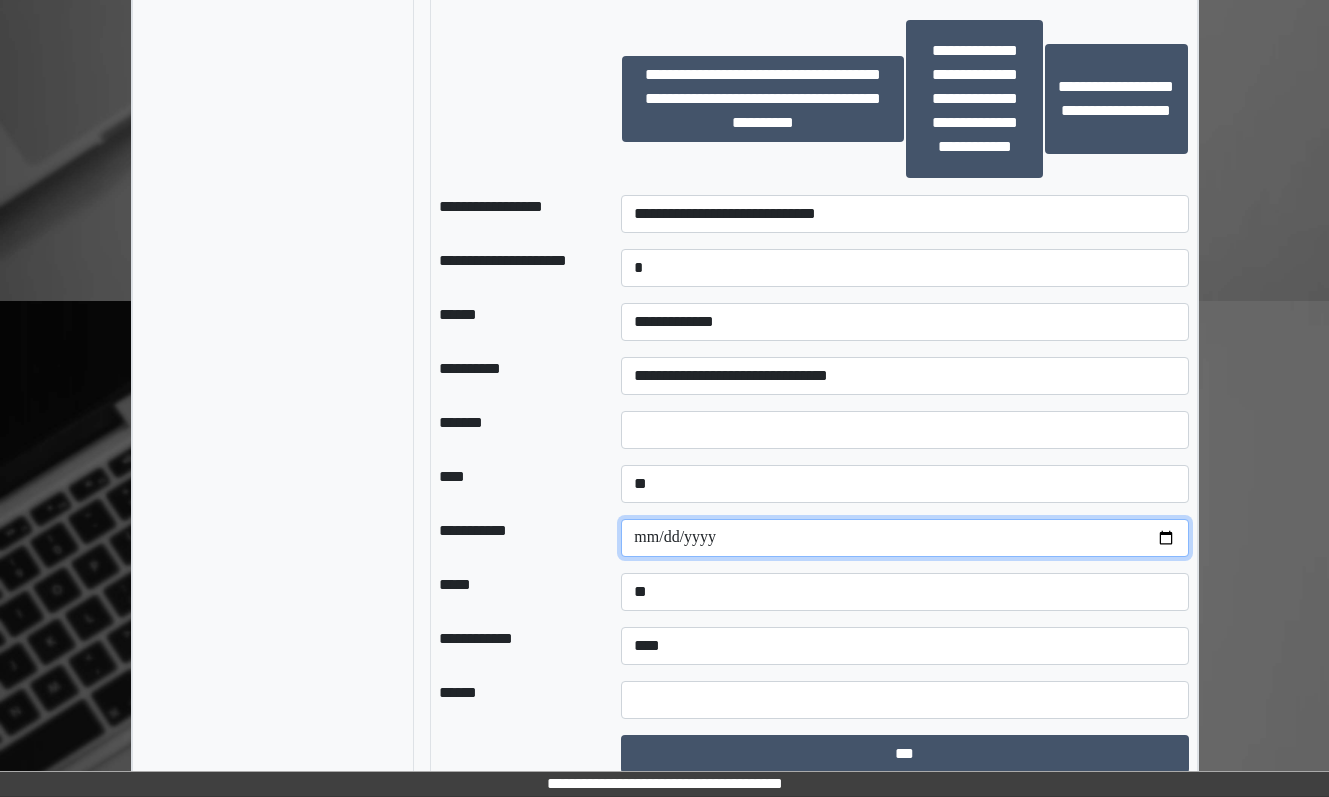 click at bounding box center (904, 538) 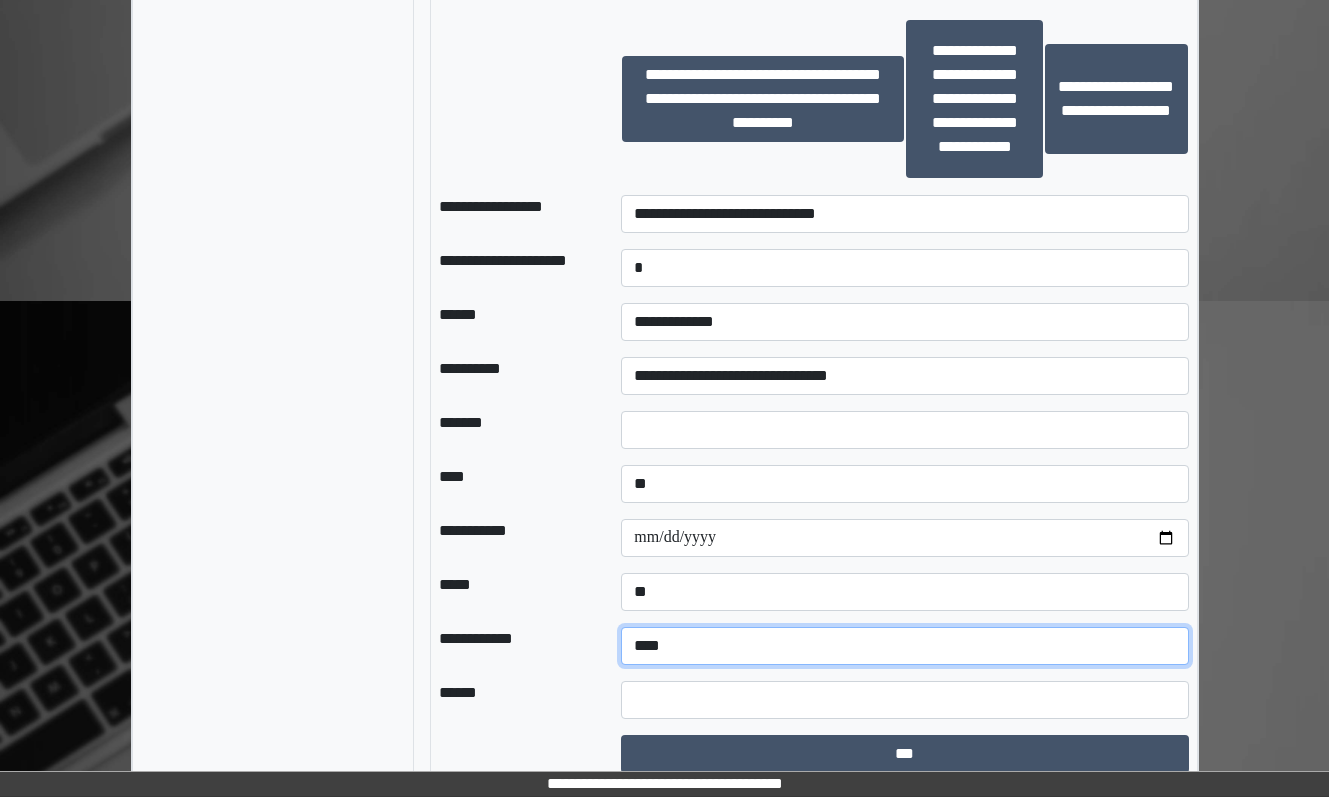 click on "**********" at bounding box center [904, 646] 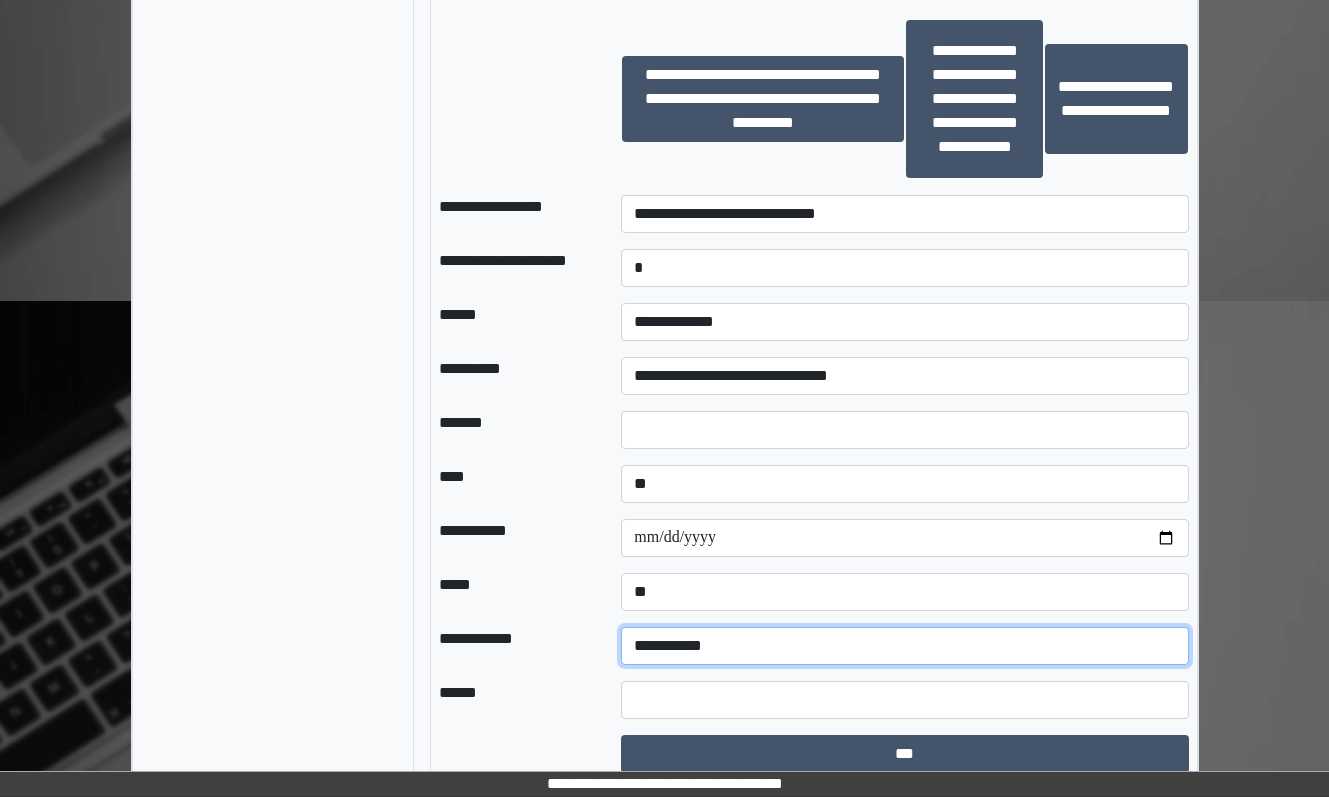 click on "**********" at bounding box center (904, 646) 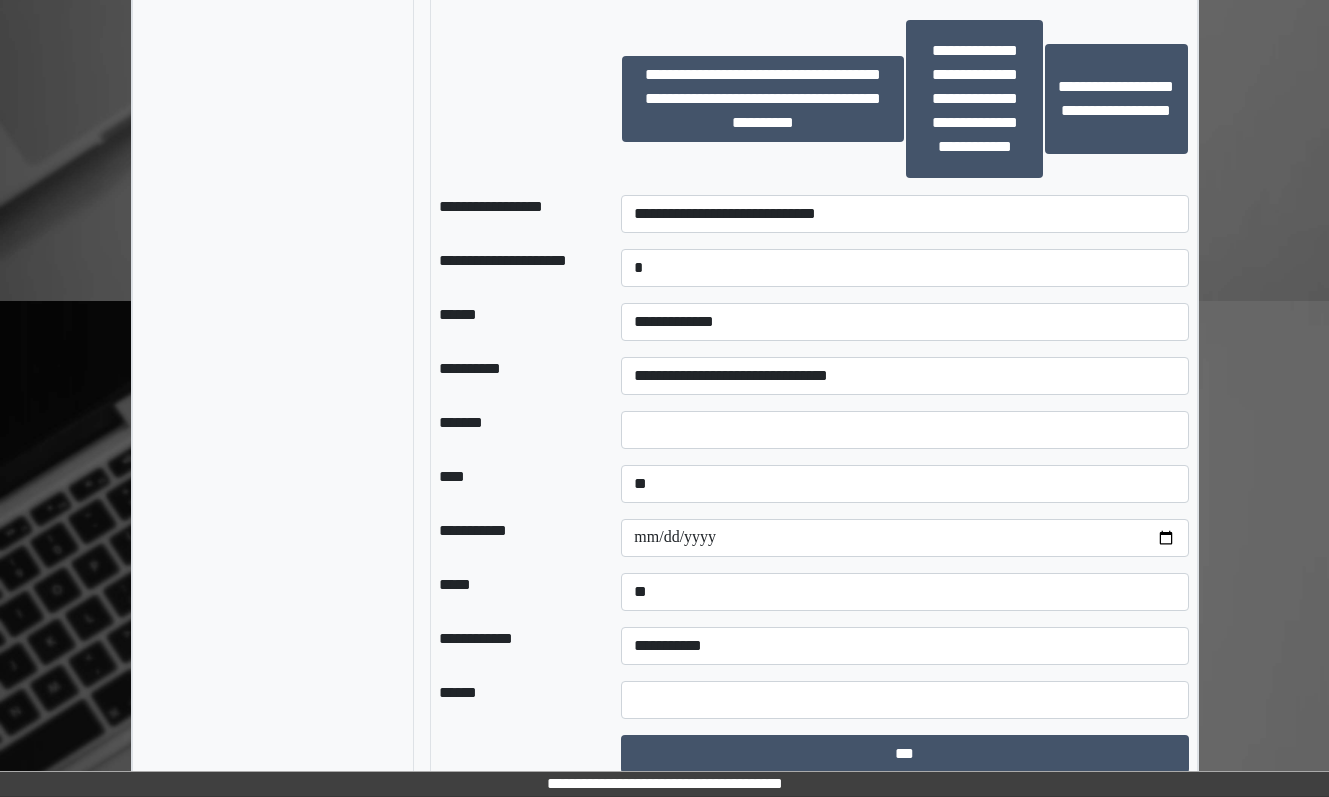 click on "**********" at bounding box center (664, -229) 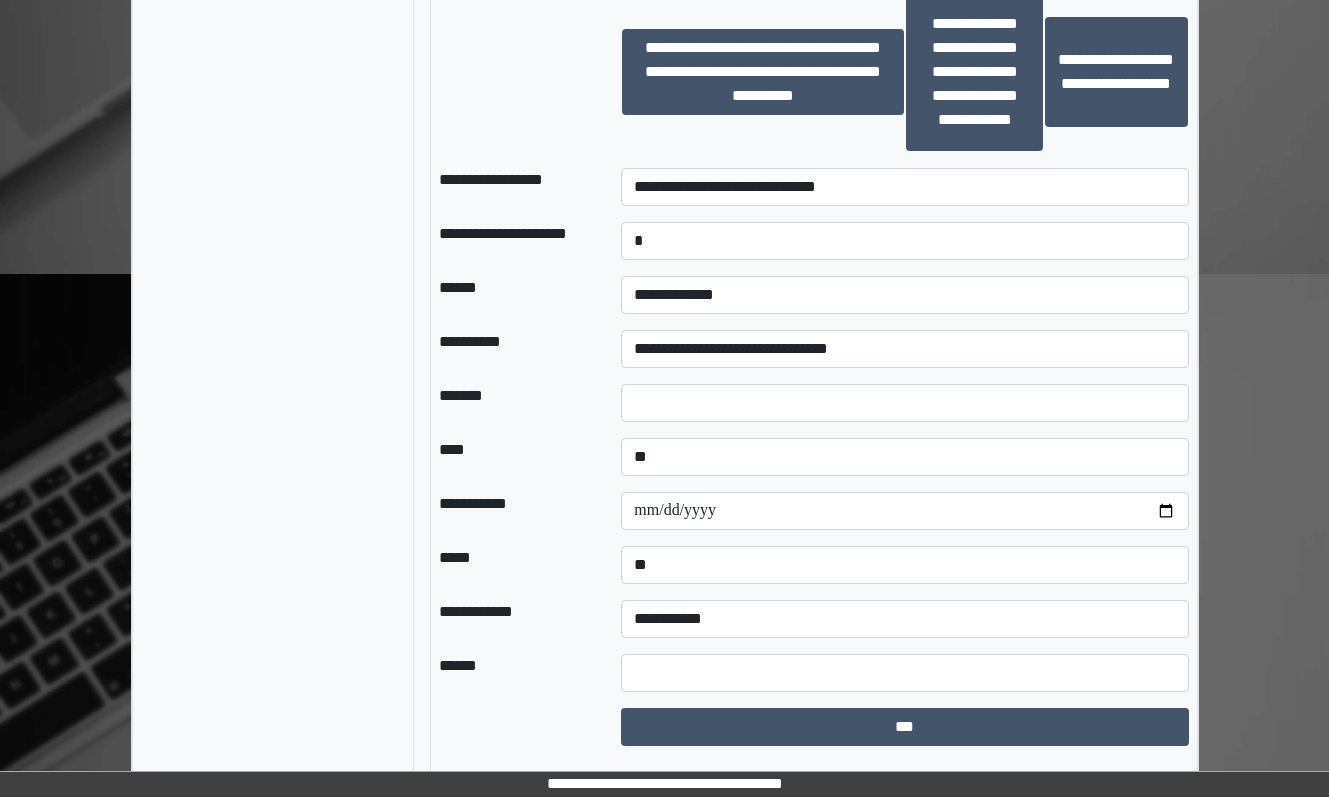 scroll, scrollTop: 1419, scrollLeft: 0, axis: vertical 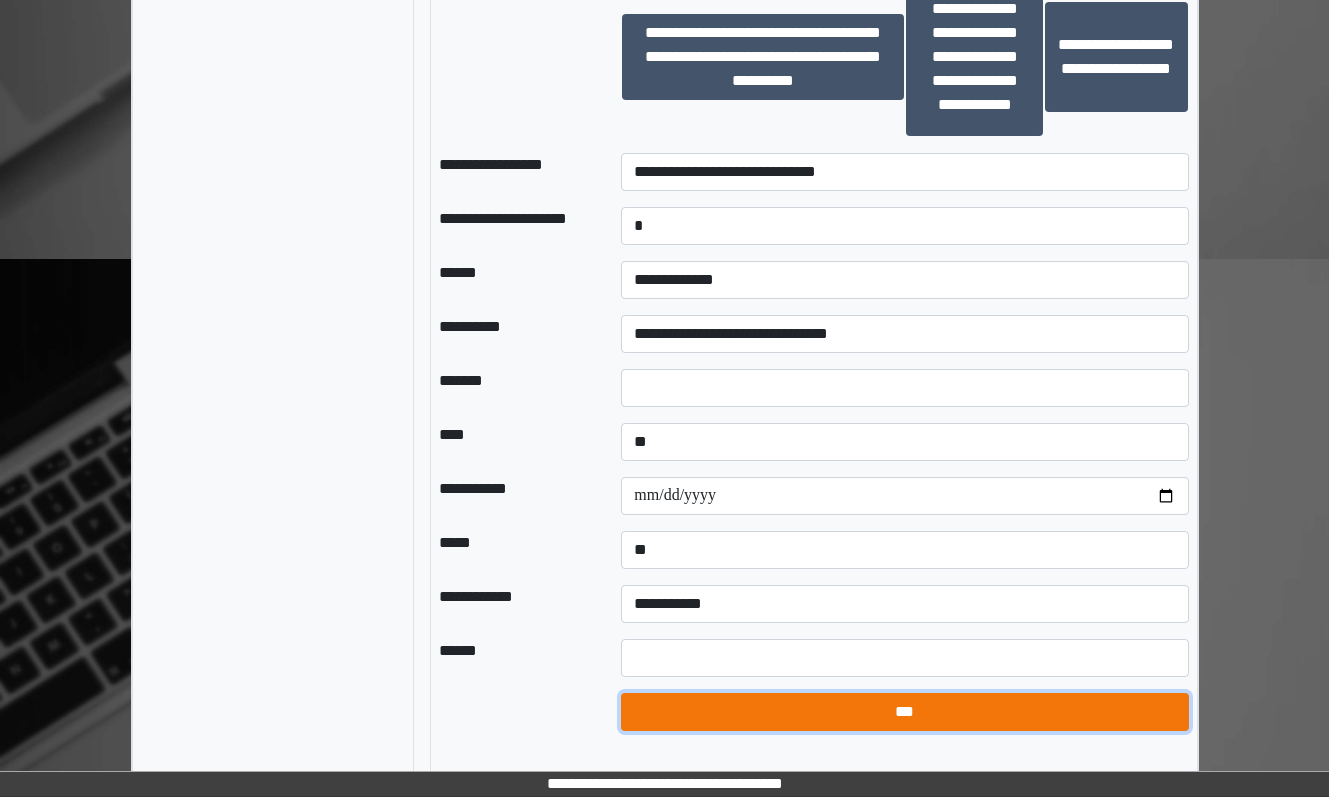 click on "***" at bounding box center [904, 712] 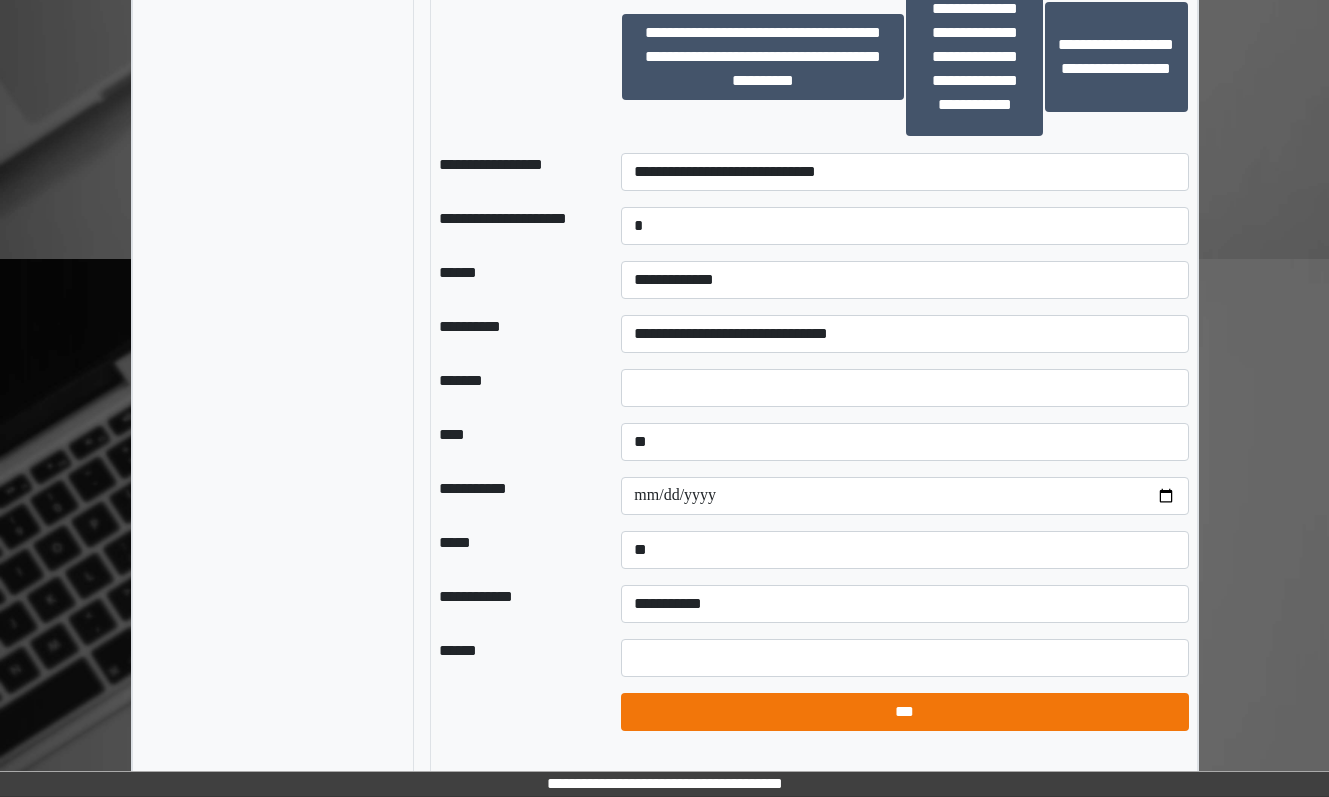 select on "*" 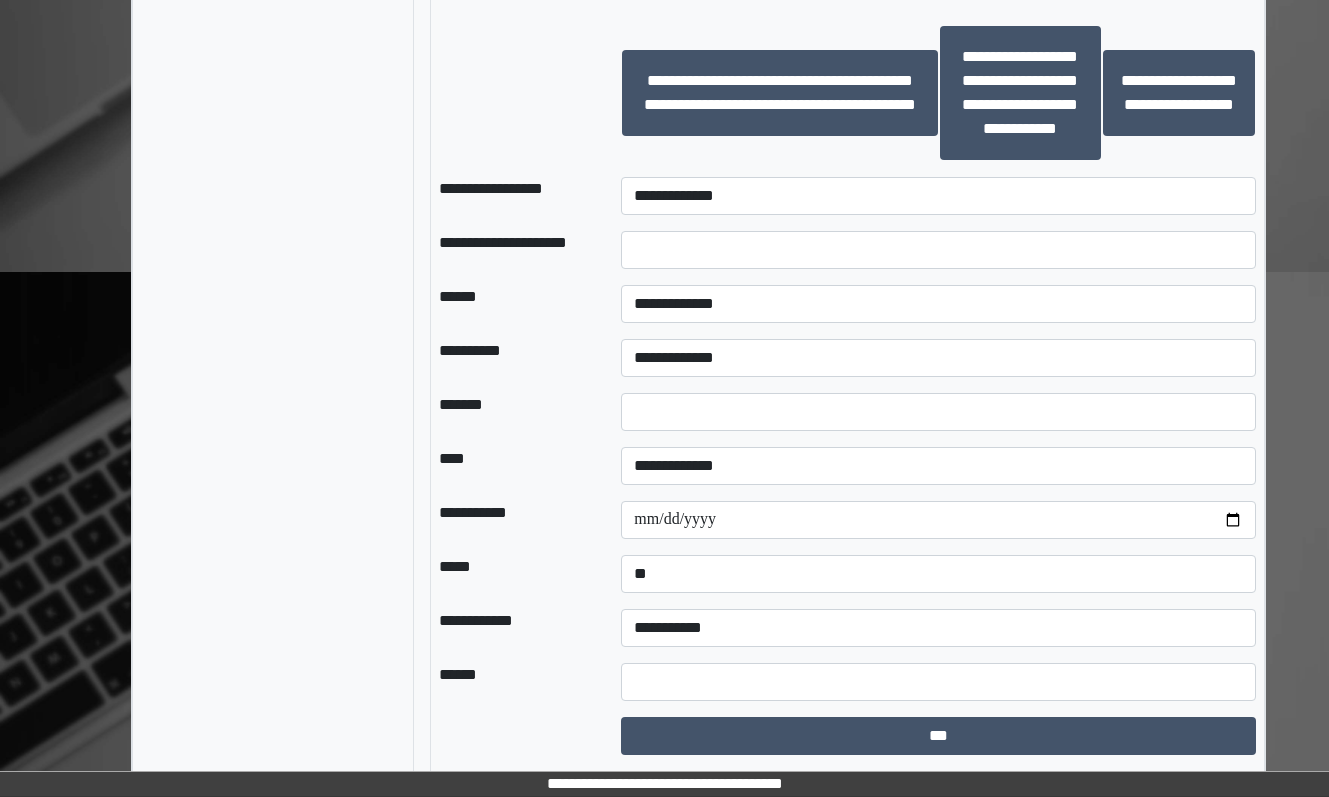 scroll, scrollTop: 1406, scrollLeft: 0, axis: vertical 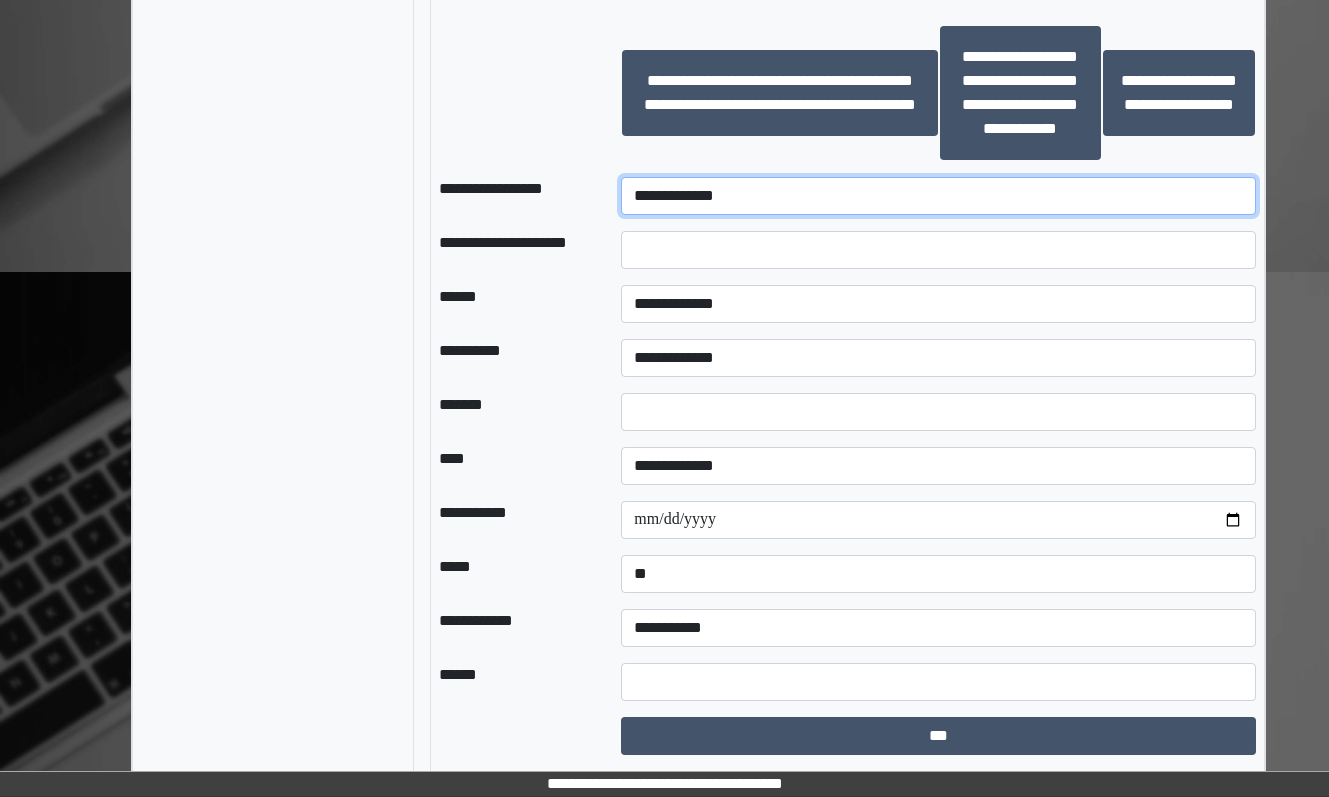 click on "**********" at bounding box center [938, 196] 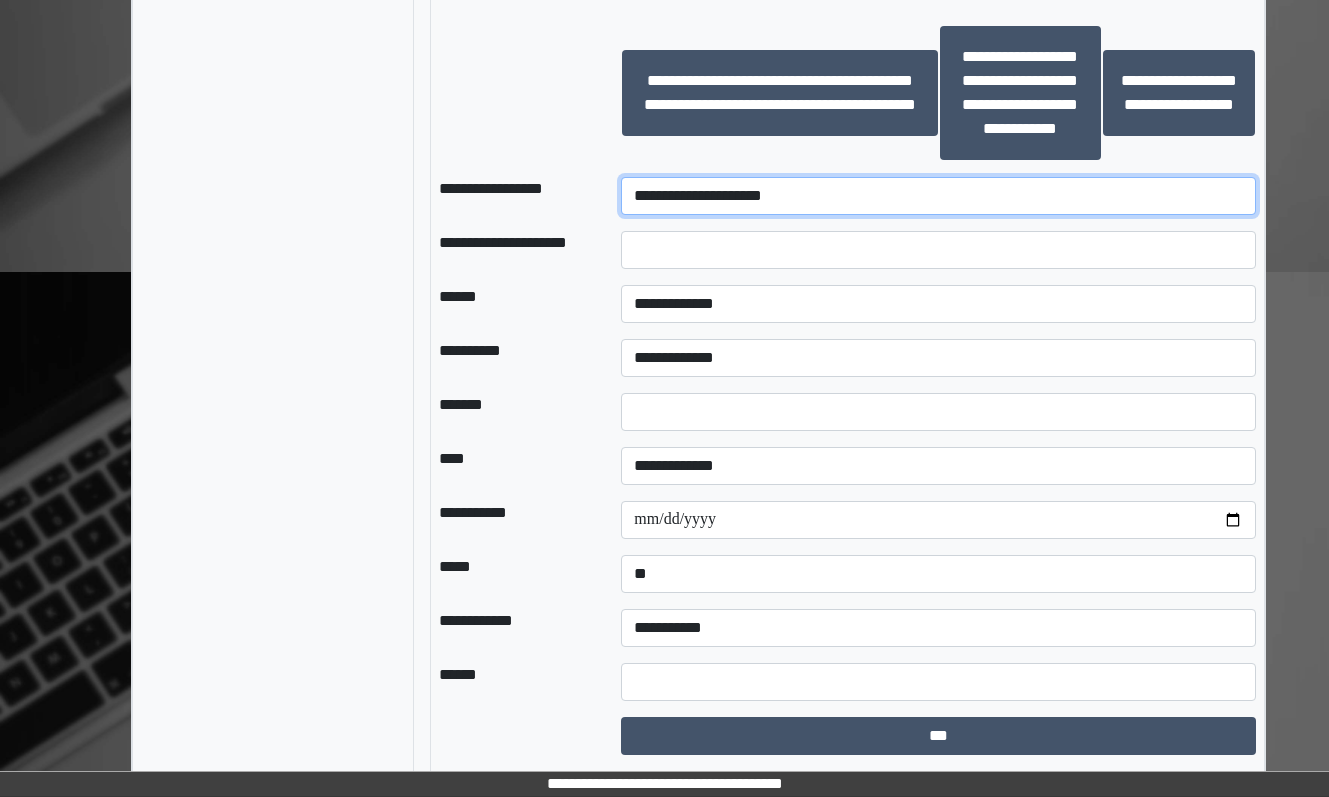 click on "**********" at bounding box center (938, 196) 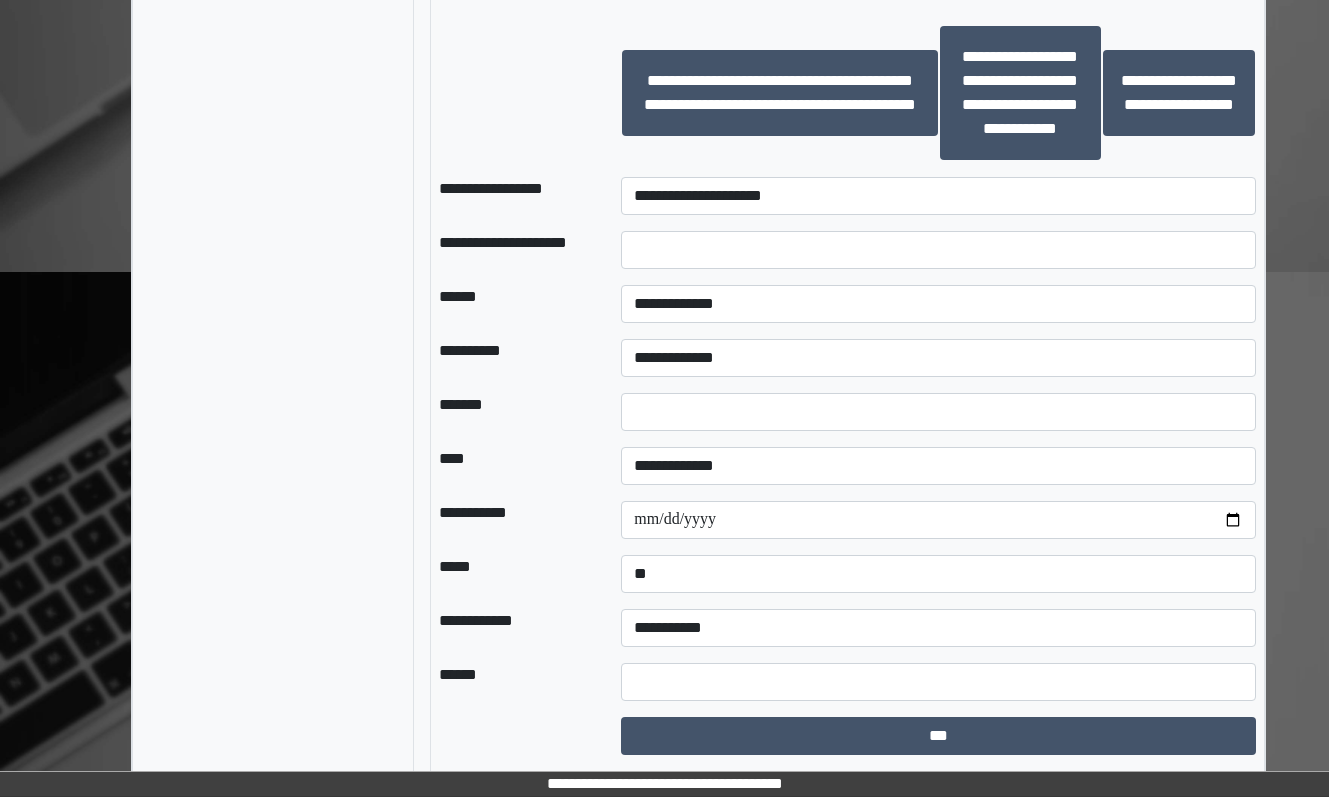 click at bounding box center [938, 250] 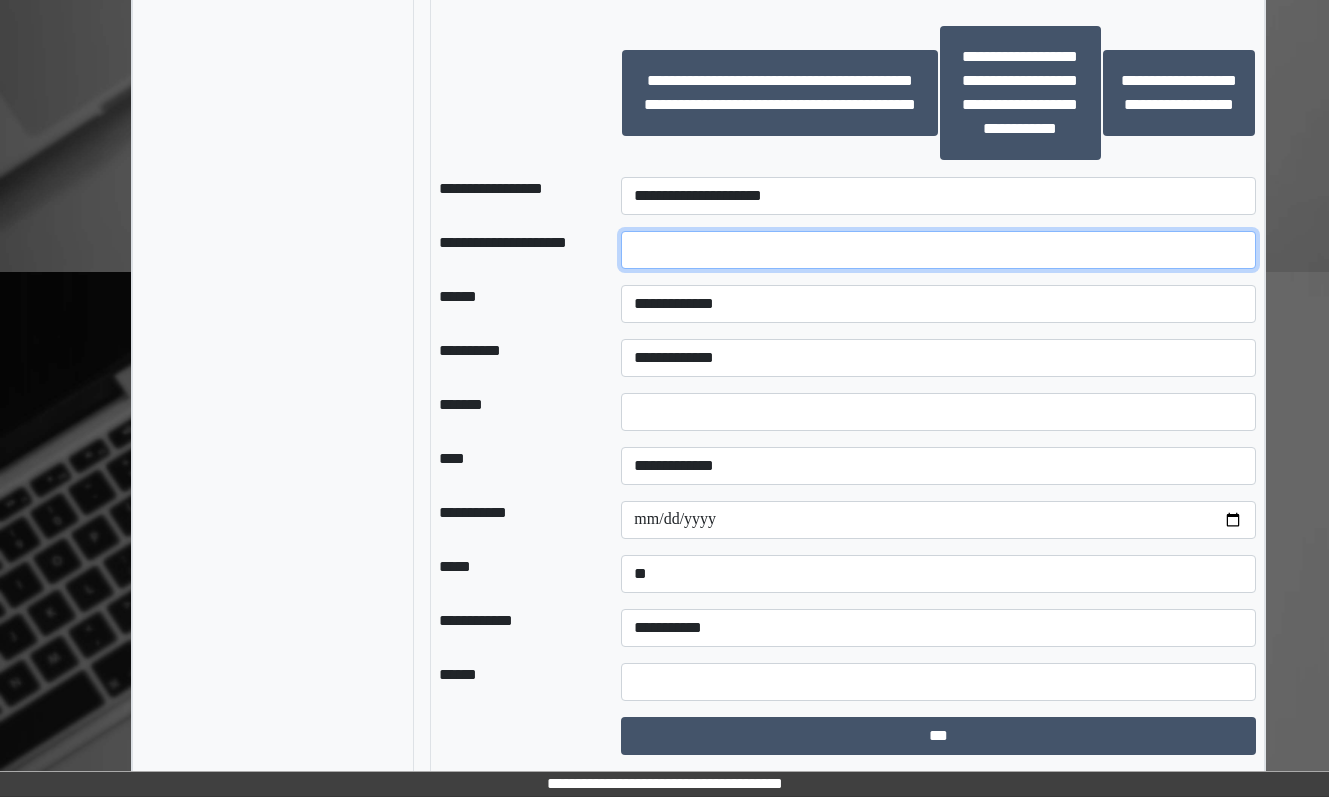 click at bounding box center (938, 250) 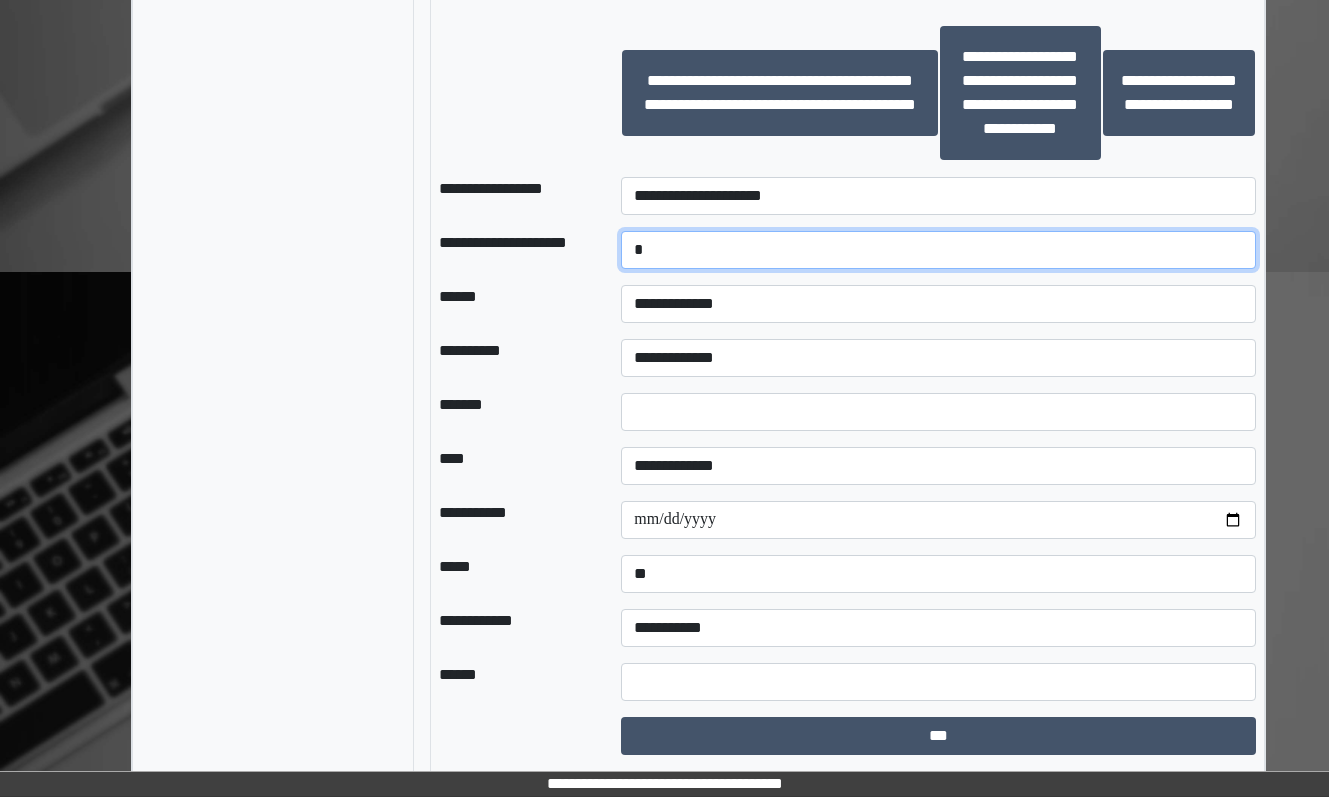 type on "*" 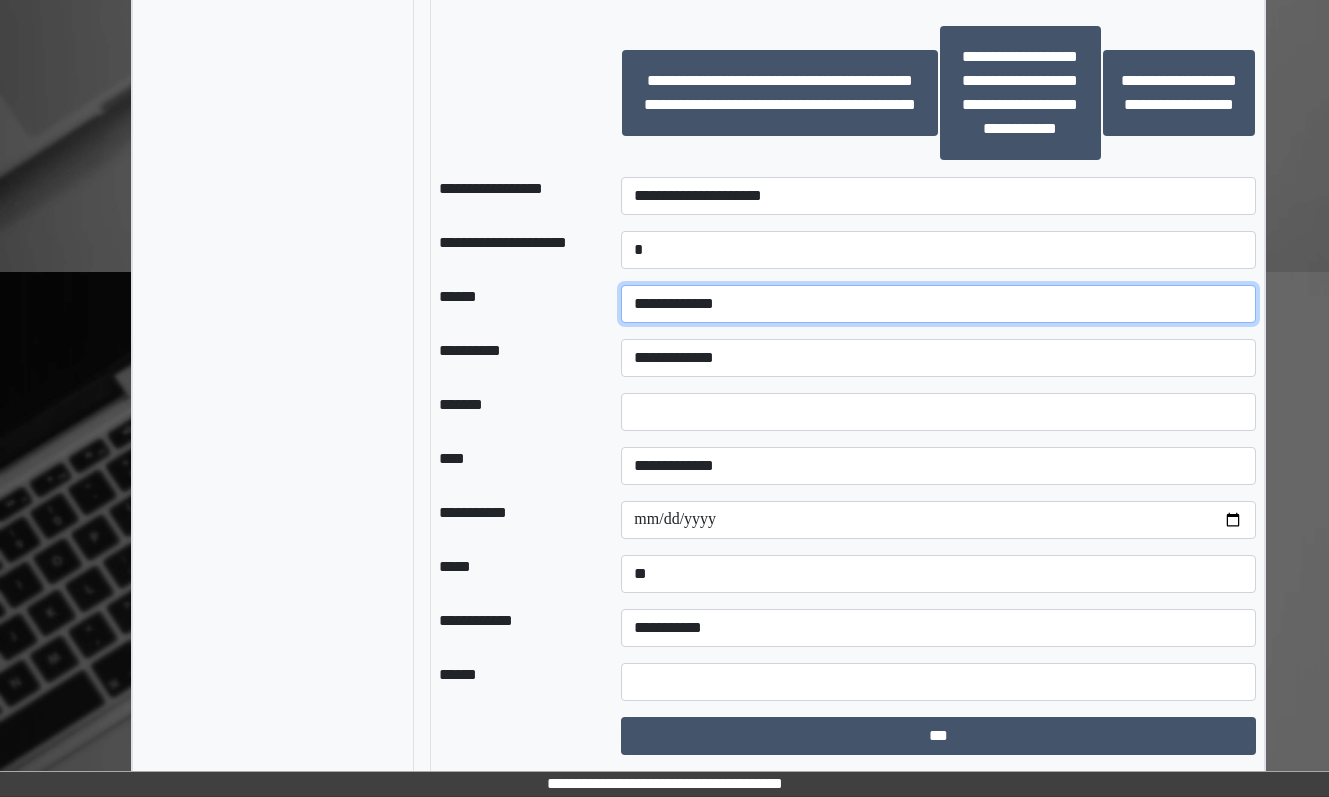 click on "**********" at bounding box center (938, 304) 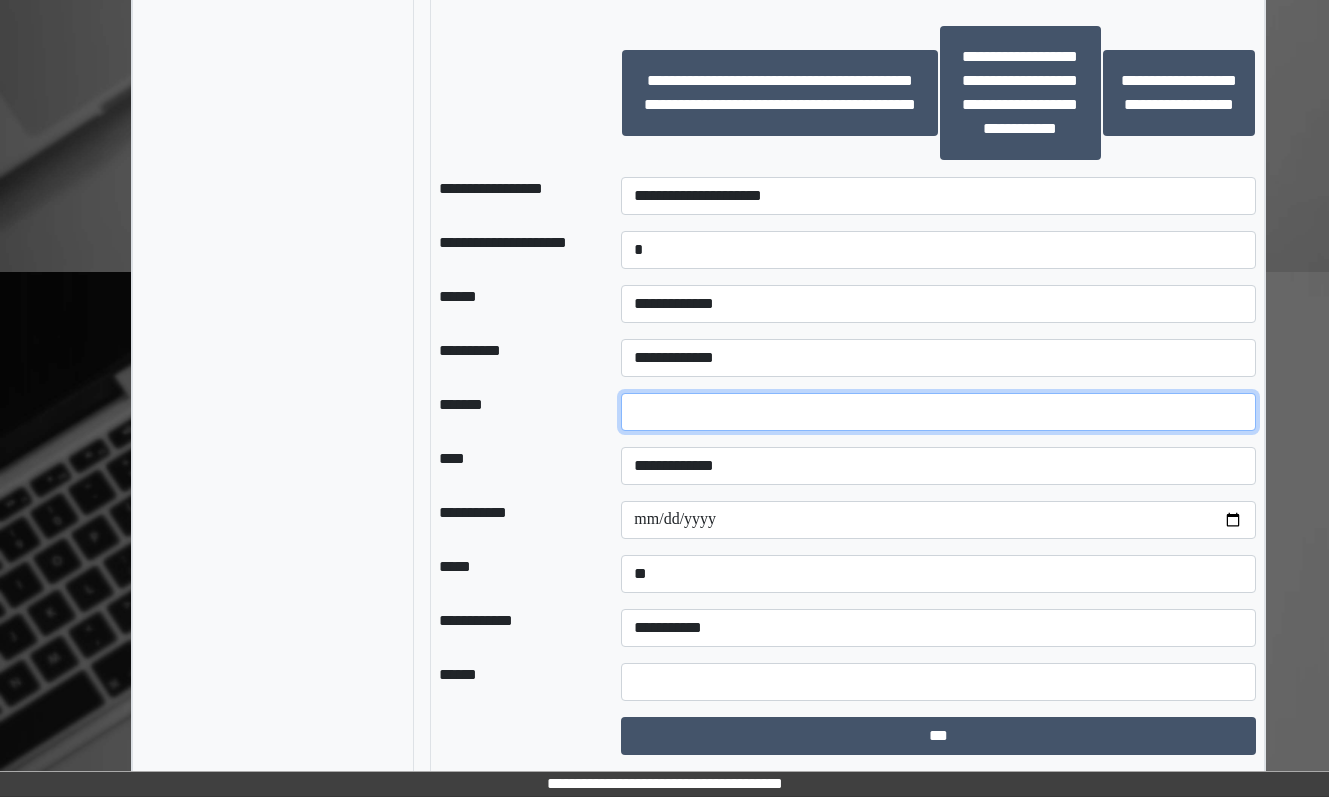 drag, startPoint x: 687, startPoint y: 411, endPoint x: 567, endPoint y: 407, distance: 120.06665 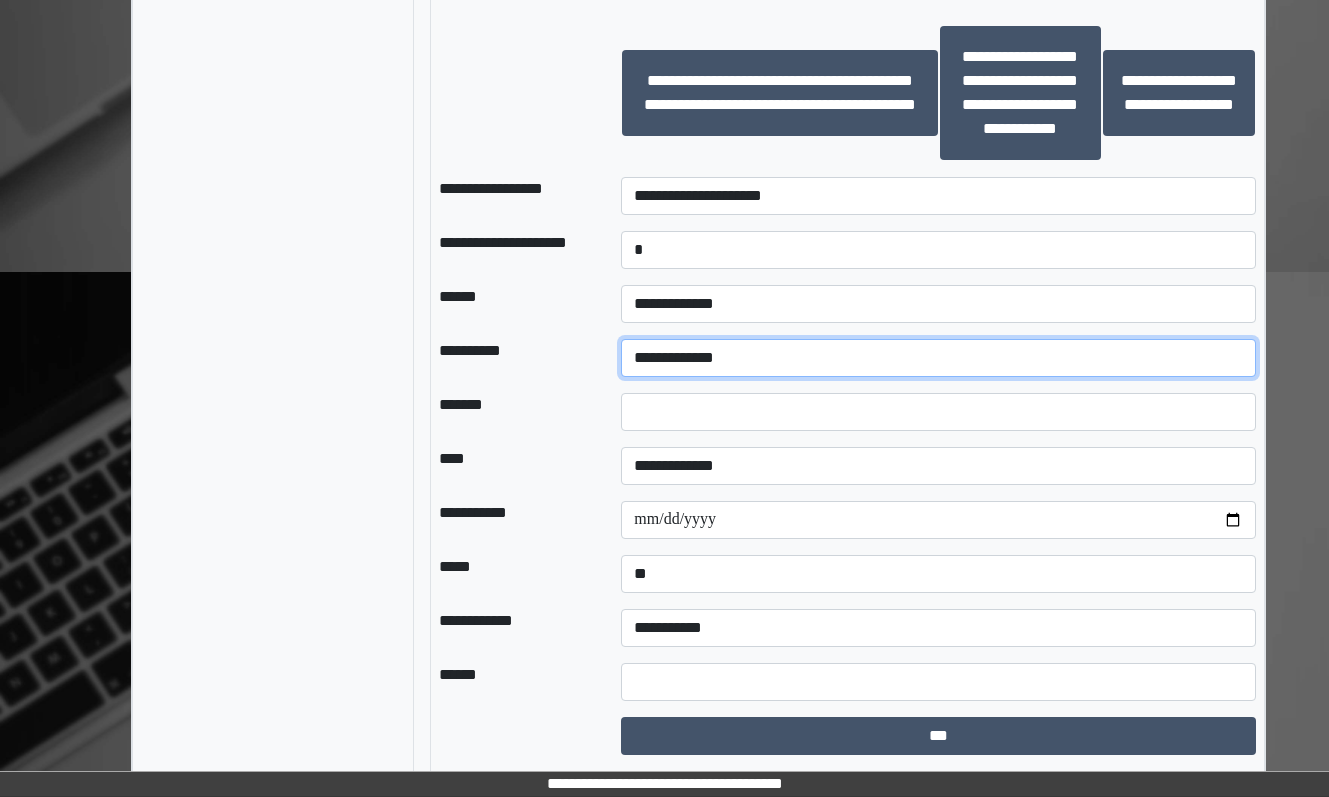 click on "**********" at bounding box center [938, 358] 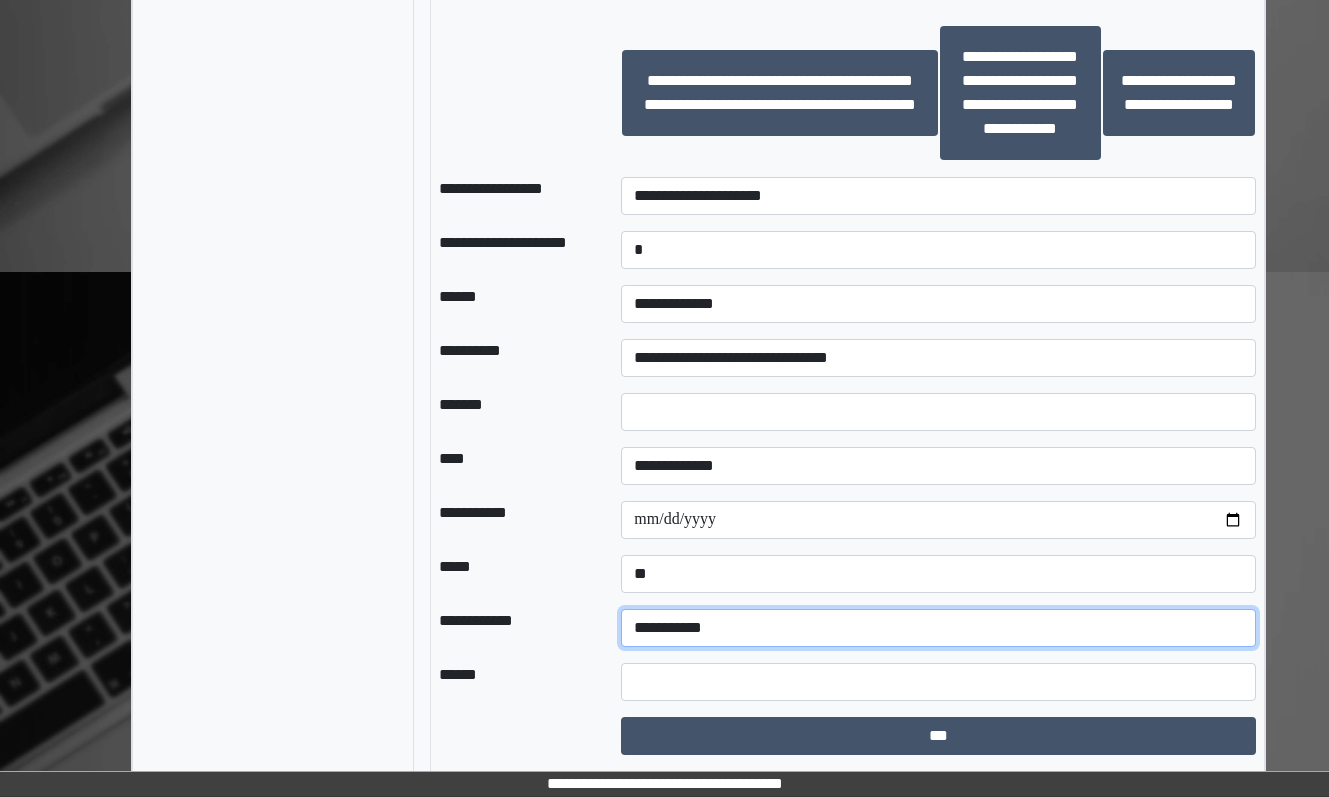 click on "**********" at bounding box center [938, 628] 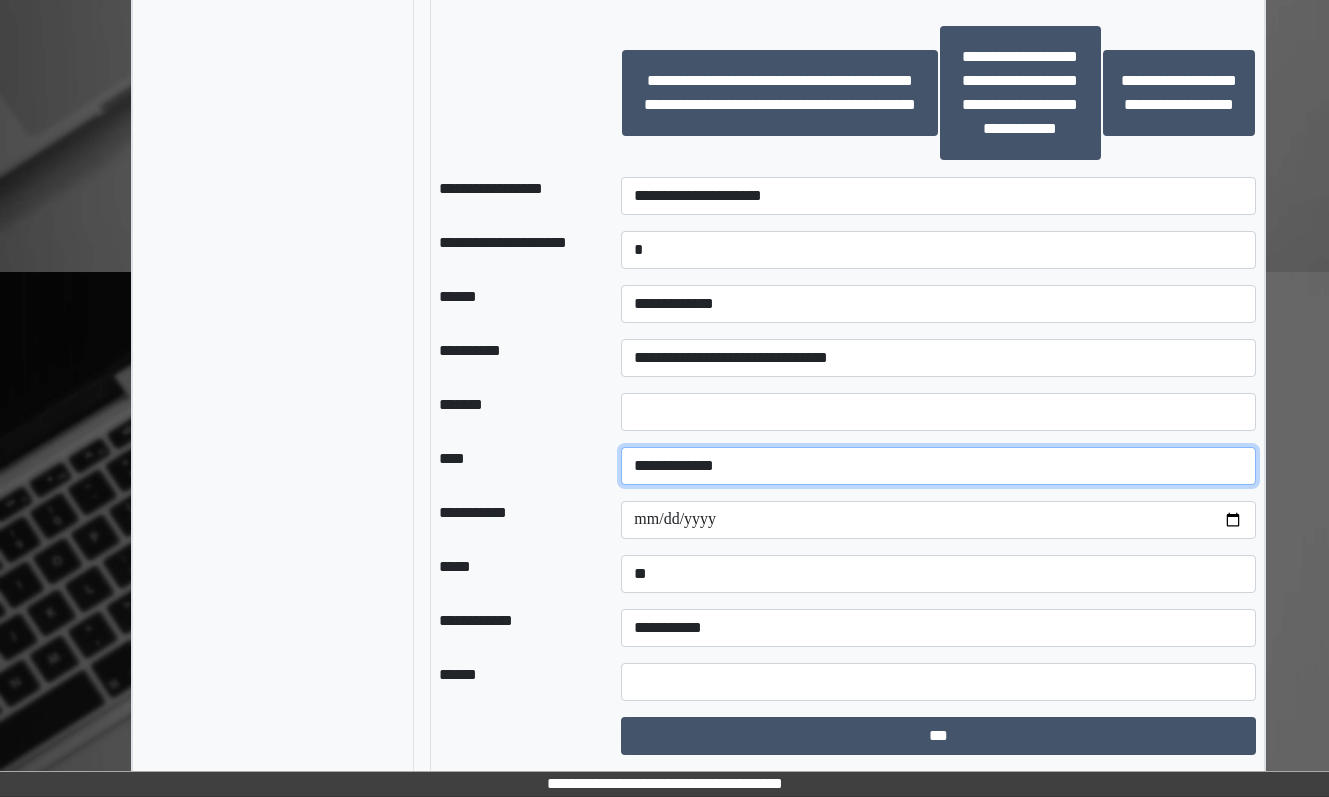 click on "**********" at bounding box center (938, 466) 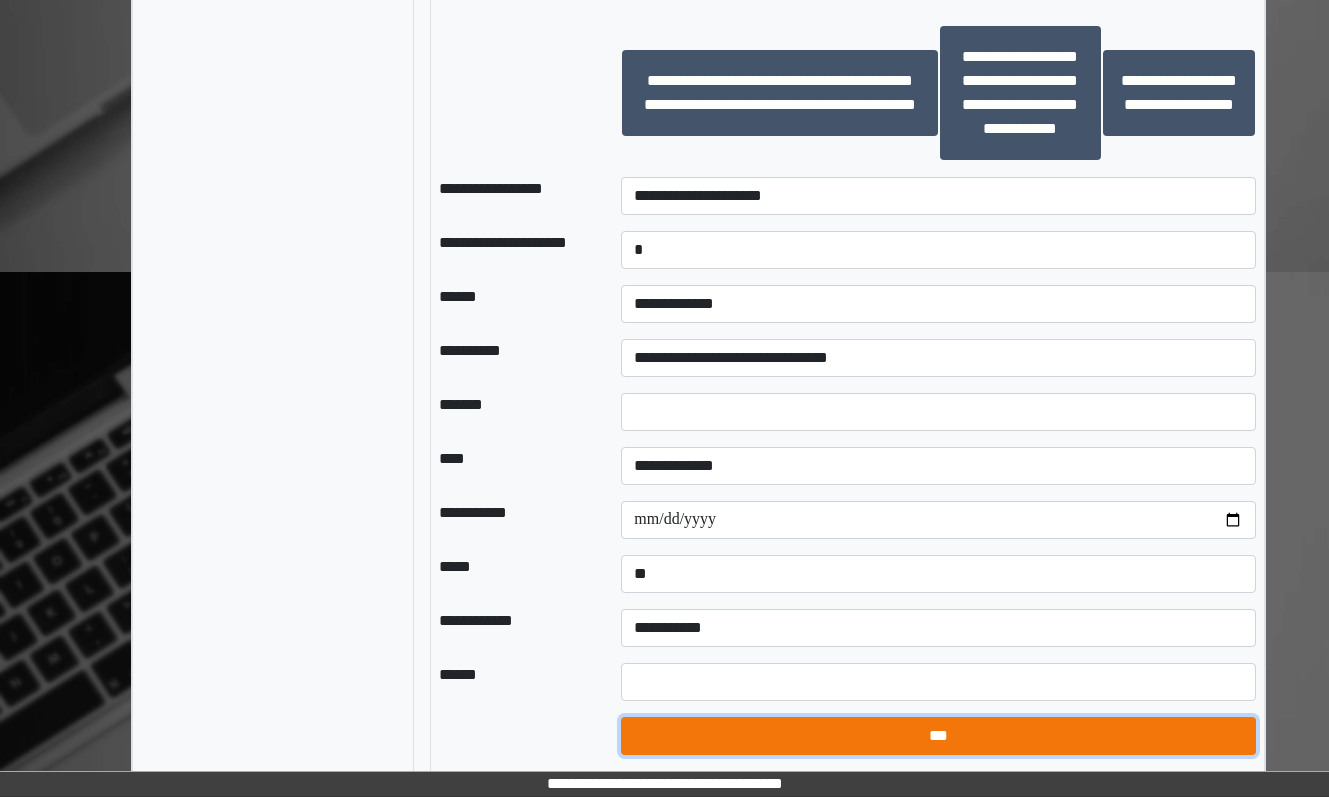 click on "***" at bounding box center (938, 736) 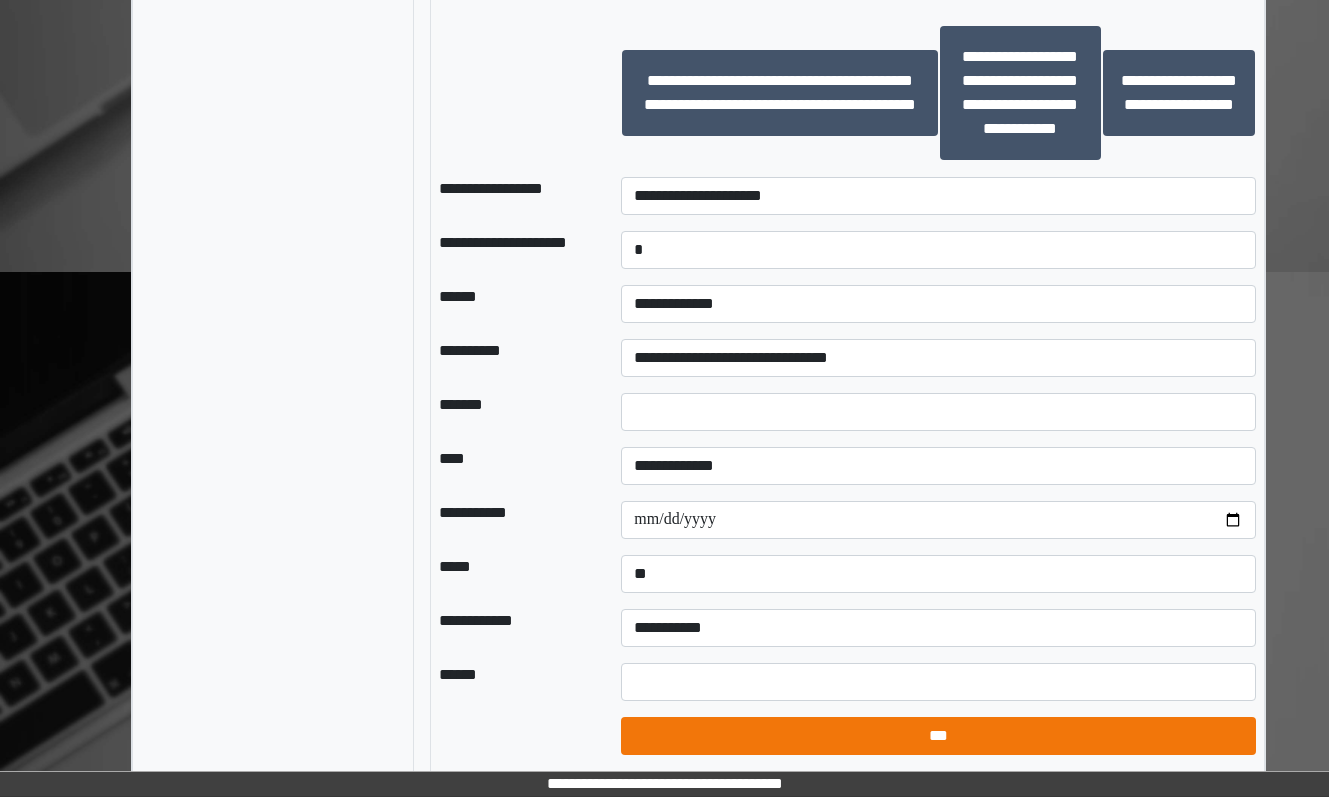 select on "*" 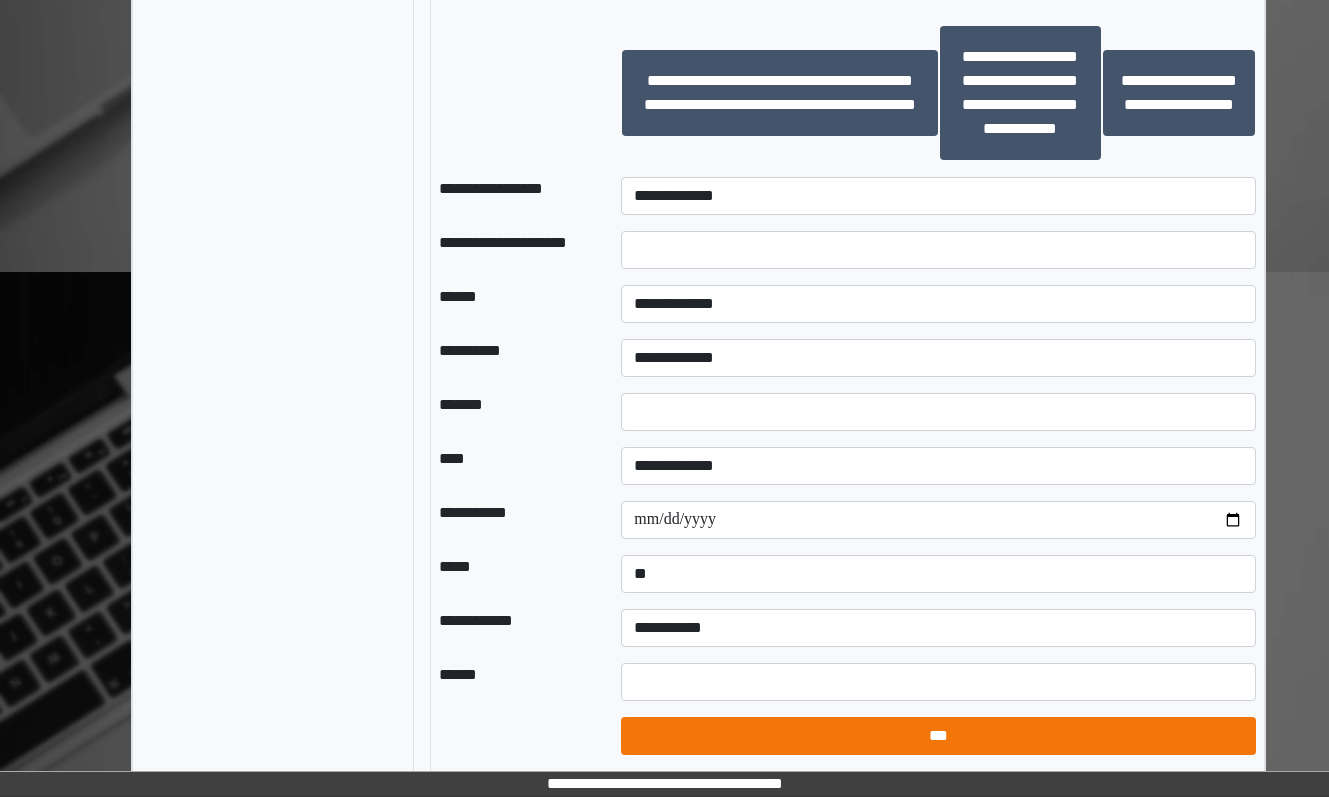 select on "*" 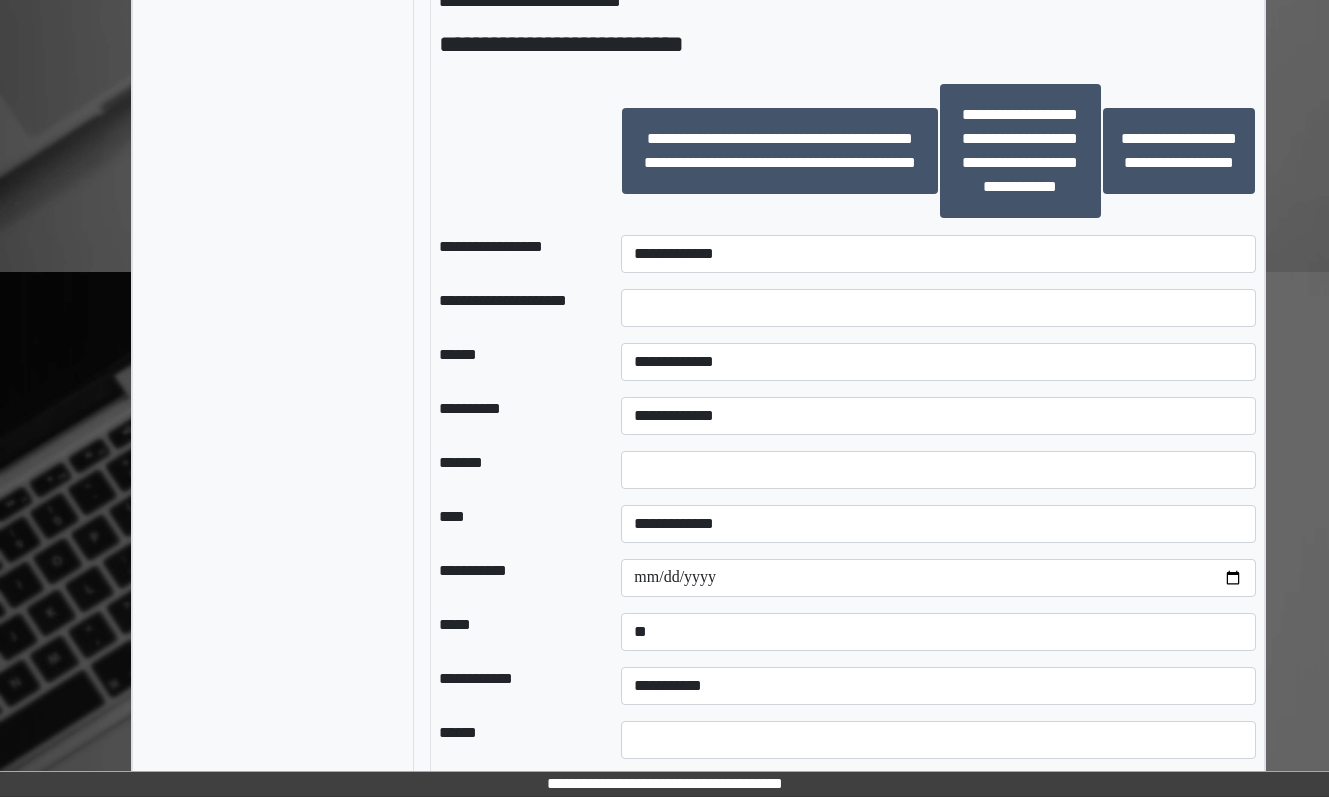click on "**********" at bounding box center (779, 151) 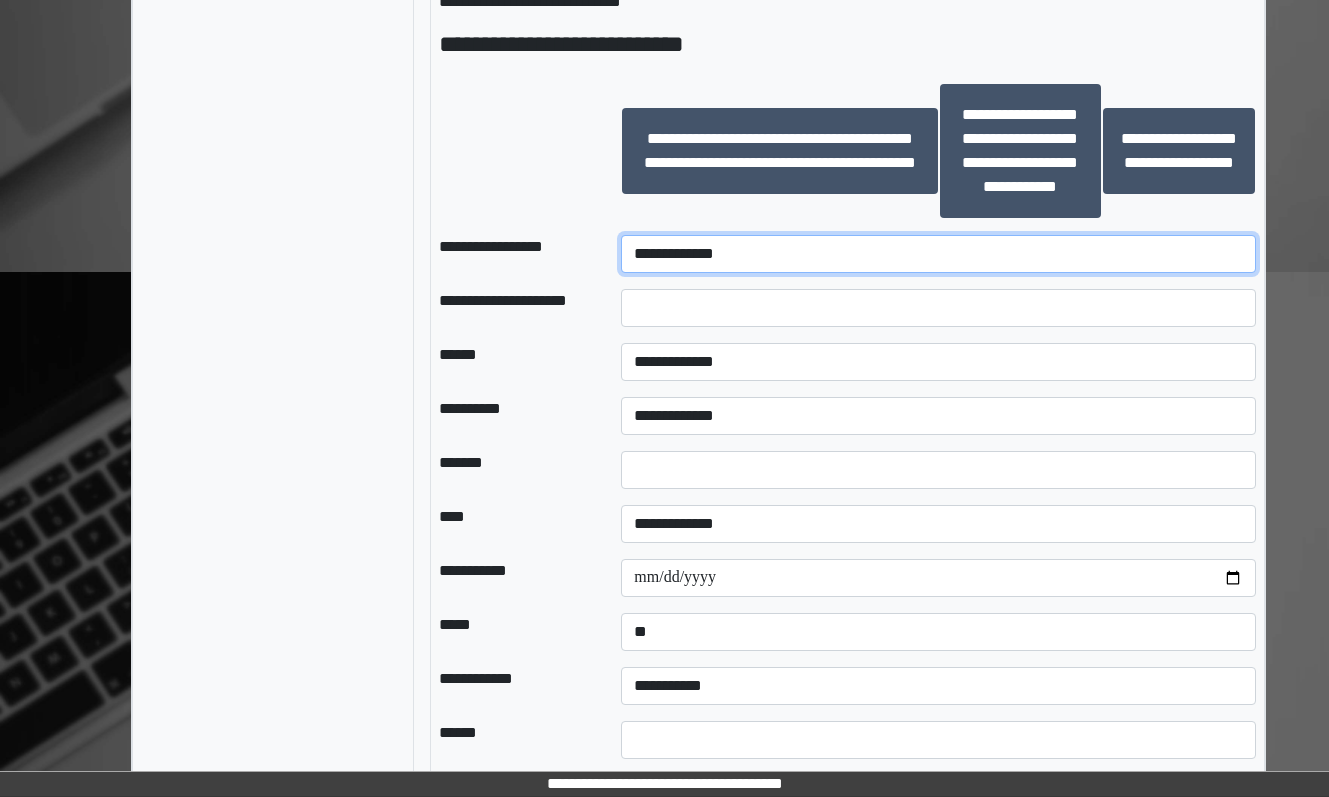 click on "**********" at bounding box center [938, 254] 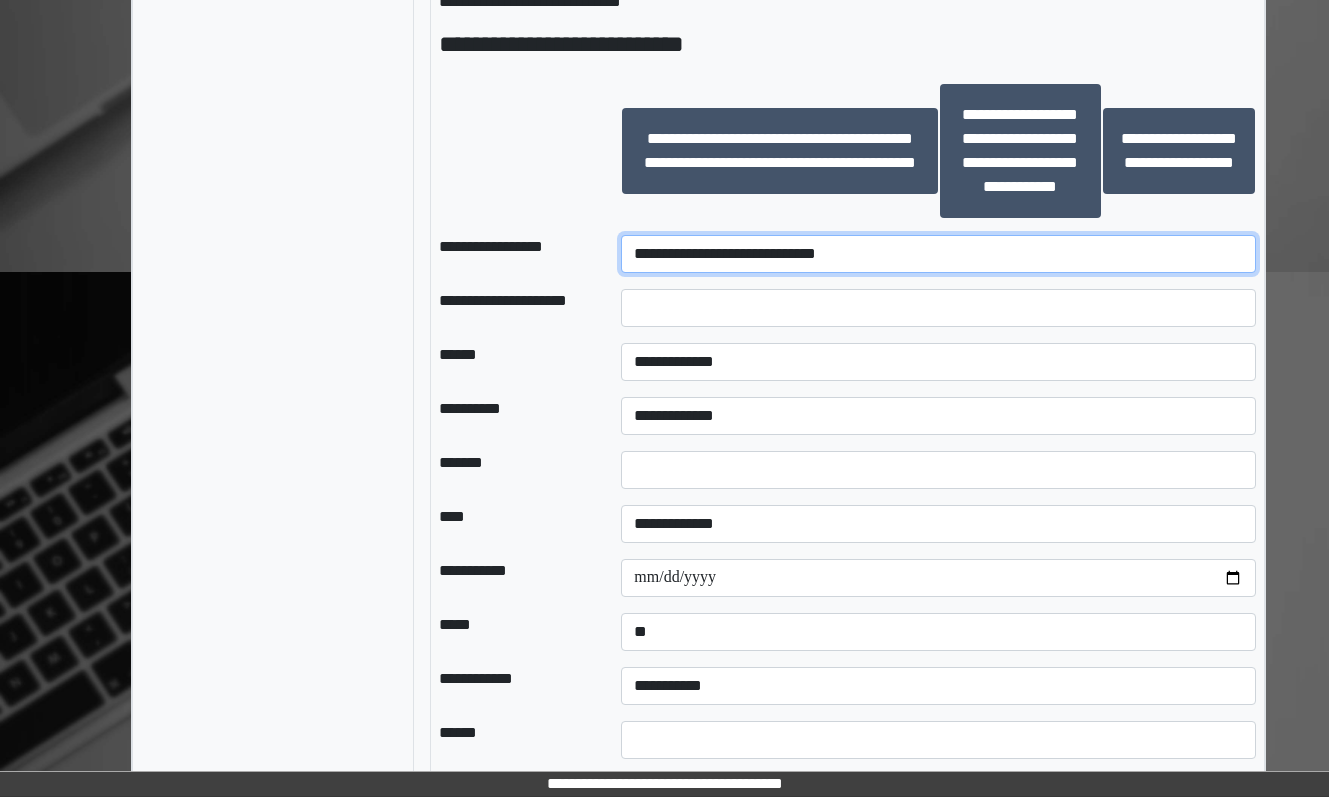 click on "**********" at bounding box center [938, 254] 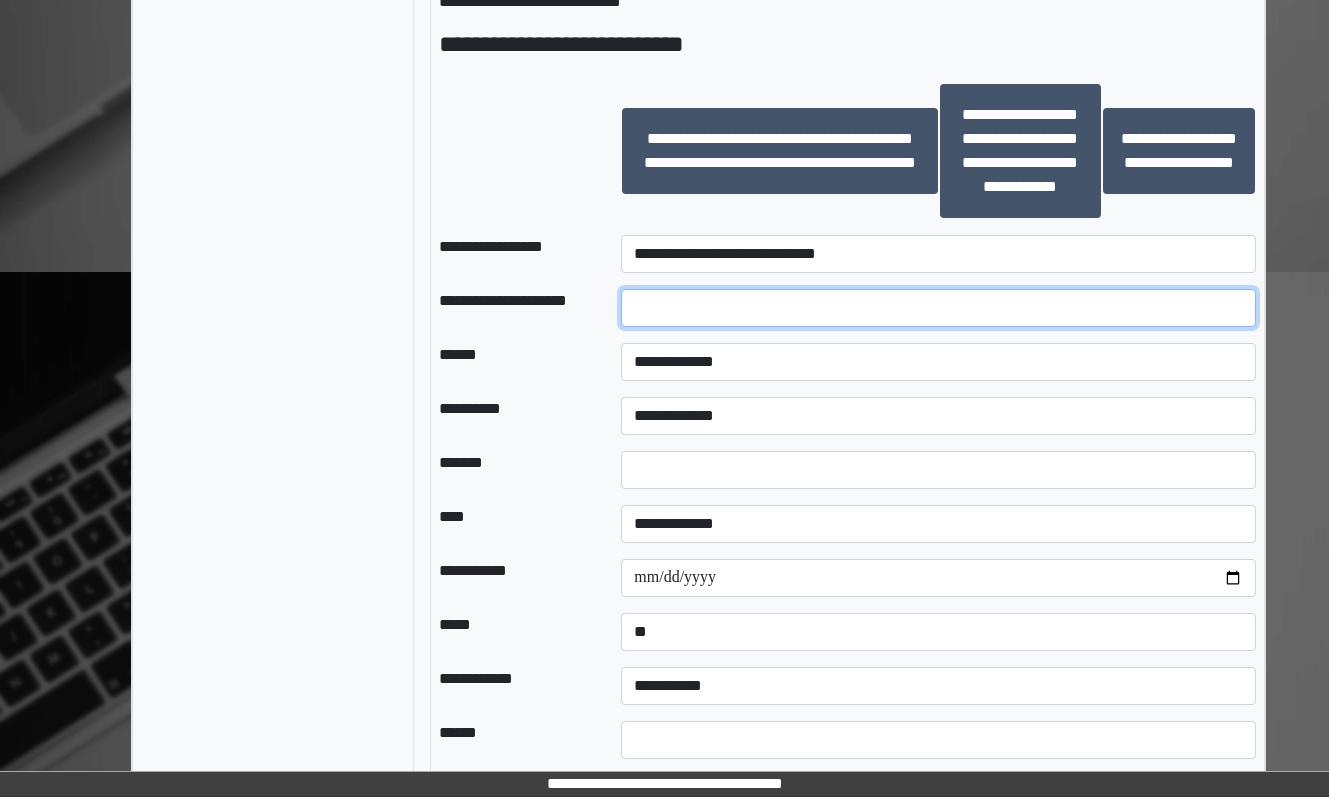 click at bounding box center (938, 308) 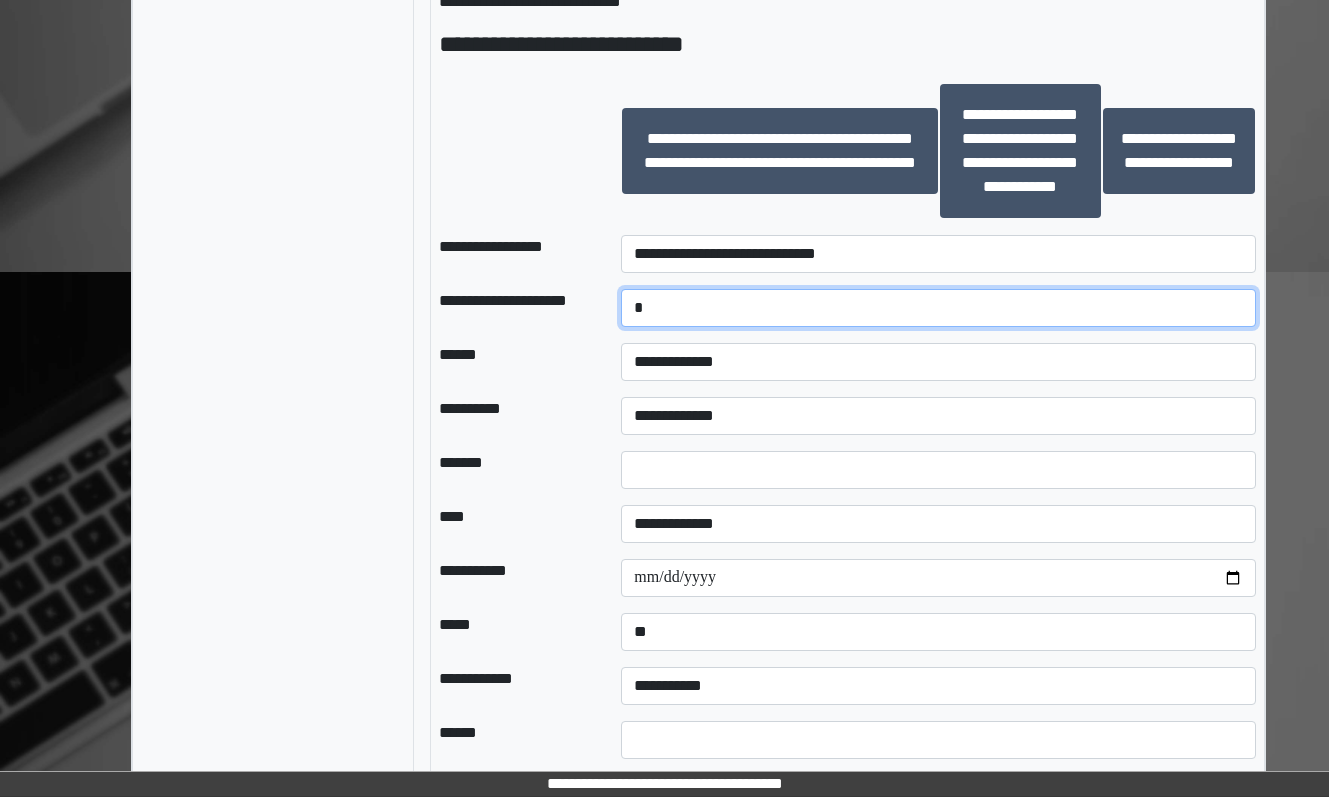 type on "*" 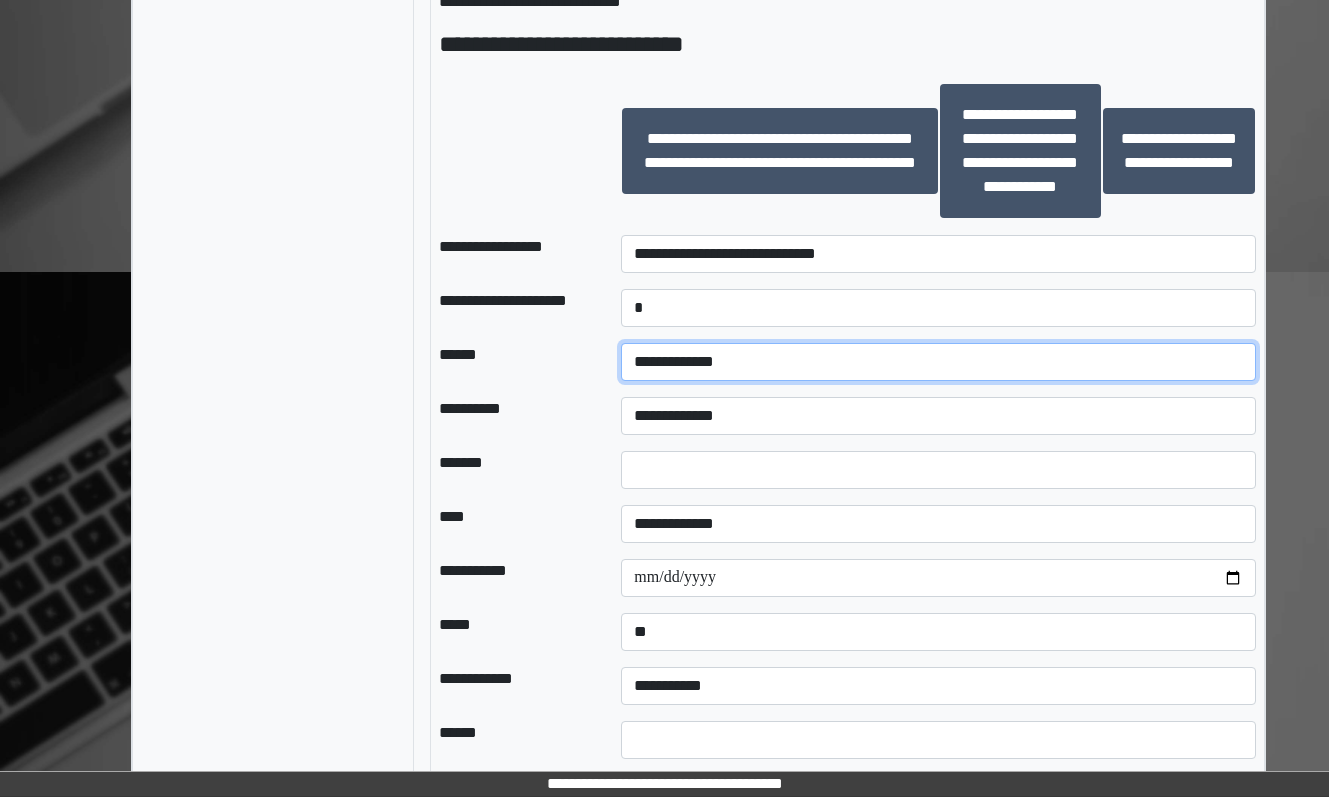 click on "**********" at bounding box center (938, 362) 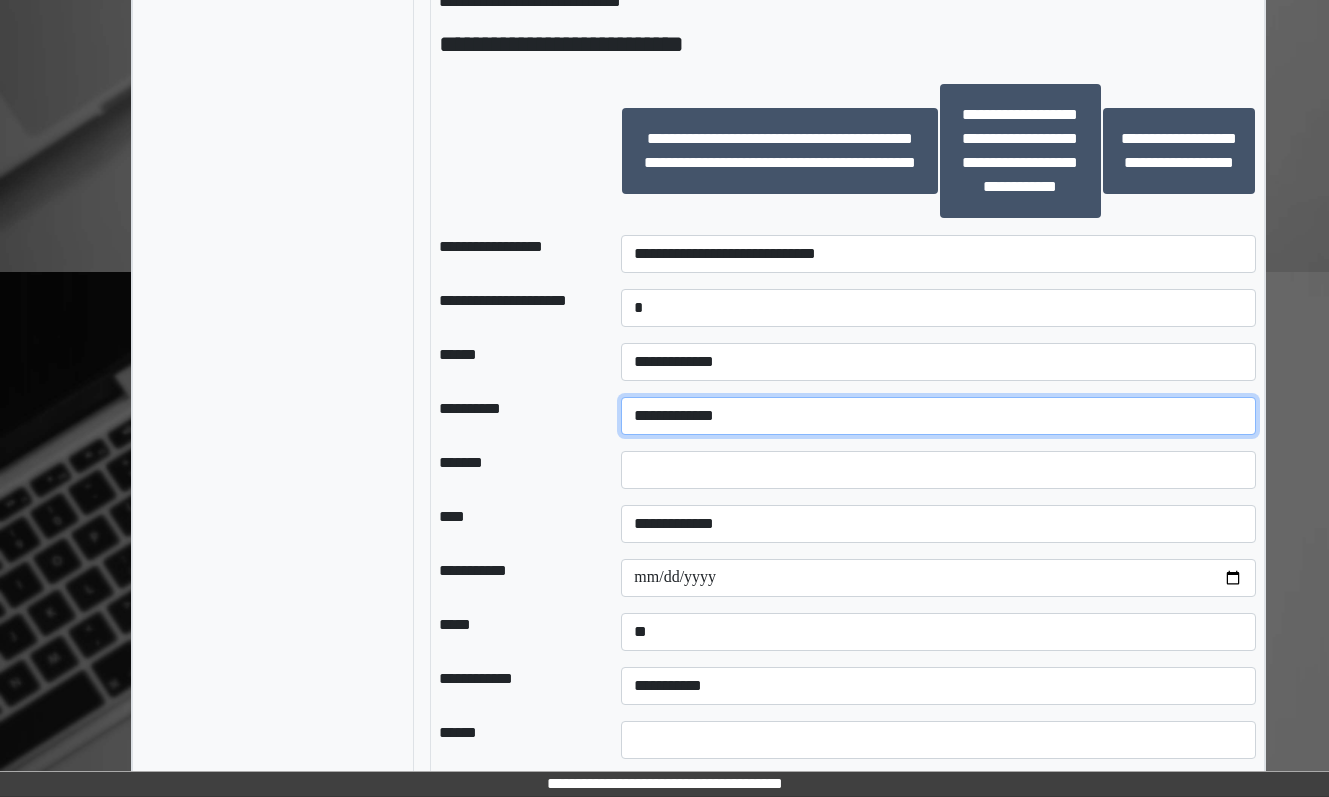 click on "**********" at bounding box center (938, 416) 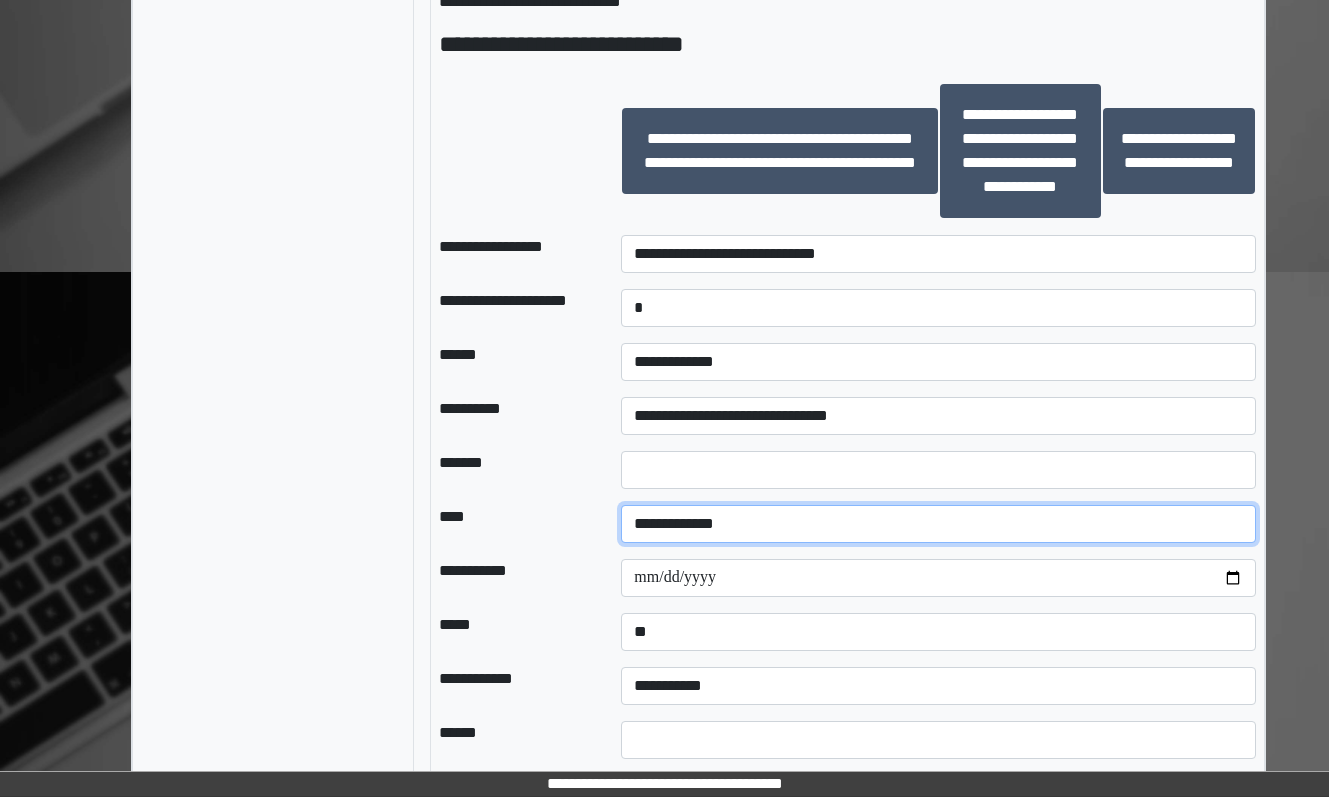 click on "**********" at bounding box center [938, 524] 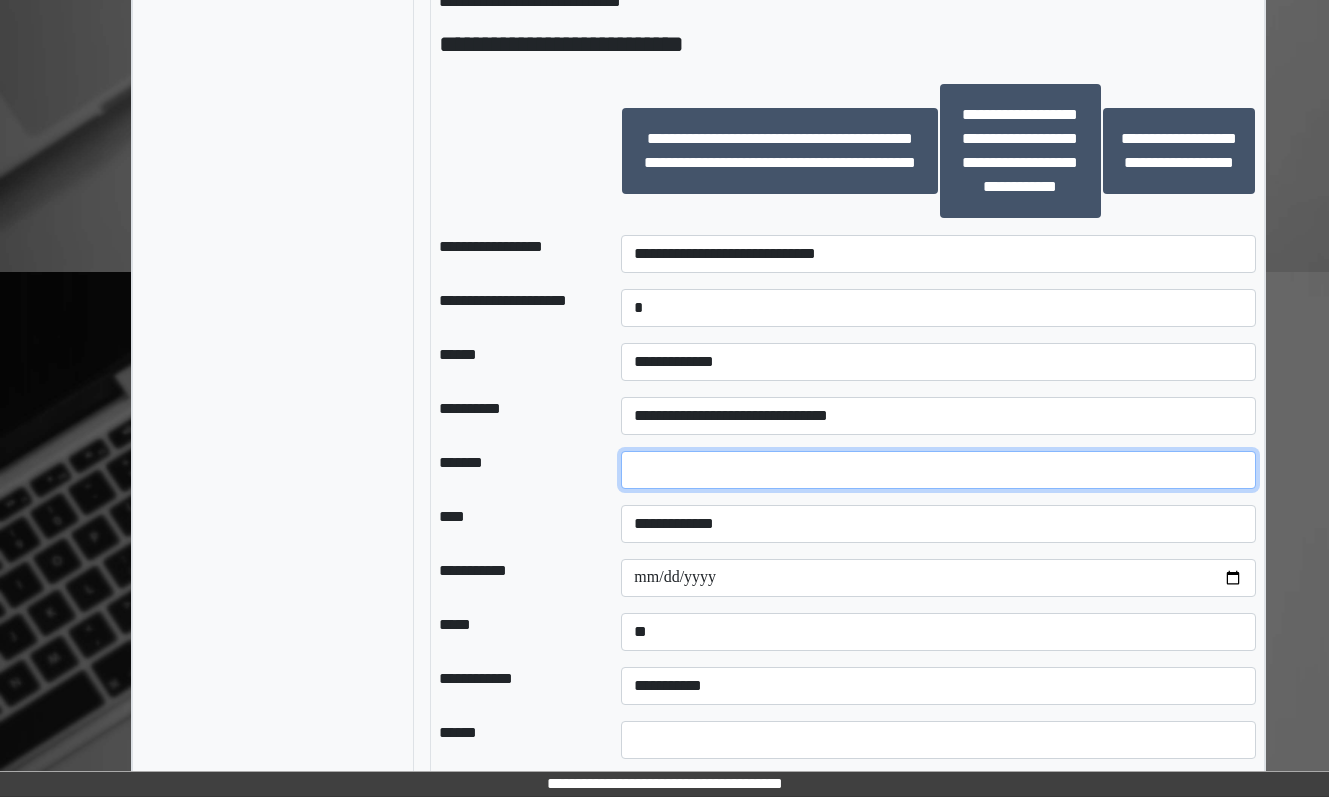 click on "*" at bounding box center (938, 470) 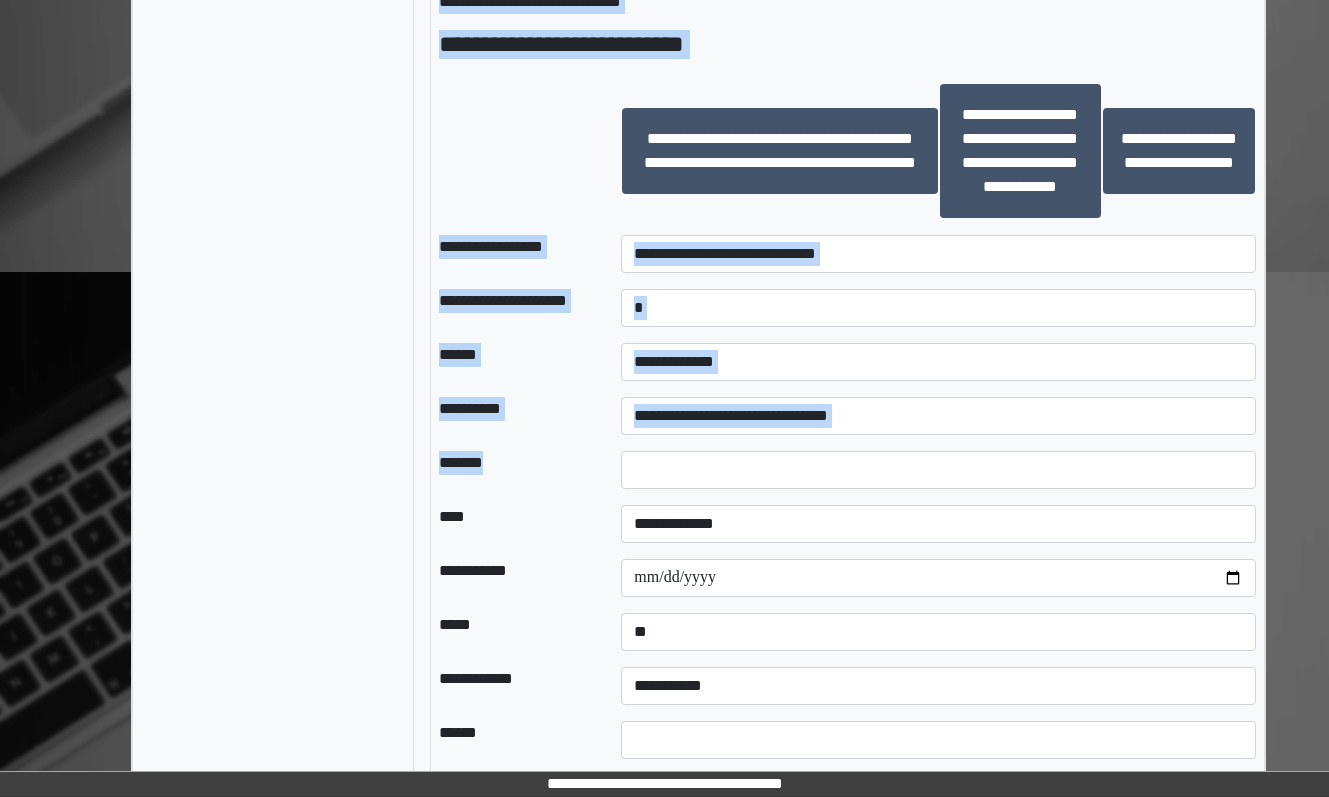 click on "**********" at bounding box center [699, -236] 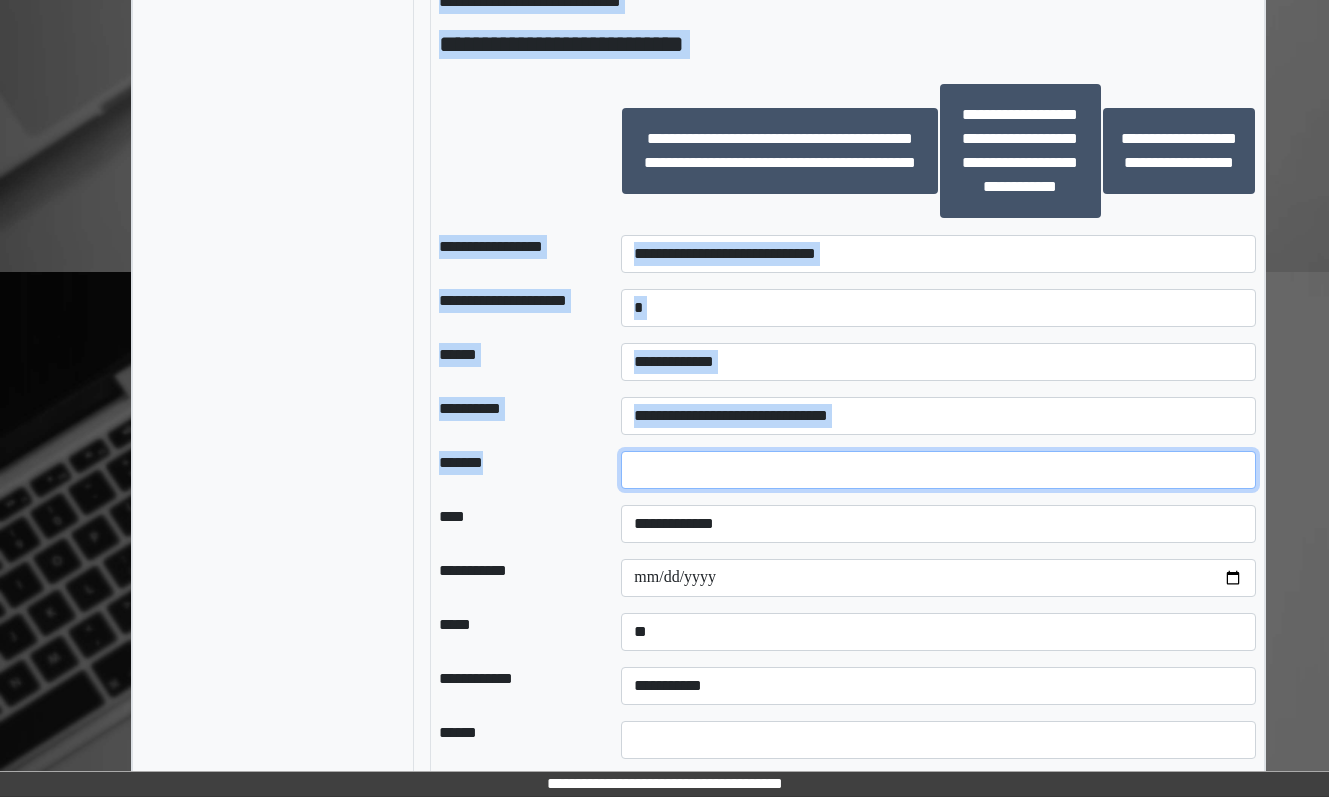 click on "*" at bounding box center [938, 470] 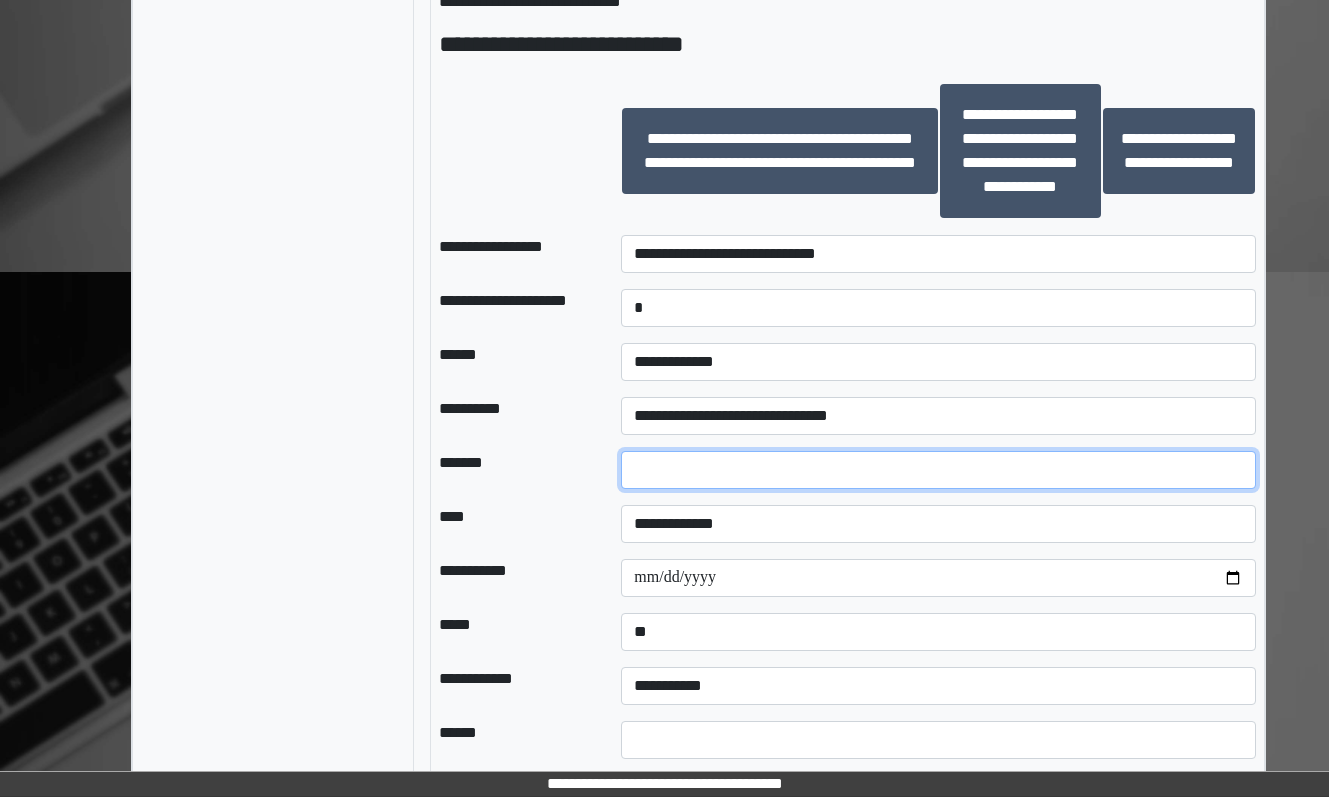 drag, startPoint x: 649, startPoint y: 476, endPoint x: 535, endPoint y: 476, distance: 114 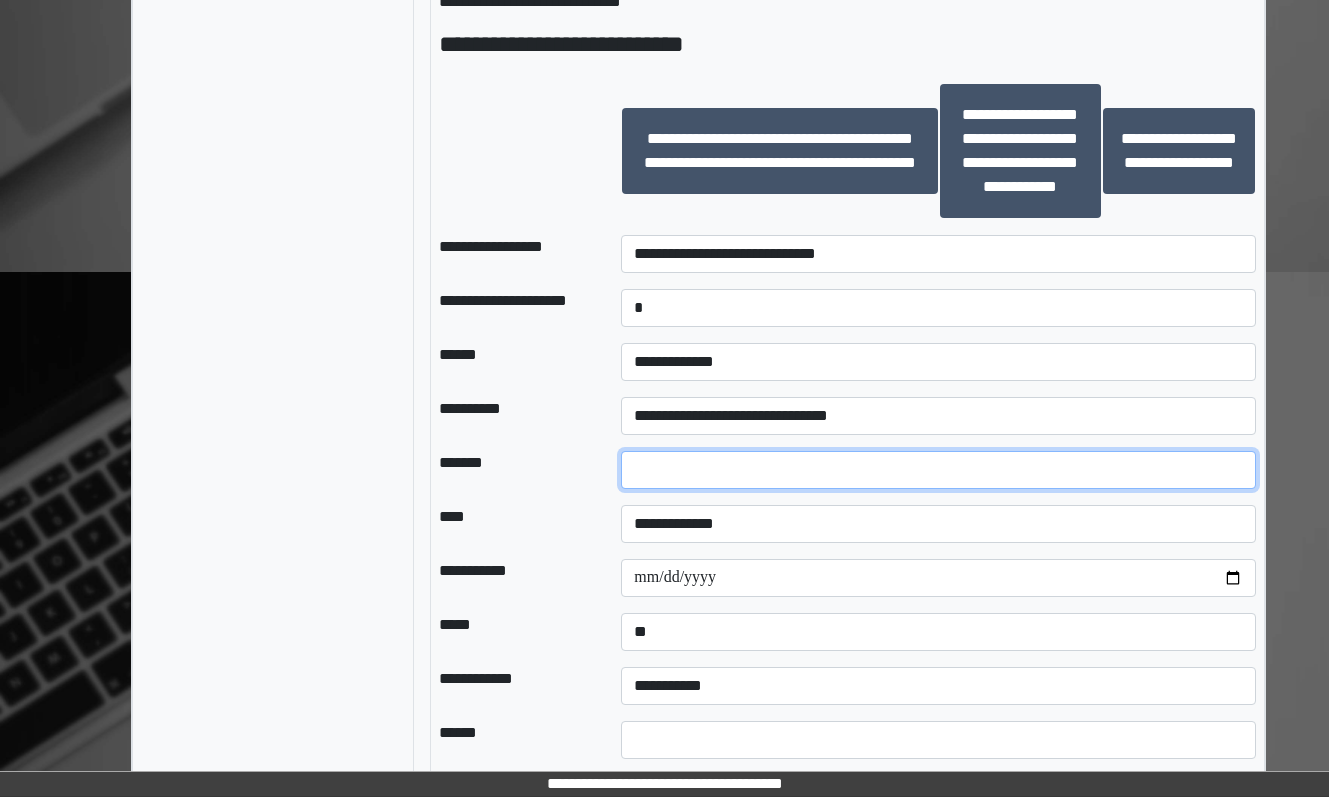 type on "**" 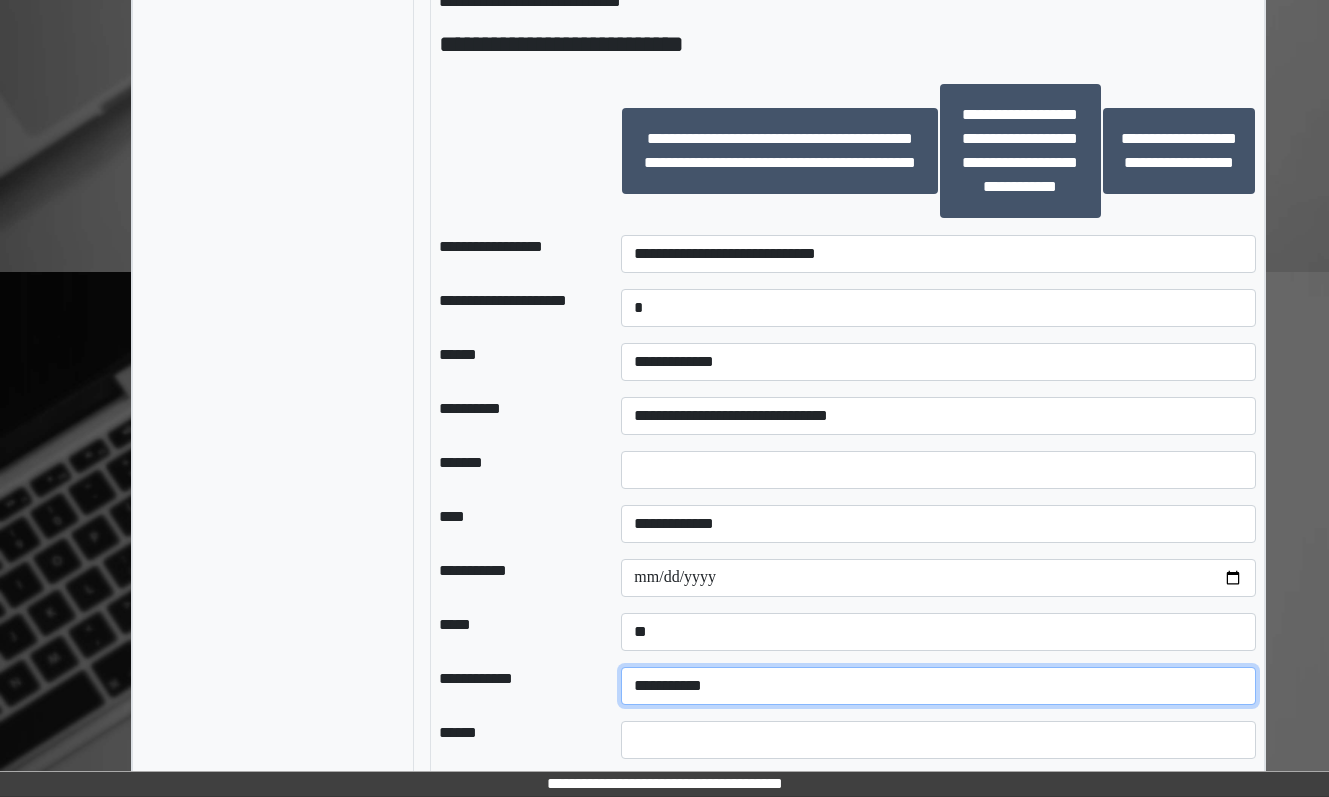 click on "**********" at bounding box center [938, 686] 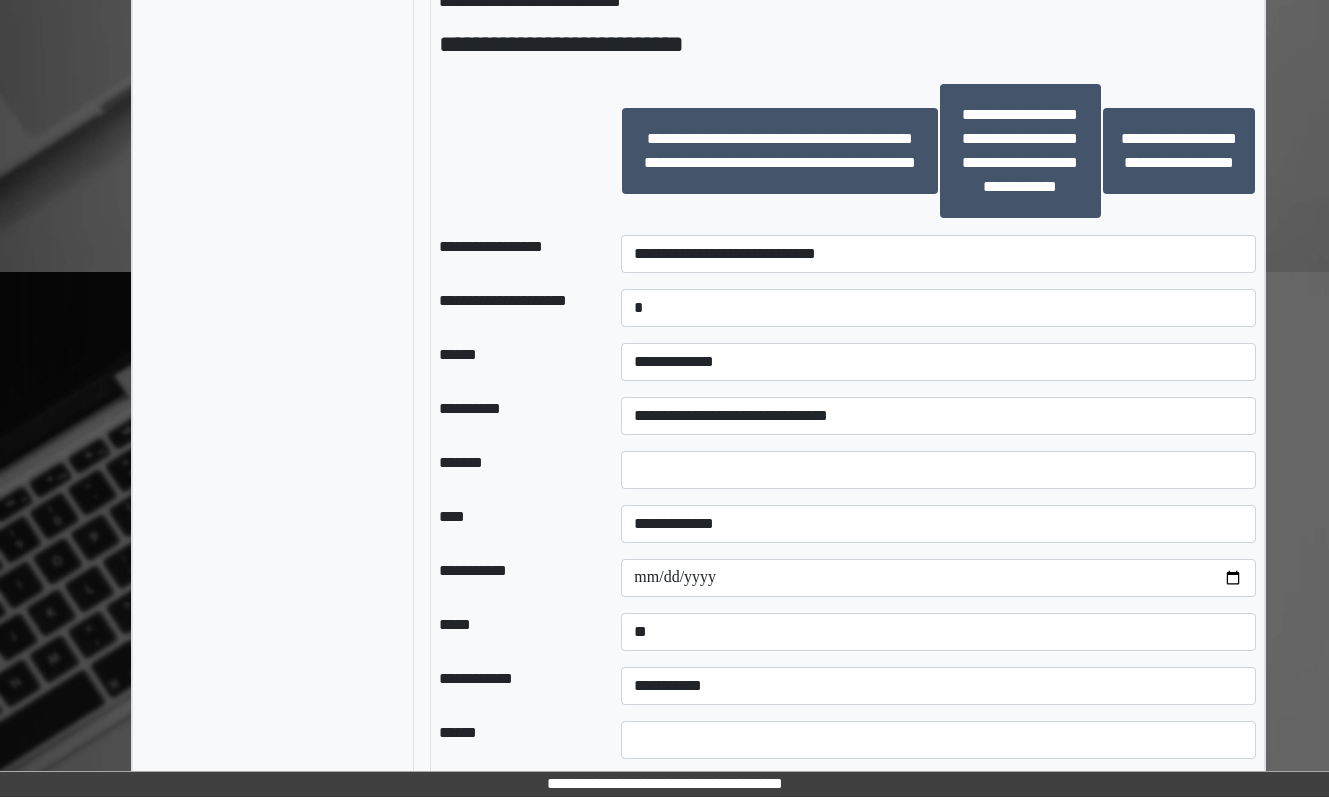 click on "**********" at bounding box center [273, -236] 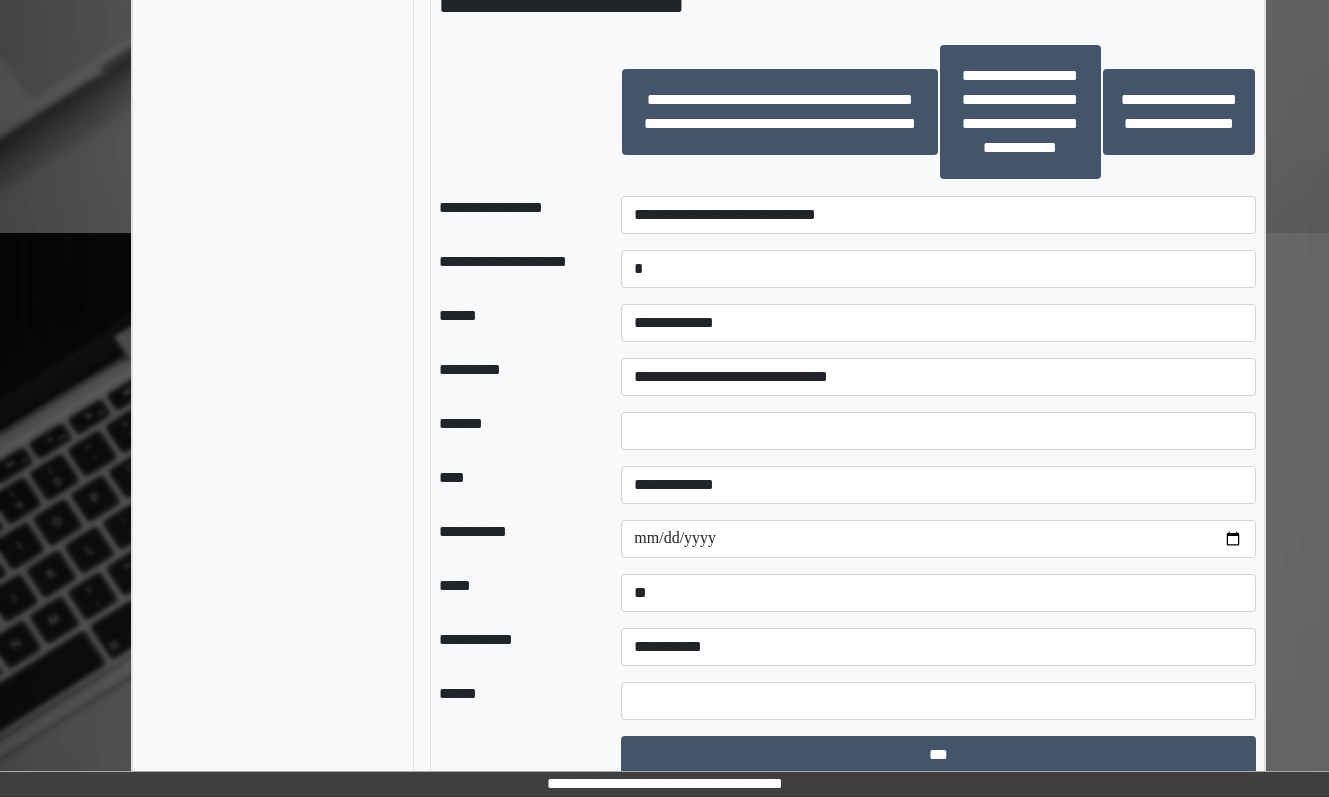 scroll, scrollTop: 1464, scrollLeft: 0, axis: vertical 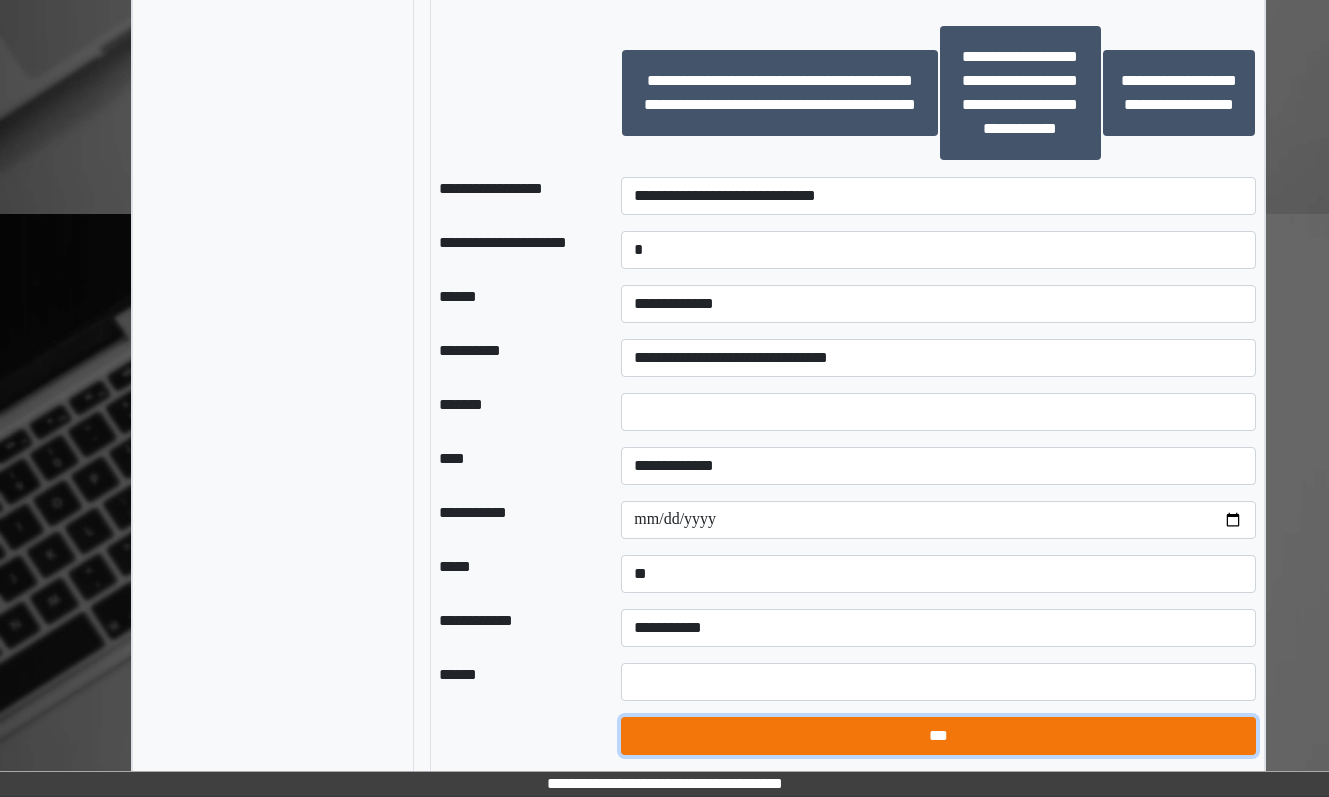 click on "***" at bounding box center [938, 736] 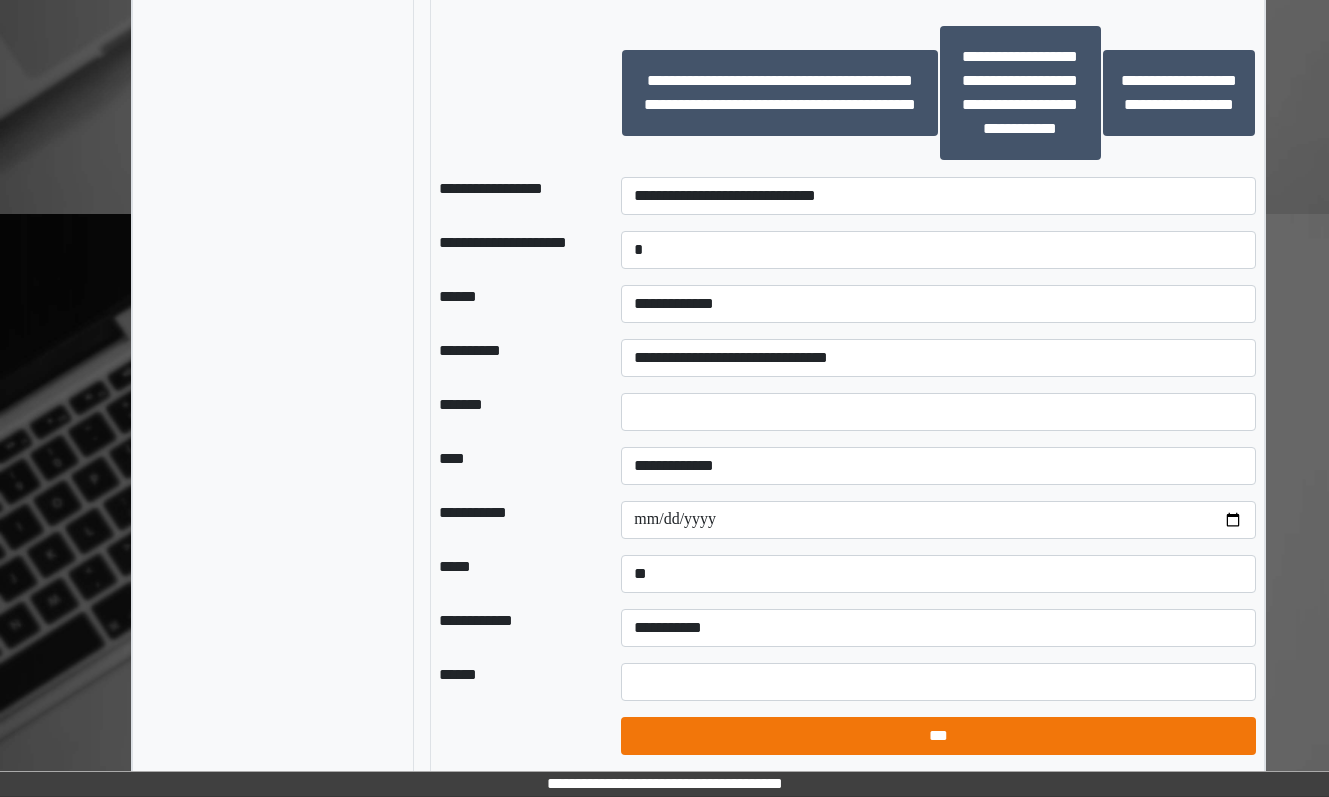 select on "*" 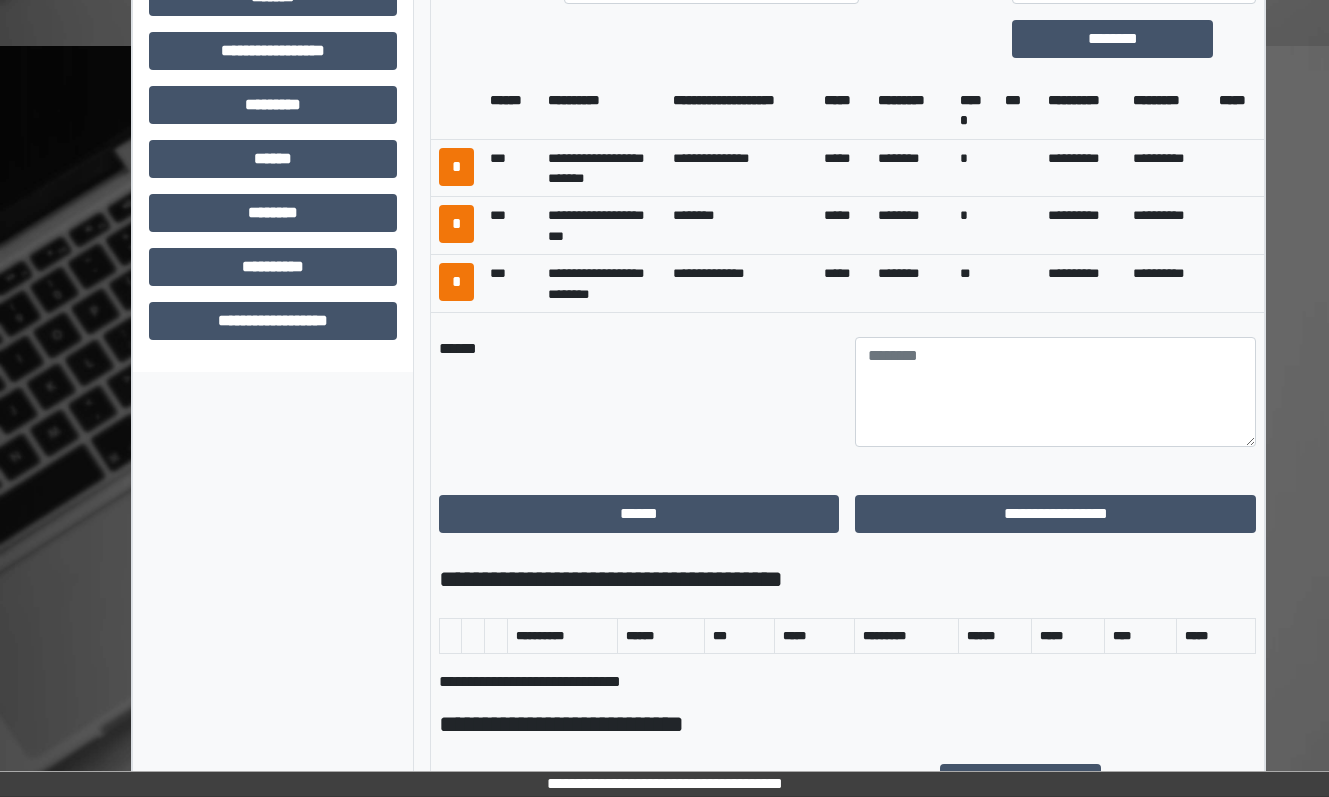scroll, scrollTop: 764, scrollLeft: 0, axis: vertical 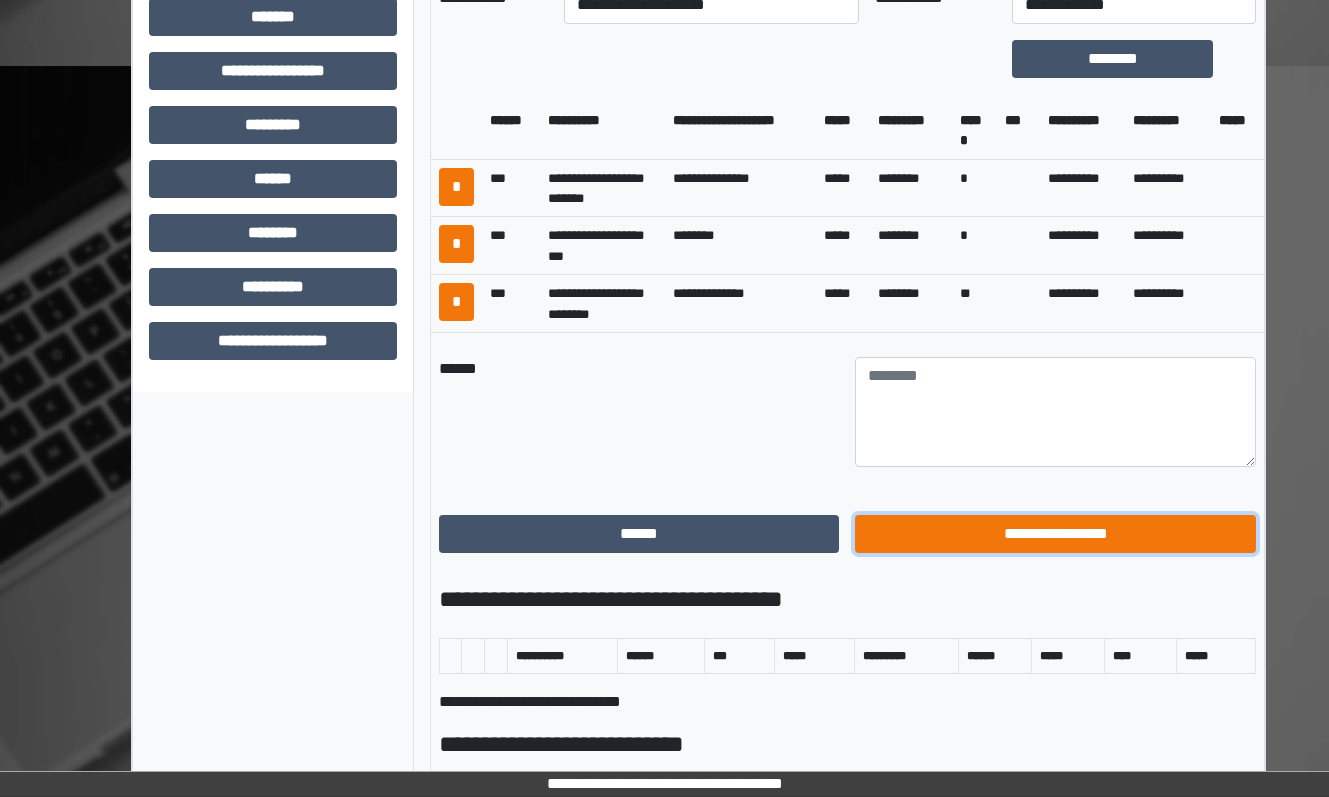 click on "**********" at bounding box center [1055, 534] 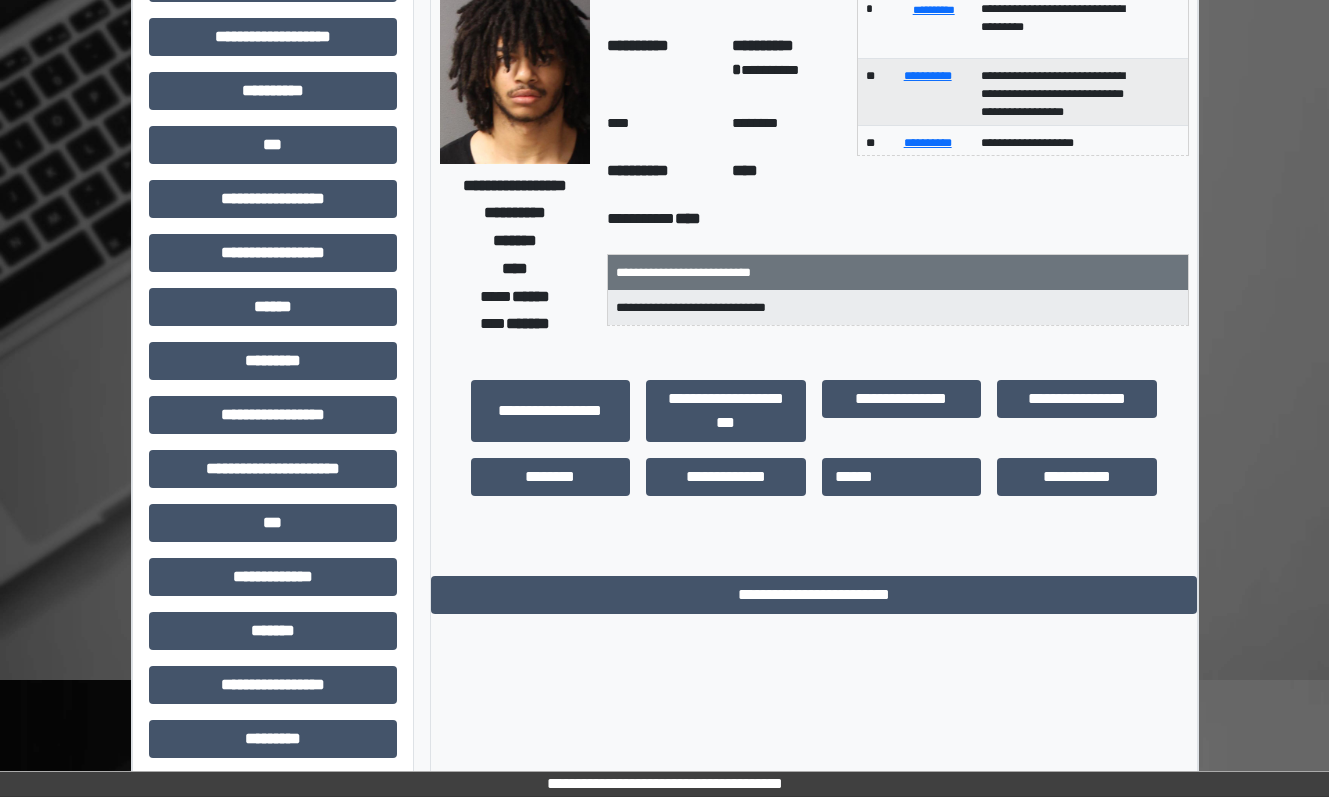 scroll, scrollTop: 0, scrollLeft: 0, axis: both 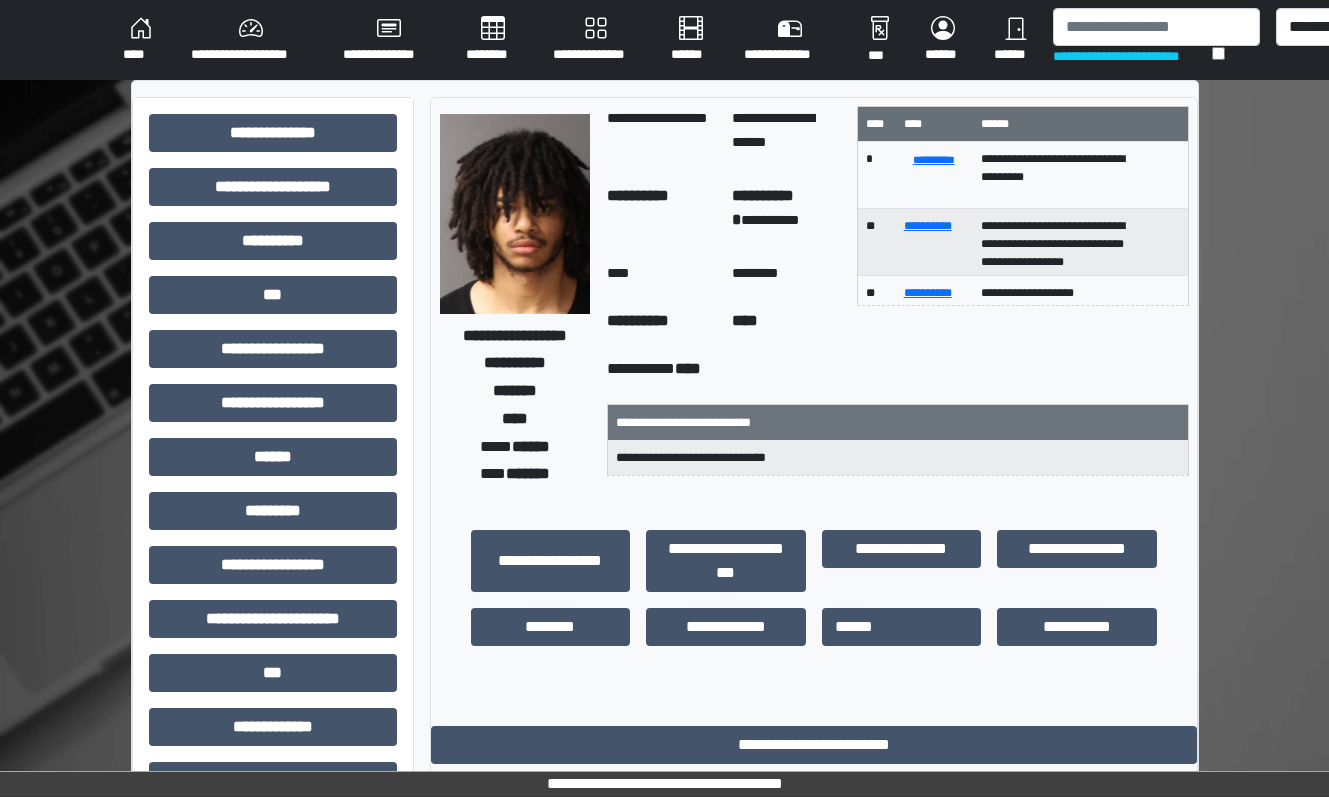 click on "****" at bounding box center (141, 40) 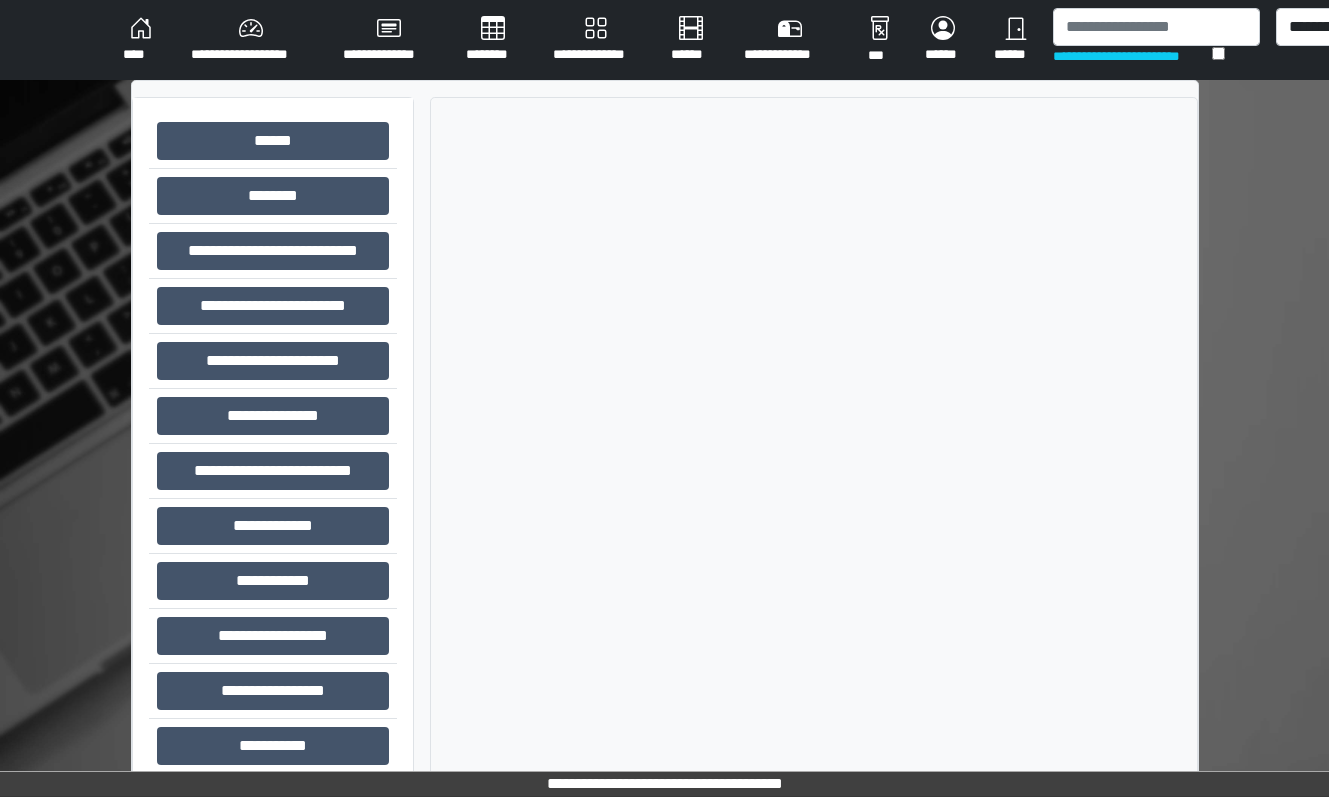scroll, scrollTop: 0, scrollLeft: 0, axis: both 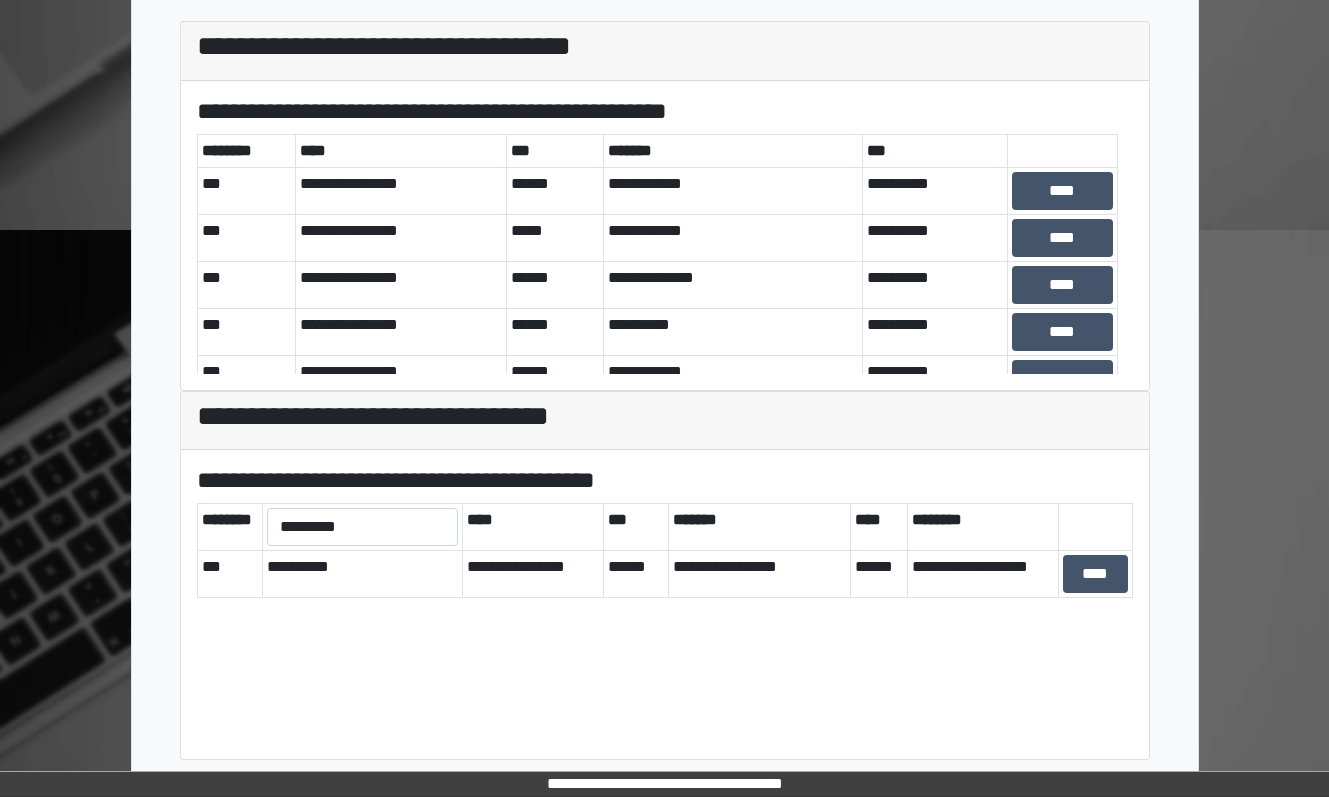 click on "**********" at bounding box center (665, 623) 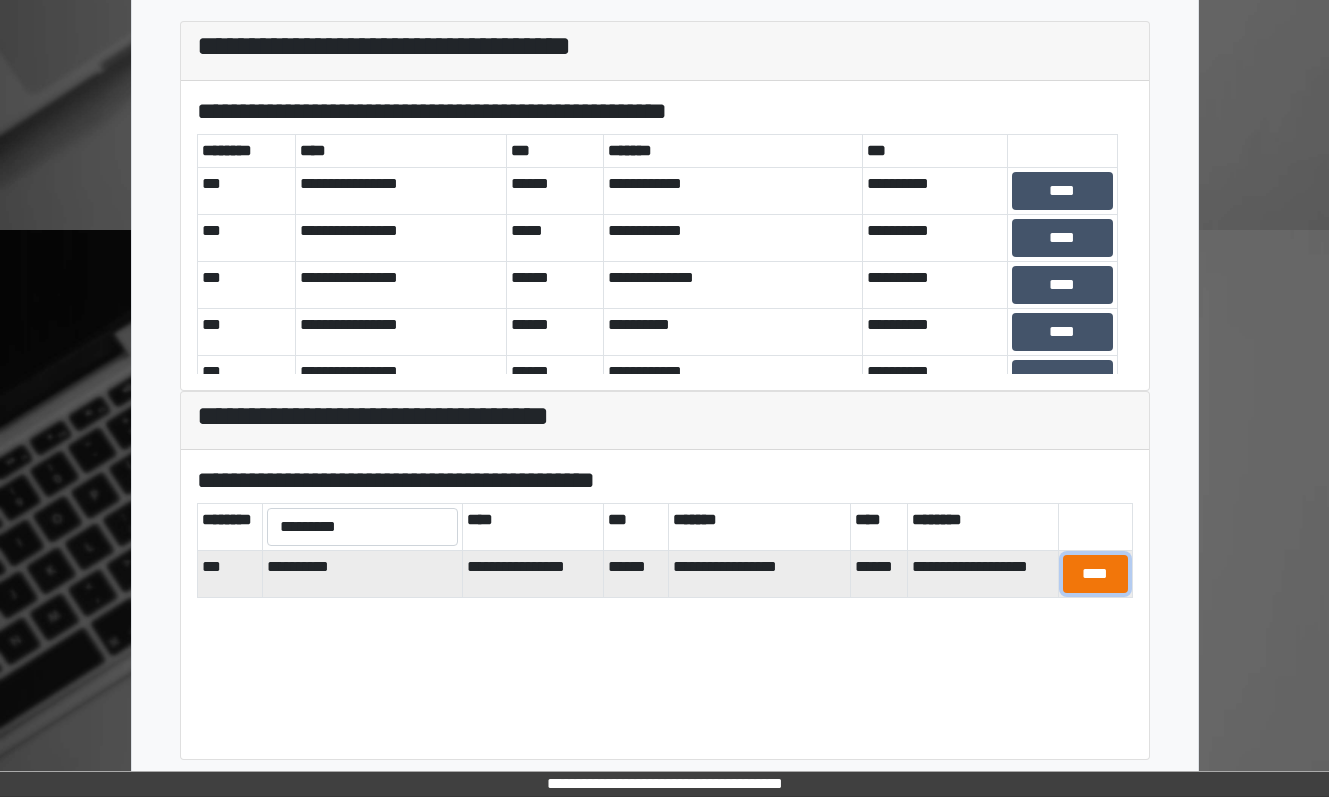 click on "****" at bounding box center (1095, 574) 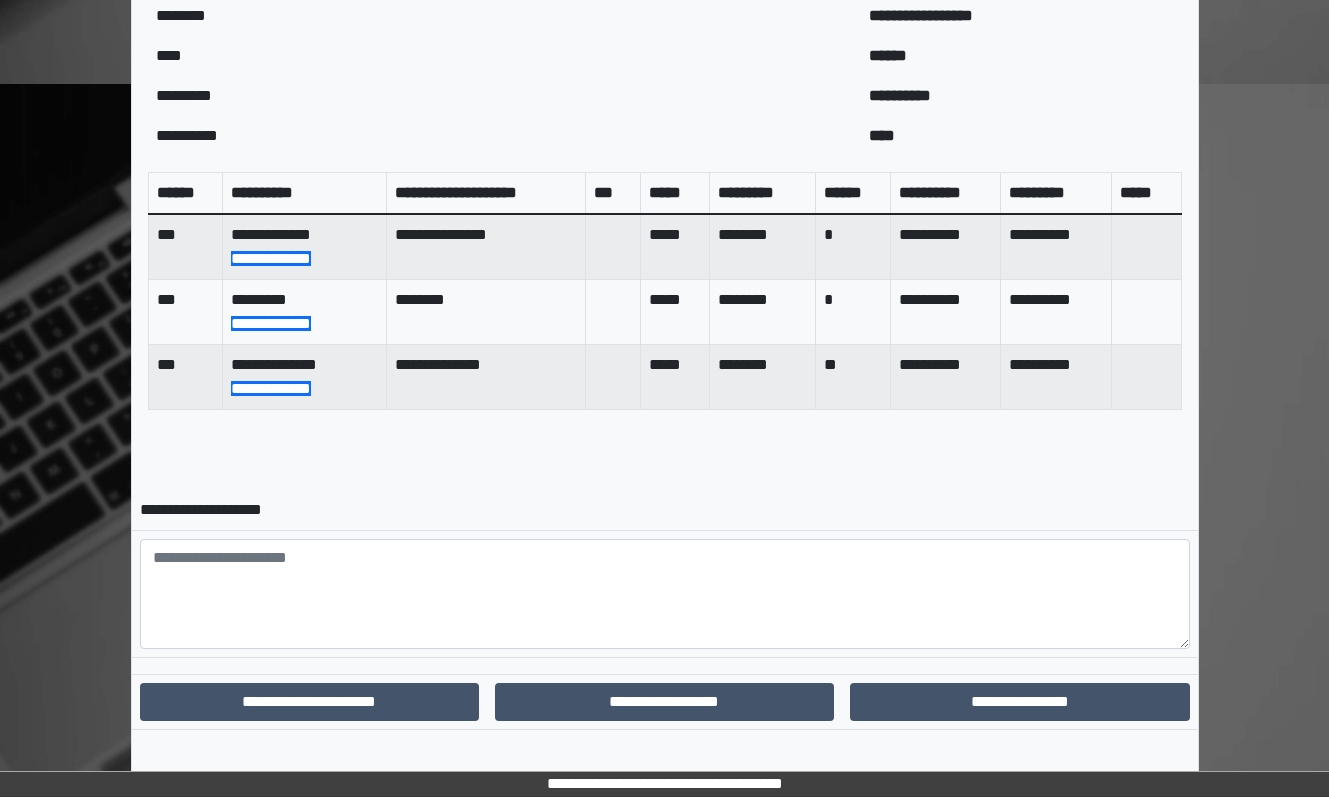 scroll, scrollTop: 760, scrollLeft: 0, axis: vertical 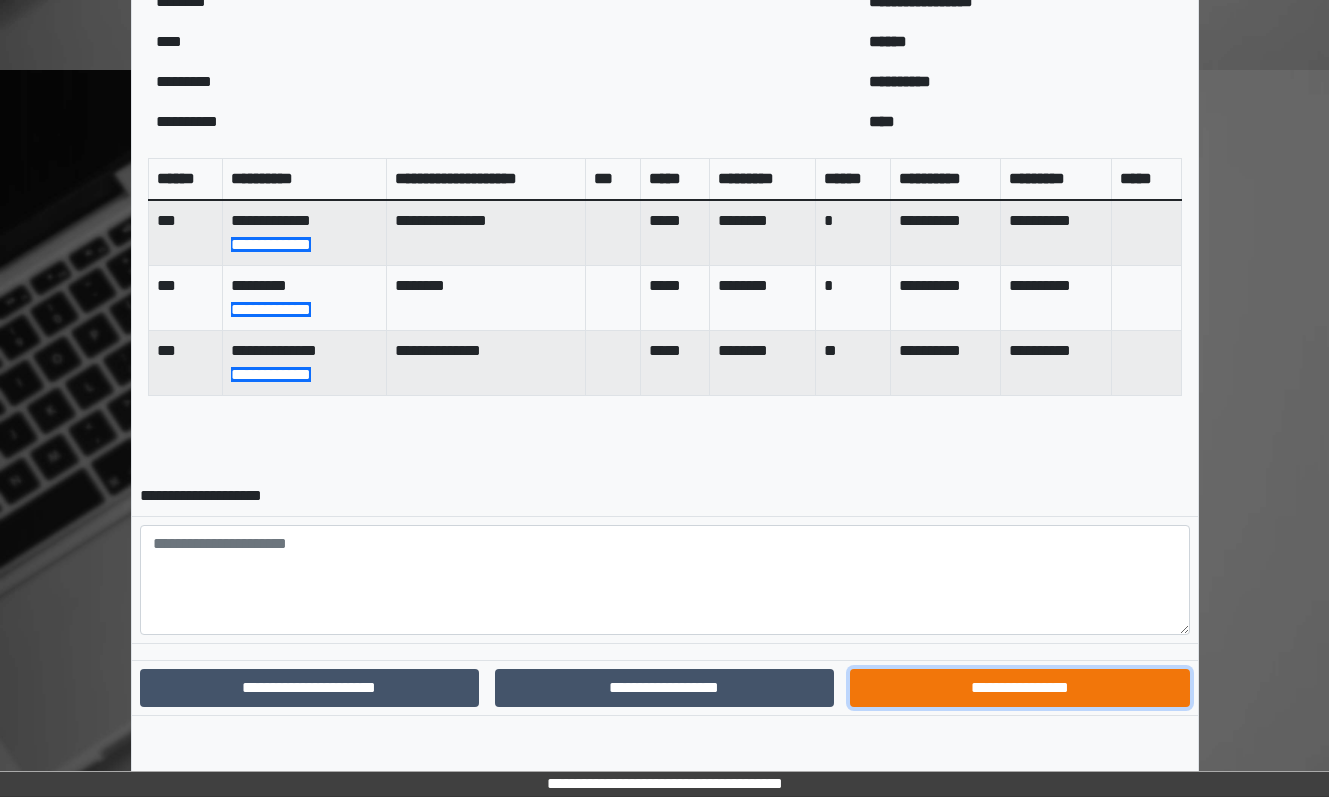 click on "**********" at bounding box center [1019, 688] 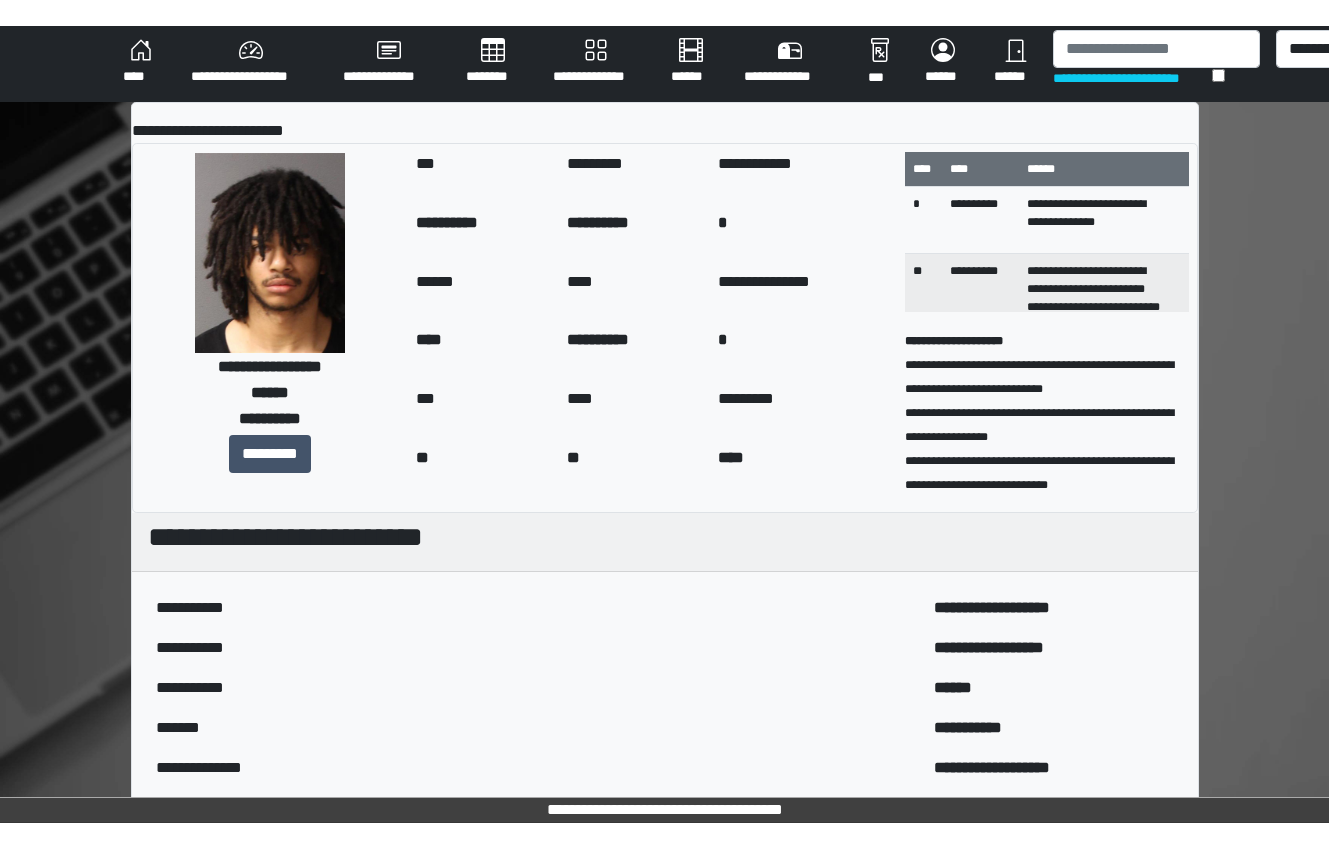 scroll, scrollTop: 0, scrollLeft: 0, axis: both 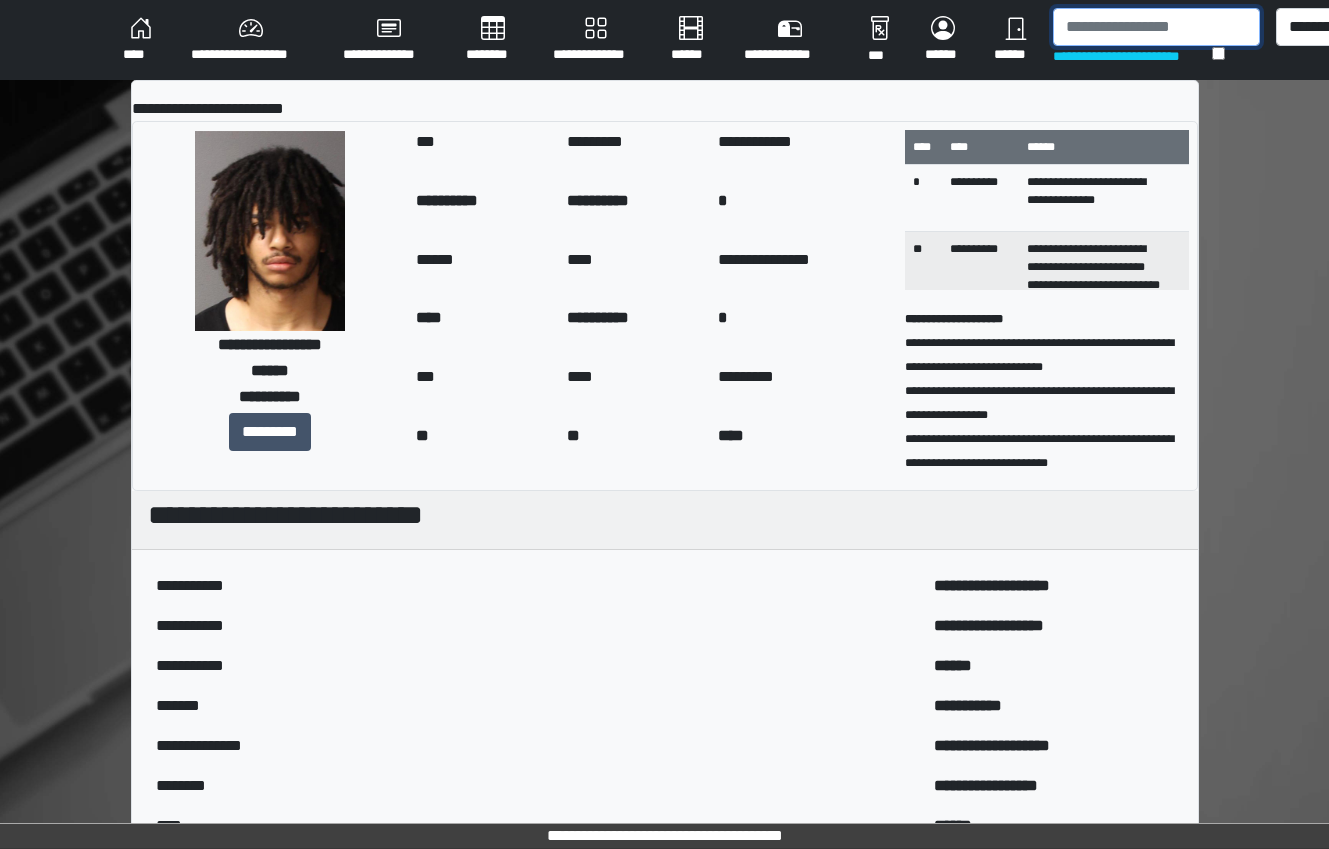 click at bounding box center [1156, 27] 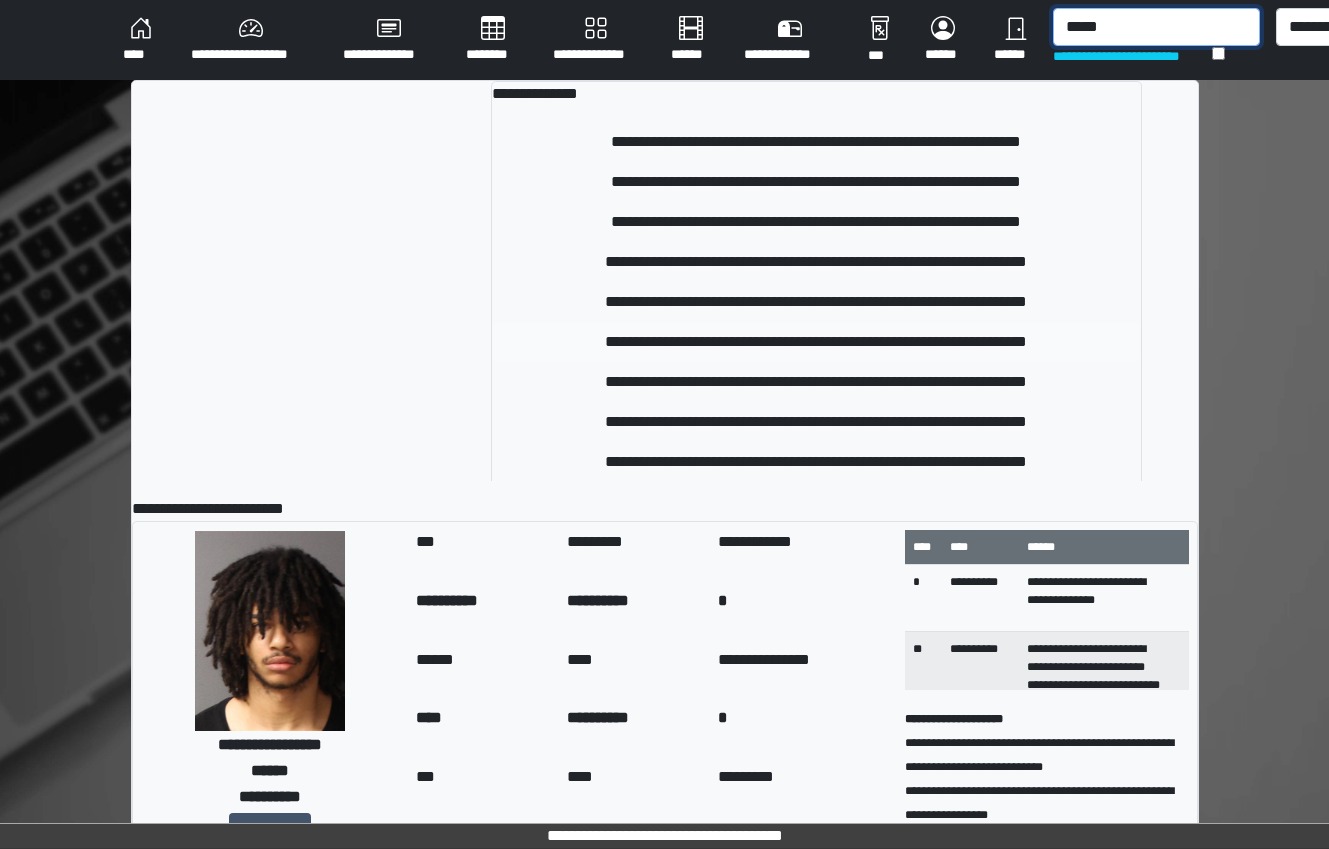 type on "*****" 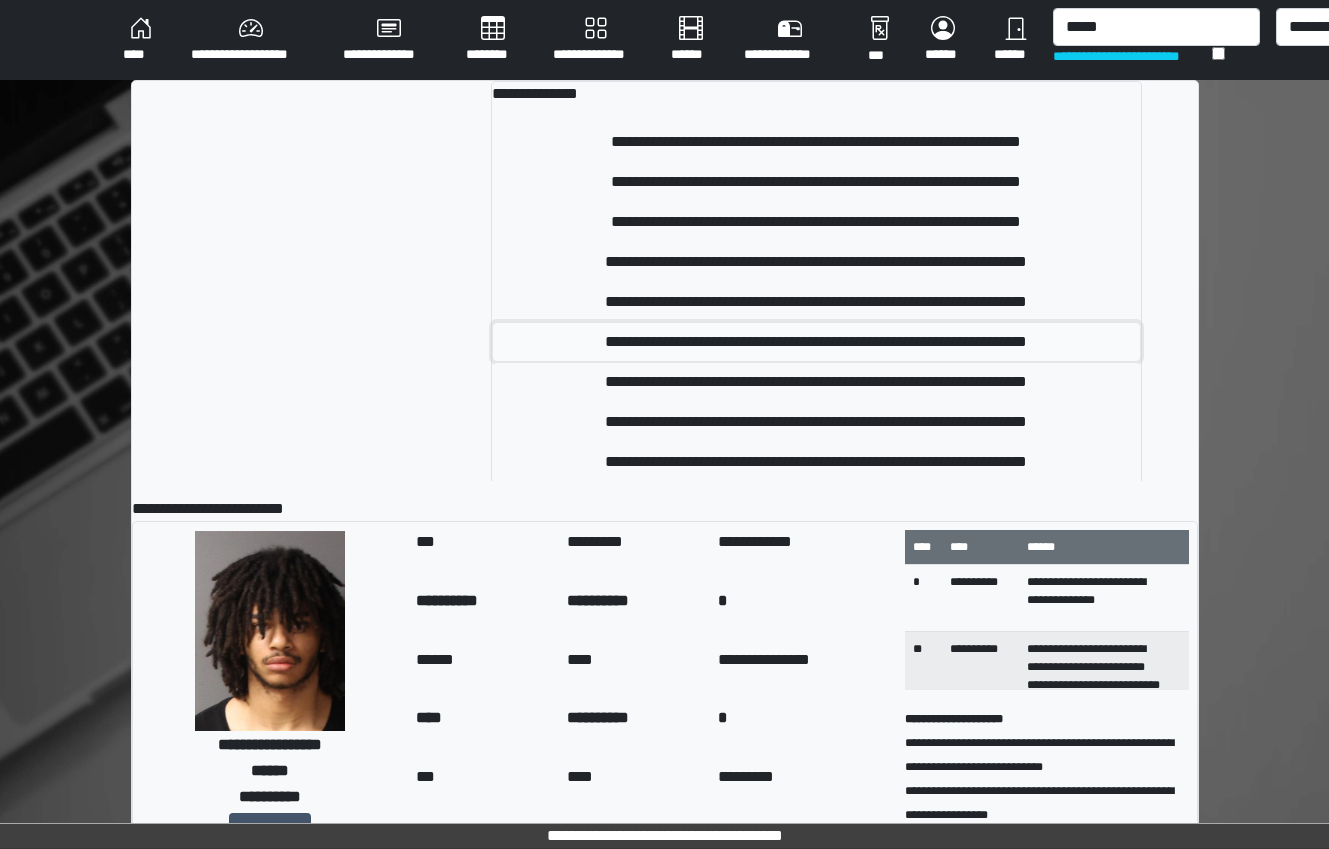 click on "**********" at bounding box center (816, 342) 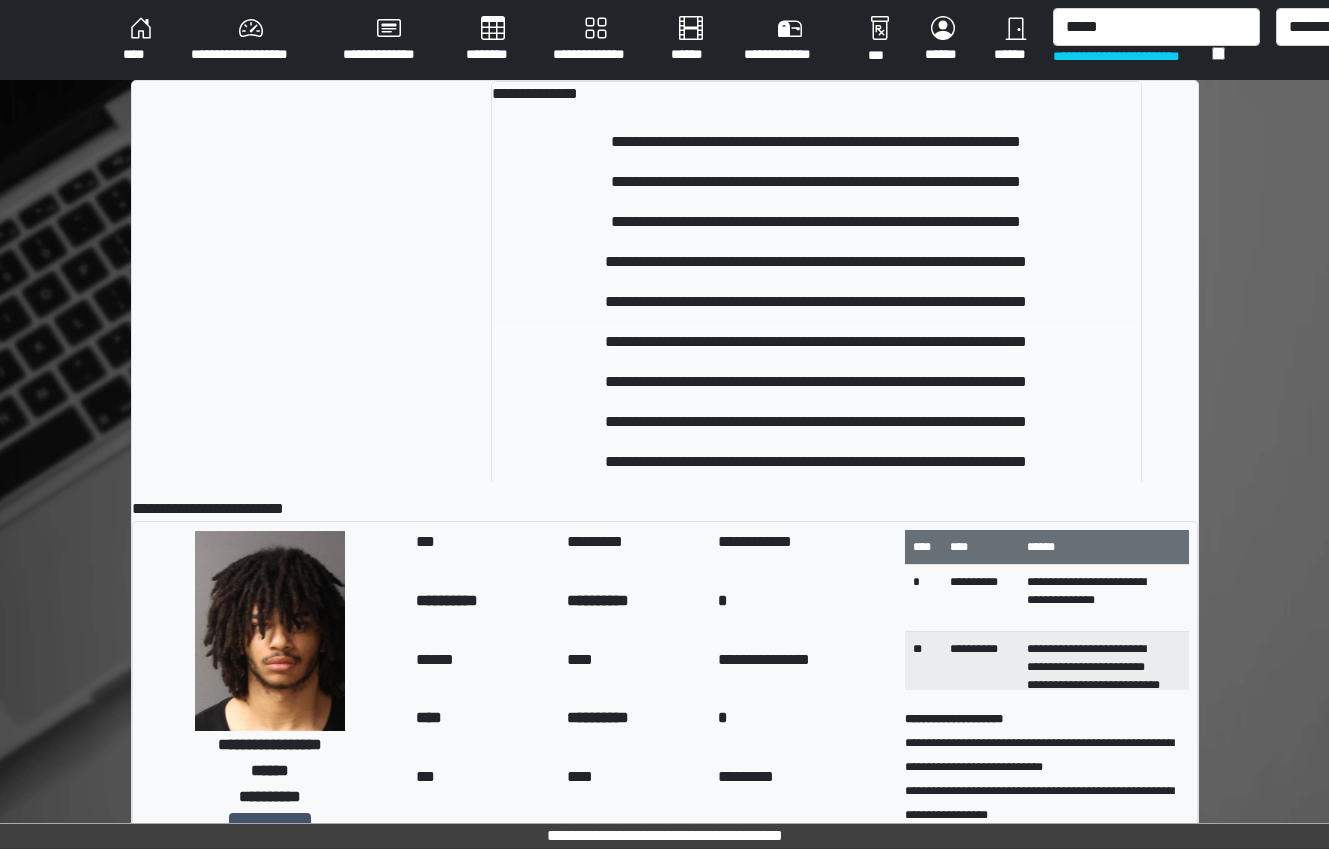 type 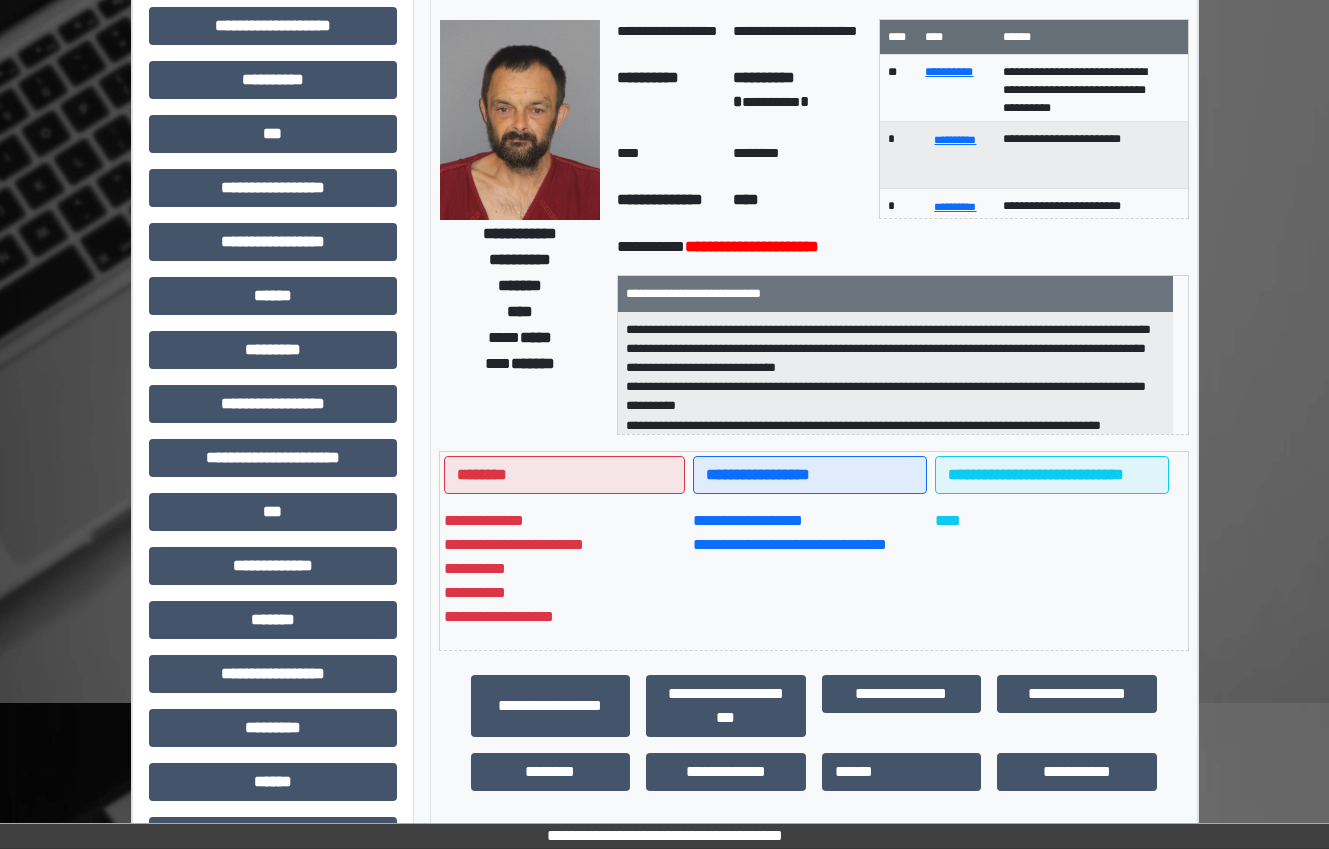 scroll, scrollTop: 325, scrollLeft: 0, axis: vertical 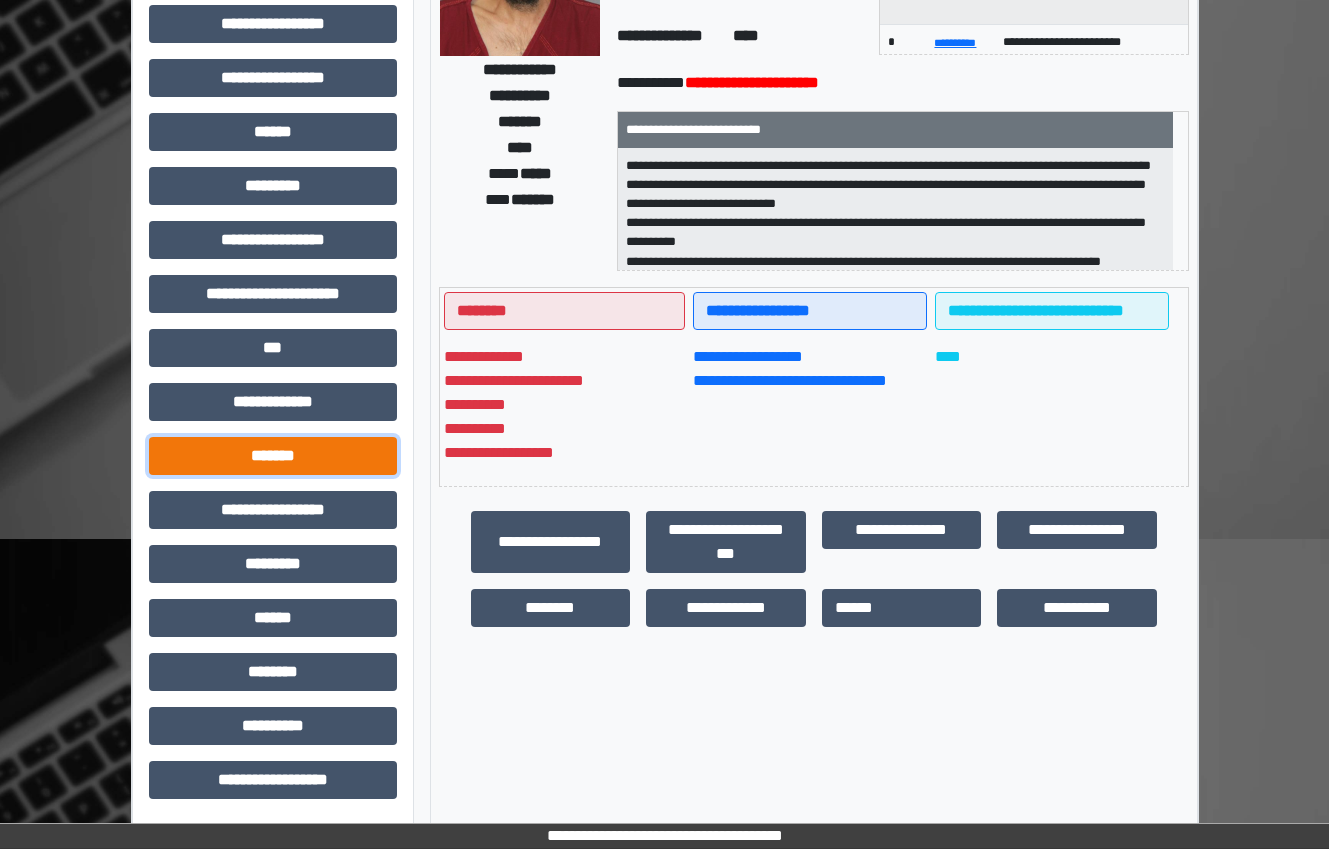 click on "*******" at bounding box center (273, 456) 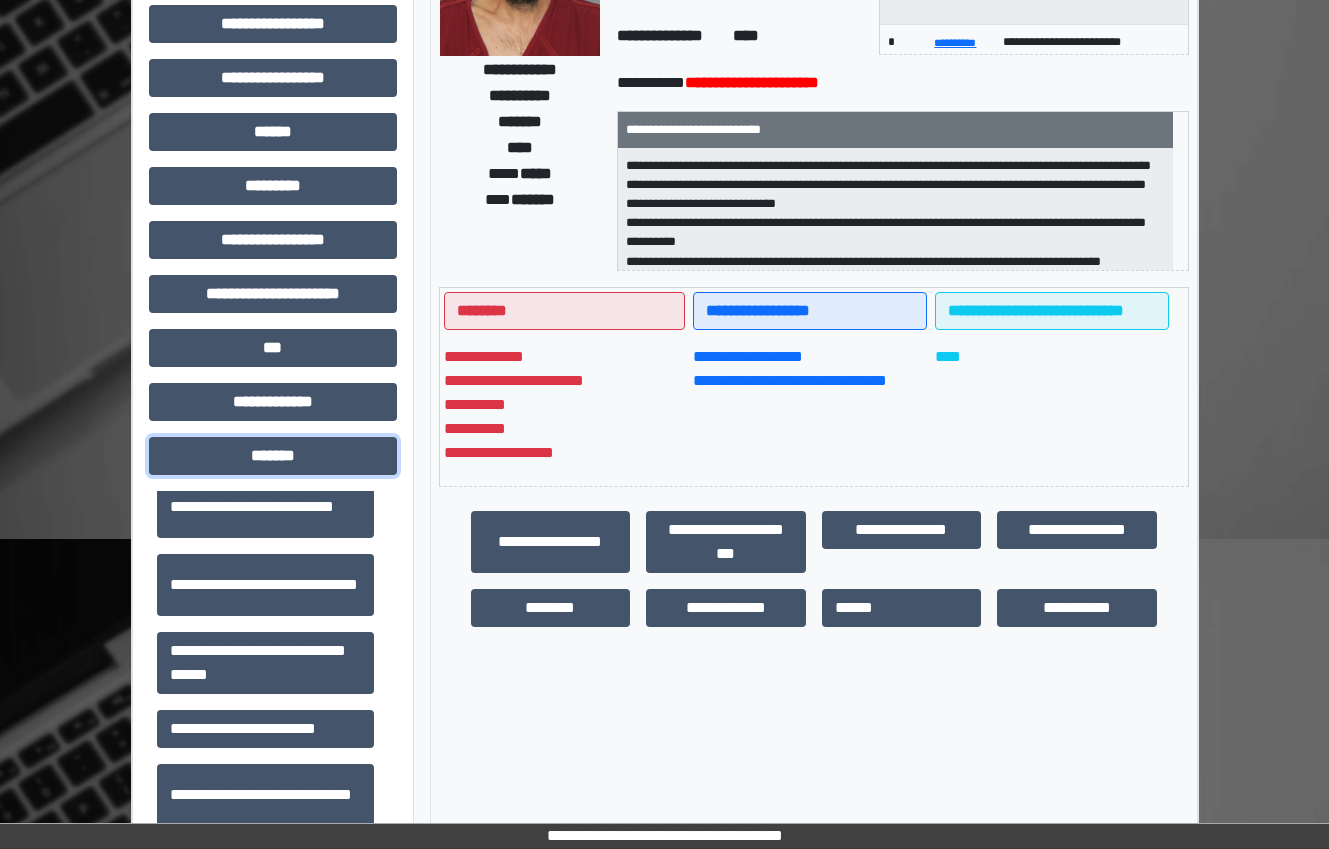 scroll, scrollTop: 700, scrollLeft: 0, axis: vertical 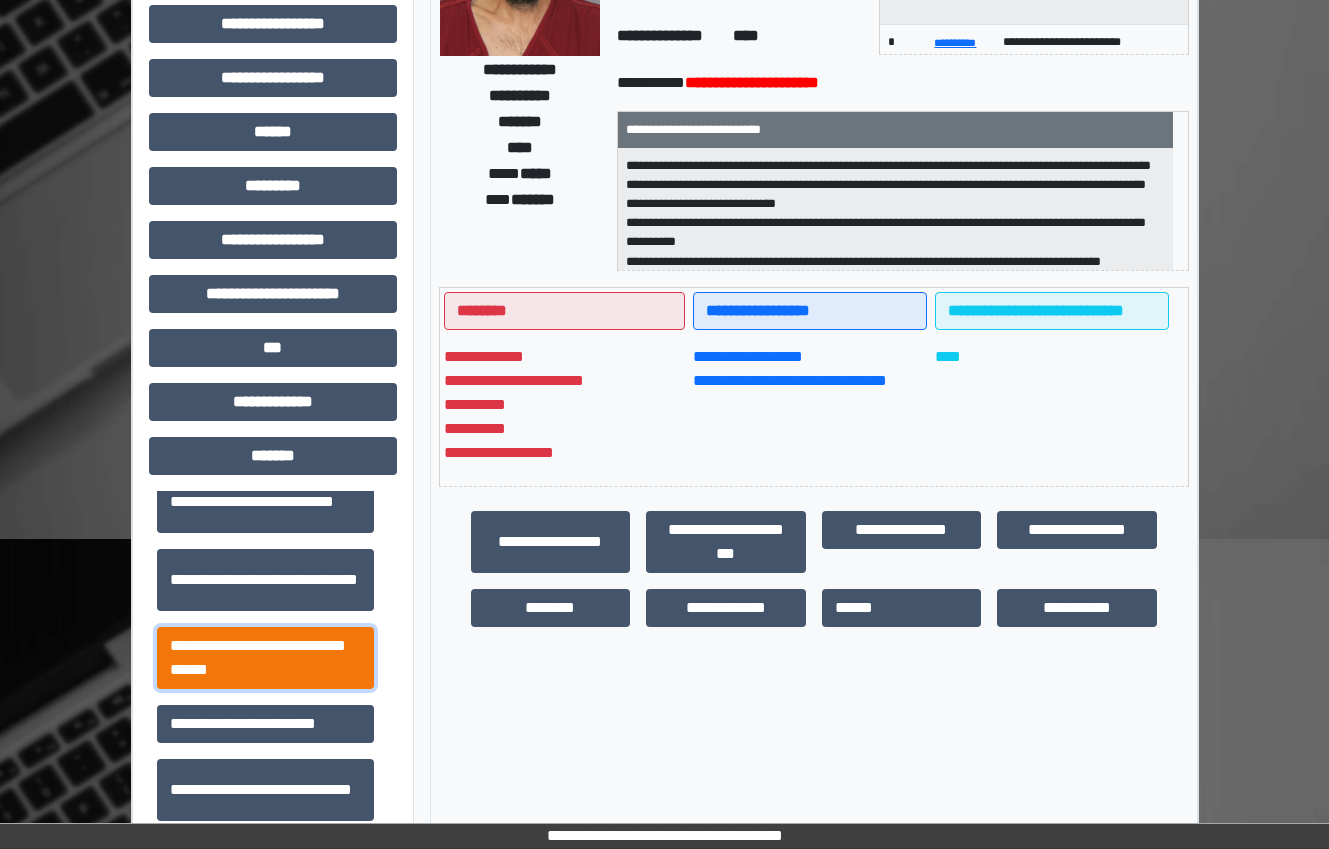 click on "**********" at bounding box center (265, 658) 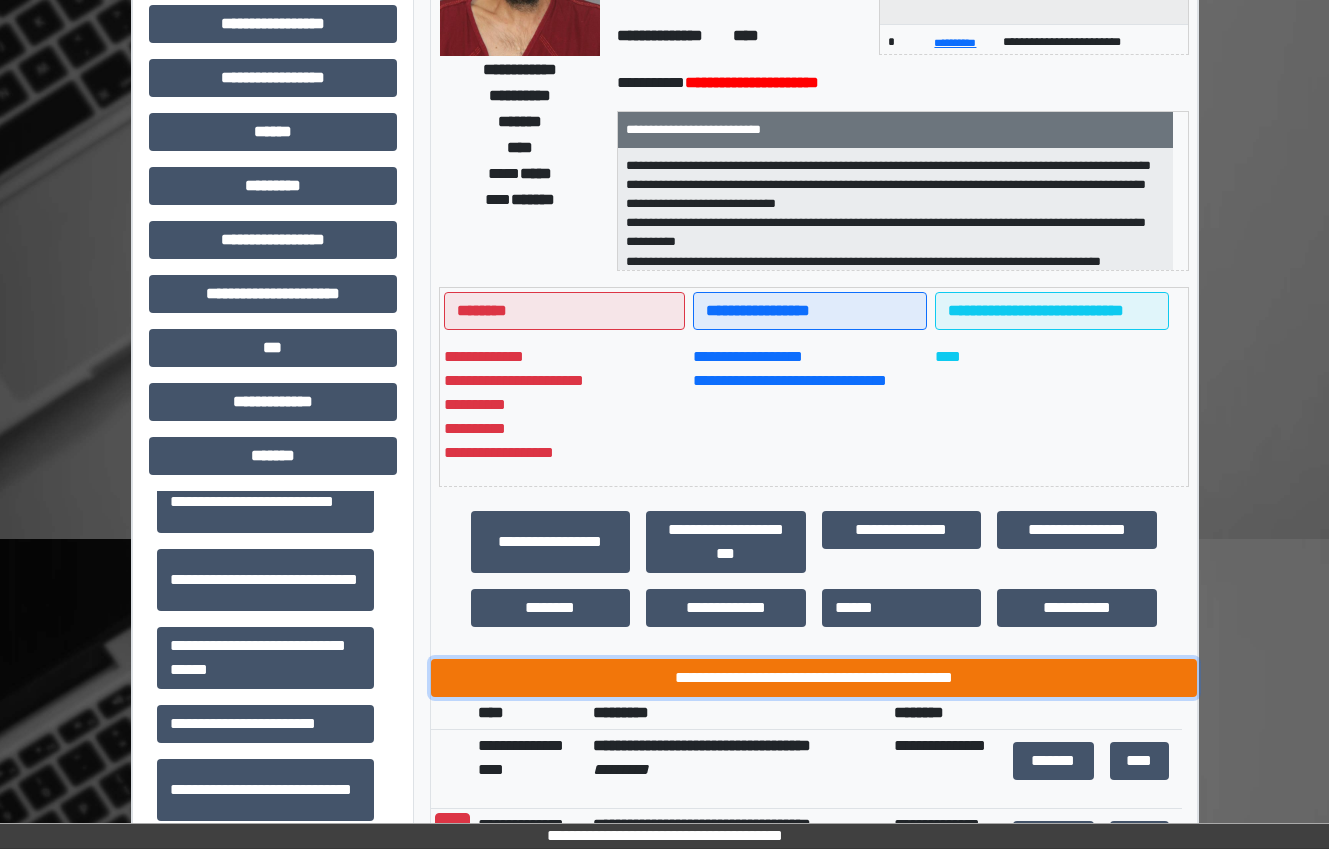 click on "**********" at bounding box center (814, 678) 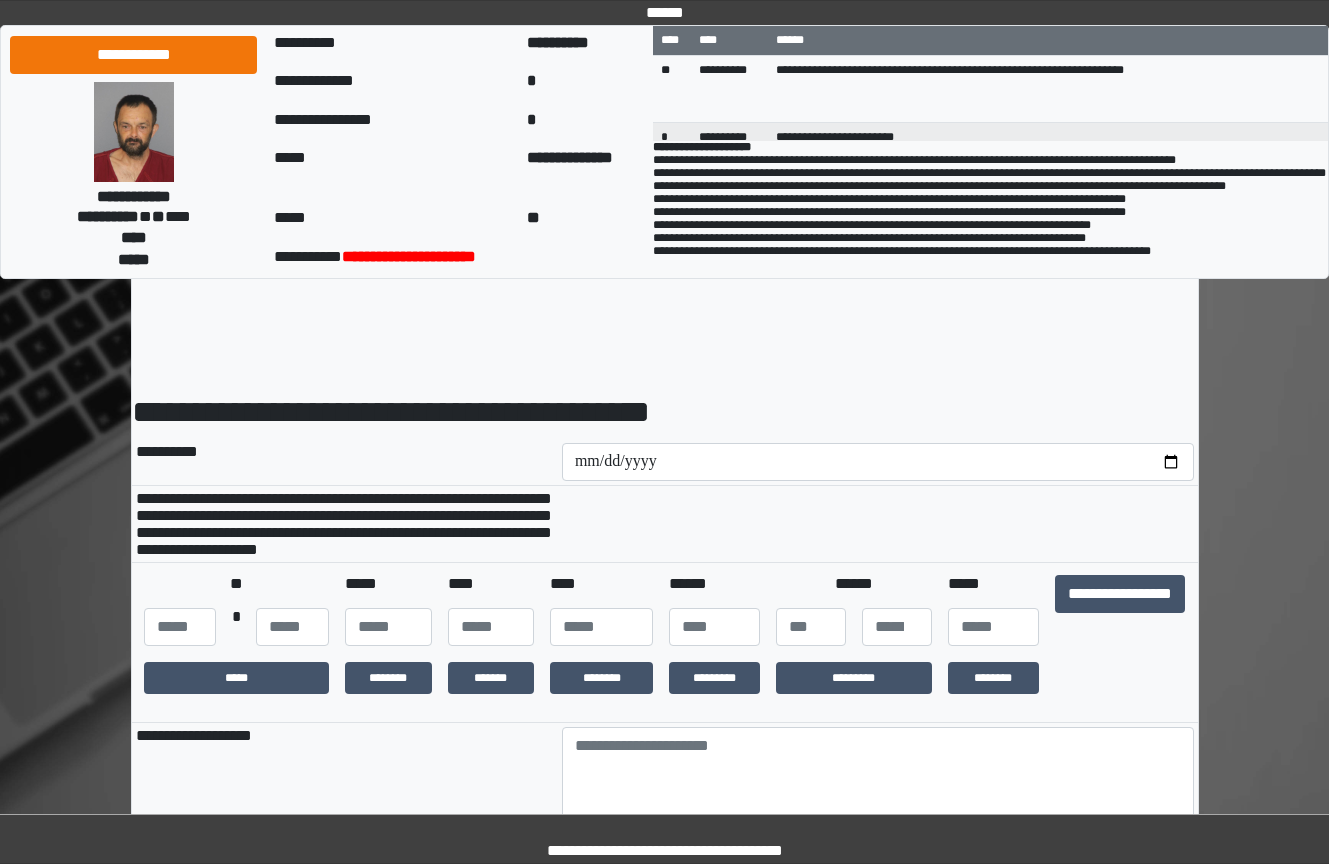scroll, scrollTop: 0, scrollLeft: 0, axis: both 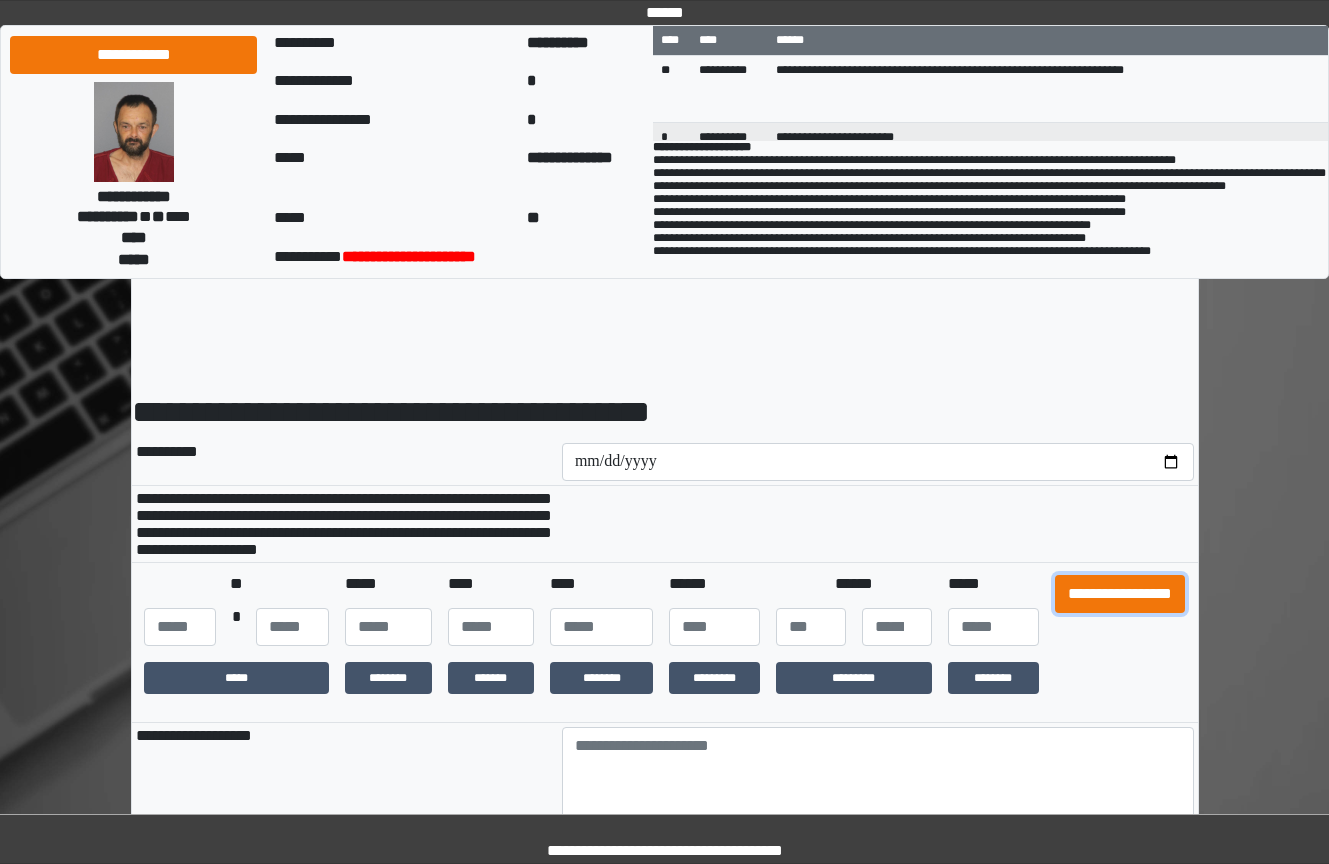 click on "**********" at bounding box center [1120, 594] 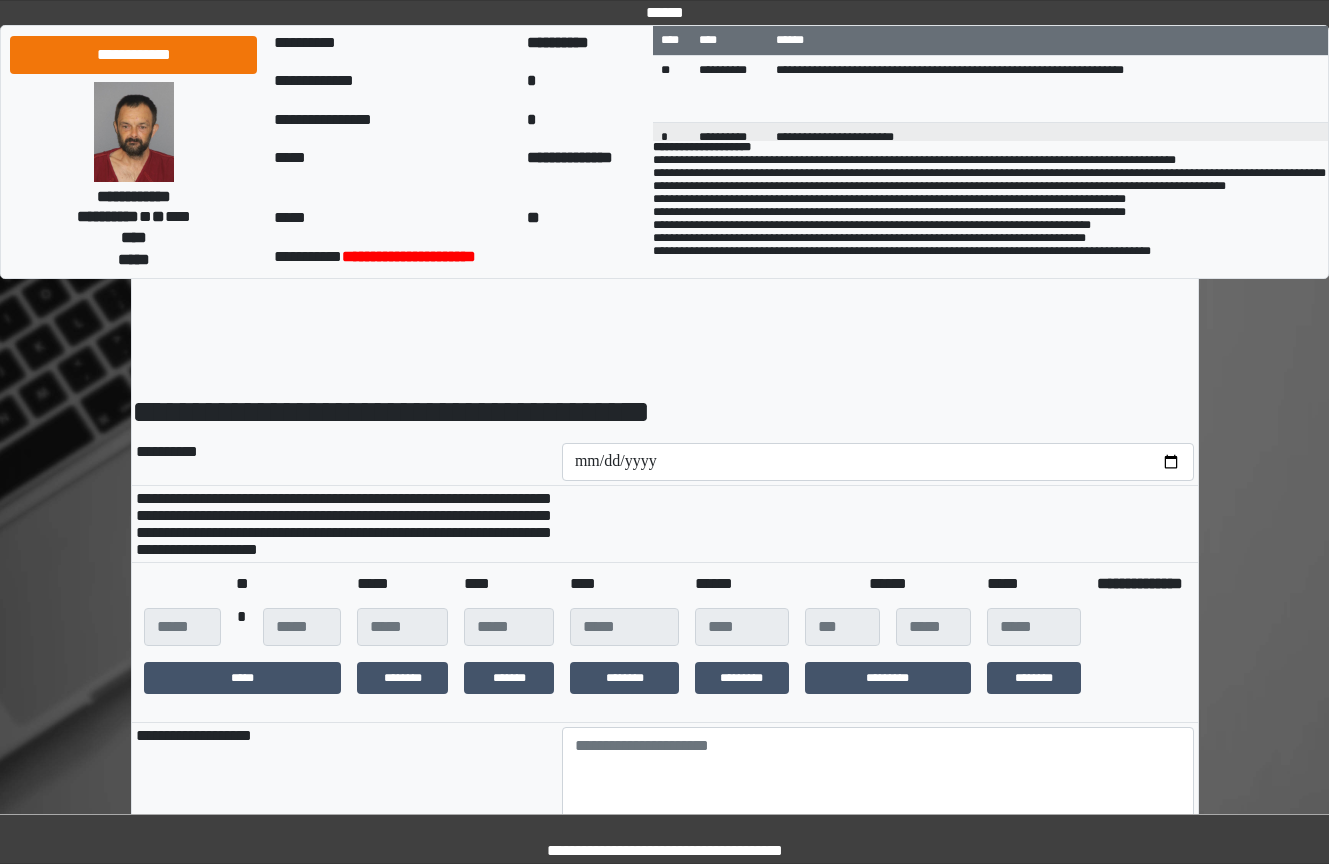 scroll, scrollTop: 200, scrollLeft: 0, axis: vertical 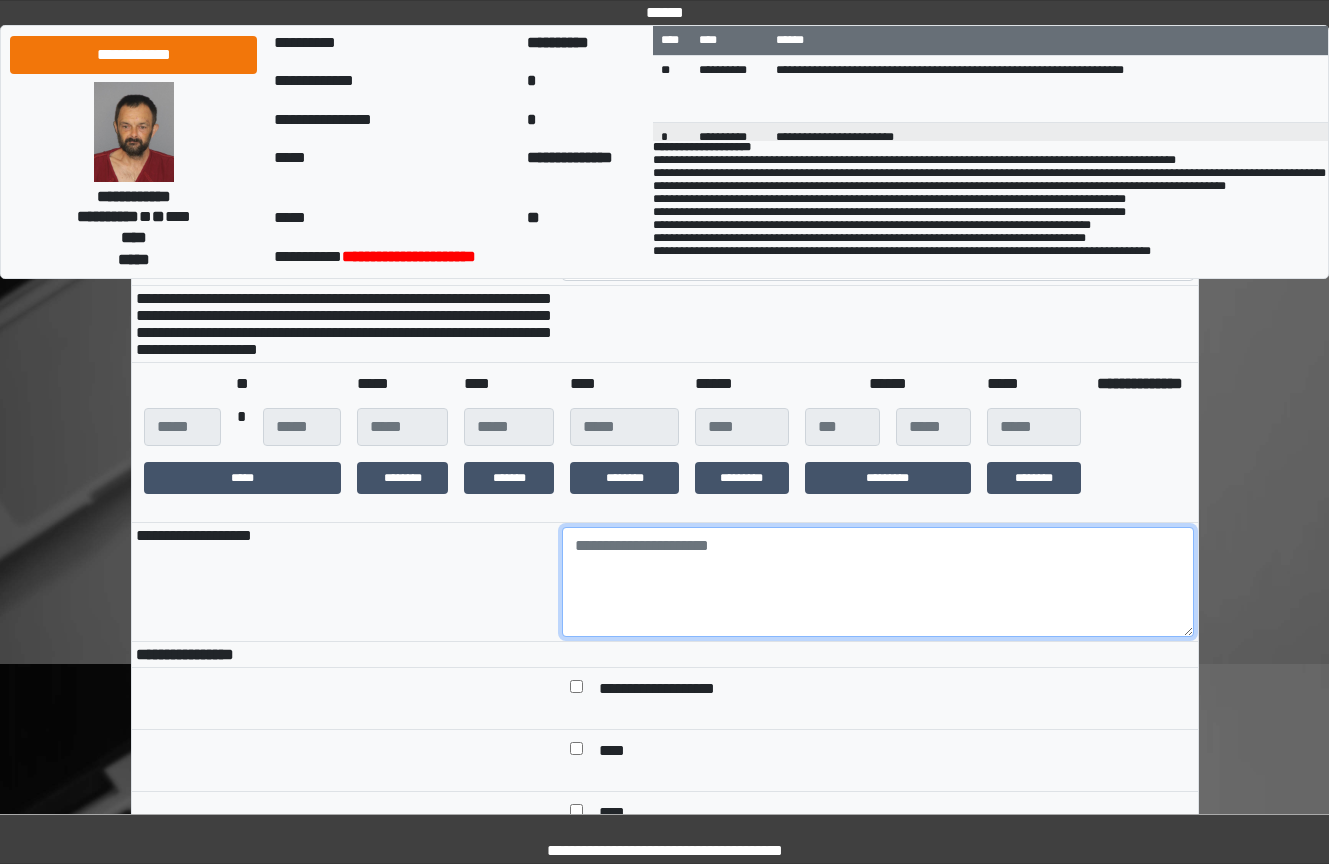 click at bounding box center (878, 582) 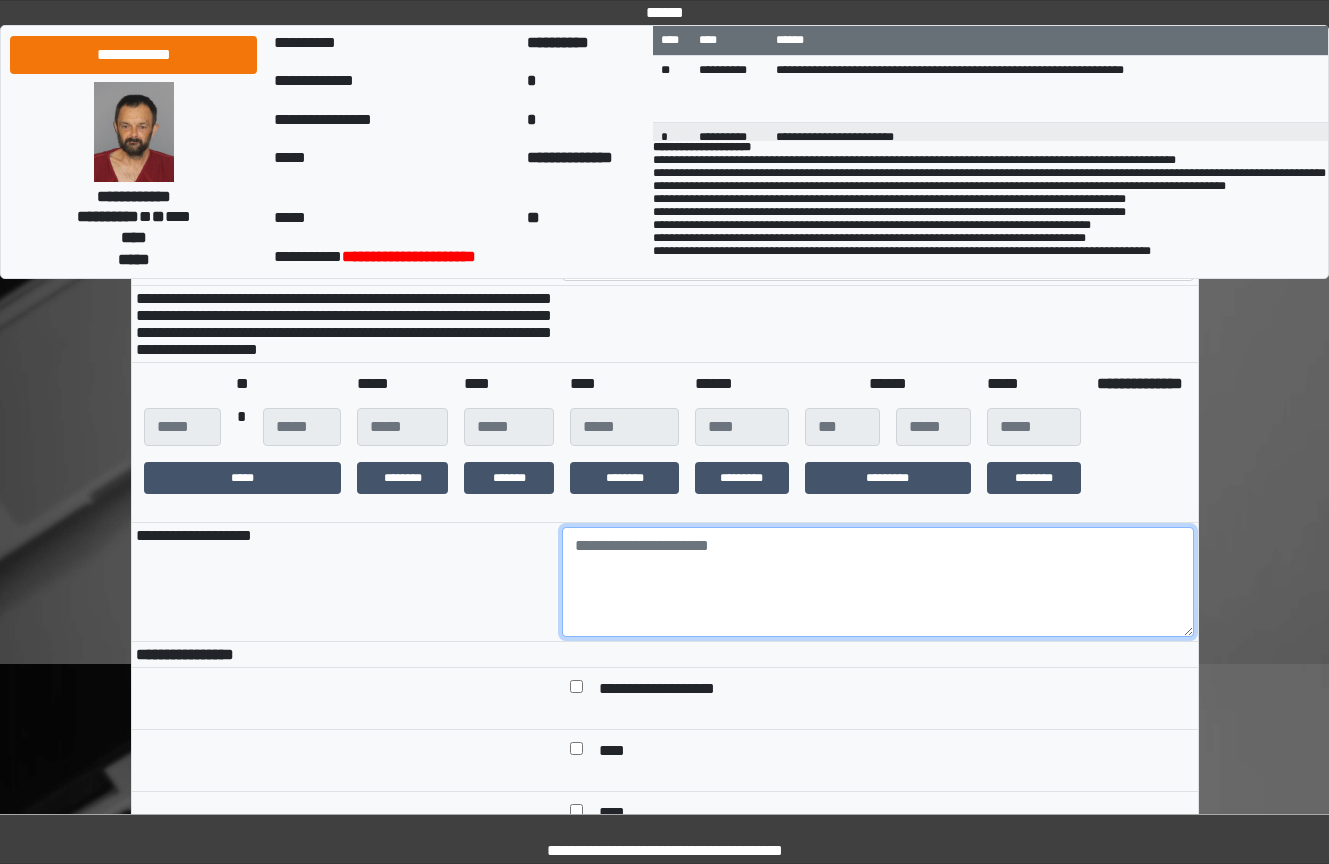 paste on "**********" 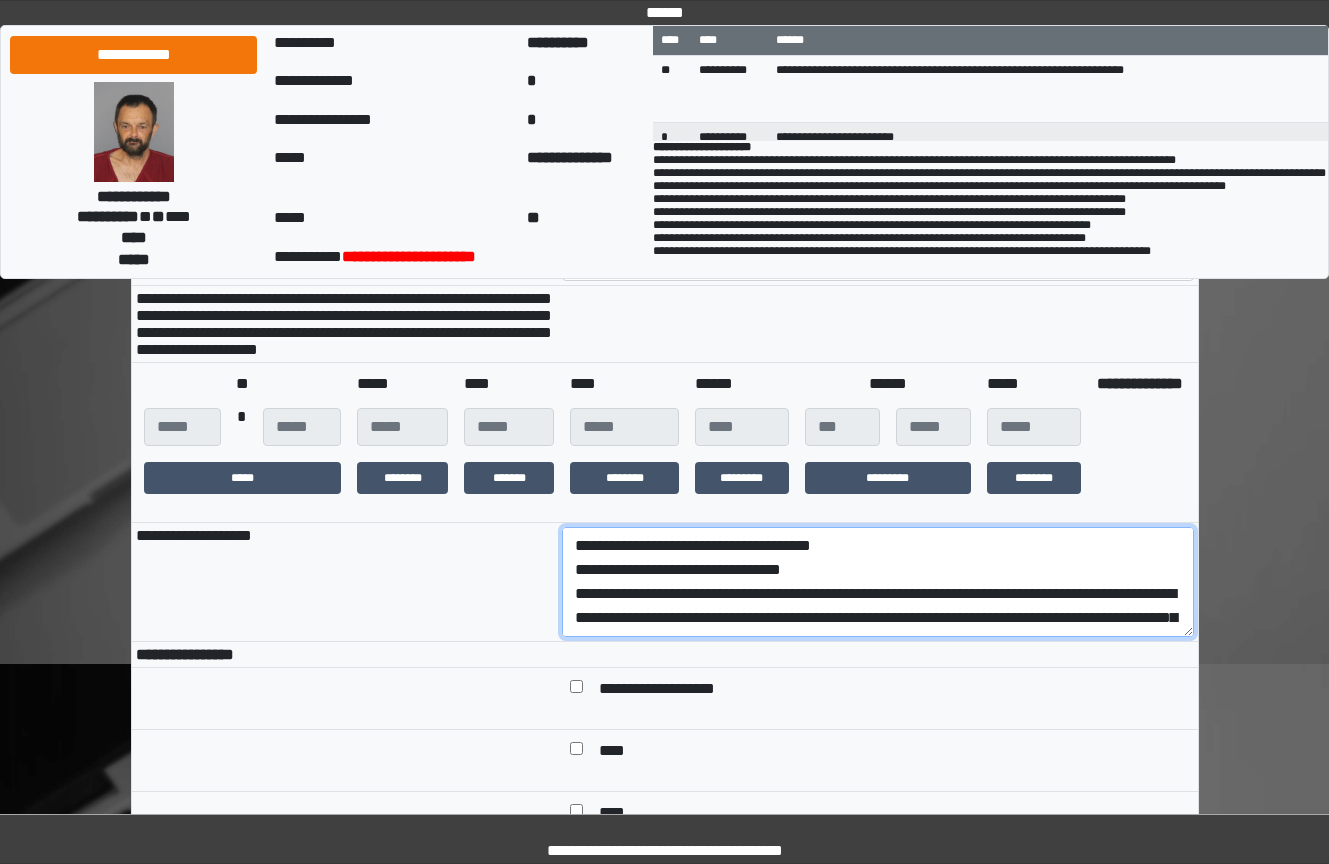 scroll, scrollTop: 185, scrollLeft: 0, axis: vertical 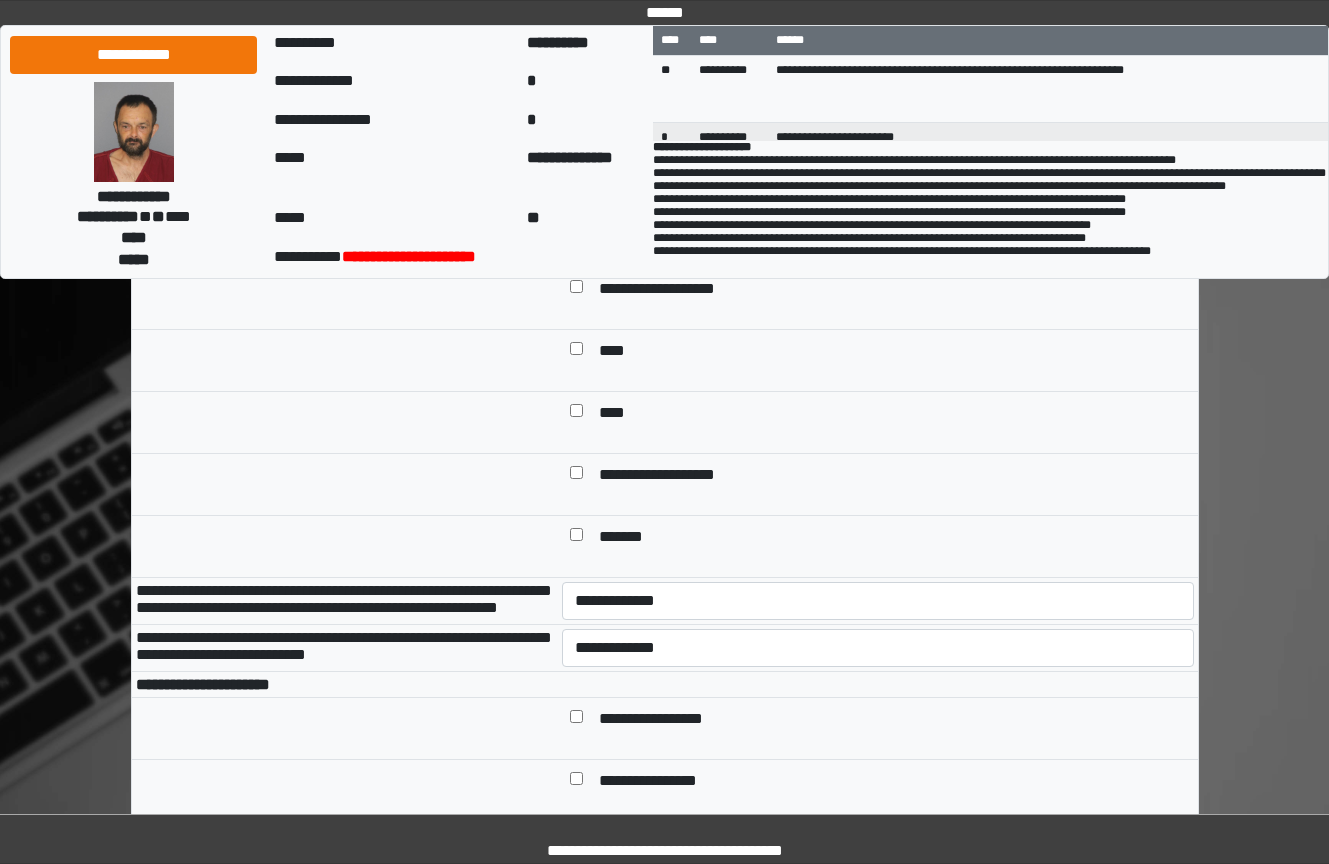 type on "**********" 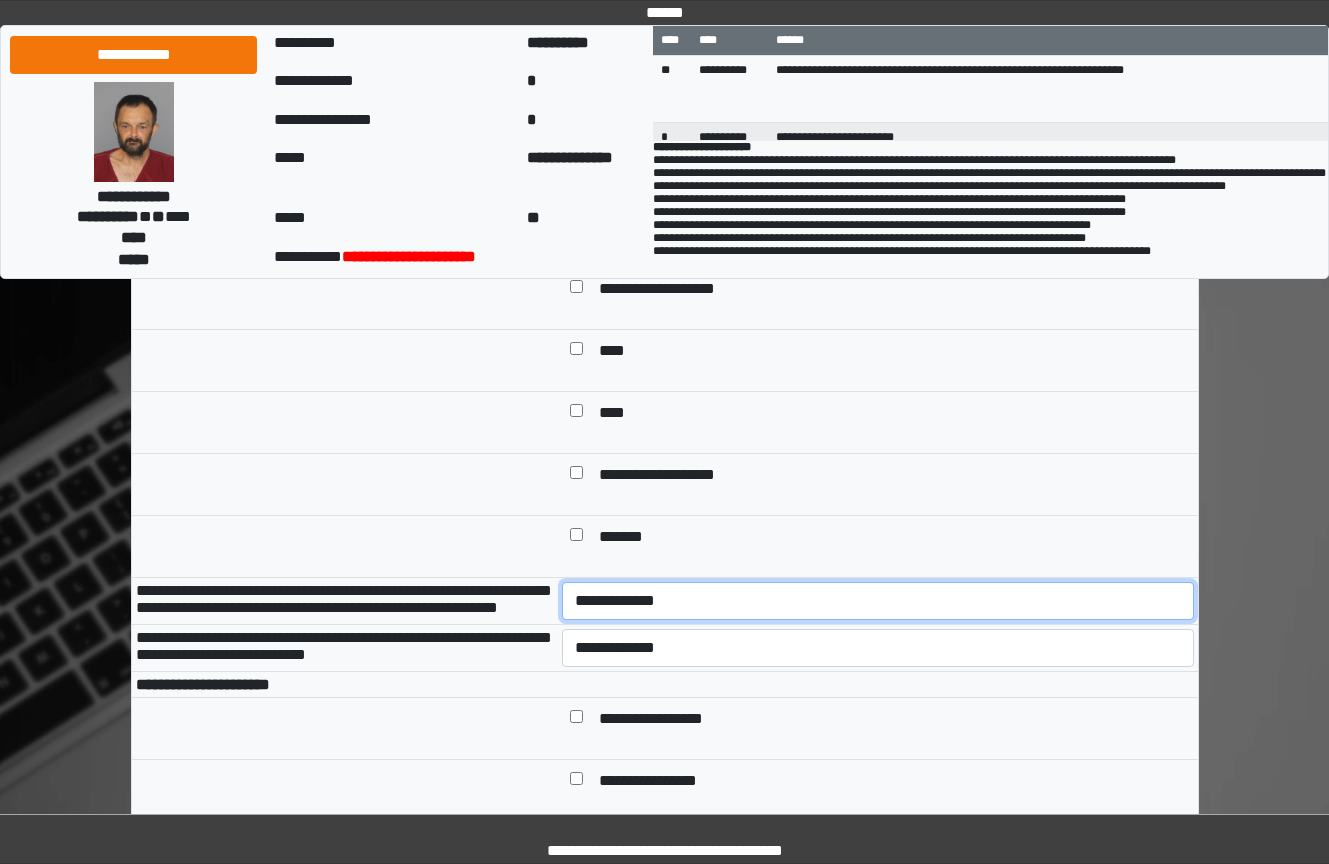 click on "**********" at bounding box center [878, 601] 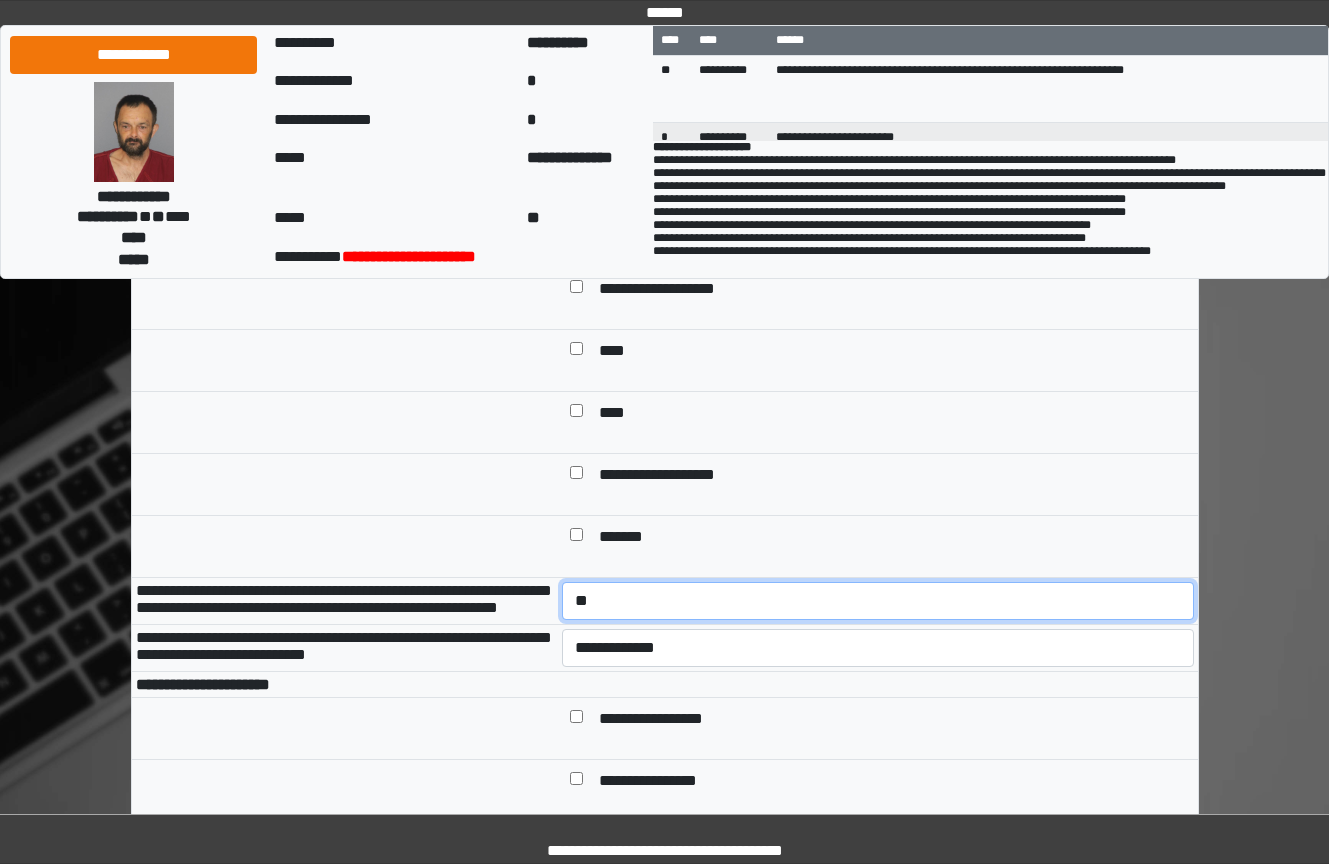 click on "**********" at bounding box center [878, 601] 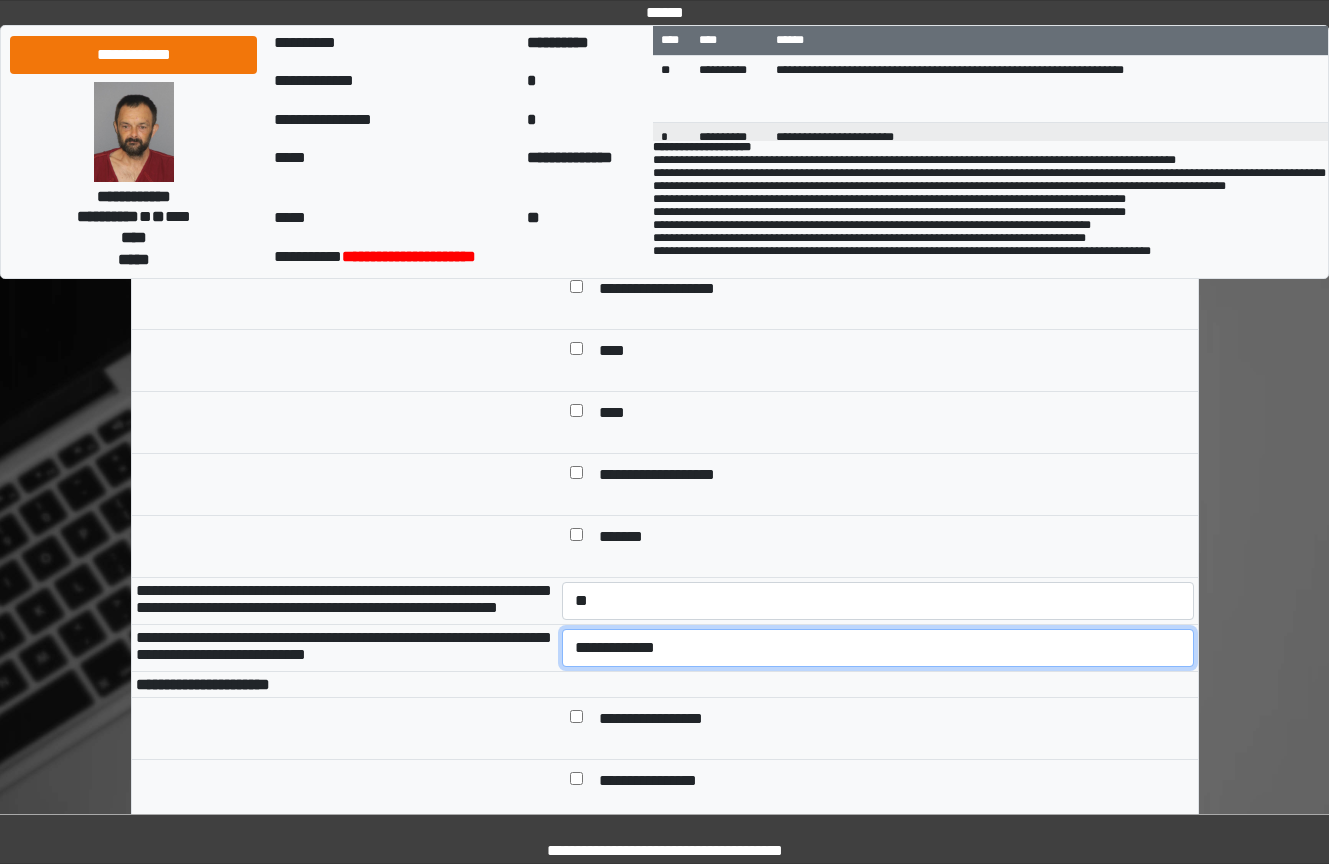 click on "**********" at bounding box center (878, 648) 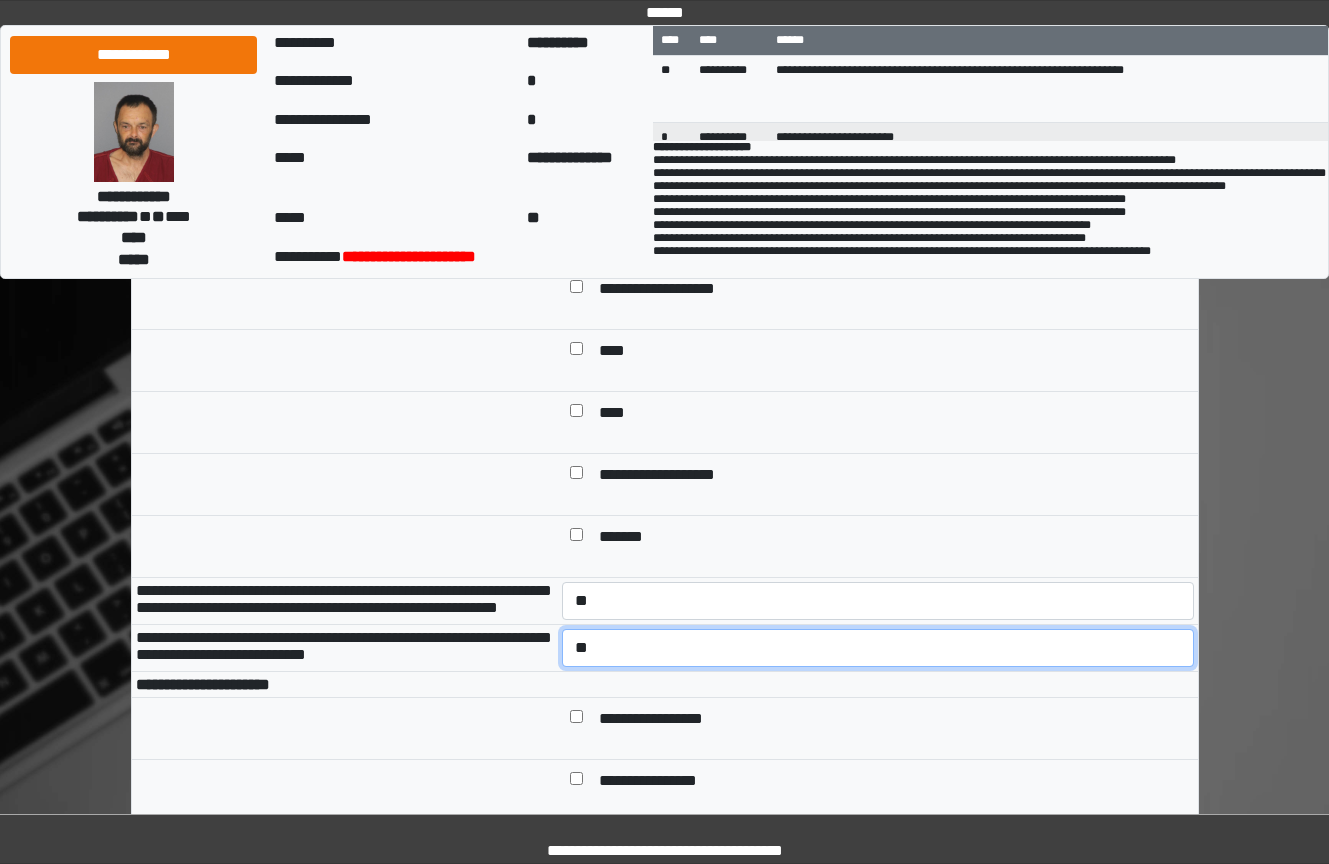 click on "**********" at bounding box center (878, 648) 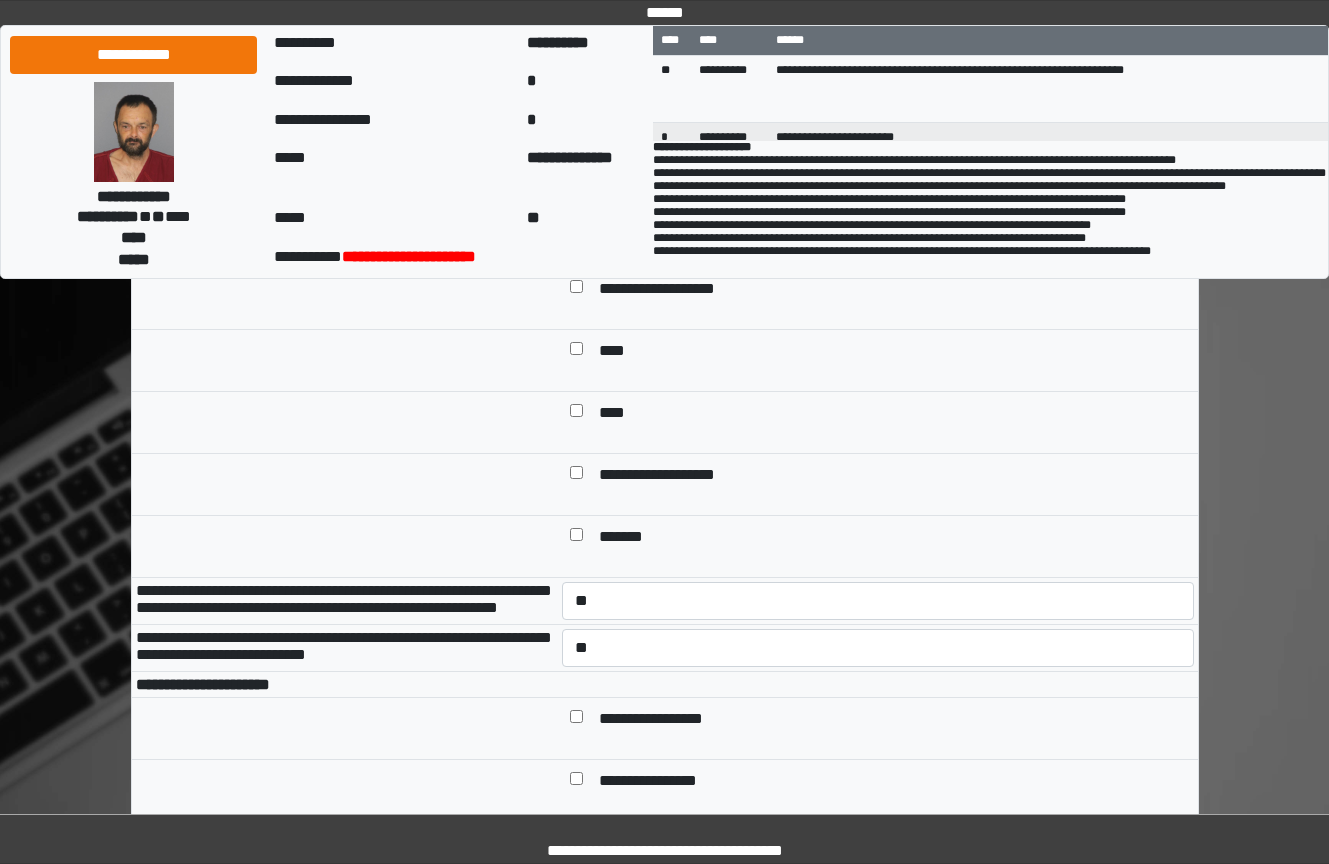 click on "**********" at bounding box center (666, 720) 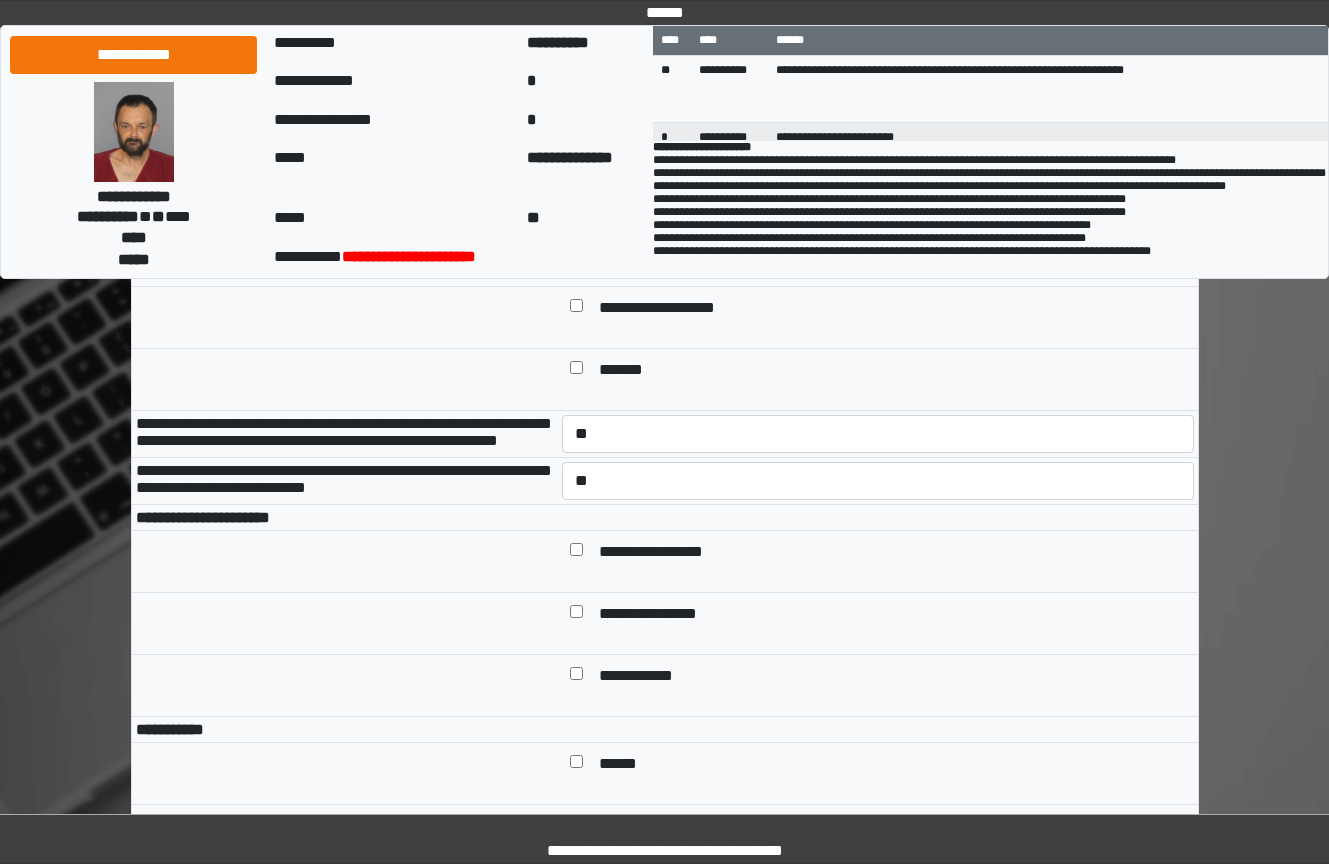 scroll, scrollTop: 1000, scrollLeft: 0, axis: vertical 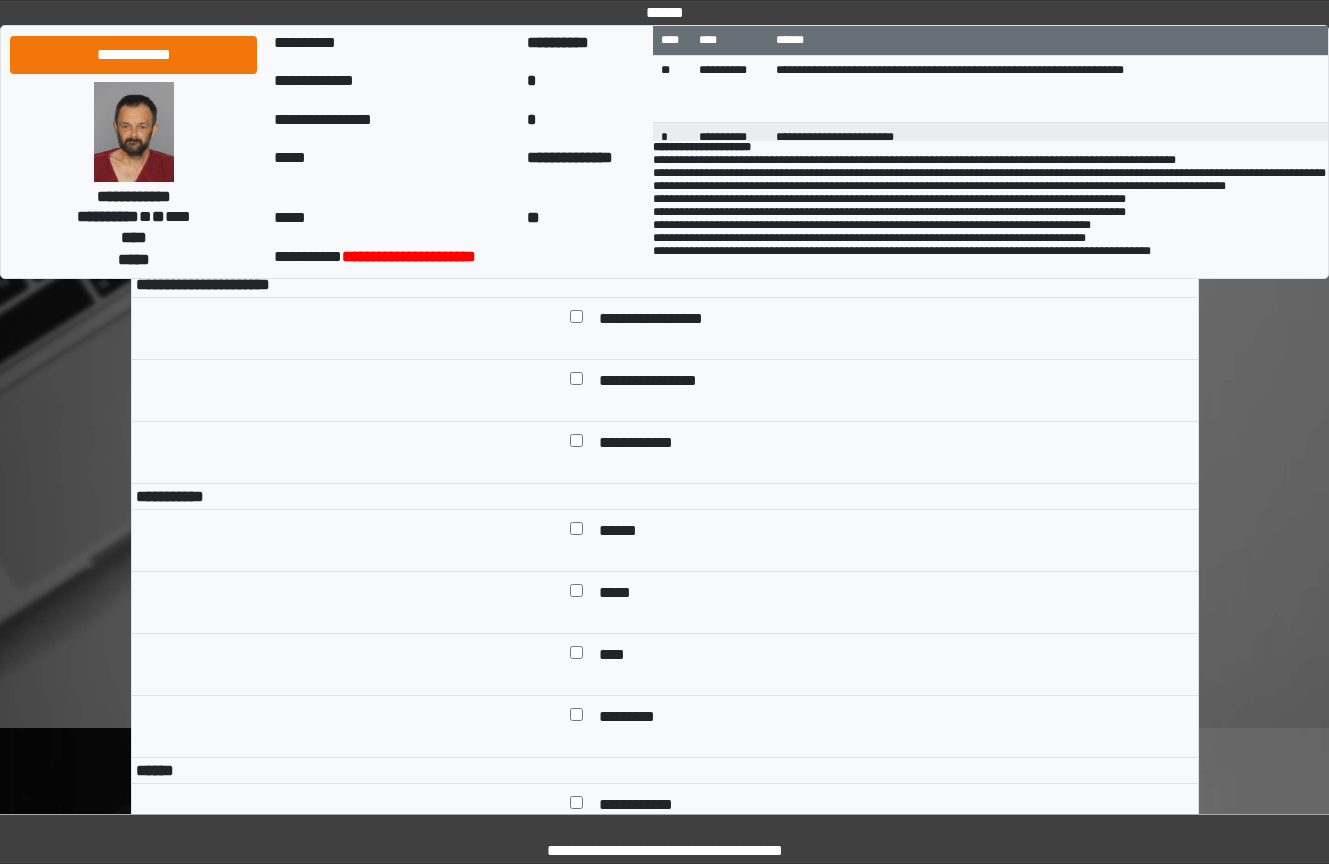 click on "******" at bounding box center (625, 532) 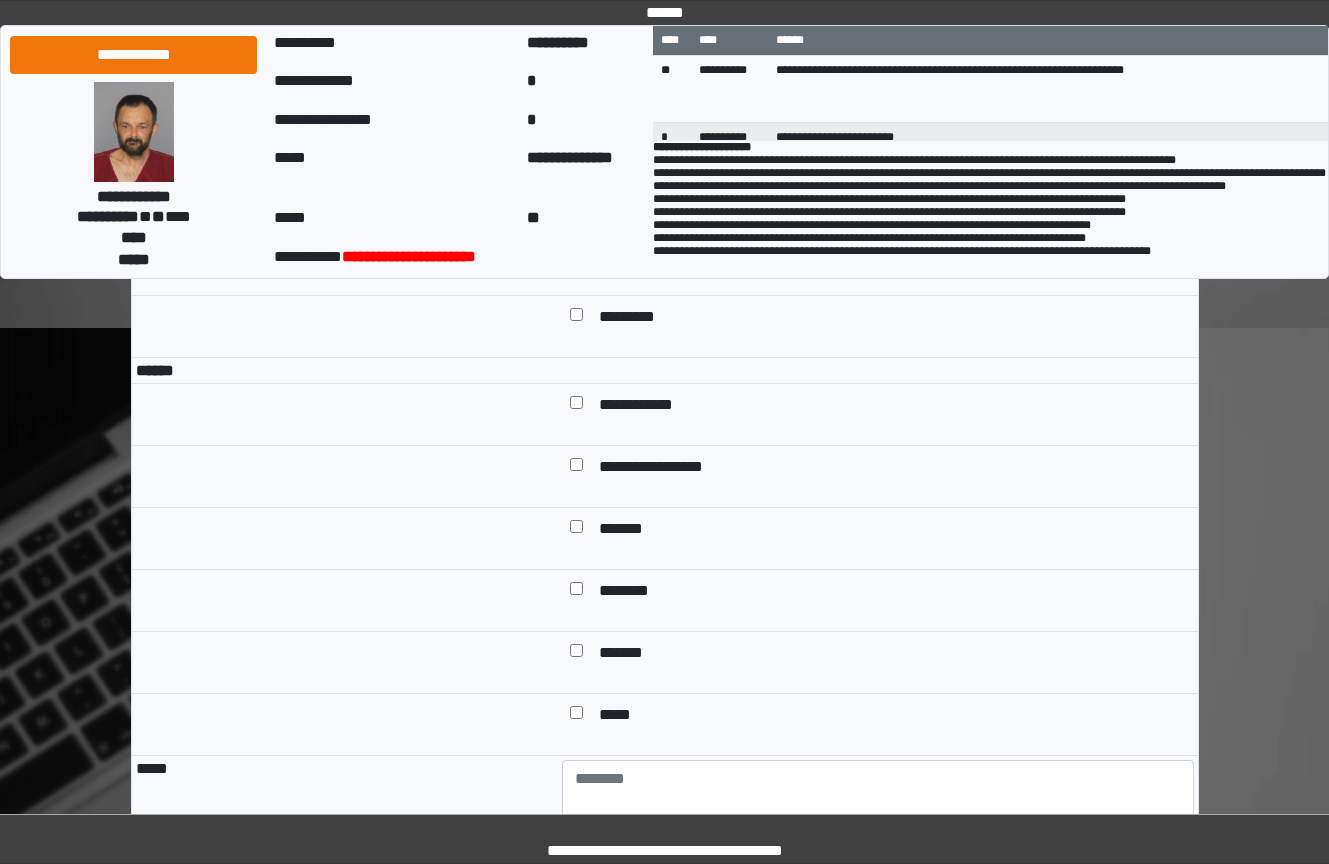 click on "**********" at bounding box center [892, 406] 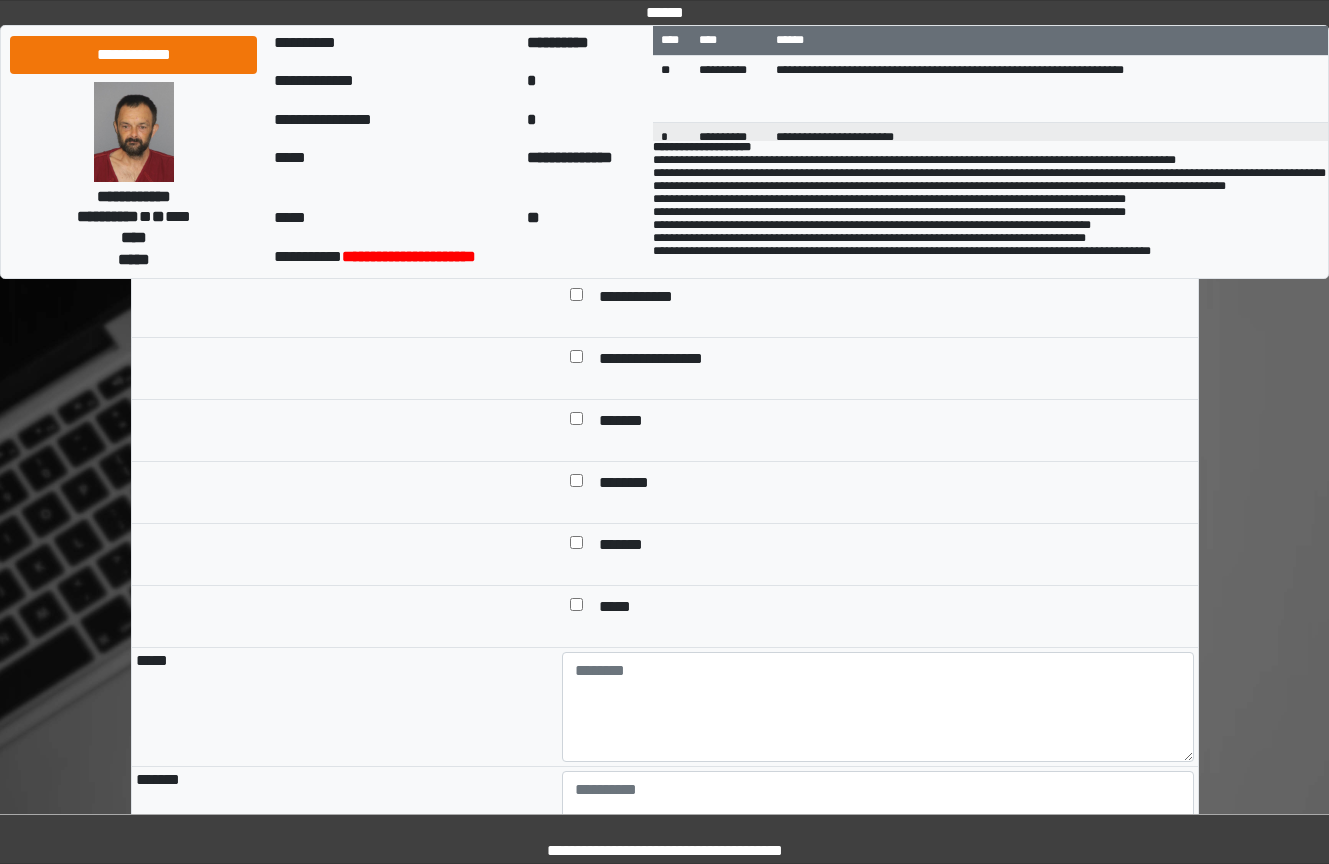 scroll, scrollTop: 1600, scrollLeft: 0, axis: vertical 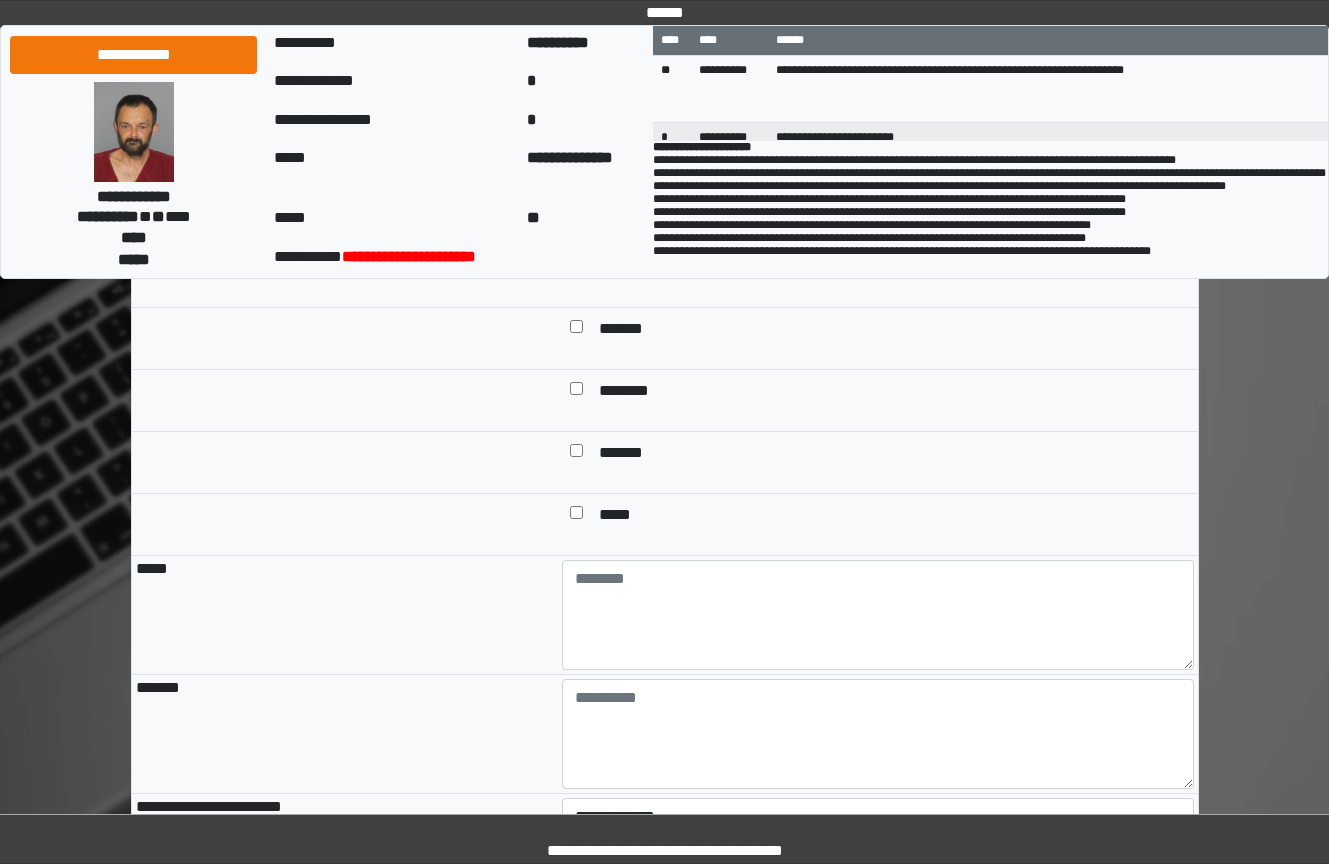 click on "**********" at bounding box center [651, 206] 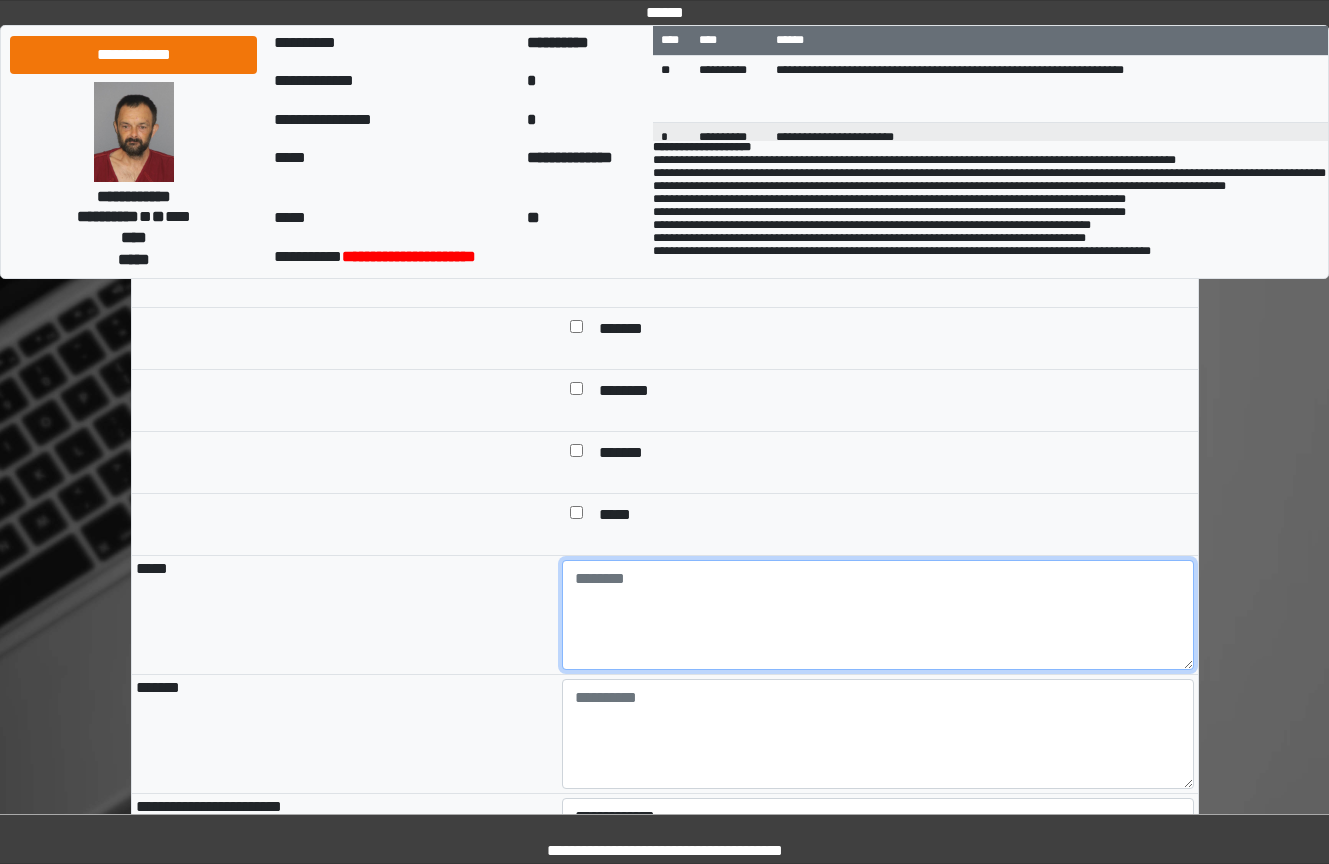 click at bounding box center [878, 615] 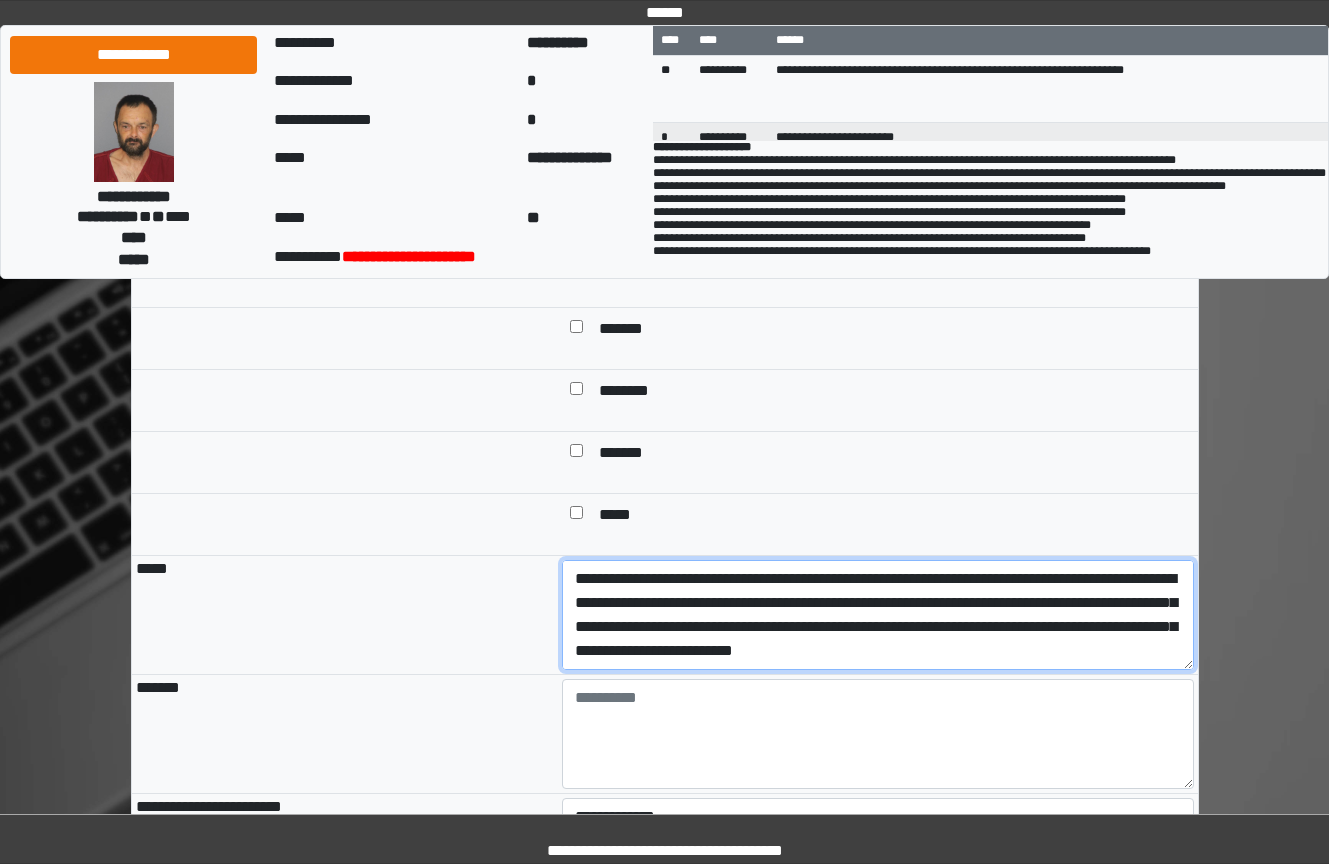scroll, scrollTop: 0, scrollLeft: 0, axis: both 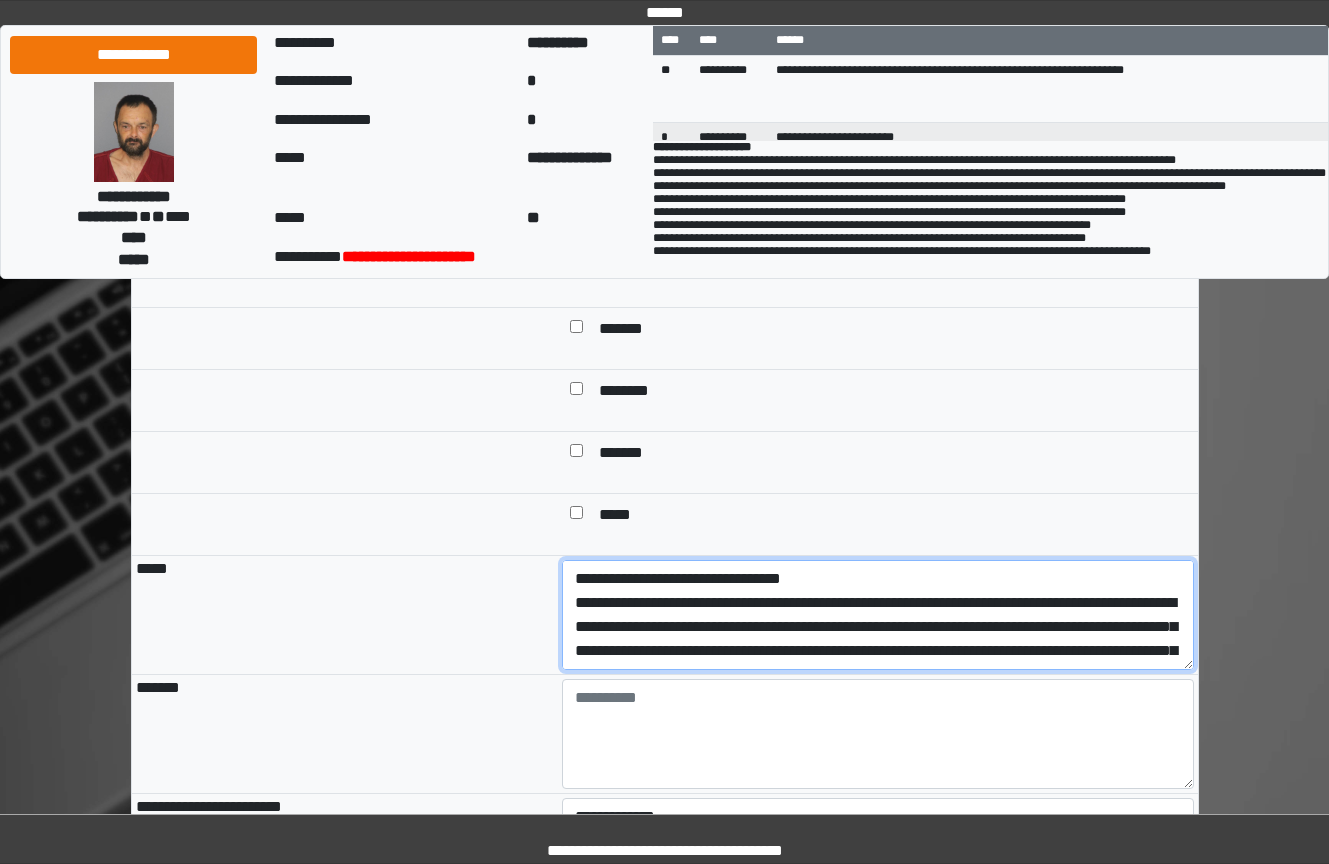 drag, startPoint x: 947, startPoint y: 737, endPoint x: 478, endPoint y: 682, distance: 472.21393 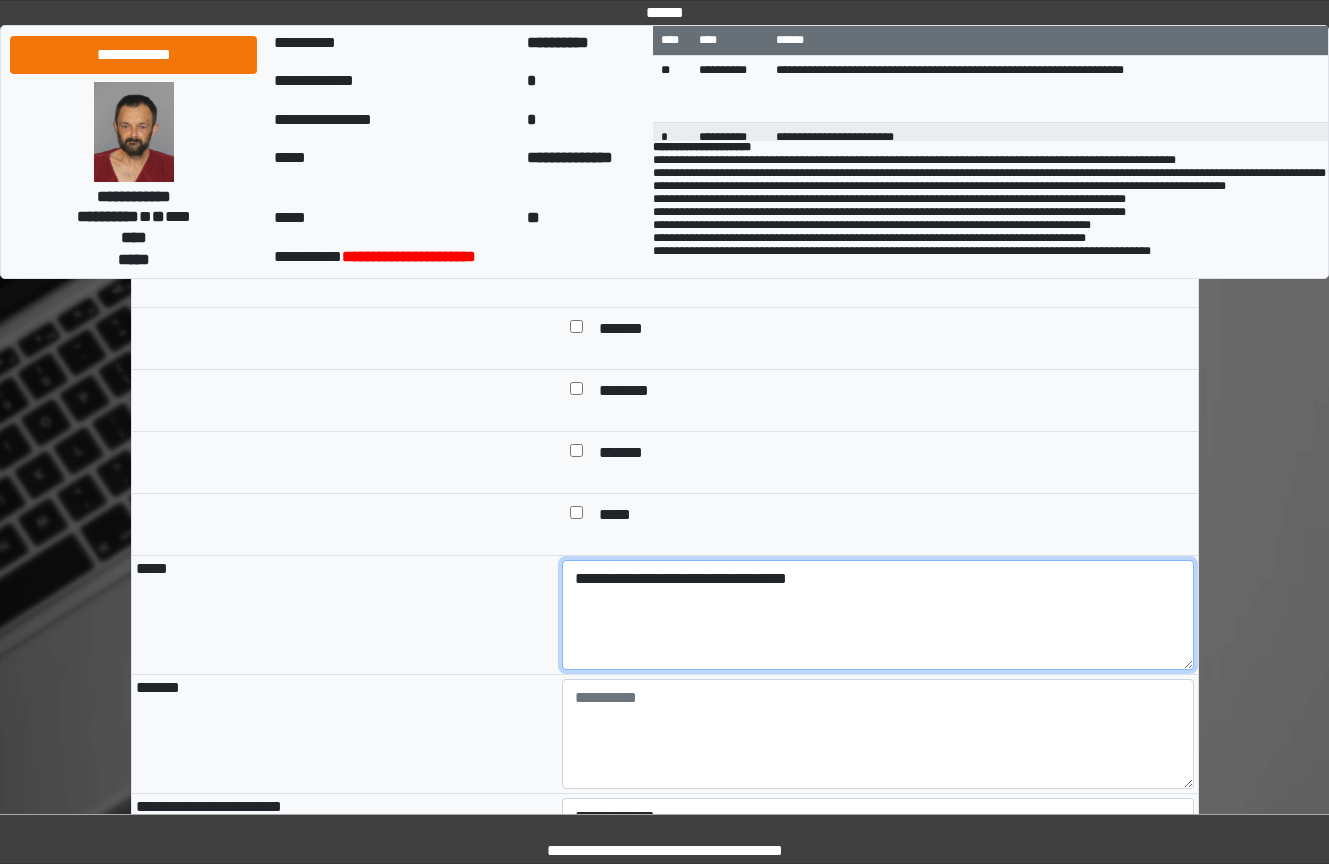 type on "**********" 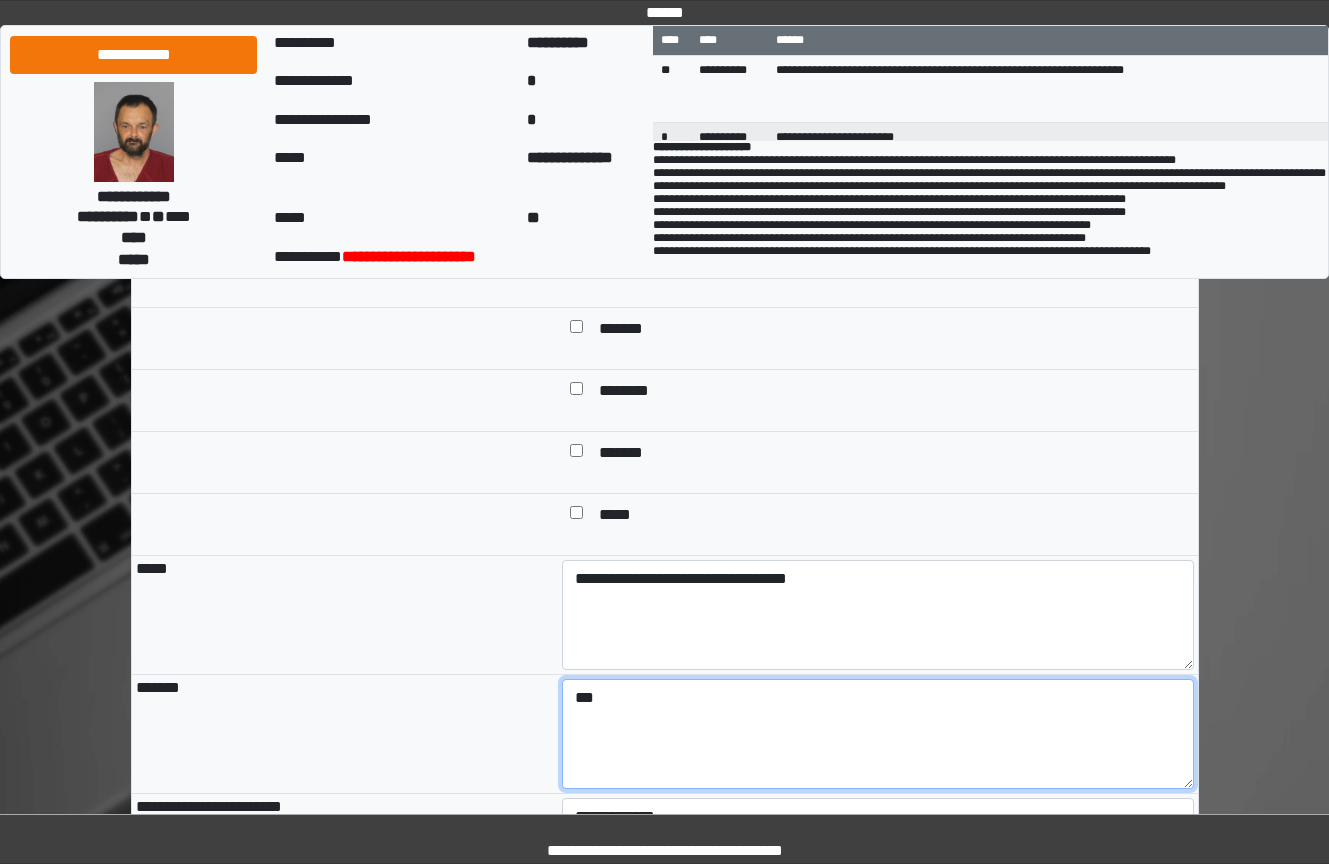 type on "***" 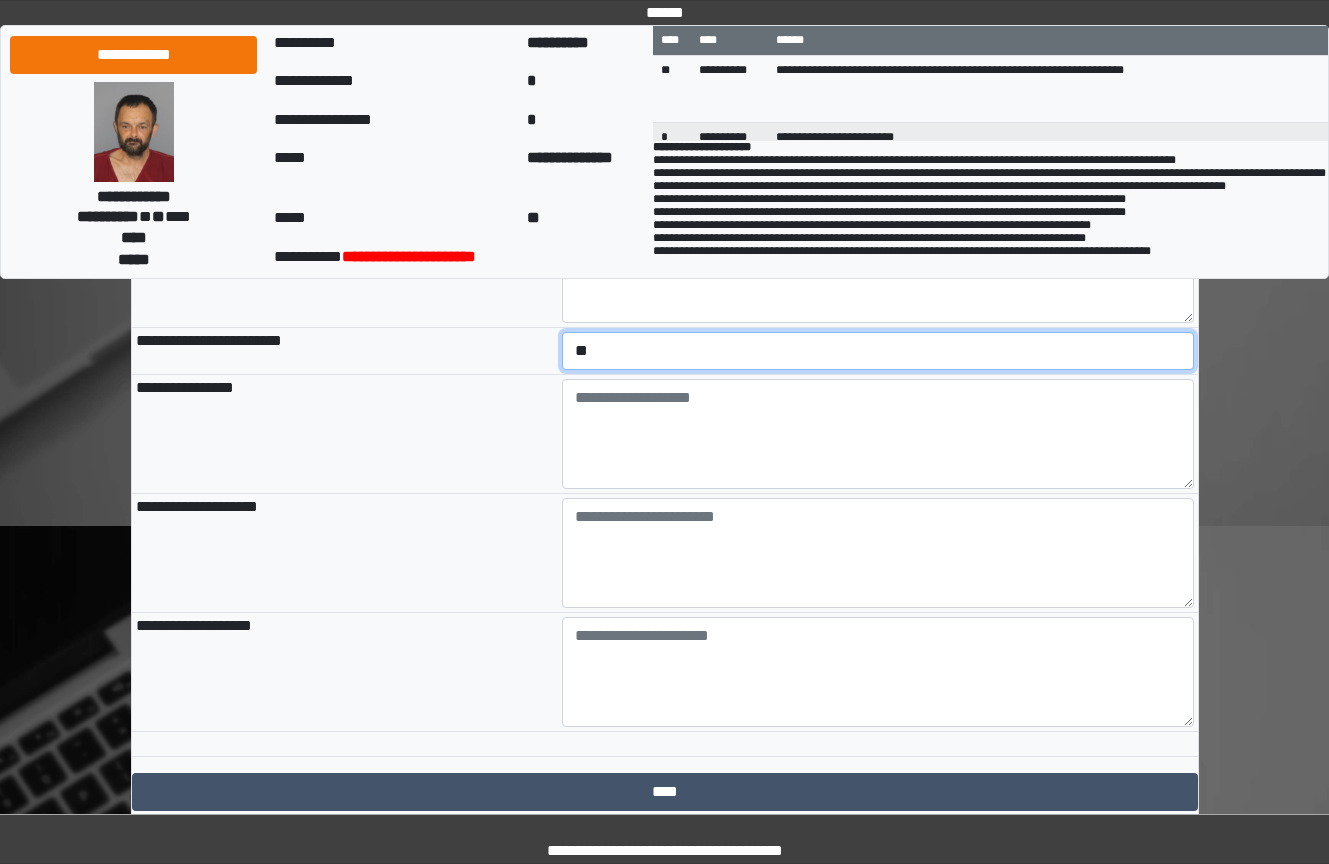 scroll, scrollTop: 2071, scrollLeft: 0, axis: vertical 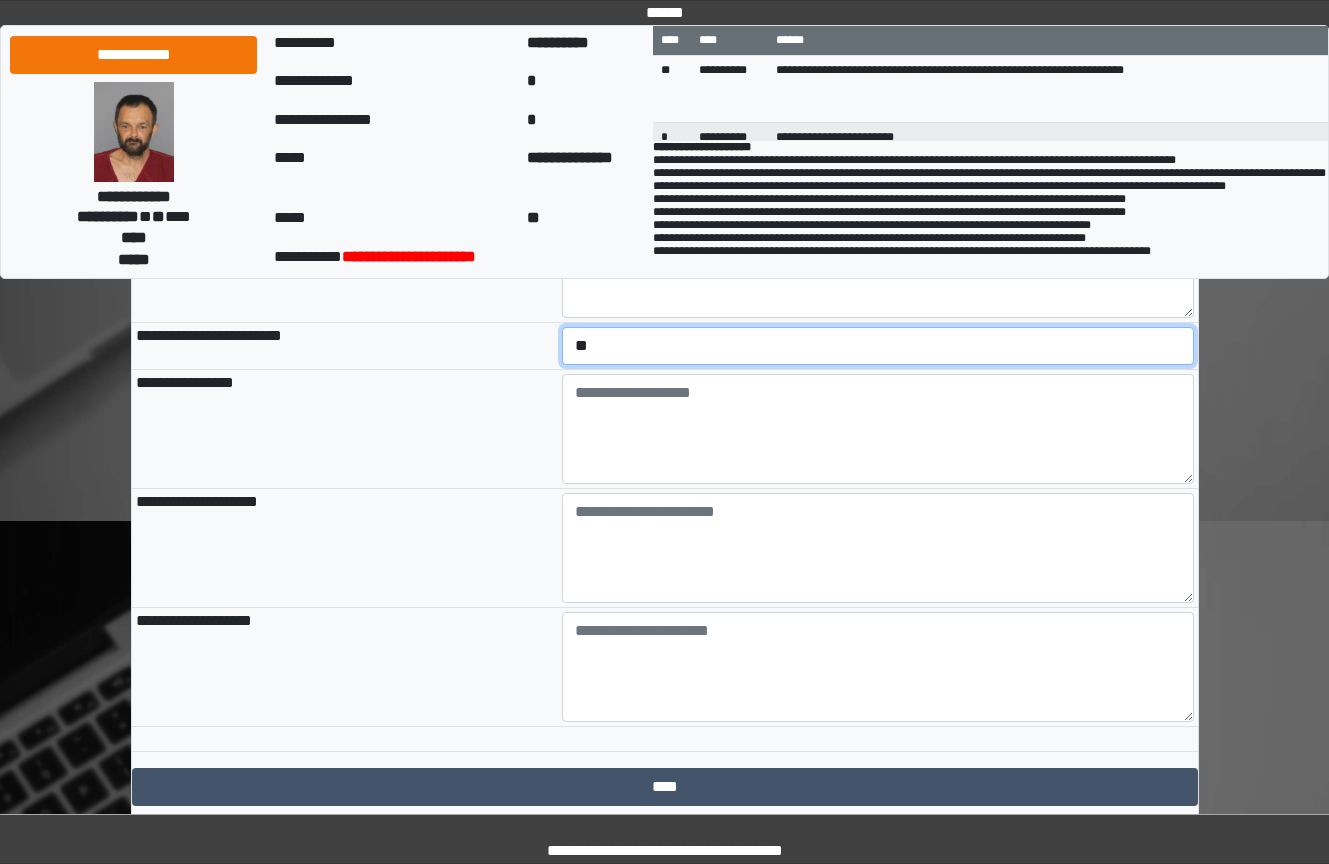select on "*" 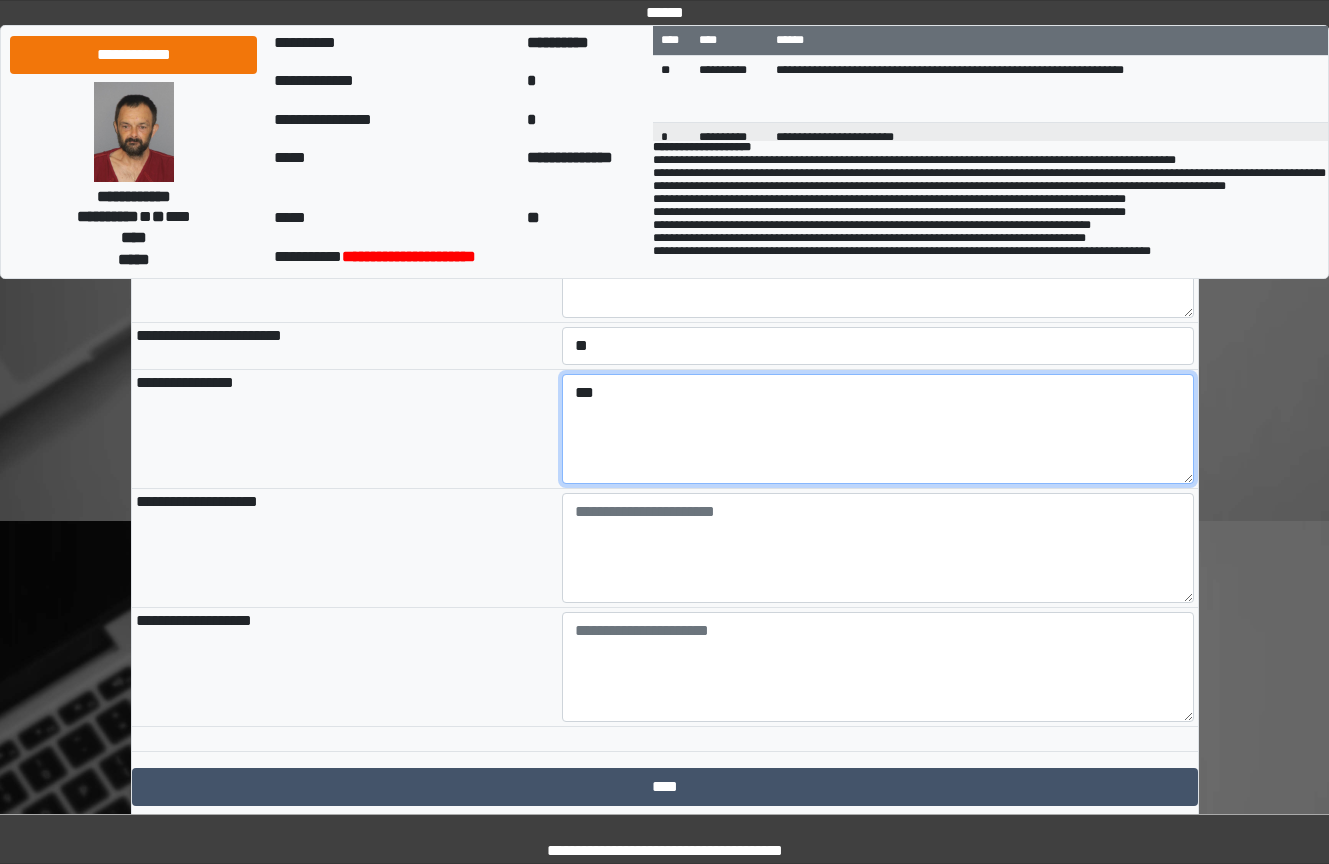 type on "***" 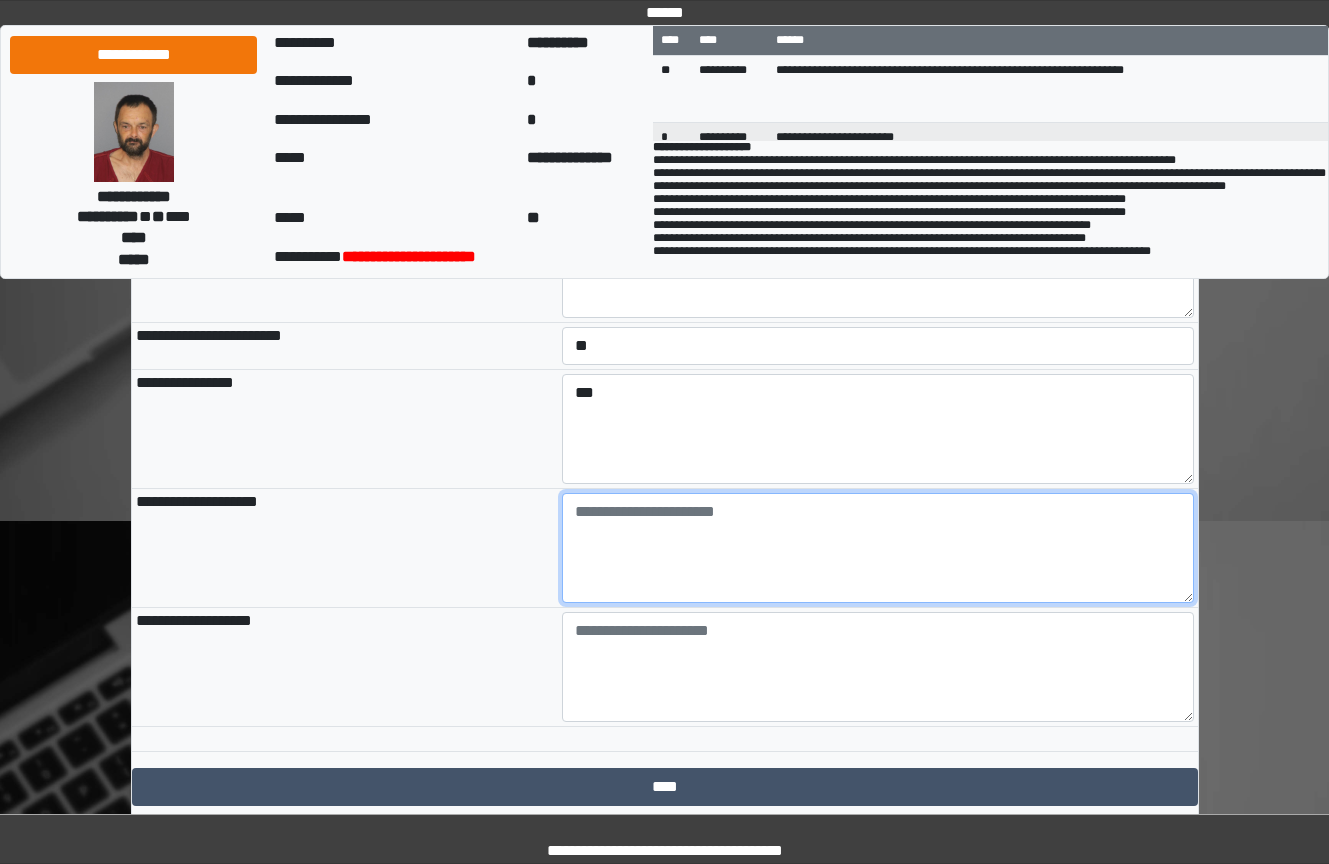 paste on "**********" 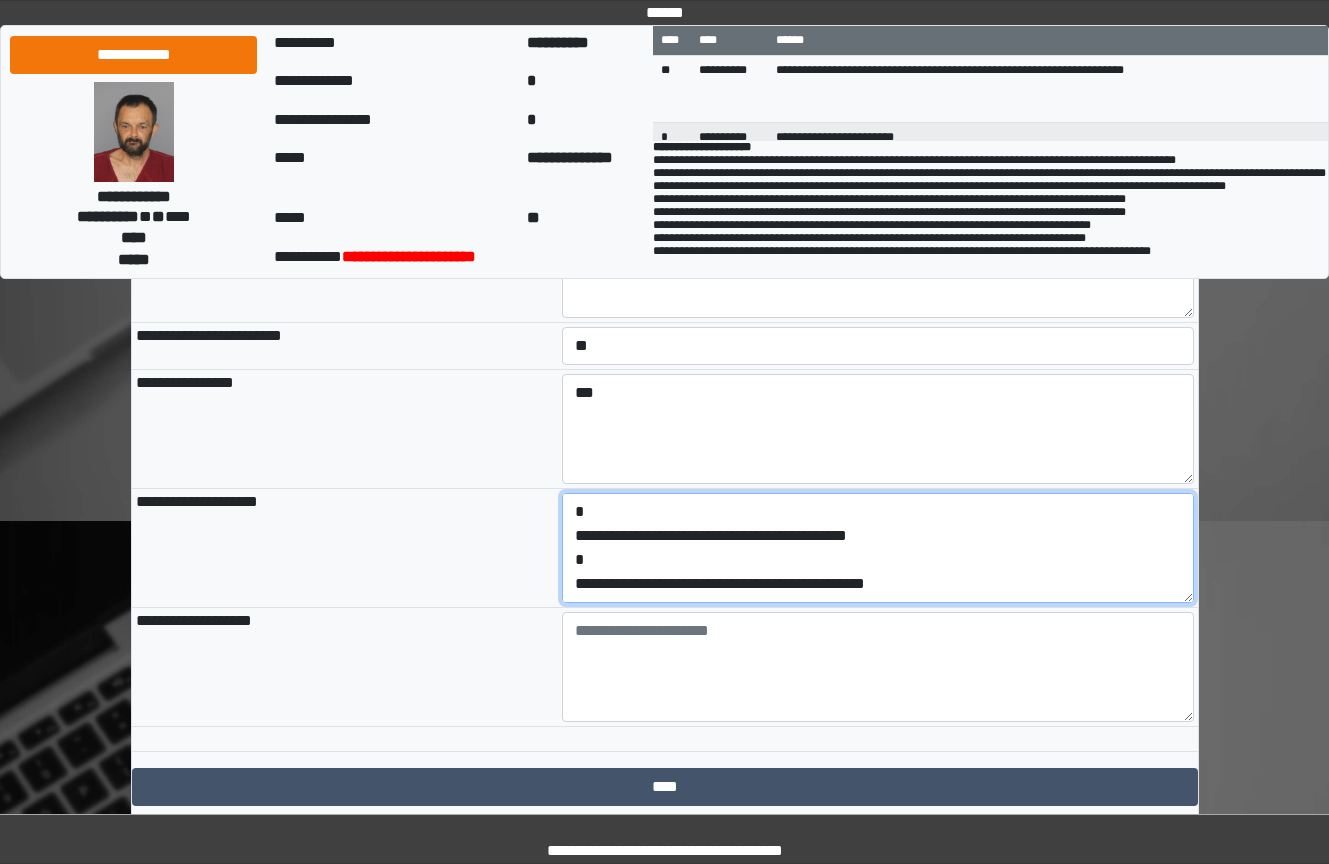 scroll, scrollTop: 120, scrollLeft: 0, axis: vertical 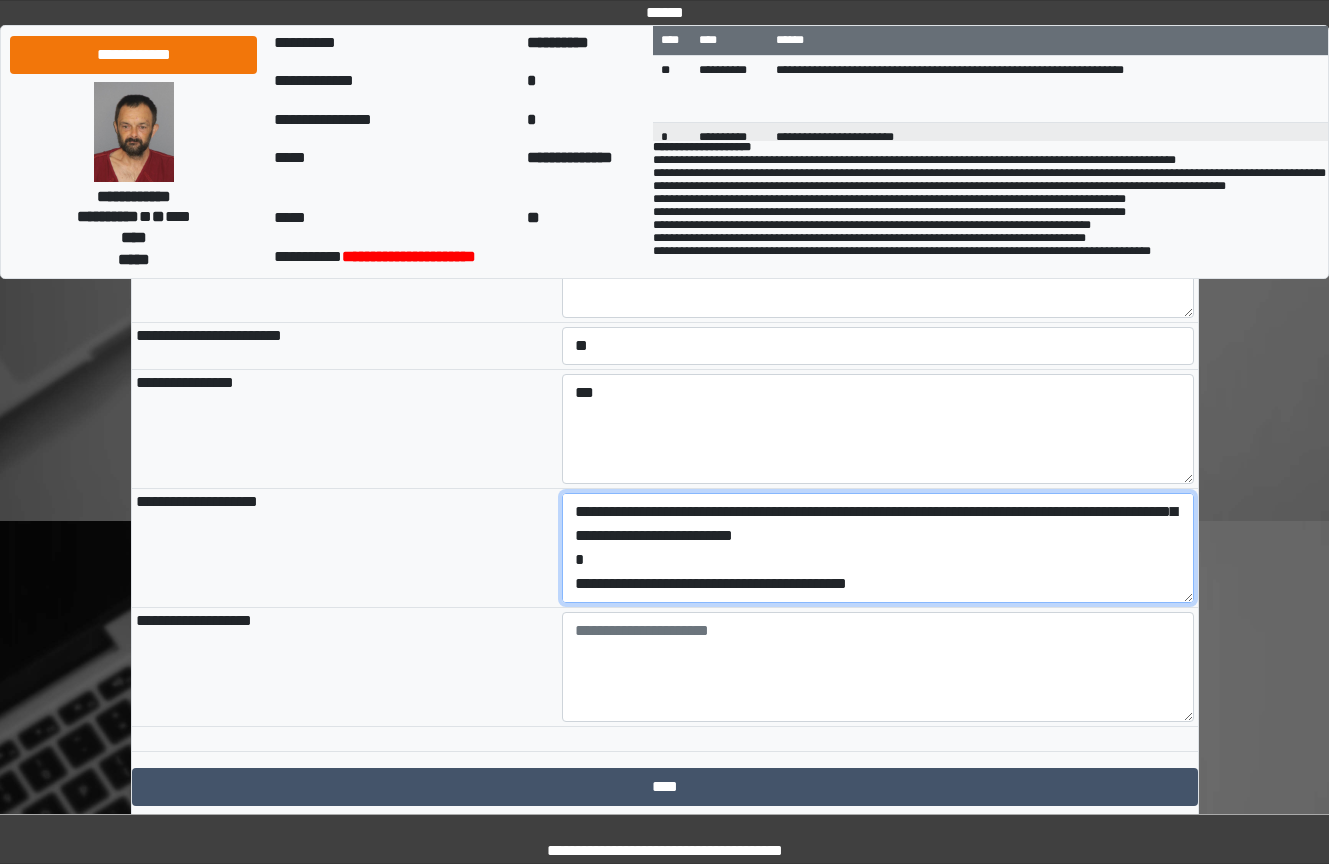 type on "**********" 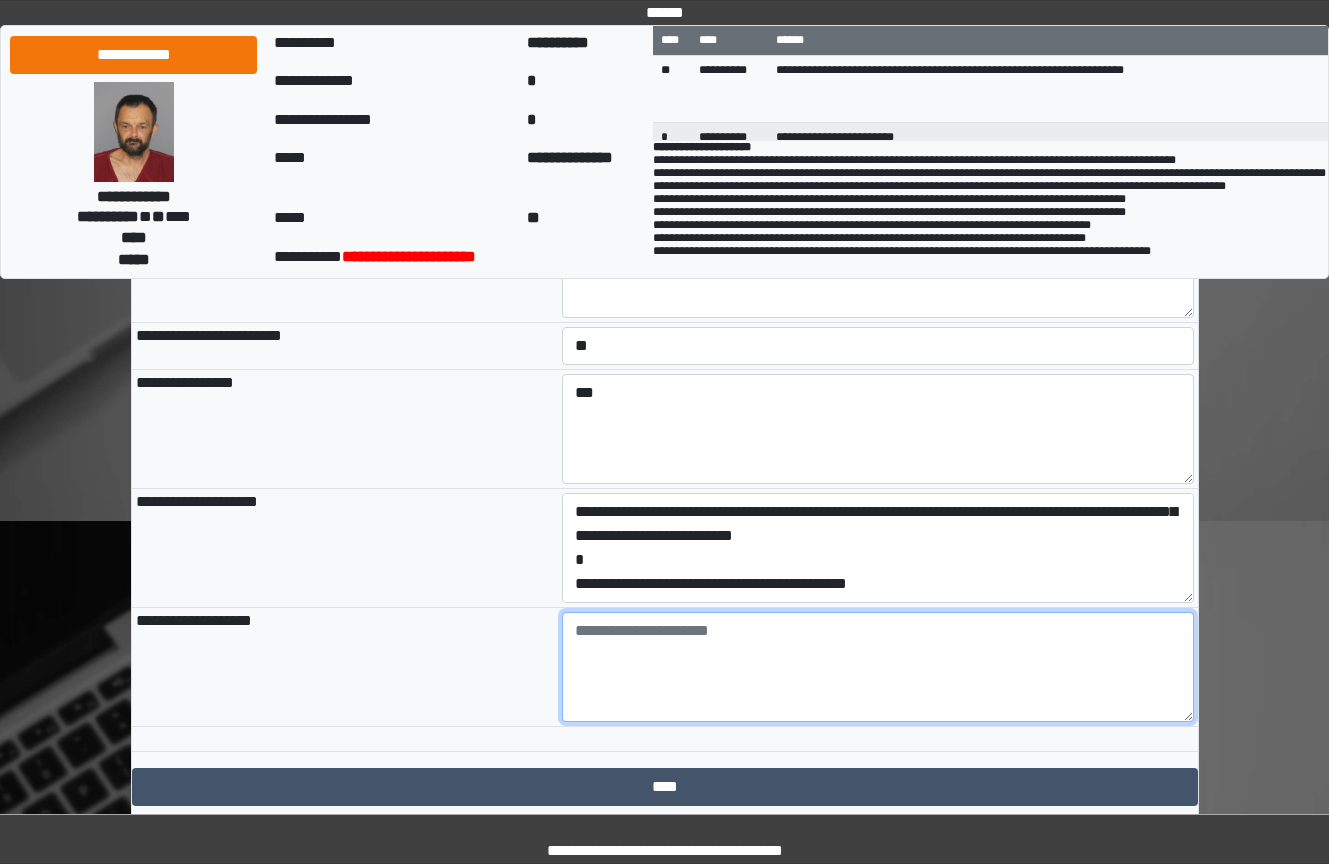 click at bounding box center [878, 667] 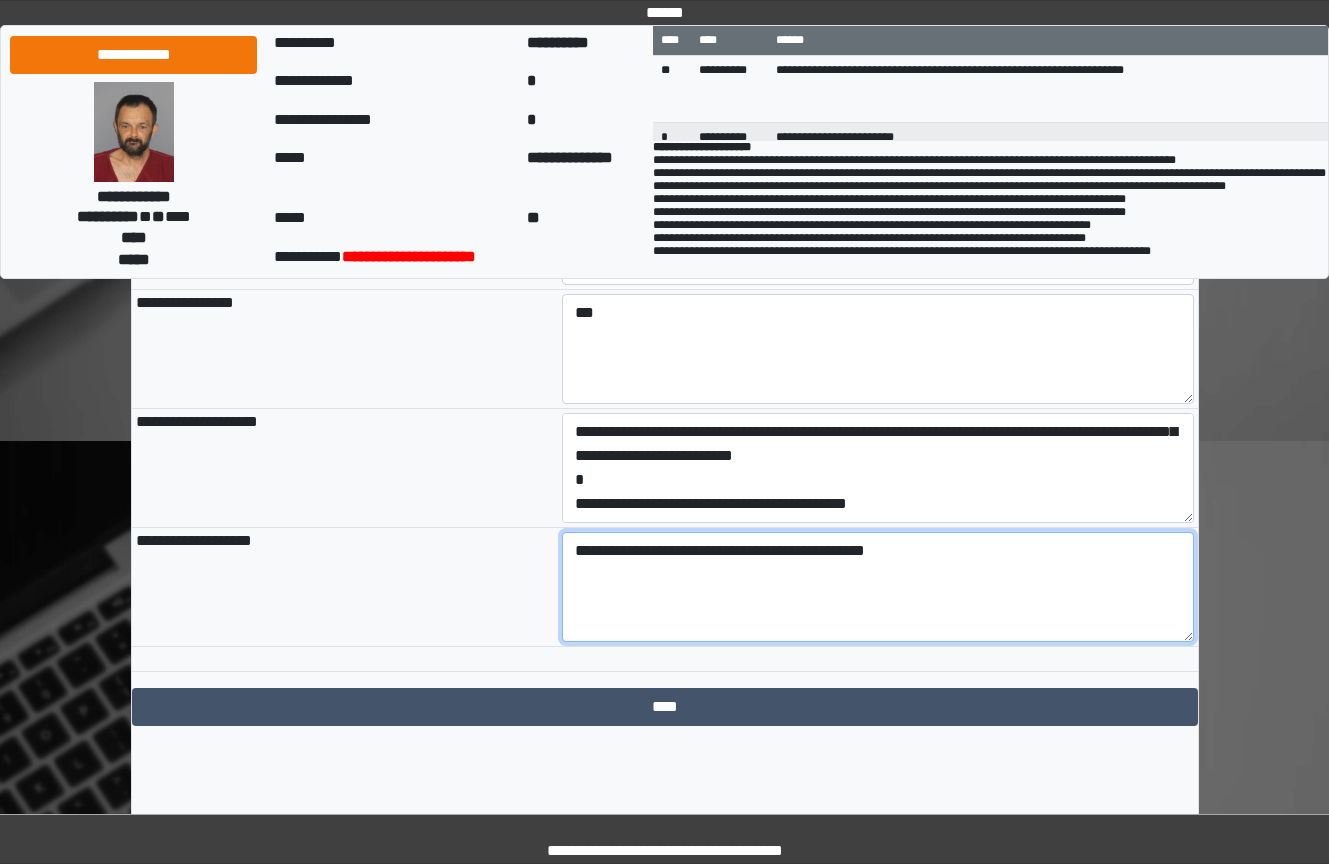 scroll, scrollTop: 2228, scrollLeft: 0, axis: vertical 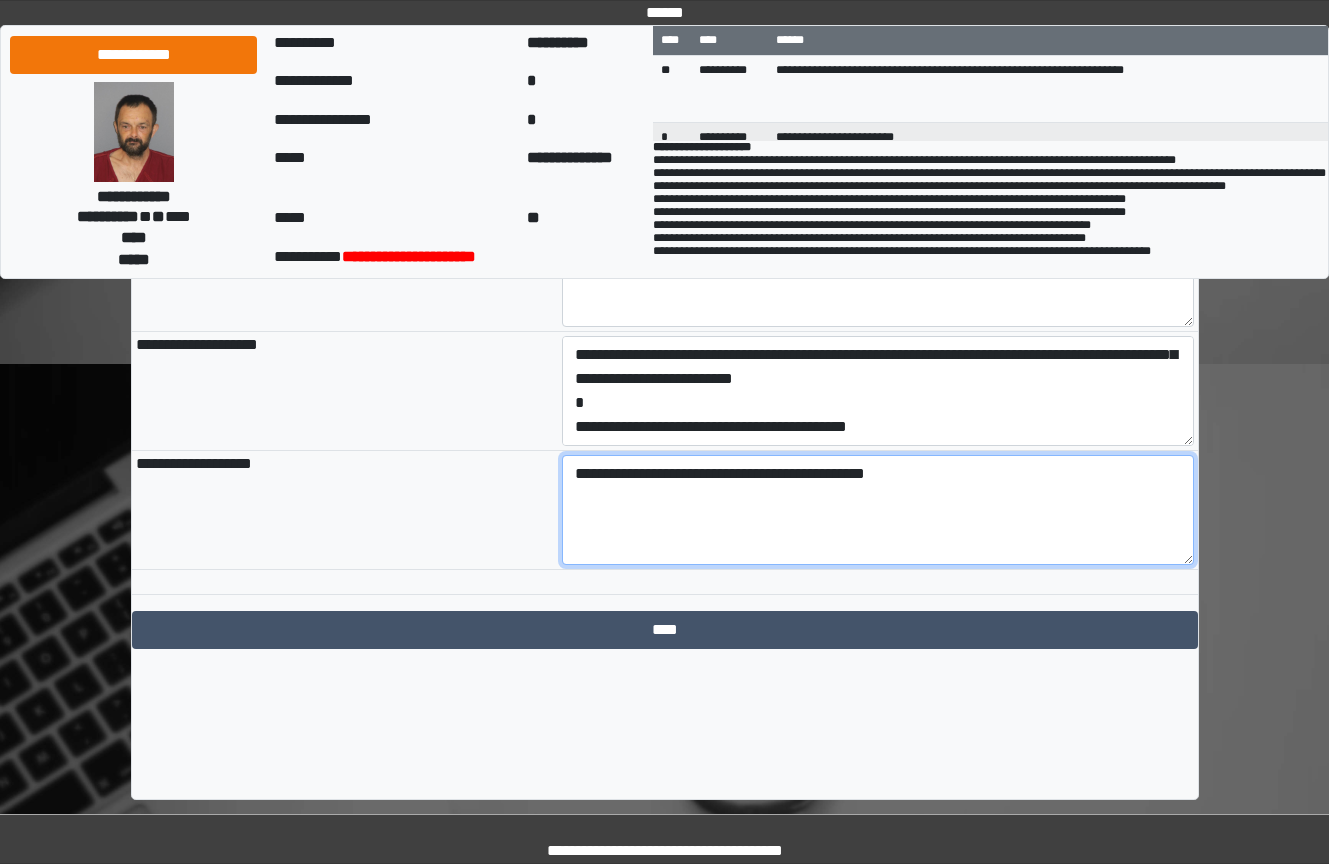 type on "**********" 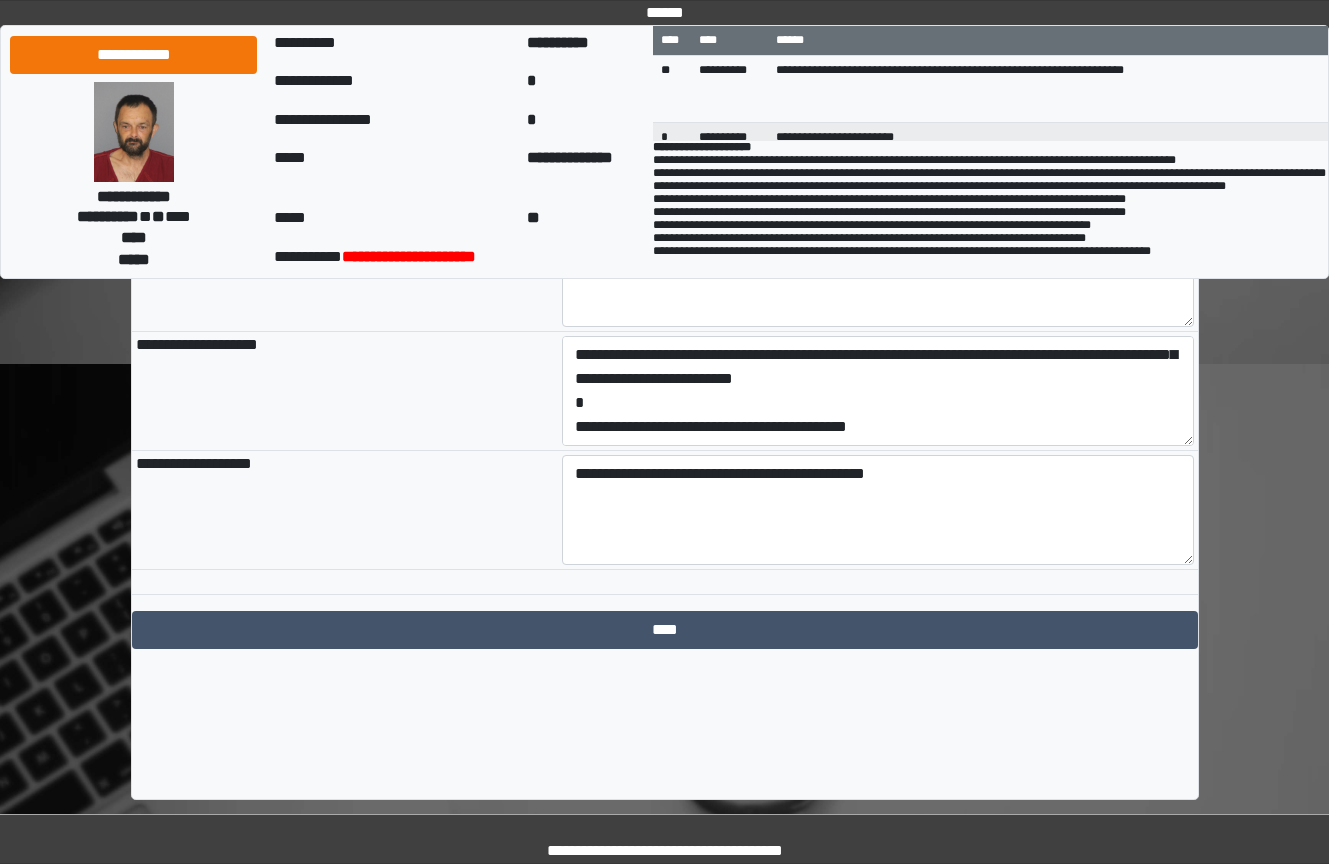 click on "**********" at bounding box center [665, -495] 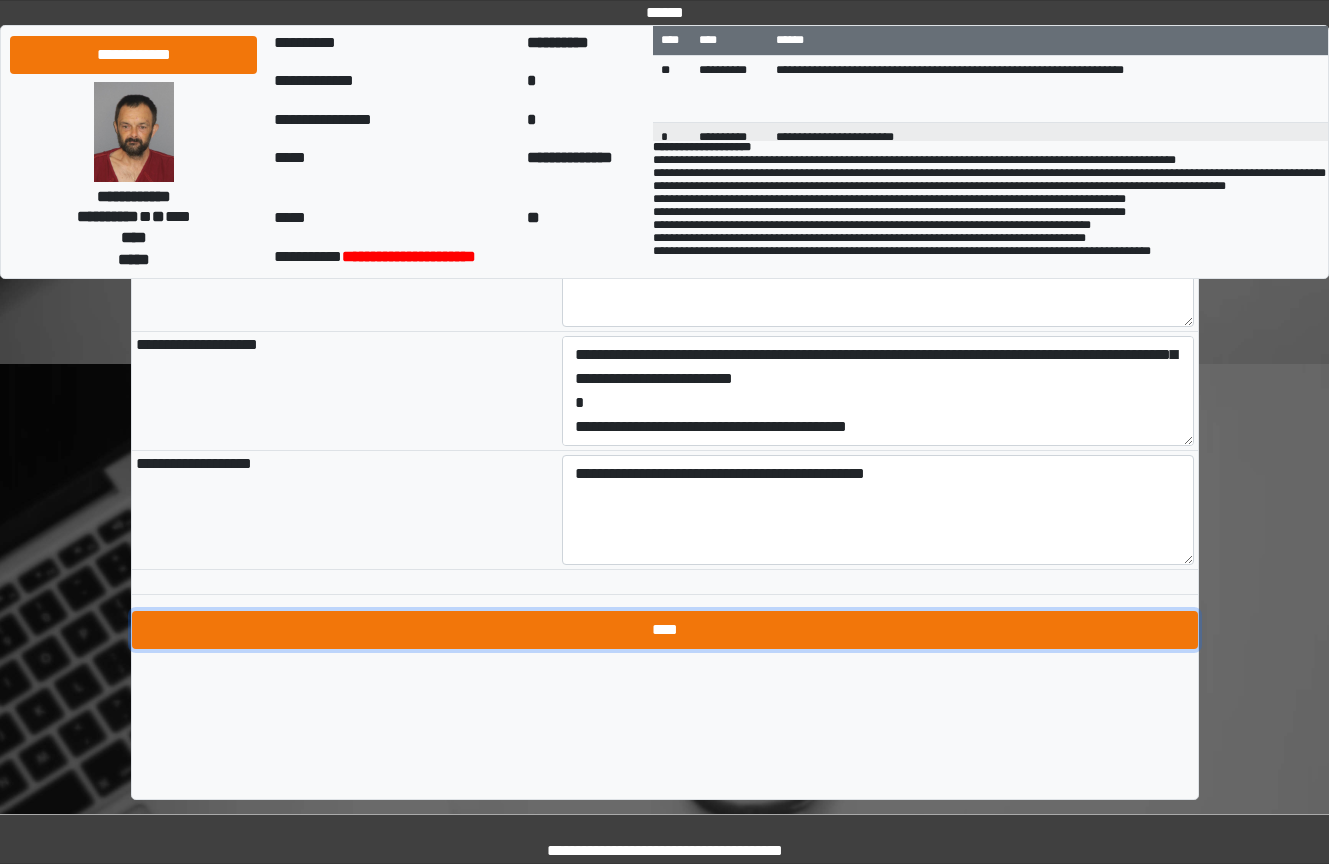 click on "****" at bounding box center (665, 630) 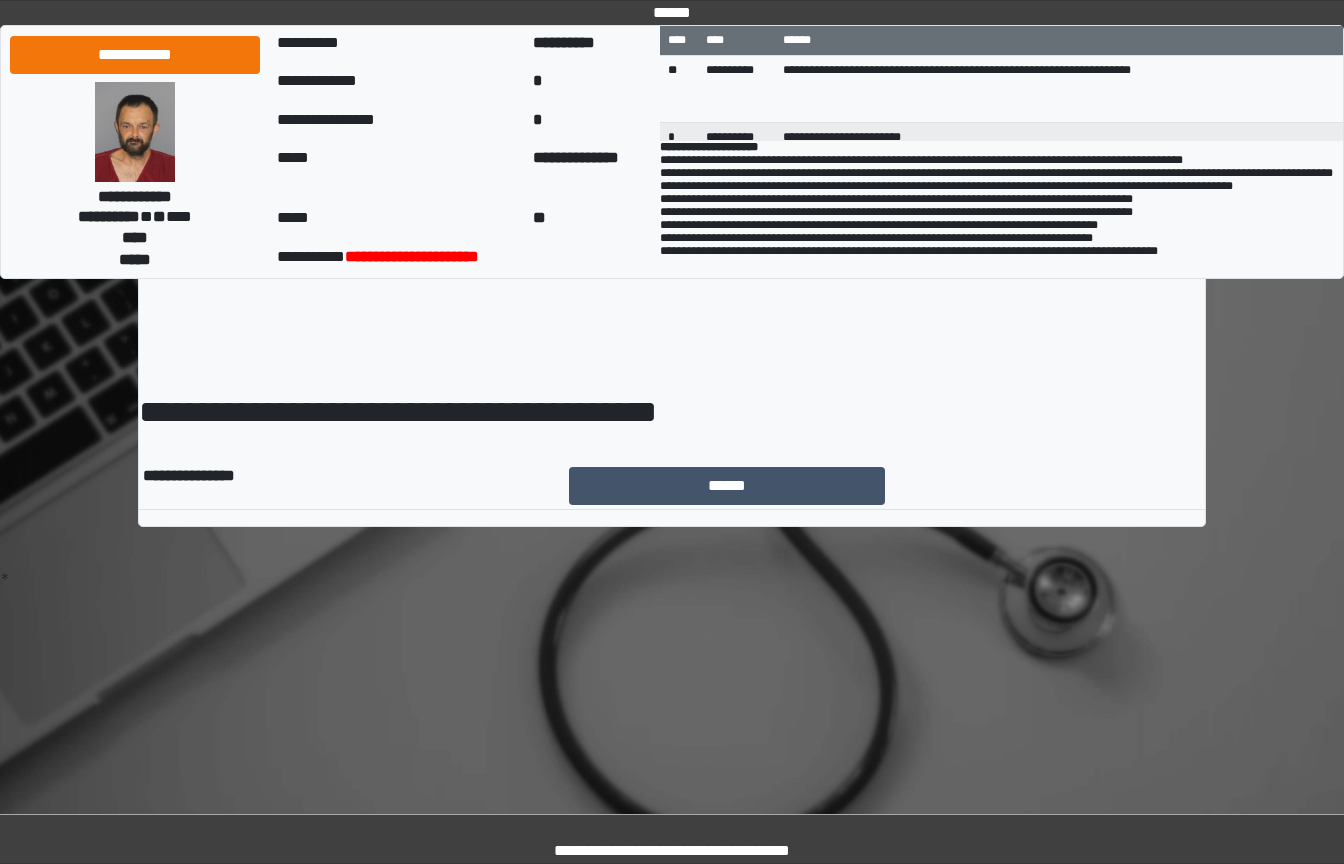 scroll, scrollTop: 0, scrollLeft: 0, axis: both 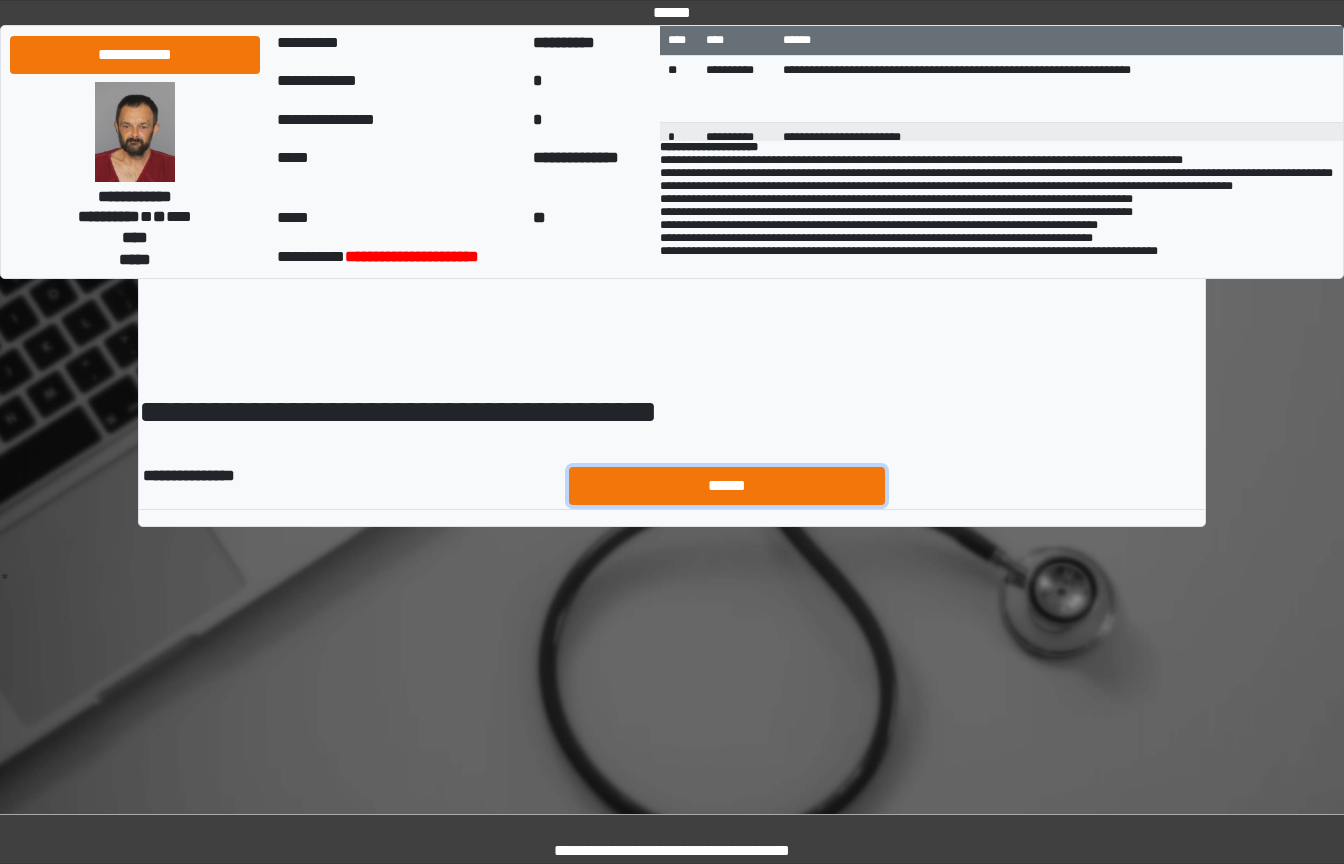 click on "******" at bounding box center (727, 486) 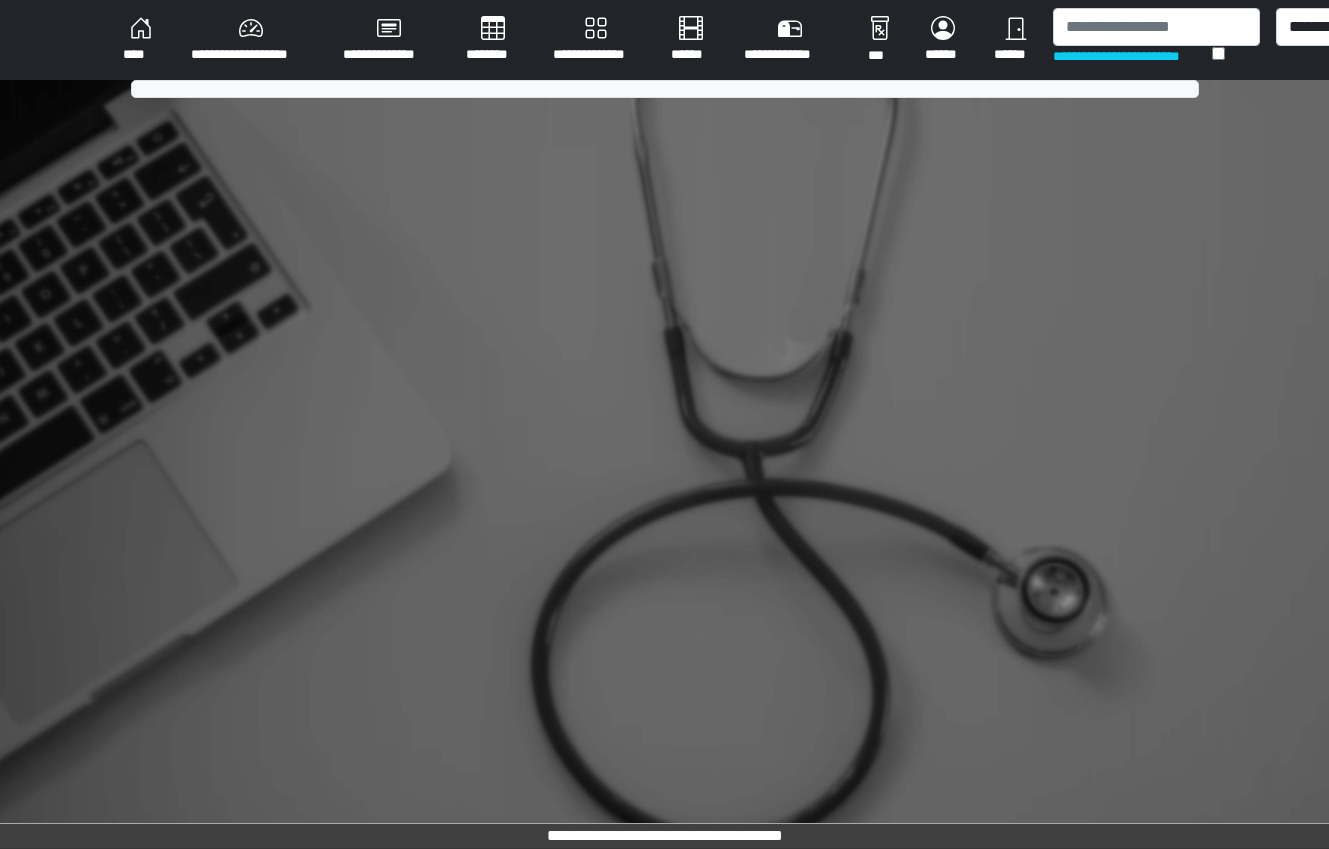 scroll, scrollTop: 0, scrollLeft: 0, axis: both 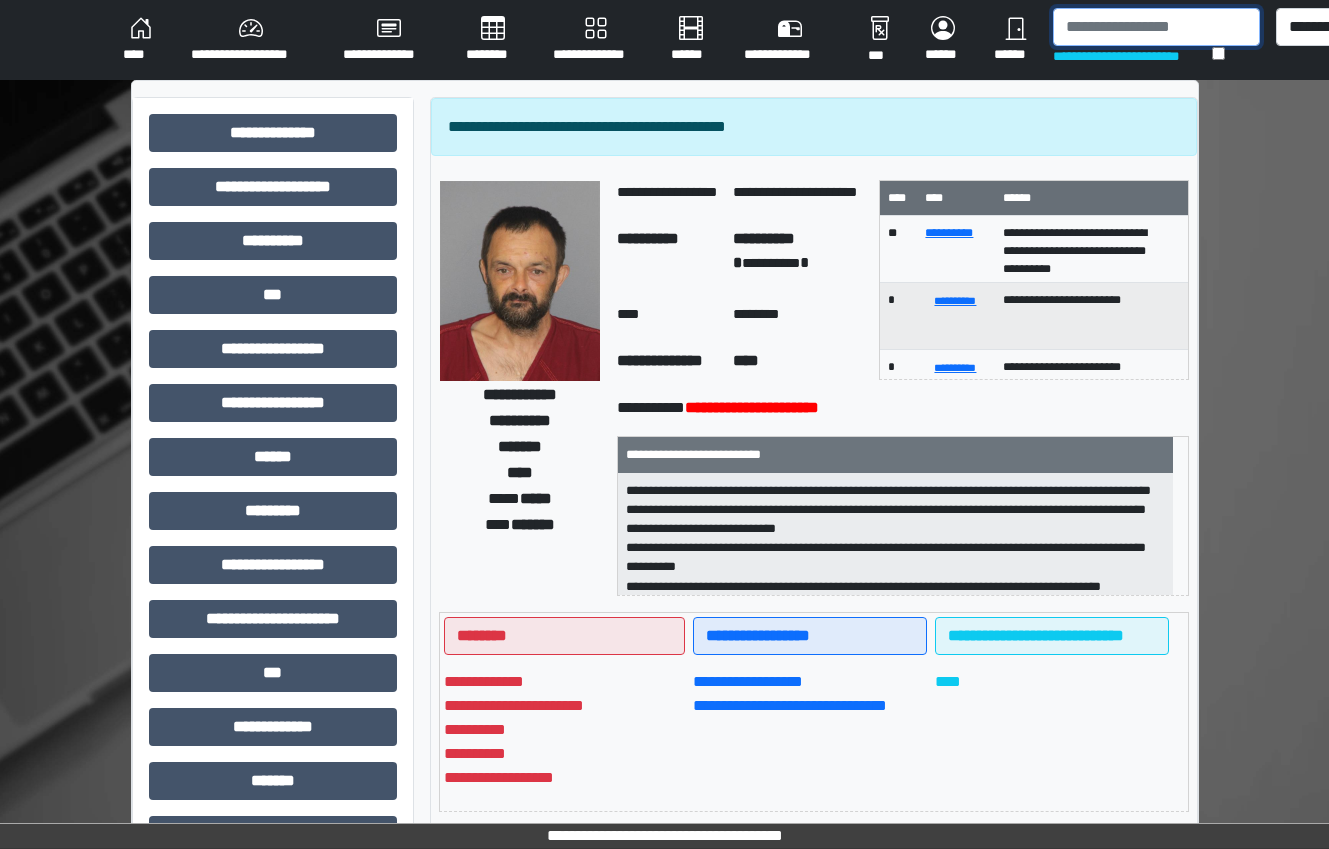 click at bounding box center [1156, 27] 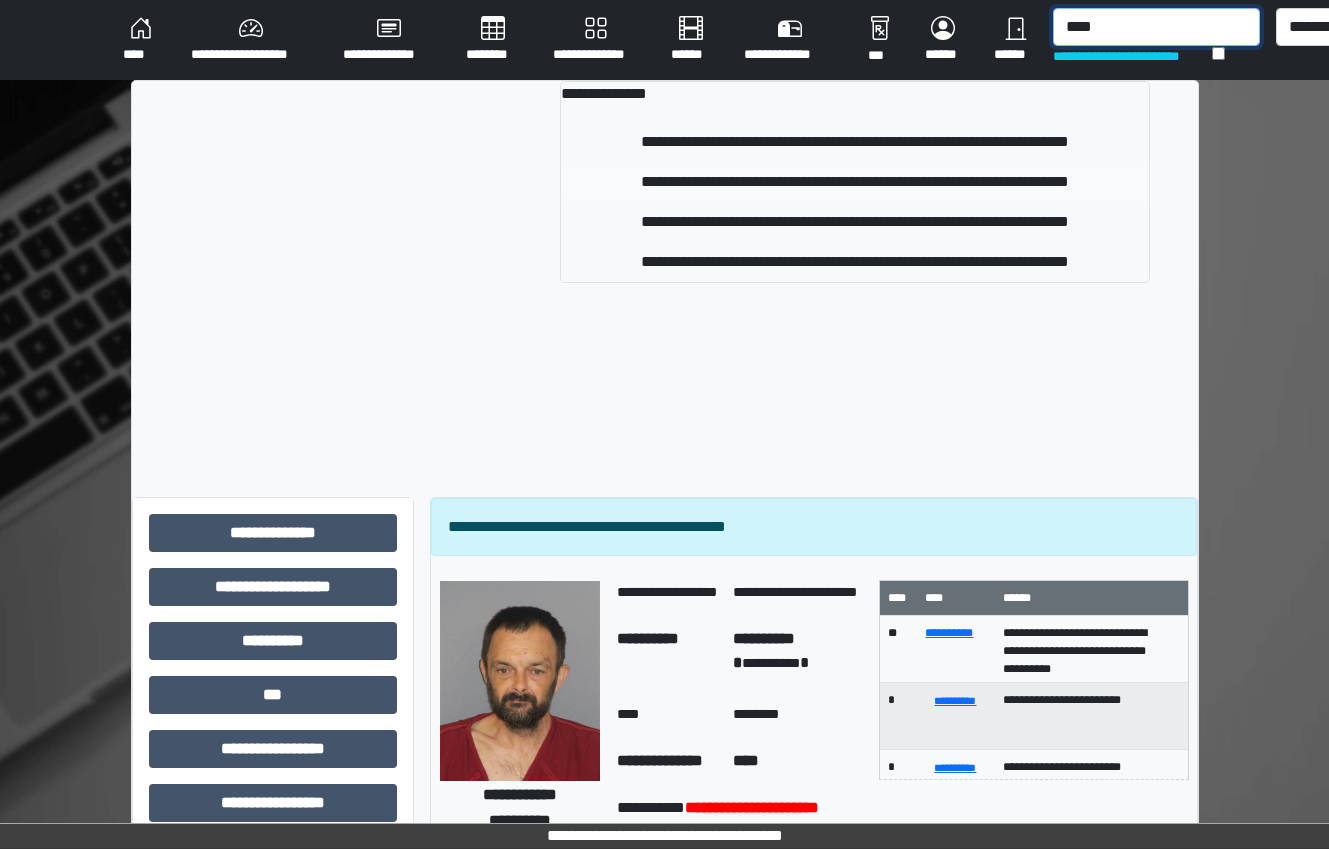 type on "****" 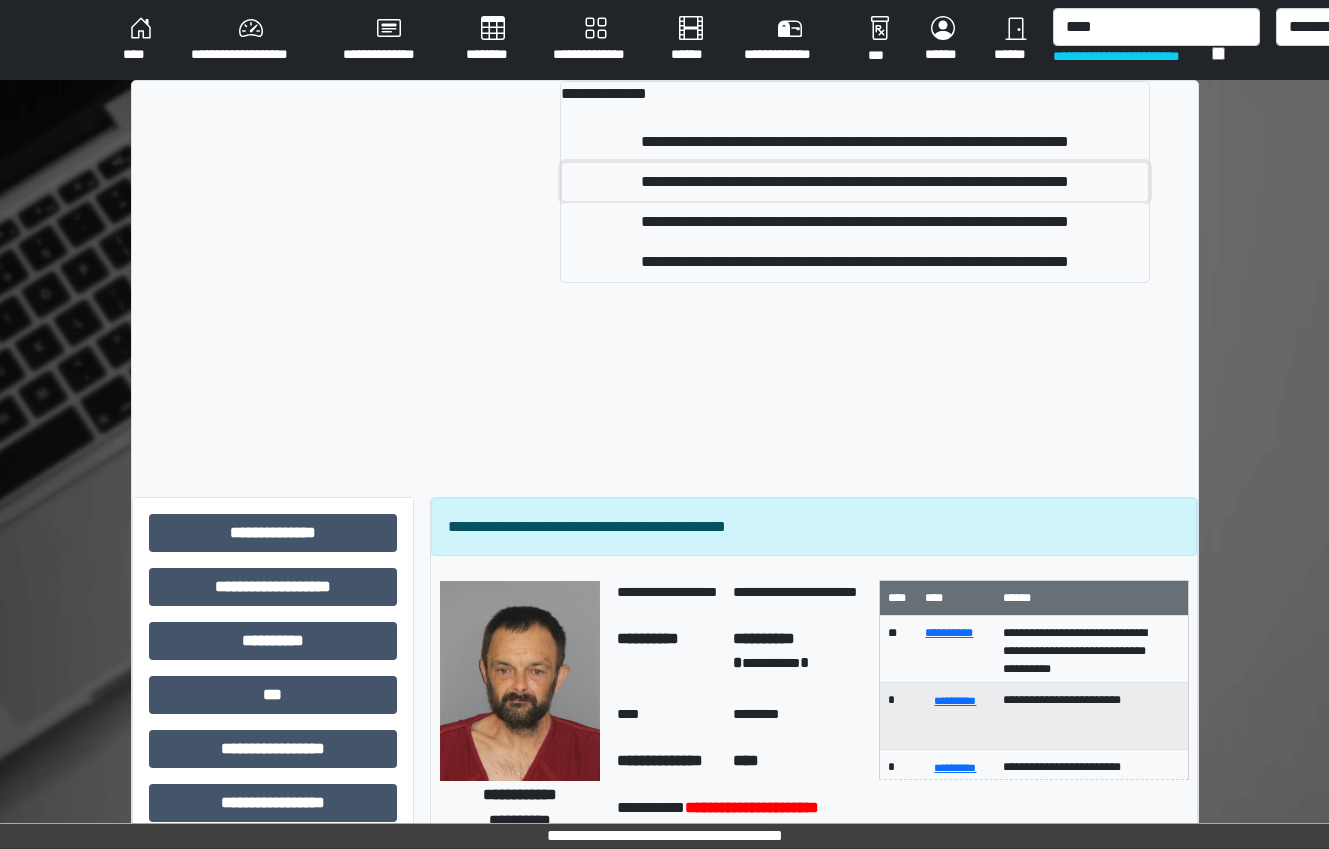 click on "**********" at bounding box center [854, 182] 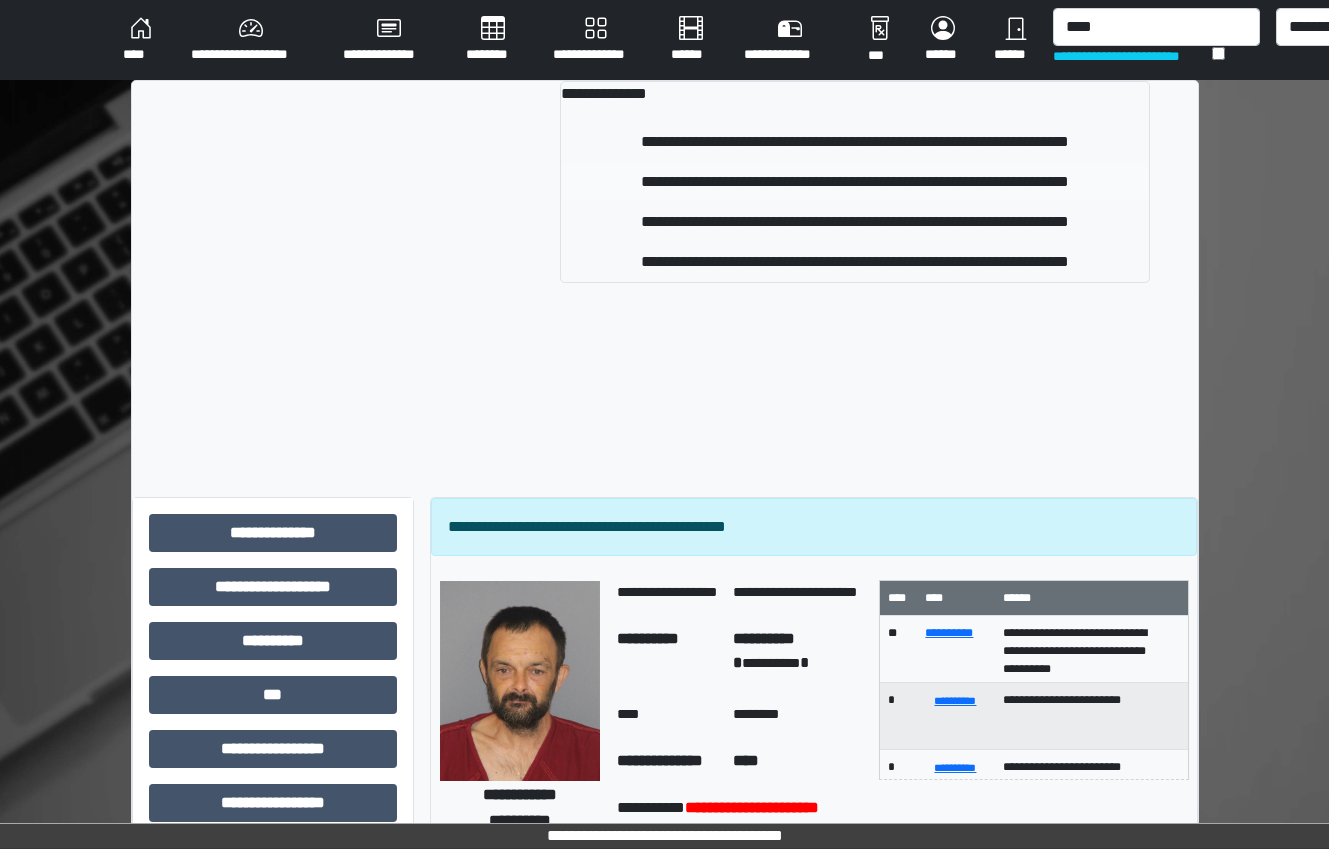 type 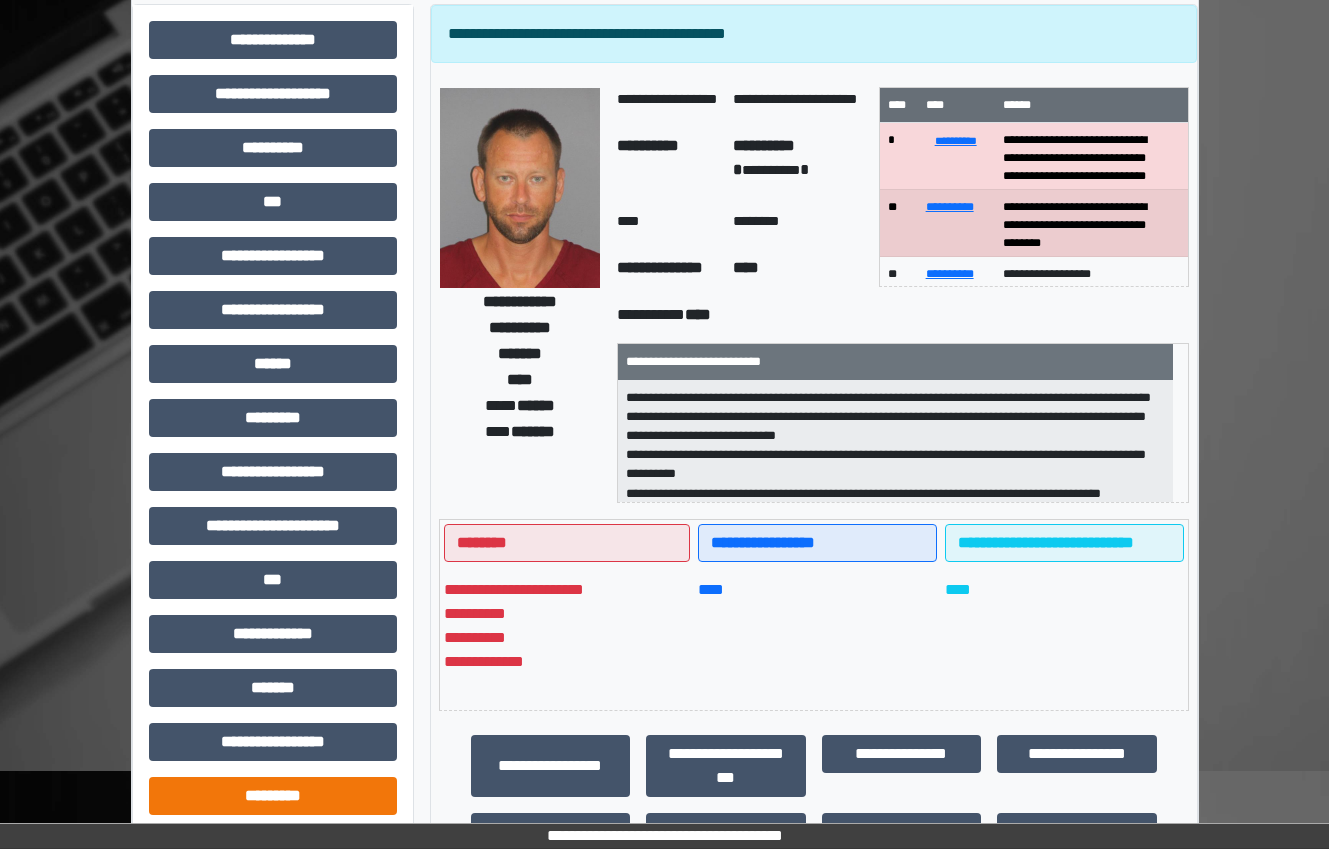 scroll, scrollTop: 325, scrollLeft: 0, axis: vertical 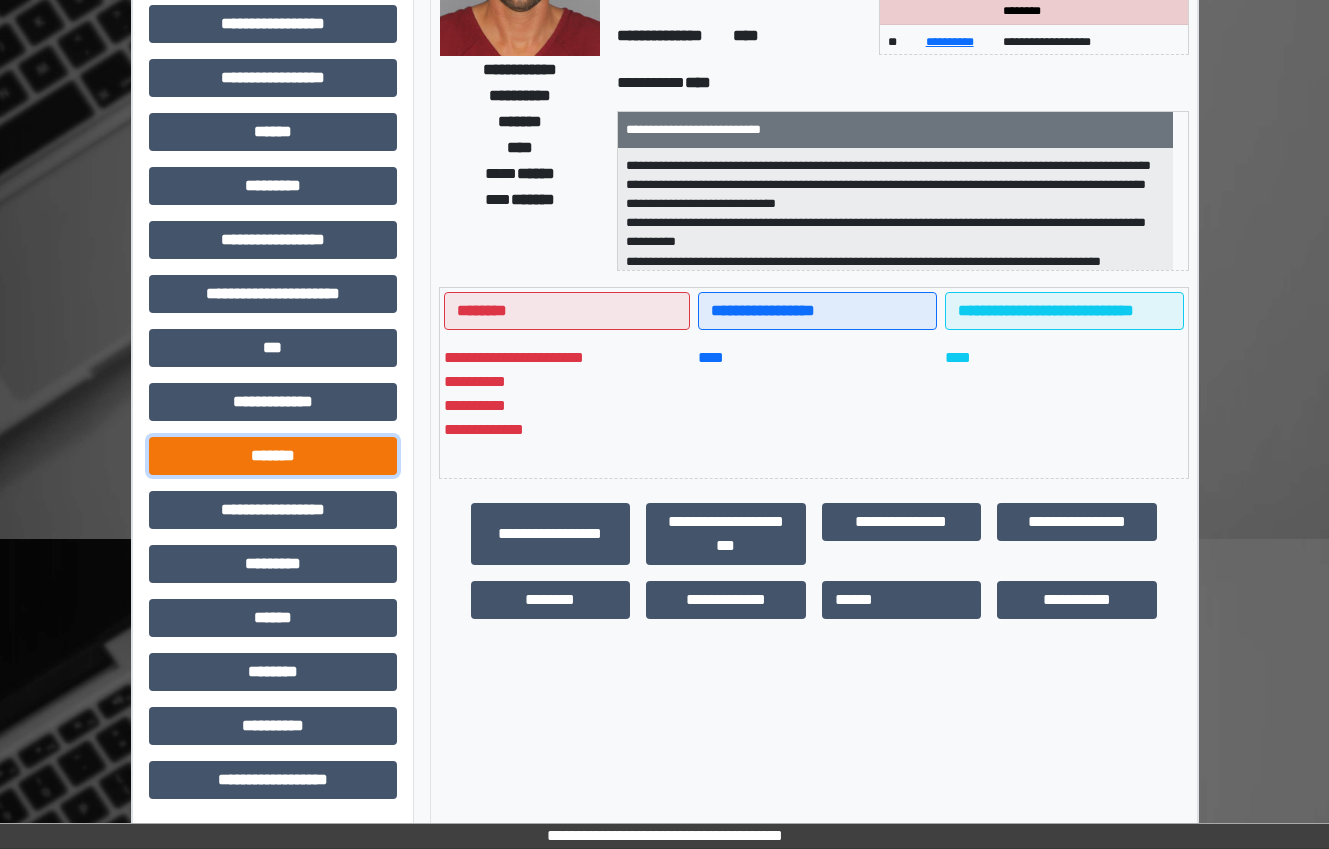 click on "*******" at bounding box center (273, 456) 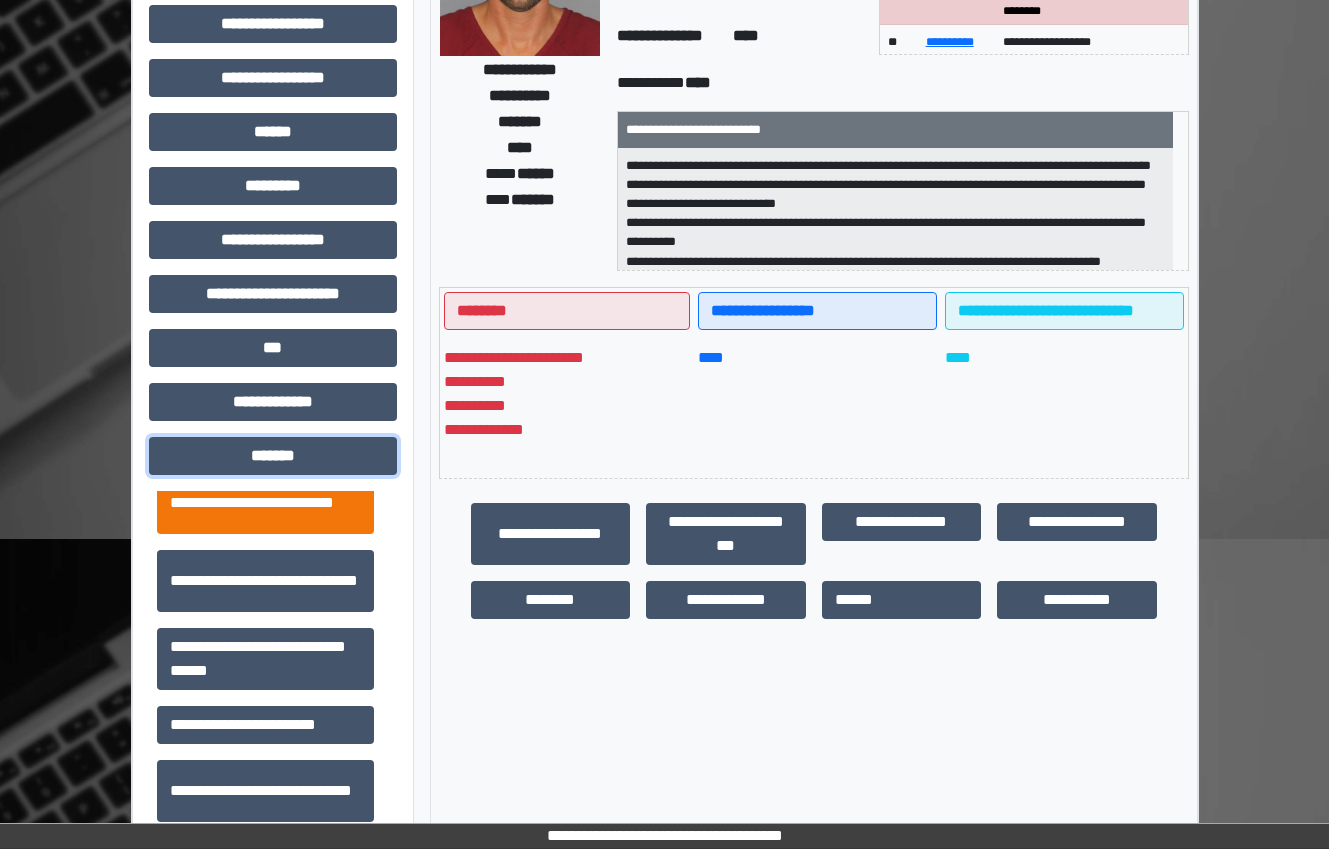 scroll, scrollTop: 700, scrollLeft: 0, axis: vertical 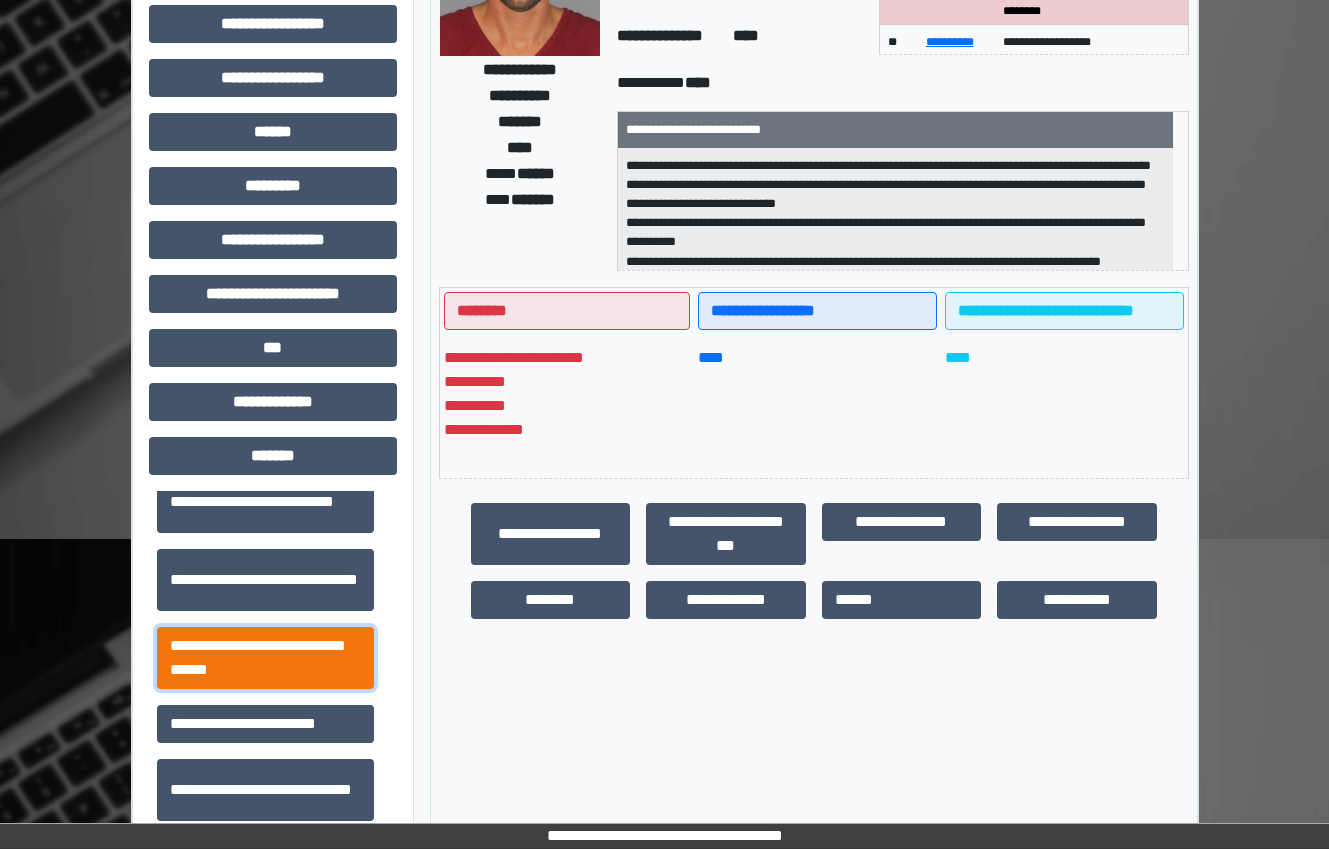 click on "**********" at bounding box center [265, 658] 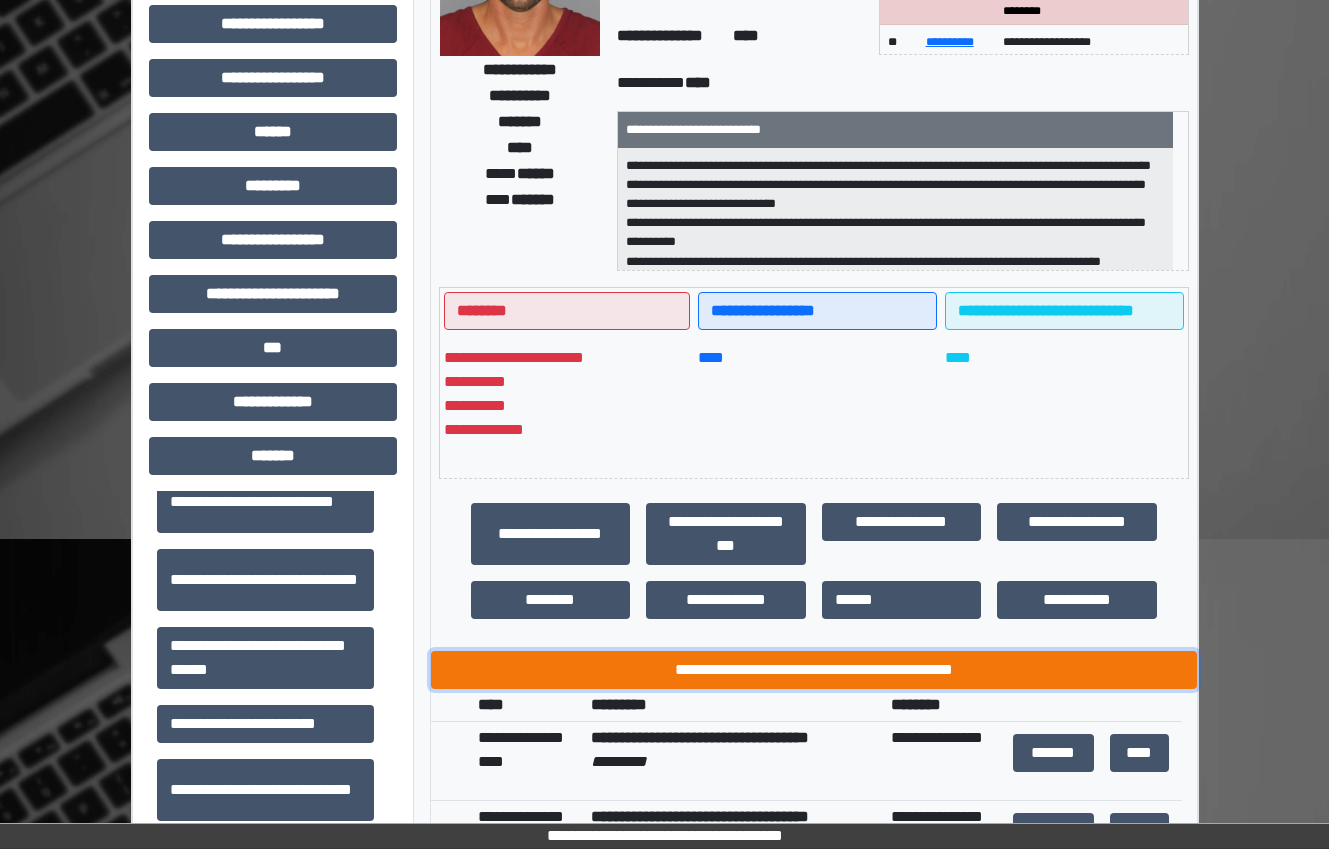 click on "**********" at bounding box center (814, 670) 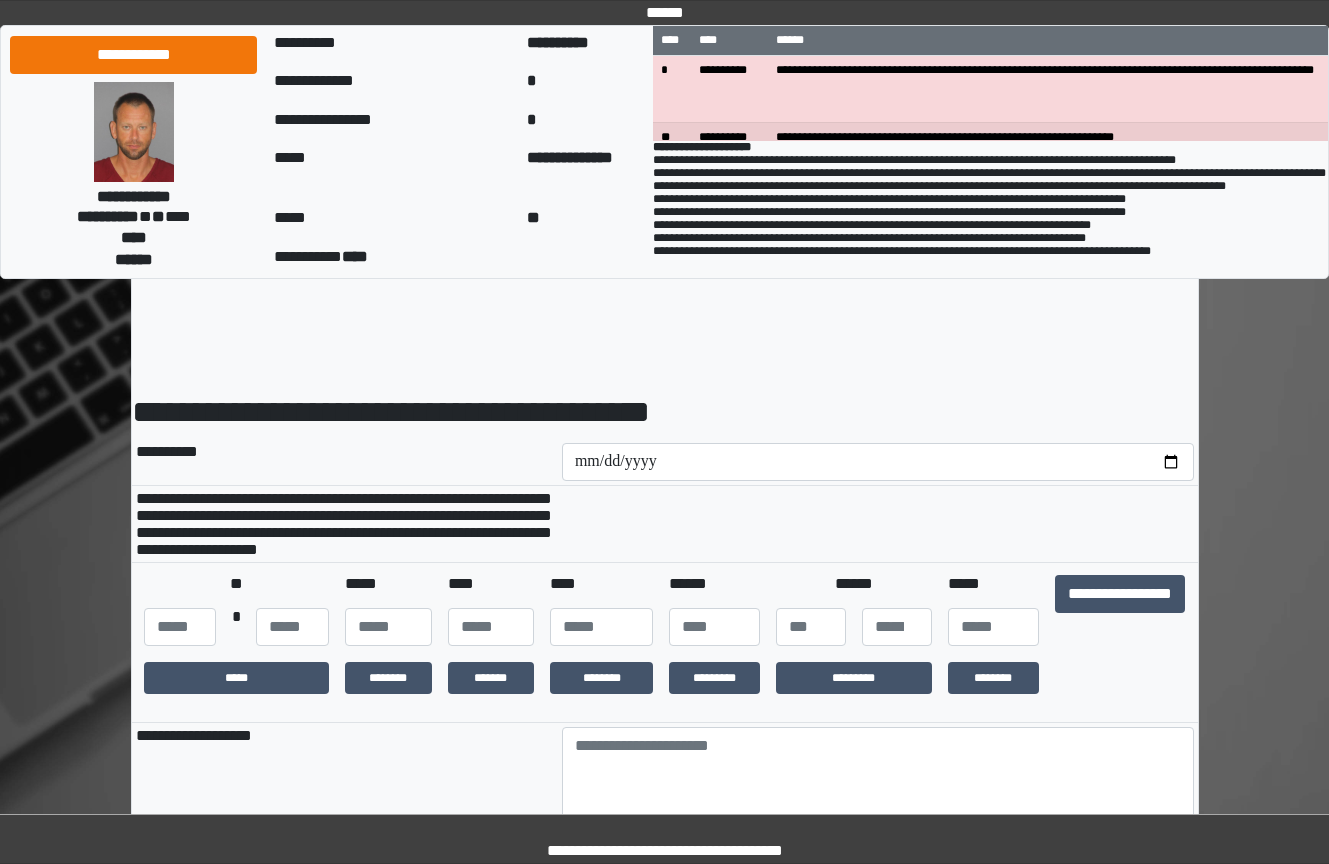 scroll, scrollTop: 0, scrollLeft: 0, axis: both 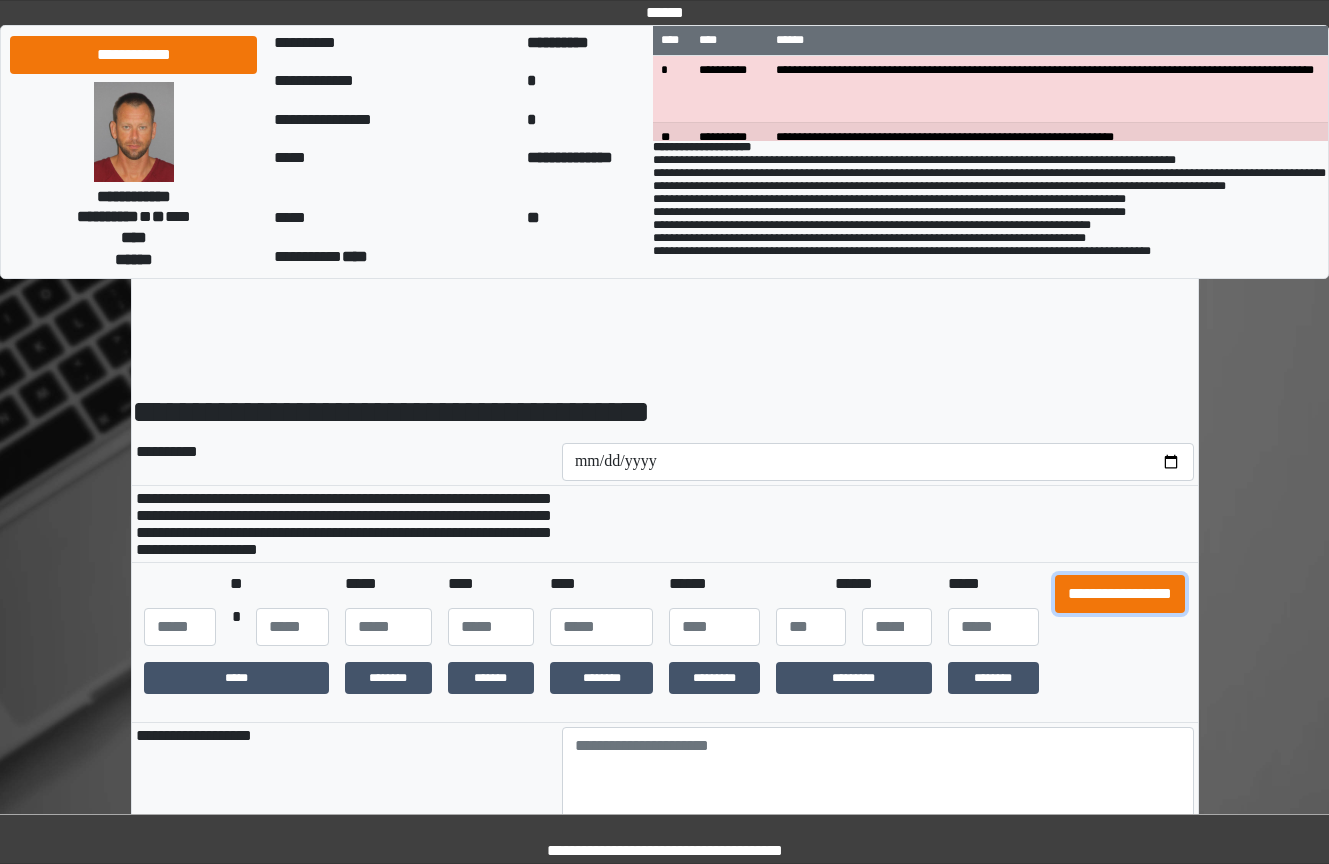 click on "**********" at bounding box center (1120, 594) 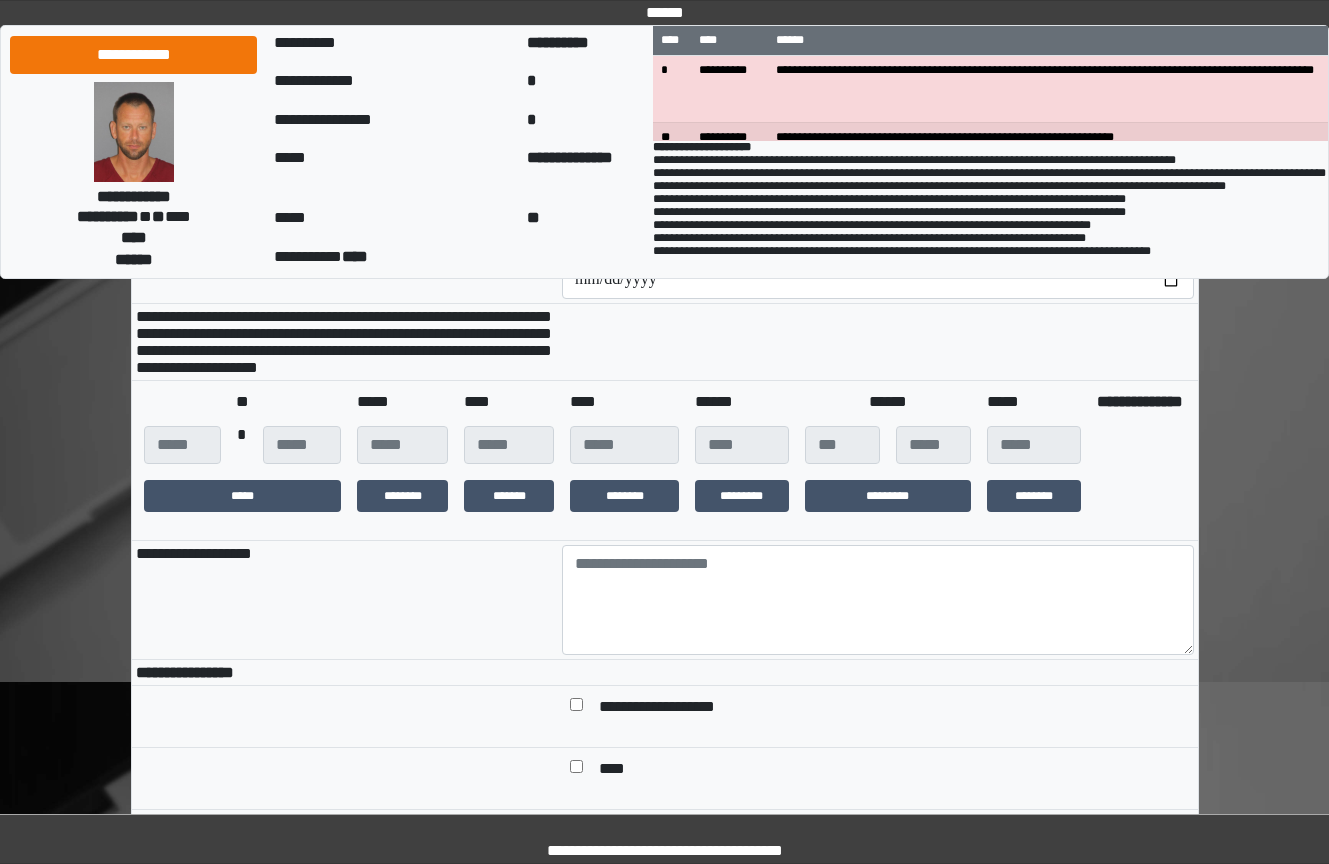 scroll, scrollTop: 400, scrollLeft: 0, axis: vertical 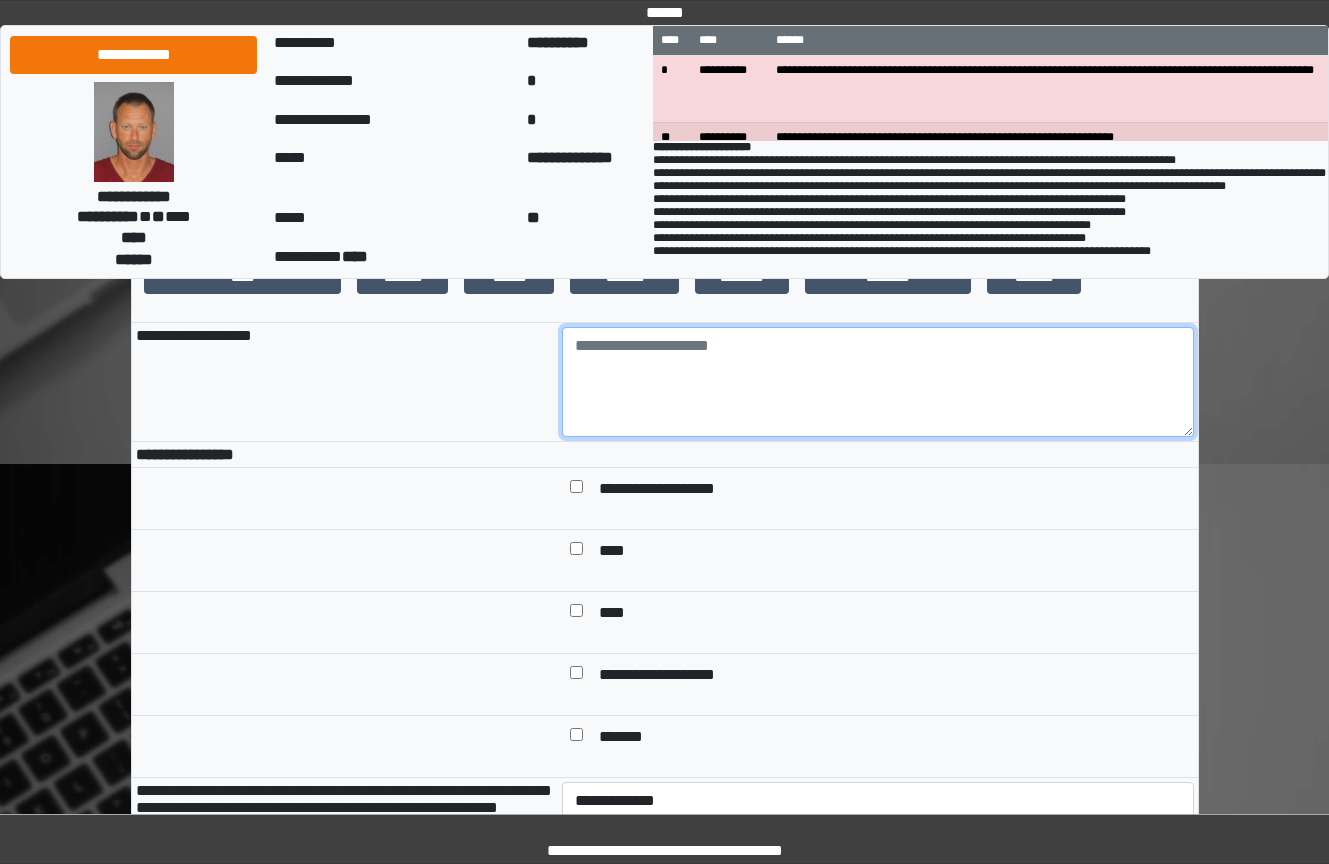 click at bounding box center [878, 382] 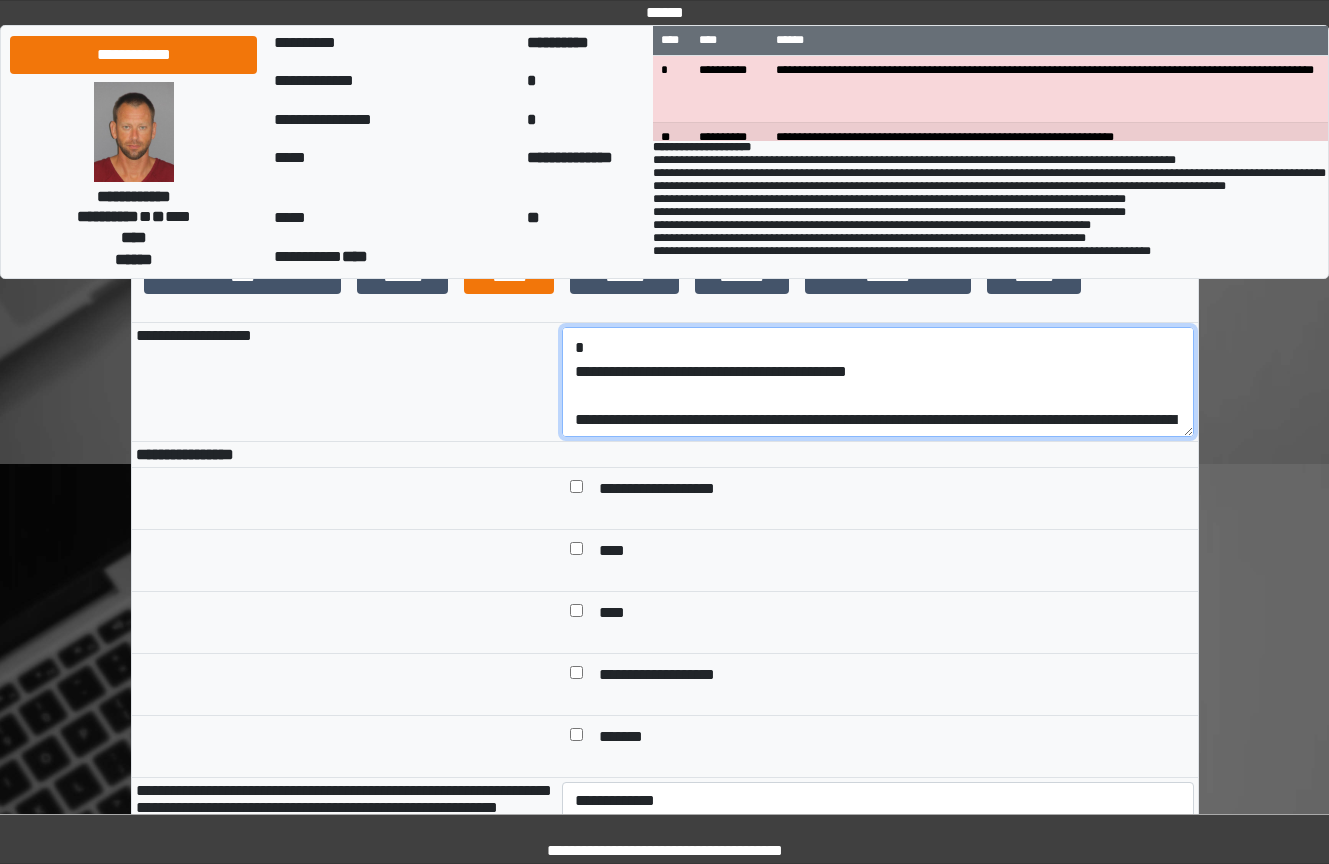 scroll, scrollTop: 0, scrollLeft: 0, axis: both 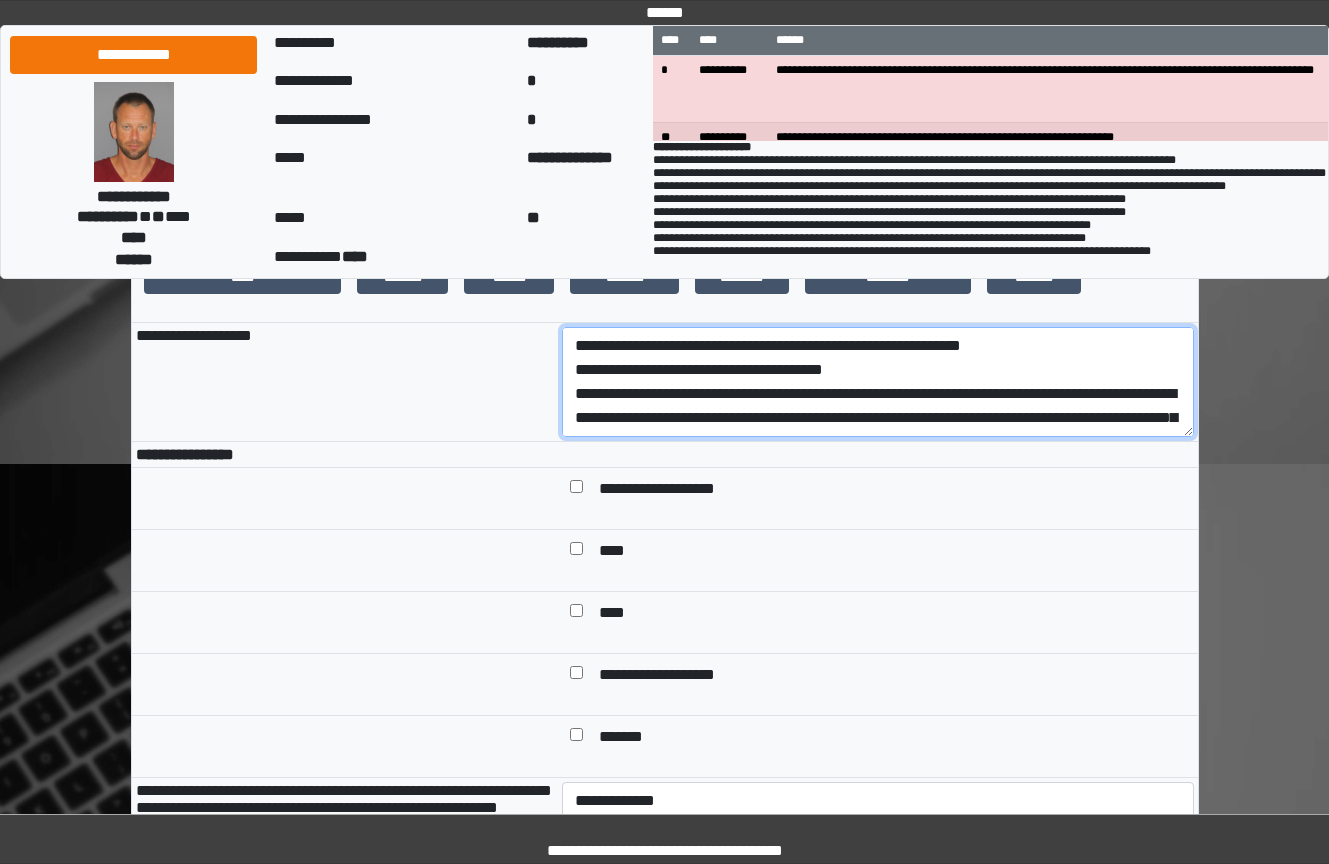 drag, startPoint x: 994, startPoint y: 448, endPoint x: 496, endPoint y: 414, distance: 499.1593 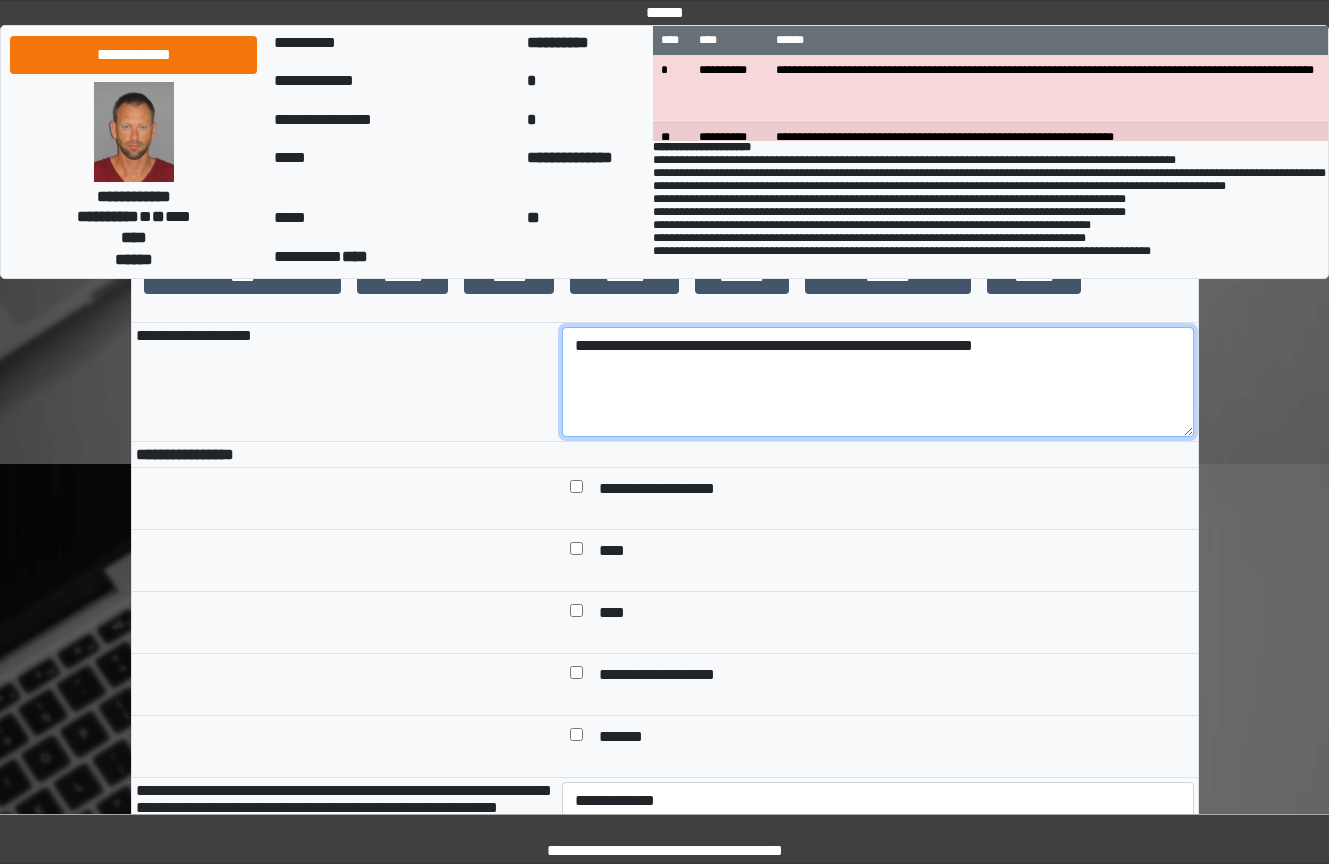 type on "**********" 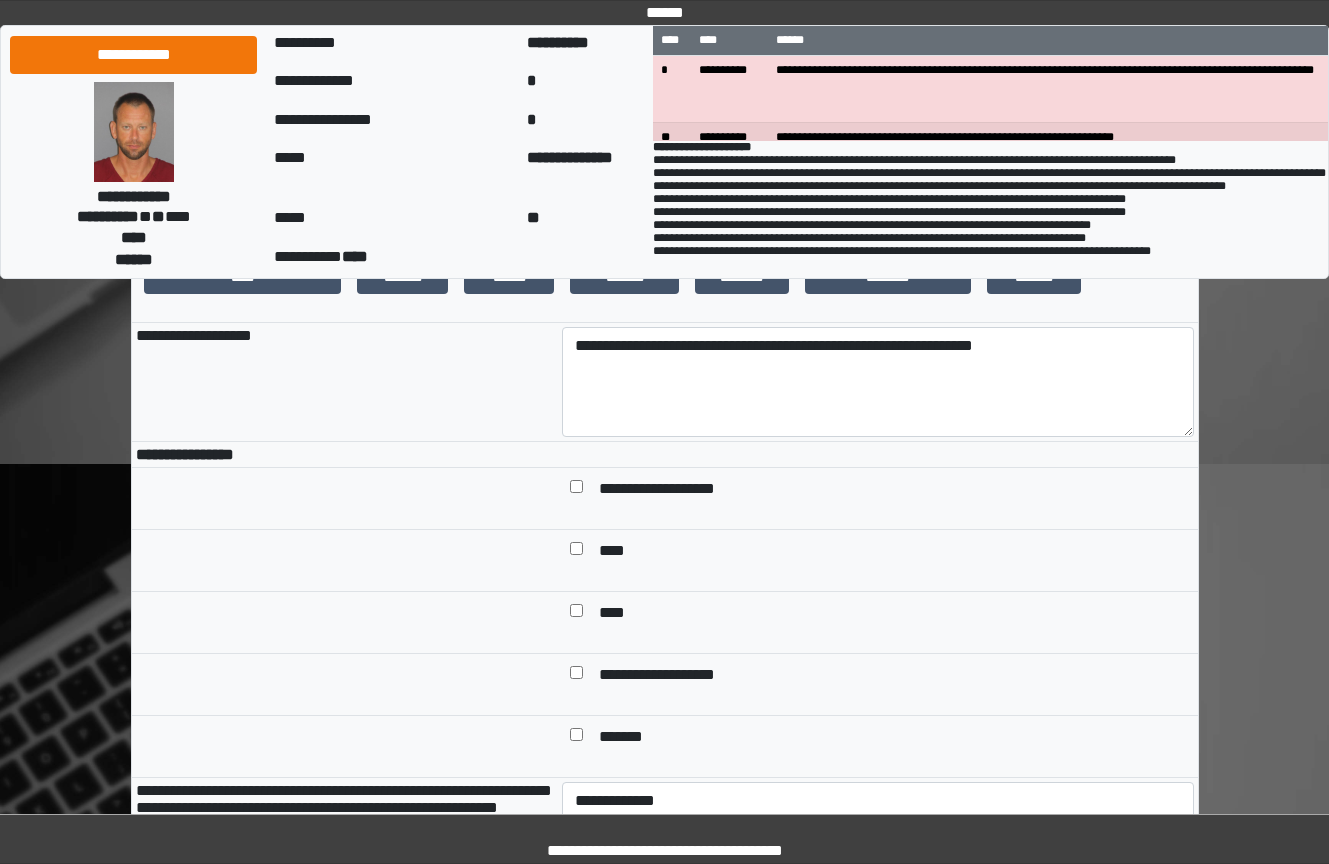 click on "****" at bounding box center (892, 552) 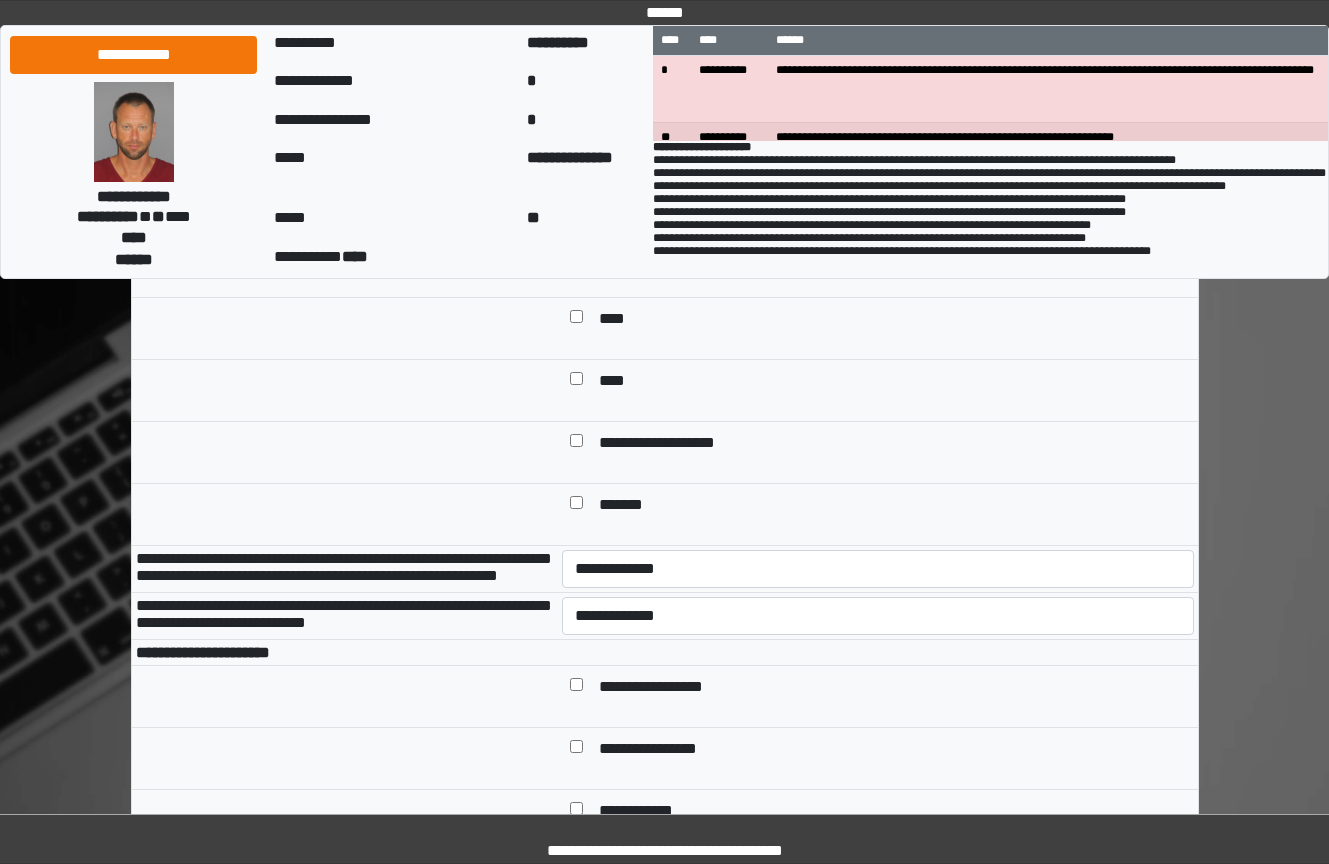 scroll, scrollTop: 800, scrollLeft: 0, axis: vertical 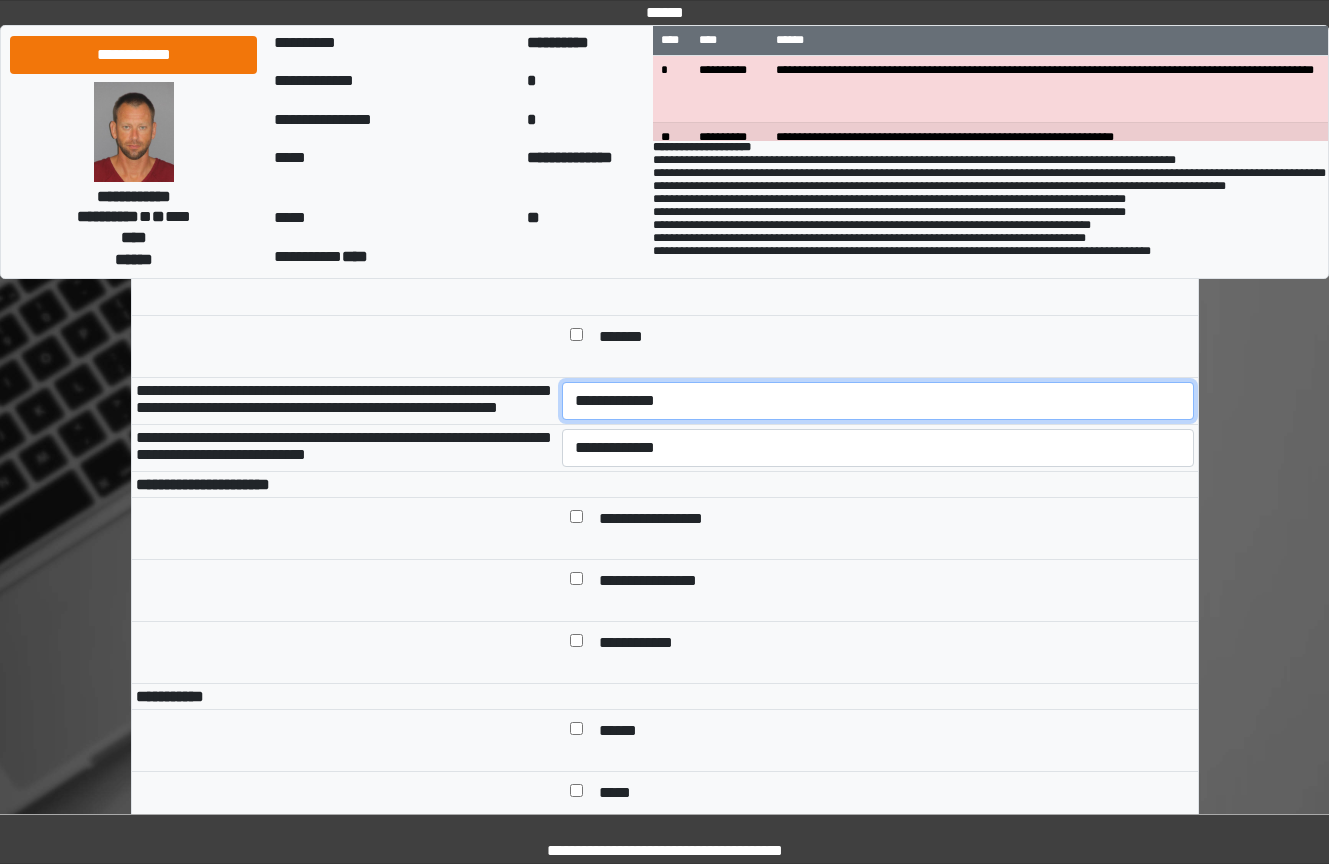 click on "**********" at bounding box center [878, 401] 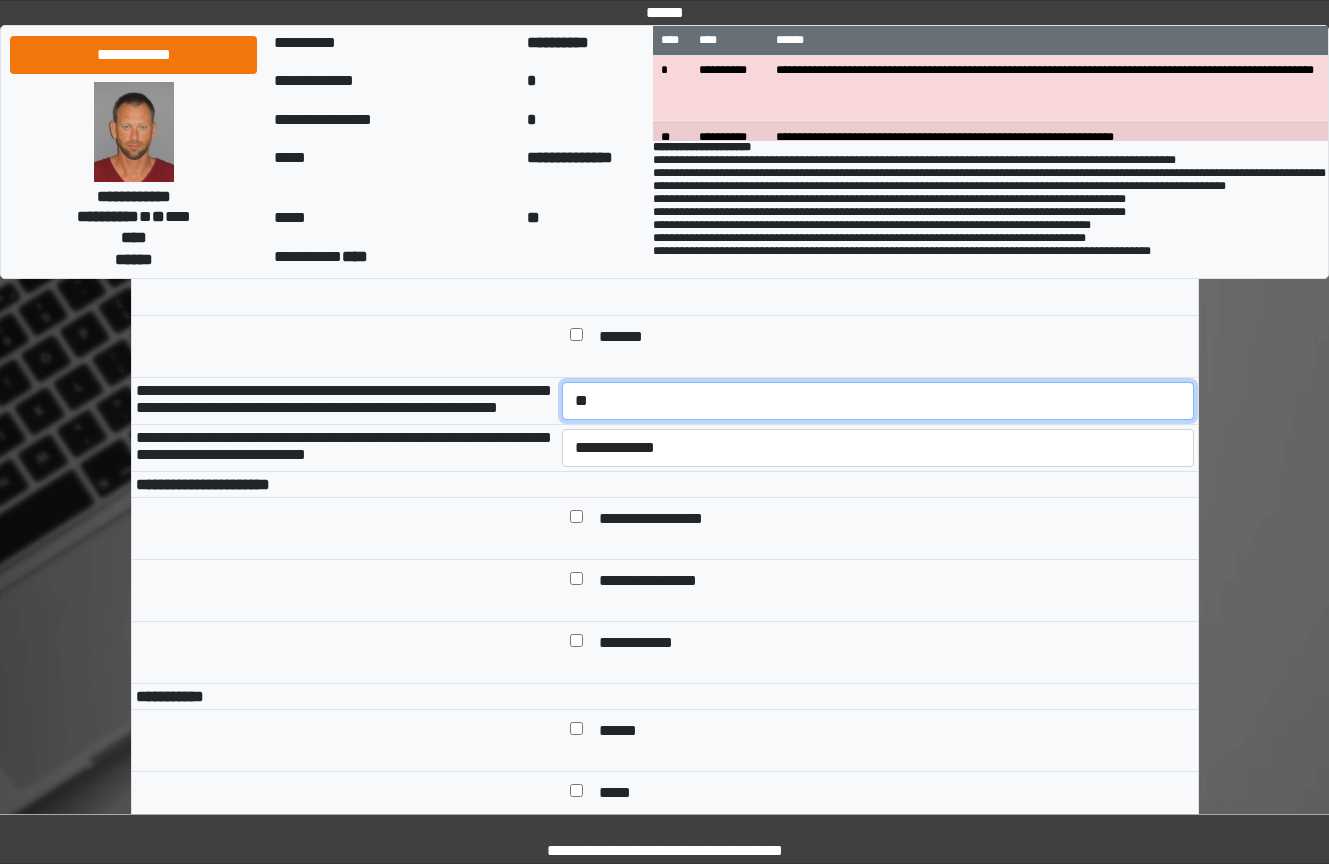 click on "**********" at bounding box center (878, 401) 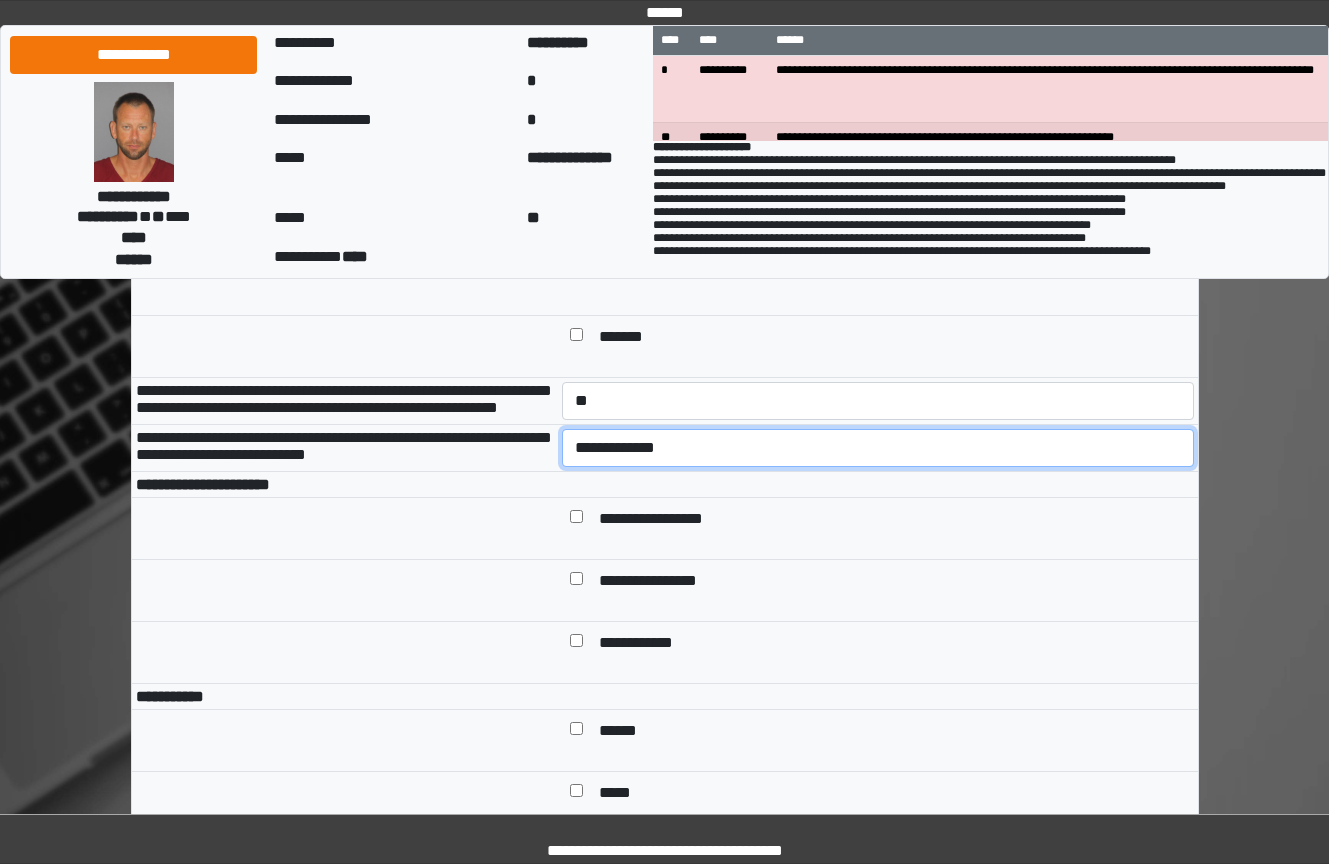 drag, startPoint x: 647, startPoint y: 523, endPoint x: 650, endPoint y: 536, distance: 13.341664 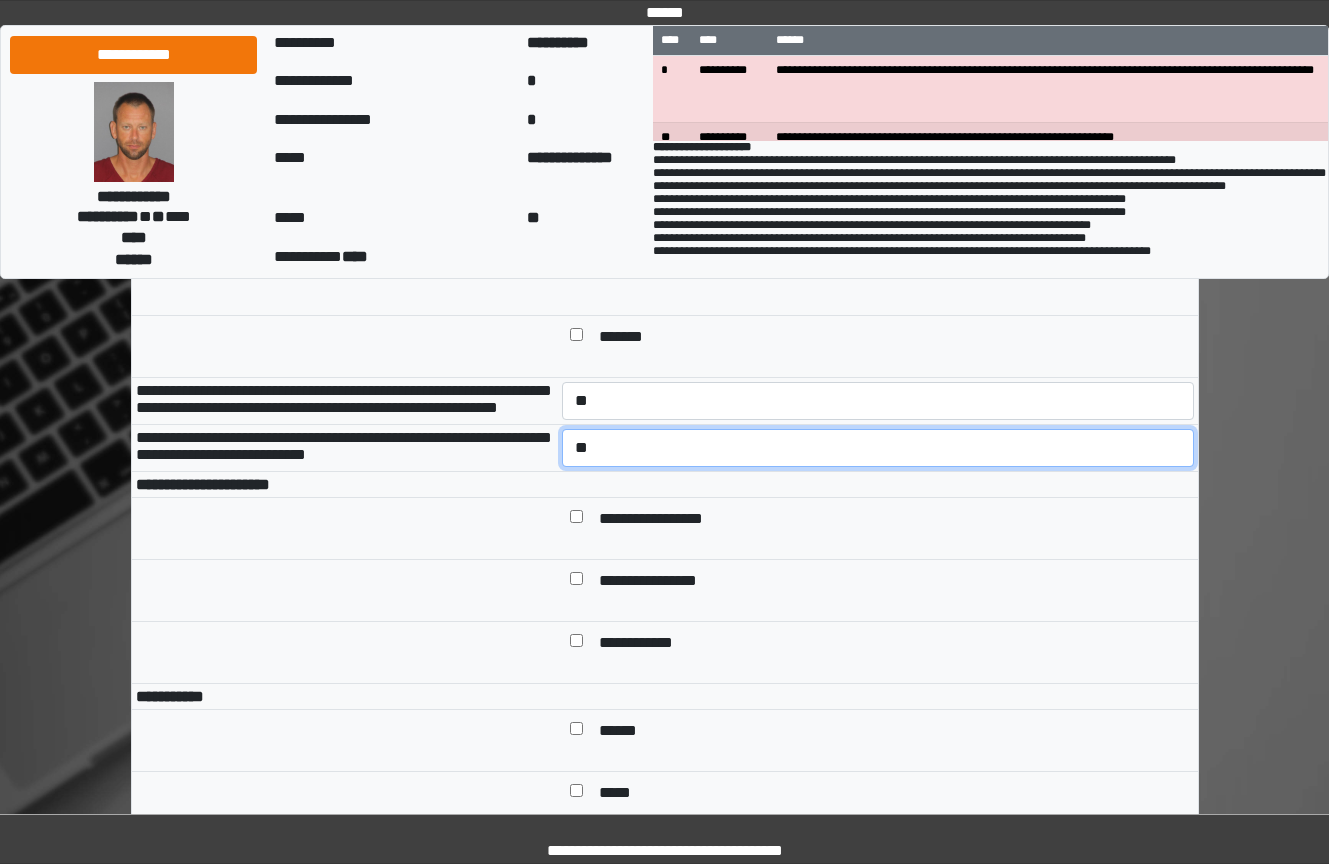 click on "**********" at bounding box center (878, 448) 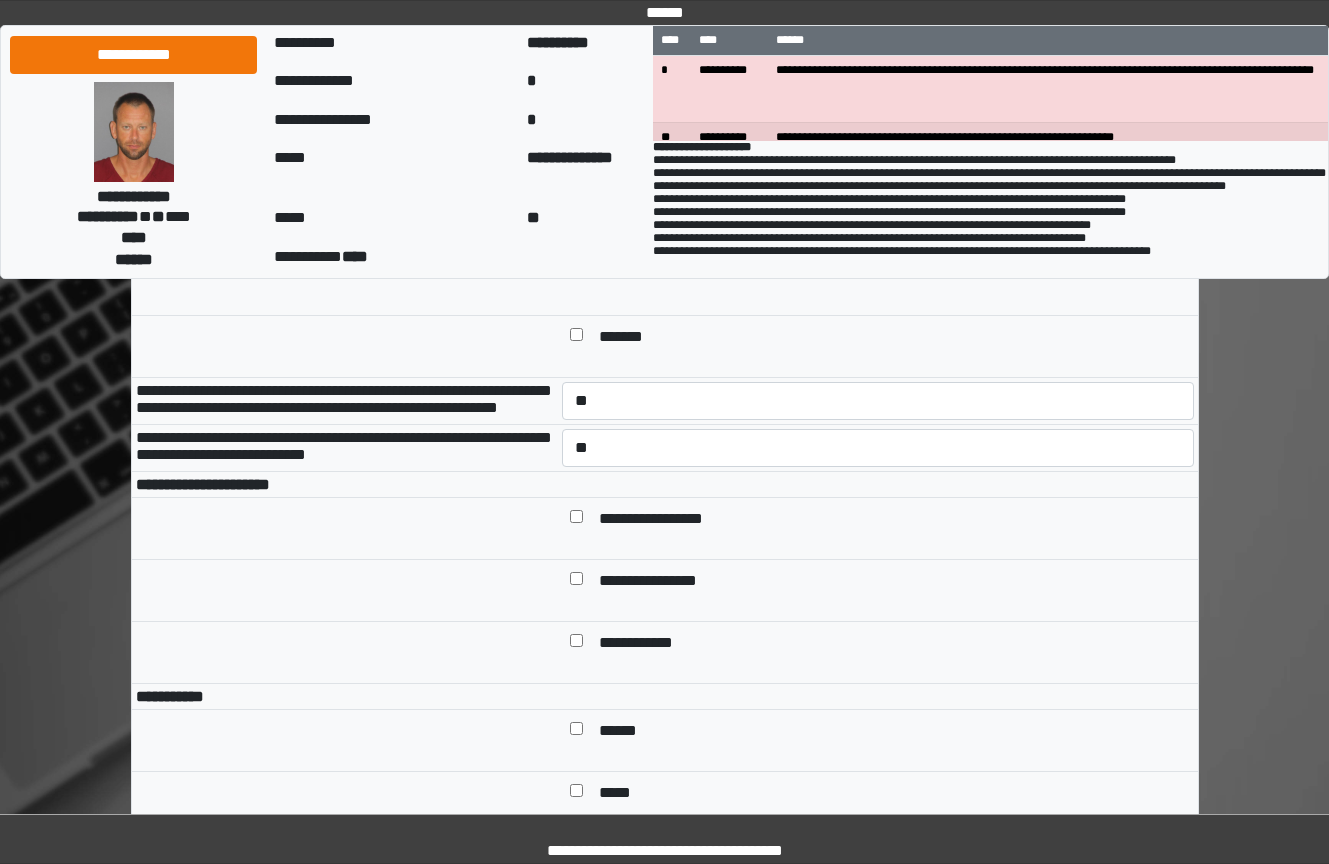 click on "**********" at bounding box center (666, 520) 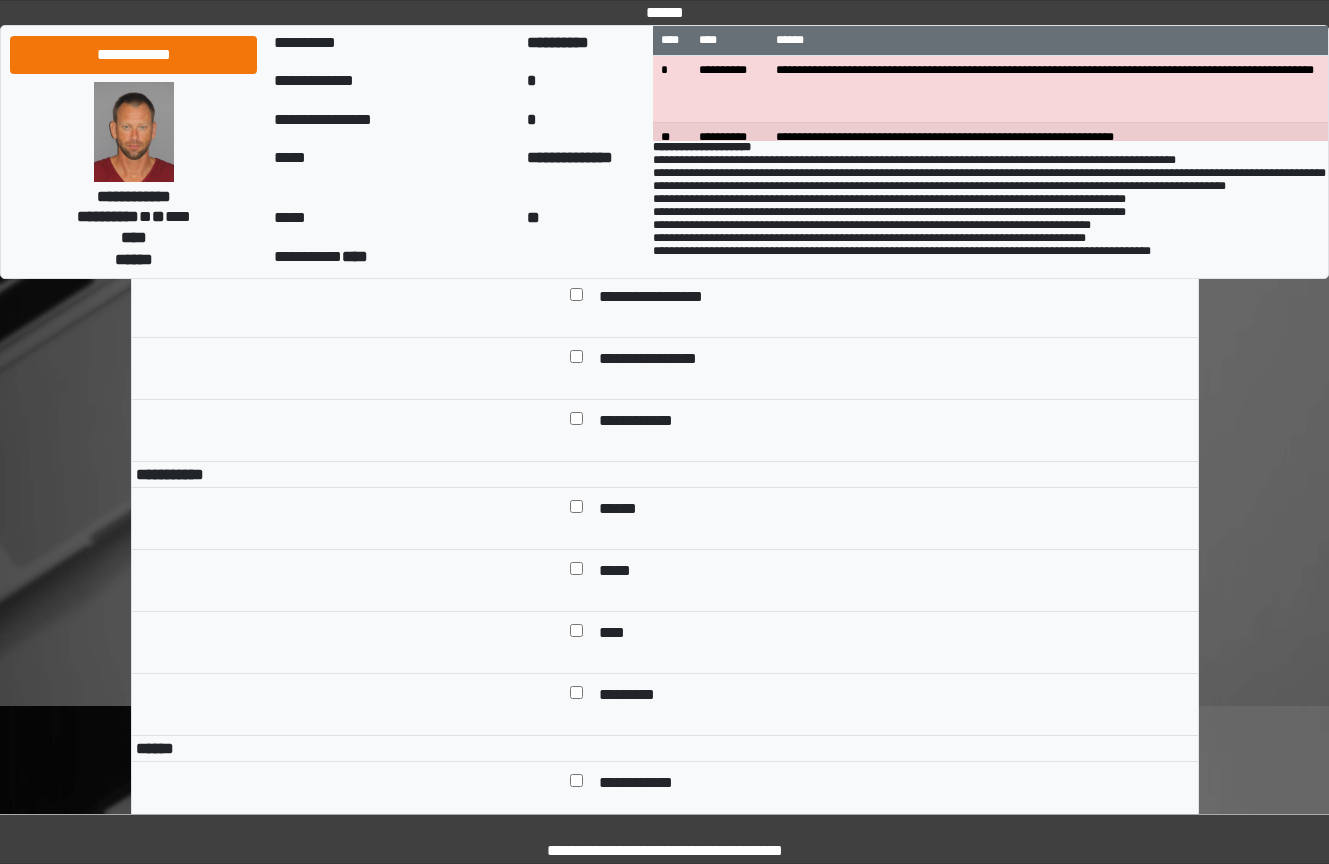scroll, scrollTop: 1200, scrollLeft: 0, axis: vertical 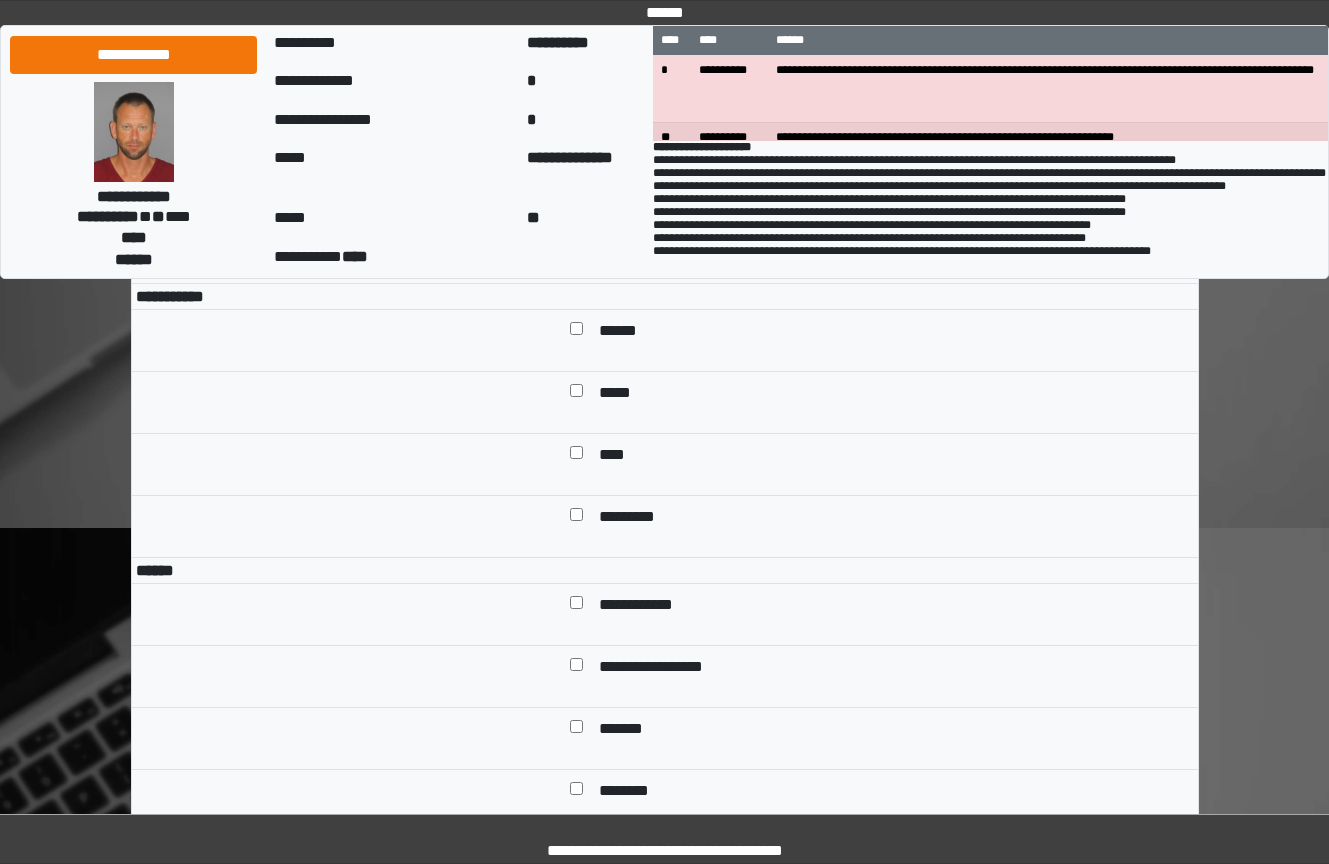 click on "******" at bounding box center [625, 332] 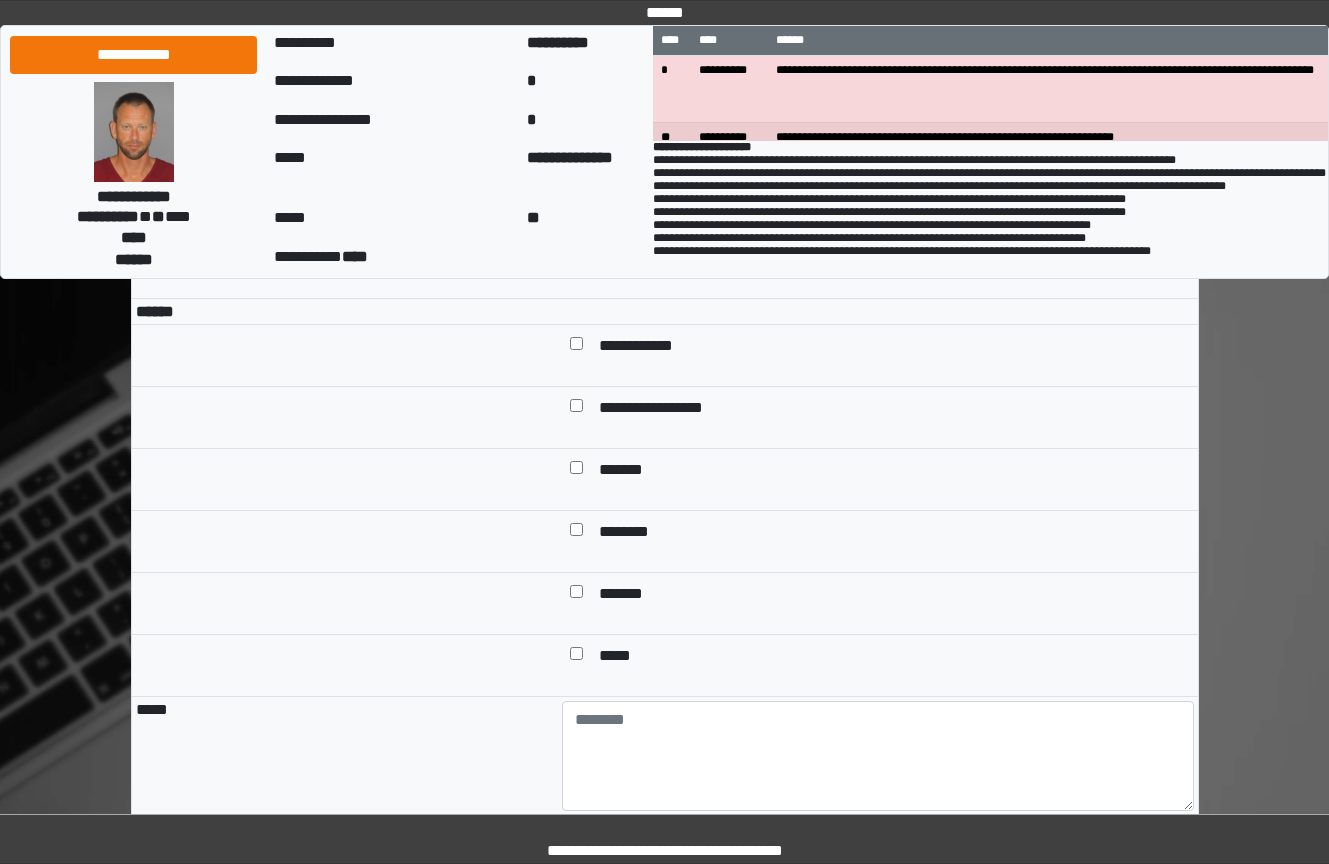 scroll, scrollTop: 1700, scrollLeft: 0, axis: vertical 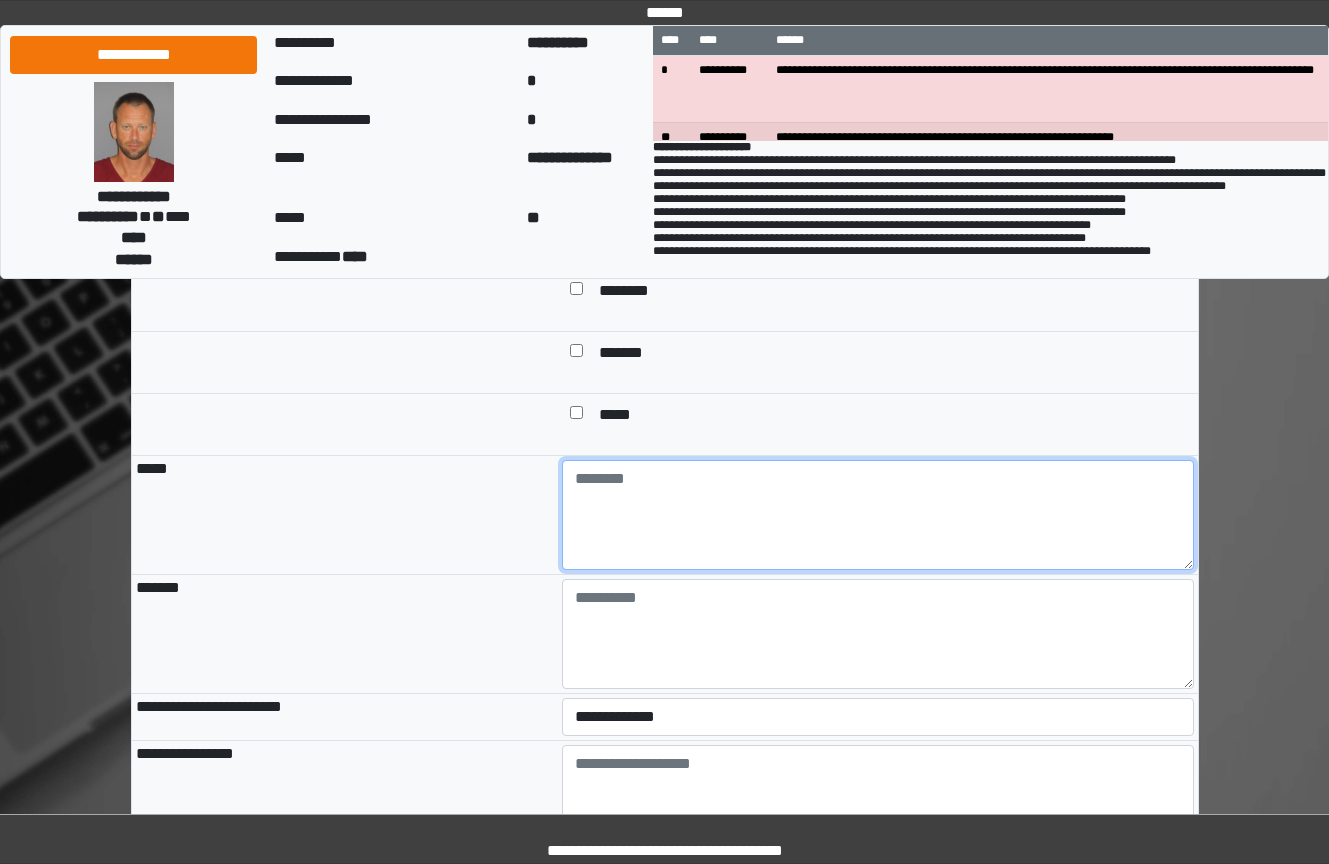click at bounding box center (878, 515) 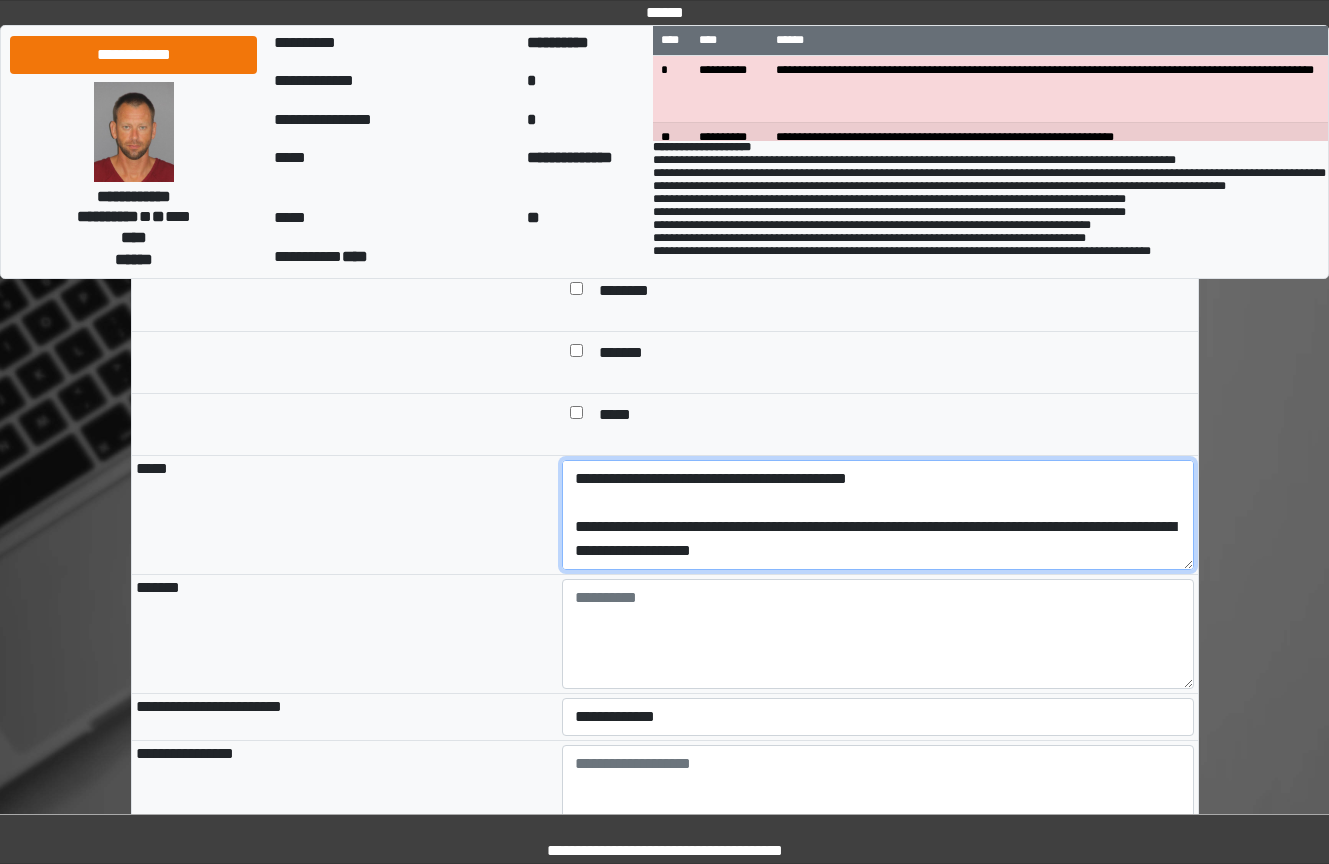 scroll, scrollTop: 0, scrollLeft: 0, axis: both 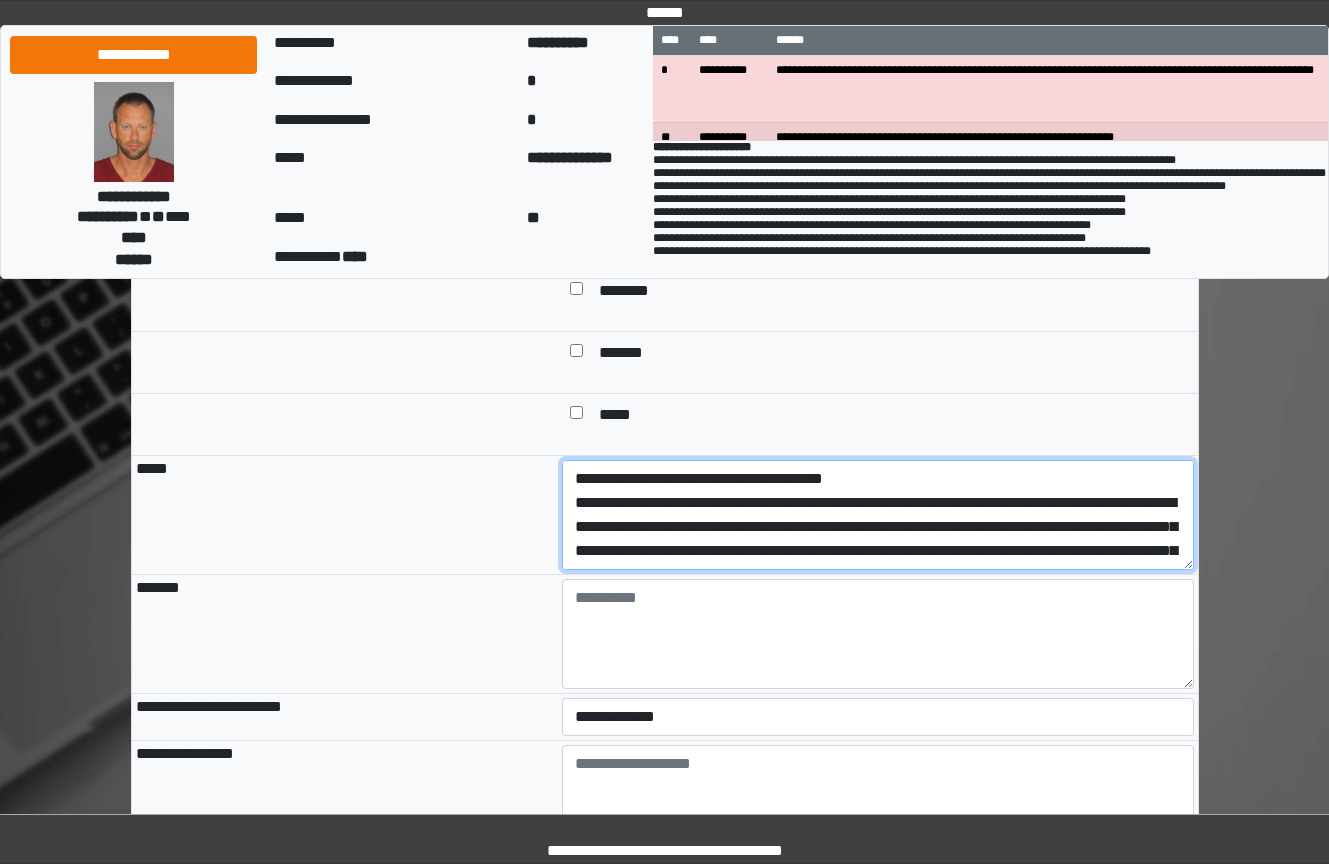 drag, startPoint x: 945, startPoint y: 640, endPoint x: 500, endPoint y: 588, distance: 448.0279 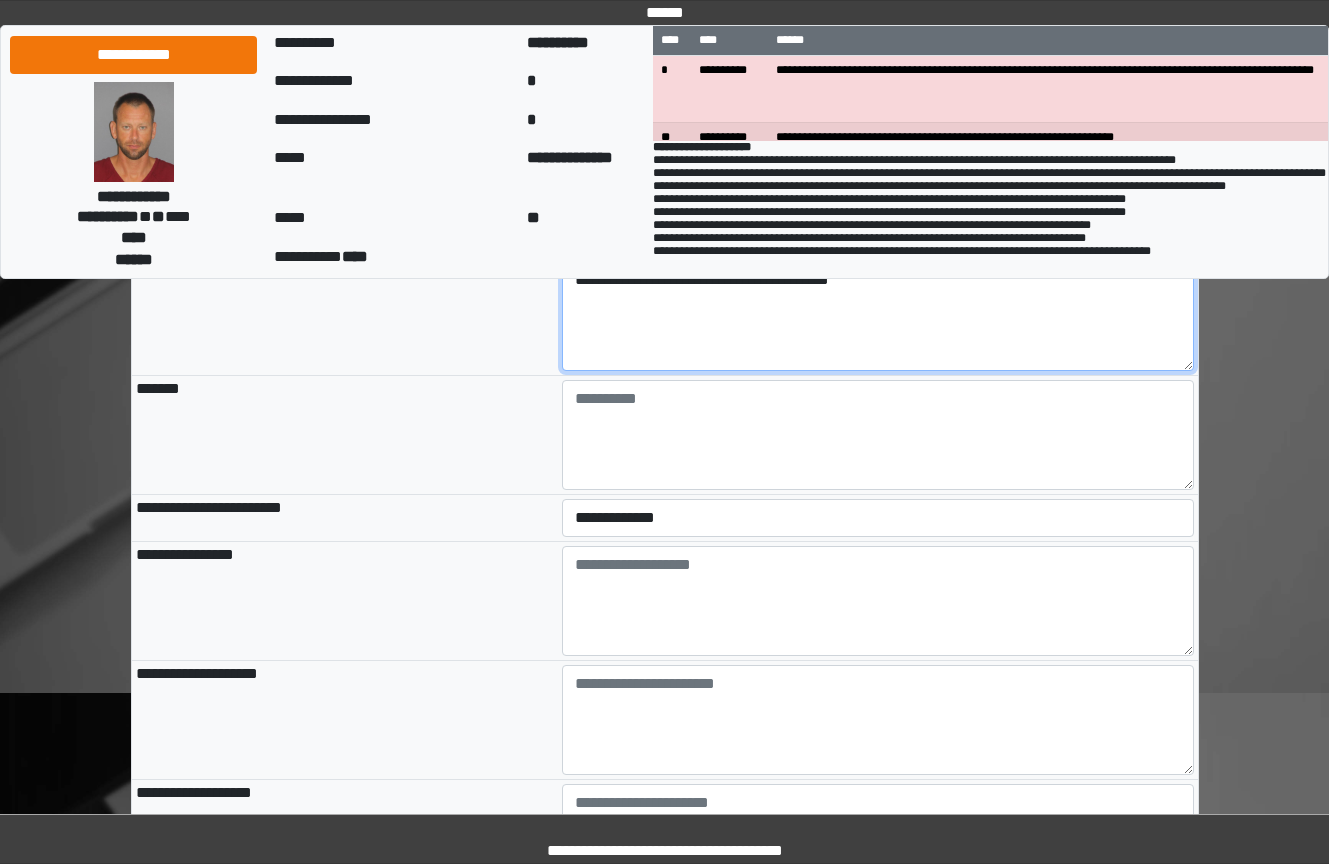 scroll, scrollTop: 2000, scrollLeft: 0, axis: vertical 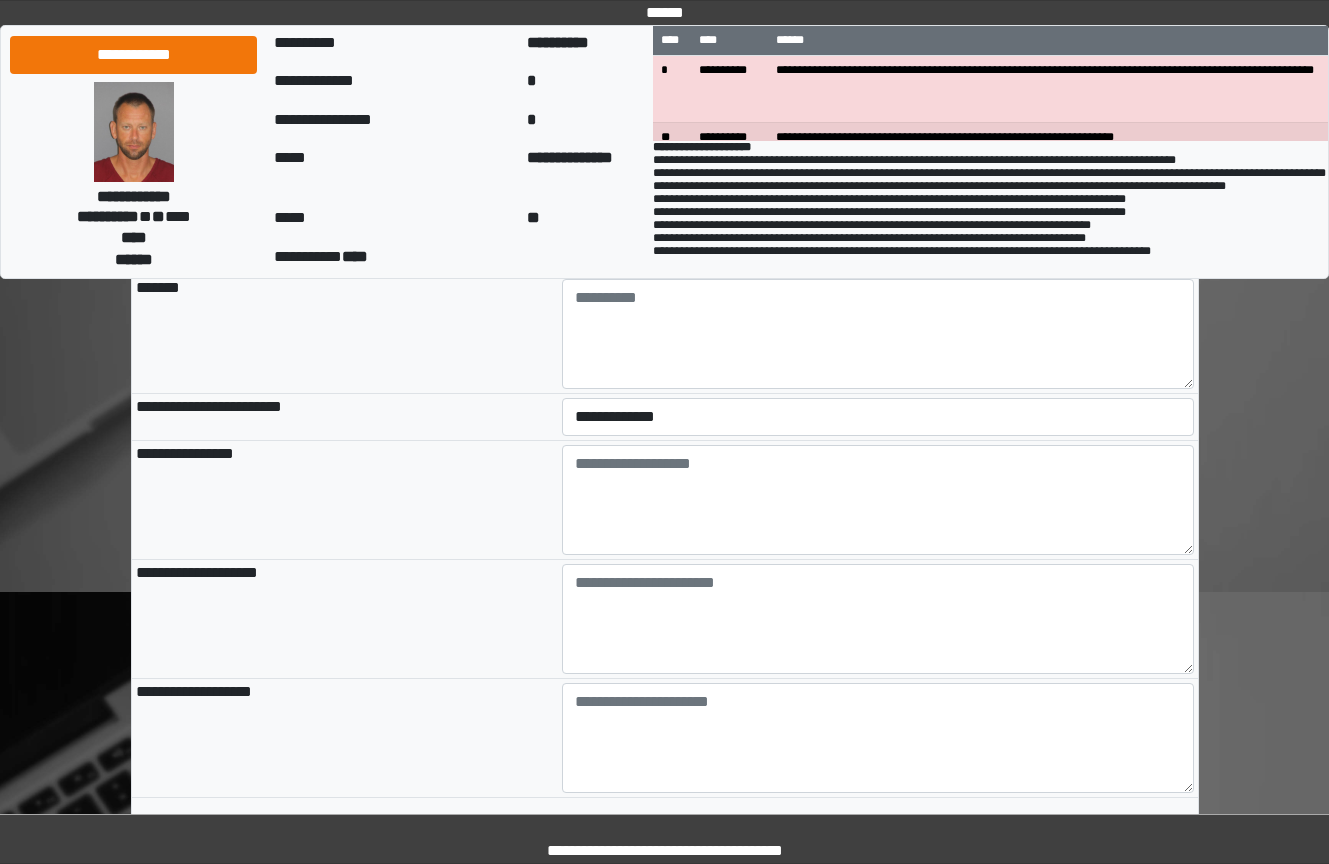 type on "**********" 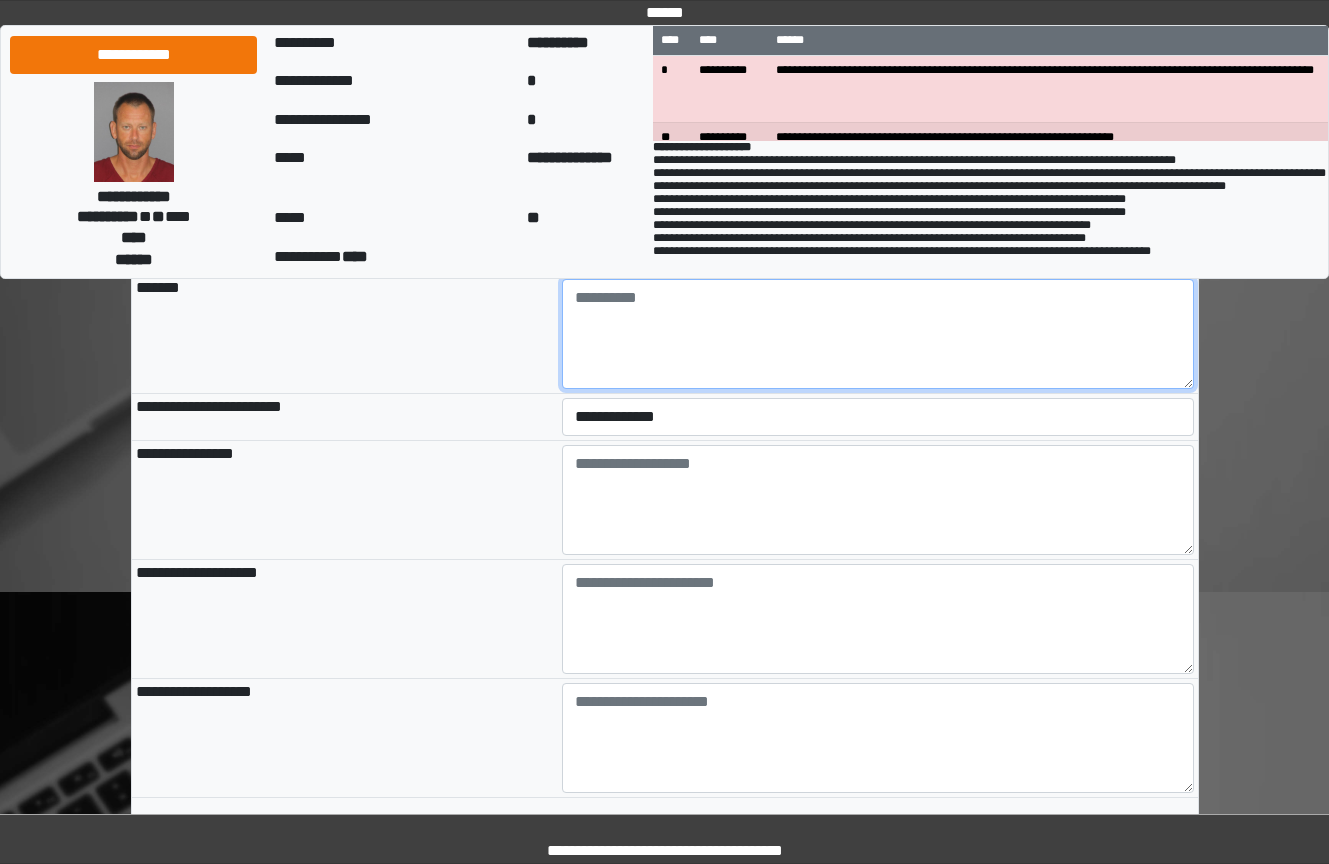 click at bounding box center [878, 334] 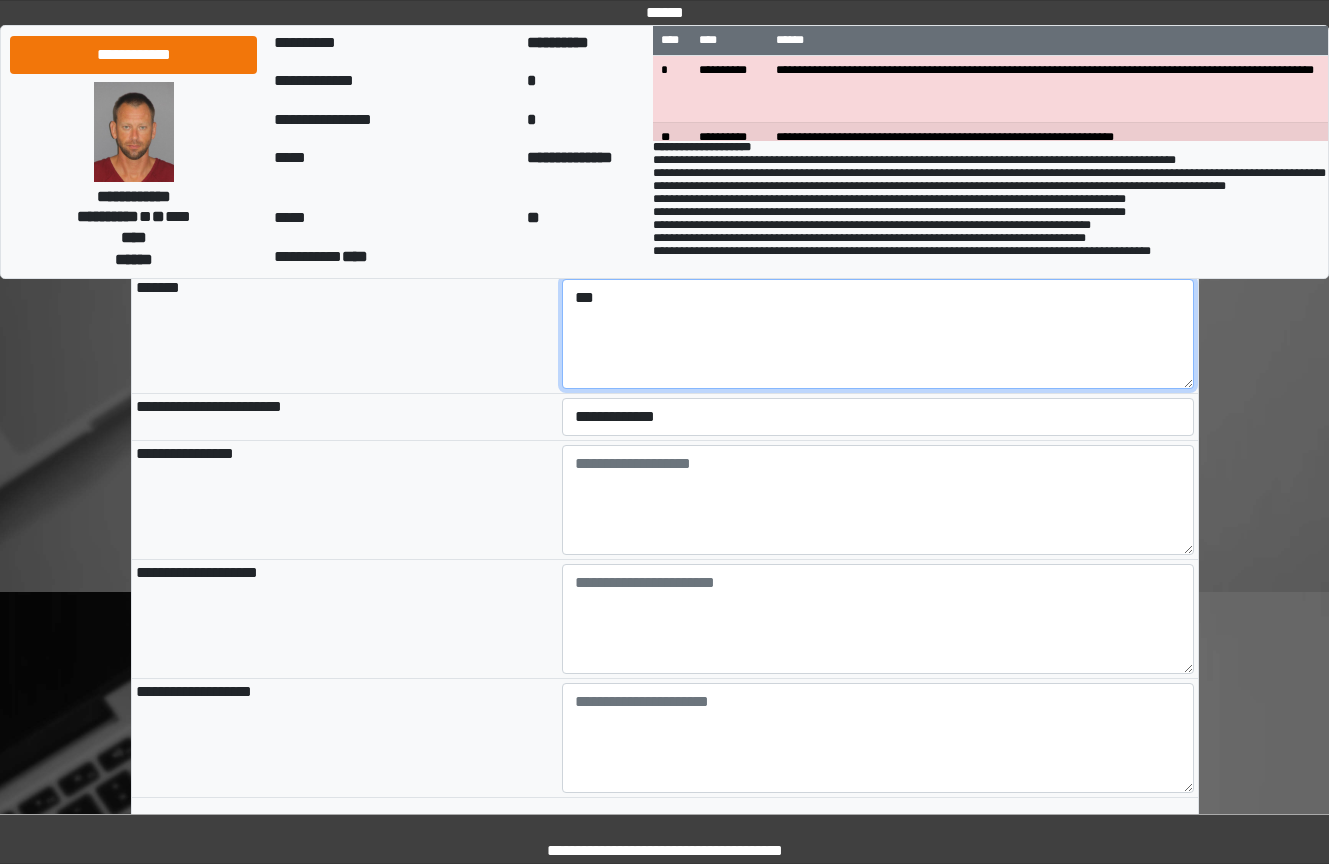 type on "***" 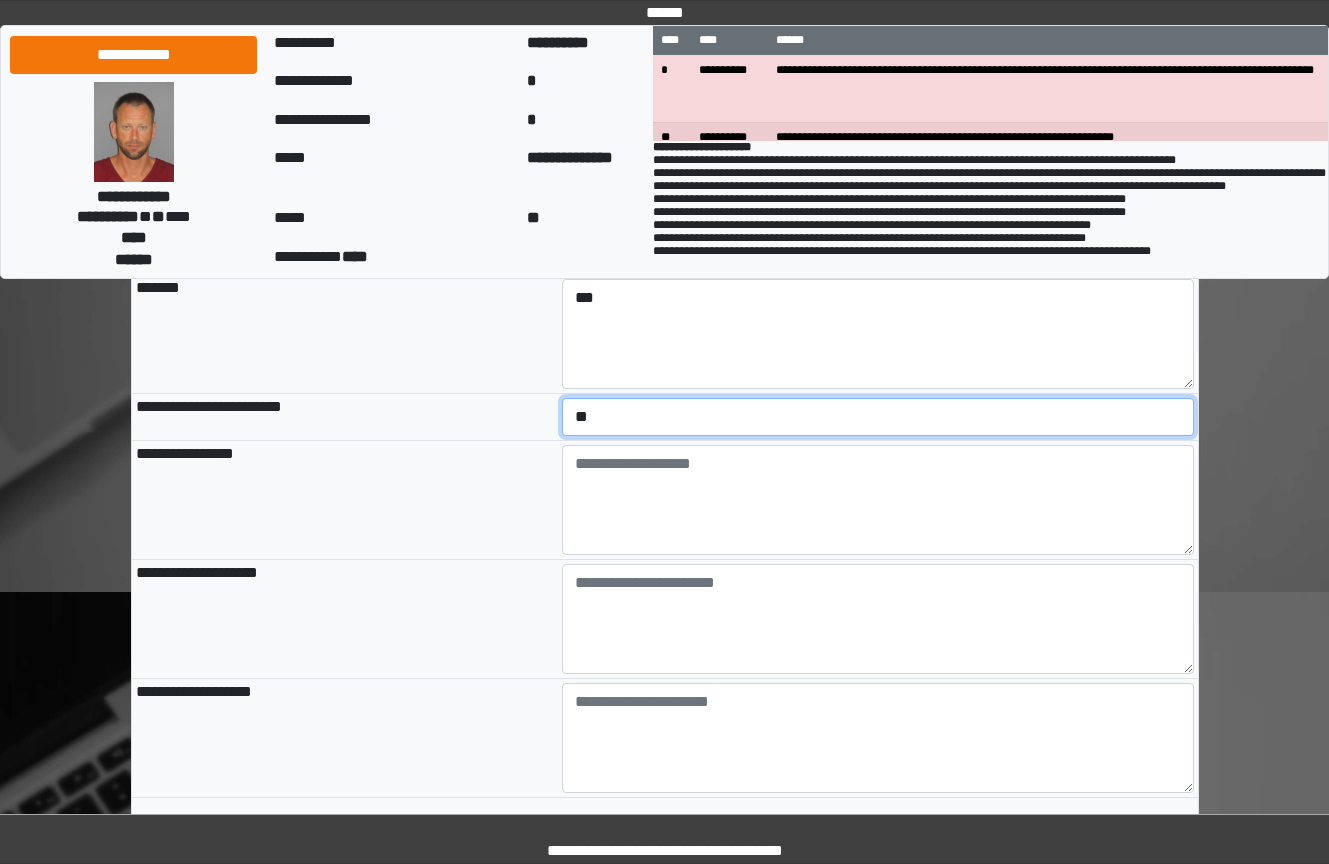 select on "*" 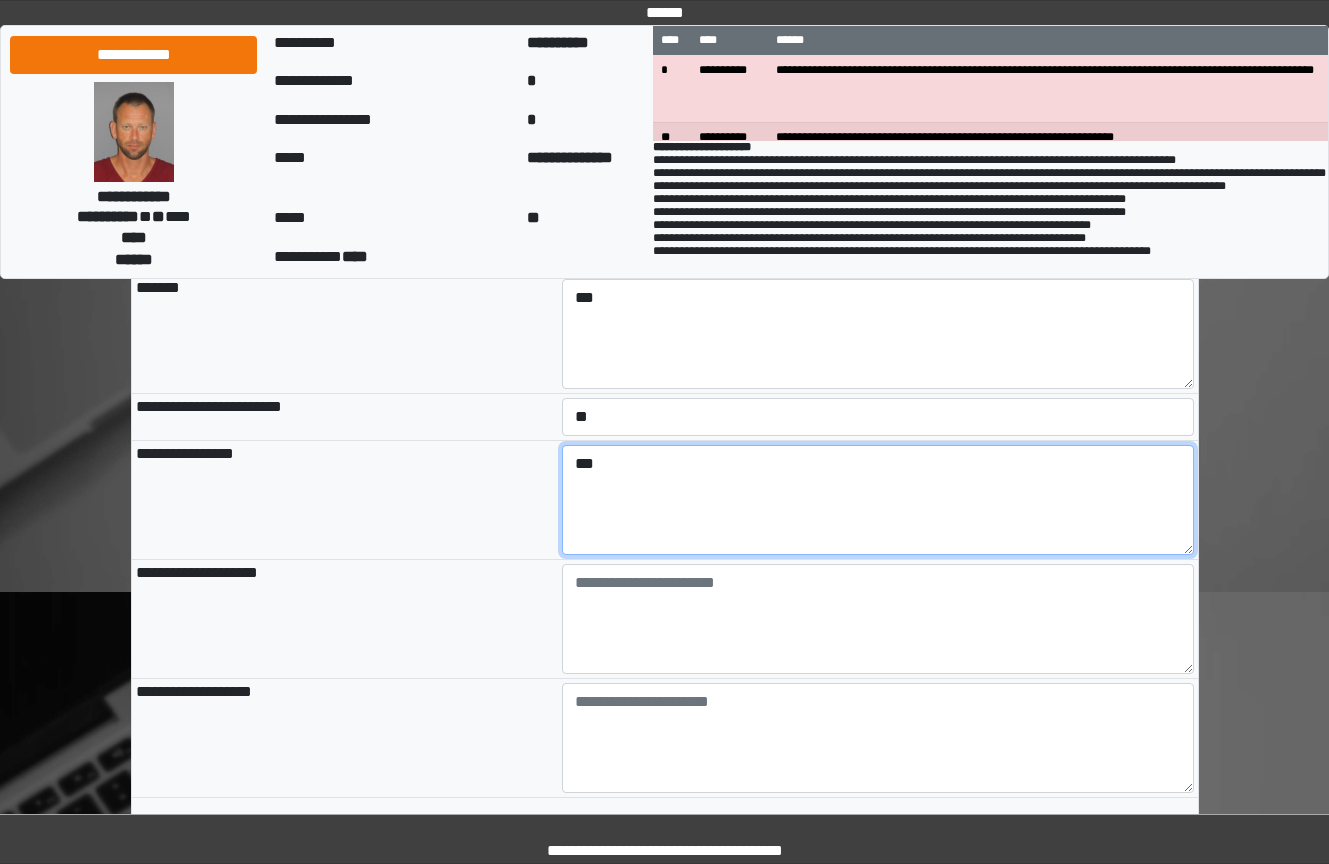 type on "***" 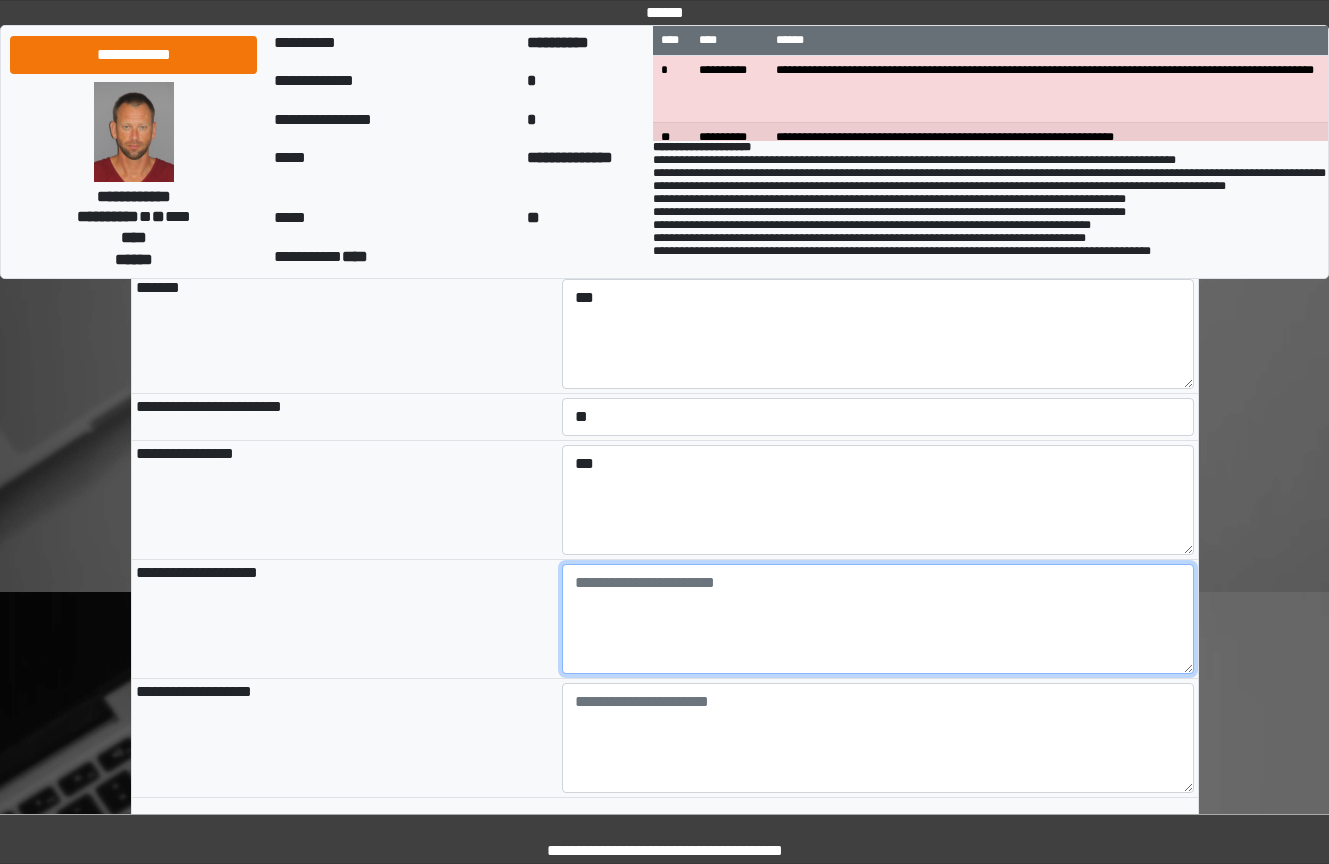 paste on "**********" 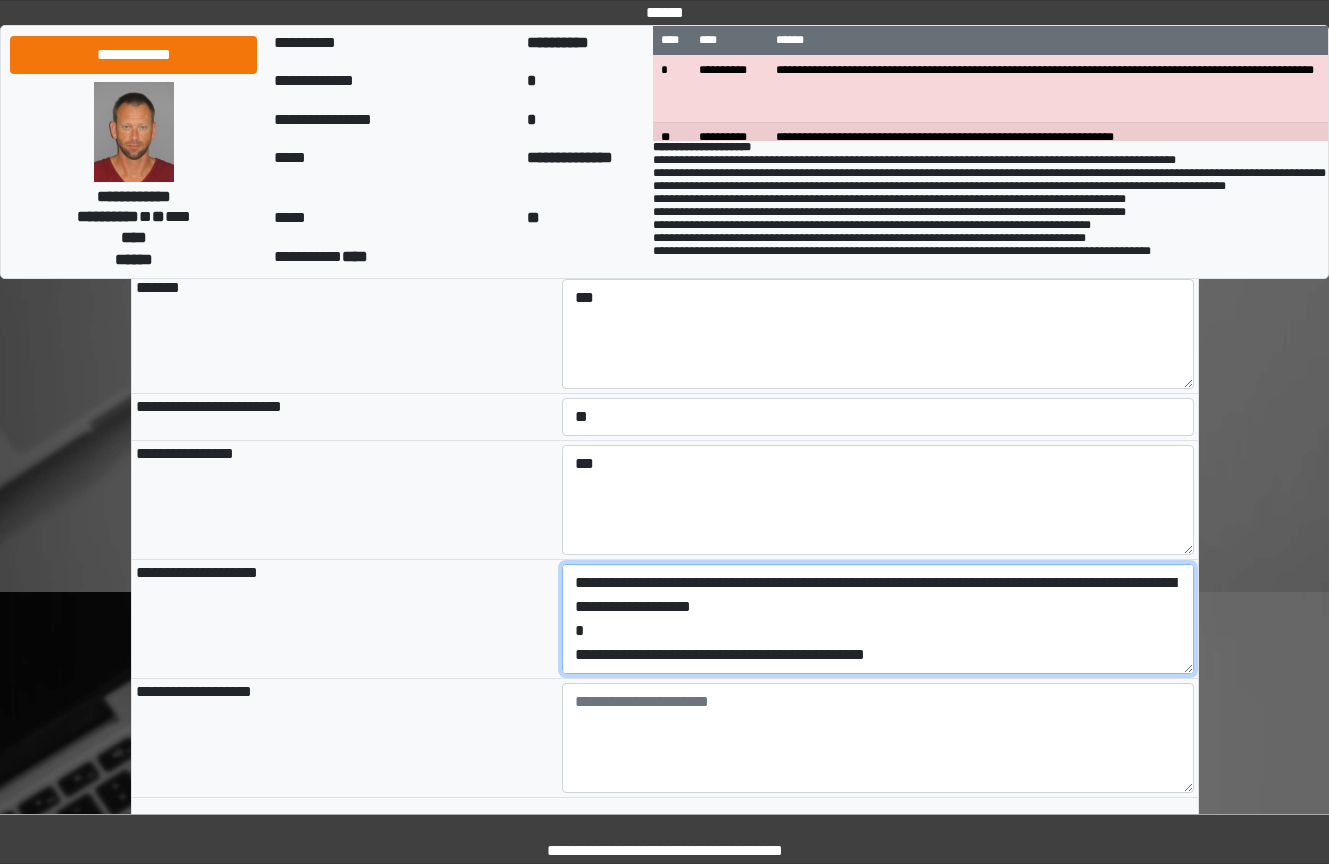 scroll, scrollTop: 192, scrollLeft: 0, axis: vertical 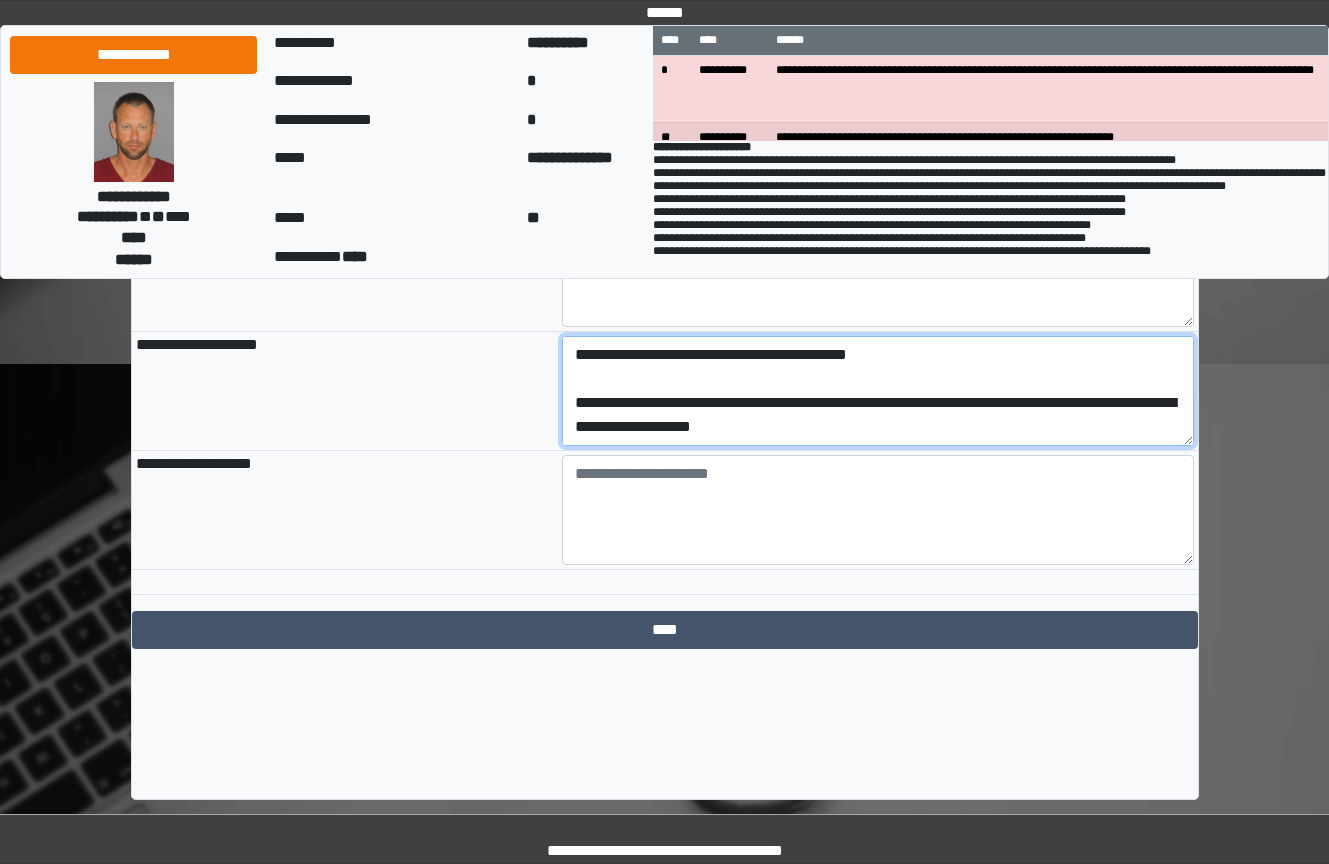 type on "**********" 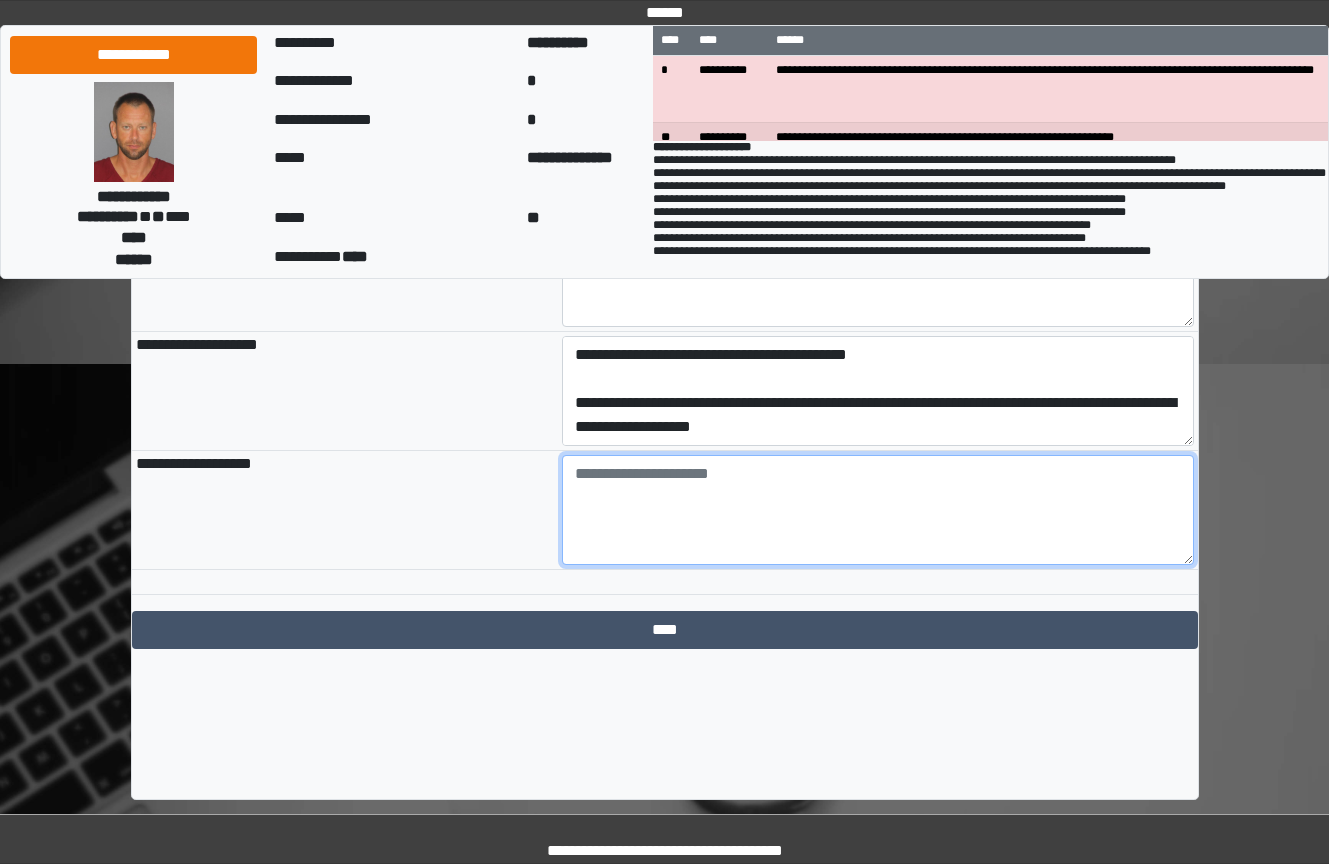 click at bounding box center (878, 510) 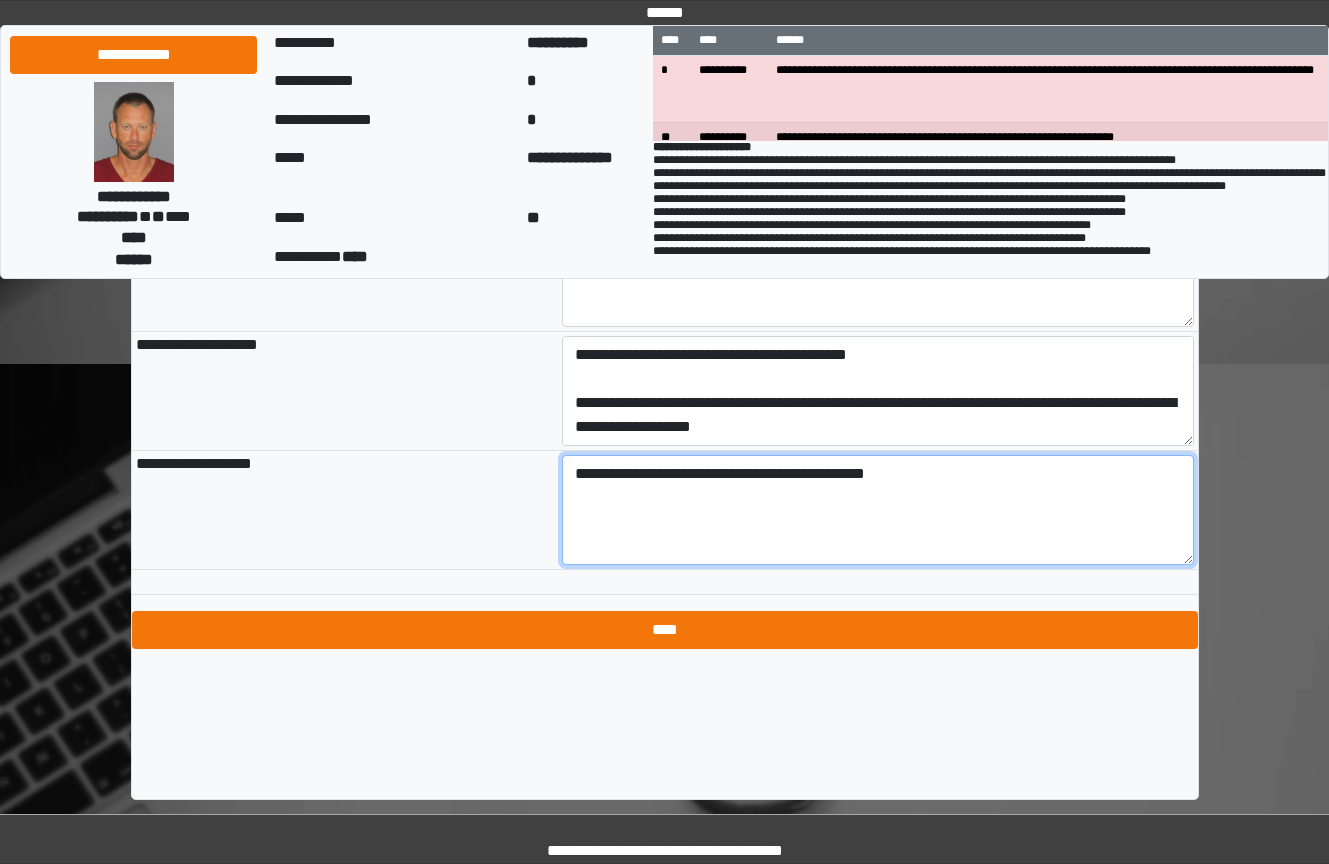 type on "**********" 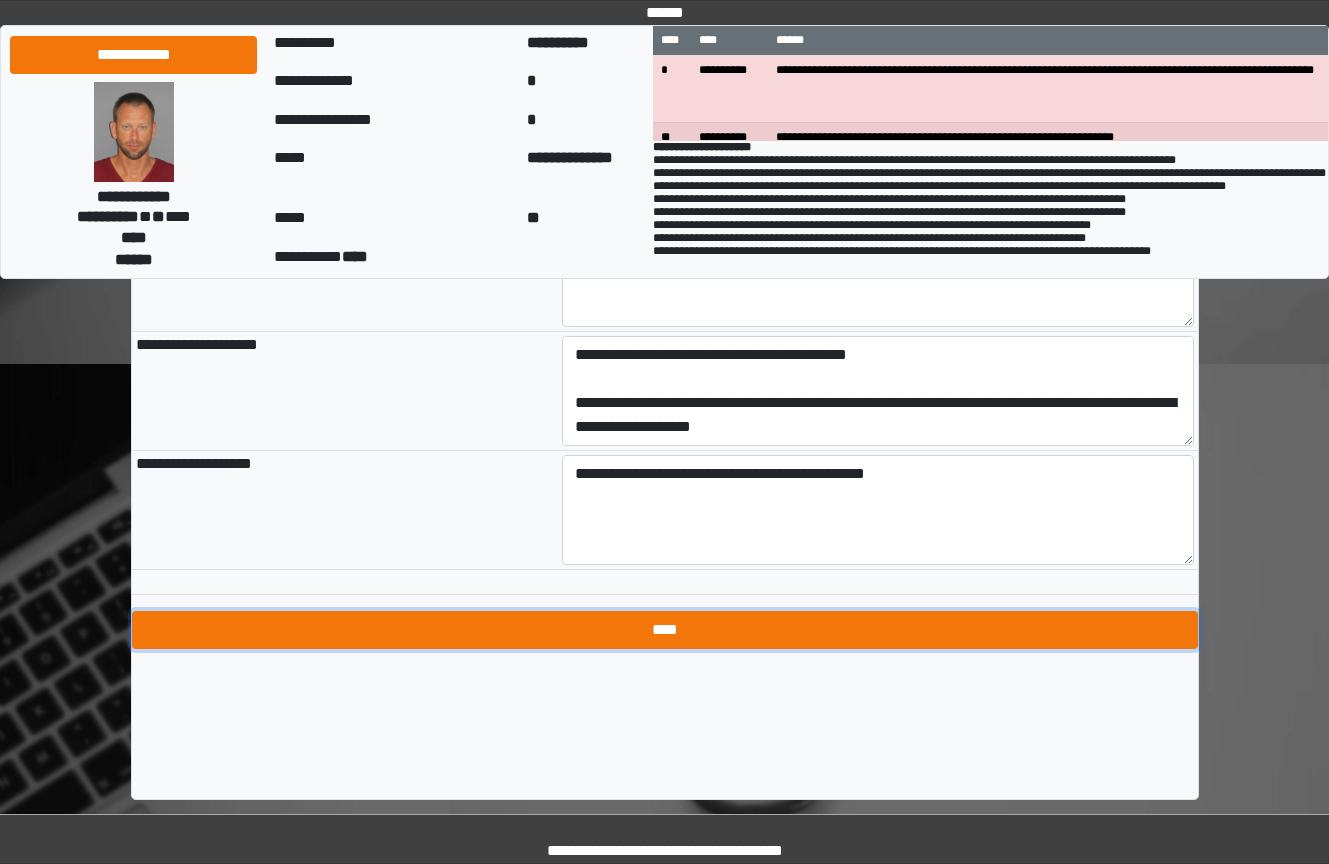 click on "****" at bounding box center [665, 630] 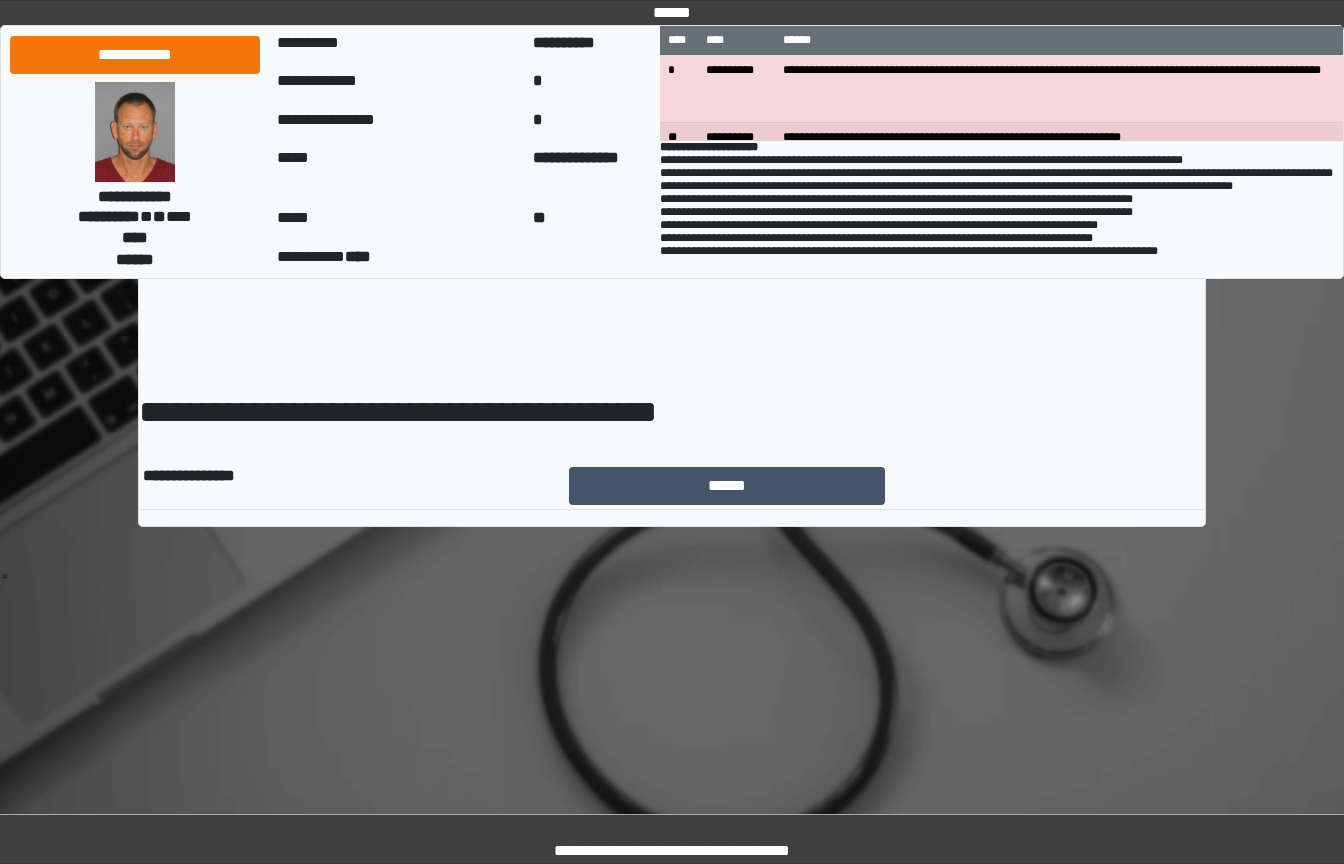 scroll, scrollTop: 0, scrollLeft: 0, axis: both 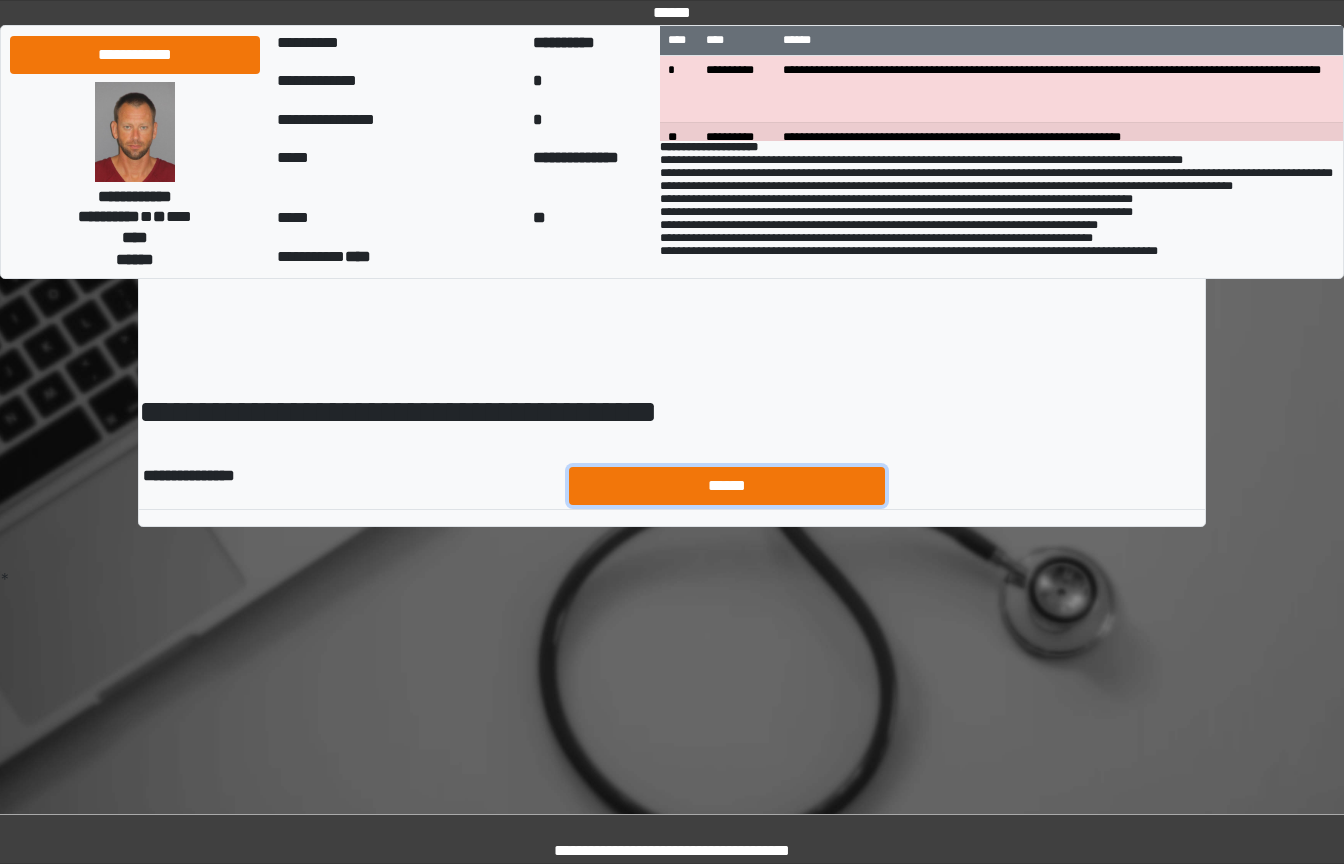 click on "******" at bounding box center [727, 486] 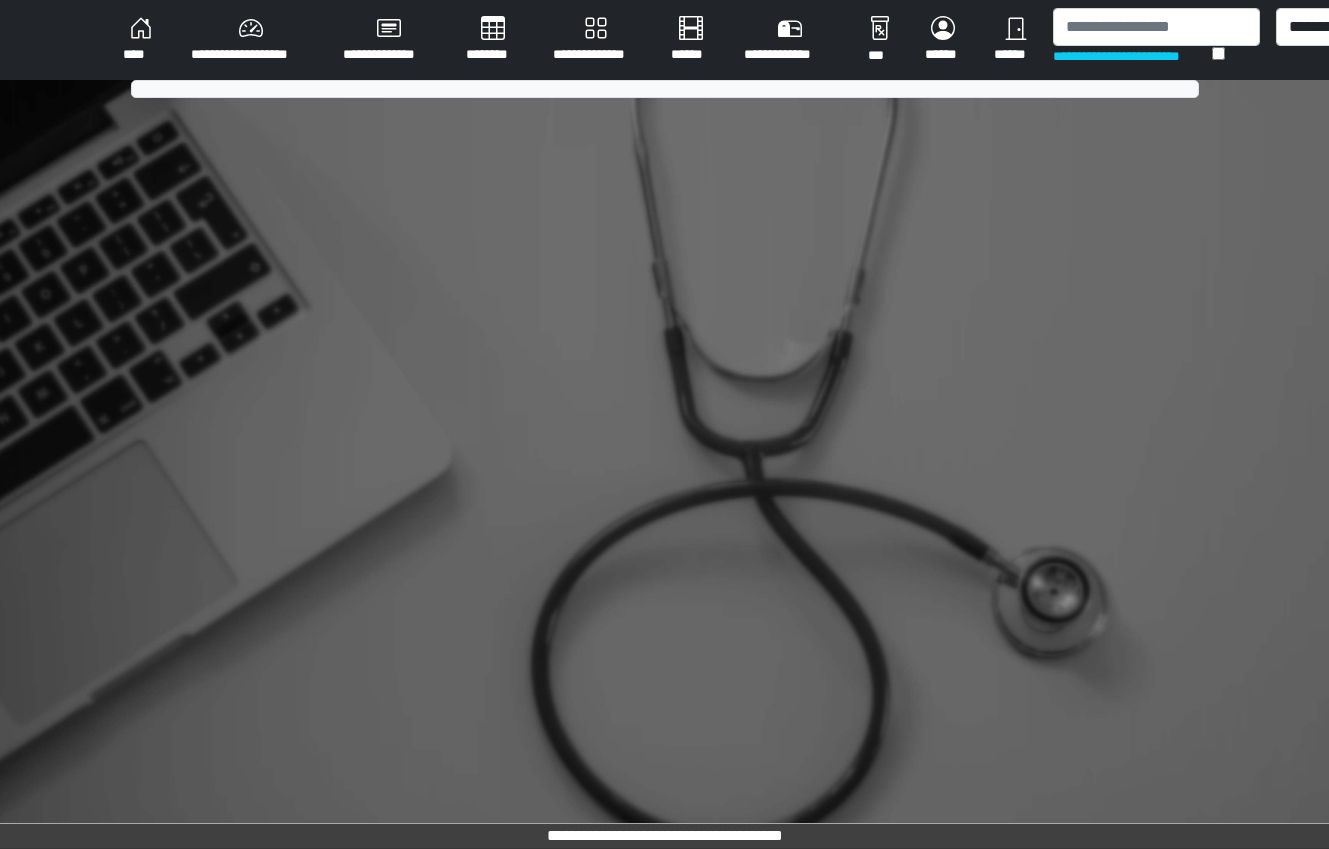 scroll, scrollTop: 0, scrollLeft: 0, axis: both 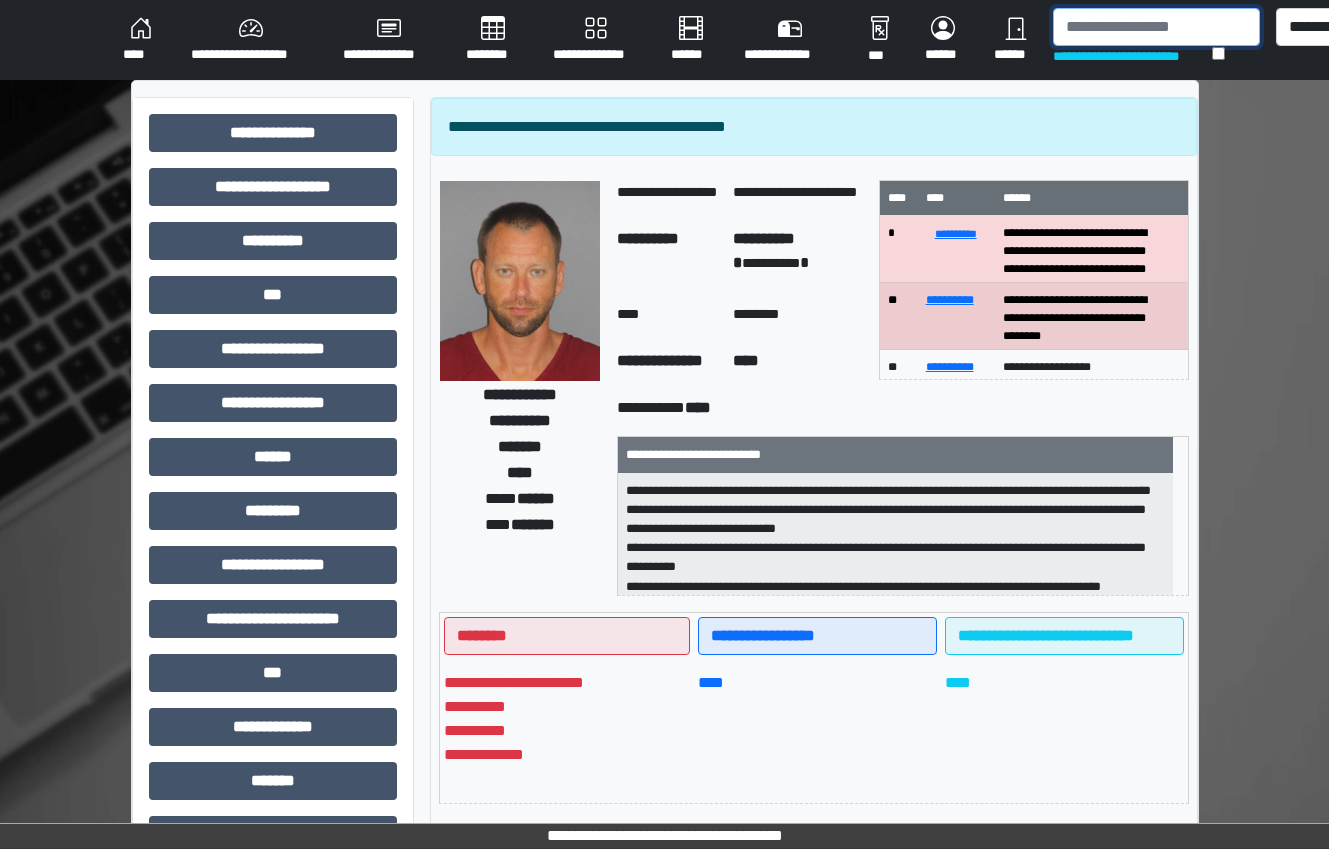 click at bounding box center [1156, 27] 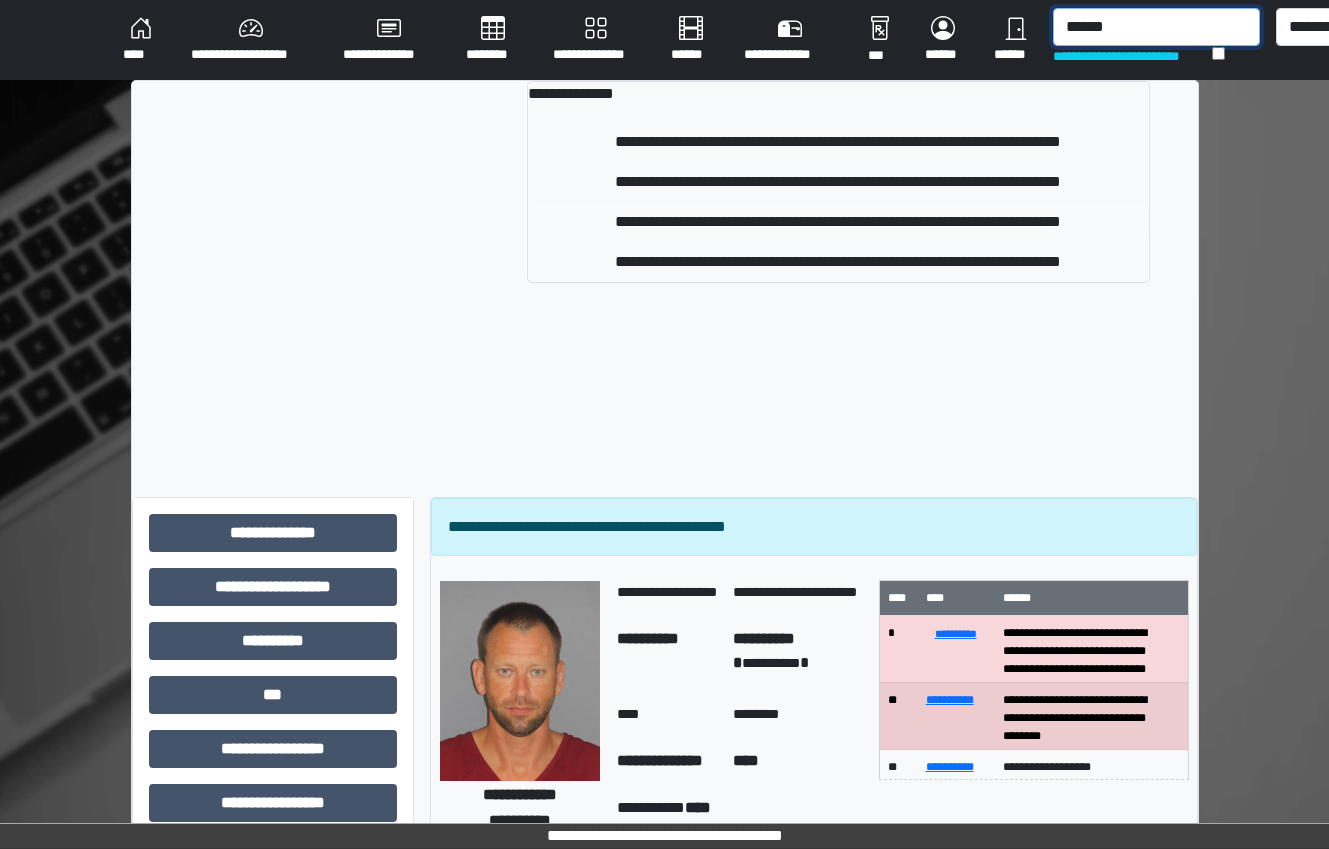 type on "******" 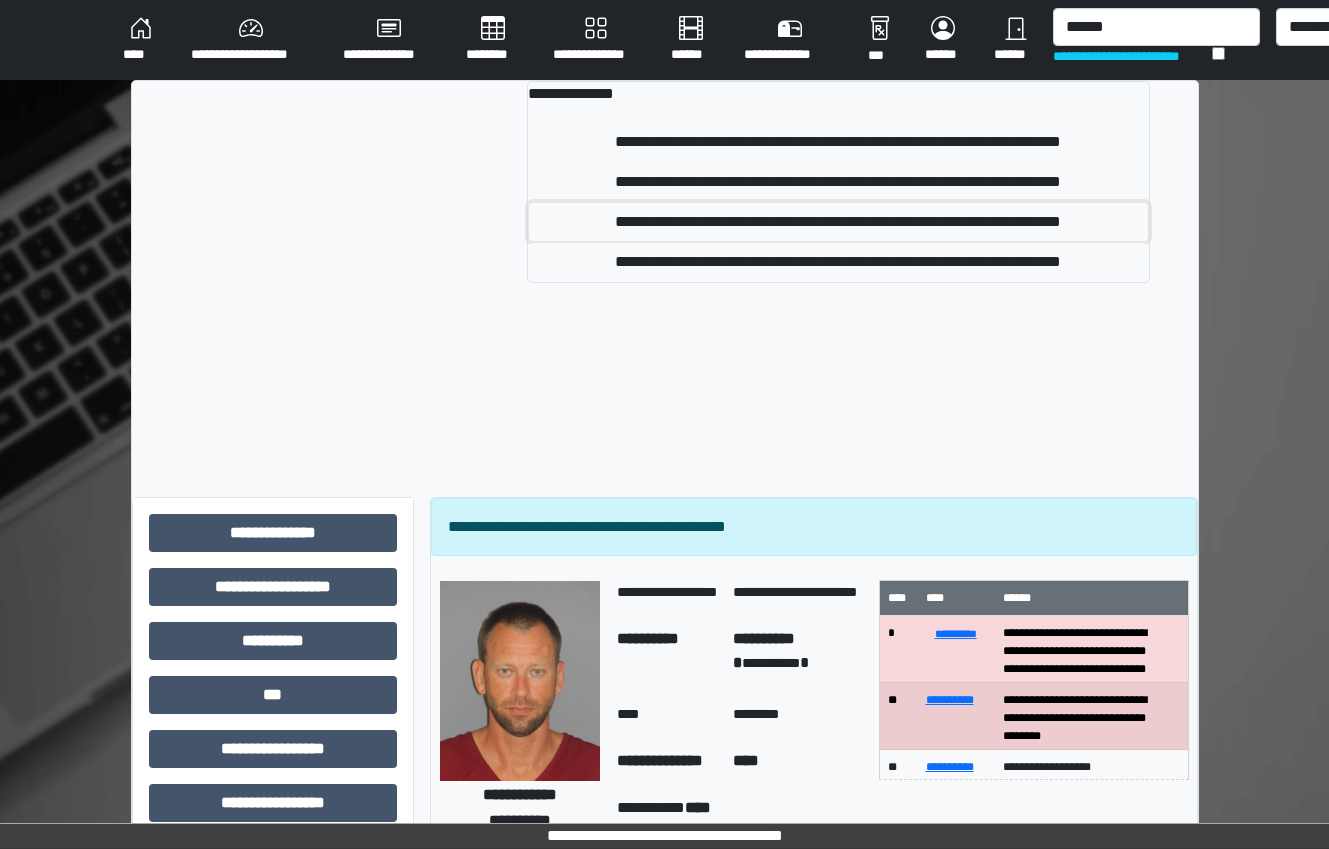 click on "**********" at bounding box center (838, 222) 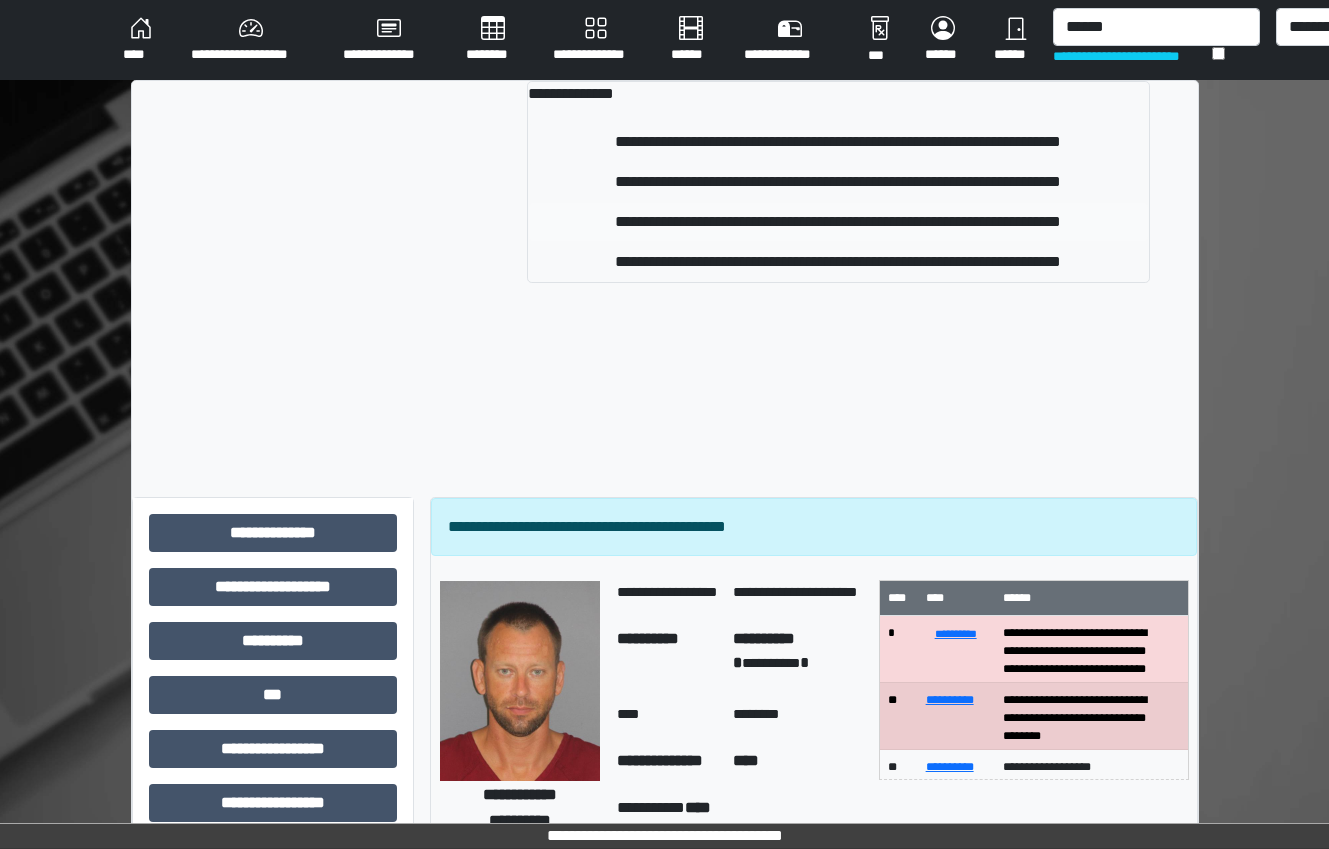 type 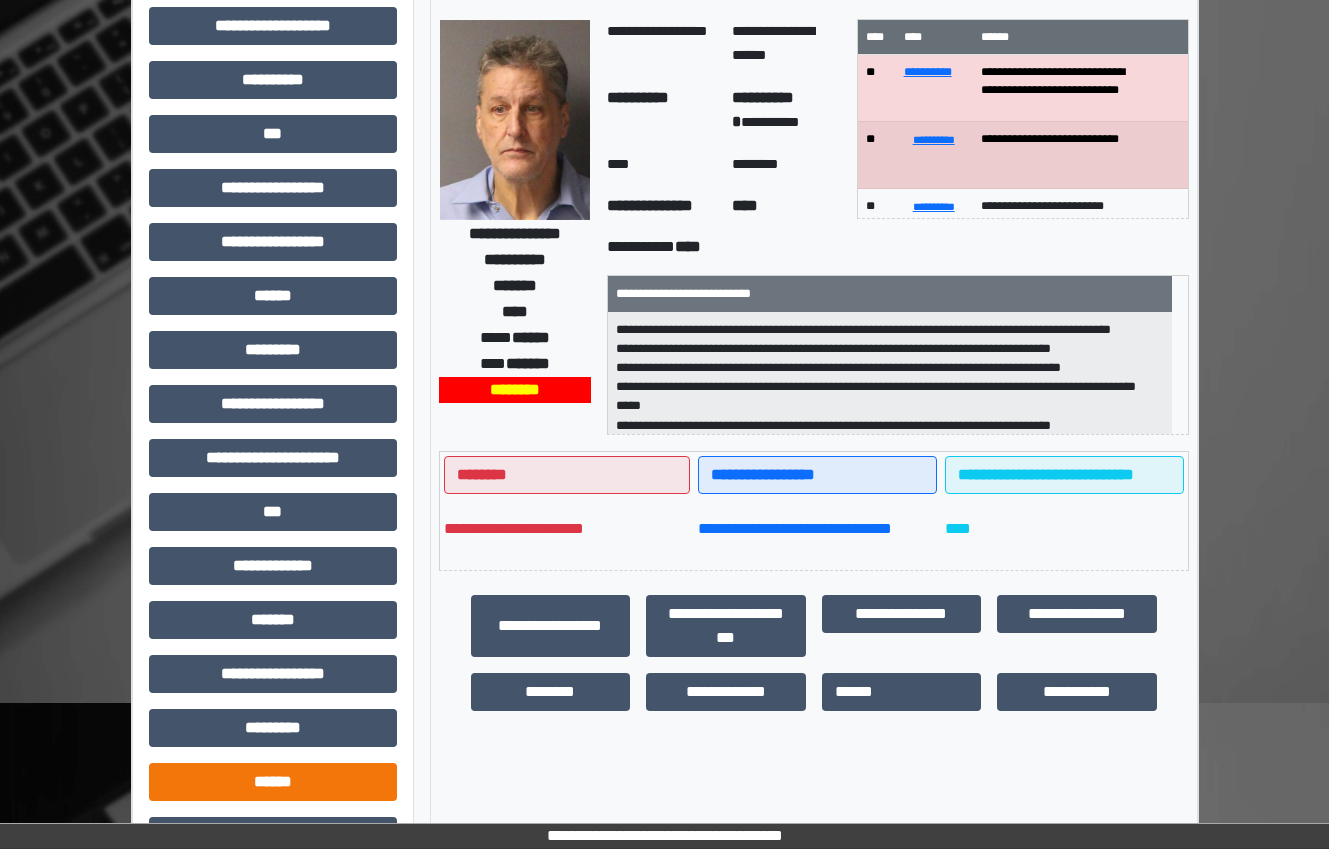 scroll, scrollTop: 325, scrollLeft: 0, axis: vertical 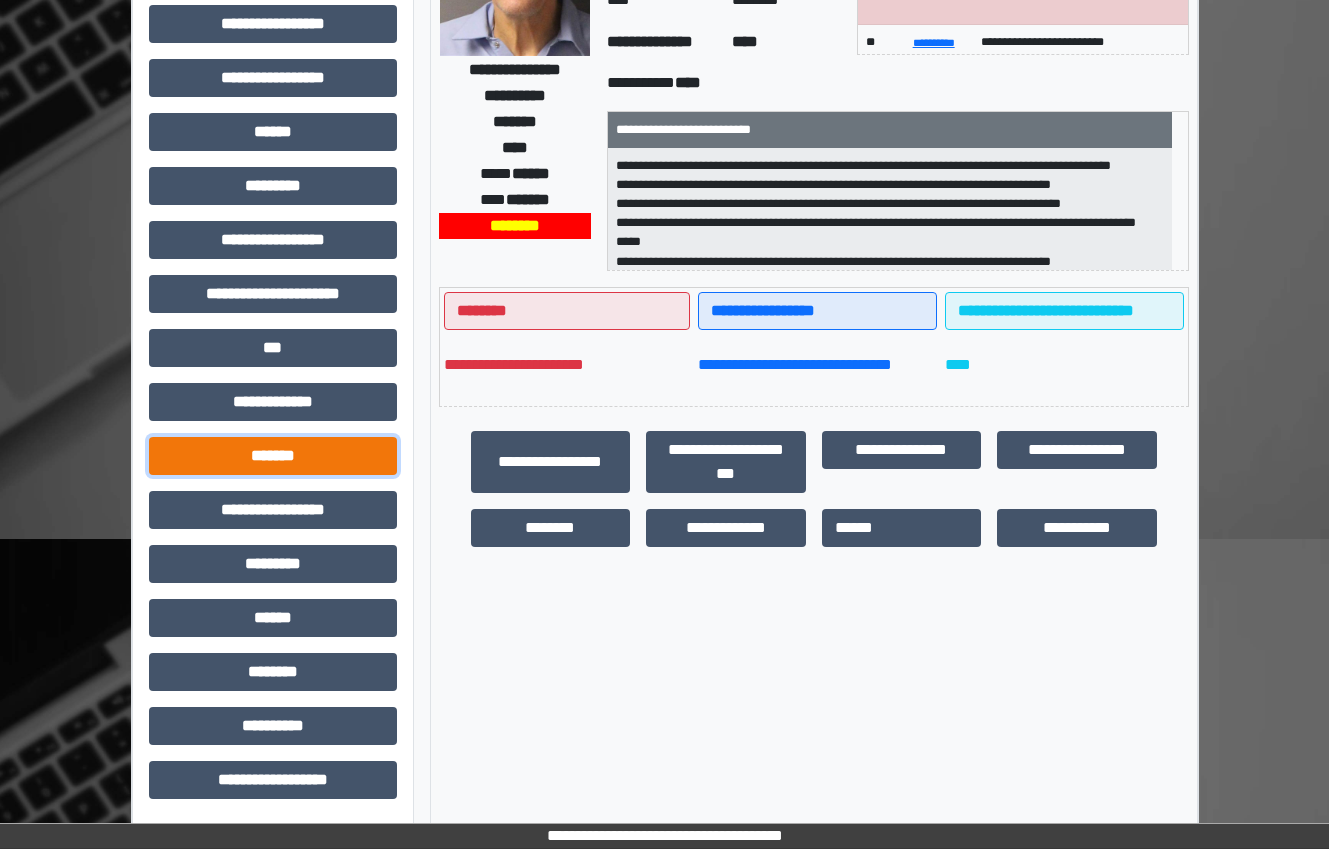 click on "*******" at bounding box center [273, 456] 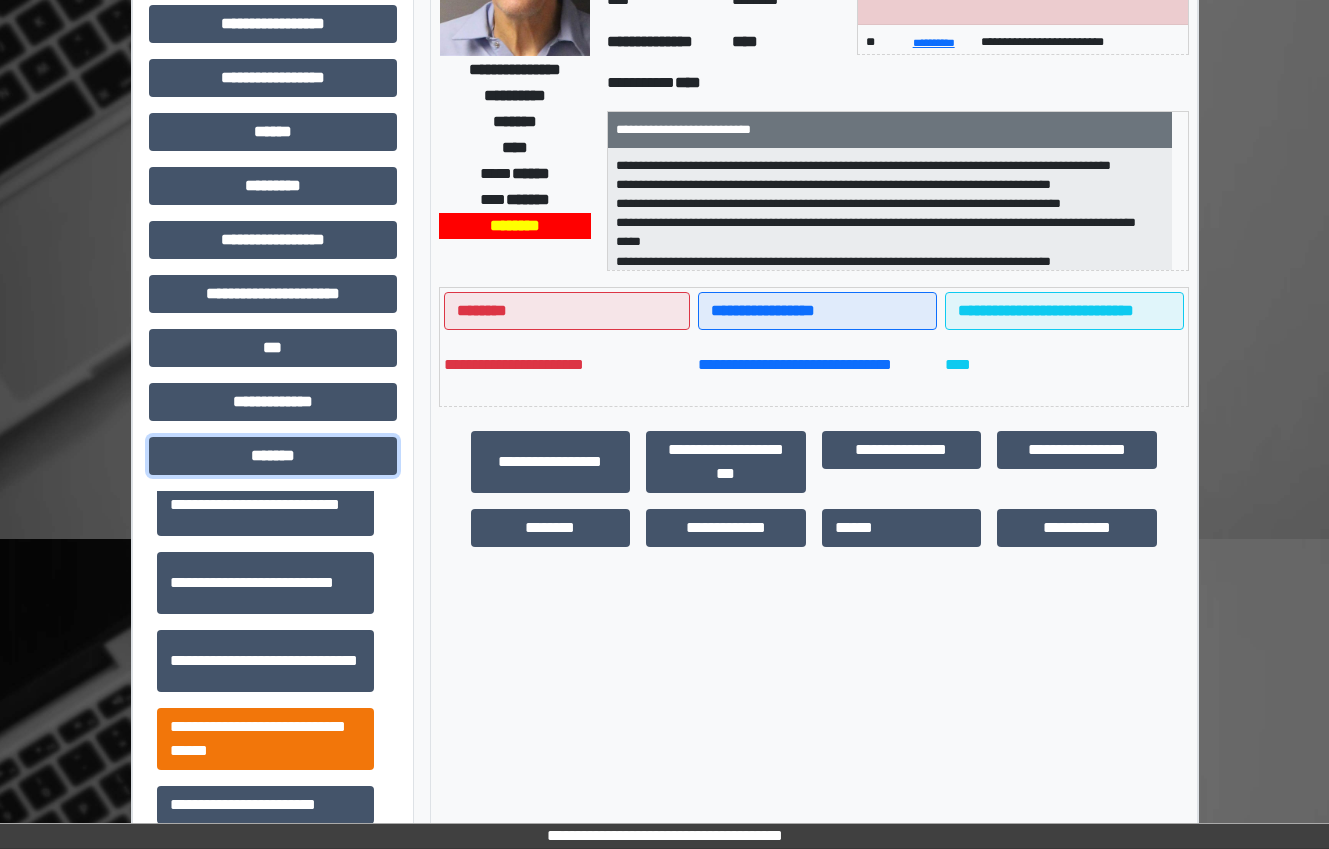 scroll, scrollTop: 800, scrollLeft: 0, axis: vertical 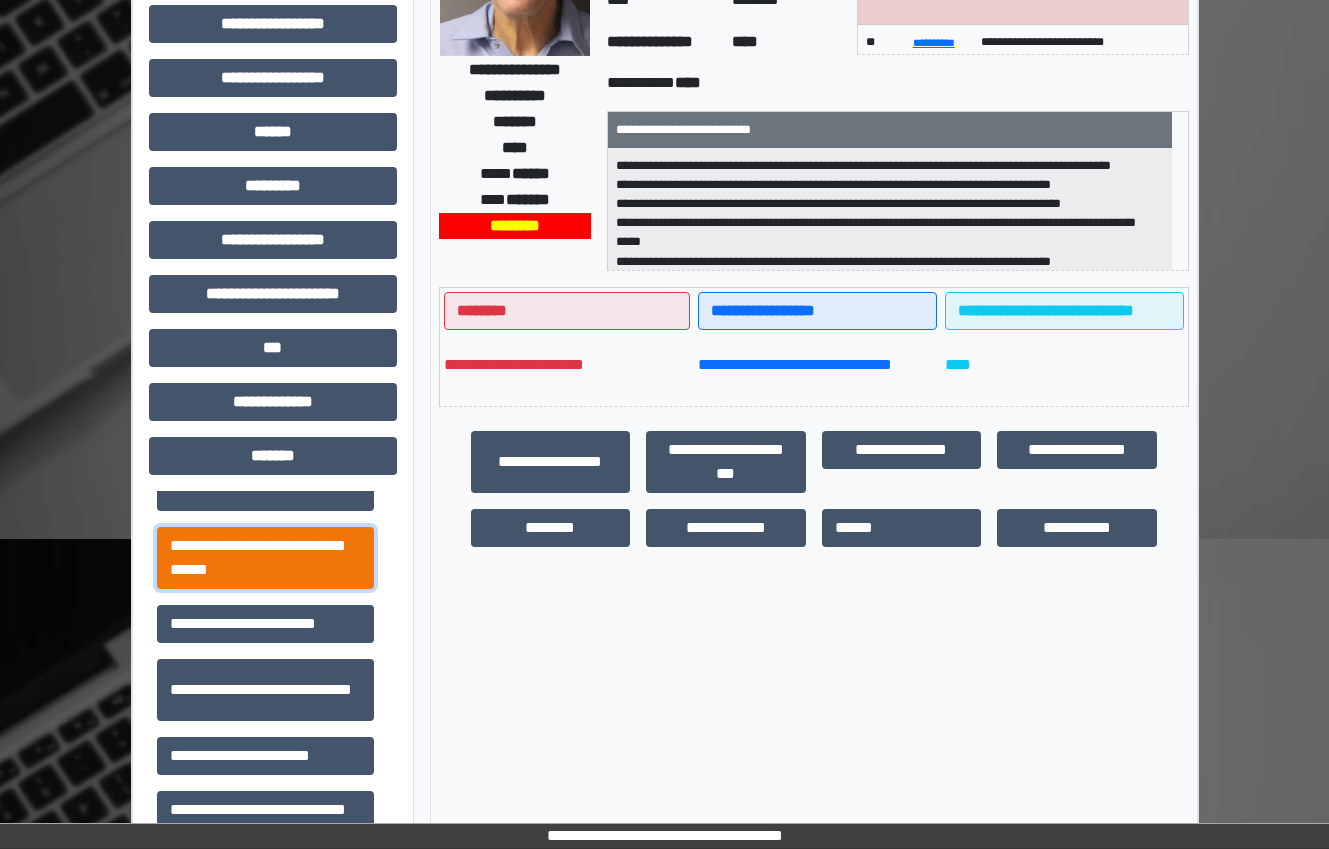 click on "**********" at bounding box center [265, 558] 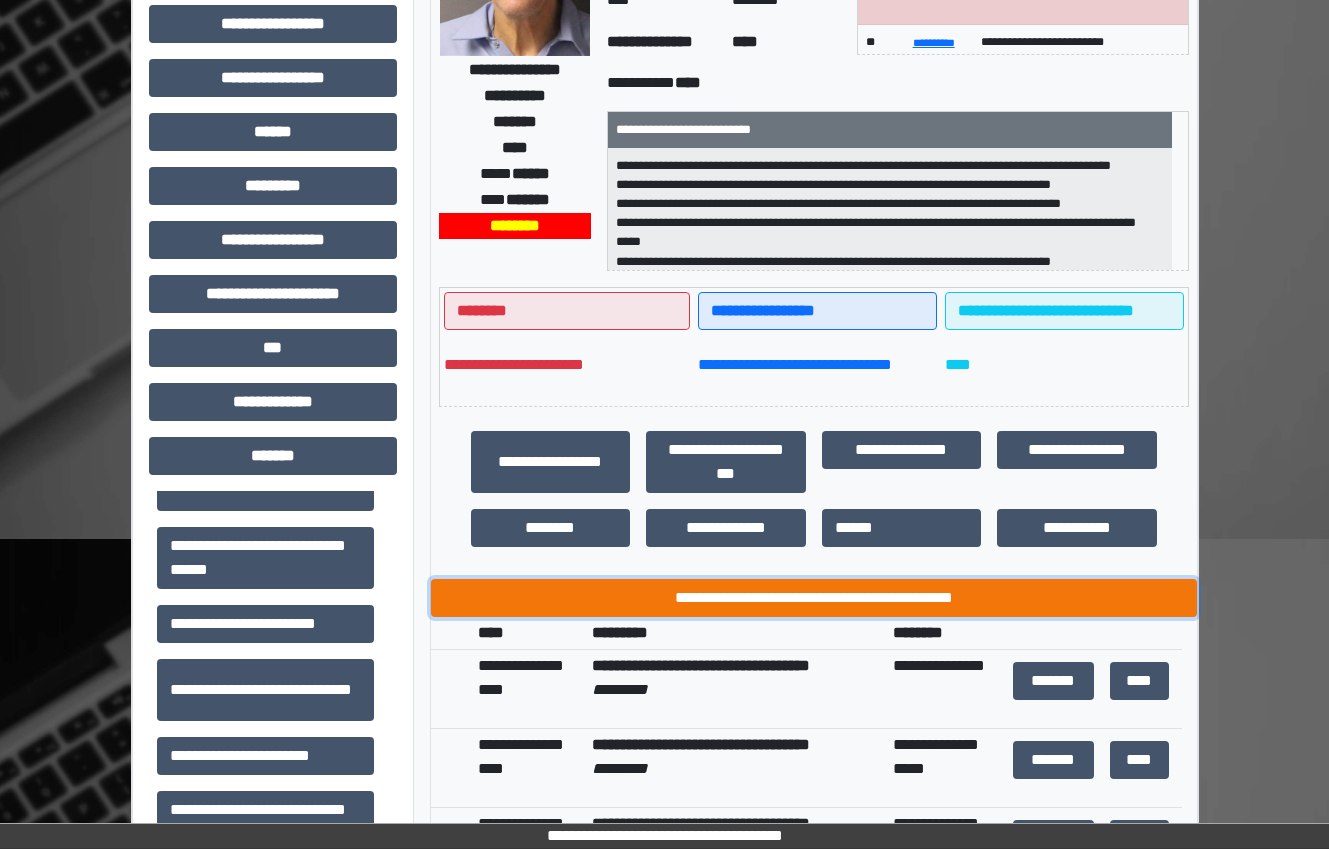 click on "**********" at bounding box center [814, 598] 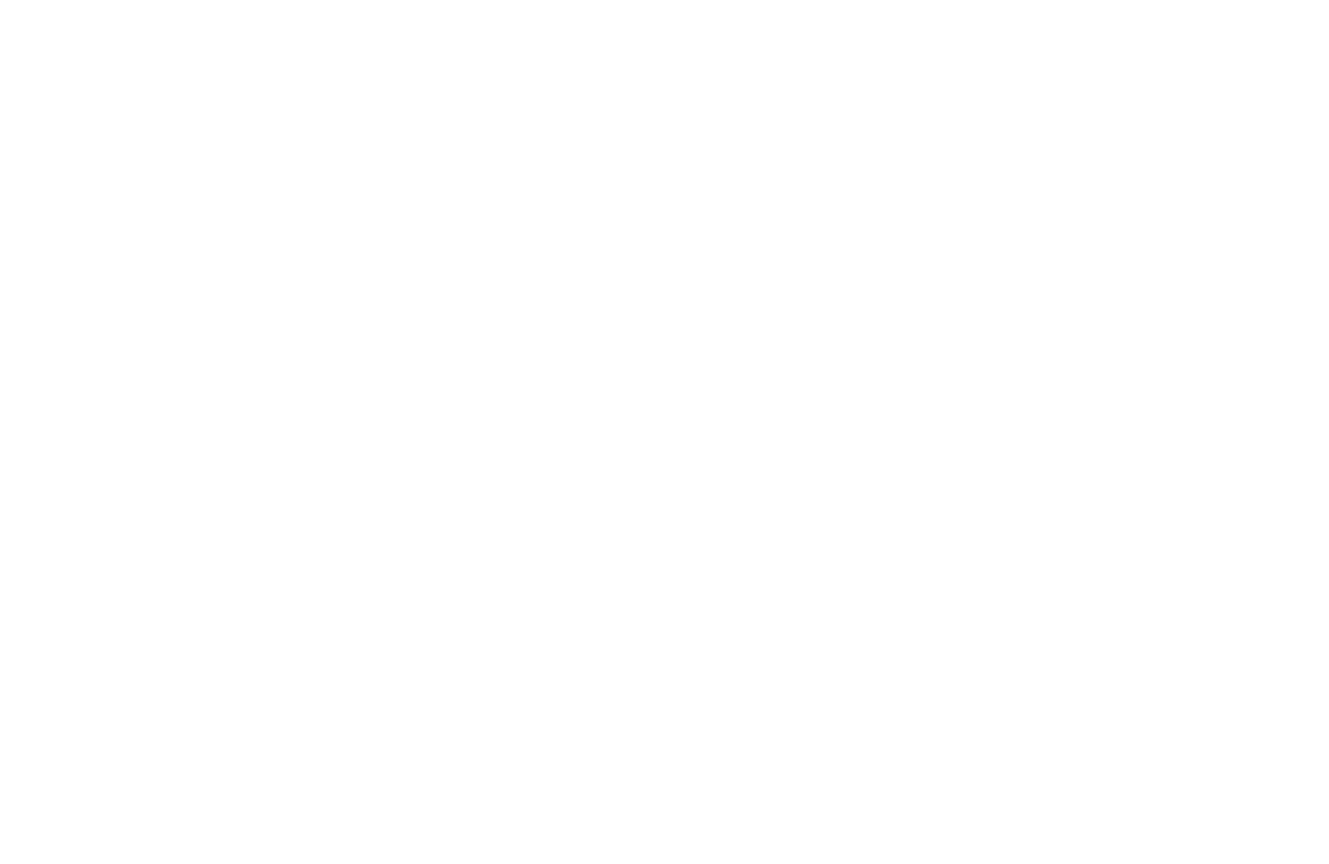 scroll, scrollTop: 0, scrollLeft: 0, axis: both 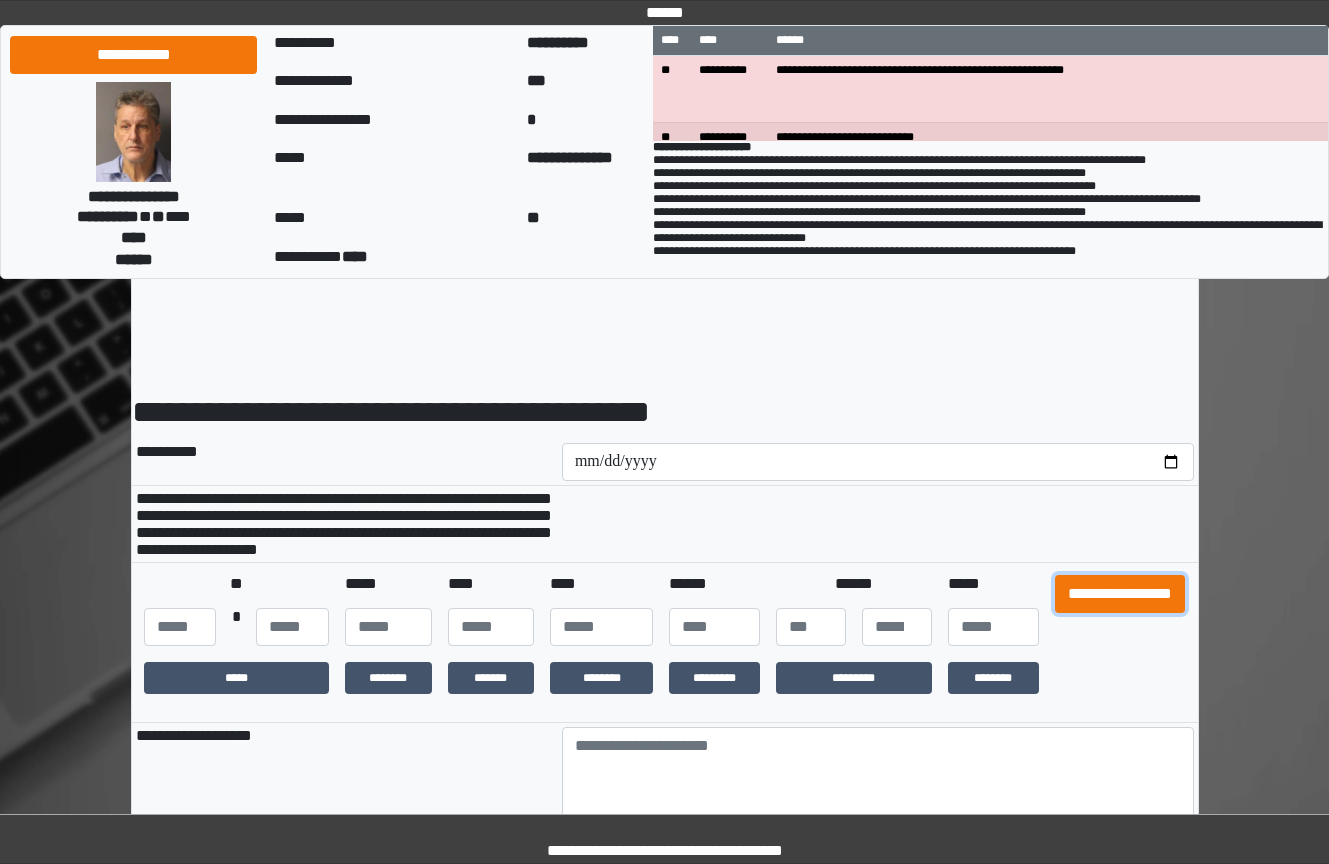 click on "**********" at bounding box center (1120, 594) 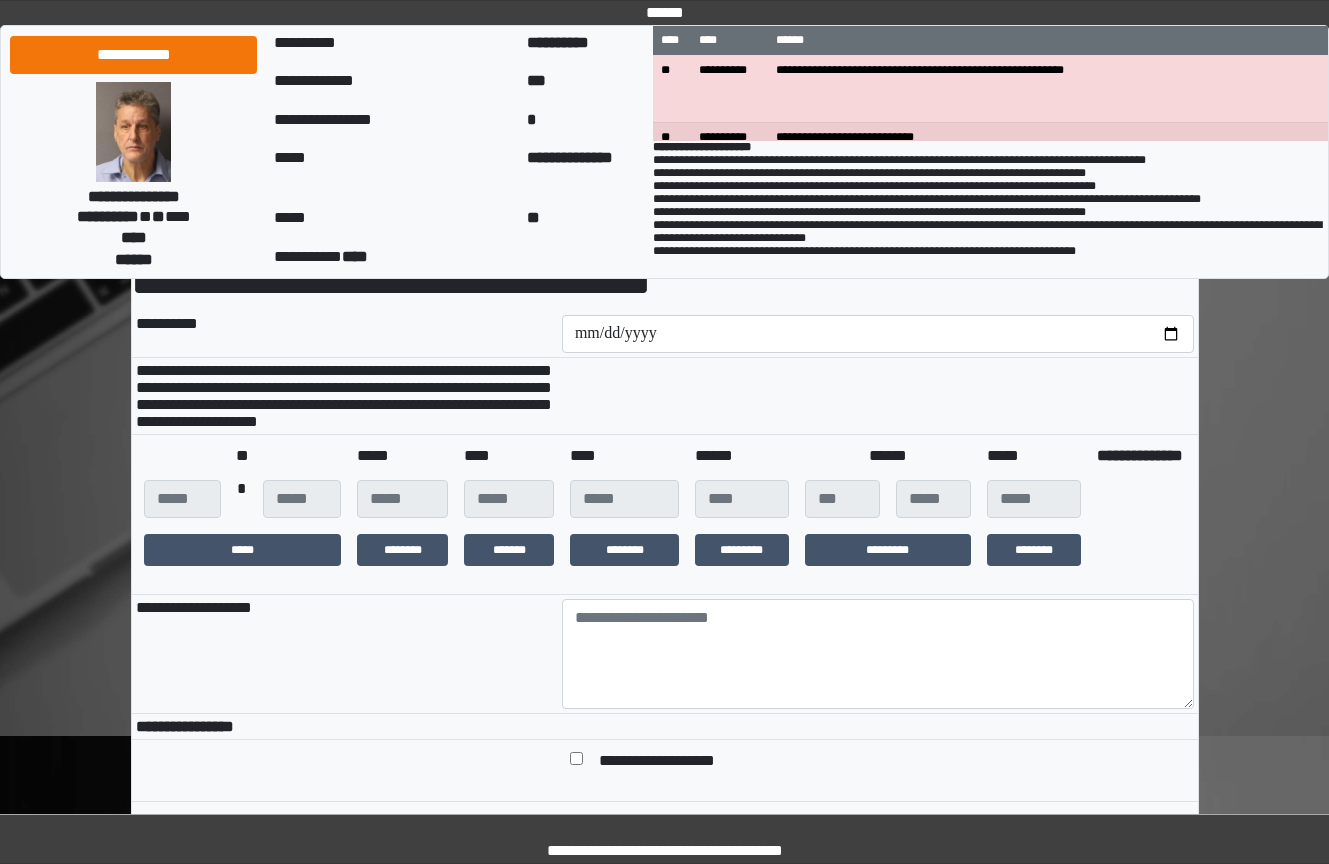 scroll, scrollTop: 300, scrollLeft: 0, axis: vertical 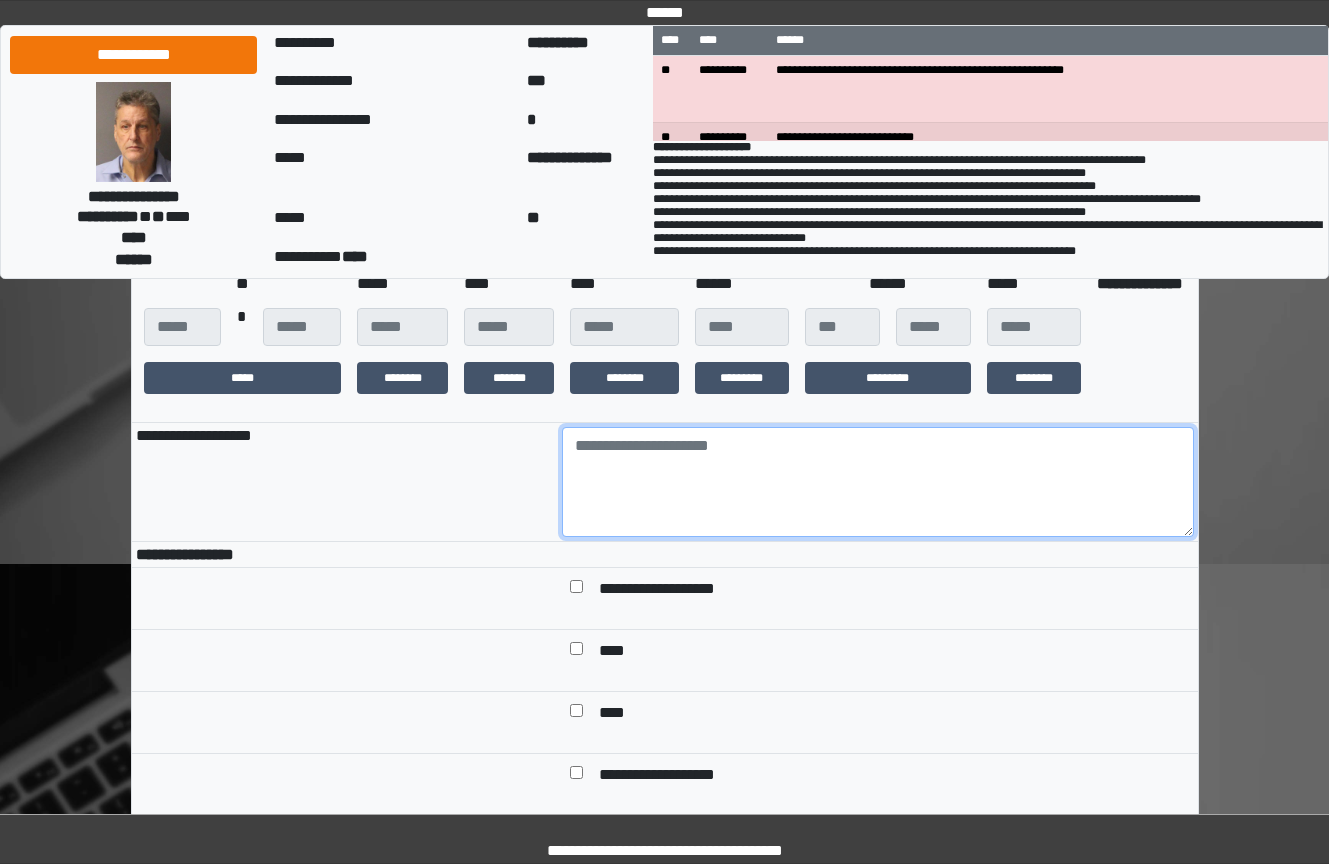 click at bounding box center [878, 482] 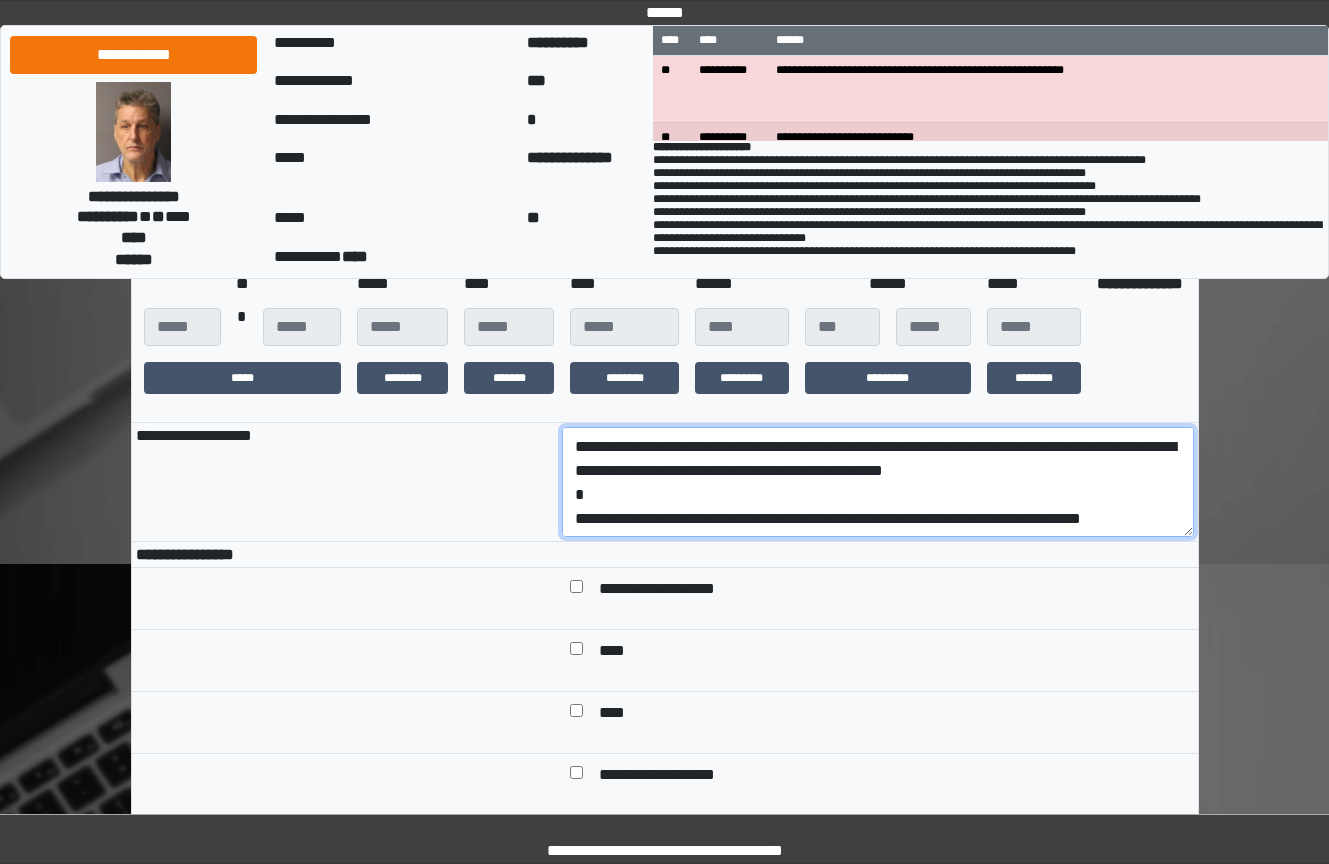 scroll, scrollTop: 0, scrollLeft: 0, axis: both 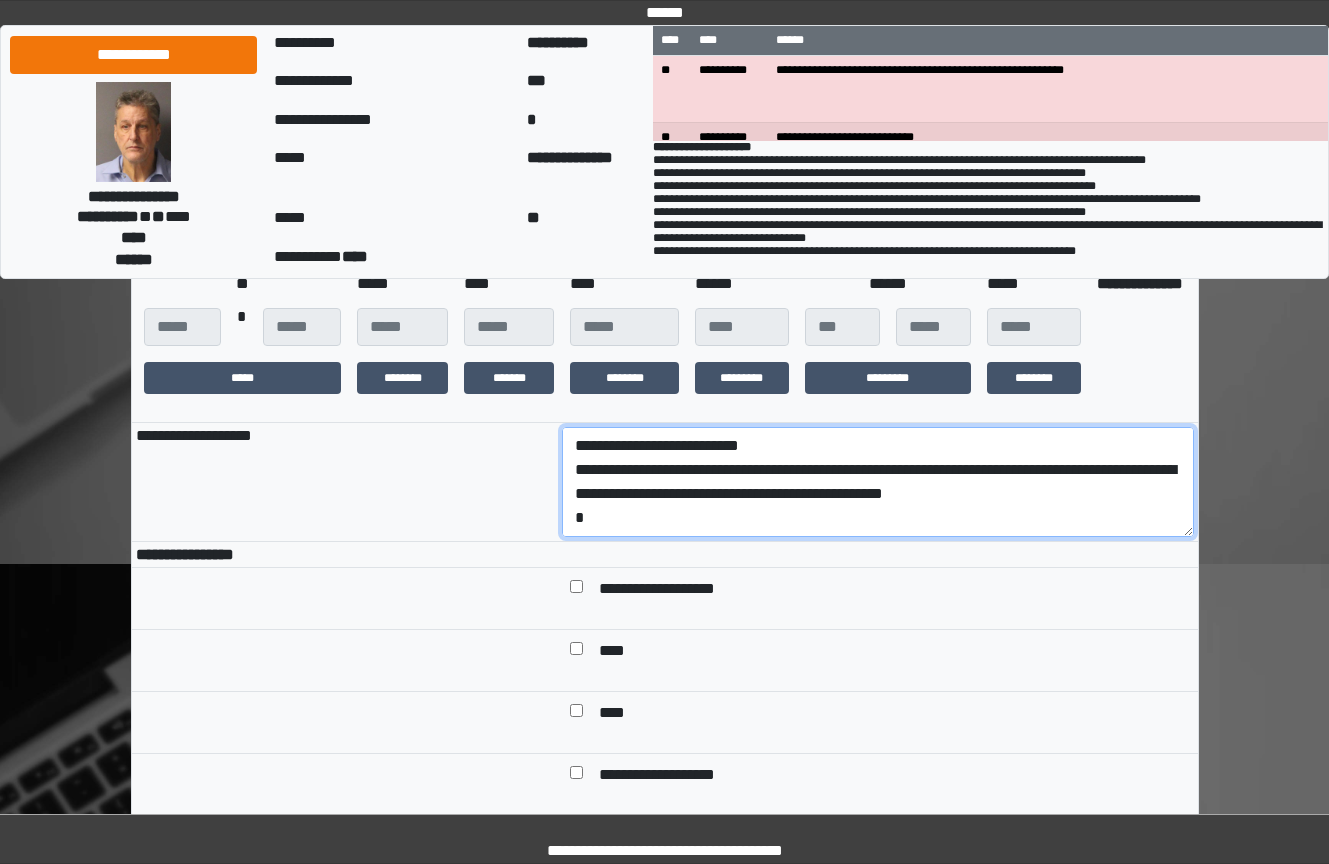 drag, startPoint x: 861, startPoint y: 543, endPoint x: 559, endPoint y: 508, distance: 304.0214 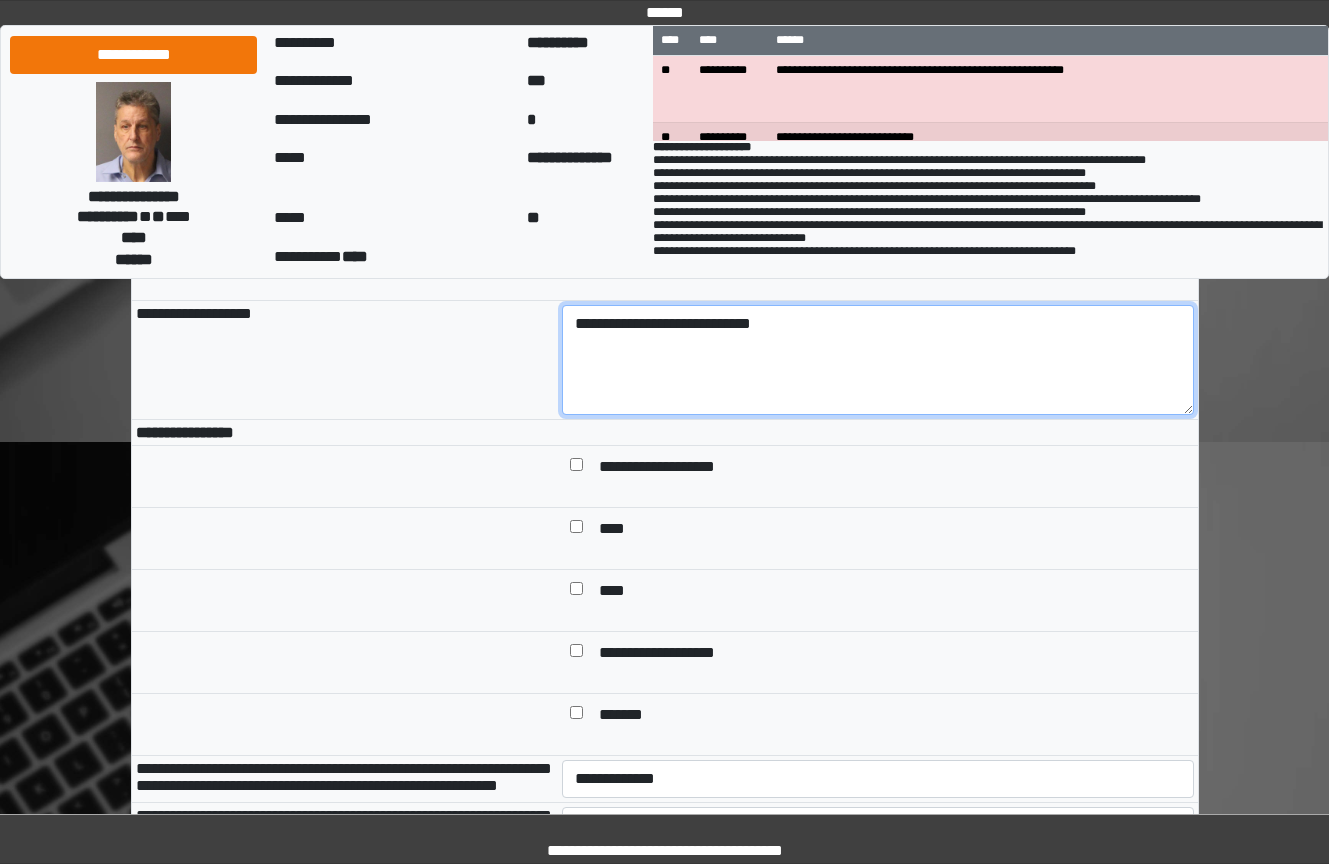 scroll, scrollTop: 600, scrollLeft: 0, axis: vertical 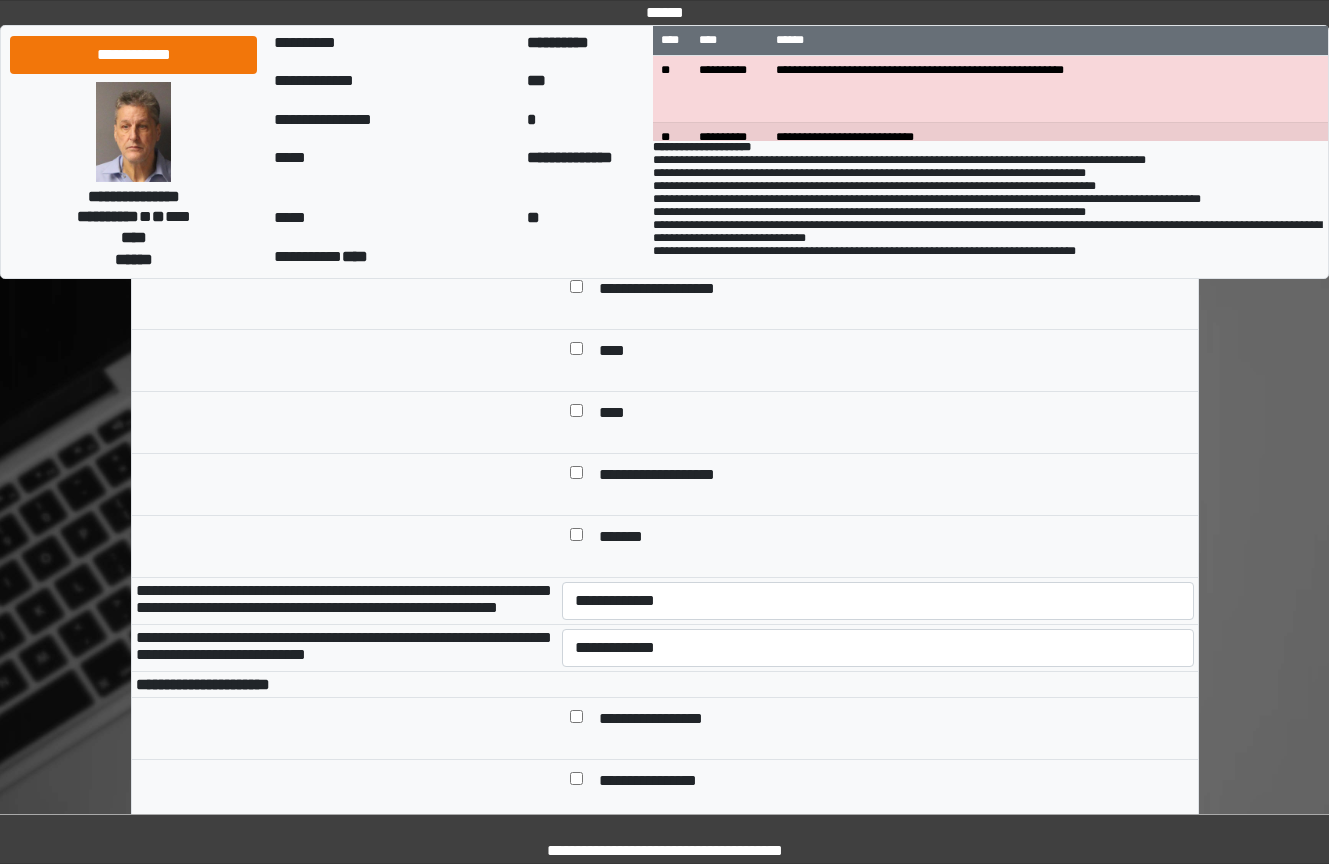 type on "**********" 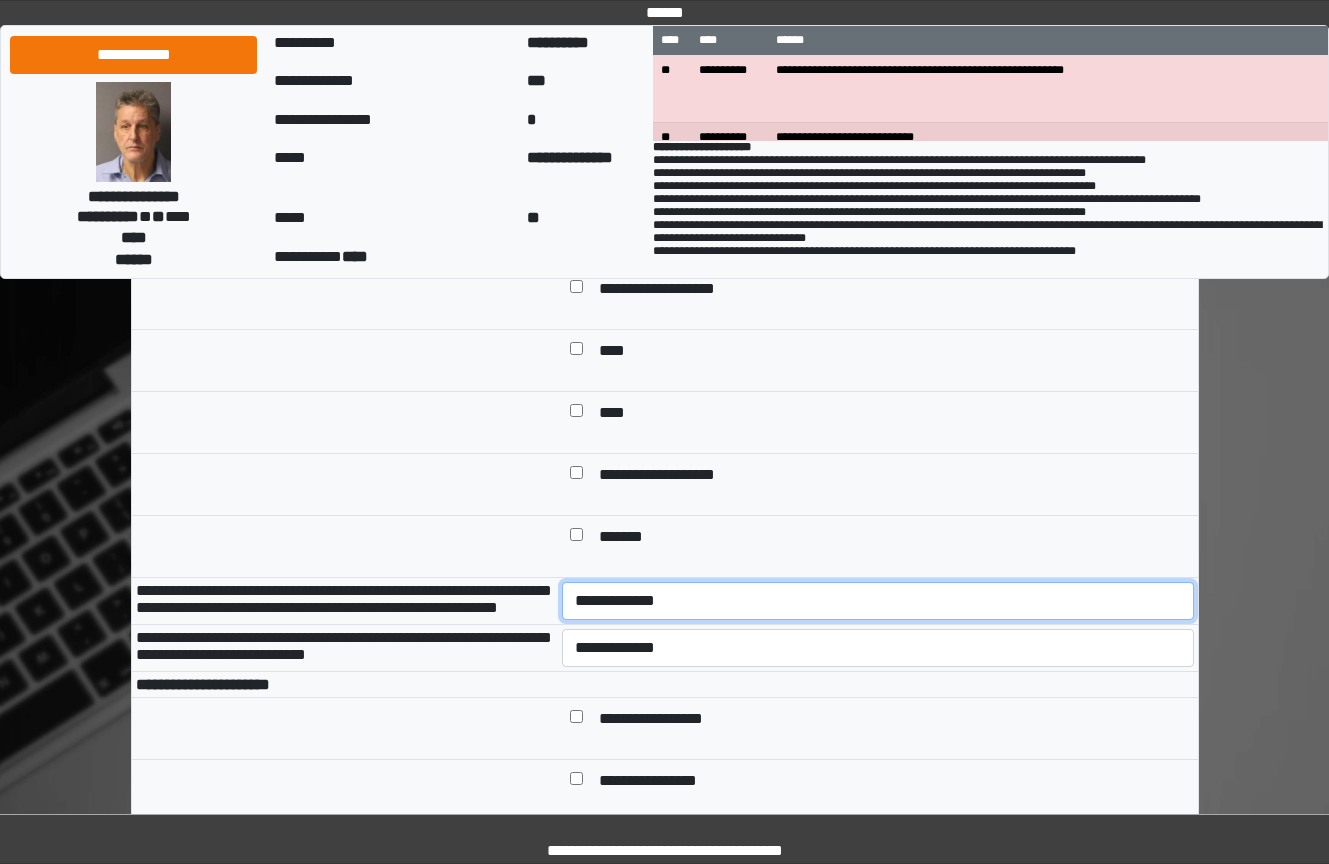 click on "**********" at bounding box center (878, 601) 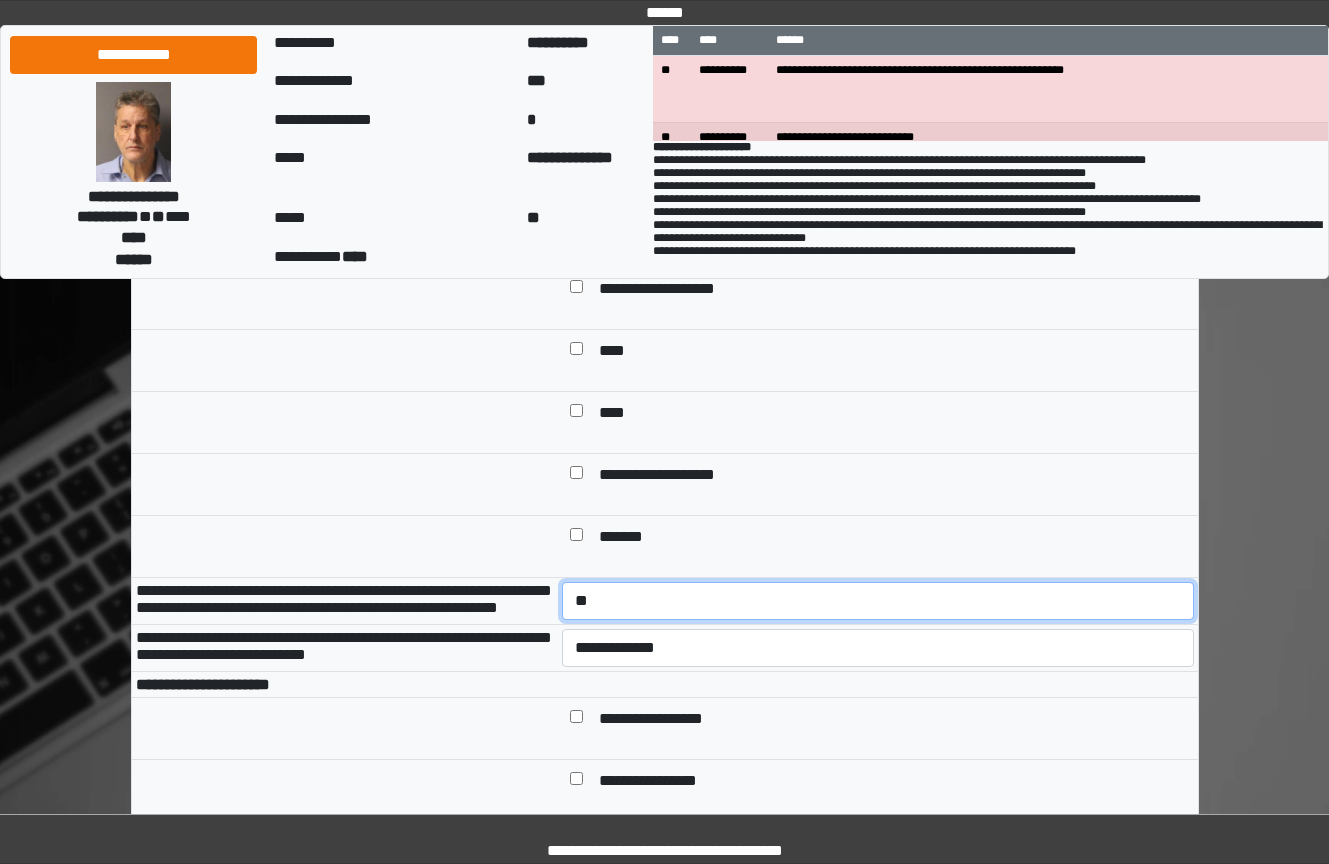 click on "**********" at bounding box center (878, 601) 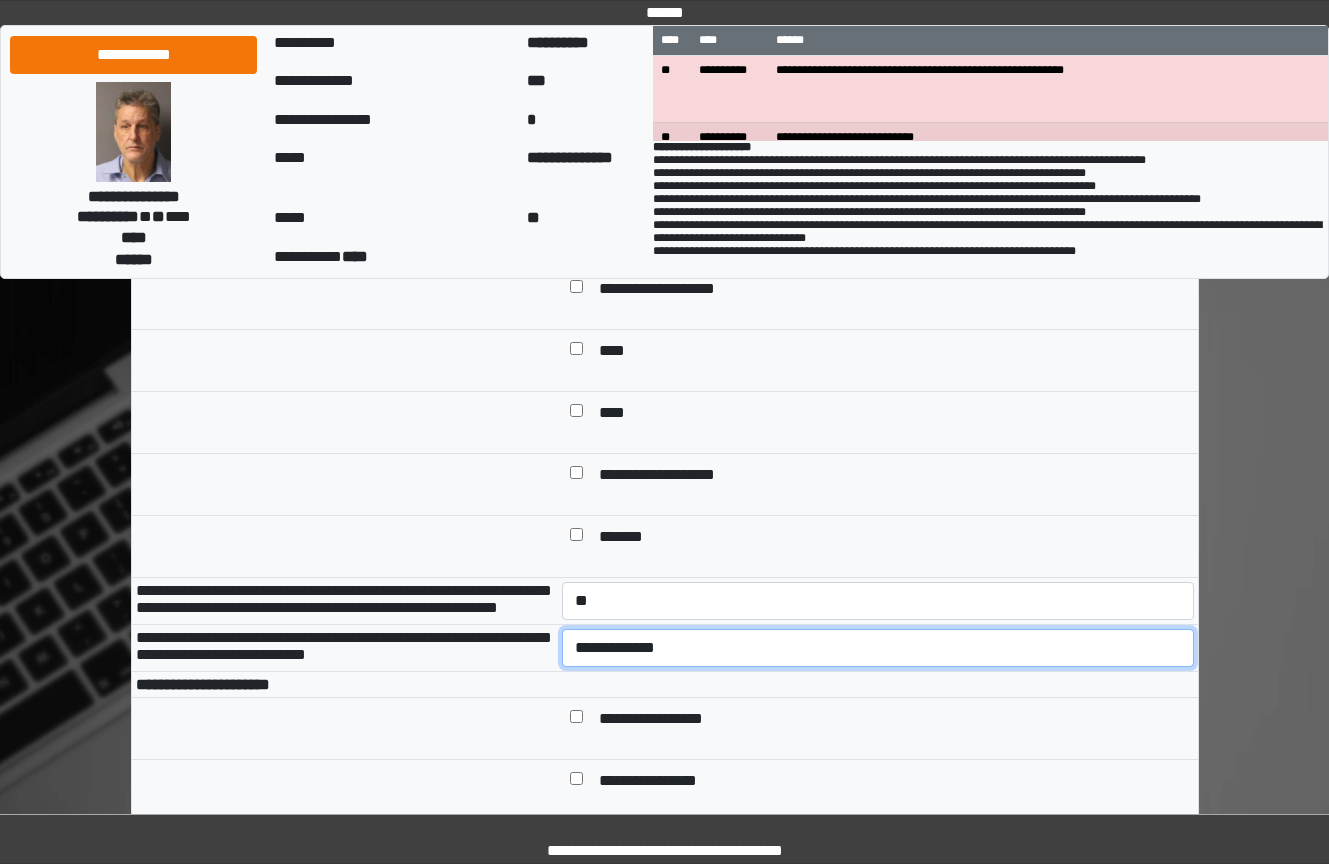 click on "**********" at bounding box center [878, 648] 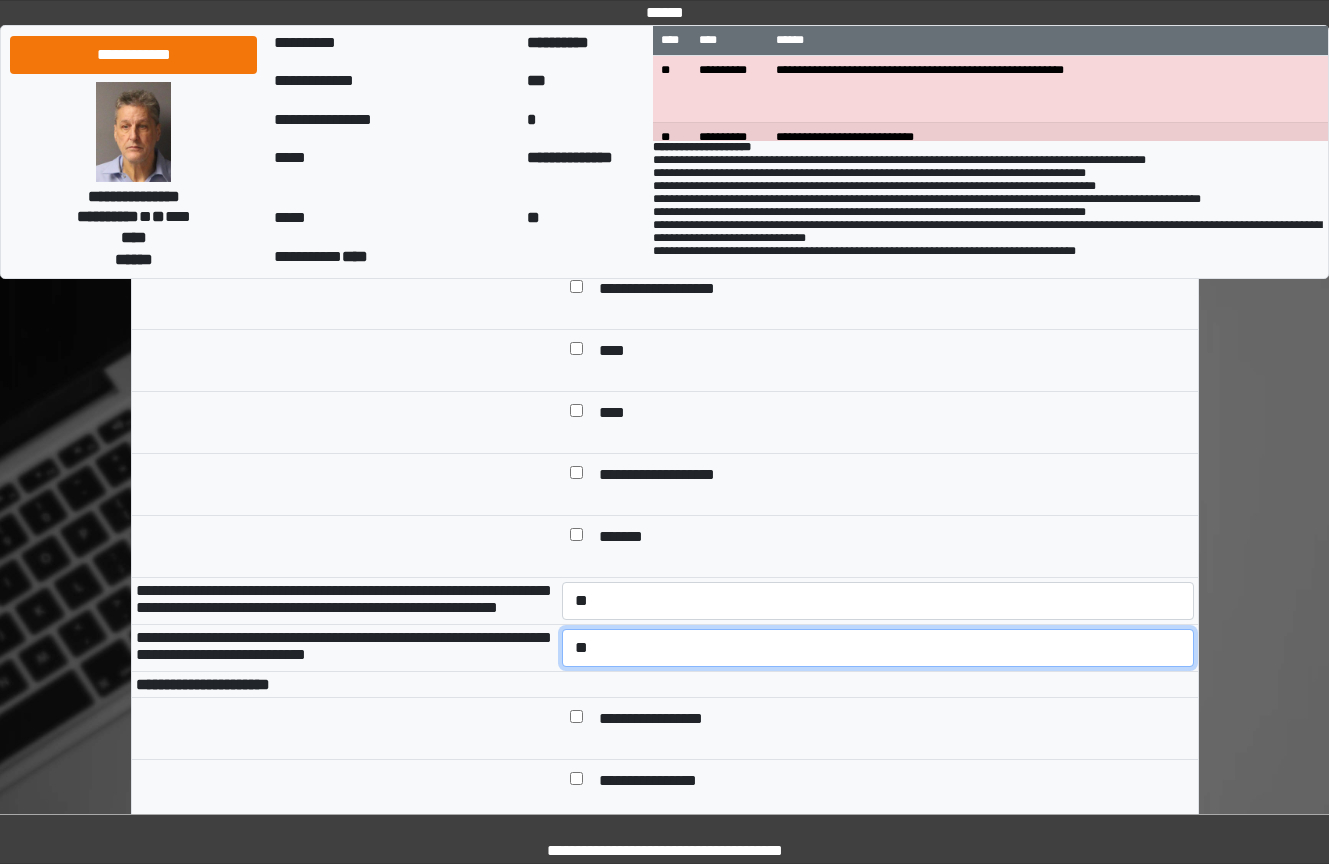 click on "**********" at bounding box center [878, 648] 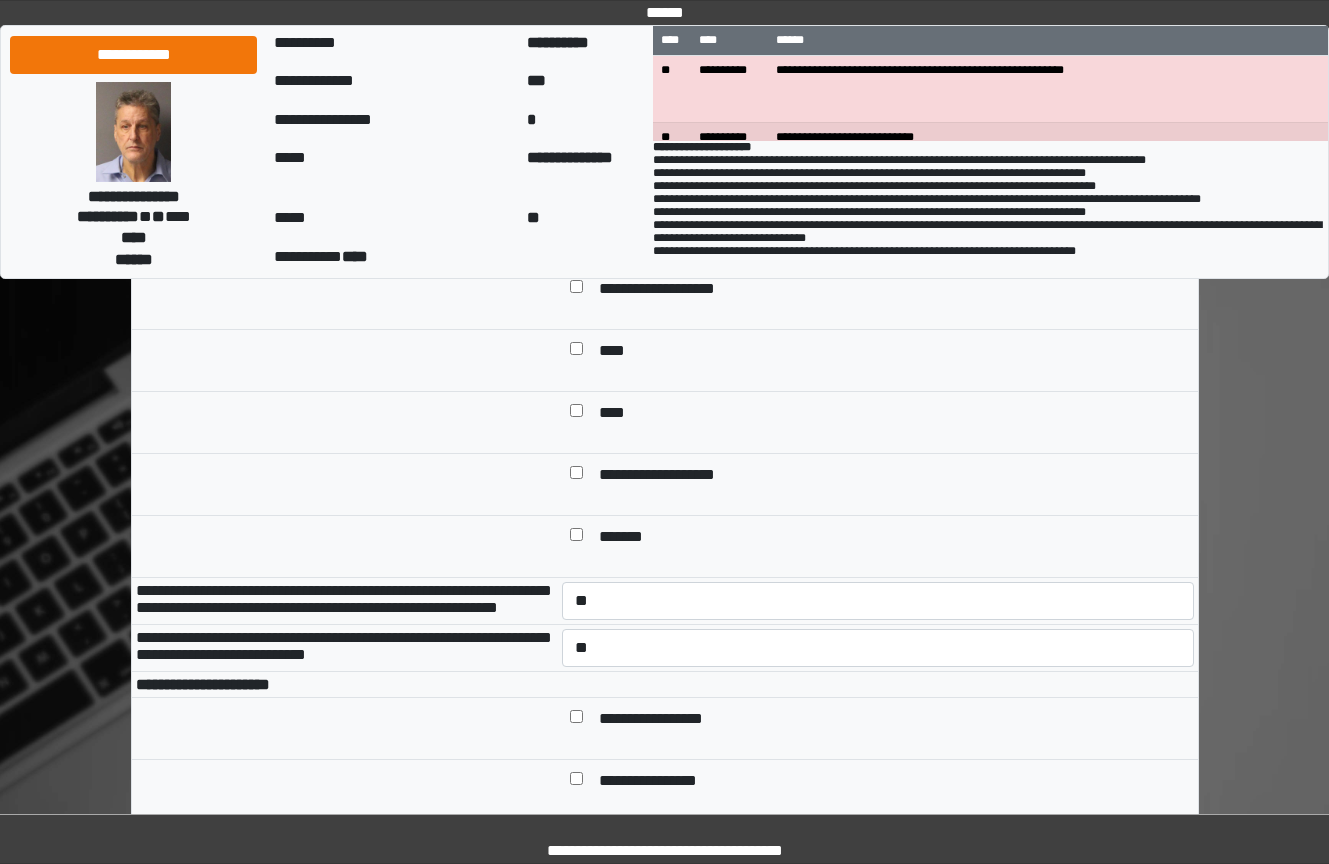 click on "**********" at bounding box center (666, 720) 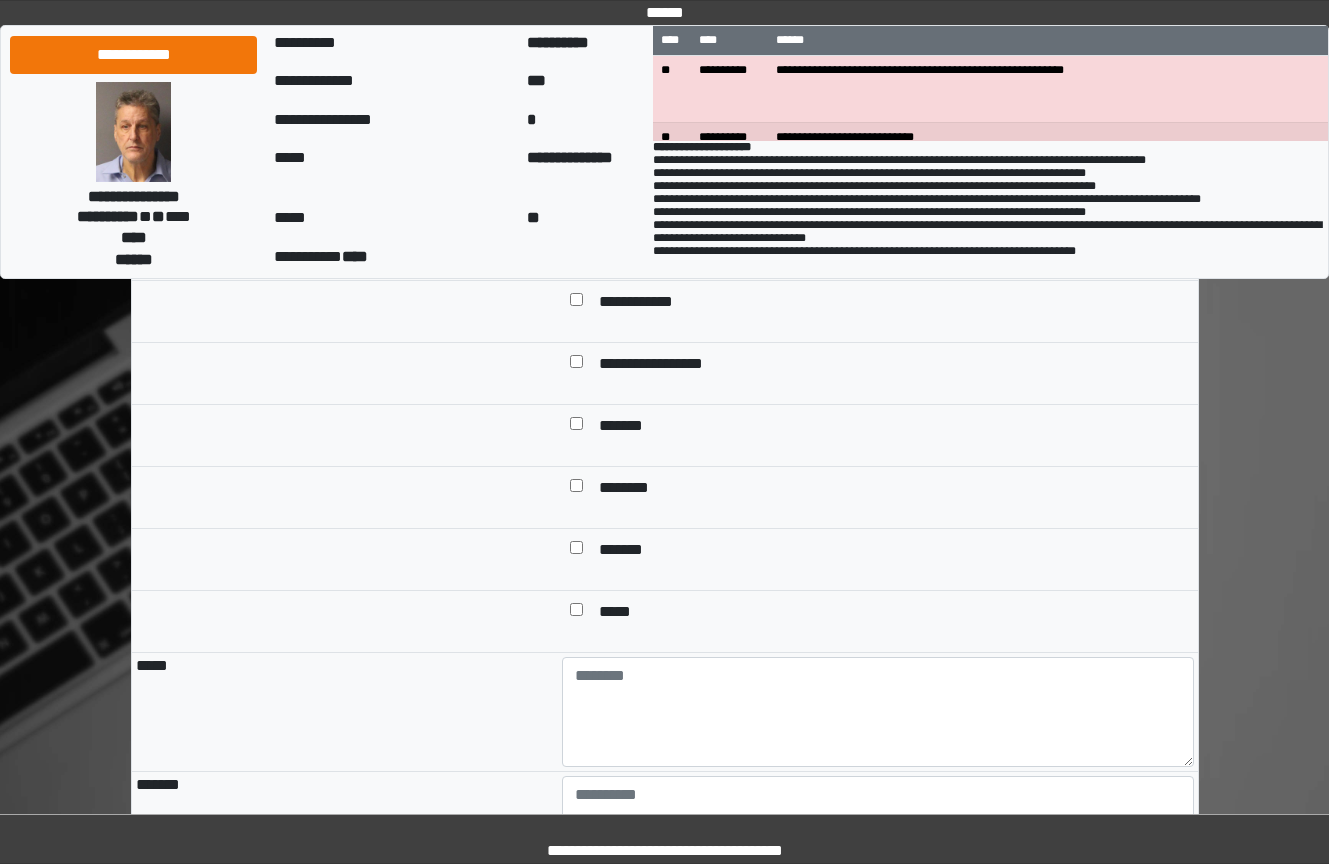 scroll, scrollTop: 1600, scrollLeft: 0, axis: vertical 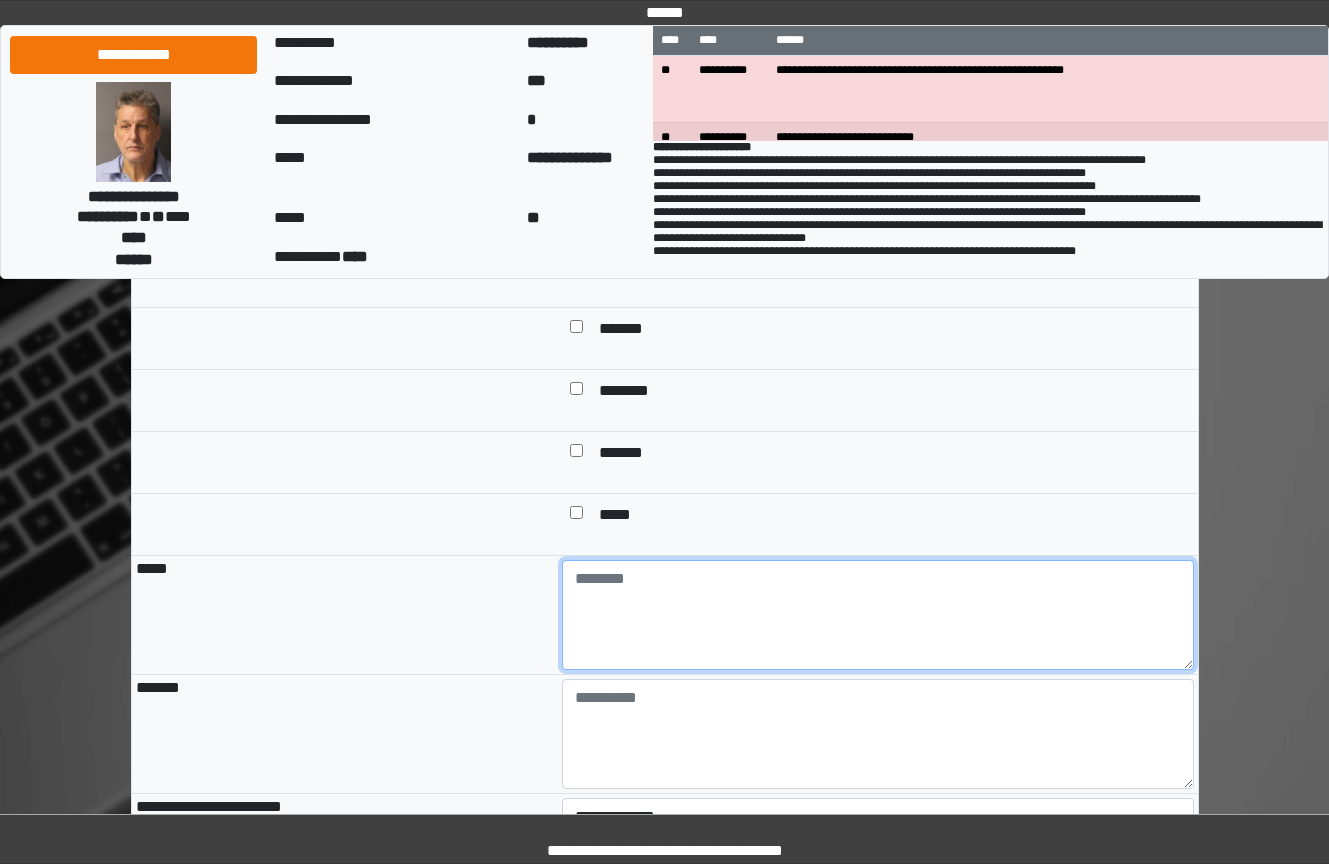 click at bounding box center [878, 615] 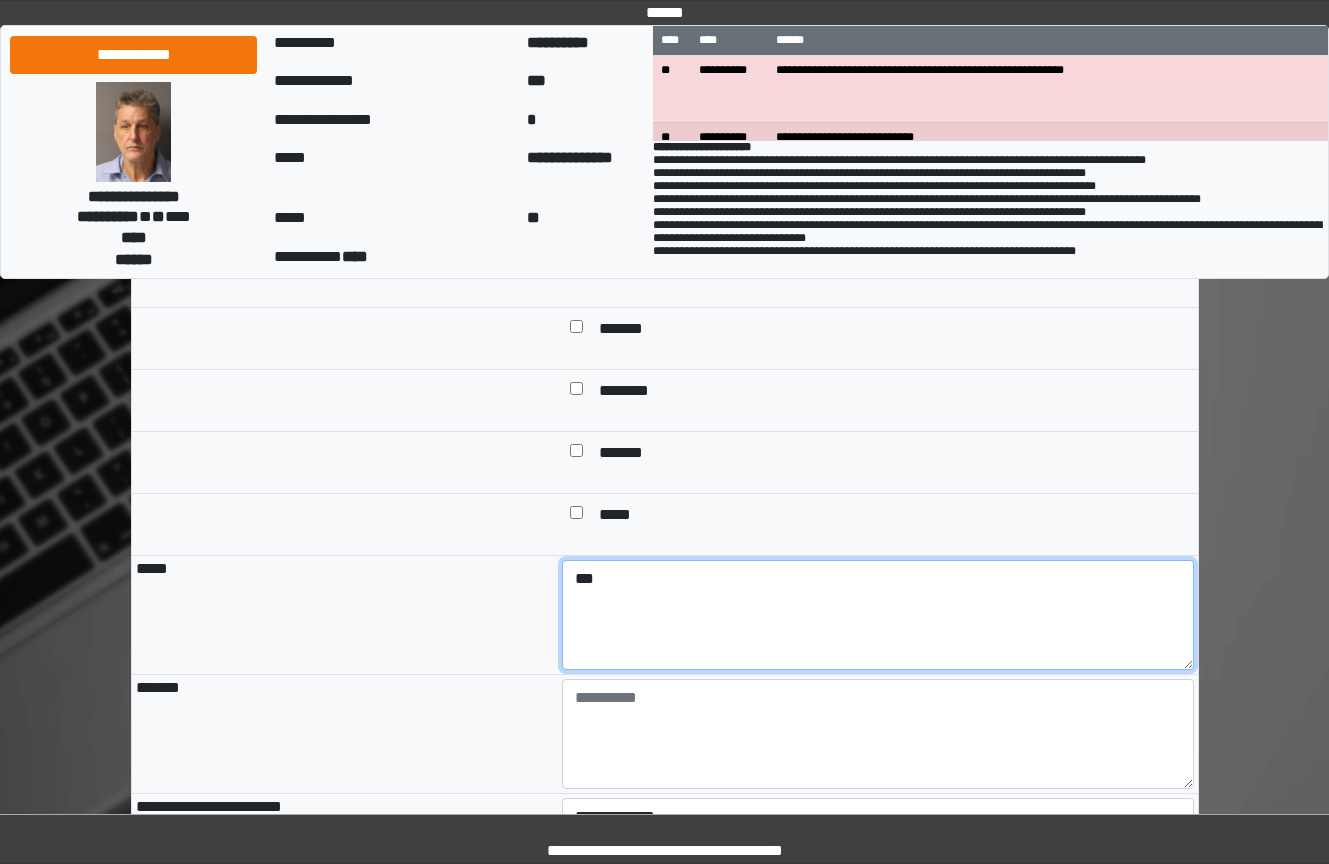 type on "***" 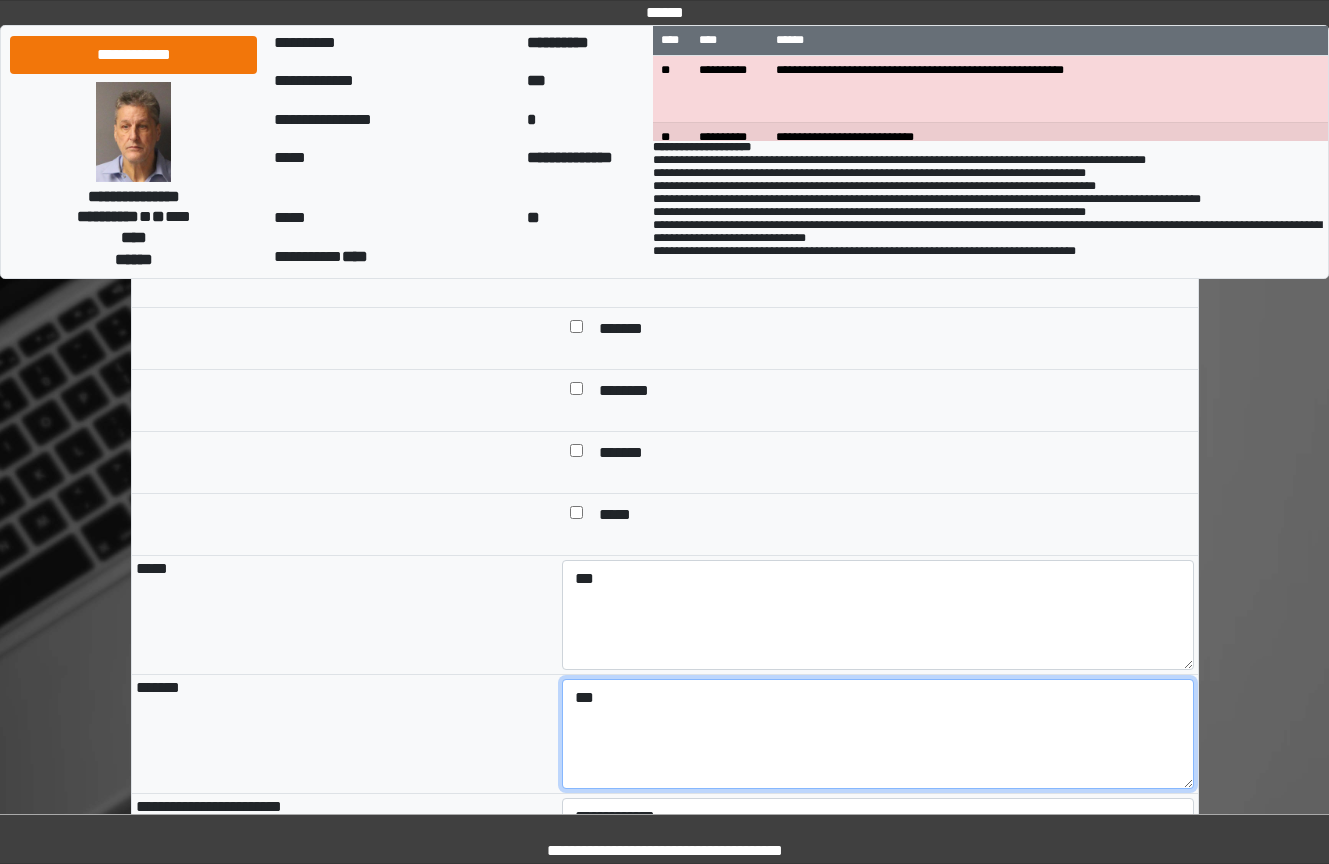 type on "***" 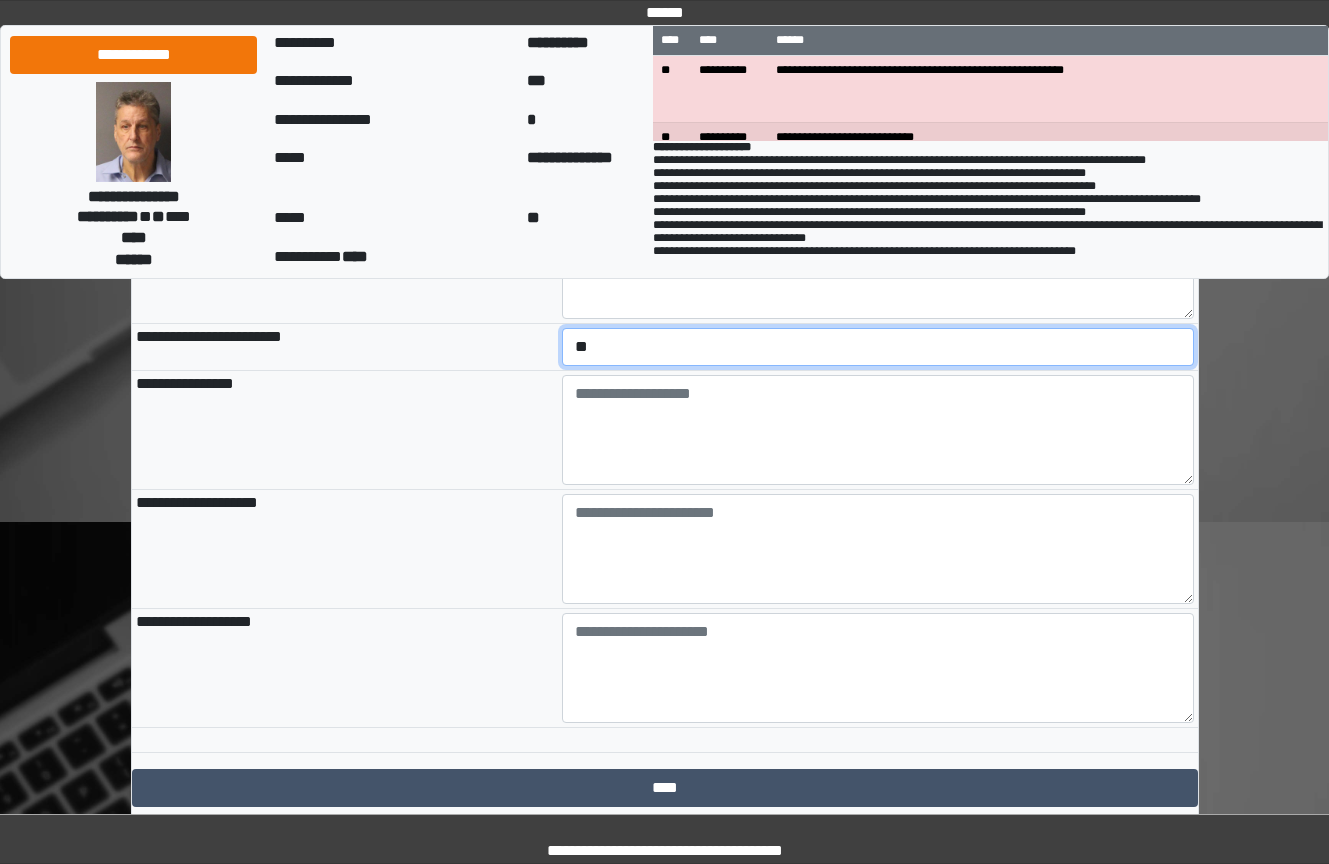 scroll, scrollTop: 2071, scrollLeft: 0, axis: vertical 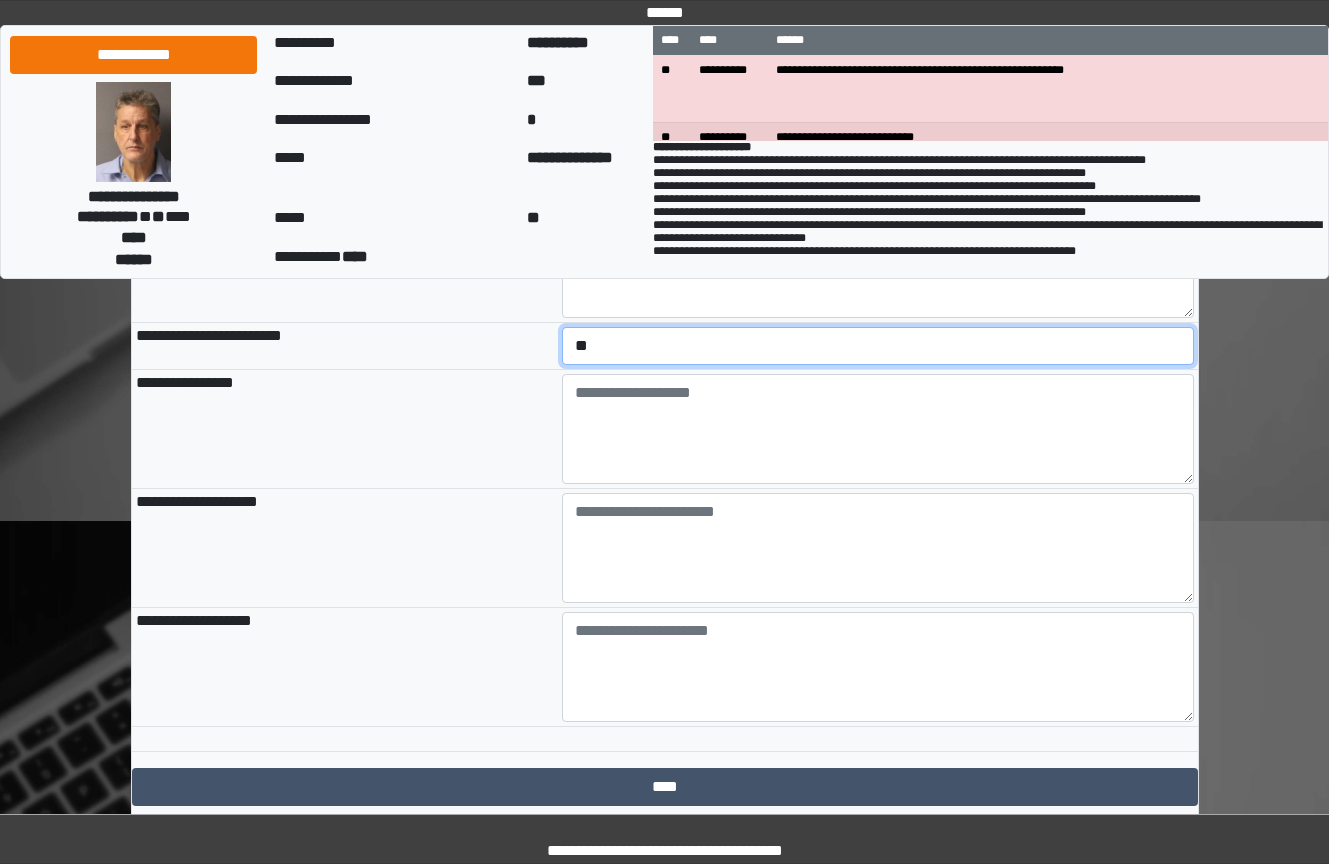select on "*" 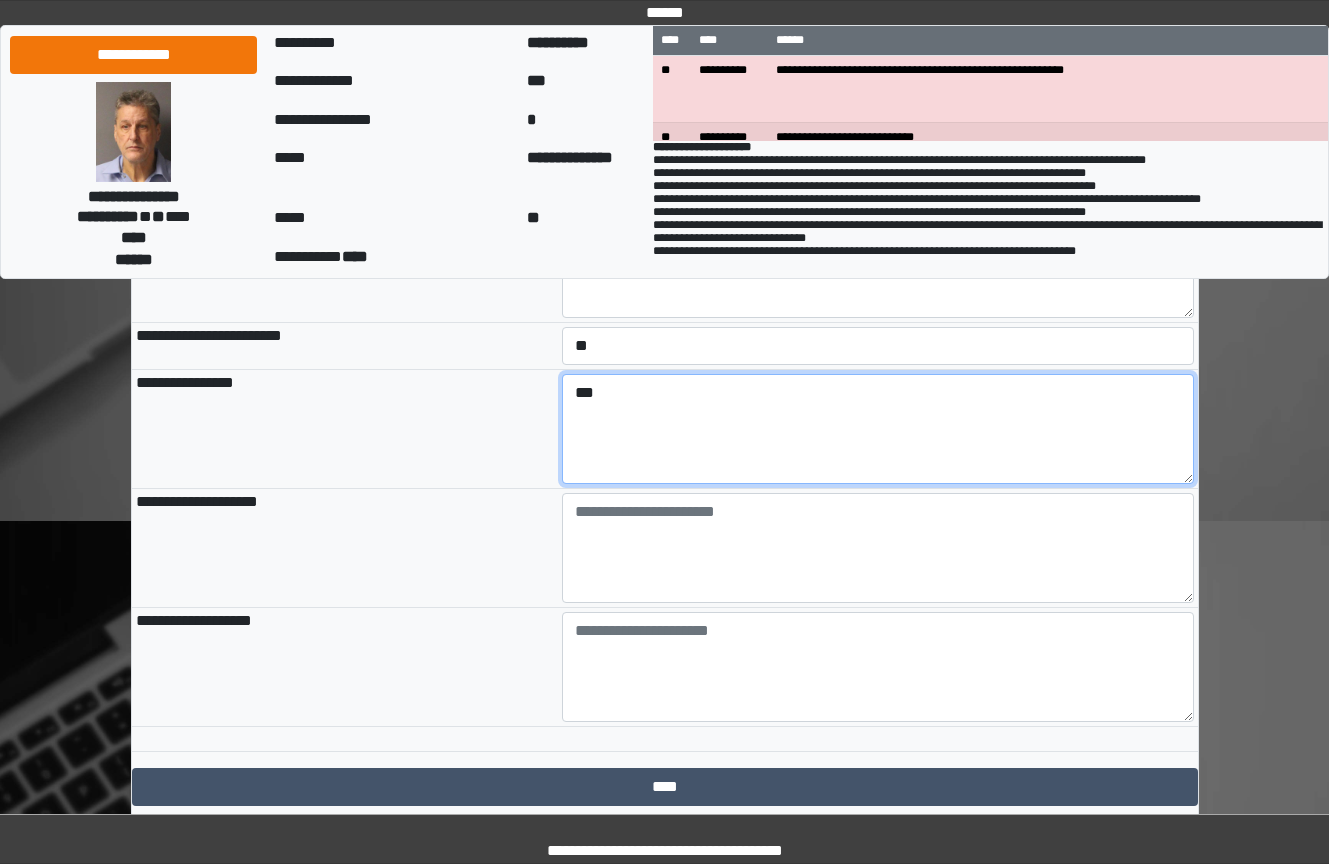 type on "***" 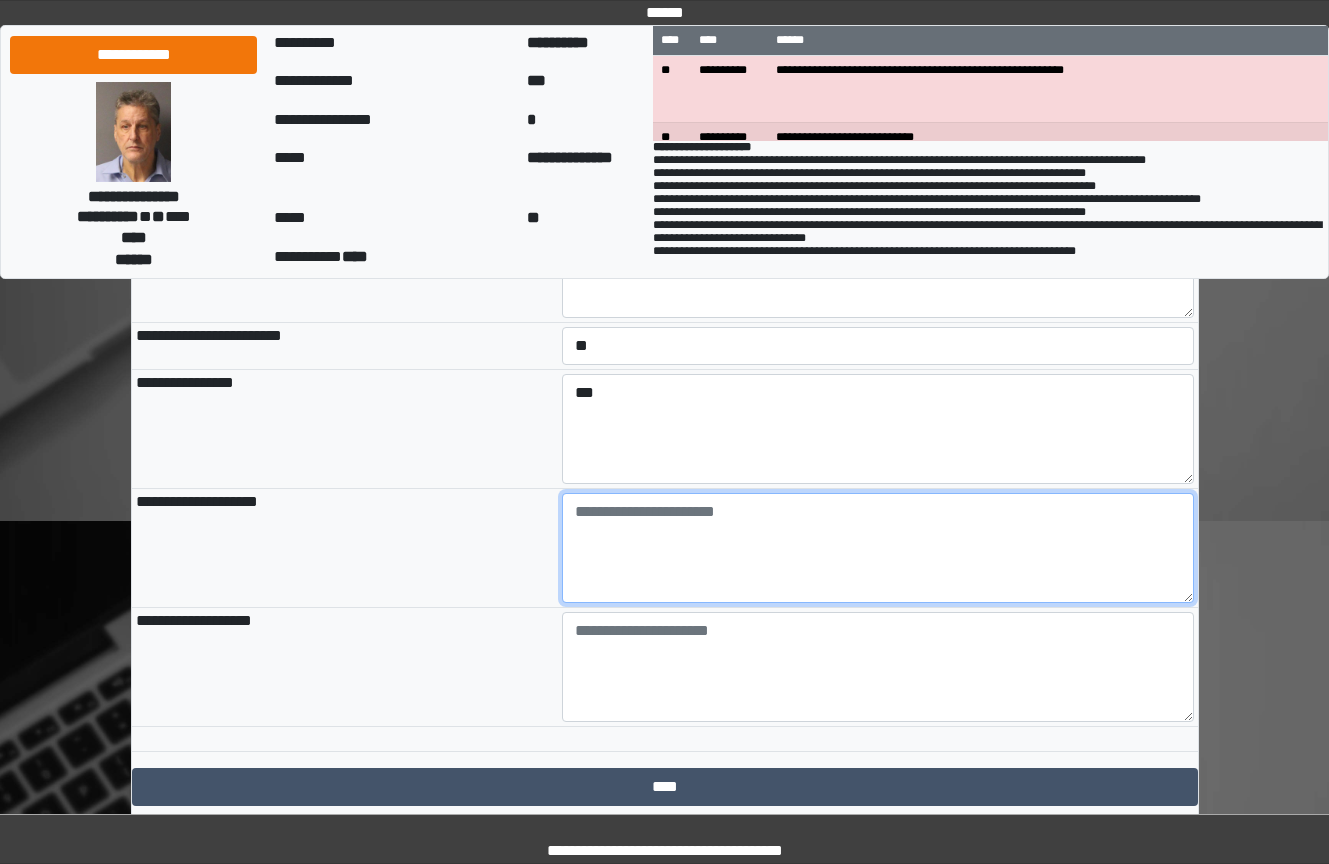 paste on "**********" 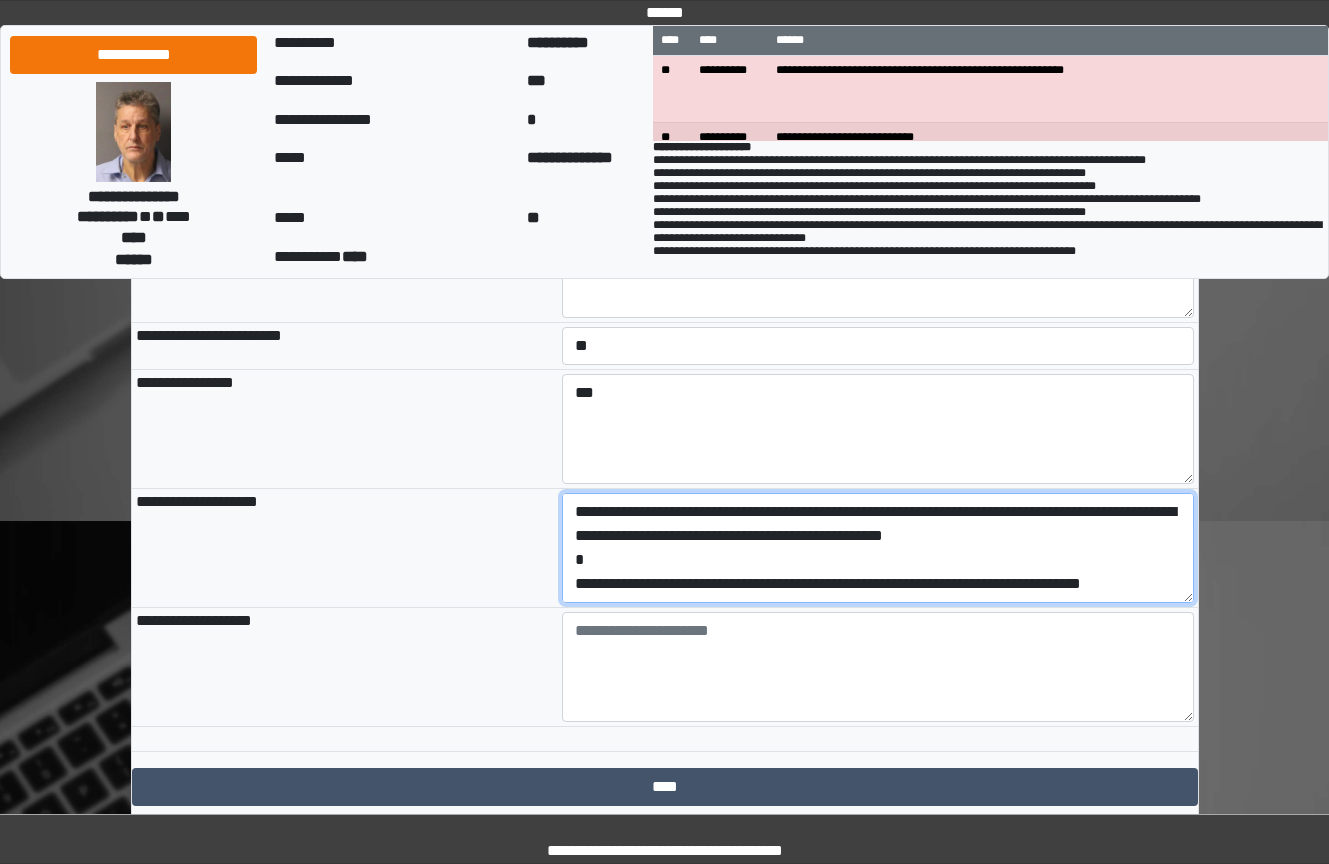 scroll, scrollTop: 41, scrollLeft: 0, axis: vertical 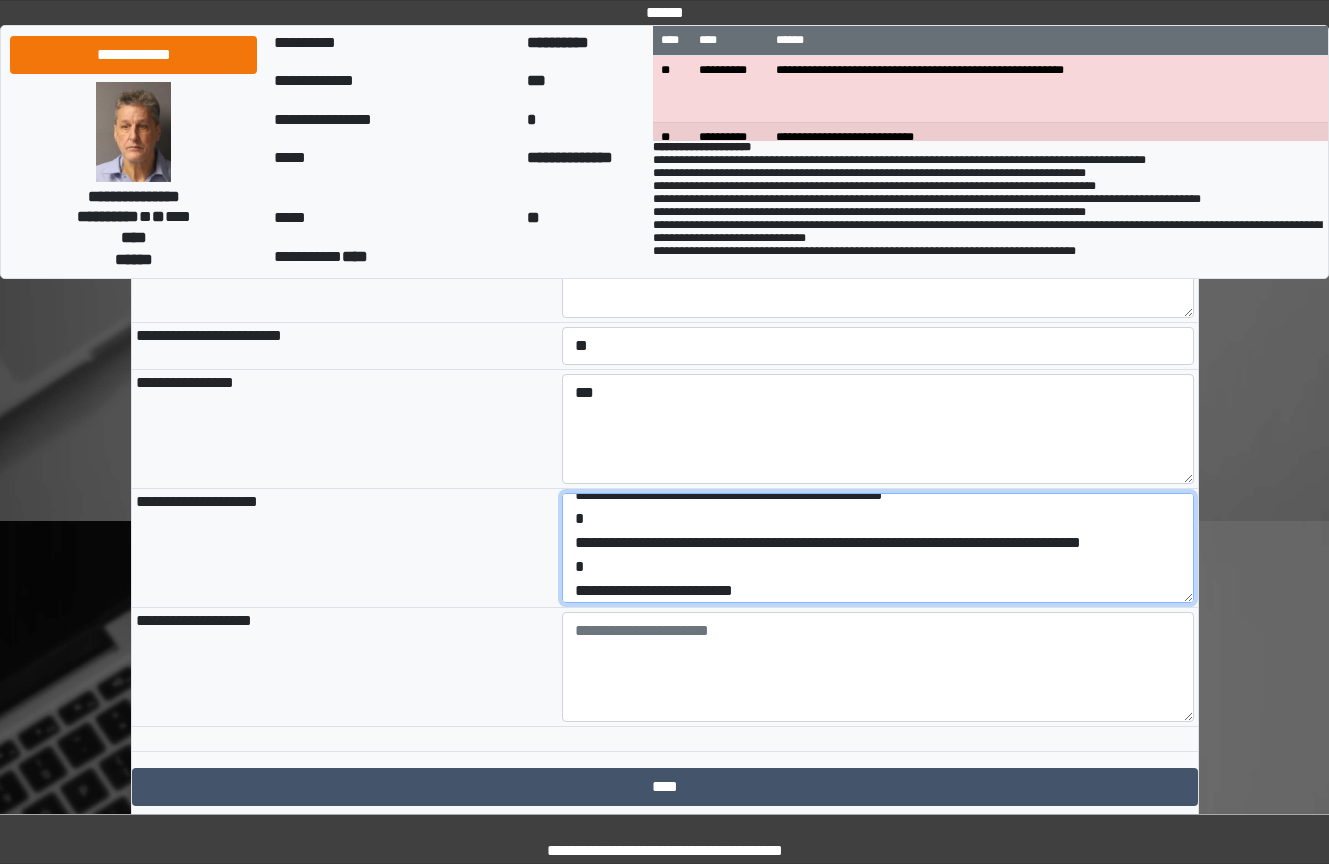 drag, startPoint x: 859, startPoint y: 679, endPoint x: 470, endPoint y: 712, distance: 390.39725 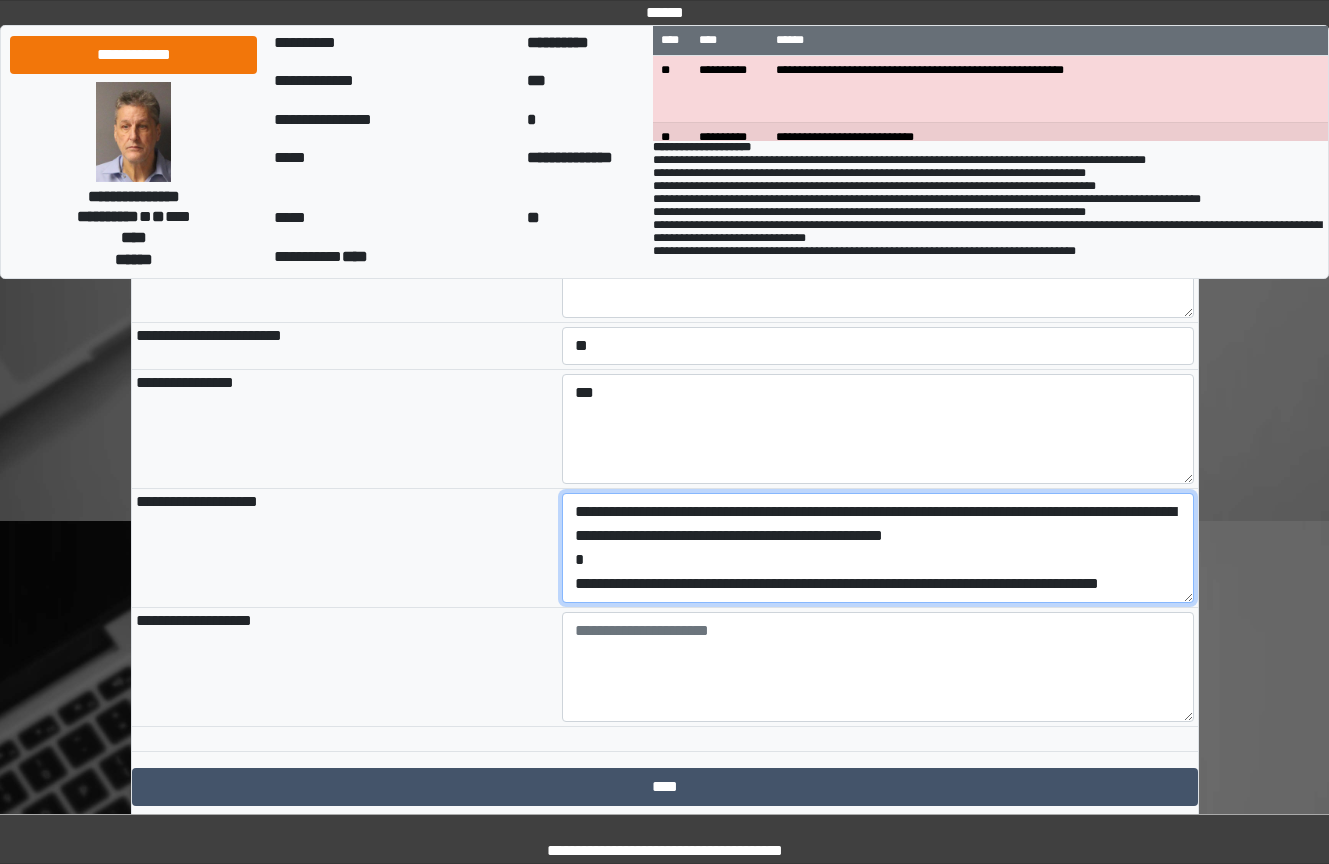 type on "**********" 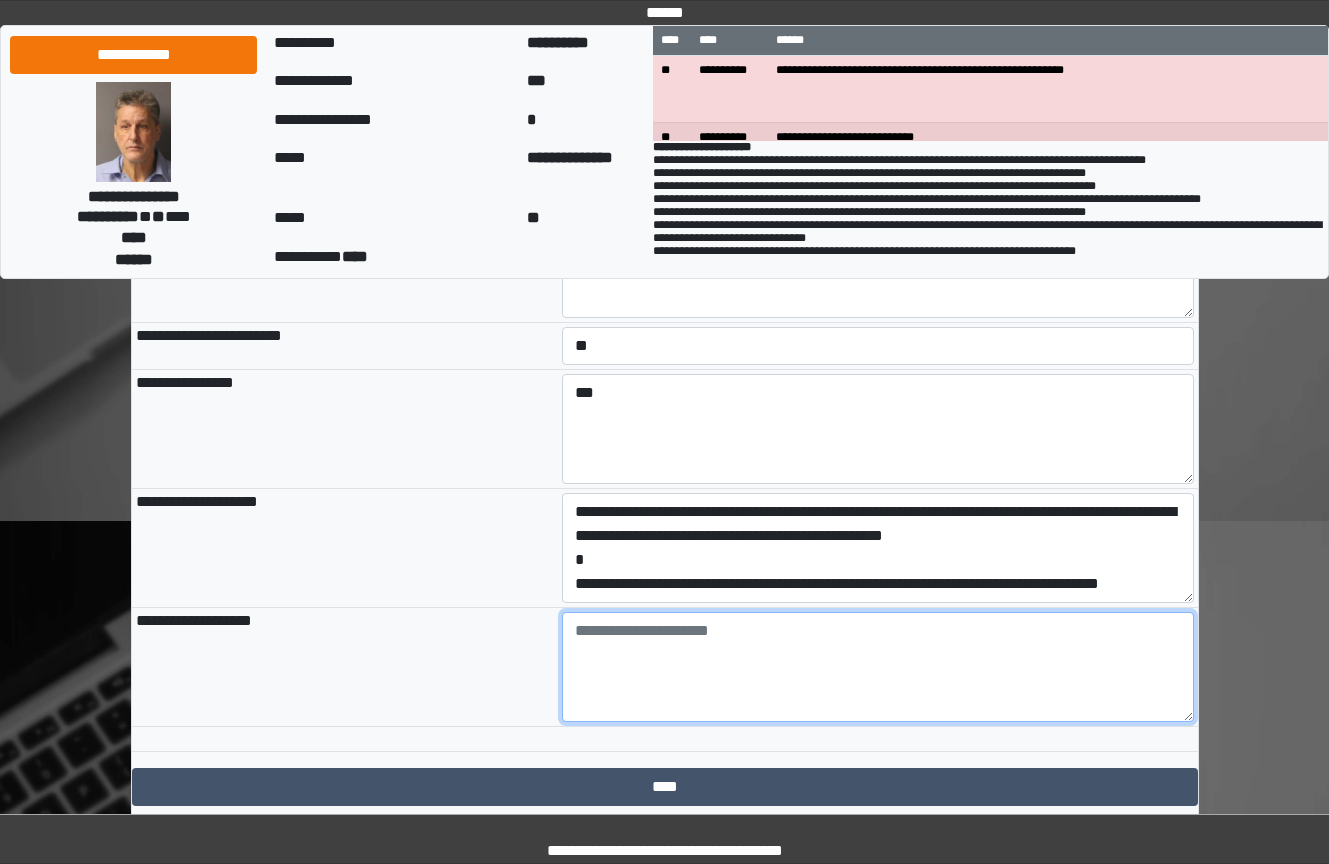 click at bounding box center [878, 667] 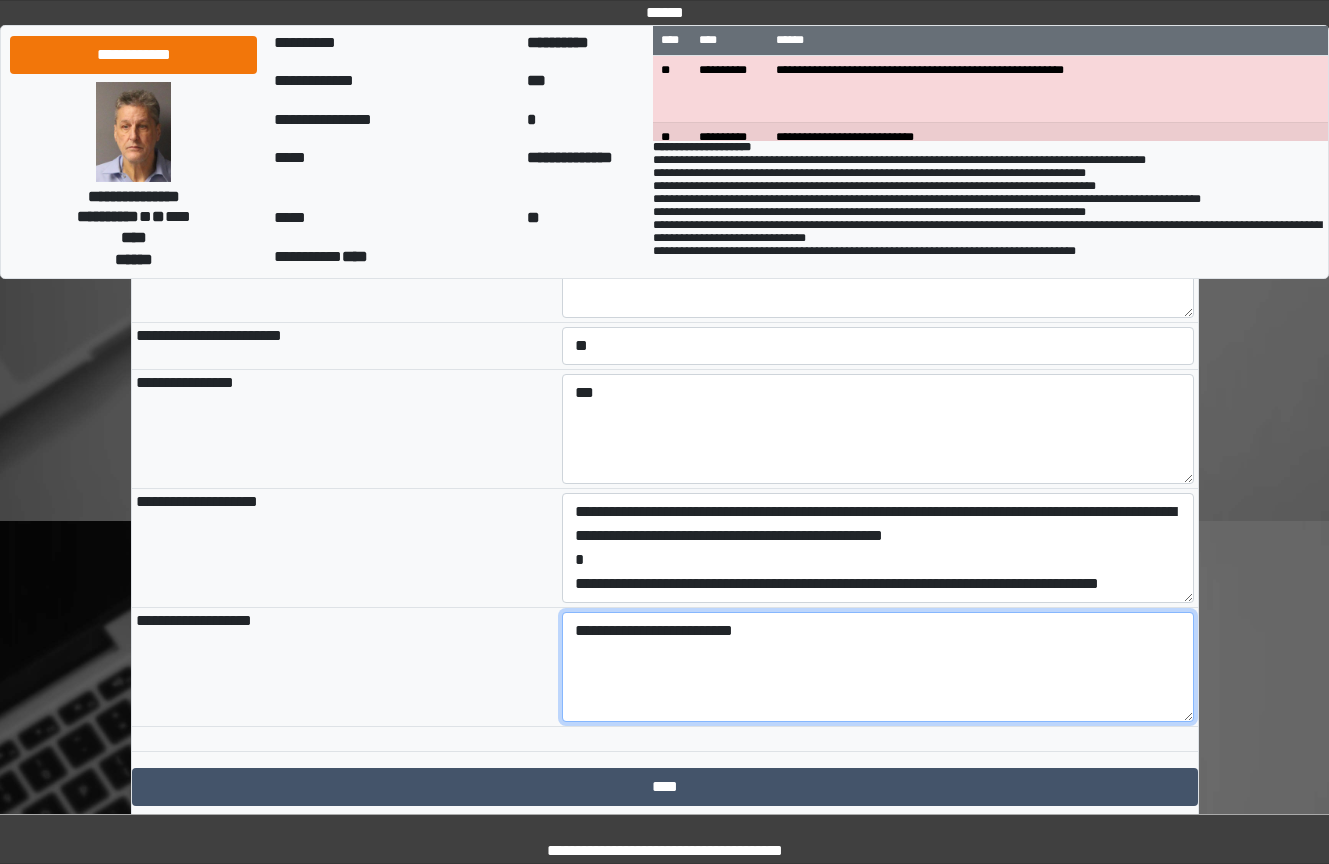 scroll, scrollTop: 48, scrollLeft: 0, axis: vertical 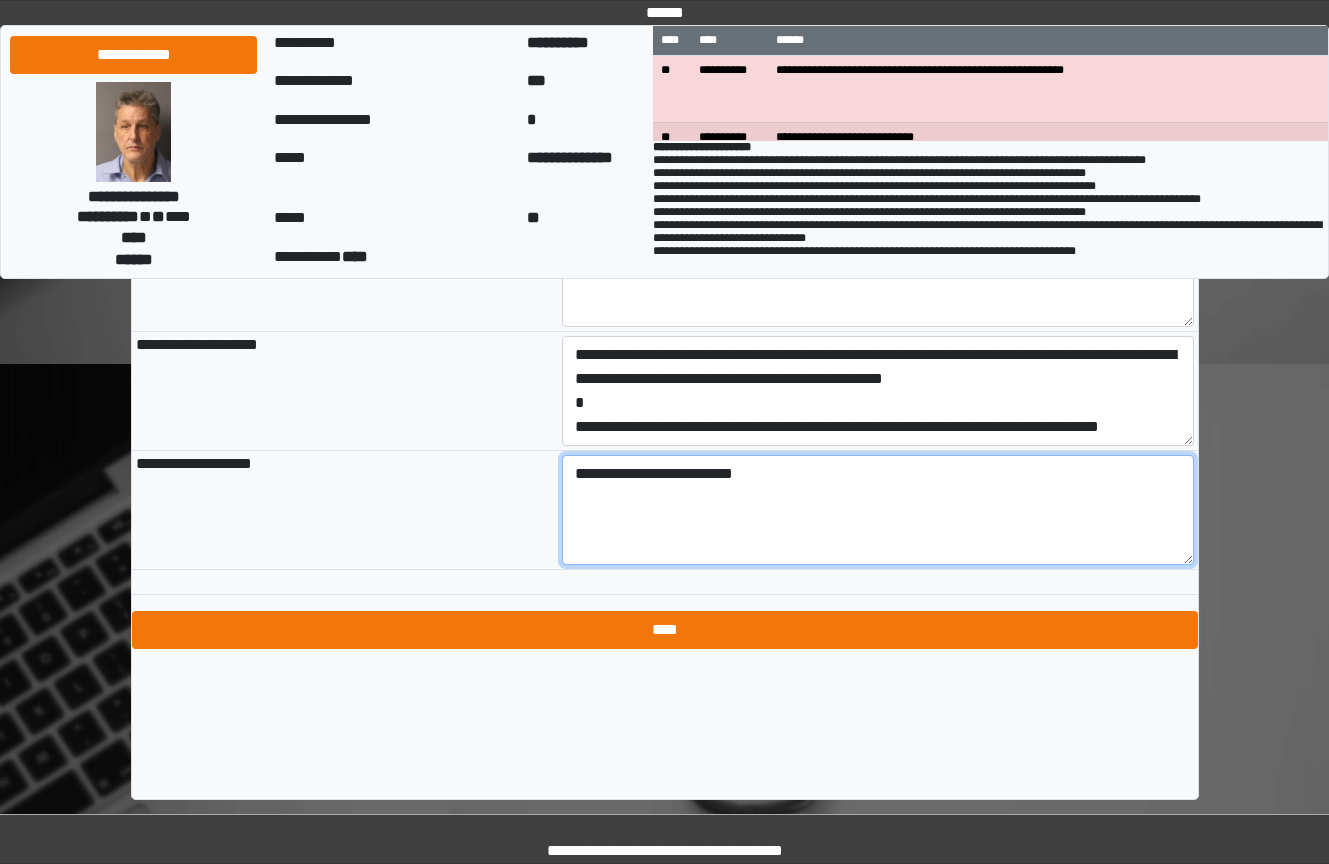 type on "**********" 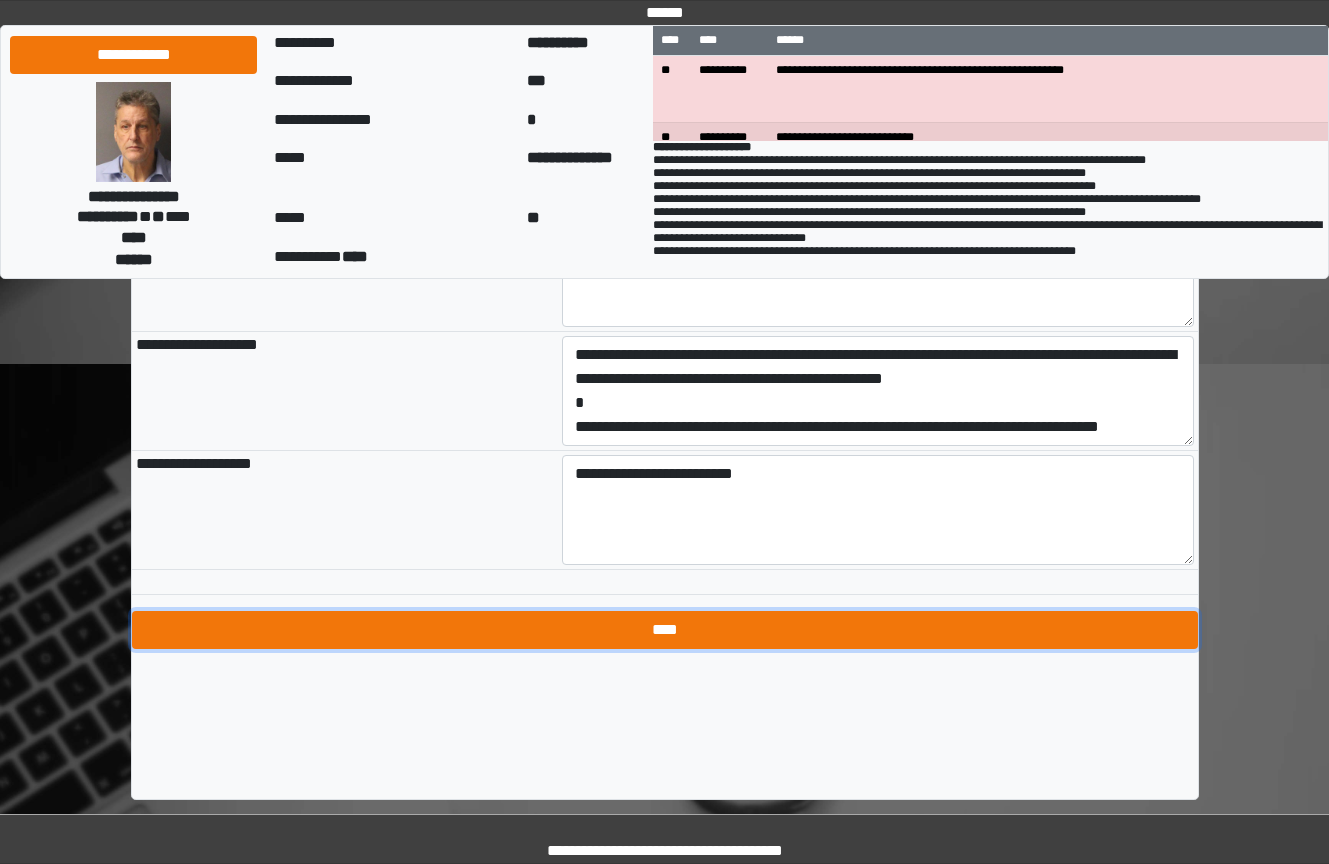 click on "****" at bounding box center (665, 630) 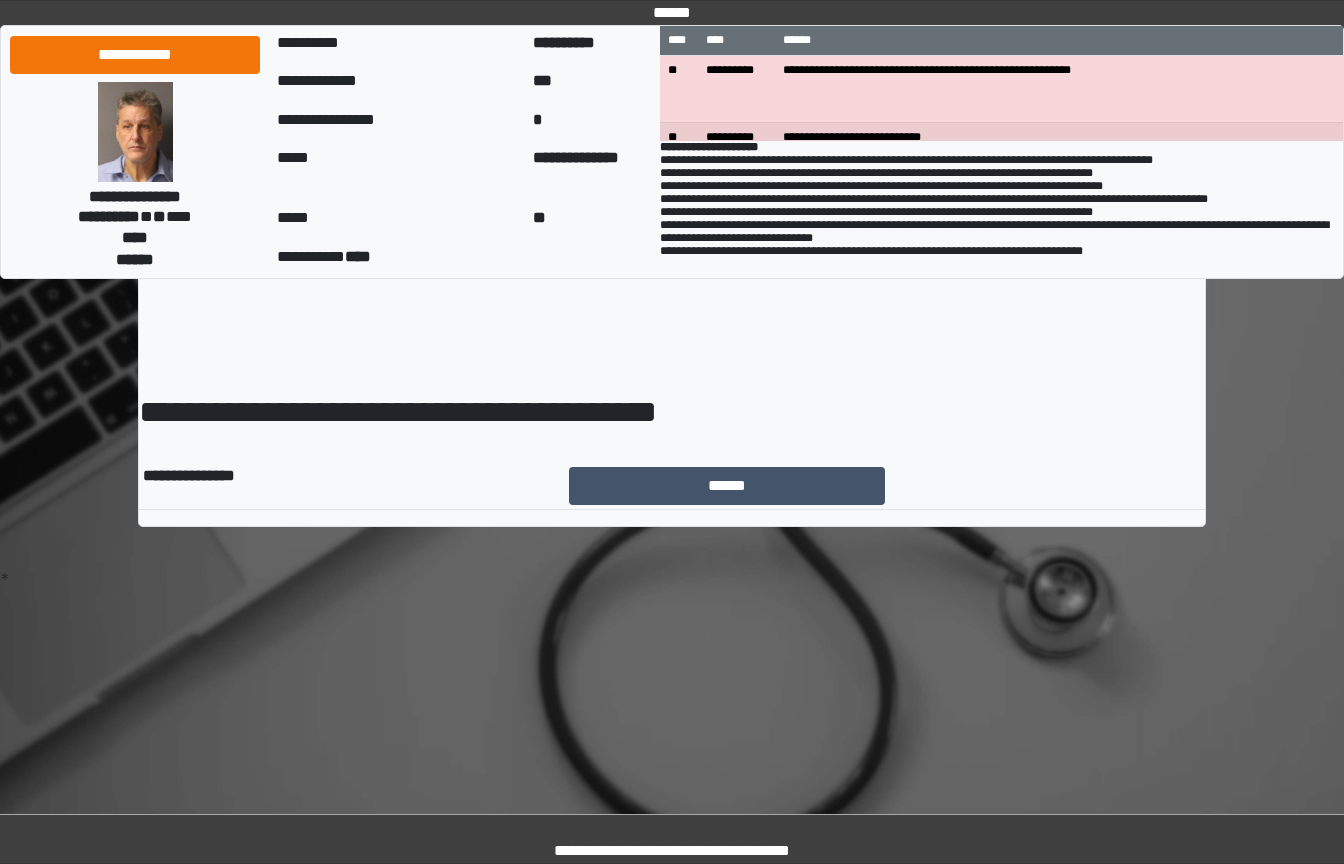 scroll, scrollTop: 0, scrollLeft: 0, axis: both 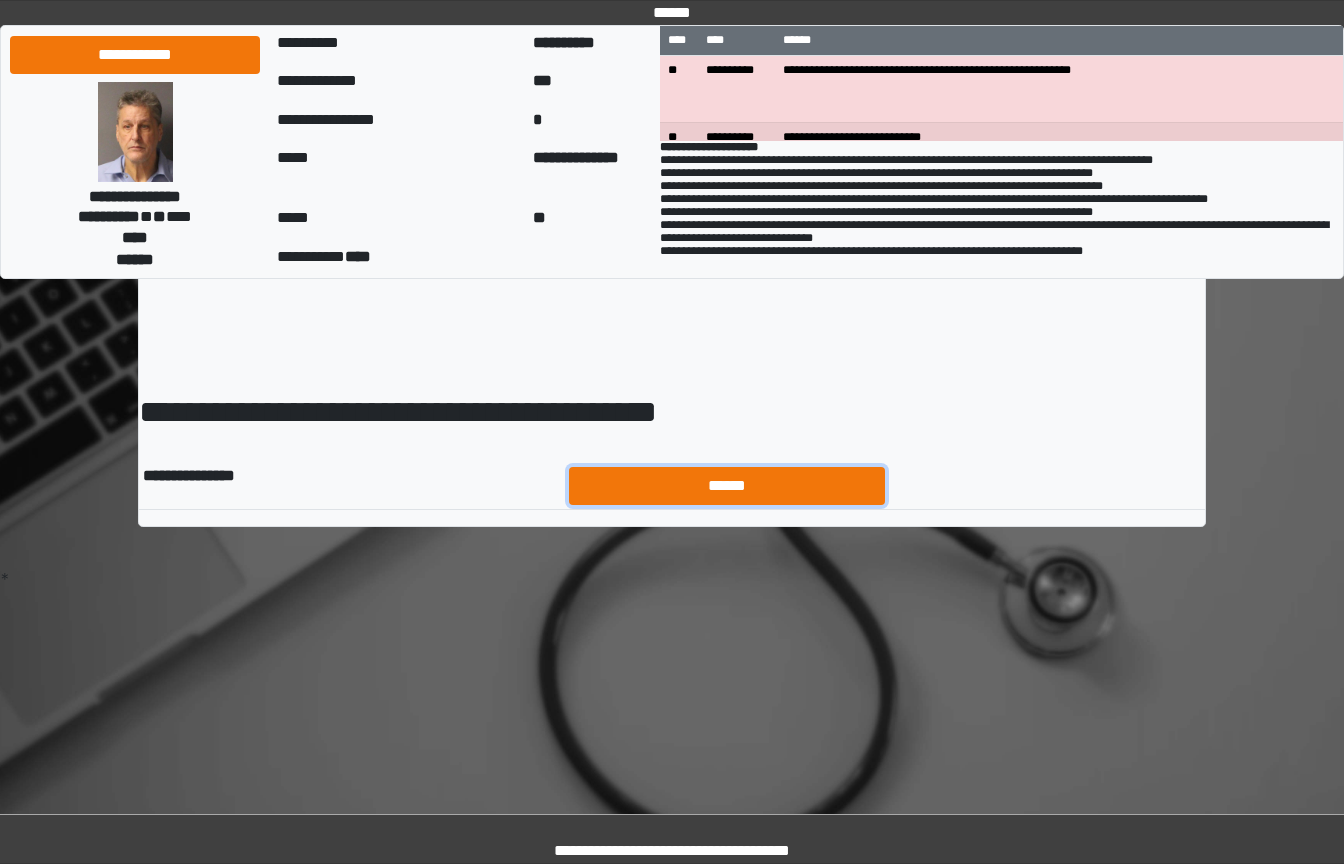 click on "******" at bounding box center [727, 486] 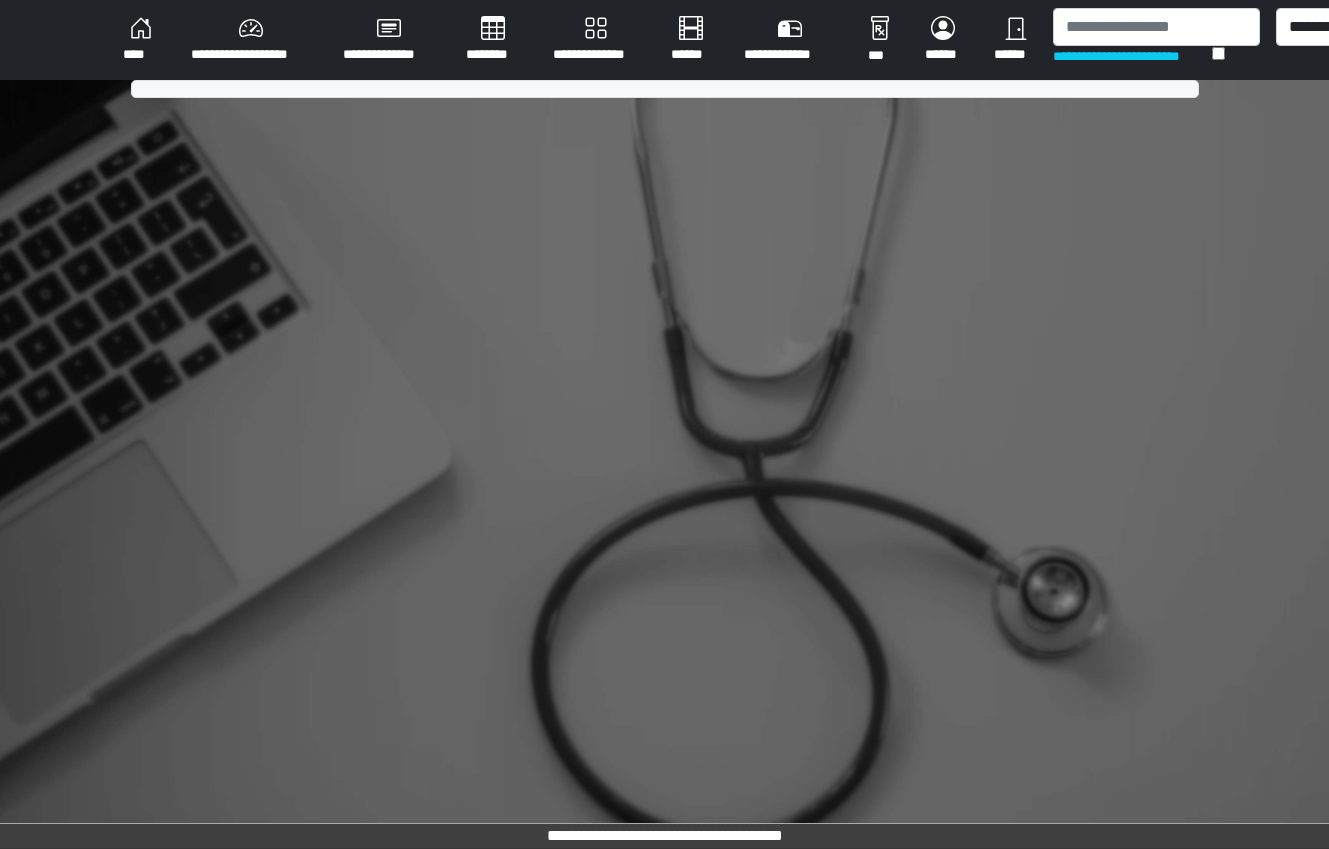 scroll, scrollTop: 0, scrollLeft: 0, axis: both 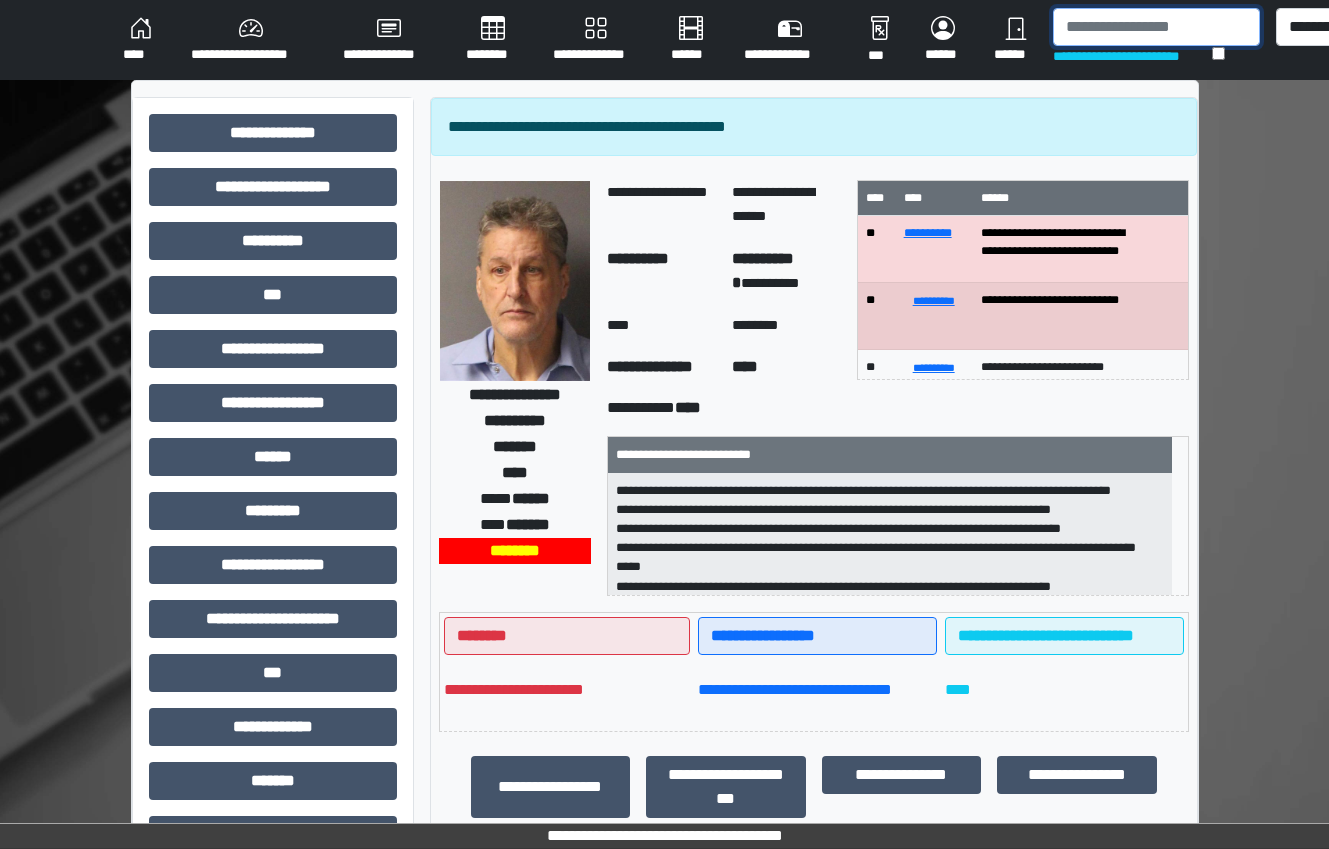 click at bounding box center [1156, 27] 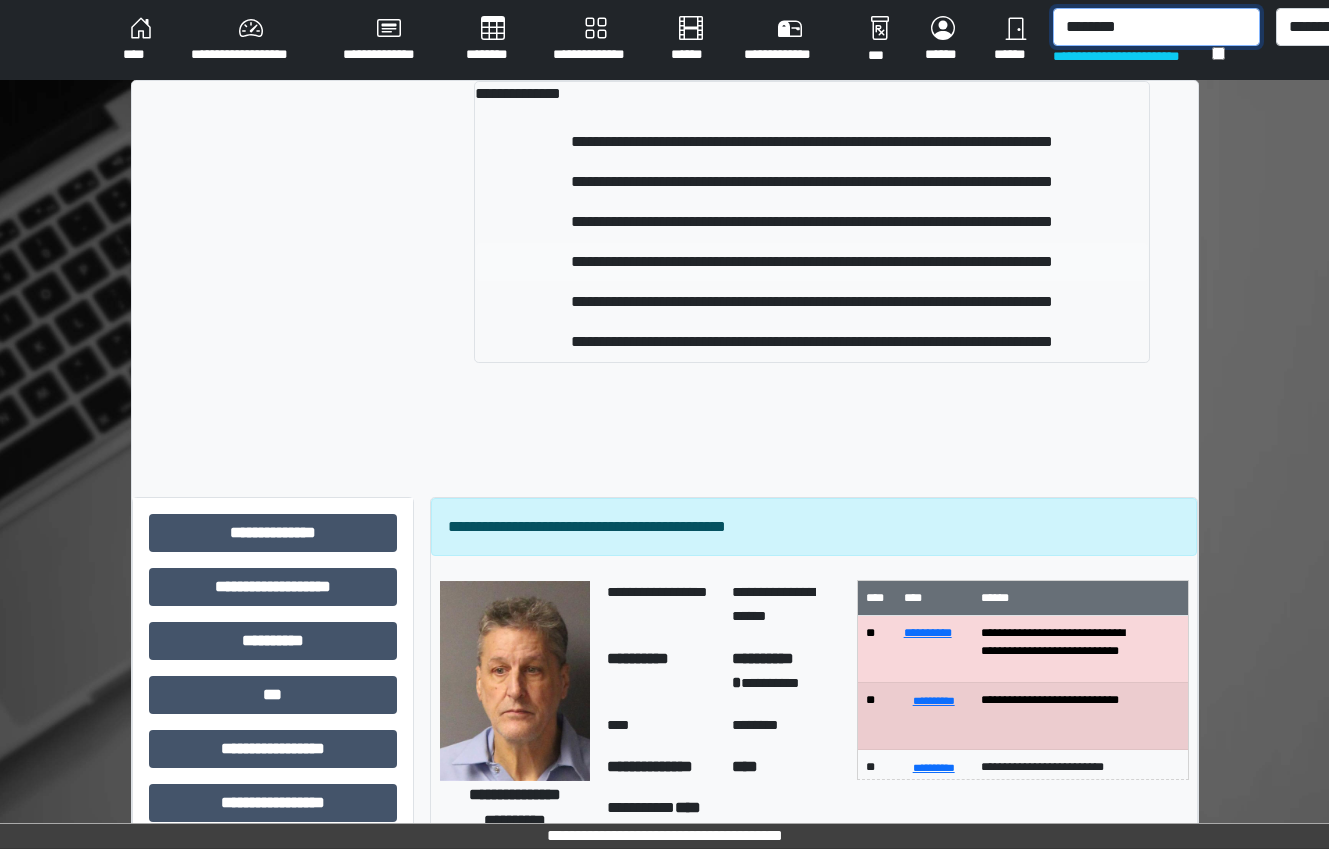 type on "********" 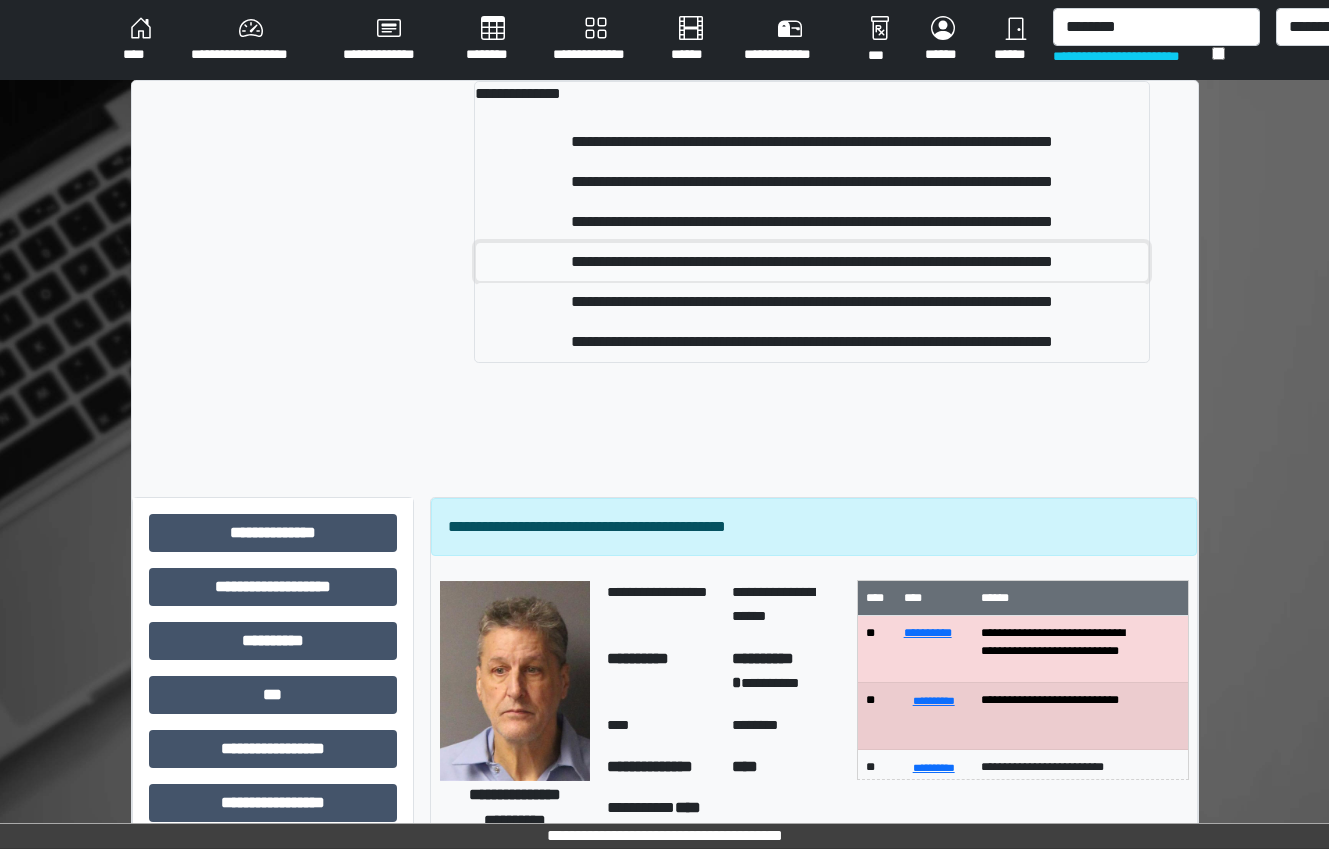 click on "**********" at bounding box center (812, 262) 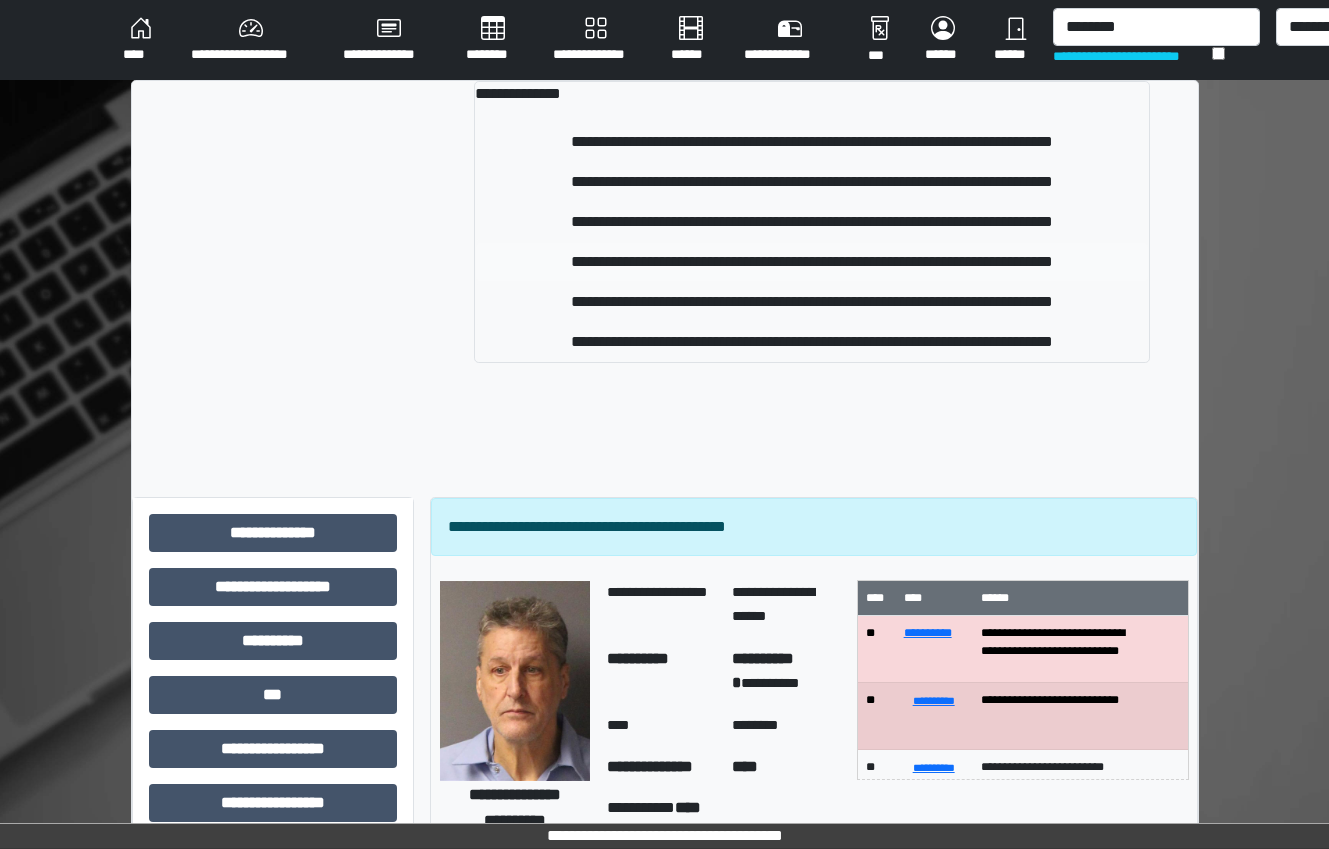 type 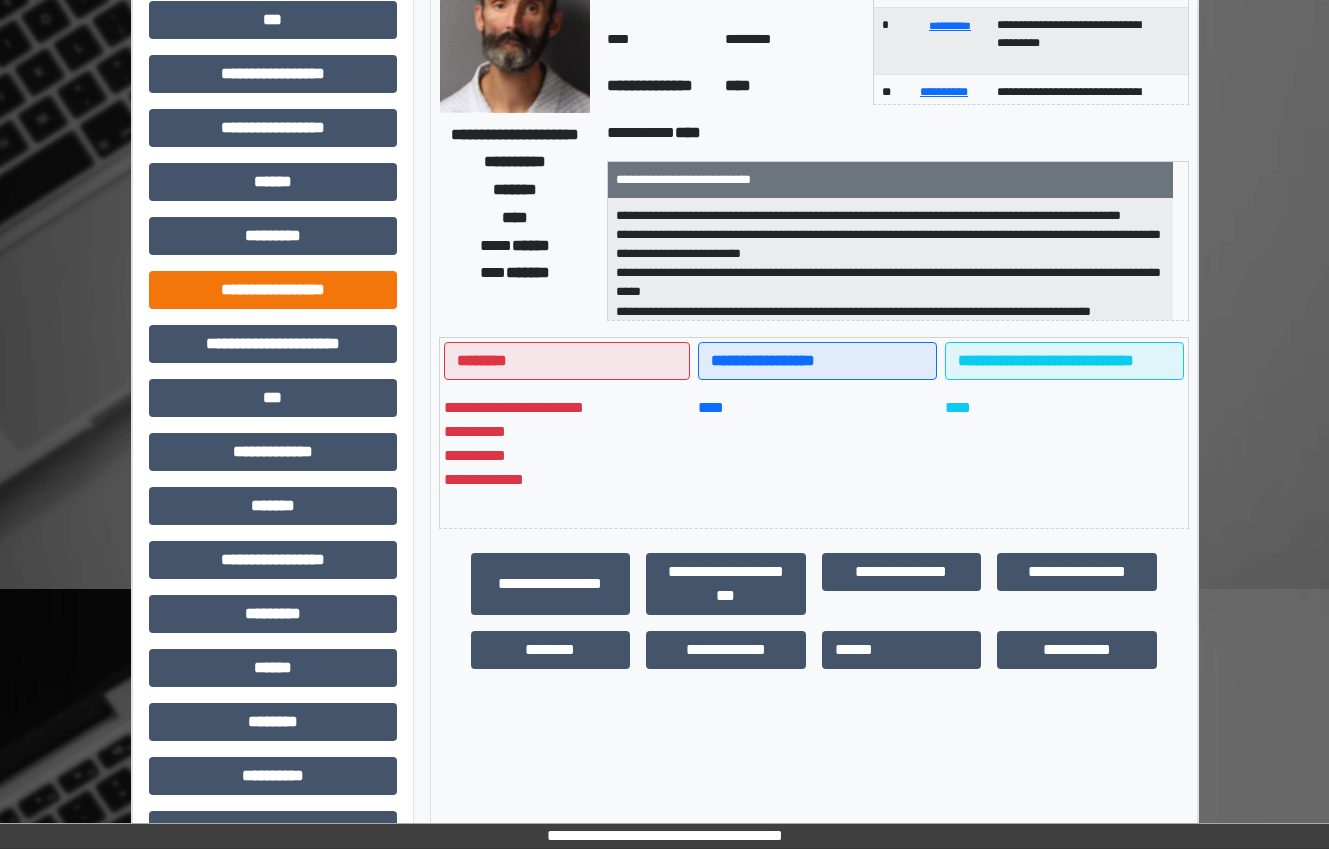 scroll, scrollTop: 325, scrollLeft: 0, axis: vertical 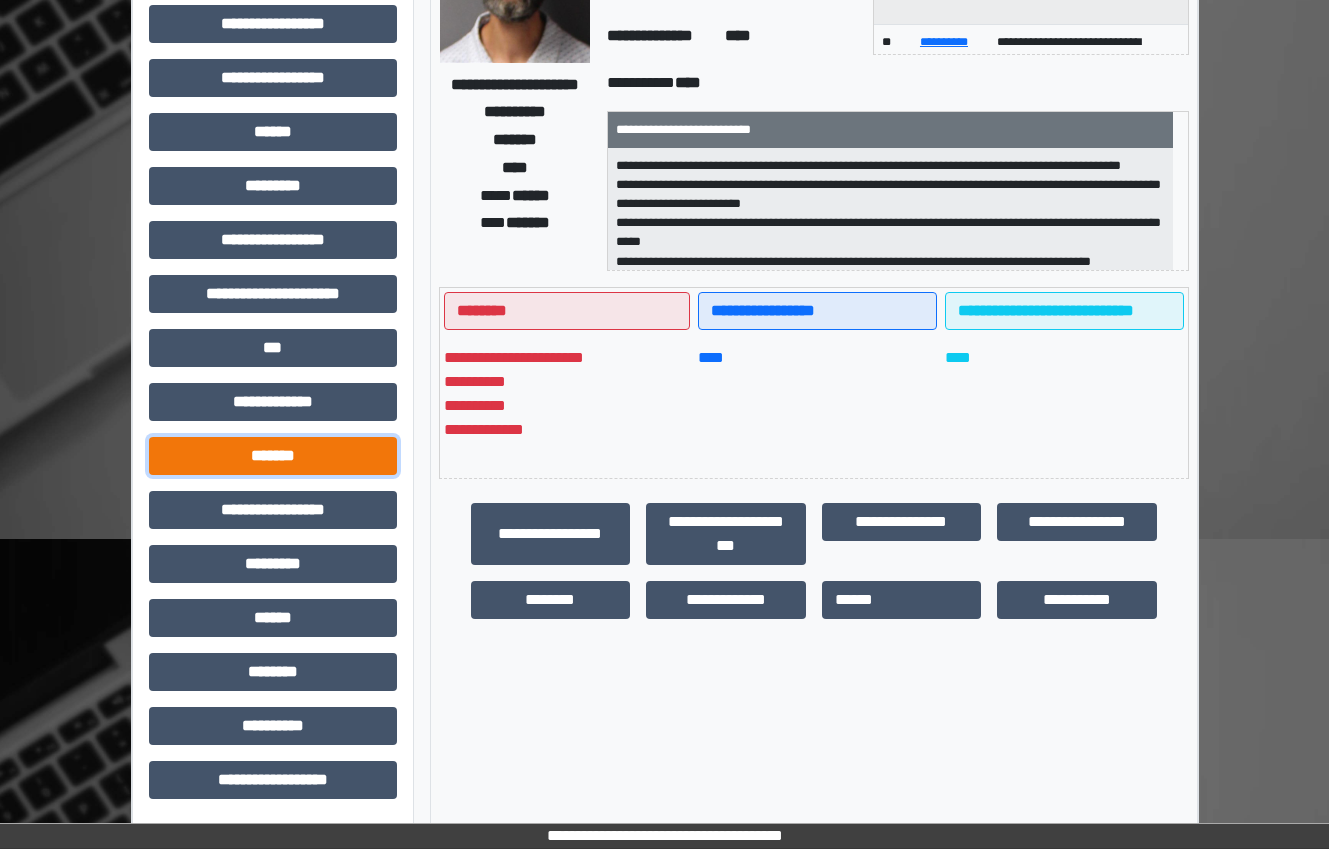 click on "*******" at bounding box center (273, 456) 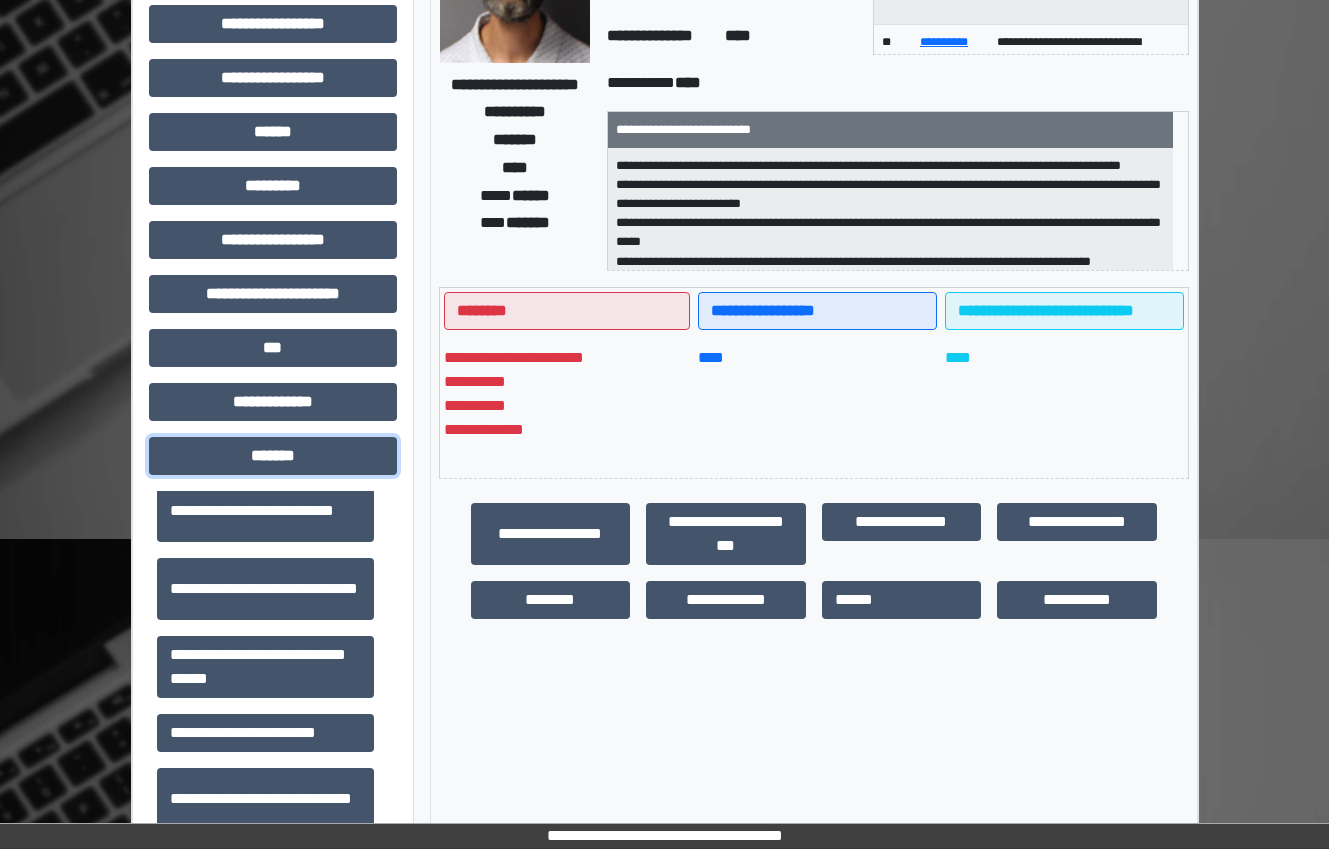 scroll, scrollTop: 700, scrollLeft: 0, axis: vertical 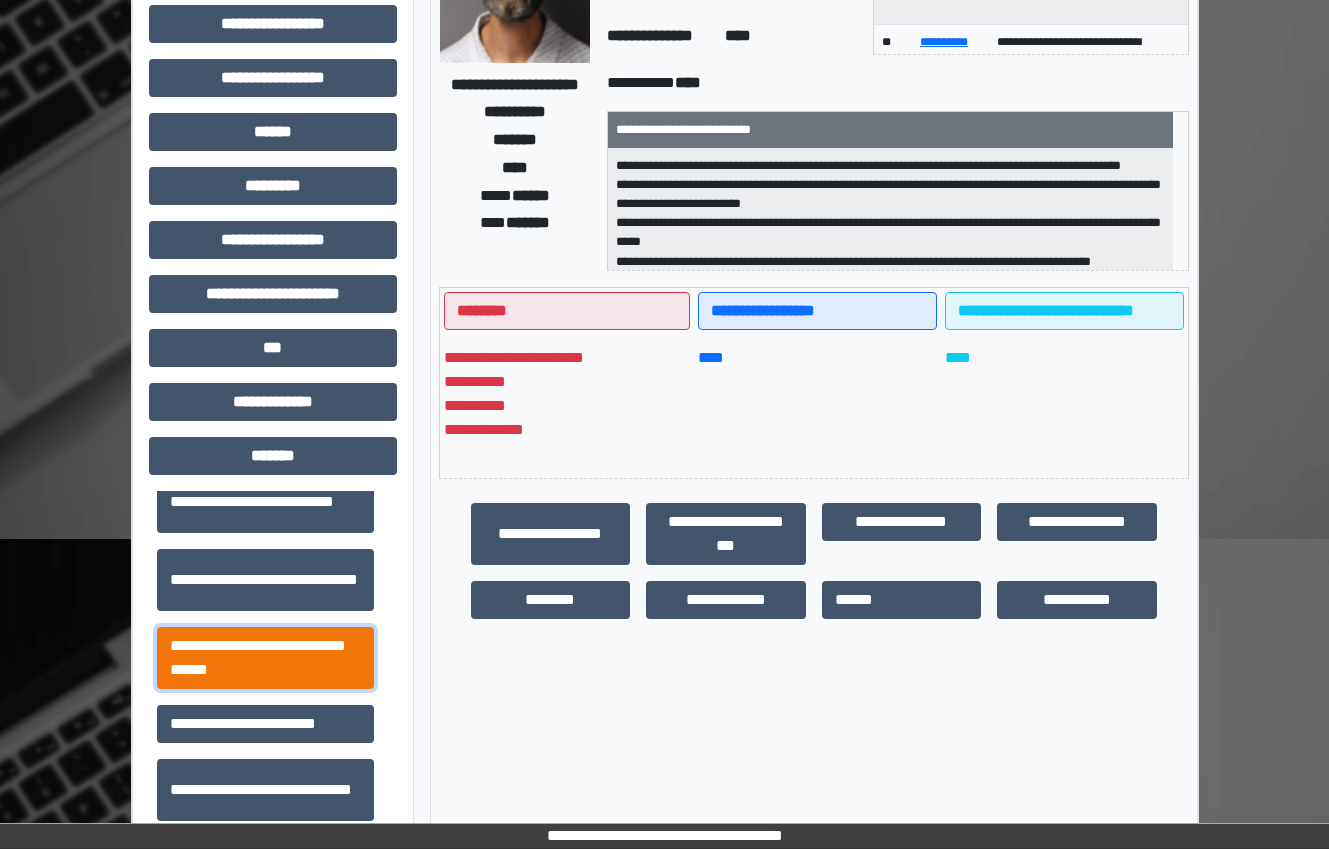 click on "**********" at bounding box center (265, 658) 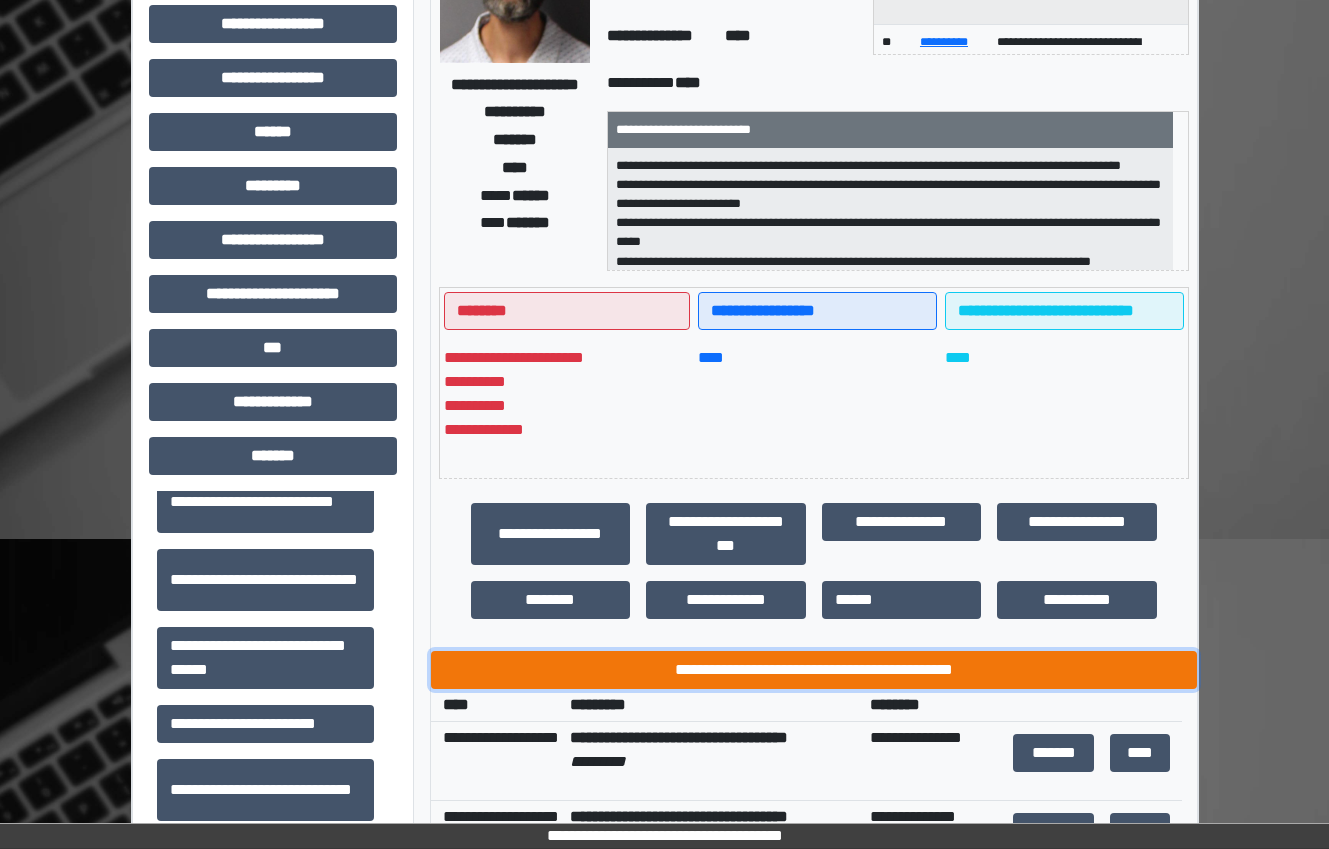 click on "**********" at bounding box center (814, 670) 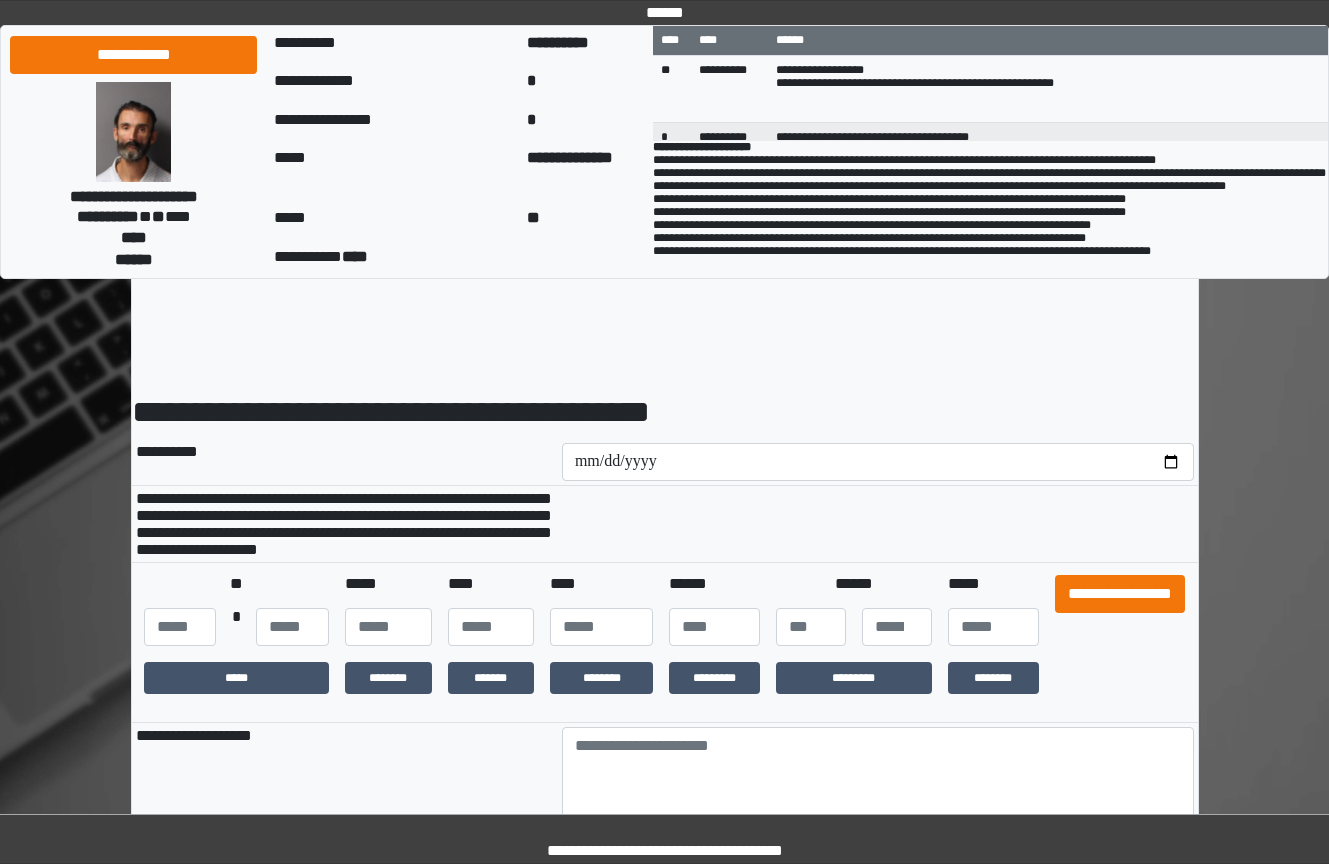 scroll, scrollTop: 0, scrollLeft: 0, axis: both 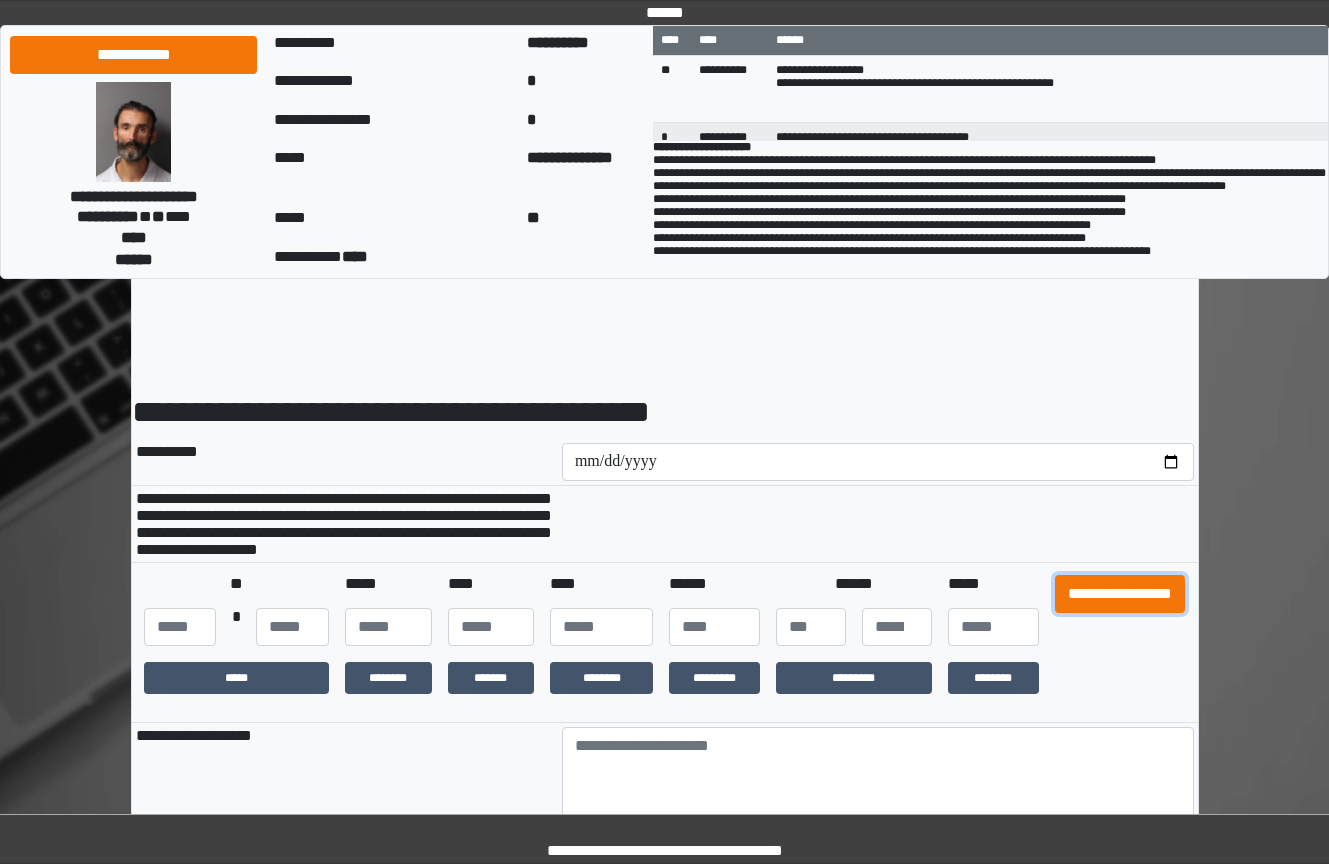click on "**********" at bounding box center (1120, 594) 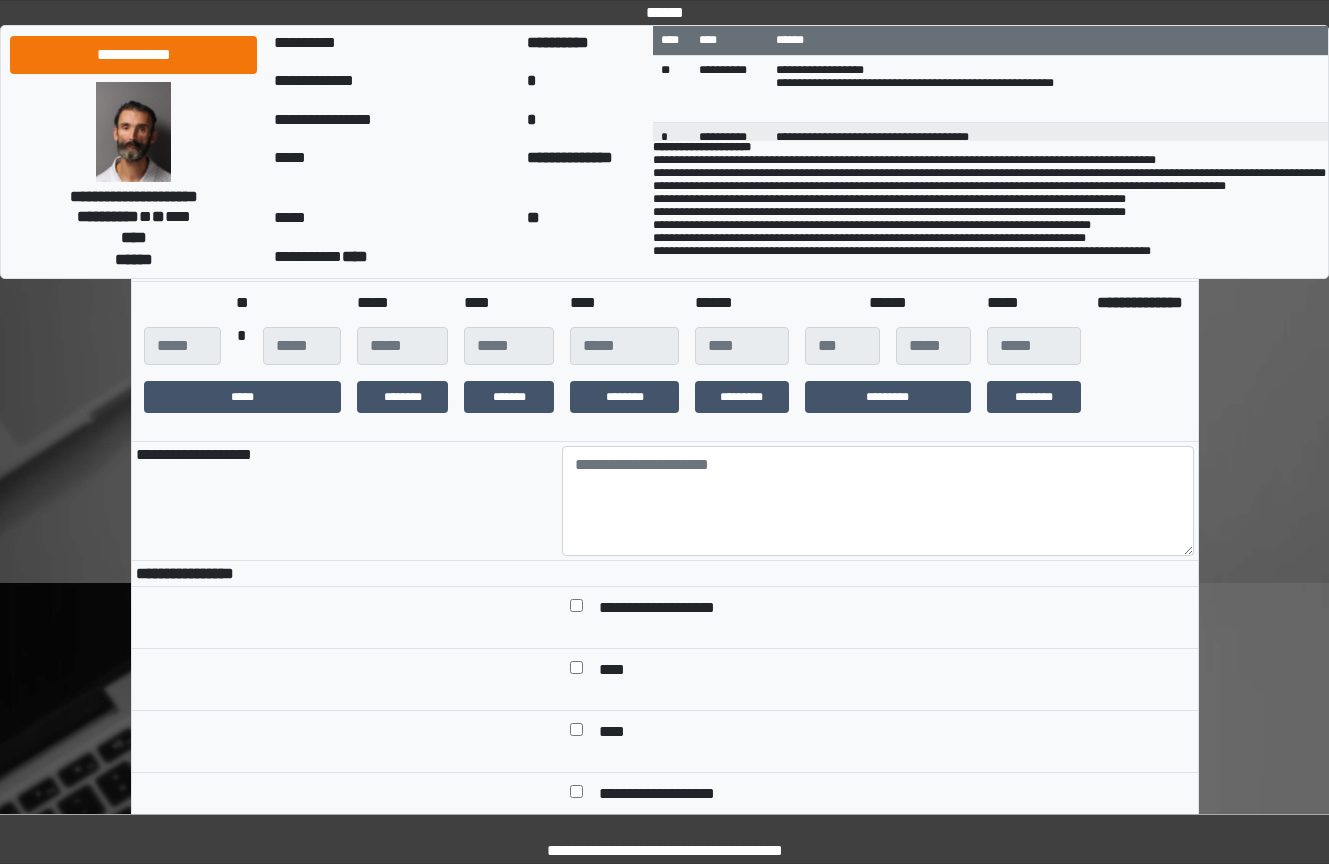 scroll, scrollTop: 300, scrollLeft: 0, axis: vertical 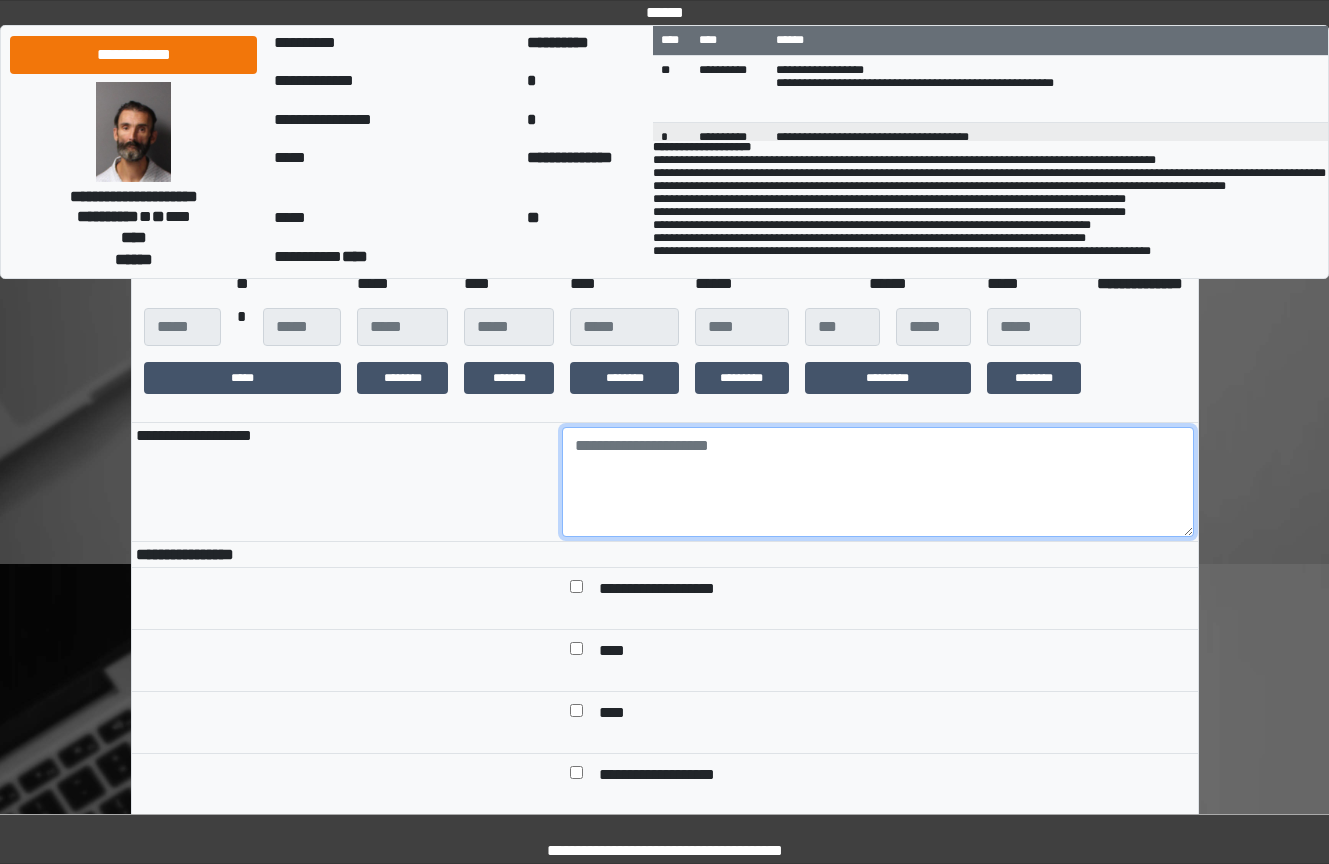 click at bounding box center (878, 482) 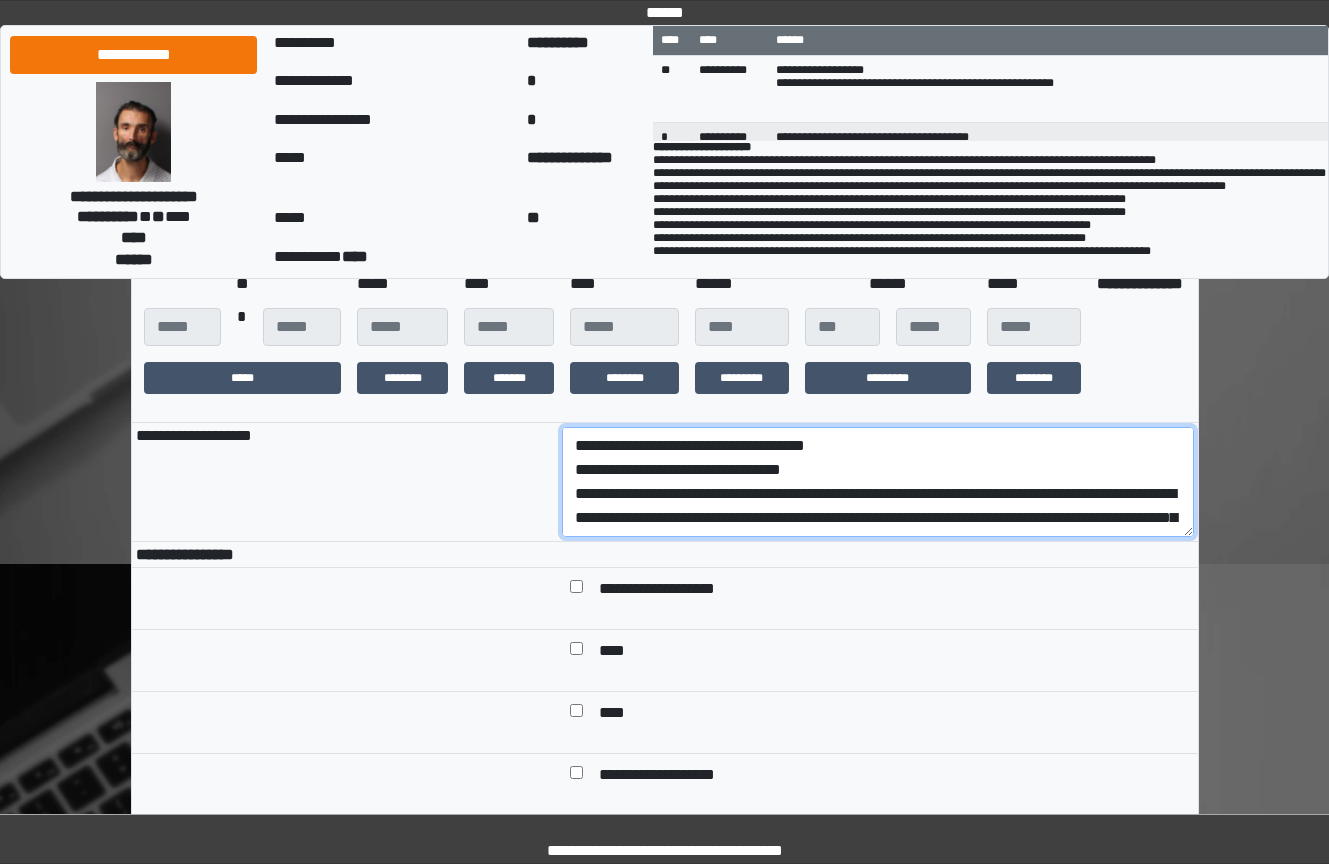 scroll, scrollTop: 161, scrollLeft: 0, axis: vertical 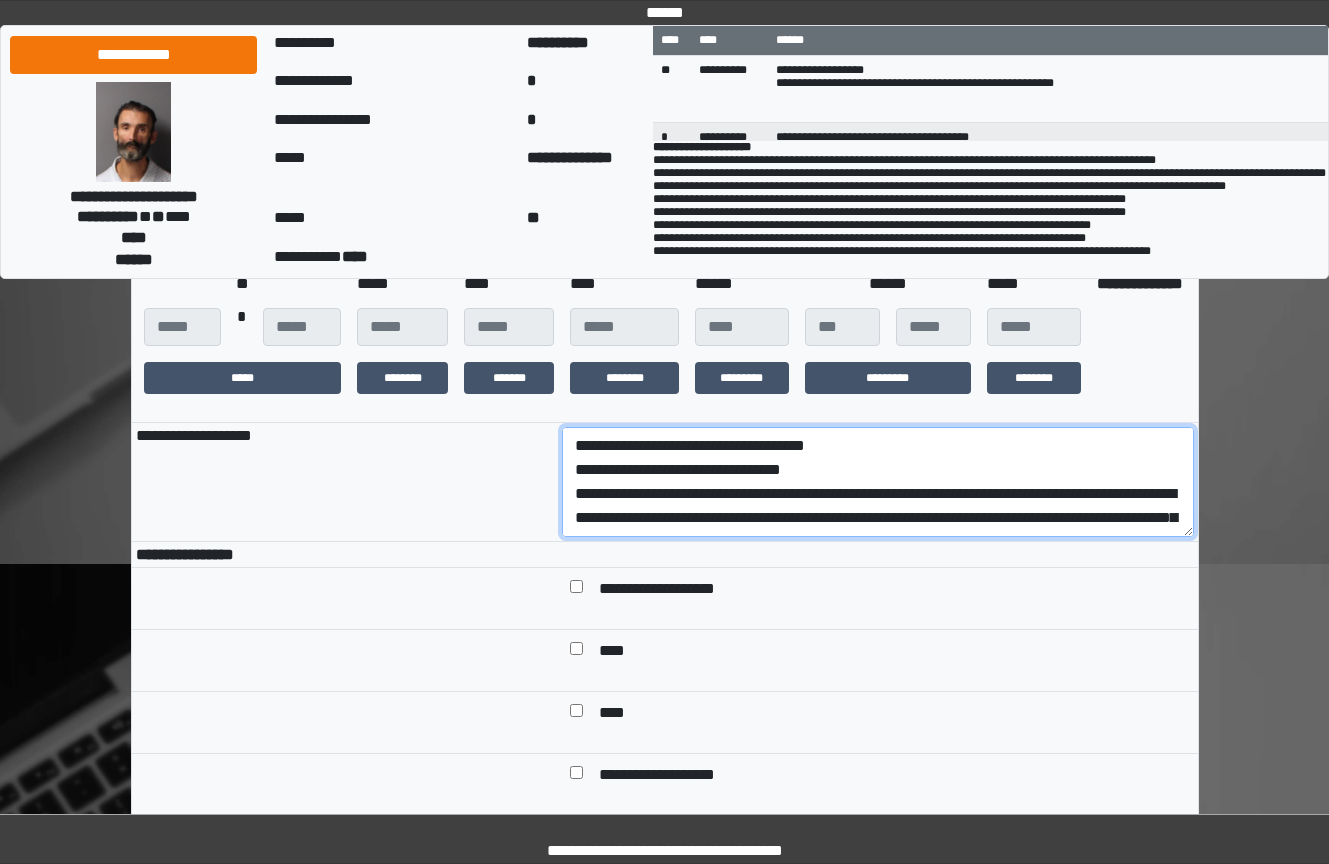 drag, startPoint x: 949, startPoint y: 543, endPoint x: 560, endPoint y: 507, distance: 390.66226 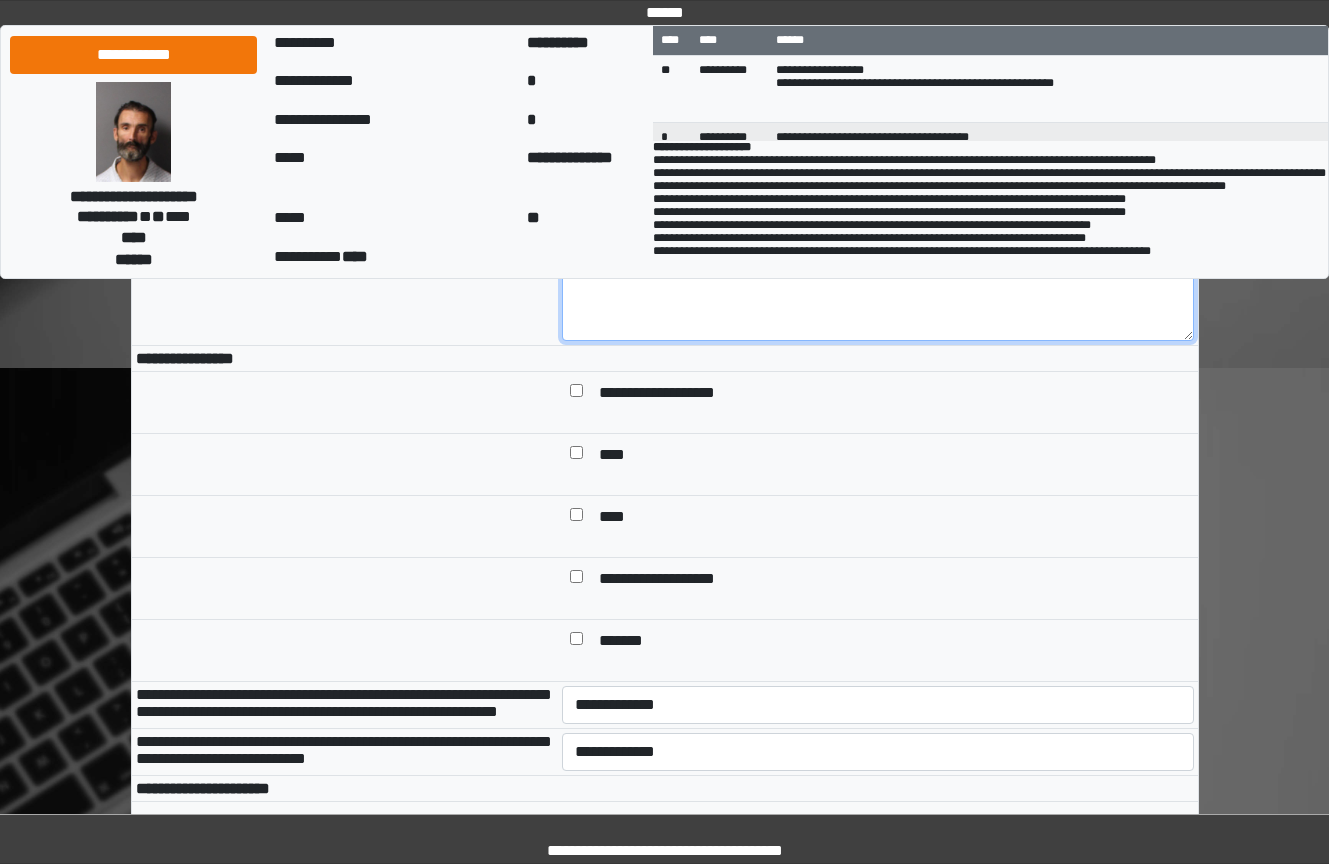 scroll, scrollTop: 500, scrollLeft: 0, axis: vertical 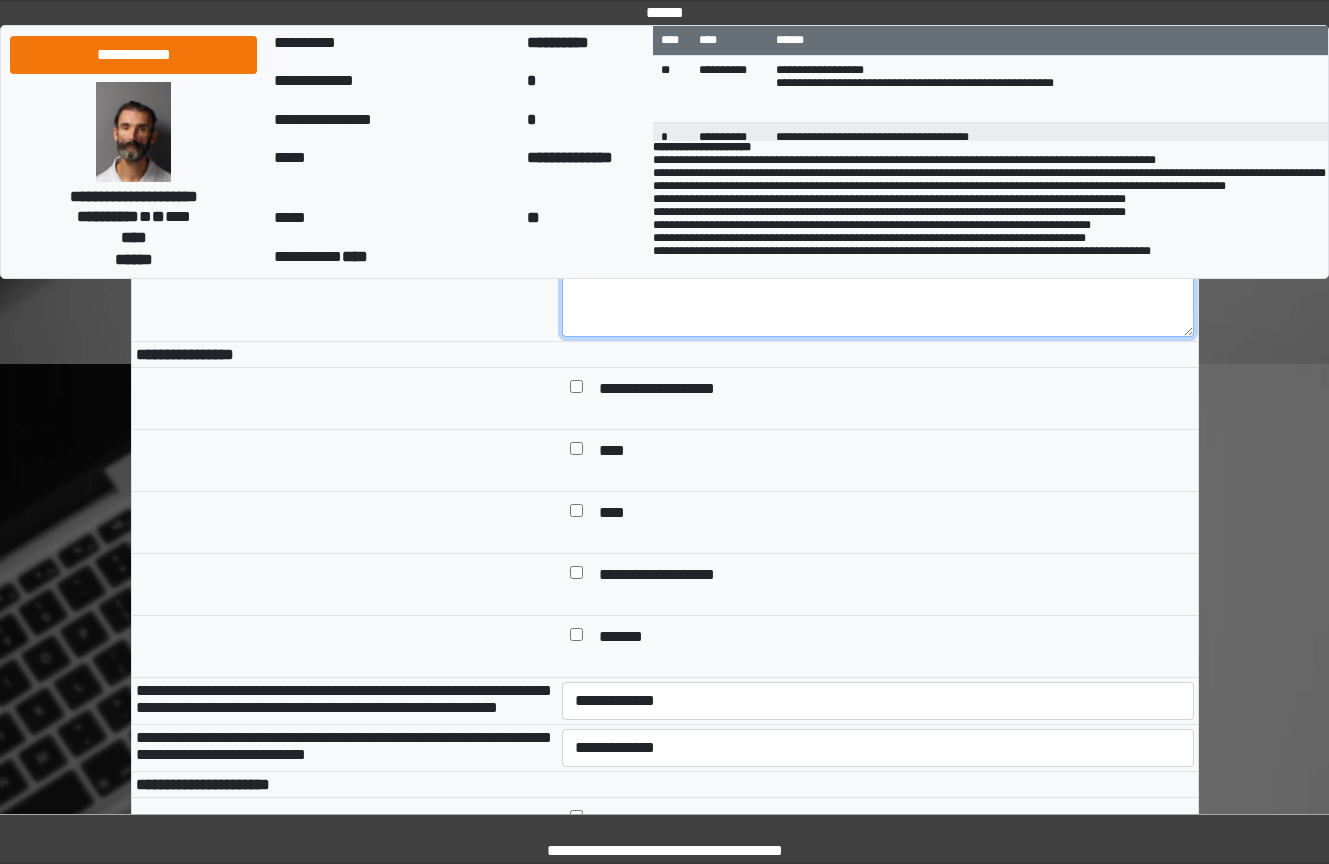 type on "**********" 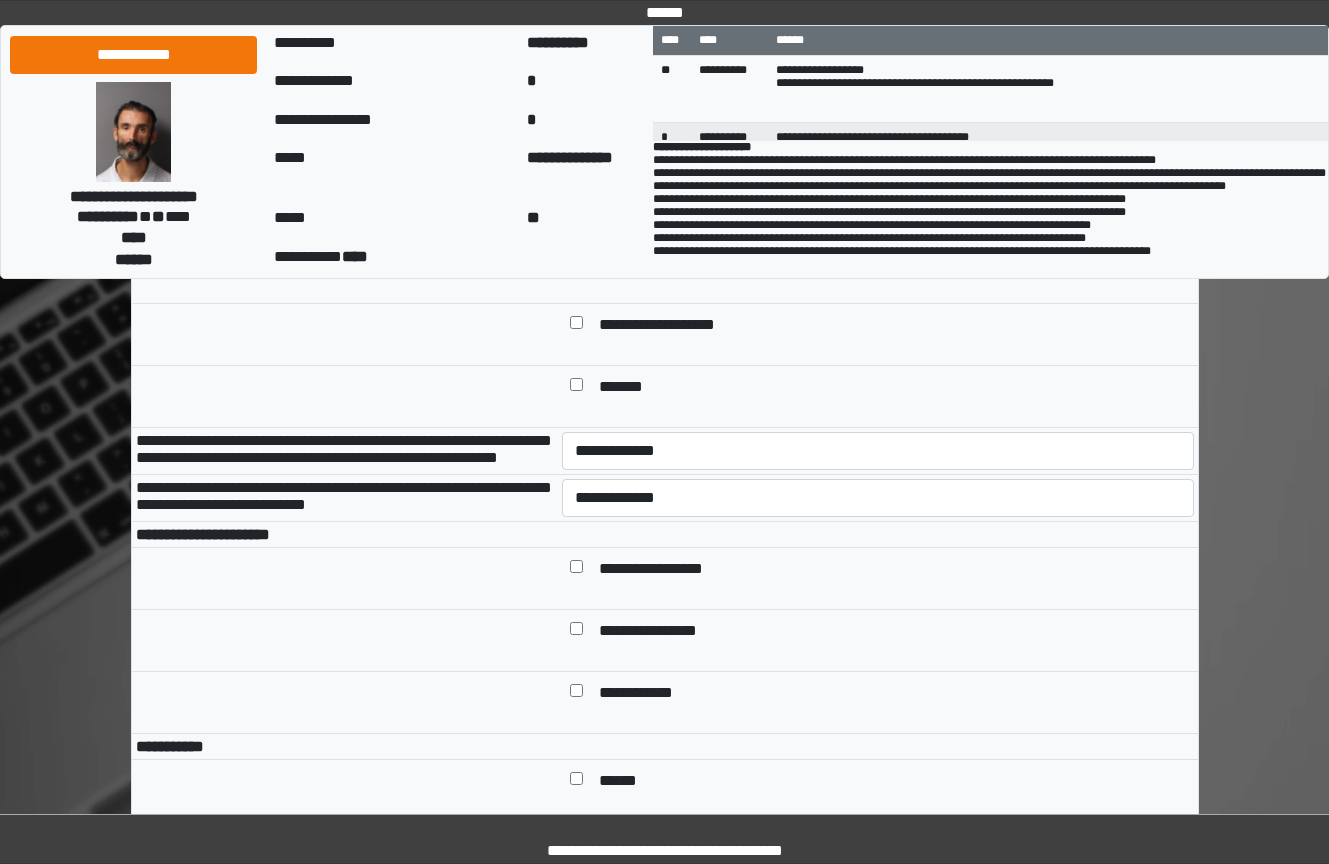 scroll, scrollTop: 900, scrollLeft: 0, axis: vertical 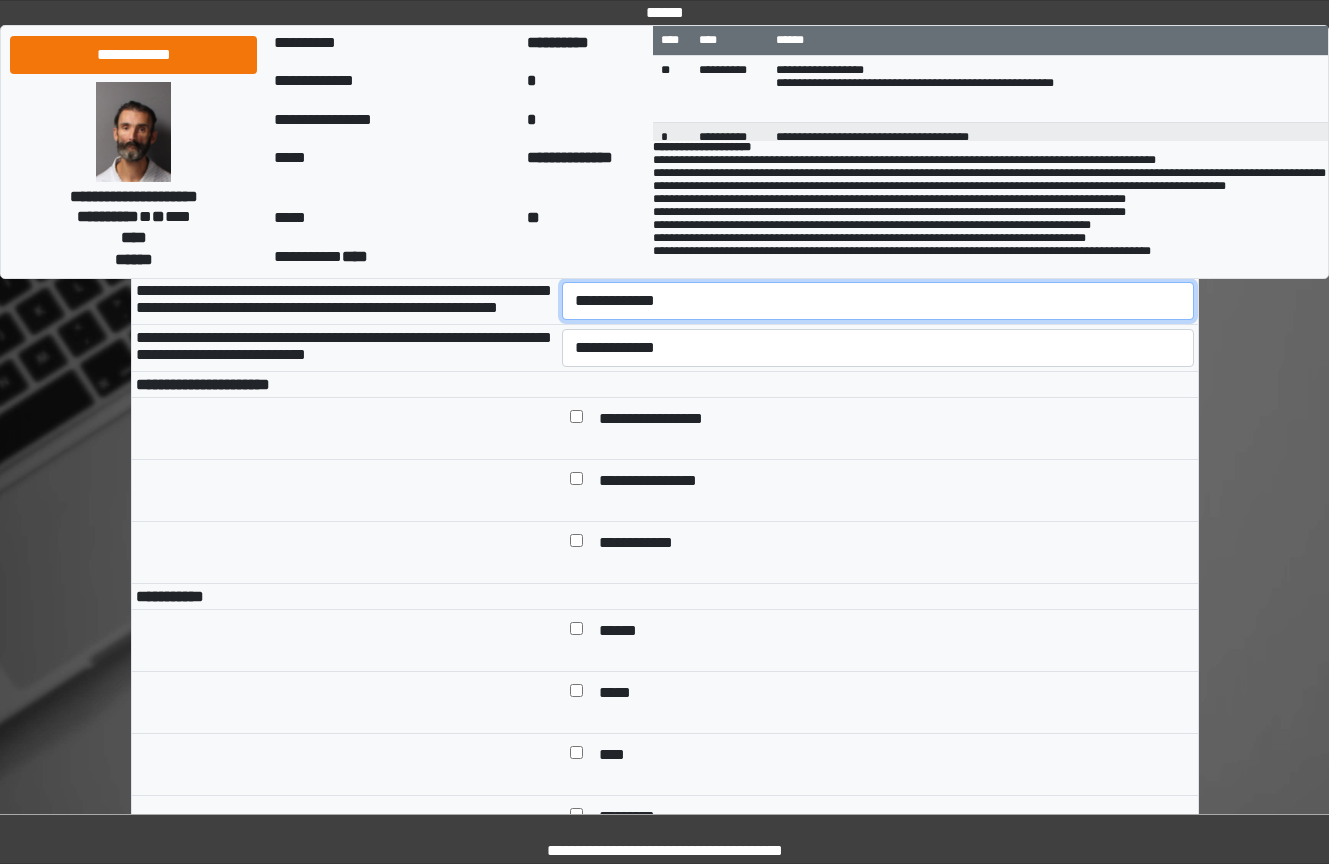 click on "**********" at bounding box center [878, 301] 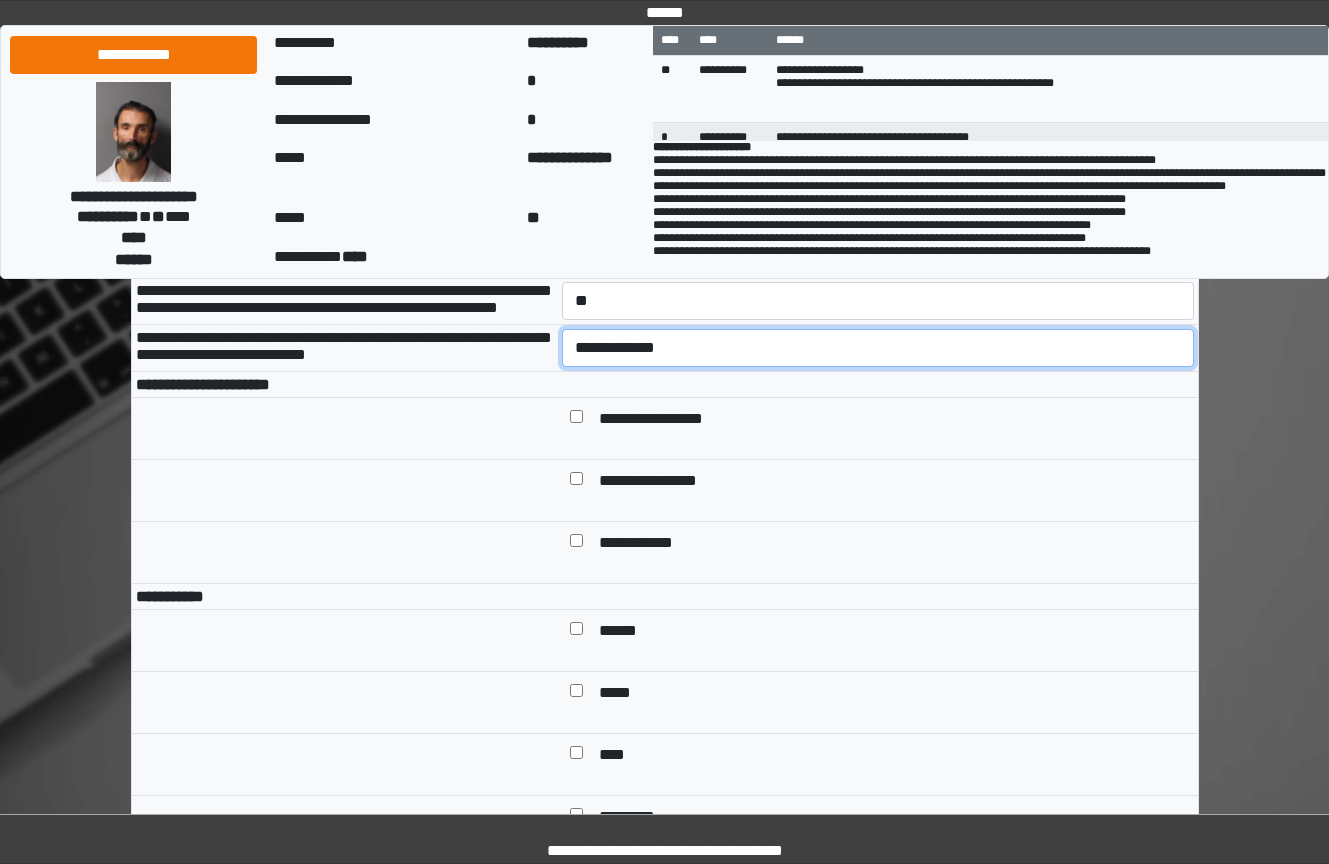 click on "**********" at bounding box center (878, 348) 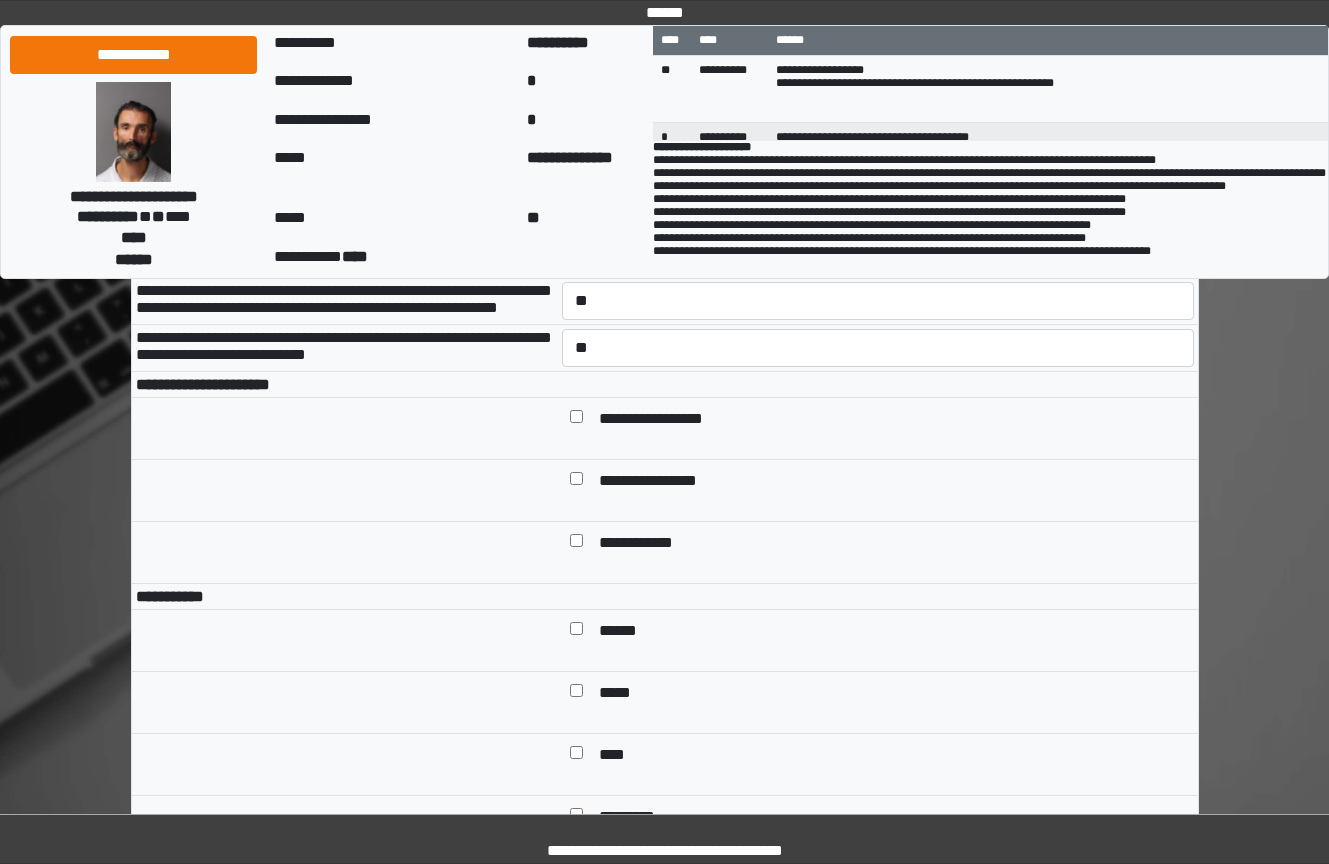click on "**********" at bounding box center [666, 420] 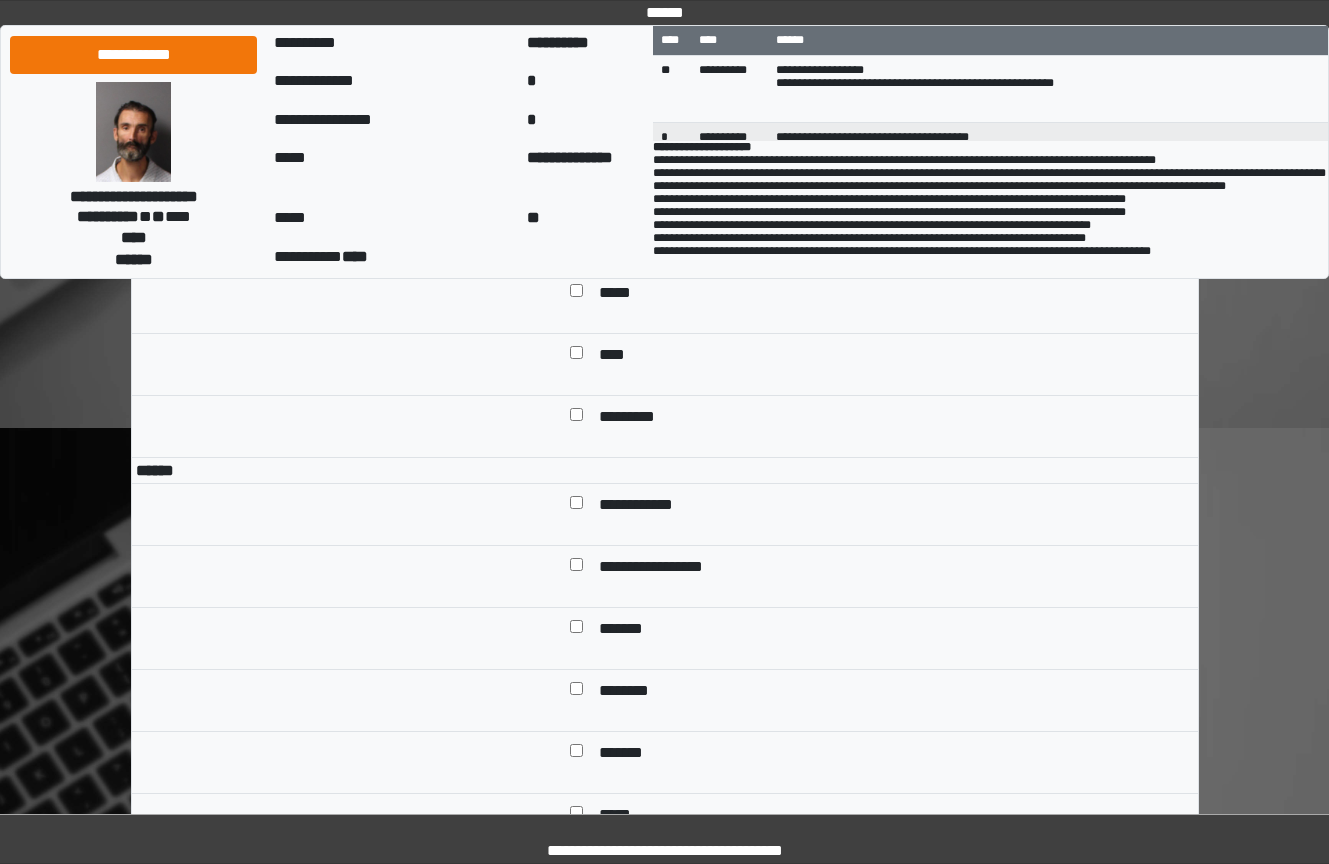 click on "******" at bounding box center (625, 232) 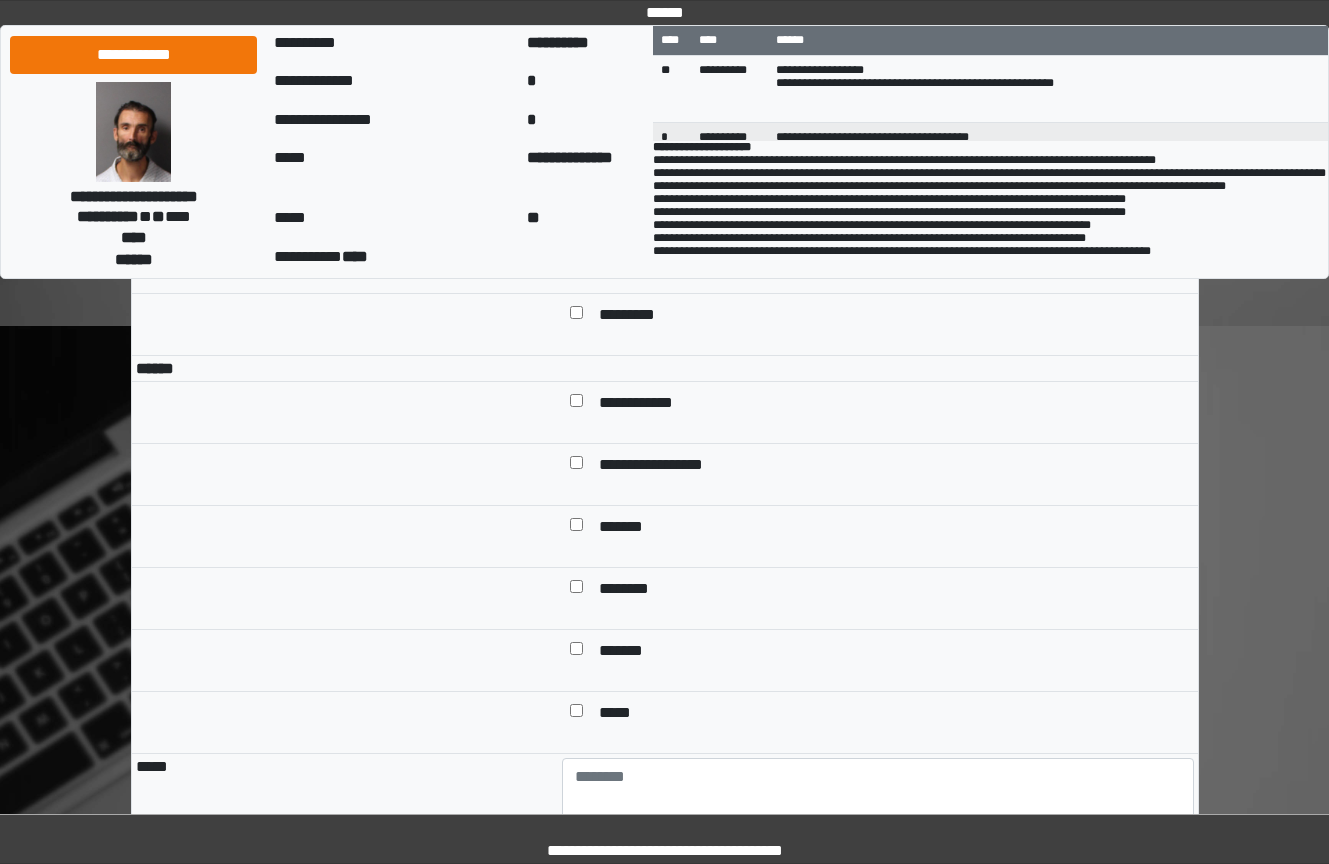 scroll, scrollTop: 1700, scrollLeft: 0, axis: vertical 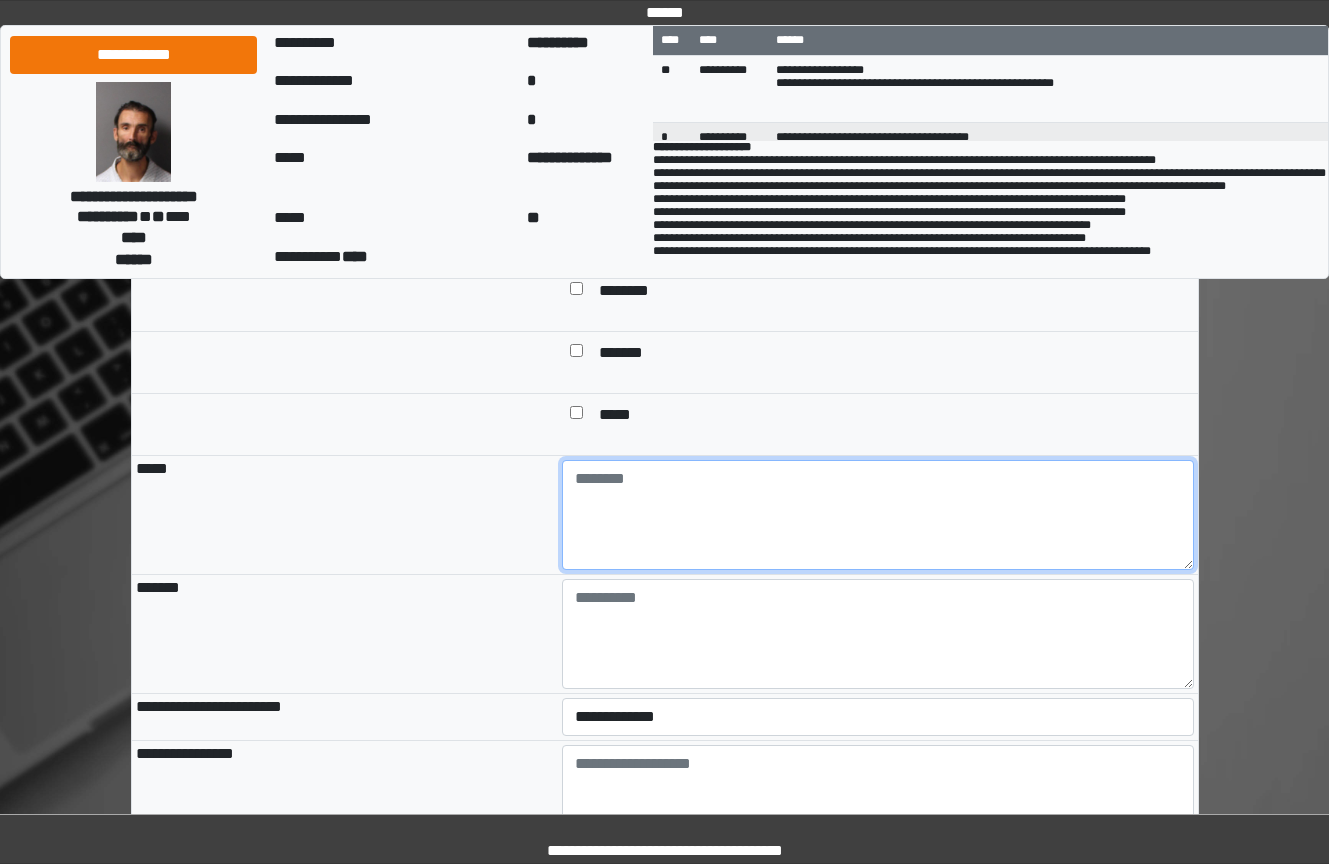 click at bounding box center (878, 515) 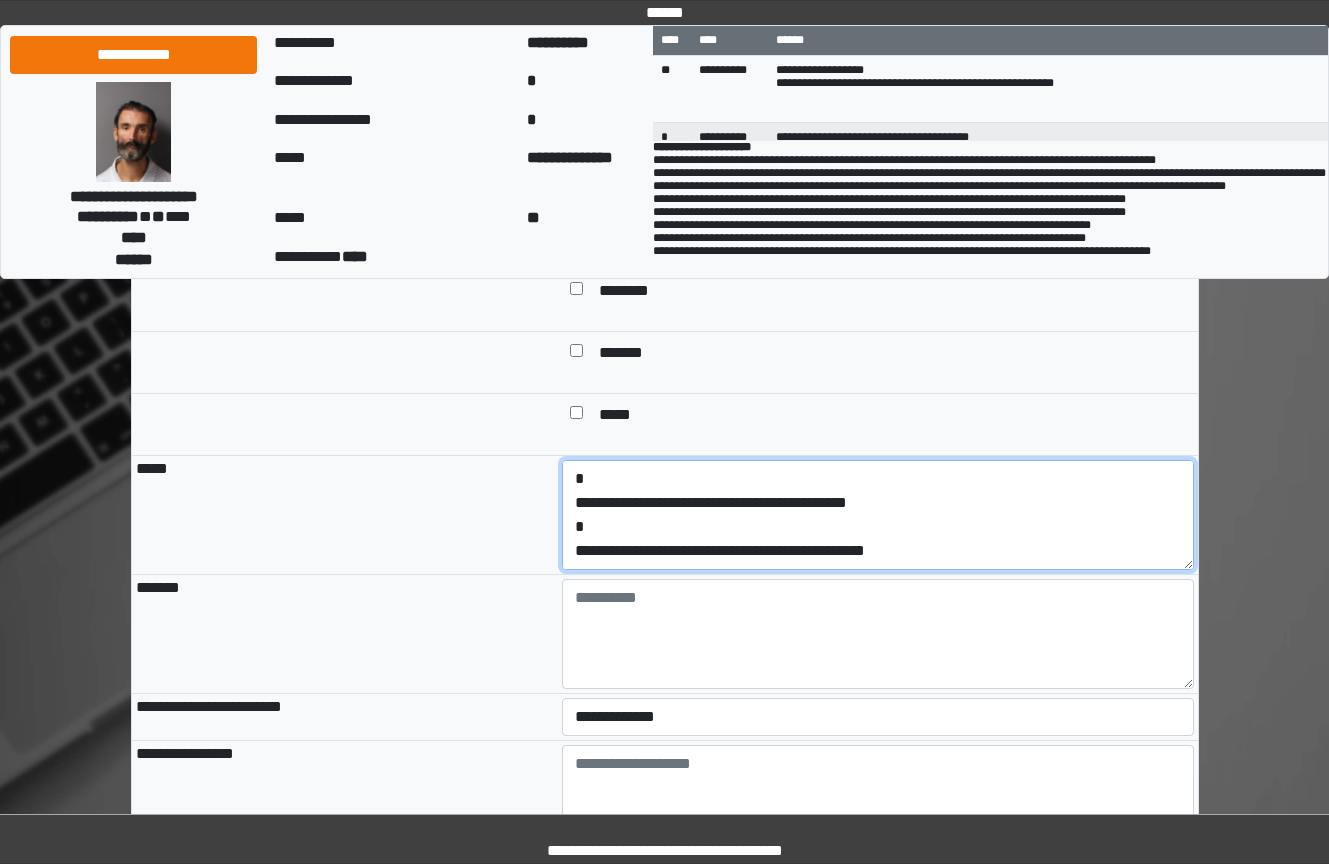 scroll, scrollTop: 0, scrollLeft: 0, axis: both 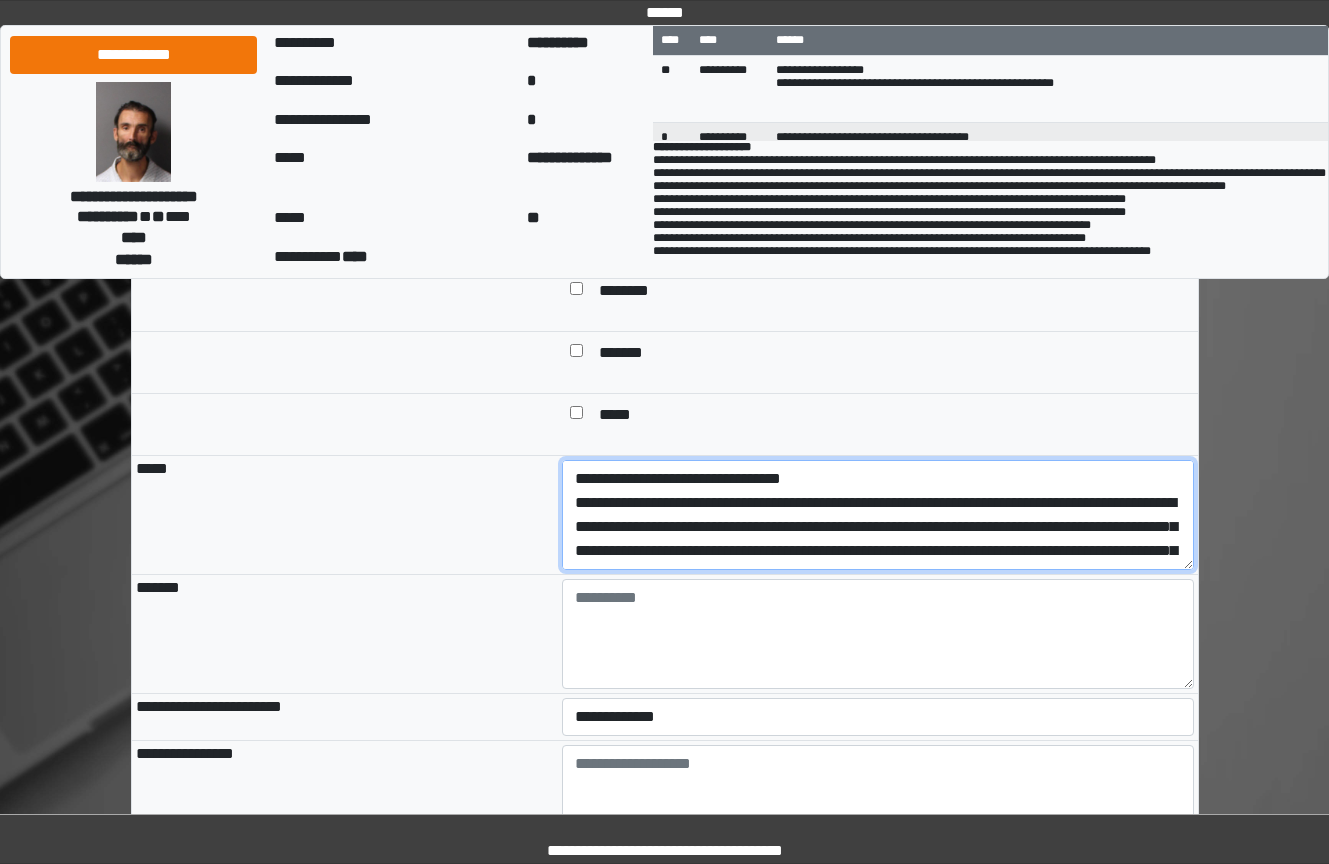 drag, startPoint x: 955, startPoint y: 643, endPoint x: 518, endPoint y: 578, distance: 441.80765 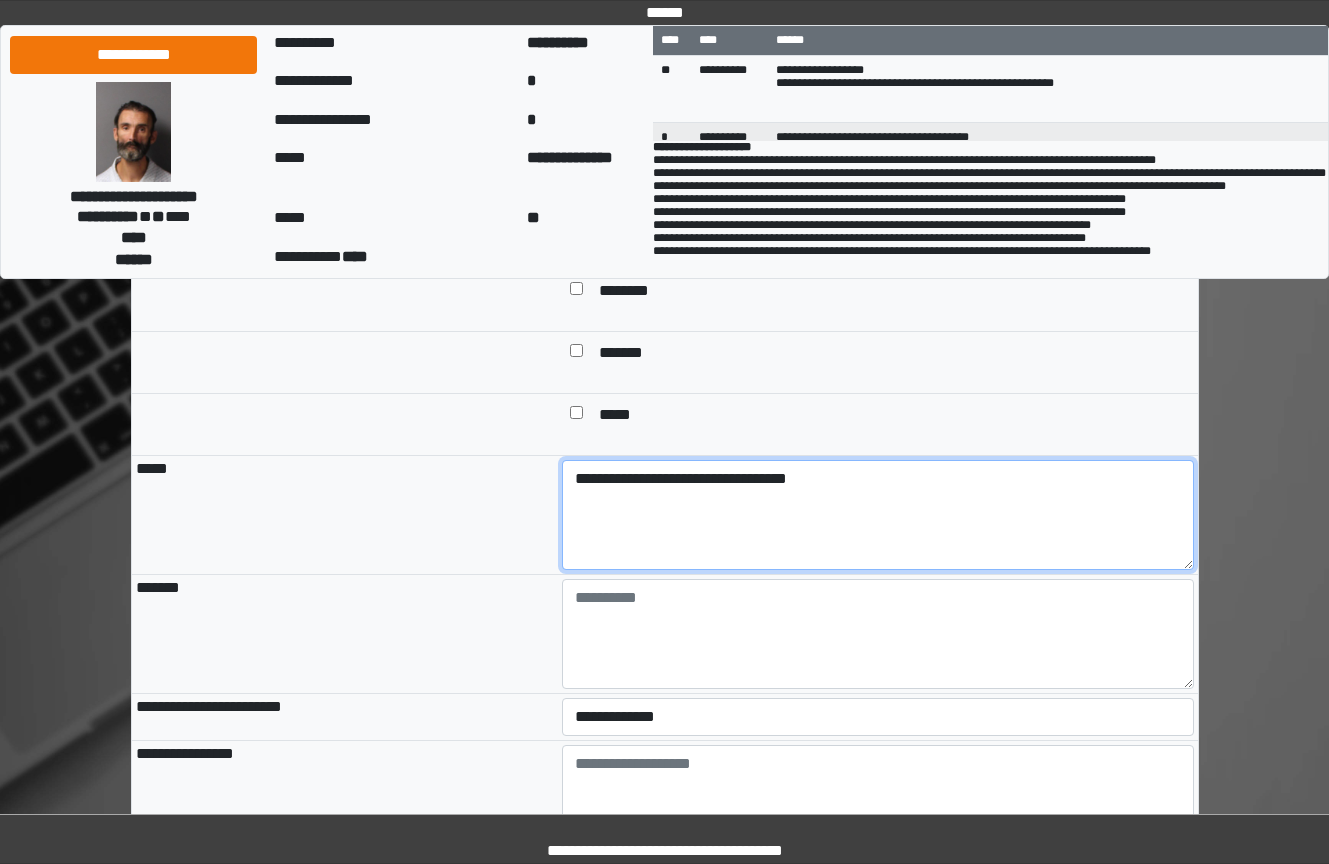 type on "**********" 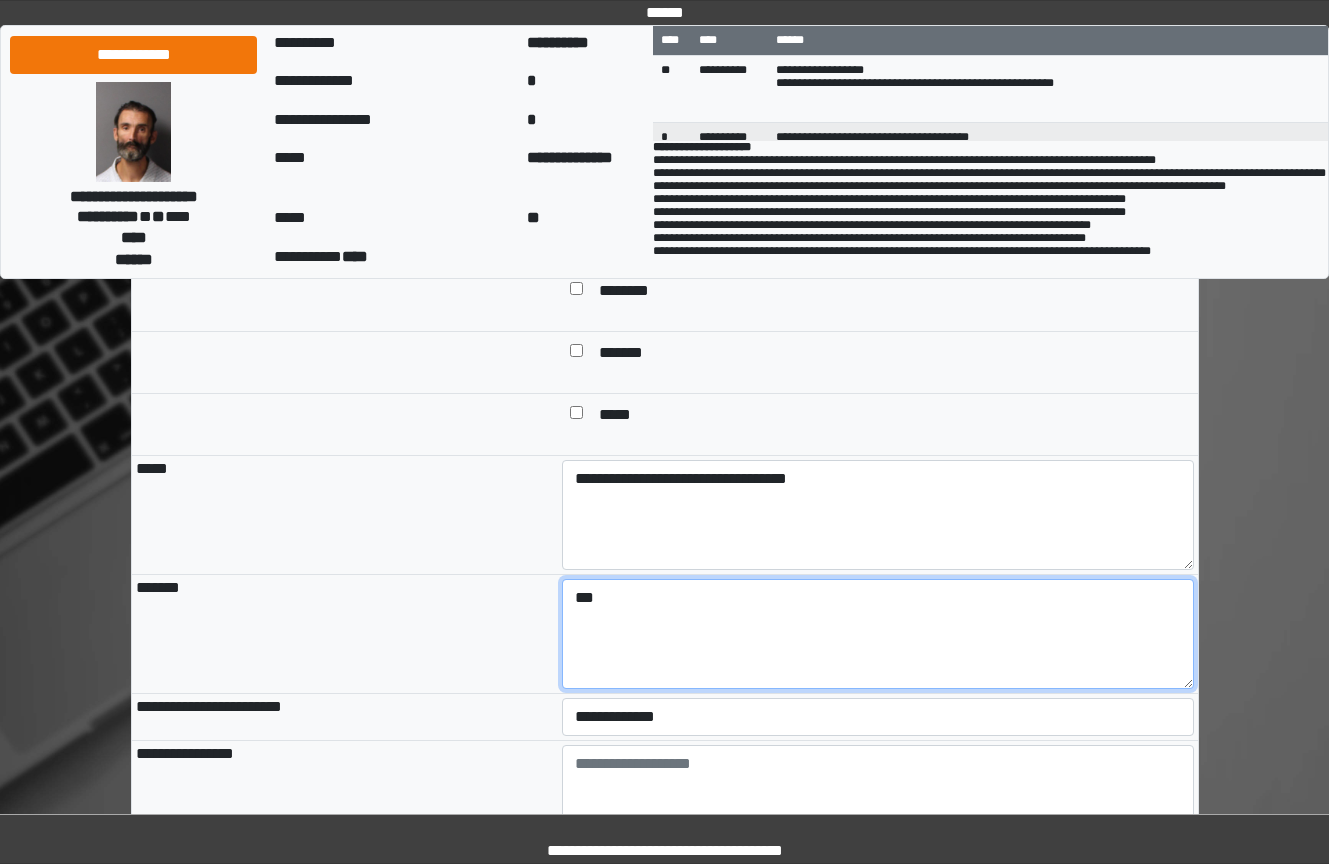 type on "***" 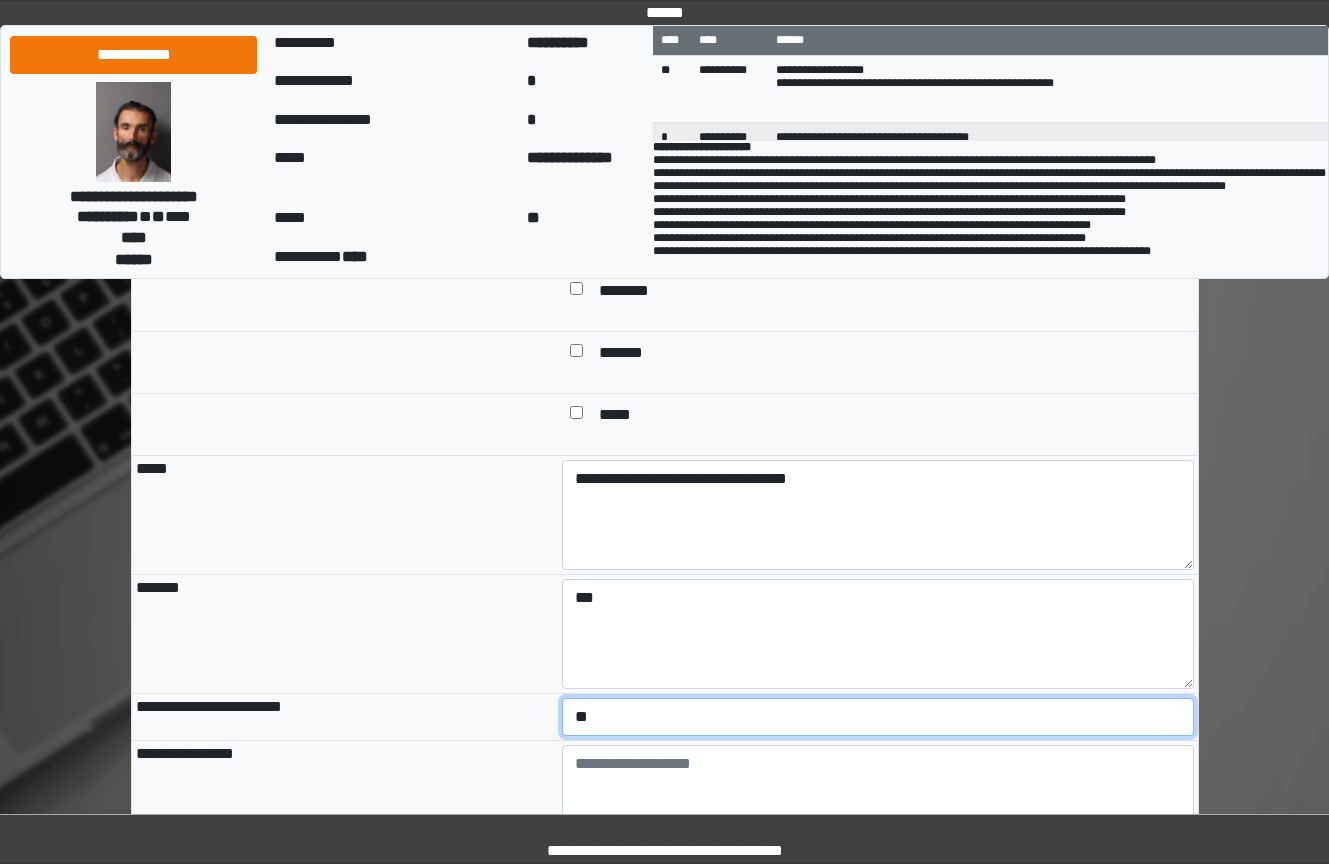 select on "*" 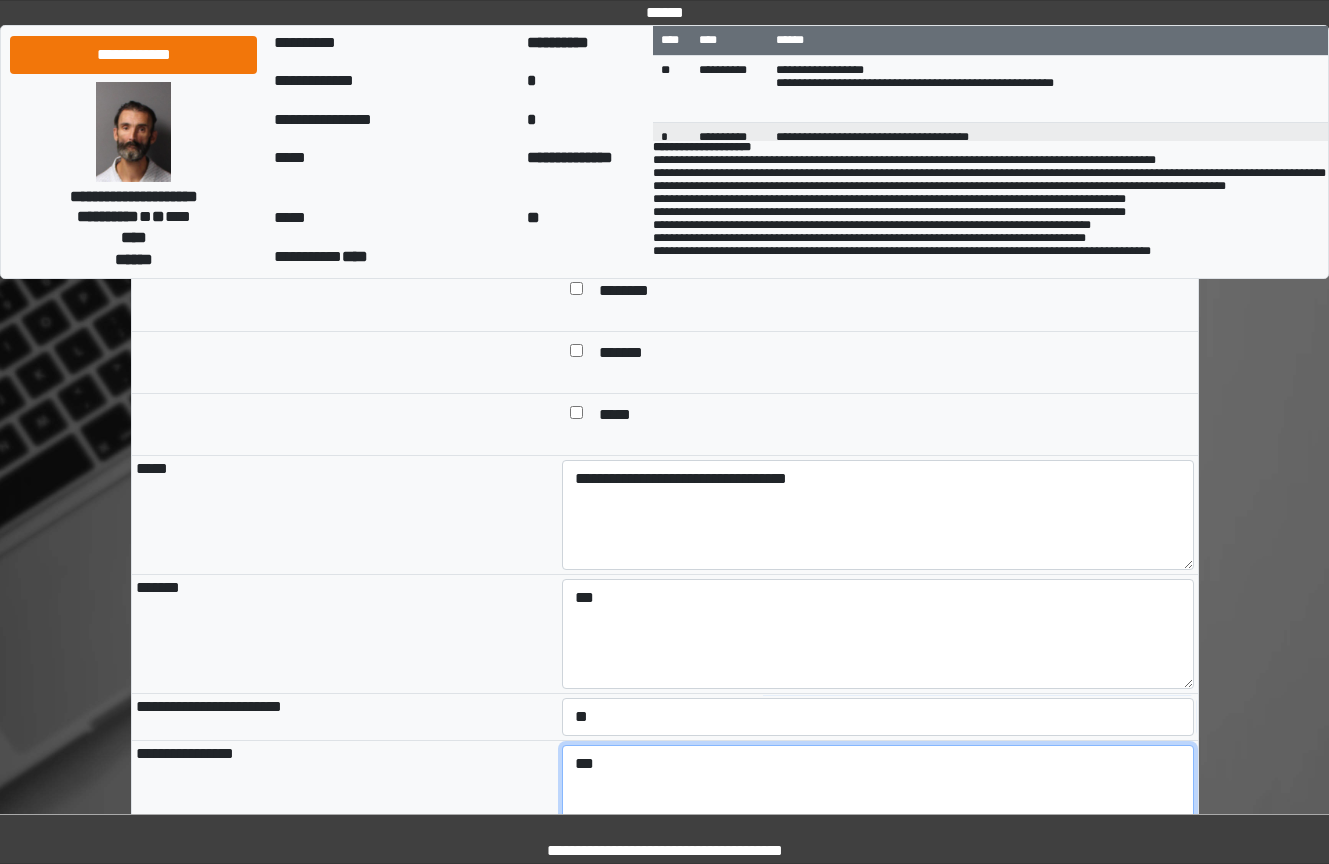 type on "***" 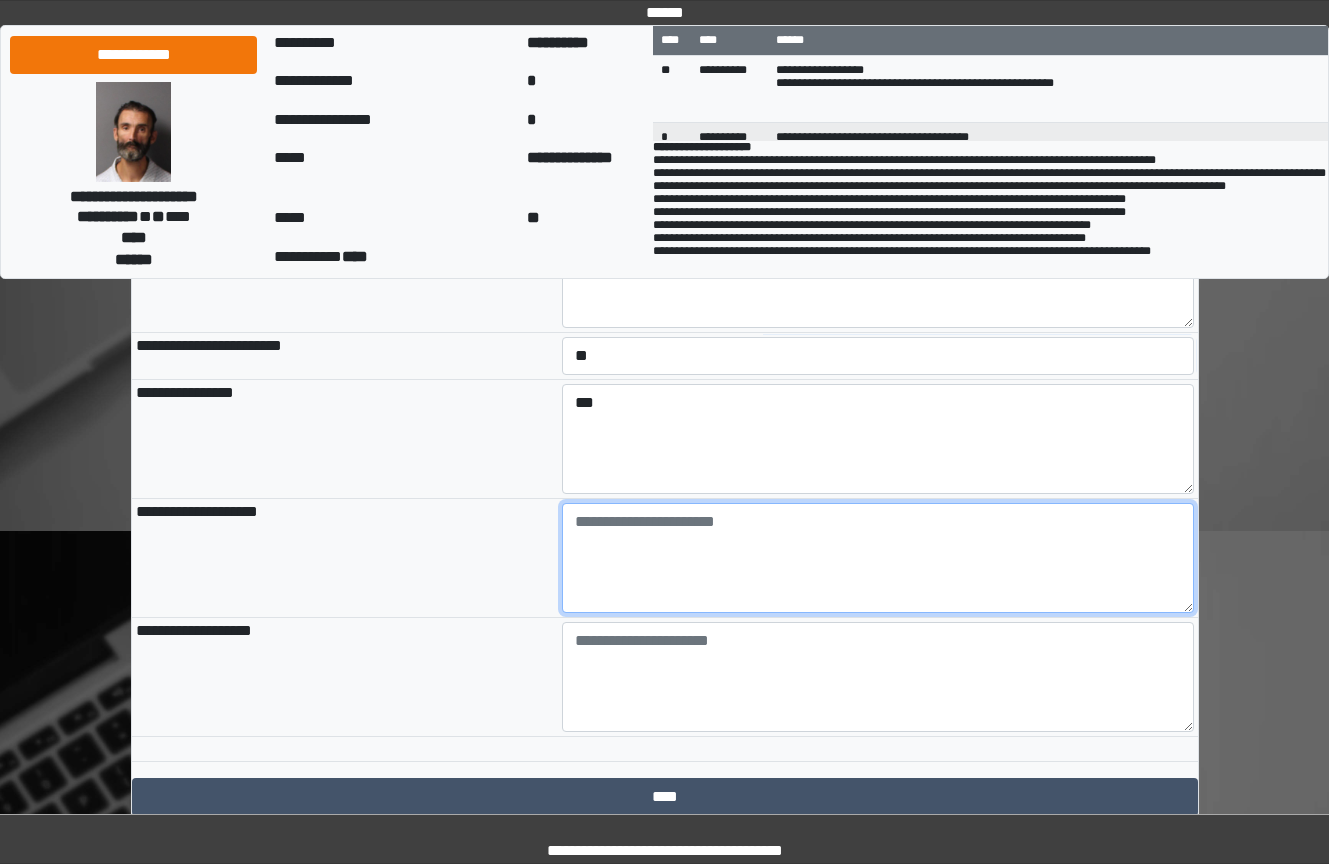 scroll, scrollTop: 2228, scrollLeft: 0, axis: vertical 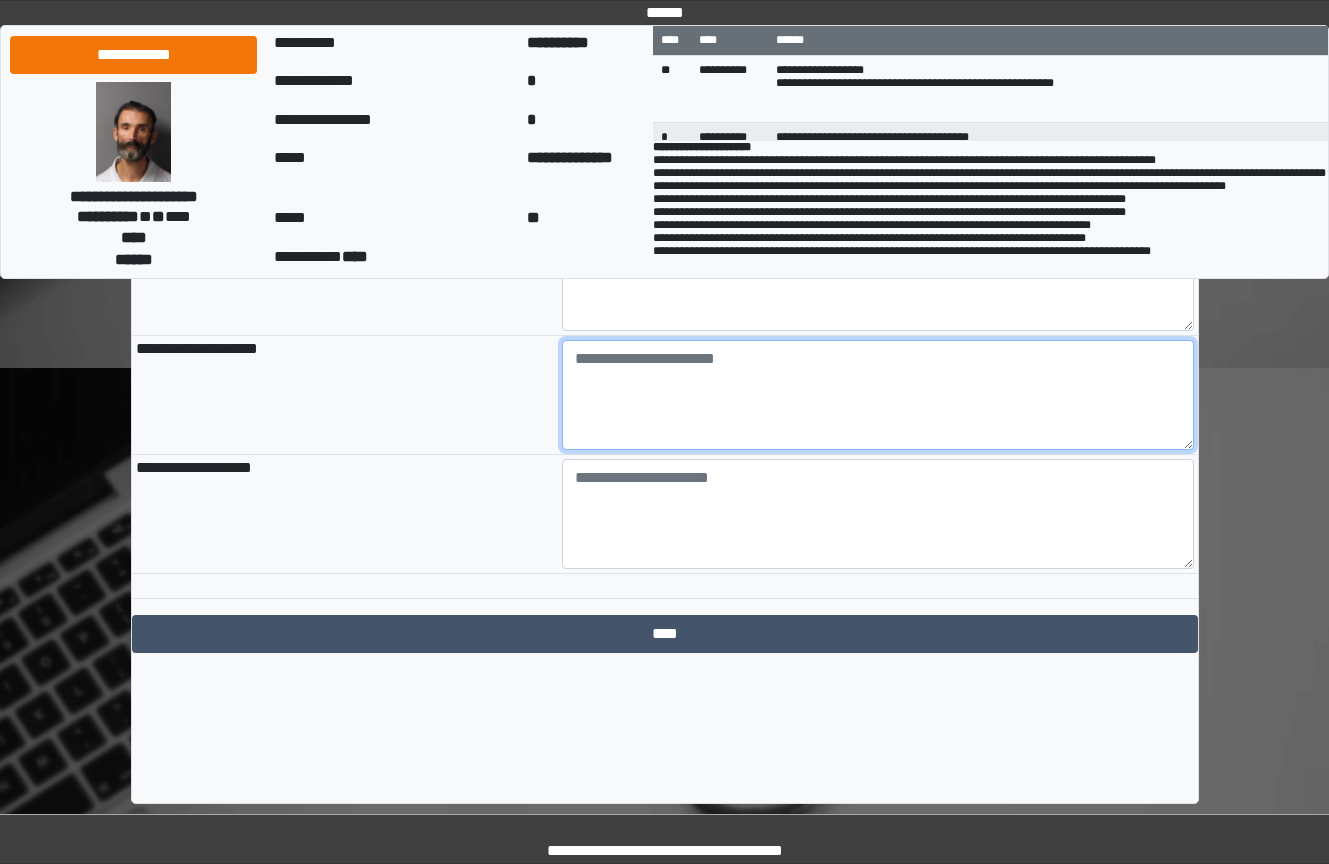 paste on "**********" 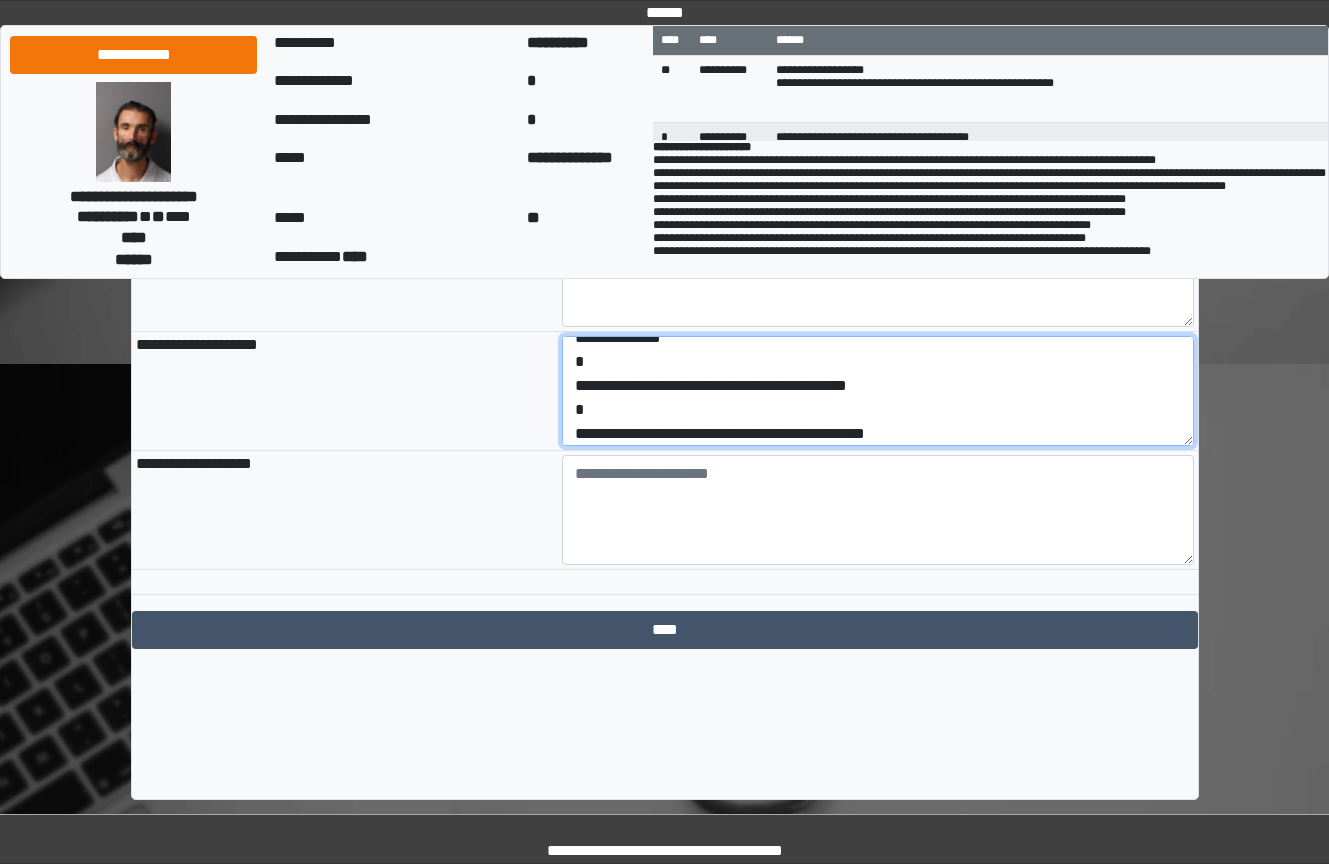scroll, scrollTop: 96, scrollLeft: 0, axis: vertical 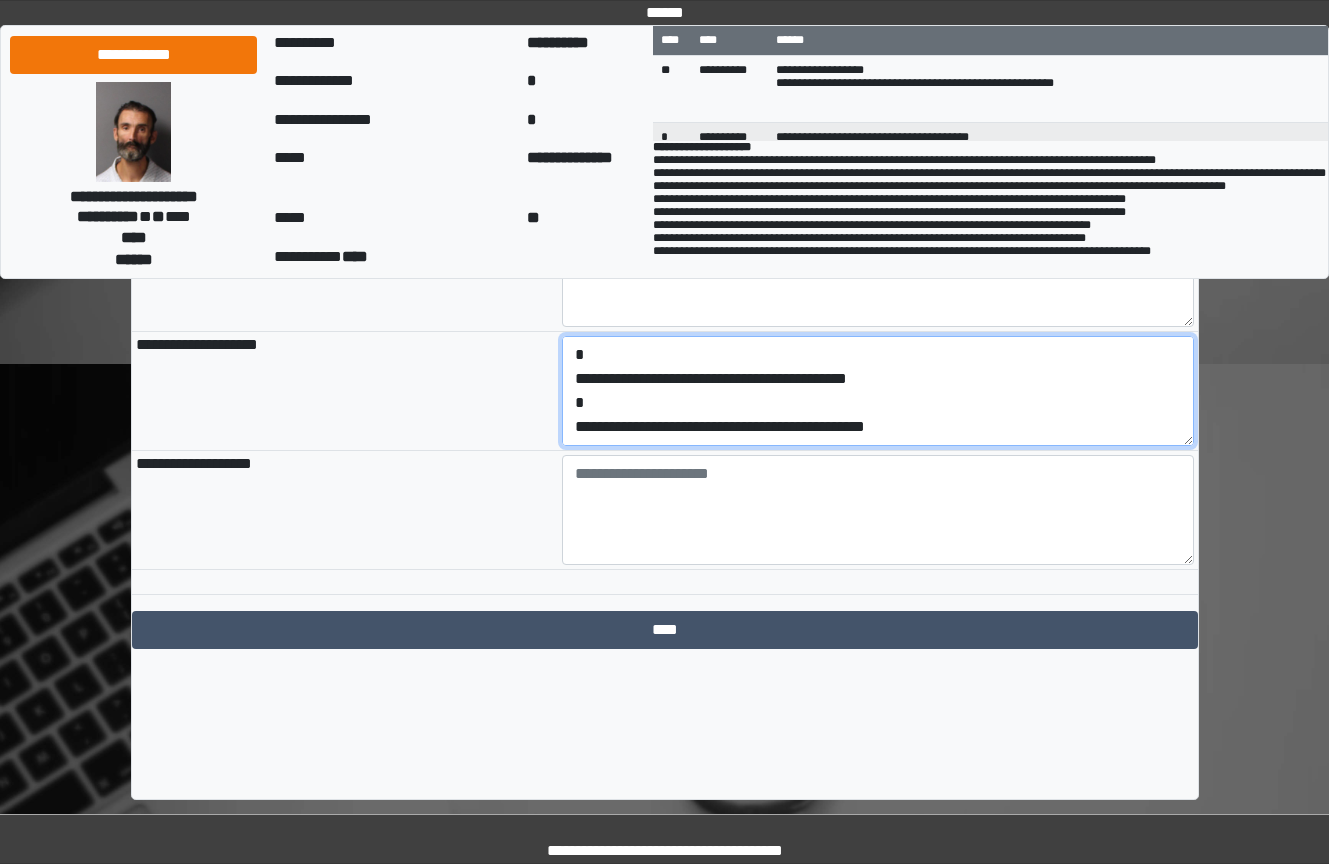 drag, startPoint x: 957, startPoint y: 522, endPoint x: 540, endPoint y: 542, distance: 417.47934 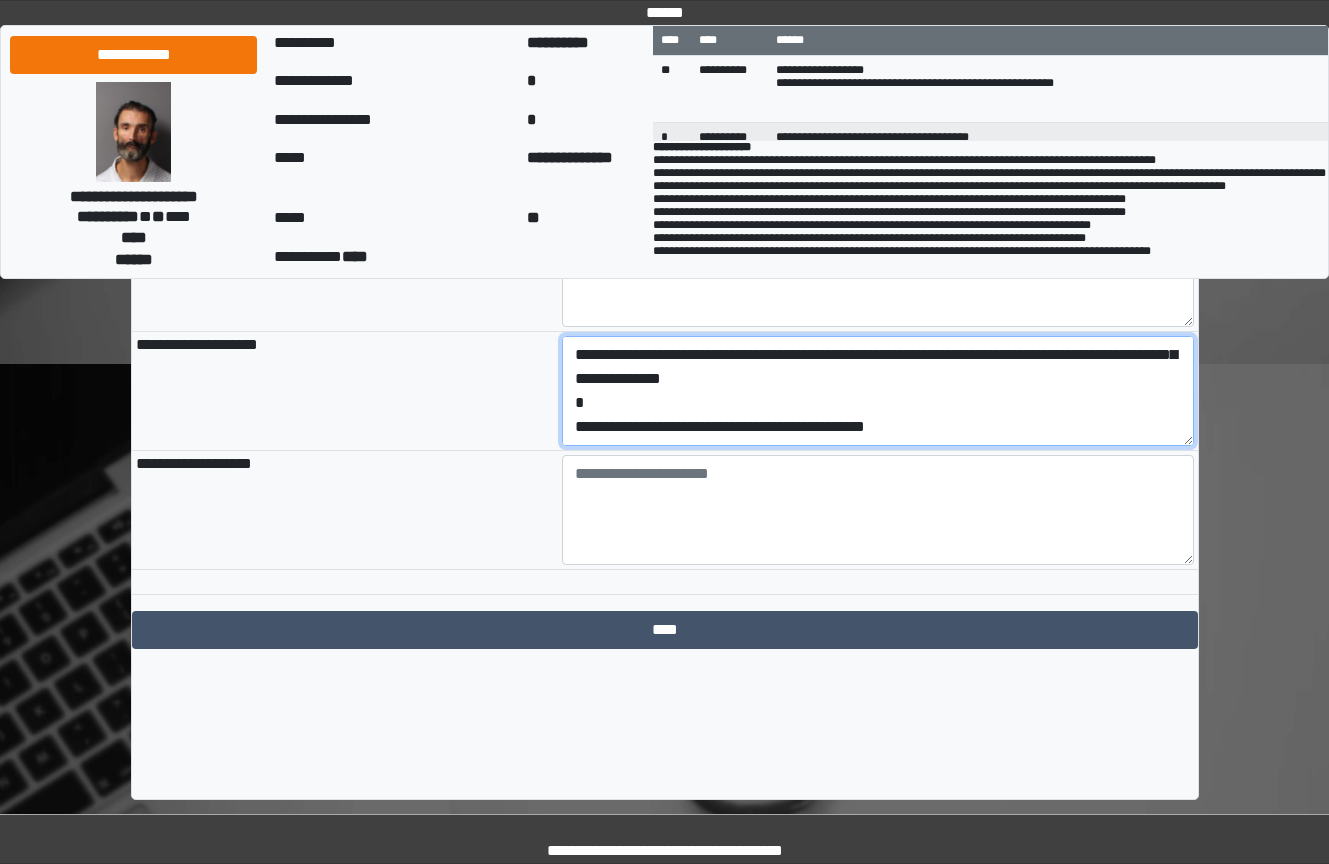 type on "**********" 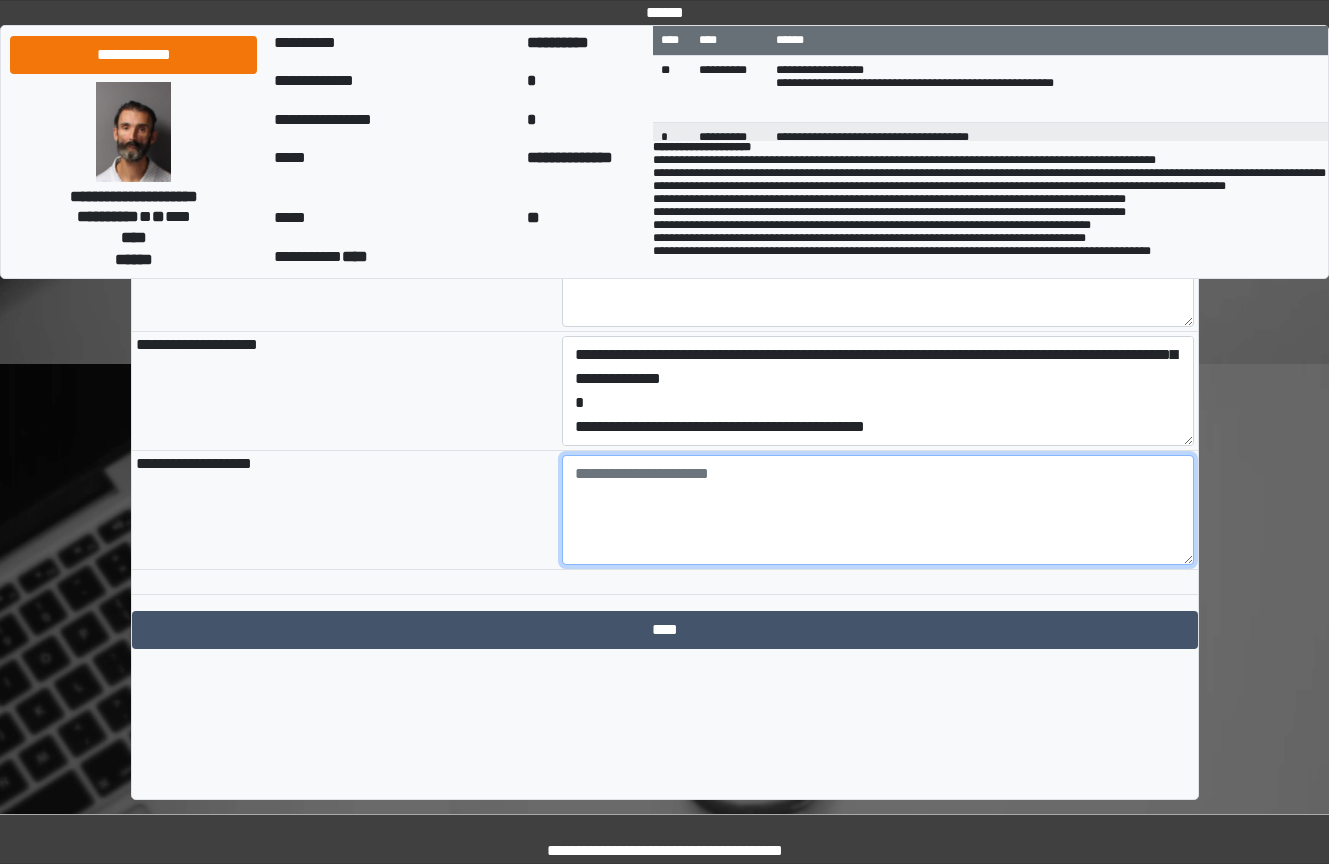 click at bounding box center [878, 510] 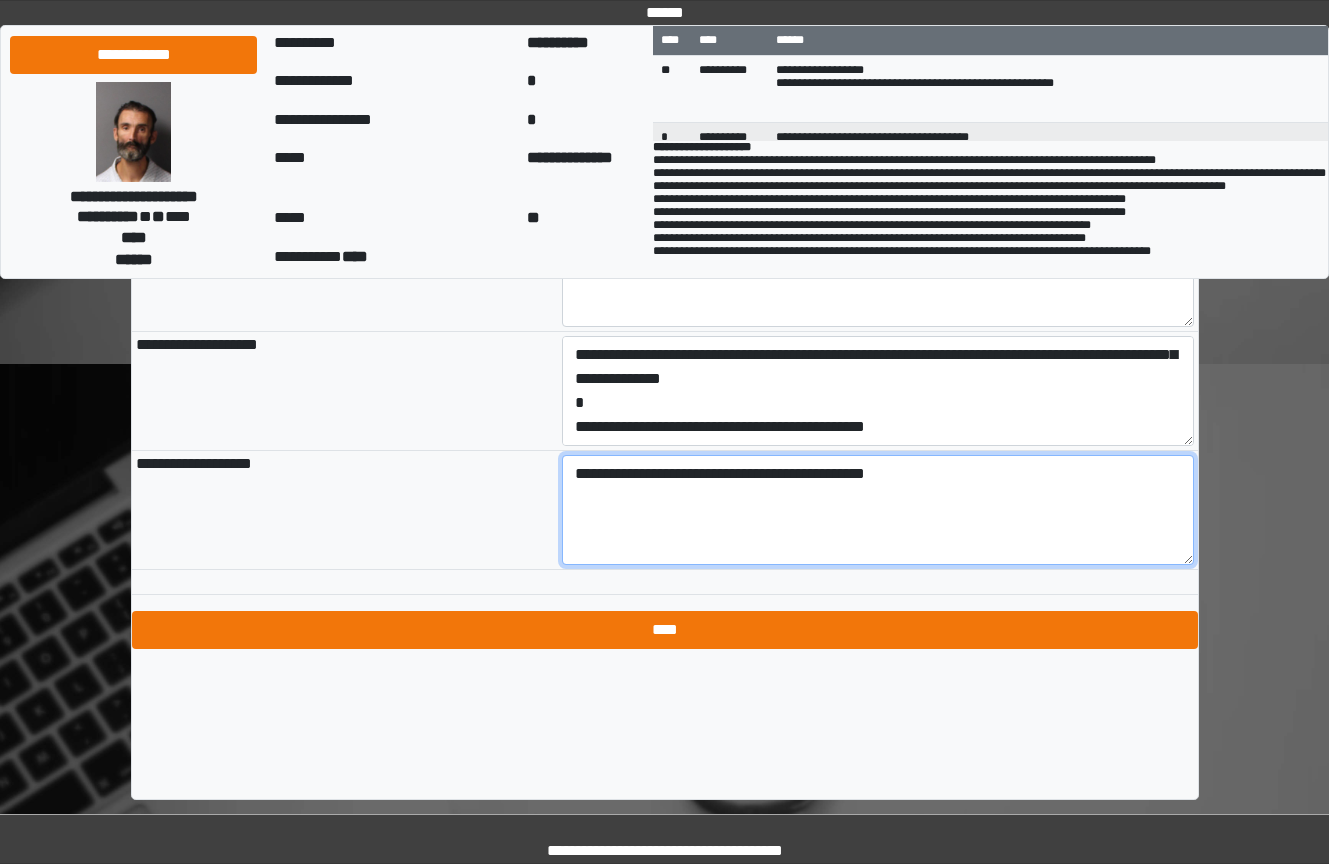 type on "**********" 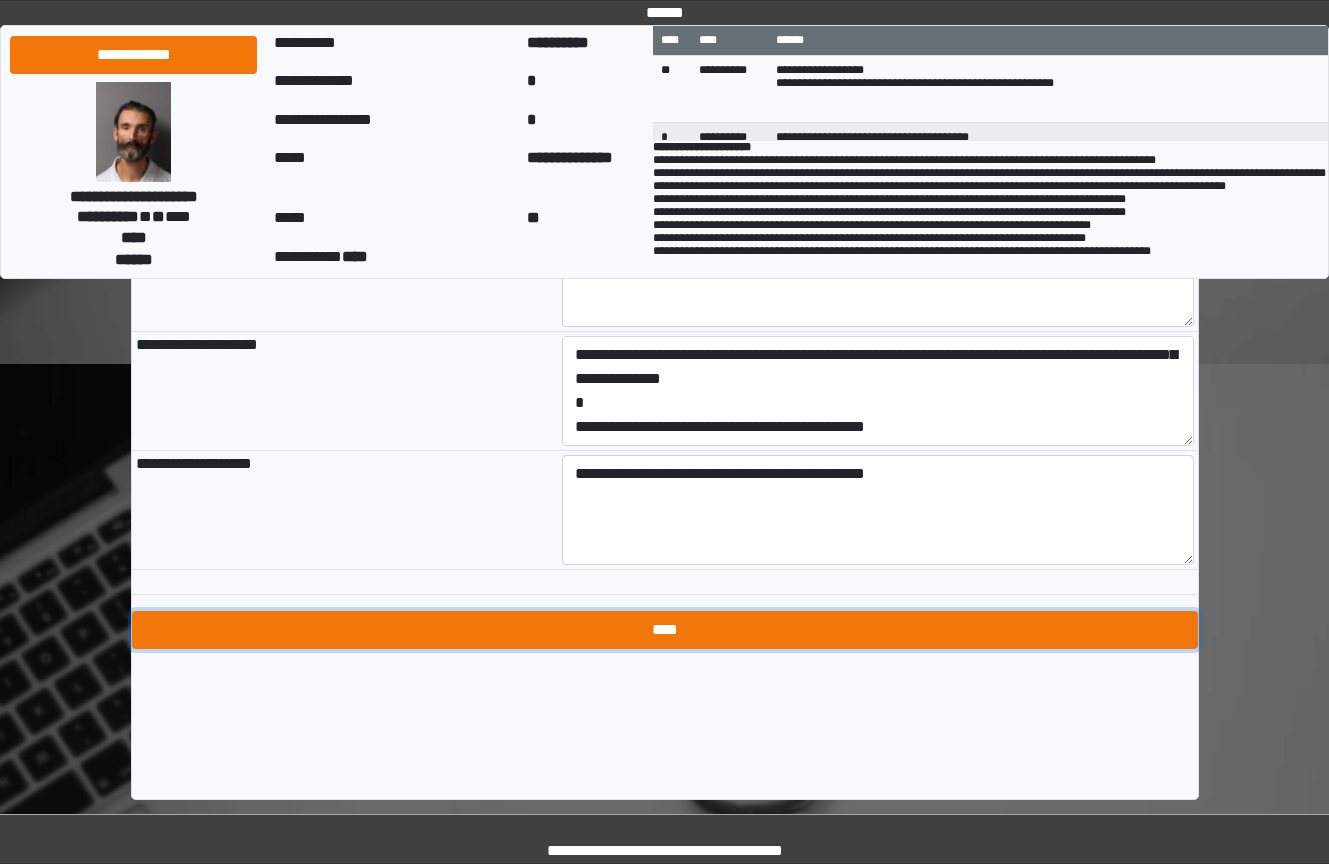 click on "****" at bounding box center (665, 630) 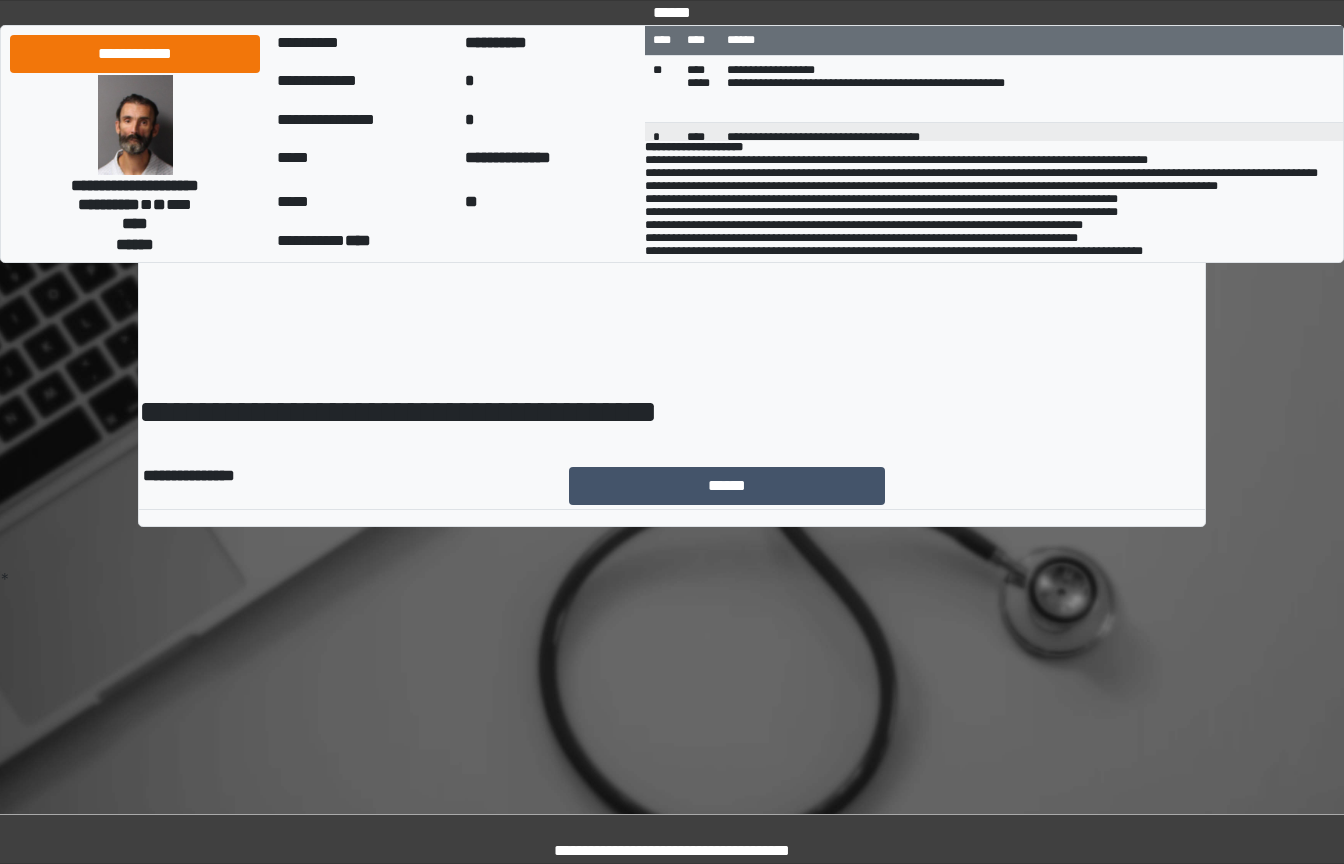 scroll, scrollTop: 0, scrollLeft: 0, axis: both 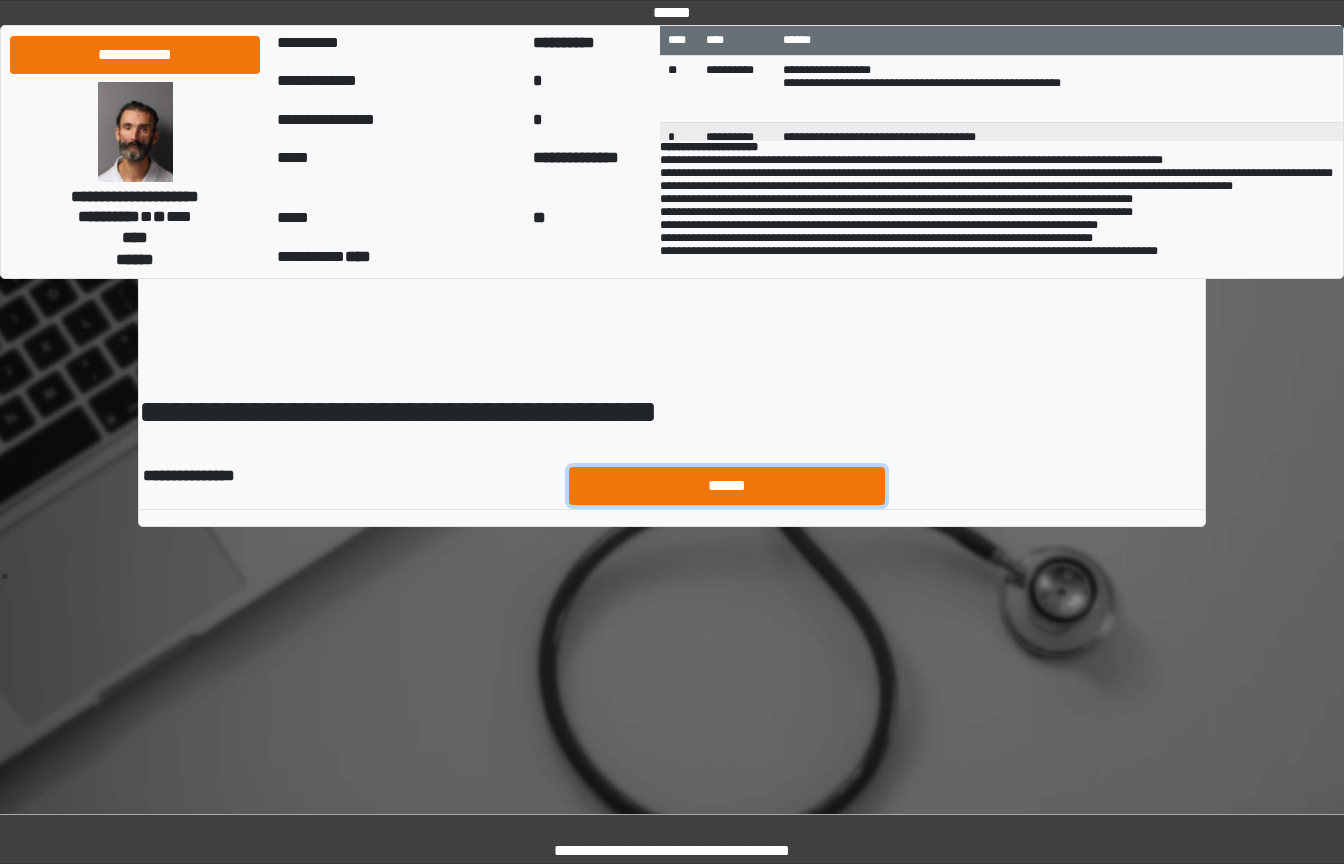 click on "******" at bounding box center (727, 486) 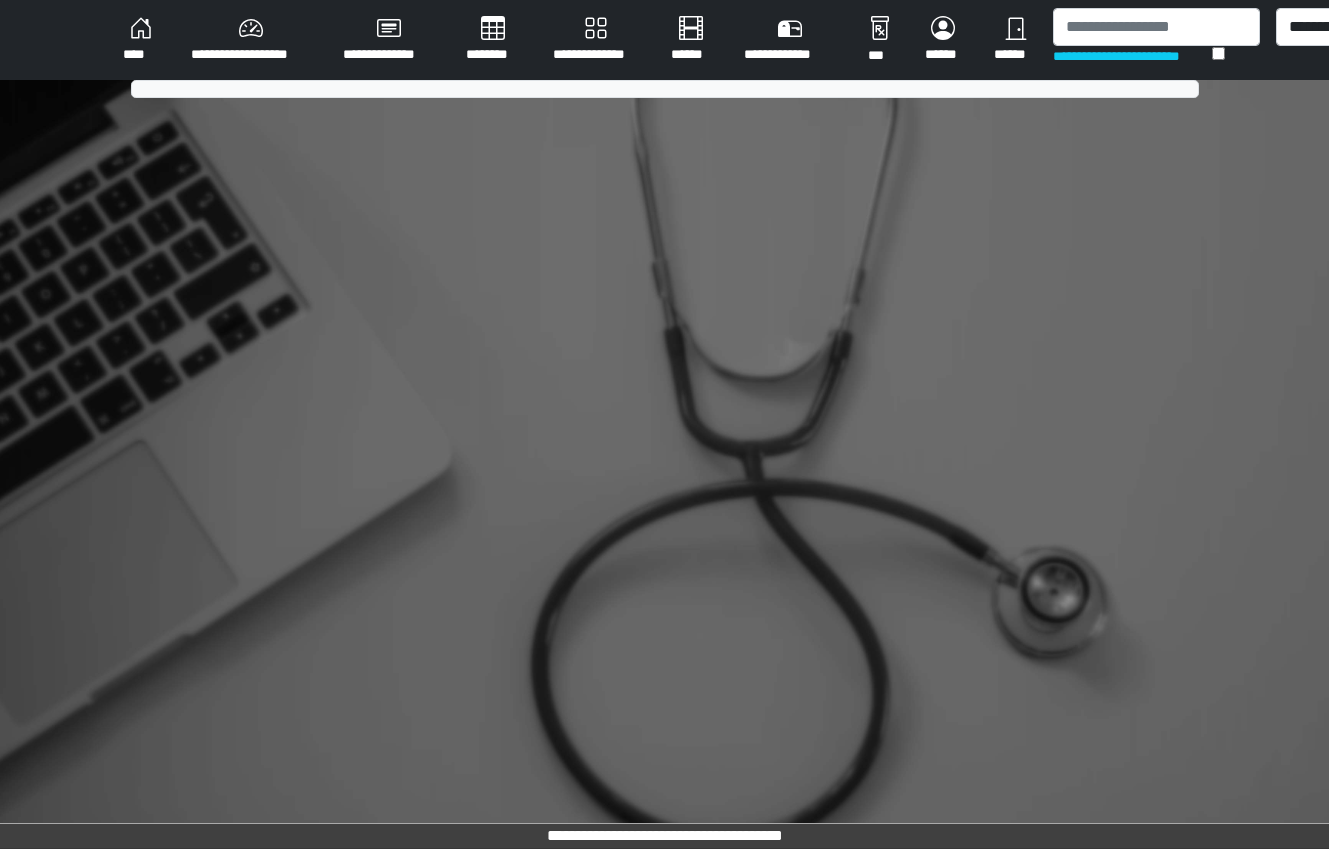 scroll, scrollTop: 0, scrollLeft: 0, axis: both 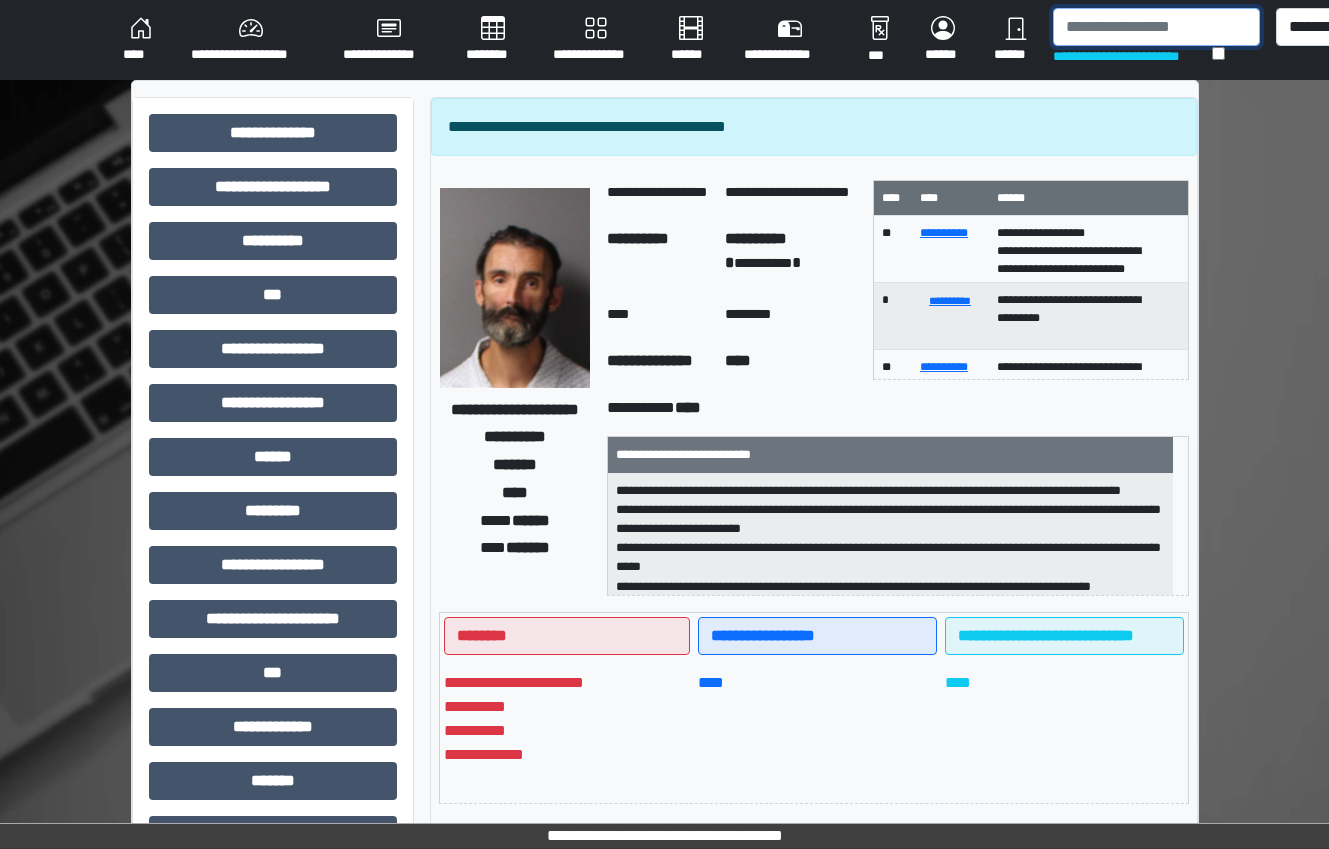 click at bounding box center (1156, 27) 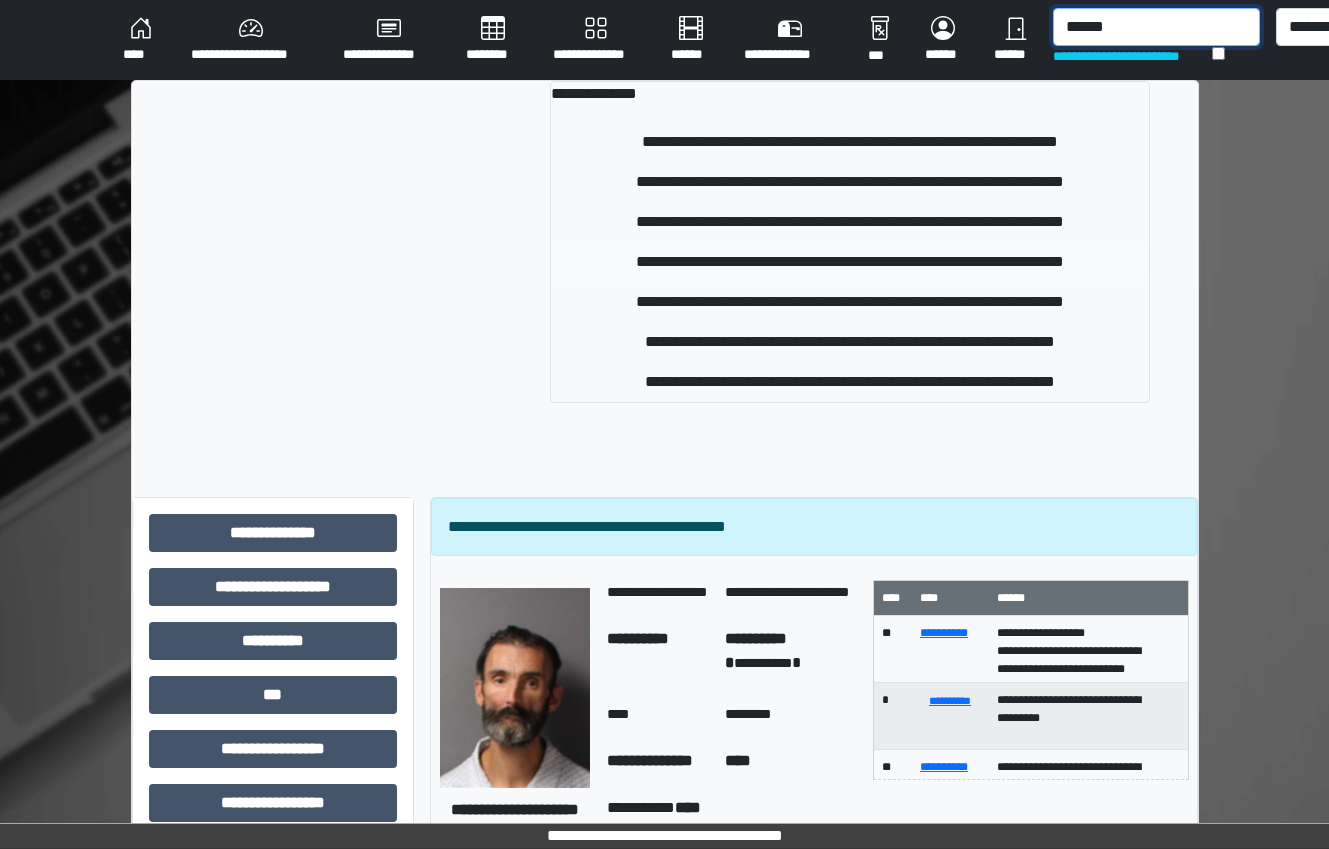 type on "******" 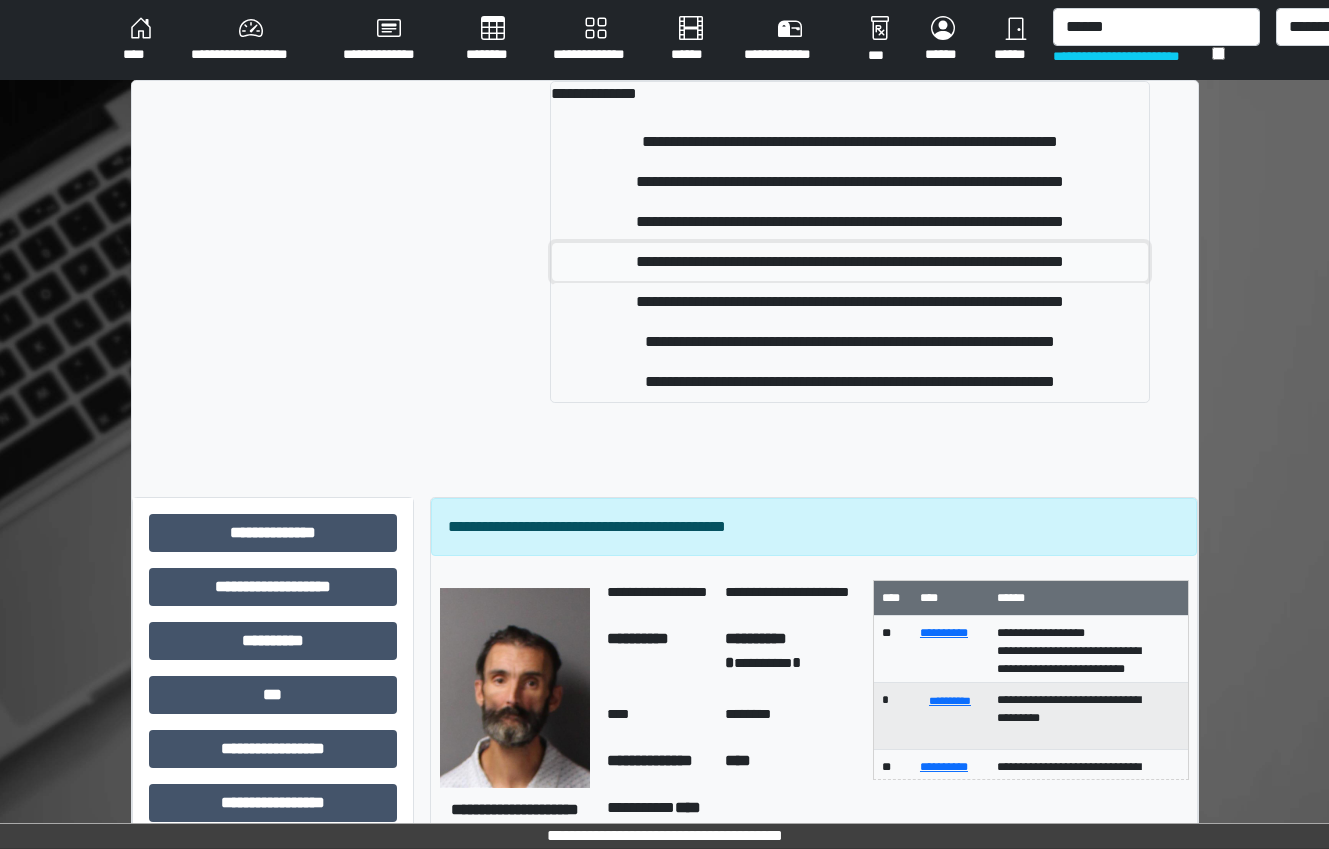 click on "**********" at bounding box center (849, 262) 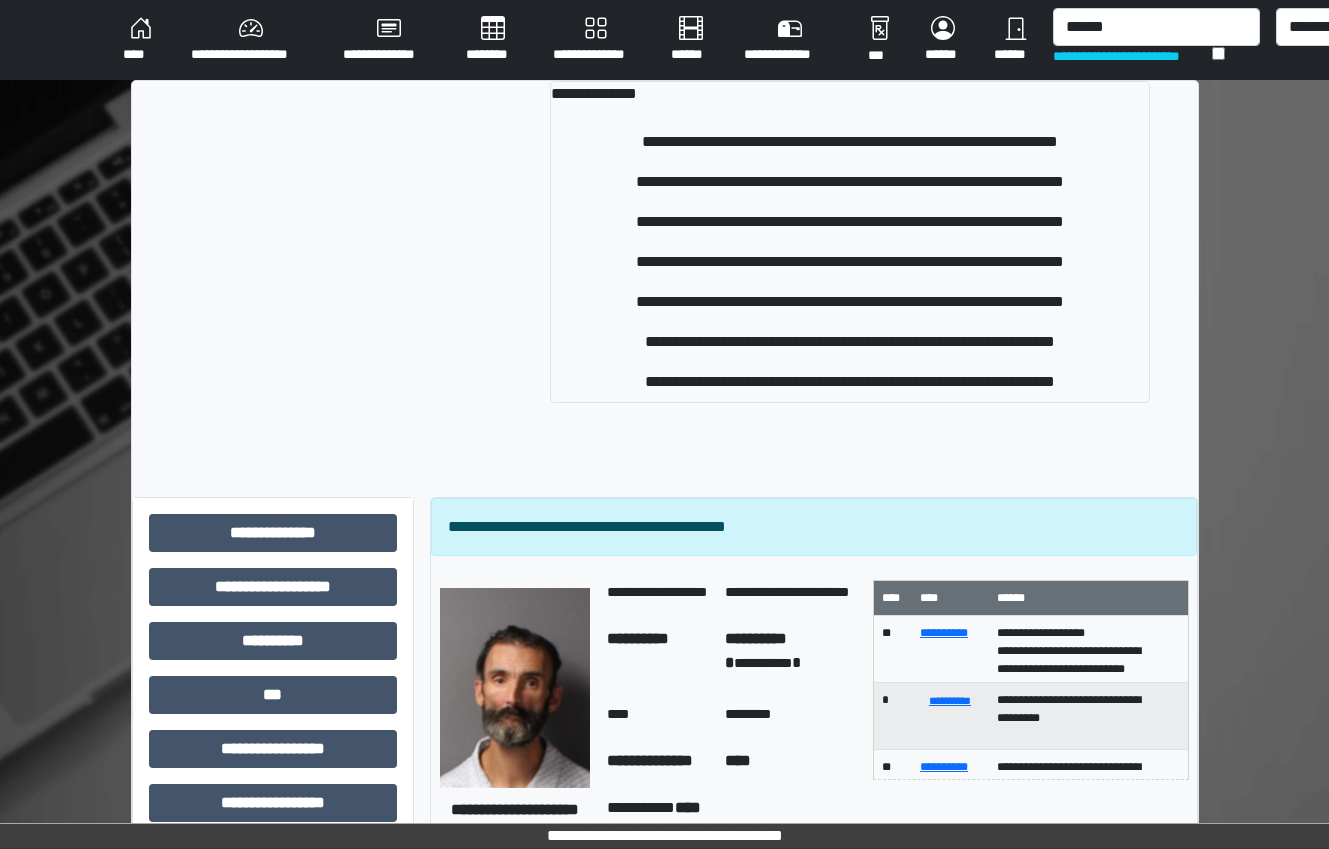 type 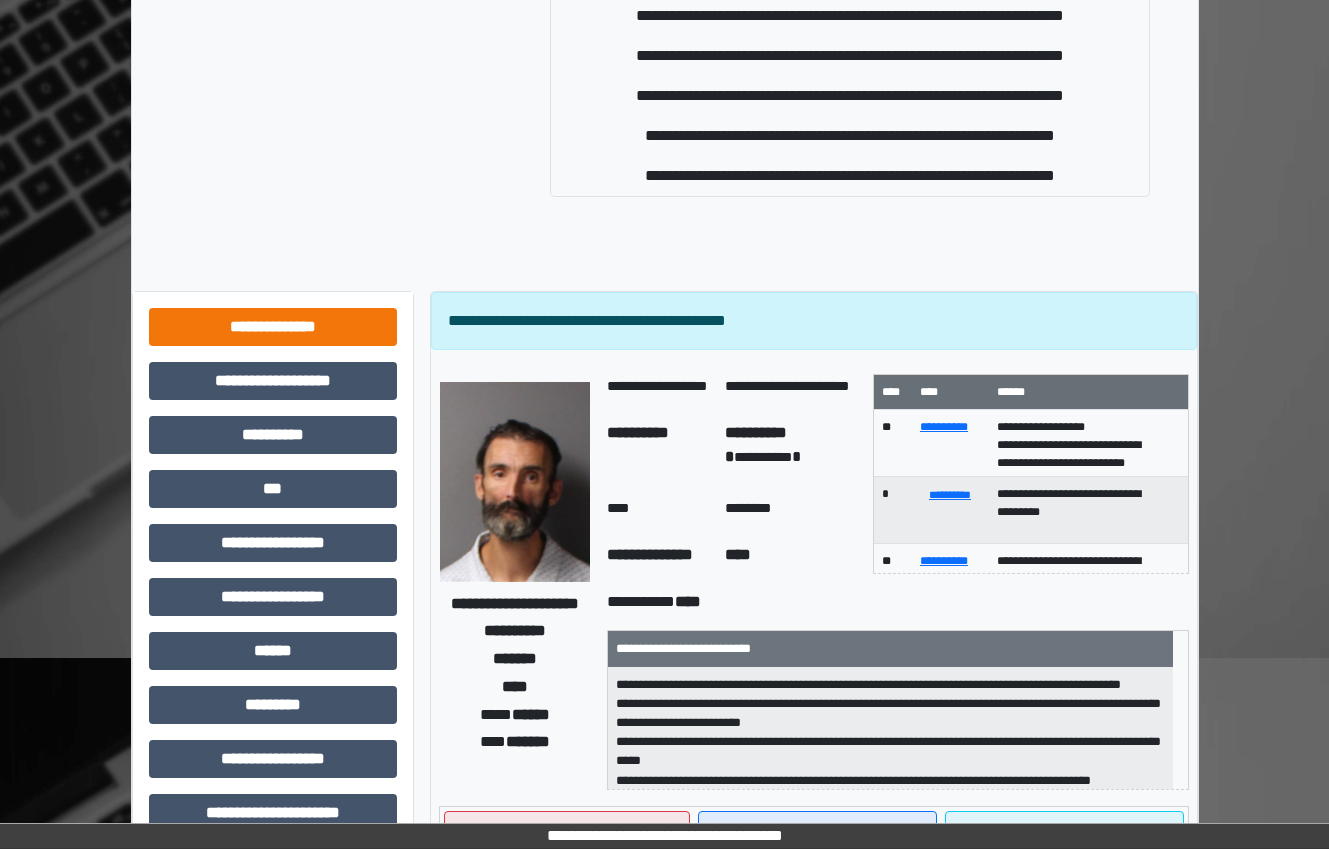 scroll, scrollTop: 500, scrollLeft: 0, axis: vertical 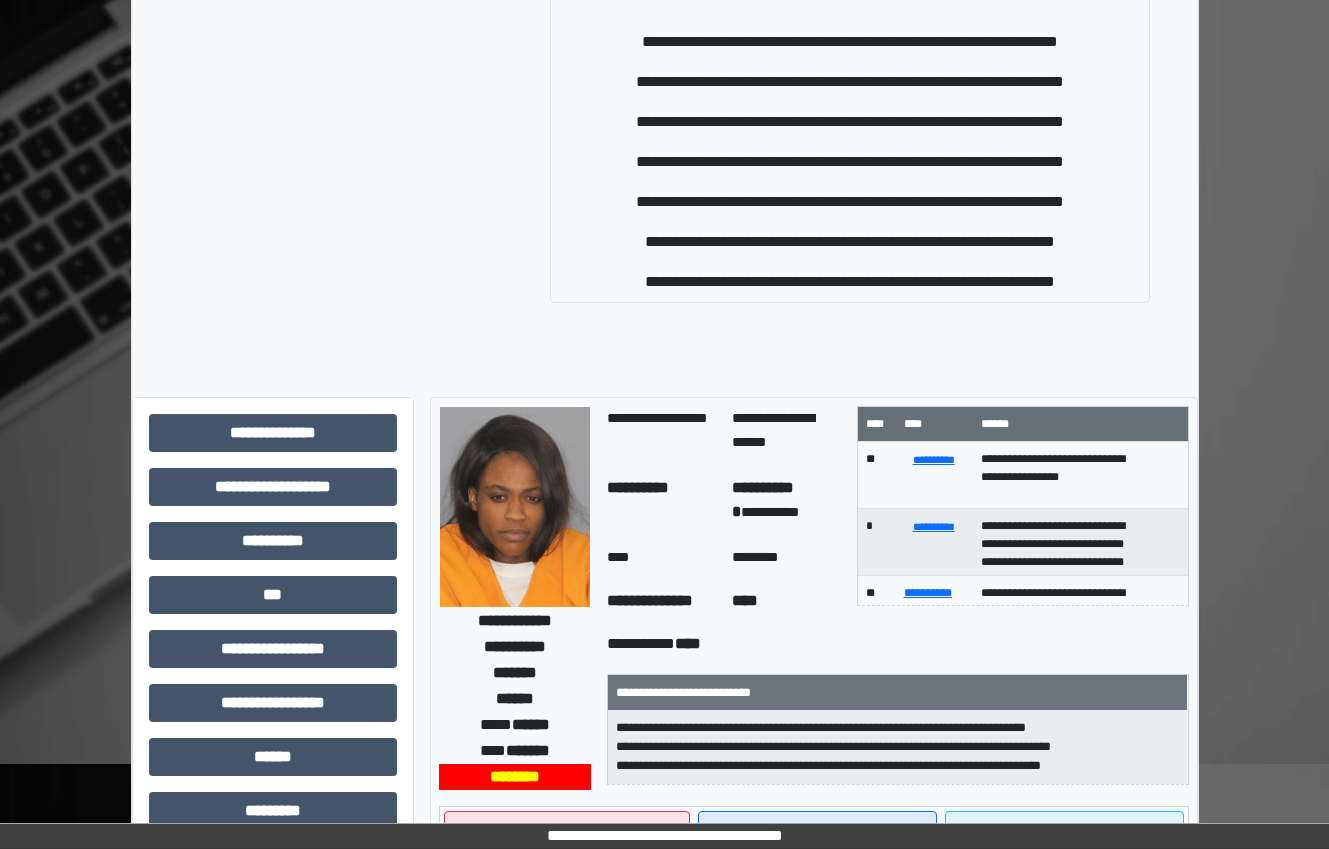 click on "*******" at bounding box center [273, 1081] 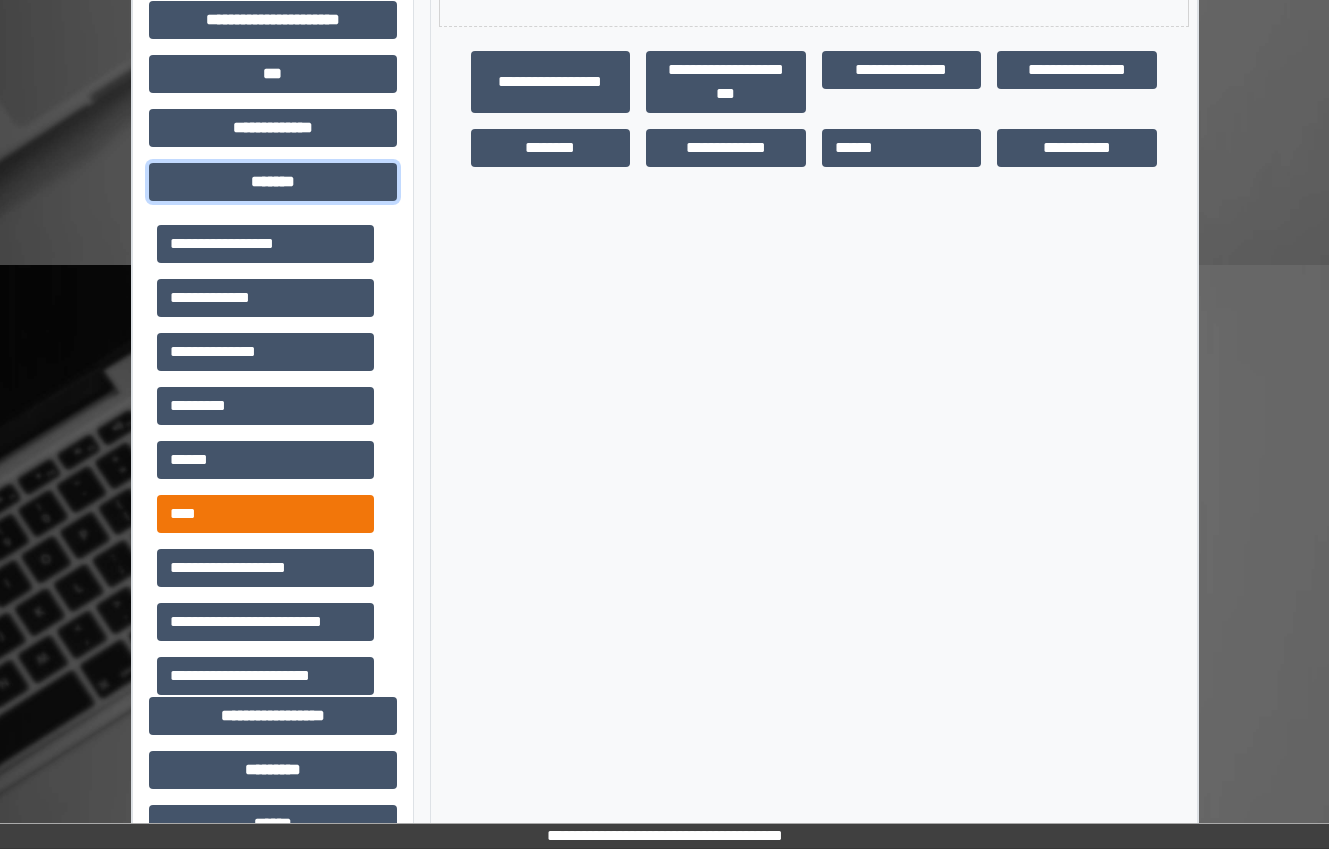 scroll, scrollTop: 600, scrollLeft: 0, axis: vertical 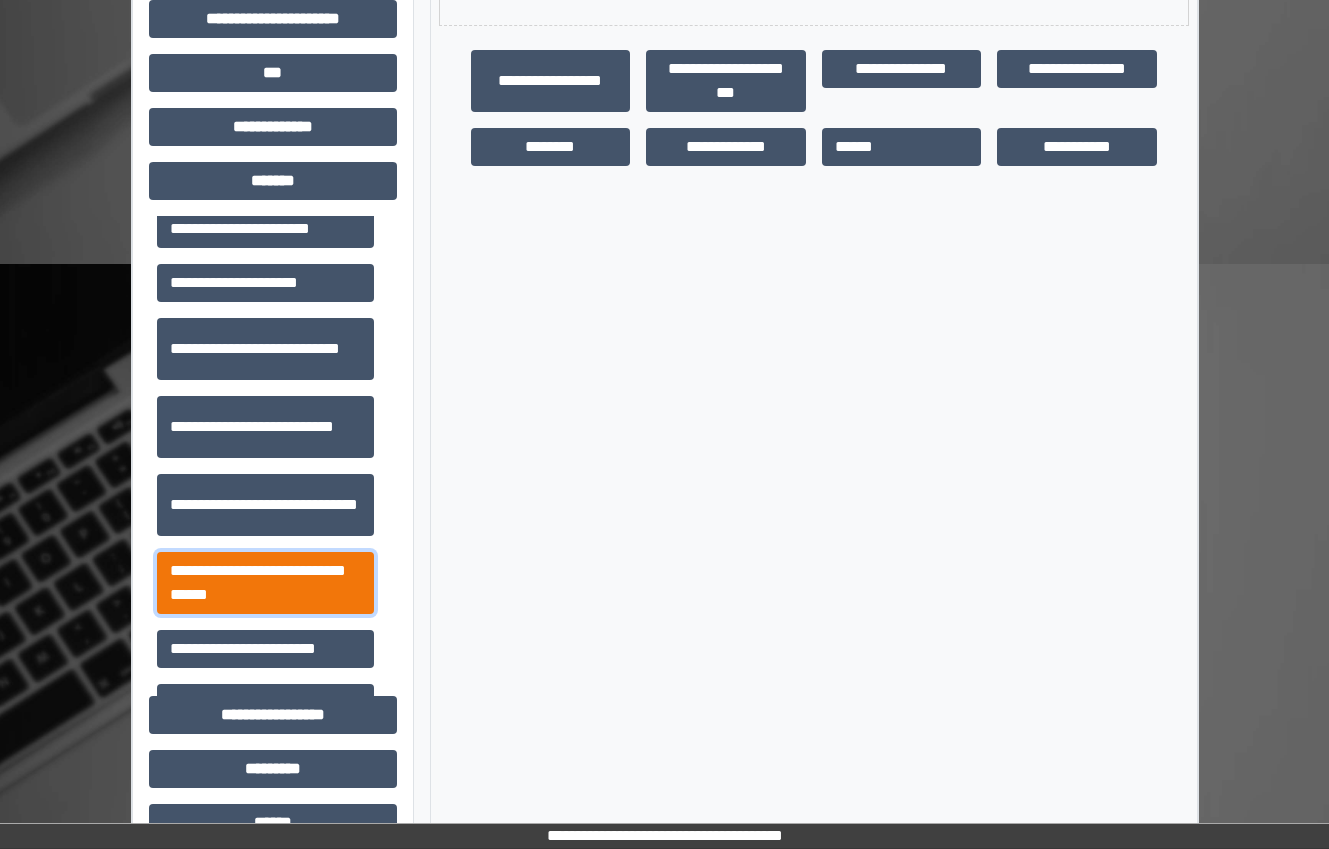 click on "**********" at bounding box center (265, 583) 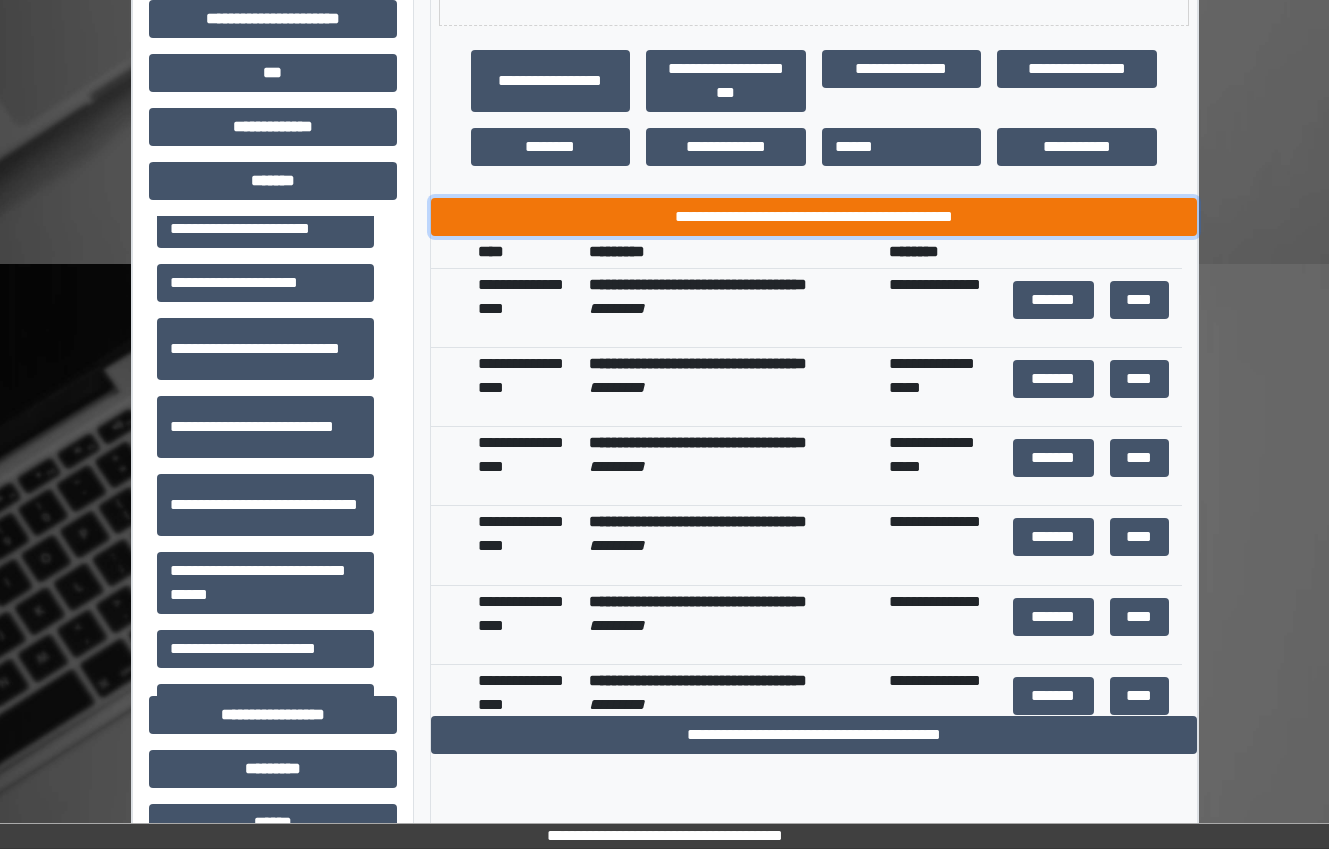 click on "**********" at bounding box center (814, 217) 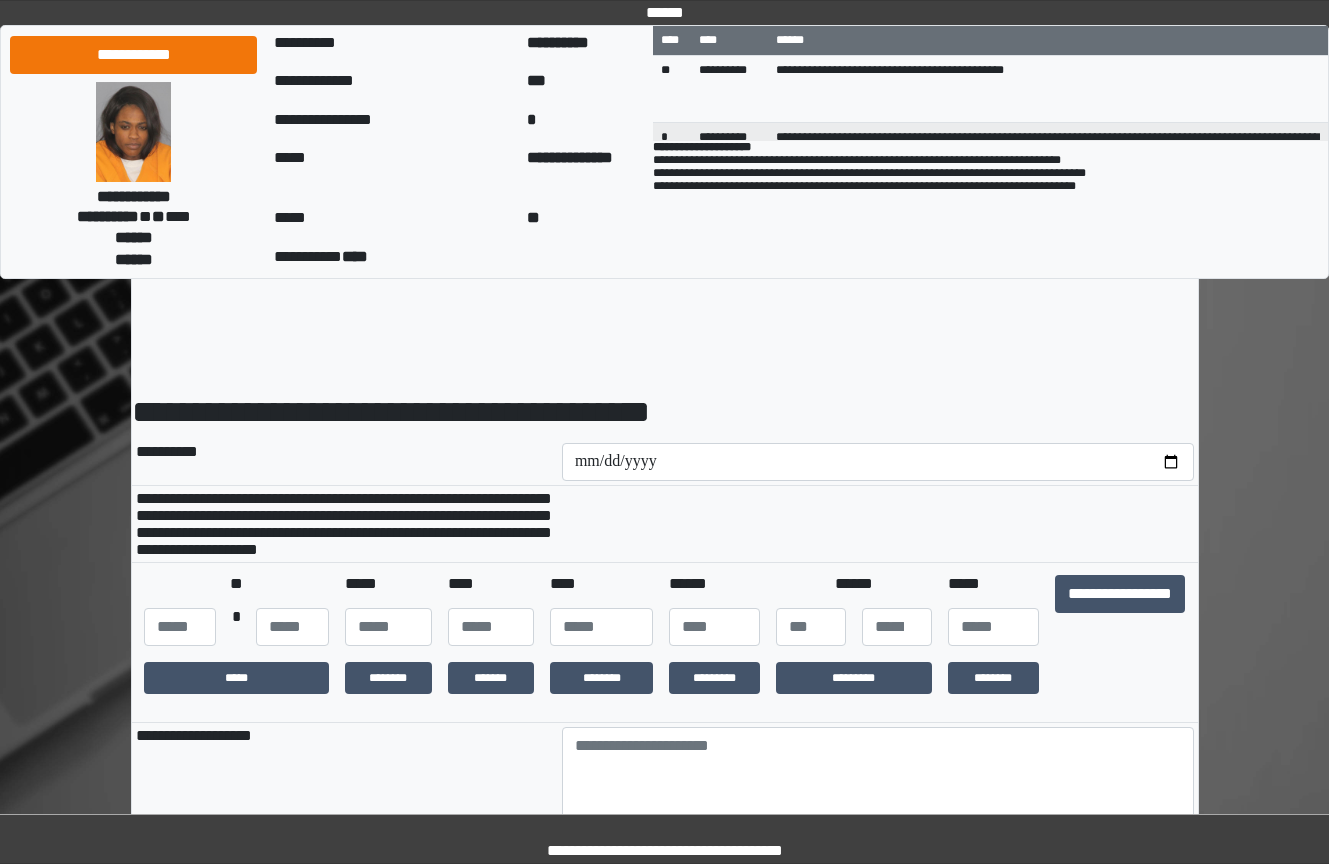 scroll, scrollTop: 0, scrollLeft: 0, axis: both 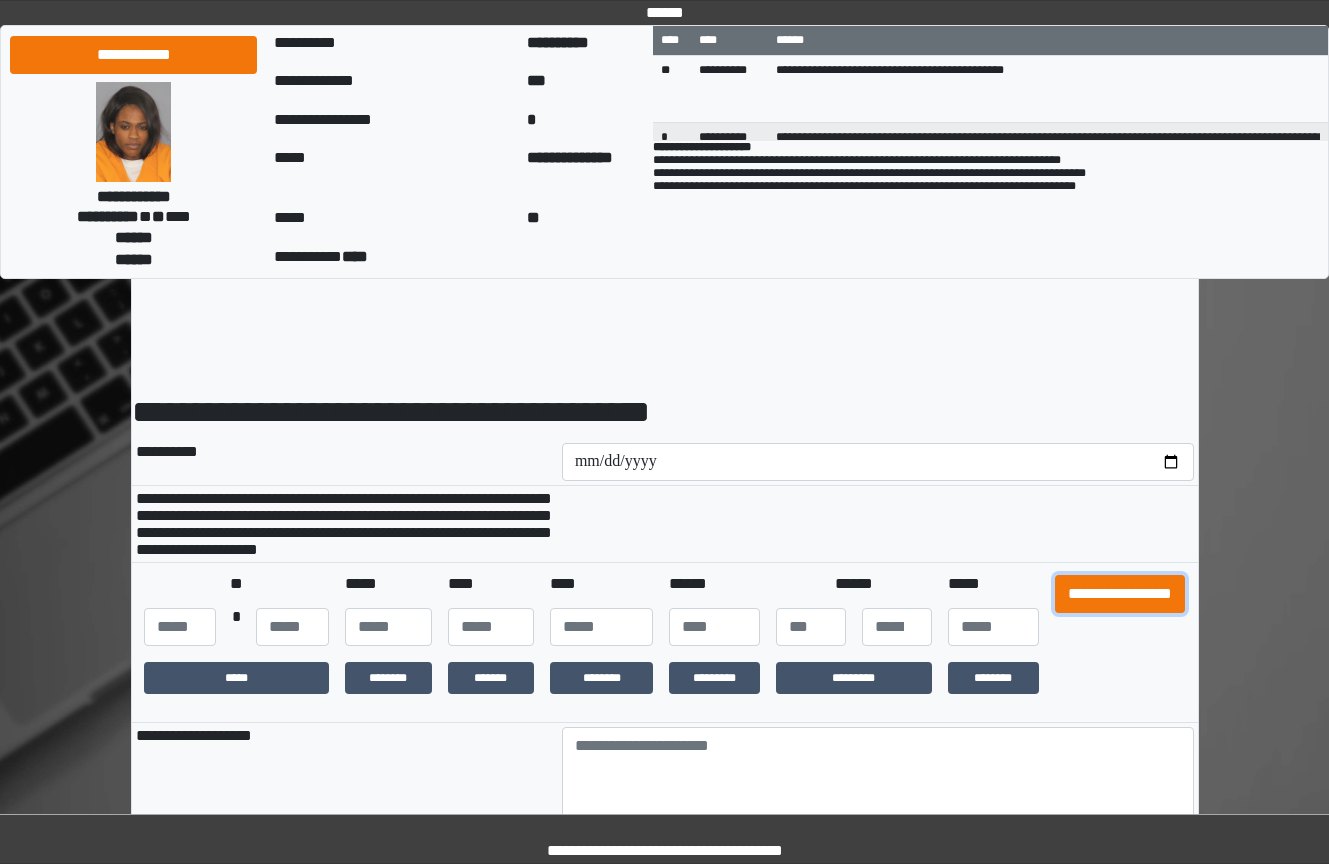 click on "**********" at bounding box center (1120, 594) 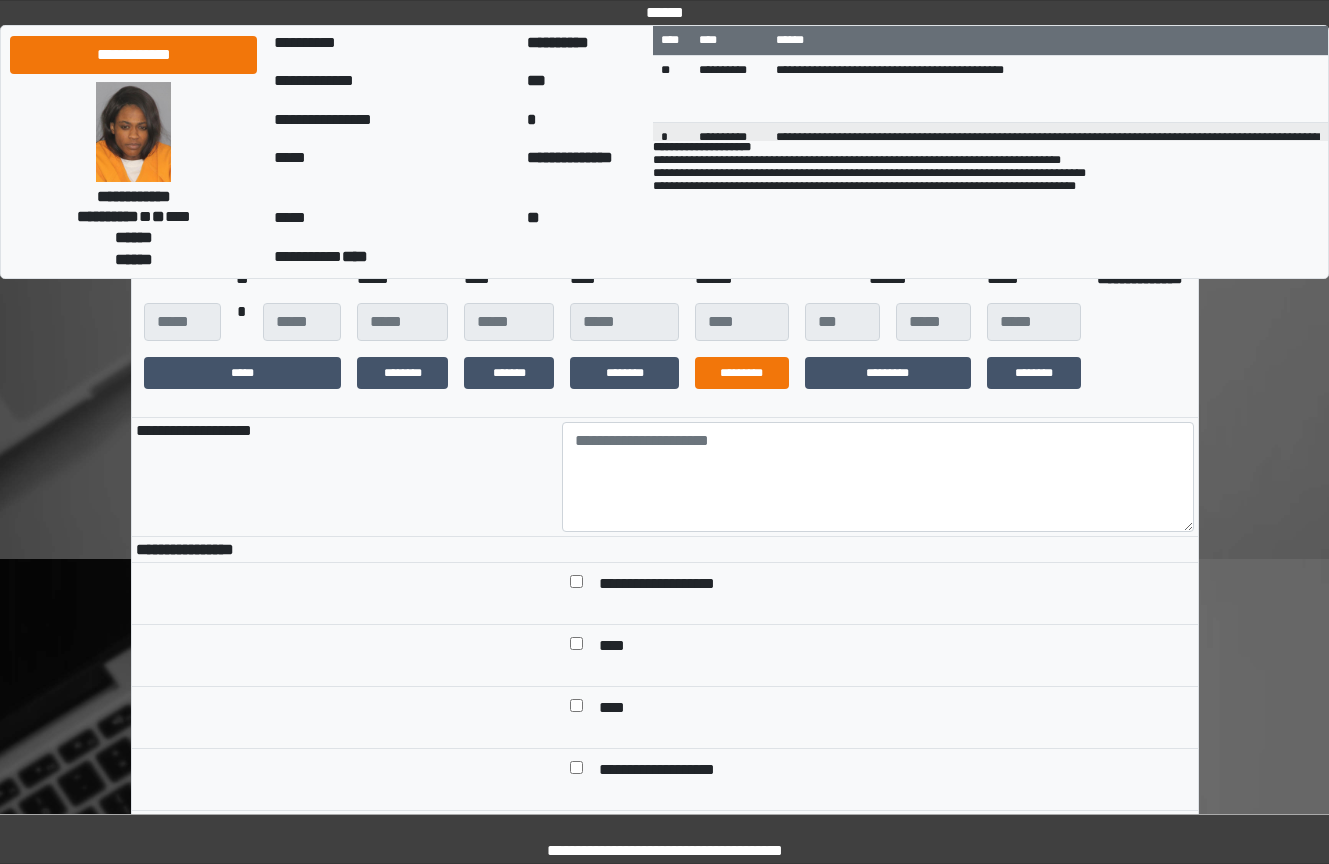 scroll, scrollTop: 300, scrollLeft: 0, axis: vertical 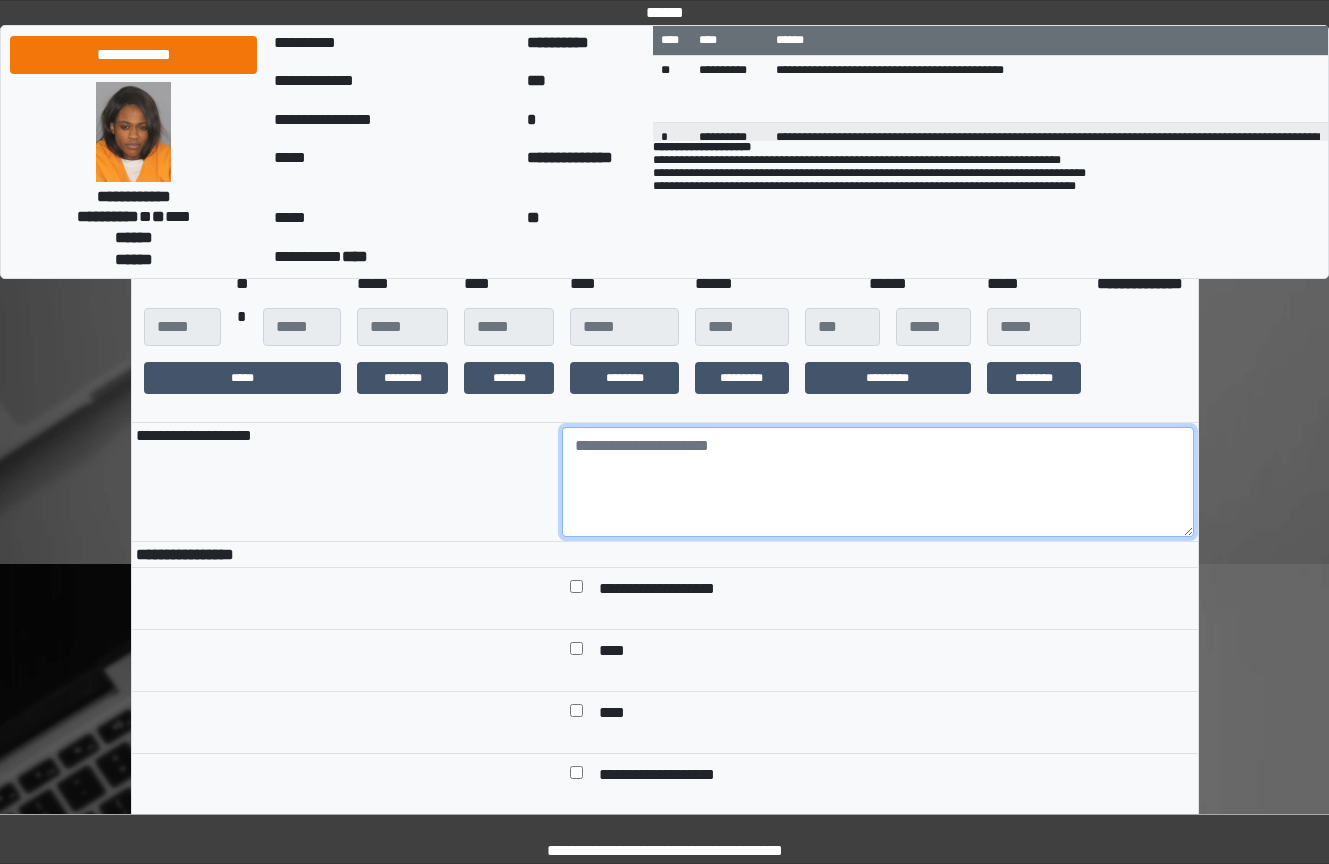 click at bounding box center (878, 482) 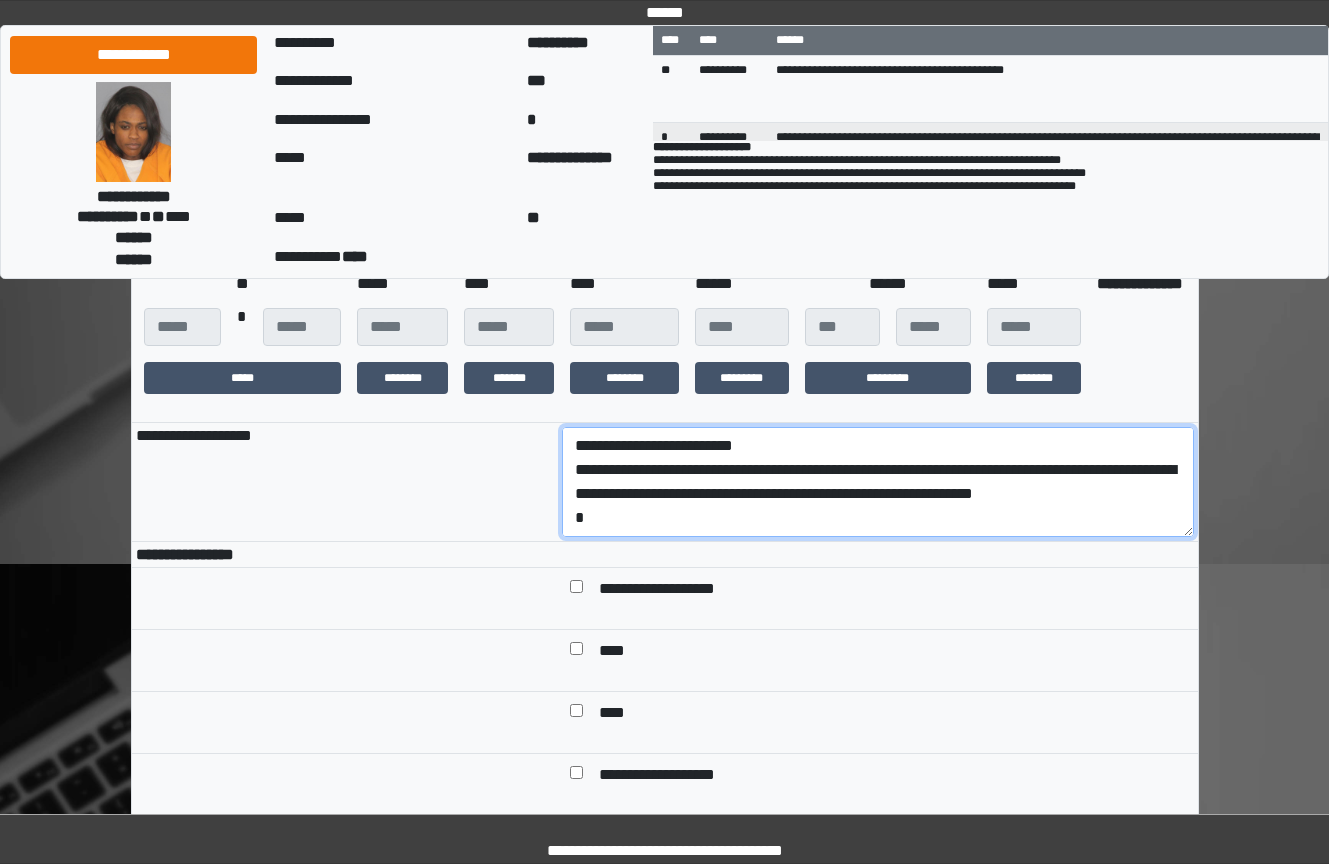 scroll, scrollTop: 113, scrollLeft: 0, axis: vertical 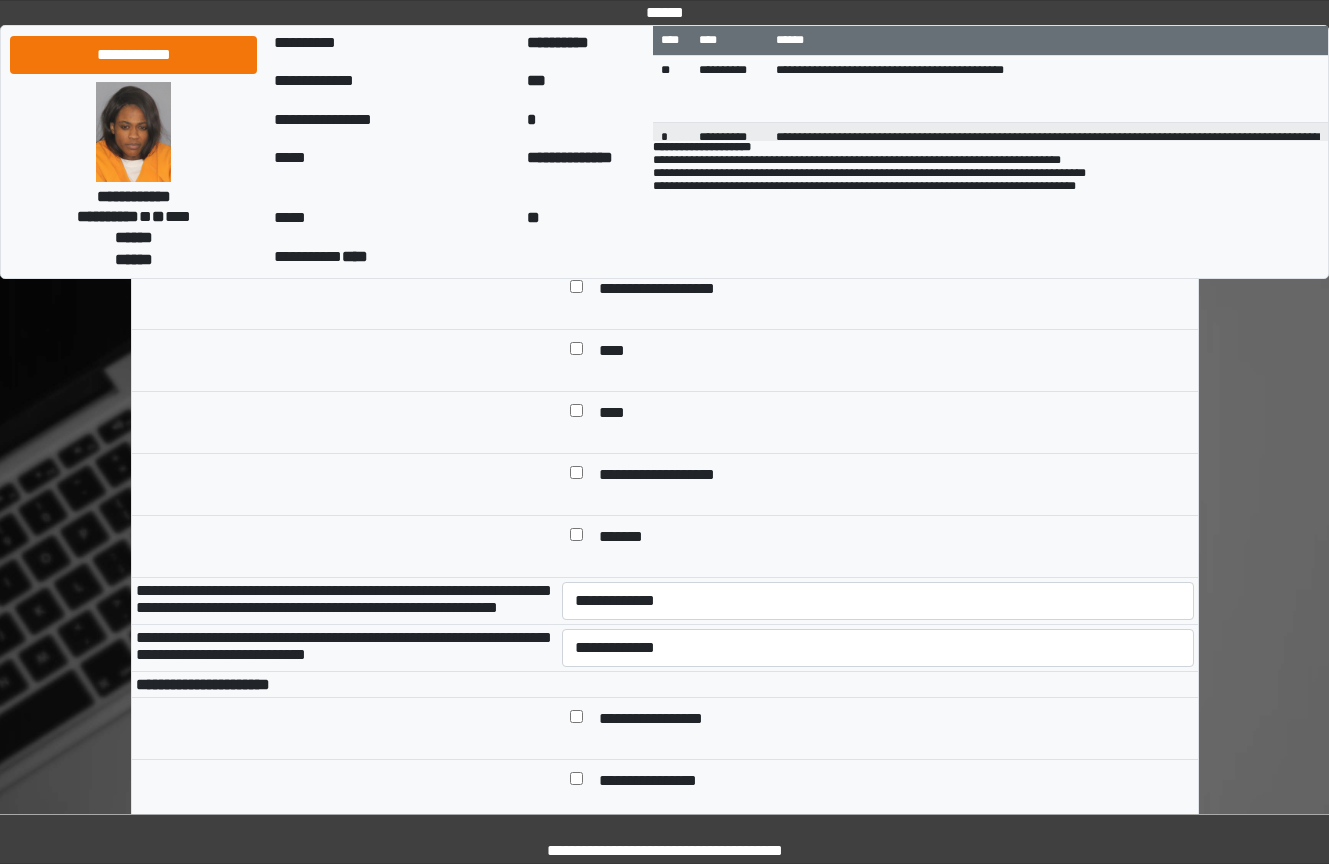 type on "**********" 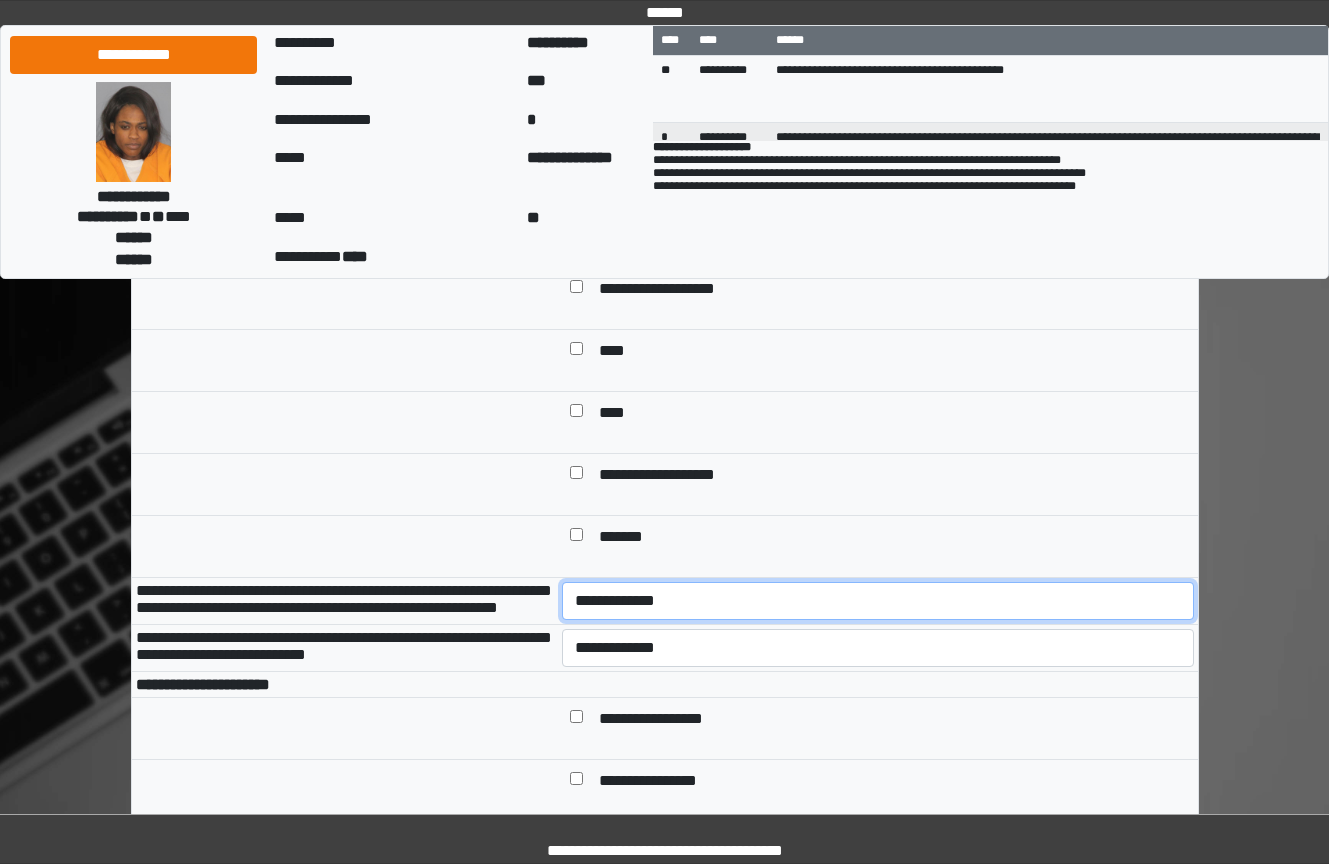 click on "**********" at bounding box center [878, 601] 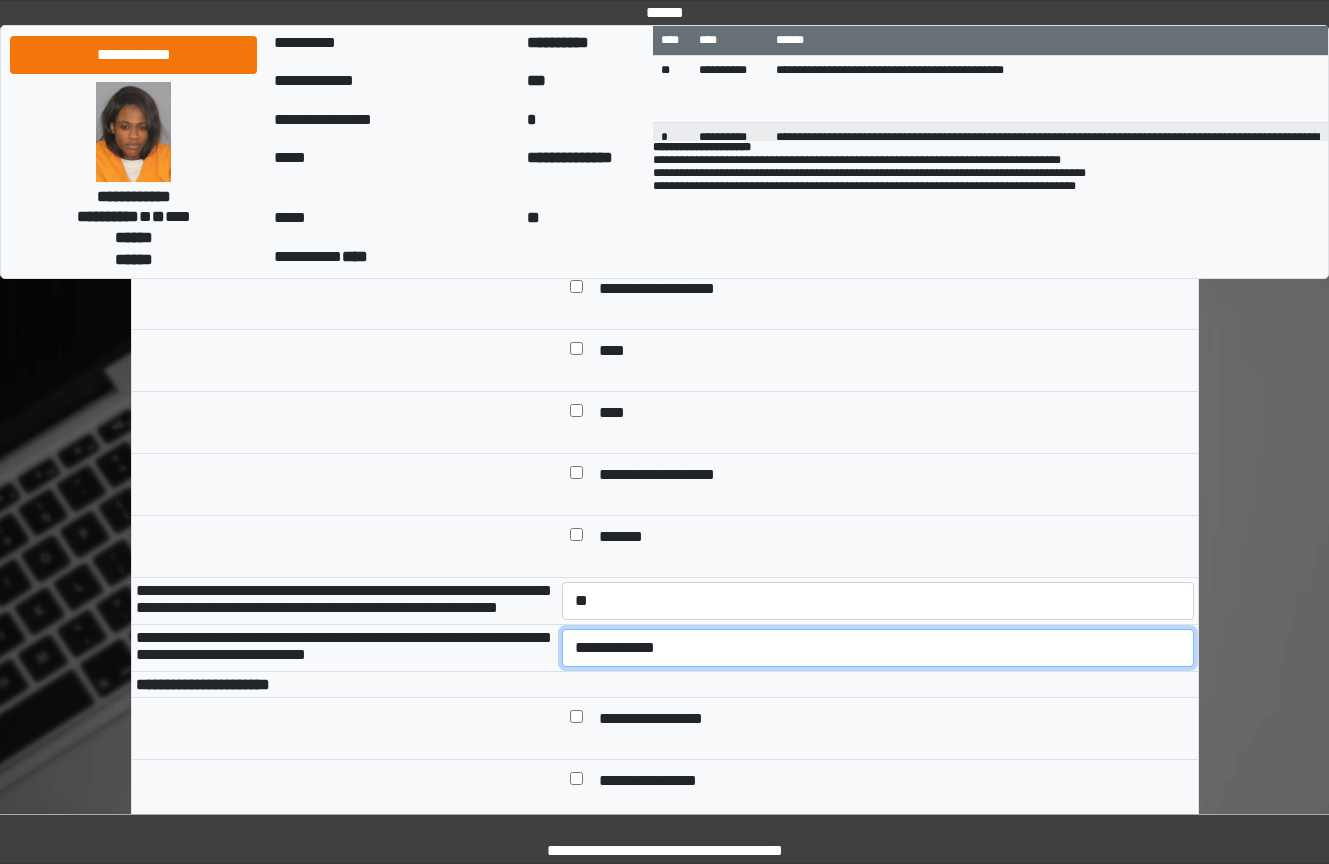 click on "**********" at bounding box center [878, 648] 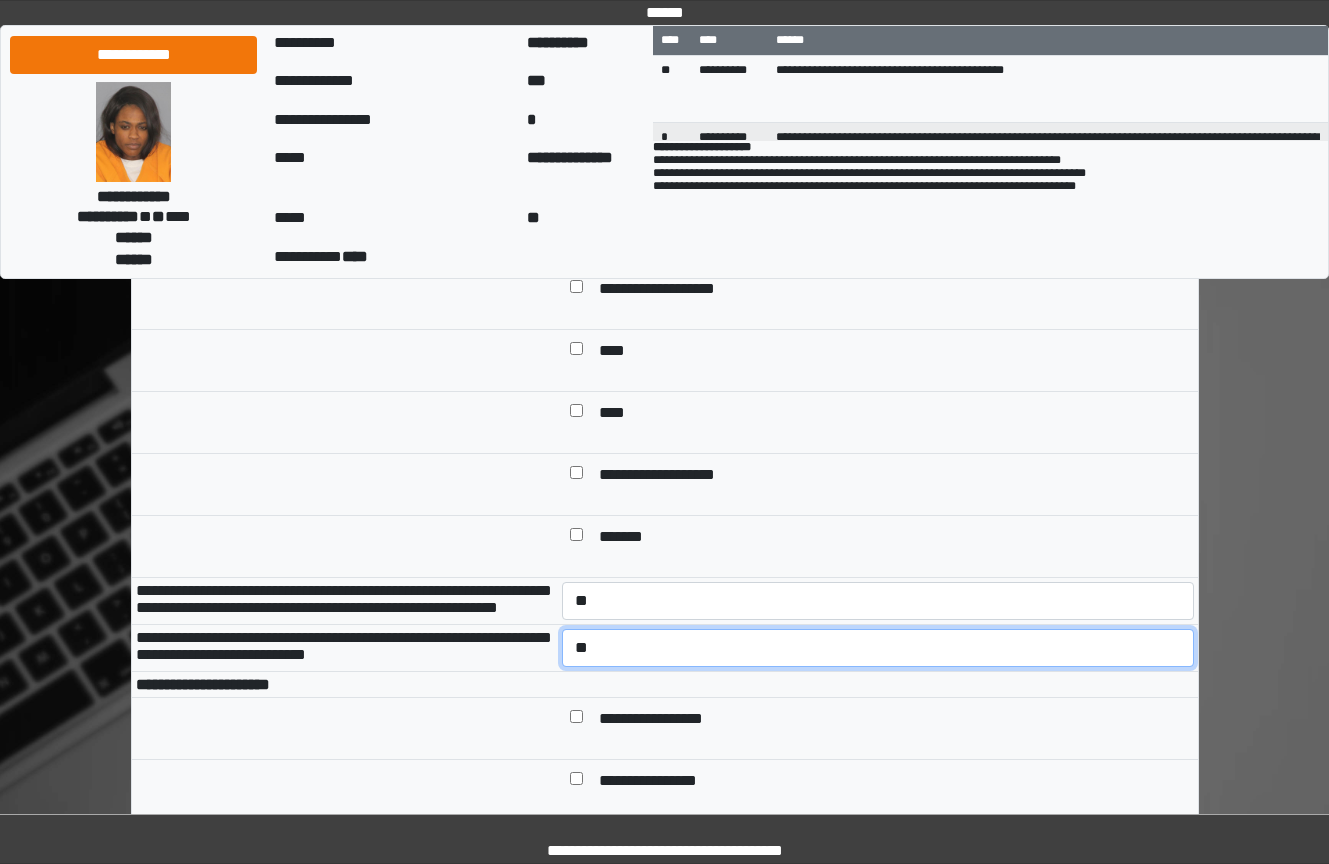 click on "**********" at bounding box center (878, 648) 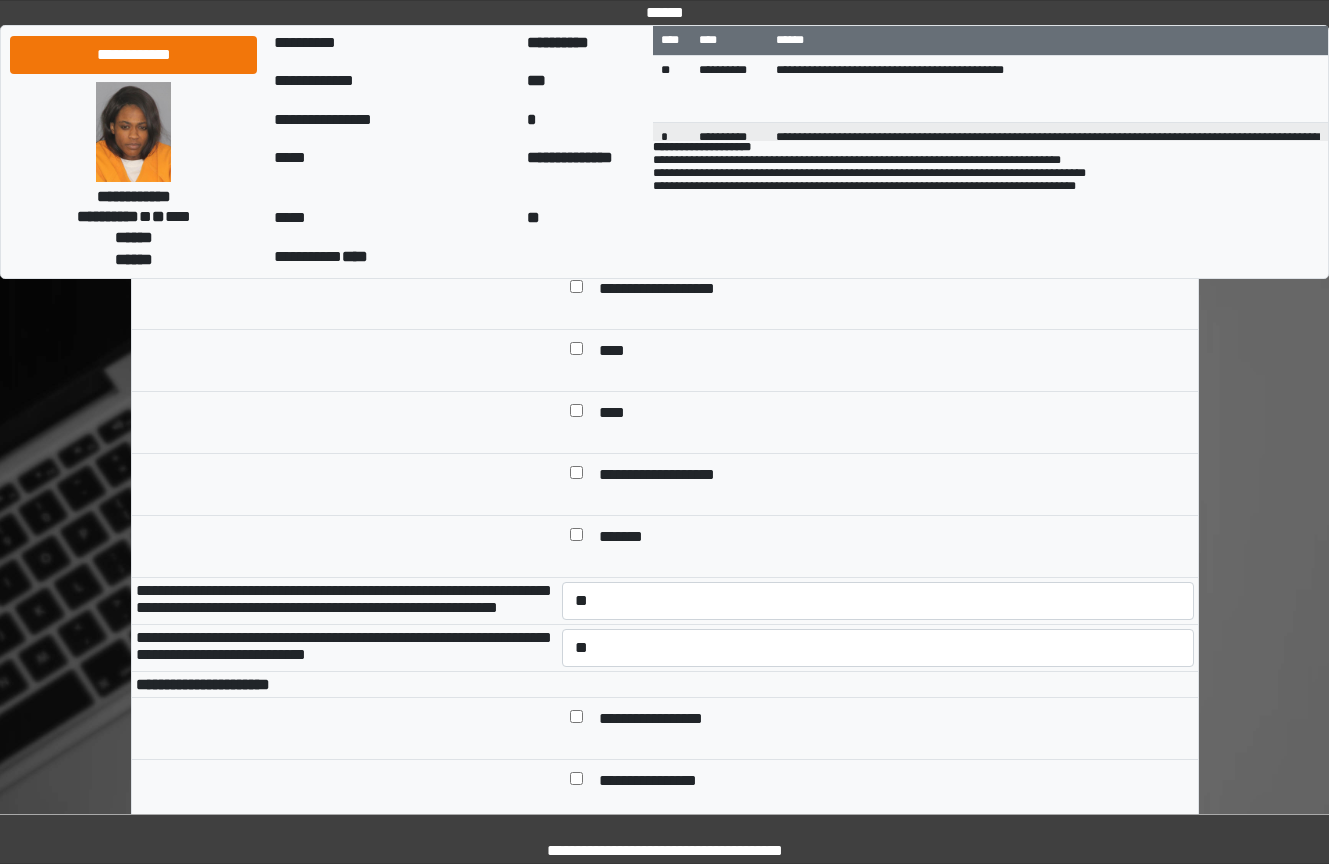 click on "**********" at bounding box center (892, 720) 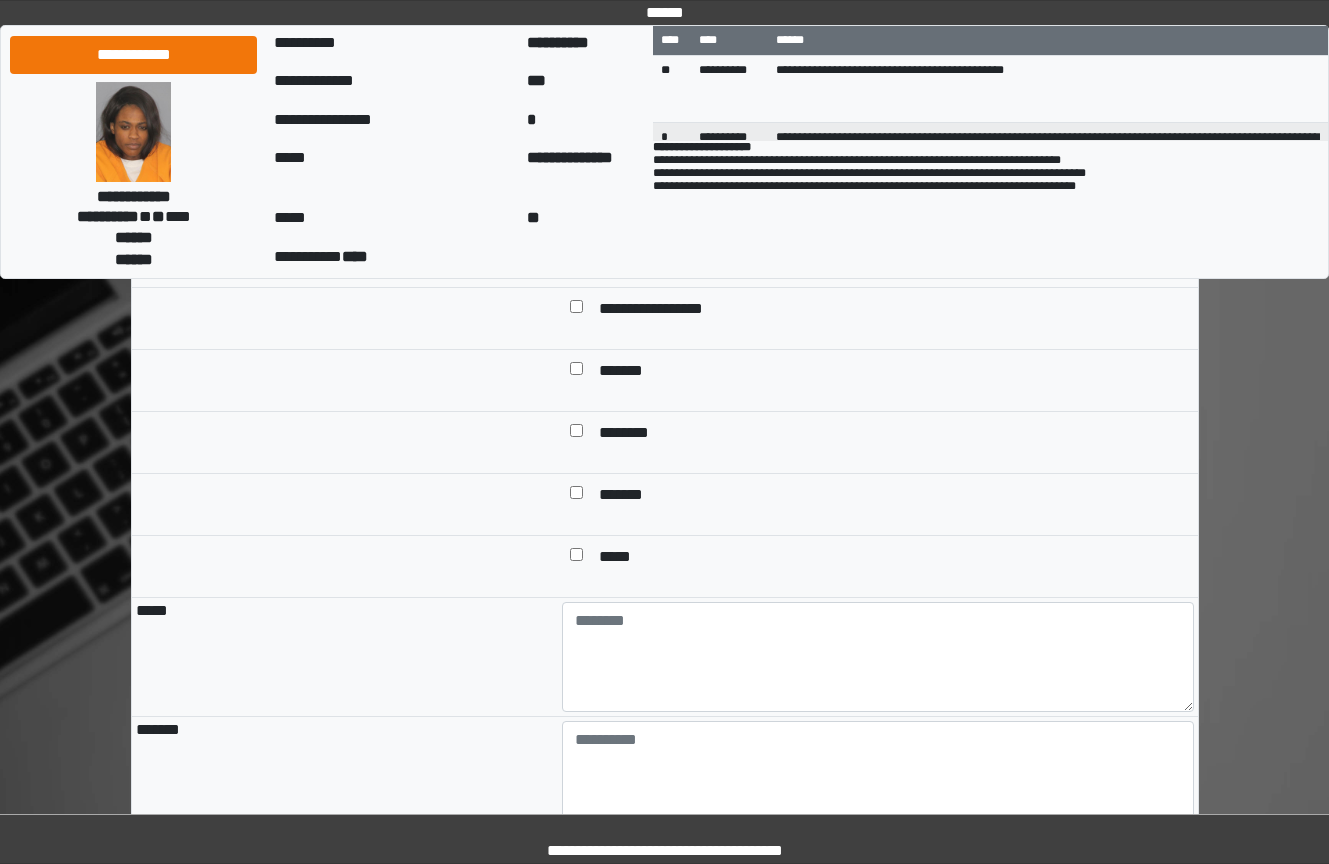 scroll, scrollTop: 1600, scrollLeft: 0, axis: vertical 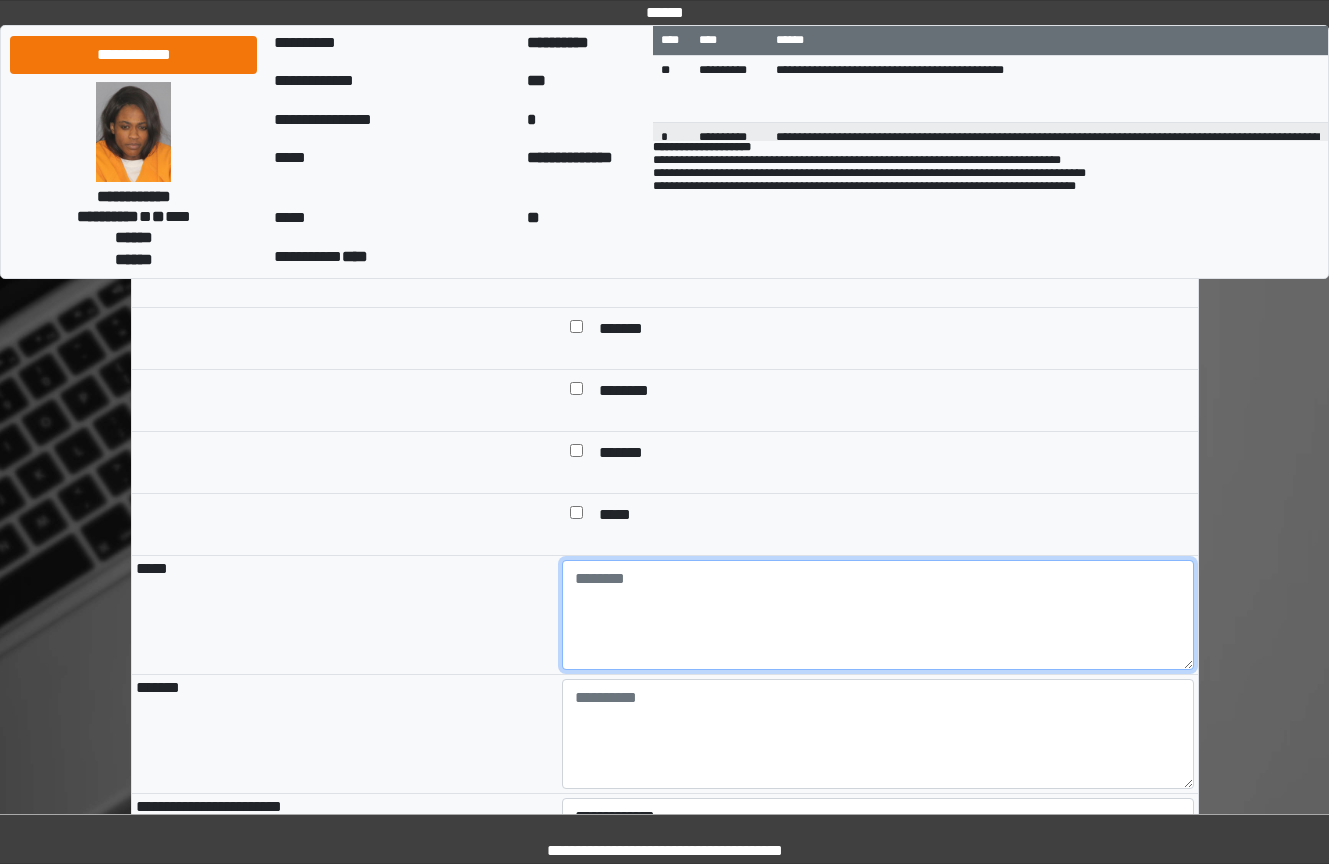 click at bounding box center (878, 615) 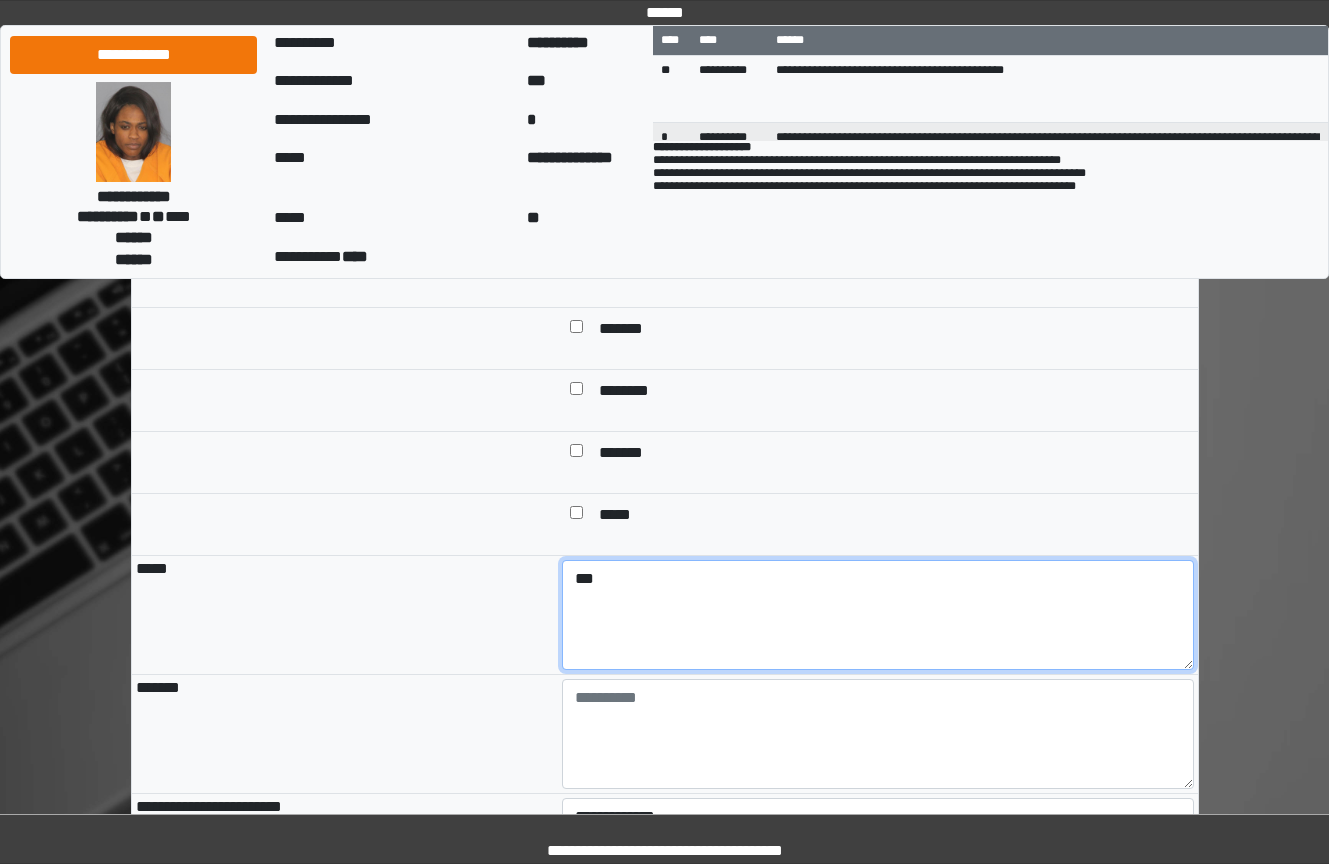type on "***" 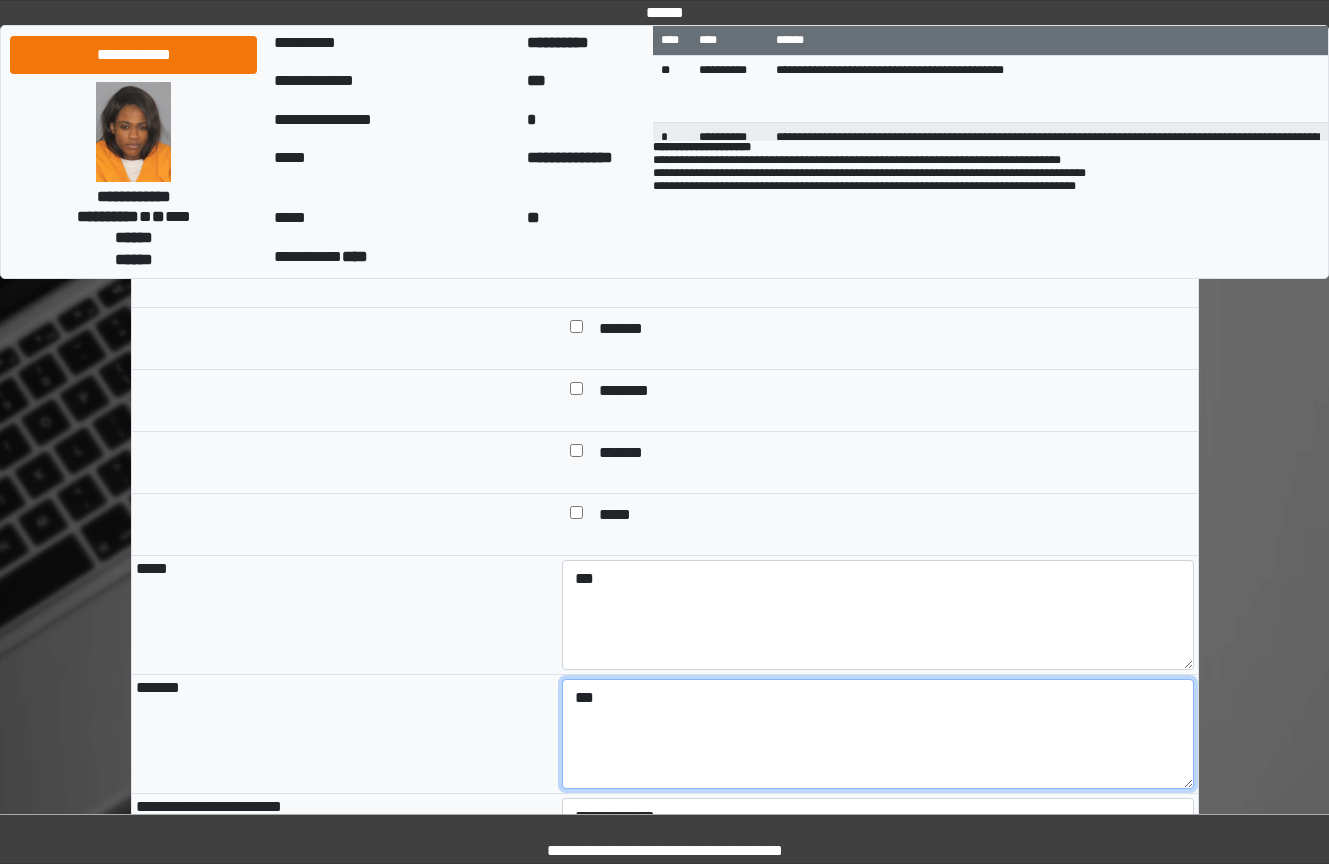 type on "***" 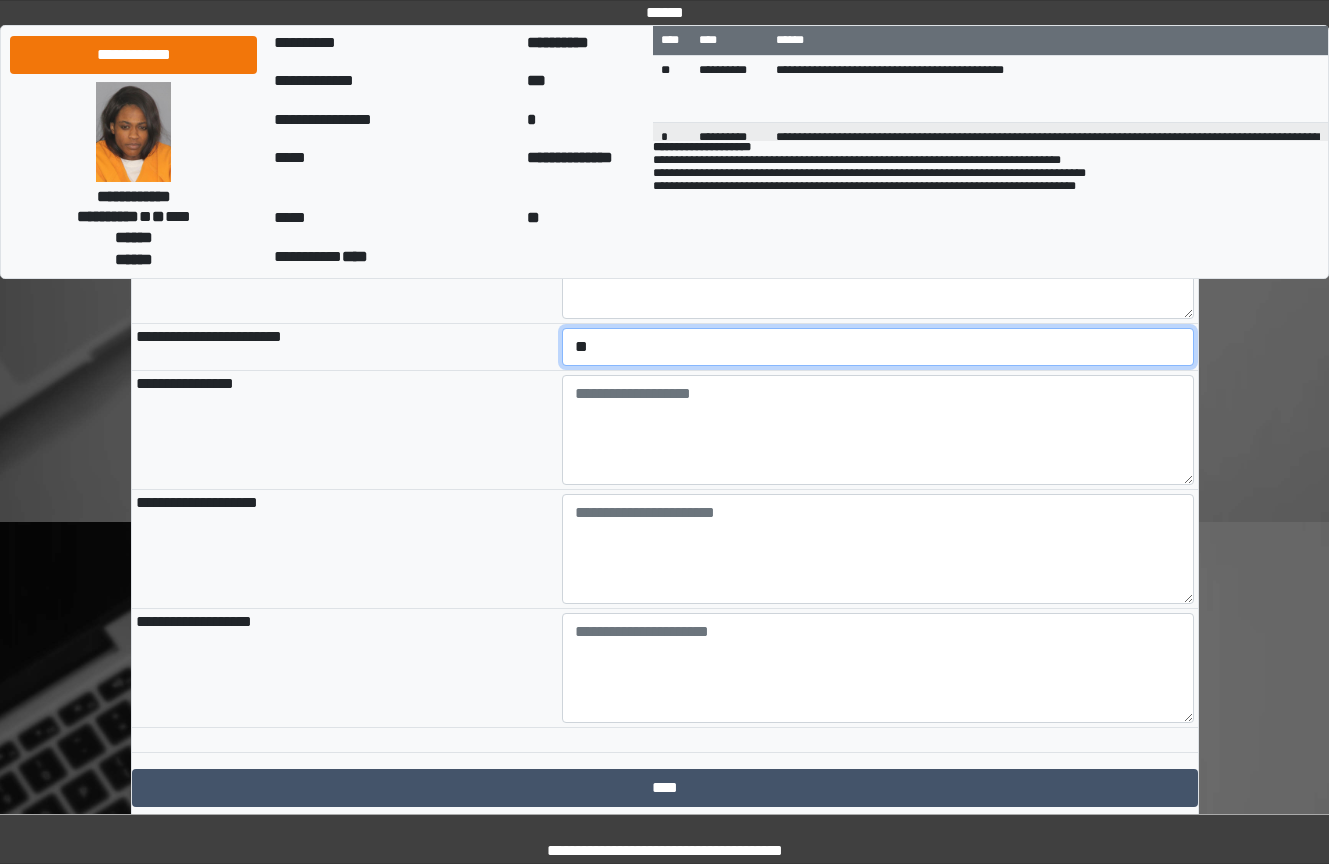 select on "*" 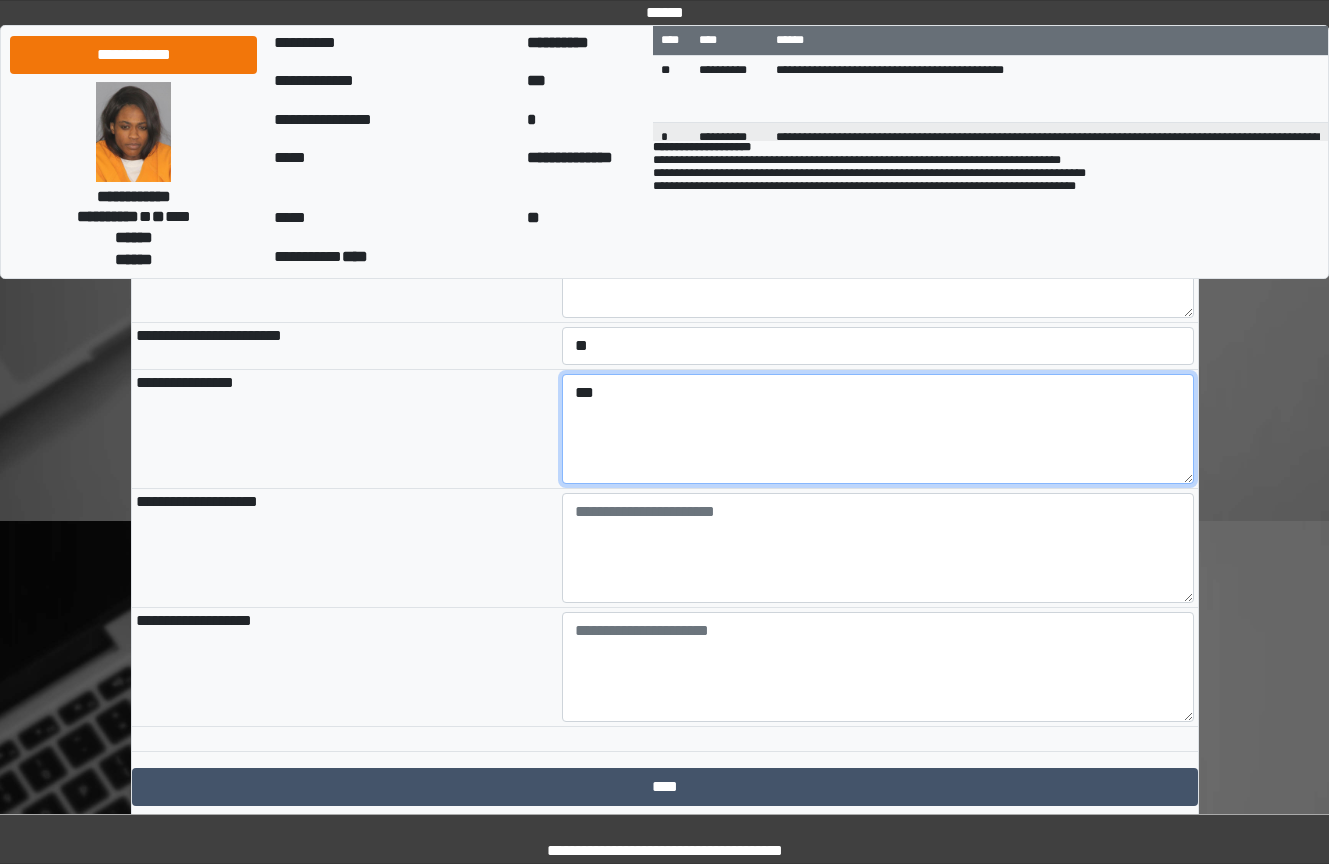 type on "***" 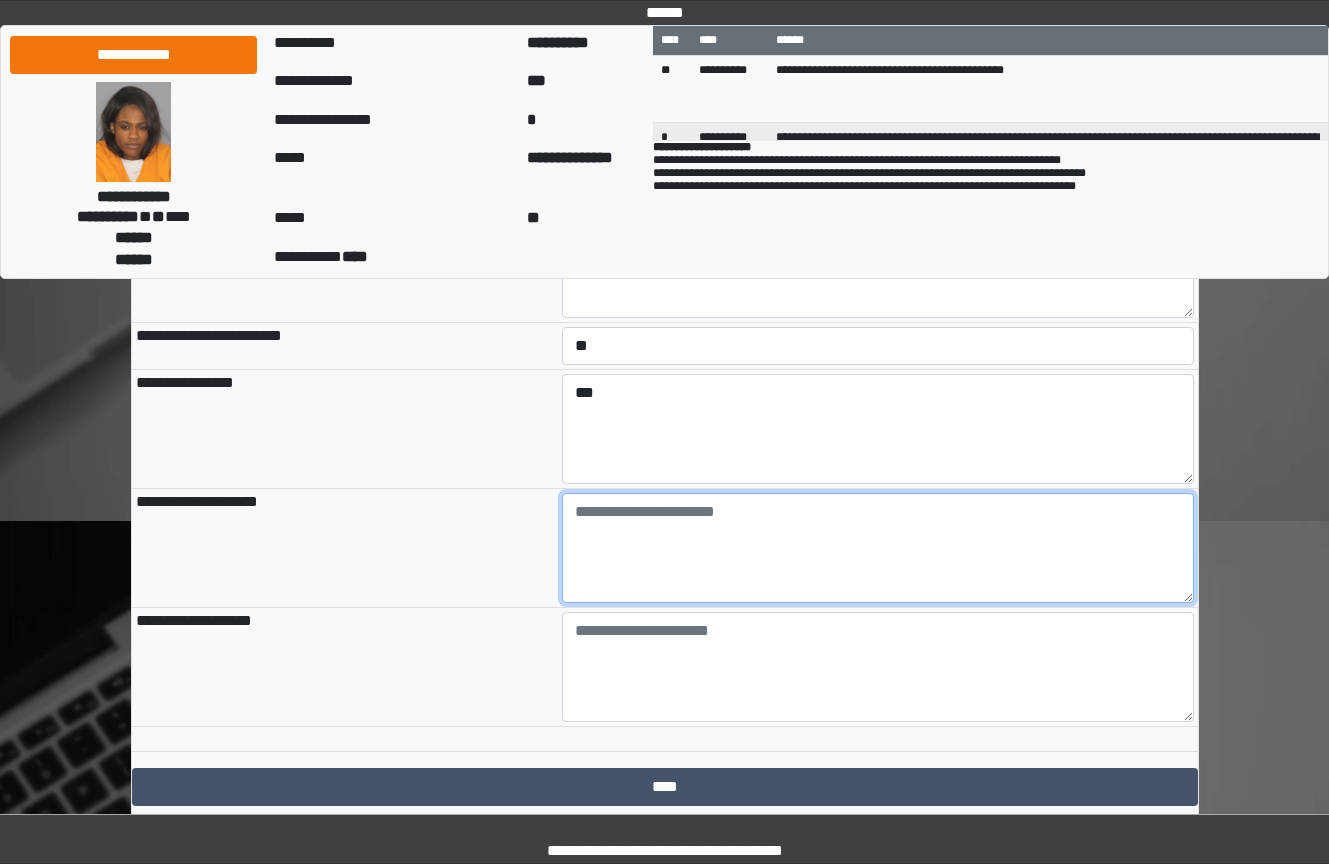 paste on "**********" 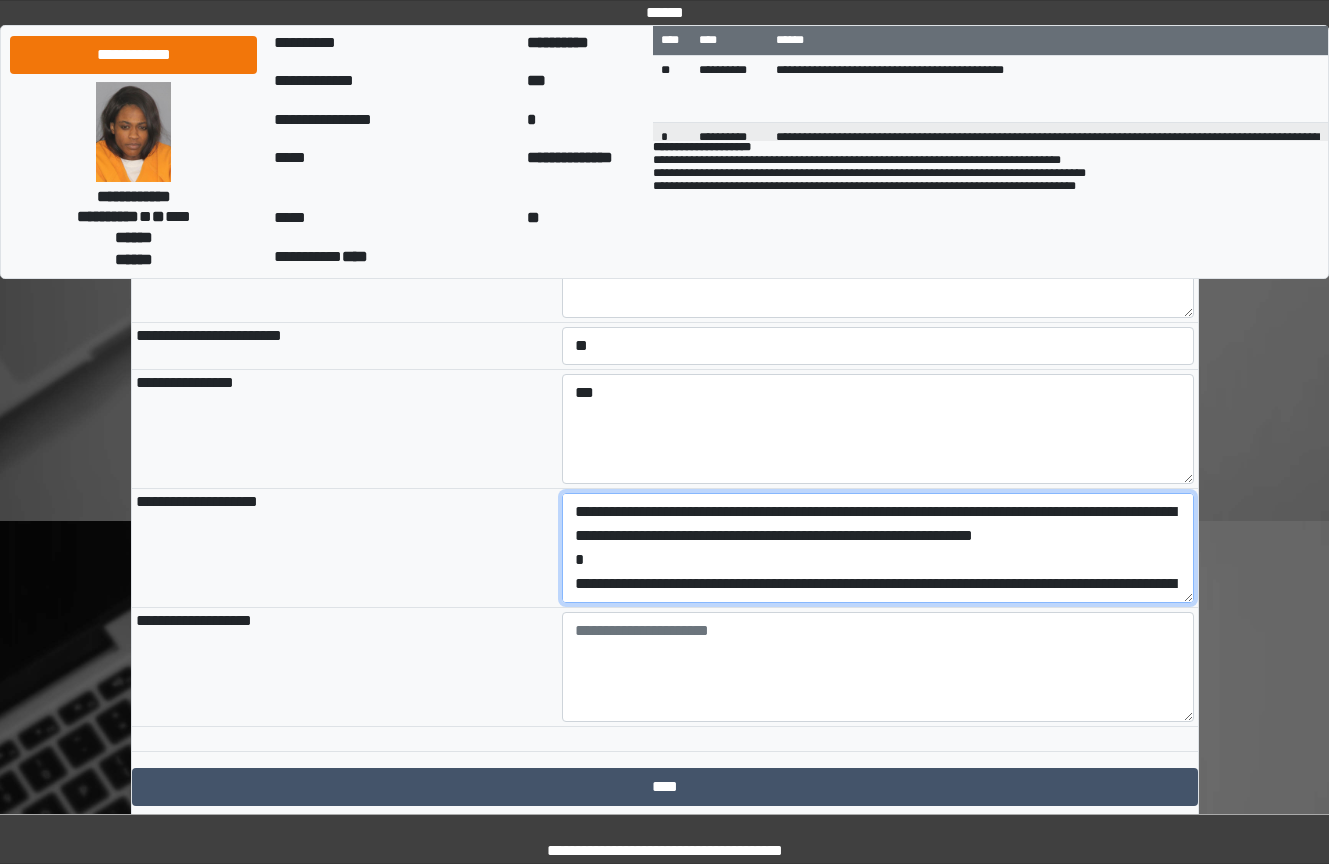 scroll, scrollTop: 65, scrollLeft: 0, axis: vertical 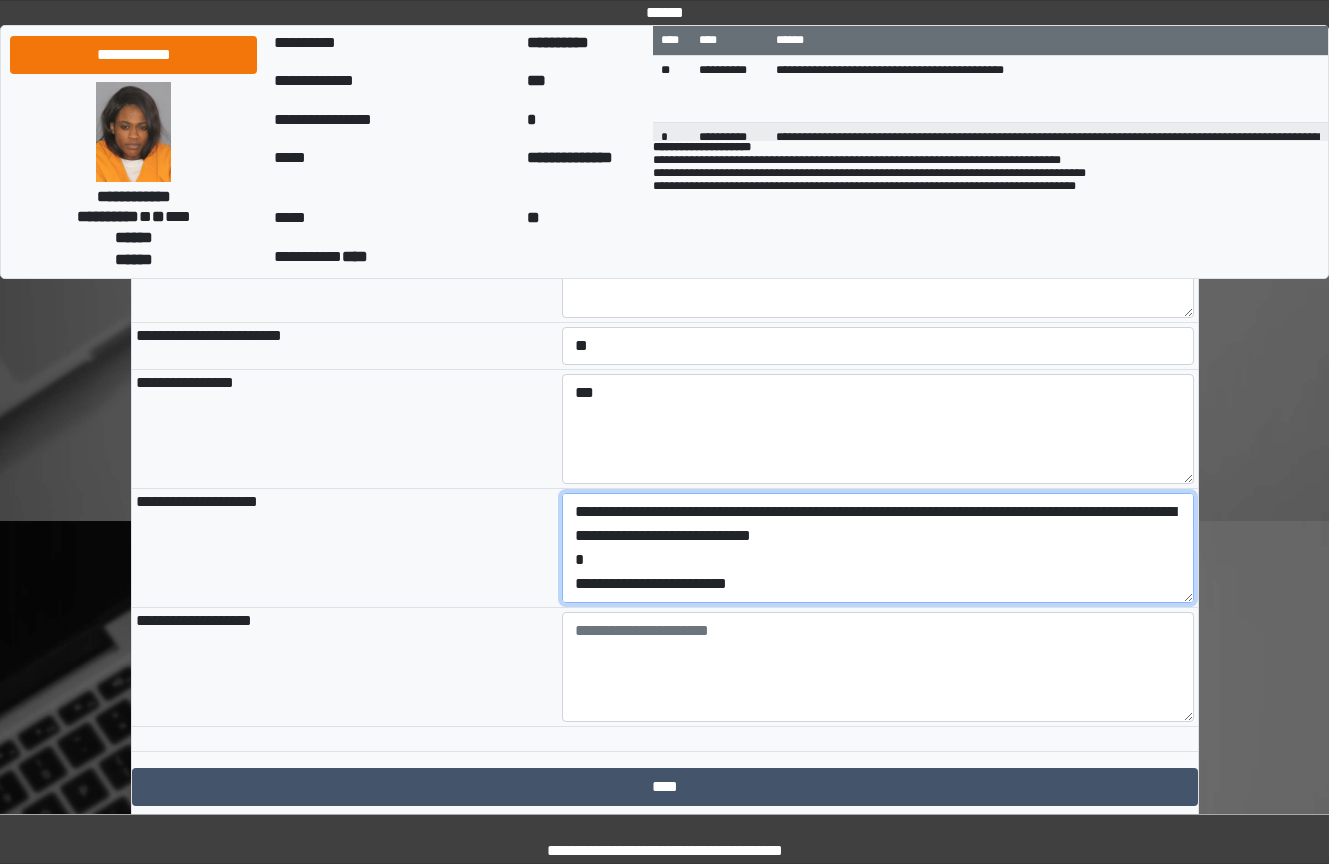 drag, startPoint x: 681, startPoint y: 678, endPoint x: 569, endPoint y: 674, distance: 112.0714 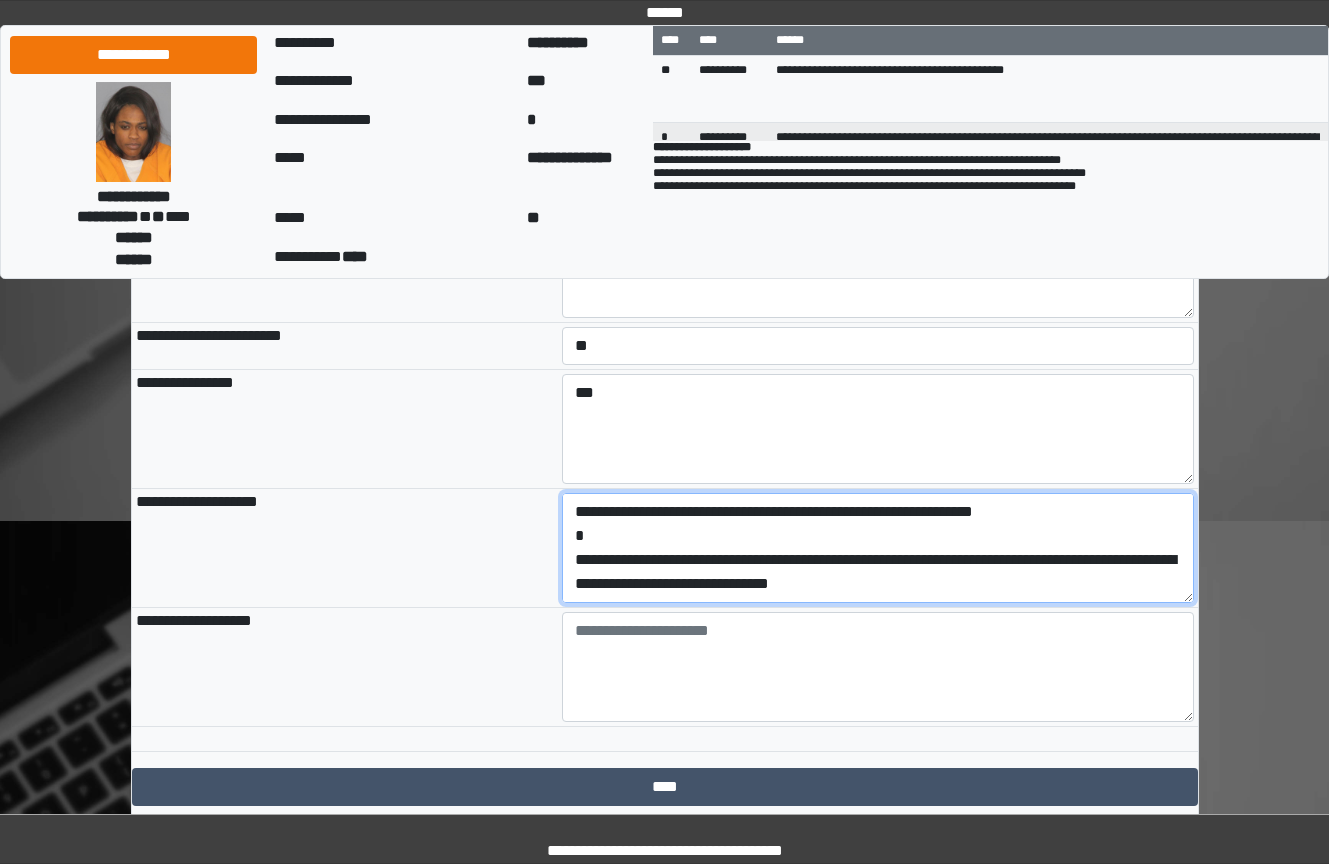 type on "**********" 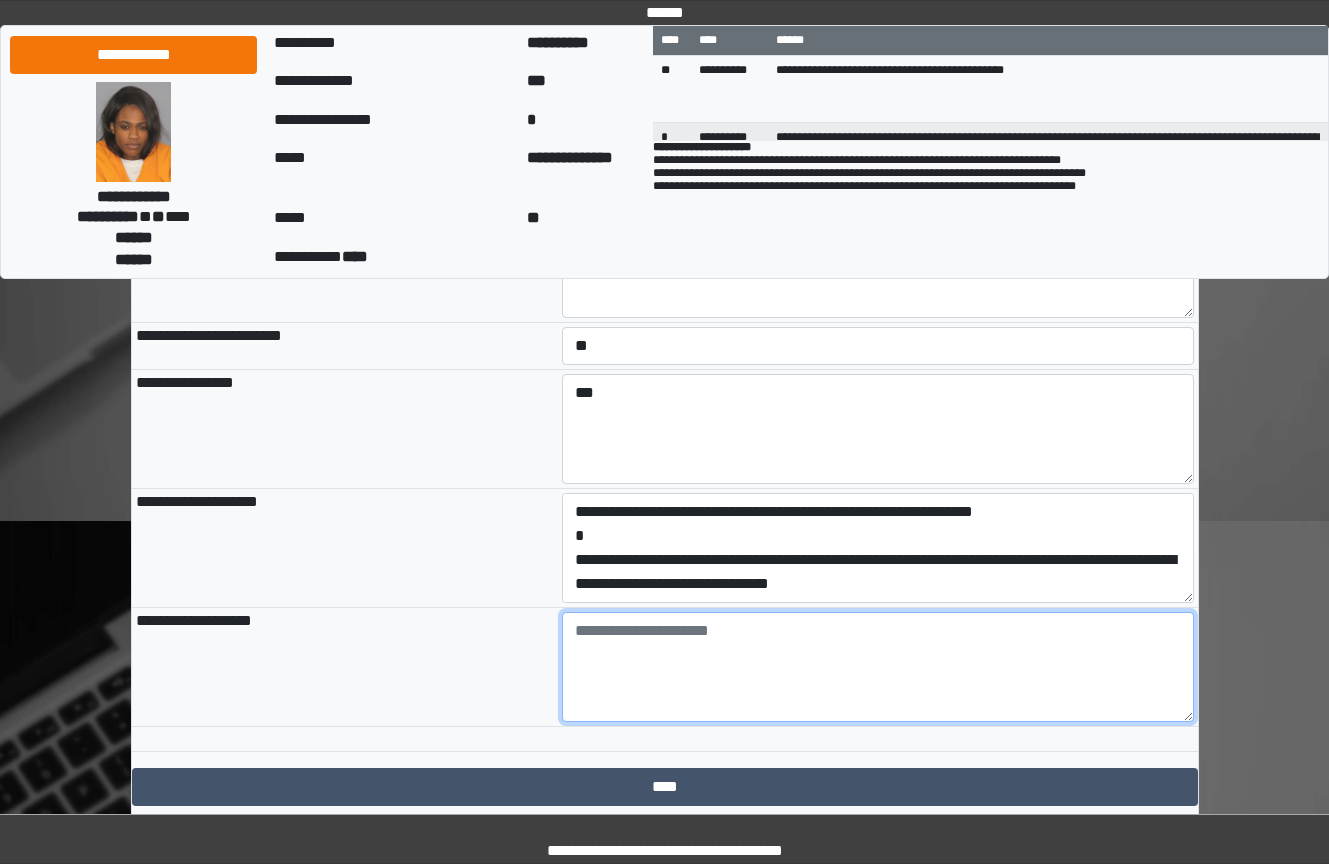 click at bounding box center [878, 667] 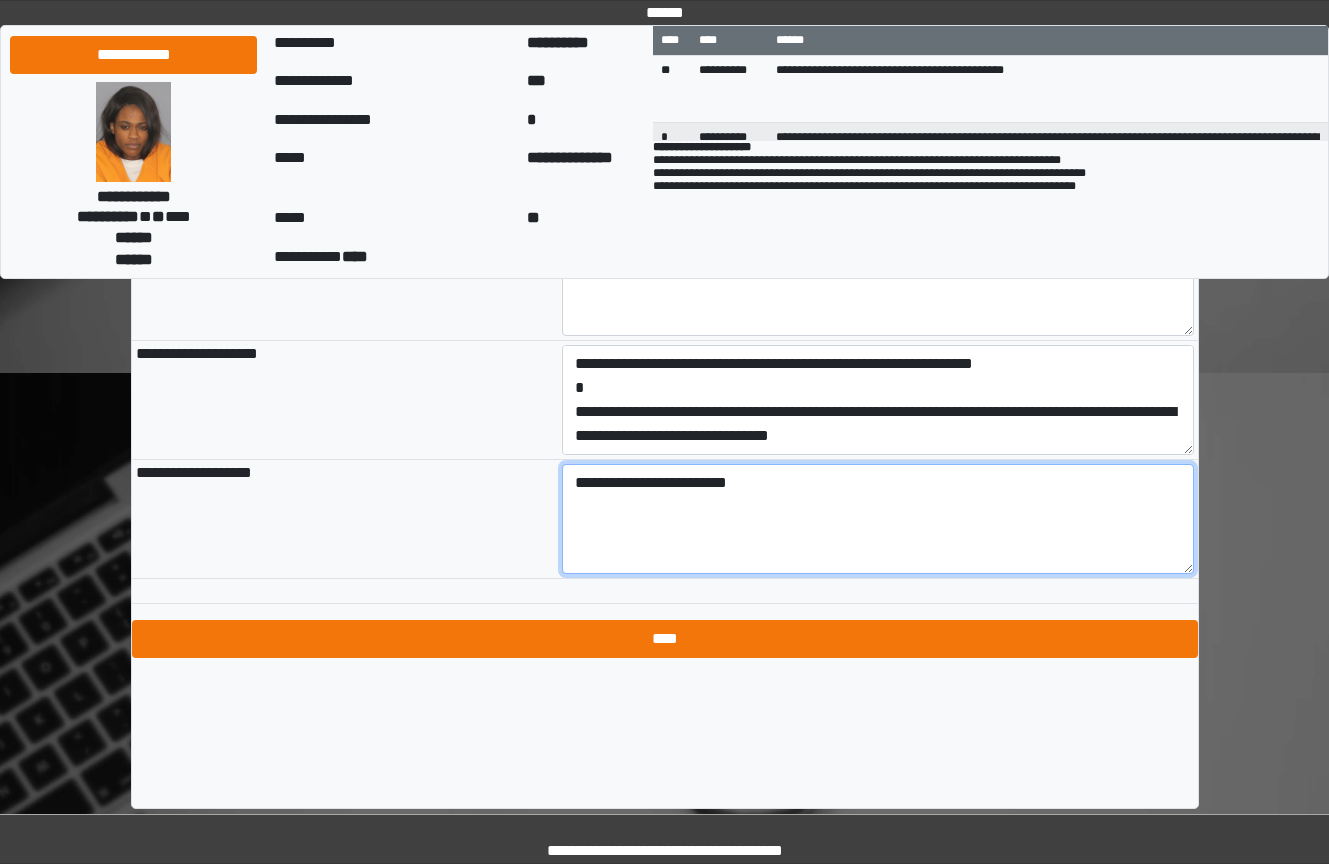 scroll, scrollTop: 2228, scrollLeft: 0, axis: vertical 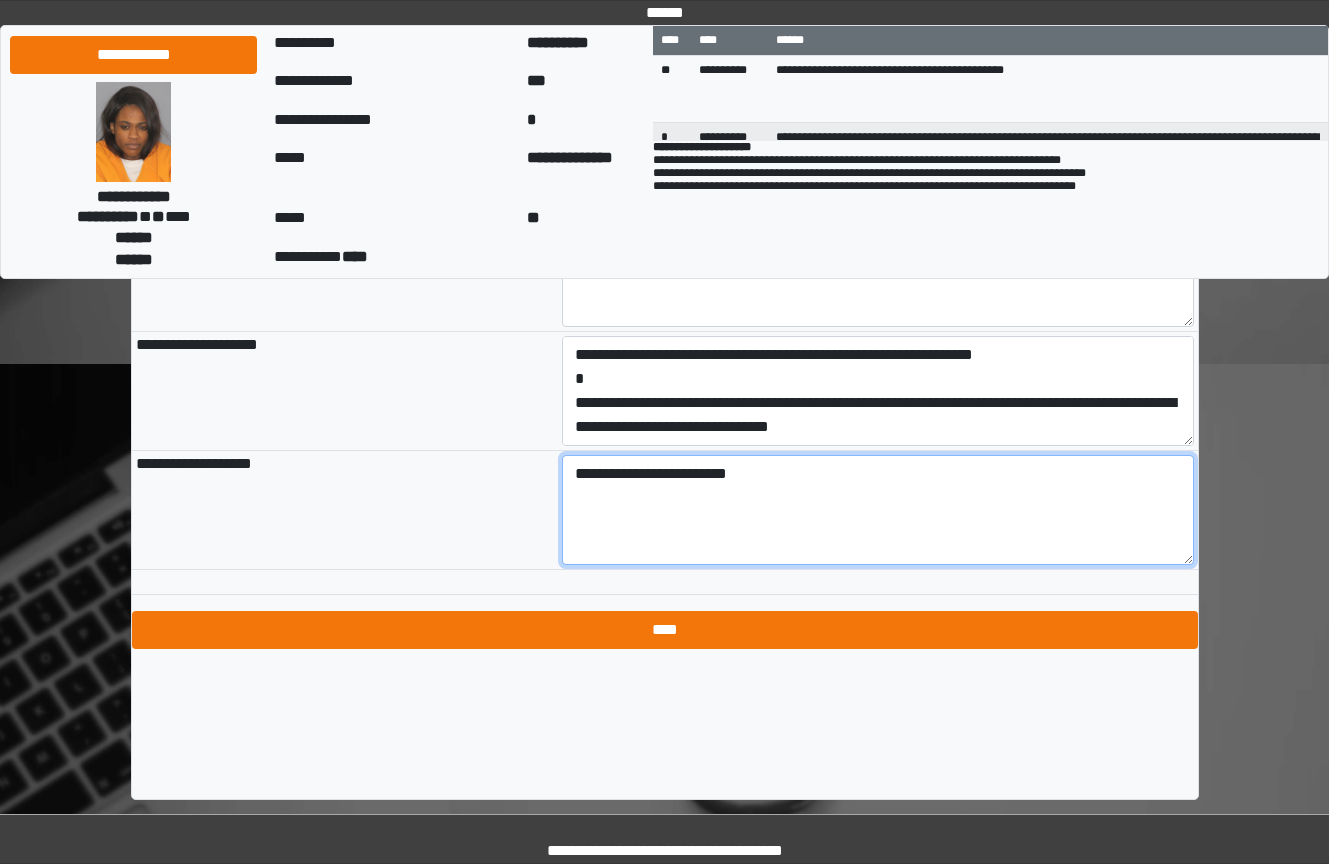 type on "**********" 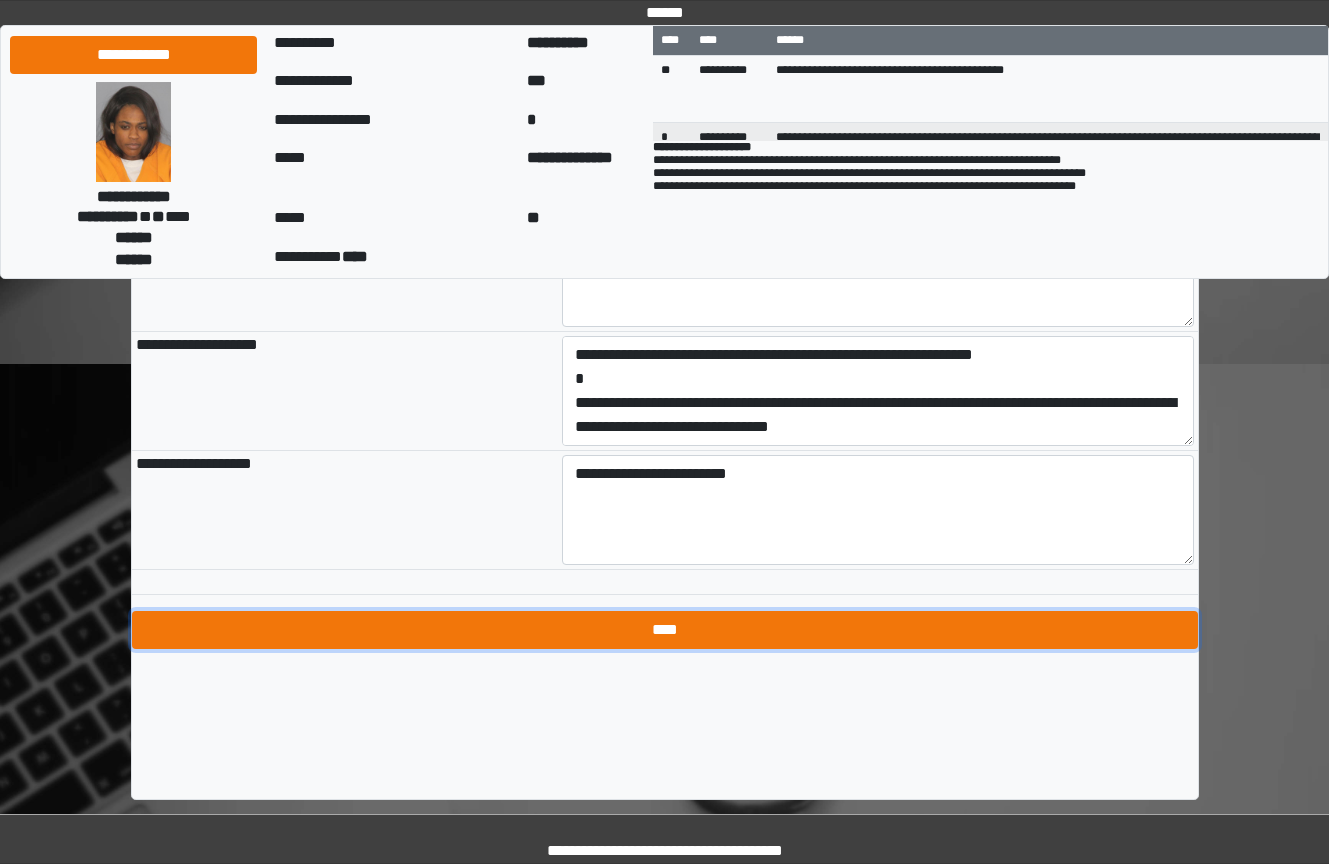 click on "****" at bounding box center (665, 630) 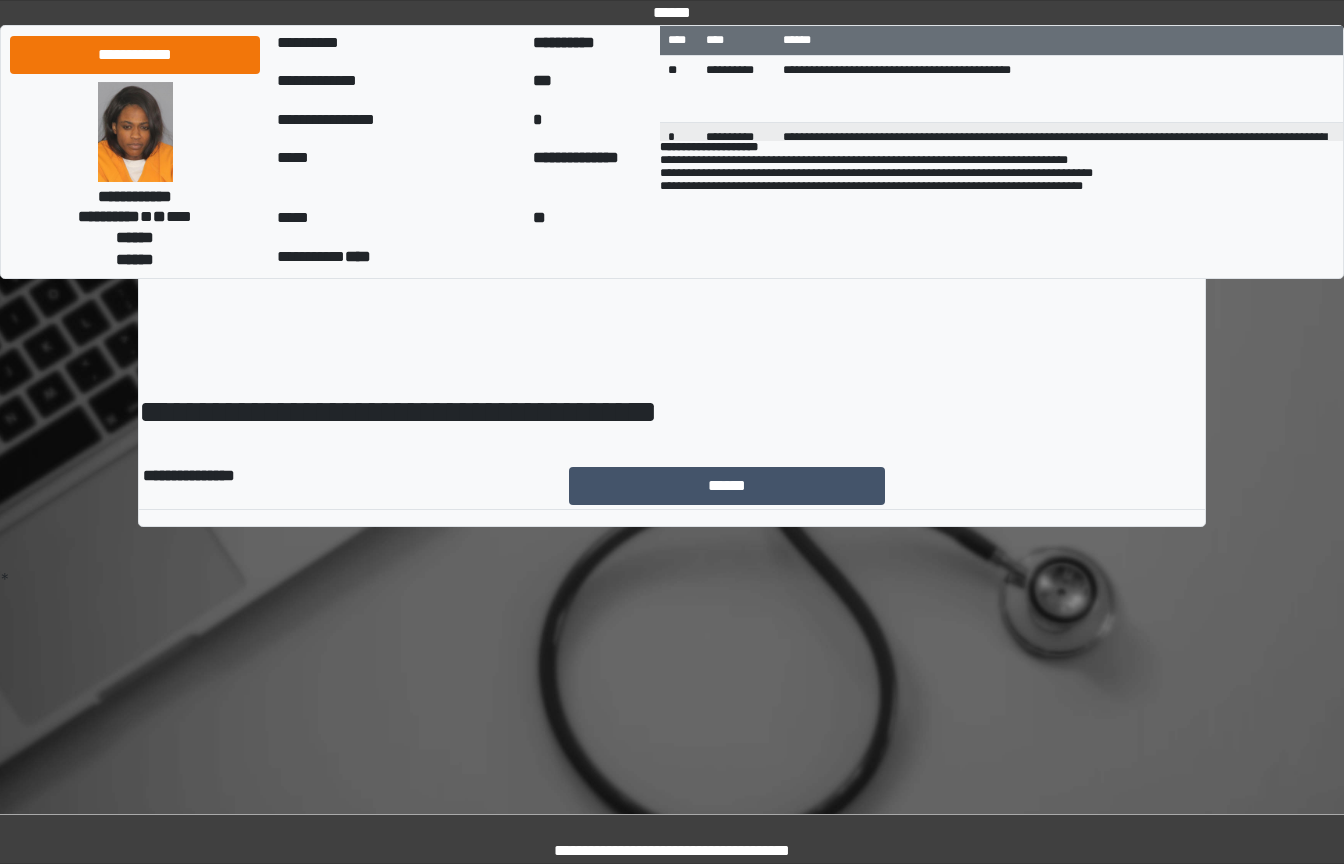 scroll, scrollTop: 0, scrollLeft: 0, axis: both 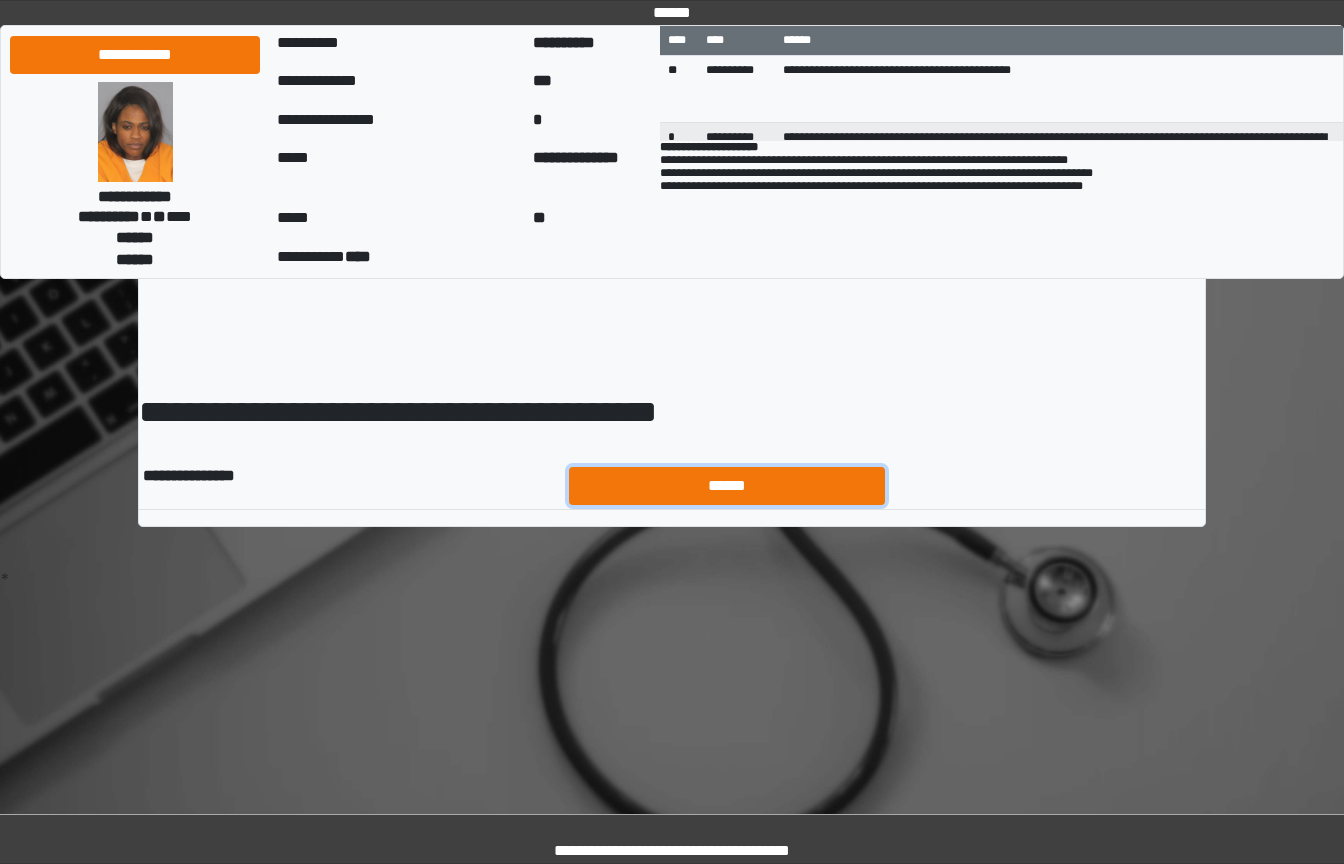 click on "******" at bounding box center (727, 486) 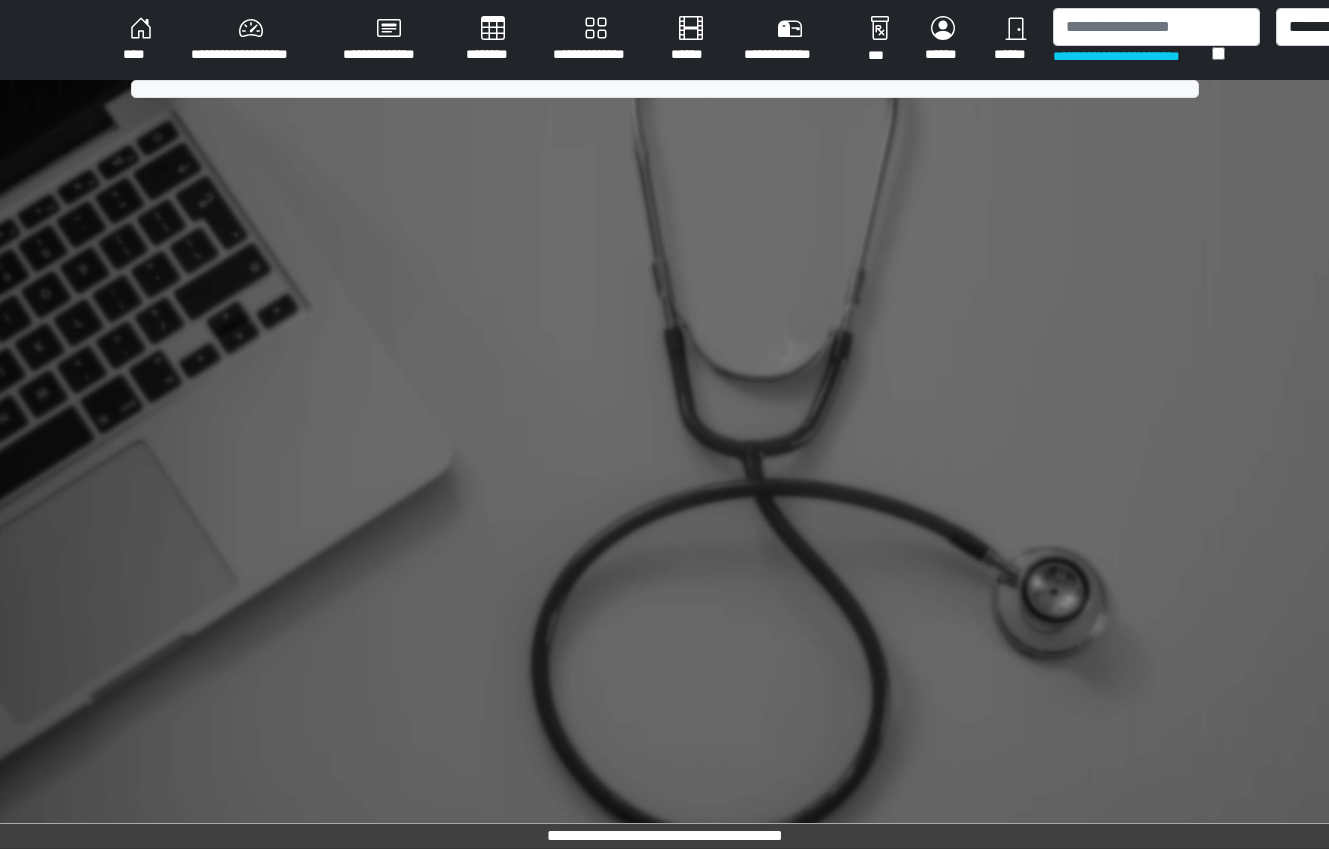scroll, scrollTop: 0, scrollLeft: 0, axis: both 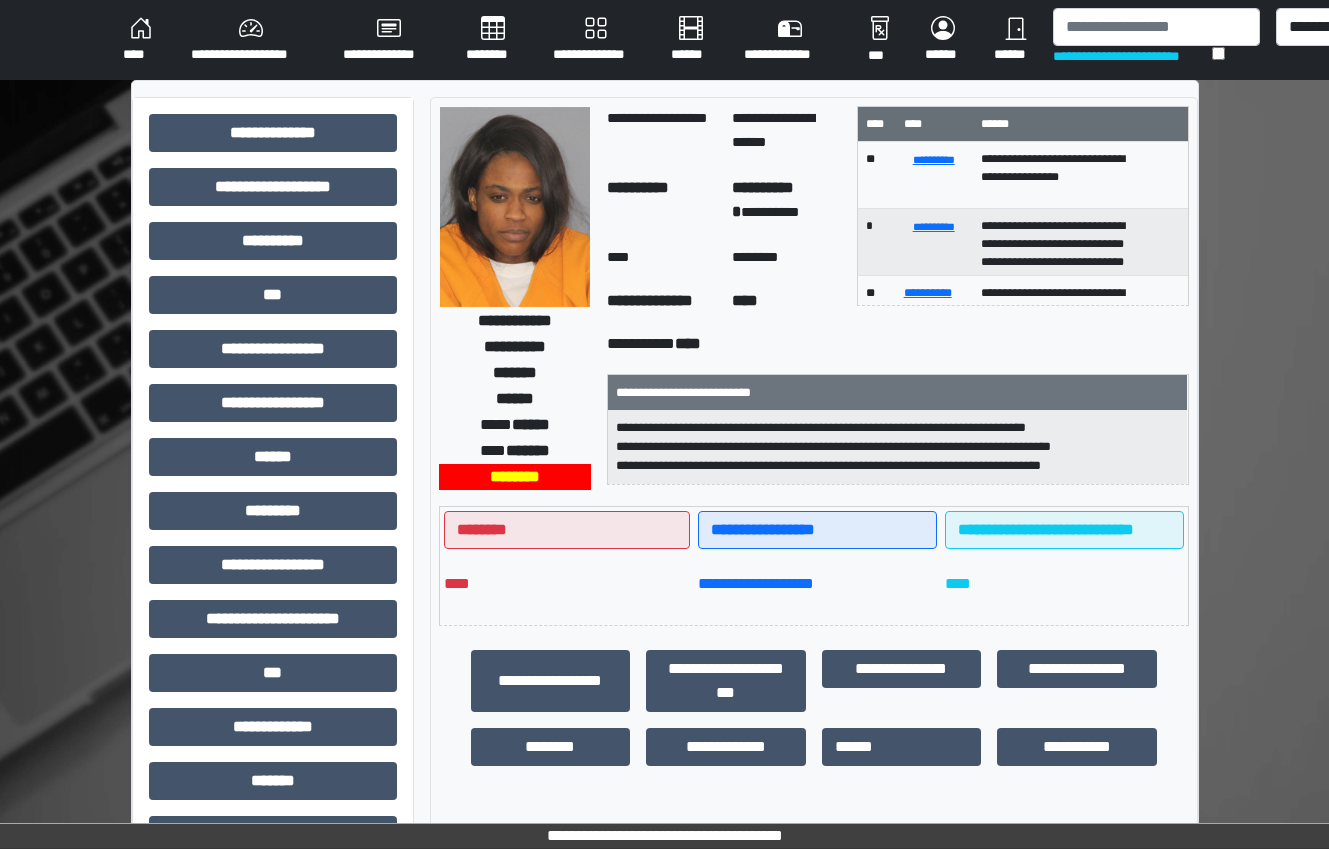 click on "**********" at bounding box center (1132, 56) 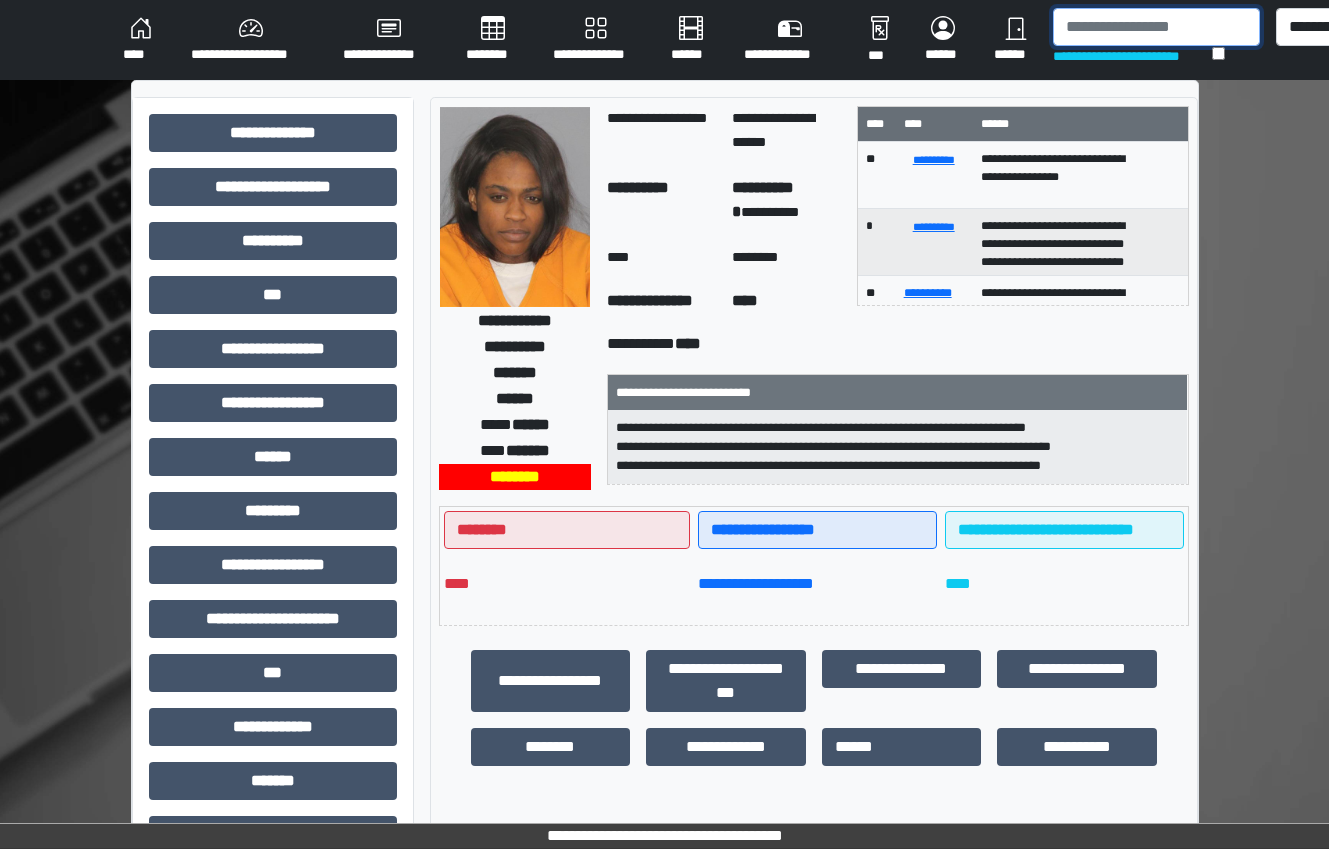 click at bounding box center [1156, 27] 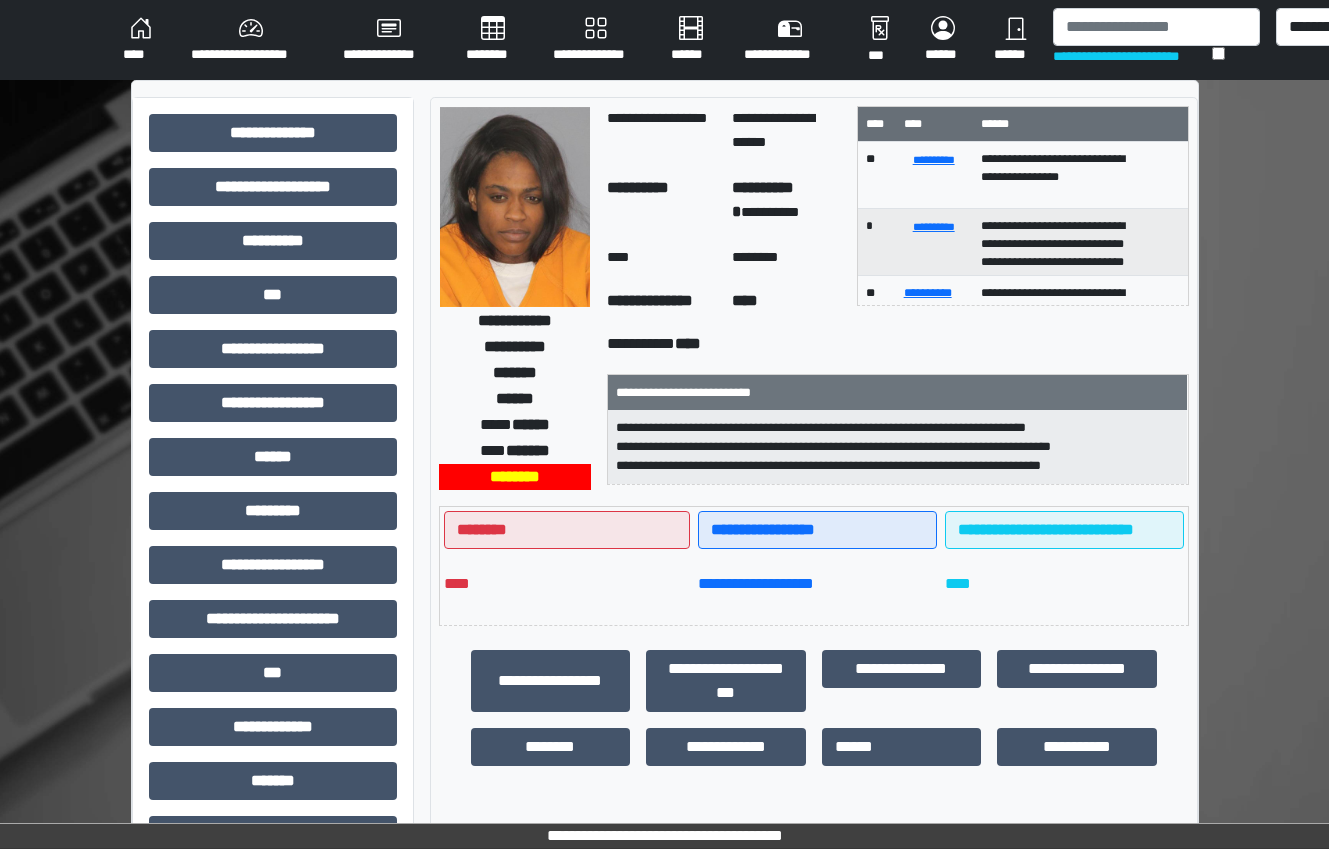 click on "**********" at bounding box center [1132, 56] 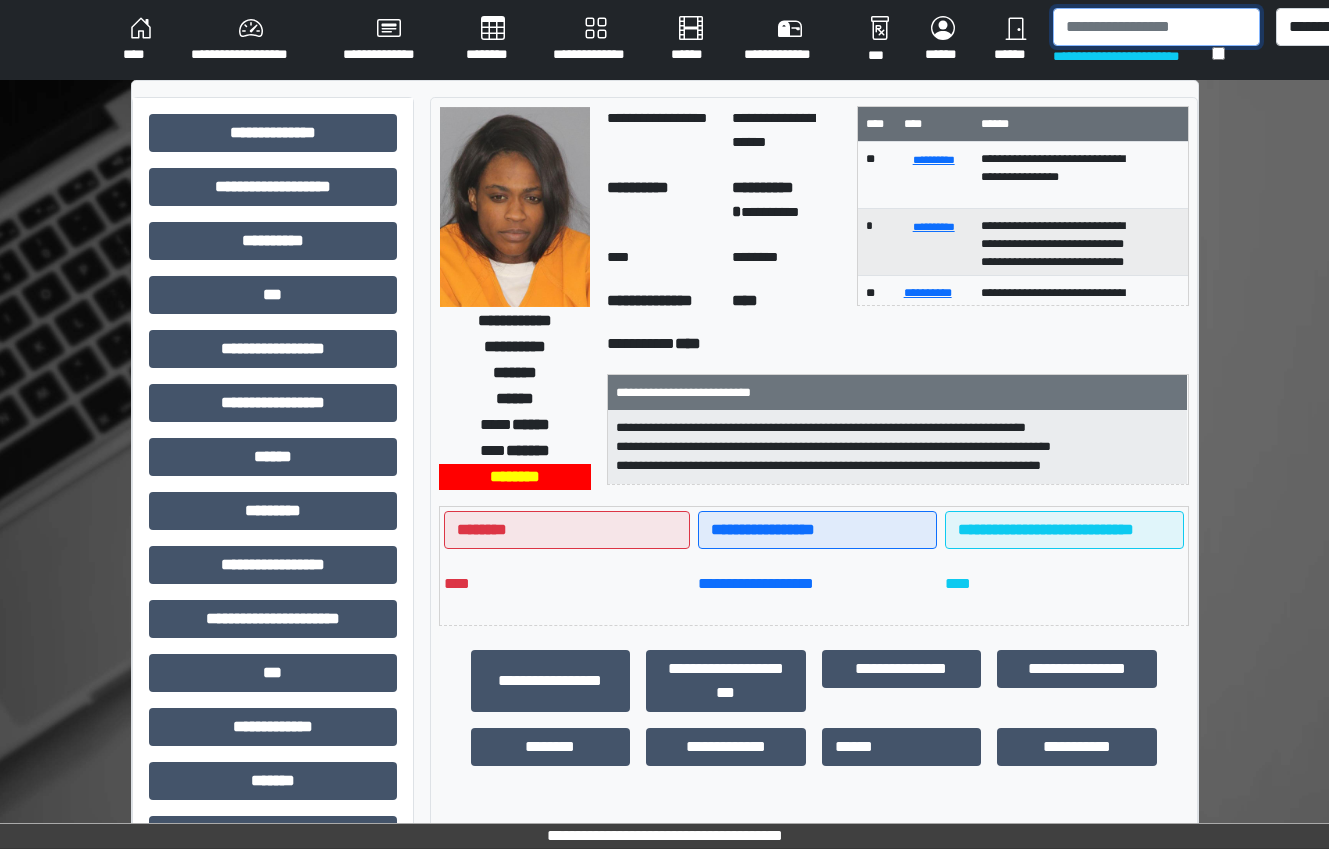 click at bounding box center [1156, 27] 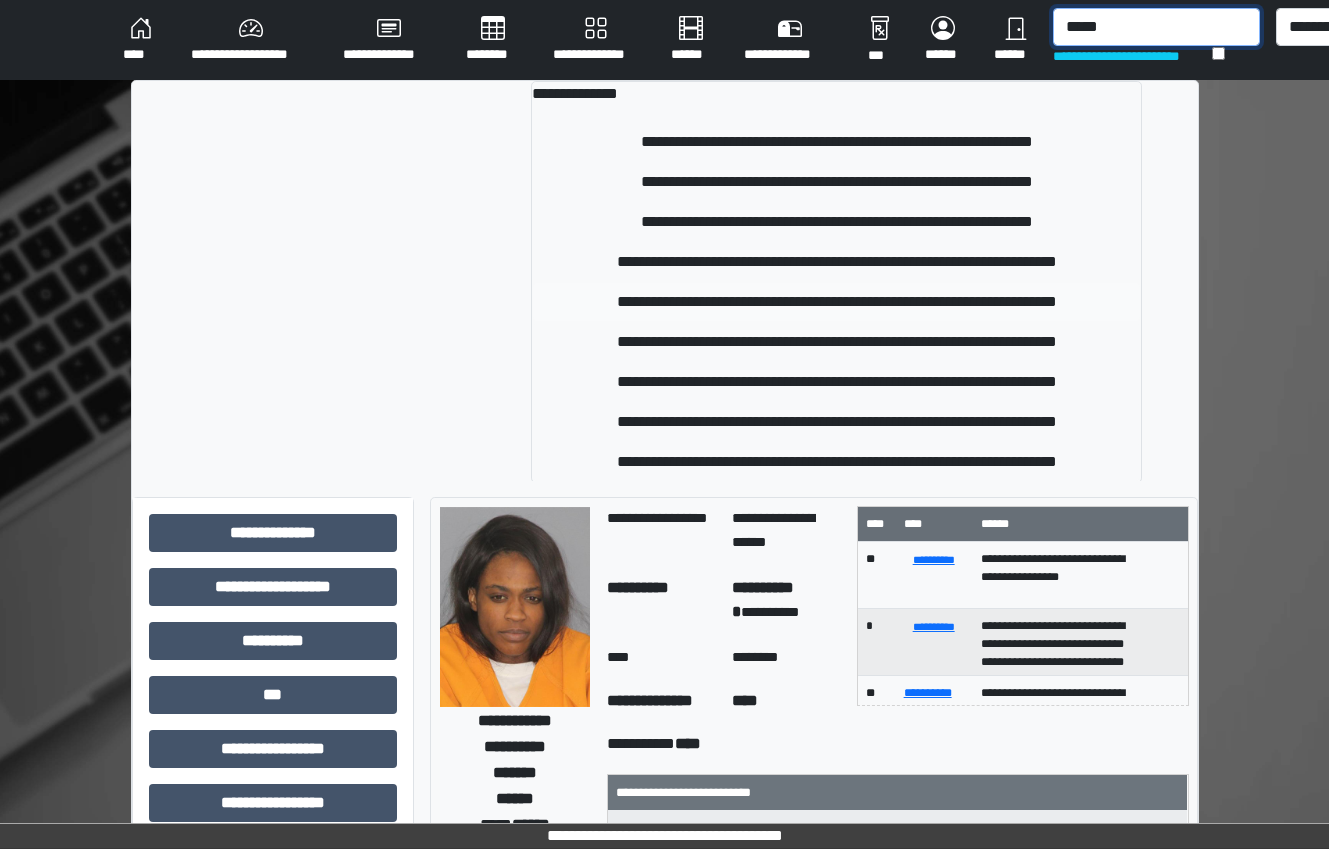 type on "*****" 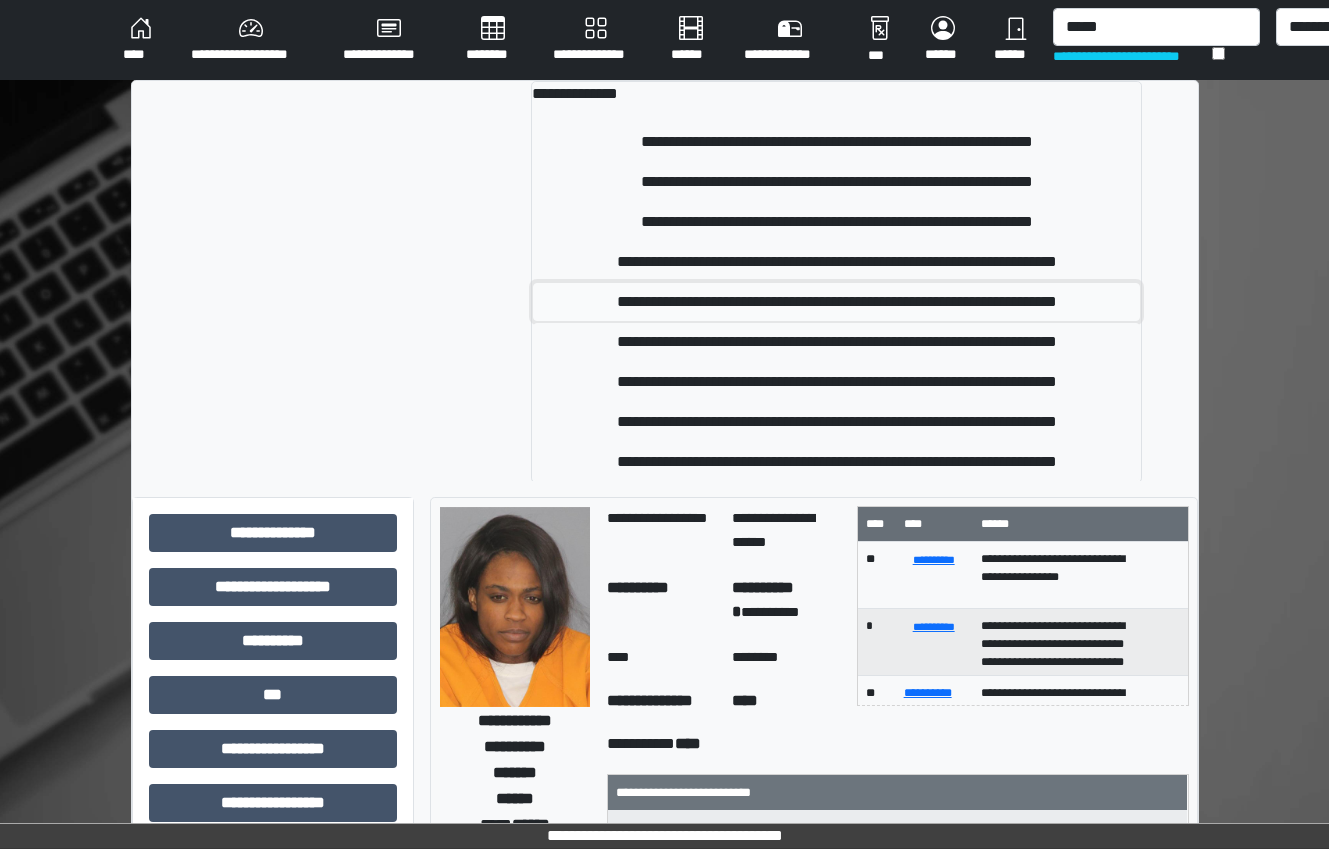 click on "**********" at bounding box center (836, 302) 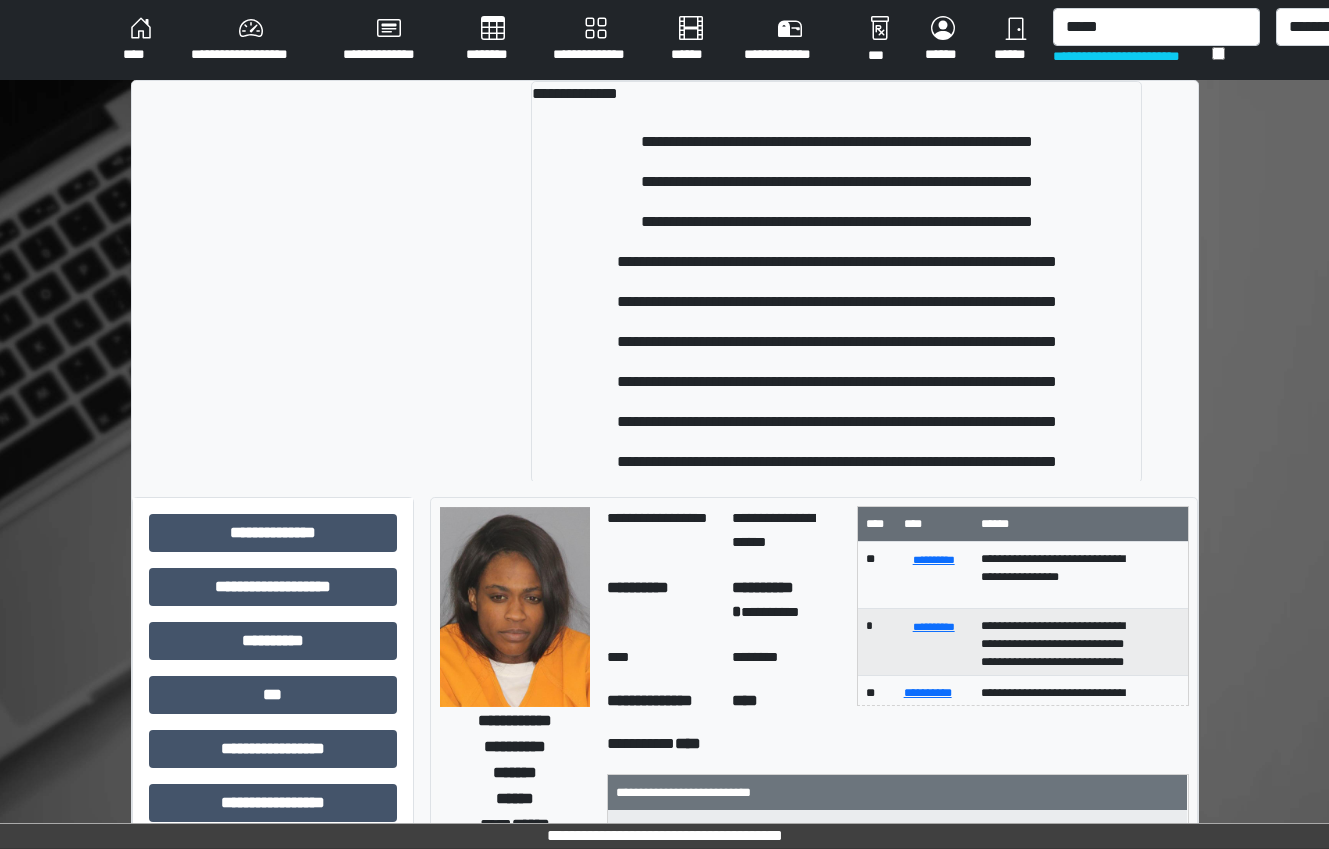 type 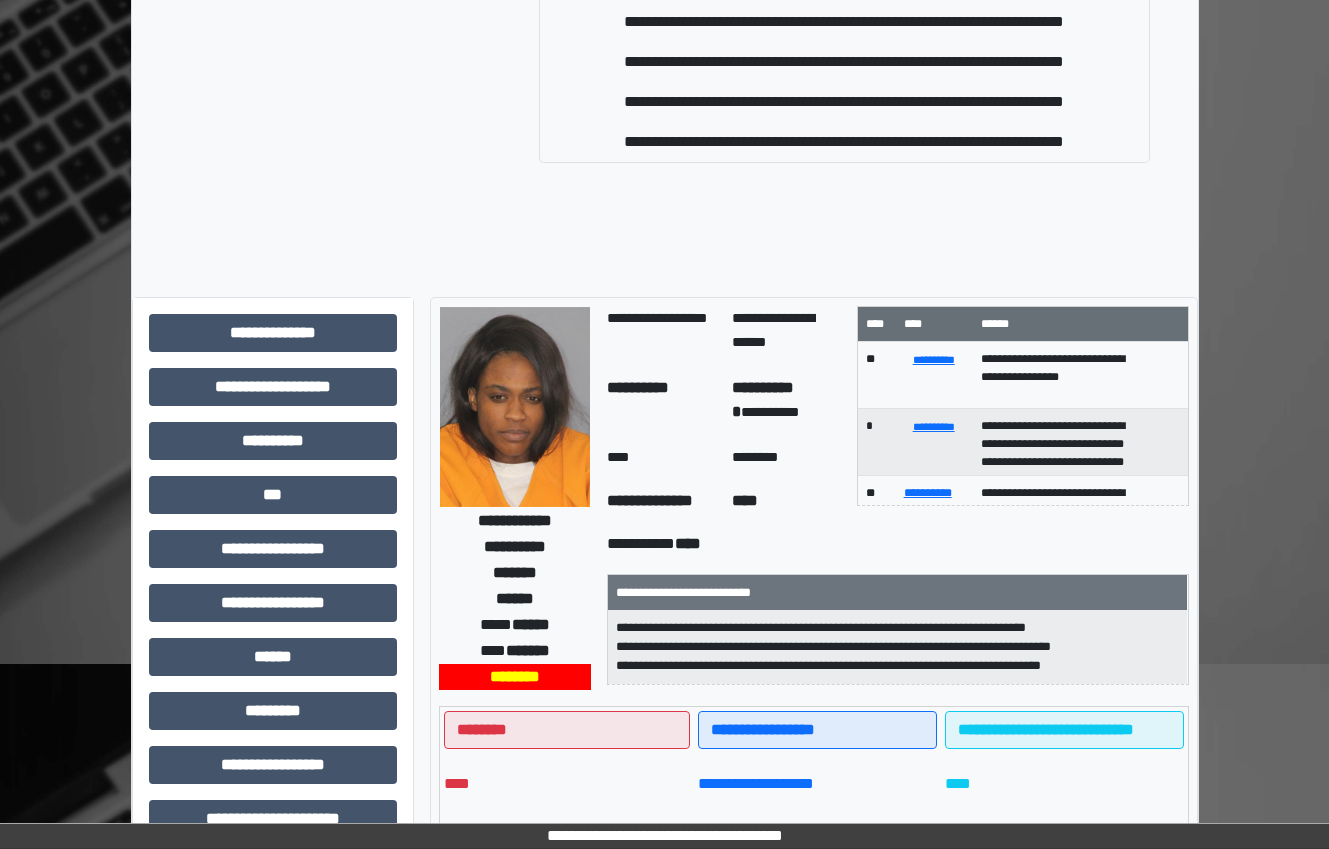 scroll, scrollTop: 600, scrollLeft: 0, axis: vertical 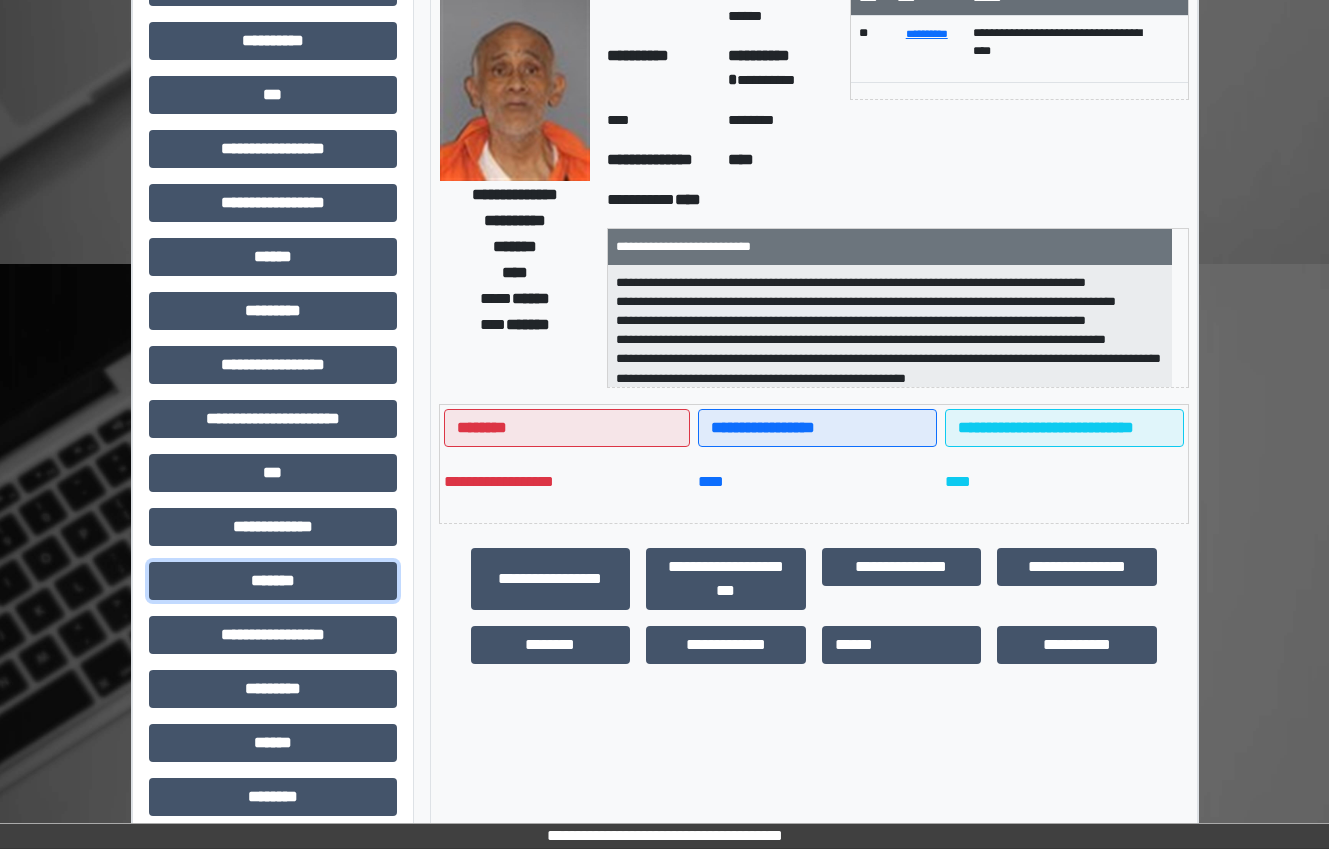 click on "*******" at bounding box center (273, 581) 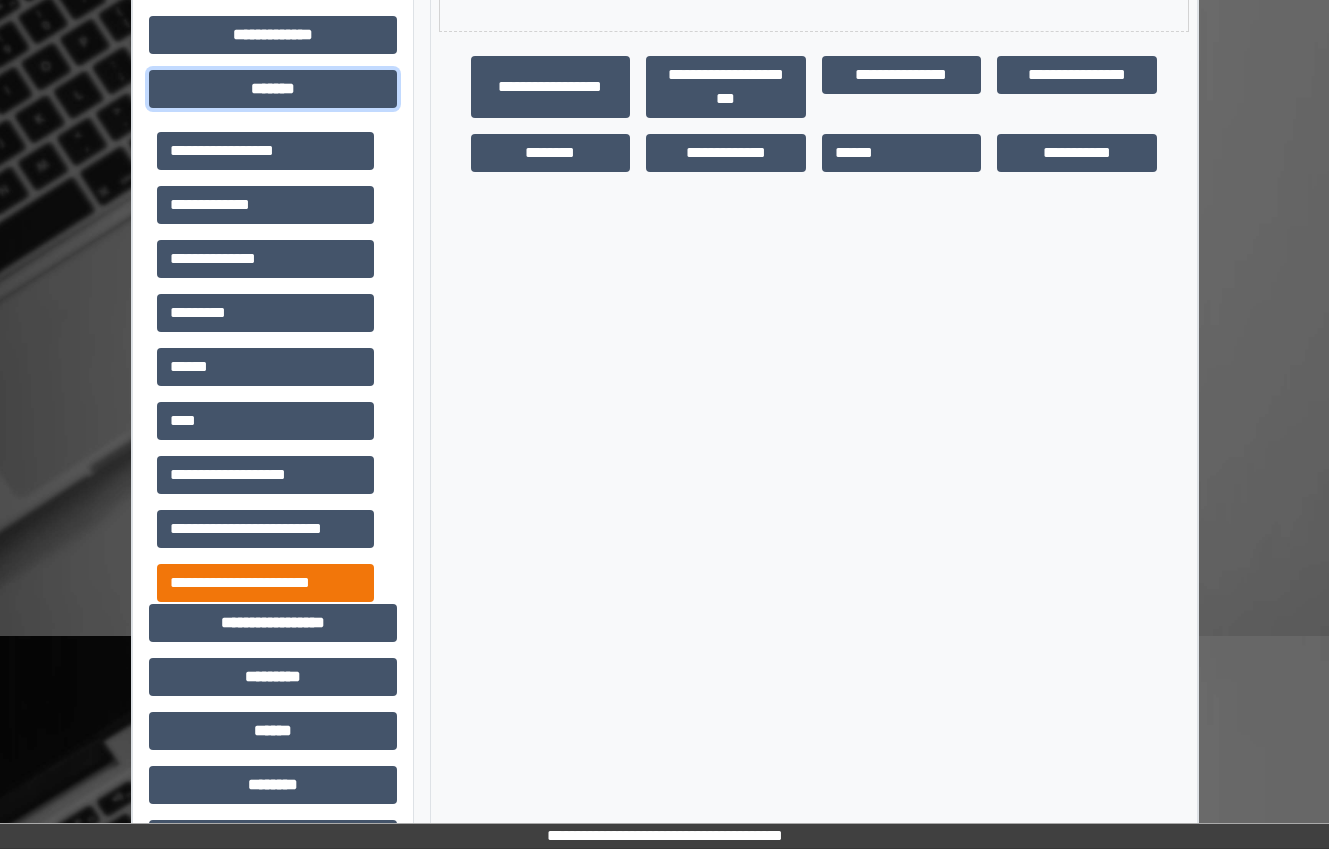 scroll, scrollTop: 1100, scrollLeft: 0, axis: vertical 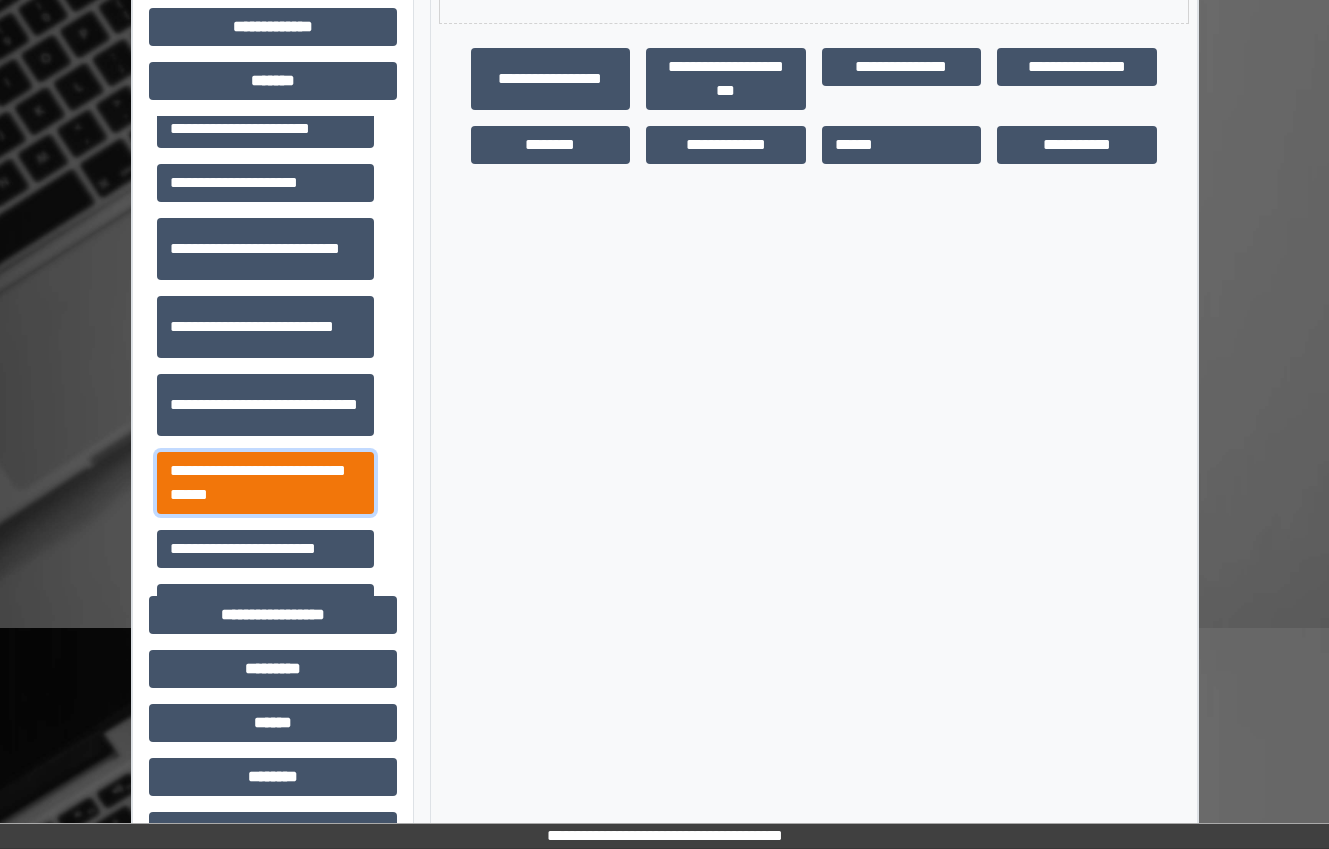 click on "**********" at bounding box center (265, 483) 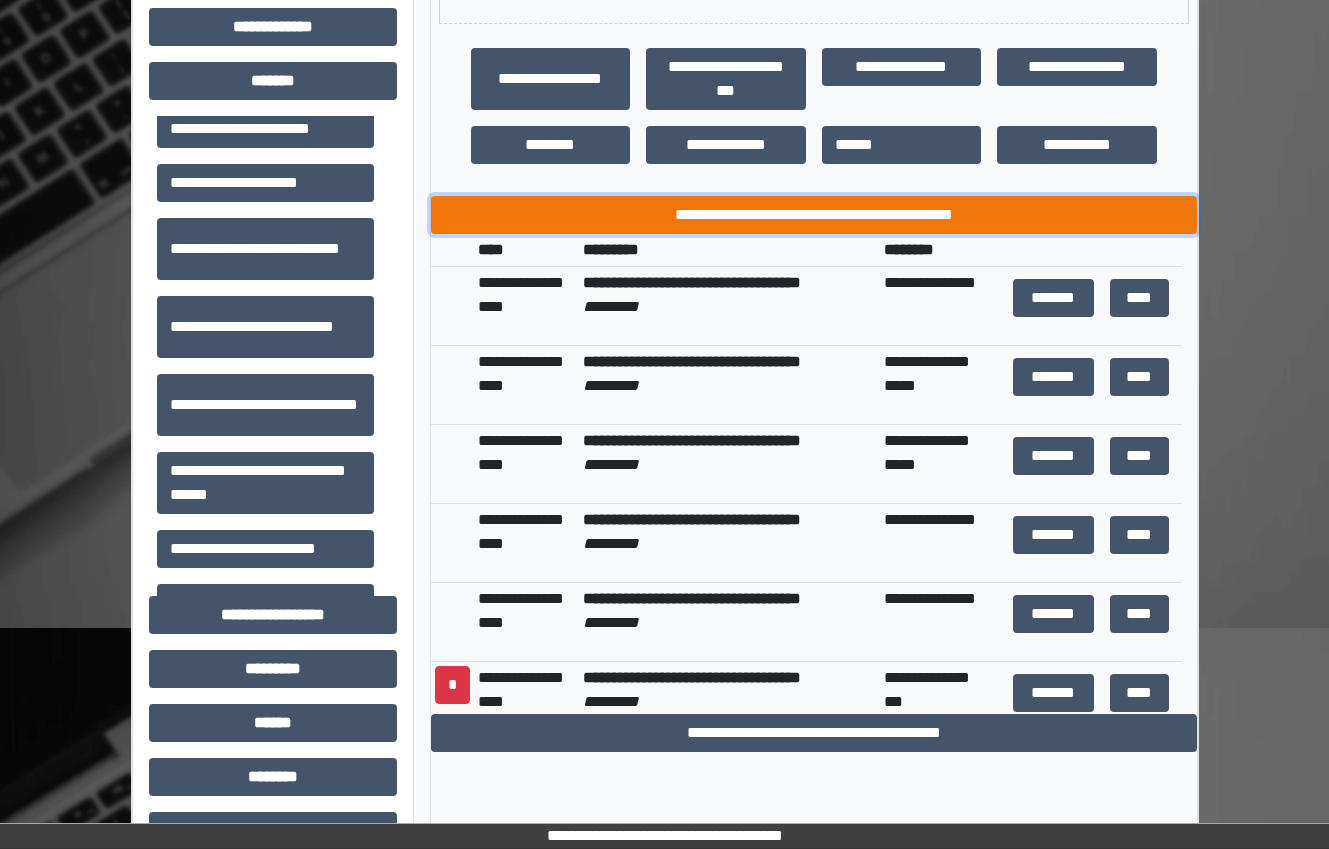 click on "**********" at bounding box center (814, 215) 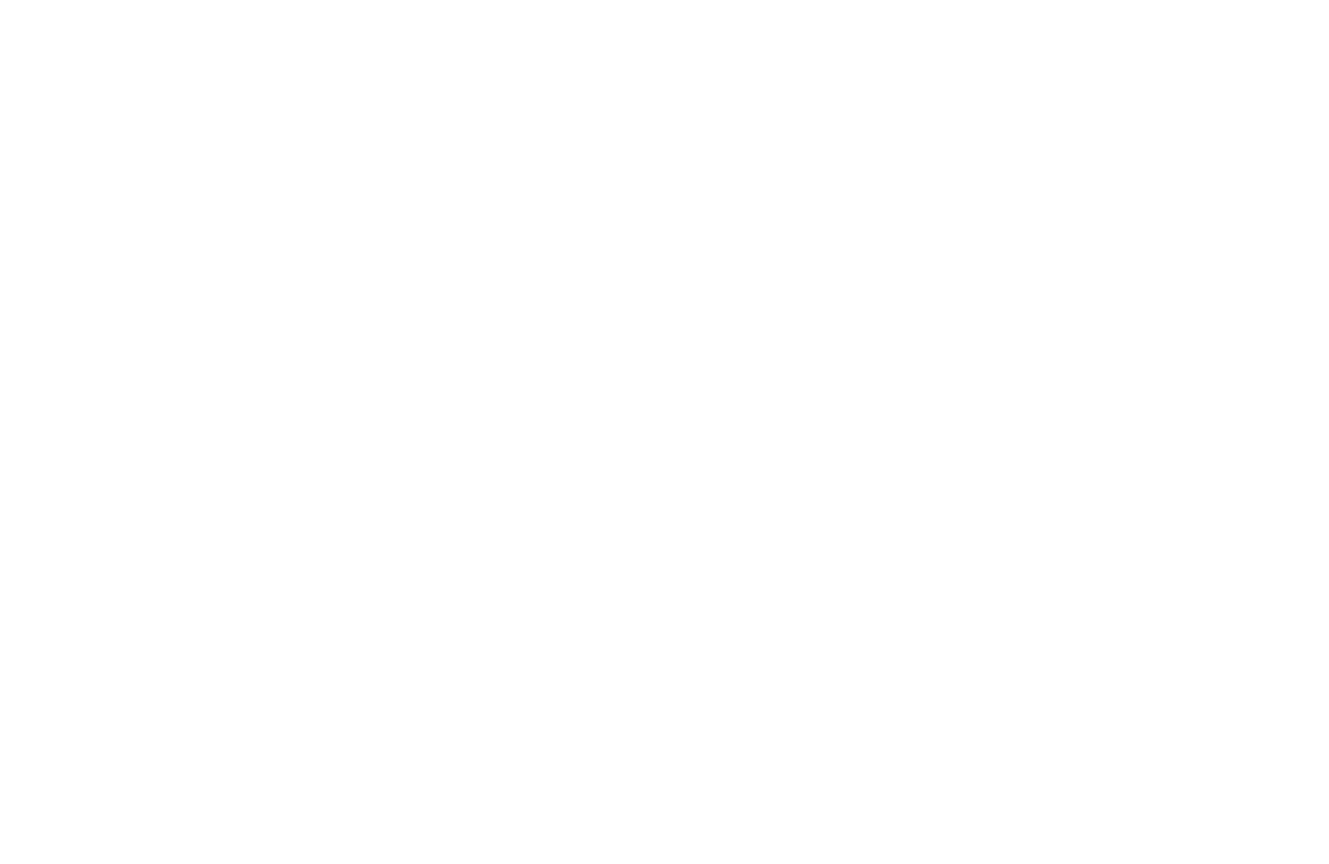 scroll, scrollTop: 0, scrollLeft: 0, axis: both 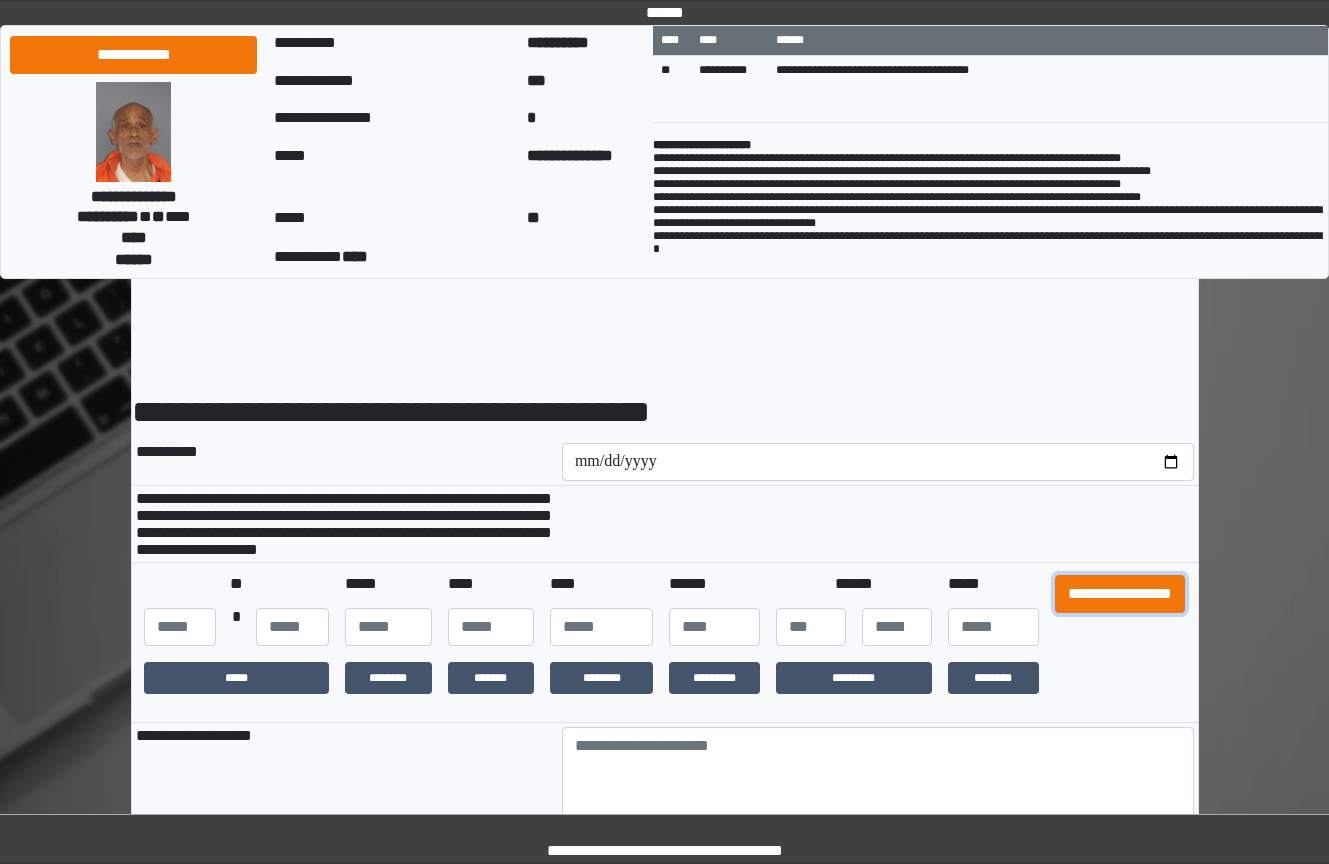 click on "**********" at bounding box center [1120, 594] 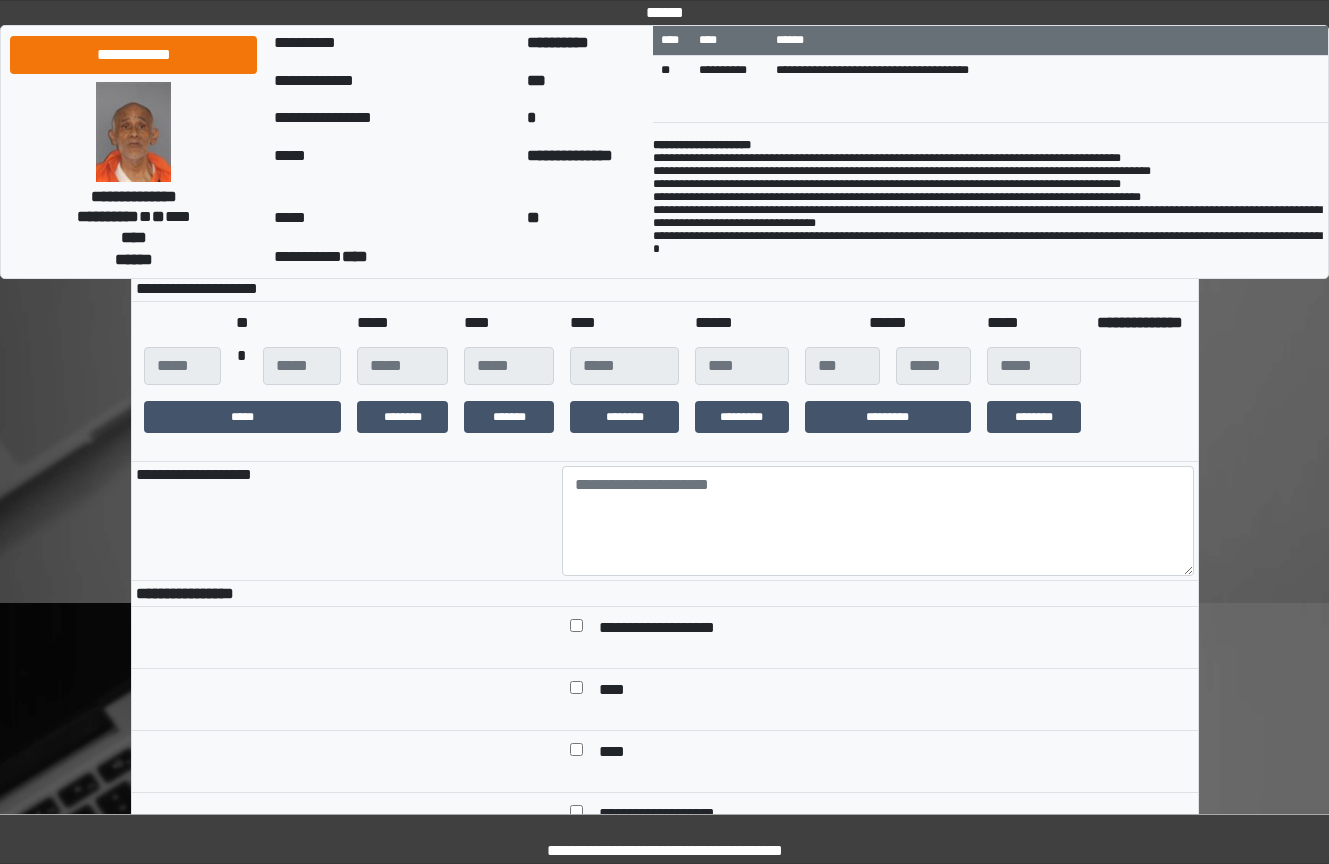 scroll, scrollTop: 300, scrollLeft: 0, axis: vertical 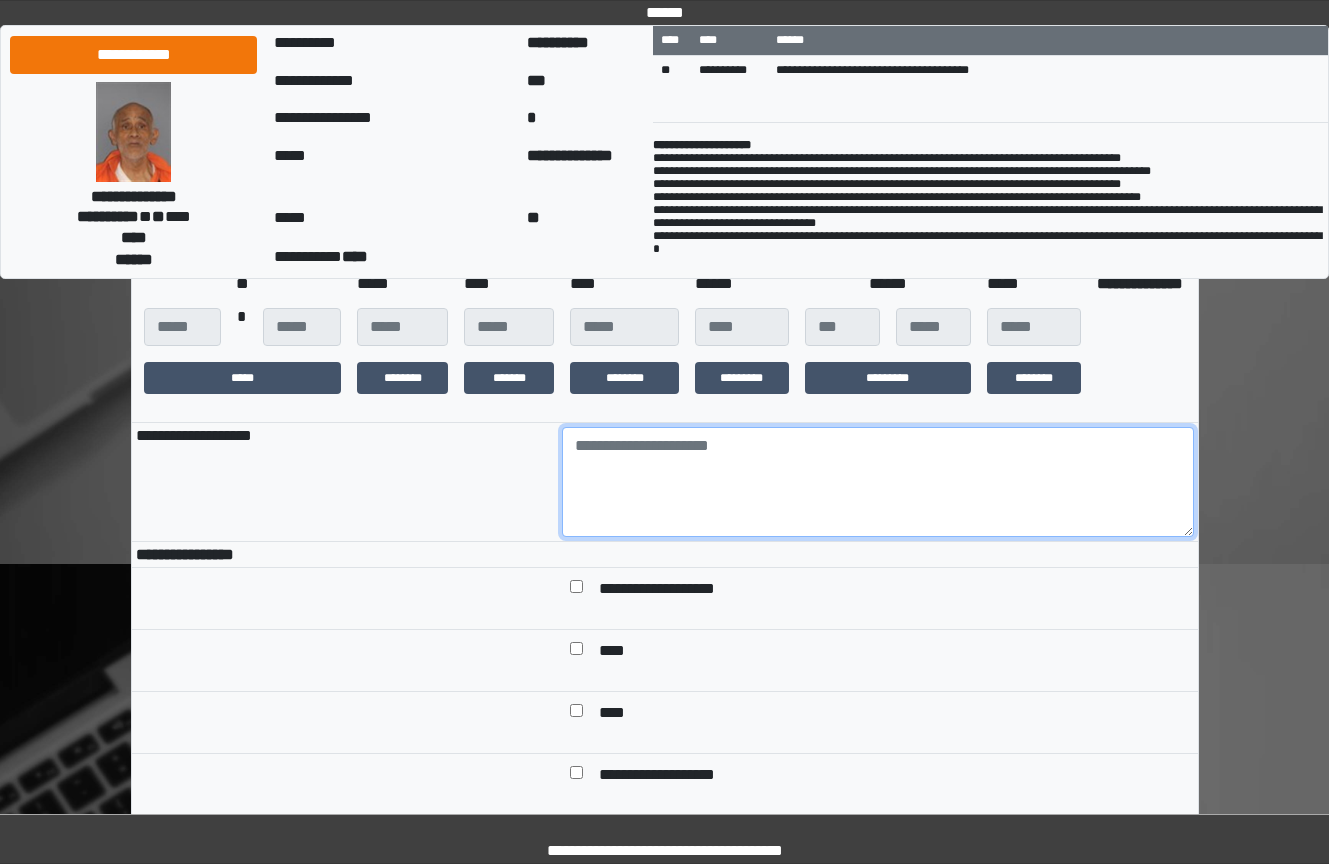 click at bounding box center [878, 482] 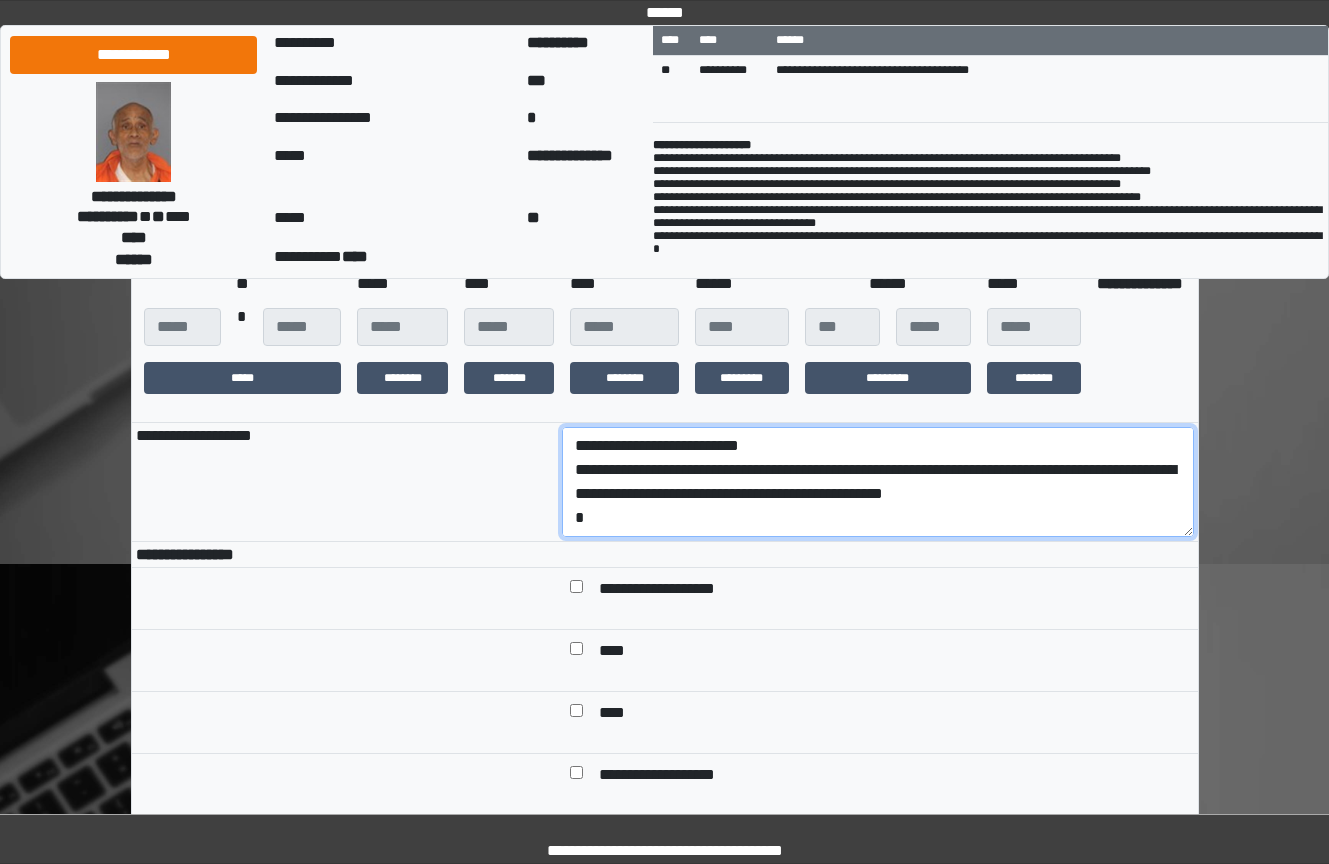 scroll, scrollTop: 89, scrollLeft: 0, axis: vertical 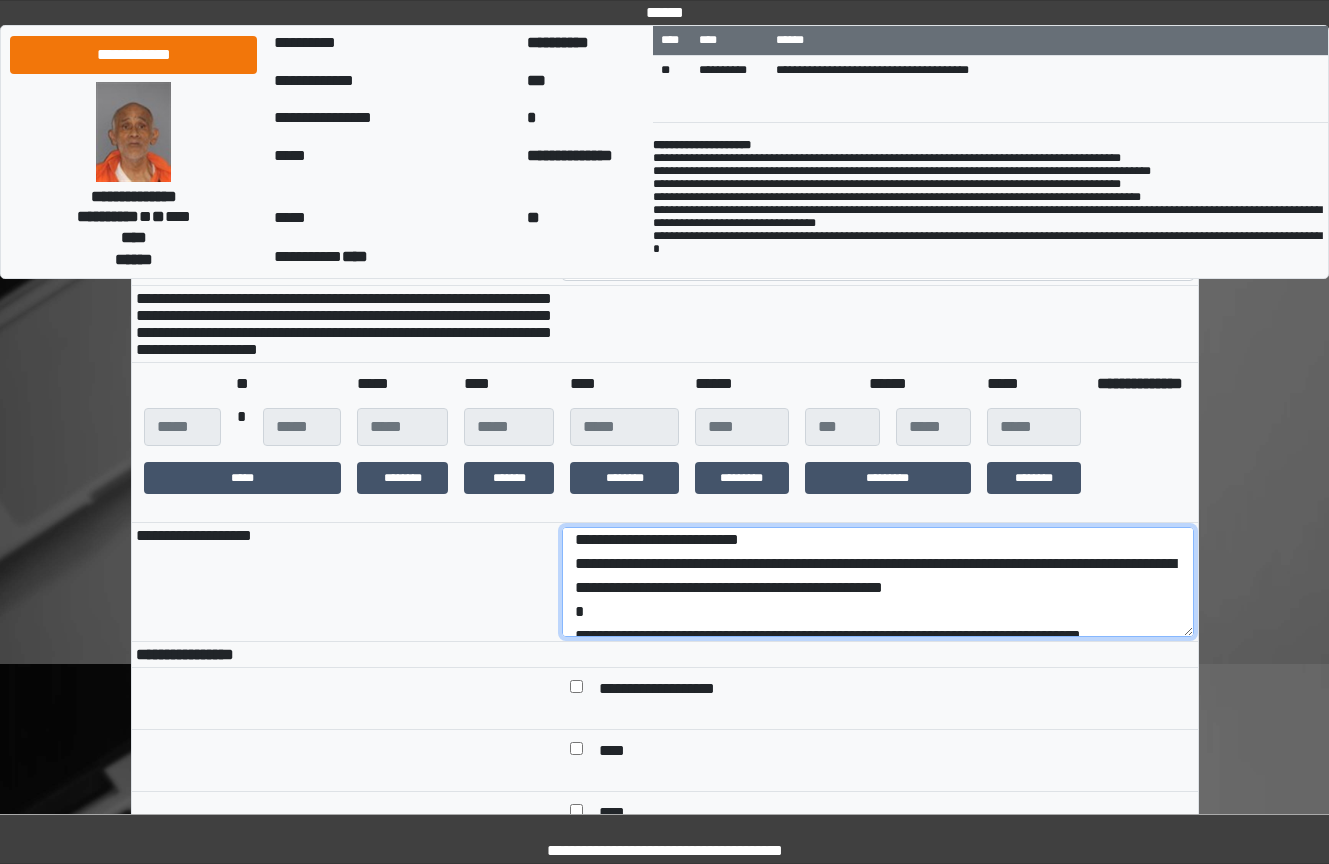 drag, startPoint x: 811, startPoint y: 541, endPoint x: 539, endPoint y: 609, distance: 280.3712 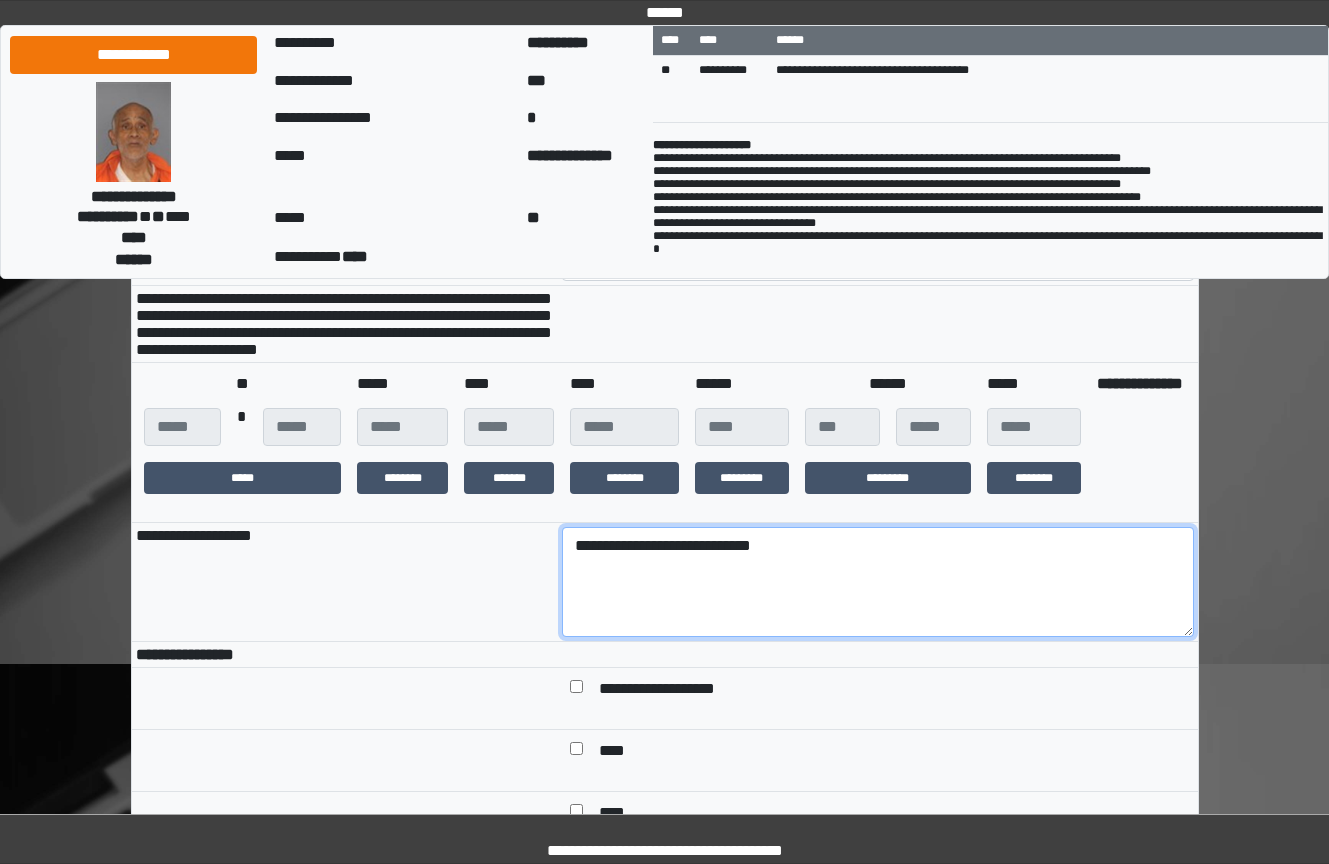 scroll, scrollTop: 0, scrollLeft: 0, axis: both 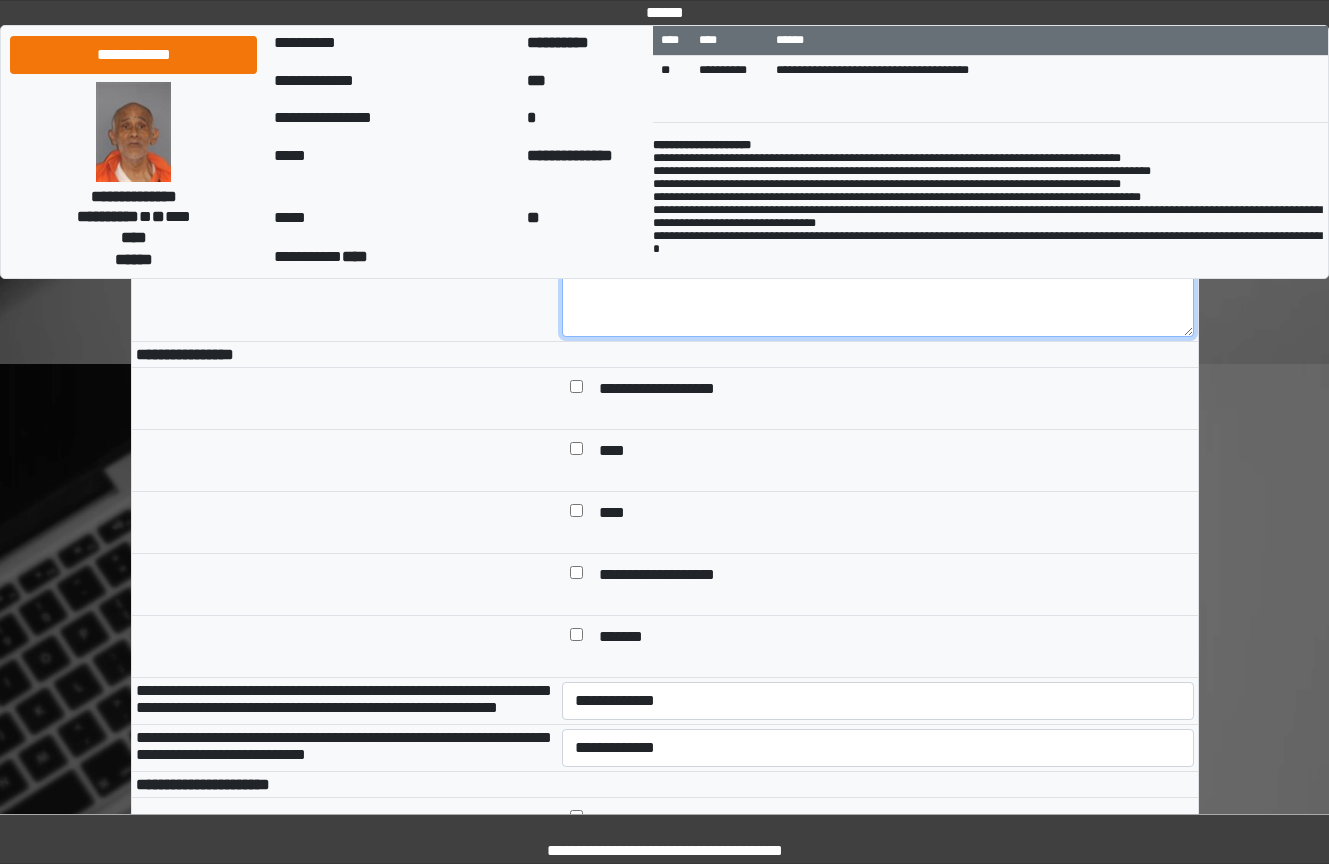 type on "**********" 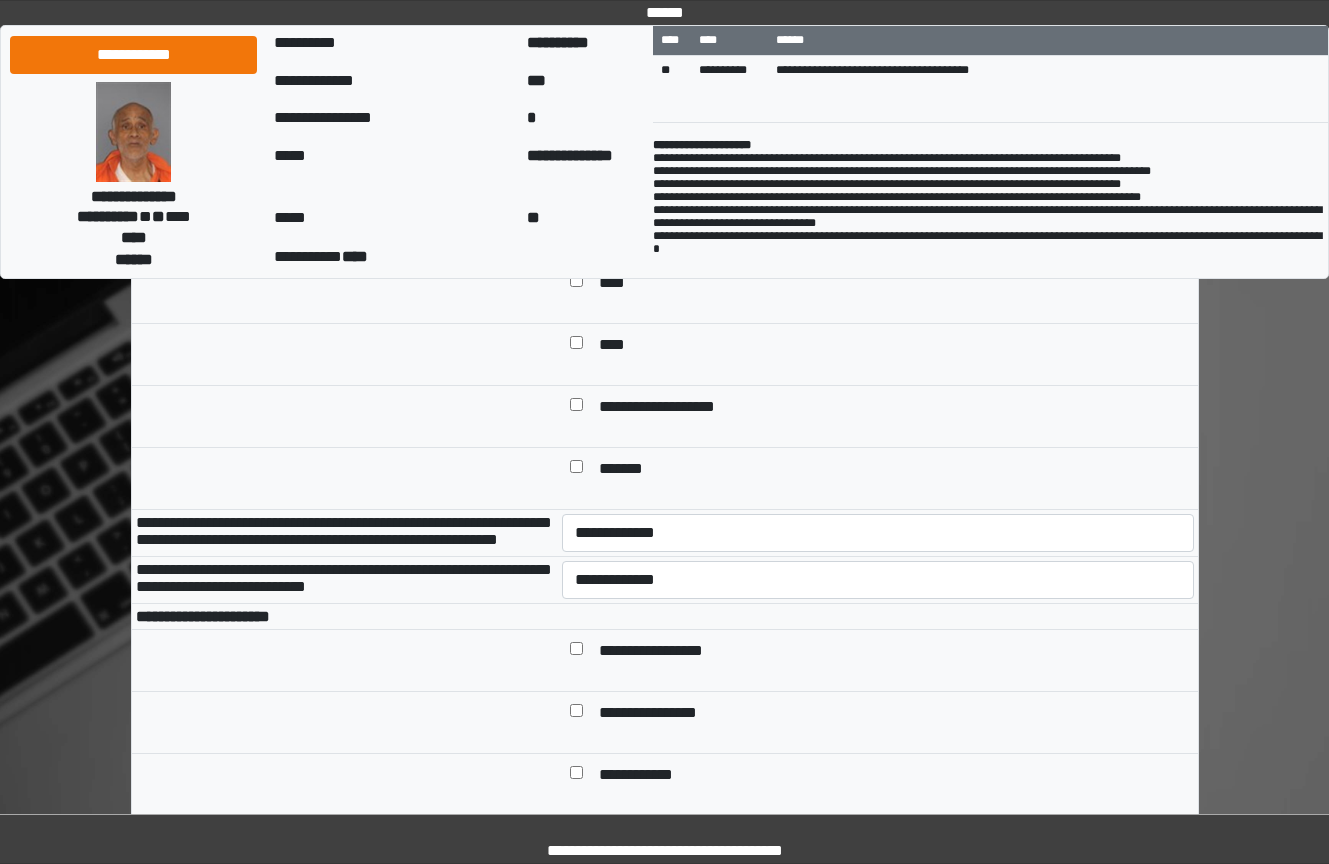 scroll, scrollTop: 800, scrollLeft: 0, axis: vertical 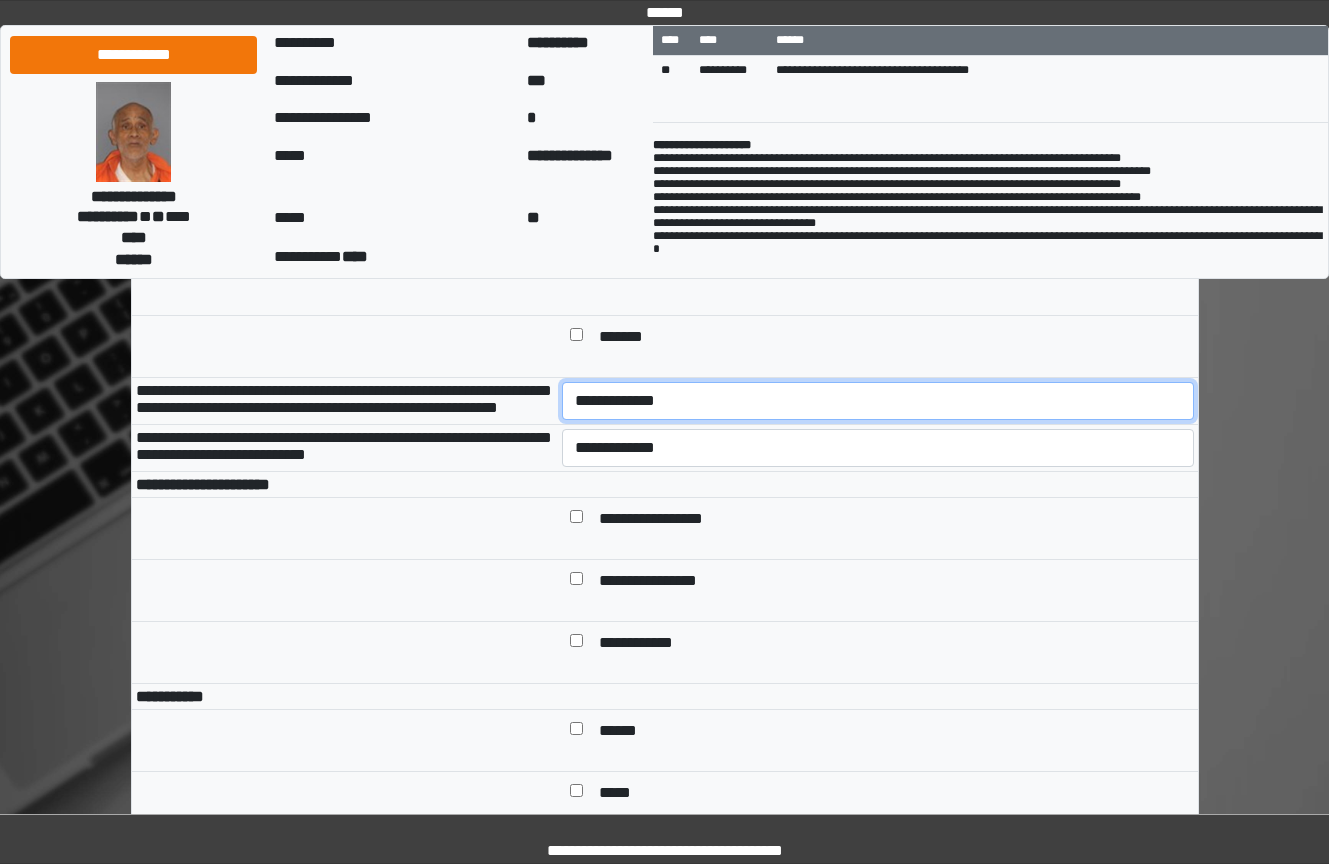 click on "**********" at bounding box center [878, 401] 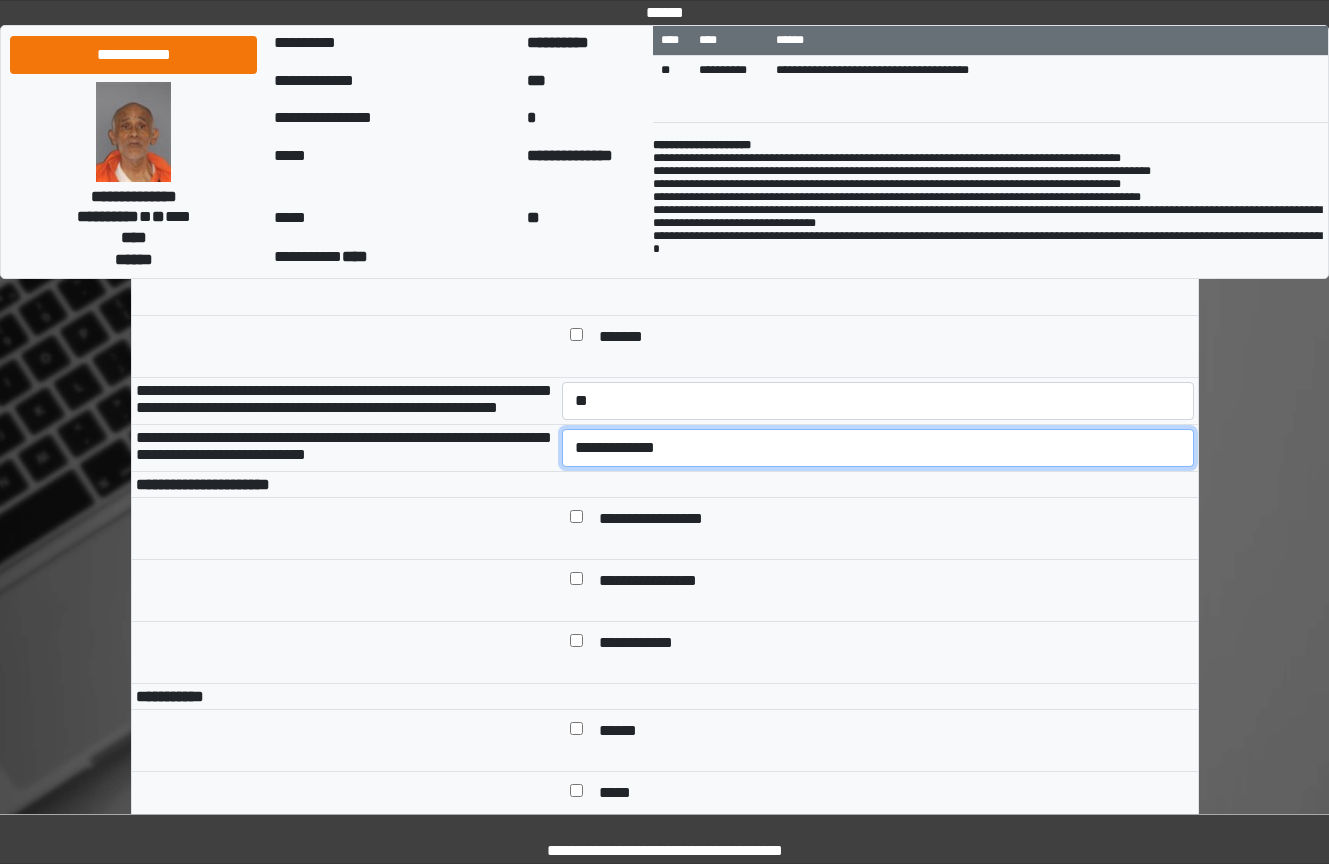 drag, startPoint x: 718, startPoint y: 507, endPoint x: 720, endPoint y: 531, distance: 24.083189 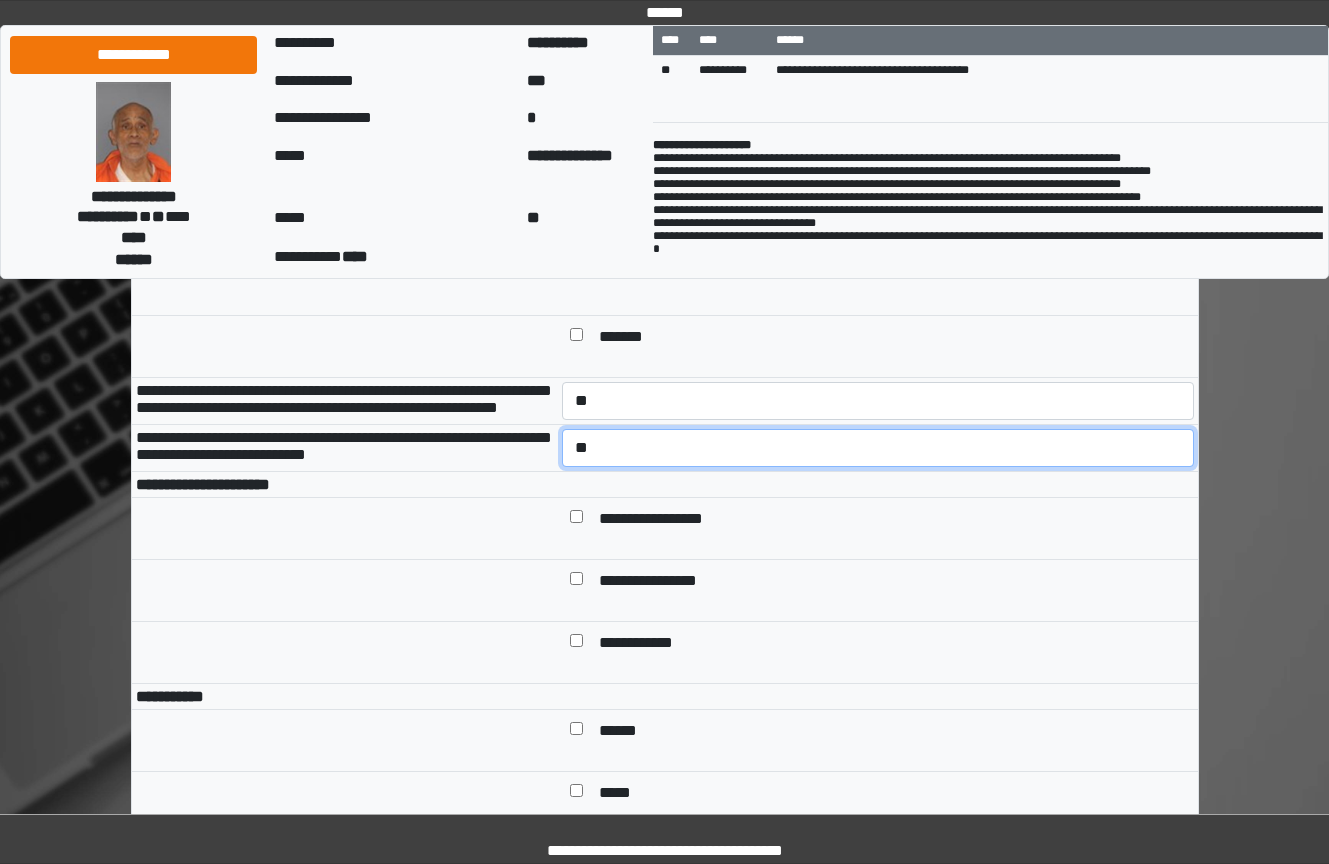 click on "**********" at bounding box center [878, 448] 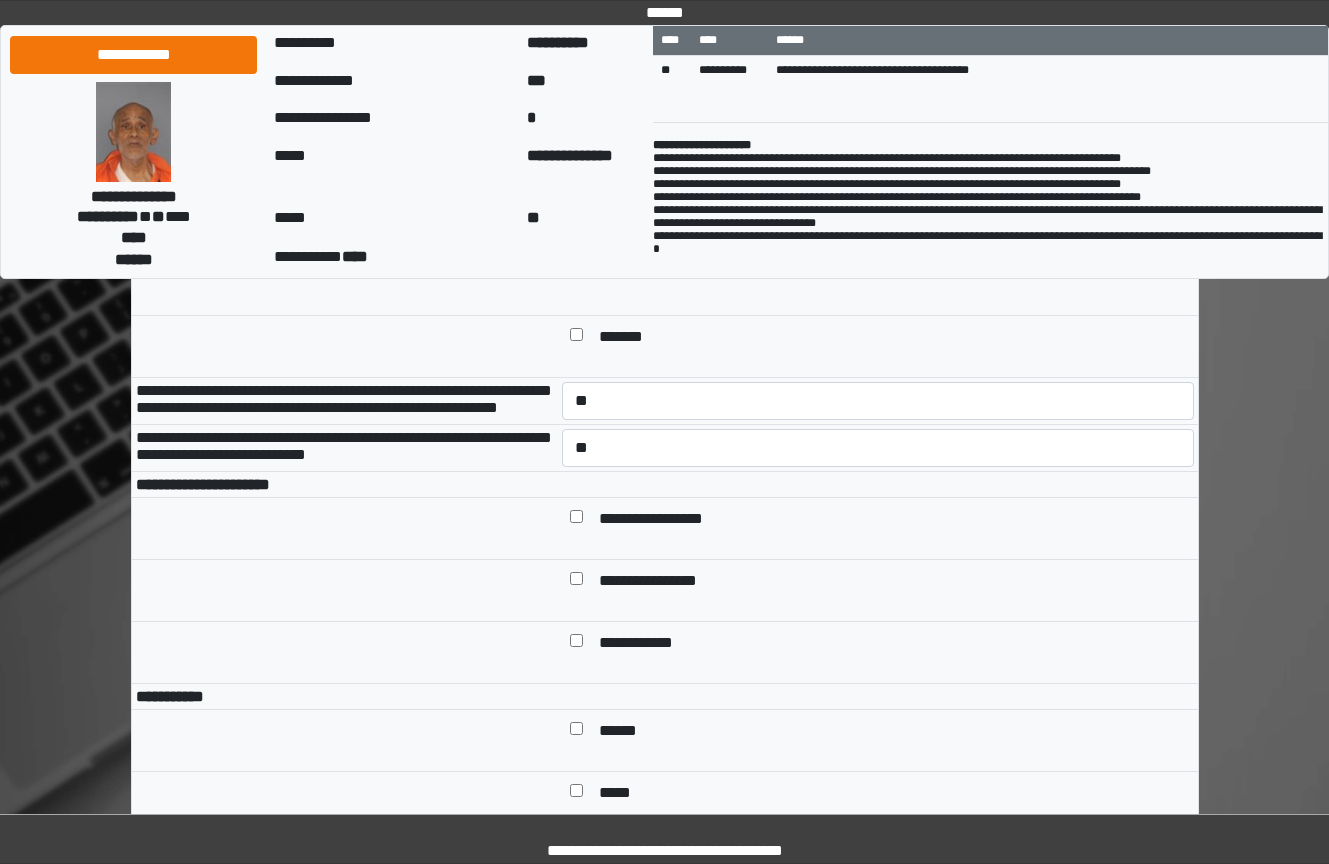 click on "**********" at bounding box center (878, 529) 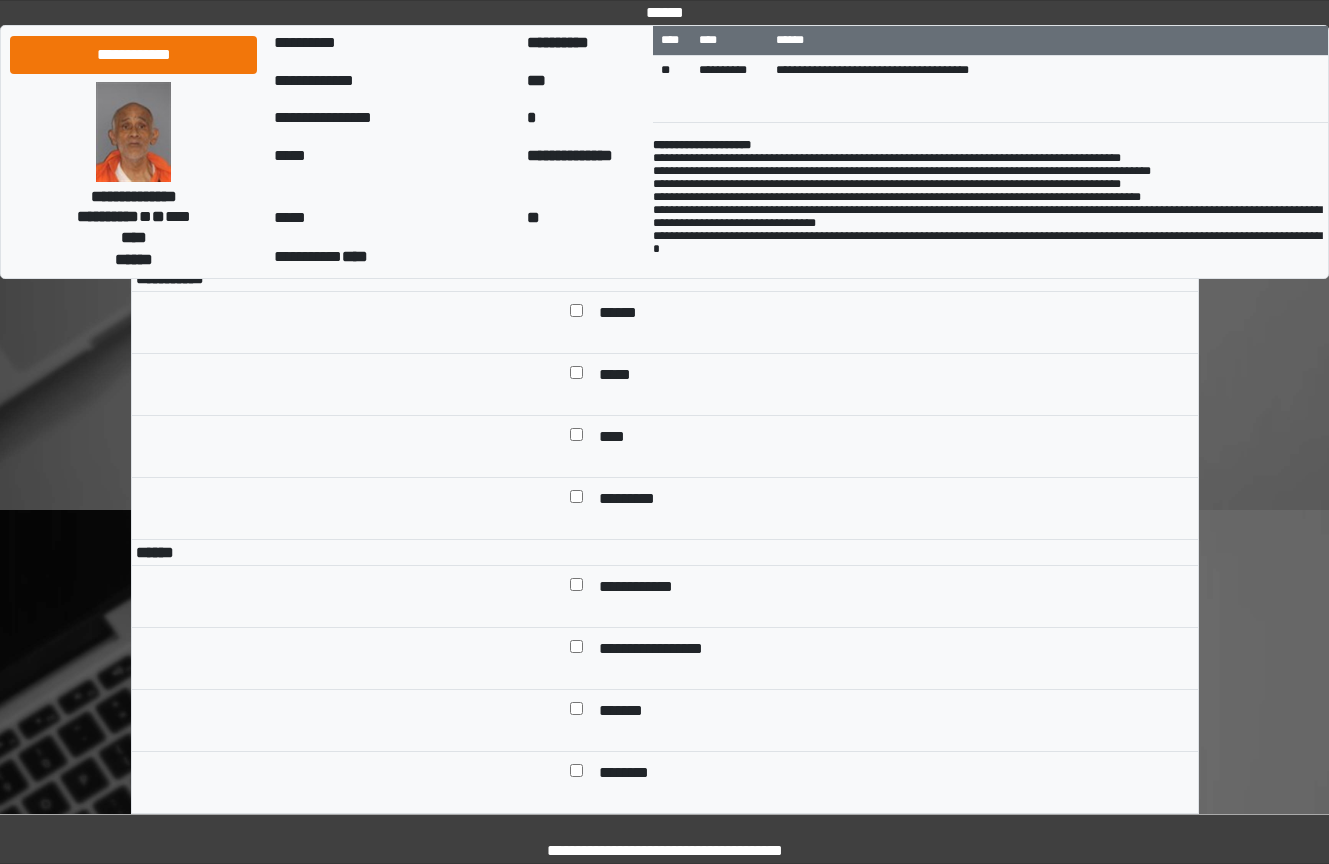 scroll, scrollTop: 1600, scrollLeft: 0, axis: vertical 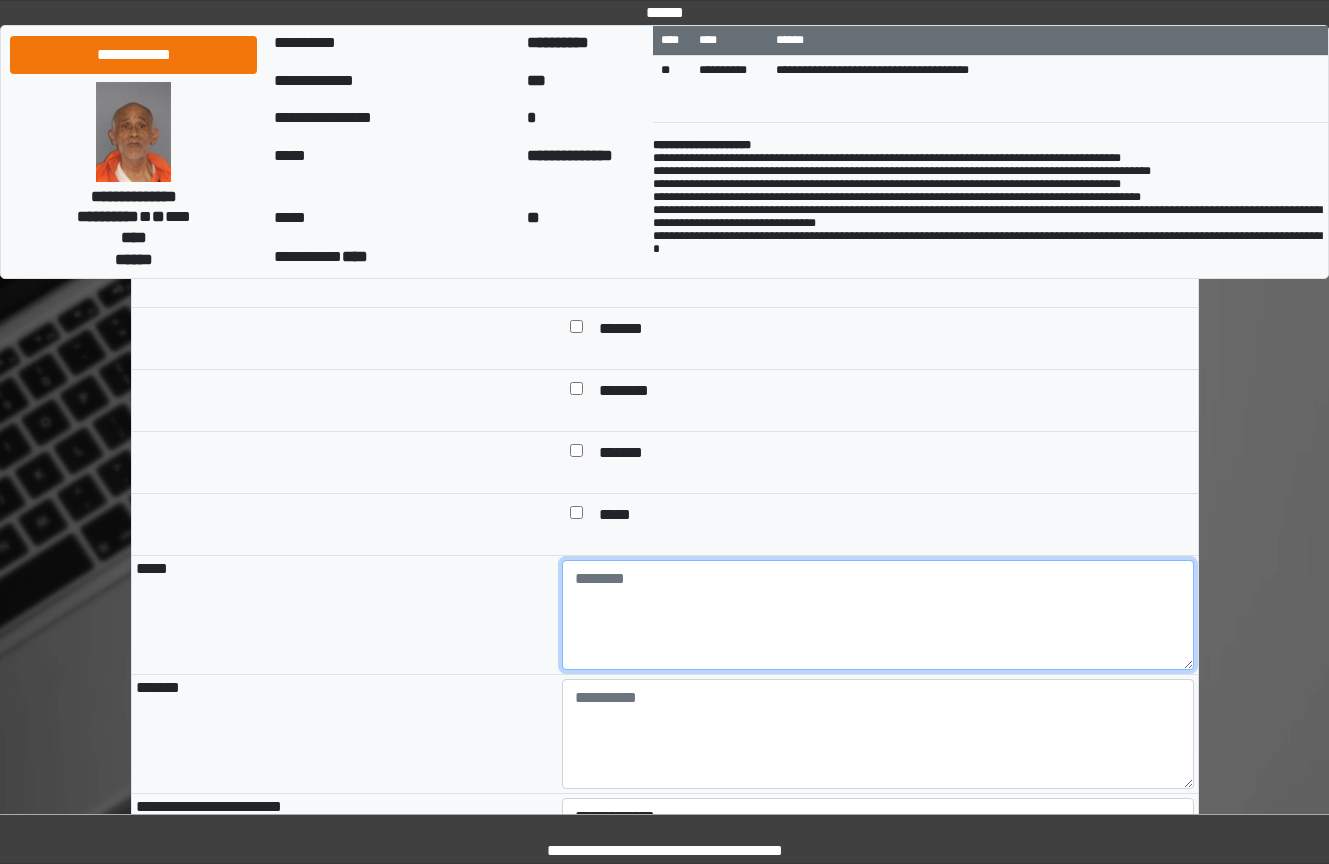 click at bounding box center (878, 615) 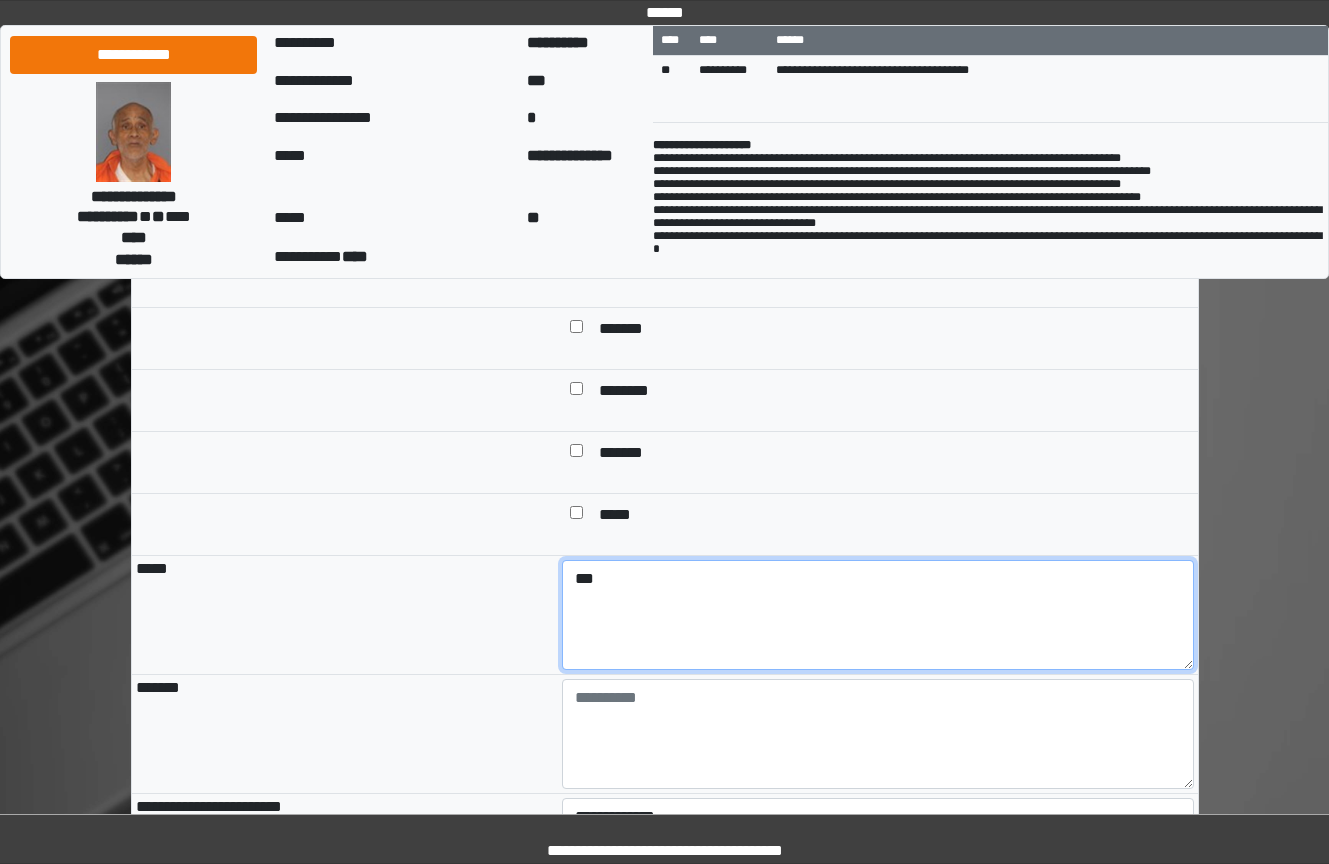 type on "***" 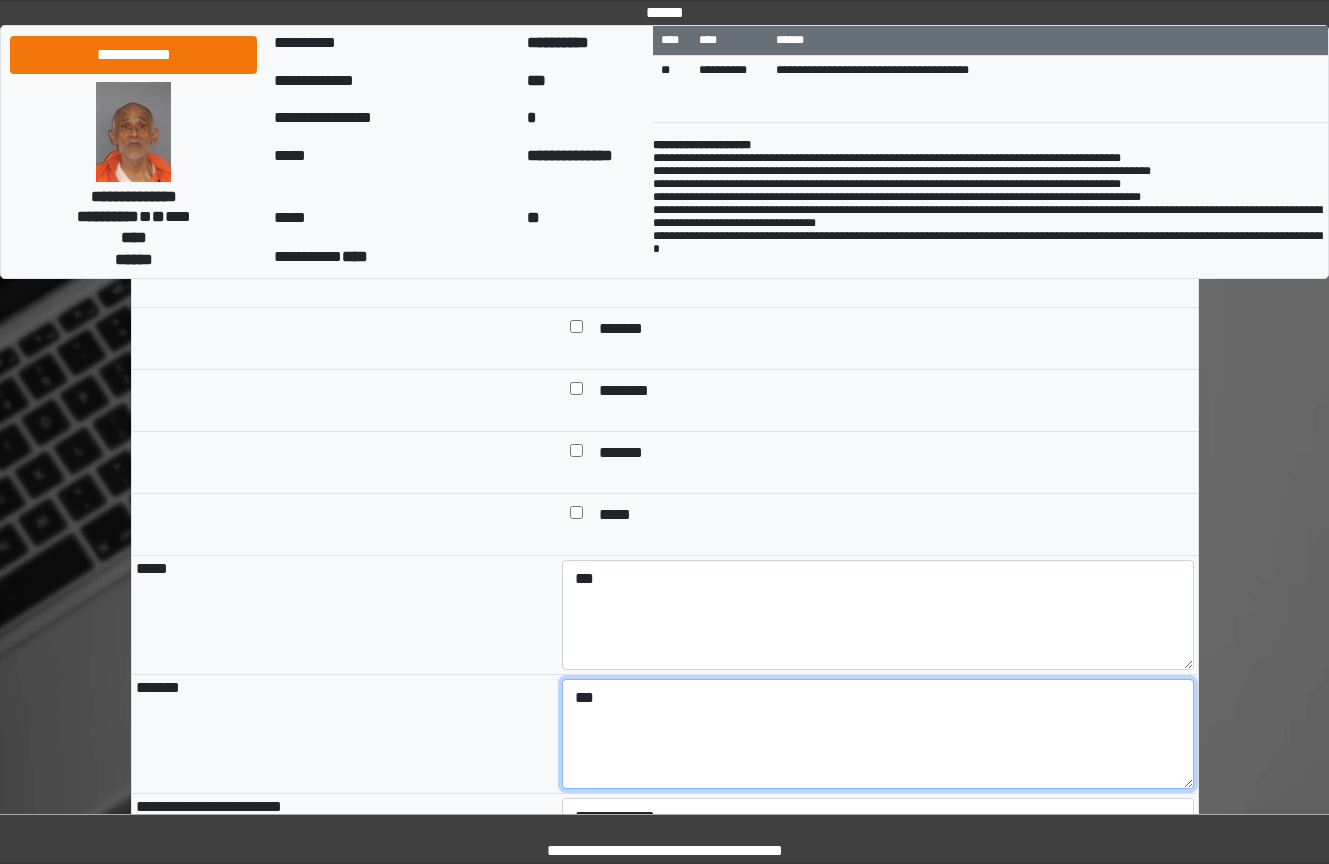 type on "***" 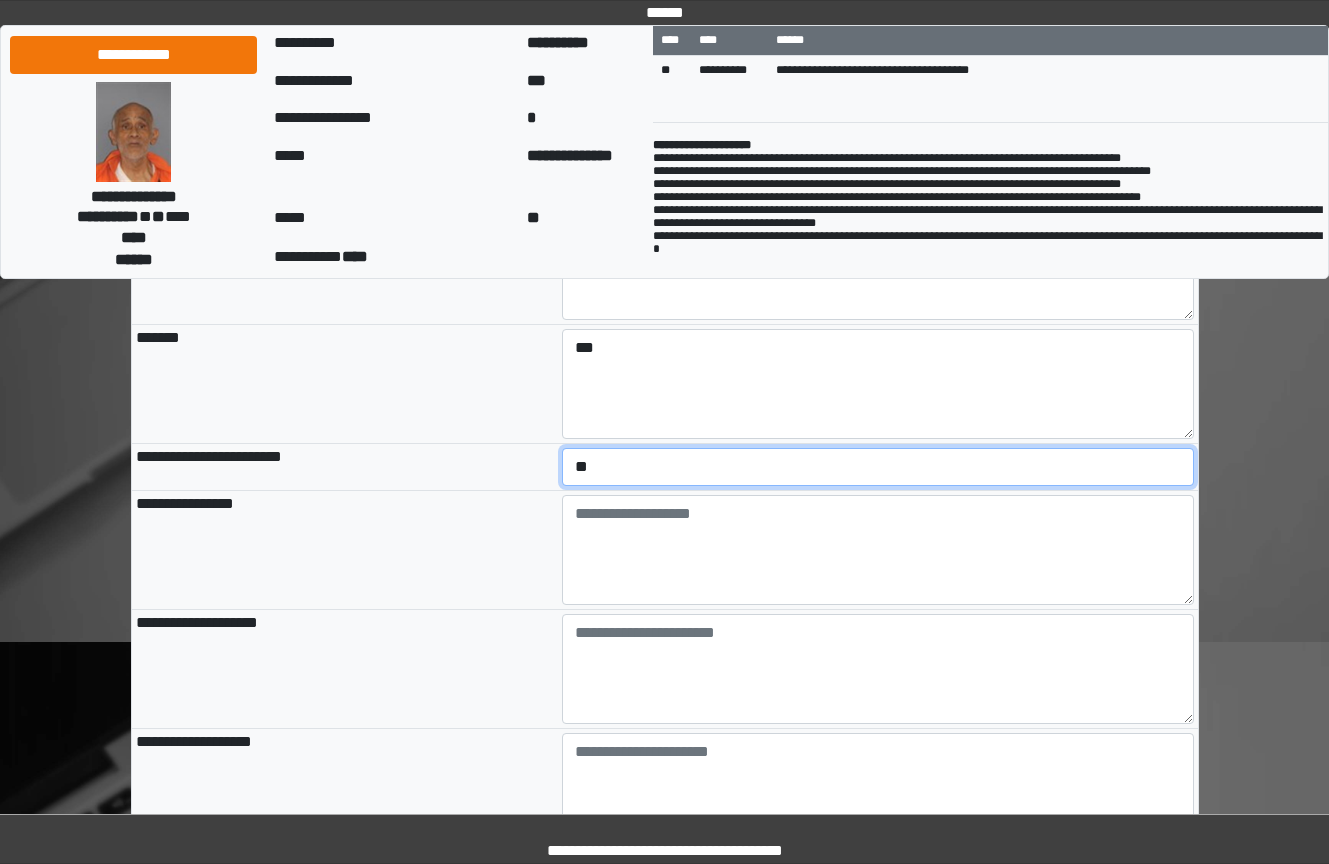scroll, scrollTop: 2071, scrollLeft: 0, axis: vertical 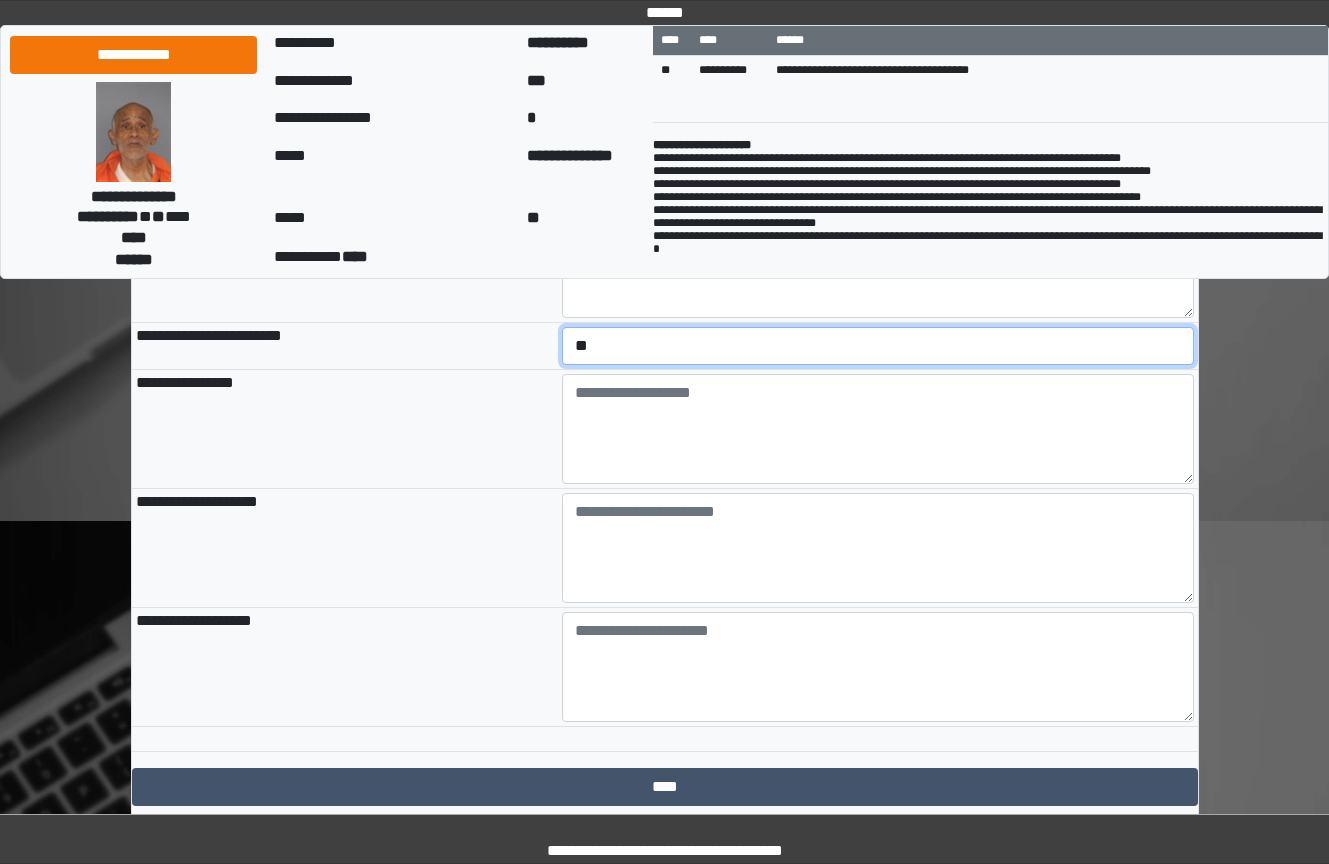 select on "*" 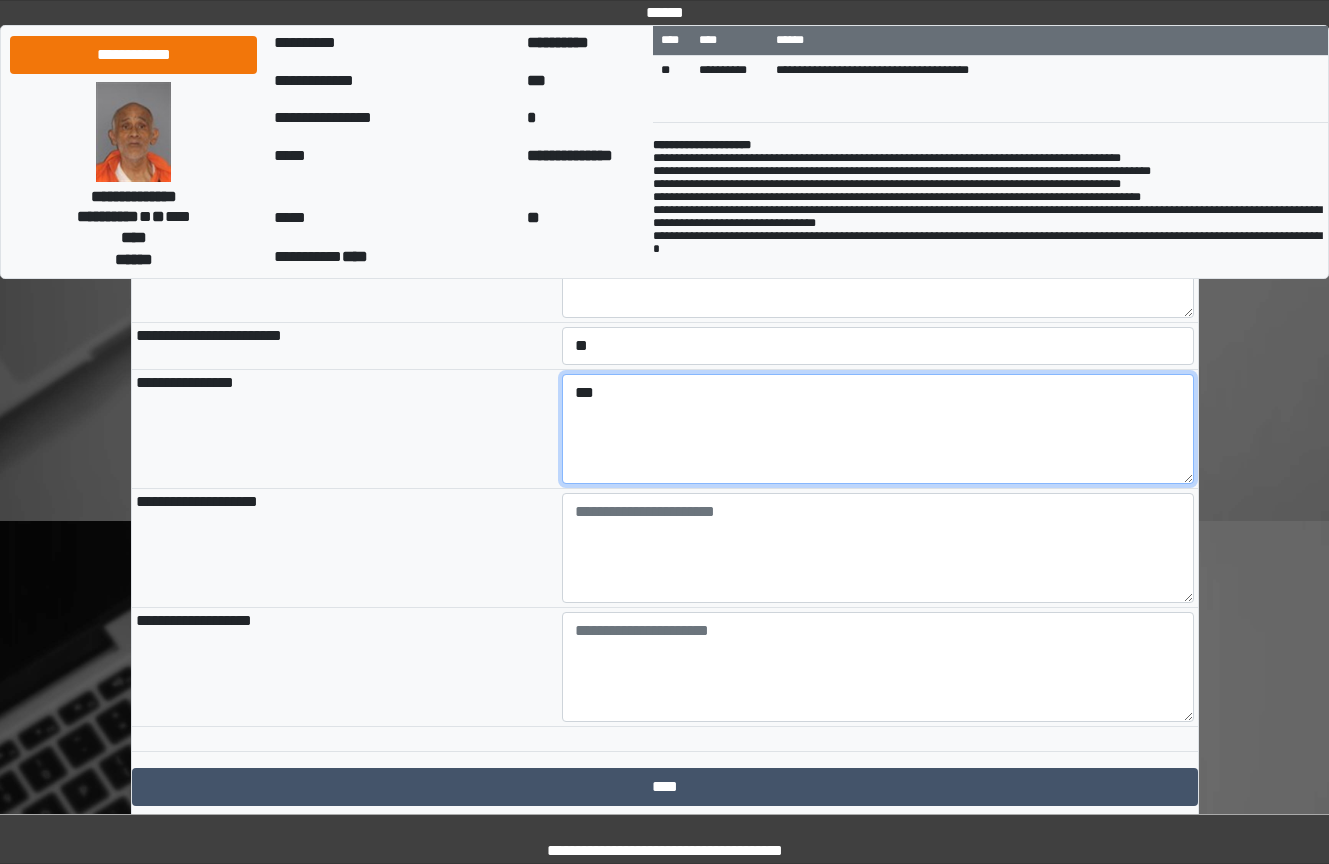 type on "***" 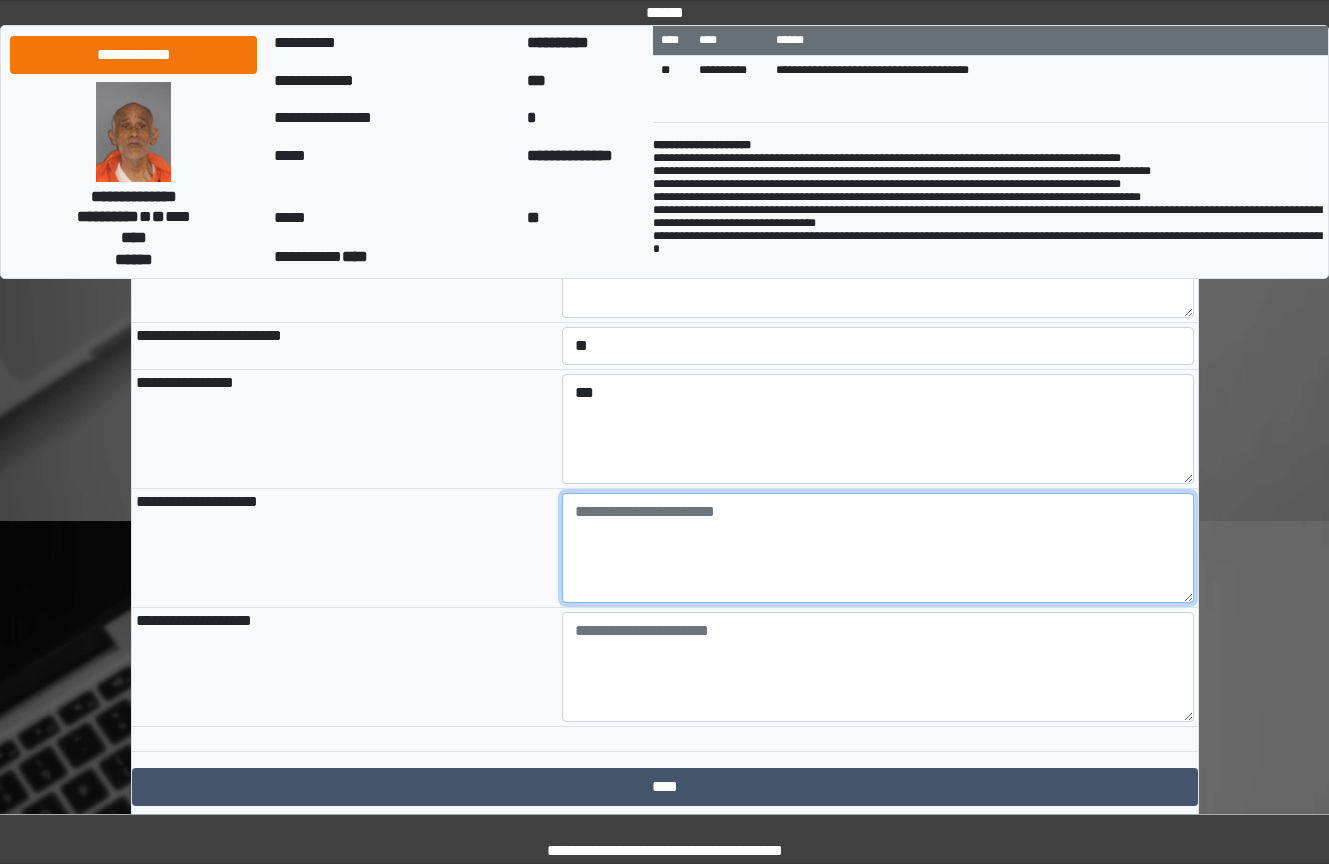paste on "**********" 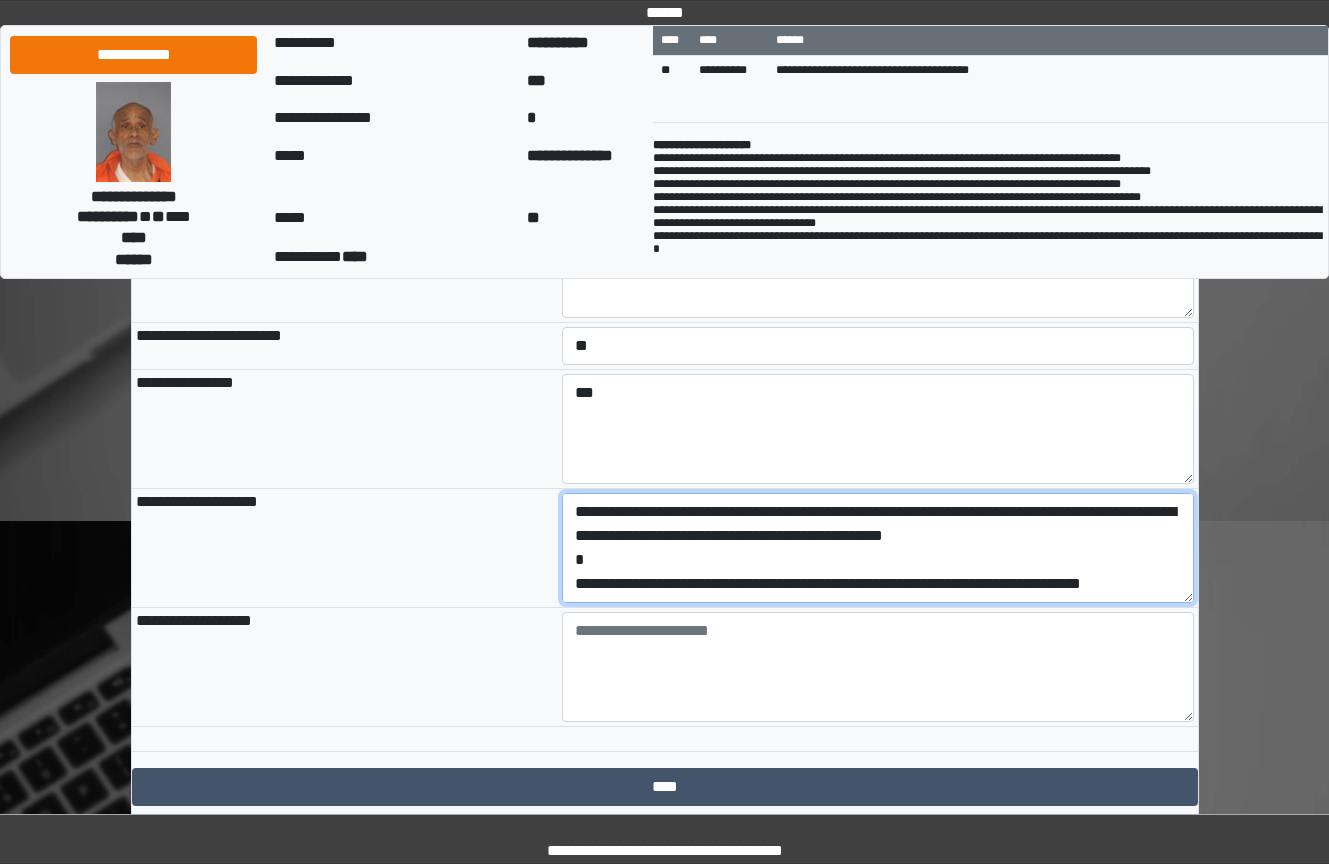scroll, scrollTop: 41, scrollLeft: 0, axis: vertical 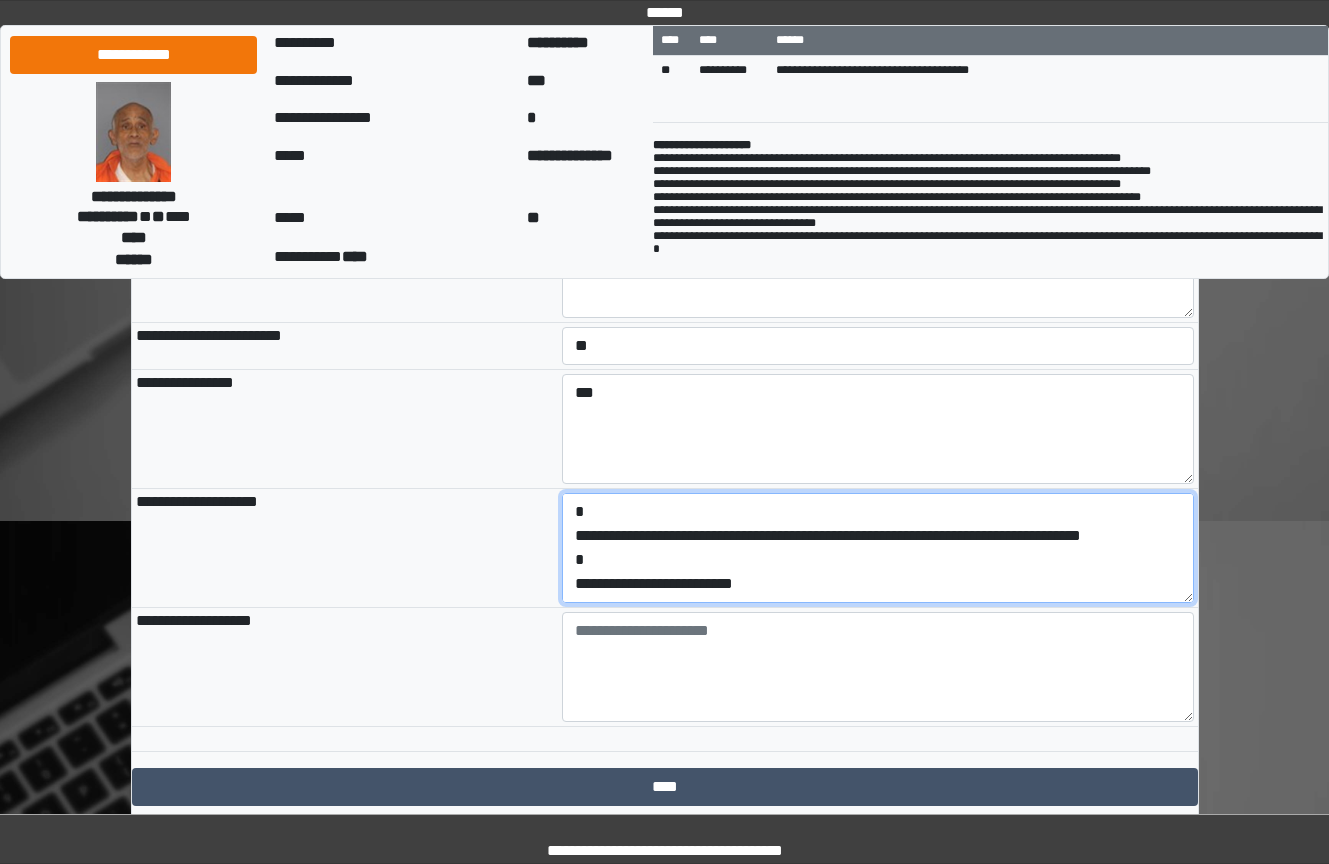 drag, startPoint x: 842, startPoint y: 672, endPoint x: 519, endPoint y: 679, distance: 323.07584 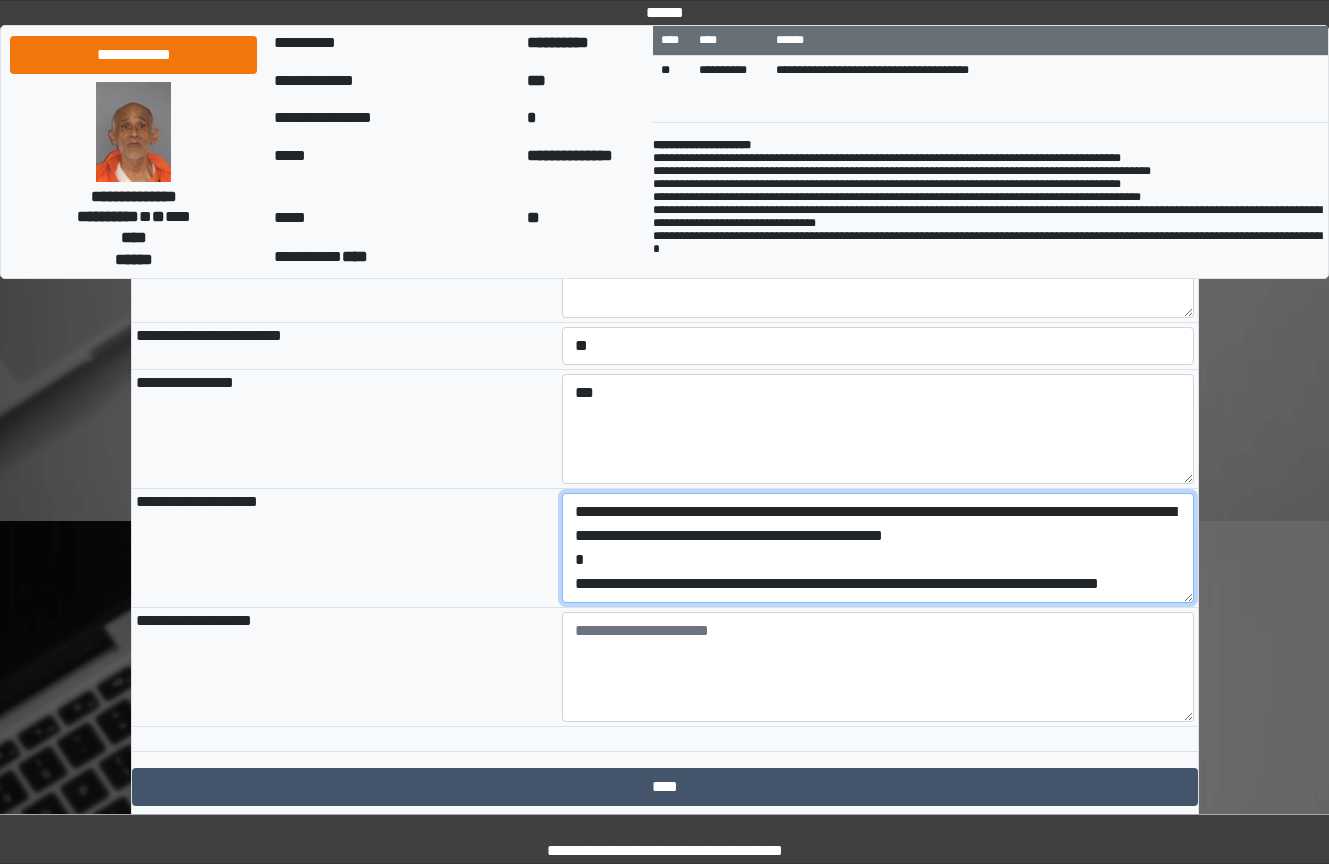 type on "**********" 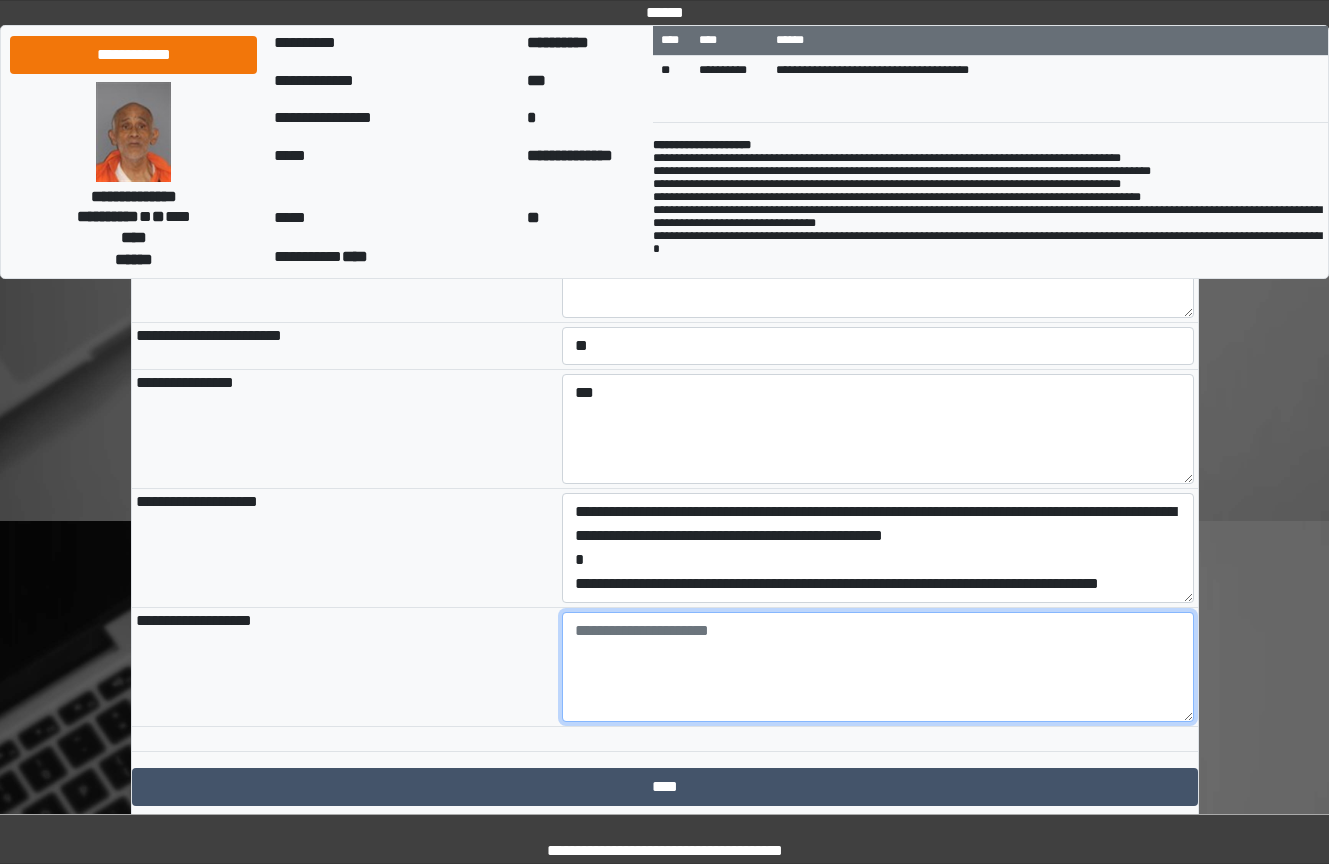 click at bounding box center [878, 667] 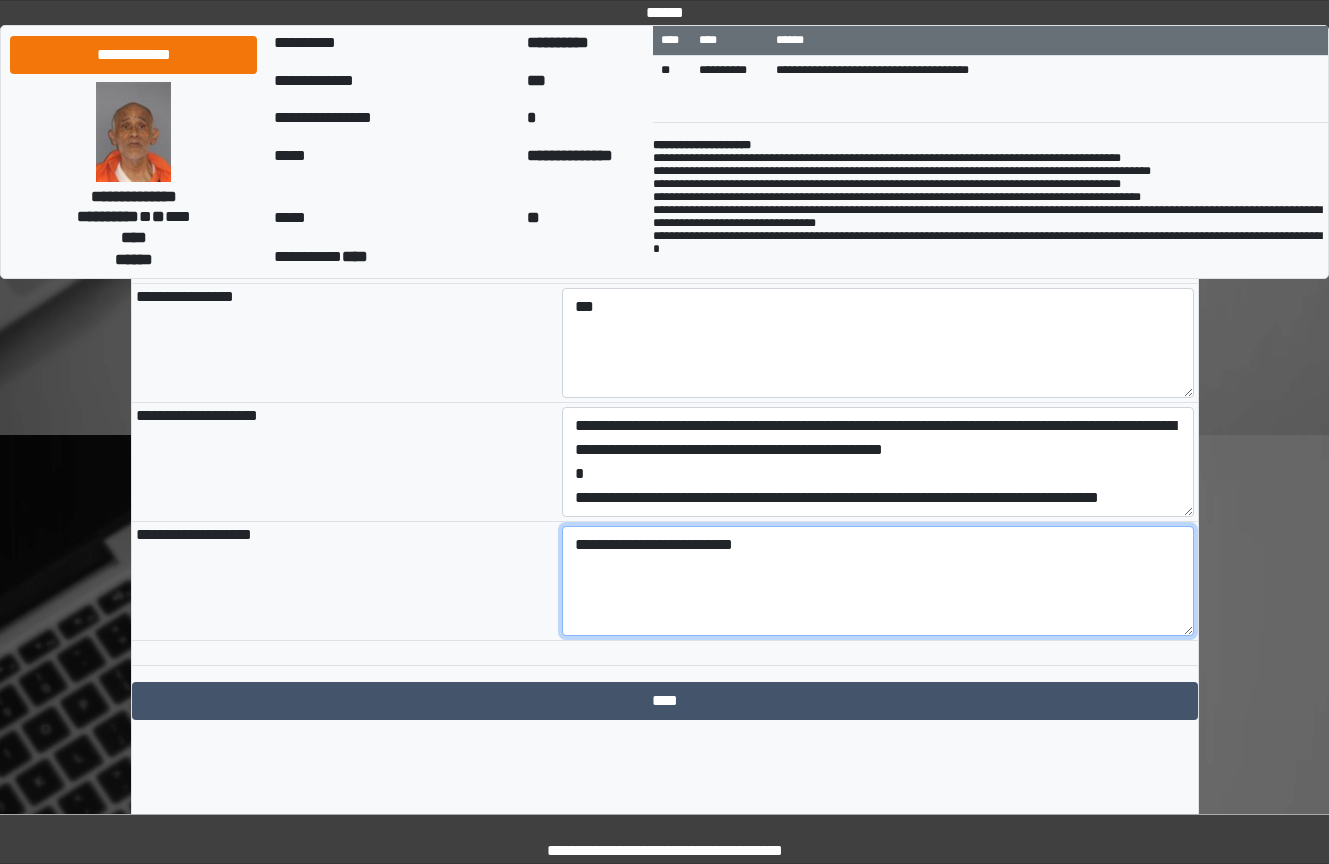 scroll, scrollTop: 2228, scrollLeft: 0, axis: vertical 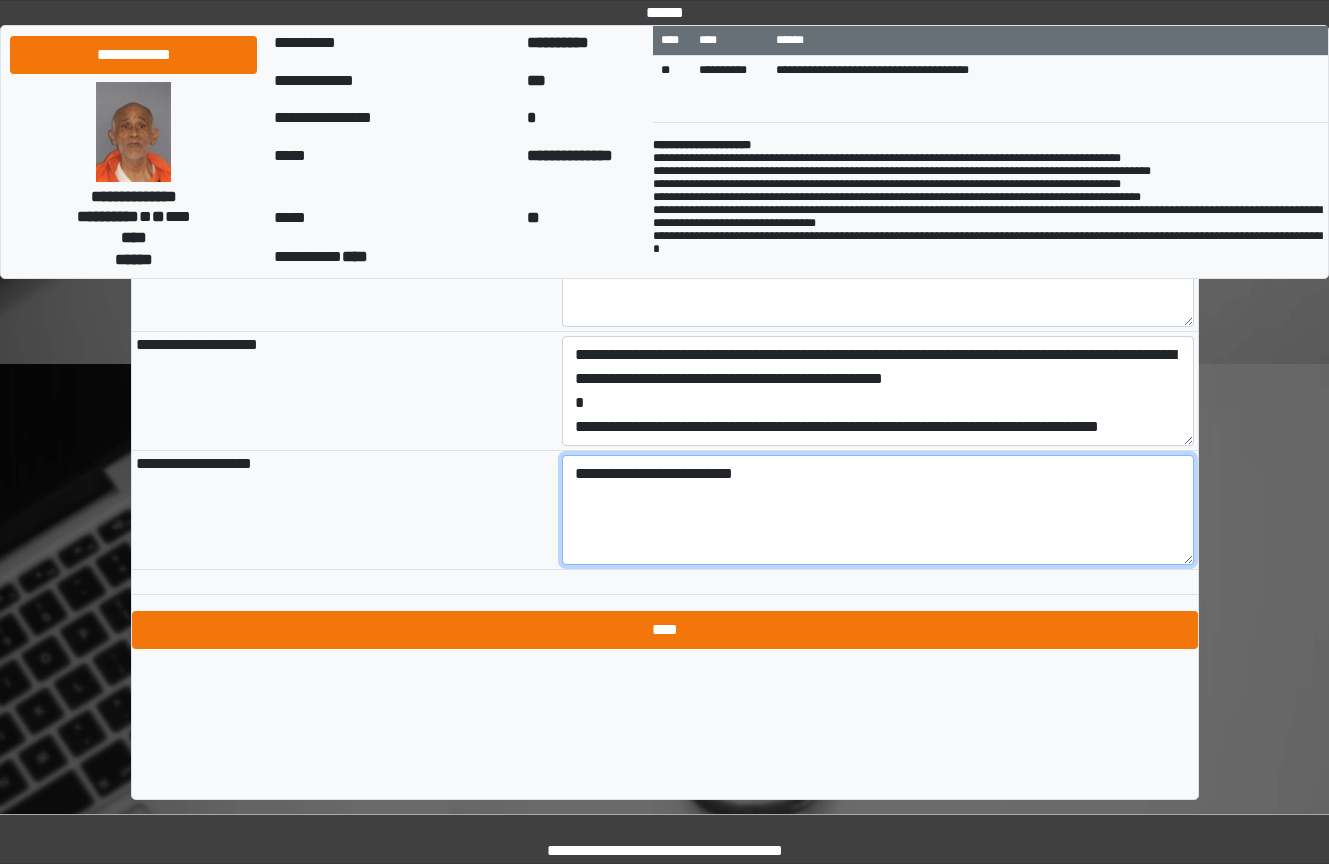type on "**********" 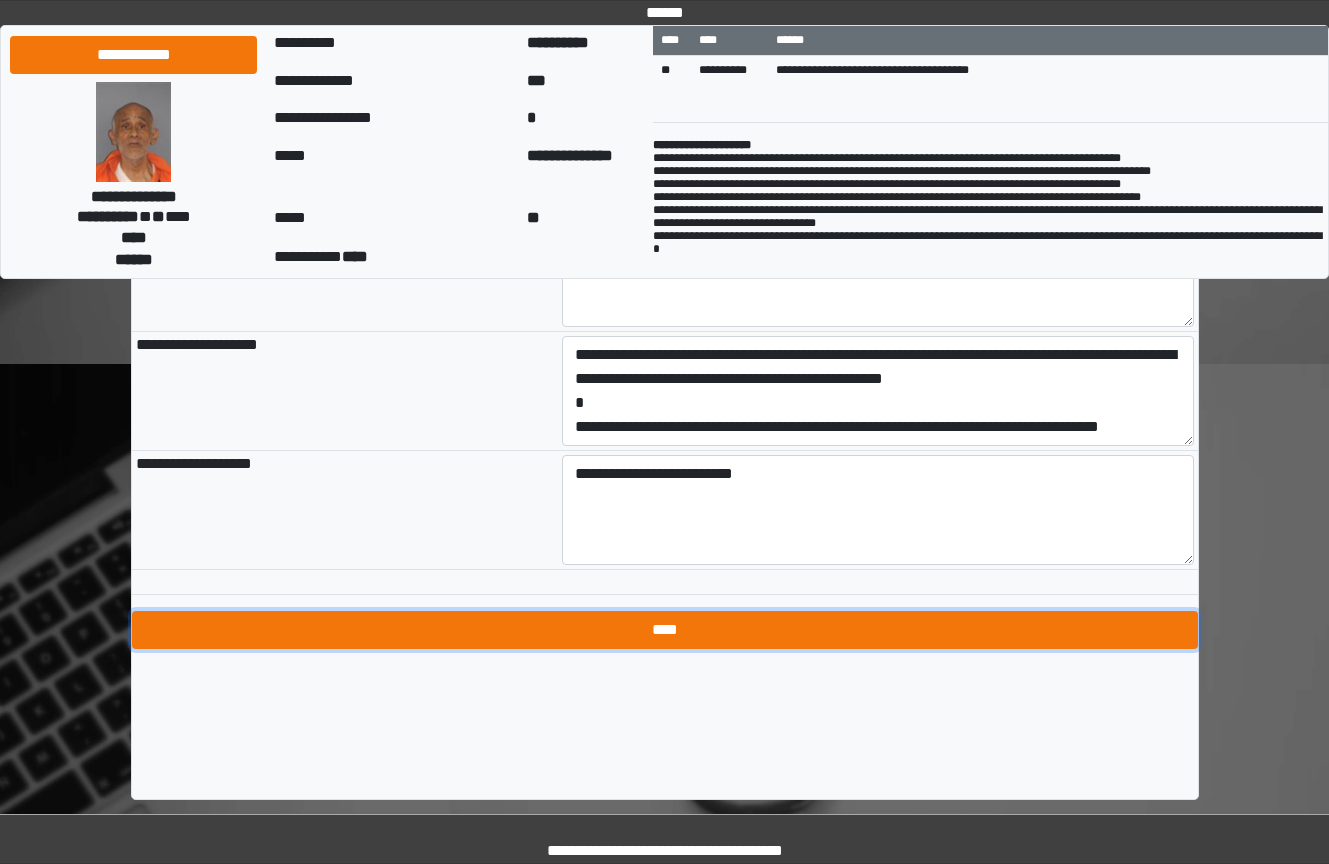 click on "****" at bounding box center [665, 630] 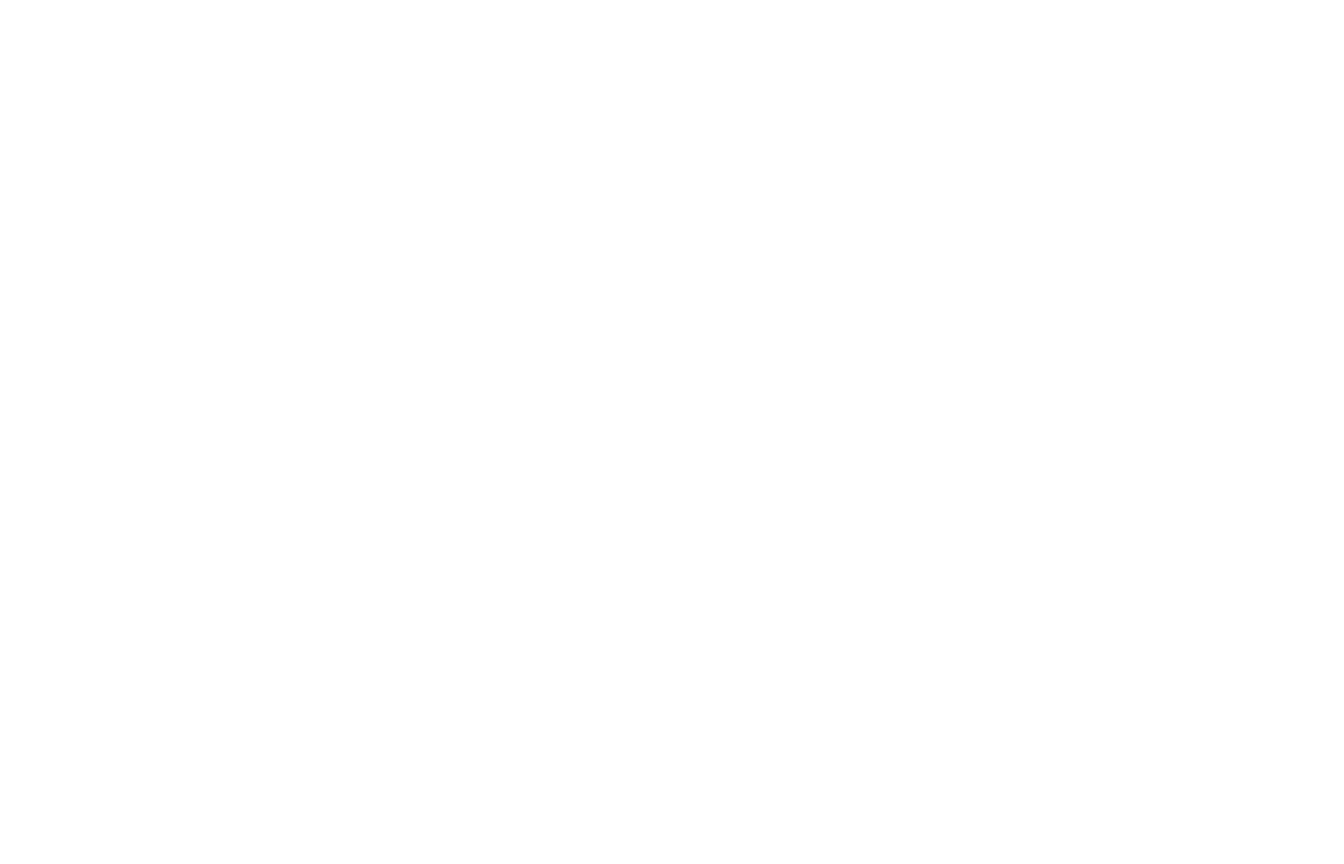 click on "******" at bounding box center (93, 562) 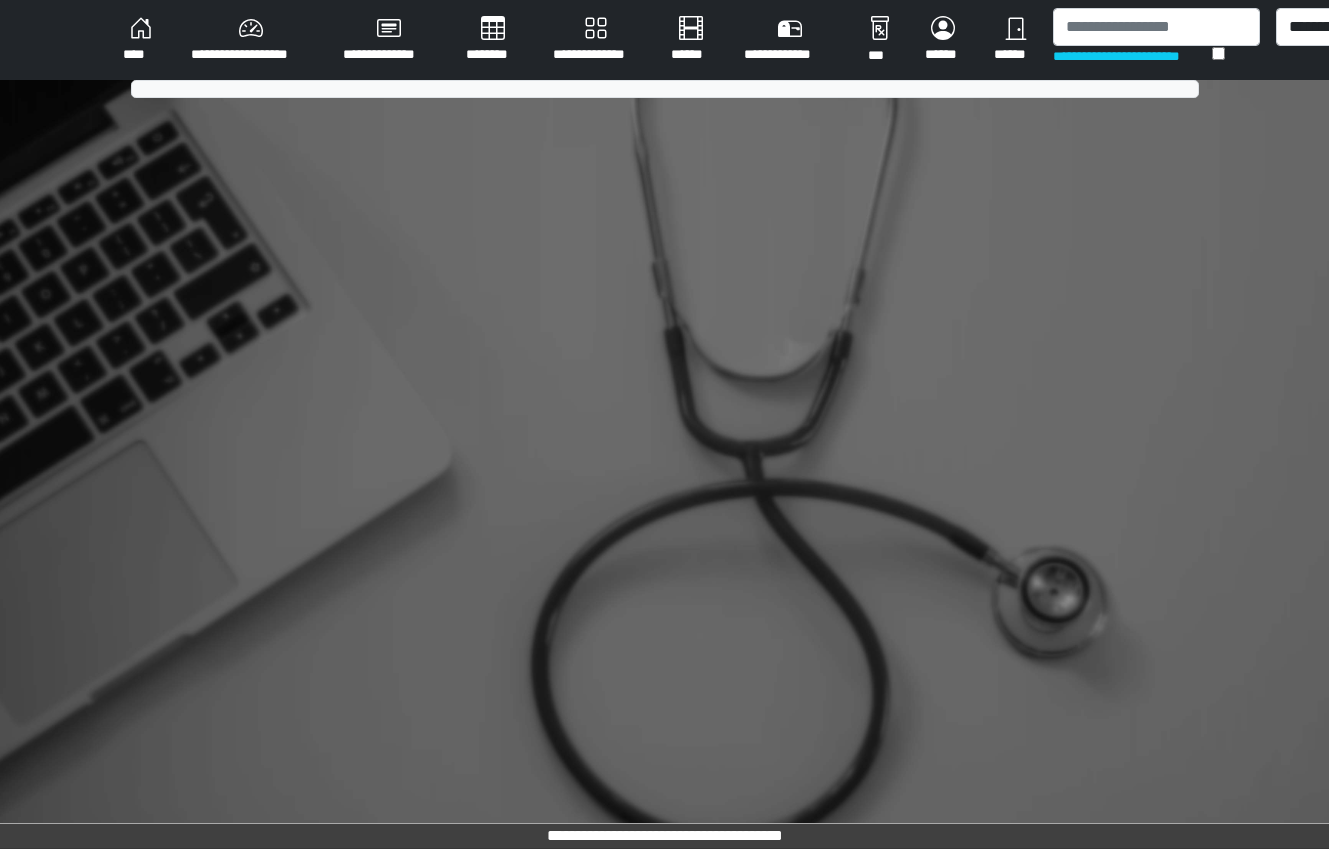 scroll, scrollTop: 0, scrollLeft: 0, axis: both 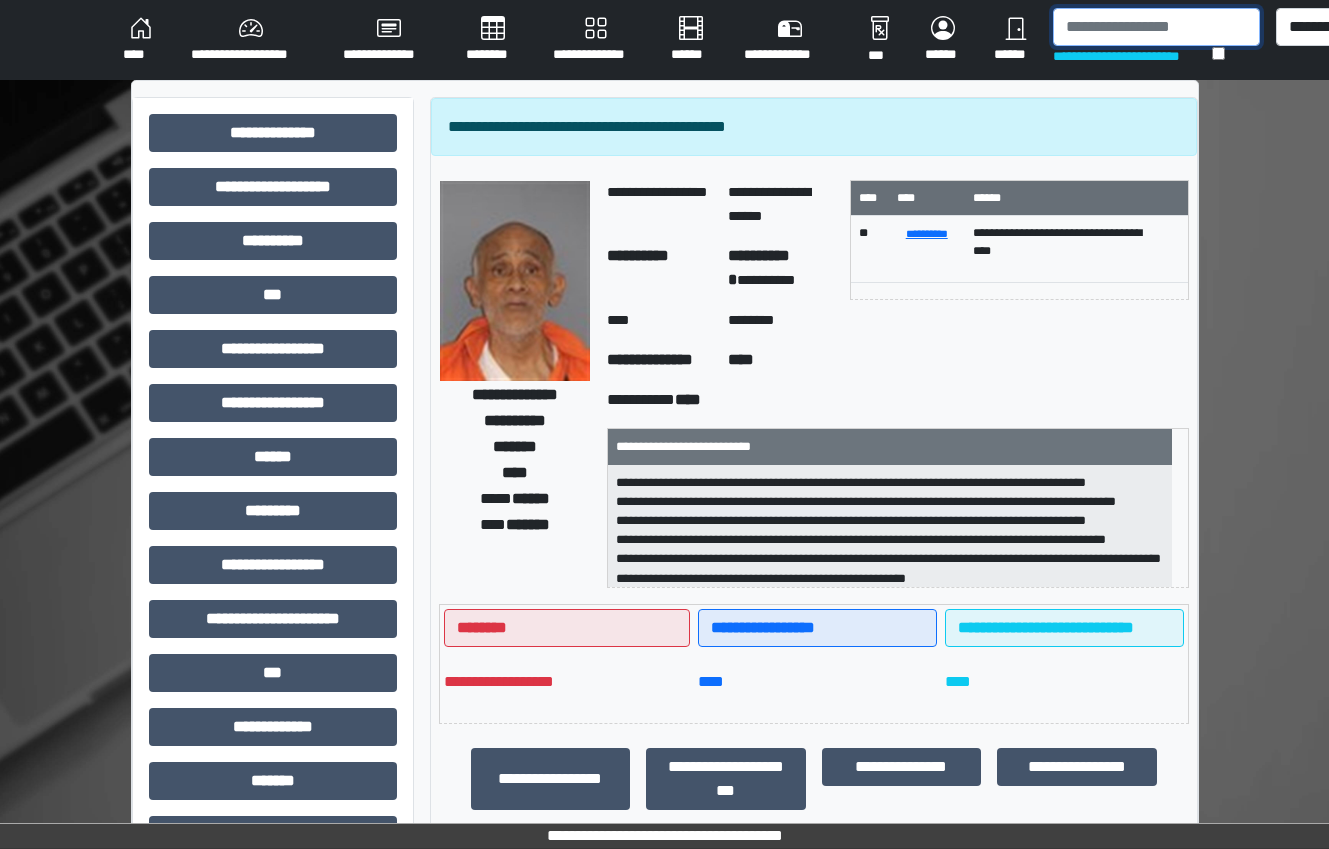 click at bounding box center [1156, 27] 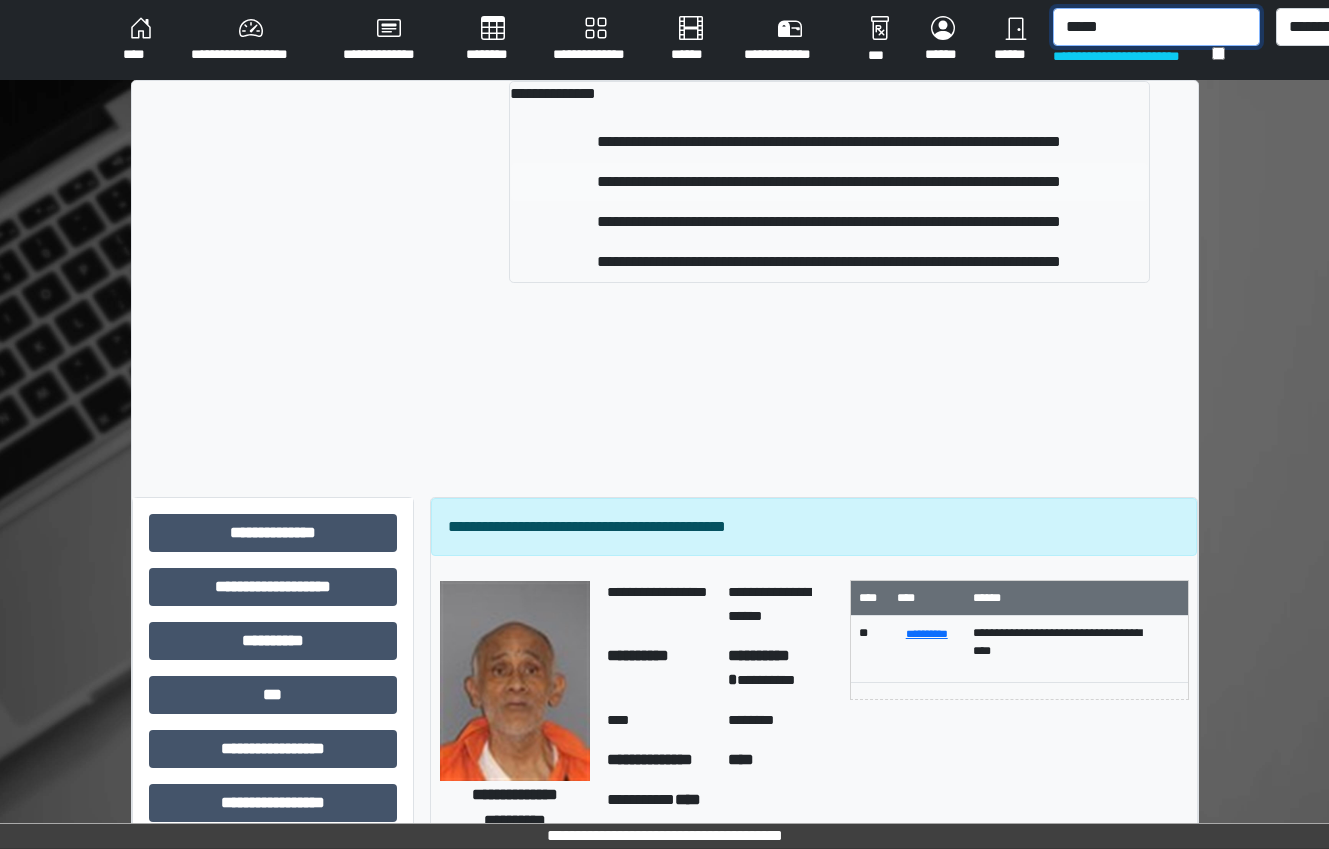 type on "*****" 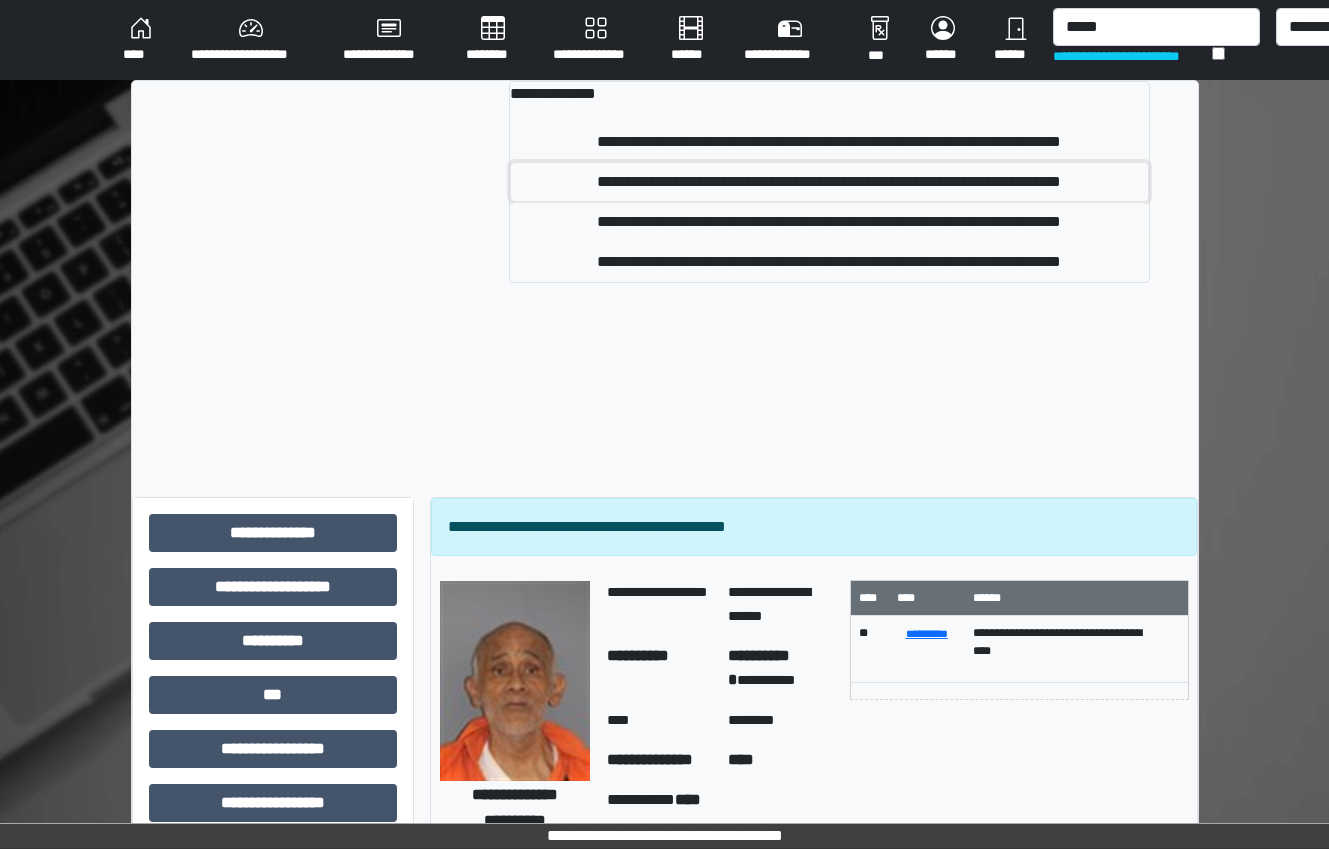 click on "**********" at bounding box center (829, 182) 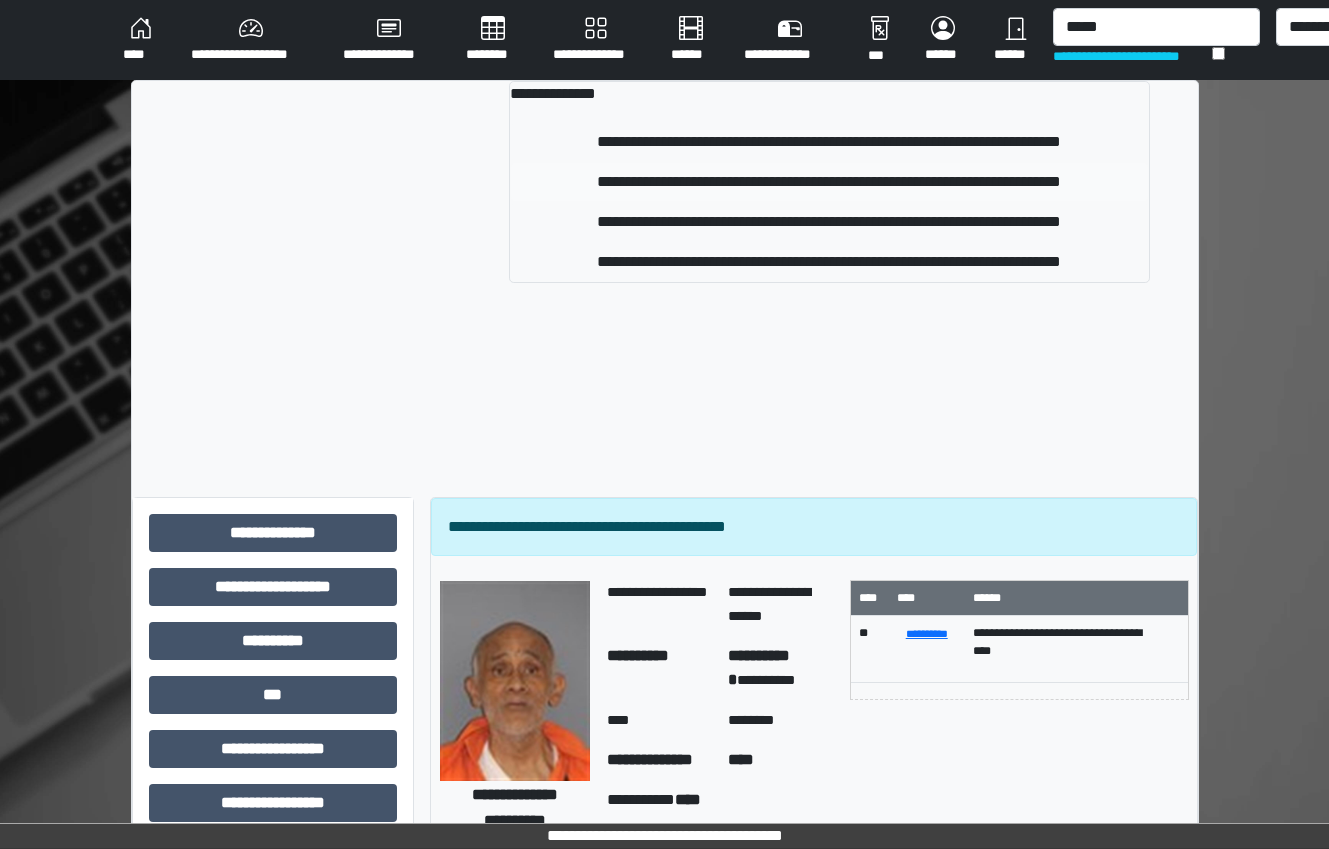 type 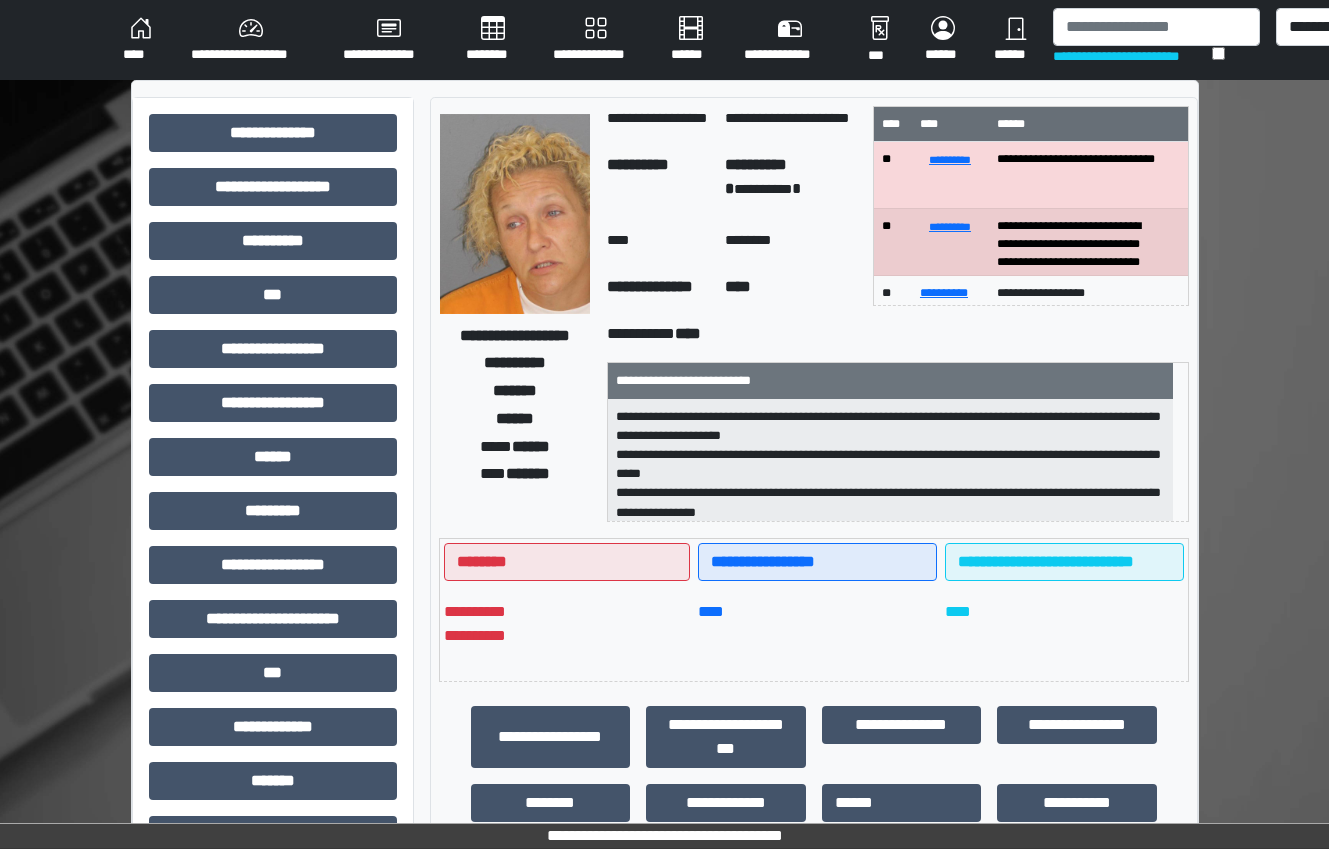 scroll, scrollTop: 325, scrollLeft: 0, axis: vertical 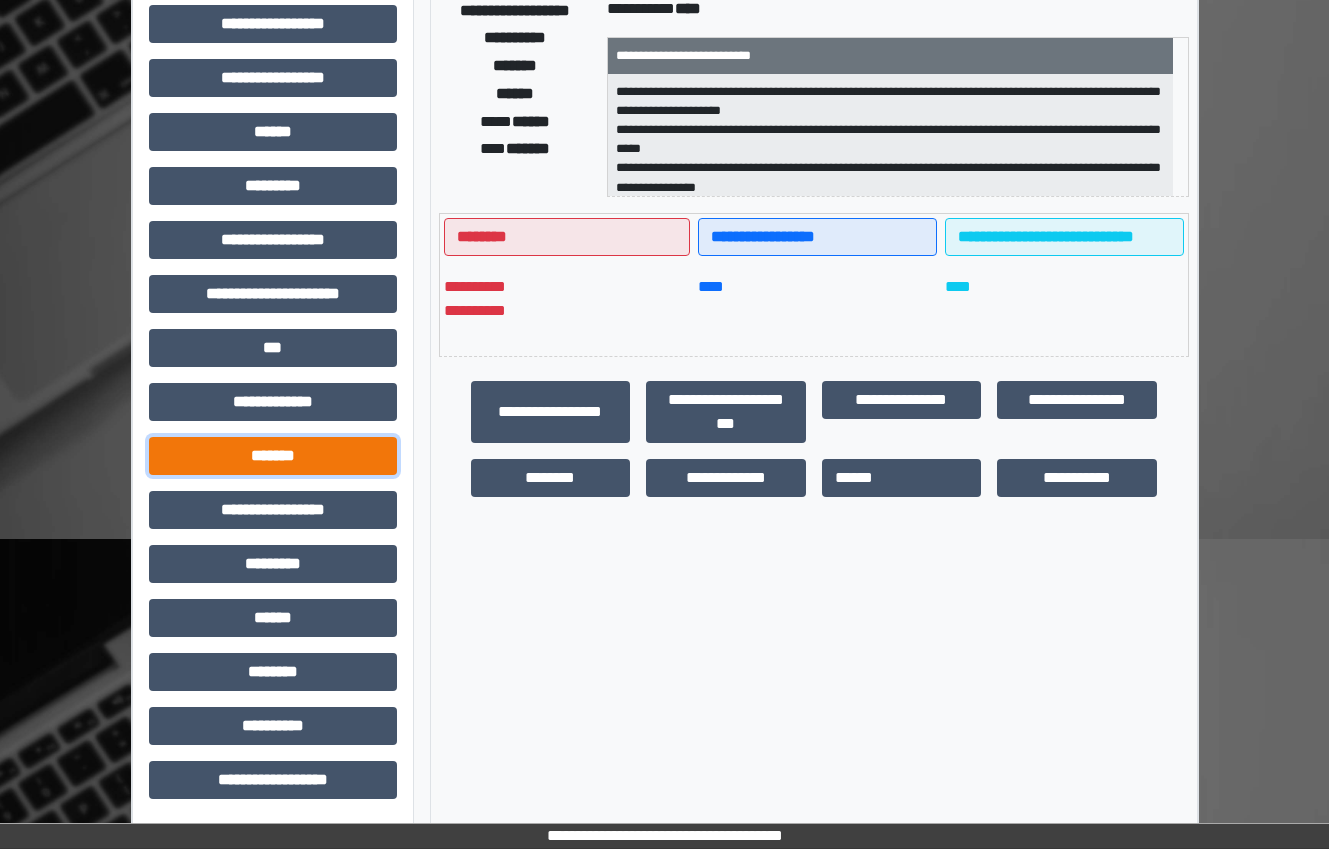 click on "*******" at bounding box center [273, 456] 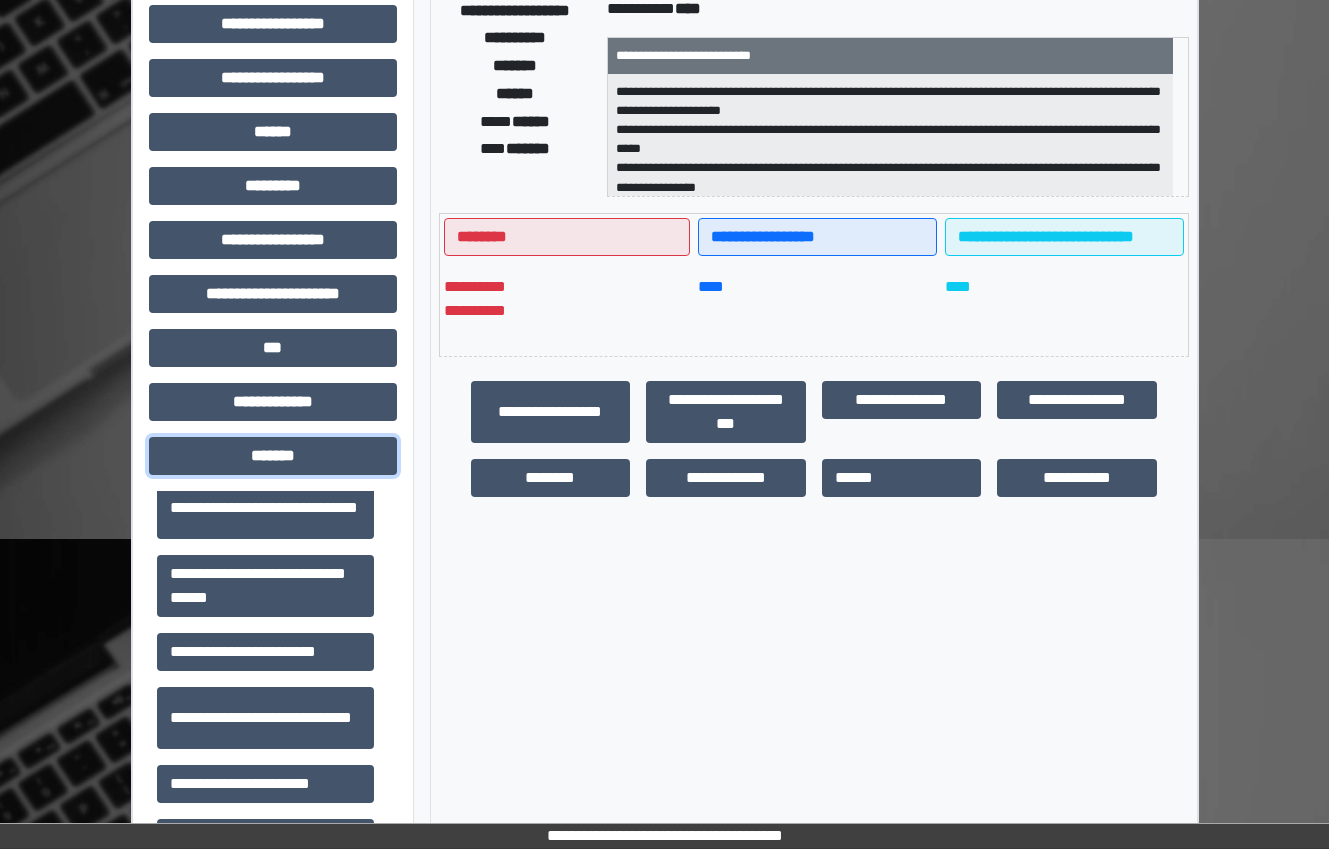 scroll, scrollTop: 800, scrollLeft: 0, axis: vertical 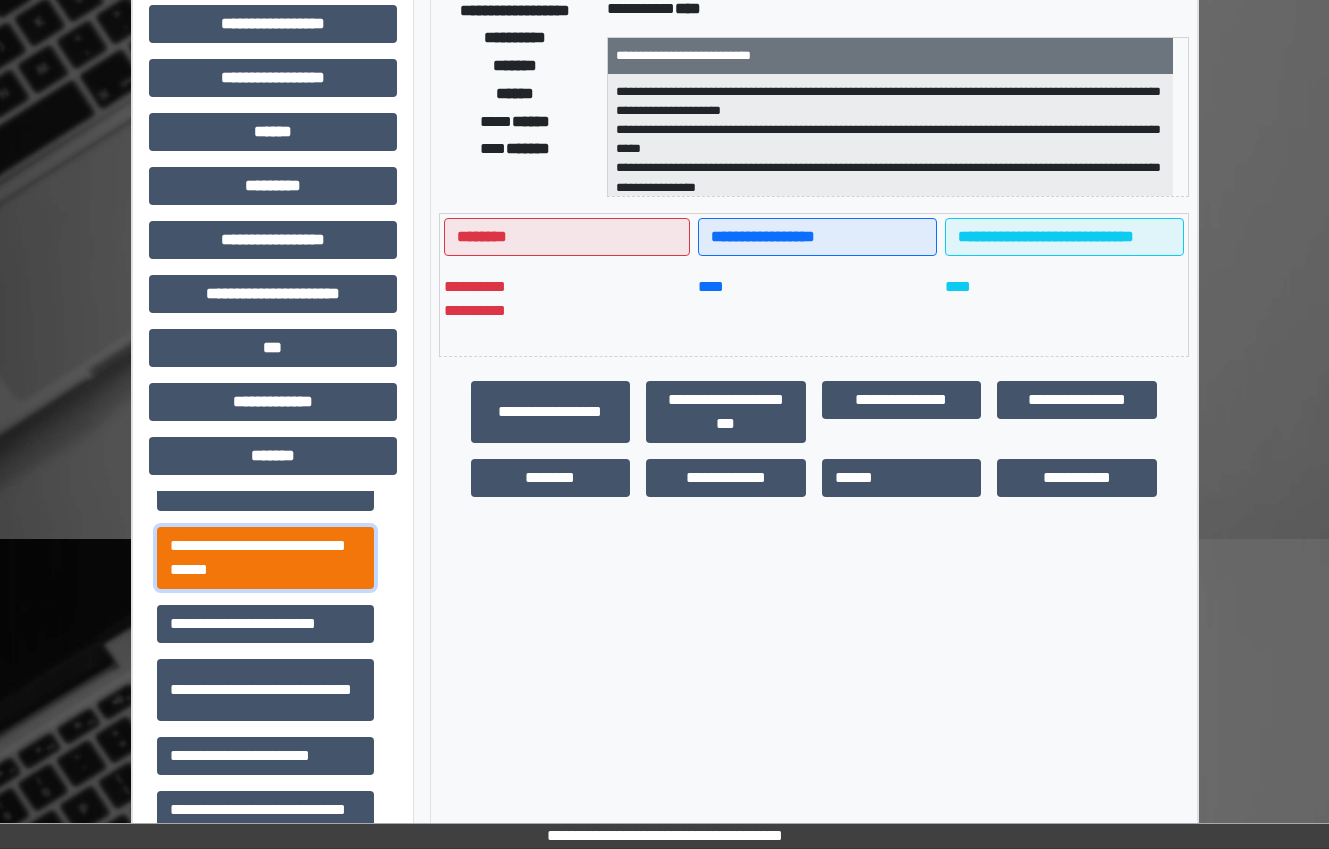 click on "**********" at bounding box center (265, 558) 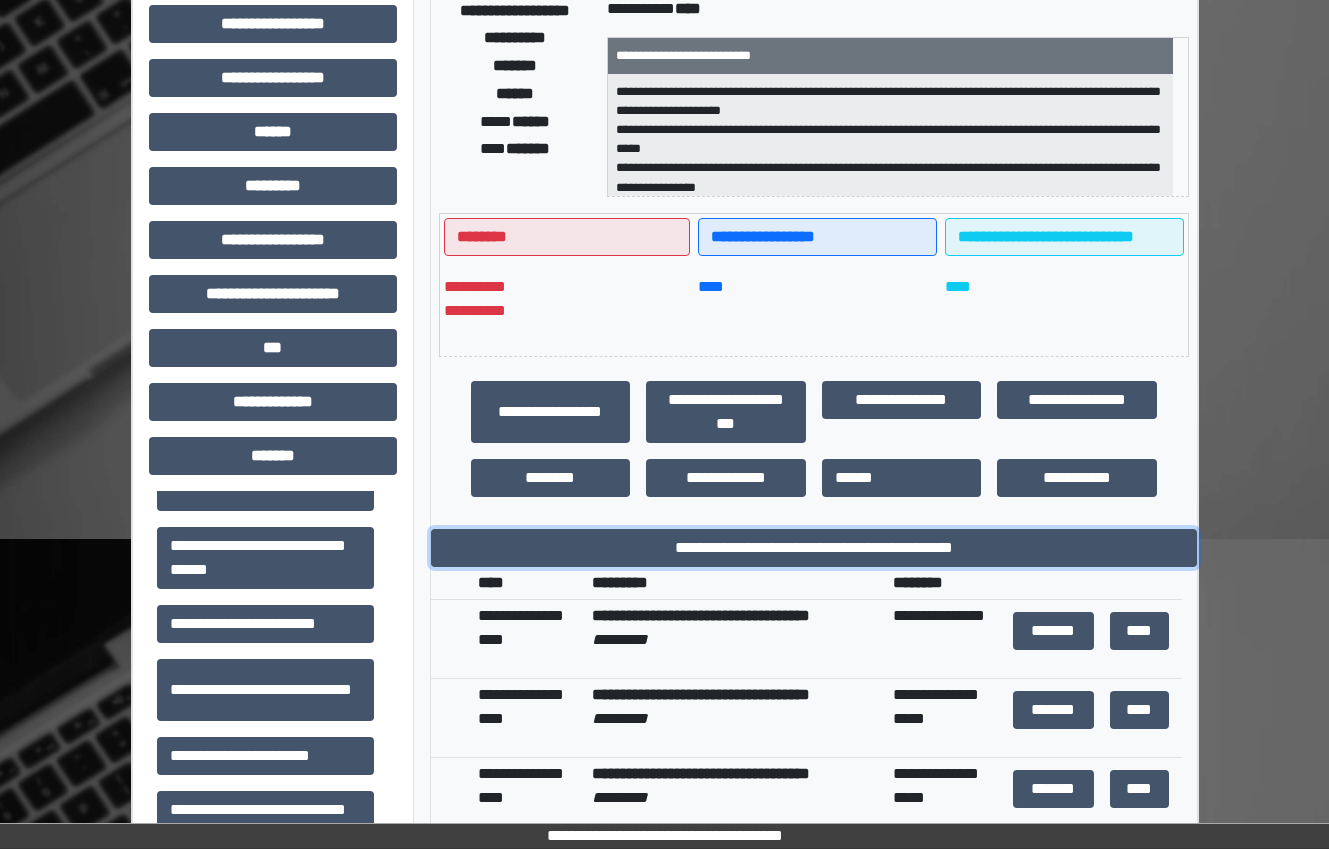 click on "**********" at bounding box center (814, 548) 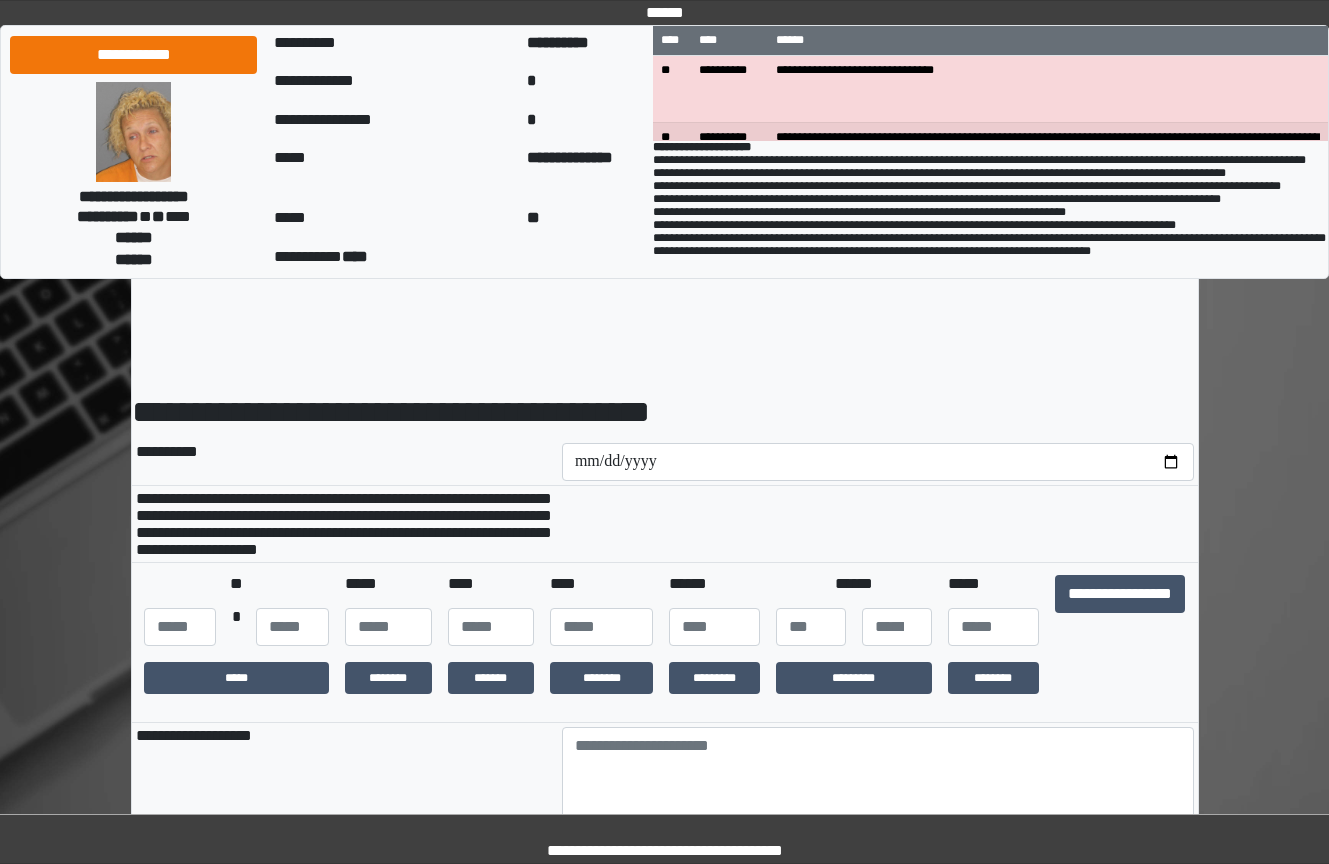 scroll, scrollTop: 0, scrollLeft: 0, axis: both 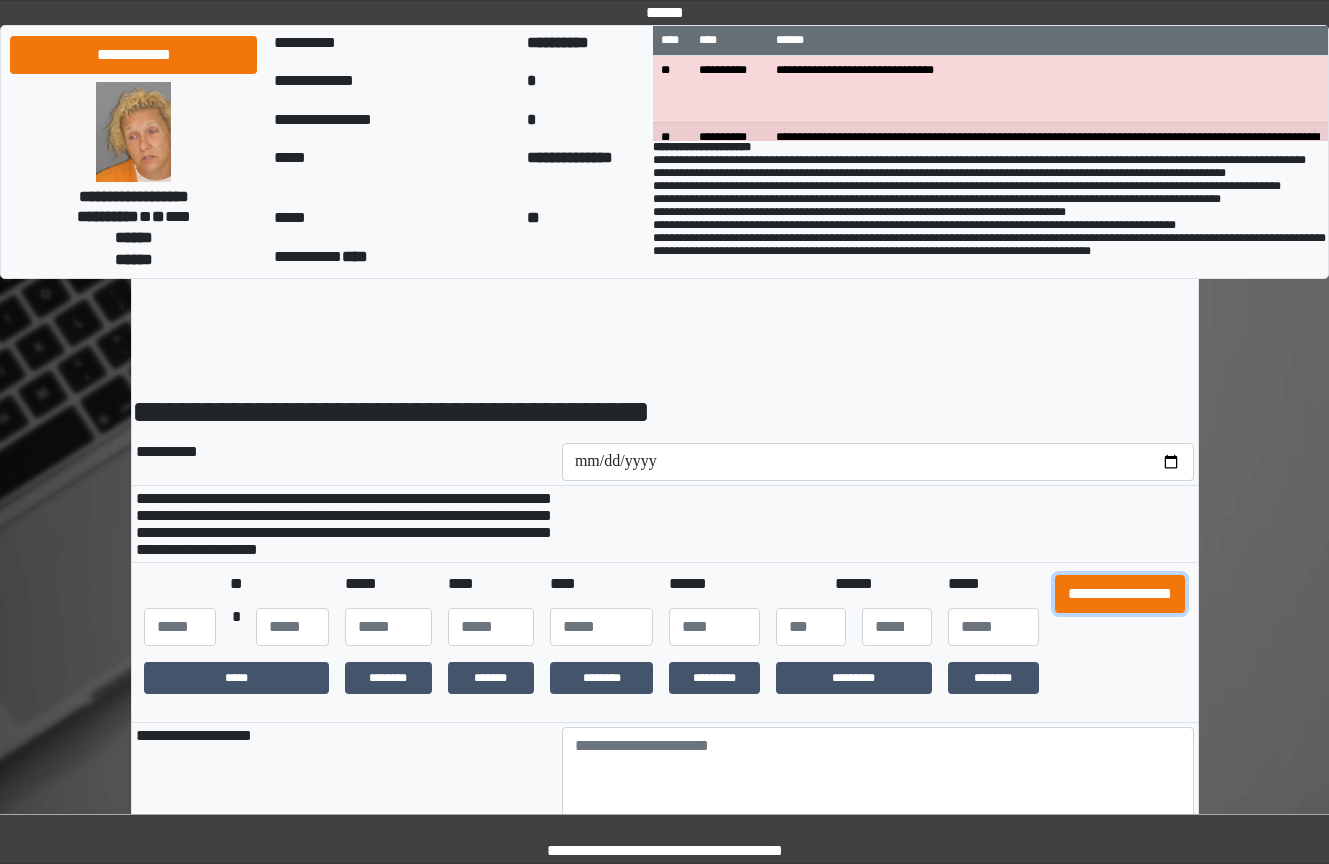click on "**********" at bounding box center [1120, 594] 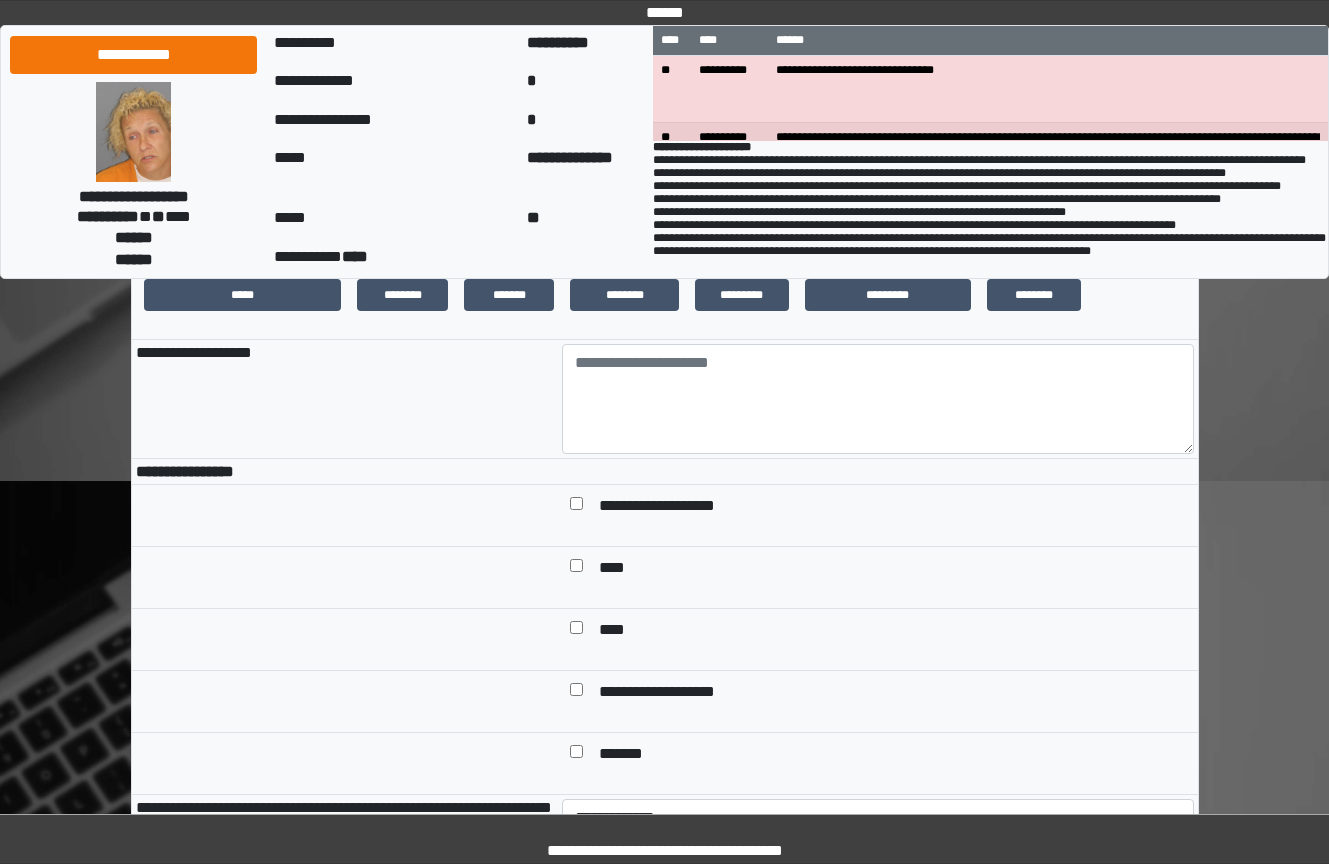 scroll, scrollTop: 400, scrollLeft: 0, axis: vertical 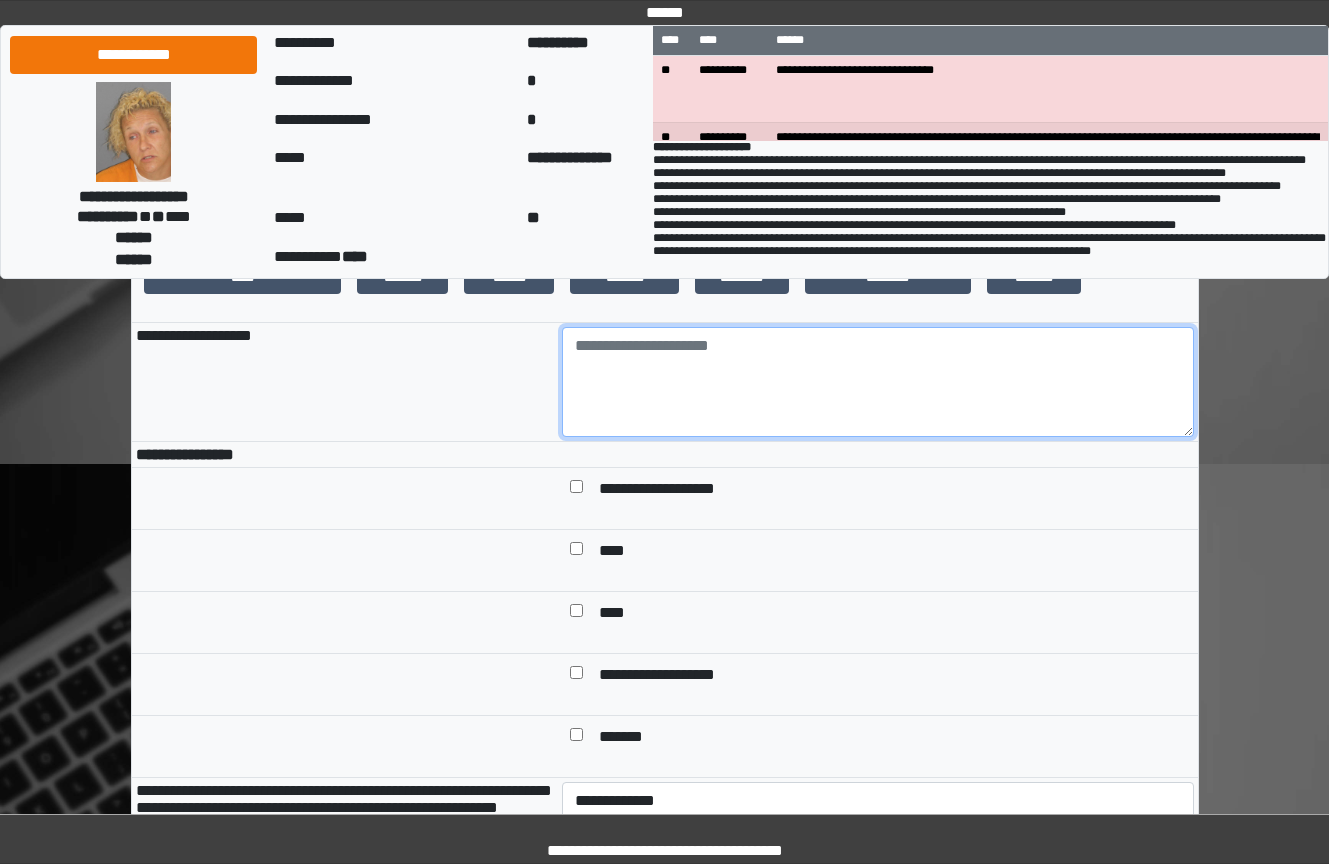 click at bounding box center (878, 382) 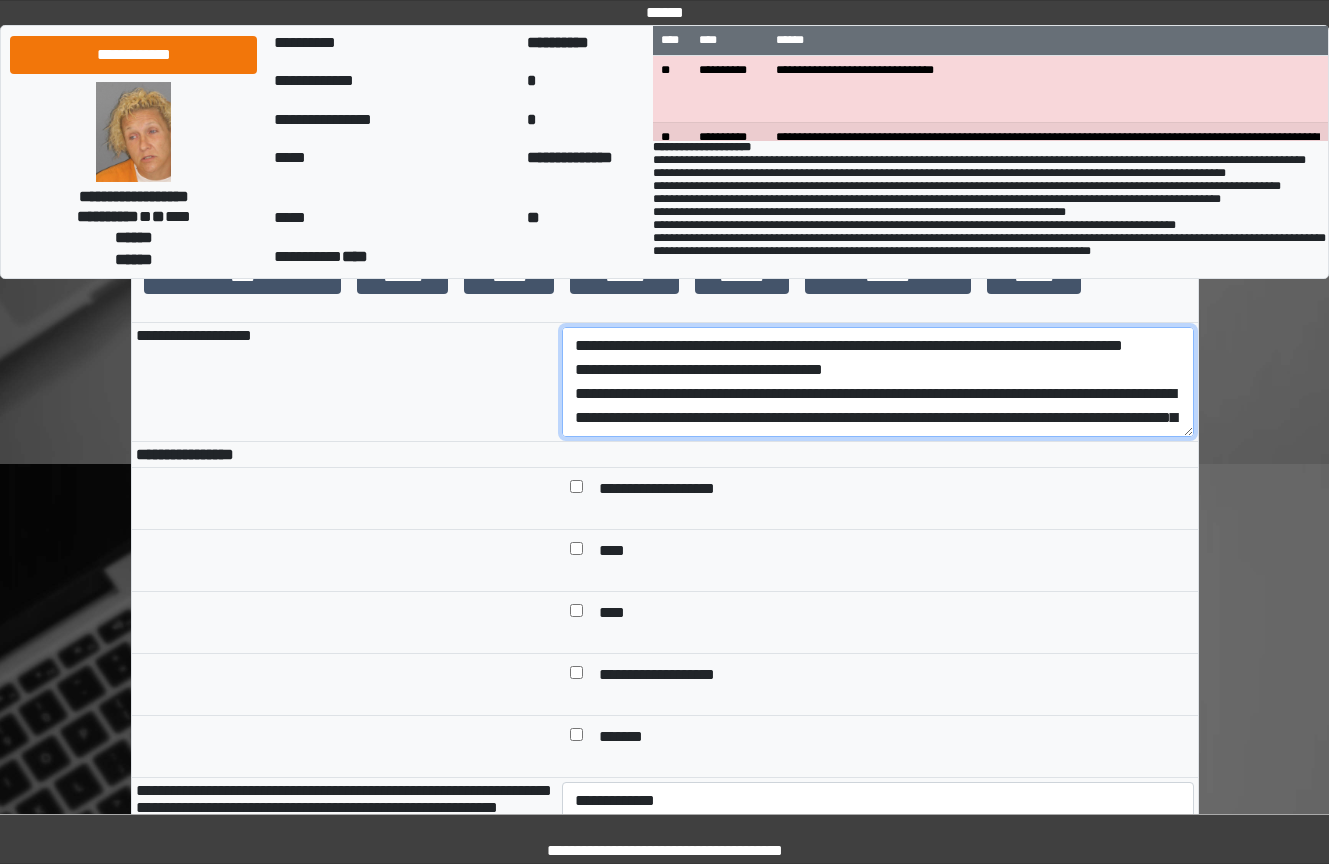 scroll, scrollTop: 233, scrollLeft: 0, axis: vertical 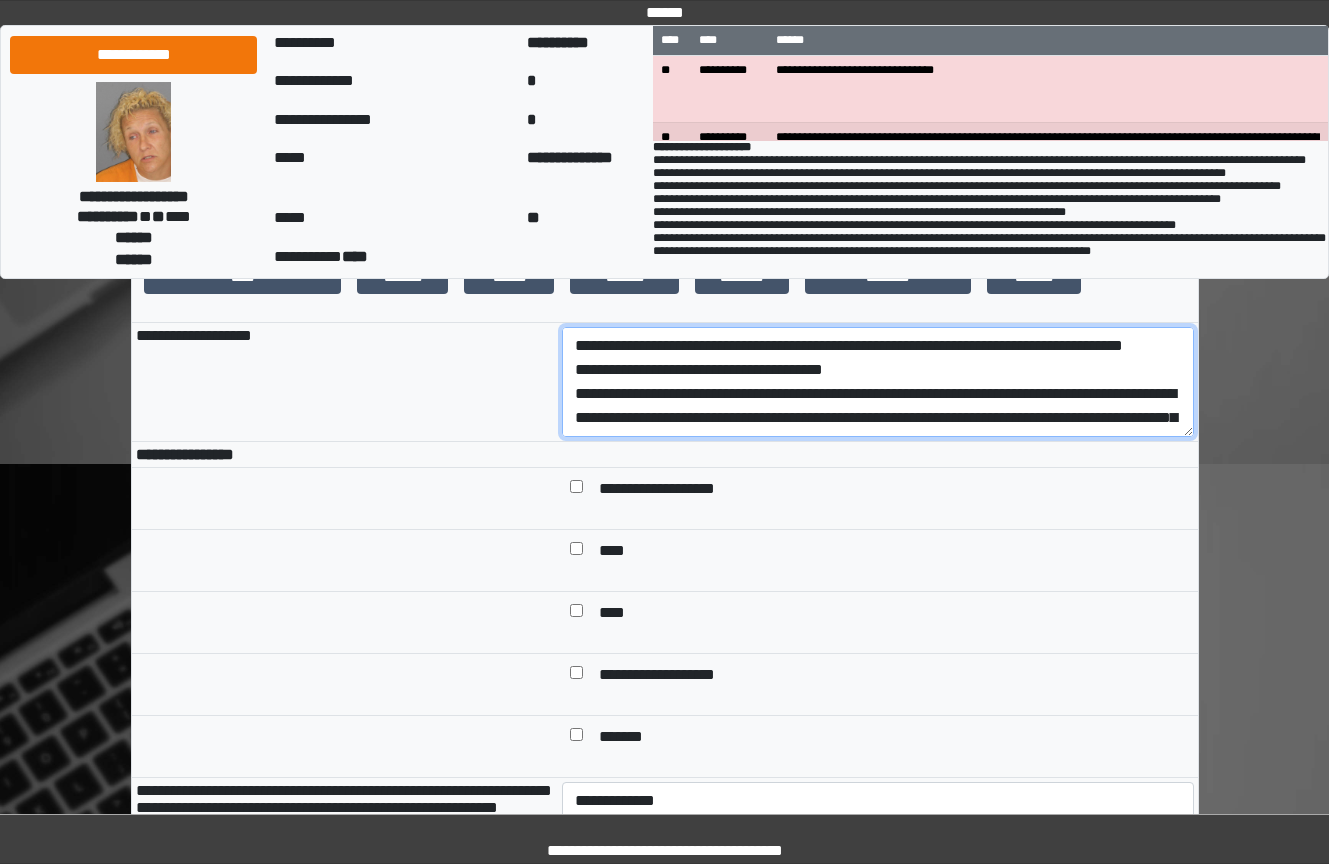drag, startPoint x: 956, startPoint y: 447, endPoint x: 506, endPoint y: 452, distance: 450.02777 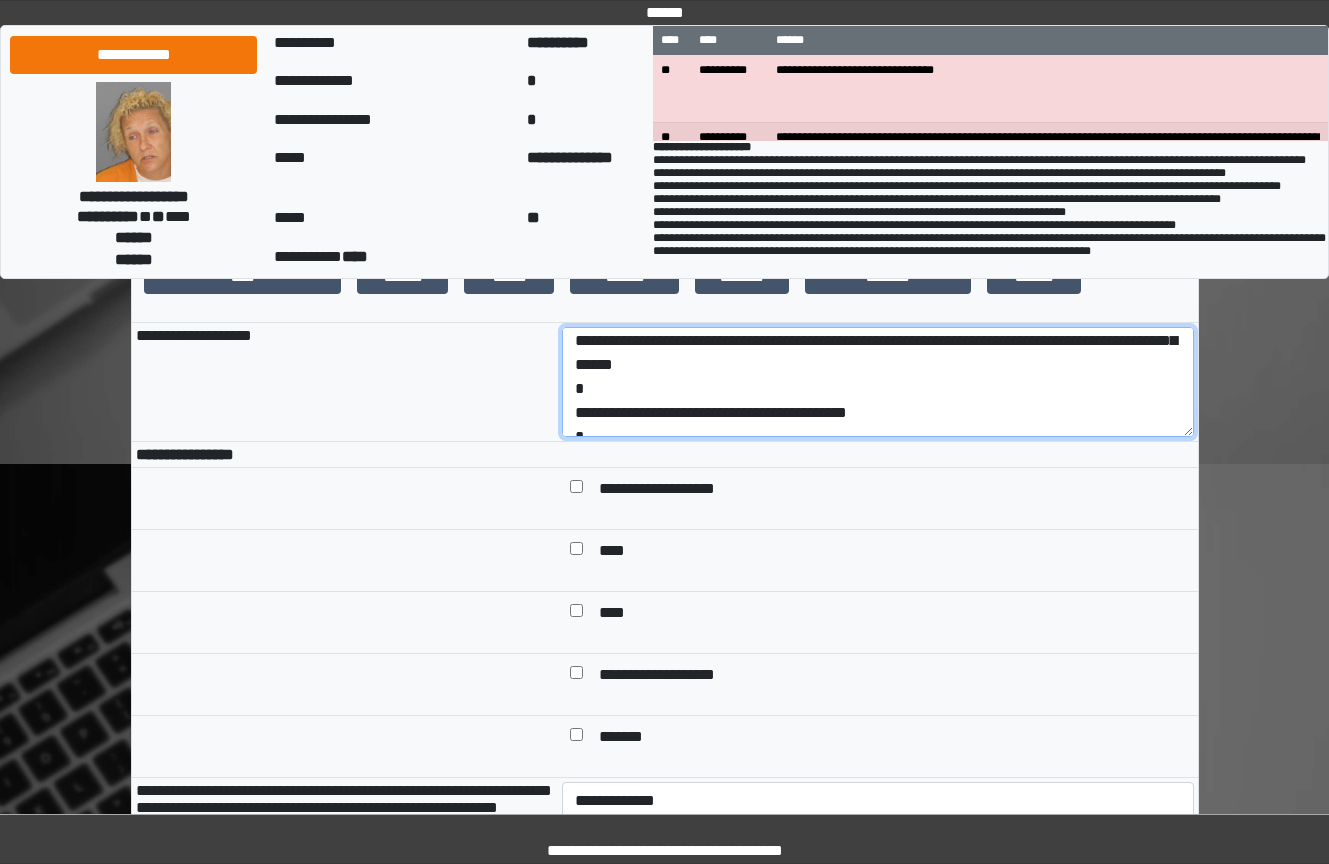 scroll, scrollTop: 240, scrollLeft: 0, axis: vertical 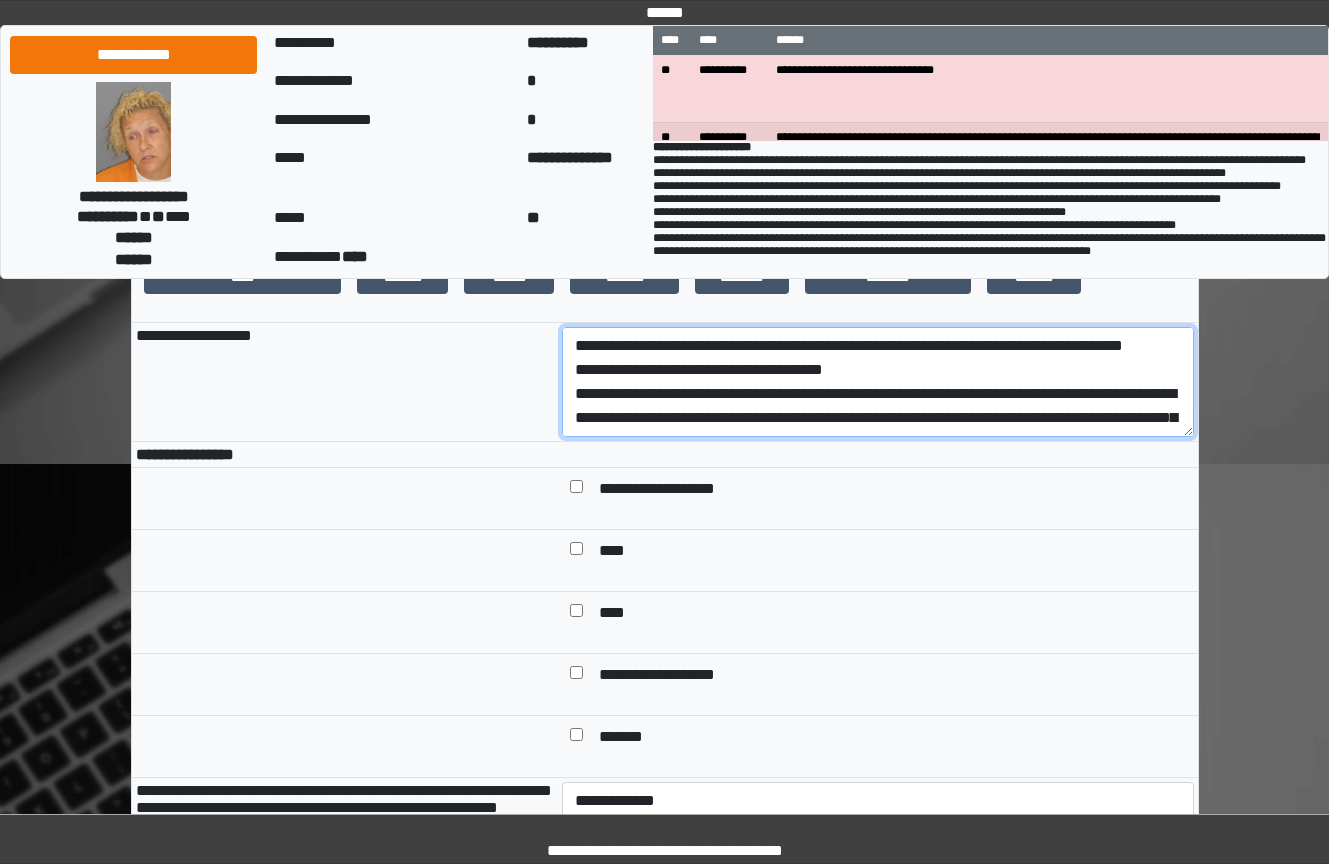 drag, startPoint x: 1001, startPoint y: 438, endPoint x: 526, endPoint y: 433, distance: 475.0263 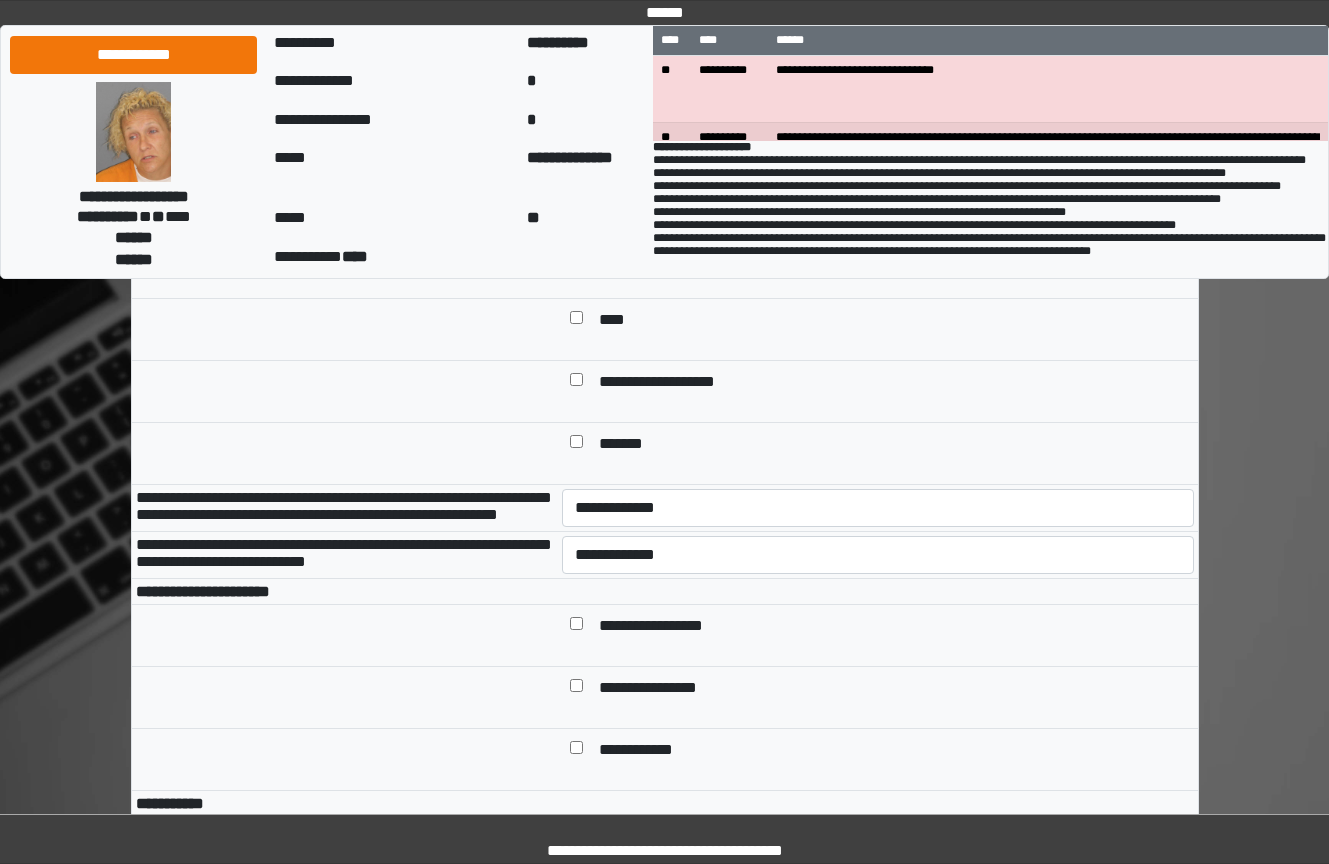 scroll, scrollTop: 700, scrollLeft: 0, axis: vertical 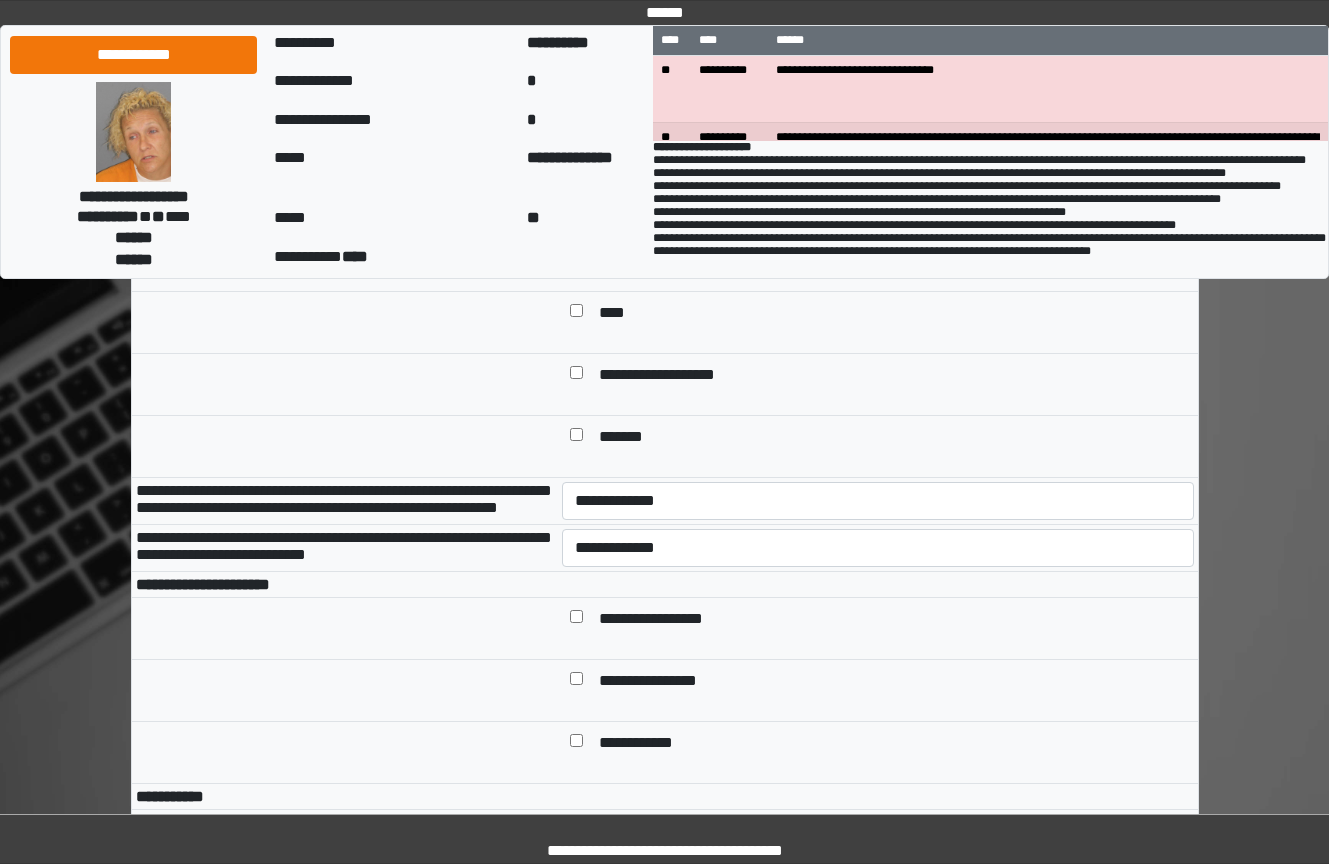 type on "**********" 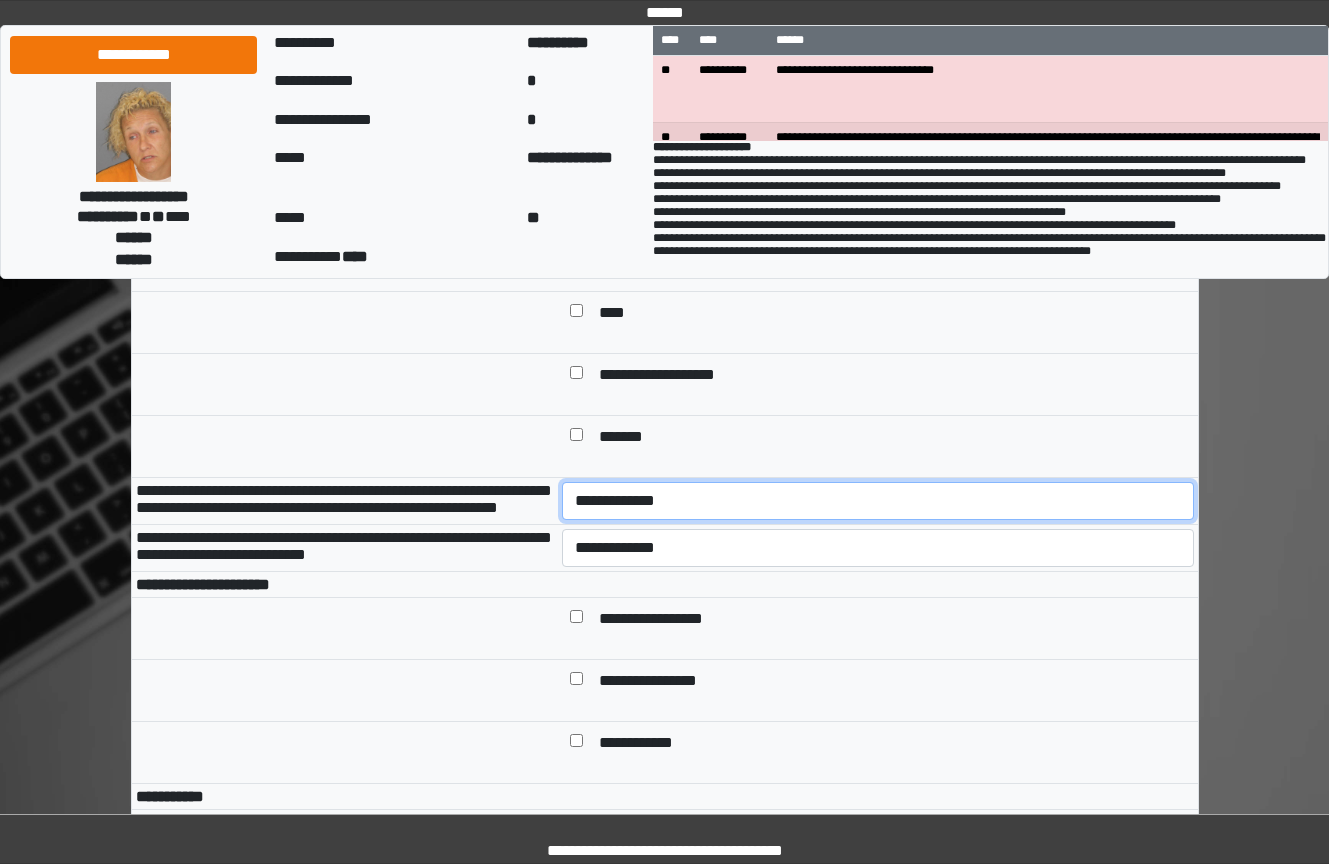 drag, startPoint x: 667, startPoint y: 539, endPoint x: 678, endPoint y: 556, distance: 20.248457 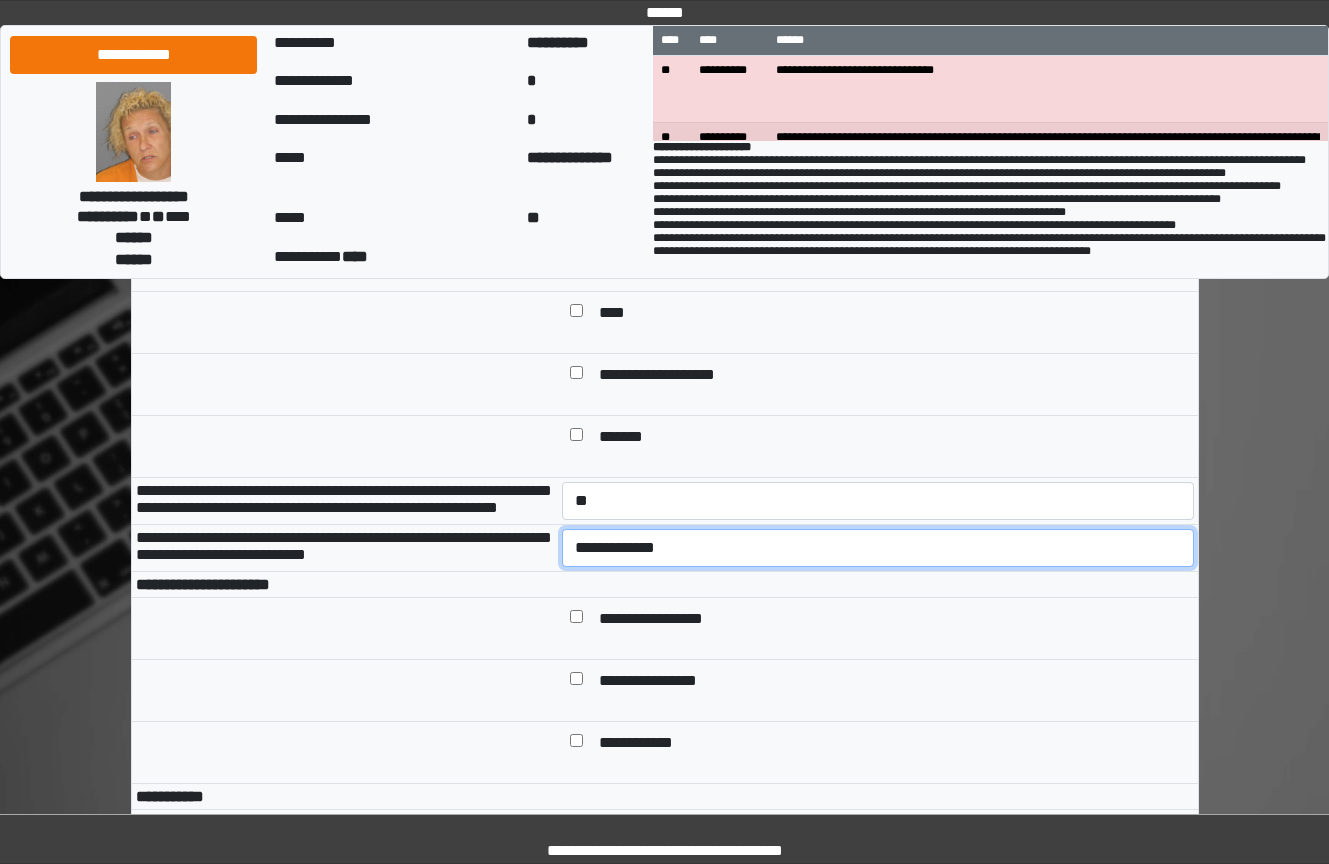 click on "**********" at bounding box center (878, 548) 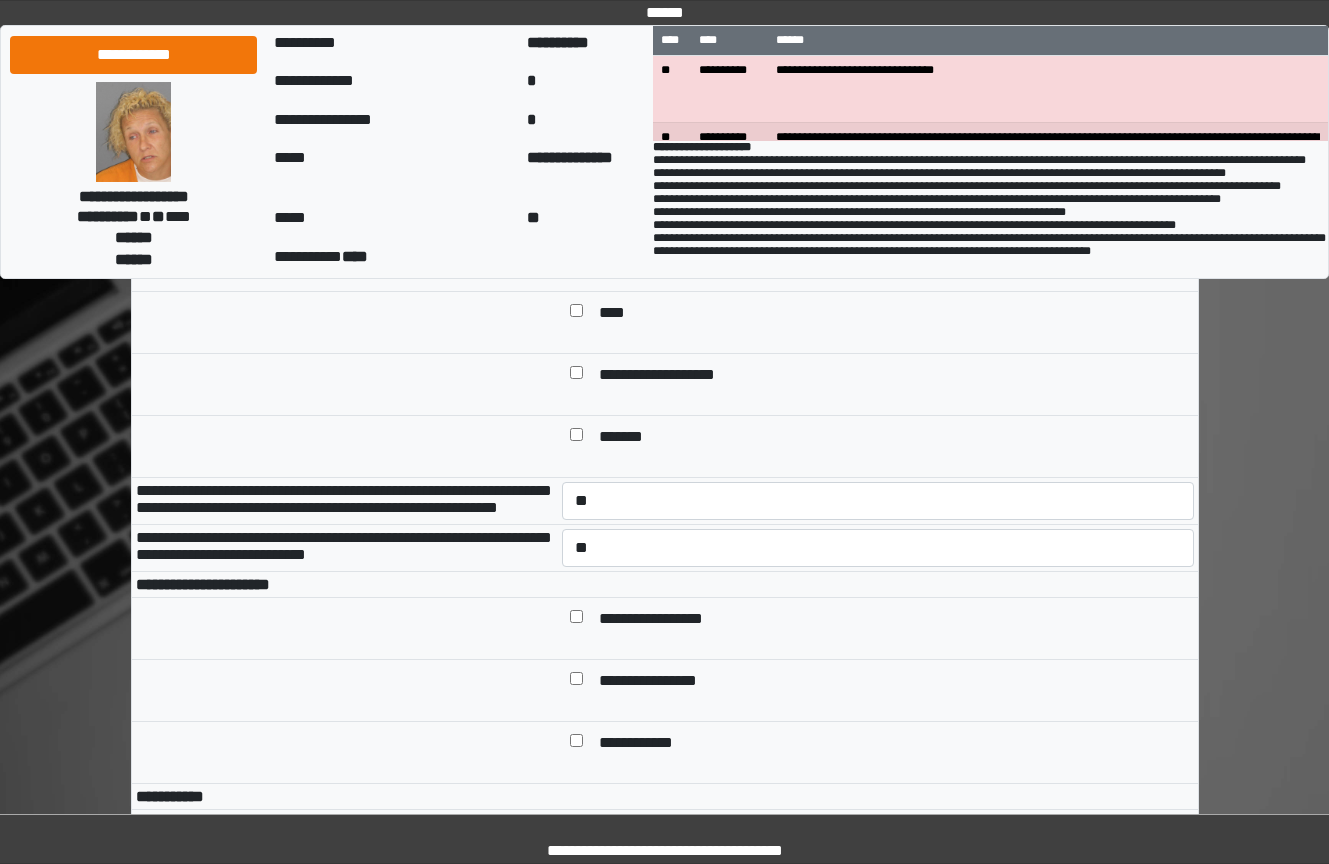 click on "**********" at bounding box center [666, 620] 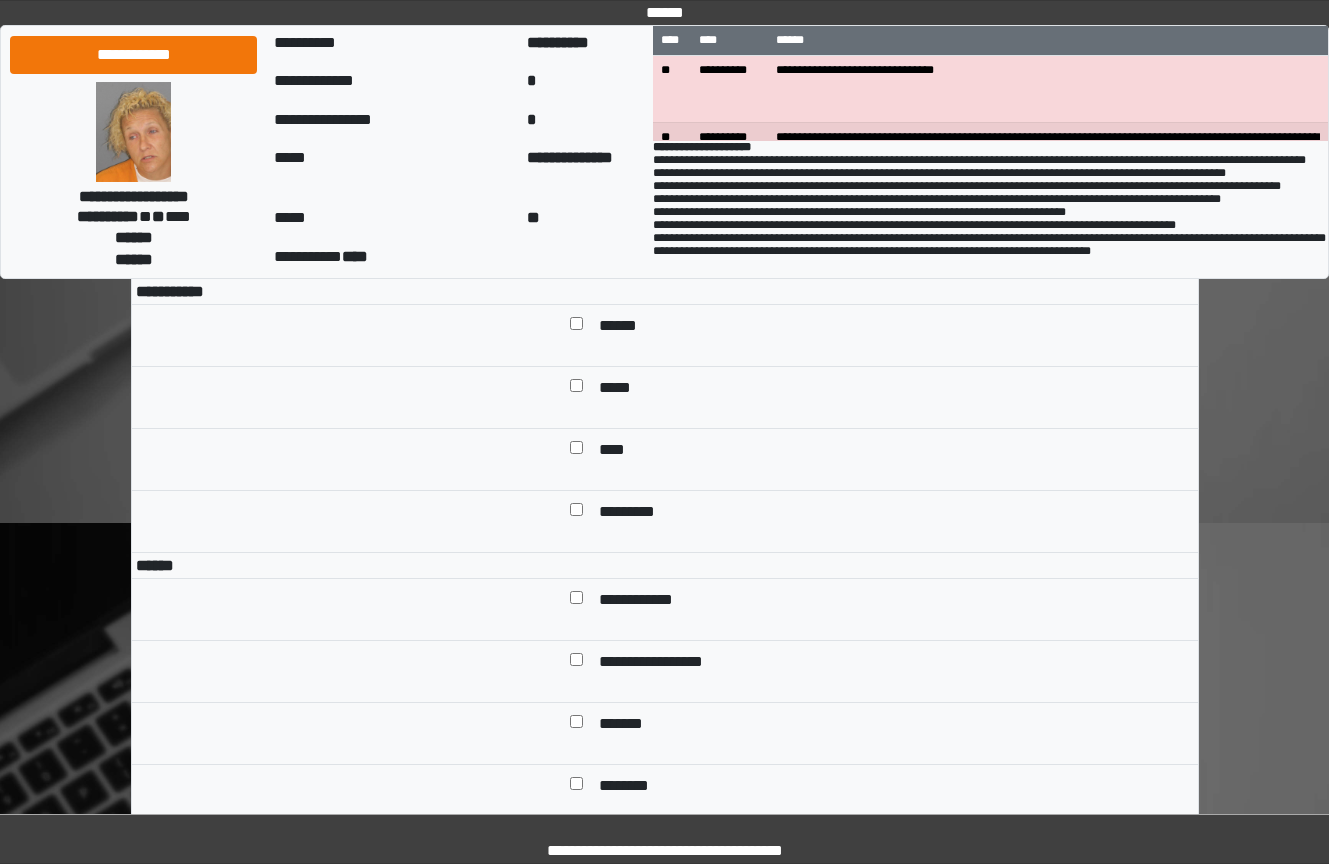 scroll, scrollTop: 1300, scrollLeft: 0, axis: vertical 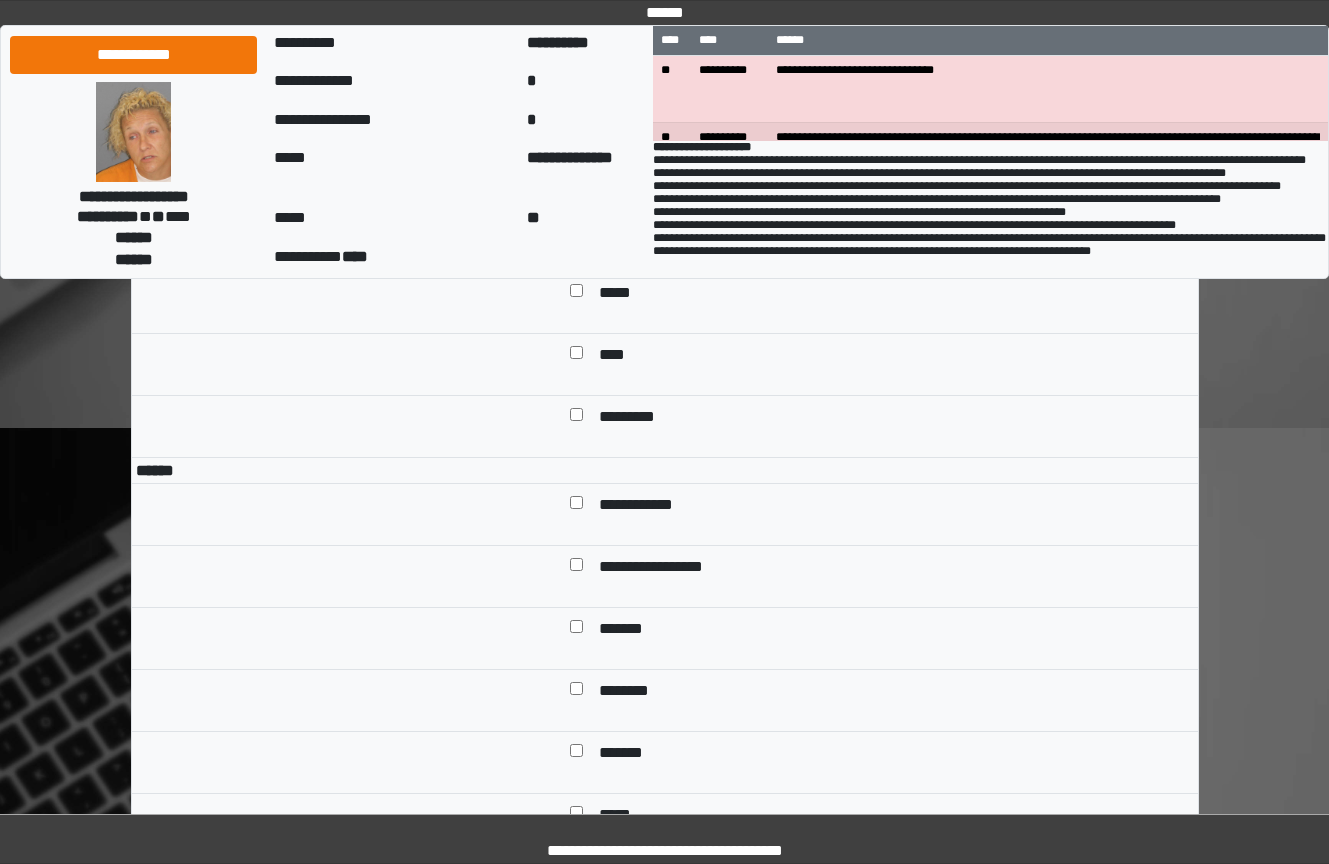 click on "******" at bounding box center [625, 232] 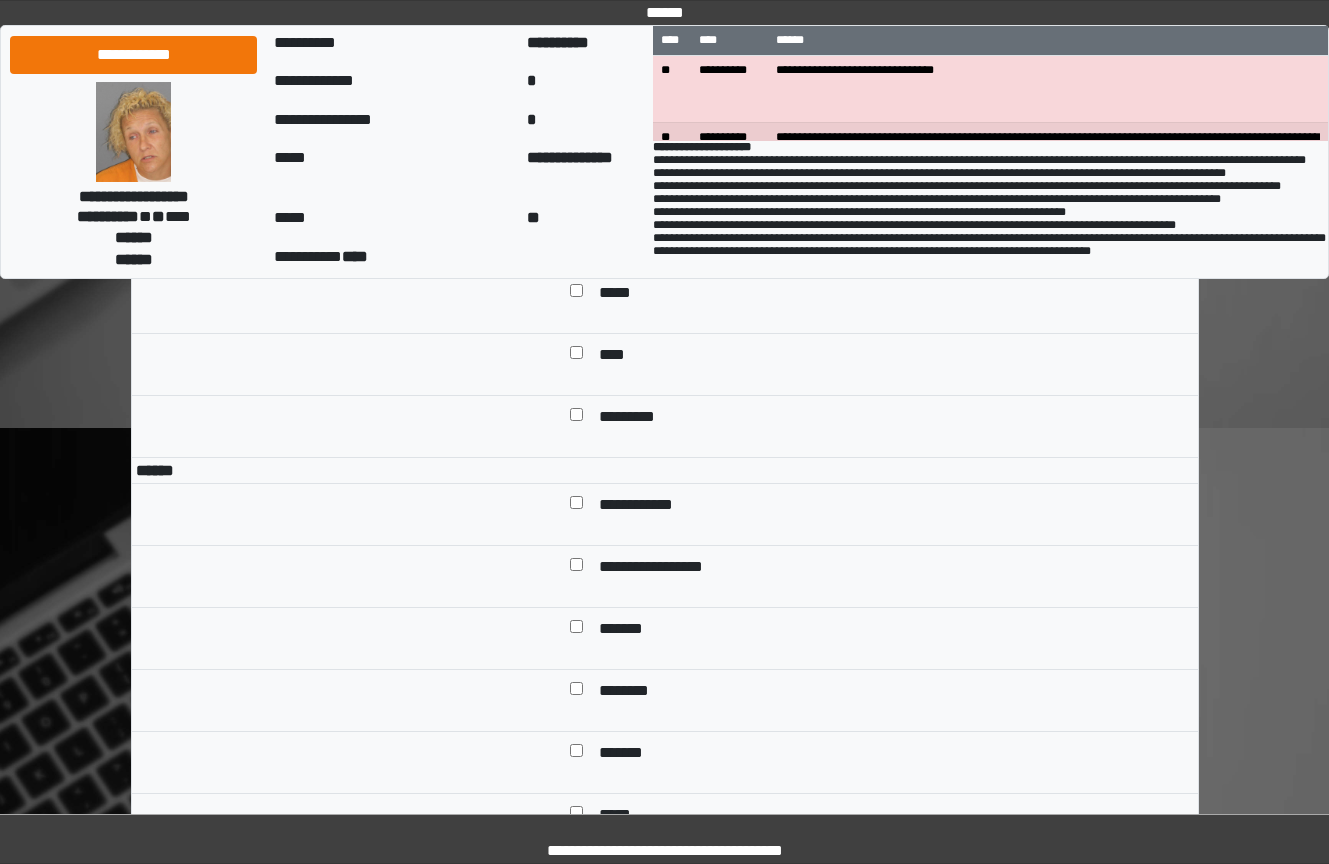 click on "****" at bounding box center (618, 356) 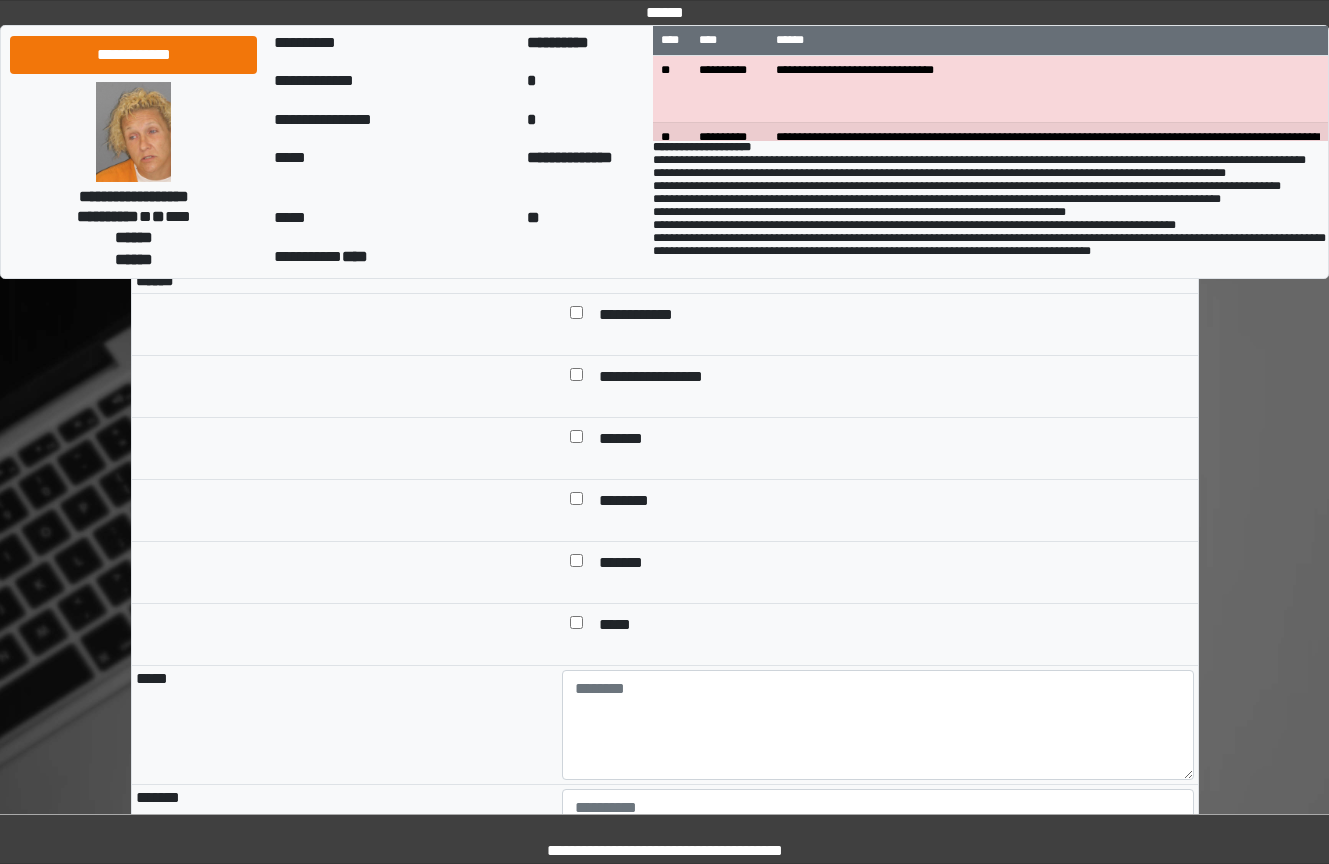scroll, scrollTop: 1800, scrollLeft: 0, axis: vertical 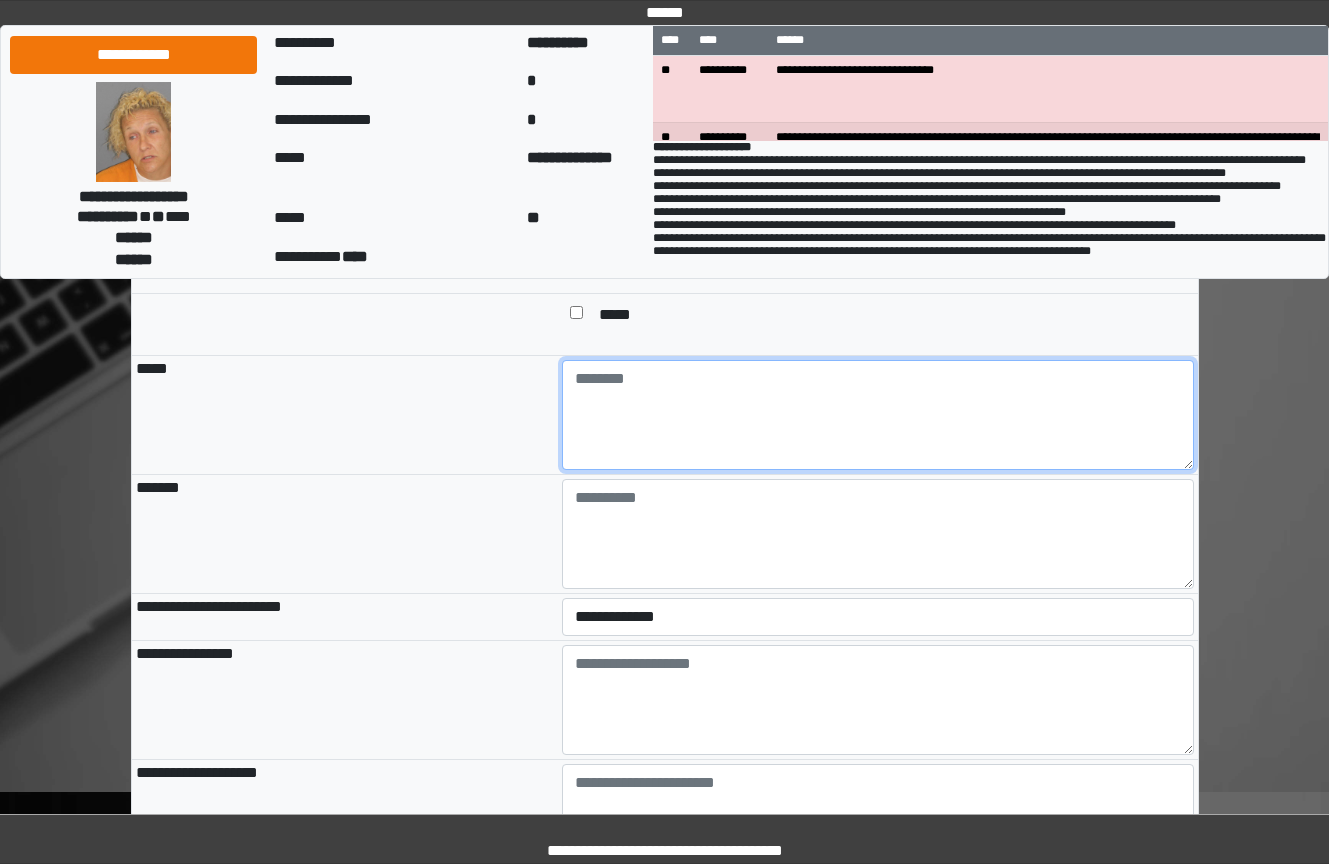 click at bounding box center [878, 415] 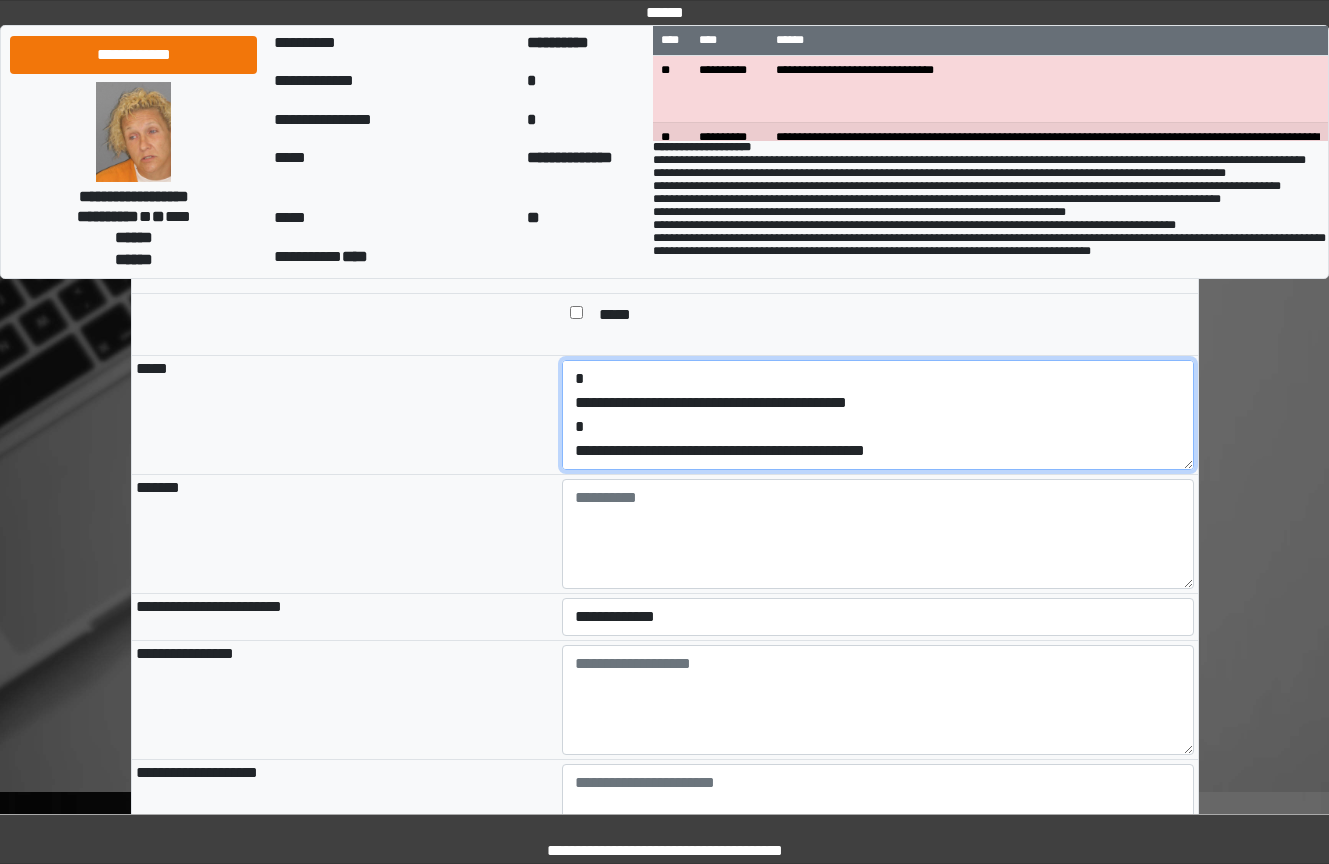 scroll, scrollTop: 0, scrollLeft: 0, axis: both 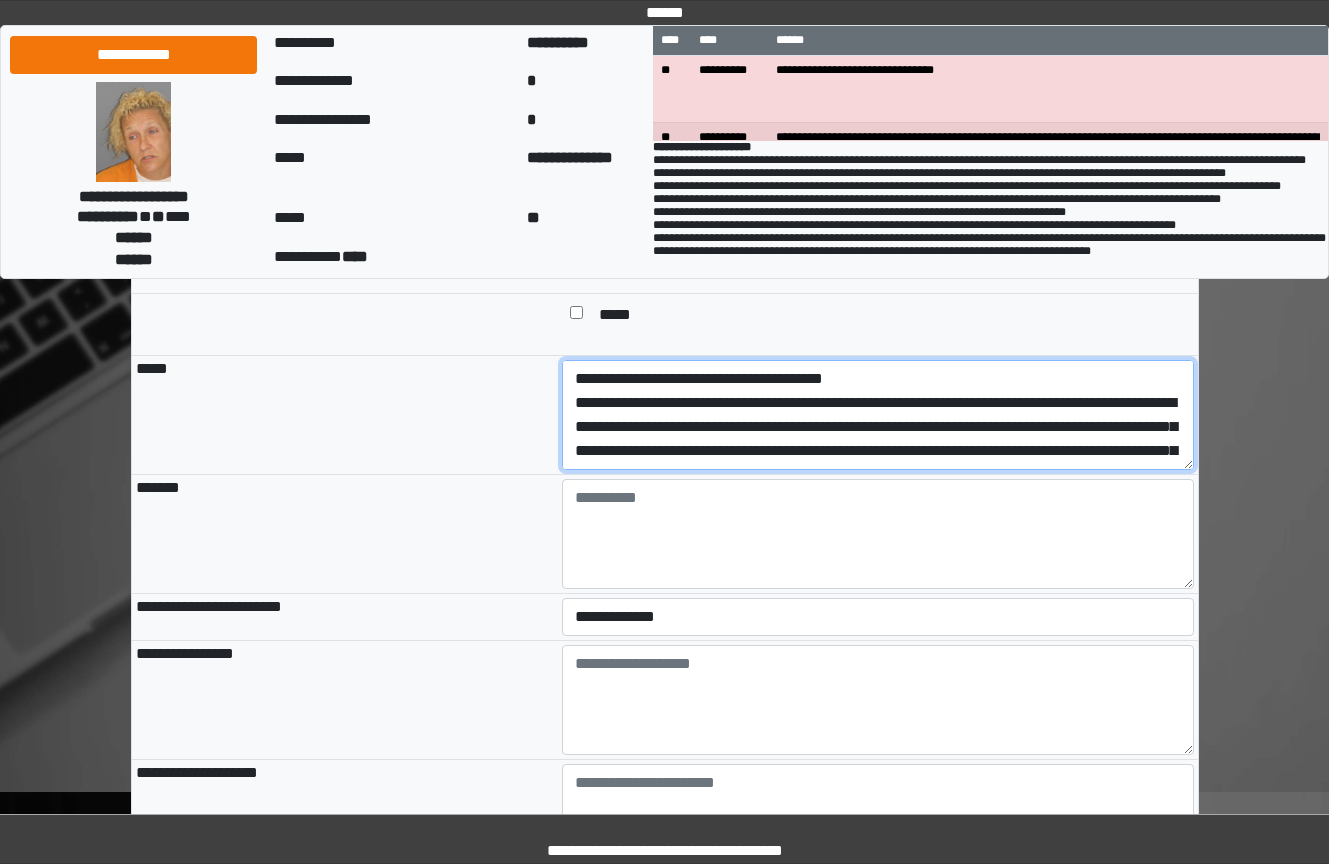 drag, startPoint x: 971, startPoint y: 545, endPoint x: 511, endPoint y: 497, distance: 462.49756 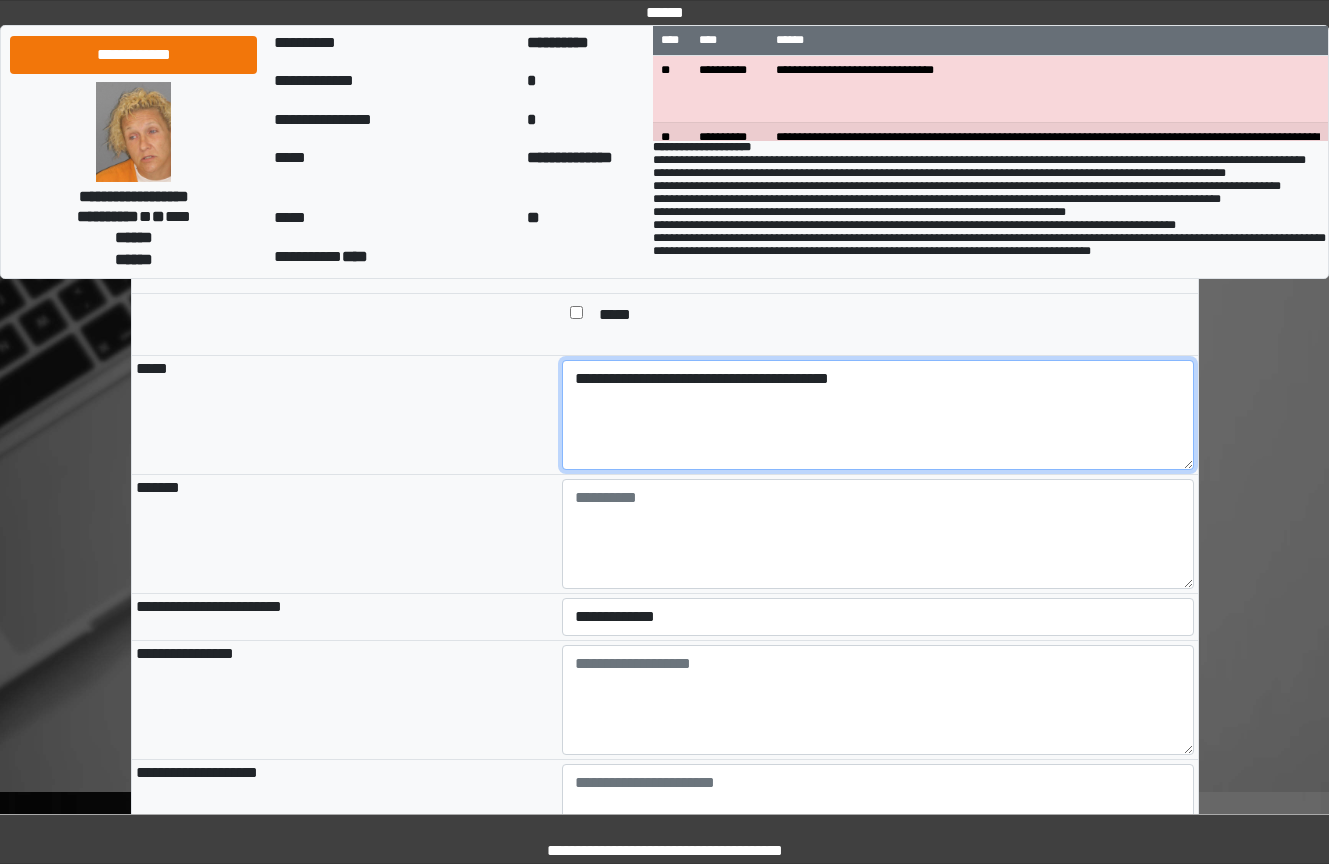 type on "**********" 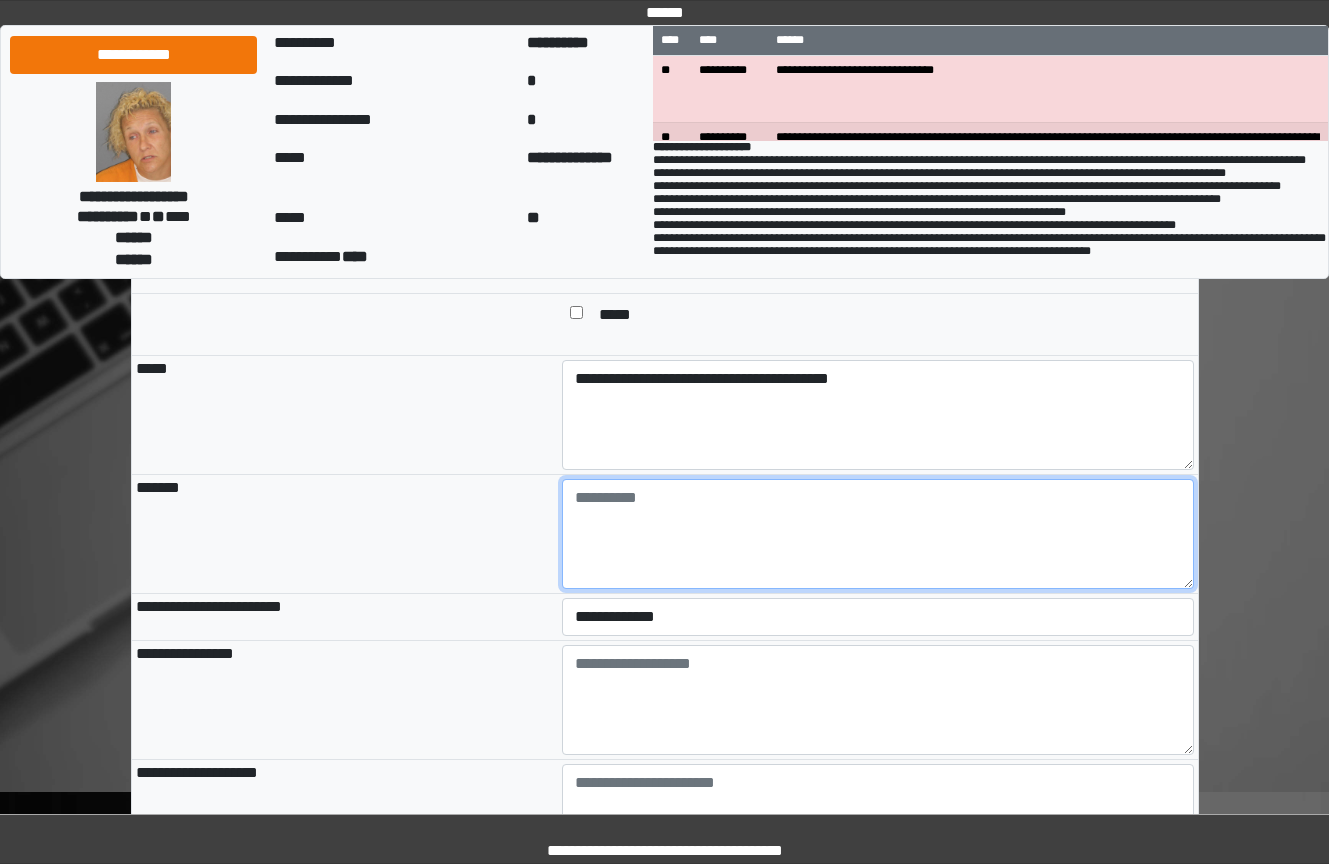 click at bounding box center (878, 534) 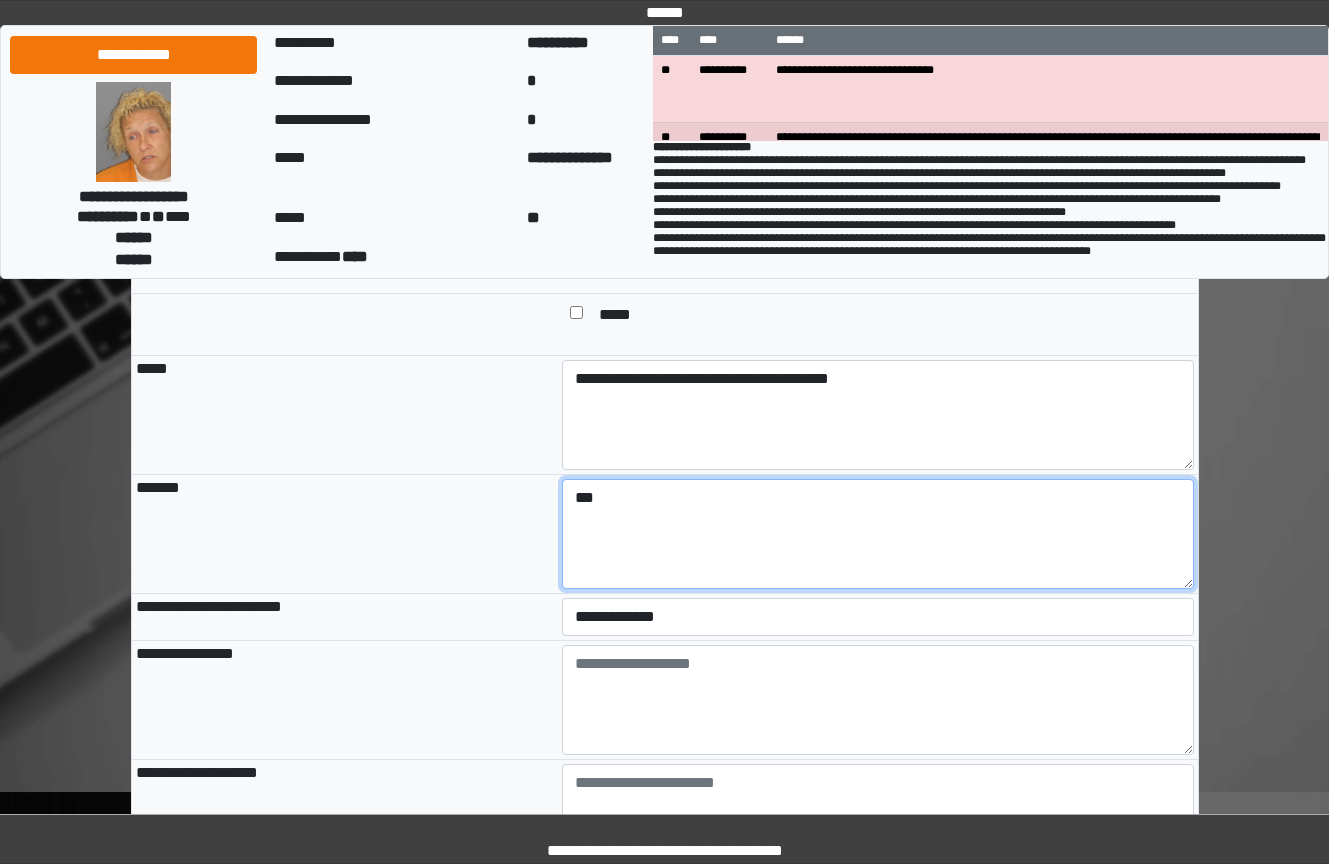 type on "***" 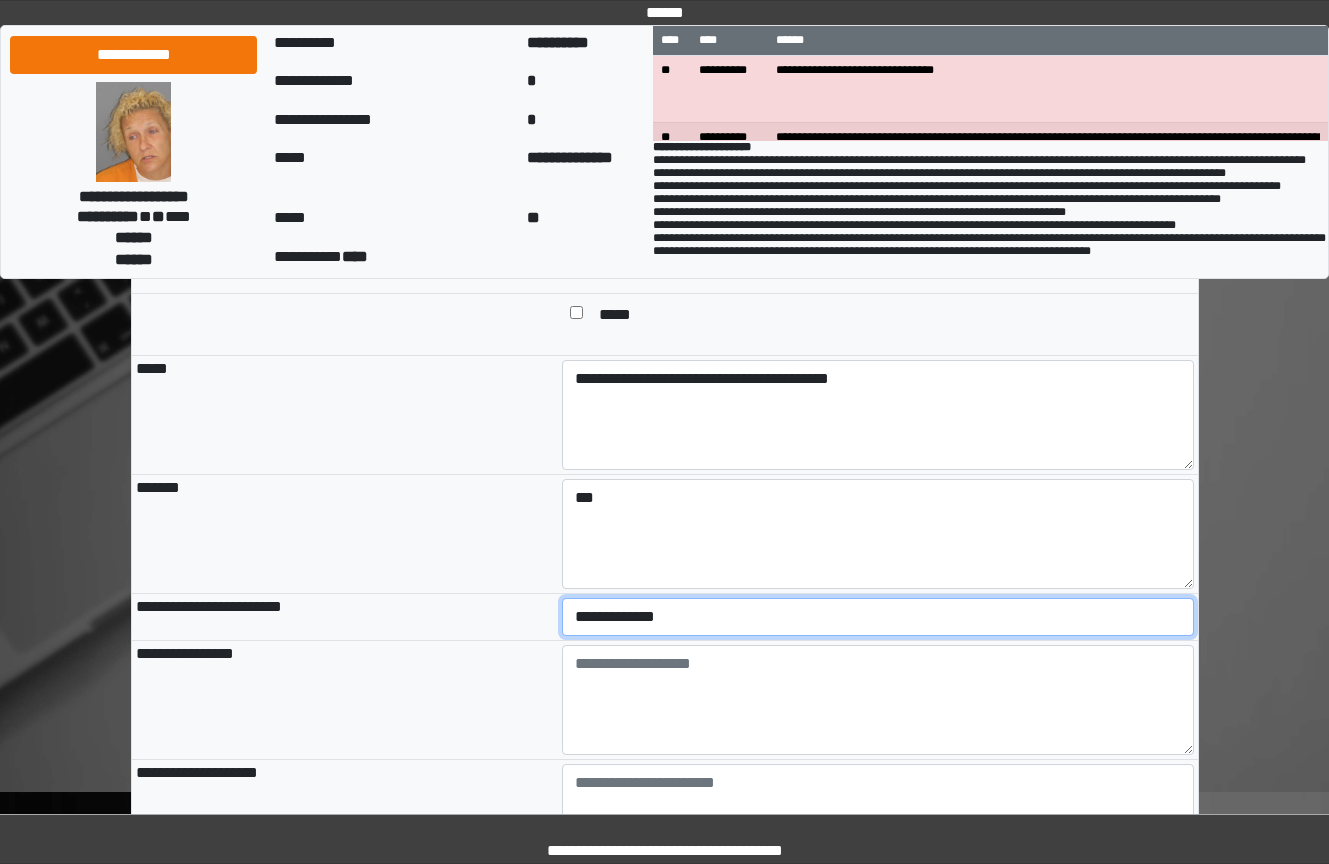 click on "**********" at bounding box center [878, 617] 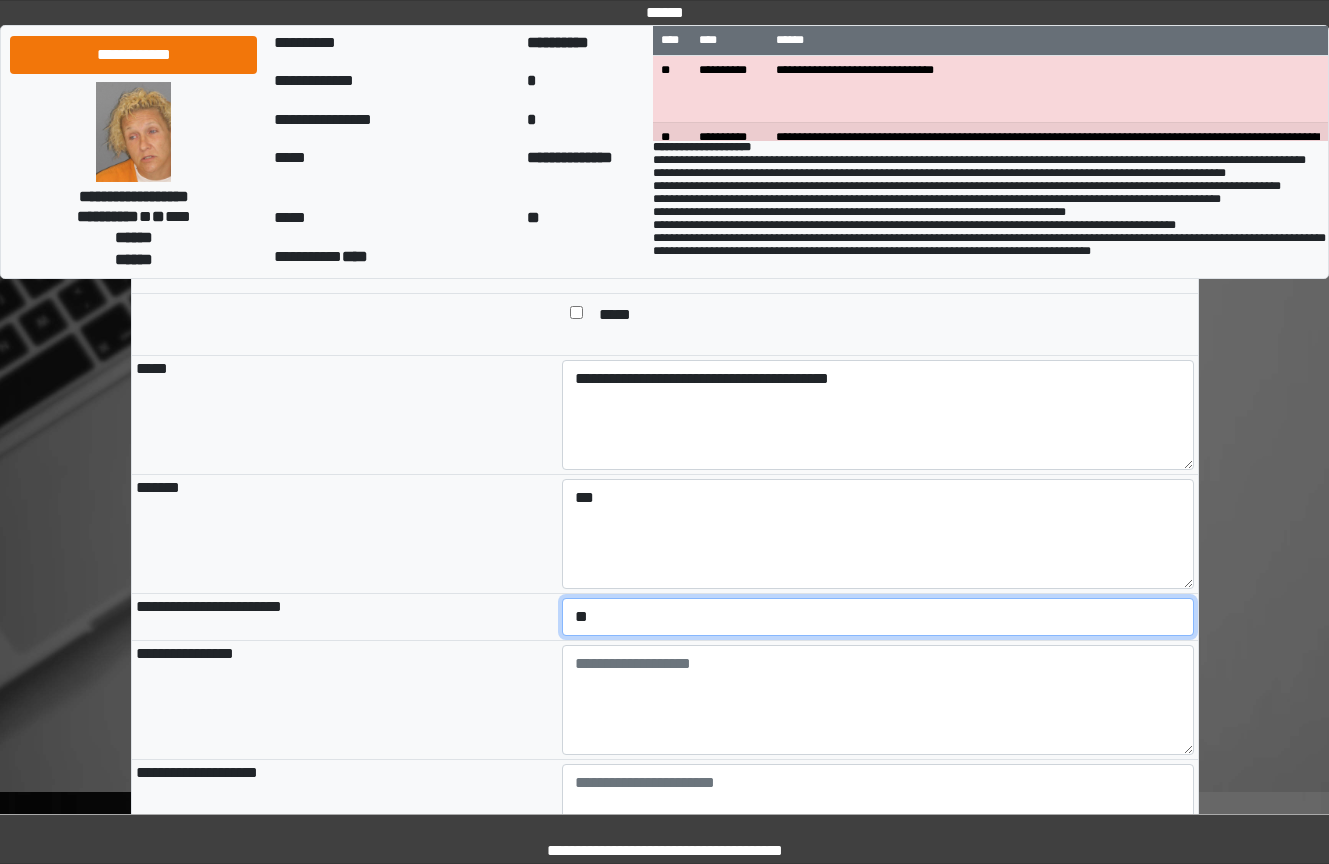 click on "**********" at bounding box center (878, 617) 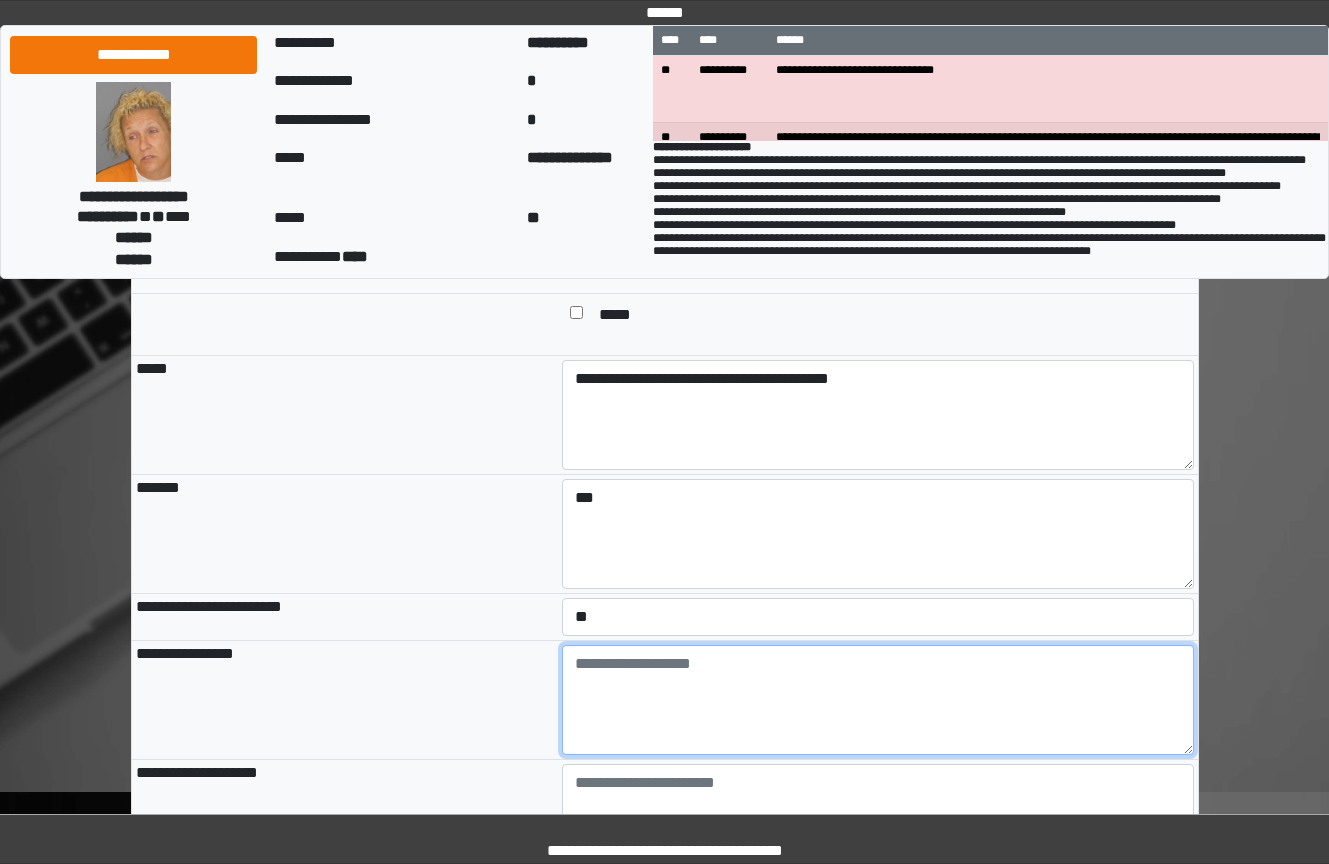 click at bounding box center (878, 700) 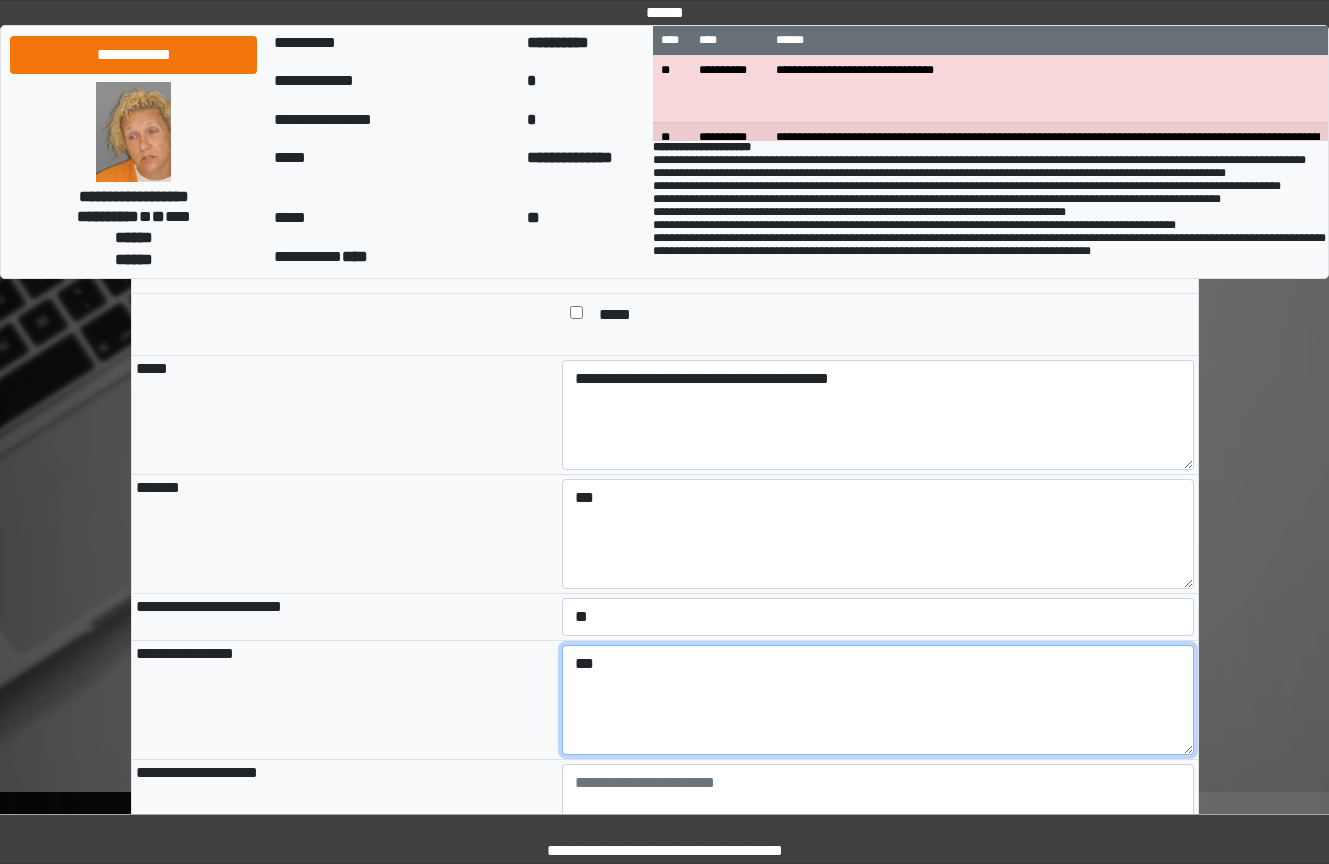 type on "***" 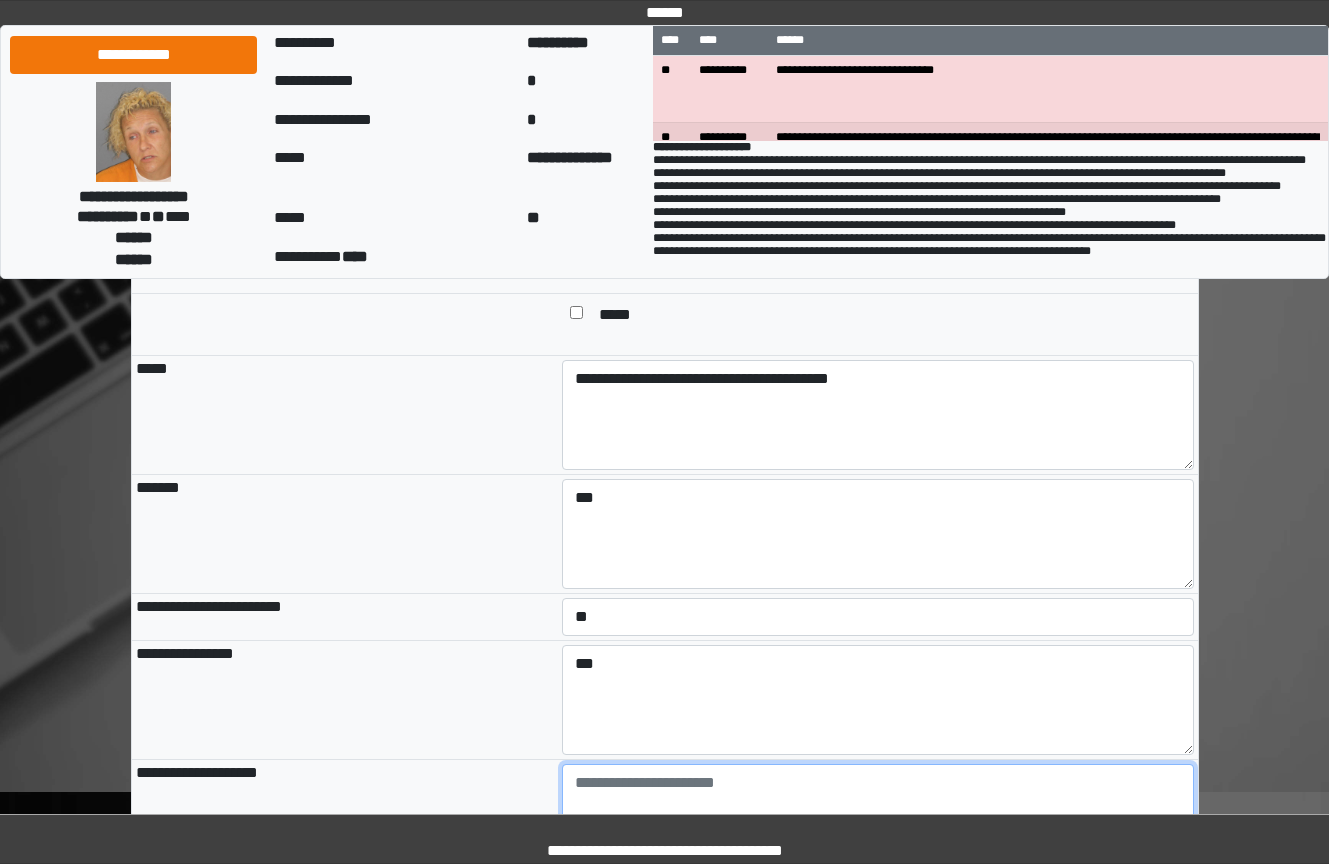 scroll, scrollTop: 1816, scrollLeft: 0, axis: vertical 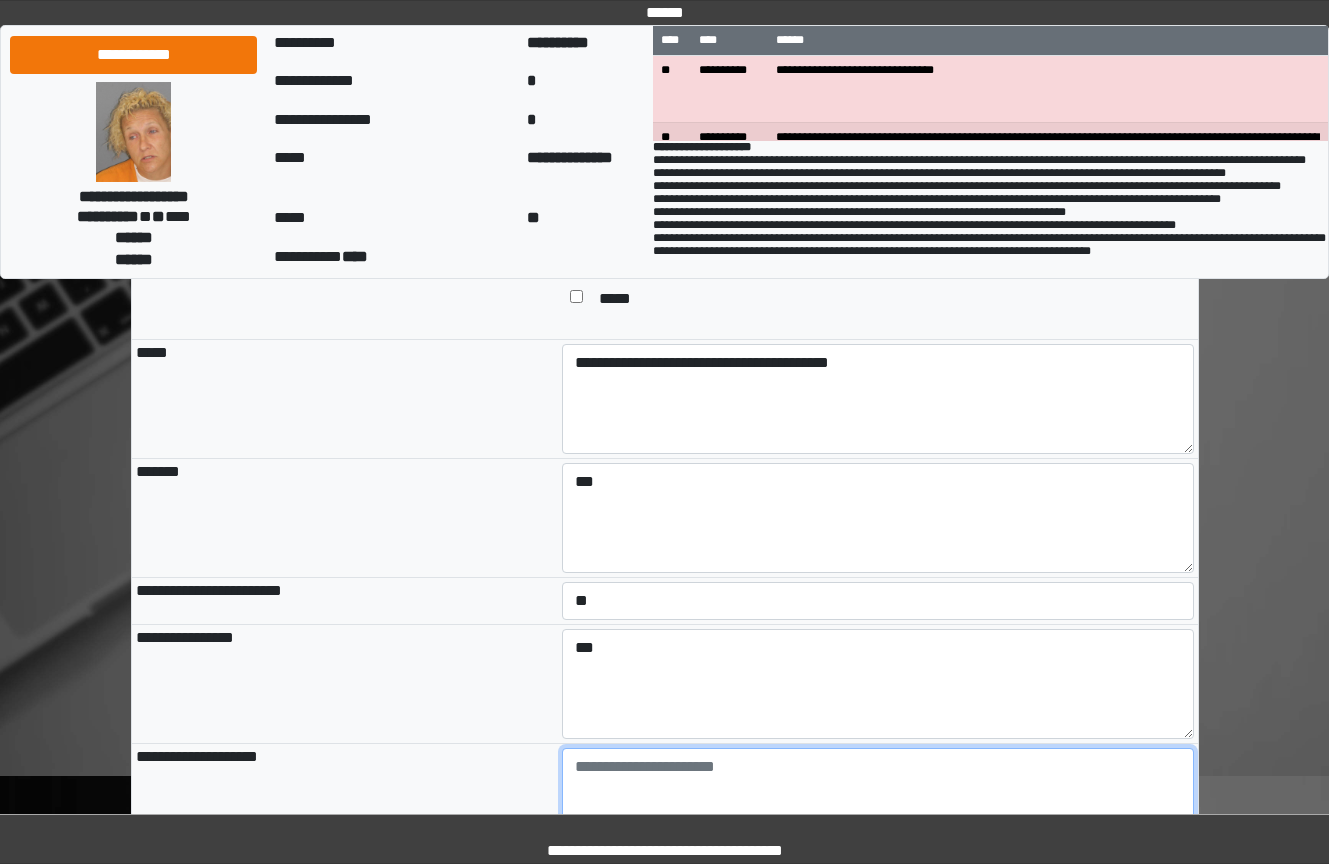 paste on "**********" 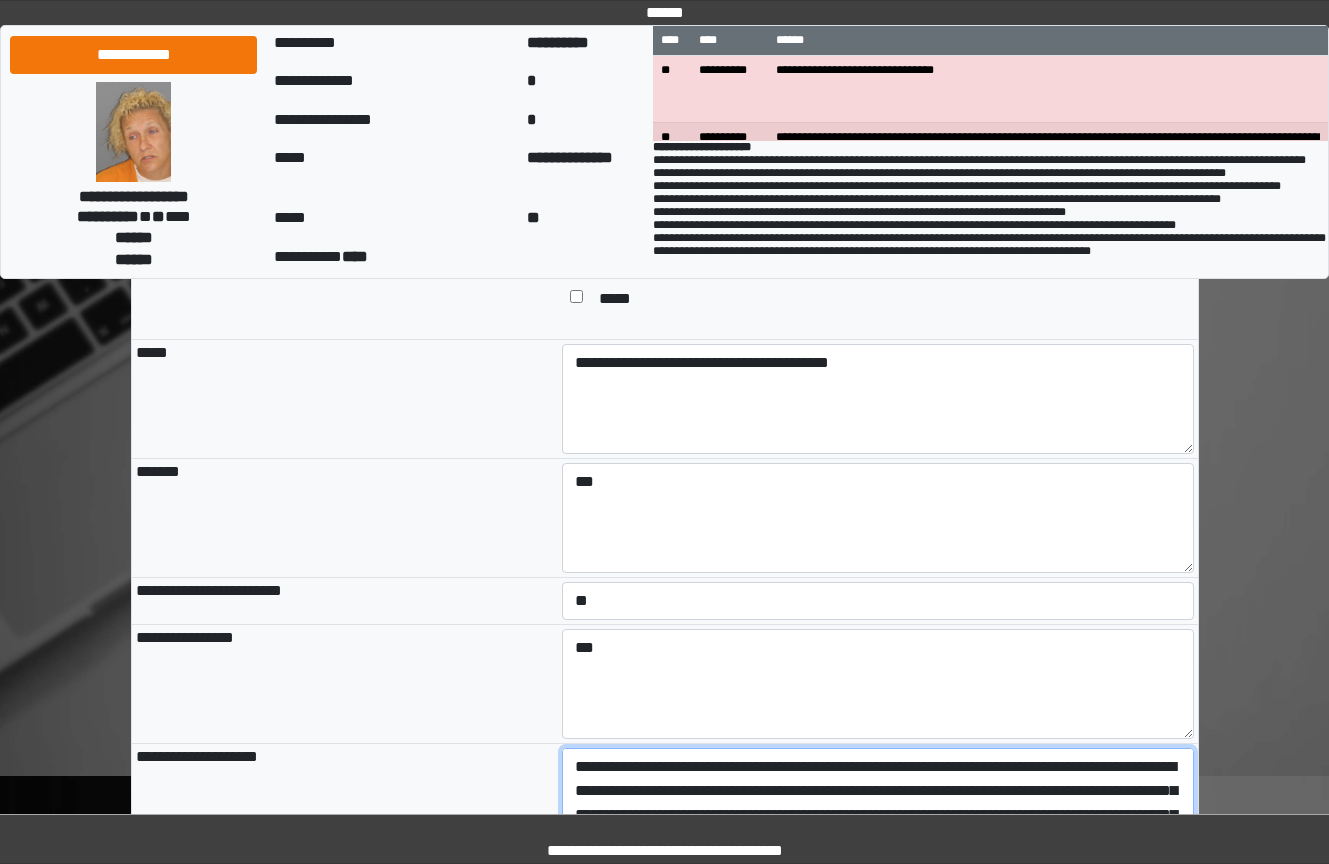 scroll, scrollTop: 137, scrollLeft: 0, axis: vertical 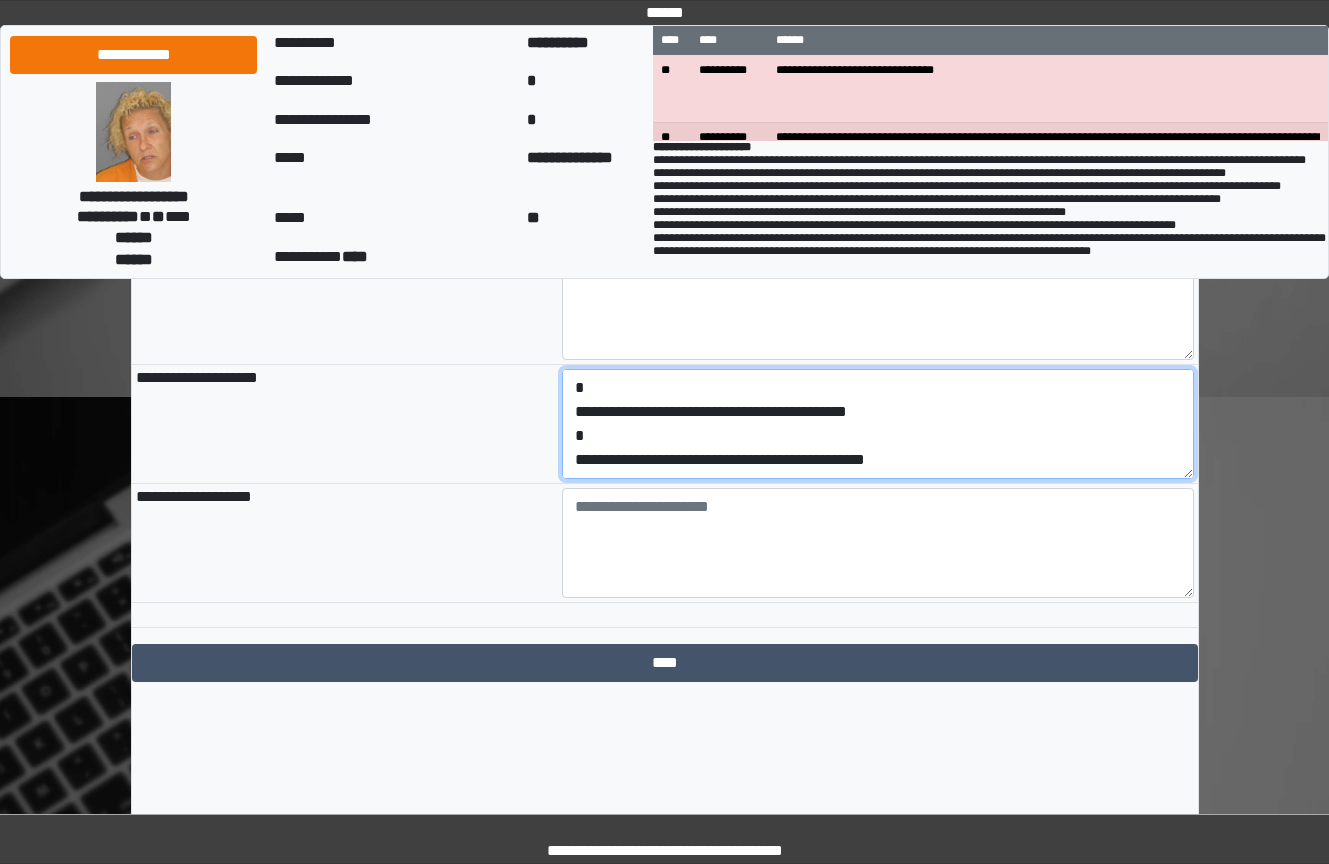 drag, startPoint x: 963, startPoint y: 552, endPoint x: 523, endPoint y: 550, distance: 440.00455 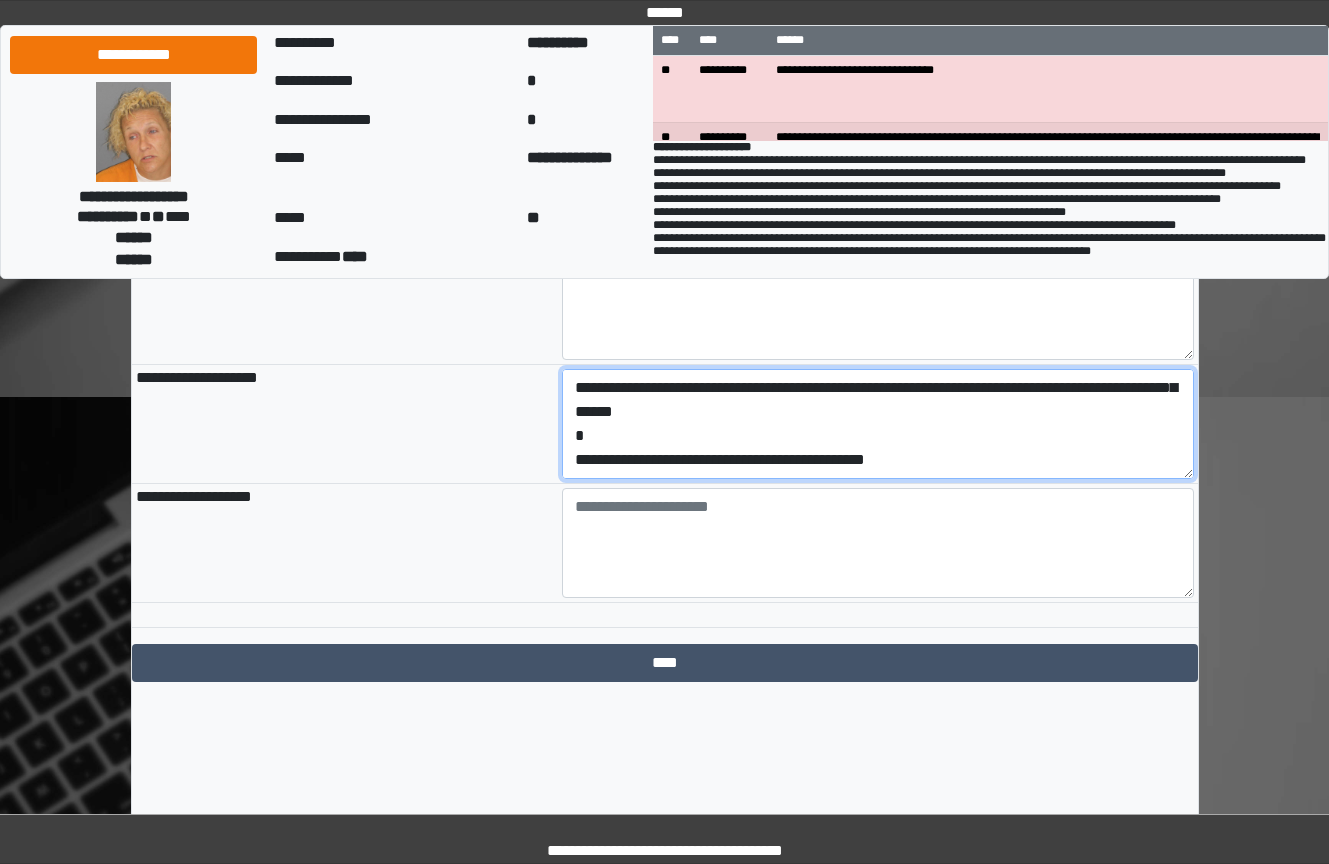 type on "**********" 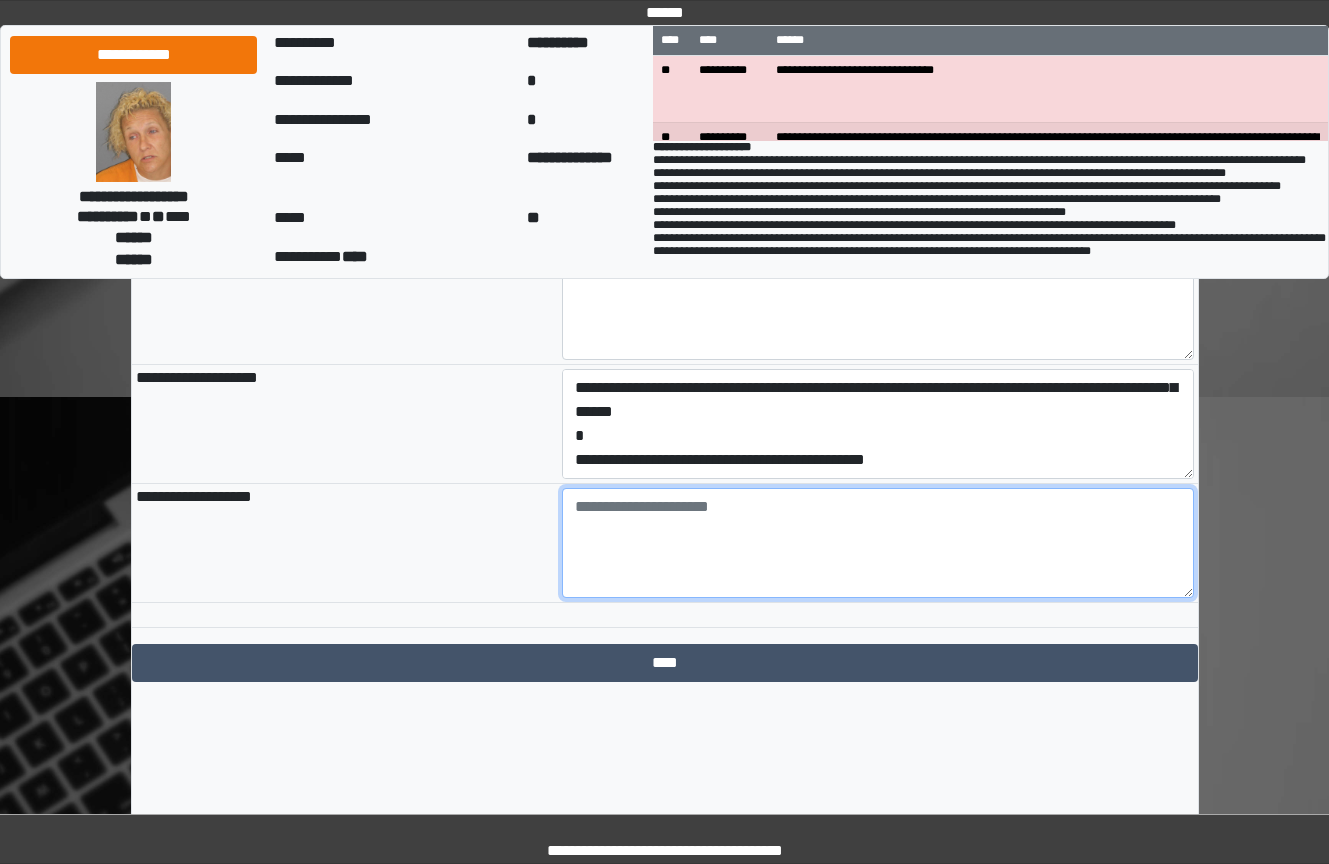 click at bounding box center [878, 543] 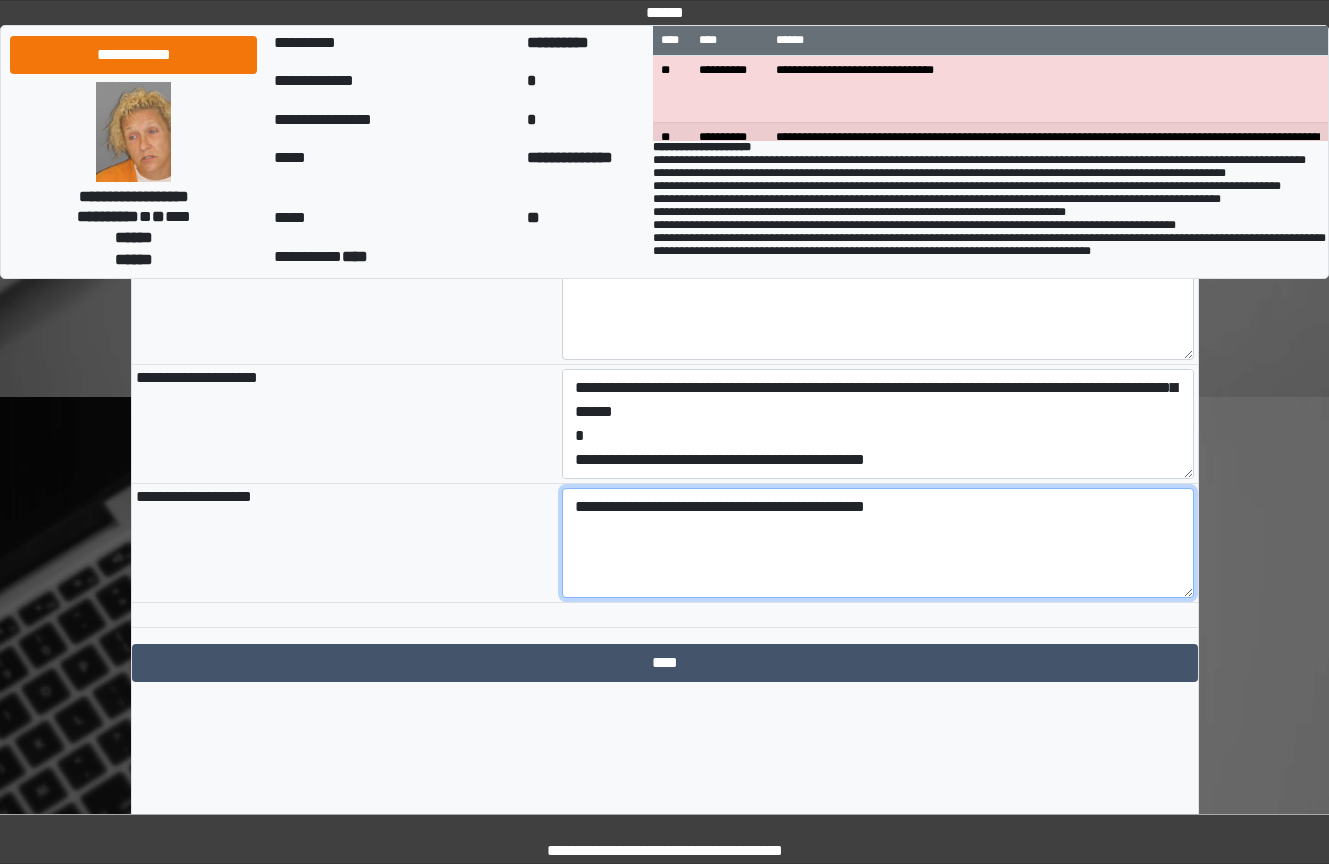 type on "**********" 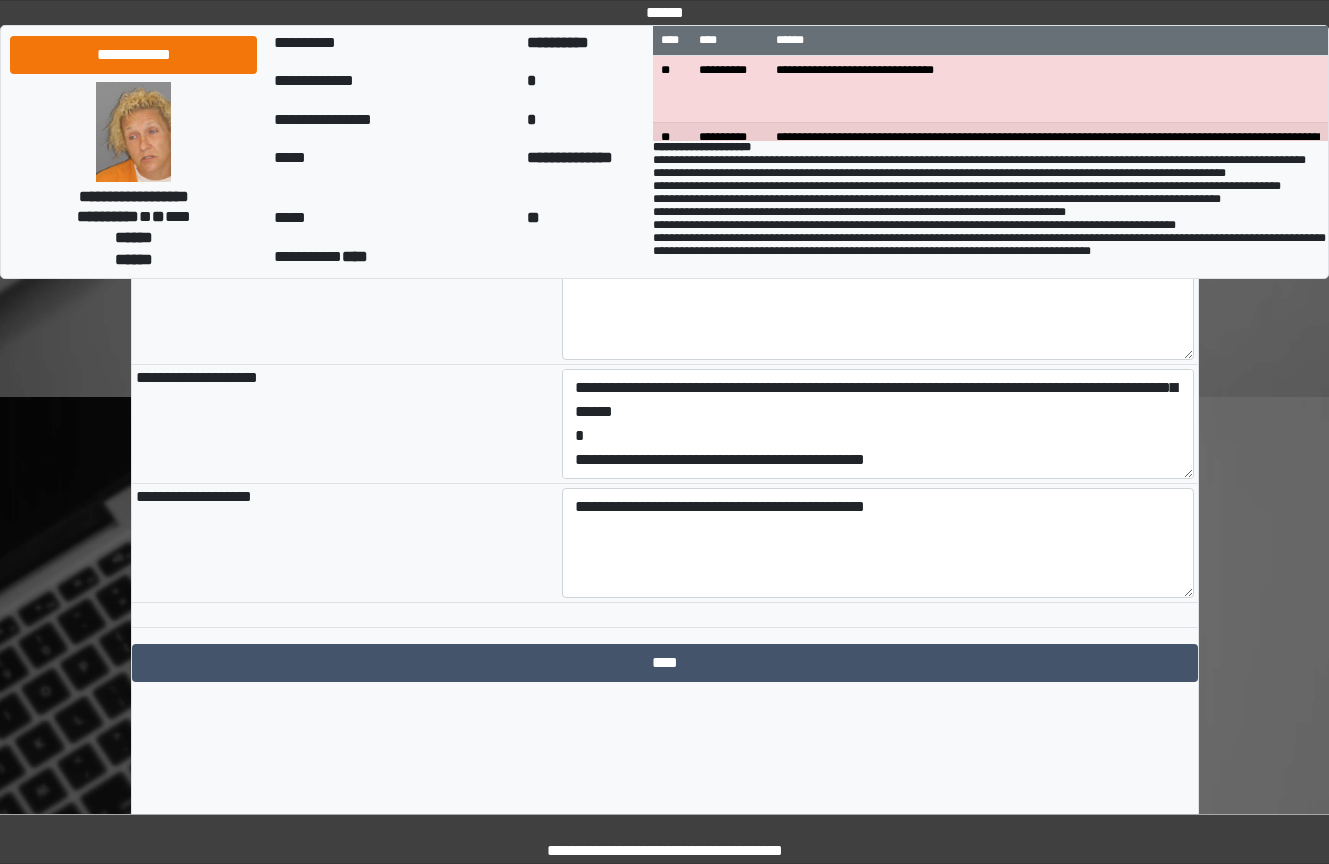 click on "**********" at bounding box center (665, -494) 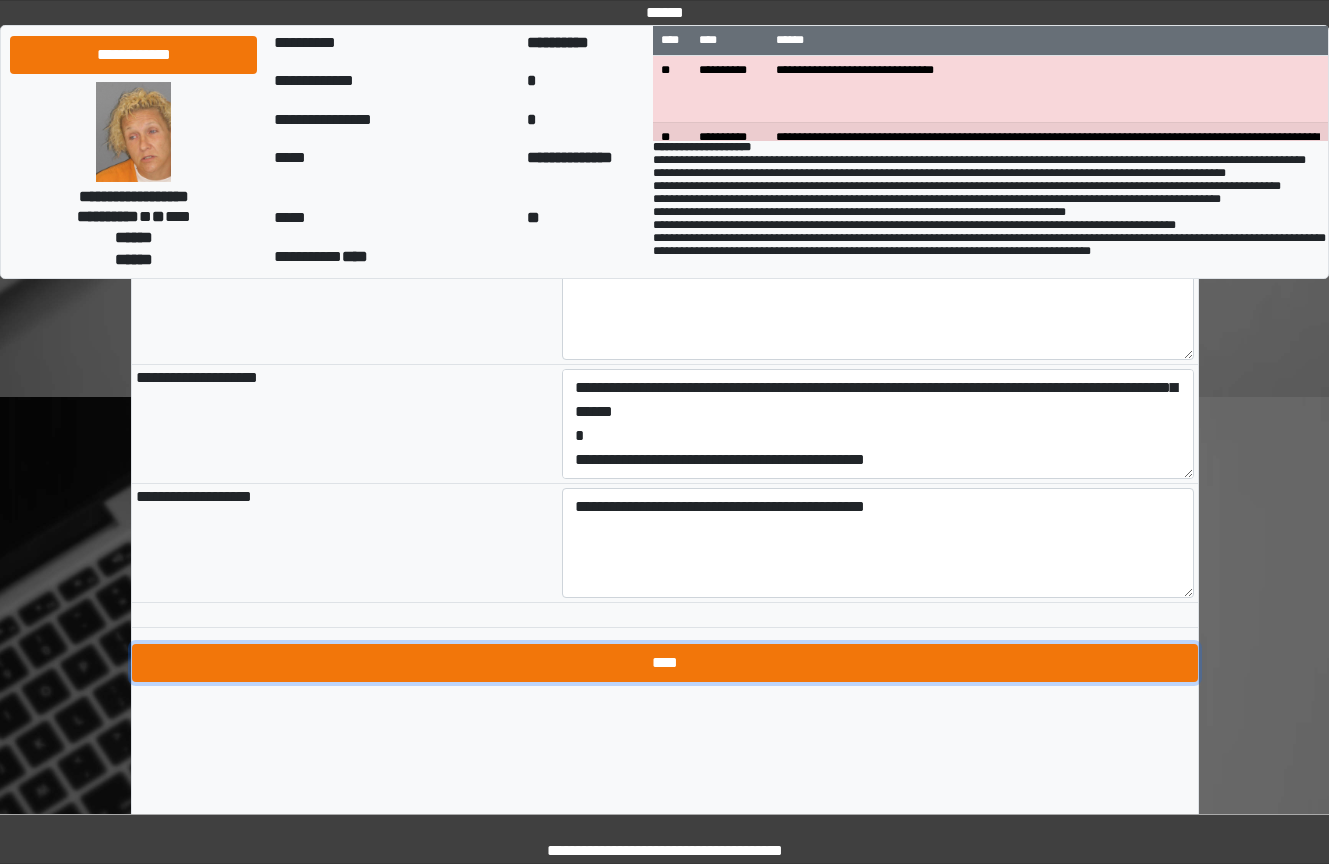 click on "****" at bounding box center [665, 663] 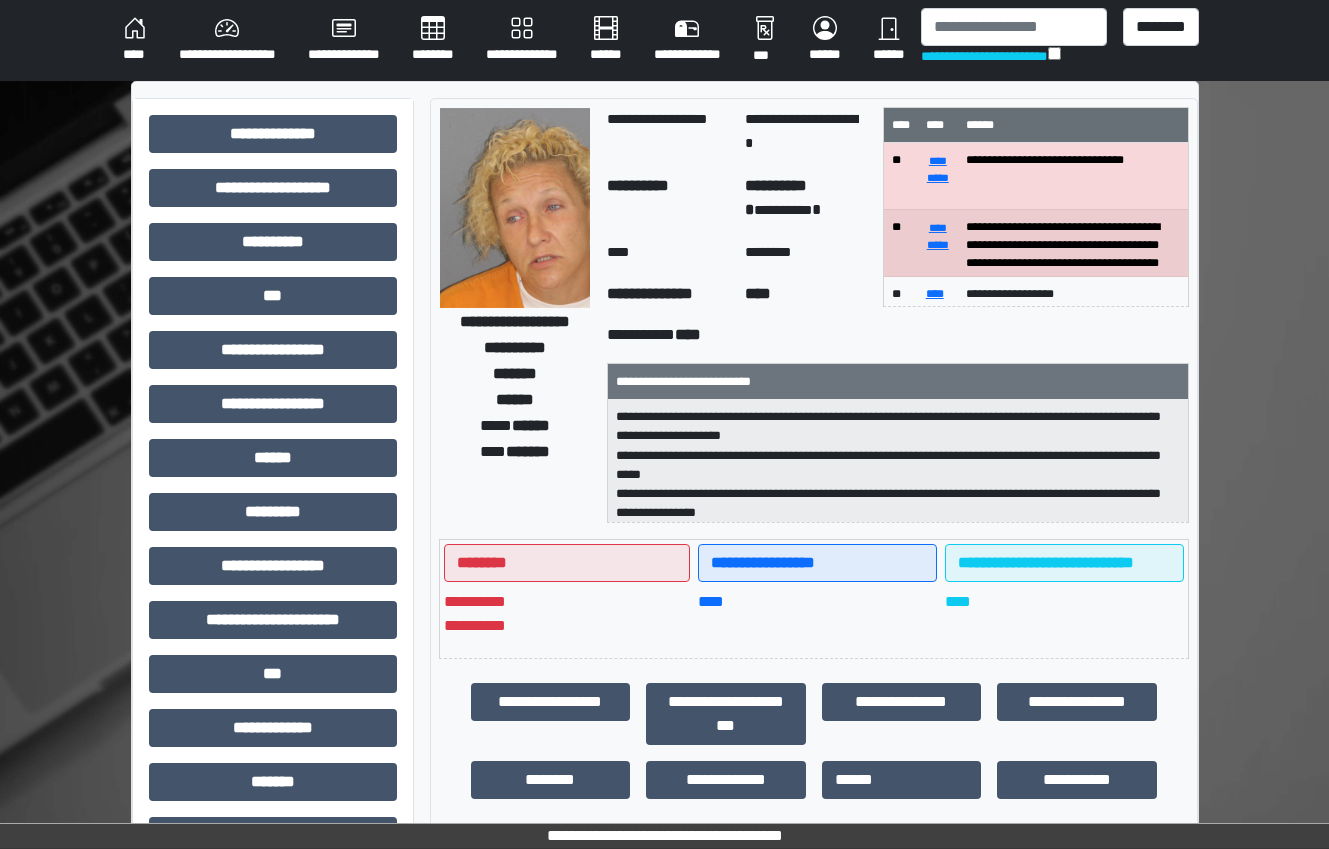 scroll, scrollTop: 0, scrollLeft: 0, axis: both 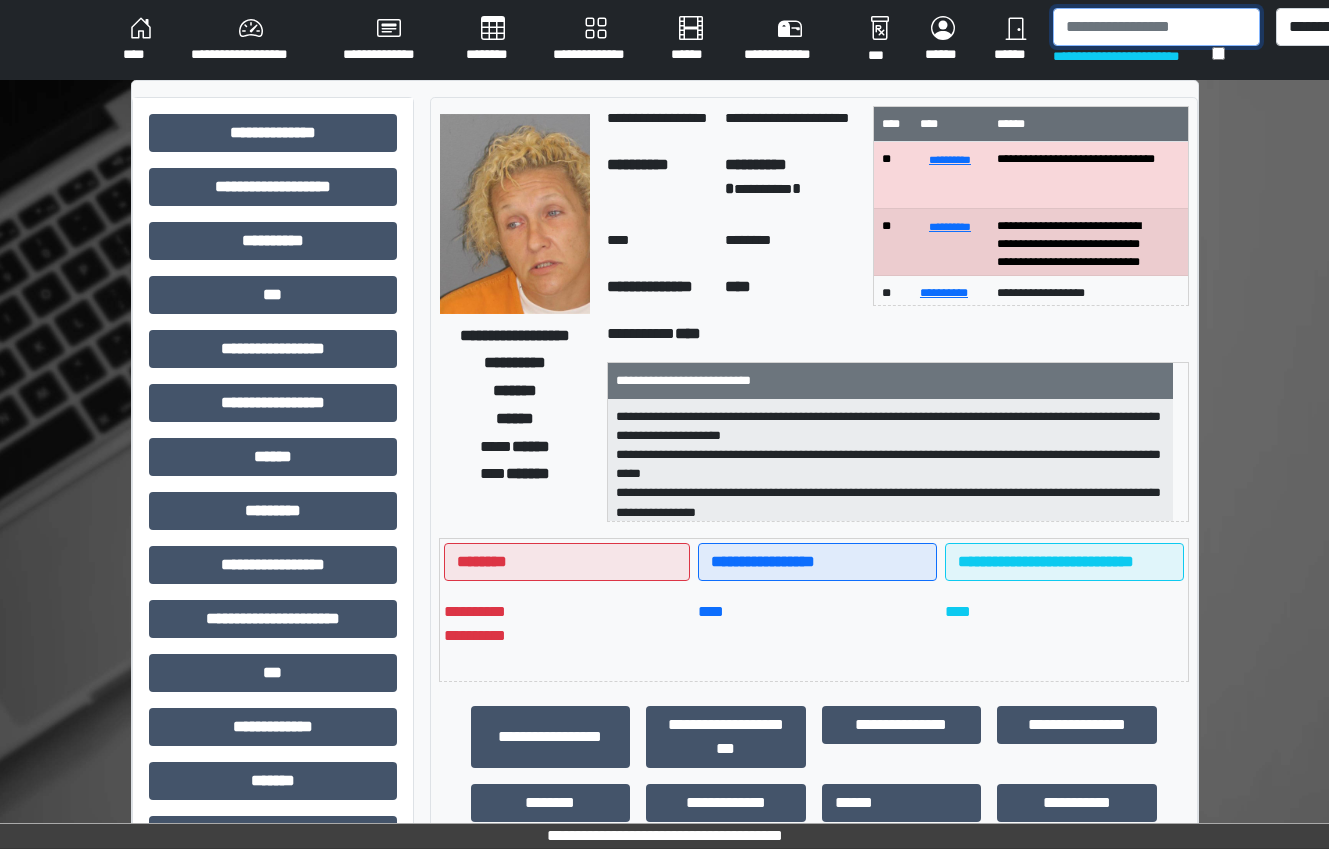 click at bounding box center [1156, 27] 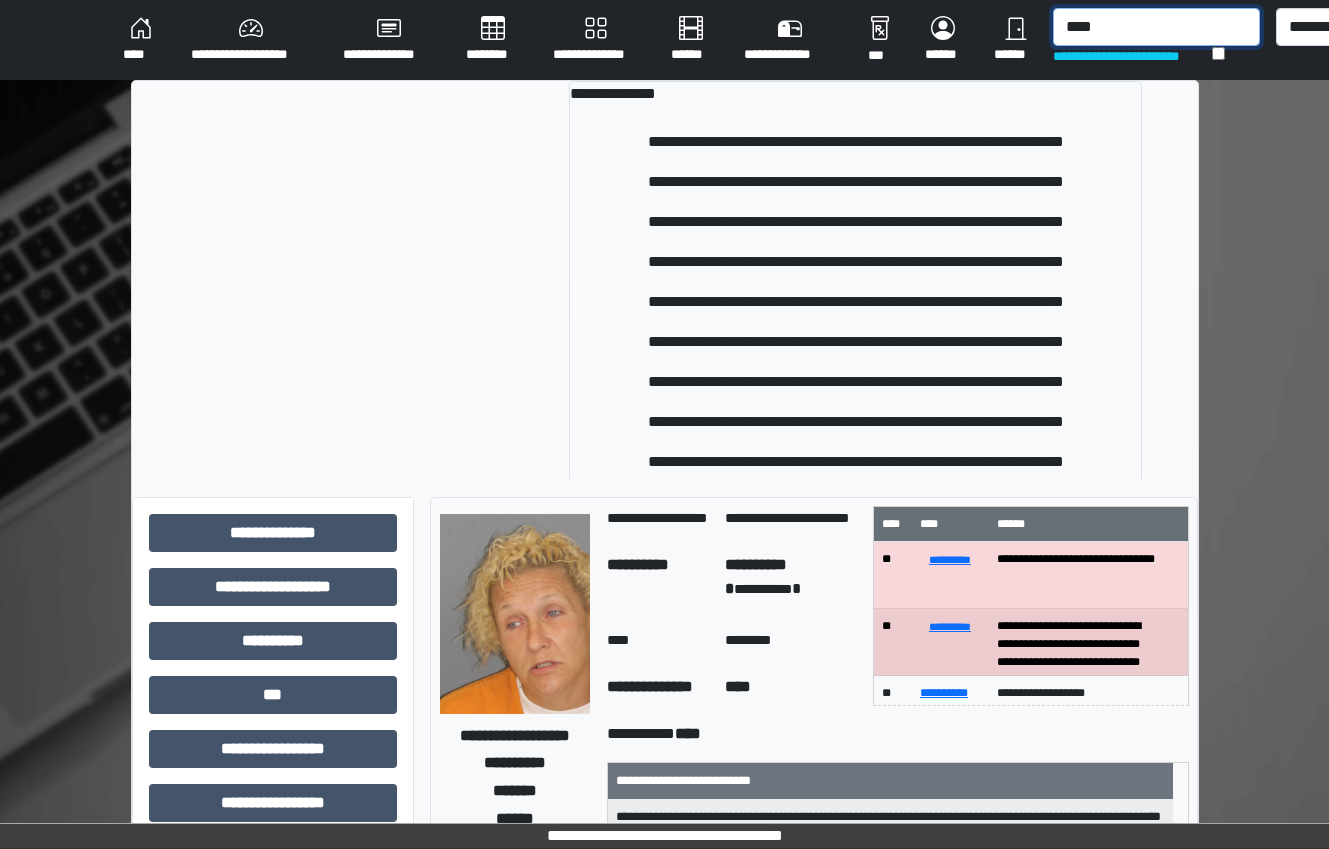 type on "****" 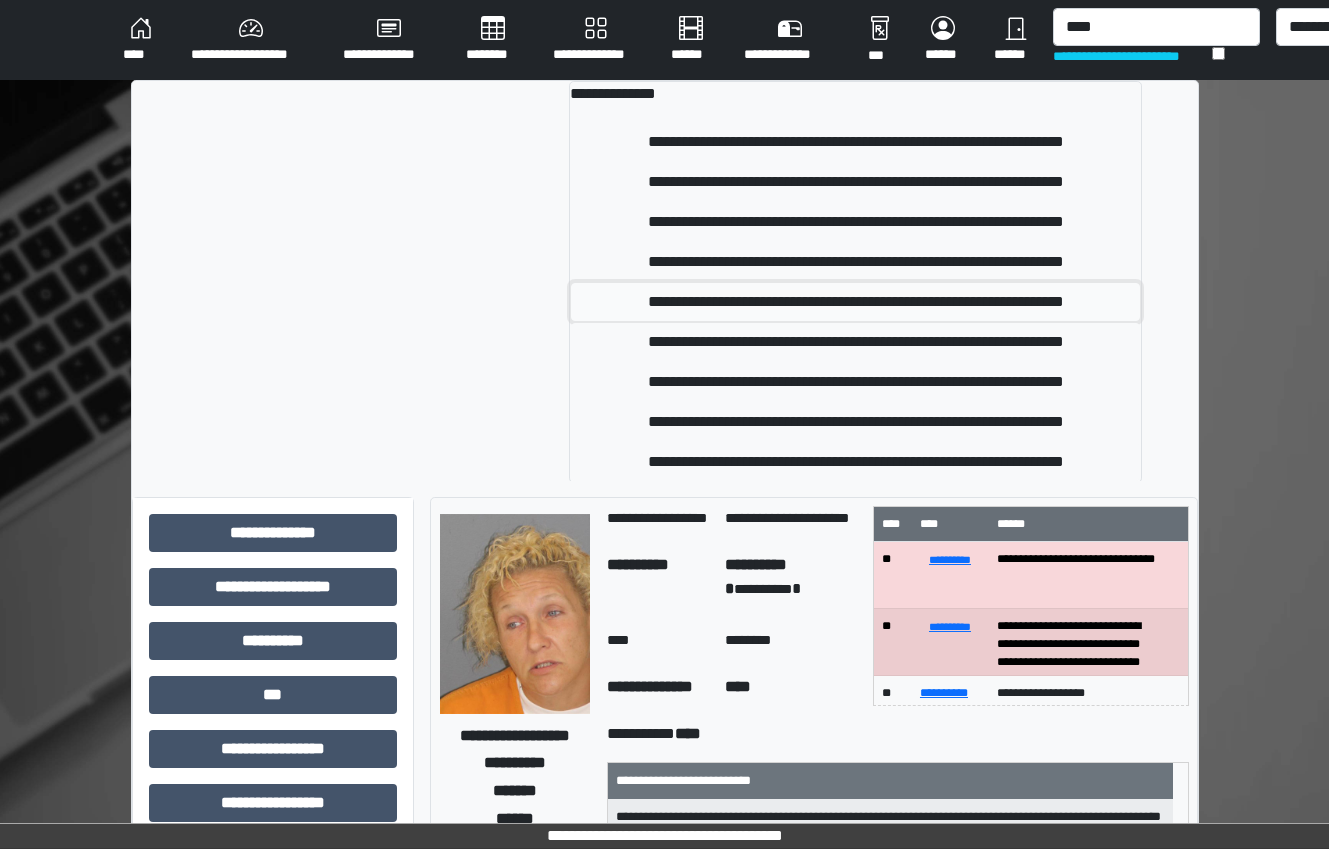 click on "**********" at bounding box center (855, 302) 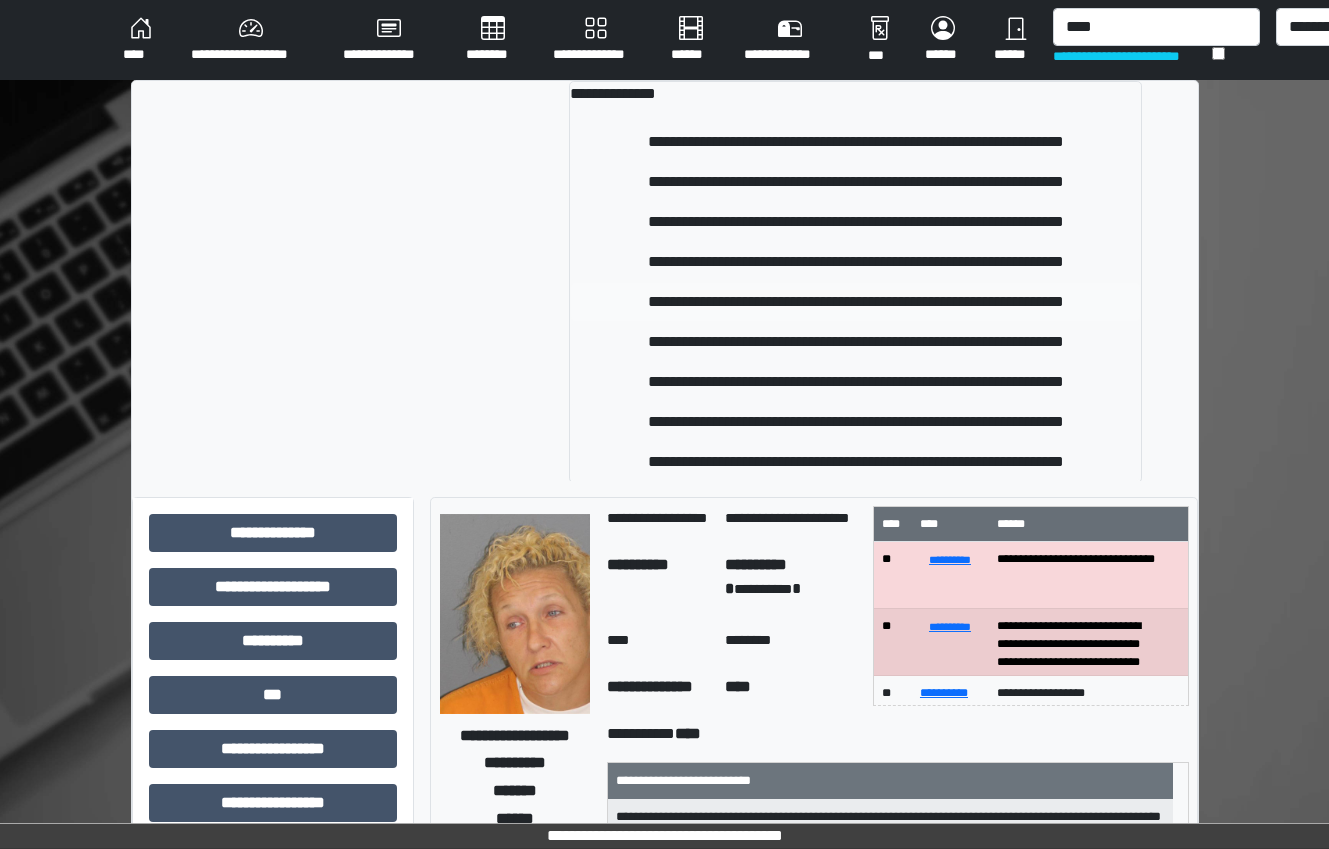 type 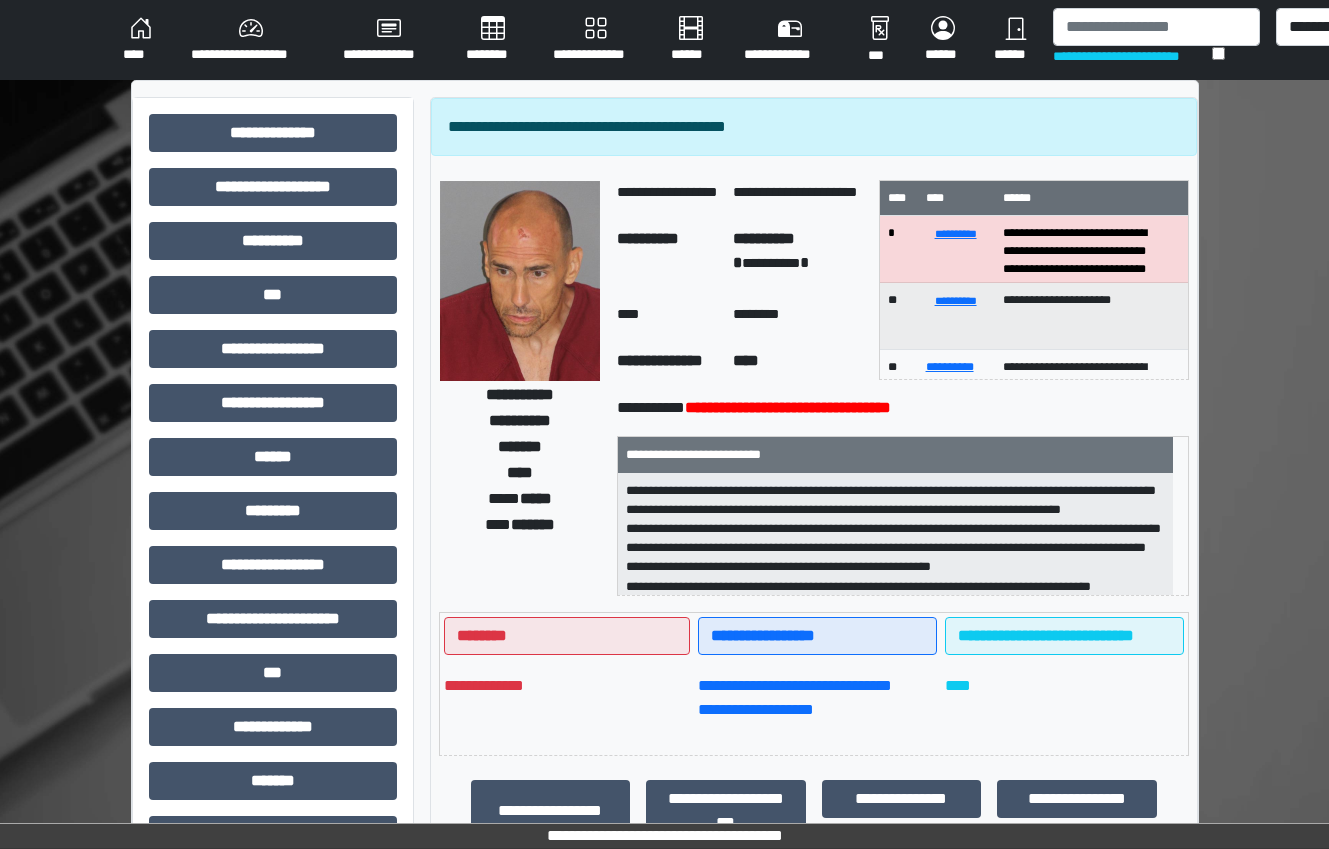 scroll, scrollTop: 300, scrollLeft: 0, axis: vertical 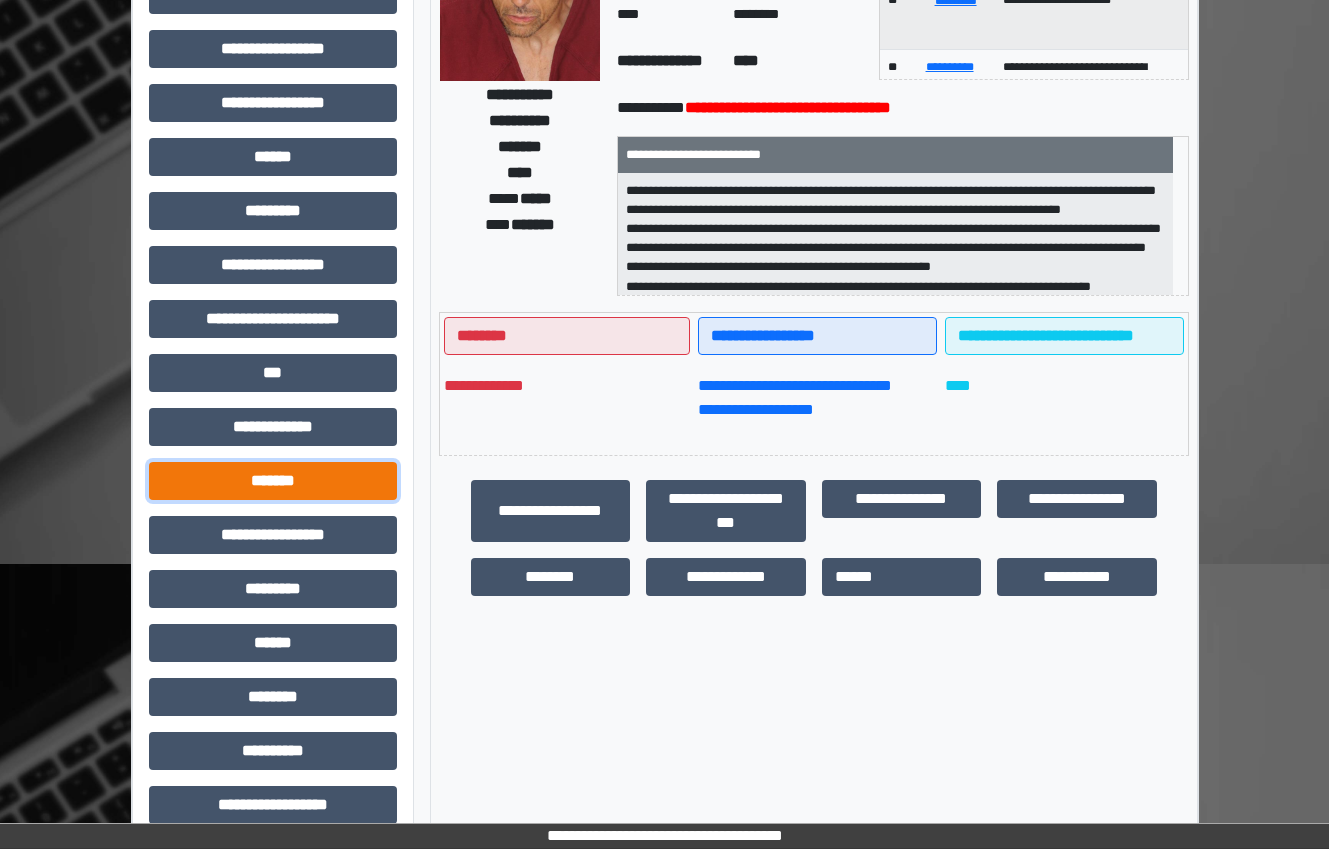 click on "*******" at bounding box center [273, 481] 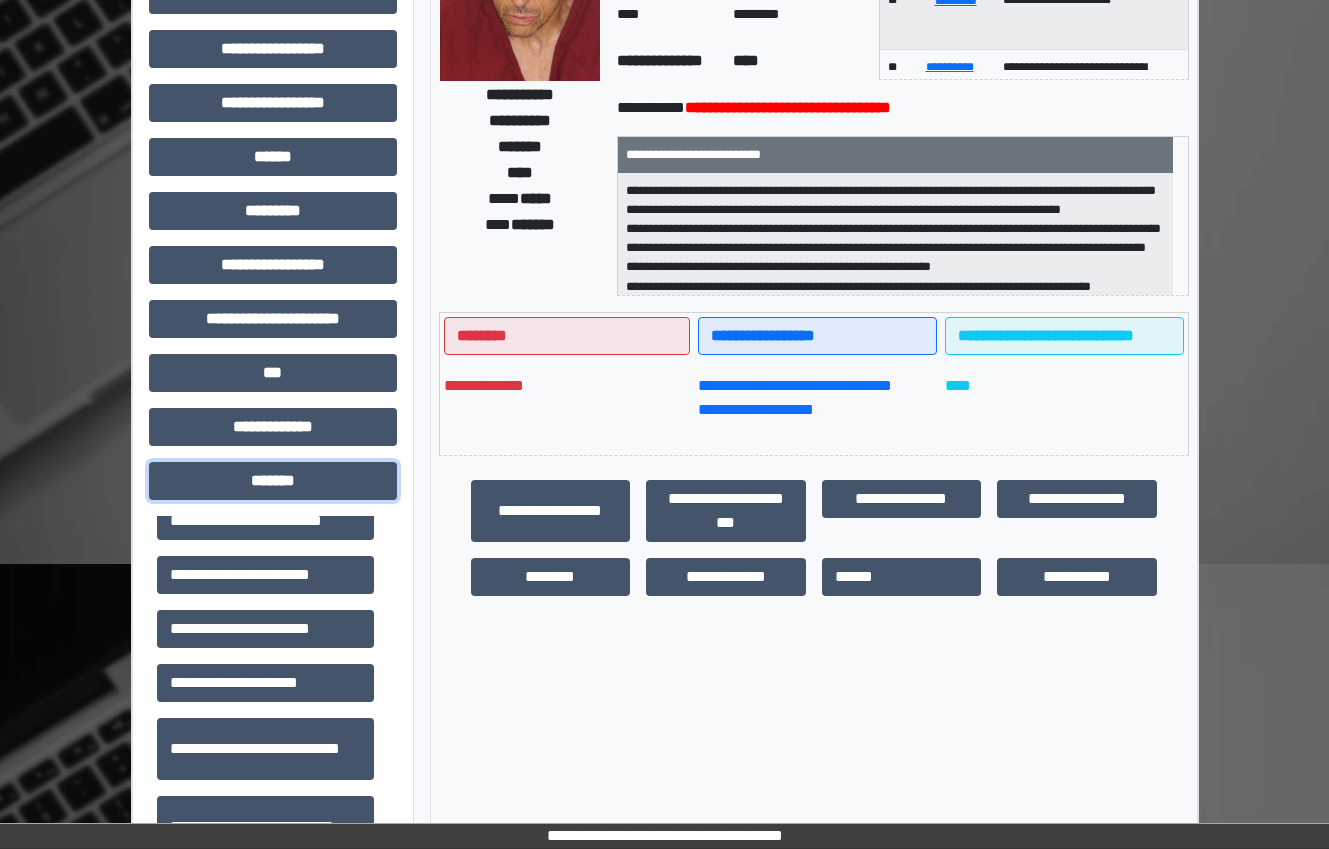 scroll, scrollTop: 600, scrollLeft: 0, axis: vertical 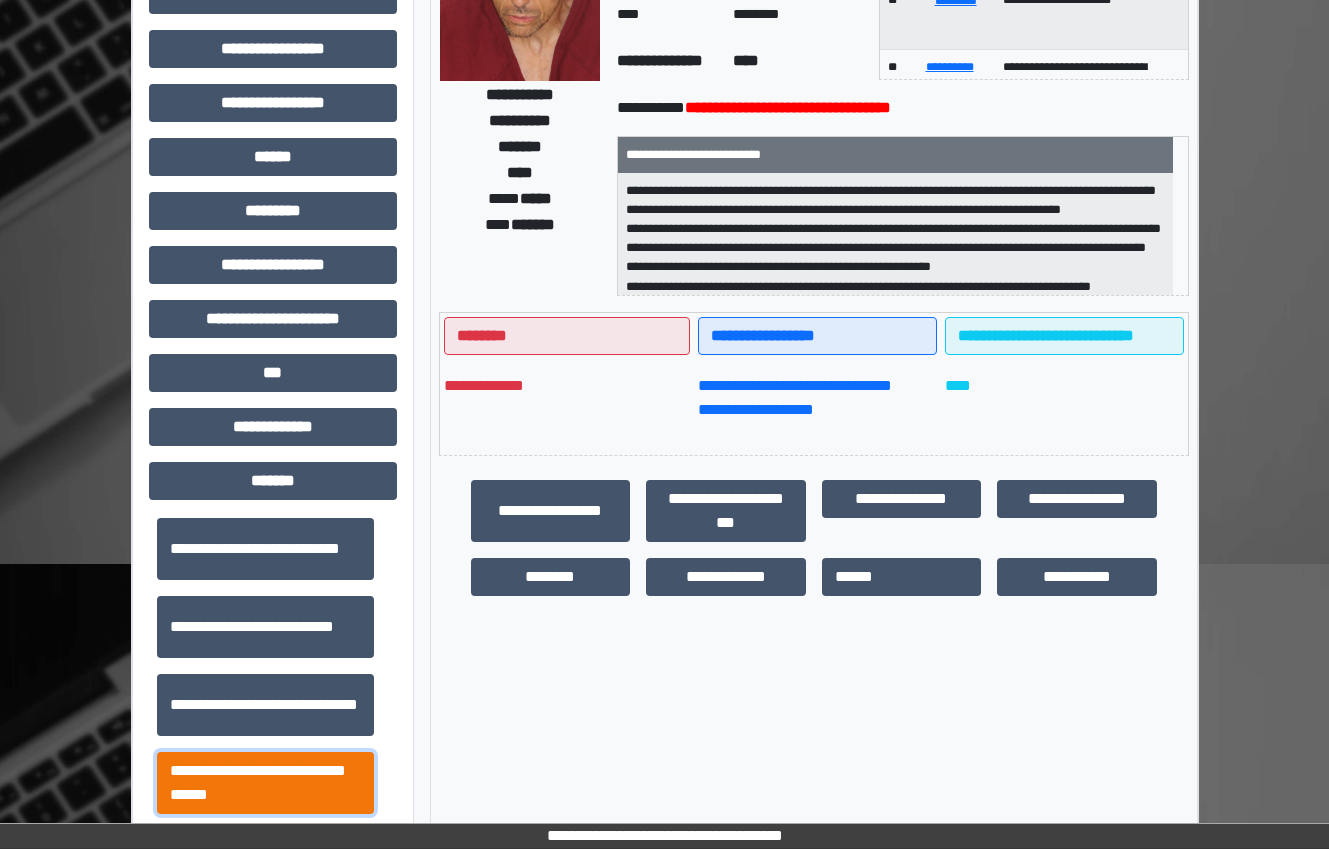 click on "**********" at bounding box center [265, 783] 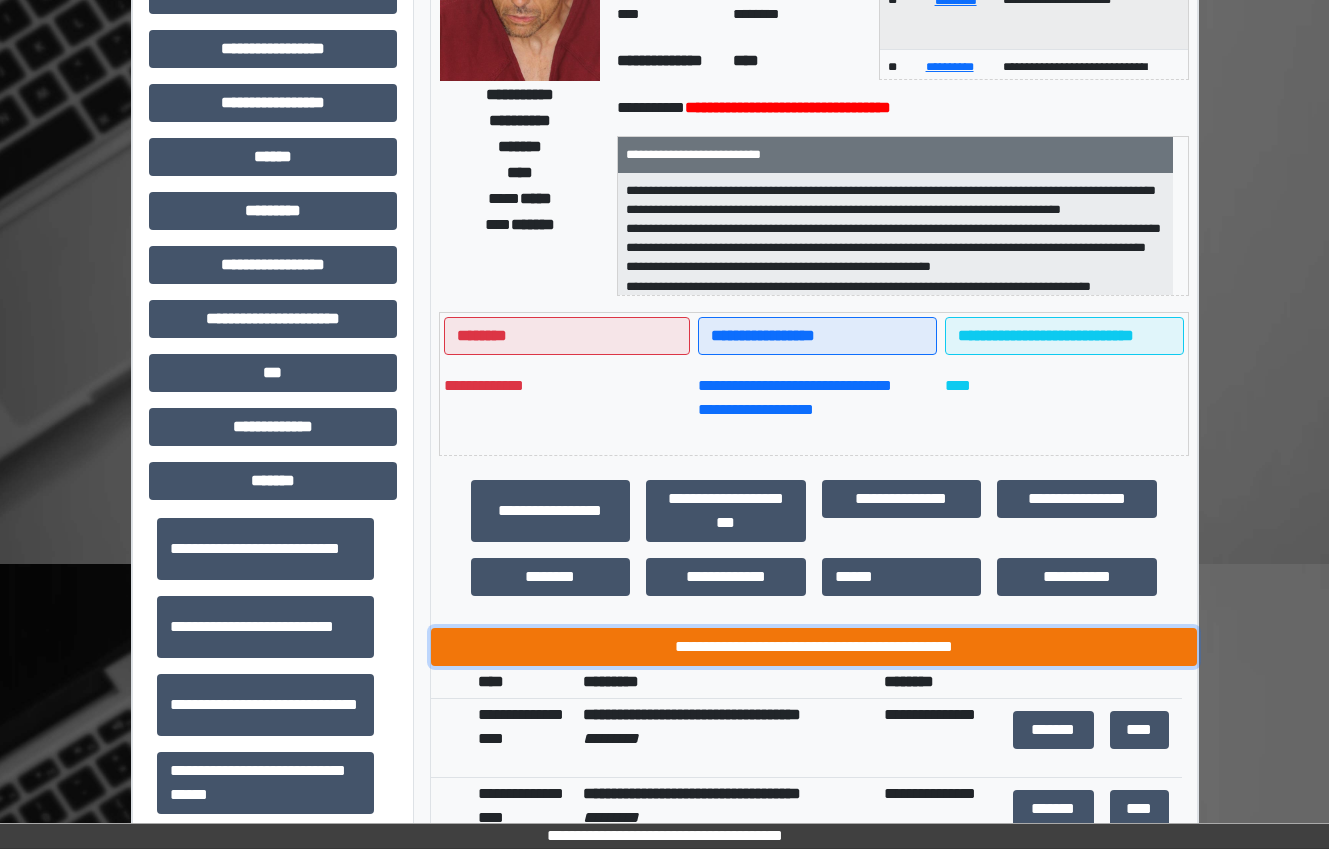 click on "**********" at bounding box center (814, 647) 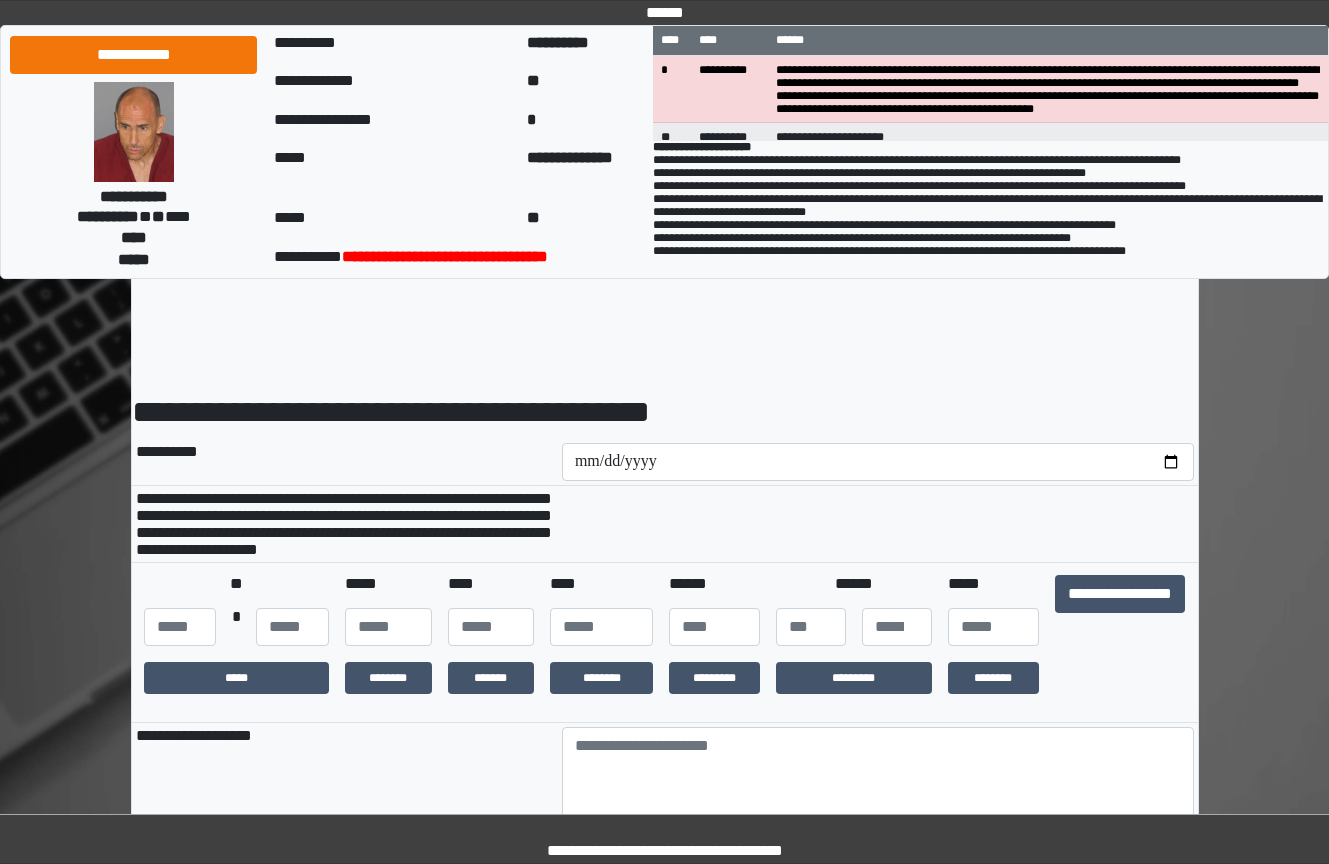 scroll, scrollTop: 0, scrollLeft: 0, axis: both 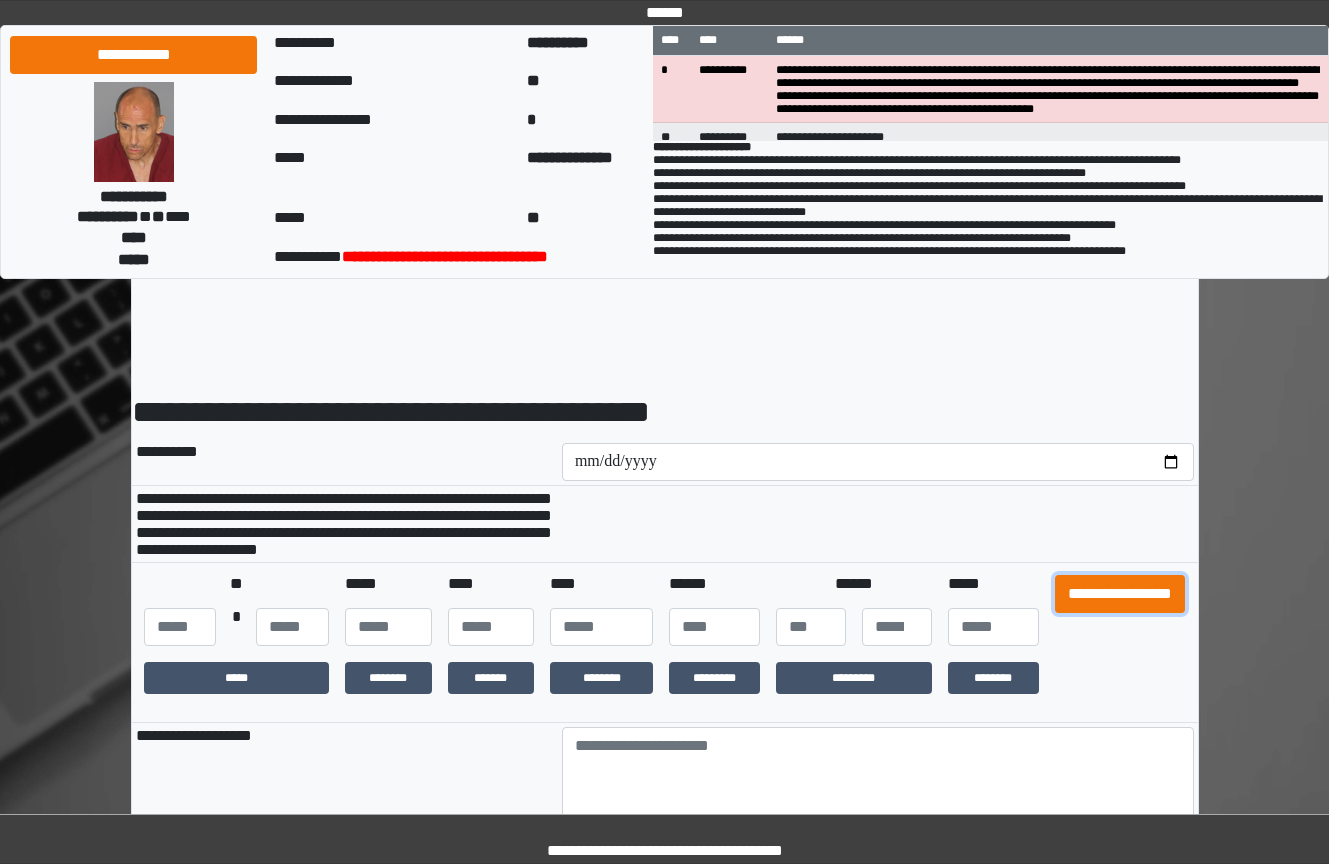 click on "**********" at bounding box center [1120, 594] 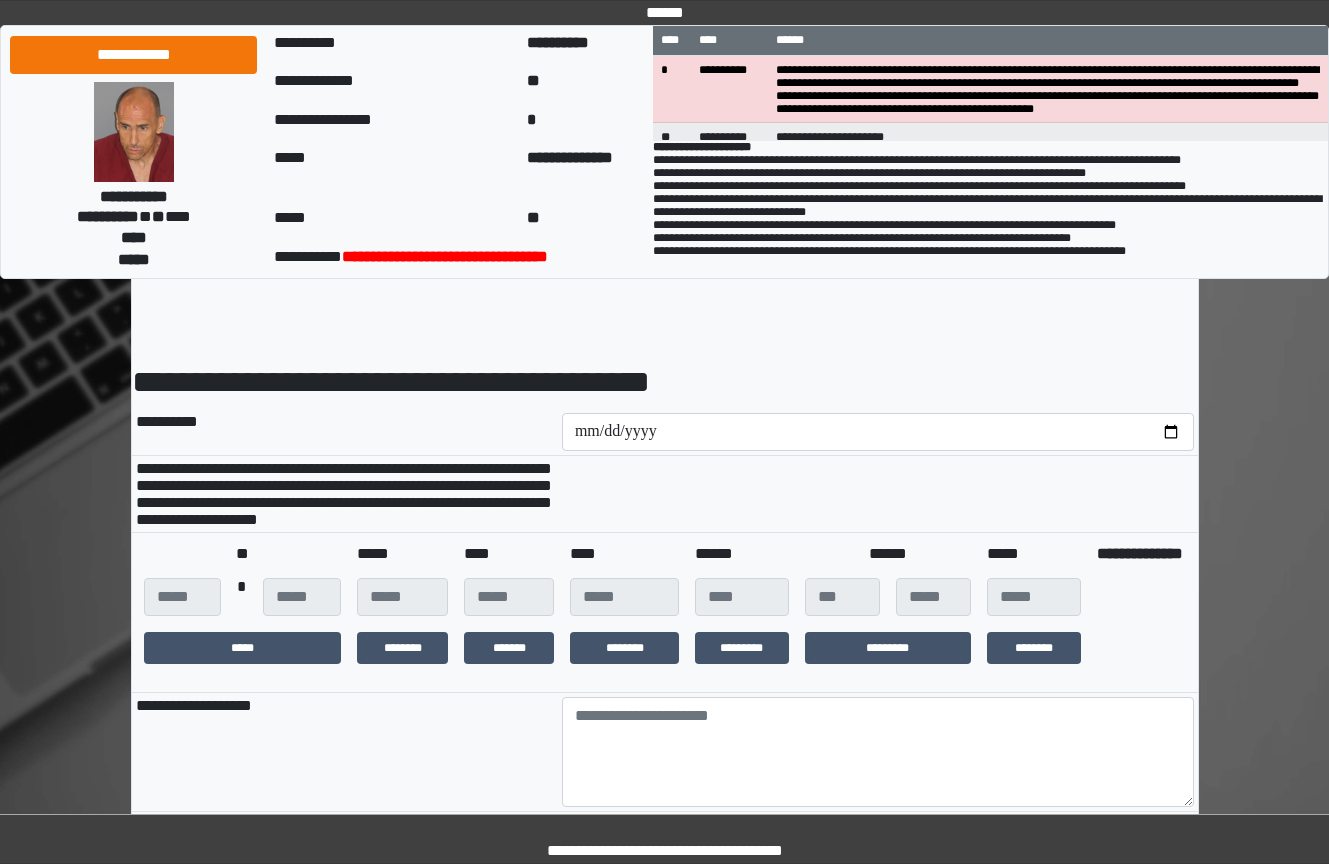 scroll, scrollTop: 300, scrollLeft: 0, axis: vertical 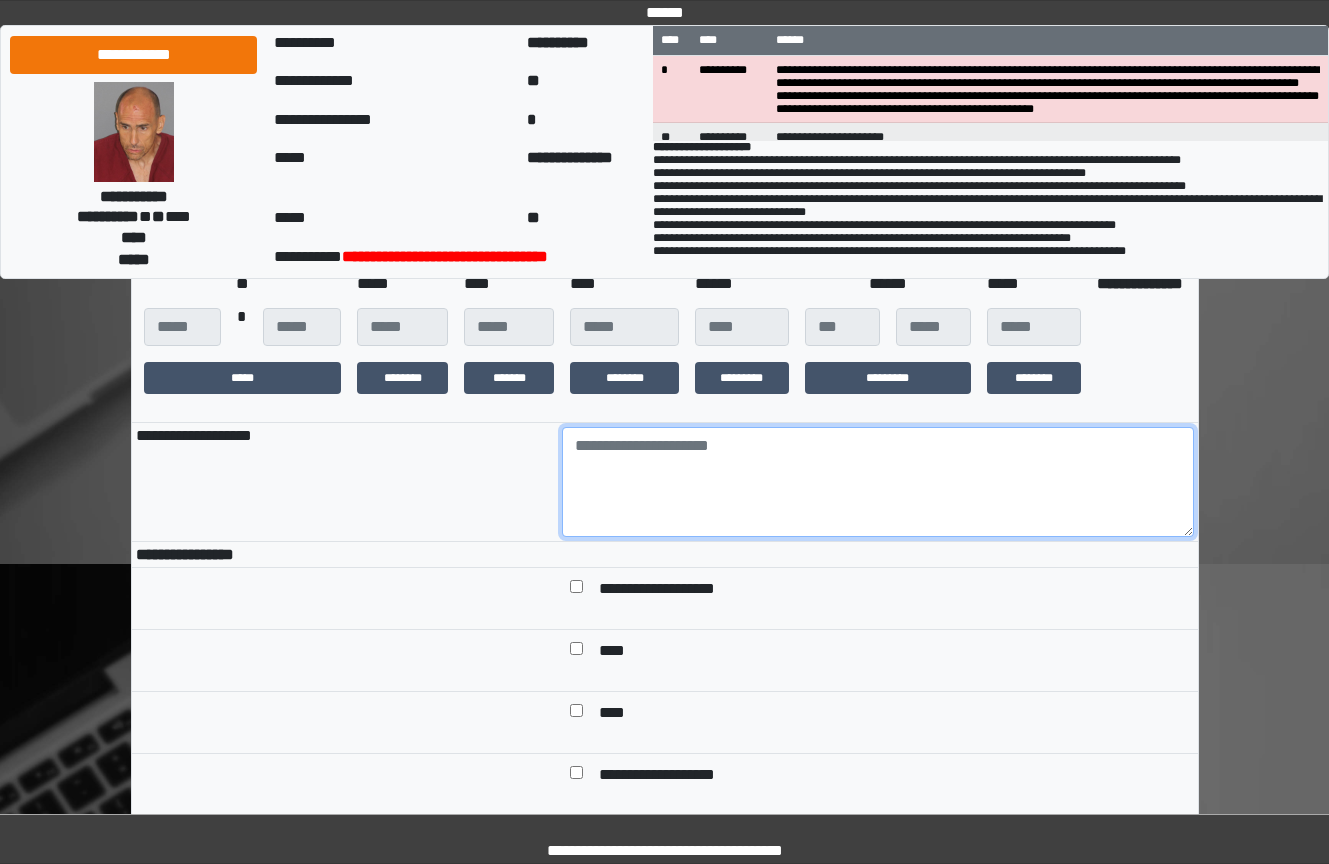 click at bounding box center [878, 482] 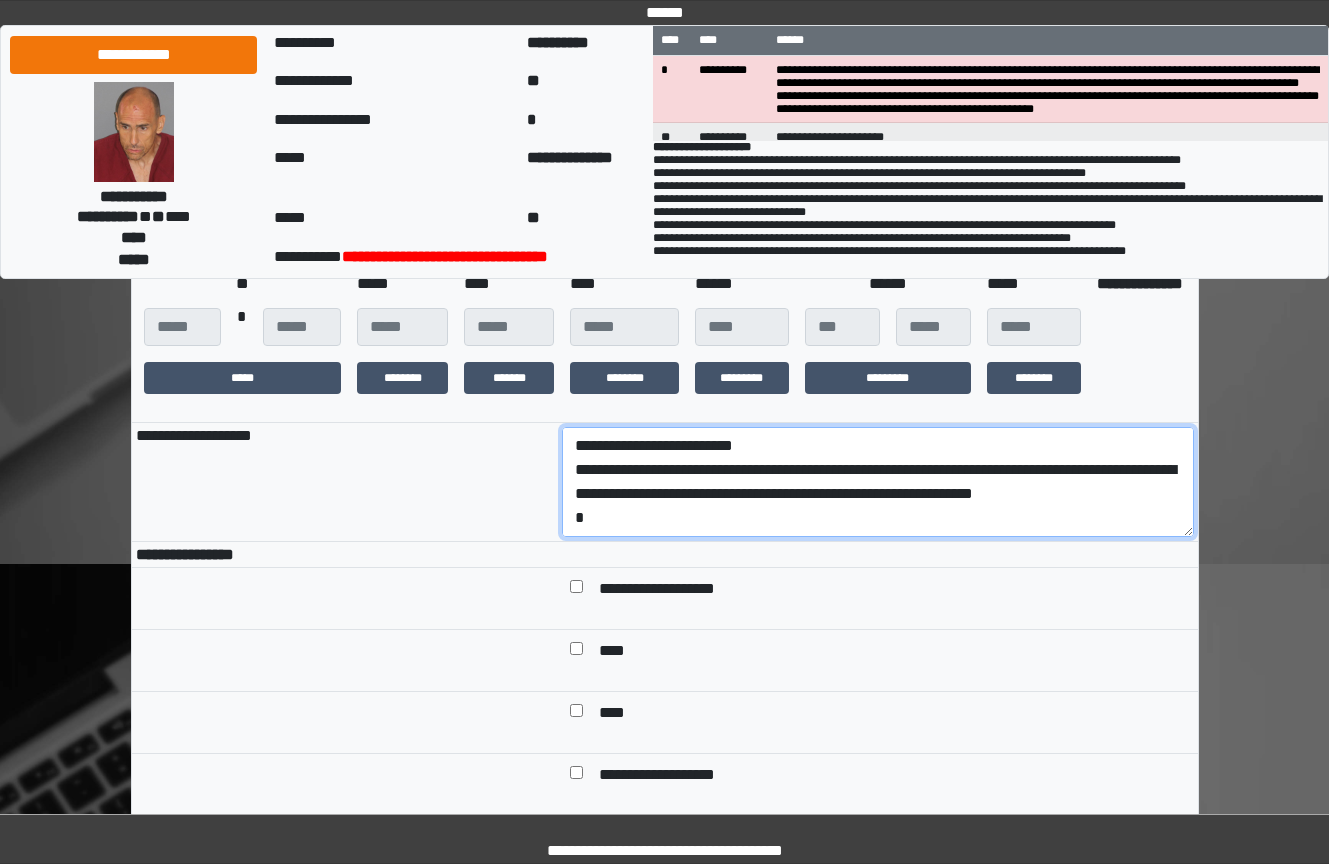 scroll, scrollTop: 113, scrollLeft: 0, axis: vertical 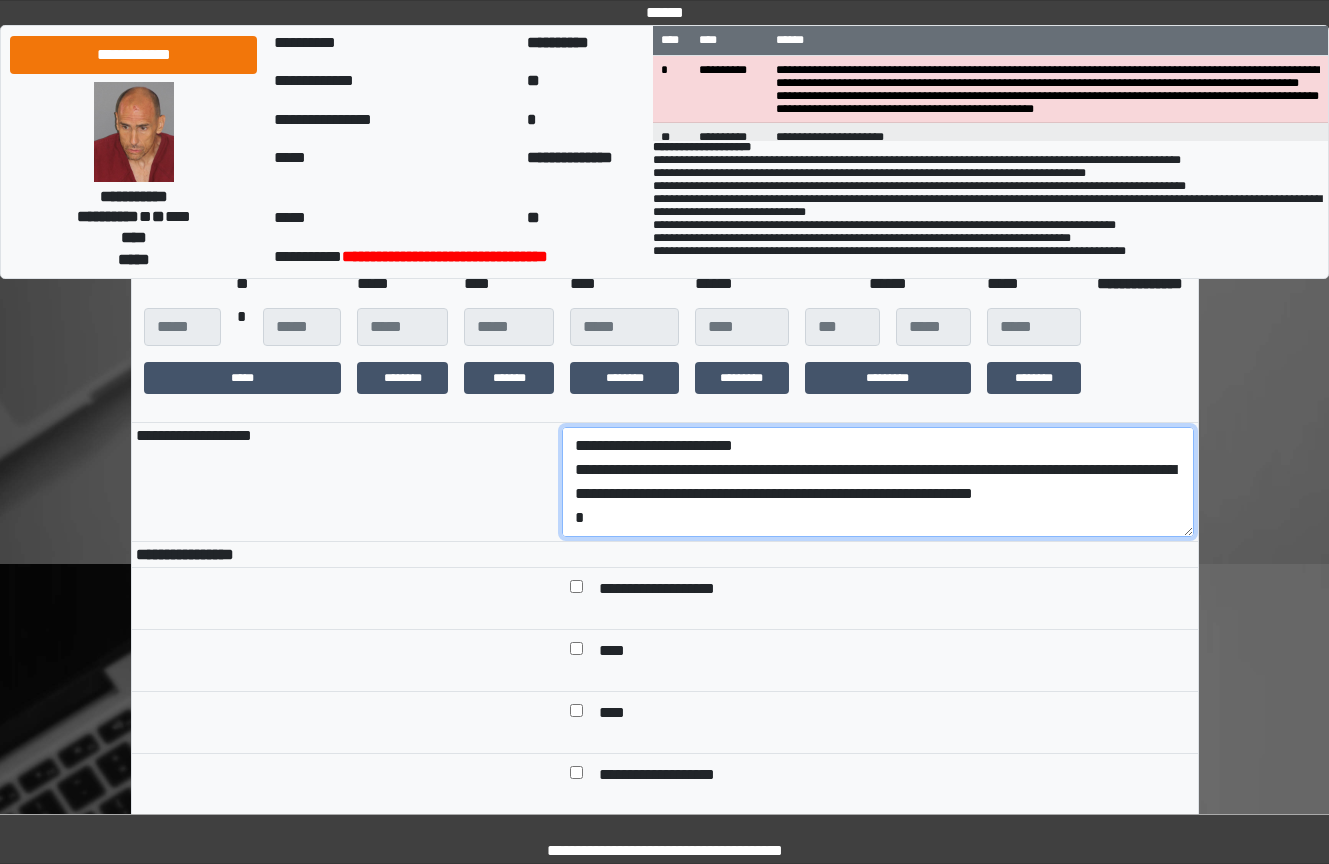 drag, startPoint x: 836, startPoint y: 550, endPoint x: 517, endPoint y: 511, distance: 321.37518 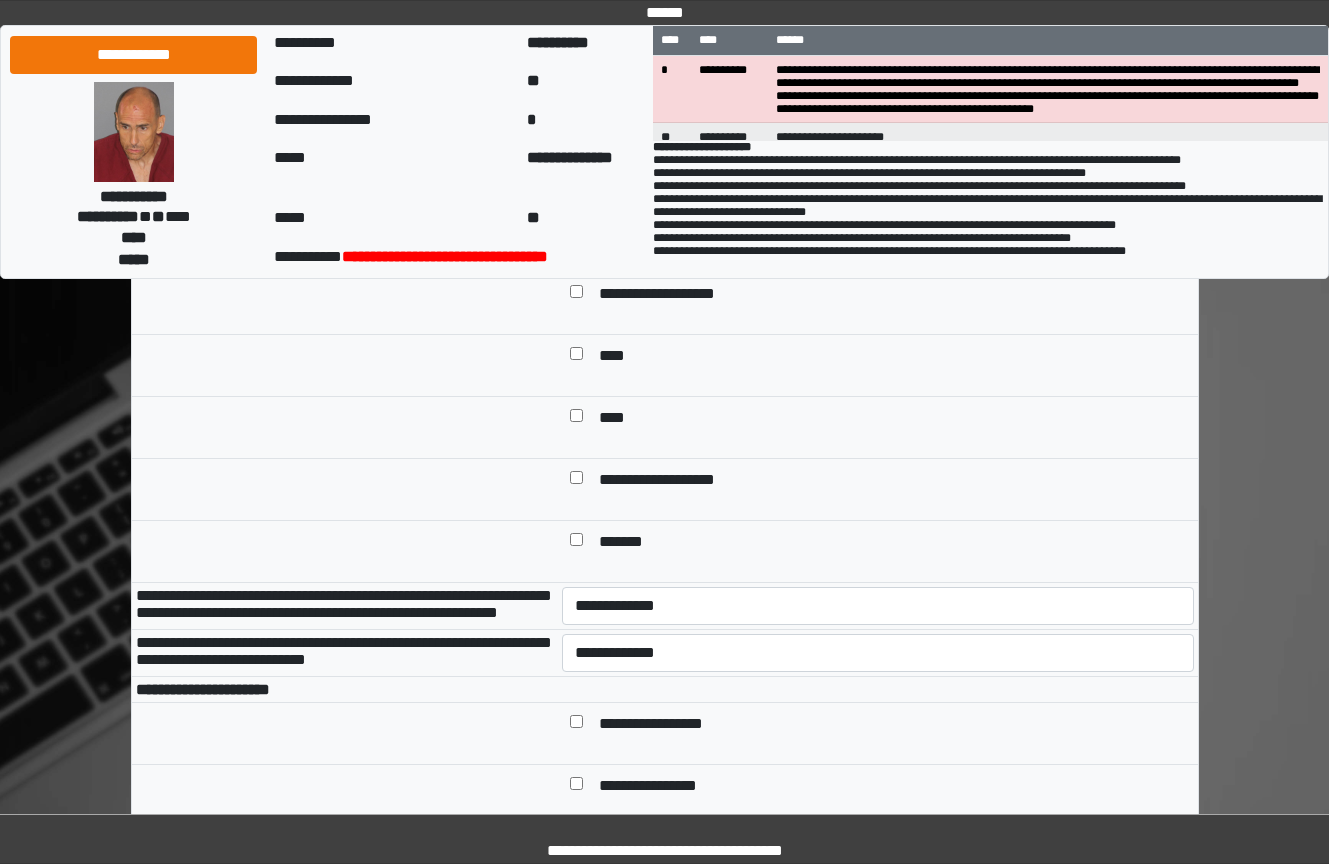 scroll, scrollTop: 600, scrollLeft: 0, axis: vertical 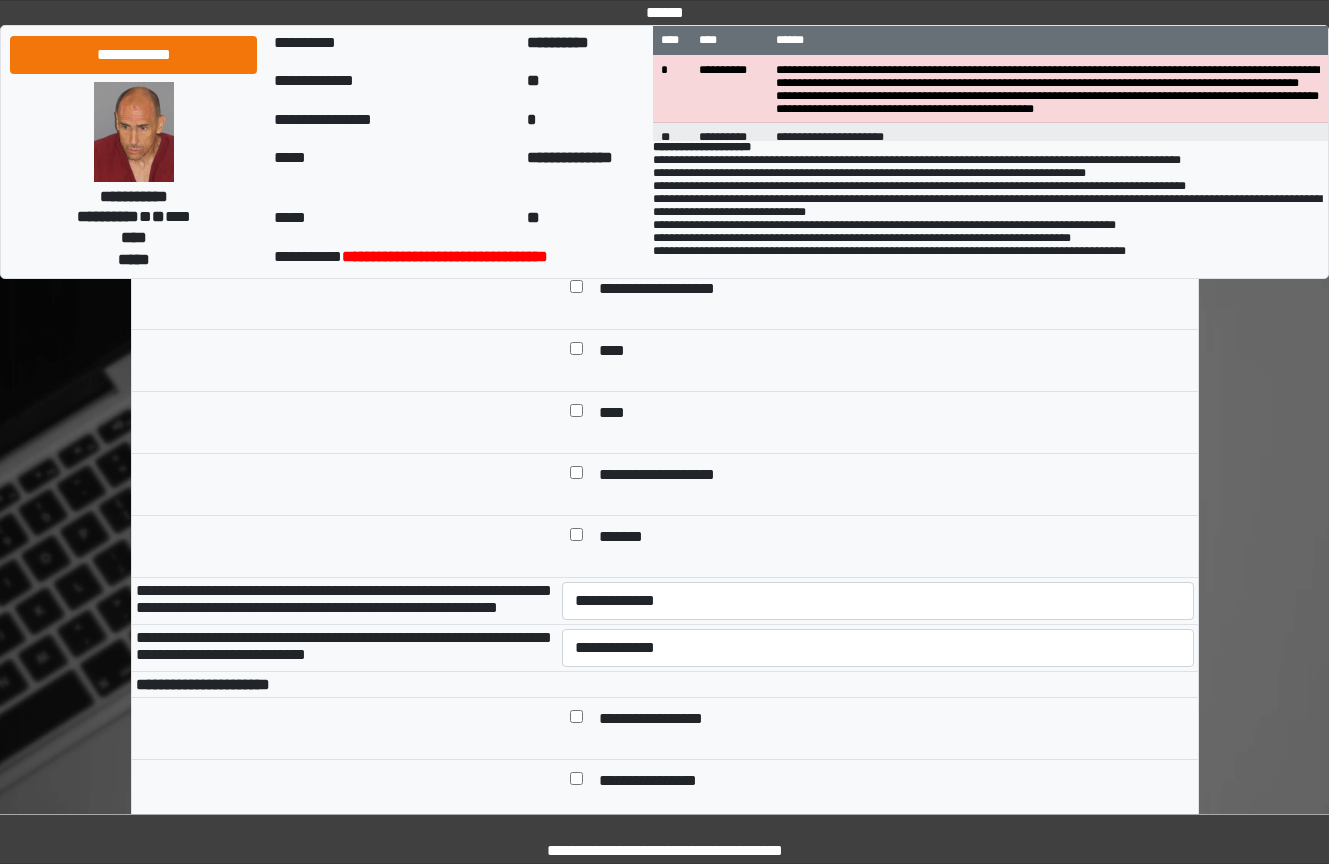 type on "**********" 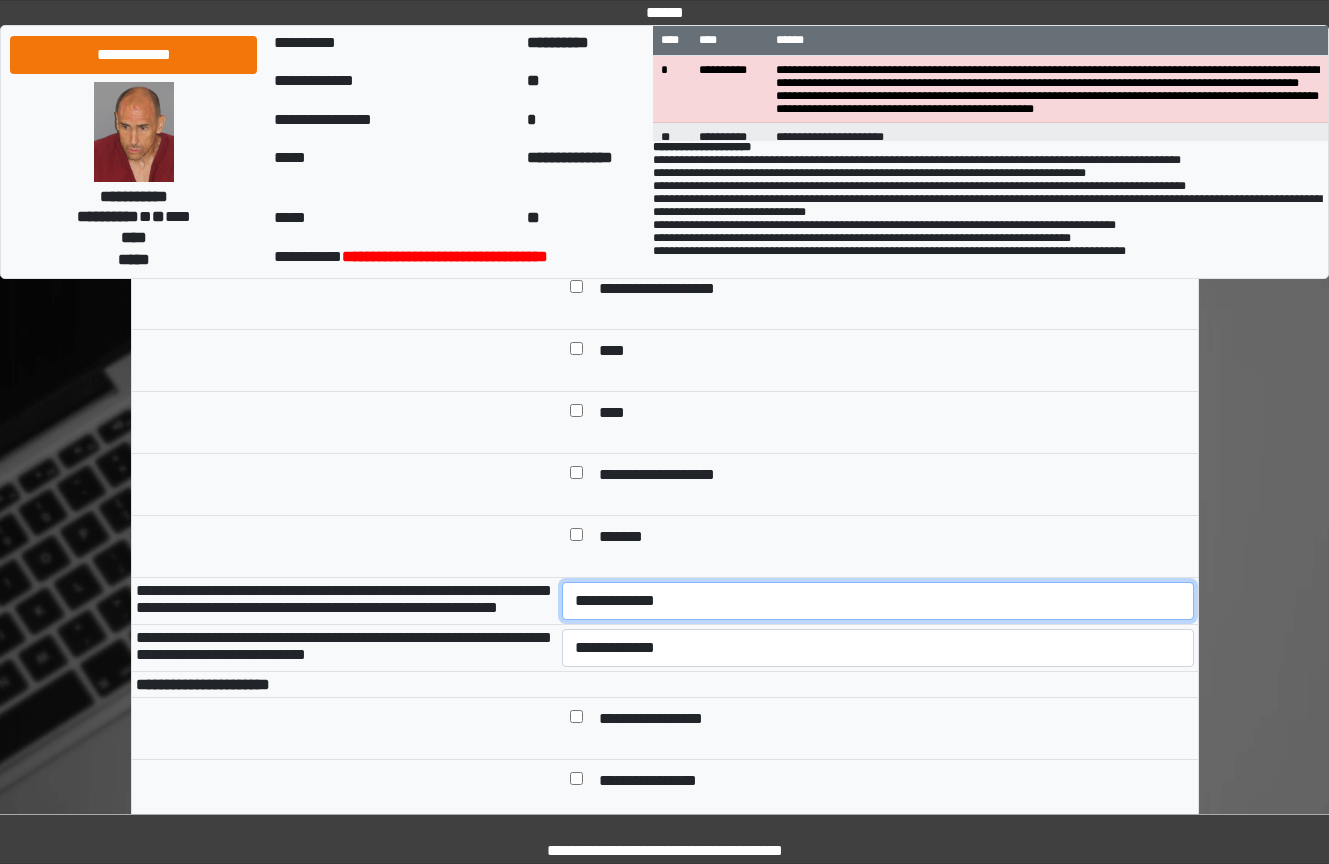 drag, startPoint x: 769, startPoint y: 649, endPoint x: 765, endPoint y: 662, distance: 13.601471 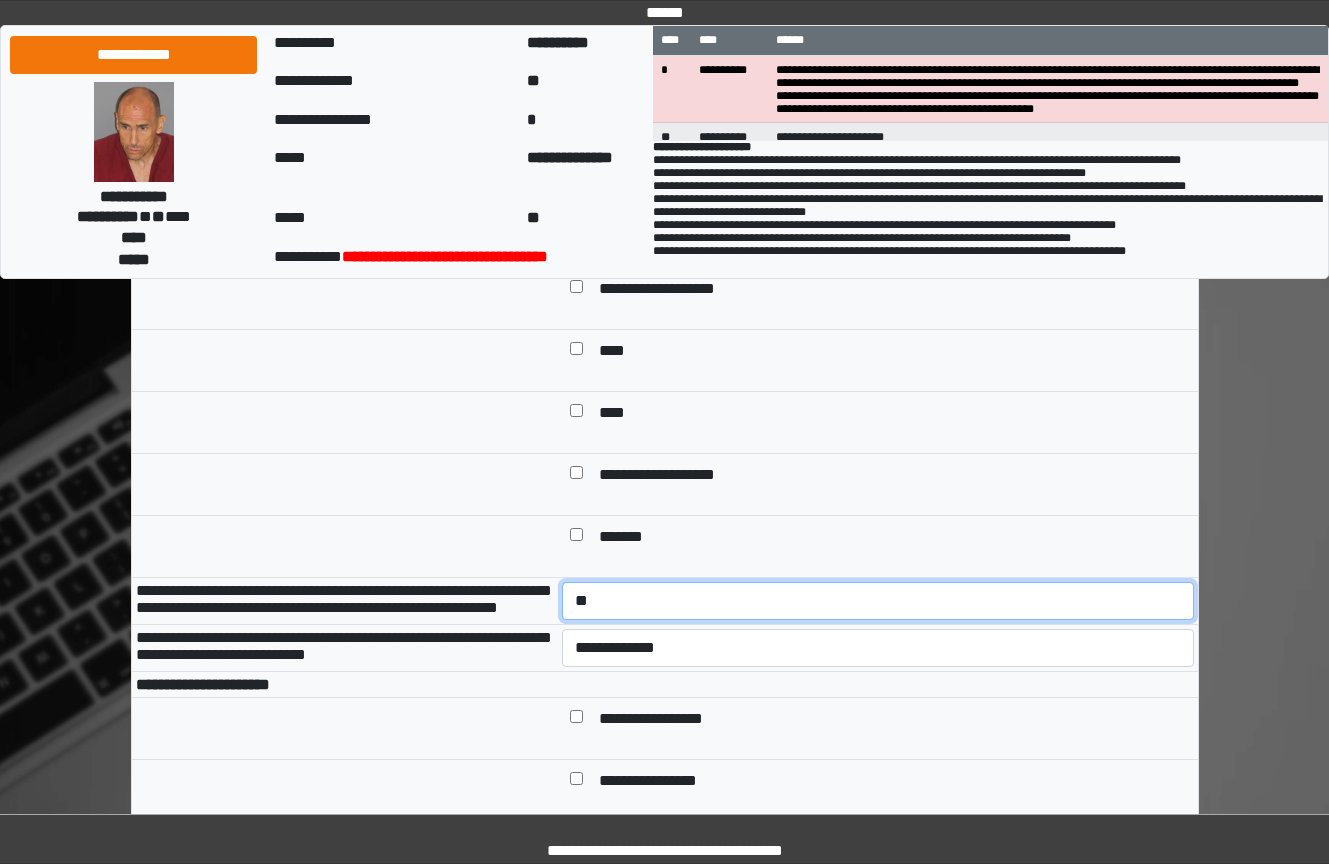click on "**********" at bounding box center (878, 601) 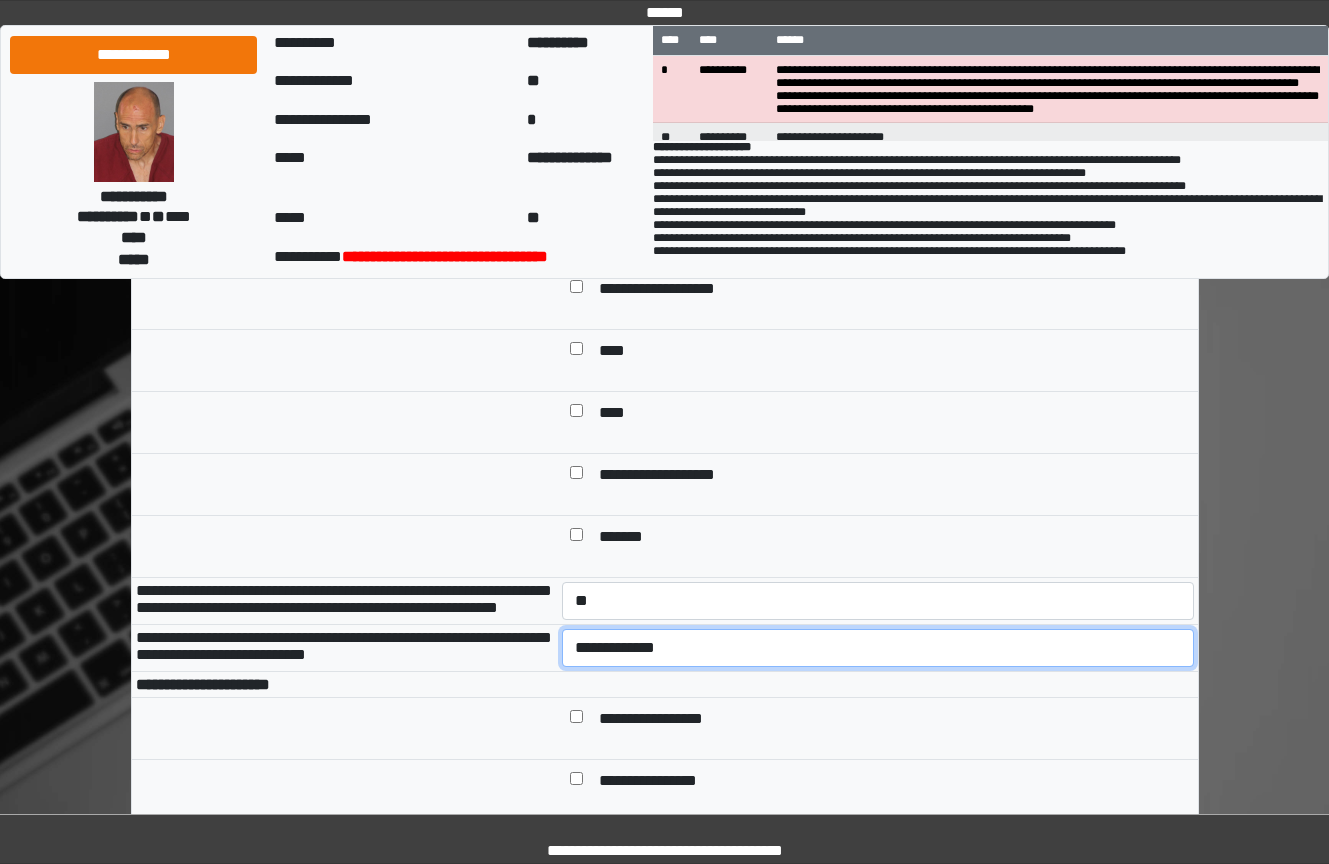 click on "**********" at bounding box center [878, 648] 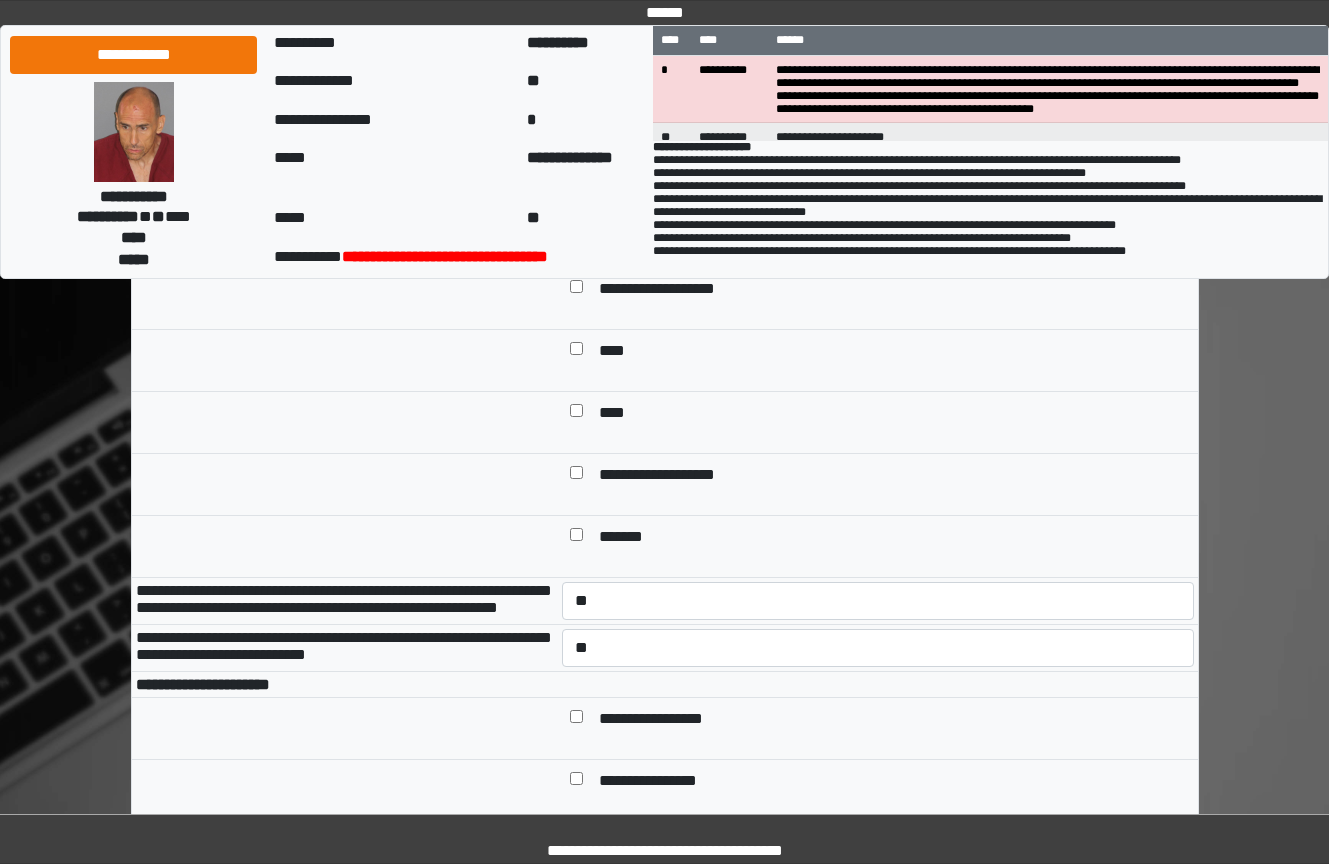 click at bounding box center (878, 685) 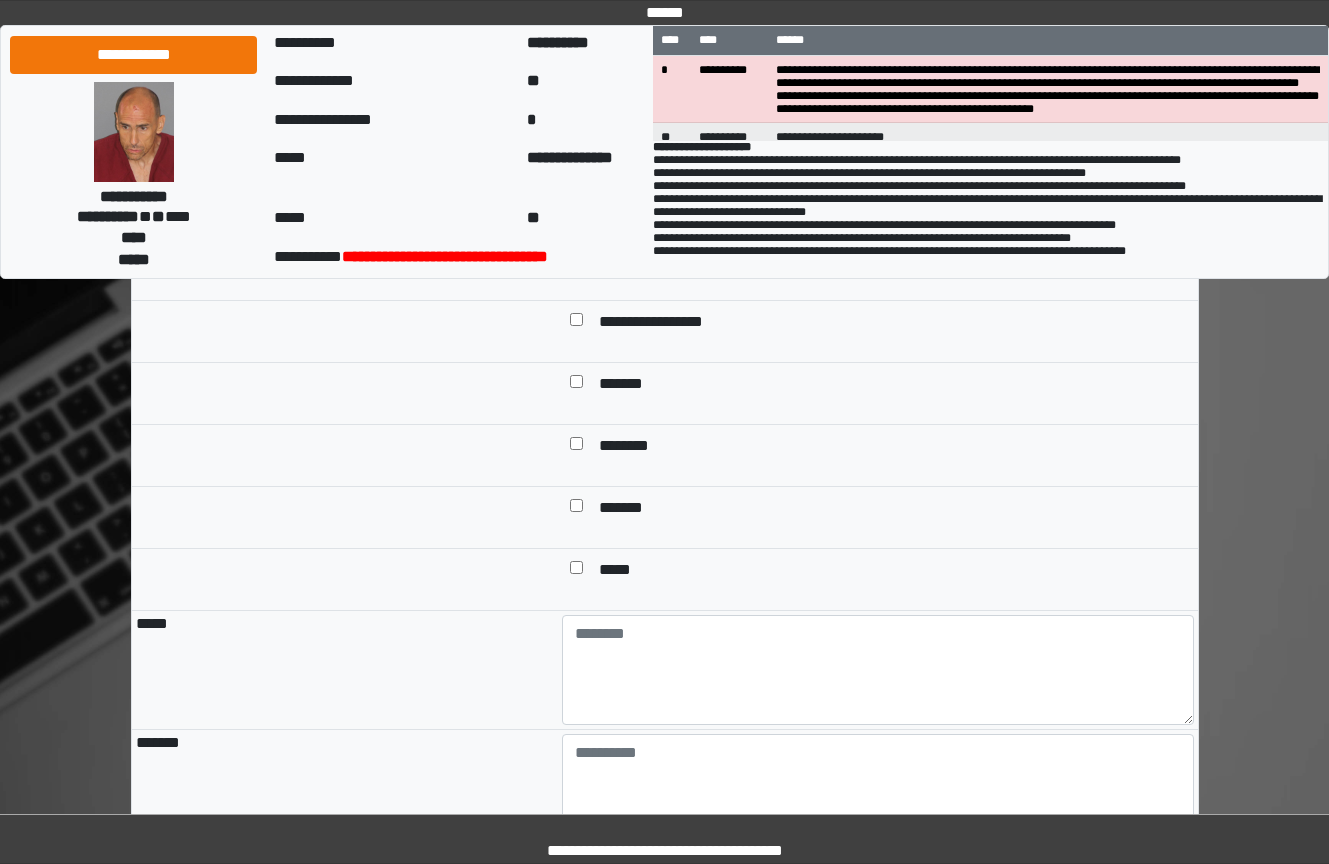 scroll, scrollTop: 1700, scrollLeft: 0, axis: vertical 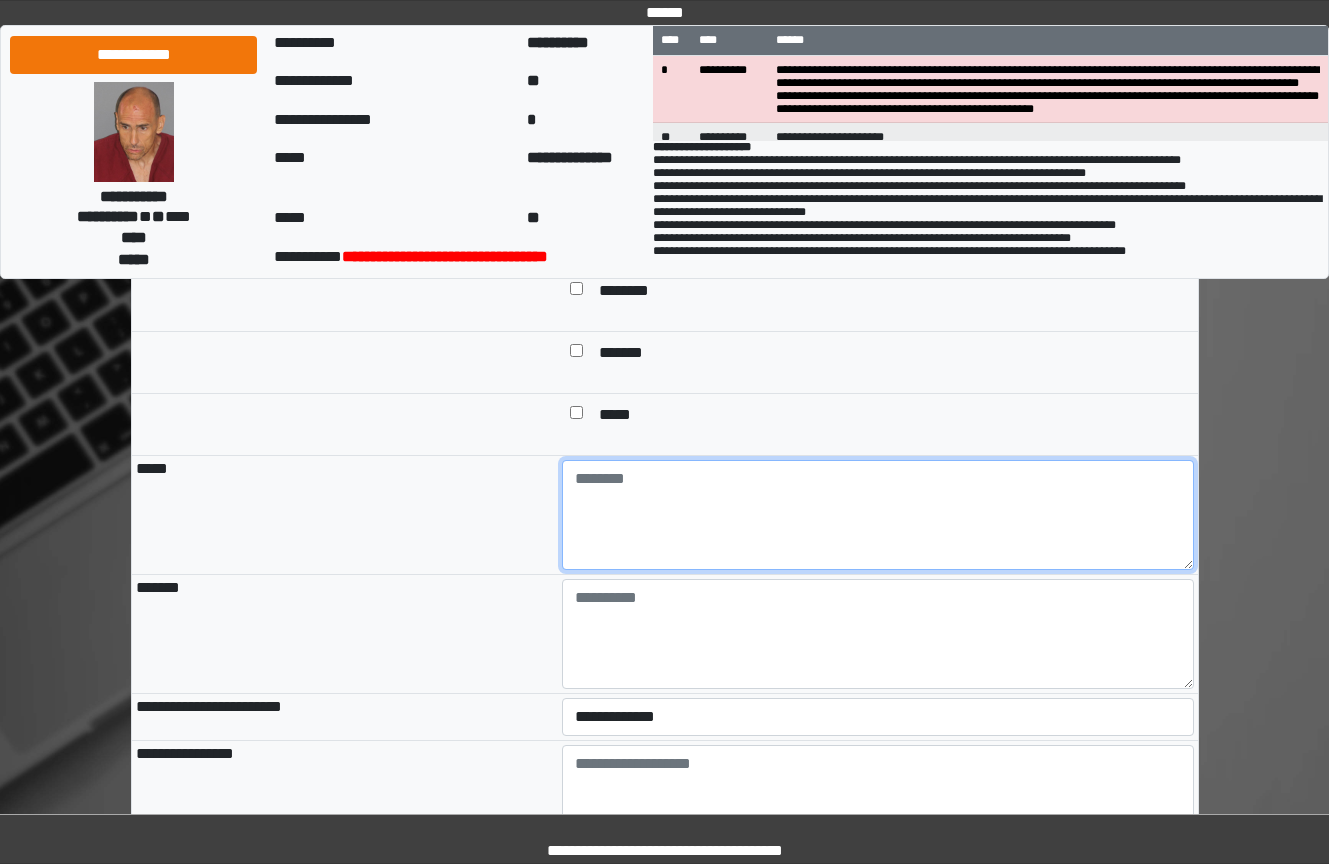 click at bounding box center [878, 515] 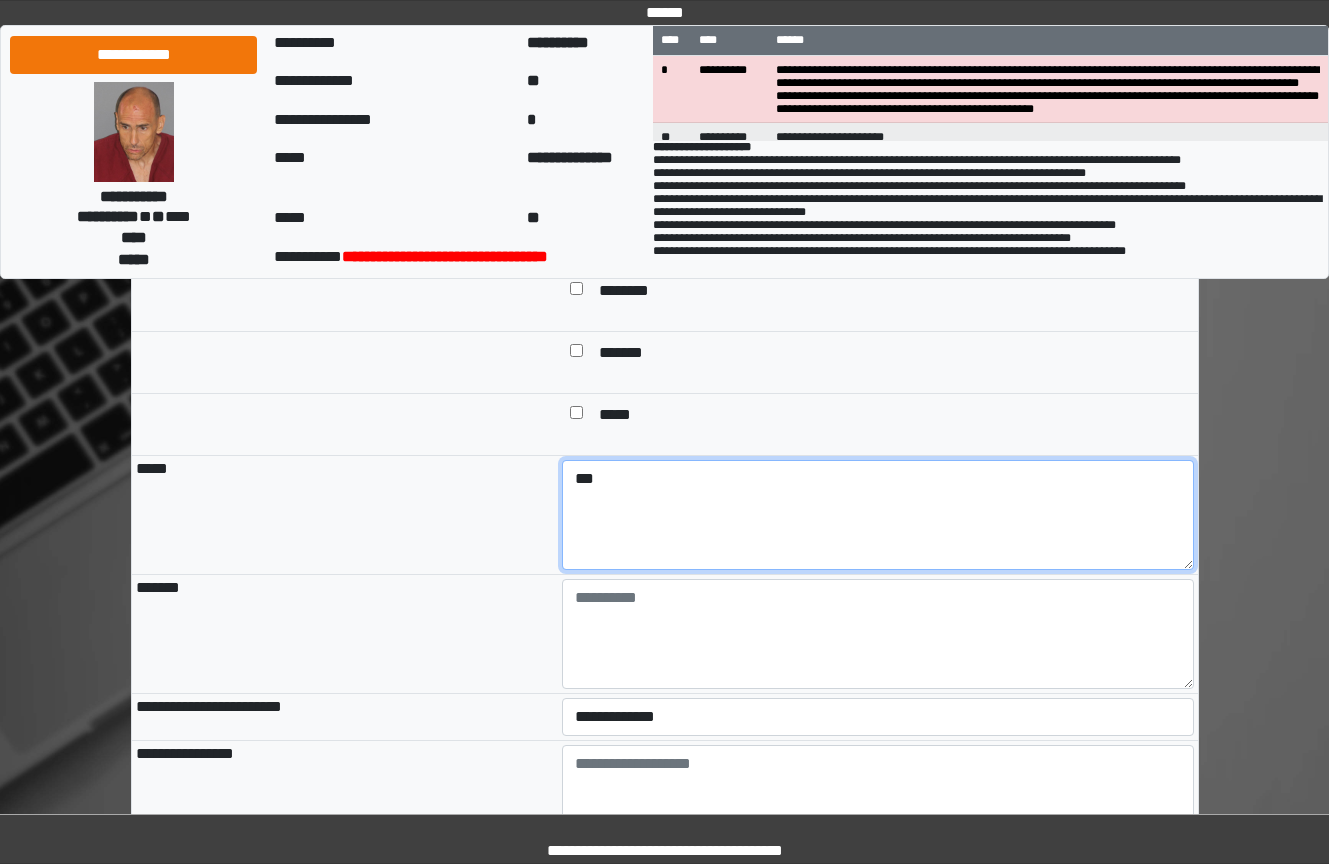 type on "***" 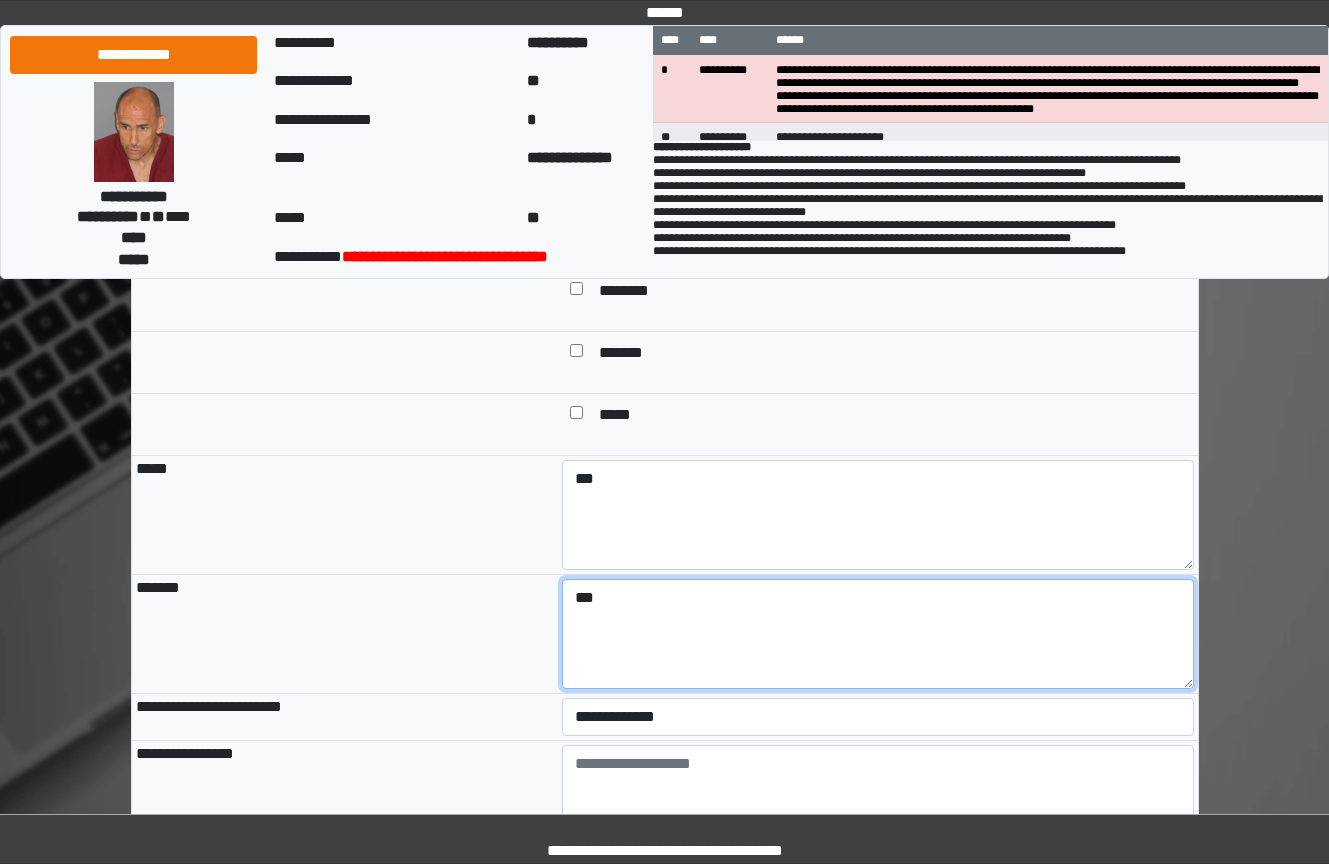 type on "***" 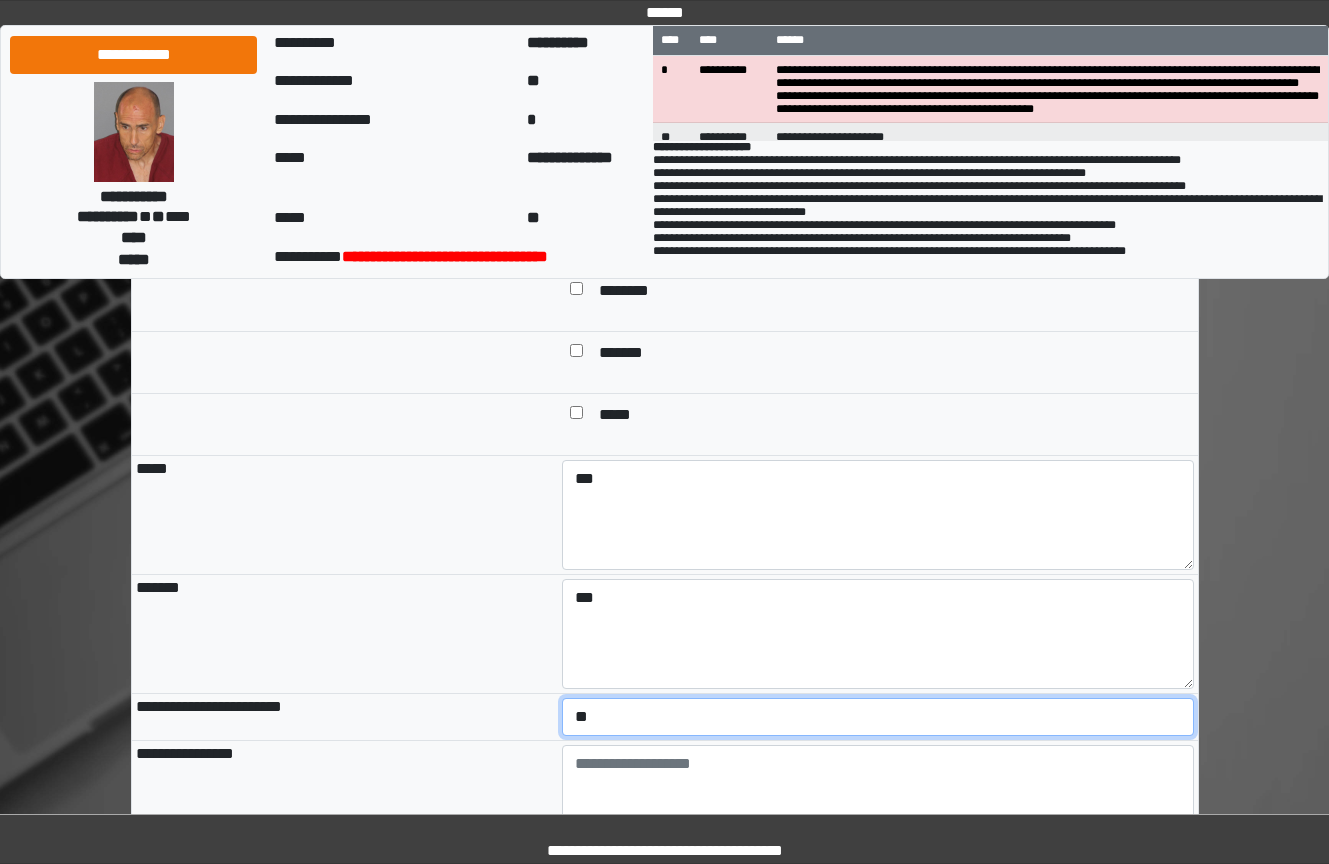 select on "*" 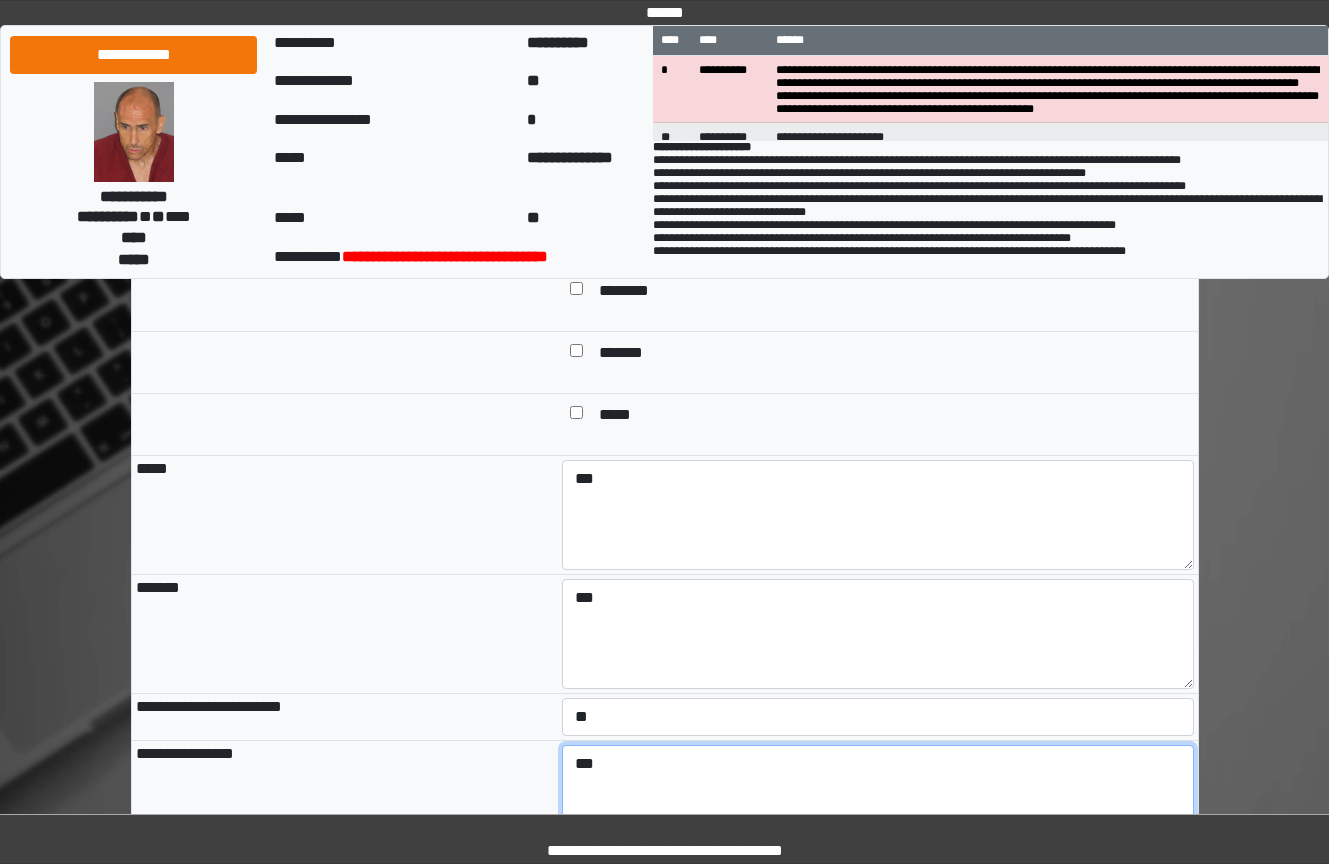 type on "***" 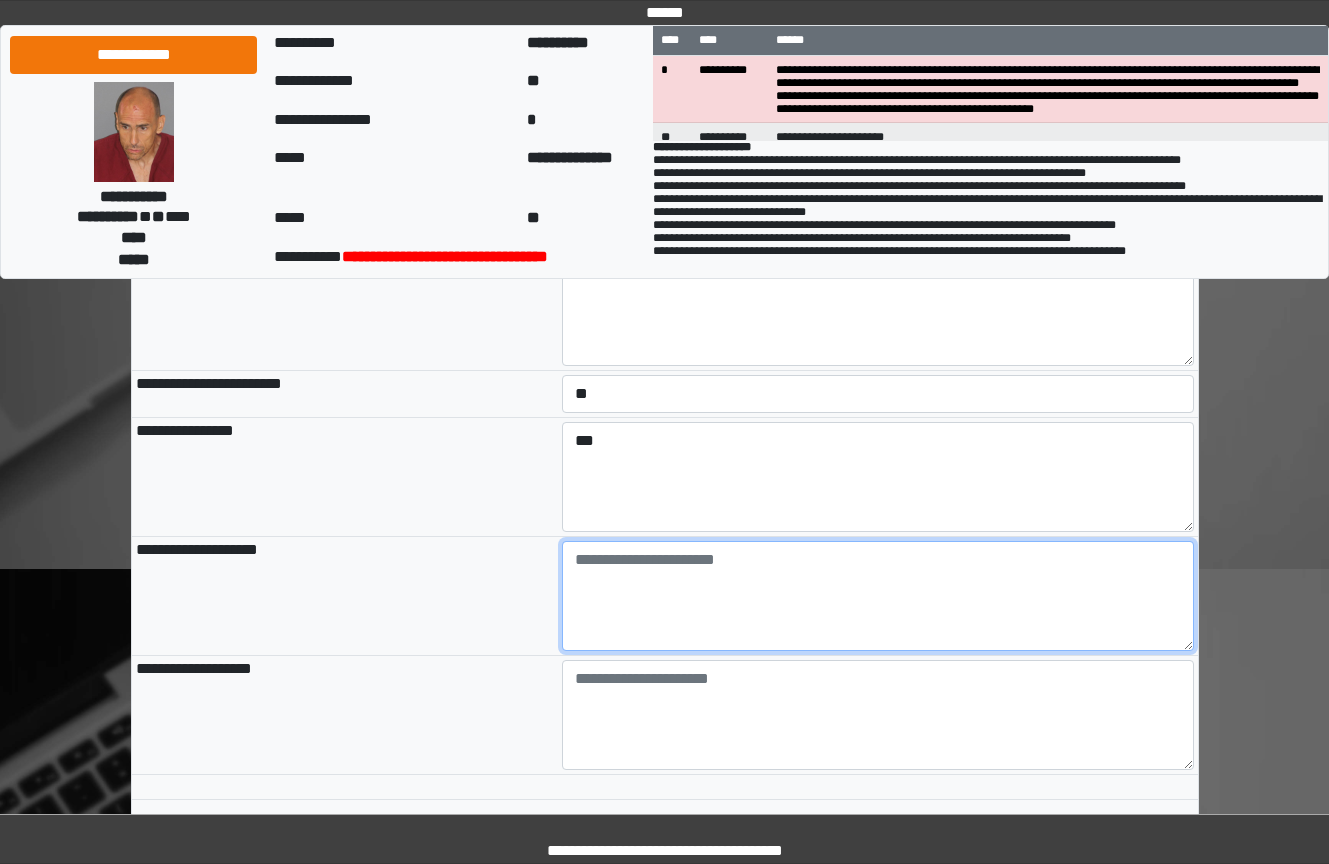 scroll, scrollTop: 2228, scrollLeft: 0, axis: vertical 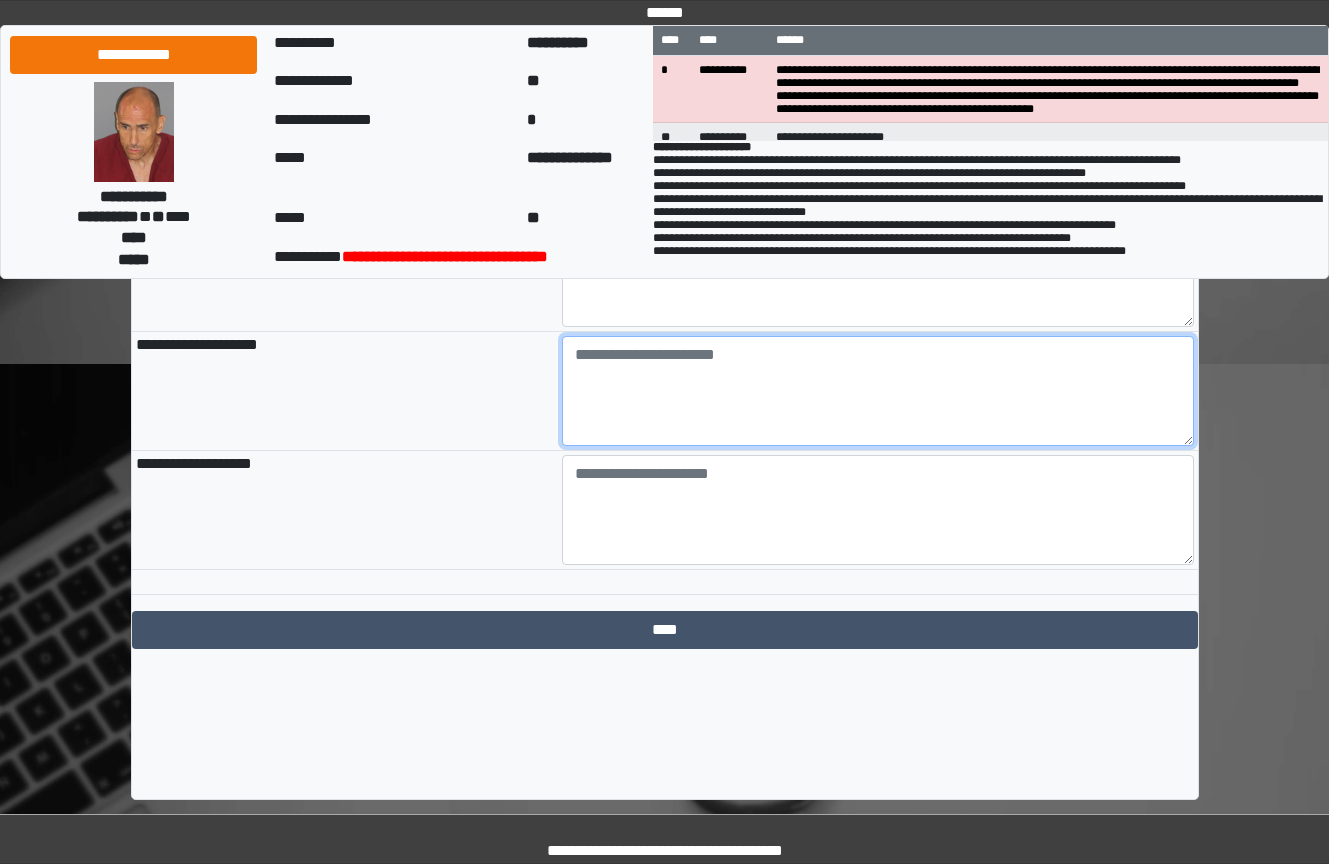 paste on "**********" 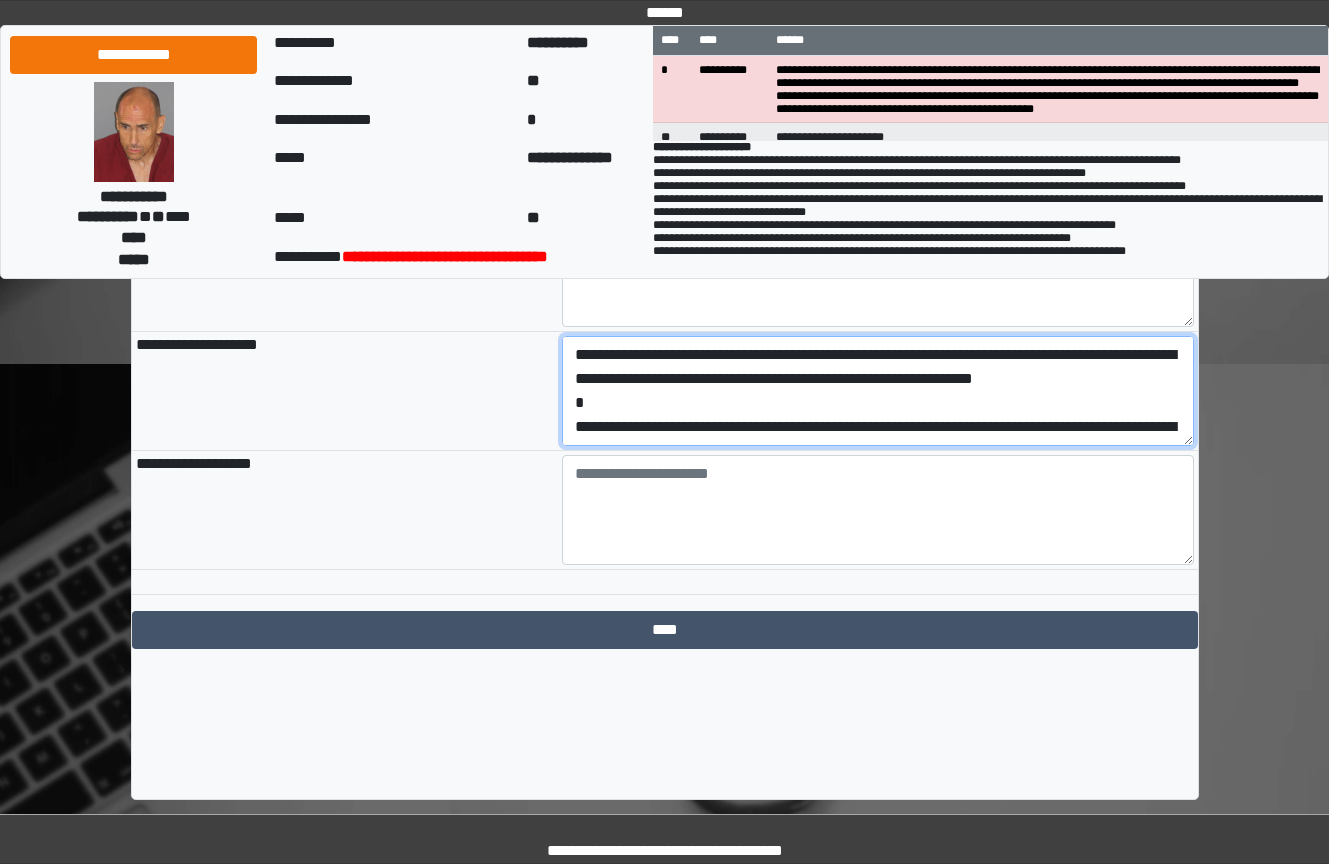 scroll, scrollTop: 65, scrollLeft: 0, axis: vertical 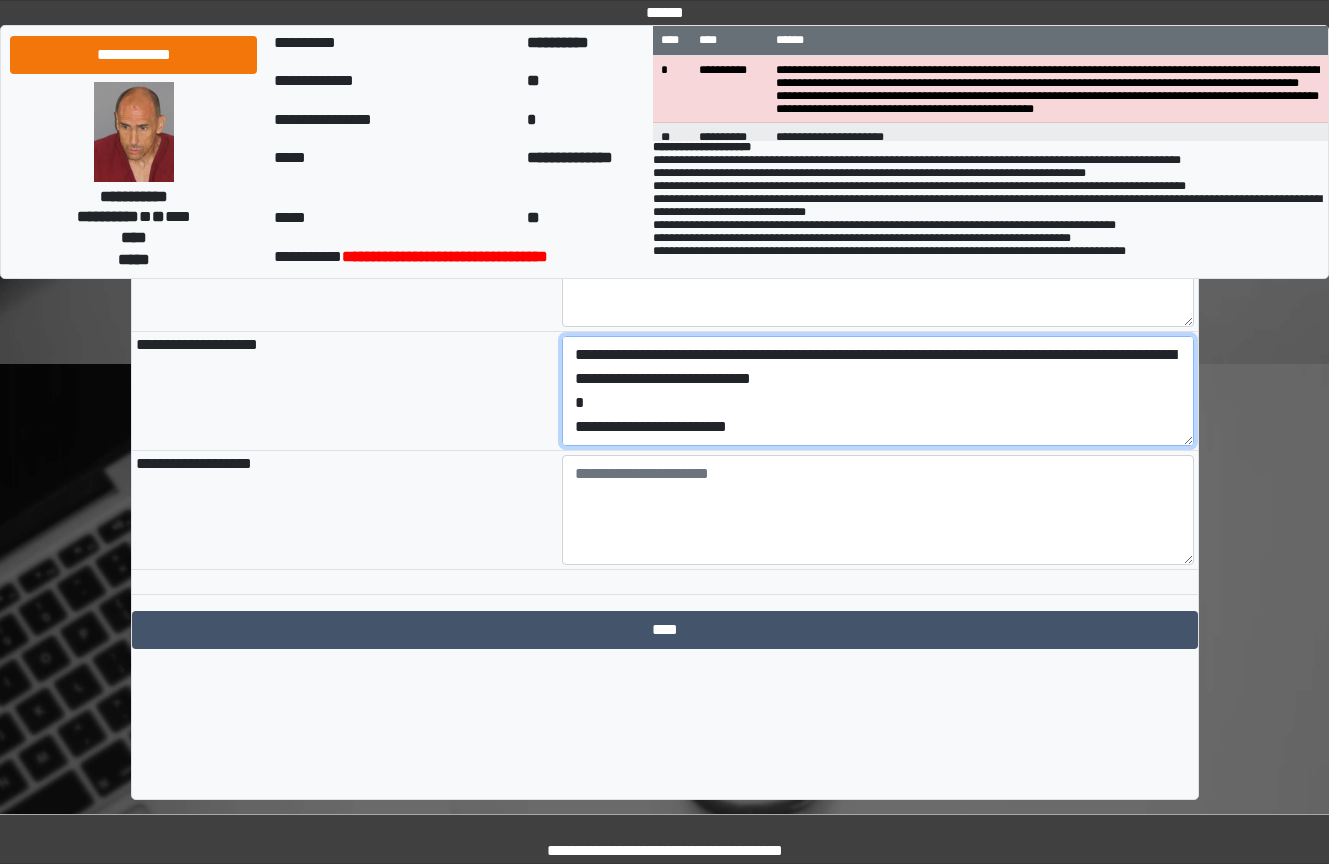 drag, startPoint x: 791, startPoint y: 527, endPoint x: 573, endPoint y: 530, distance: 218.02065 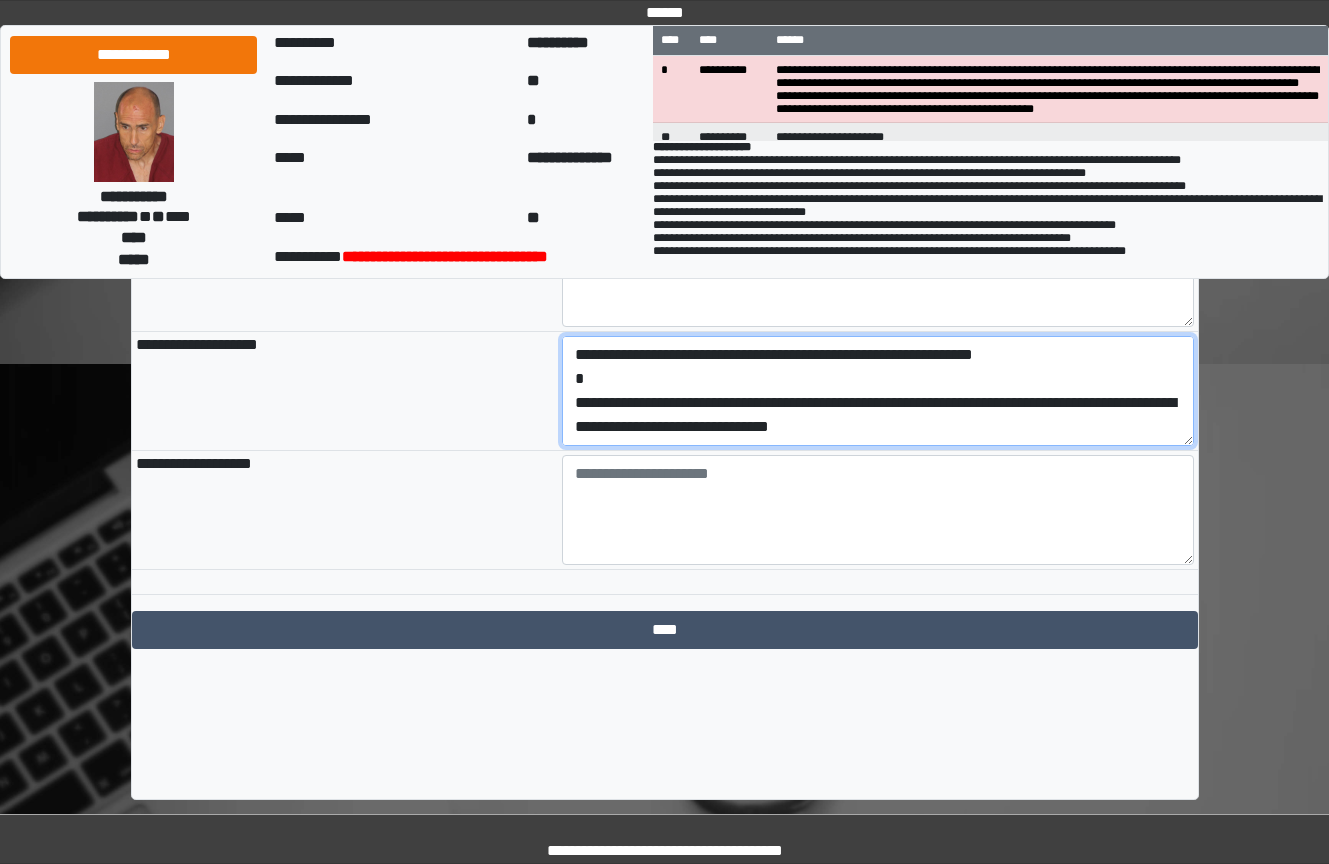 type on "**********" 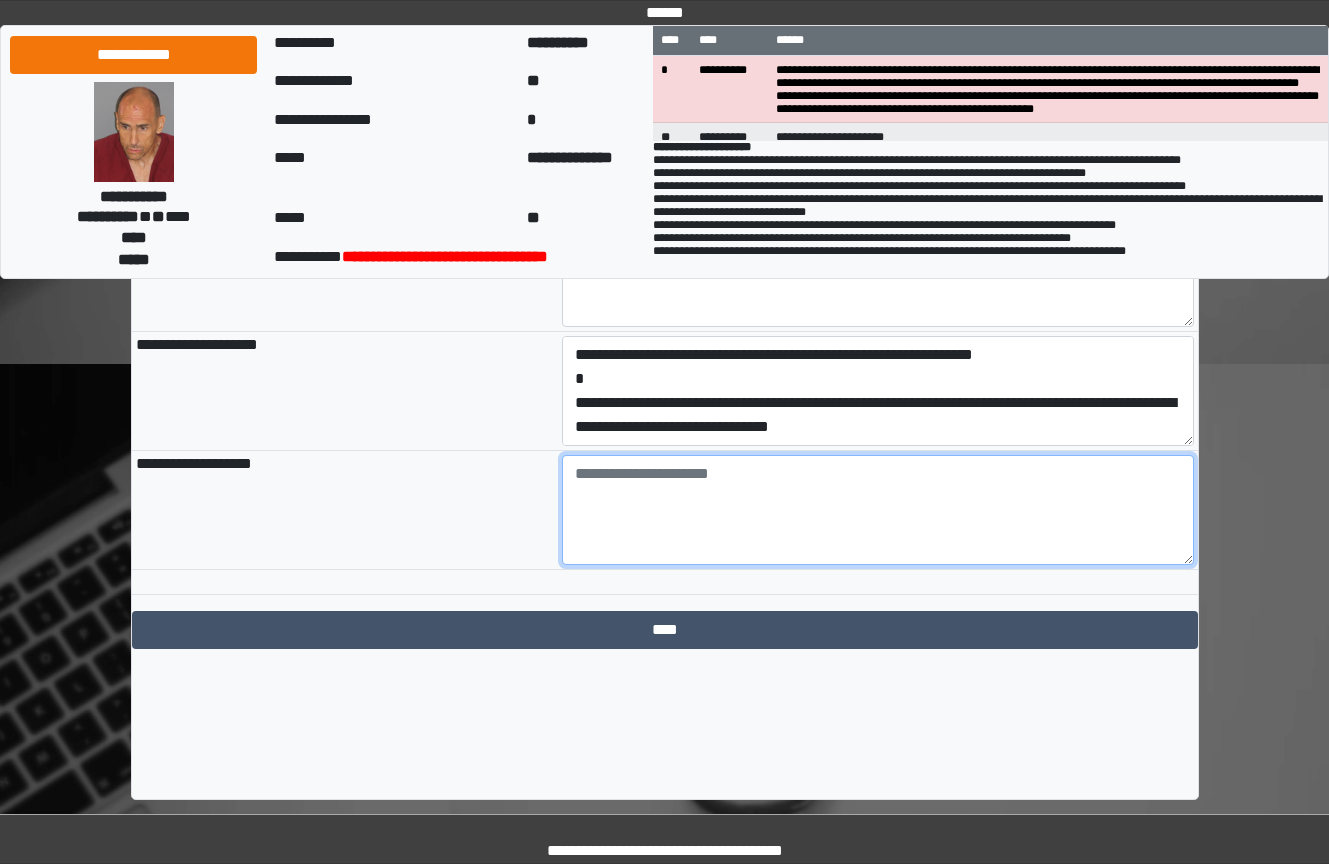 click at bounding box center [878, 510] 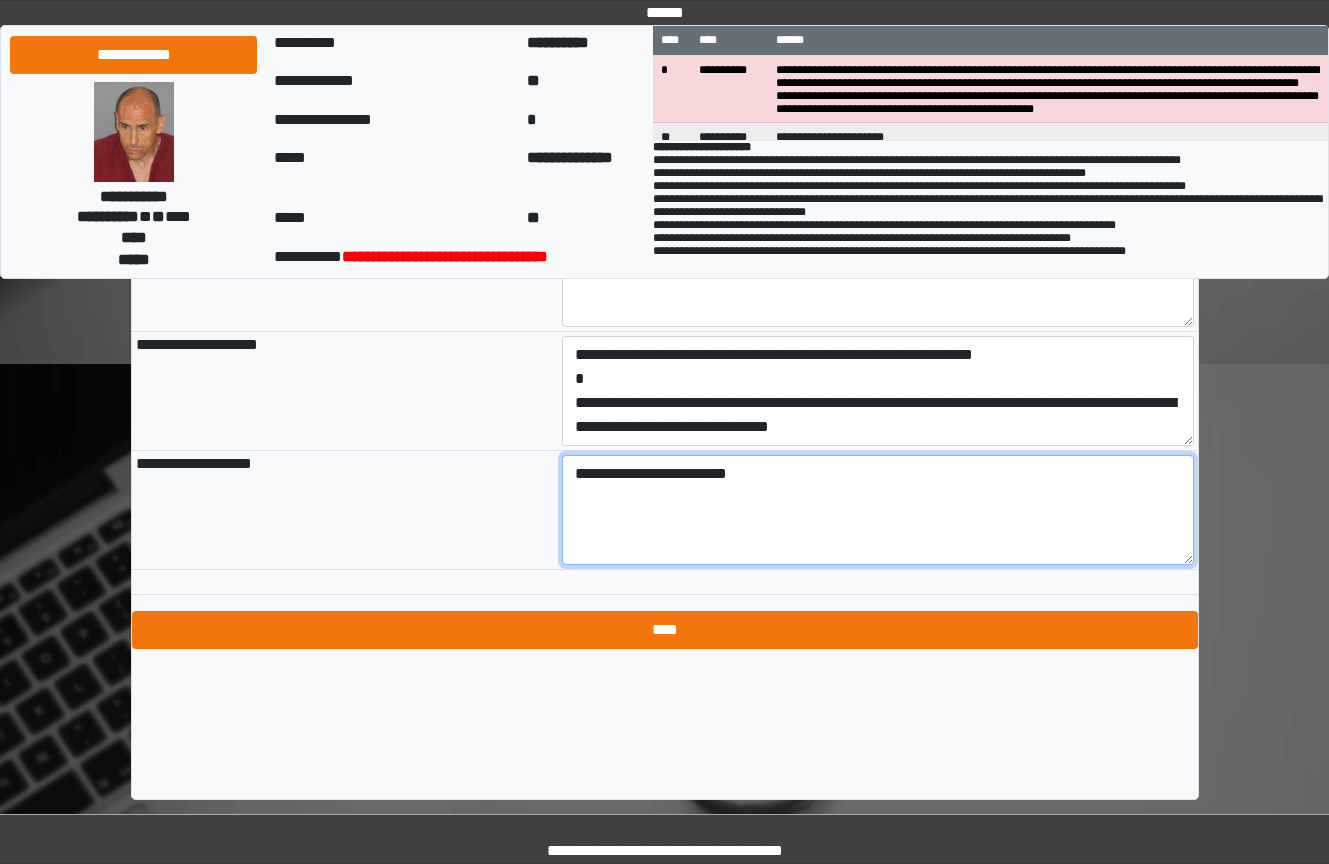 type on "**********" 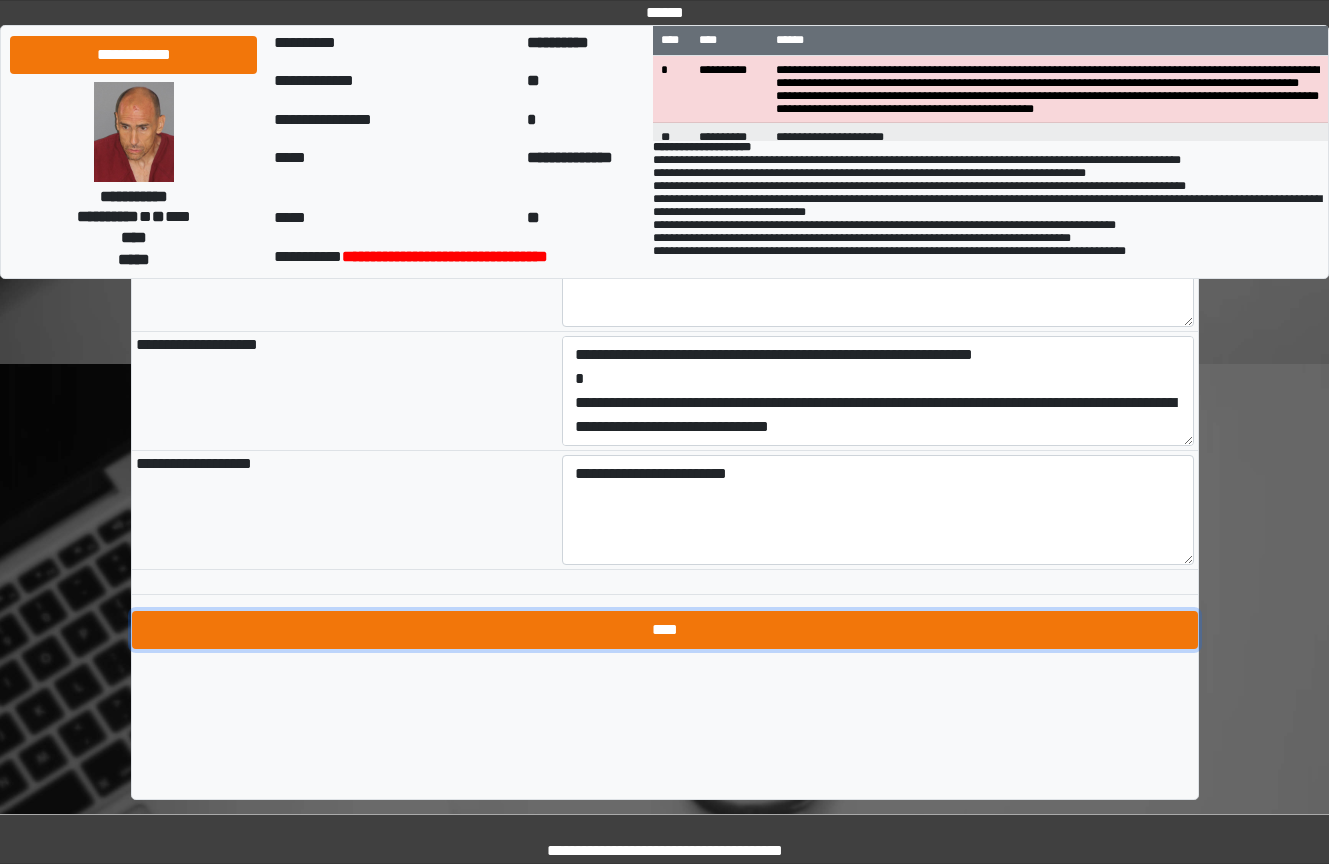 click on "****" at bounding box center (665, 630) 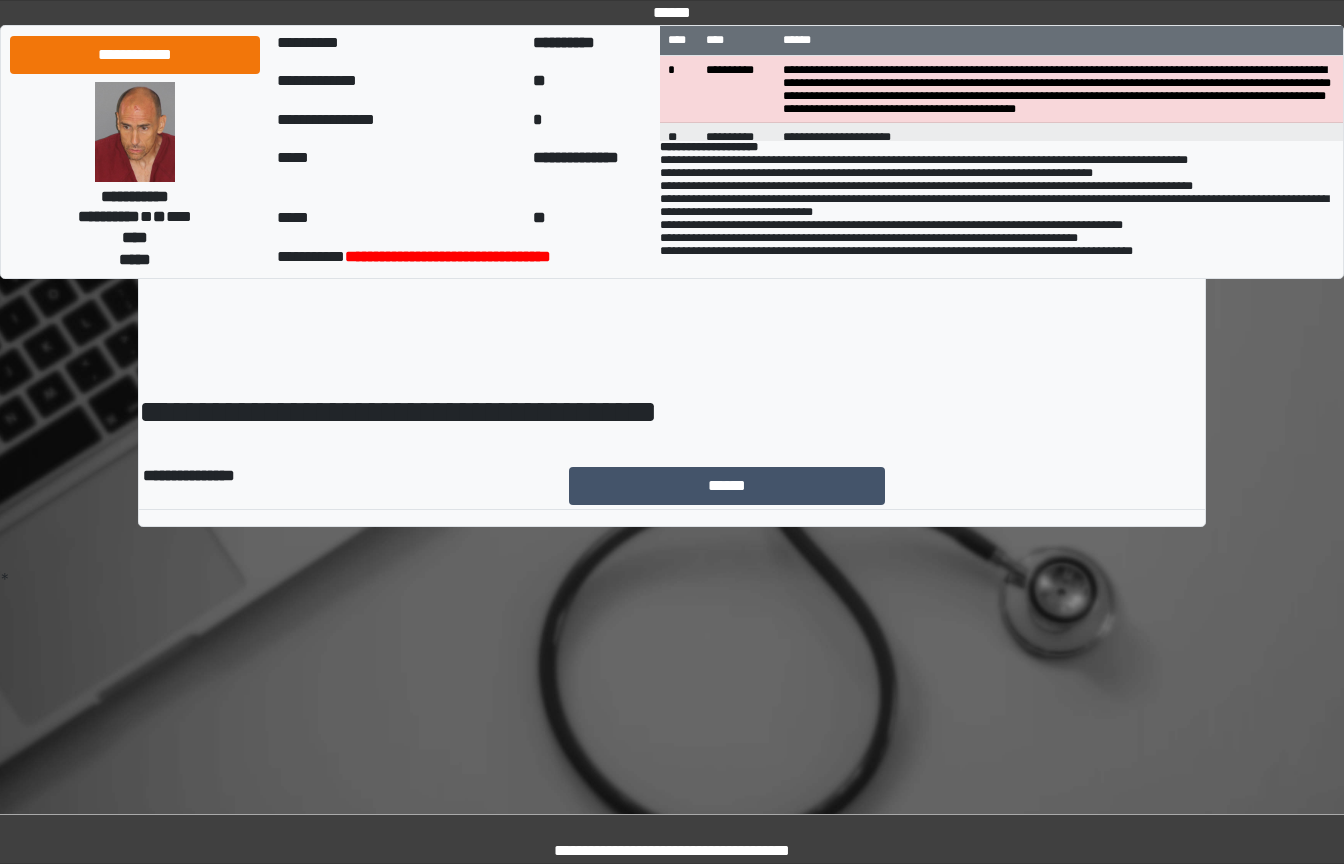 scroll, scrollTop: 0, scrollLeft: 0, axis: both 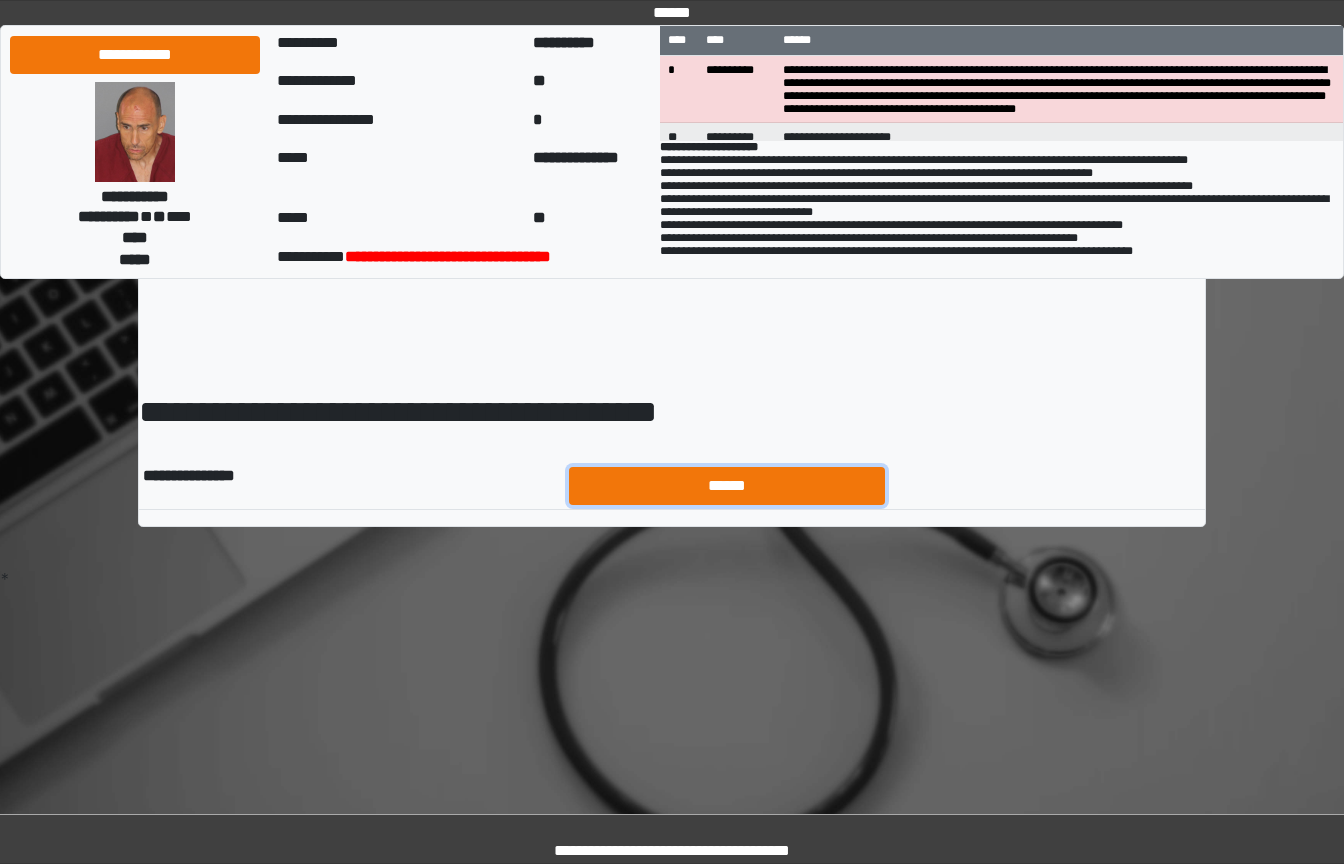 click on "******" at bounding box center [727, 486] 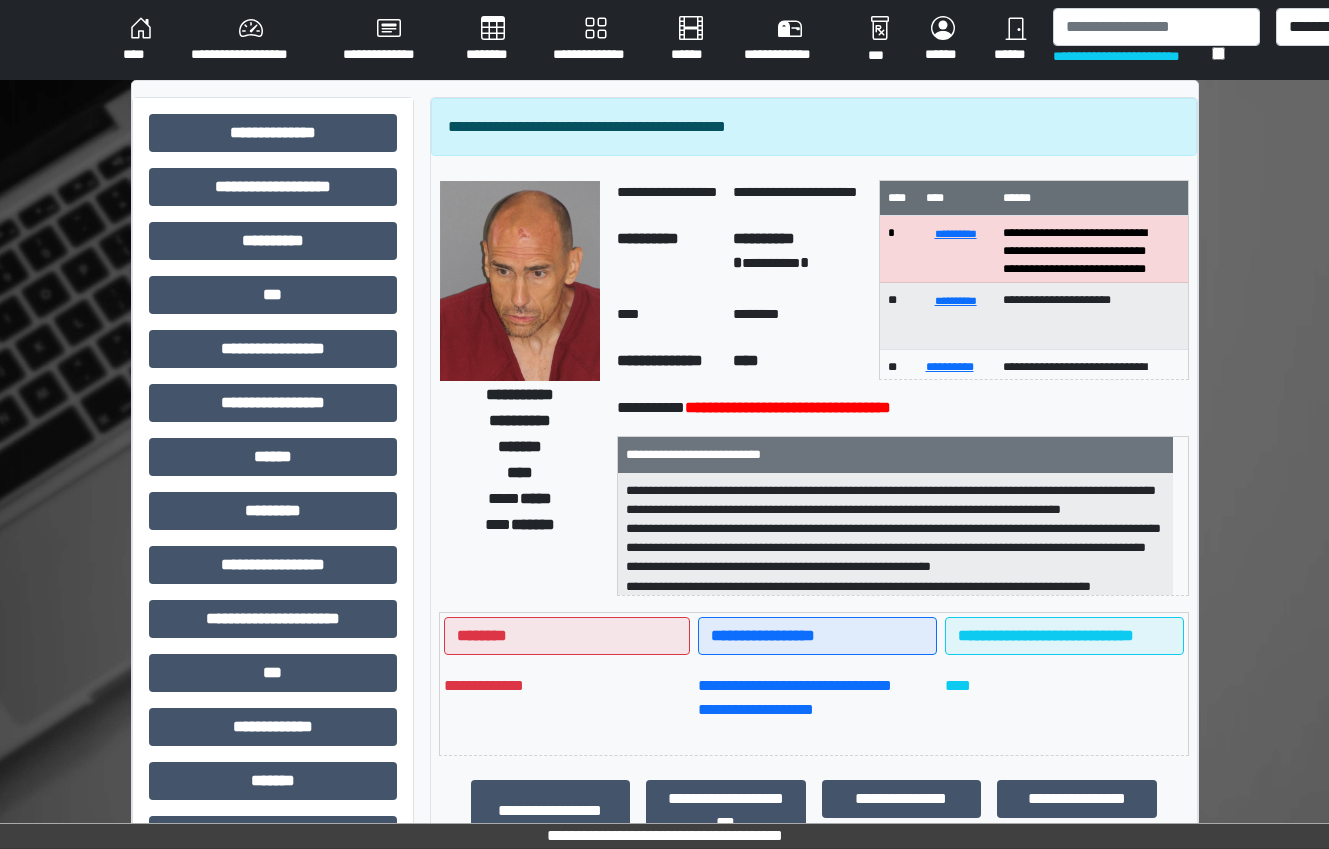 scroll, scrollTop: 0, scrollLeft: 0, axis: both 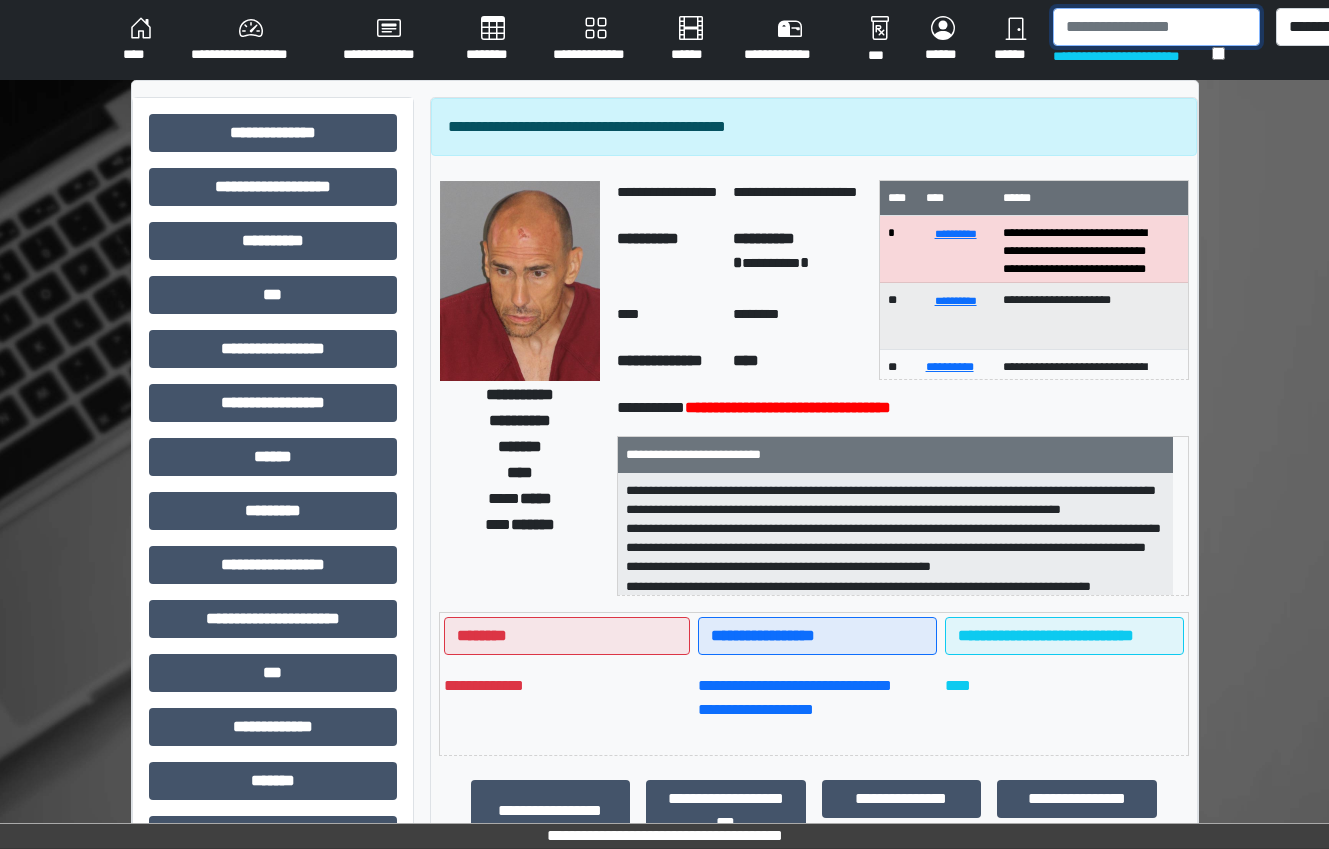 click at bounding box center [1156, 27] 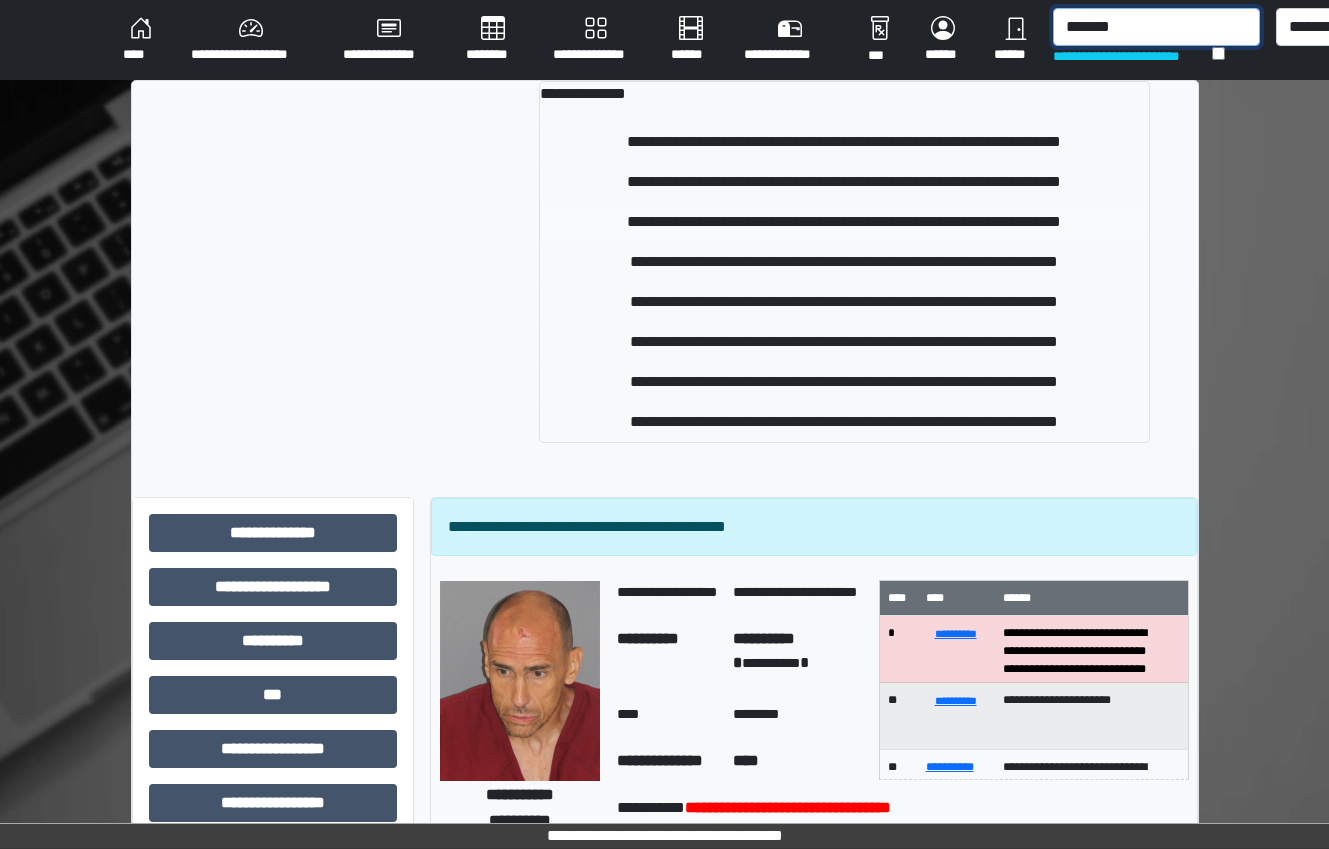 type on "*******" 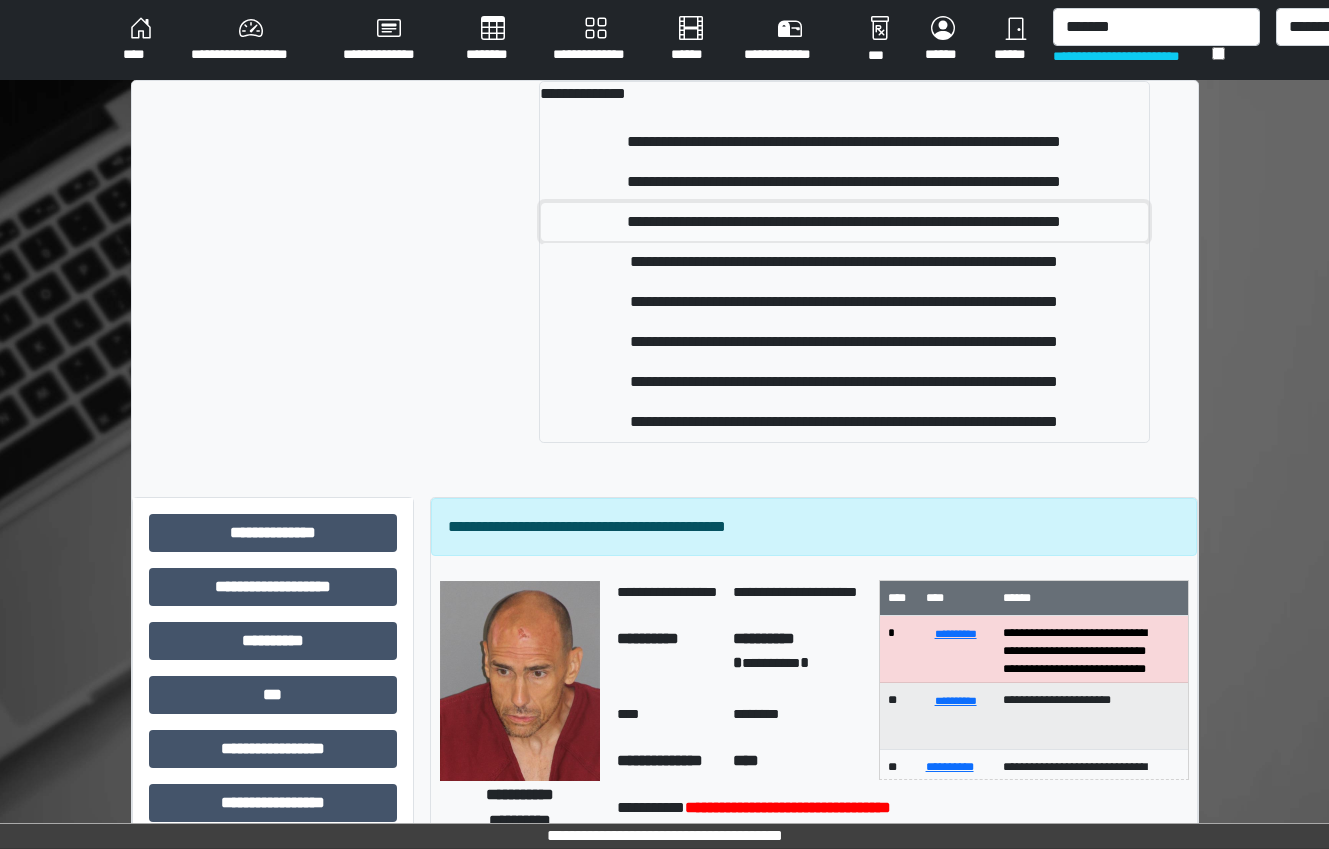 click on "**********" at bounding box center [844, 222] 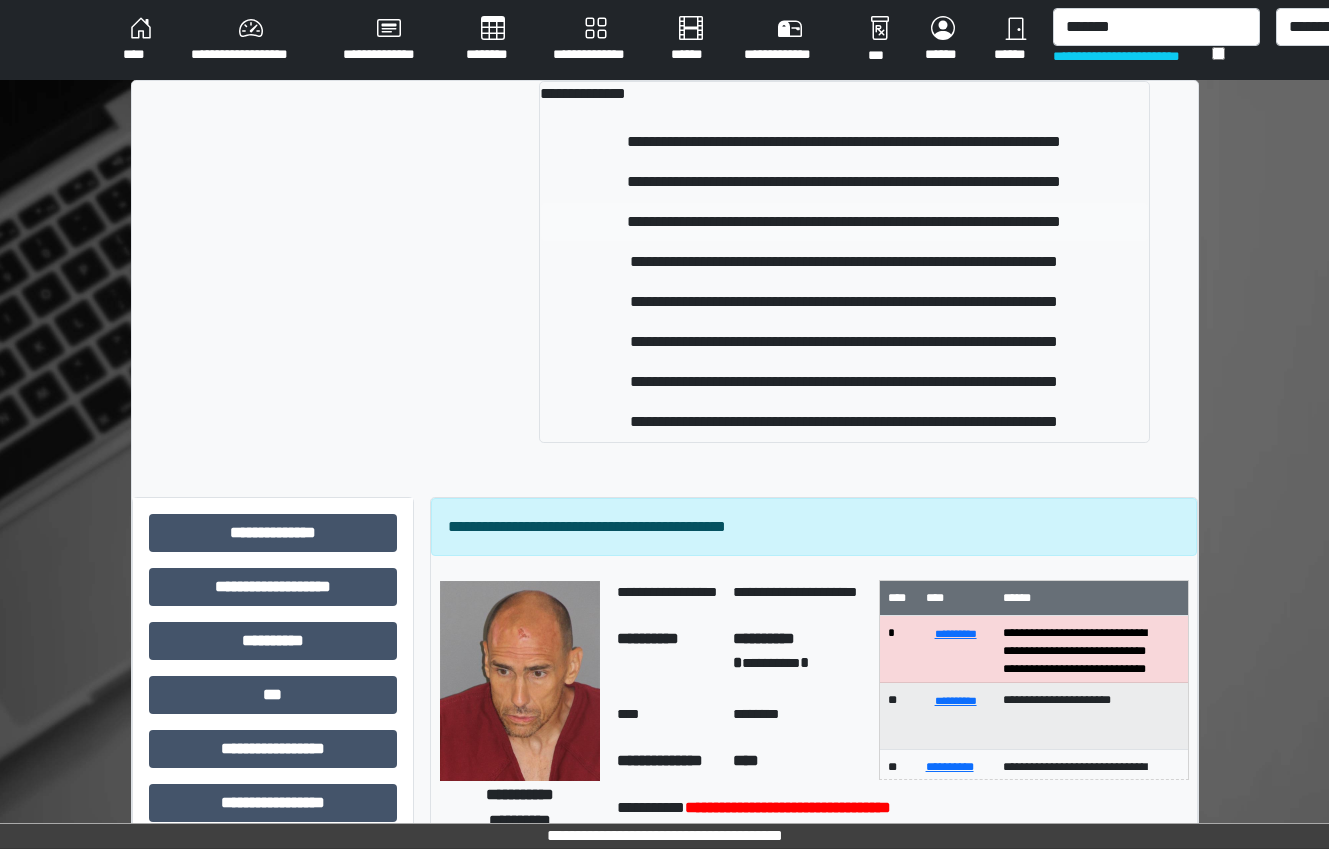 type 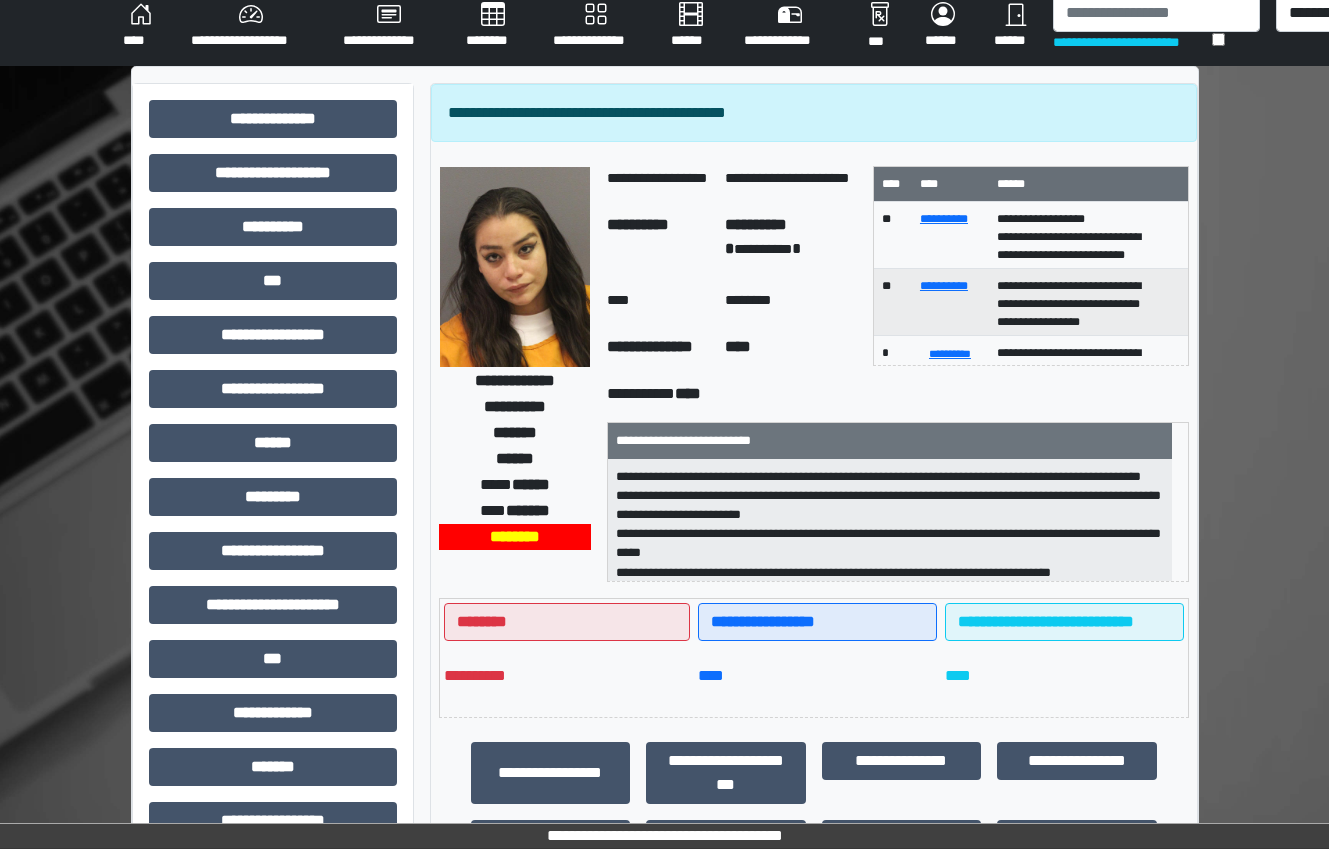 scroll, scrollTop: 325, scrollLeft: 0, axis: vertical 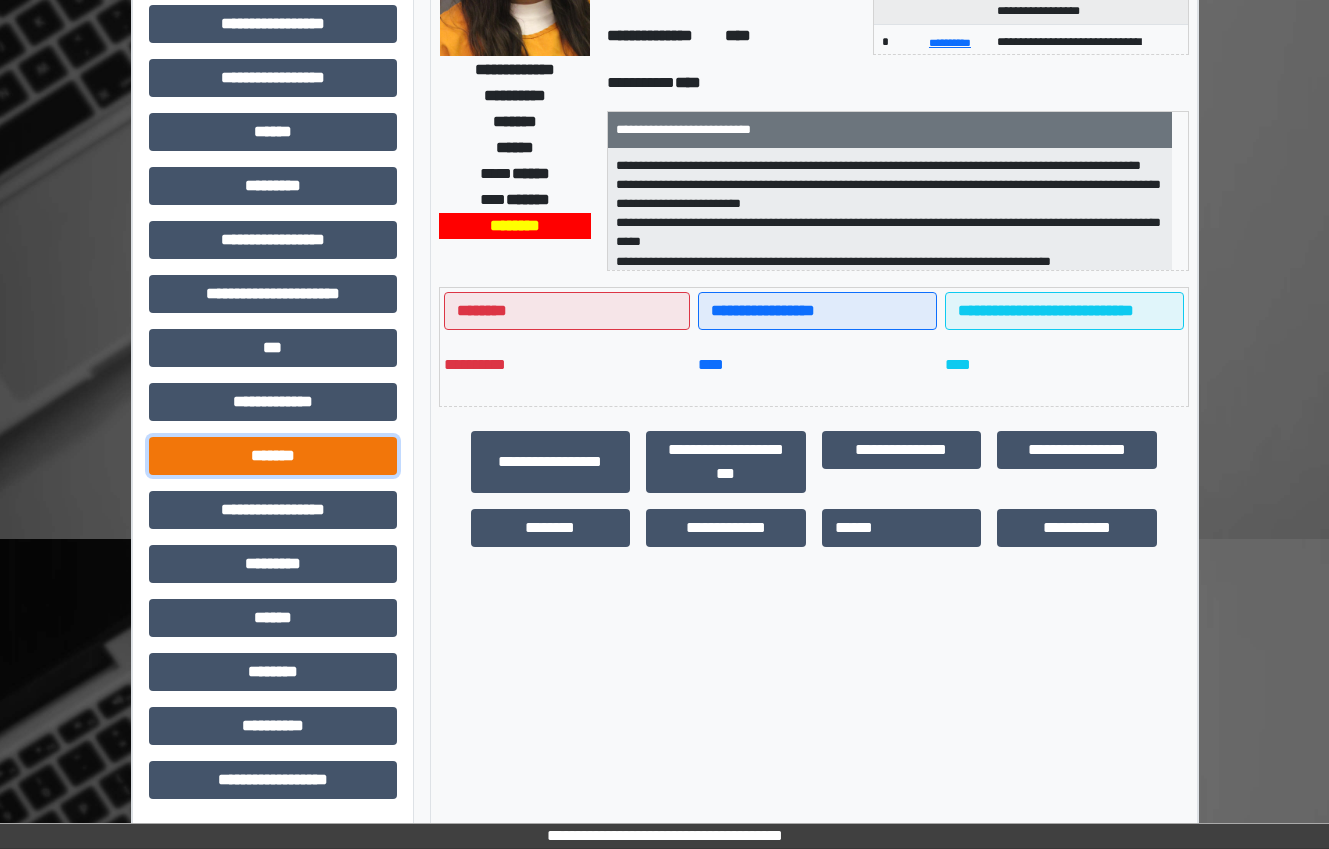 click on "*******" at bounding box center [273, 456] 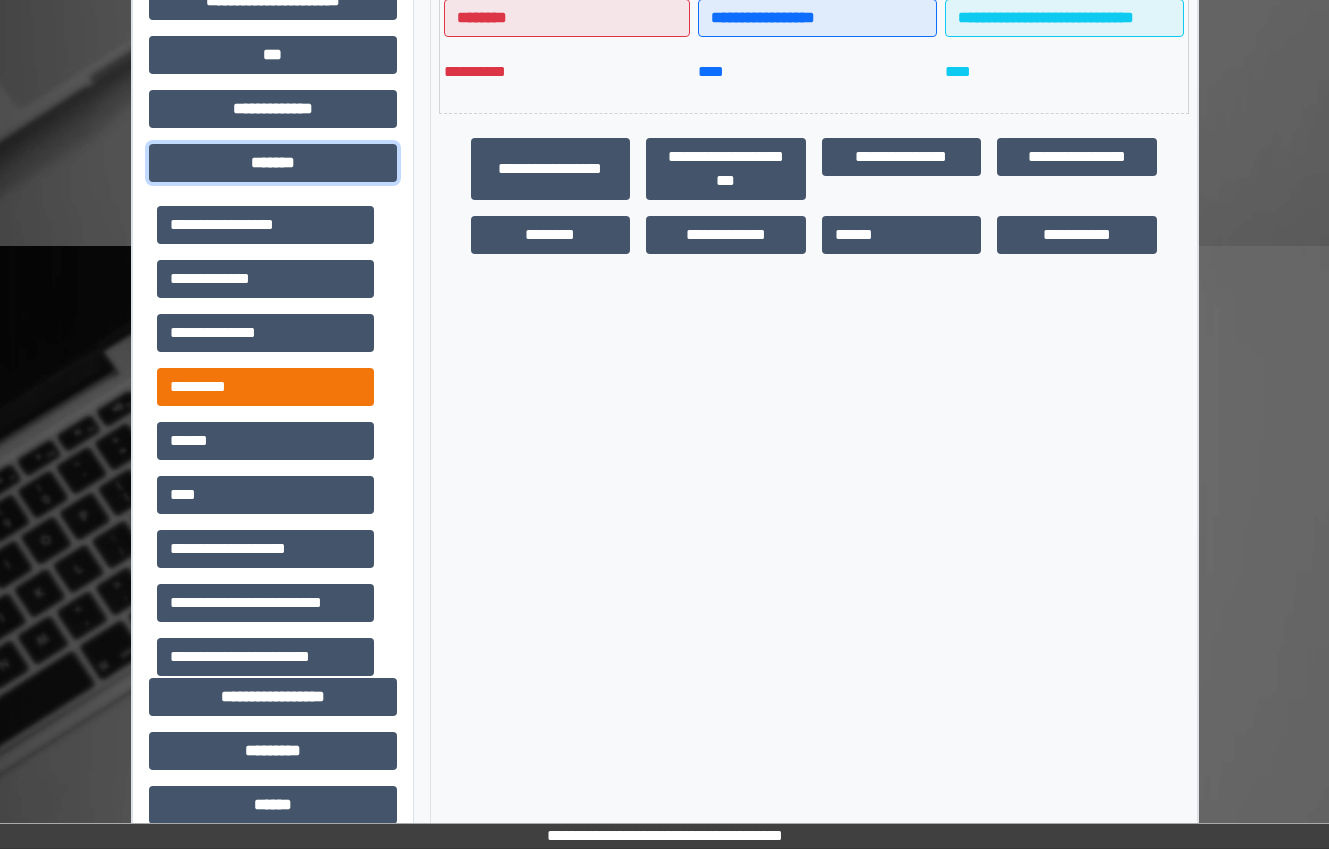 scroll, scrollTop: 805, scrollLeft: 0, axis: vertical 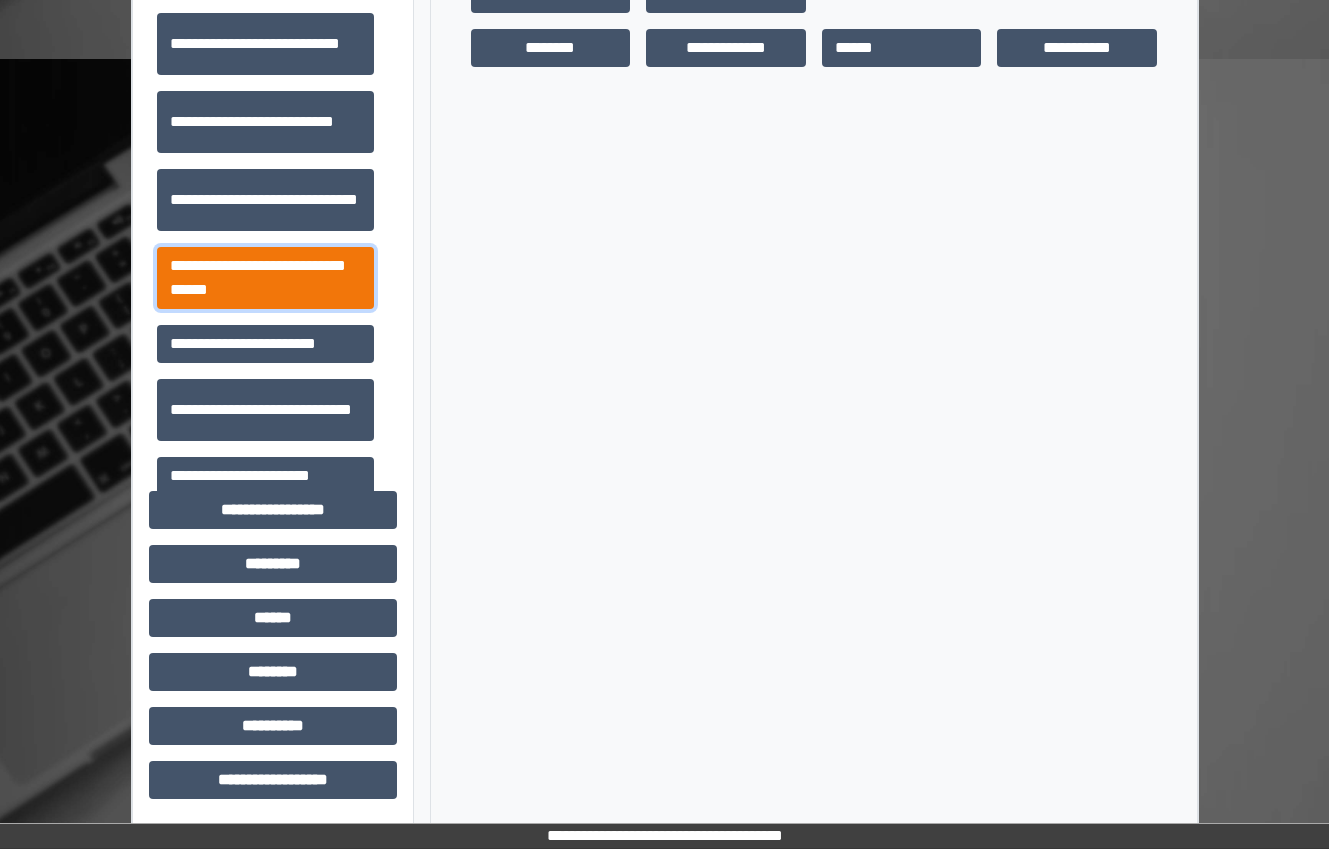 click on "**********" at bounding box center [265, 278] 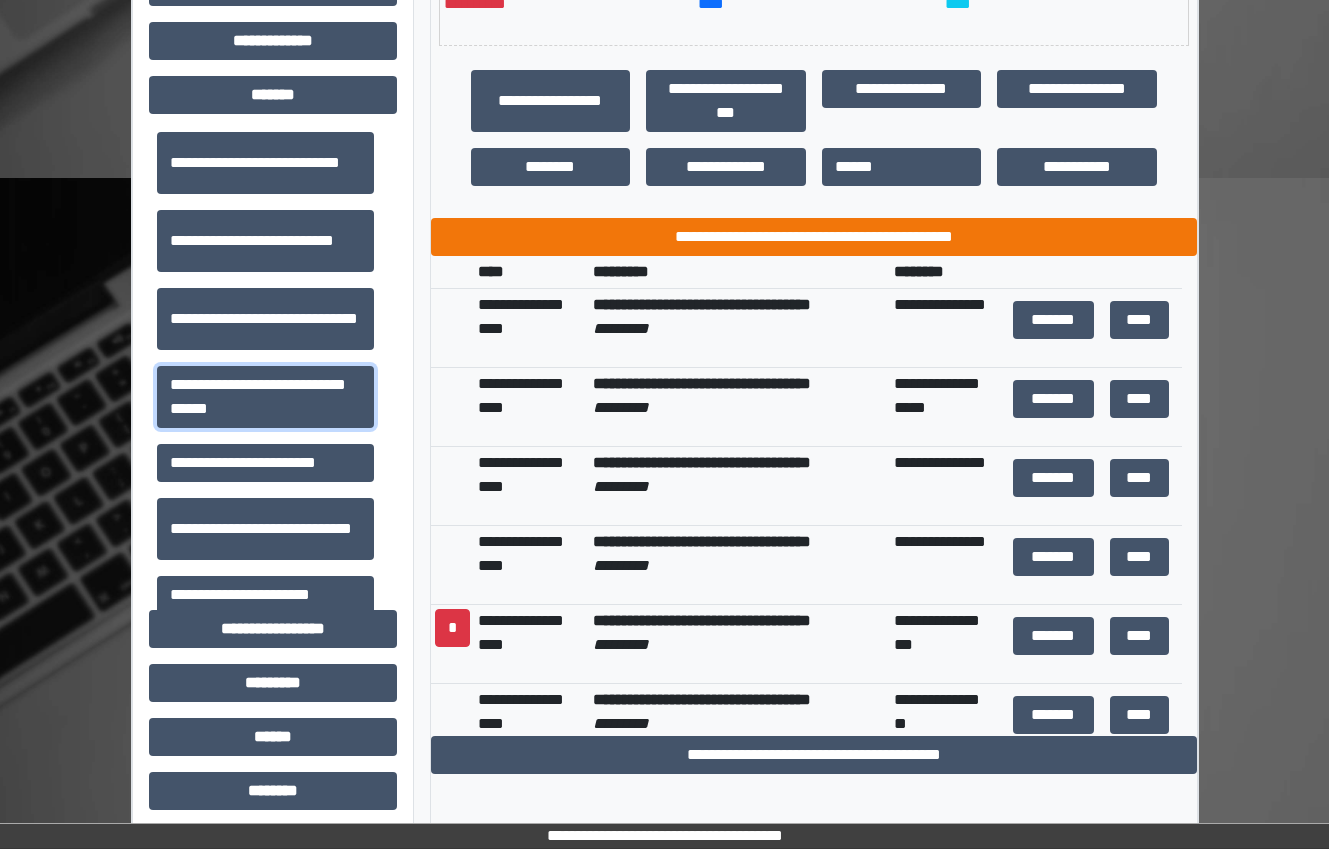 scroll, scrollTop: 505, scrollLeft: 0, axis: vertical 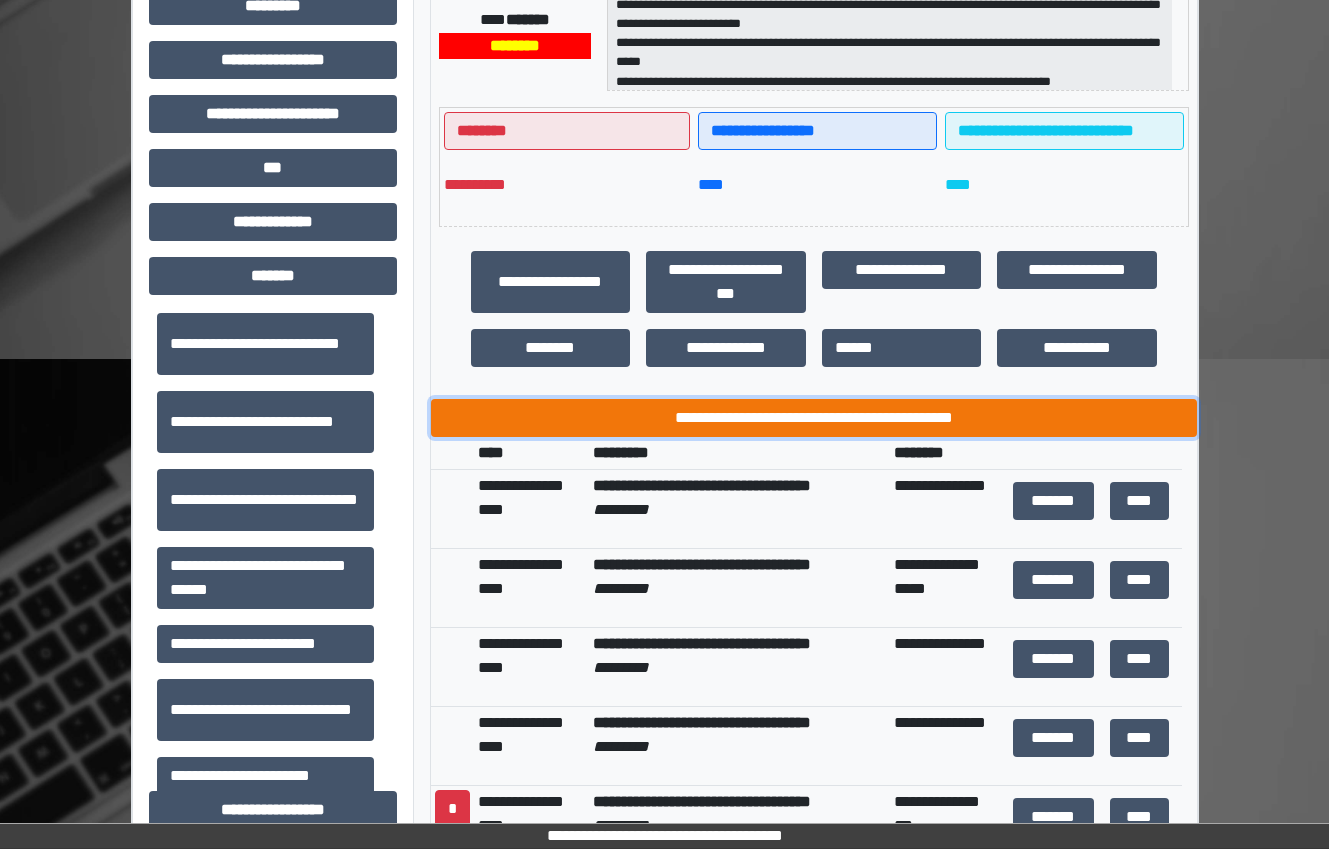 click on "**********" at bounding box center [814, 418] 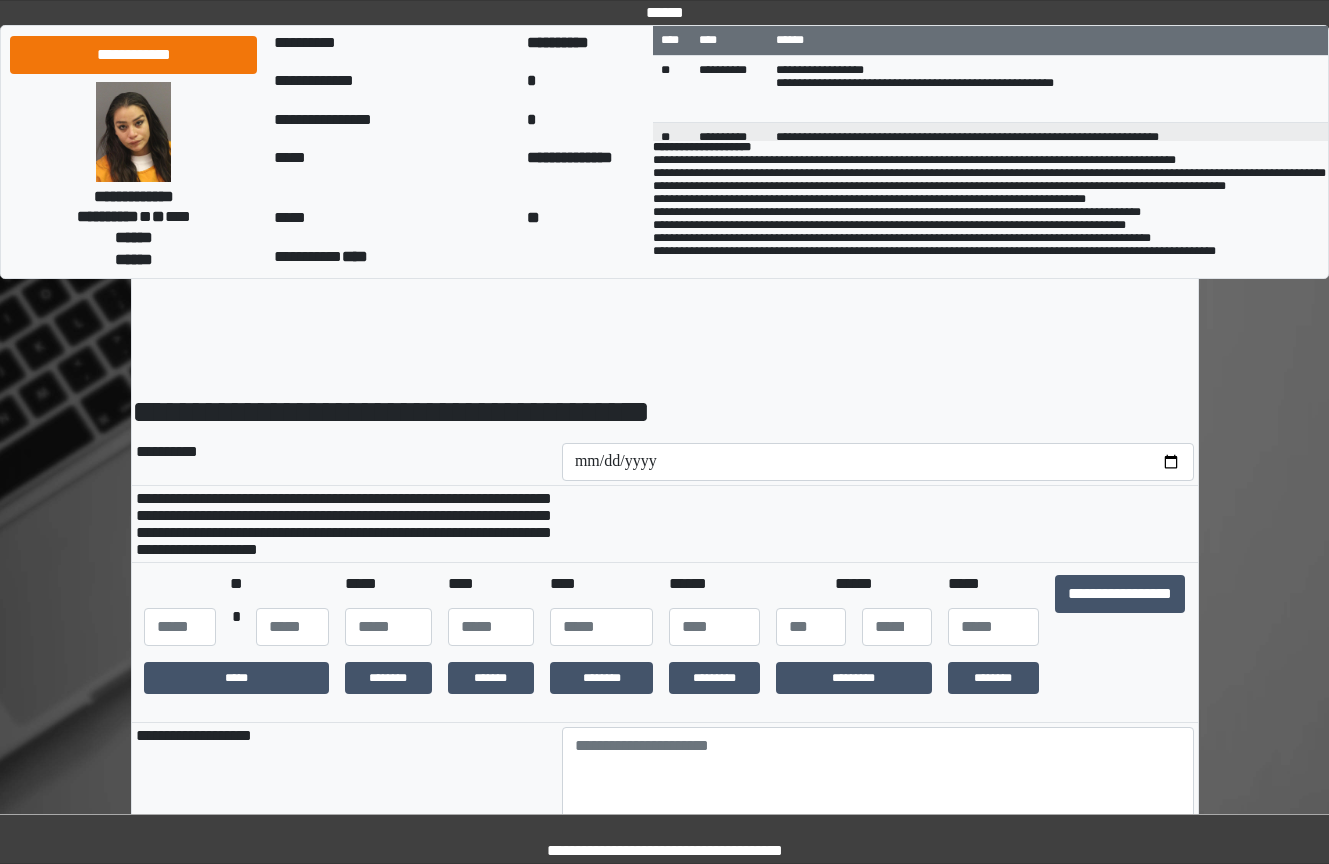 scroll, scrollTop: 0, scrollLeft: 0, axis: both 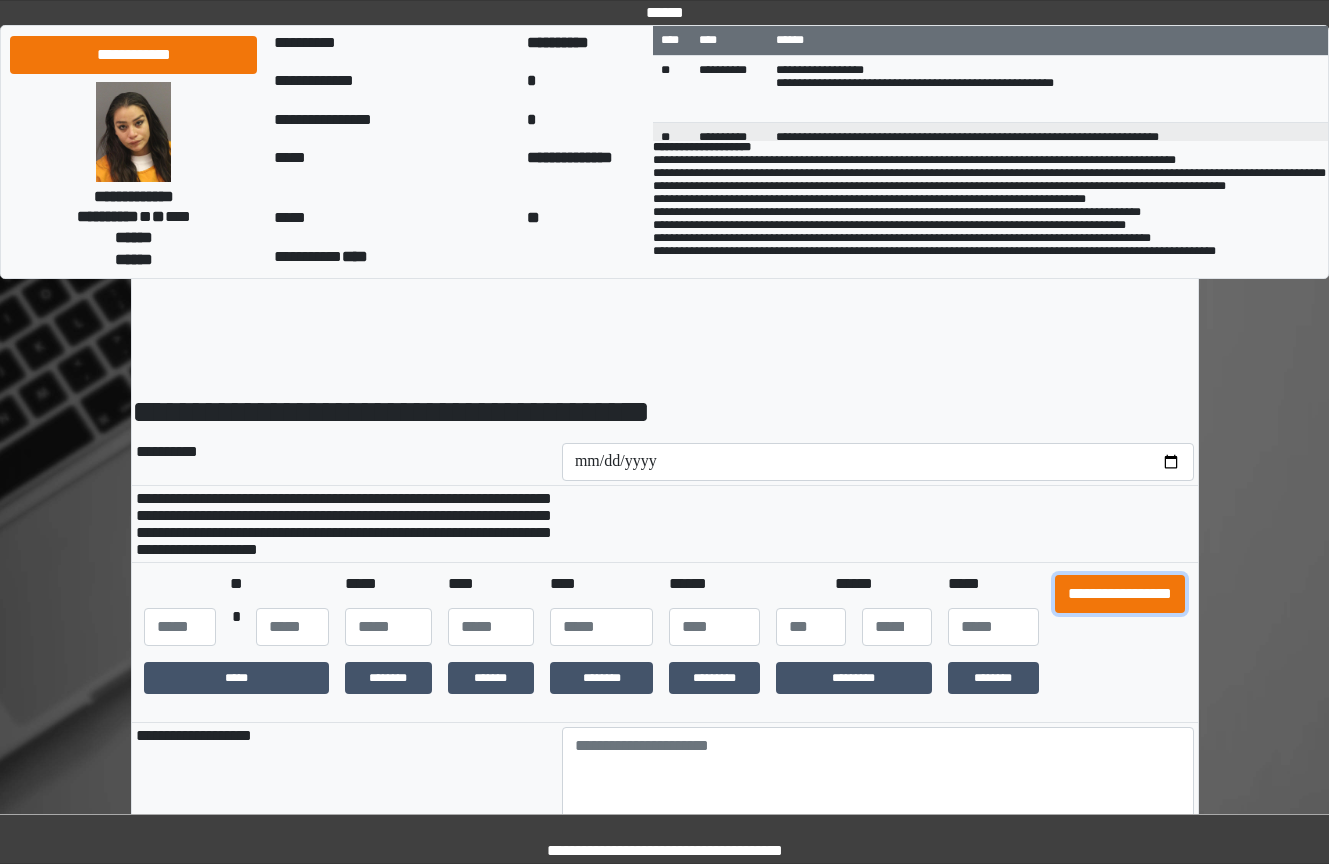 click on "**********" at bounding box center (1120, 594) 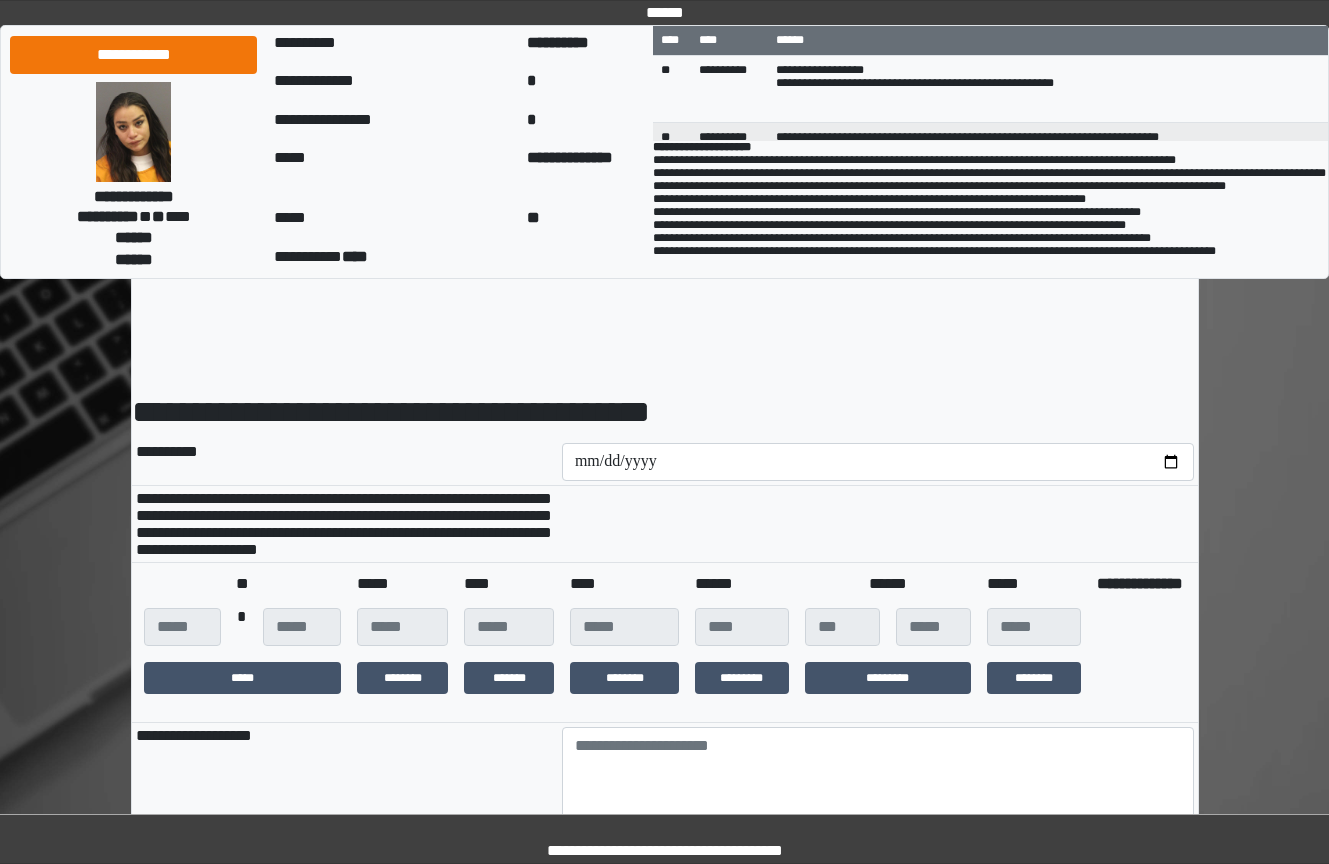 scroll, scrollTop: 300, scrollLeft: 0, axis: vertical 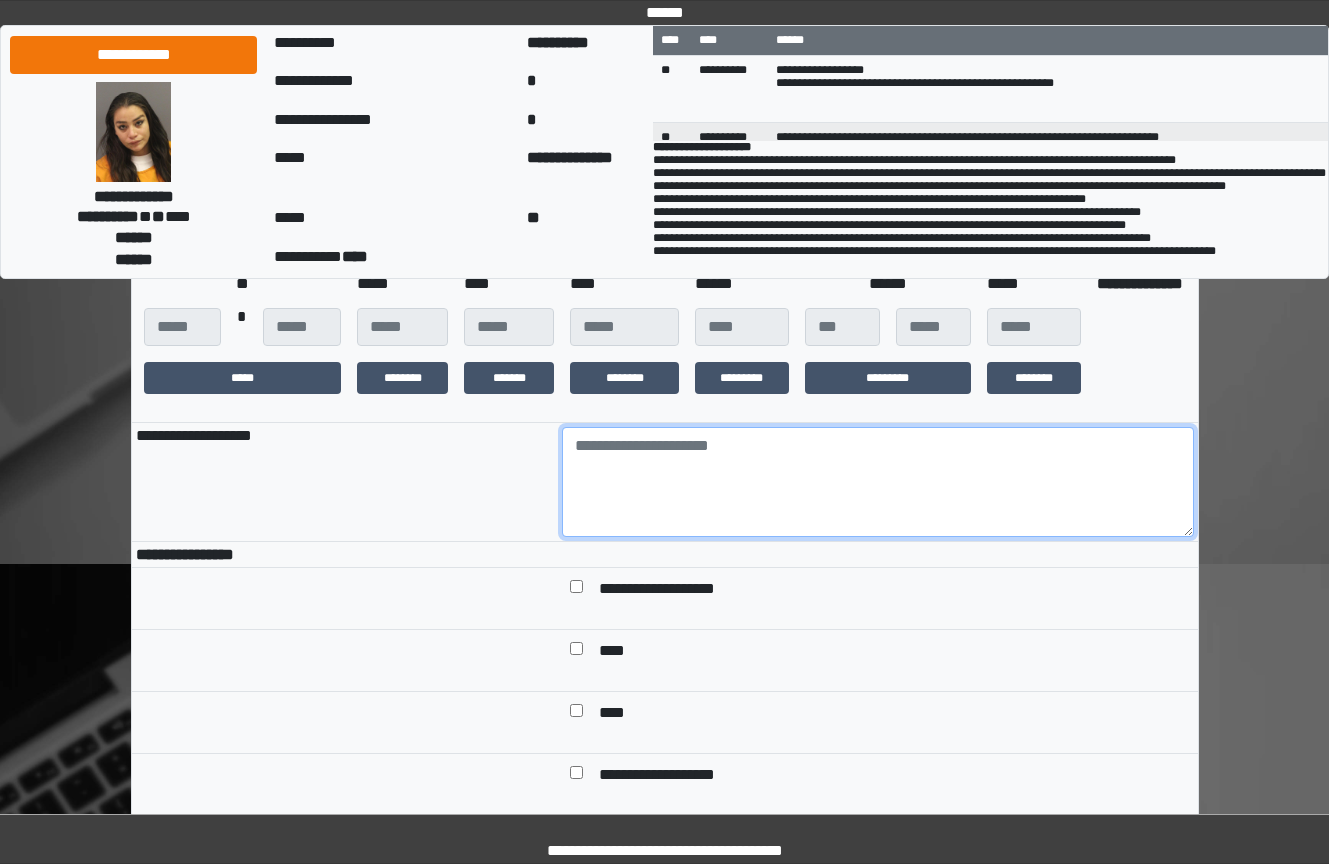 click at bounding box center [878, 482] 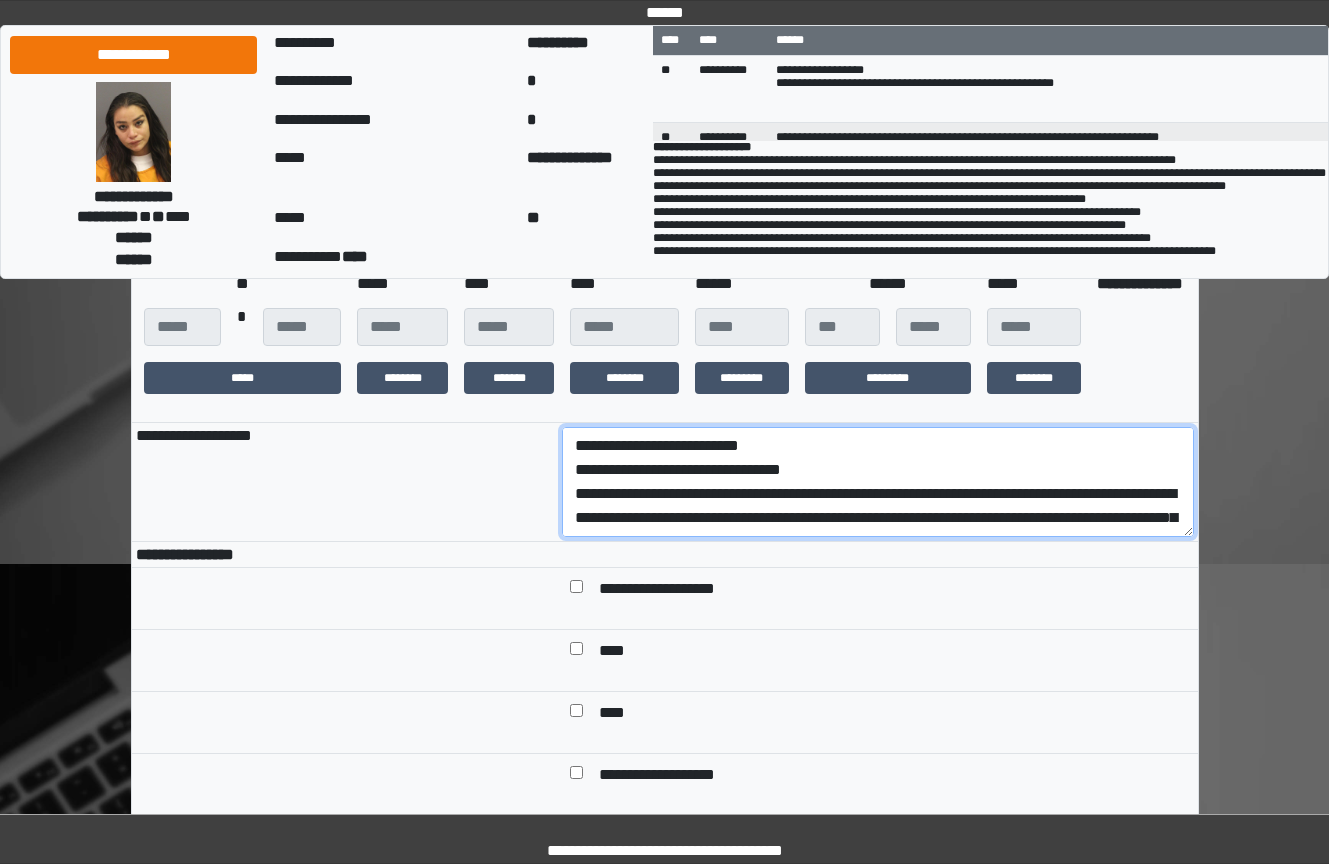 scroll, scrollTop: 161, scrollLeft: 0, axis: vertical 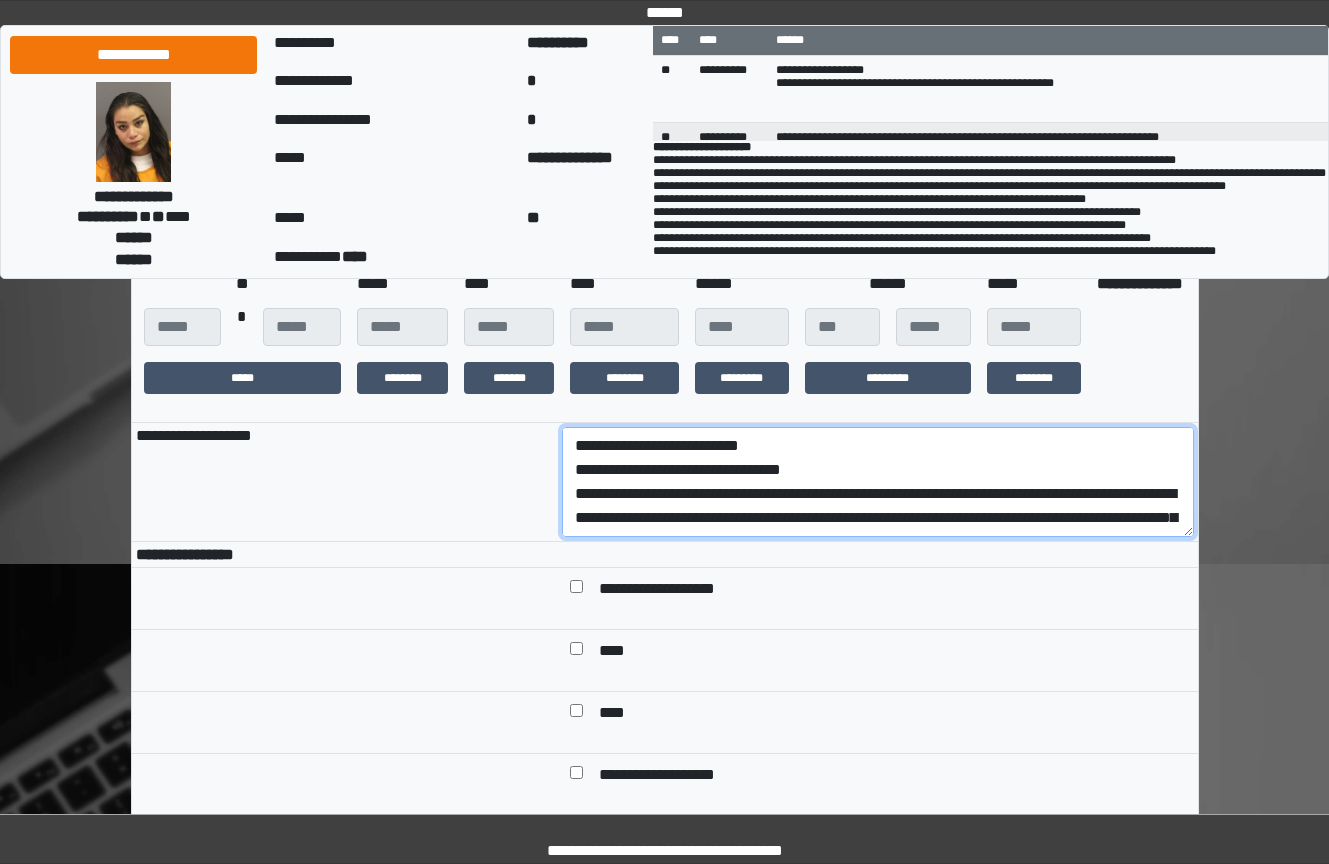 drag, startPoint x: 952, startPoint y: 558, endPoint x: 497, endPoint y: 507, distance: 457.84933 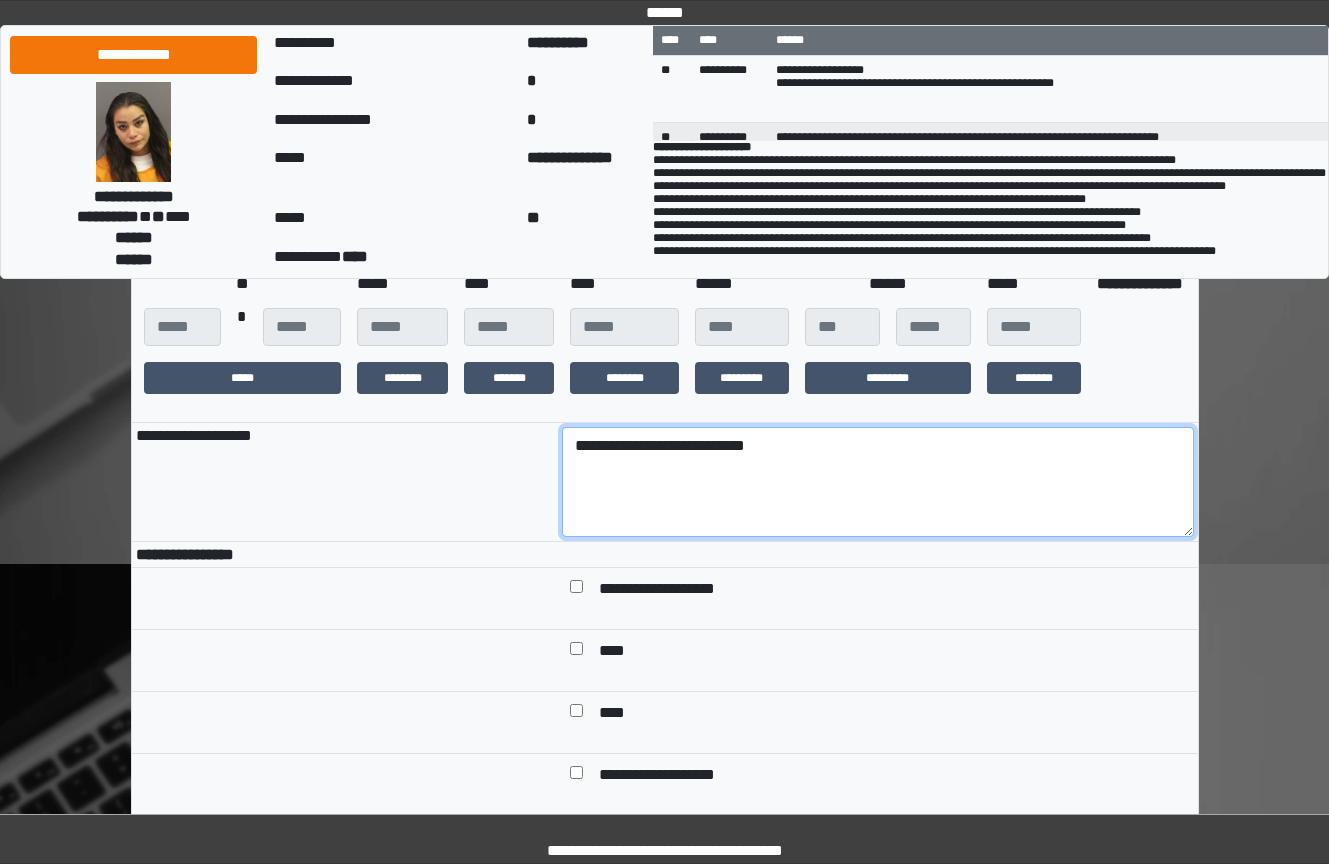 type on "**********" 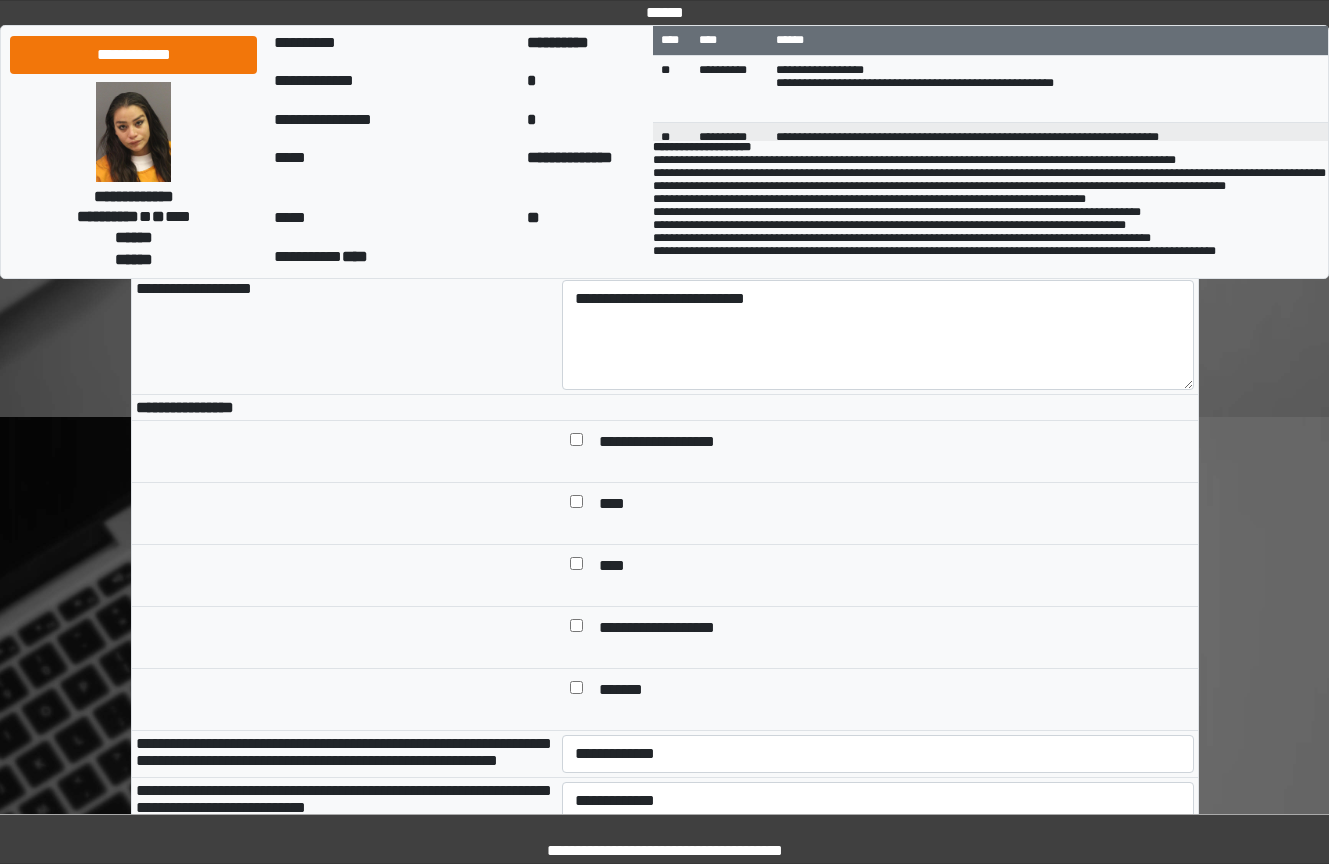 scroll, scrollTop: 700, scrollLeft: 0, axis: vertical 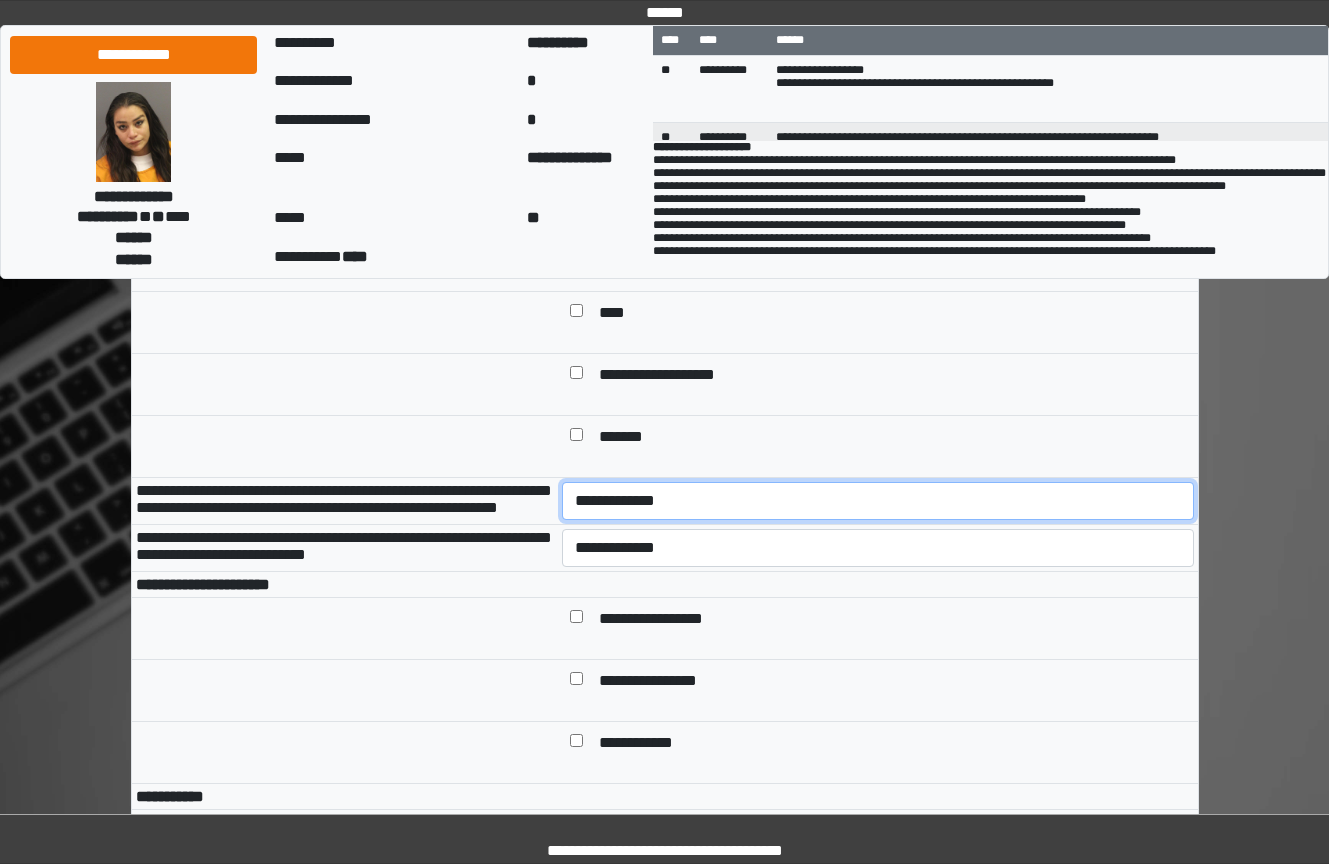 click on "**********" at bounding box center (878, 501) 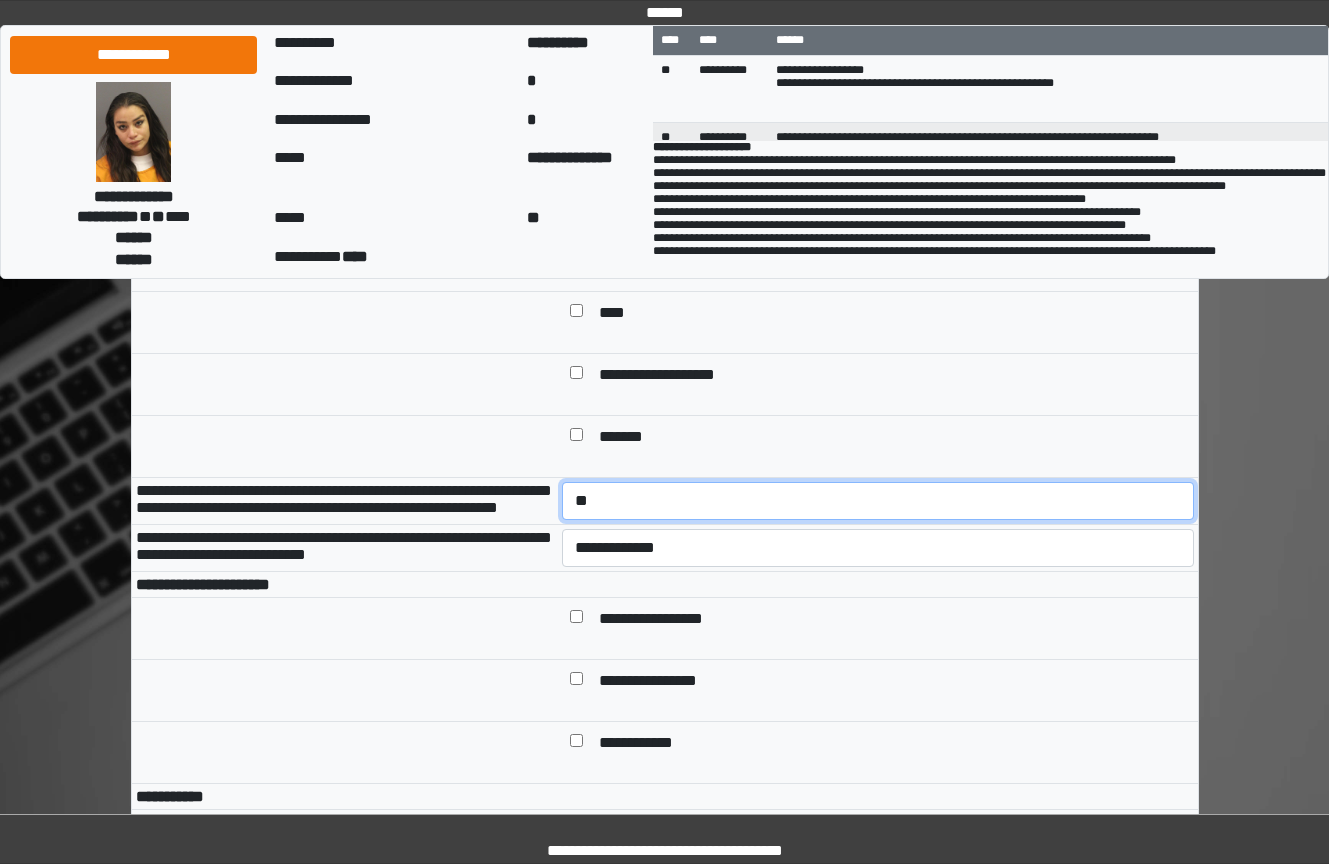 click on "**********" at bounding box center (878, 501) 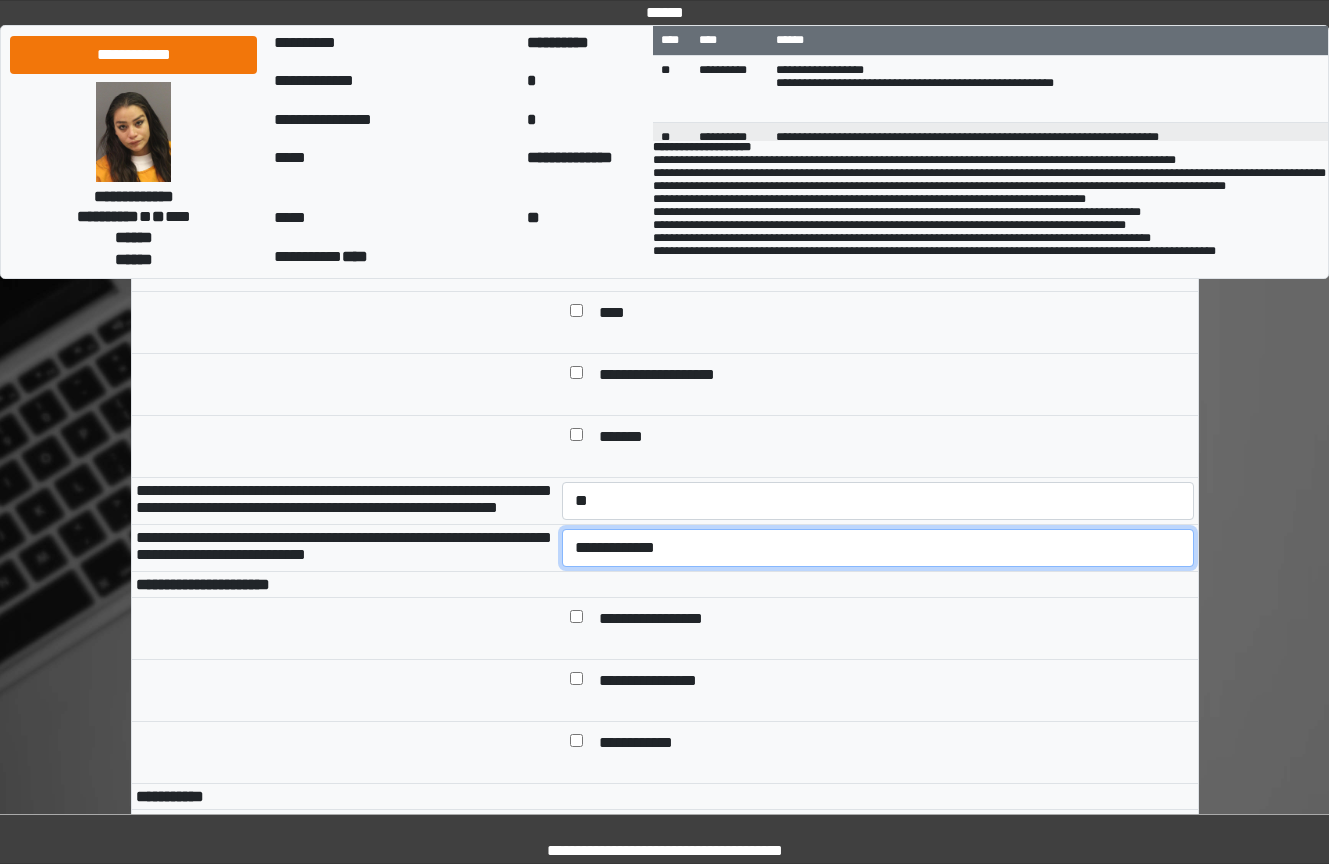 drag, startPoint x: 683, startPoint y: 619, endPoint x: 683, endPoint y: 636, distance: 17 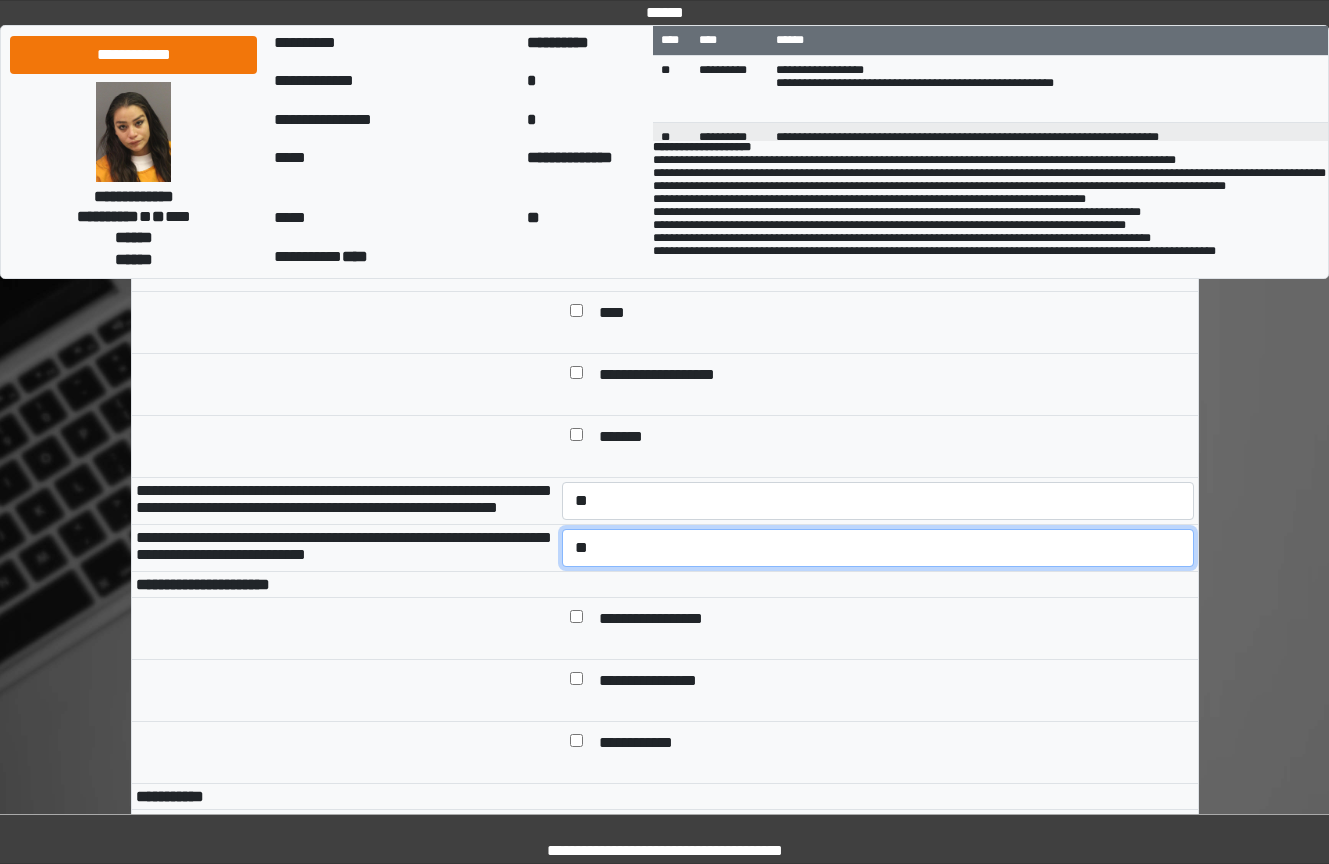 click on "**********" at bounding box center (878, 548) 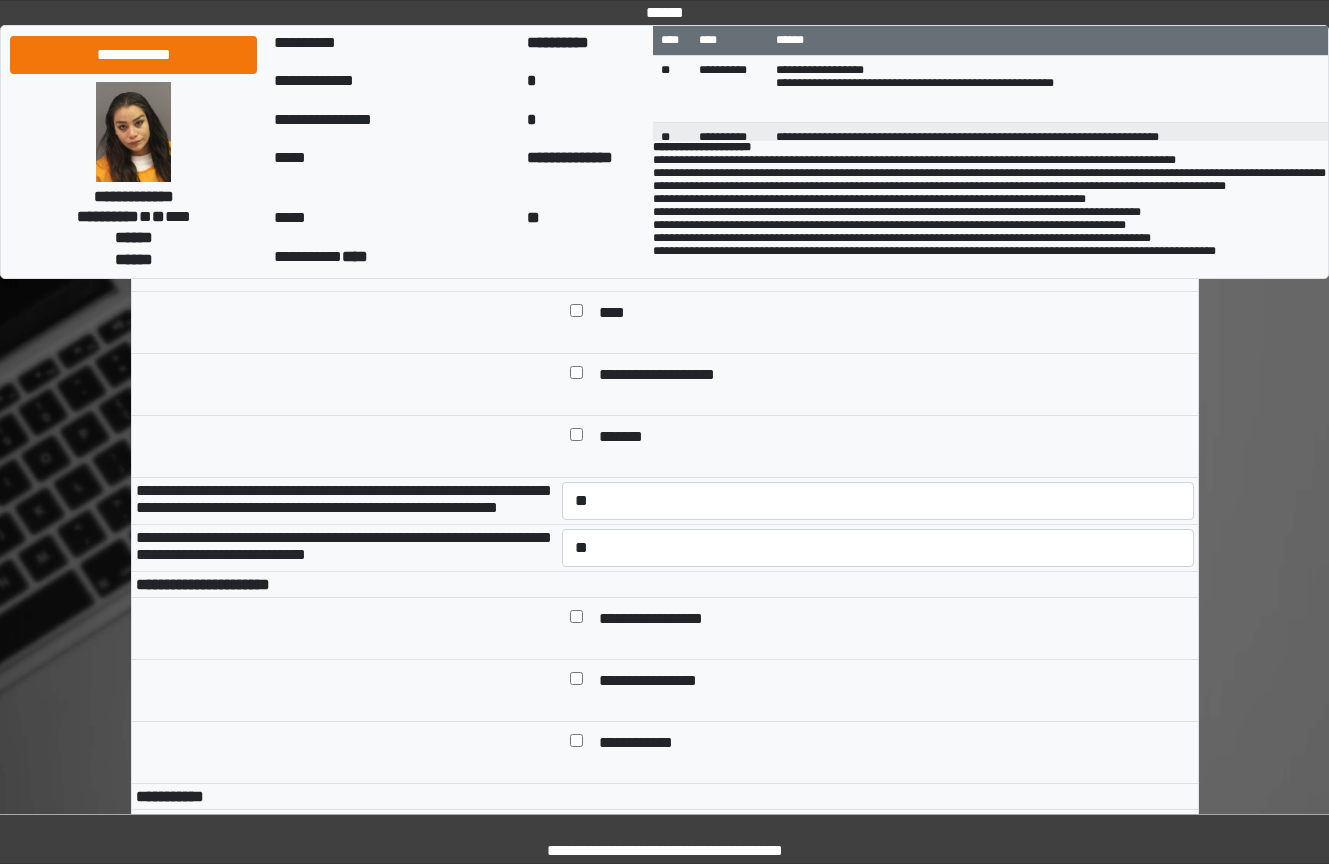 click on "**********" at bounding box center [666, 620] 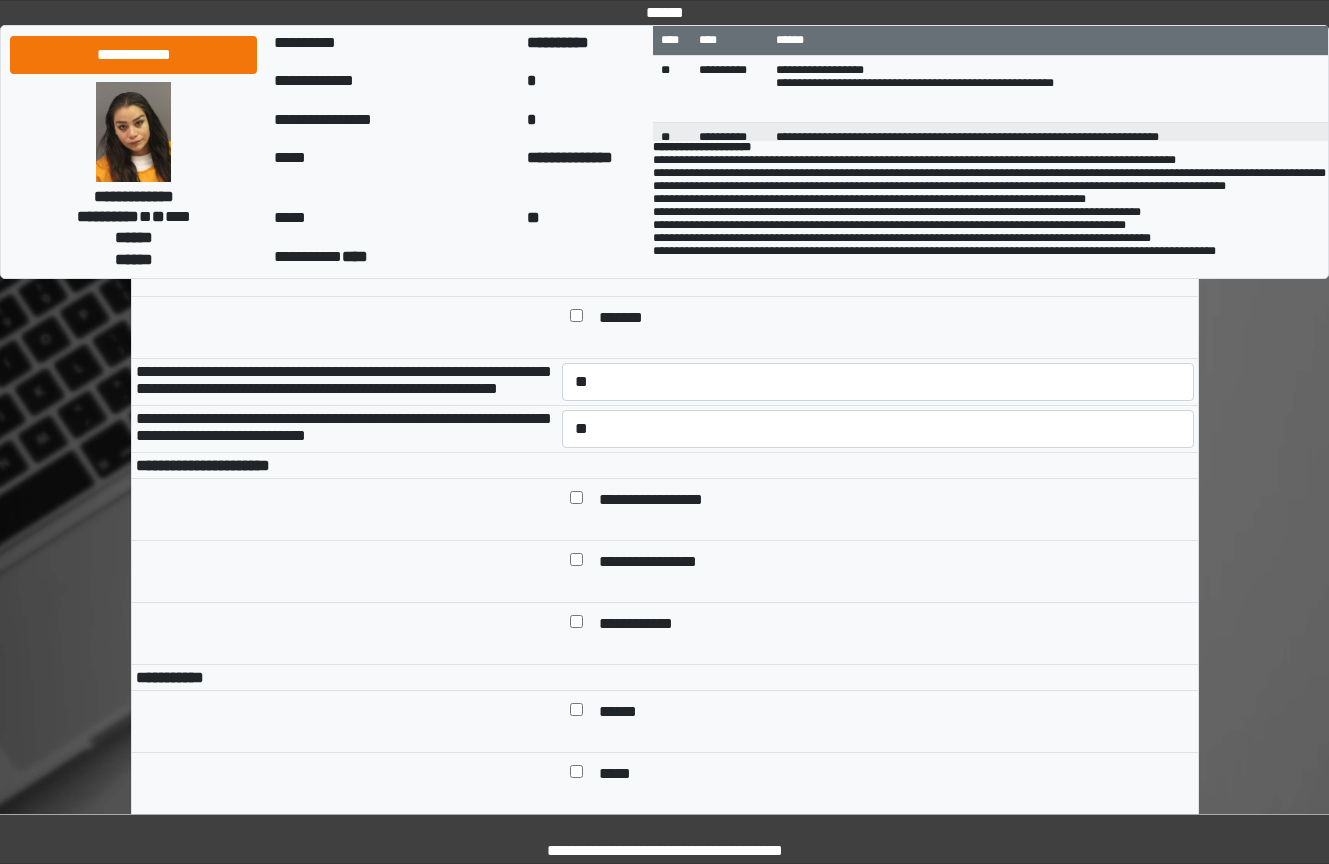 scroll, scrollTop: 1200, scrollLeft: 0, axis: vertical 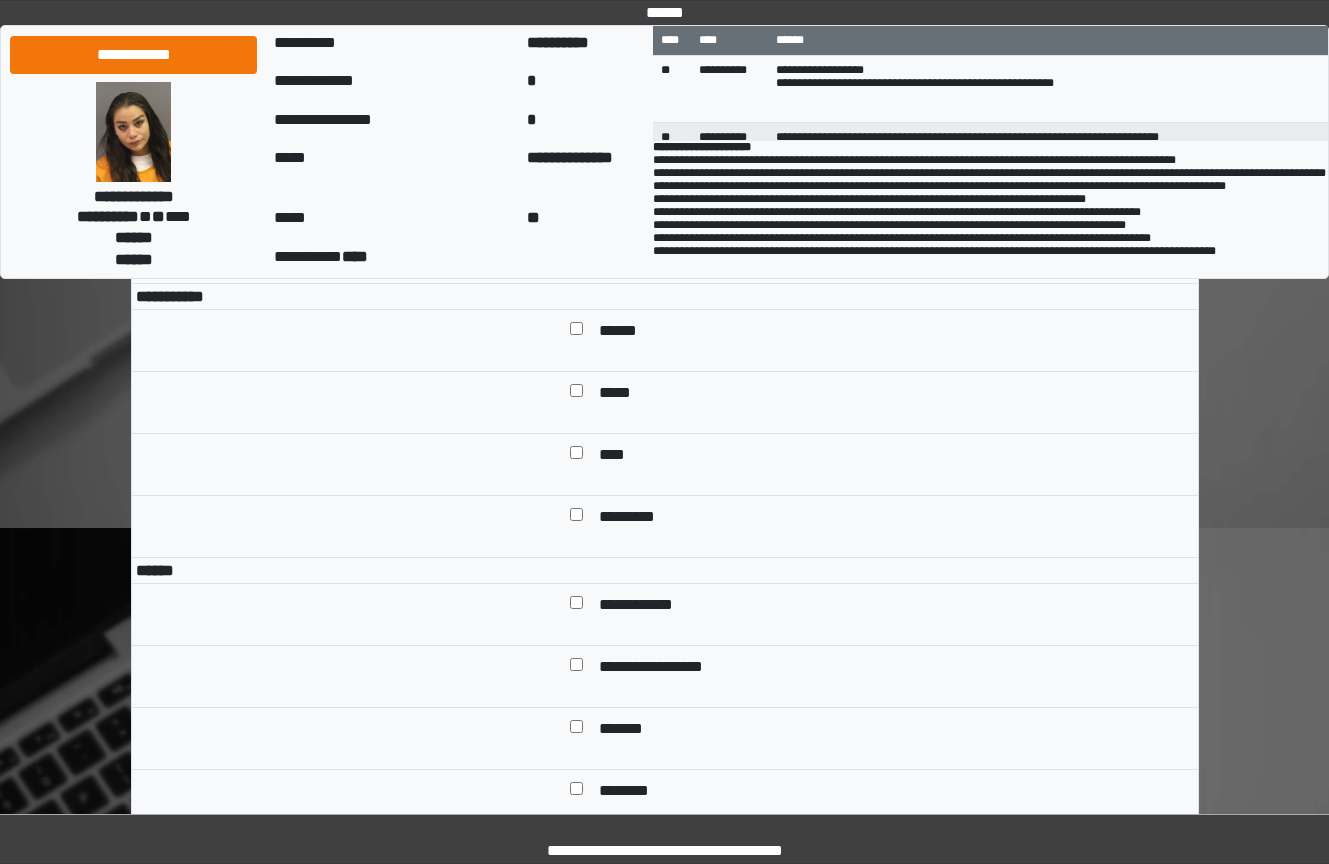 click on "******" at bounding box center [625, 332] 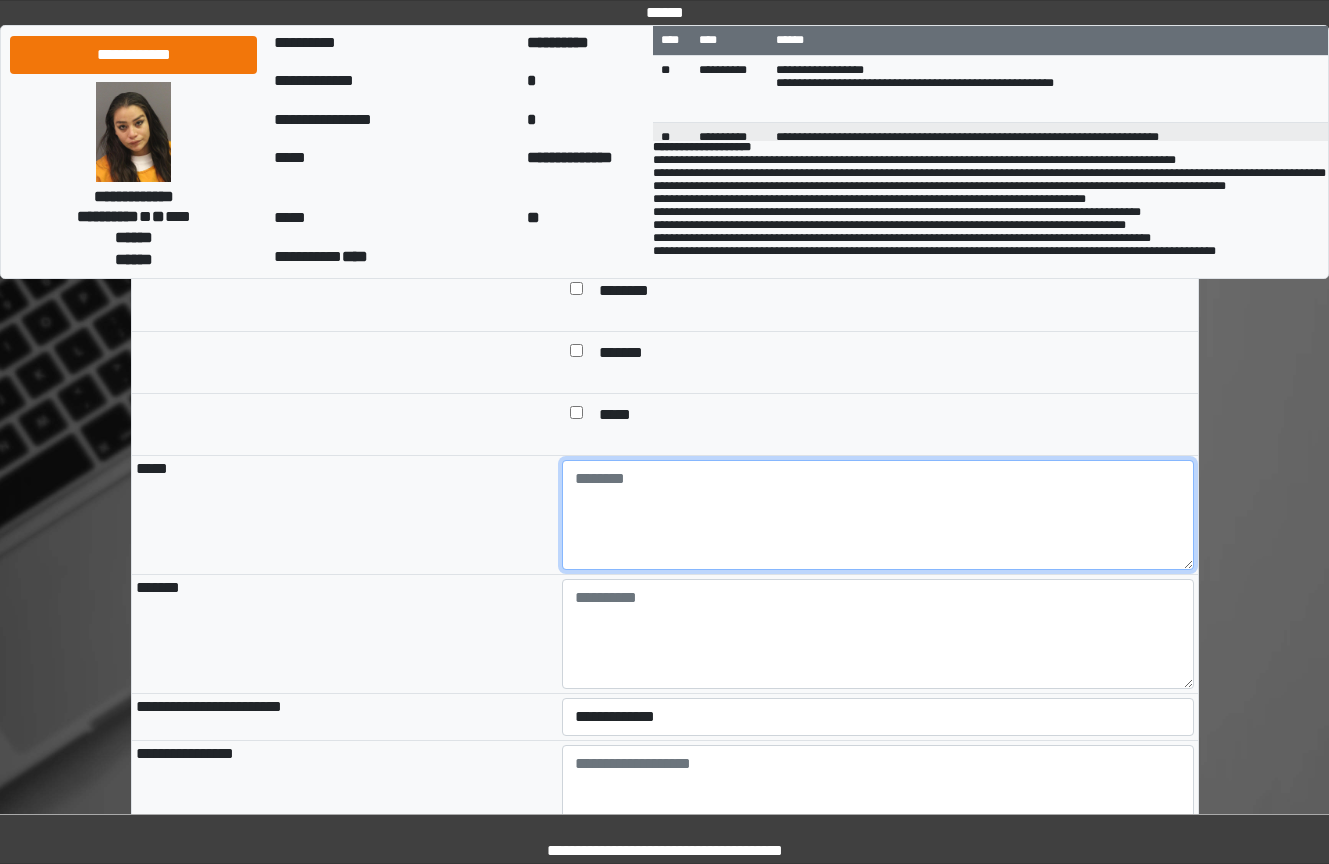 click at bounding box center (878, 515) 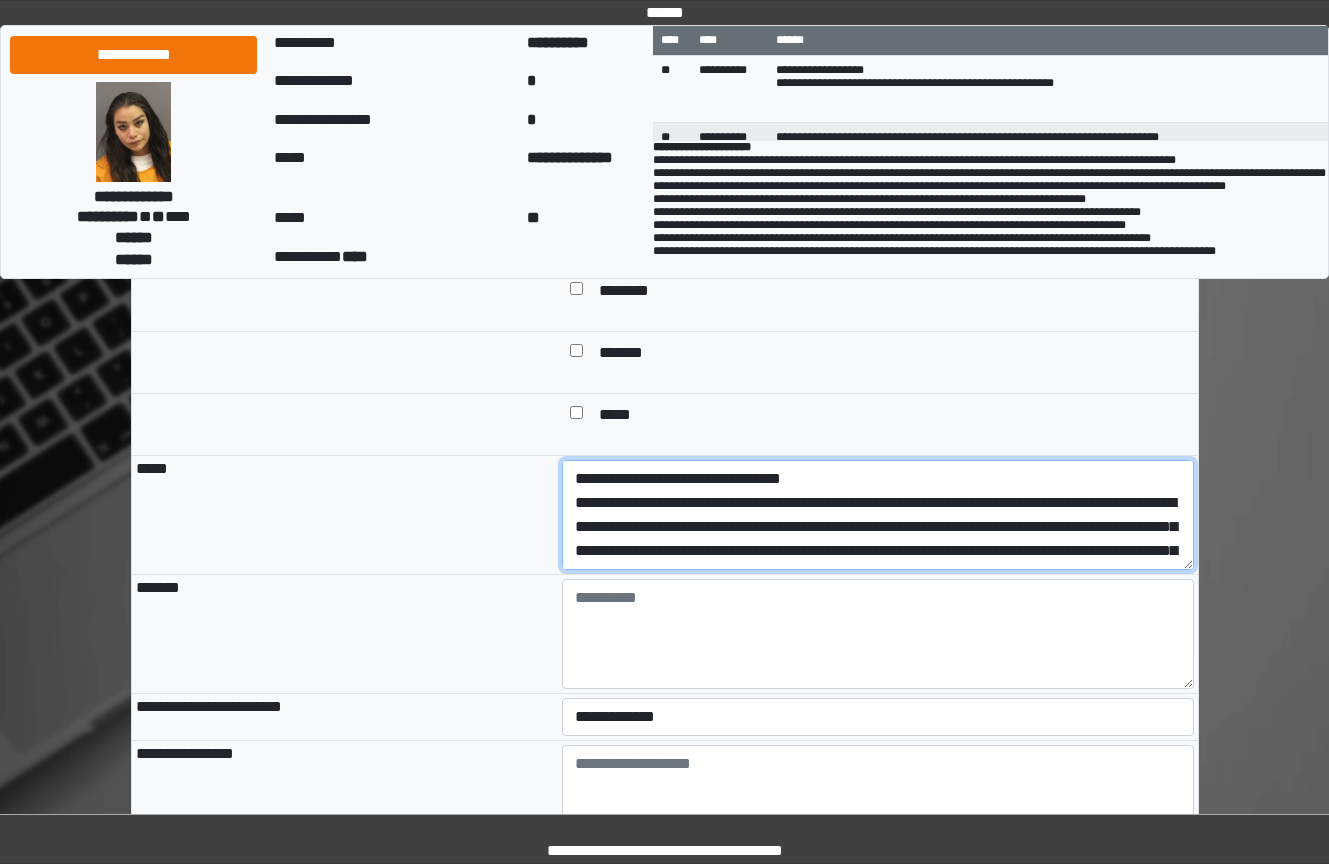 scroll, scrollTop: 137, scrollLeft: 0, axis: vertical 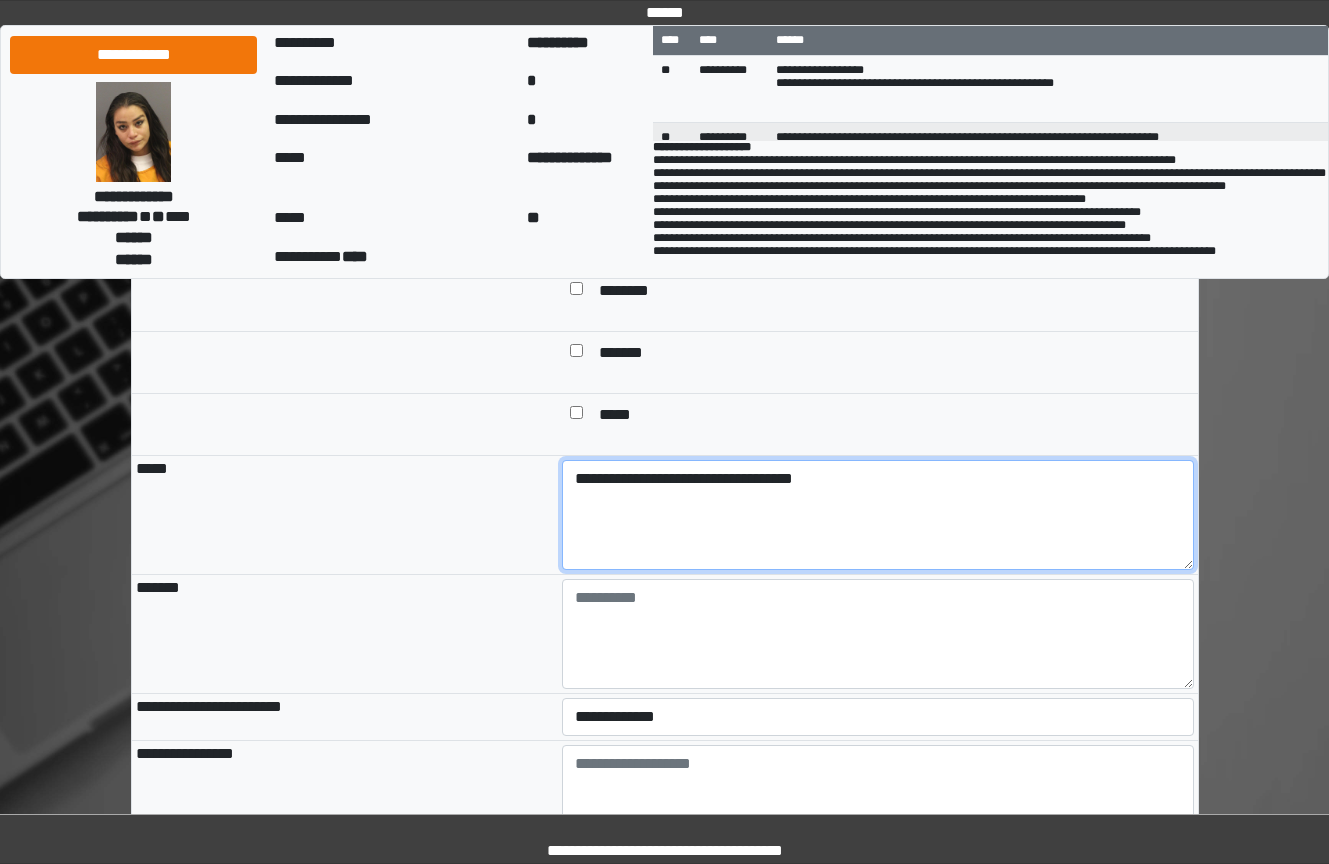 type on "**********" 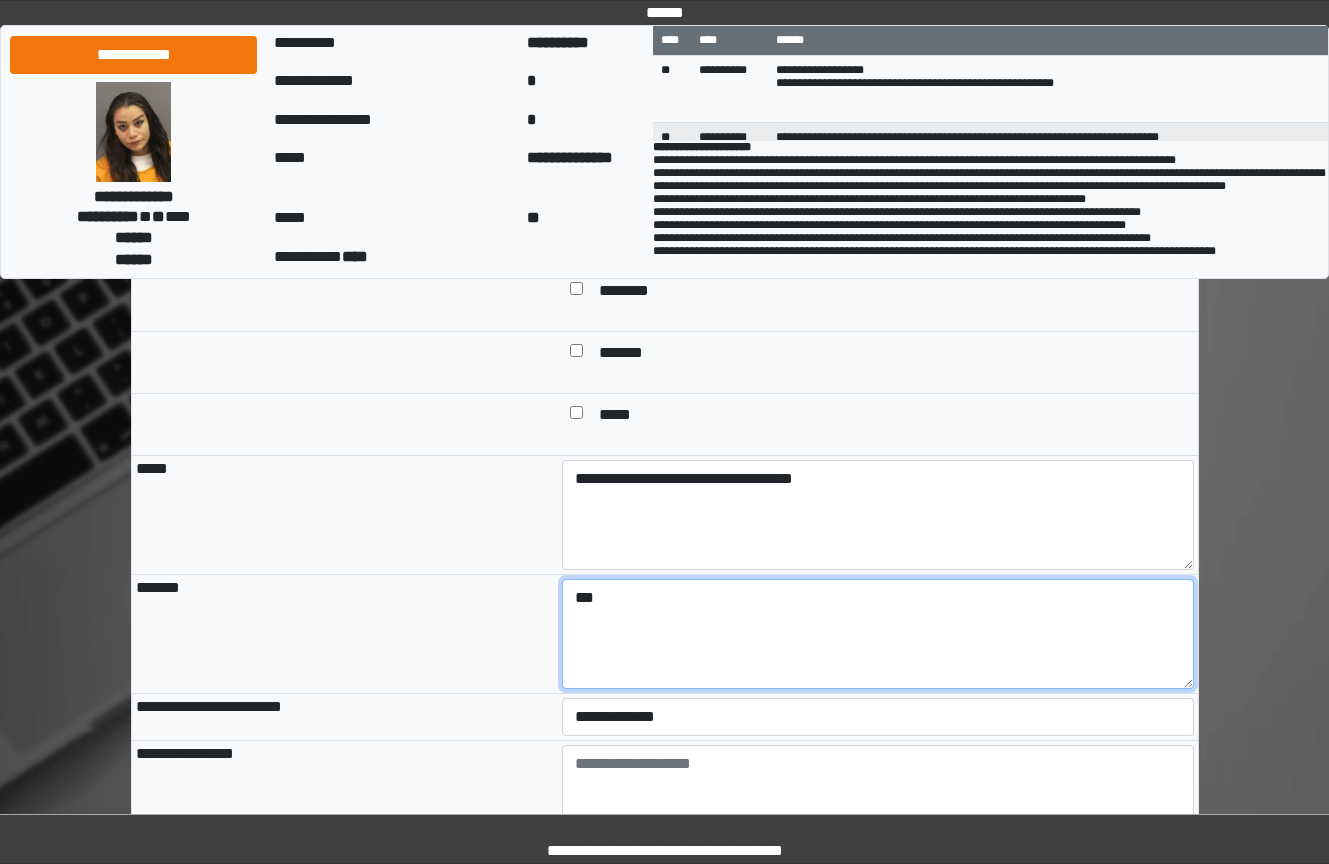 type on "***" 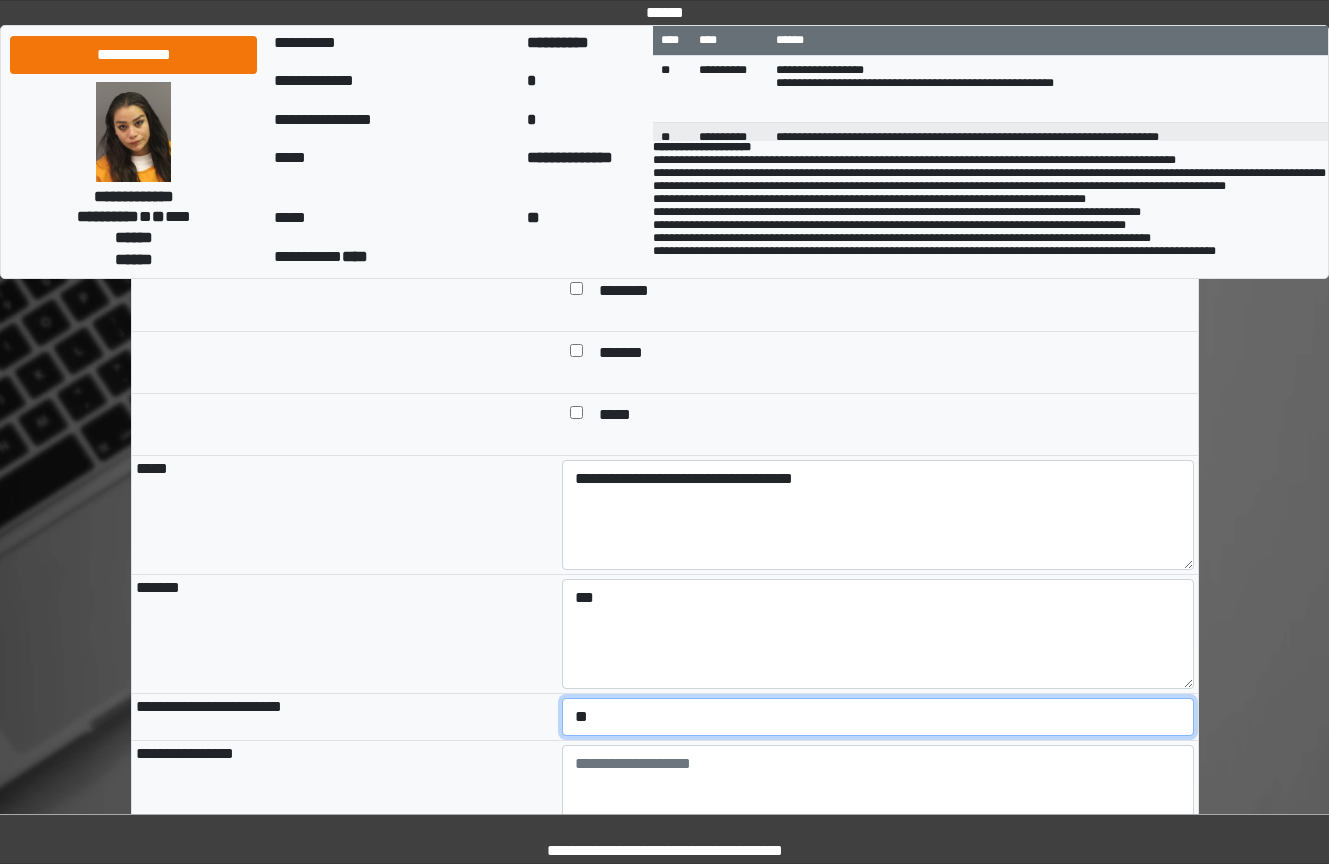 select on "*" 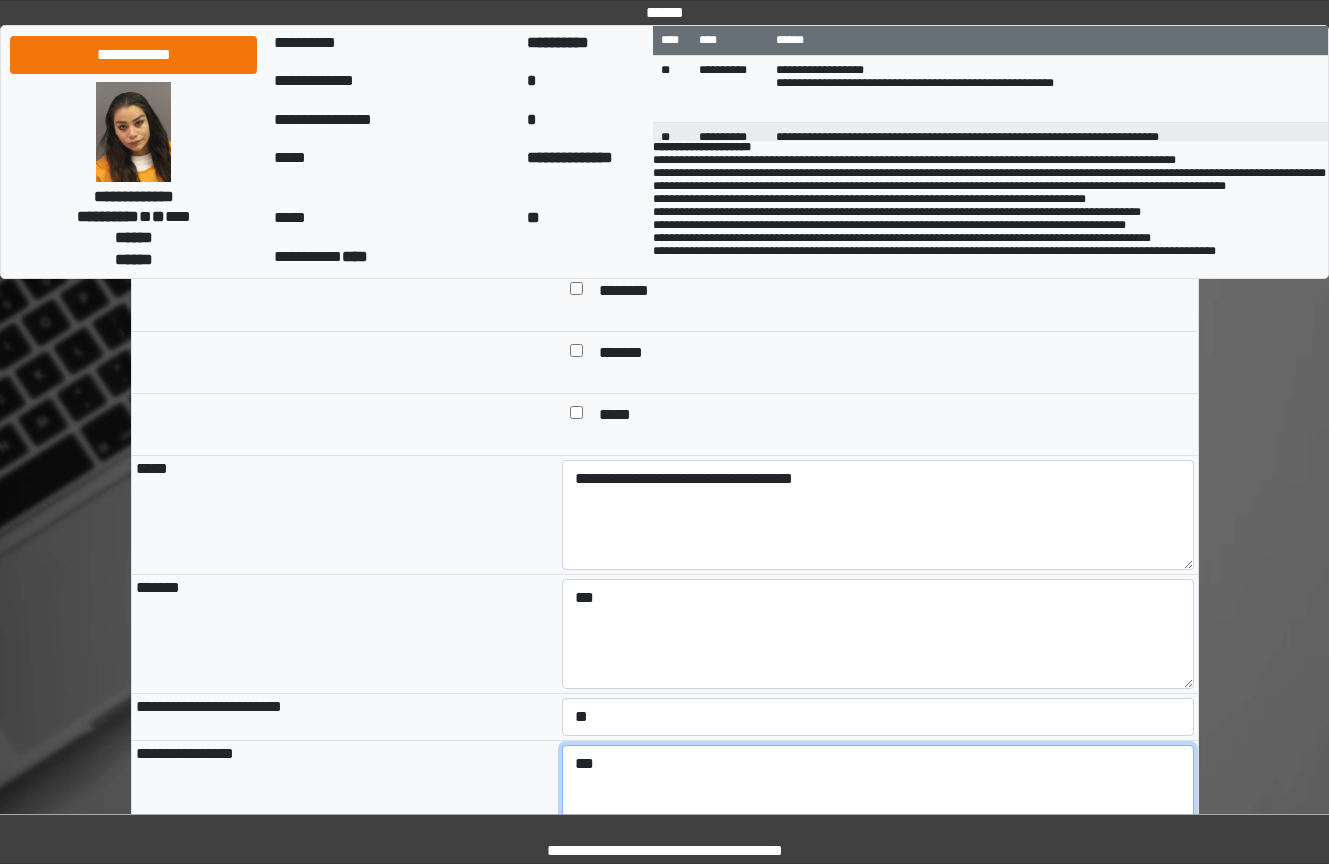 type on "***" 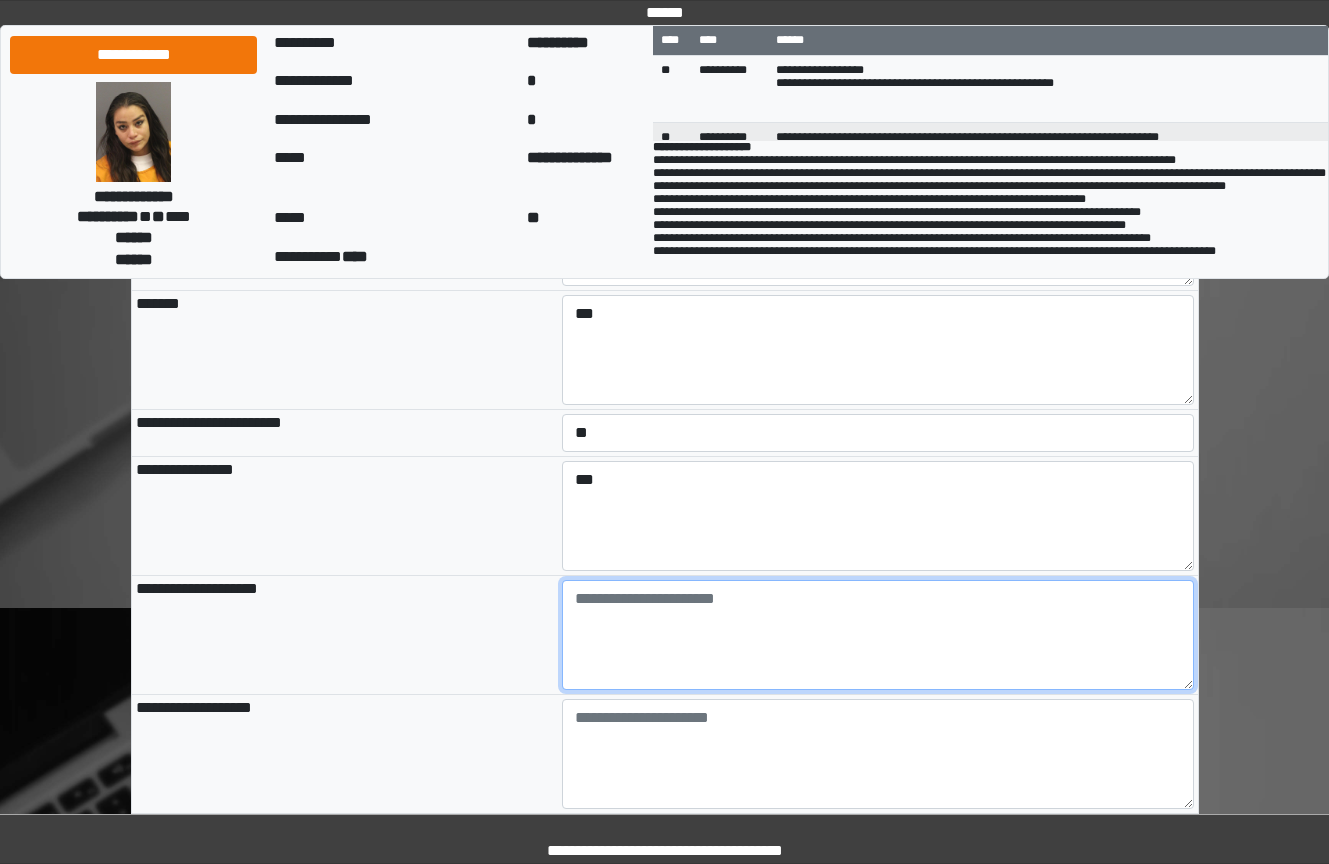 scroll, scrollTop: 2228, scrollLeft: 0, axis: vertical 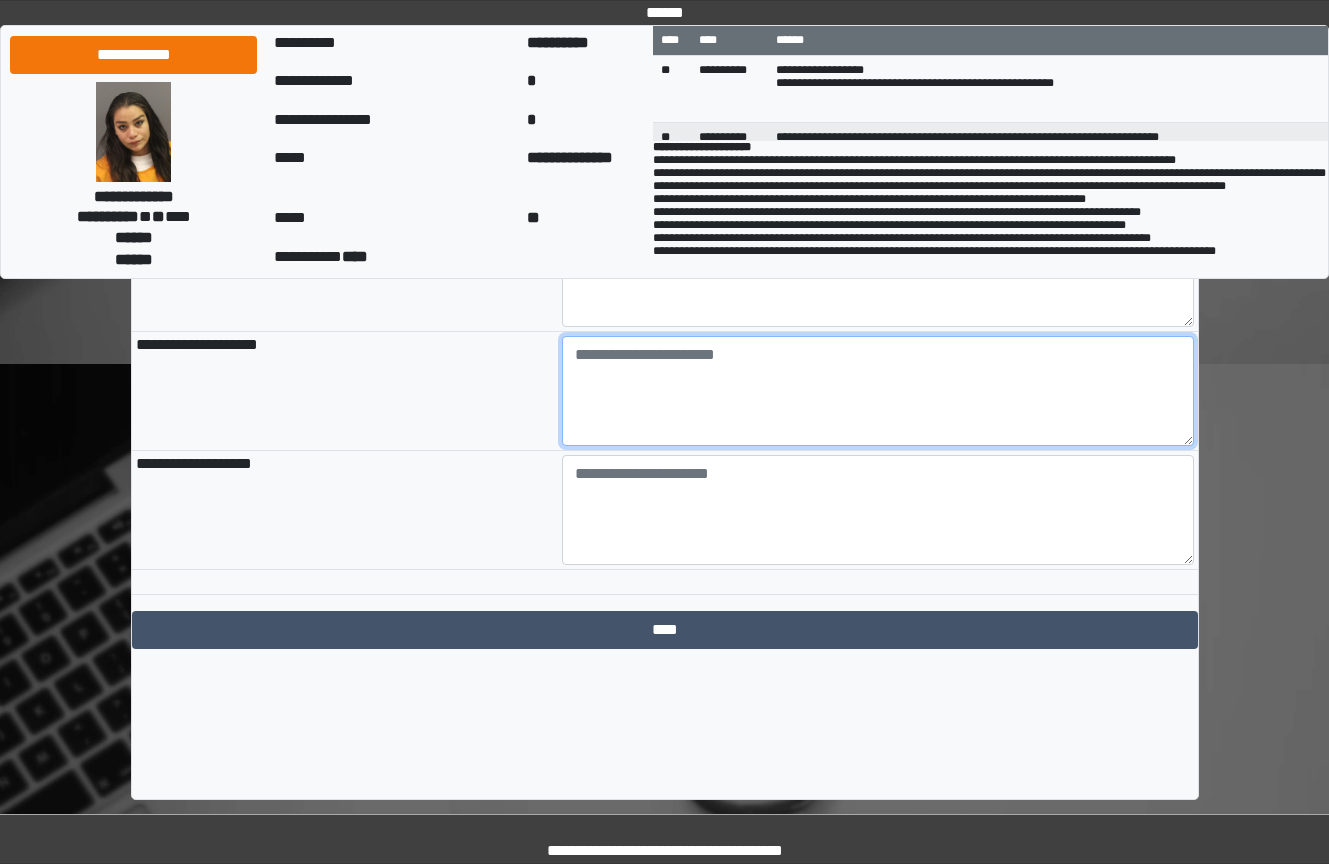 paste on "**********" 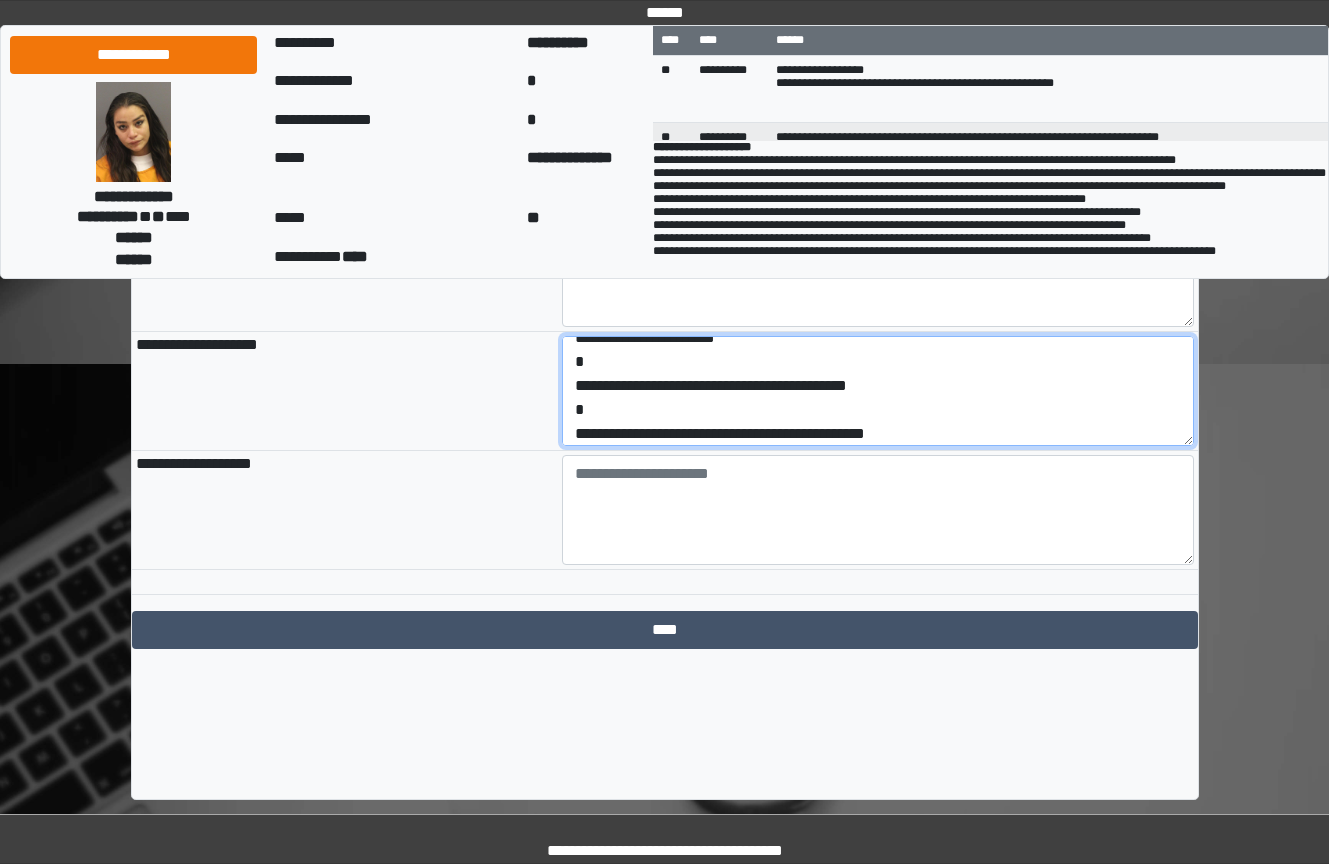 scroll, scrollTop: 96, scrollLeft: 0, axis: vertical 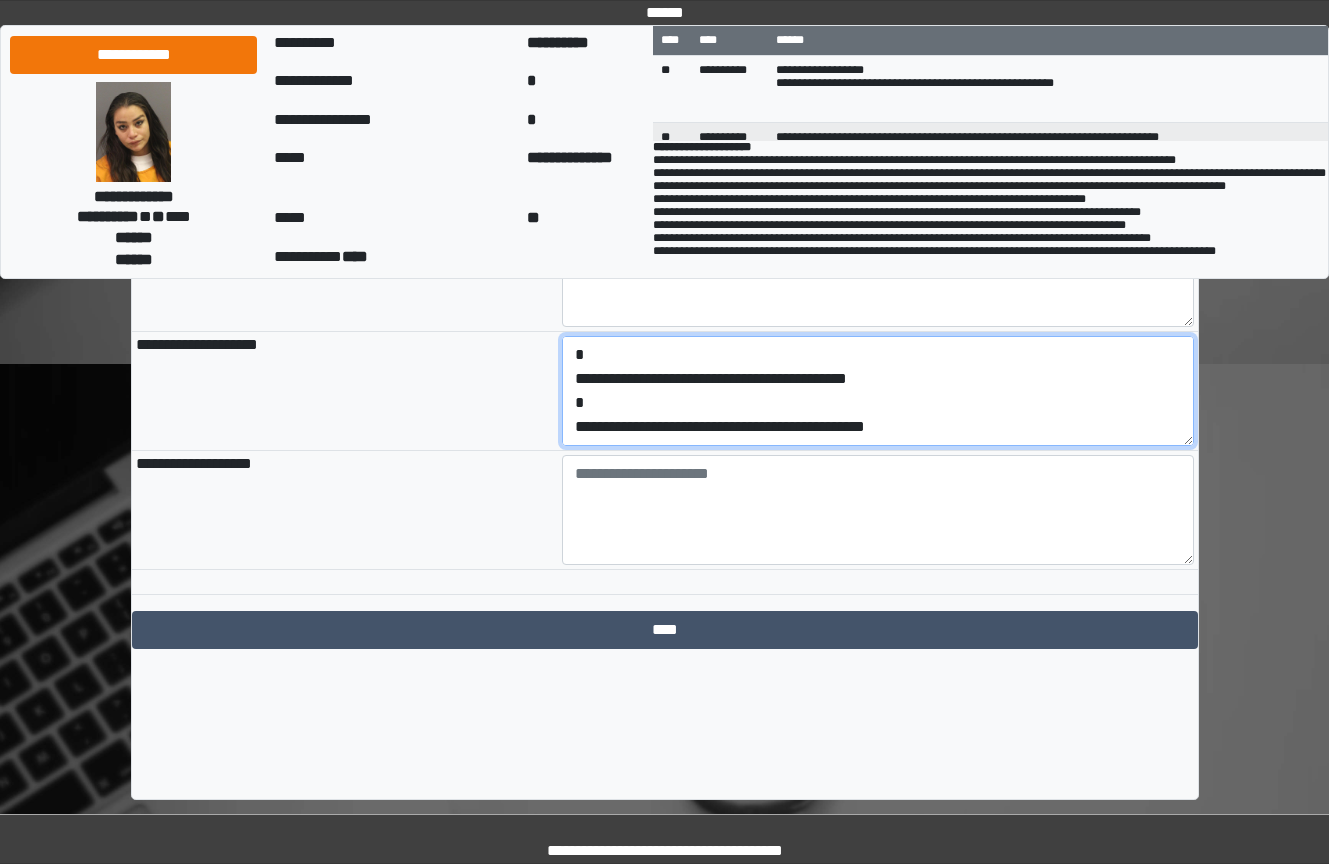 drag, startPoint x: 967, startPoint y: 523, endPoint x: 557, endPoint y: 538, distance: 410.2743 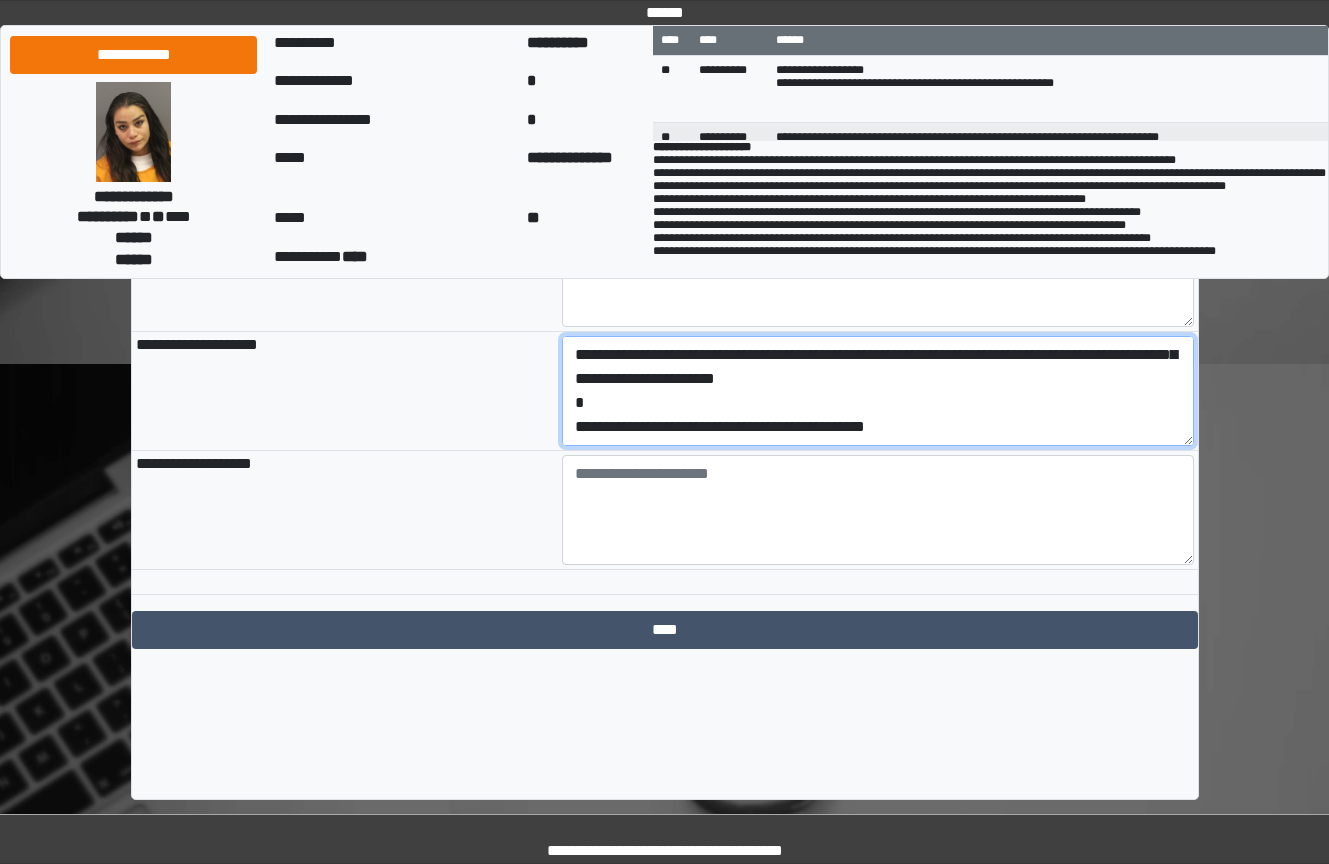 type on "**********" 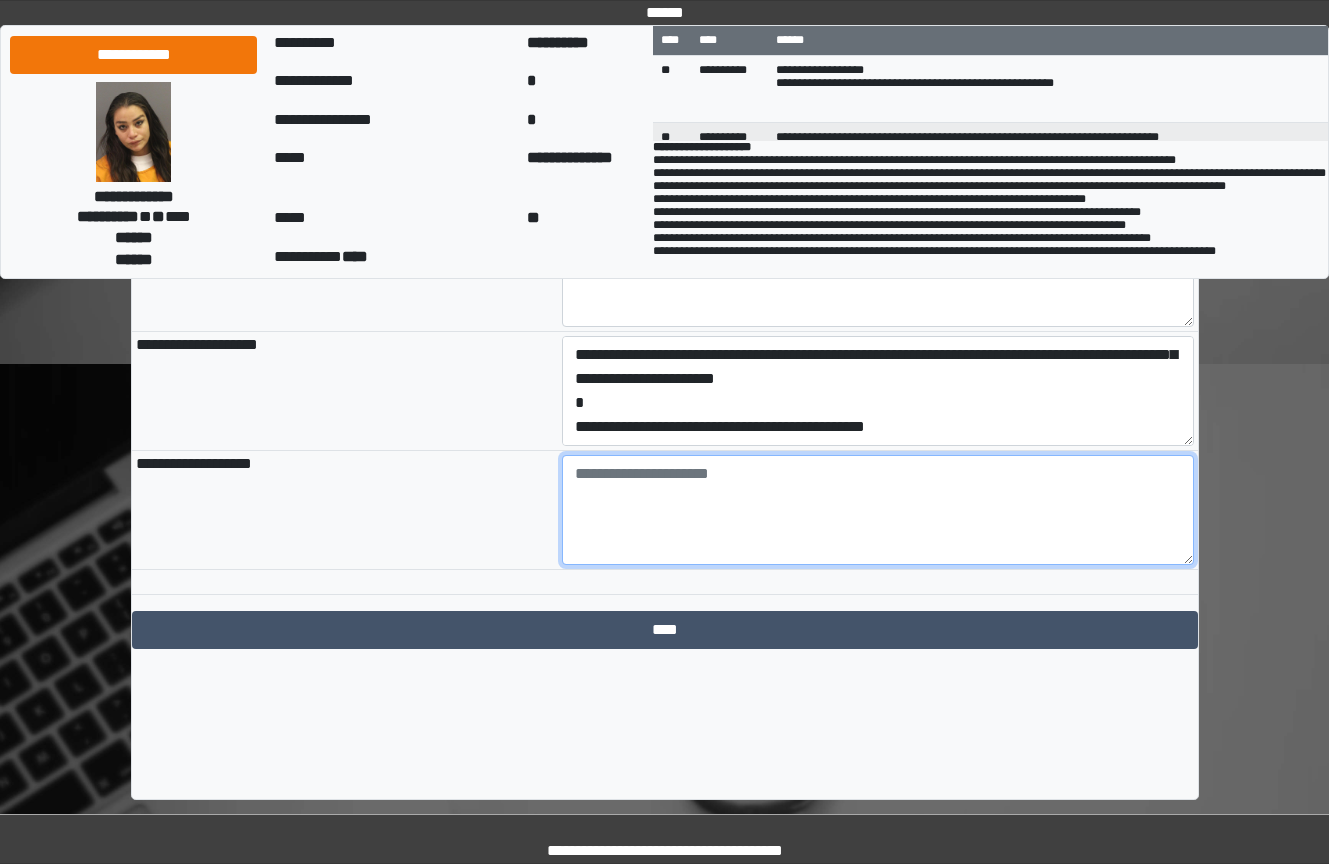 click at bounding box center [878, 510] 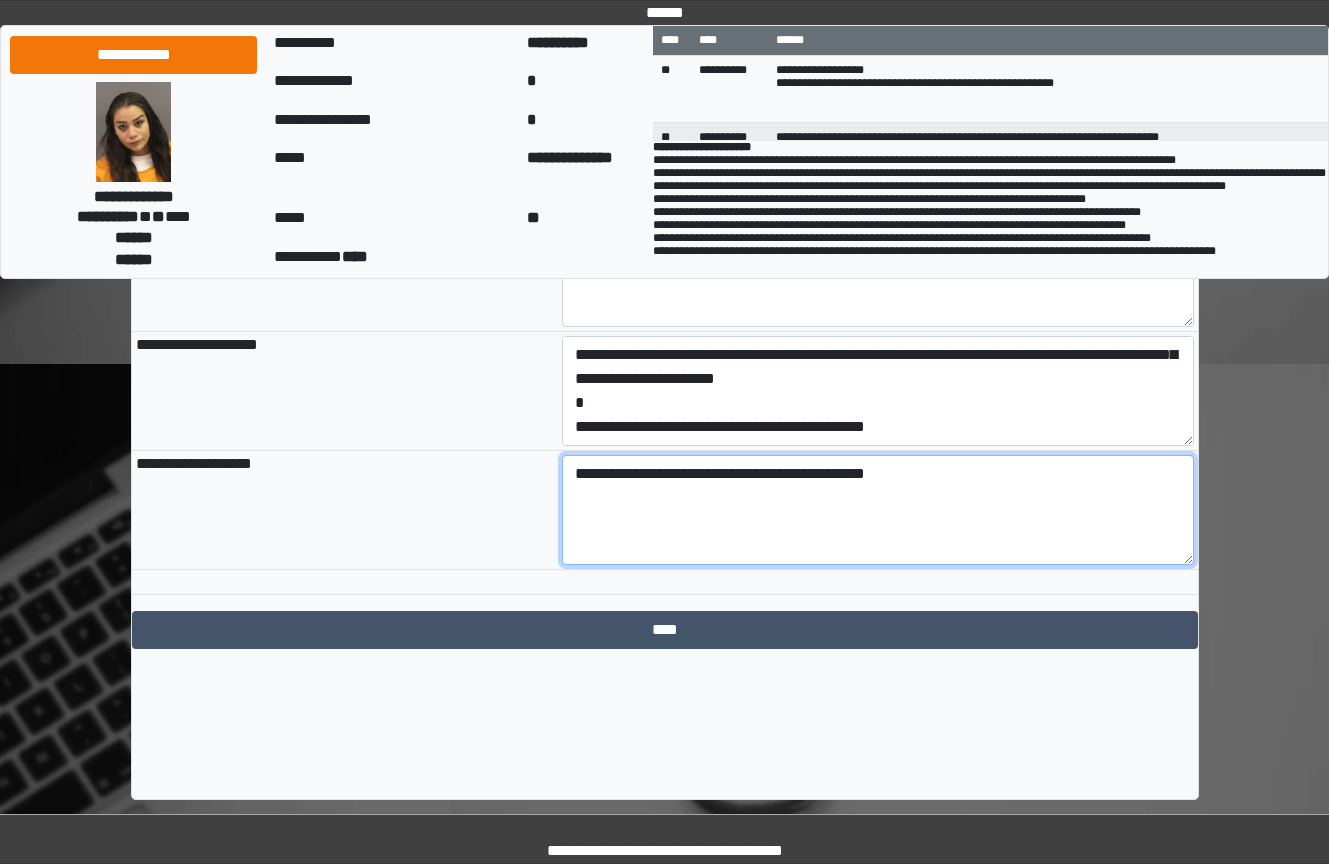 type on "**********" 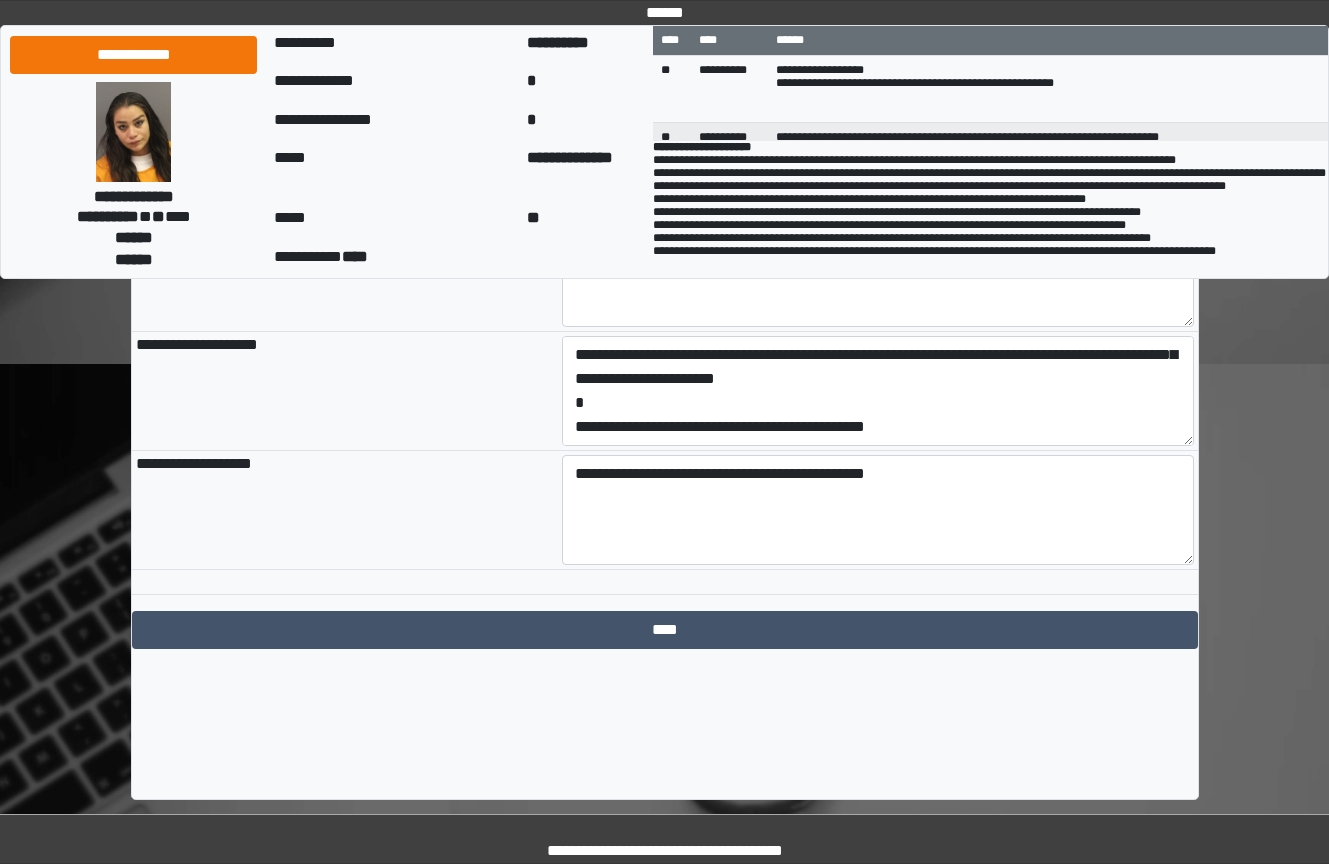 click on "**********" at bounding box center [665, -527] 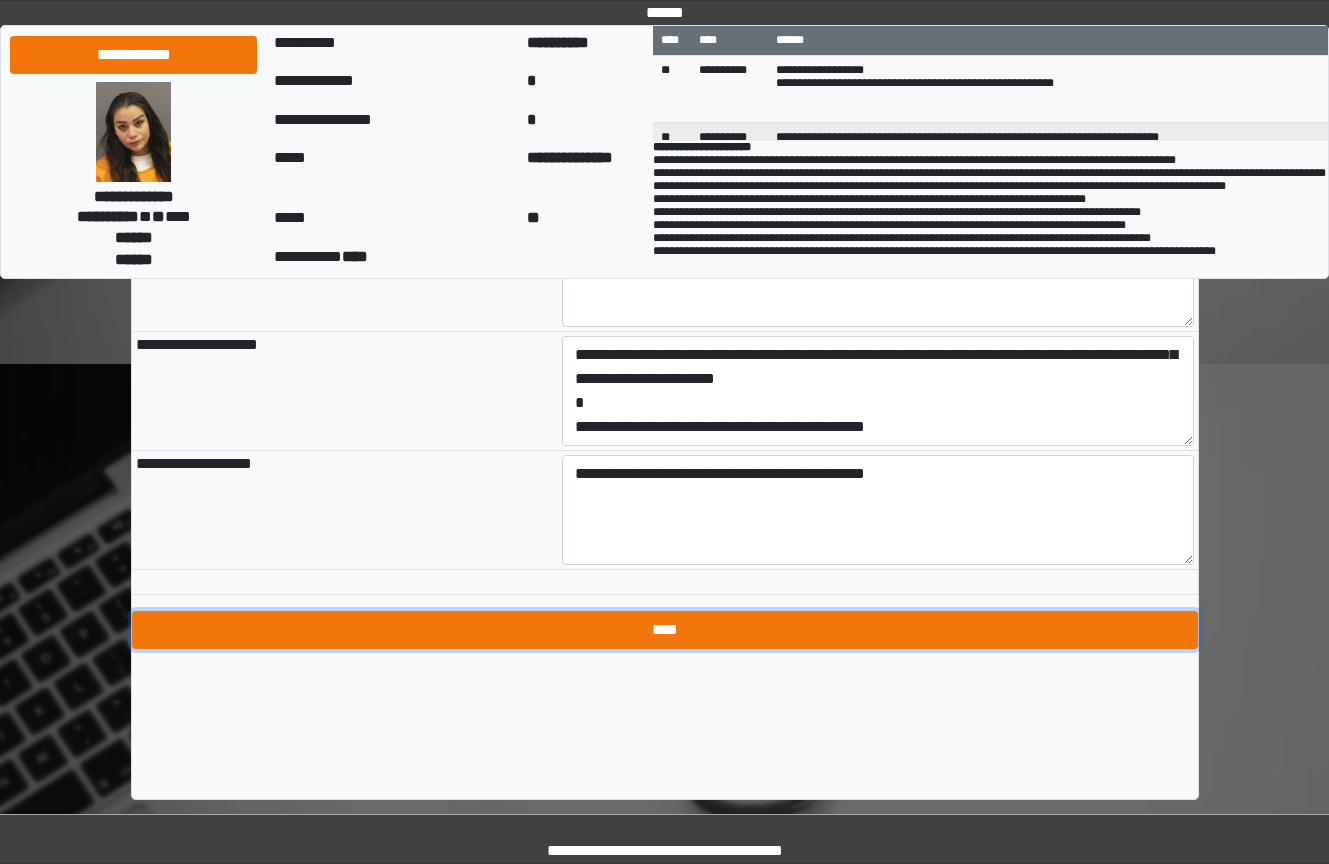 click on "****" at bounding box center (665, 630) 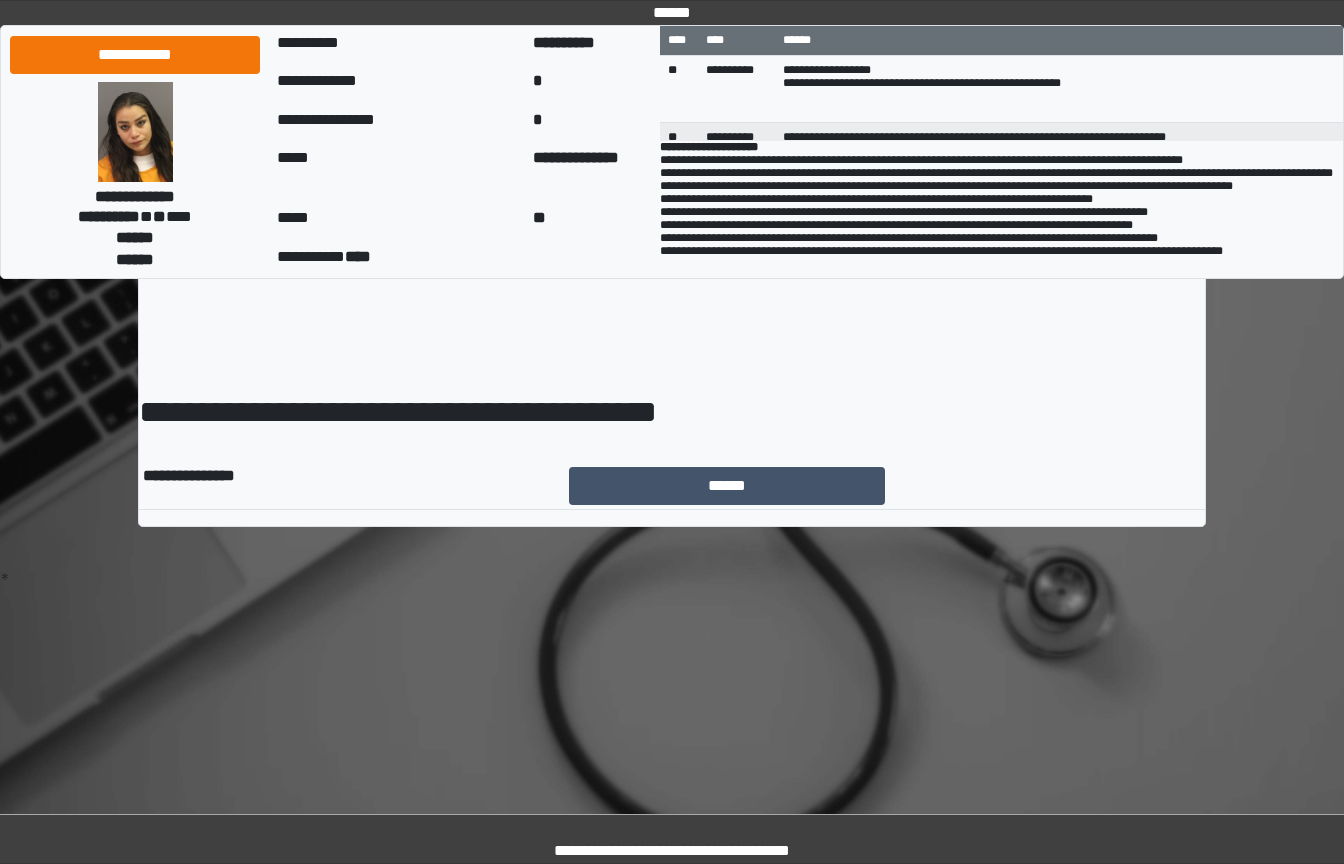 scroll, scrollTop: 0, scrollLeft: 0, axis: both 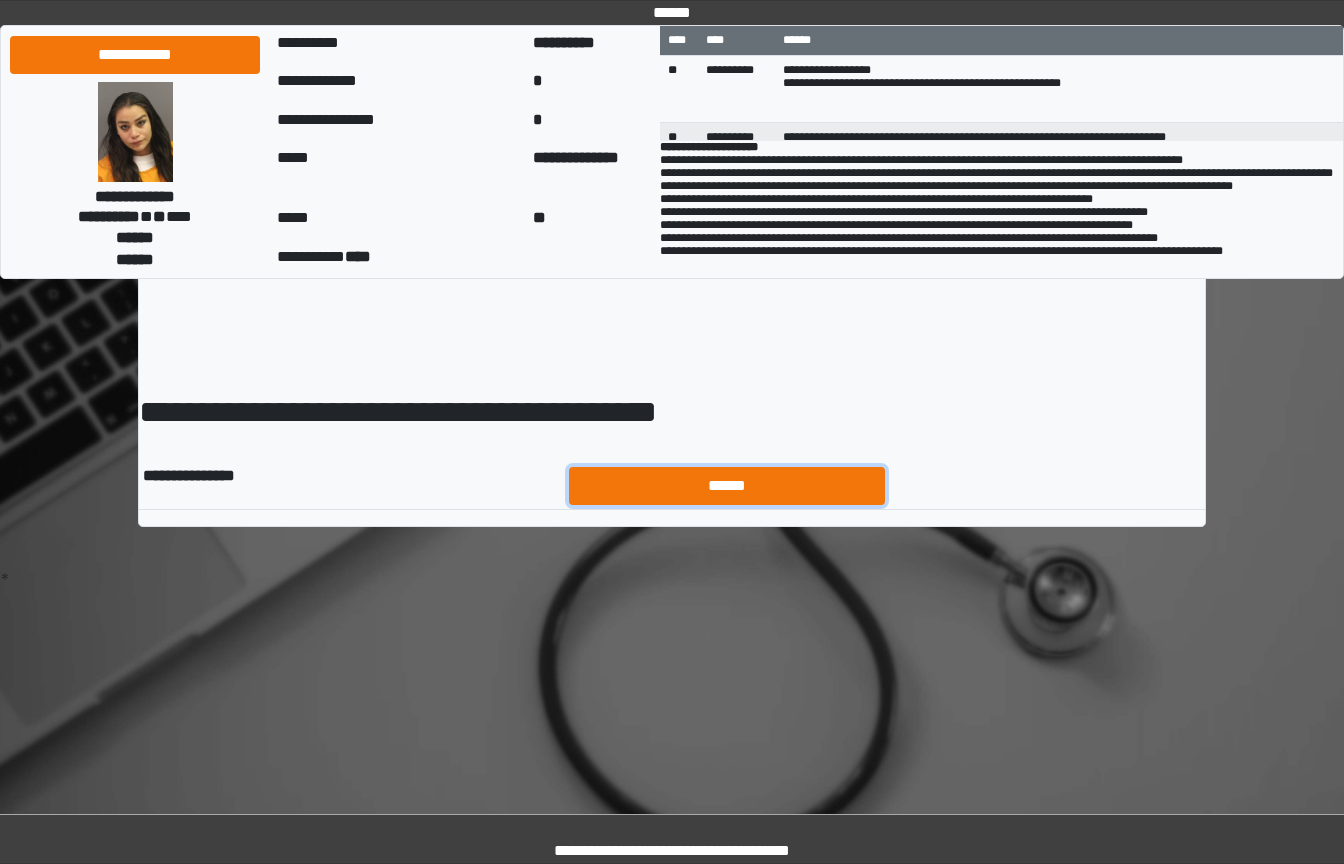 click on "******" at bounding box center (727, 486) 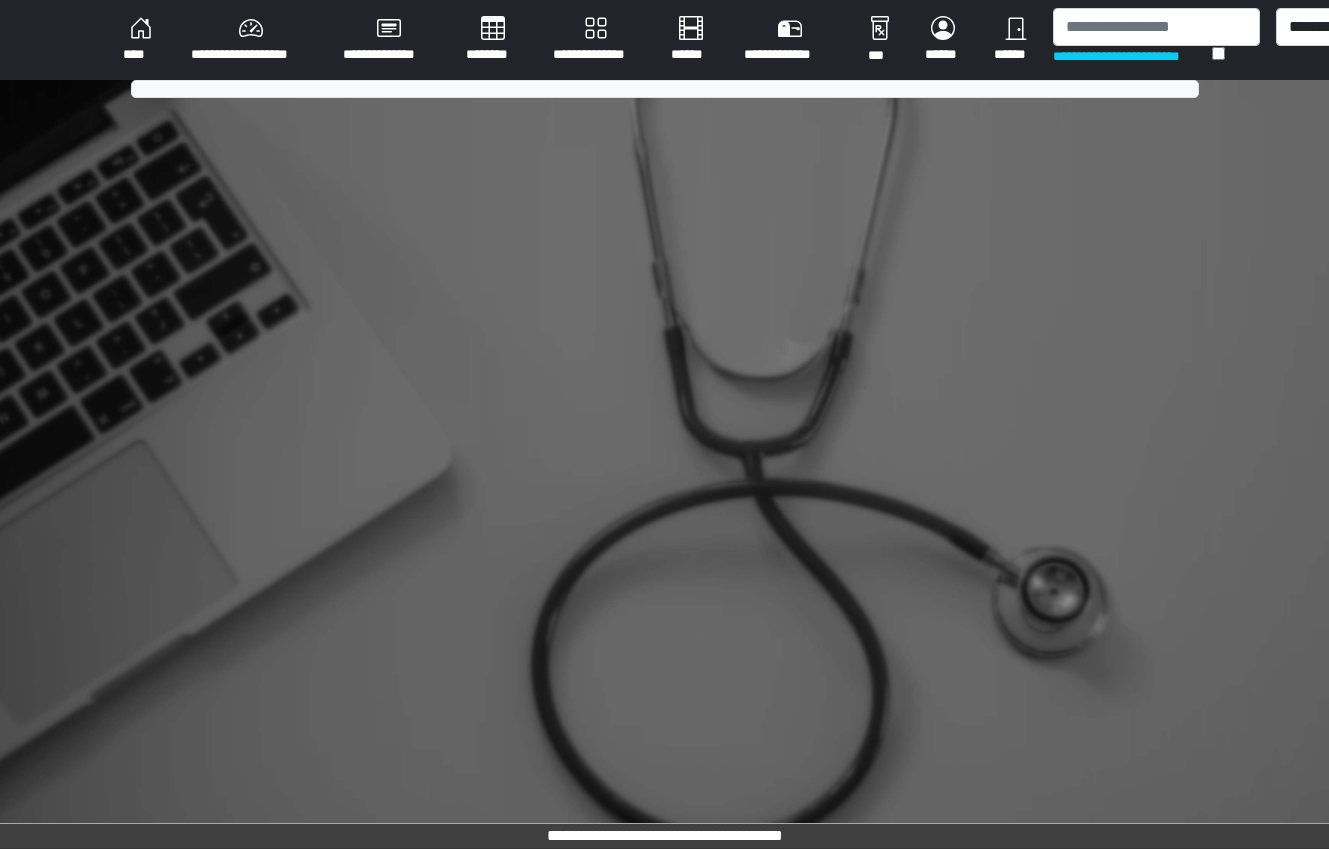 scroll, scrollTop: 0, scrollLeft: 0, axis: both 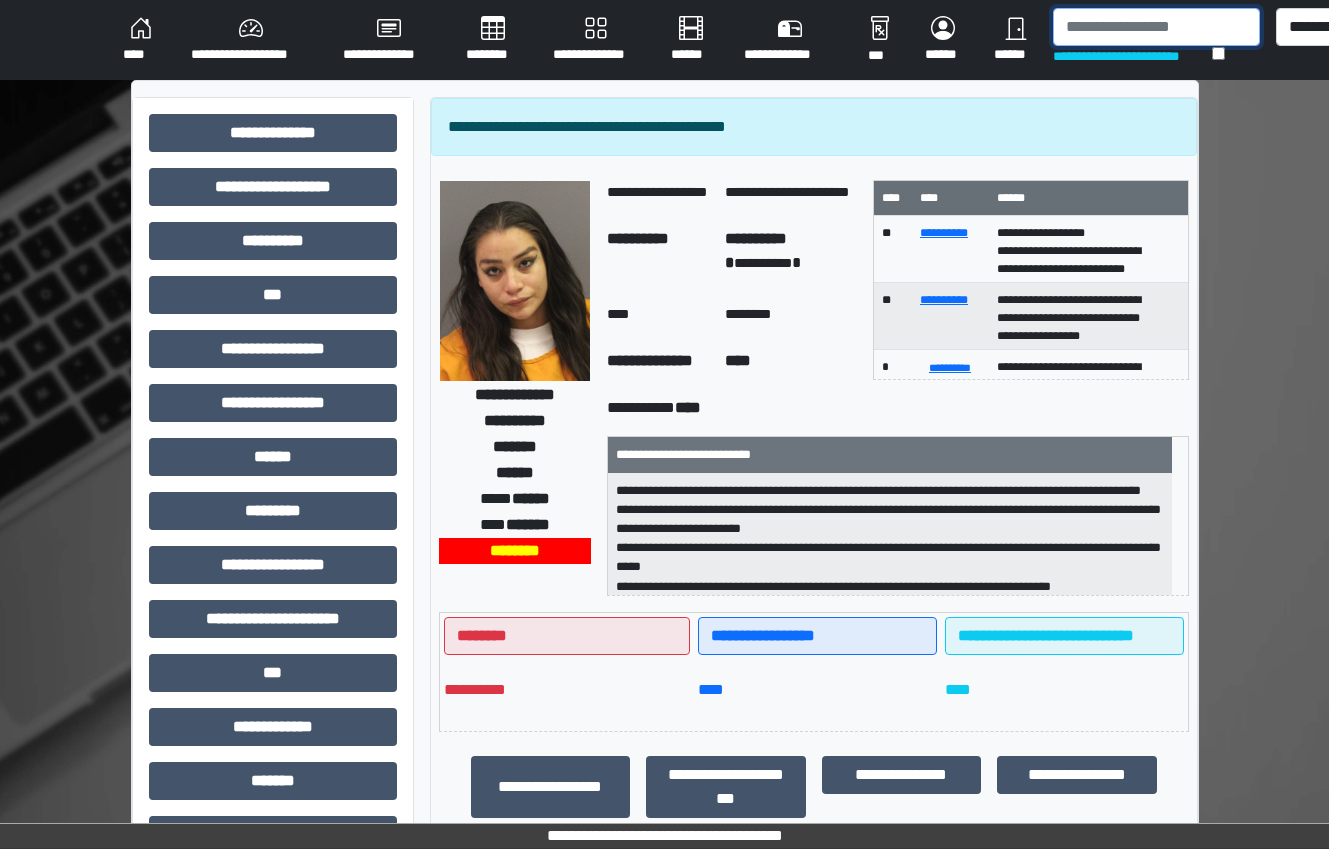 click at bounding box center (1156, 27) 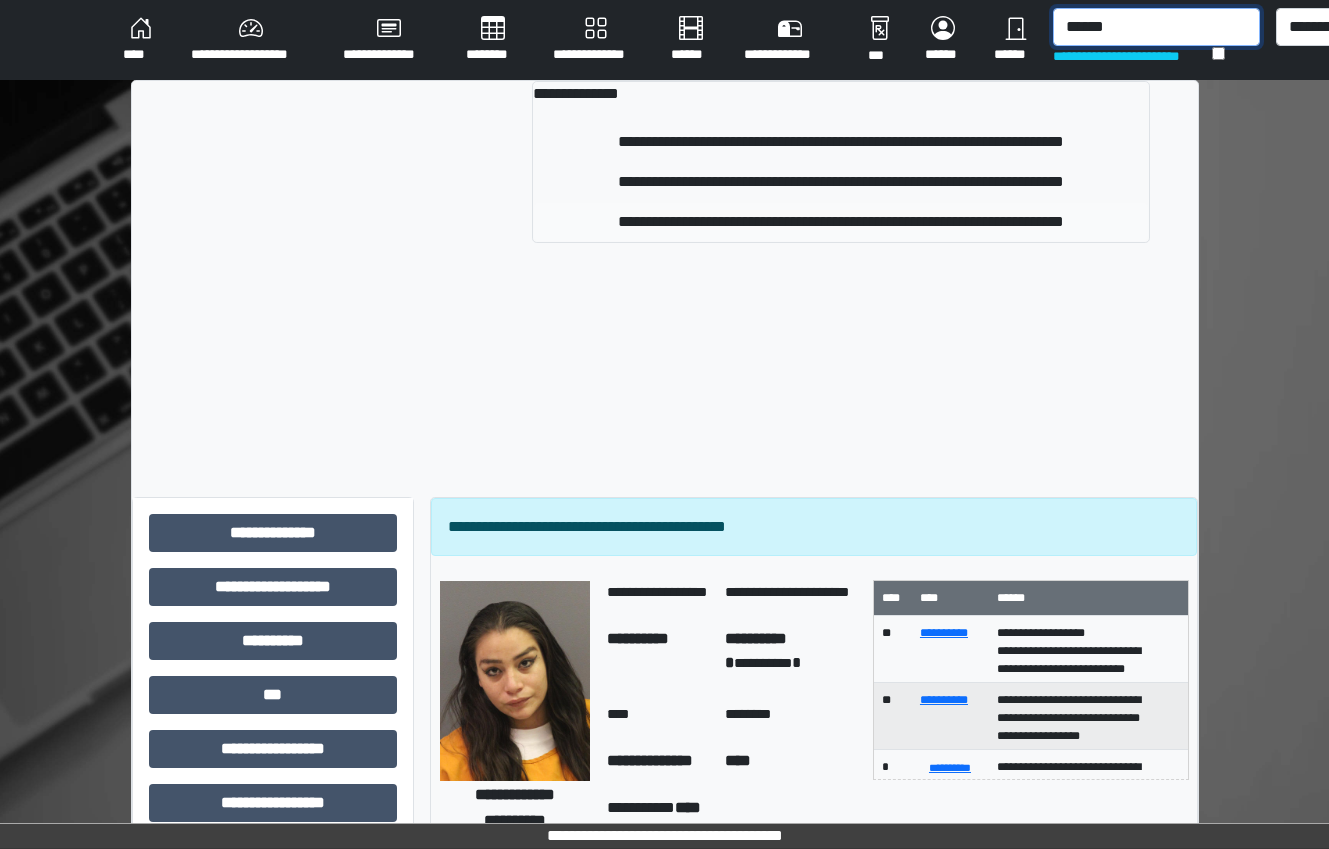 type on "******" 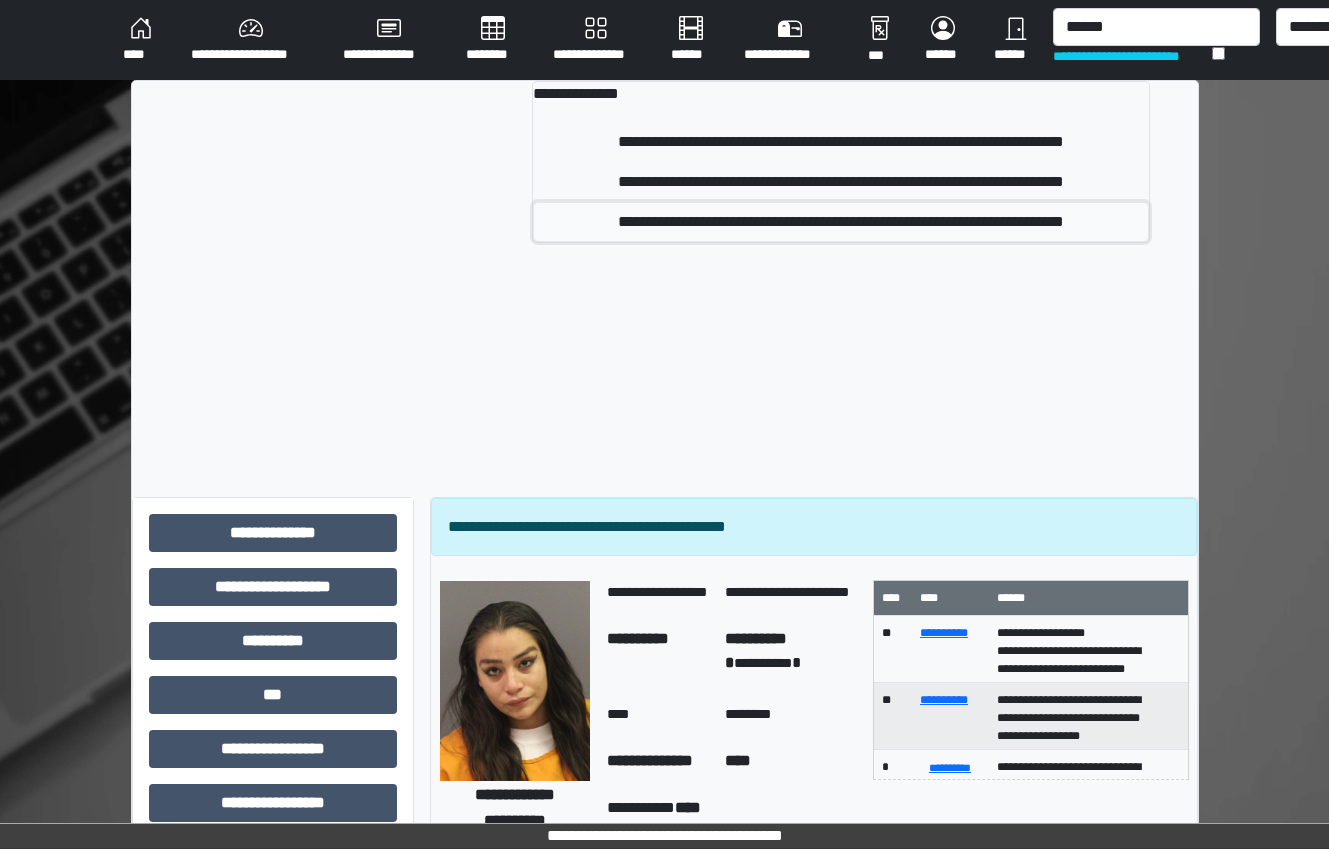 click on "**********" at bounding box center [840, 222] 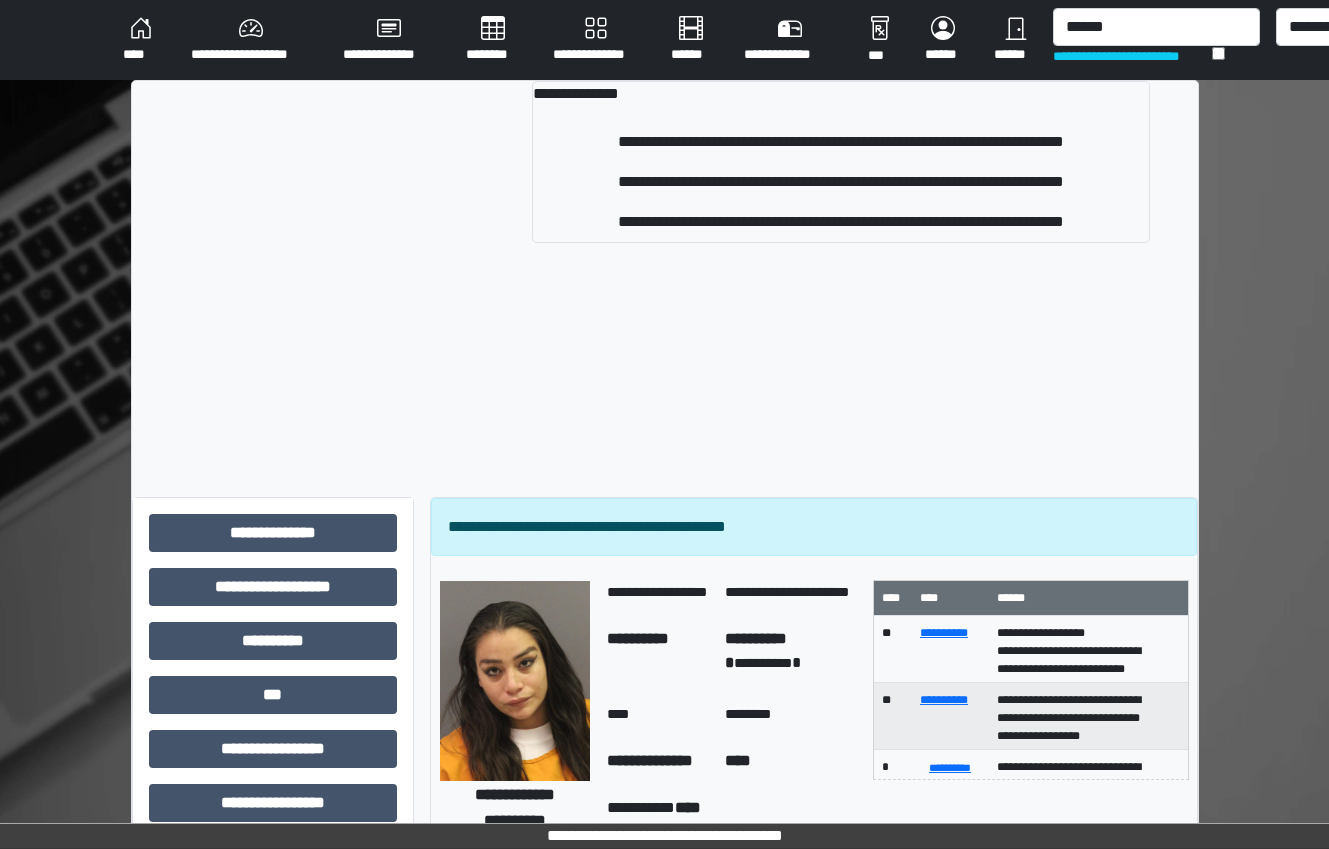 type 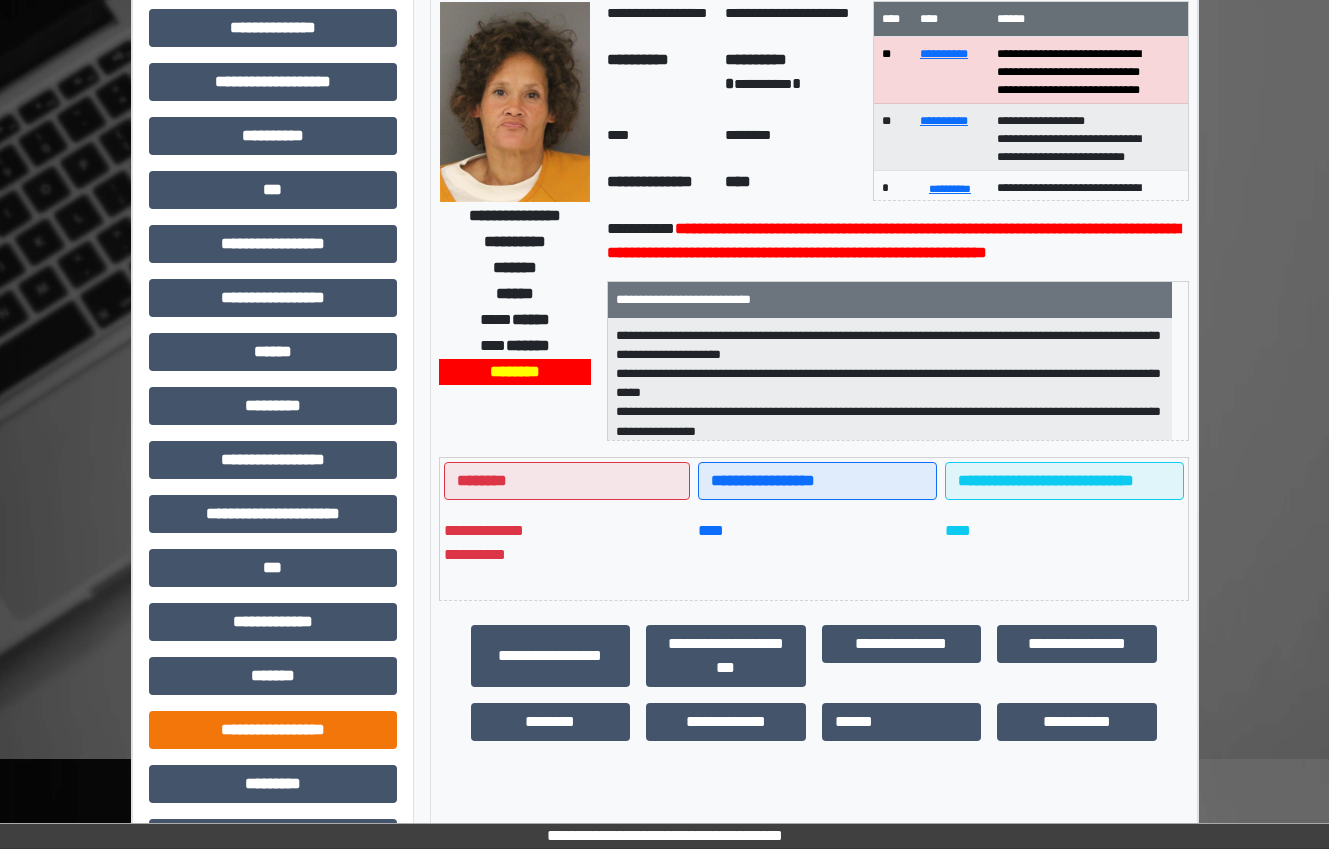 scroll, scrollTop: 300, scrollLeft: 0, axis: vertical 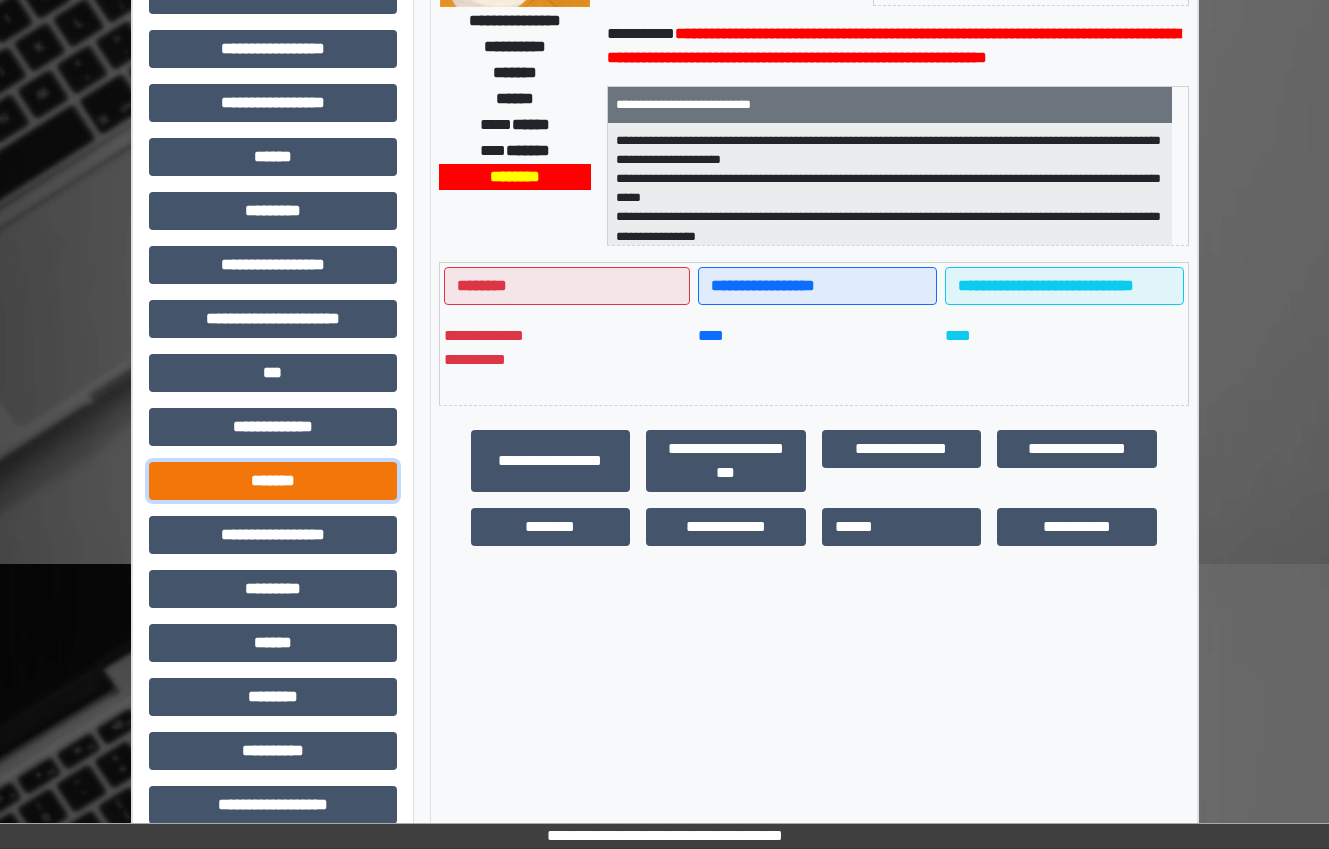 click on "*******" at bounding box center (273, 481) 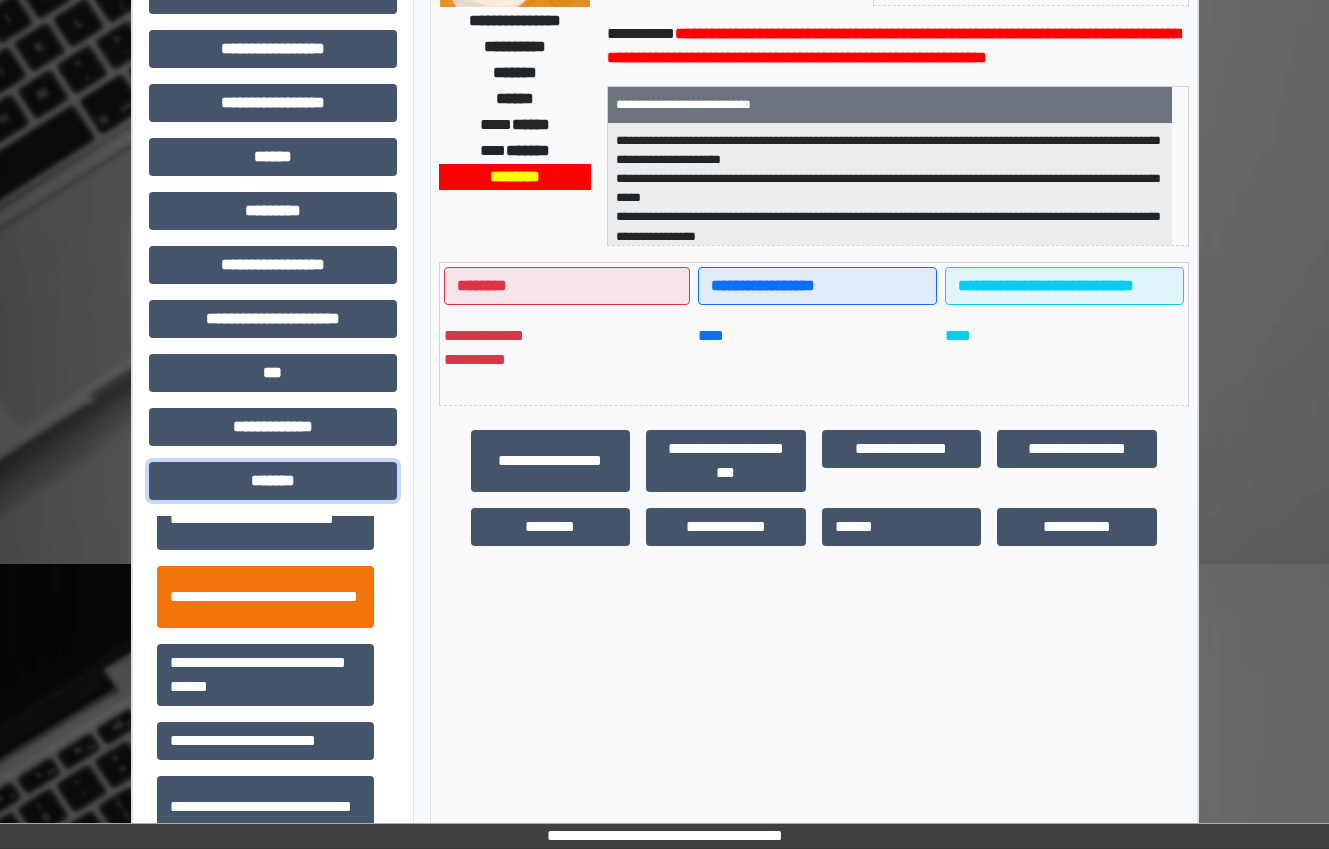 scroll, scrollTop: 700, scrollLeft: 0, axis: vertical 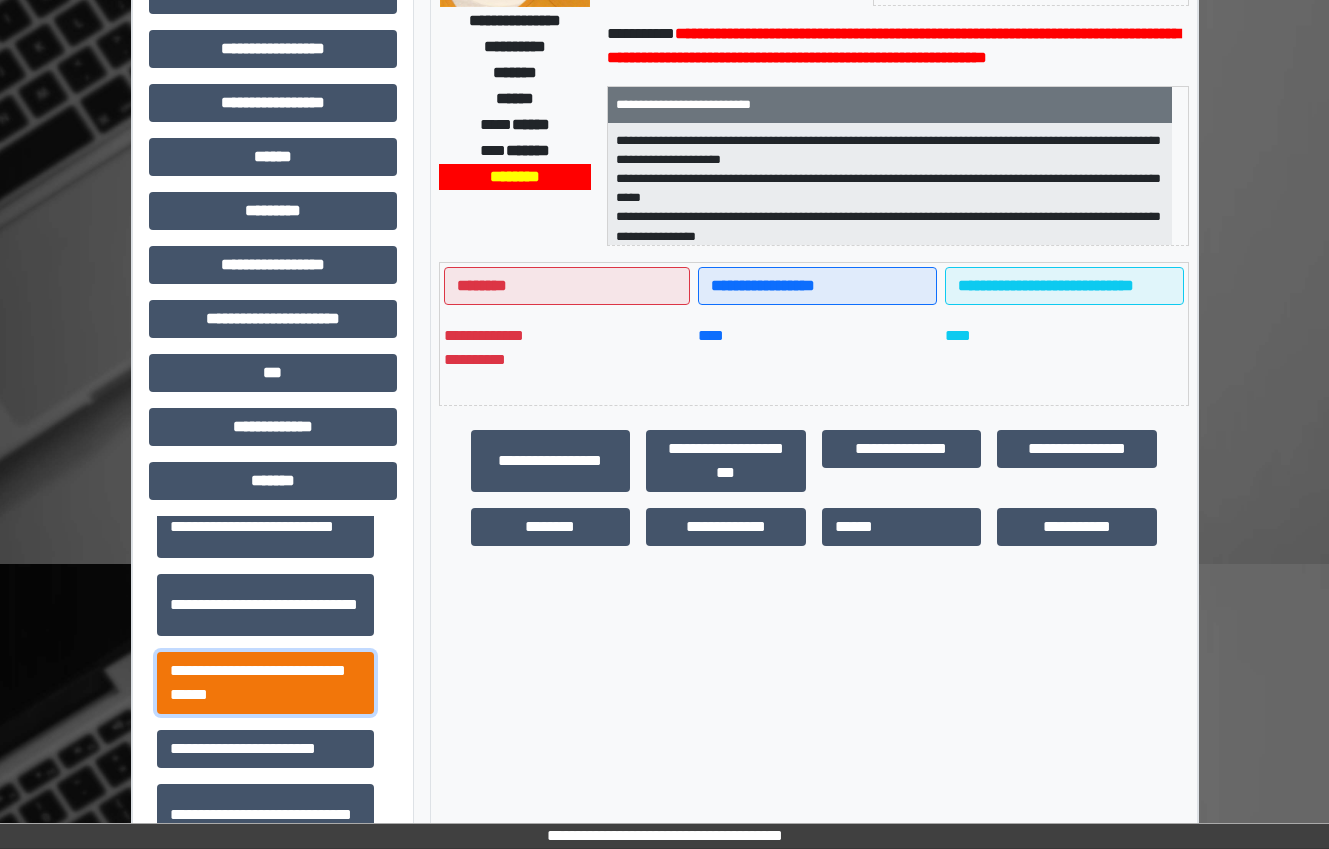 click on "**********" at bounding box center [265, 683] 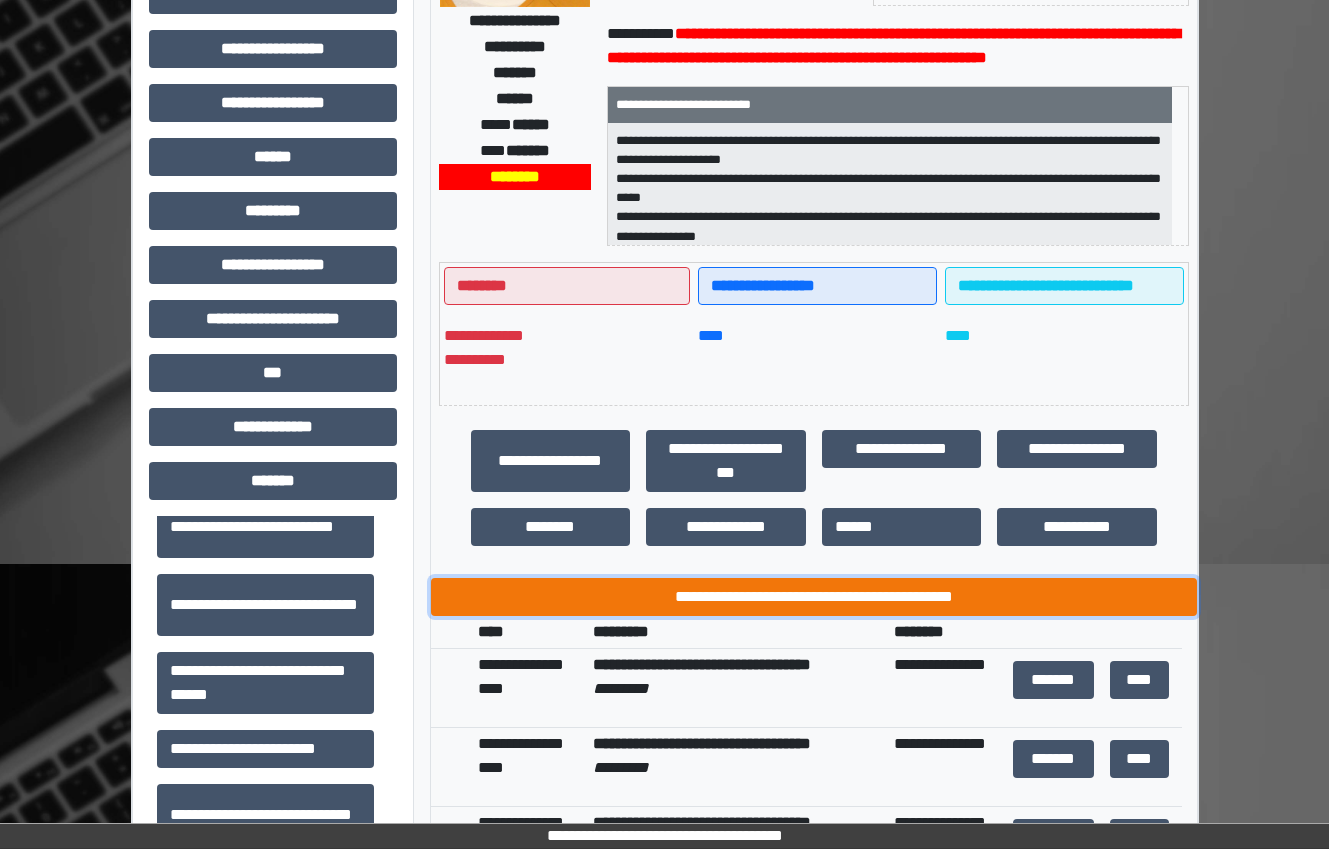 click on "**********" at bounding box center [814, 597] 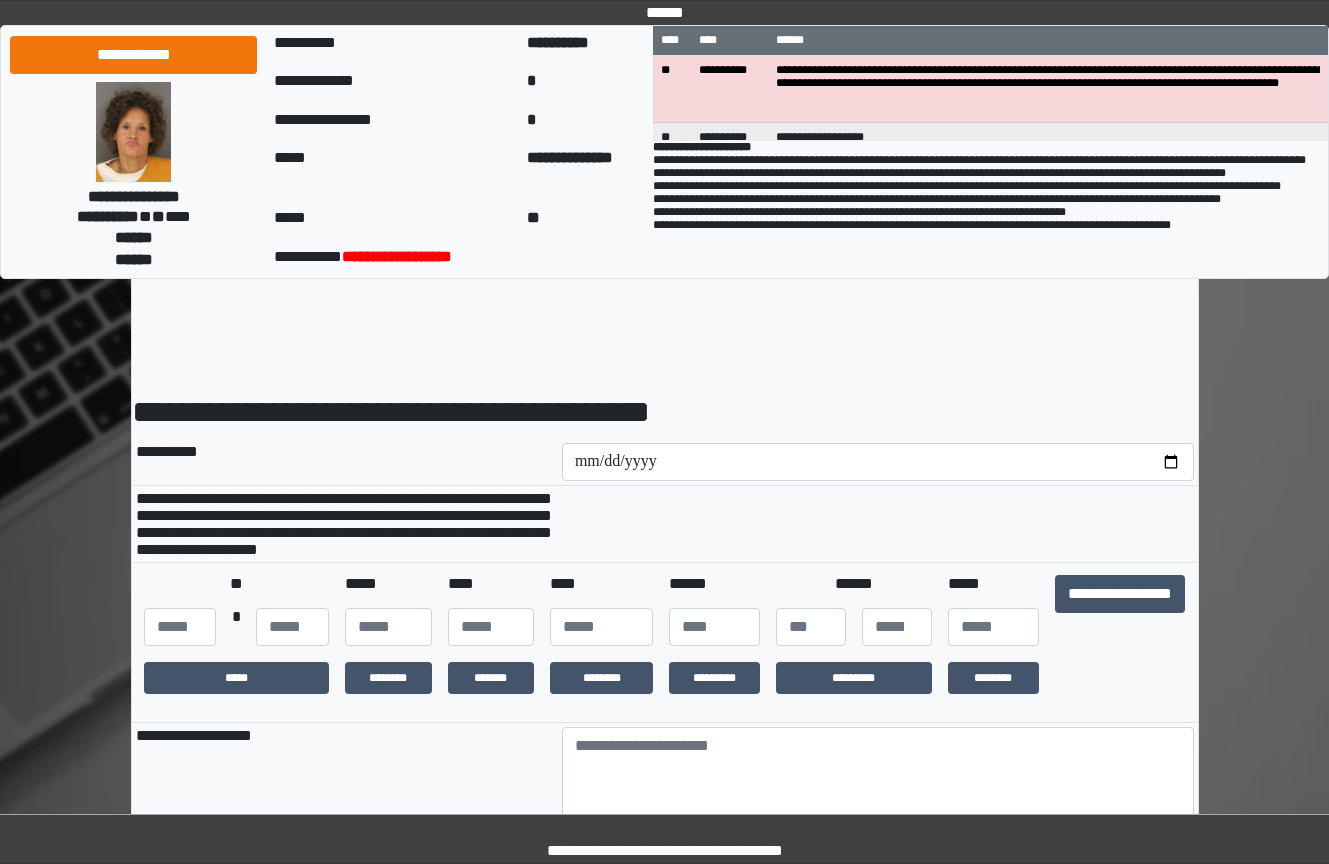 scroll, scrollTop: 0, scrollLeft: 0, axis: both 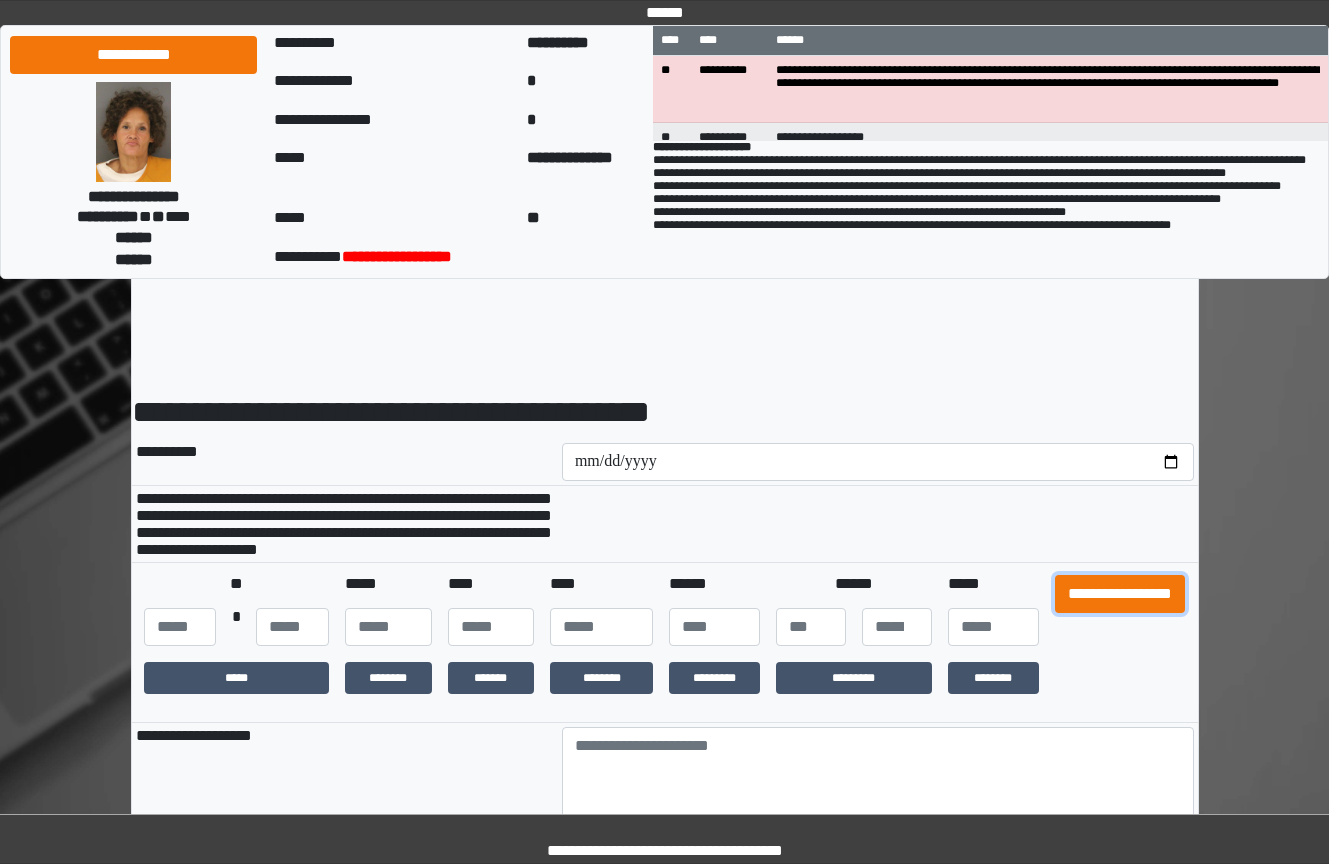 click on "**********" at bounding box center (1120, 594) 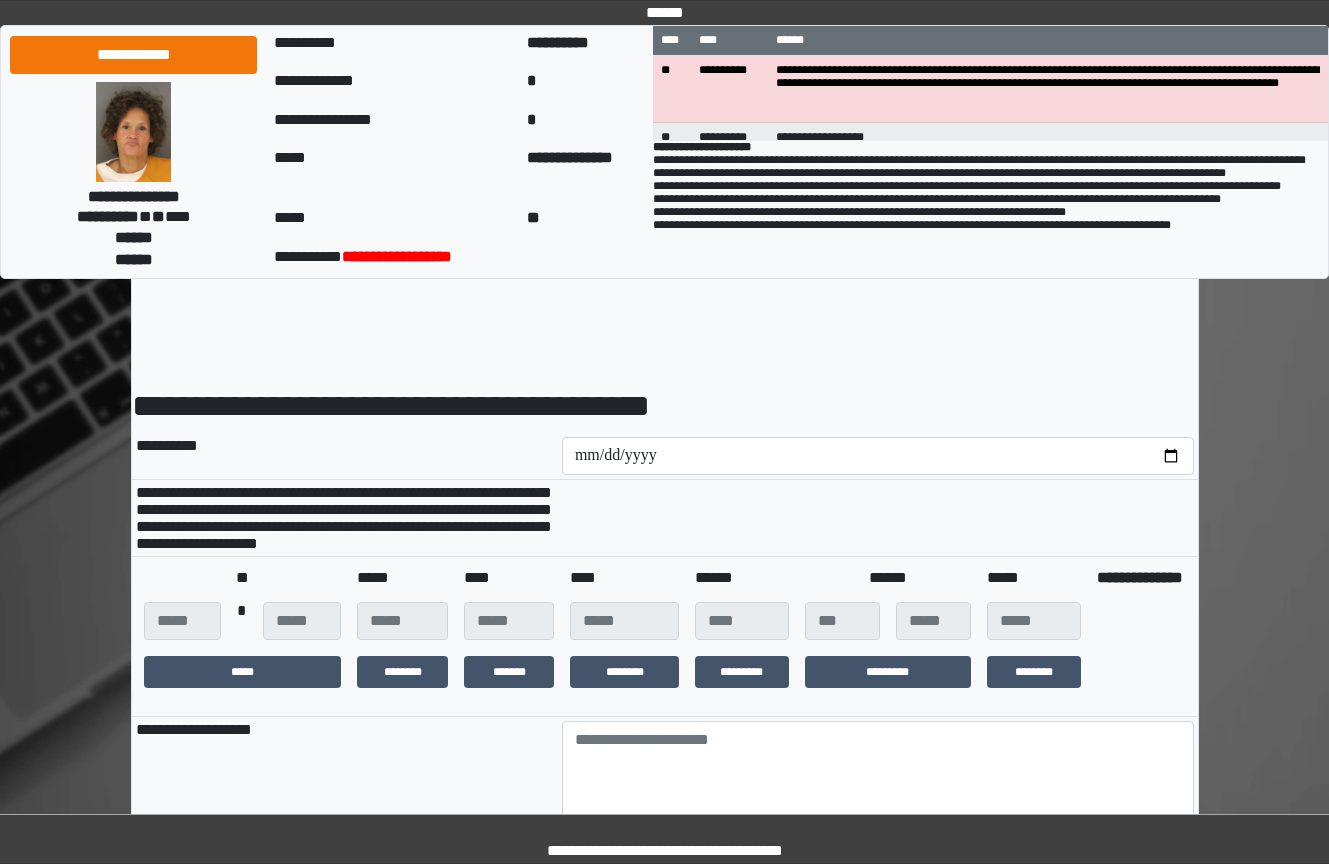 scroll, scrollTop: 300, scrollLeft: 0, axis: vertical 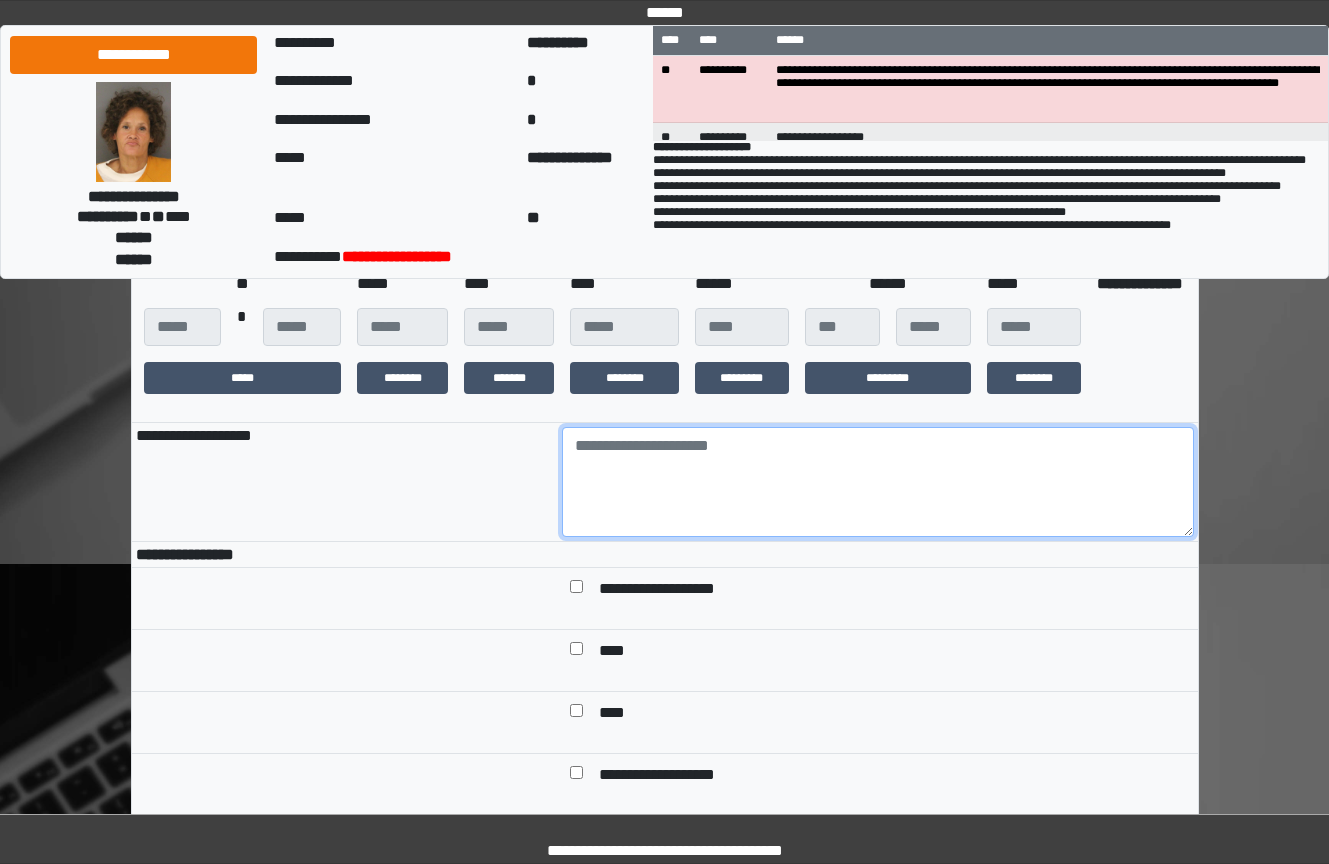 click at bounding box center (878, 482) 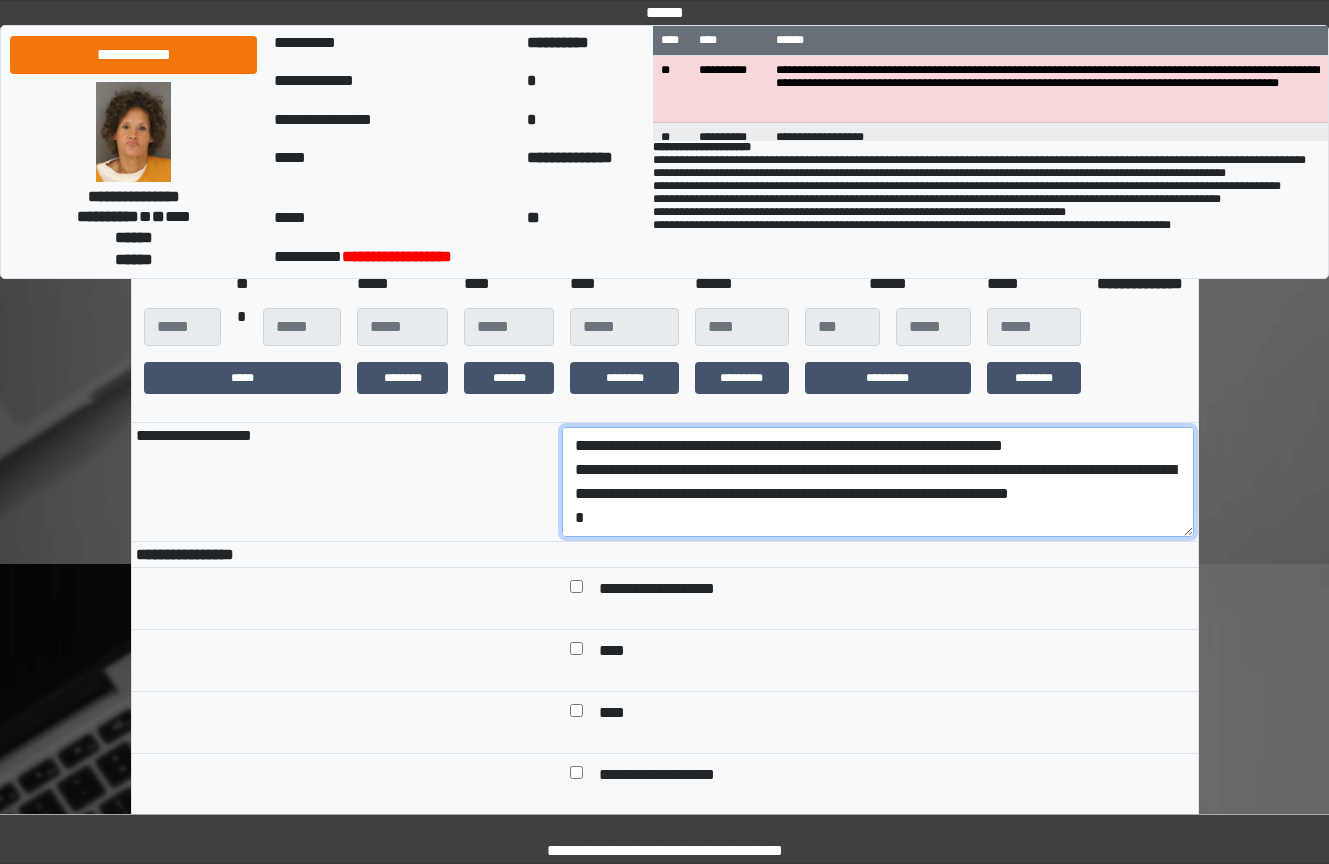 scroll, scrollTop: 137, scrollLeft: 0, axis: vertical 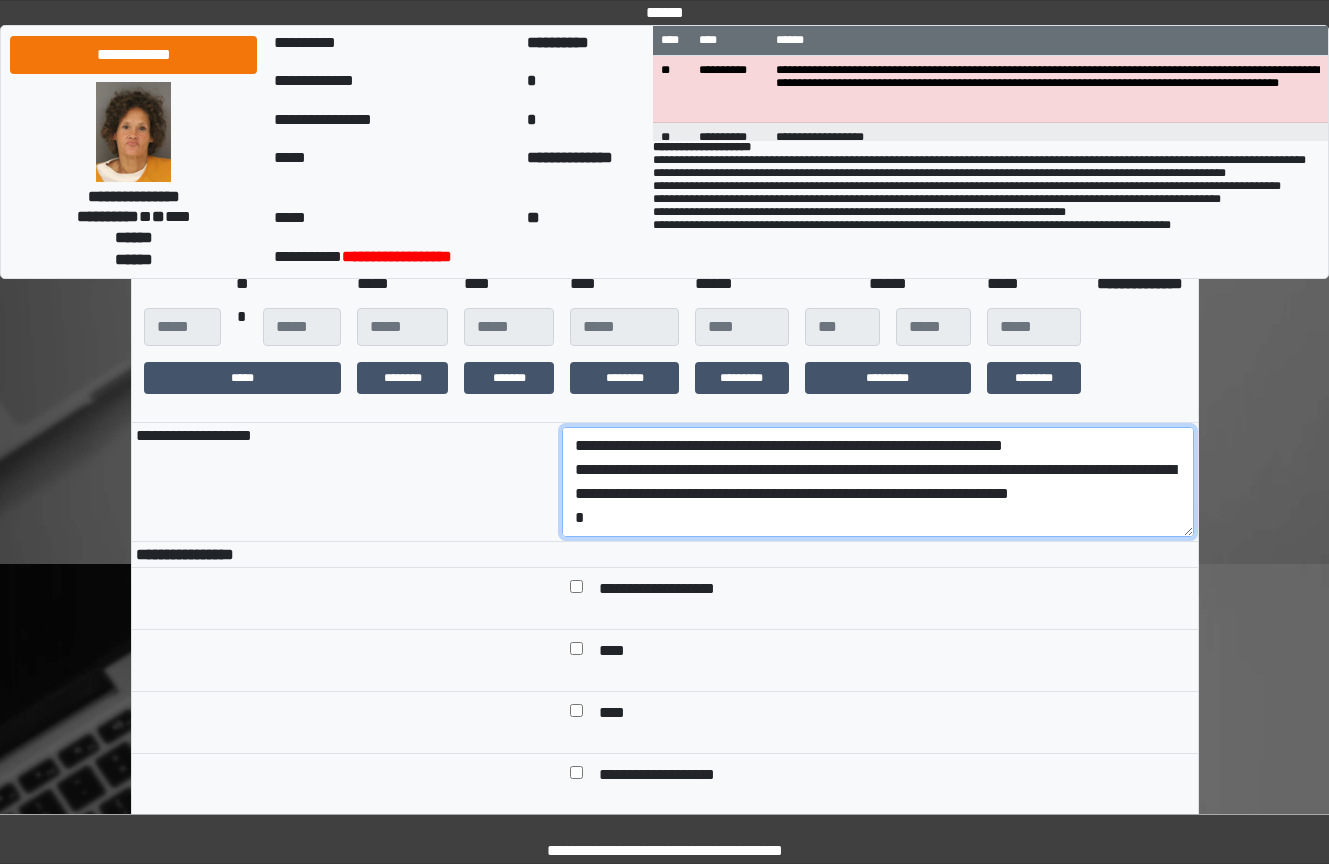 drag, startPoint x: 868, startPoint y: 541, endPoint x: 542, endPoint y: 509, distance: 327.56677 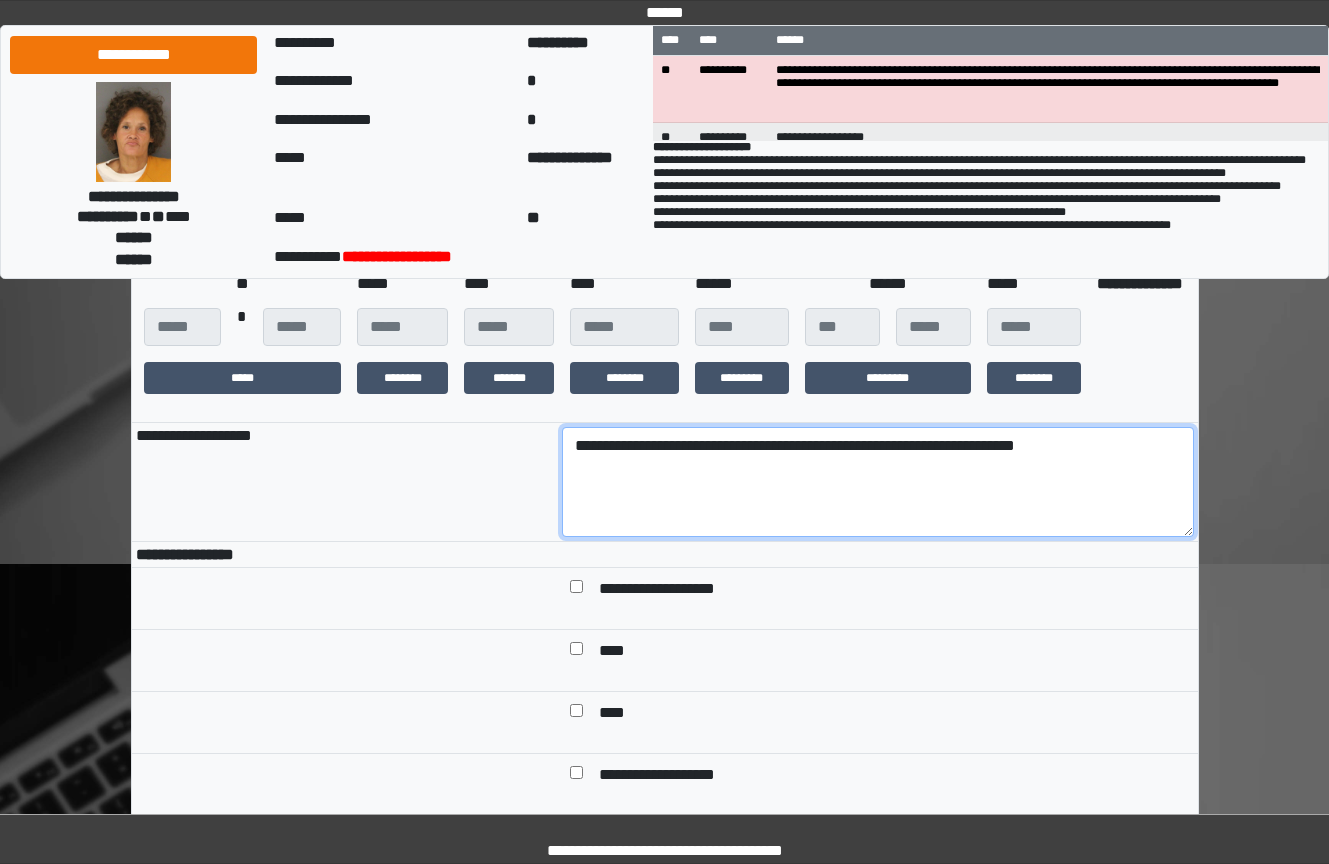 type on "**********" 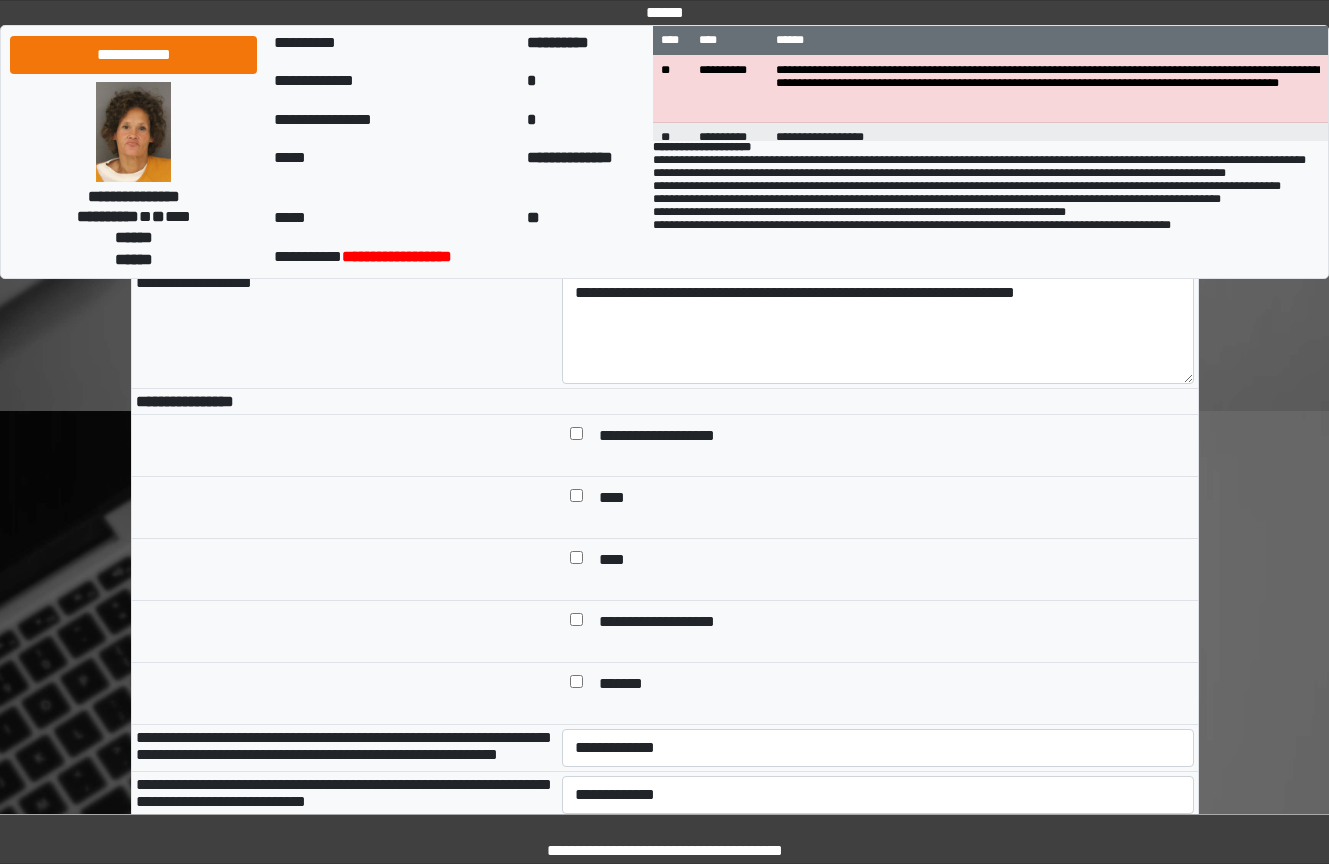 scroll, scrollTop: 700, scrollLeft: 0, axis: vertical 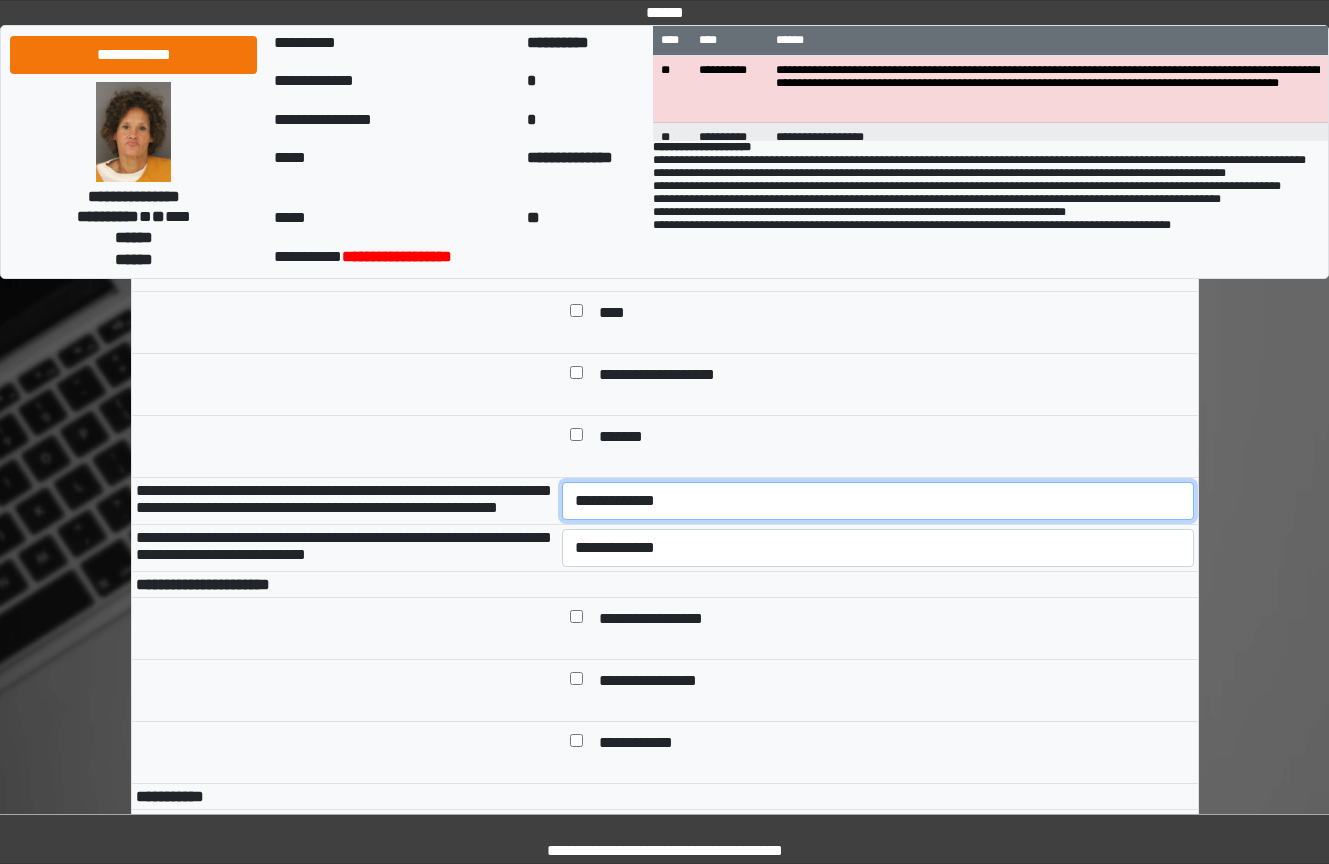 click on "**********" at bounding box center [878, 501] 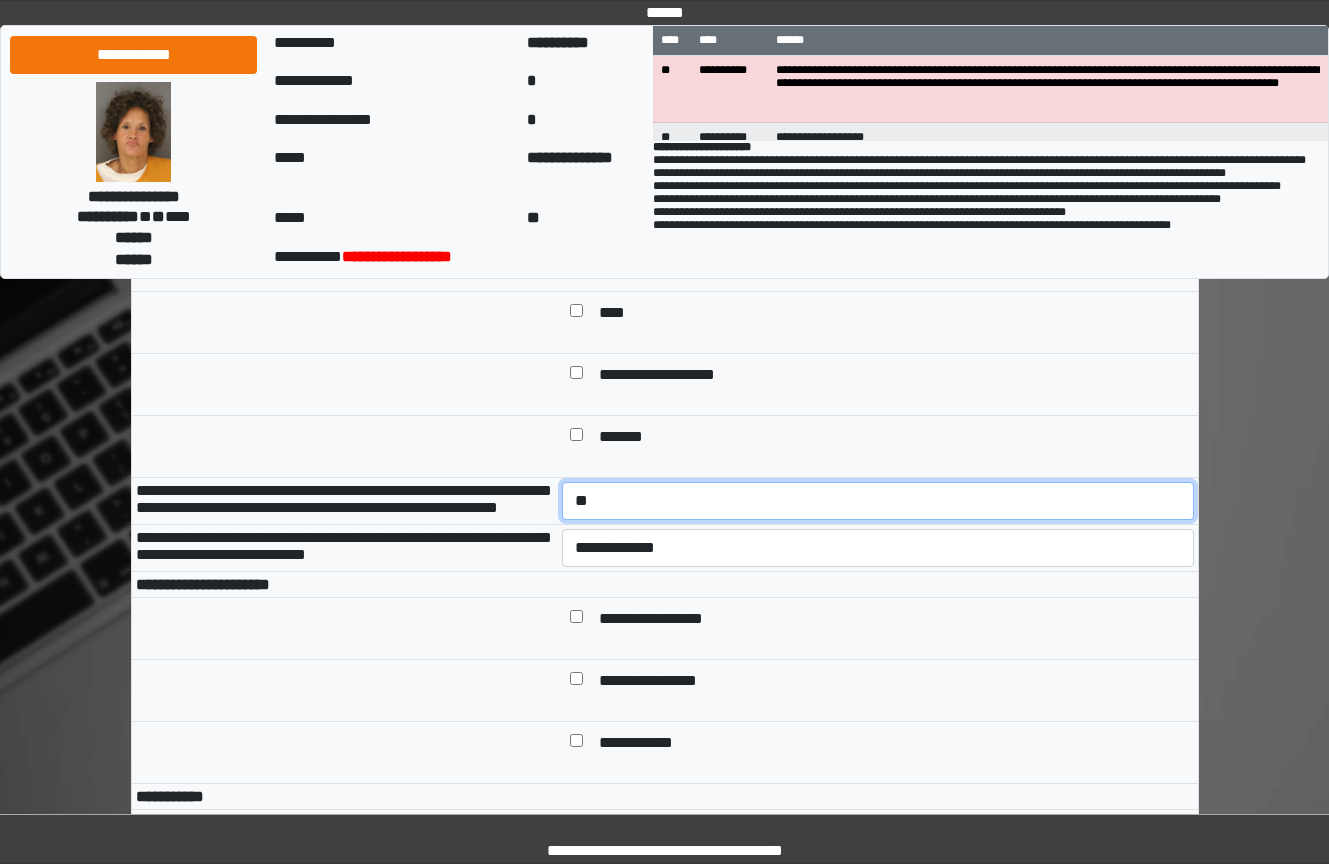 click on "**********" at bounding box center [878, 501] 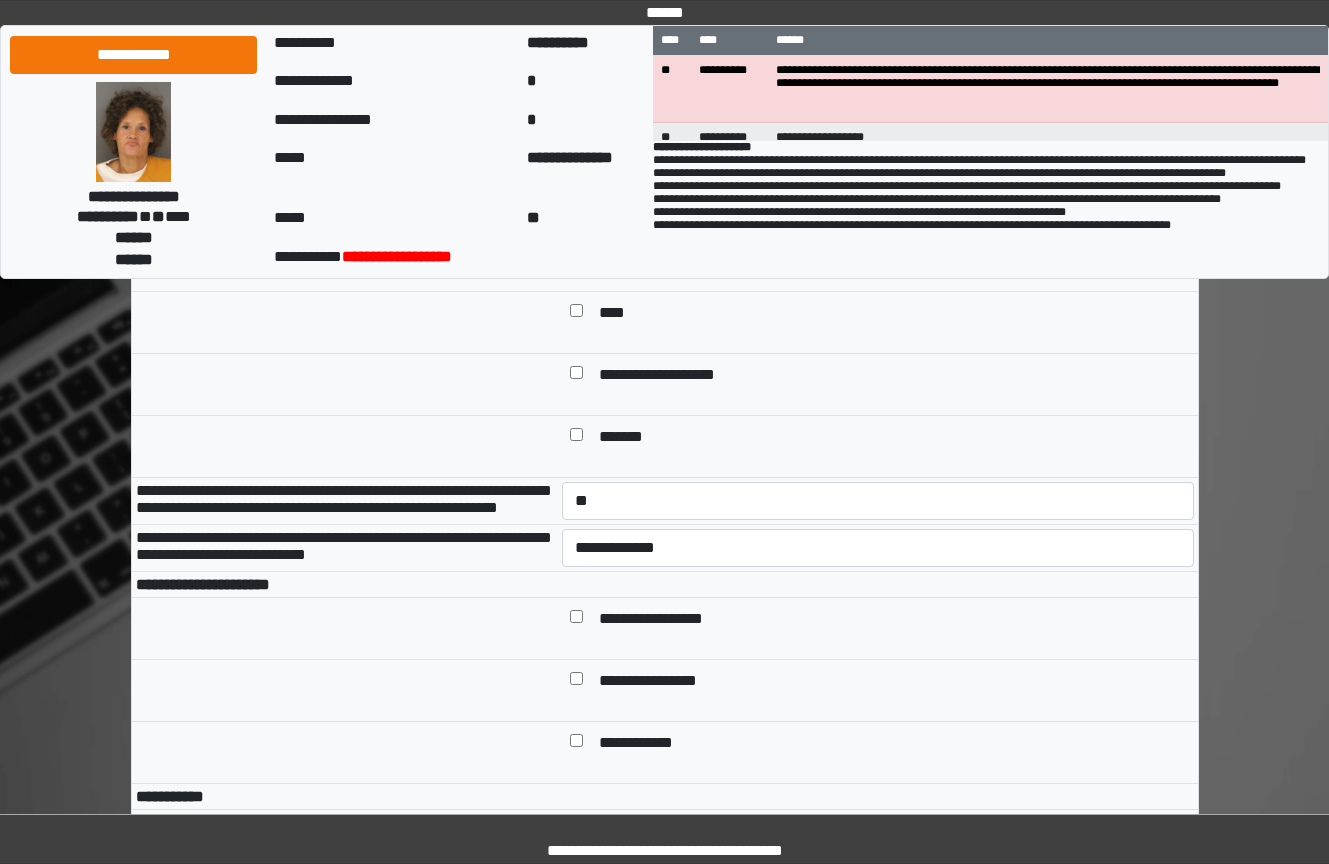click on "**********" at bounding box center (878, 548) 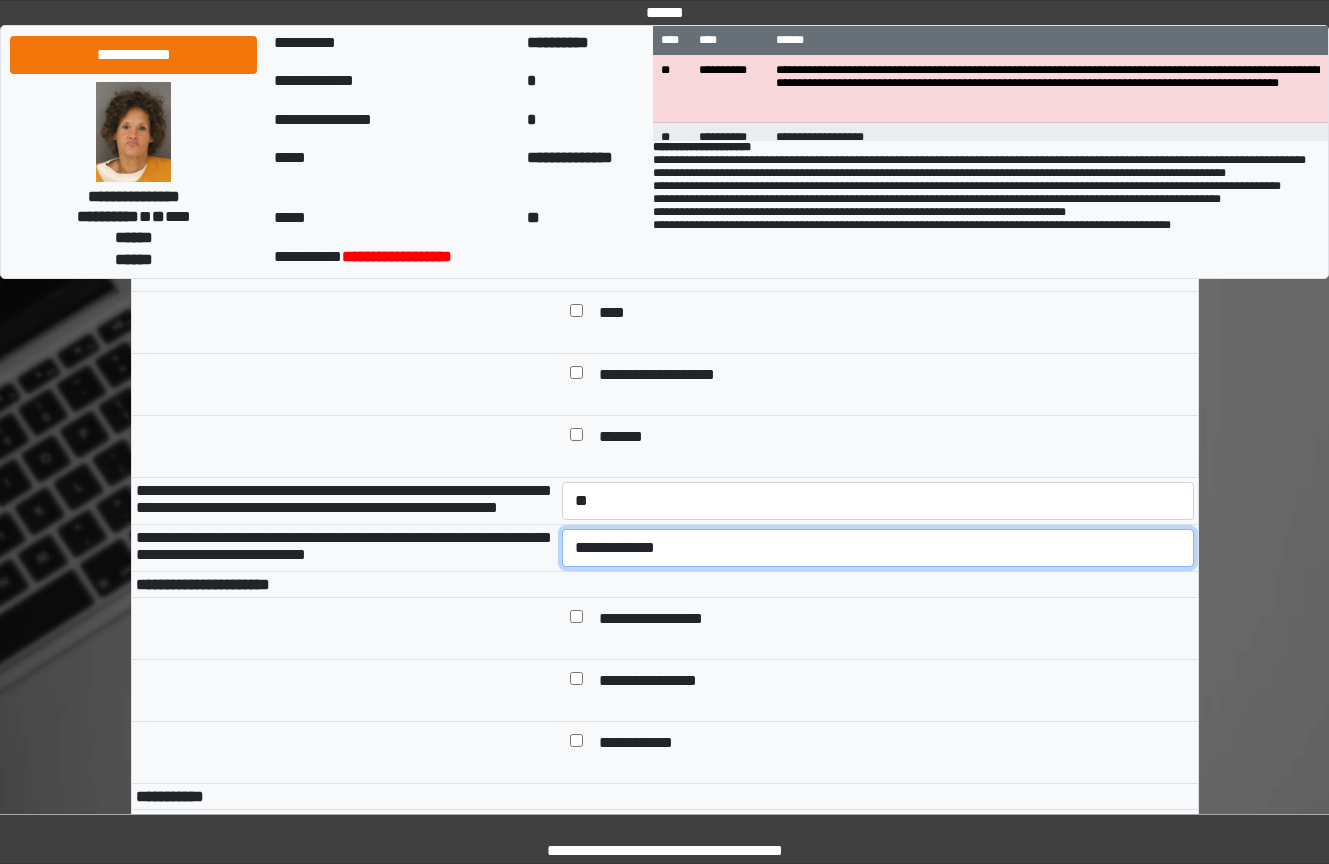 click on "**********" at bounding box center (878, 548) 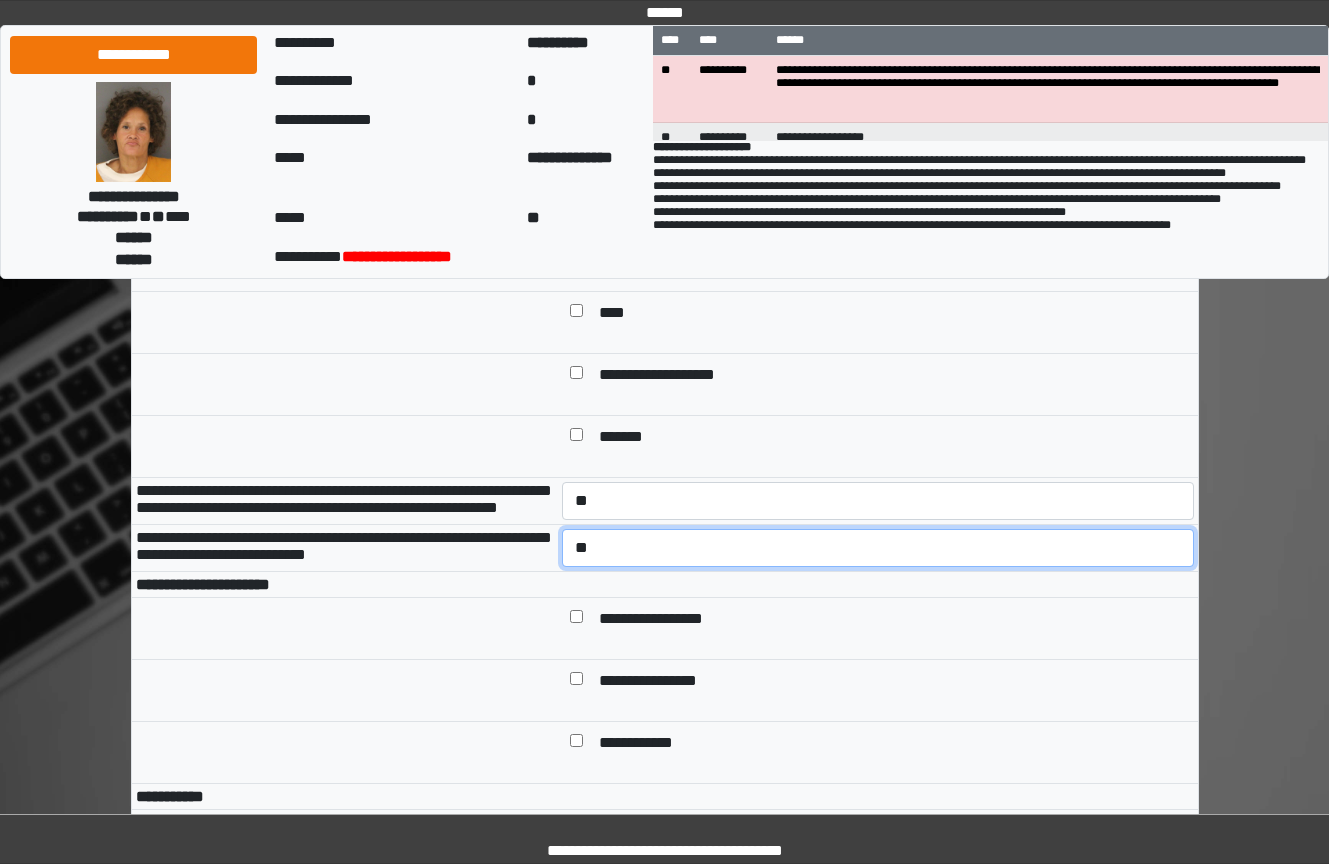 click on "**********" at bounding box center (878, 548) 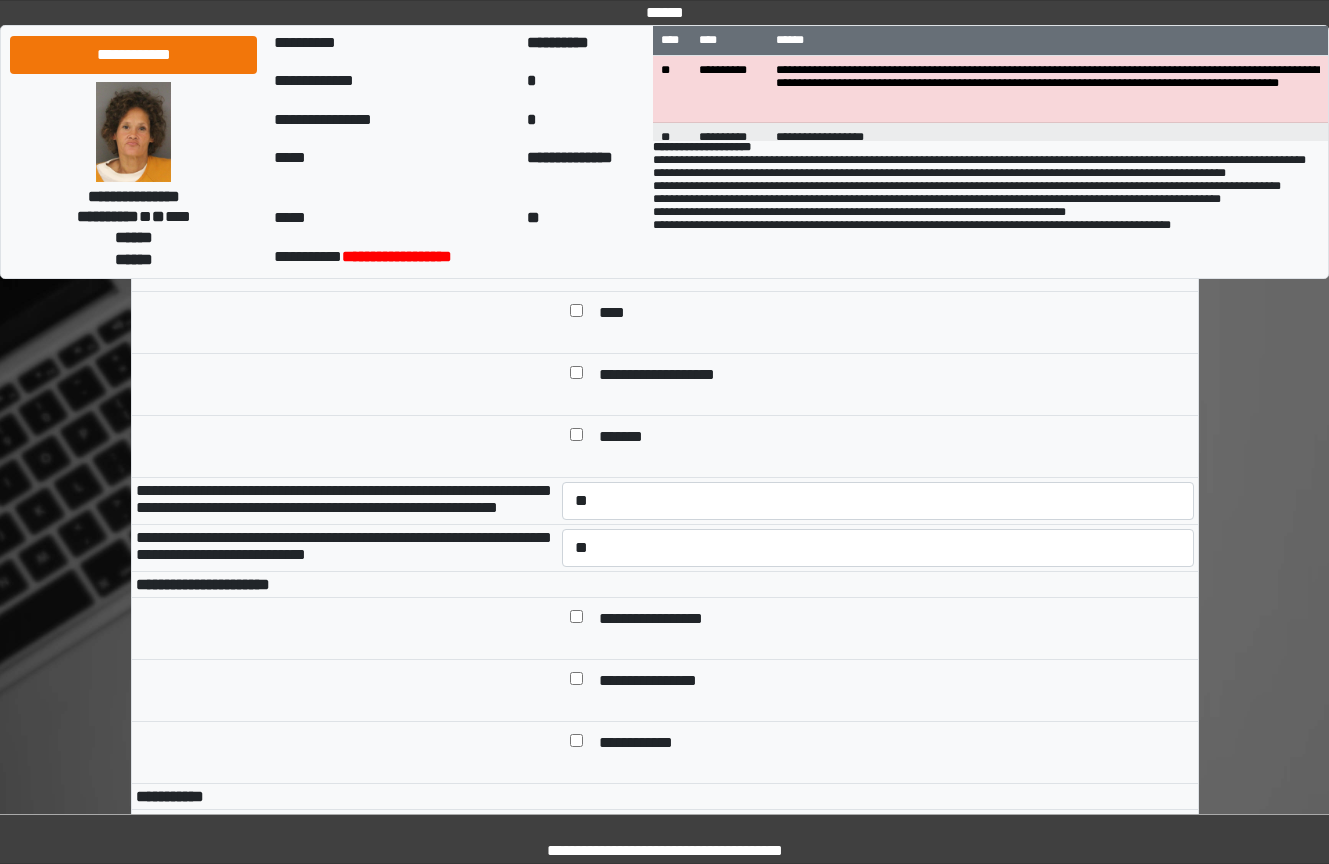click on "**********" at bounding box center [878, 629] 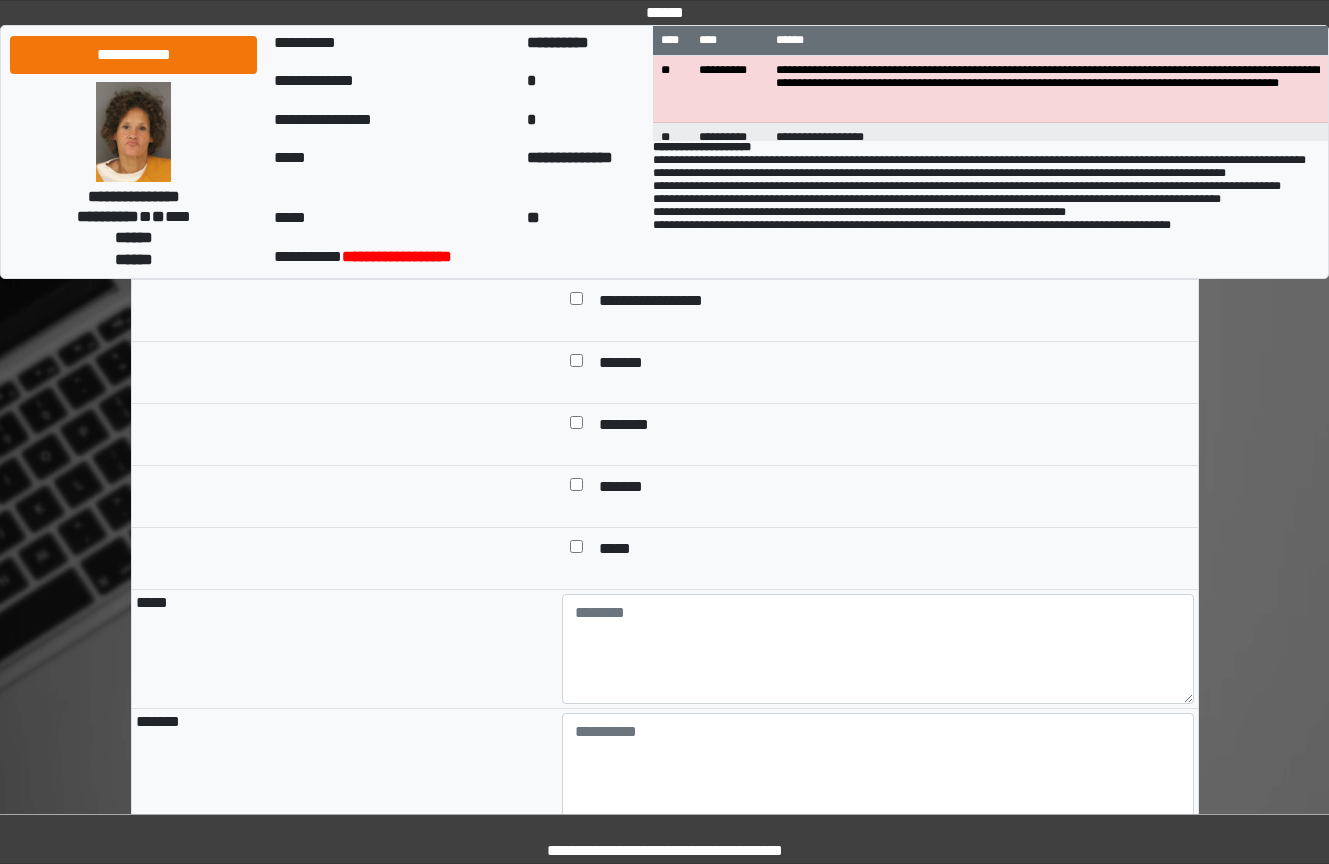 scroll, scrollTop: 1600, scrollLeft: 0, axis: vertical 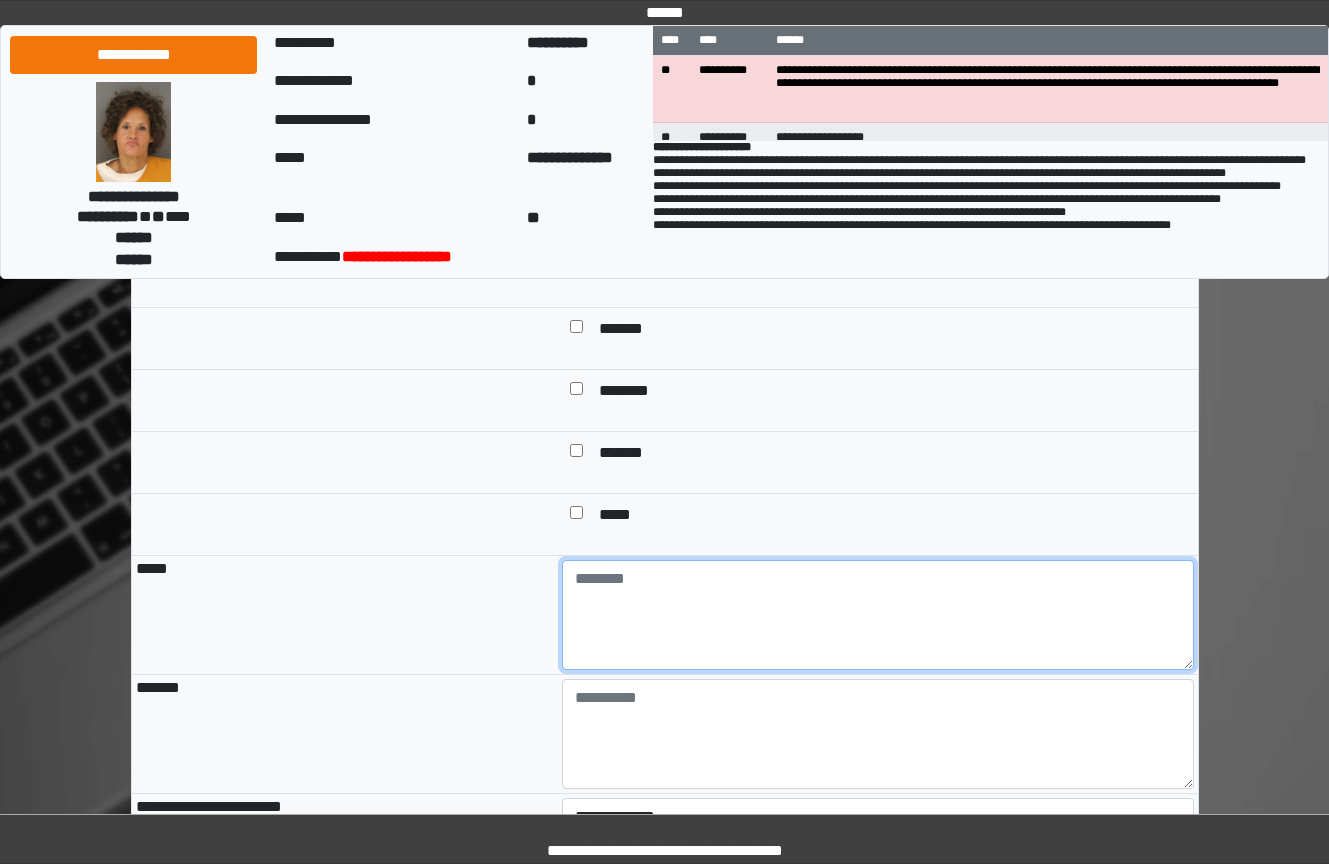 click at bounding box center [878, 615] 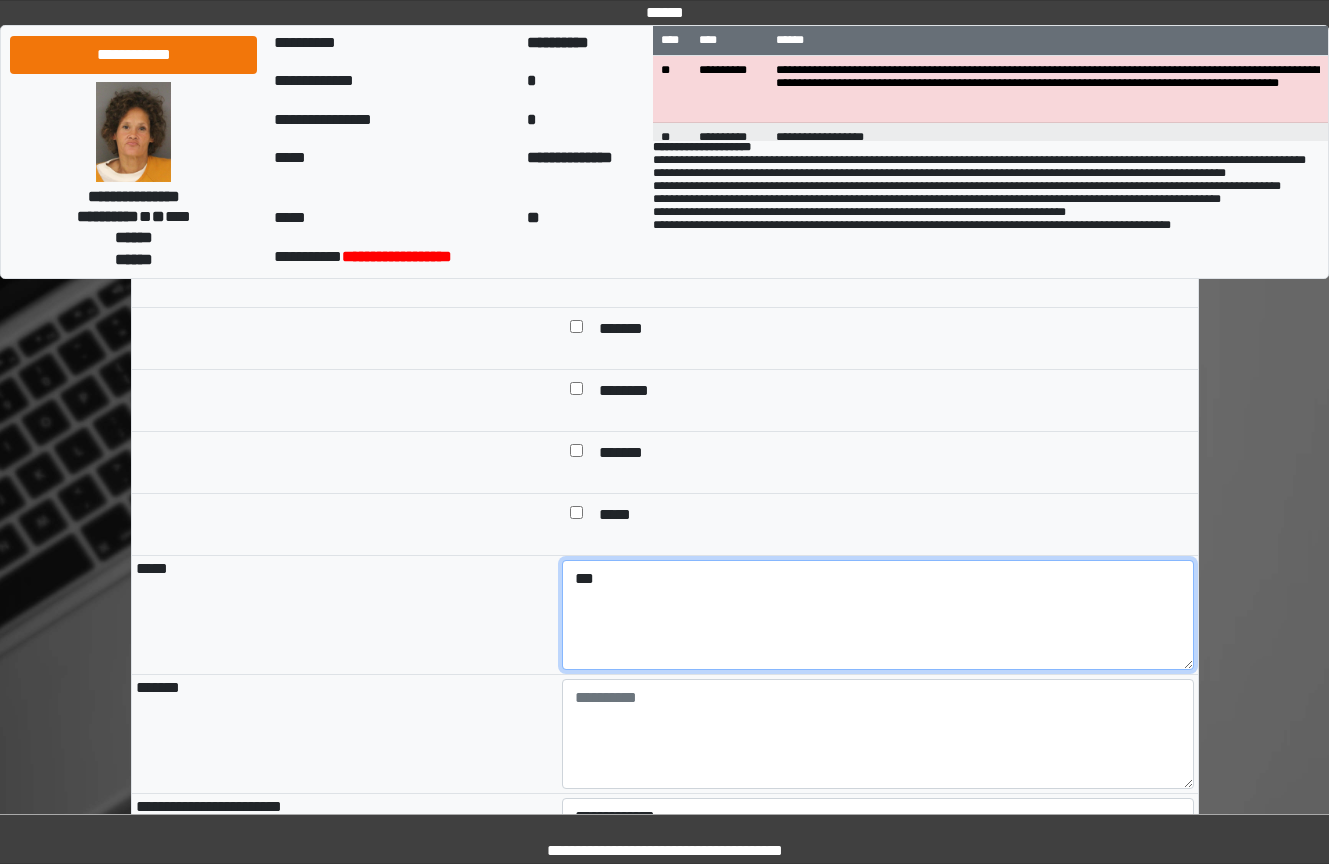type on "***" 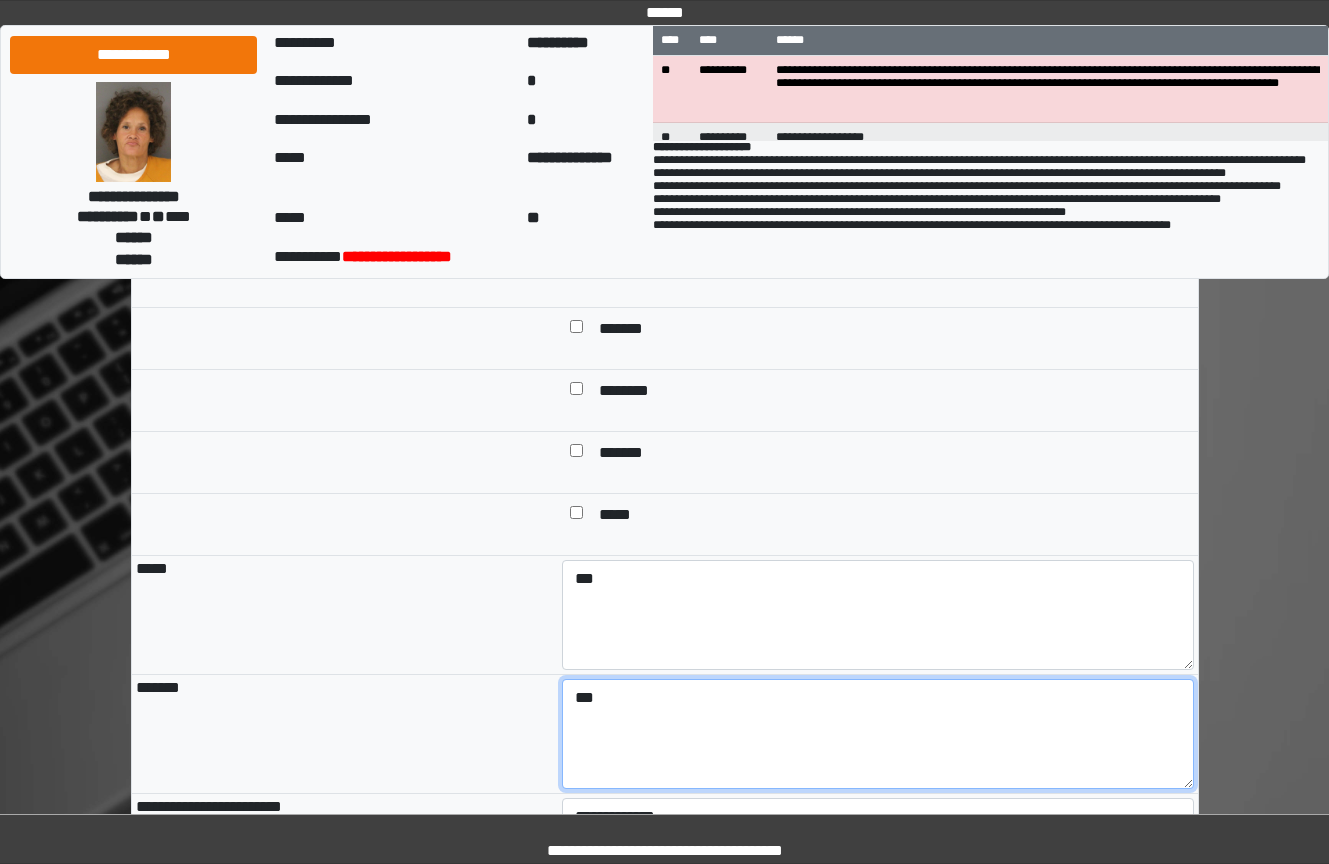type on "***" 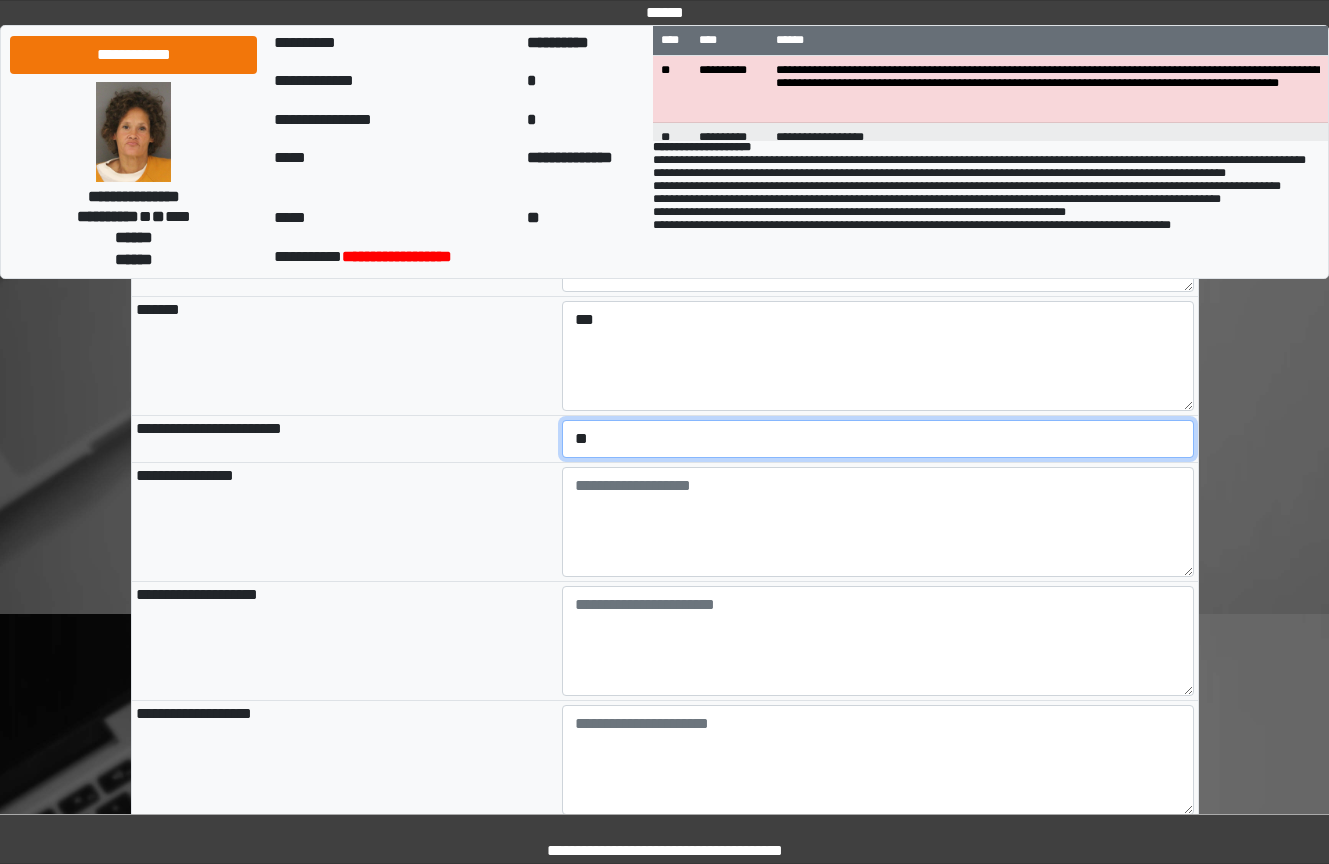 scroll, scrollTop: 2071, scrollLeft: 0, axis: vertical 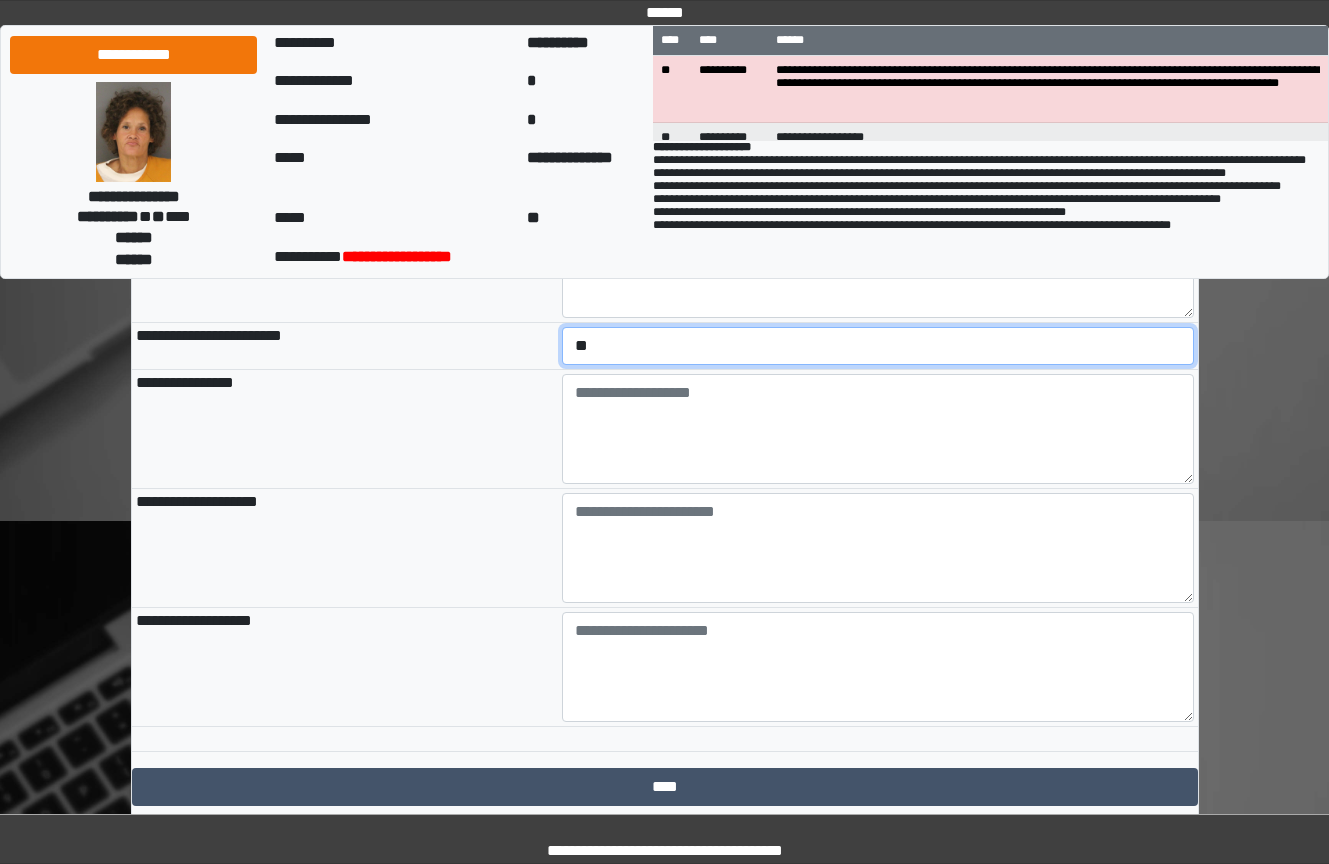 select on "*" 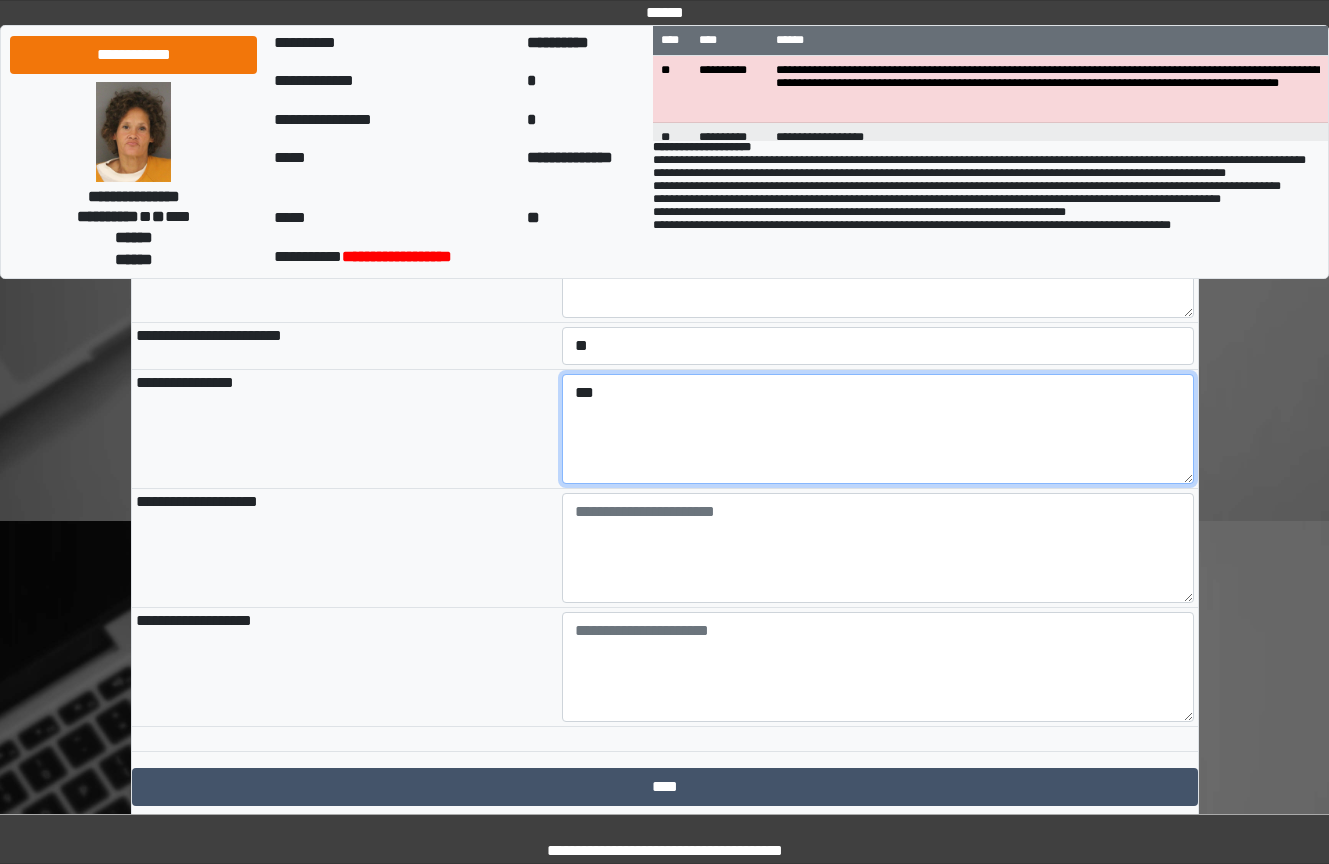 type on "***" 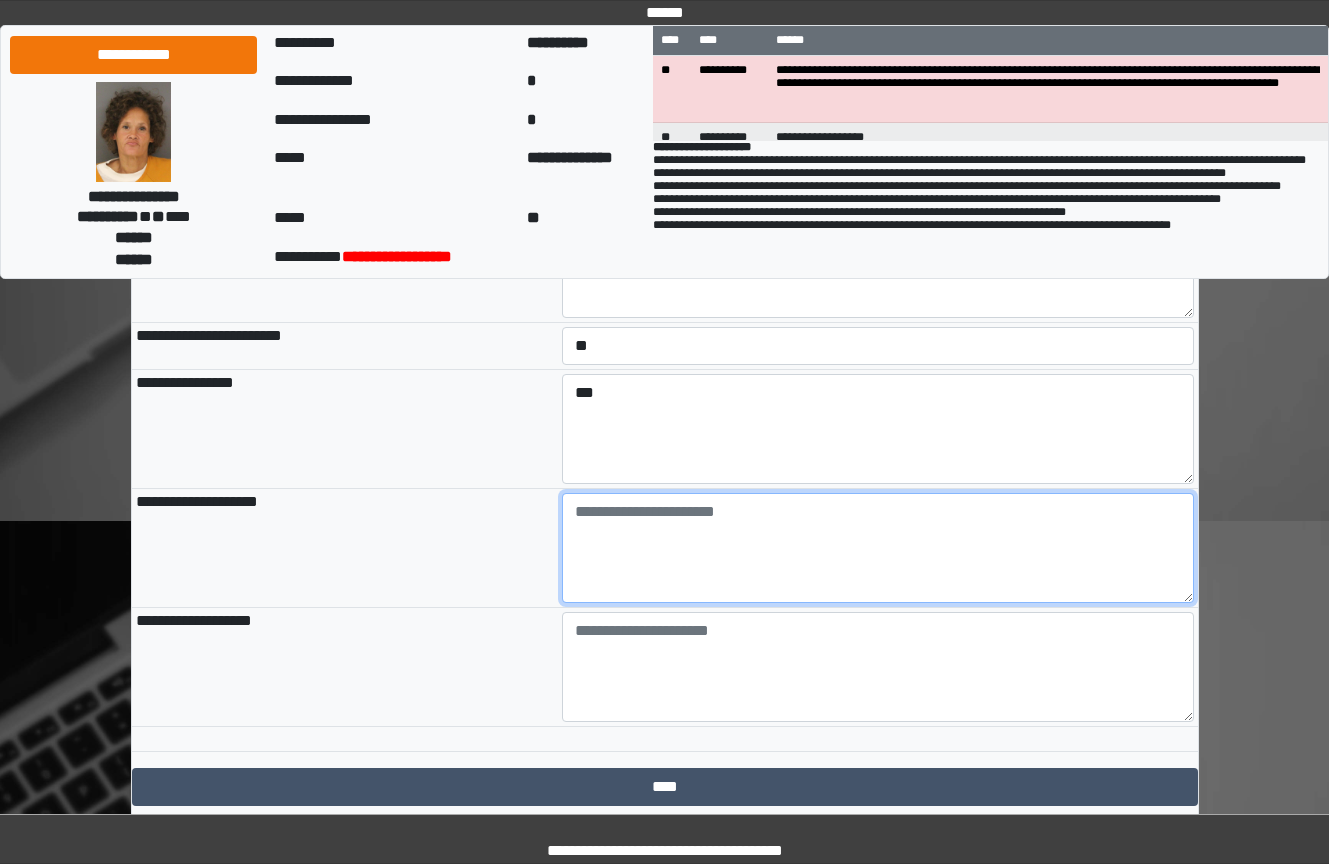 paste on "**********" 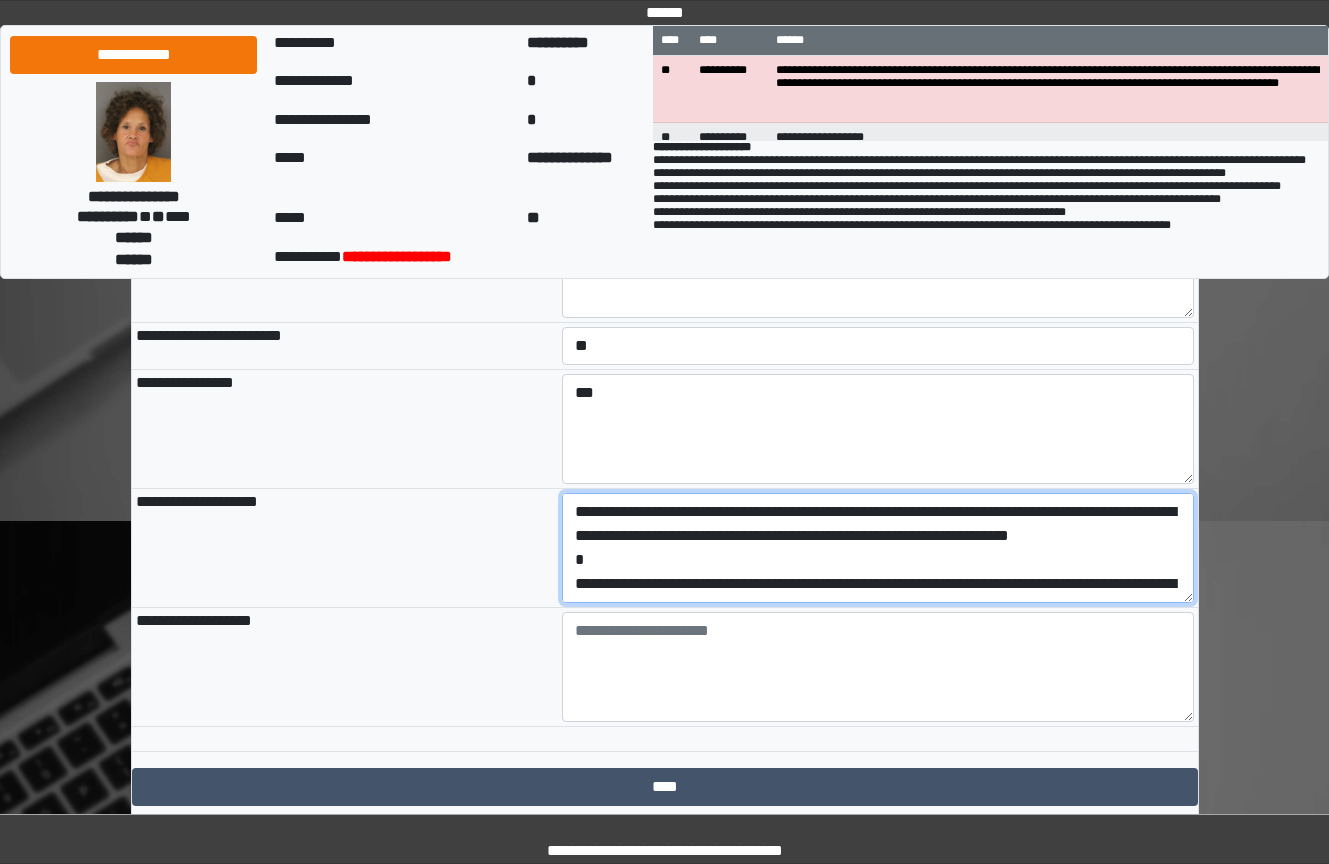 scroll, scrollTop: 89, scrollLeft: 0, axis: vertical 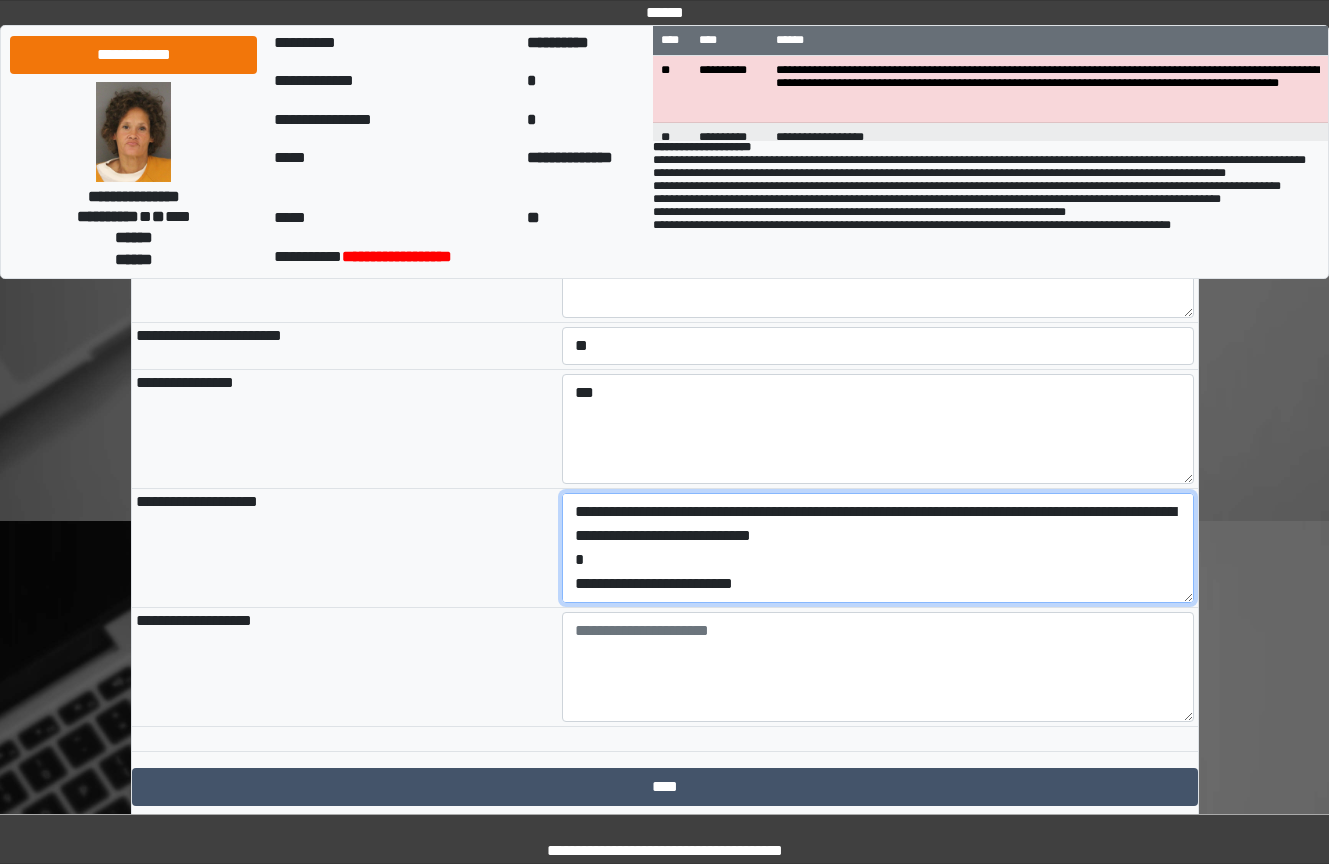 drag, startPoint x: 788, startPoint y: 671, endPoint x: 567, endPoint y: 664, distance: 221.11082 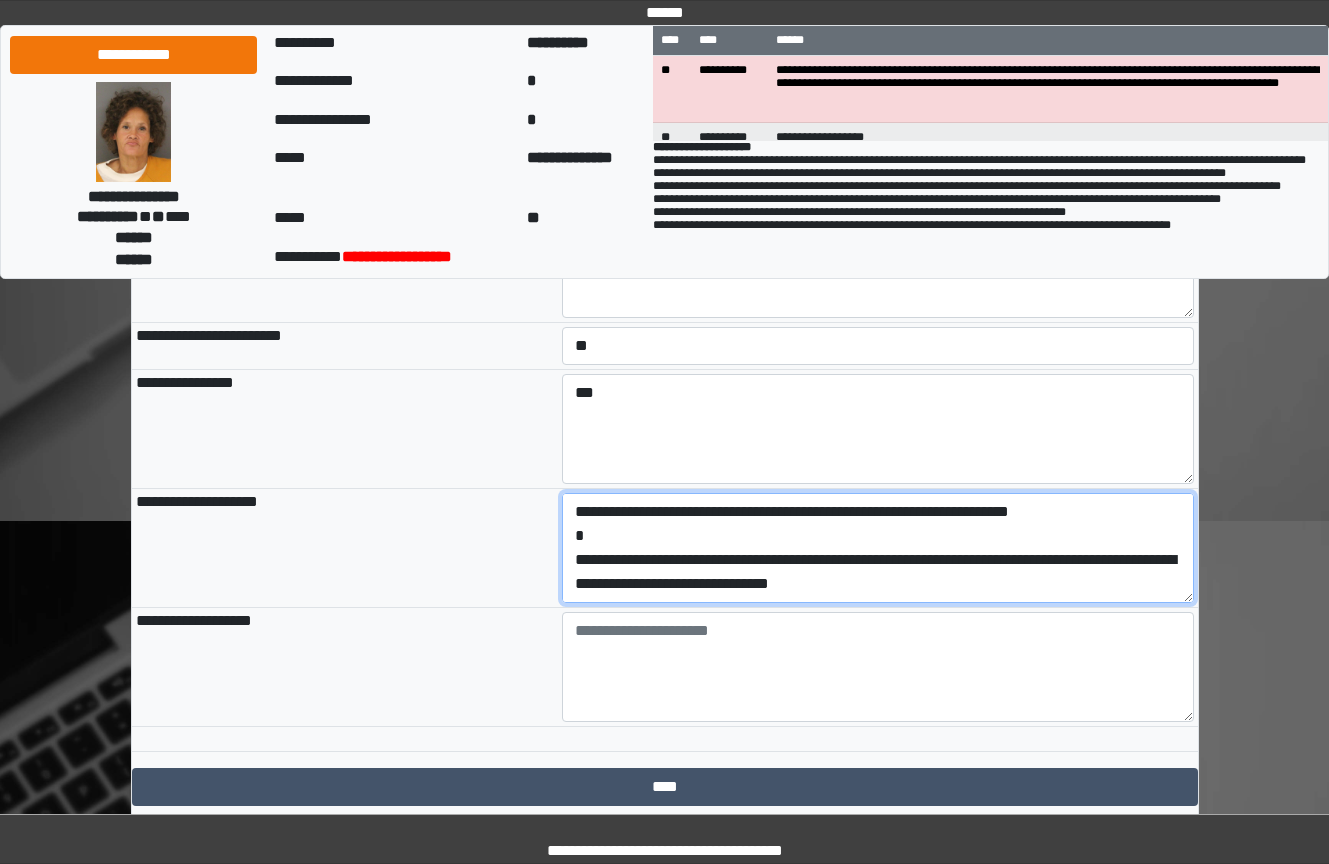 type on "**********" 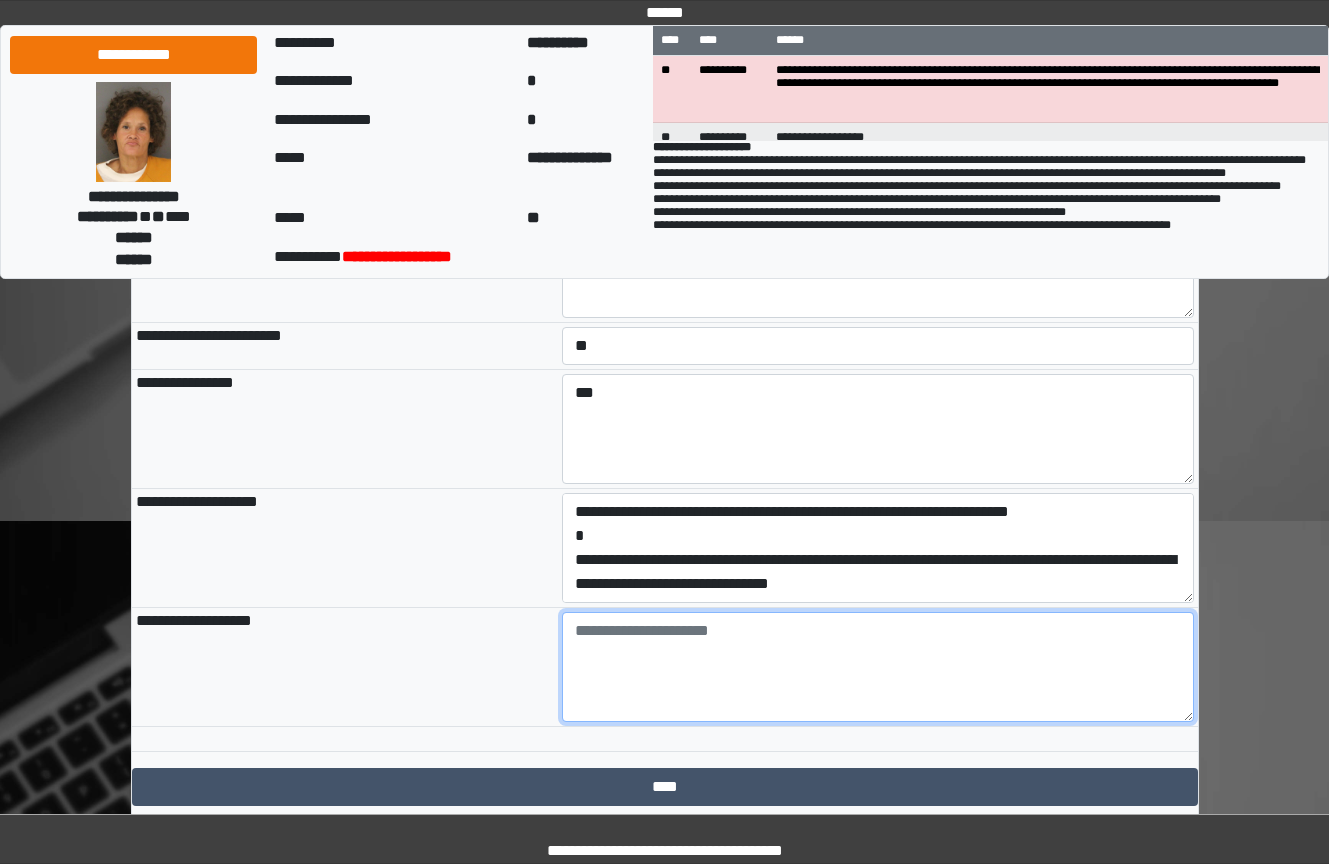 click at bounding box center [878, 667] 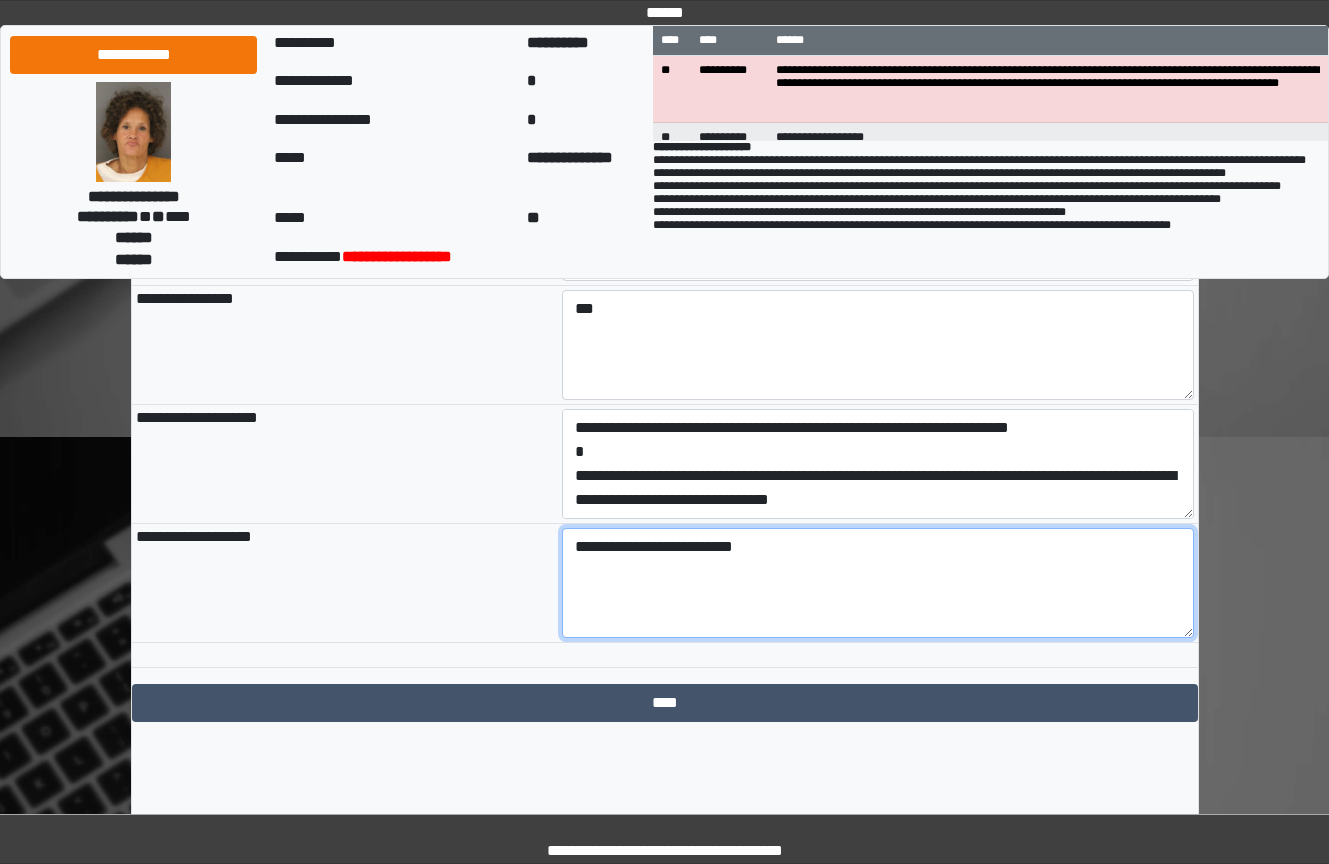 scroll, scrollTop: 2228, scrollLeft: 0, axis: vertical 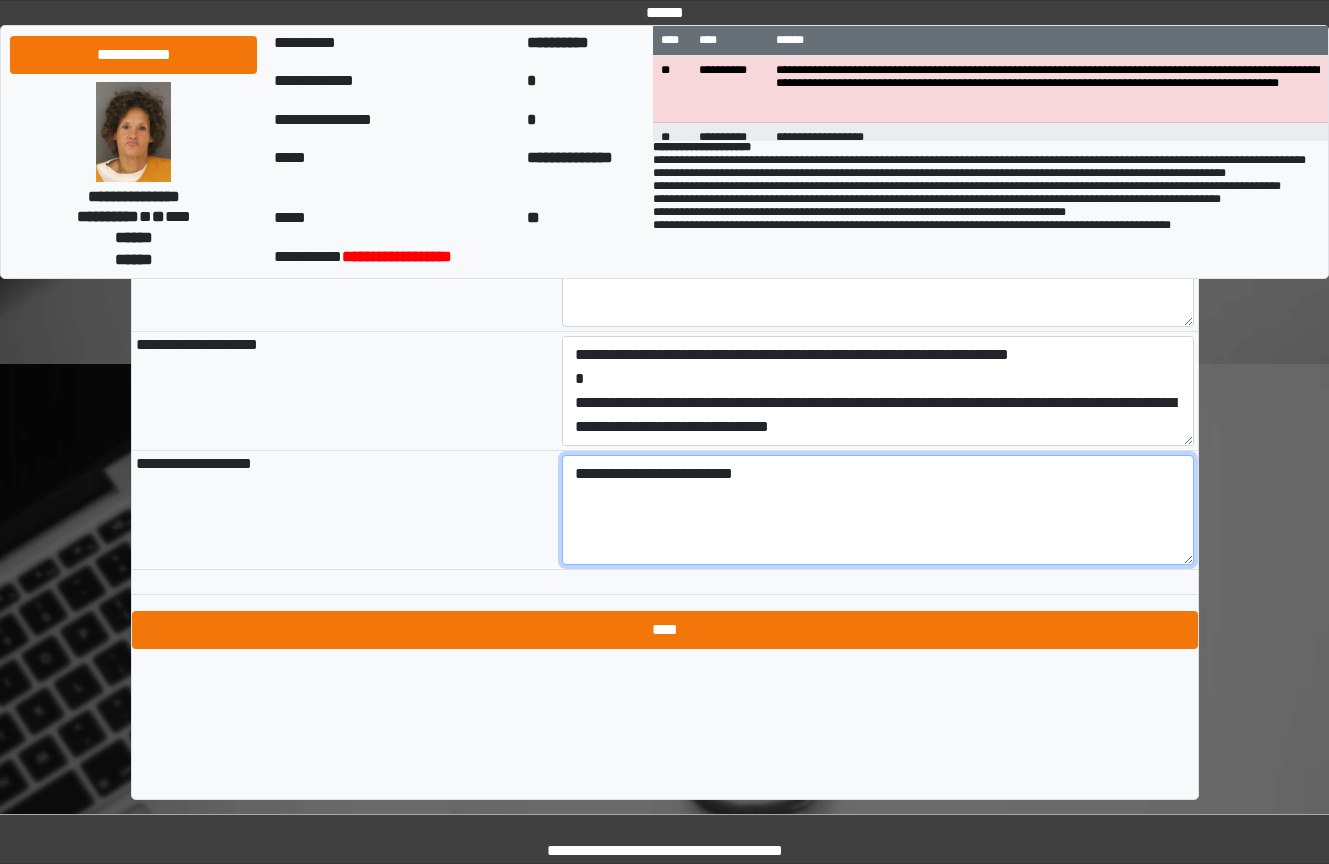 type on "**********" 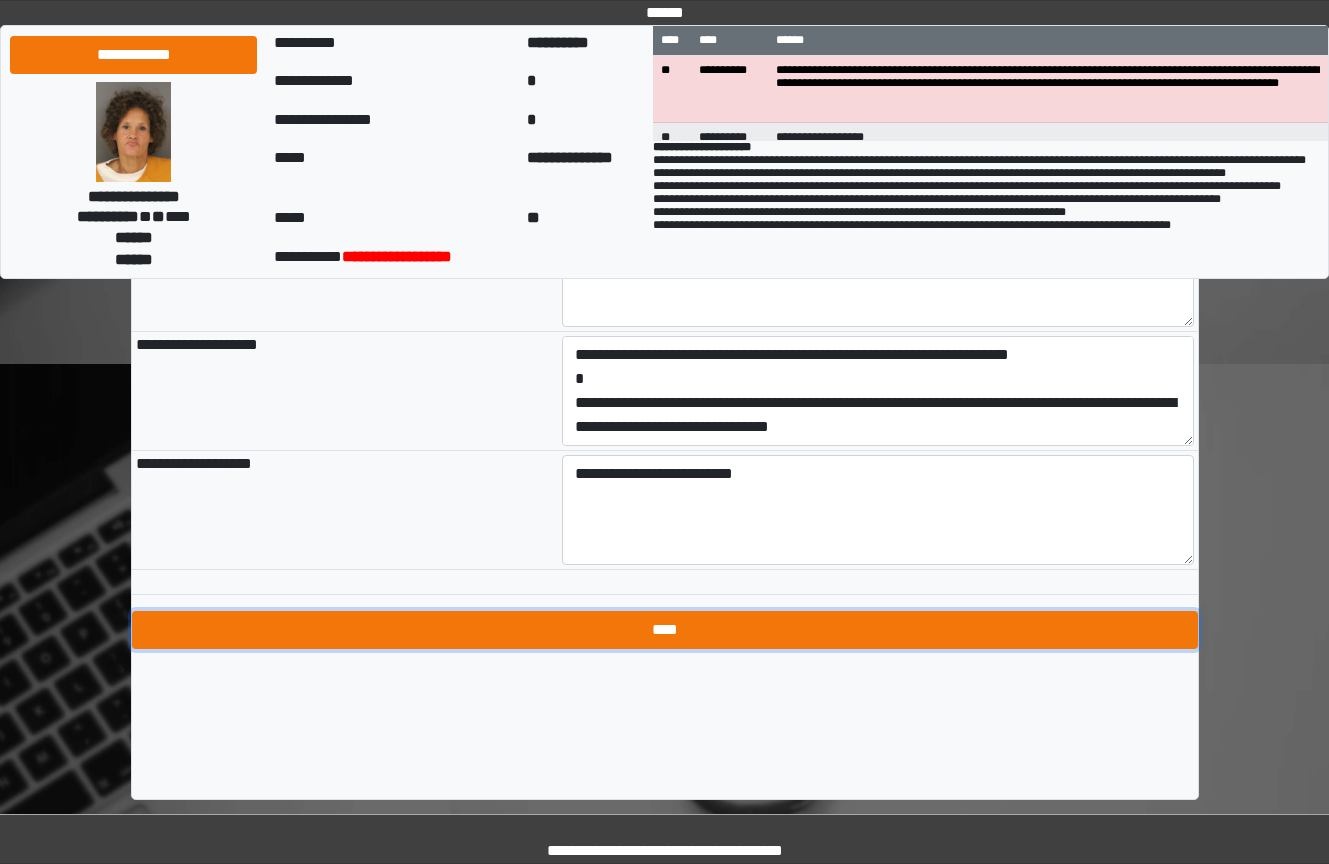 click on "****" at bounding box center (665, 630) 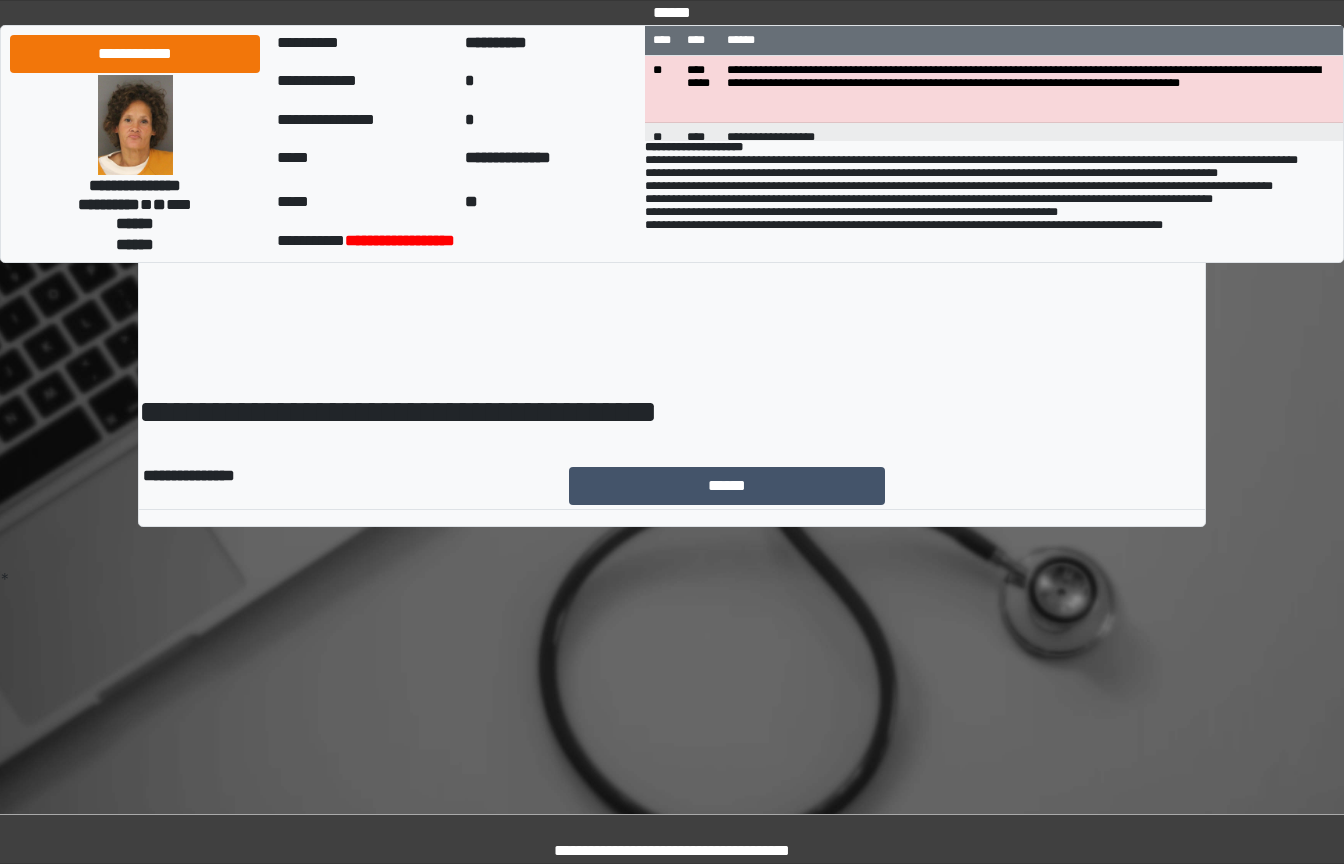 scroll, scrollTop: 0, scrollLeft: 0, axis: both 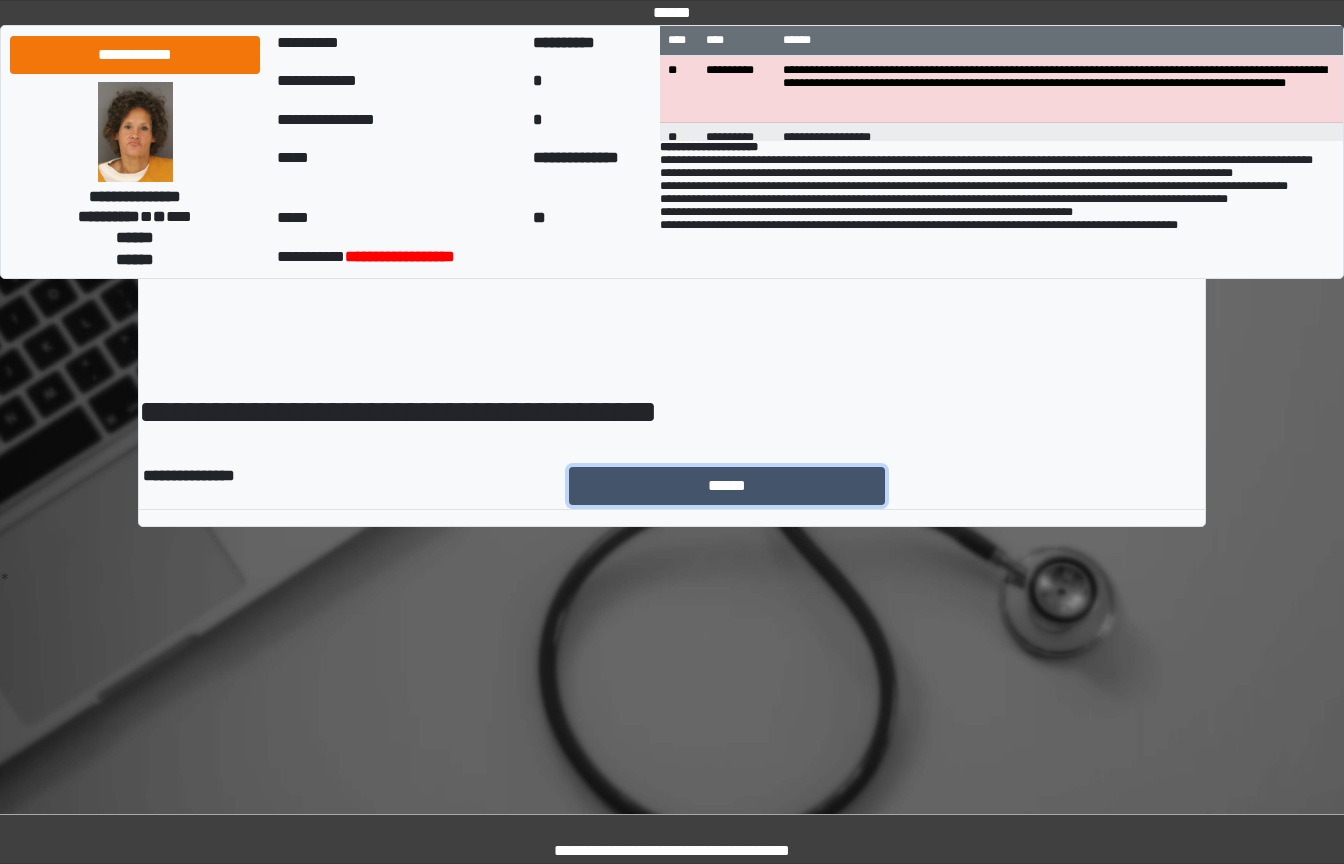 click on "******" at bounding box center [727, 486] 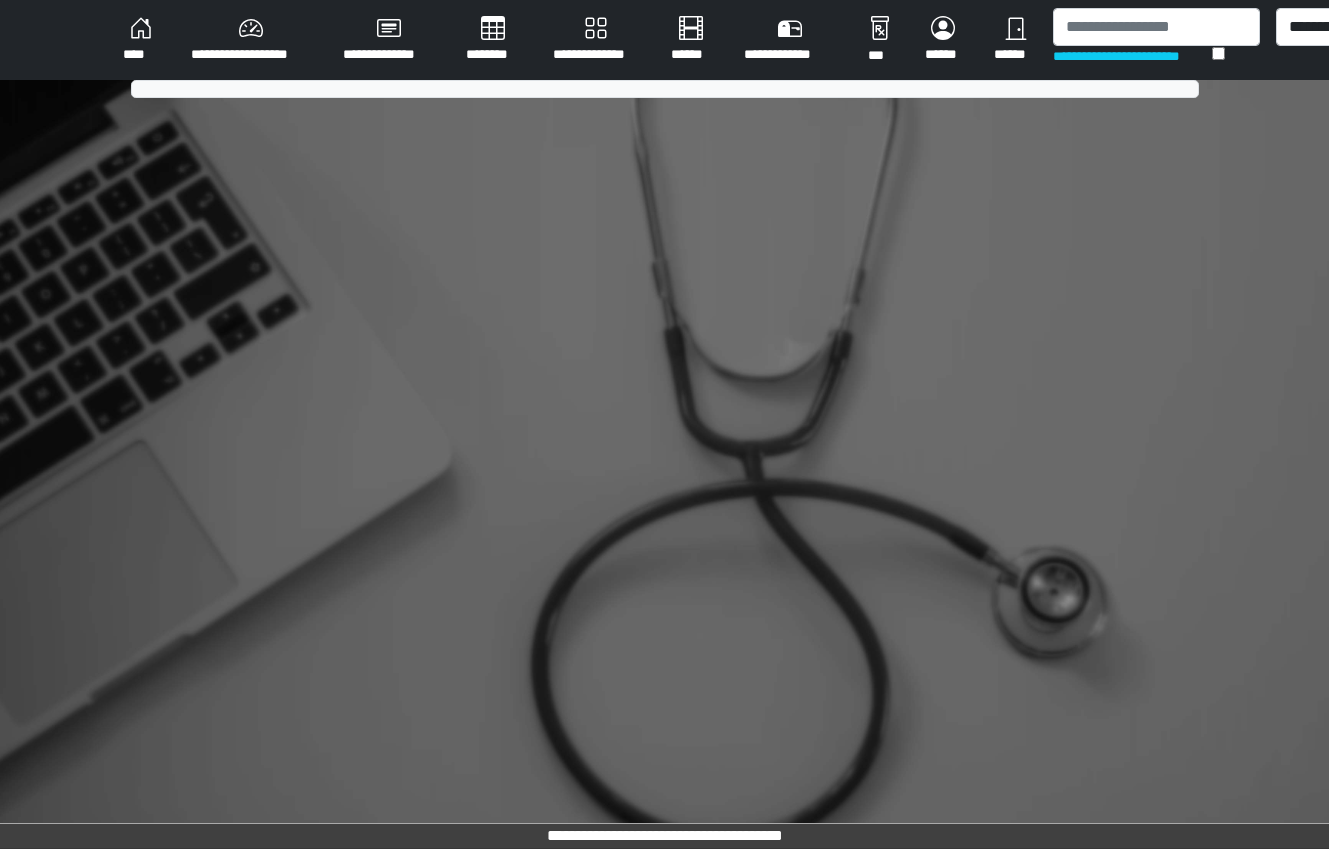 scroll, scrollTop: 0, scrollLeft: 0, axis: both 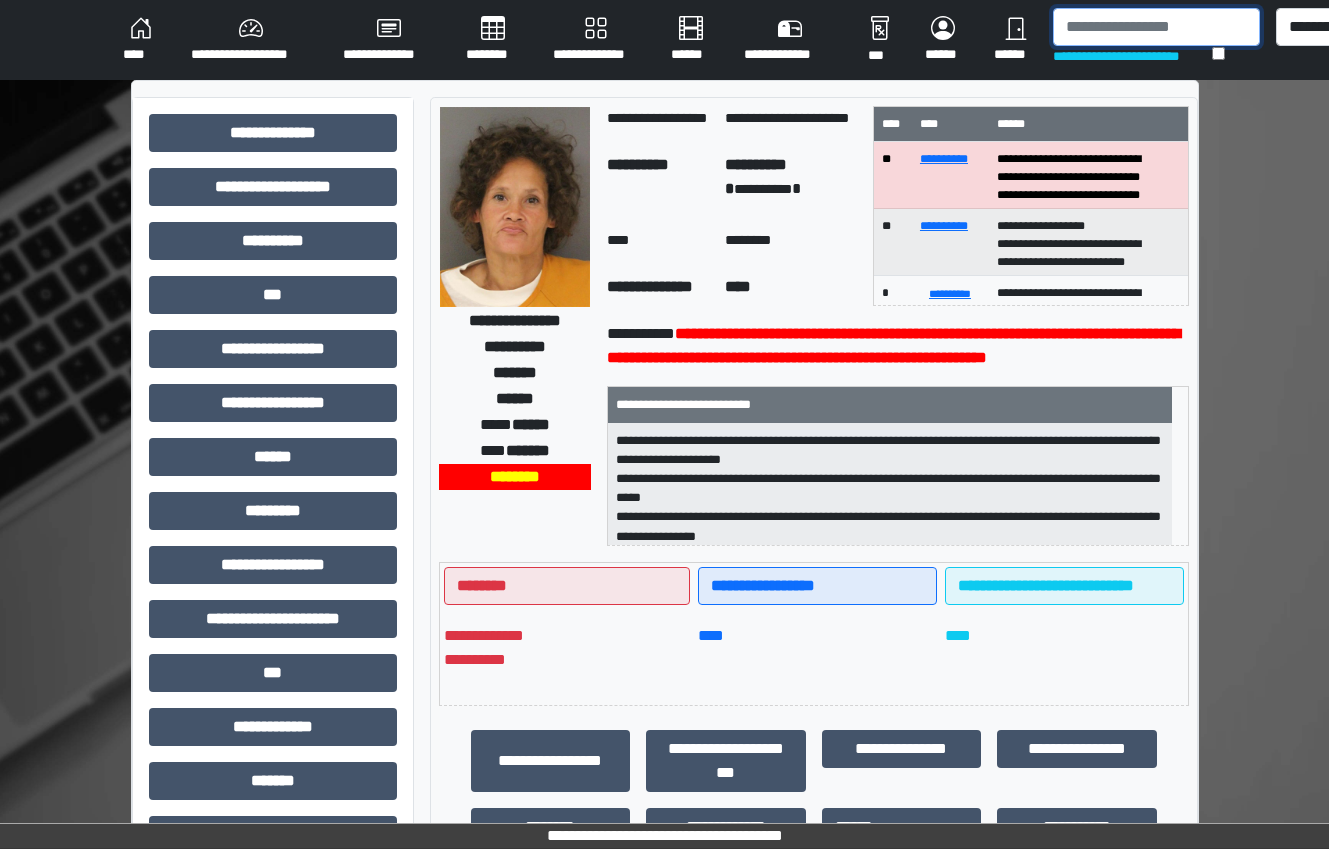 click at bounding box center (1156, 27) 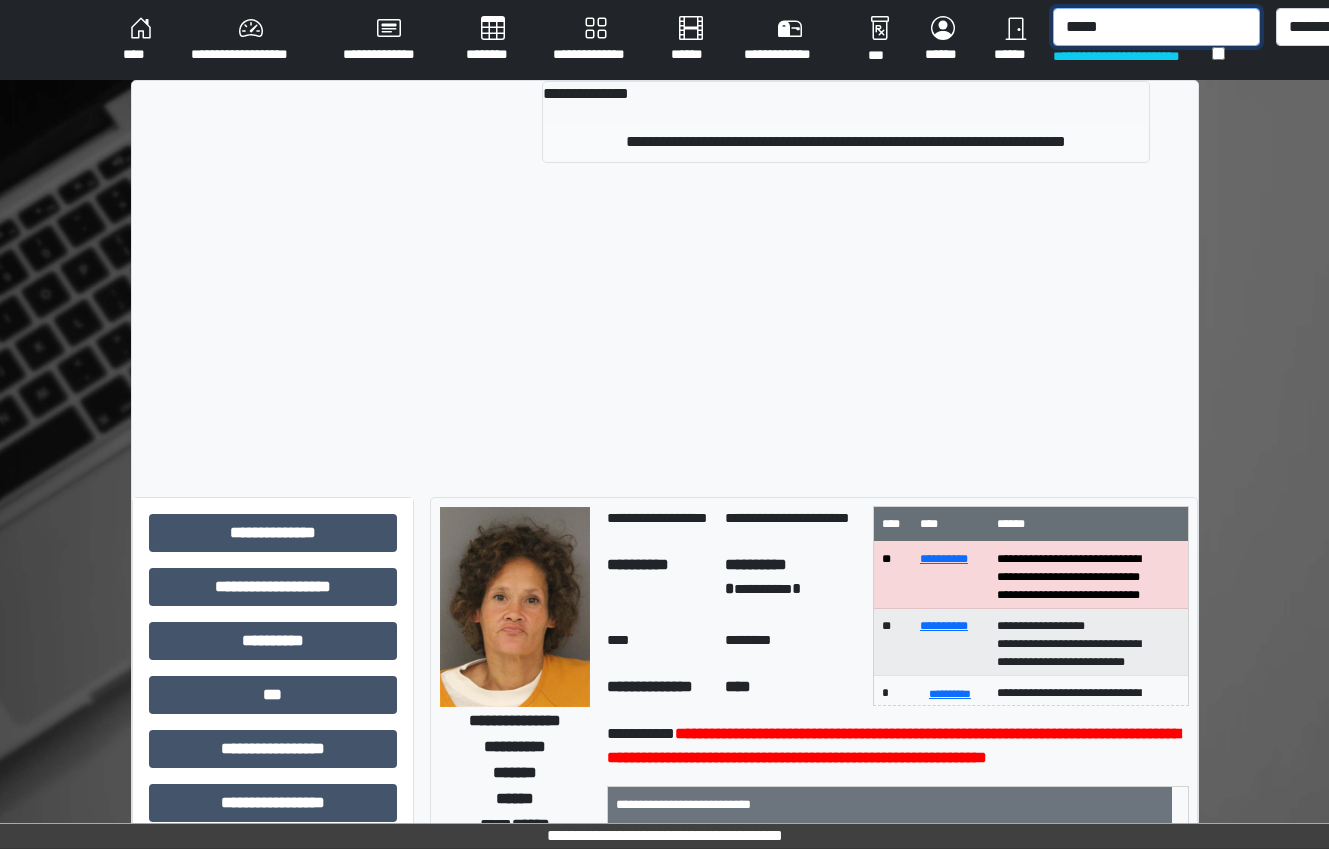 type on "*****" 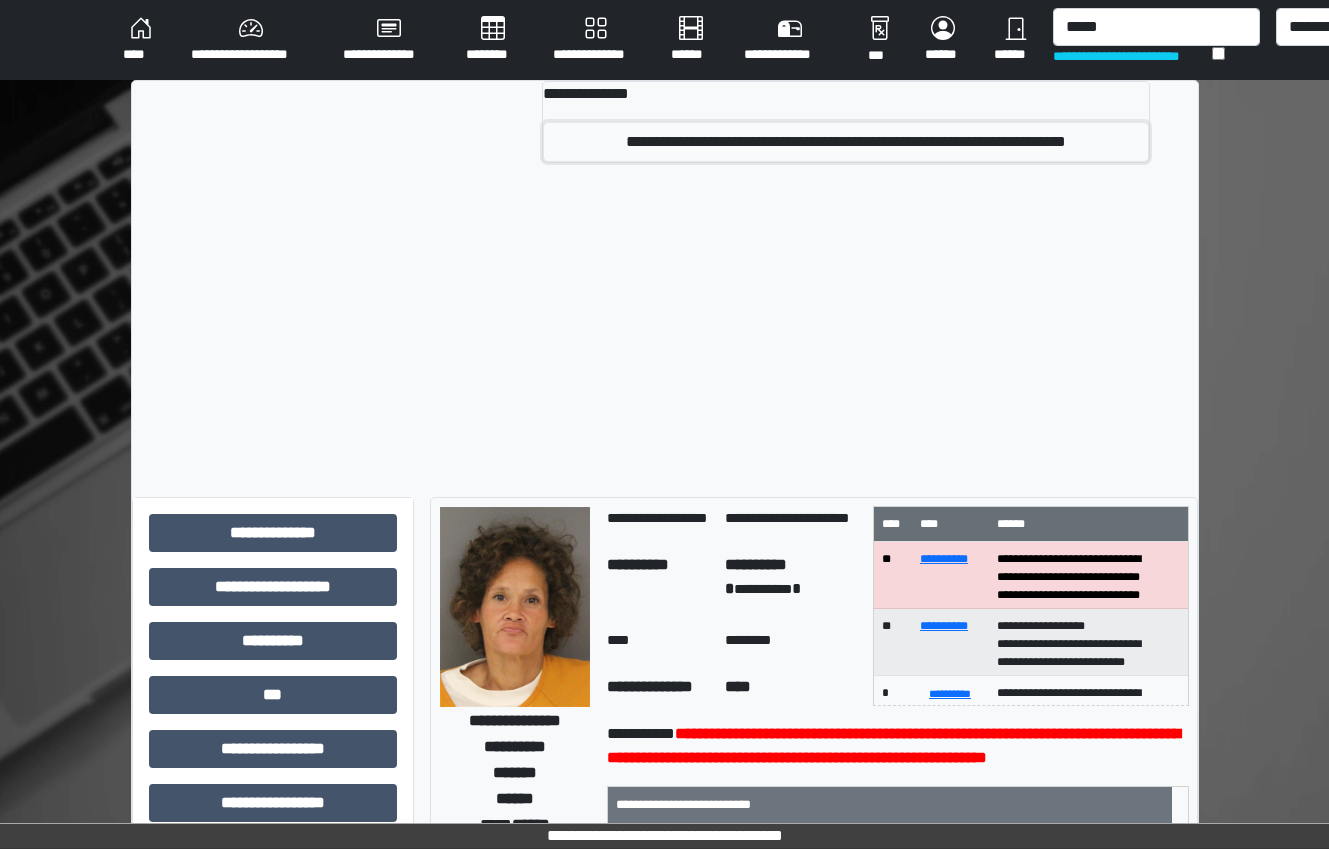 click on "**********" at bounding box center (845, 142) 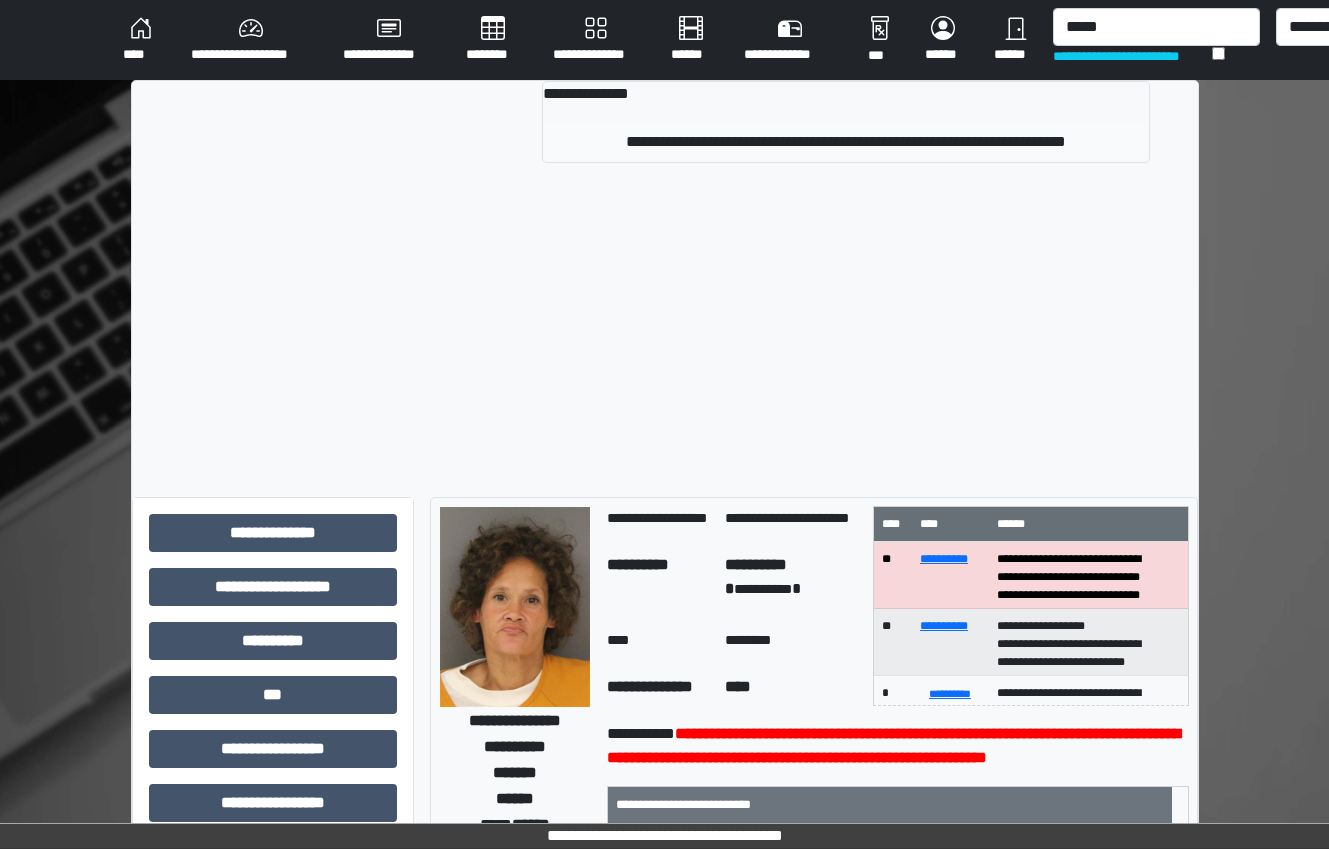 type 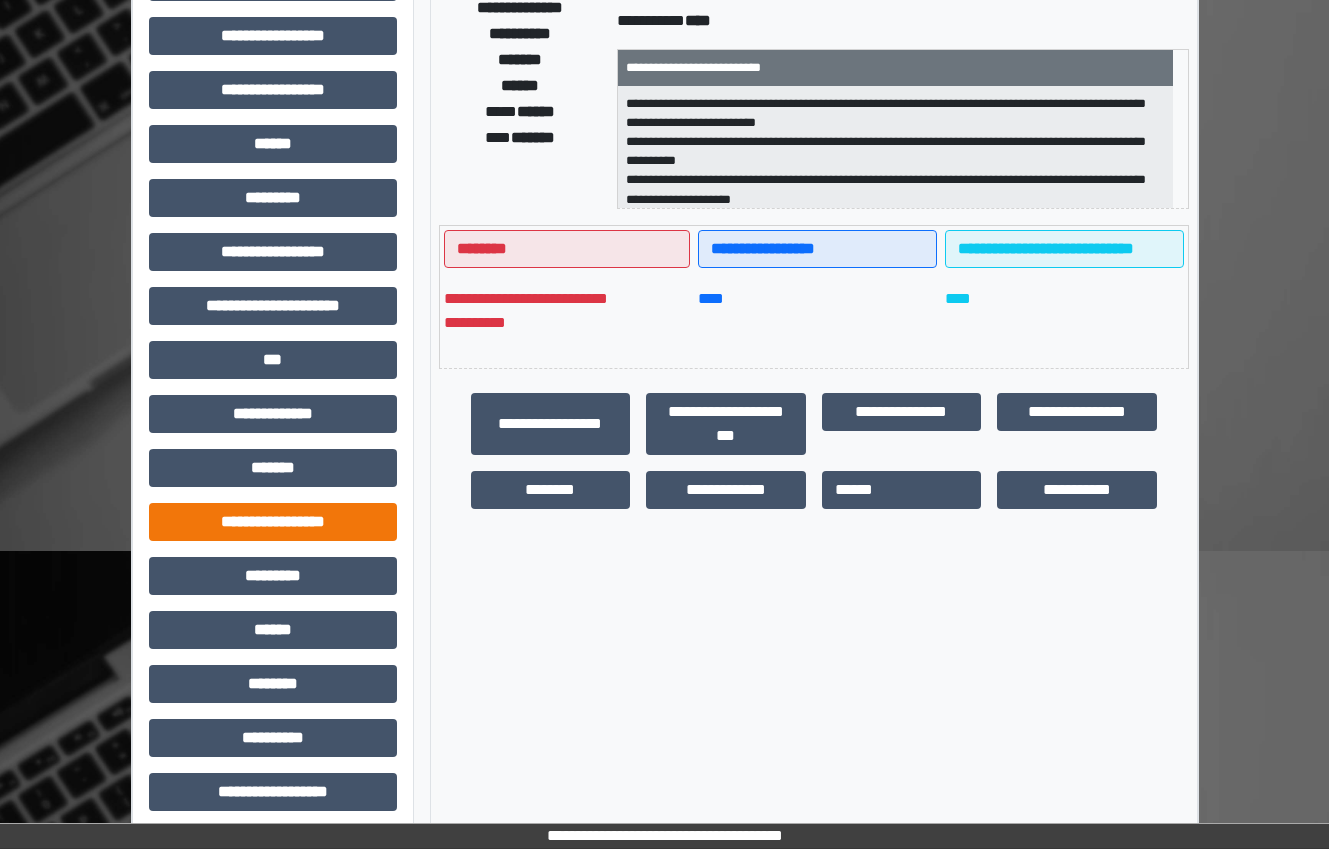 scroll, scrollTop: 325, scrollLeft: 0, axis: vertical 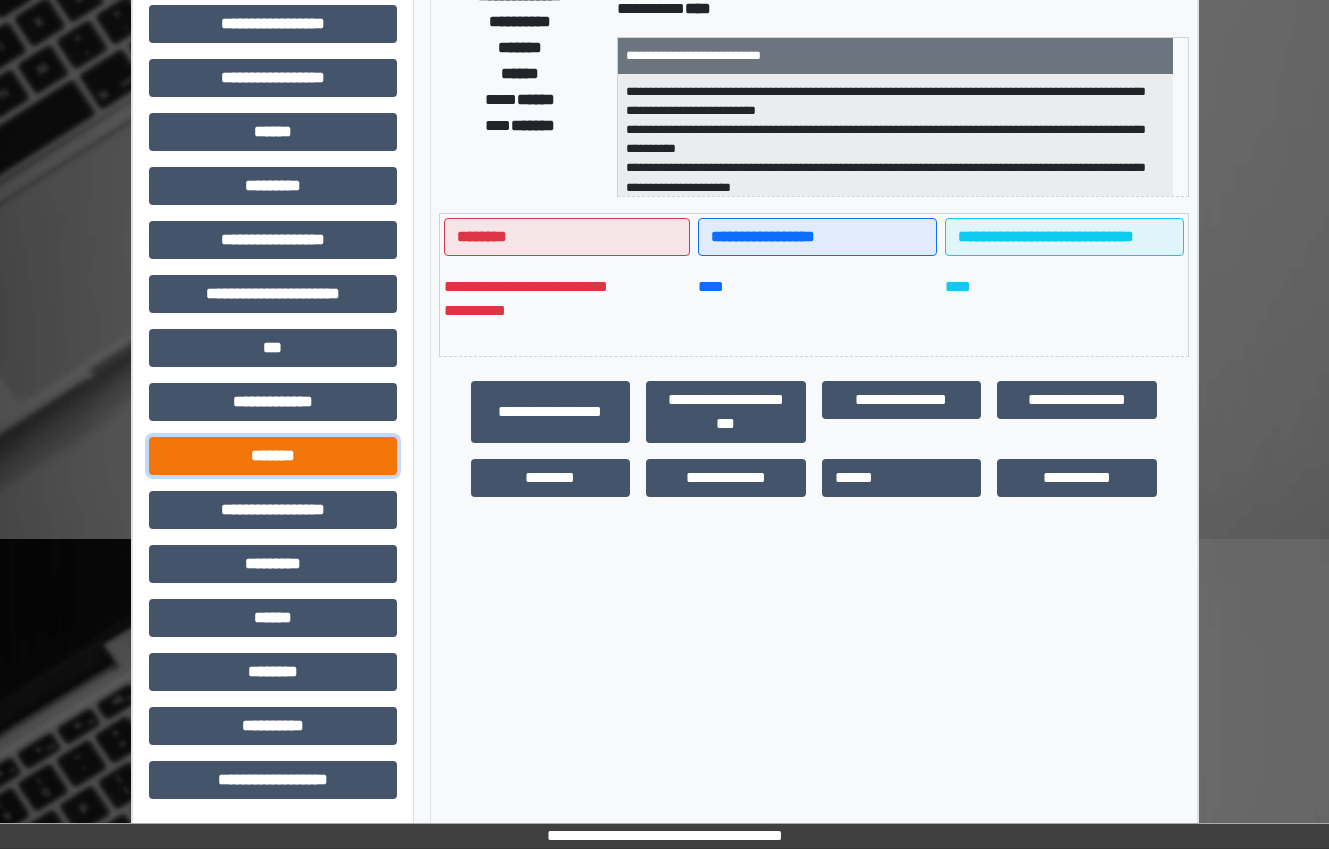 click on "*******" at bounding box center [273, 456] 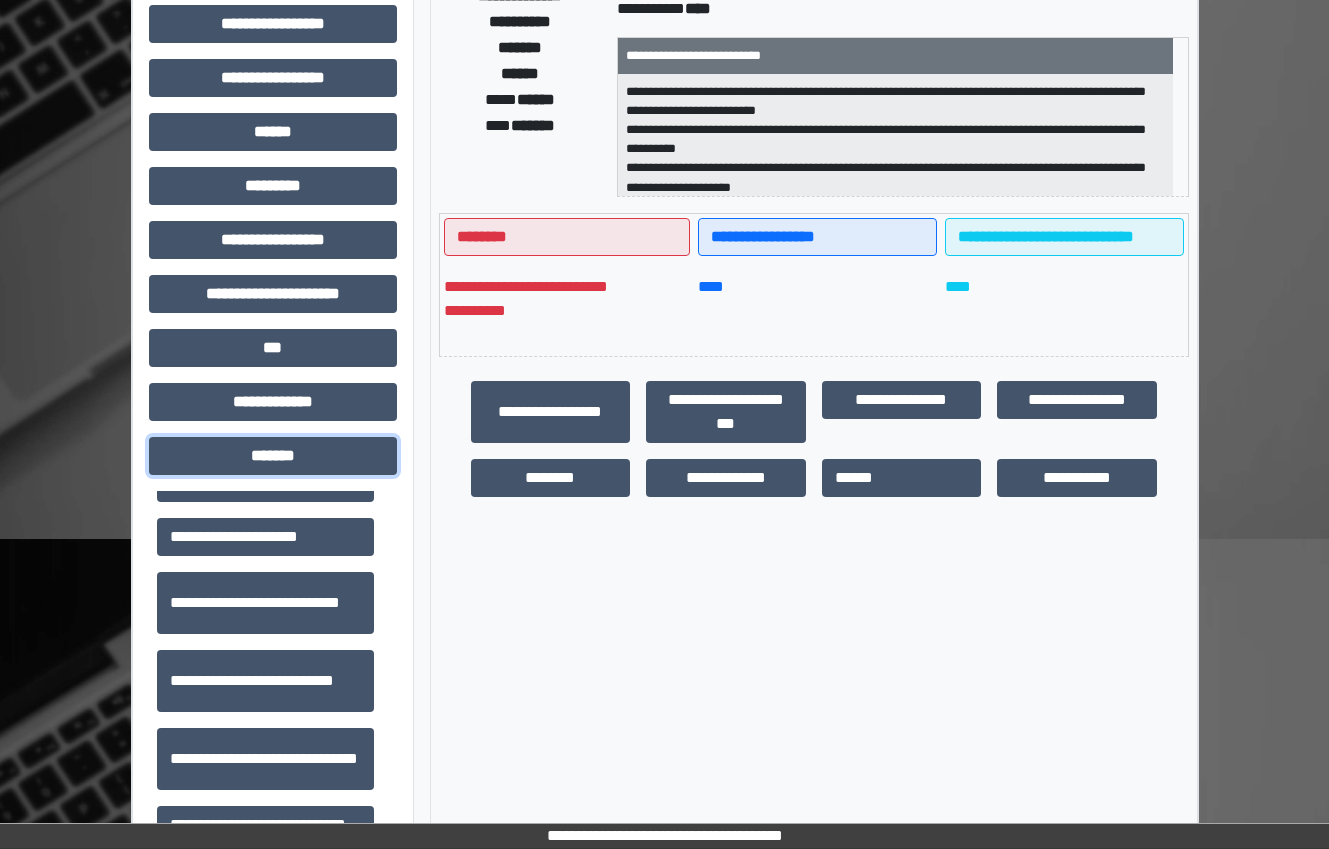 scroll, scrollTop: 700, scrollLeft: 0, axis: vertical 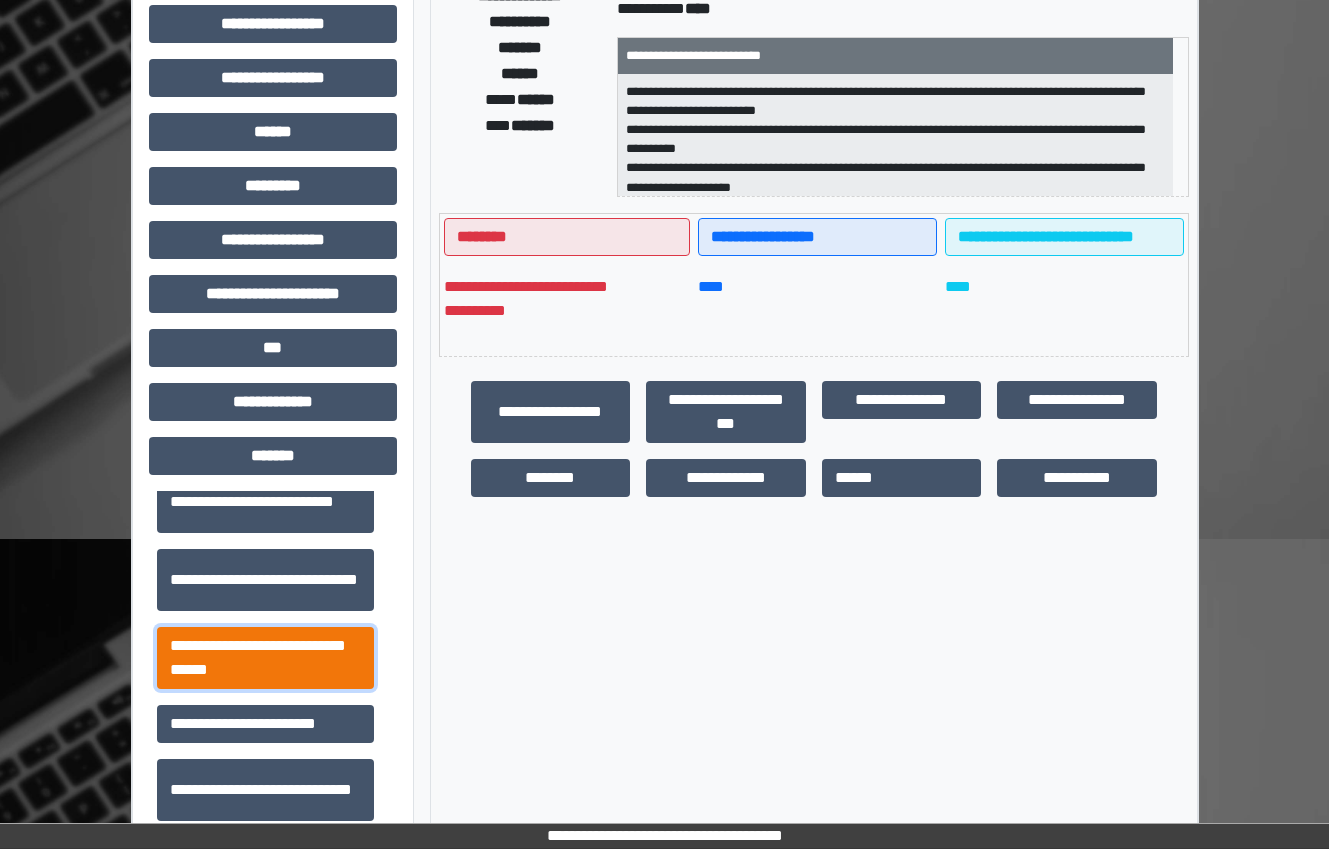 click on "**********" at bounding box center [265, 658] 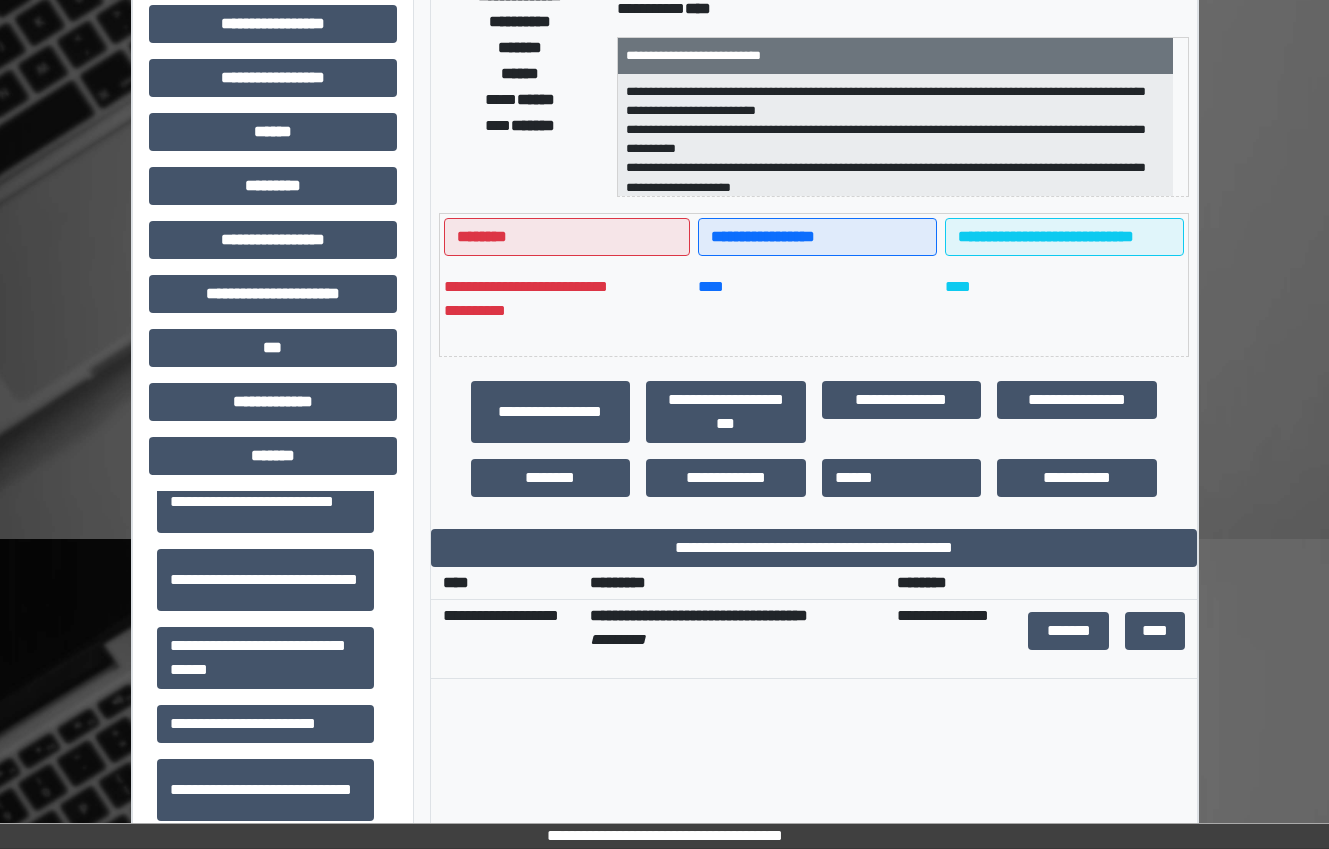 click on "*********" at bounding box center [739, 583] 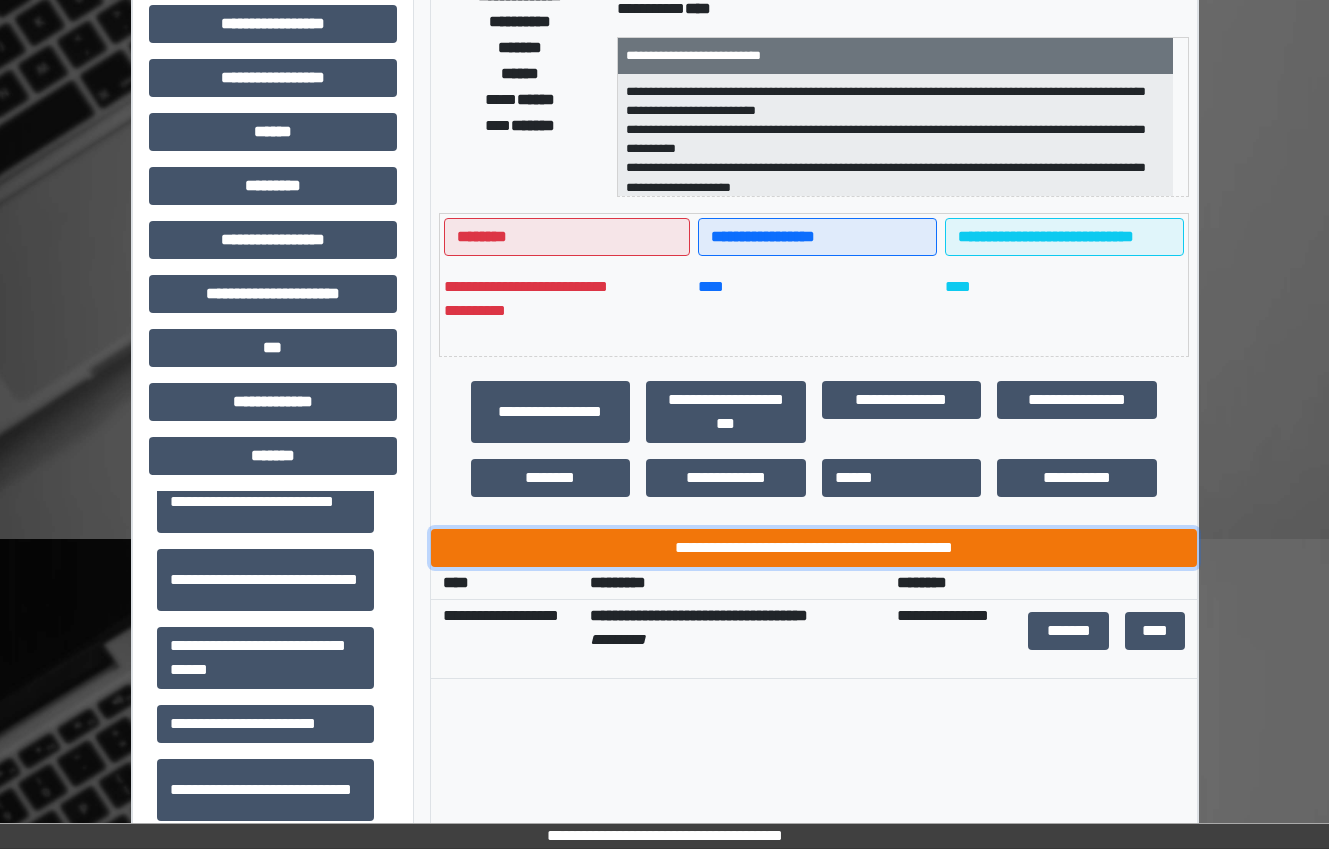 click on "**********" at bounding box center (814, 548) 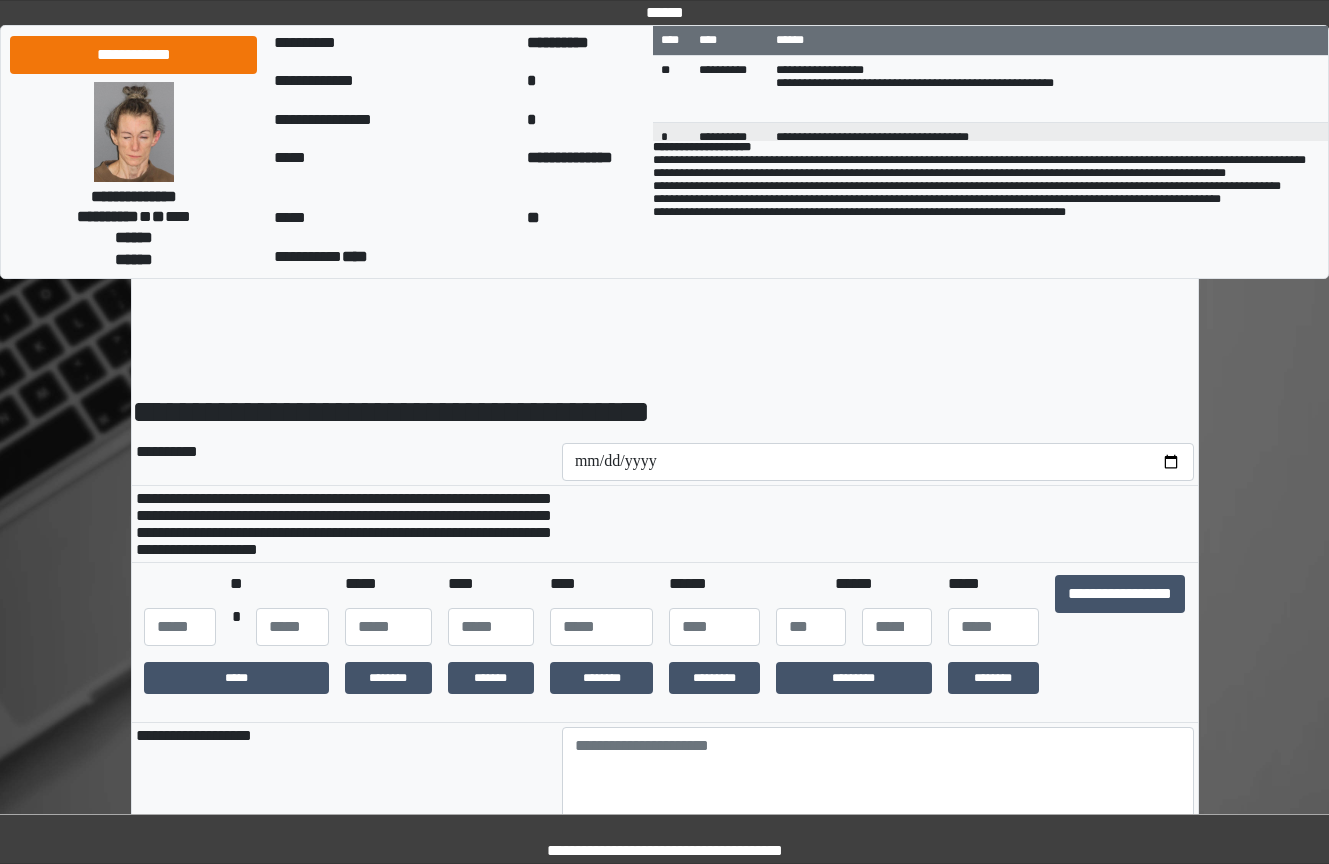 scroll, scrollTop: 0, scrollLeft: 0, axis: both 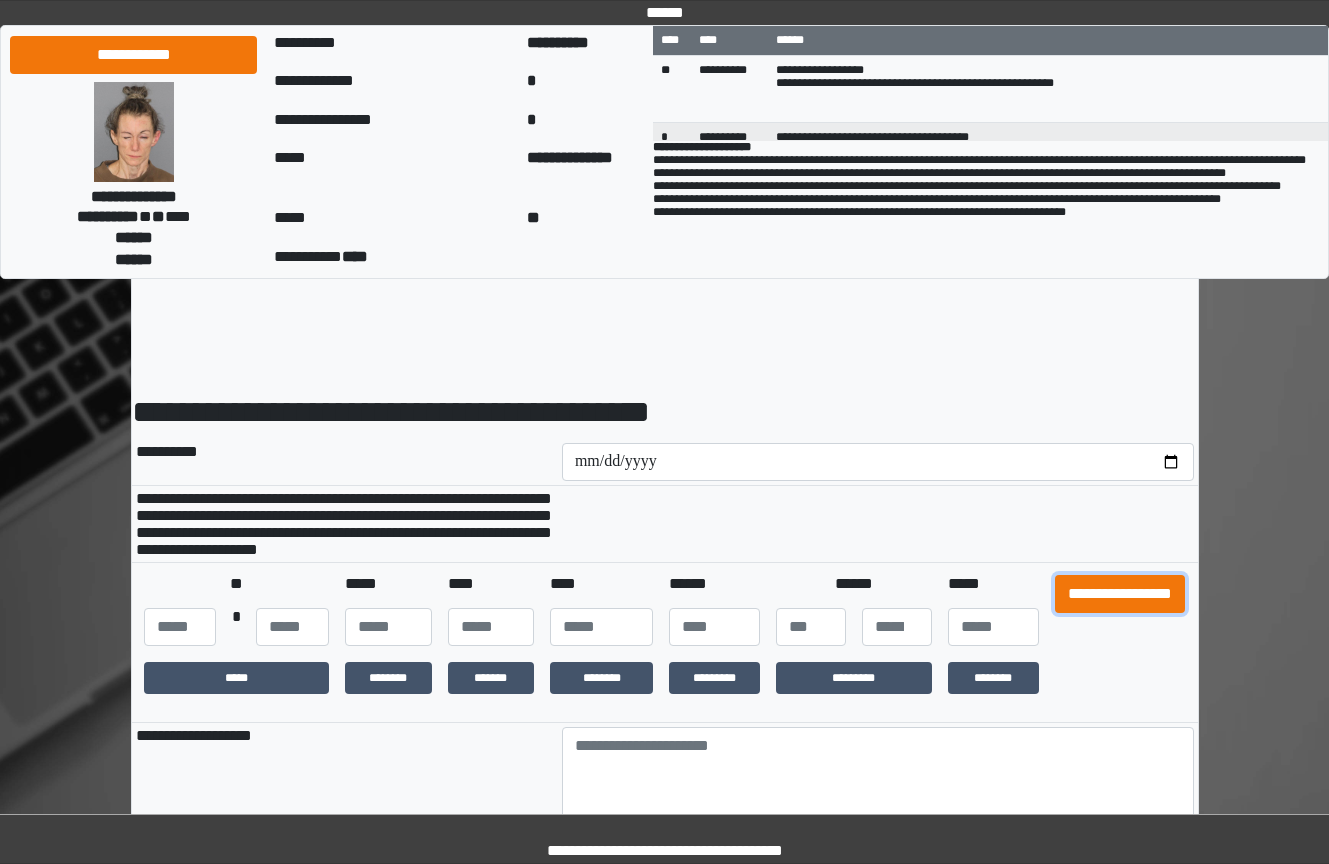 click on "**********" at bounding box center [1120, 594] 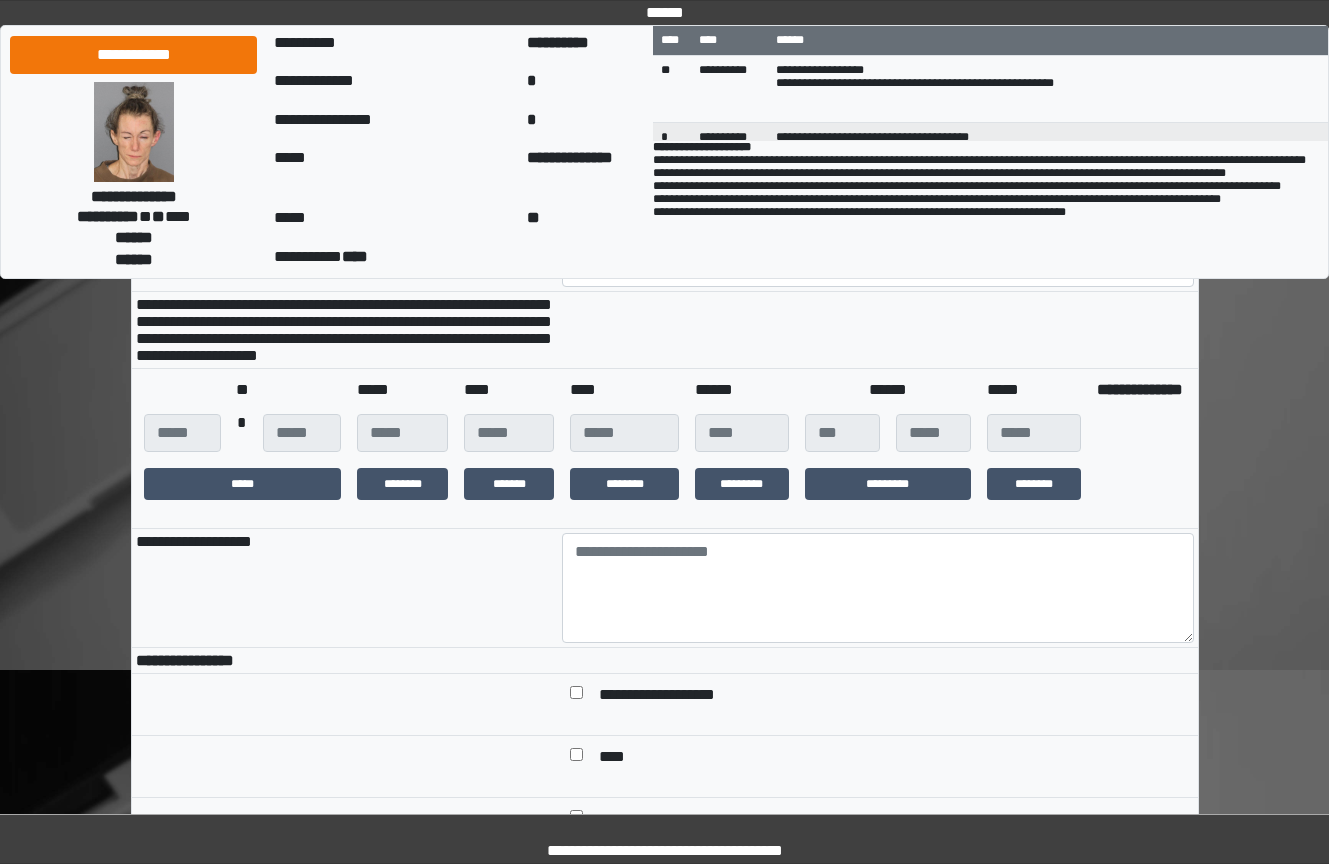 scroll, scrollTop: 200, scrollLeft: 0, axis: vertical 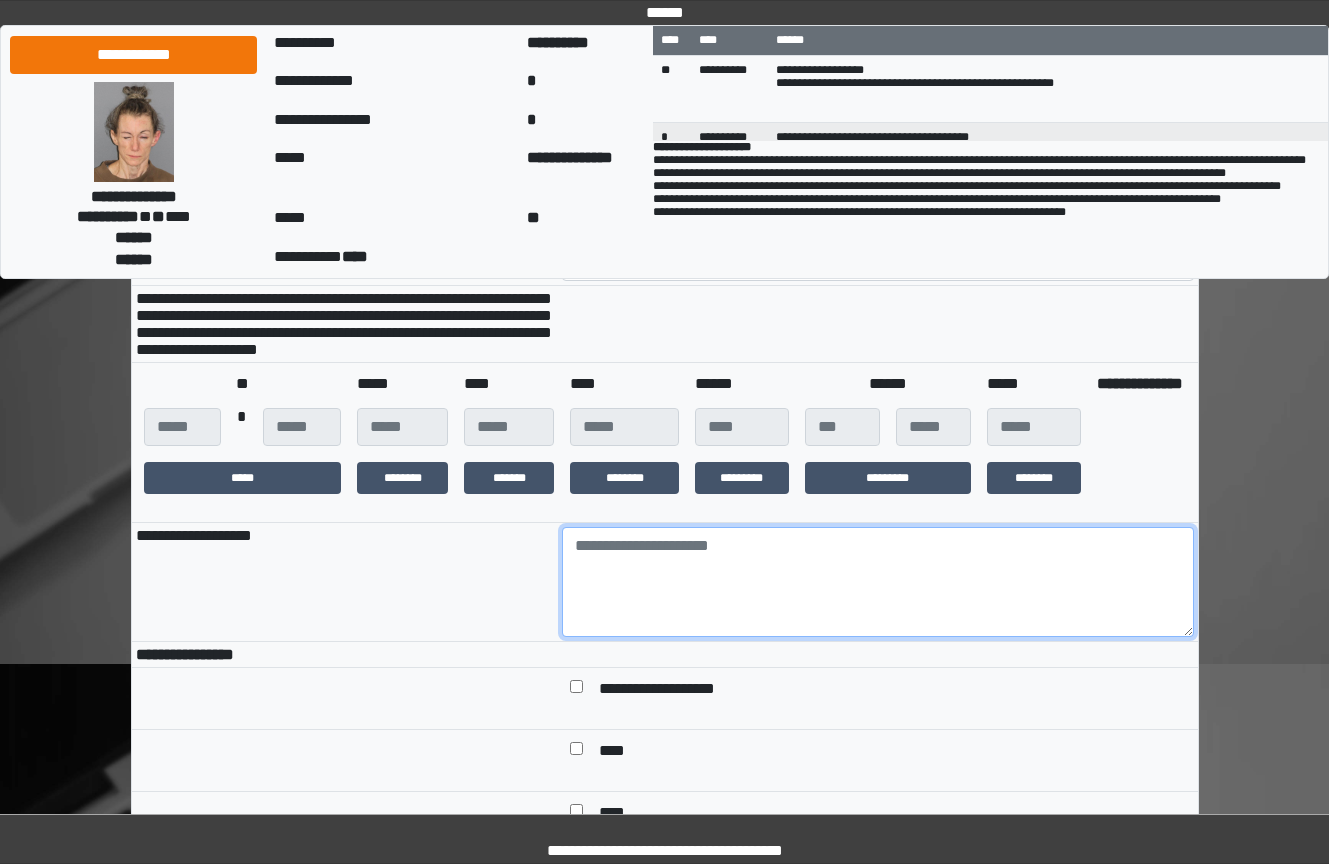 drag, startPoint x: 701, startPoint y: 569, endPoint x: 692, endPoint y: 594, distance: 26.57066 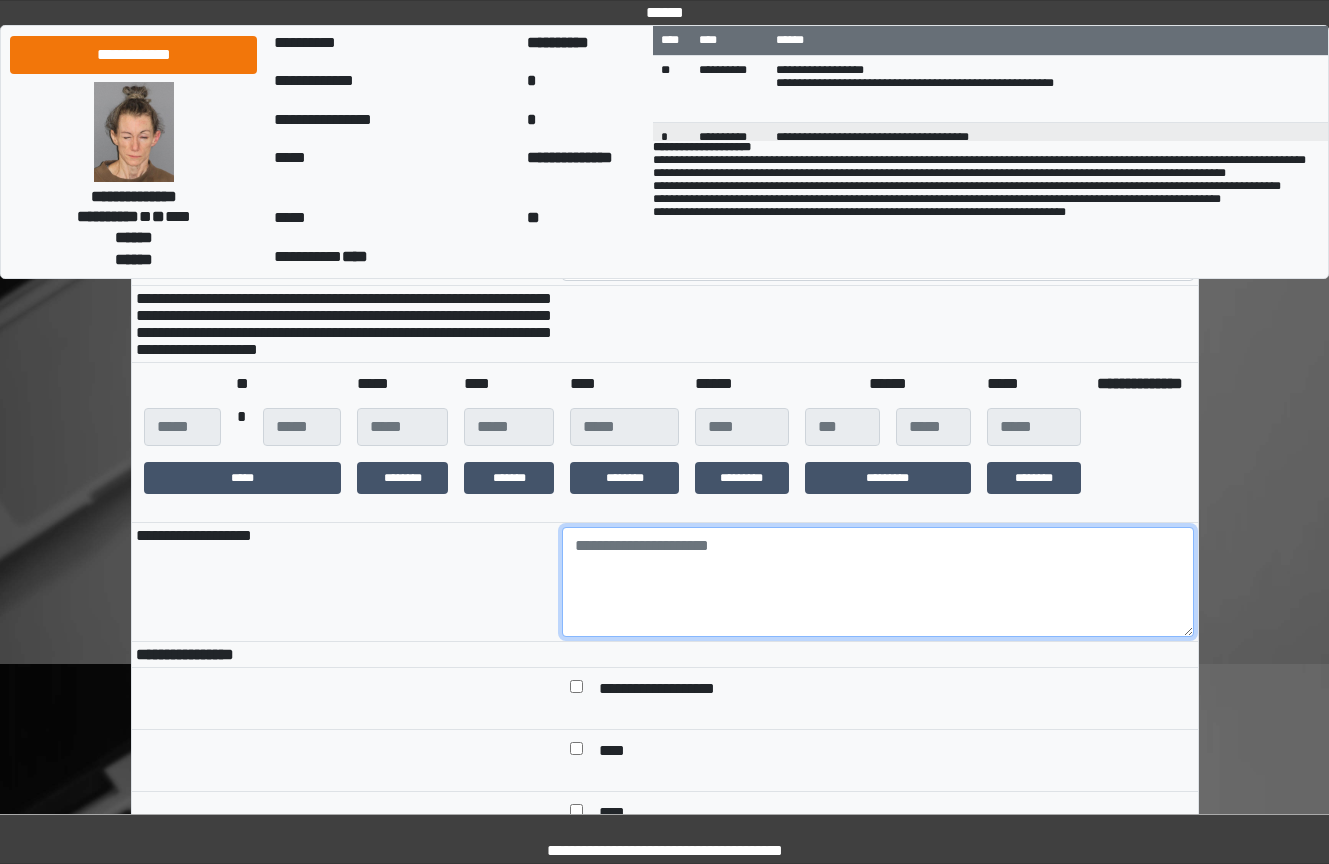 paste on "**********" 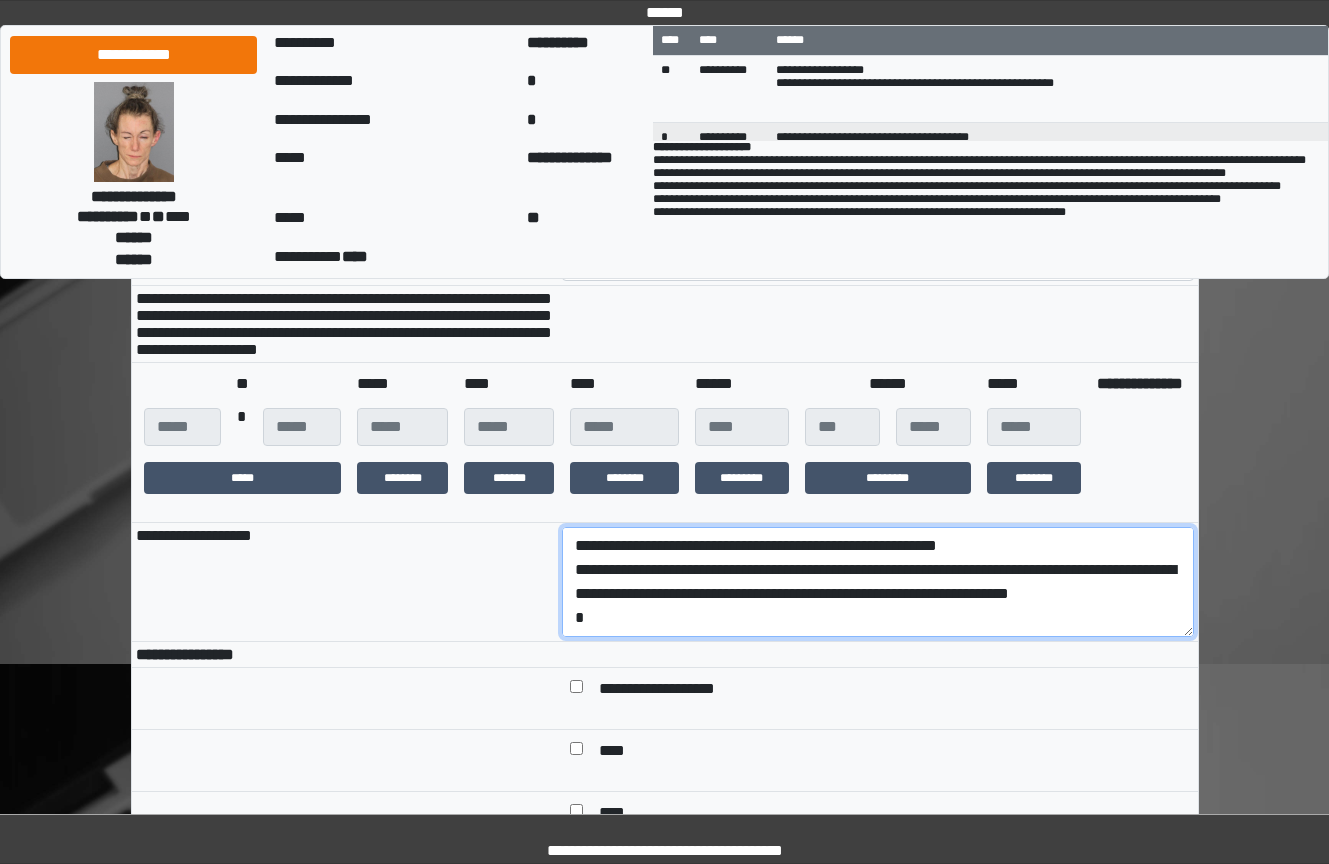 scroll, scrollTop: 185, scrollLeft: 0, axis: vertical 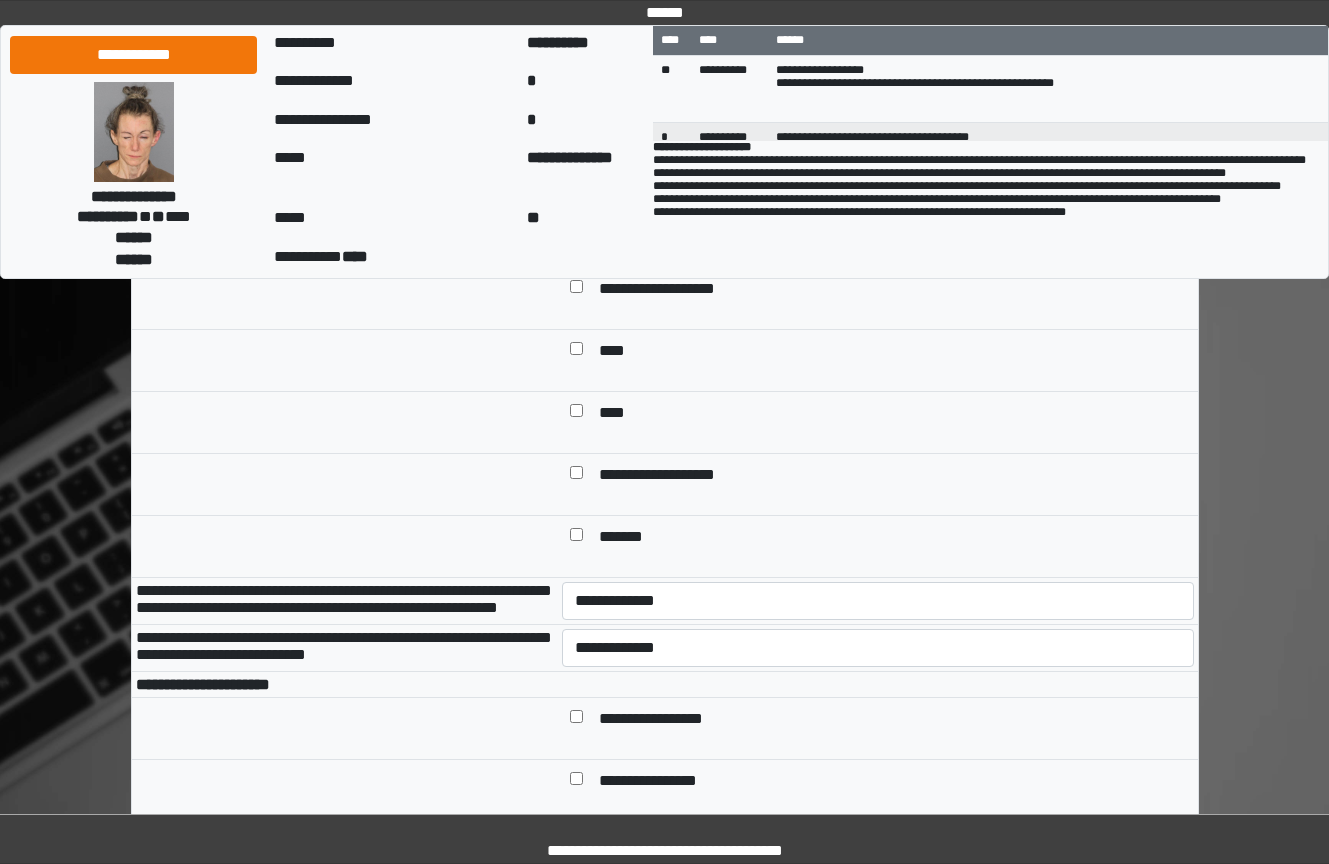 type on "**********" 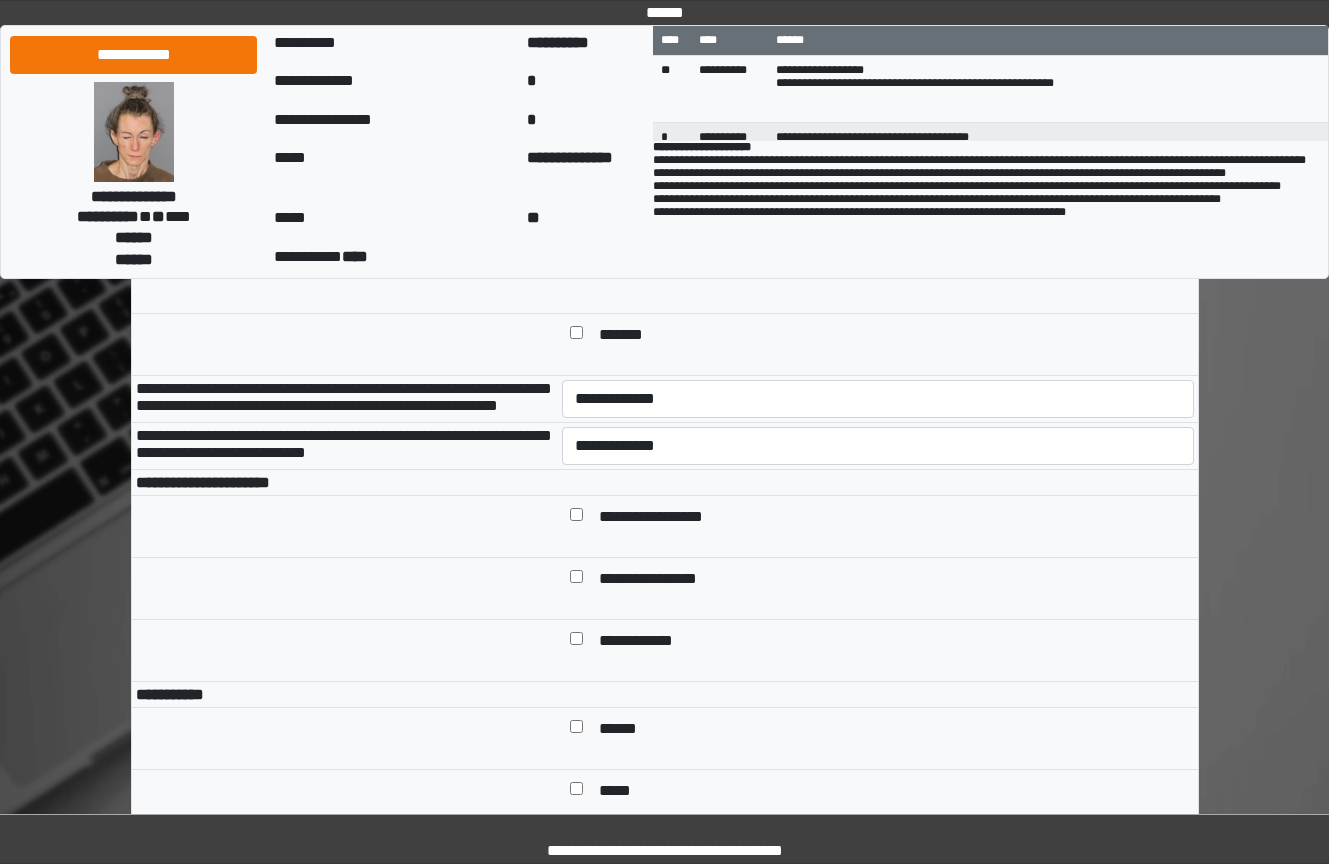 scroll, scrollTop: 800, scrollLeft: 0, axis: vertical 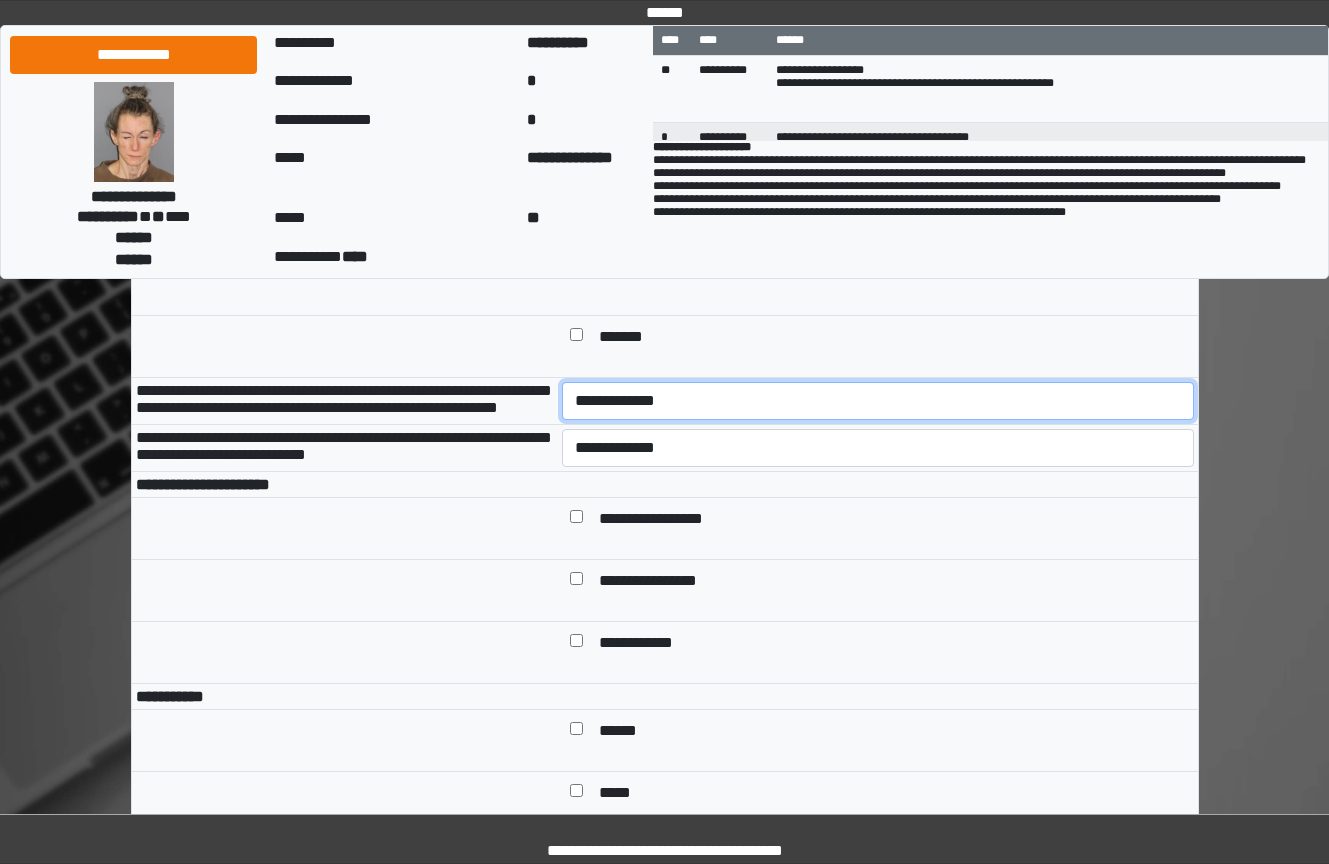 click on "**********" at bounding box center [878, 401] 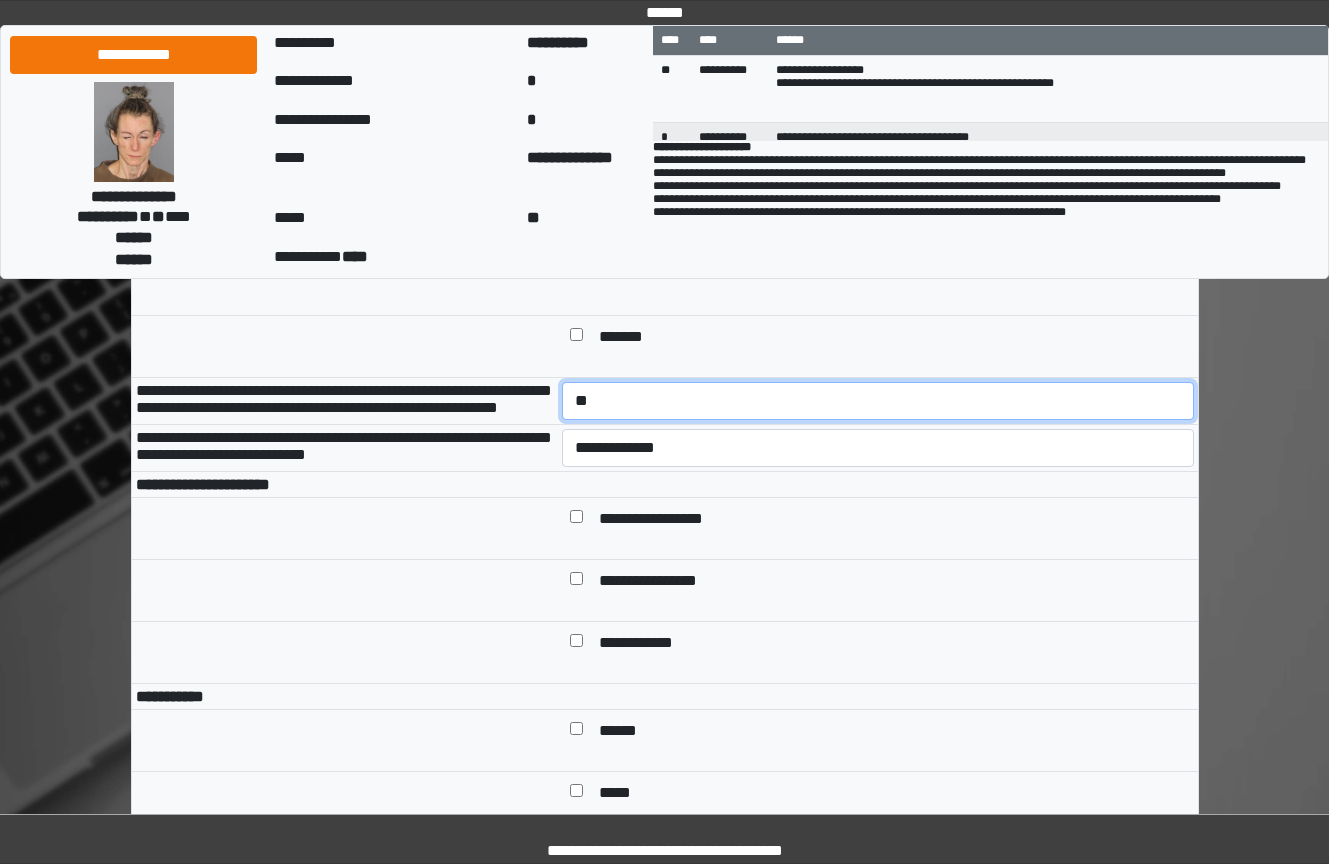 click on "**********" at bounding box center (878, 401) 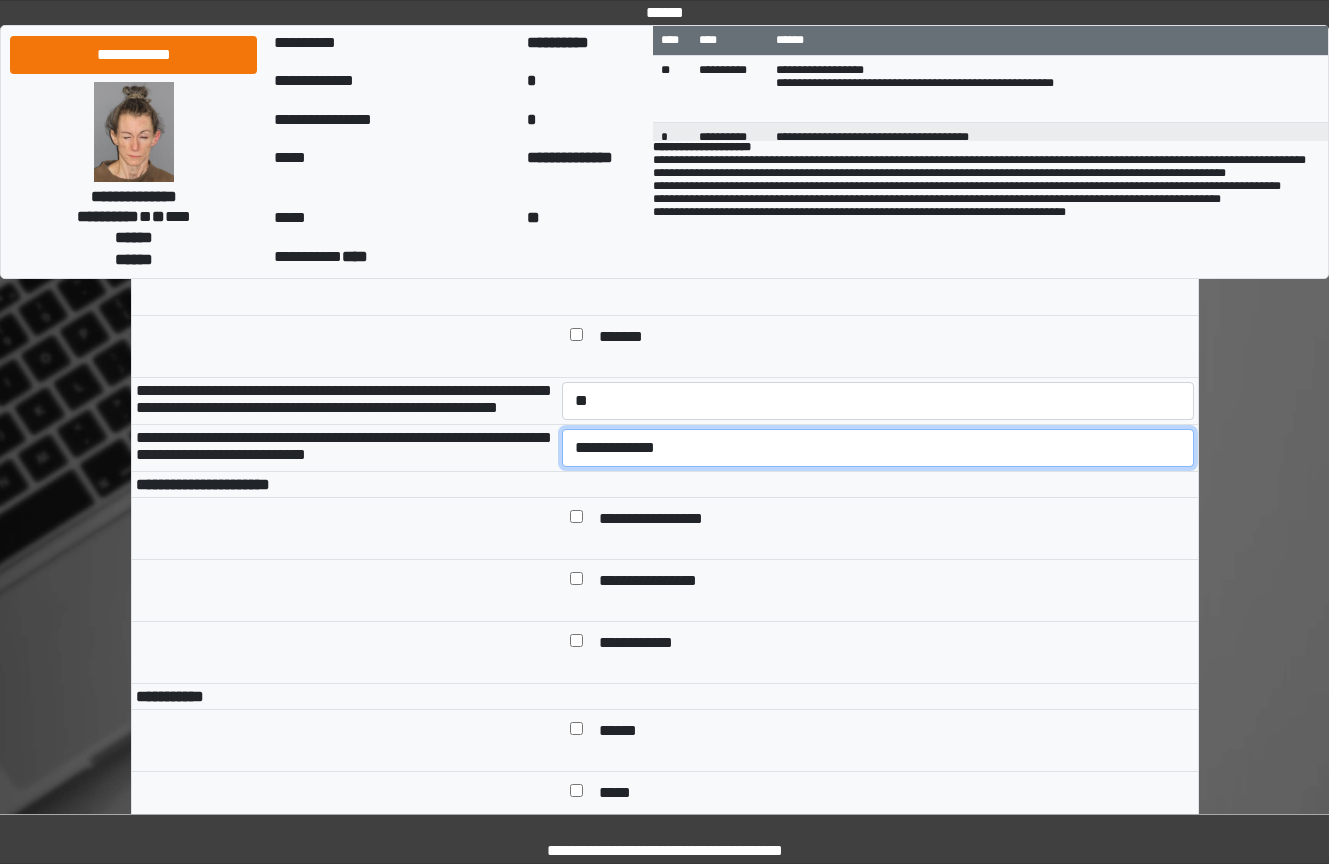 click on "**********" at bounding box center (878, 448) 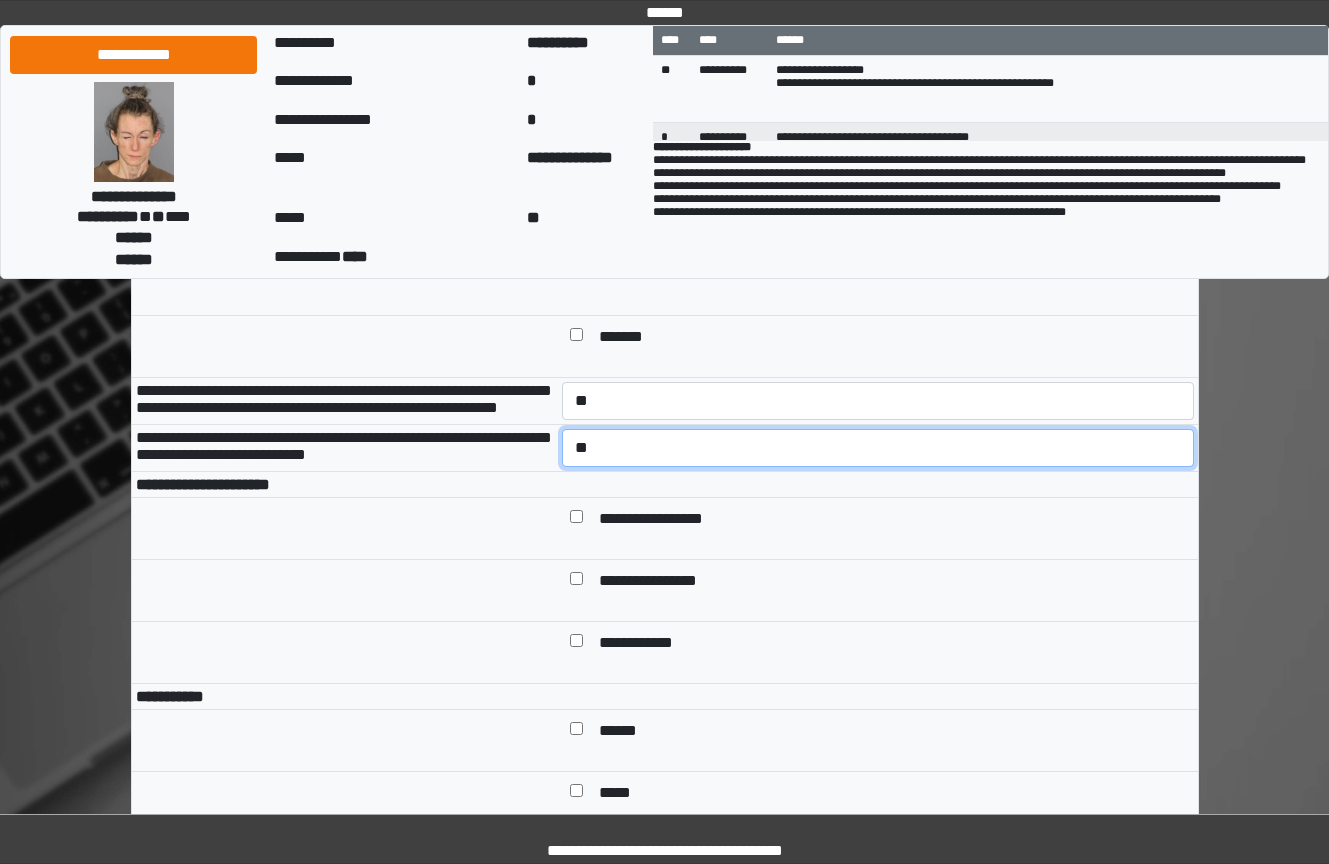 click on "**********" at bounding box center [878, 448] 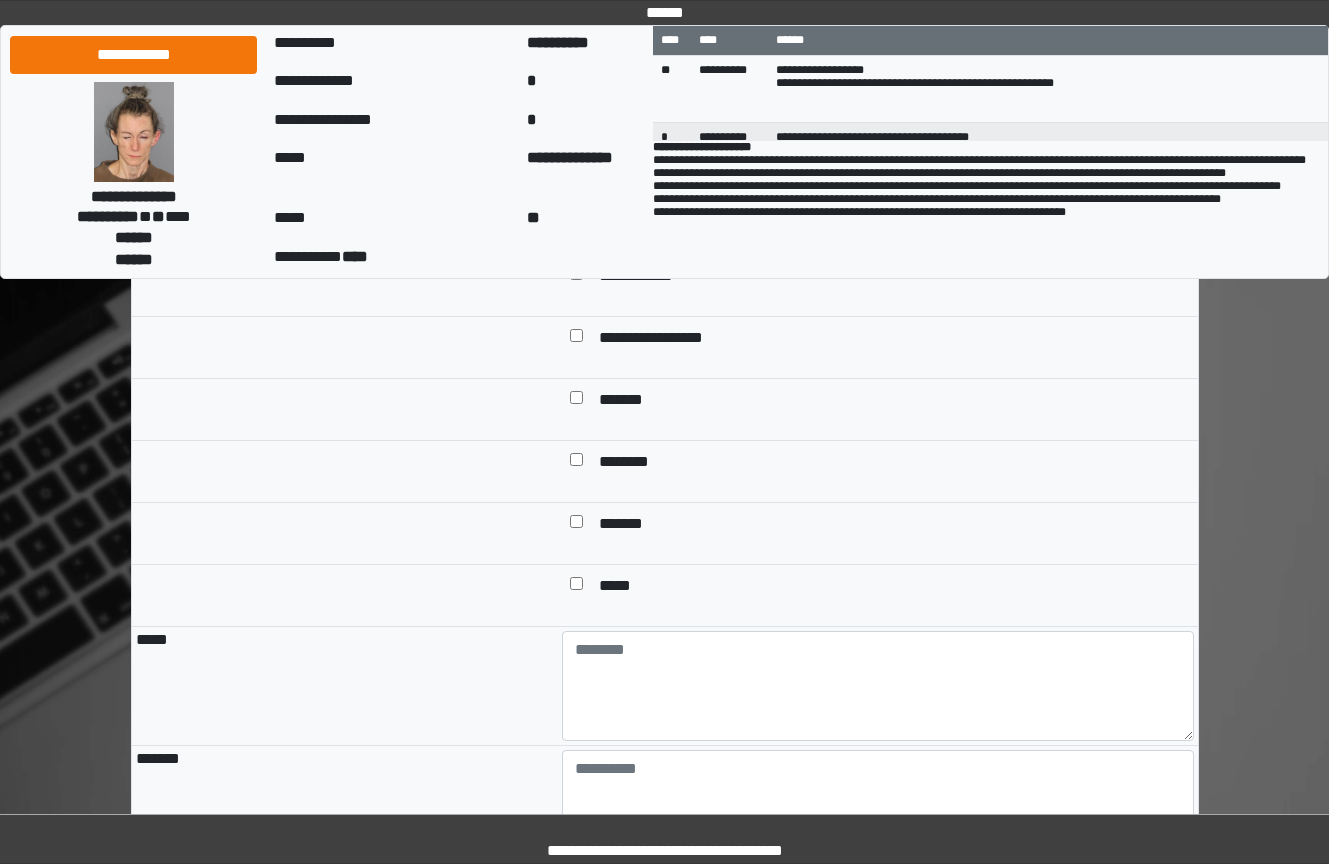 scroll, scrollTop: 1800, scrollLeft: 0, axis: vertical 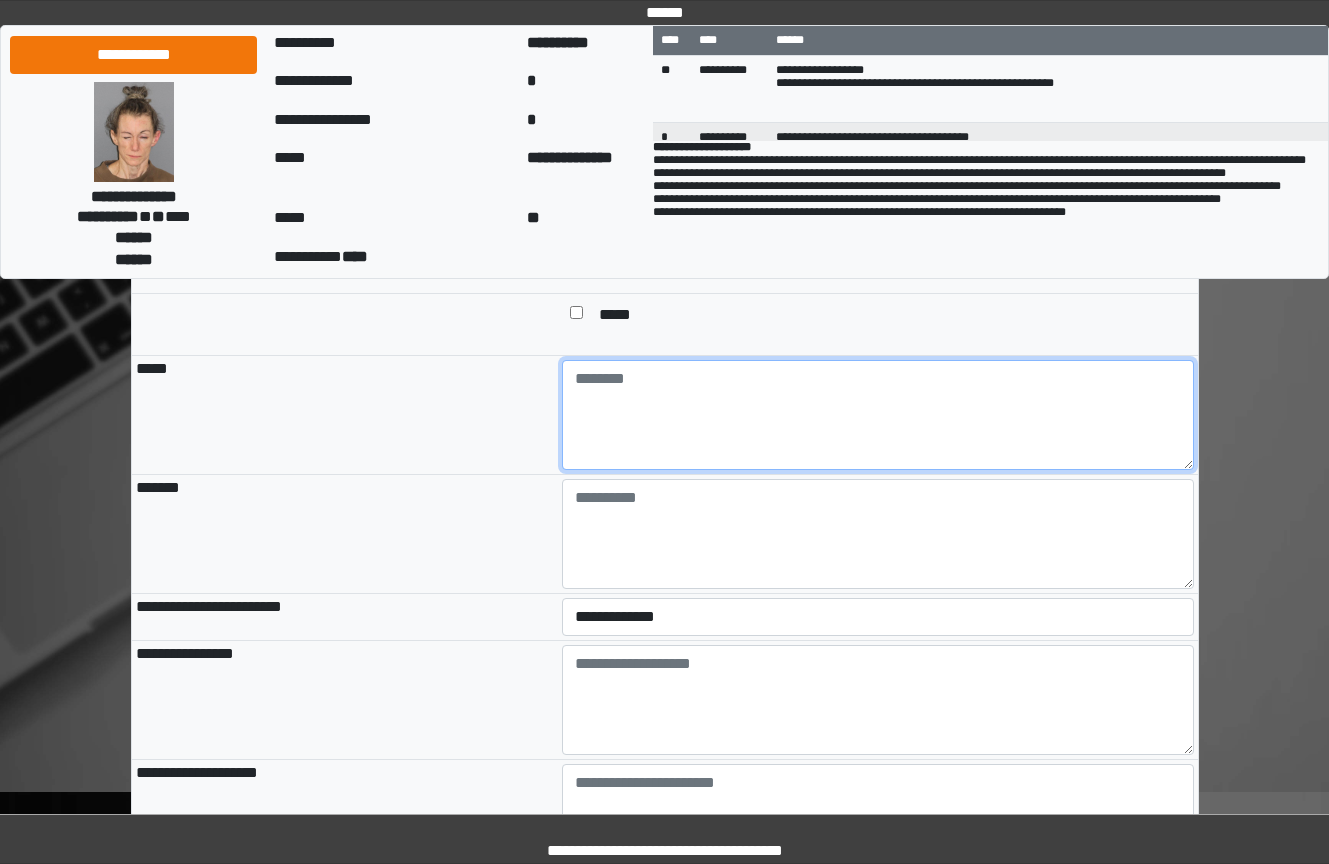 click at bounding box center [878, 415] 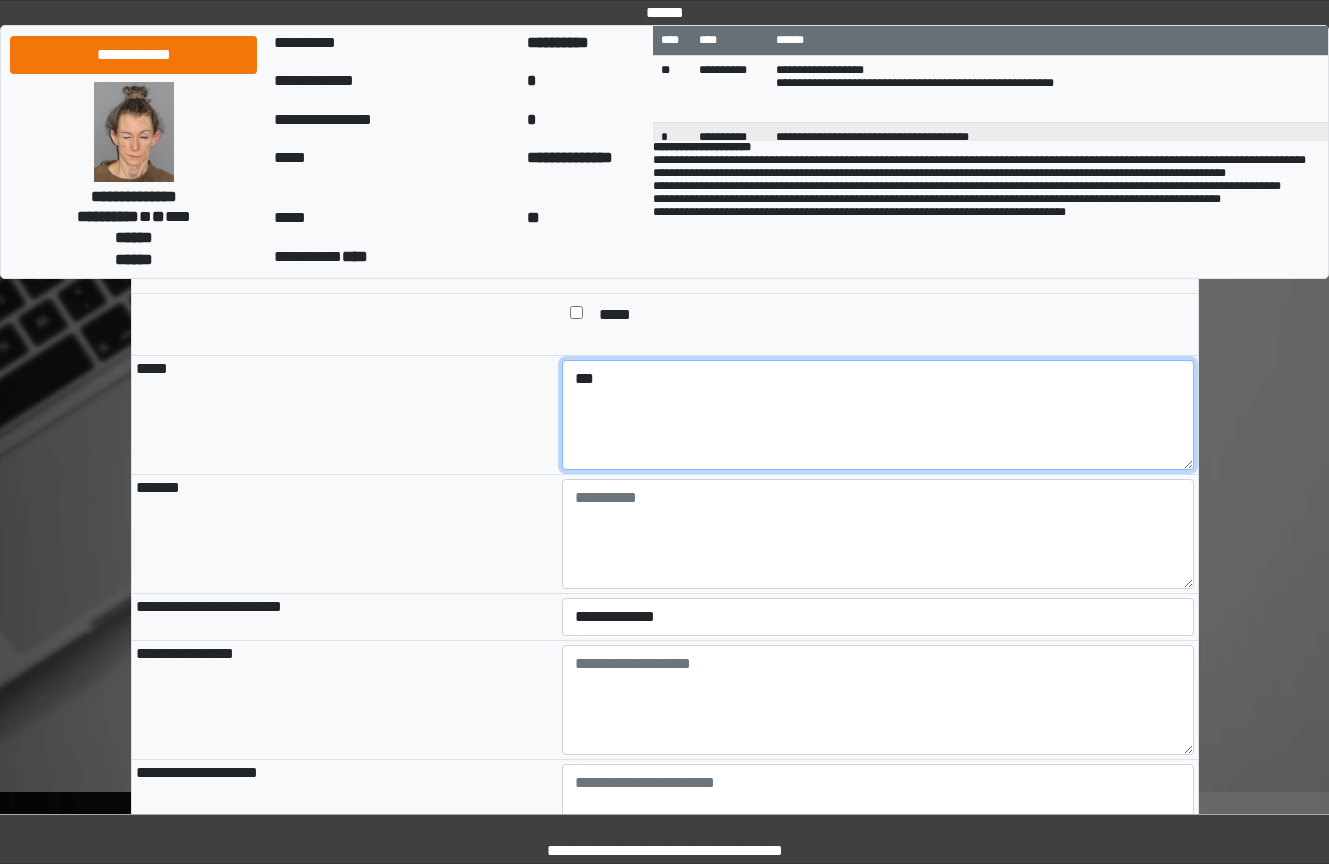 type on "***" 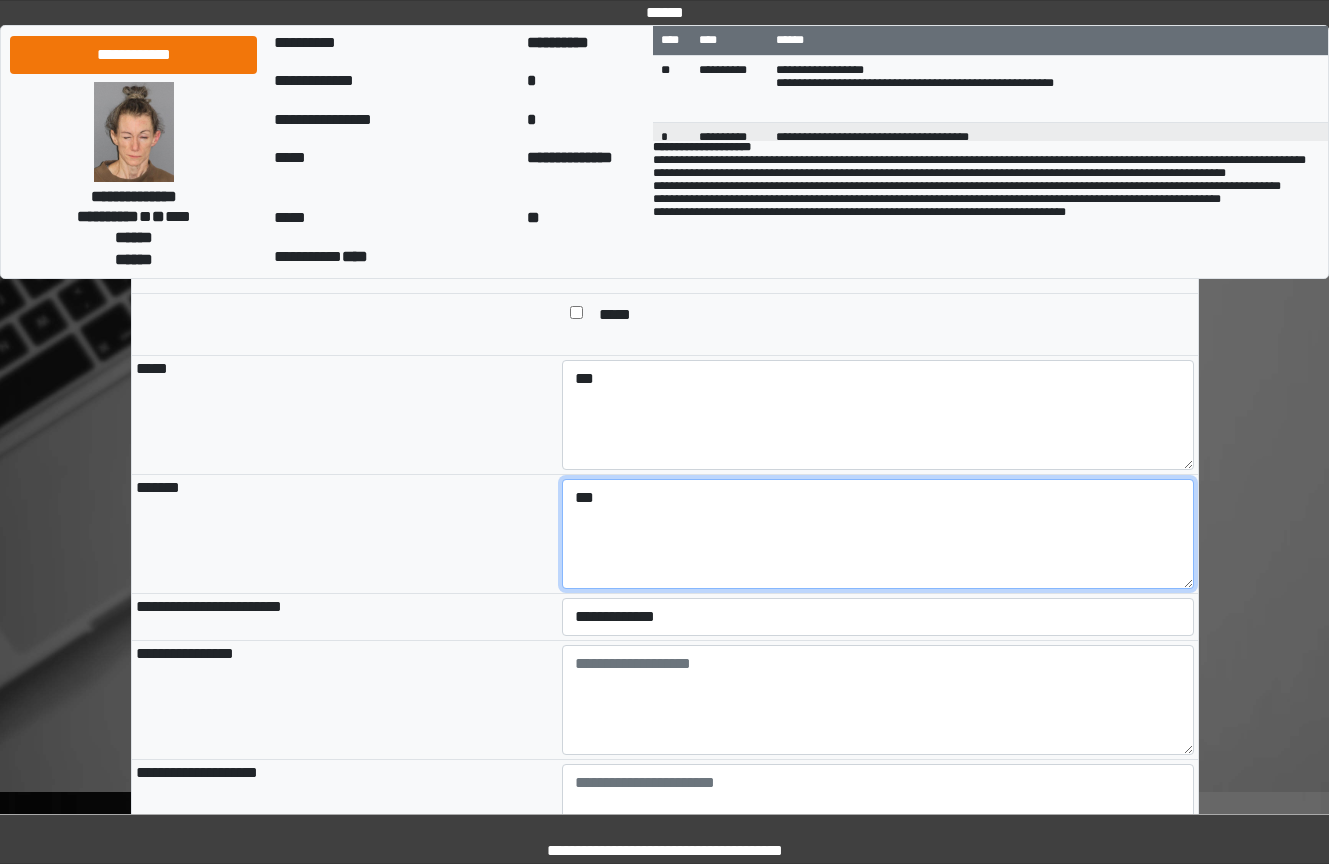 type on "***" 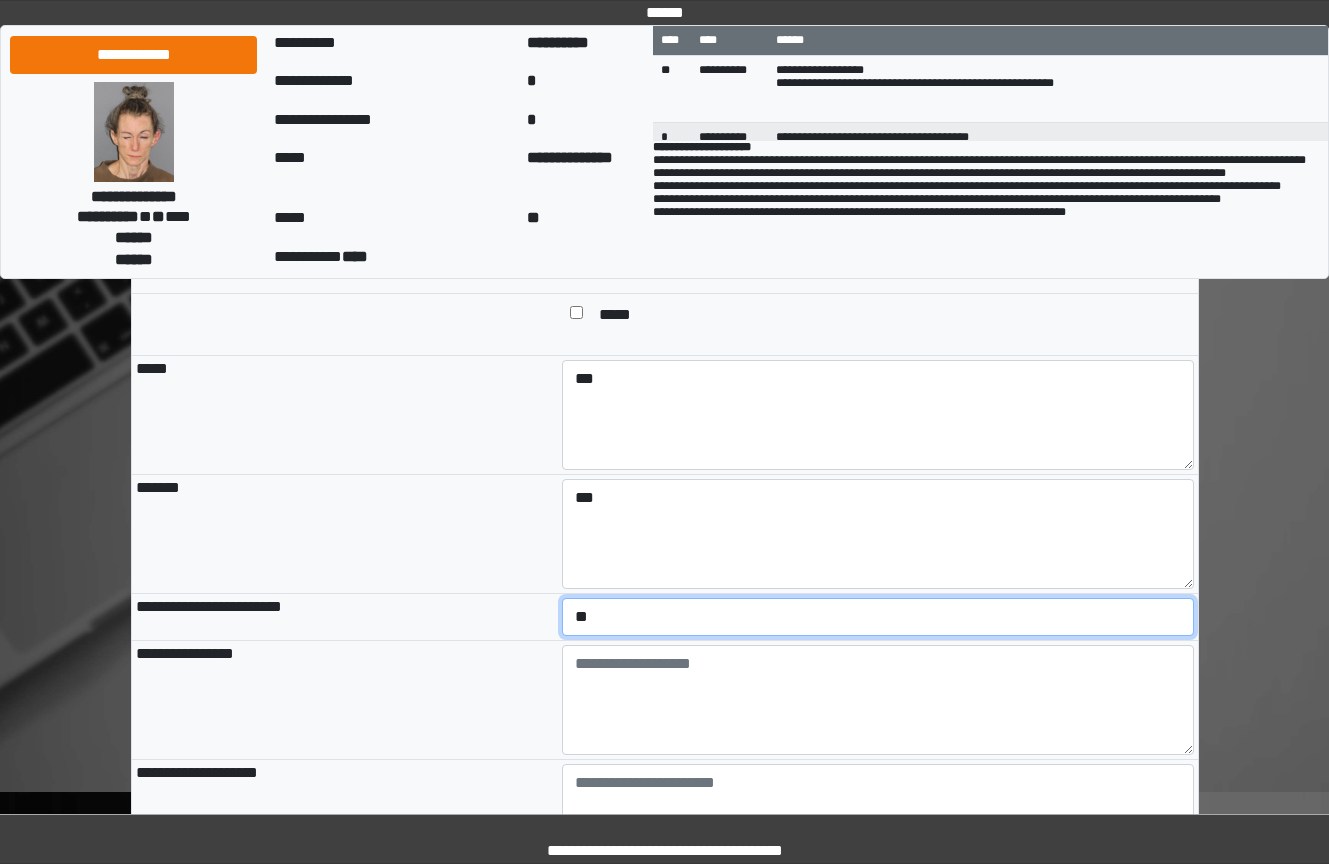 select on "*" 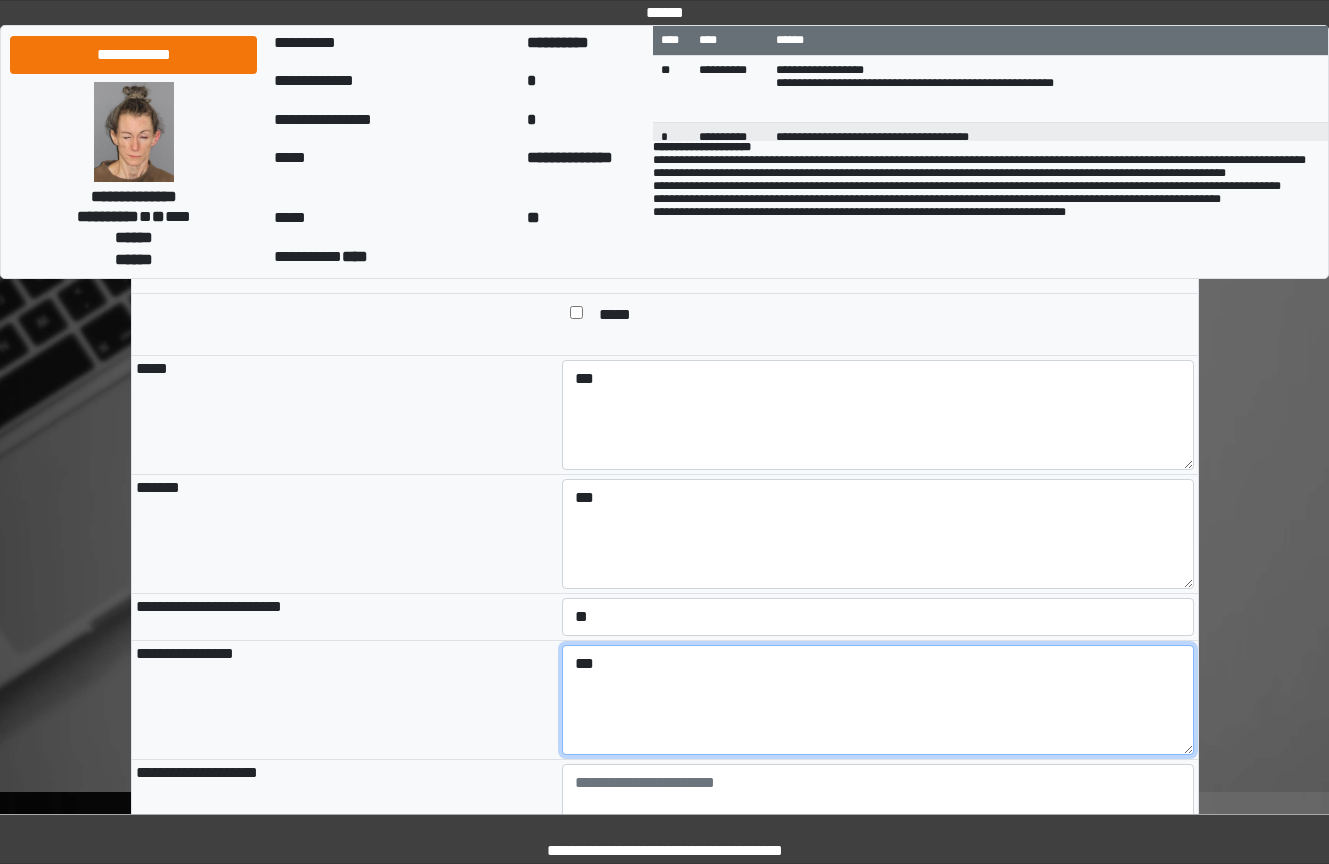 type on "***" 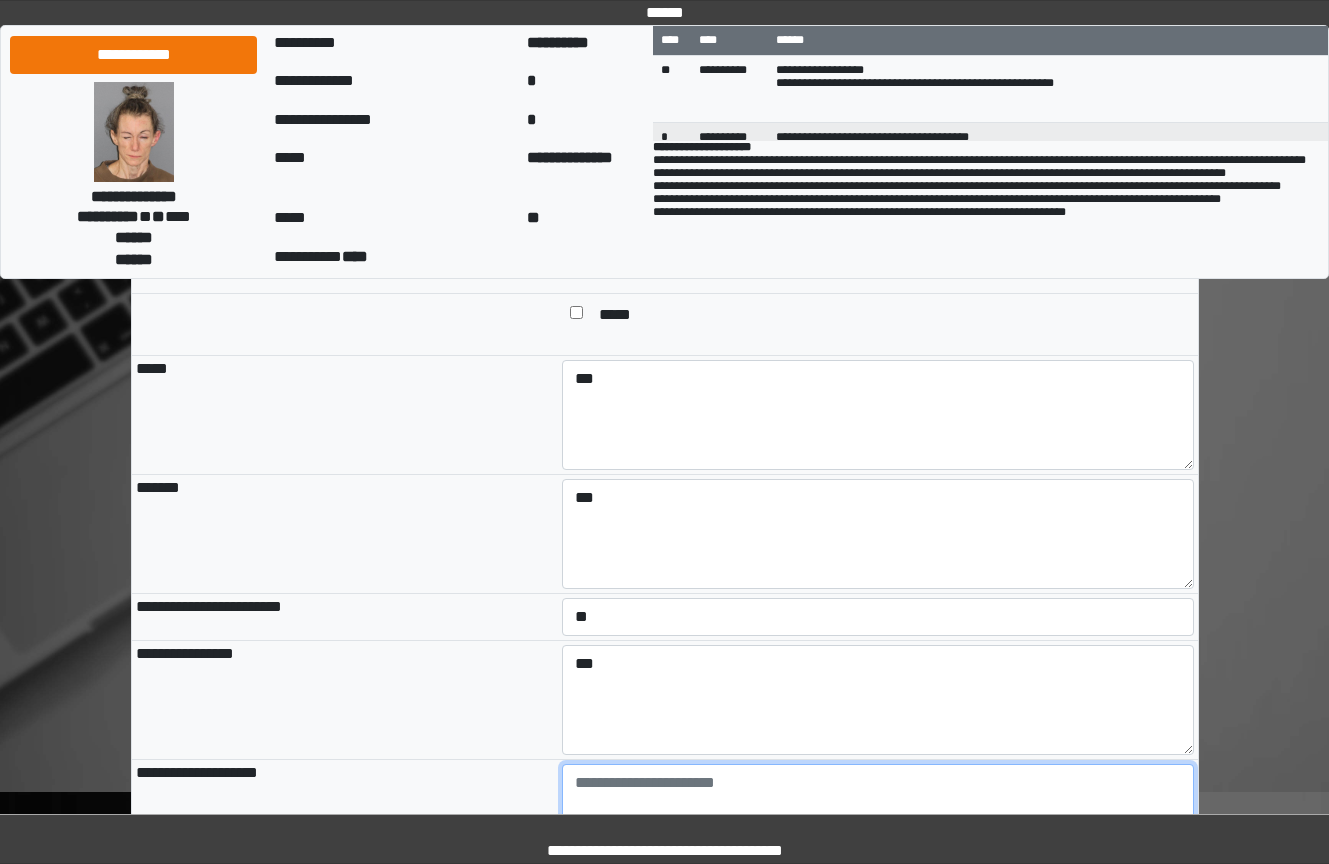 scroll, scrollTop: 1816, scrollLeft: 0, axis: vertical 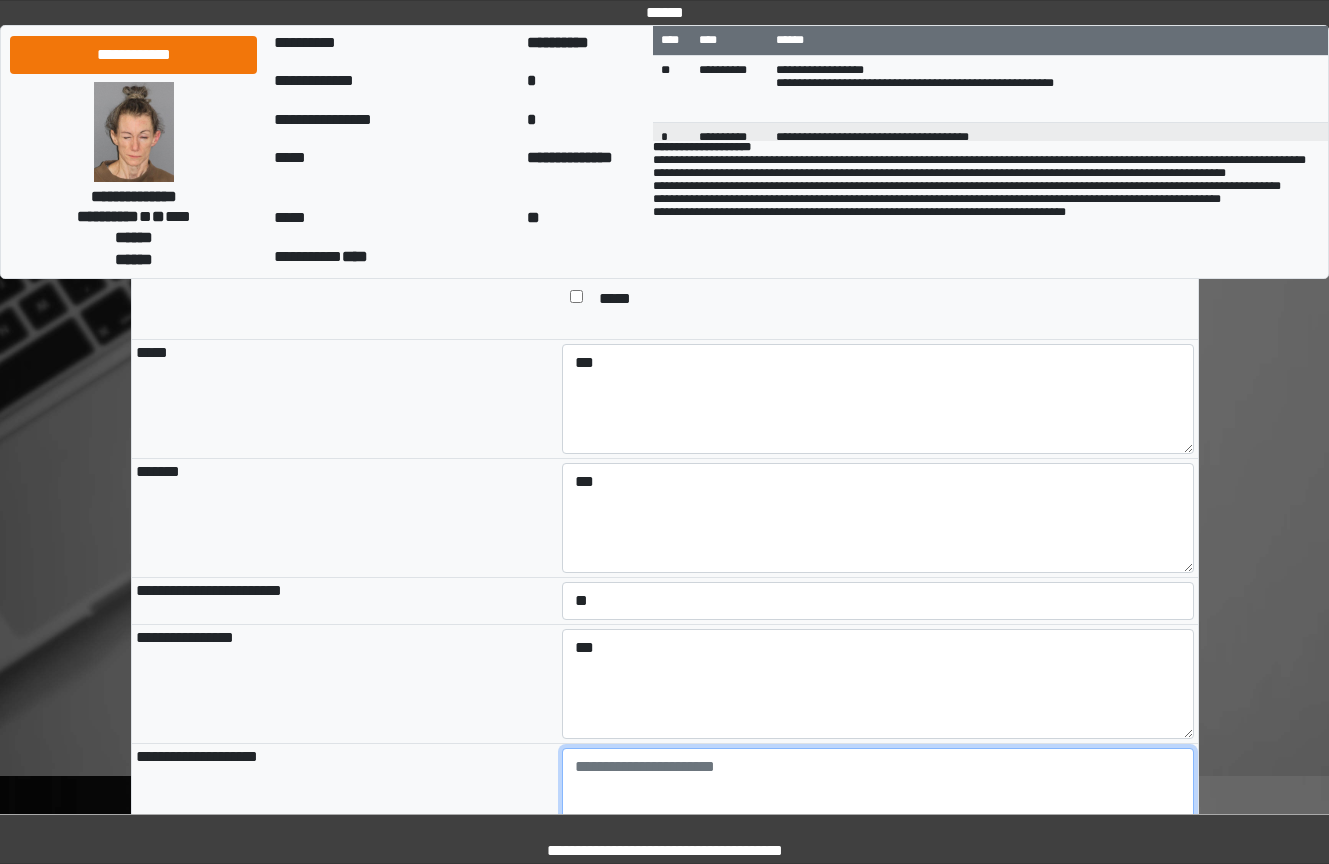 paste on "**********" 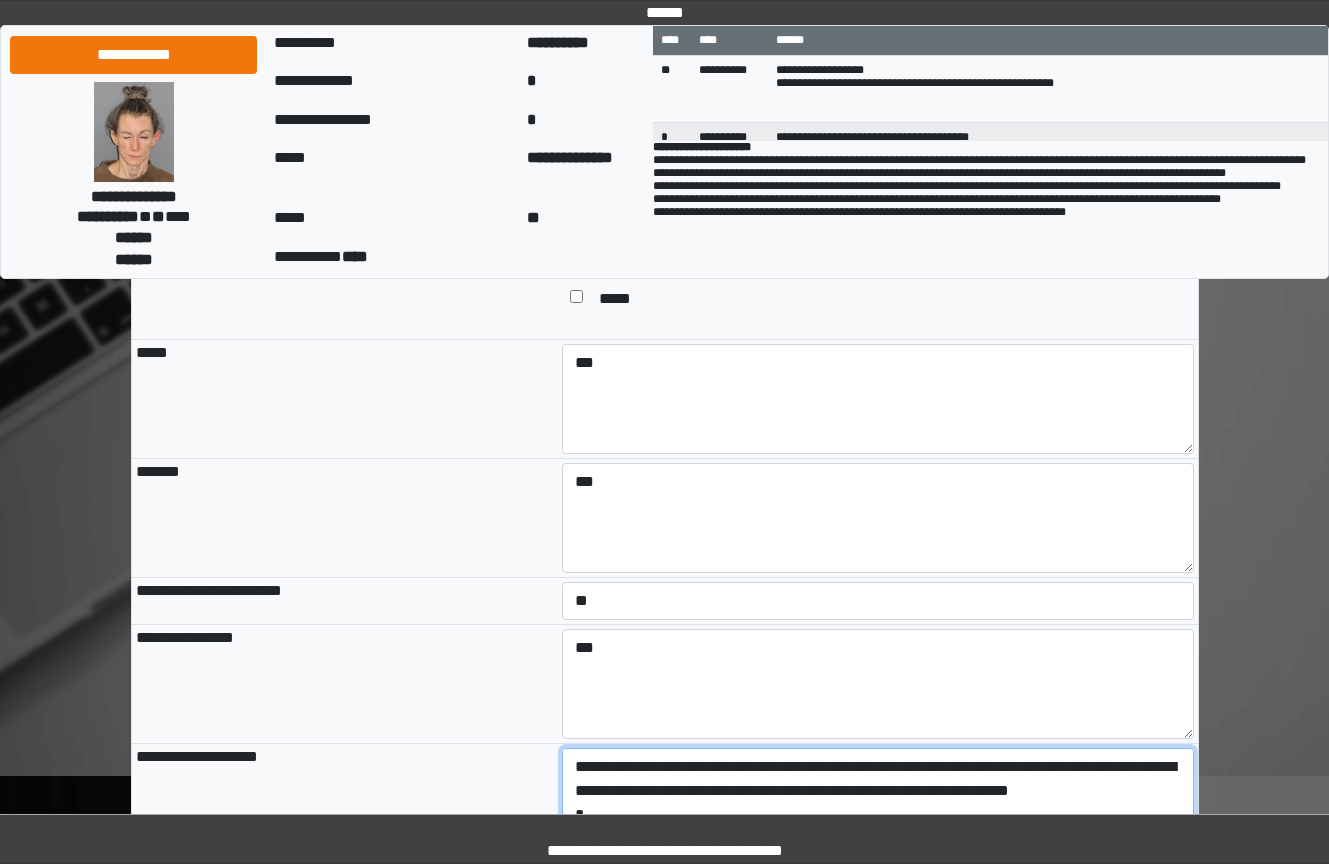 scroll, scrollTop: 137, scrollLeft: 0, axis: vertical 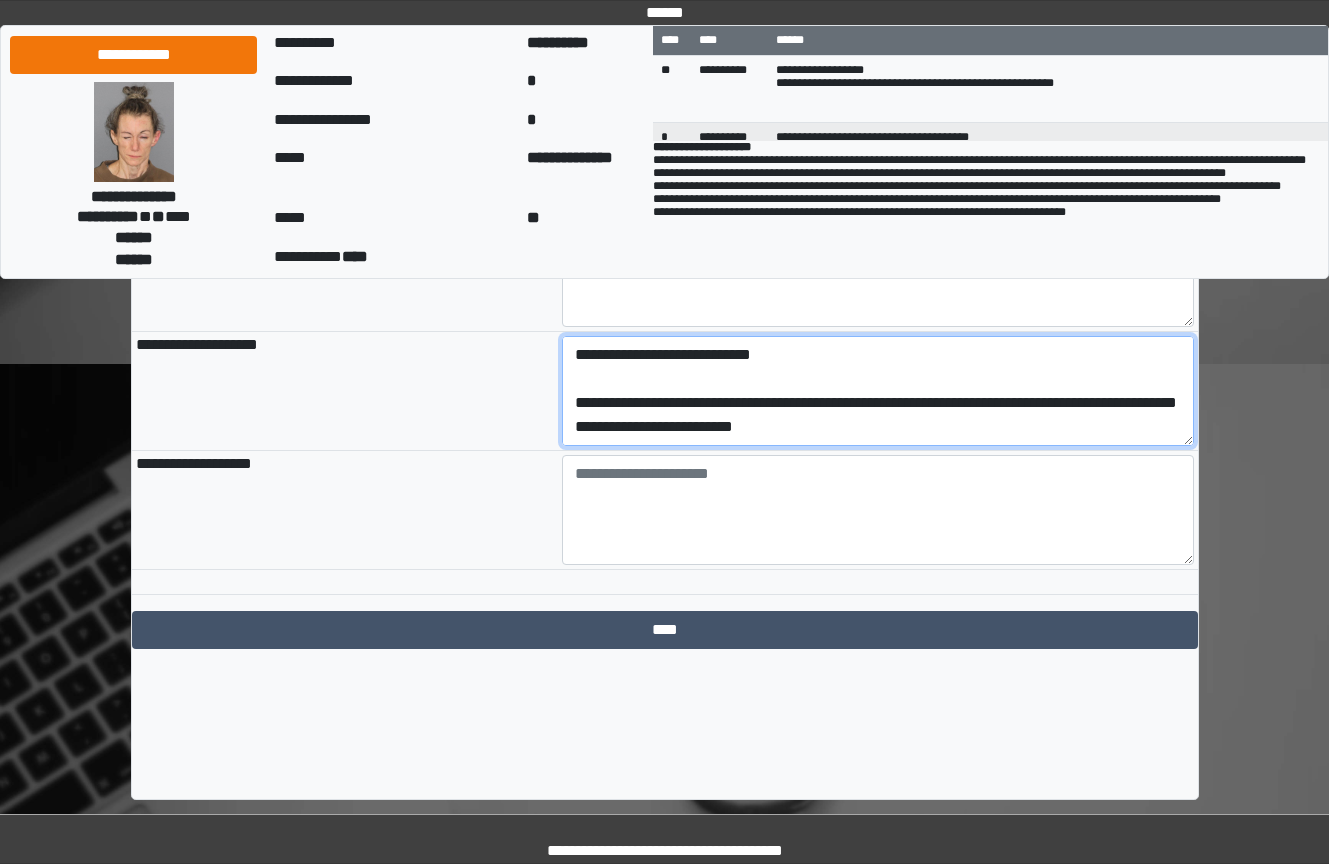 drag, startPoint x: 802, startPoint y: 520, endPoint x: 508, endPoint y: 541, distance: 294.74905 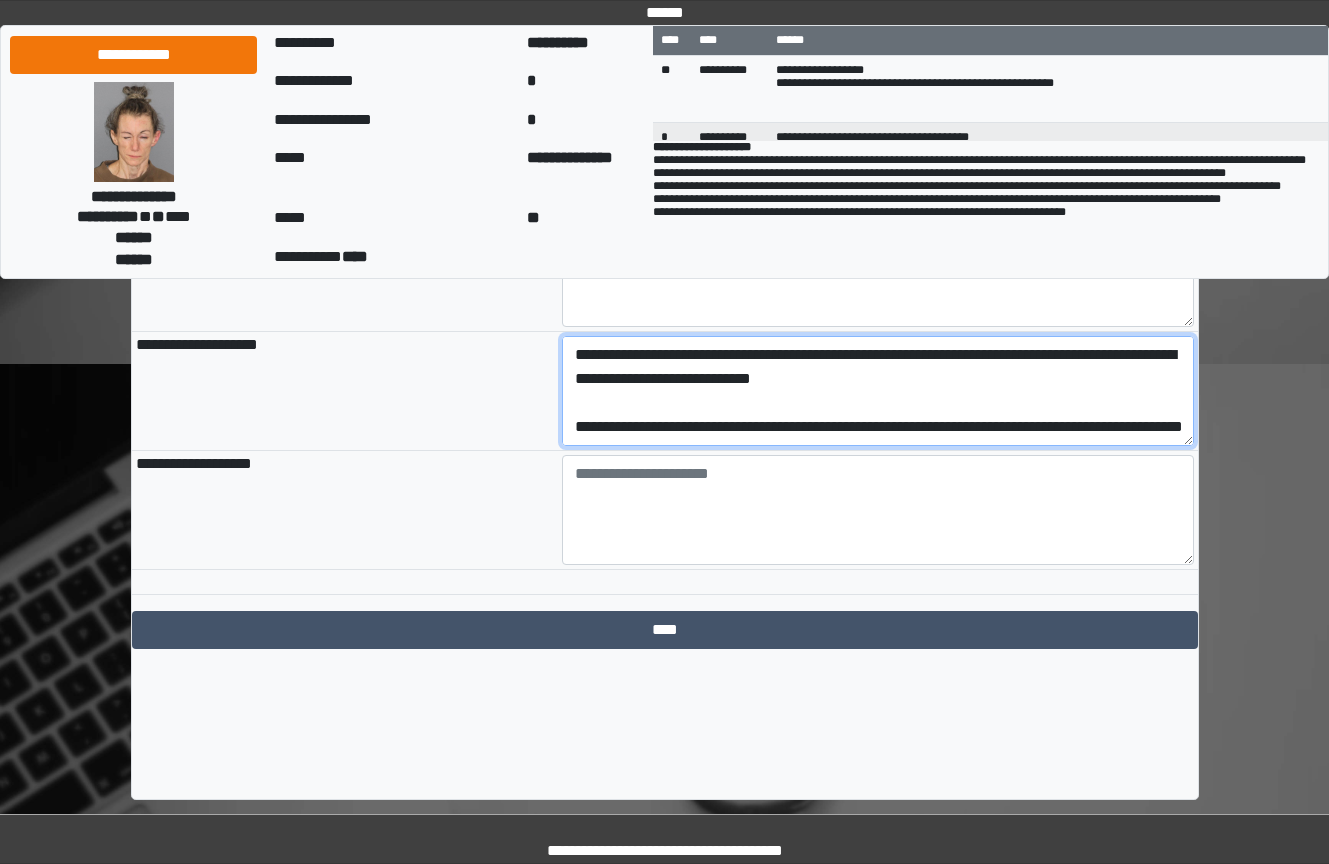 type on "**********" 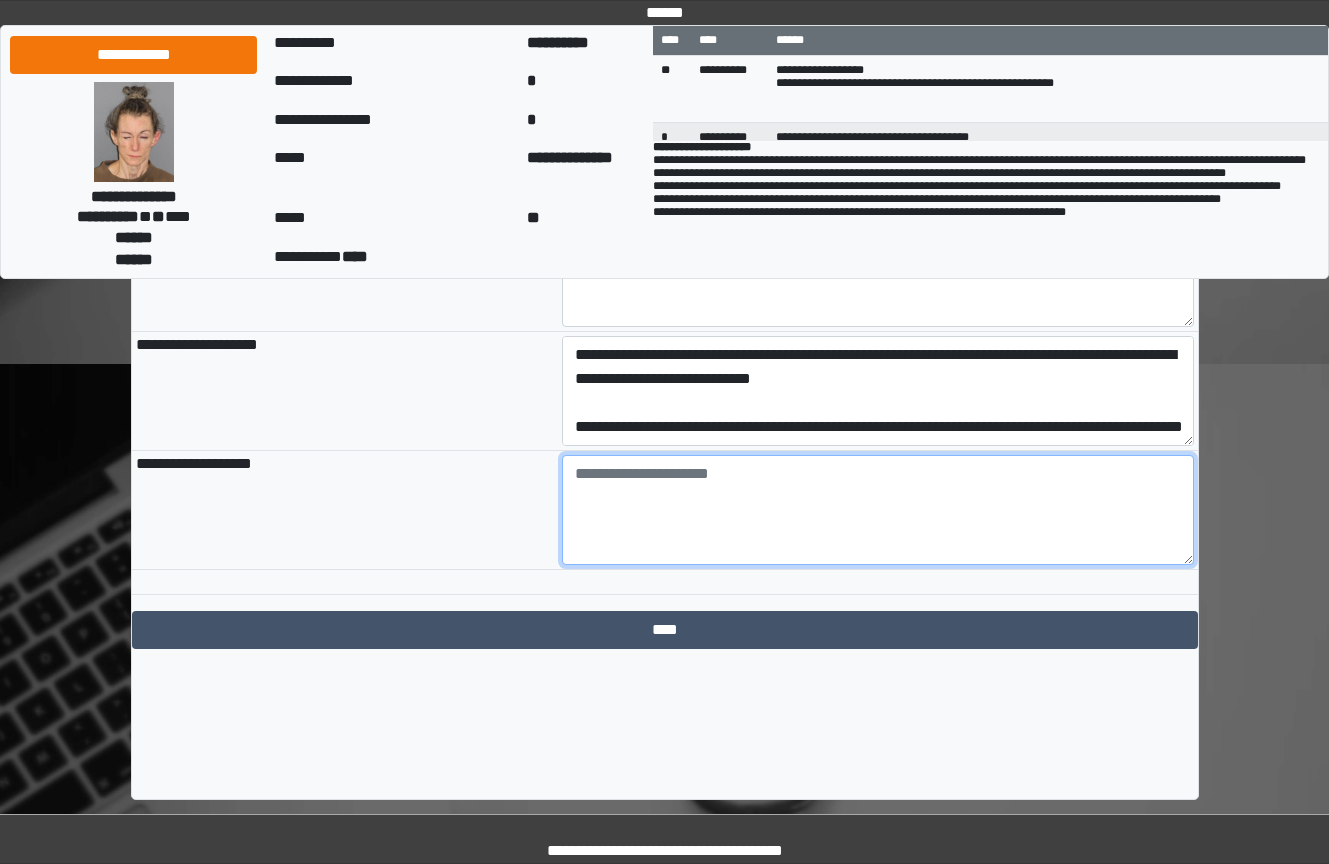 click at bounding box center (878, 510) 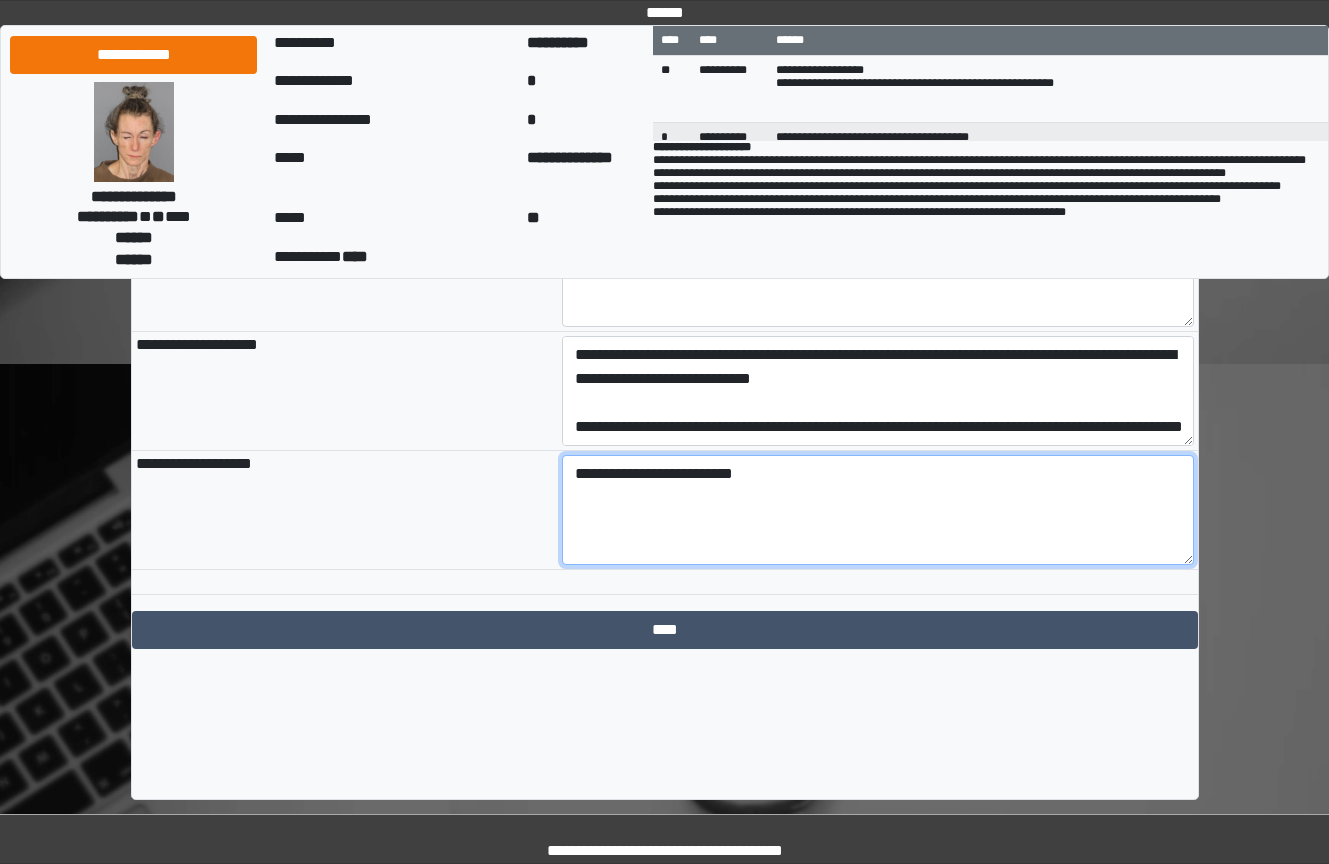 type on "**********" 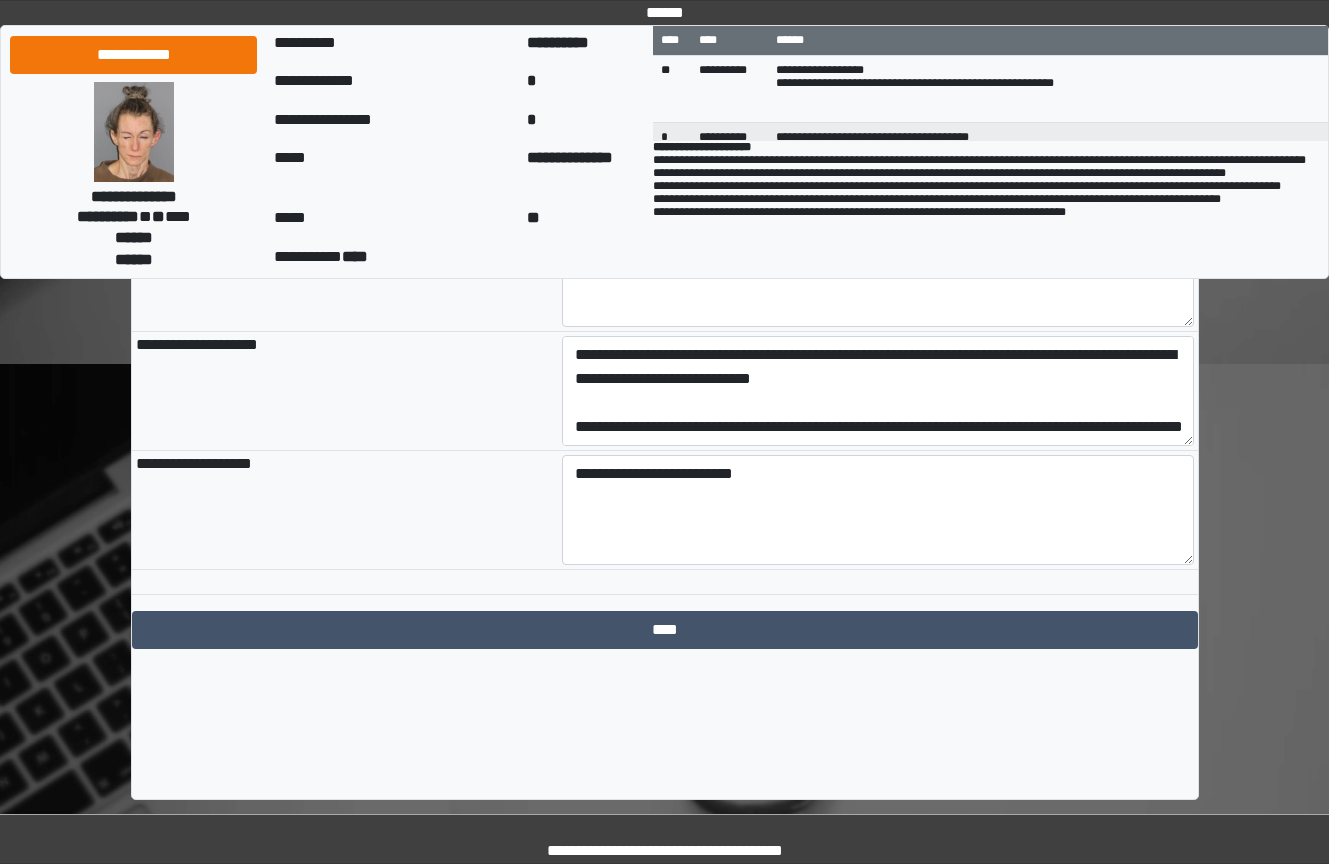 click at bounding box center (665, 590) 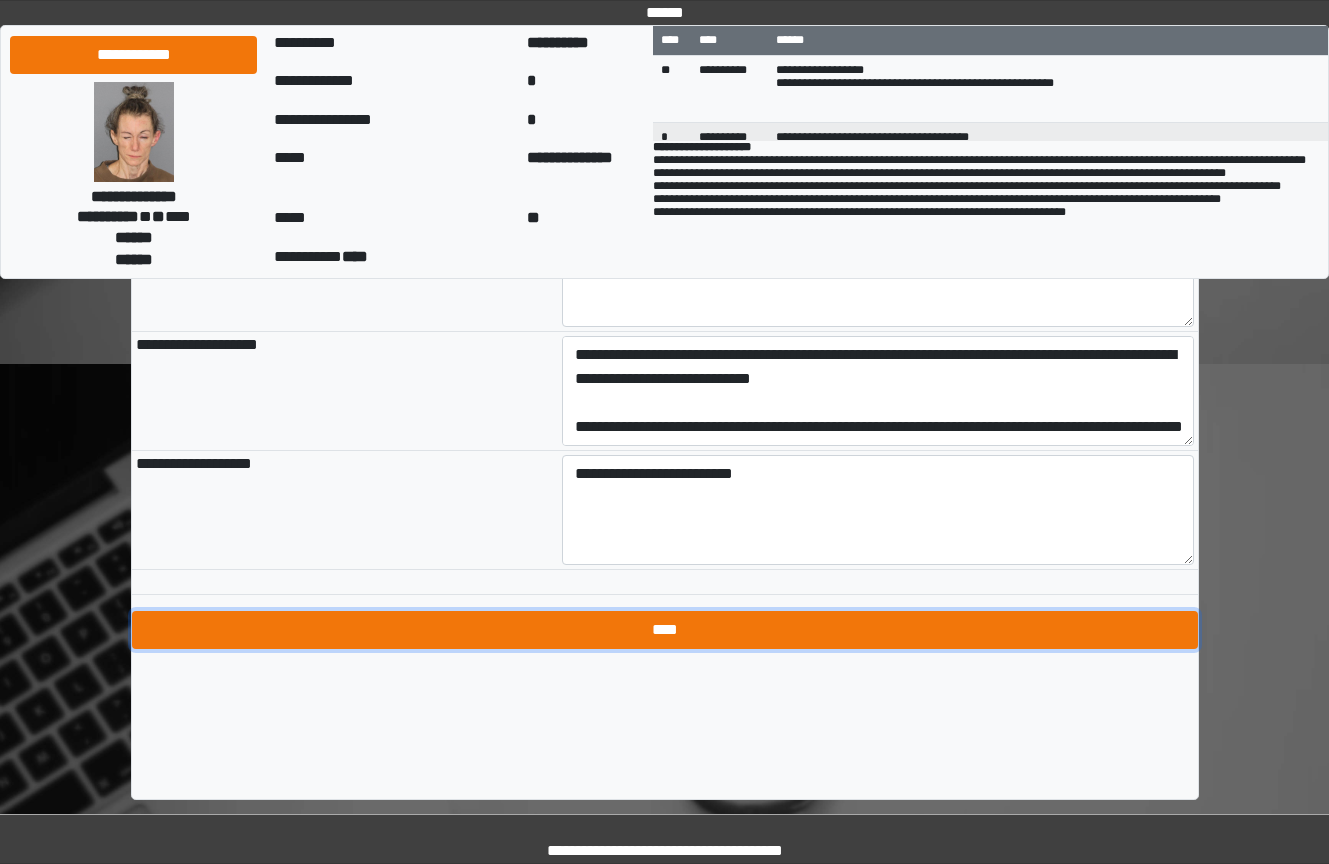 click on "****" at bounding box center [665, 630] 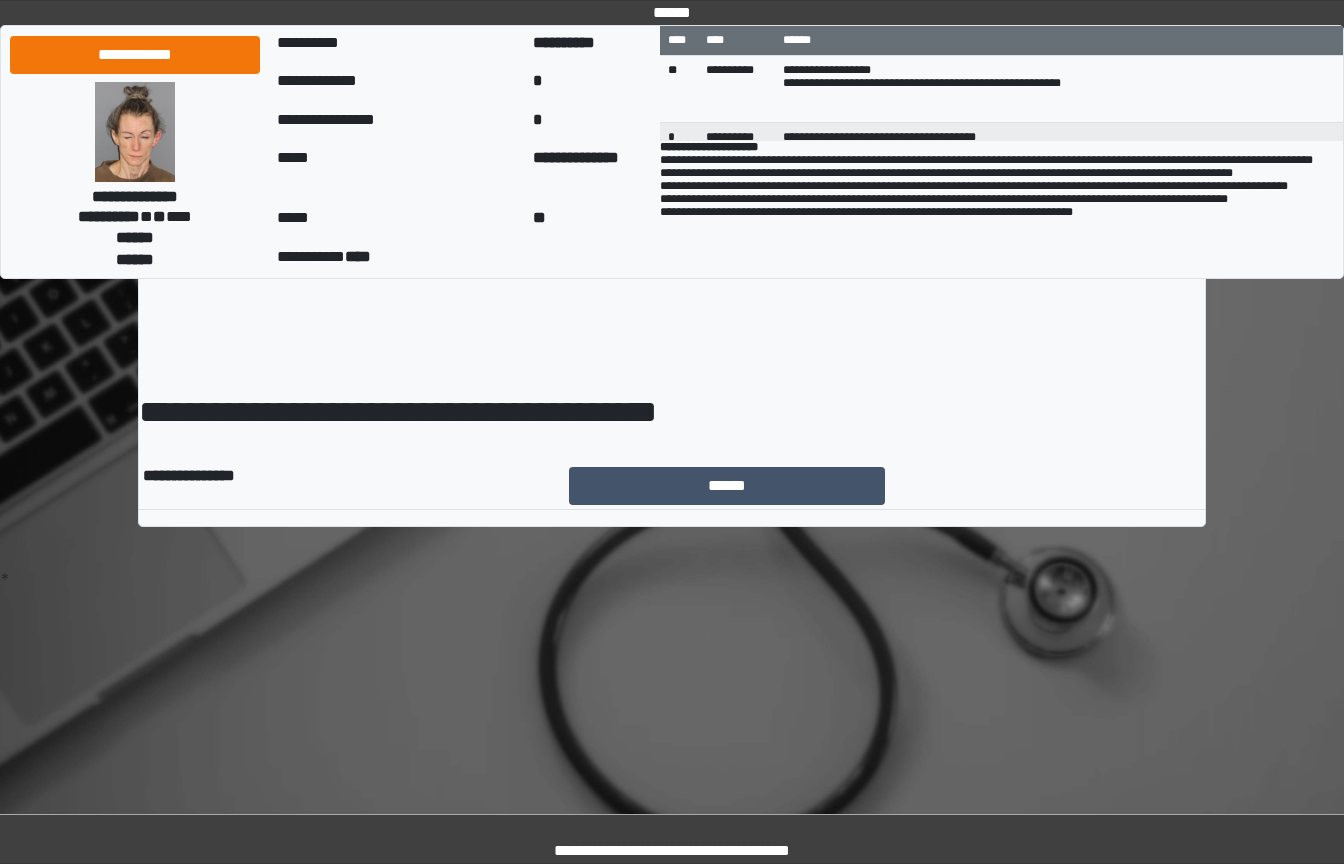 scroll, scrollTop: 0, scrollLeft: 0, axis: both 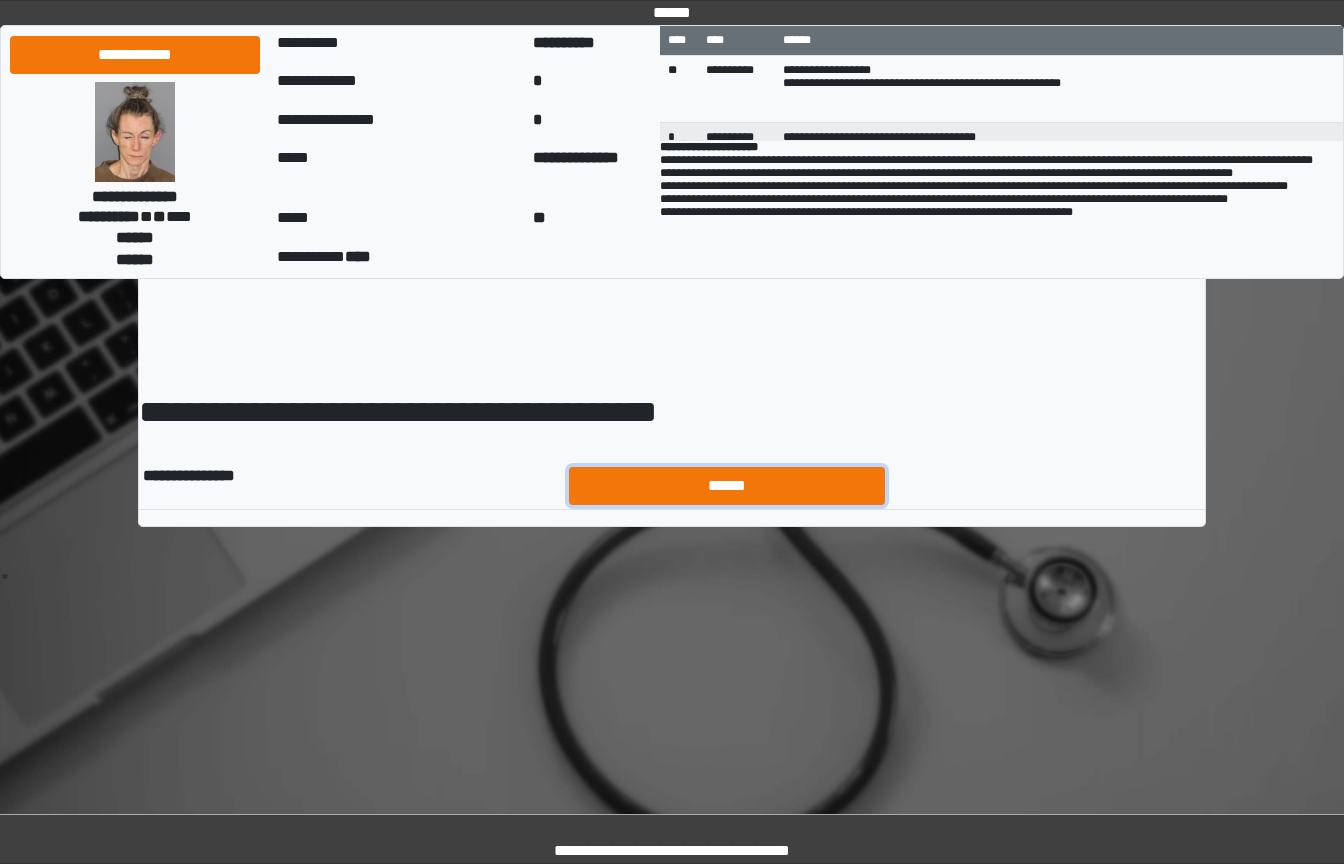 click on "******" at bounding box center [727, 486] 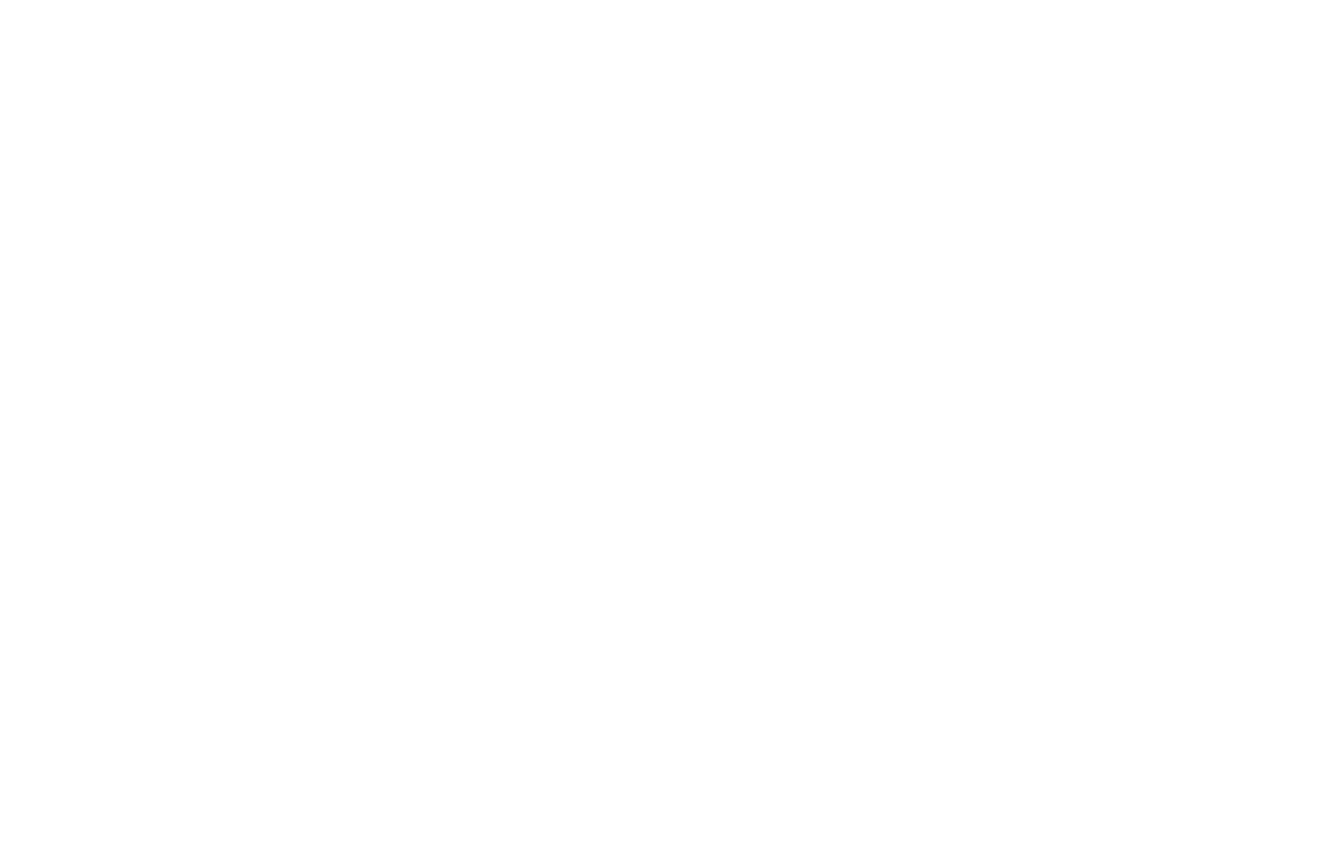 scroll, scrollTop: 0, scrollLeft: 0, axis: both 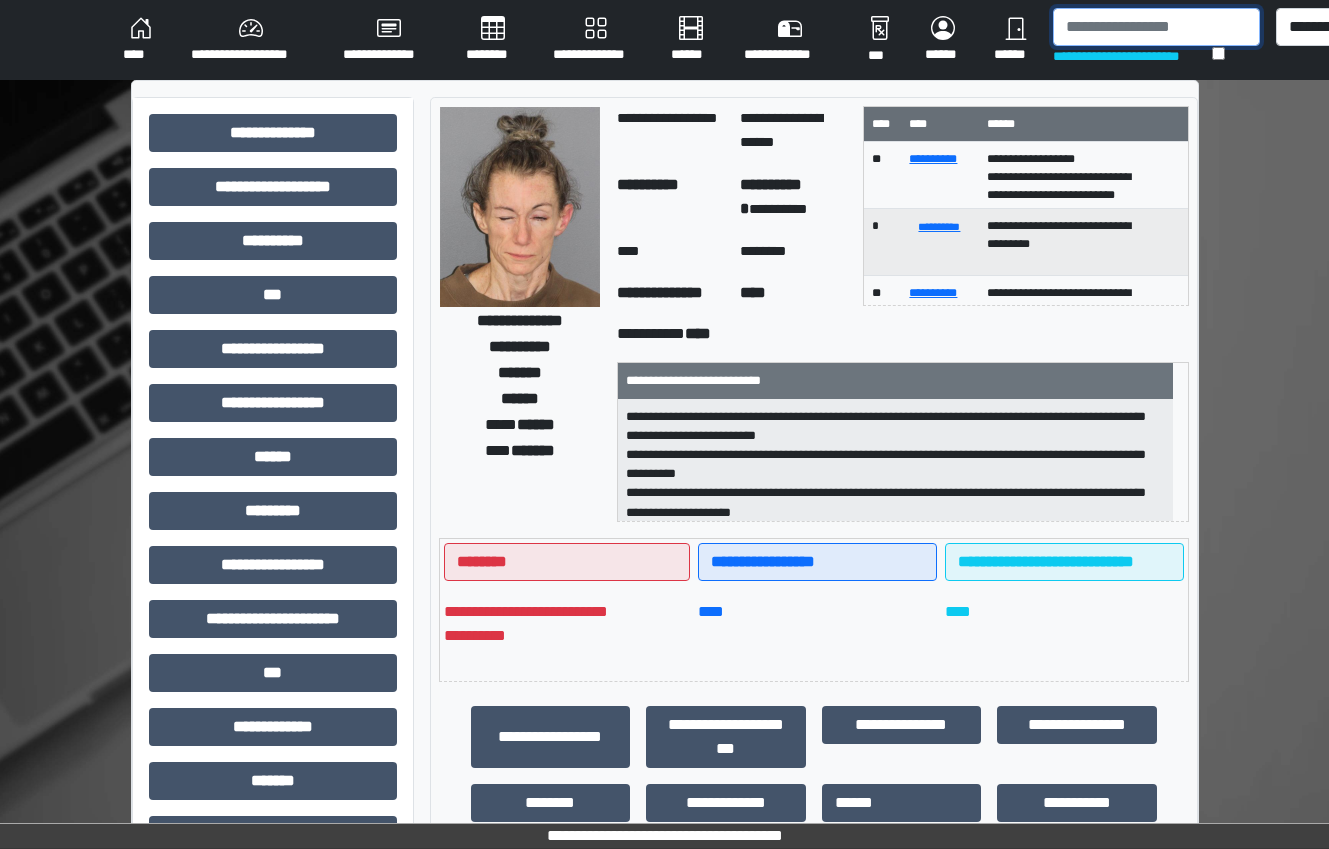 click at bounding box center (1156, 27) 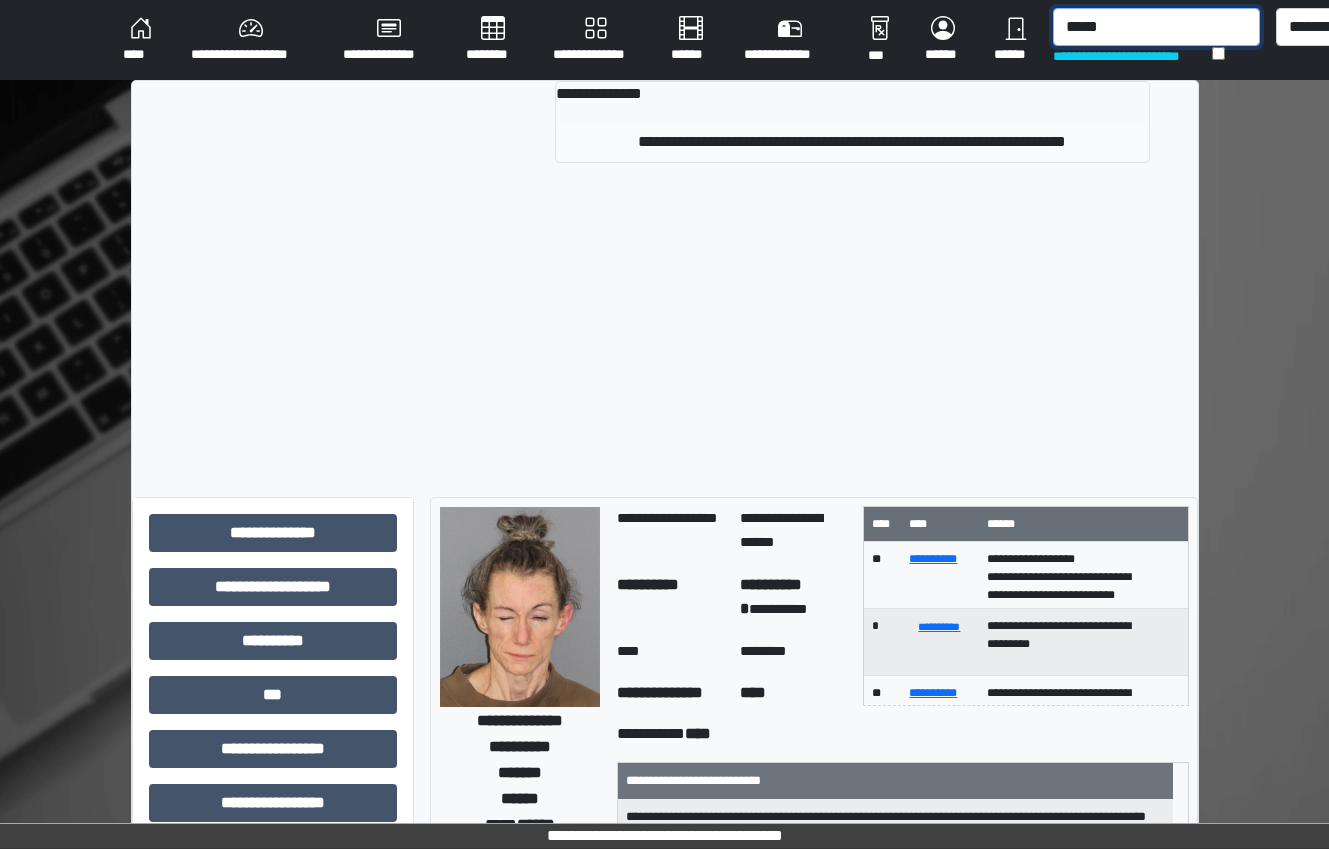 type on "*****" 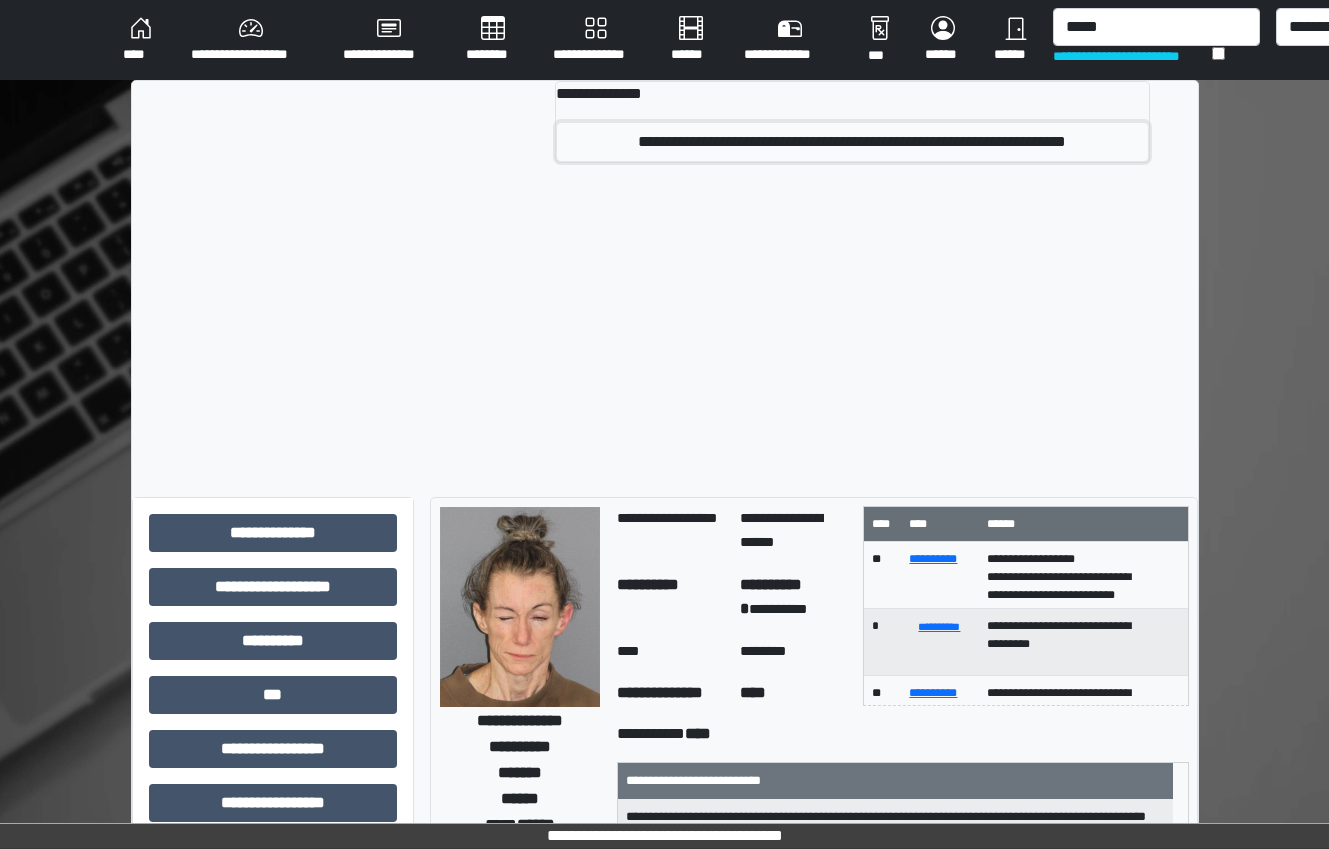 click on "**********" at bounding box center [852, 142] 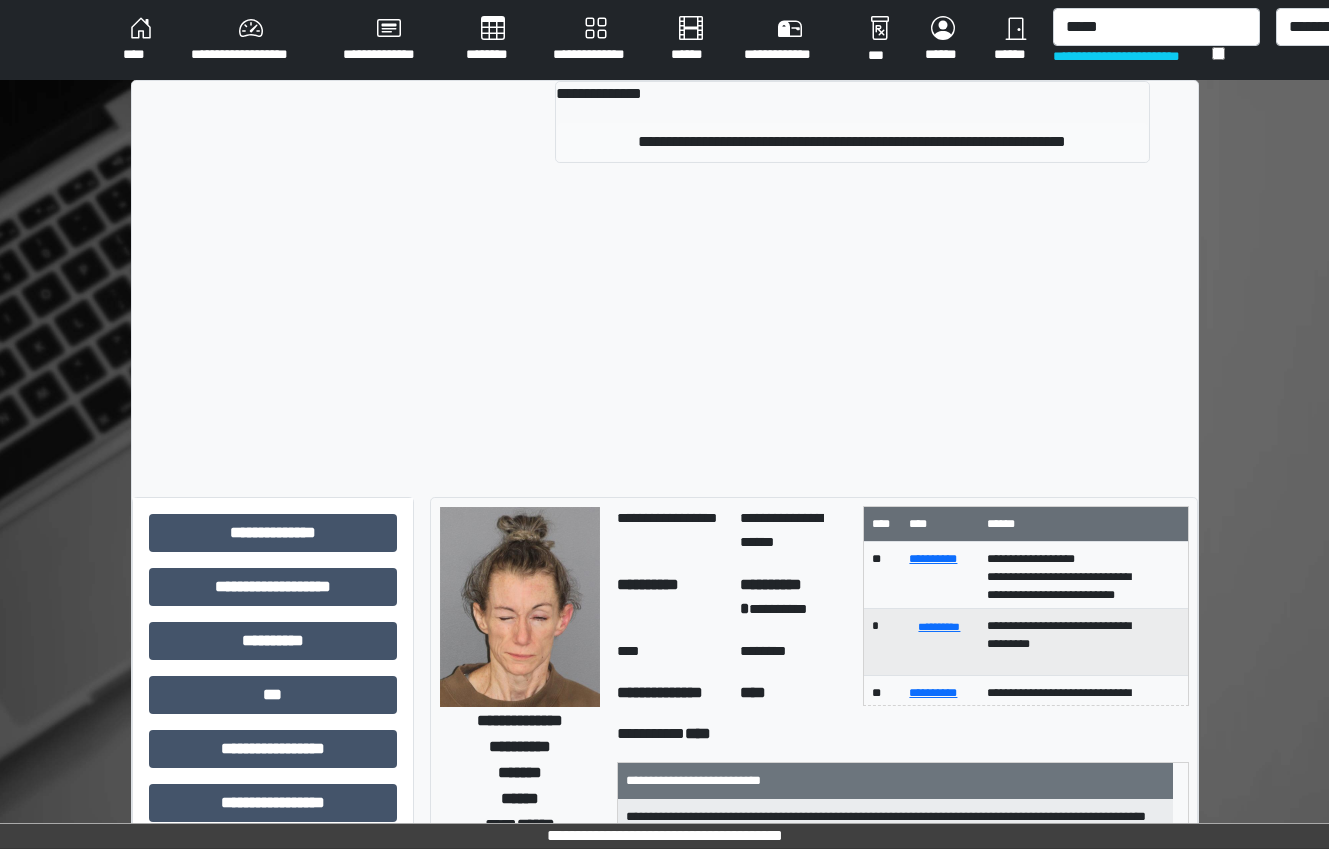 type 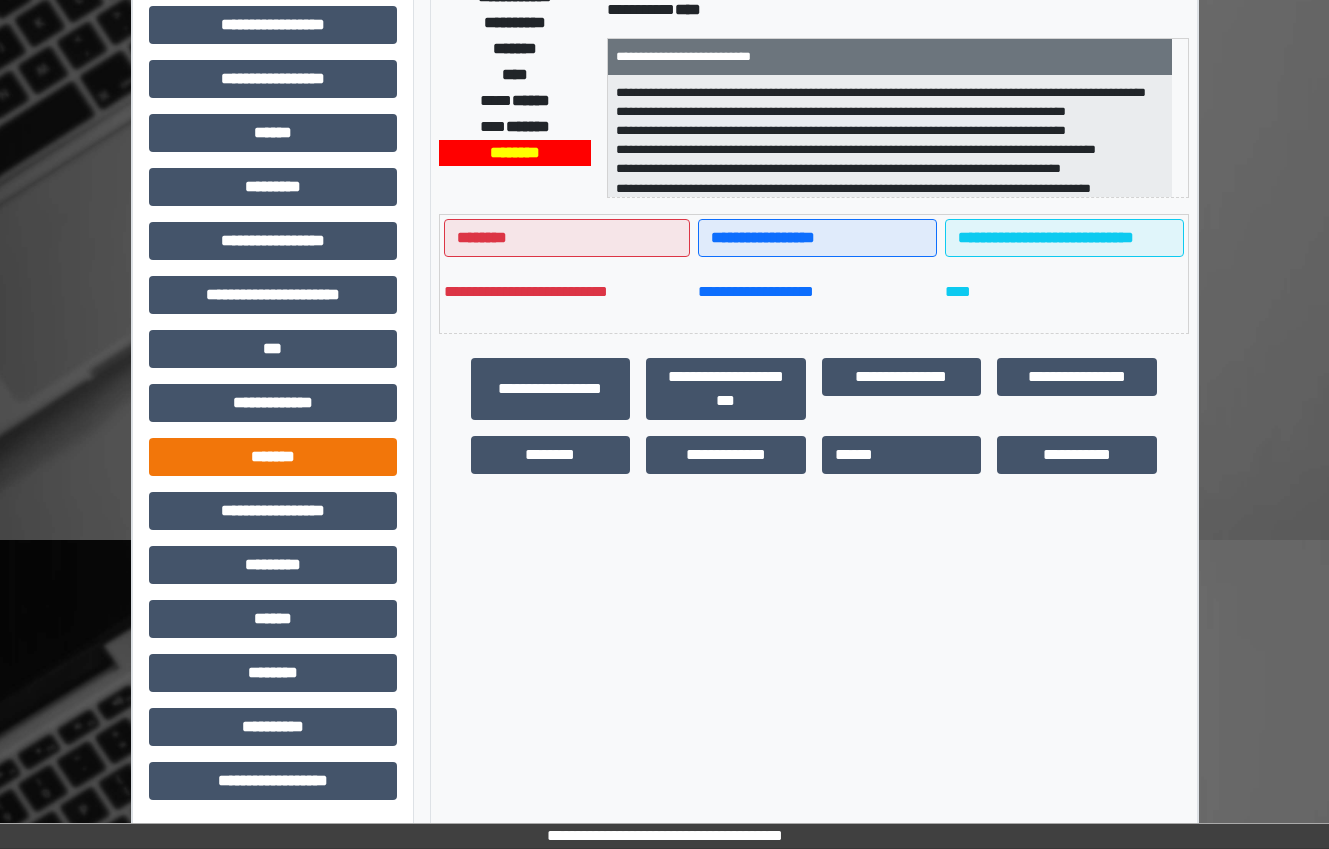 scroll, scrollTop: 325, scrollLeft: 0, axis: vertical 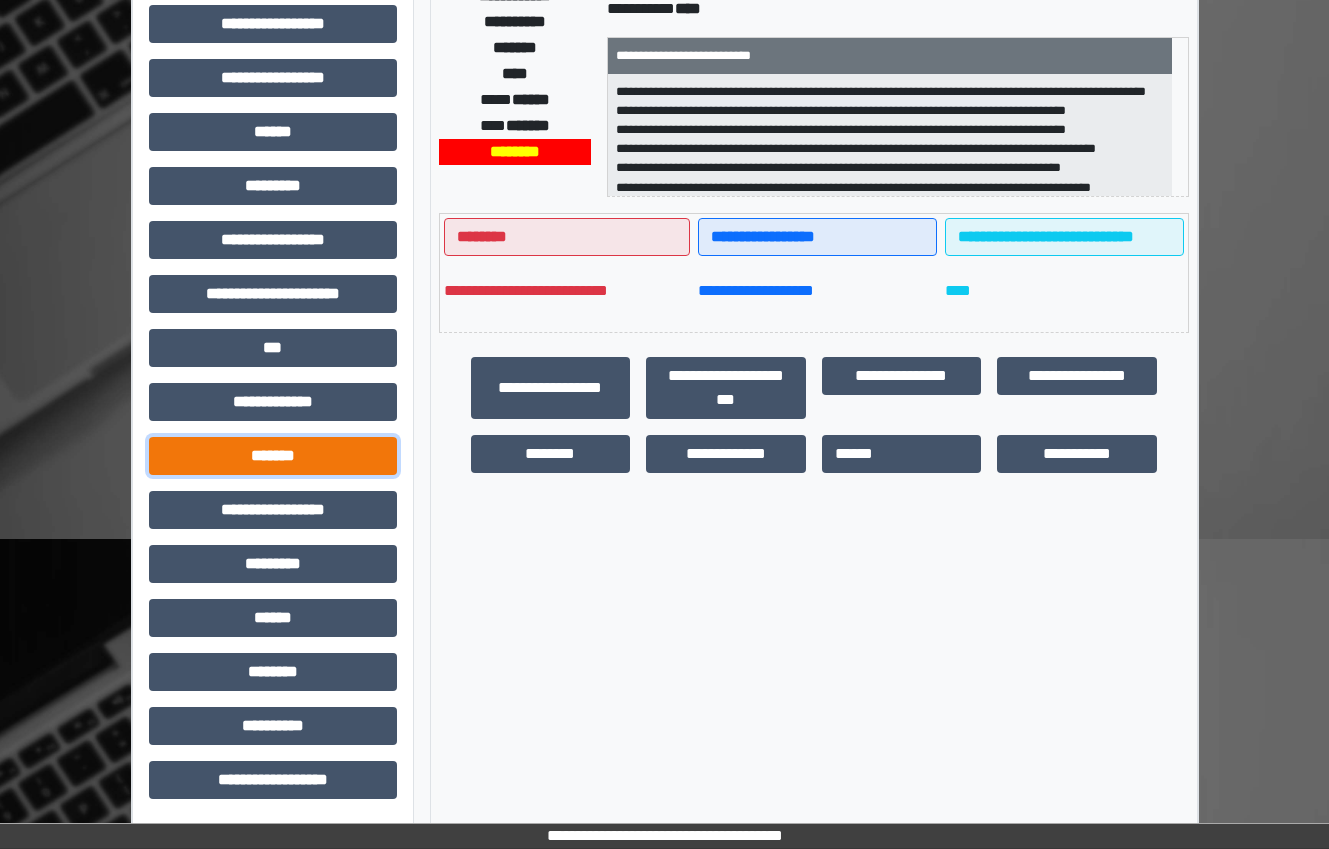 click on "*******" at bounding box center [273, 456] 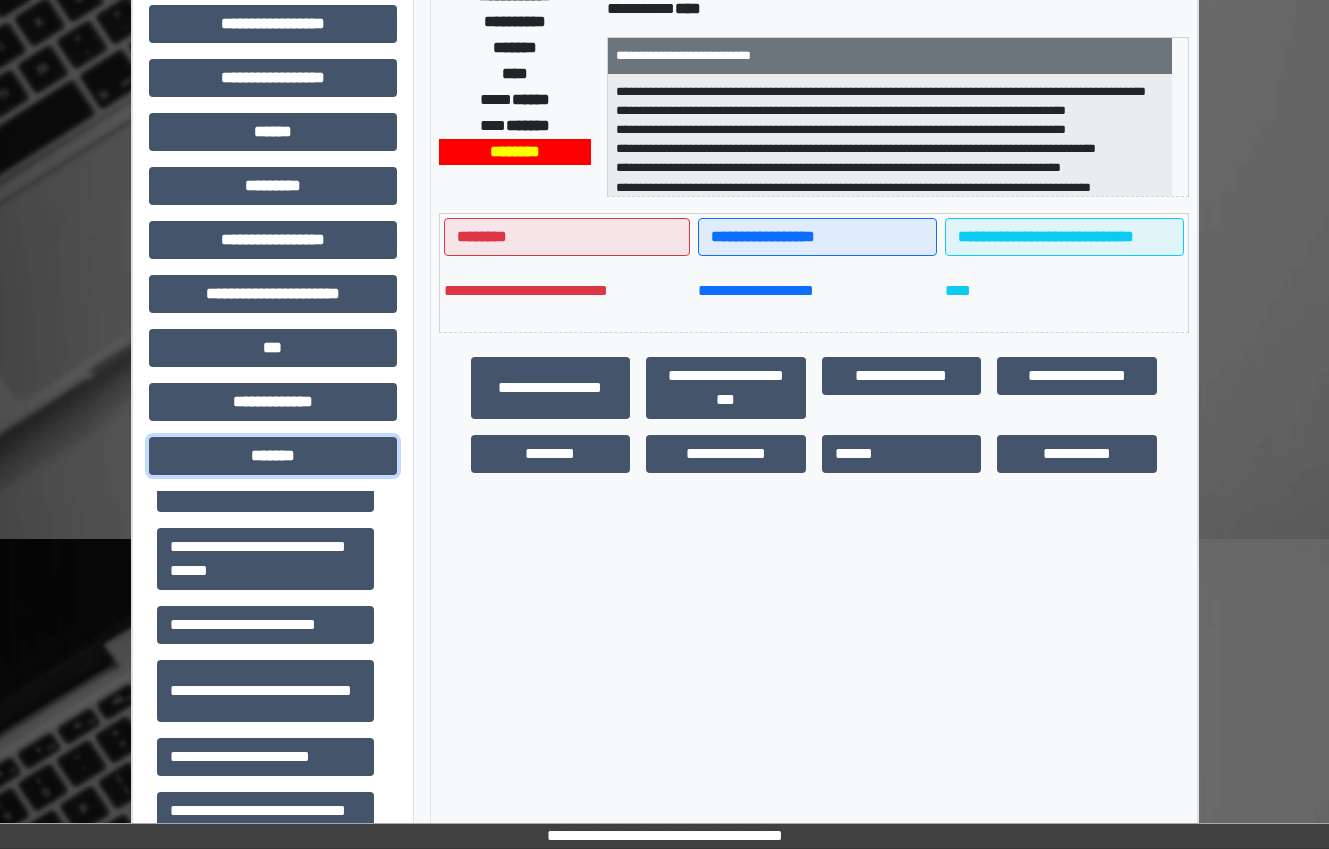 scroll, scrollTop: 800, scrollLeft: 0, axis: vertical 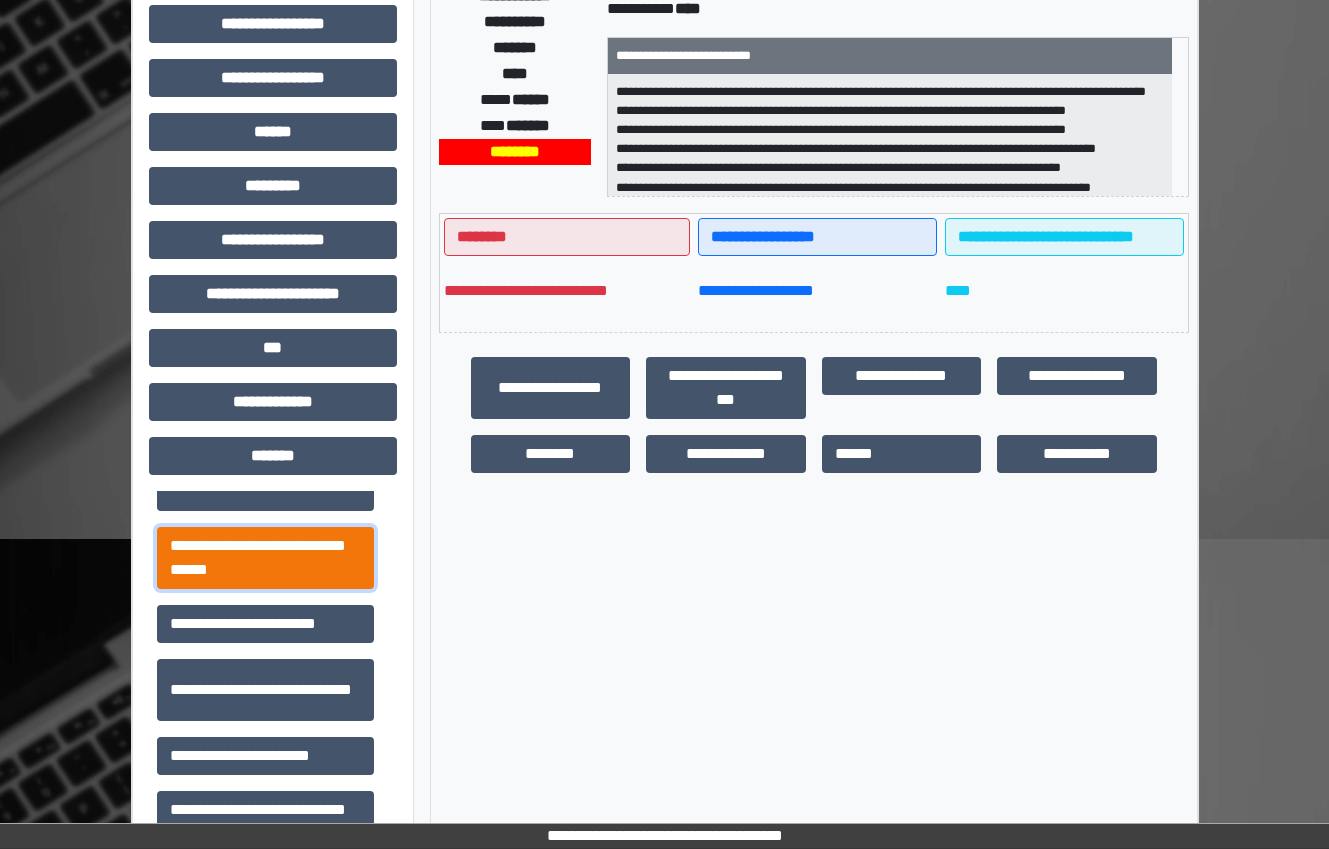 click on "**********" at bounding box center [265, 558] 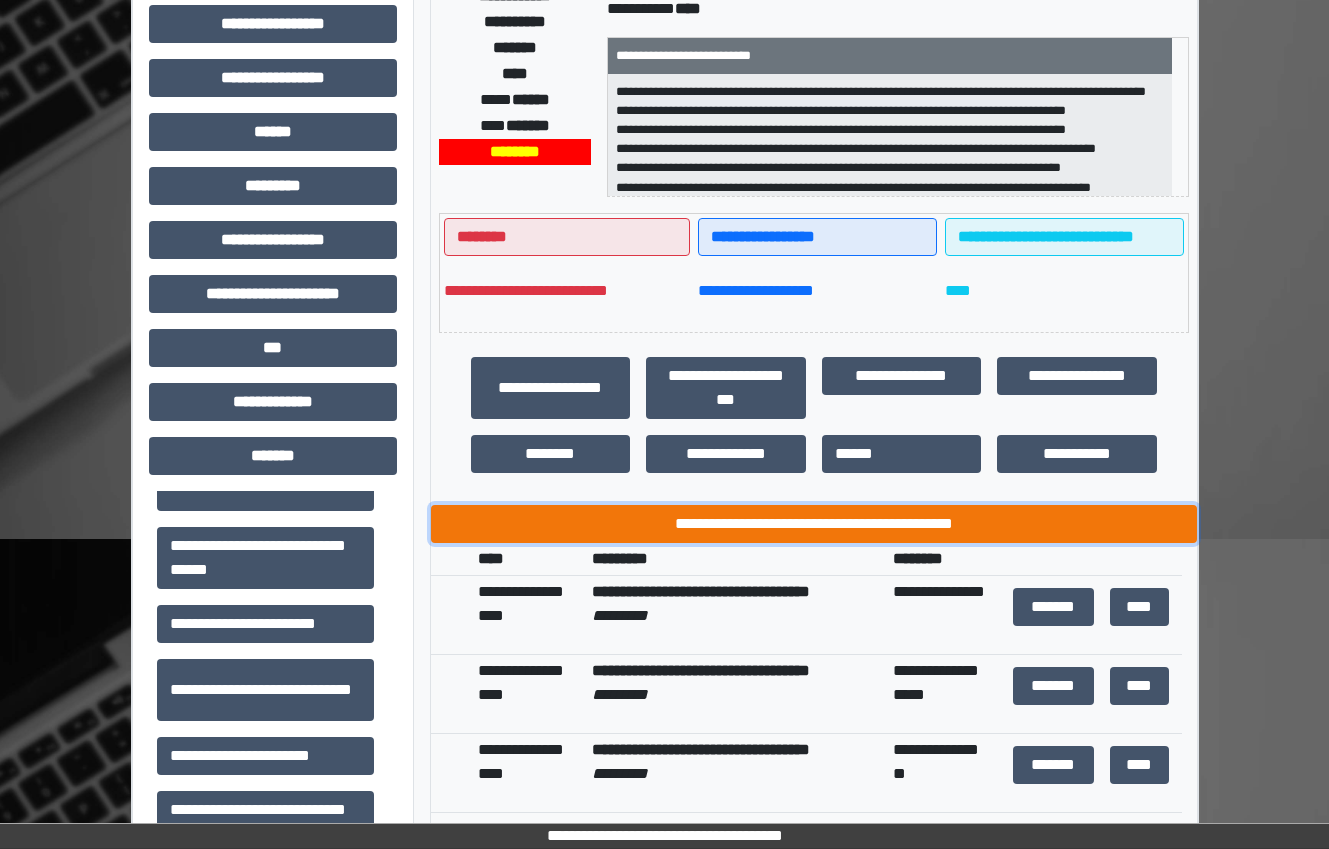 click on "**********" at bounding box center (814, 524) 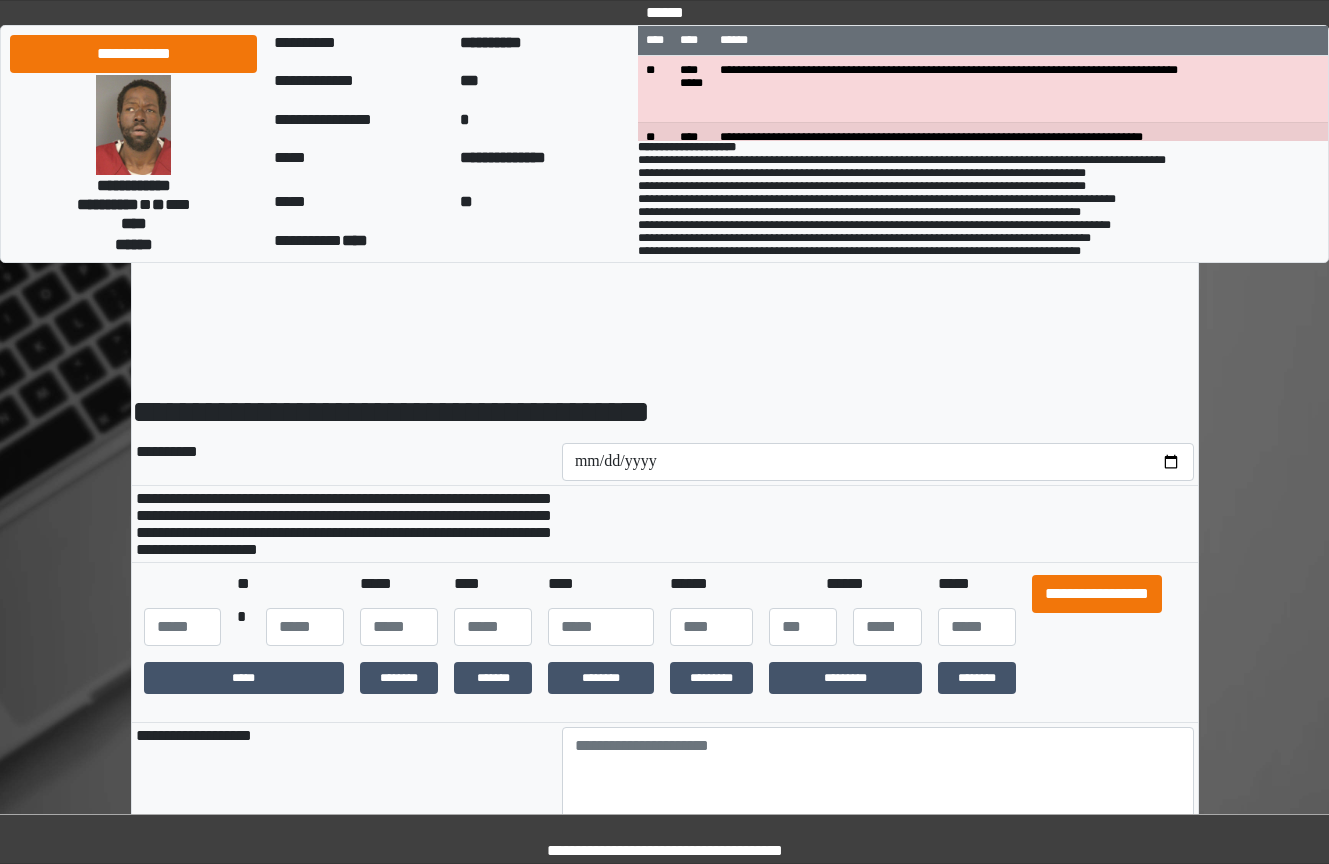 scroll, scrollTop: 0, scrollLeft: 0, axis: both 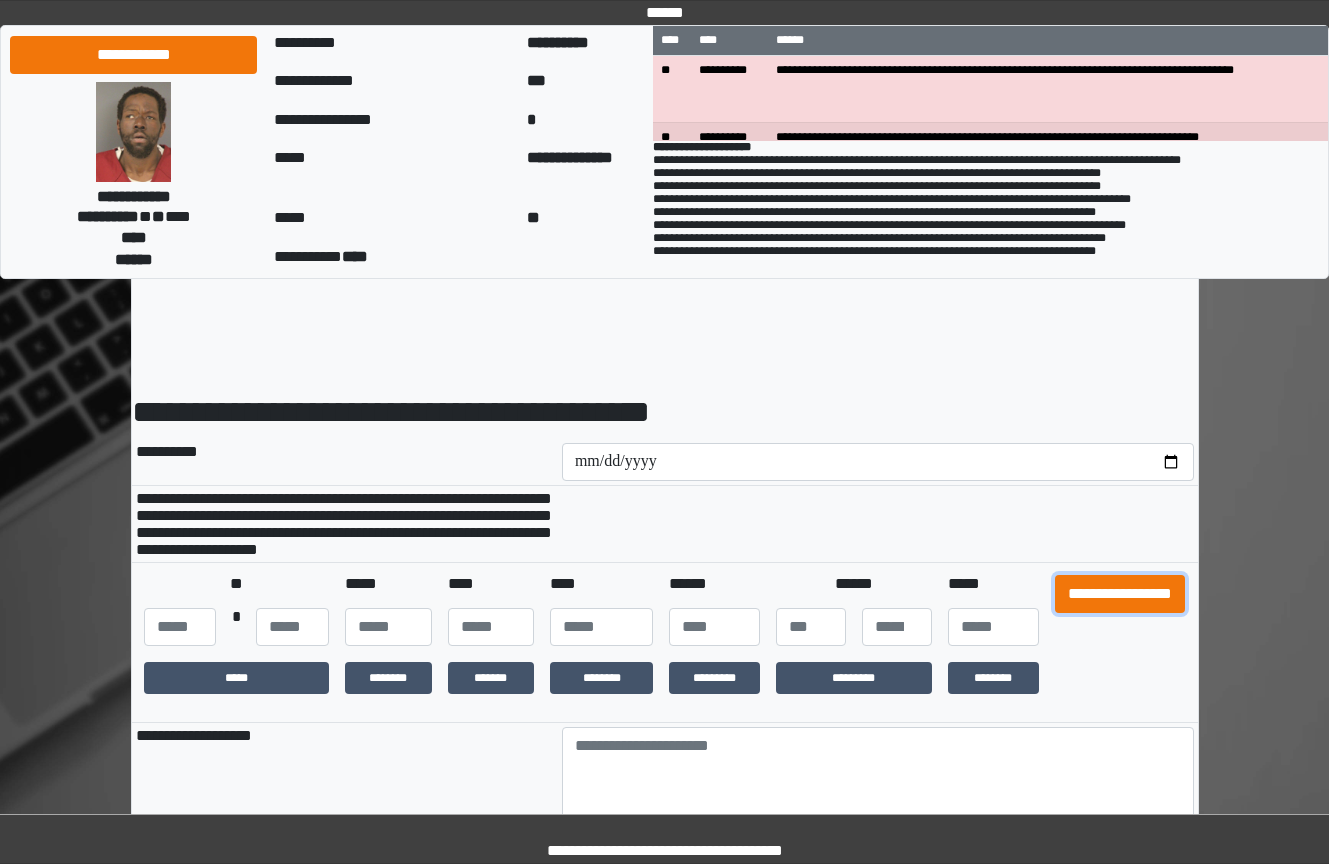 click on "**********" at bounding box center (1120, 594) 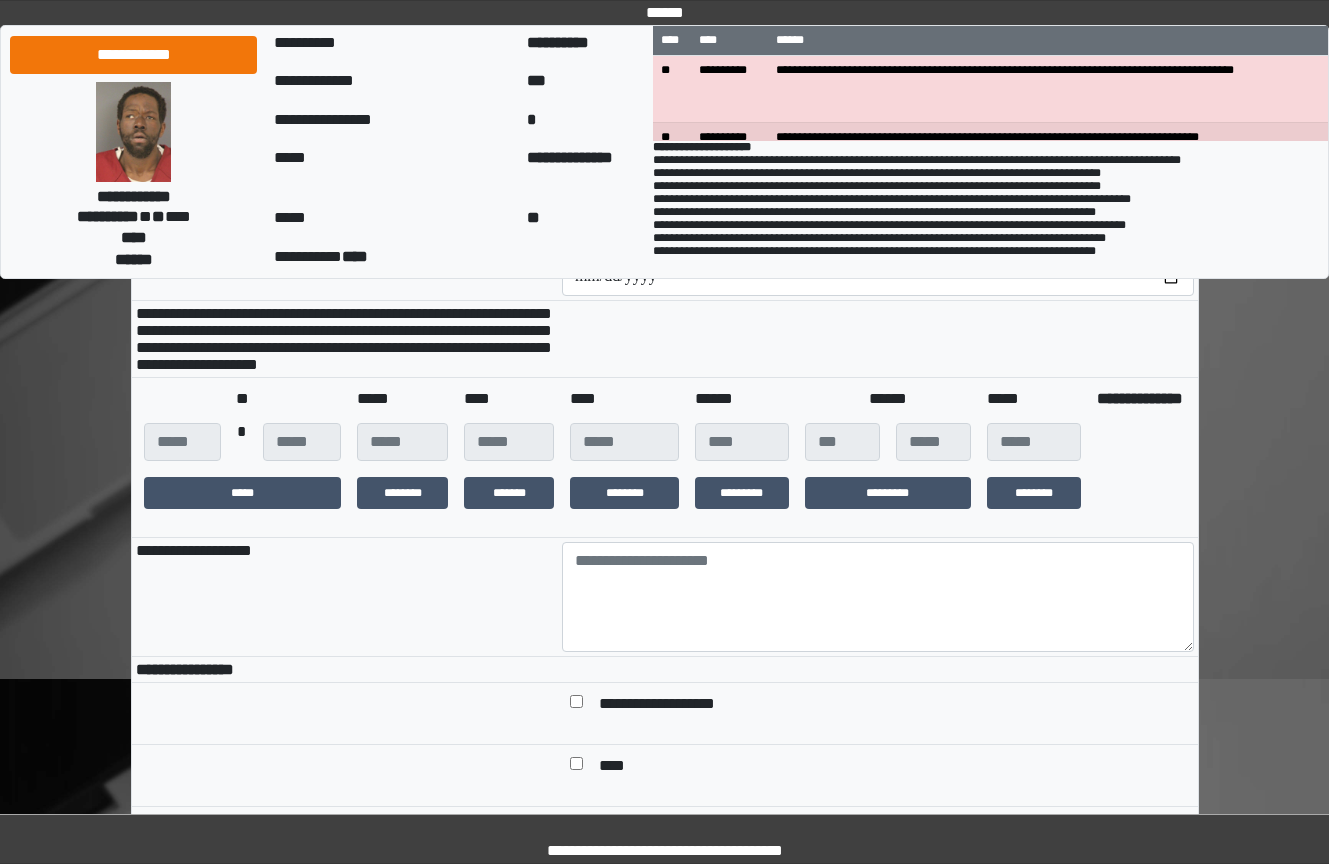 scroll, scrollTop: 300, scrollLeft: 0, axis: vertical 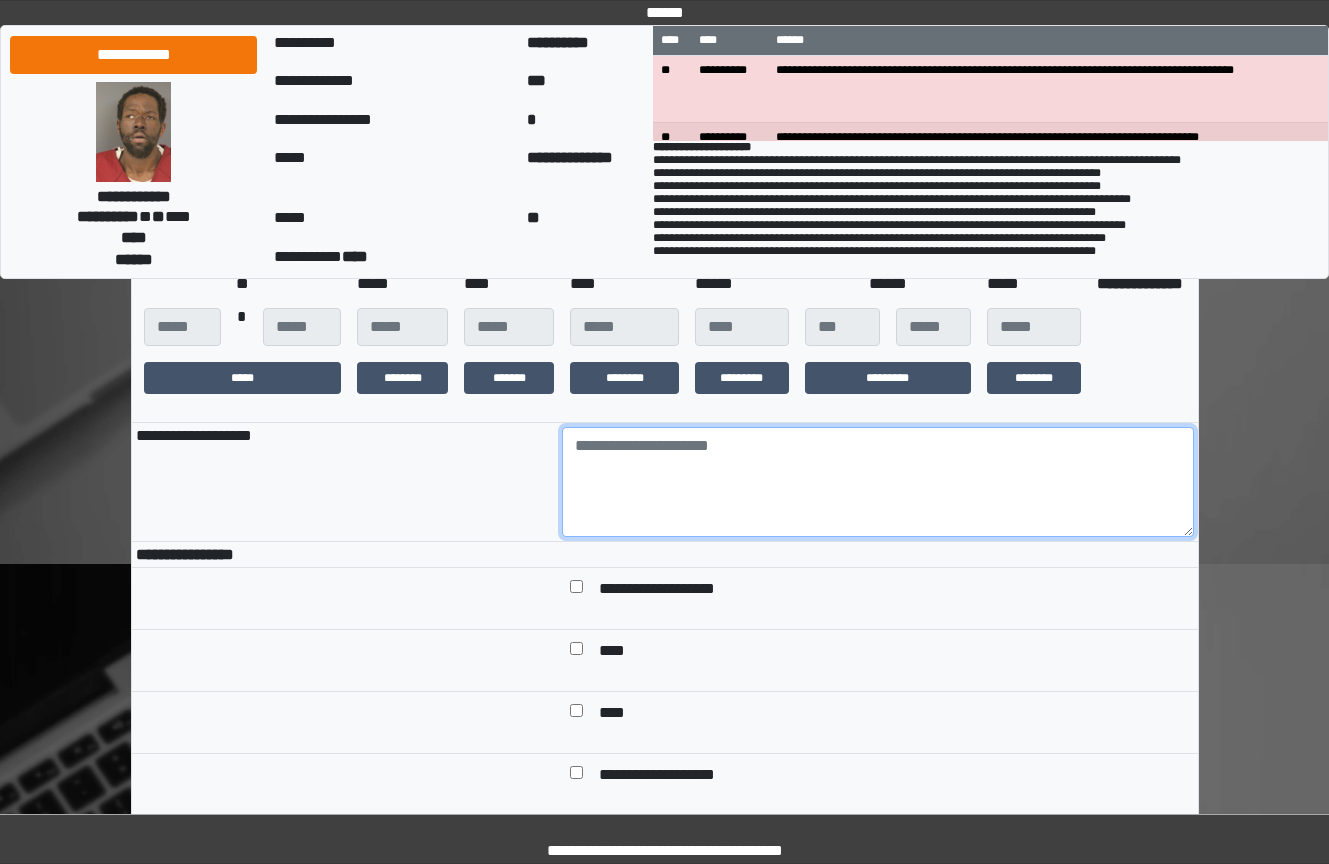 click at bounding box center (878, 482) 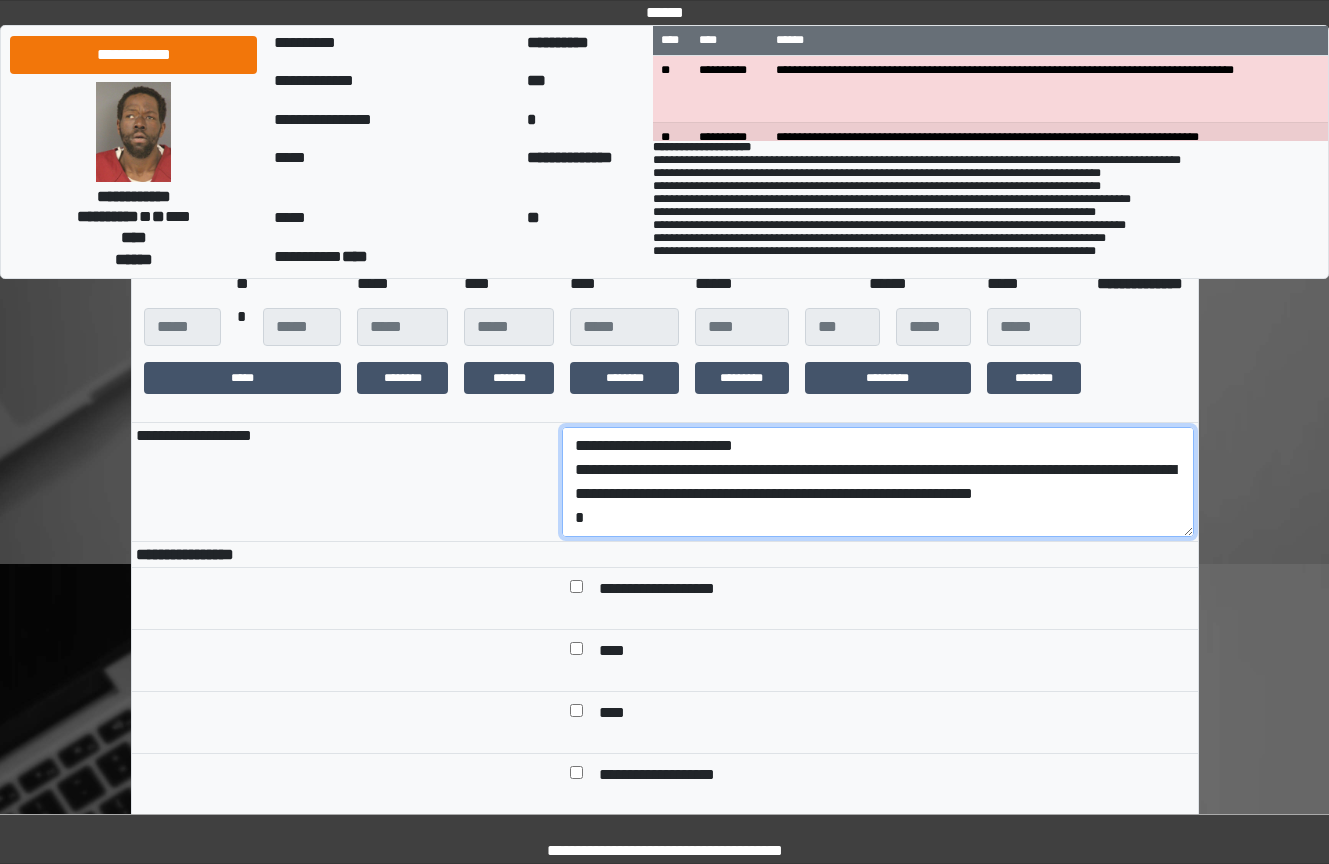 scroll, scrollTop: 113, scrollLeft: 0, axis: vertical 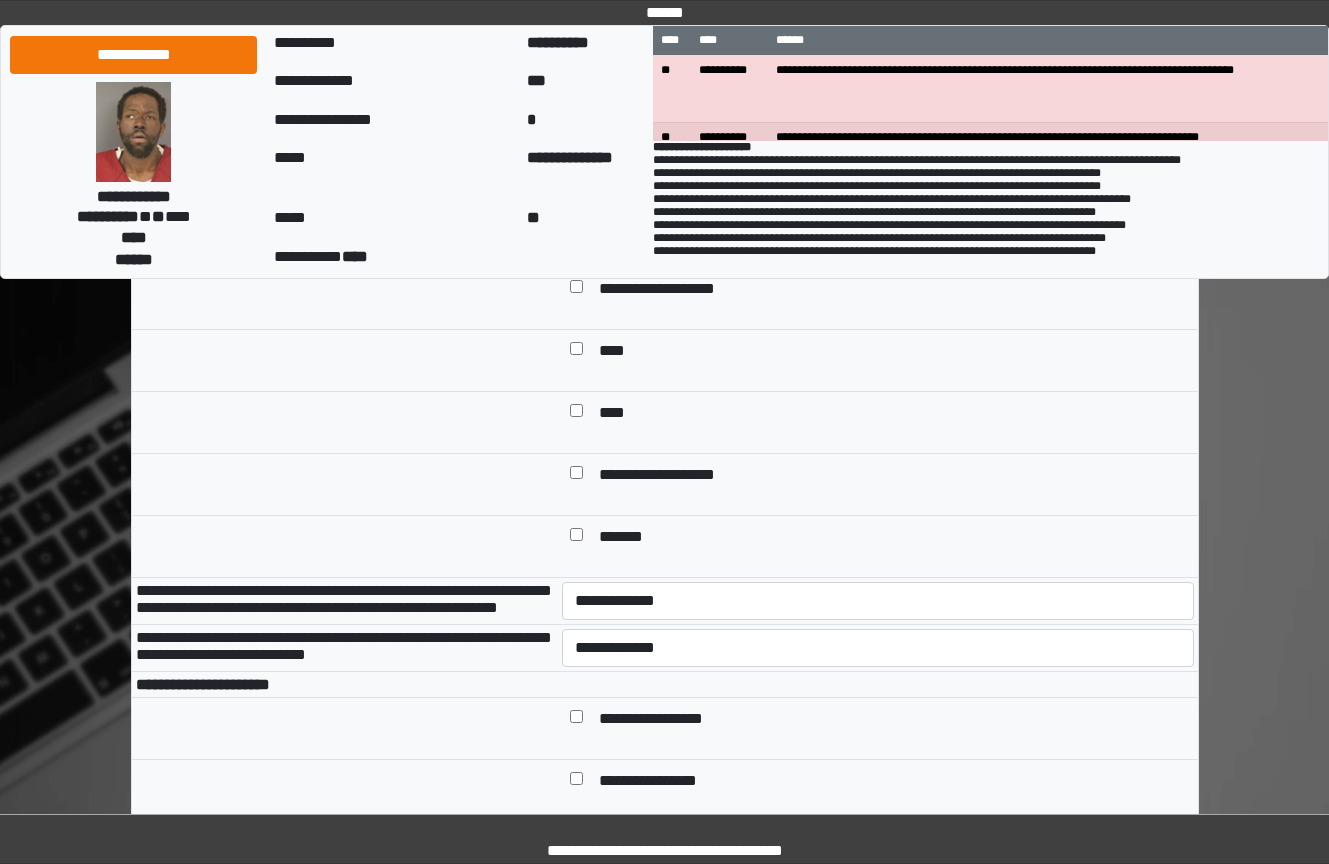 type on "**********" 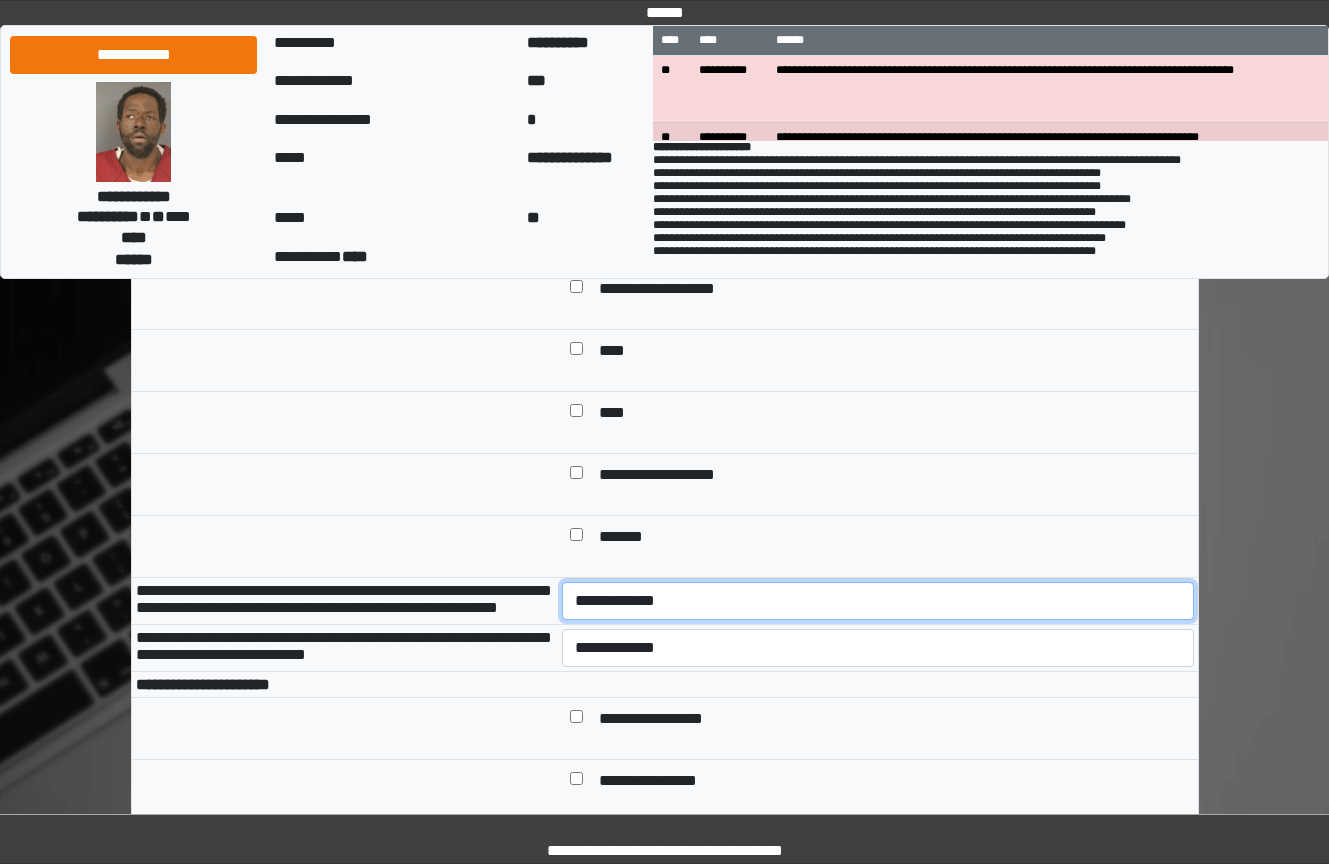 click on "**********" at bounding box center [878, 601] 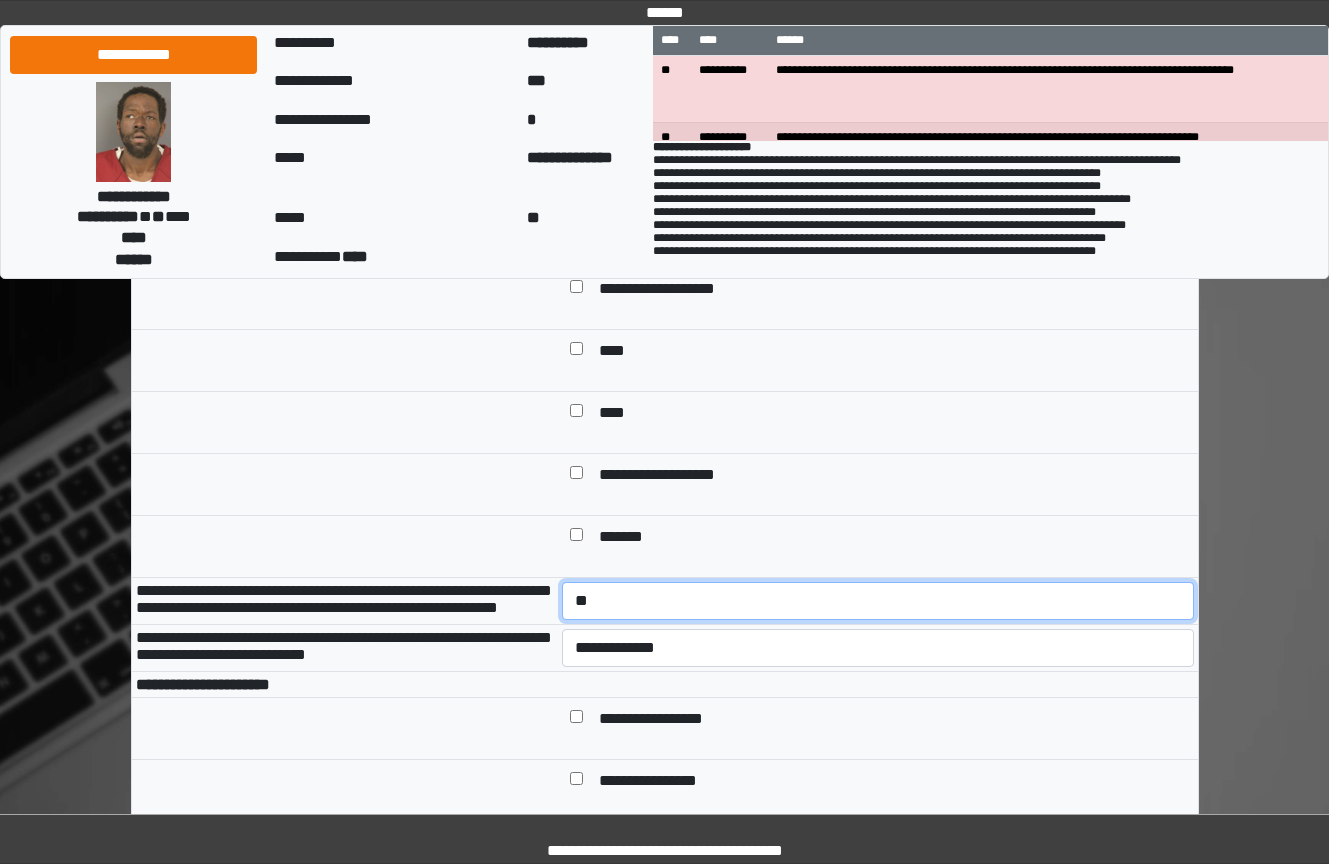 click on "**********" at bounding box center [878, 601] 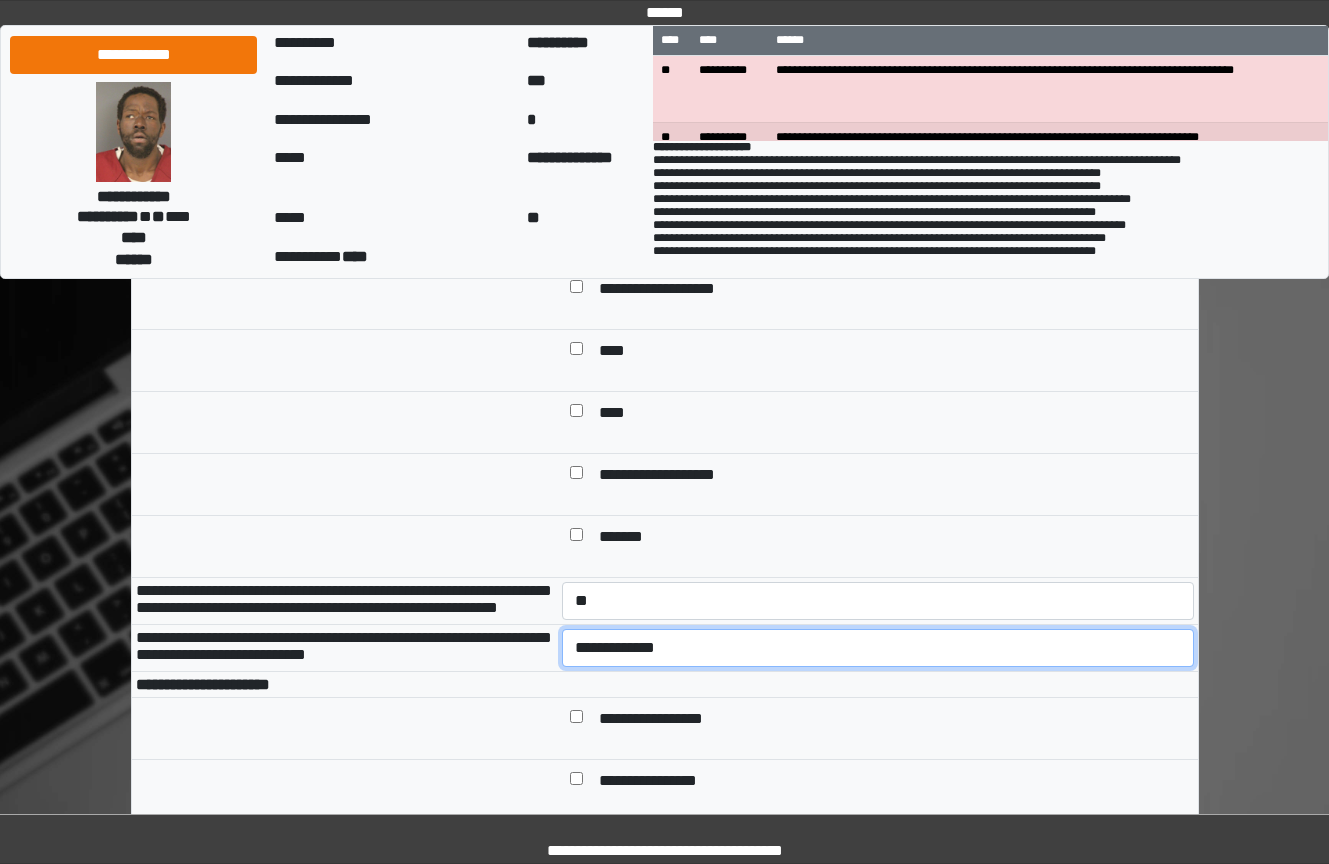 click on "**********" at bounding box center [878, 648] 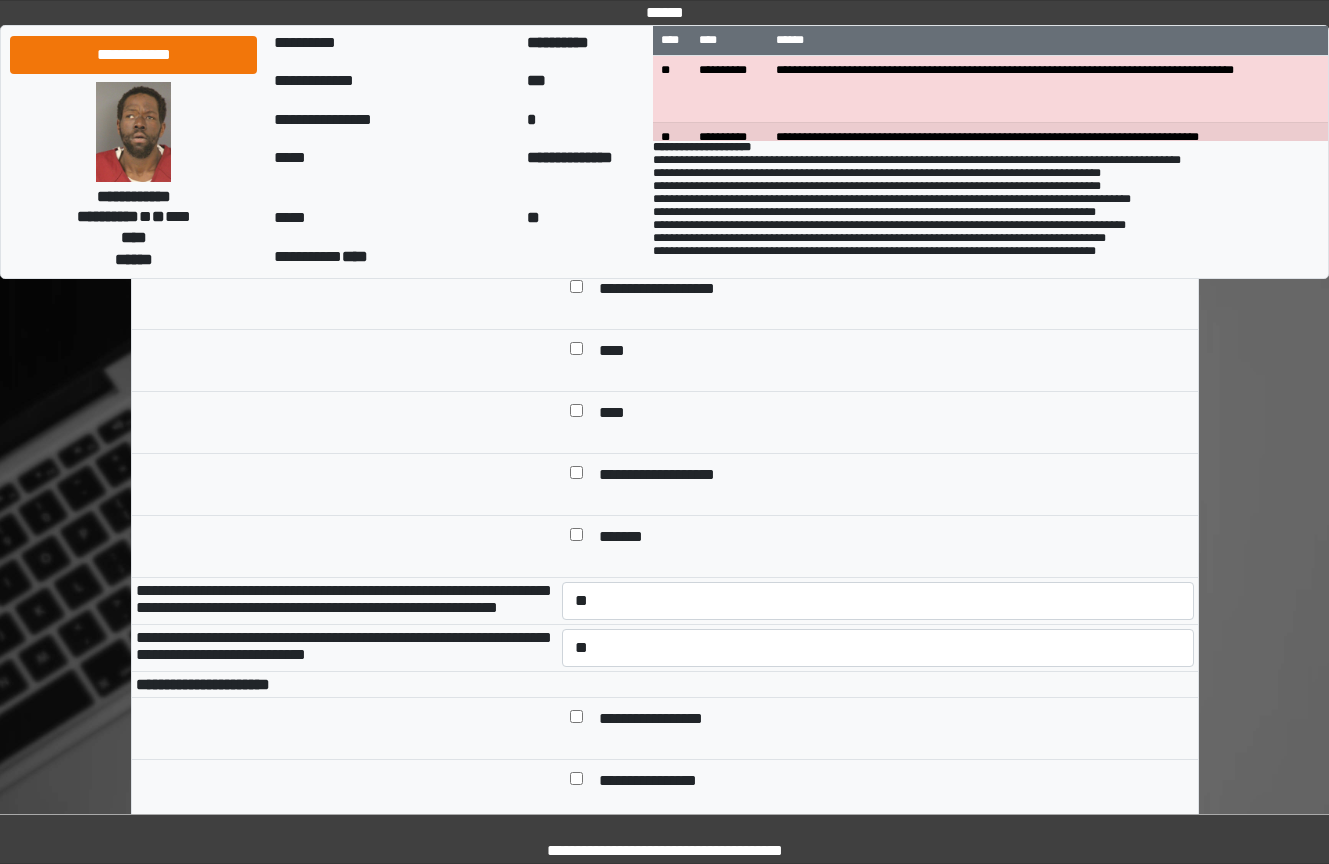 click on "**********" at bounding box center (892, 720) 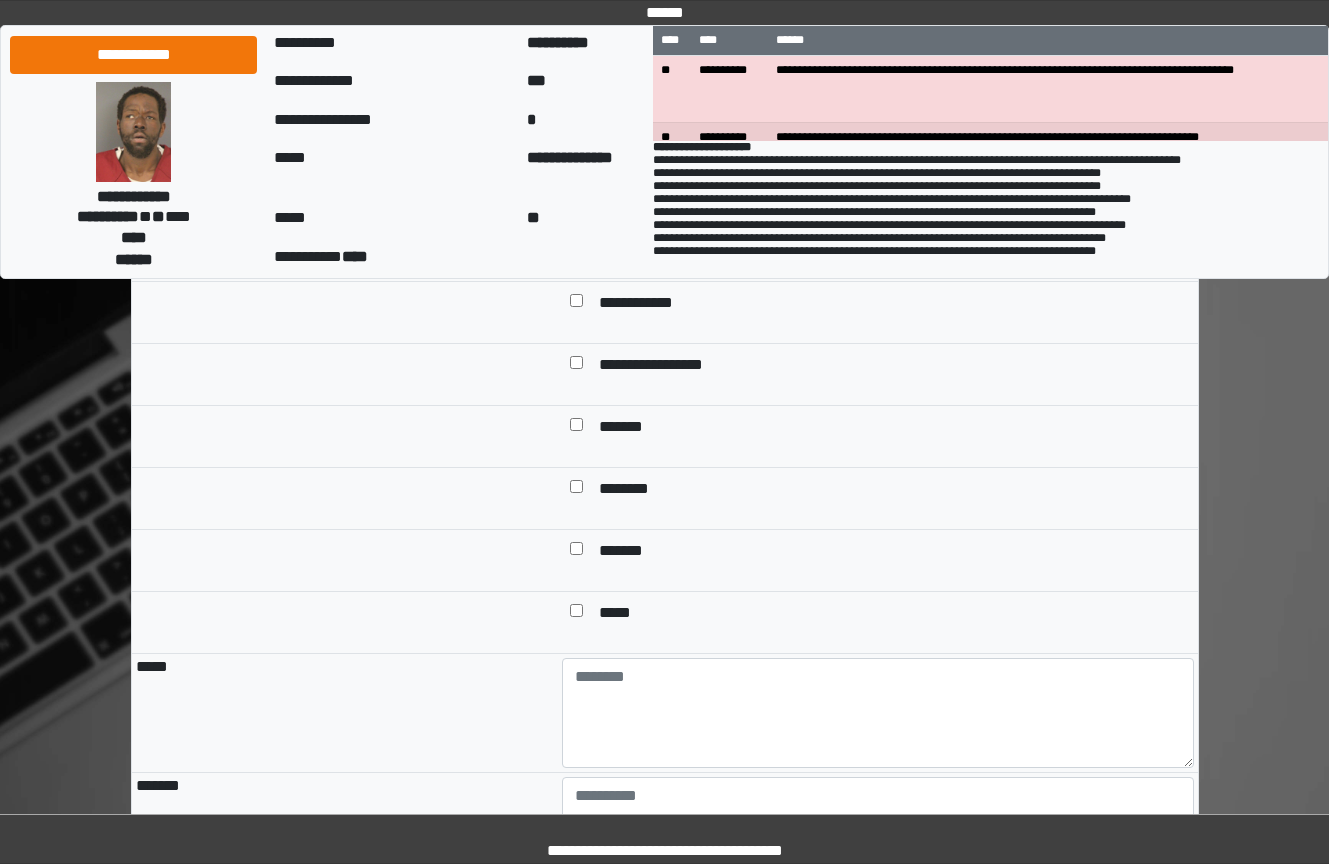 scroll, scrollTop: 1700, scrollLeft: 0, axis: vertical 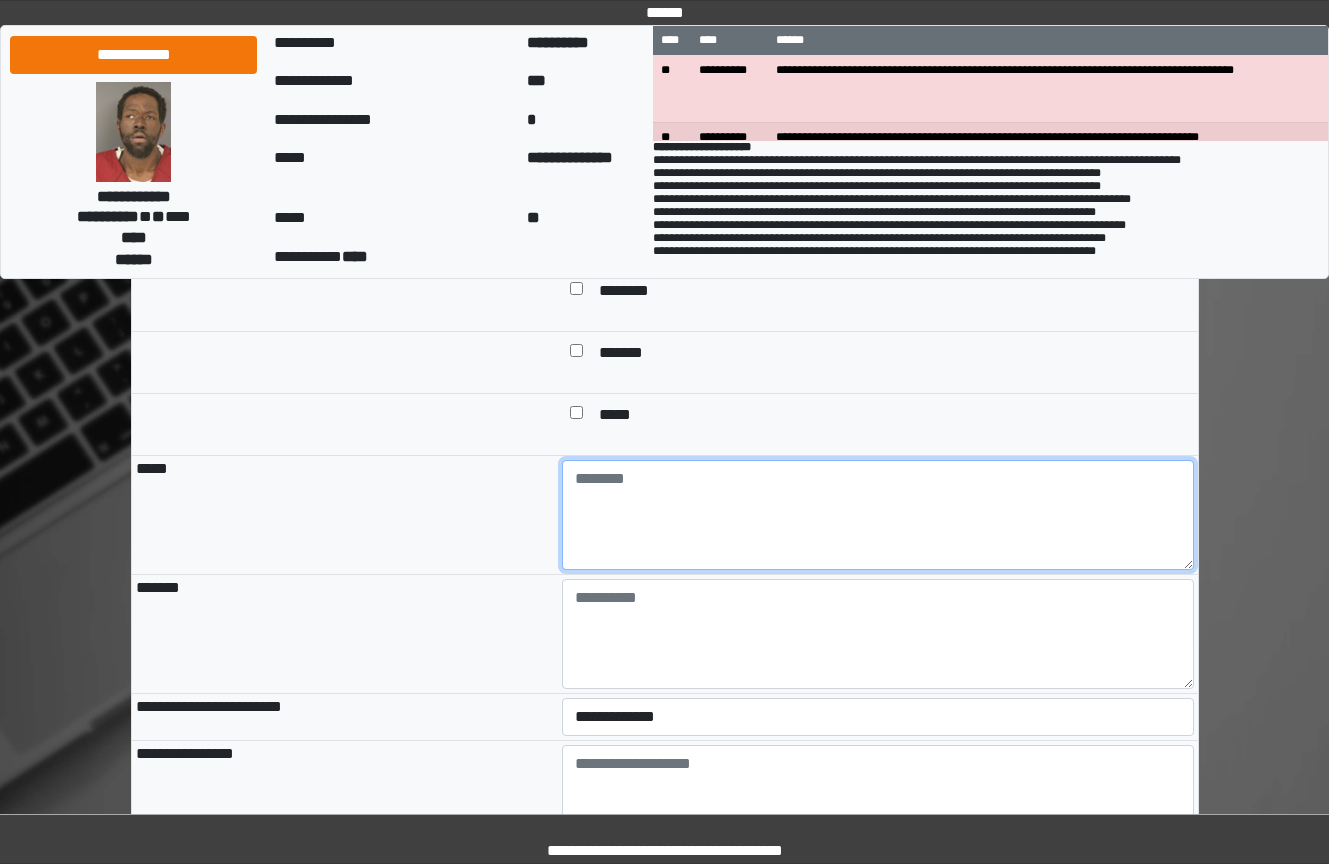click at bounding box center [878, 515] 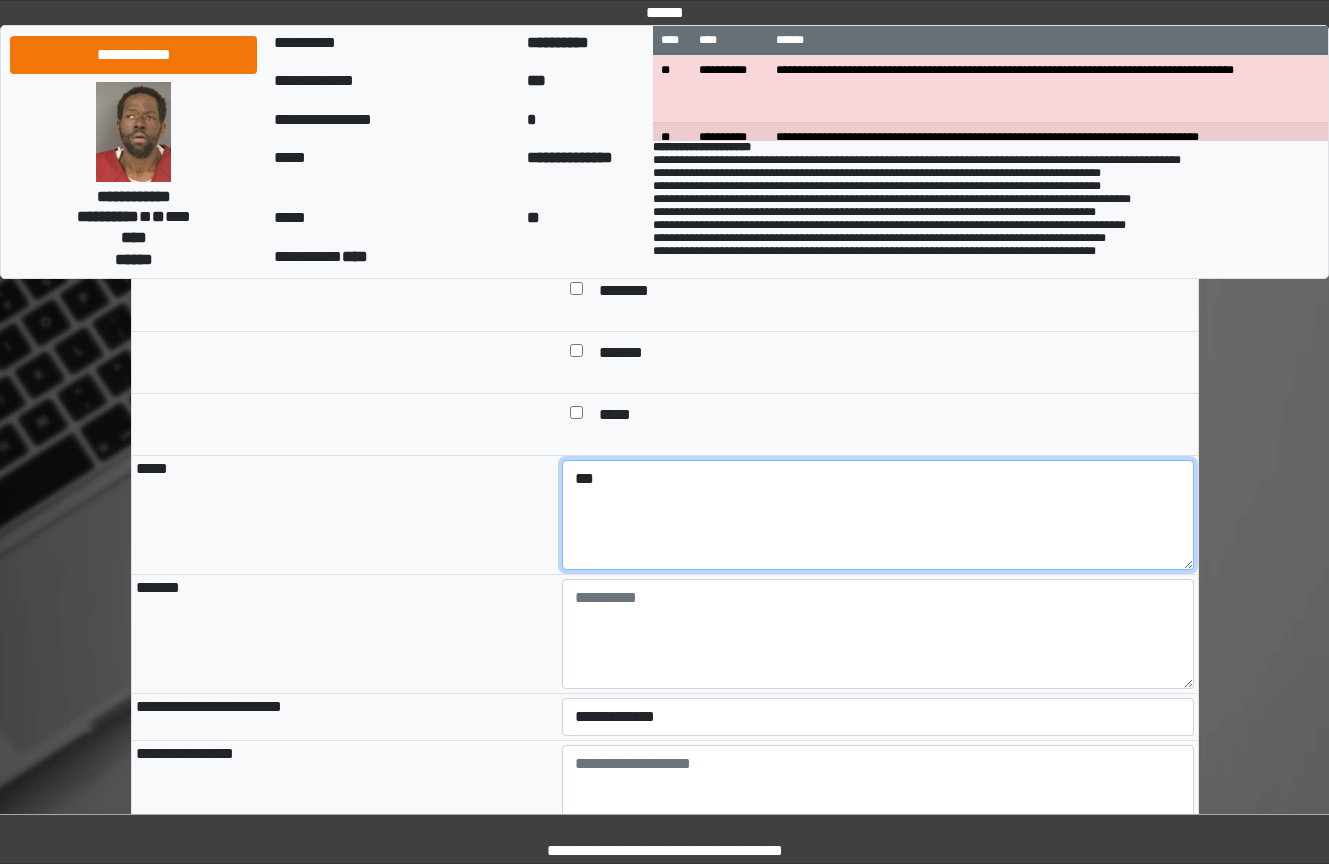 type on "***" 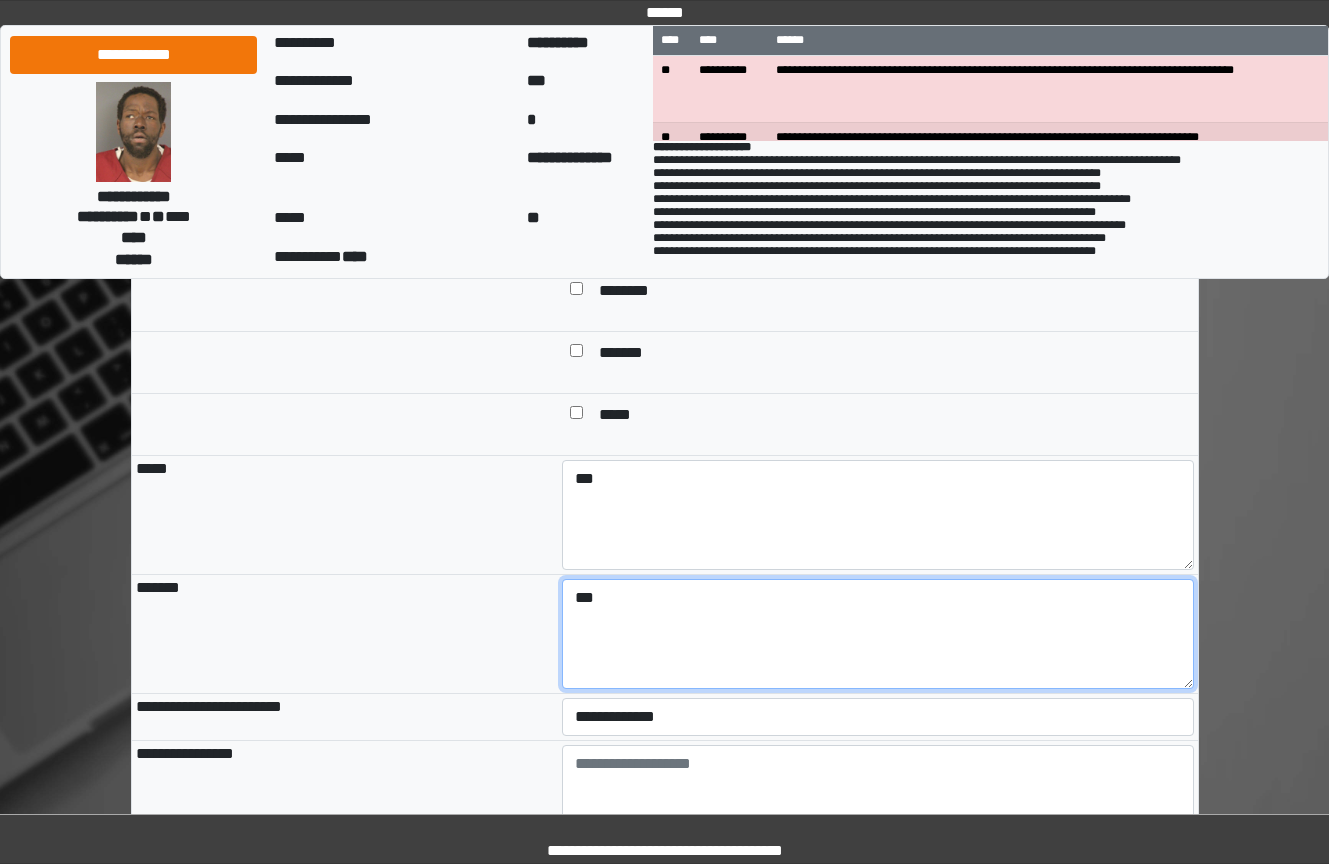 type on "***" 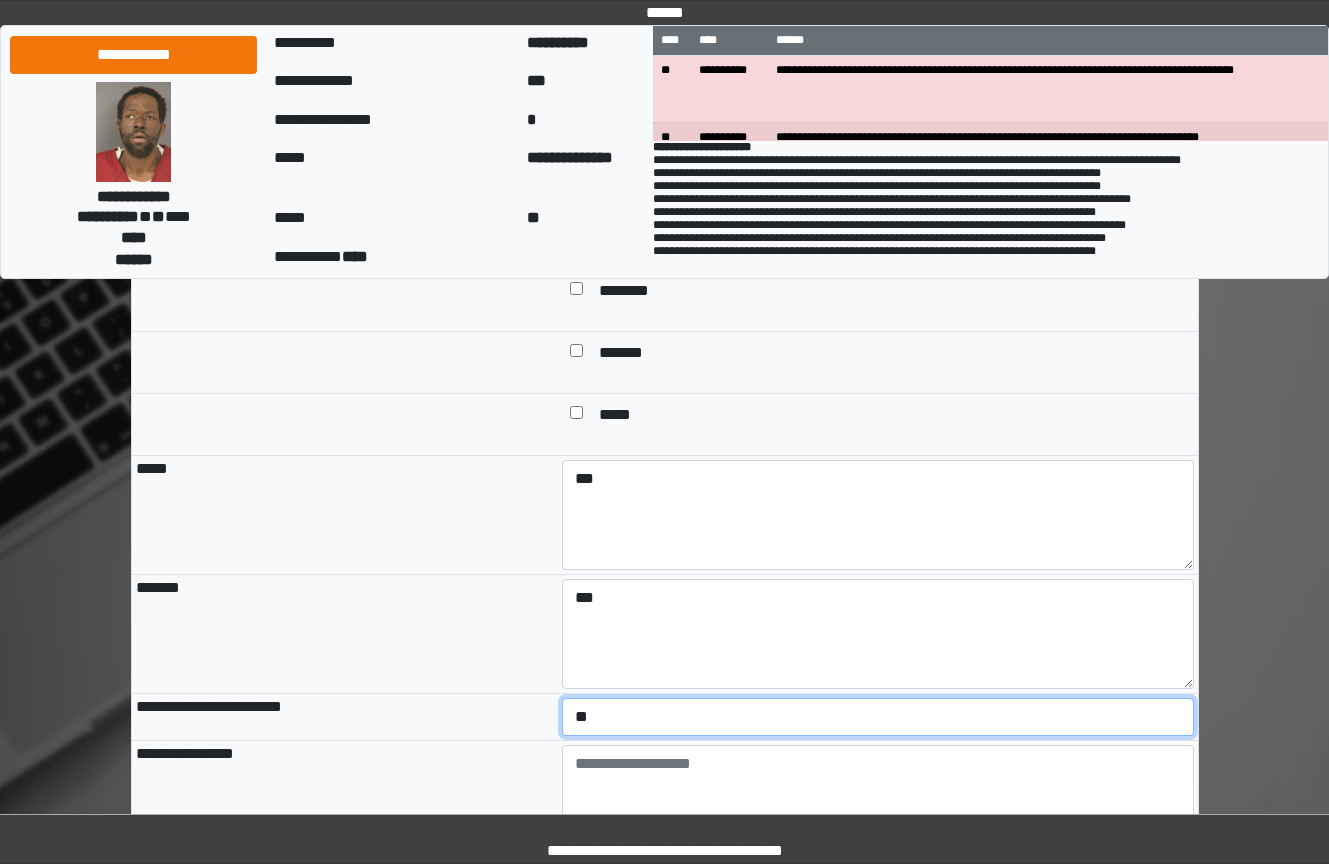 select on "*" 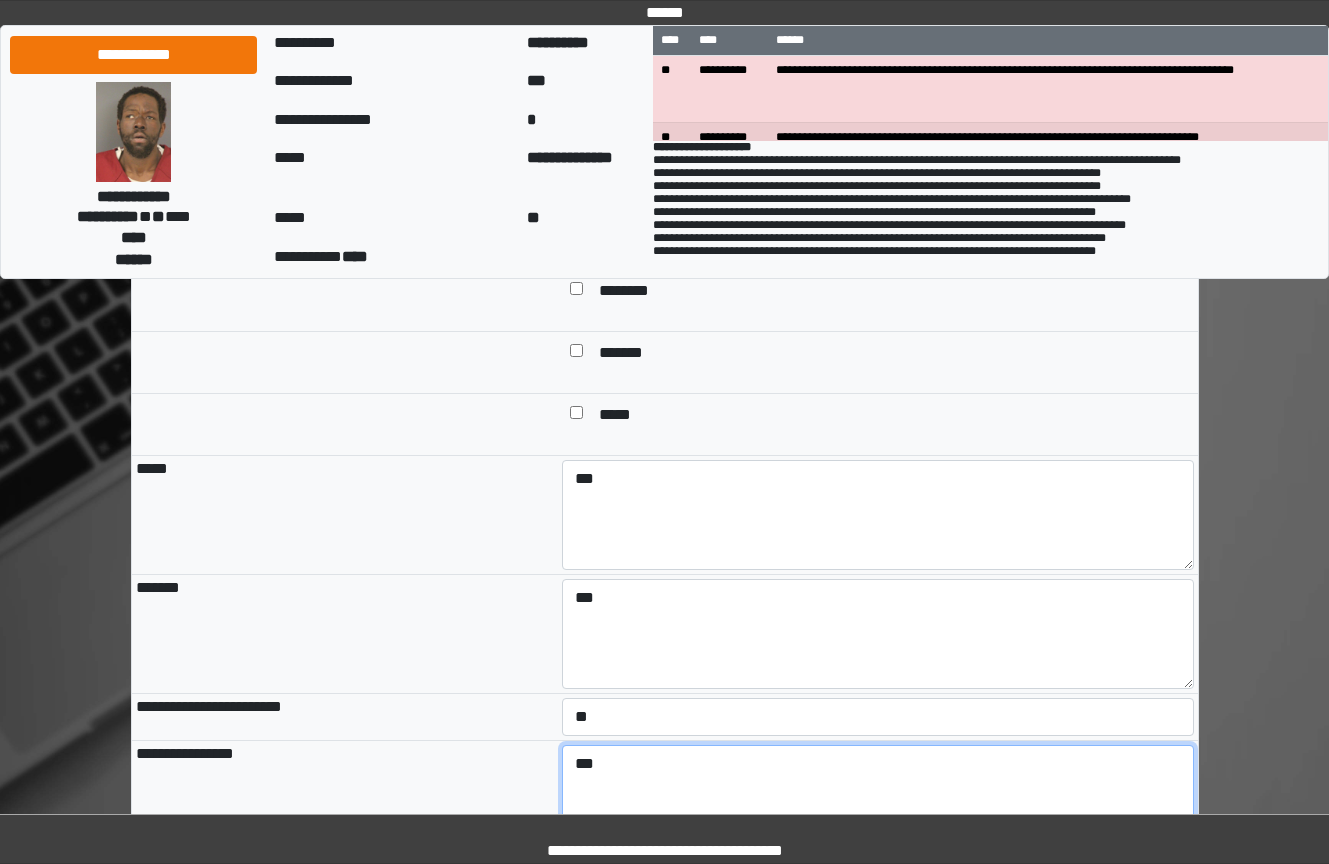 type on "***" 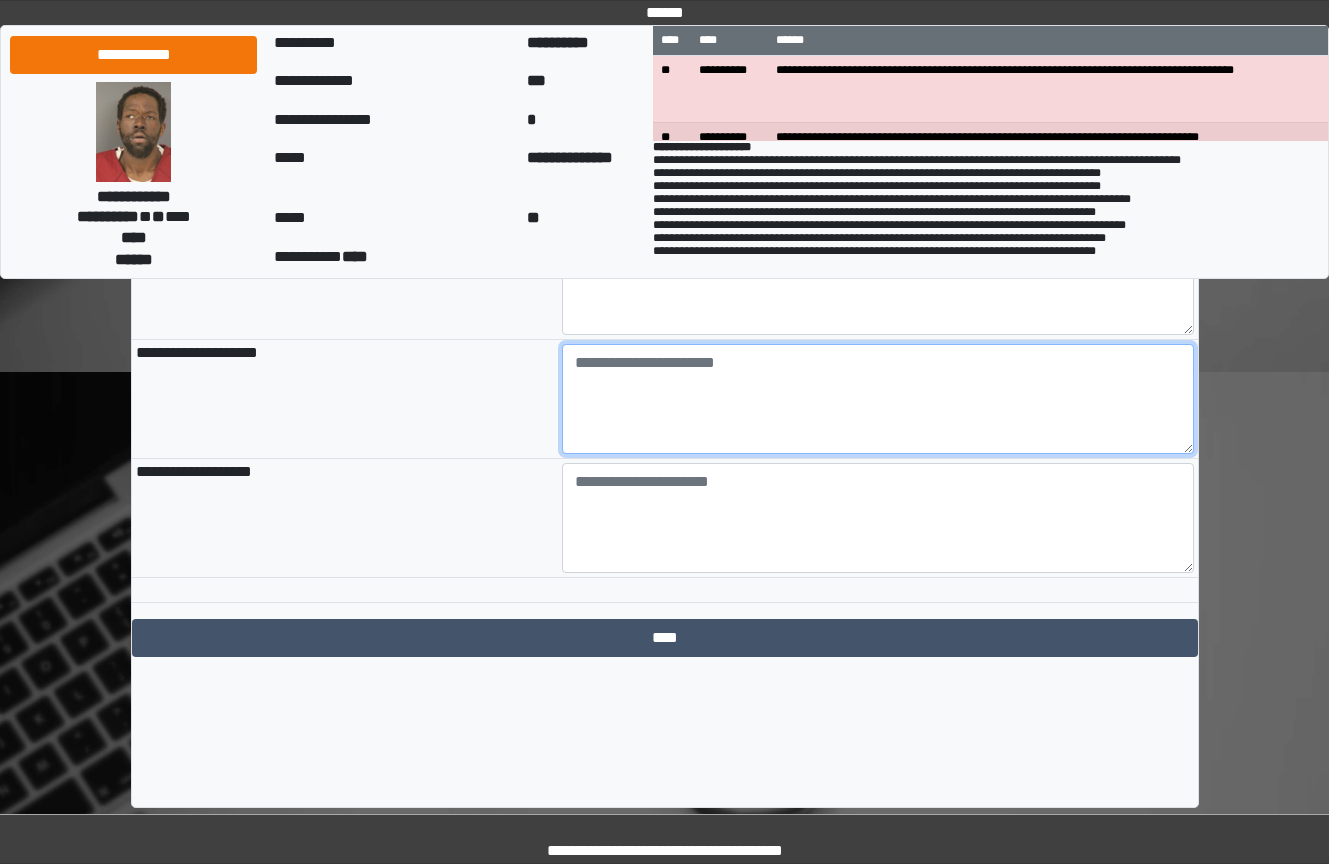 paste on "**********" 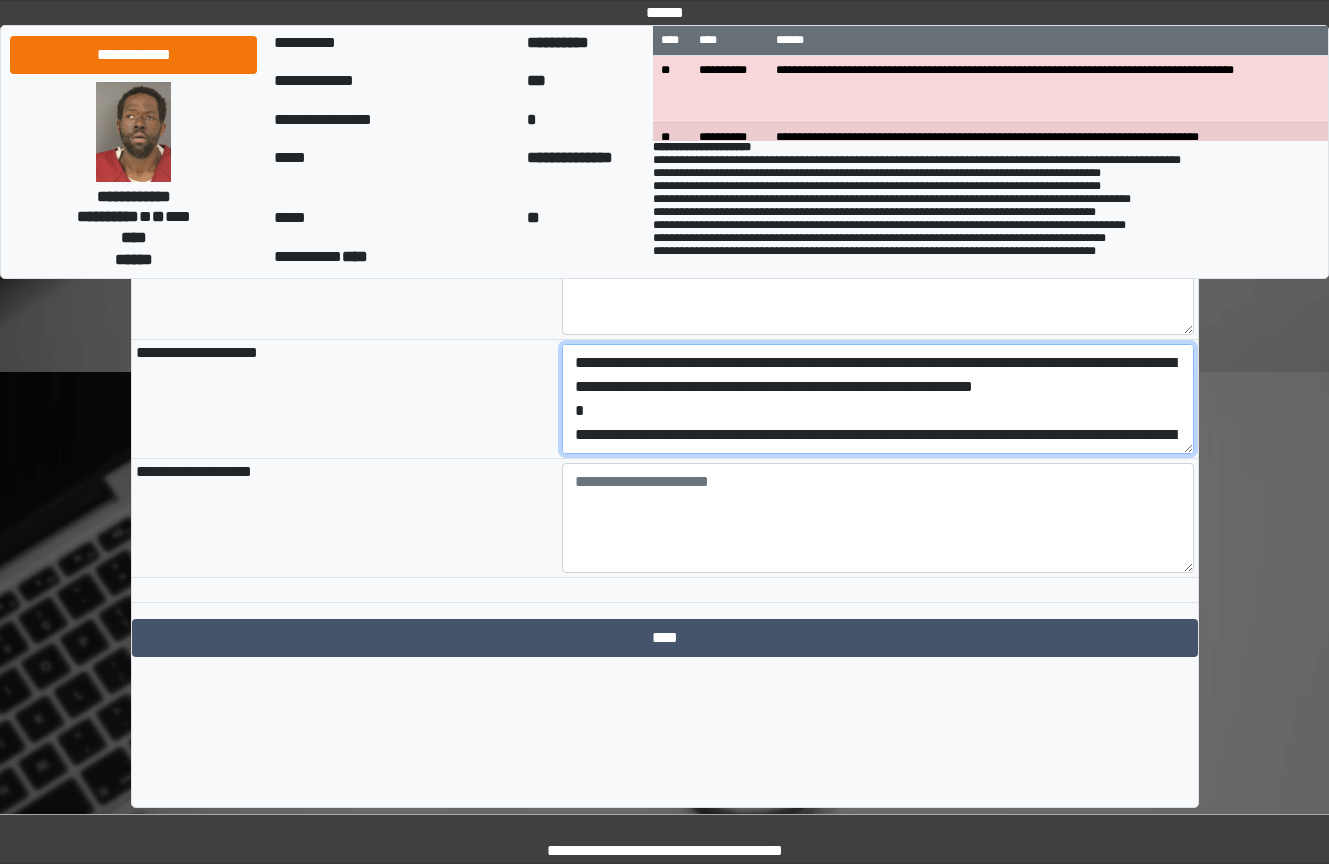 scroll, scrollTop: 2228, scrollLeft: 0, axis: vertical 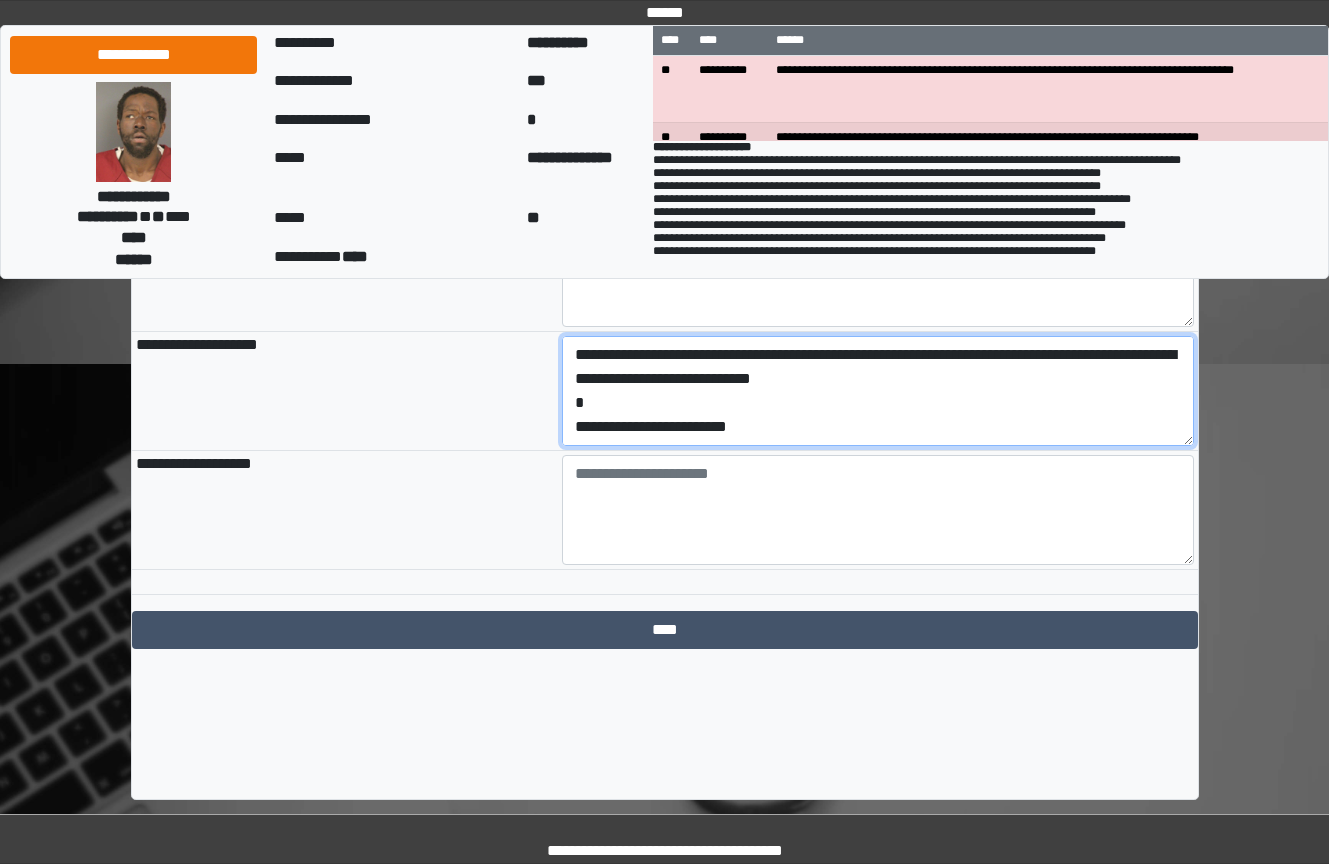 drag, startPoint x: 808, startPoint y: 520, endPoint x: 543, endPoint y: 519, distance: 265.0019 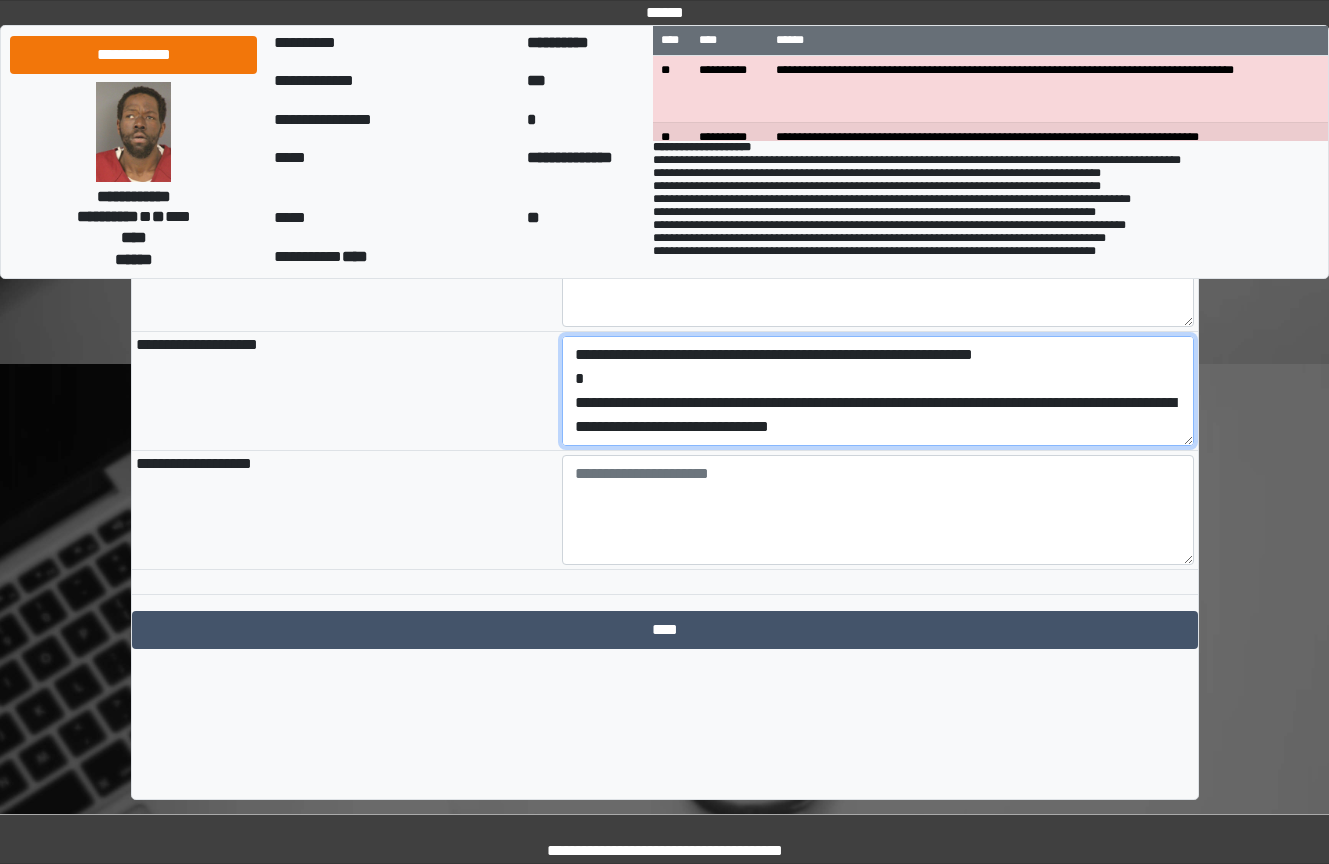 type on "**********" 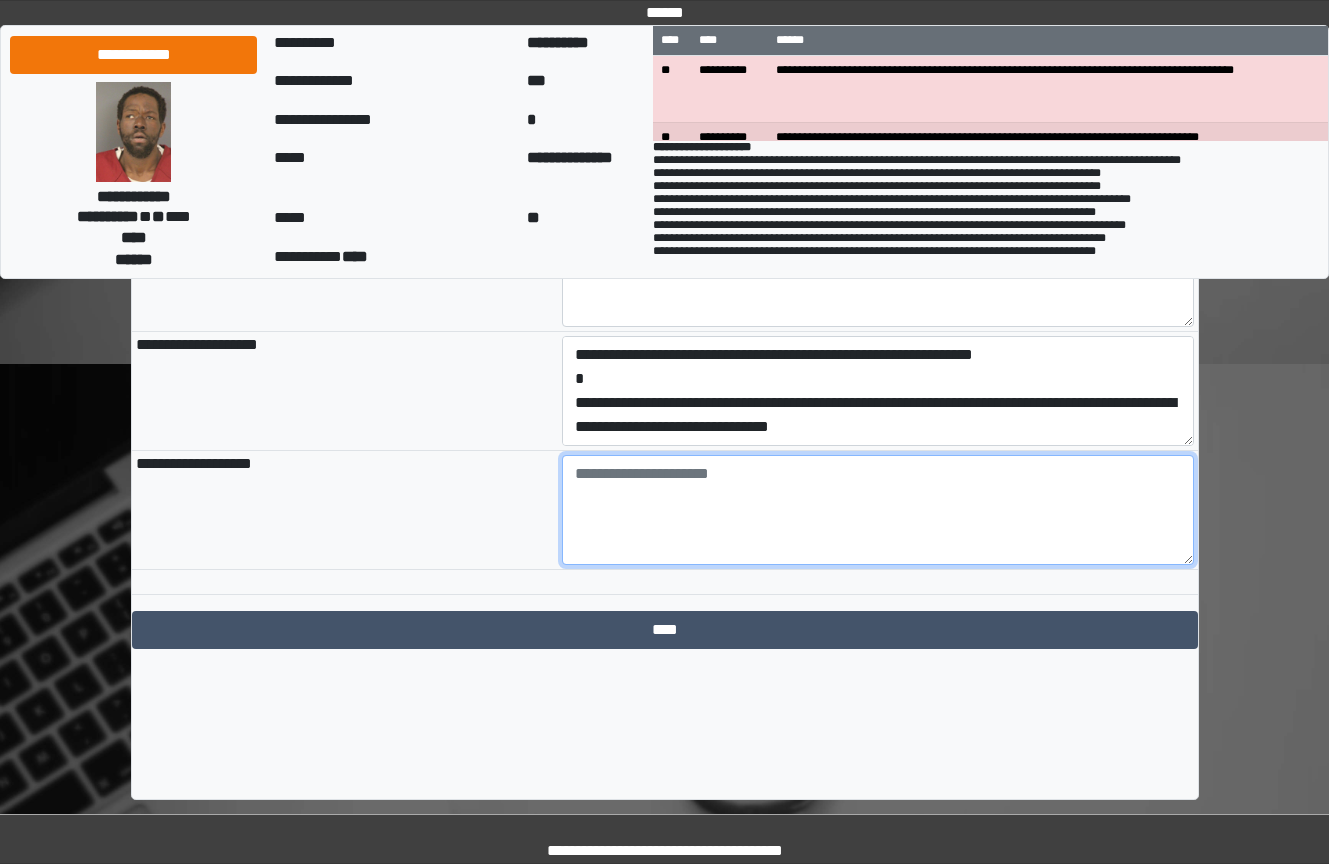 click at bounding box center (878, 510) 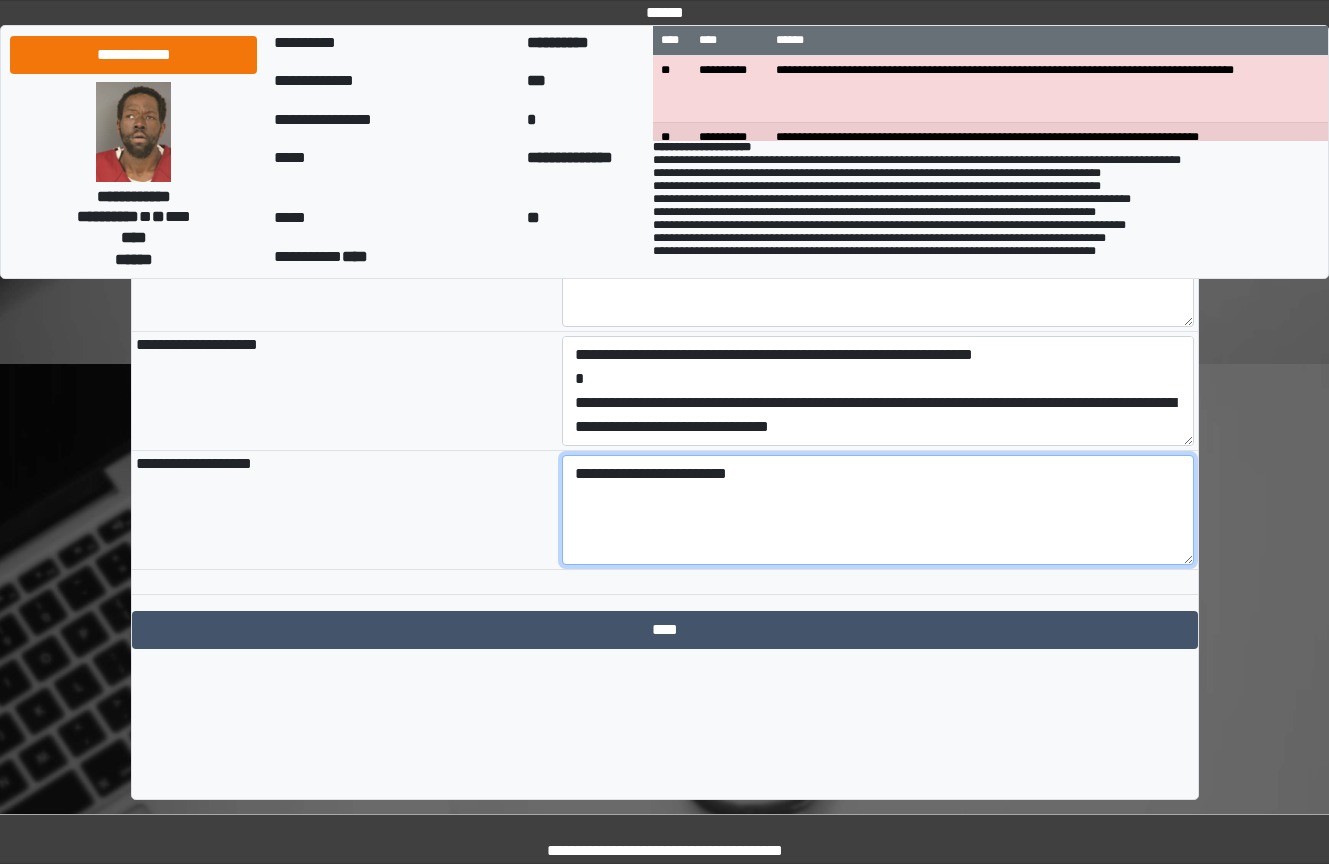 type on "**********" 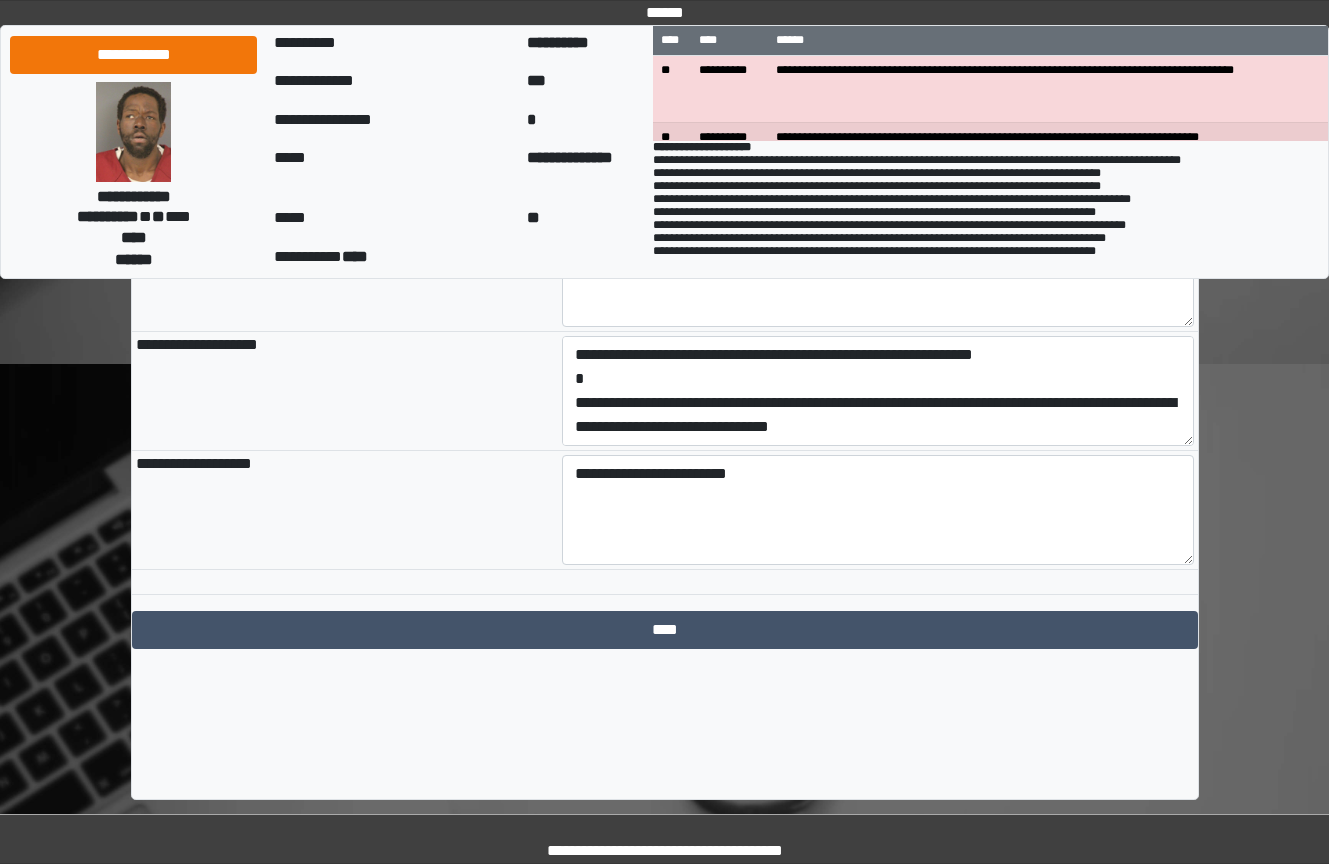 click on "**********" at bounding box center [665, -527] 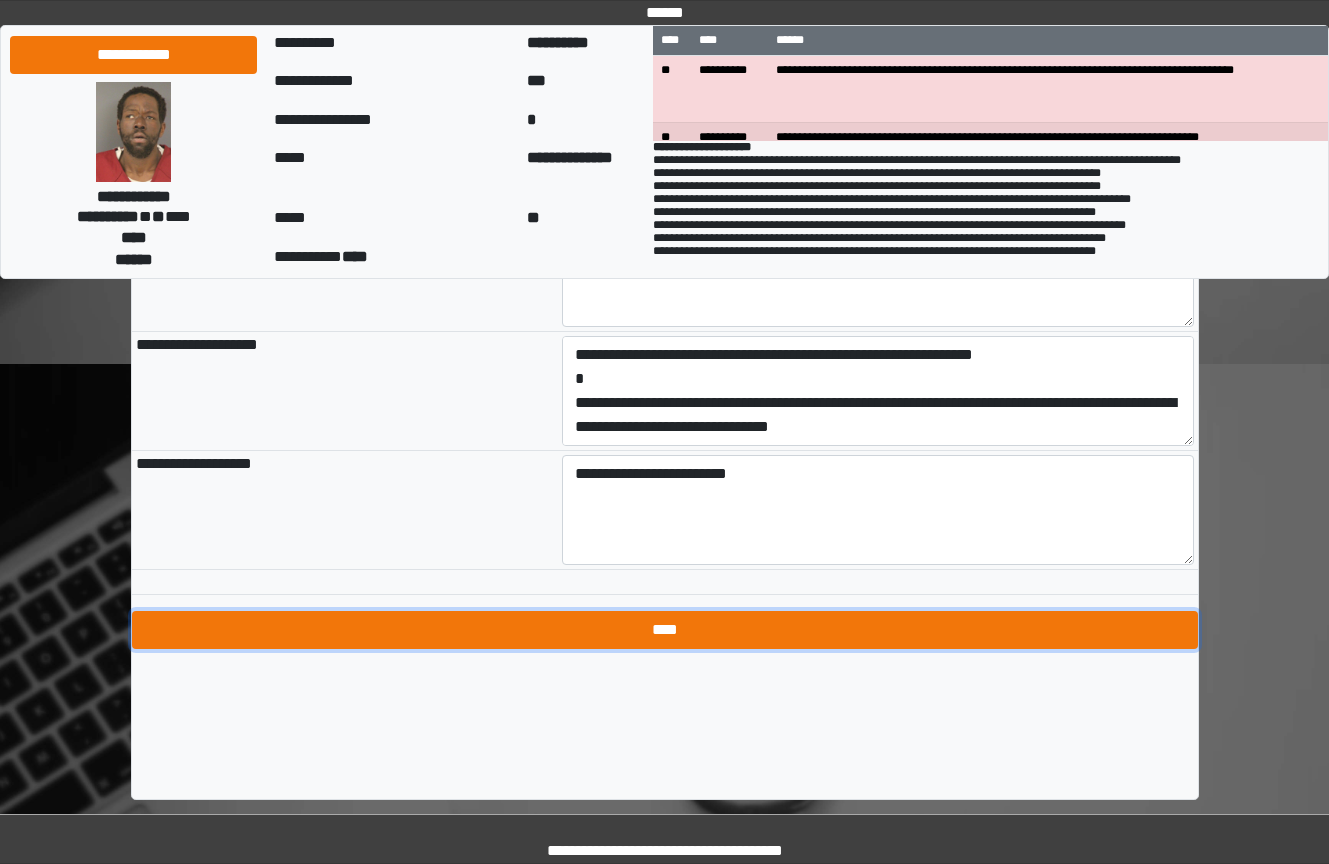 click on "****" at bounding box center [665, 630] 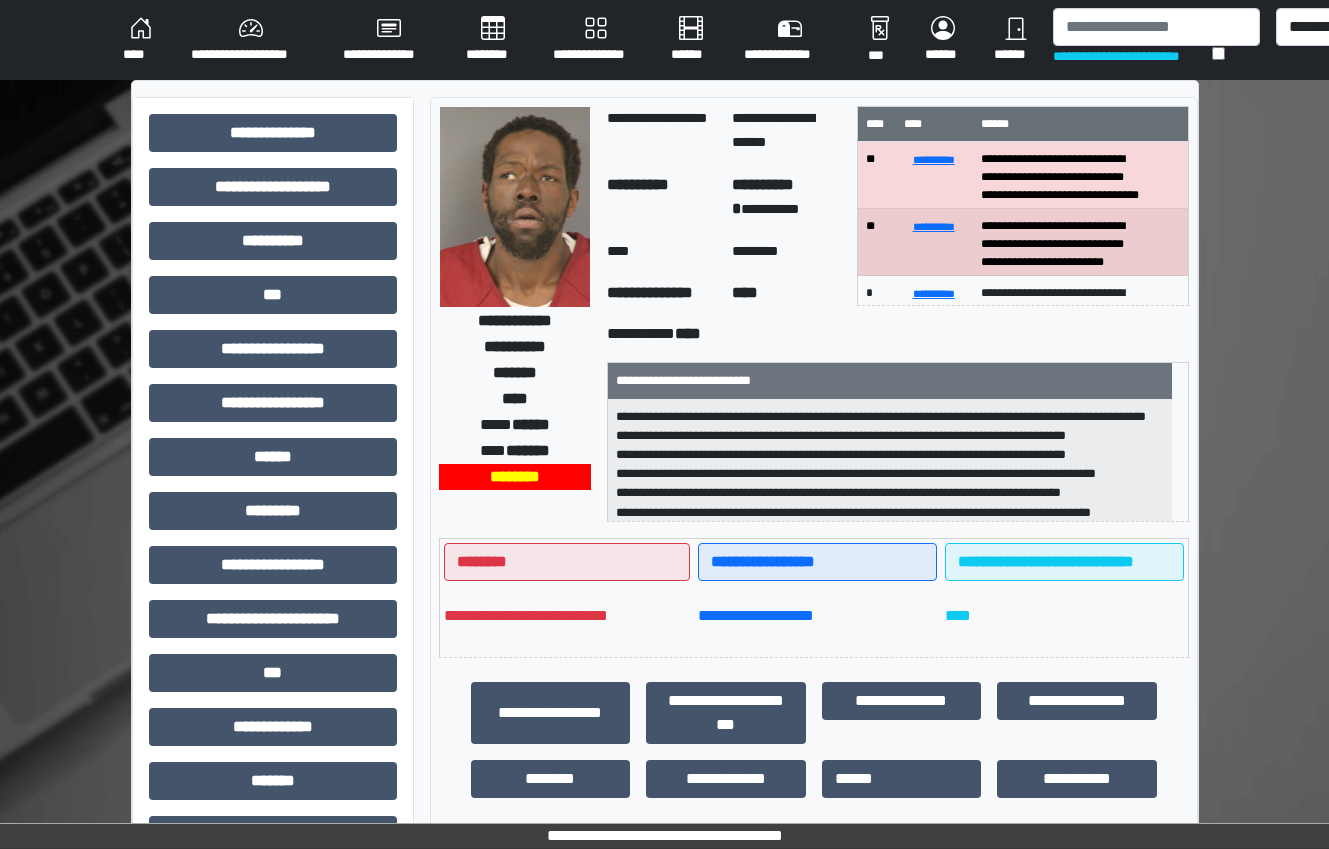 scroll, scrollTop: 0, scrollLeft: 0, axis: both 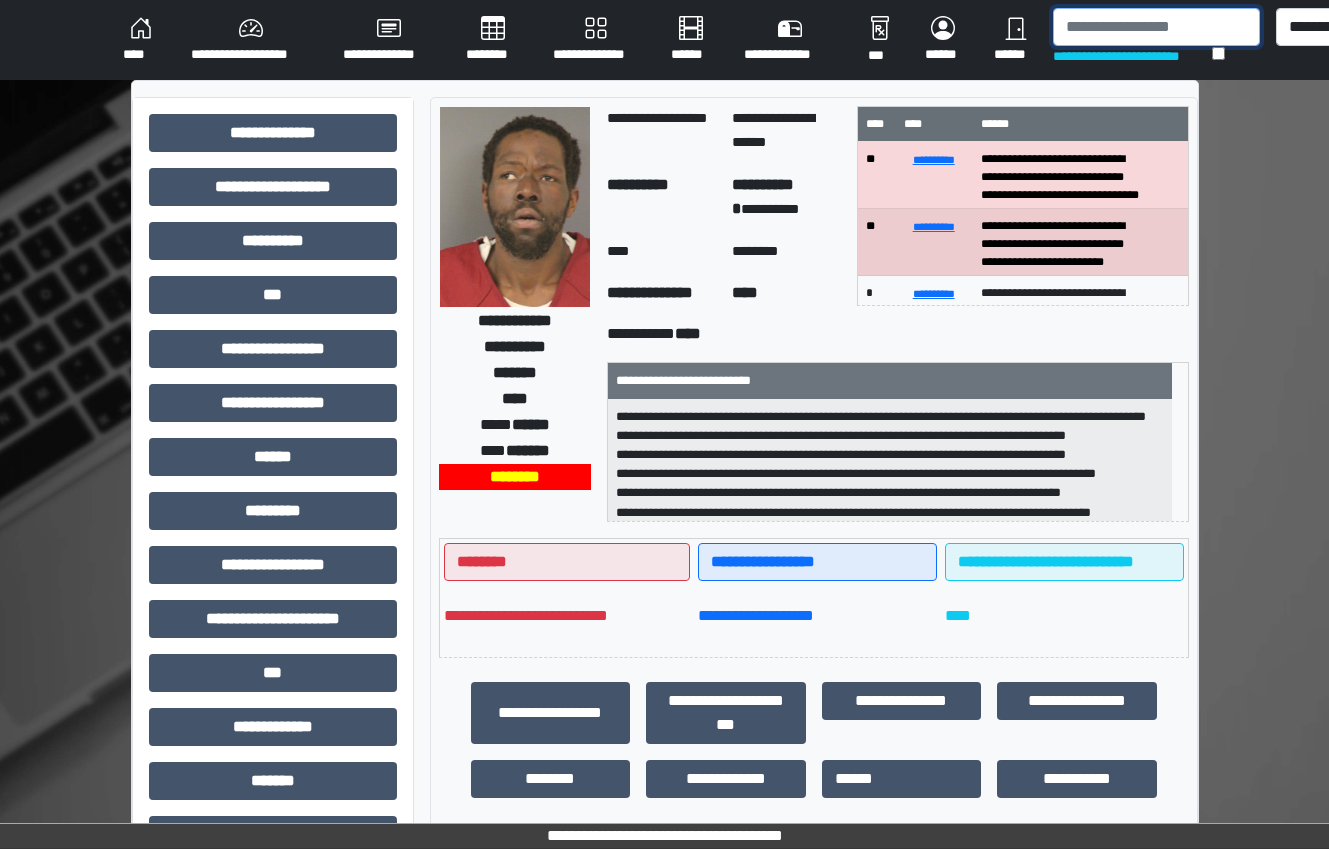 click at bounding box center (1156, 27) 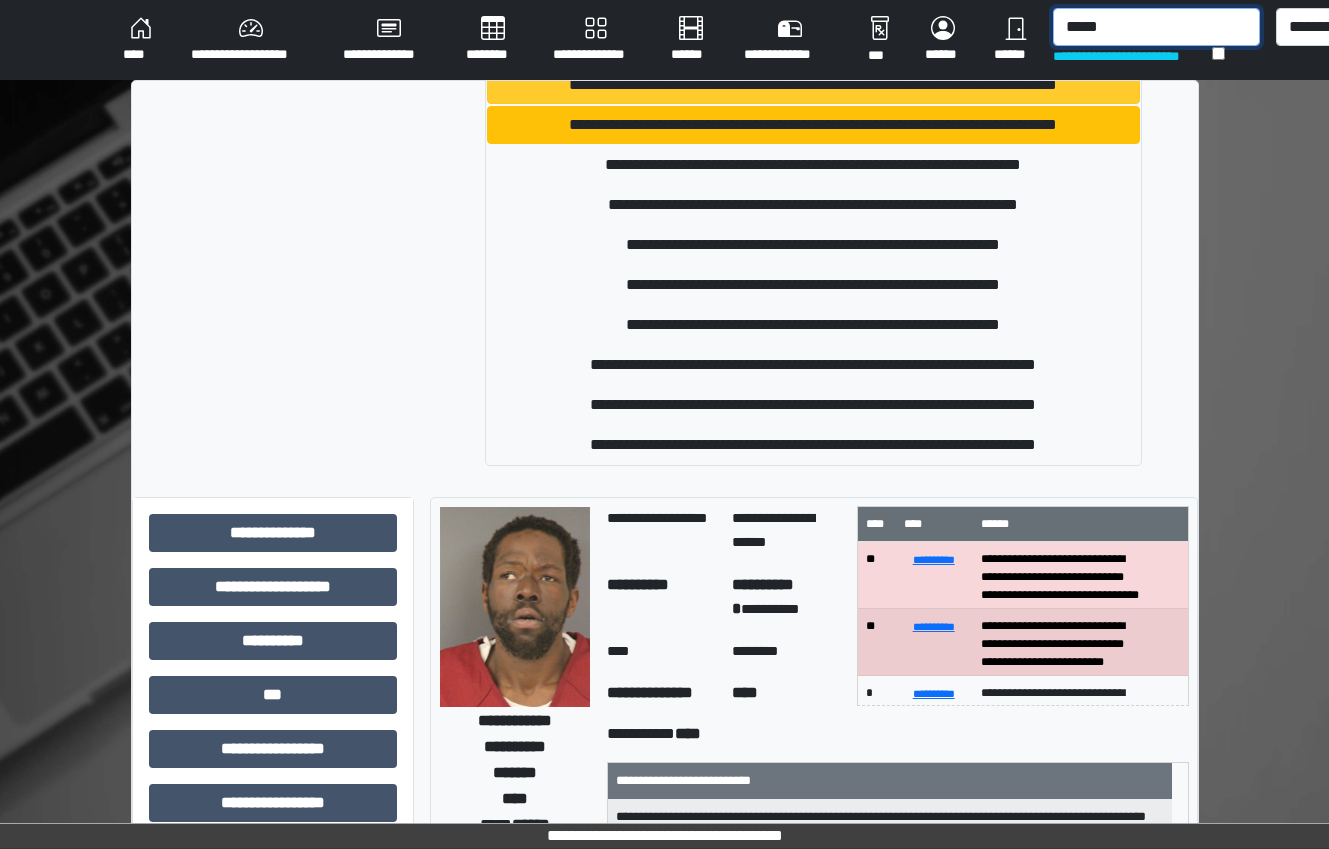 scroll, scrollTop: 258, scrollLeft: 0, axis: vertical 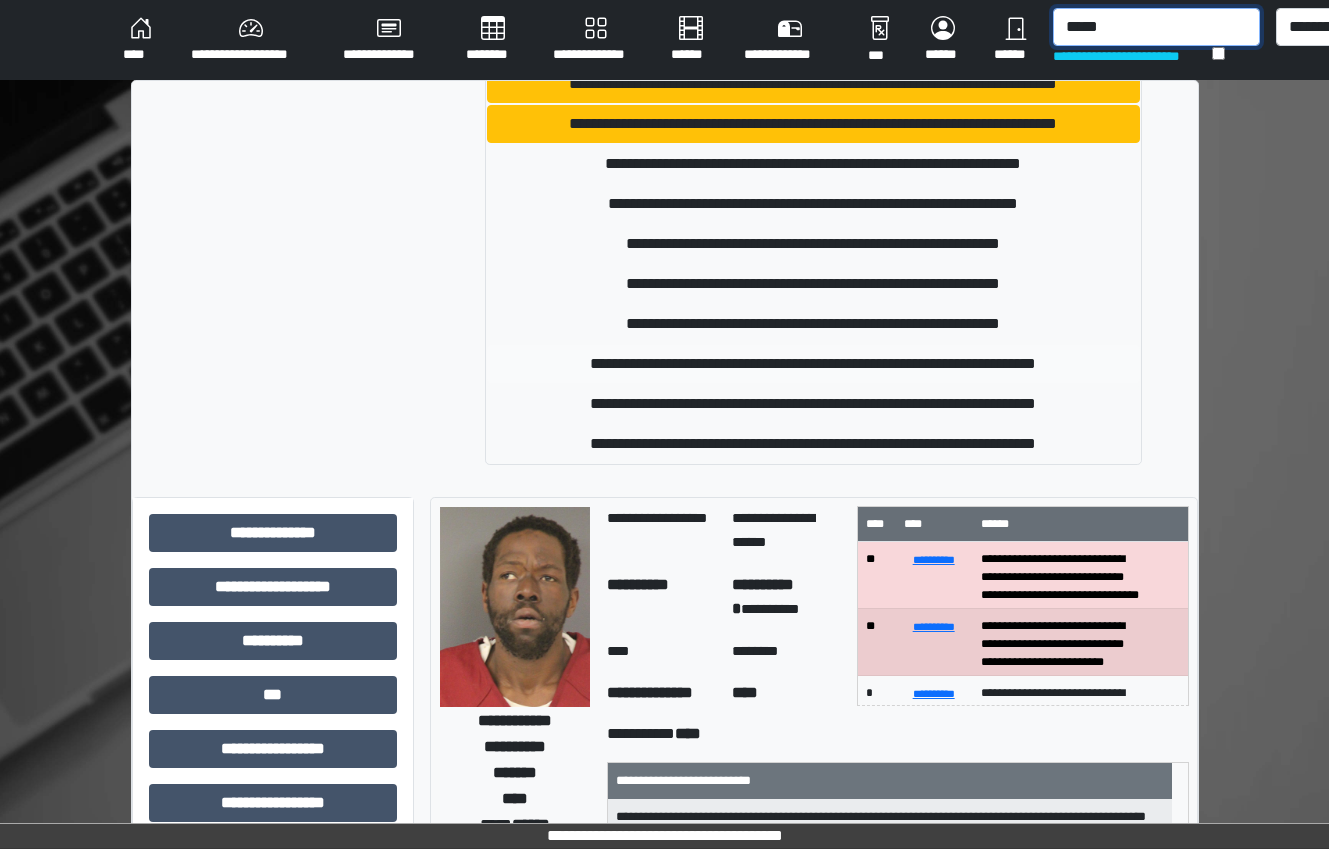 type on "*****" 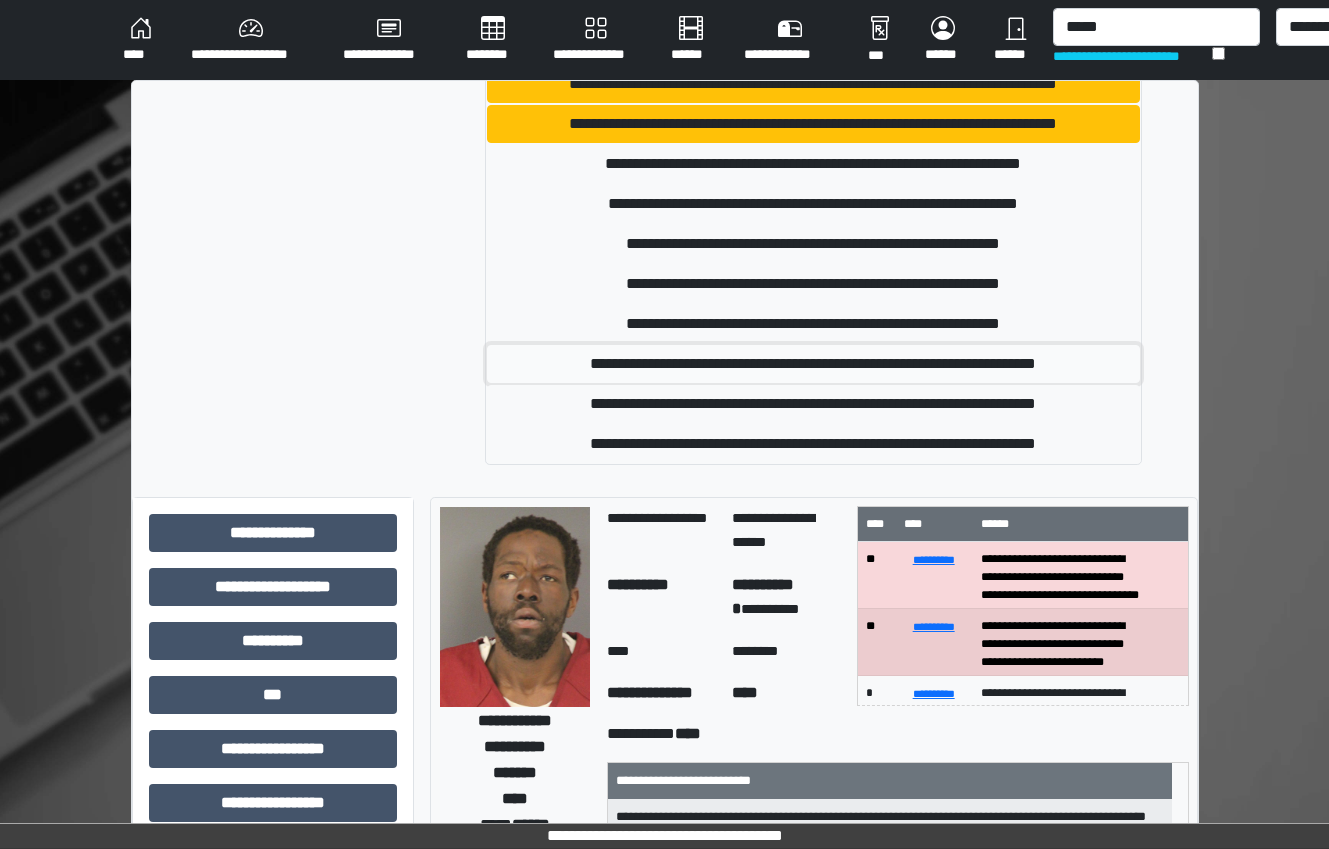 click on "**********" at bounding box center [813, 364] 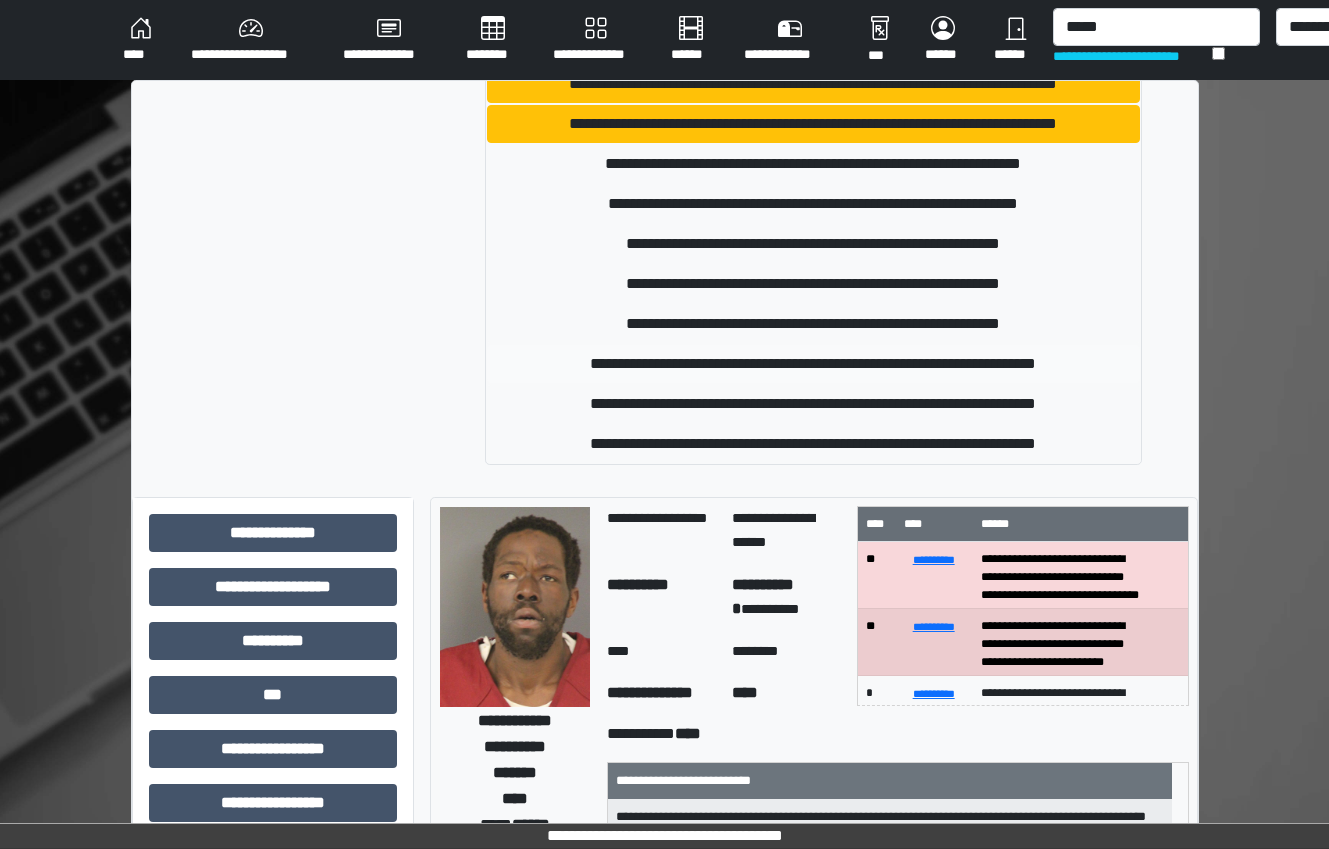 type 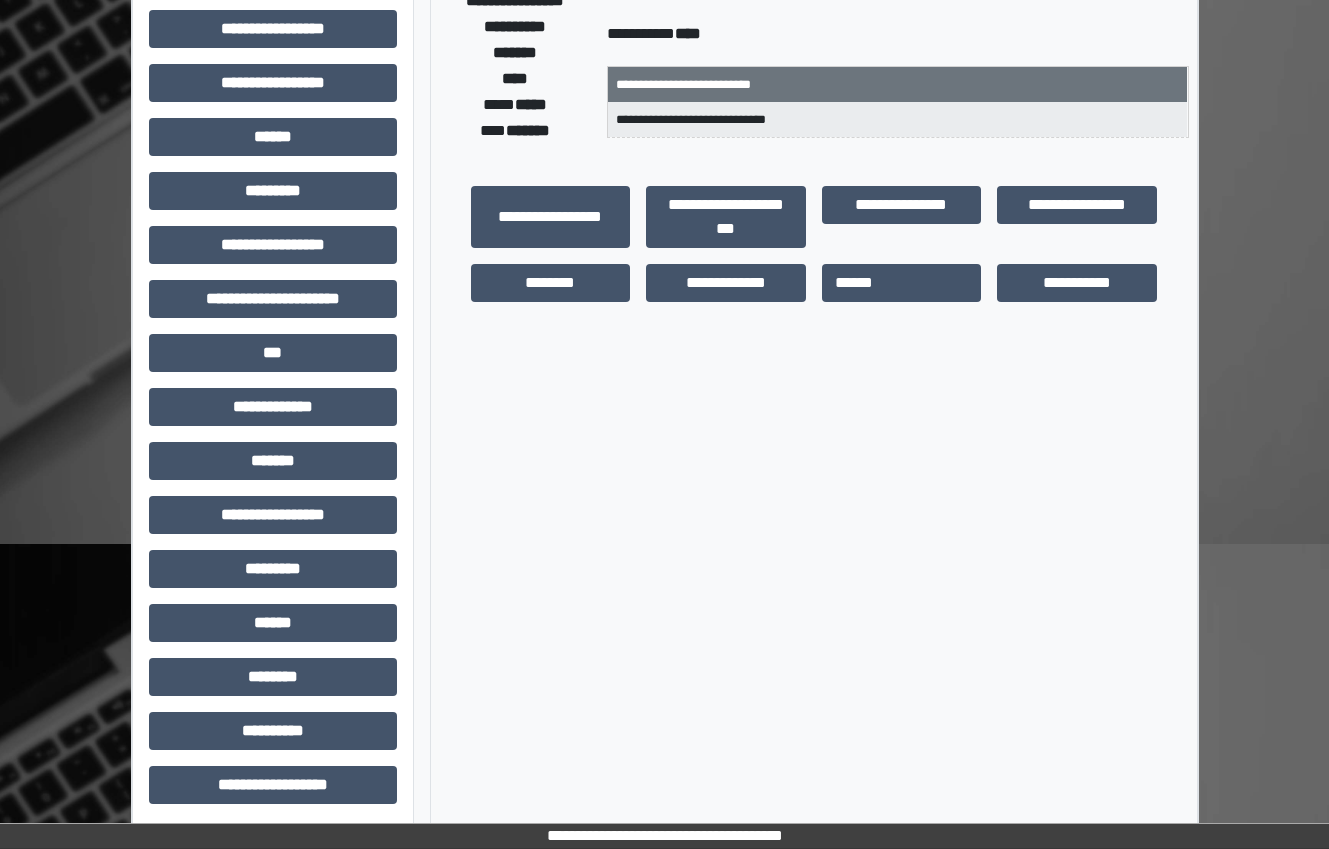 scroll, scrollTop: 325, scrollLeft: 0, axis: vertical 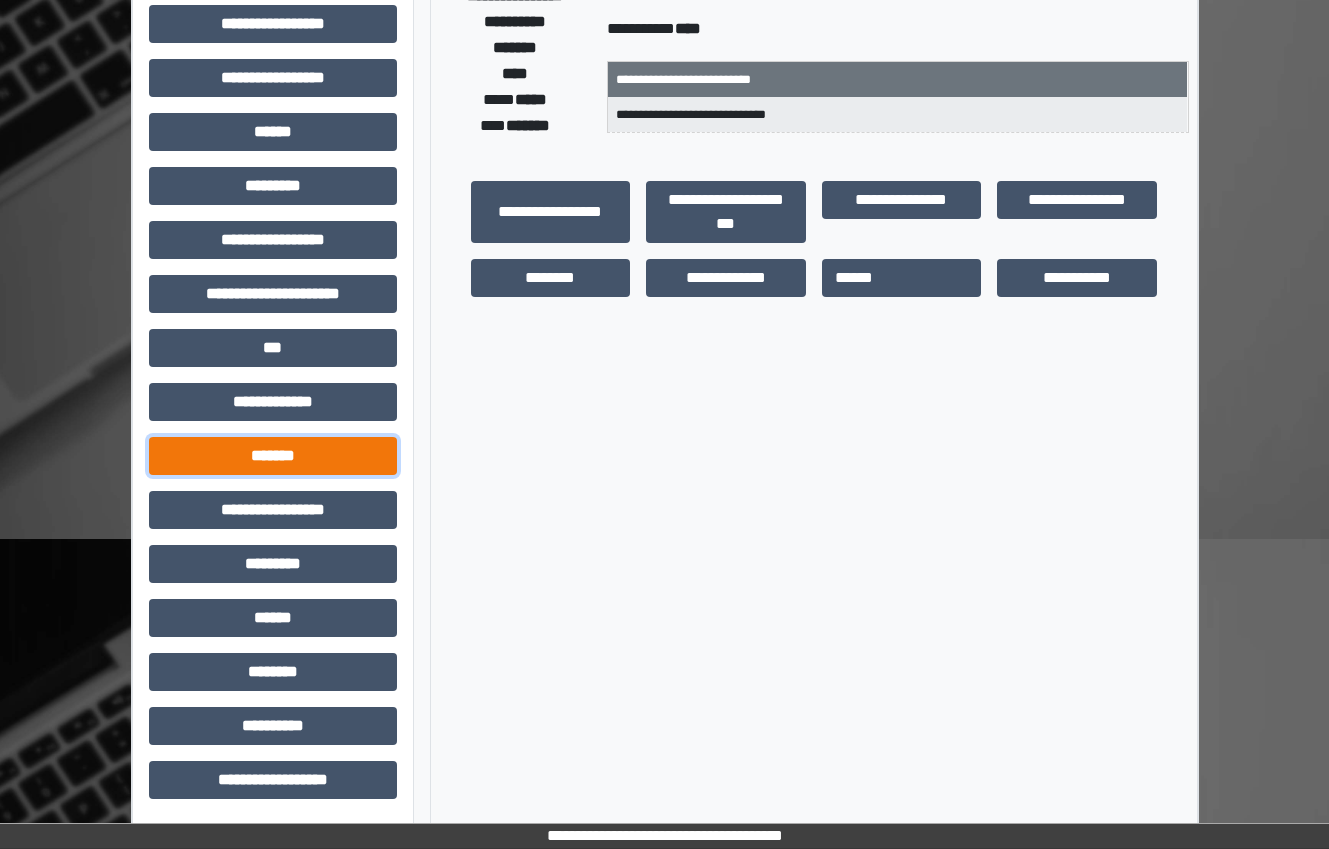 click on "*******" at bounding box center [273, 456] 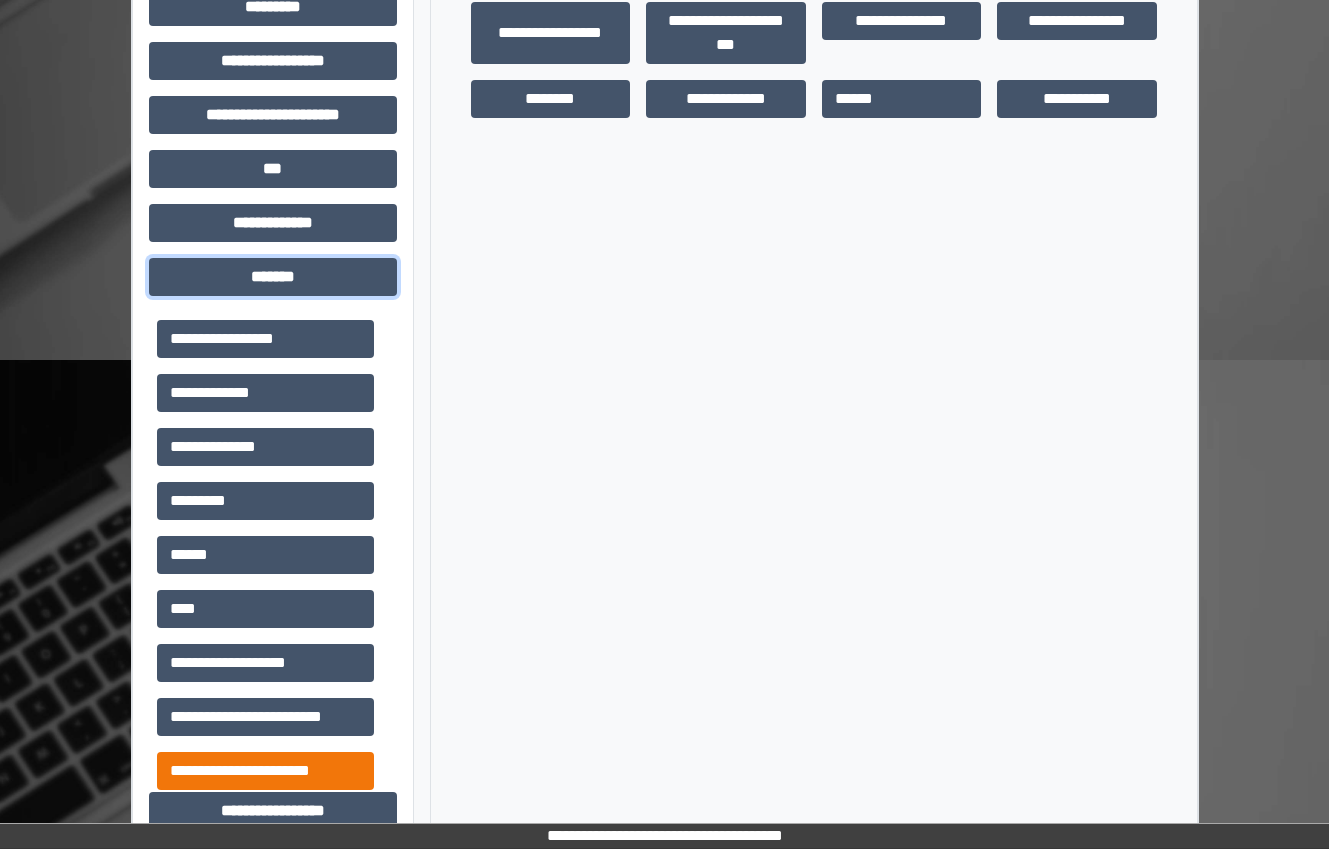 scroll, scrollTop: 805, scrollLeft: 0, axis: vertical 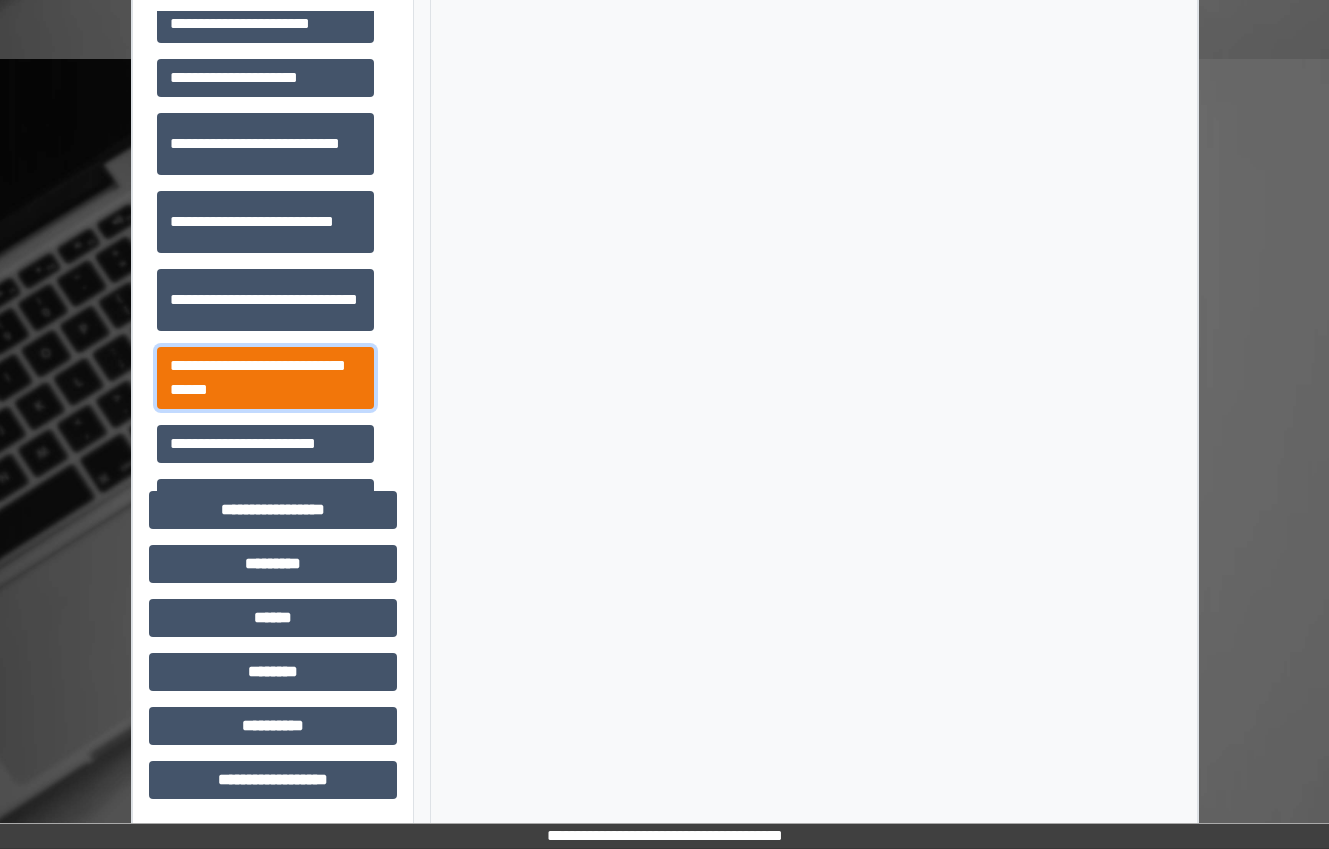 click on "**********" at bounding box center (265, 378) 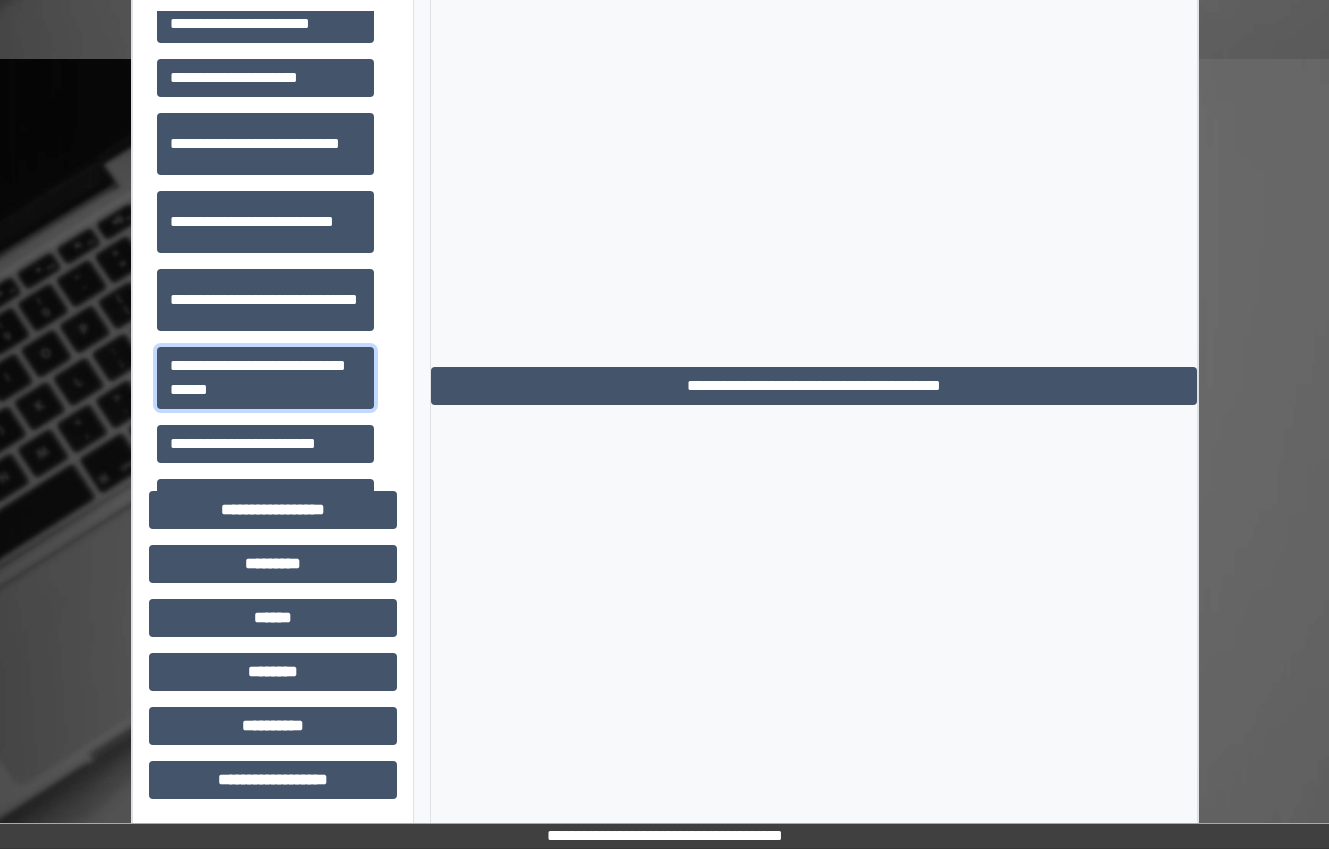 scroll, scrollTop: 305, scrollLeft: 0, axis: vertical 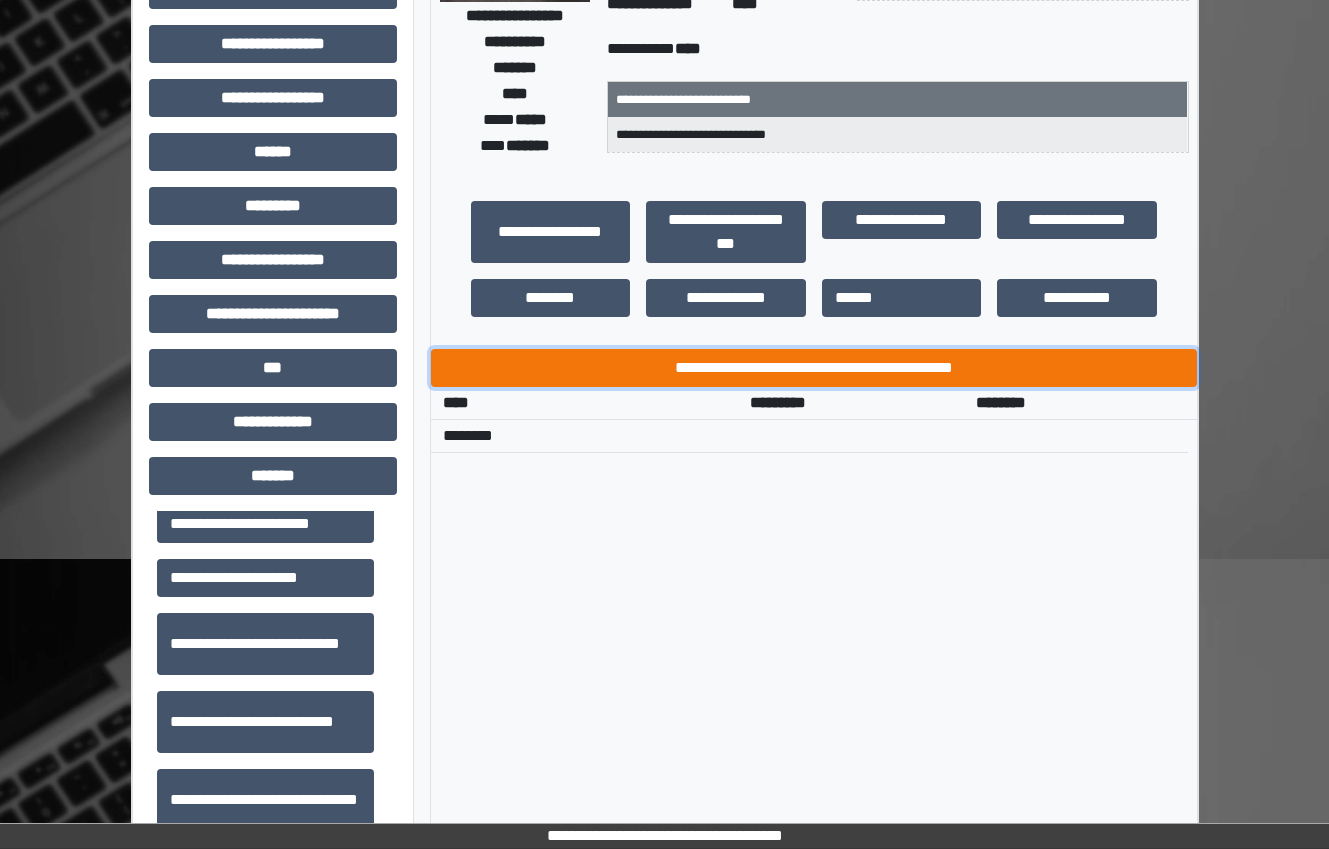 click on "**********" at bounding box center (814, 368) 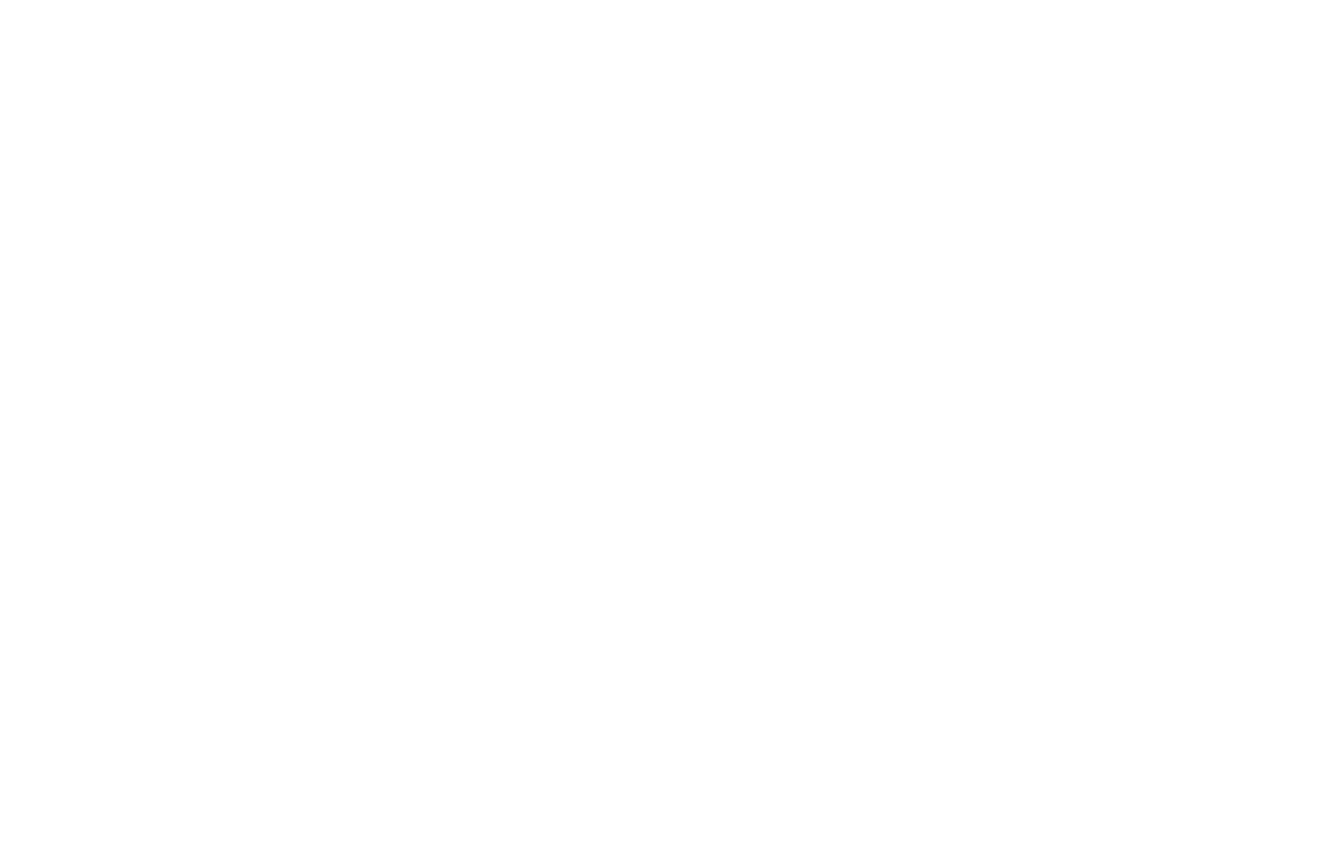 scroll, scrollTop: 0, scrollLeft: 0, axis: both 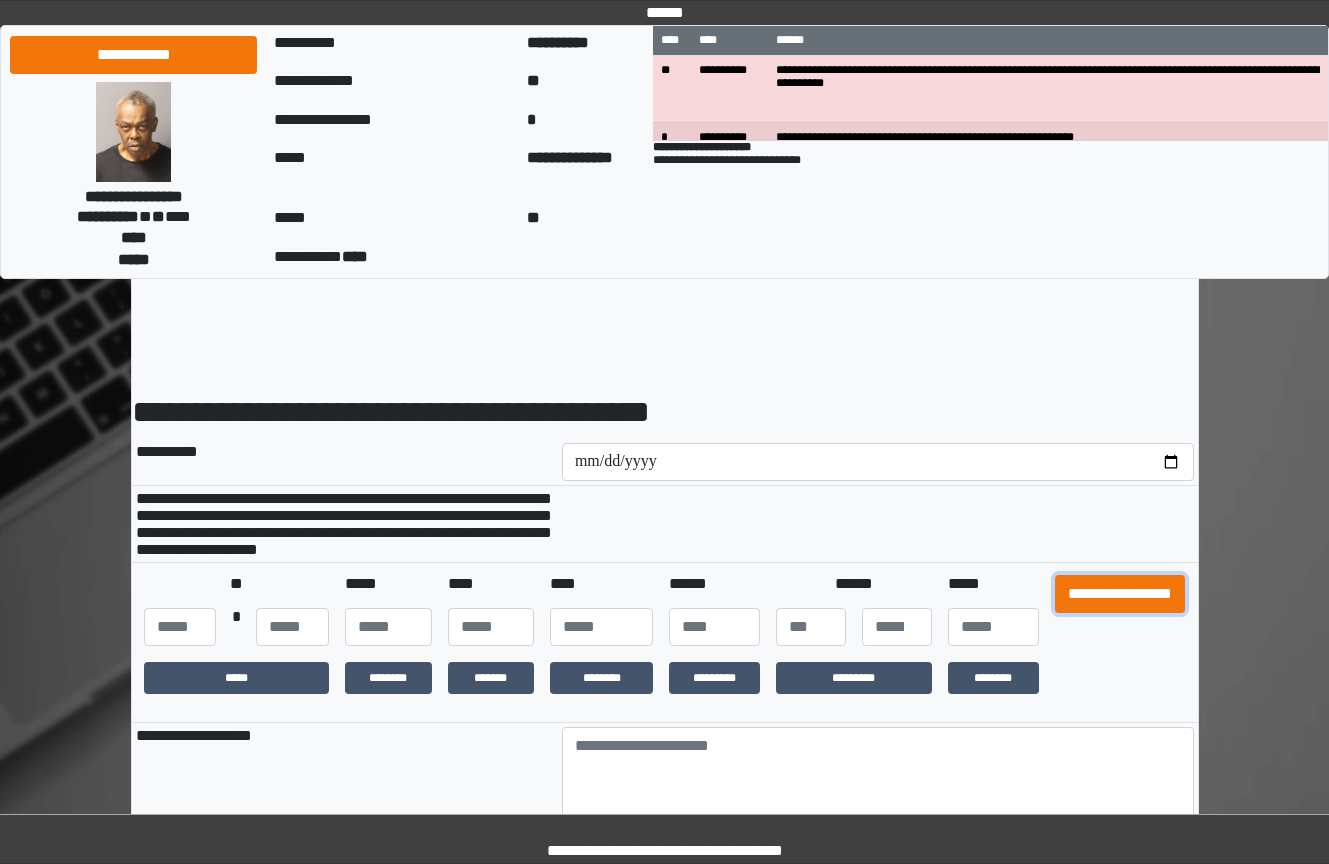click on "**********" at bounding box center (1120, 594) 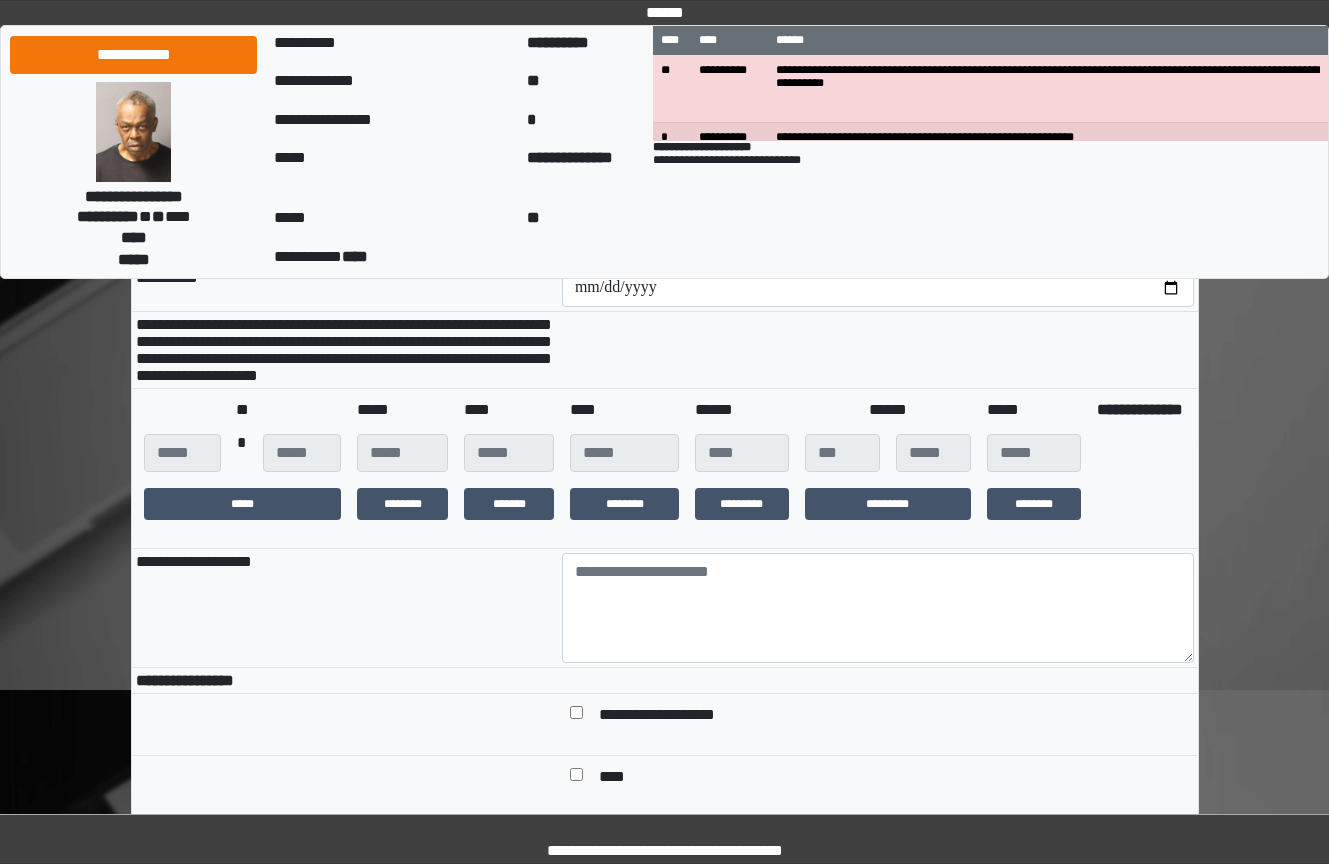 scroll, scrollTop: 400, scrollLeft: 0, axis: vertical 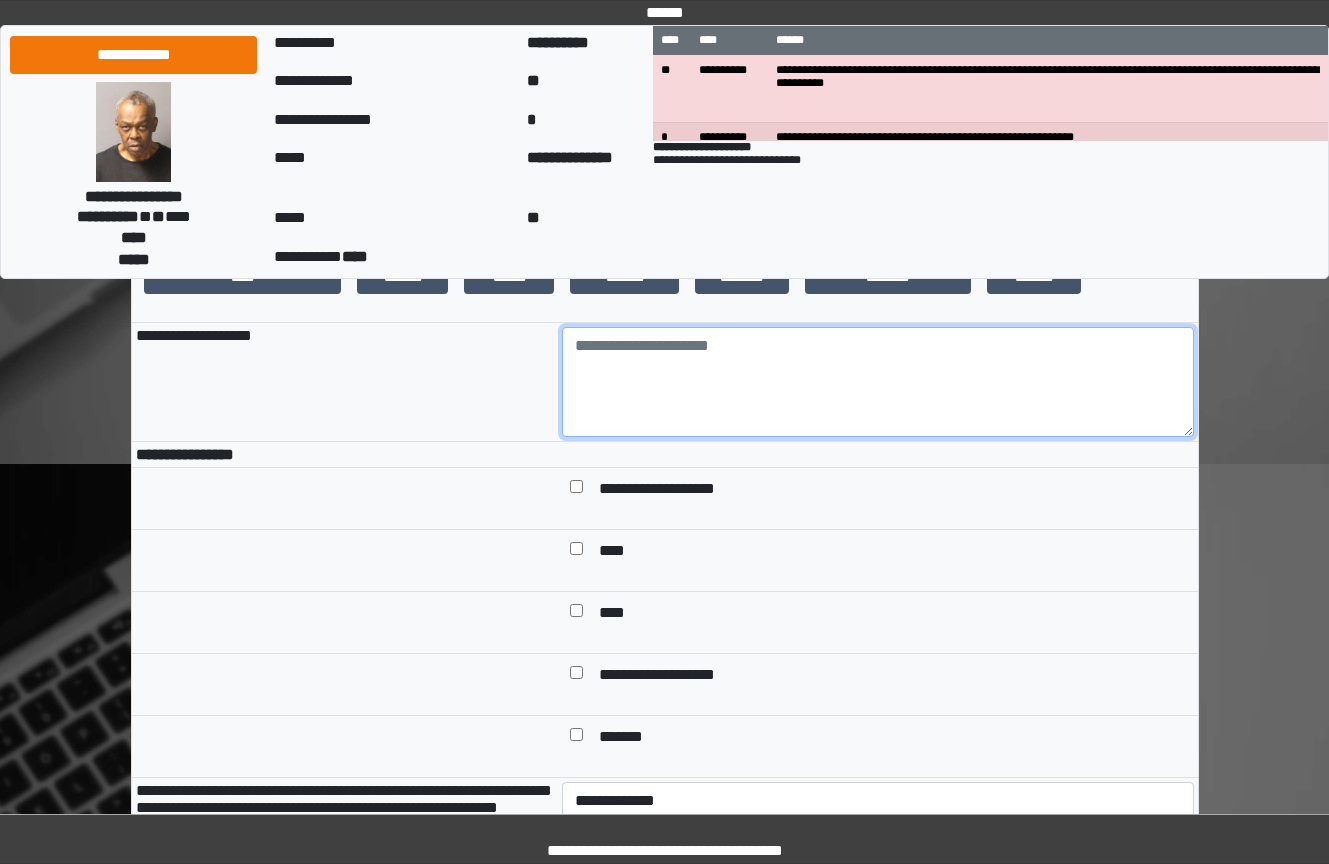 click at bounding box center (878, 382) 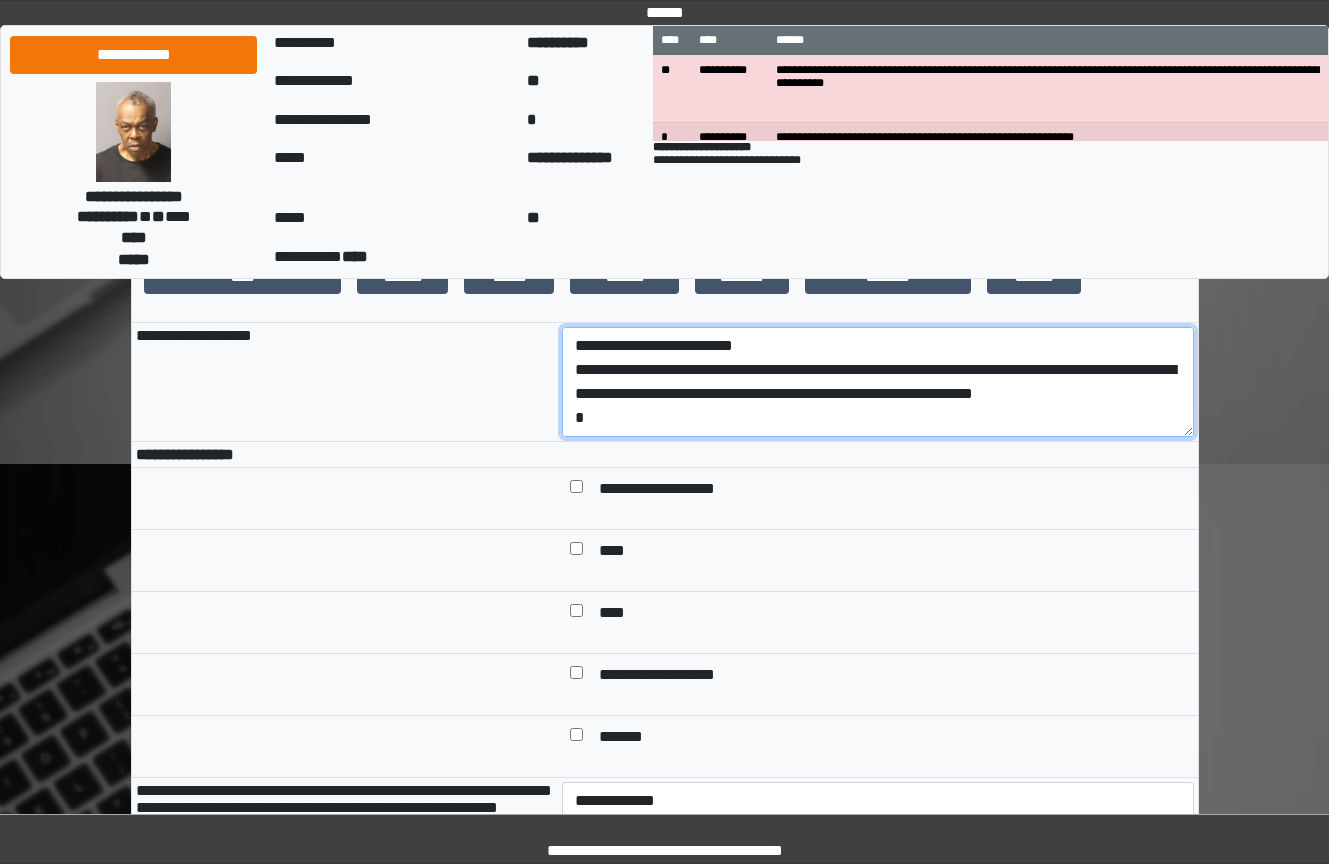 scroll, scrollTop: 113, scrollLeft: 0, axis: vertical 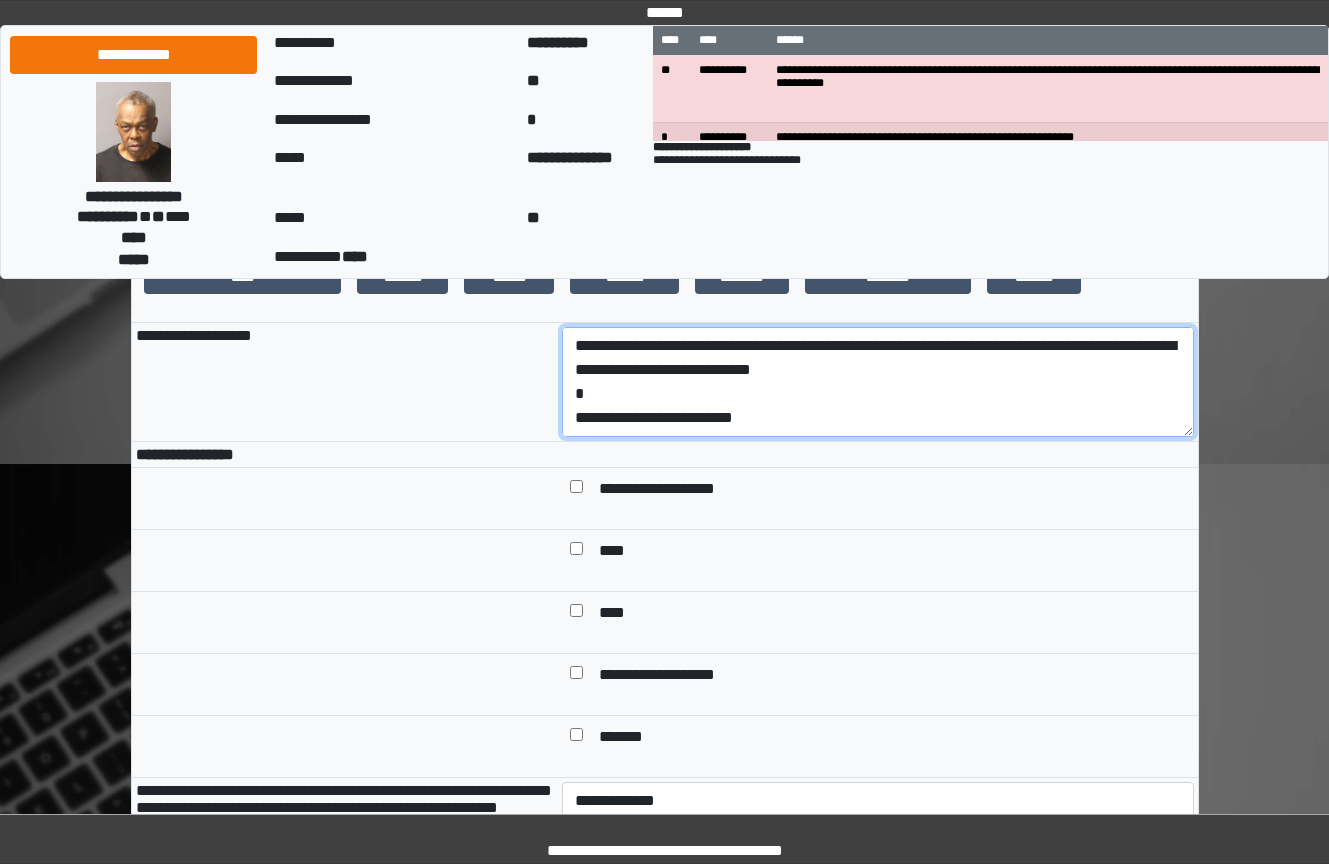 click on "**********" at bounding box center [878, 382] 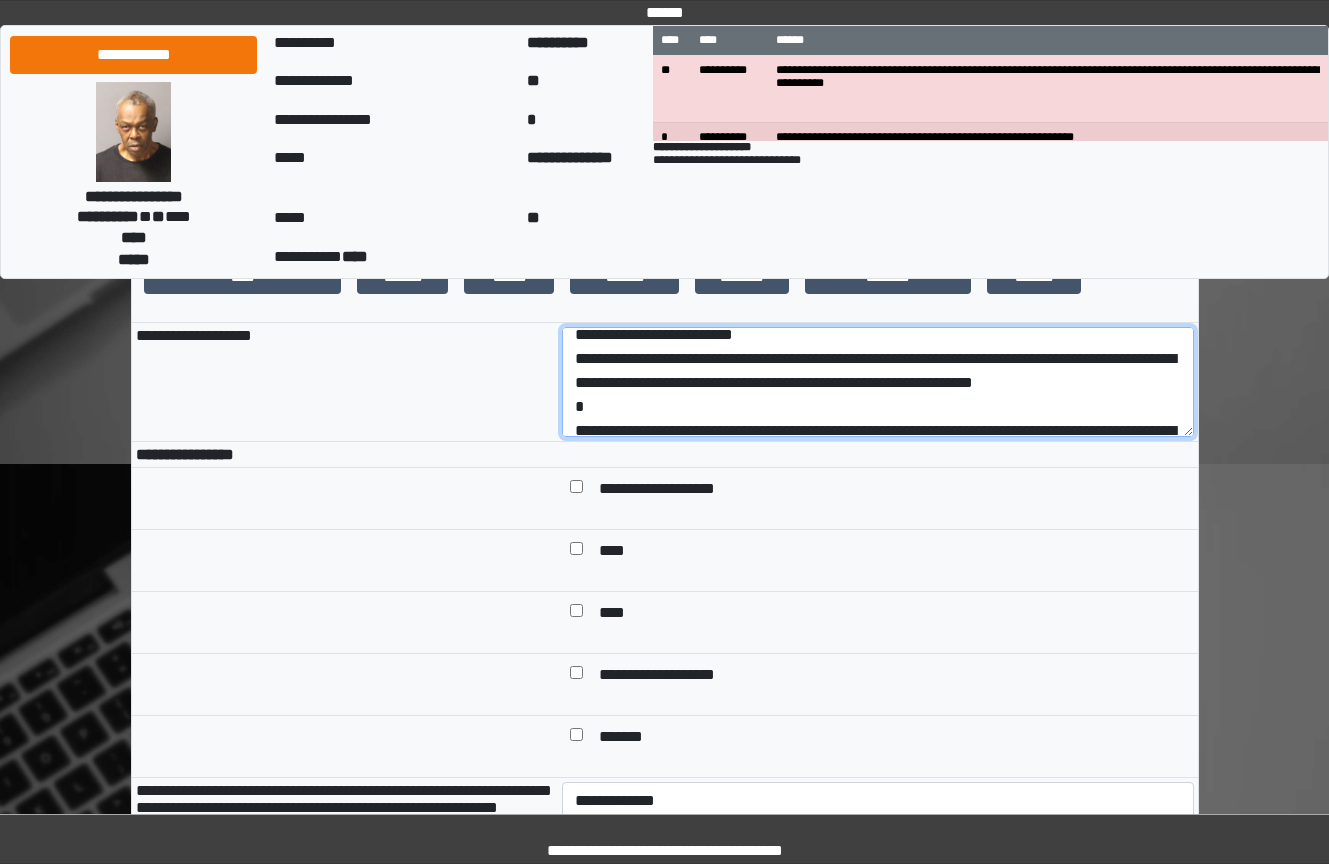 scroll, scrollTop: 0, scrollLeft: 0, axis: both 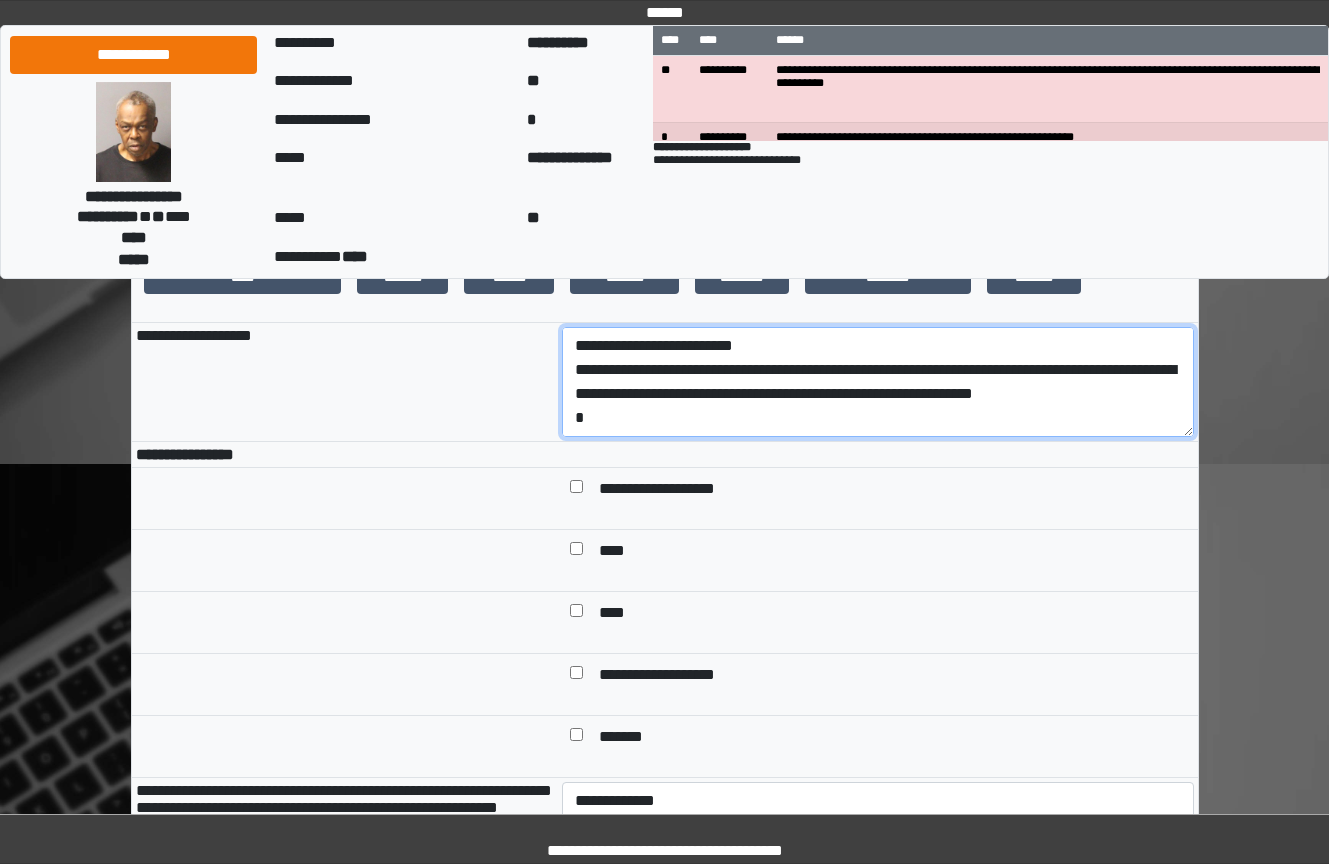 drag, startPoint x: 811, startPoint y: 442, endPoint x: 510, endPoint y: 409, distance: 302.80356 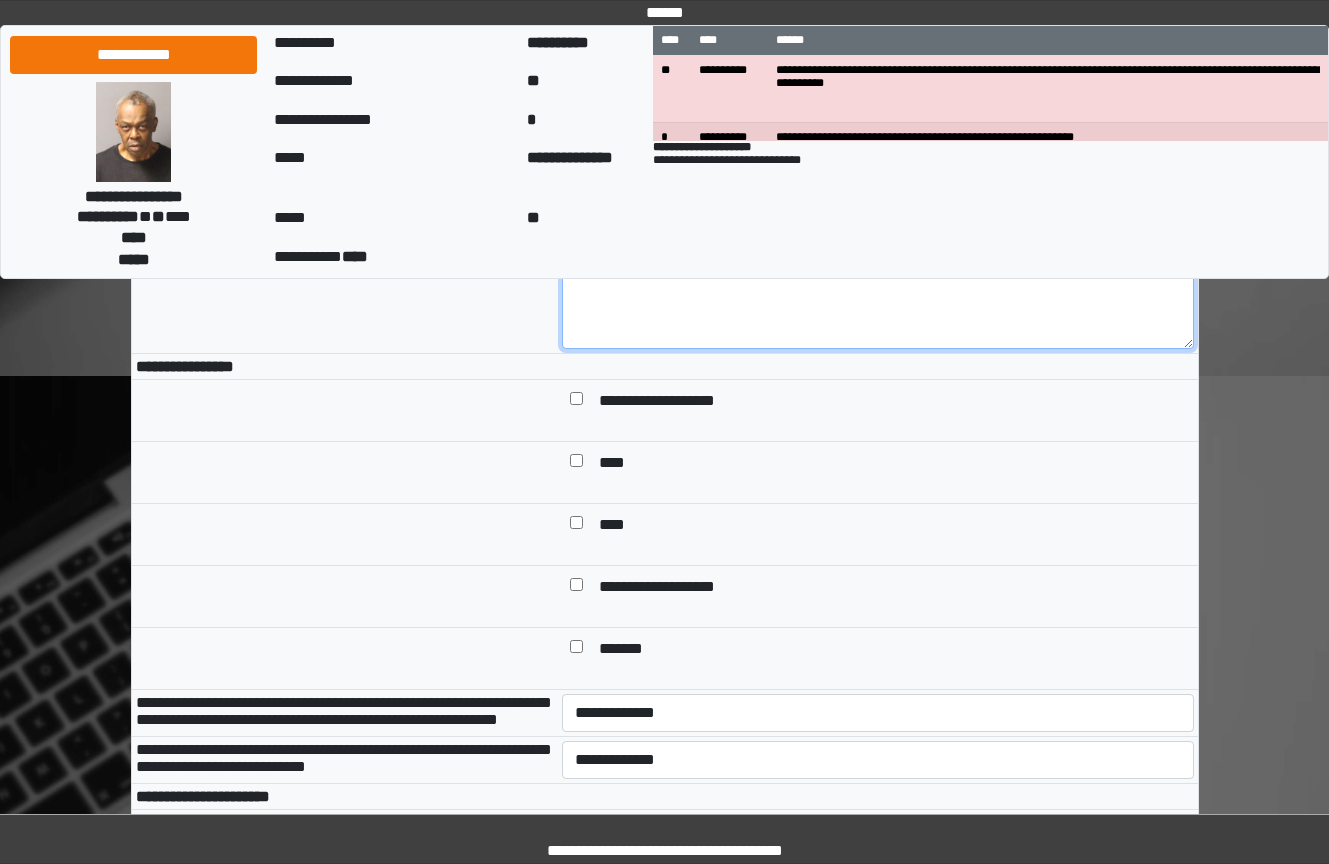 scroll, scrollTop: 700, scrollLeft: 0, axis: vertical 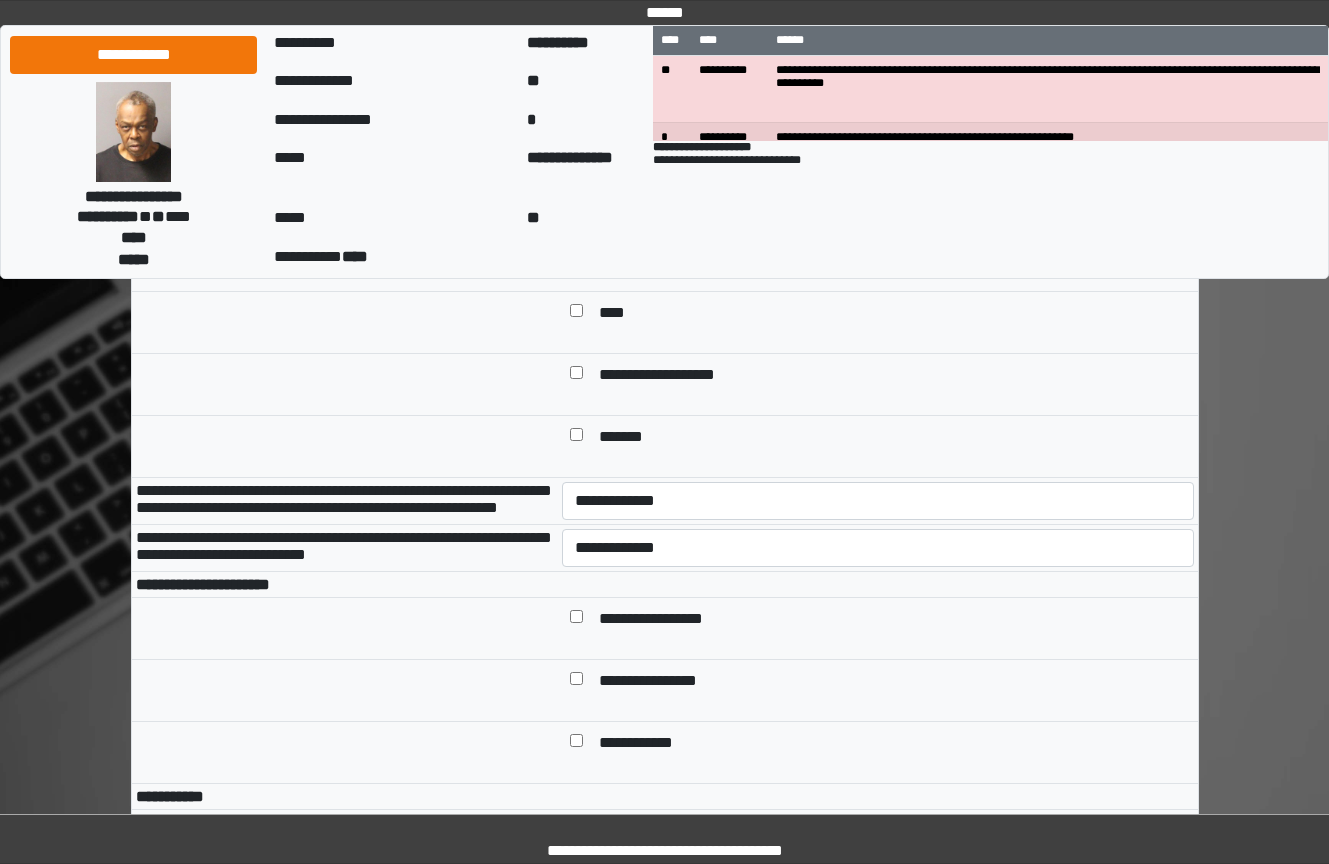 type on "**********" 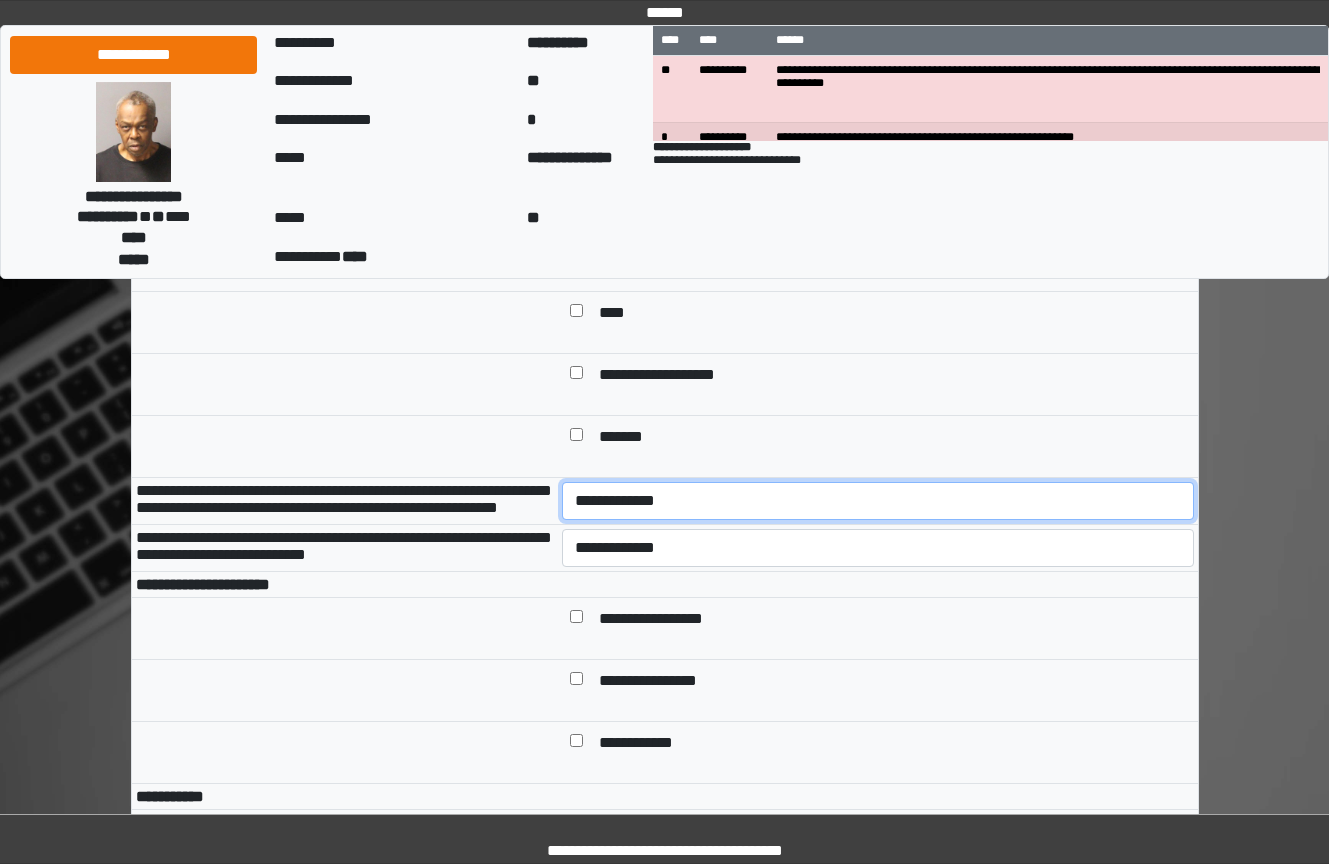 click on "**********" at bounding box center (878, 501) 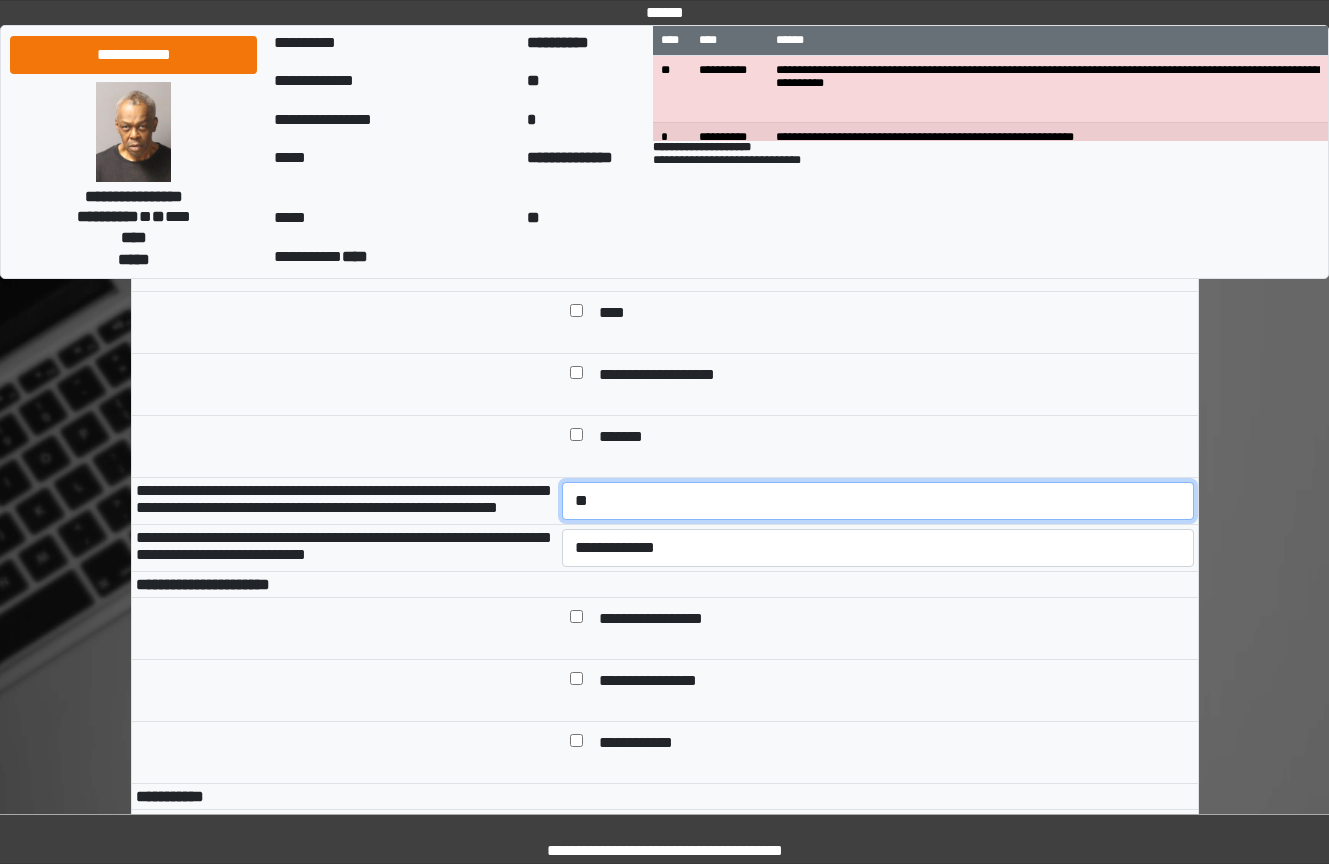 click on "**********" at bounding box center (878, 501) 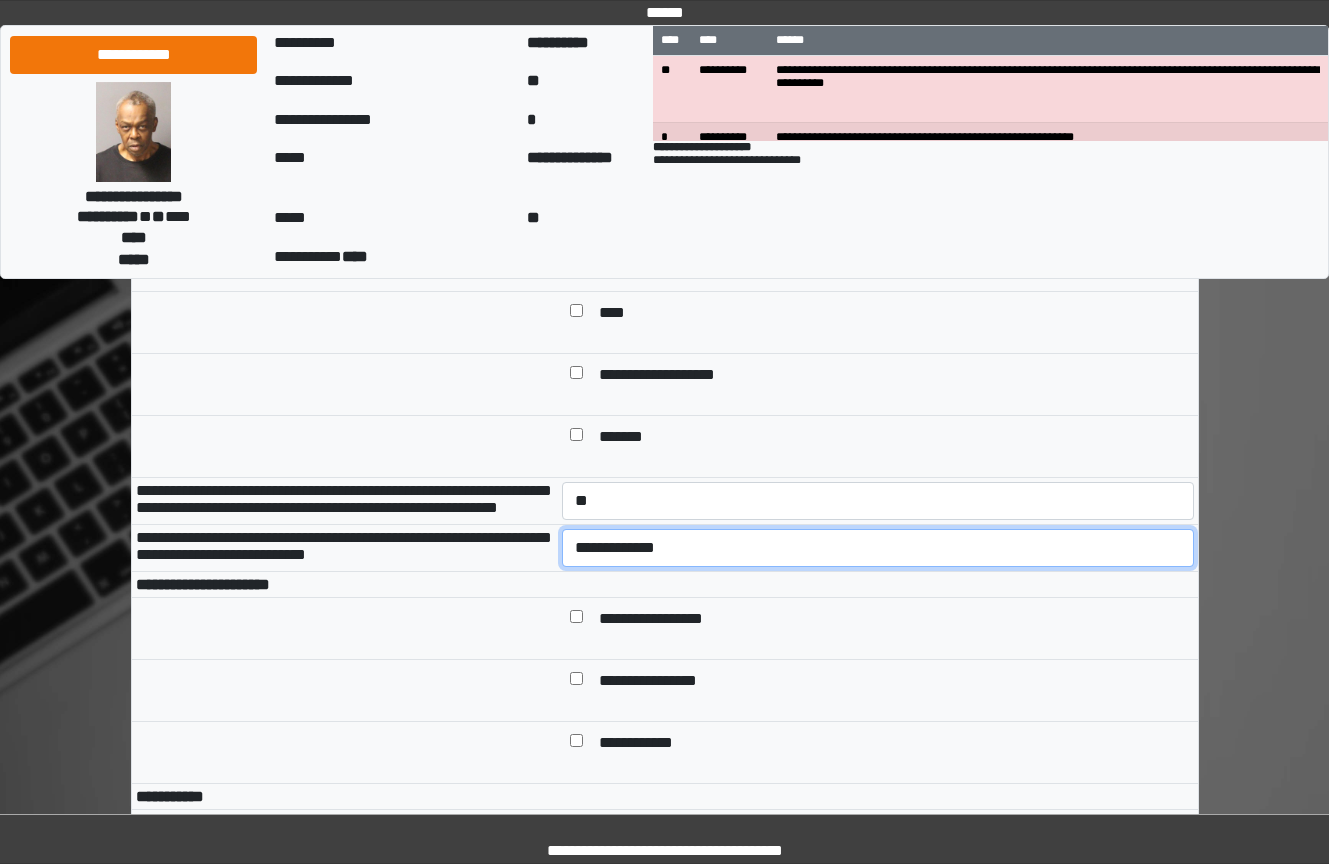 click on "**********" at bounding box center (878, 548) 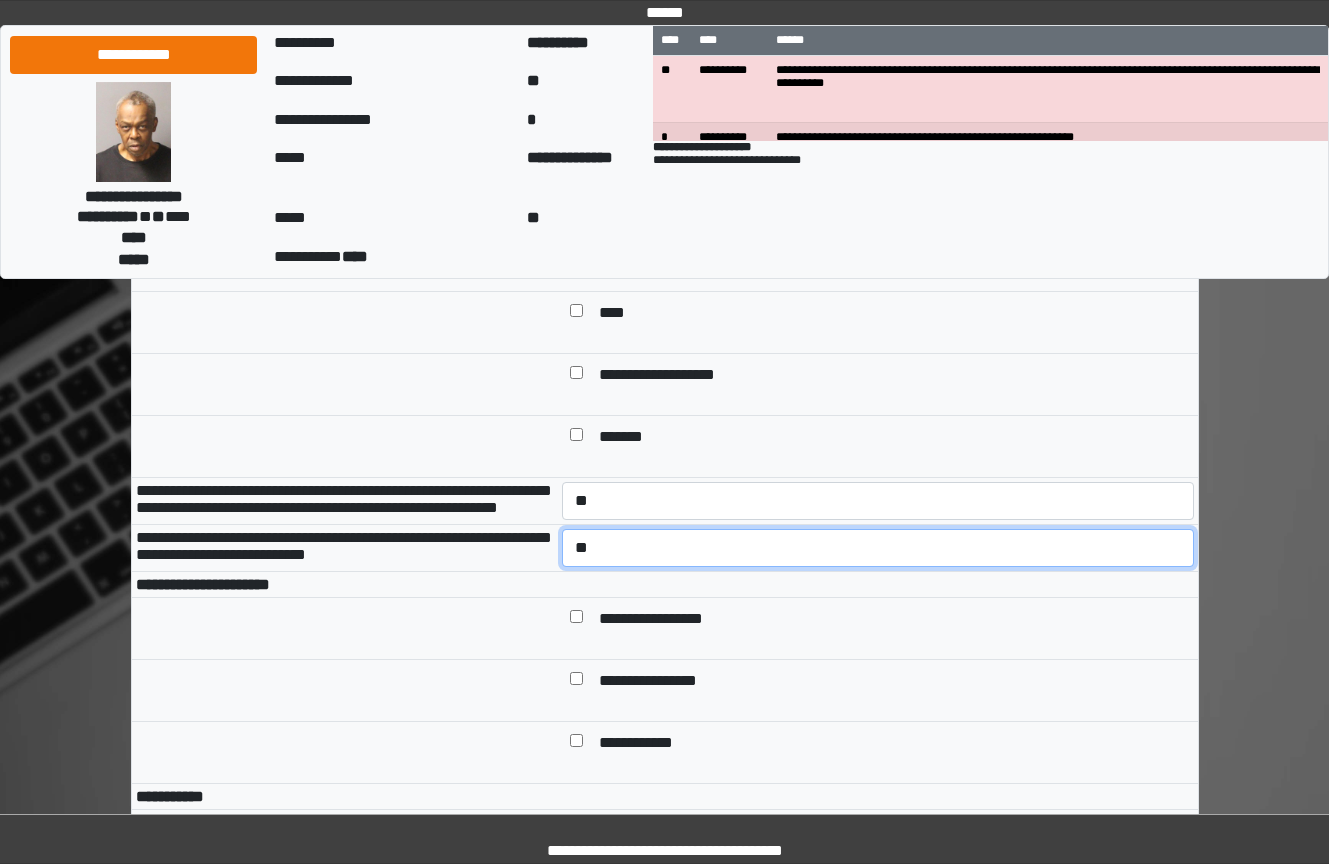 click on "**********" at bounding box center (878, 548) 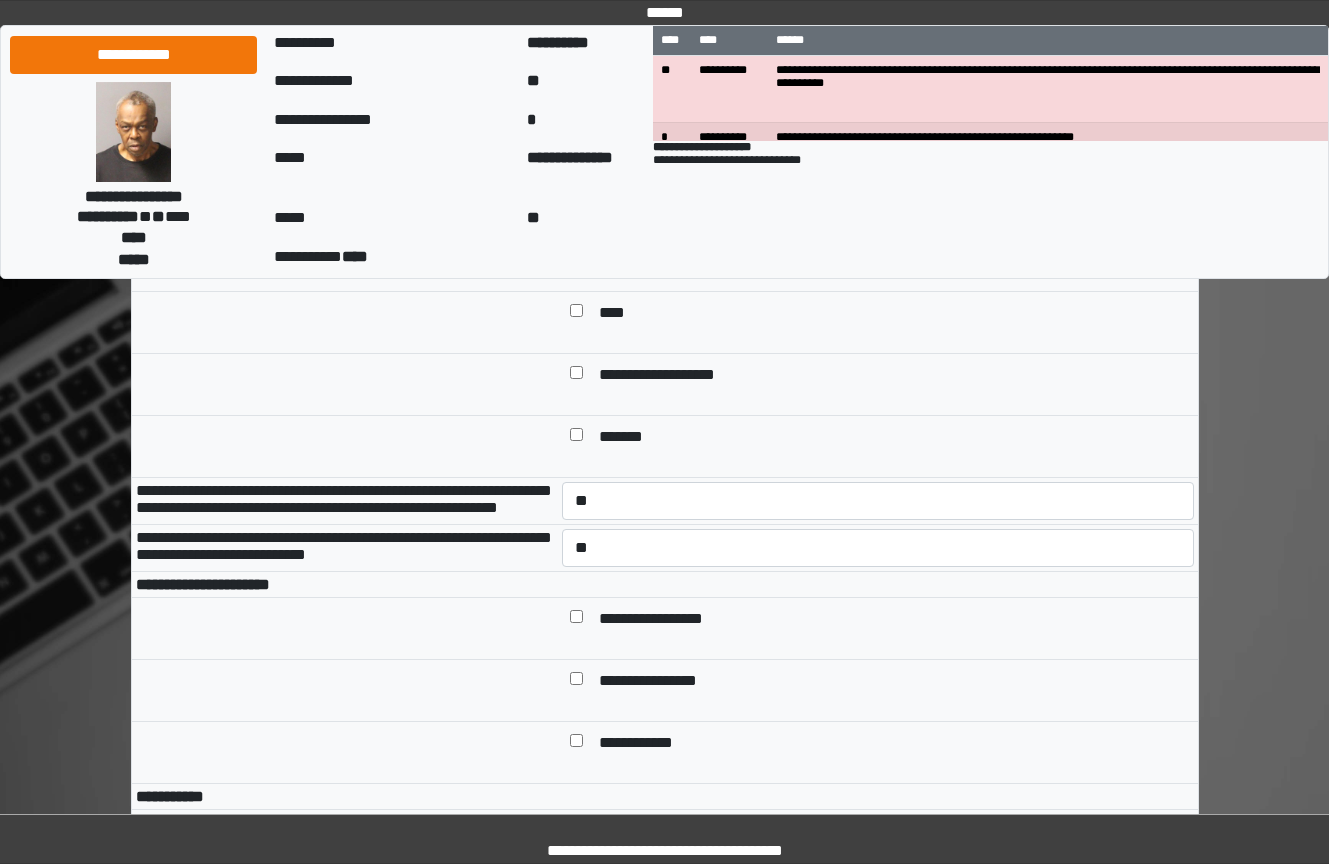 click on "**********" at bounding box center (878, 629) 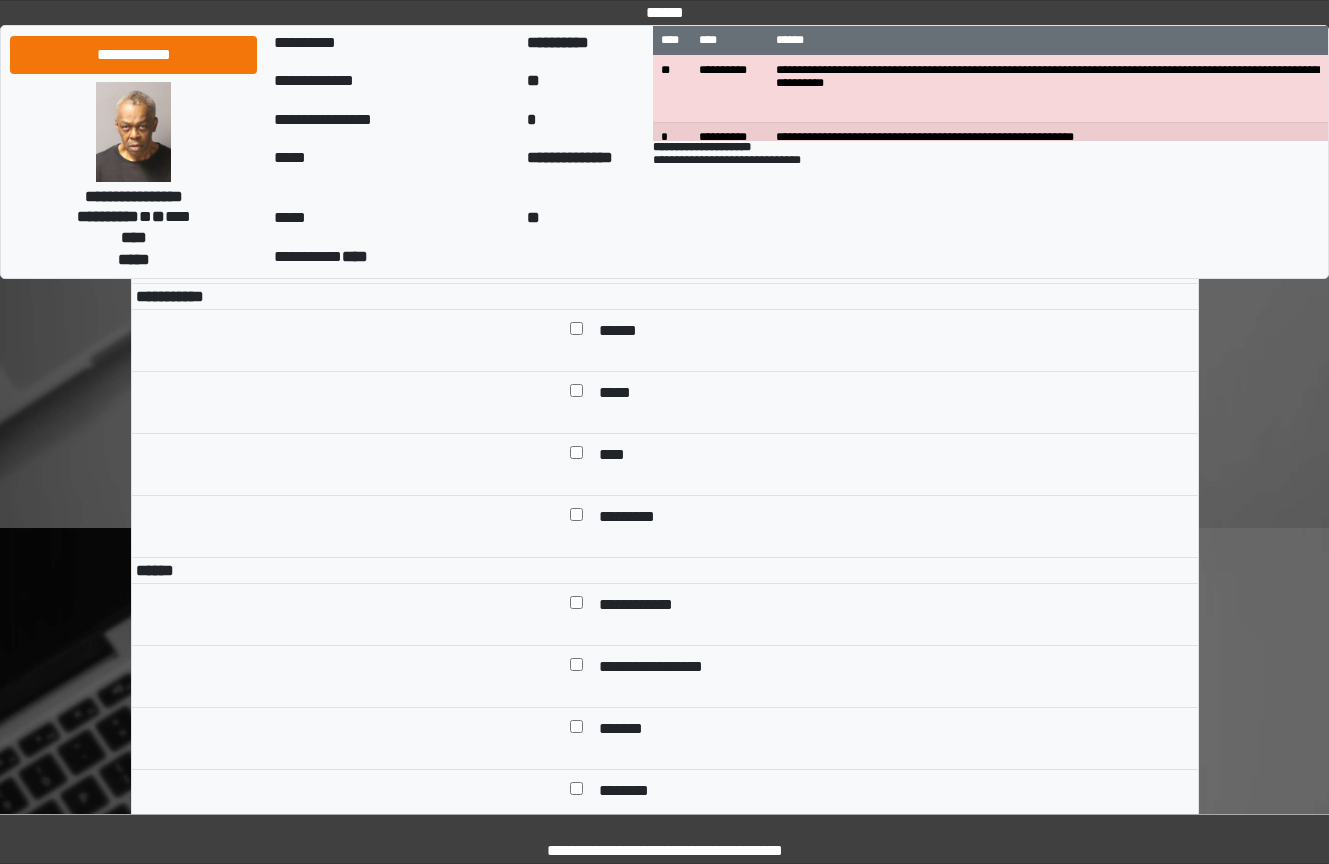 scroll, scrollTop: 1600, scrollLeft: 0, axis: vertical 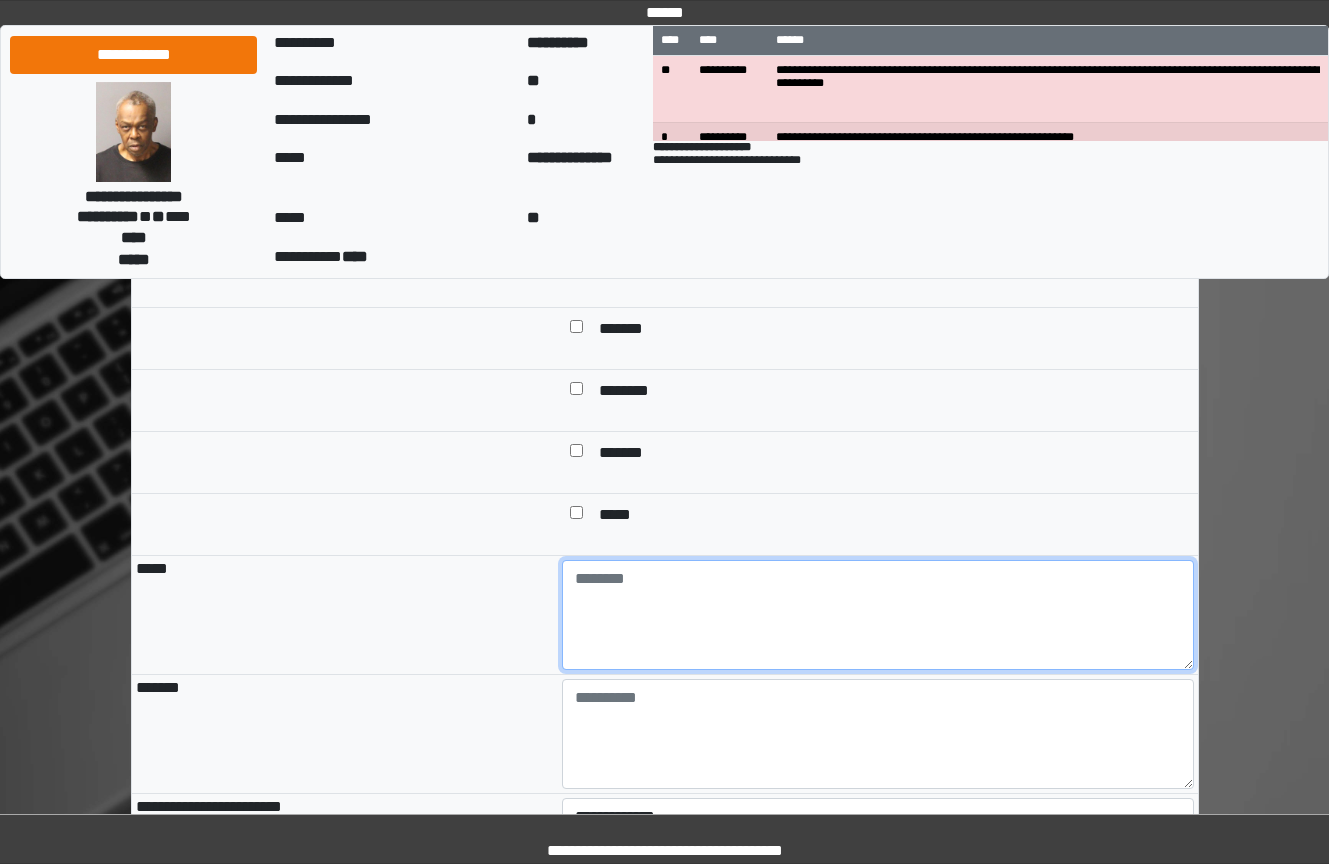 click at bounding box center (878, 615) 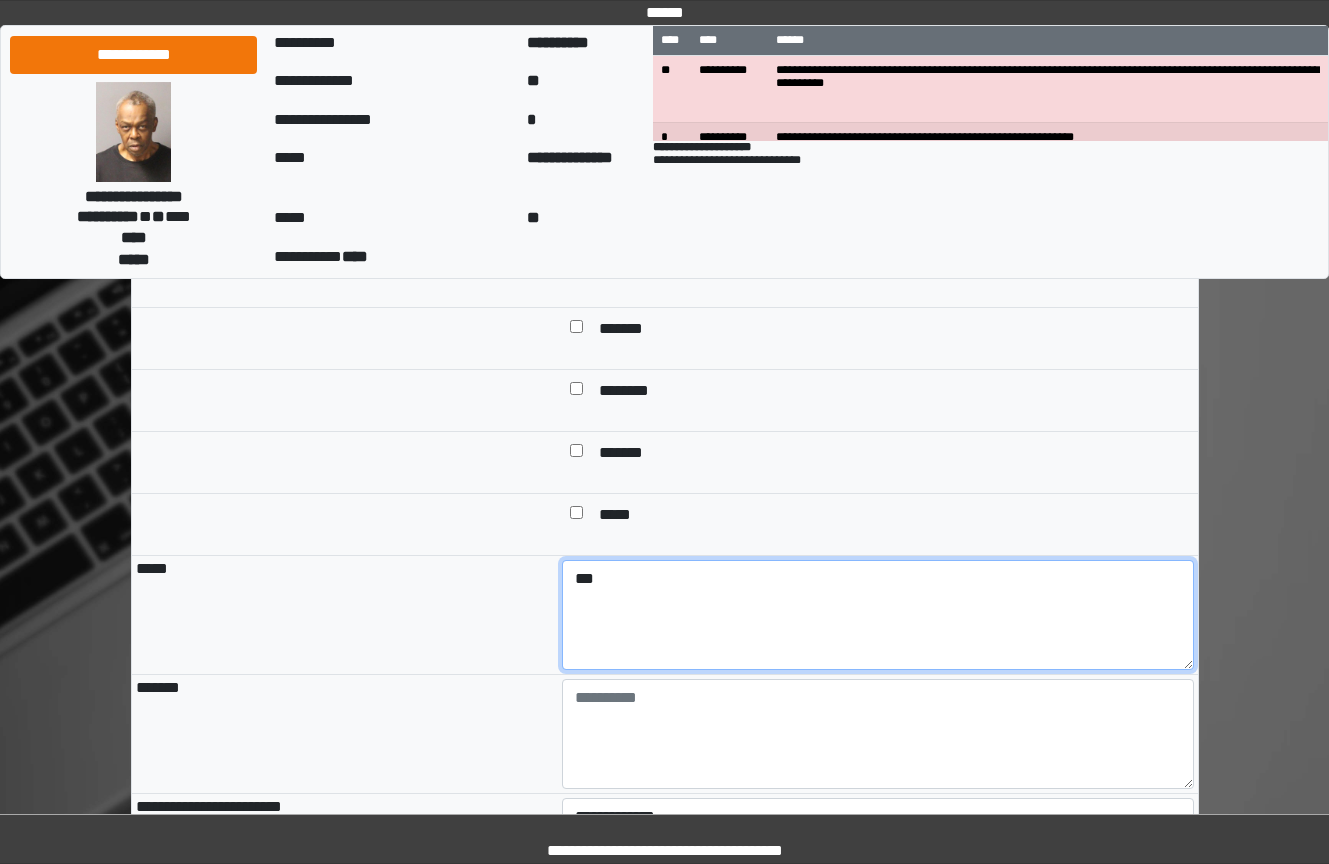 type on "***" 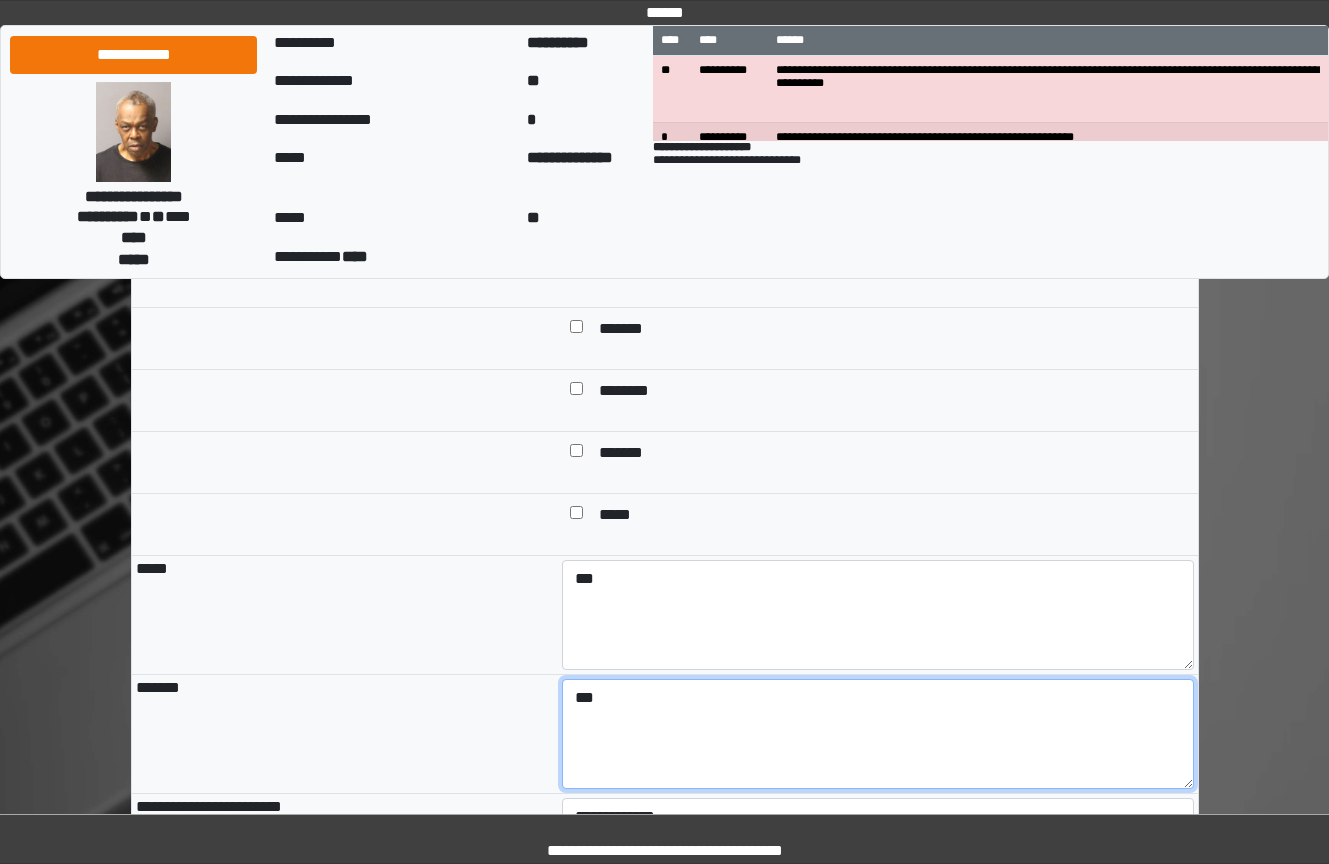 type on "***" 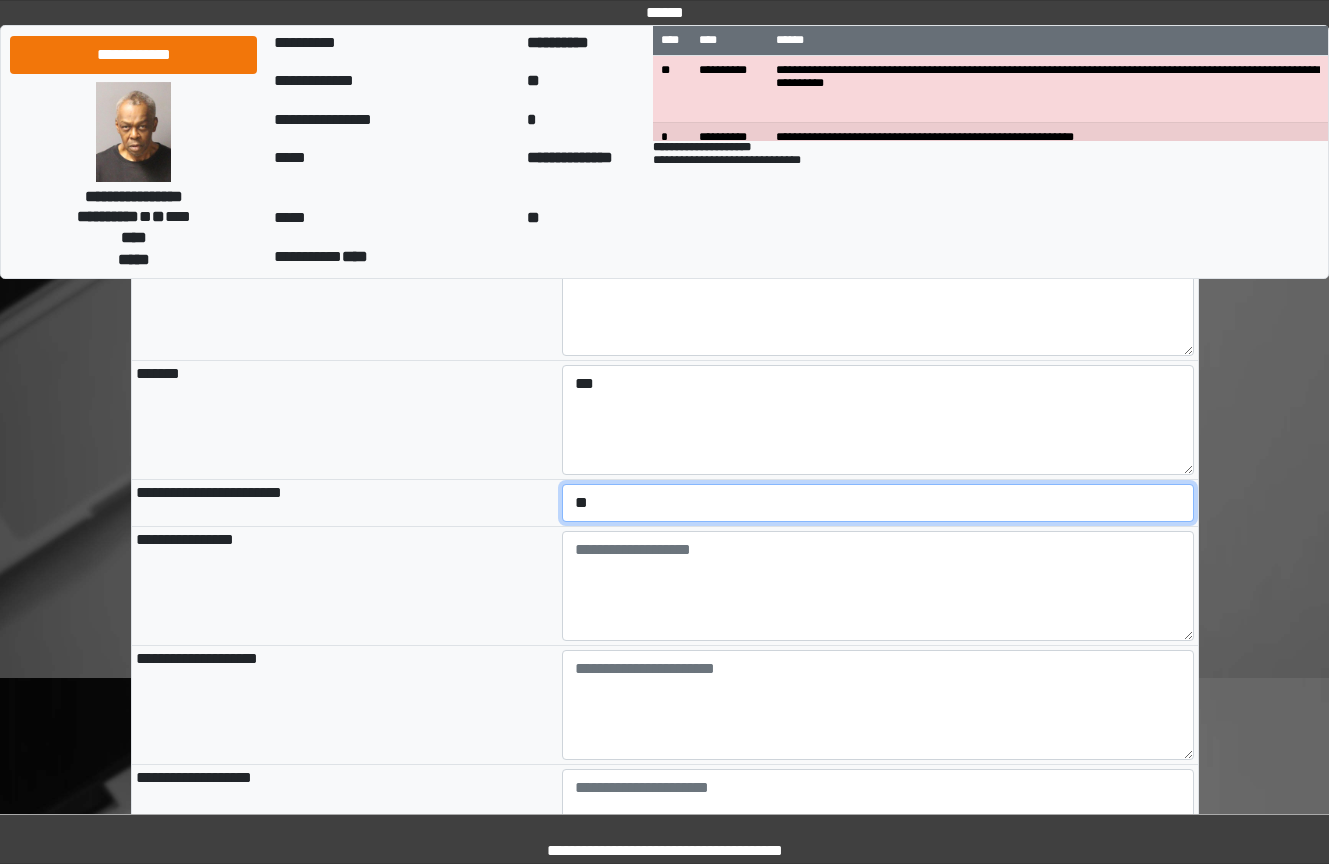 scroll, scrollTop: 2071, scrollLeft: 0, axis: vertical 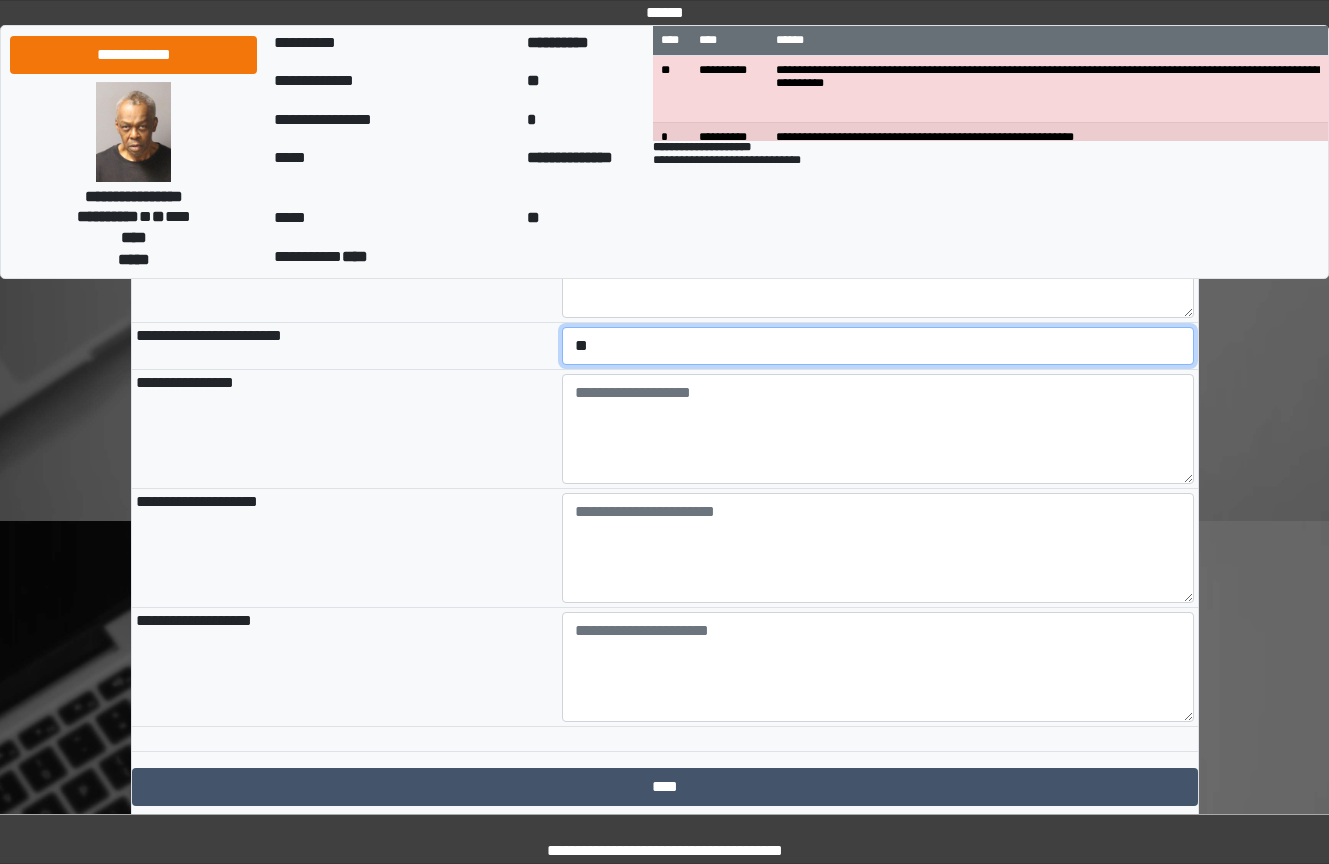 select on "*" 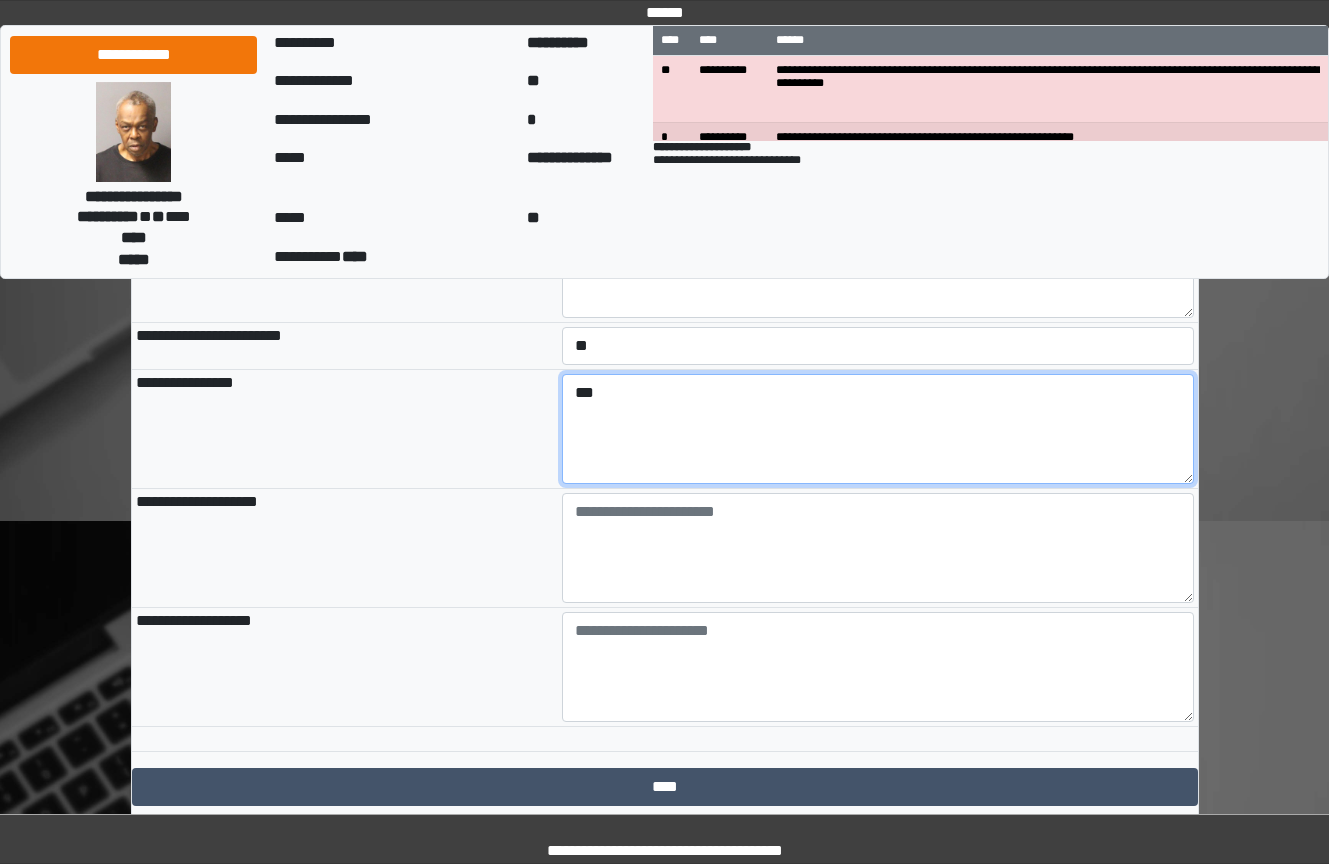type on "***" 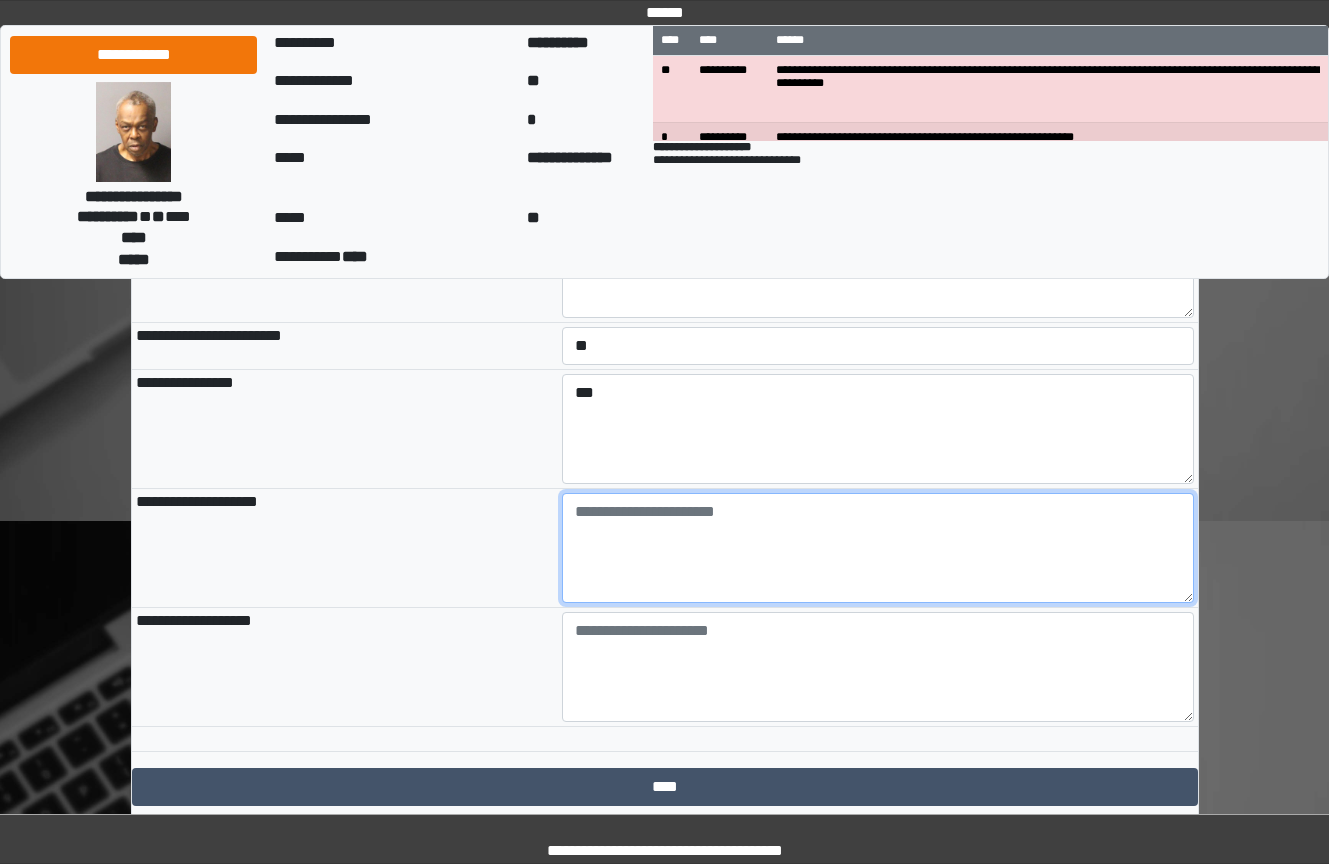 paste on "**********" 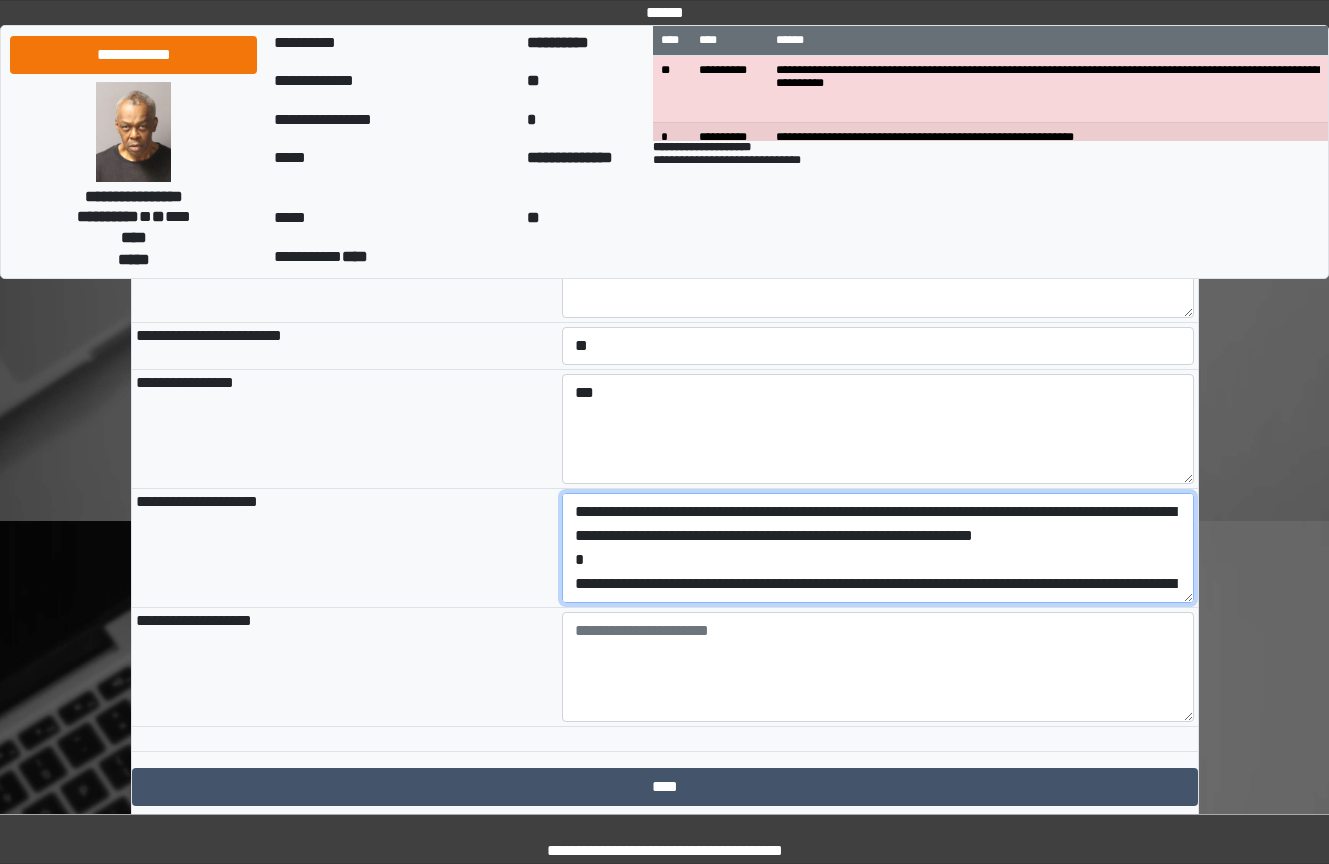 scroll, scrollTop: 65, scrollLeft: 0, axis: vertical 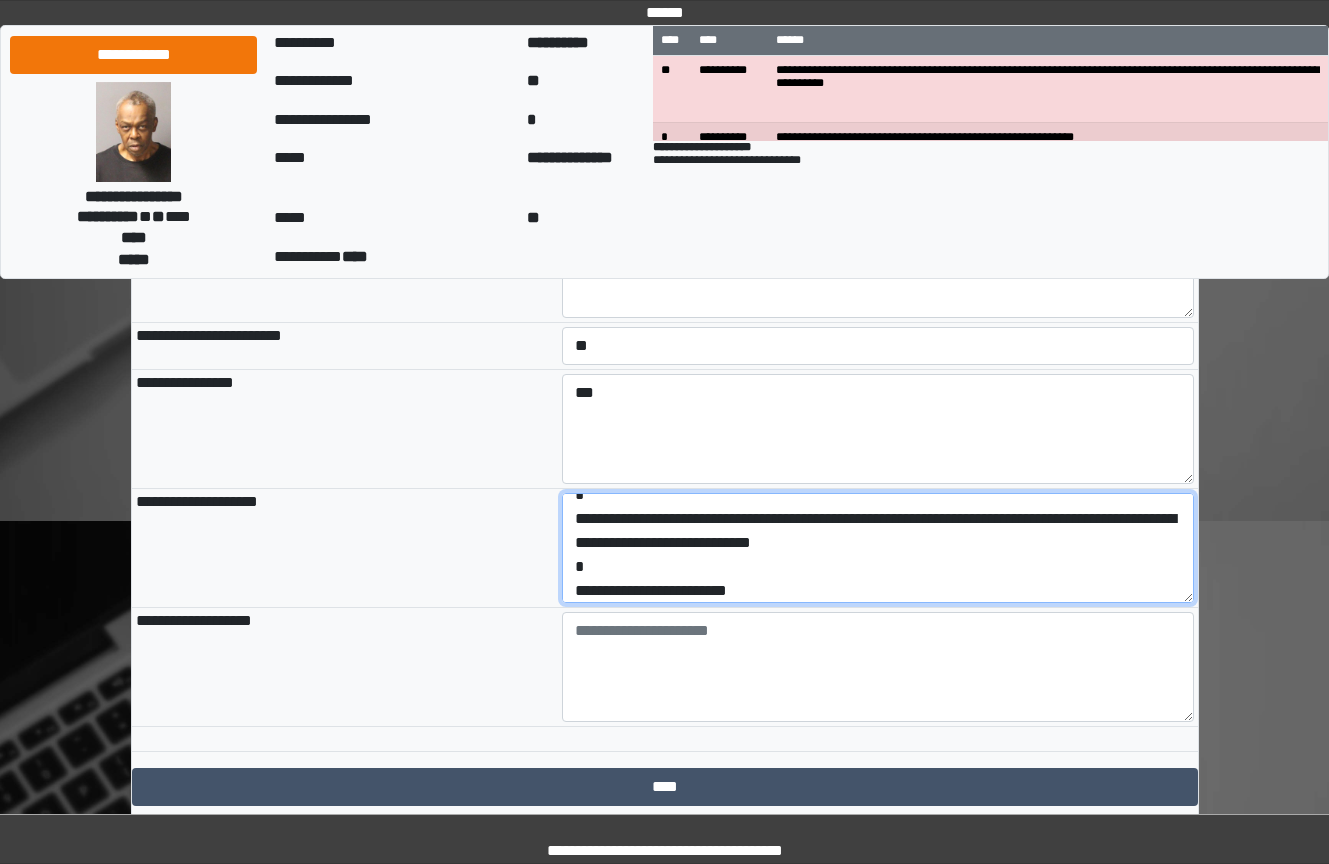drag, startPoint x: 805, startPoint y: 681, endPoint x: 550, endPoint y: 707, distance: 256.32205 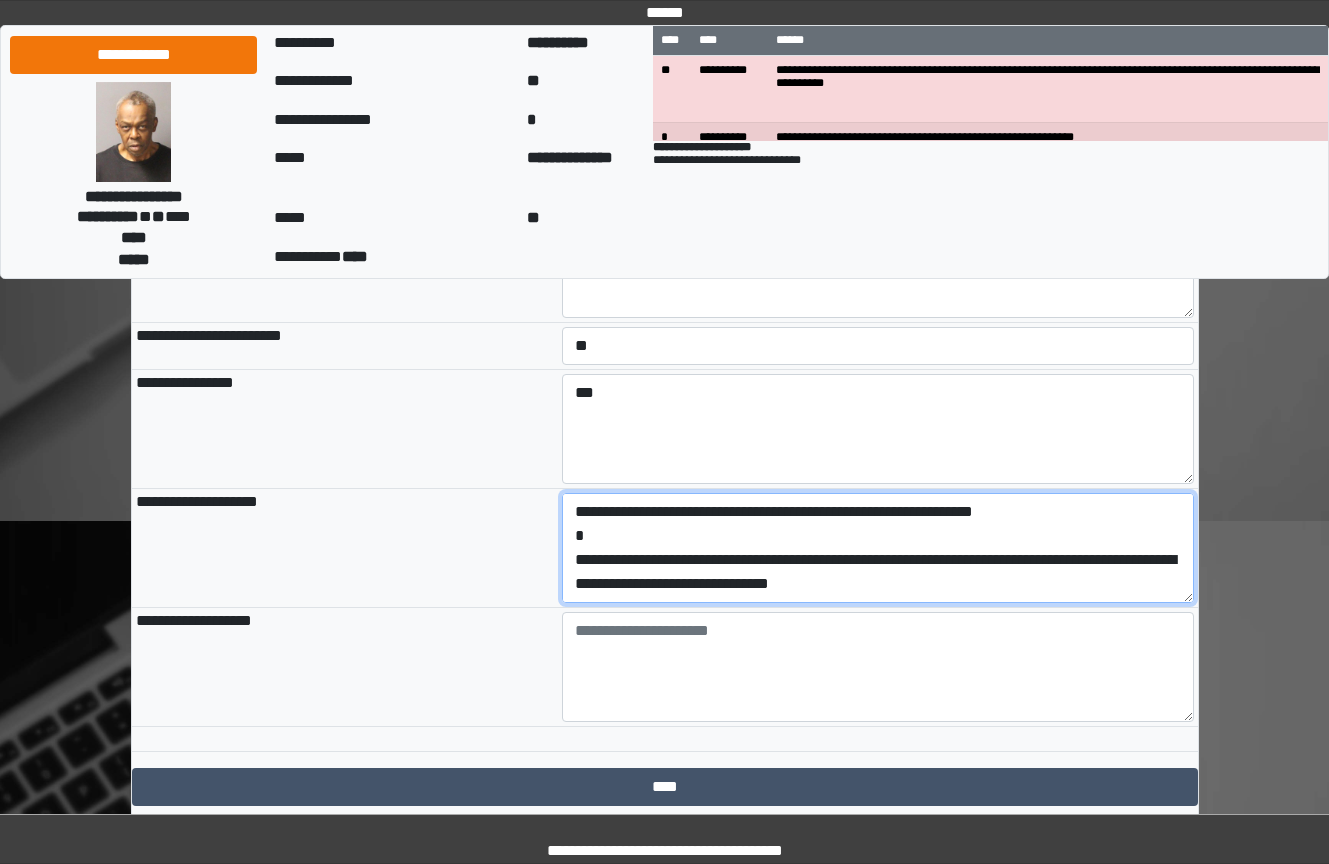 type on "**********" 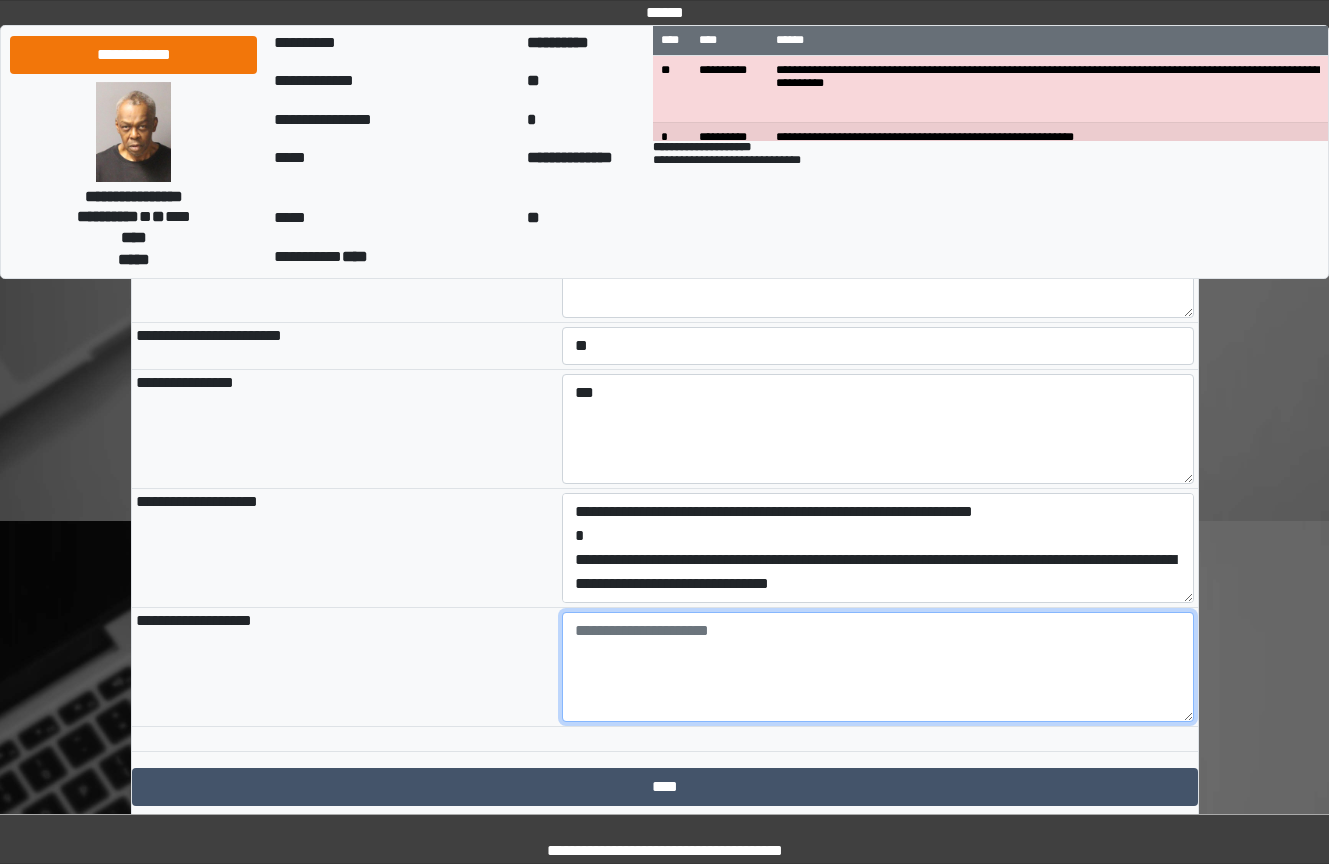 click at bounding box center (878, 667) 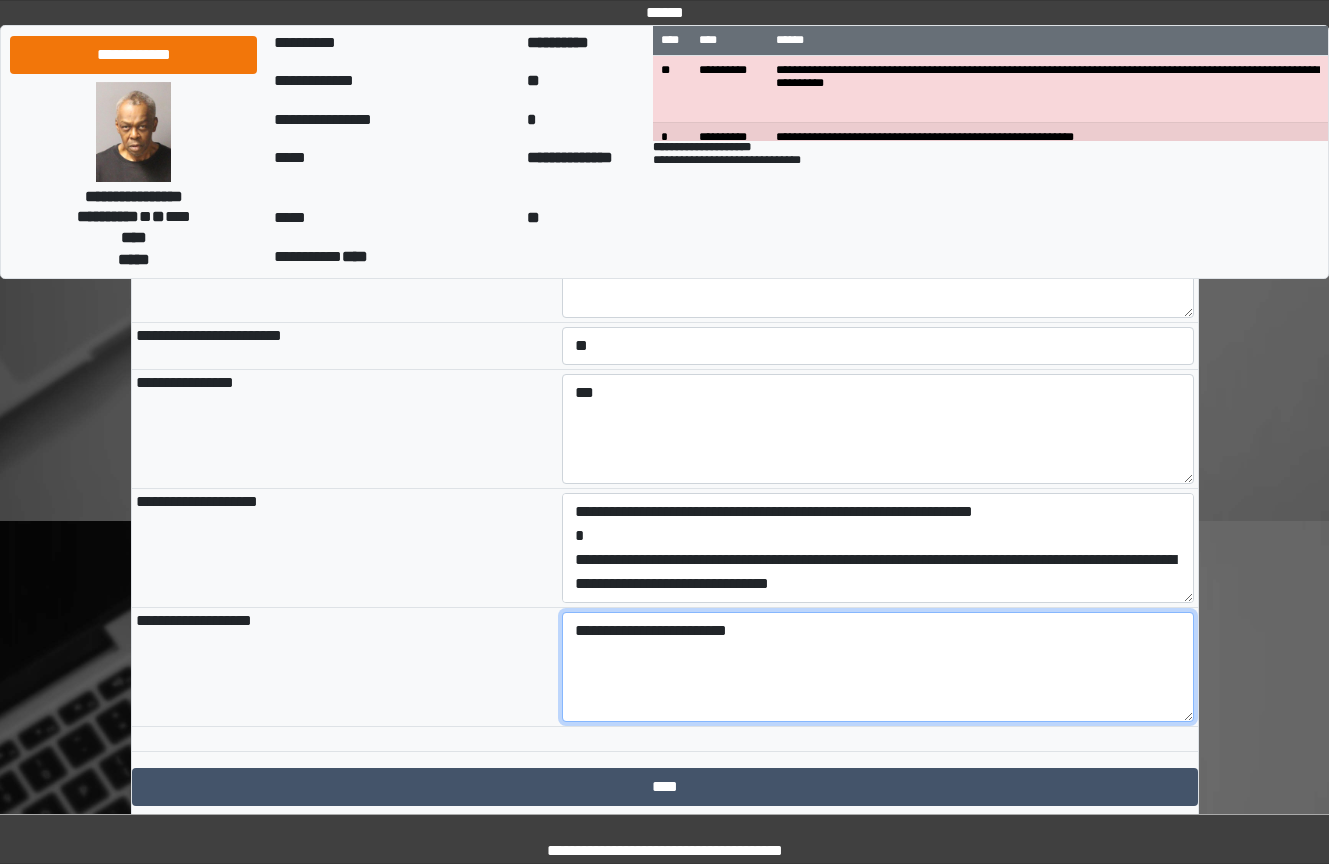 scroll, scrollTop: 72, scrollLeft: 0, axis: vertical 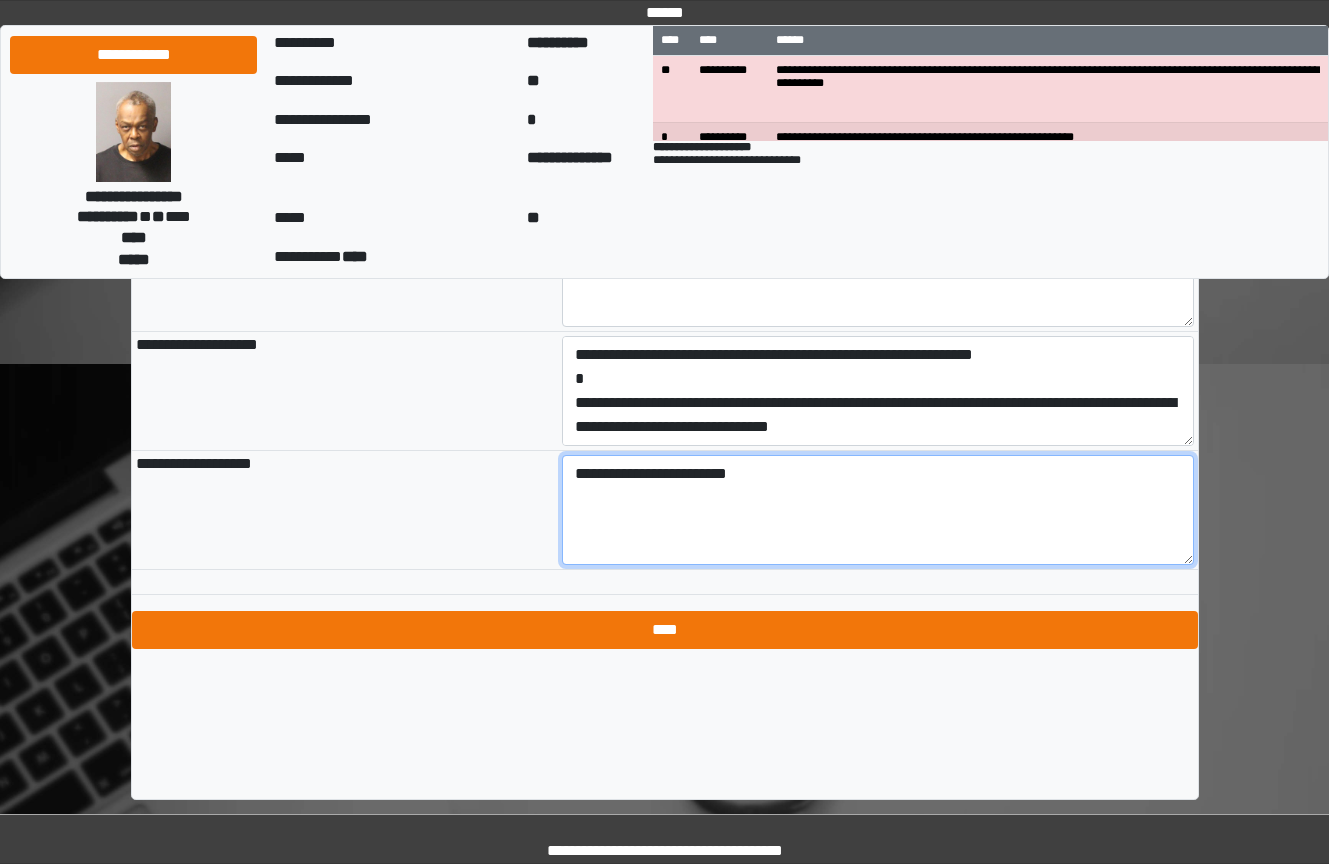type on "**********" 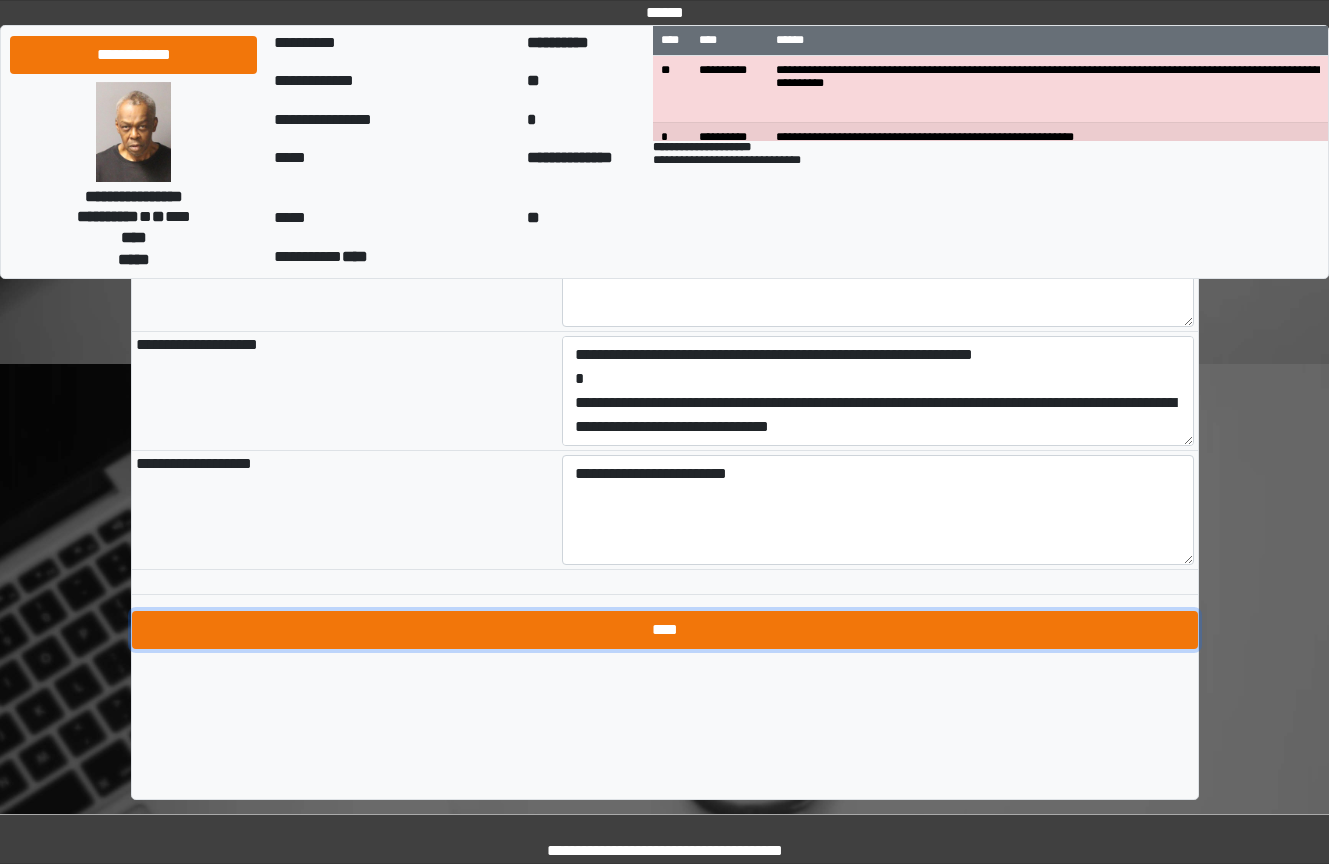 click on "****" at bounding box center (665, 630) 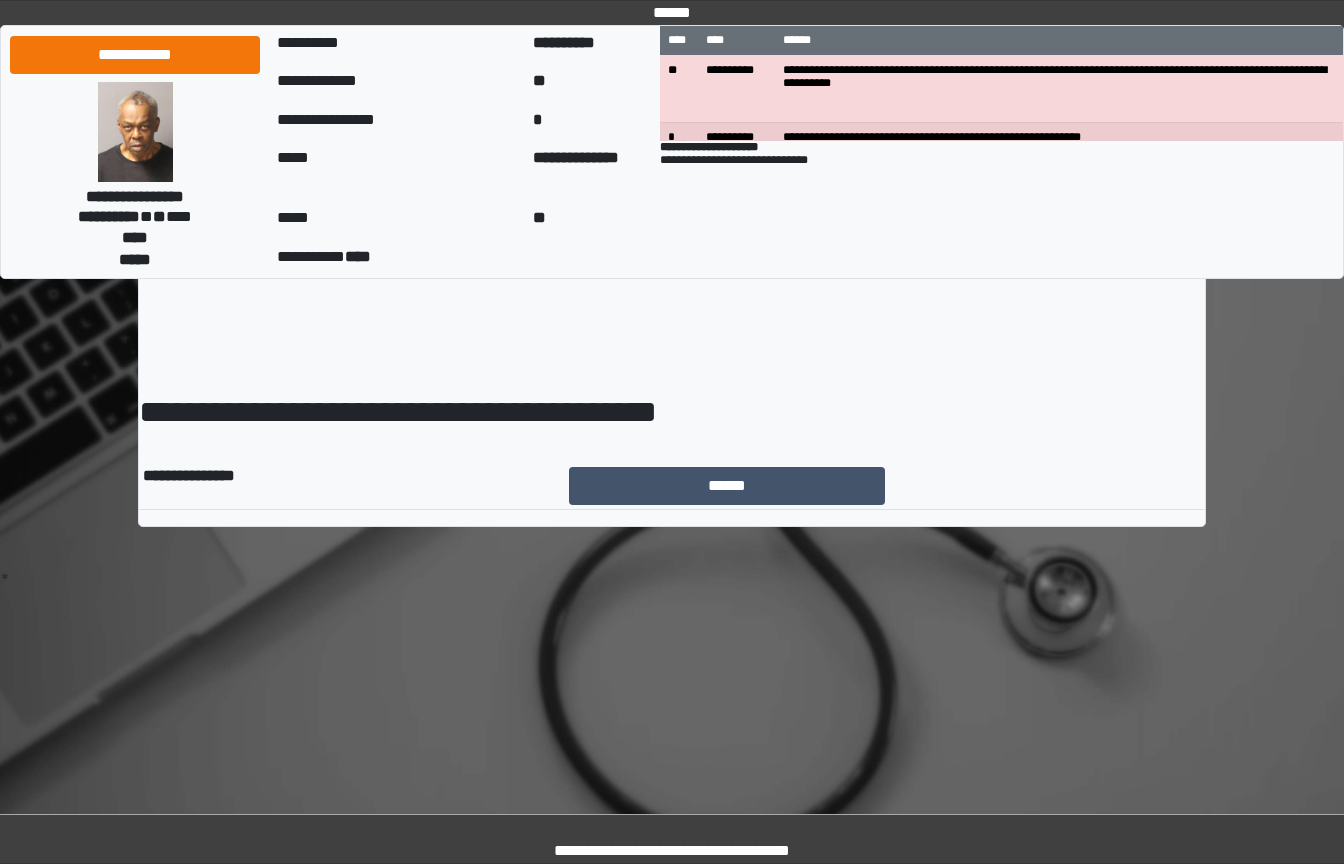 scroll, scrollTop: 0, scrollLeft: 0, axis: both 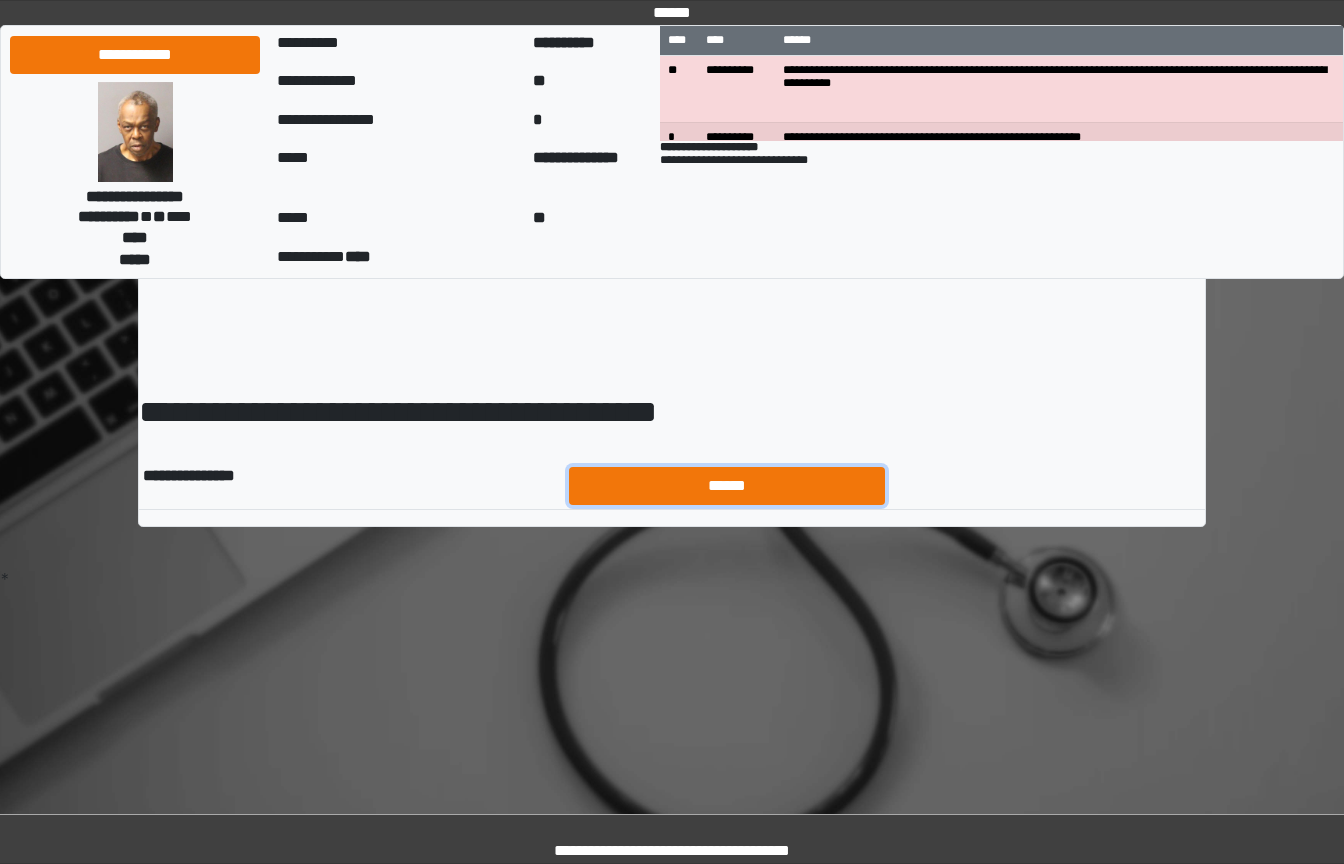 click on "******" at bounding box center (727, 486) 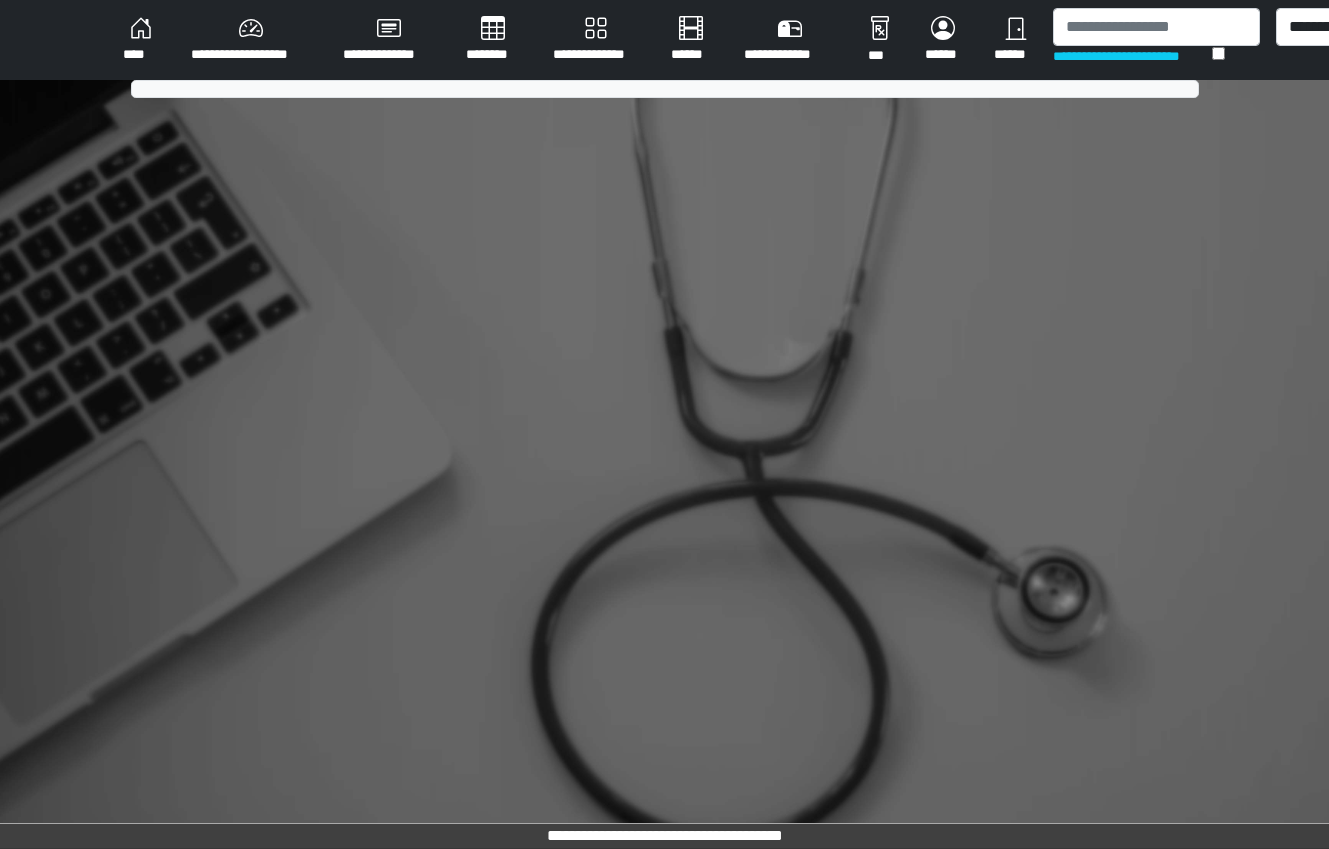 scroll, scrollTop: 0, scrollLeft: 0, axis: both 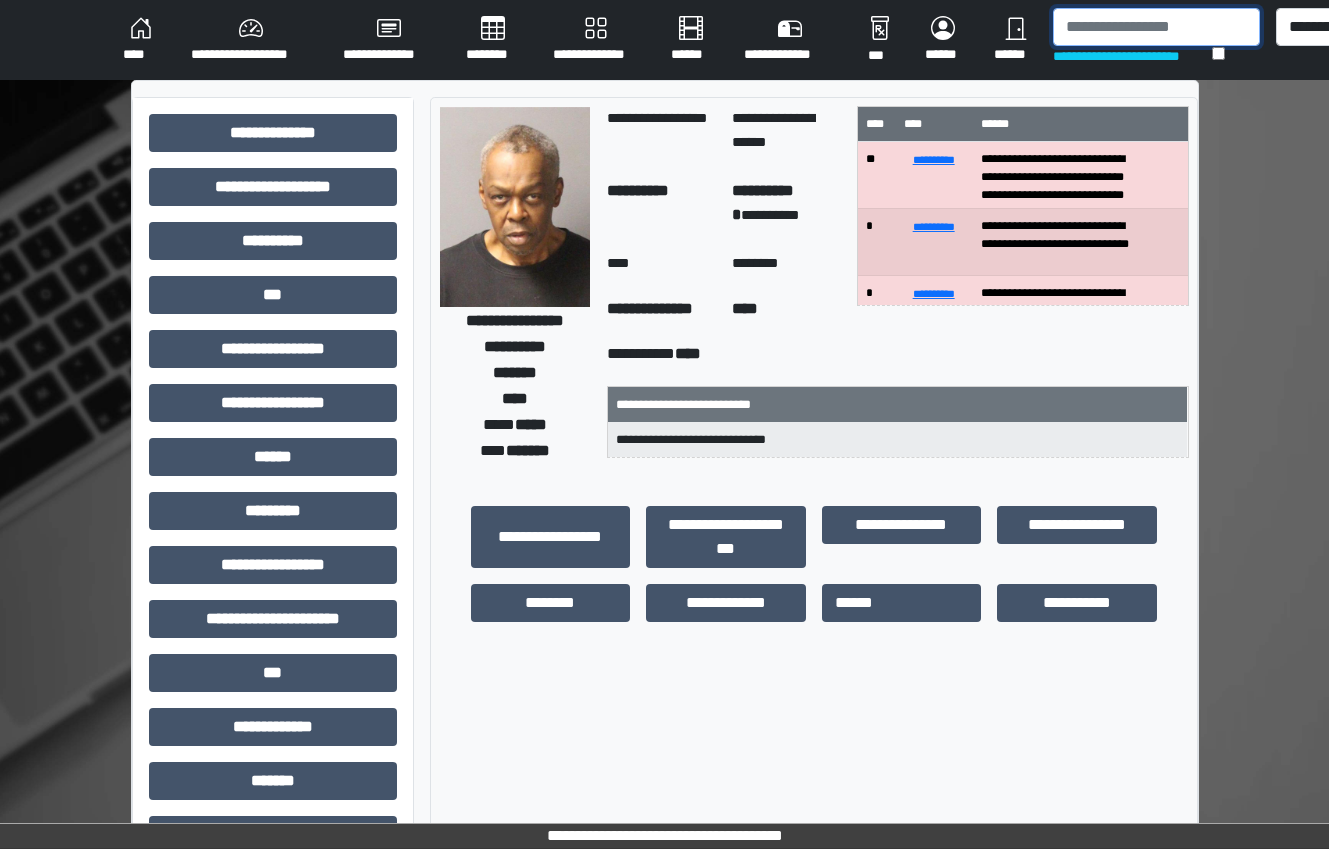 click at bounding box center [1156, 27] 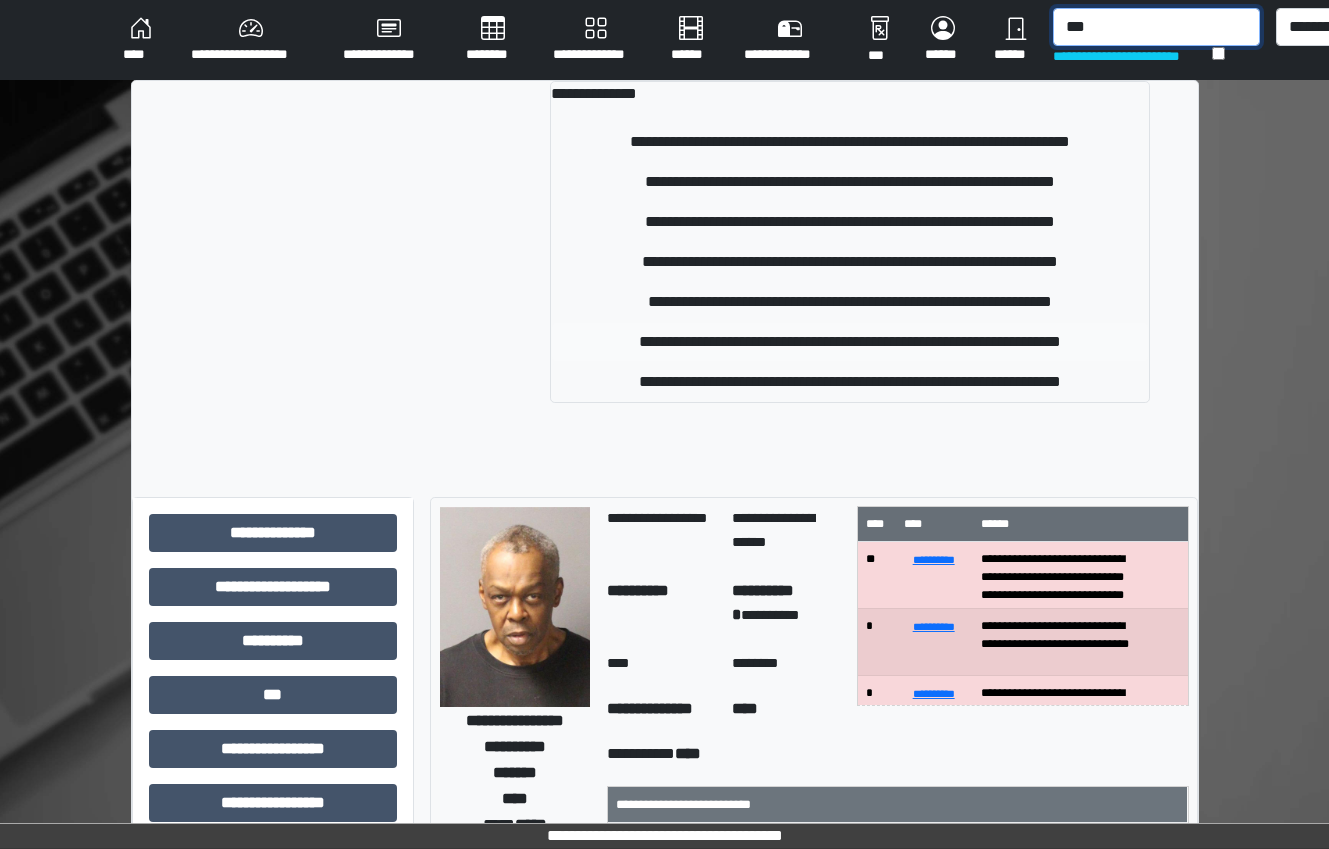 type on "***" 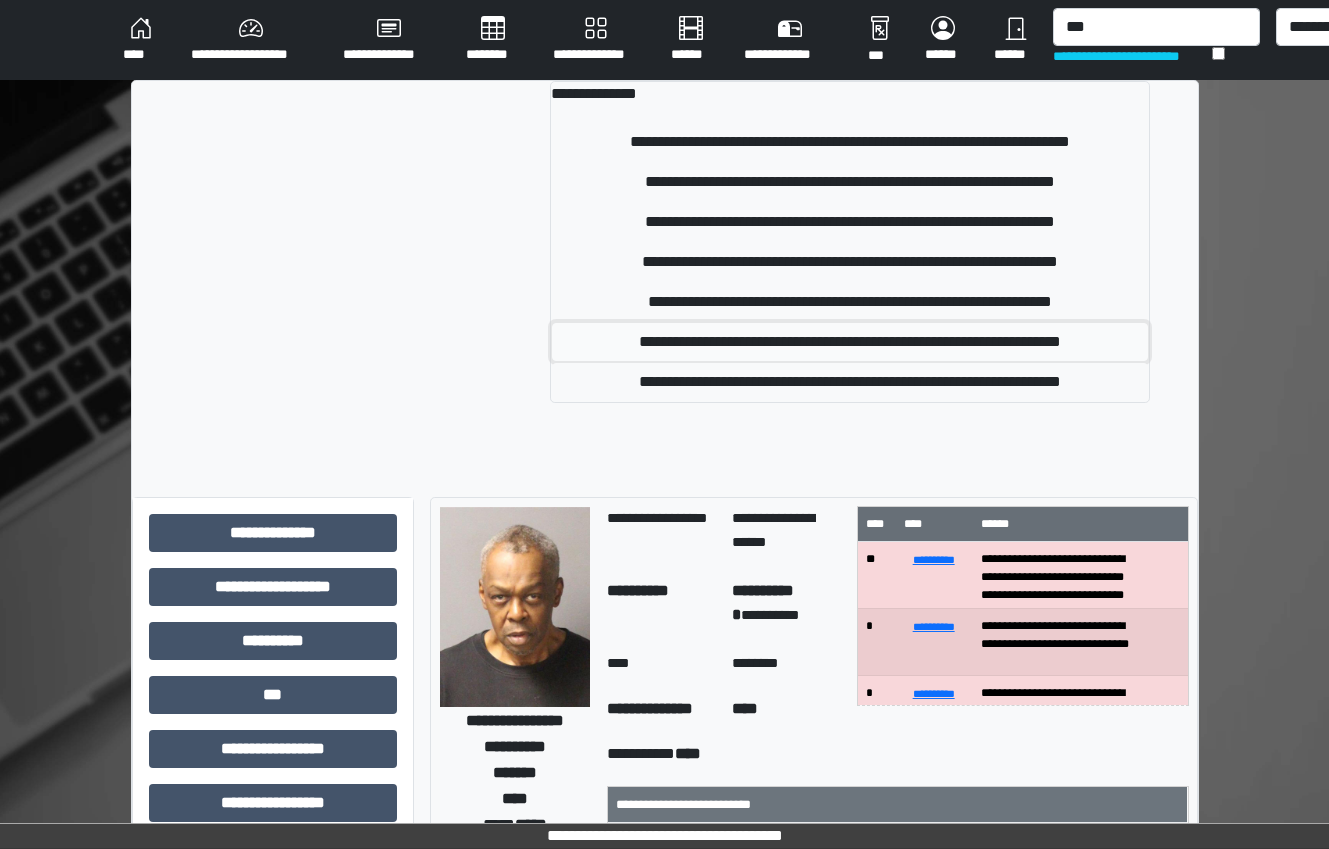 click on "**********" at bounding box center [850, 342] 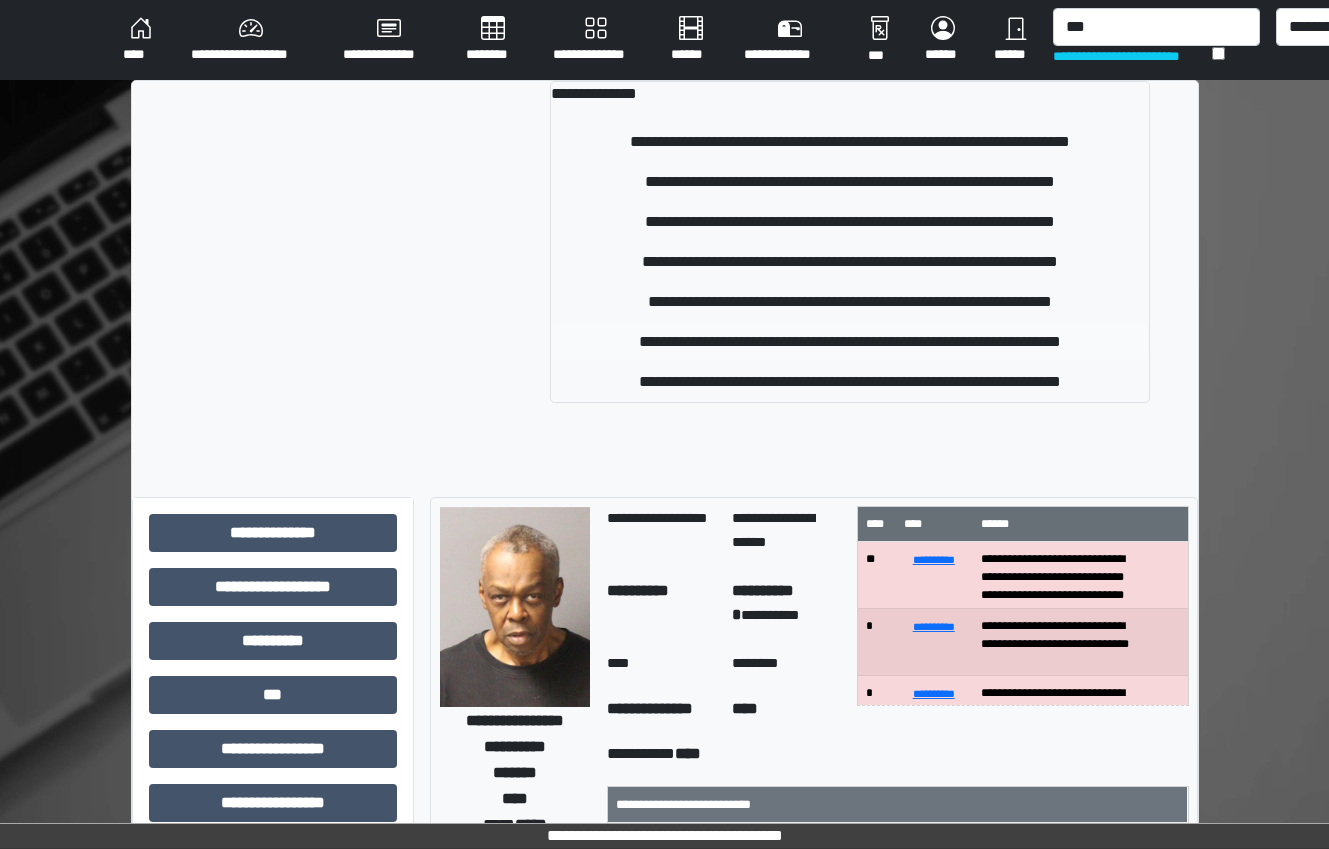 type 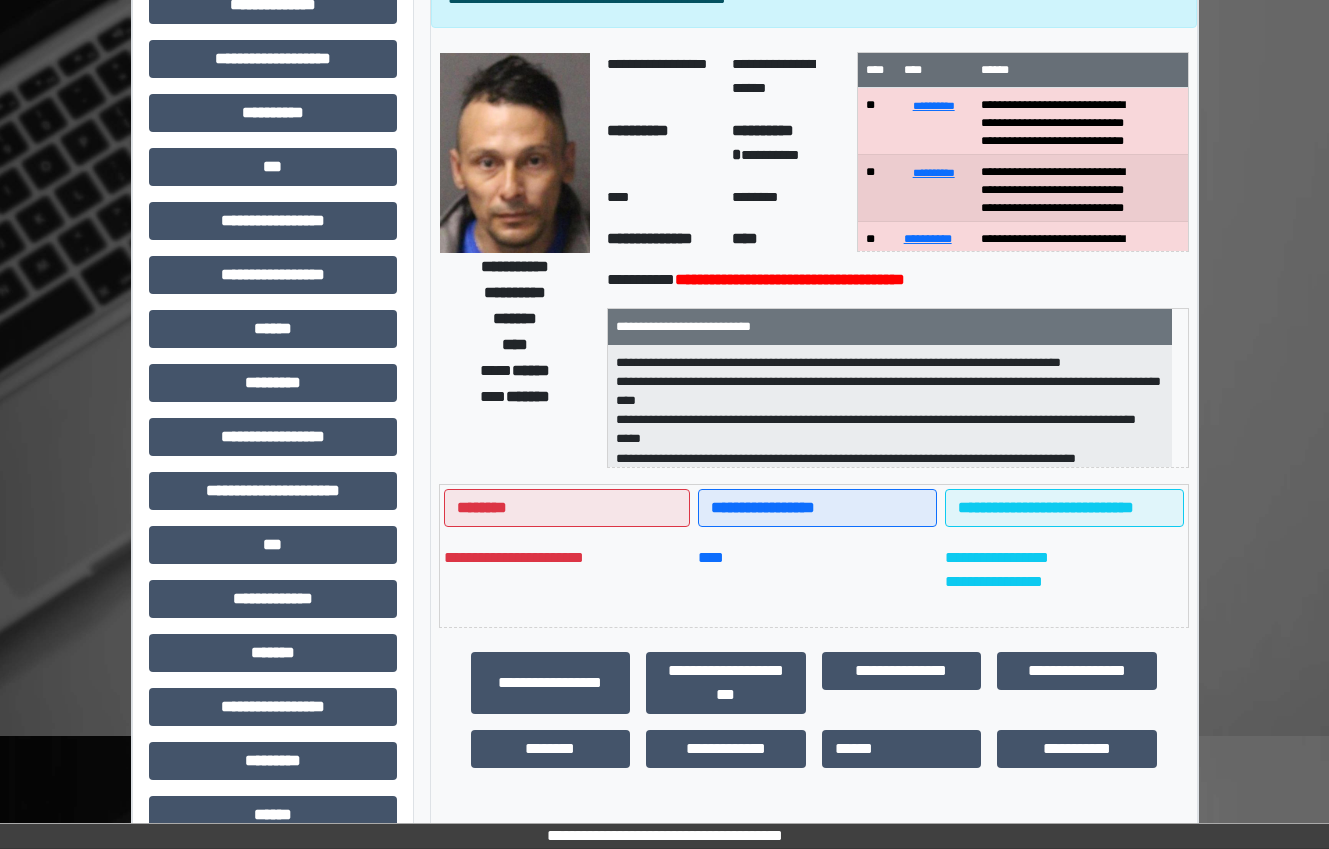 scroll, scrollTop: 325, scrollLeft: 0, axis: vertical 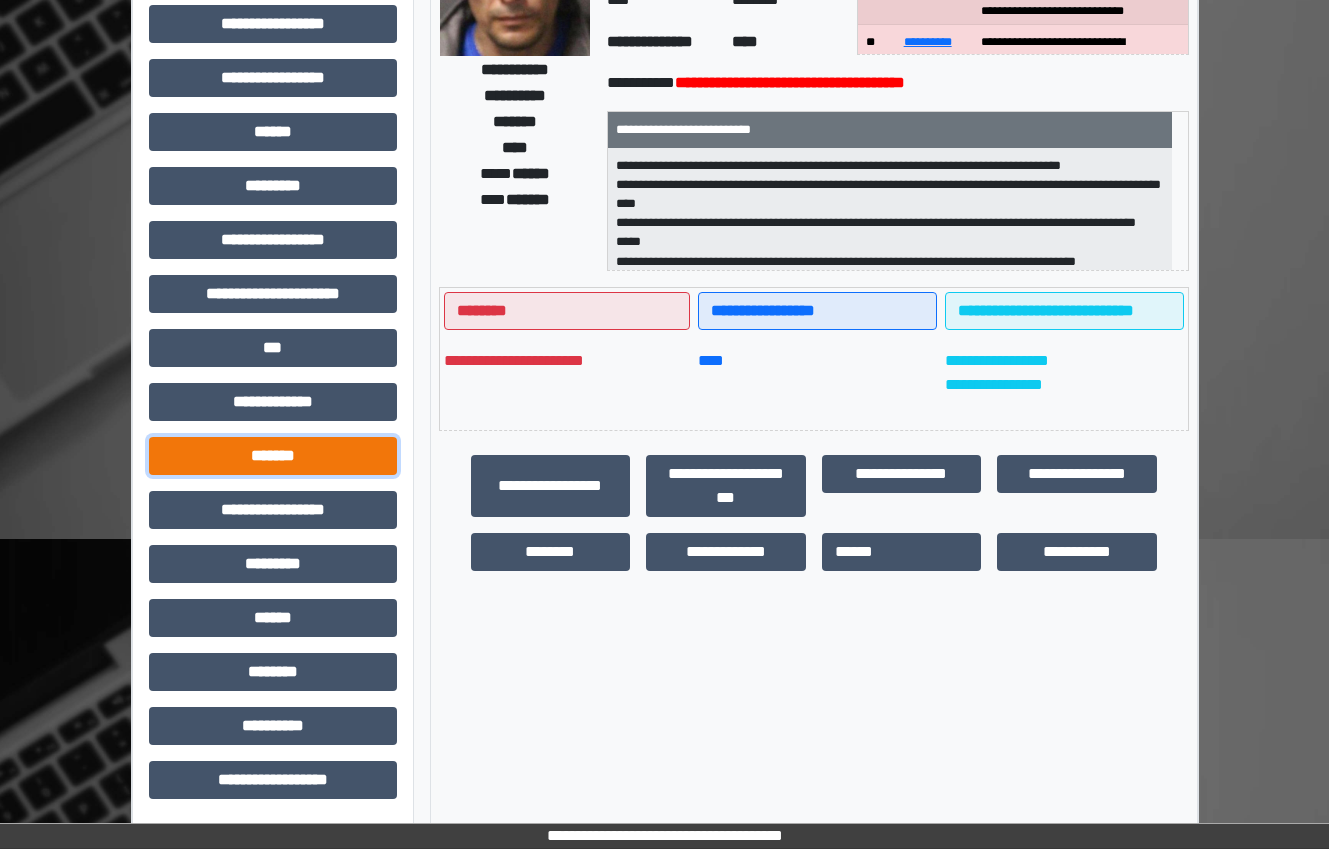 click on "*******" at bounding box center [273, 456] 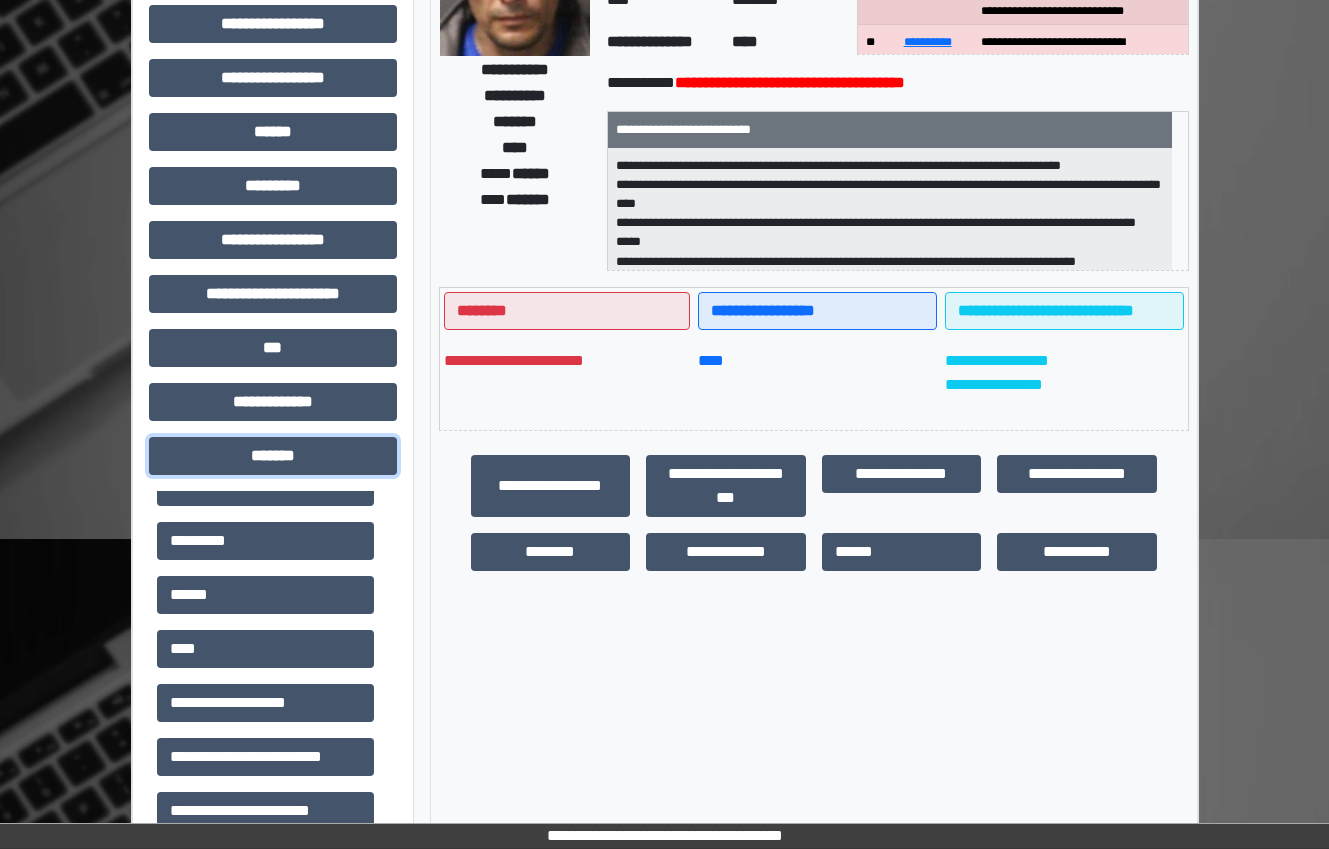 scroll, scrollTop: 600, scrollLeft: 0, axis: vertical 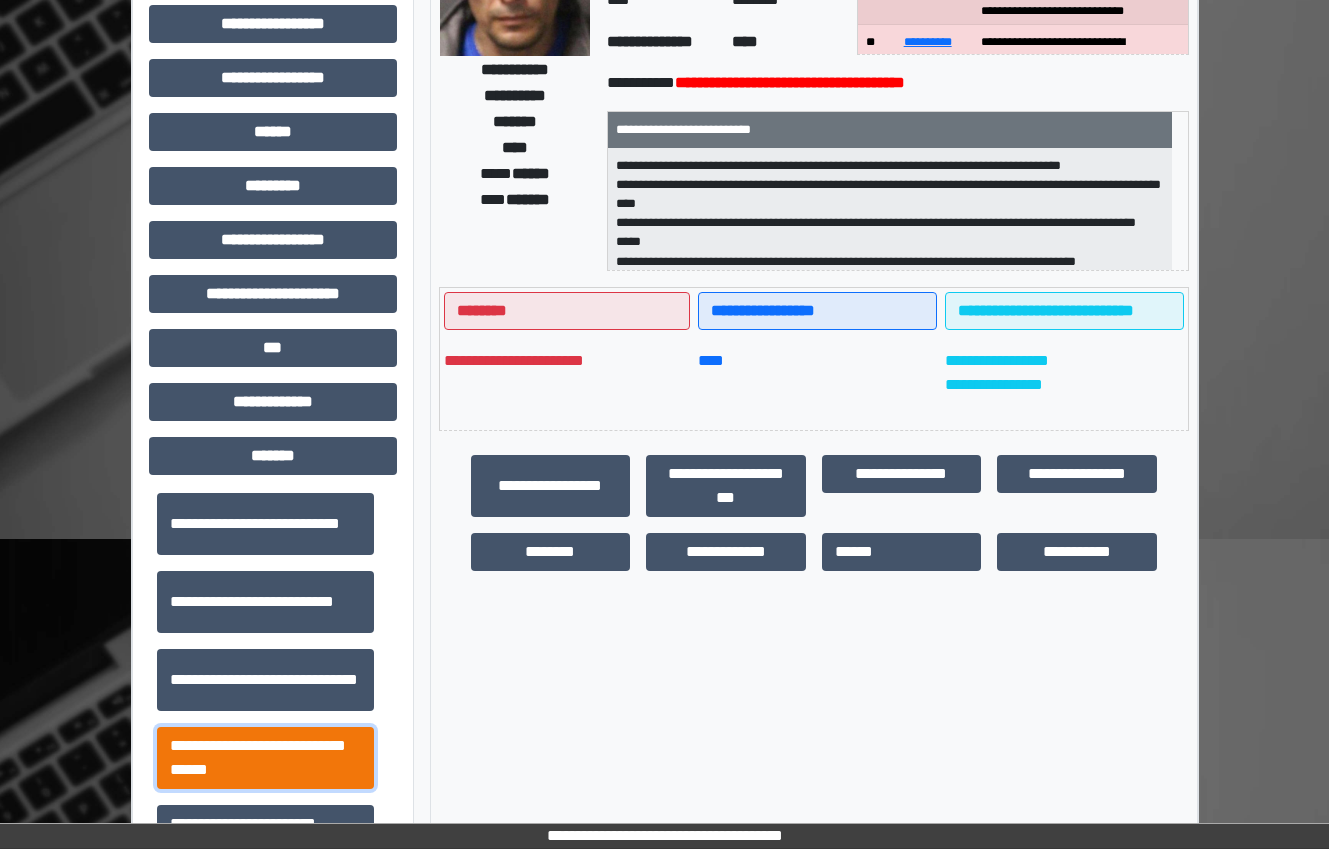click on "**********" at bounding box center [265, 758] 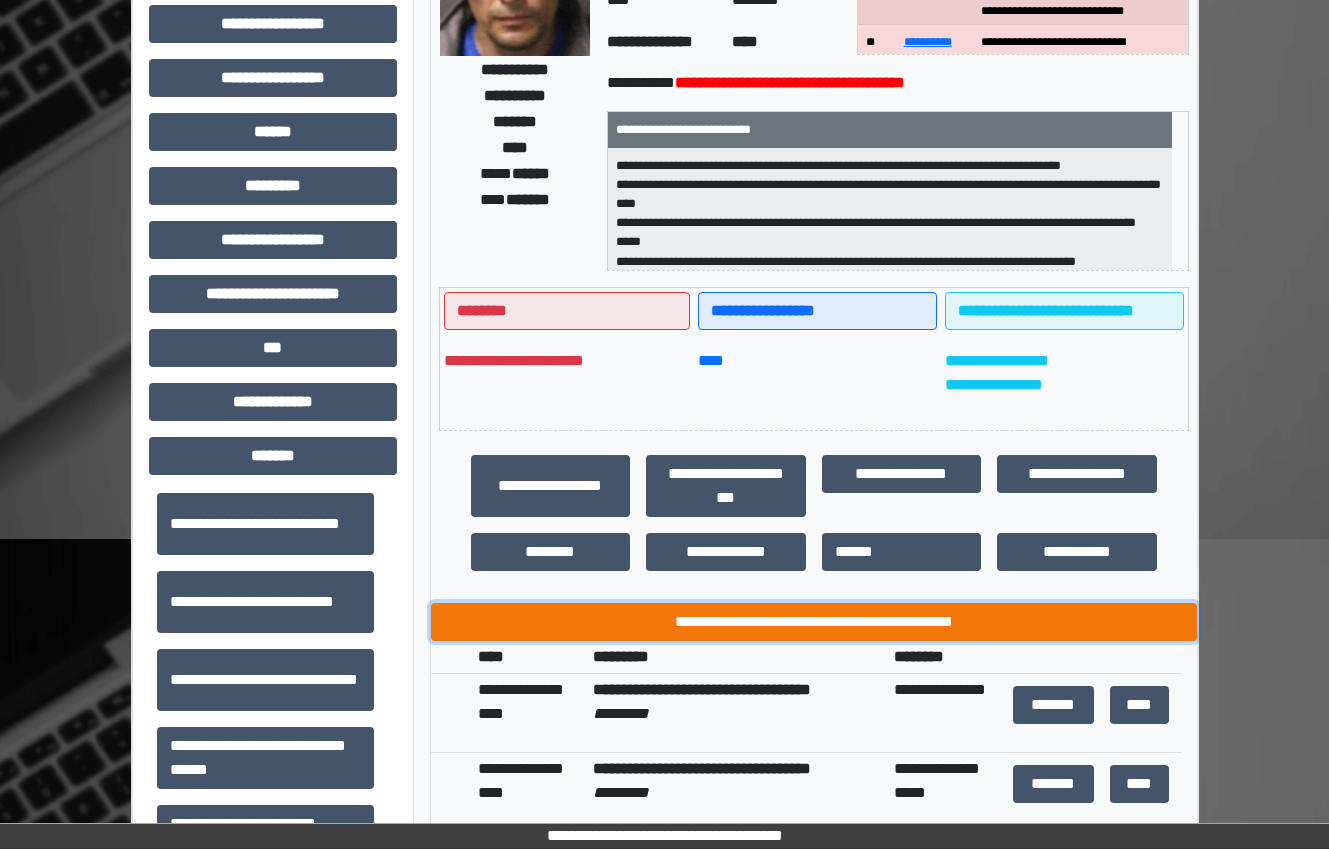 click on "**********" at bounding box center [814, 622] 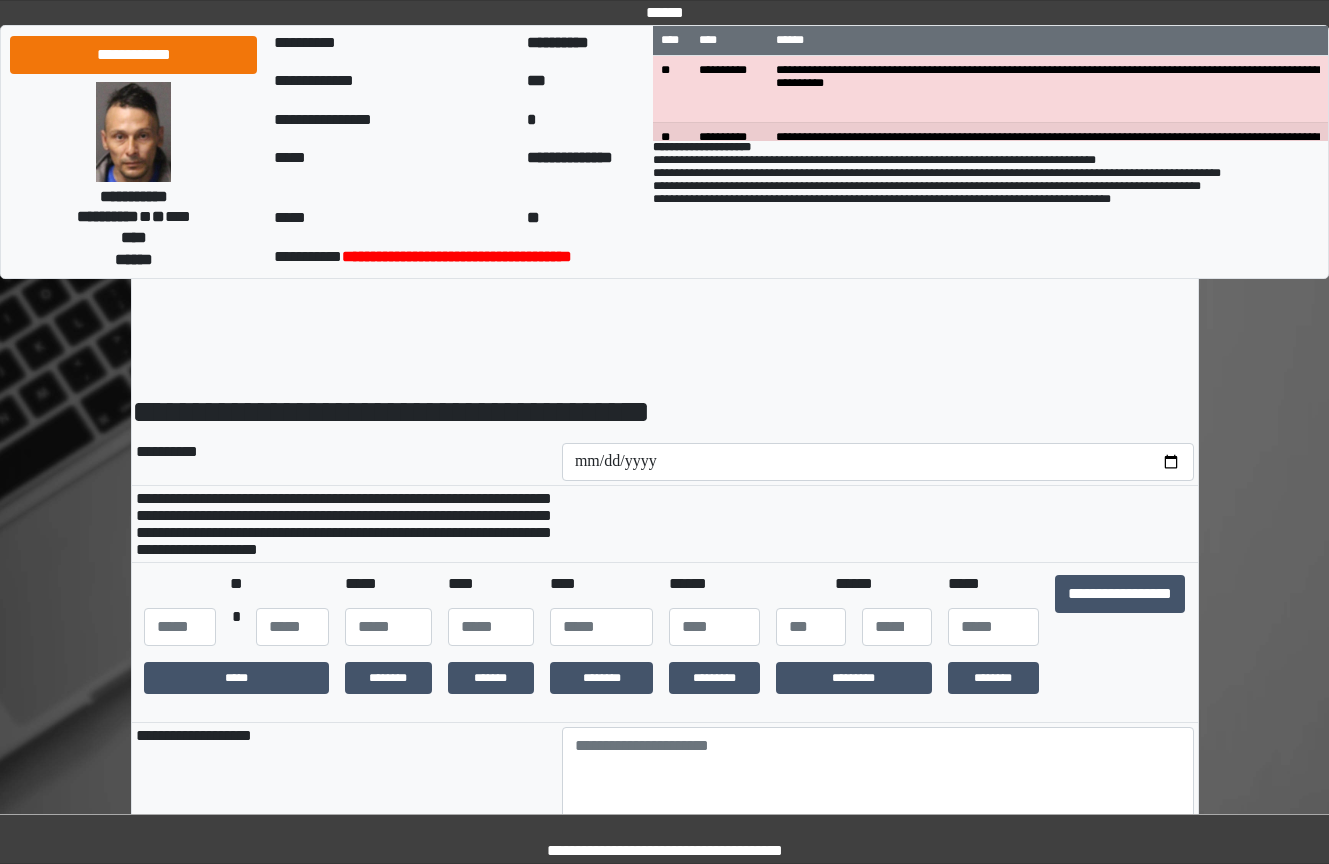 scroll, scrollTop: 0, scrollLeft: 0, axis: both 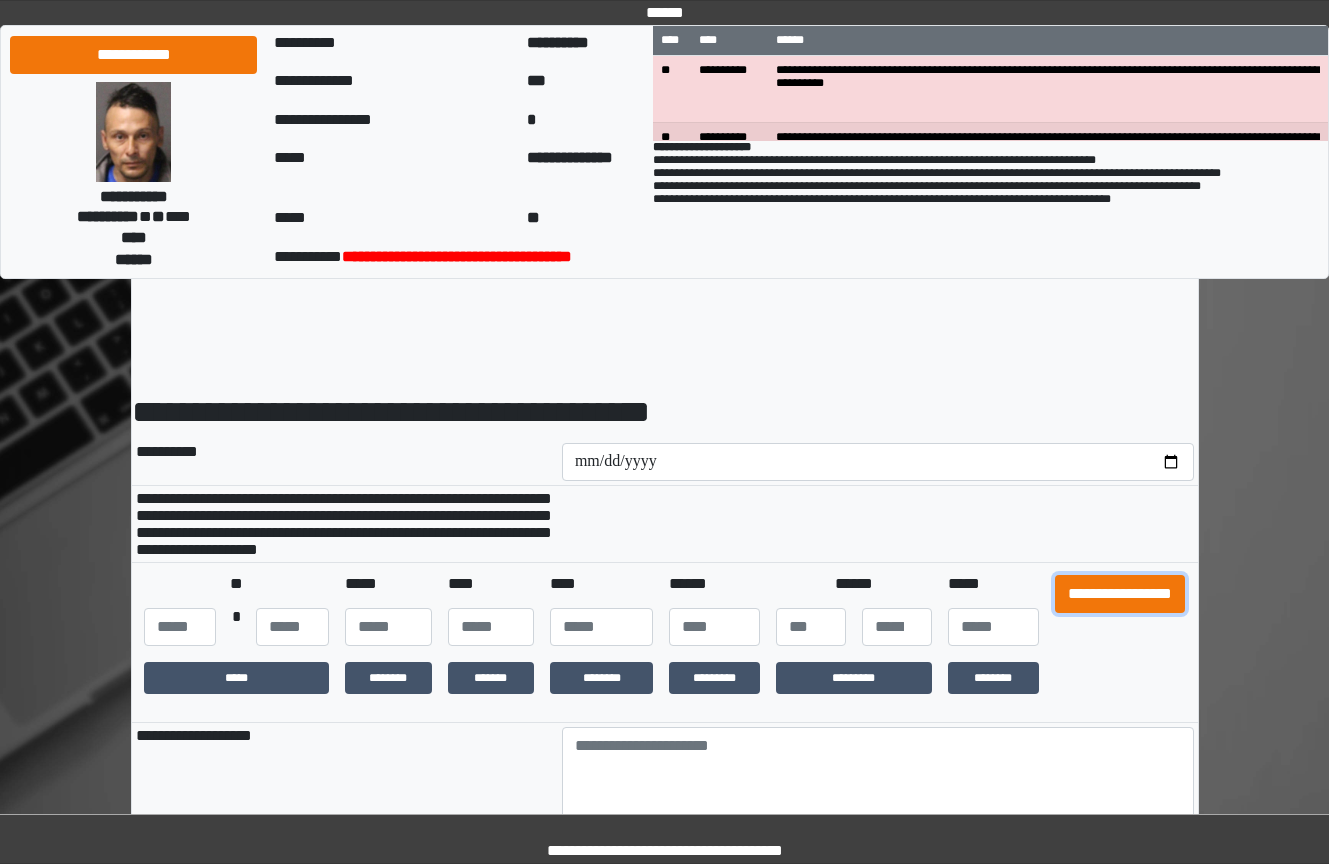 click on "**********" at bounding box center (1120, 594) 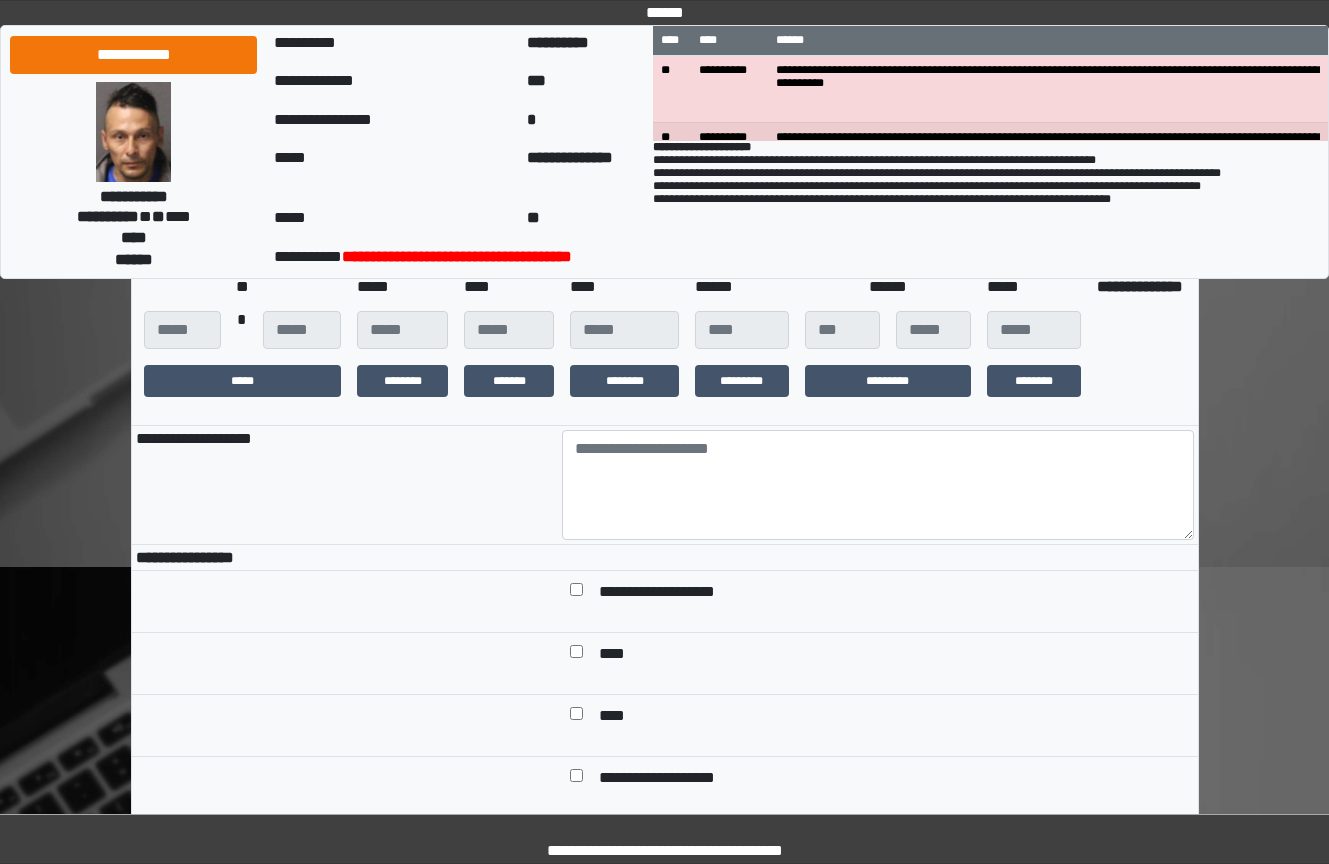 scroll, scrollTop: 300, scrollLeft: 0, axis: vertical 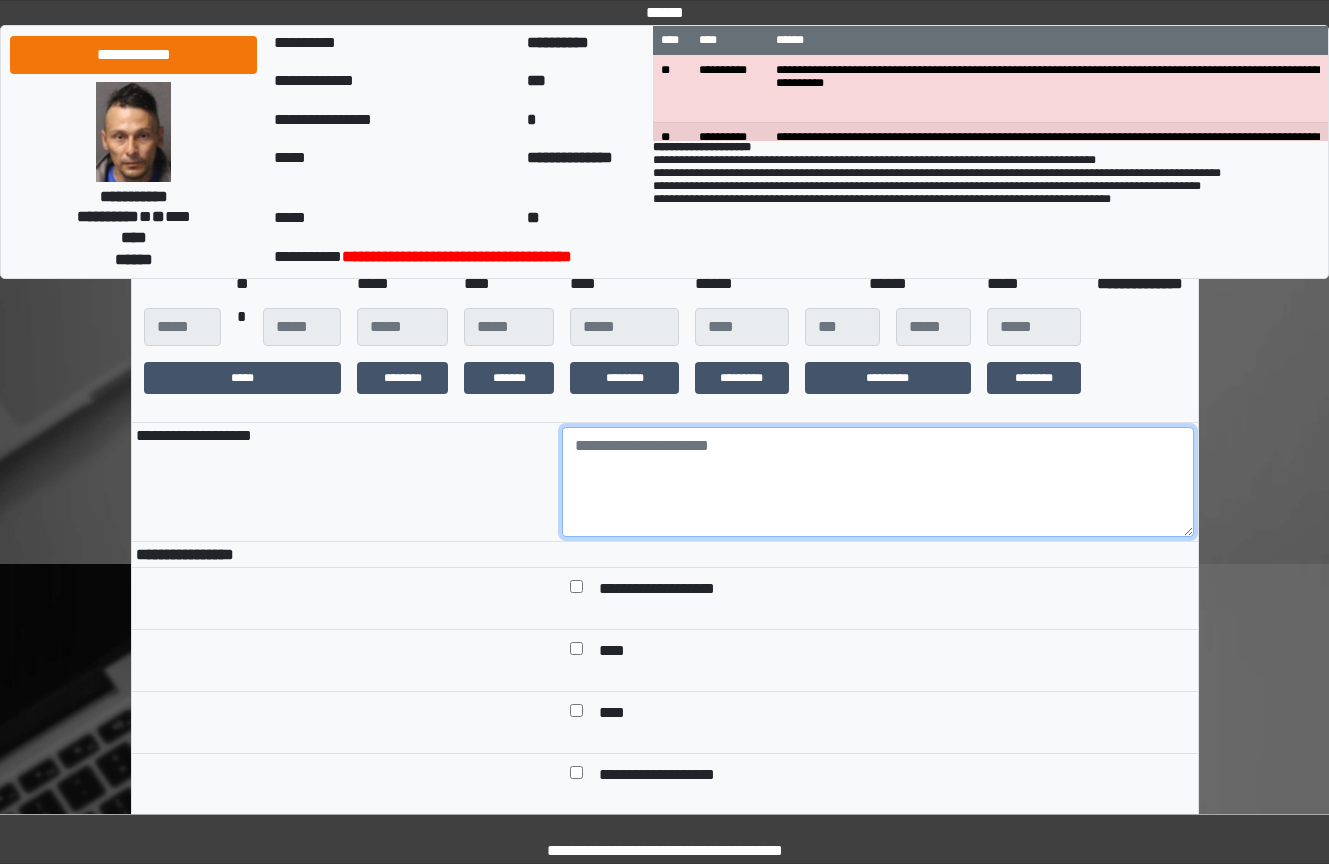 click at bounding box center [878, 482] 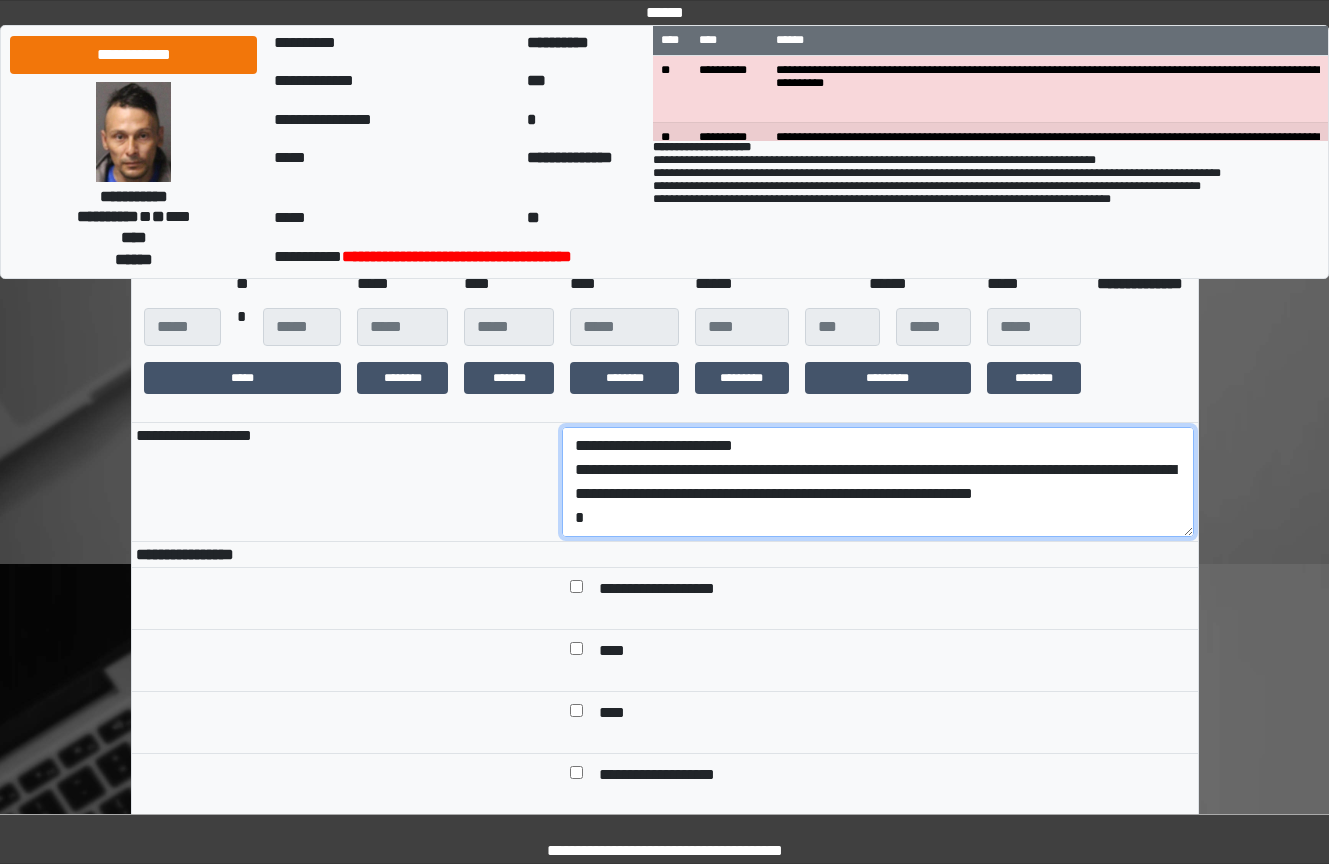 scroll, scrollTop: 113, scrollLeft: 0, axis: vertical 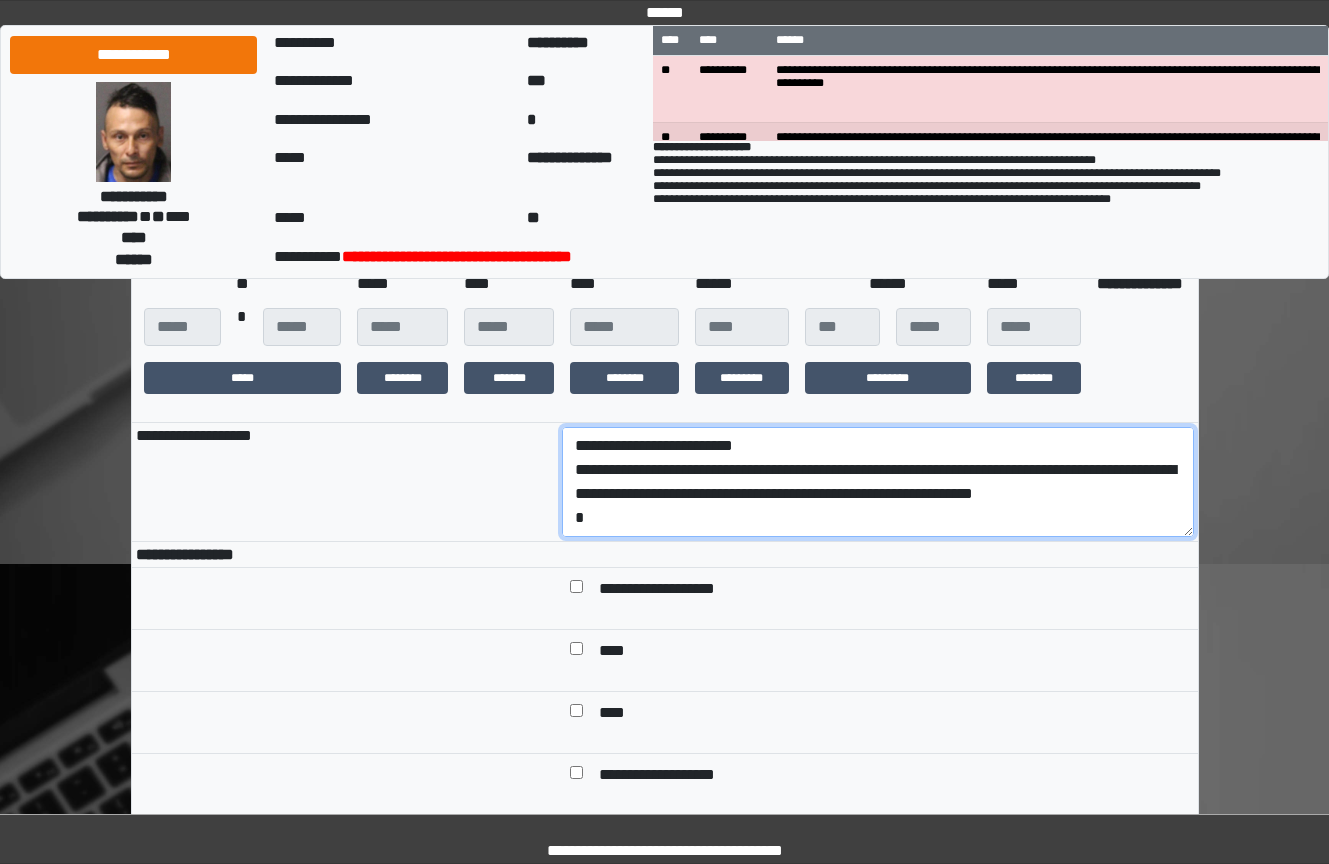drag, startPoint x: 844, startPoint y: 536, endPoint x: 501, endPoint y: 519, distance: 343.42102 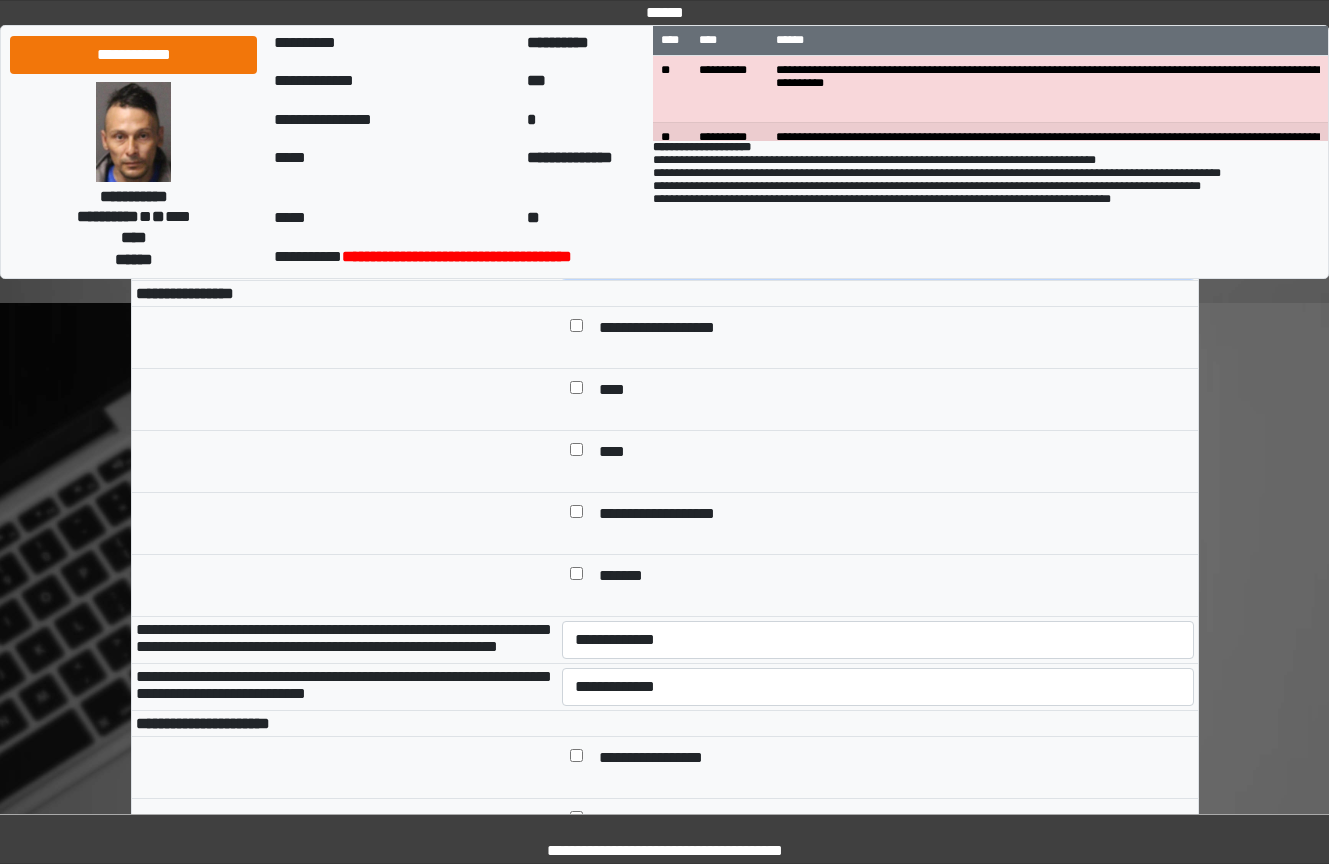 scroll, scrollTop: 600, scrollLeft: 0, axis: vertical 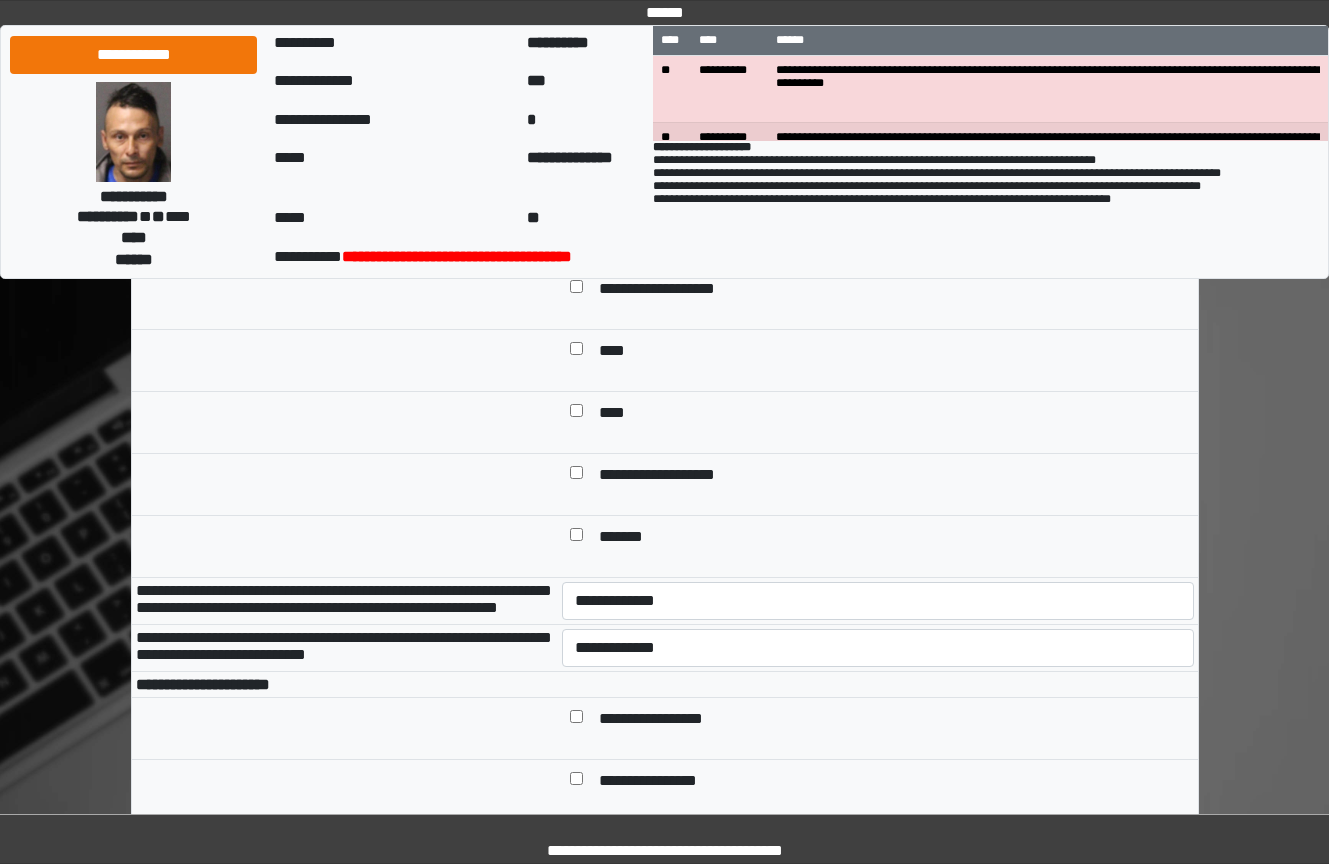type on "**********" 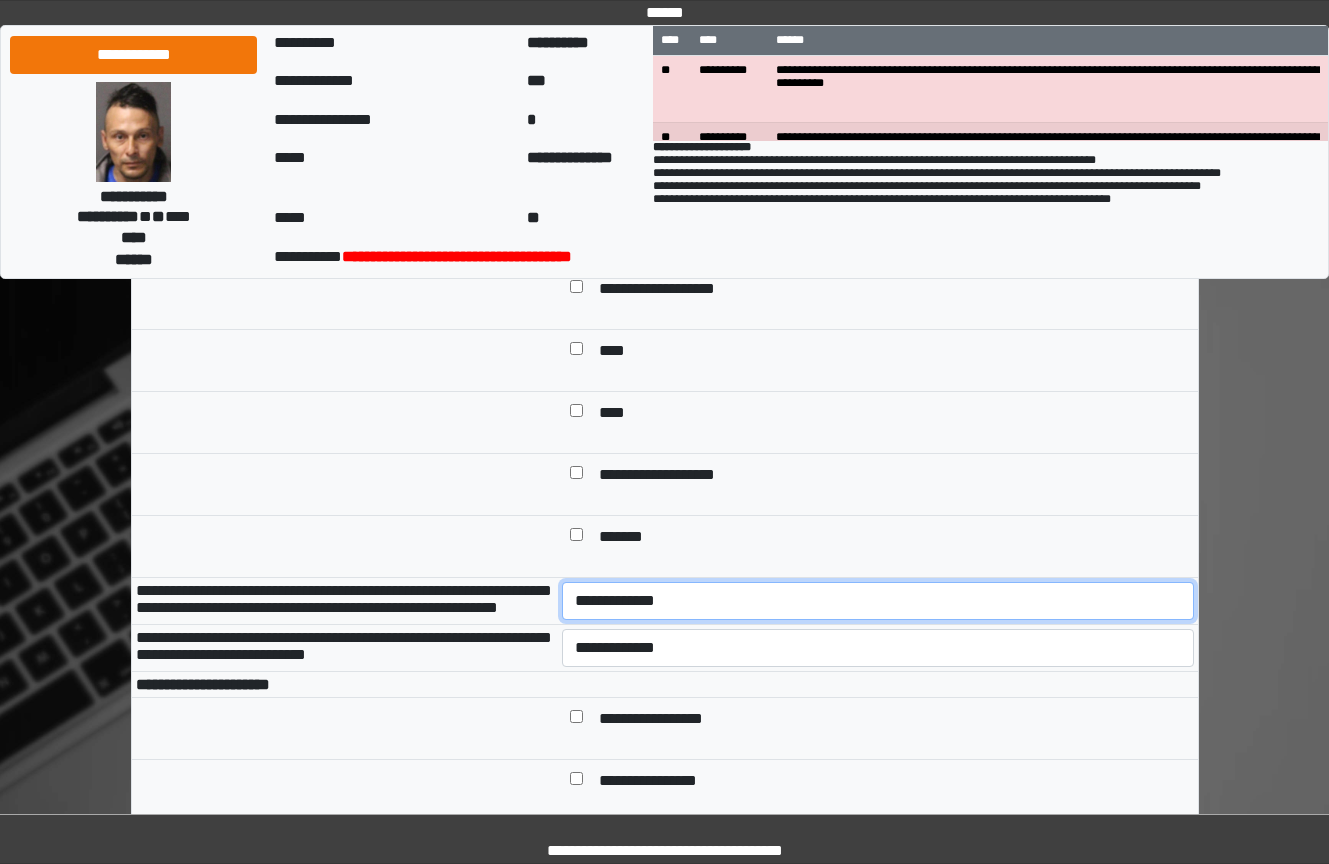 drag, startPoint x: 702, startPoint y: 627, endPoint x: 703, endPoint y: 656, distance: 29.017237 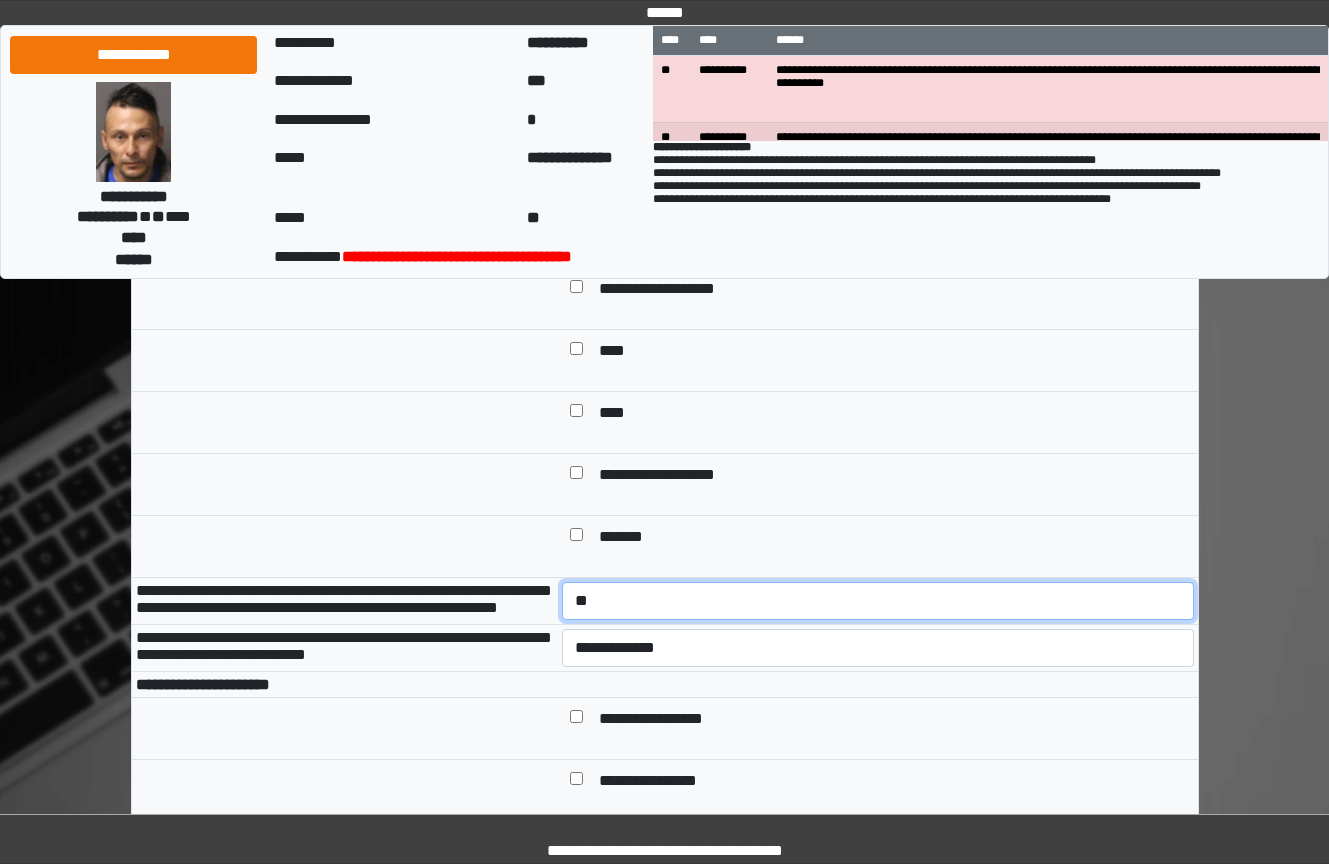 click on "**********" at bounding box center [878, 601] 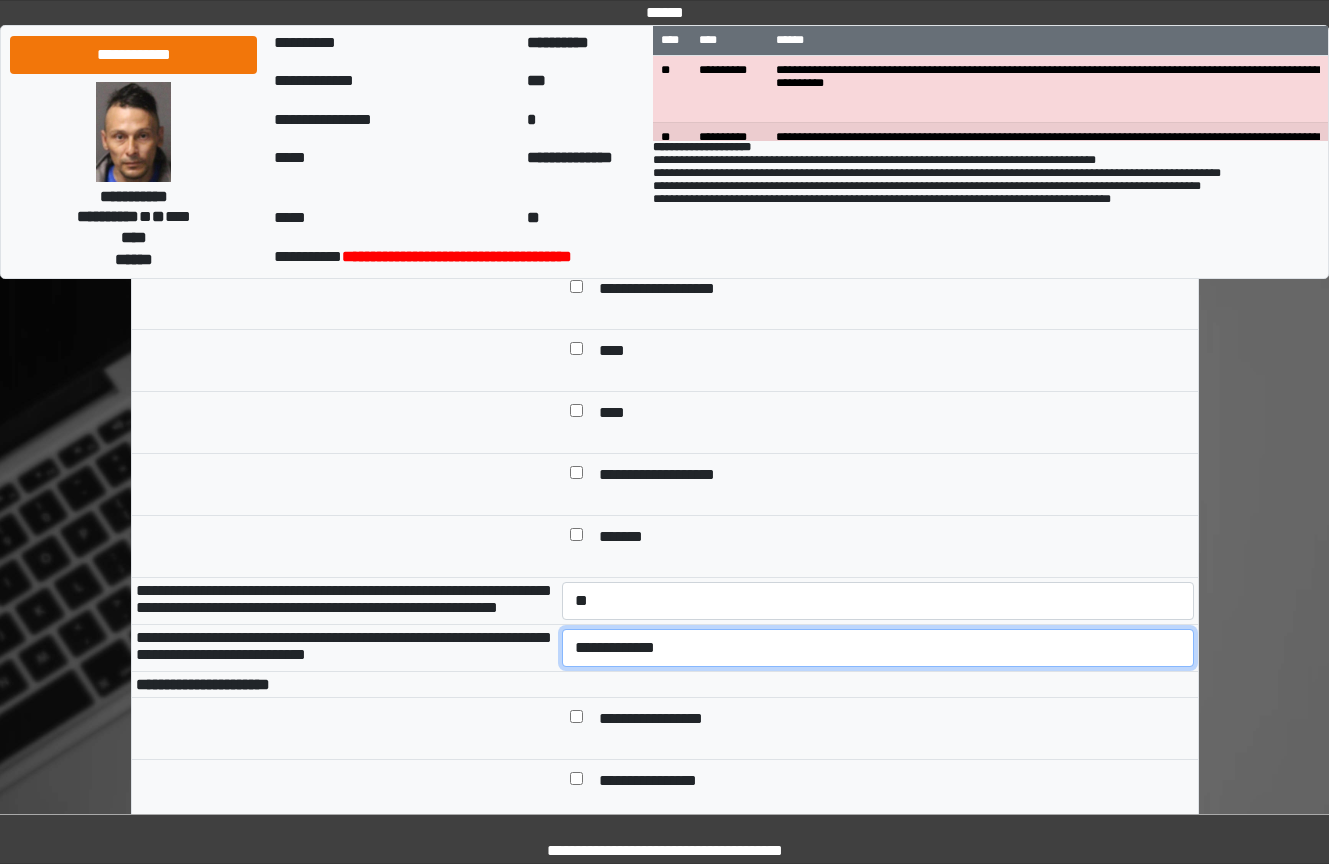 drag, startPoint x: 677, startPoint y: 710, endPoint x: 684, endPoint y: 734, distance: 25 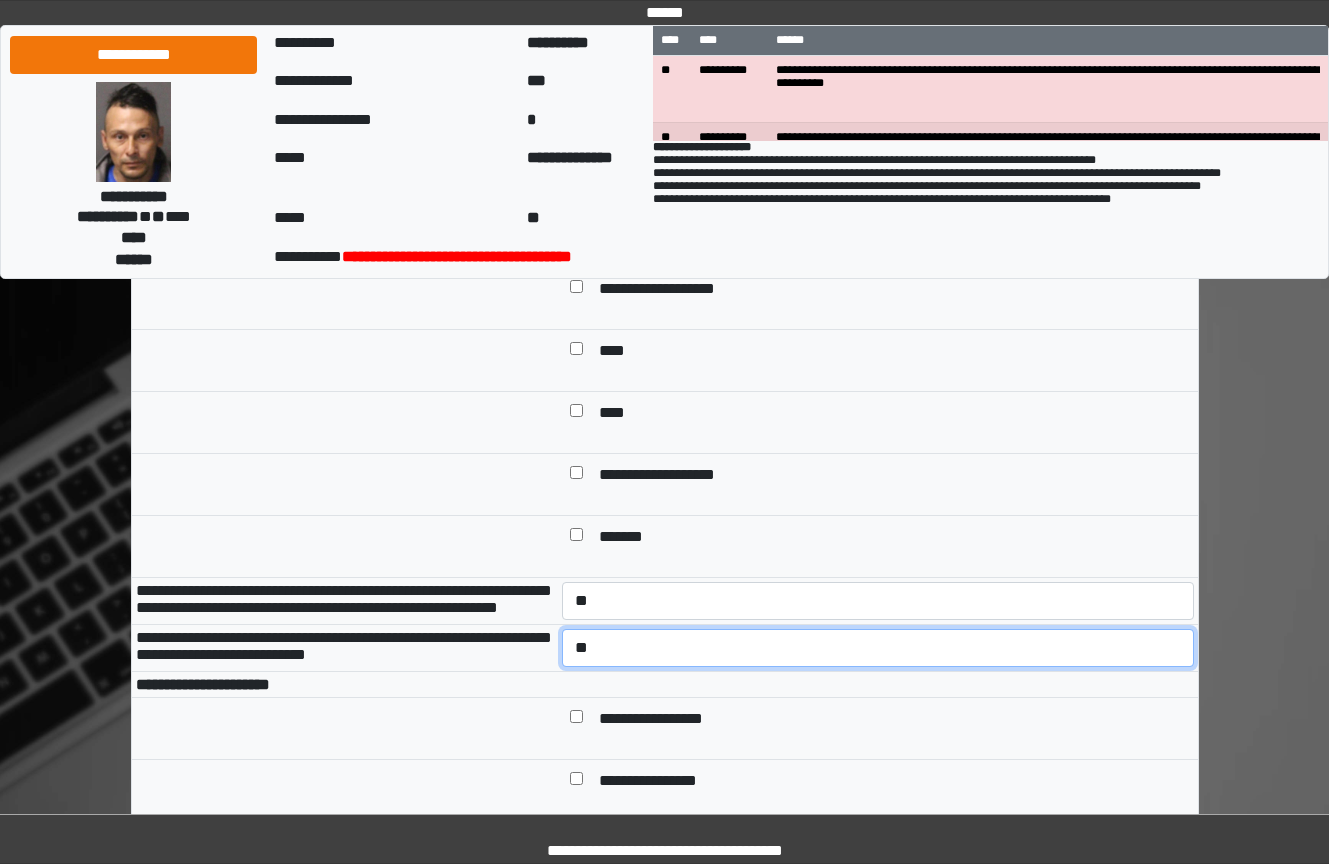 click on "**********" at bounding box center (878, 648) 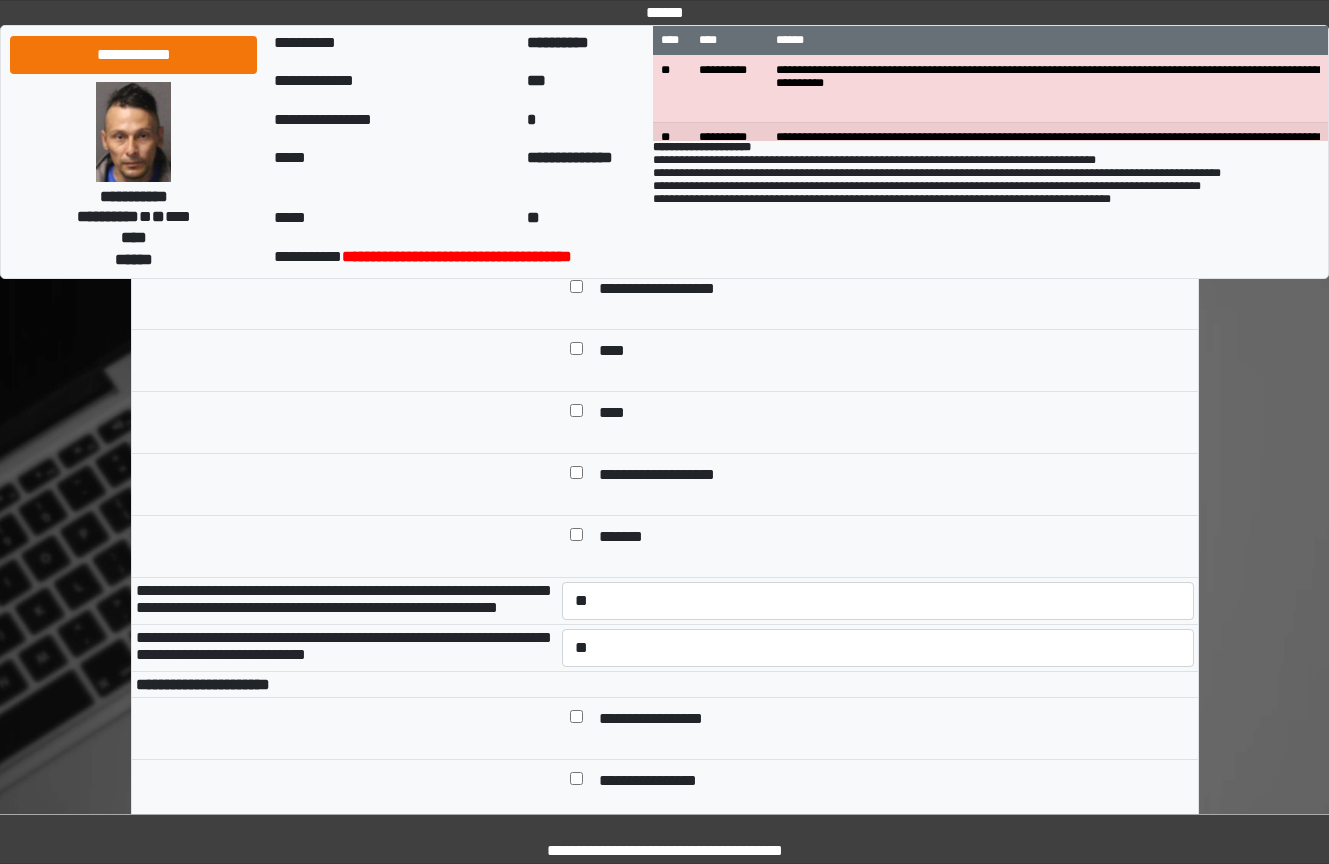 click on "**********" at bounding box center [892, 720] 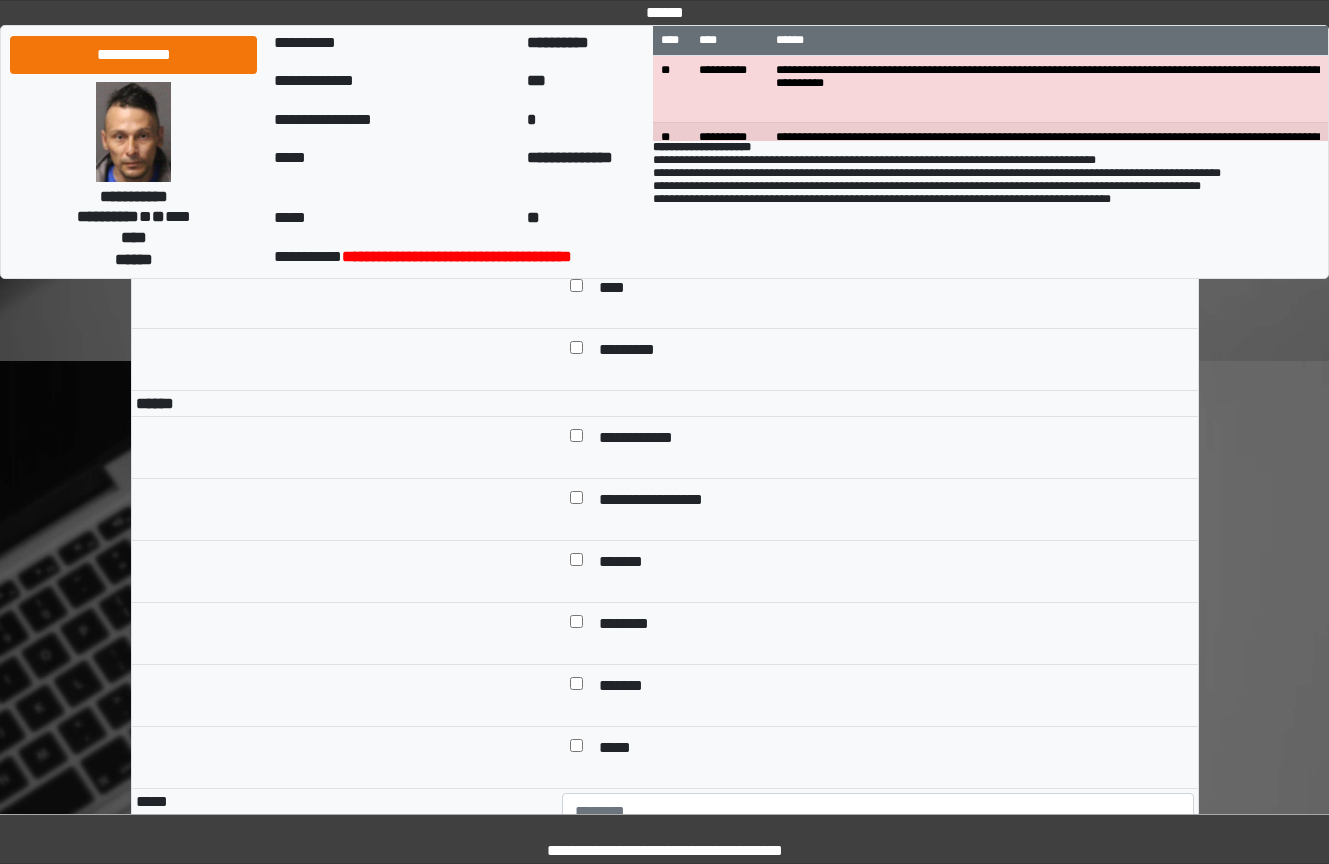 scroll, scrollTop: 1500, scrollLeft: 0, axis: vertical 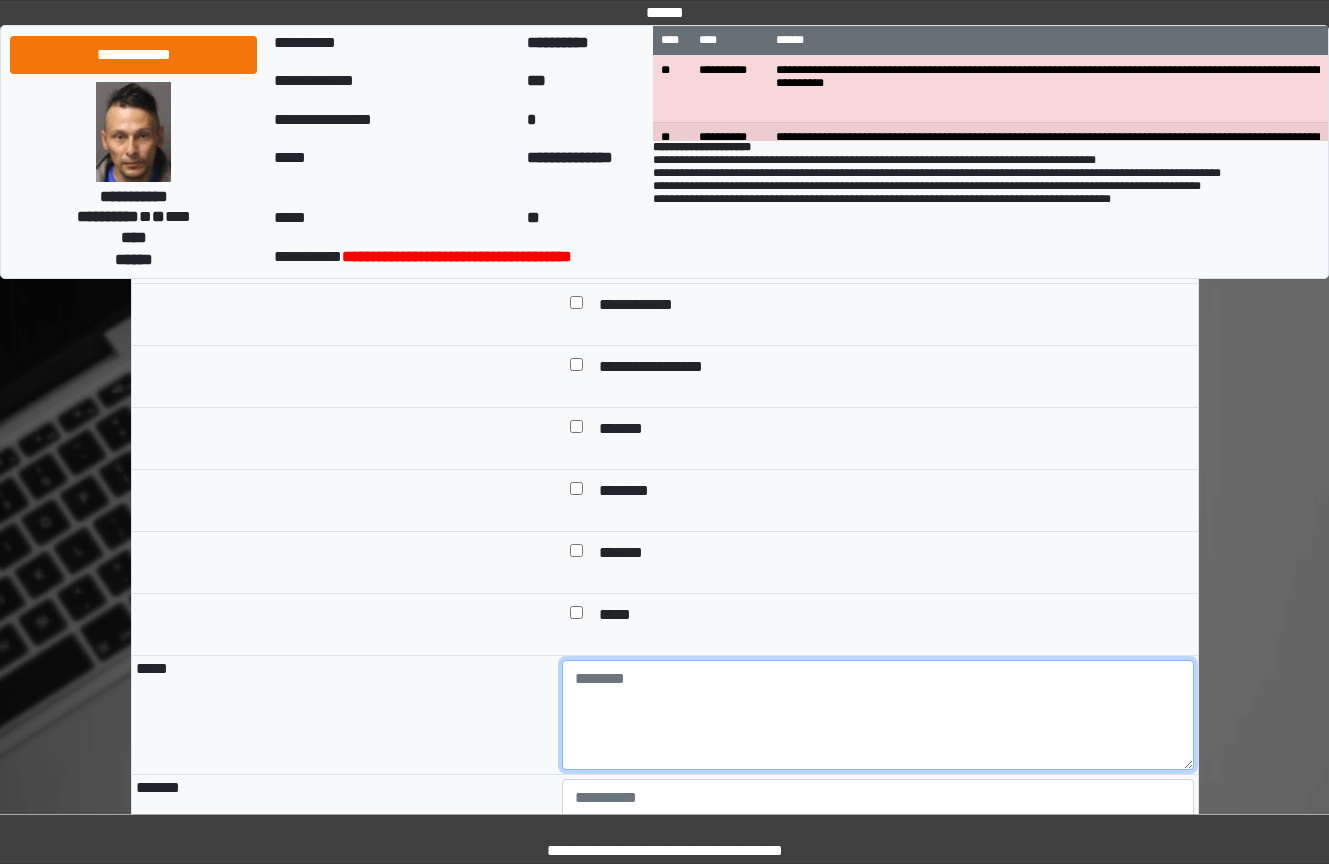click at bounding box center (878, 715) 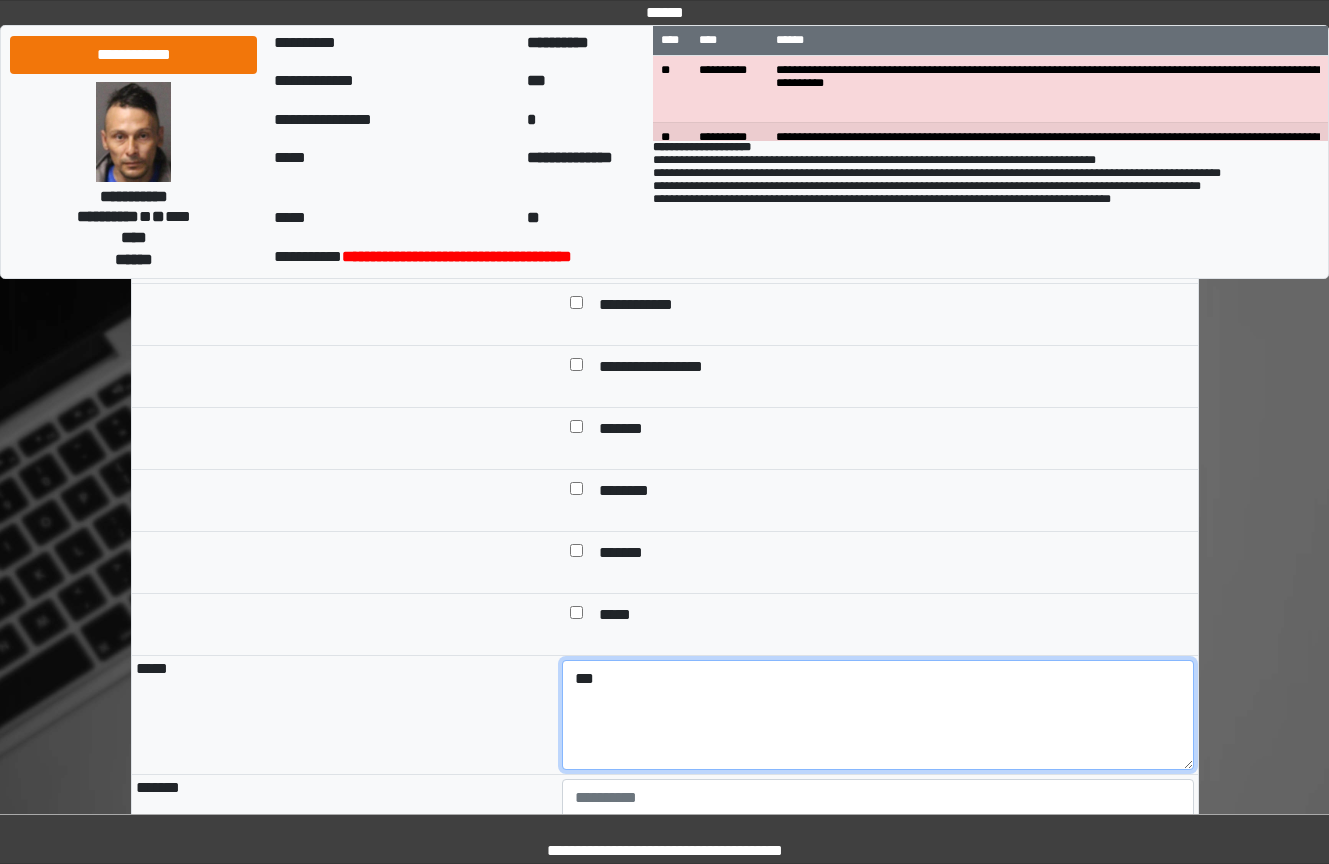 type on "***" 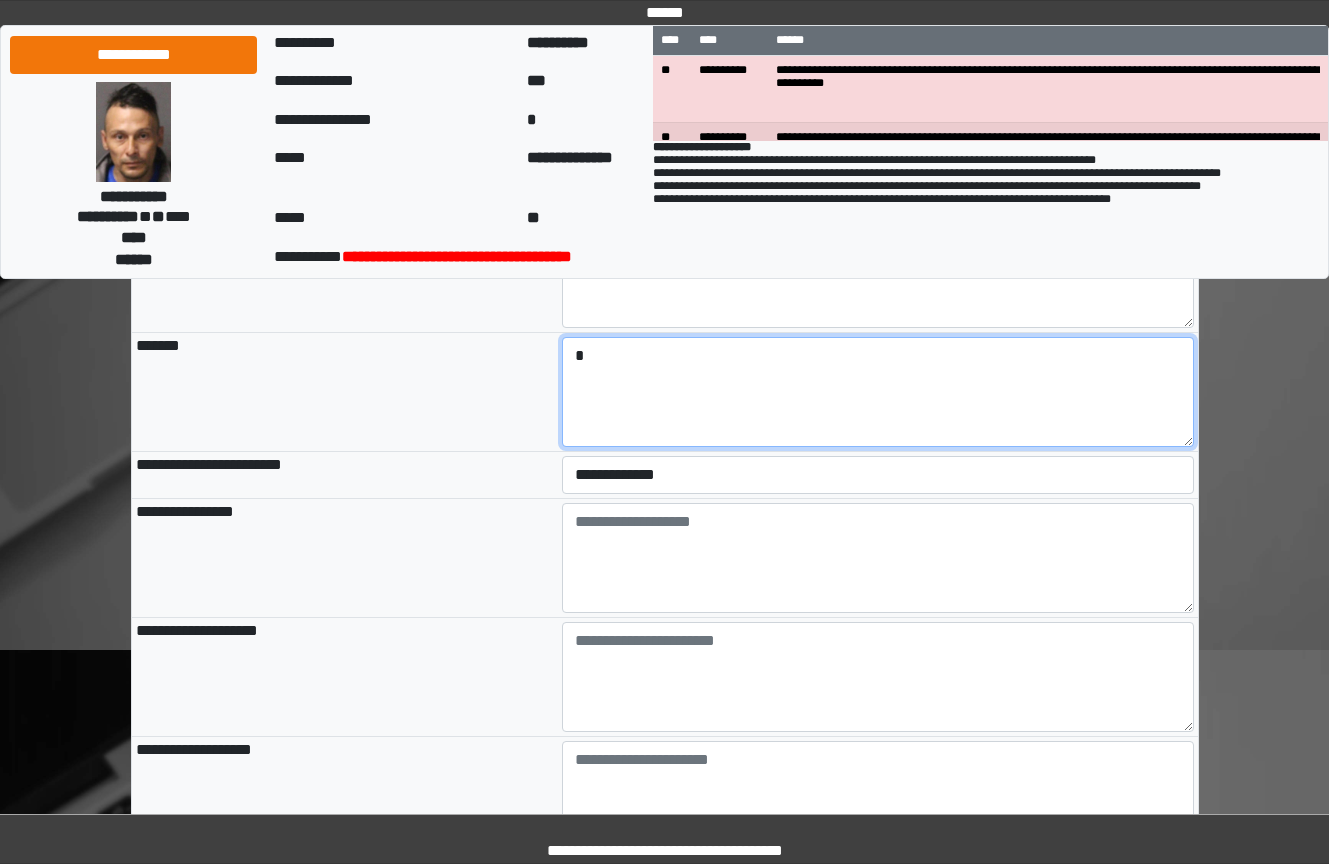 scroll, scrollTop: 1952, scrollLeft: 0, axis: vertical 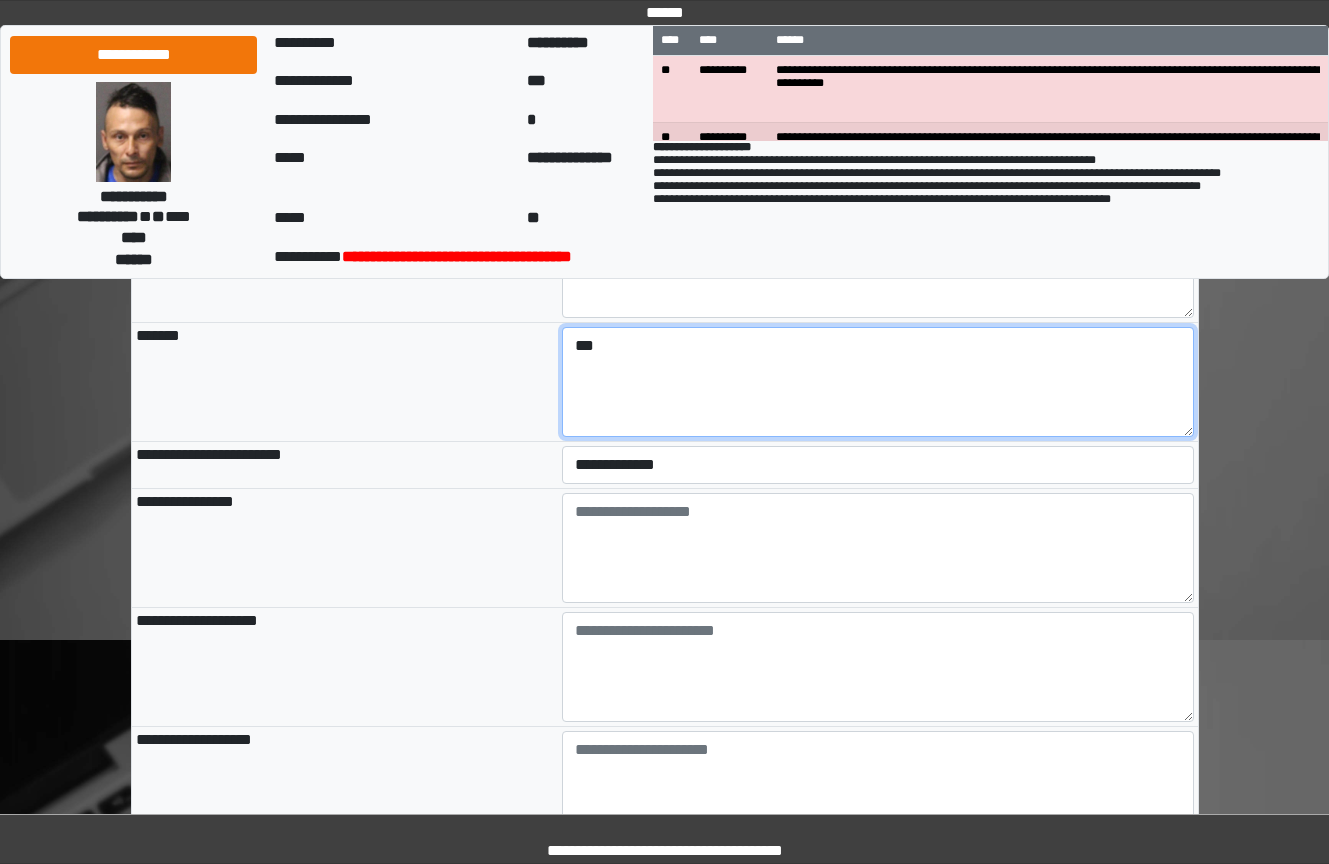 type on "***" 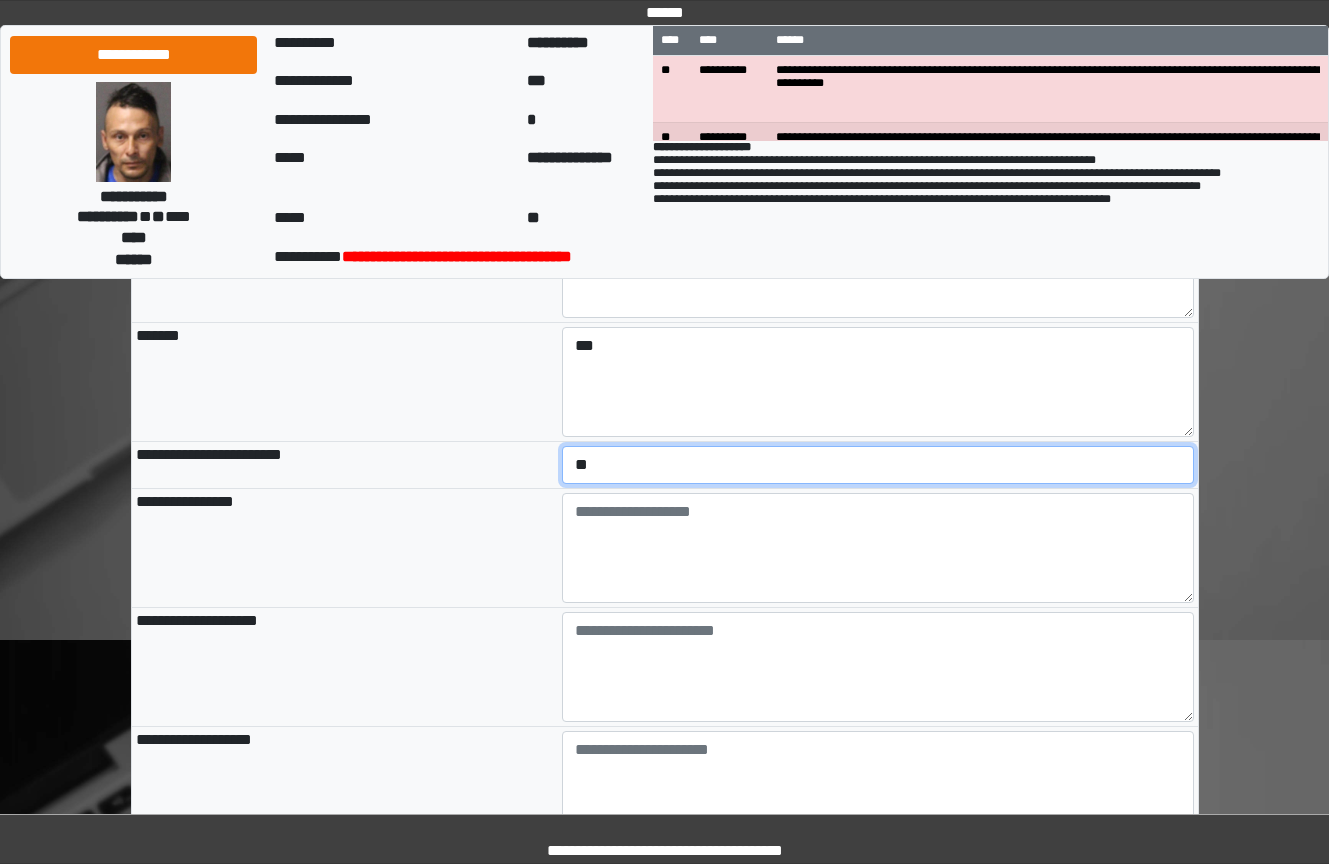 select on "*" 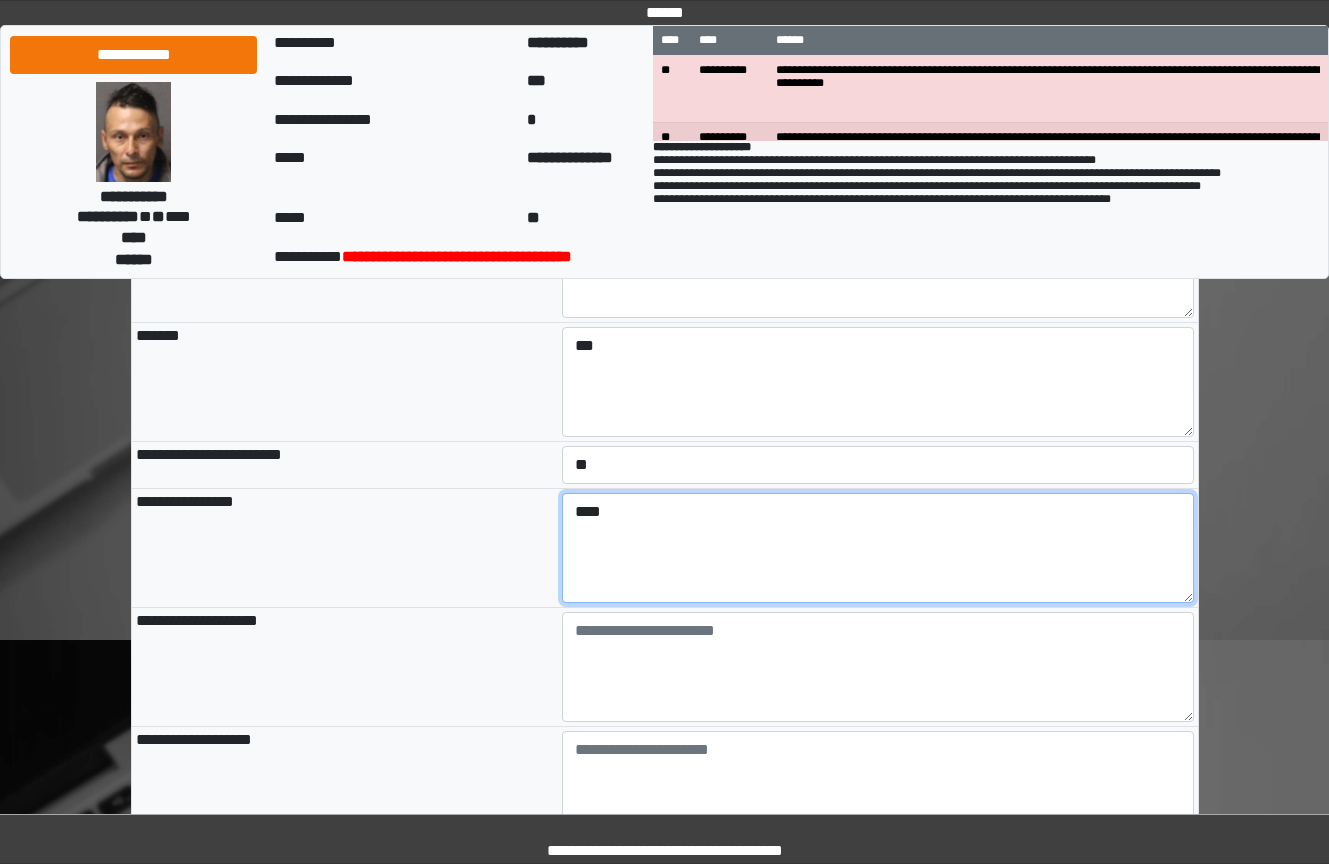 click on "****" at bounding box center [878, 548] 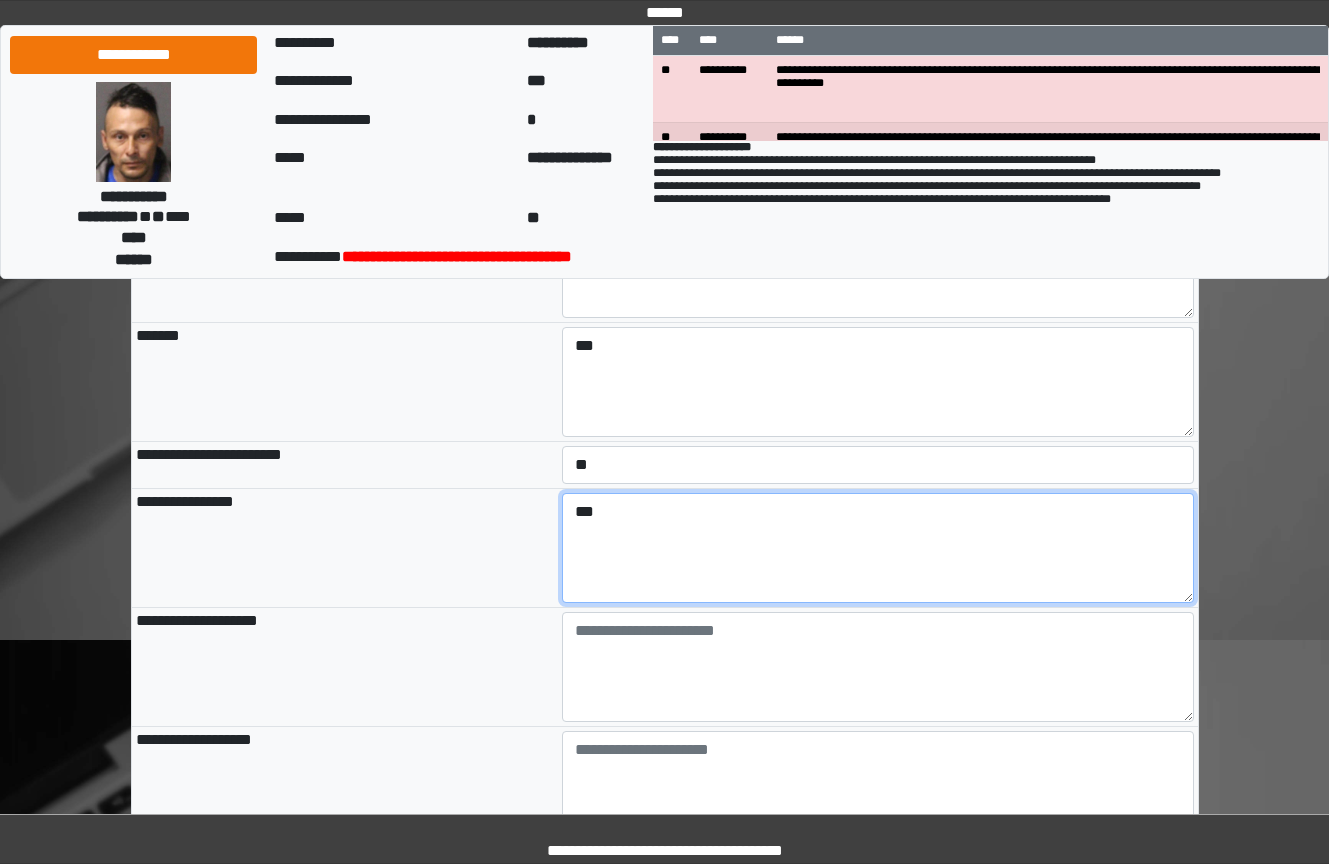 type on "***" 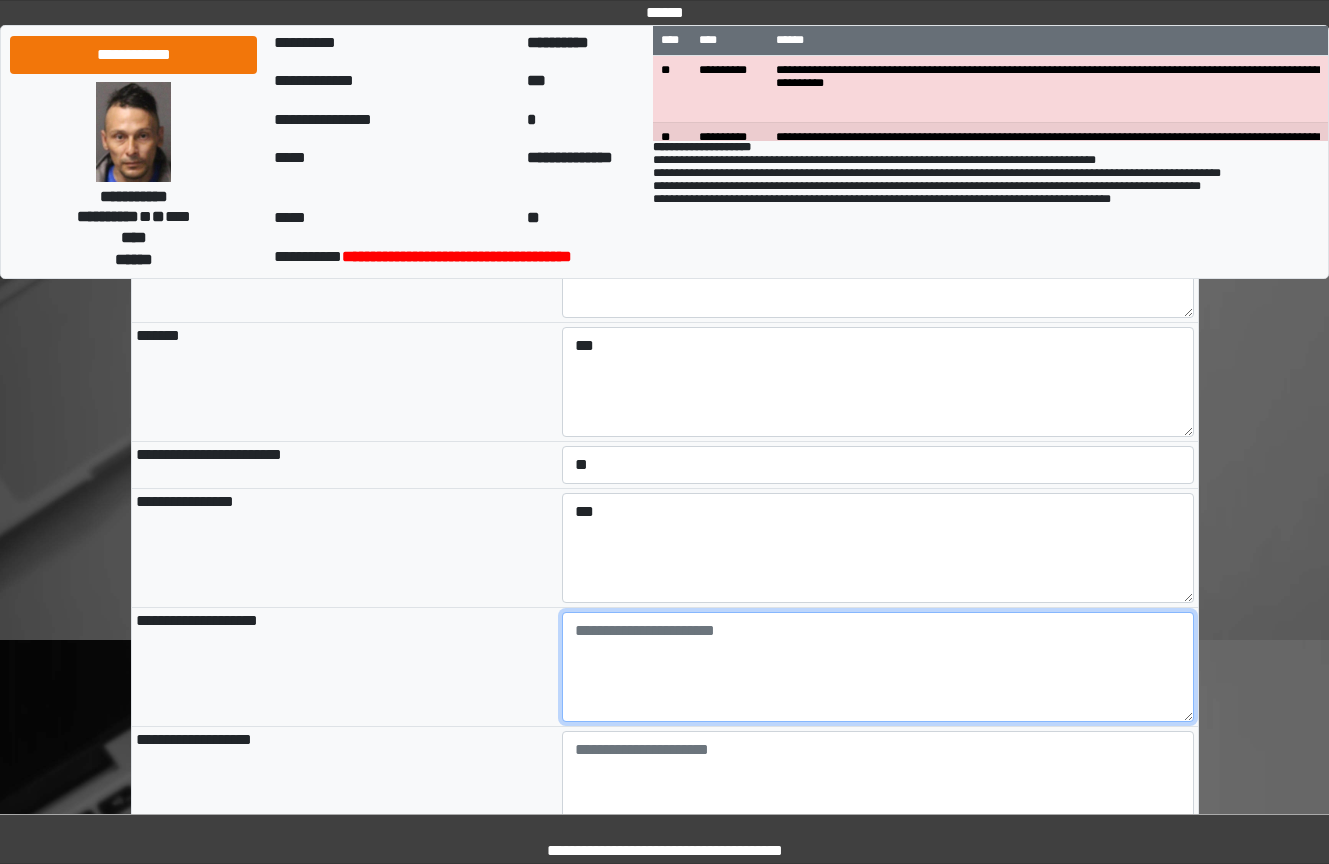 click at bounding box center [878, 667] 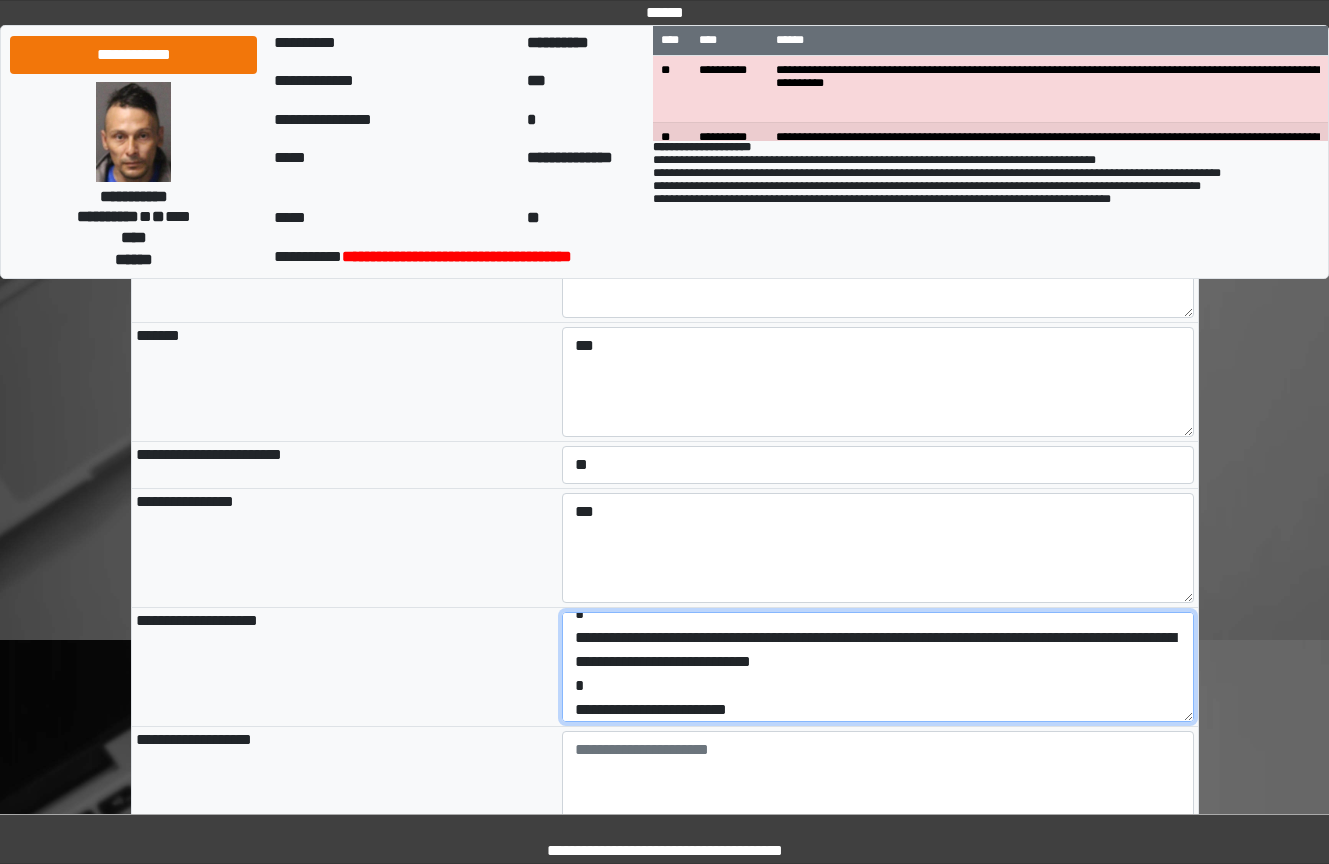 scroll, scrollTop: 72, scrollLeft: 0, axis: vertical 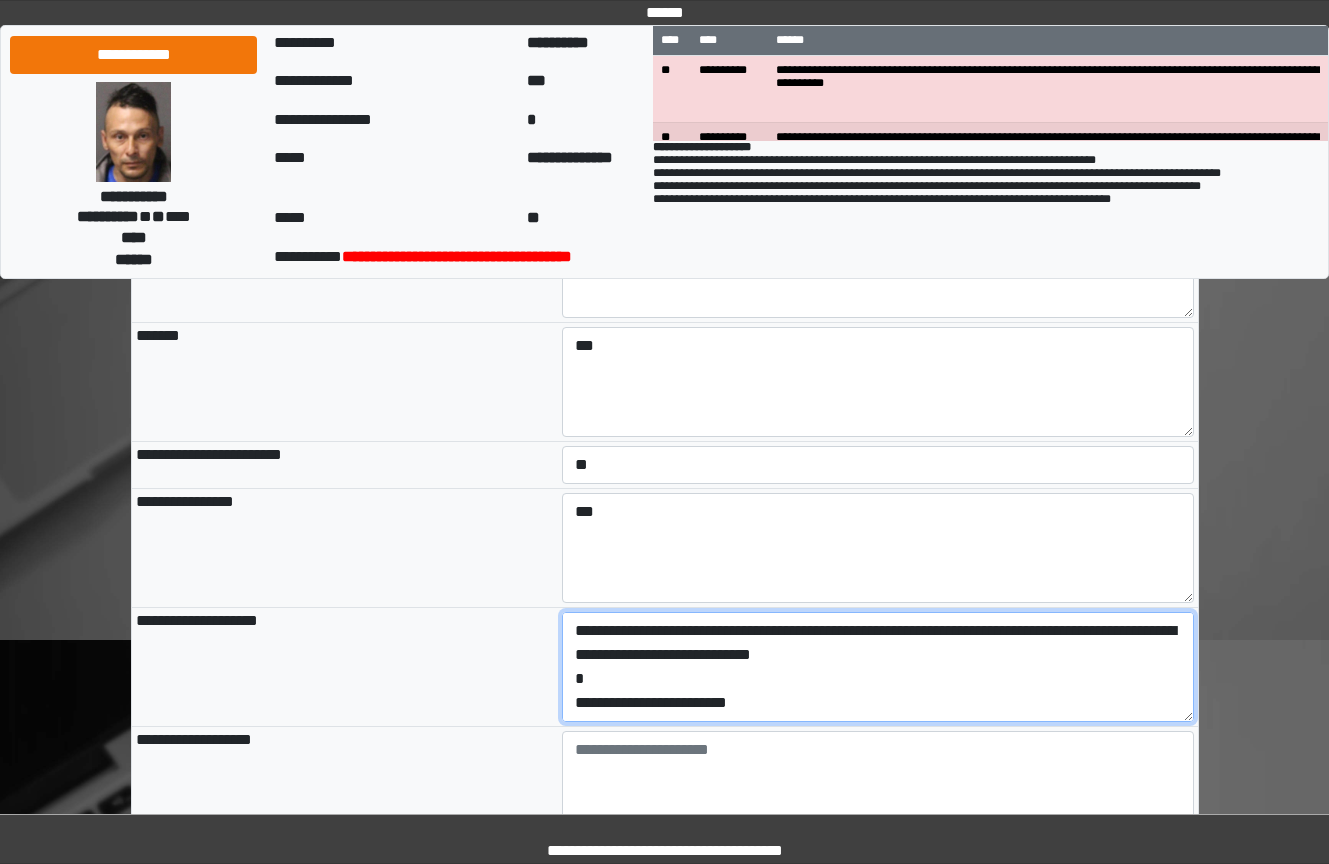 drag, startPoint x: 780, startPoint y: 790, endPoint x: 481, endPoint y: 793, distance: 299.01505 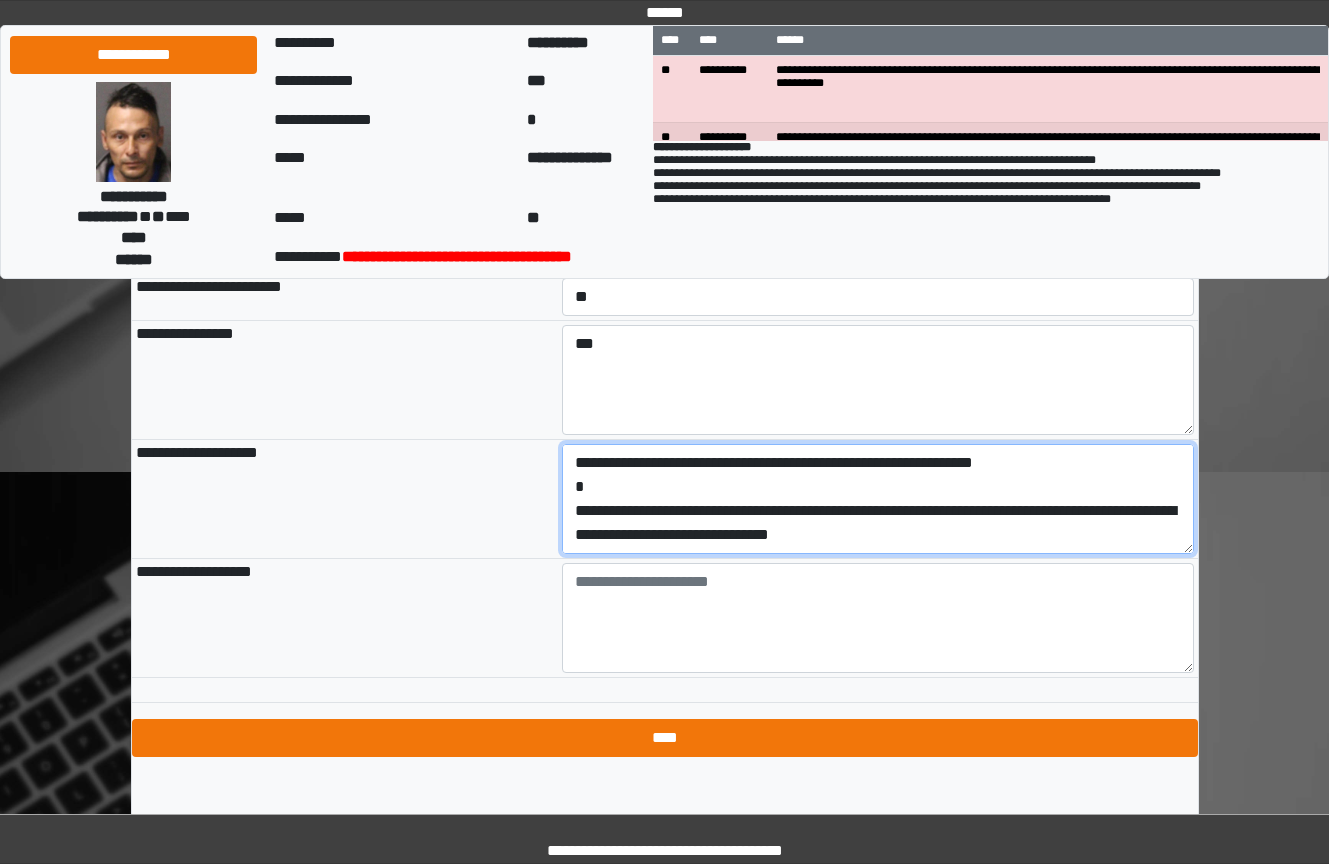 scroll, scrollTop: 2228, scrollLeft: 0, axis: vertical 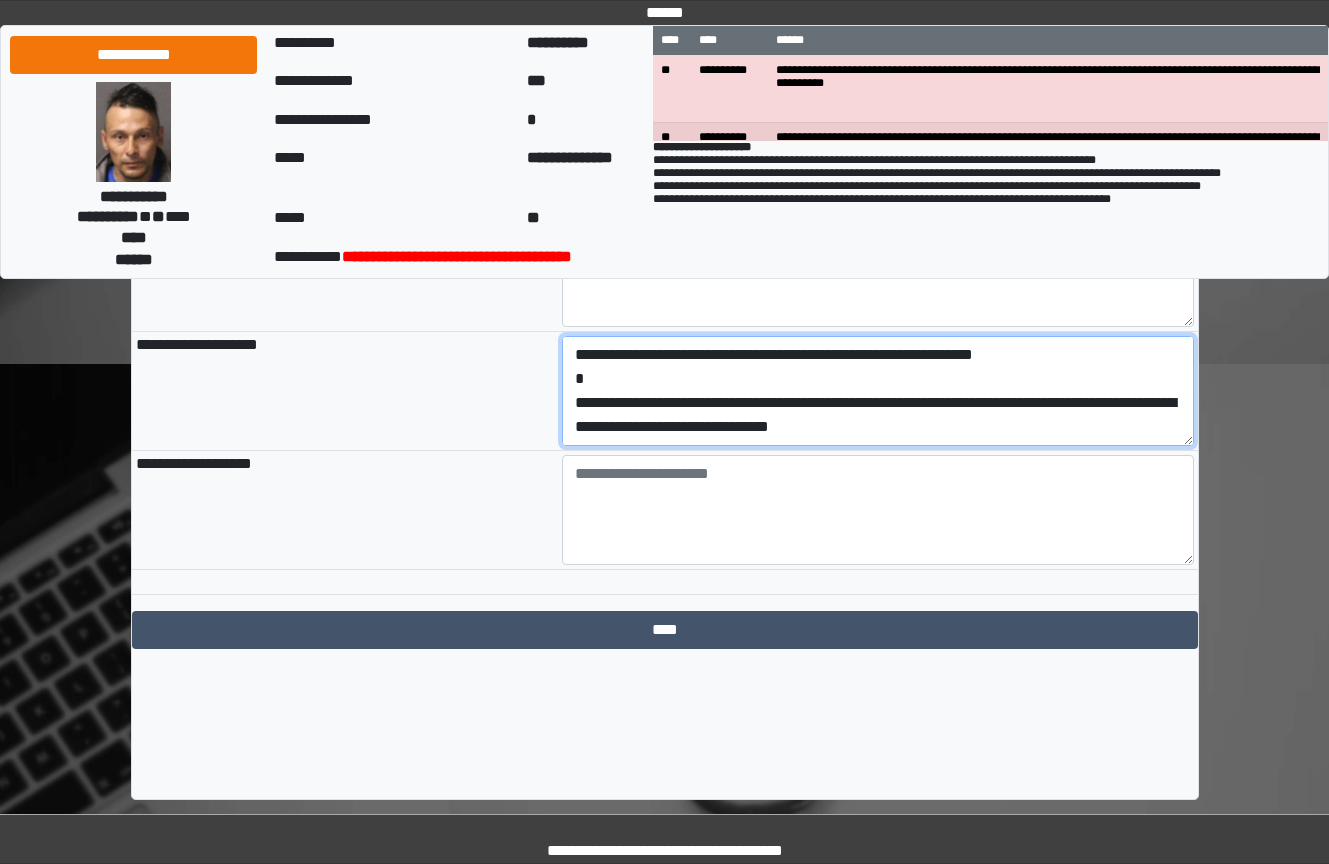 type on "**********" 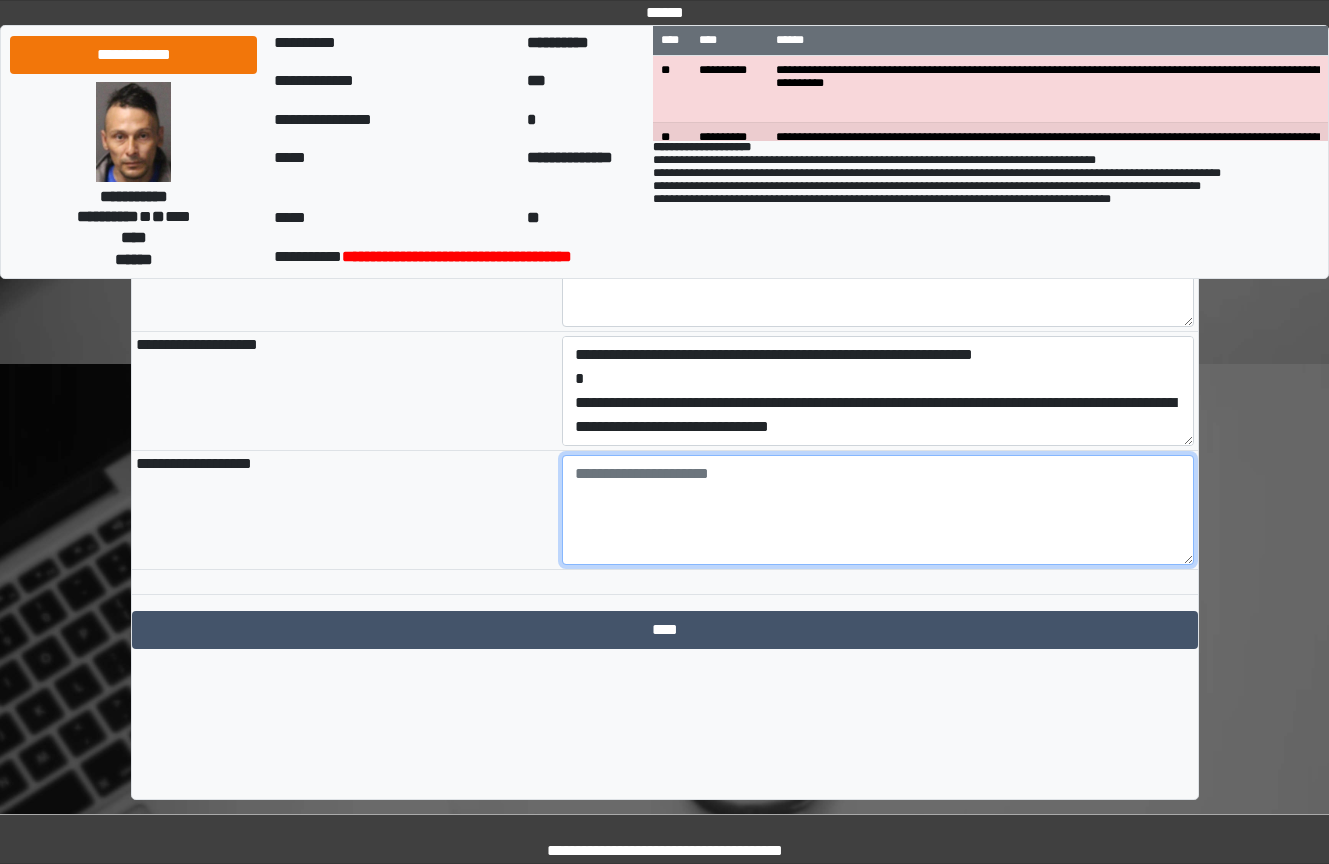 click at bounding box center [878, 510] 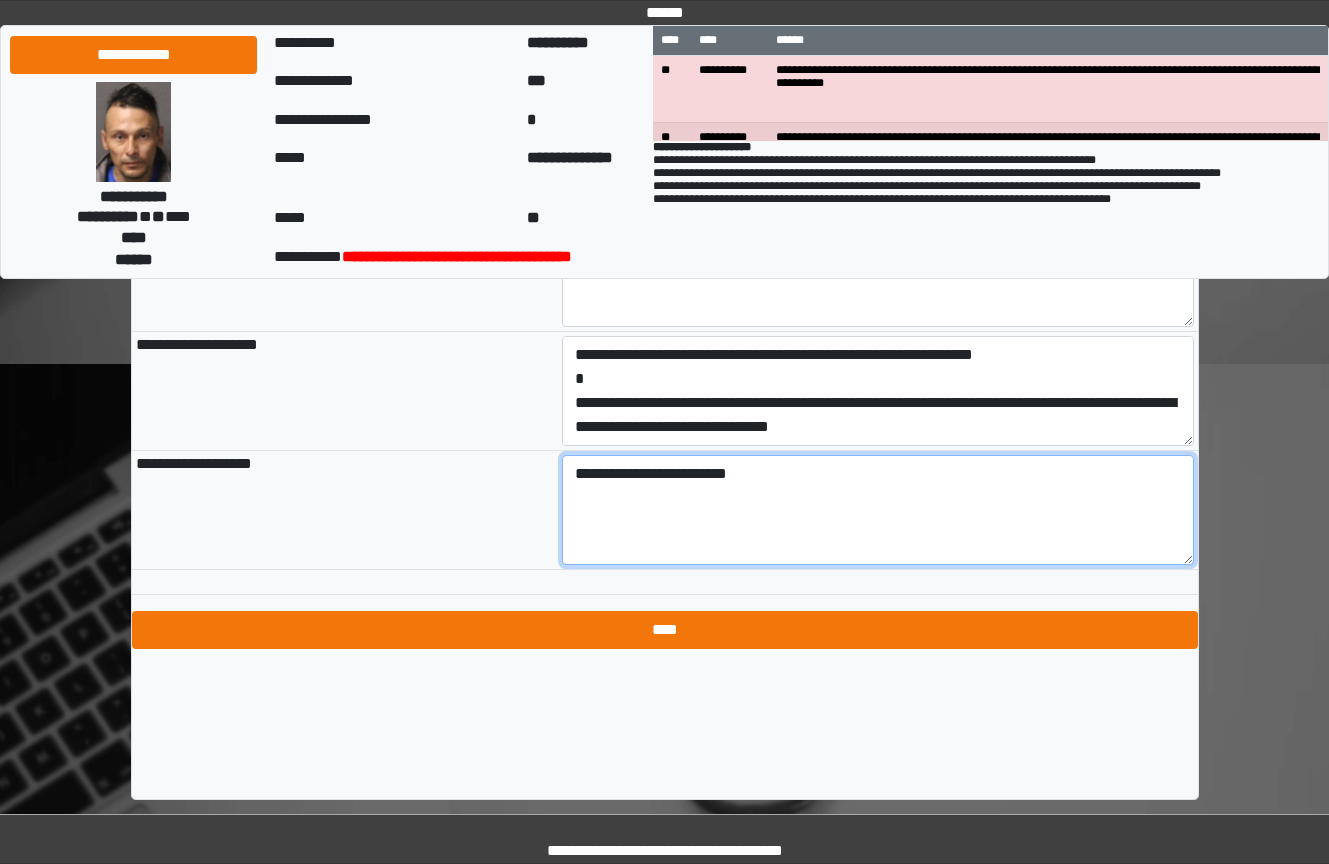 type on "**********" 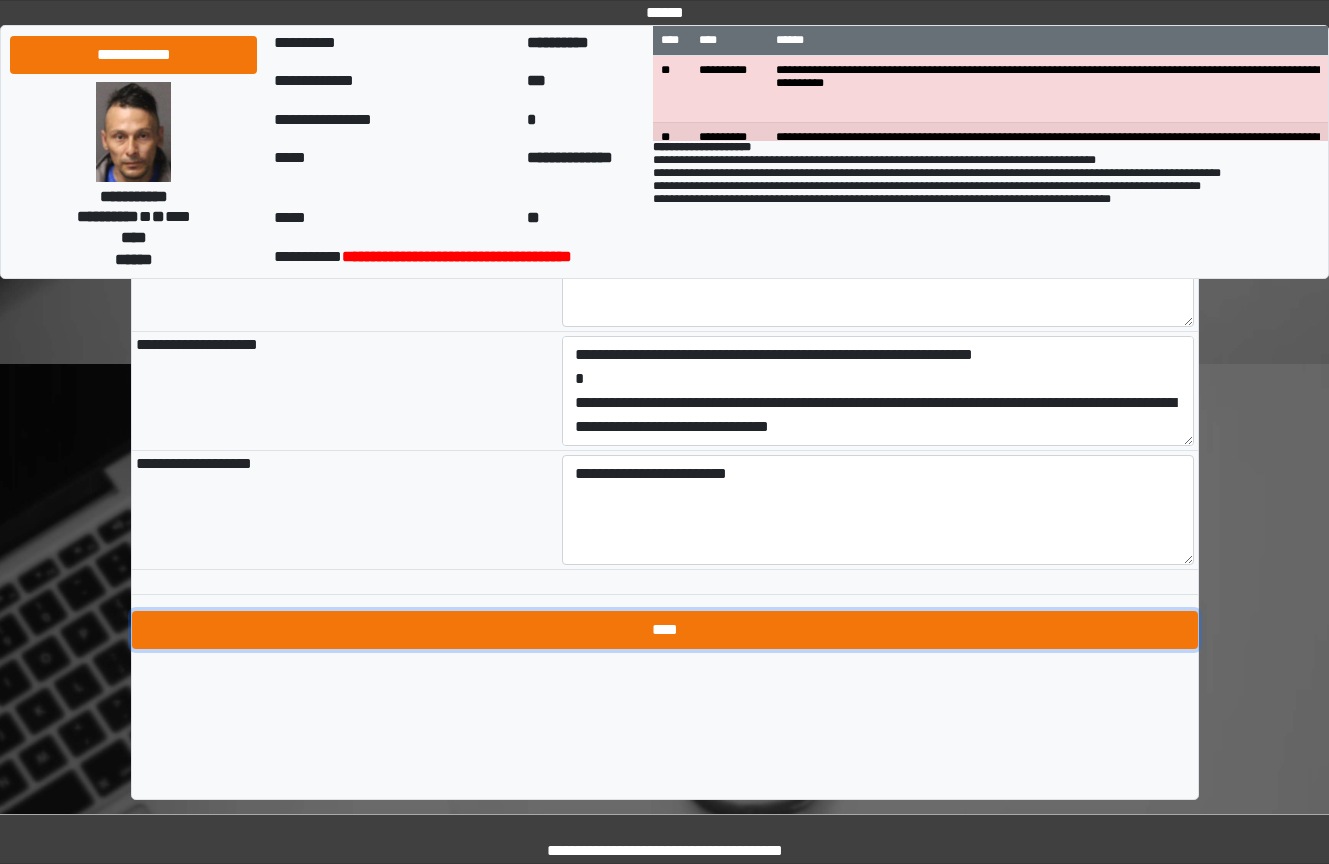 click on "****" at bounding box center [665, 630] 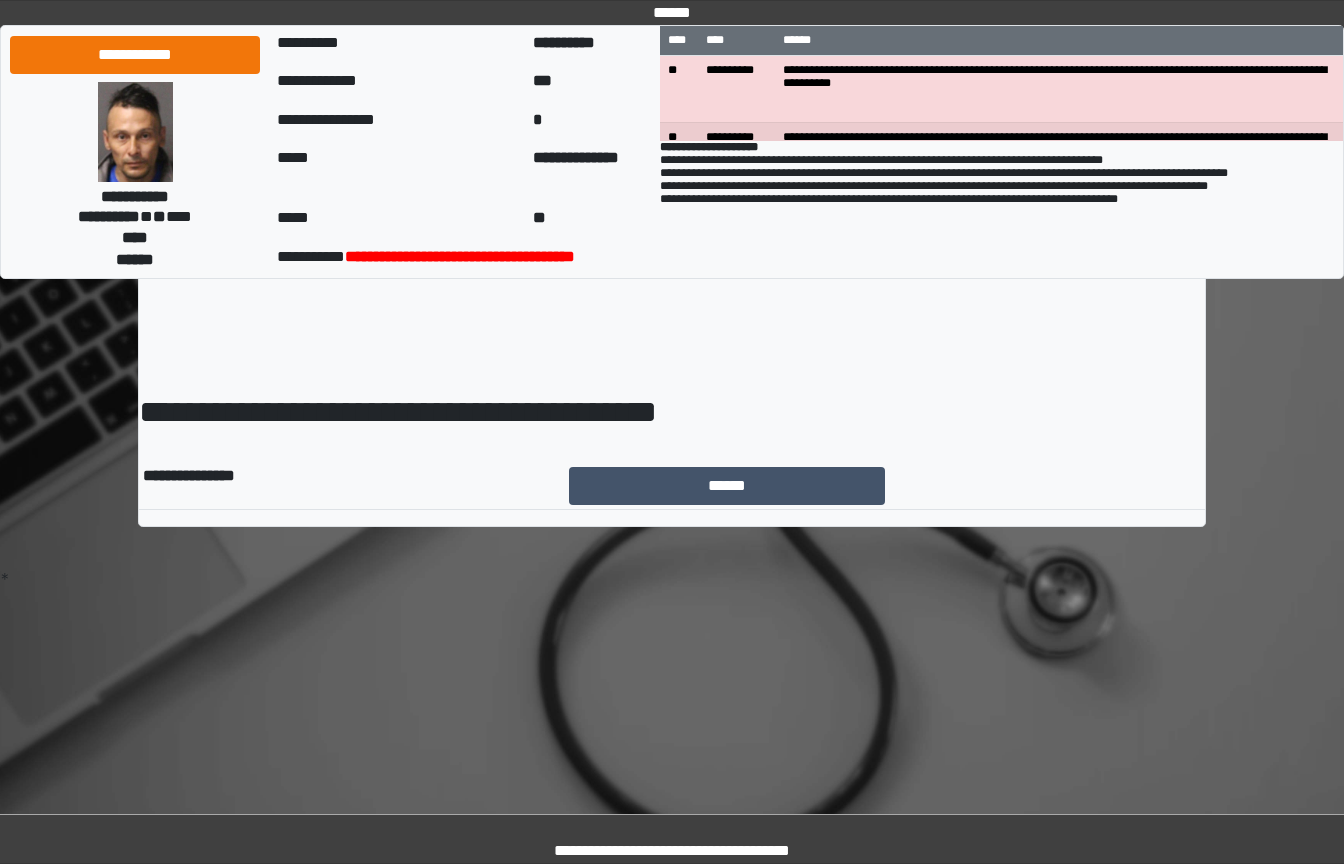 scroll, scrollTop: 0, scrollLeft: 0, axis: both 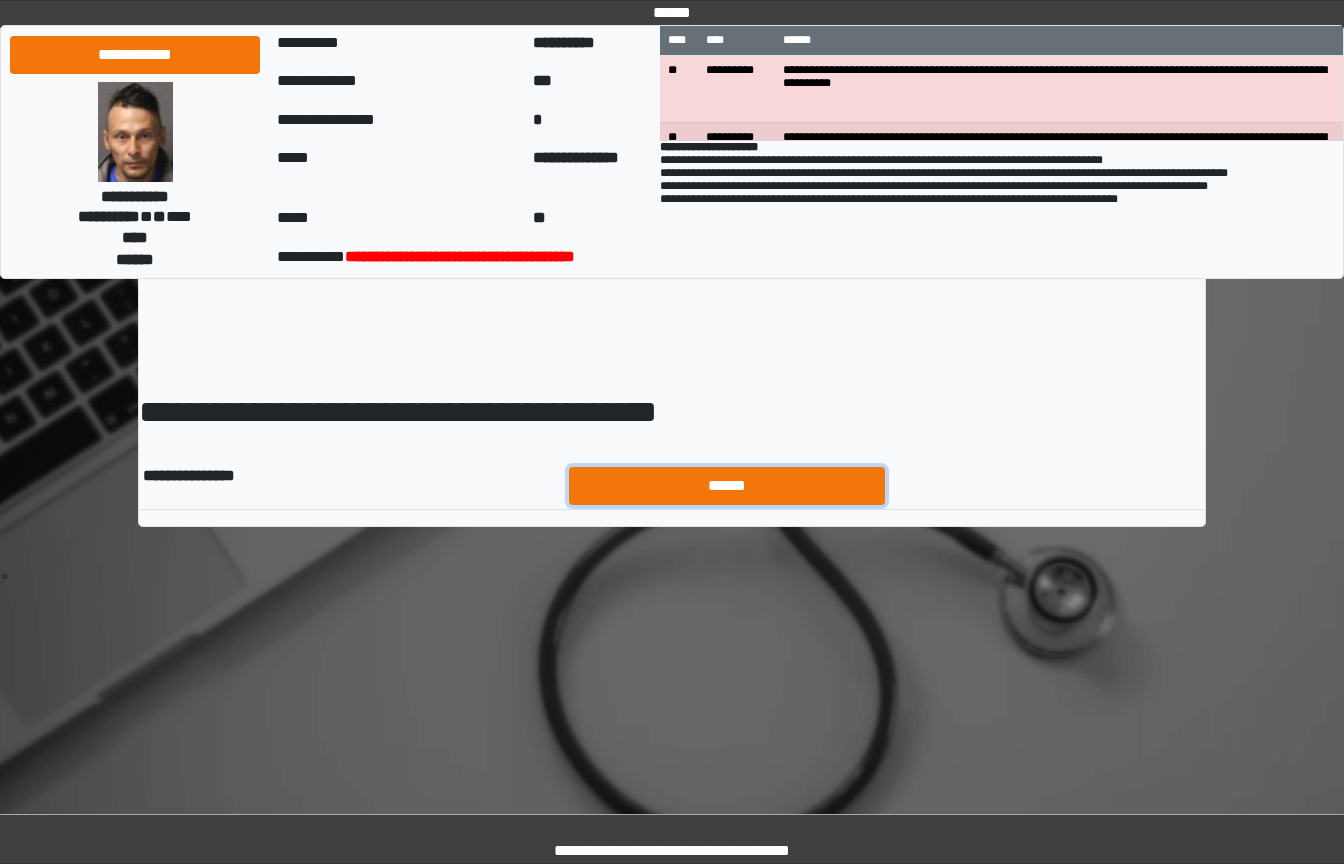 click on "******" at bounding box center (727, 486) 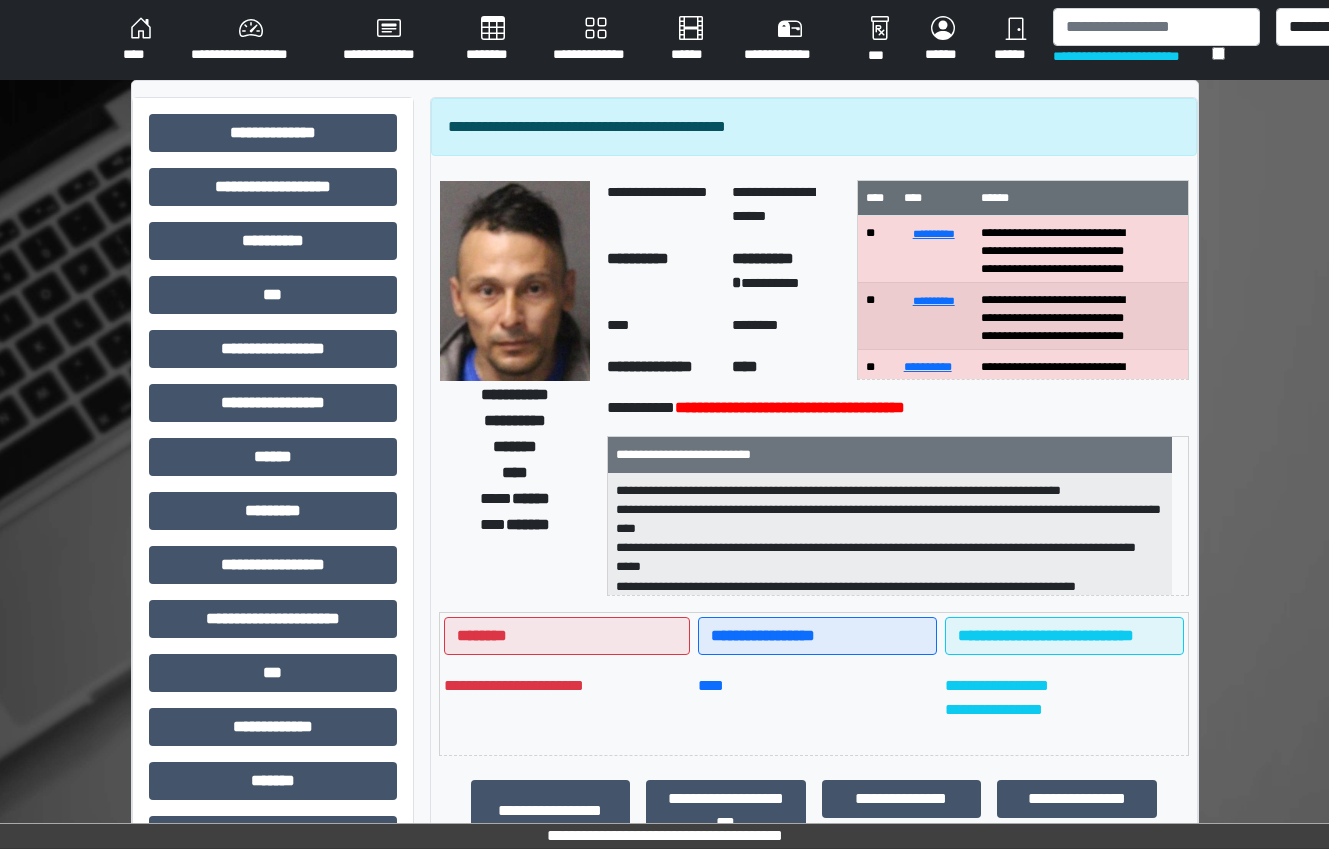 scroll, scrollTop: 0, scrollLeft: 0, axis: both 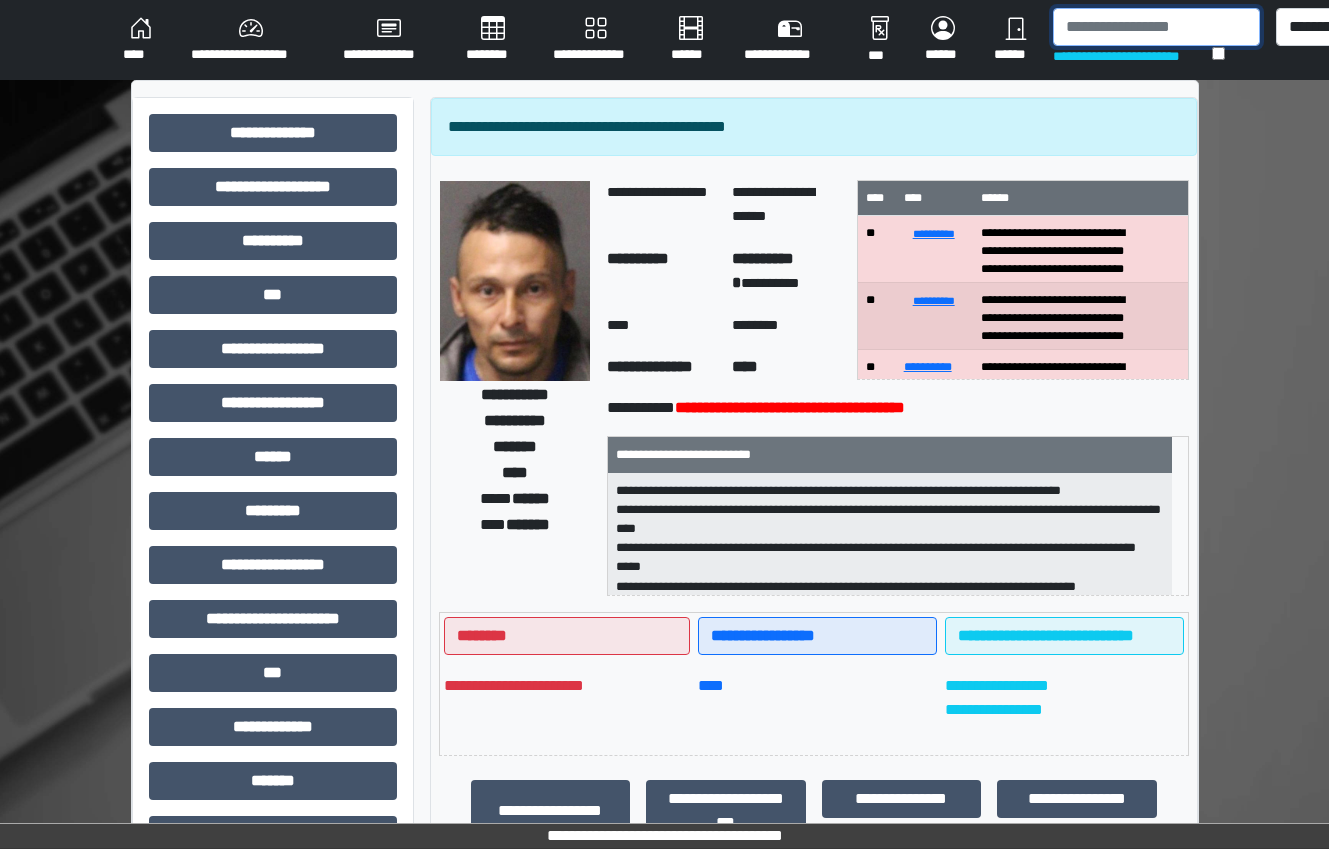 click at bounding box center (1156, 27) 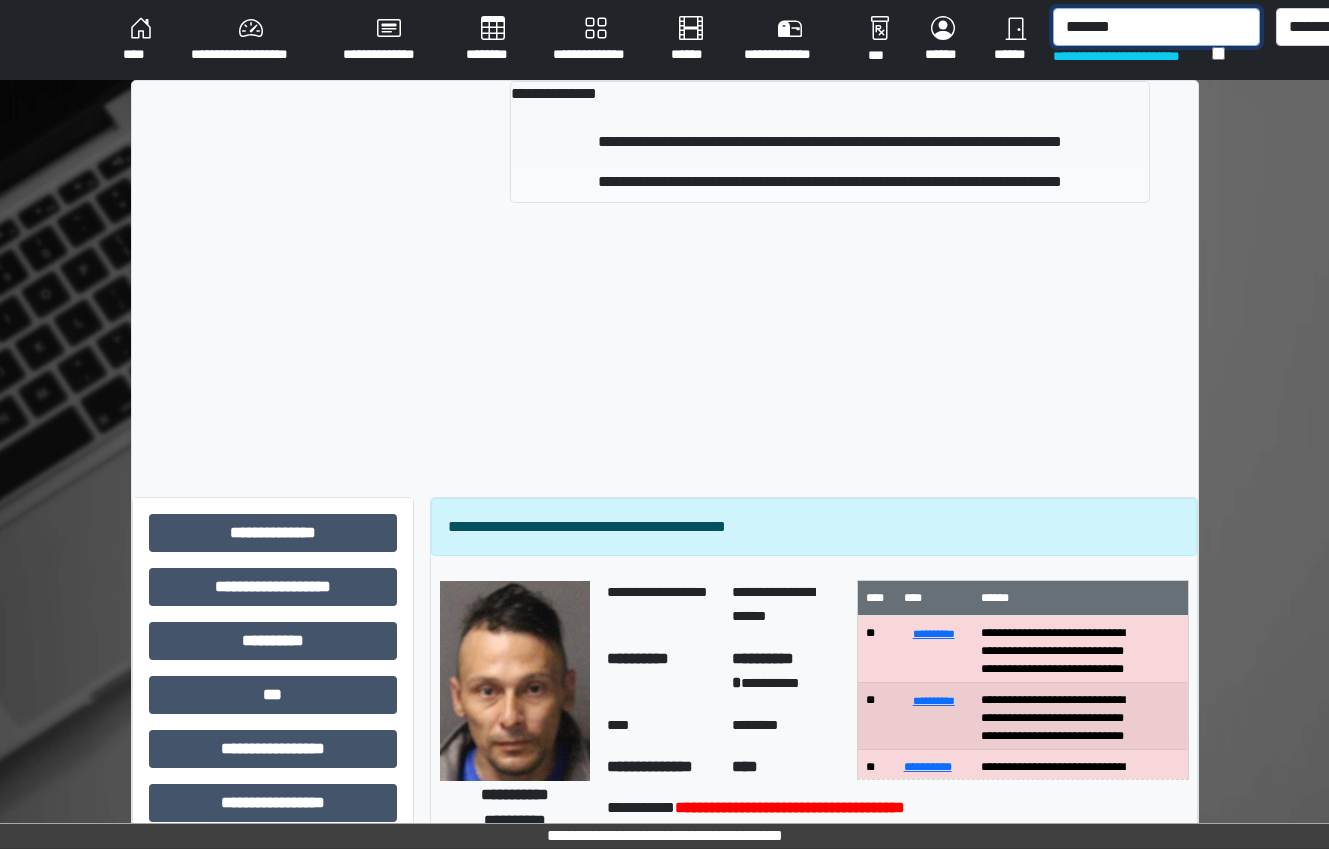 type on "*******" 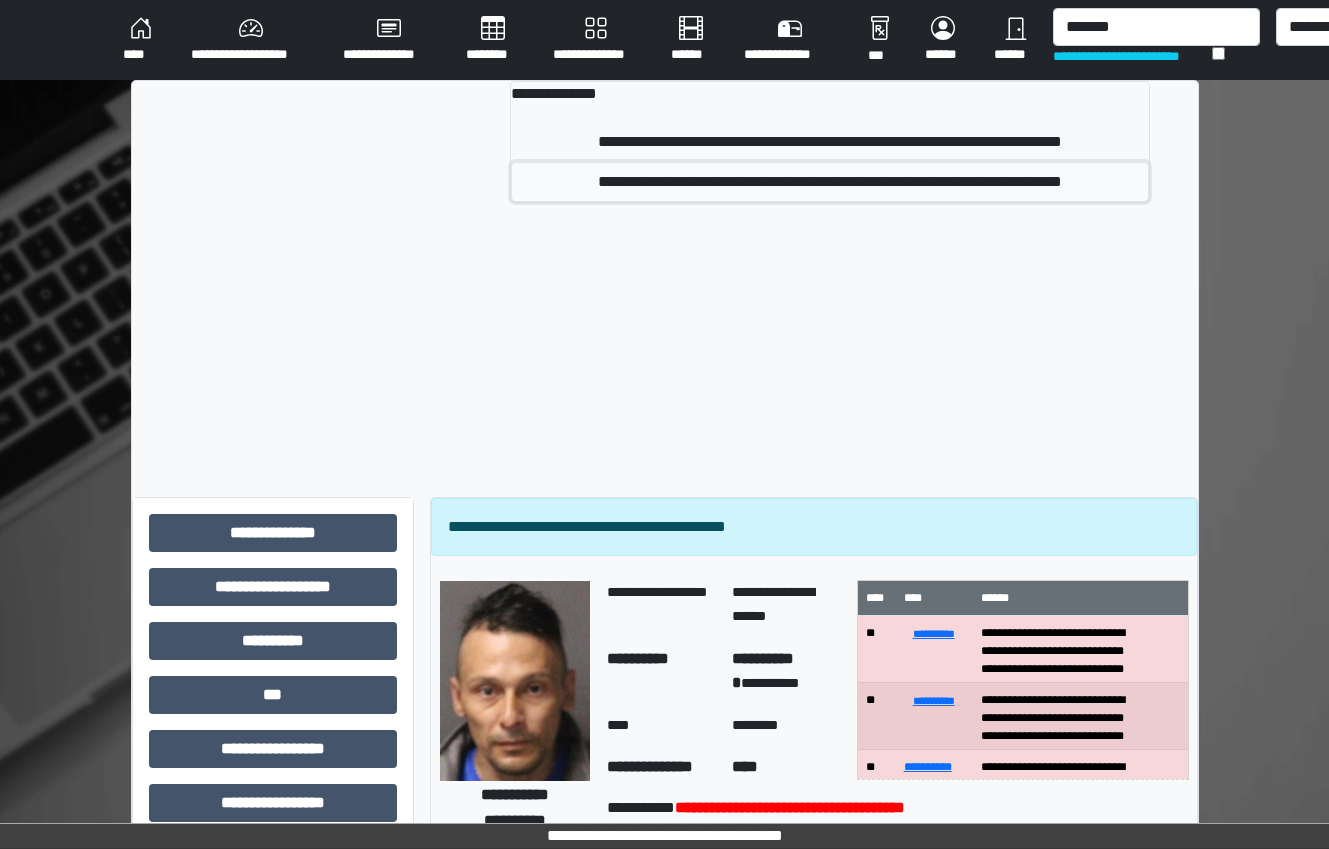 click on "**********" at bounding box center [829, 182] 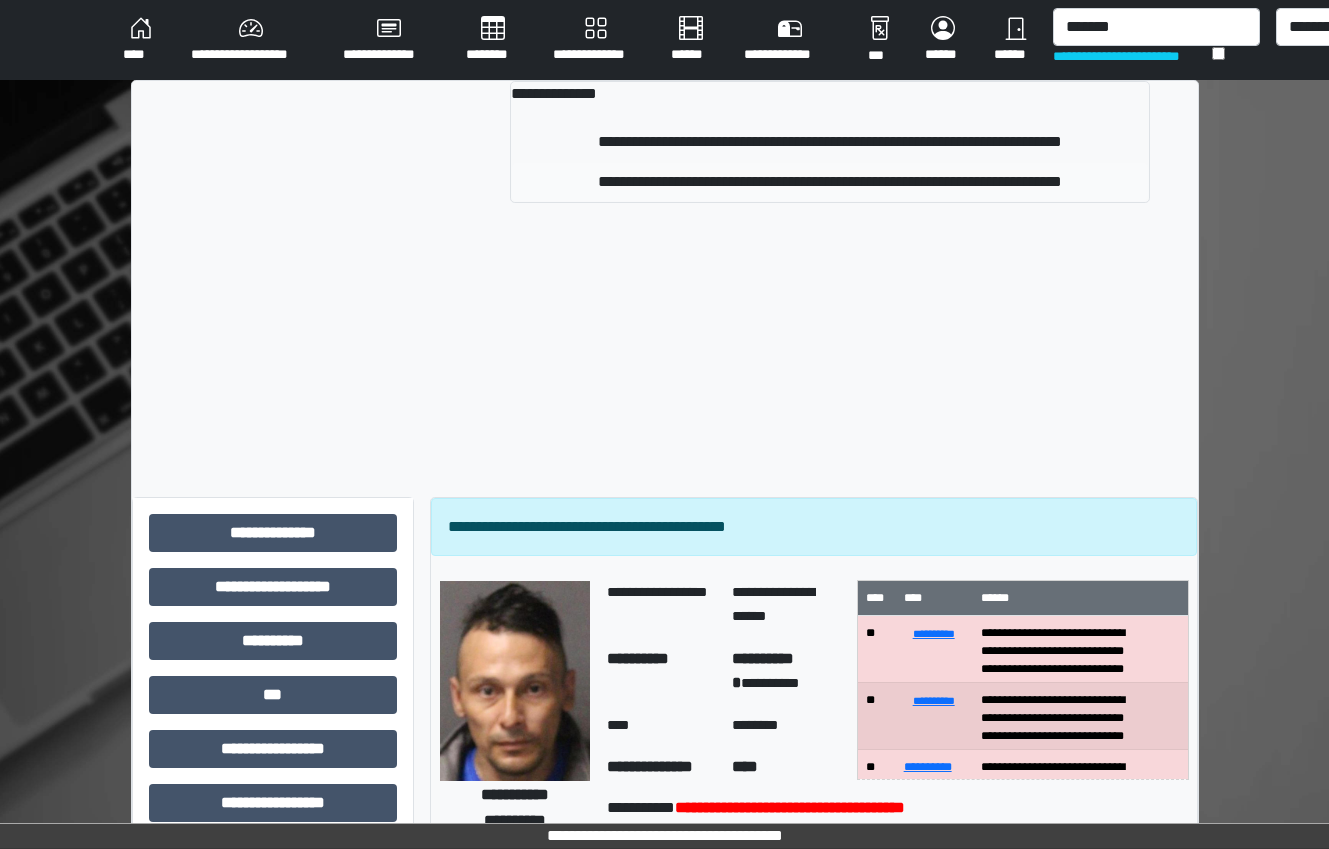 type 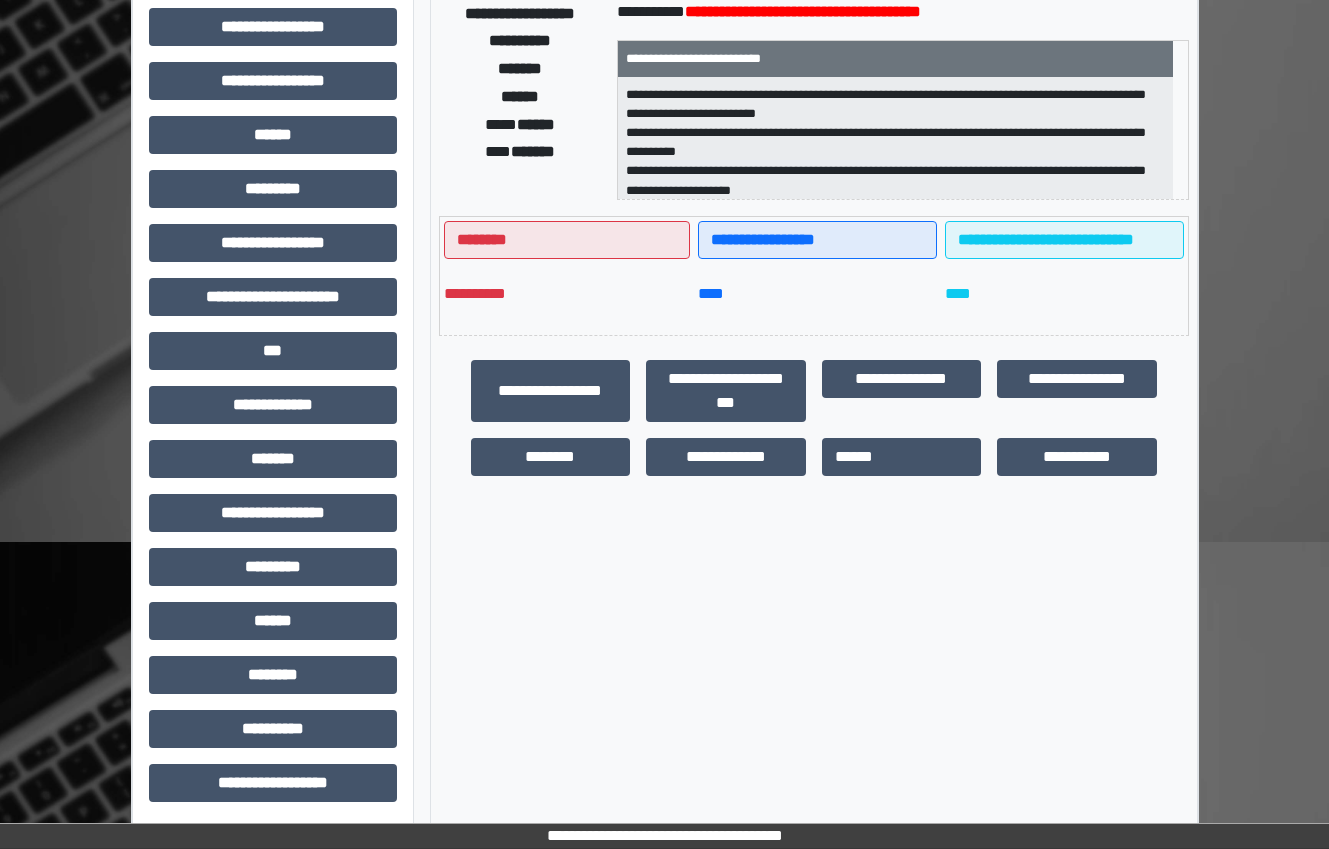 scroll, scrollTop: 325, scrollLeft: 0, axis: vertical 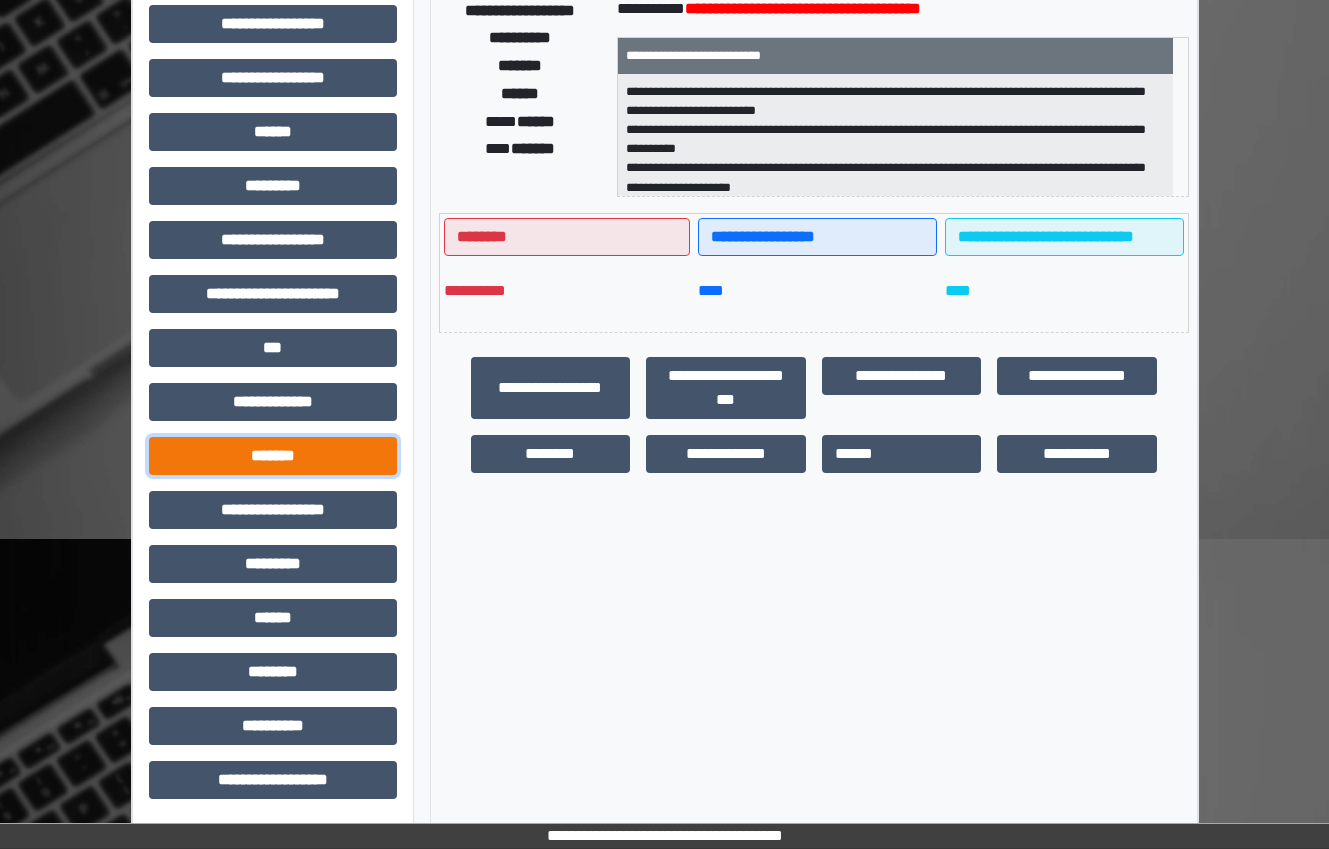 click on "*******" at bounding box center [273, 456] 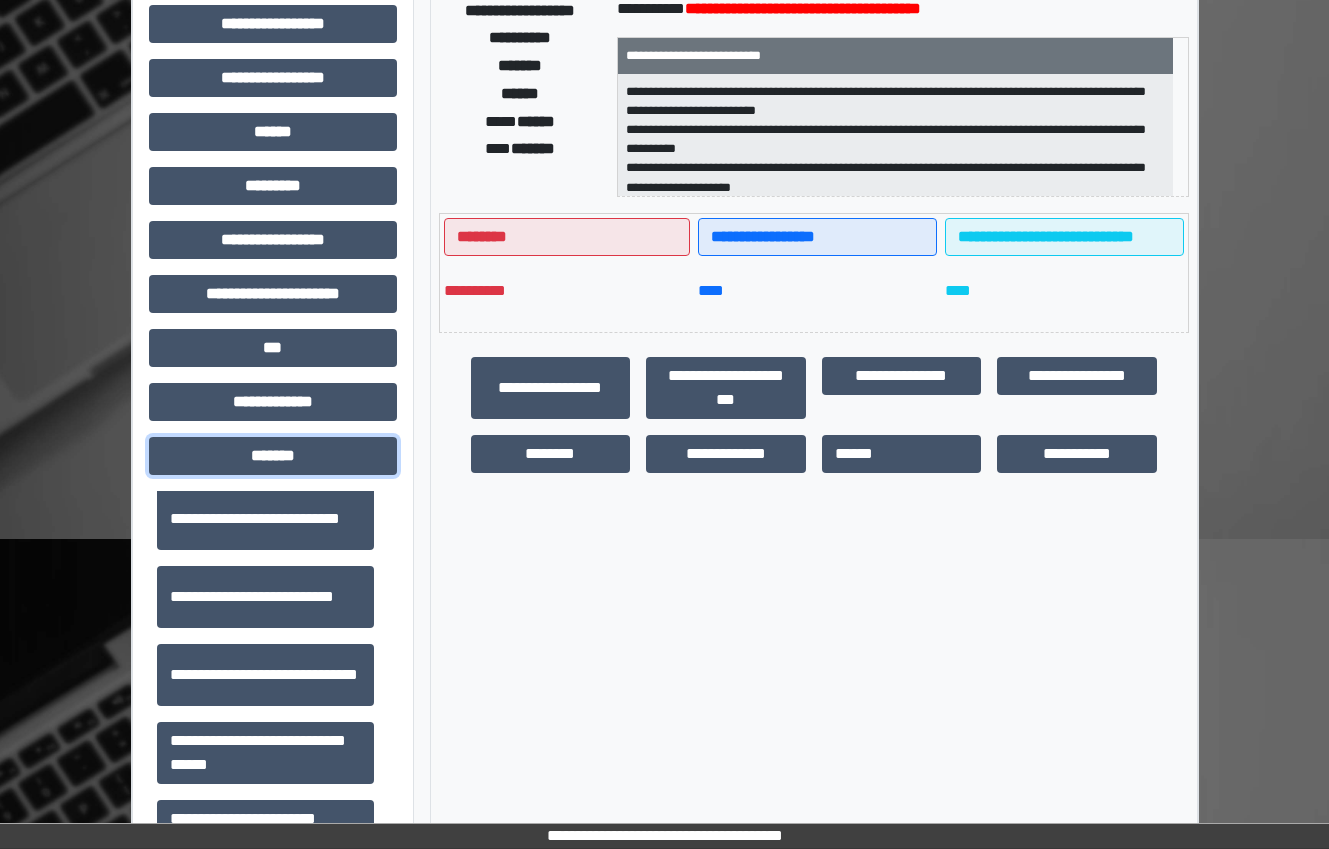 scroll, scrollTop: 700, scrollLeft: 0, axis: vertical 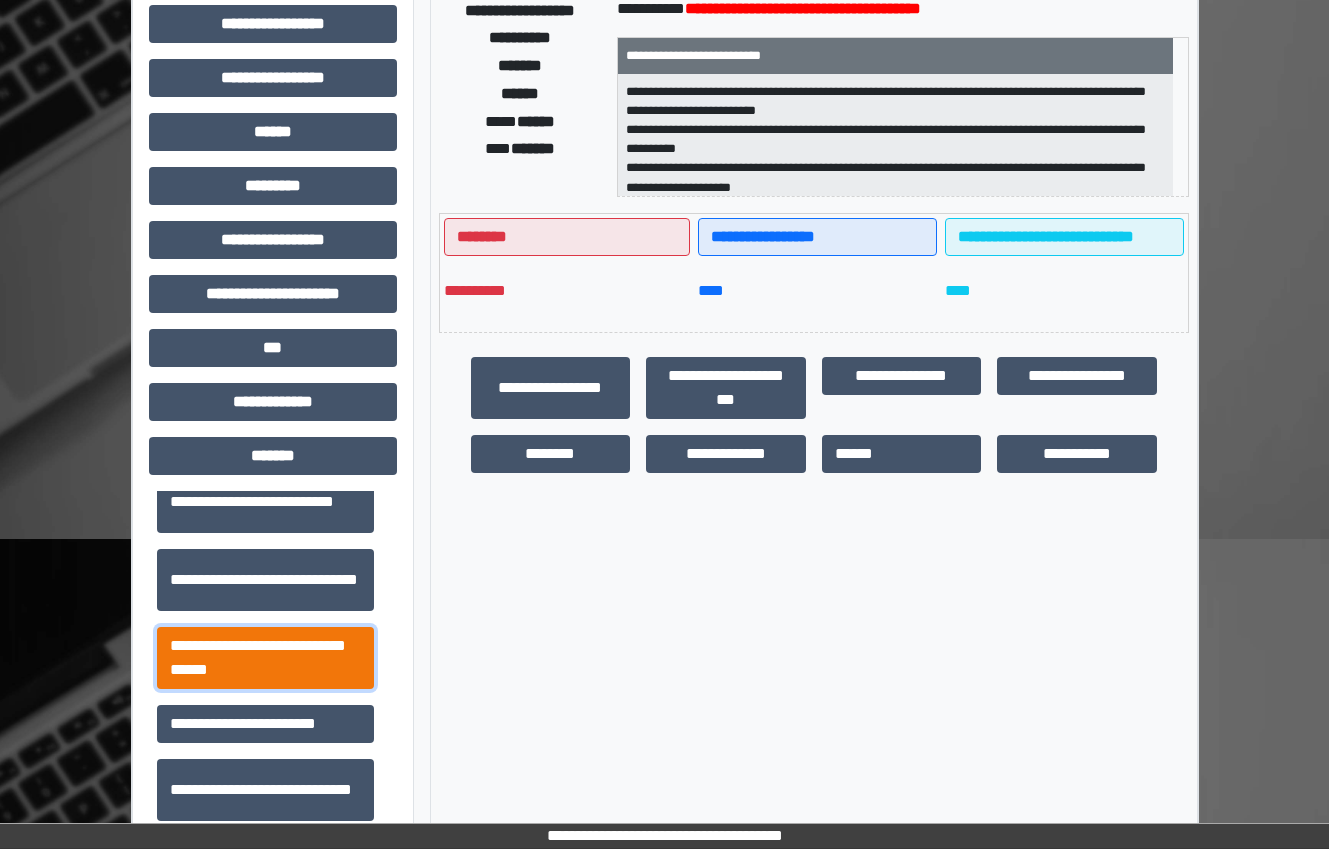 click on "**********" at bounding box center (265, 658) 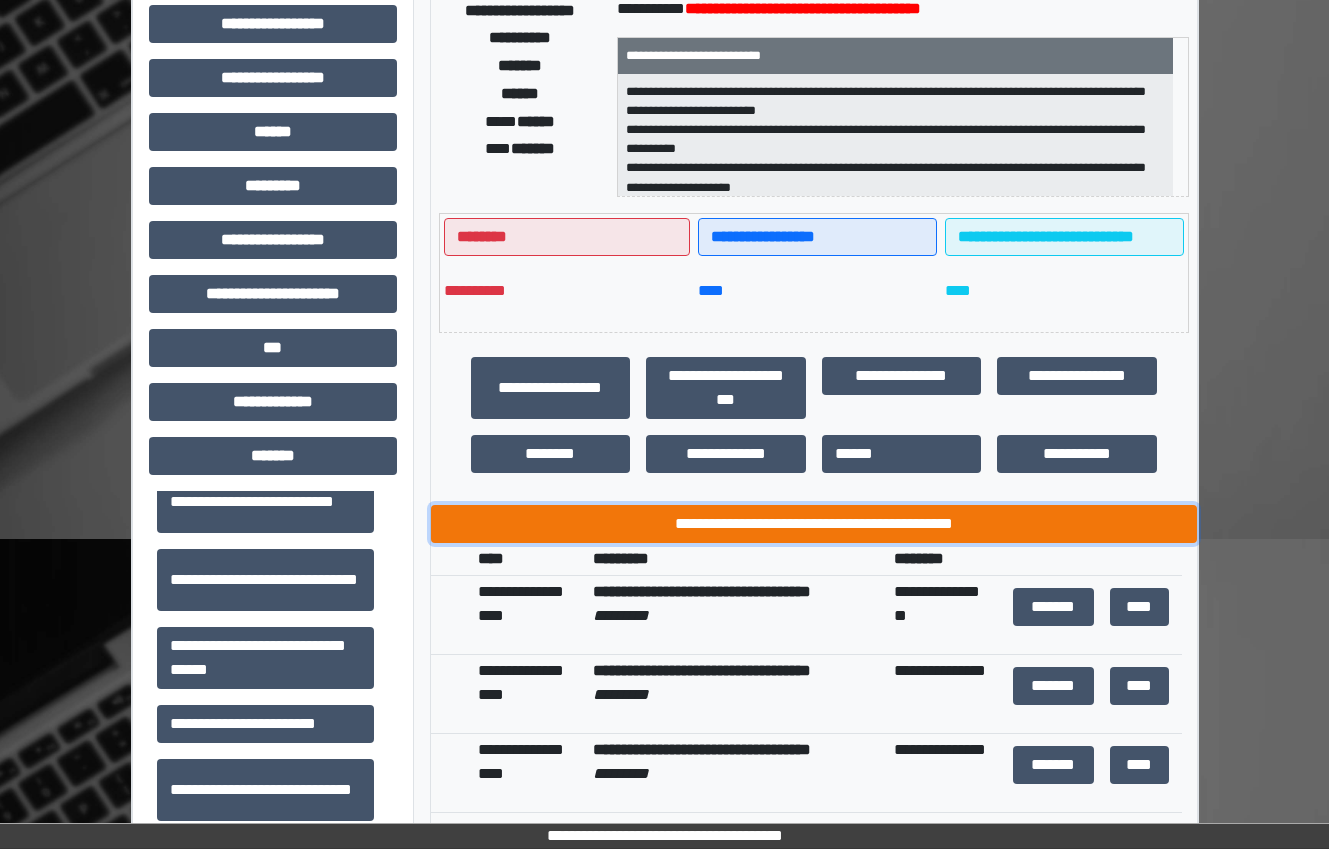 click on "**********" at bounding box center (814, 524) 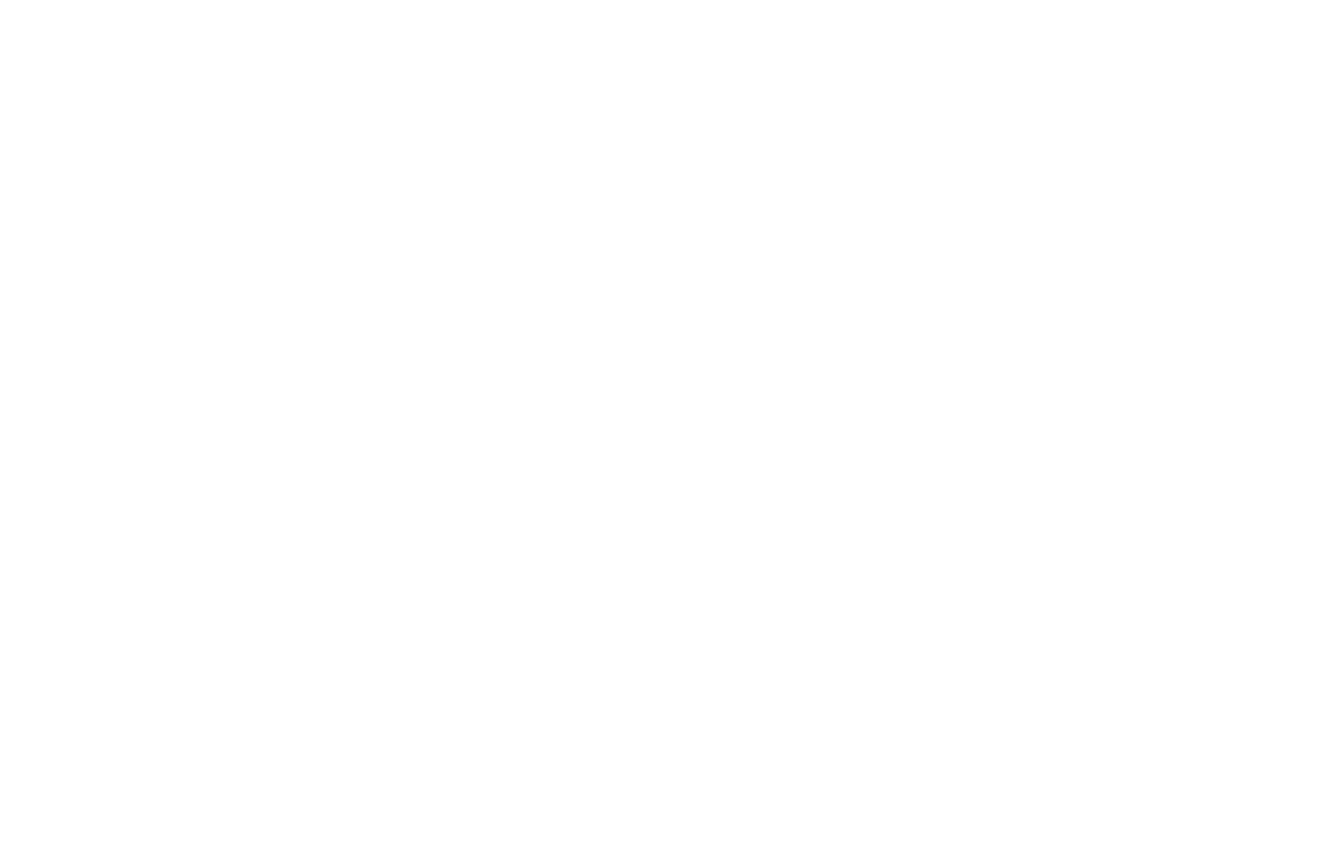 scroll, scrollTop: 0, scrollLeft: 0, axis: both 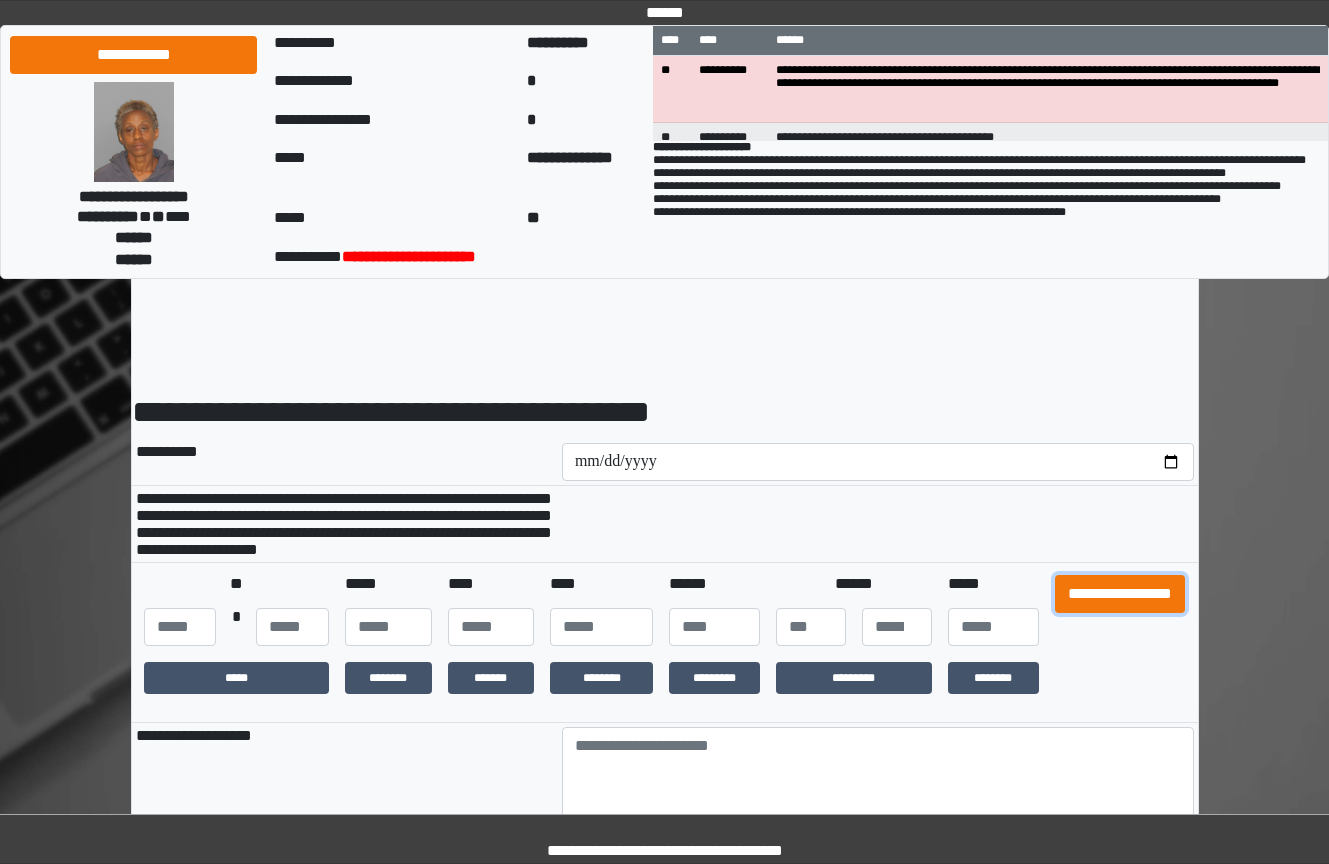 click on "**********" at bounding box center [1120, 594] 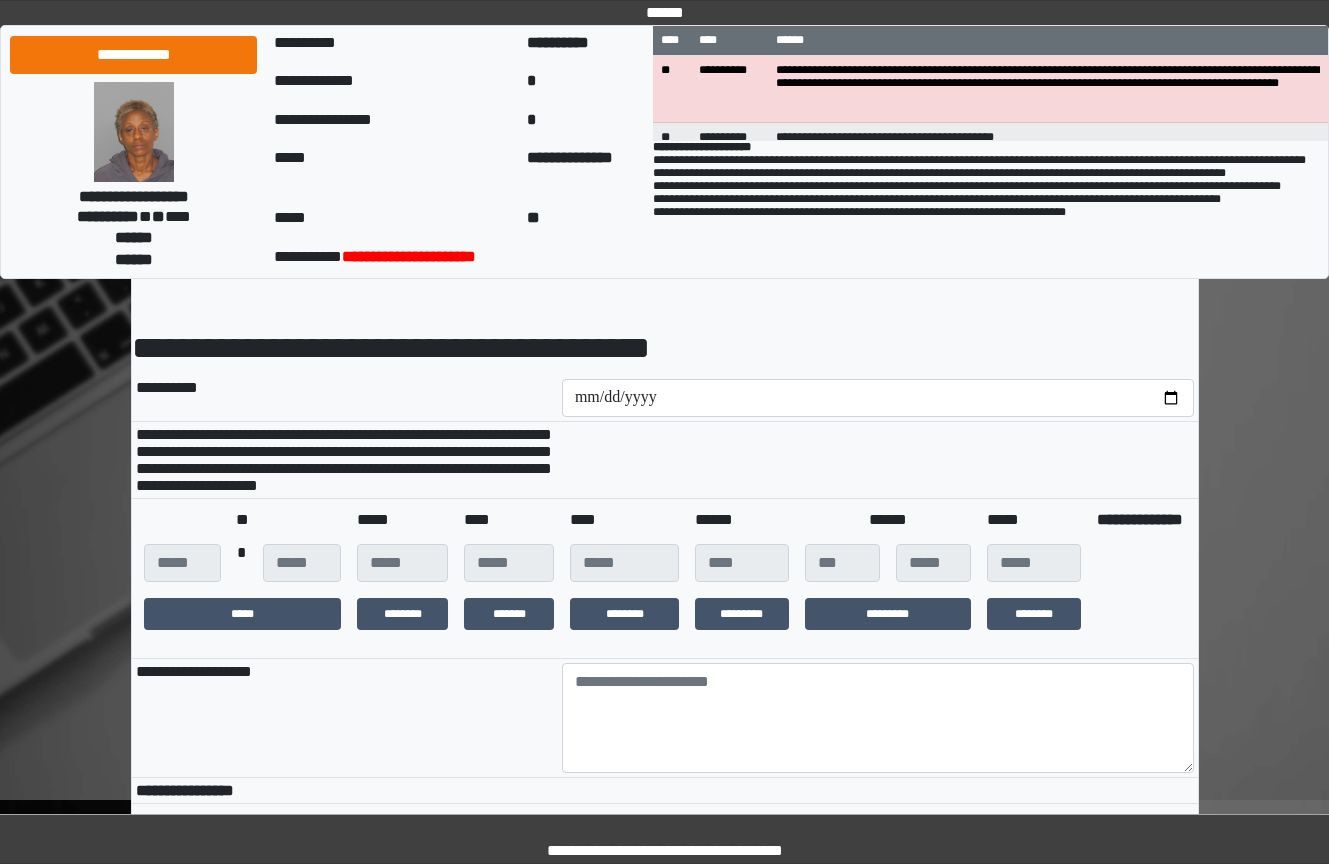 scroll, scrollTop: 300, scrollLeft: 0, axis: vertical 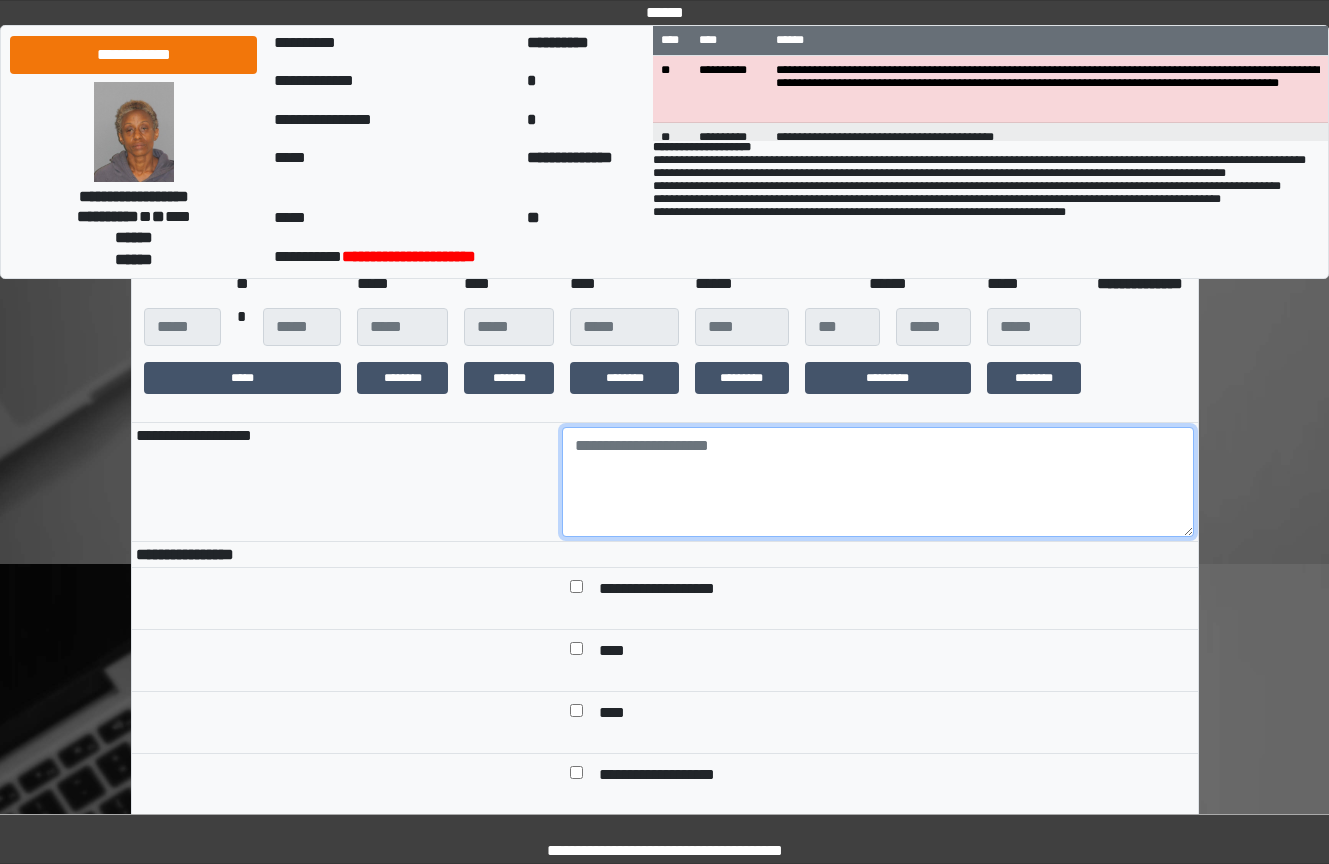 click at bounding box center [878, 482] 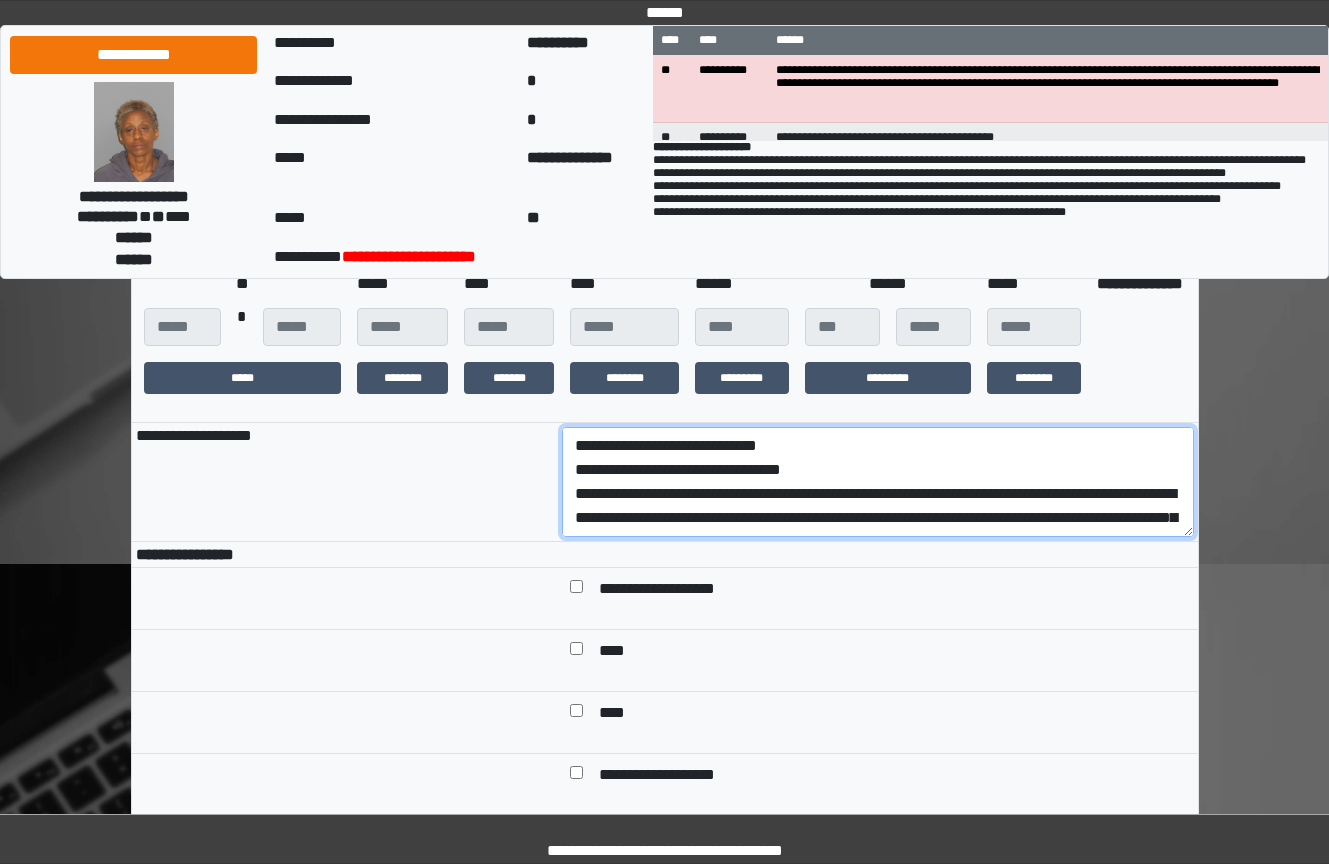 scroll, scrollTop: 185, scrollLeft: 0, axis: vertical 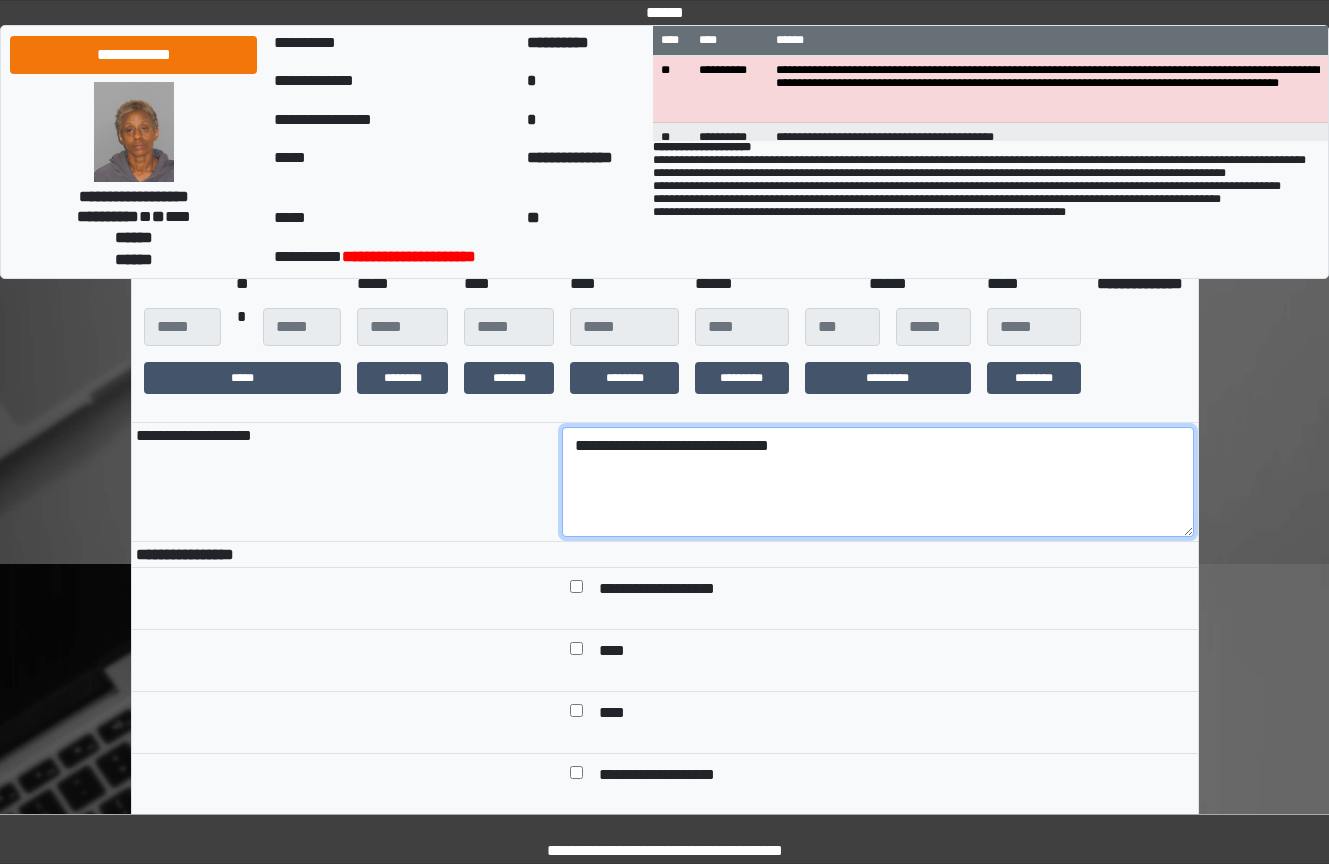 type on "**********" 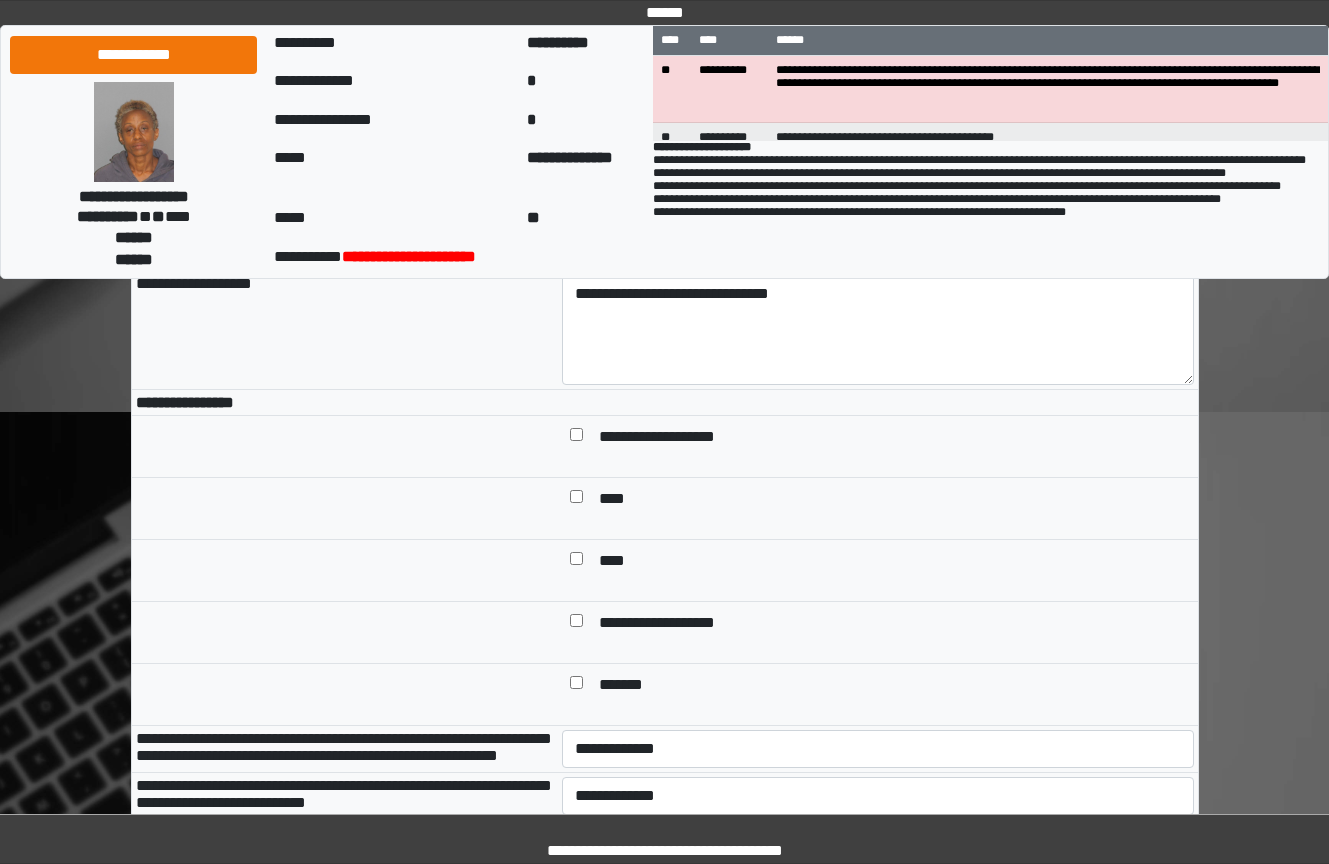 scroll, scrollTop: 700, scrollLeft: 0, axis: vertical 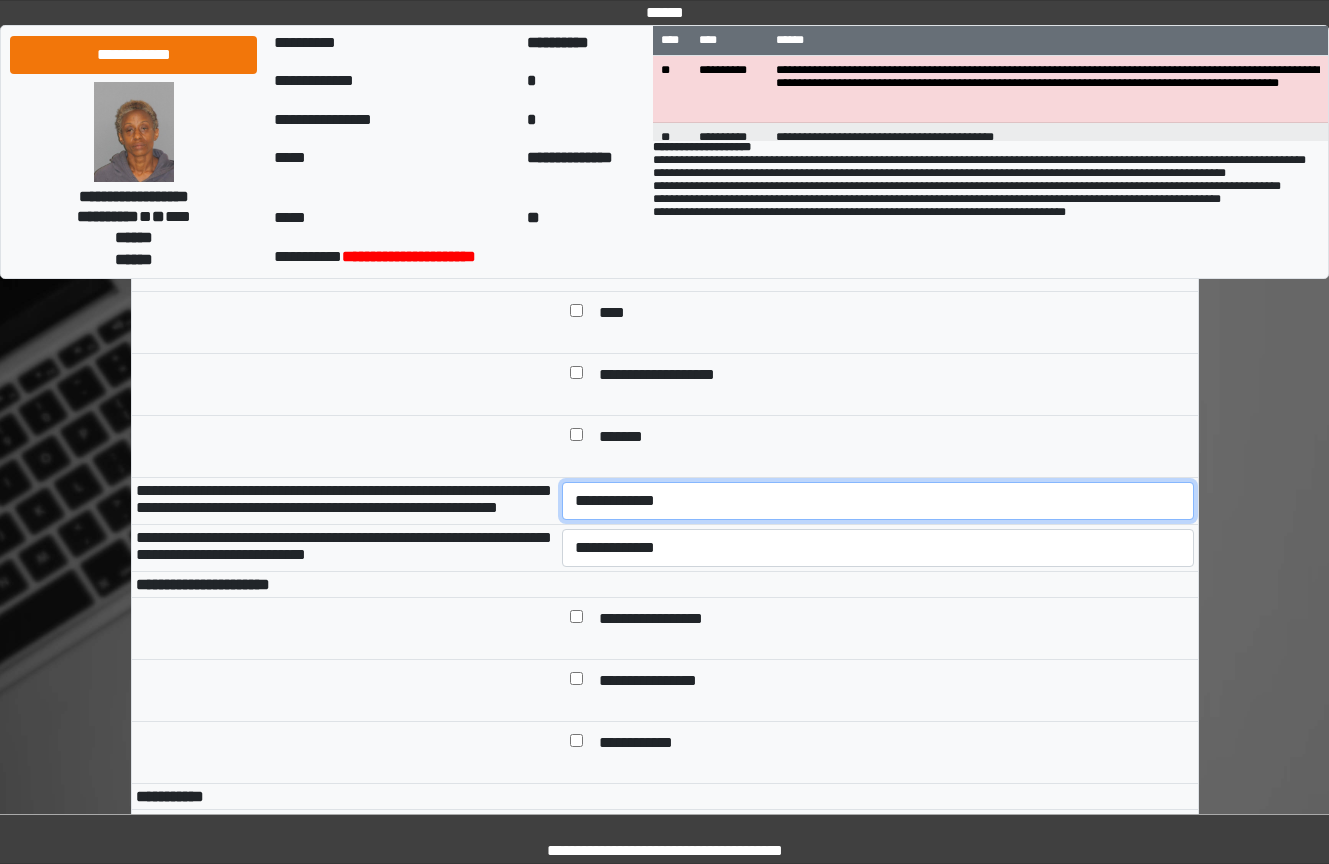 click on "**********" at bounding box center (878, 501) 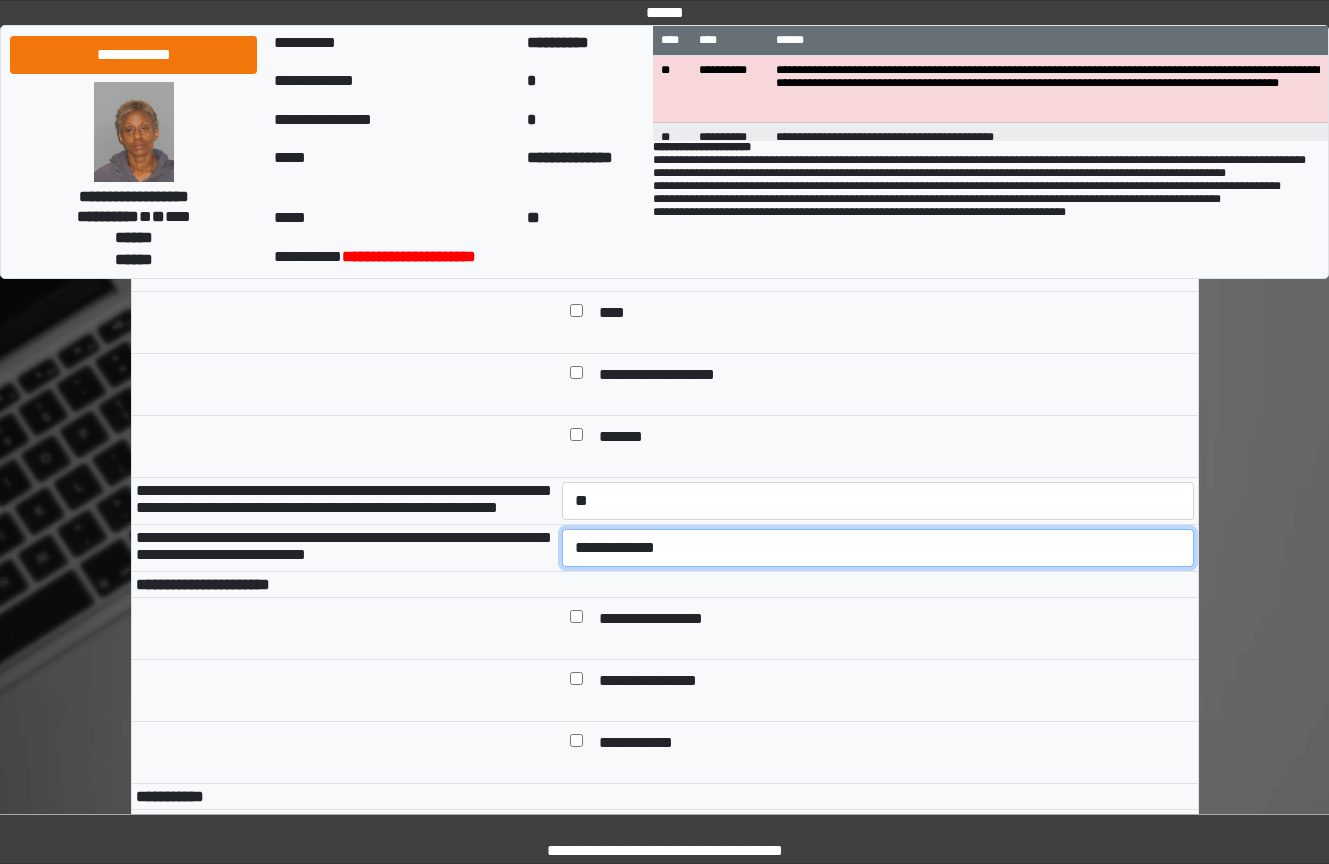 click on "**********" at bounding box center (878, 548) 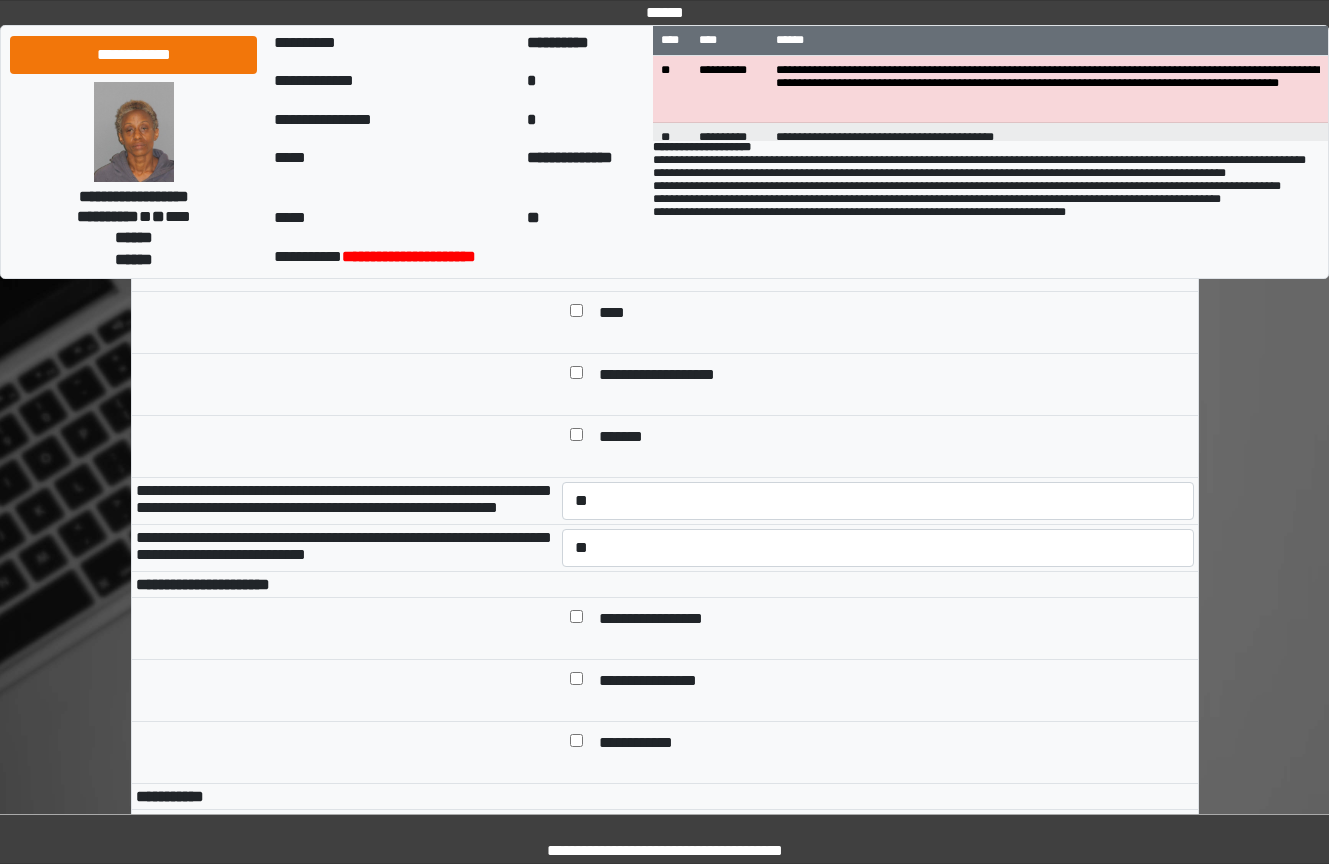 click on "**********" at bounding box center [666, 620] 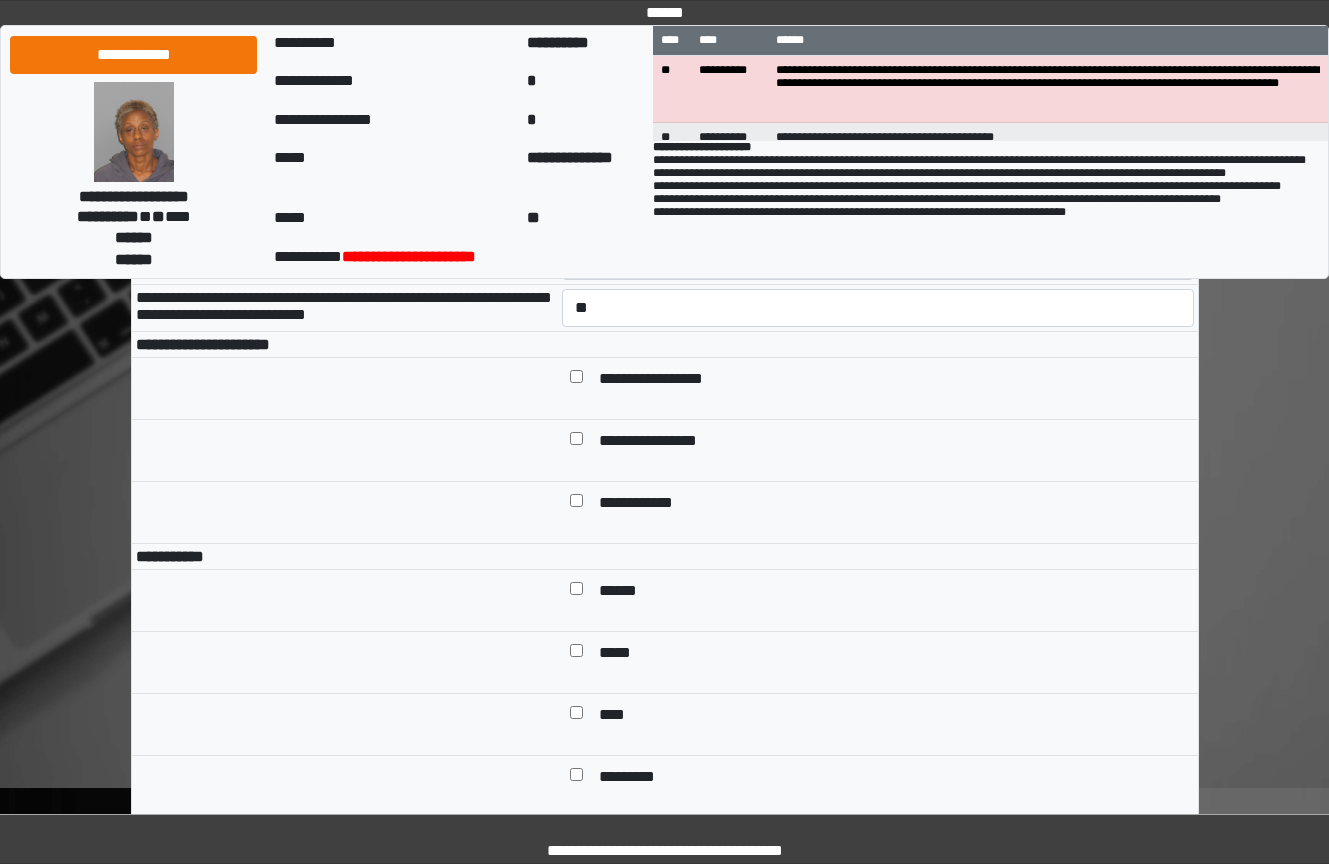 scroll, scrollTop: 1200, scrollLeft: 0, axis: vertical 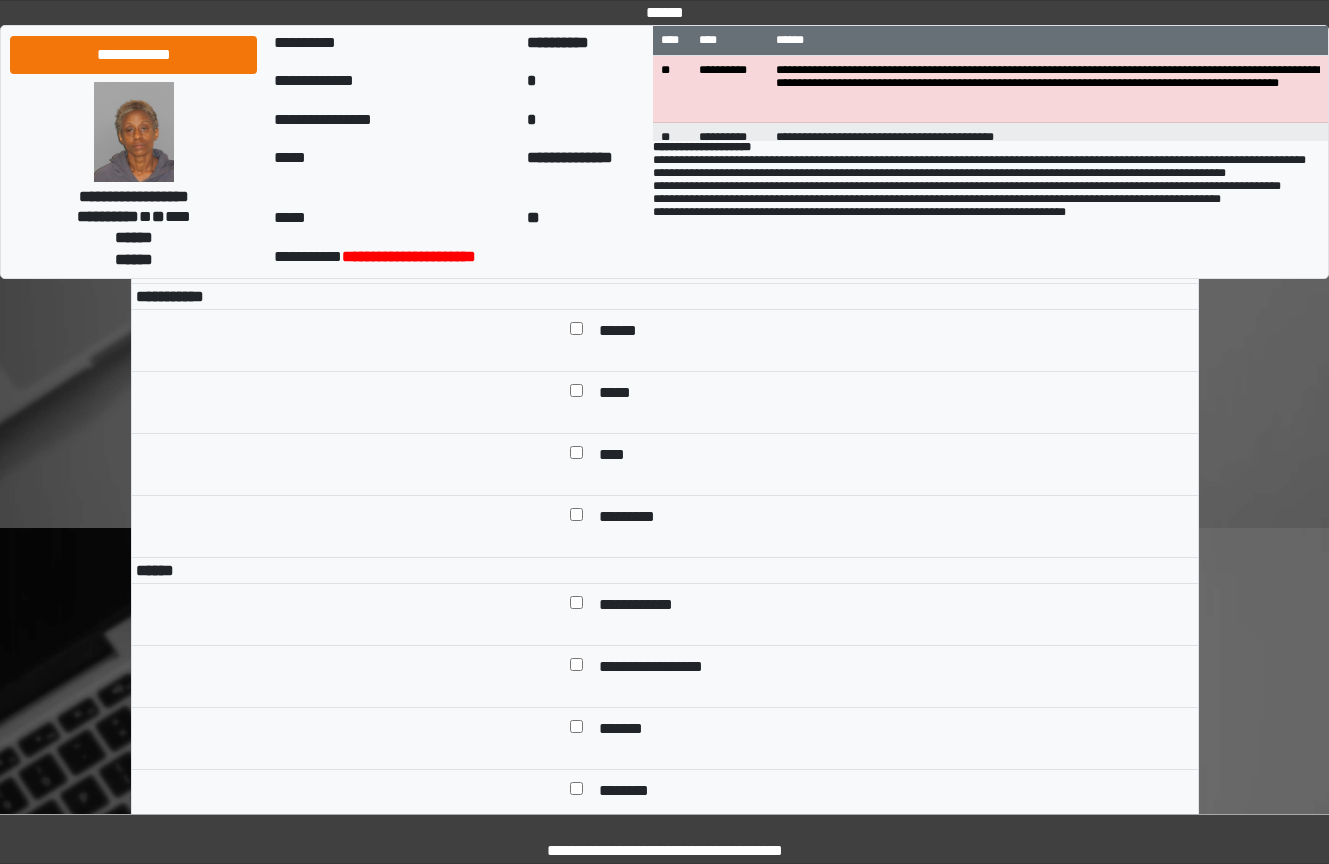 click on "******" at bounding box center (625, 332) 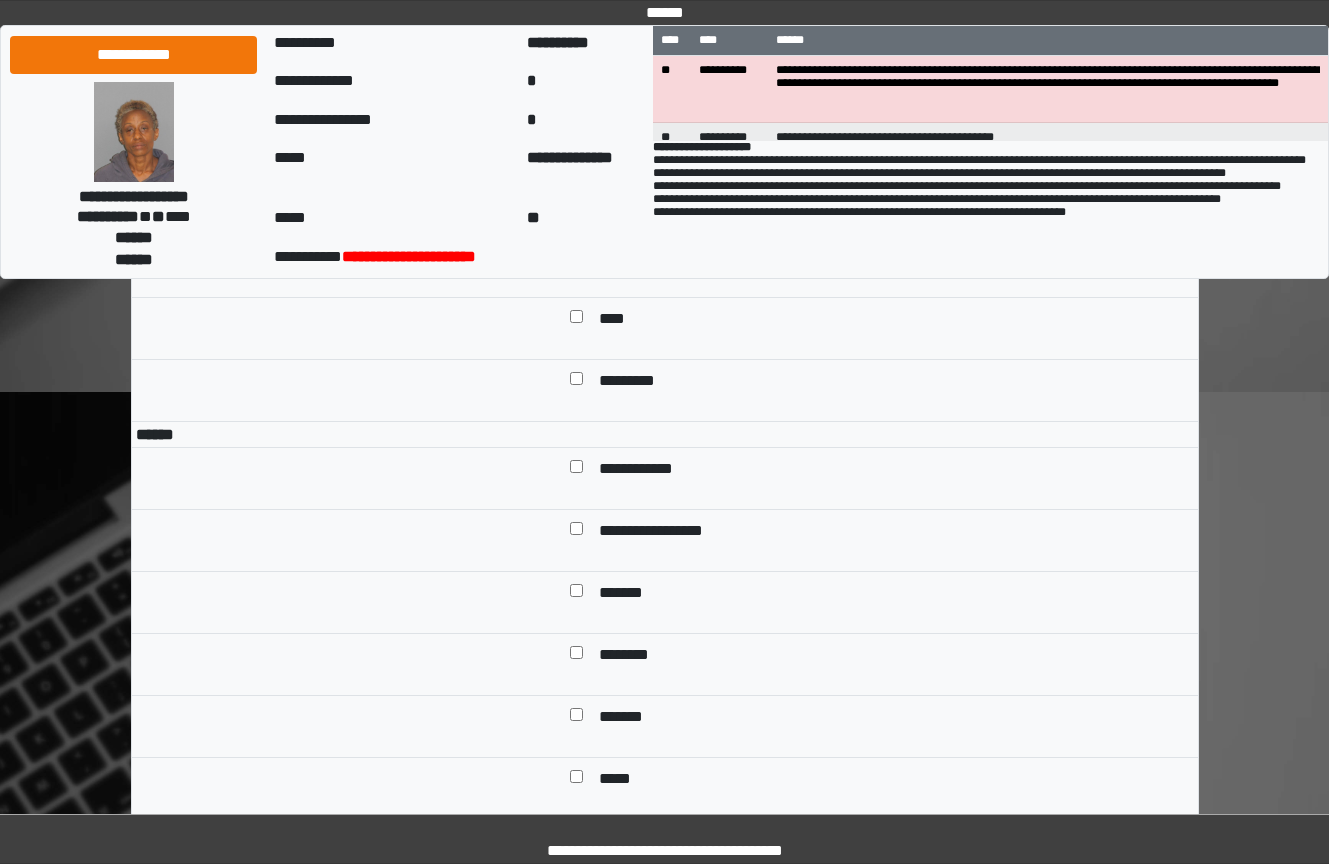 scroll, scrollTop: 1600, scrollLeft: 0, axis: vertical 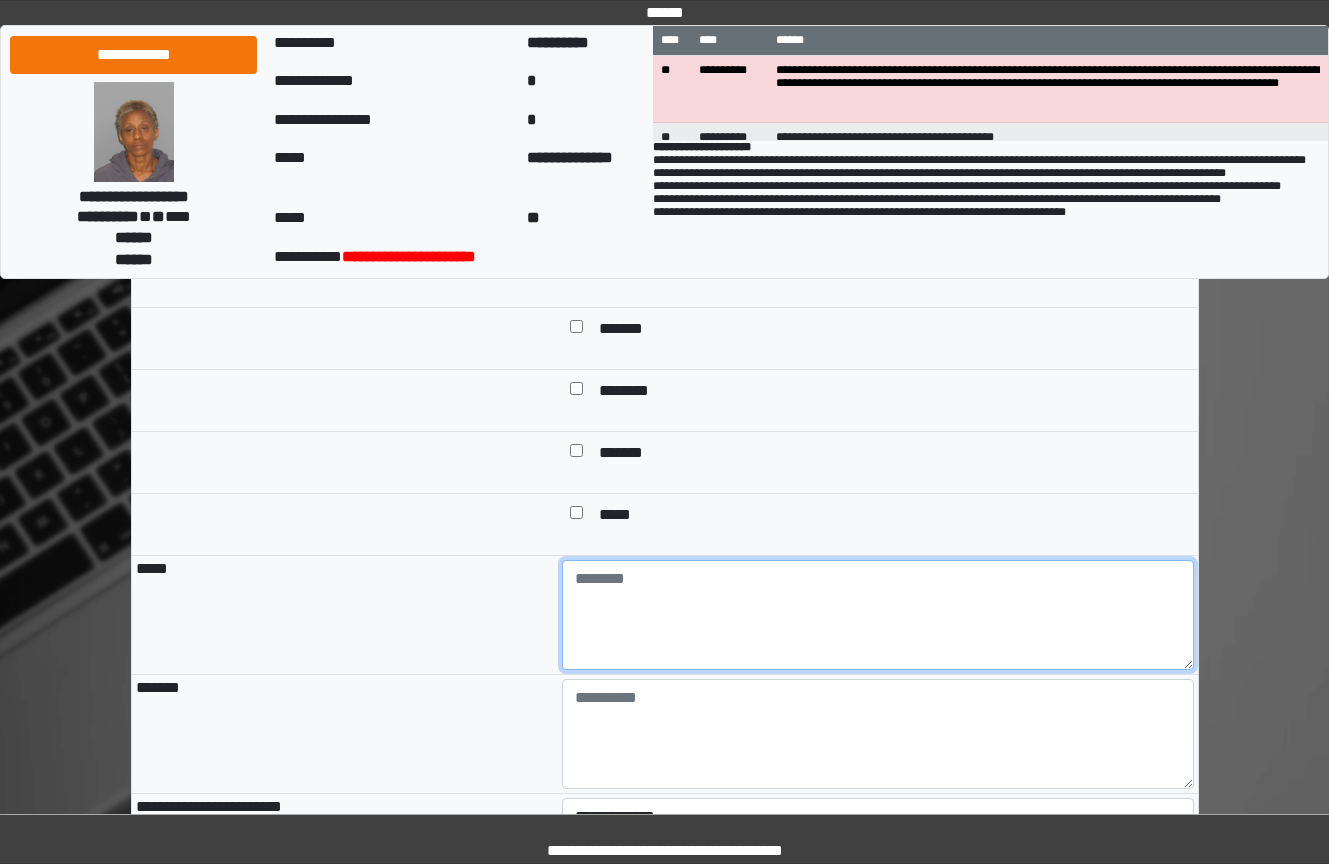click at bounding box center [878, 615] 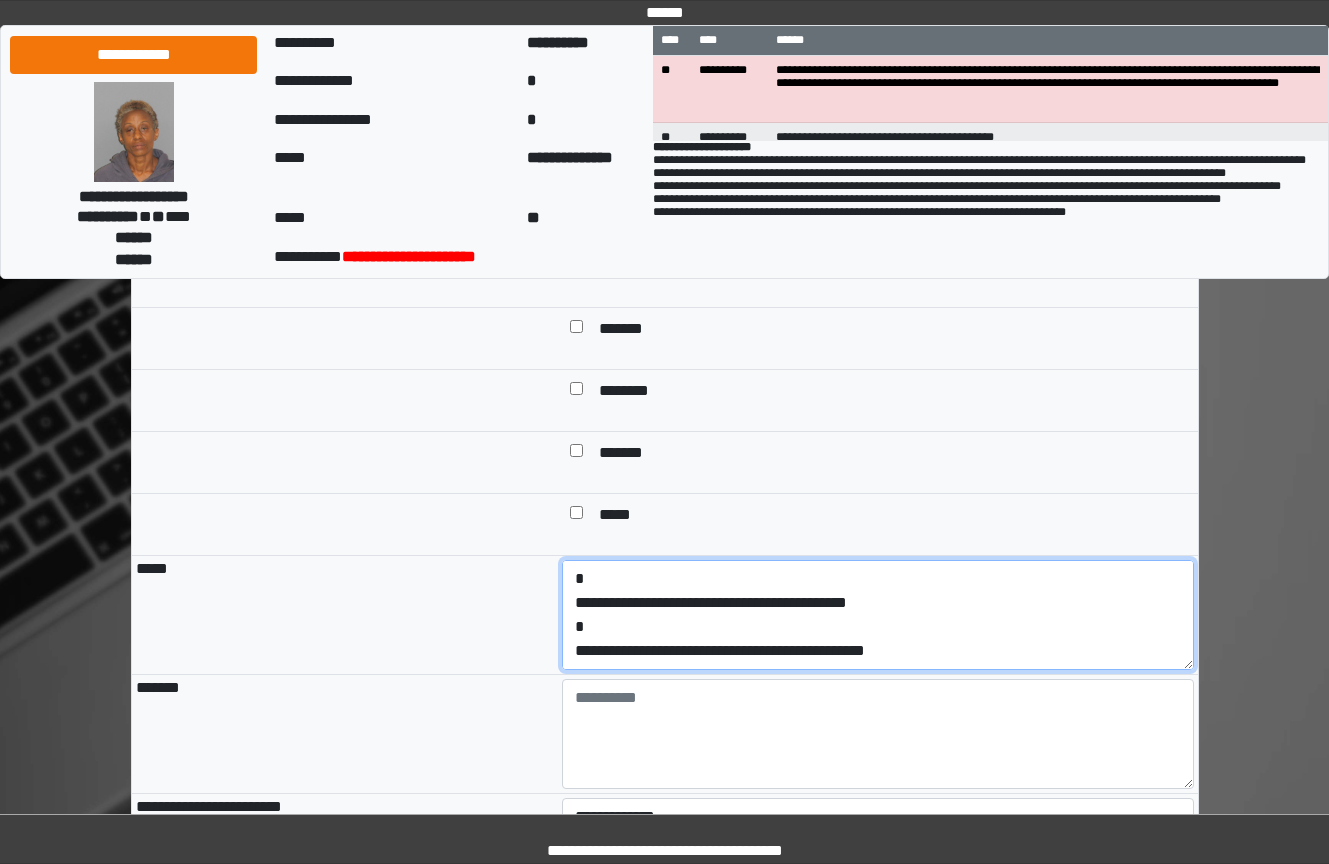 scroll, scrollTop: 0, scrollLeft: 0, axis: both 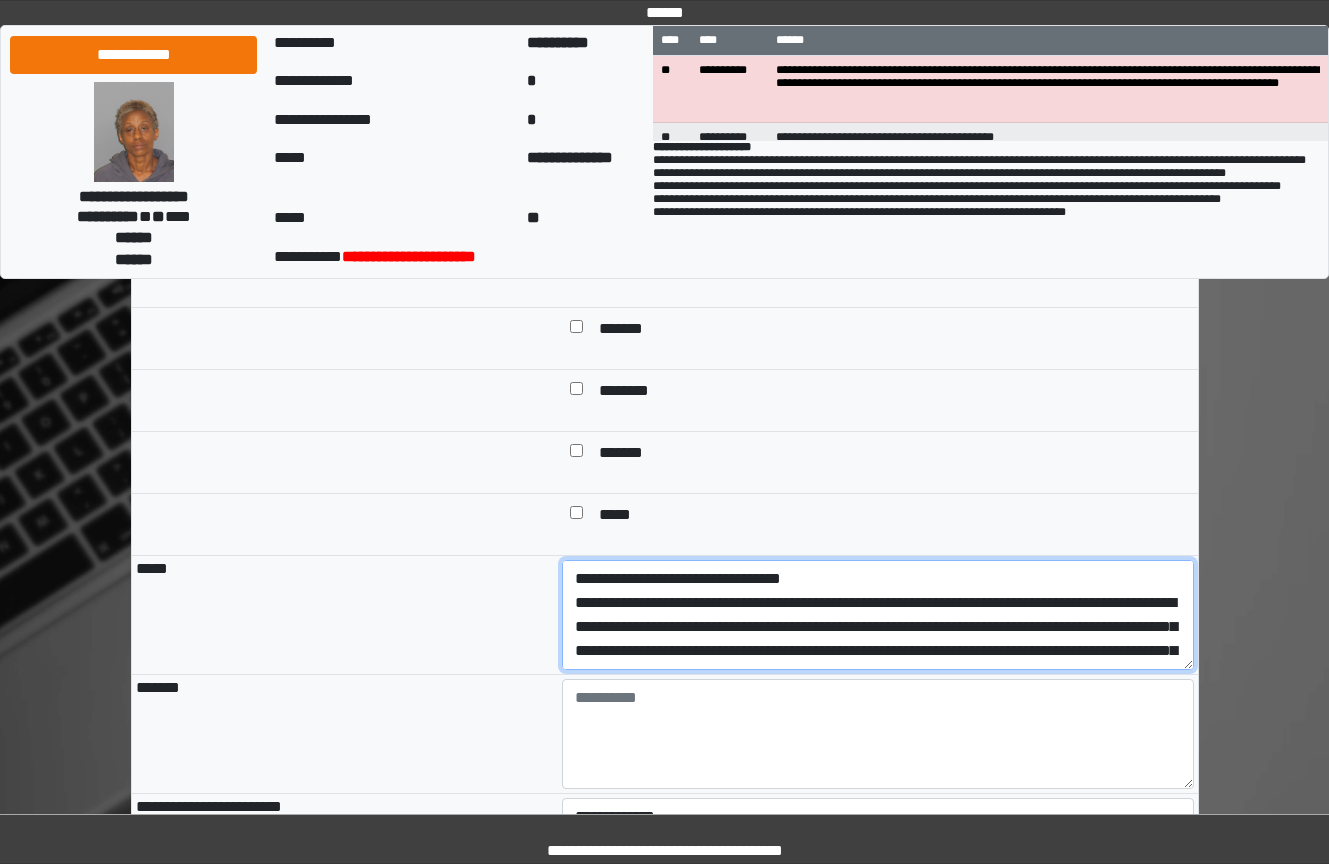 drag, startPoint x: 939, startPoint y: 750, endPoint x: 559, endPoint y: 682, distance: 386.03625 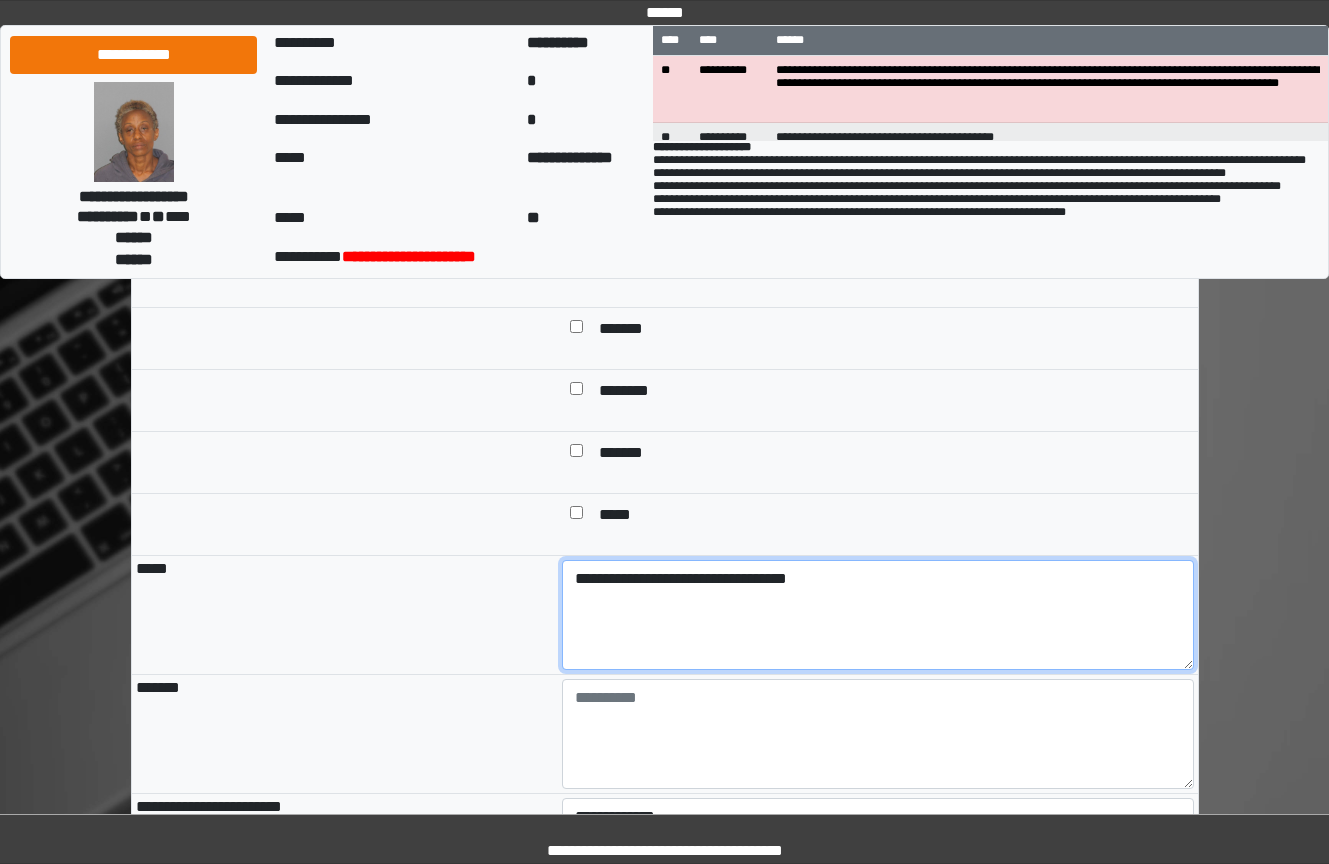 type on "**********" 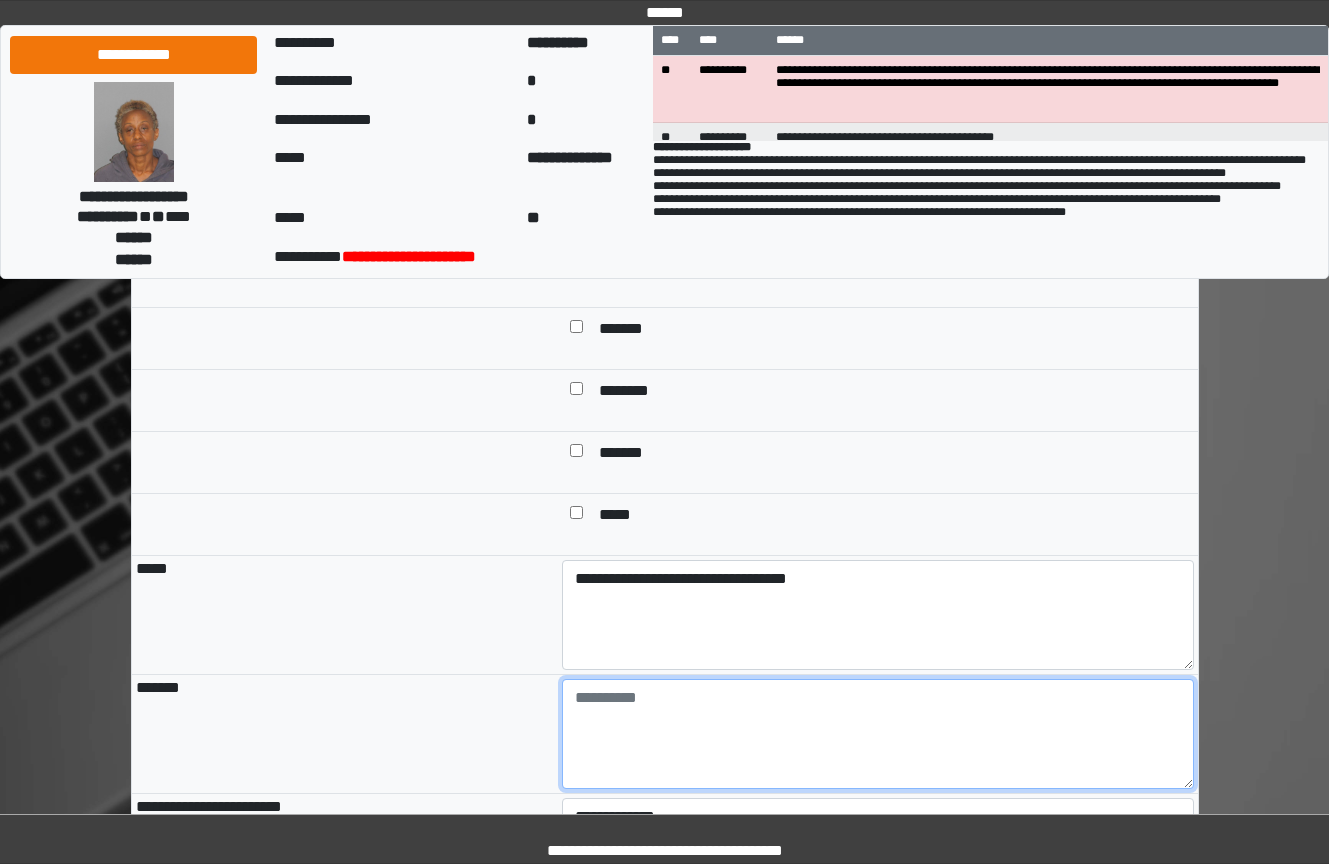 click at bounding box center (878, 734) 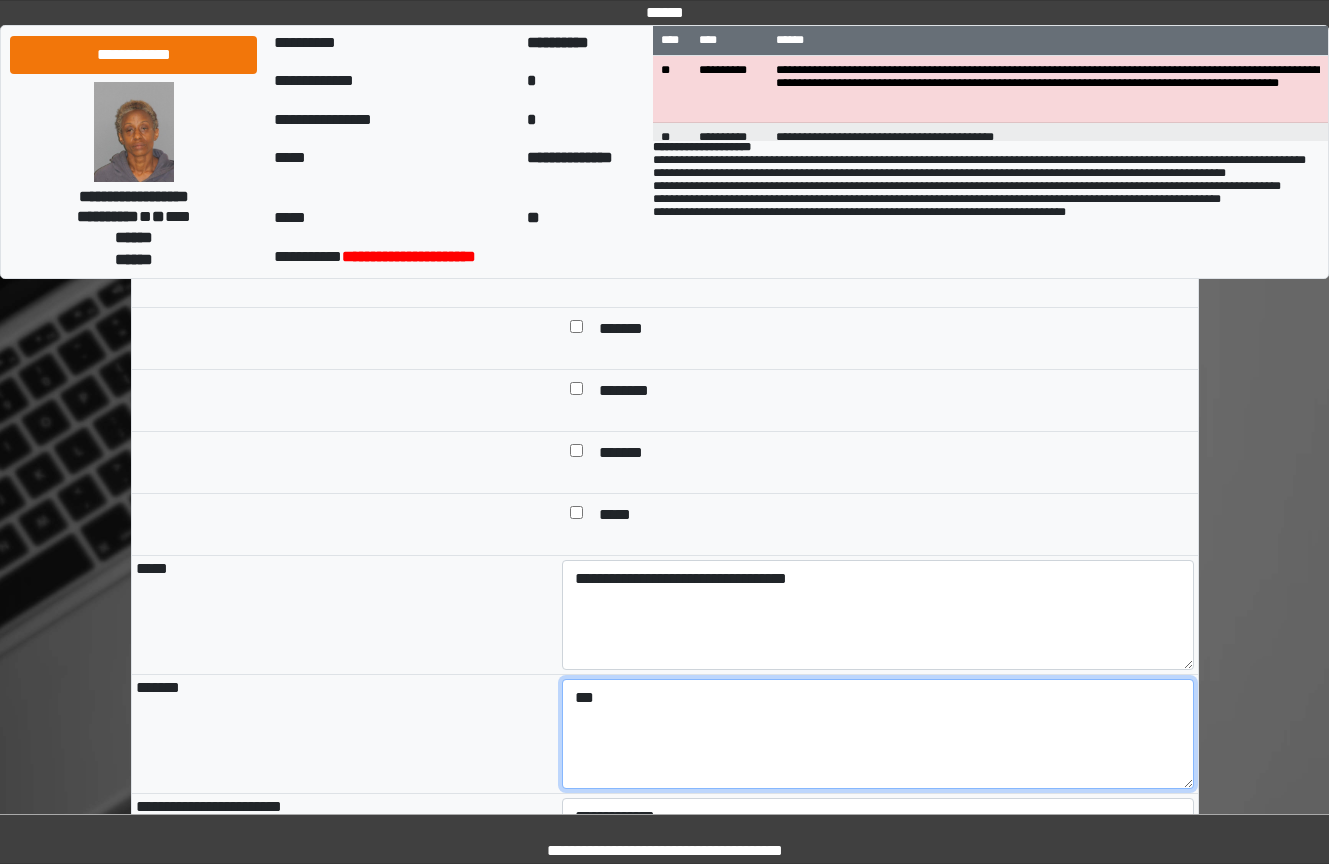 type on "***" 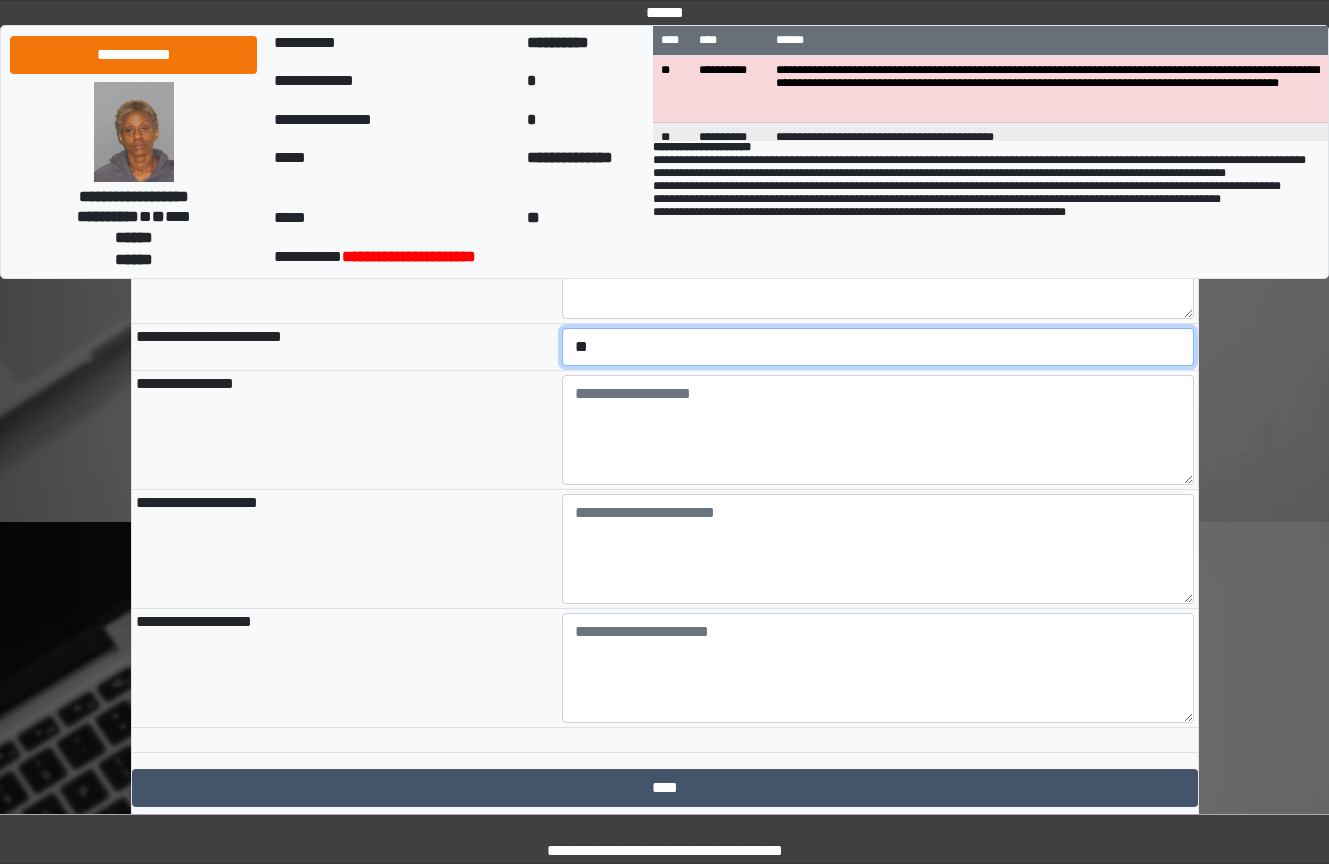 scroll, scrollTop: 2071, scrollLeft: 0, axis: vertical 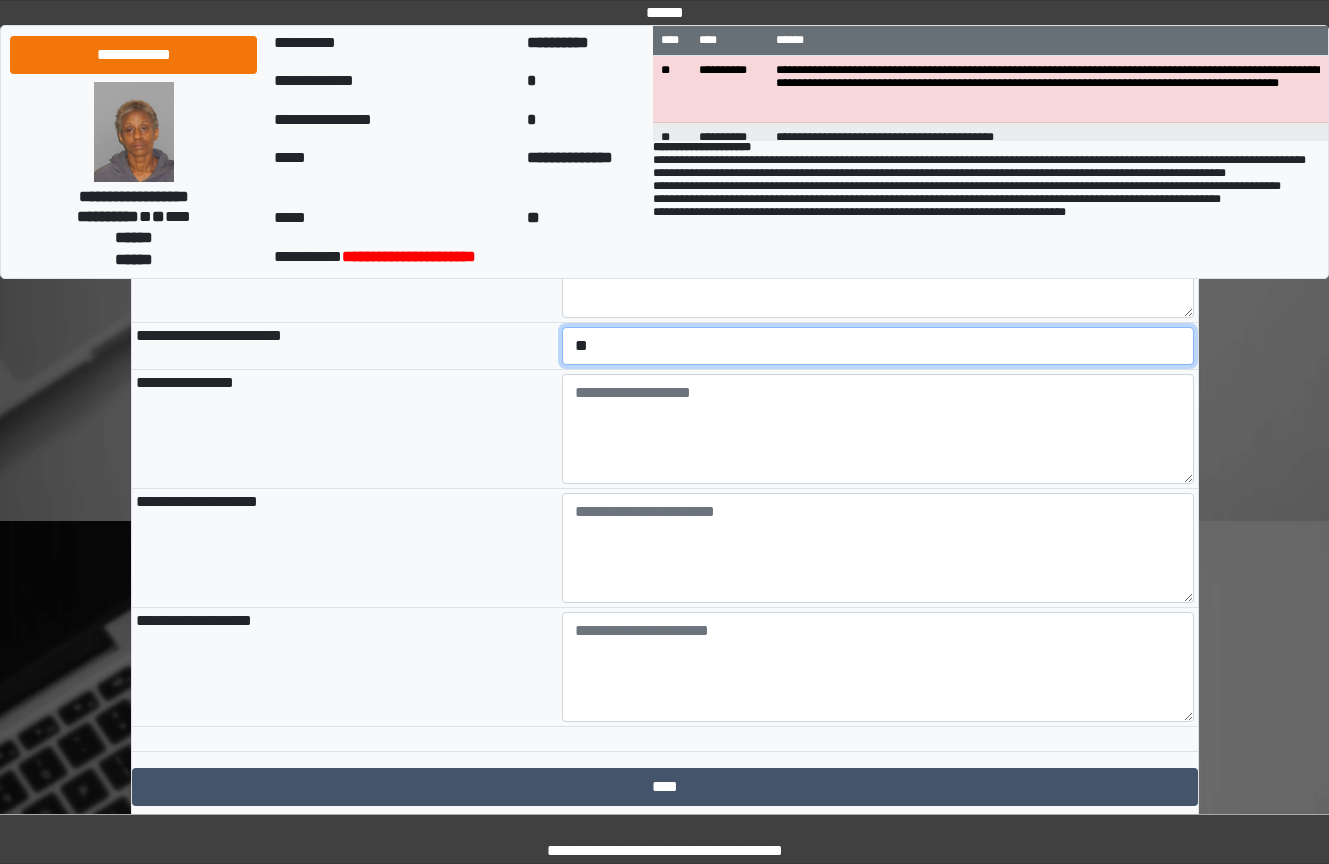 select on "*" 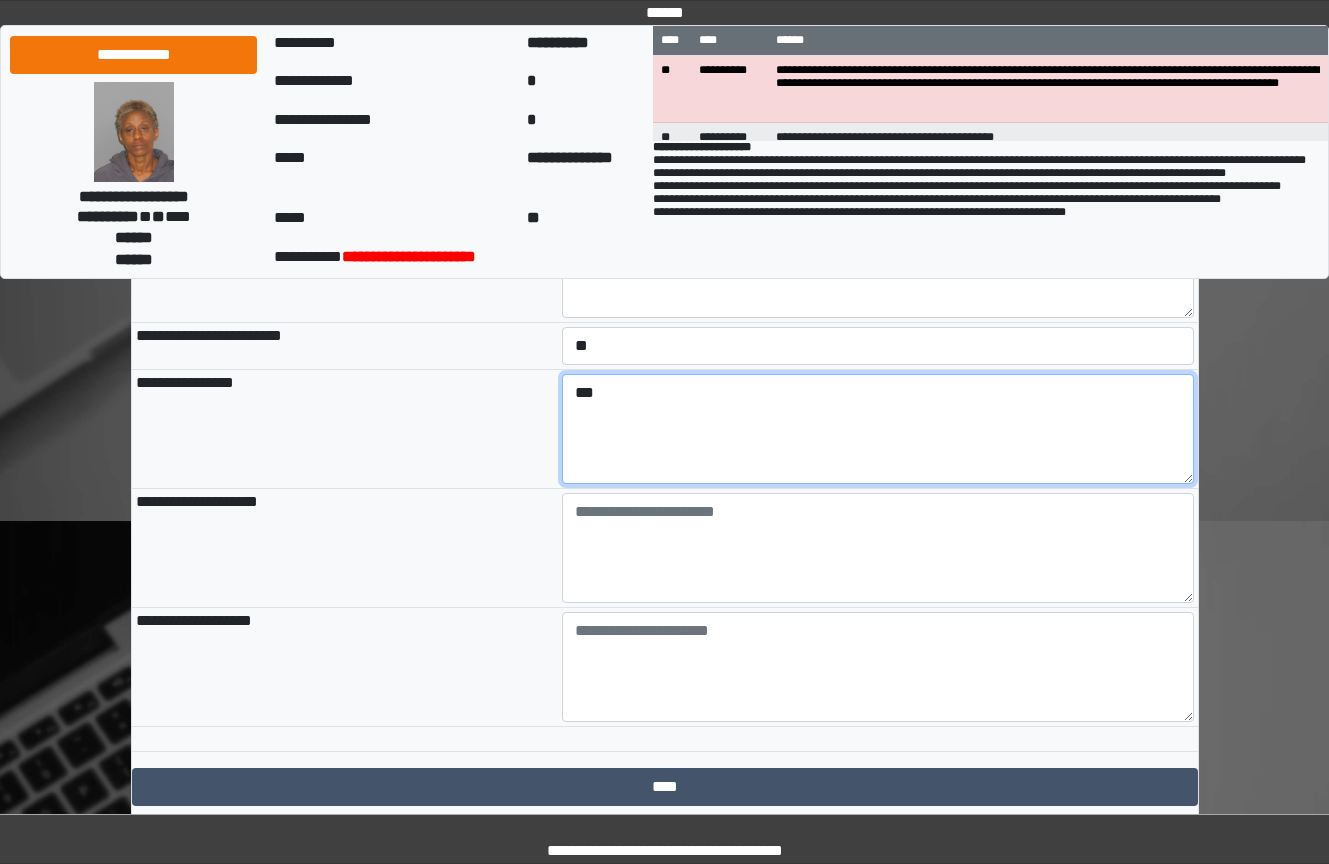 type on "***" 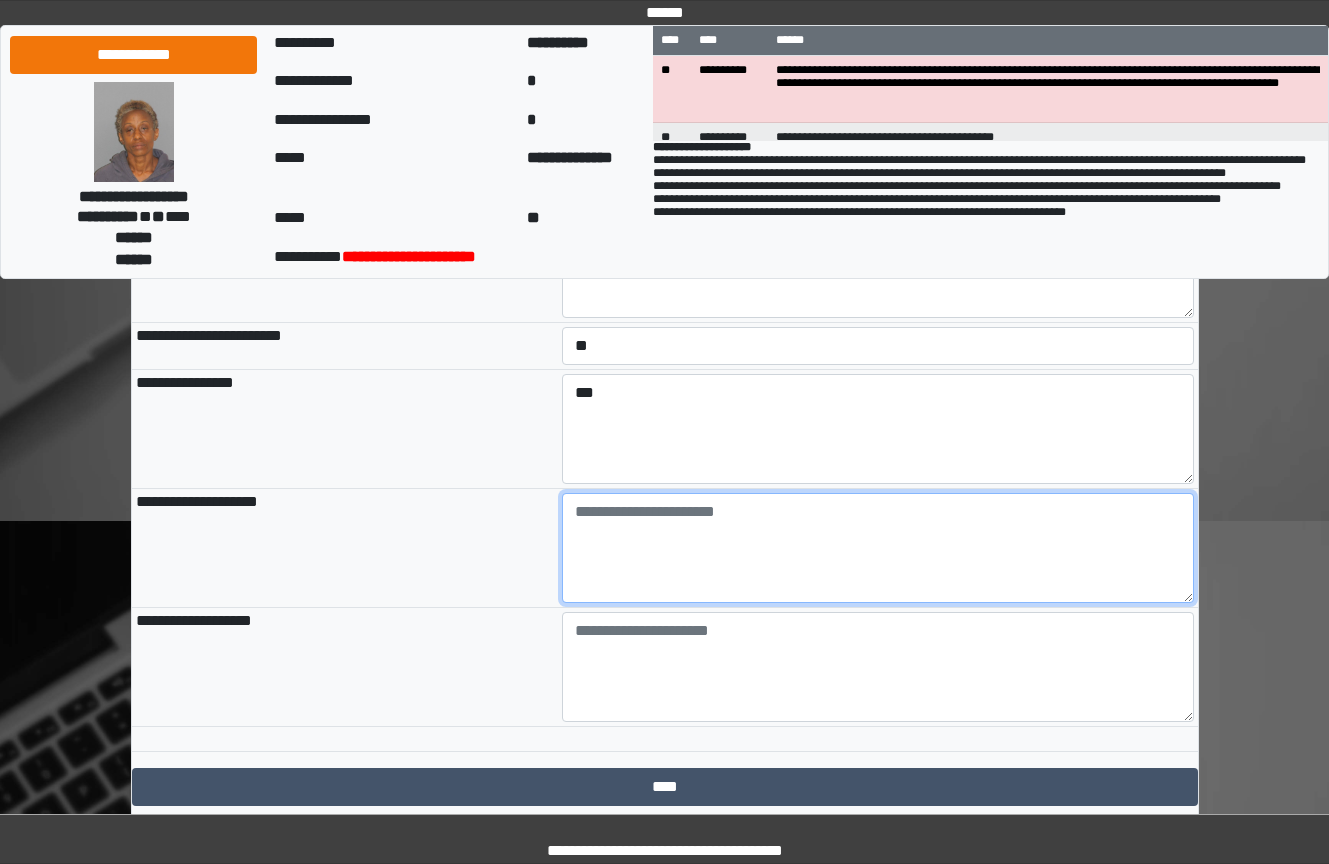 paste on "**********" 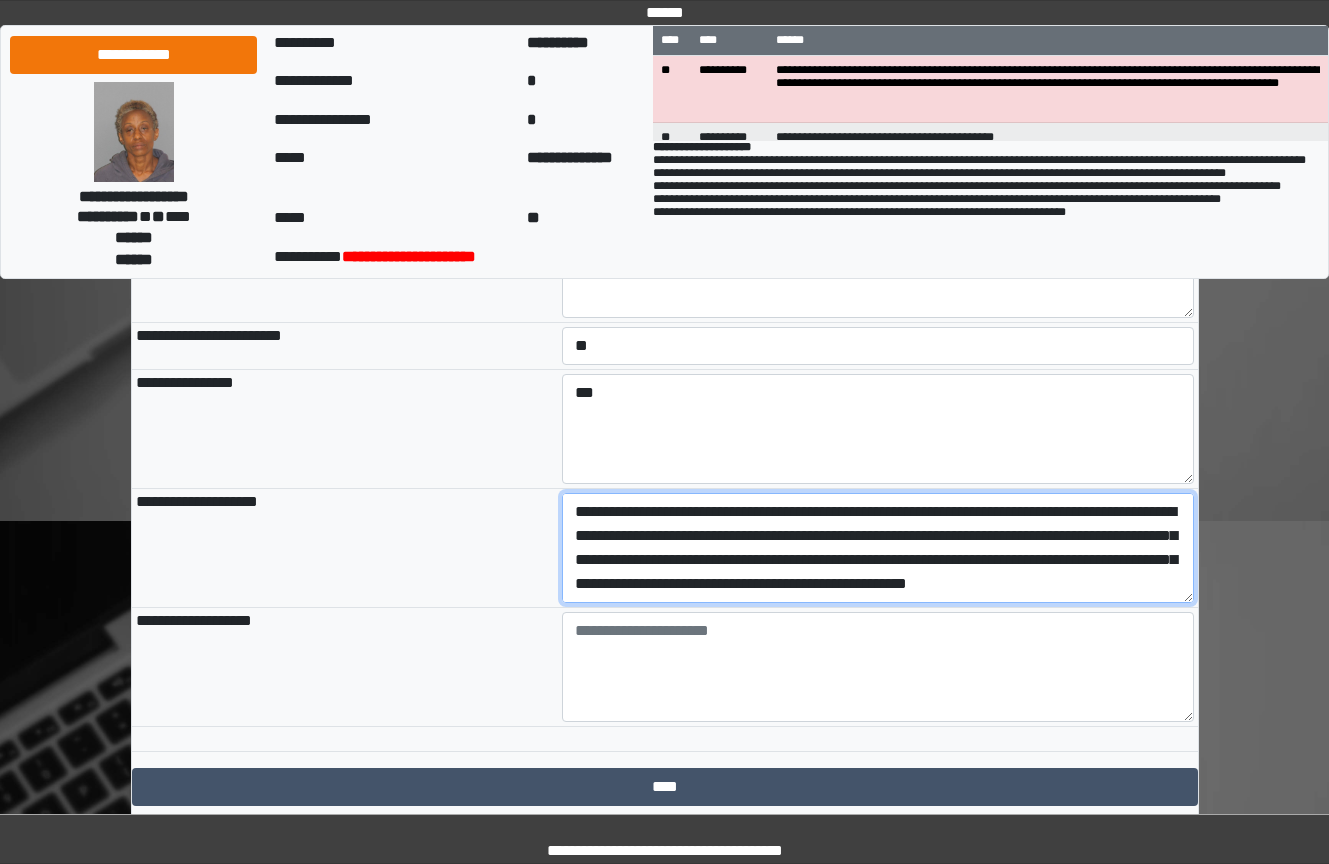 scroll, scrollTop: 113, scrollLeft: 0, axis: vertical 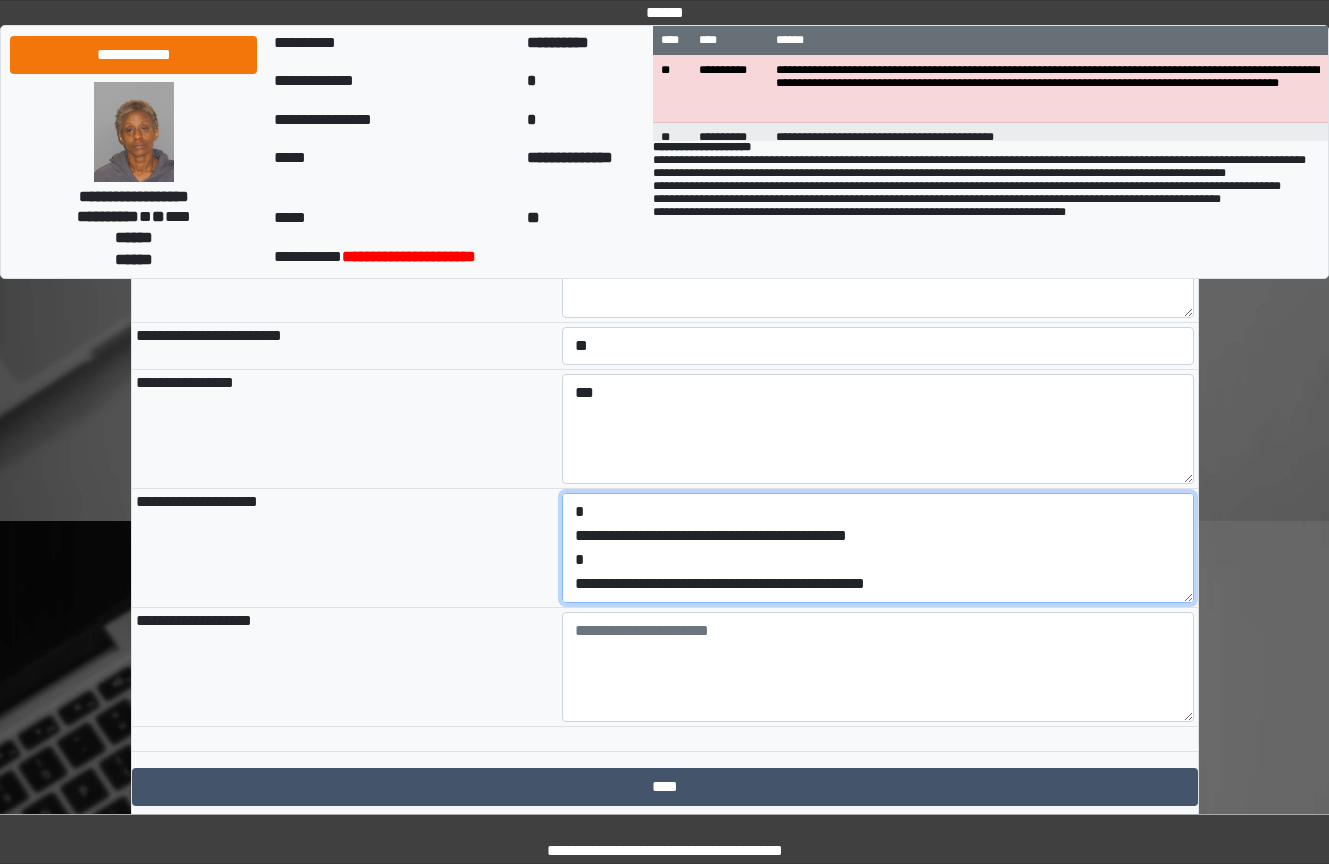 drag, startPoint x: 963, startPoint y: 686, endPoint x: 565, endPoint y: 690, distance: 398.0201 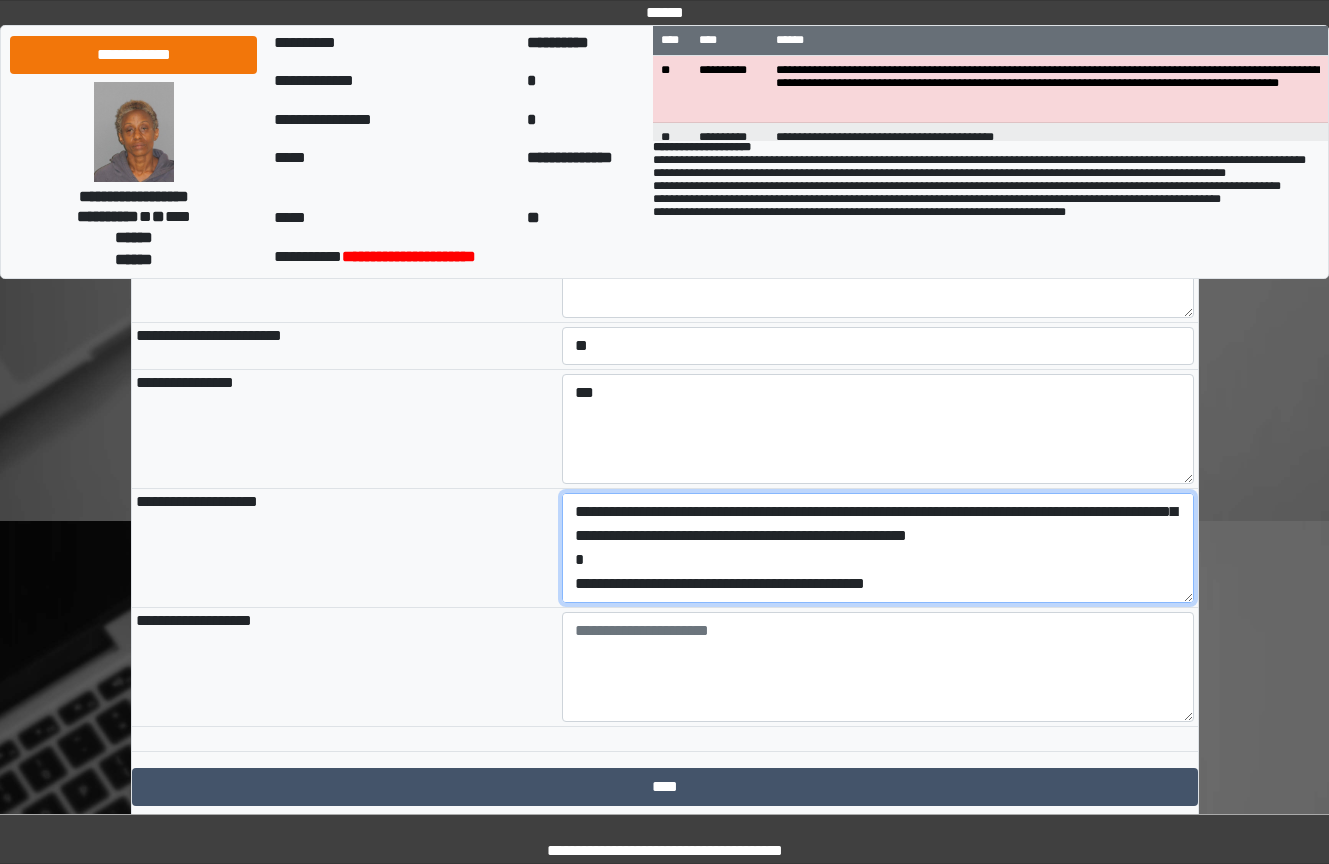 type on "**********" 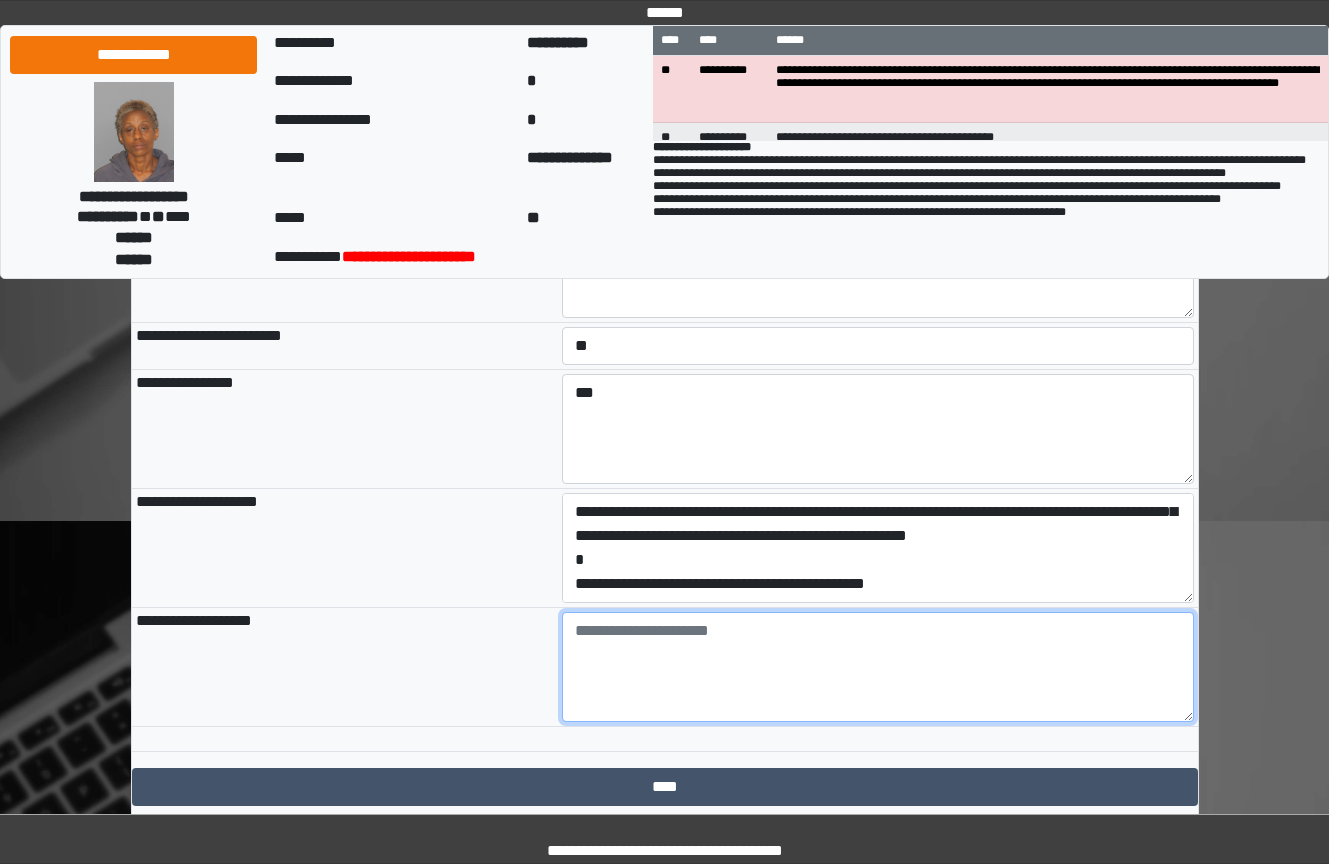 click at bounding box center (878, 667) 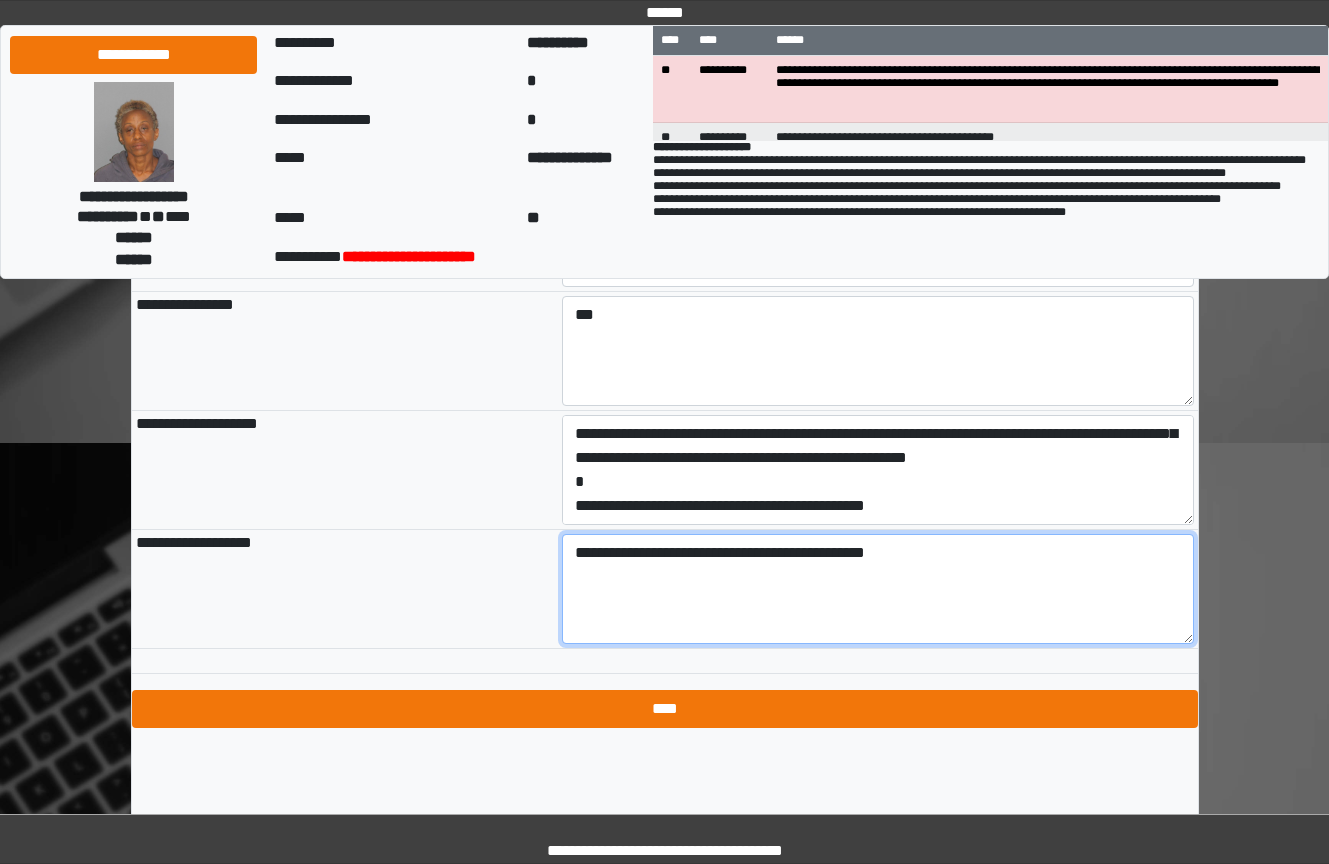 scroll, scrollTop: 2228, scrollLeft: 0, axis: vertical 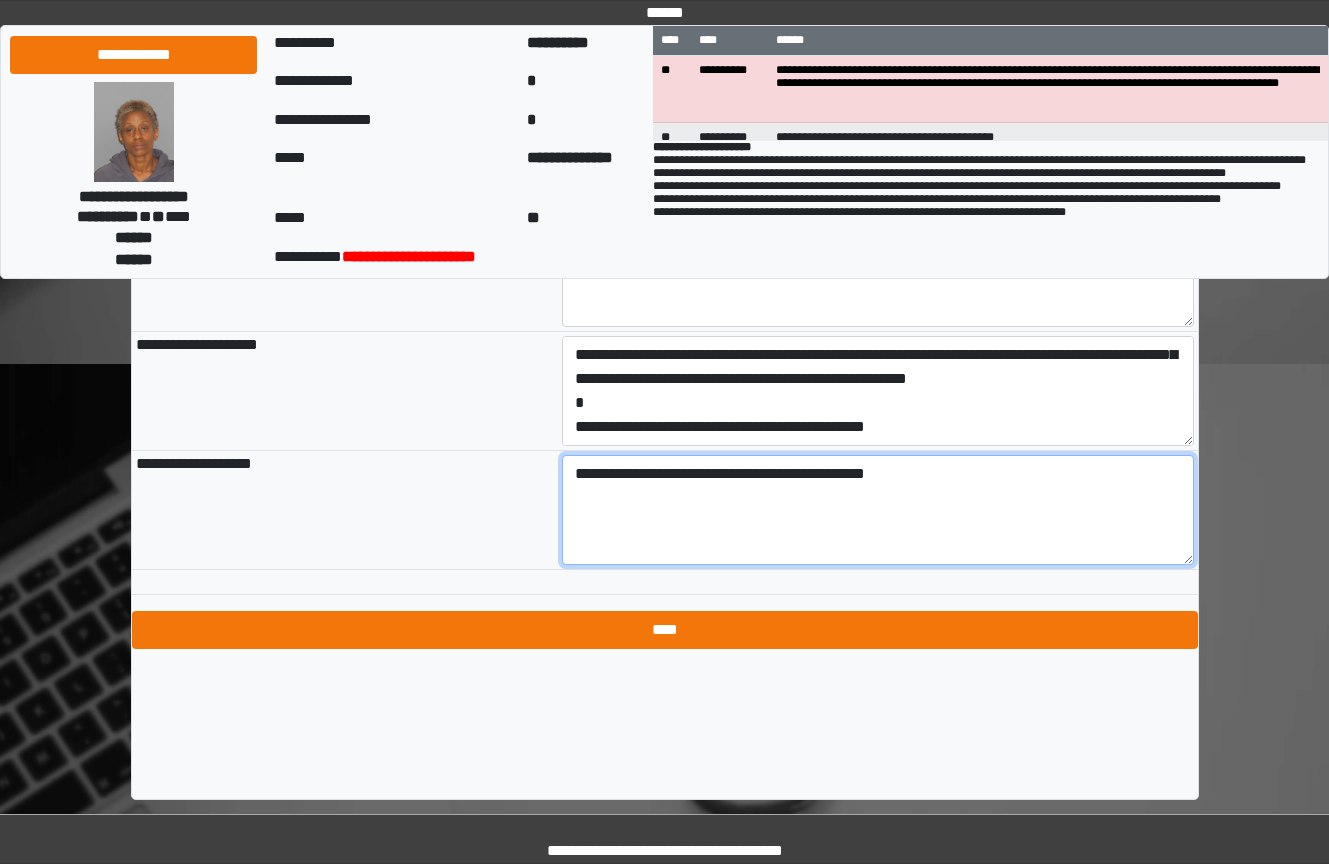 type on "**********" 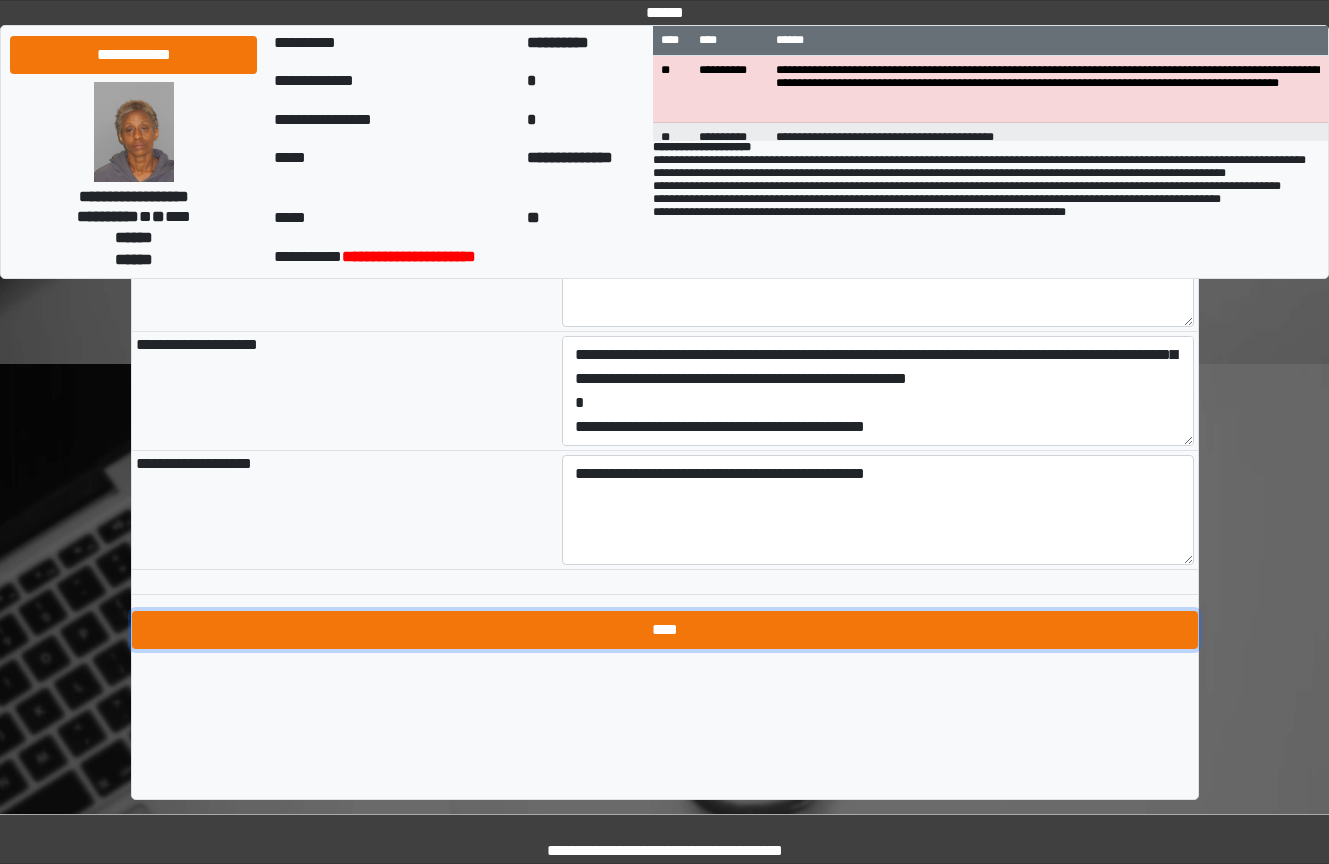 click on "****" at bounding box center (665, 630) 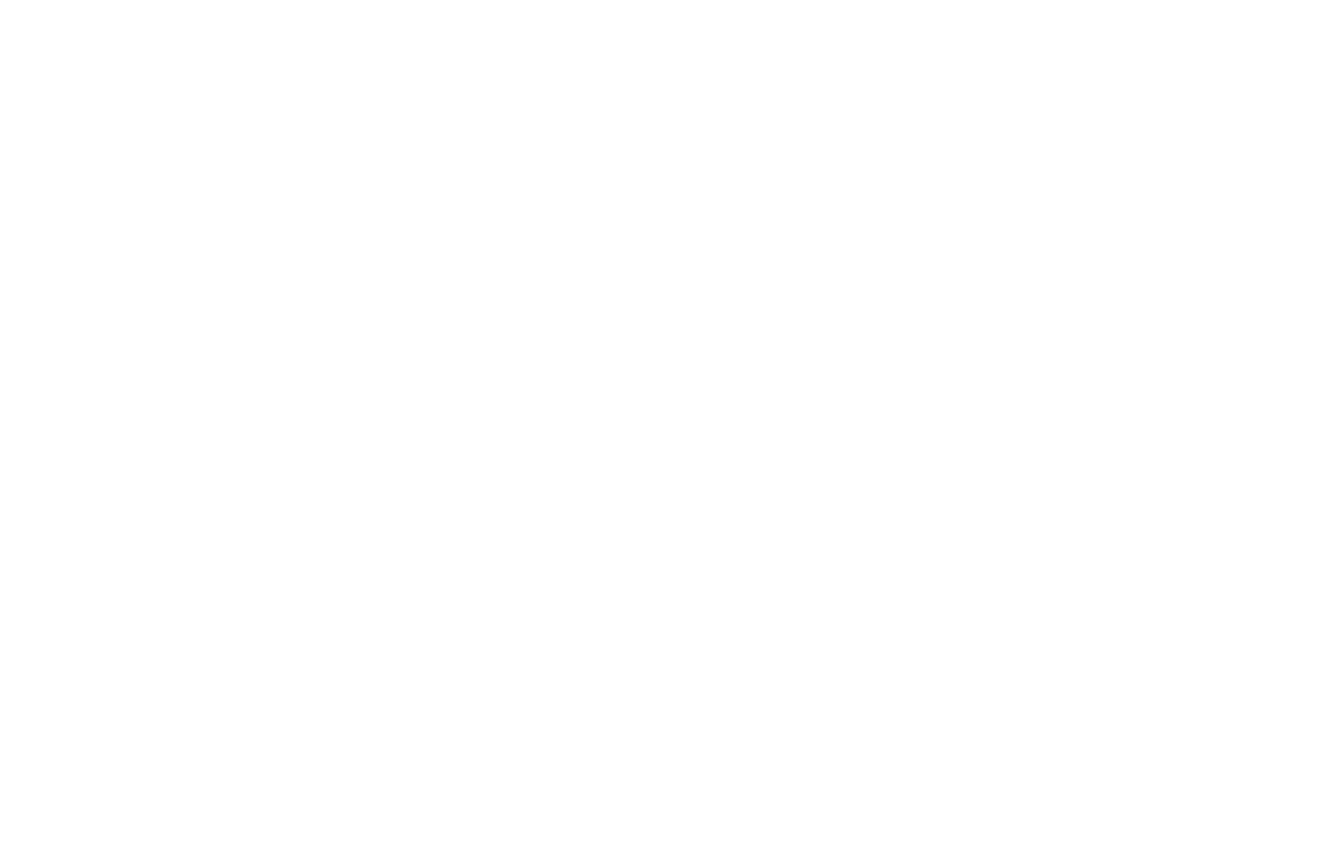 scroll, scrollTop: 0, scrollLeft: 0, axis: both 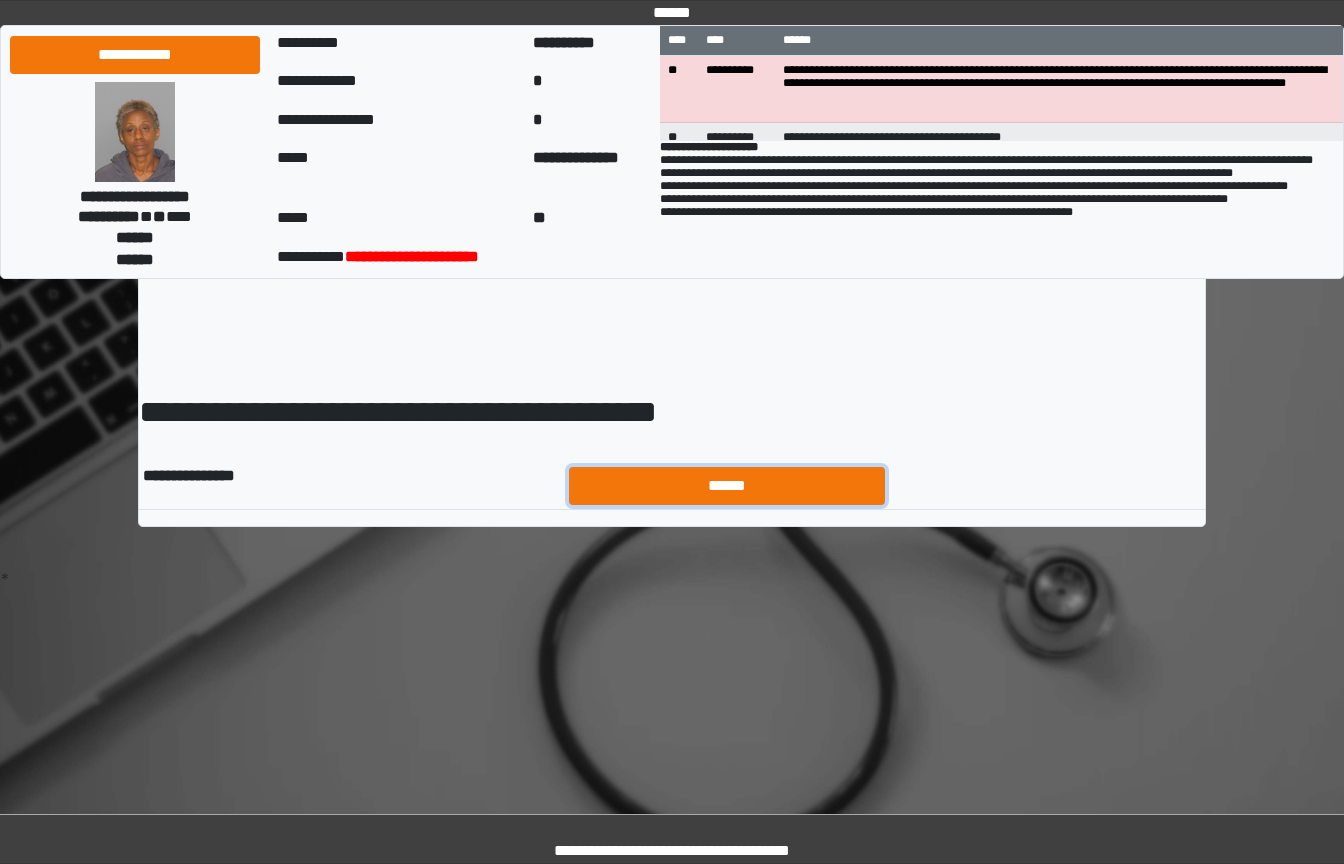 click on "******" at bounding box center (727, 486) 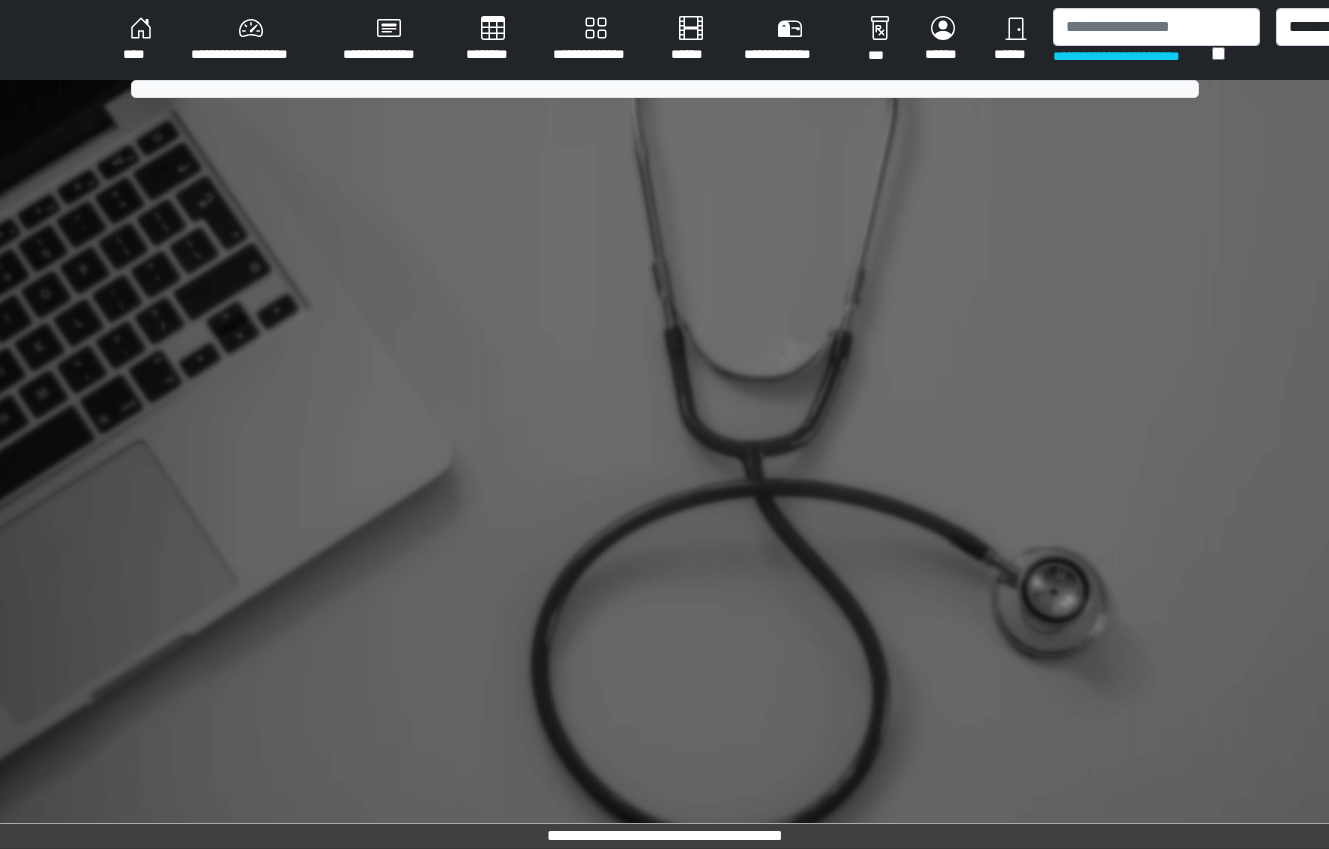 scroll, scrollTop: 0, scrollLeft: 0, axis: both 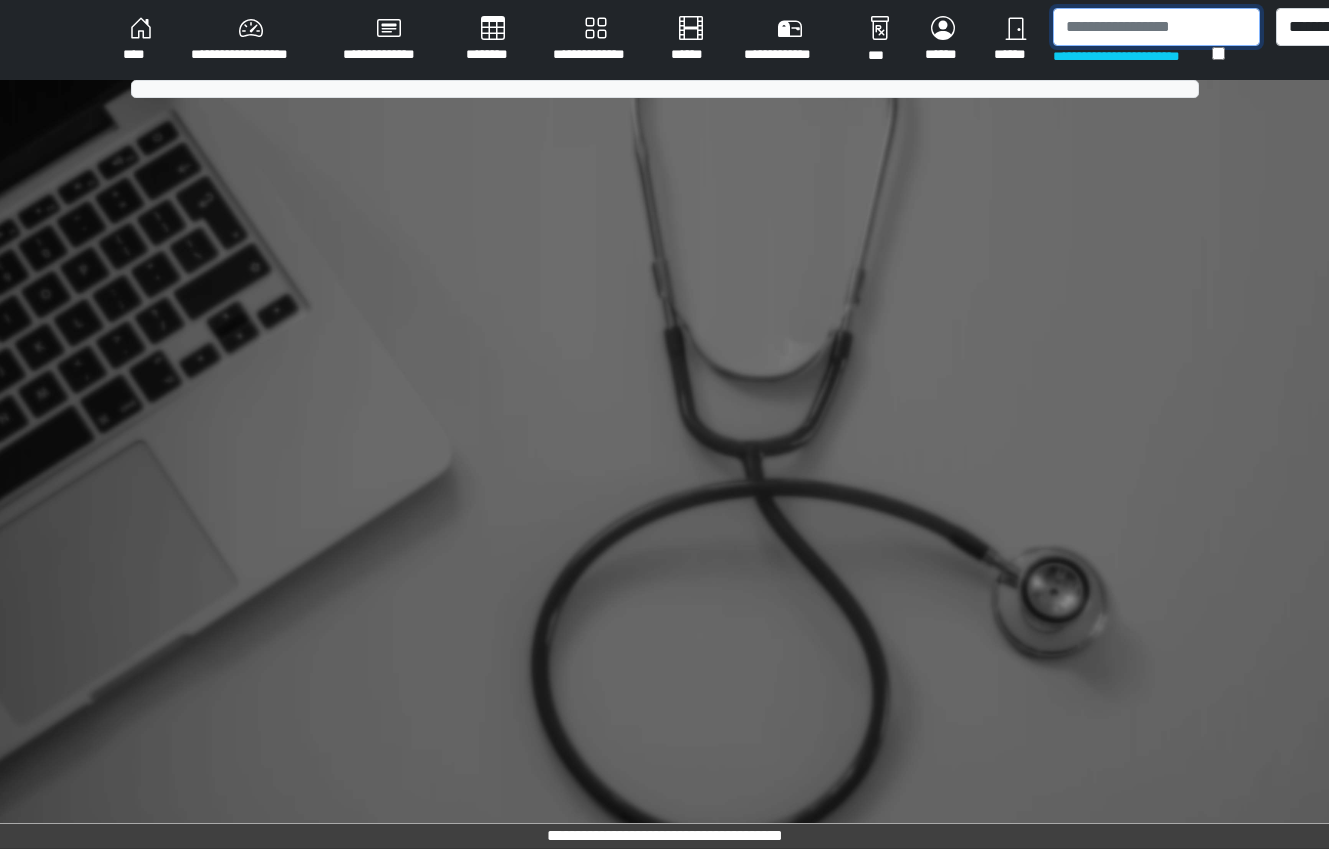 click at bounding box center (1156, 27) 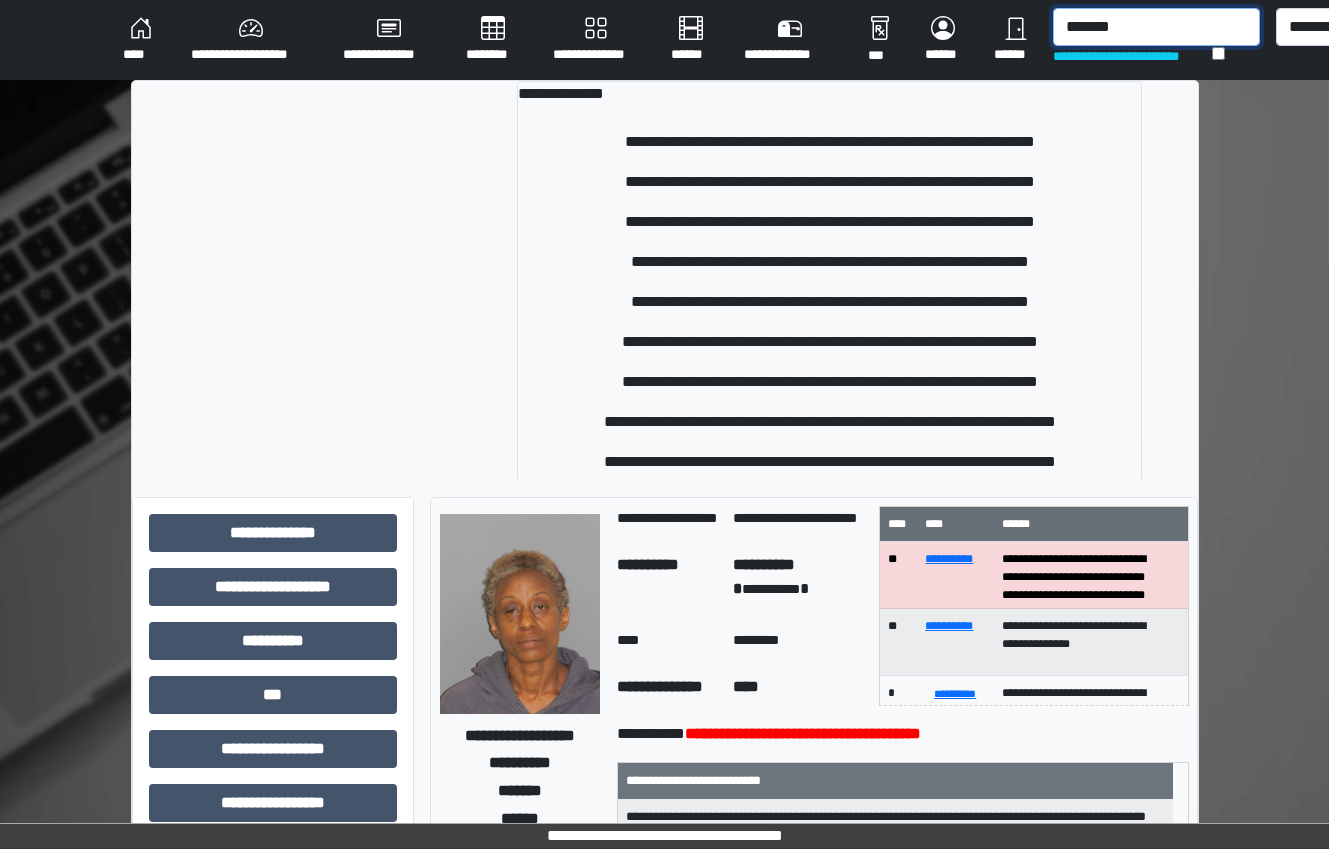 type on "*******" 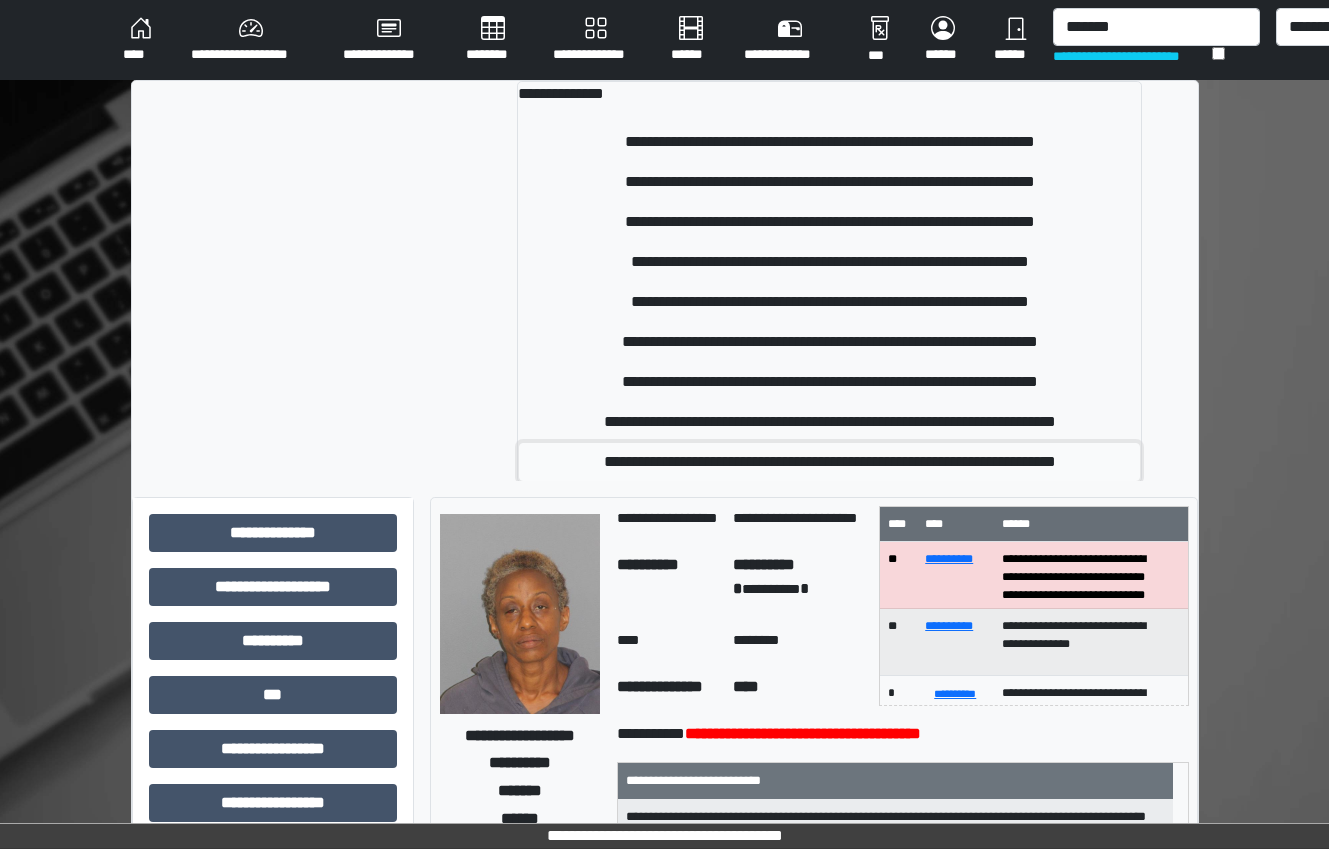 click on "**********" at bounding box center (829, 462) 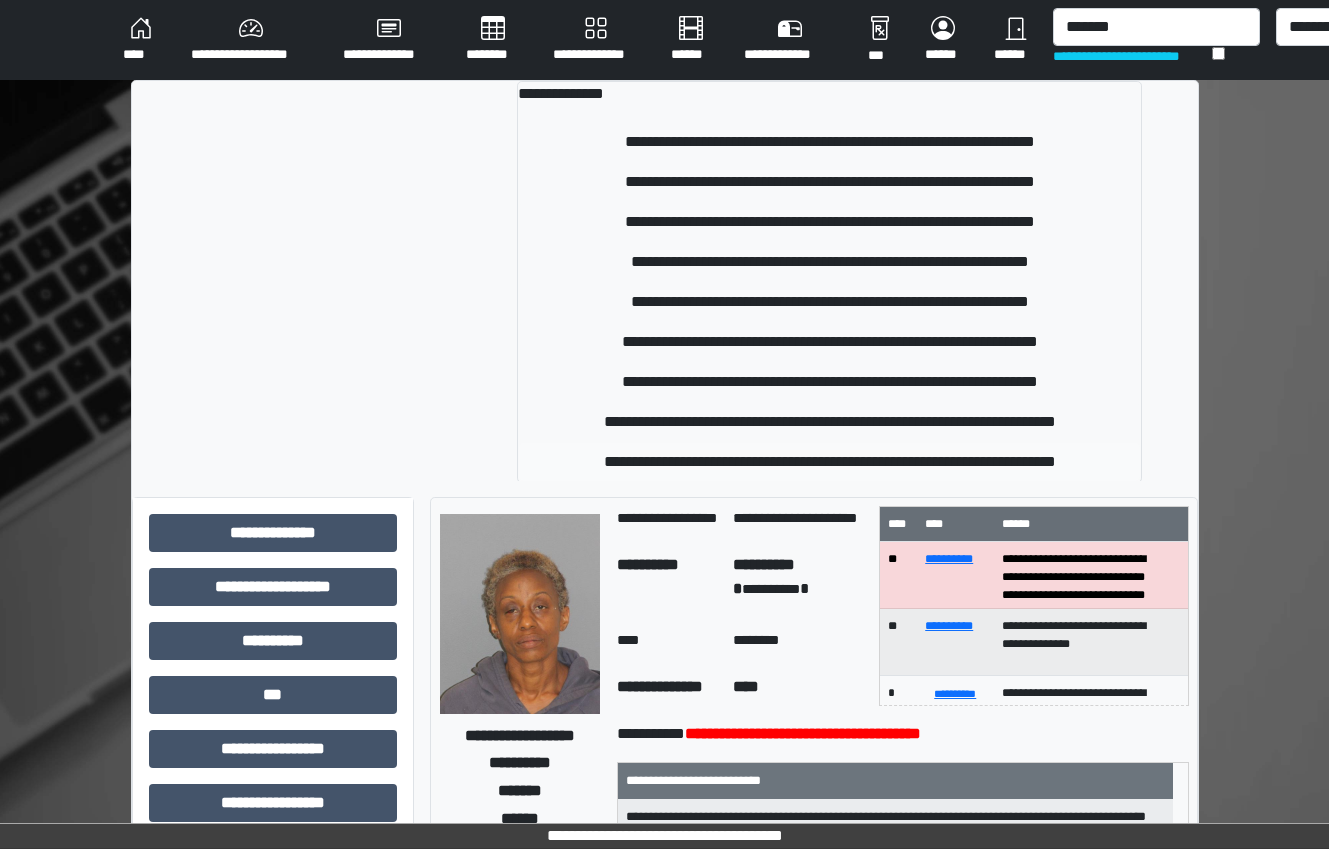 type 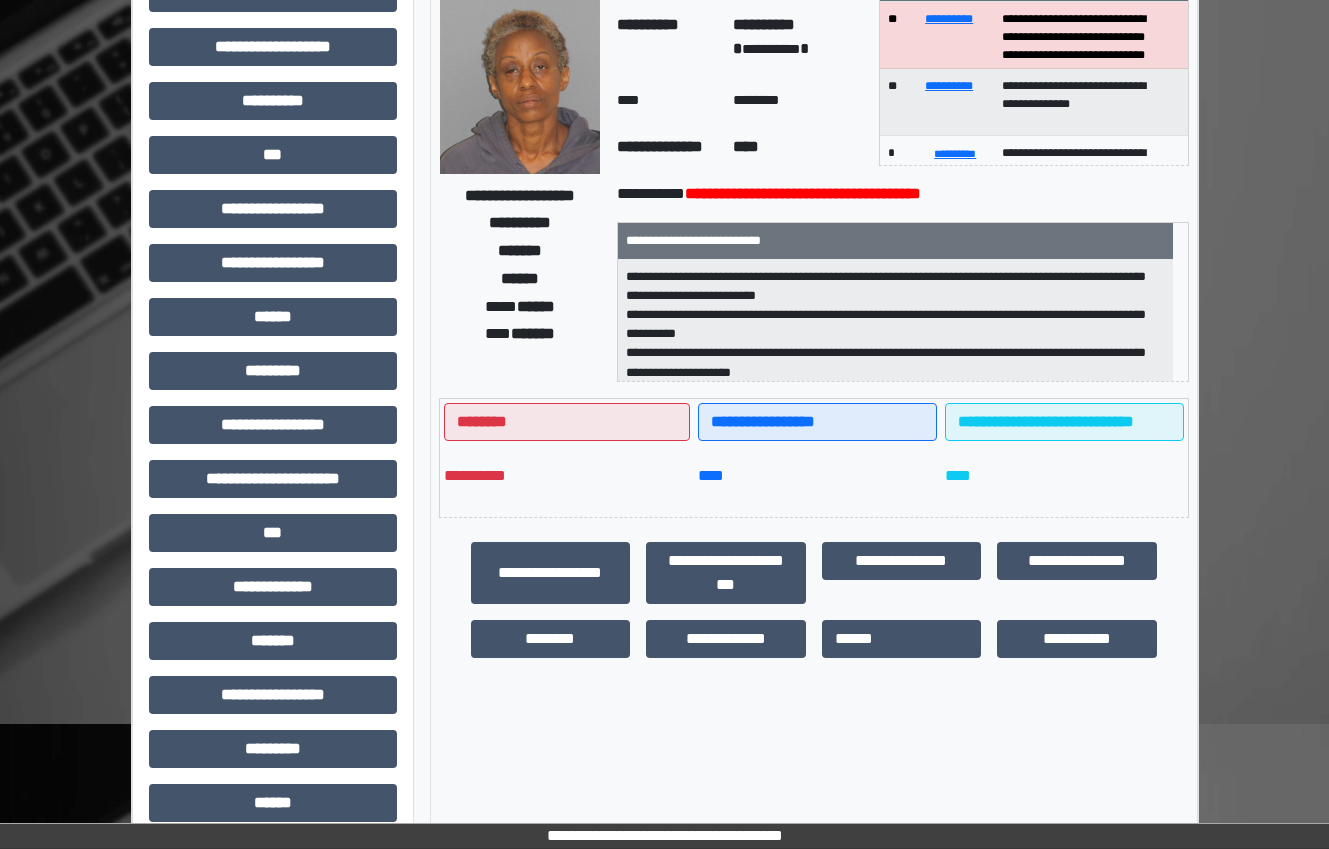 scroll, scrollTop: 325, scrollLeft: 0, axis: vertical 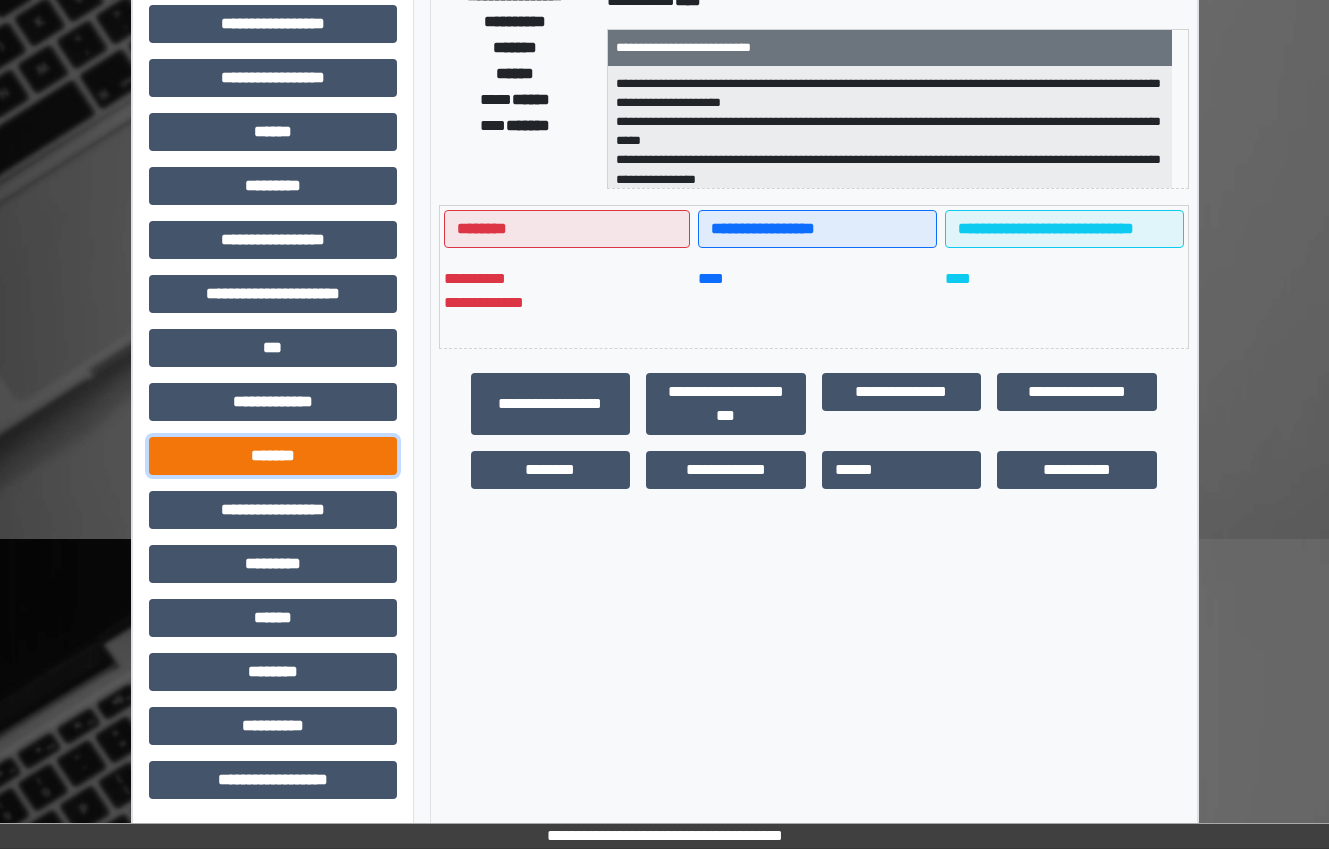 click on "*******" at bounding box center [273, 456] 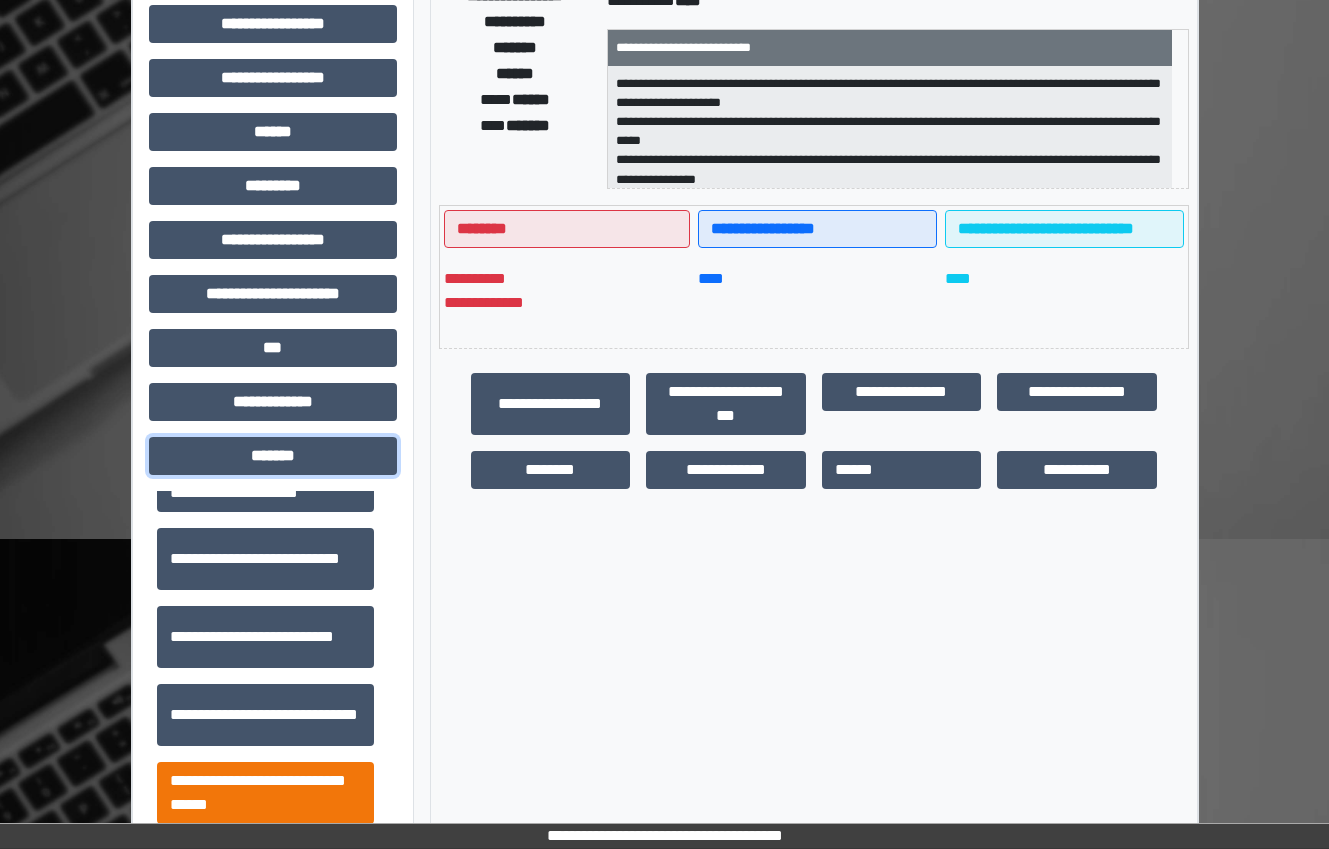 scroll, scrollTop: 600, scrollLeft: 0, axis: vertical 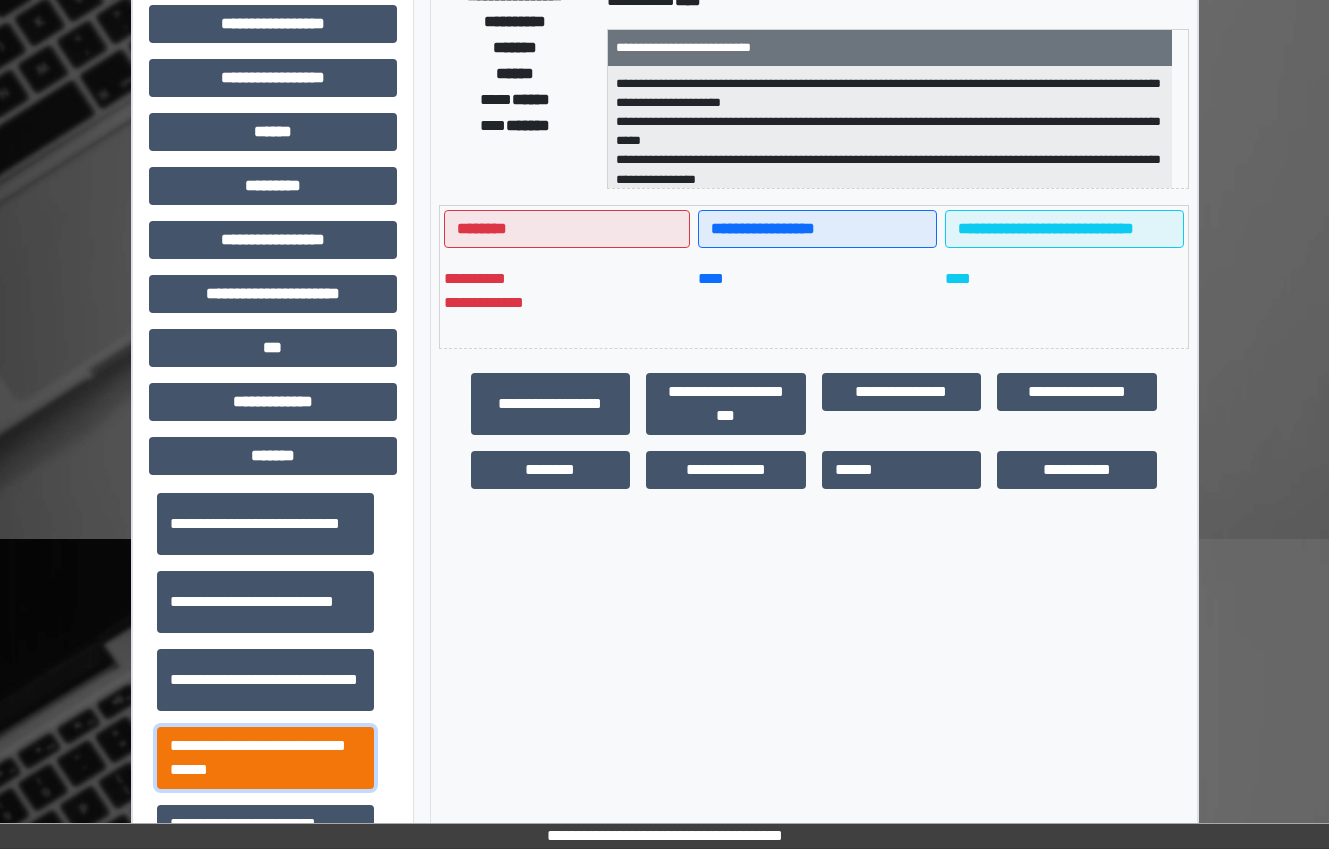 click on "**********" at bounding box center [265, 758] 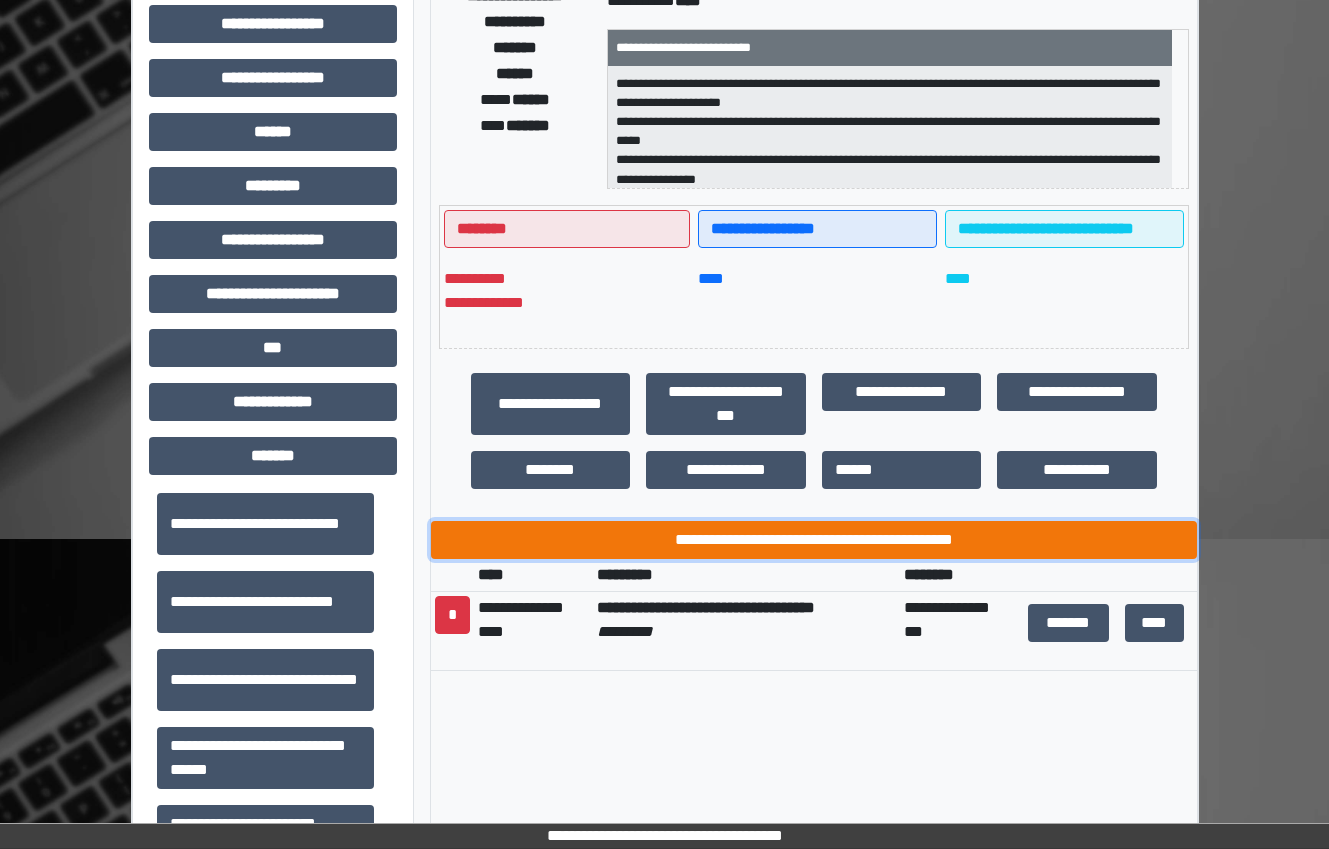 click on "**********" at bounding box center [814, 540] 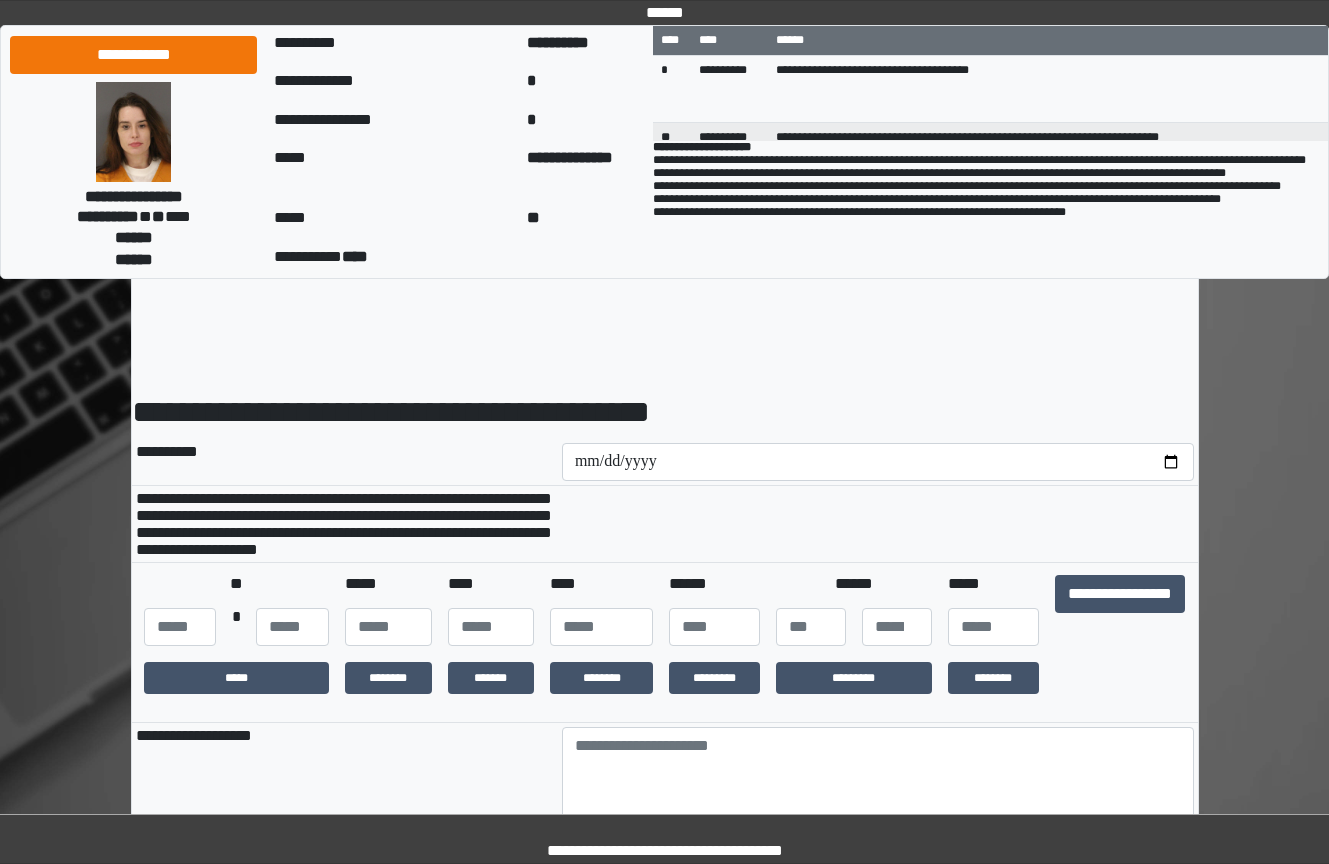 scroll, scrollTop: 0, scrollLeft: 0, axis: both 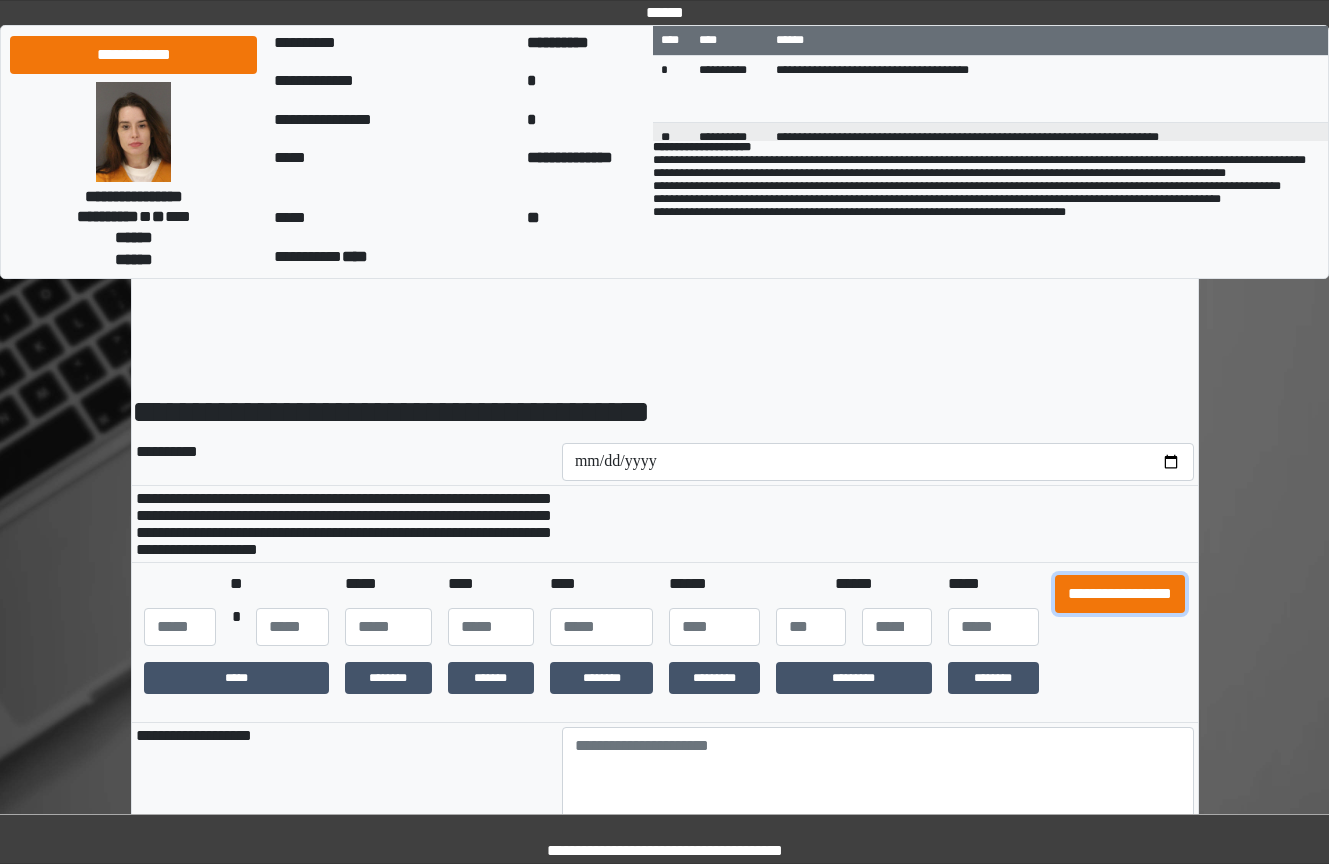click on "**********" at bounding box center (1120, 594) 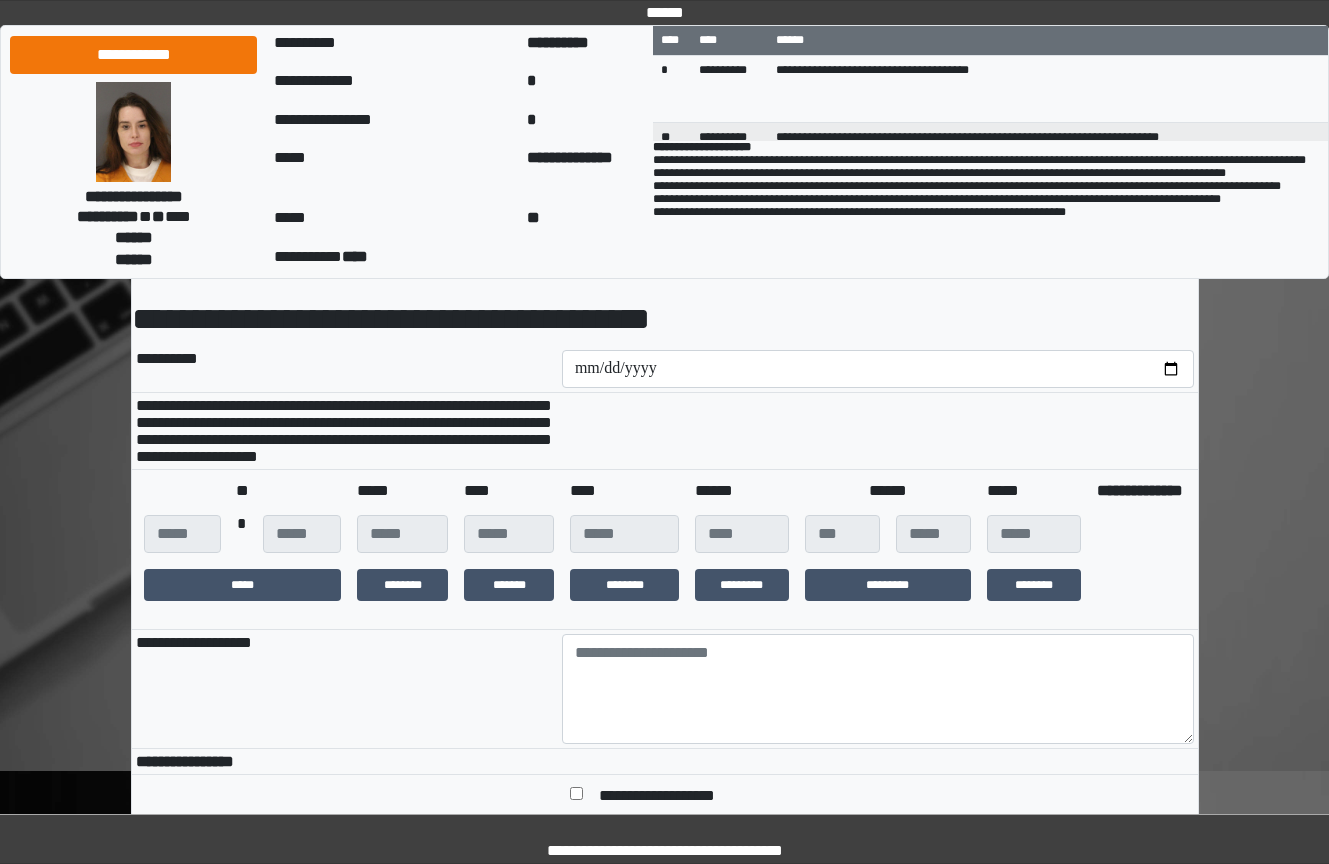 scroll, scrollTop: 200, scrollLeft: 0, axis: vertical 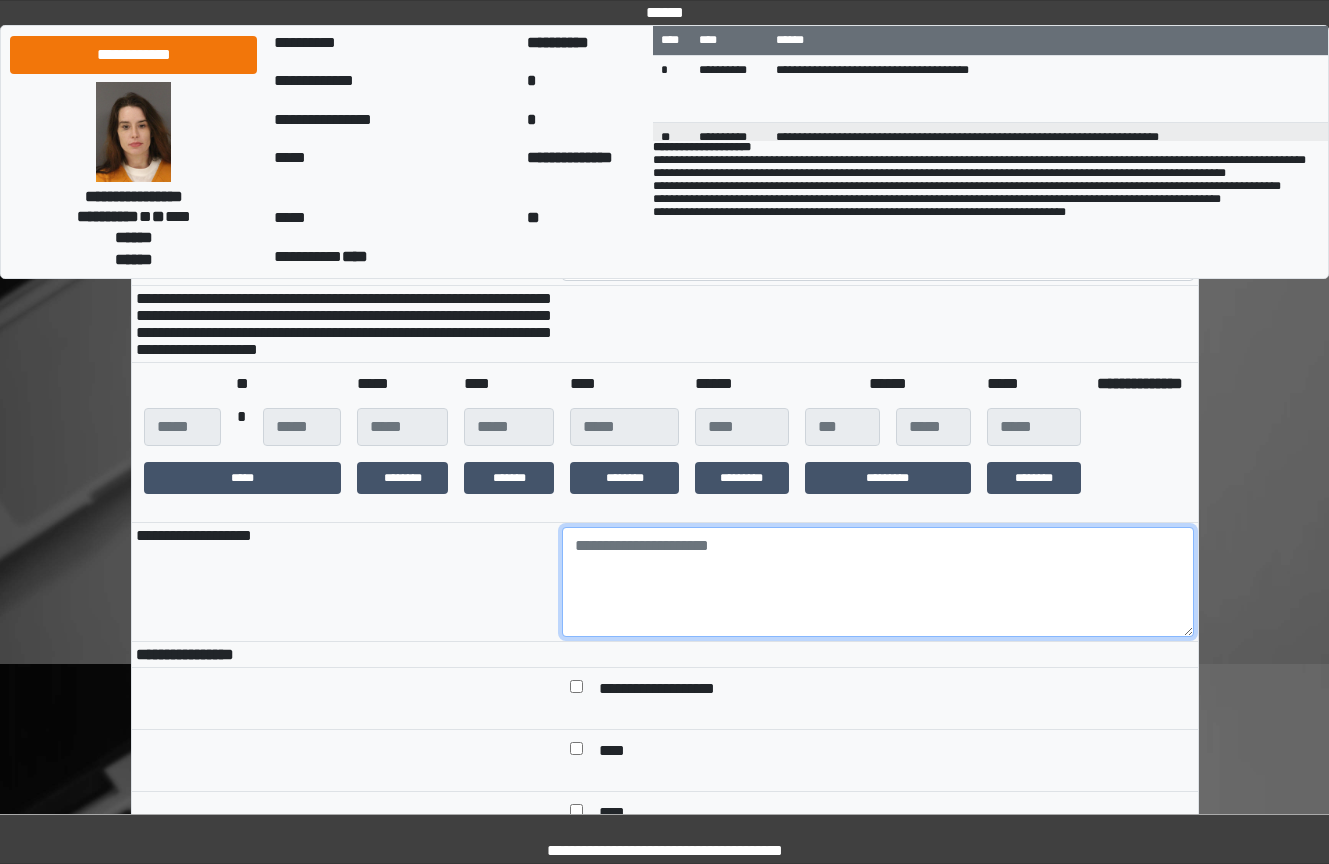 click at bounding box center [878, 582] 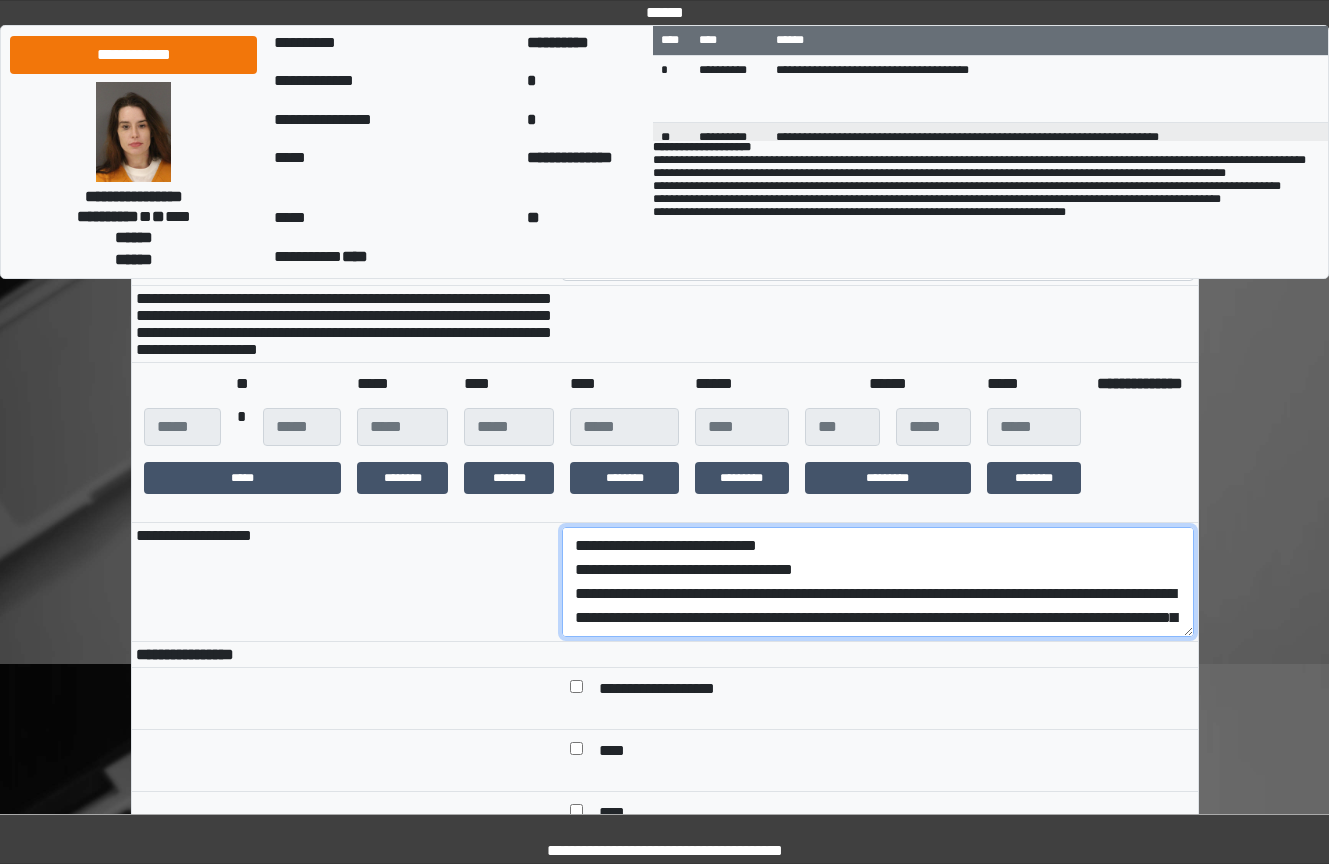 scroll, scrollTop: 185, scrollLeft: 0, axis: vertical 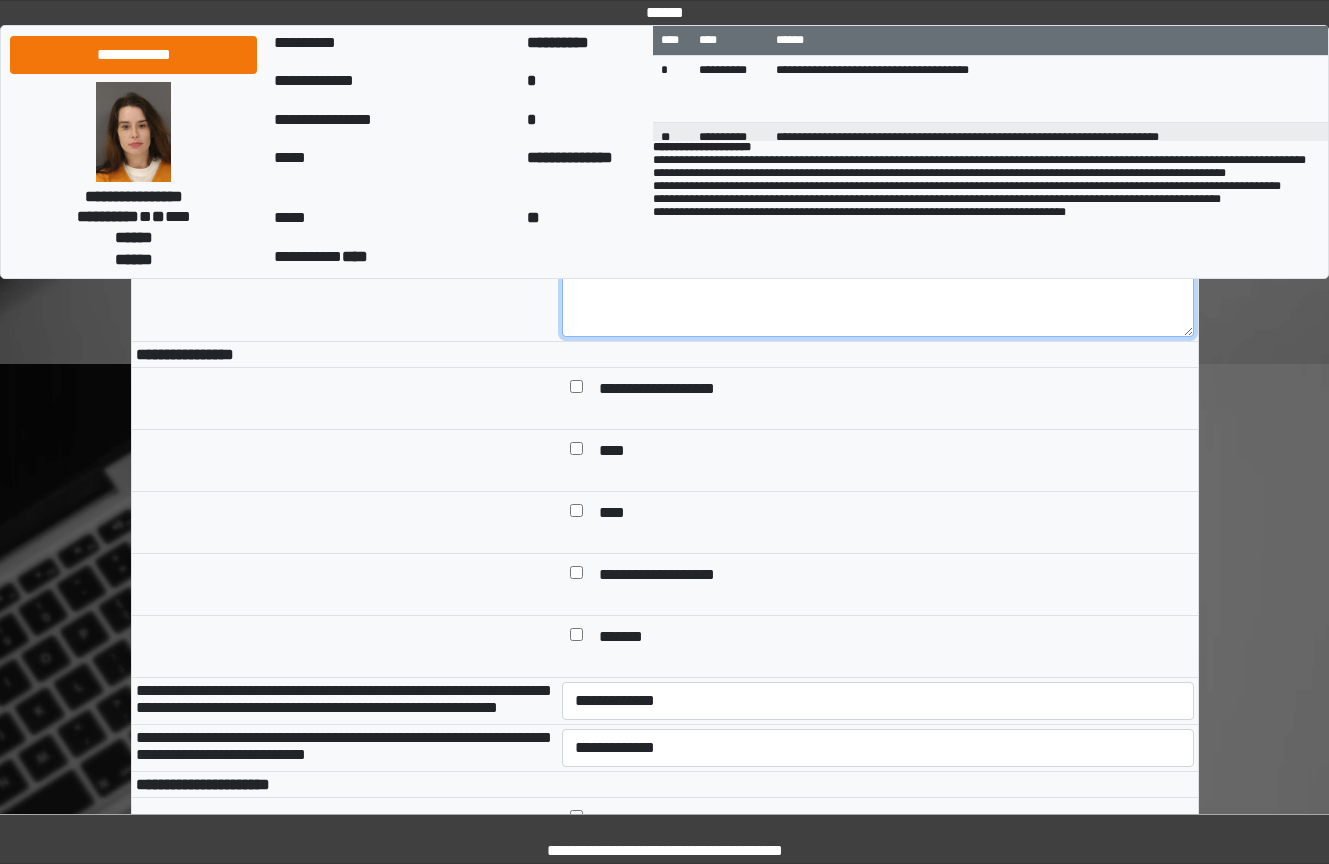 type on "**********" 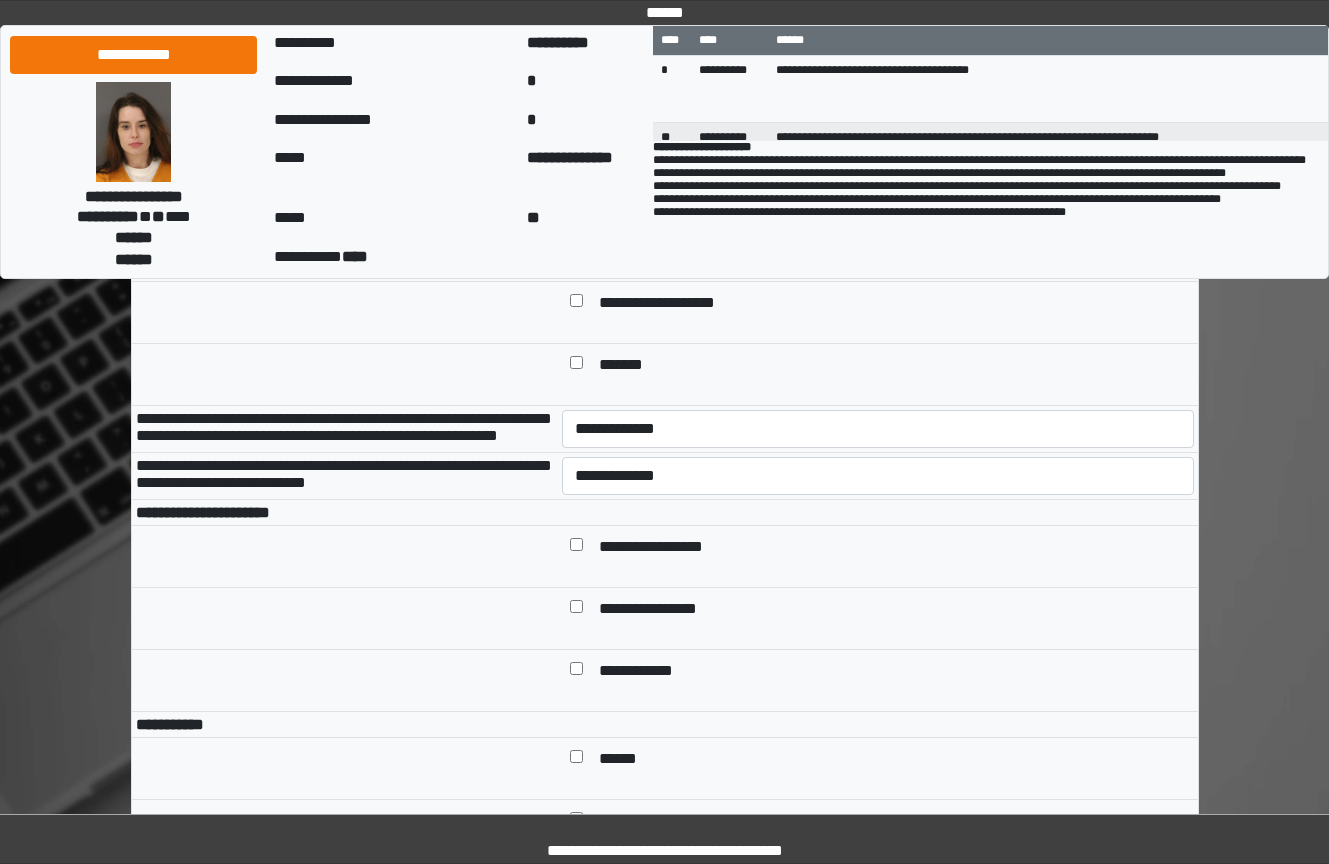 scroll, scrollTop: 800, scrollLeft: 0, axis: vertical 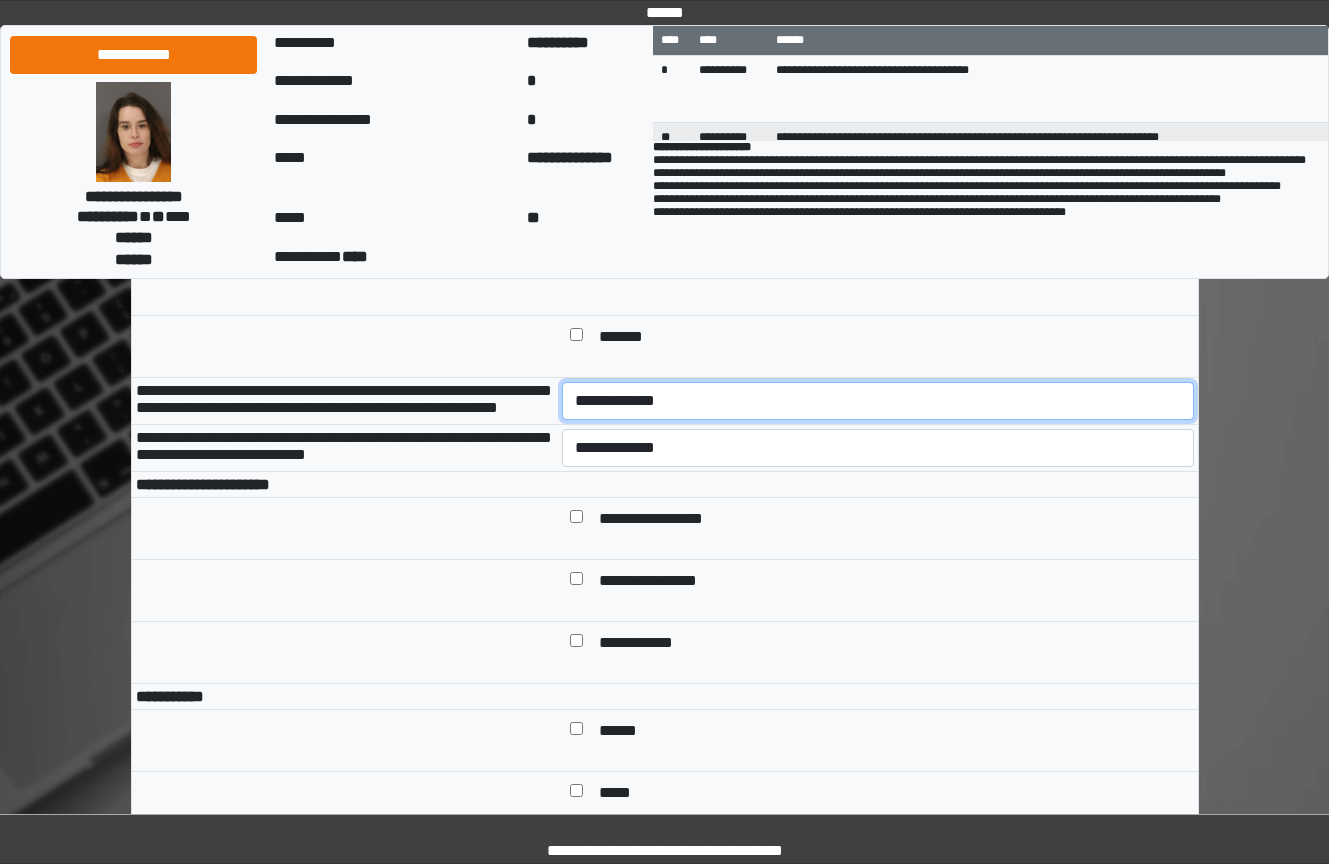 click on "**********" at bounding box center (878, 401) 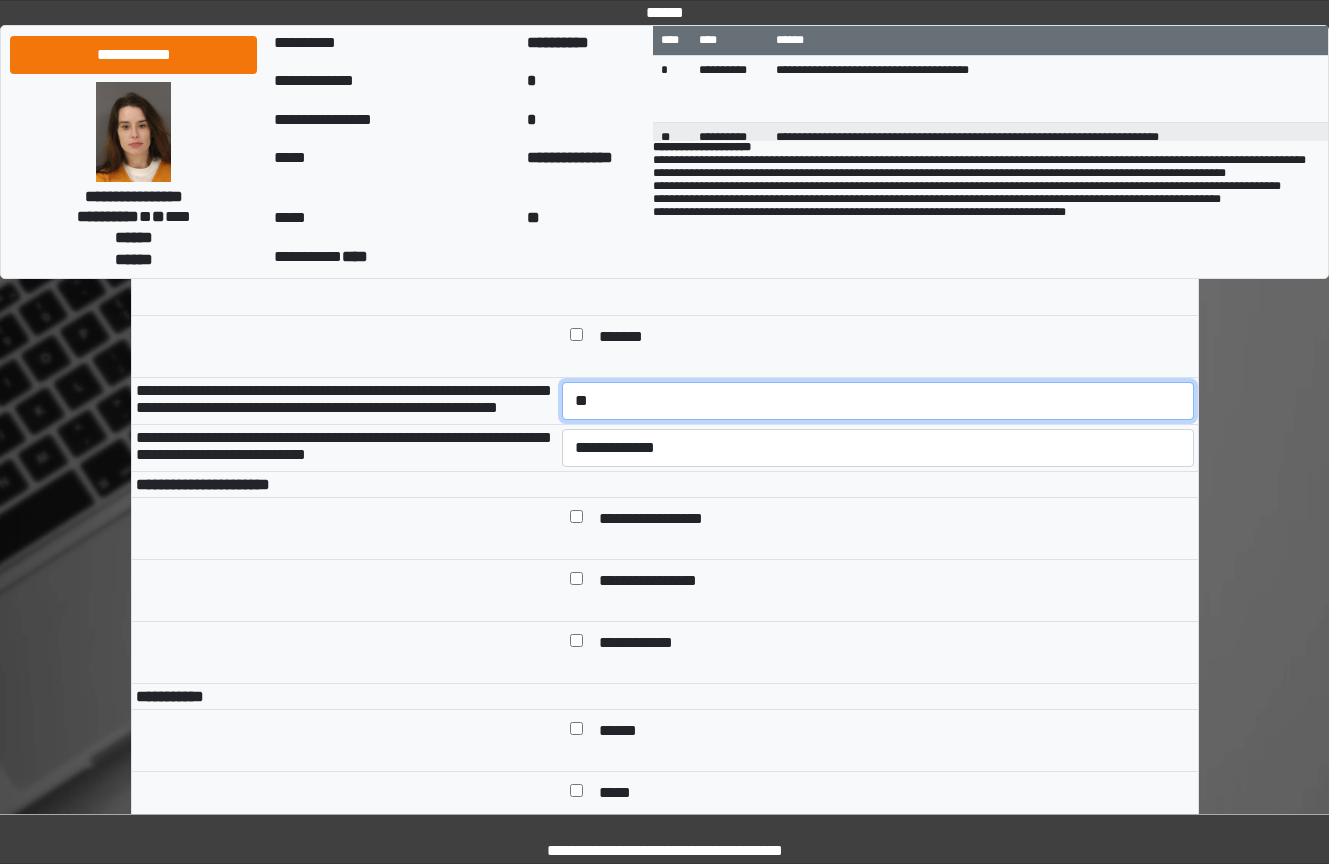 click on "**********" at bounding box center [878, 401] 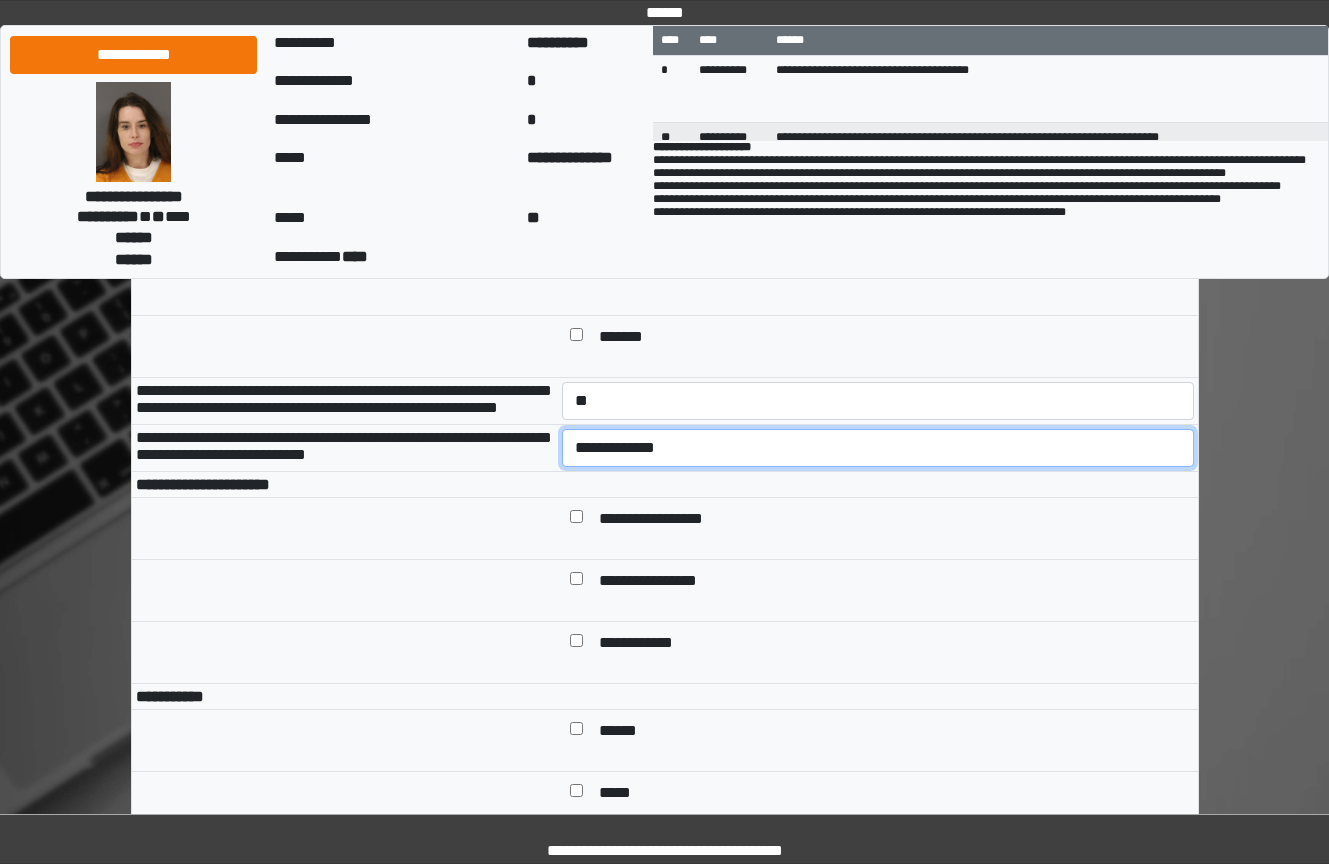 click on "**********" at bounding box center [878, 448] 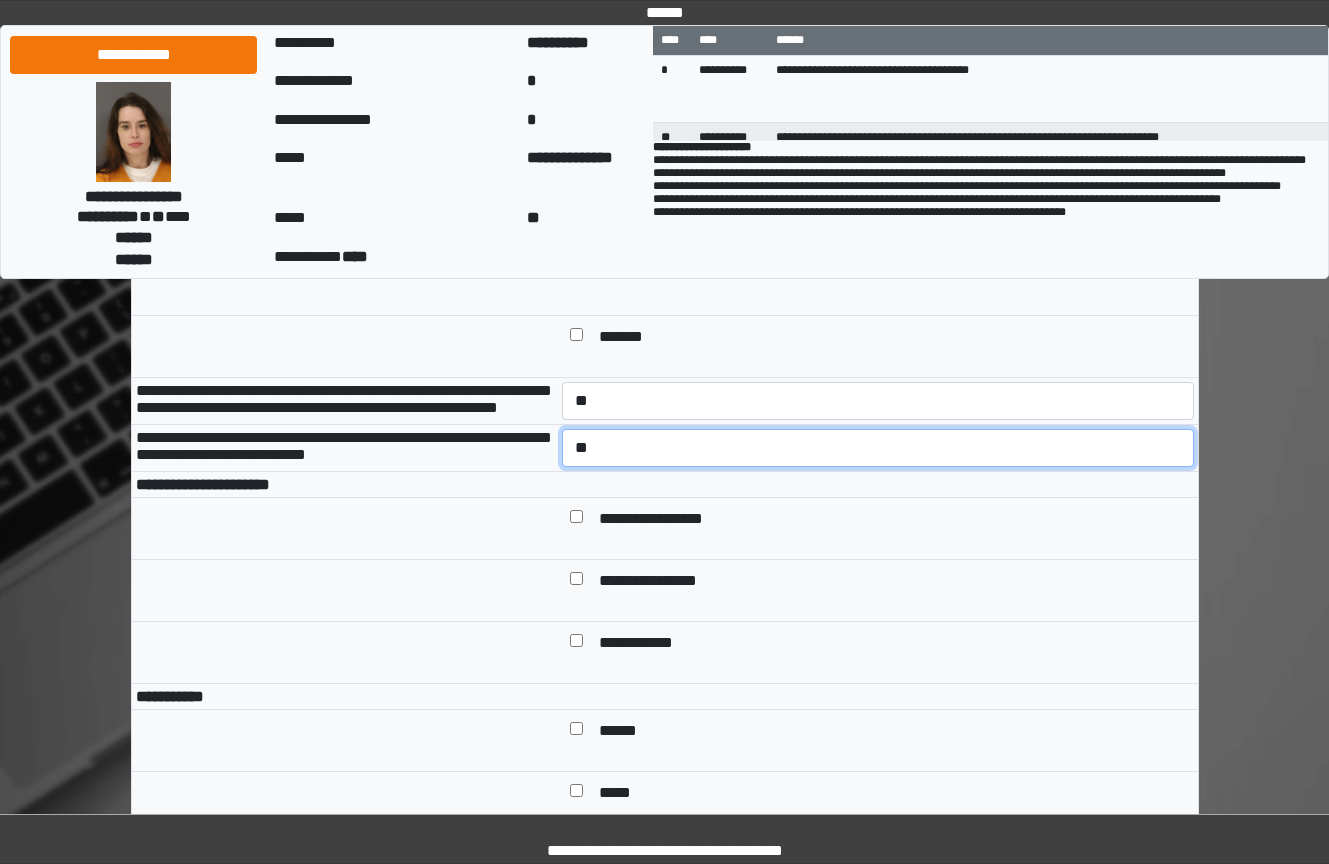 click on "**********" at bounding box center (878, 448) 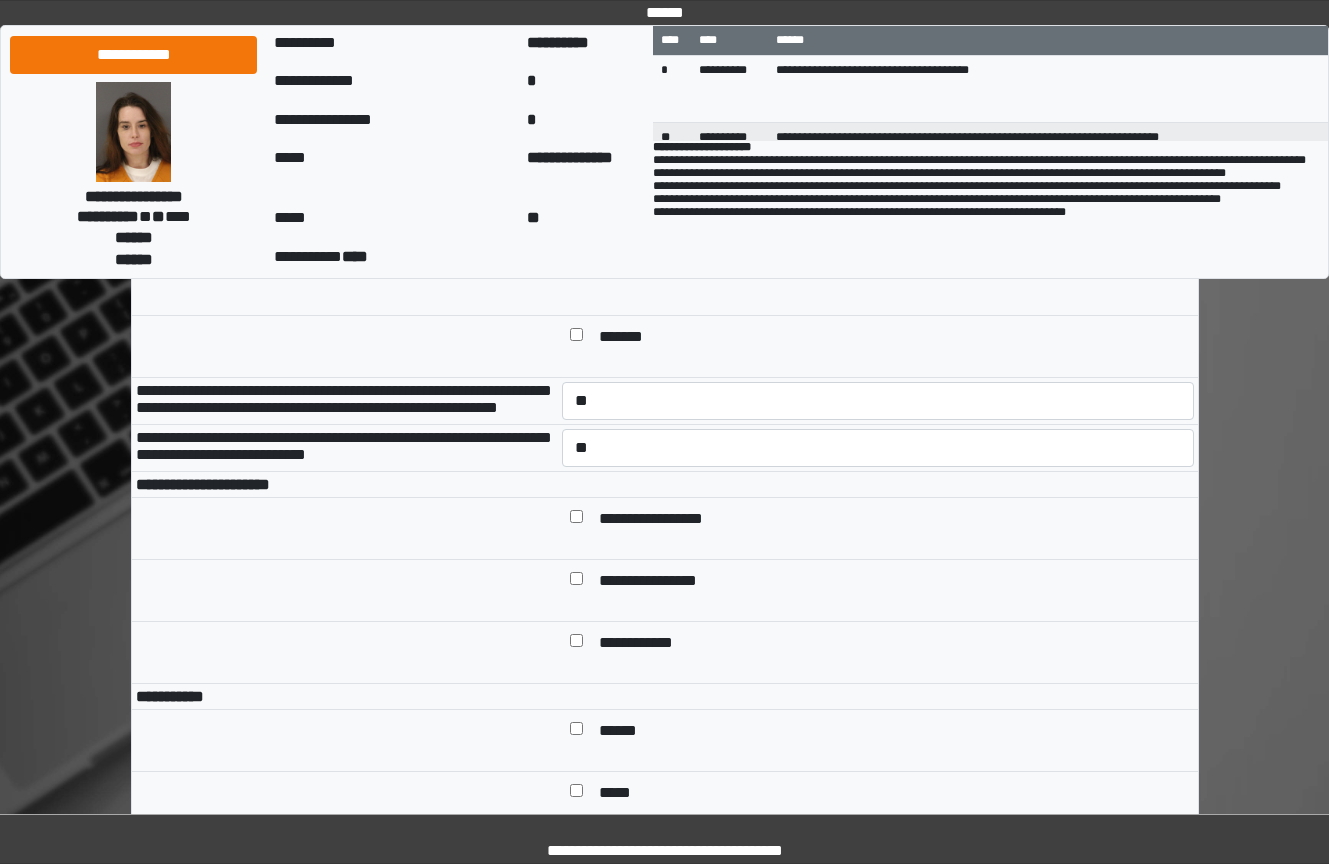click on "**********" at bounding box center (666, 520) 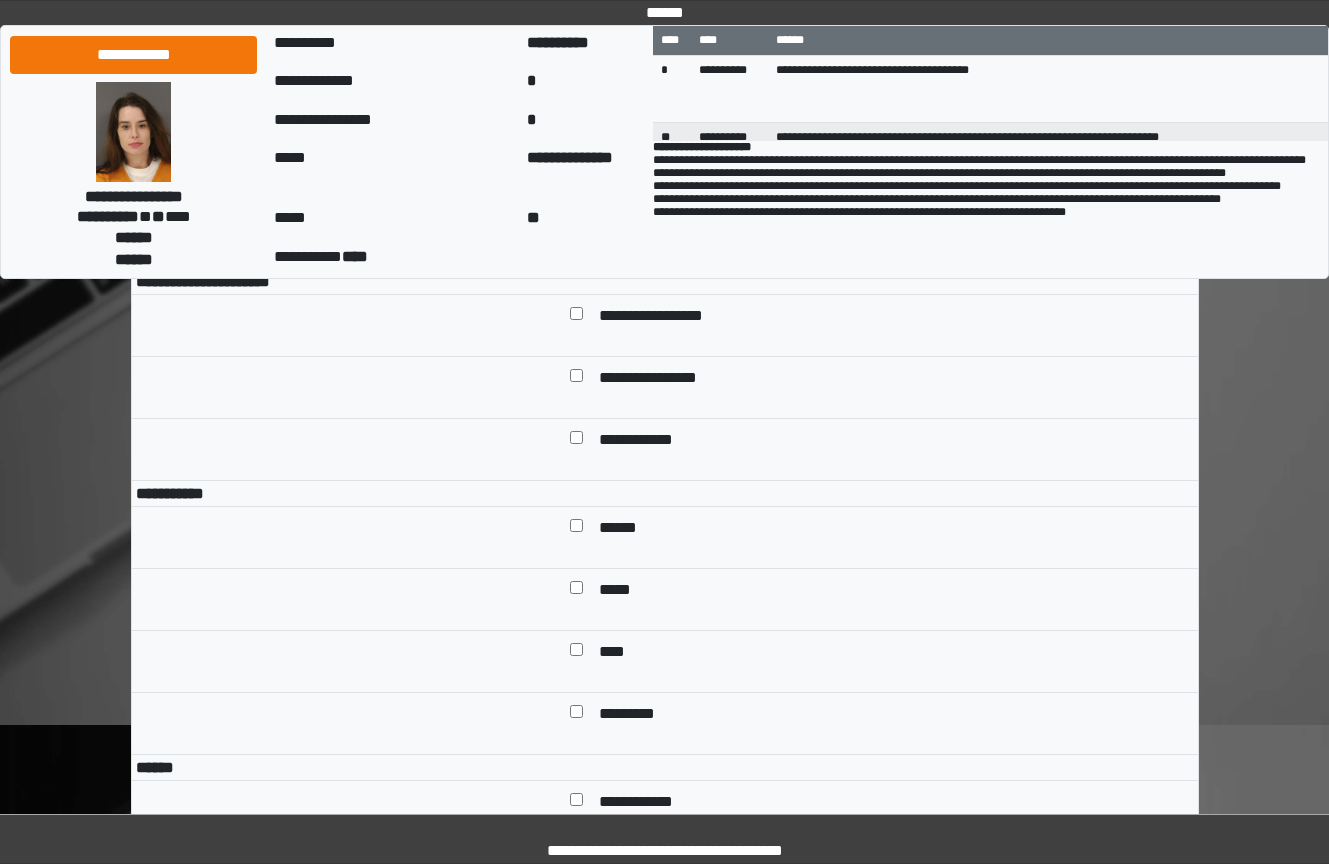 scroll, scrollTop: 1300, scrollLeft: 0, axis: vertical 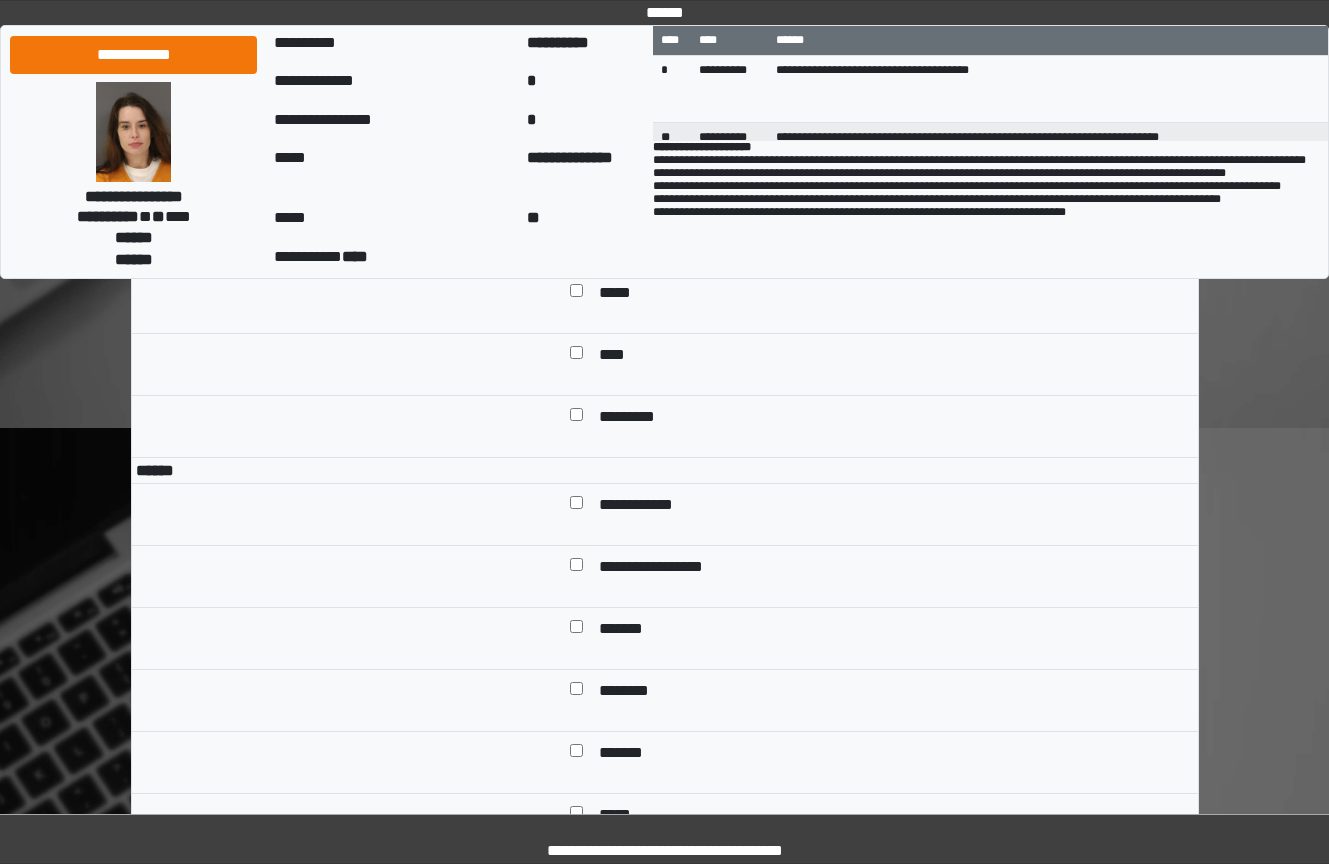 click on "******" at bounding box center (625, 232) 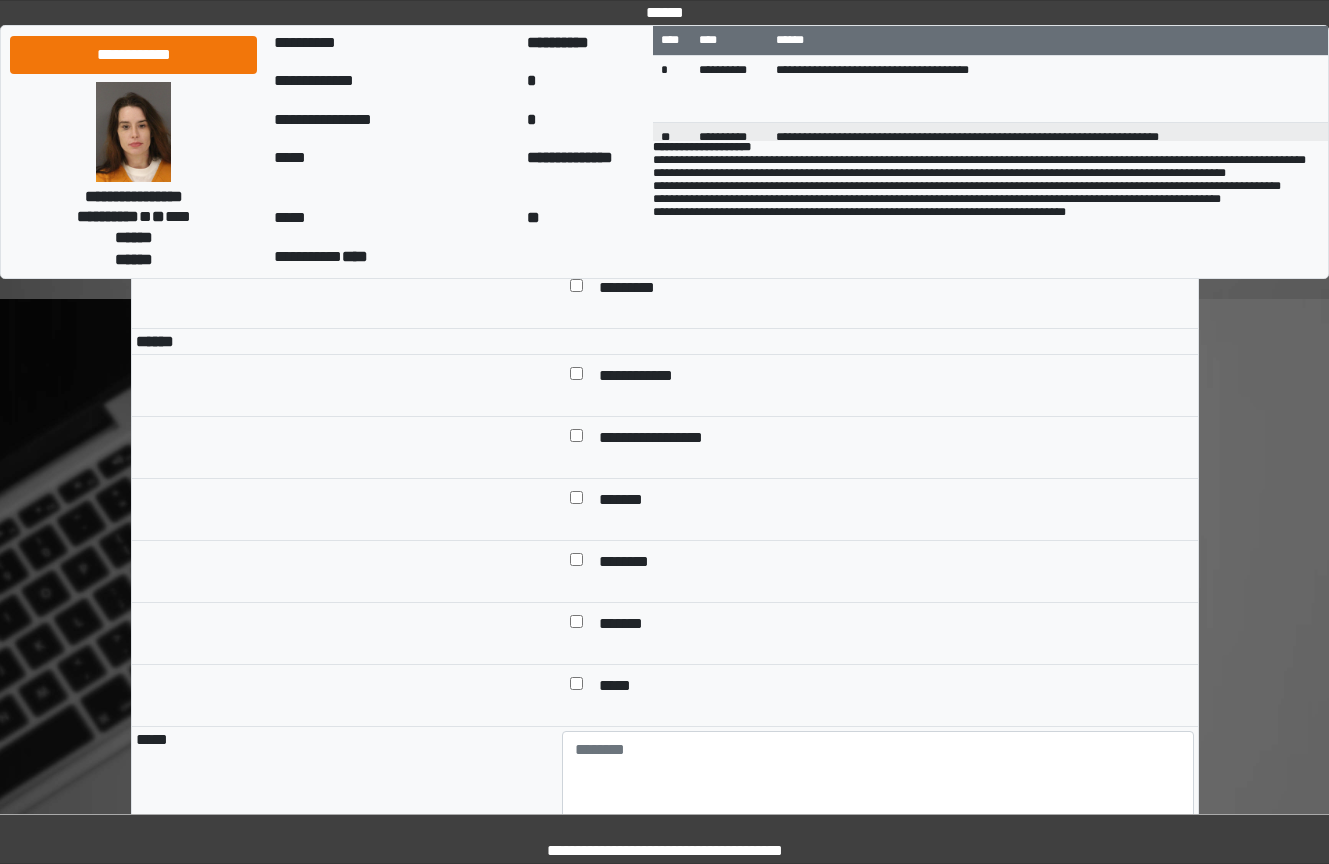 scroll, scrollTop: 1600, scrollLeft: 0, axis: vertical 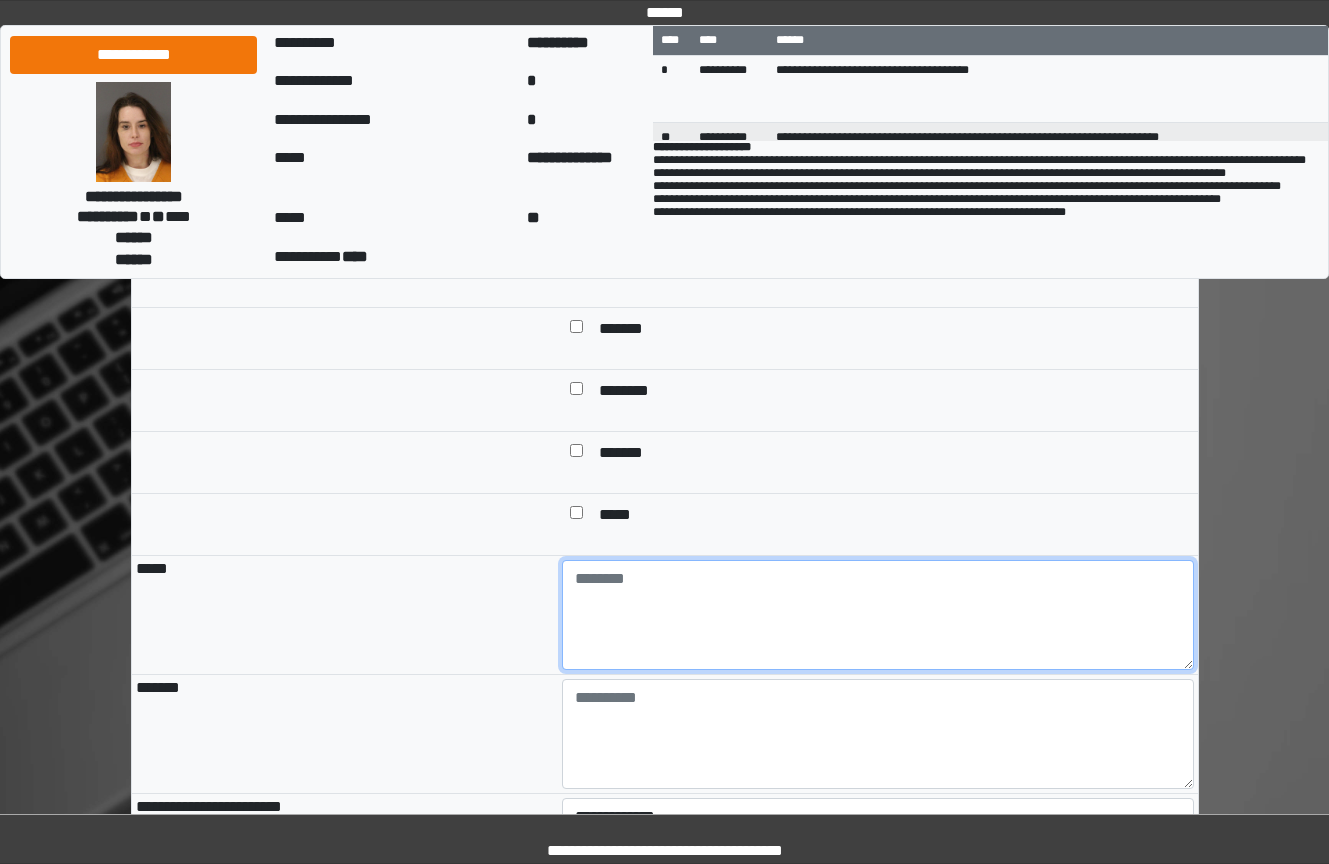 click at bounding box center [878, 615] 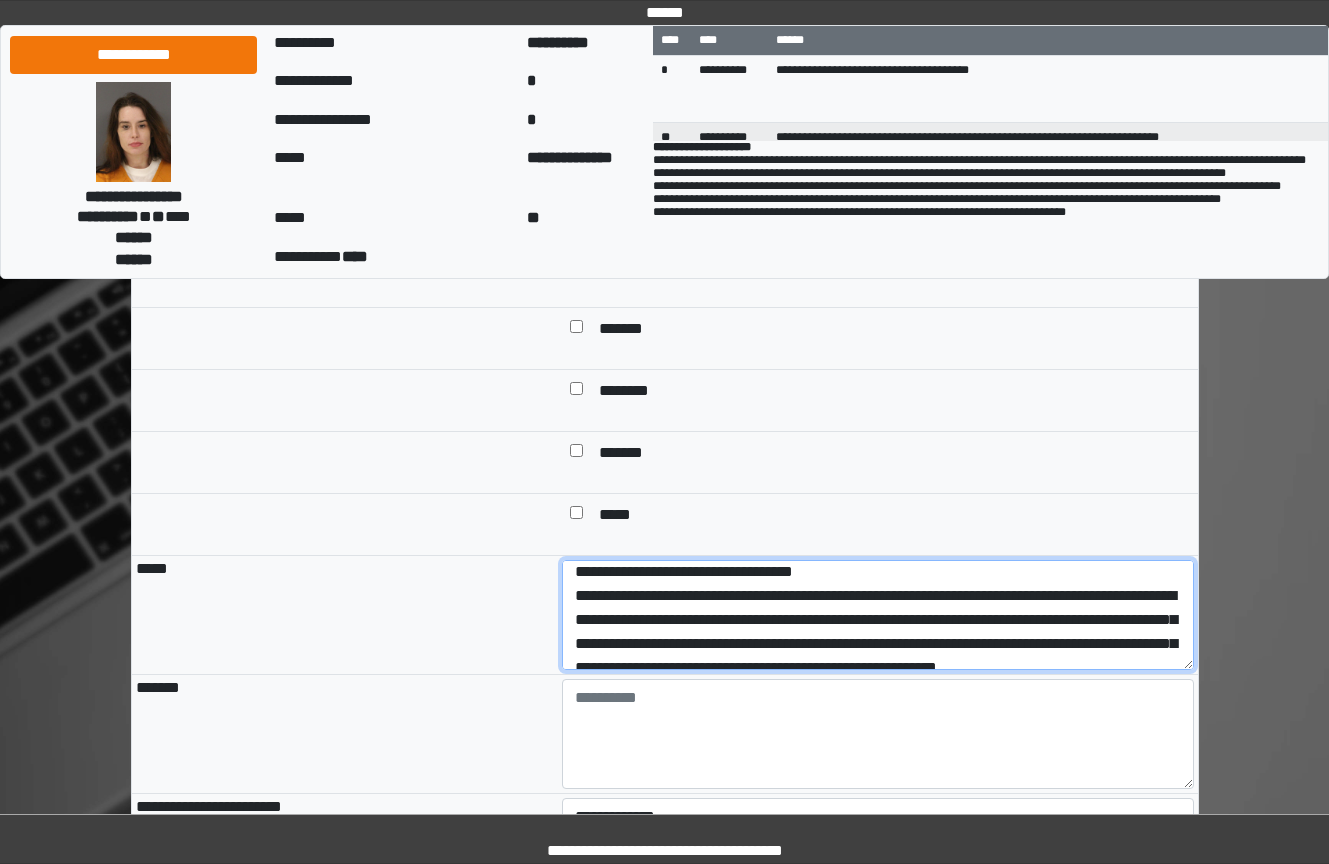 scroll, scrollTop: 0, scrollLeft: 0, axis: both 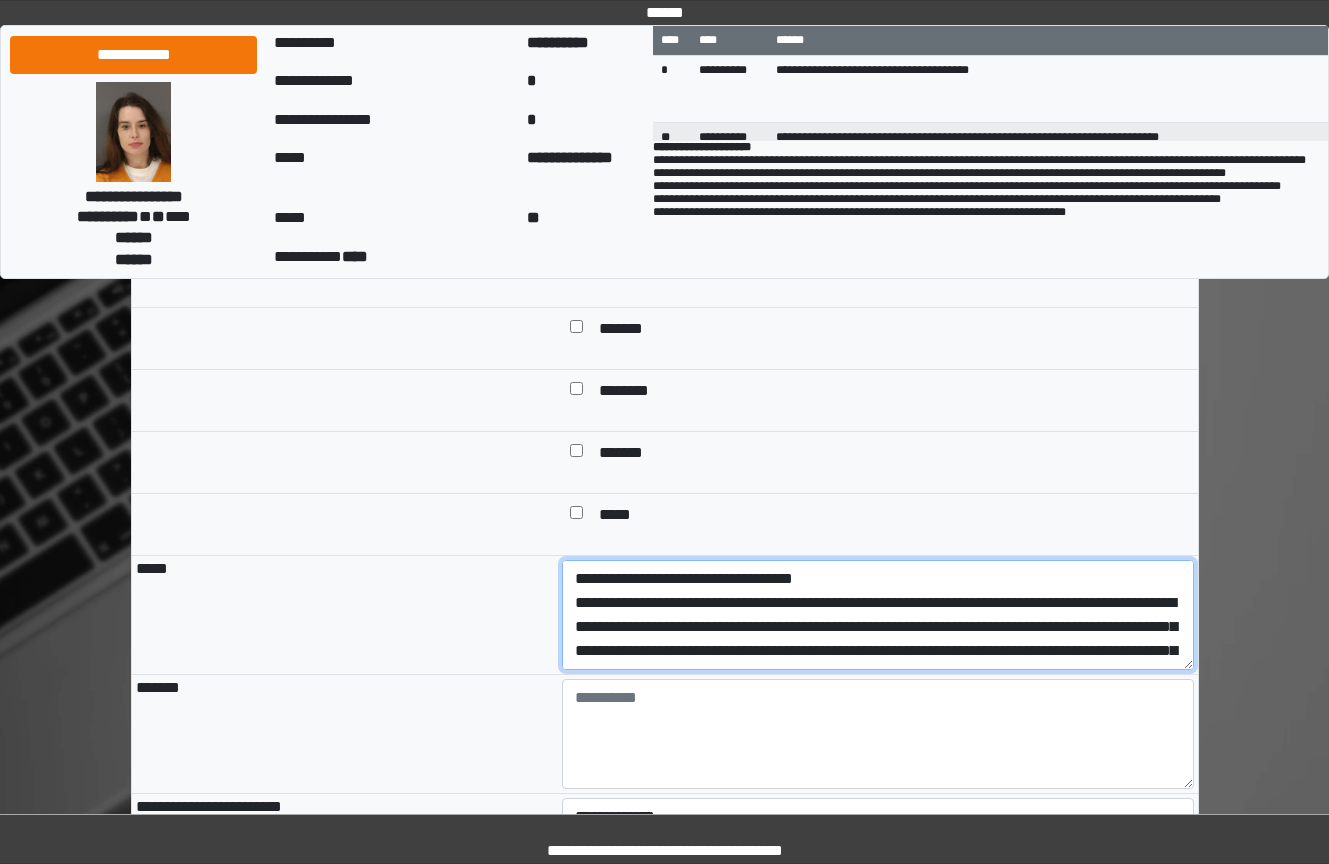 drag, startPoint x: 966, startPoint y: 743, endPoint x: 535, endPoint y: 686, distance: 434.7528 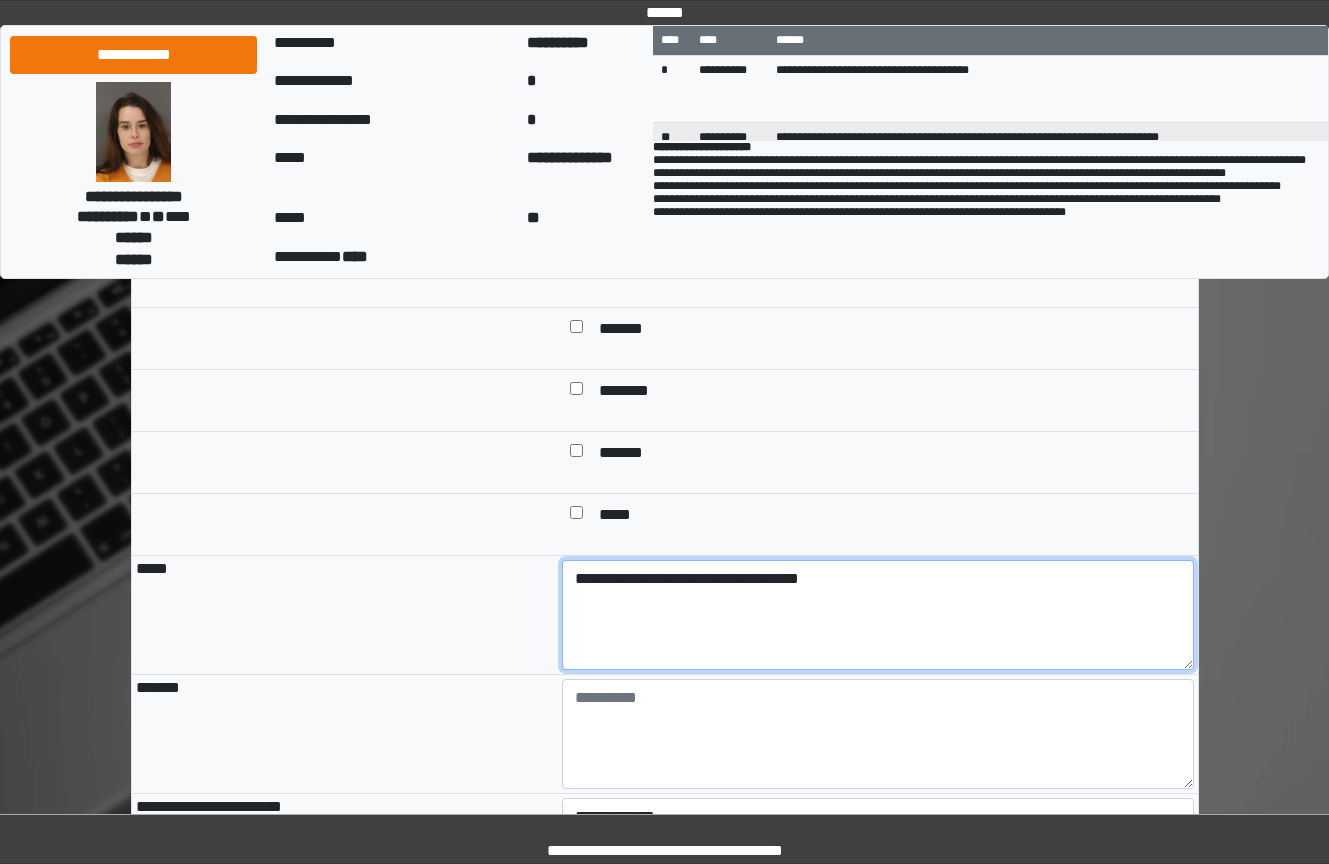 type on "**********" 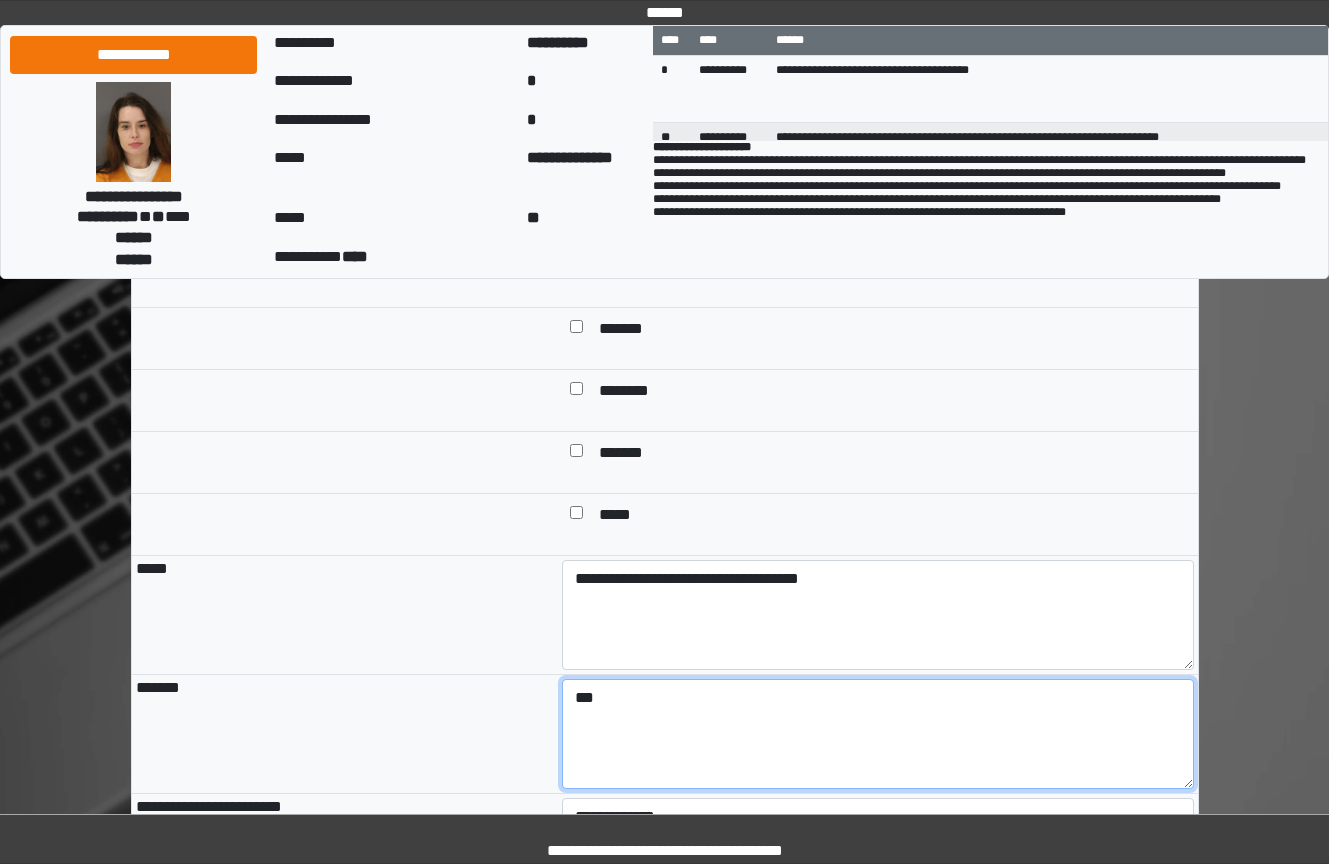 type on "***" 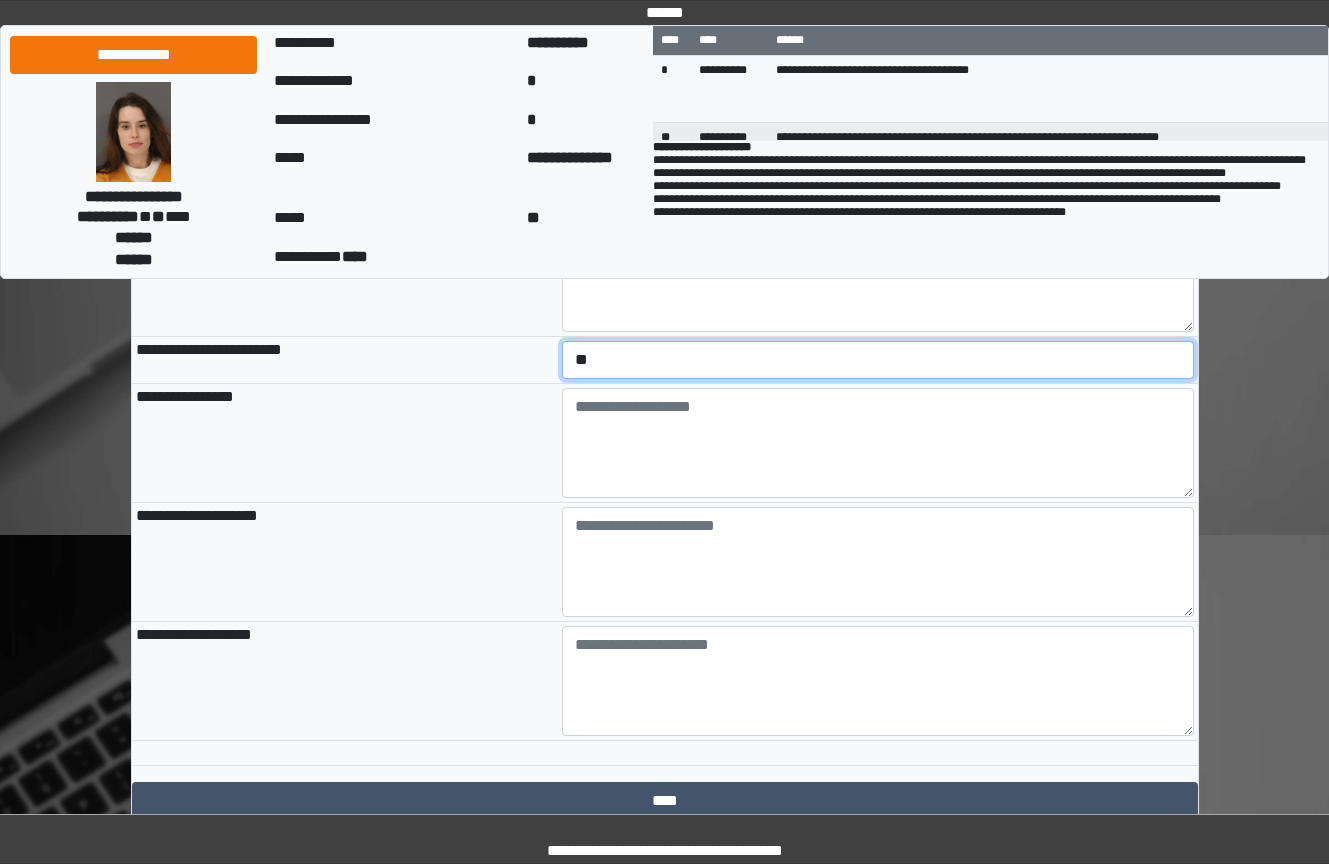 scroll, scrollTop: 2071, scrollLeft: 0, axis: vertical 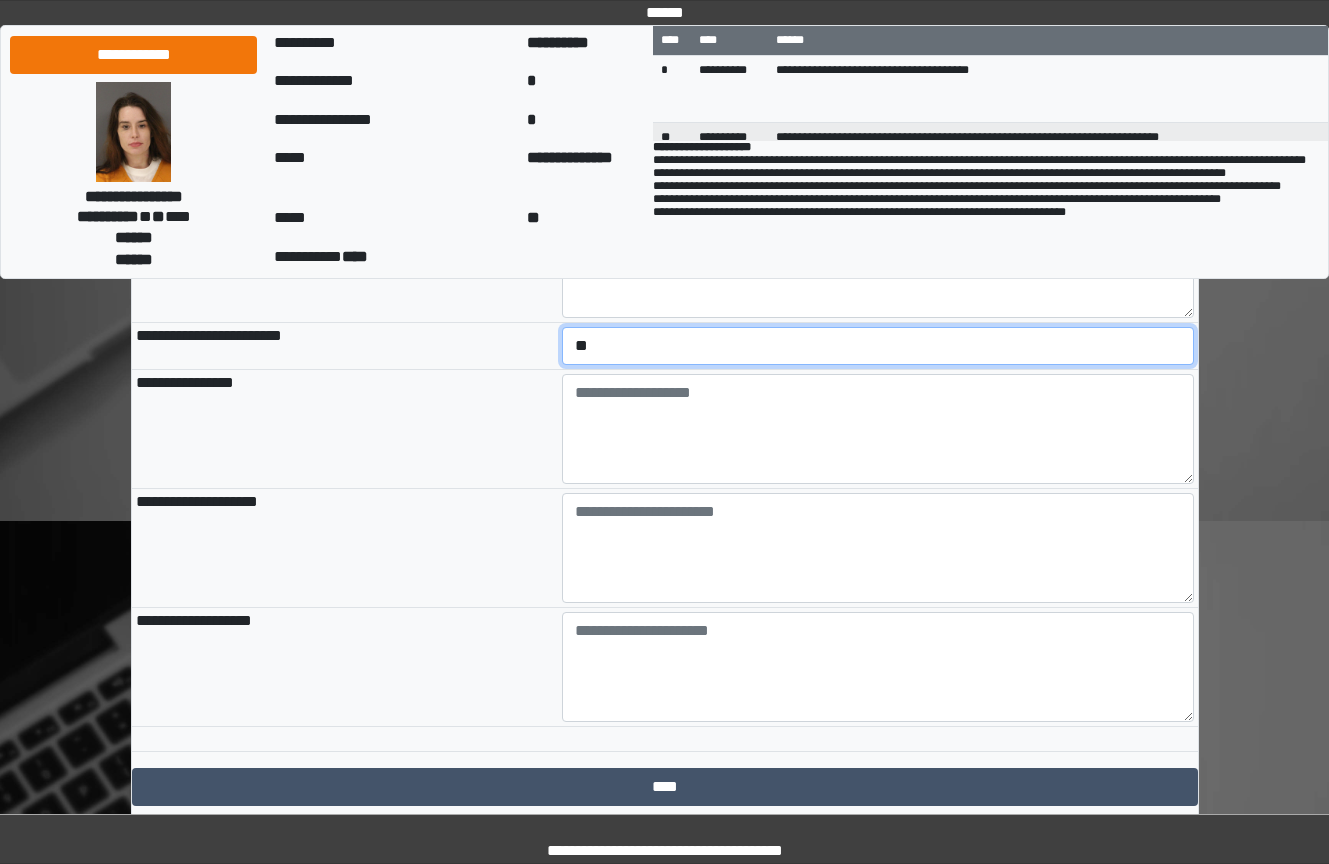 select on "*" 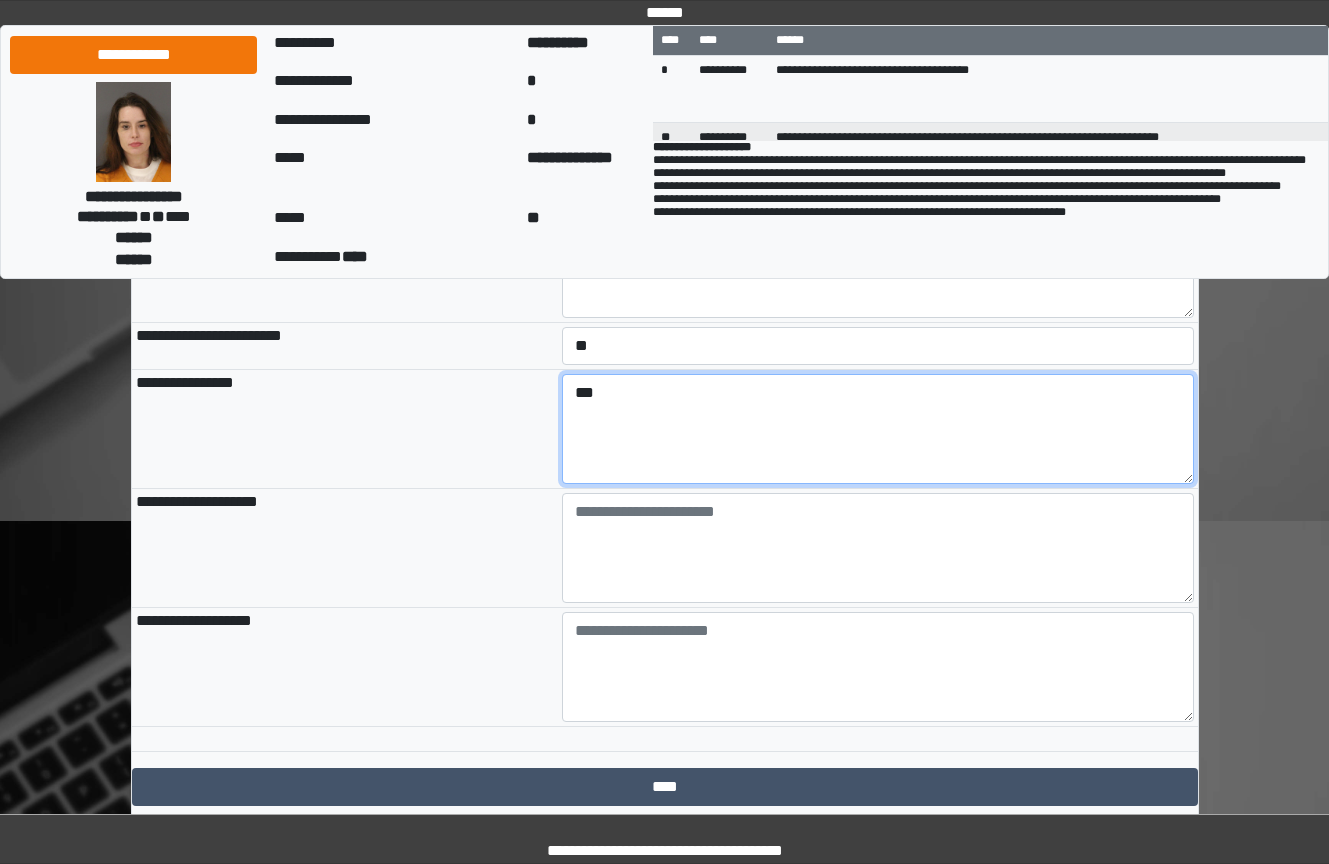 type on "***" 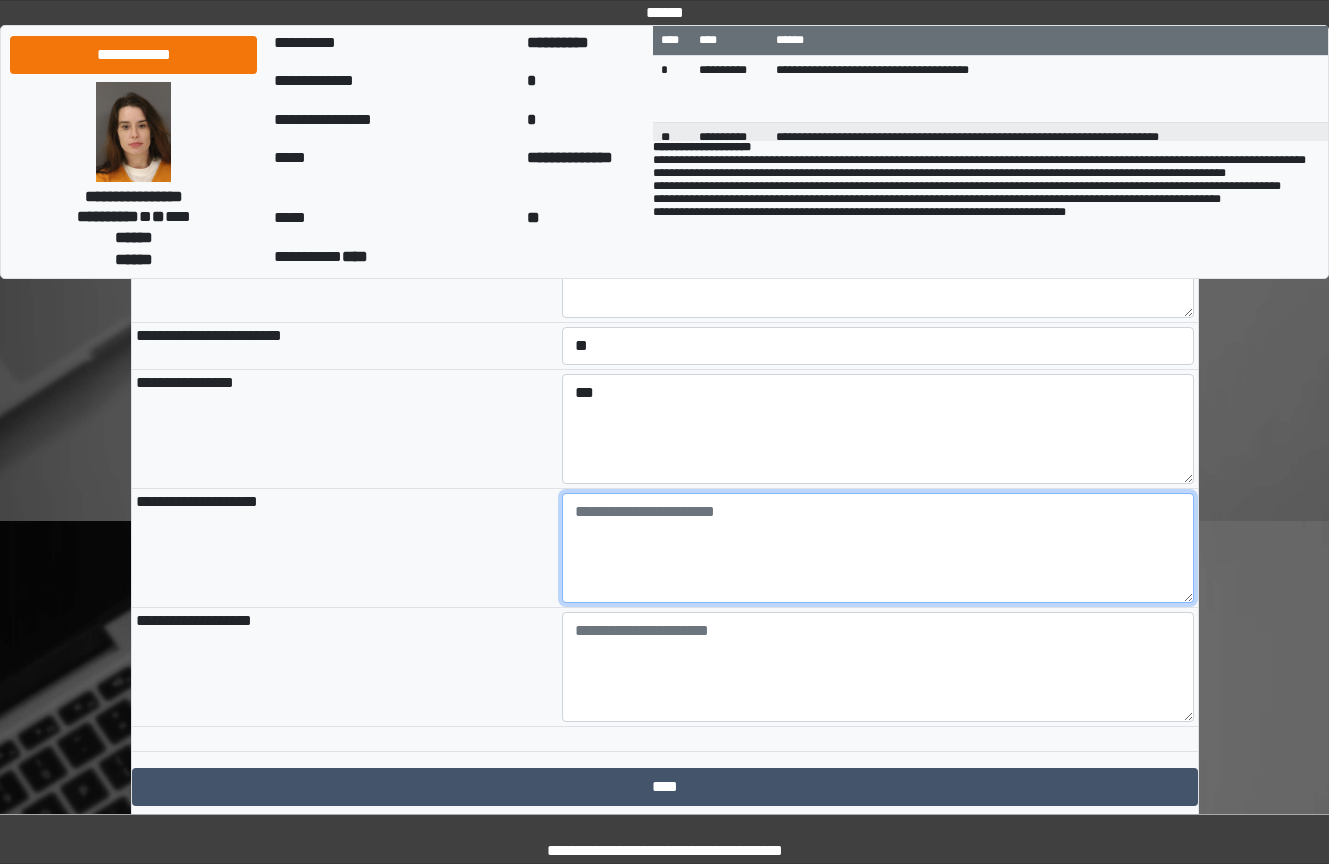 paste on "**********" 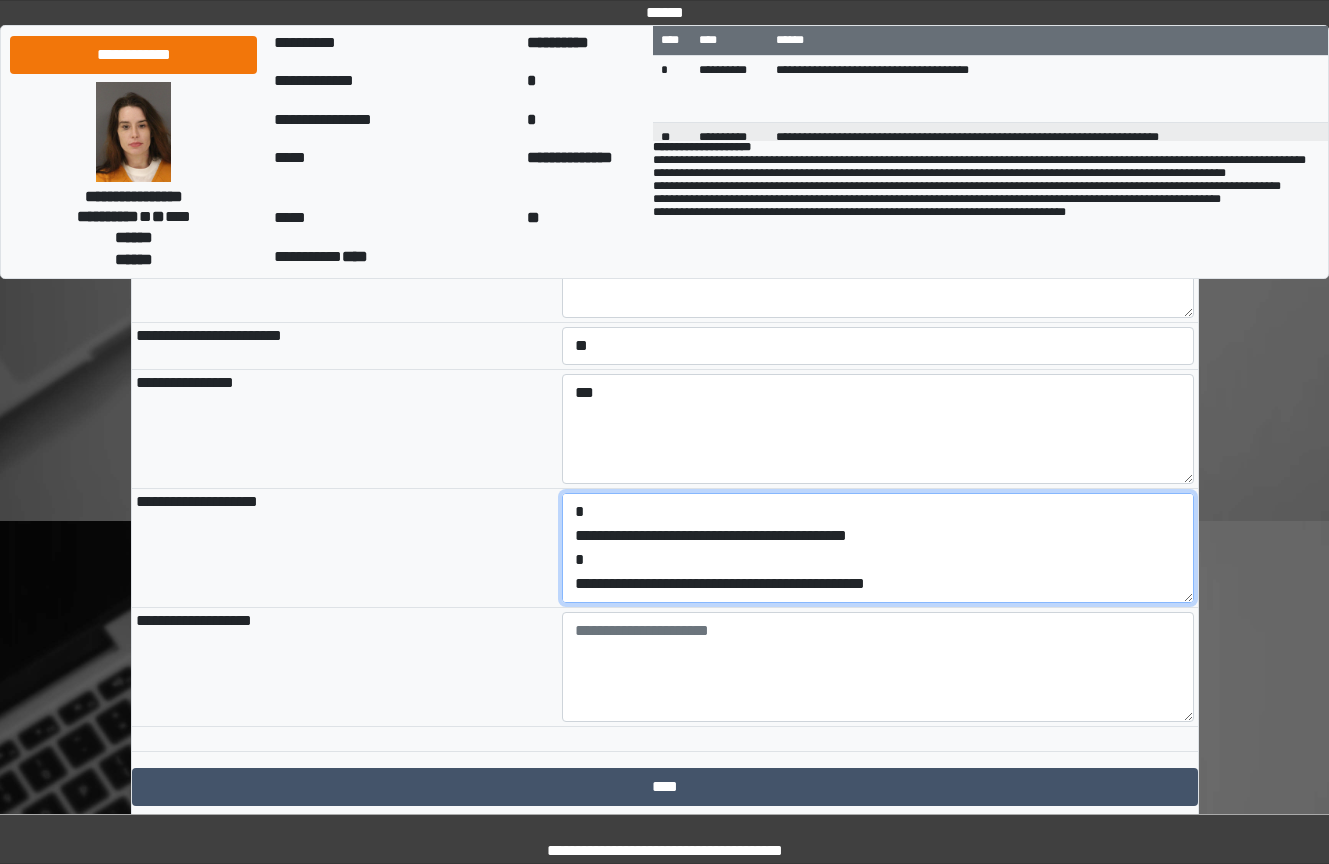 scroll, scrollTop: 120, scrollLeft: 0, axis: vertical 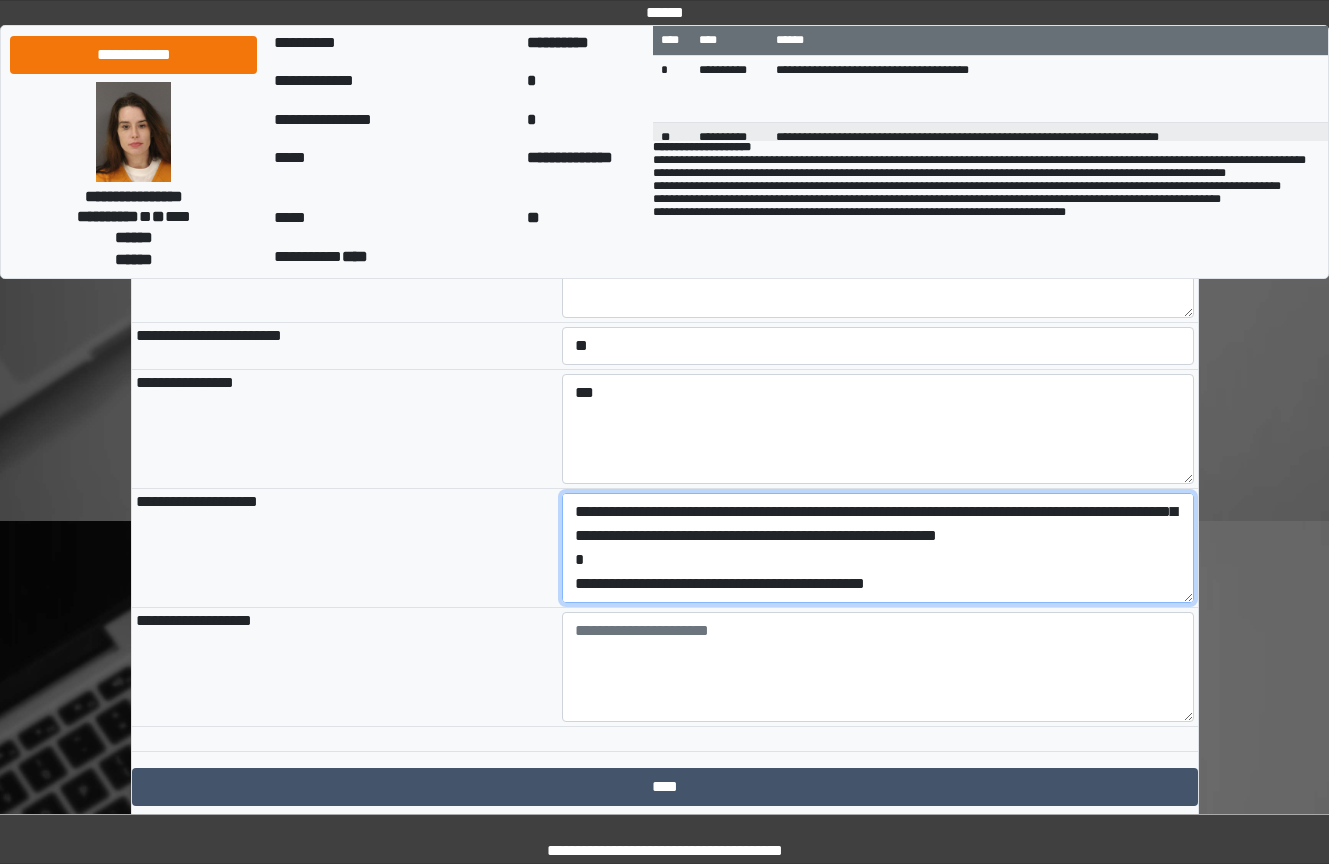 type on "**********" 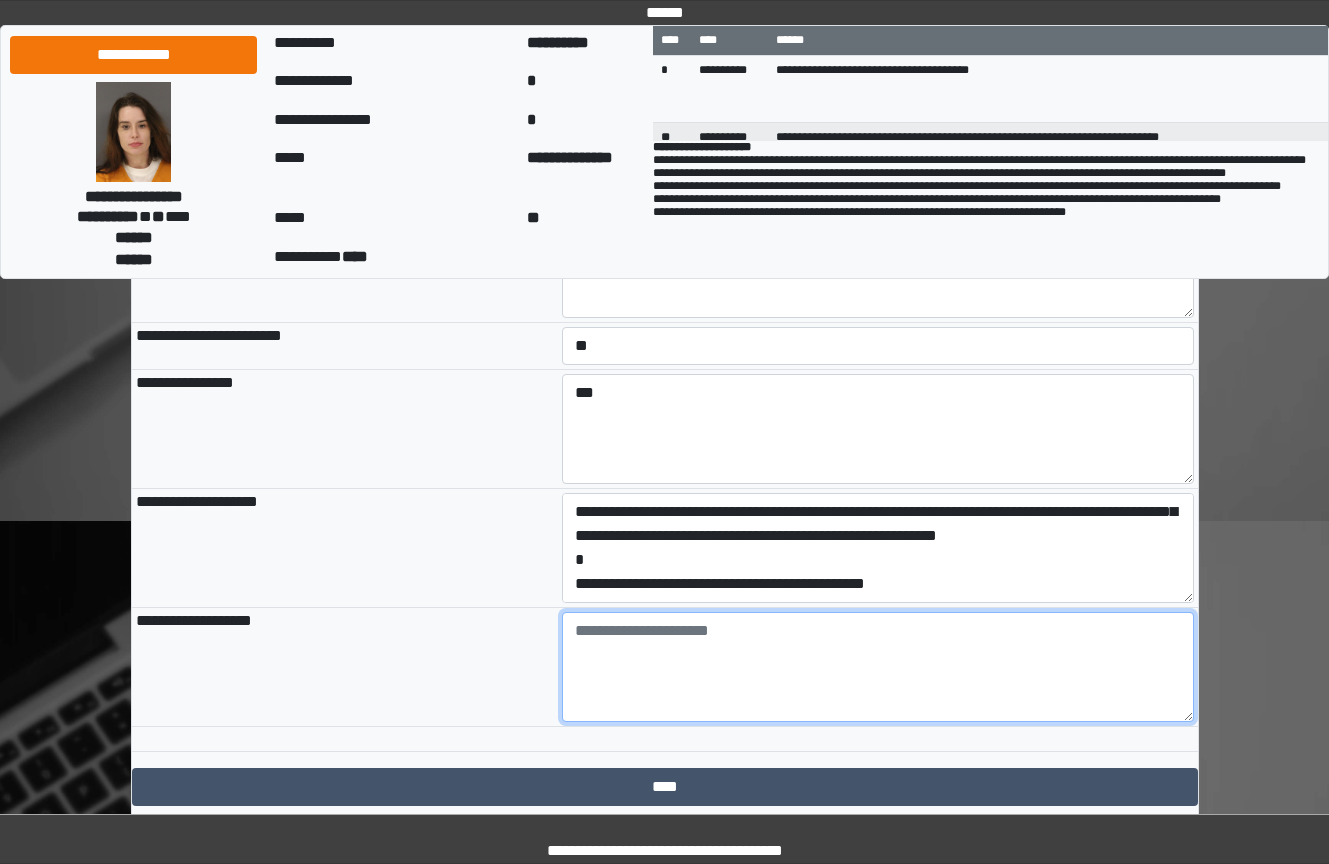 click at bounding box center [878, 667] 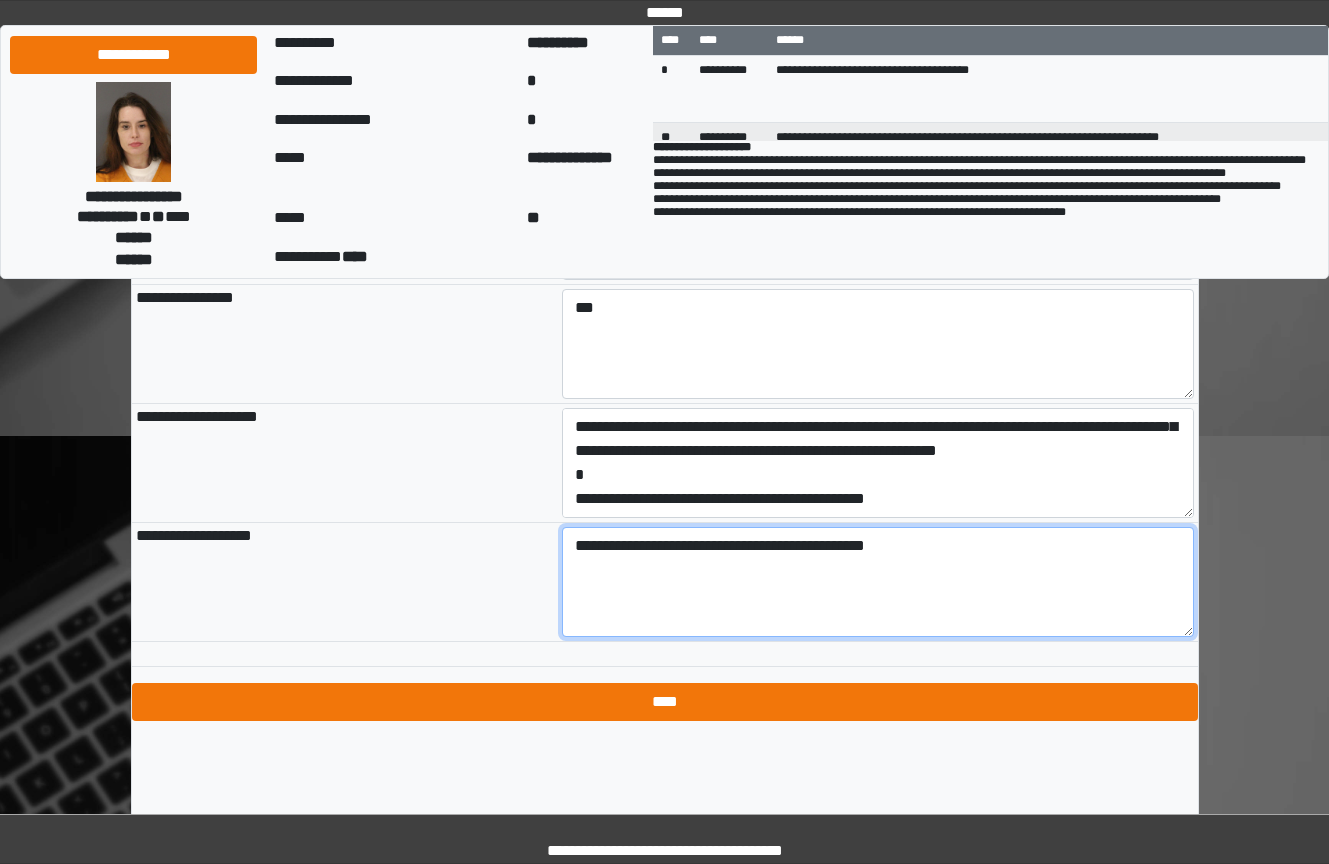 scroll, scrollTop: 2228, scrollLeft: 0, axis: vertical 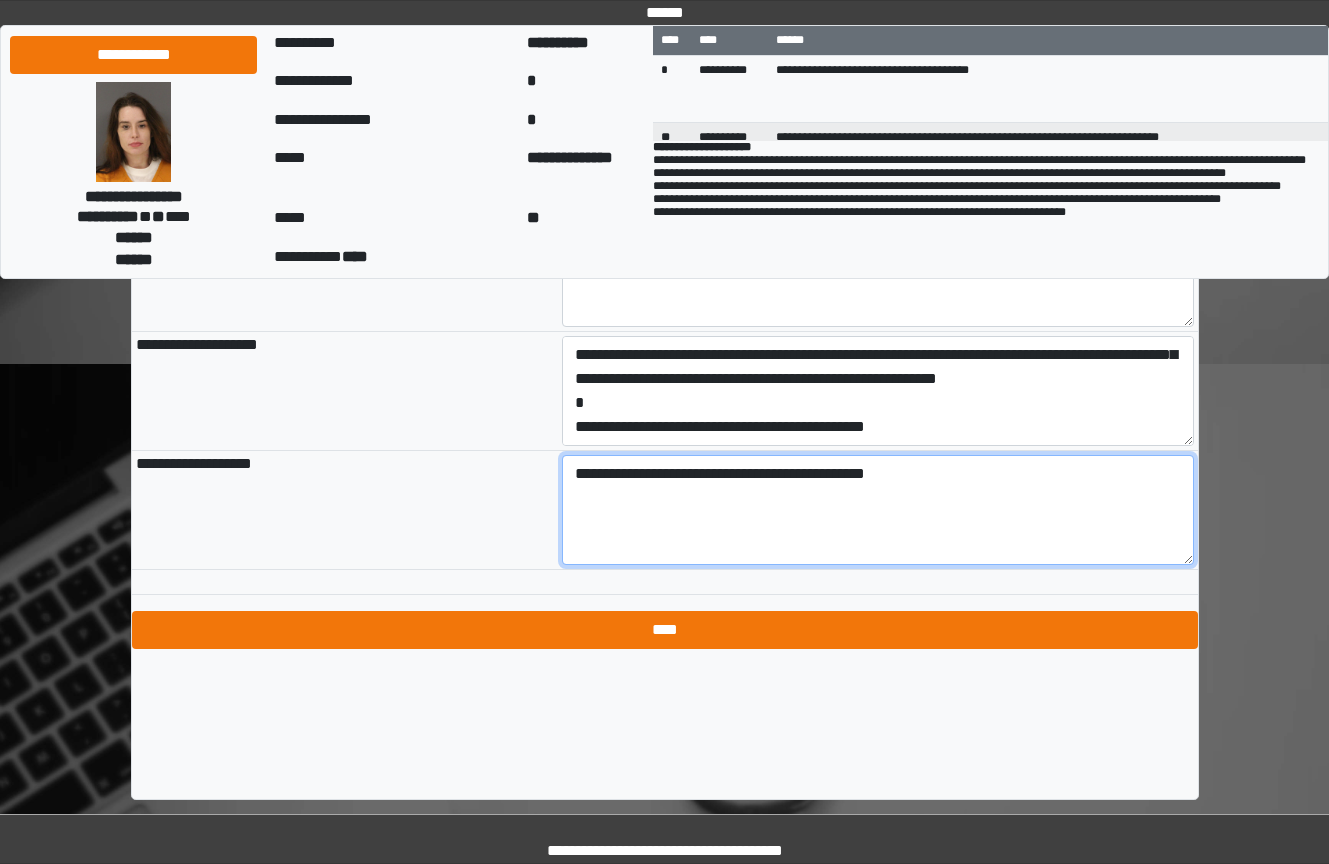 type on "**********" 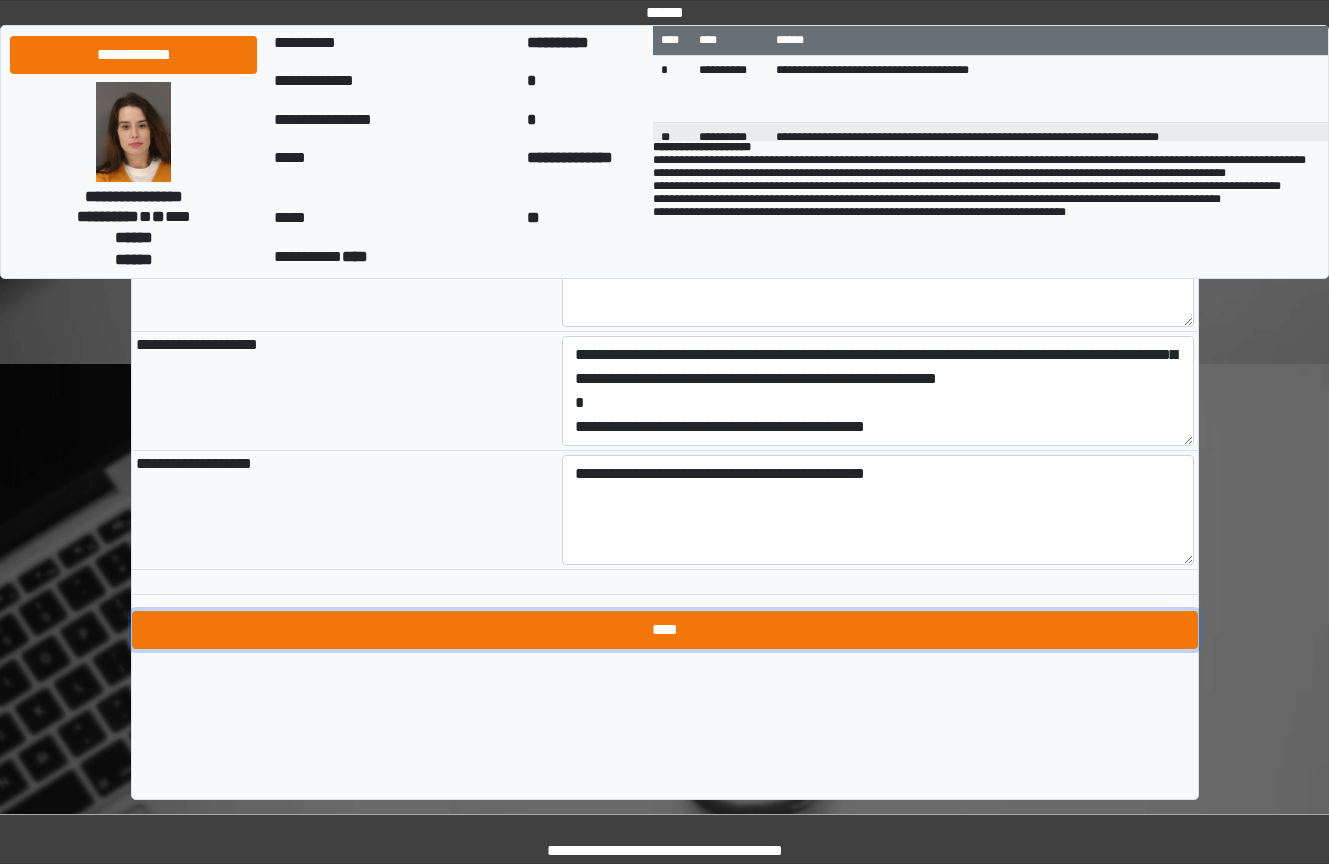 click on "****" at bounding box center [665, 630] 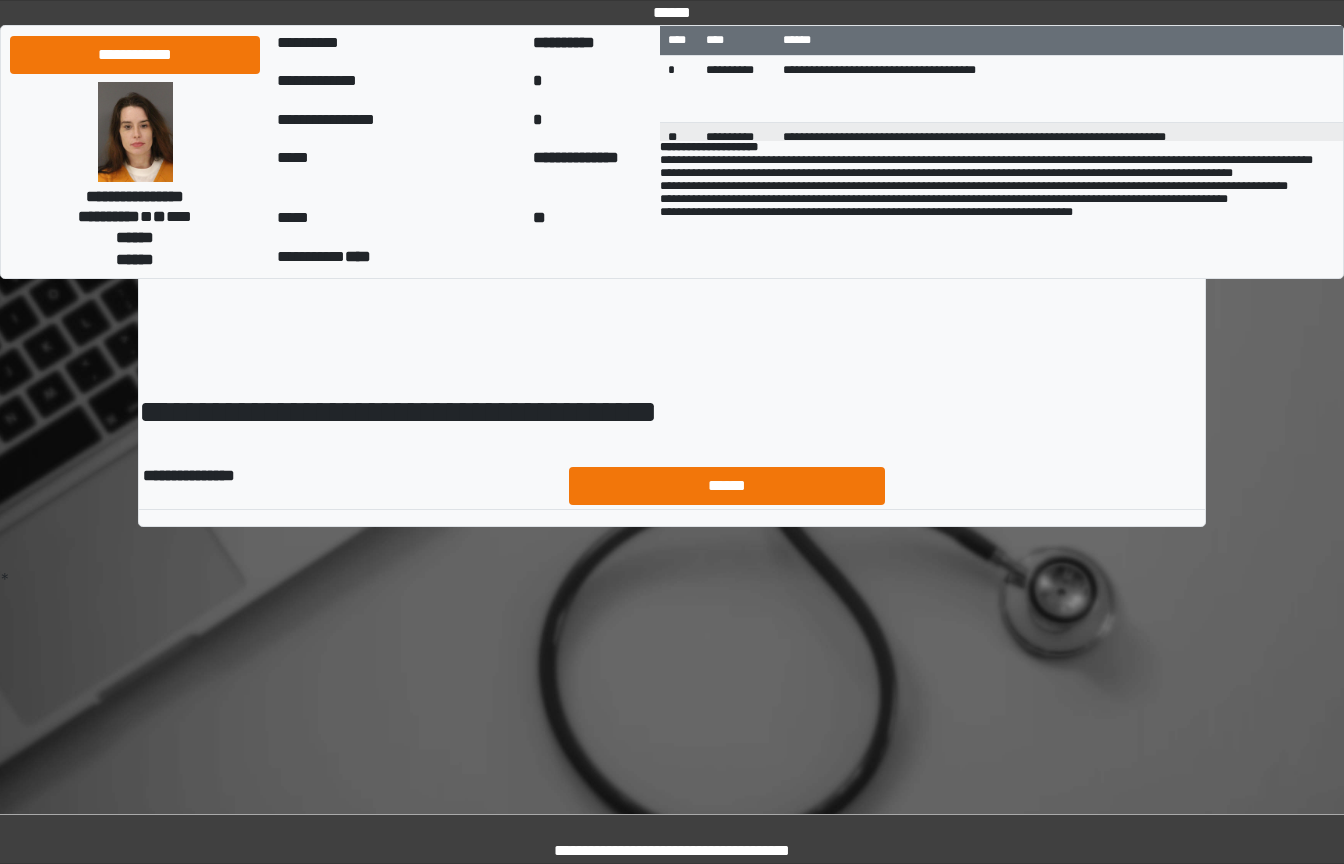 scroll, scrollTop: 0, scrollLeft: 0, axis: both 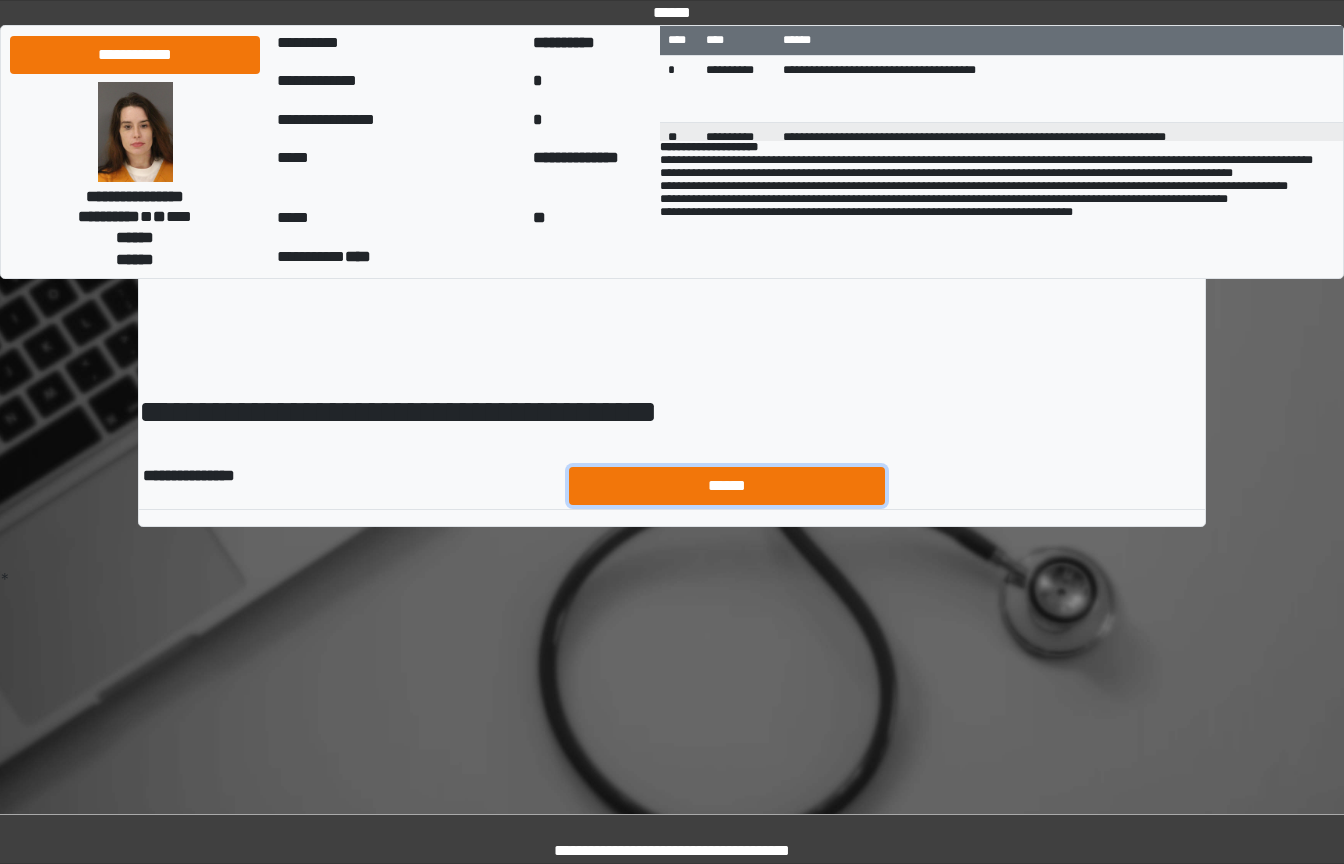 click on "******" at bounding box center [727, 486] 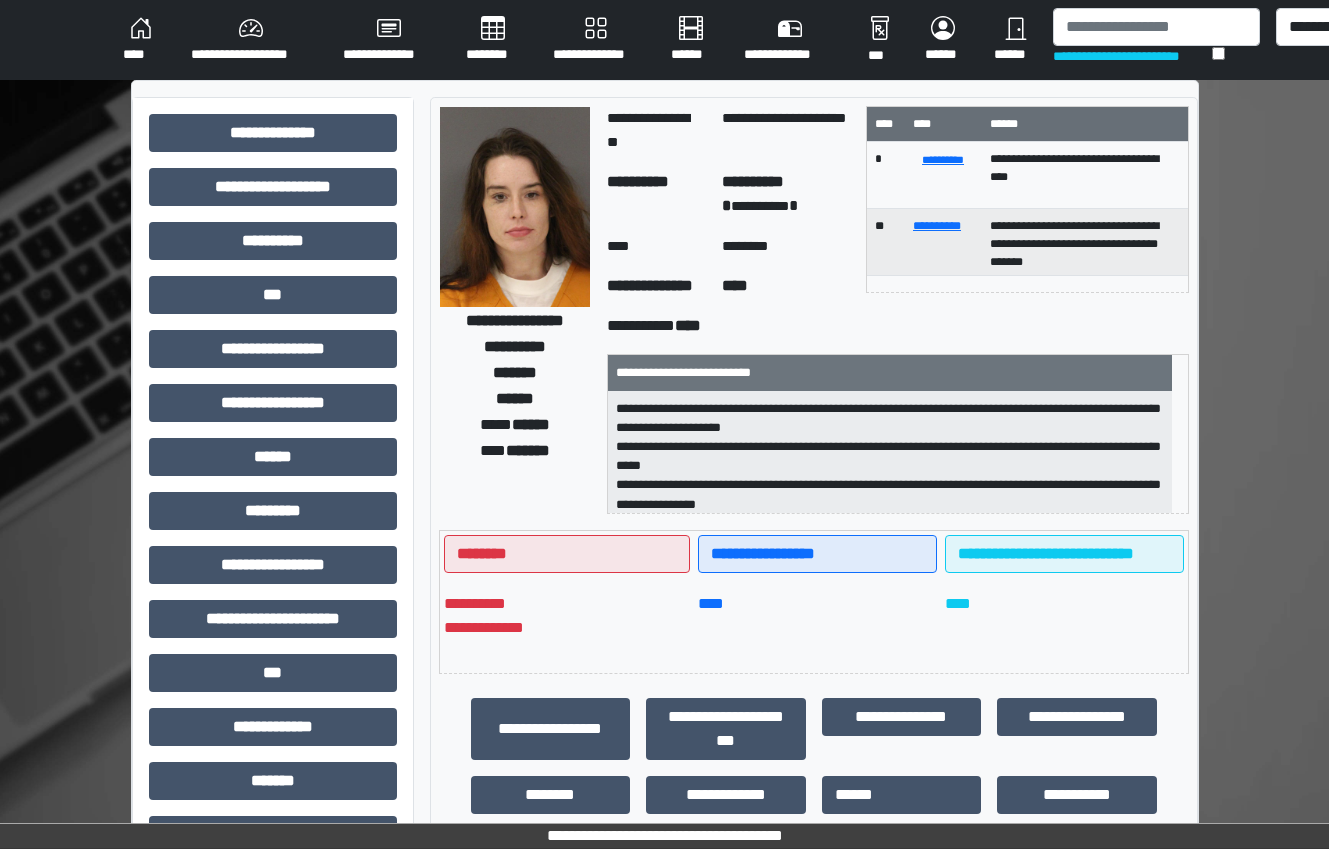 scroll, scrollTop: 0, scrollLeft: 0, axis: both 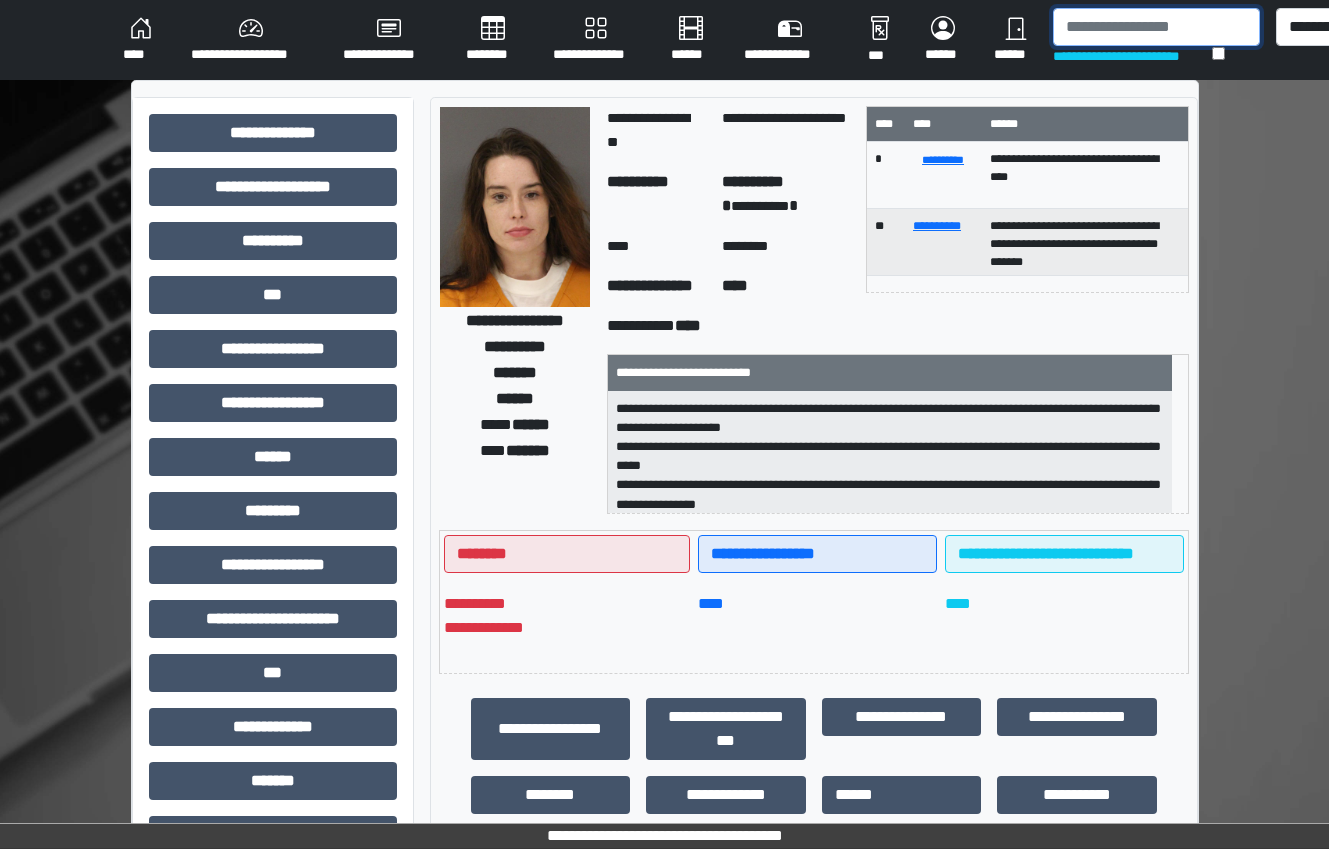 click at bounding box center [1156, 27] 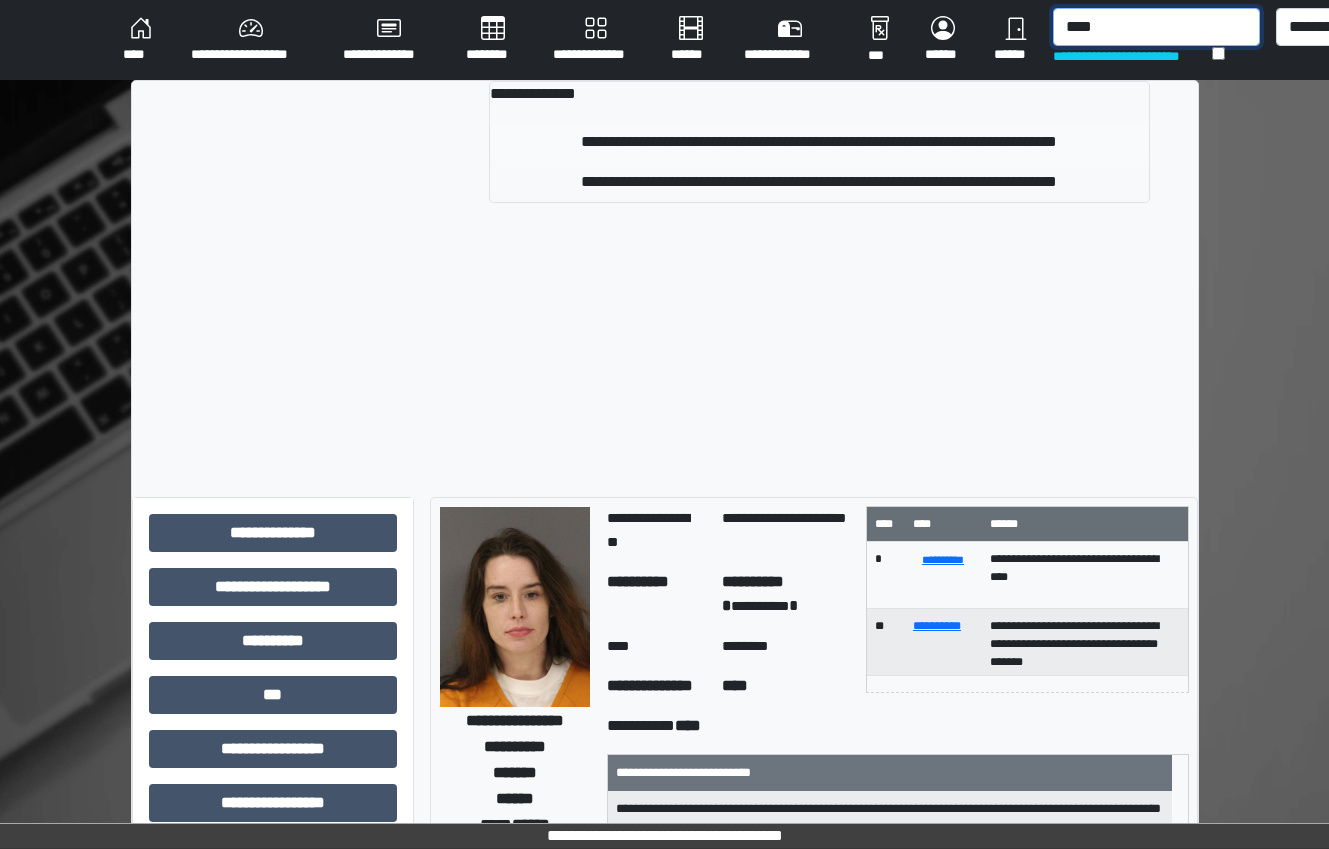 type on "****" 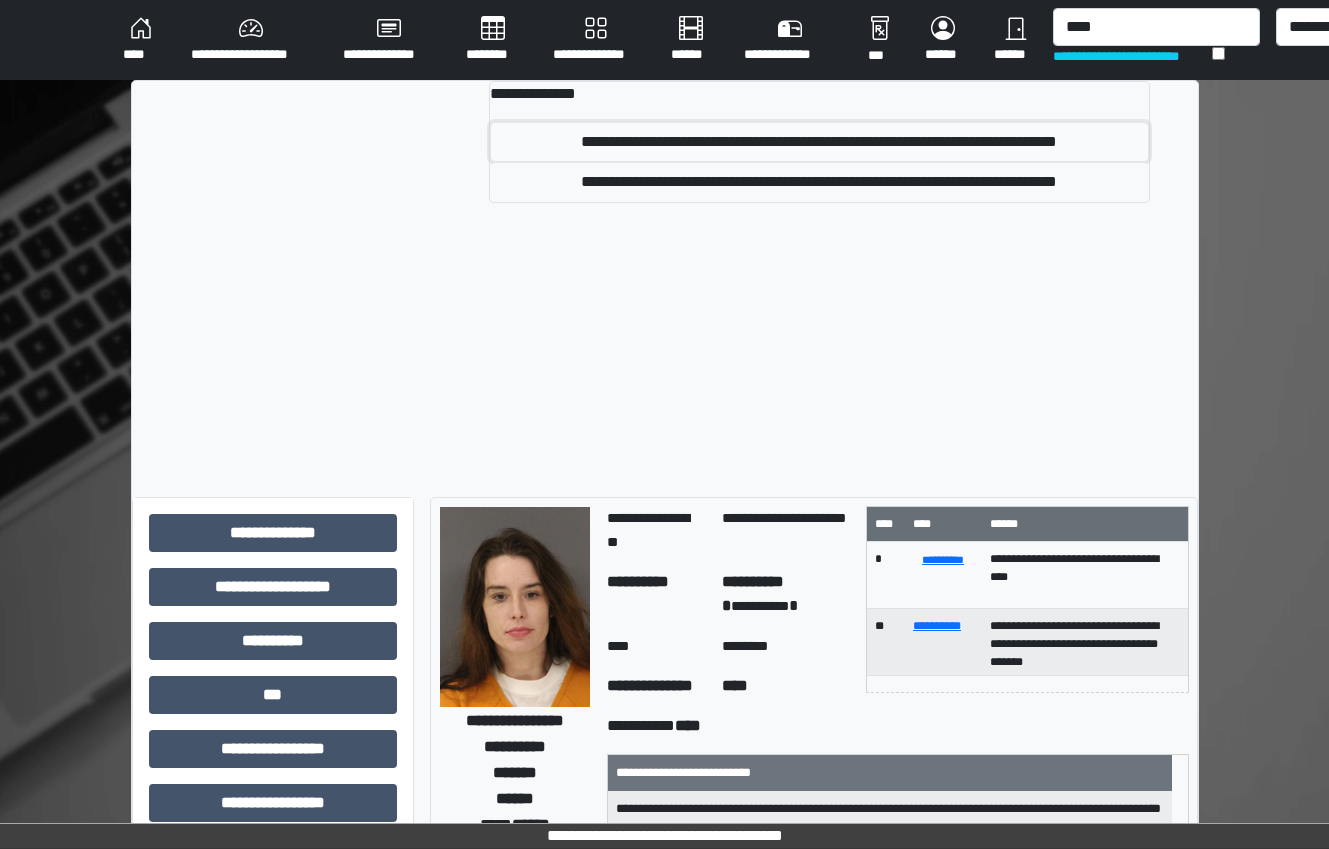 click on "**********" at bounding box center (819, 142) 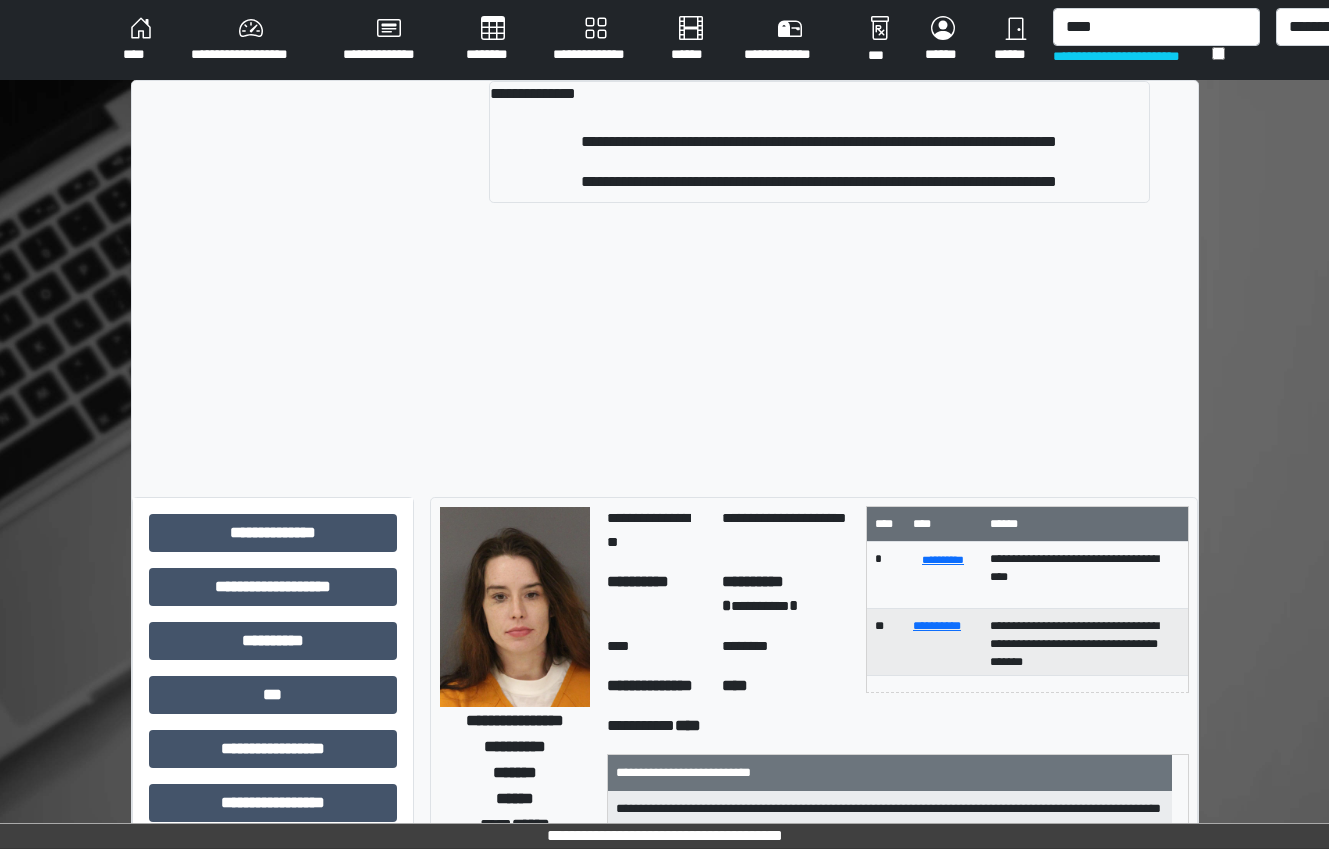 type 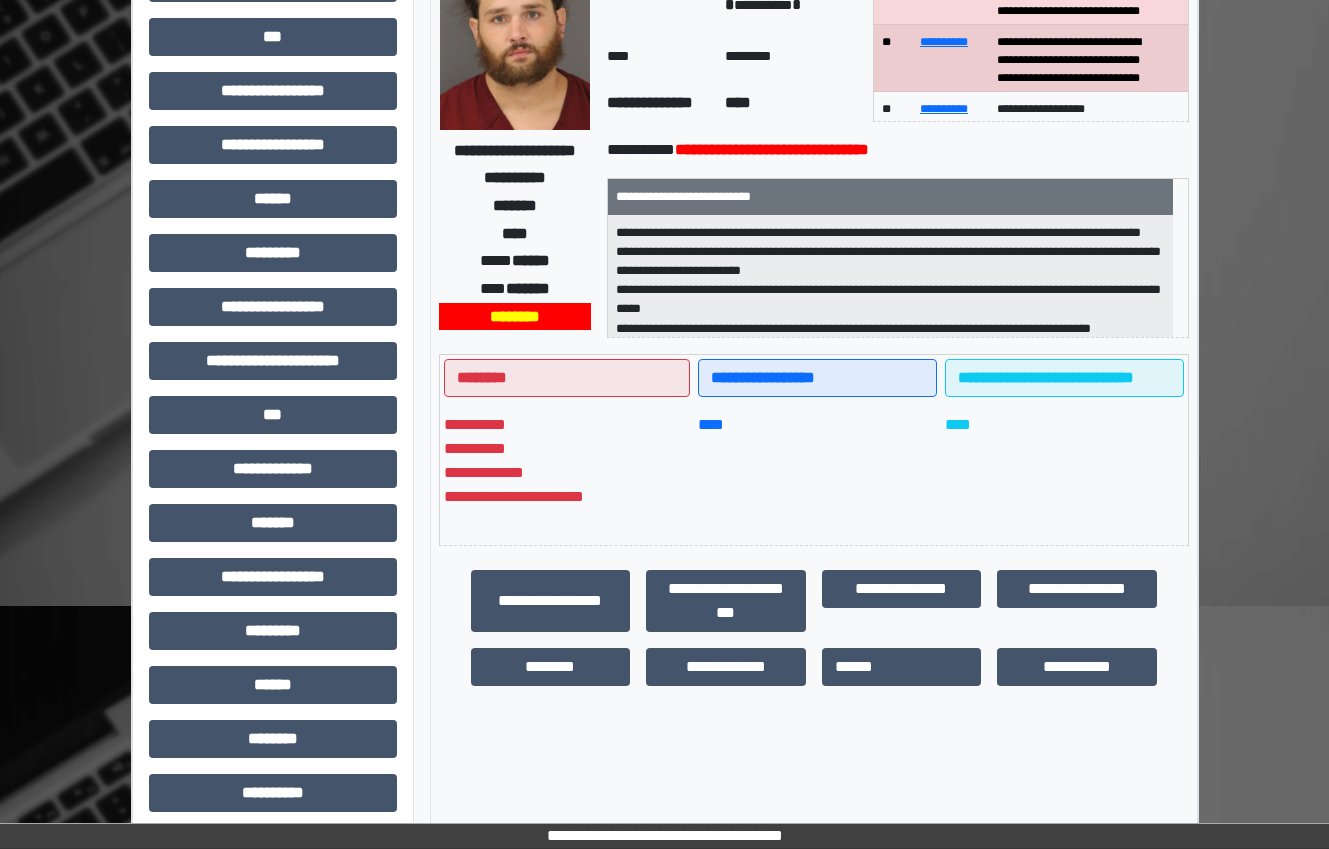 scroll, scrollTop: 325, scrollLeft: 0, axis: vertical 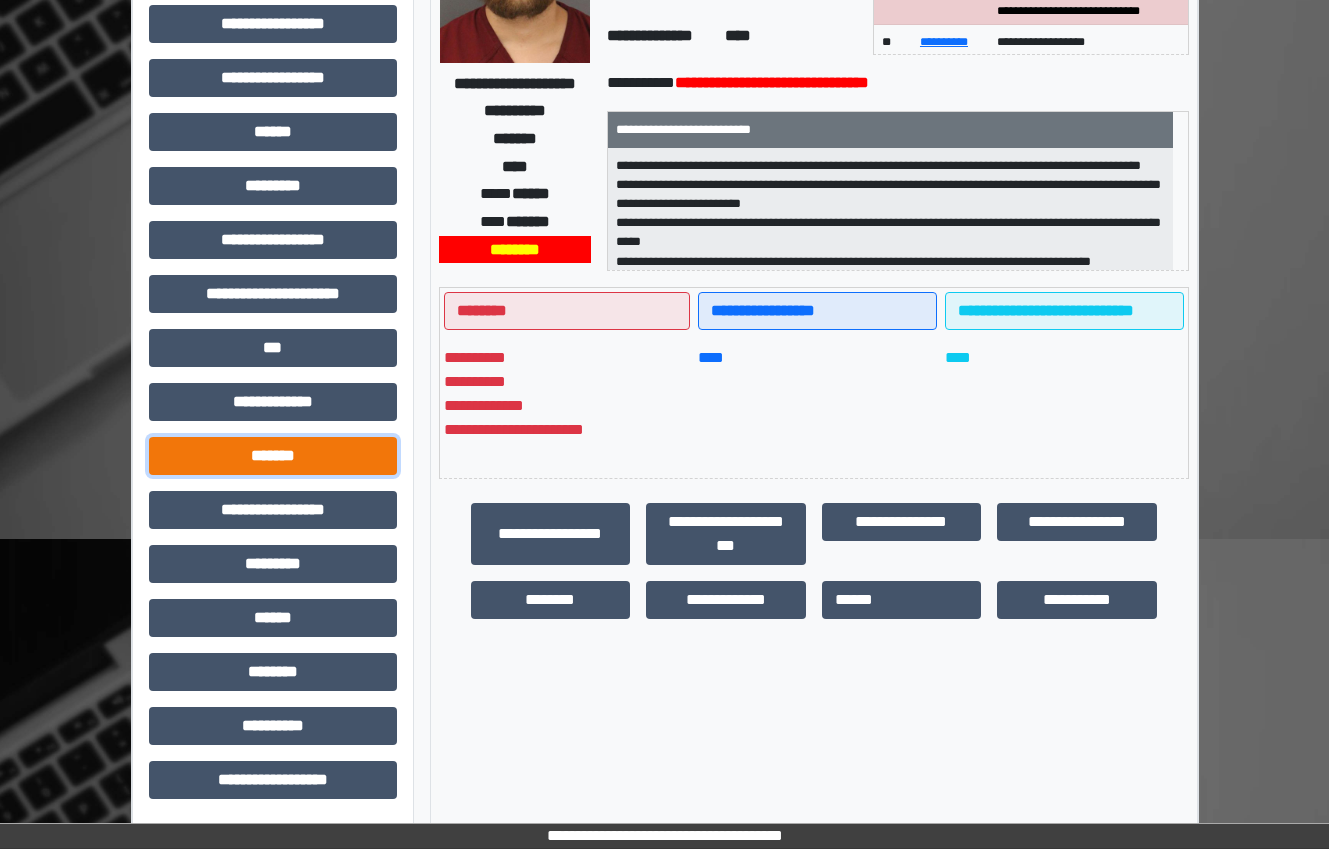 click on "*******" at bounding box center [273, 456] 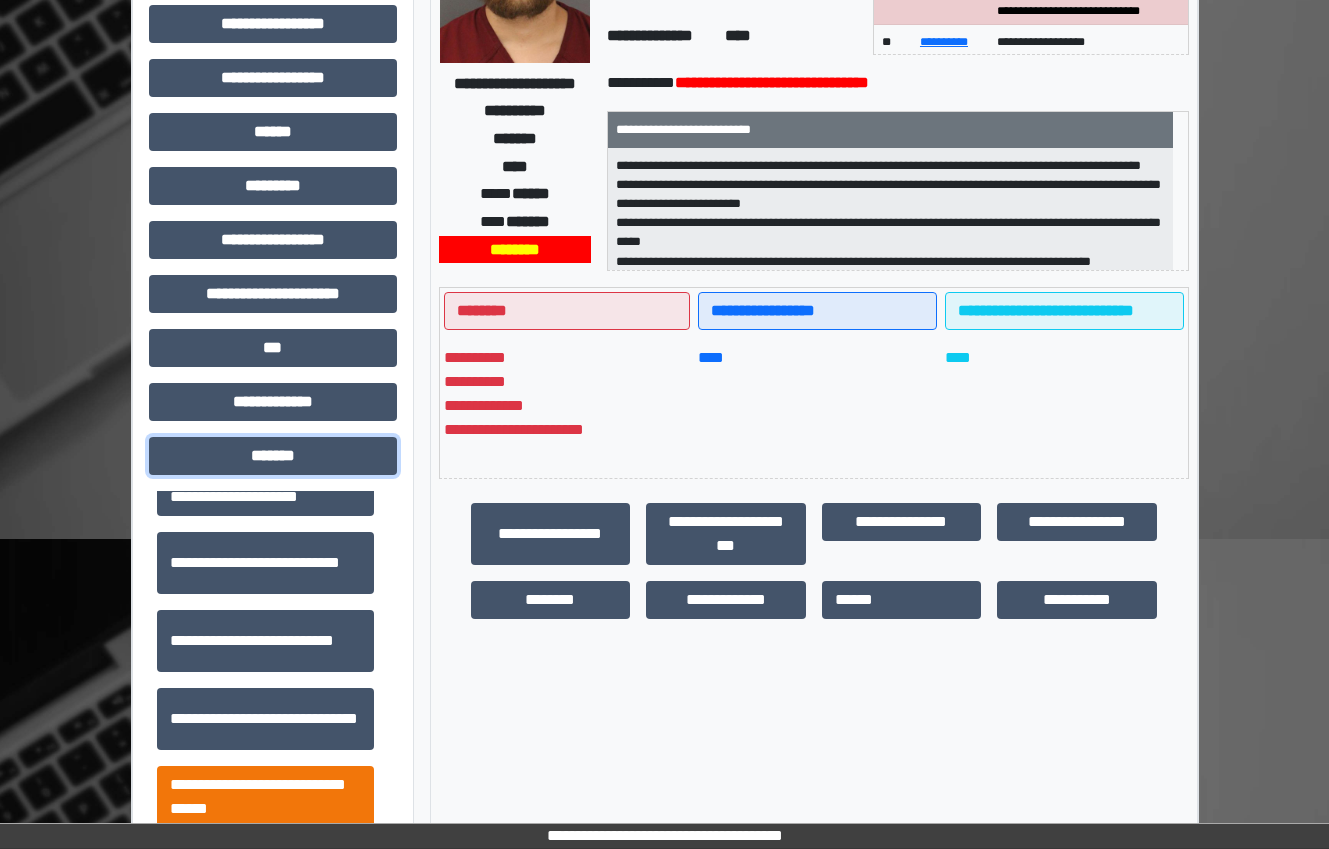 scroll, scrollTop: 700, scrollLeft: 0, axis: vertical 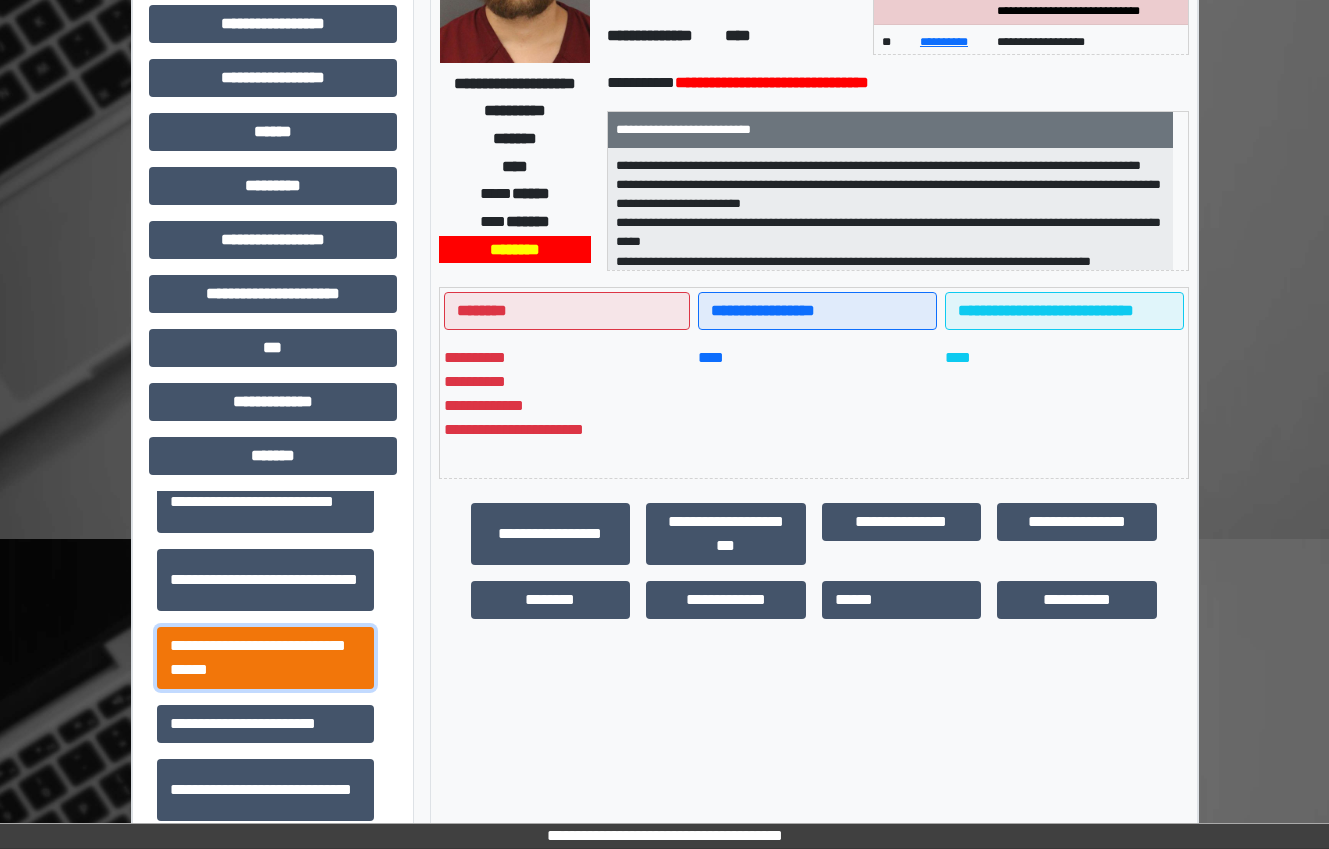 click on "**********" at bounding box center [265, 658] 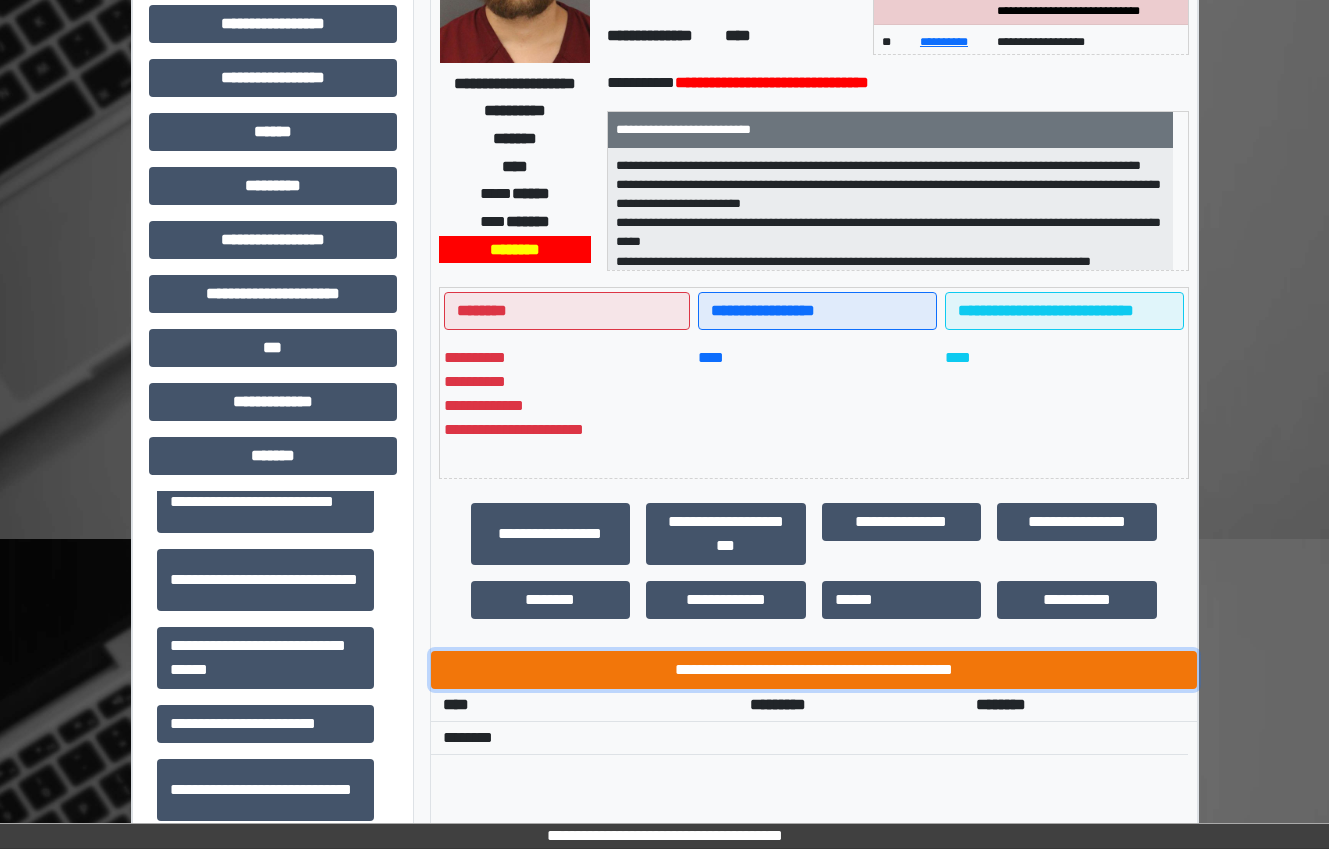 click on "**********" at bounding box center [814, 670] 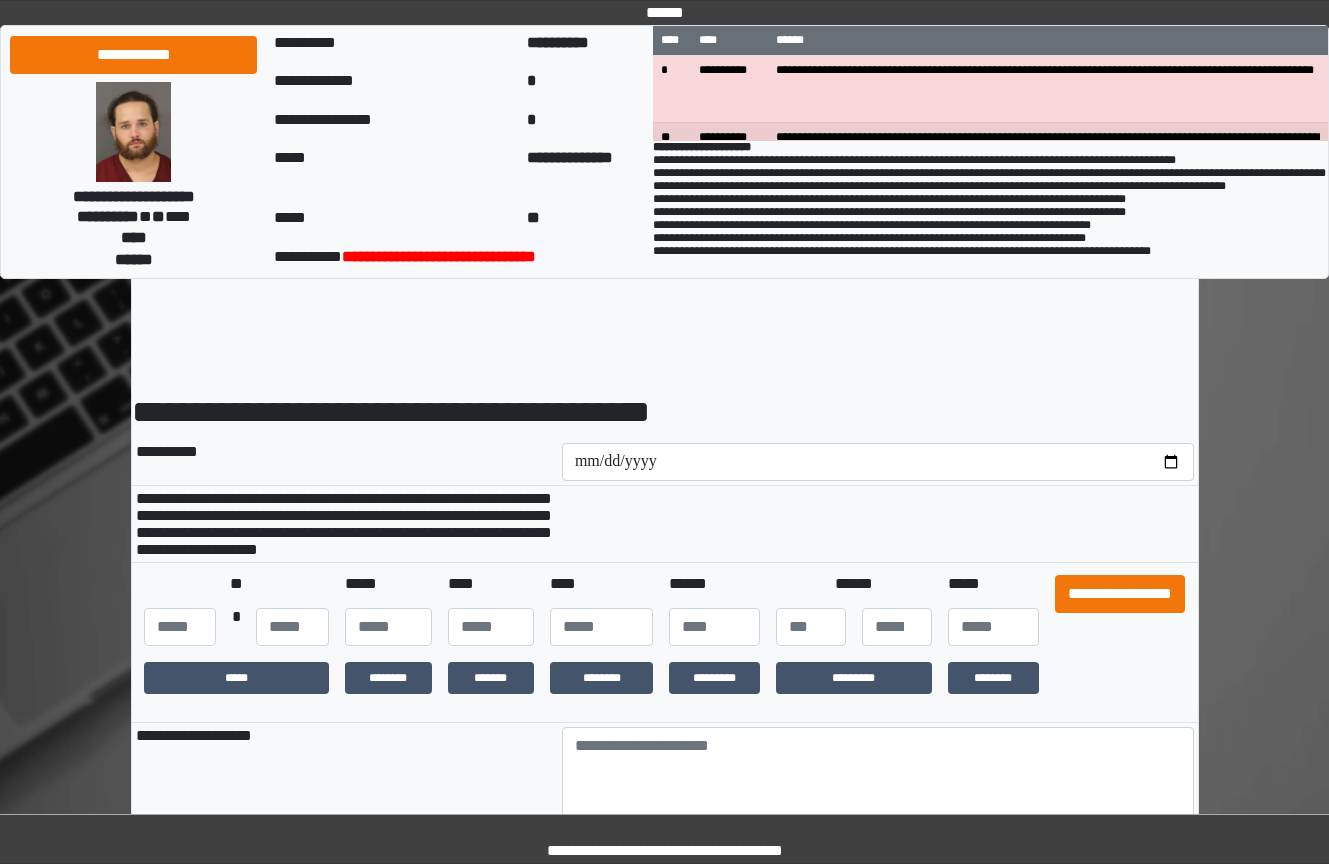 scroll, scrollTop: 0, scrollLeft: 0, axis: both 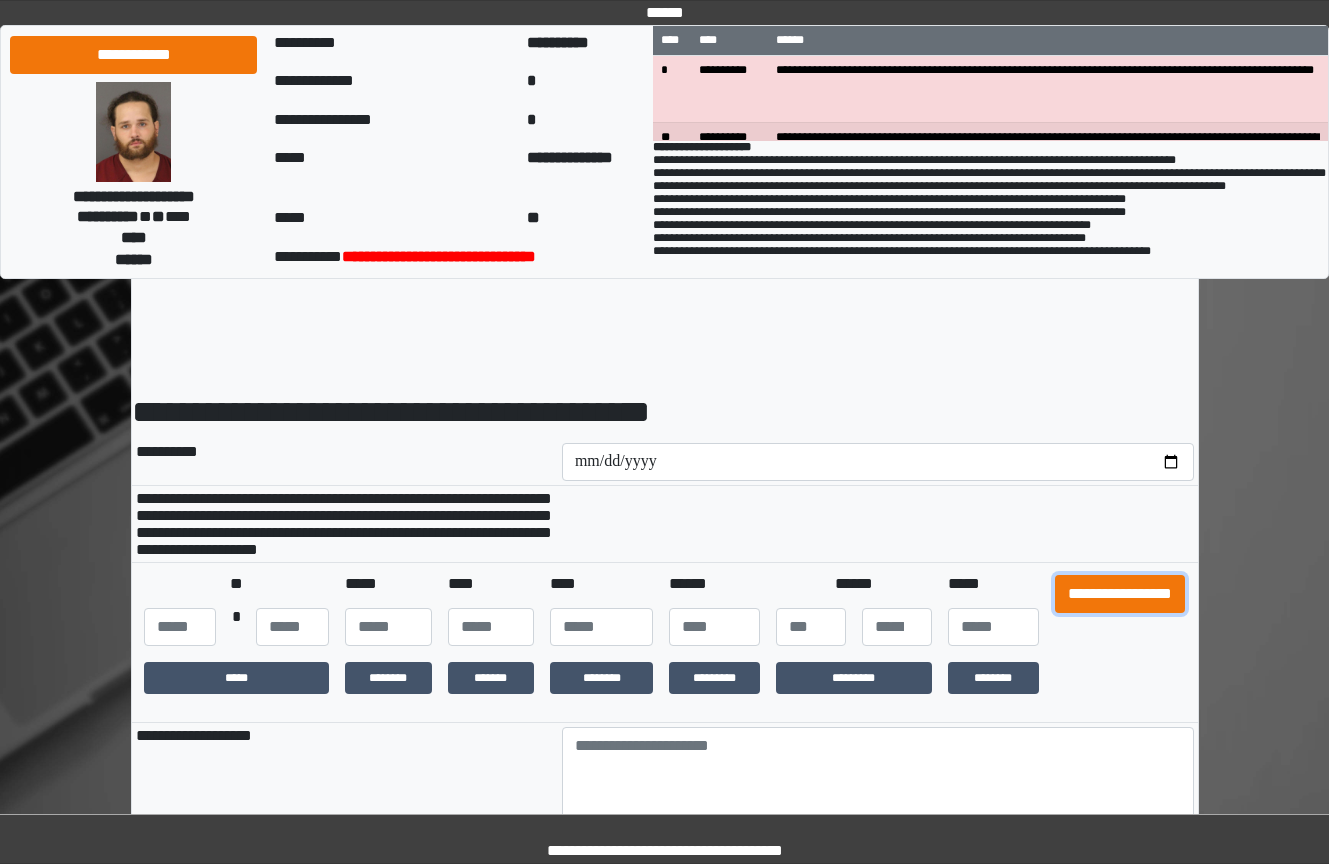 click on "**********" at bounding box center (1120, 594) 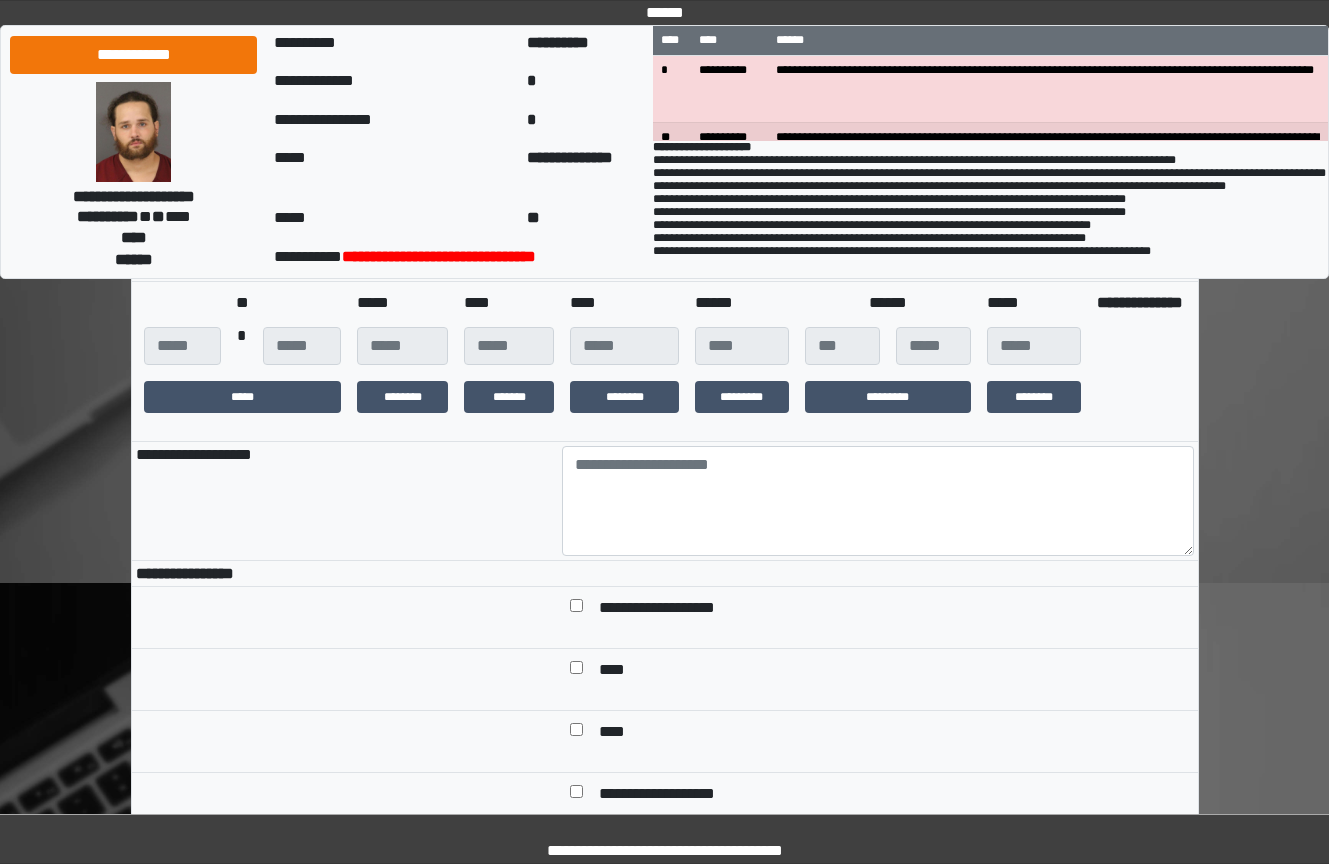 scroll, scrollTop: 300, scrollLeft: 0, axis: vertical 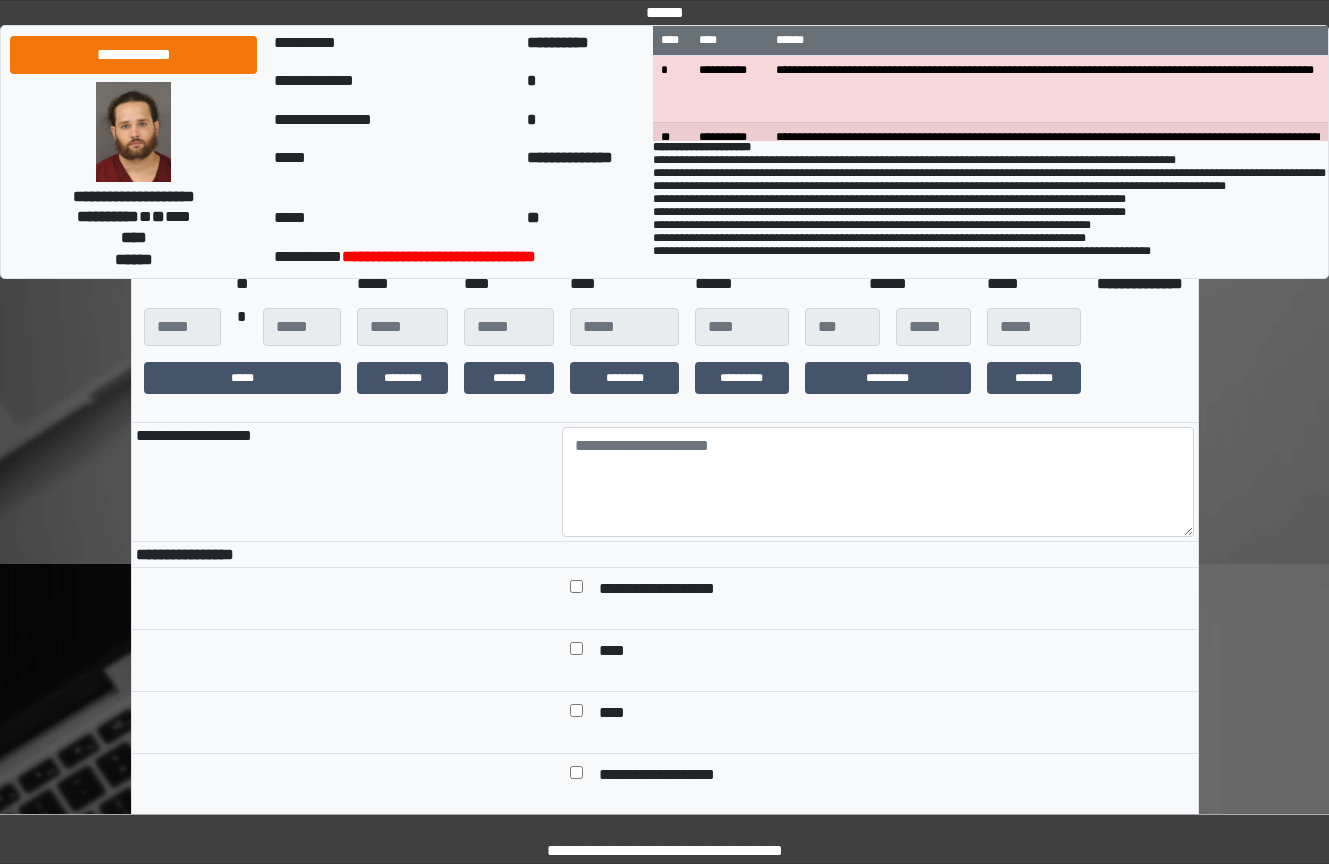 click at bounding box center [878, 555] 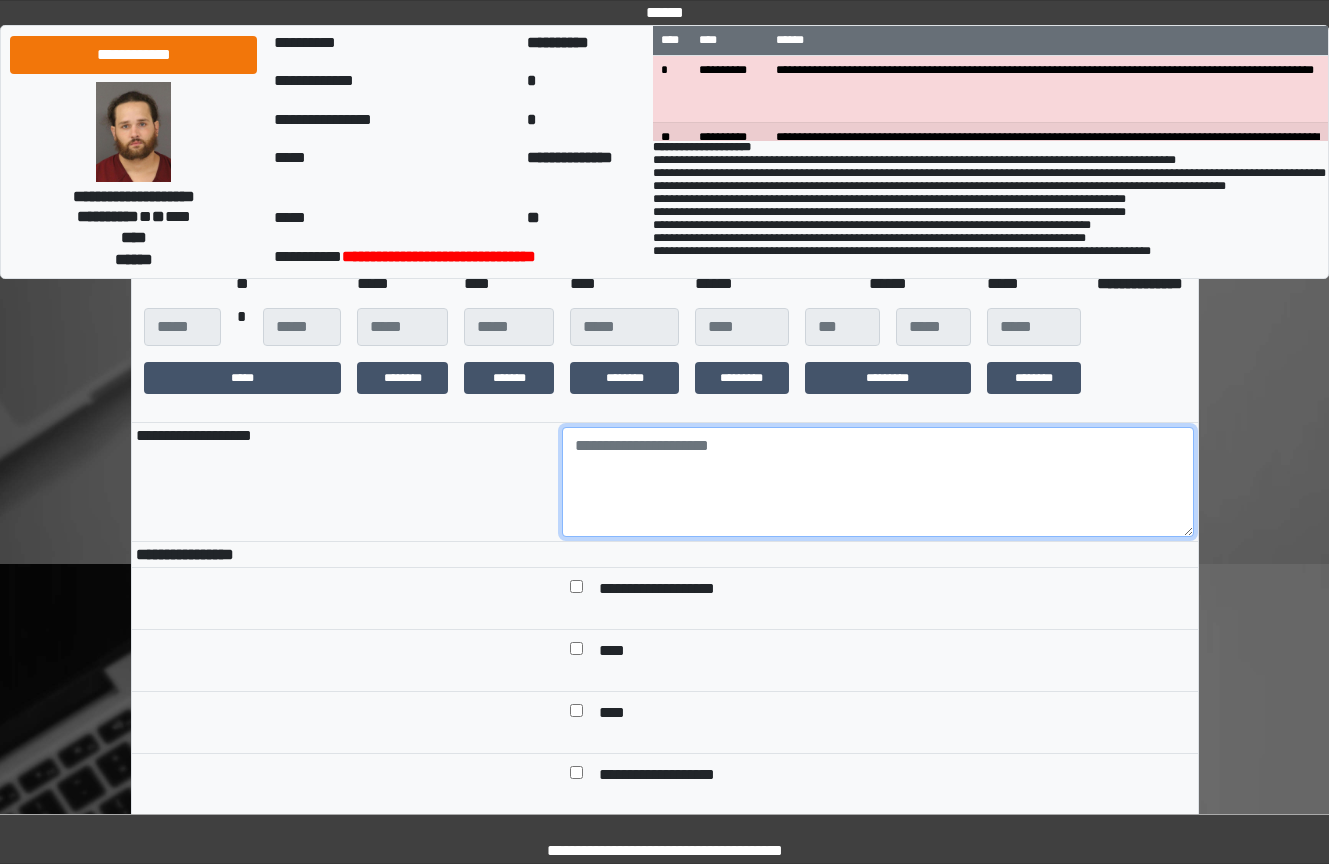 click at bounding box center (878, 482) 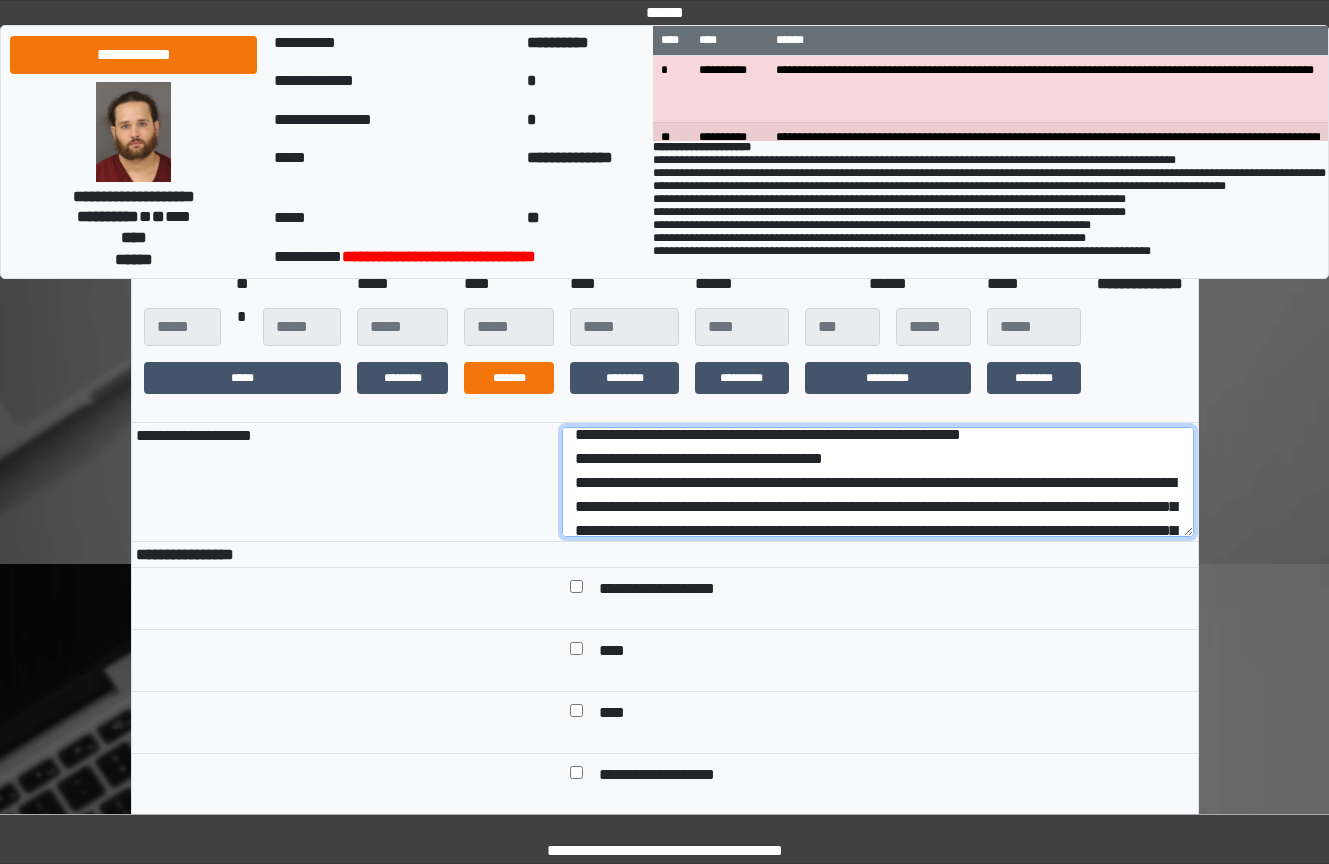 scroll, scrollTop: 0, scrollLeft: 0, axis: both 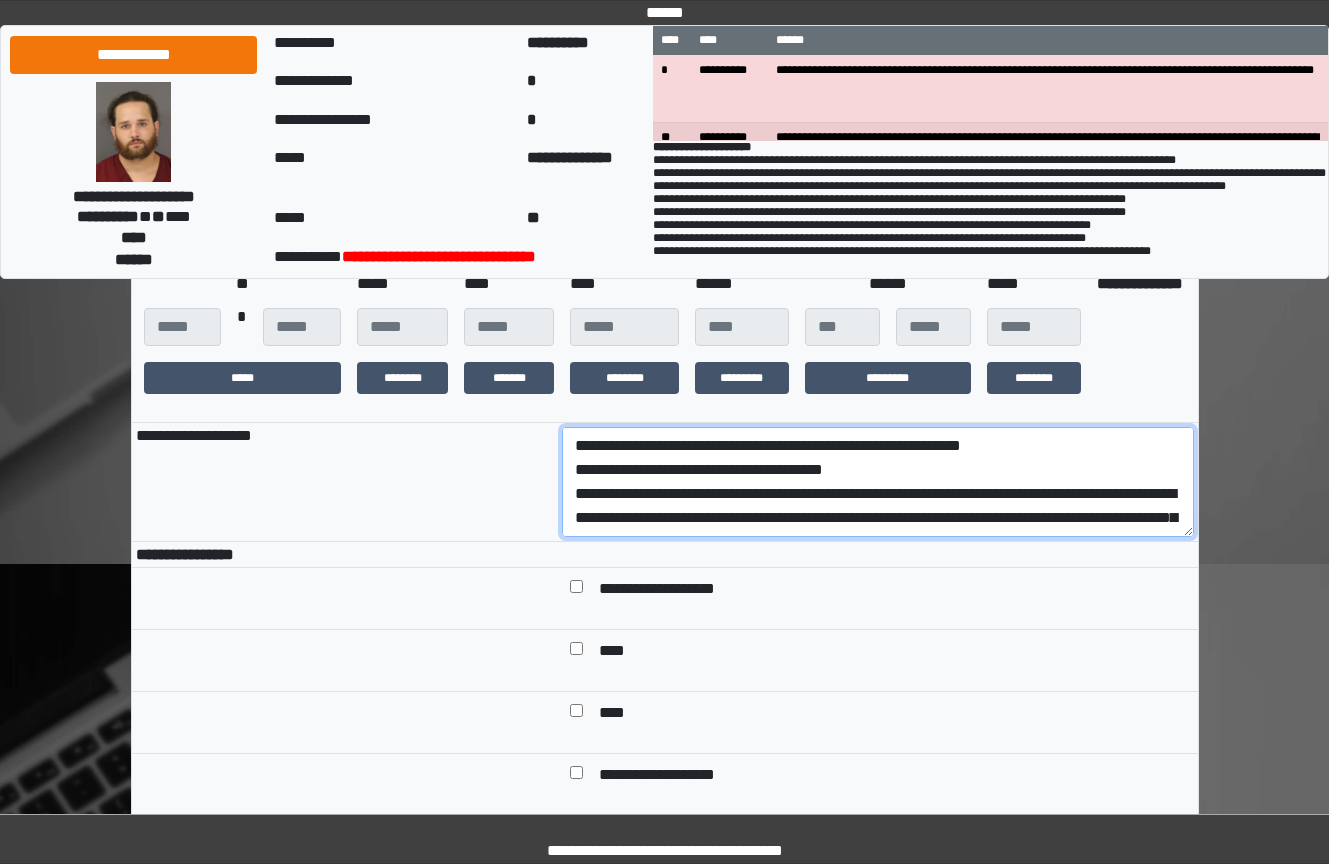 drag, startPoint x: 971, startPoint y: 549, endPoint x: 500, endPoint y: 521, distance: 471.83154 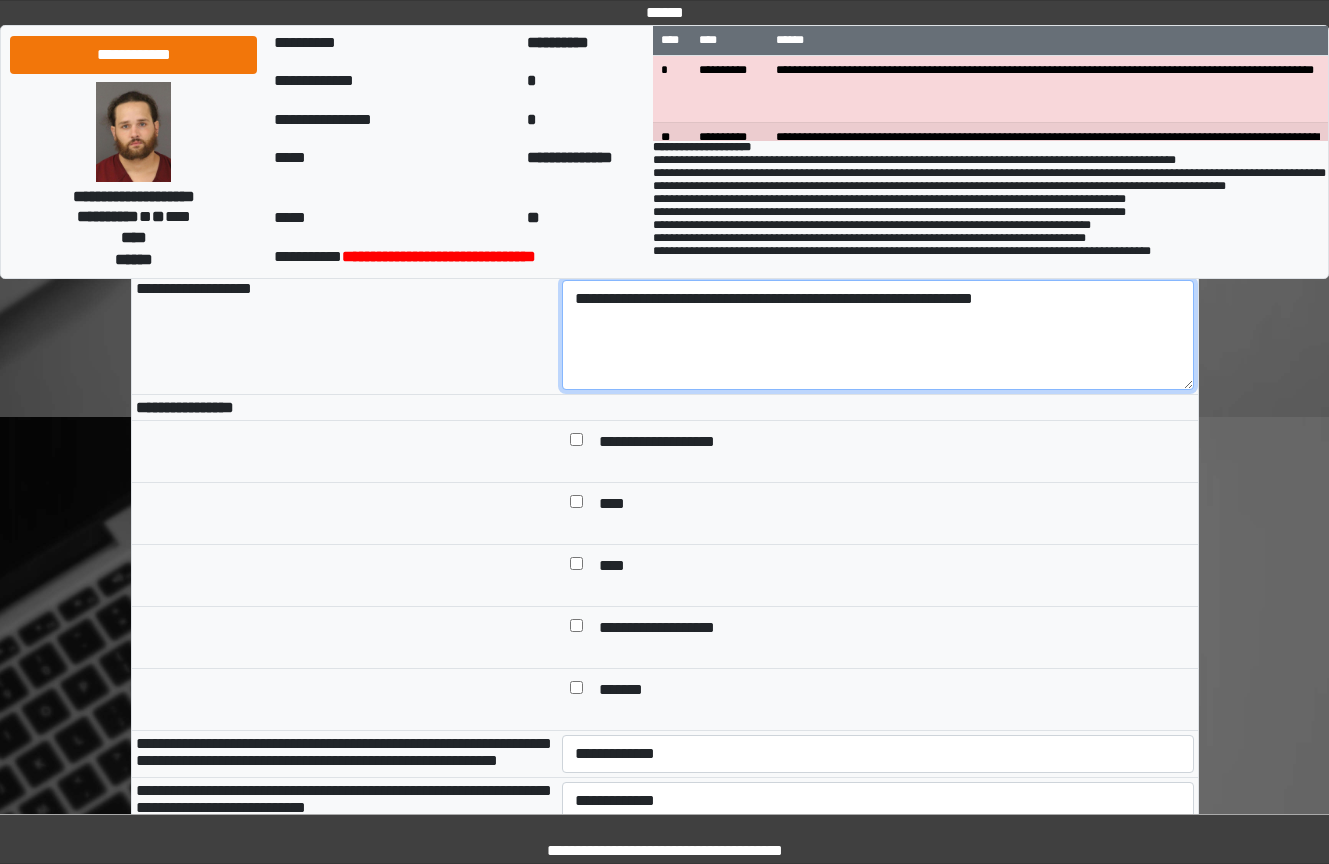 scroll, scrollTop: 600, scrollLeft: 0, axis: vertical 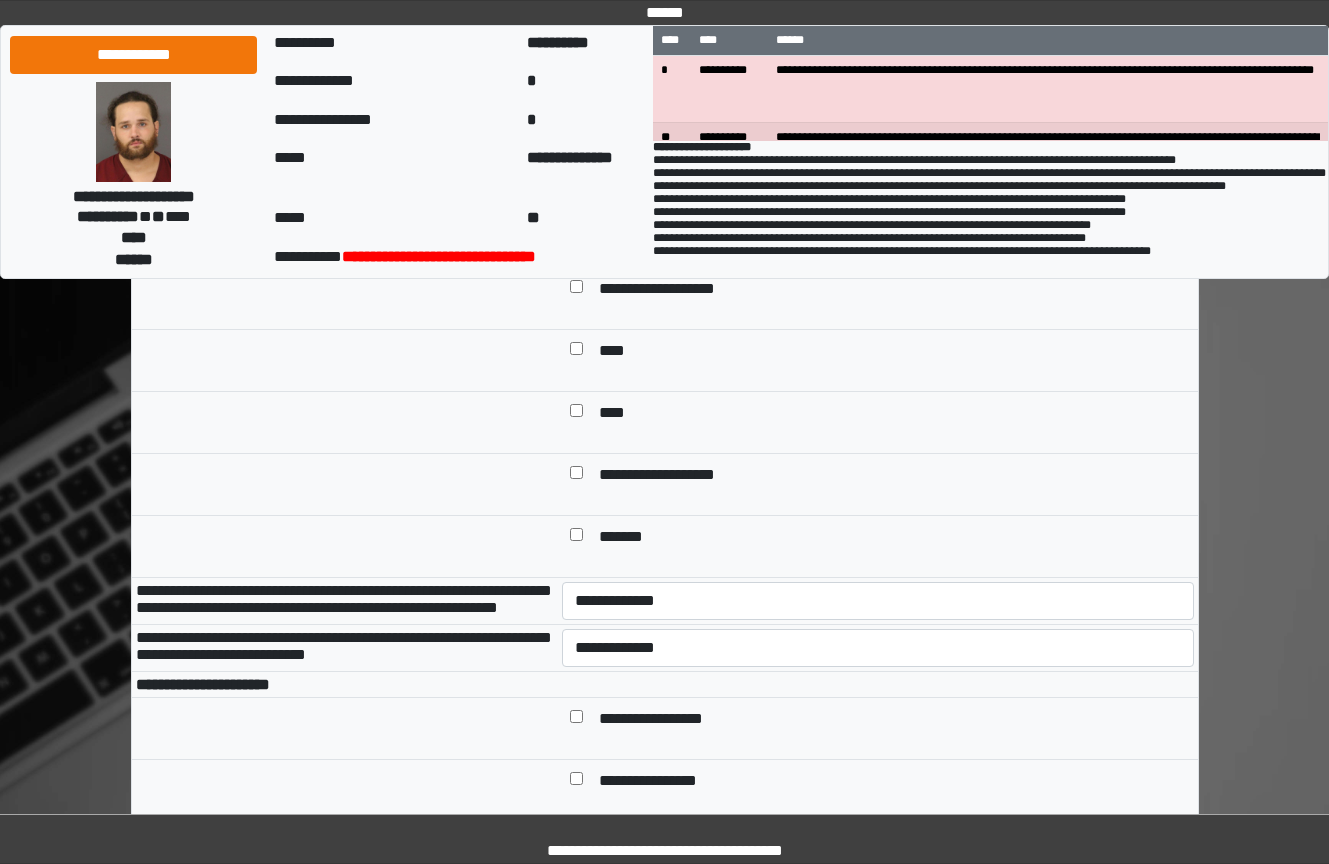 type on "**********" 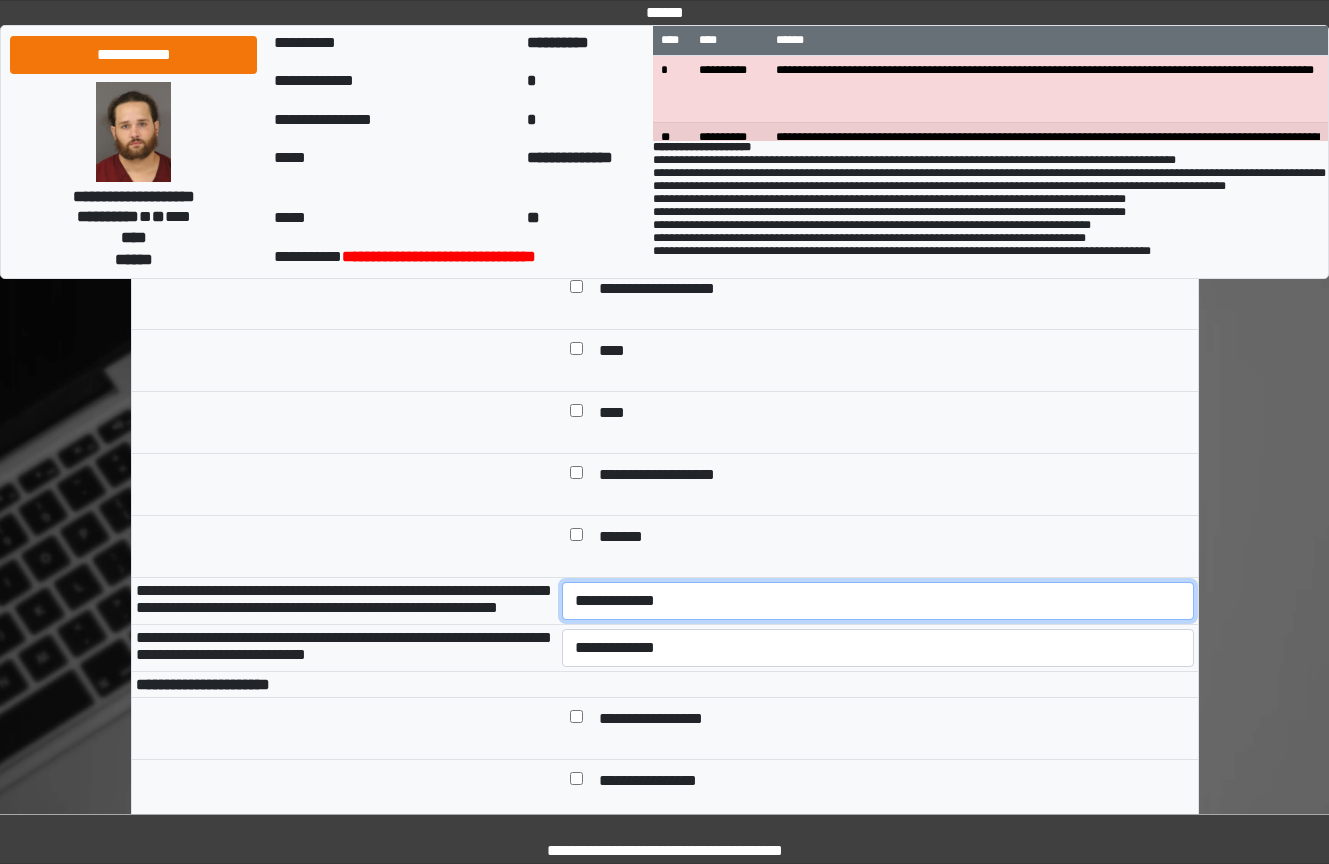drag, startPoint x: 717, startPoint y: 633, endPoint x: 720, endPoint y: 655, distance: 22.203604 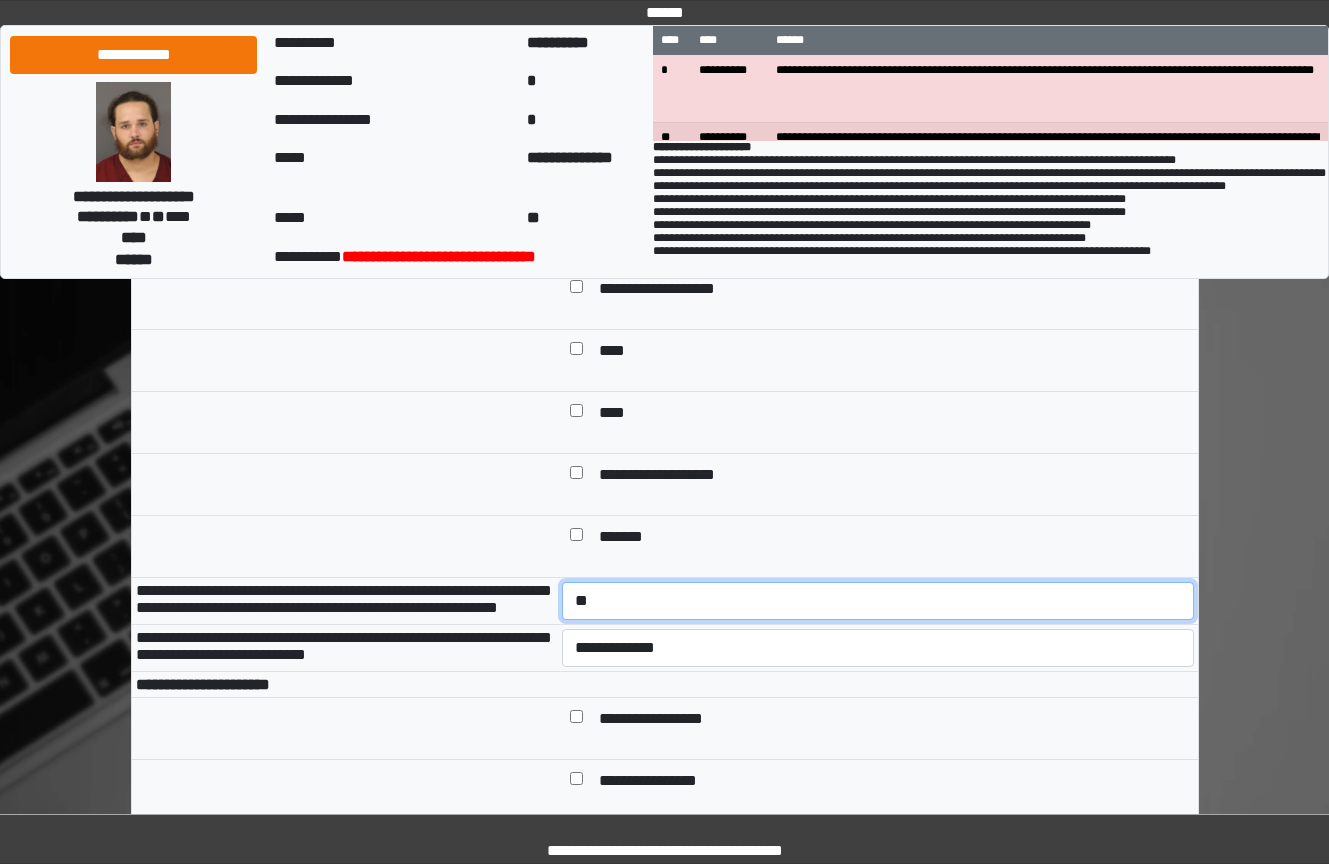 click on "**********" at bounding box center [878, 601] 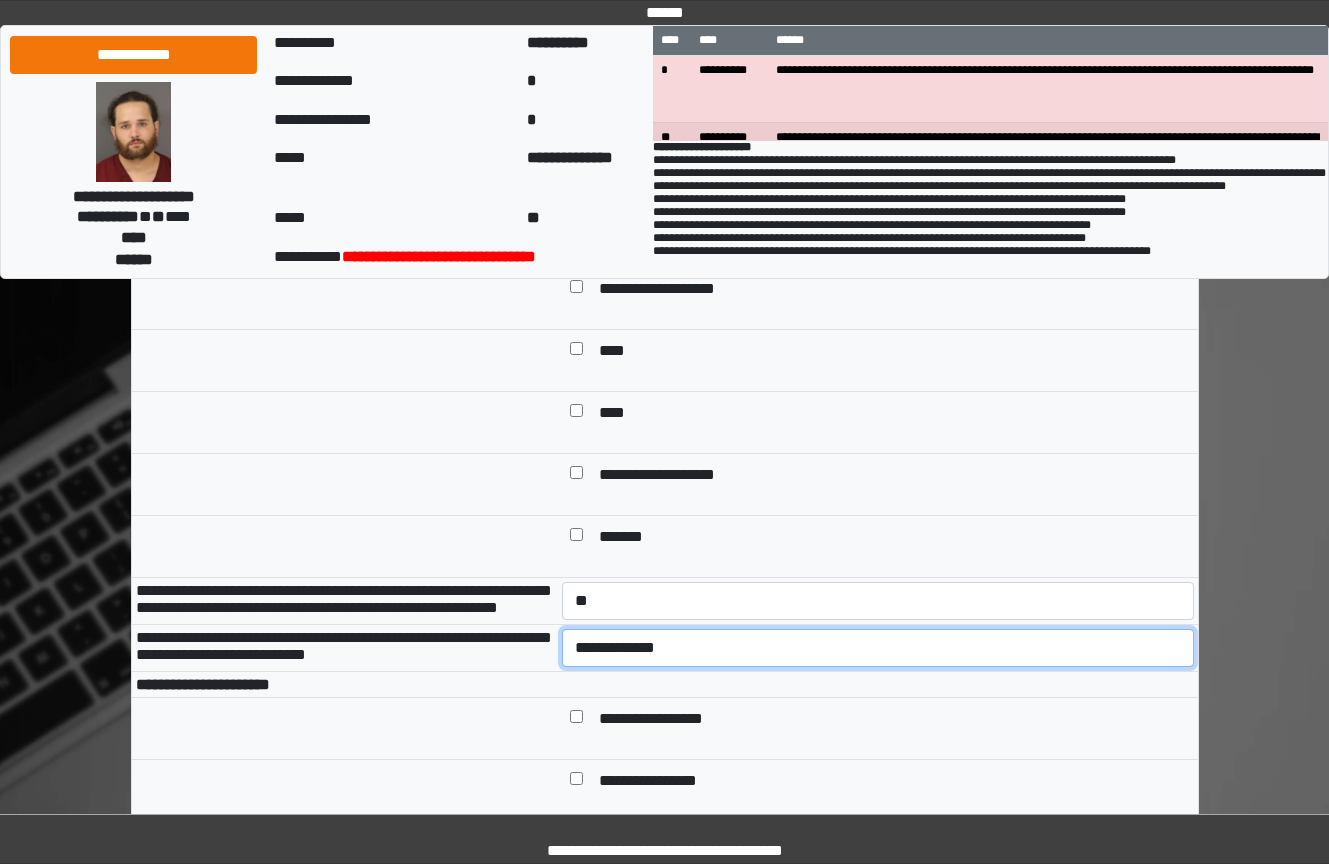 click on "**********" at bounding box center (878, 648) 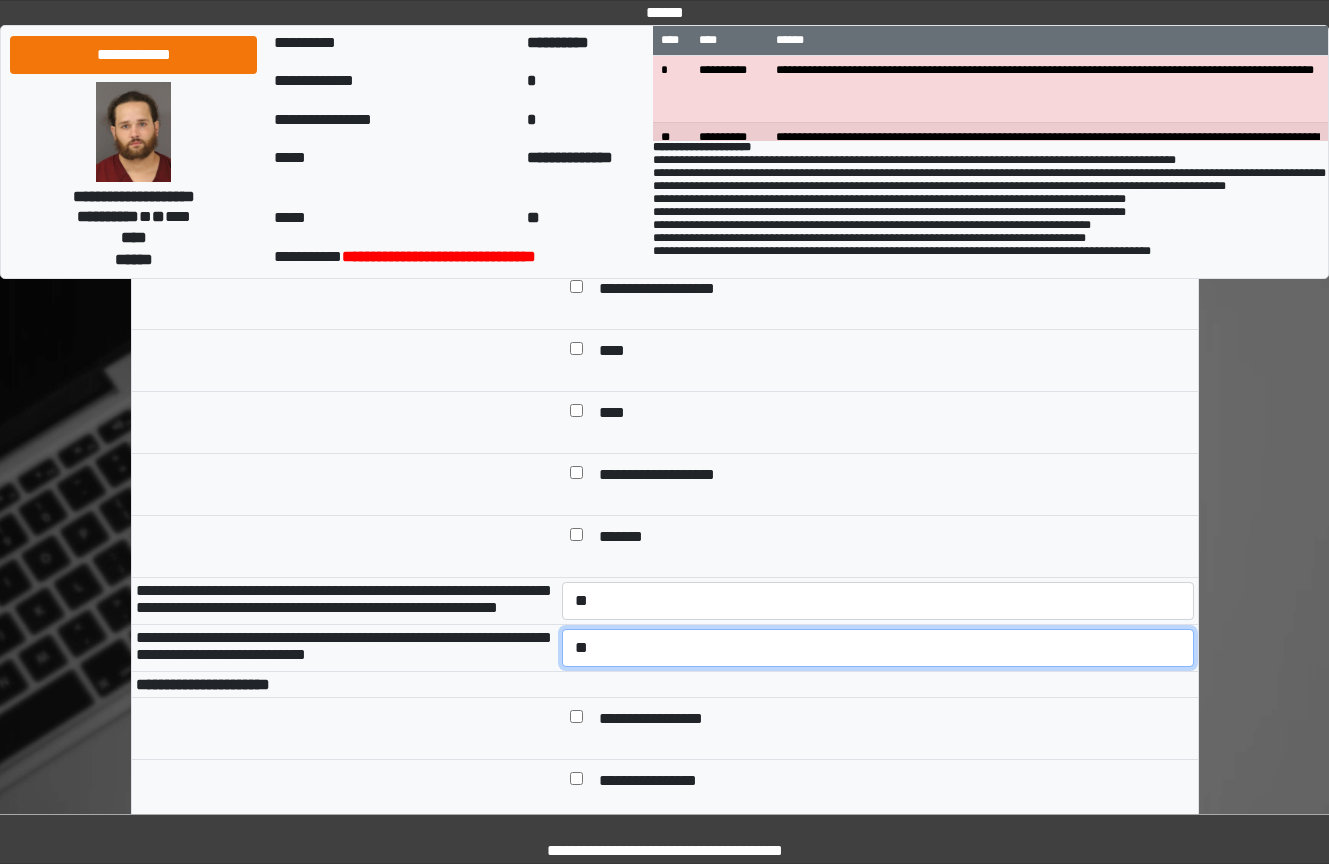 click on "**********" at bounding box center [878, 648] 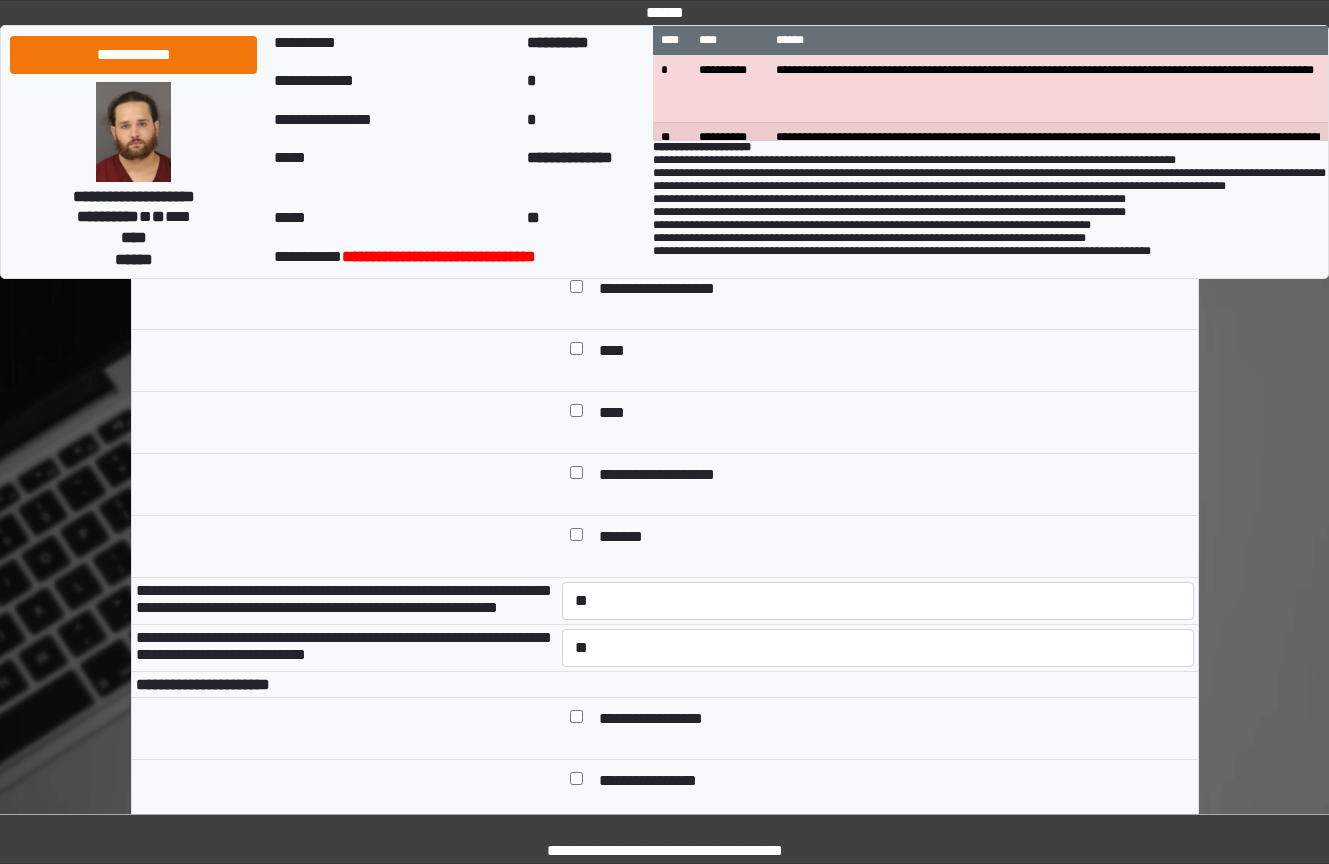 click on "**********" at bounding box center [666, 720] 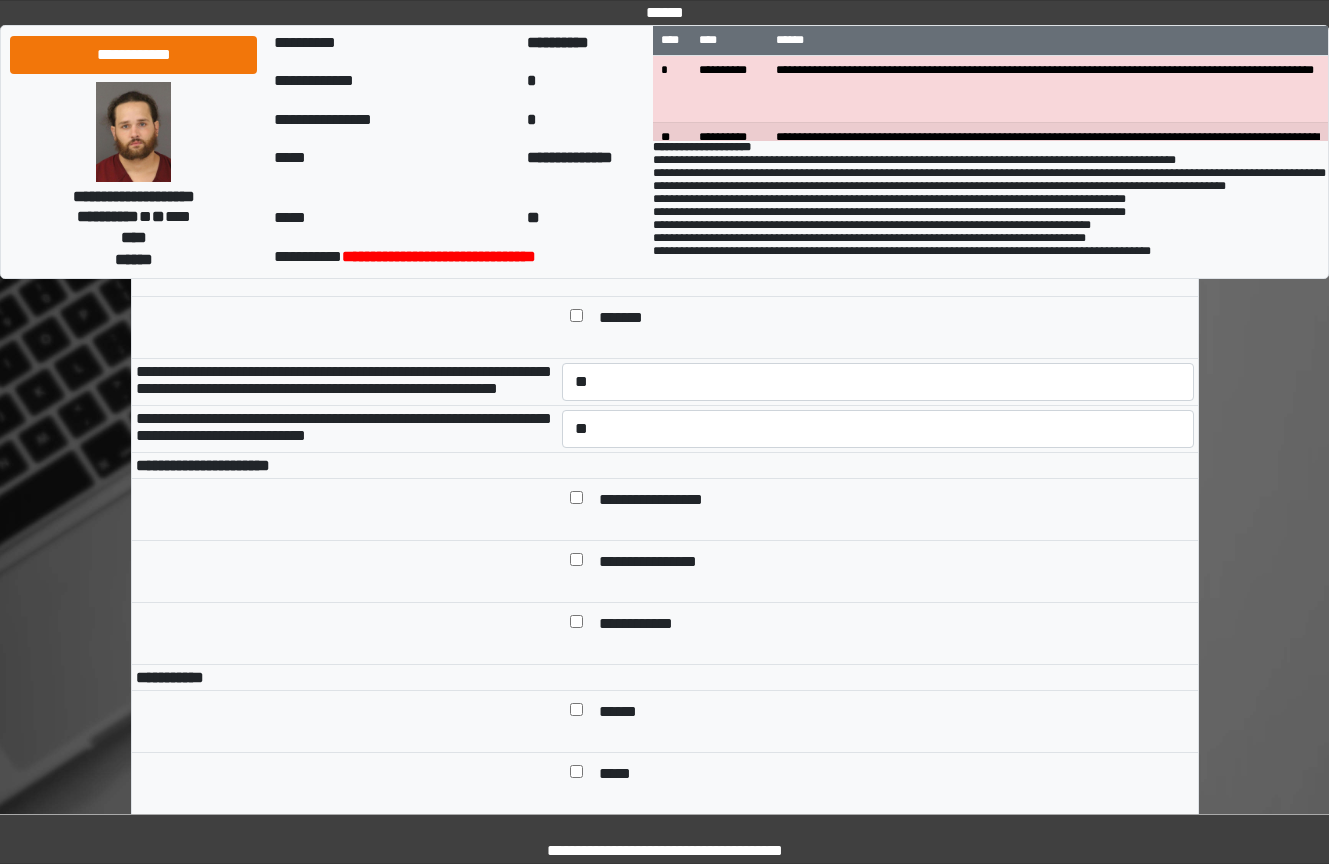 scroll, scrollTop: 1100, scrollLeft: 0, axis: vertical 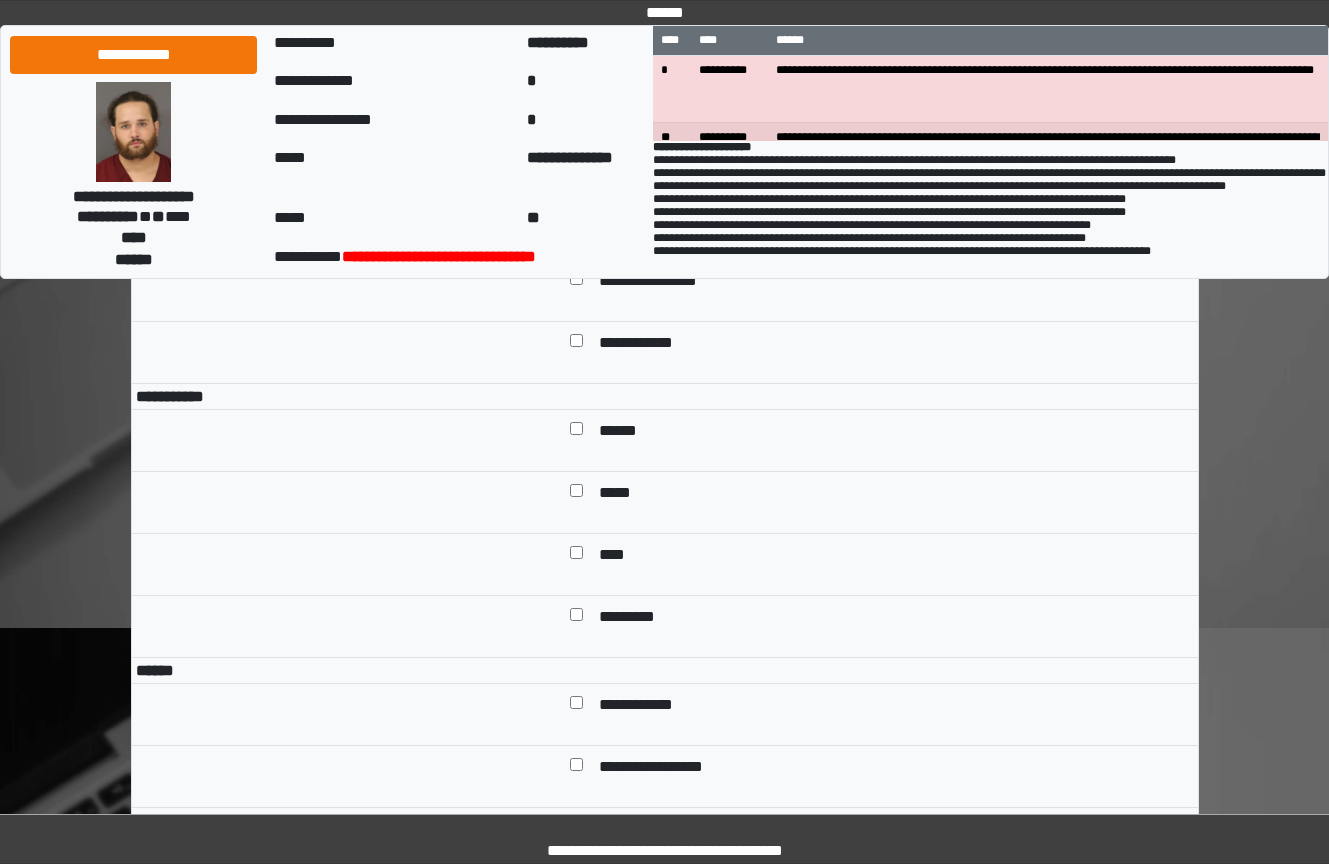 click on "******" at bounding box center (625, 432) 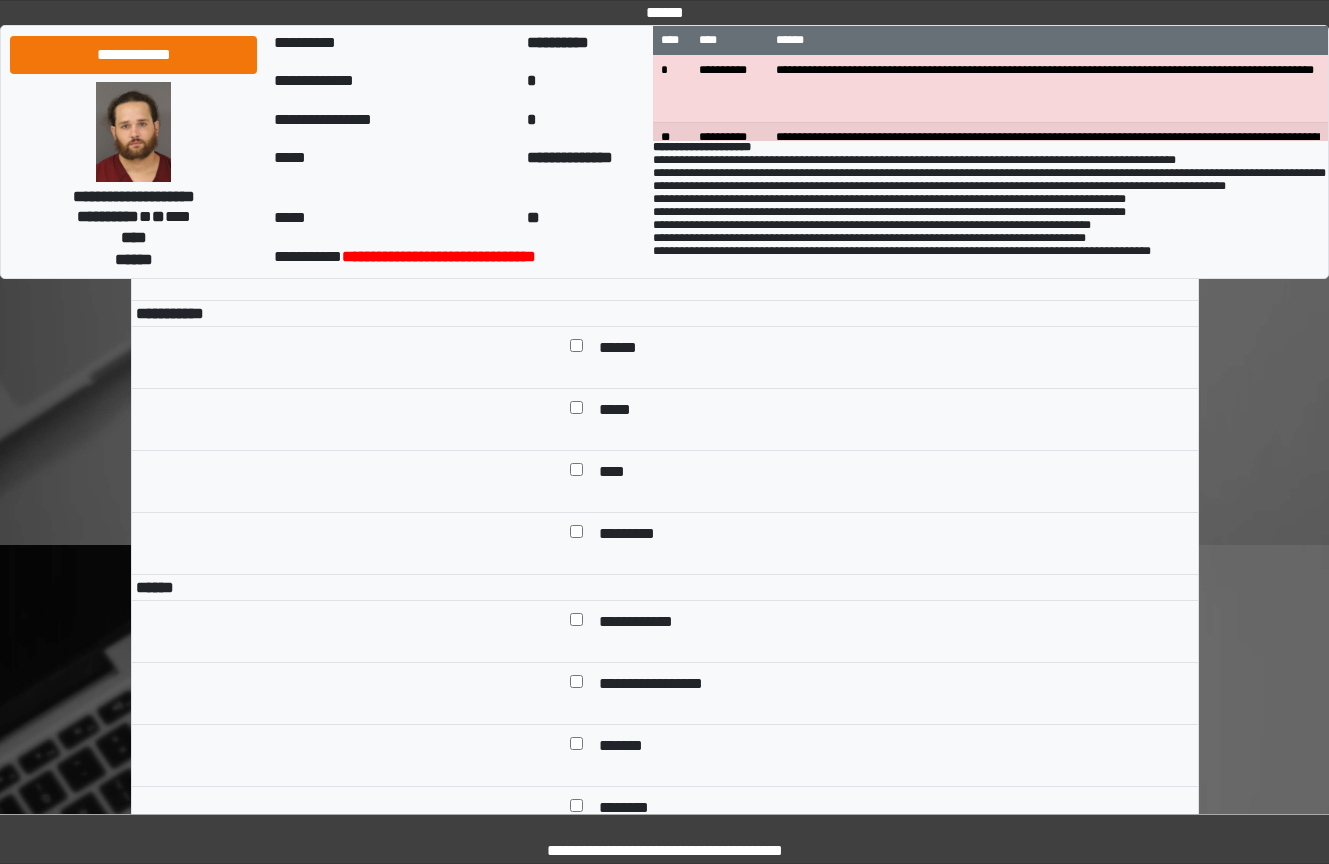 scroll, scrollTop: 1600, scrollLeft: 0, axis: vertical 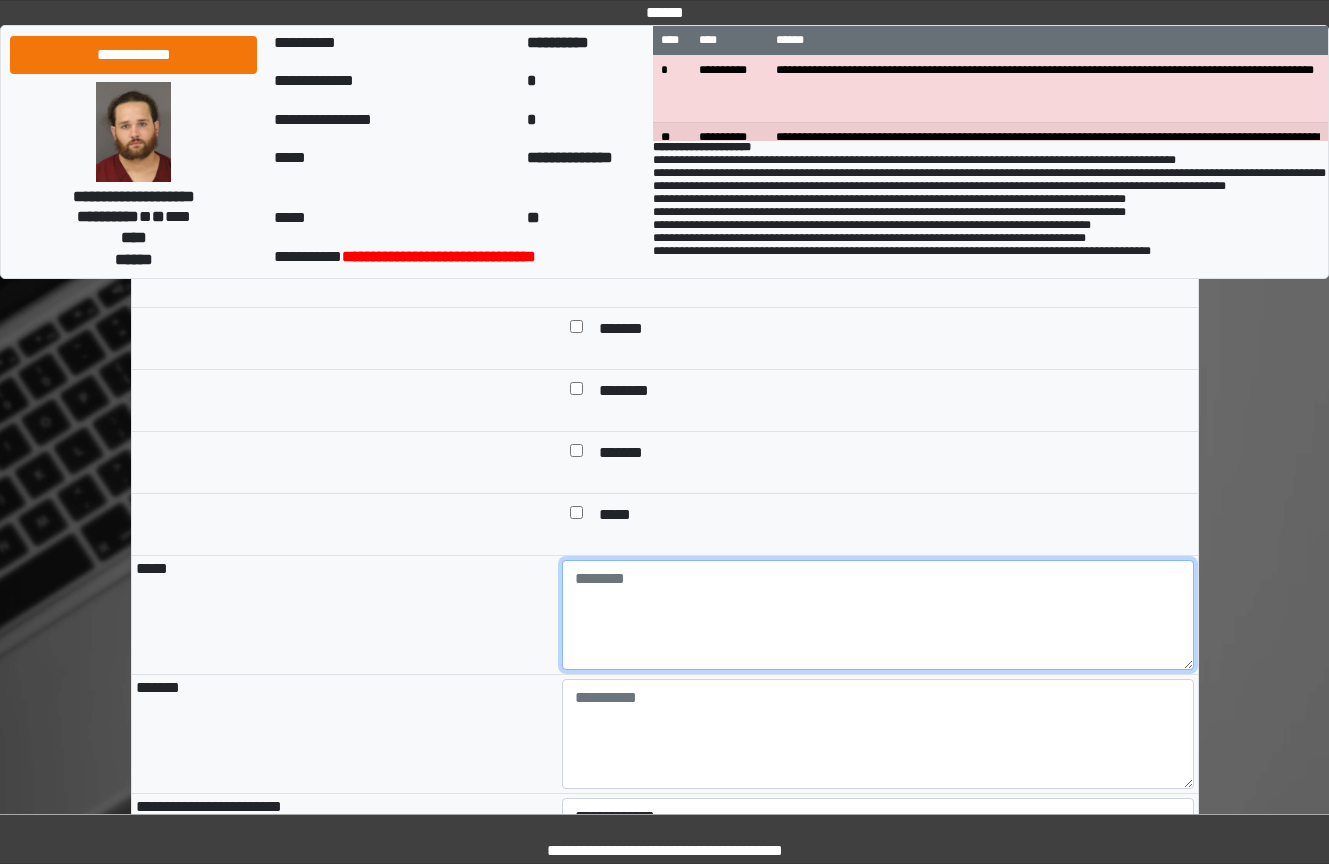 click at bounding box center [878, 615] 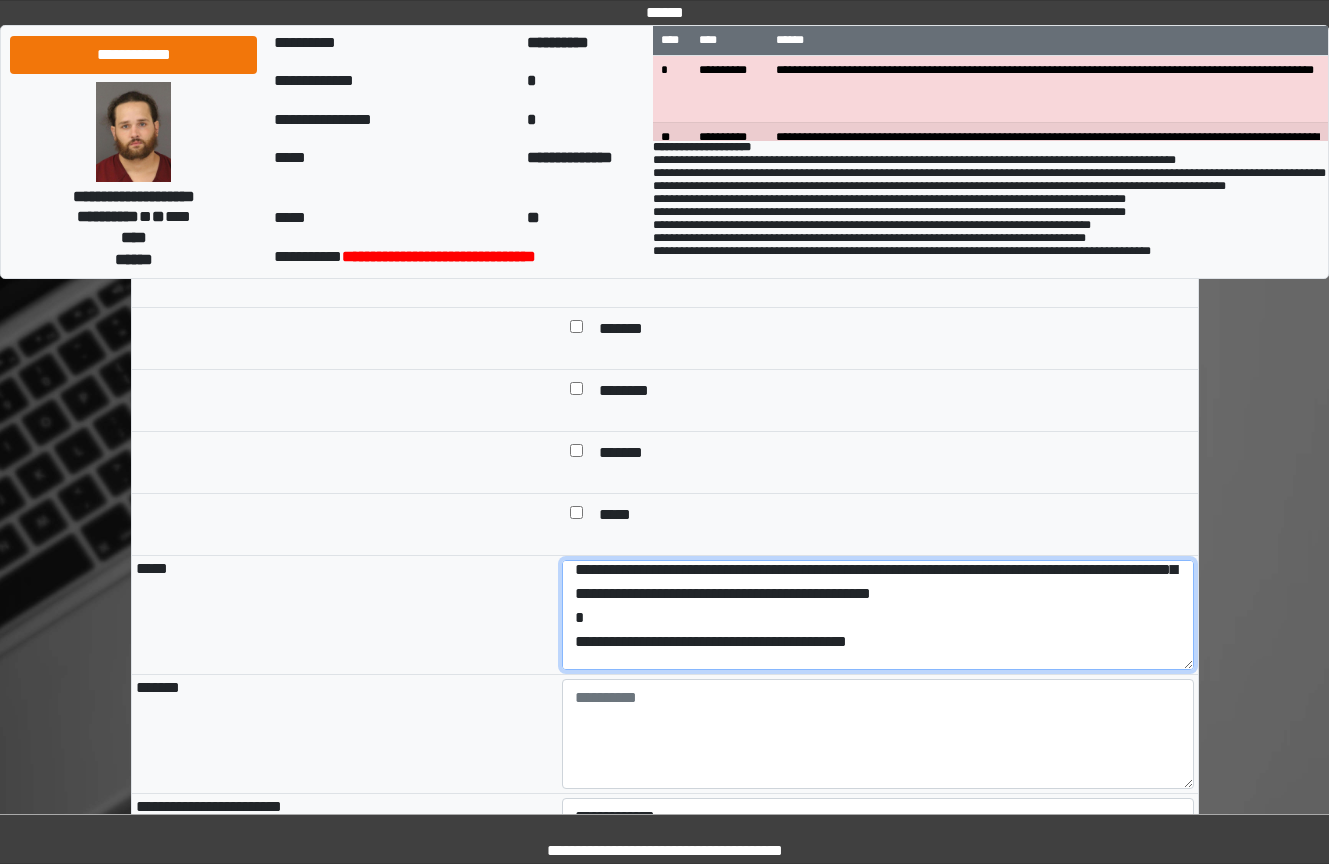 scroll, scrollTop: 0, scrollLeft: 0, axis: both 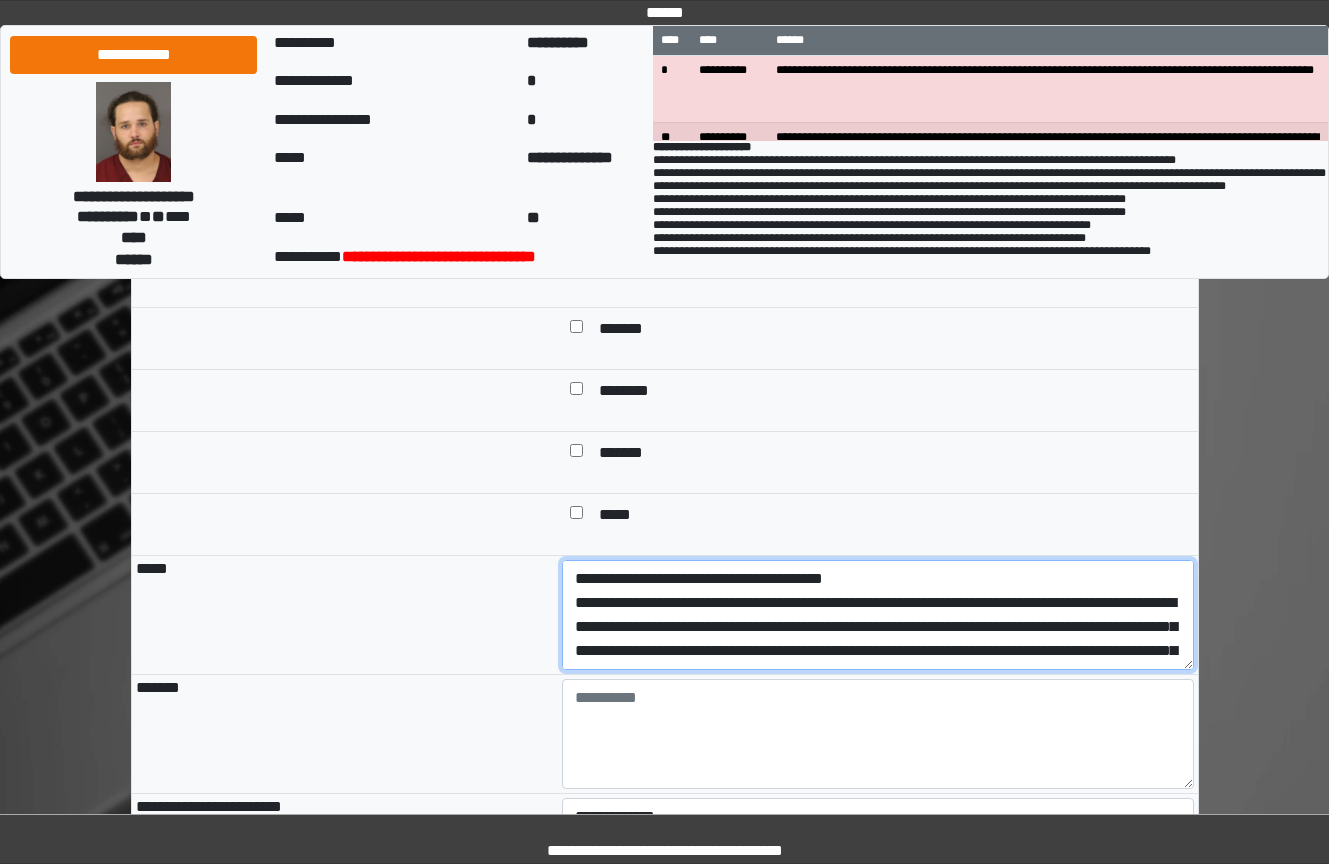 drag, startPoint x: 984, startPoint y: 742, endPoint x: 507, endPoint y: 687, distance: 480.1604 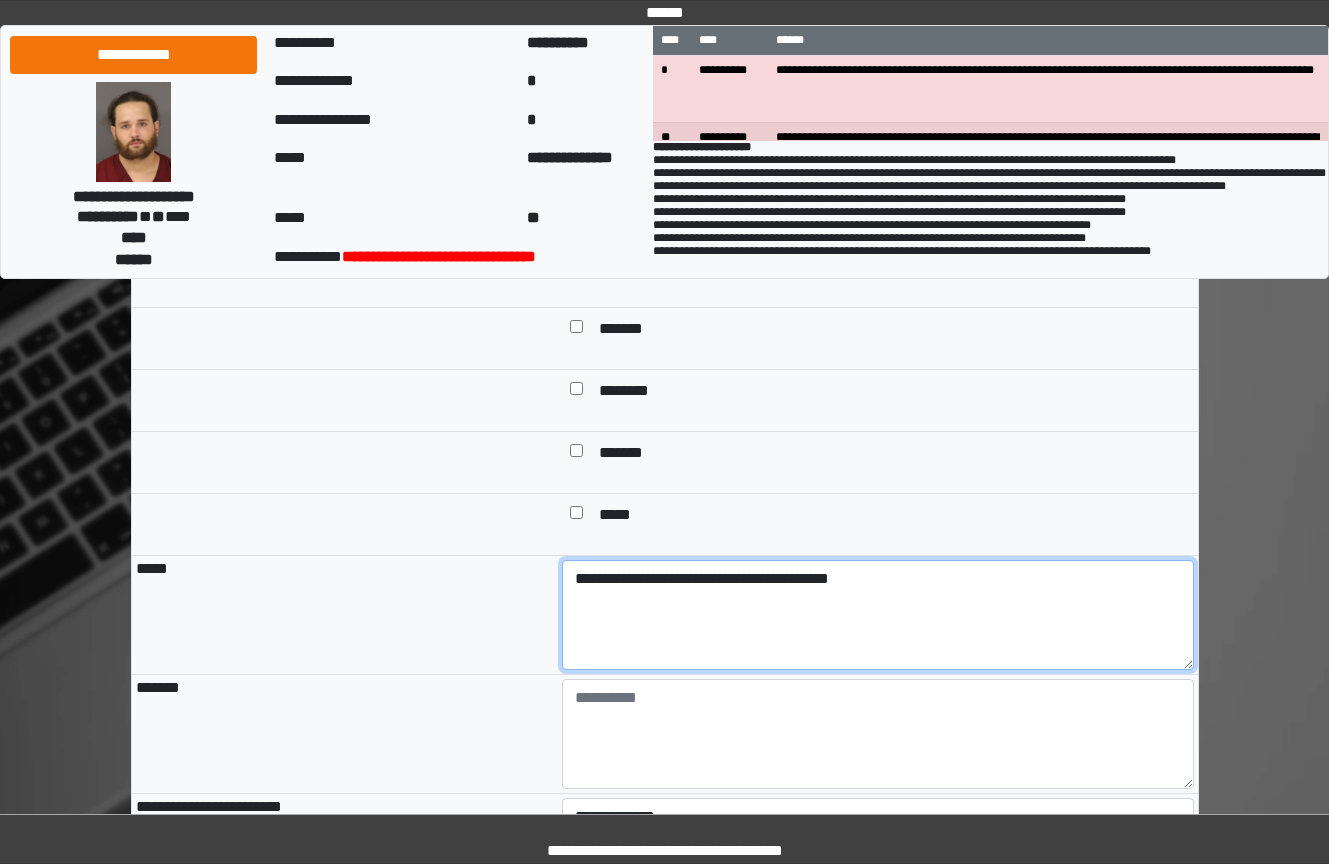 type on "**********" 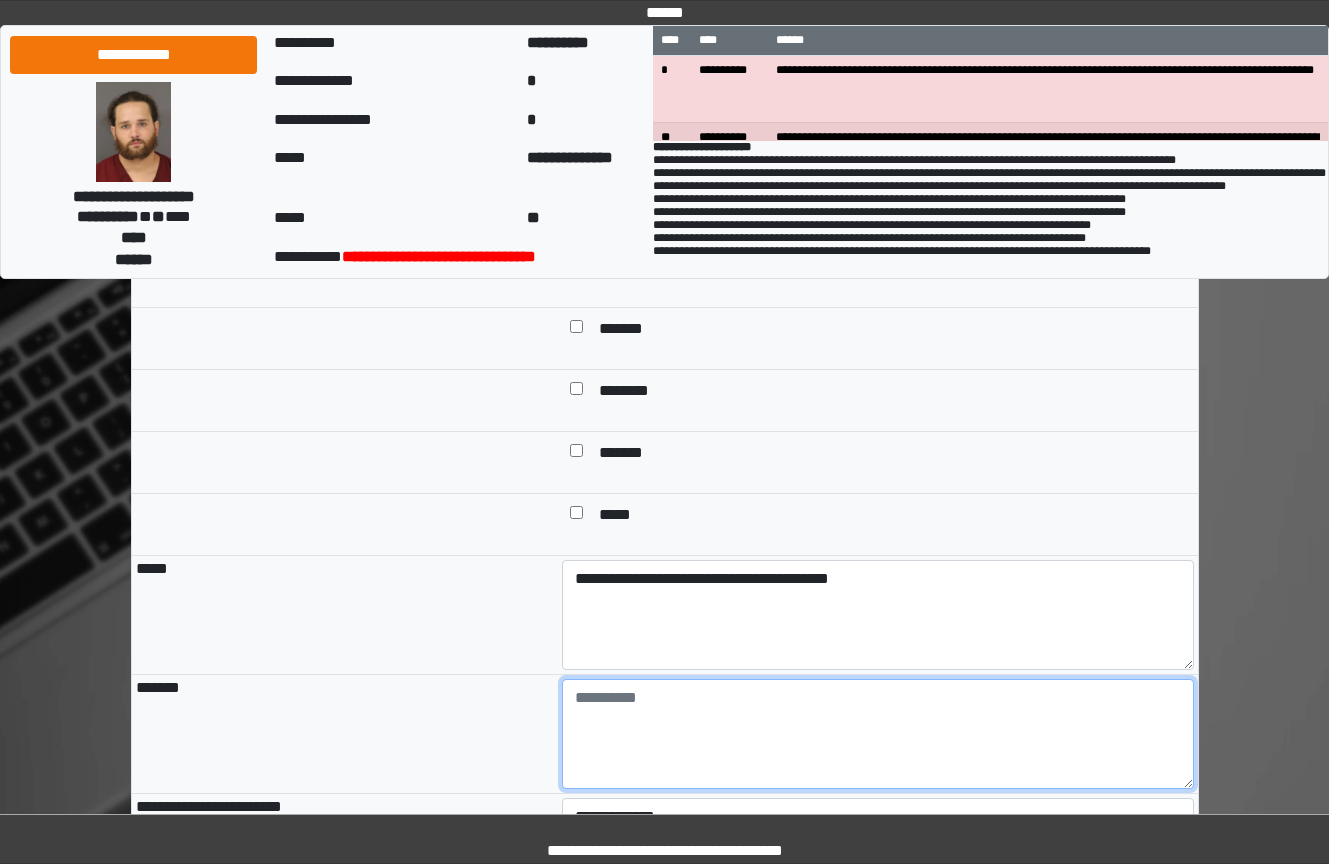 click at bounding box center [878, 734] 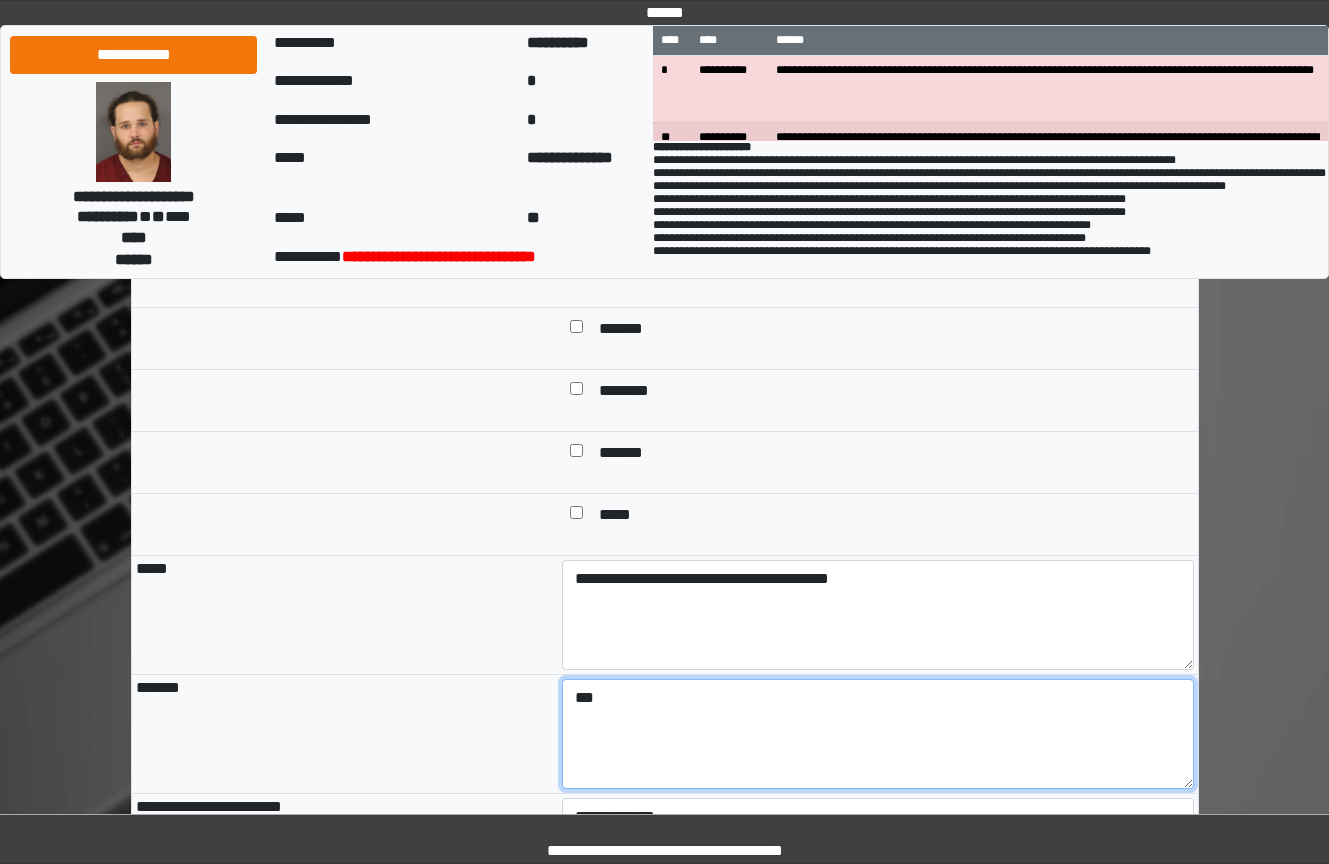 type on "***" 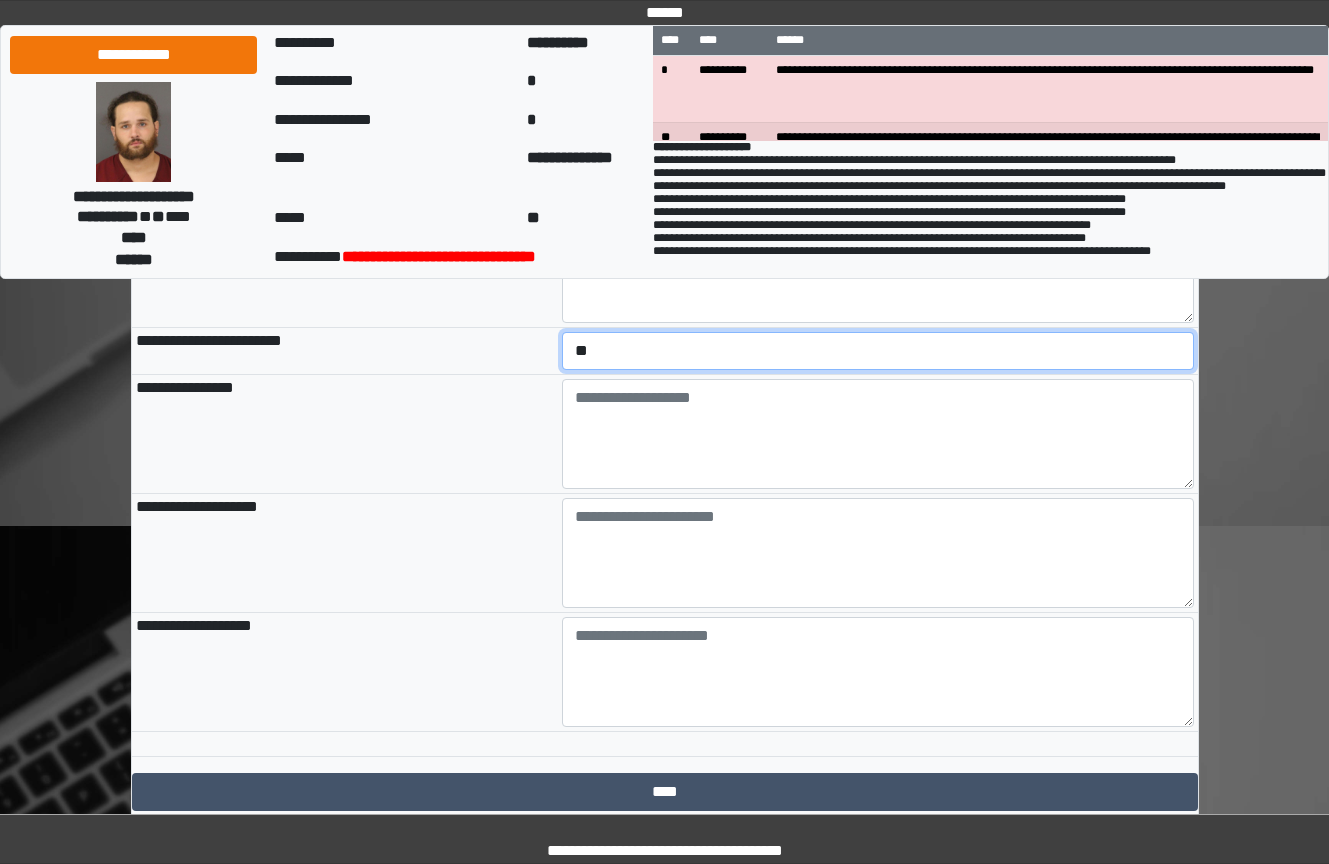 scroll, scrollTop: 2071, scrollLeft: 0, axis: vertical 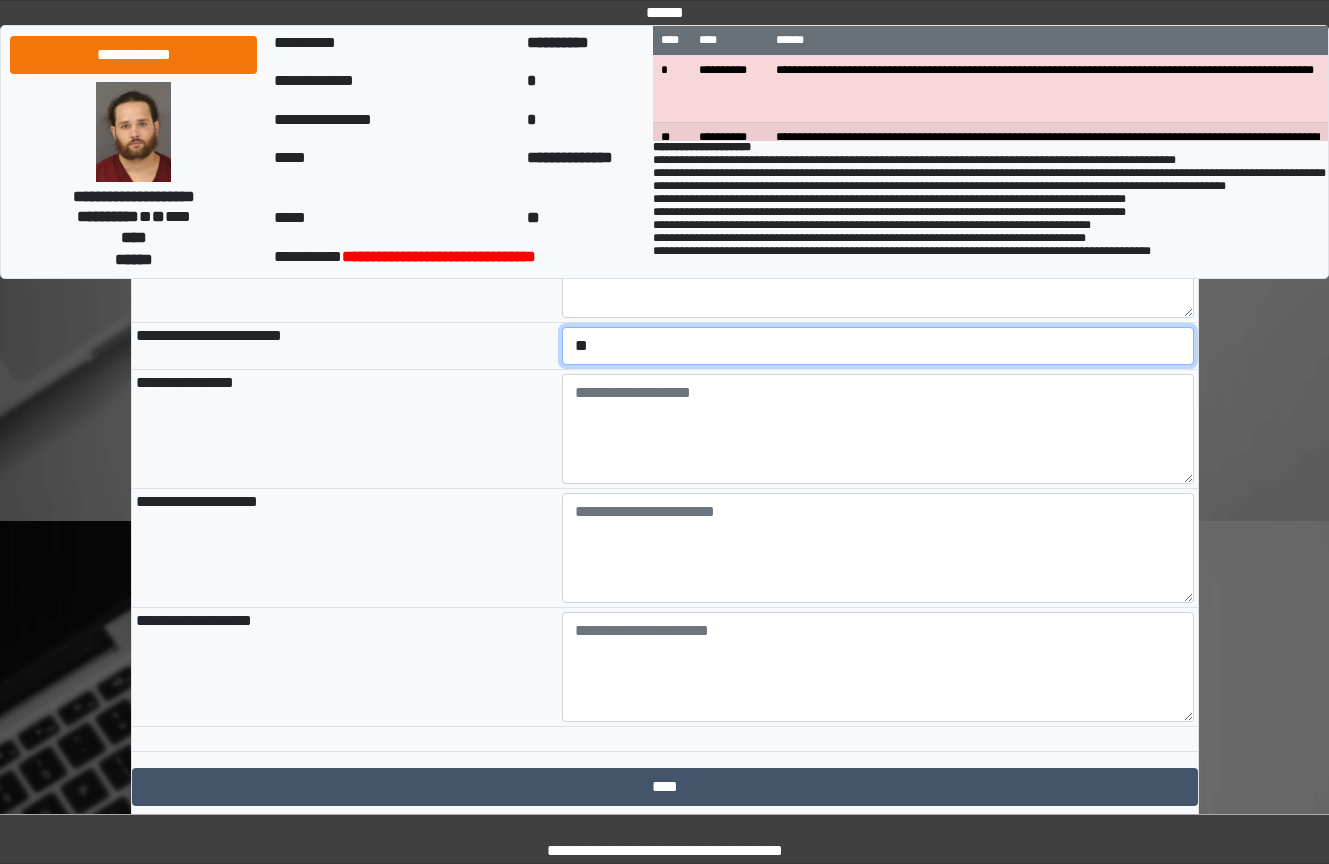 select on "*" 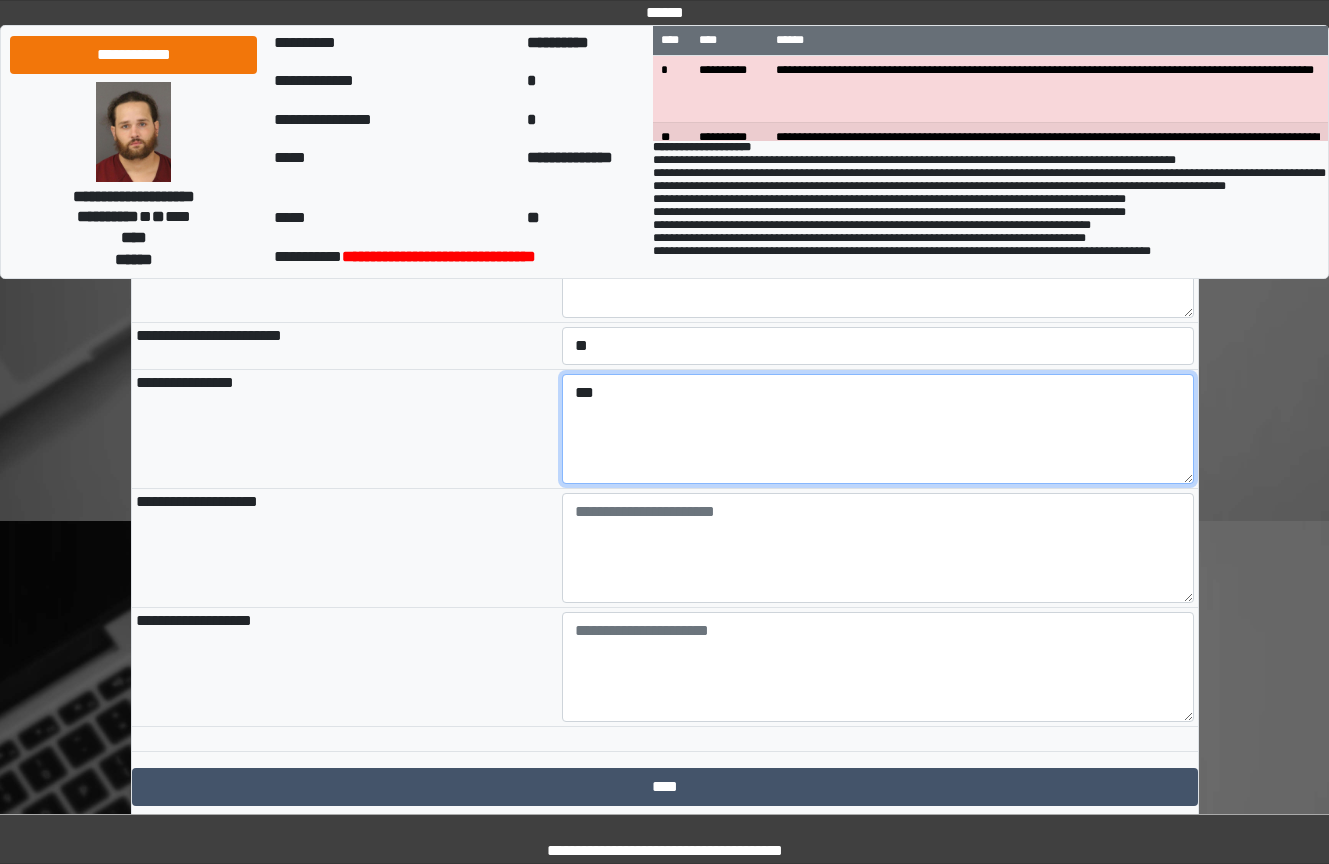 type on "***" 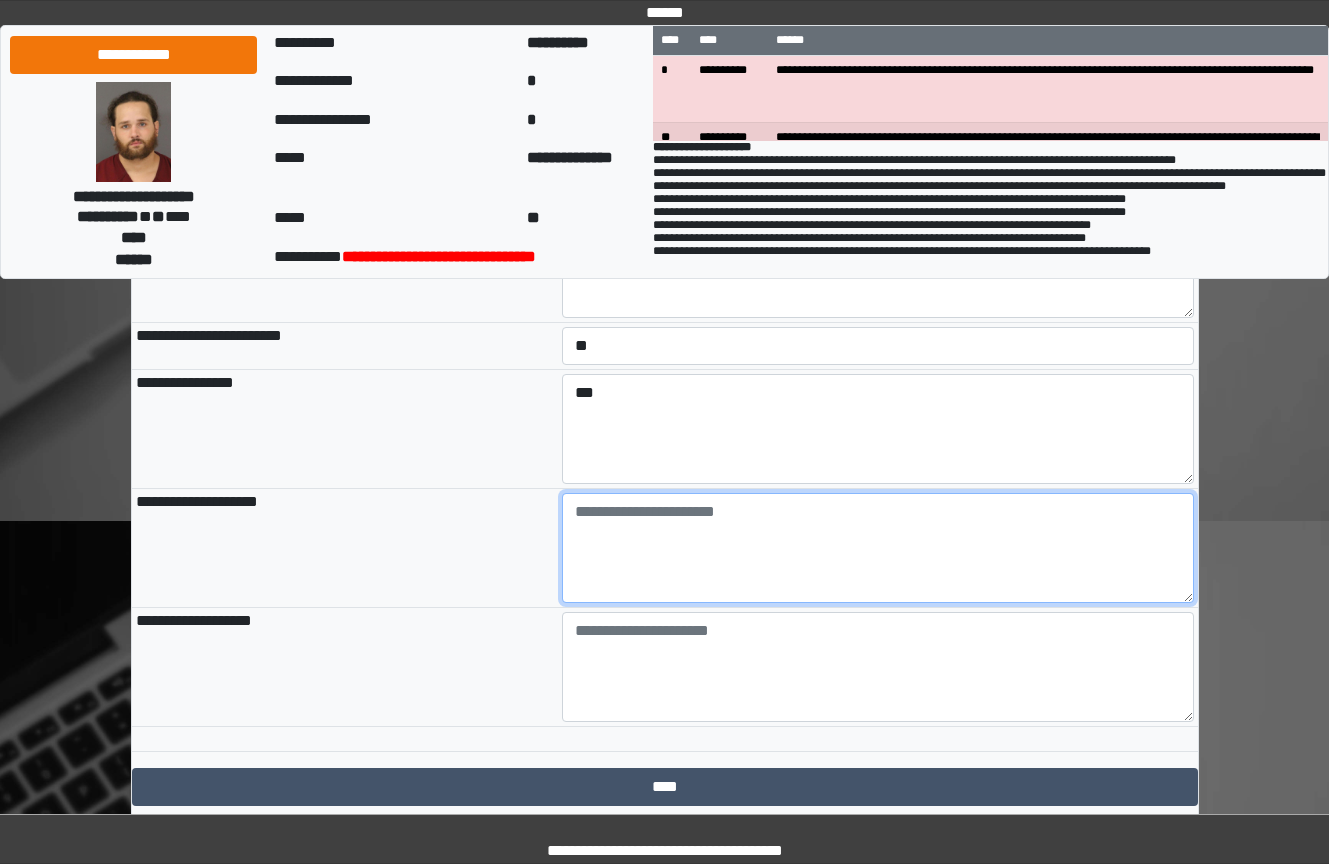 paste on "**********" 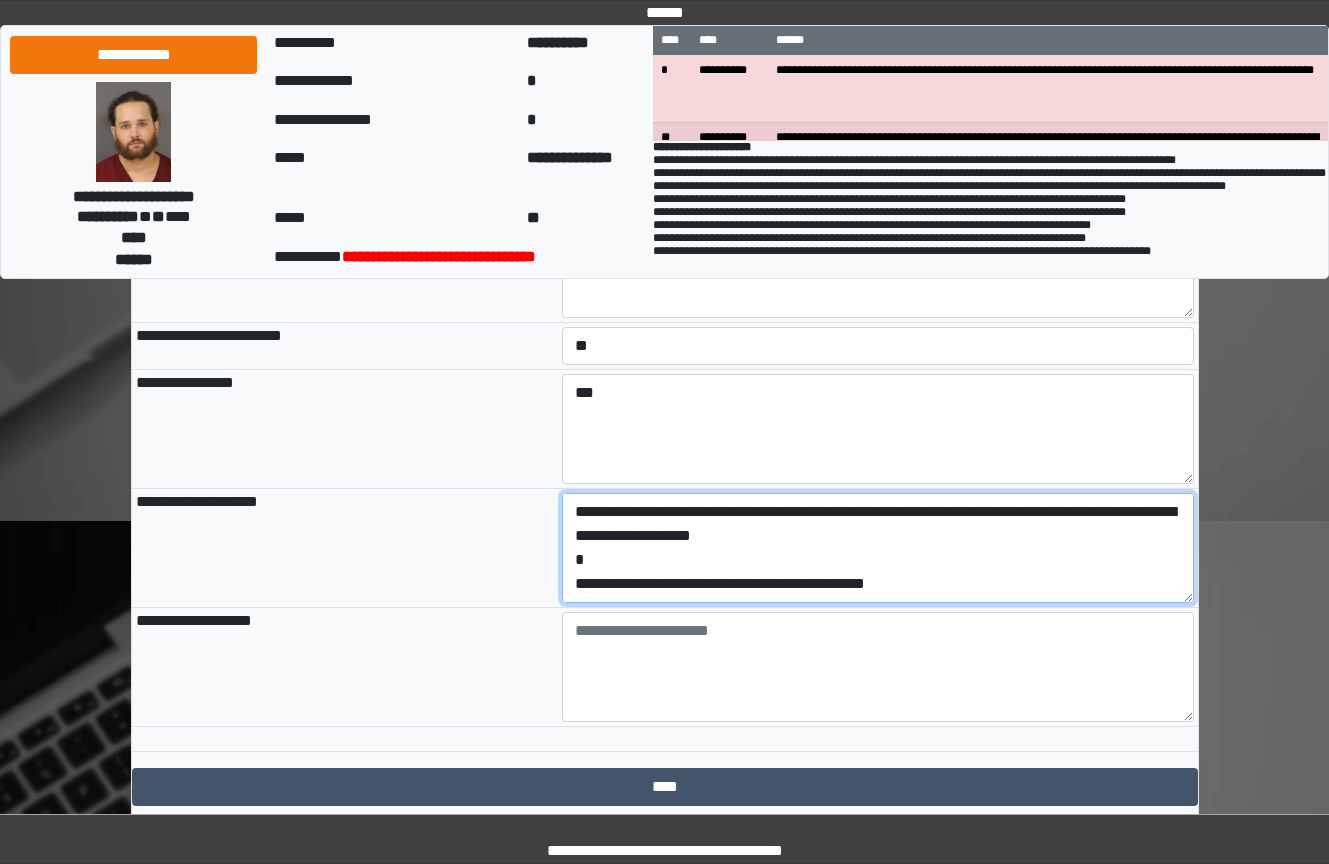 scroll, scrollTop: 192, scrollLeft: 0, axis: vertical 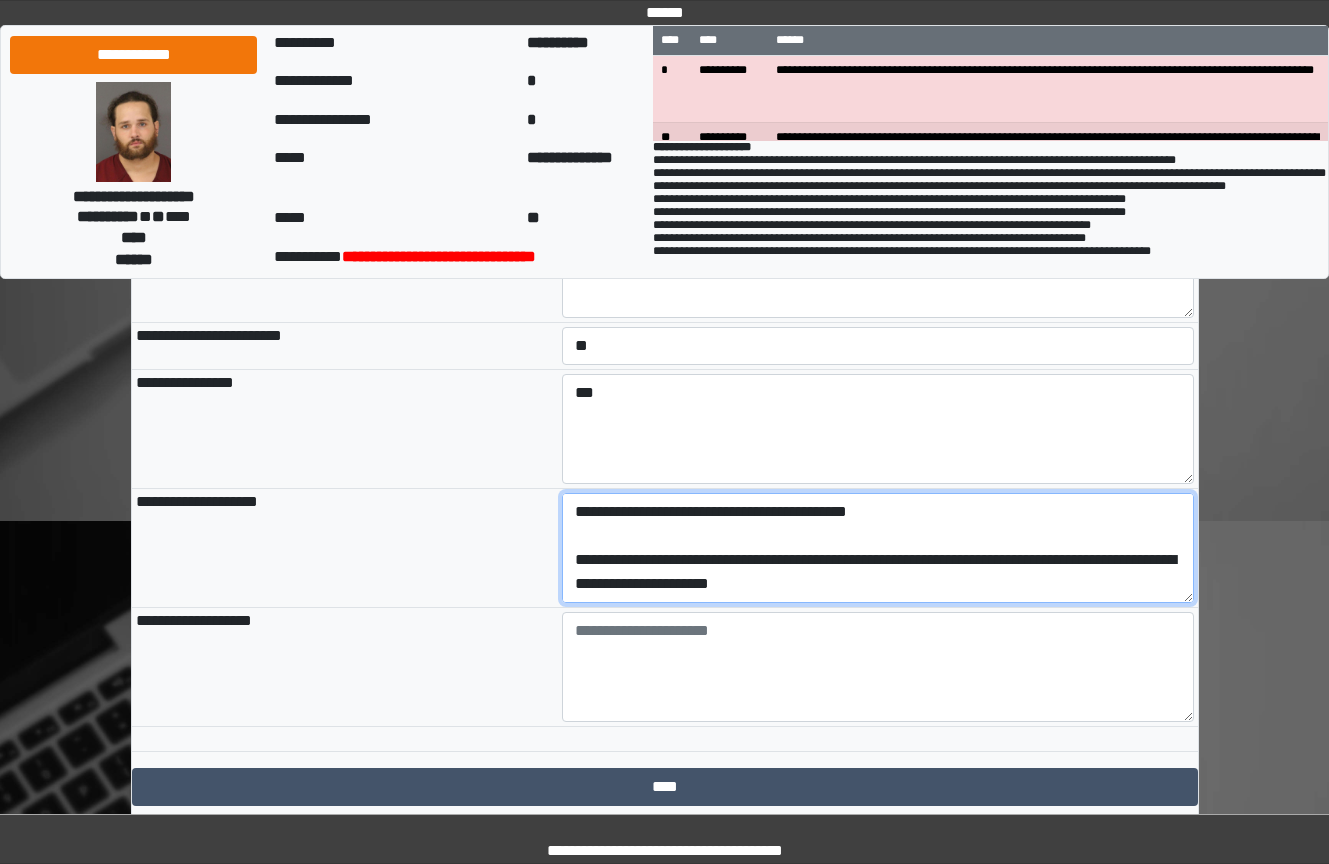 type on "**********" 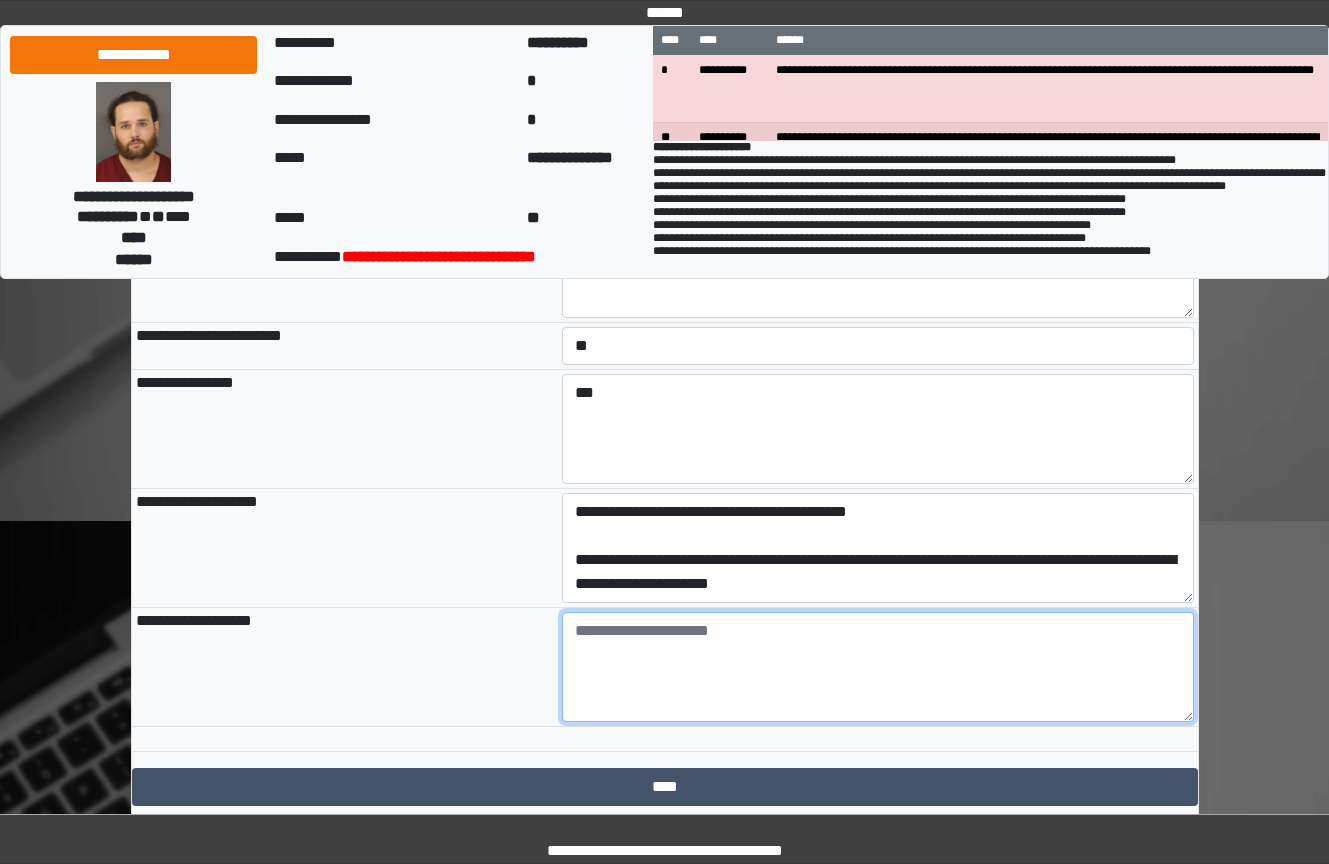 click at bounding box center (878, 667) 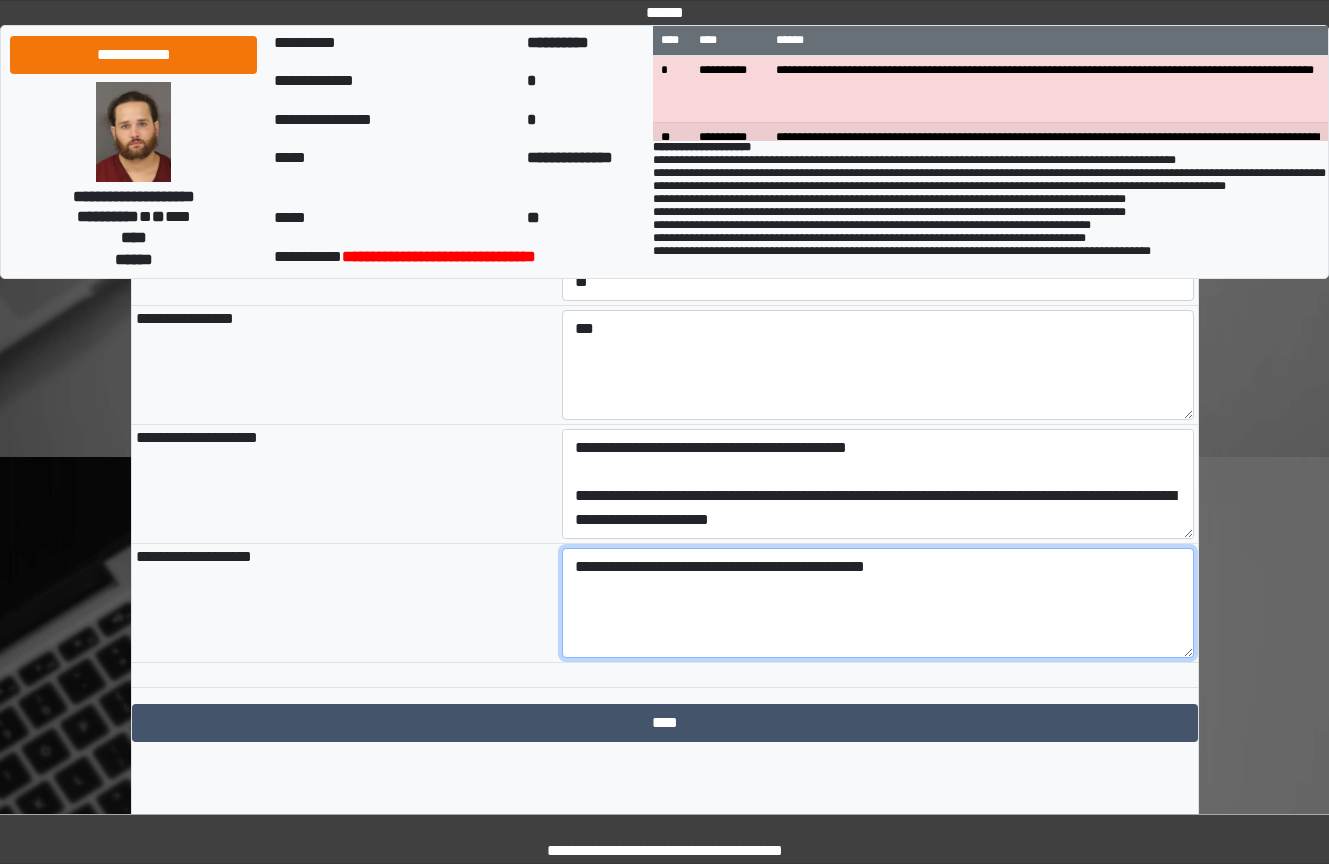 scroll, scrollTop: 2228, scrollLeft: 0, axis: vertical 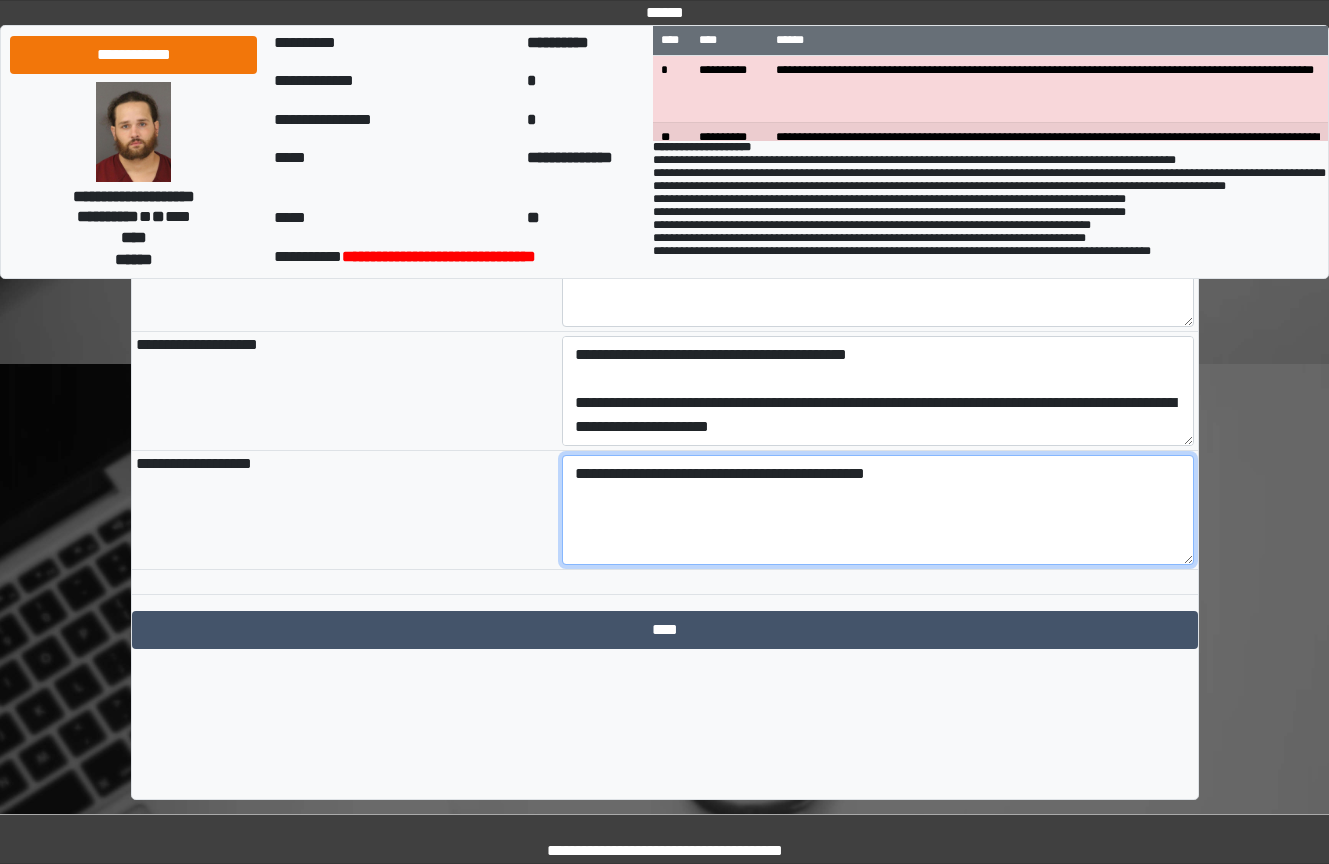 type on "**********" 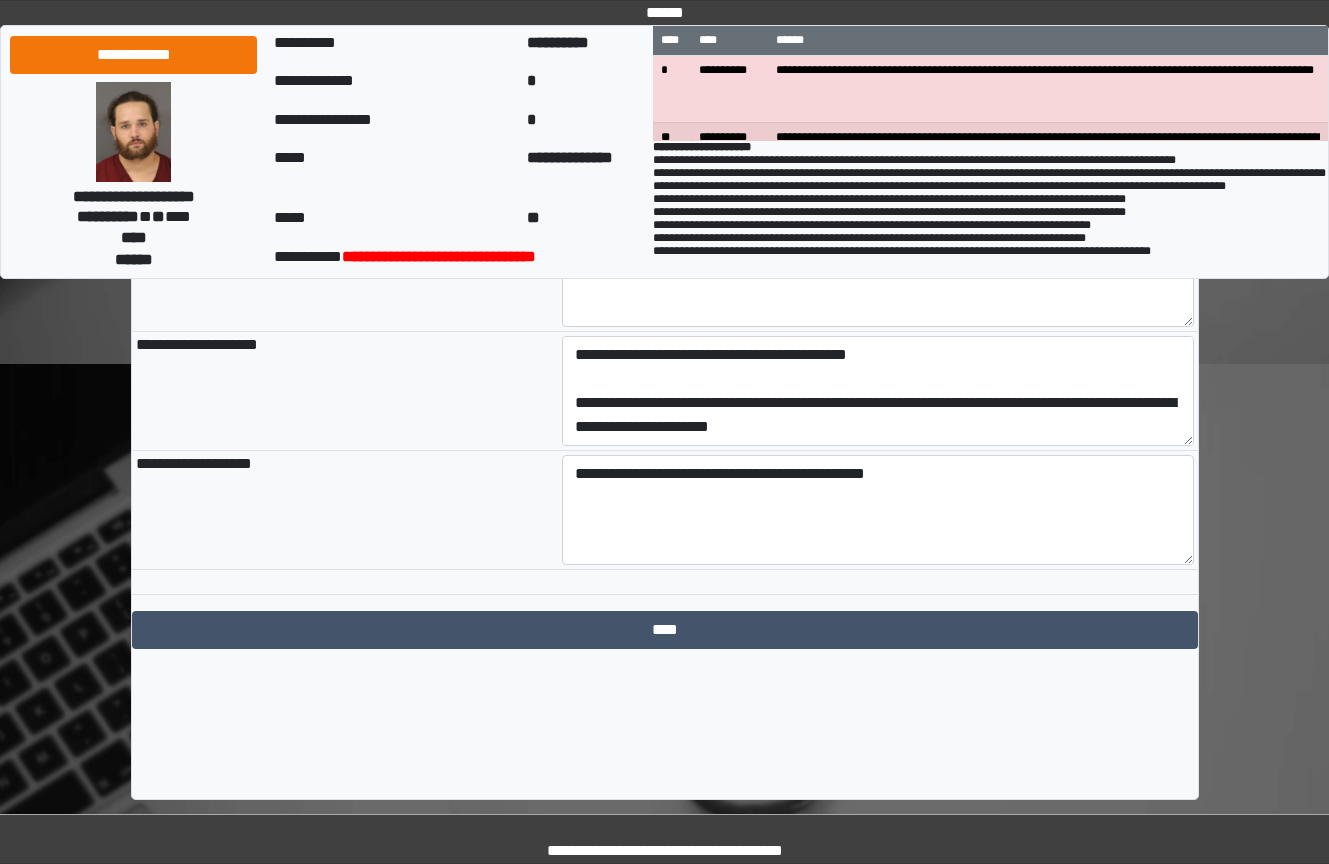 click on "**********" at bounding box center [665, -527] 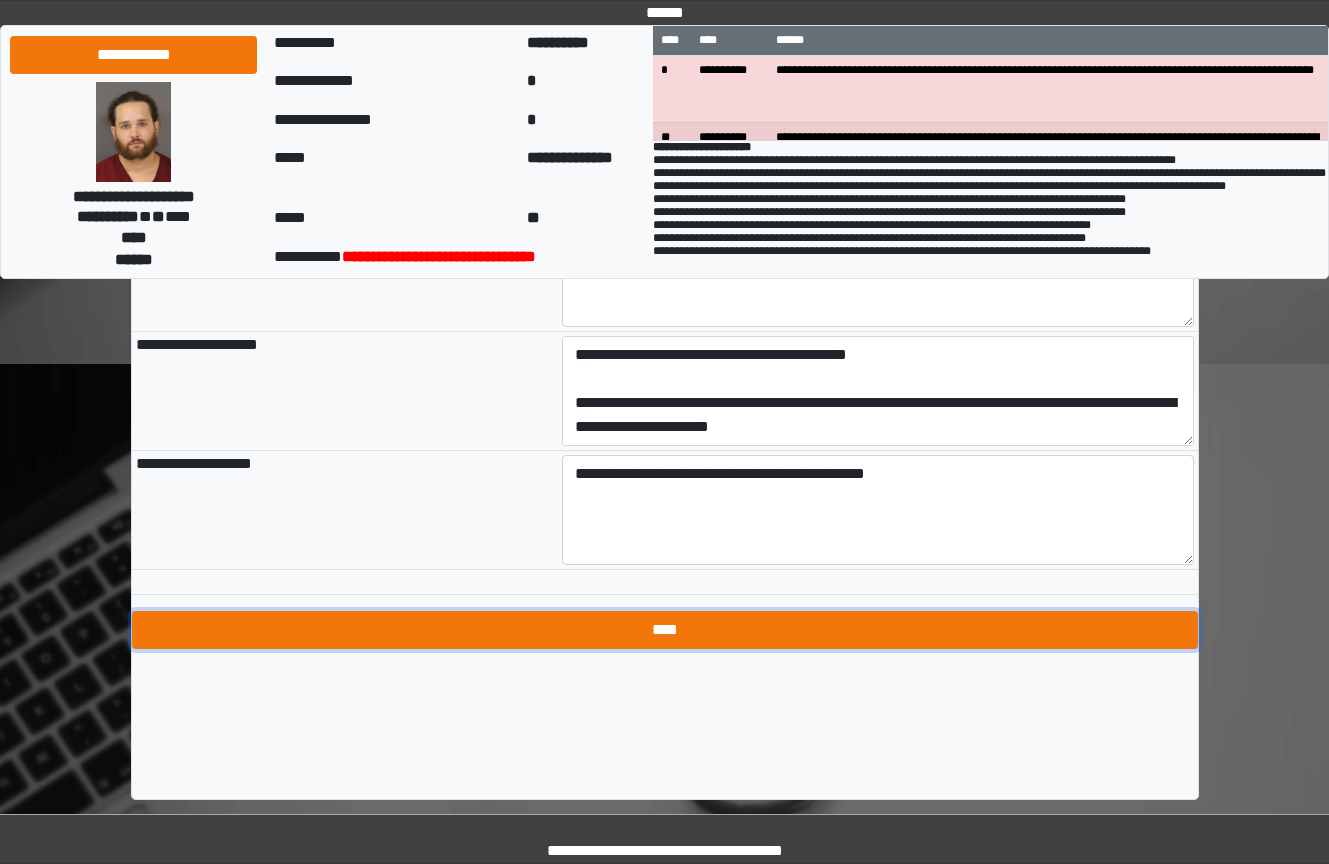 click on "****" at bounding box center (665, 630) 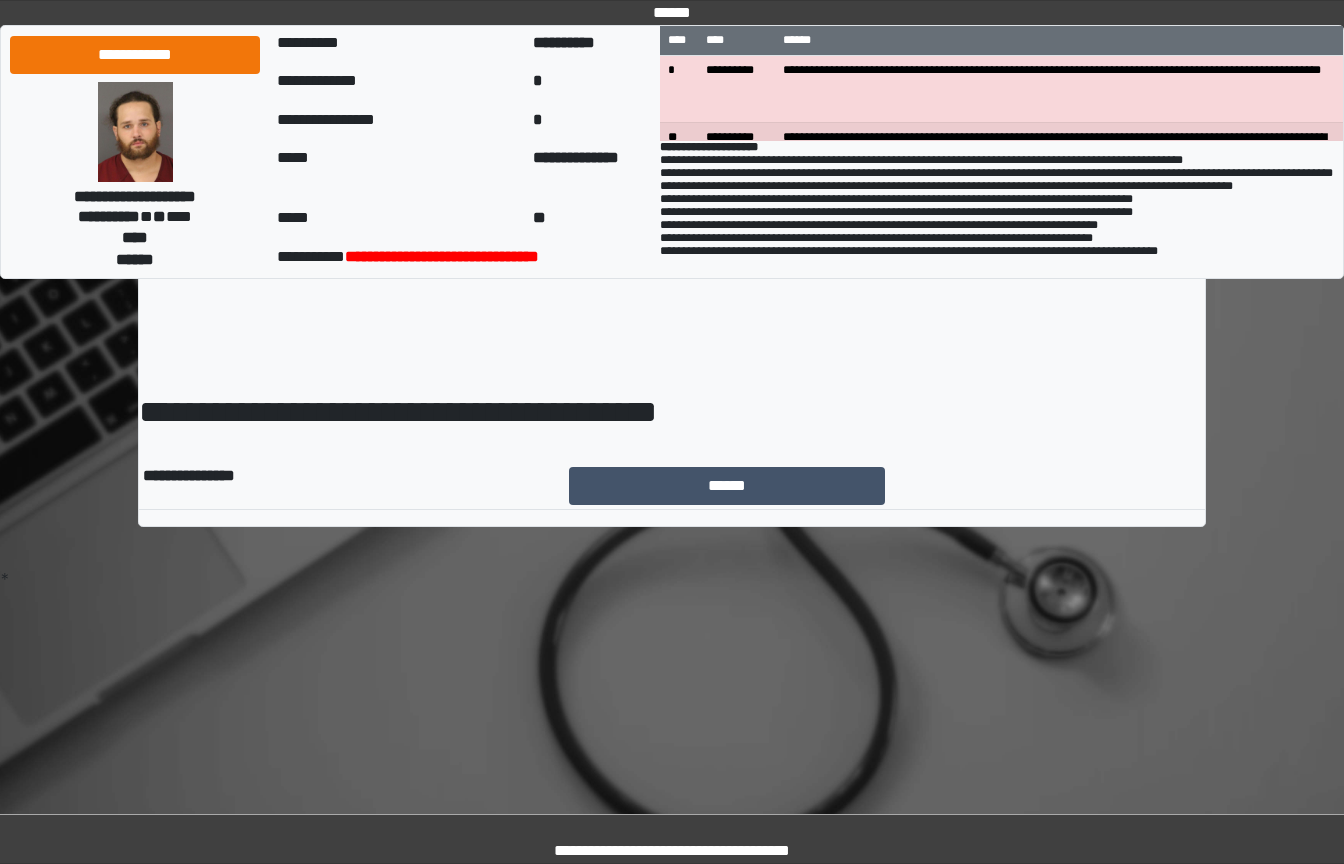 scroll, scrollTop: 0, scrollLeft: 0, axis: both 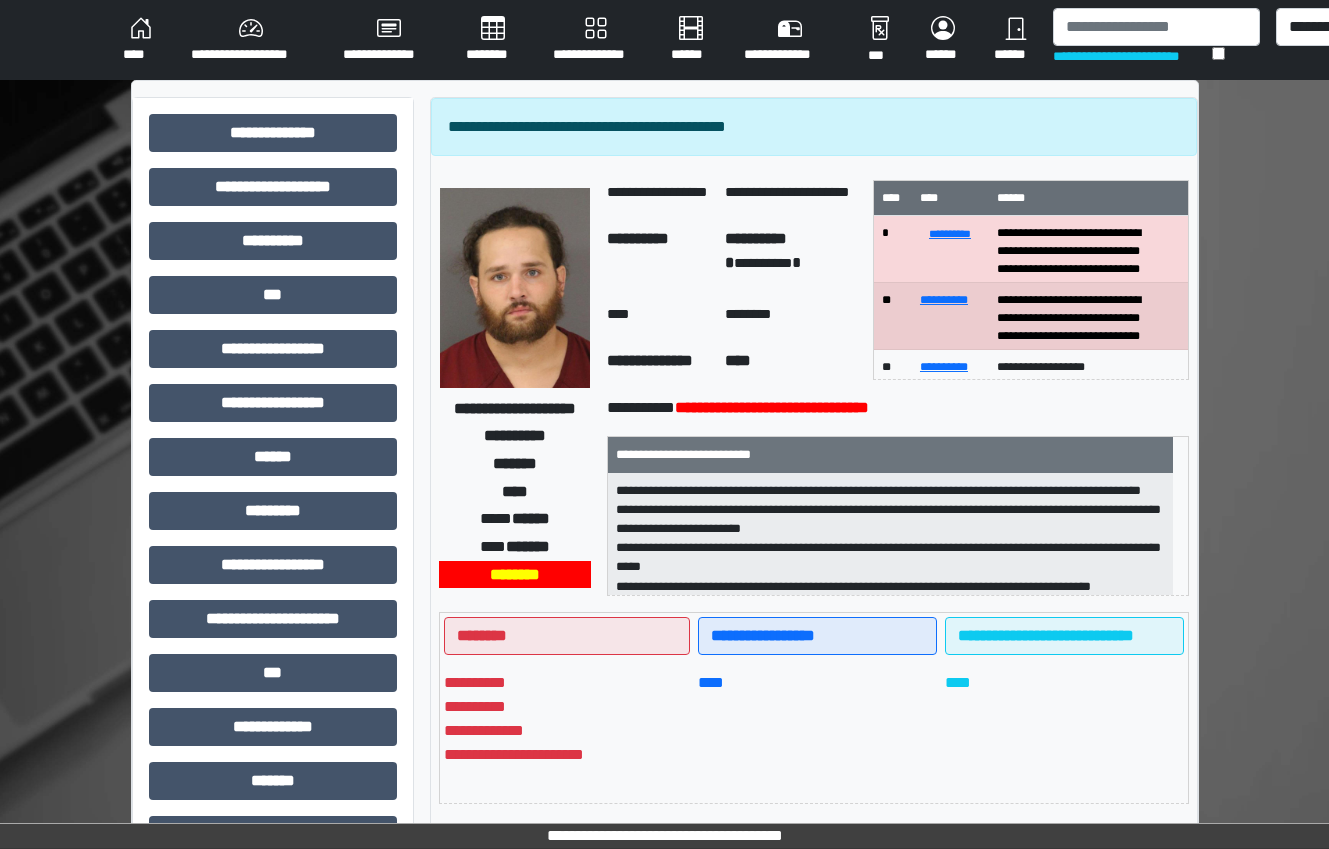 click on "**********" at bounding box center [664, 40] 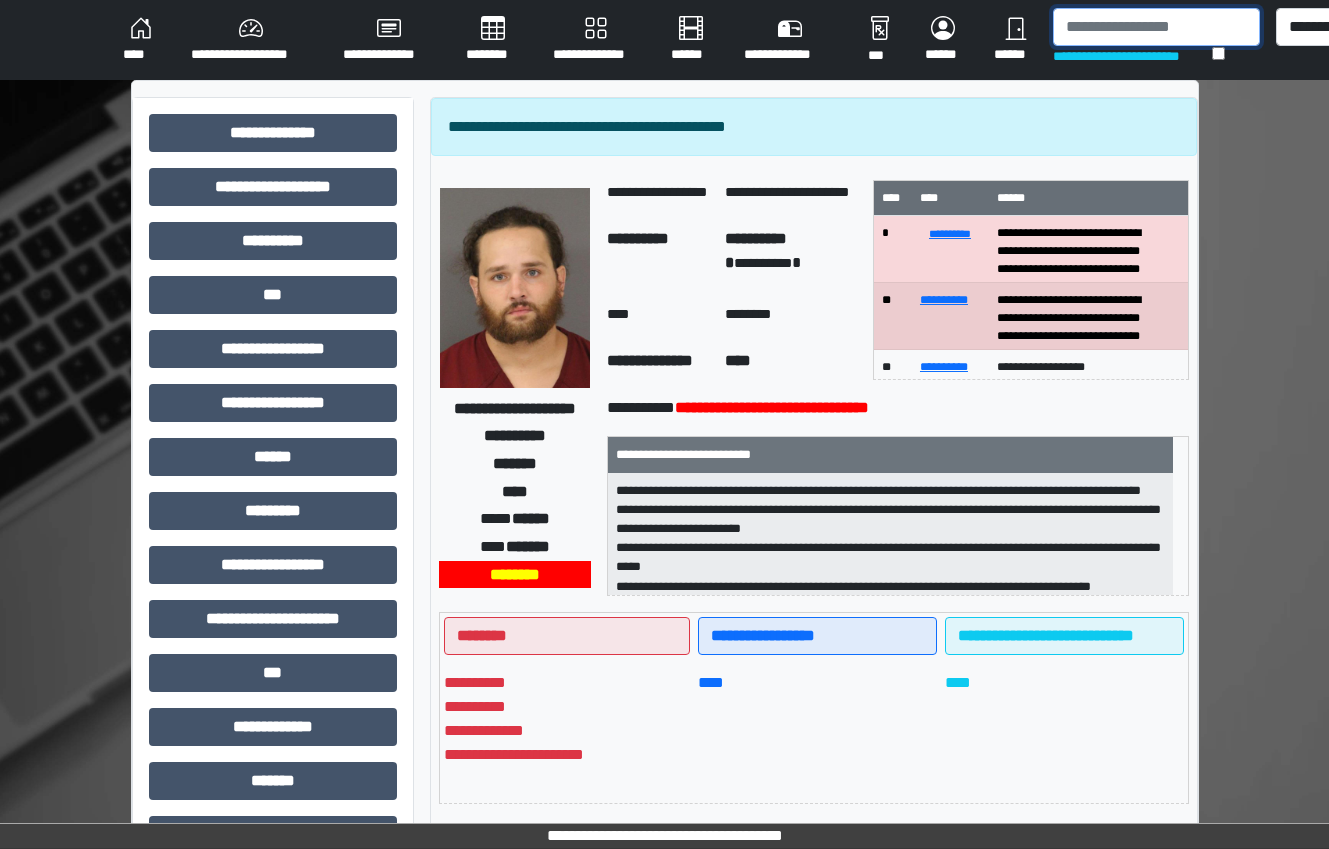 click at bounding box center [1156, 27] 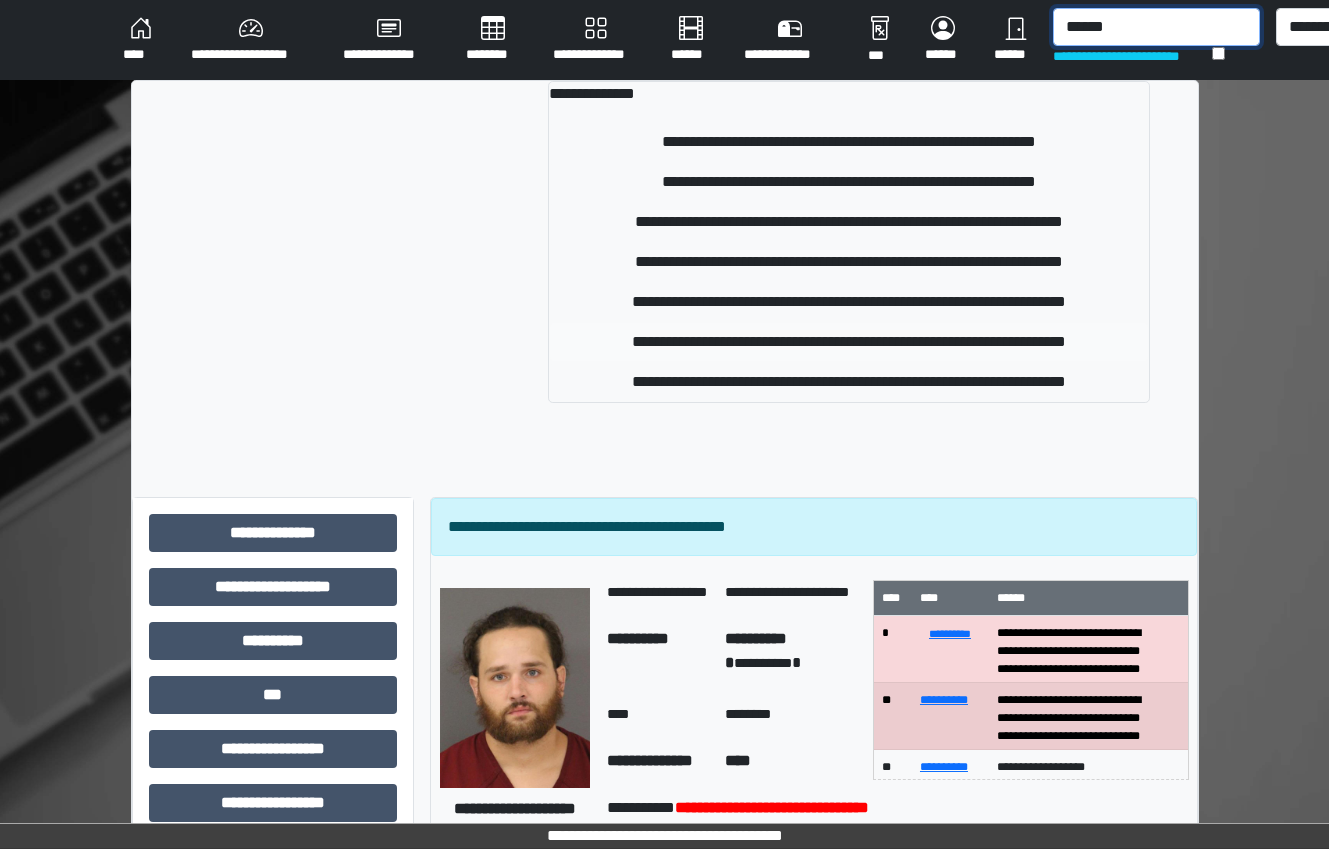 type on "******" 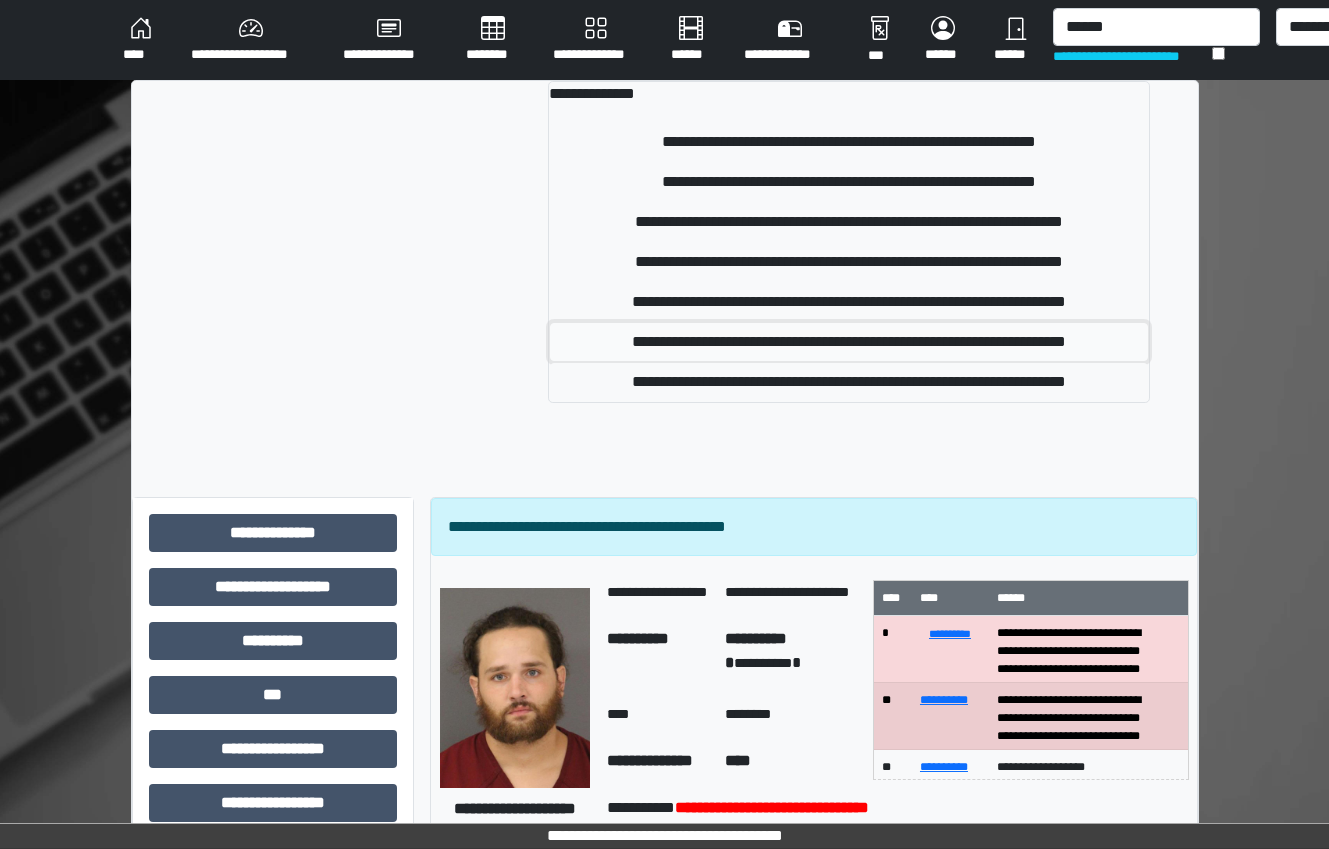 click on "**********" at bounding box center [848, 342] 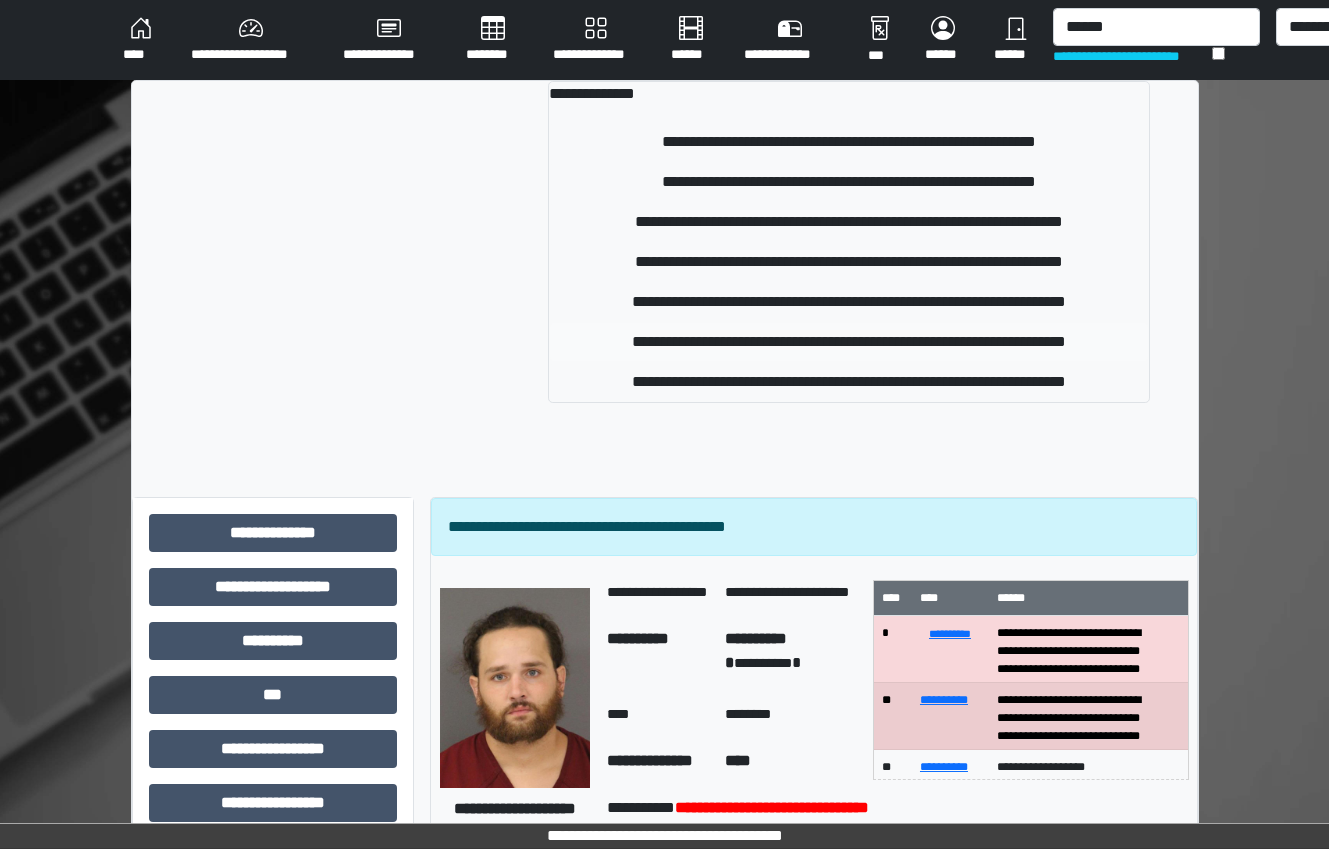 type 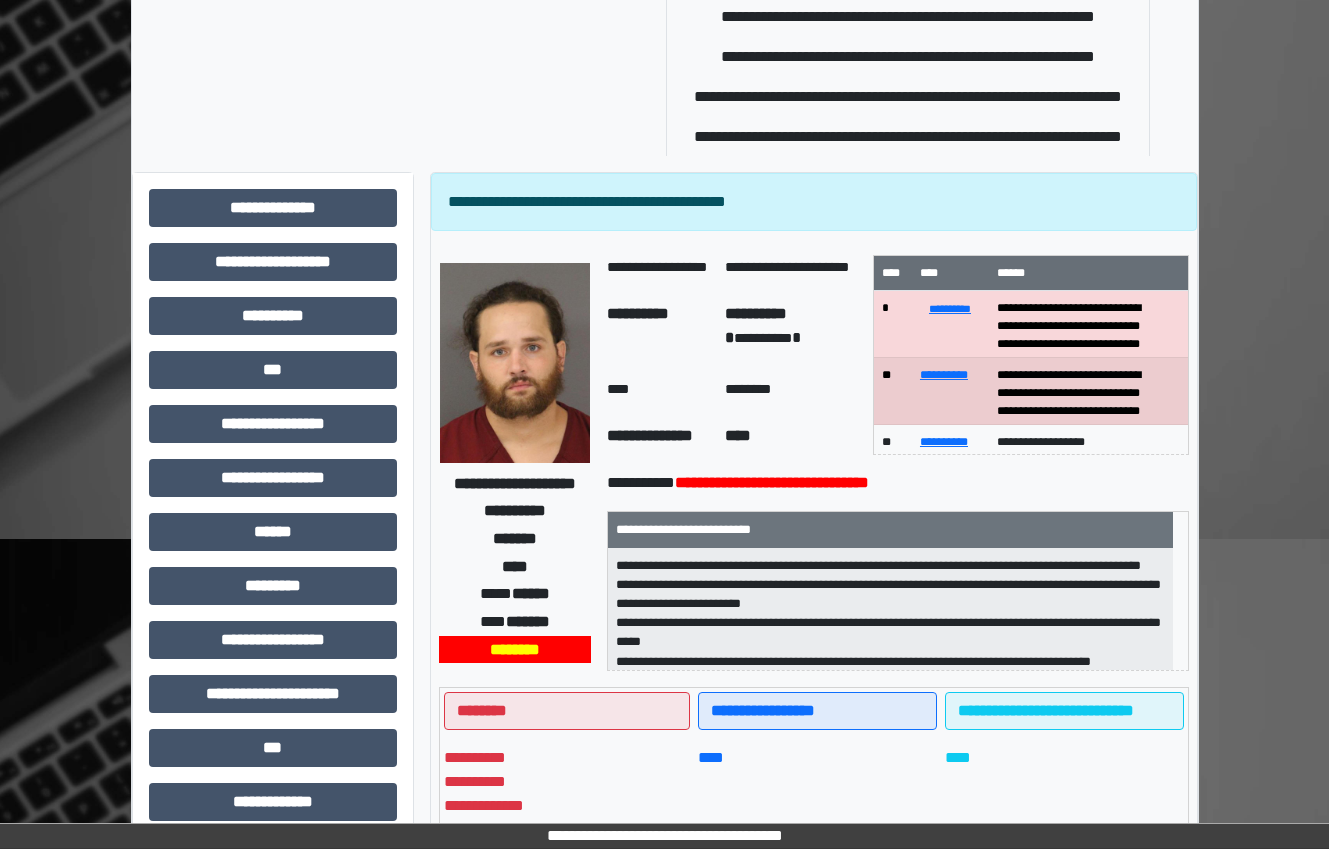 scroll, scrollTop: 725, scrollLeft: 0, axis: vertical 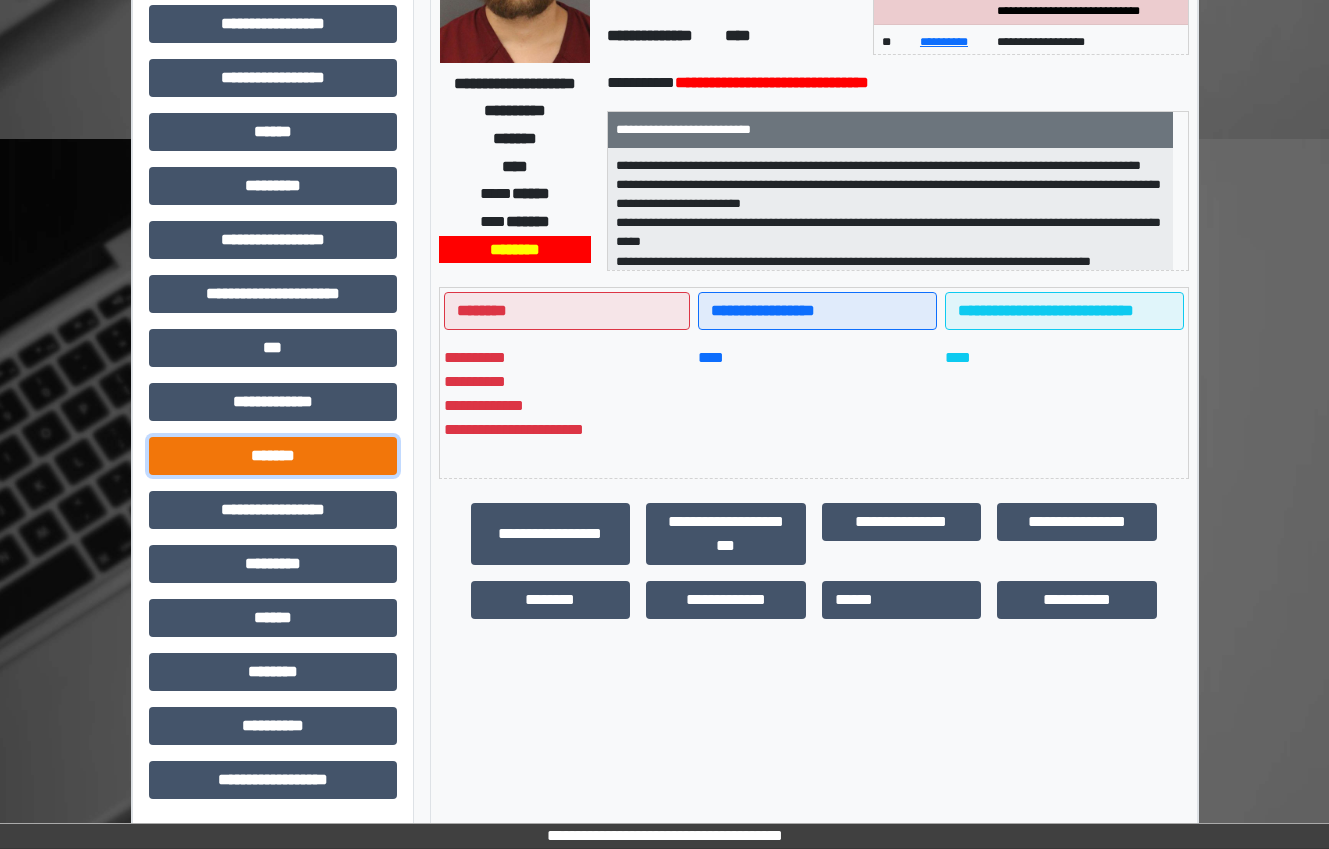 click on "*******" at bounding box center [273, 456] 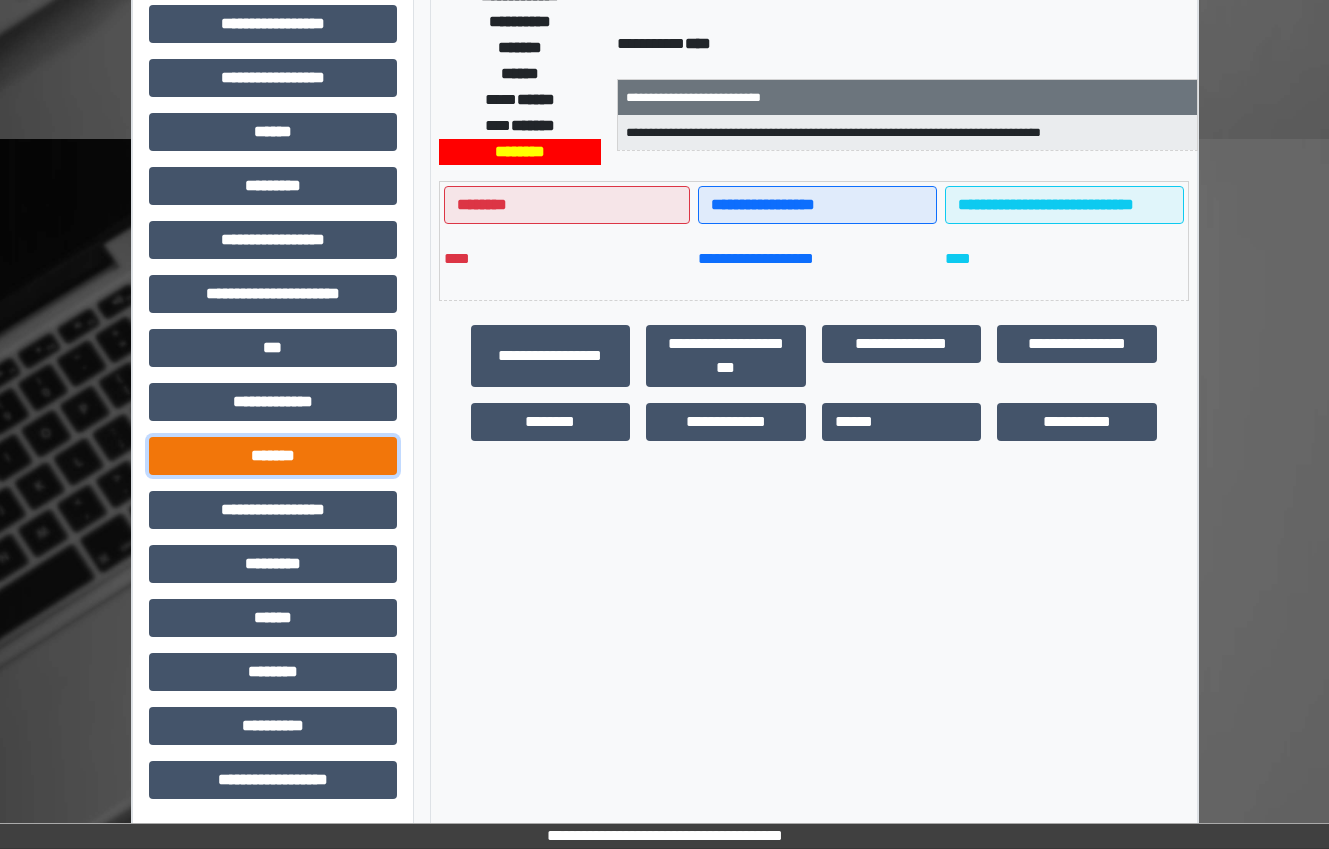 click on "*******" at bounding box center [273, 456] 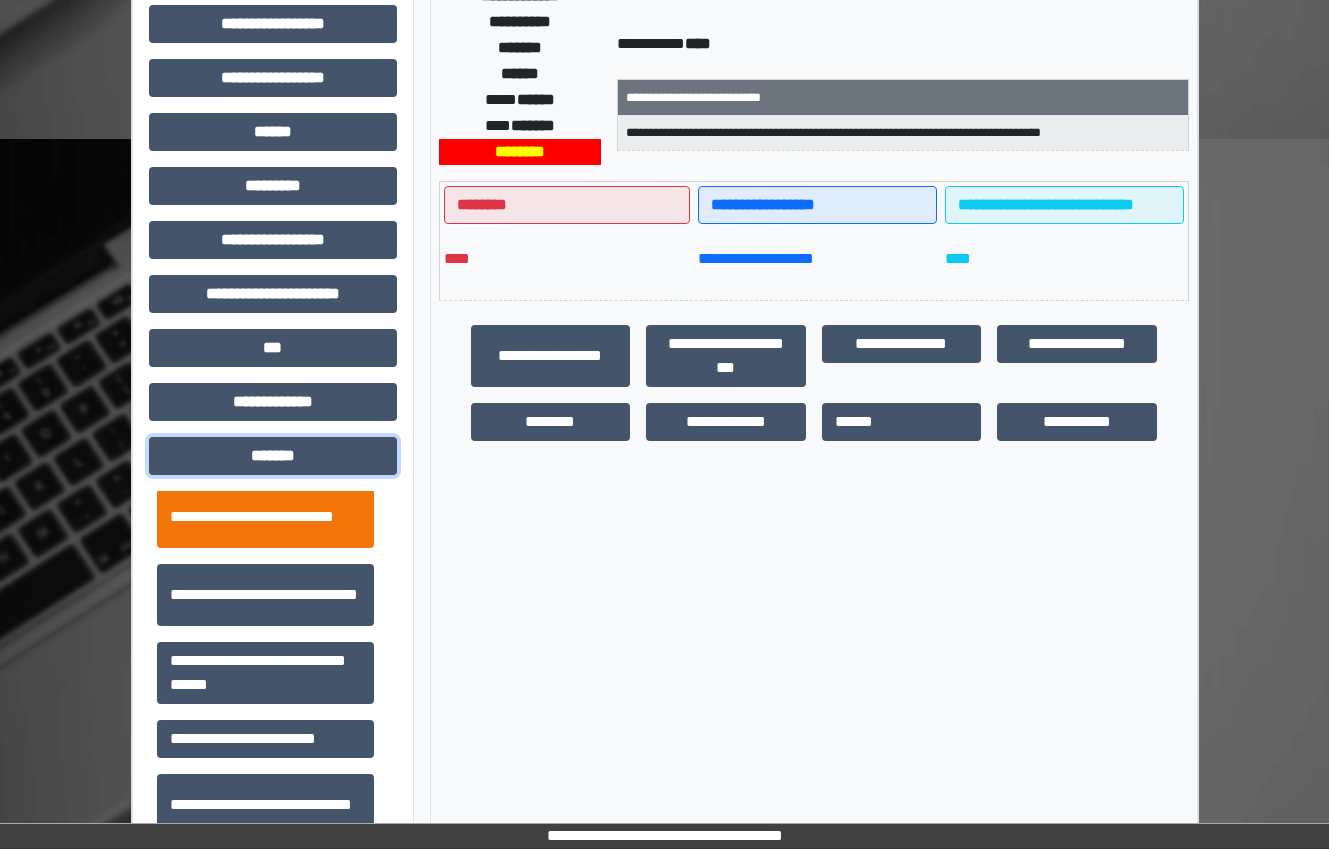 scroll, scrollTop: 800, scrollLeft: 0, axis: vertical 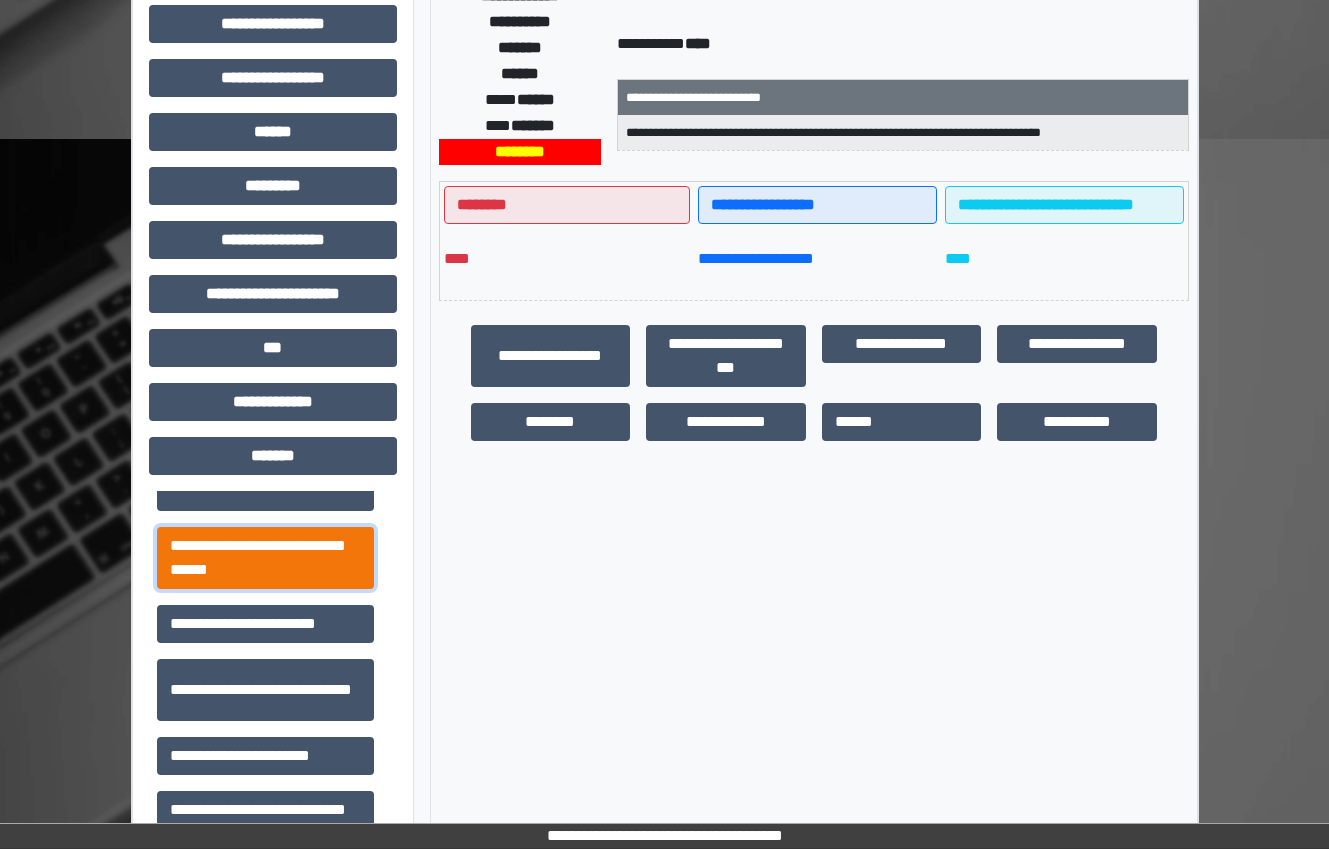 click on "**********" at bounding box center [265, 558] 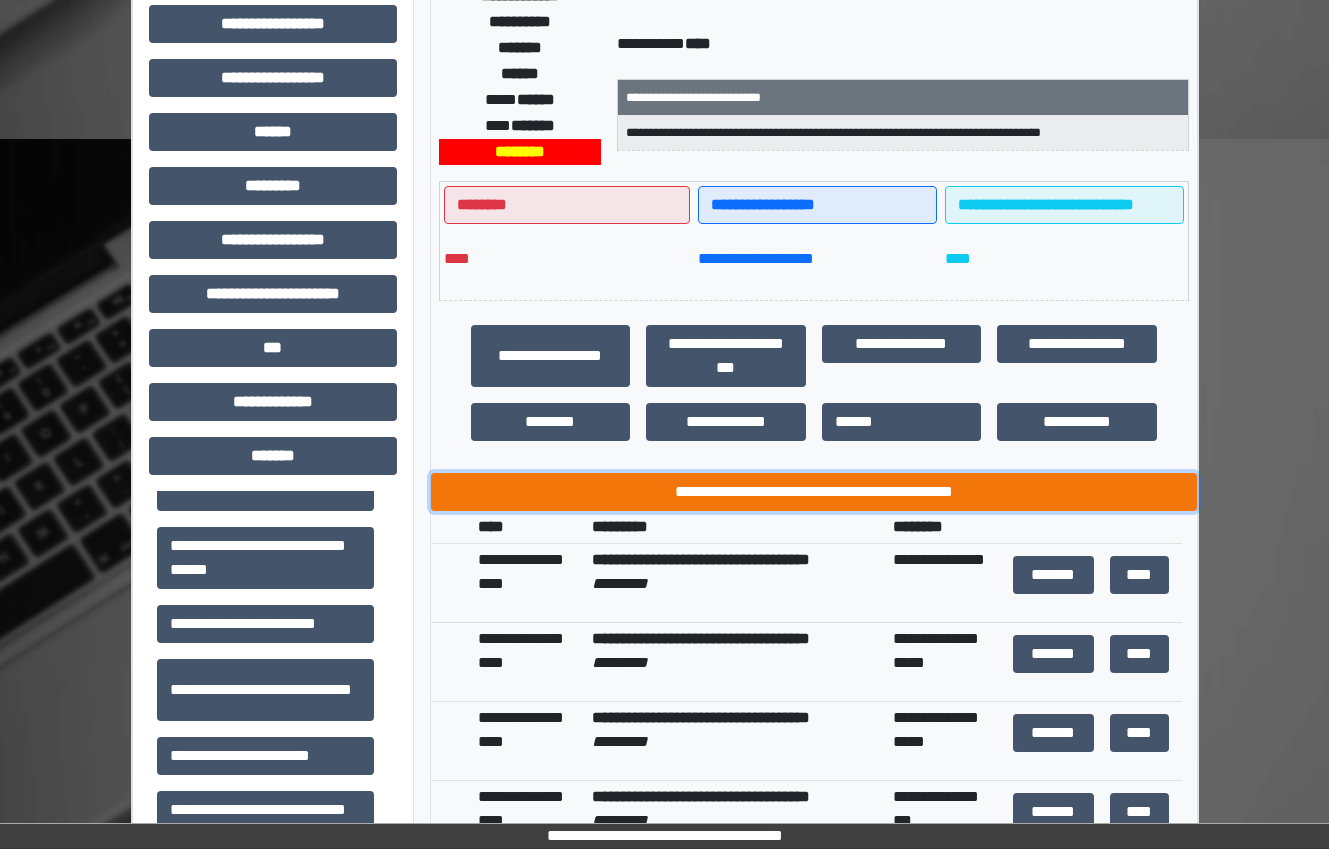 click on "**********" at bounding box center (814, 492) 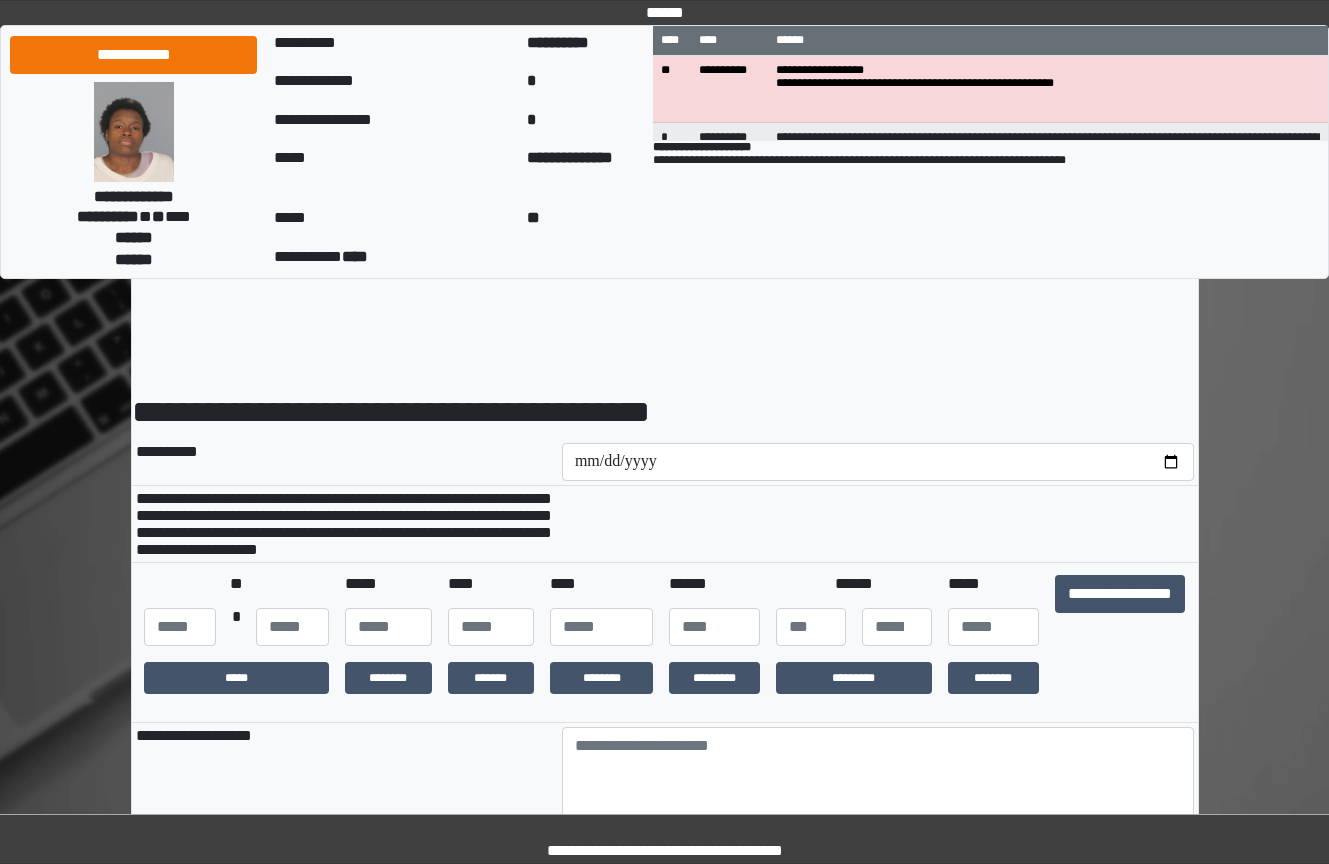 scroll, scrollTop: 0, scrollLeft: 0, axis: both 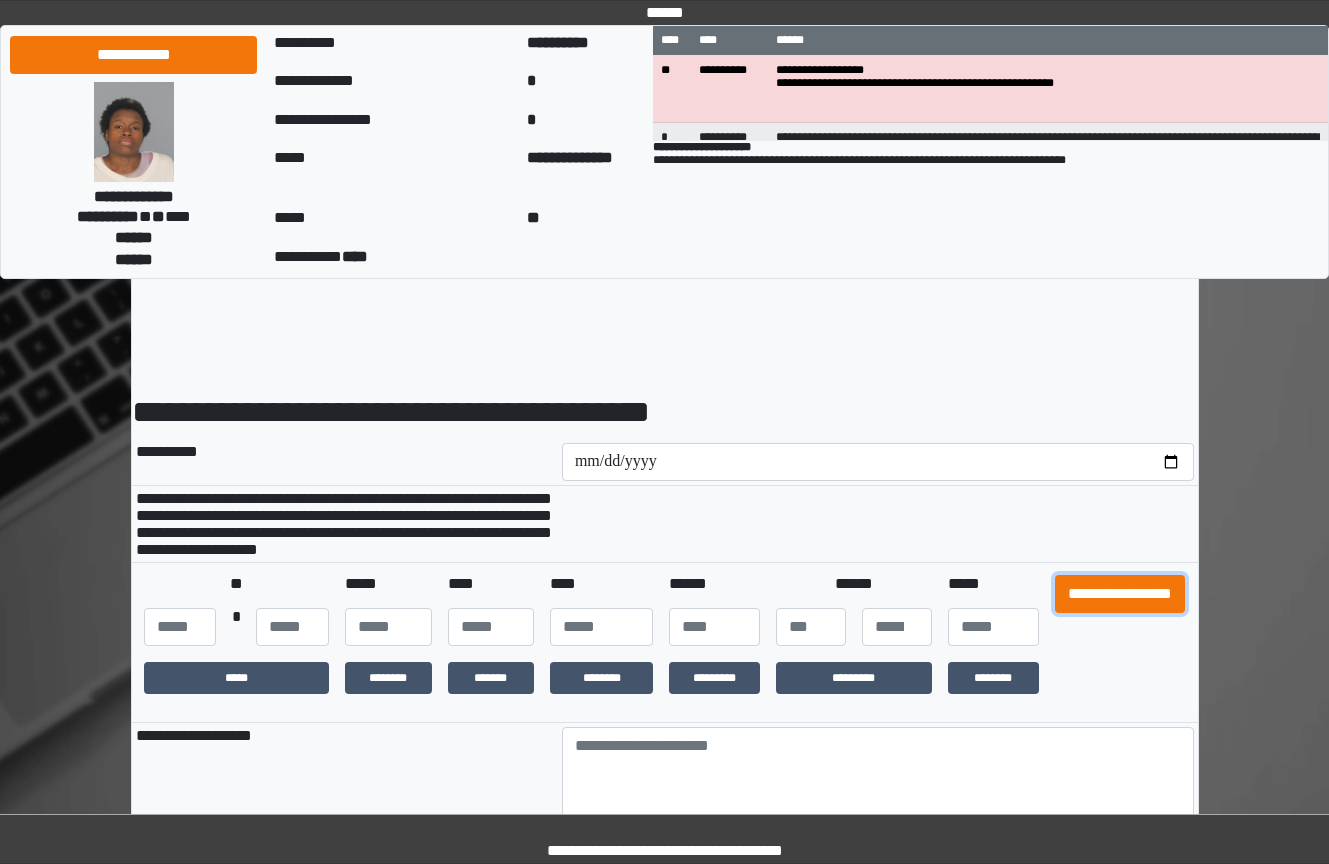 click on "**********" at bounding box center (1120, 594) 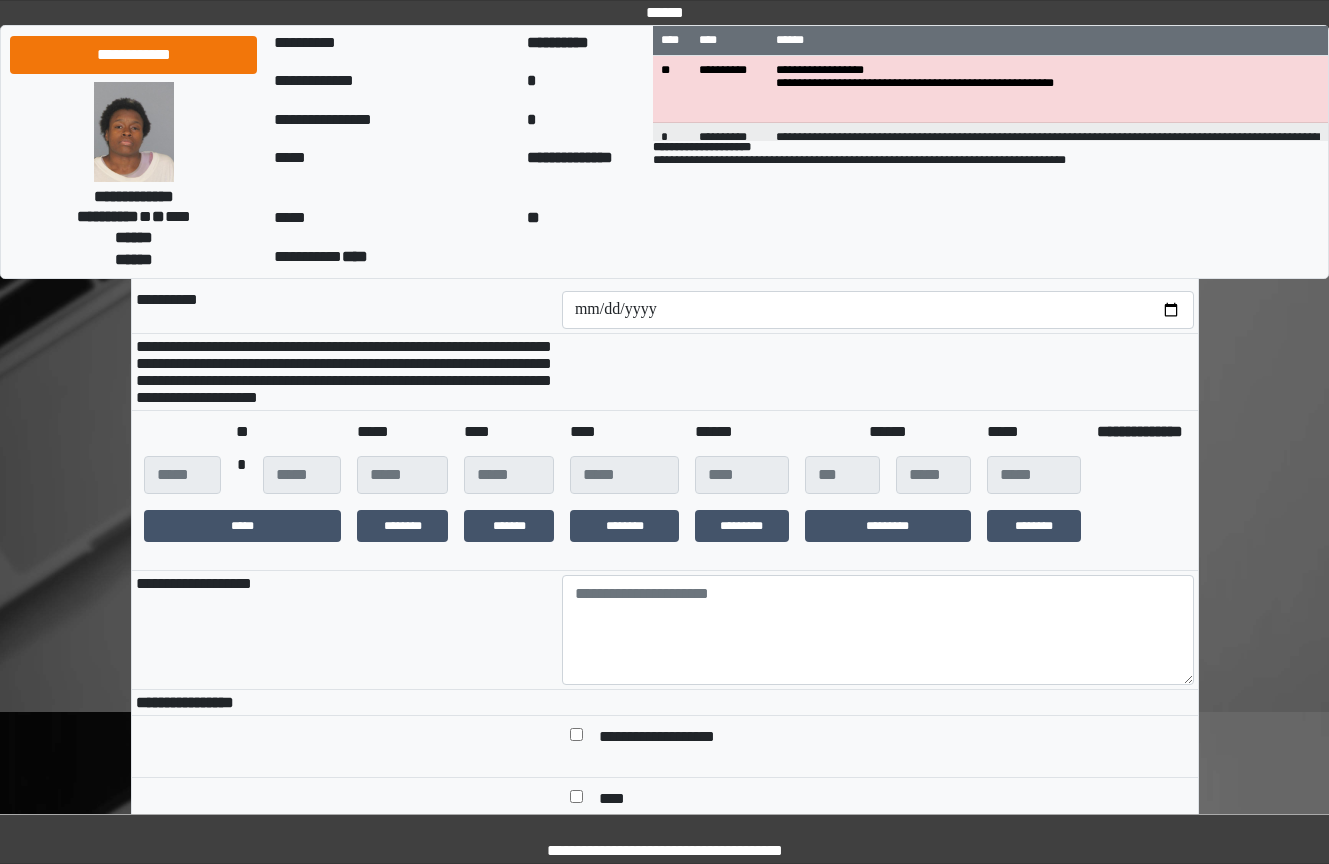 scroll, scrollTop: 300, scrollLeft: 0, axis: vertical 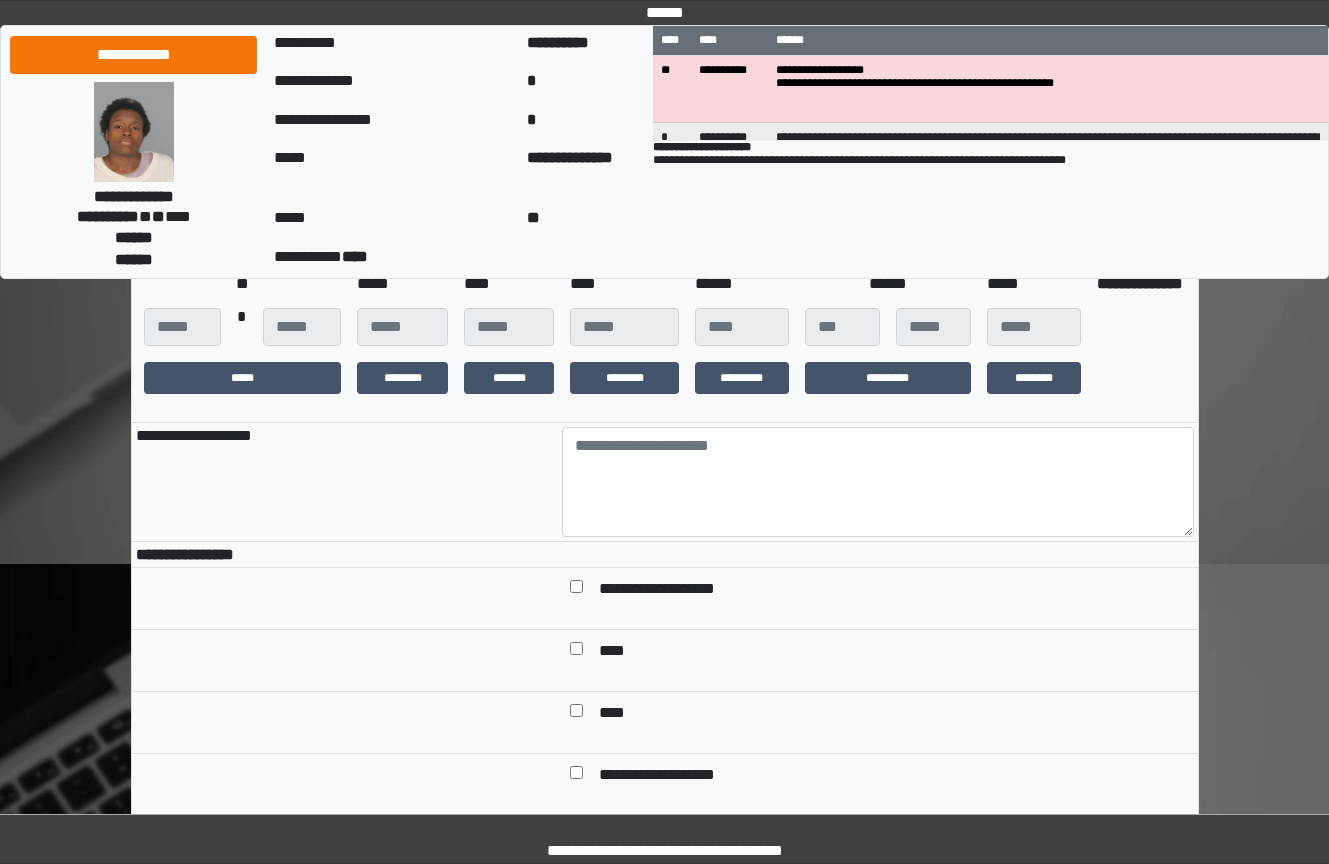 click at bounding box center (878, 555) 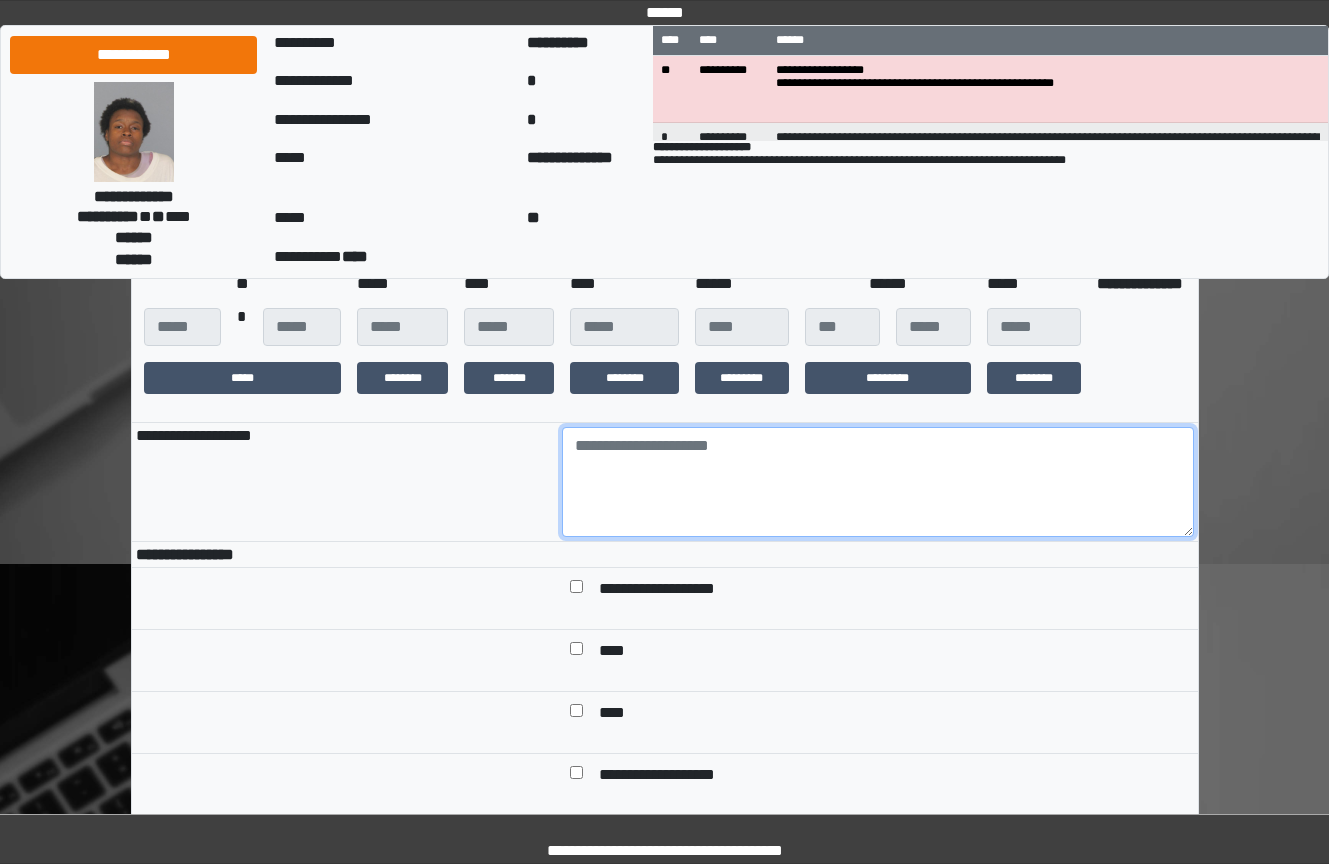 click at bounding box center [878, 482] 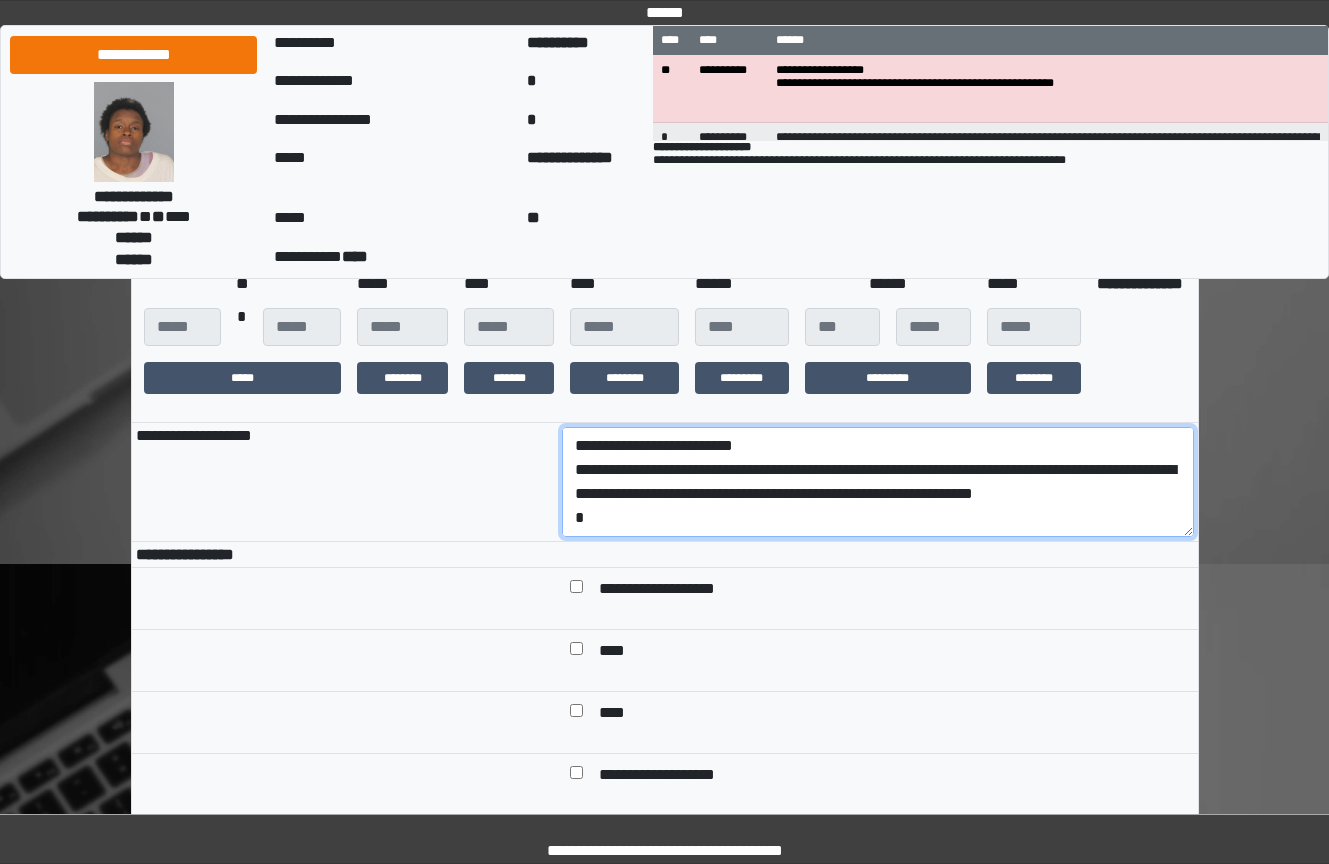 scroll, scrollTop: 113, scrollLeft: 0, axis: vertical 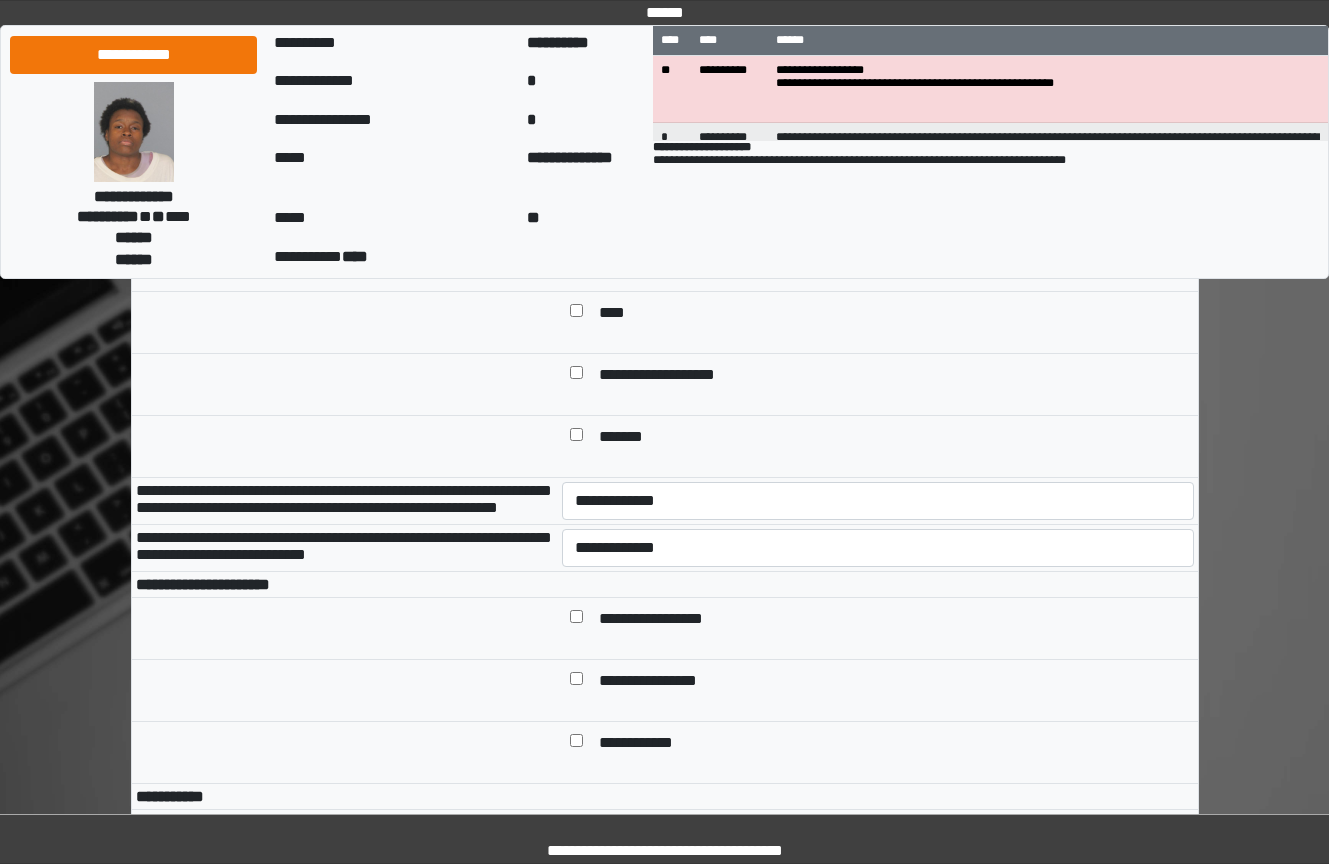 type on "**********" 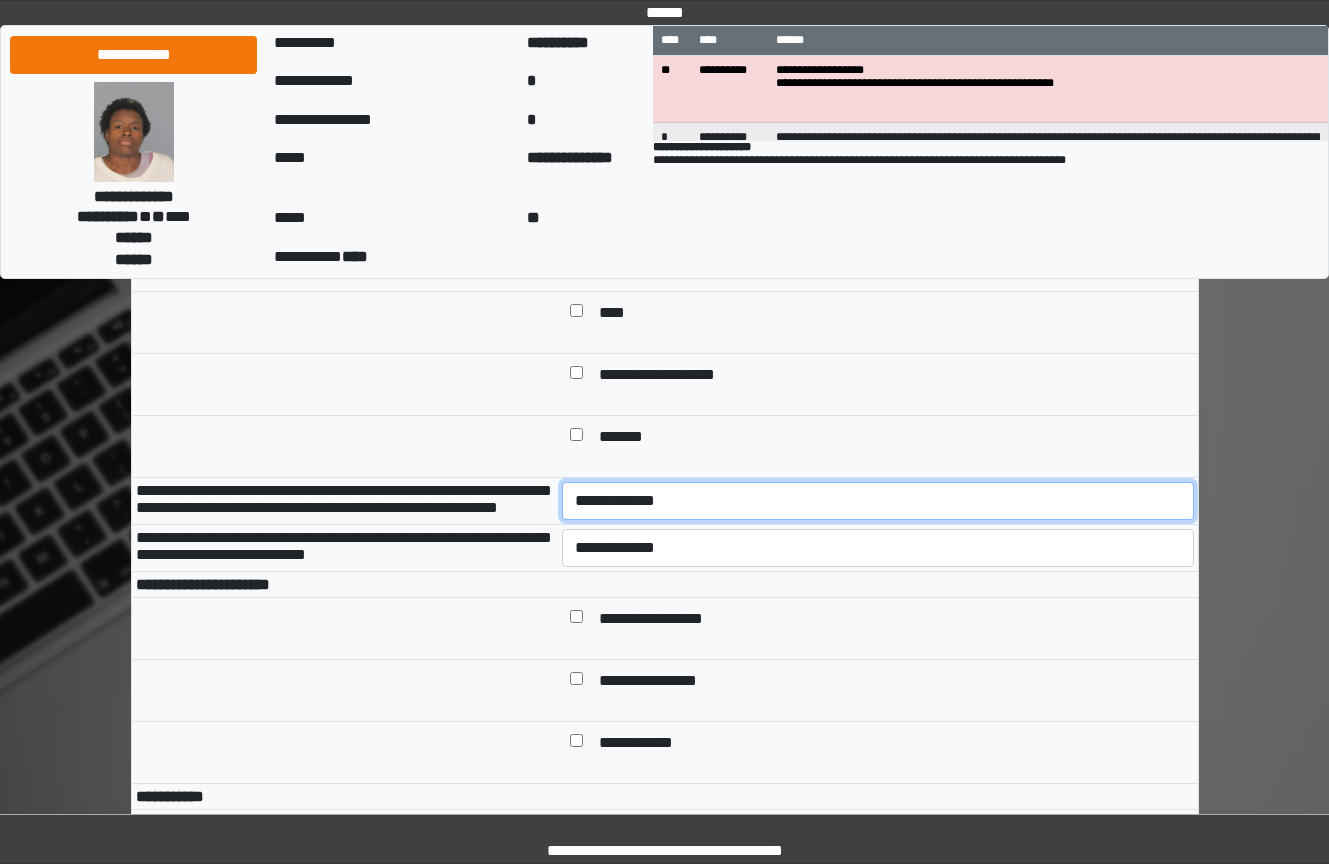 click on "**********" at bounding box center (878, 501) 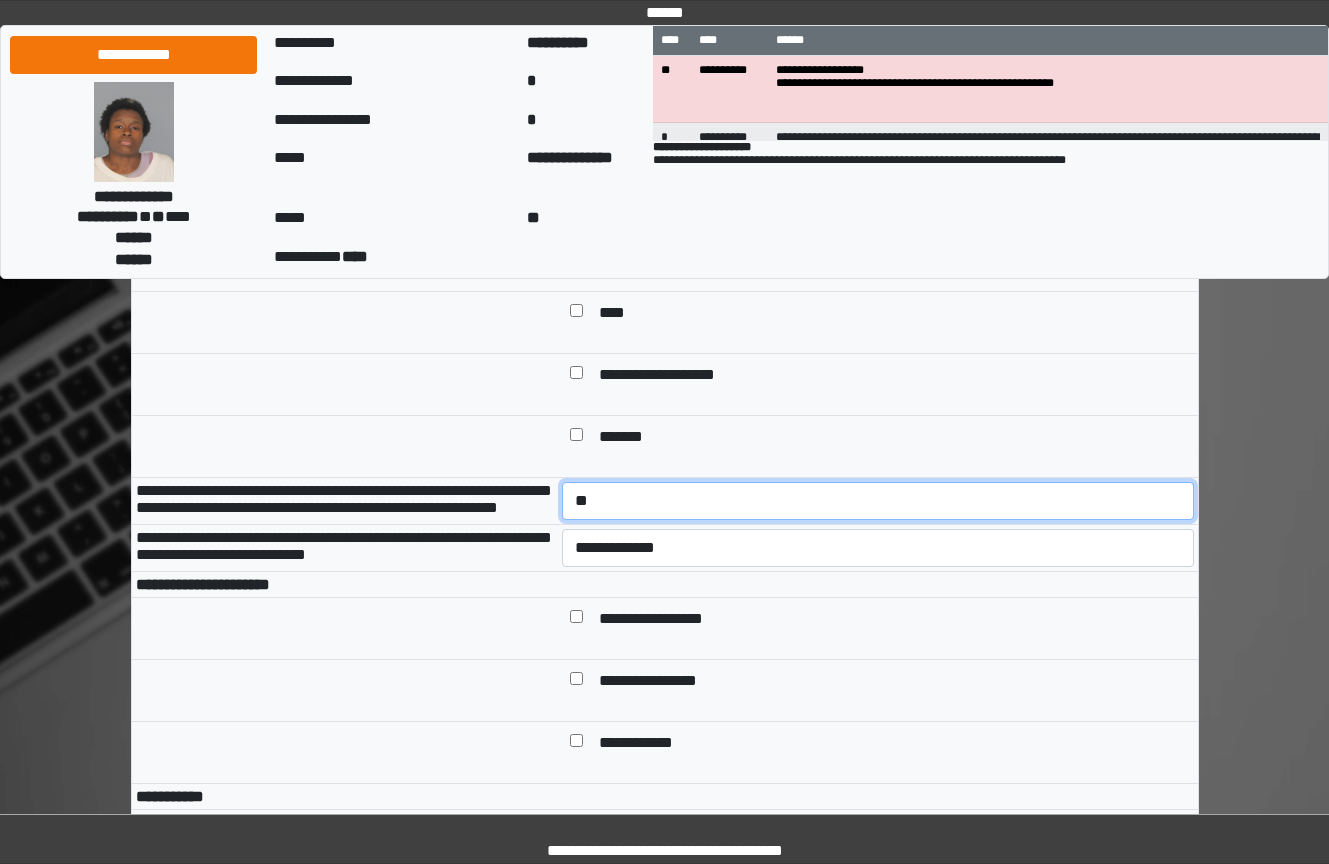click on "**********" at bounding box center (878, 501) 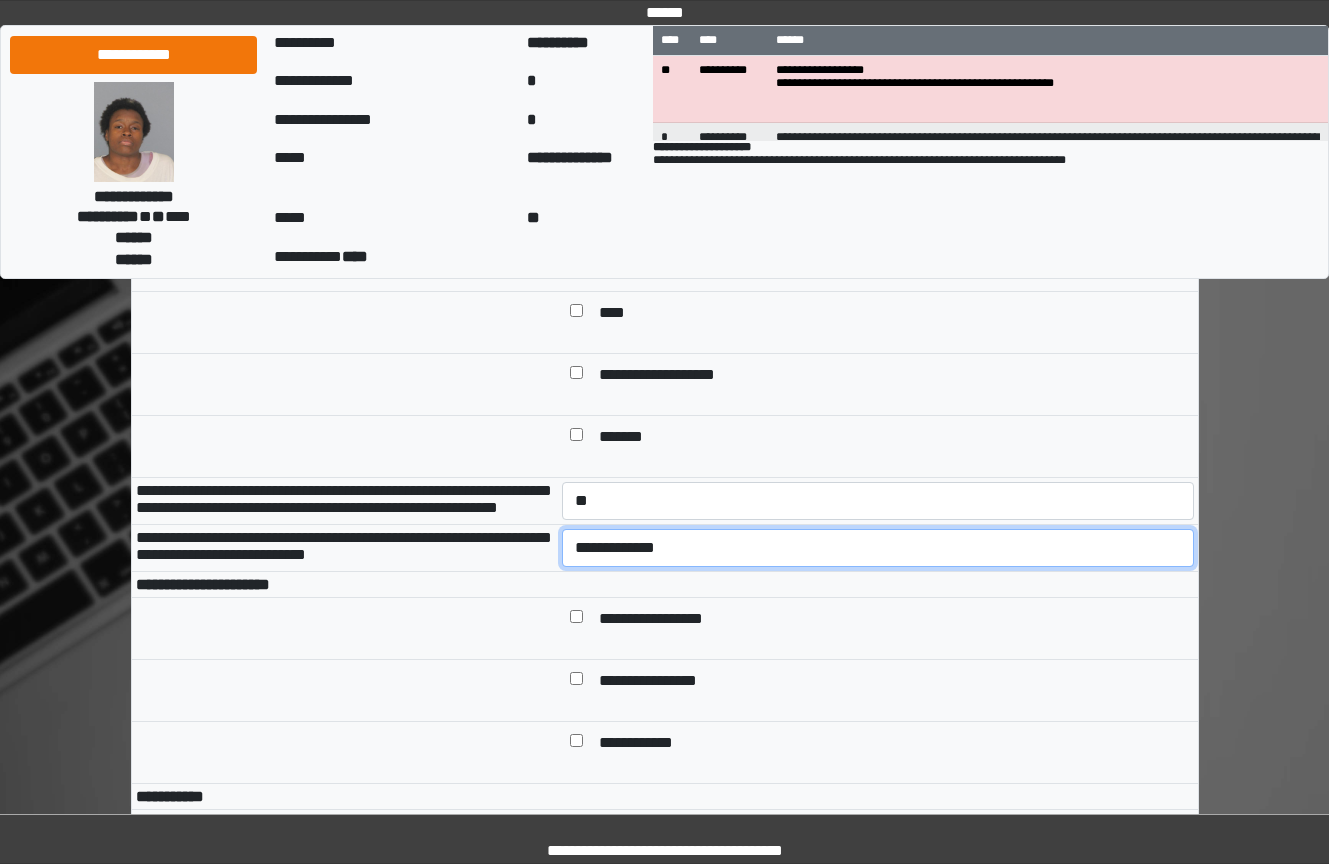 drag, startPoint x: 714, startPoint y: 607, endPoint x: 714, endPoint y: 626, distance: 19 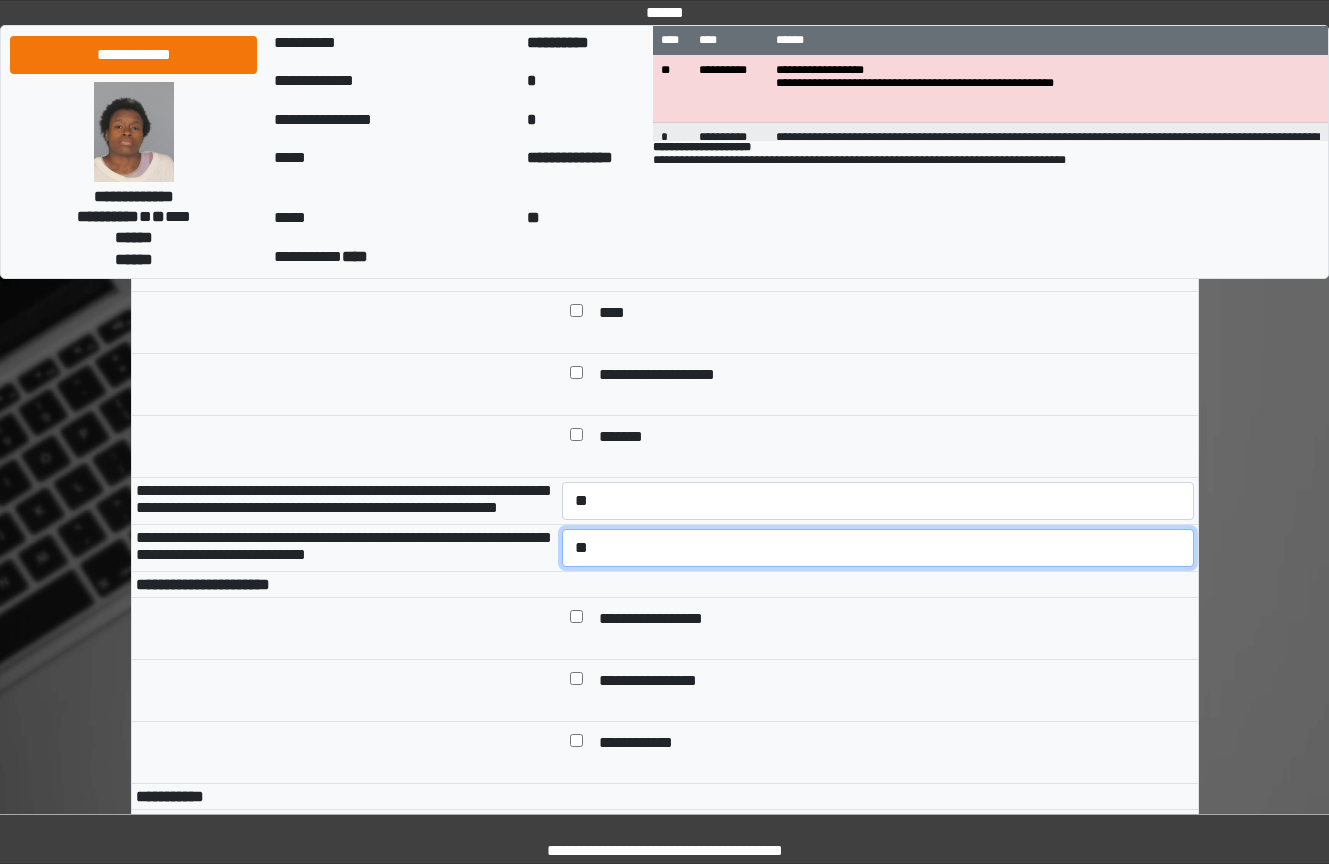 click on "**********" at bounding box center [878, 548] 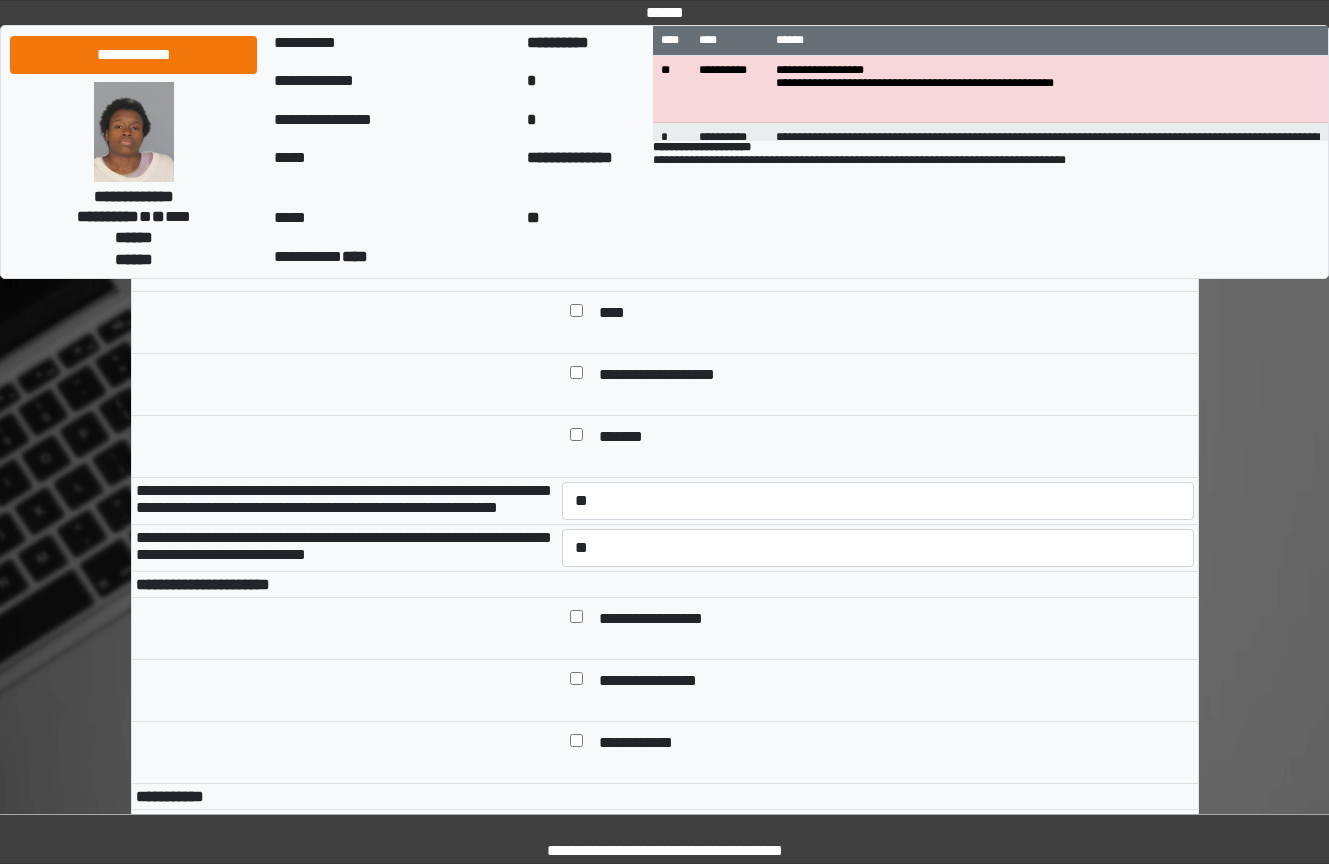click on "**********" at bounding box center (892, 620) 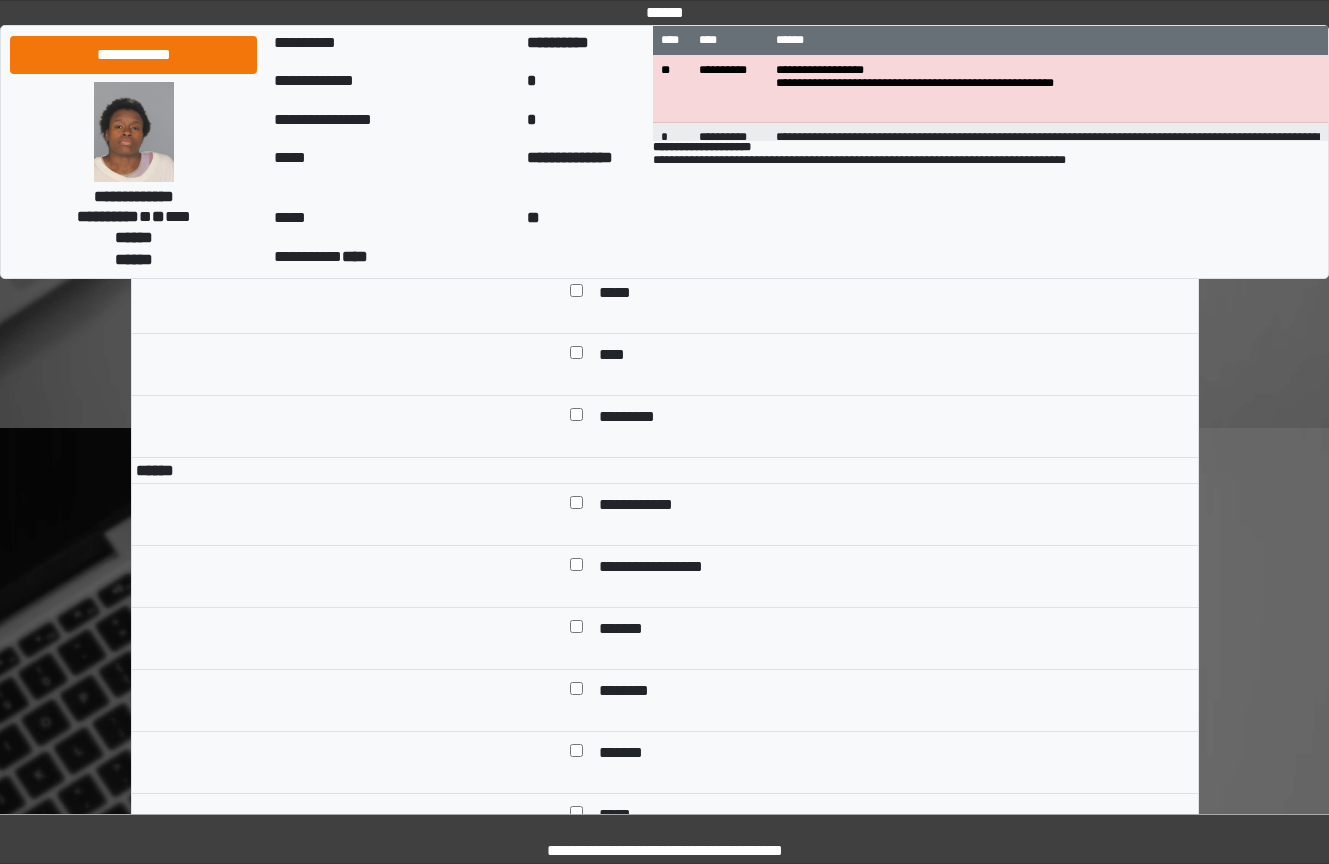 scroll, scrollTop: 1700, scrollLeft: 0, axis: vertical 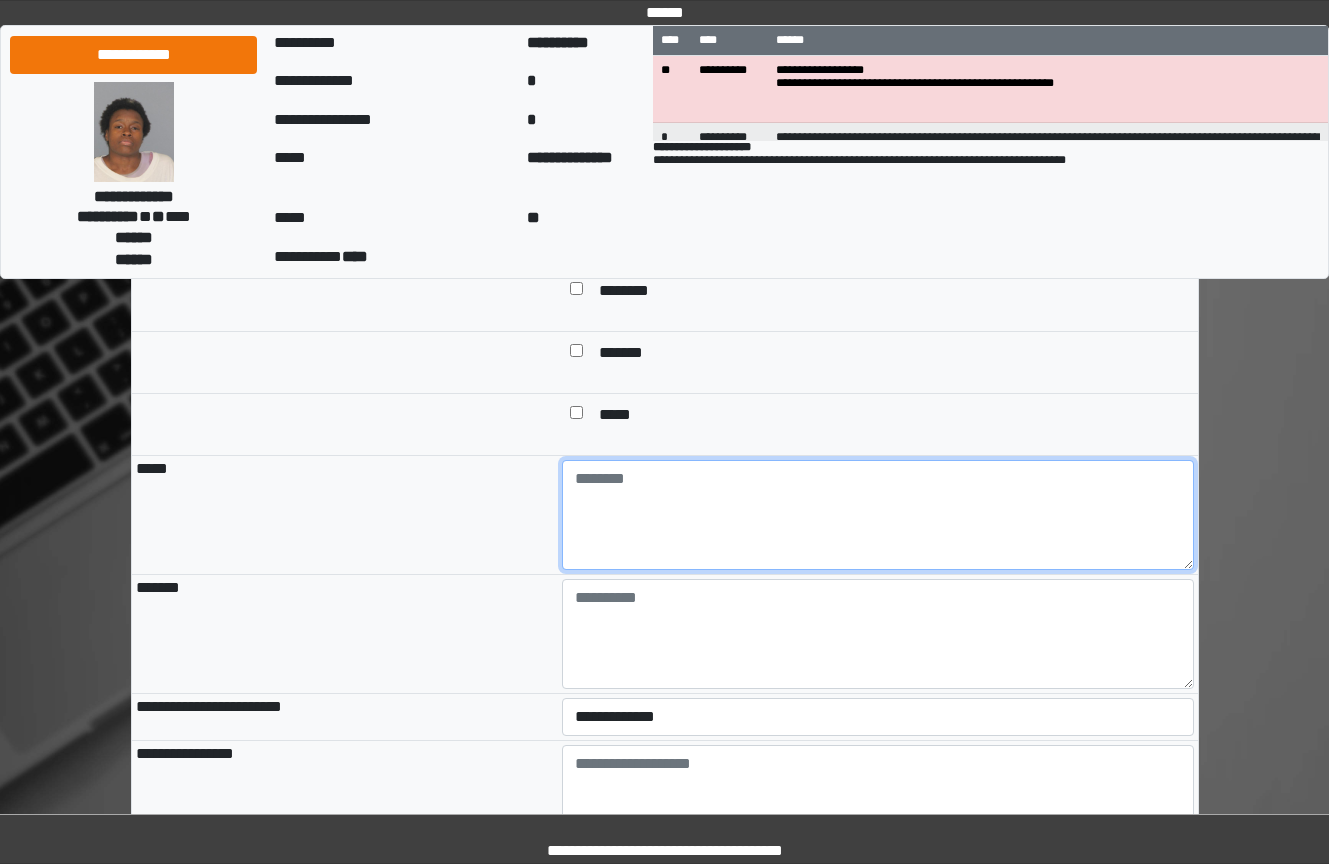 click at bounding box center [878, 515] 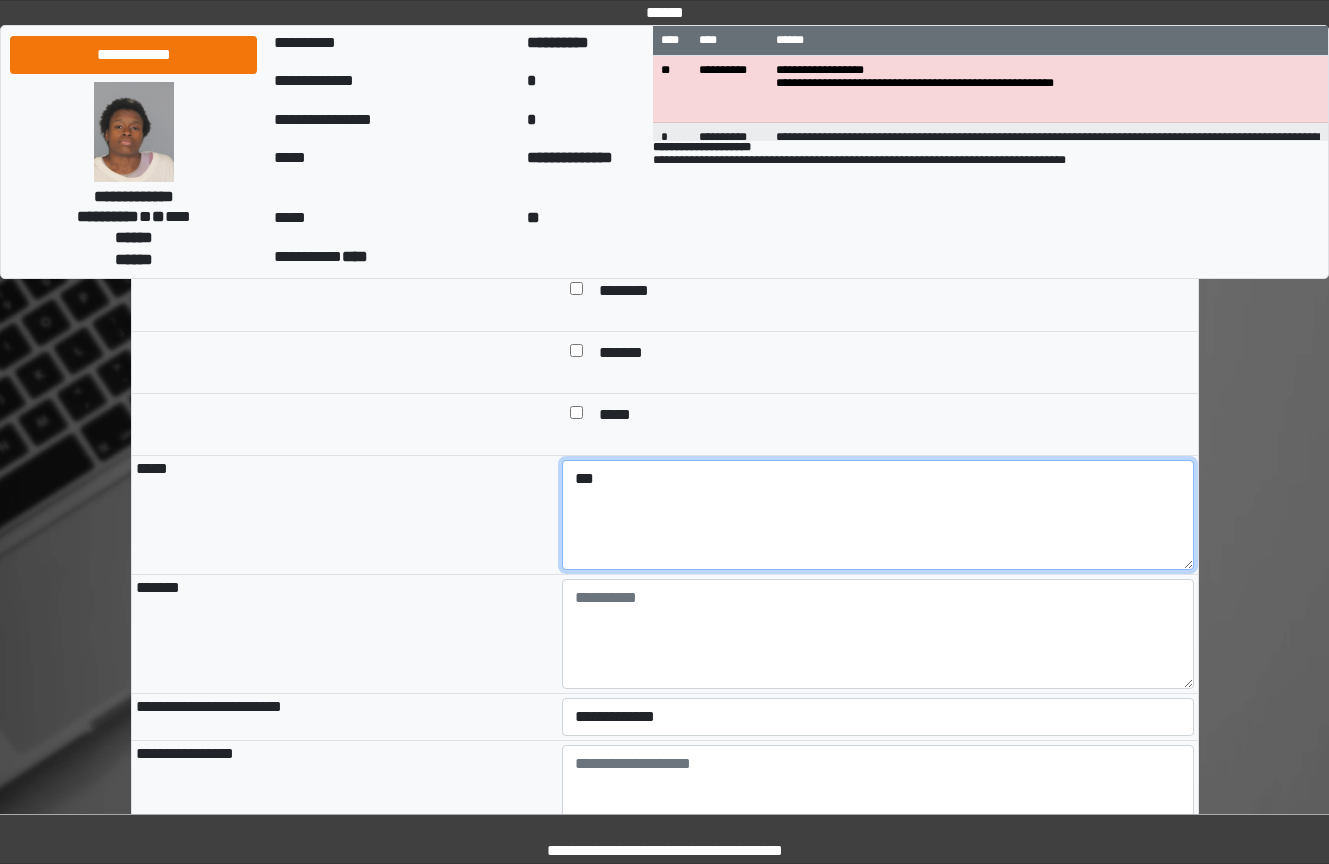 type on "***" 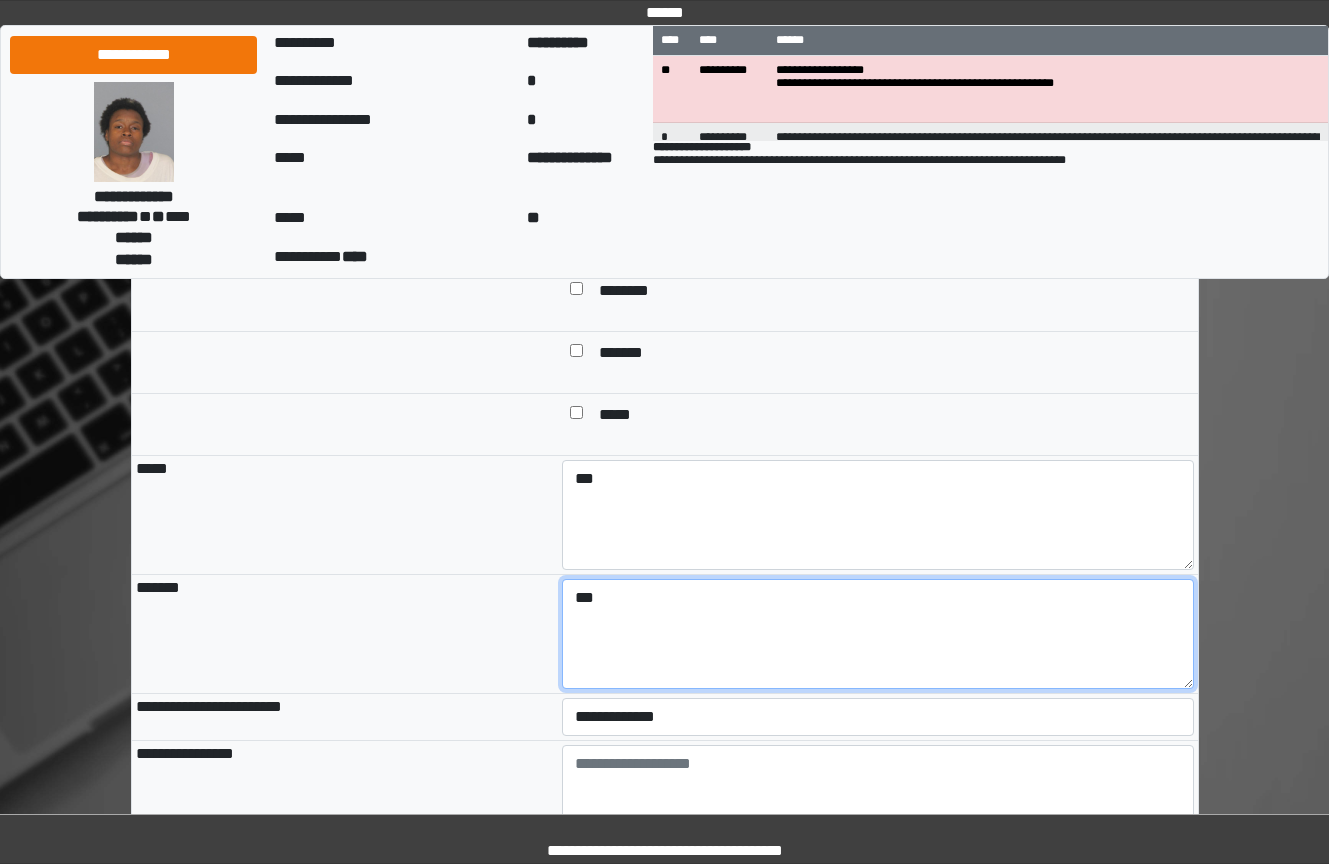 type on "***" 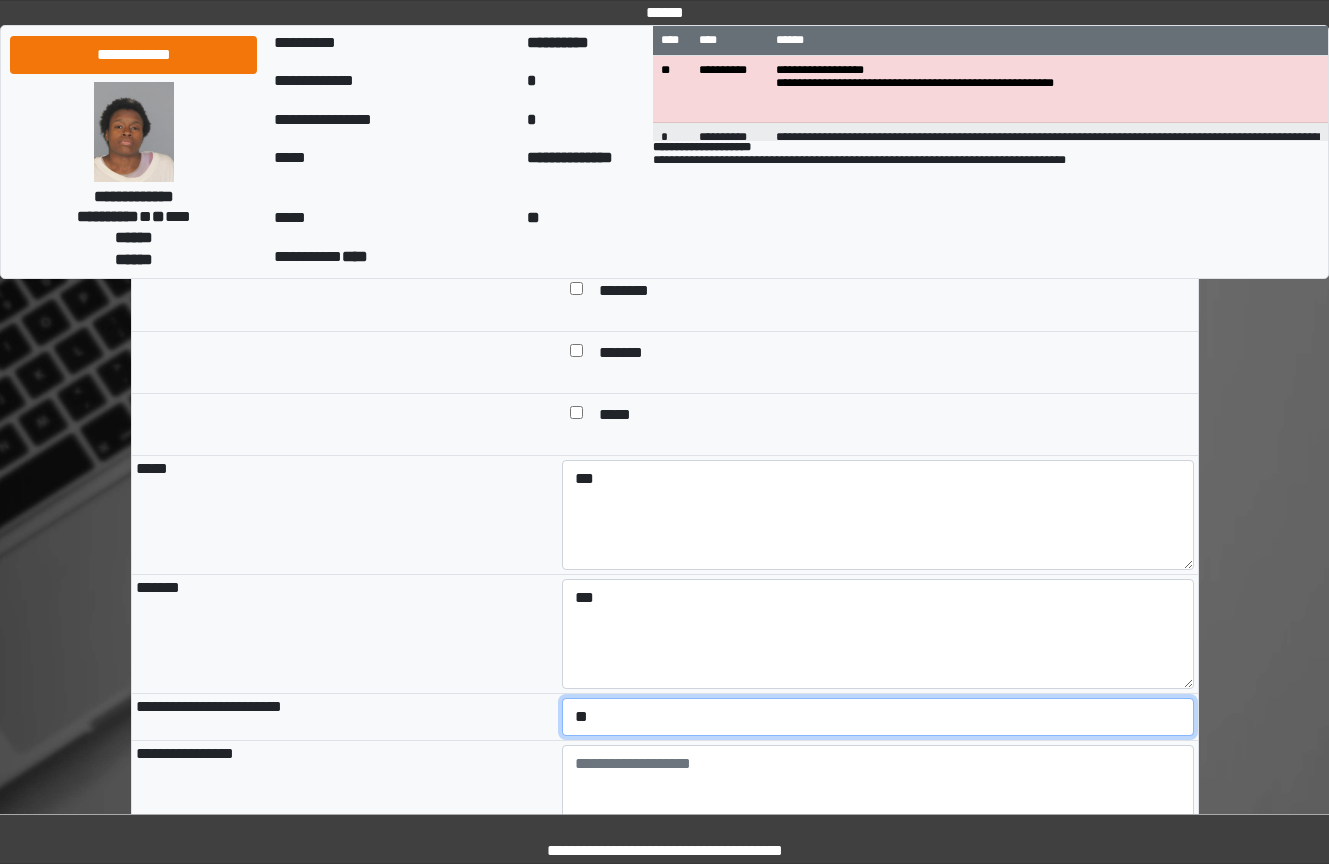 select on "*" 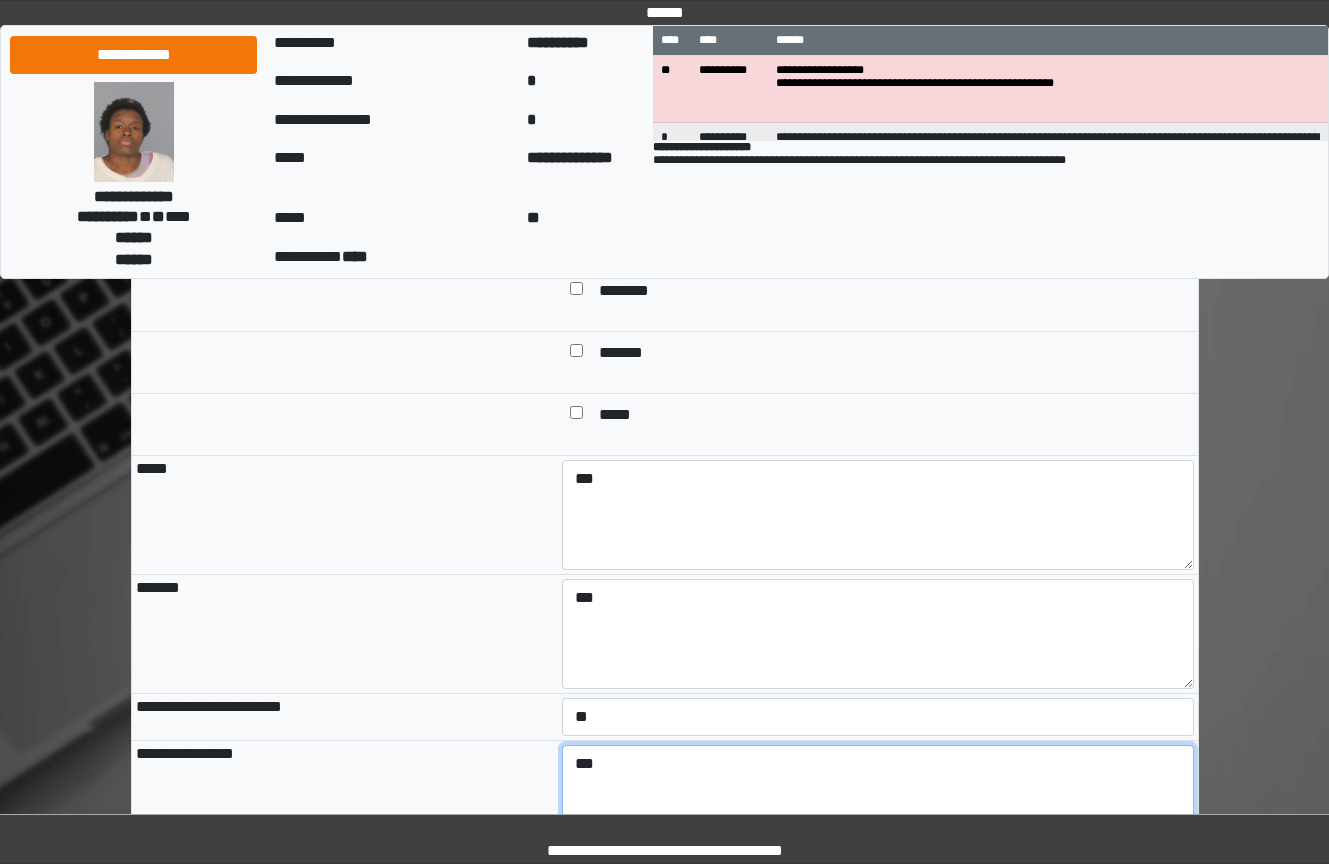 type on "***" 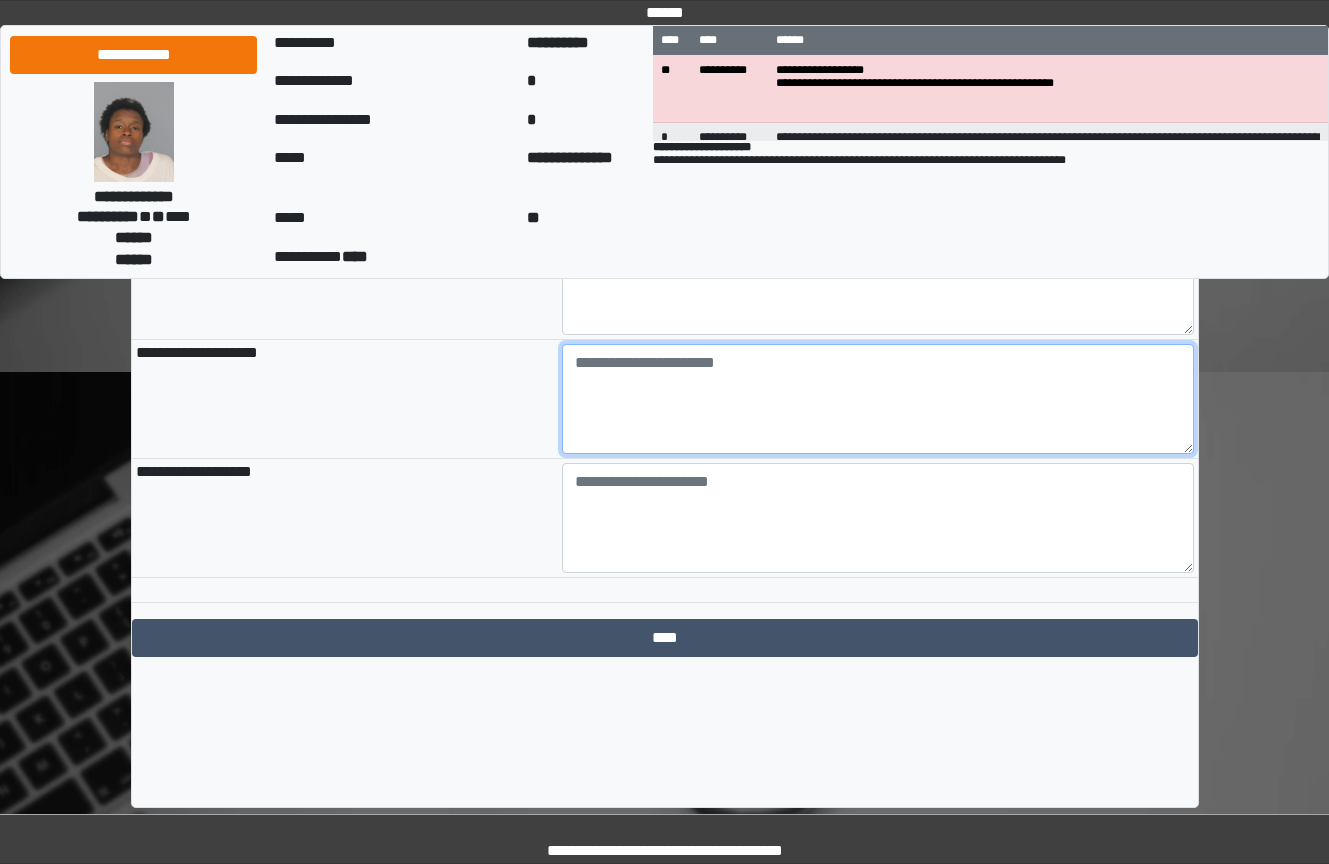 paste on "**********" 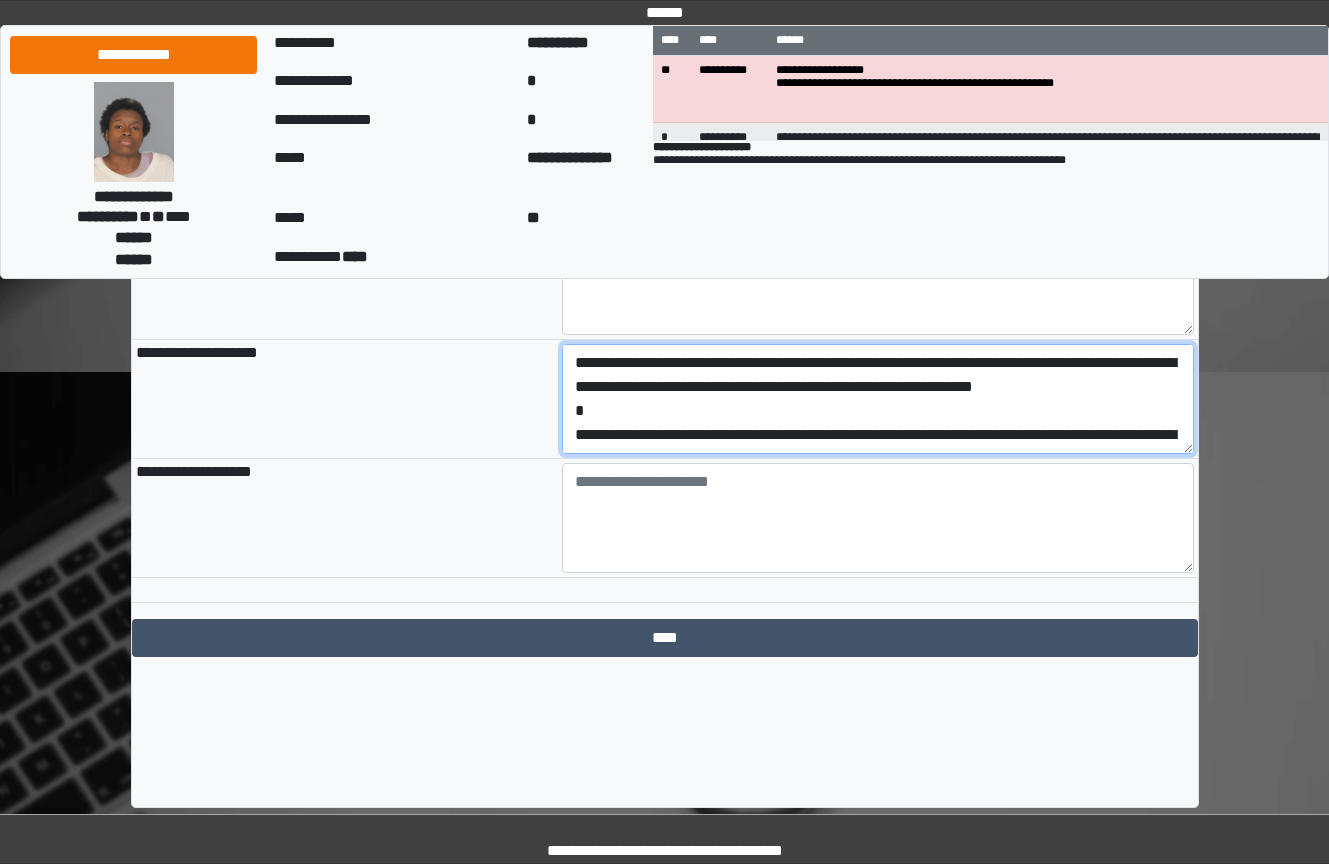 scroll, scrollTop: 2228, scrollLeft: 0, axis: vertical 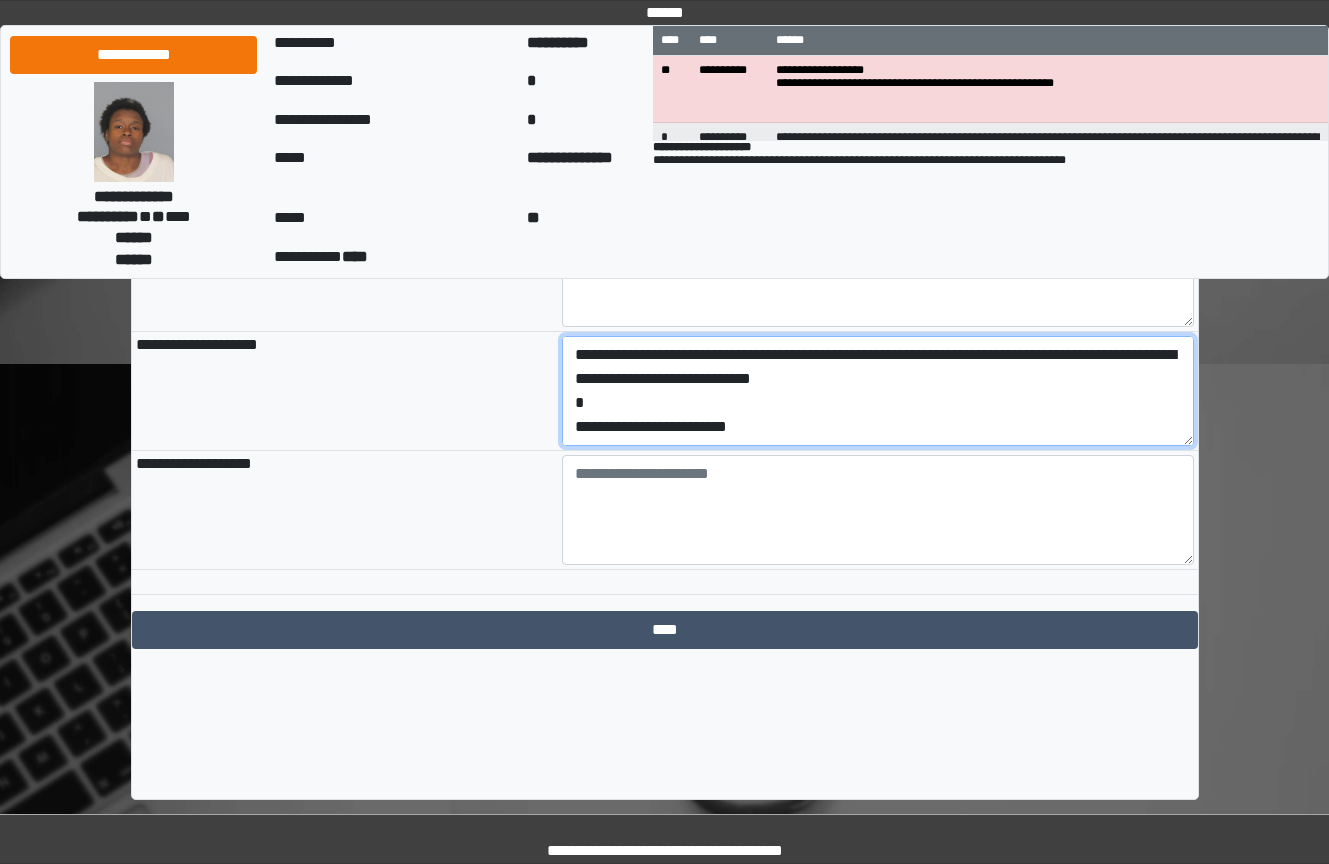 drag, startPoint x: 784, startPoint y: 524, endPoint x: 552, endPoint y: 539, distance: 232.4844 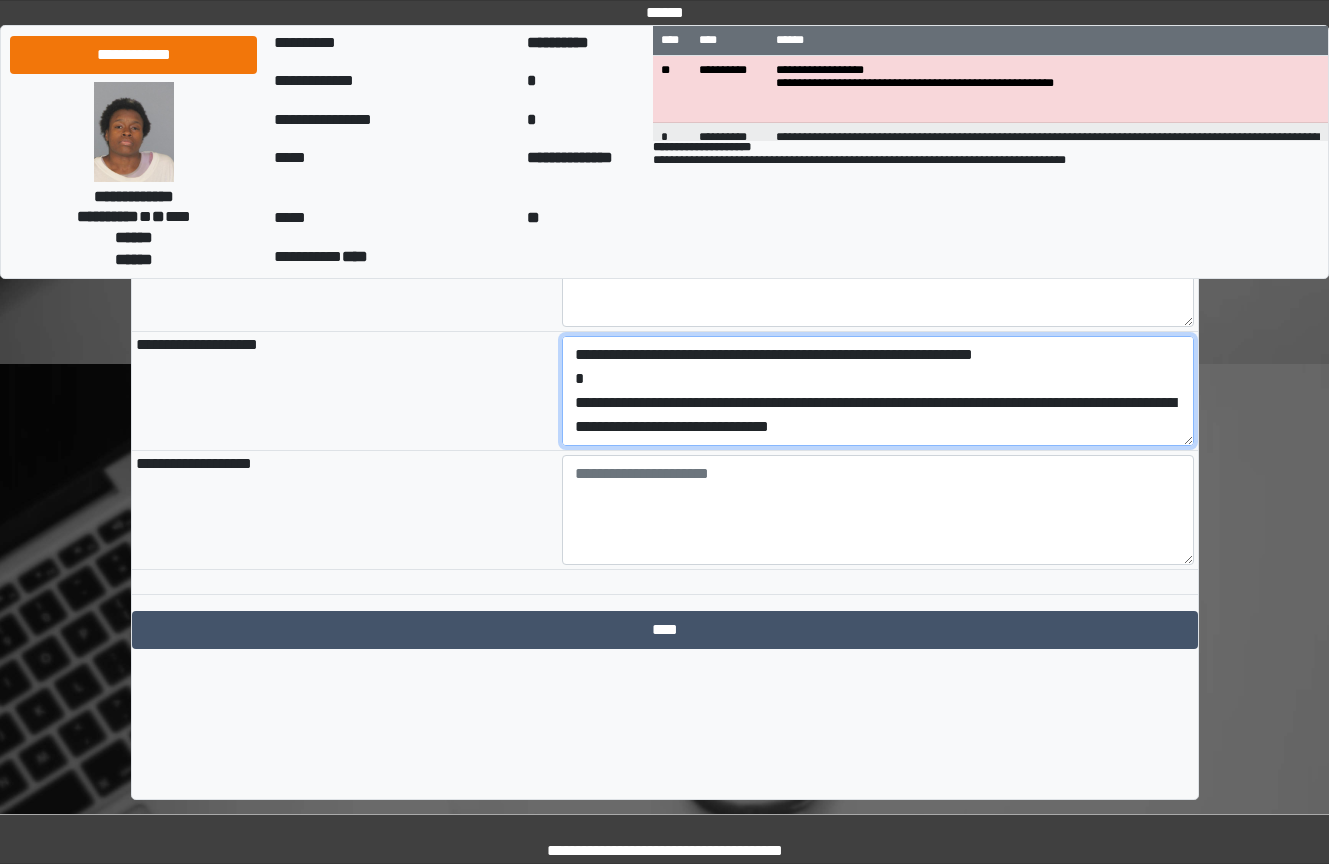 type on "**********" 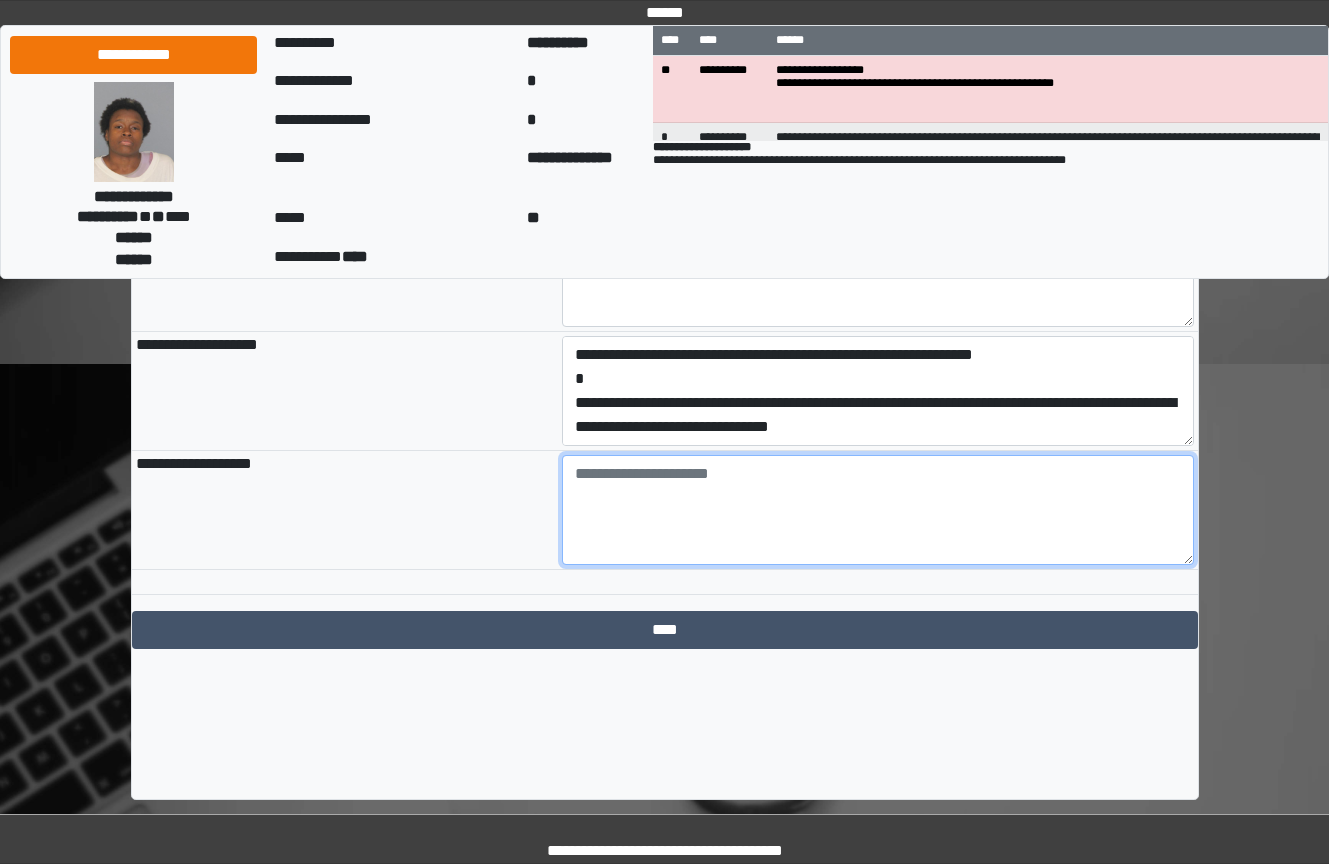 click at bounding box center (878, 510) 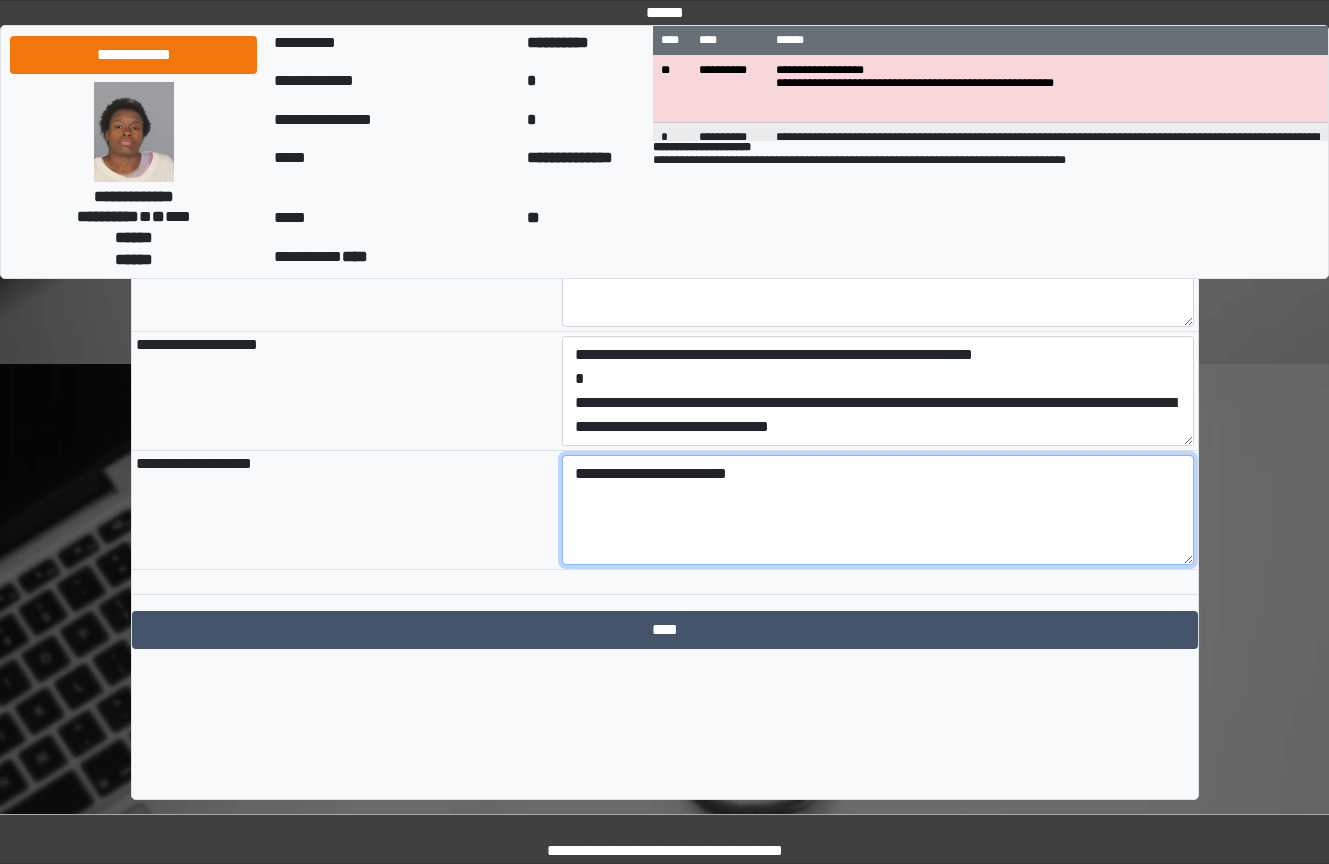 type on "**********" 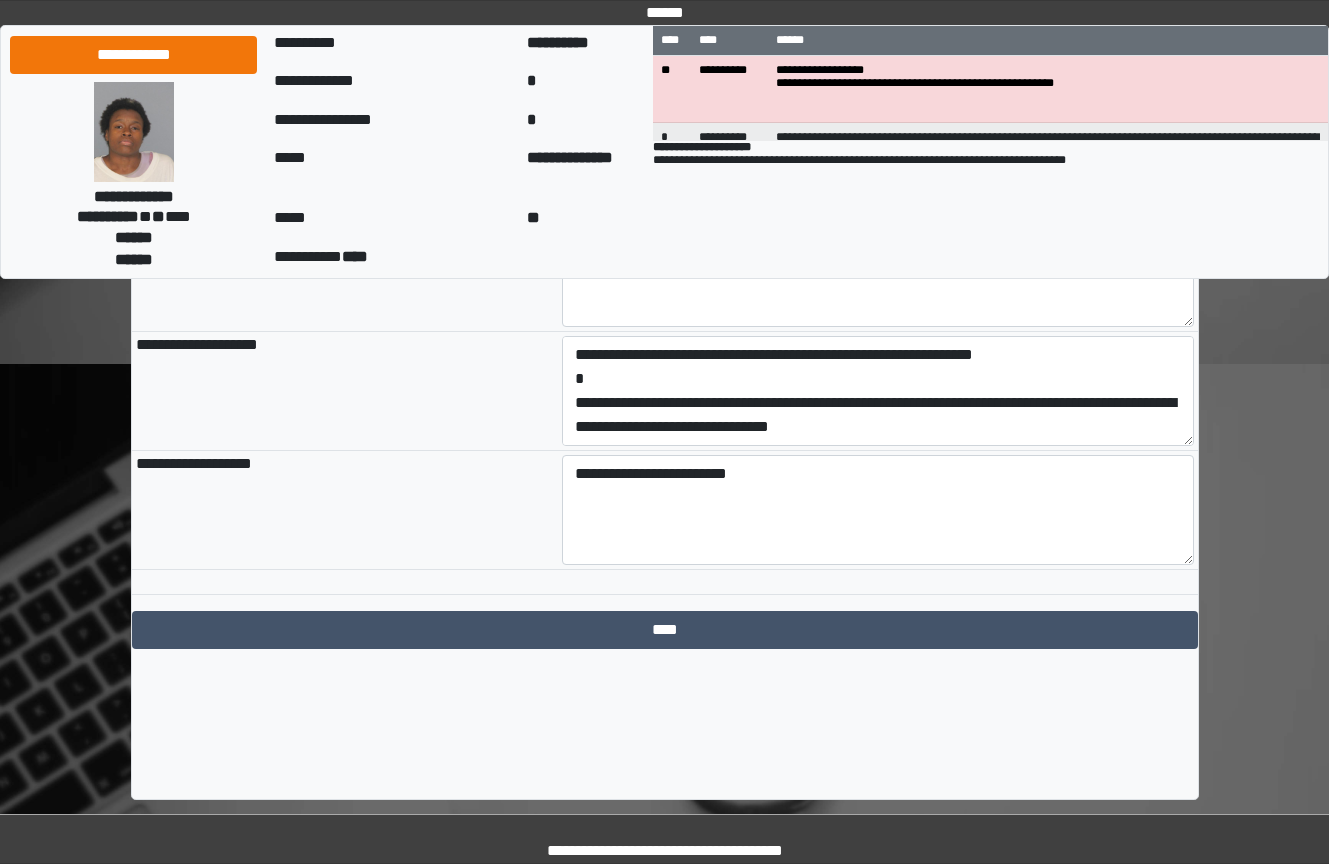 click on "**********" at bounding box center [665, -527] 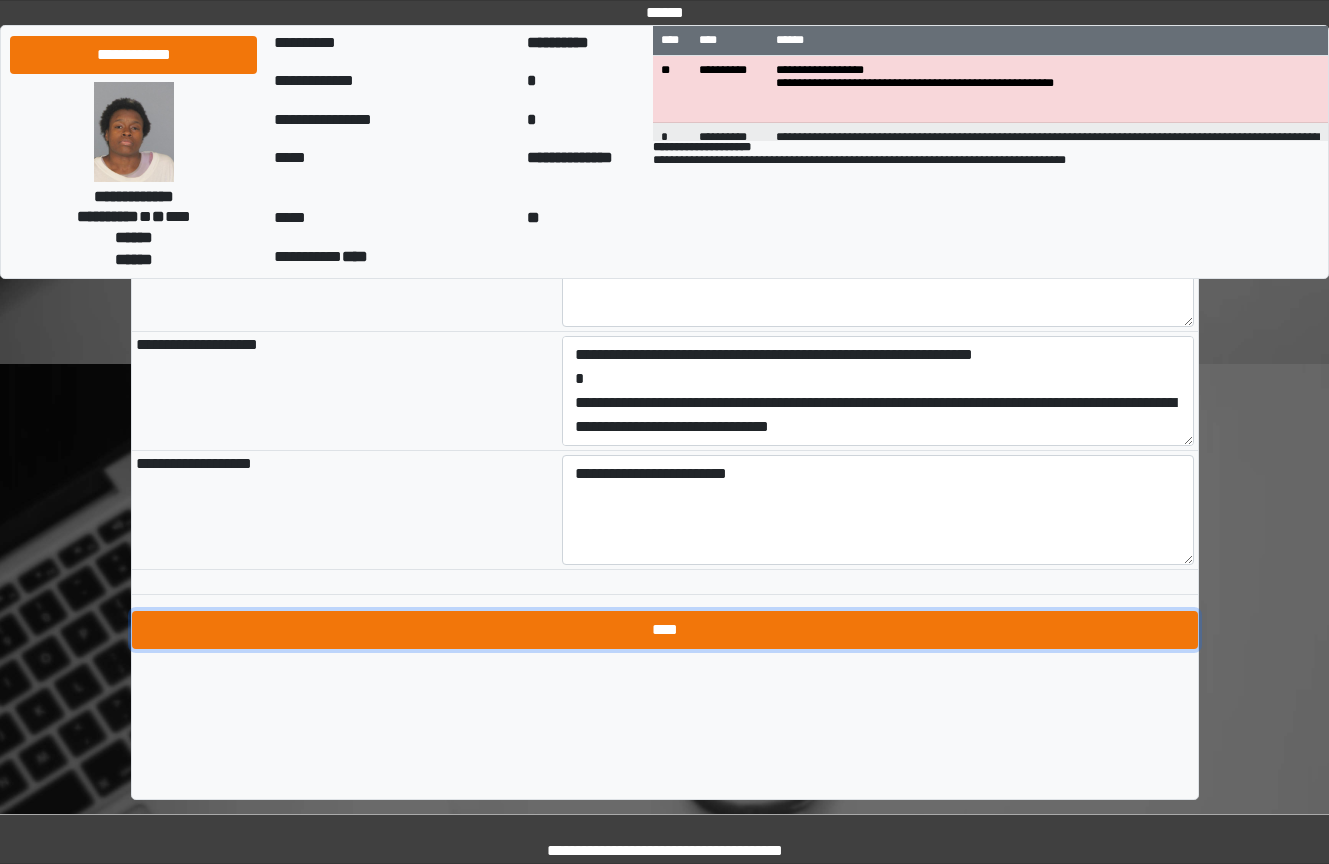click on "****" at bounding box center (665, 630) 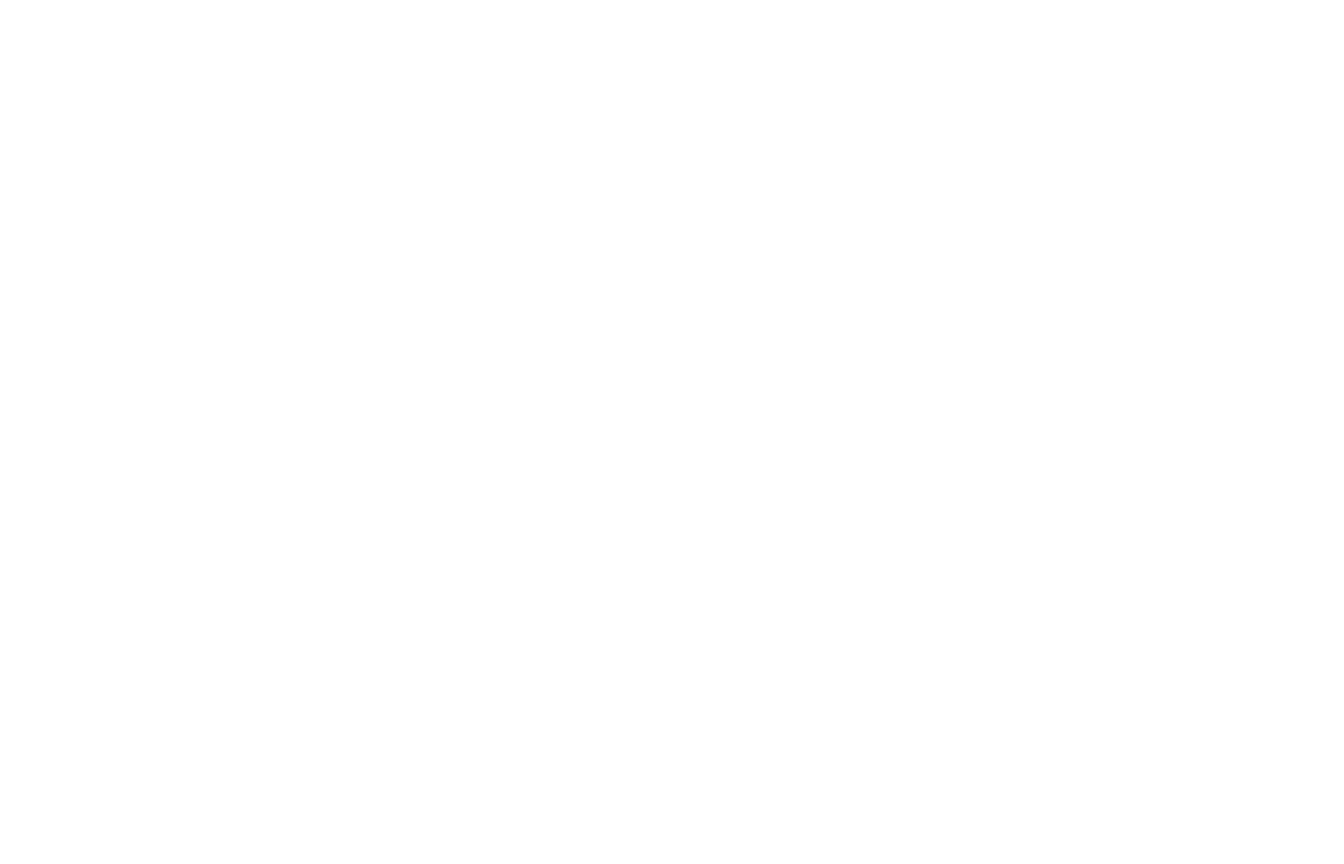 scroll, scrollTop: 0, scrollLeft: 0, axis: both 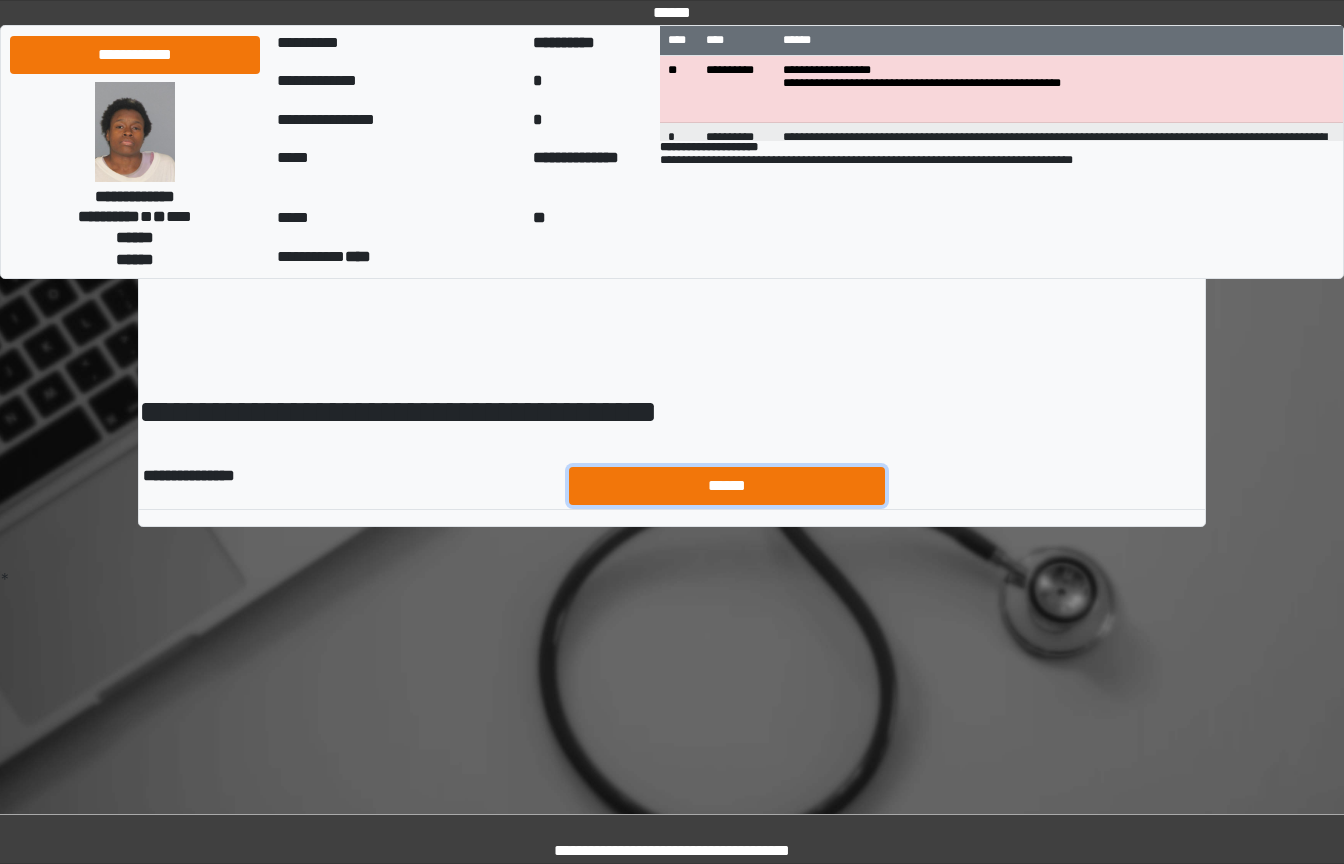 click on "******" at bounding box center (727, 486) 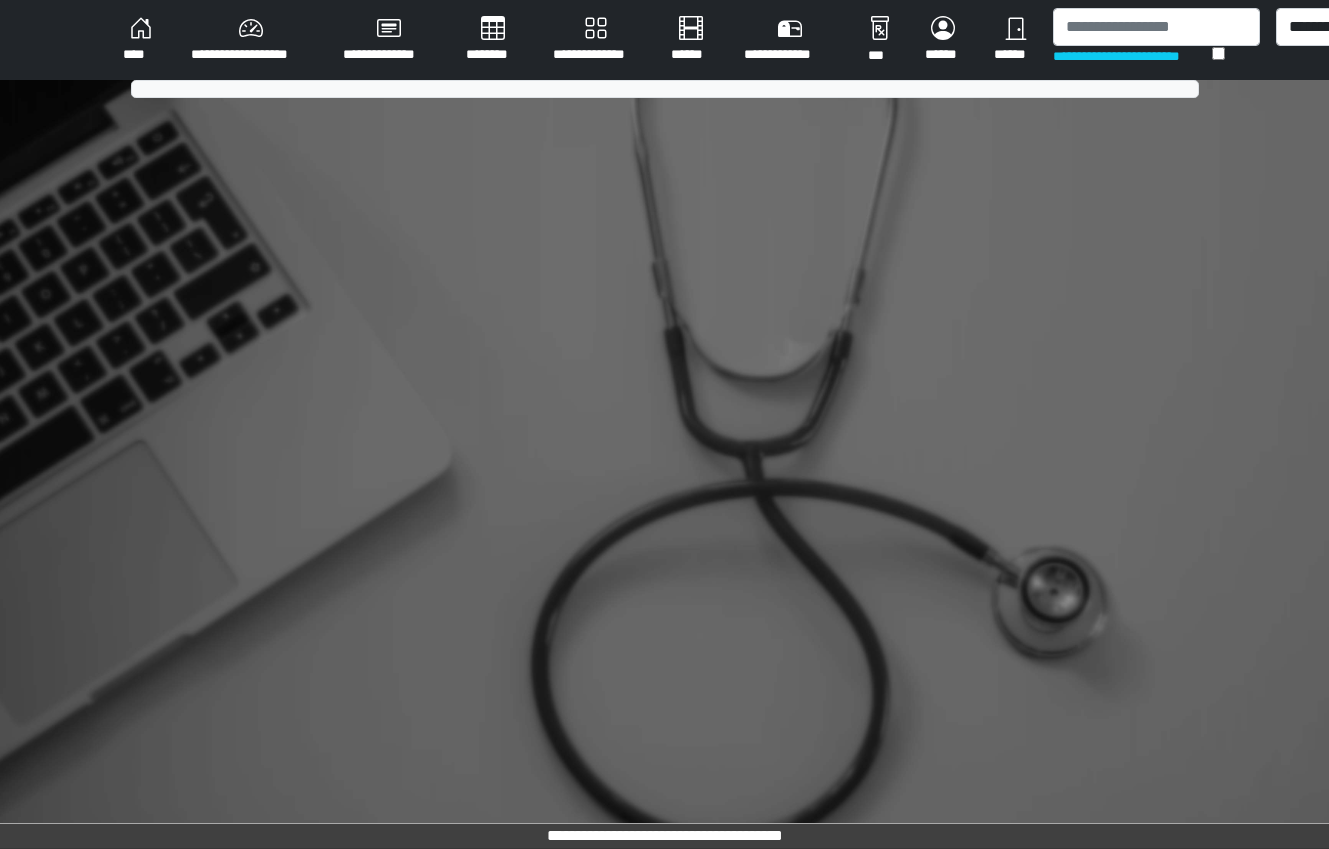 scroll, scrollTop: 0, scrollLeft: 0, axis: both 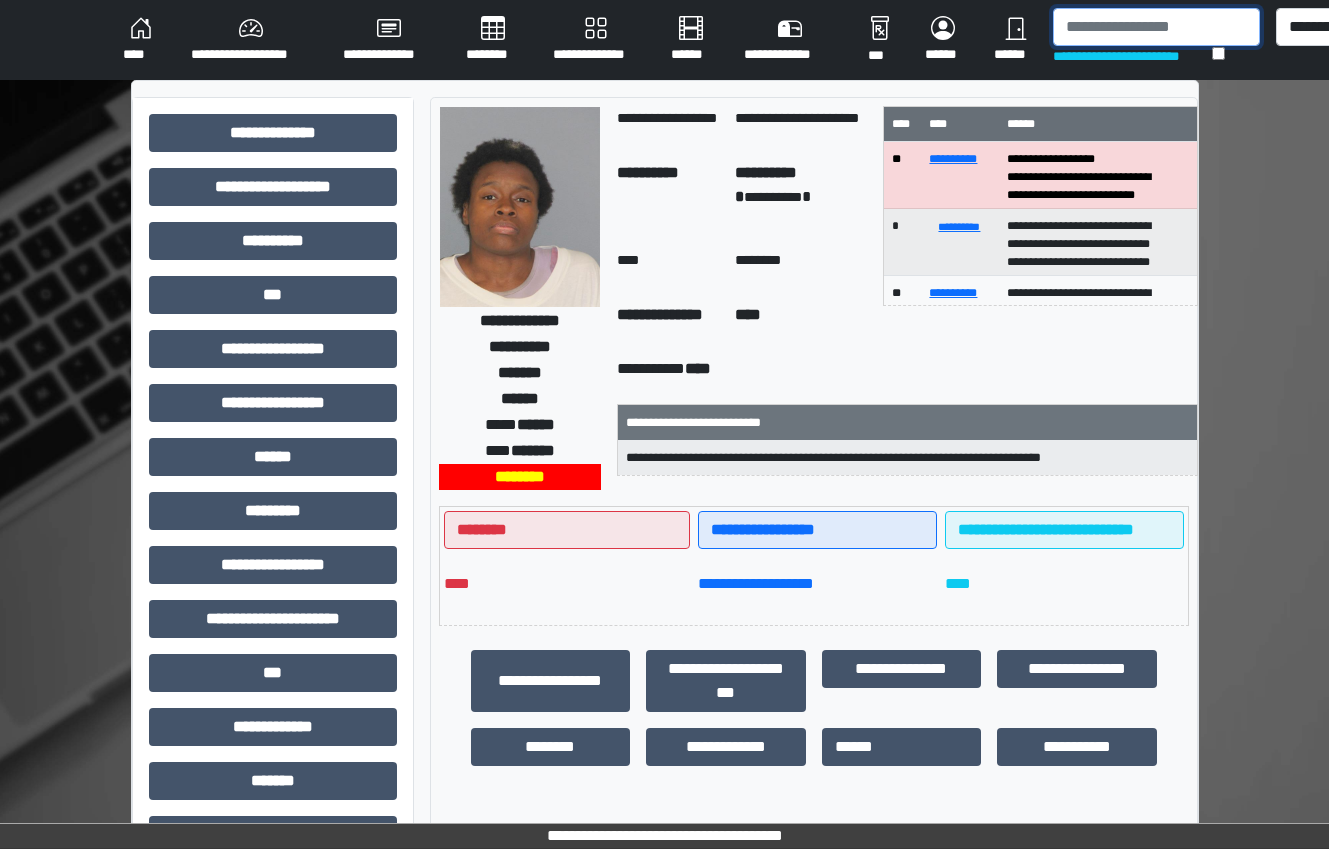 click at bounding box center (1156, 27) 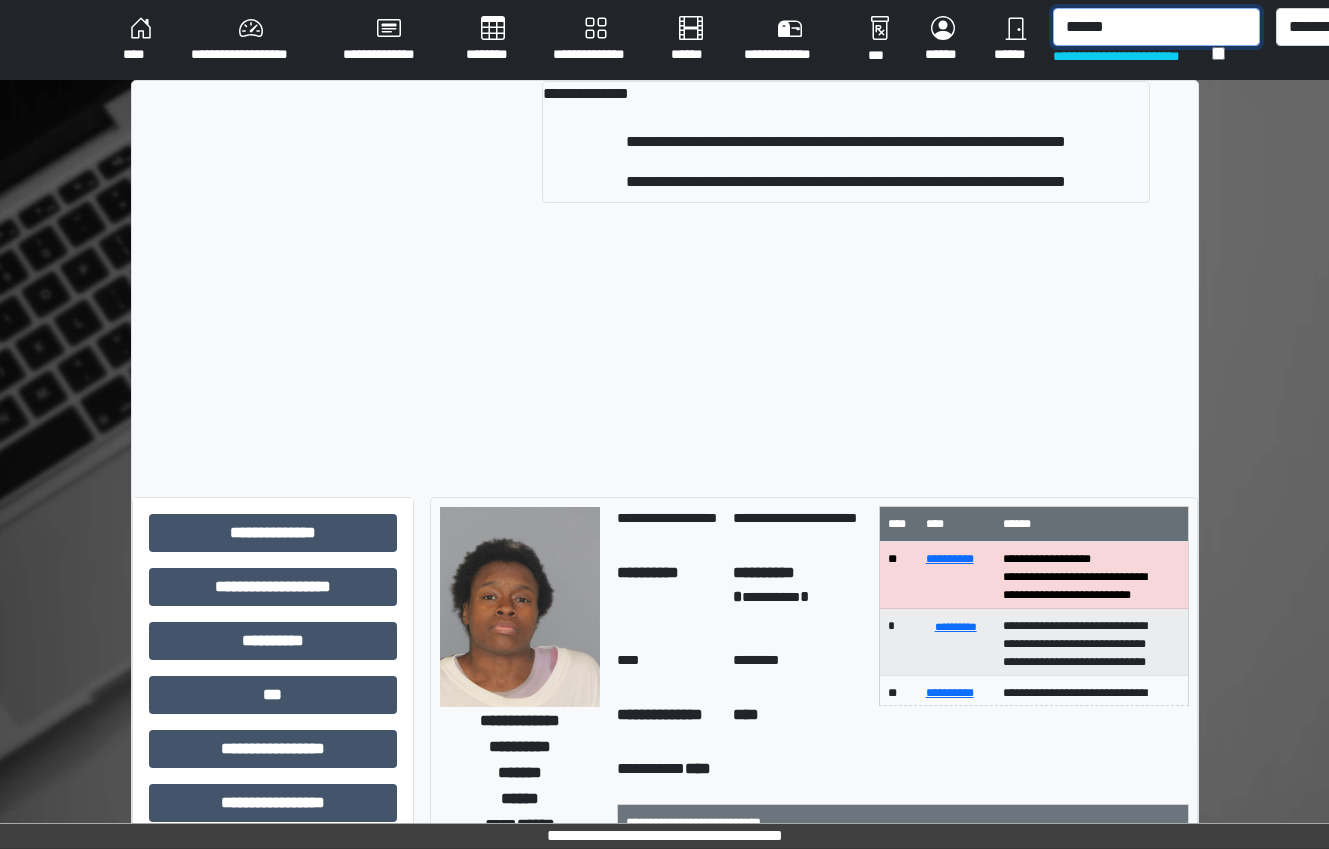type on "******" 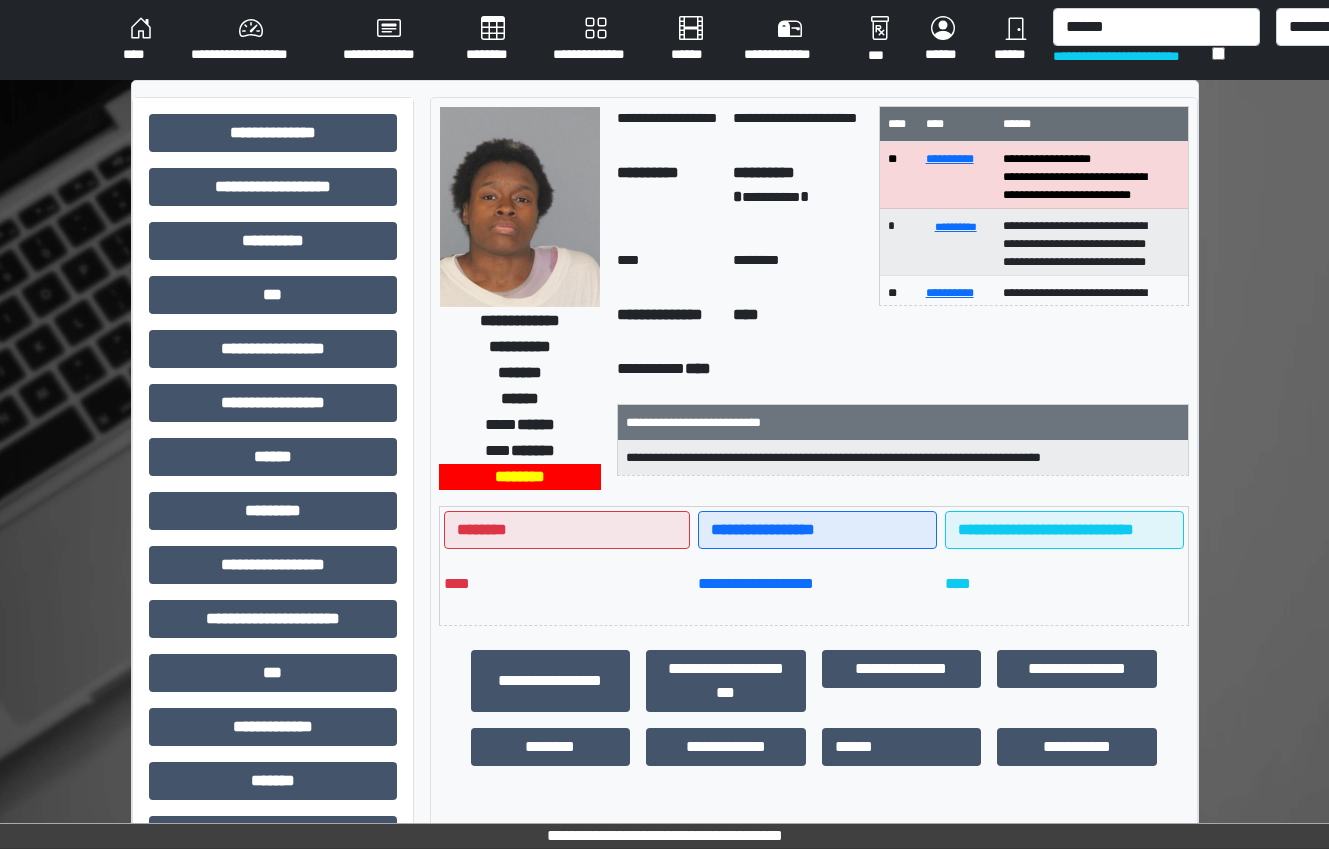 click on "**********" at bounding box center [665, 619] 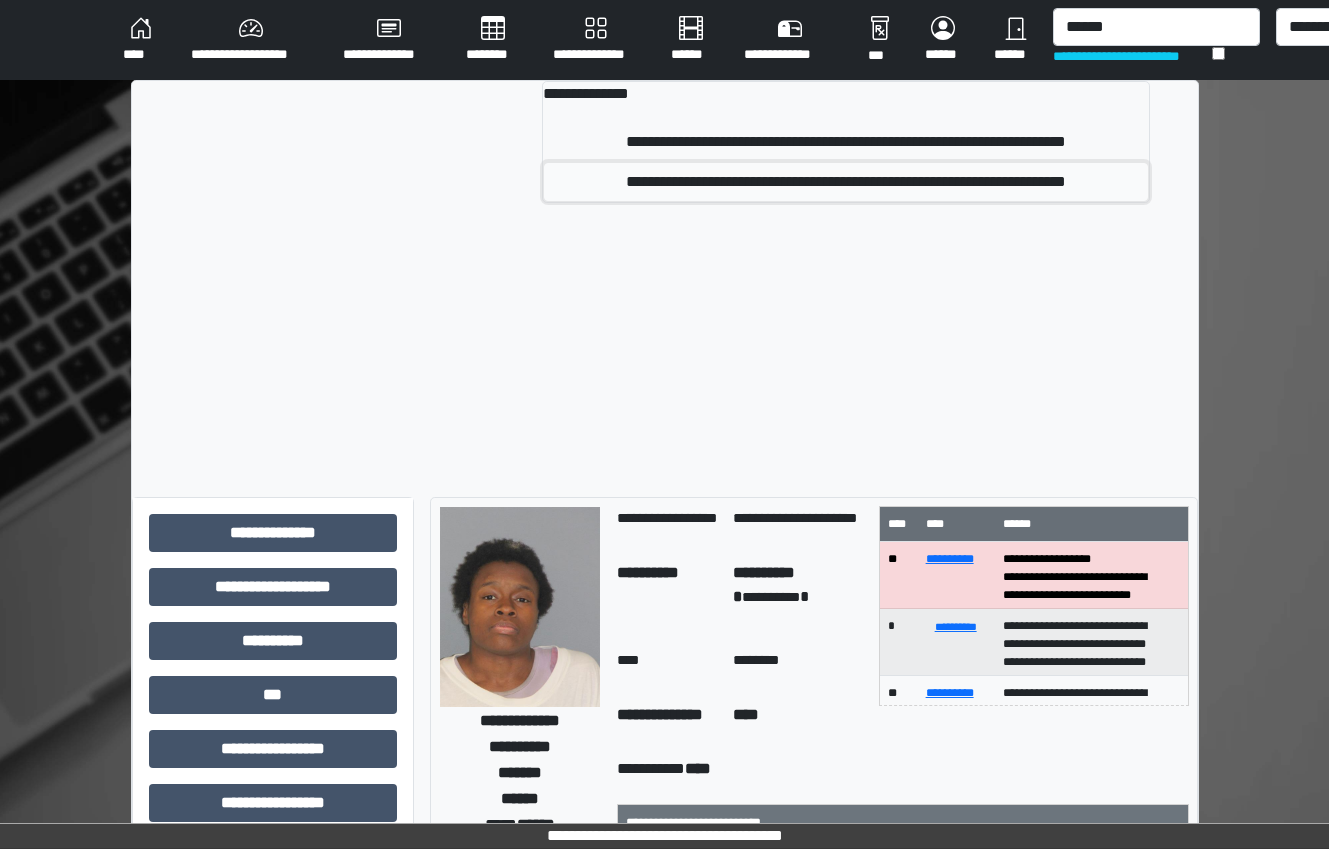 click on "**********" at bounding box center (845, 182) 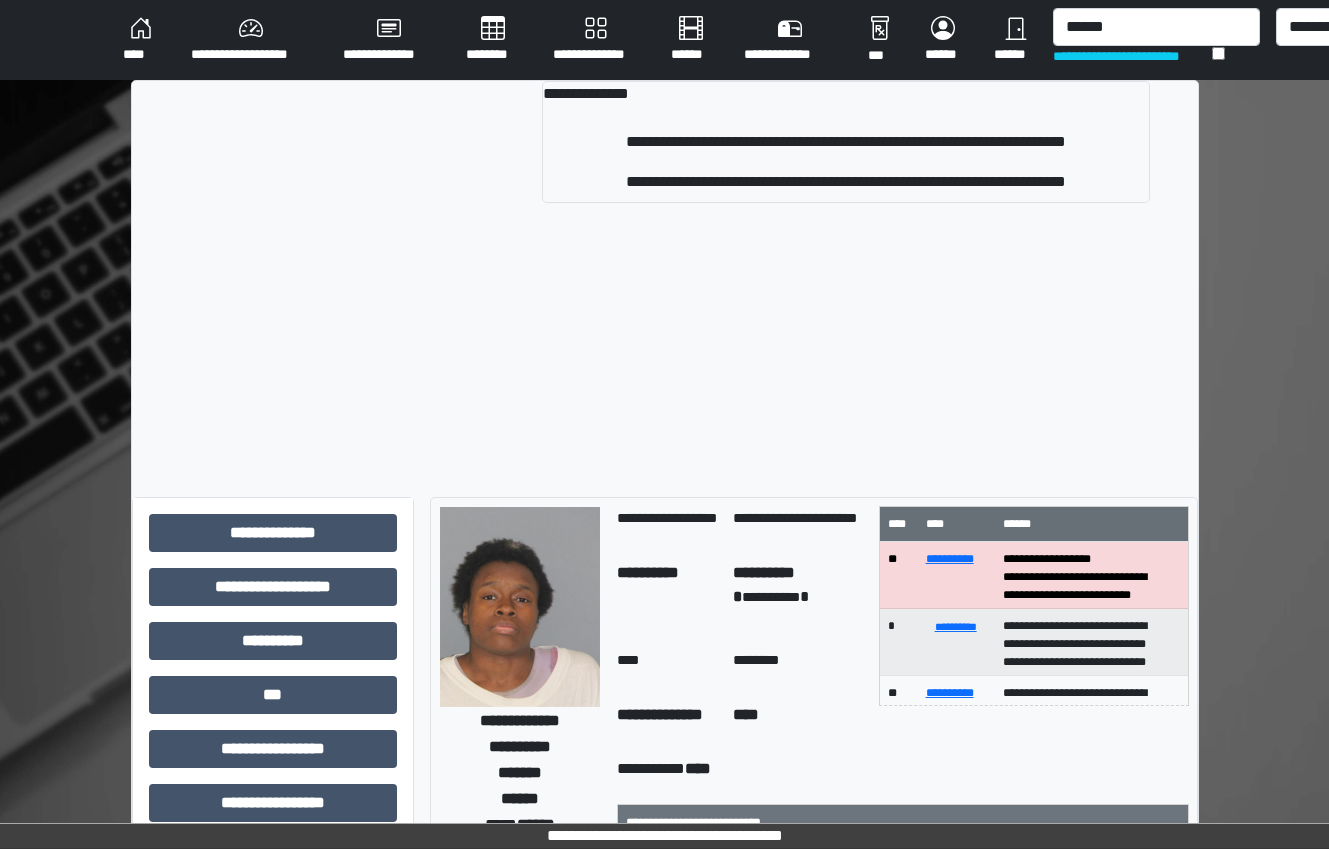 type 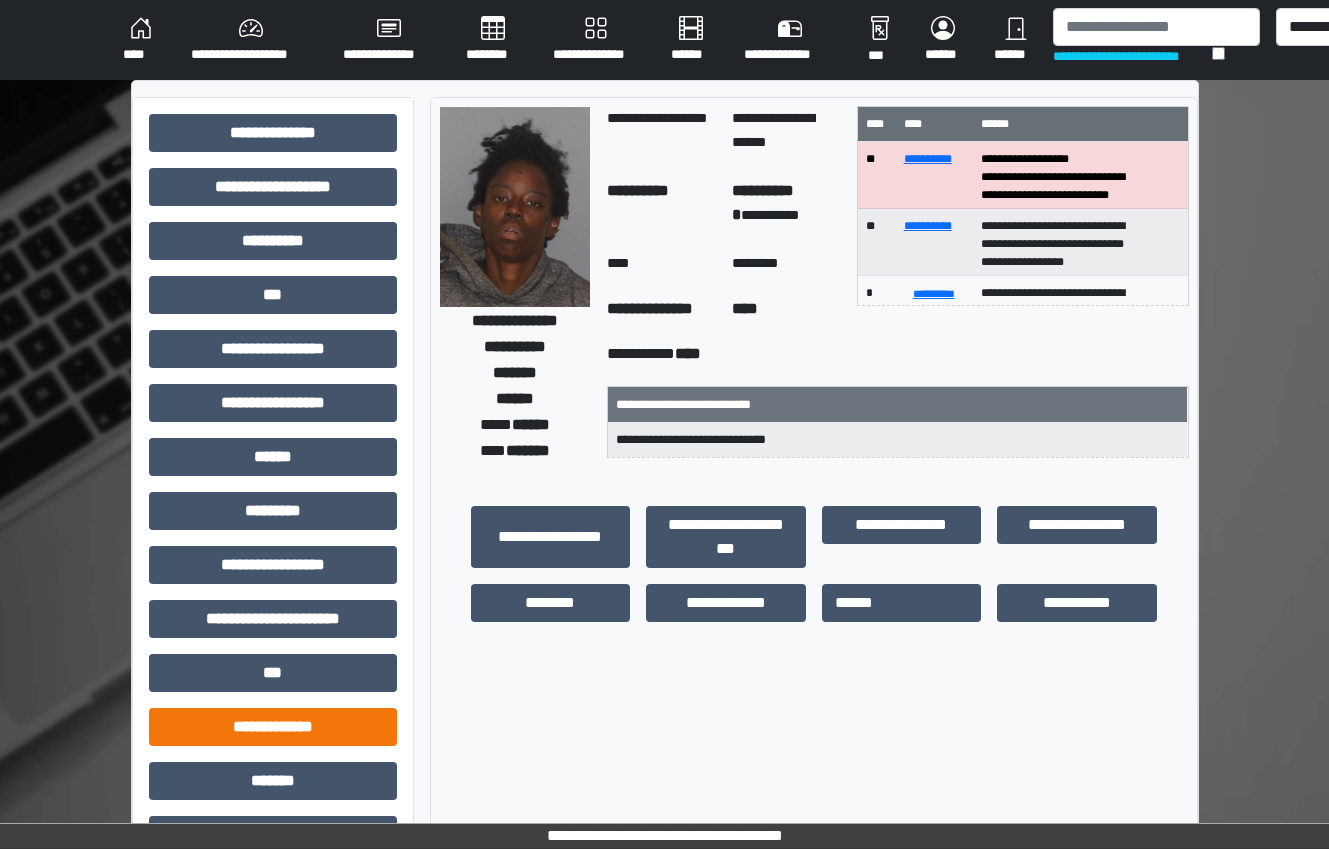 scroll, scrollTop: 325, scrollLeft: 0, axis: vertical 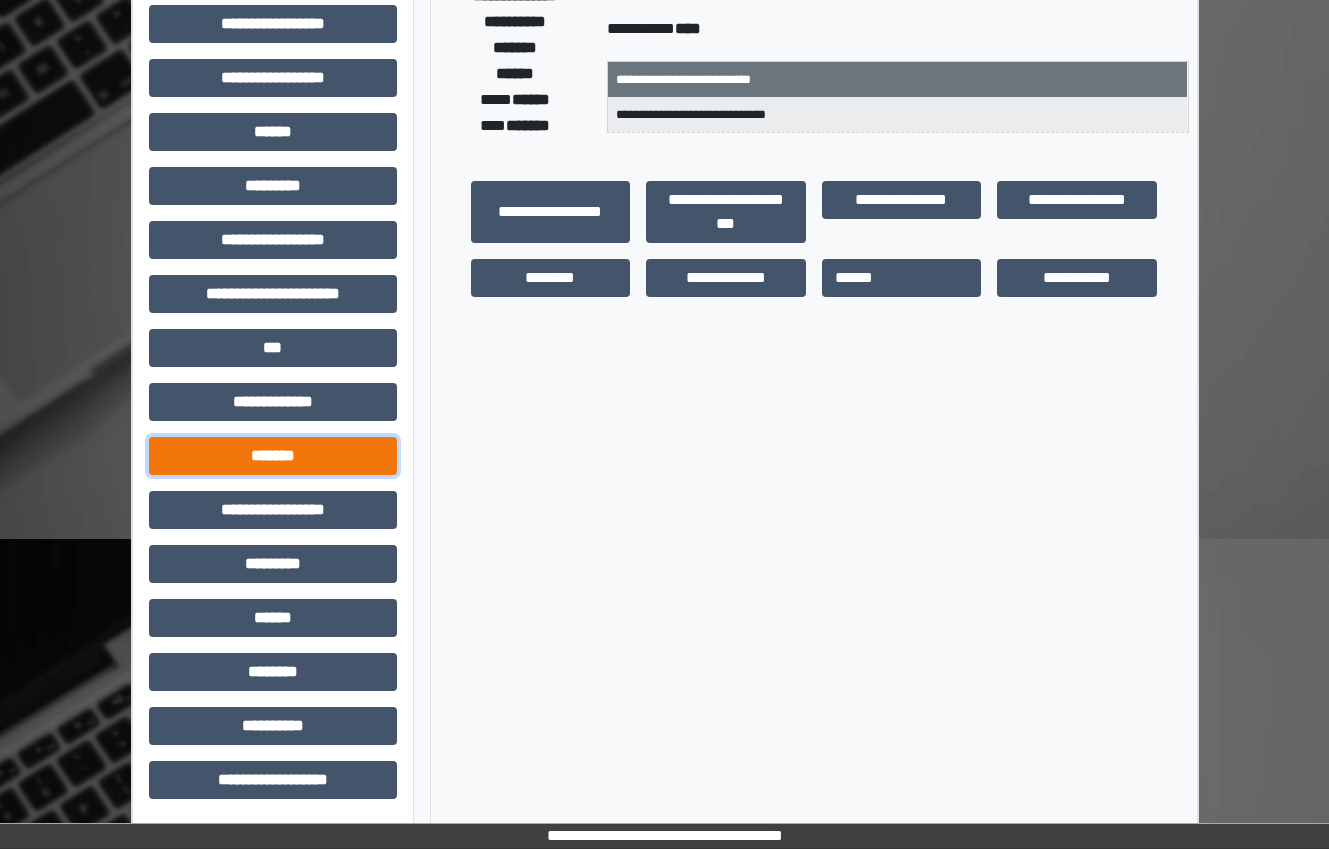 click on "*******" at bounding box center [273, 456] 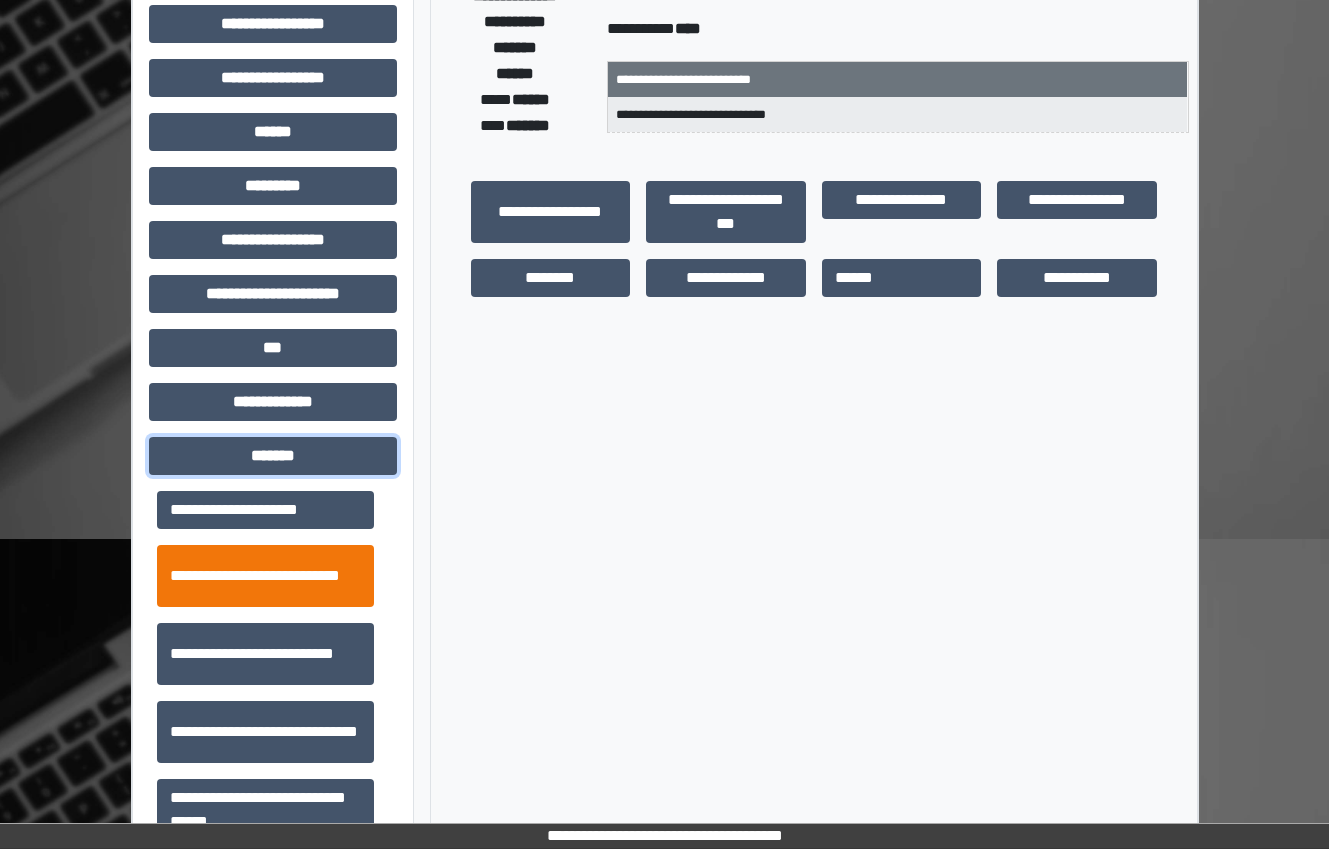 scroll, scrollTop: 600, scrollLeft: 0, axis: vertical 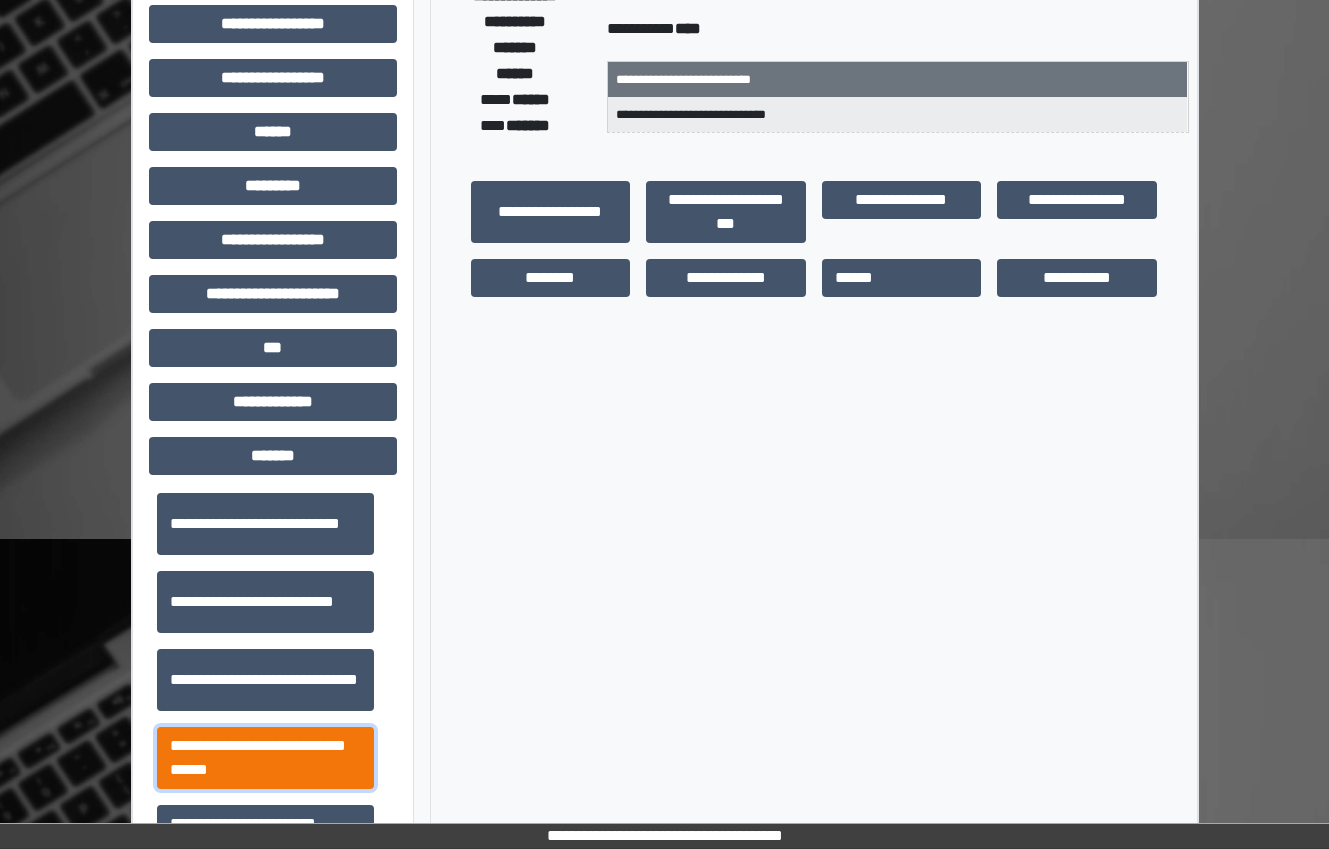 click on "**********" at bounding box center [265, 758] 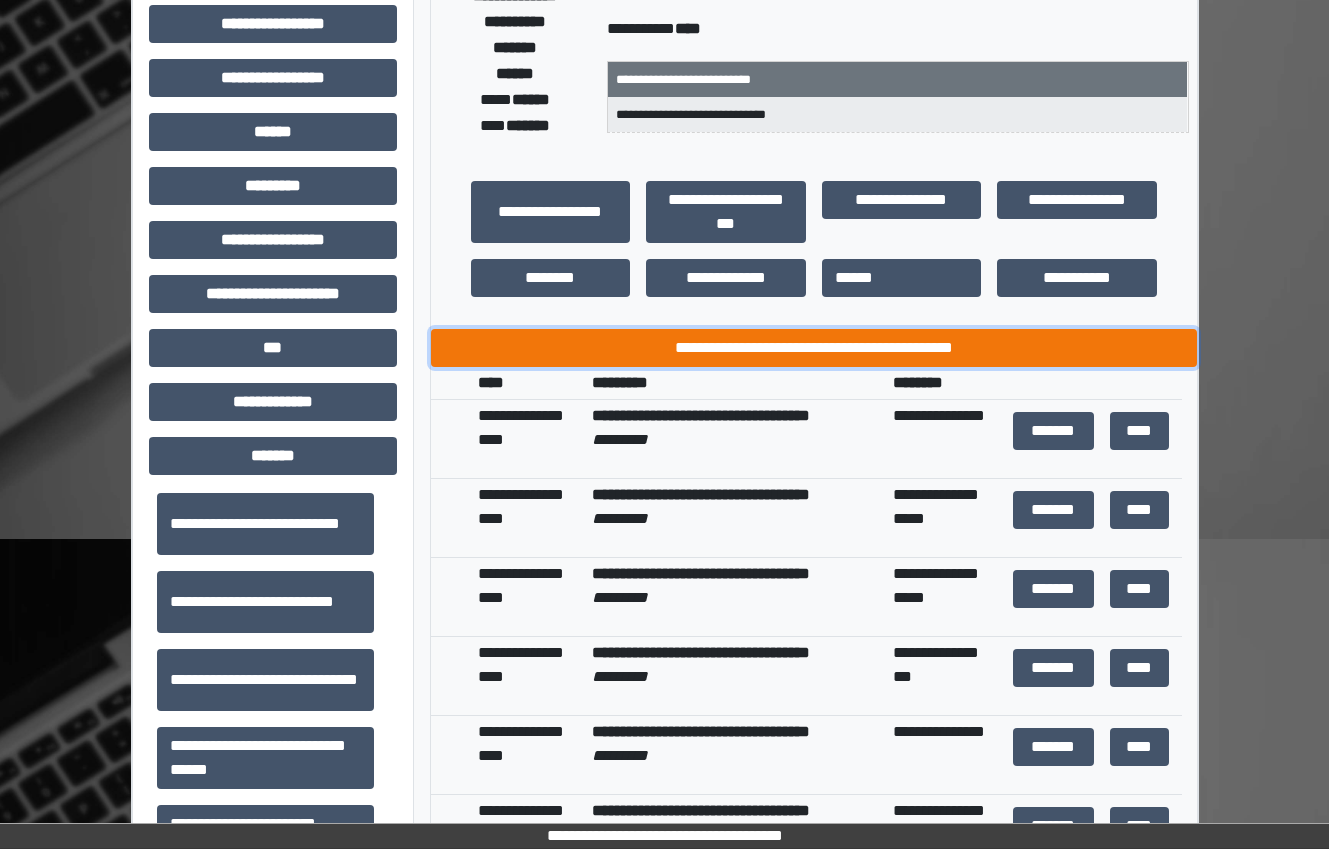 click on "**********" at bounding box center (814, 348) 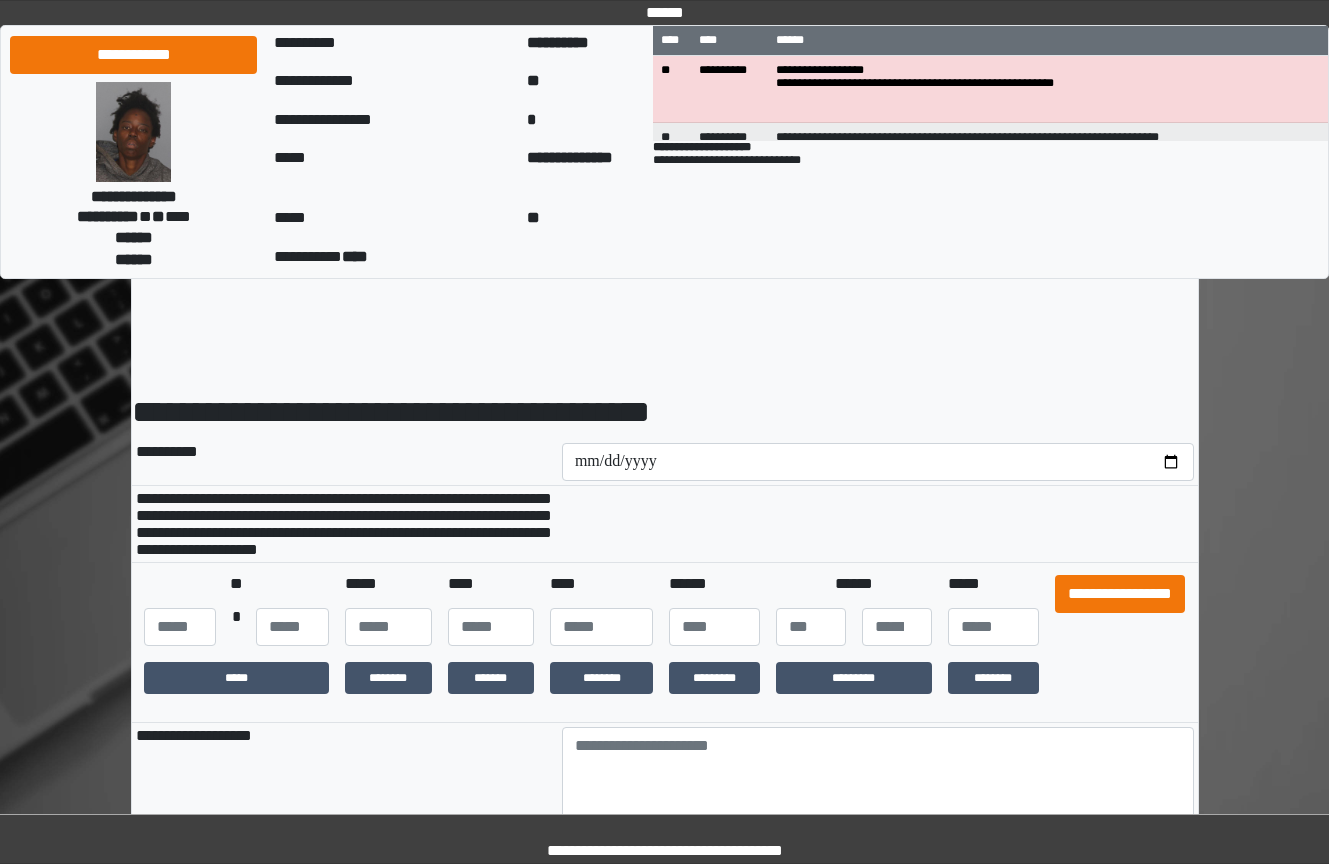 scroll, scrollTop: 0, scrollLeft: 0, axis: both 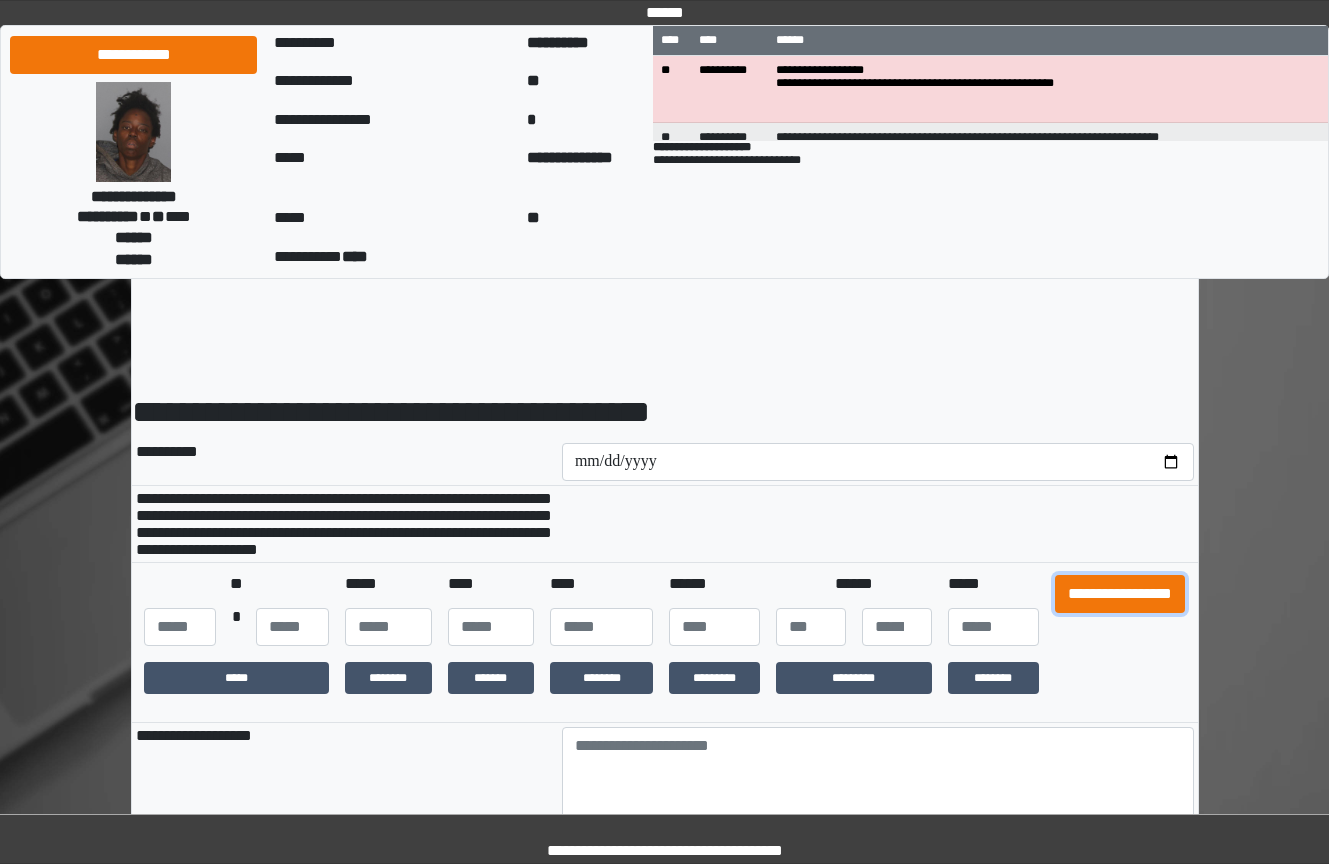click on "**********" at bounding box center [1120, 594] 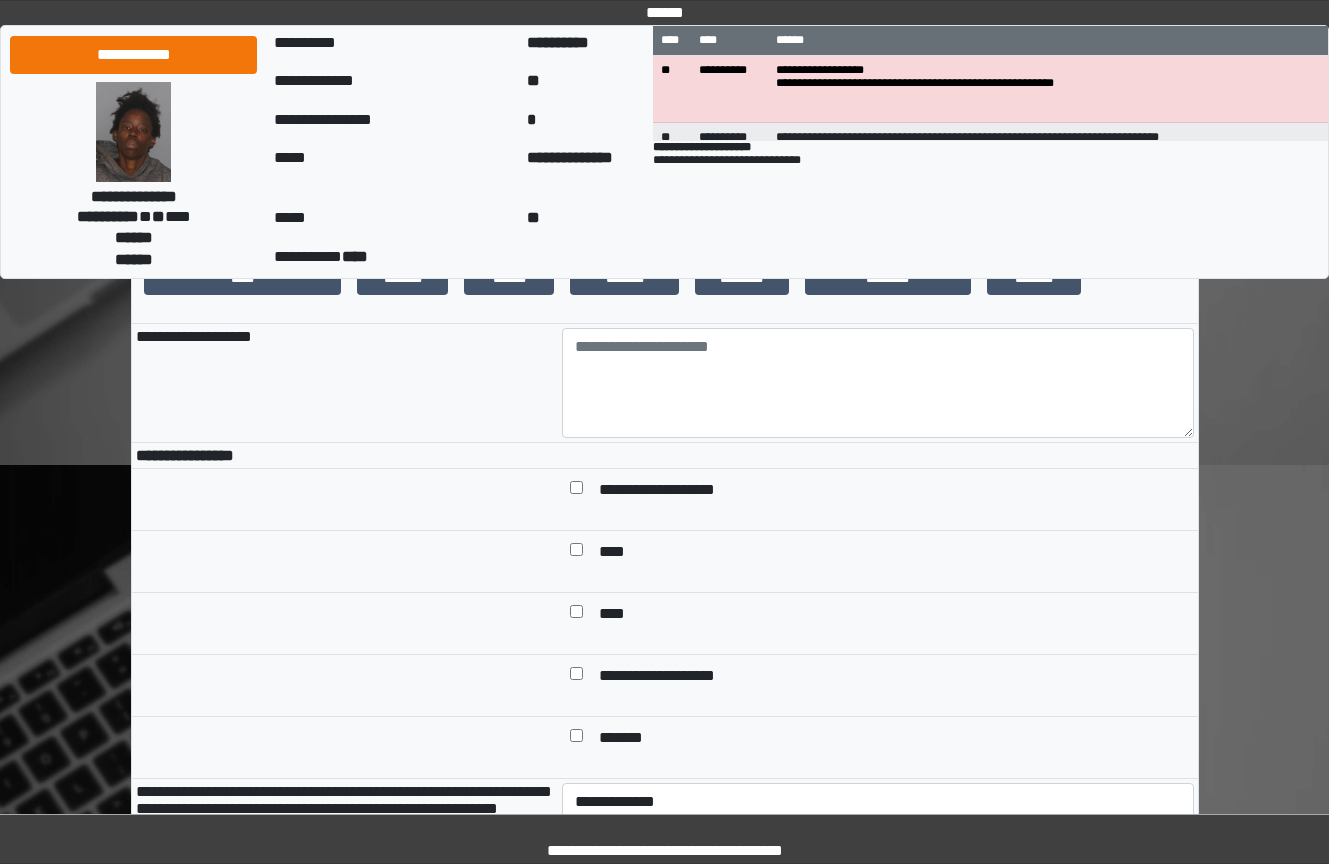 scroll, scrollTop: 400, scrollLeft: 0, axis: vertical 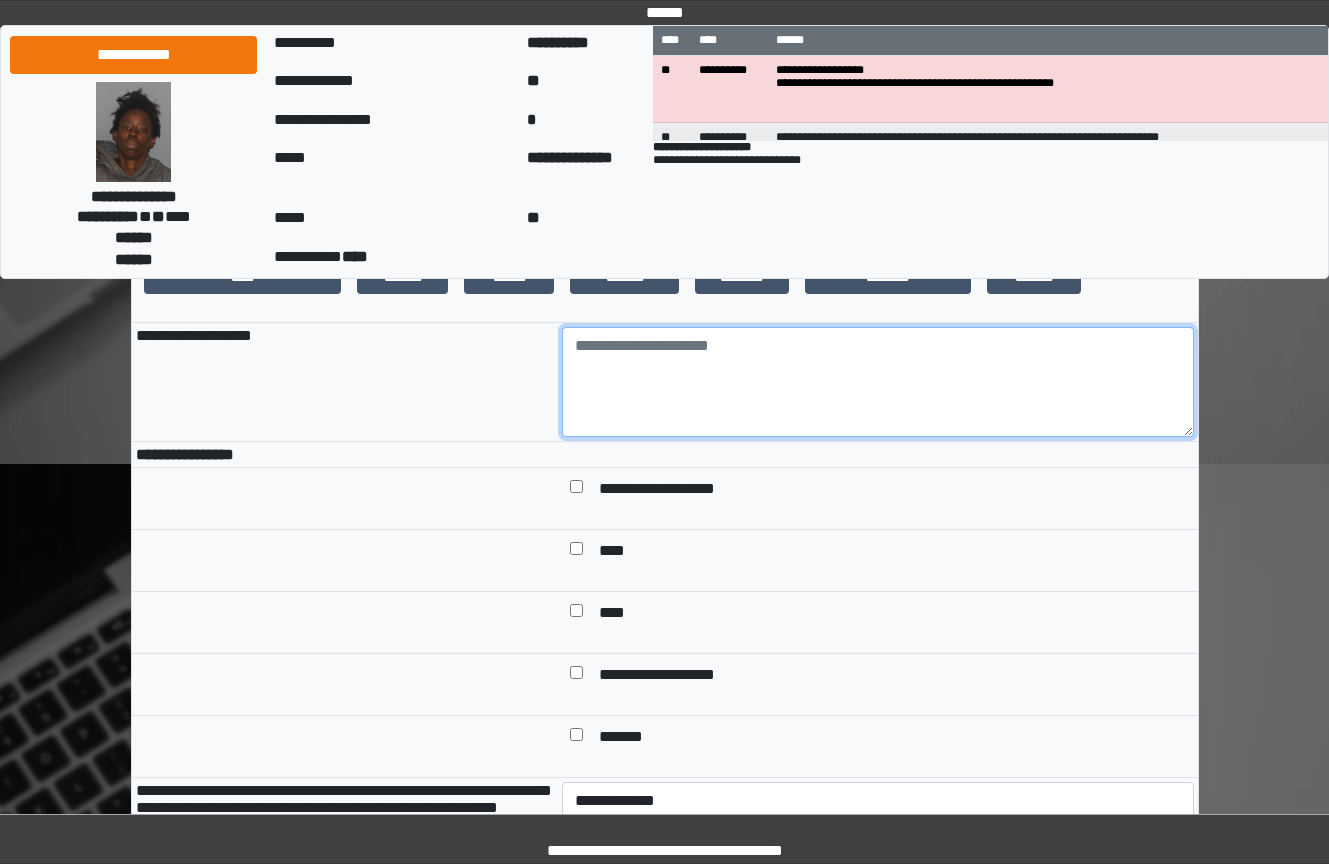 click at bounding box center (878, 382) 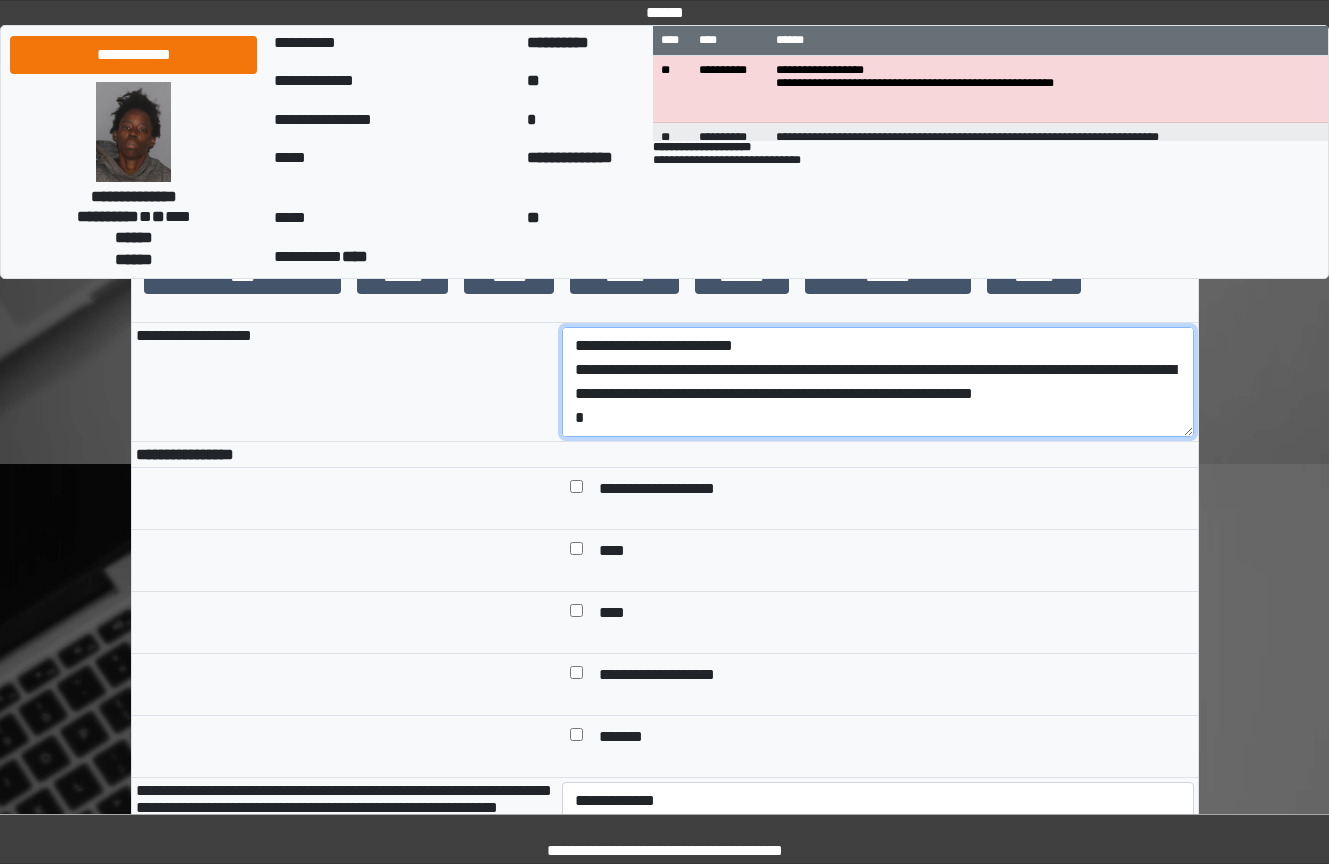 scroll, scrollTop: 113, scrollLeft: 0, axis: vertical 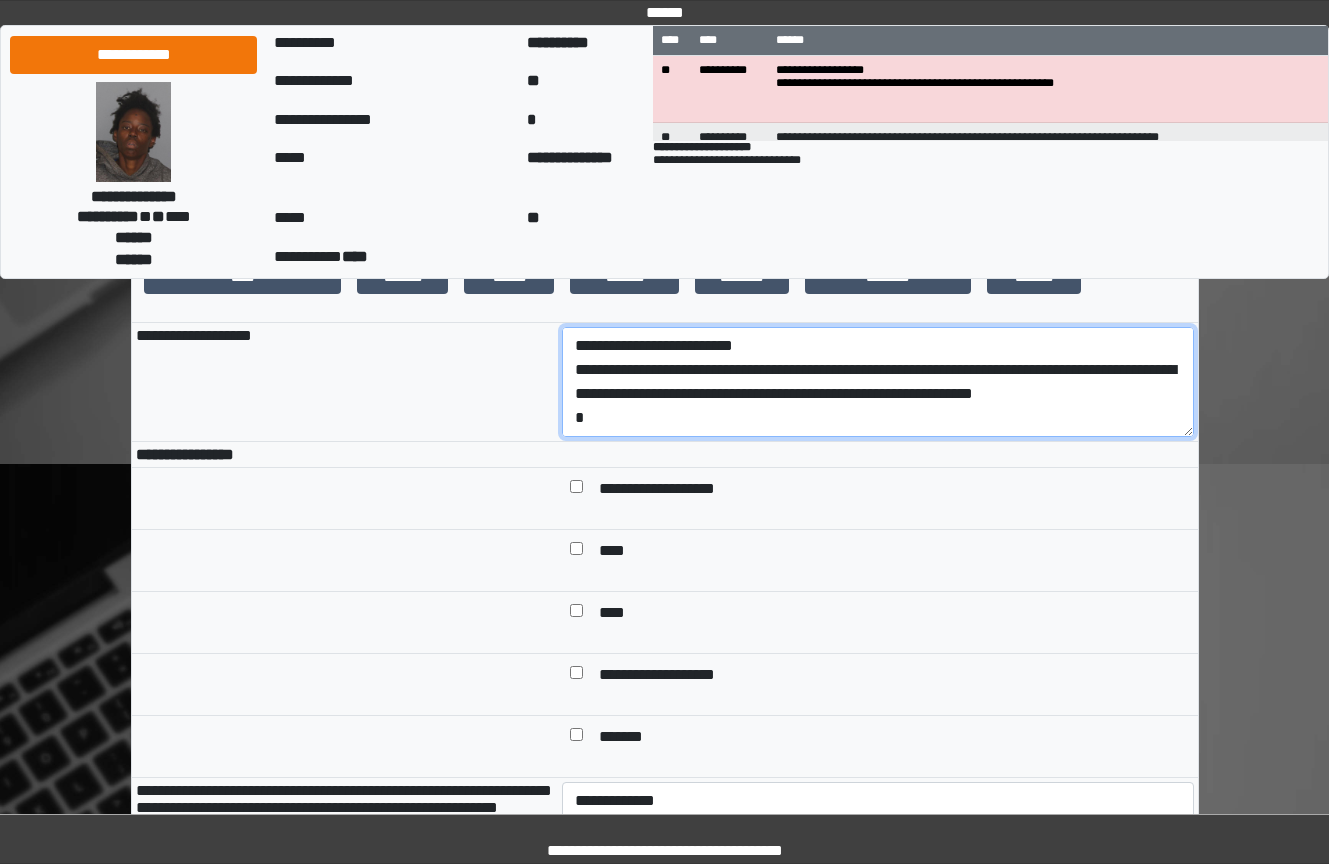 drag, startPoint x: 802, startPoint y: 445, endPoint x: 539, endPoint y: 406, distance: 265.87592 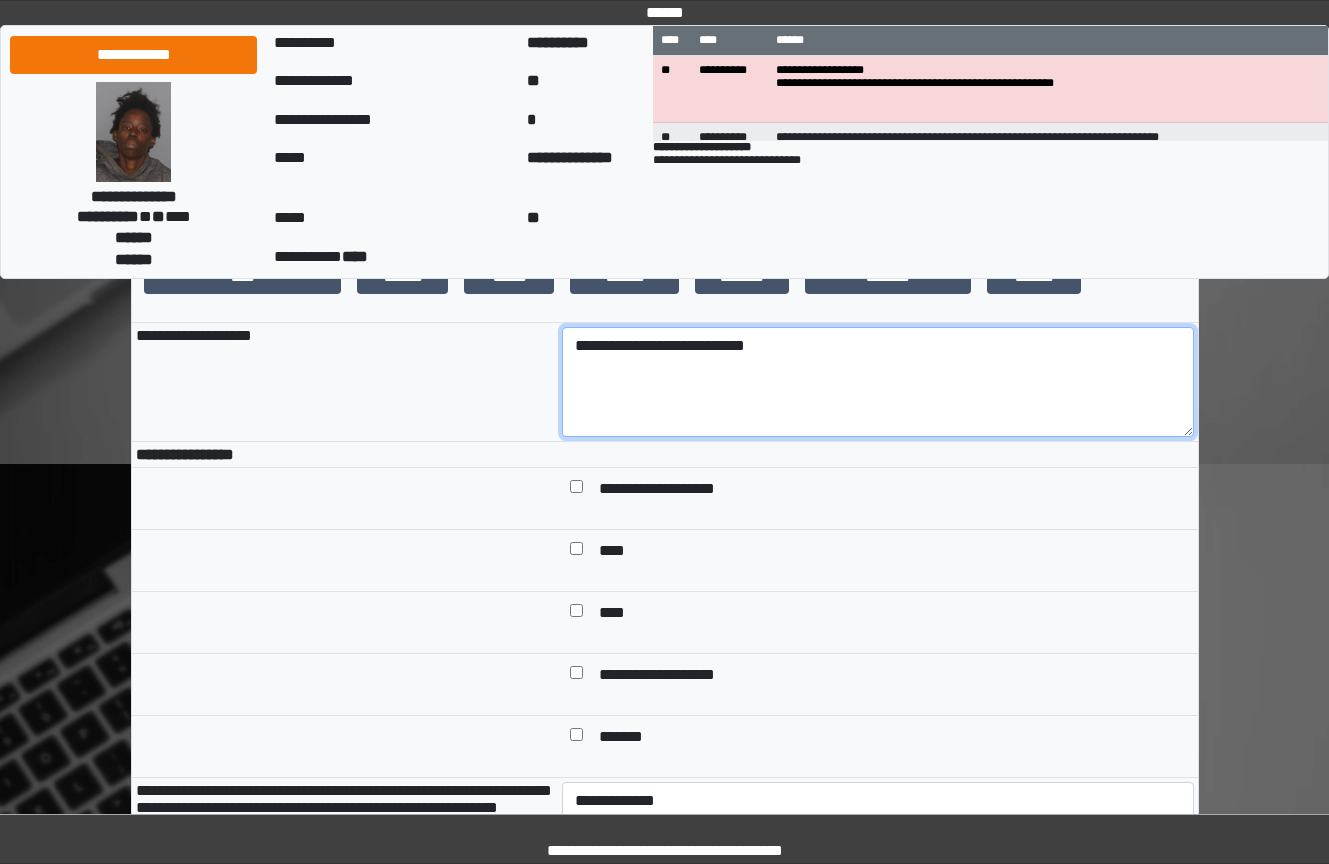type on "**********" 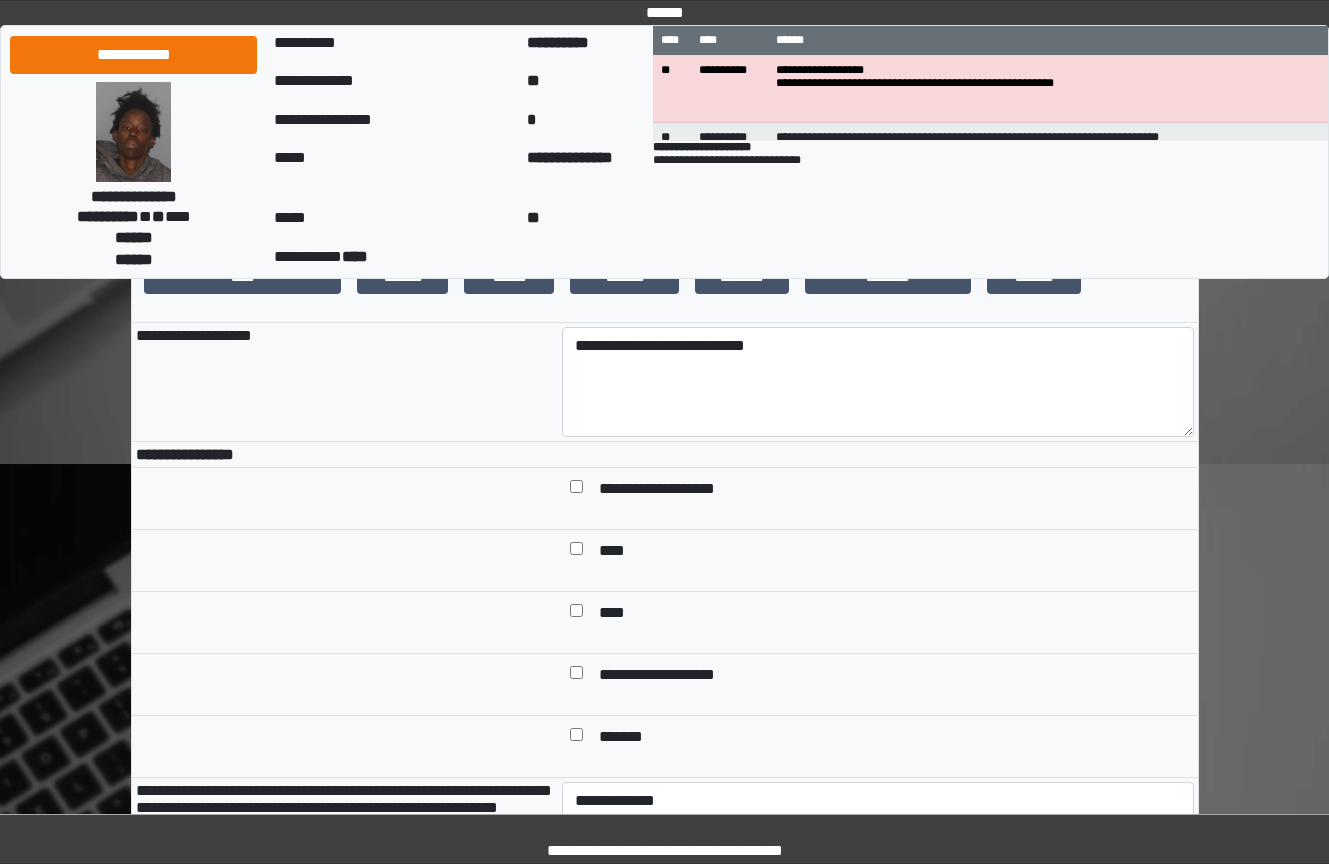 click on "**********" at bounding box center (892, 676) 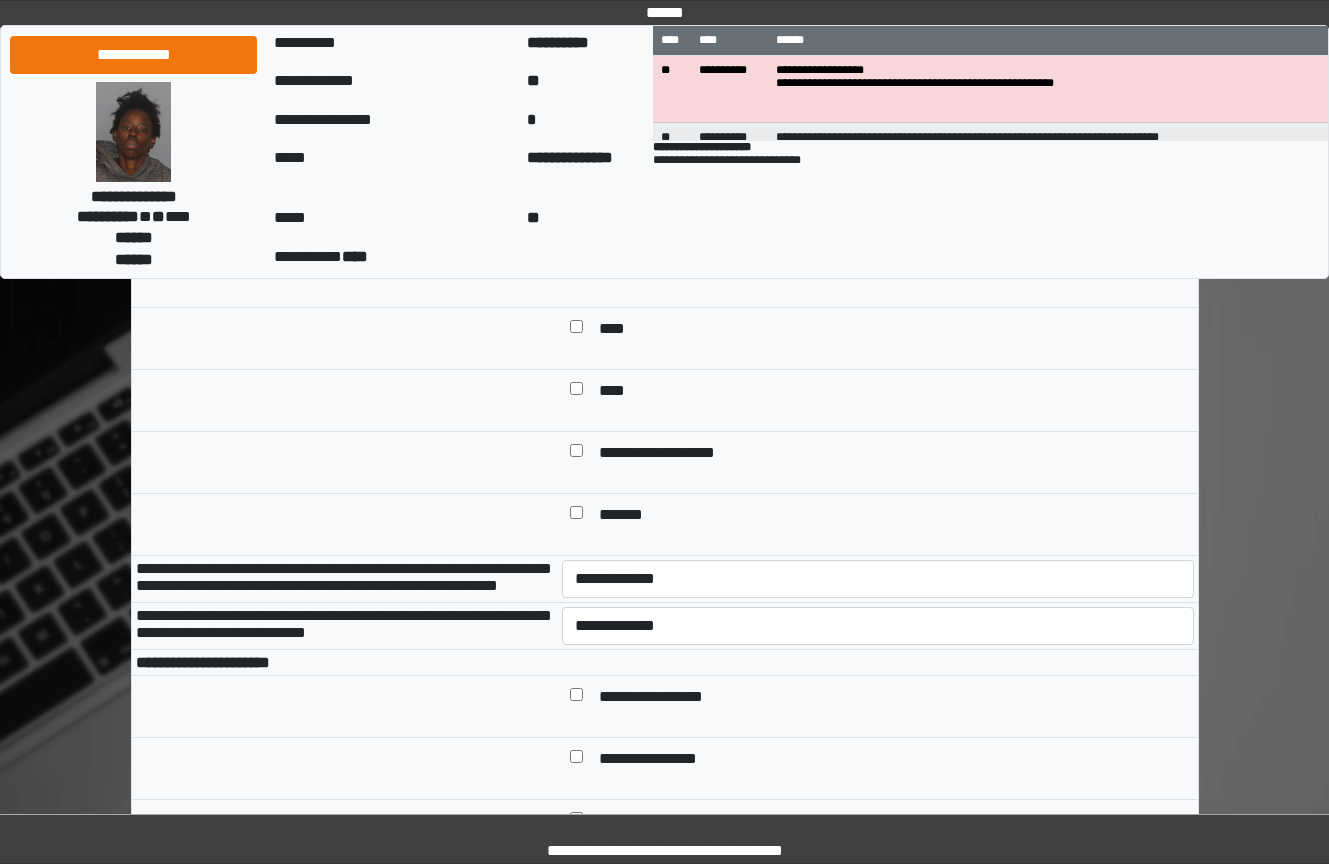 scroll, scrollTop: 900, scrollLeft: 0, axis: vertical 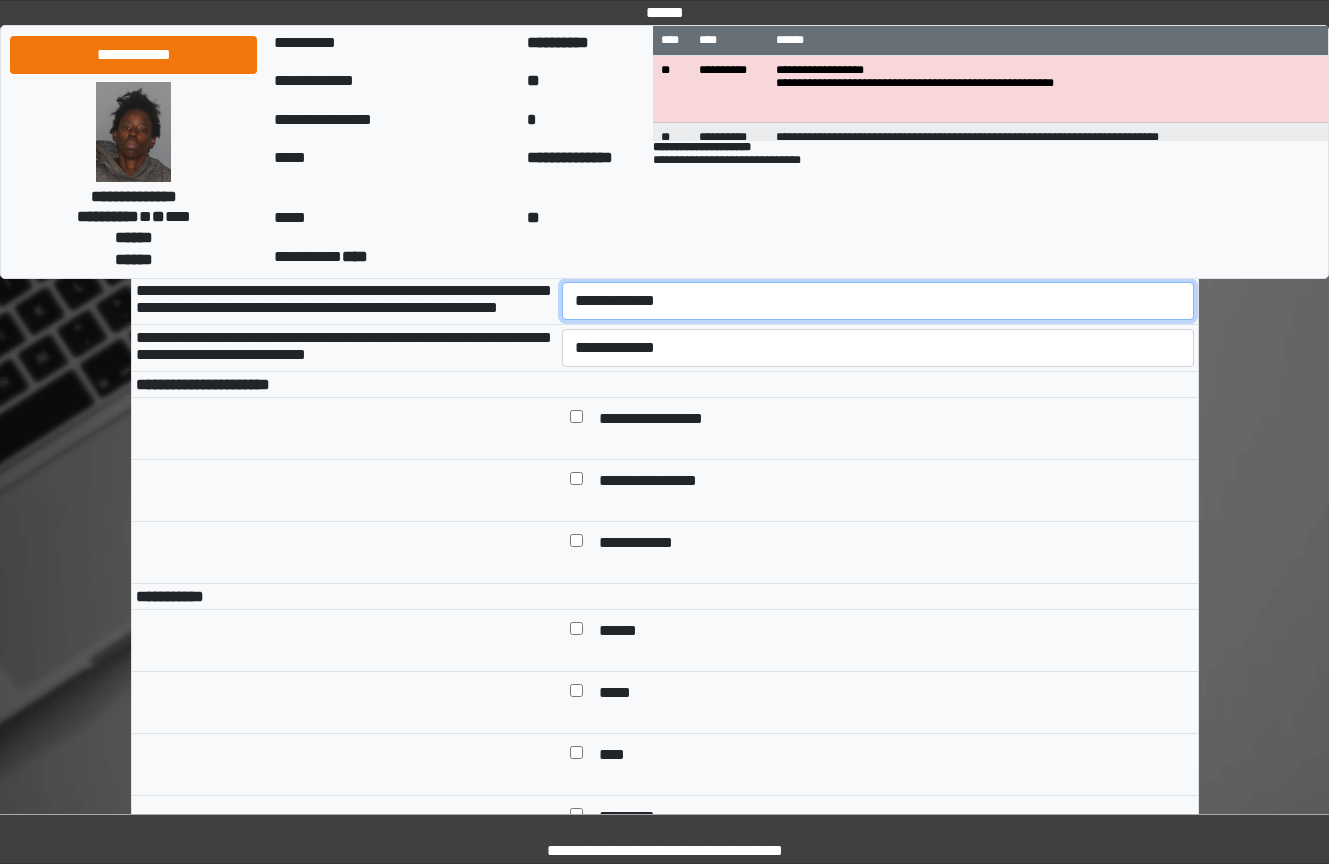 click on "**********" at bounding box center (878, 301) 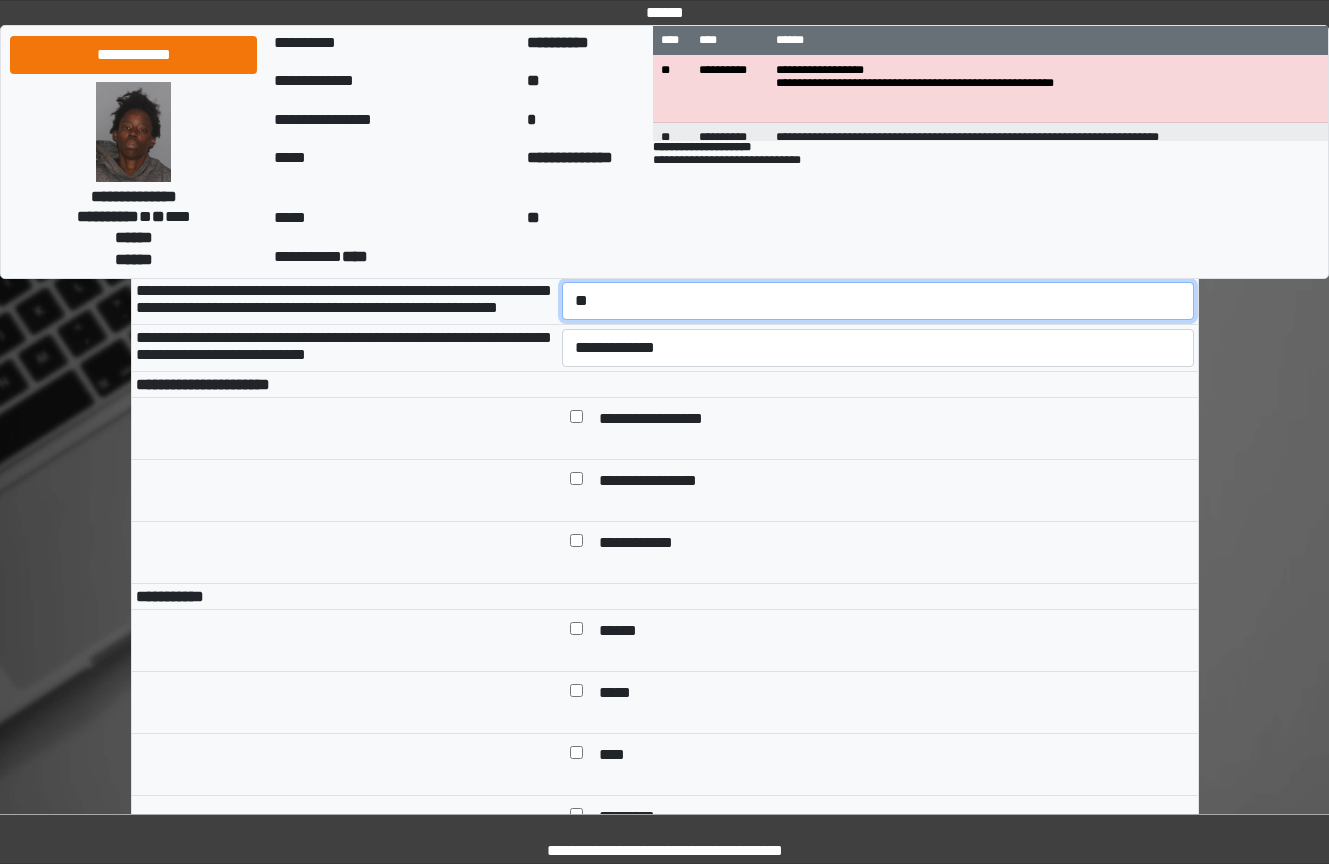 click on "**********" at bounding box center (878, 301) 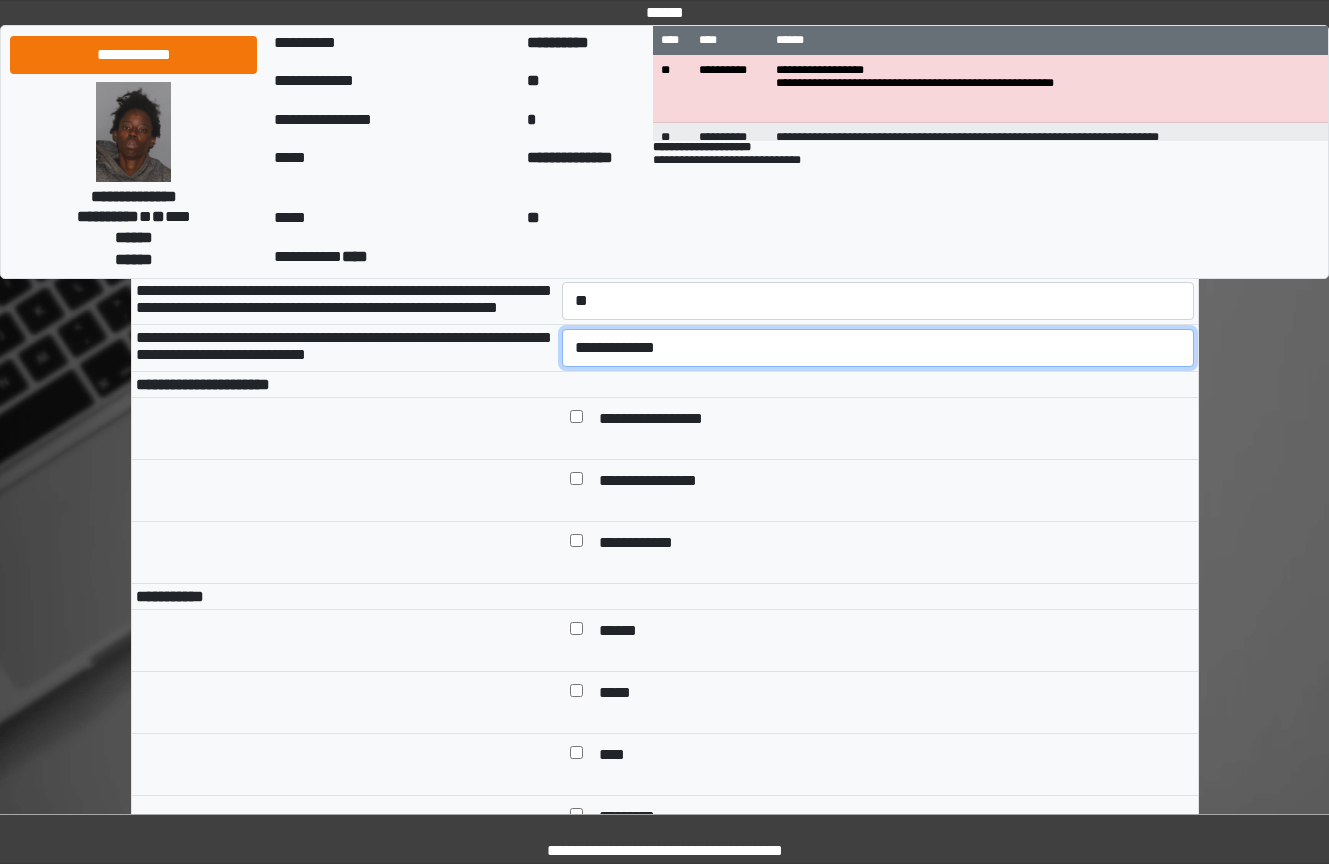 drag, startPoint x: 712, startPoint y: 425, endPoint x: 712, endPoint y: 436, distance: 11 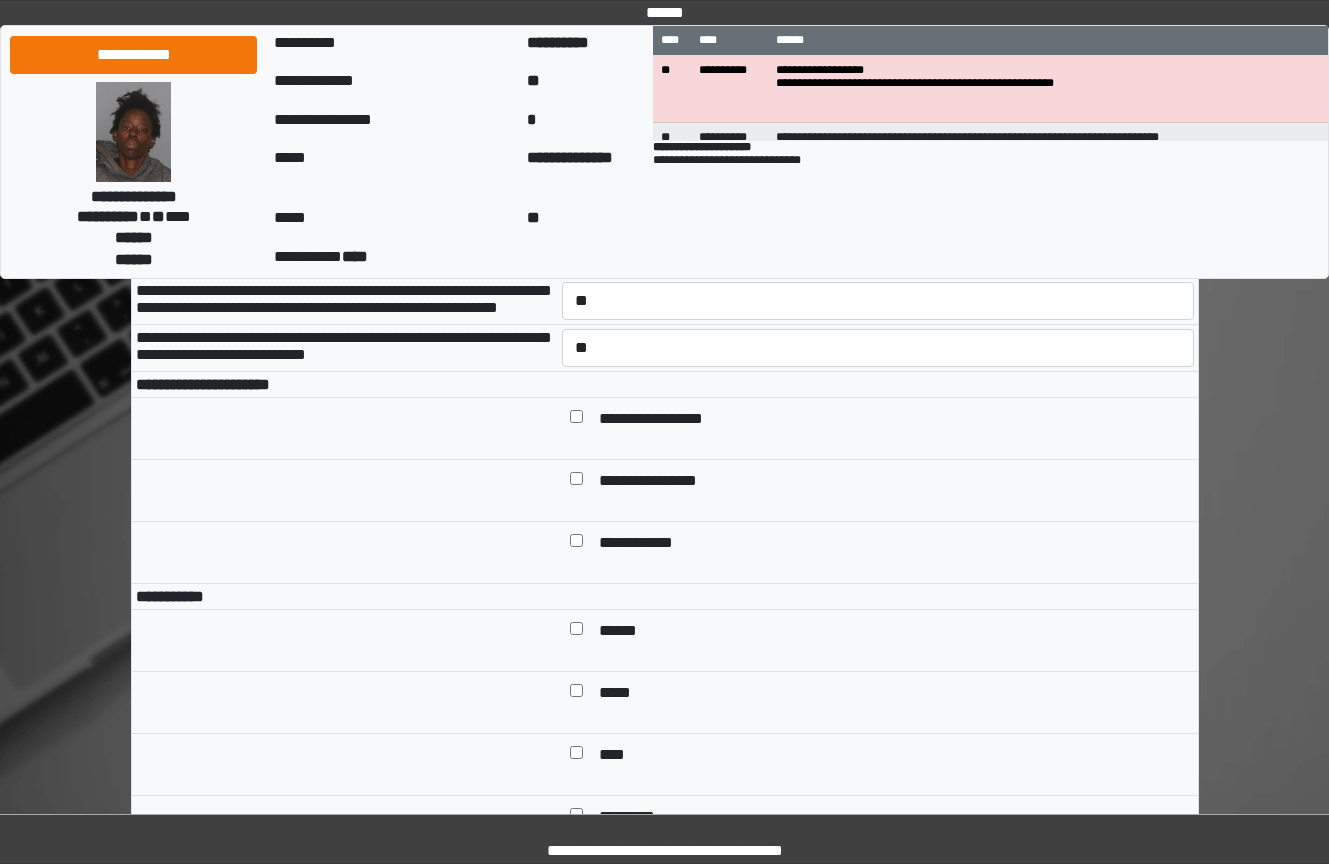 click on "**********" at bounding box center (892, 482) 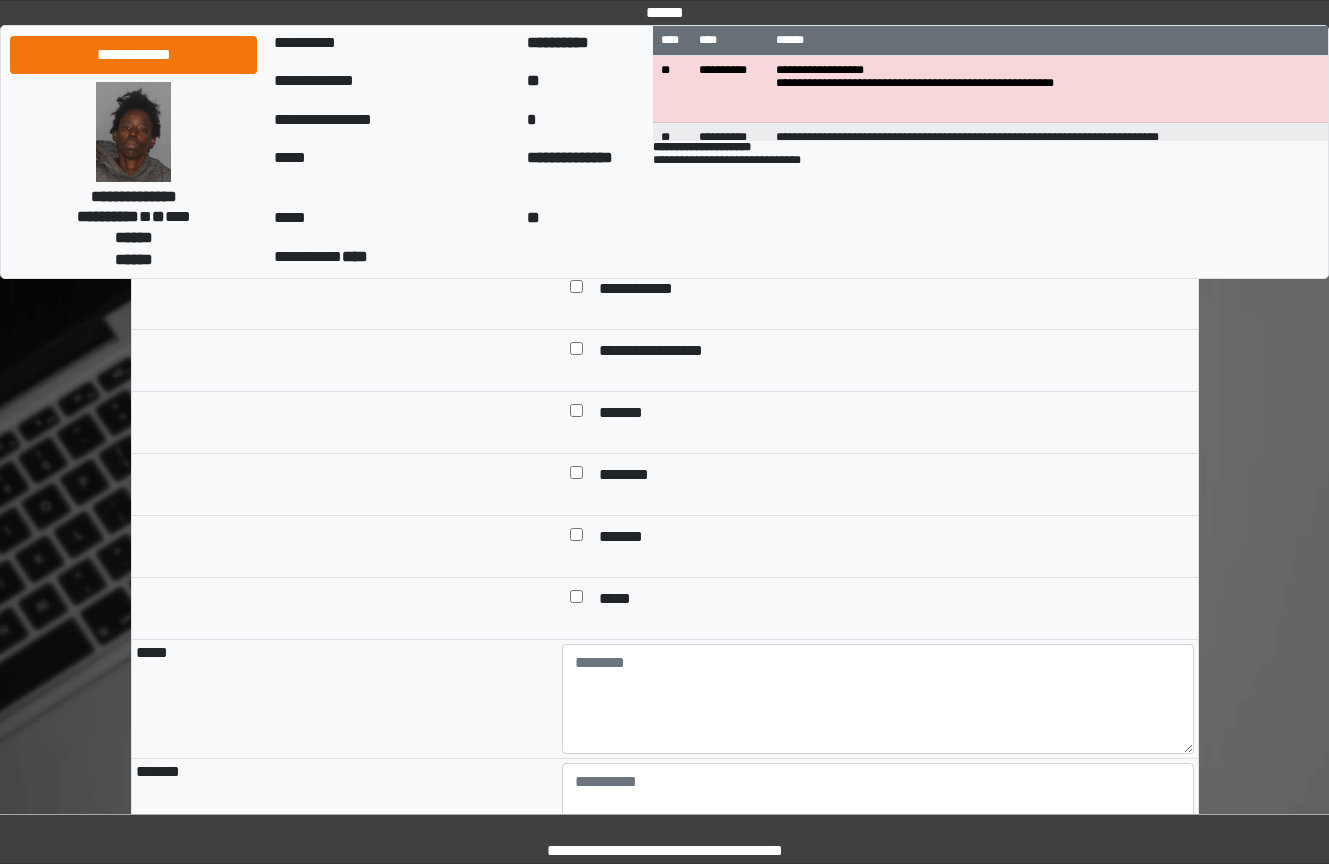 scroll, scrollTop: 1800, scrollLeft: 0, axis: vertical 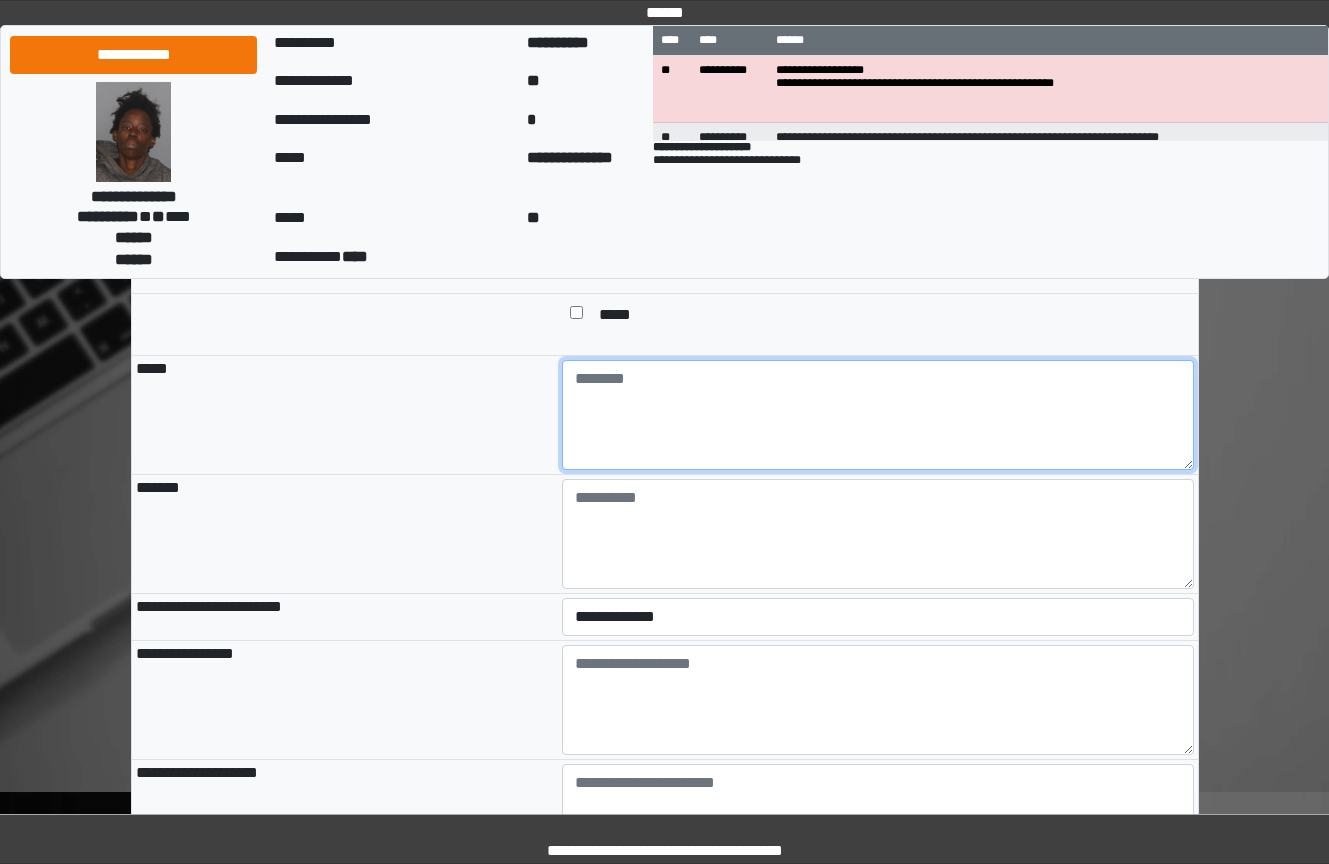 click at bounding box center (878, 415) 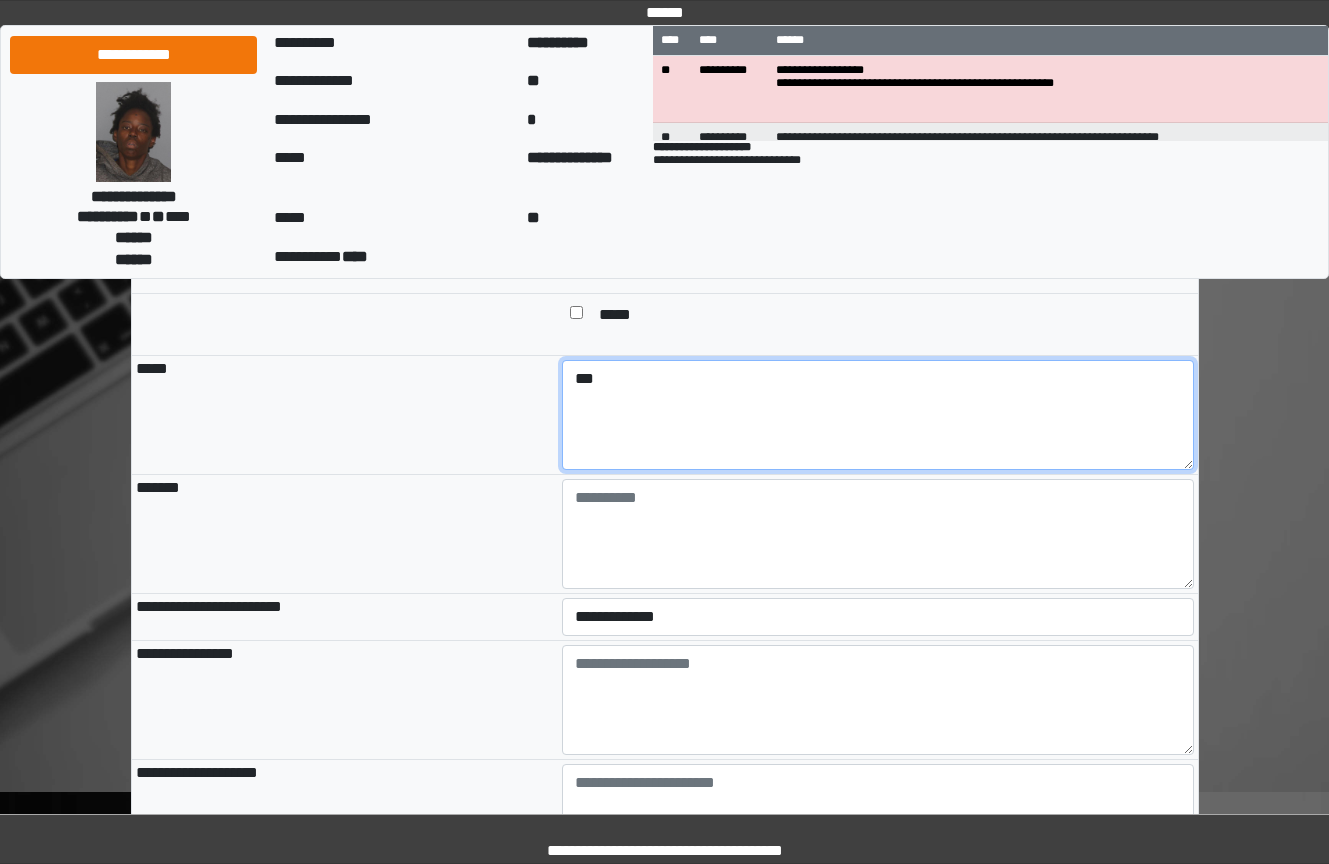 type on "***" 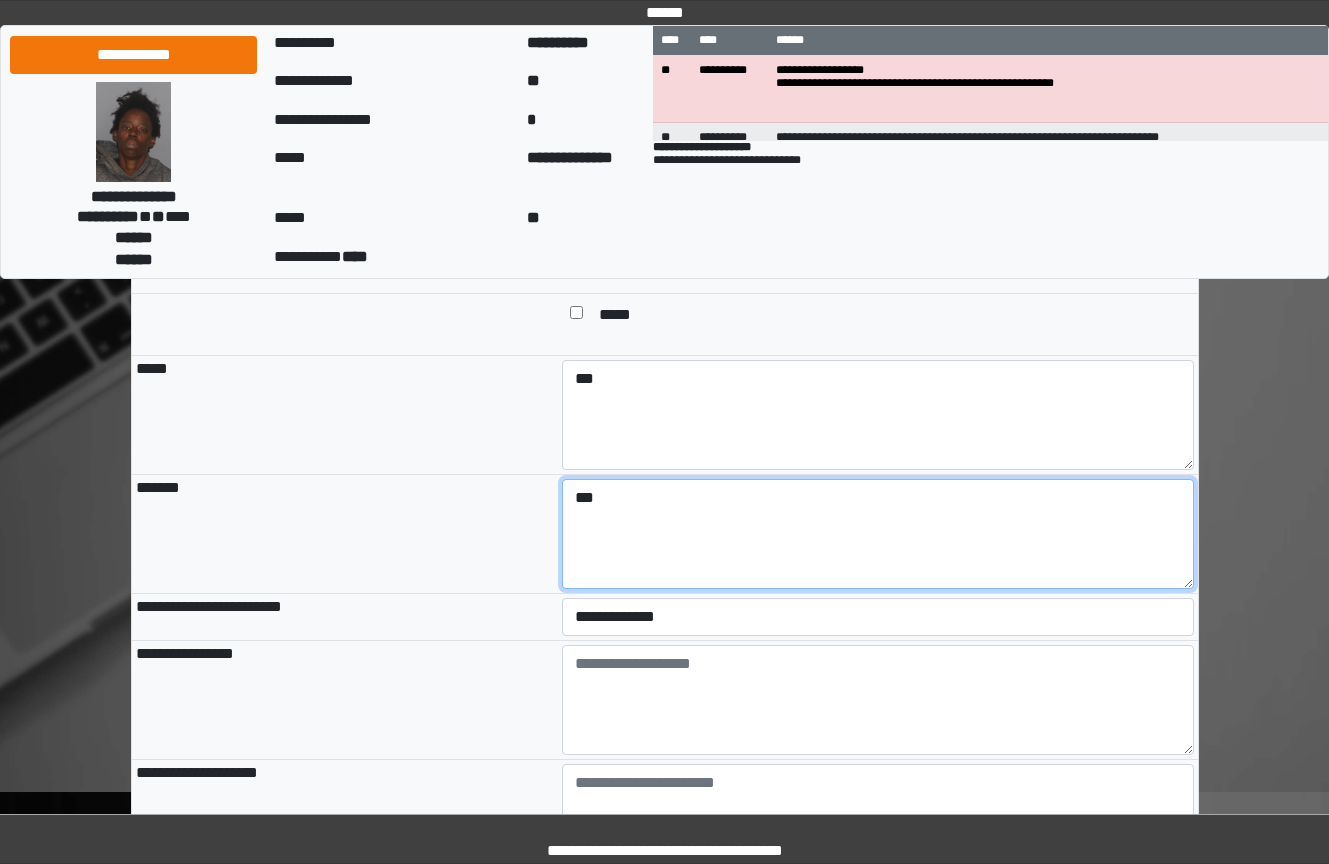 type on "***" 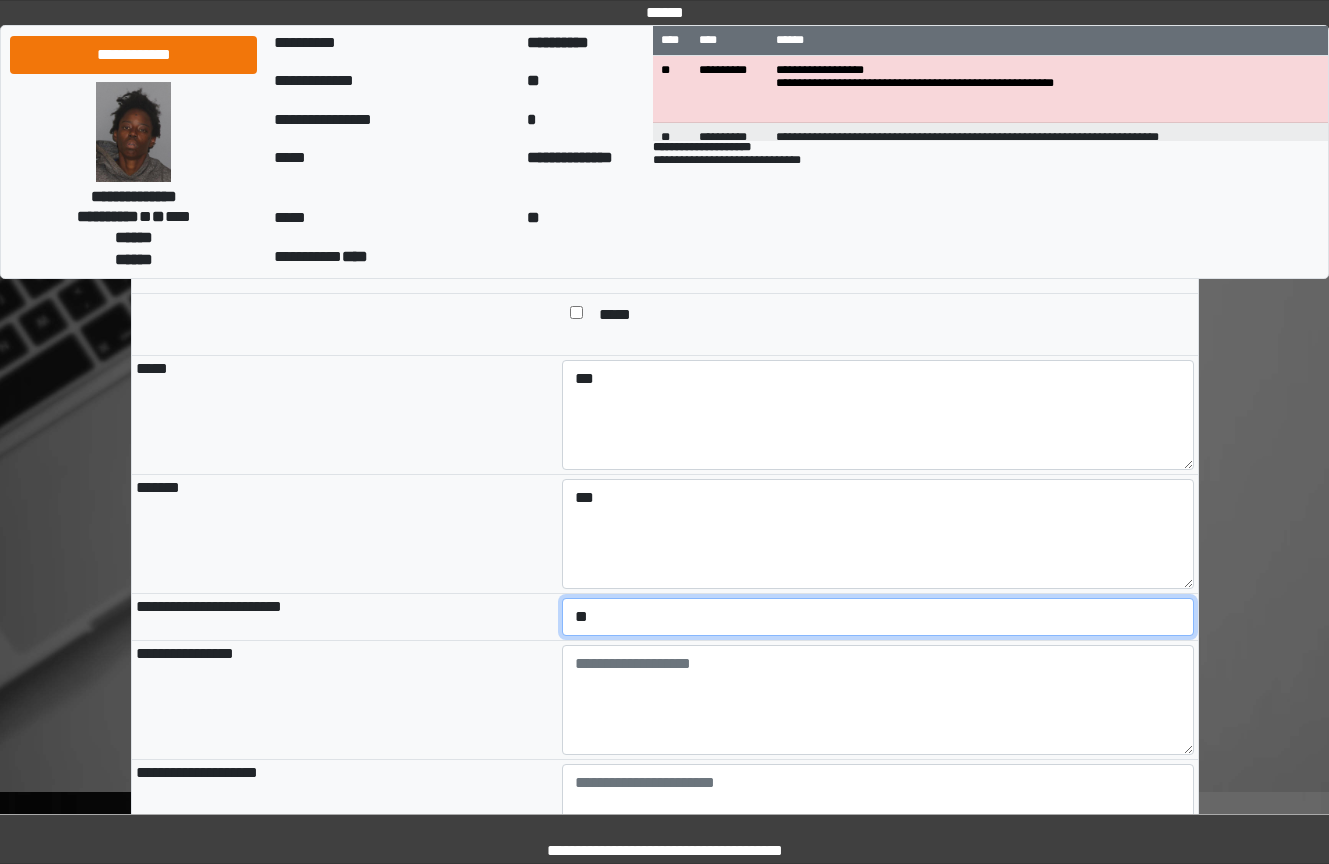 select on "*" 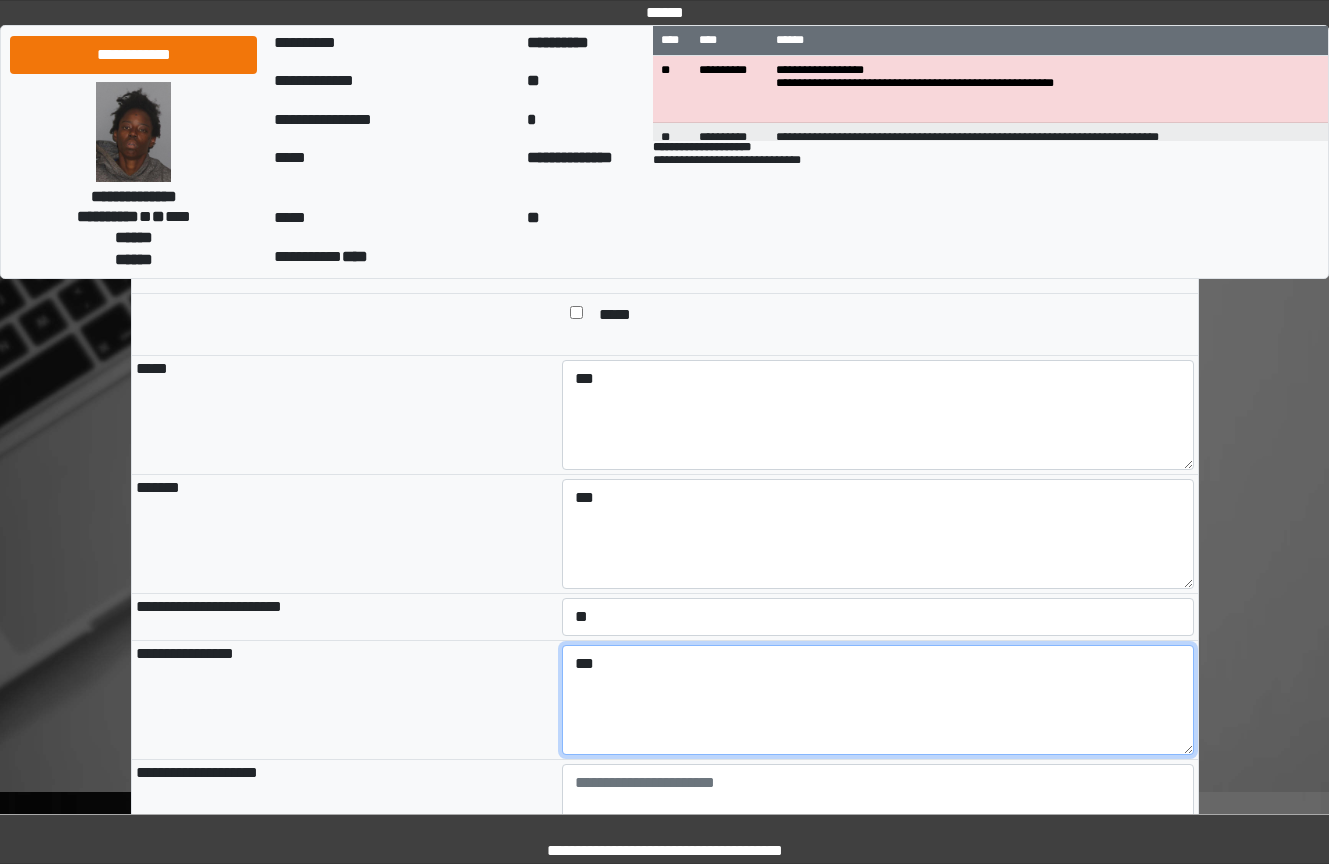 type on "***" 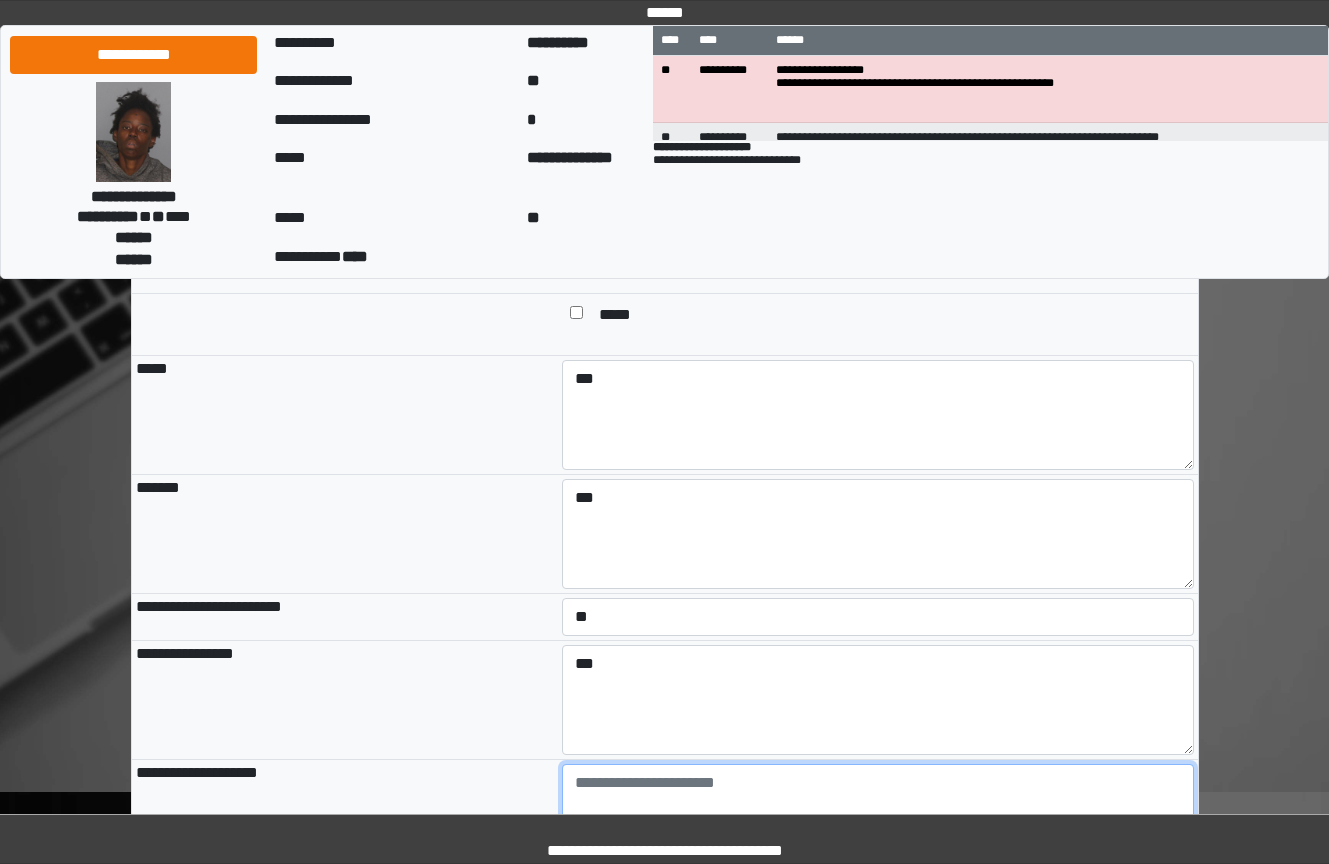 scroll, scrollTop: 1816, scrollLeft: 0, axis: vertical 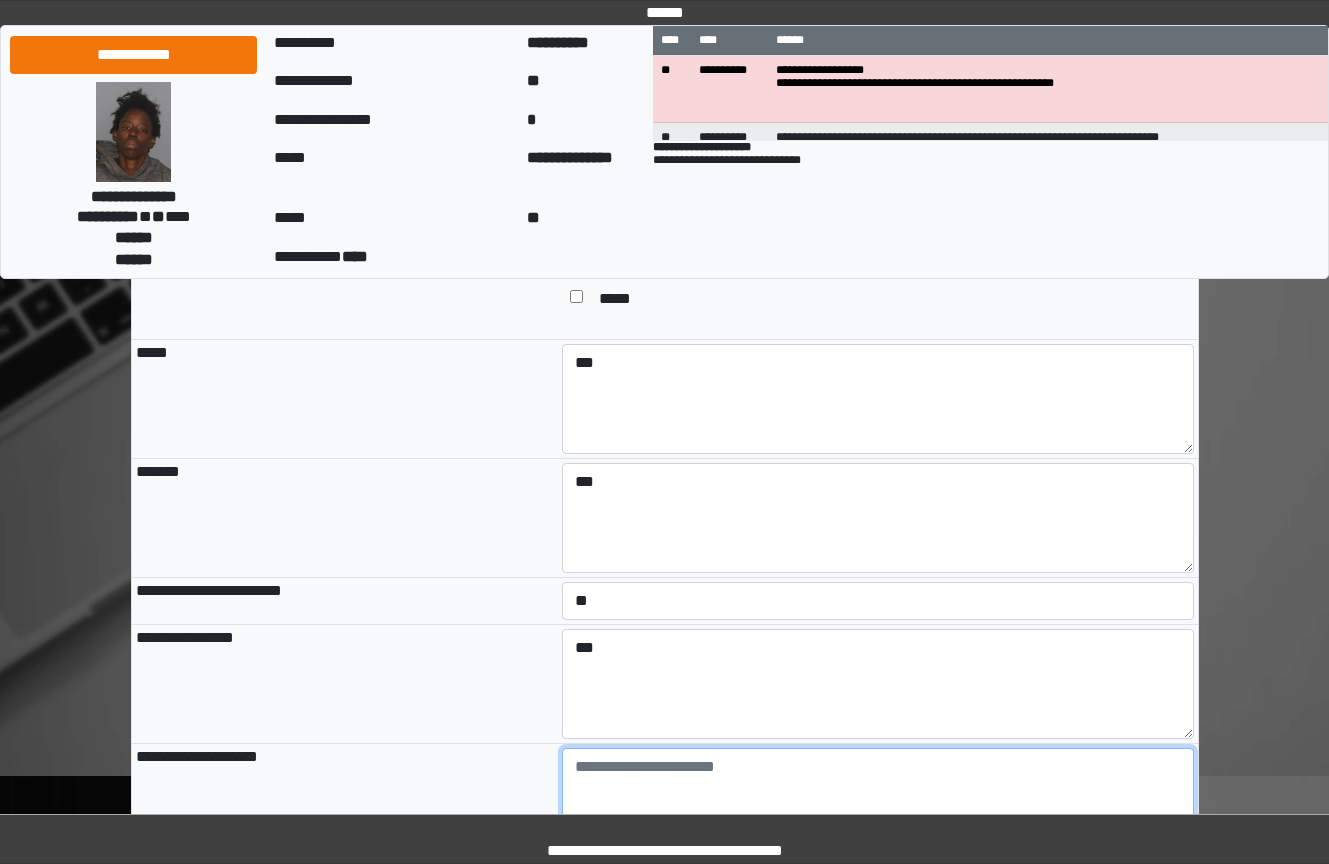 paste on "**********" 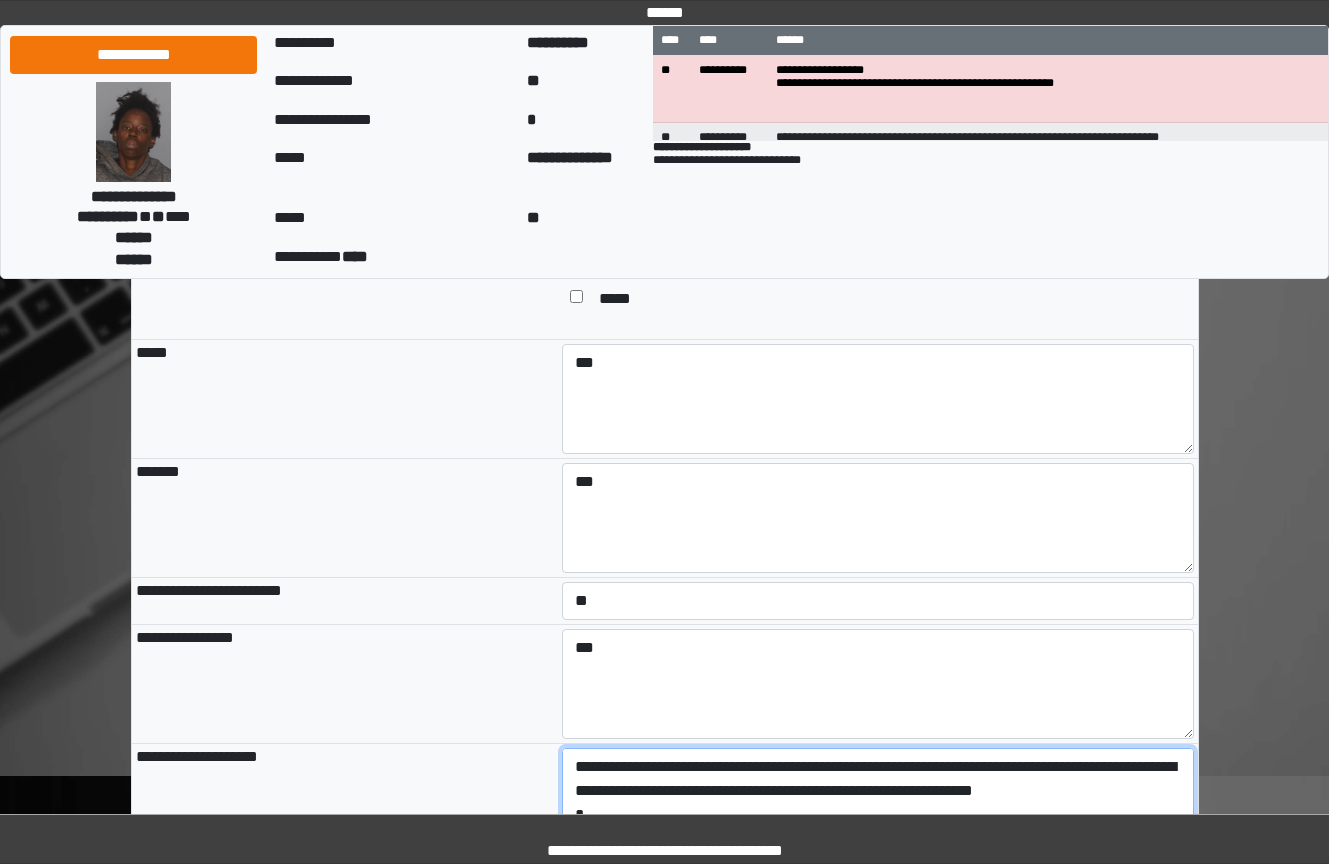 scroll, scrollTop: 65, scrollLeft: 0, axis: vertical 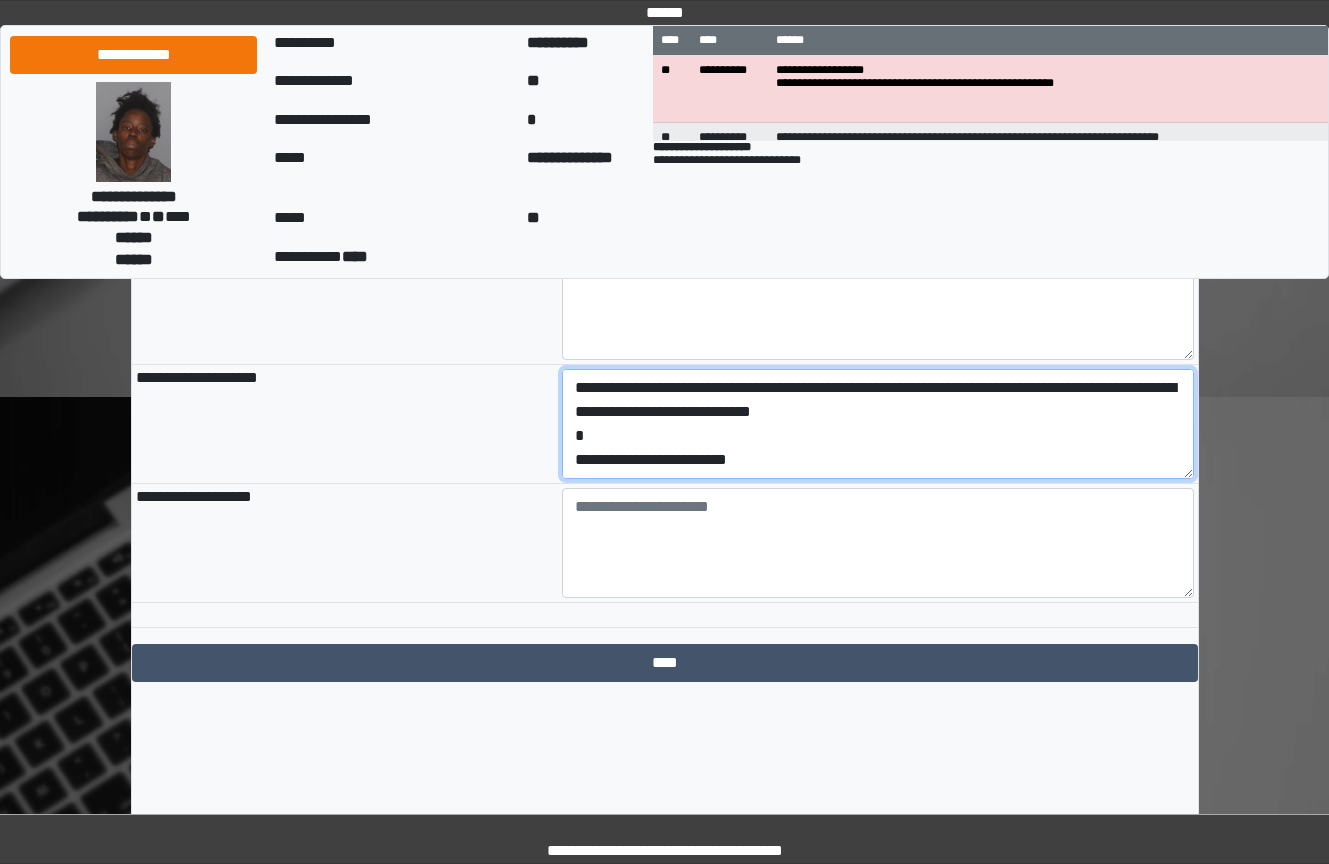 drag, startPoint x: 849, startPoint y: 549, endPoint x: 522, endPoint y: 570, distance: 327.6736 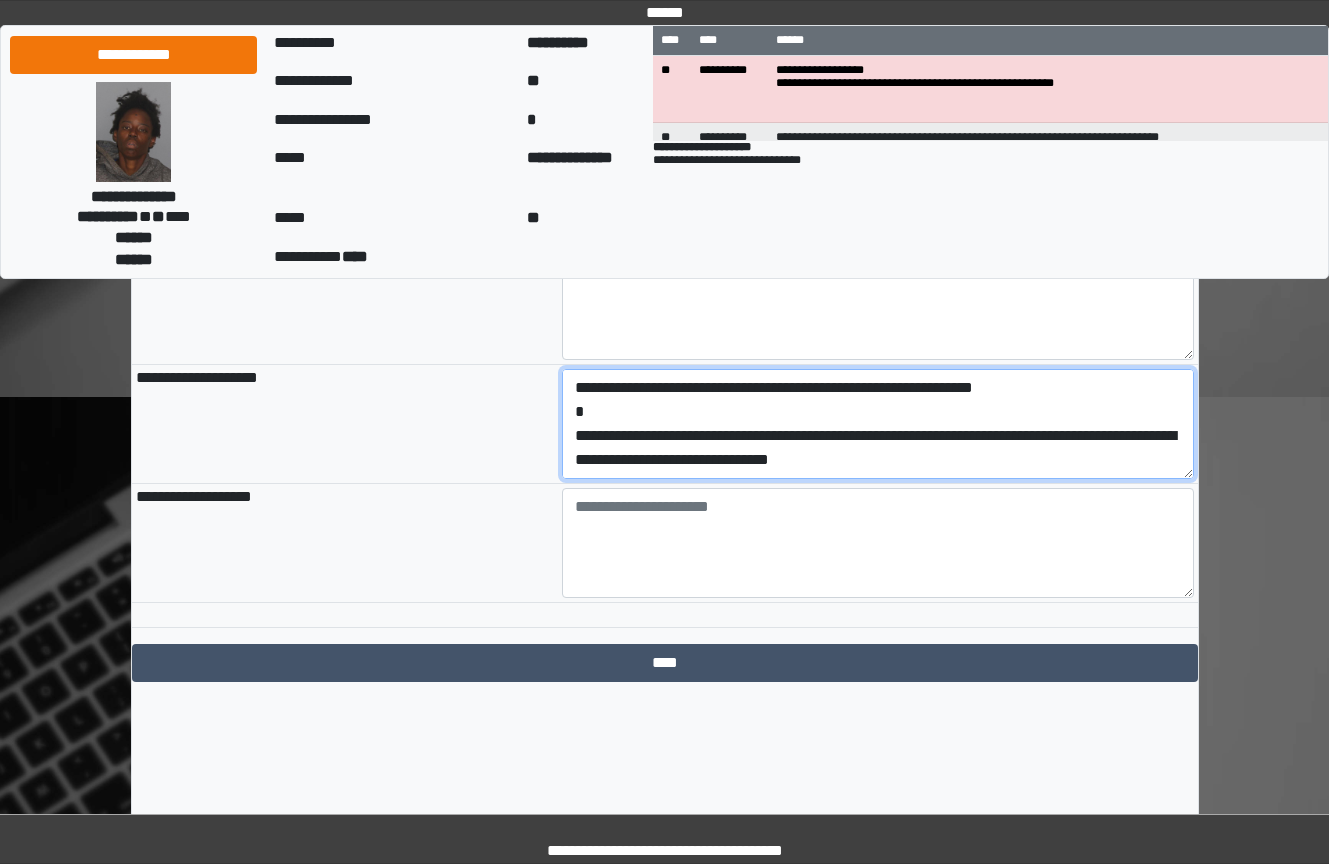type on "**********" 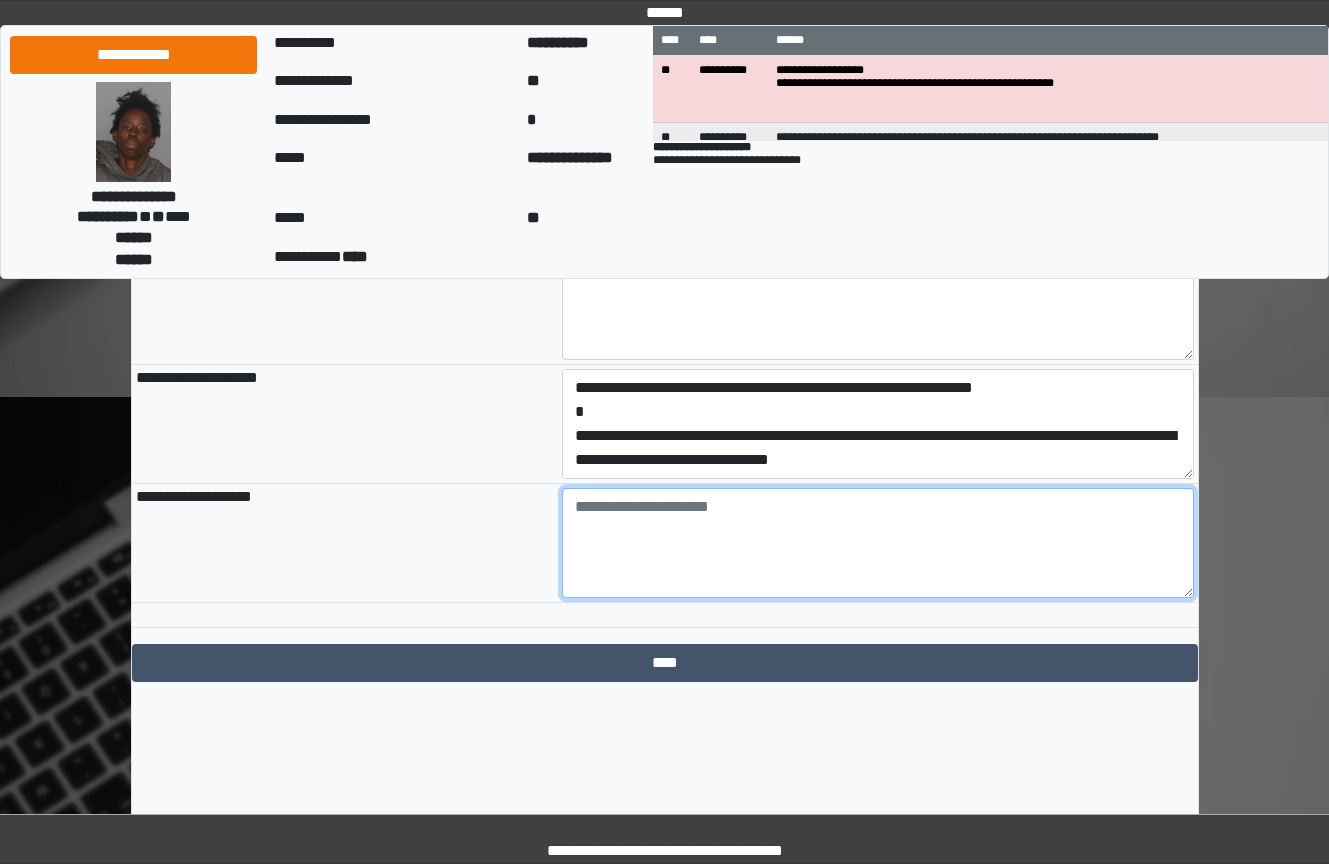 click at bounding box center (878, 543) 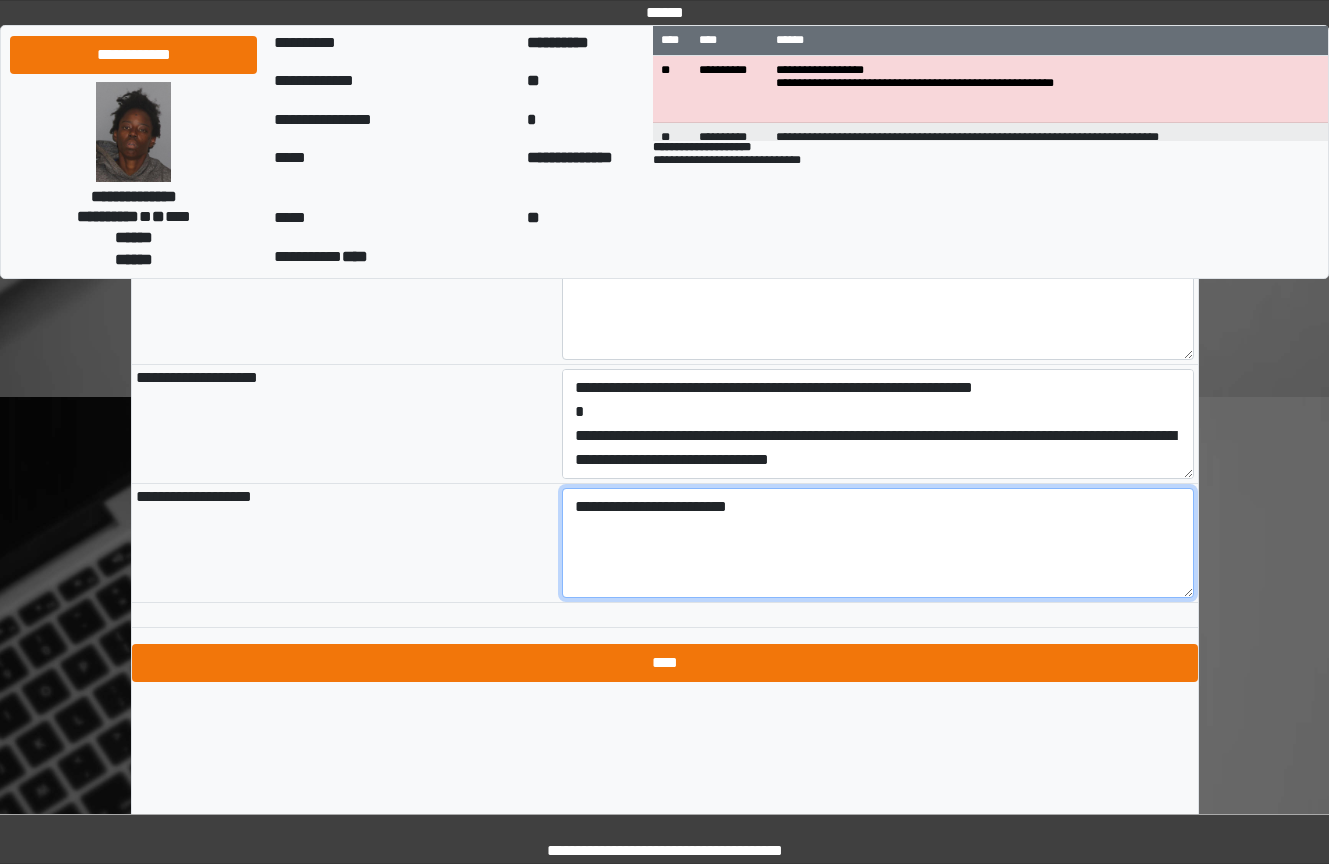 type on "**********" 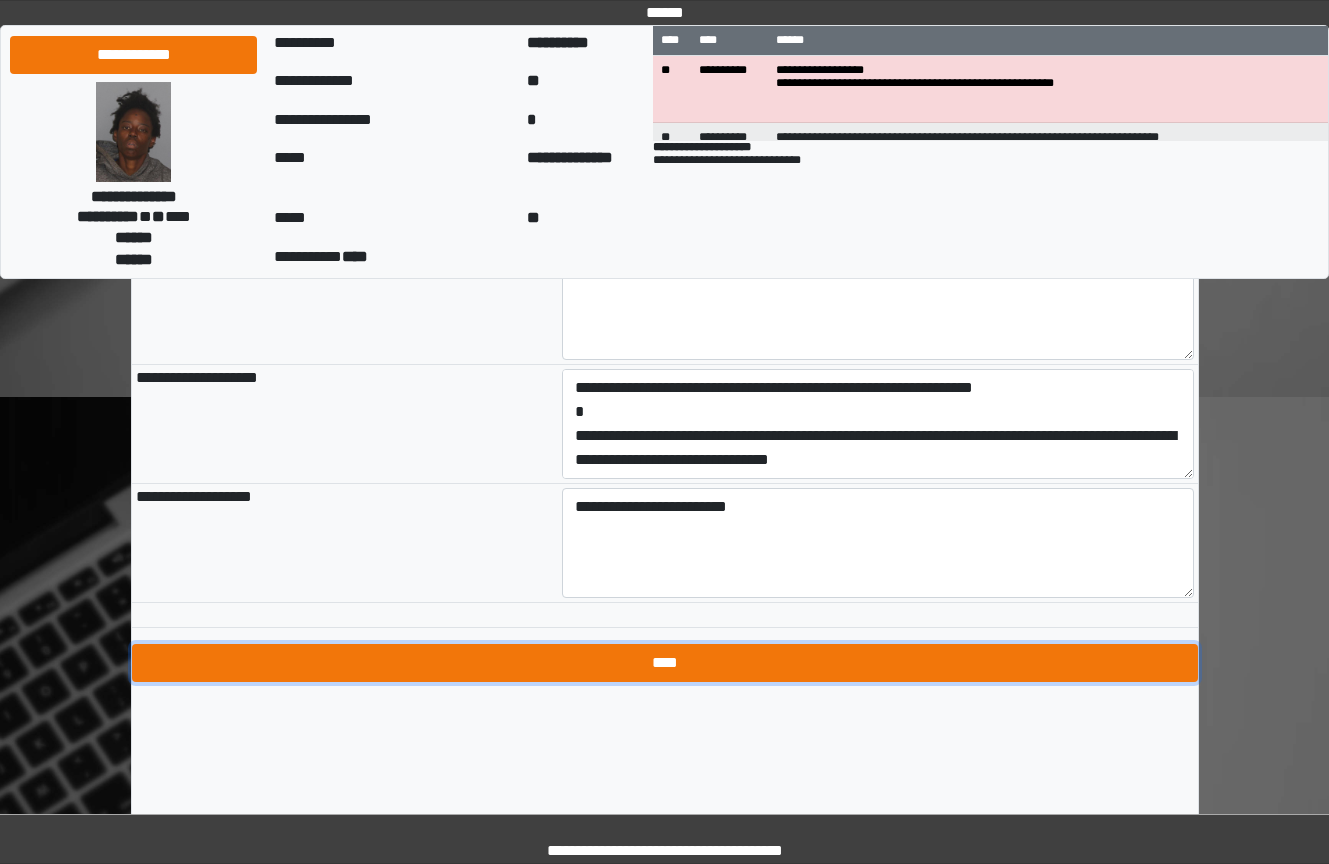 click on "****" at bounding box center [665, 663] 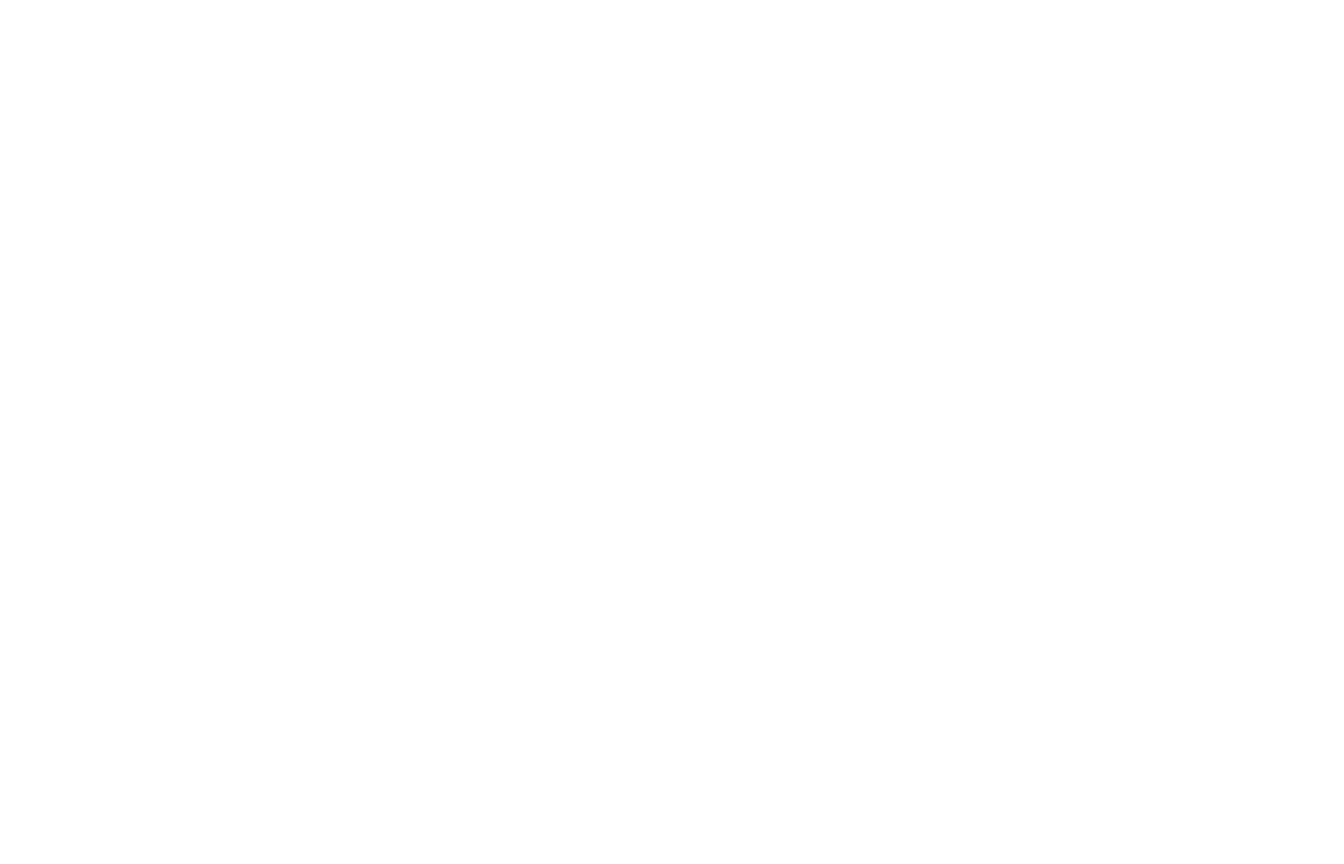 scroll, scrollTop: 0, scrollLeft: 0, axis: both 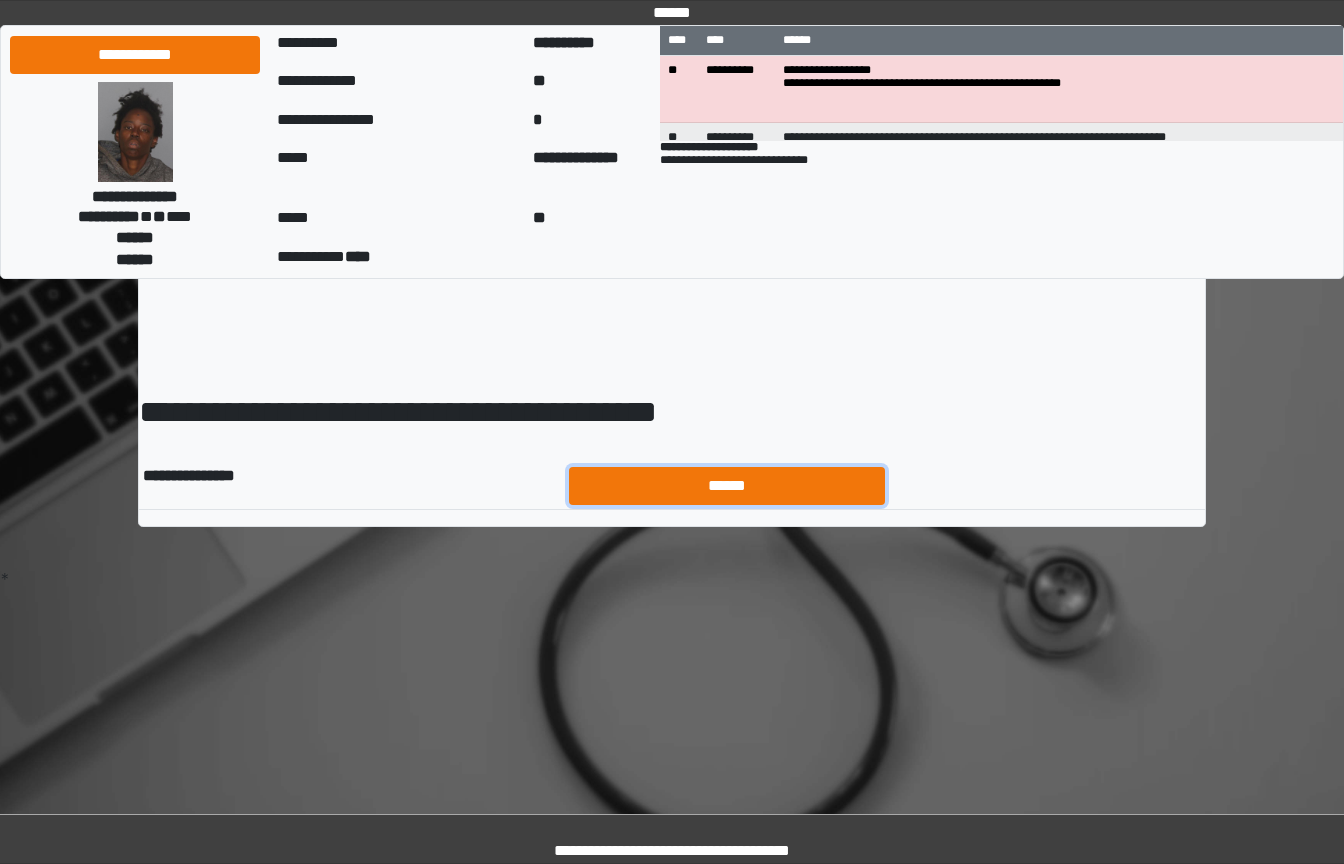 click on "******" at bounding box center (727, 486) 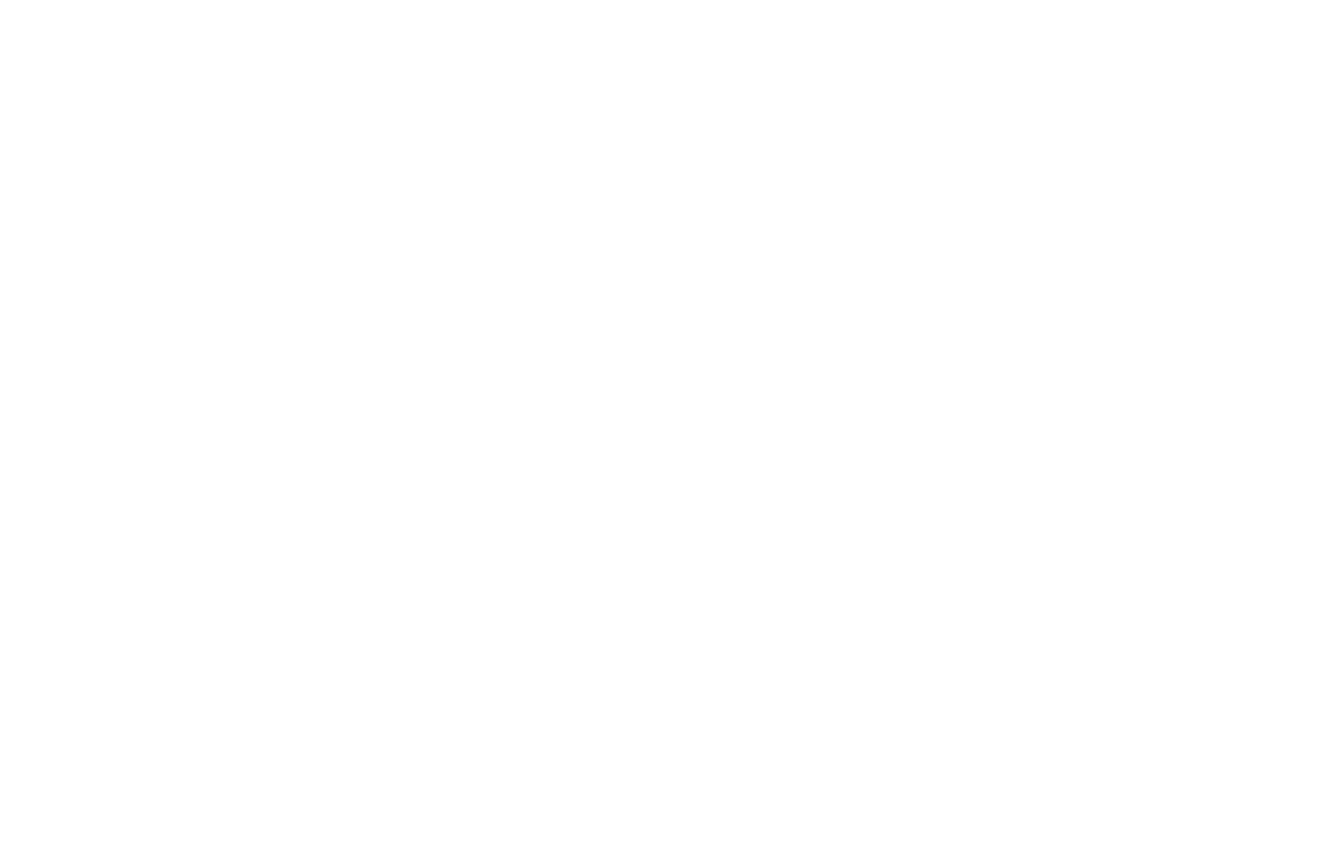 scroll, scrollTop: 0, scrollLeft: 0, axis: both 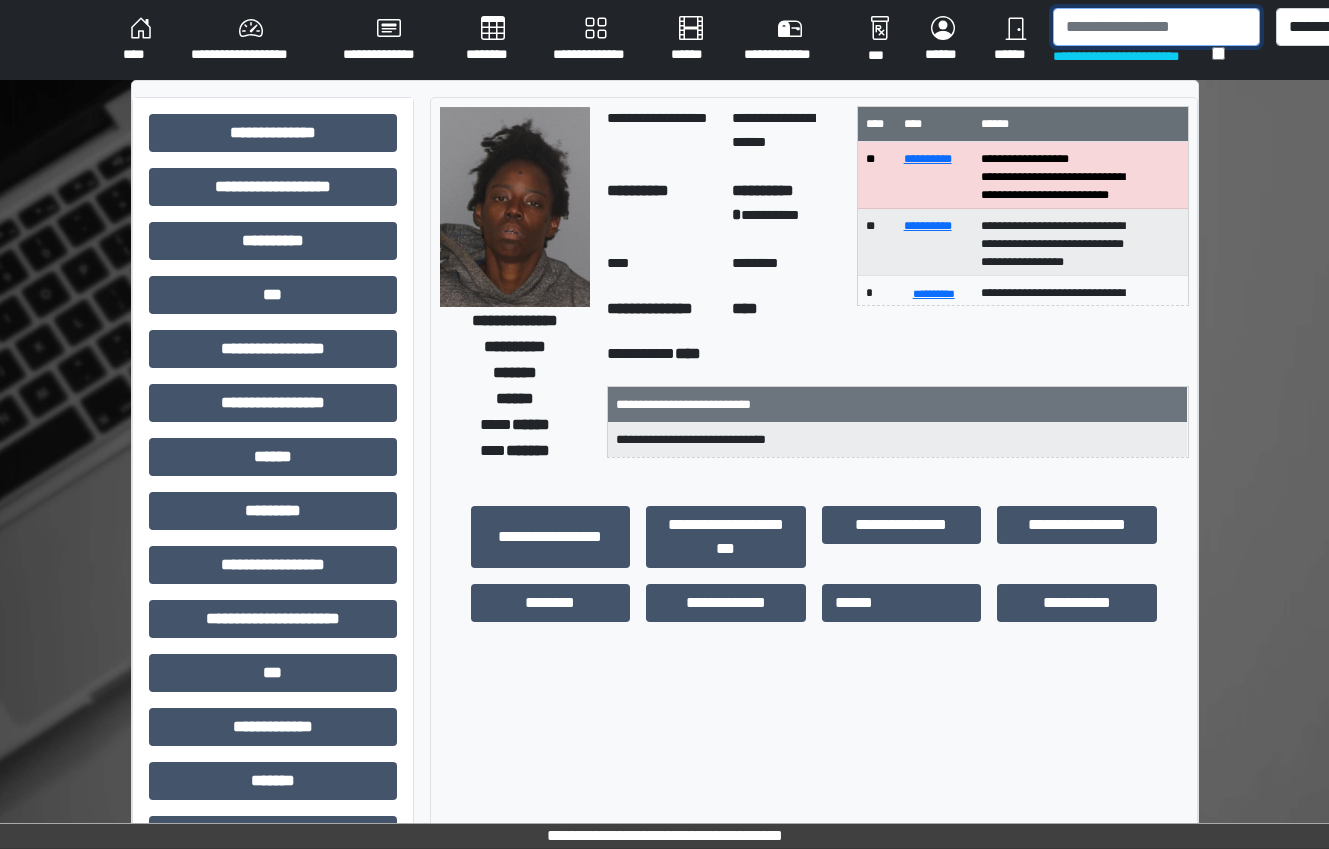 click at bounding box center [1156, 27] 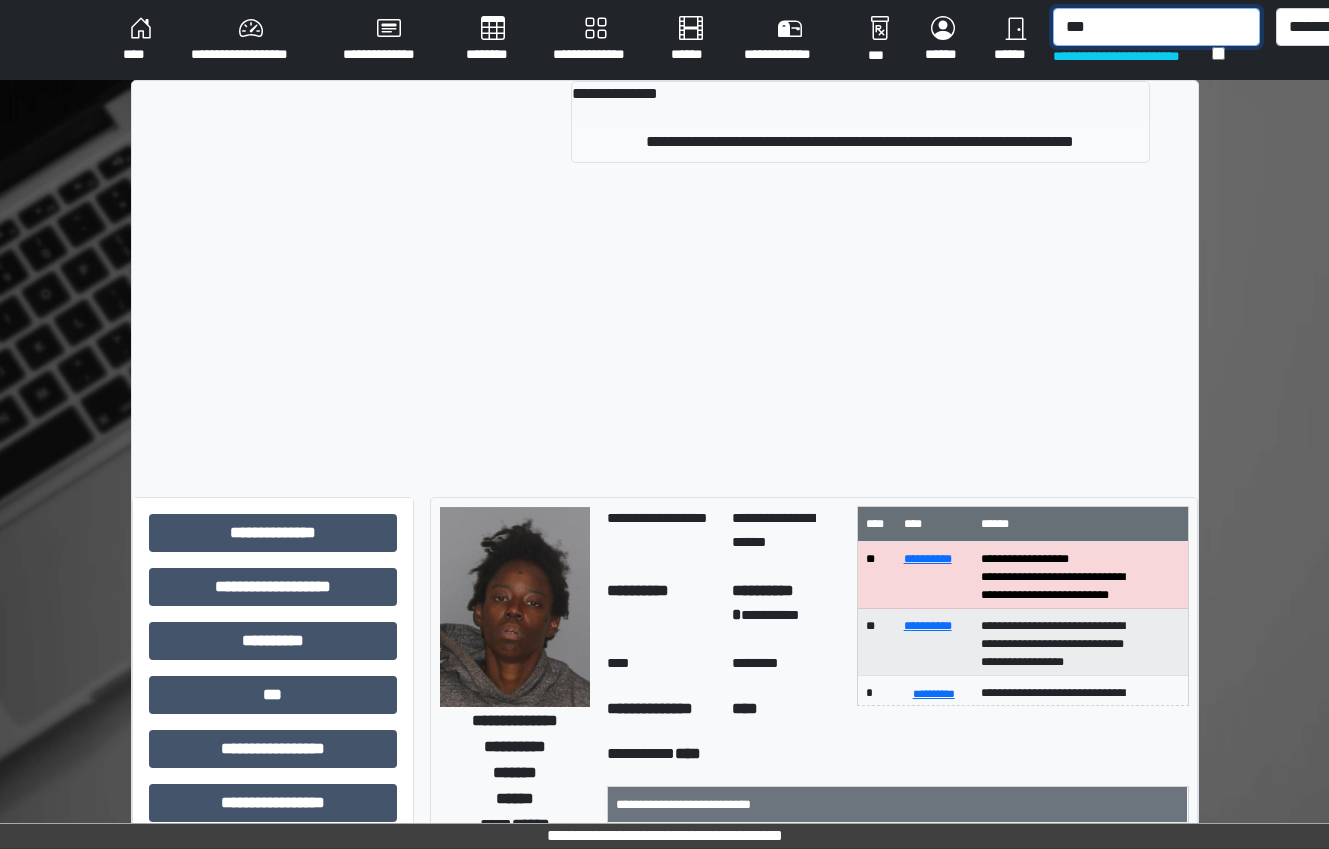 type on "***" 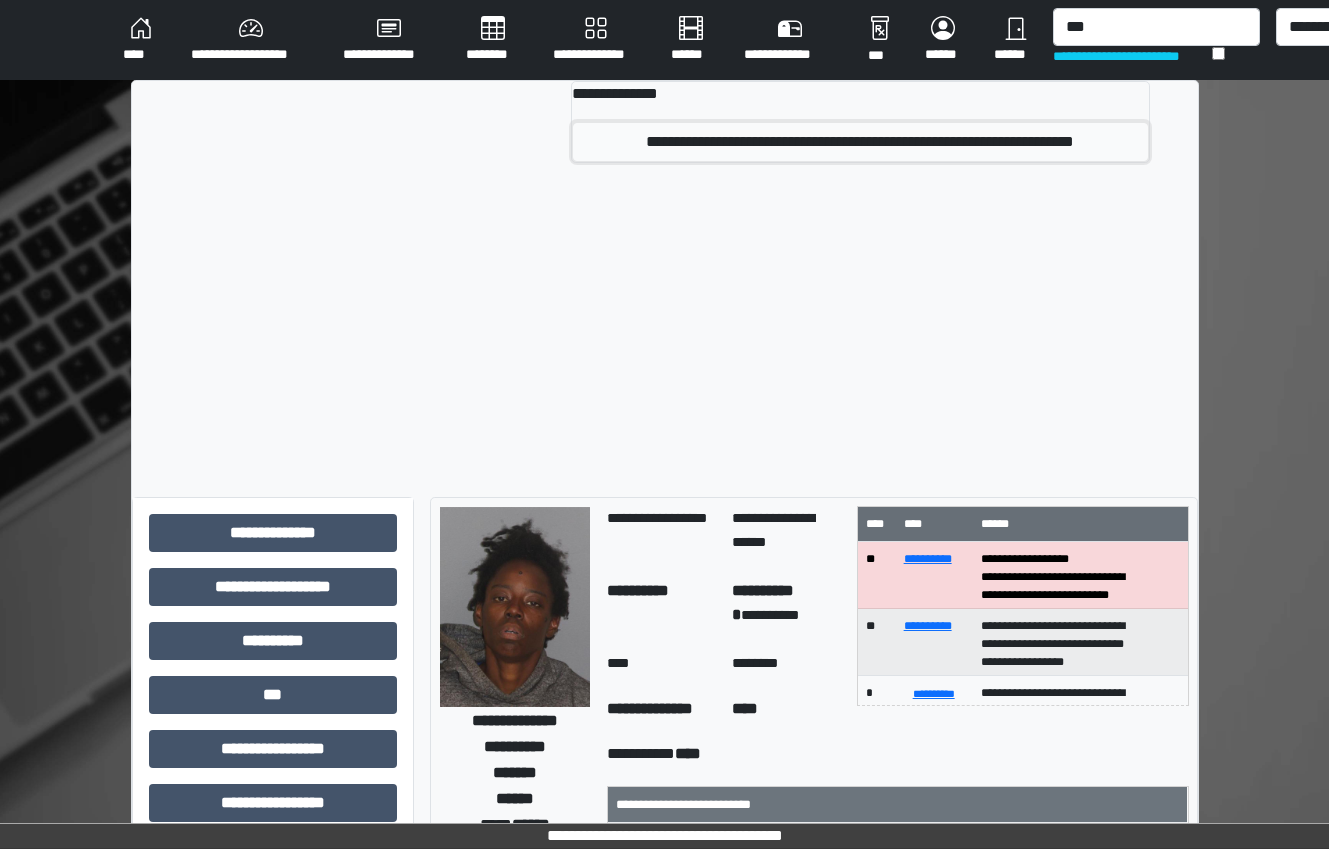 click on "**********" at bounding box center [860, 142] 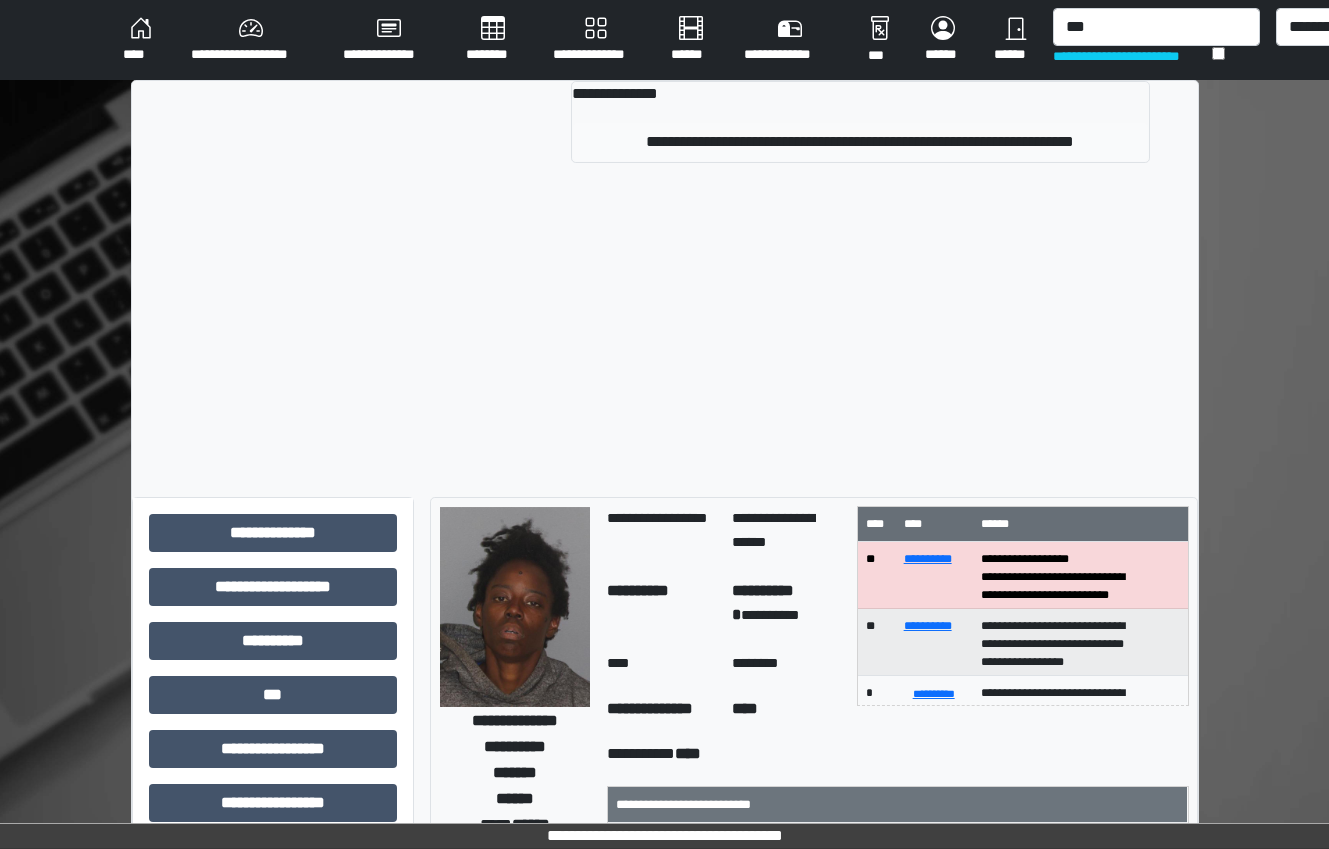 type 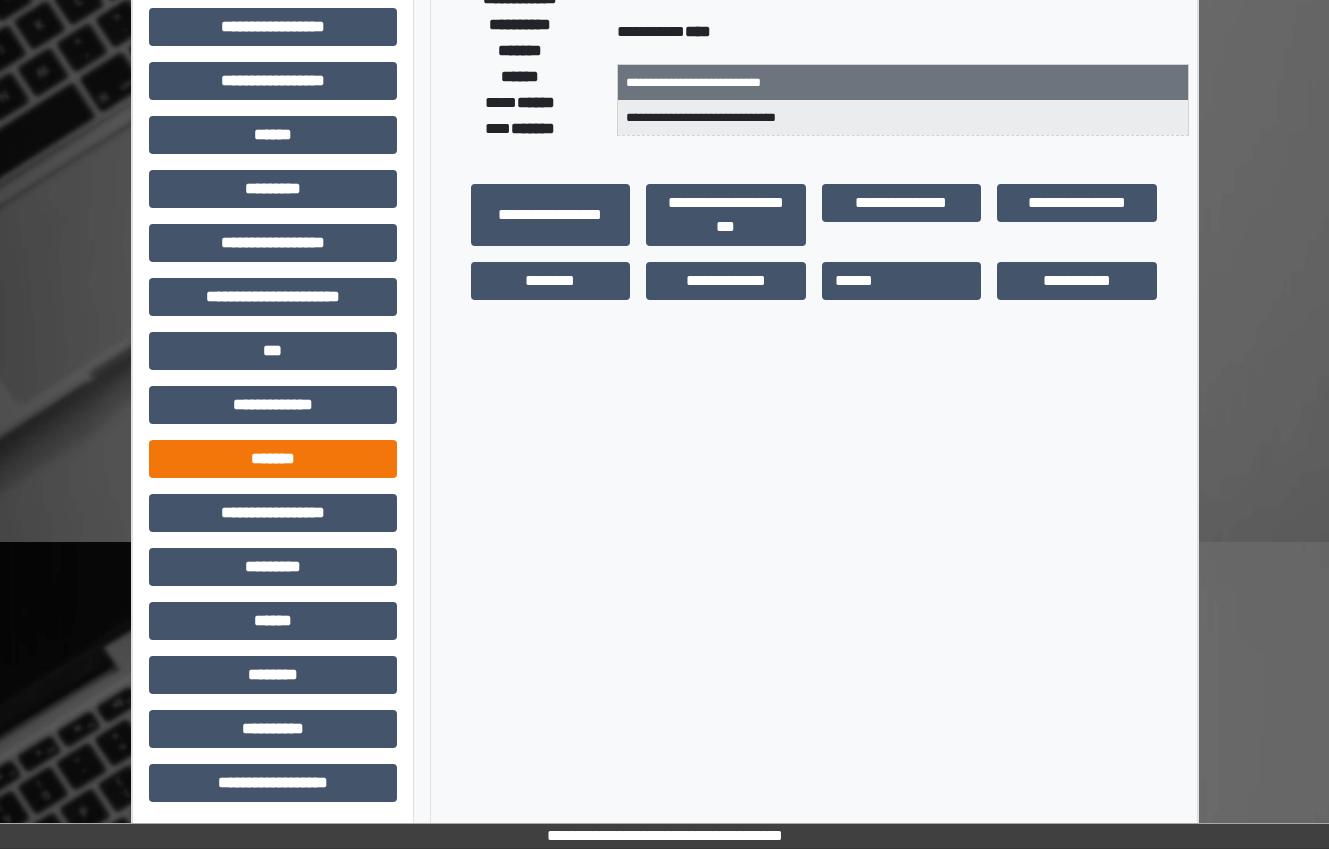 scroll, scrollTop: 325, scrollLeft: 0, axis: vertical 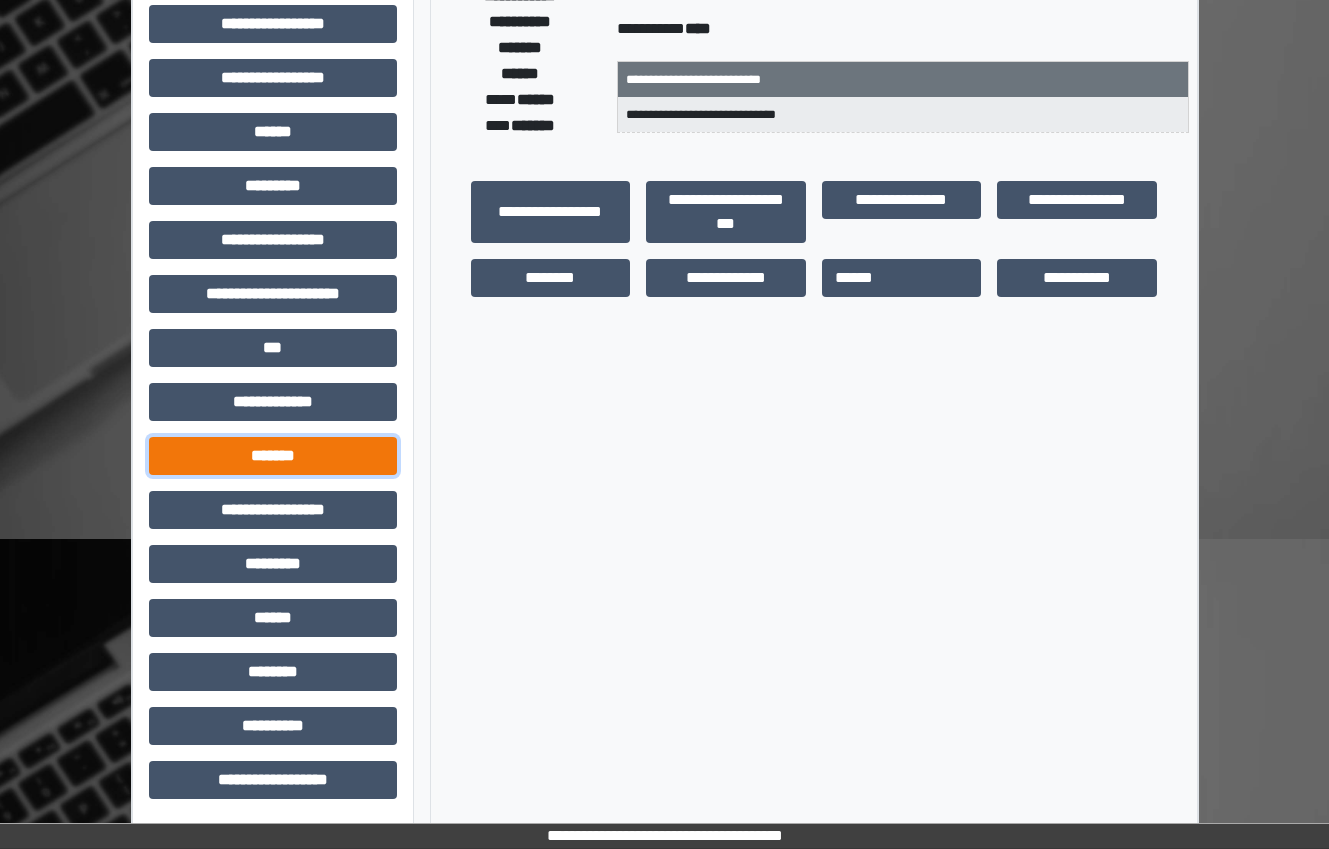 click on "*******" at bounding box center (273, 456) 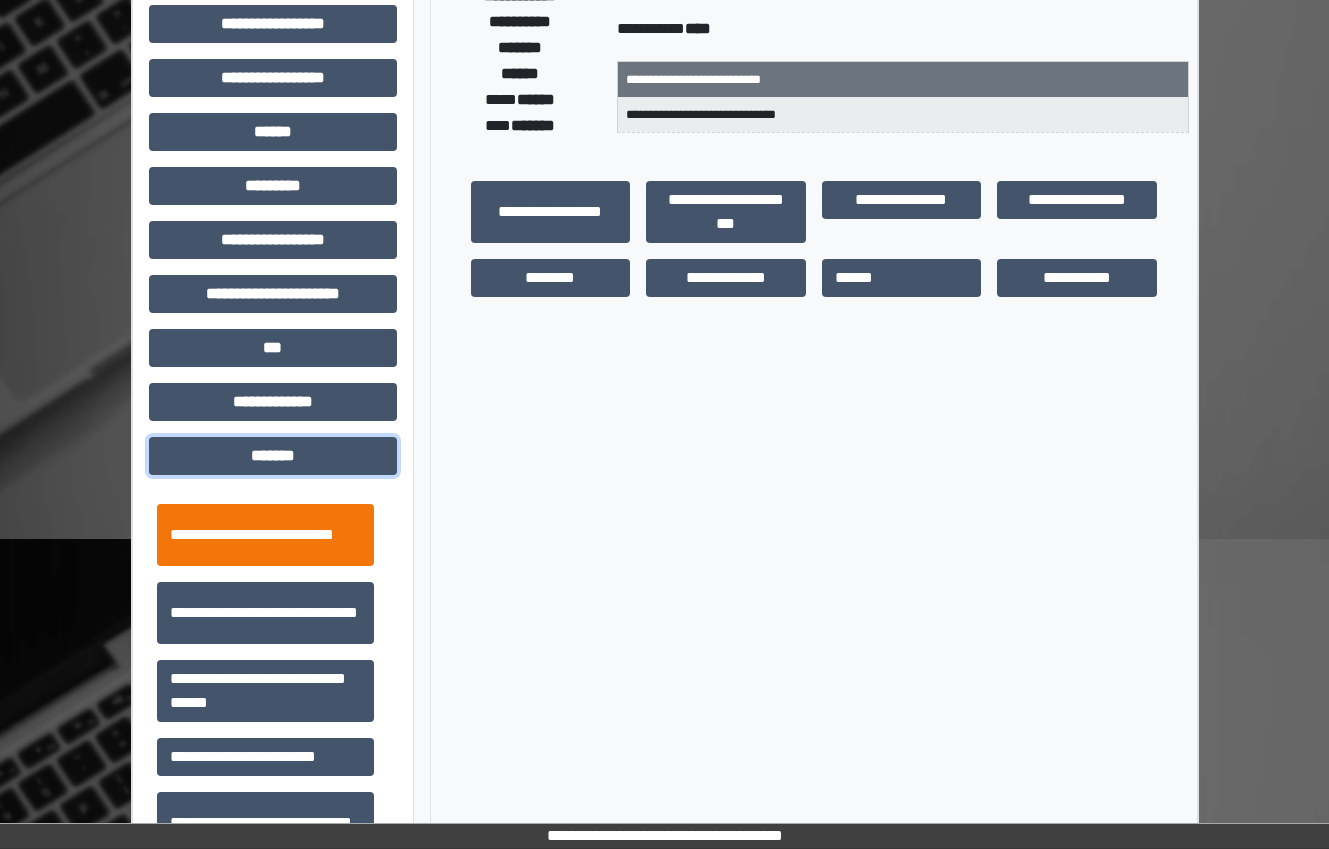 scroll, scrollTop: 700, scrollLeft: 0, axis: vertical 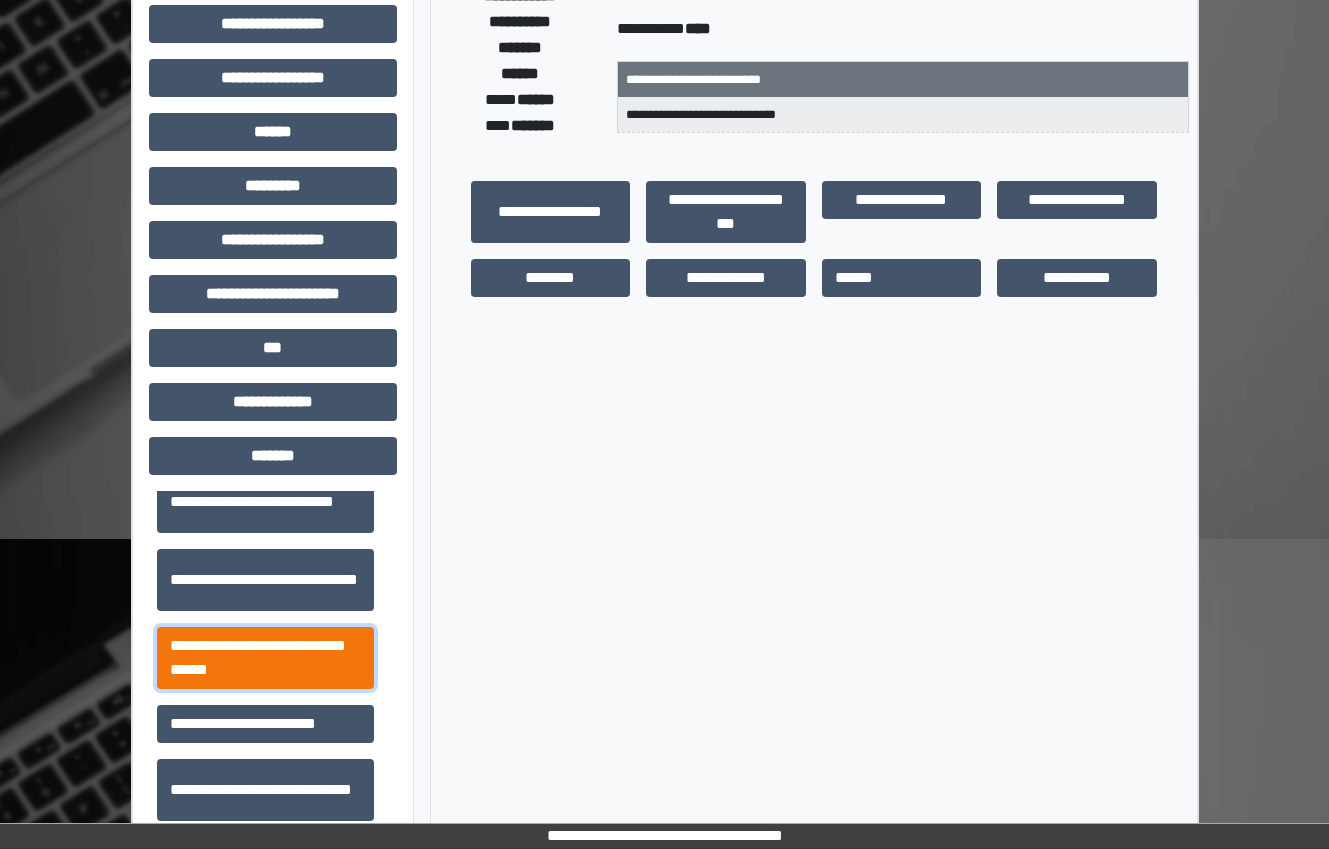 click on "**********" at bounding box center (265, 658) 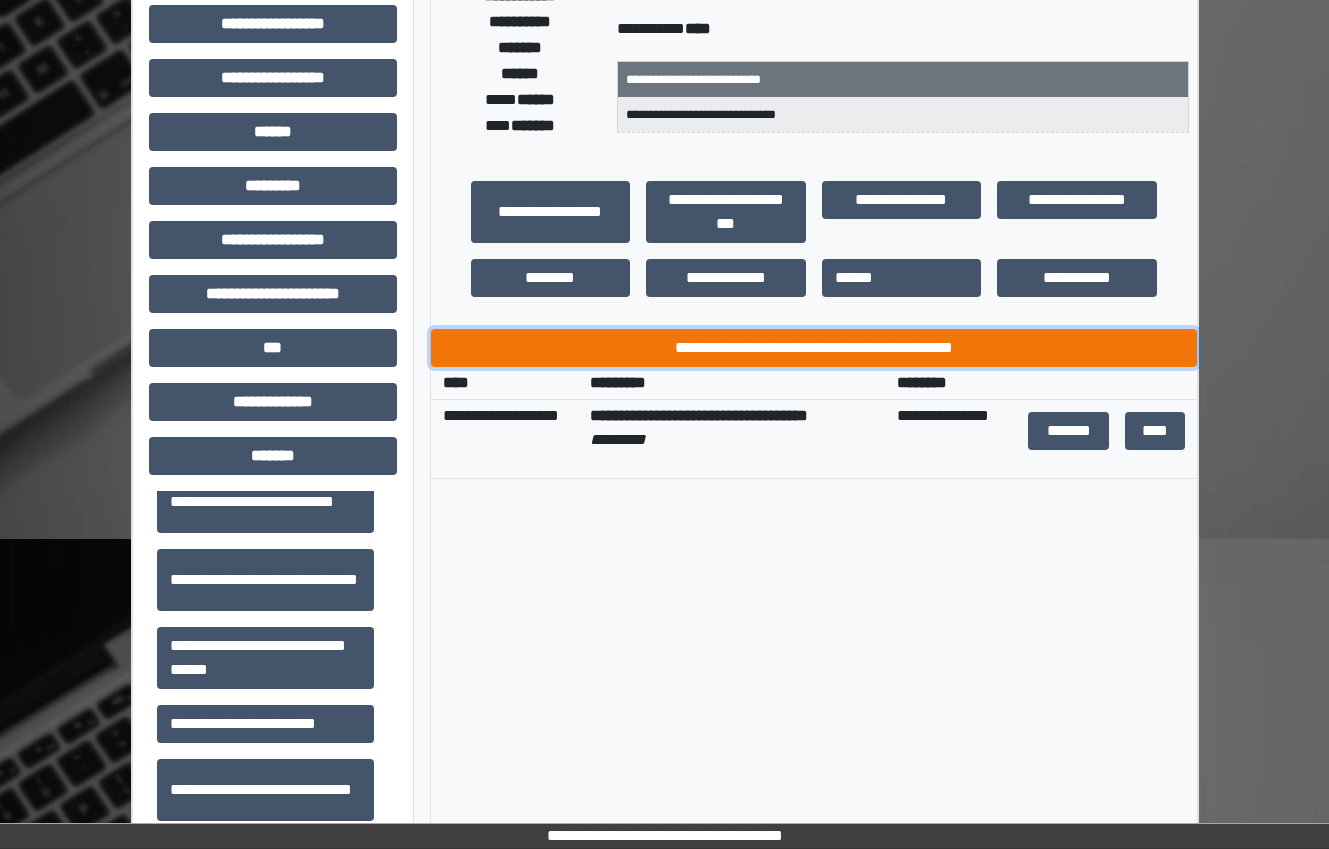 click on "**********" at bounding box center [814, 348] 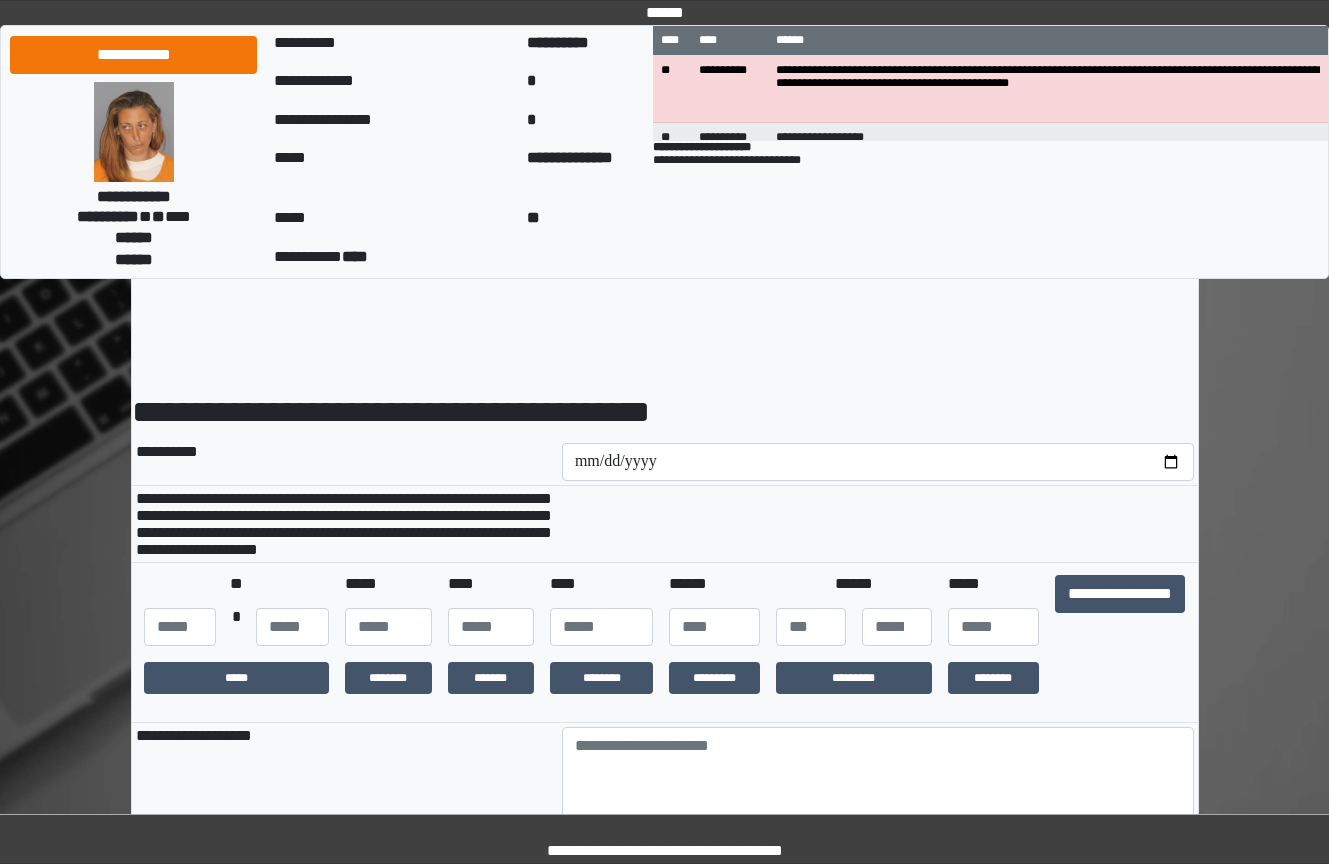 scroll, scrollTop: 0, scrollLeft: 0, axis: both 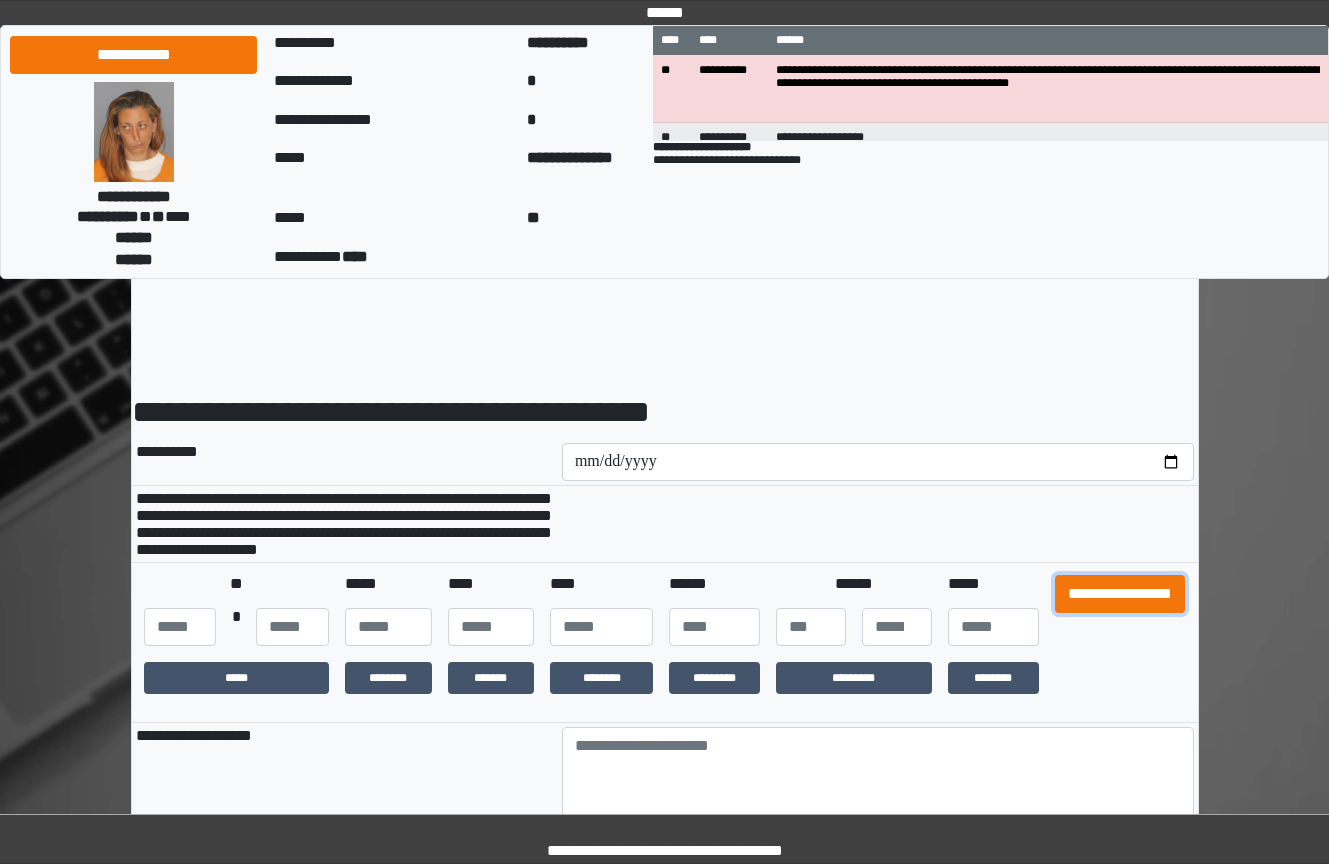 click on "**********" at bounding box center [1120, 594] 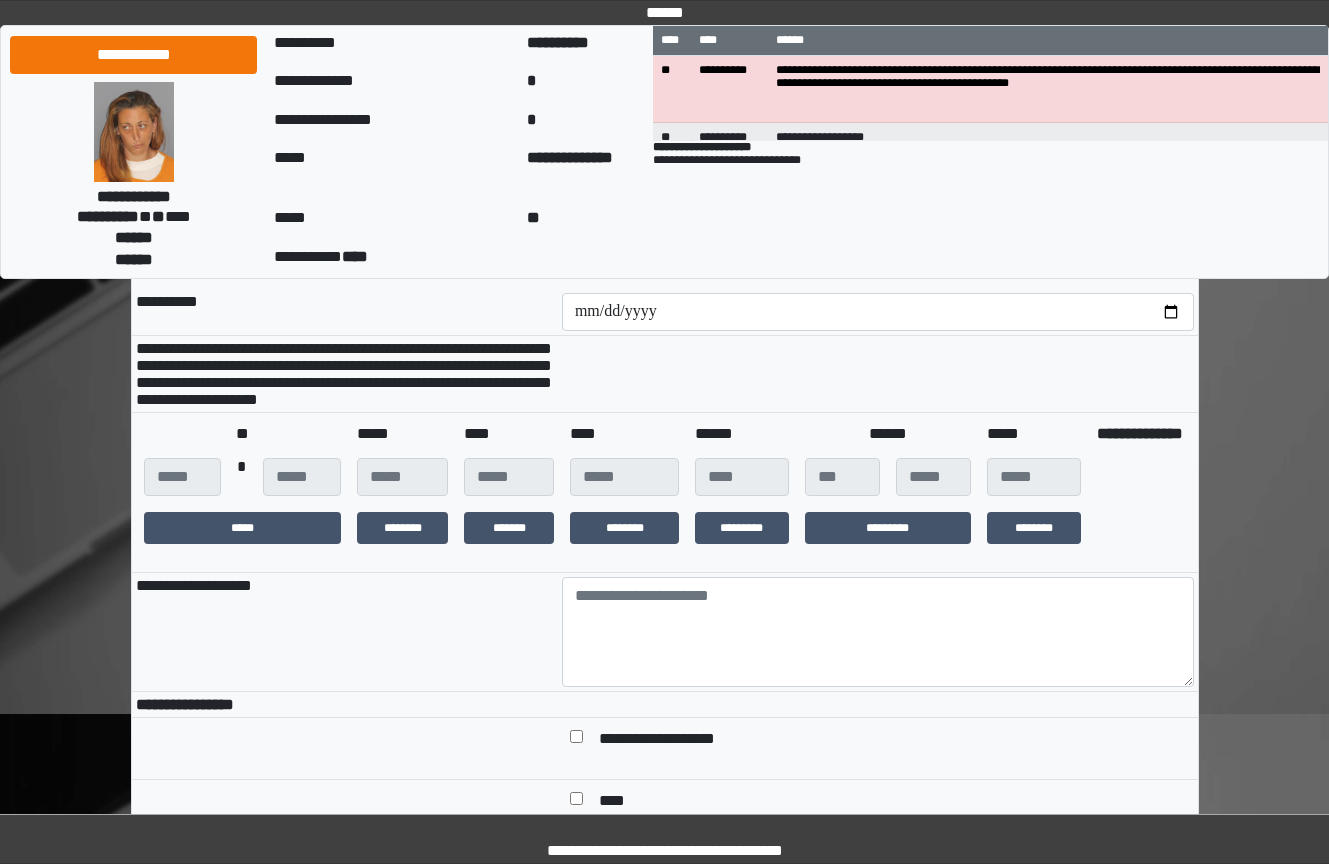 scroll, scrollTop: 300, scrollLeft: 0, axis: vertical 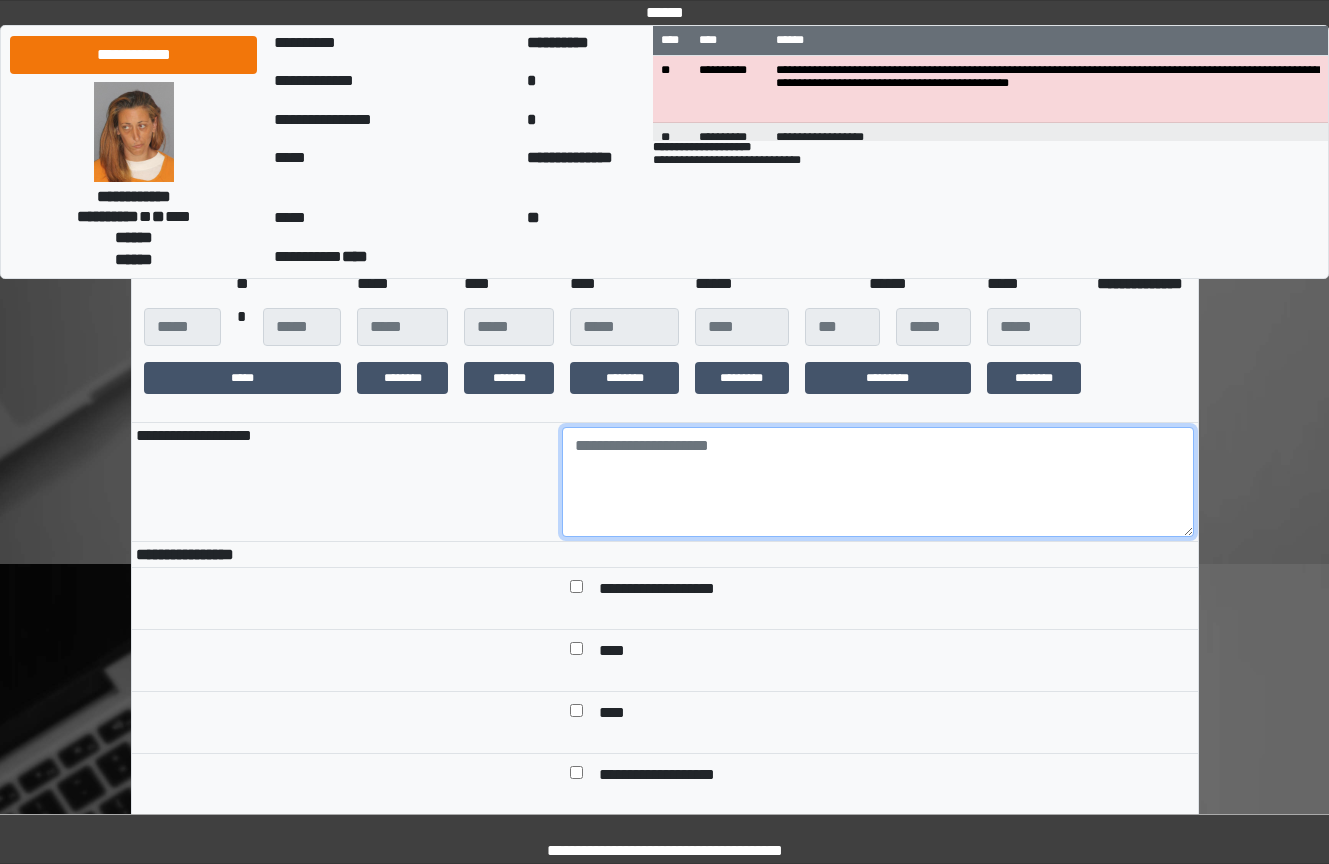 click at bounding box center [878, 482] 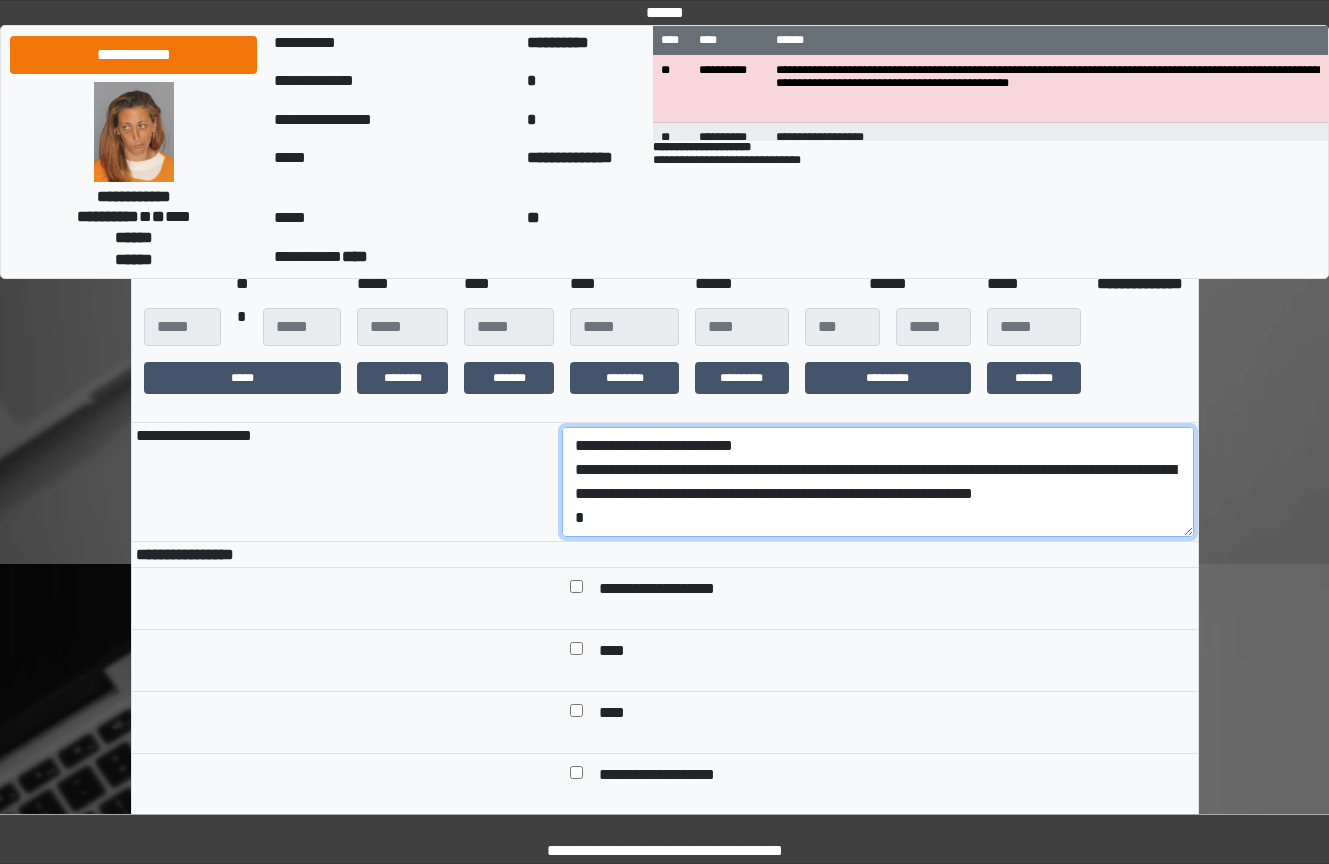 scroll, scrollTop: 113, scrollLeft: 0, axis: vertical 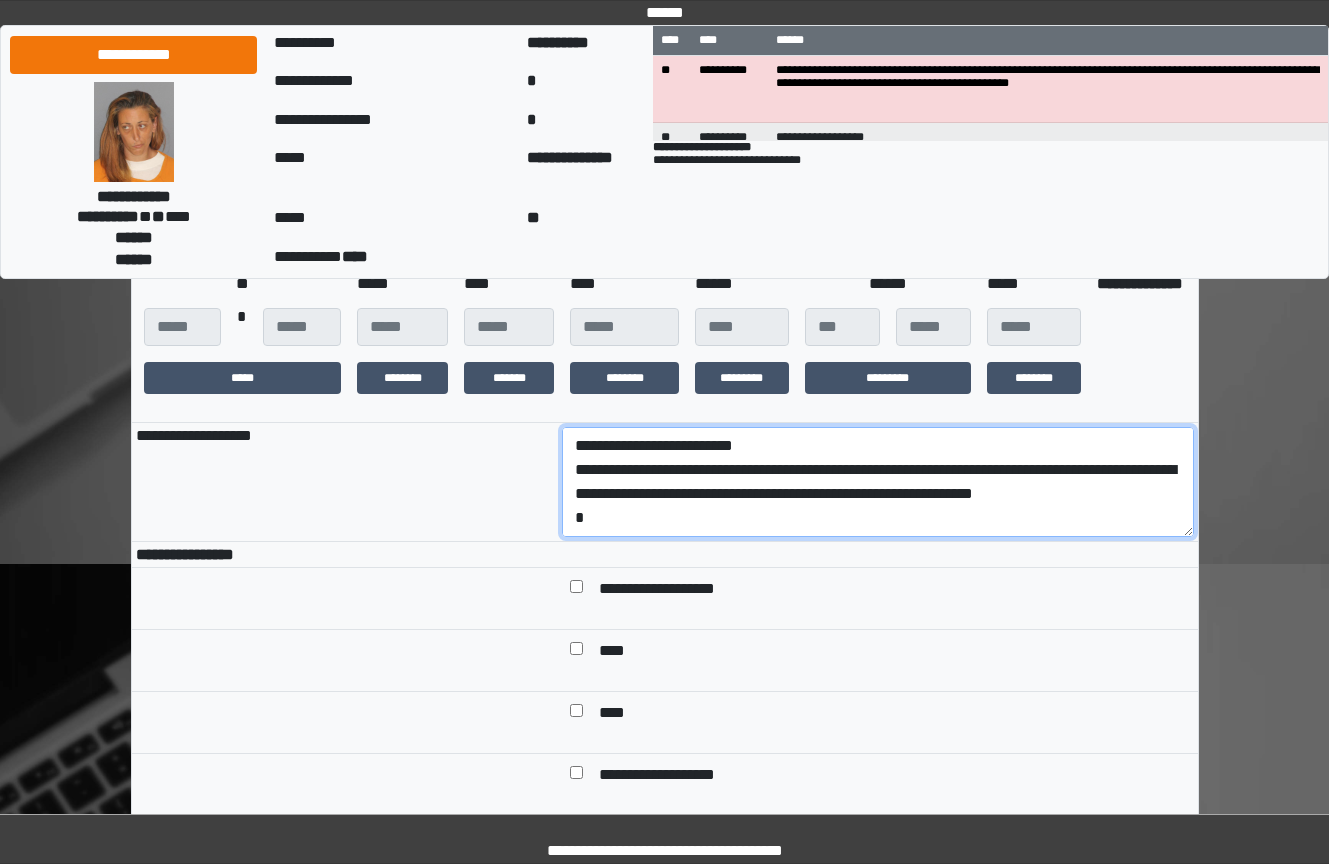drag, startPoint x: 847, startPoint y: 553, endPoint x: 550, endPoint y: 505, distance: 300.8538 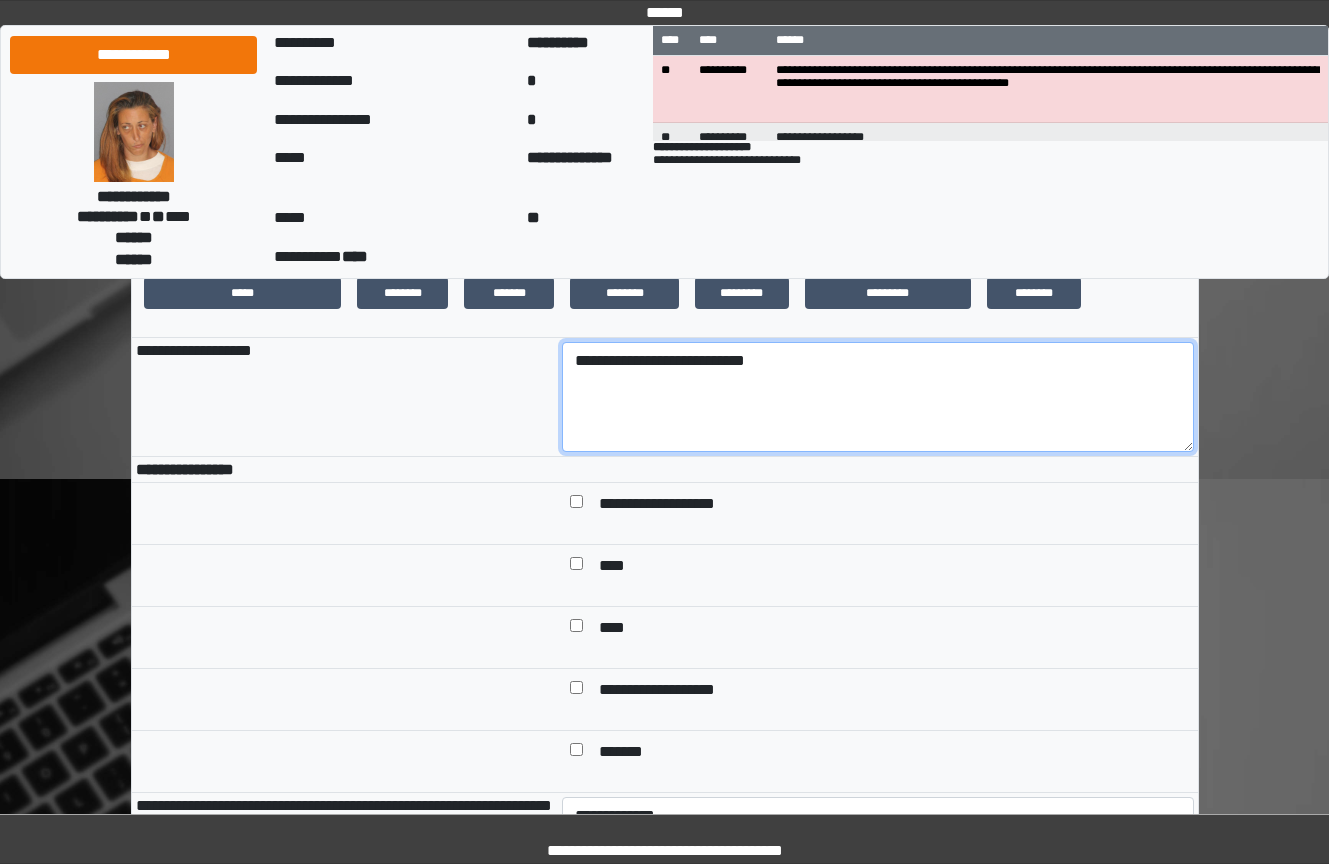 scroll, scrollTop: 500, scrollLeft: 0, axis: vertical 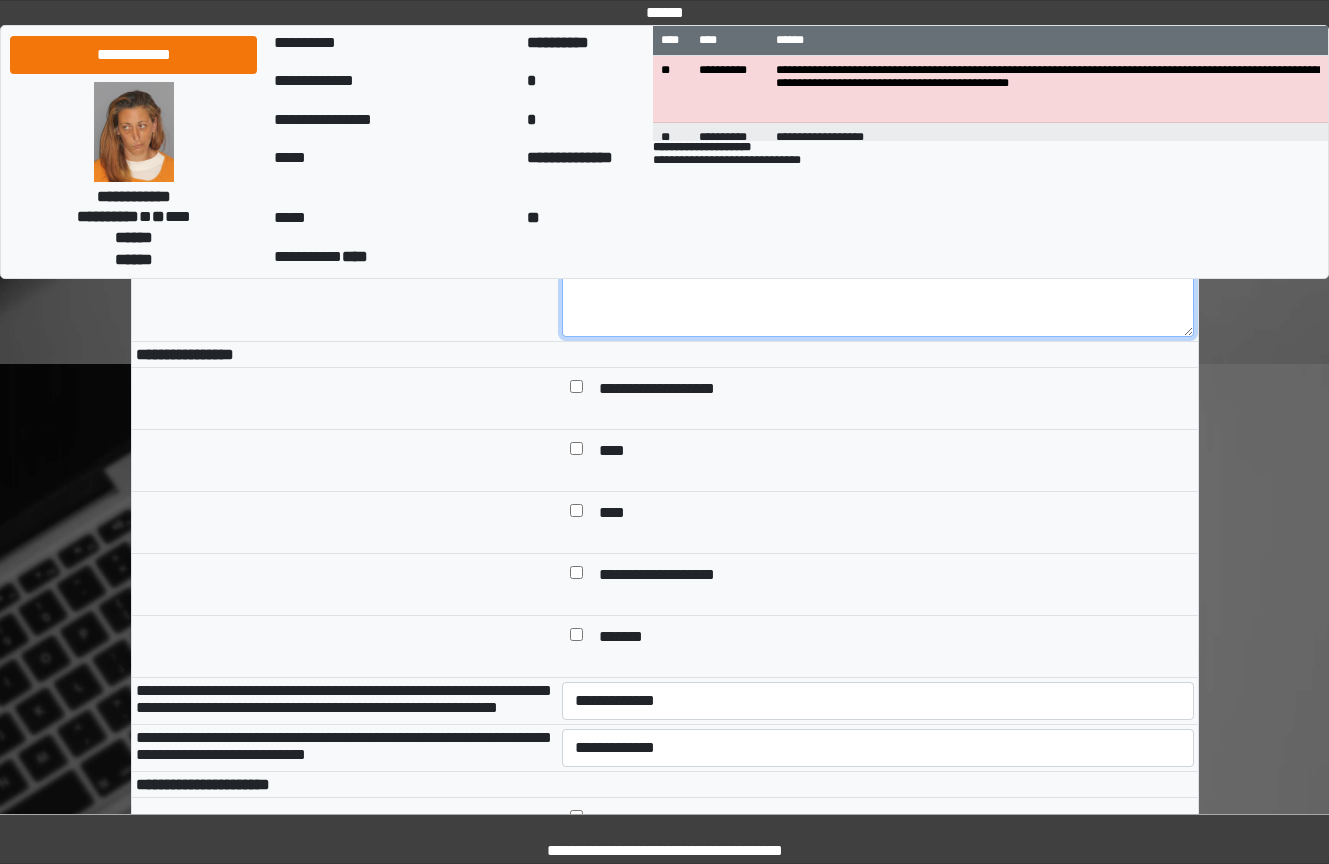 type on "**********" 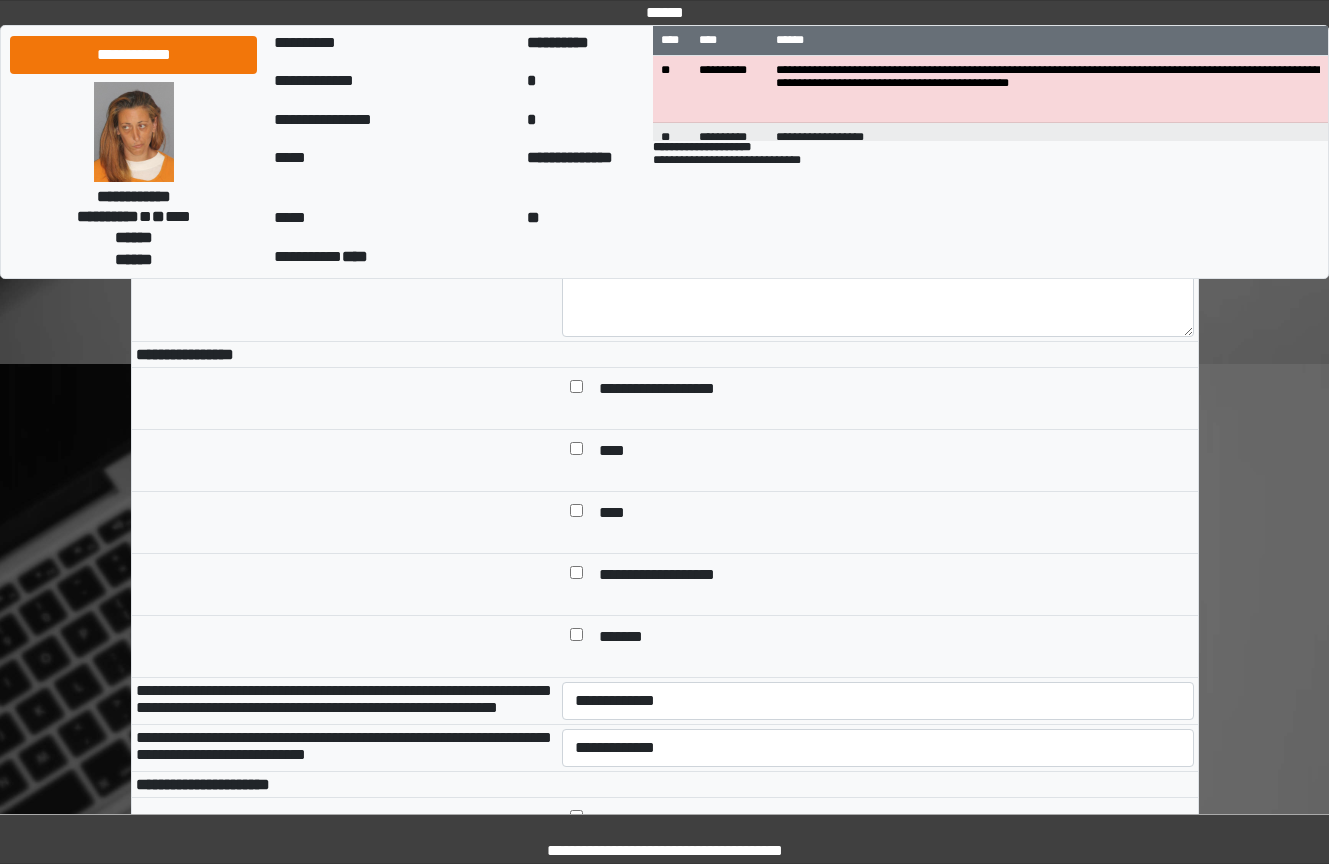 click on "**********" at bounding box center (675, 576) 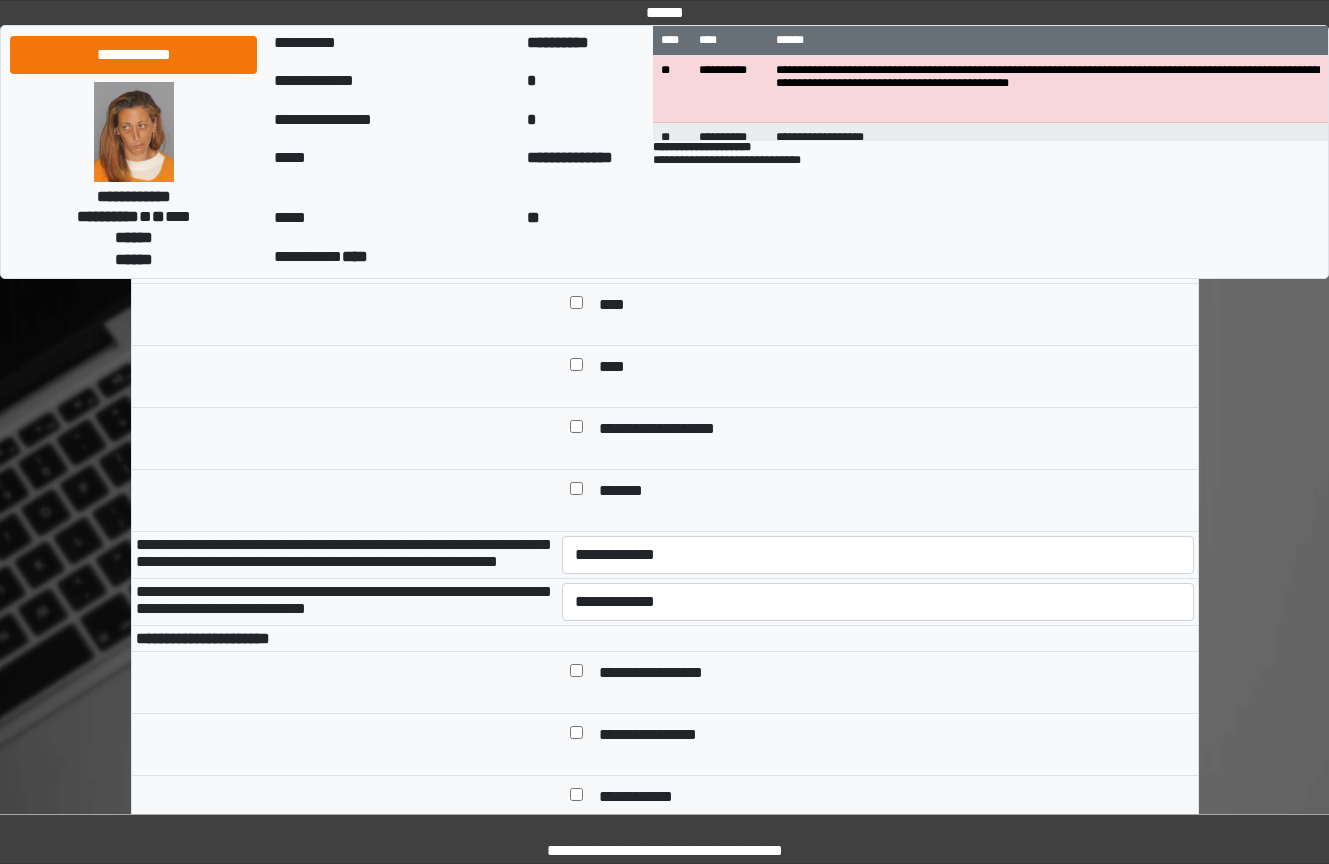 scroll, scrollTop: 800, scrollLeft: 0, axis: vertical 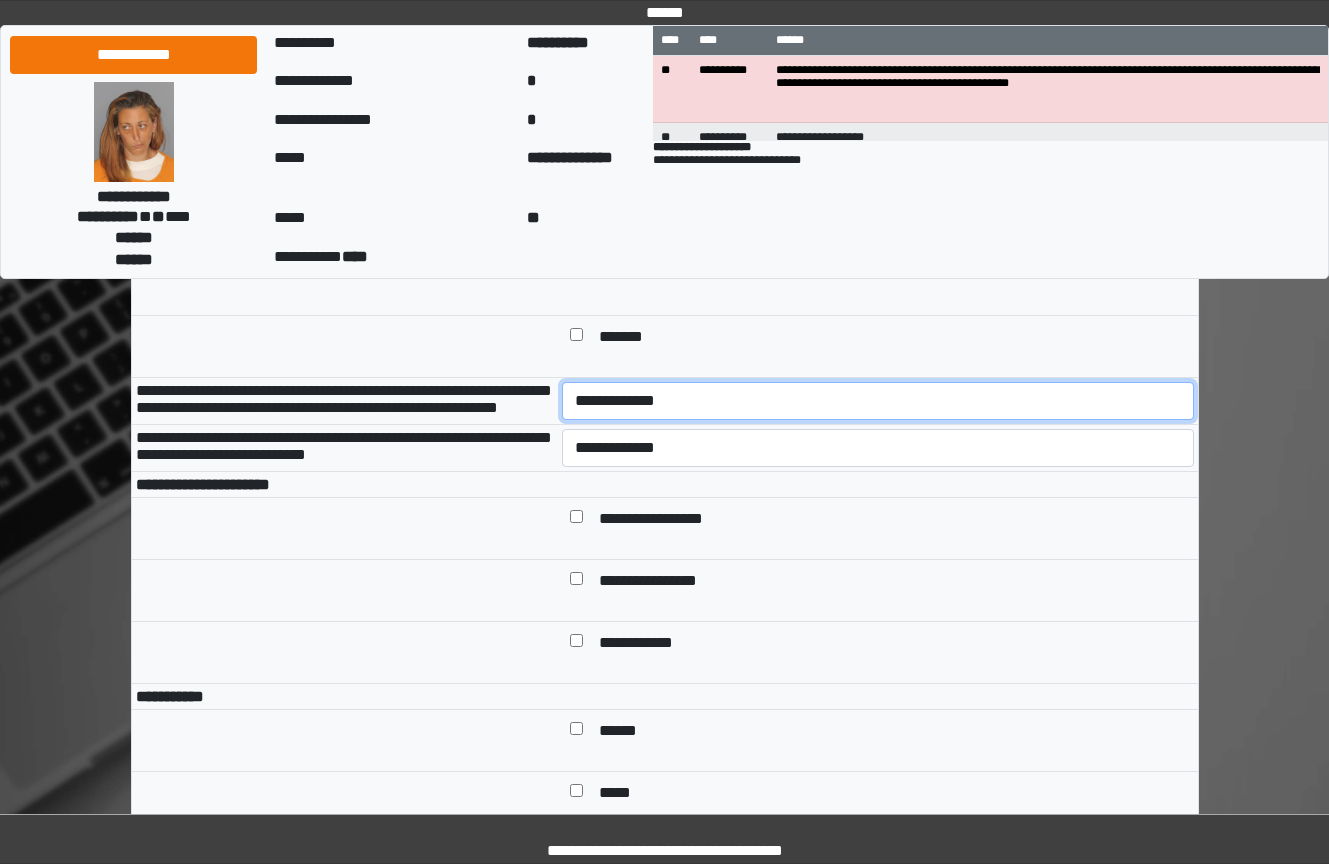 click on "**********" at bounding box center (878, 401) 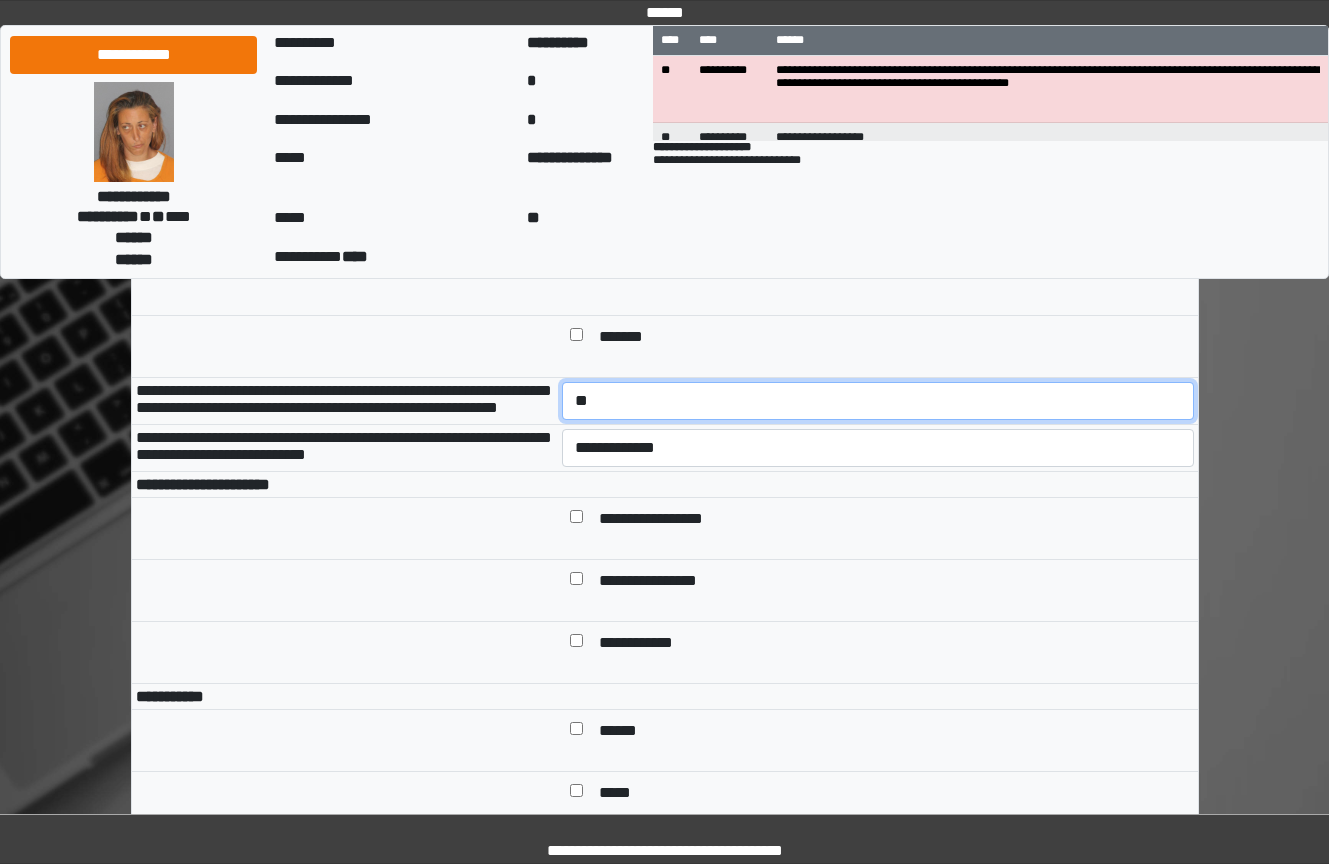 click on "**********" at bounding box center [878, 401] 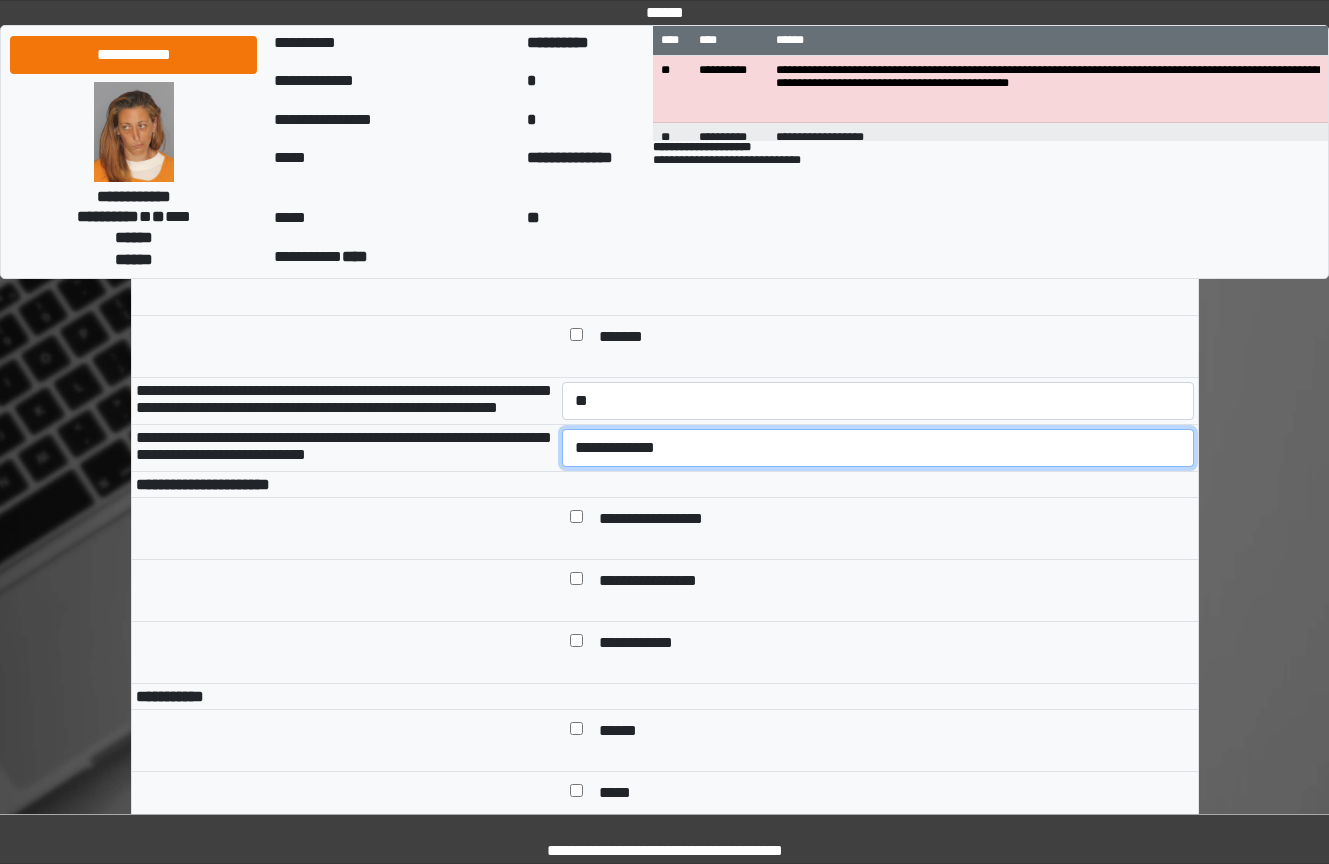 click on "**********" at bounding box center [878, 448] 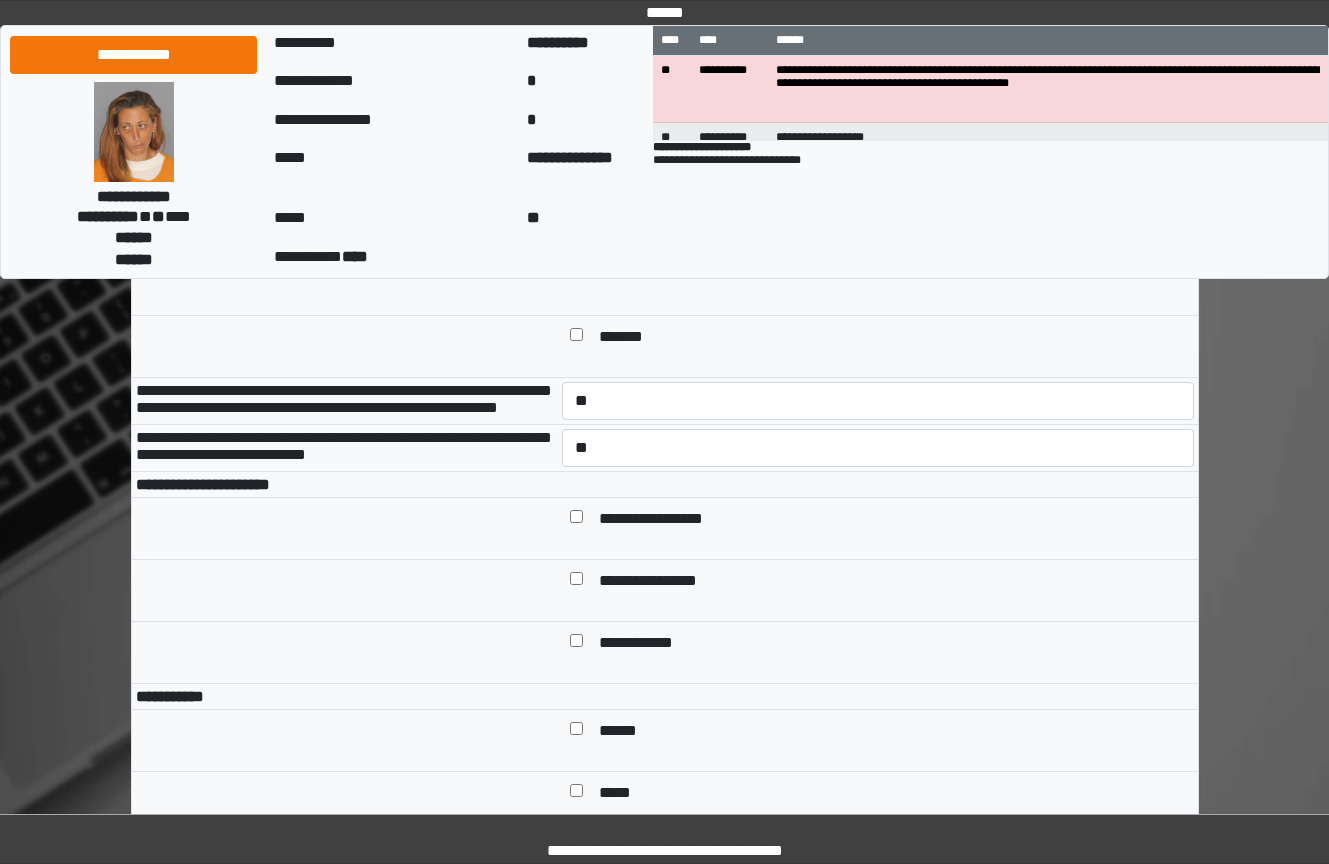 click on "**********" at bounding box center (878, 529) 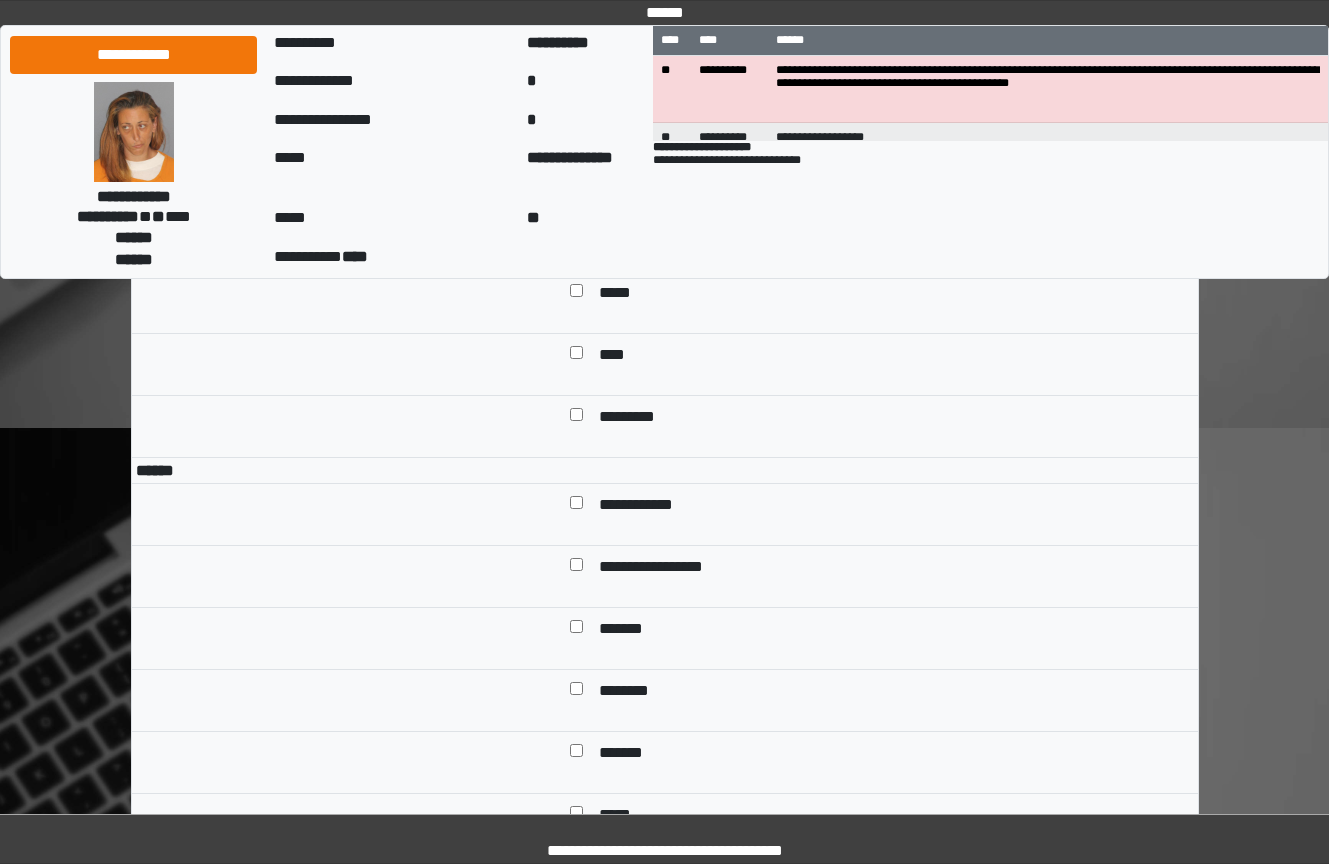 scroll, scrollTop: 1600, scrollLeft: 0, axis: vertical 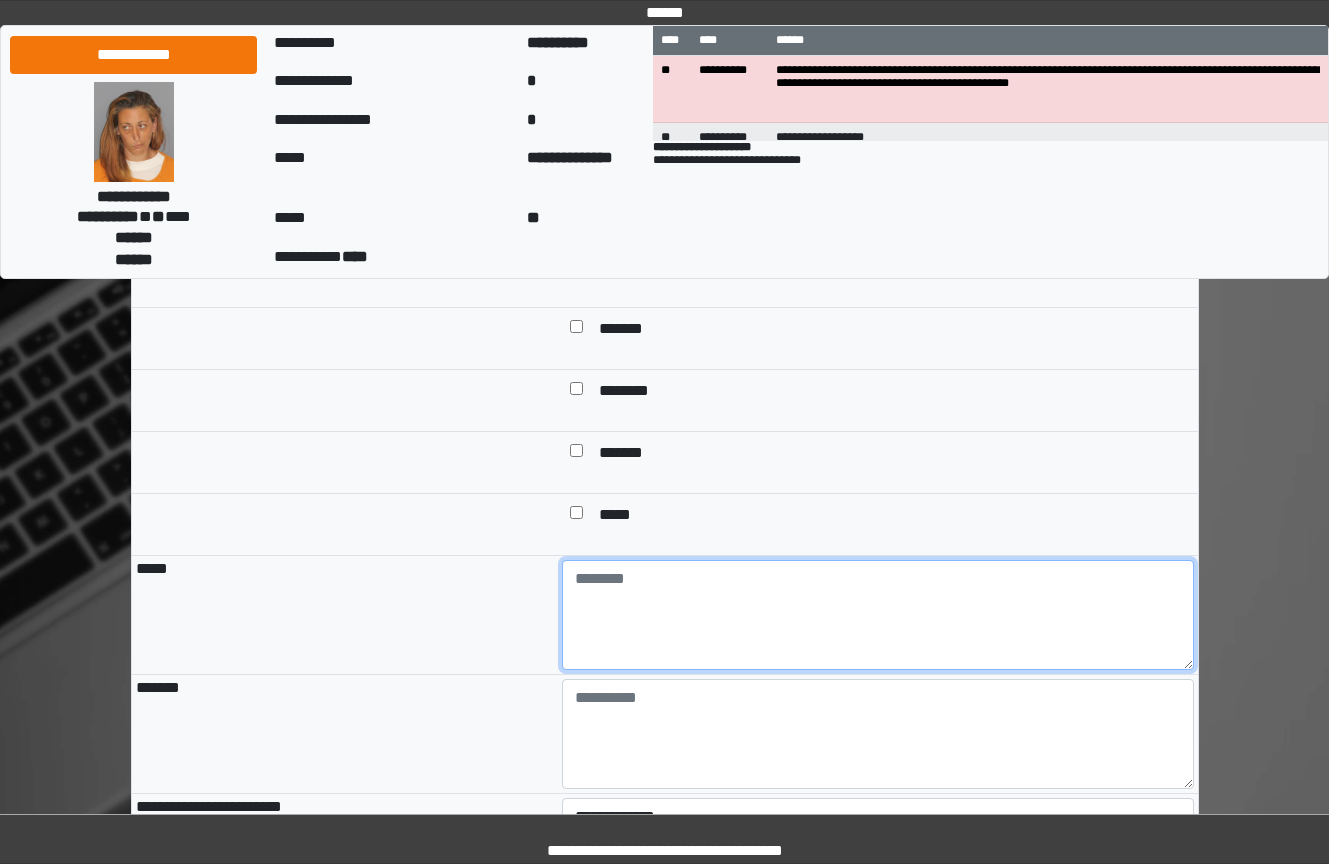 click at bounding box center [878, 615] 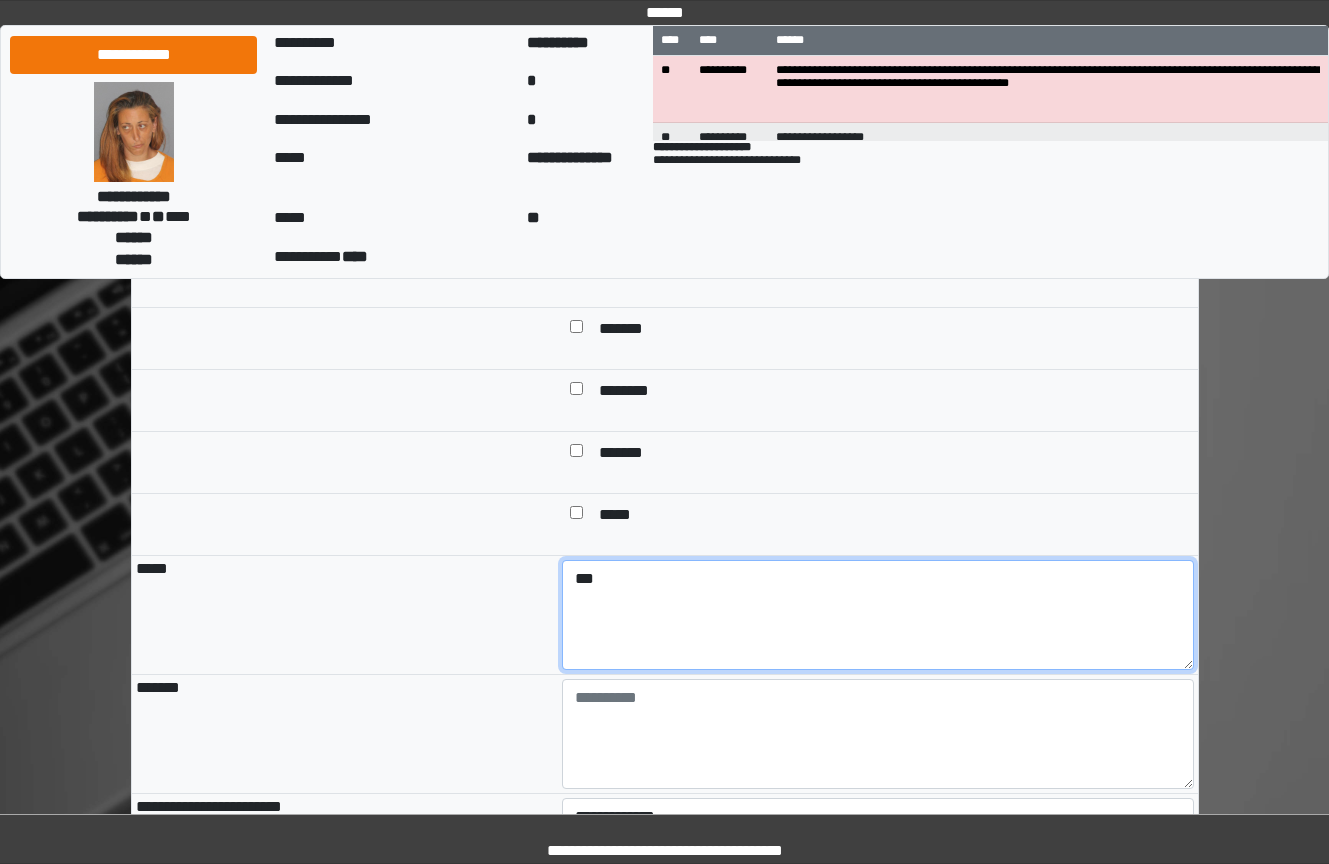 type on "***" 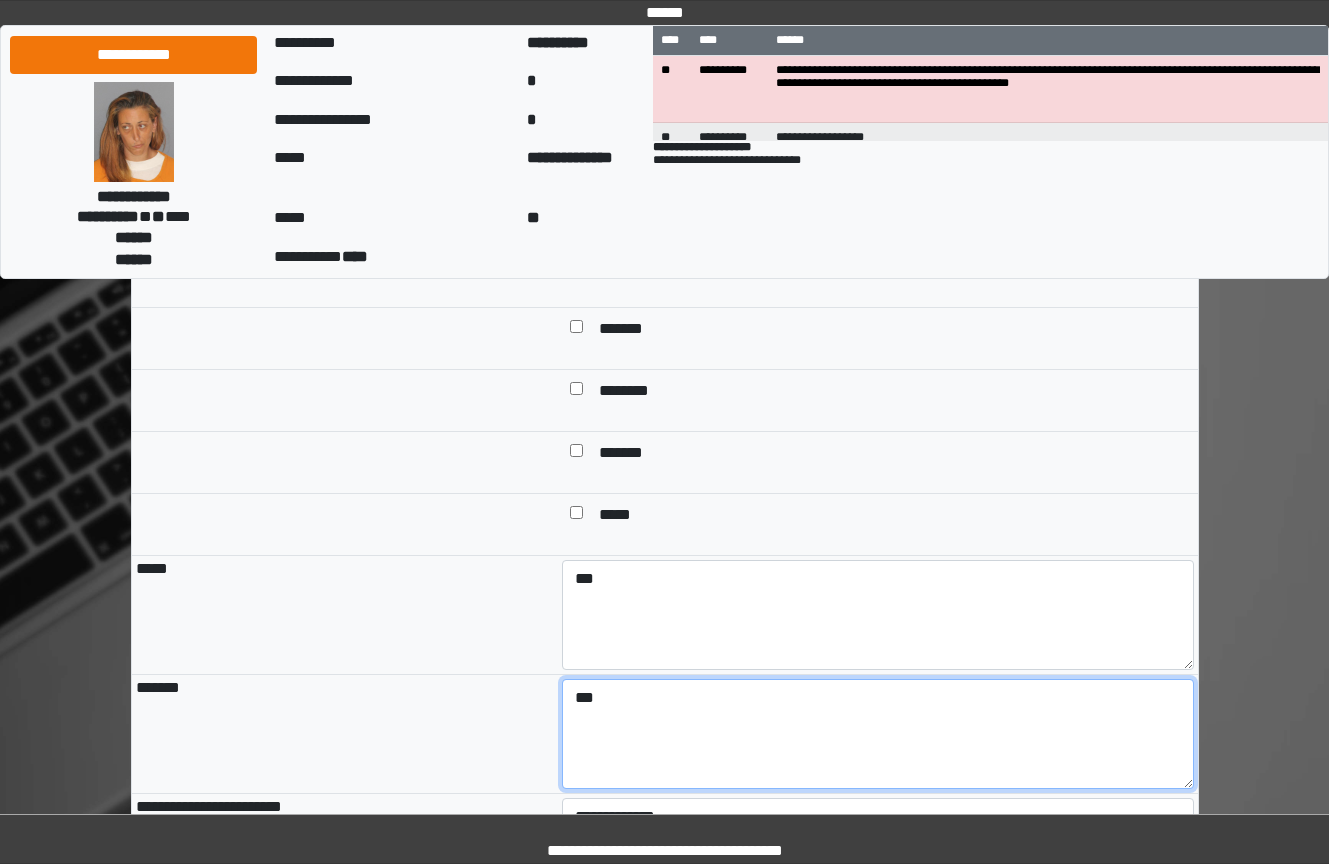 type on "***" 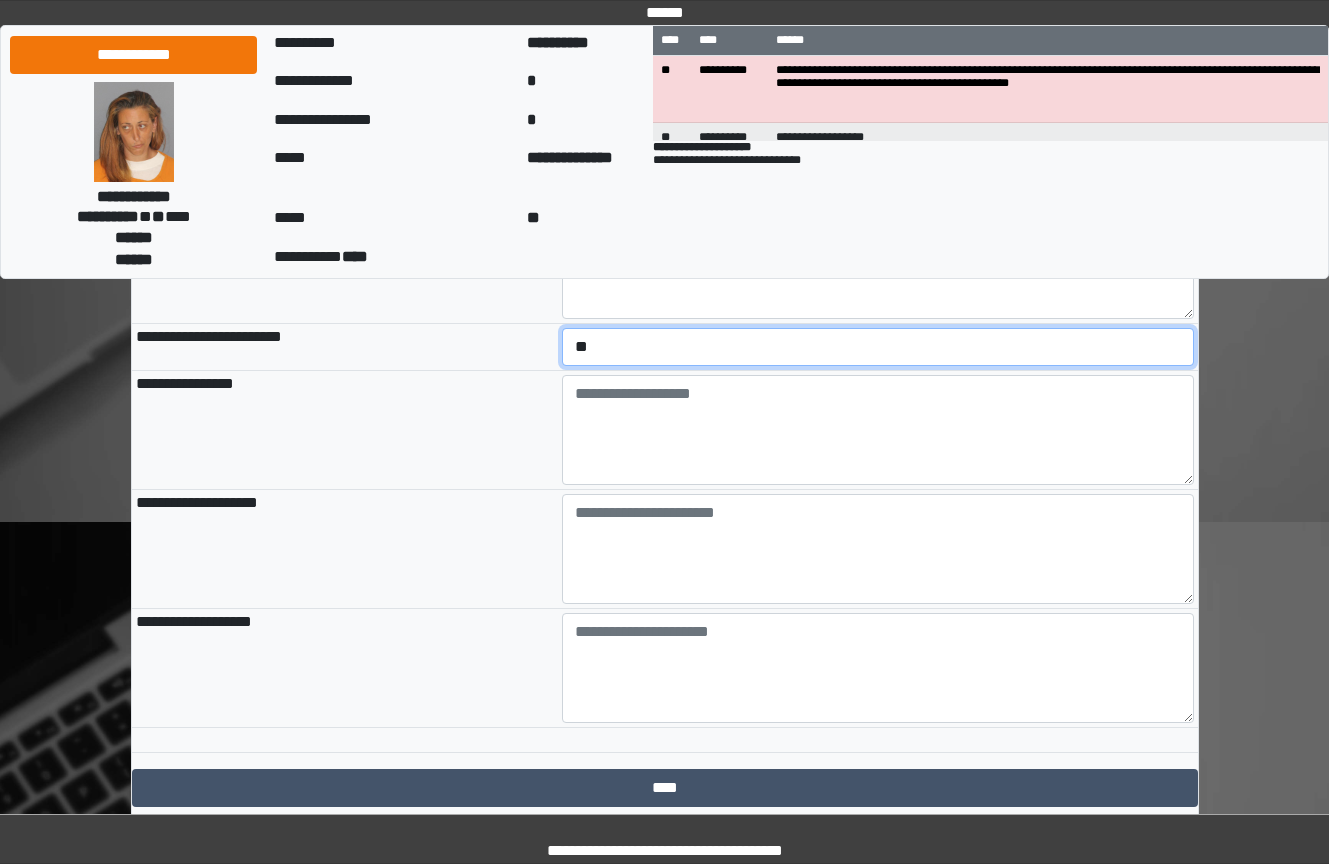 scroll, scrollTop: 2071, scrollLeft: 0, axis: vertical 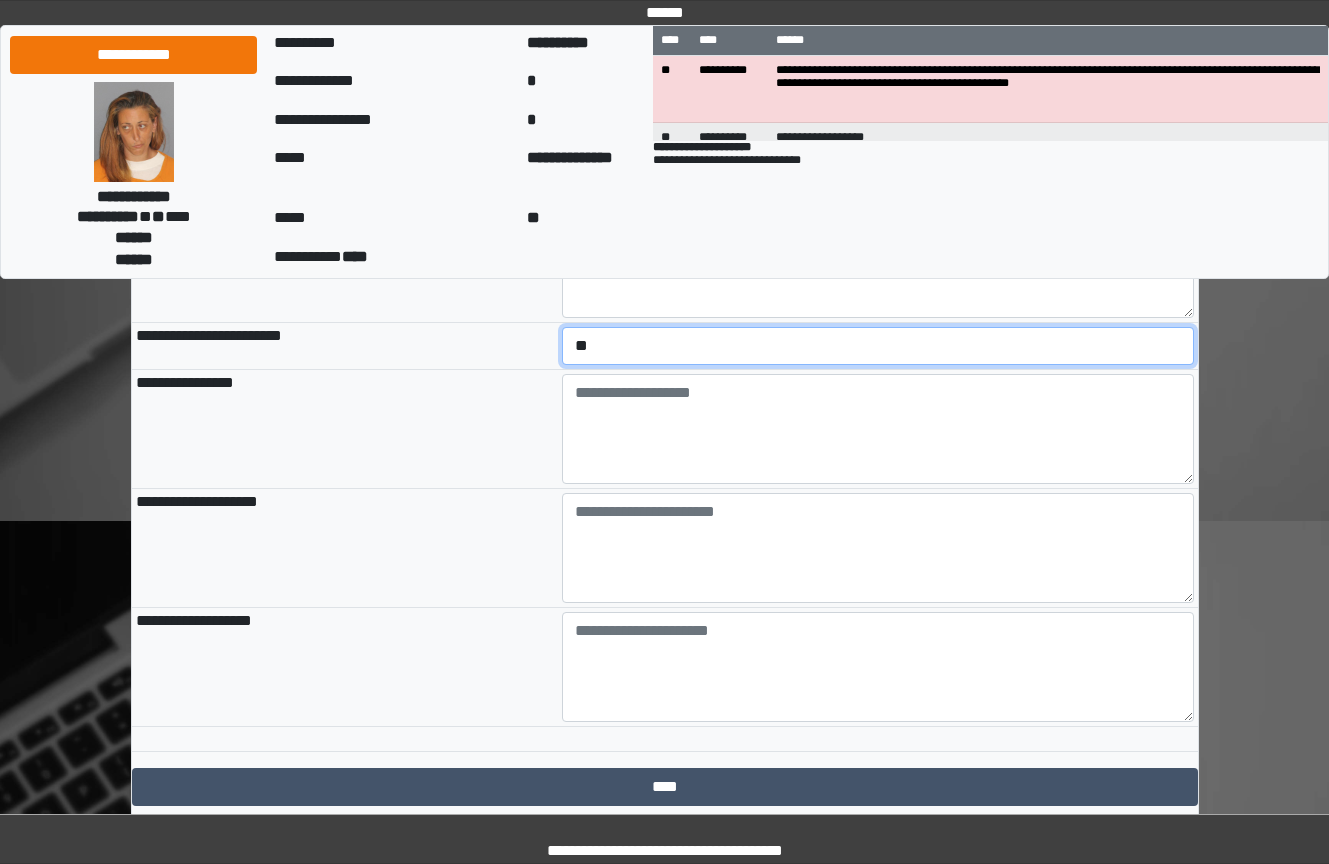 select on "*" 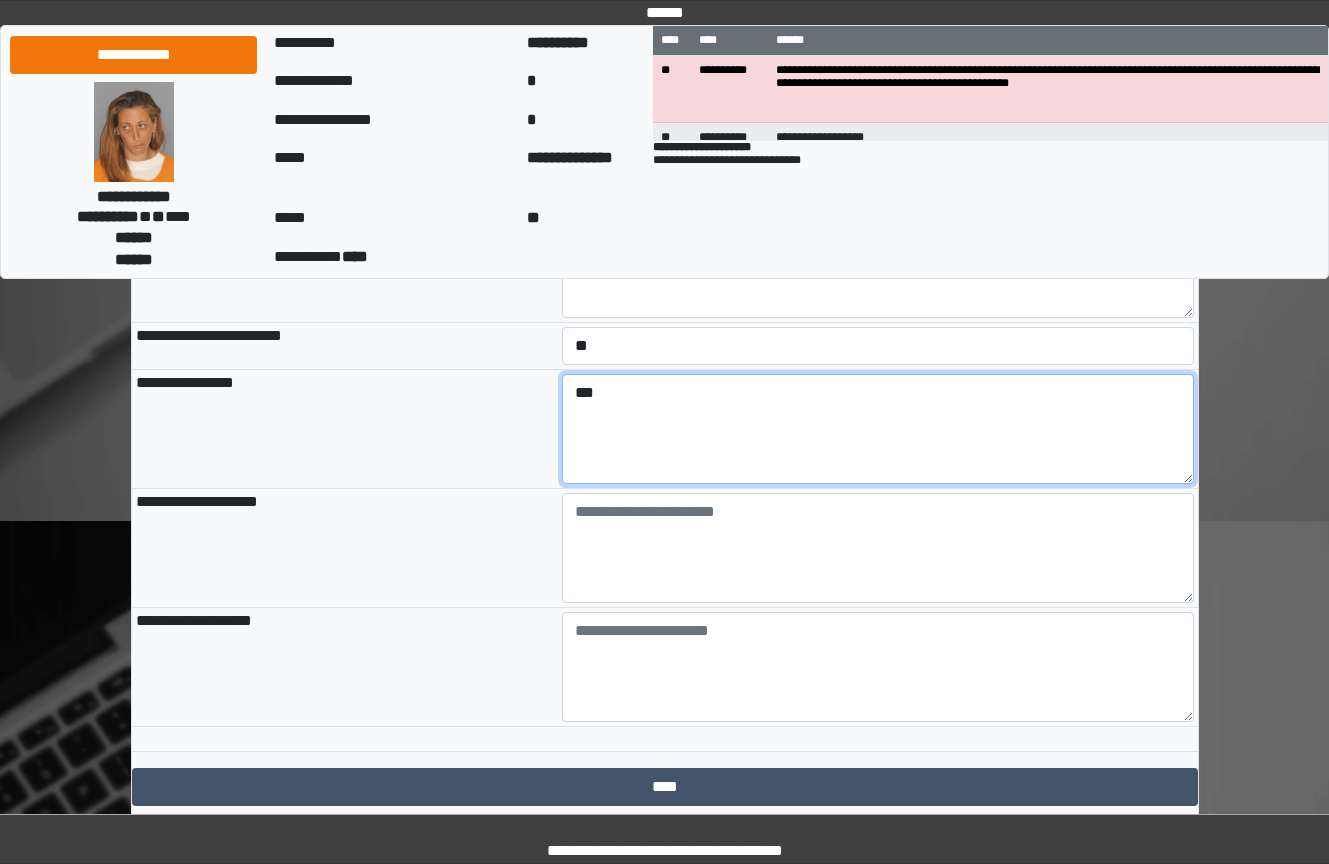 type on "***" 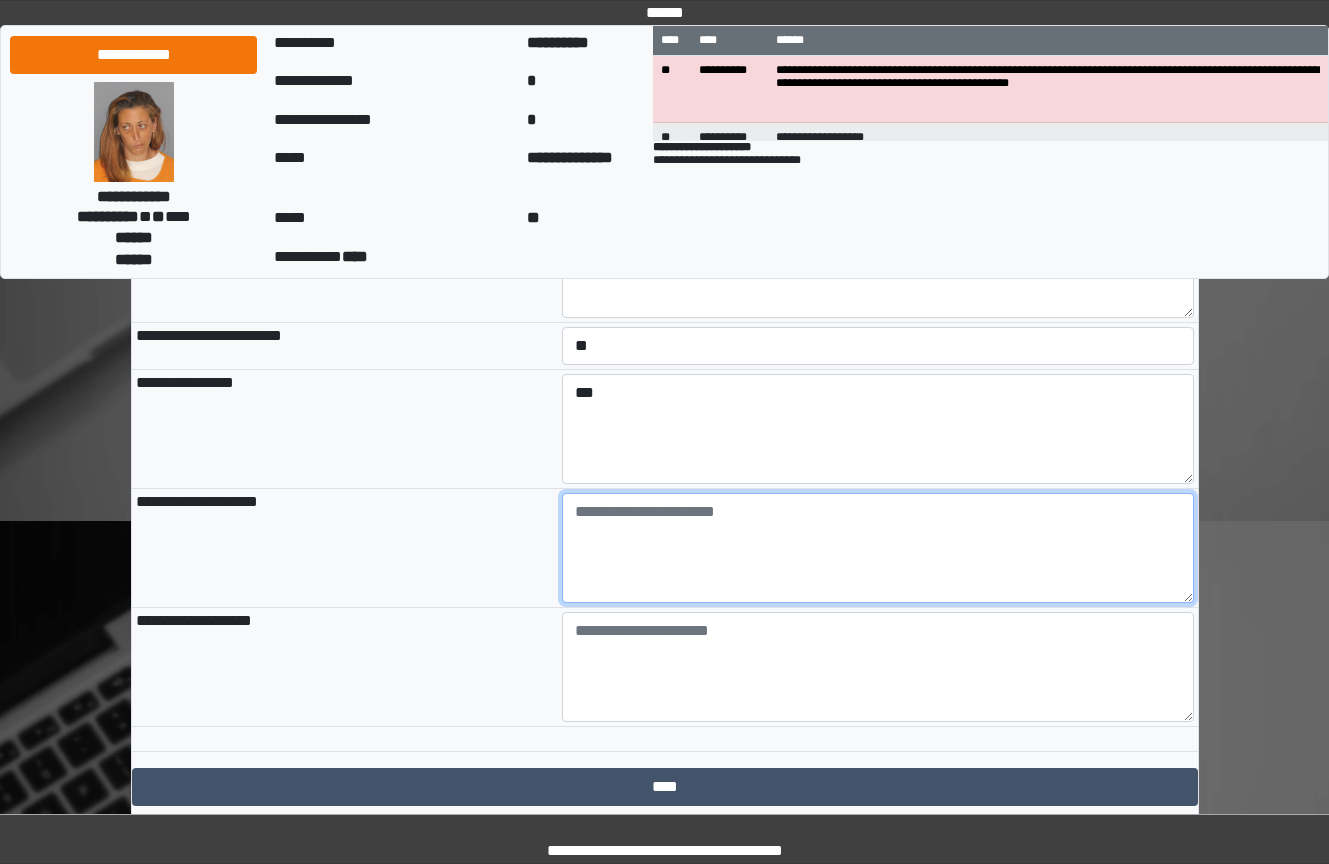 paste on "**********" 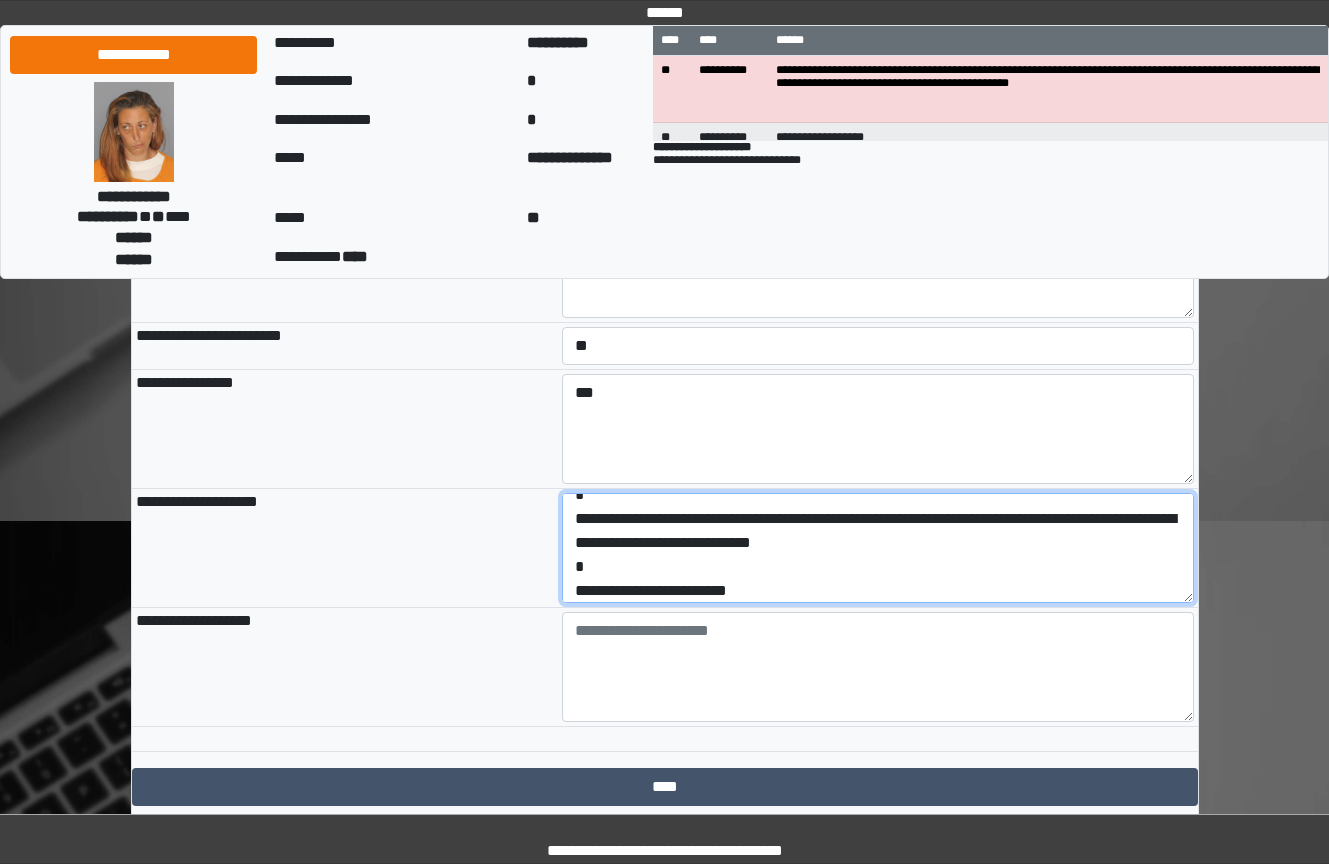 scroll, scrollTop: 72, scrollLeft: 0, axis: vertical 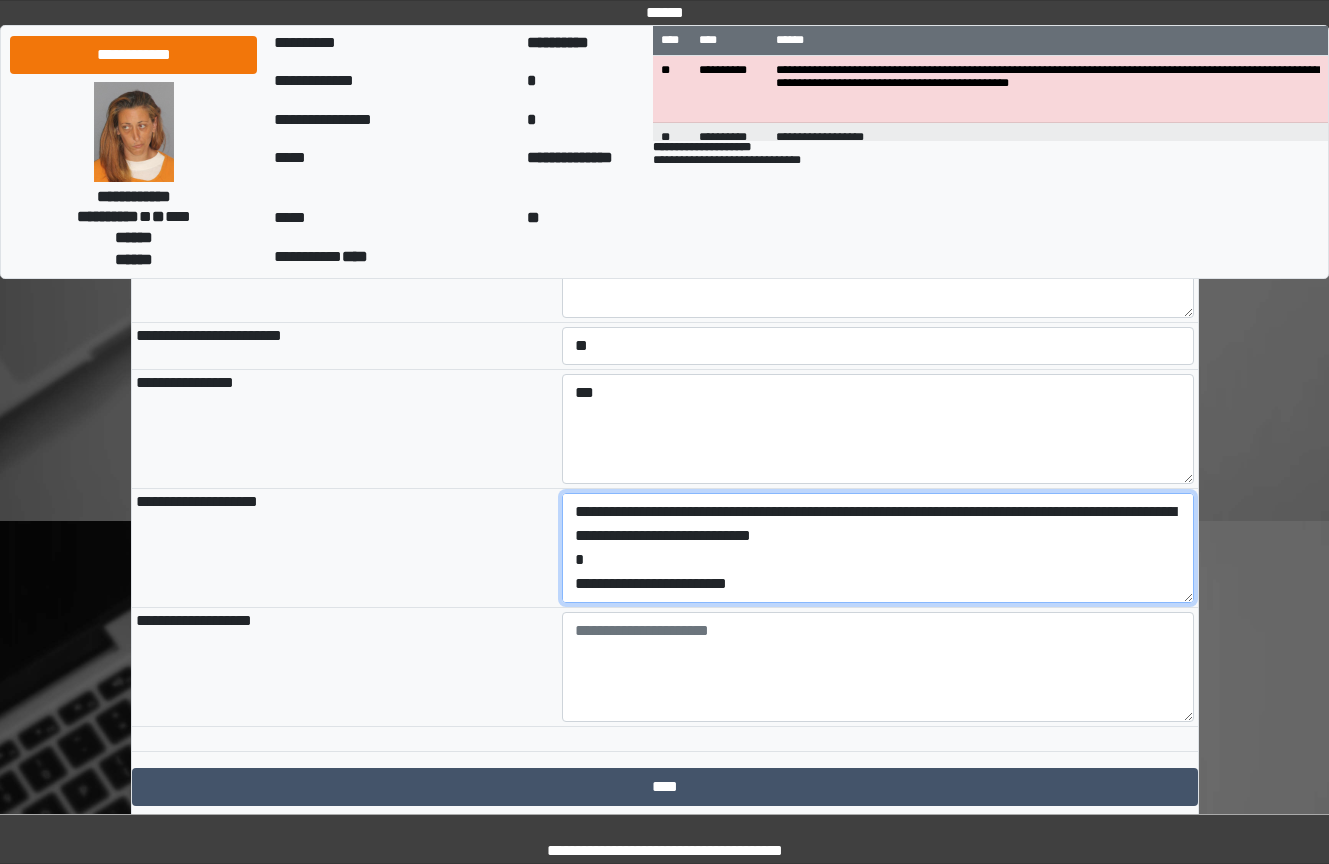 drag, startPoint x: 789, startPoint y: 683, endPoint x: 535, endPoint y: 683, distance: 254 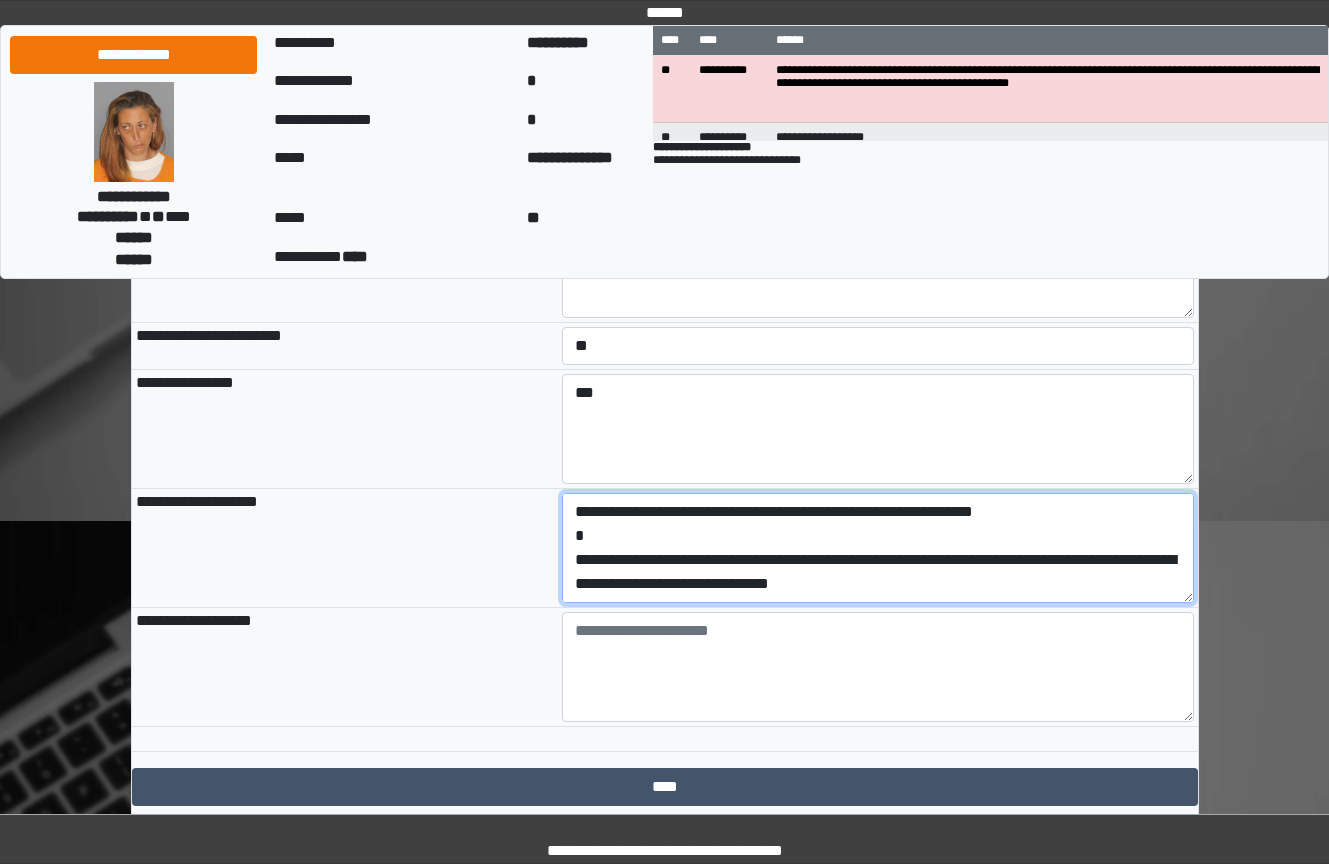 type on "**********" 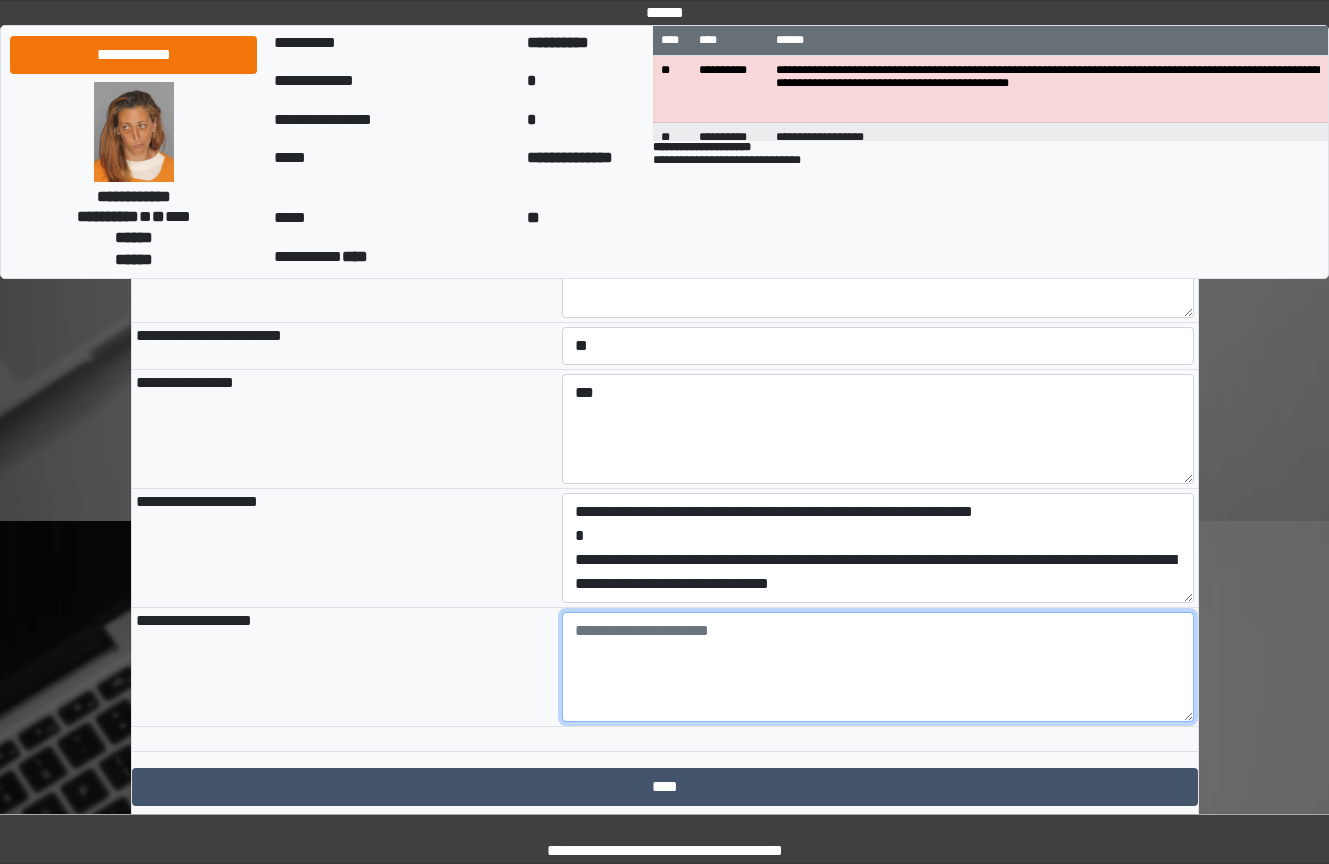 click at bounding box center [878, 667] 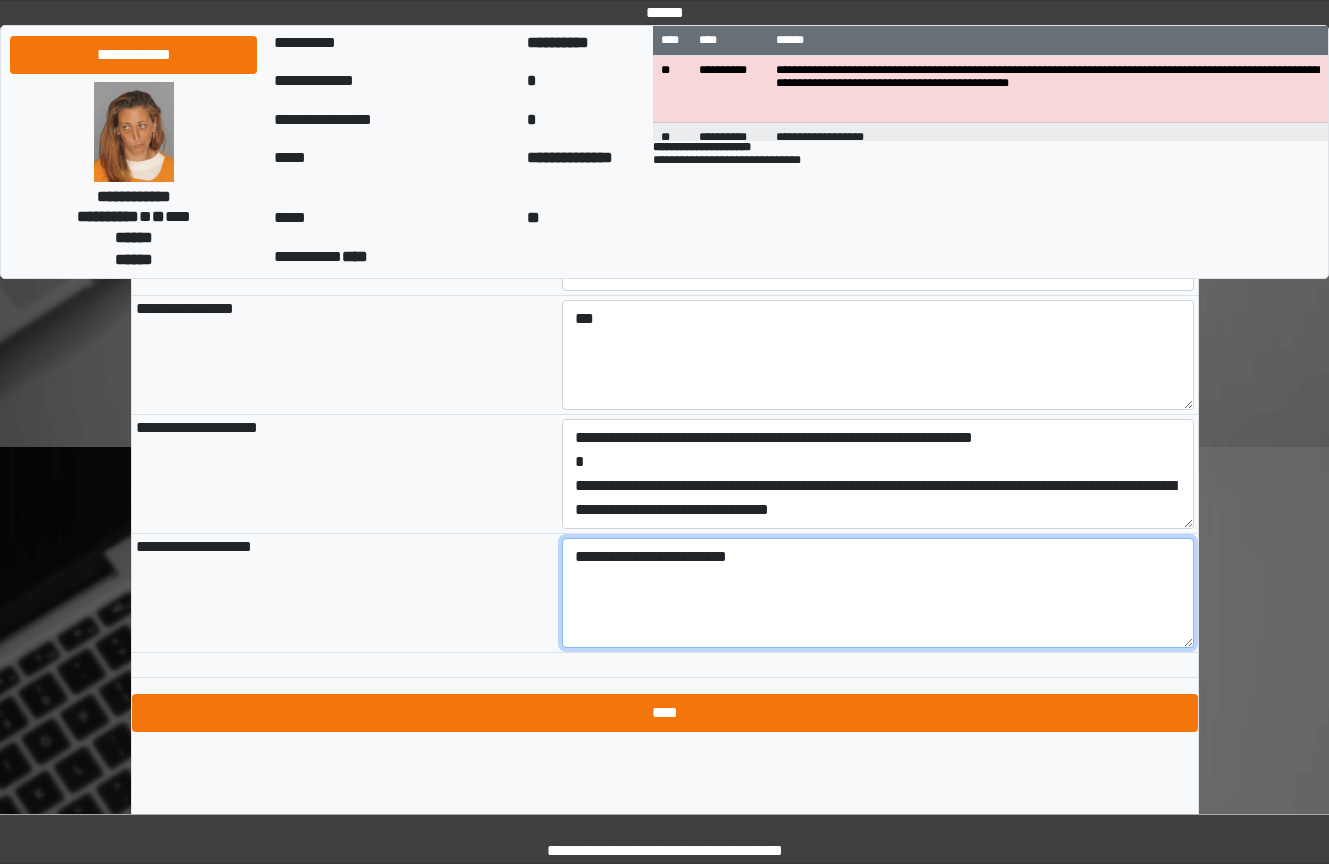 scroll, scrollTop: 2228, scrollLeft: 0, axis: vertical 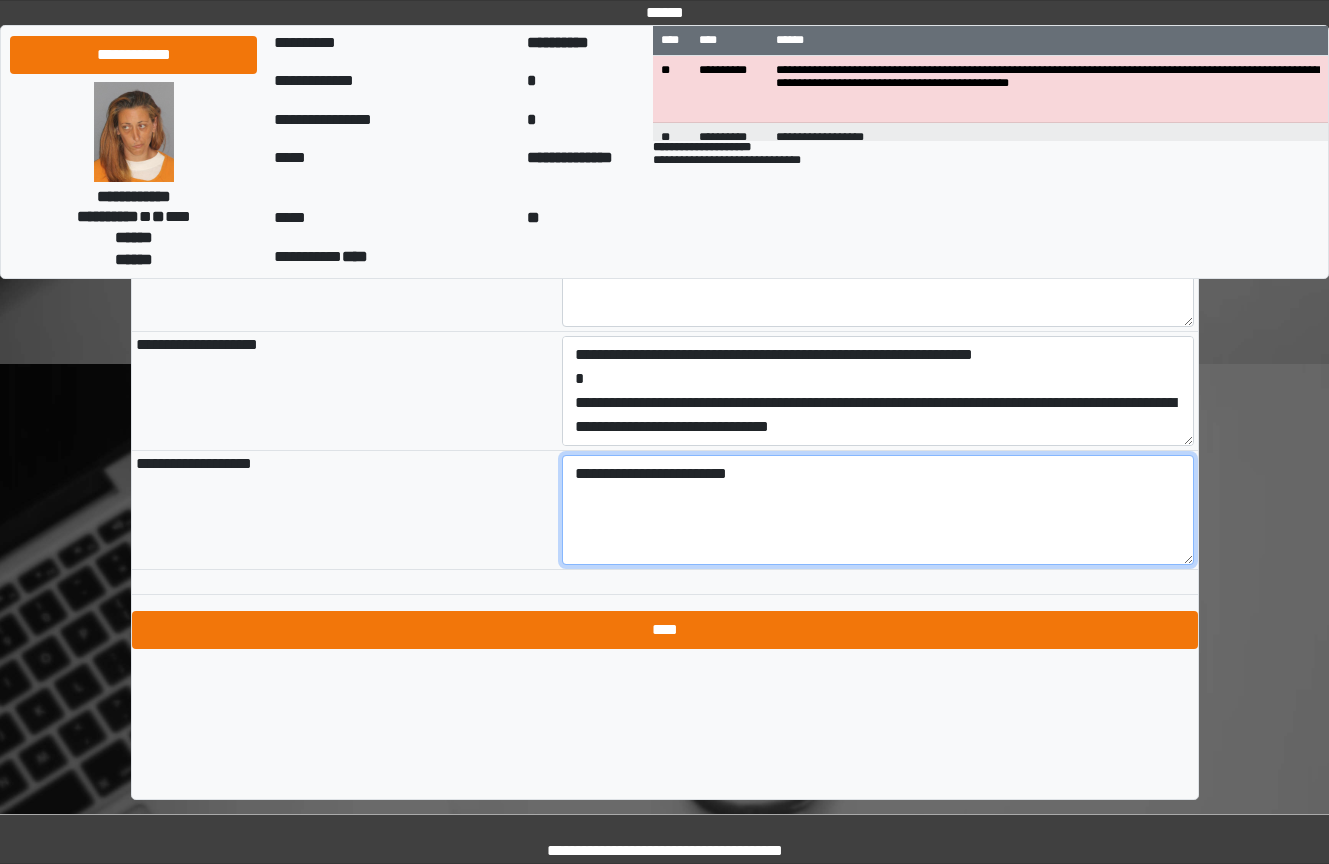 type on "**********" 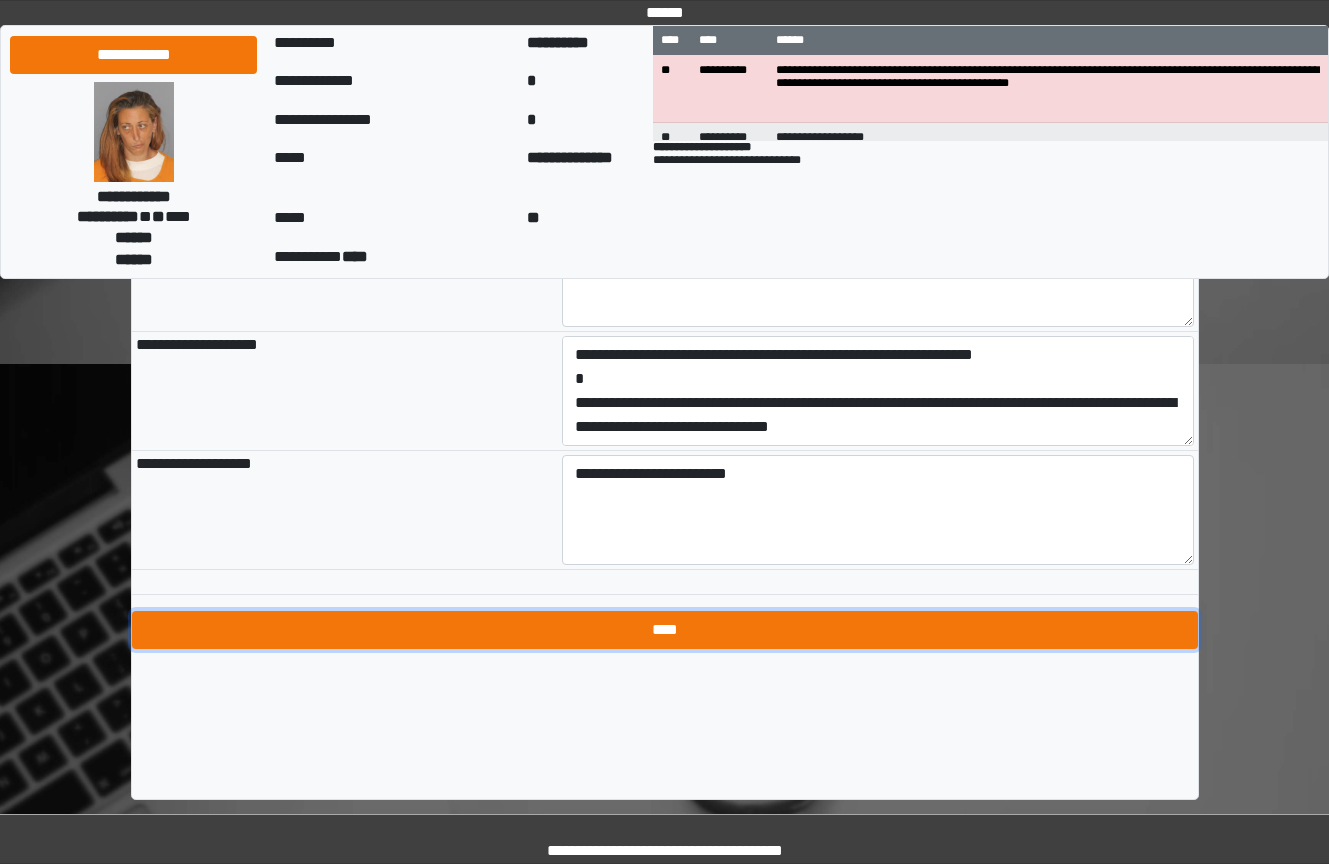 click on "****" at bounding box center [665, 630] 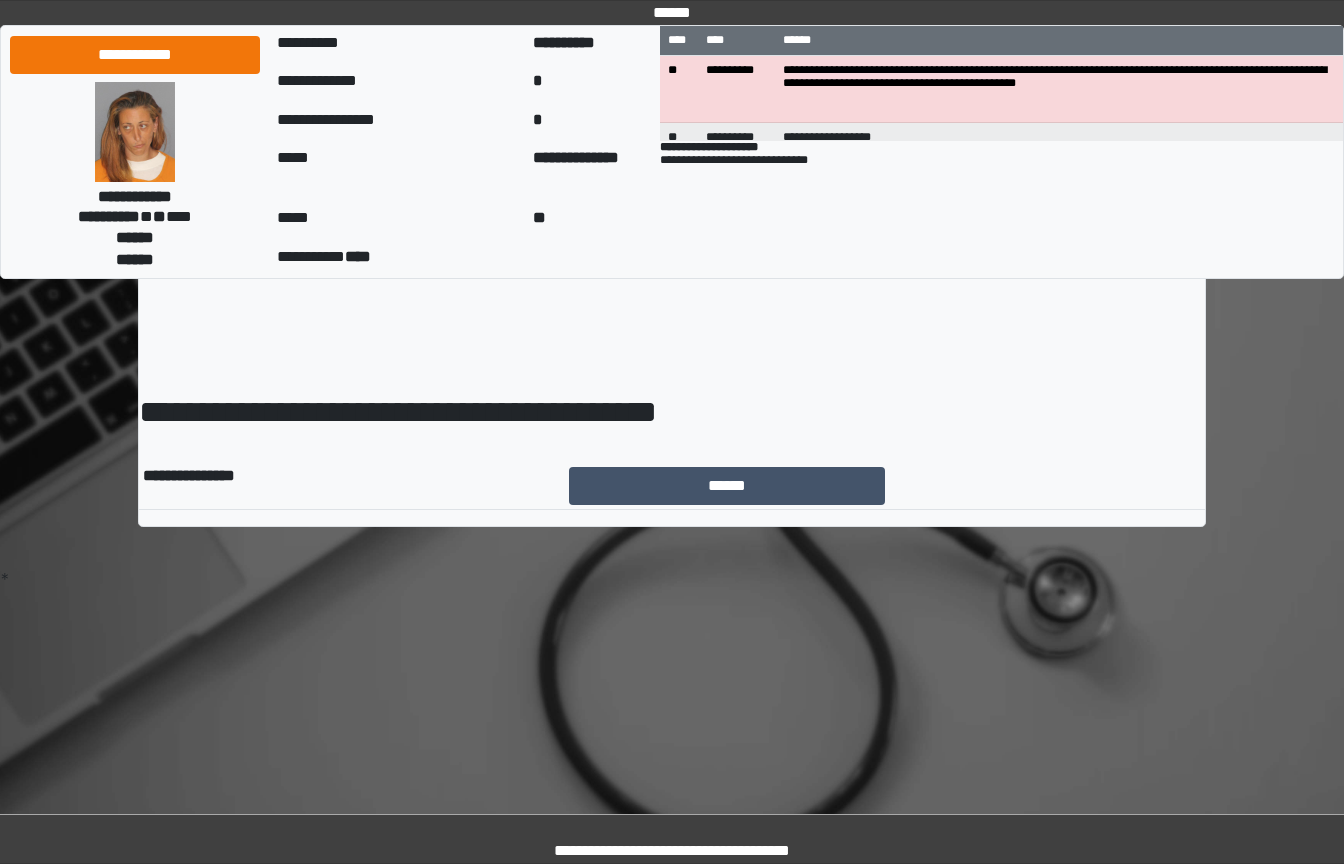 scroll, scrollTop: 0, scrollLeft: 0, axis: both 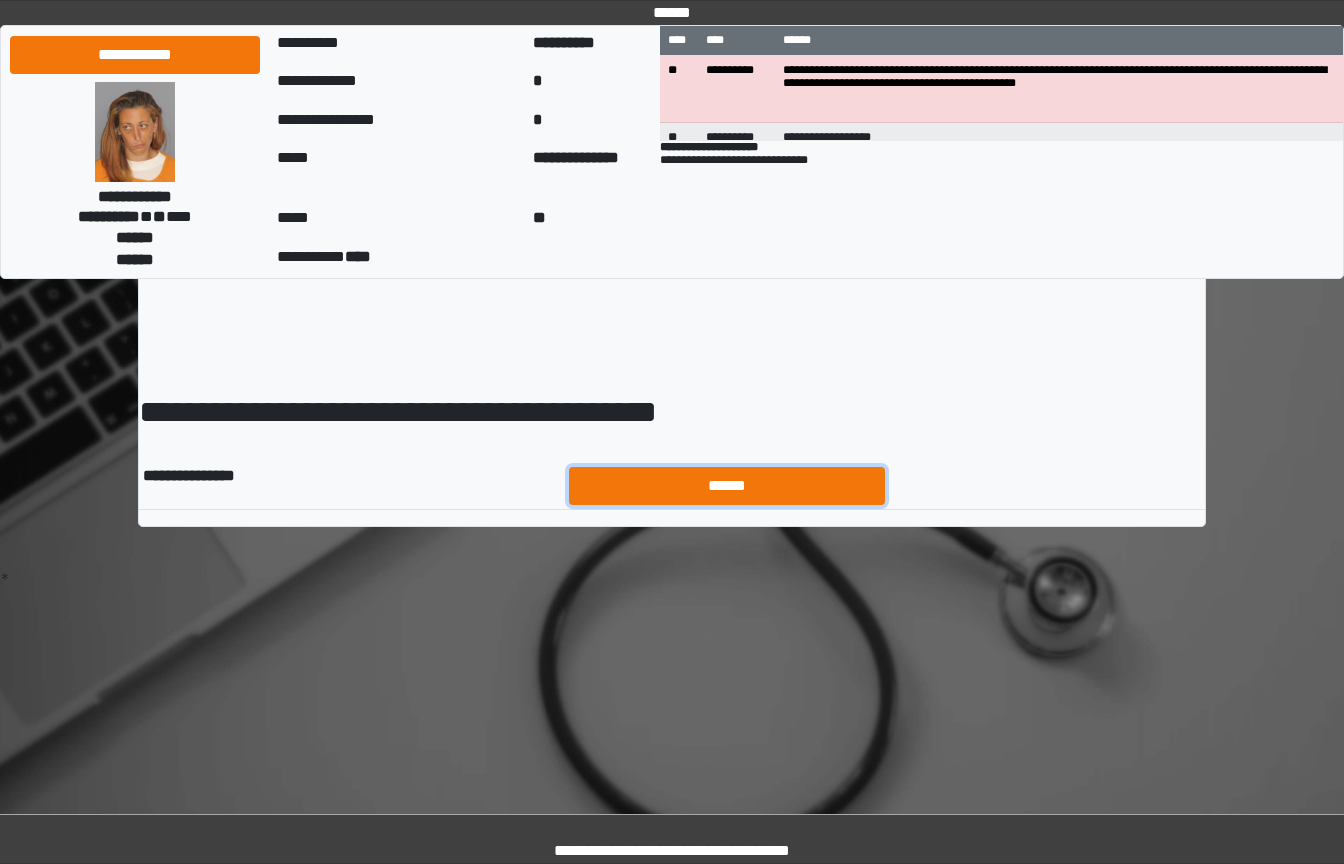 click on "******" at bounding box center [727, 486] 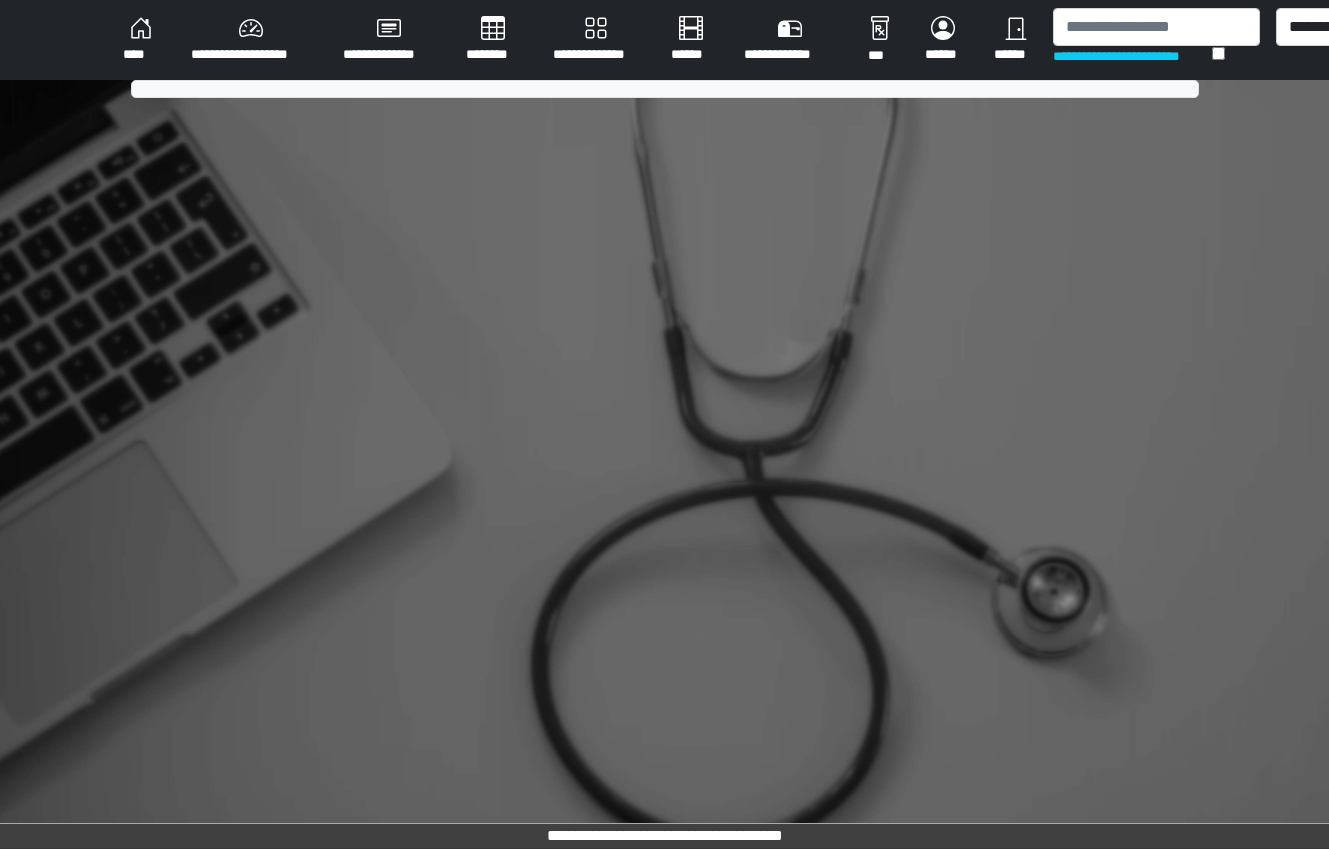scroll, scrollTop: 0, scrollLeft: 0, axis: both 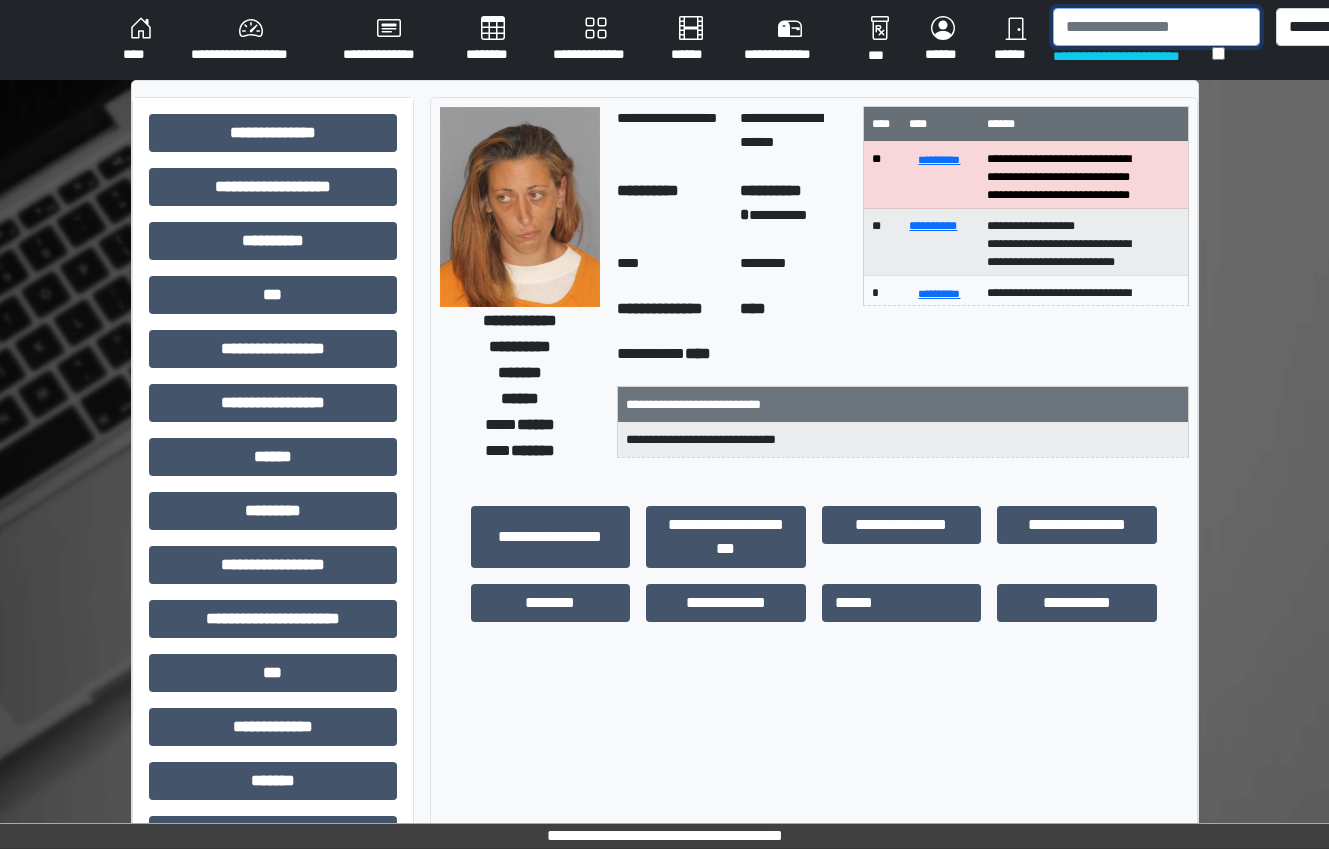 click at bounding box center (1156, 27) 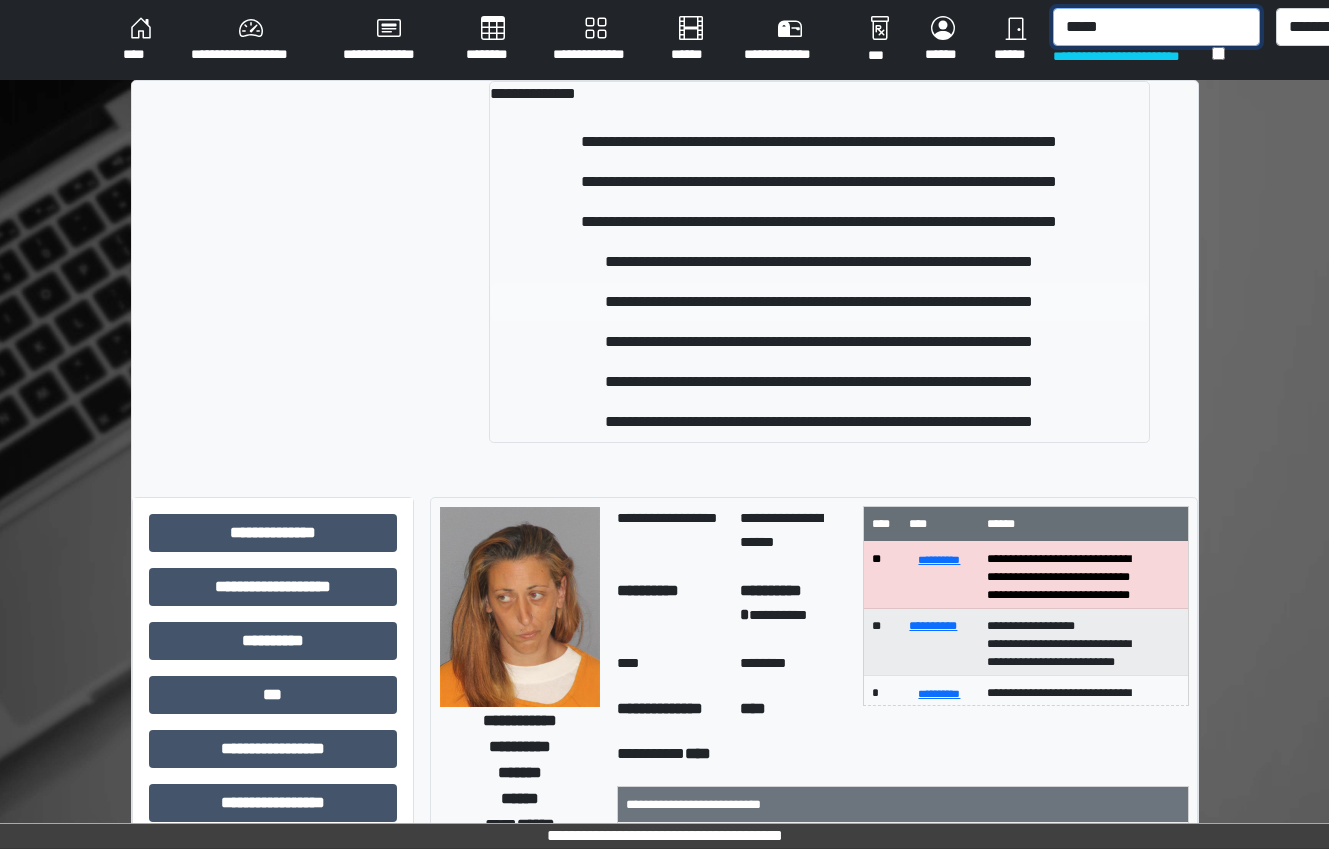 type on "*****" 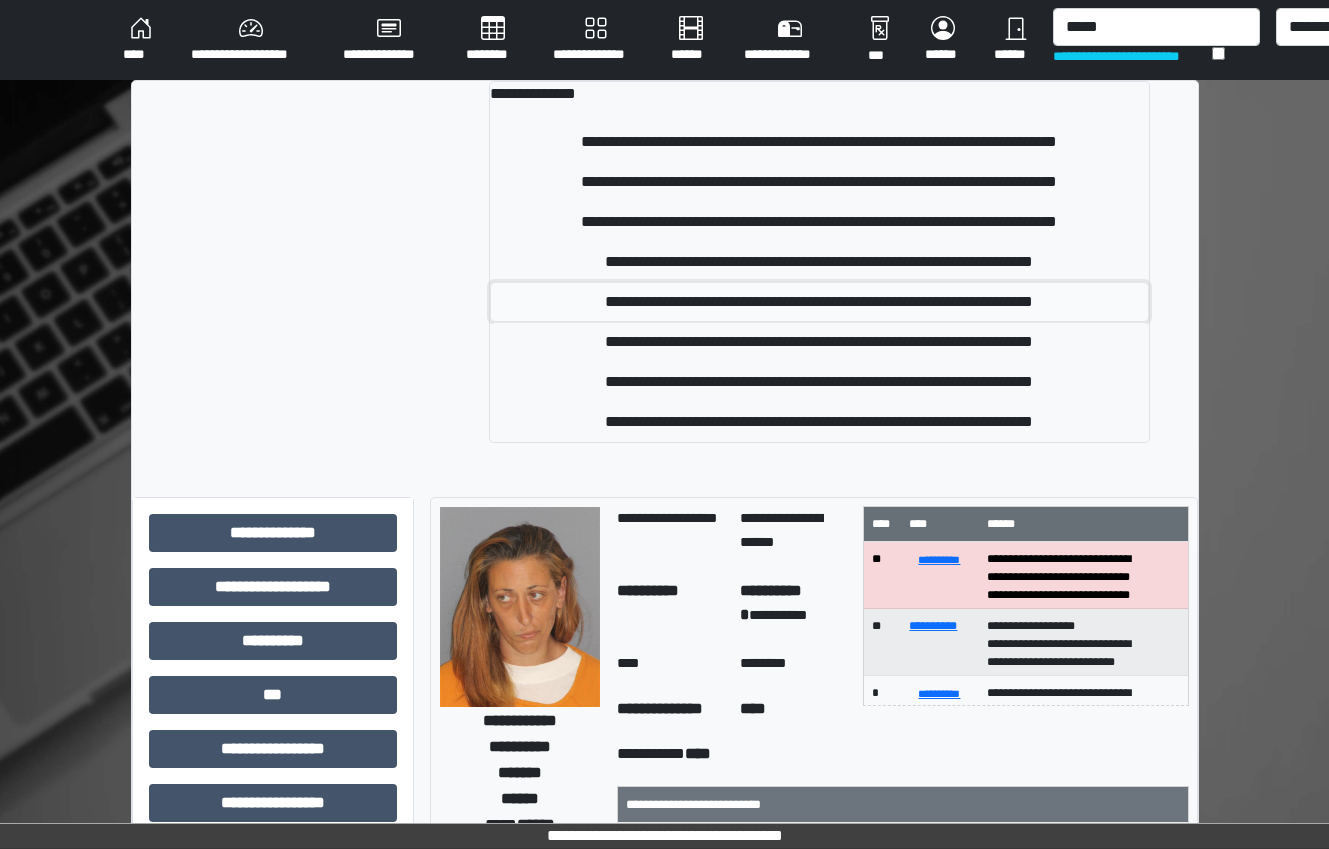 click on "**********" at bounding box center [819, 302] 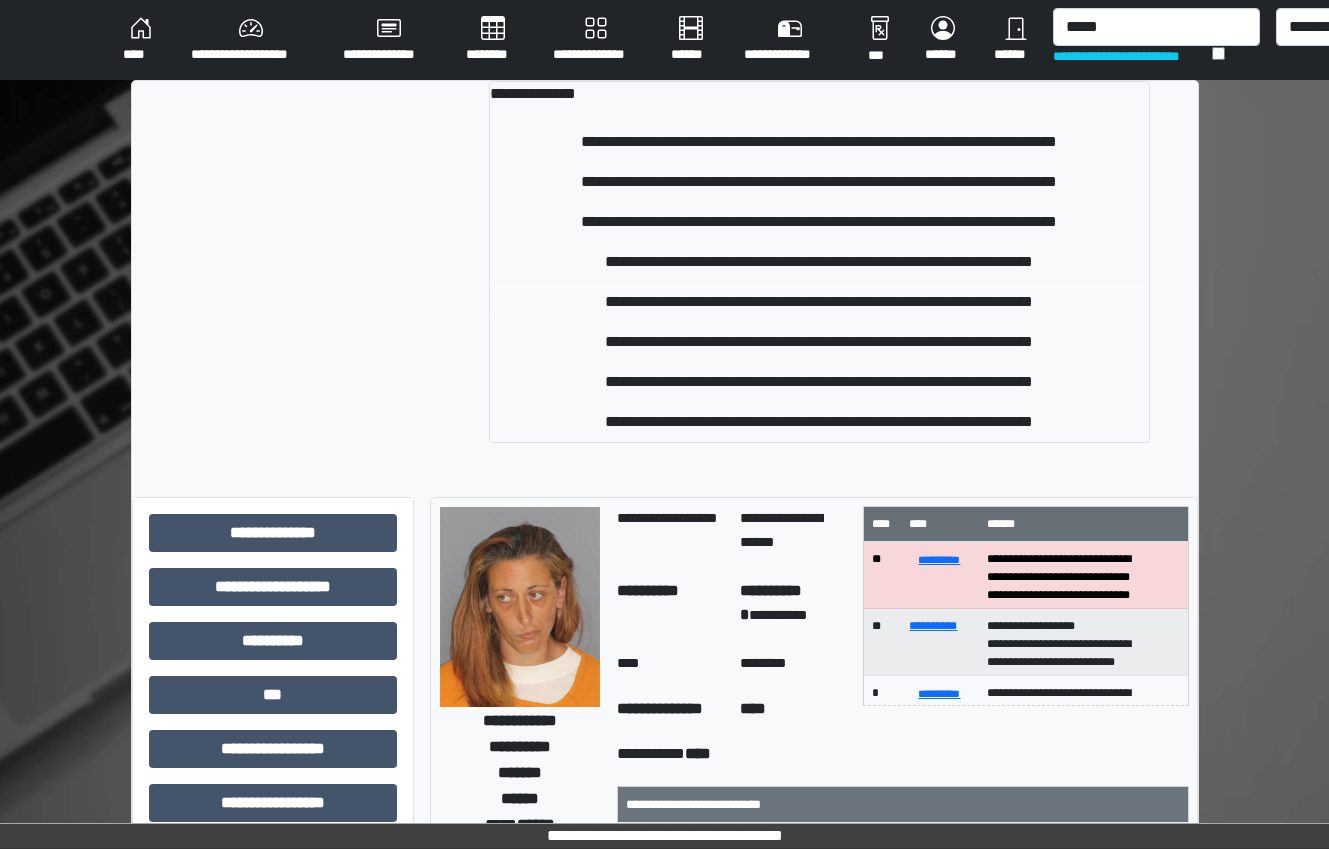 type 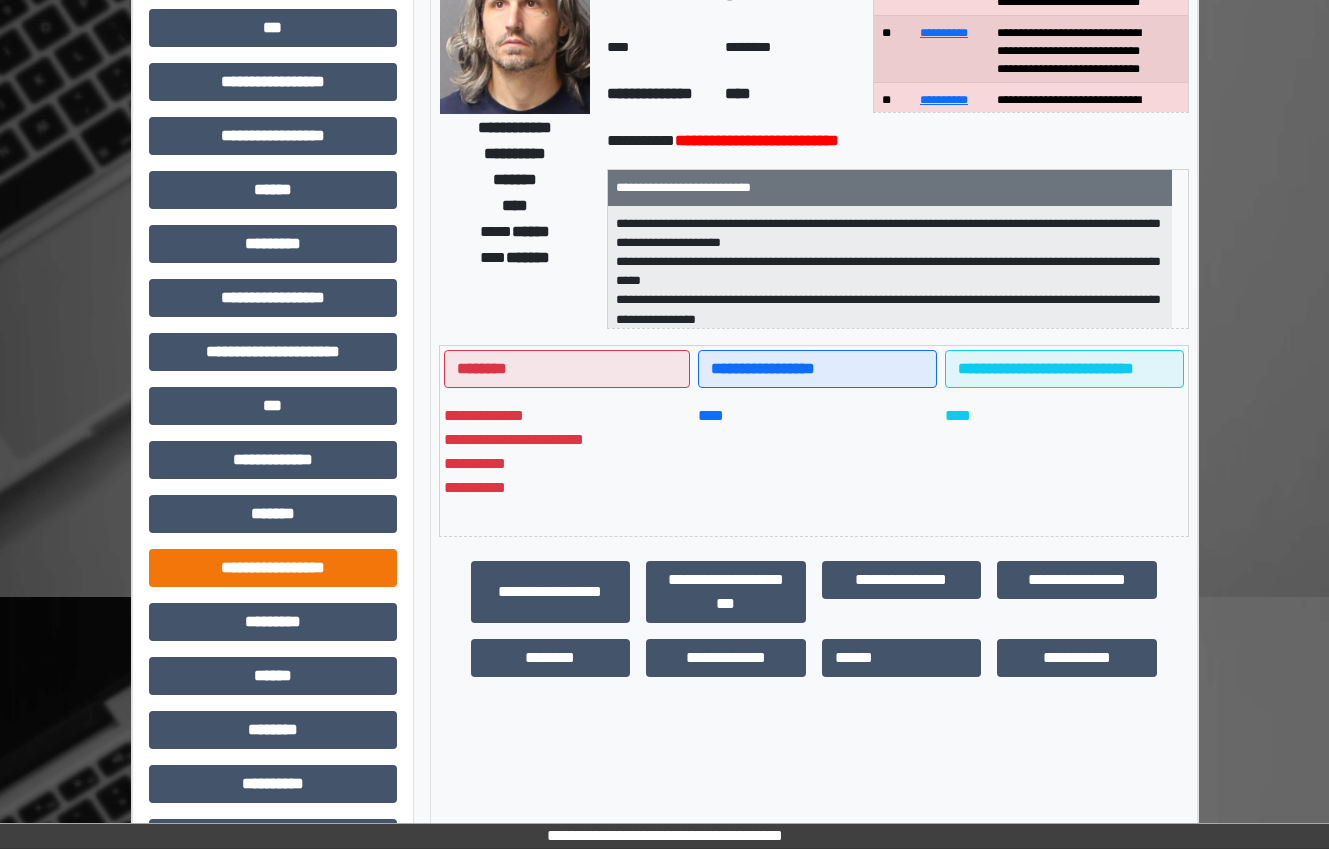 scroll, scrollTop: 325, scrollLeft: 0, axis: vertical 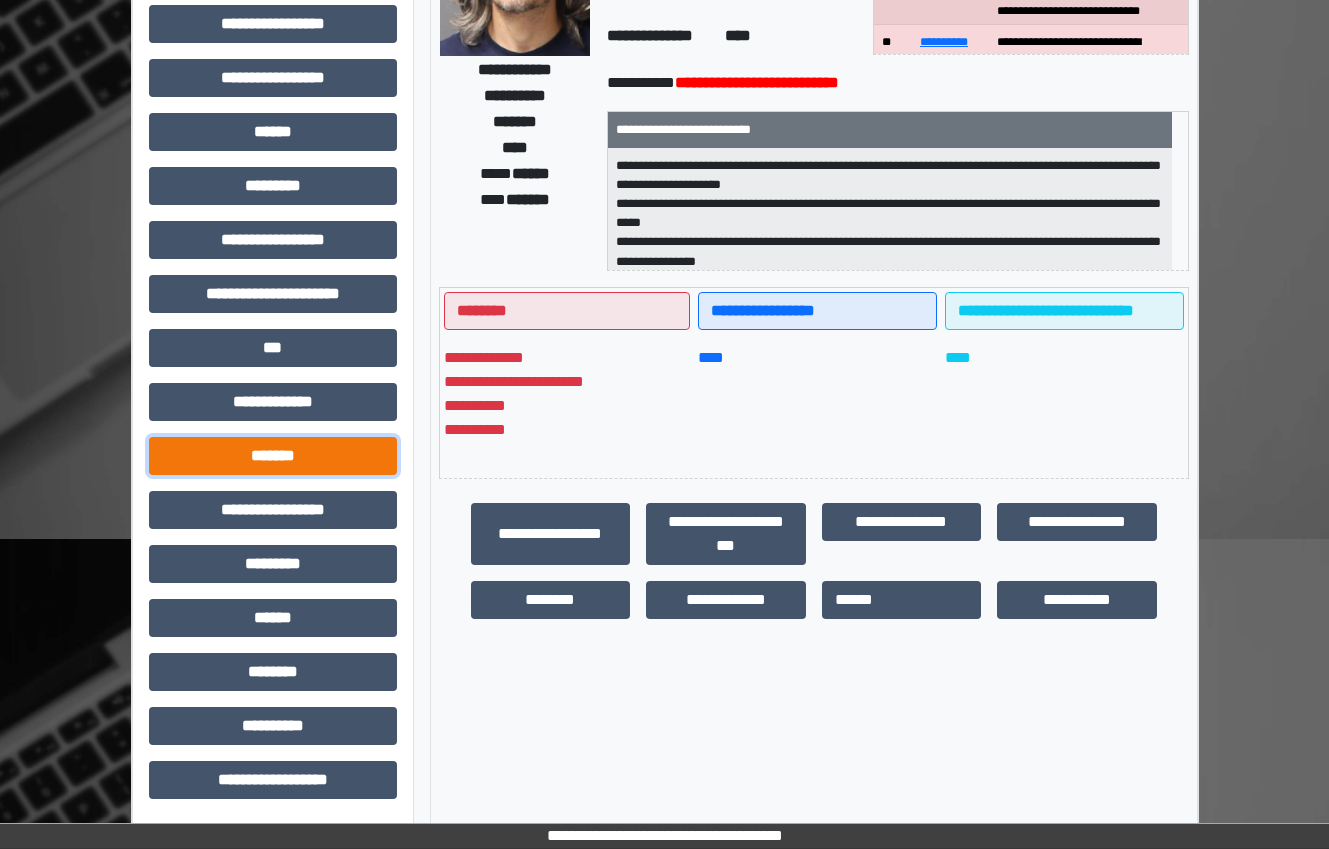 click on "*******" at bounding box center (273, 456) 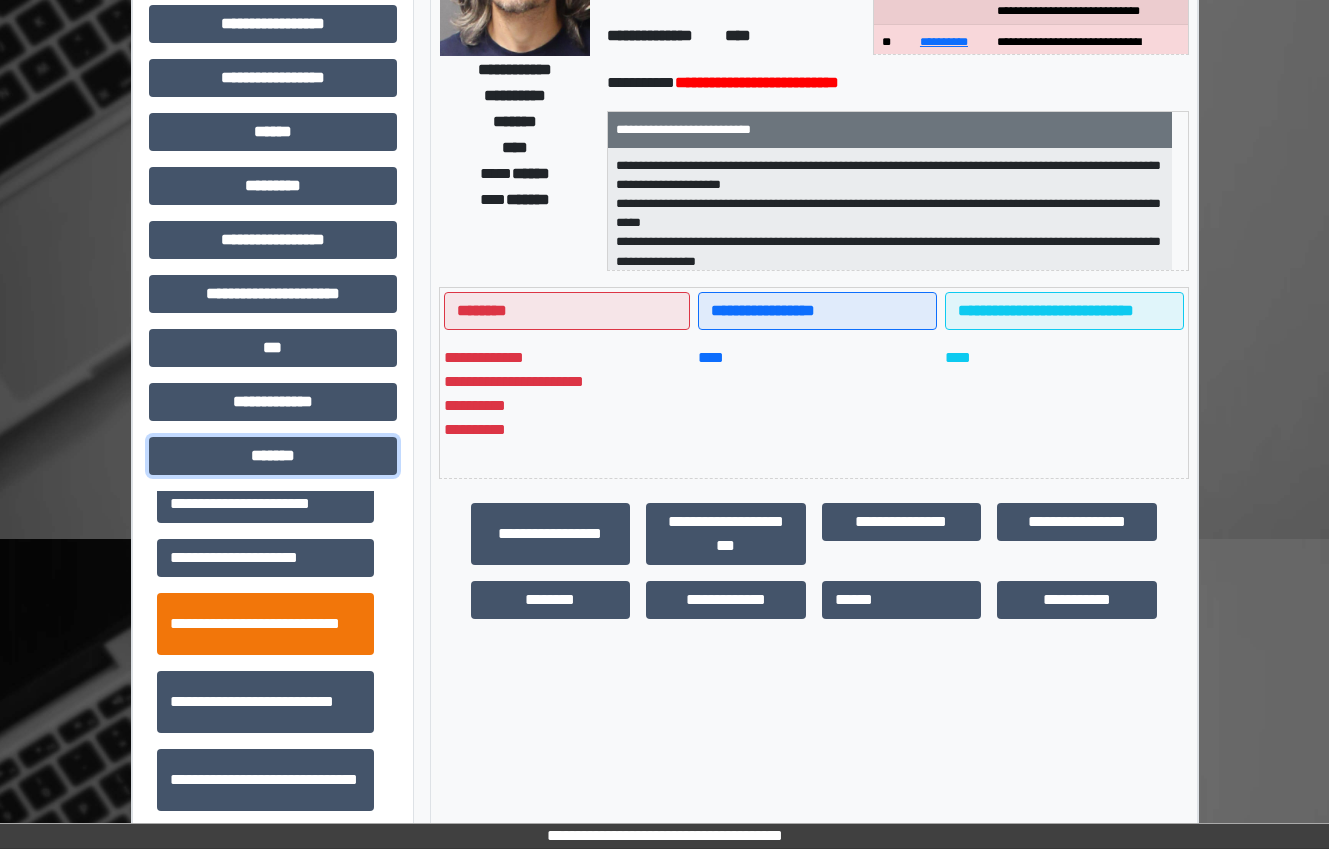 scroll, scrollTop: 800, scrollLeft: 0, axis: vertical 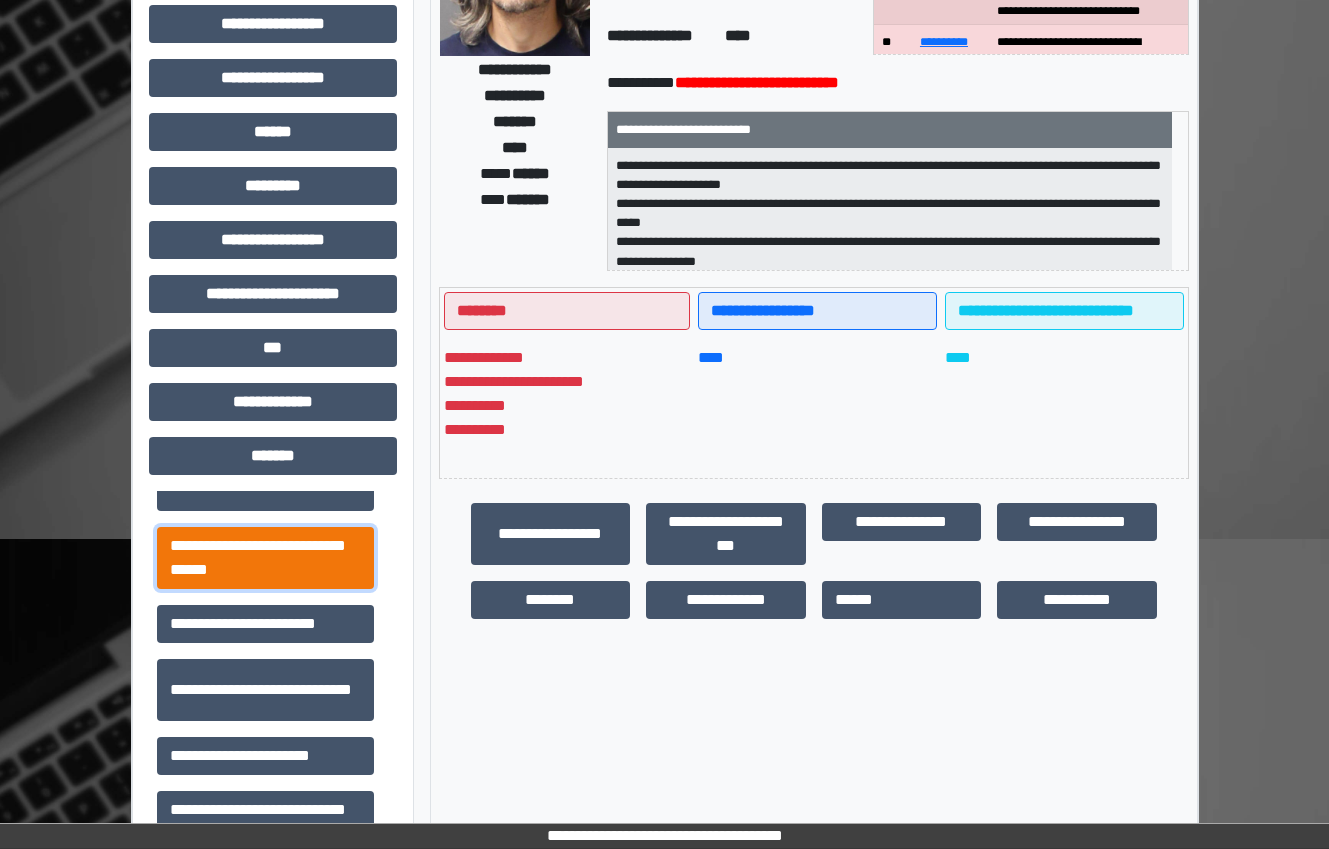 click on "**********" at bounding box center (265, 558) 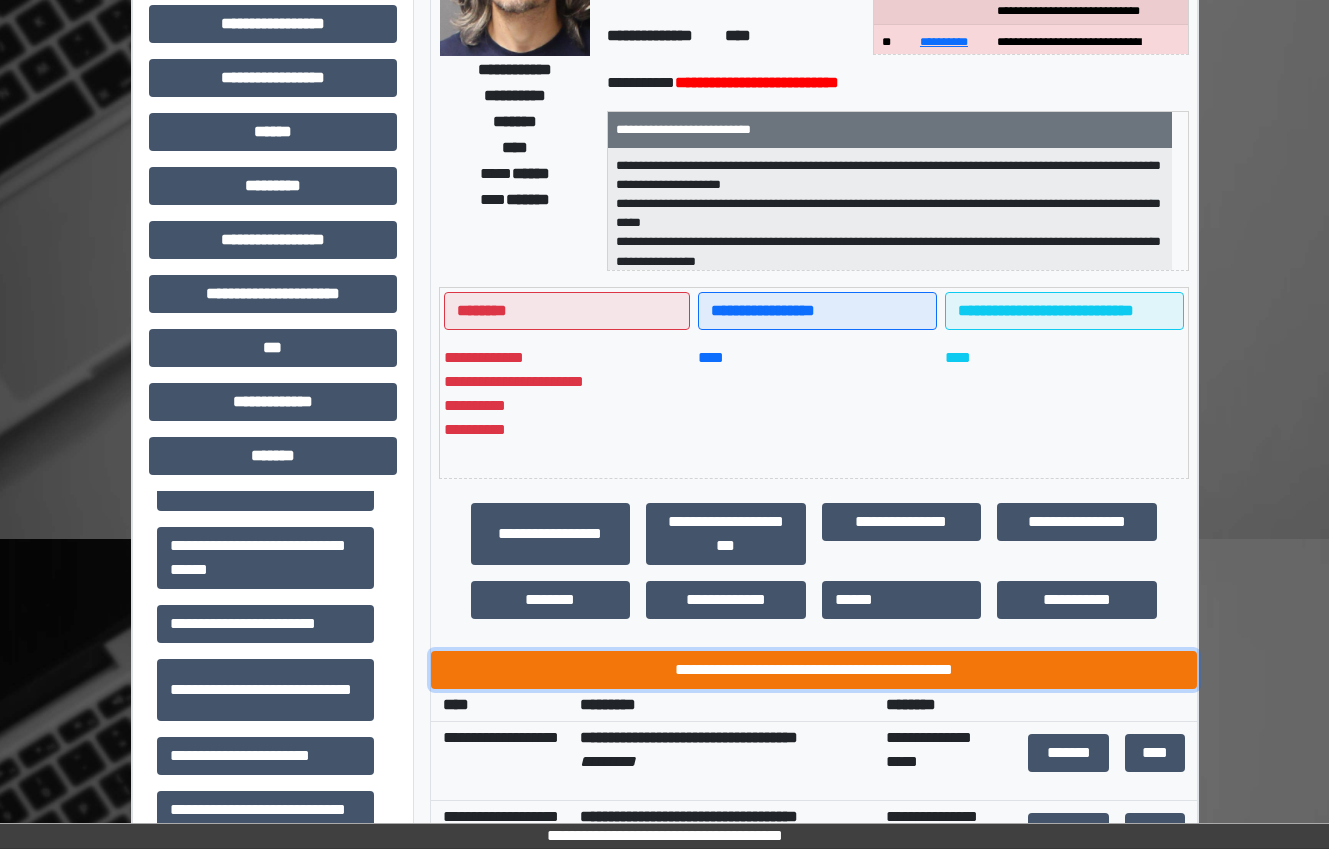click on "**********" at bounding box center [814, 670] 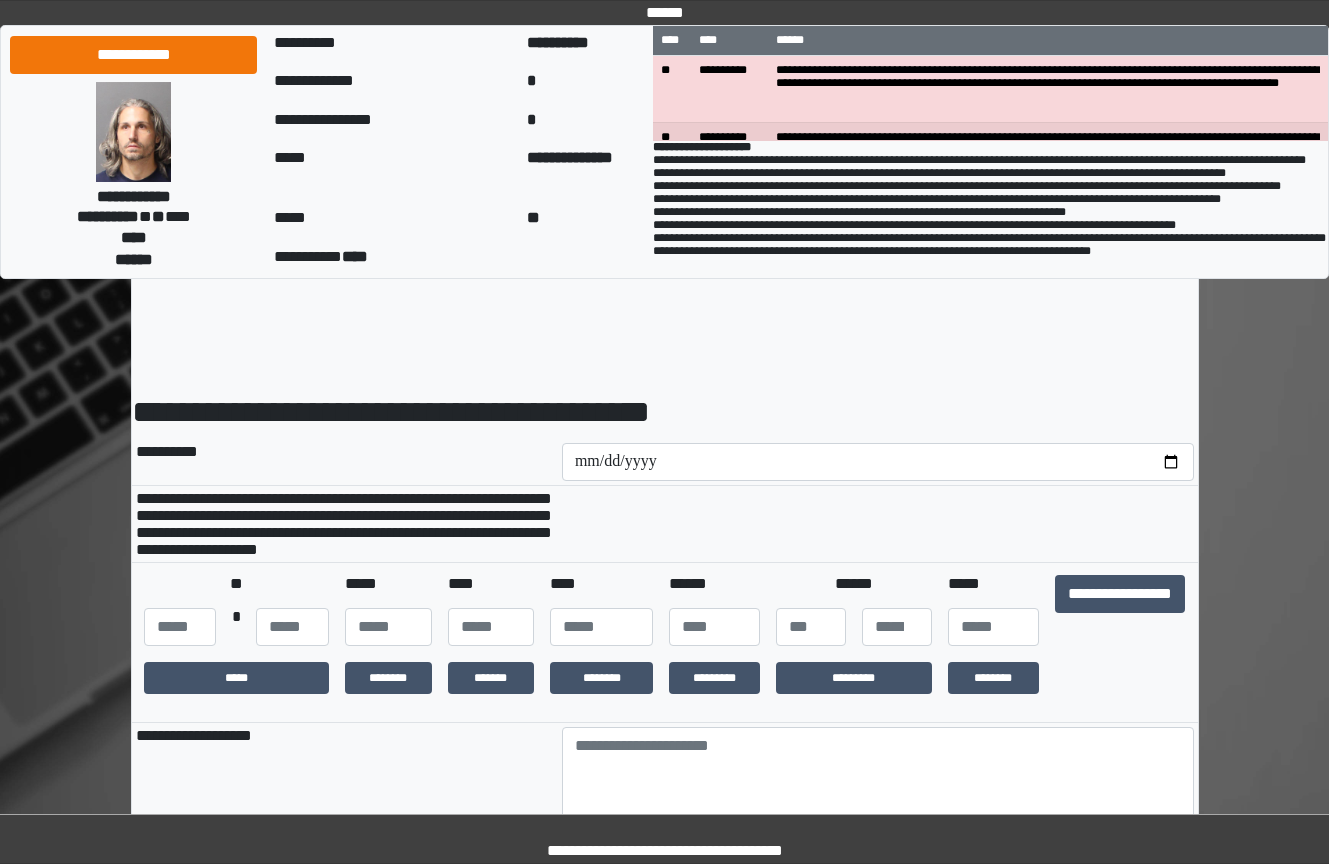 scroll, scrollTop: 0, scrollLeft: 0, axis: both 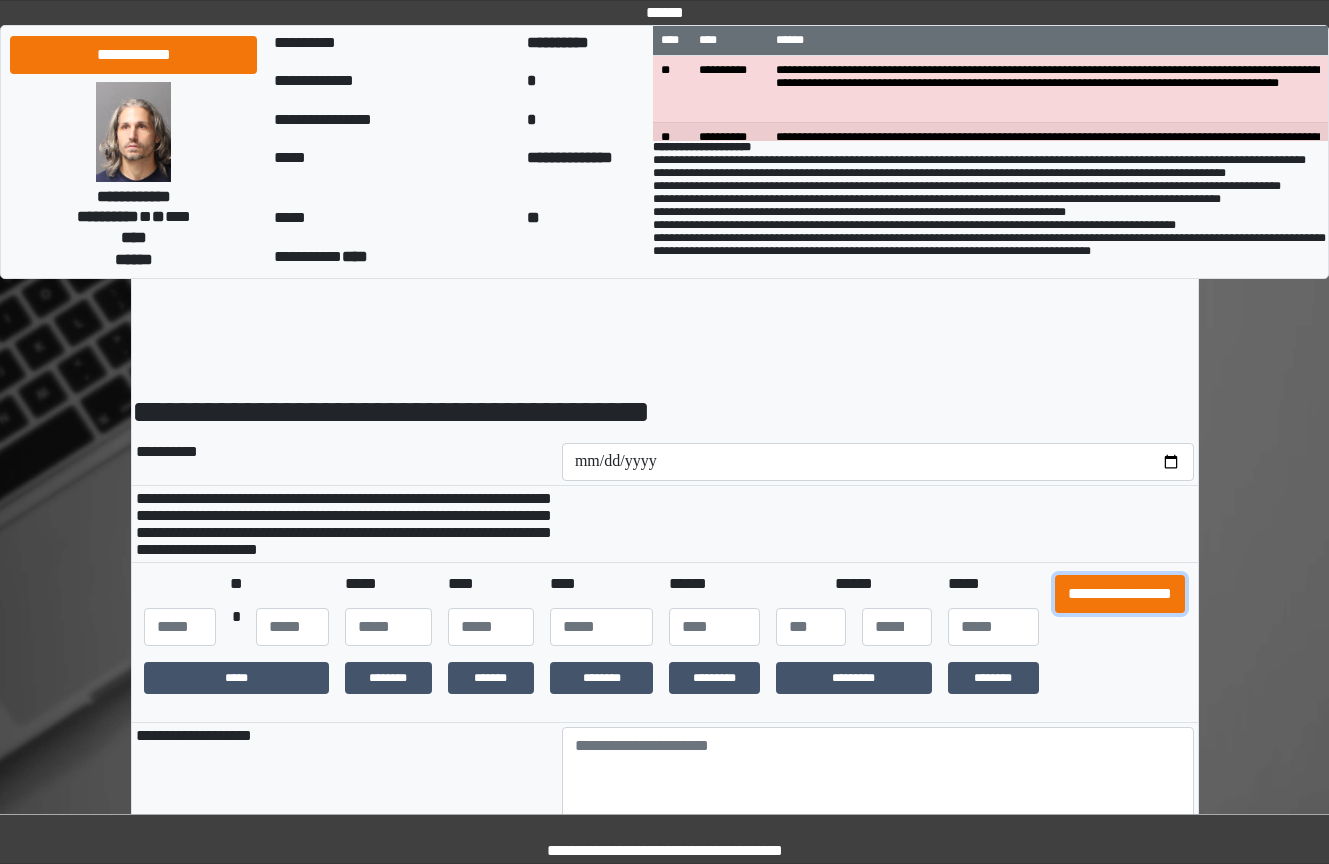click on "**********" at bounding box center [1120, 594] 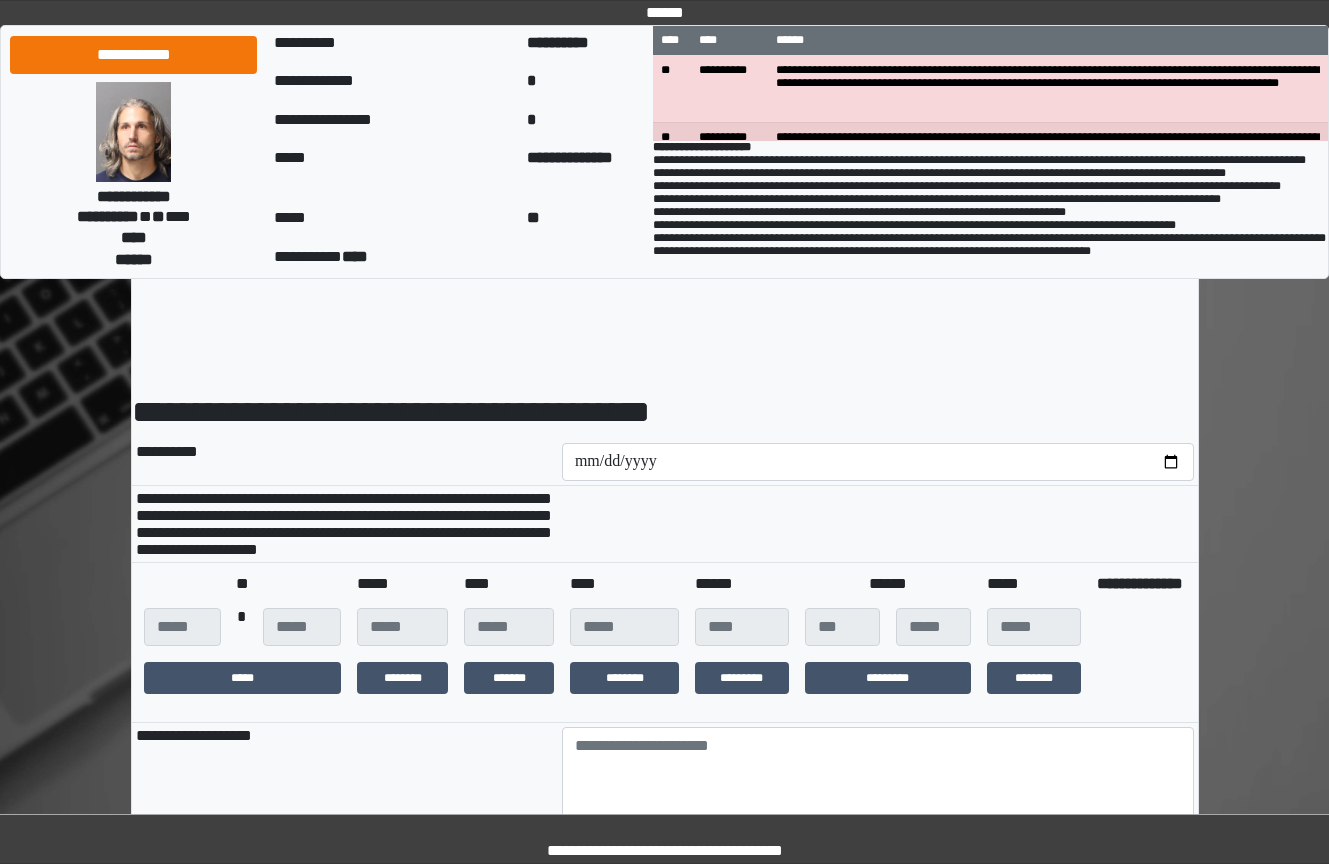 scroll, scrollTop: 300, scrollLeft: 0, axis: vertical 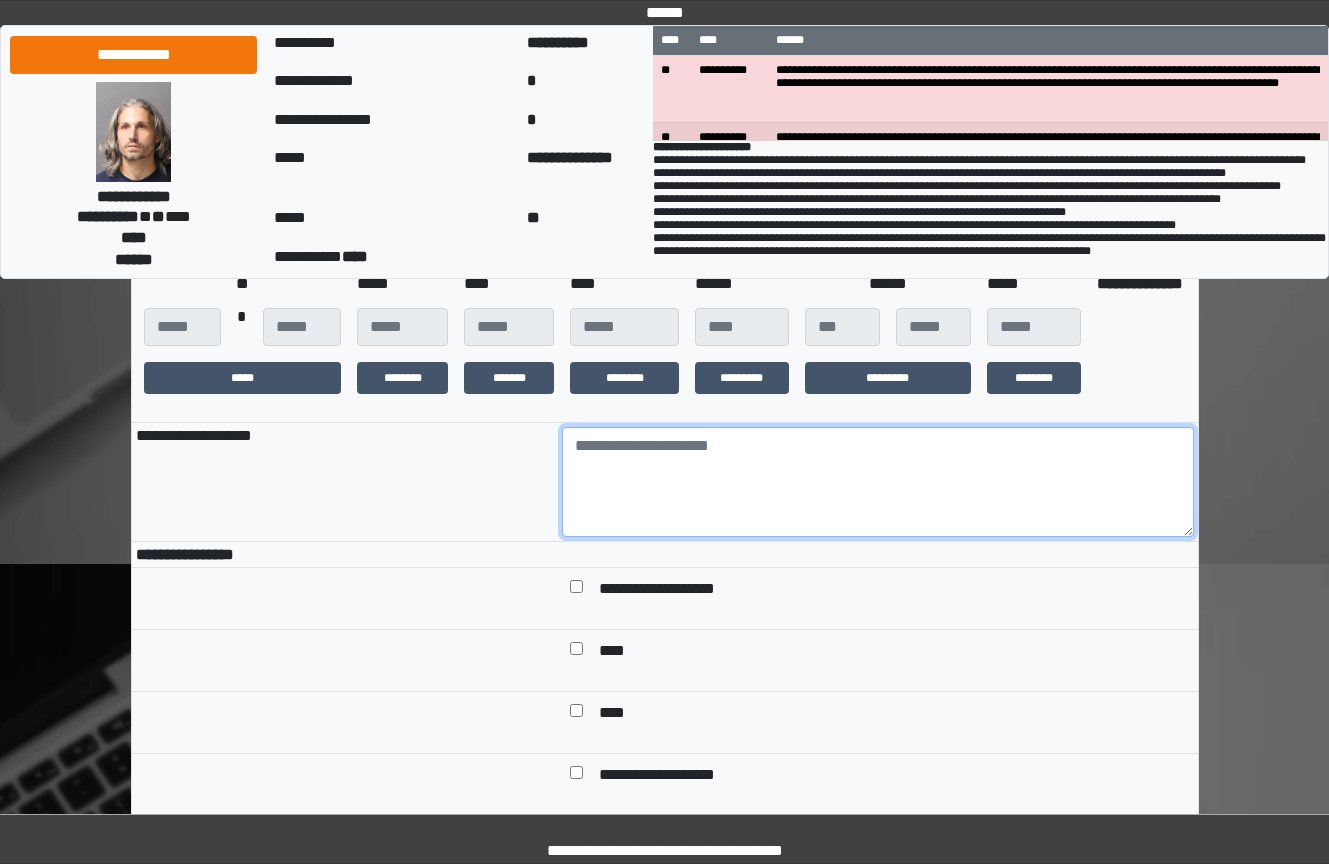 click at bounding box center (878, 482) 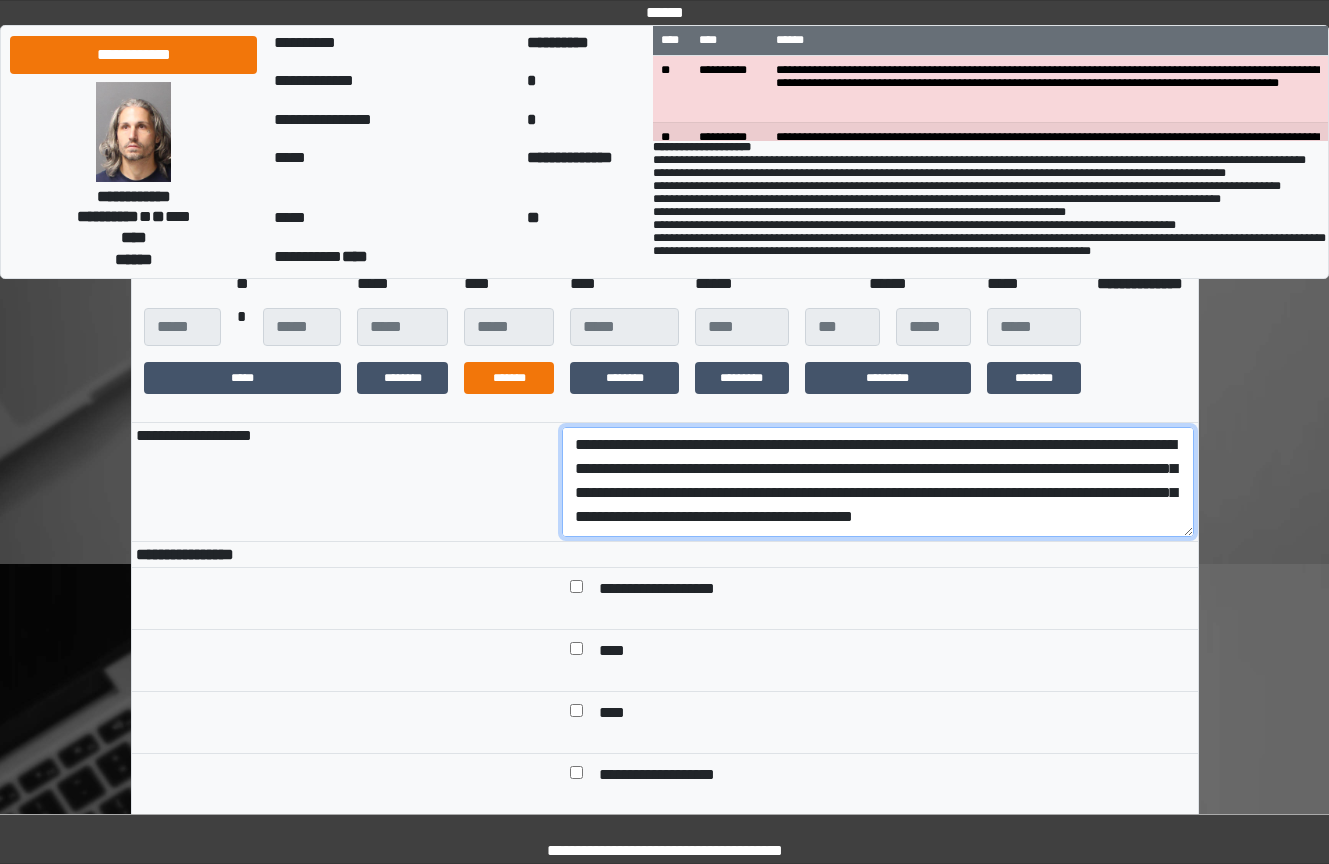 scroll, scrollTop: 0, scrollLeft: 0, axis: both 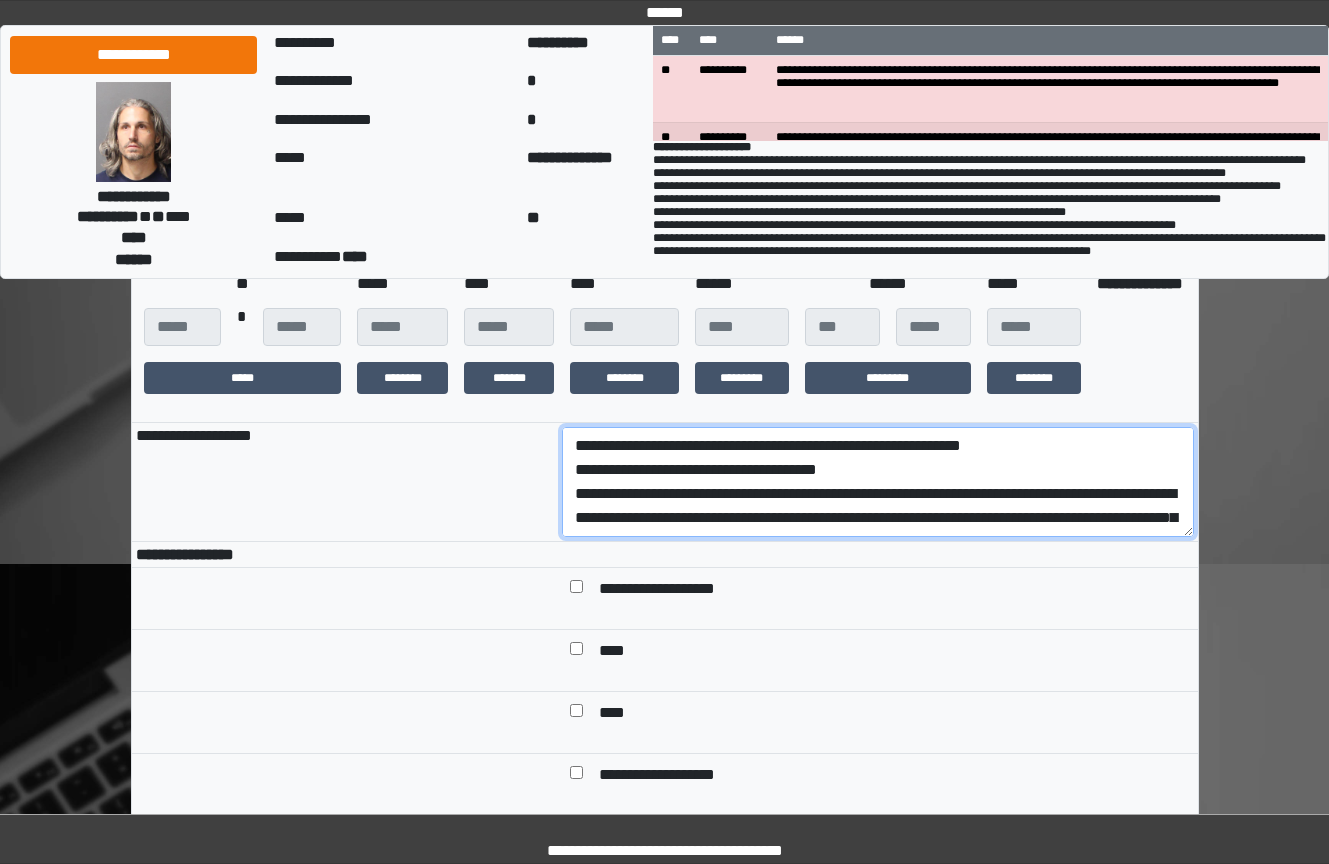 drag, startPoint x: 1009, startPoint y: 551, endPoint x: 511, endPoint y: 507, distance: 499.94 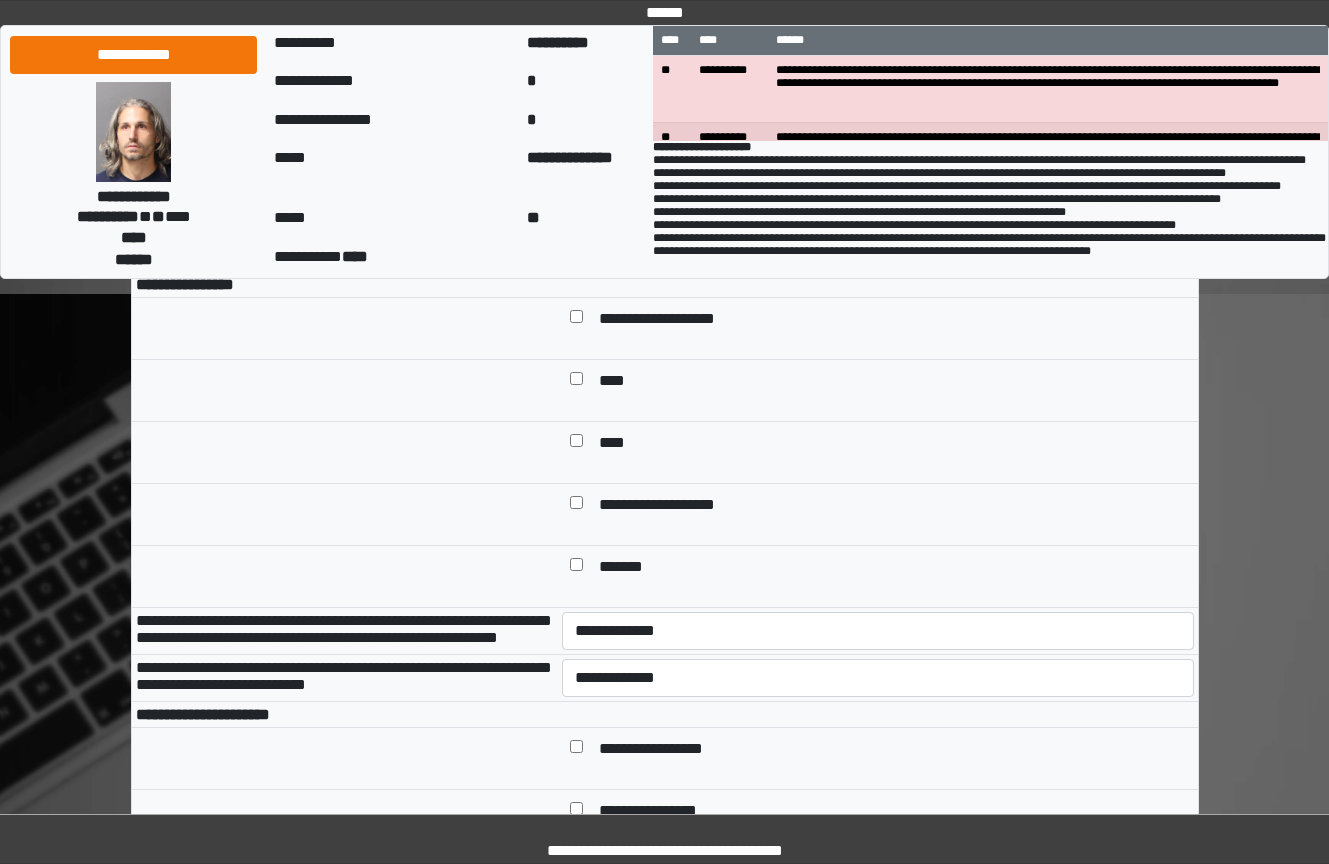 scroll, scrollTop: 600, scrollLeft: 0, axis: vertical 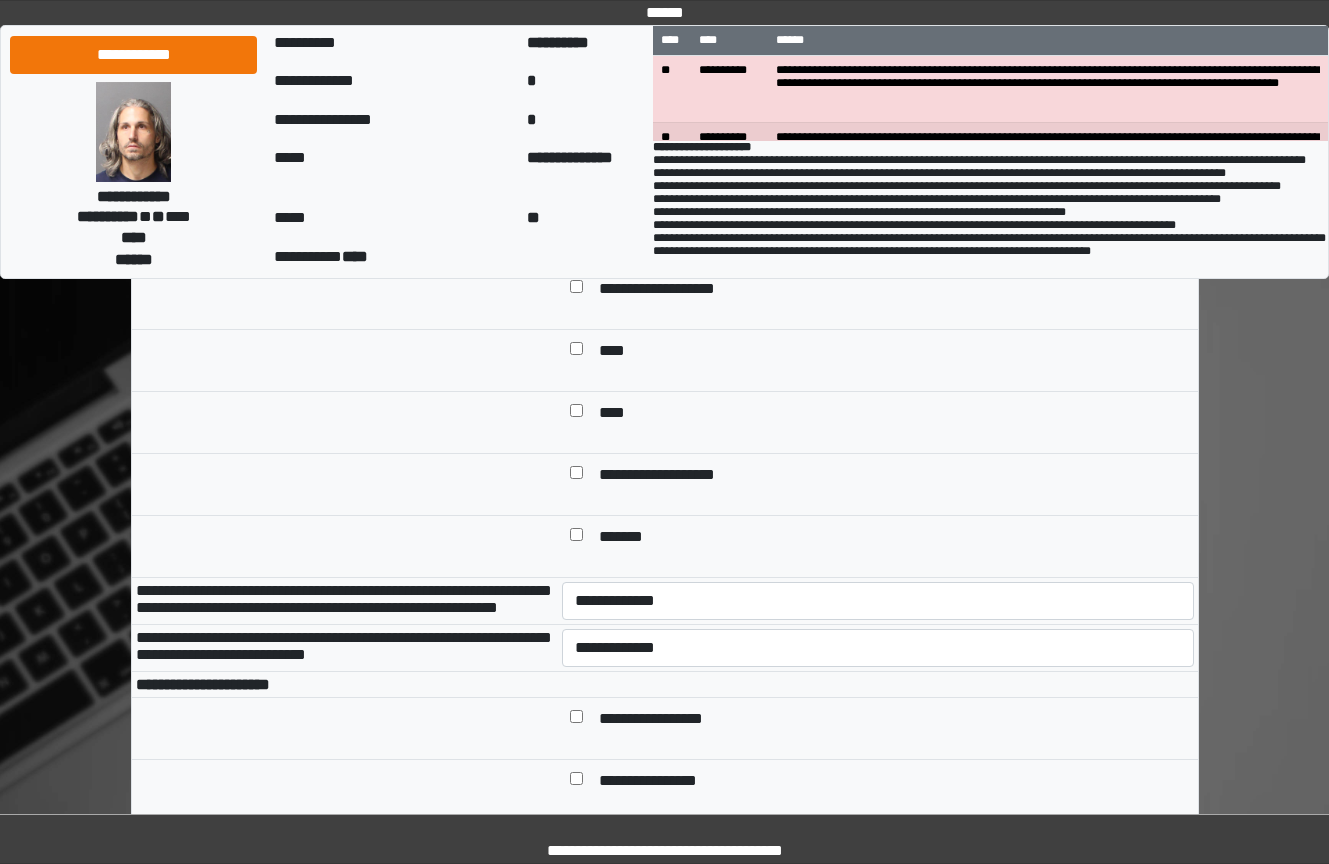 type on "**********" 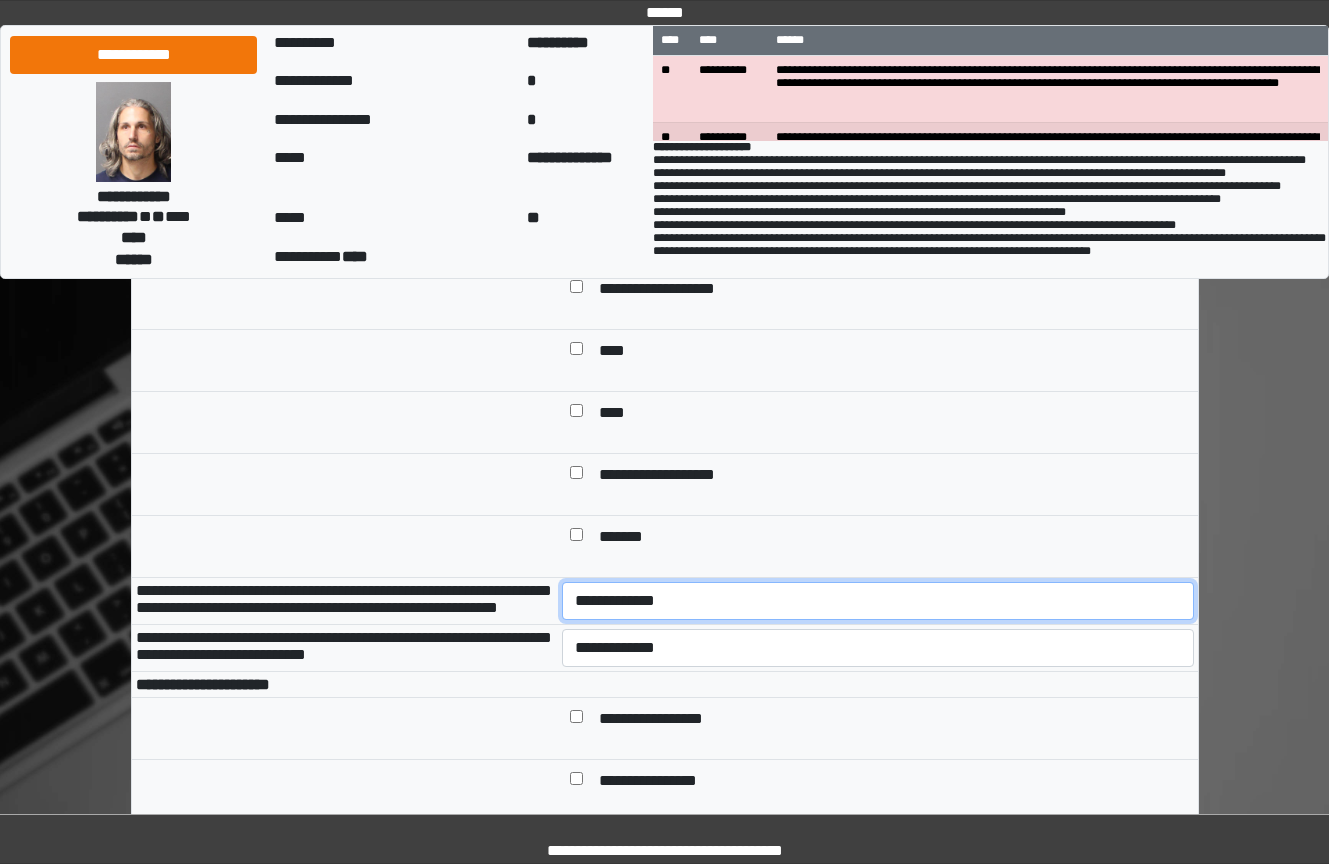 click on "**********" at bounding box center [878, 601] 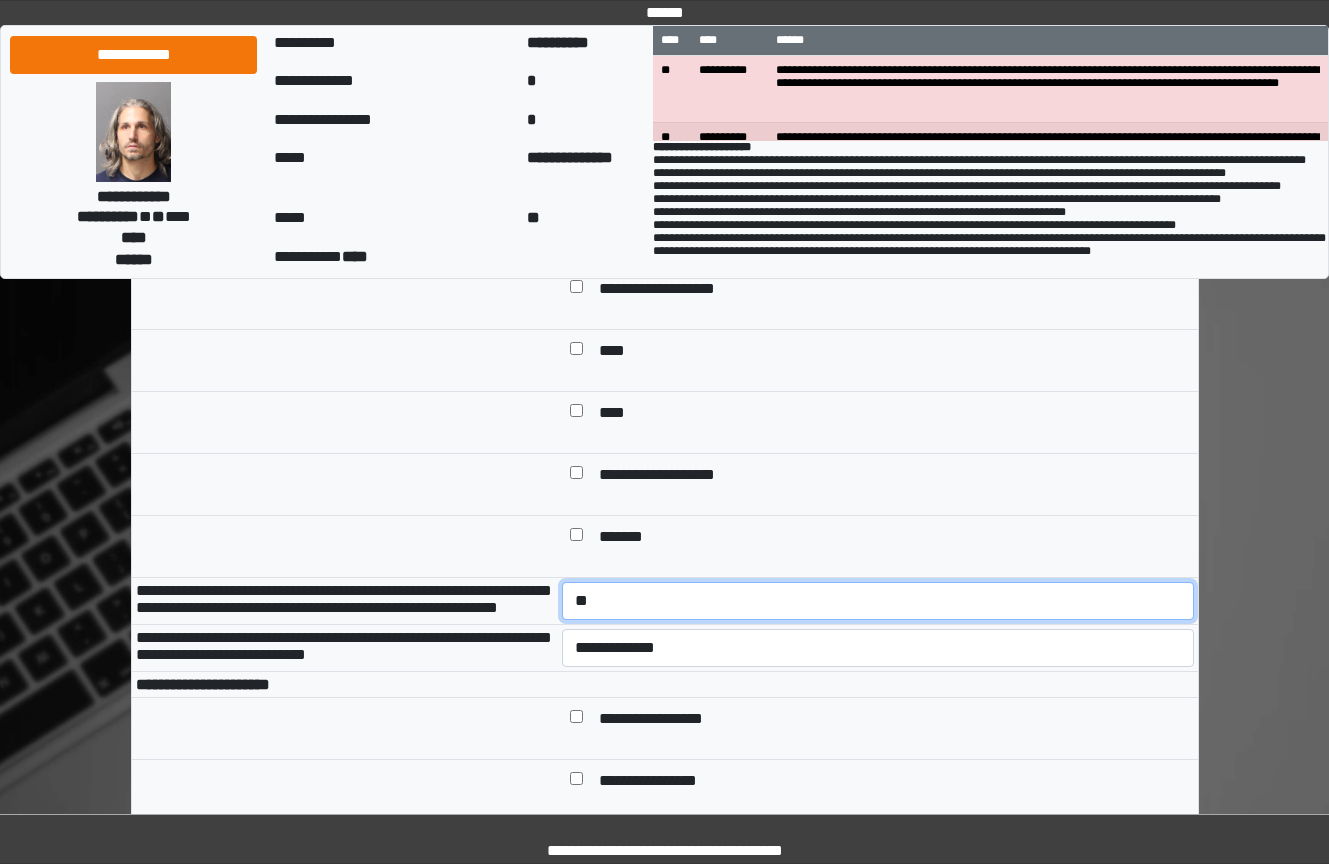 click on "**********" at bounding box center [878, 601] 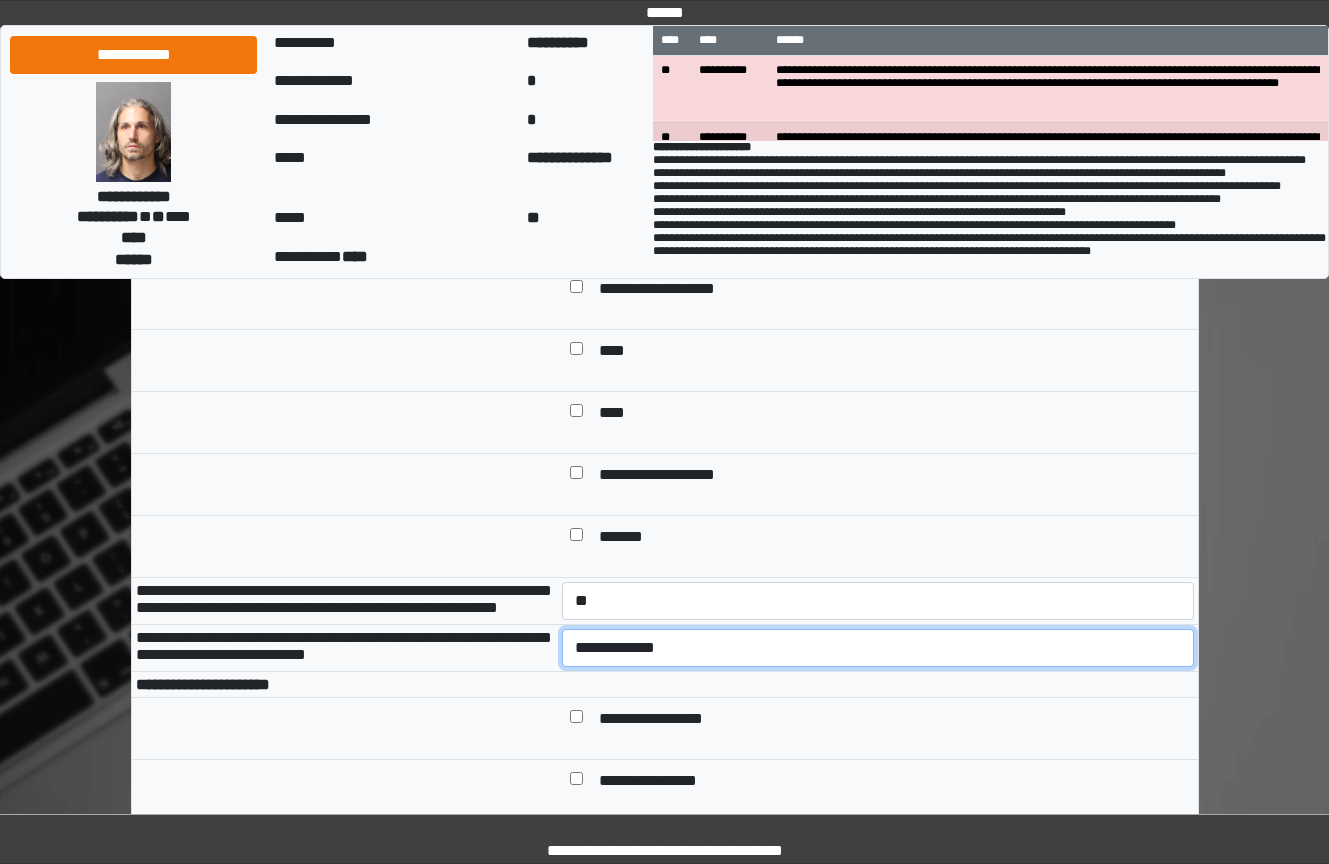 drag, startPoint x: 705, startPoint y: 717, endPoint x: 705, endPoint y: 735, distance: 18 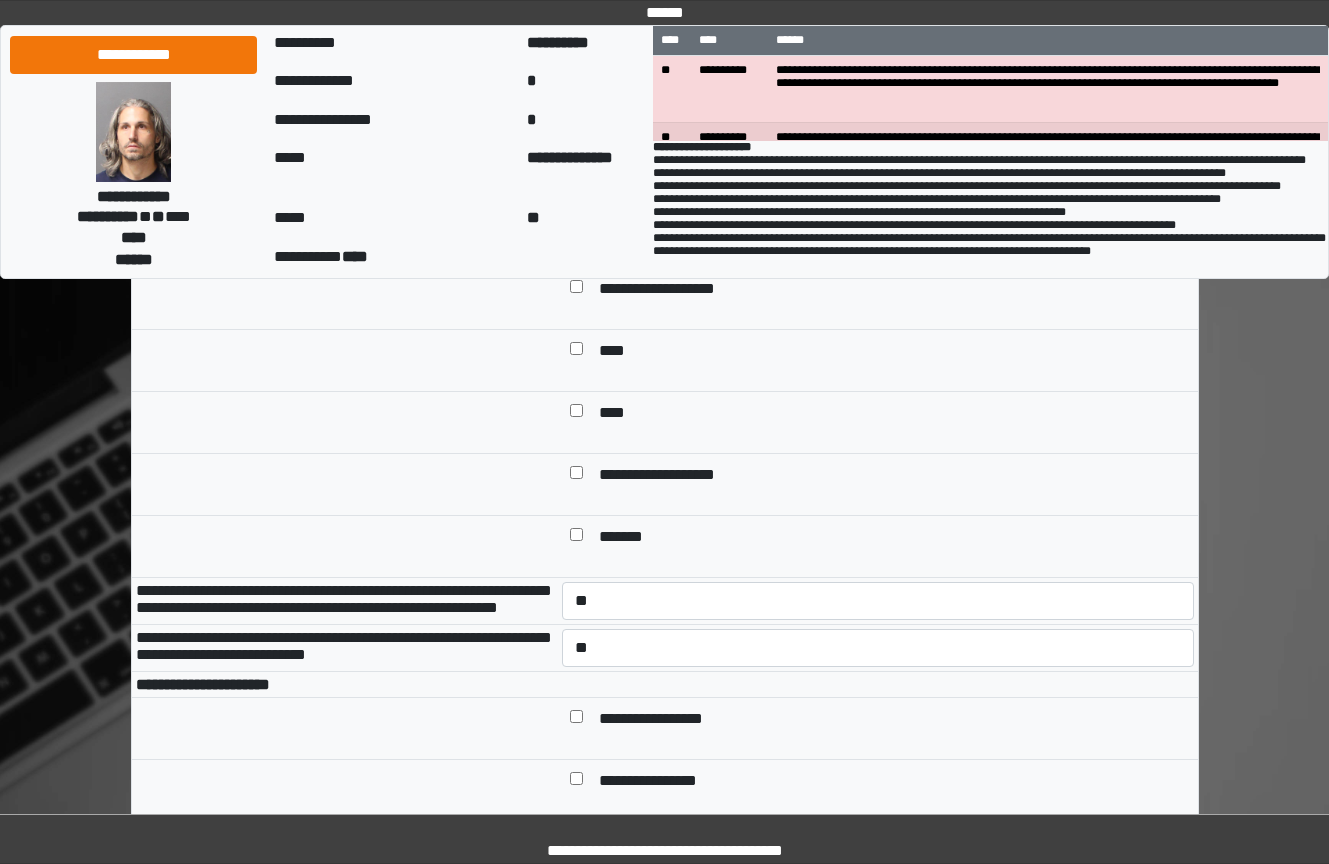 click on "**********" at bounding box center [666, 720] 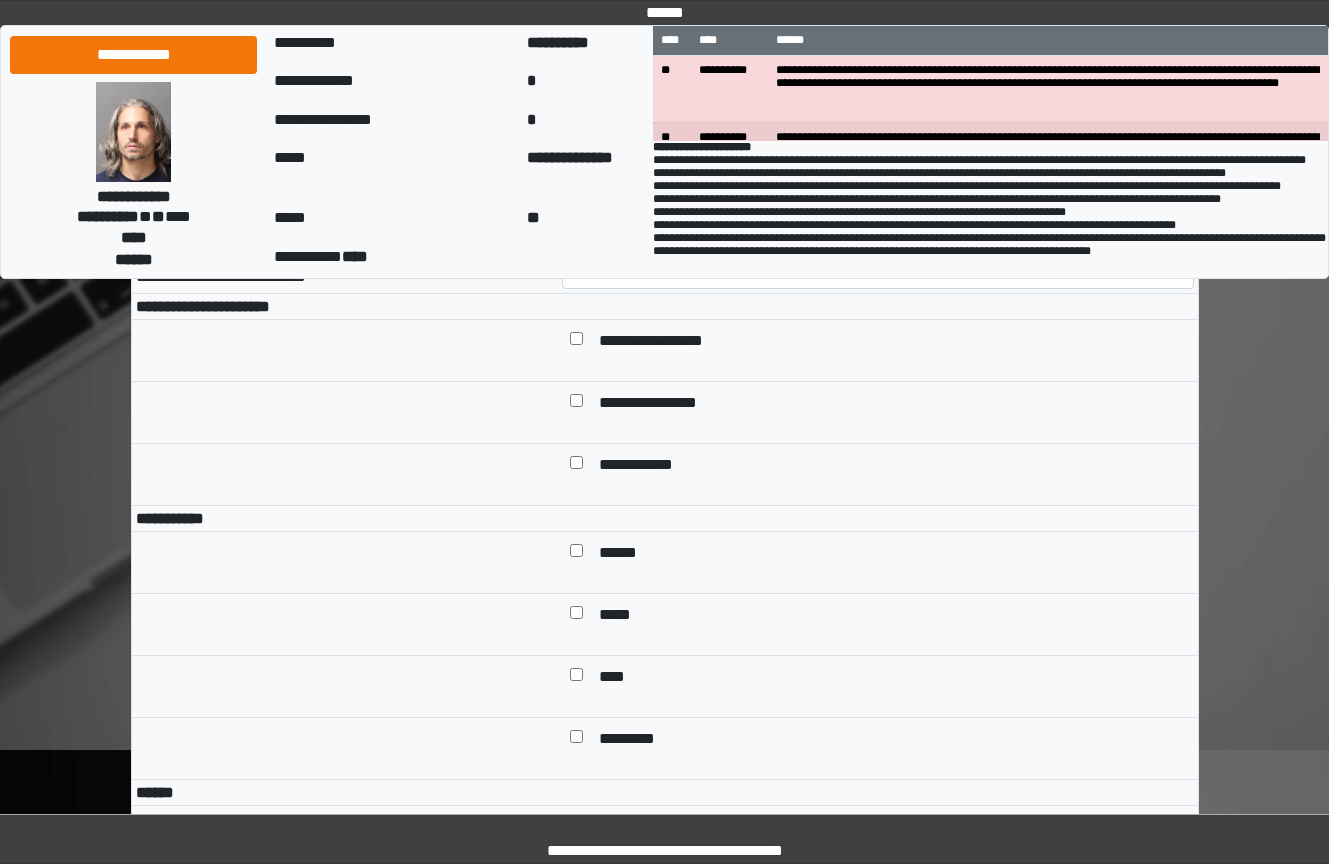 scroll, scrollTop: 1000, scrollLeft: 0, axis: vertical 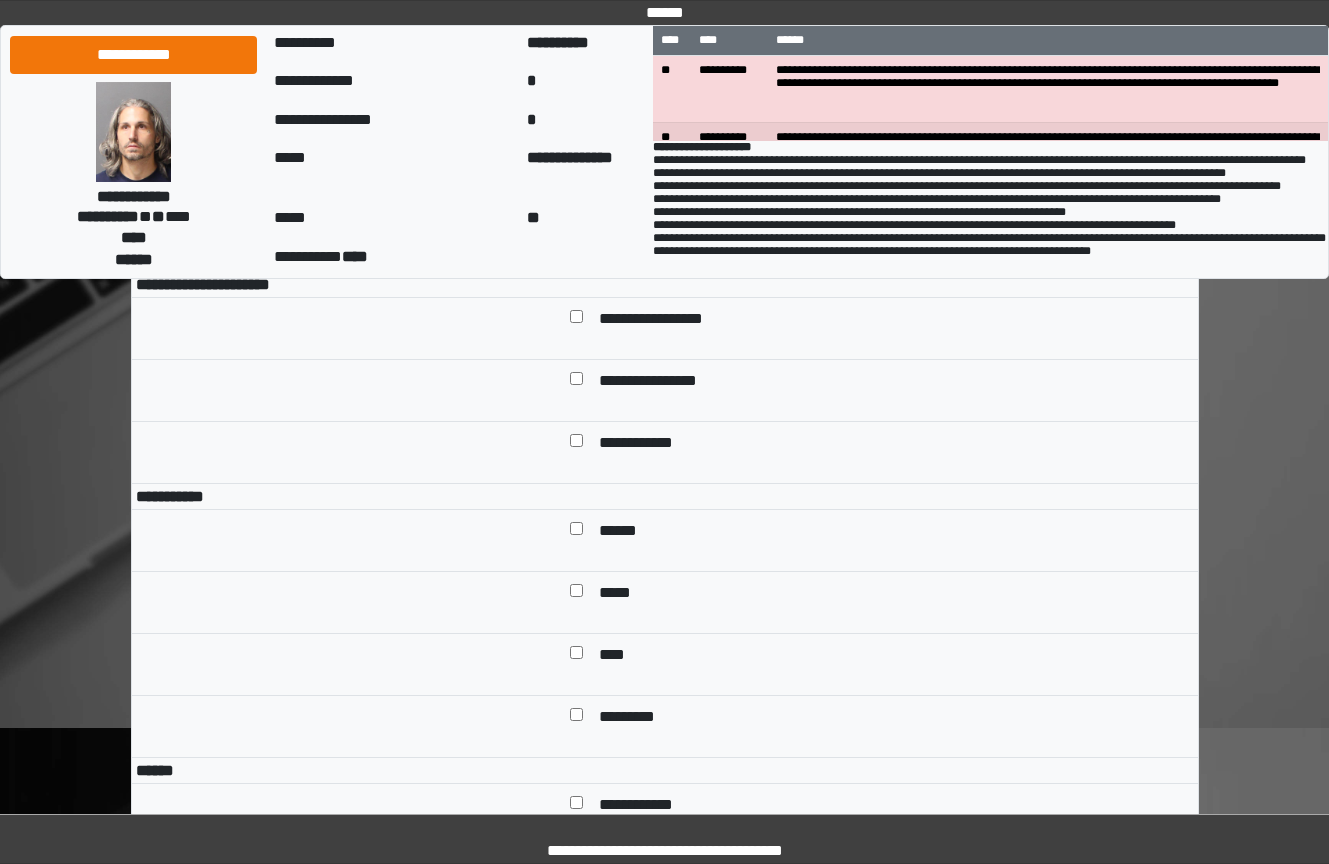 click on "******" at bounding box center [625, 532] 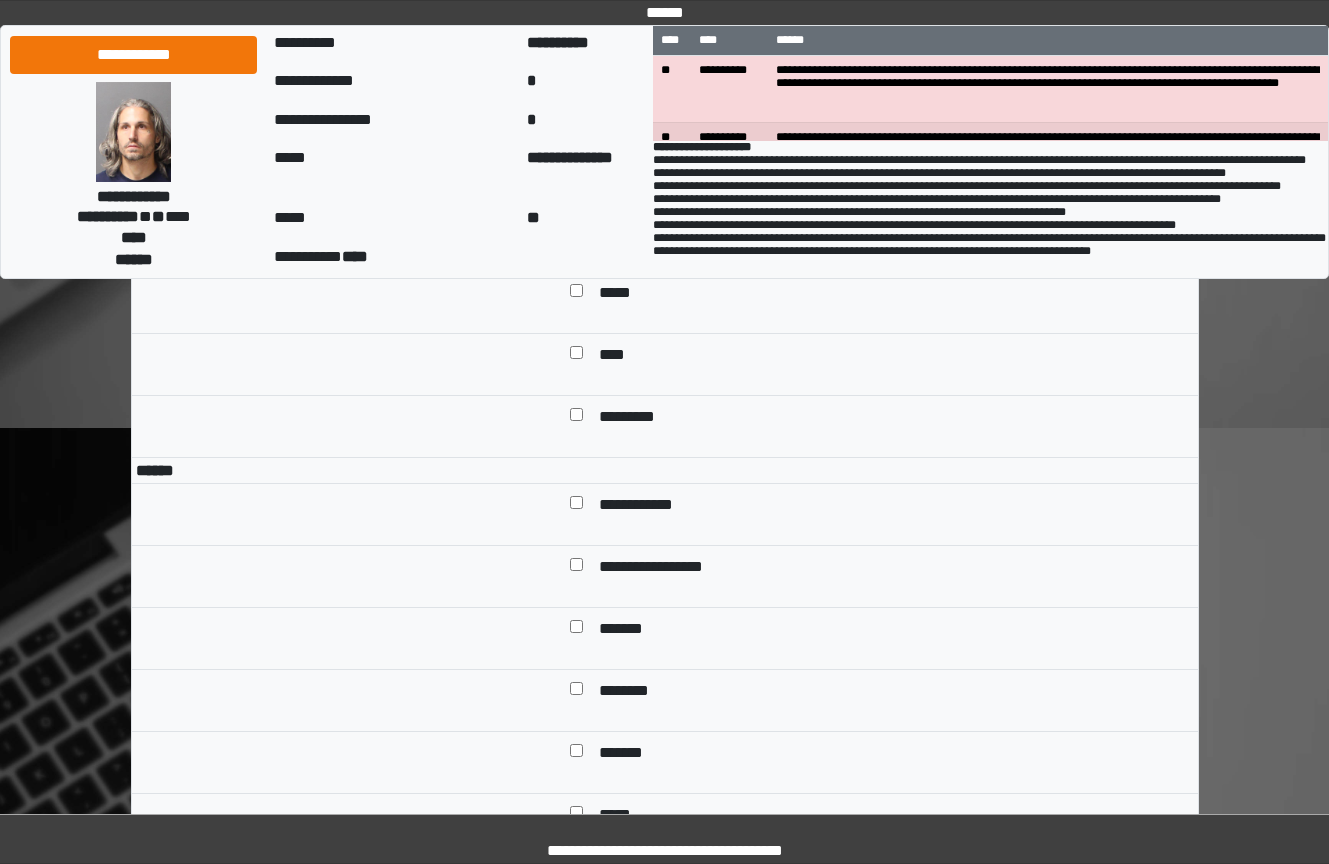 click on "**********" at bounding box center (651, 506) 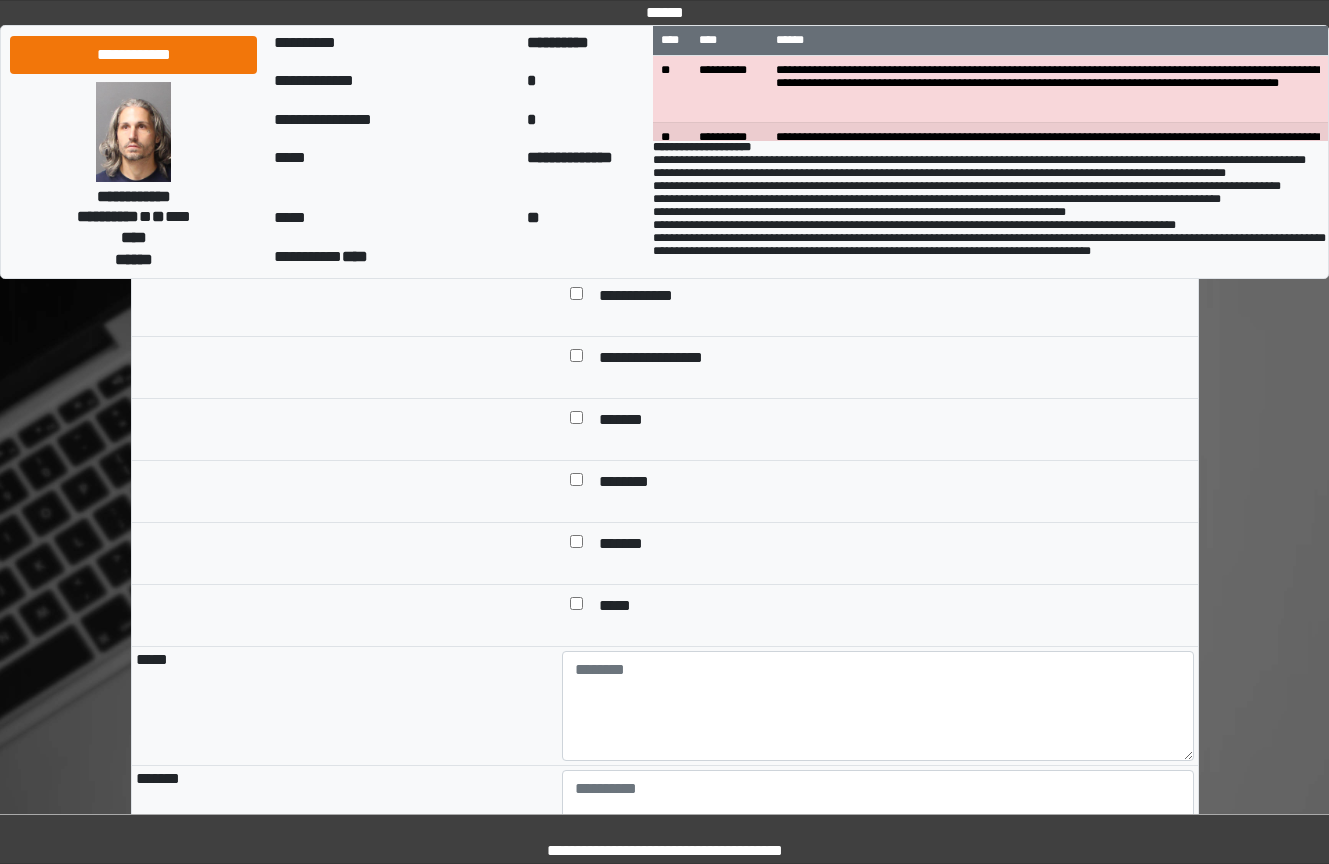 scroll, scrollTop: 1700, scrollLeft: 0, axis: vertical 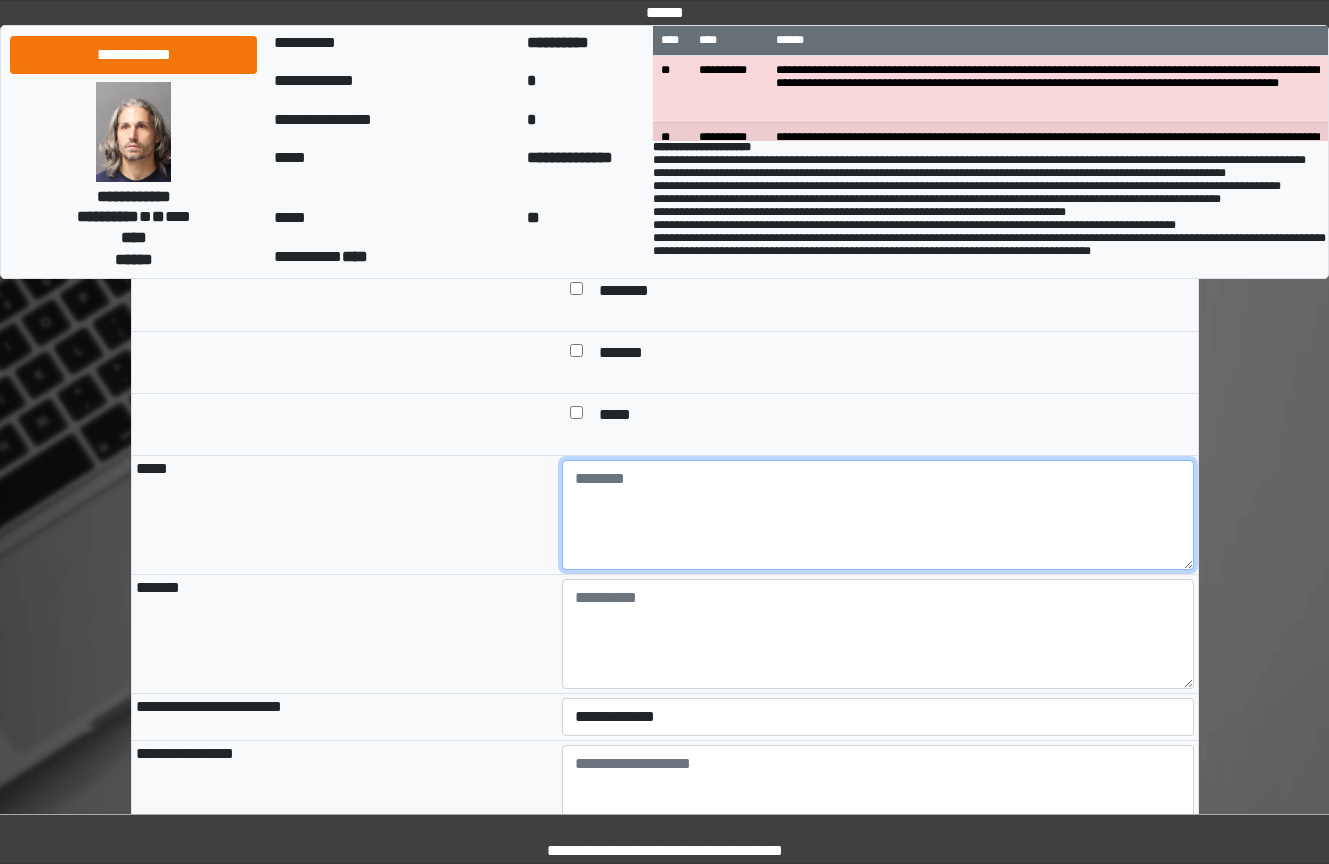 click at bounding box center [878, 515] 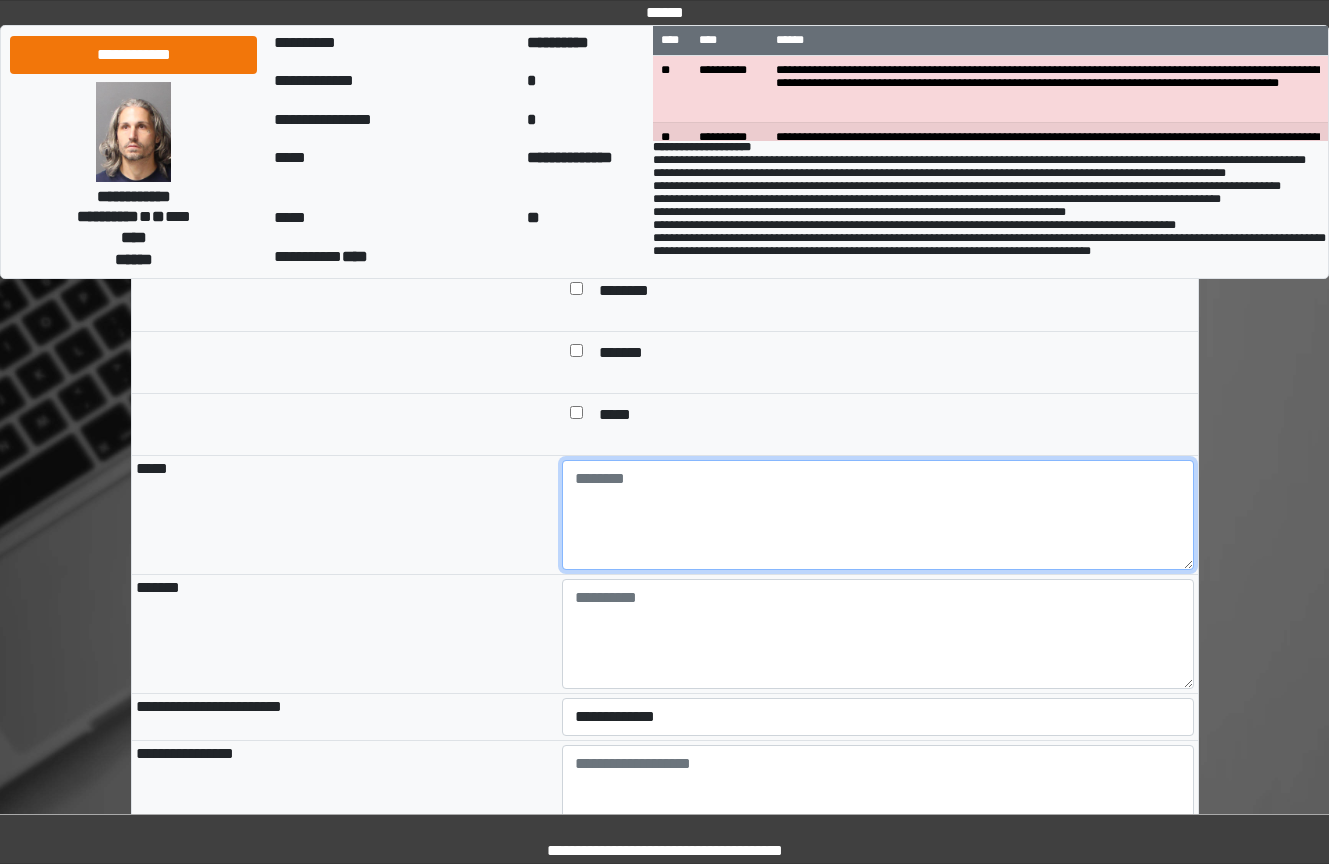 paste on "**********" 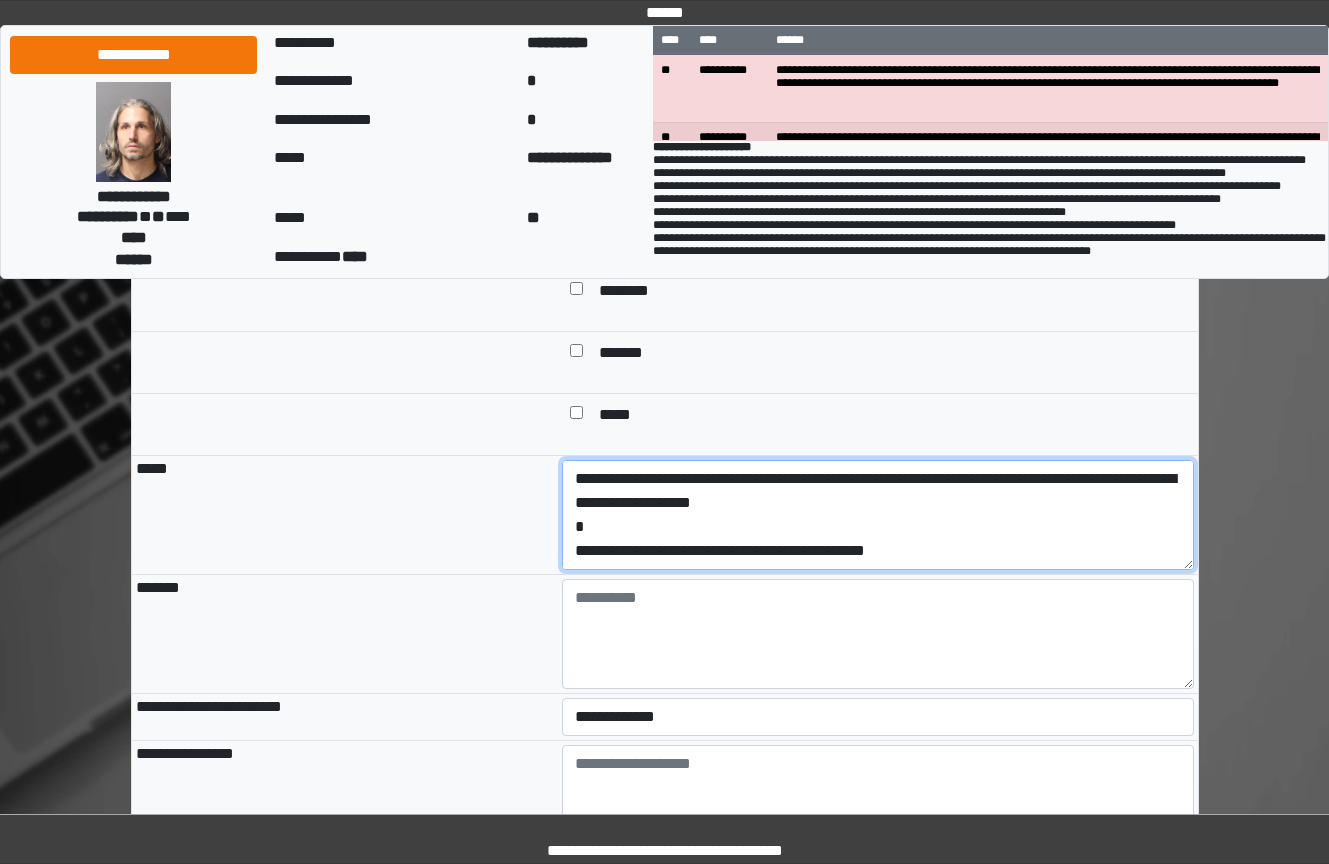 scroll, scrollTop: 0, scrollLeft: 0, axis: both 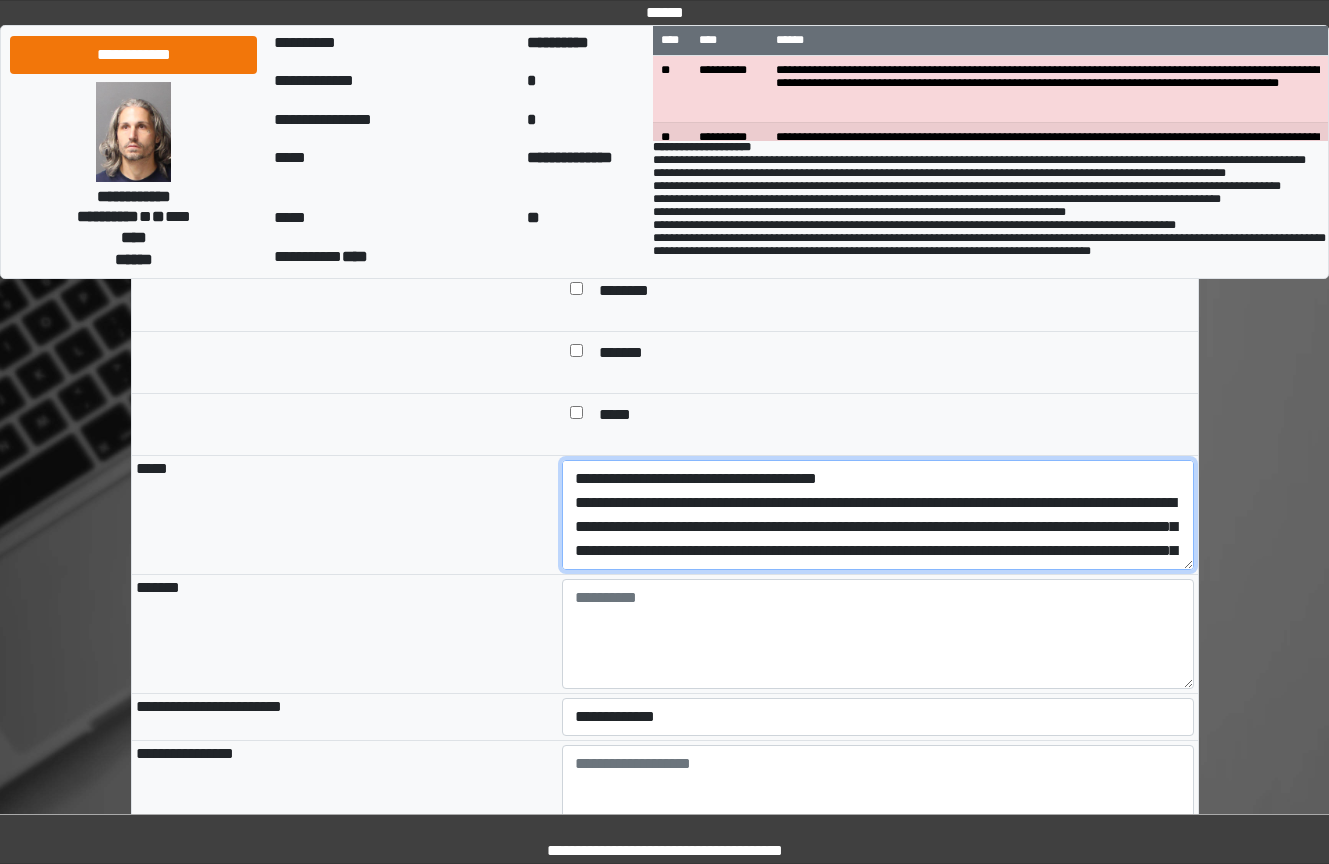 drag, startPoint x: 995, startPoint y: 636, endPoint x: 544, endPoint y: 589, distance: 453.44238 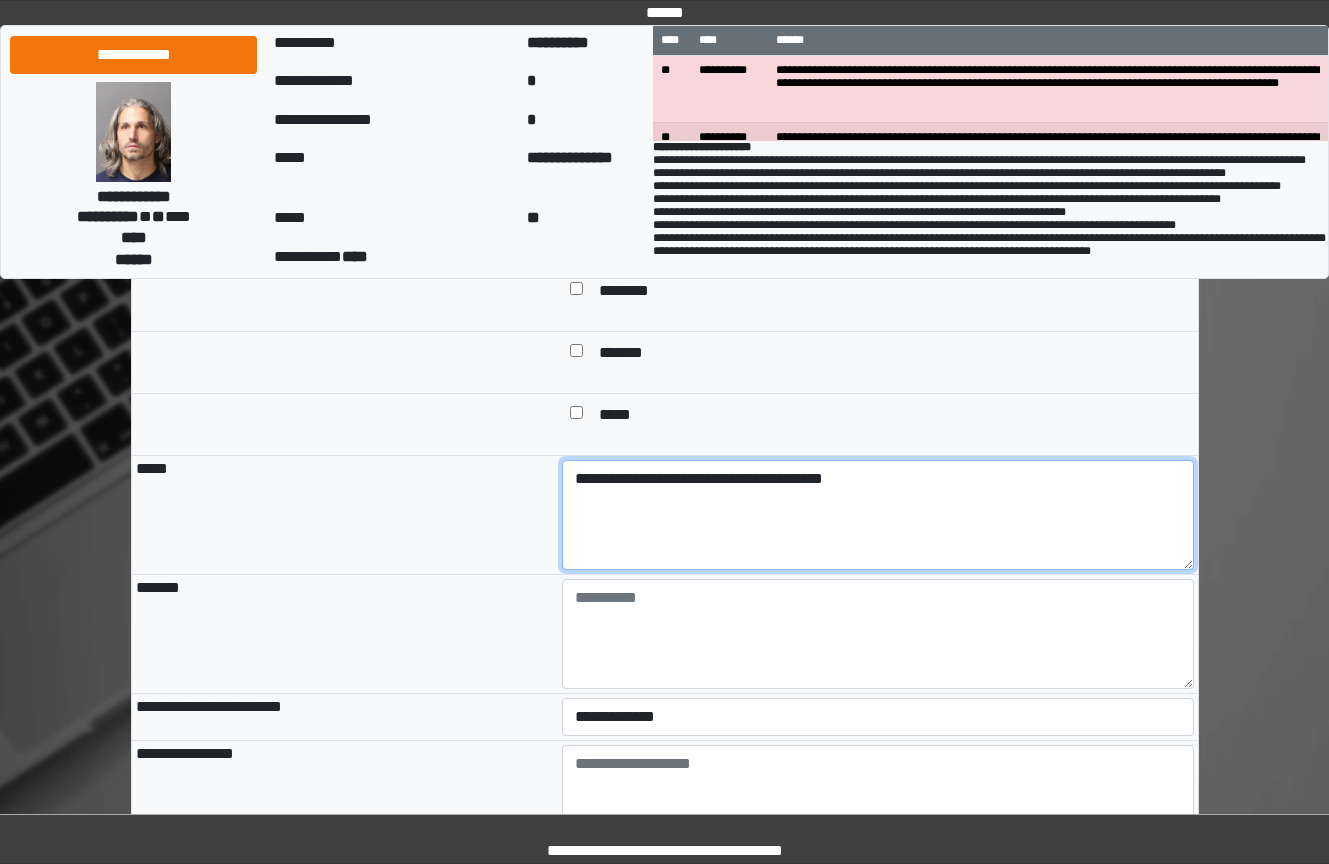 type on "**********" 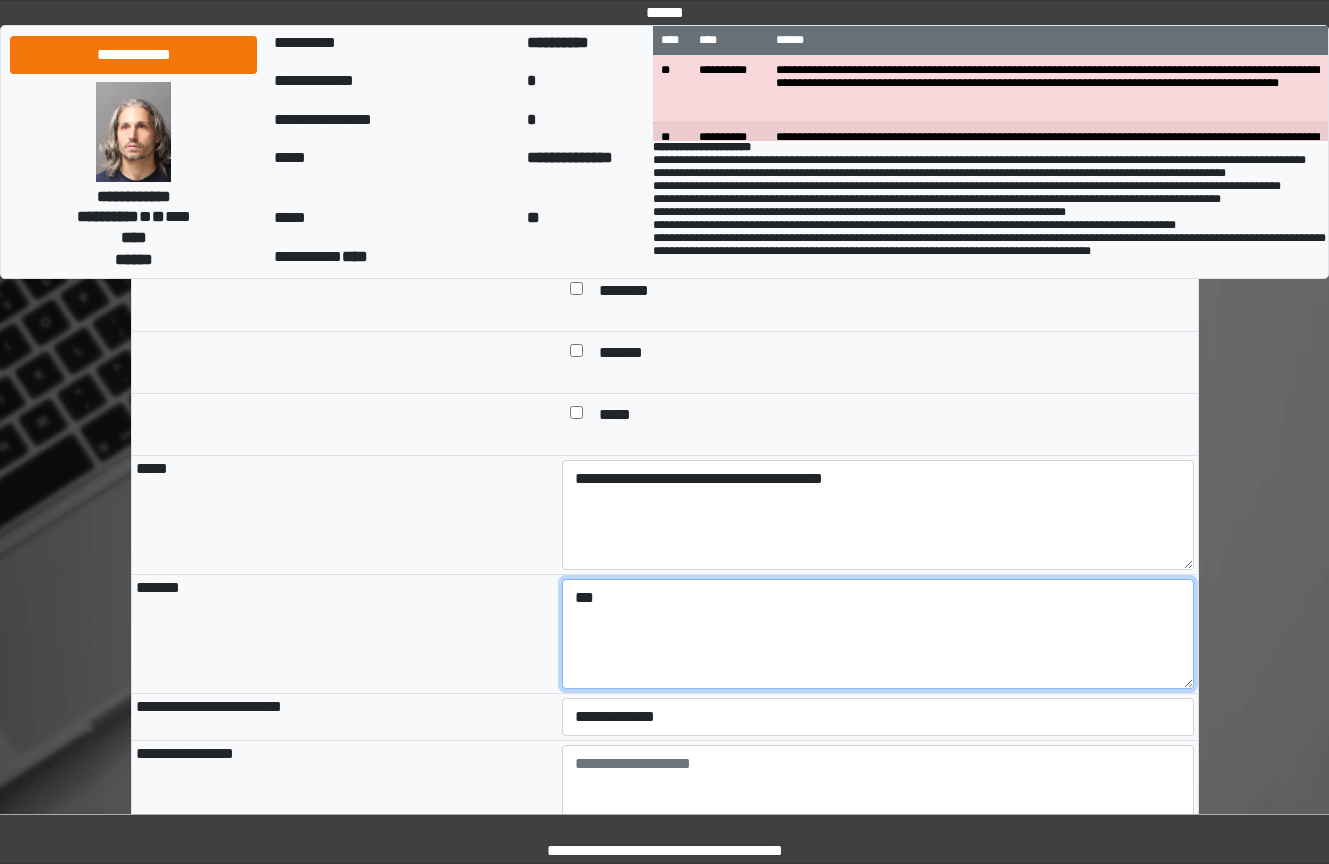 type on "***" 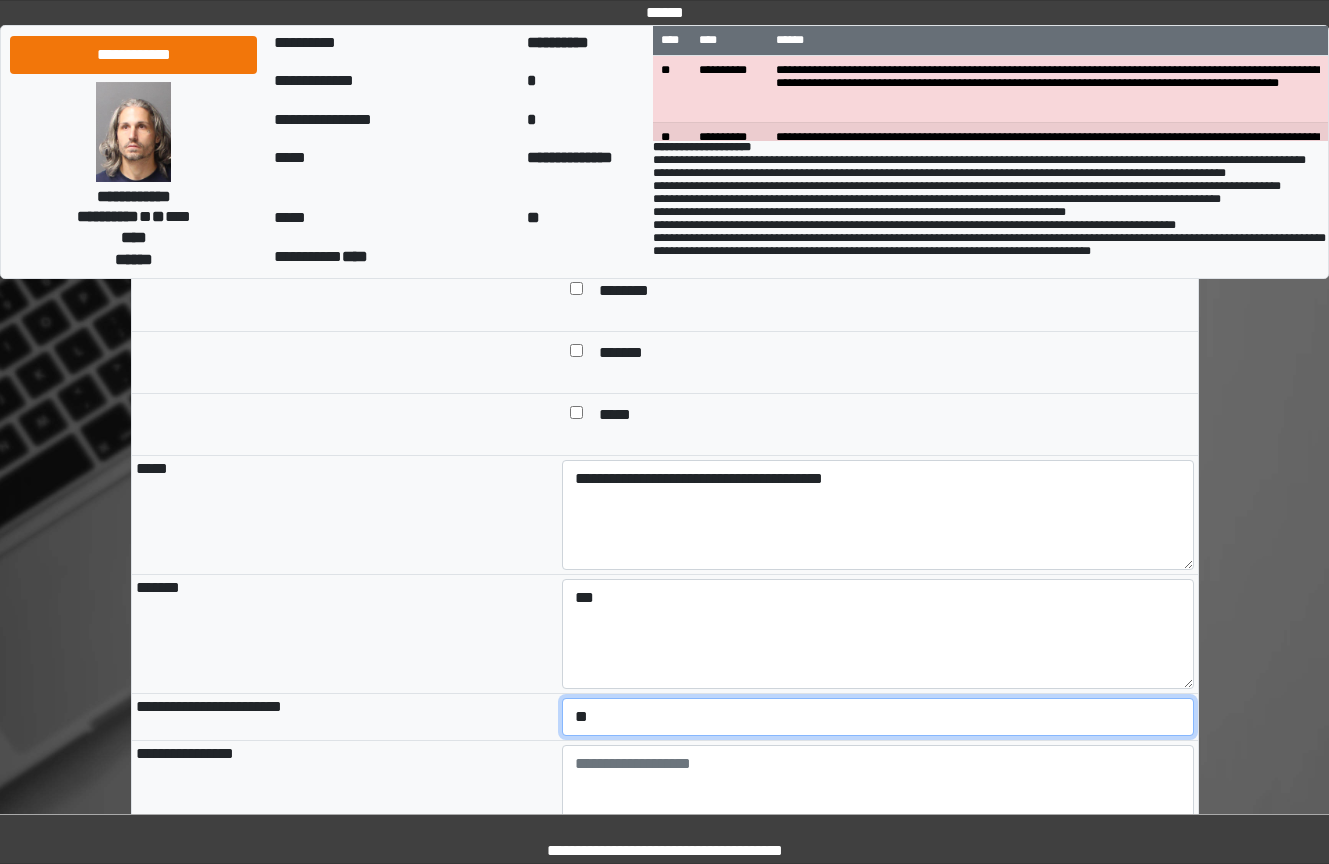 select on "*" 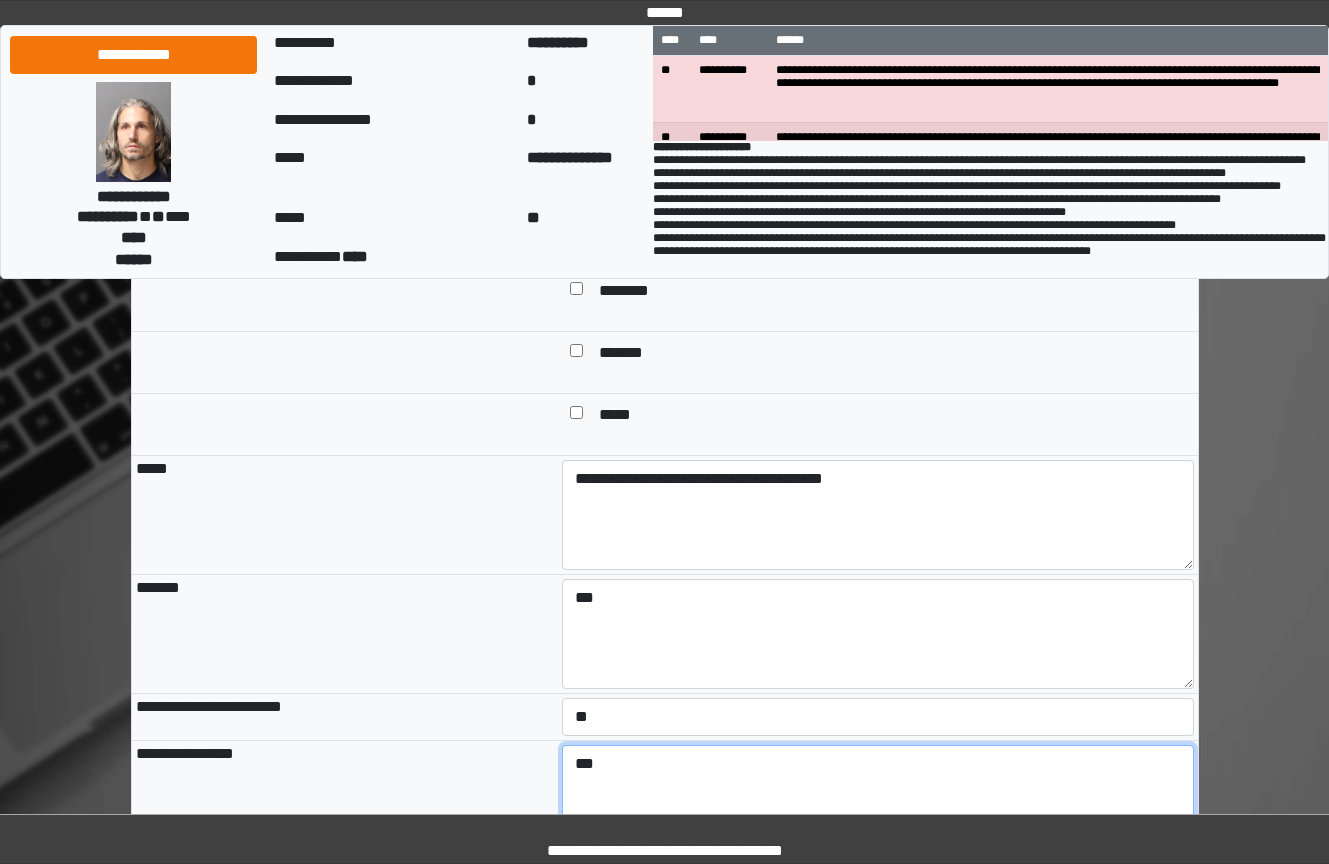 type on "***" 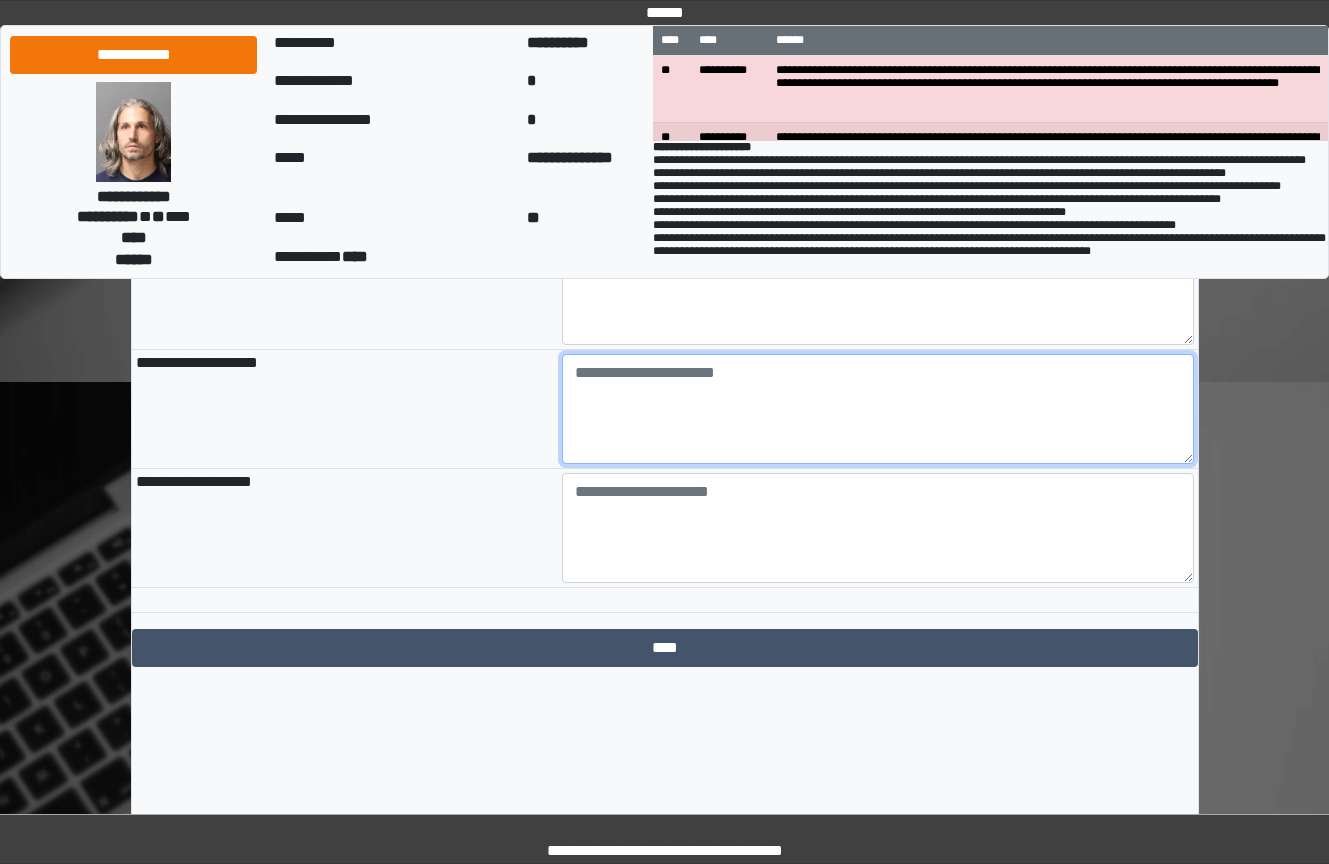 paste on "**********" 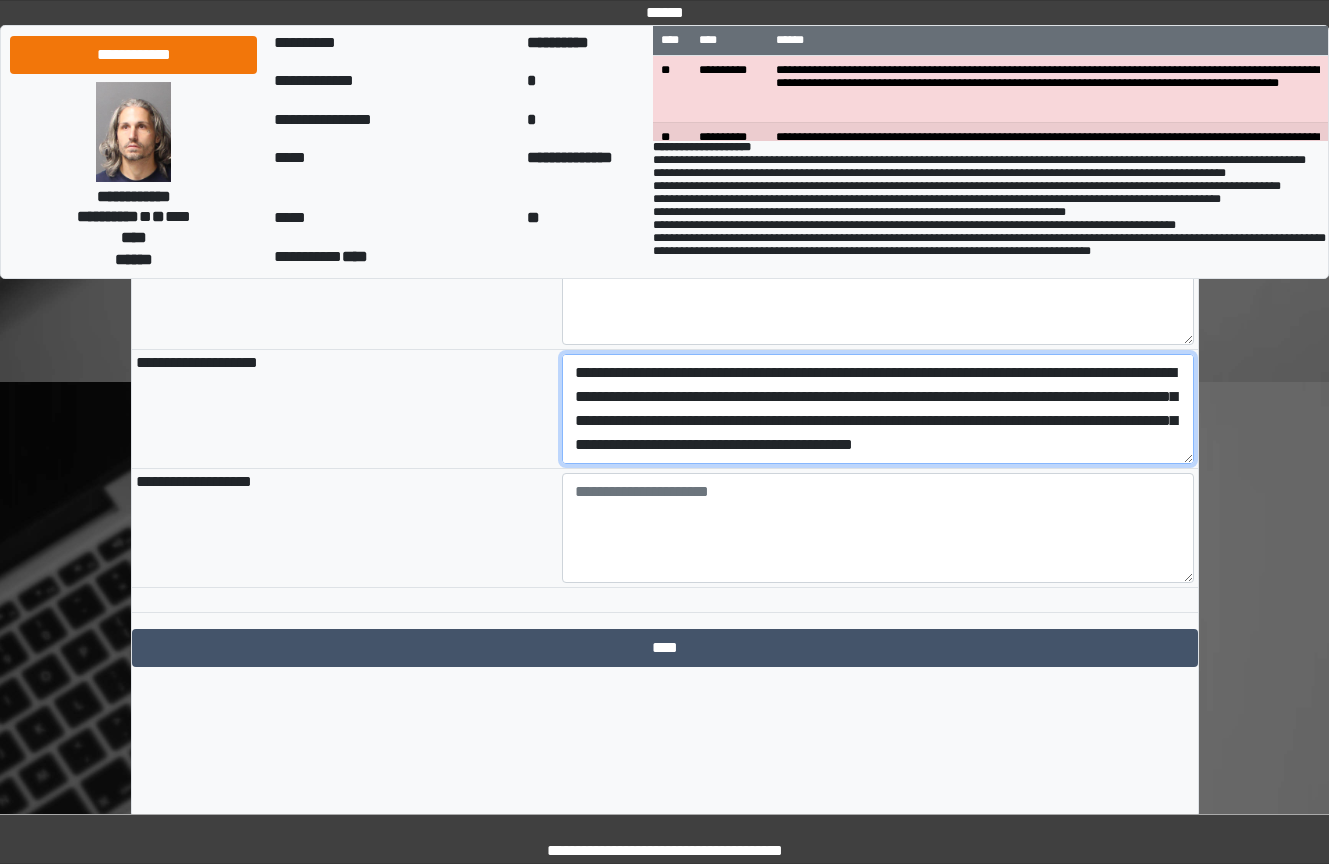 scroll, scrollTop: 2228, scrollLeft: 0, axis: vertical 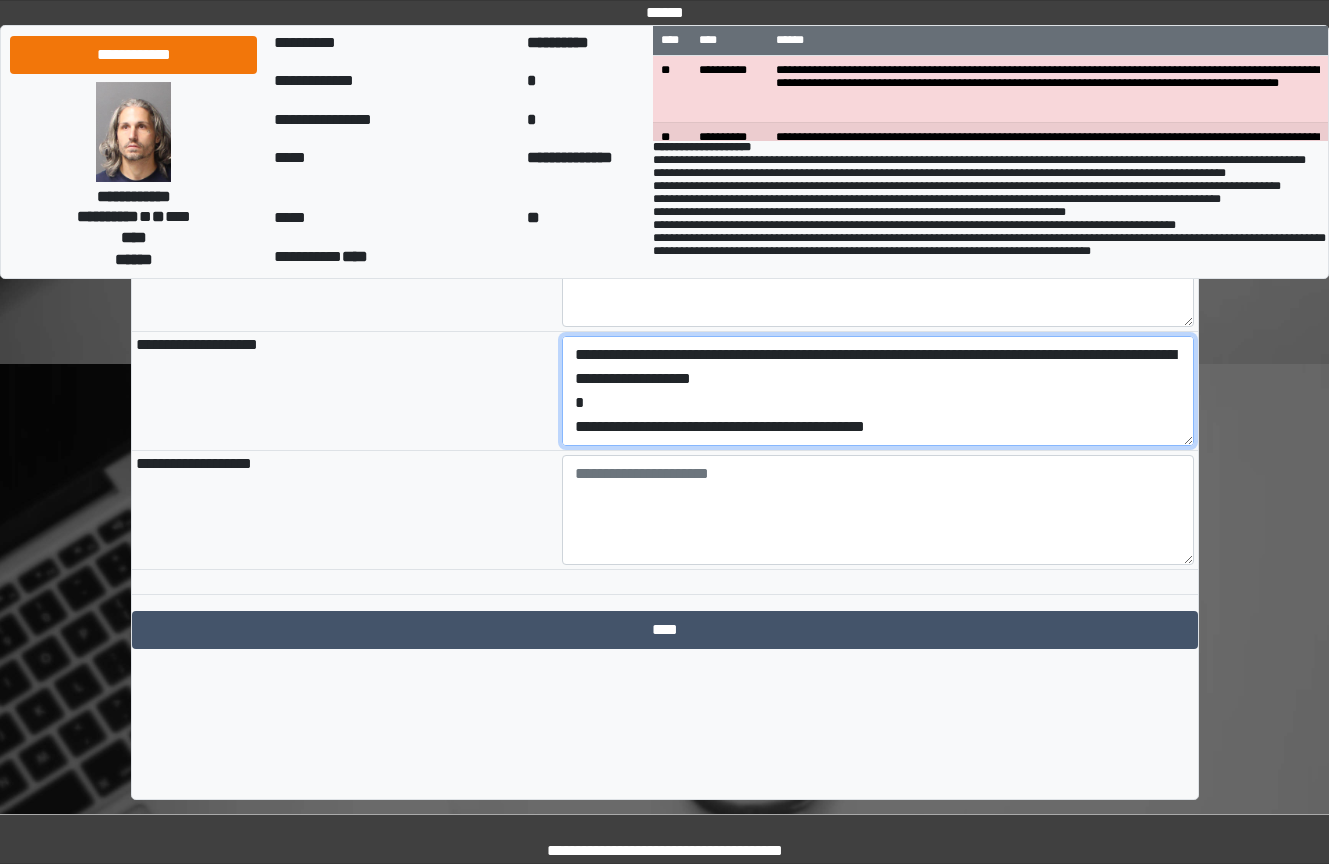 drag, startPoint x: 949, startPoint y: 520, endPoint x: 555, endPoint y: 523, distance: 394.0114 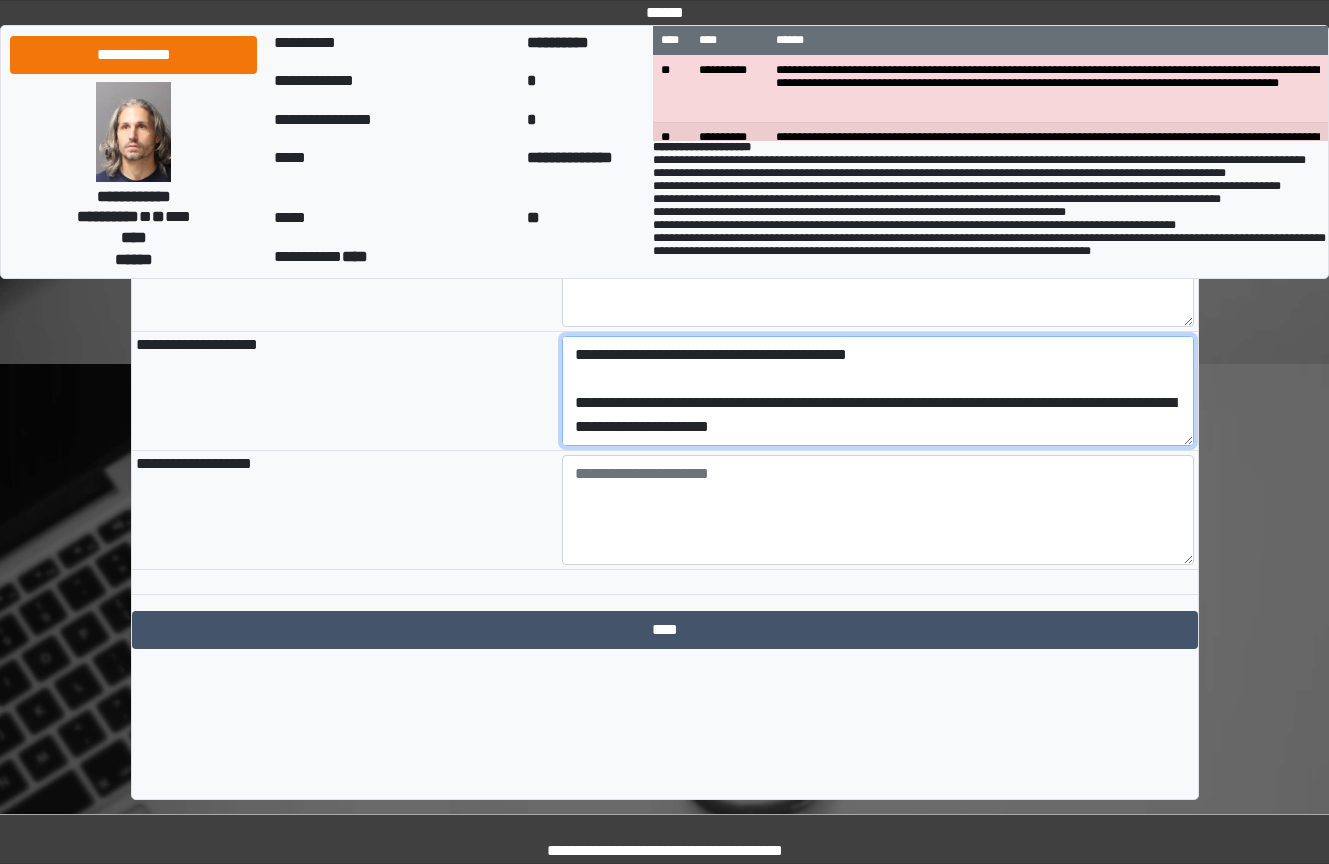 type on "**********" 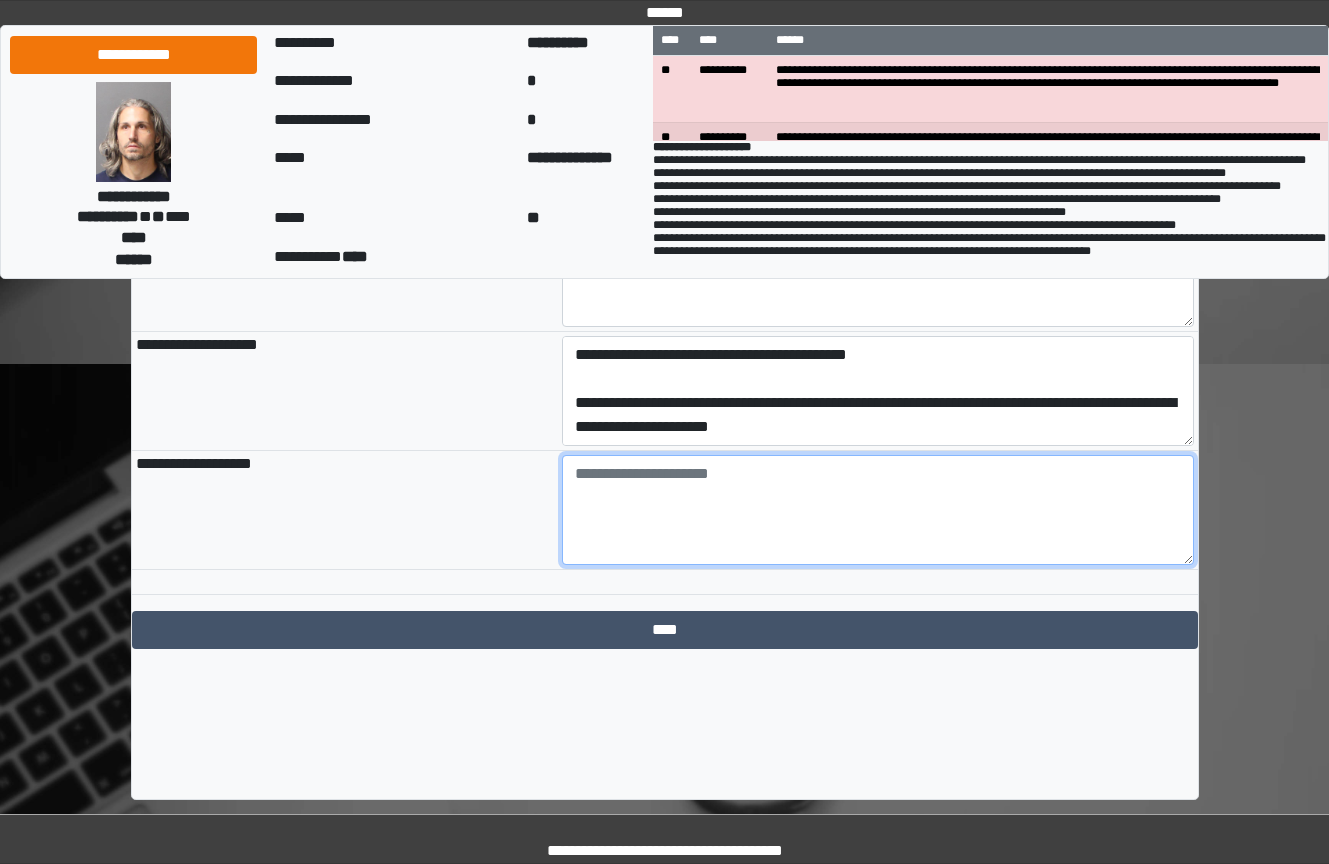 click at bounding box center (878, 510) 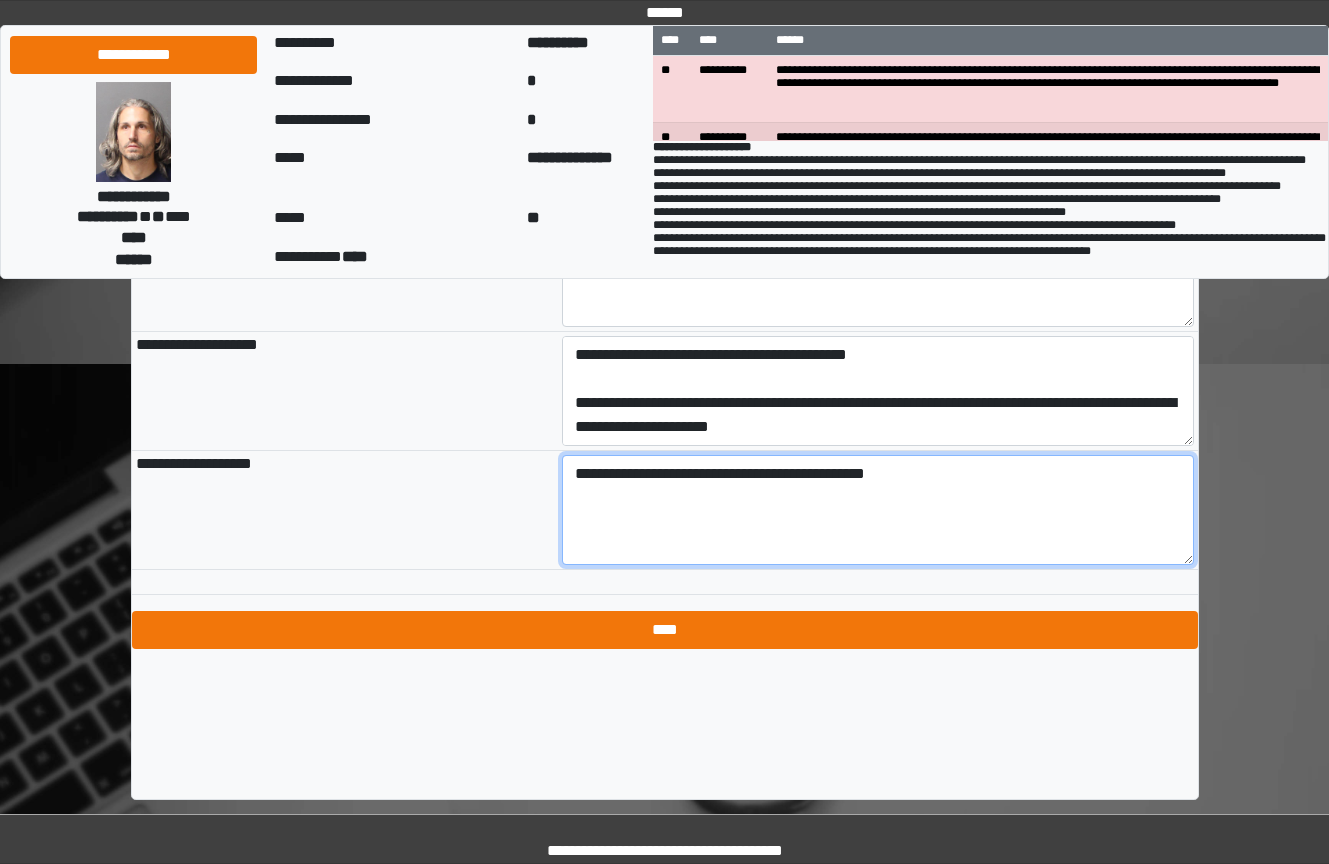 type on "**********" 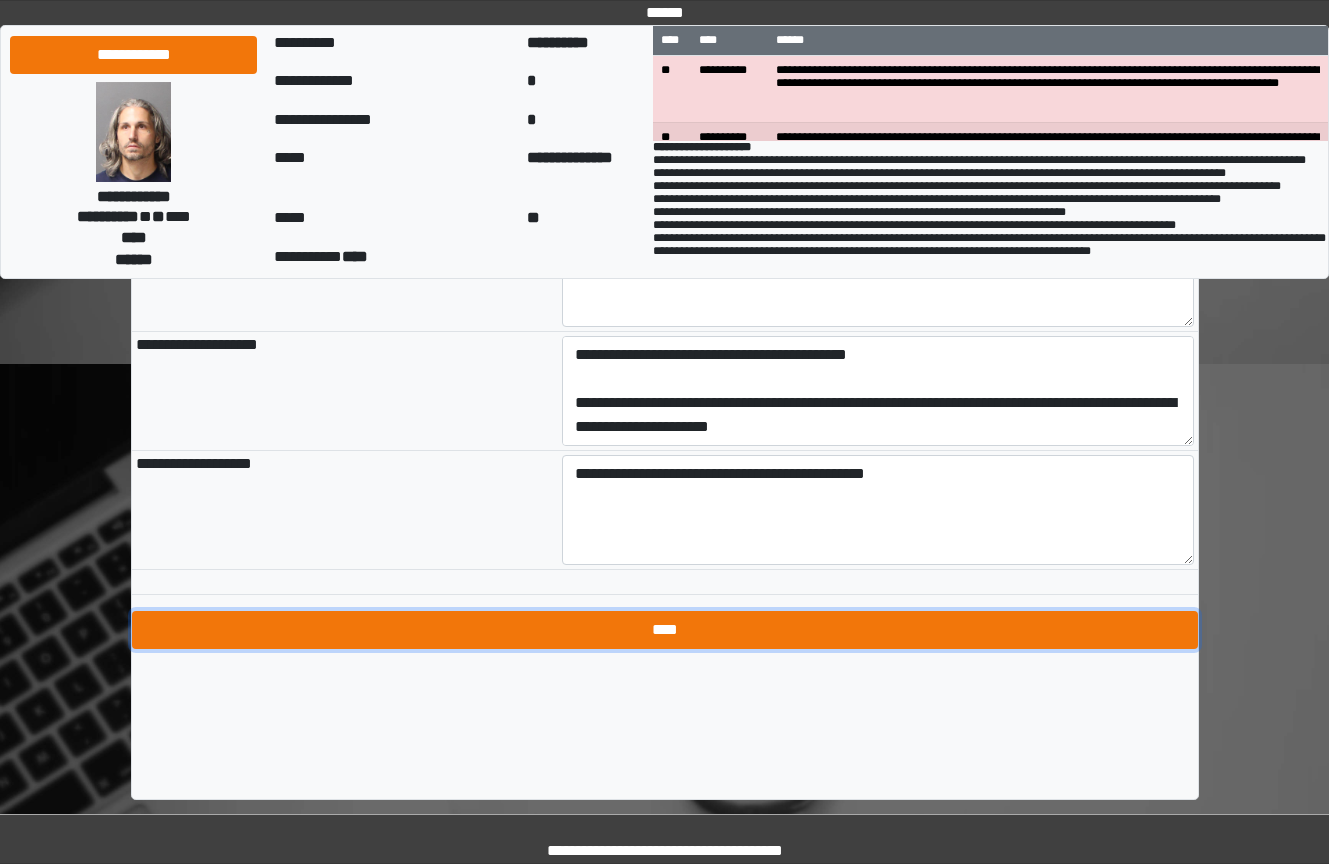 click on "****" at bounding box center [665, 630] 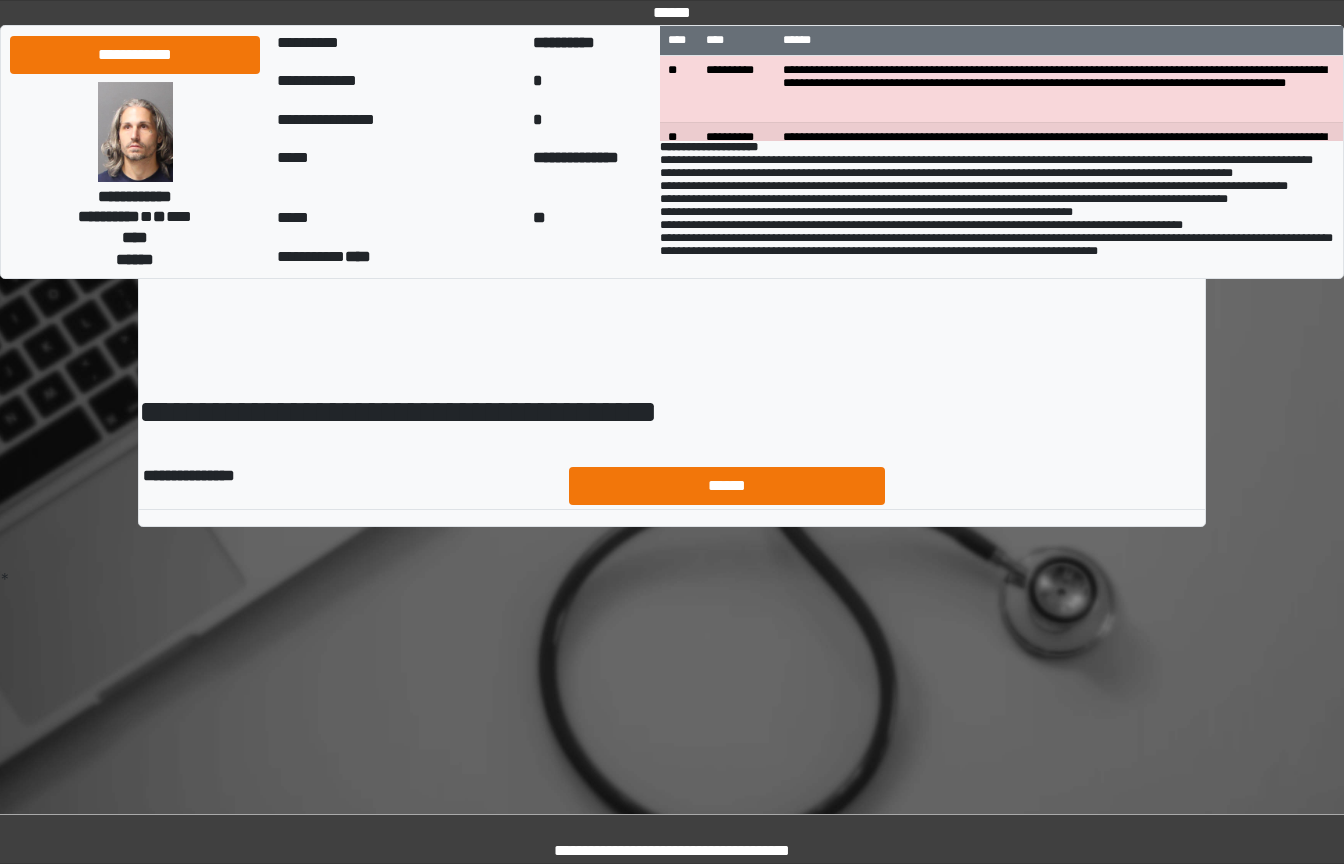 scroll, scrollTop: 0, scrollLeft: 0, axis: both 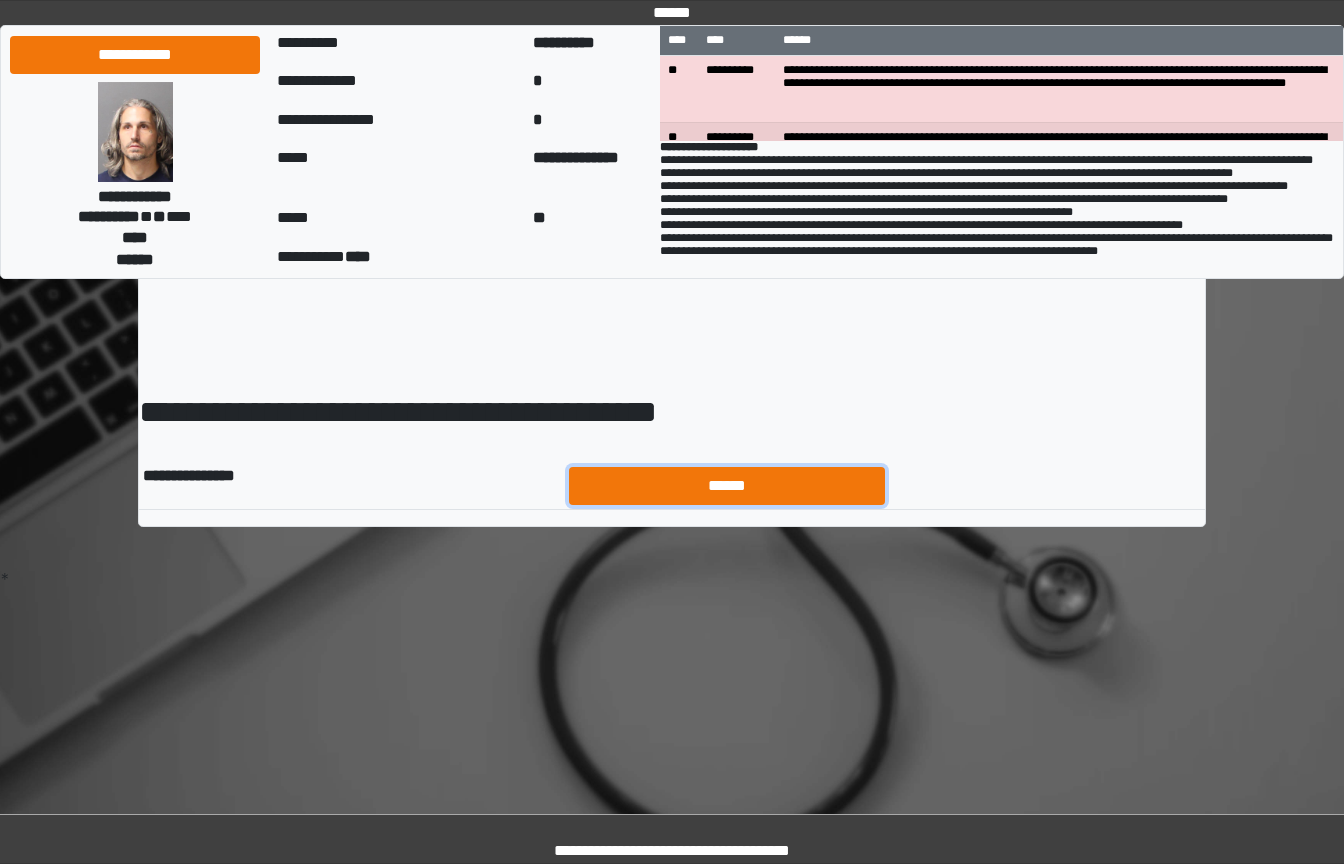 click on "******" at bounding box center (727, 486) 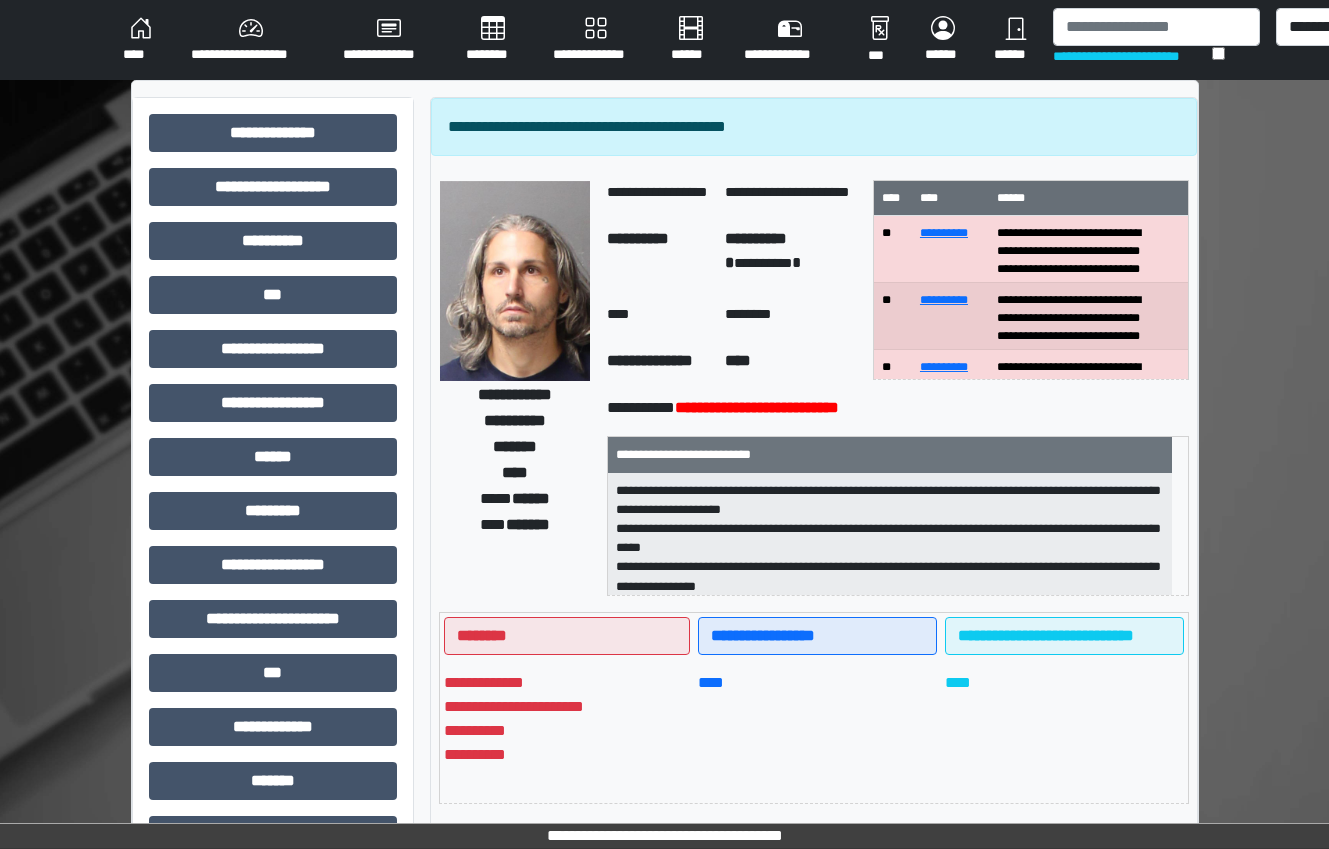 scroll, scrollTop: 0, scrollLeft: 0, axis: both 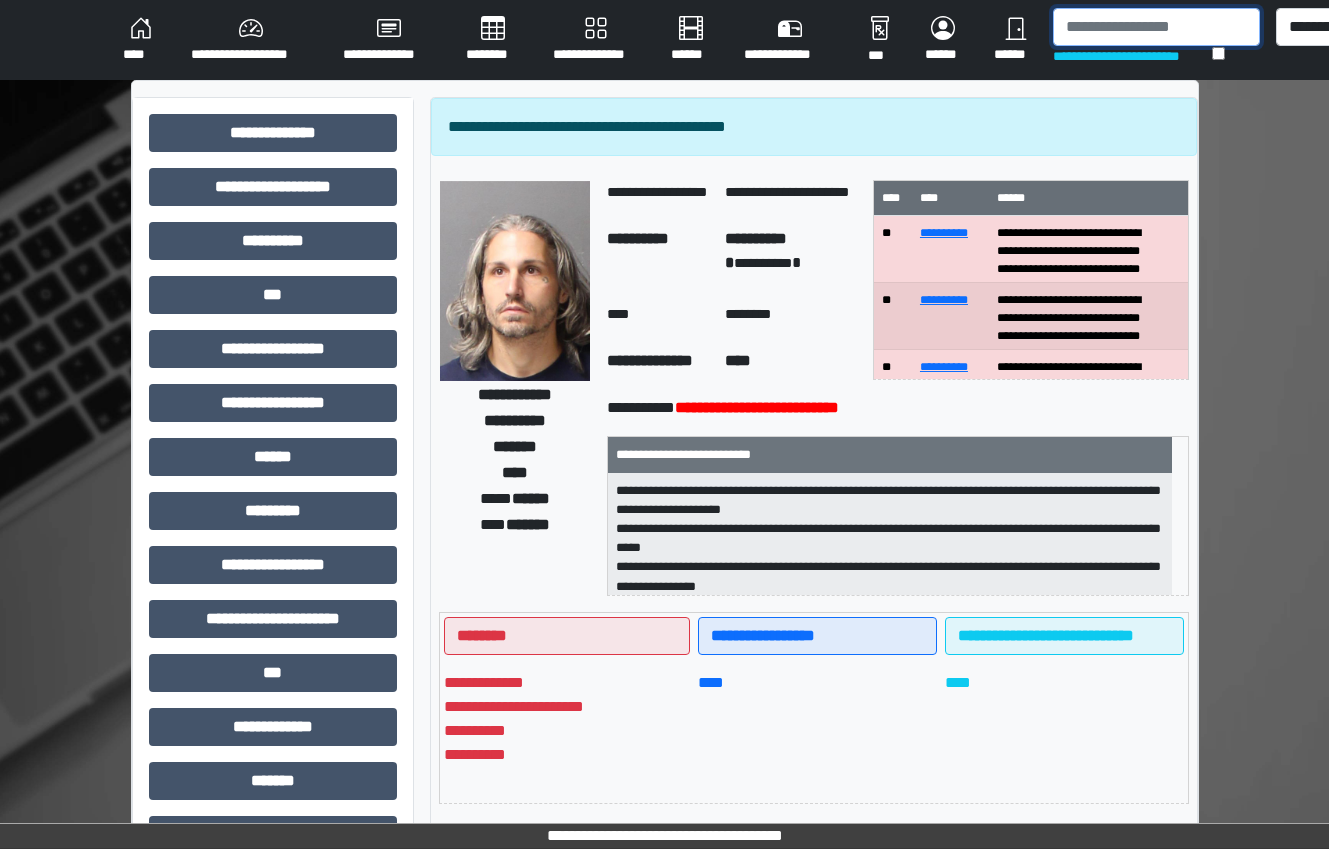 click at bounding box center (1156, 27) 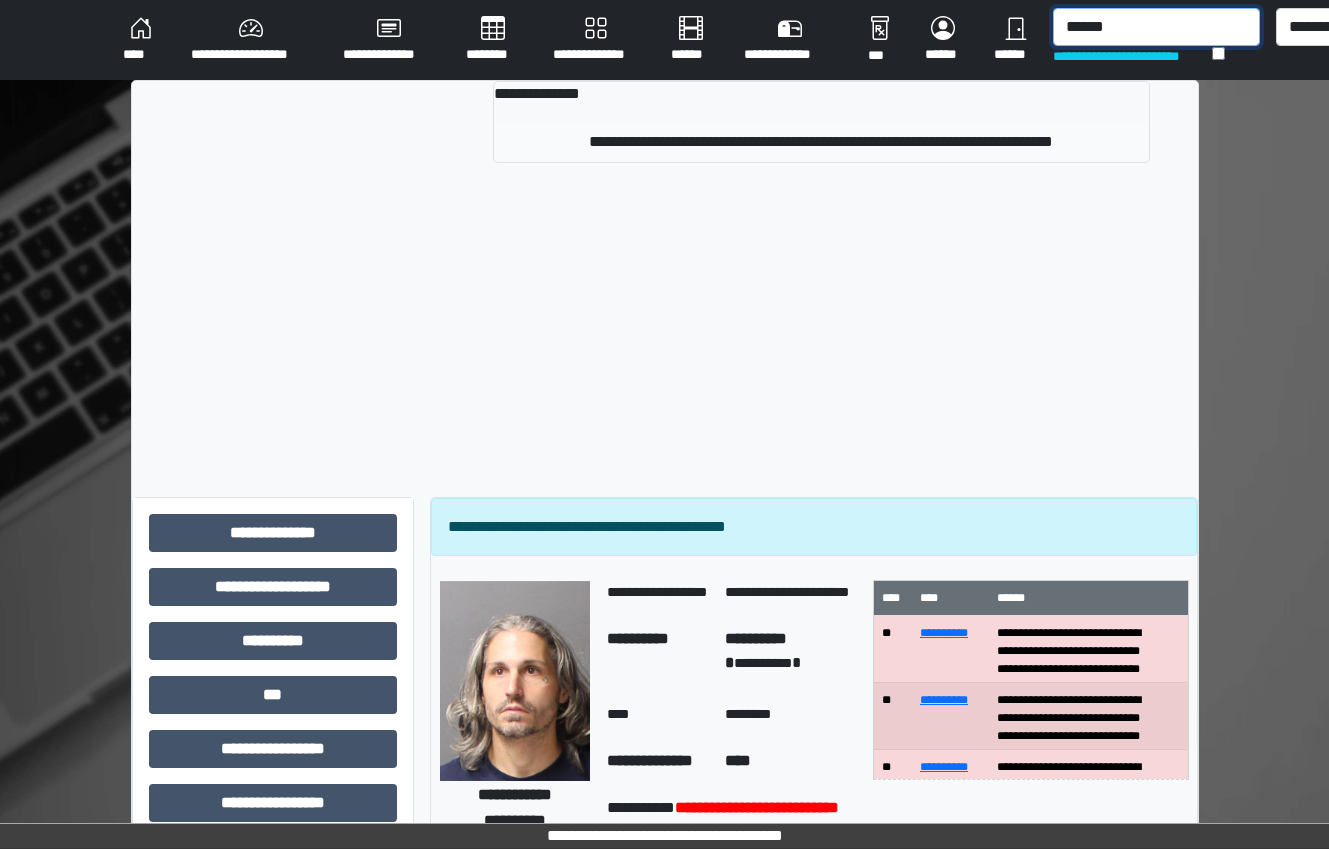 type on "******" 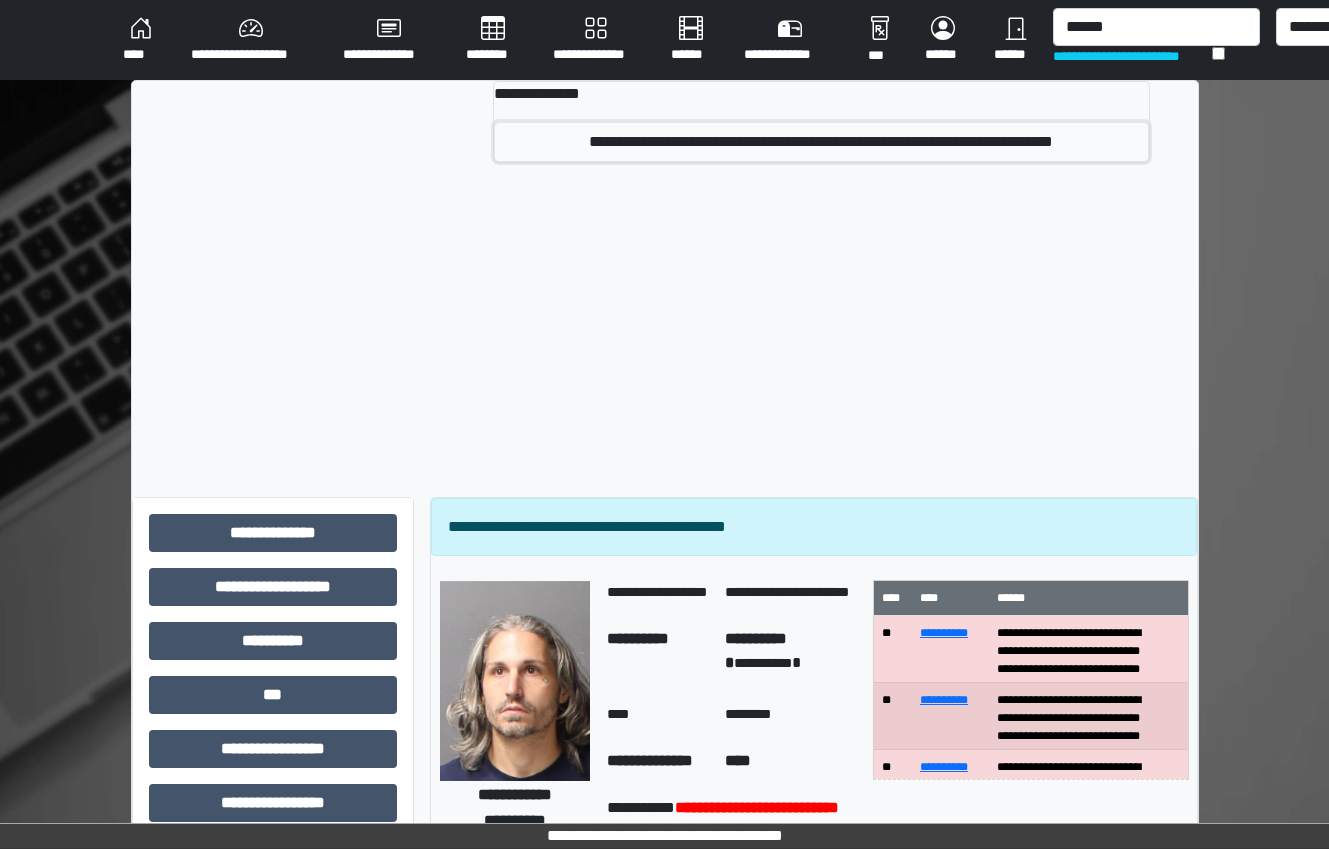 click on "**********" at bounding box center (821, 142) 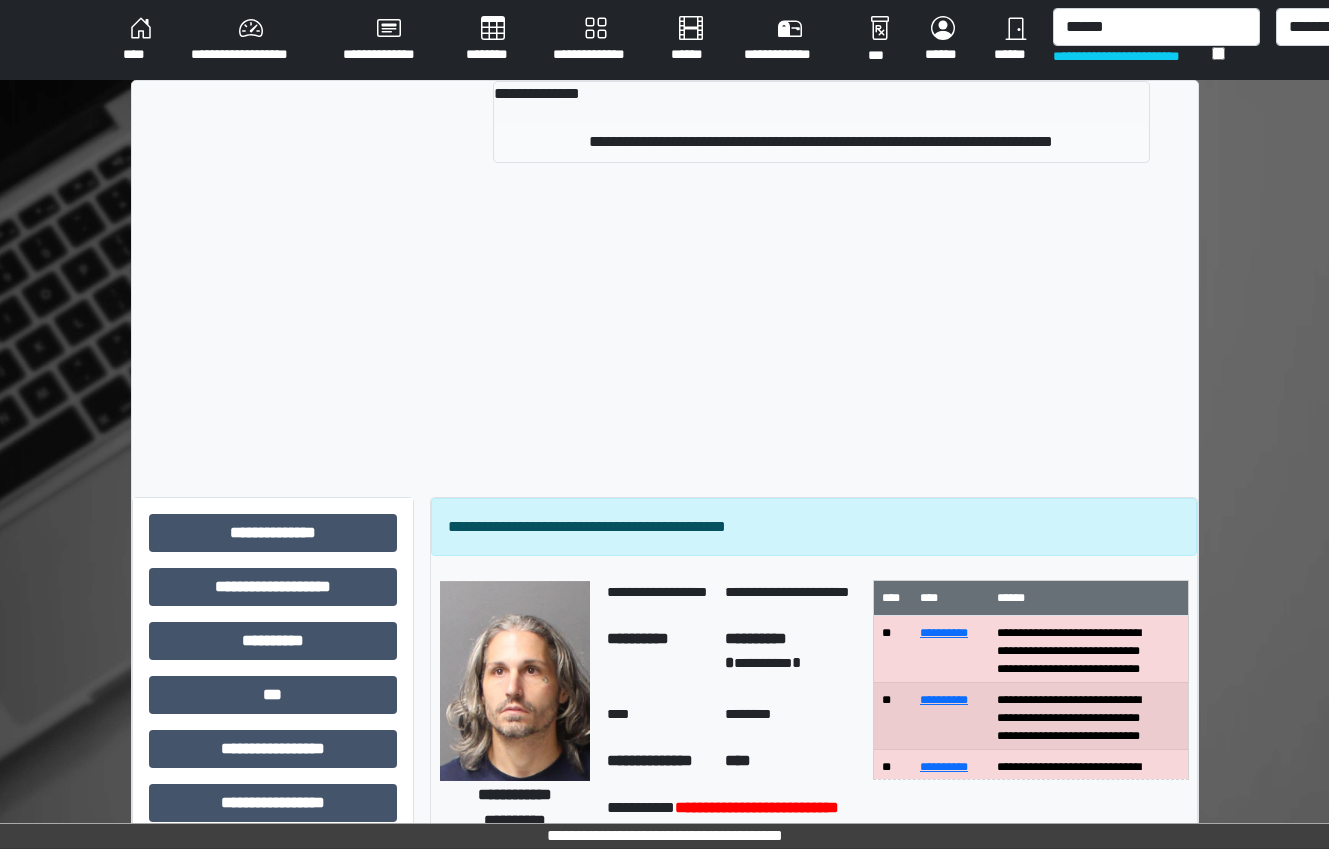 type 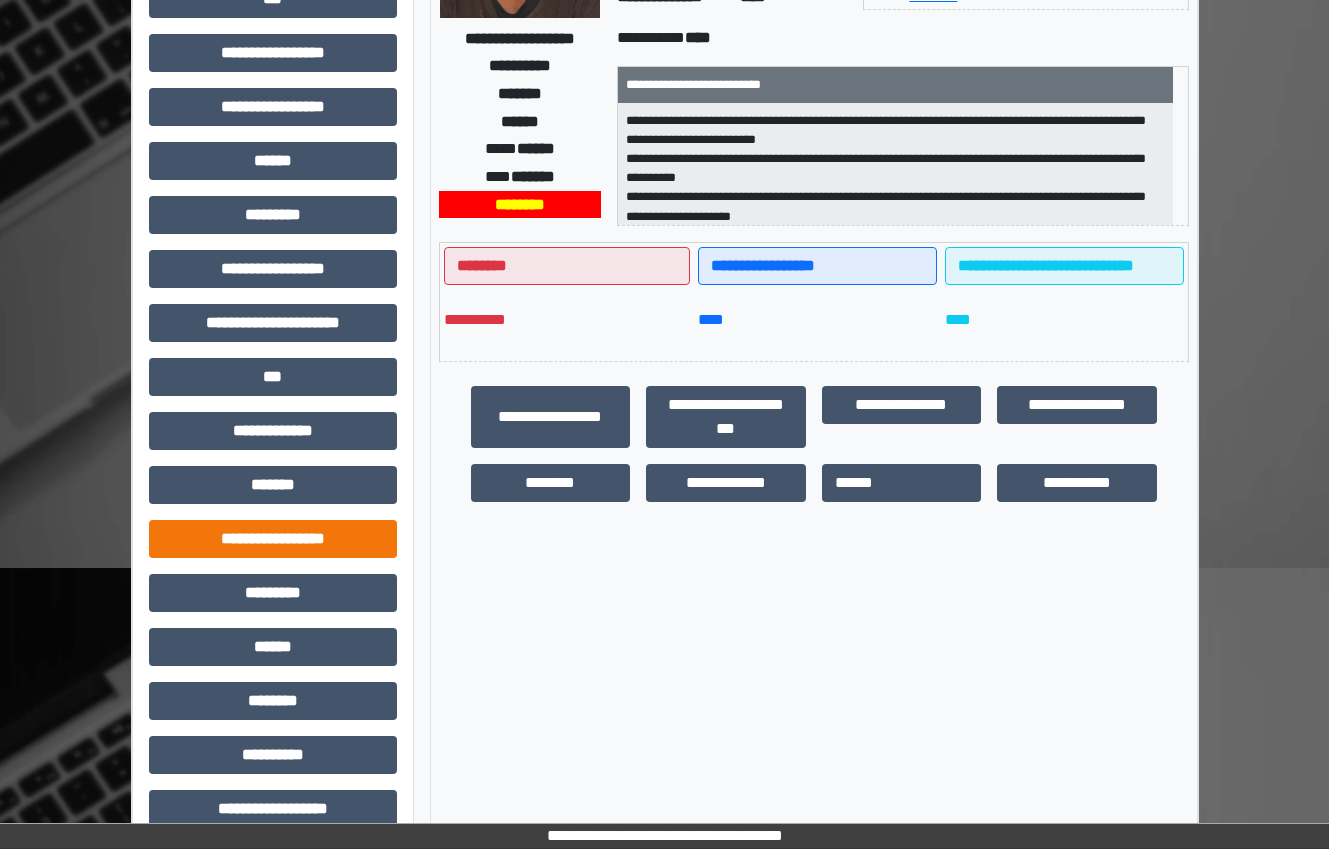 scroll, scrollTop: 325, scrollLeft: 0, axis: vertical 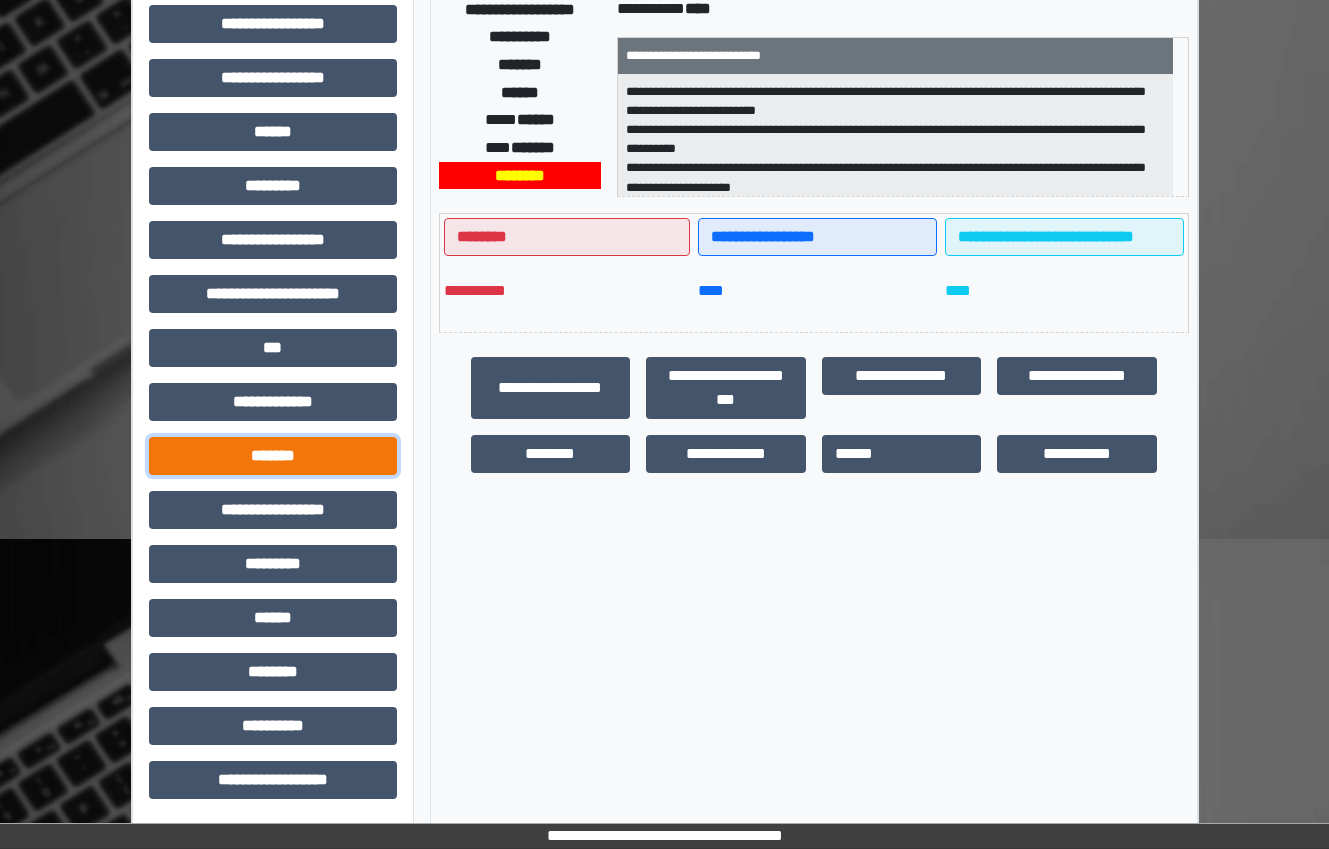 click on "*******" at bounding box center (273, 456) 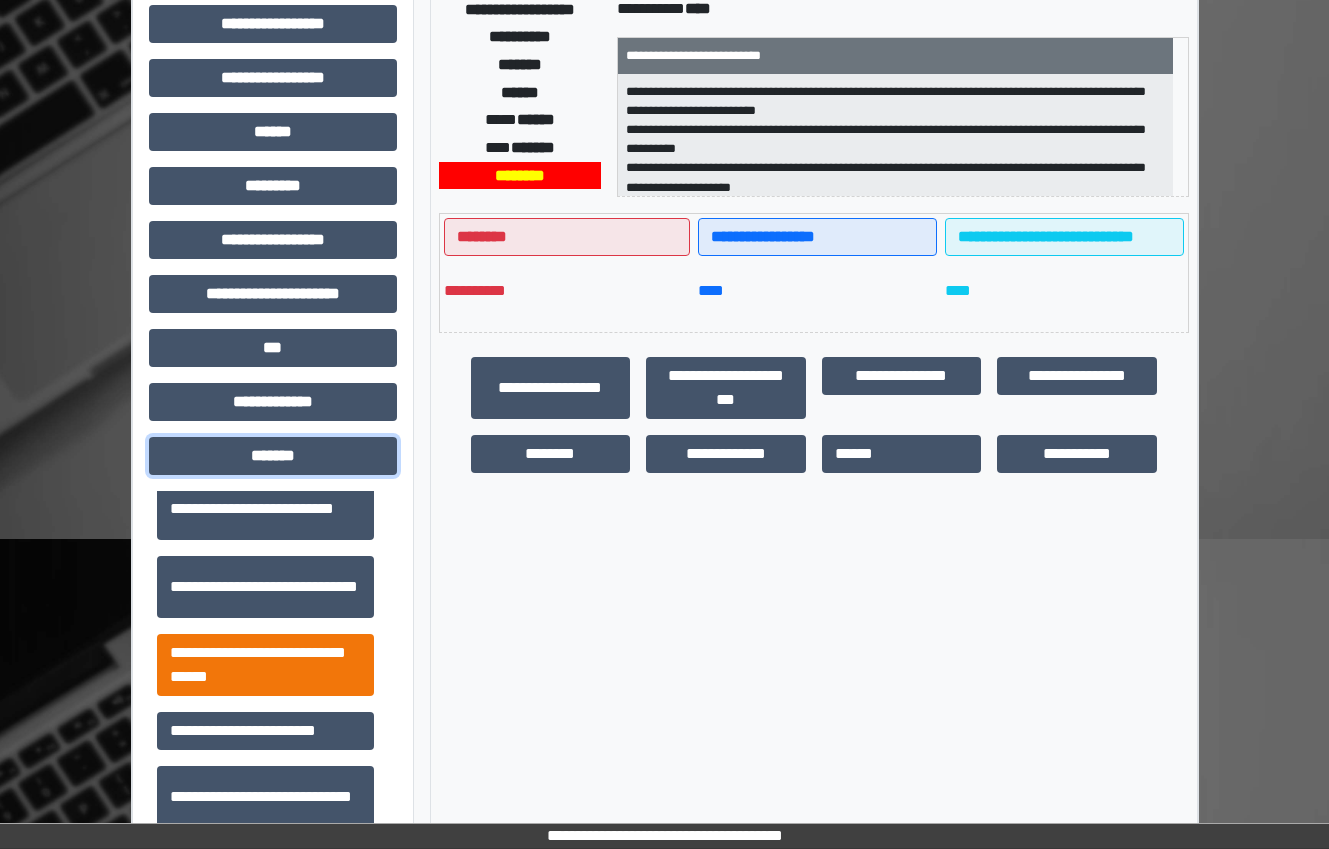 scroll, scrollTop: 700, scrollLeft: 0, axis: vertical 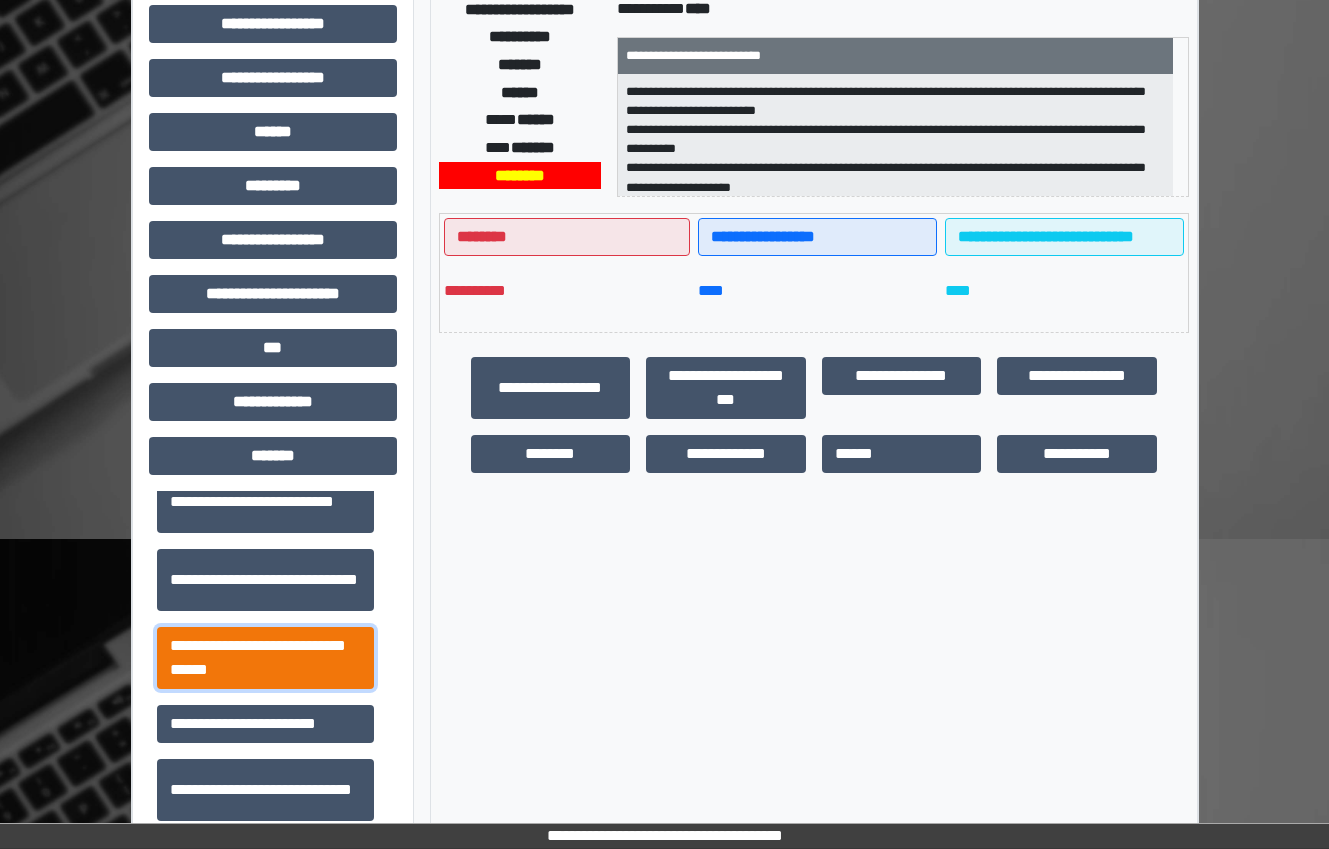 click on "**********" at bounding box center [265, 658] 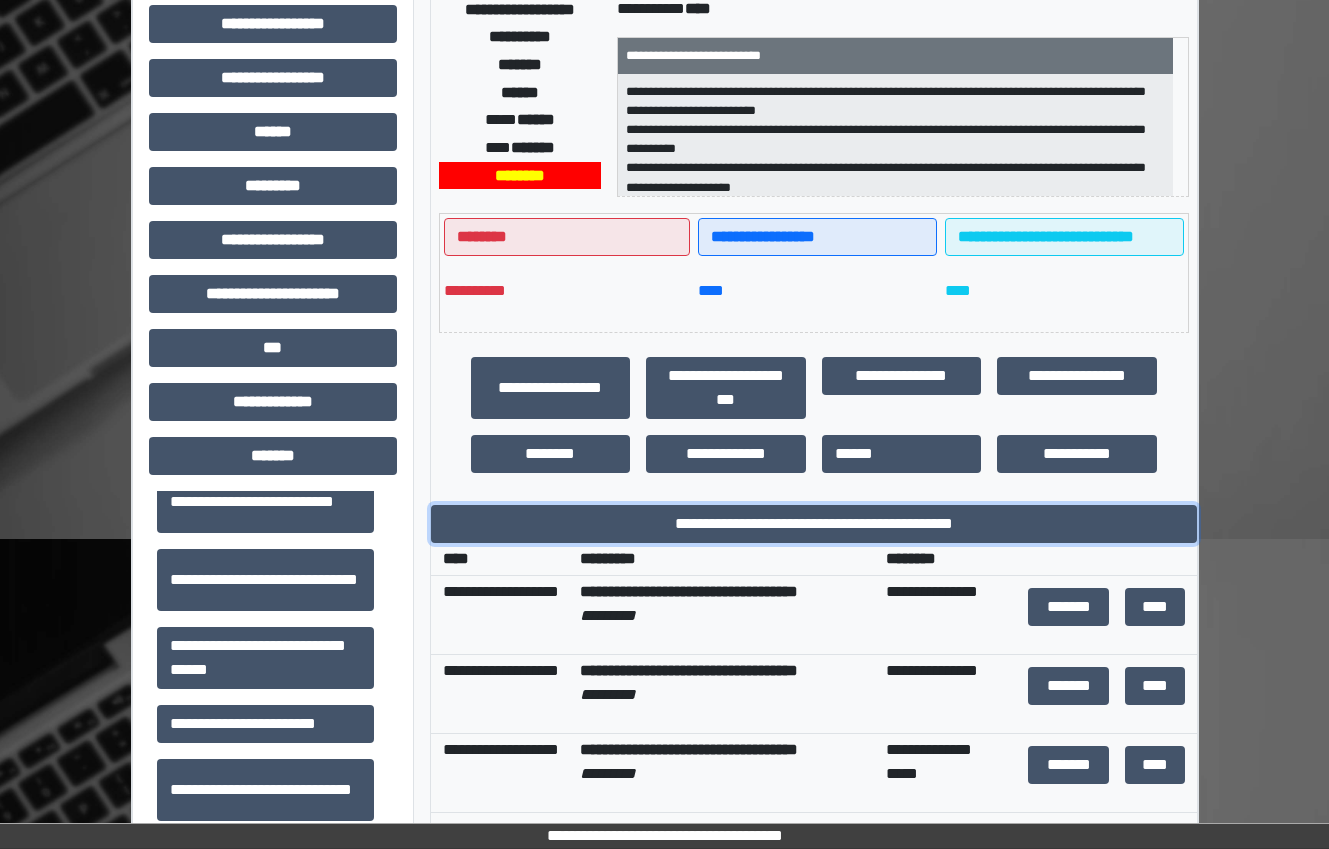 click on "**********" at bounding box center (814, 524) 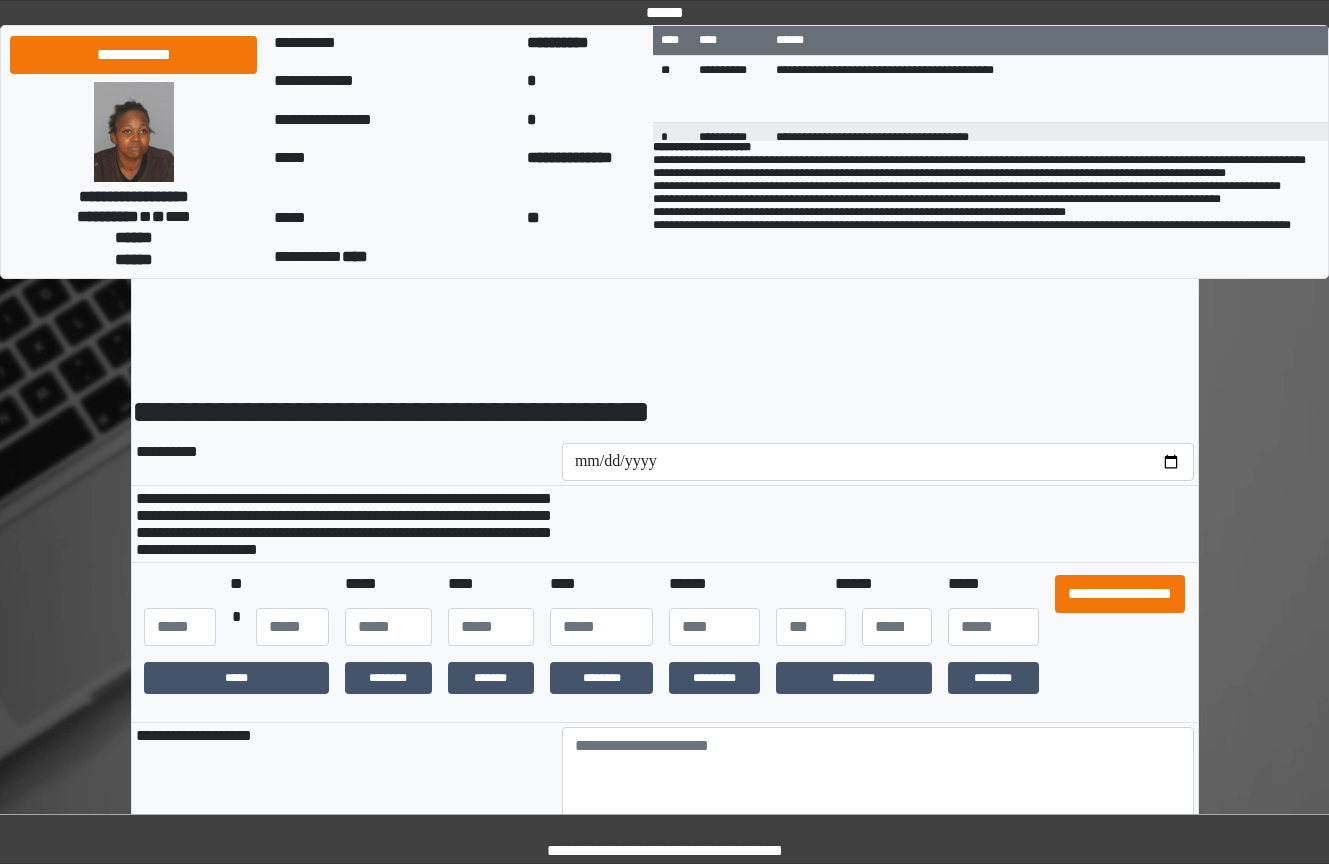 scroll, scrollTop: 0, scrollLeft: 0, axis: both 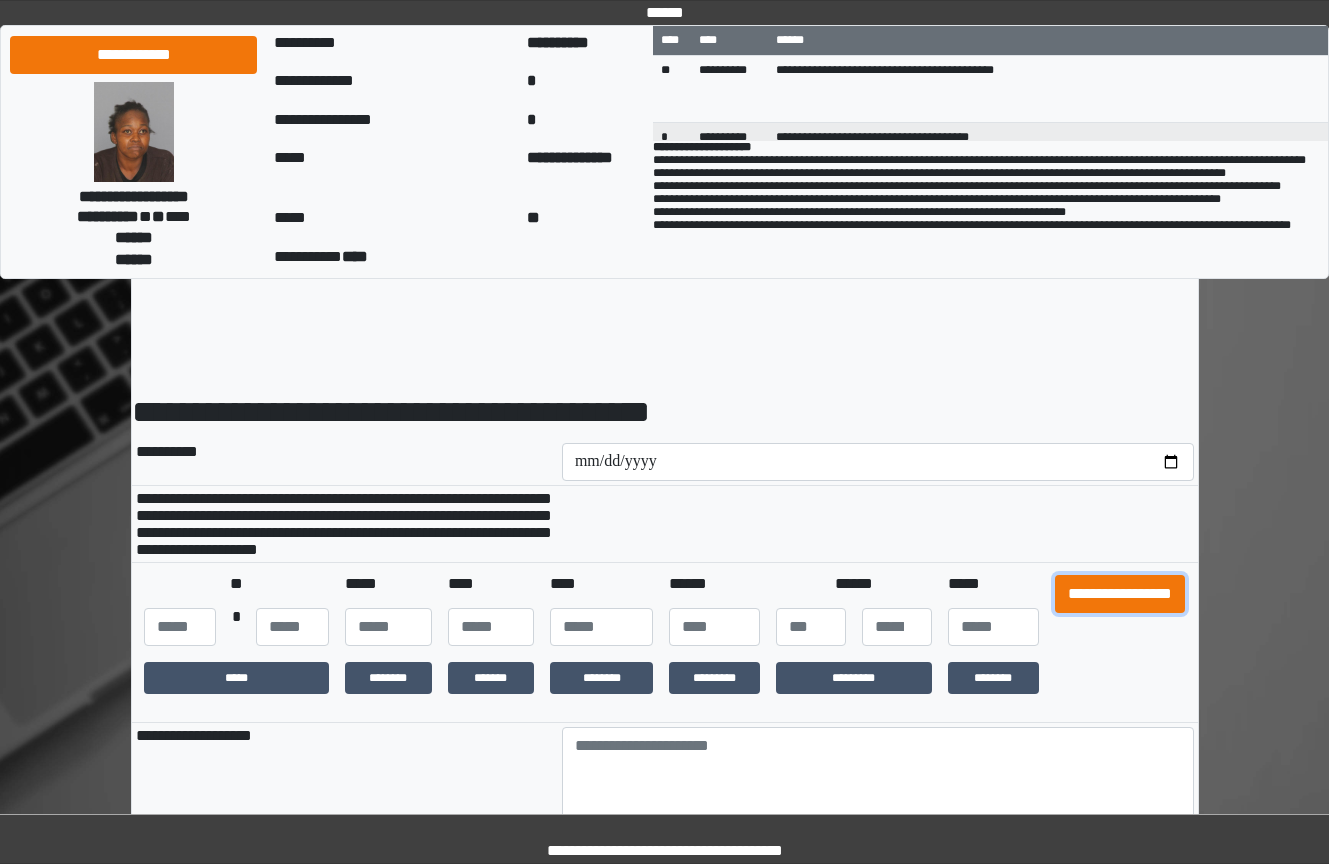 click on "**********" at bounding box center [1120, 594] 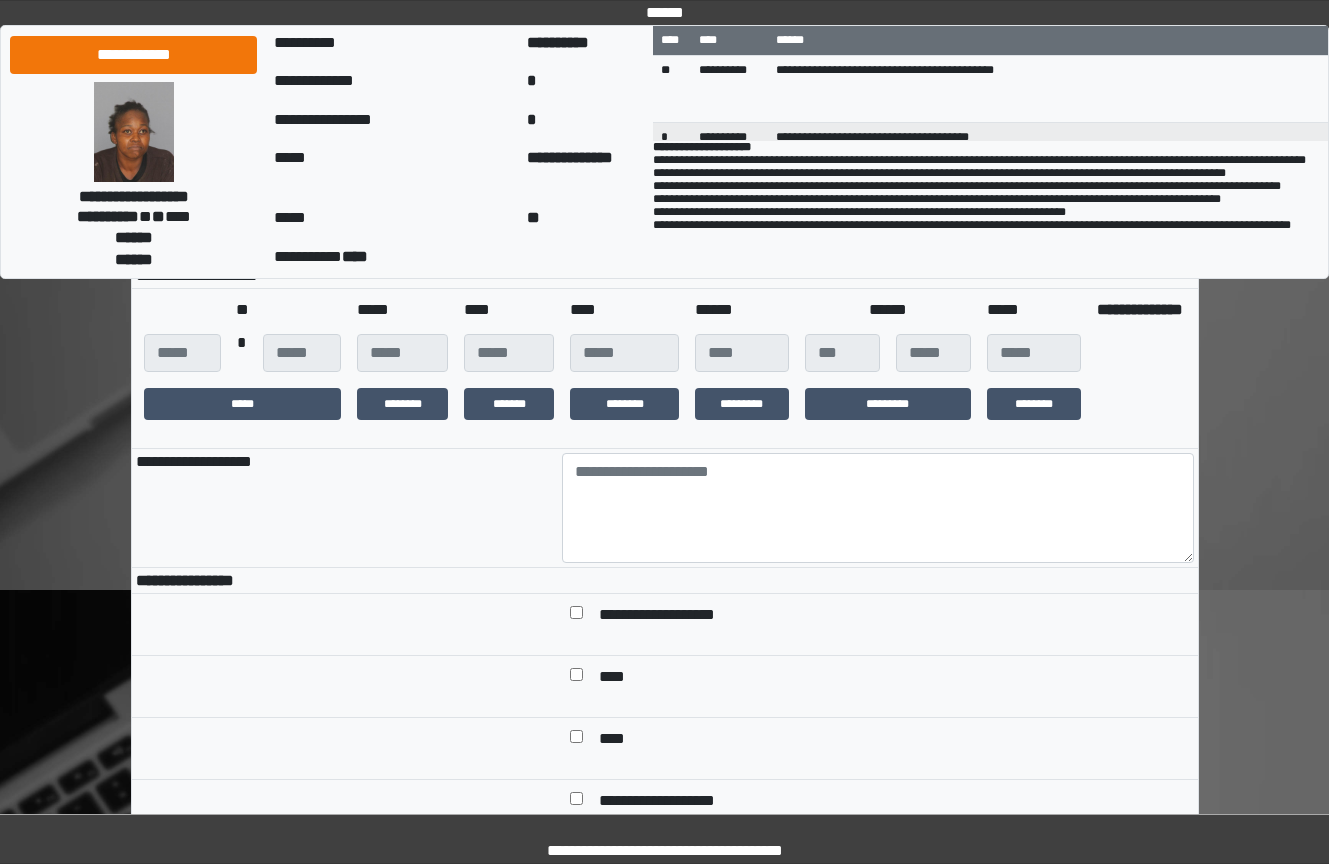 scroll, scrollTop: 300, scrollLeft: 0, axis: vertical 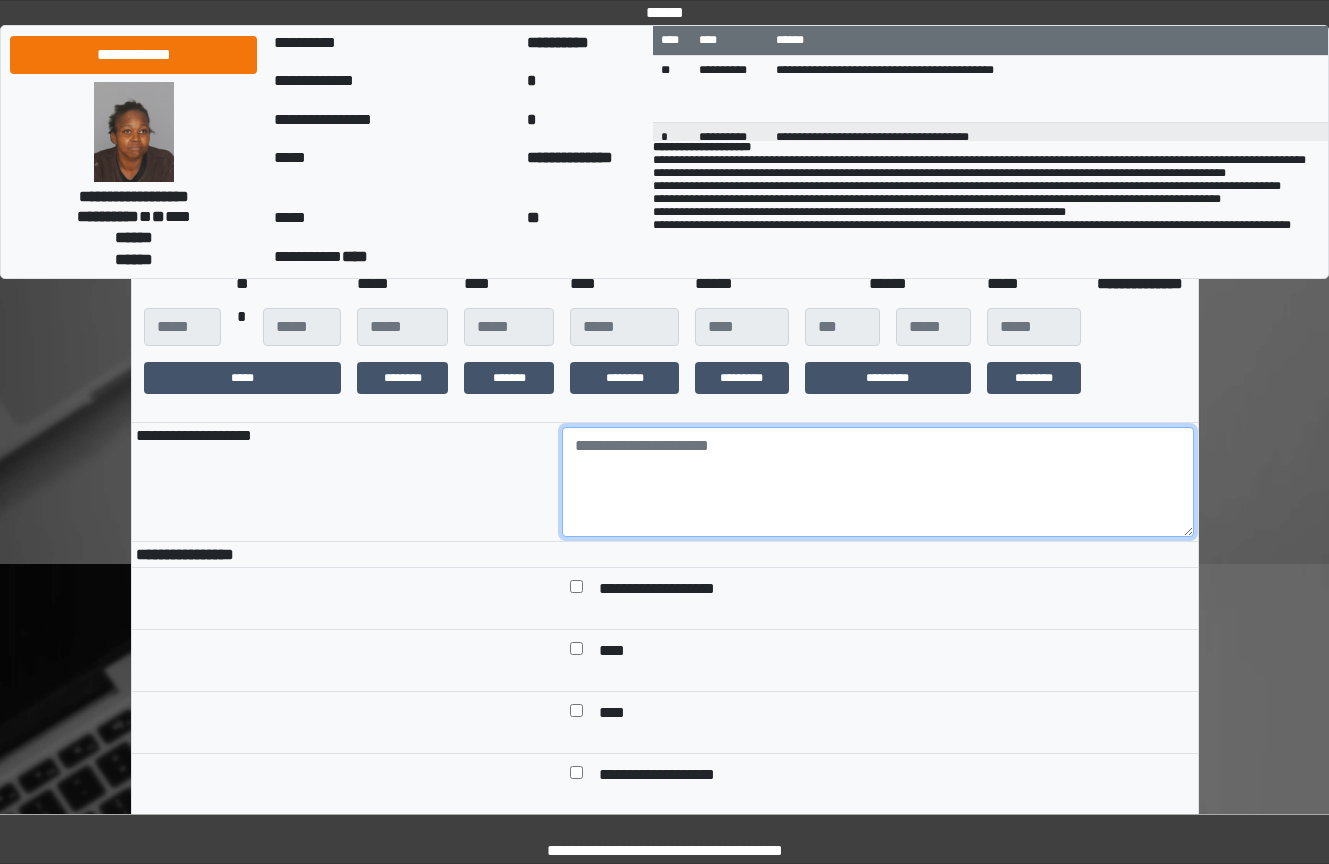 click at bounding box center [878, 482] 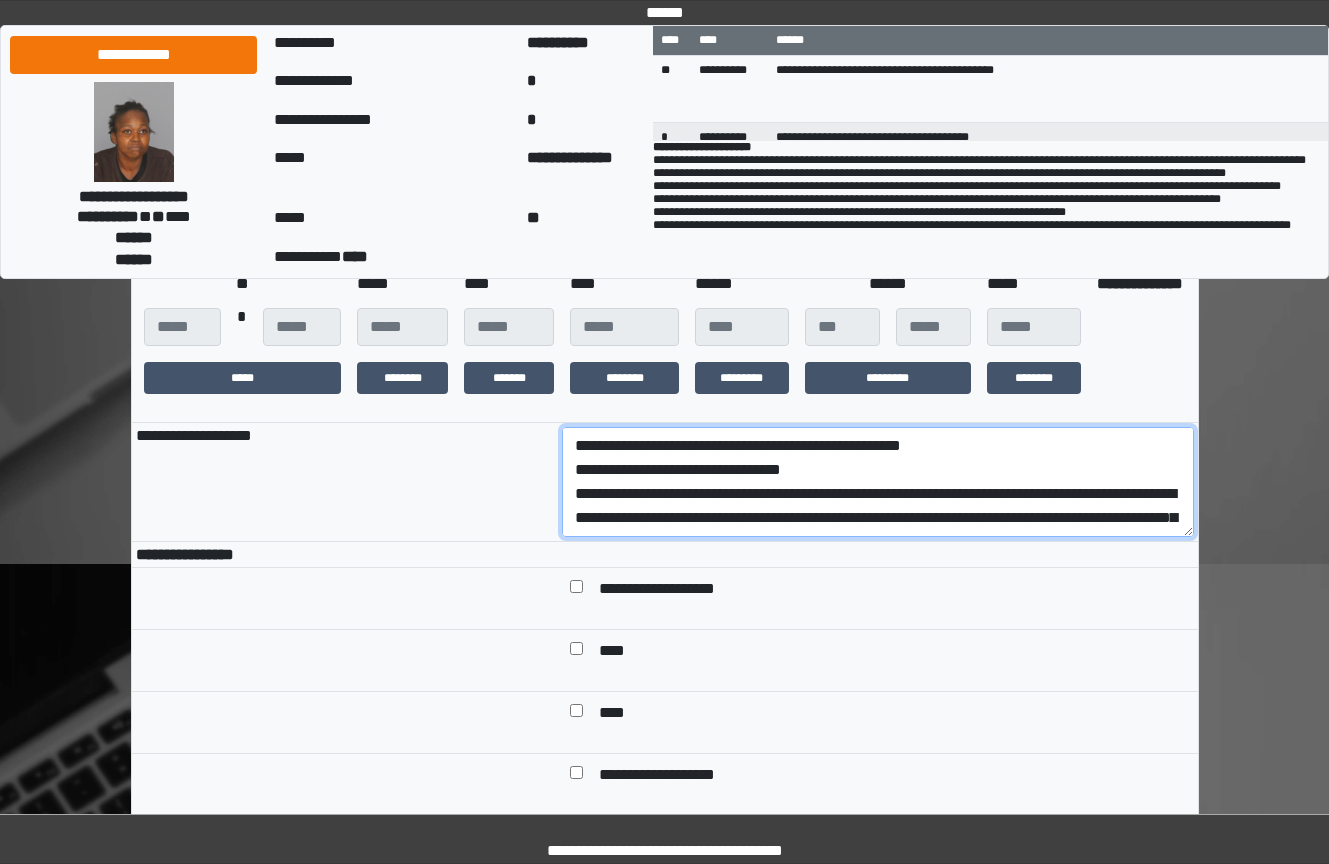 scroll, scrollTop: 185, scrollLeft: 0, axis: vertical 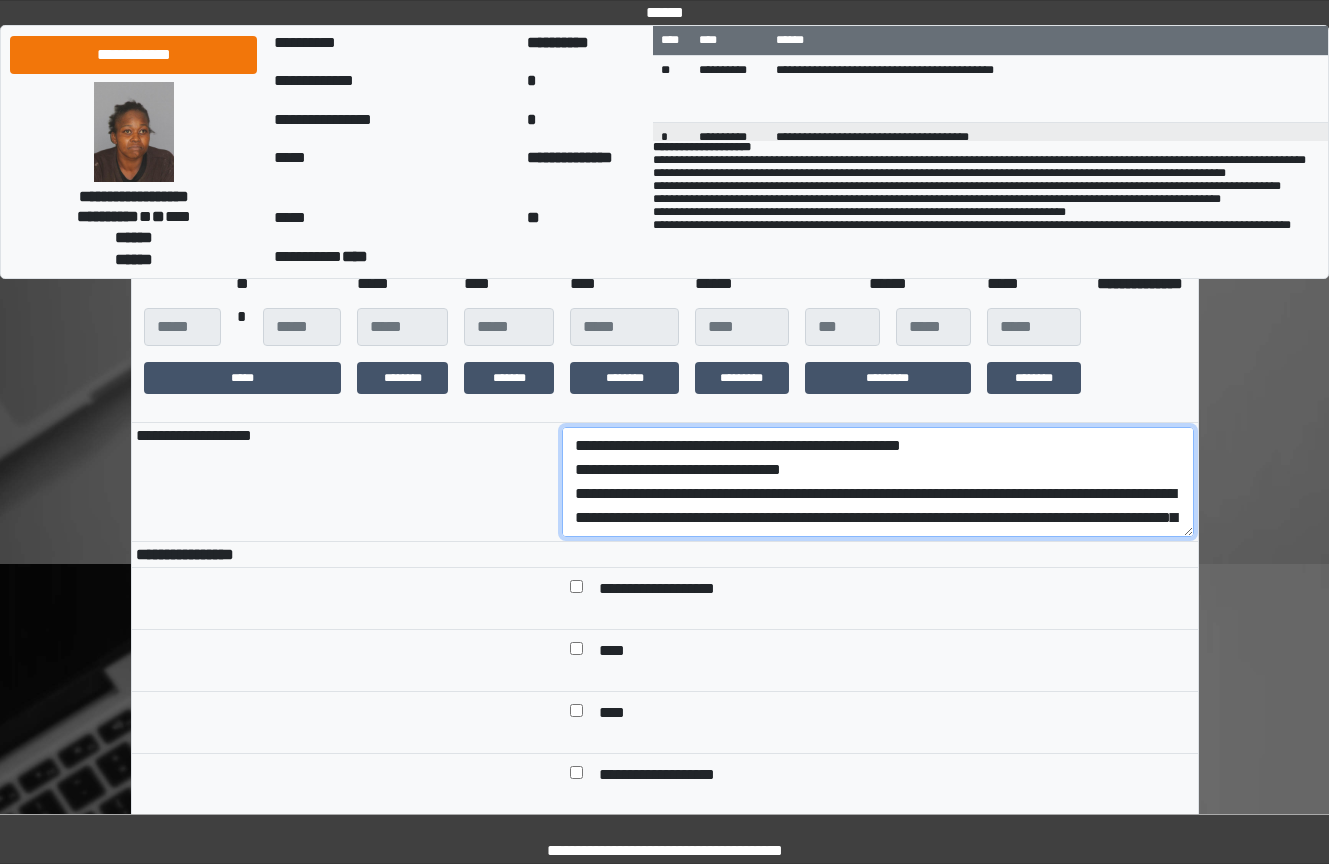 drag, startPoint x: 991, startPoint y: 538, endPoint x: 524, endPoint y: 507, distance: 468.02777 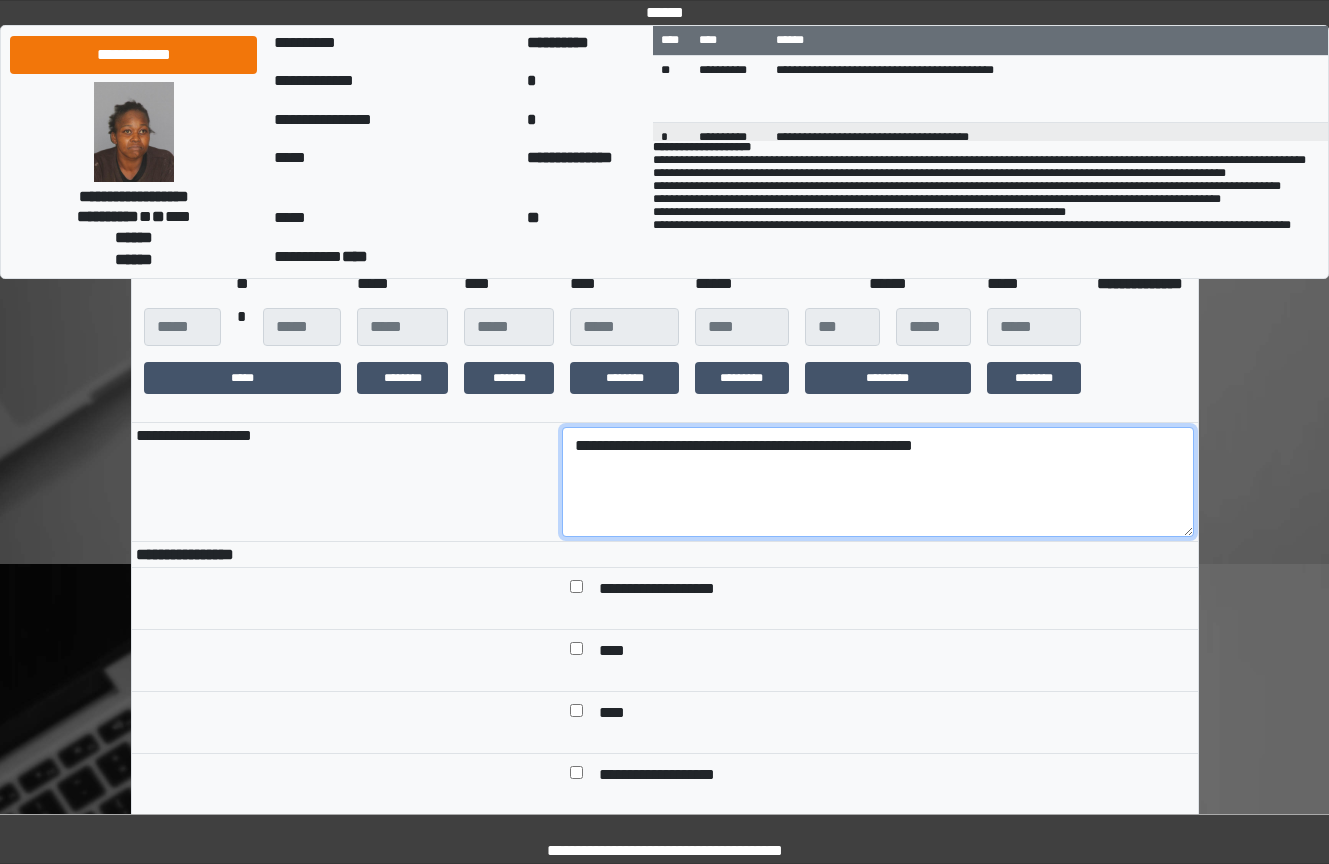 type on "**********" 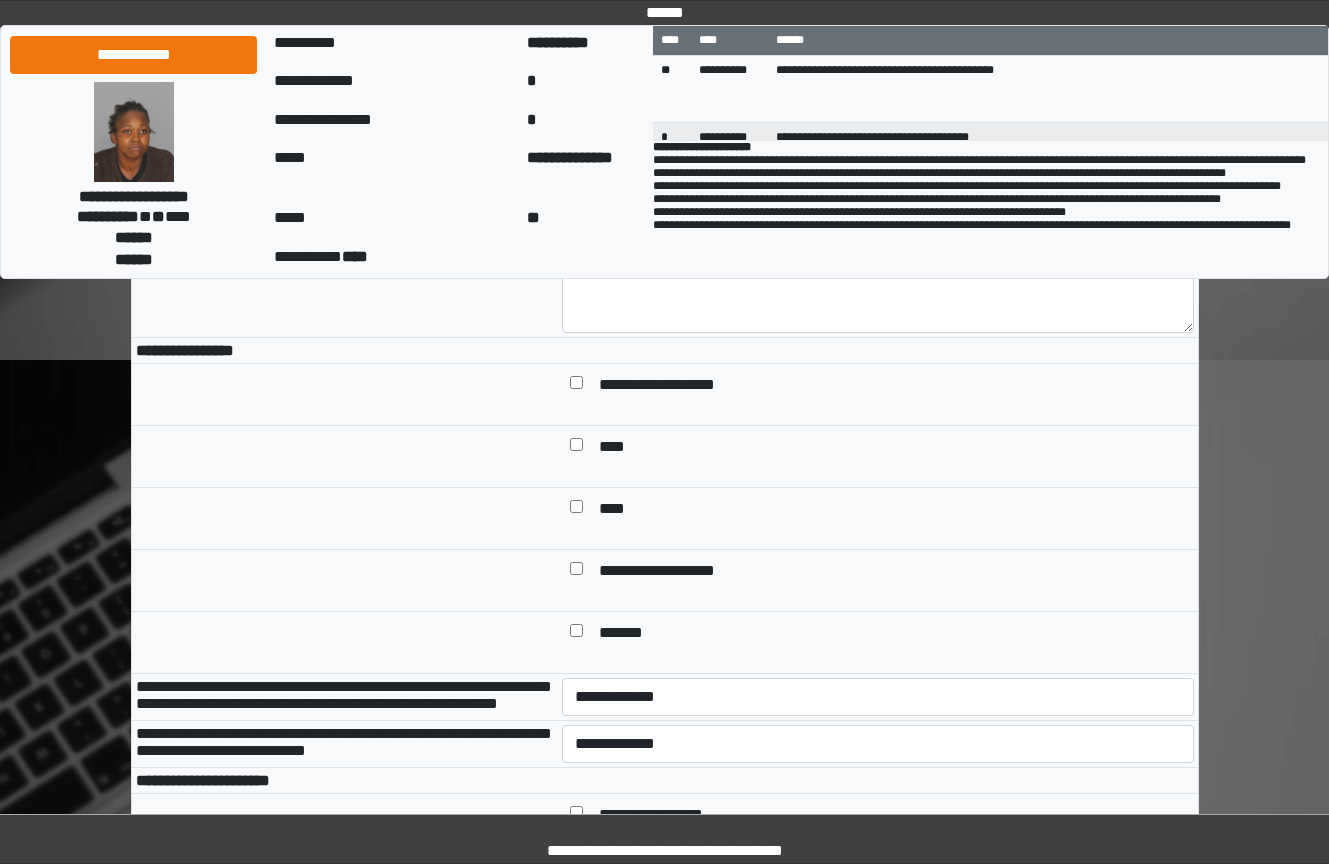 scroll, scrollTop: 800, scrollLeft: 0, axis: vertical 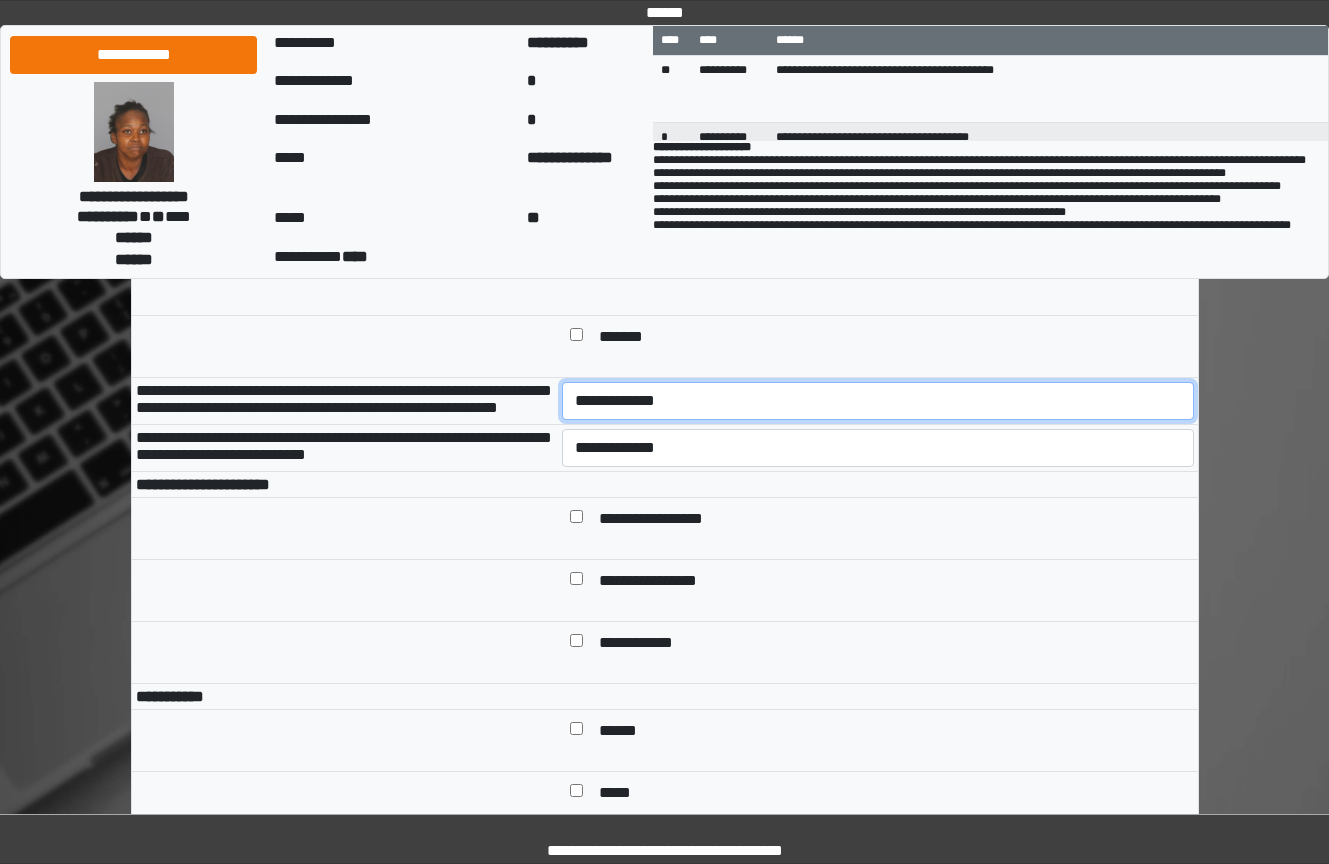 click on "**********" at bounding box center [878, 401] 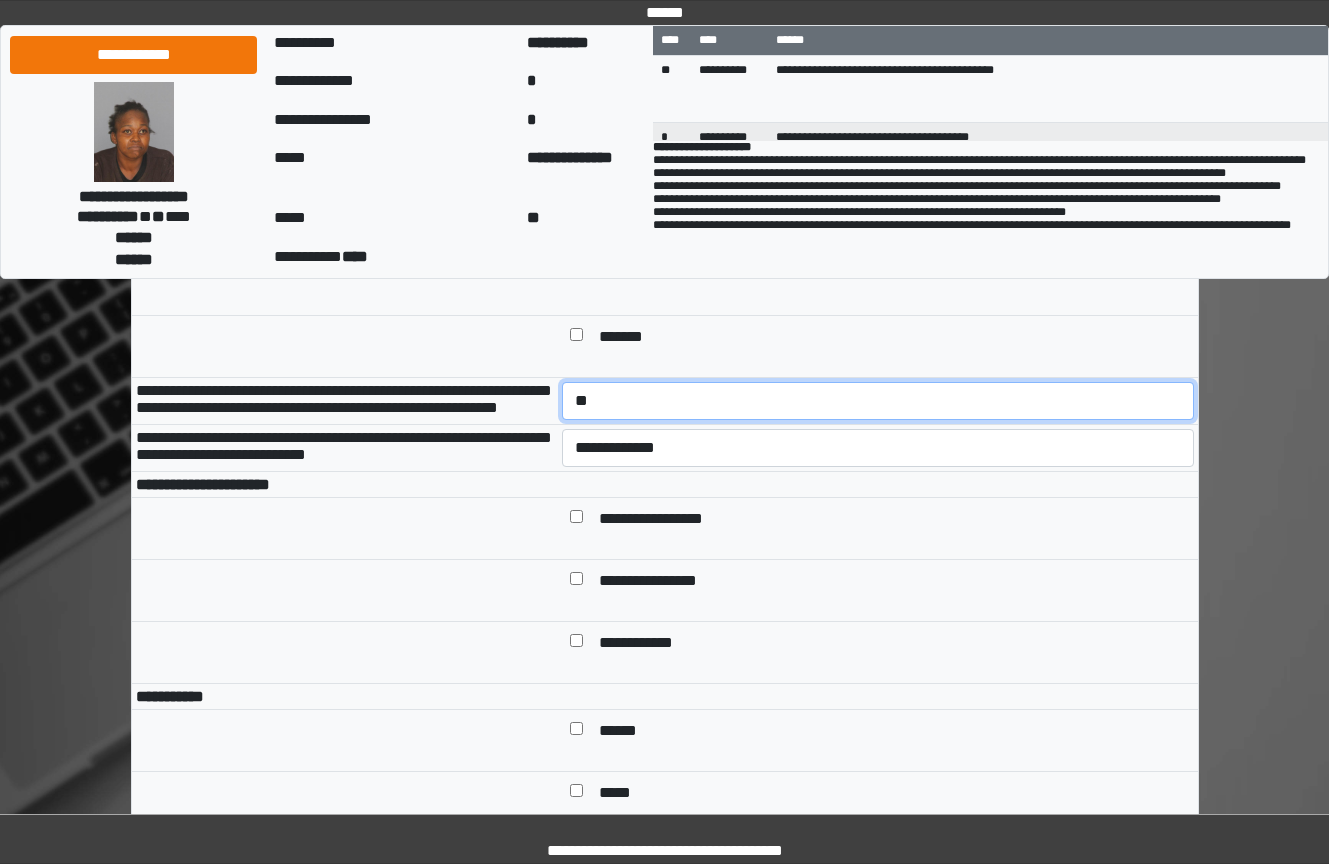 click on "**********" at bounding box center (878, 401) 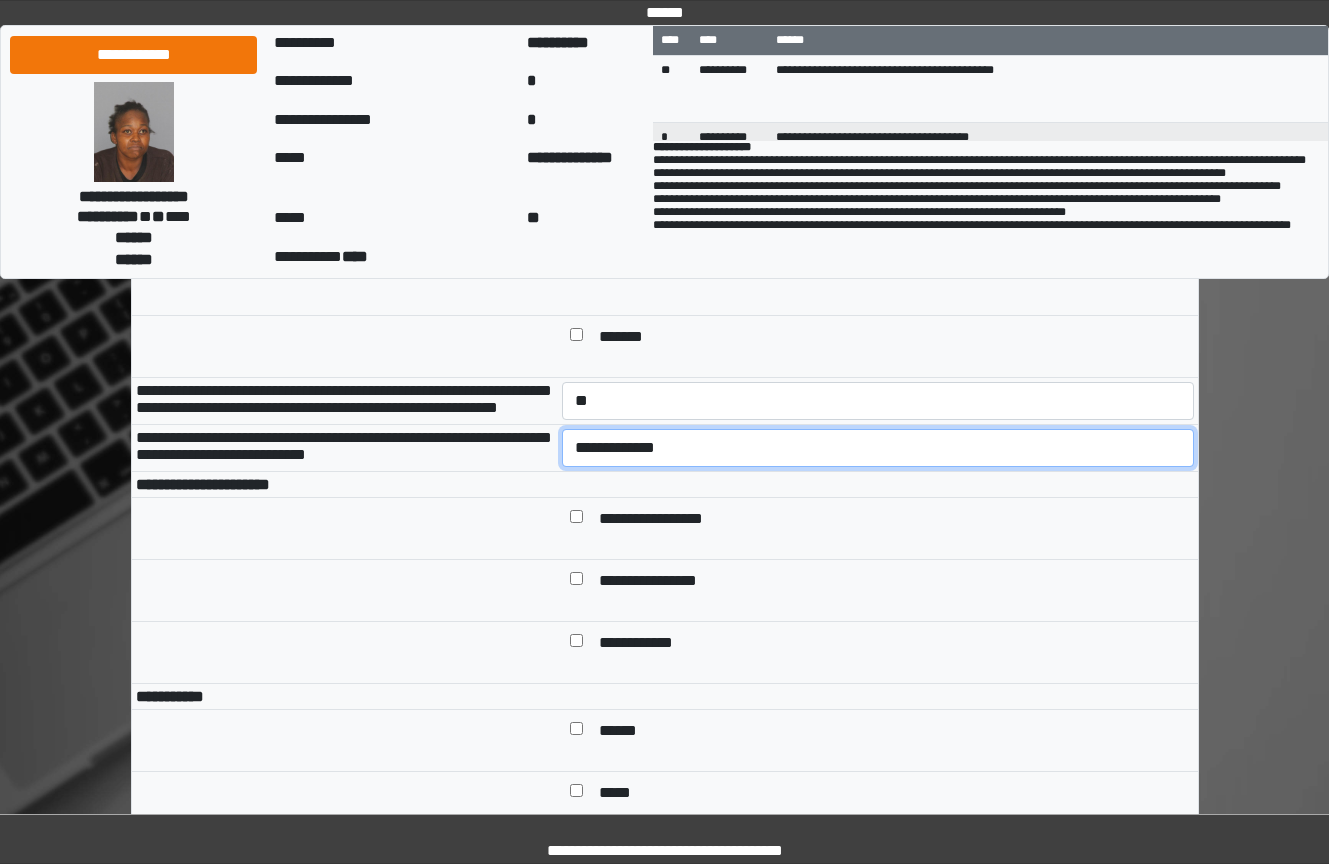 click on "**********" at bounding box center (878, 448) 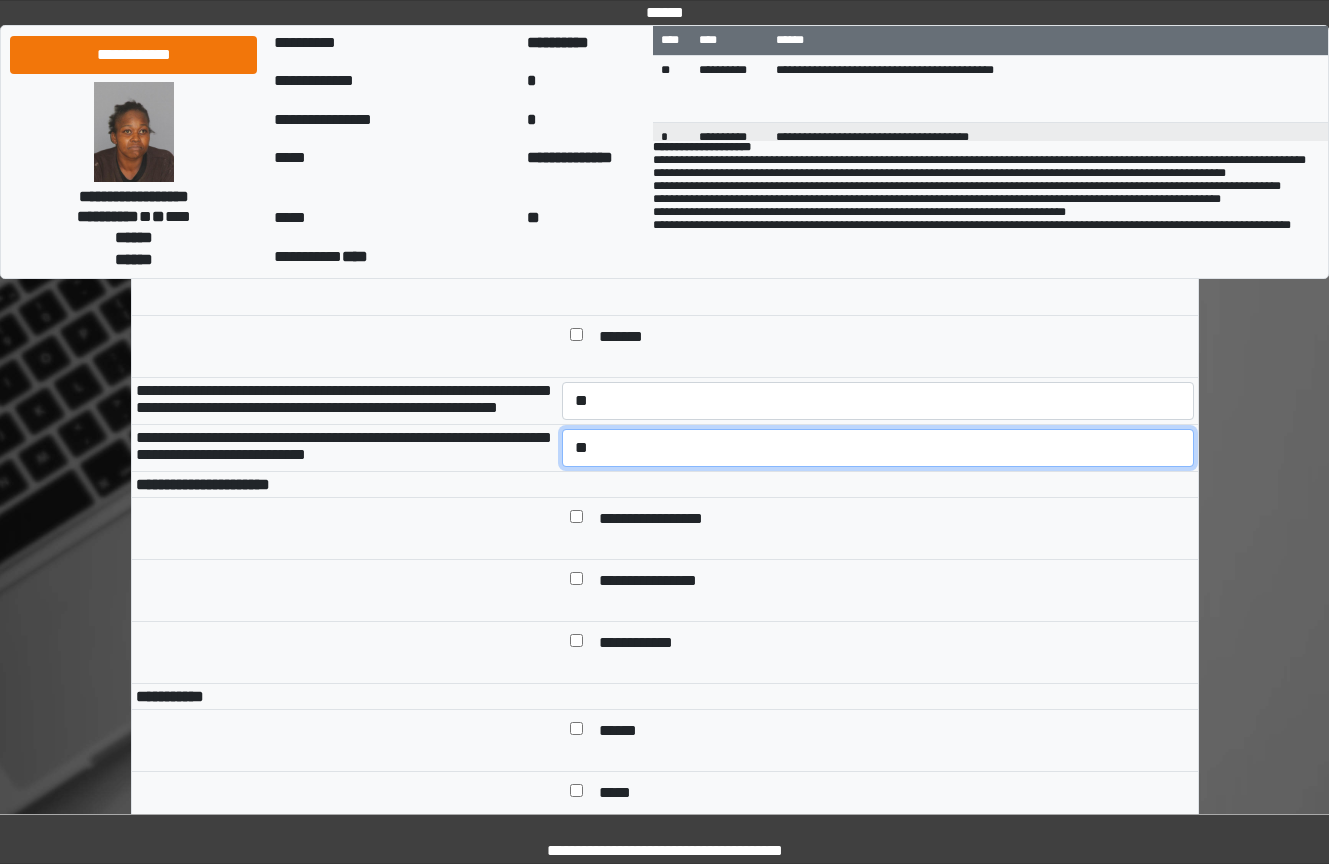 click on "**********" at bounding box center (878, 448) 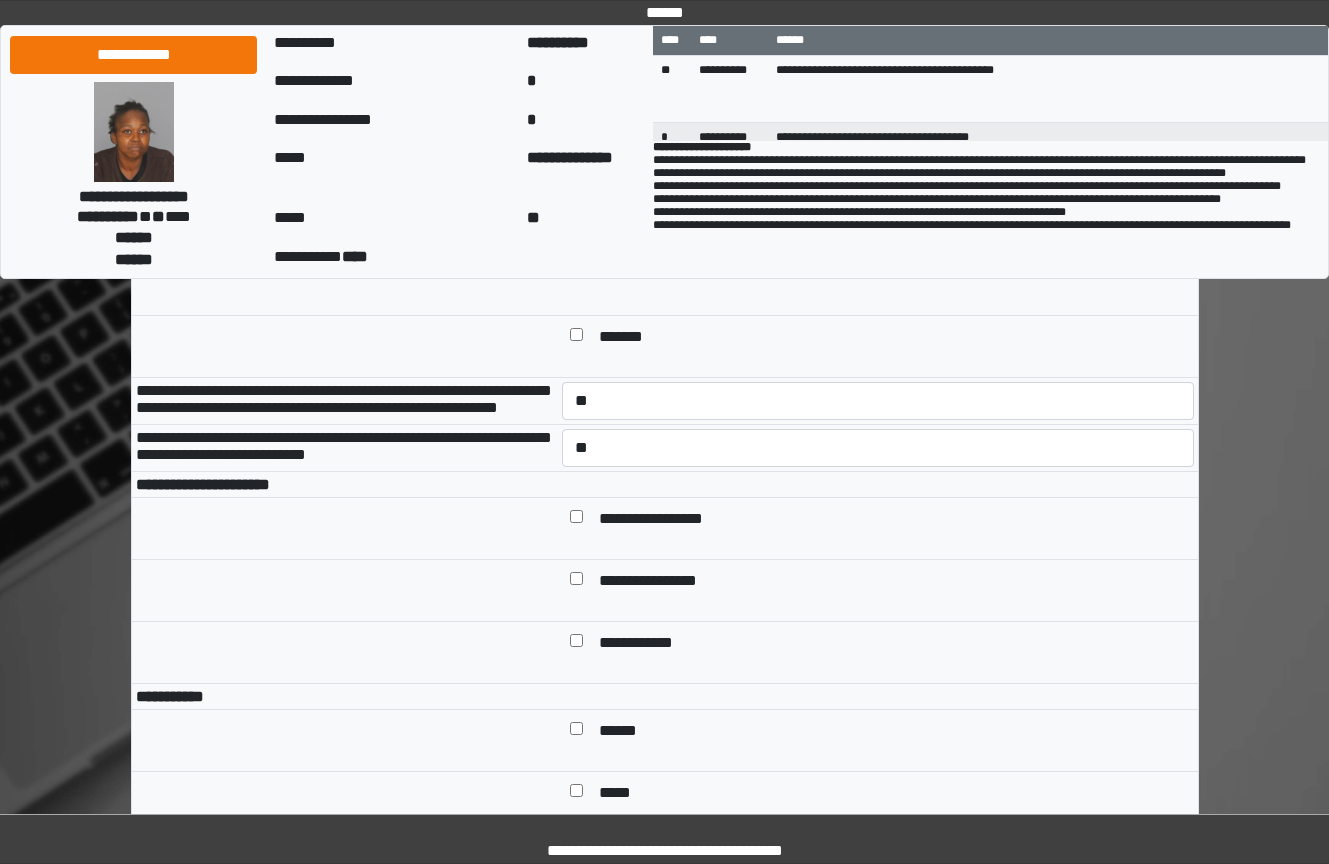 click on "**********" at bounding box center (666, 520) 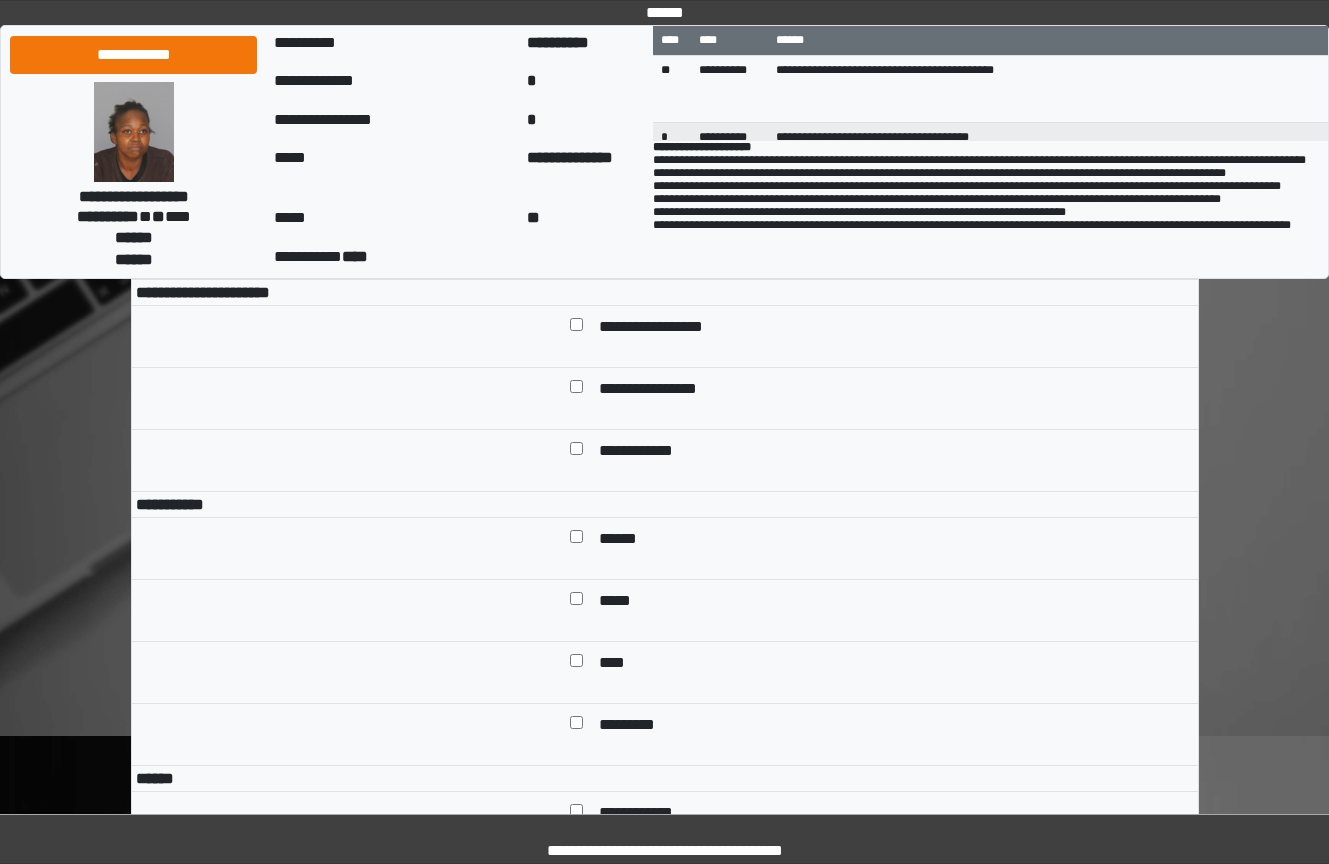 scroll, scrollTop: 1300, scrollLeft: 0, axis: vertical 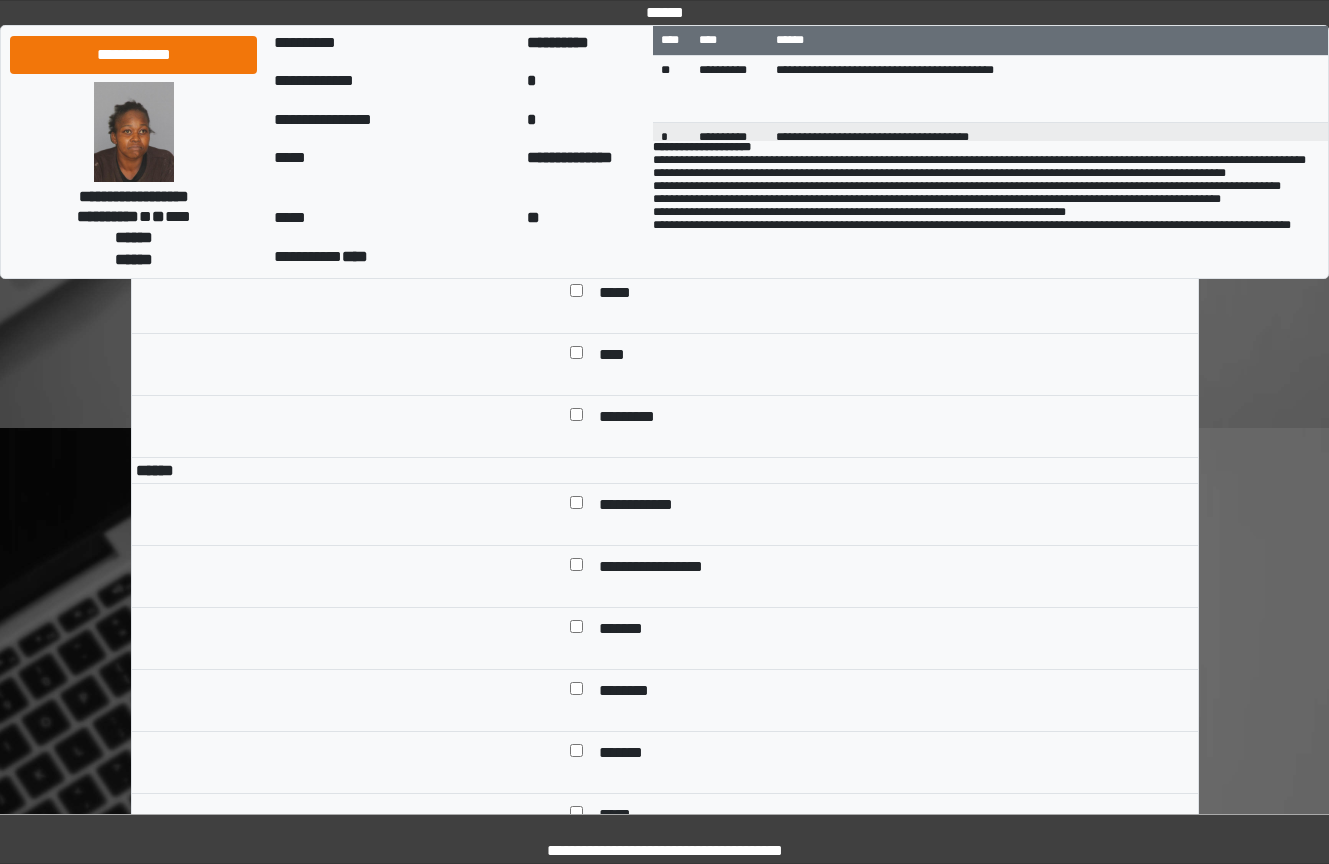 click on "******" at bounding box center [625, 232] 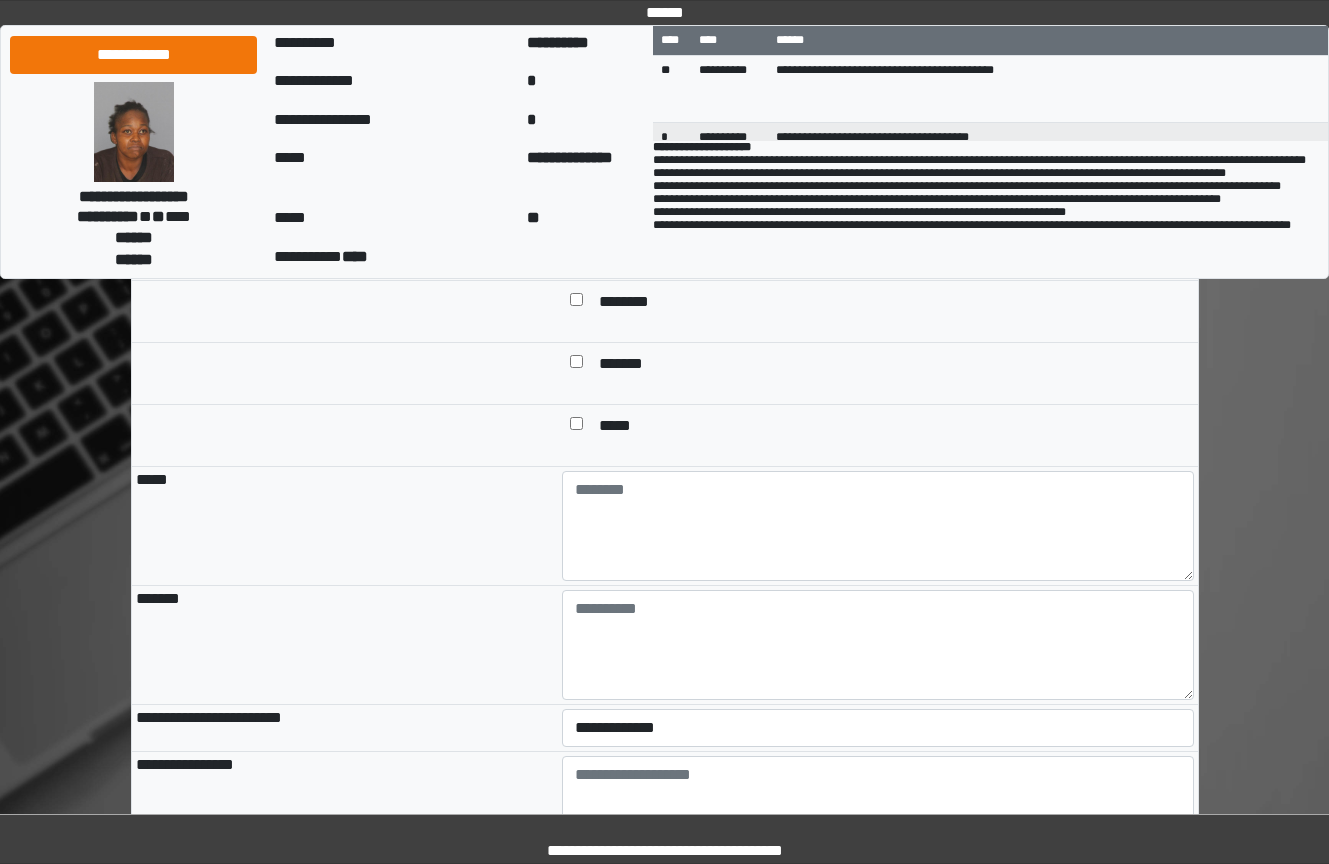scroll, scrollTop: 1700, scrollLeft: 0, axis: vertical 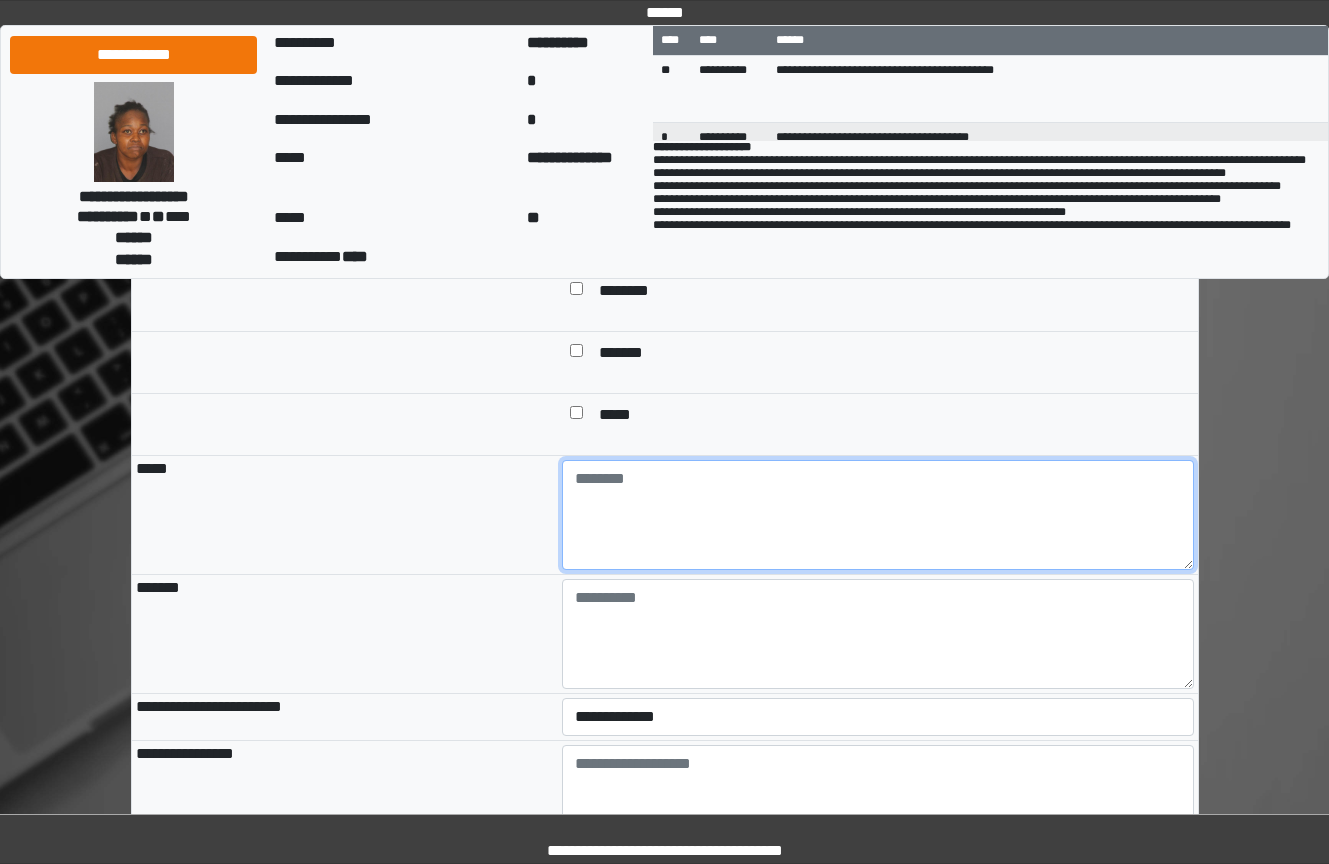 click at bounding box center (878, 515) 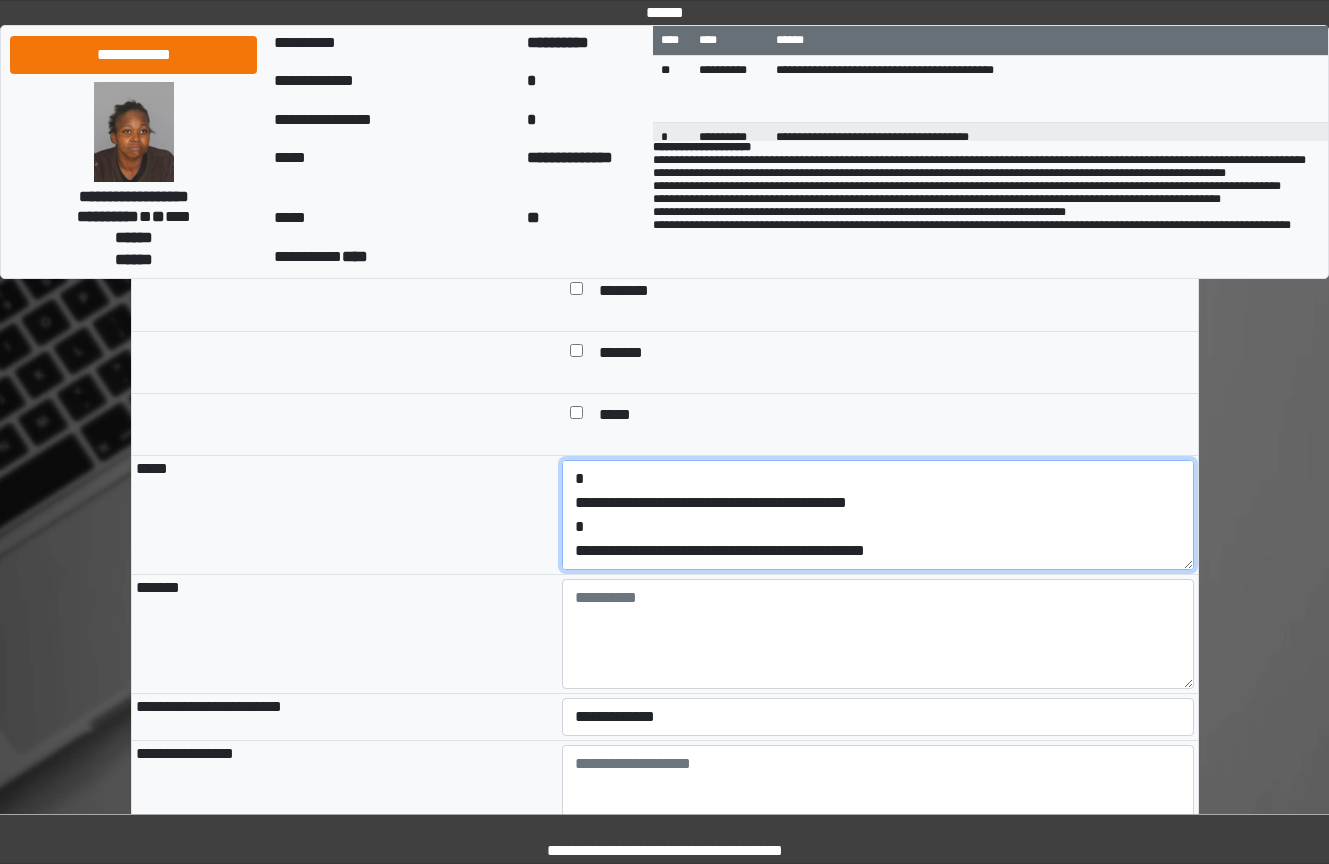 click on "**********" at bounding box center [878, 515] 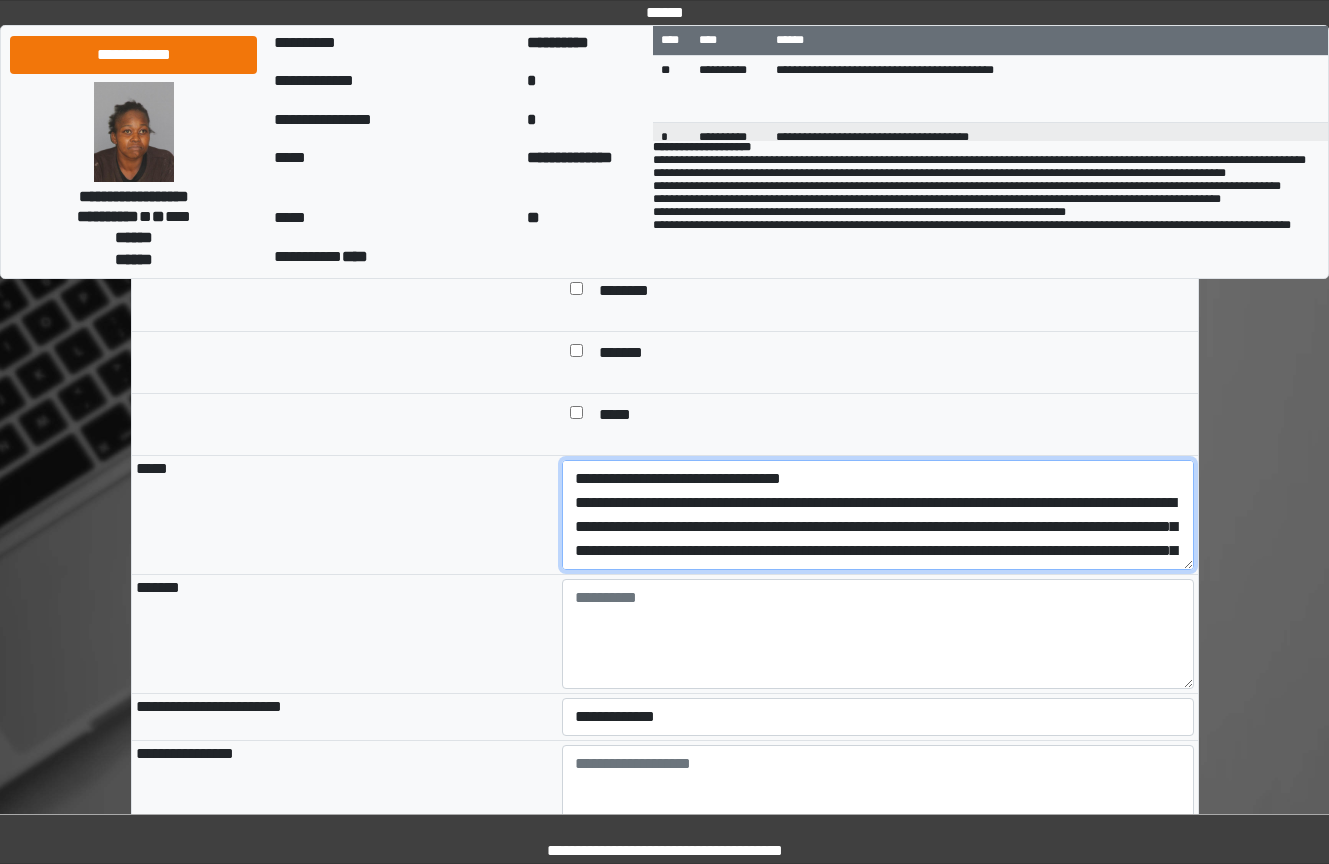 drag, startPoint x: 960, startPoint y: 648, endPoint x: 535, endPoint y: 588, distance: 429.2144 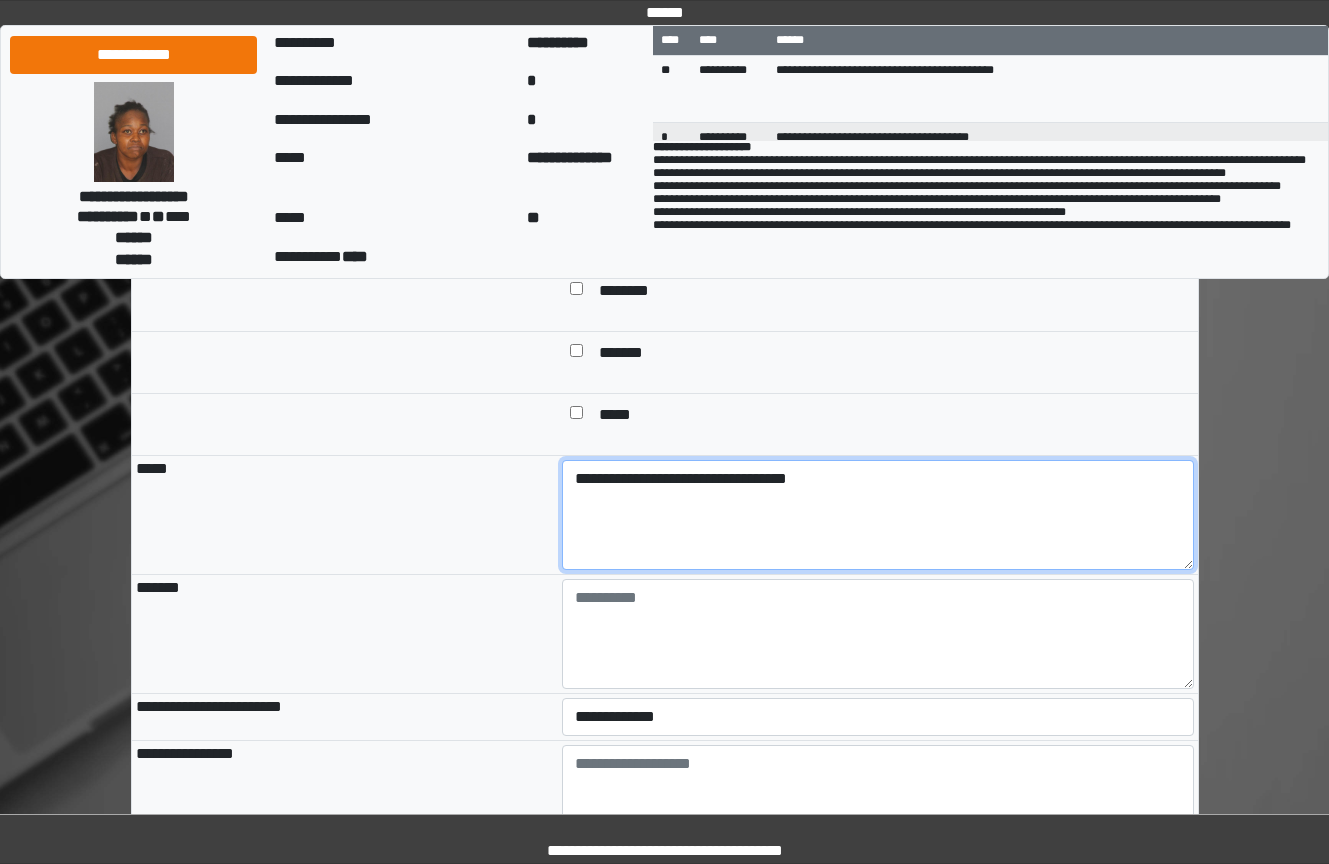 type on "**********" 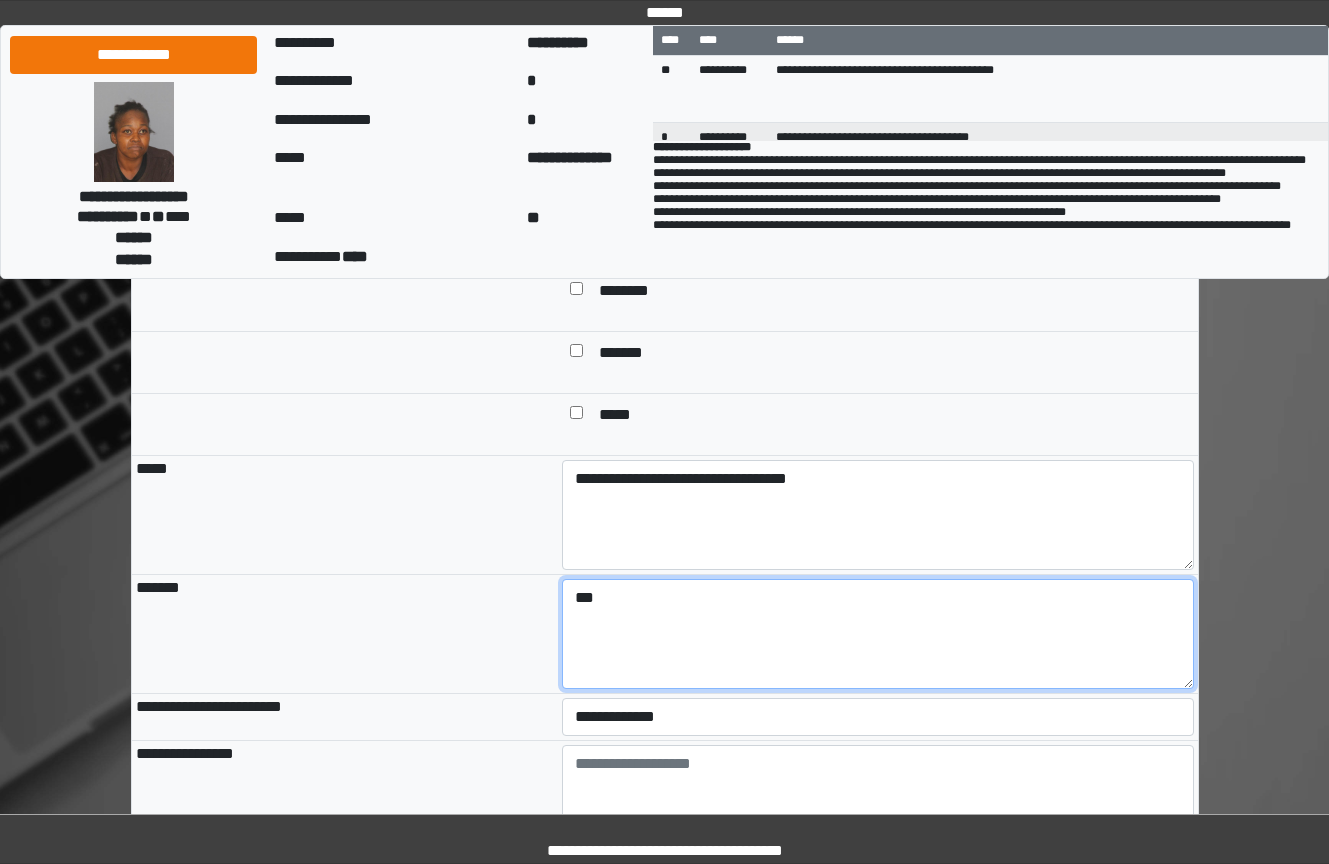 type on "***" 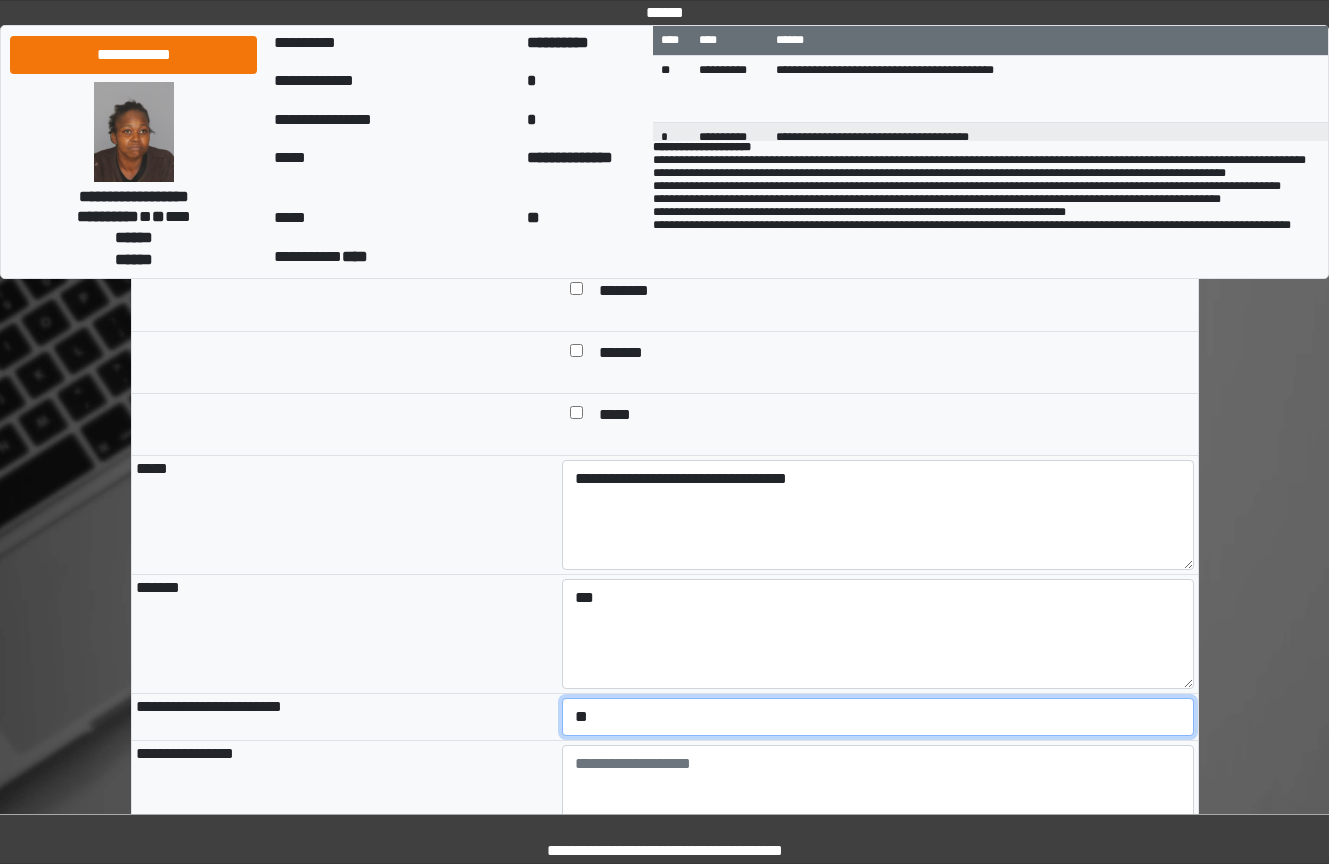 select on "*" 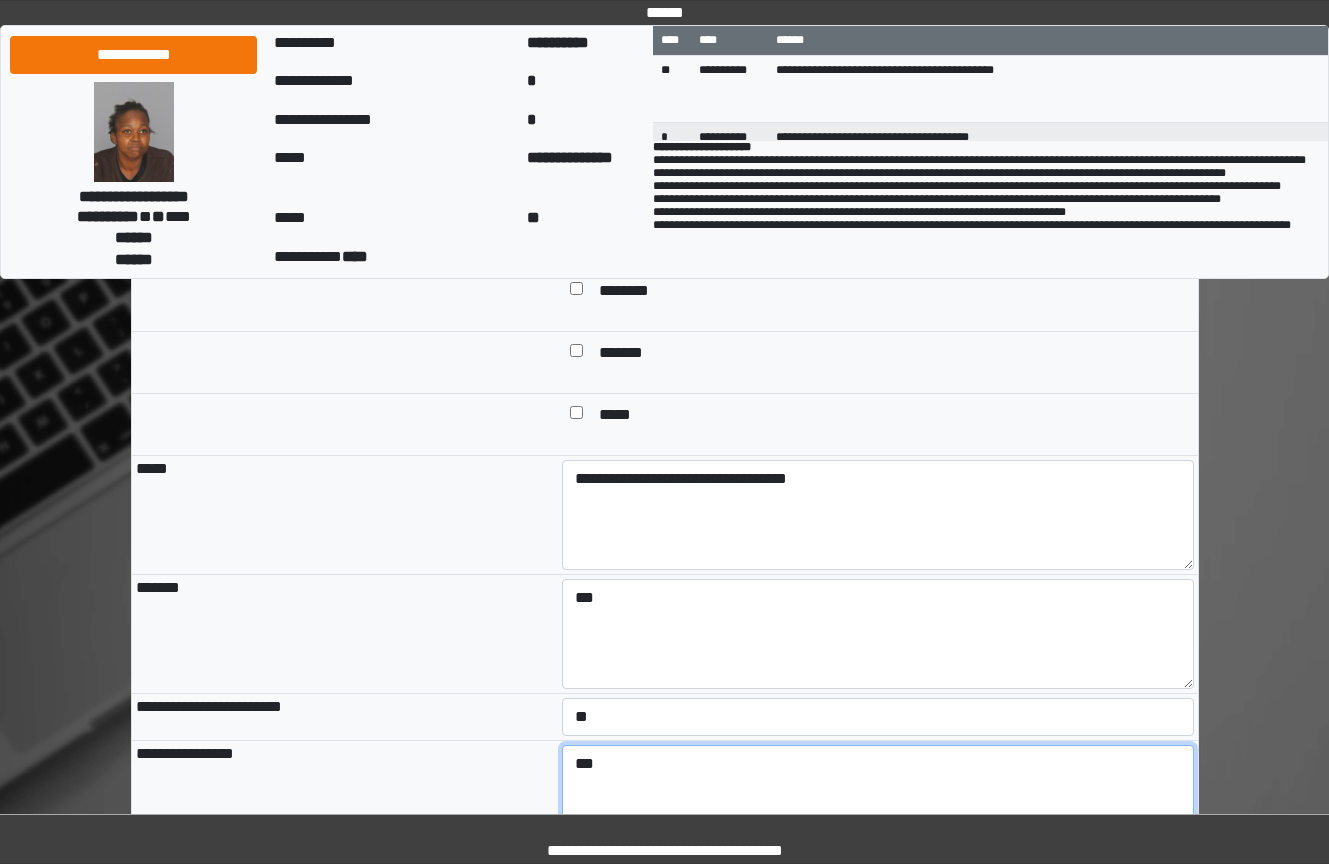 type on "***" 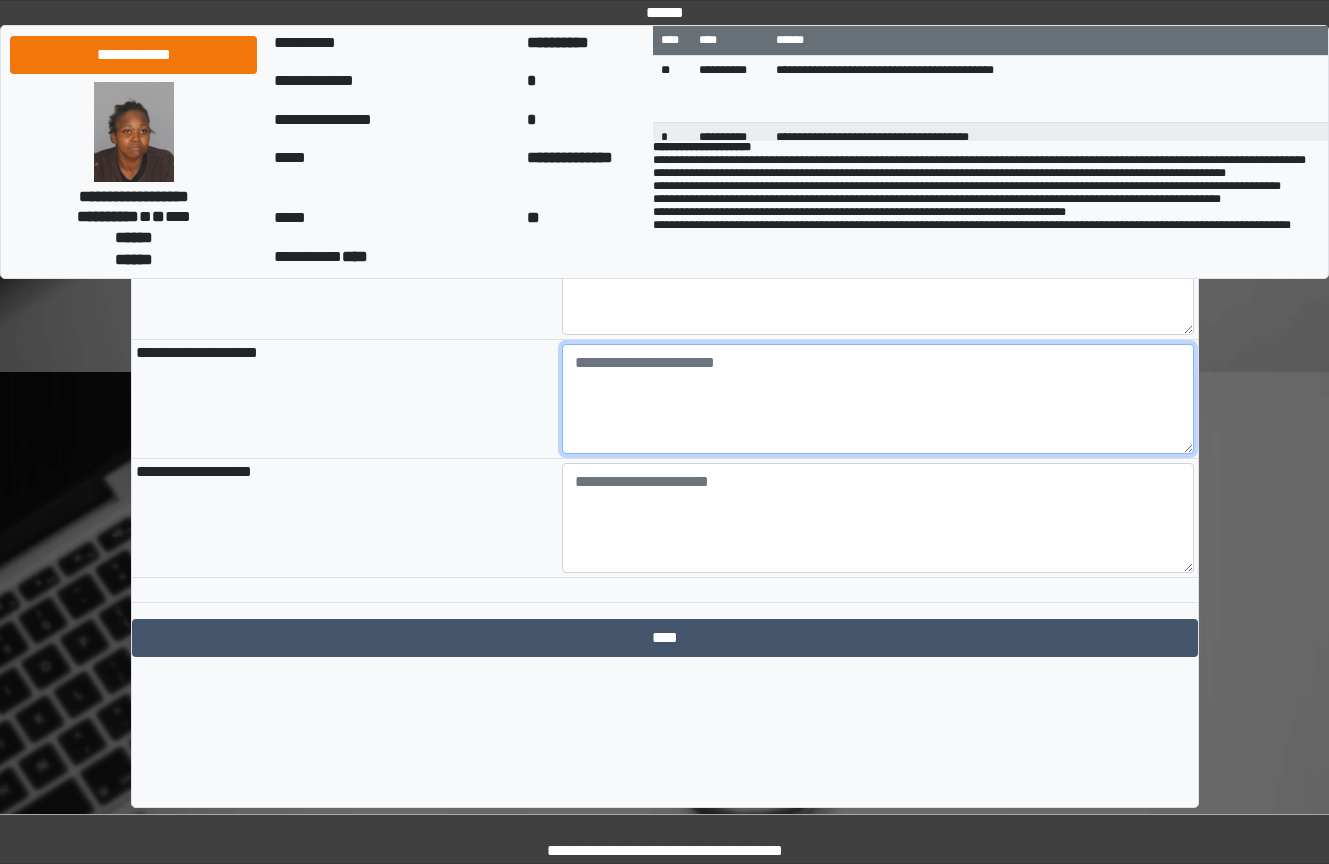 paste on "**********" 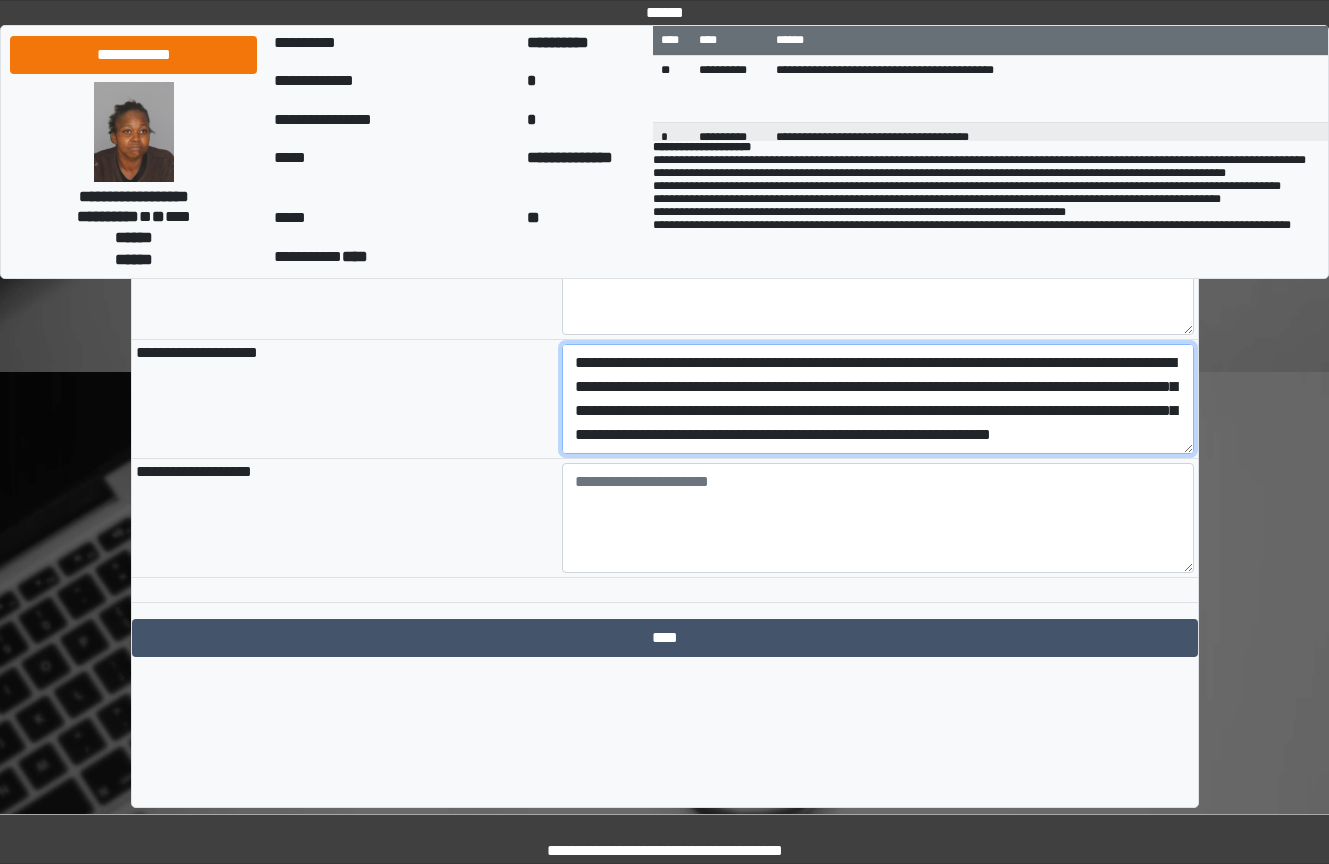 scroll, scrollTop: 2228, scrollLeft: 0, axis: vertical 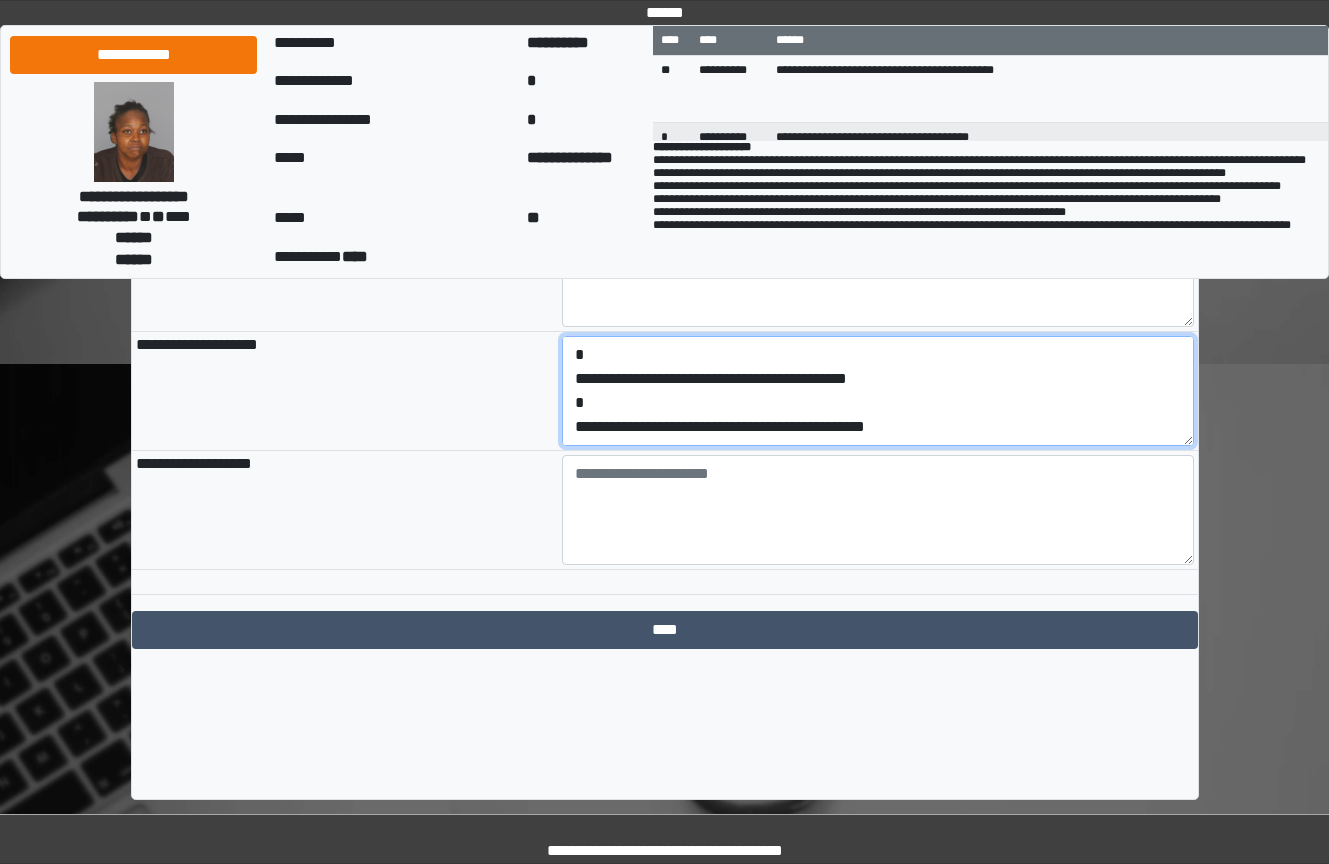 drag, startPoint x: 974, startPoint y: 519, endPoint x: 514, endPoint y: 532, distance: 460.18365 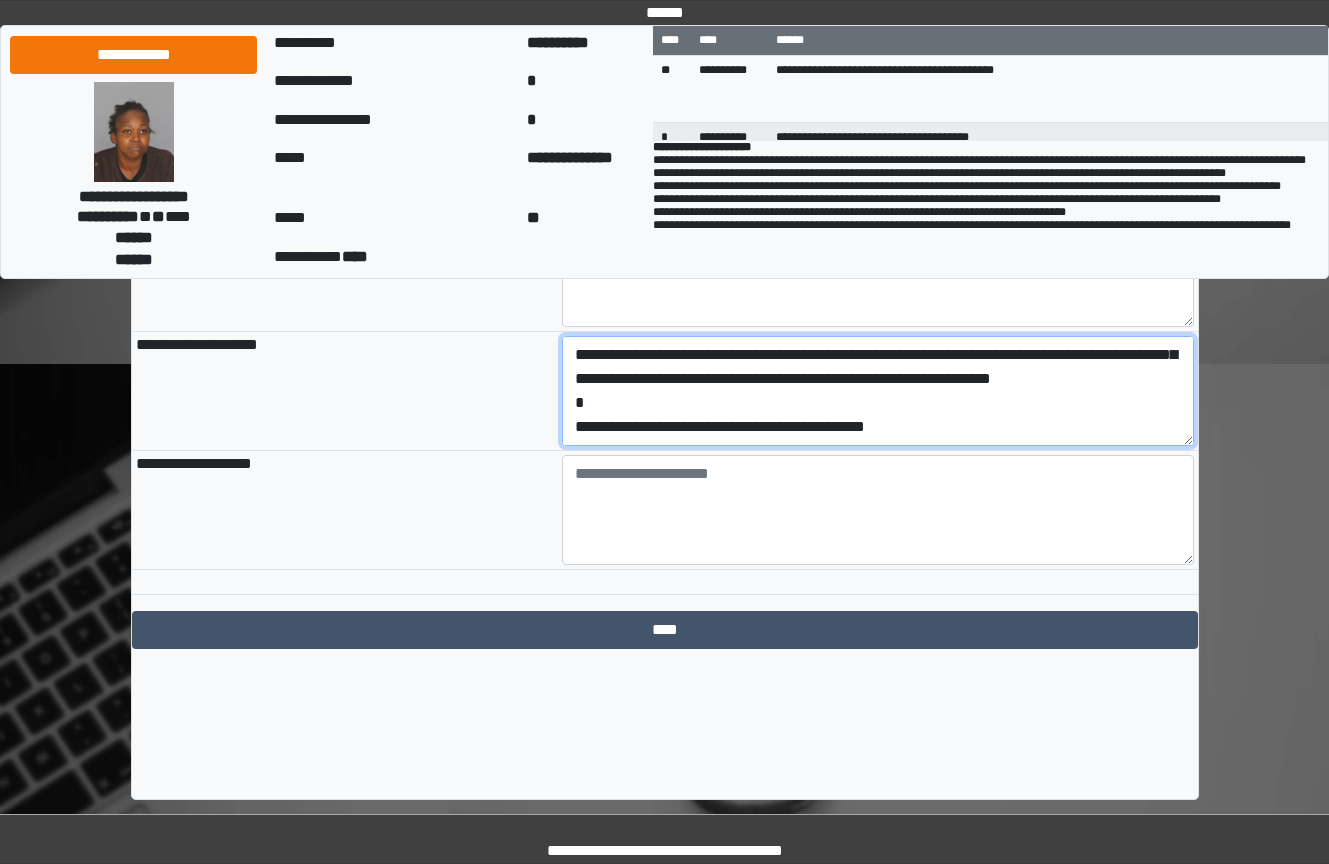 type on "**********" 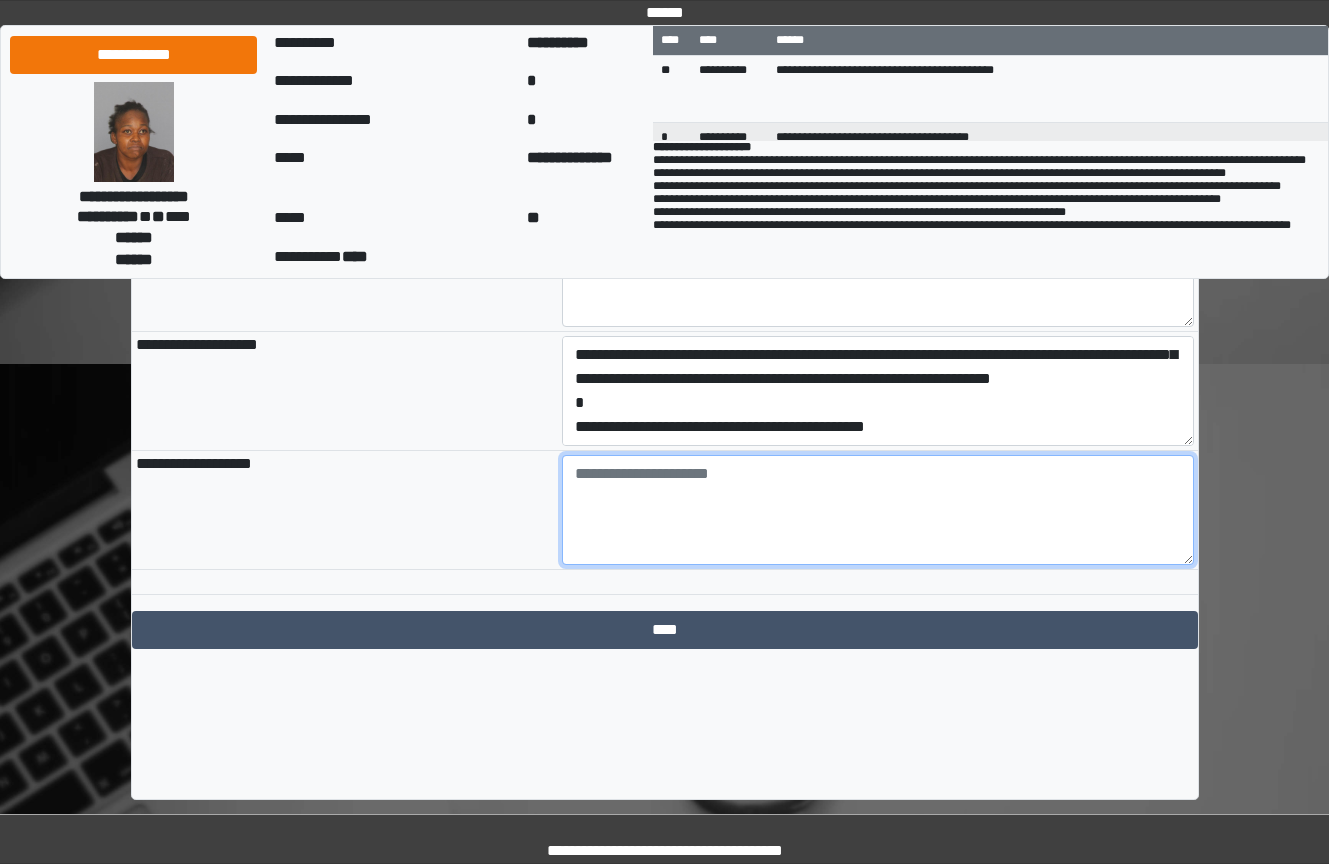 click at bounding box center [878, 510] 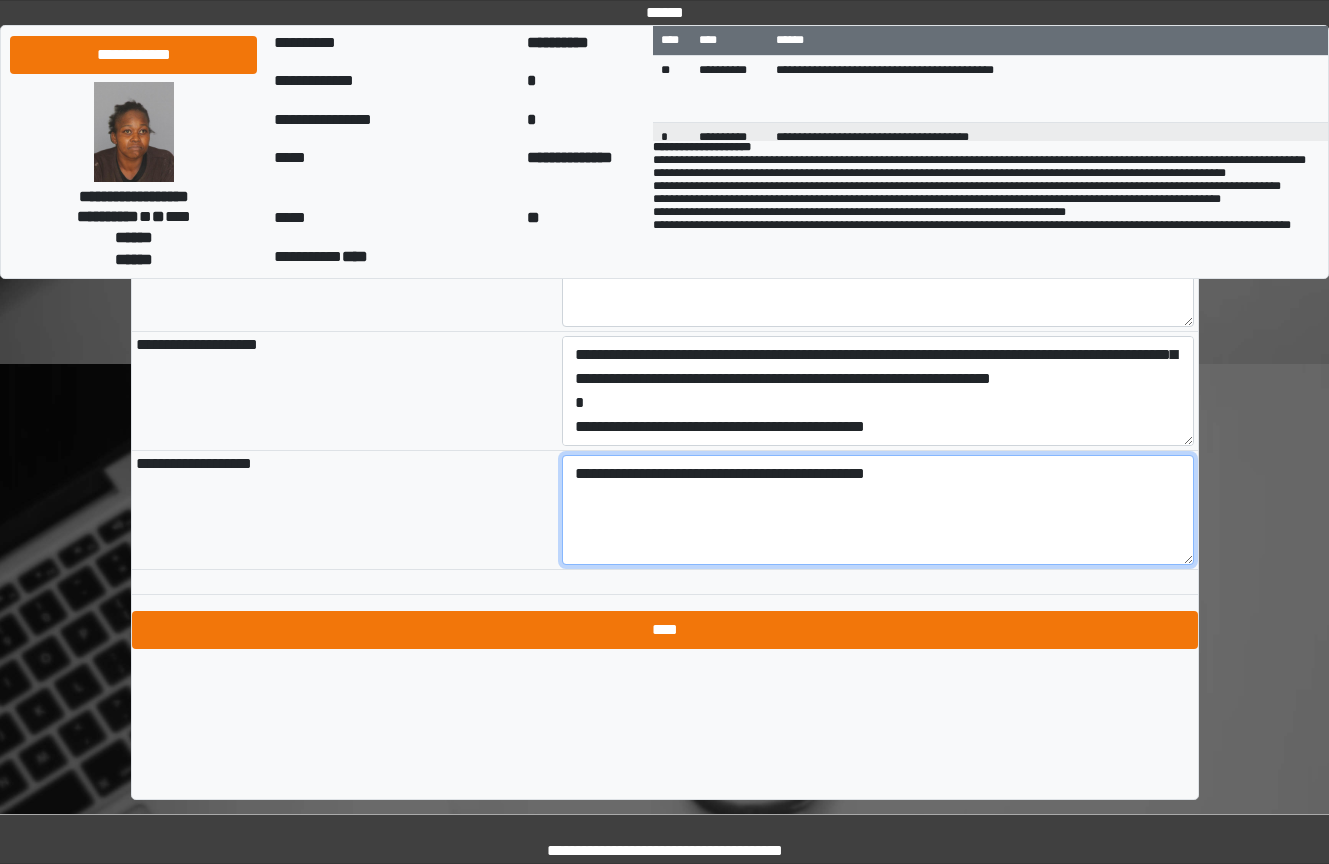 type on "**********" 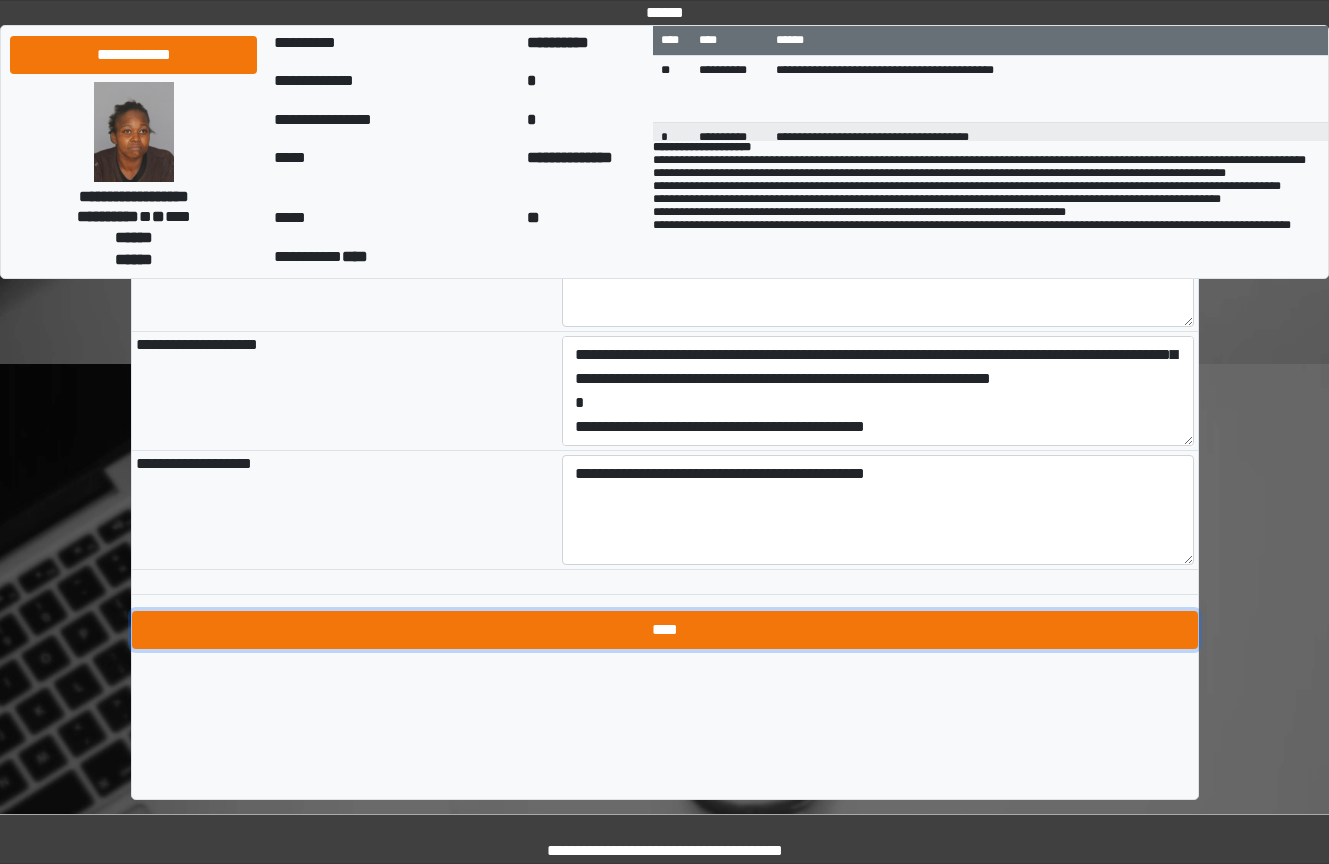 click on "****" at bounding box center (665, 630) 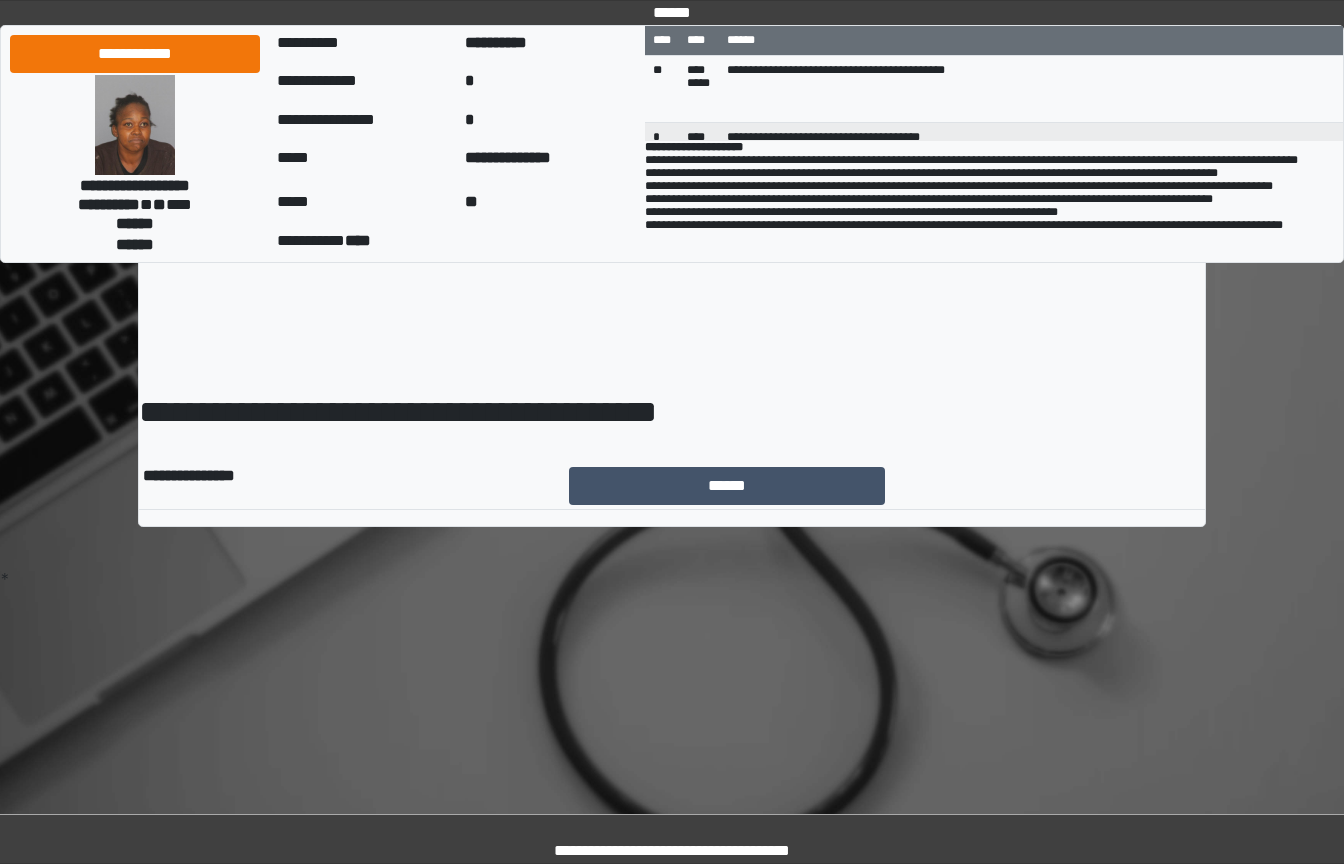 scroll, scrollTop: 0, scrollLeft: 0, axis: both 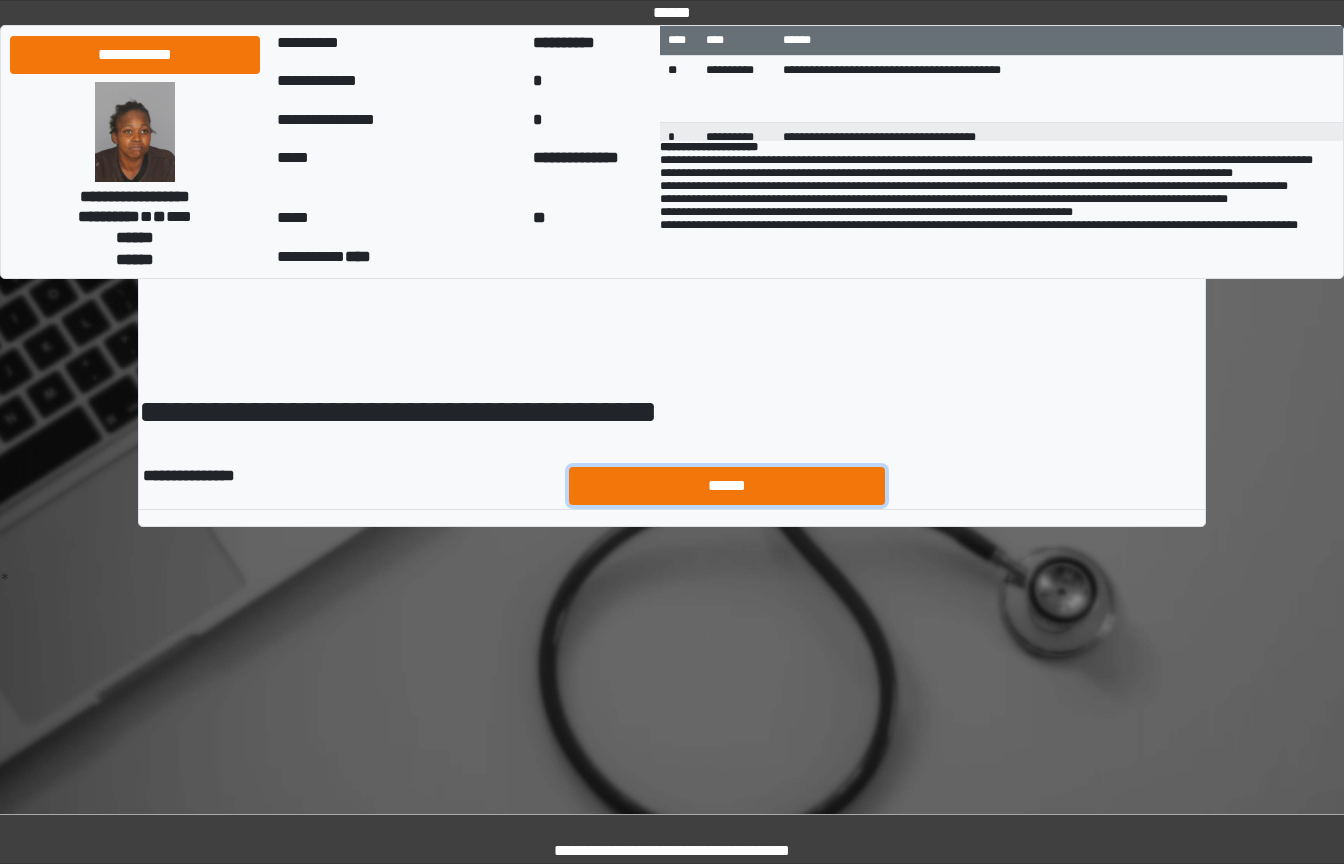 click on "******" at bounding box center [727, 486] 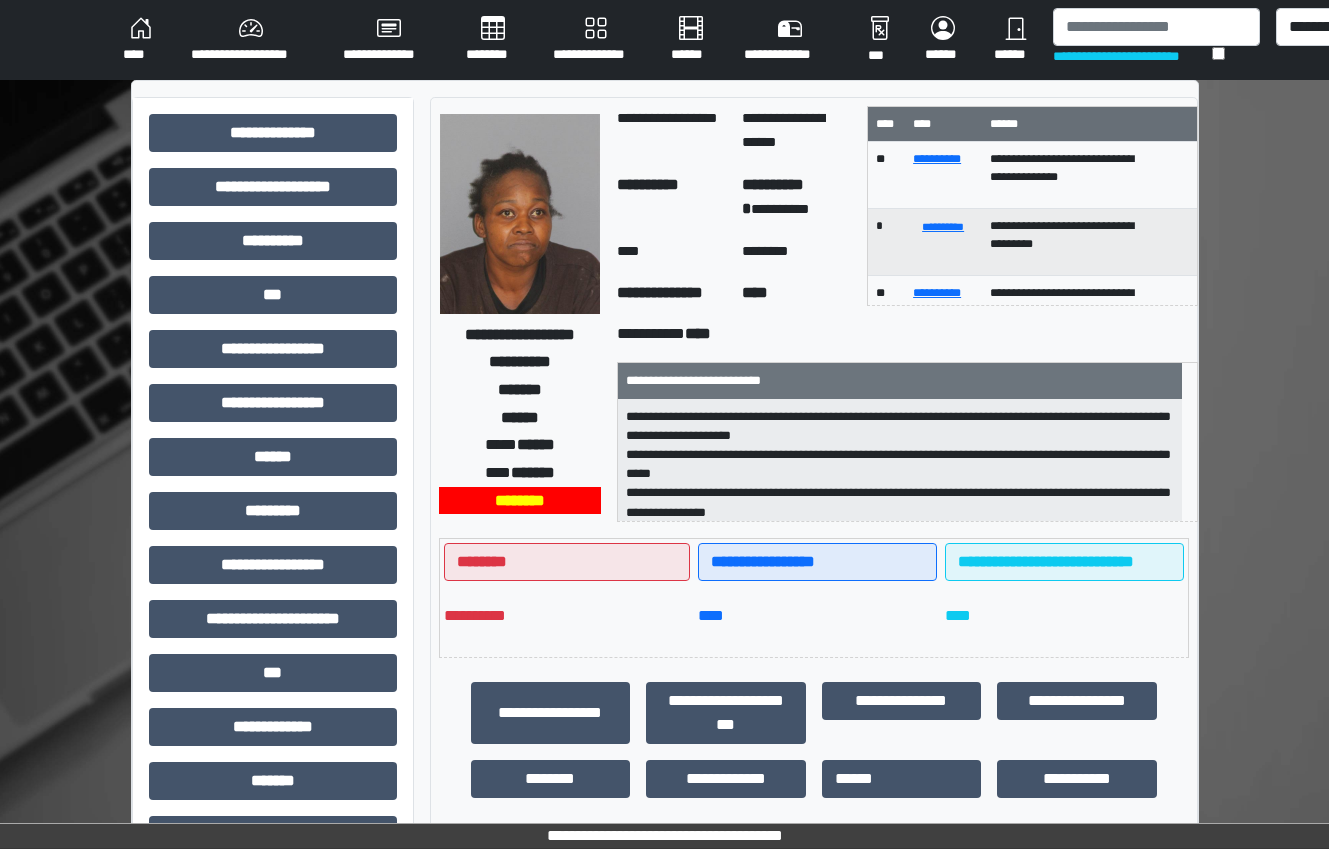 scroll, scrollTop: 0, scrollLeft: 0, axis: both 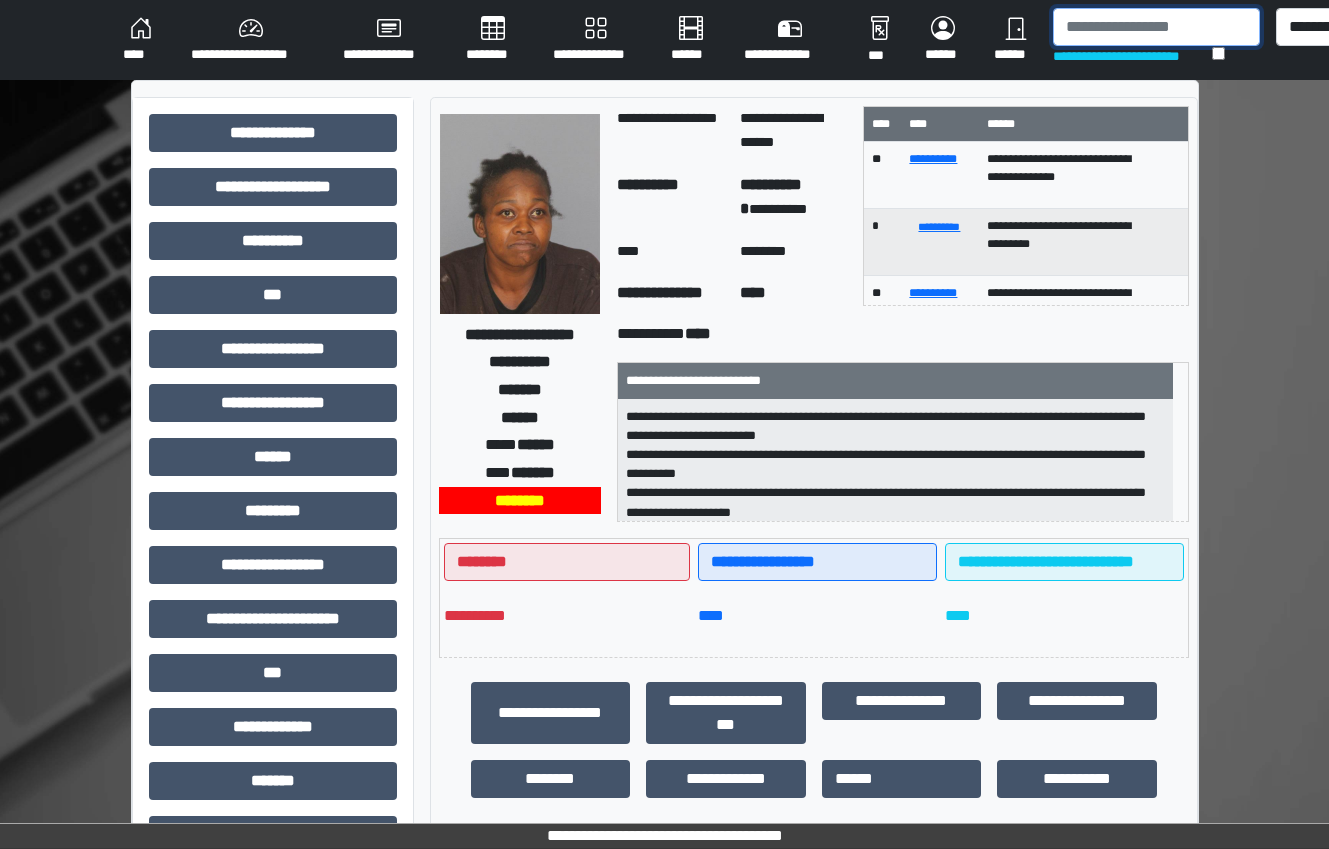 click at bounding box center (1156, 27) 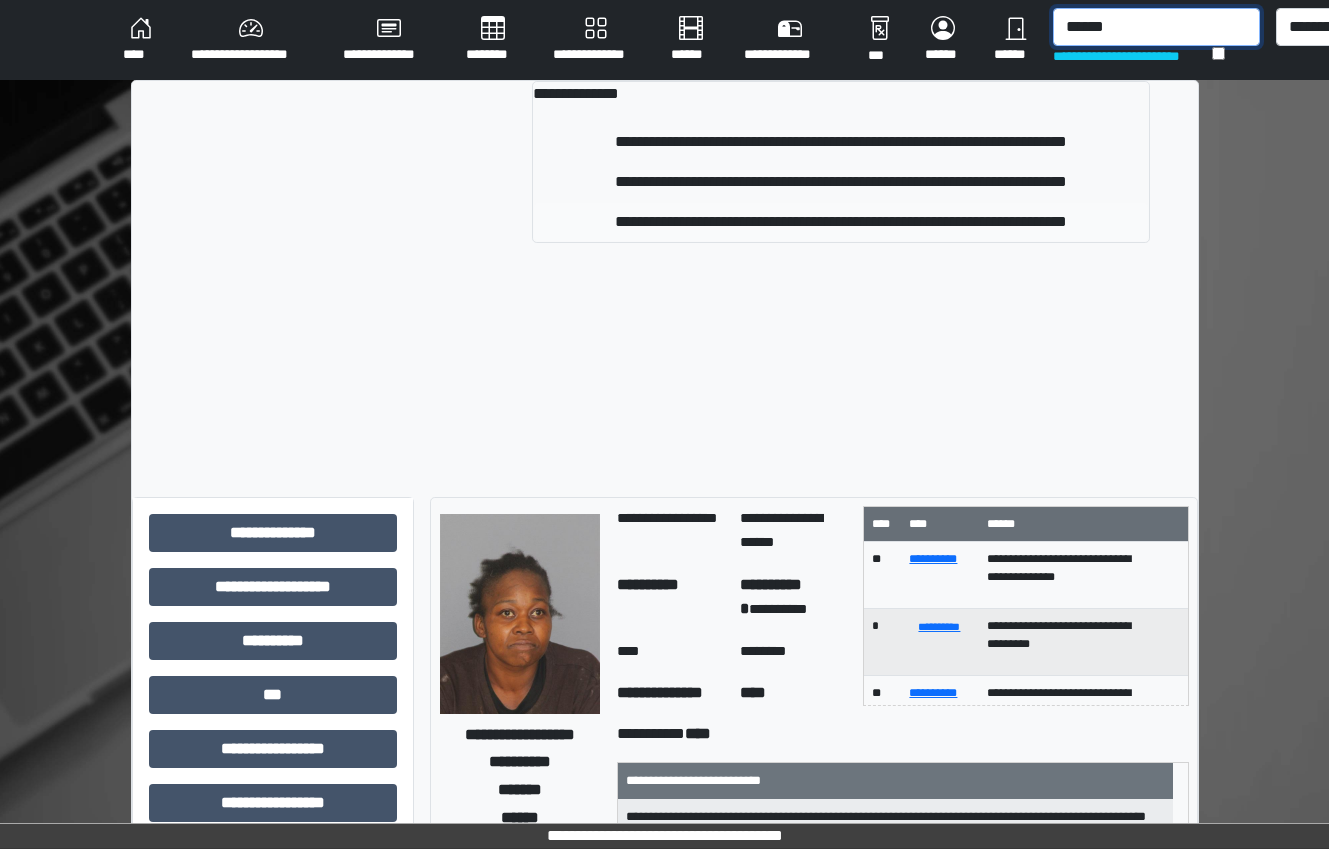 type on "******" 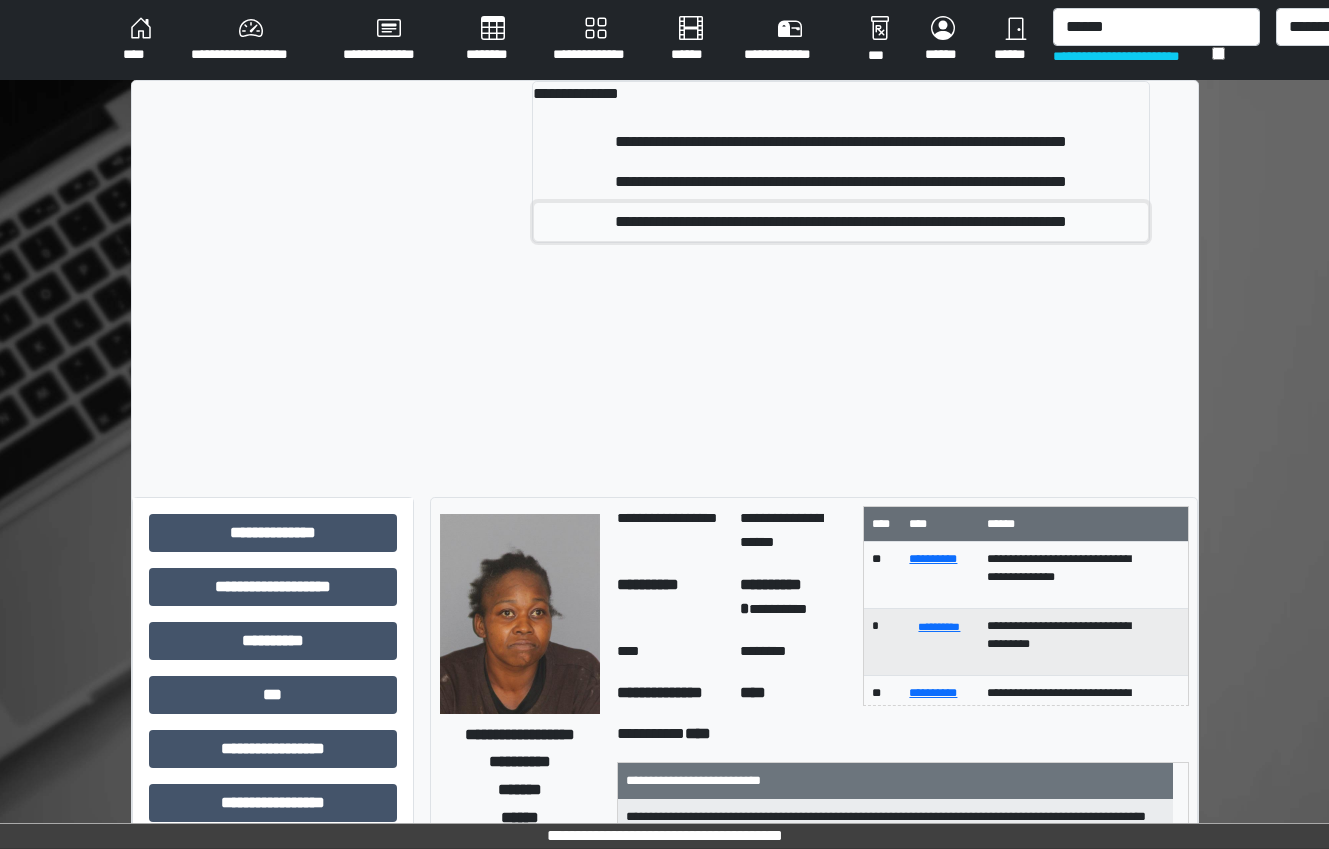 click on "**********" at bounding box center [841, 222] 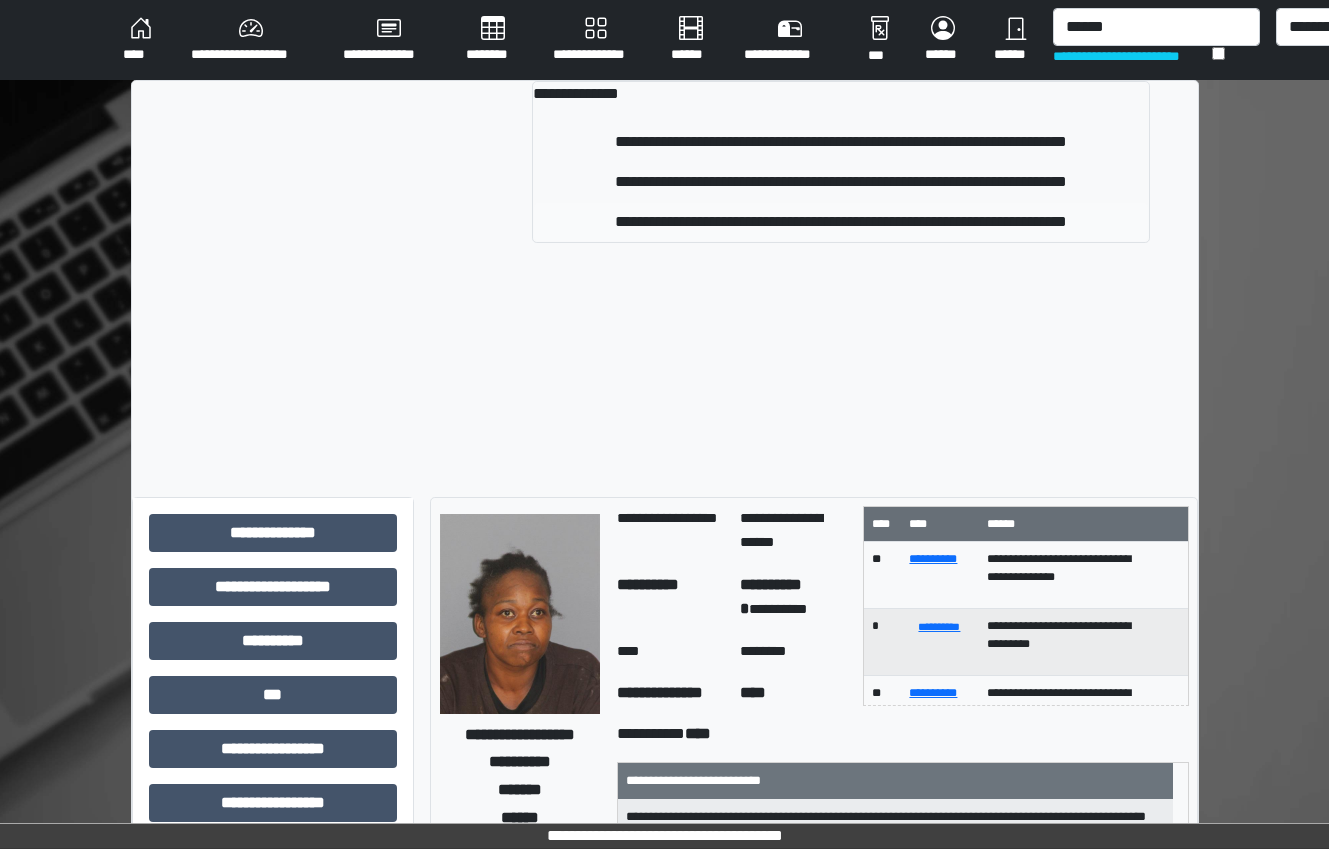 type 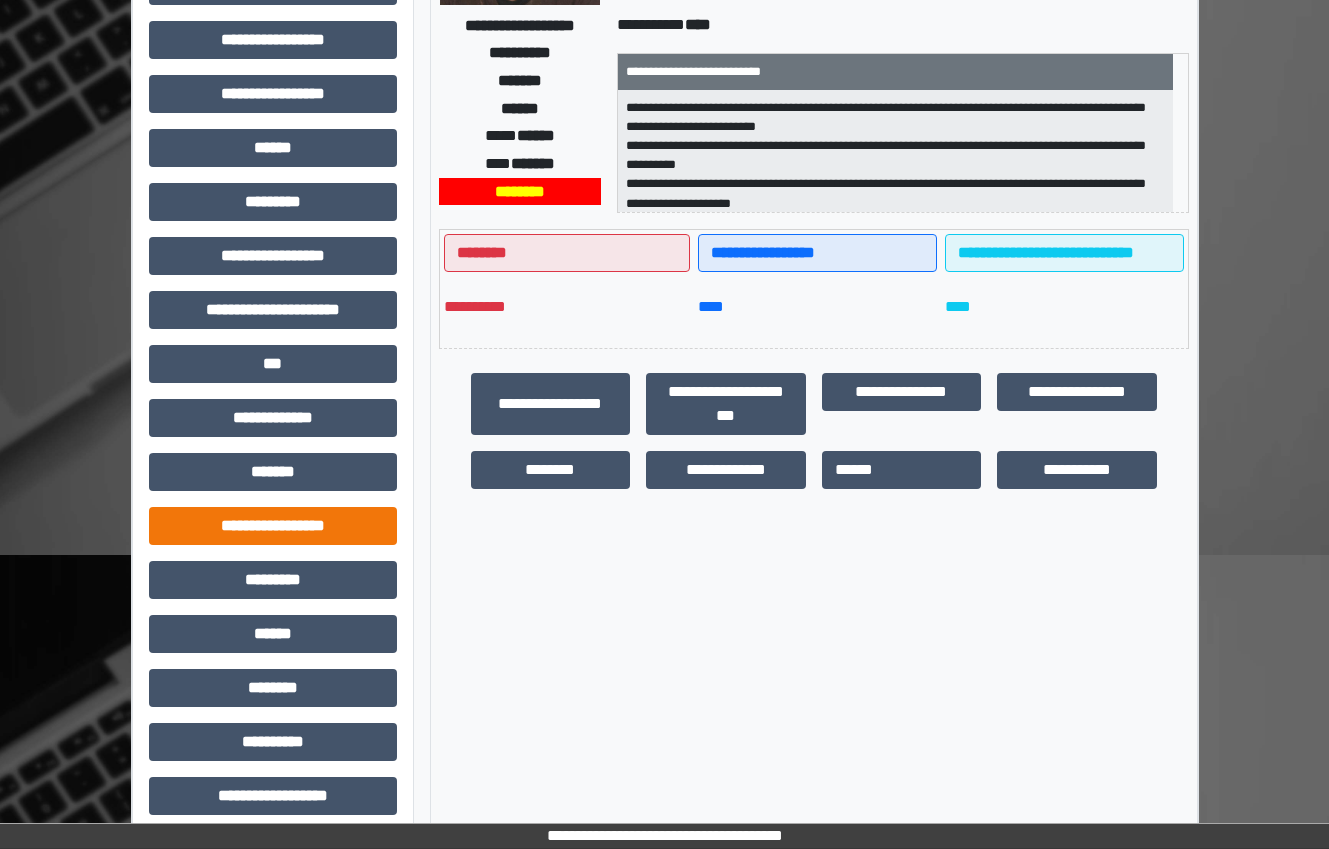 scroll, scrollTop: 325, scrollLeft: 0, axis: vertical 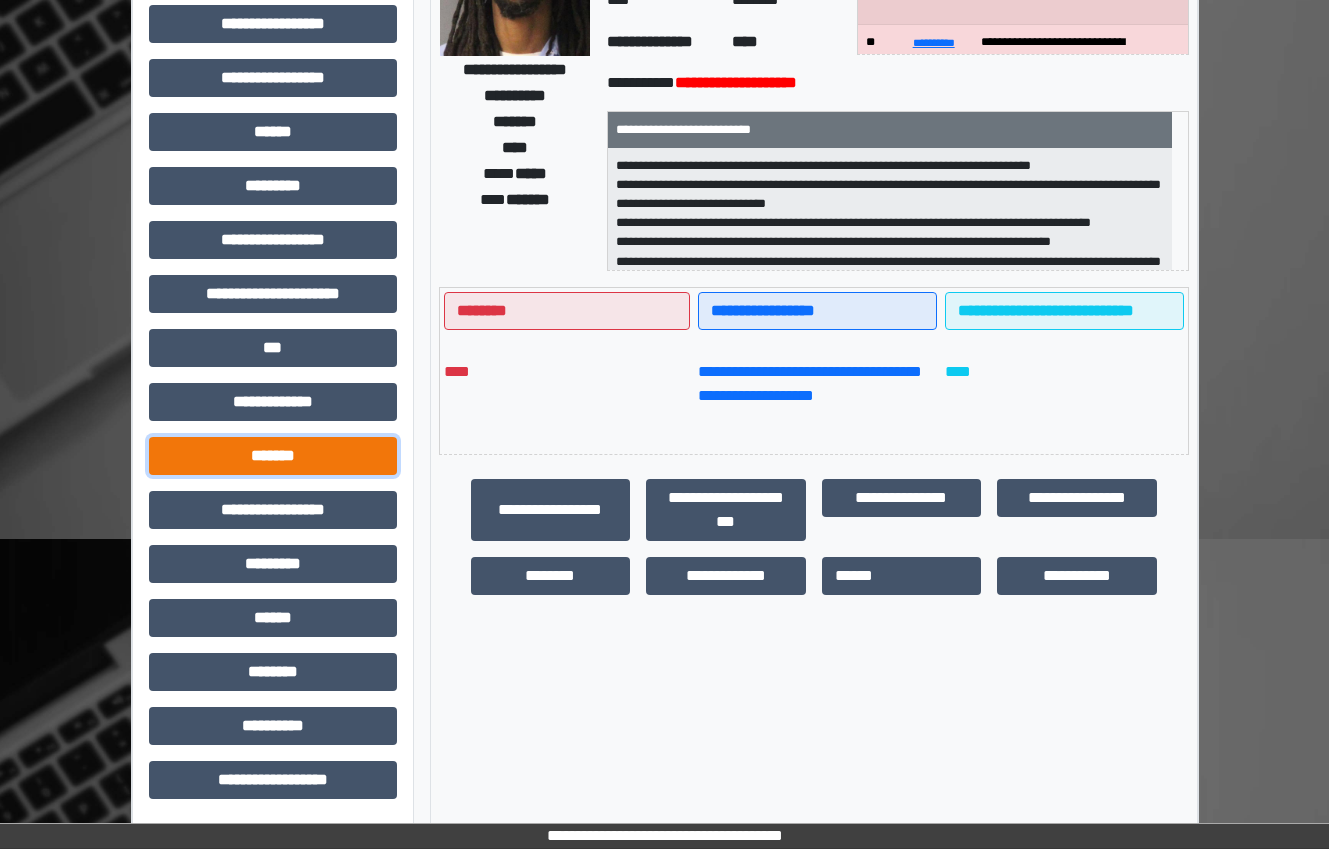 click on "*******" at bounding box center (273, 456) 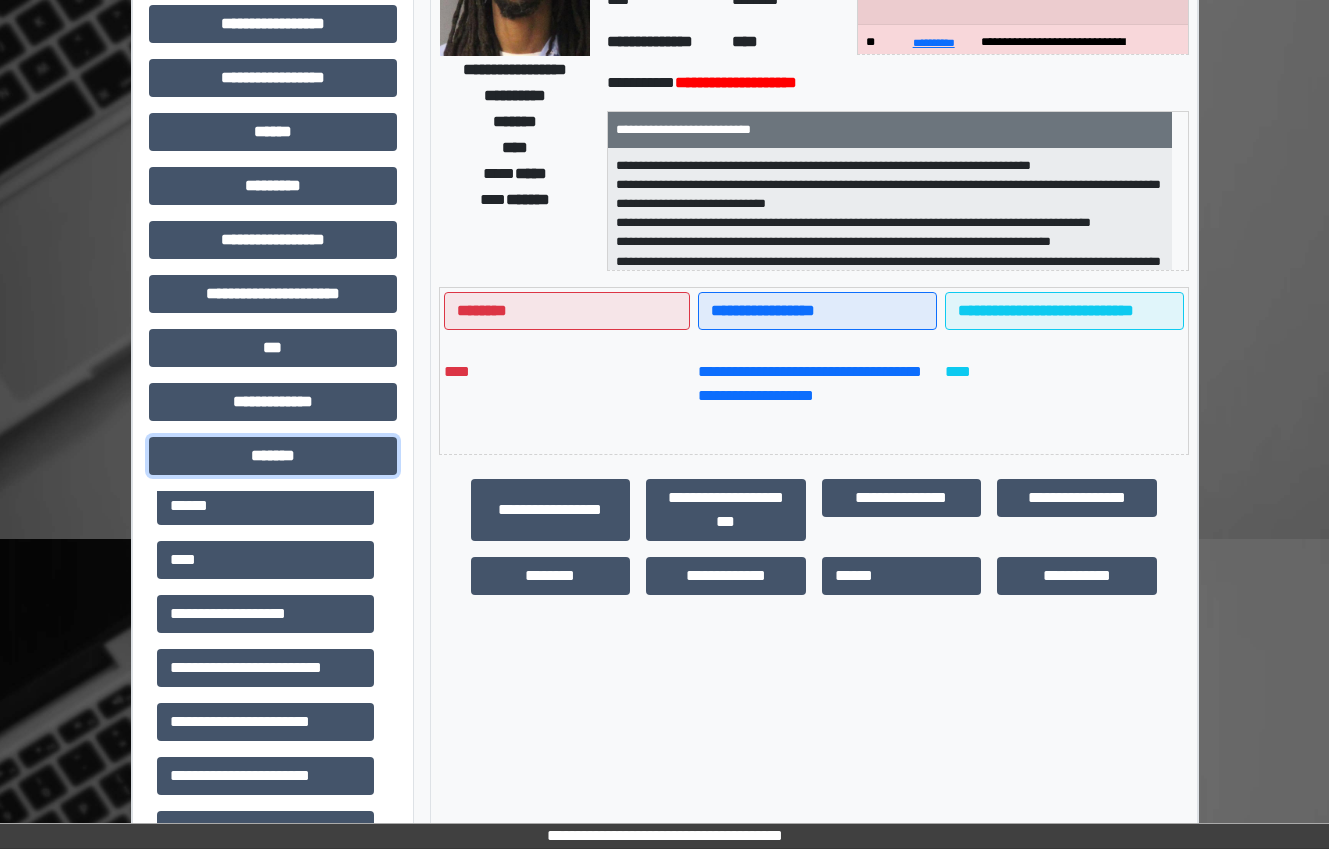 scroll, scrollTop: 600, scrollLeft: 0, axis: vertical 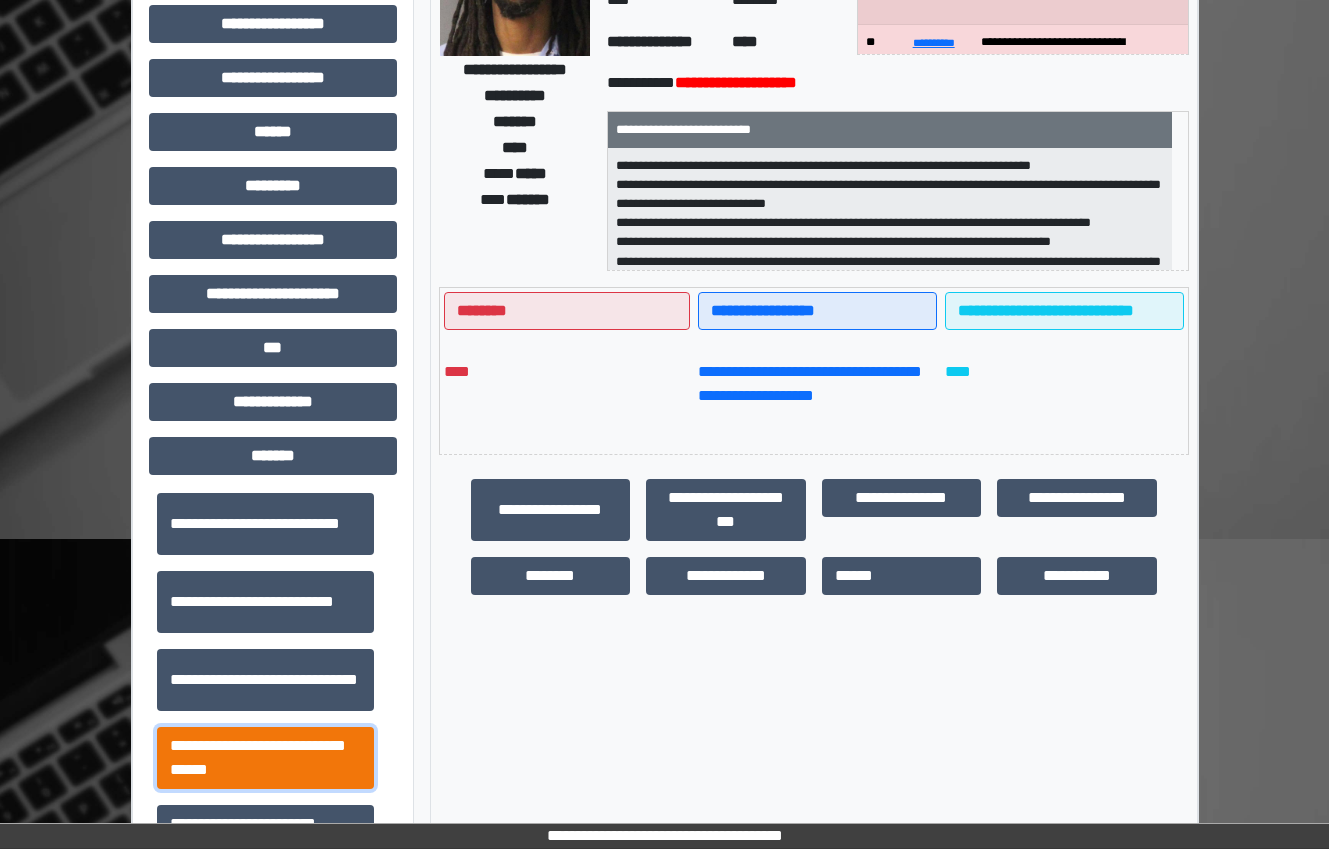 click on "**********" at bounding box center [265, 758] 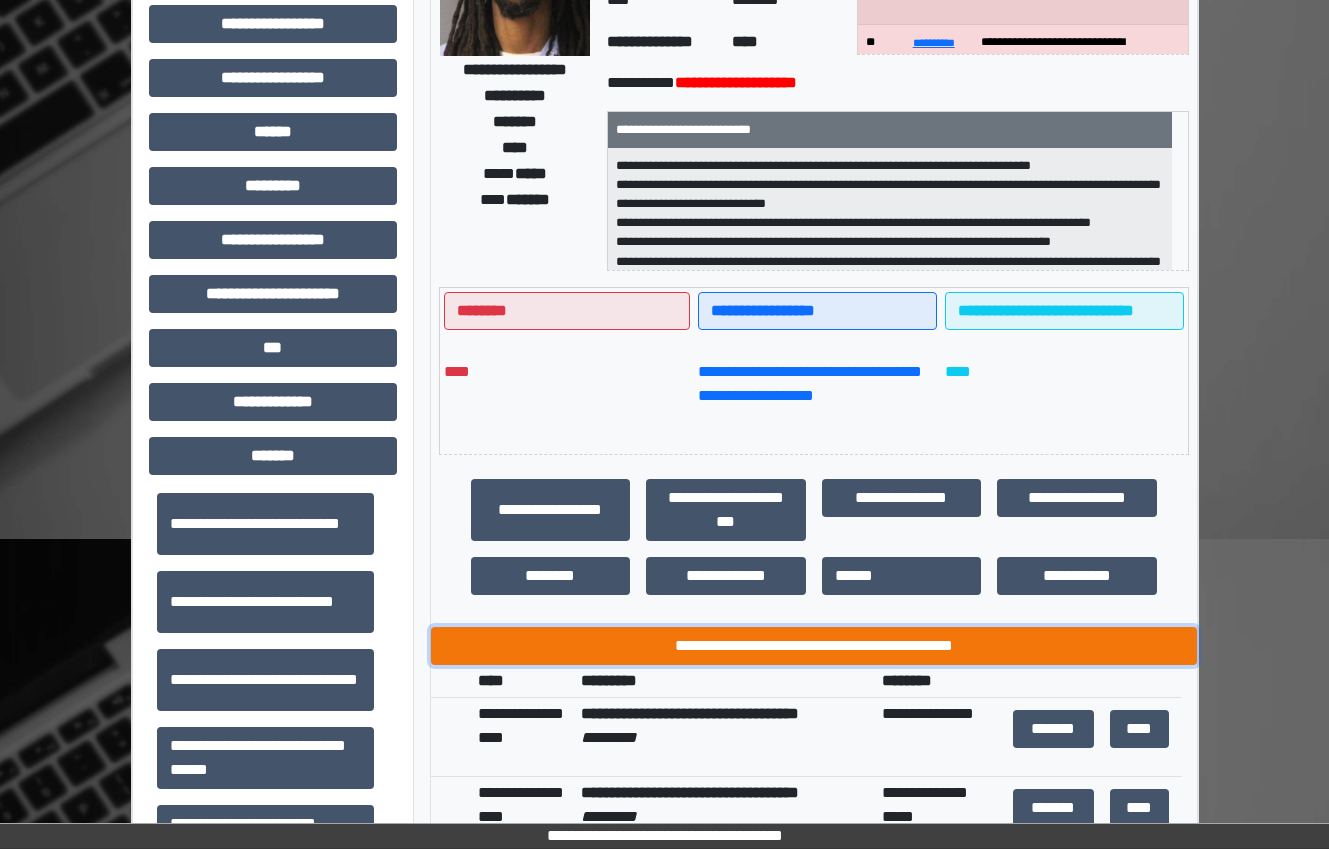 click on "**********" at bounding box center (814, 646) 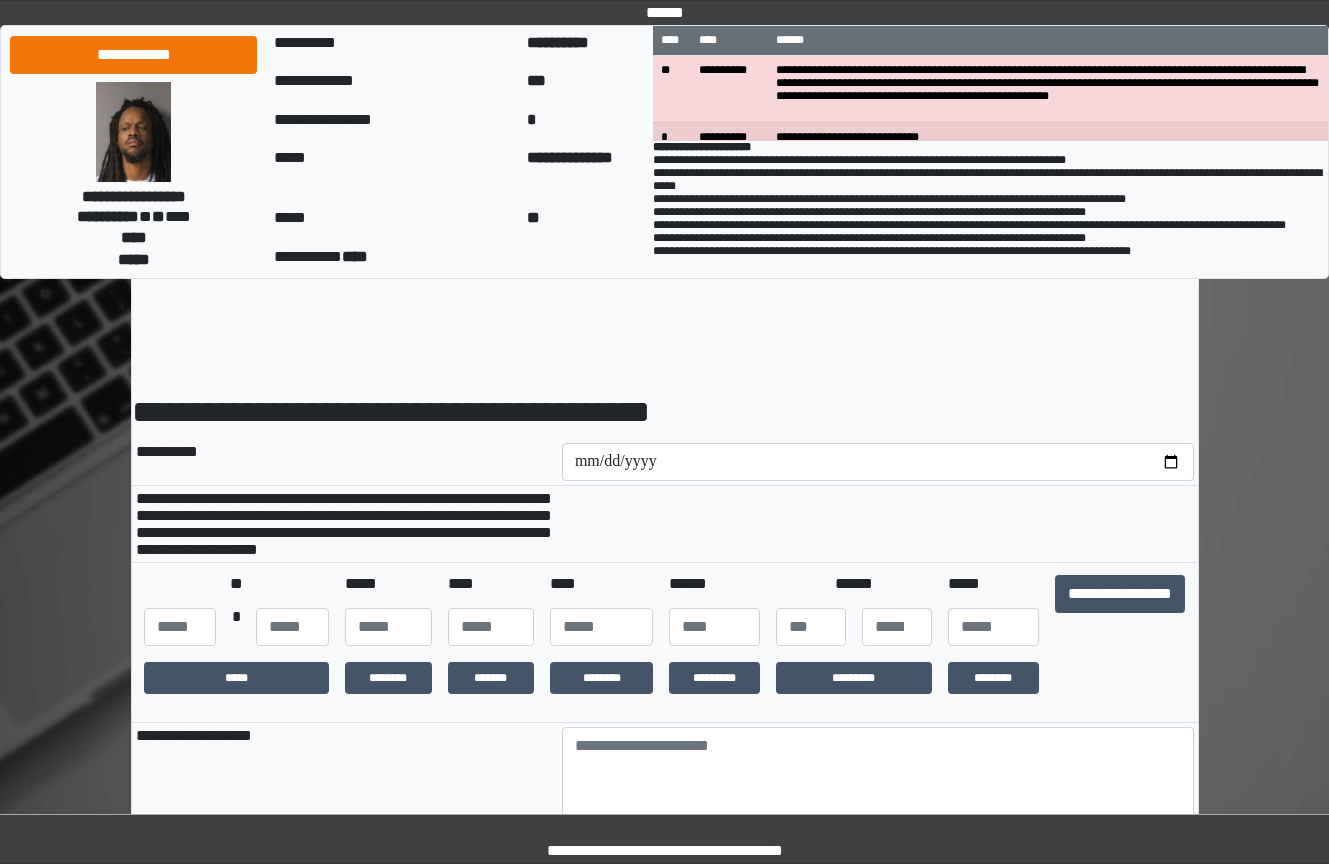 scroll, scrollTop: 0, scrollLeft: 0, axis: both 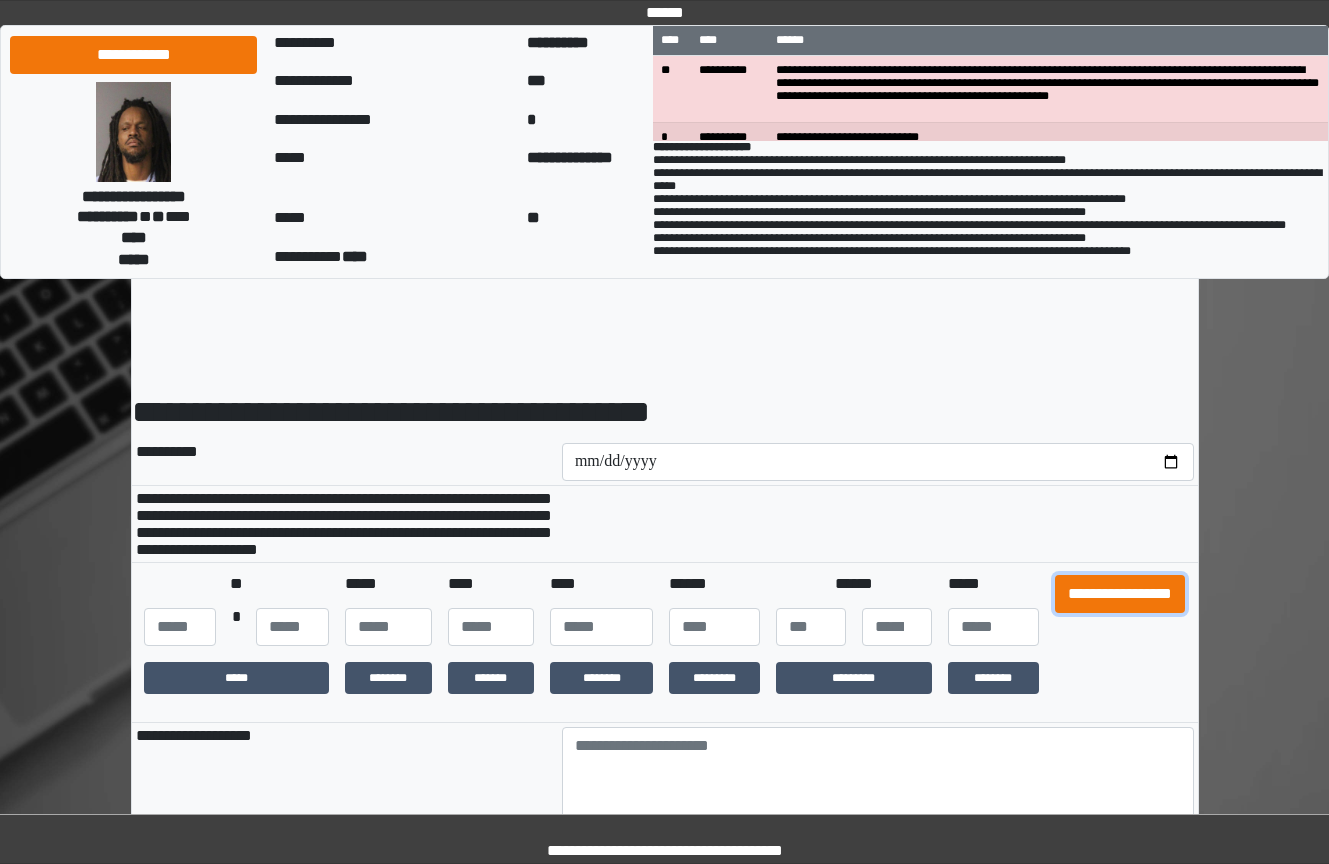 click on "**********" at bounding box center [1120, 594] 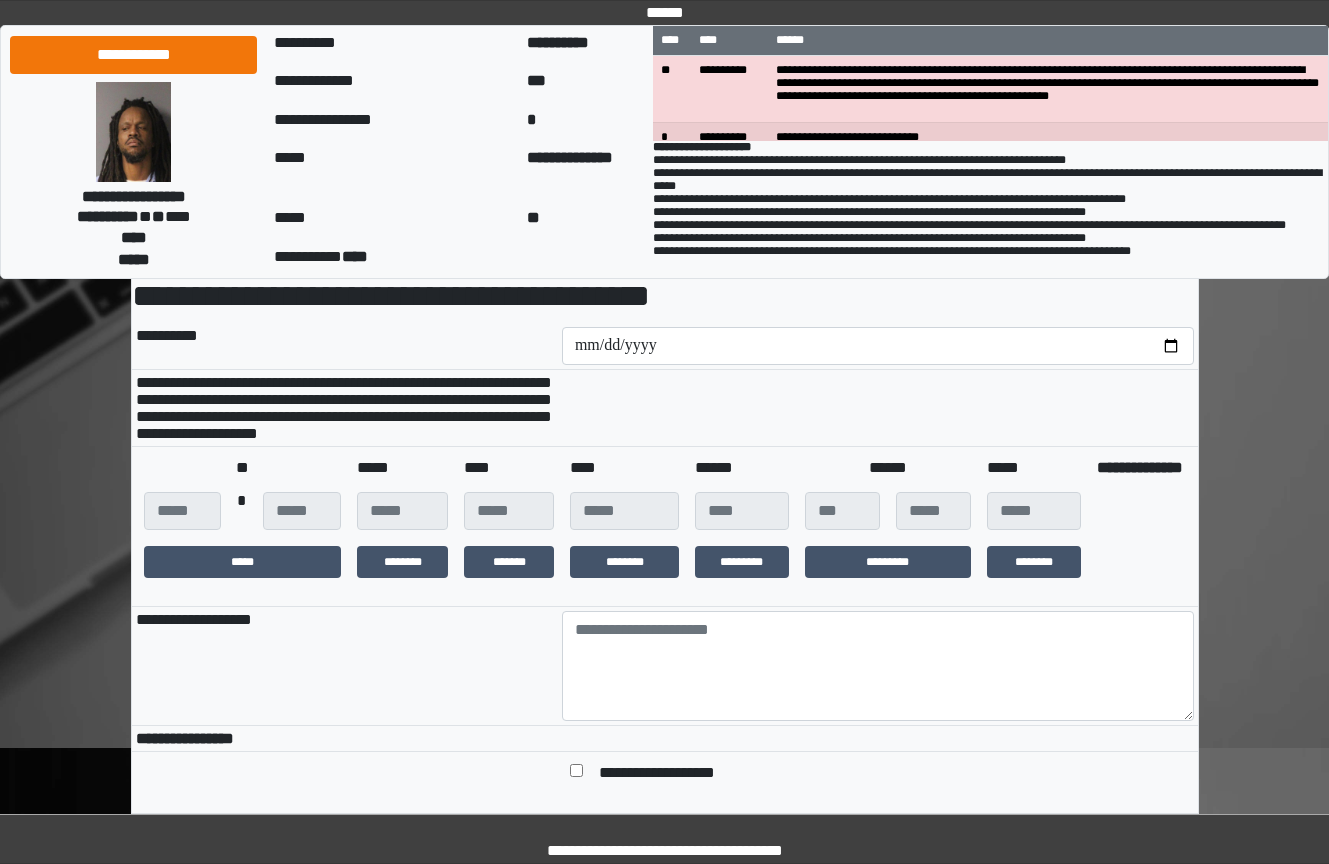 scroll, scrollTop: 300, scrollLeft: 0, axis: vertical 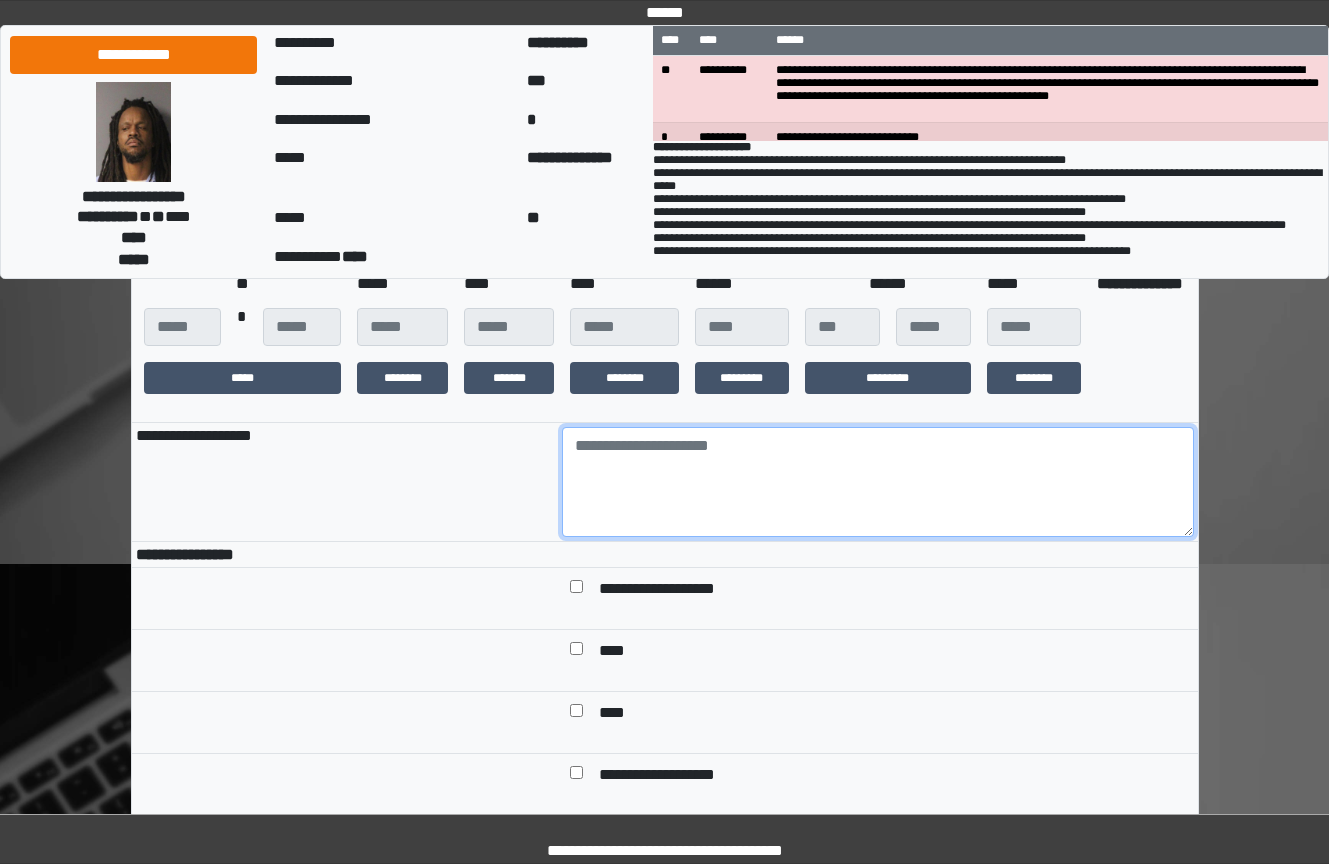 click at bounding box center [878, 482] 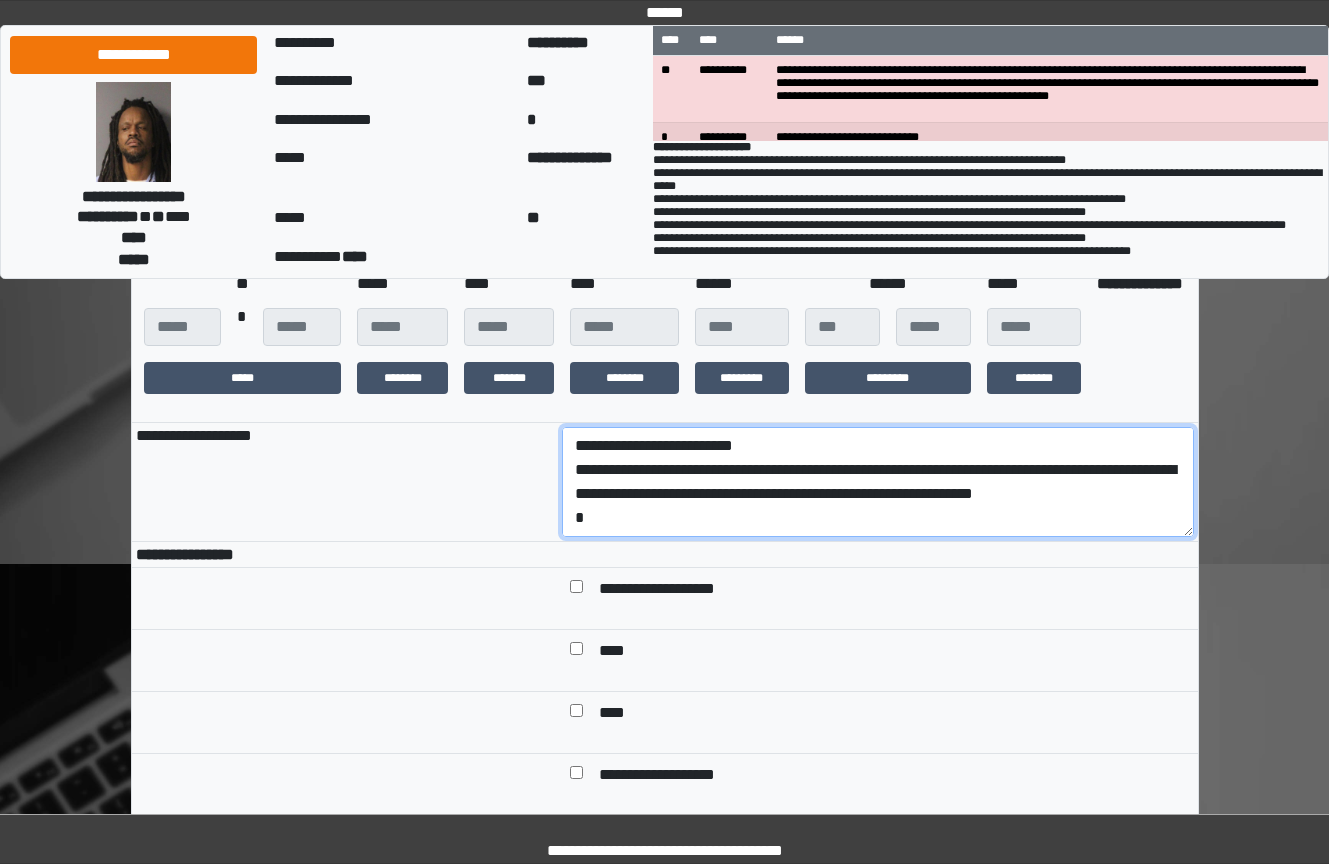 scroll, scrollTop: 113, scrollLeft: 0, axis: vertical 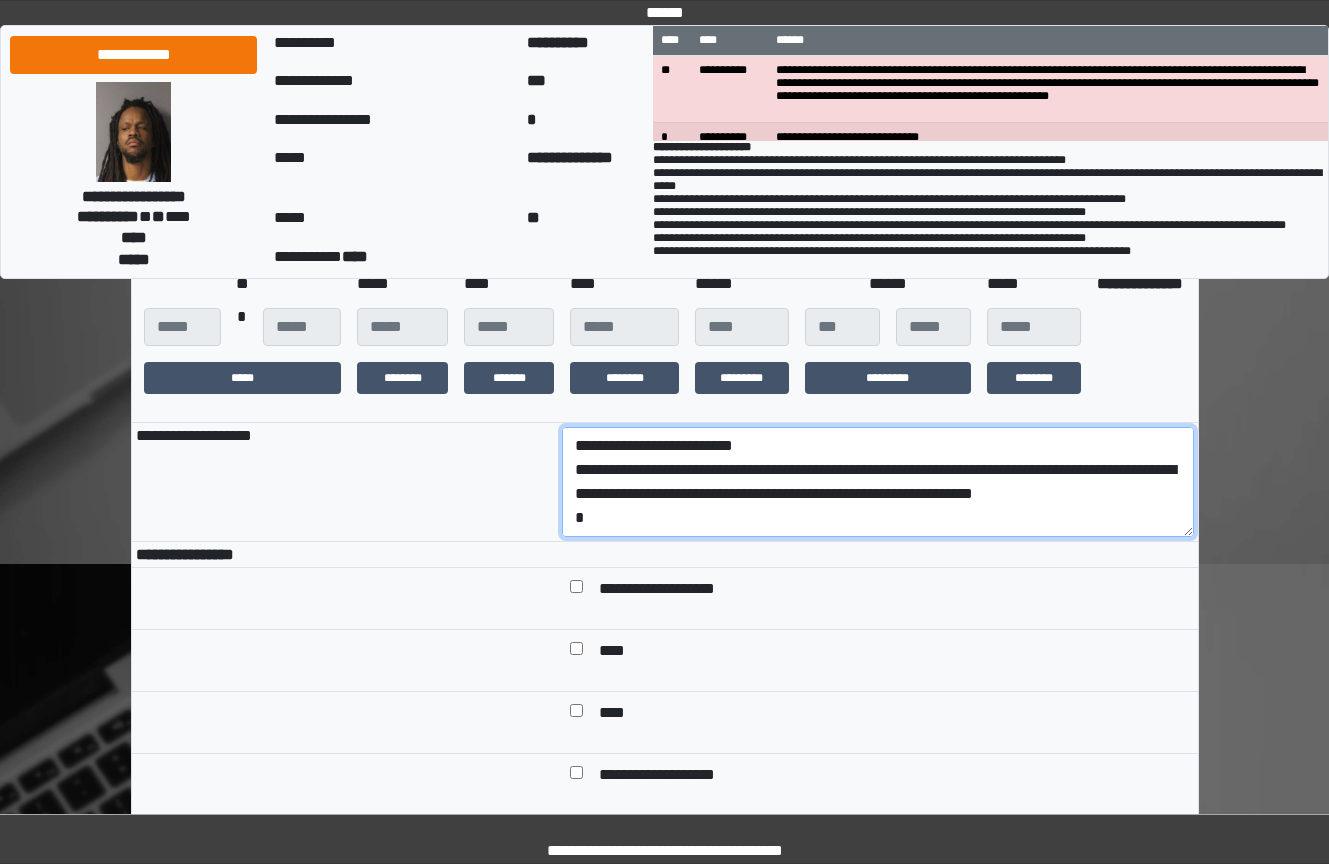 drag, startPoint x: 846, startPoint y: 552, endPoint x: 493, endPoint y: 504, distance: 356.2485 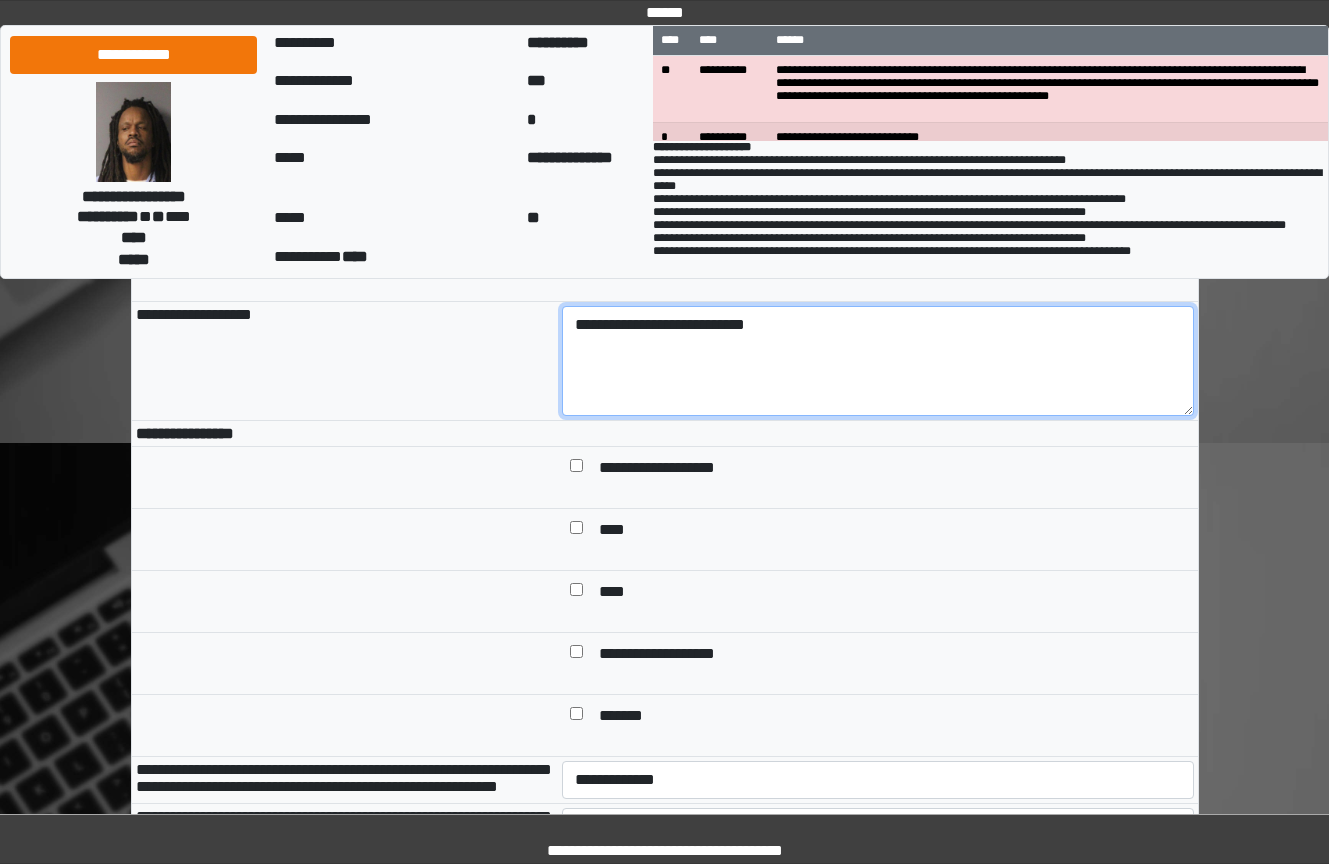 scroll, scrollTop: 600, scrollLeft: 0, axis: vertical 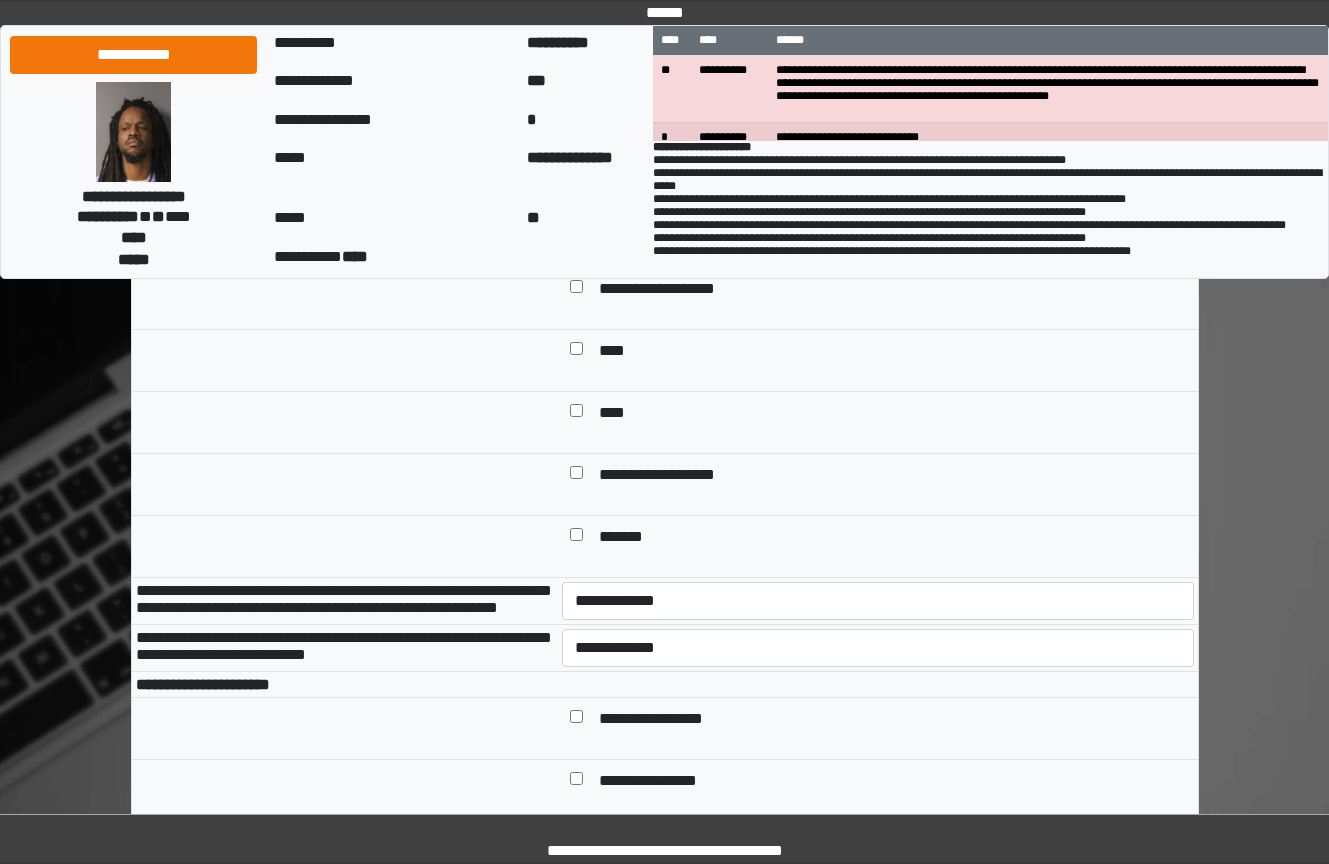 type on "**********" 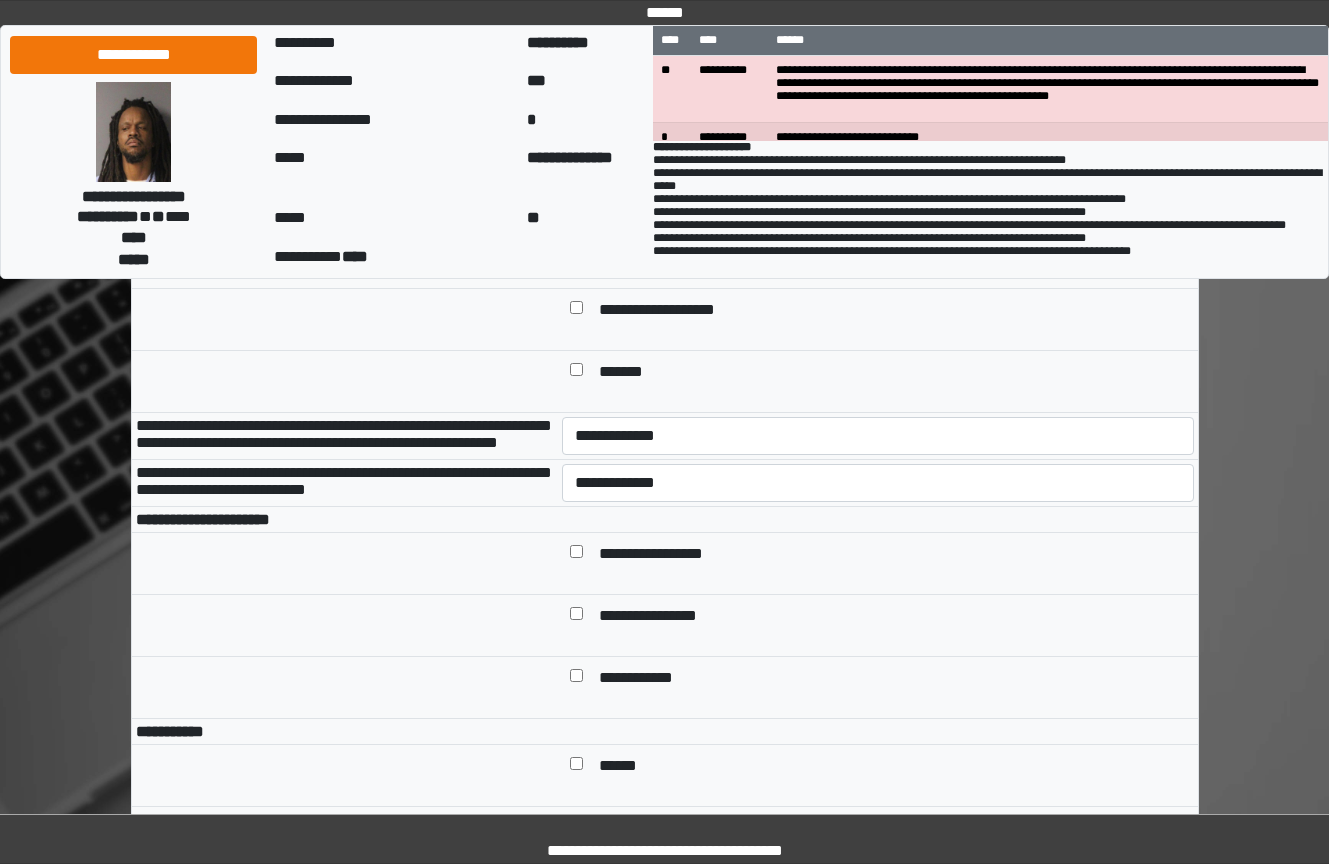 scroll, scrollTop: 900, scrollLeft: 0, axis: vertical 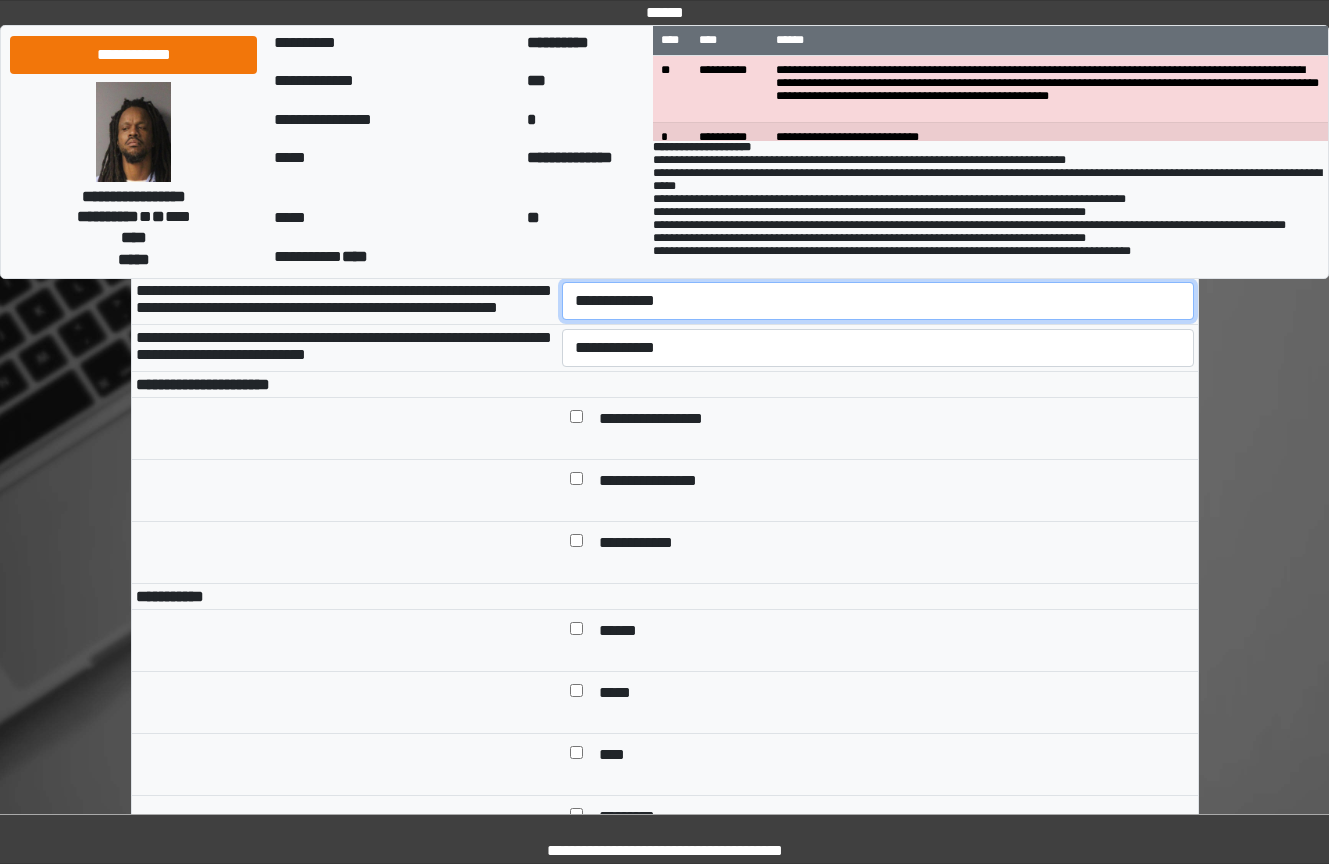 drag, startPoint x: 651, startPoint y: 353, endPoint x: 652, endPoint y: 363, distance: 10.049875 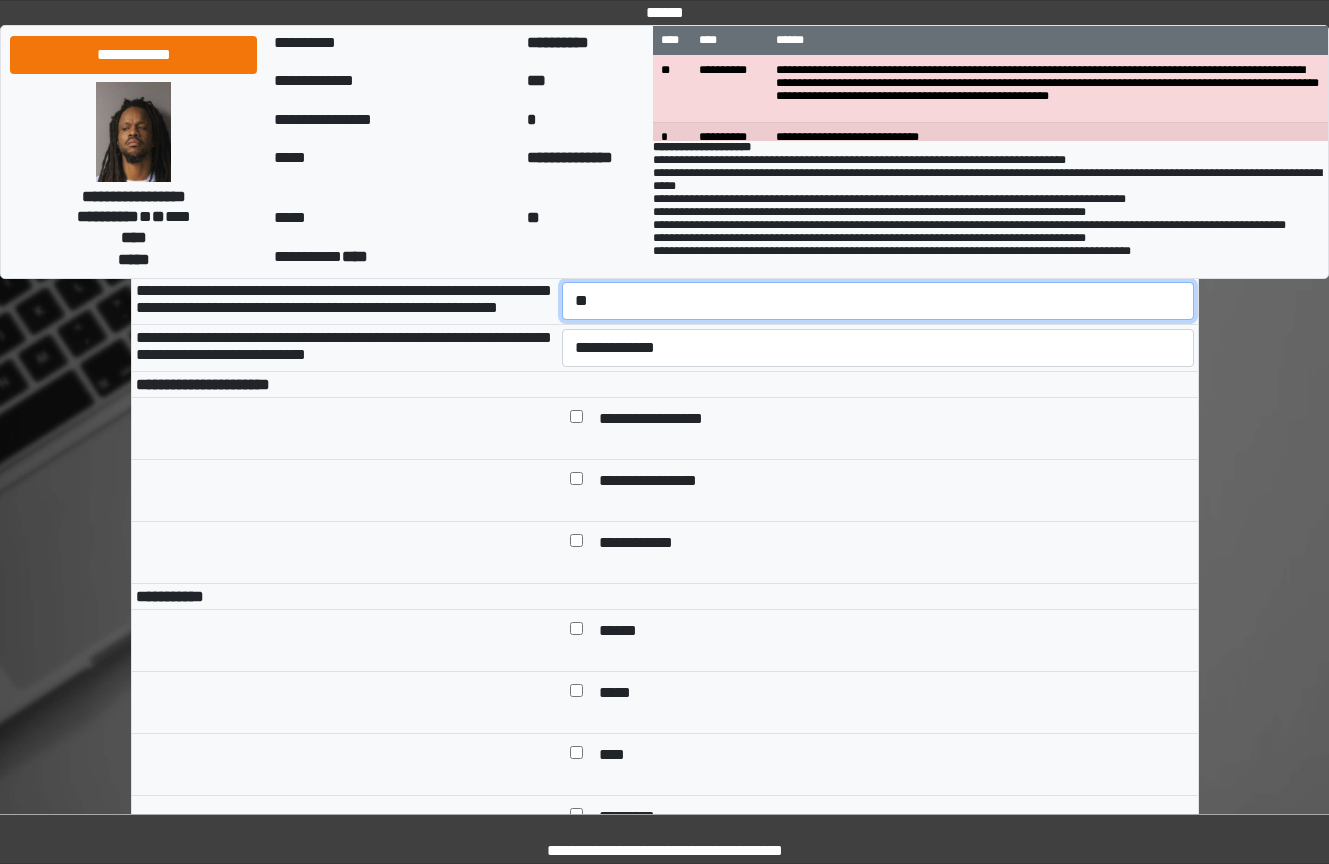 click on "**********" at bounding box center (878, 301) 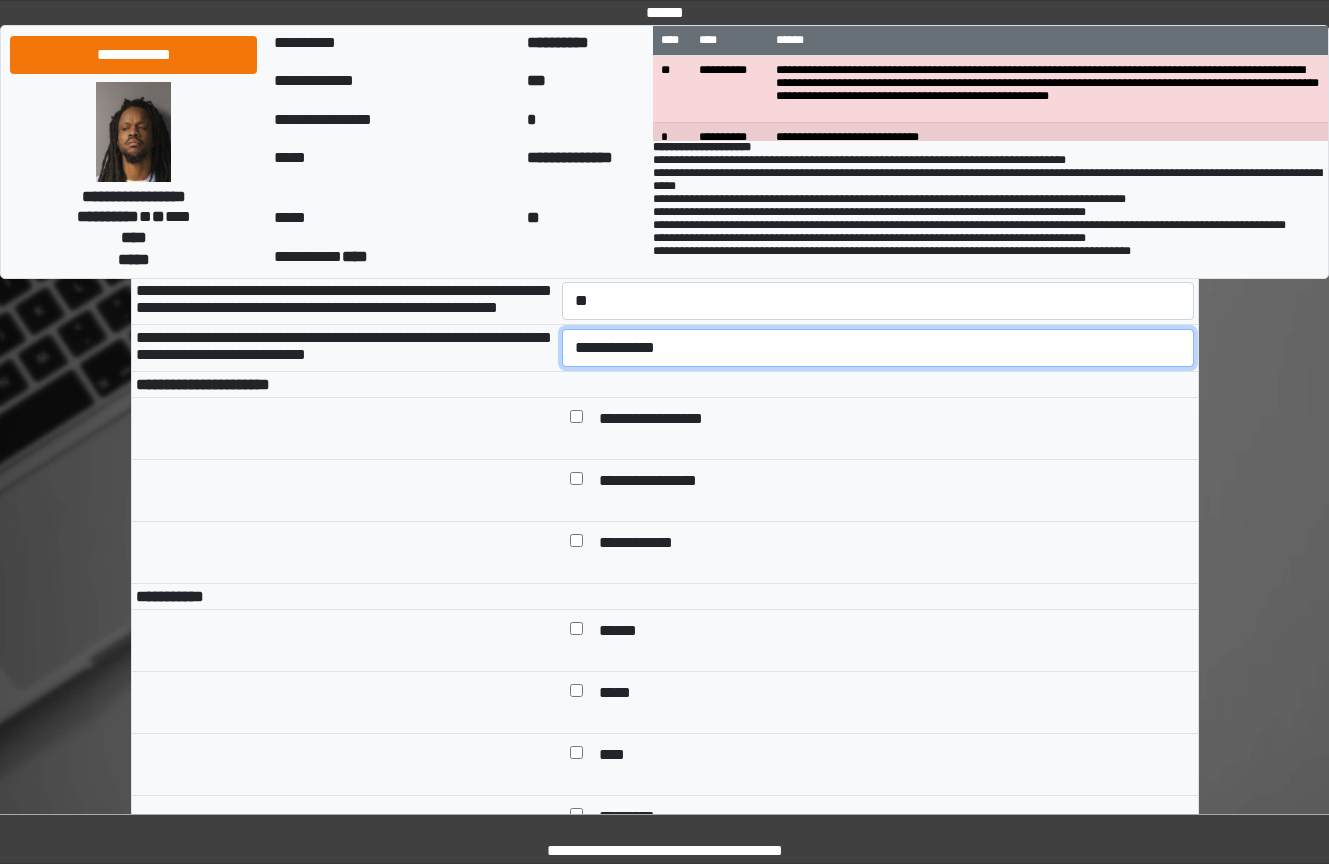 drag, startPoint x: 660, startPoint y: 422, endPoint x: 666, endPoint y: 432, distance: 11.661903 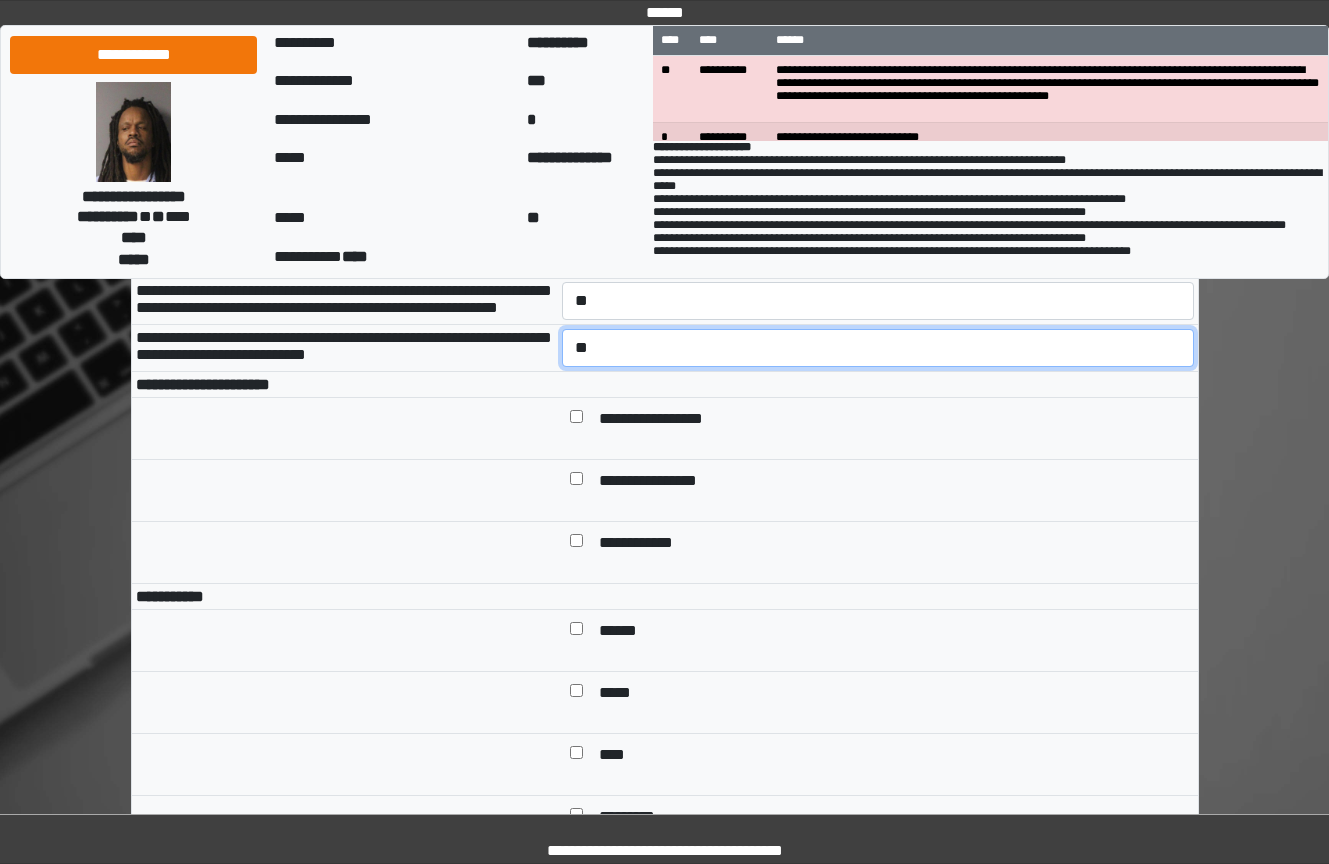 click on "**********" at bounding box center (878, 348) 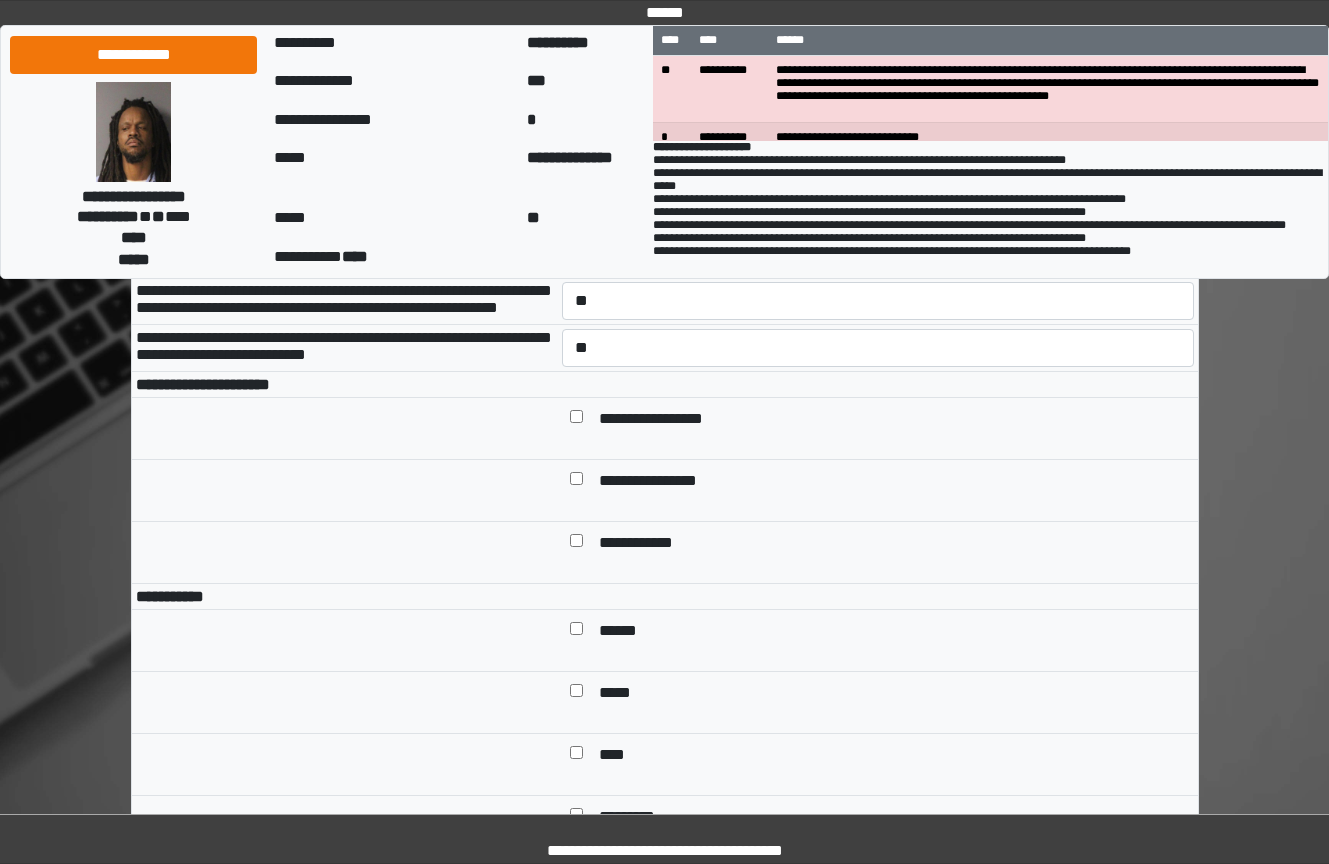 click on "**********" at bounding box center [892, 482] 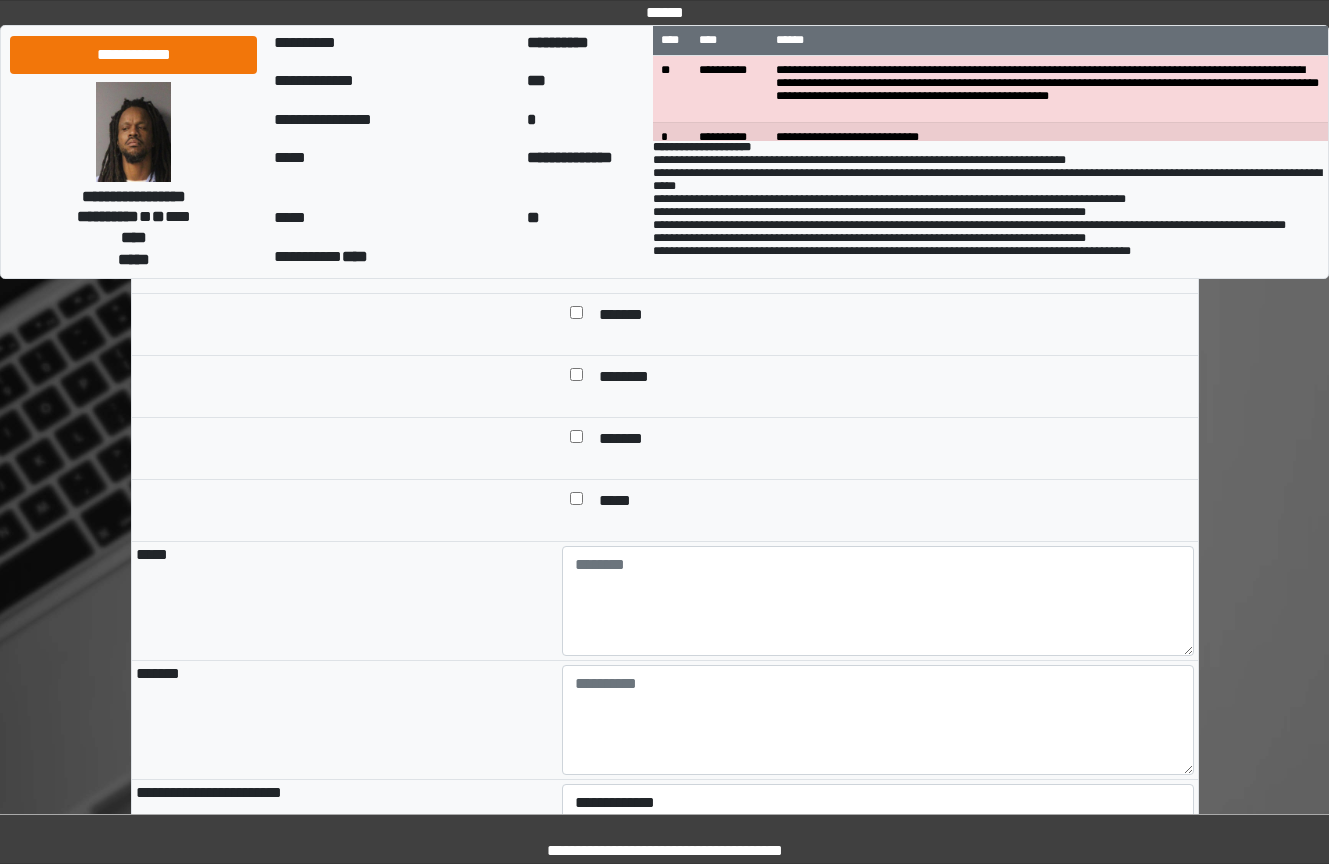 scroll, scrollTop: 1800, scrollLeft: 0, axis: vertical 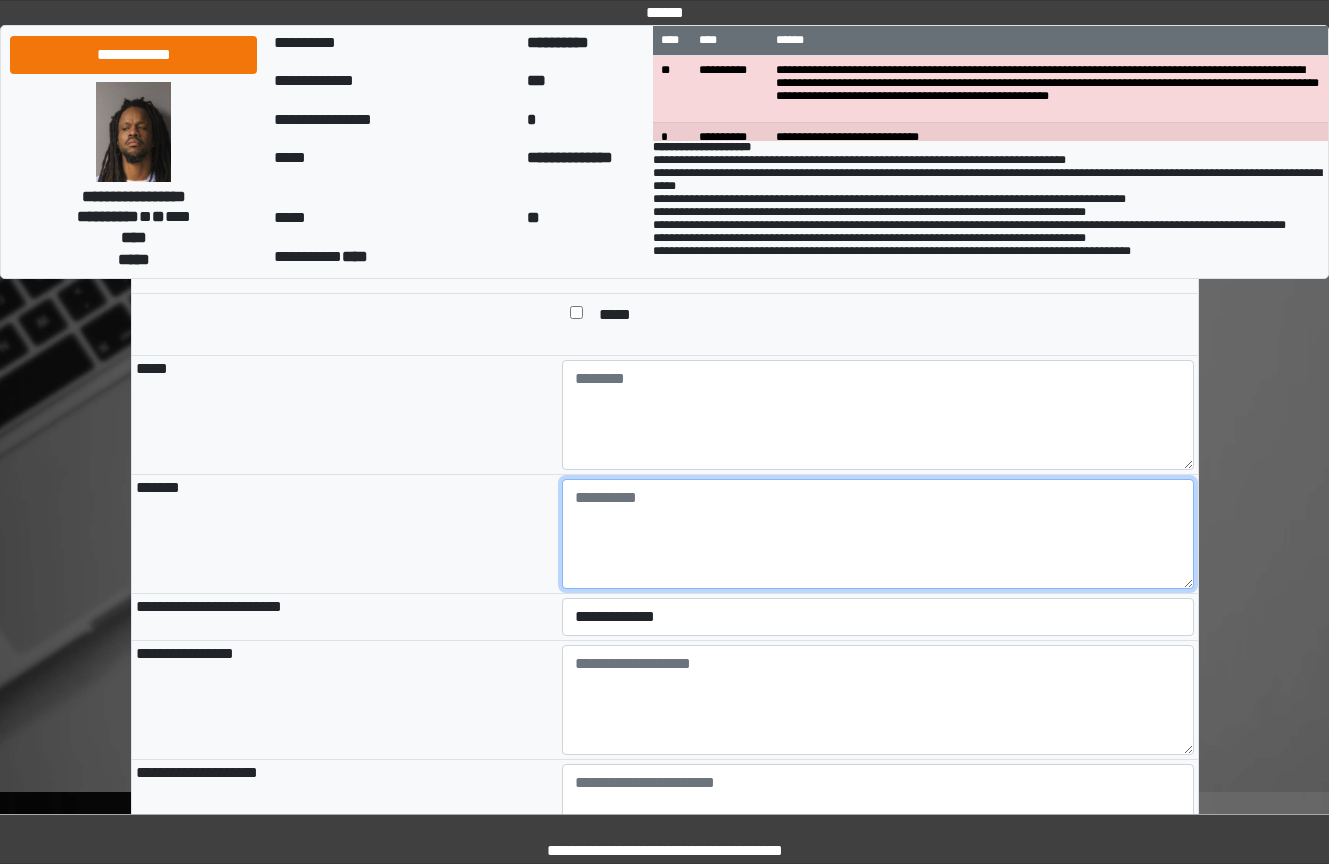 click at bounding box center (878, 534) 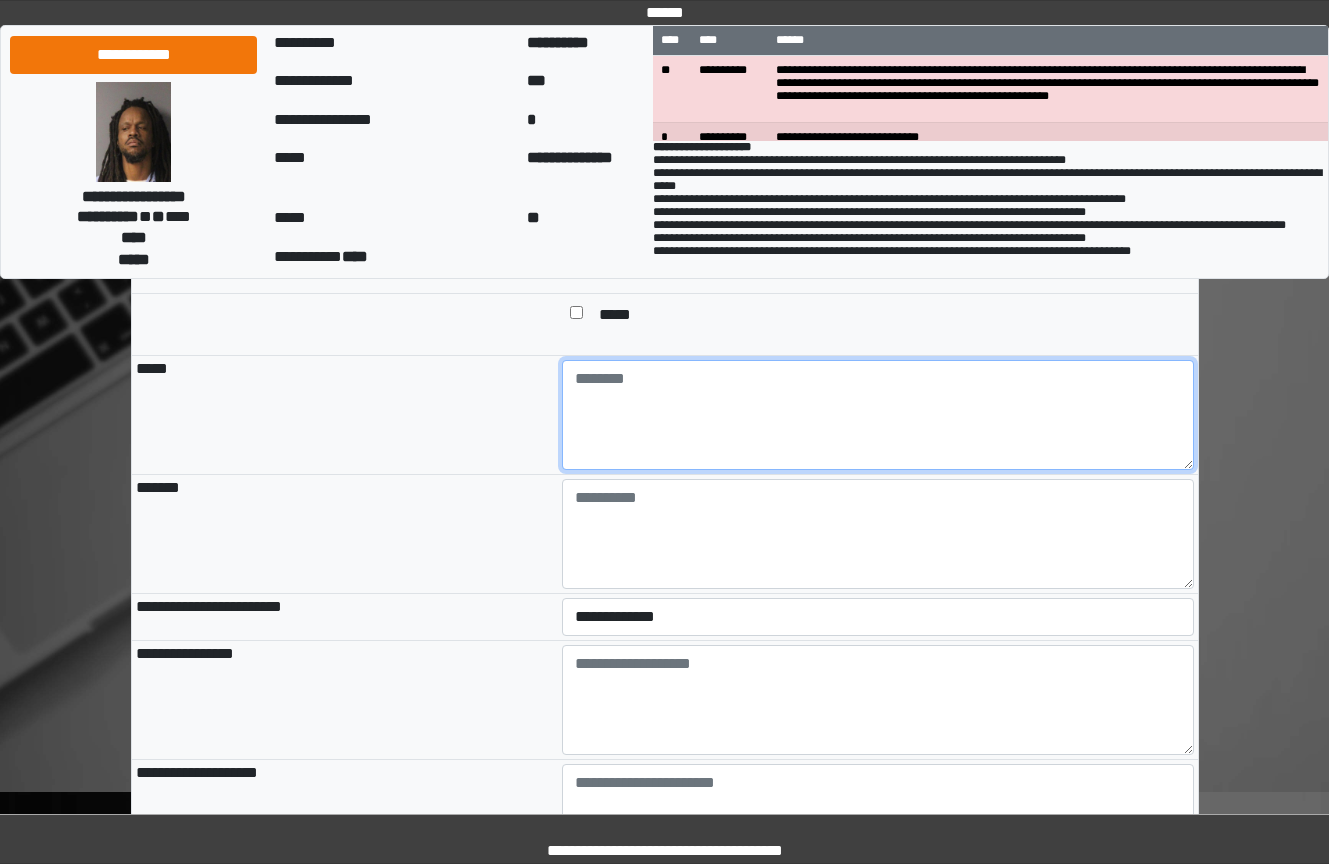 click at bounding box center (878, 415) 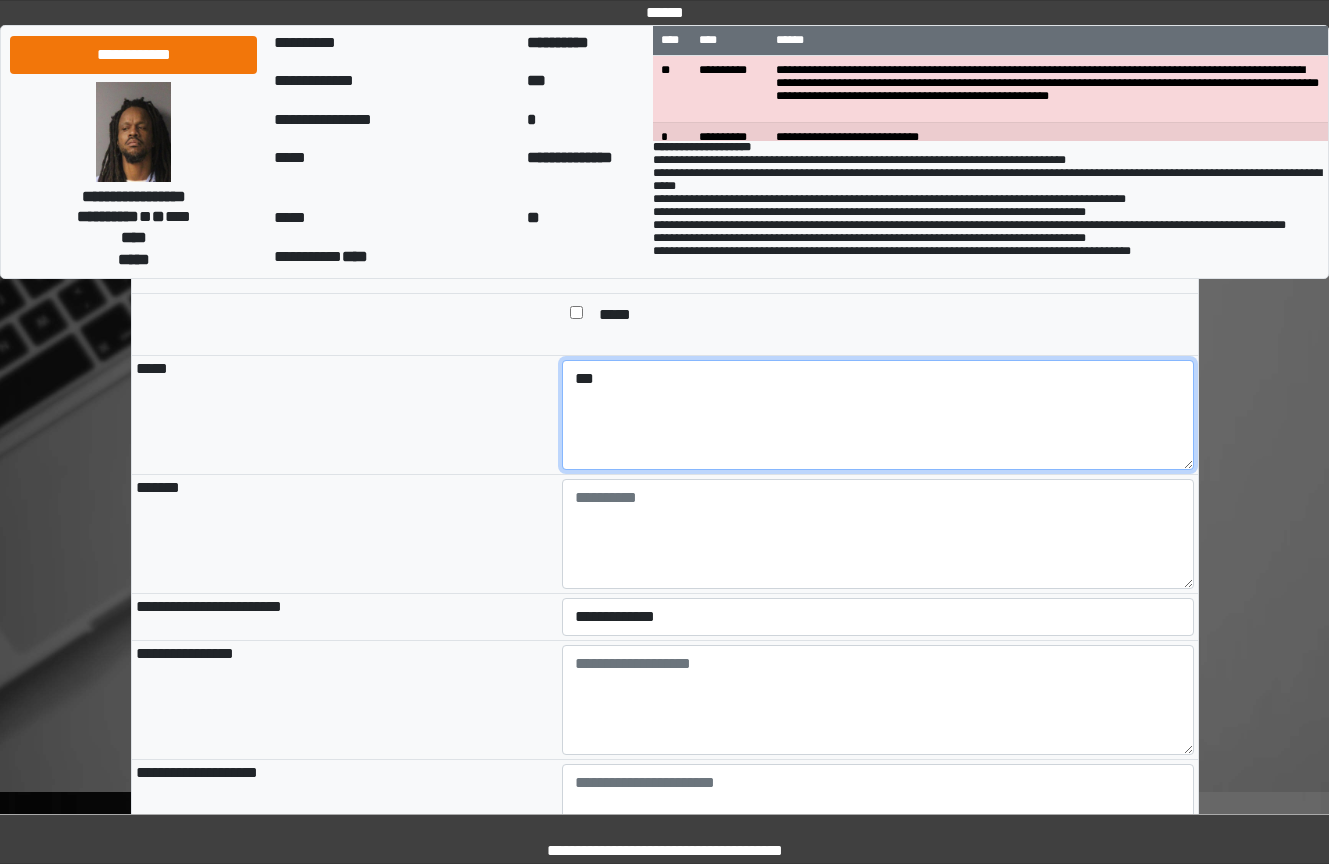 type on "***" 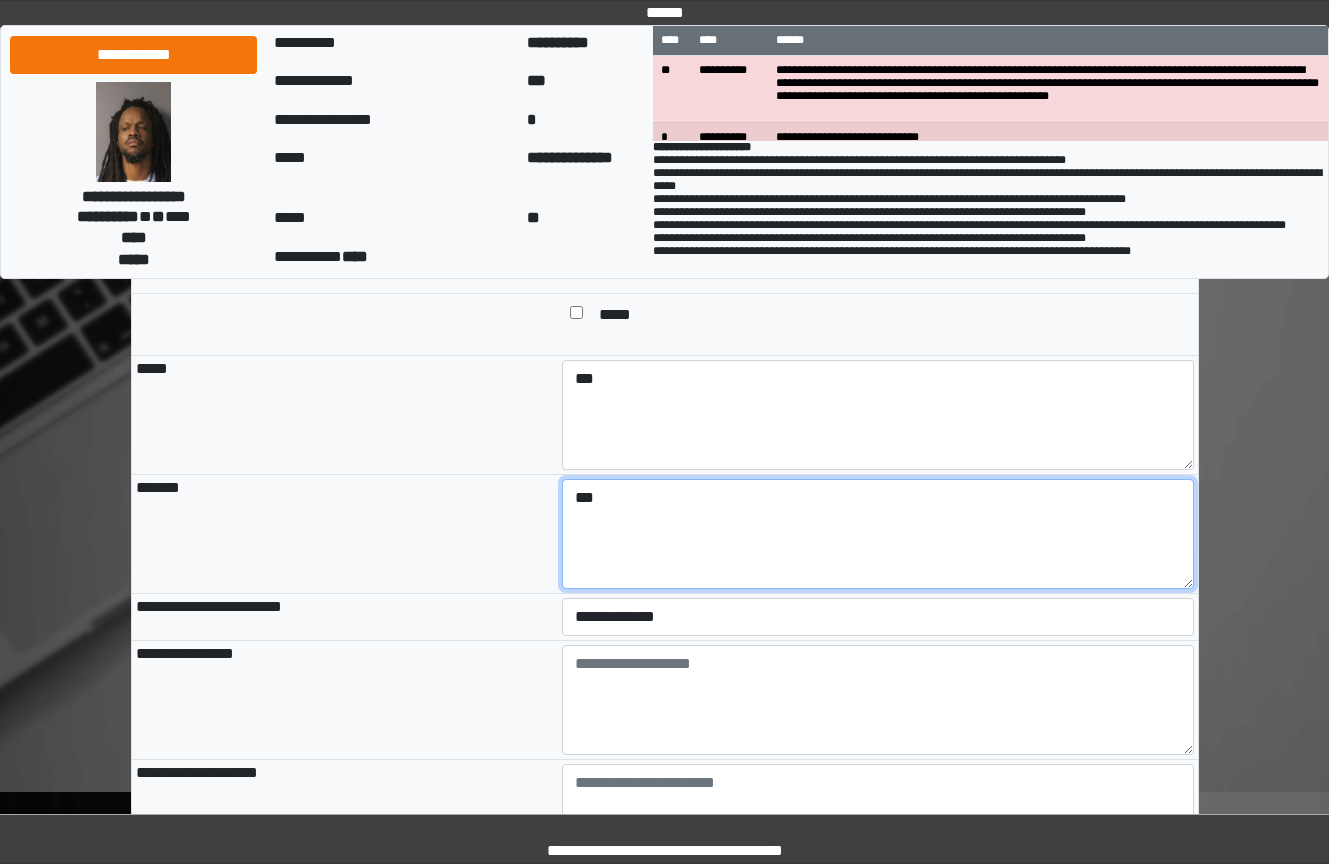 type on "***" 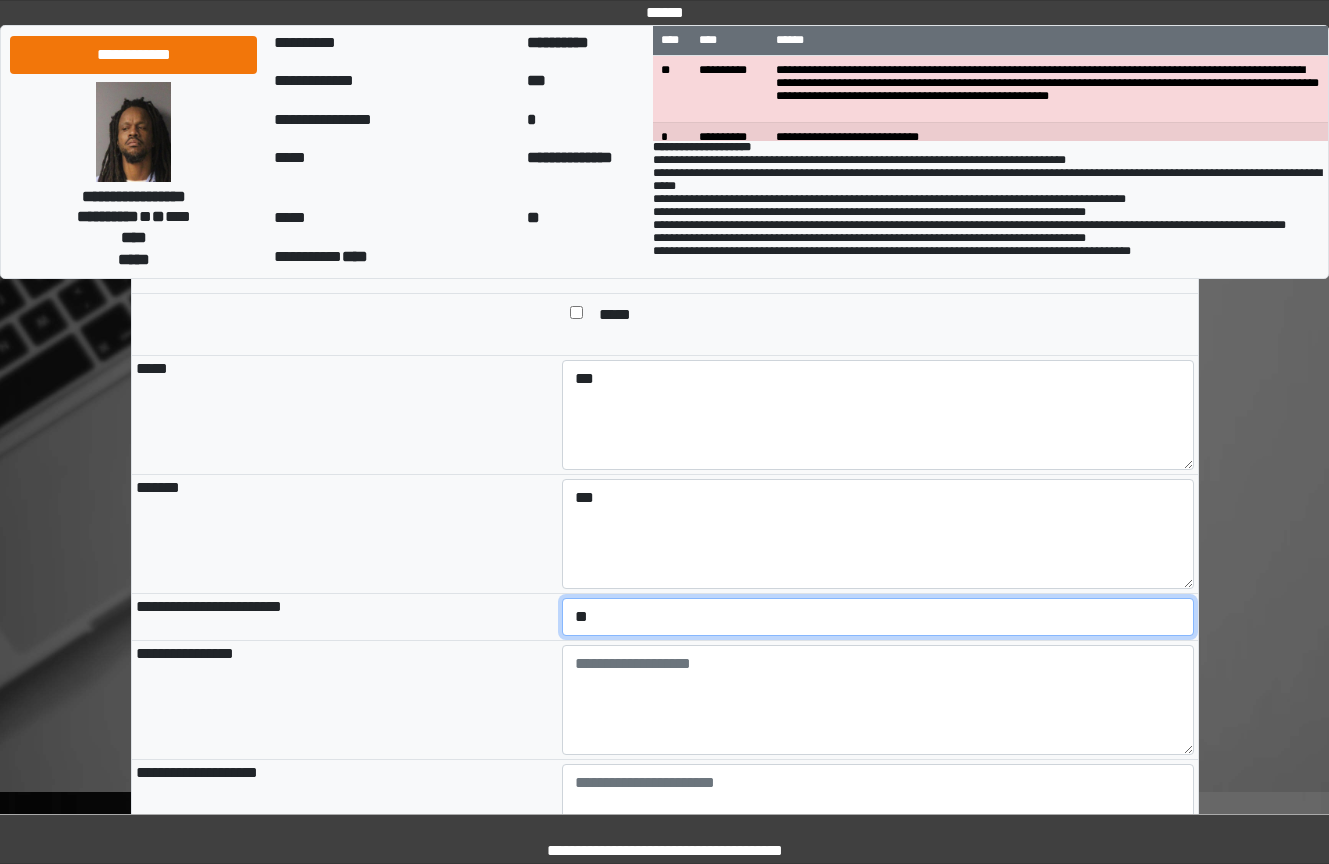 select on "*" 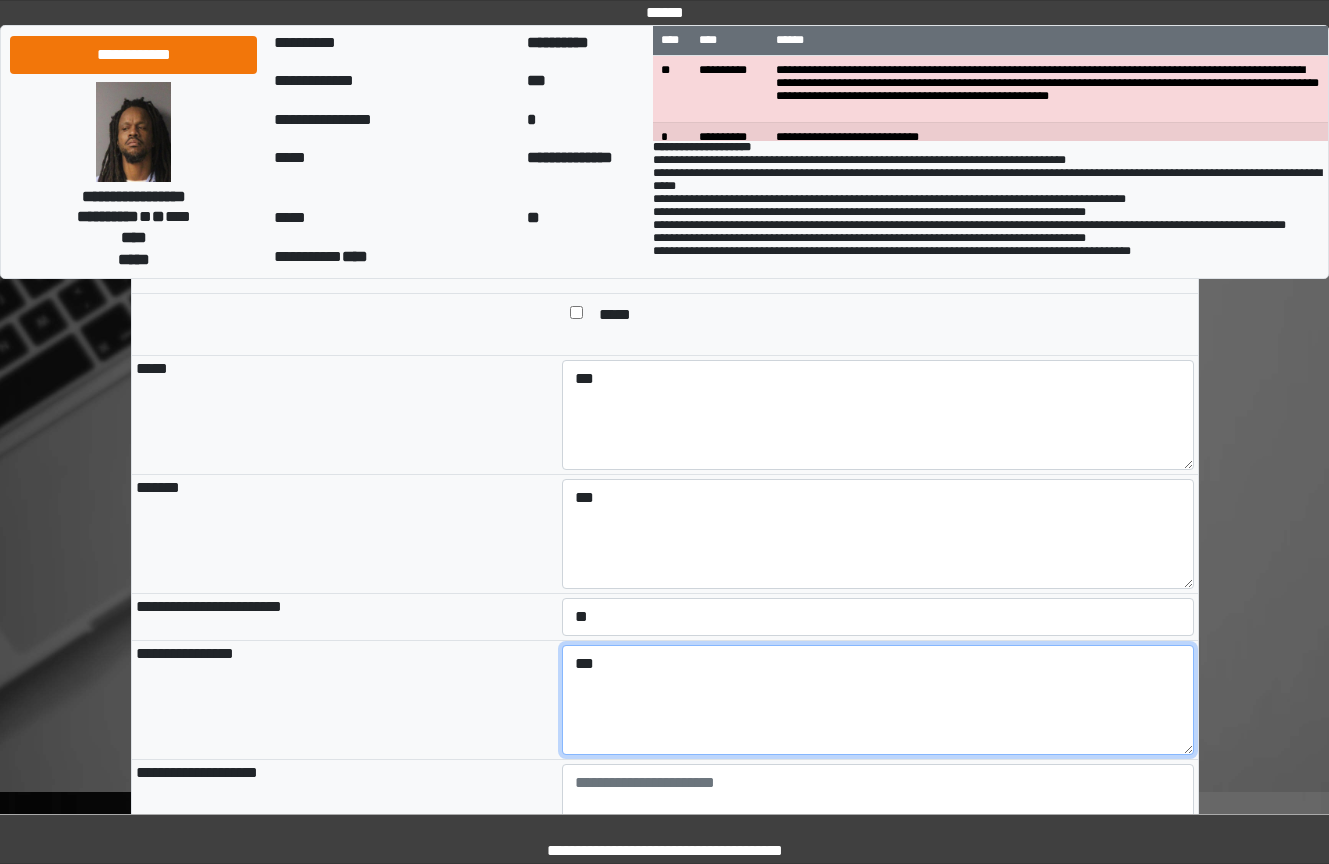 type on "***" 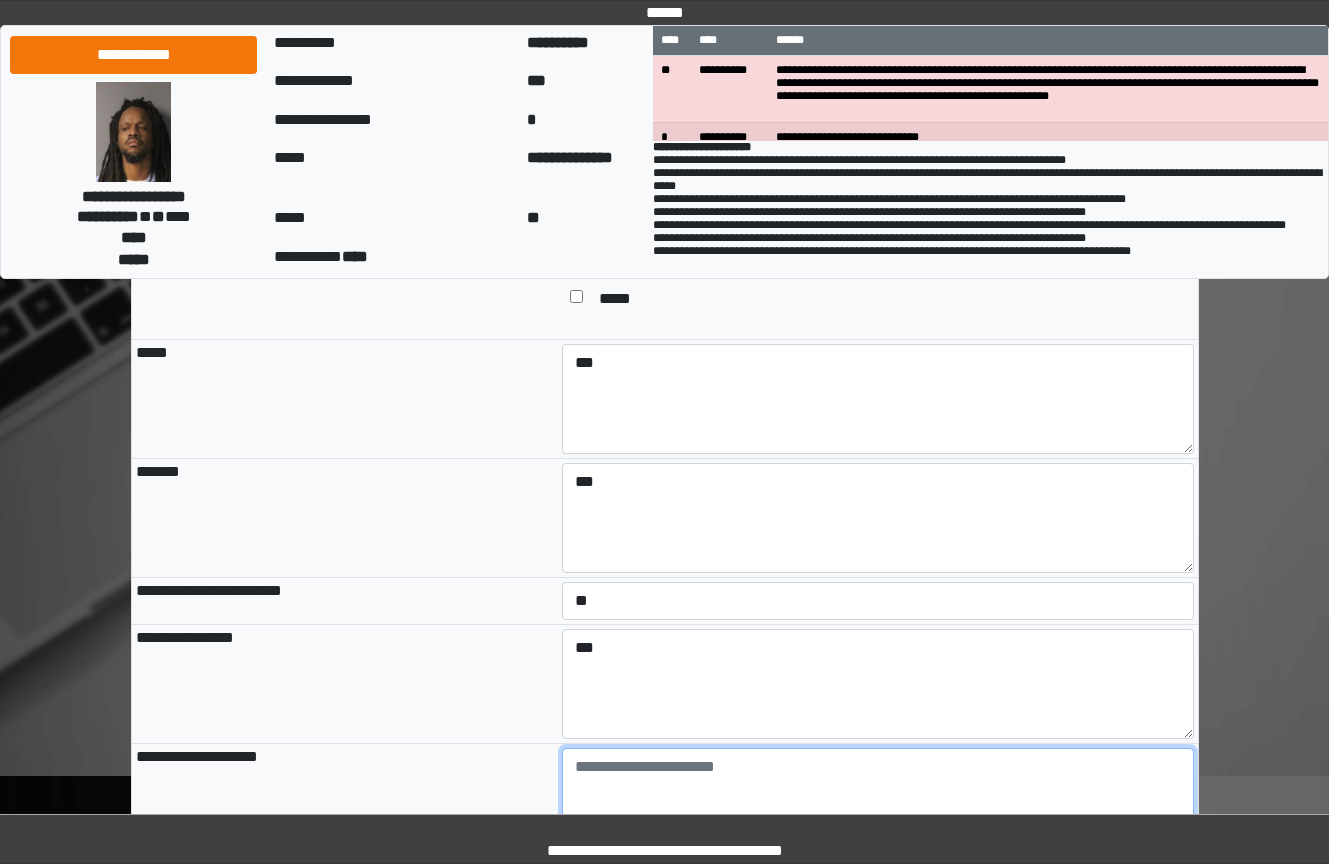 paste on "**********" 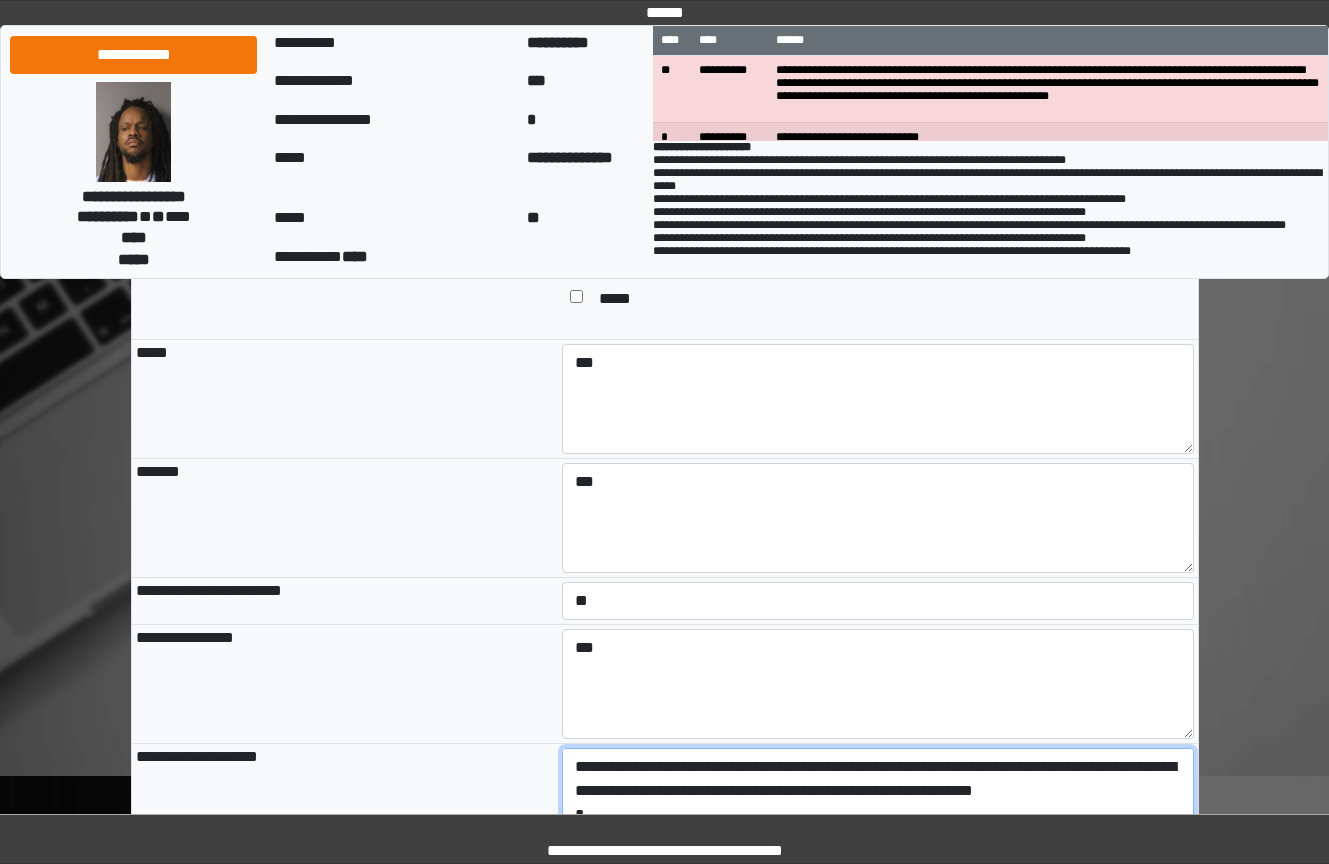 scroll, scrollTop: 1888, scrollLeft: 0, axis: vertical 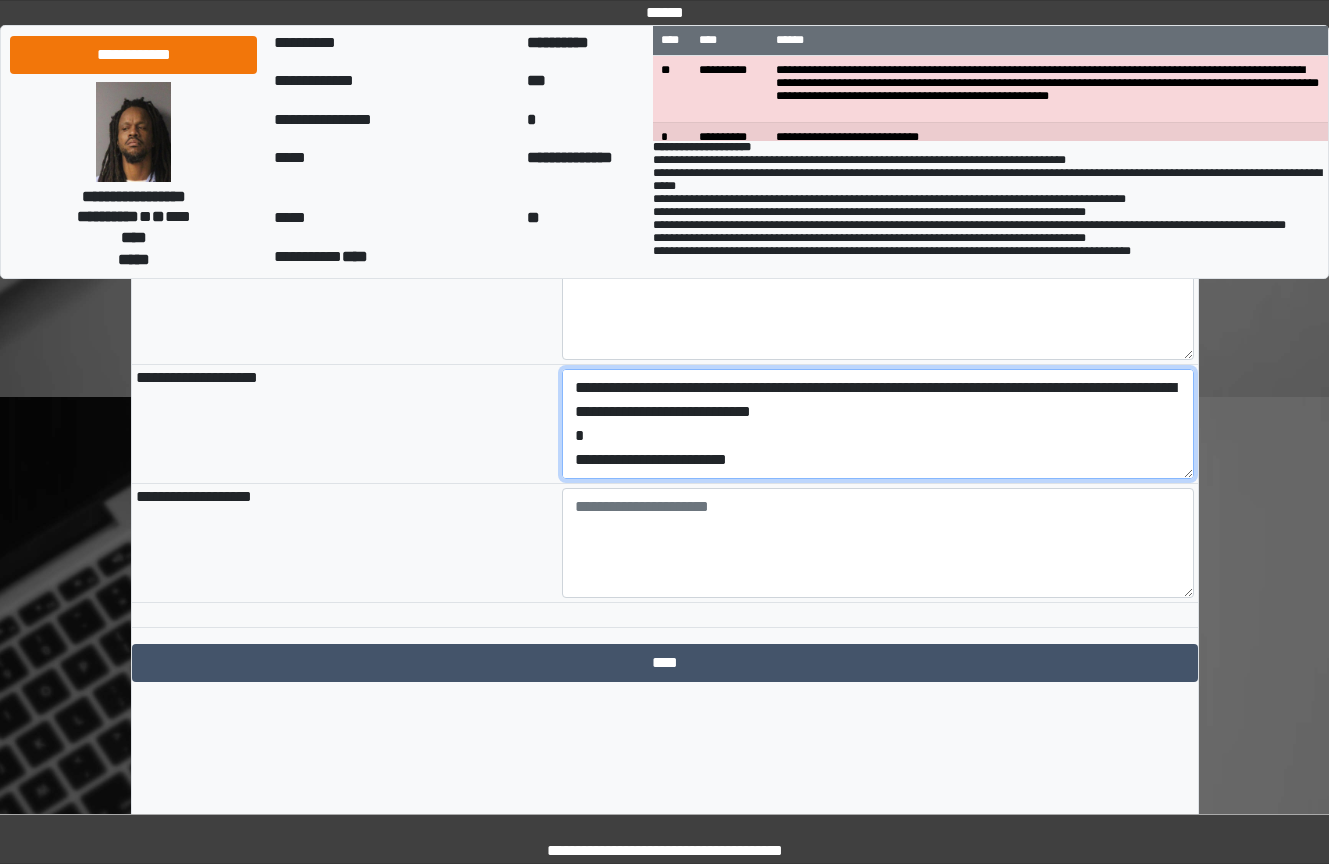 drag, startPoint x: 806, startPoint y: 563, endPoint x: 535, endPoint y: 566, distance: 271.0166 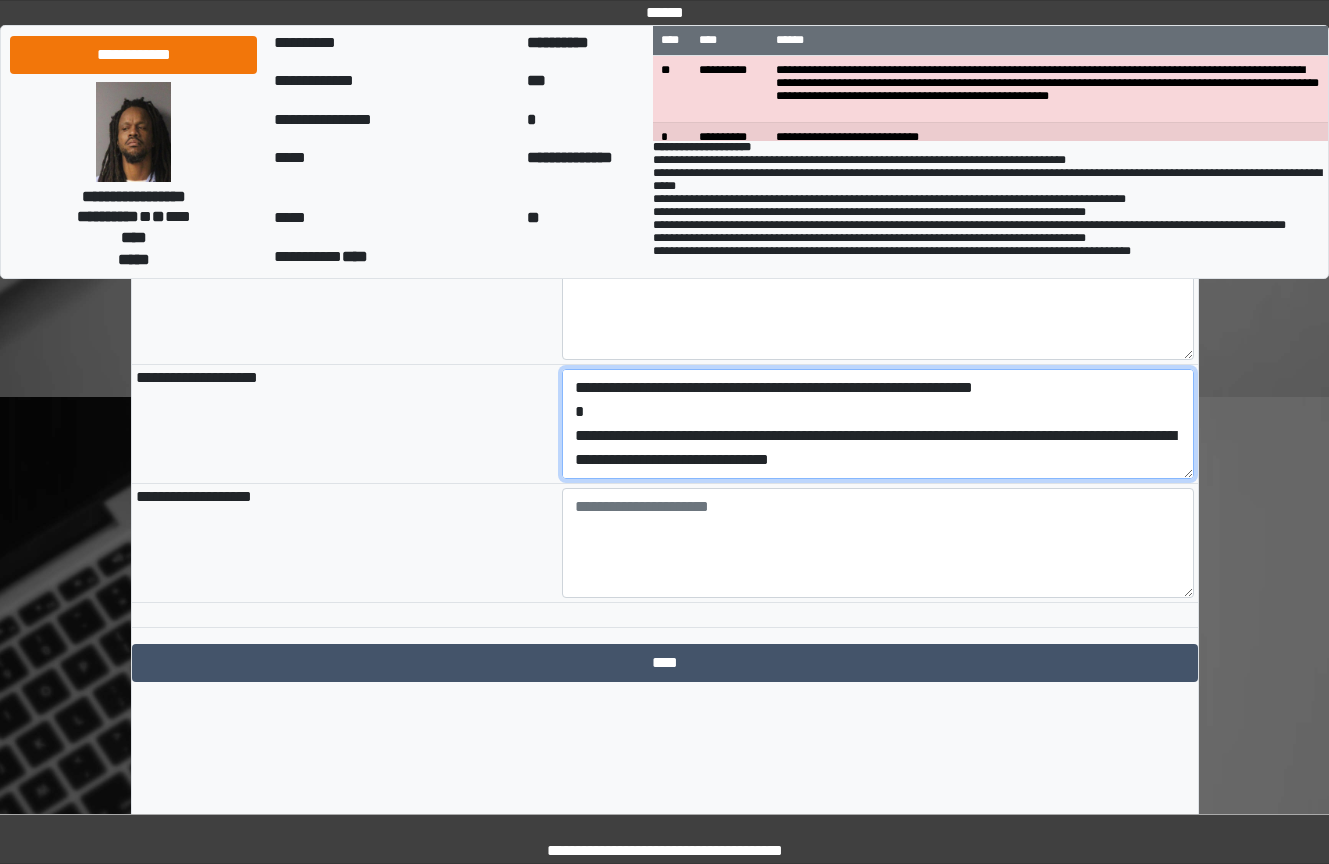 type on "**********" 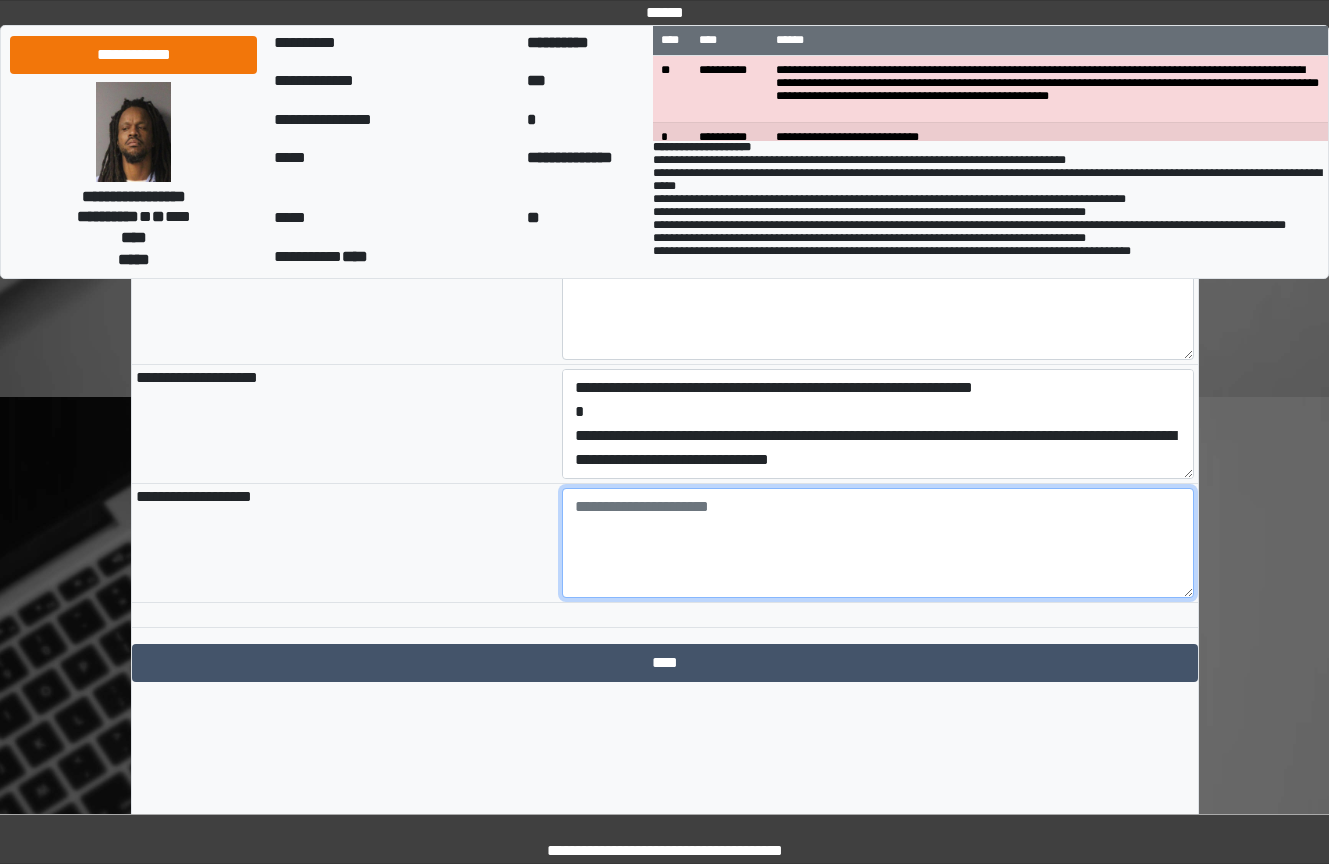 click at bounding box center (878, 543) 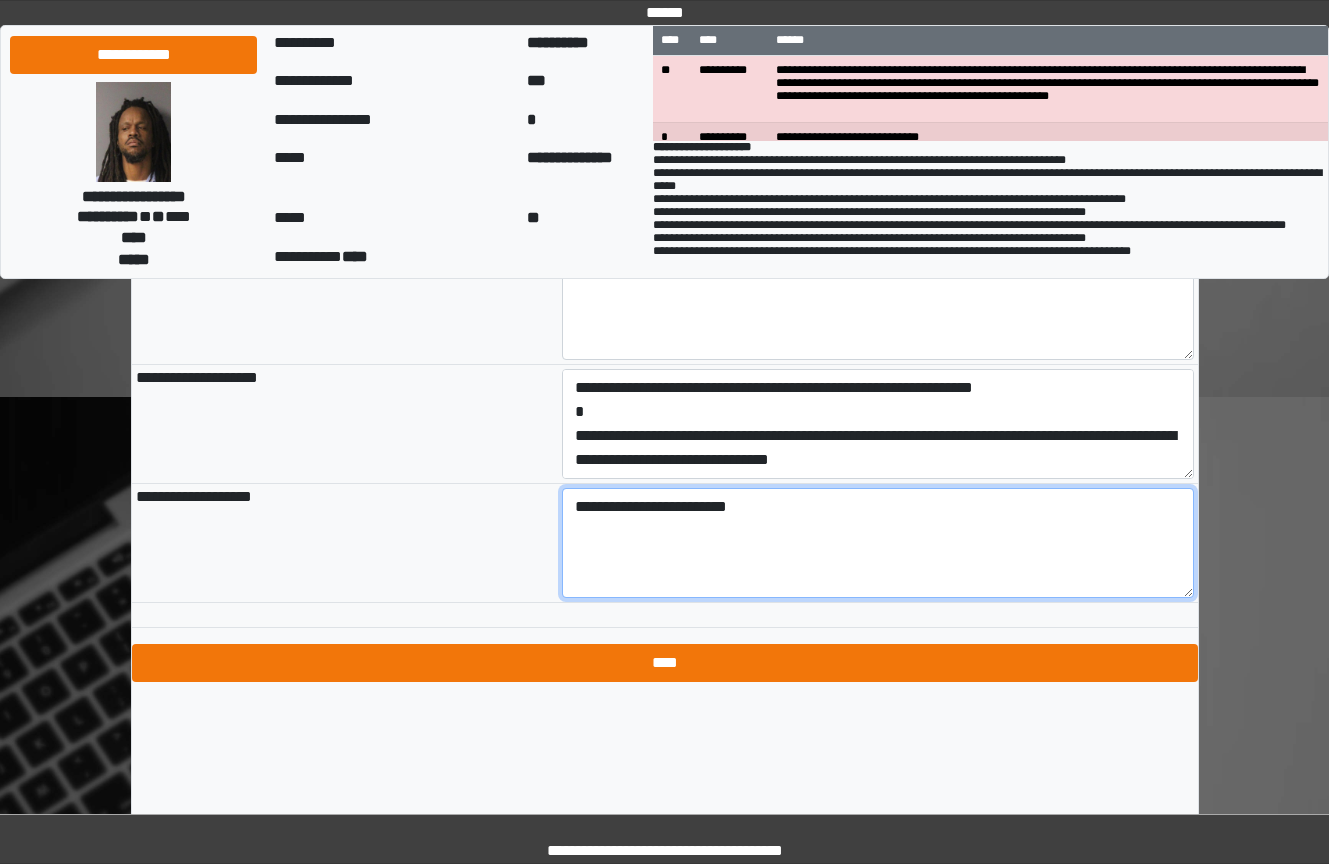 type on "**********" 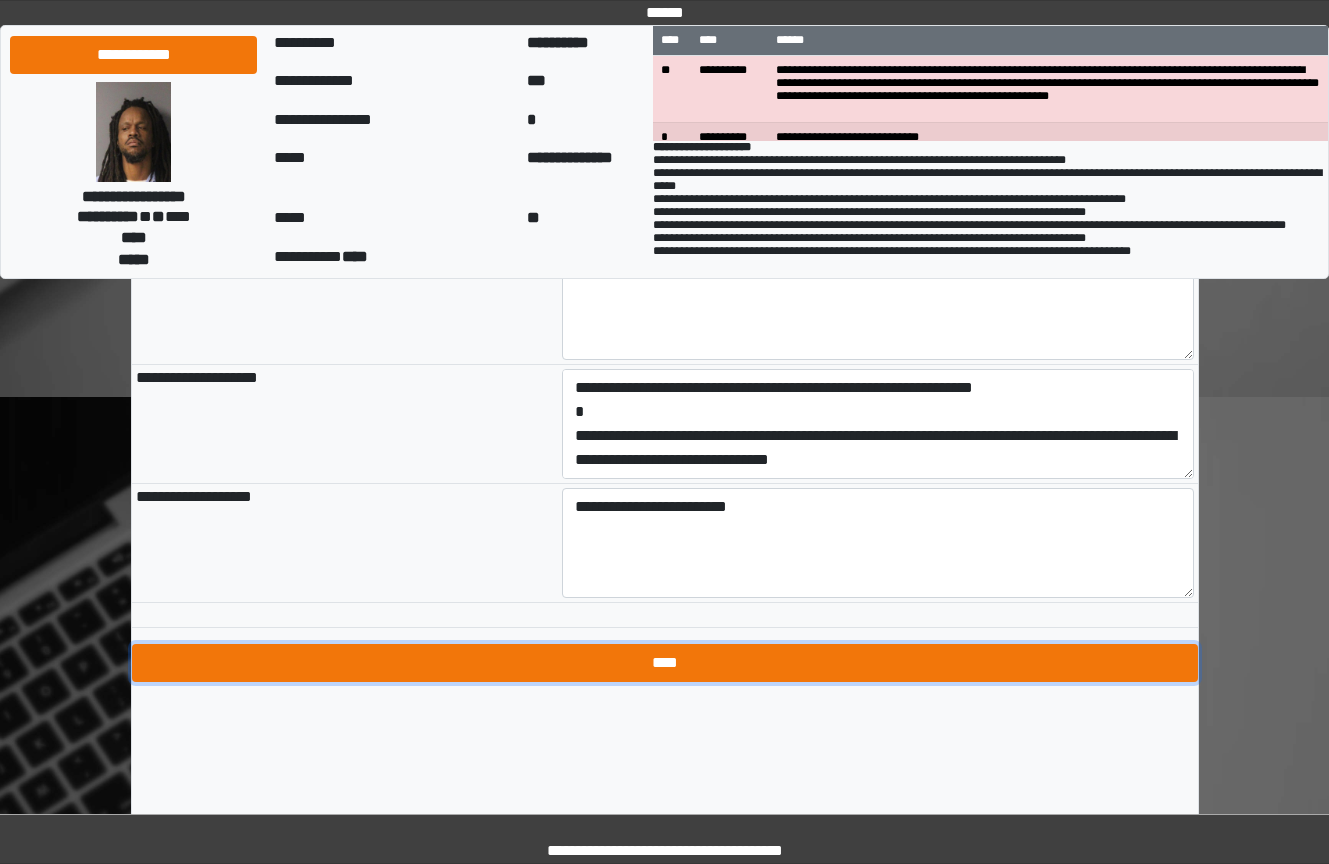 click on "****" at bounding box center [665, 663] 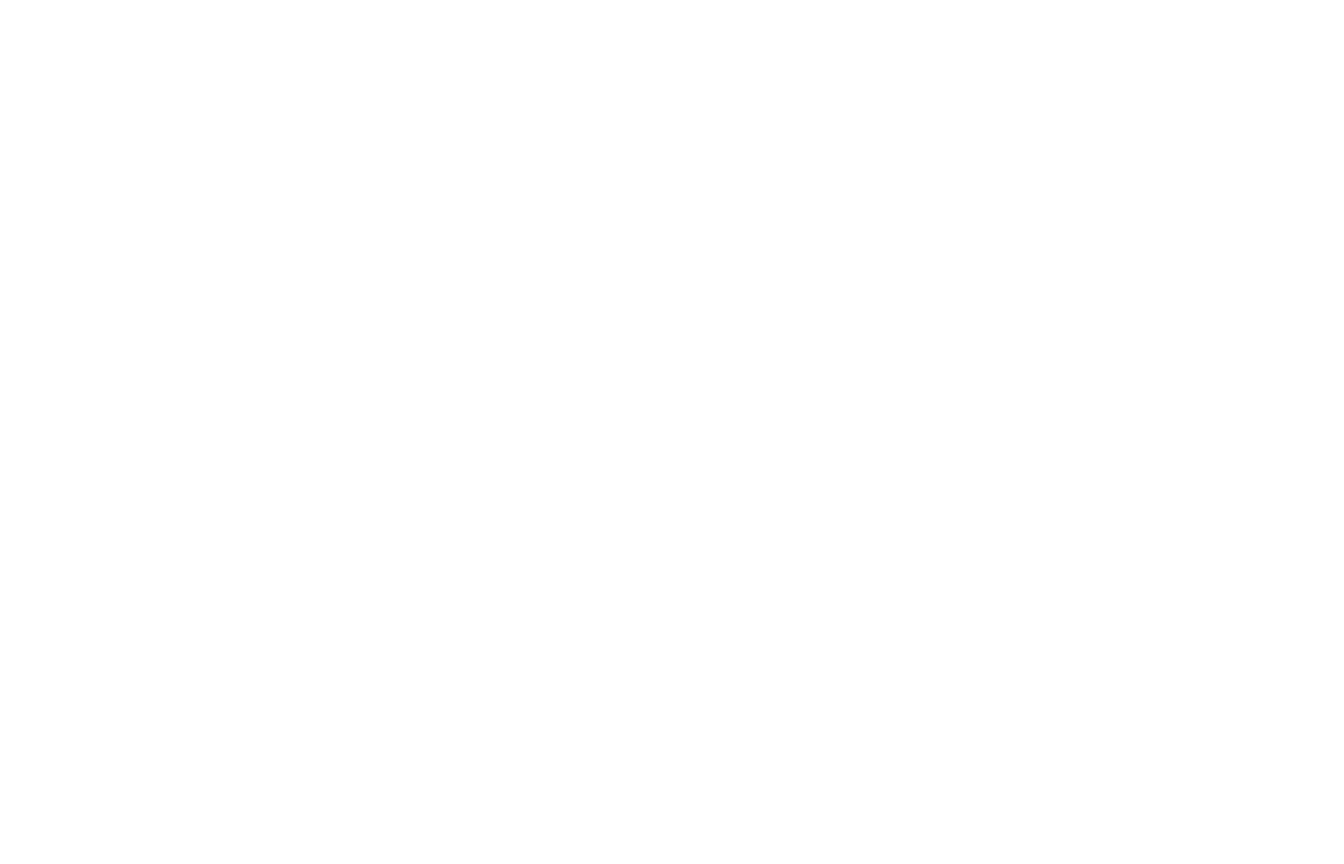 scroll, scrollTop: 0, scrollLeft: 0, axis: both 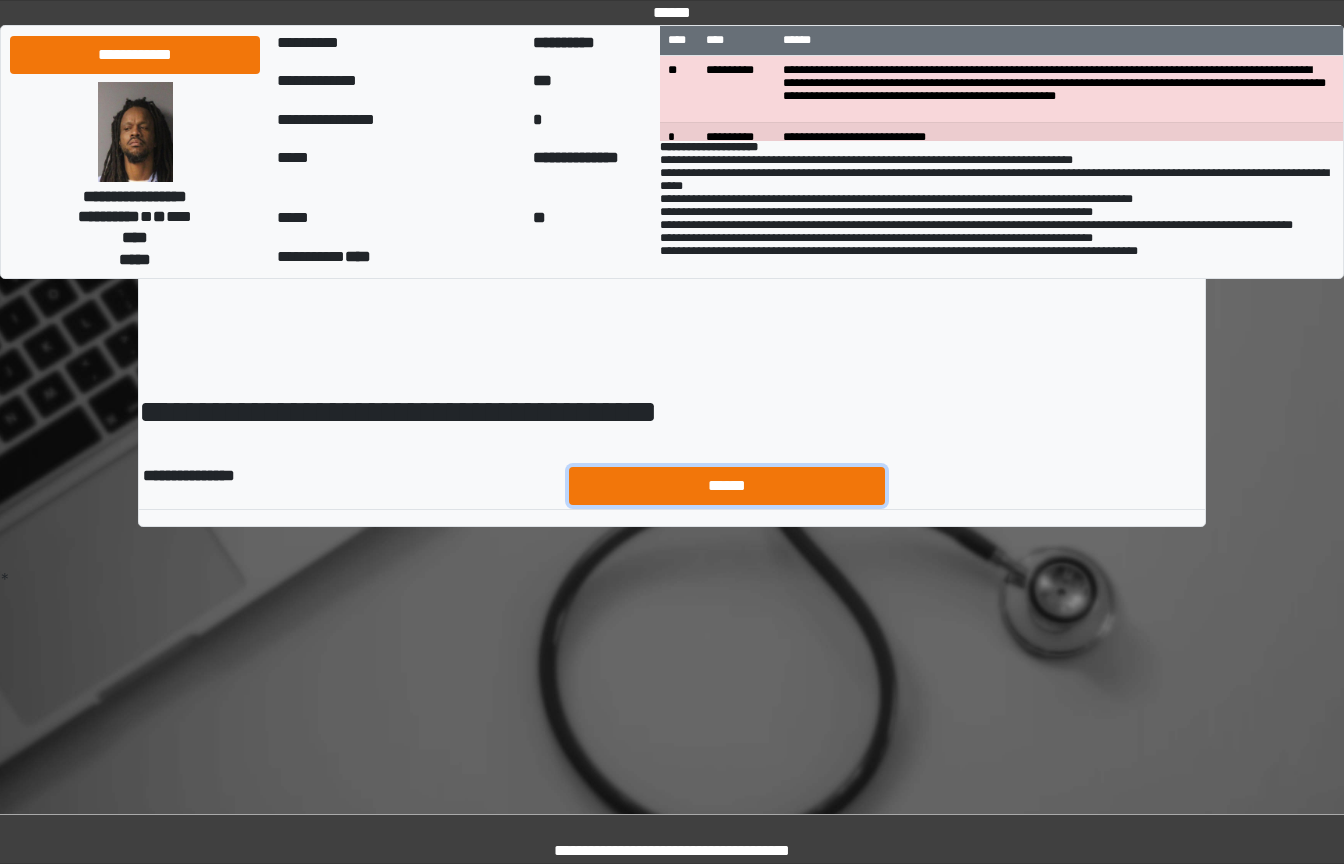 click on "******" at bounding box center [727, 486] 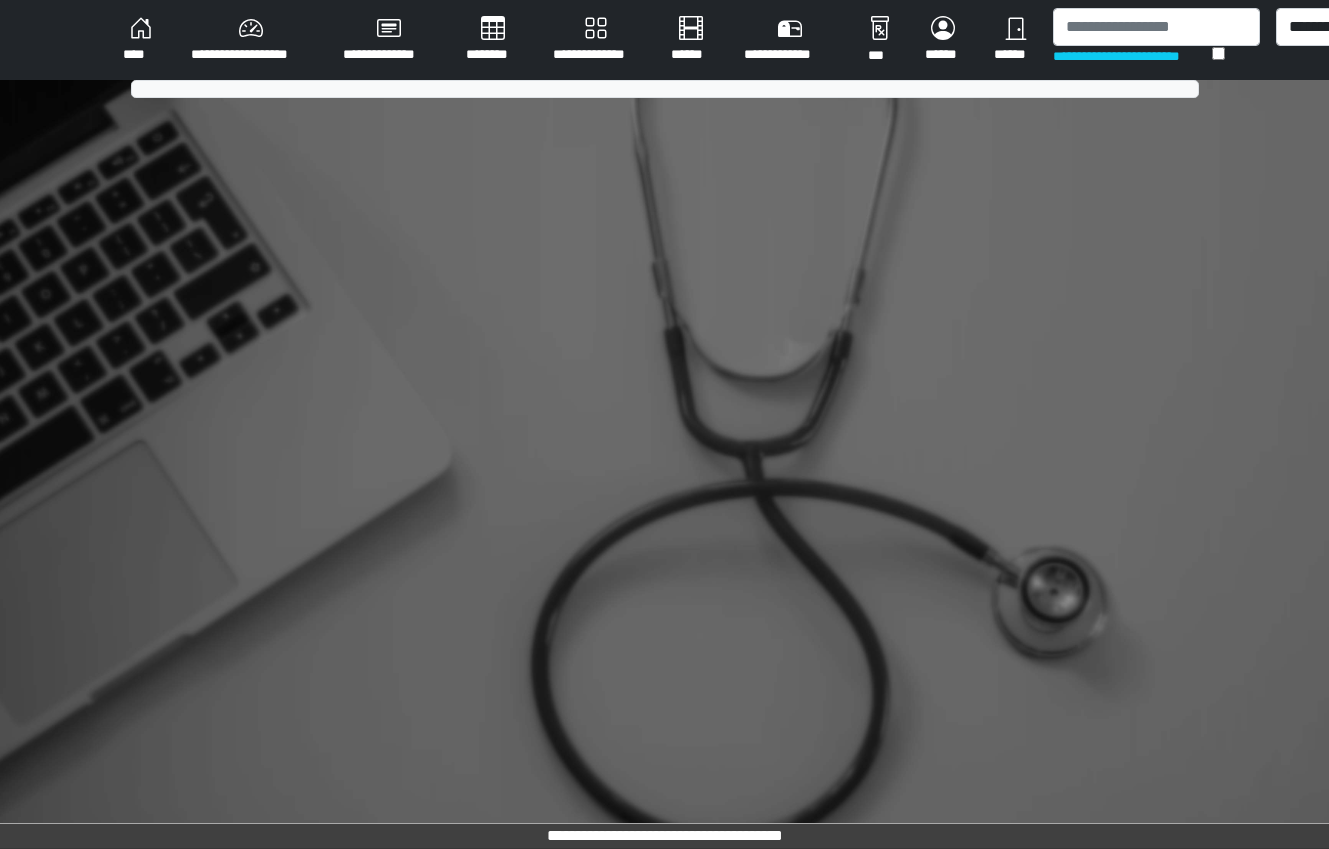 scroll, scrollTop: 0, scrollLeft: 0, axis: both 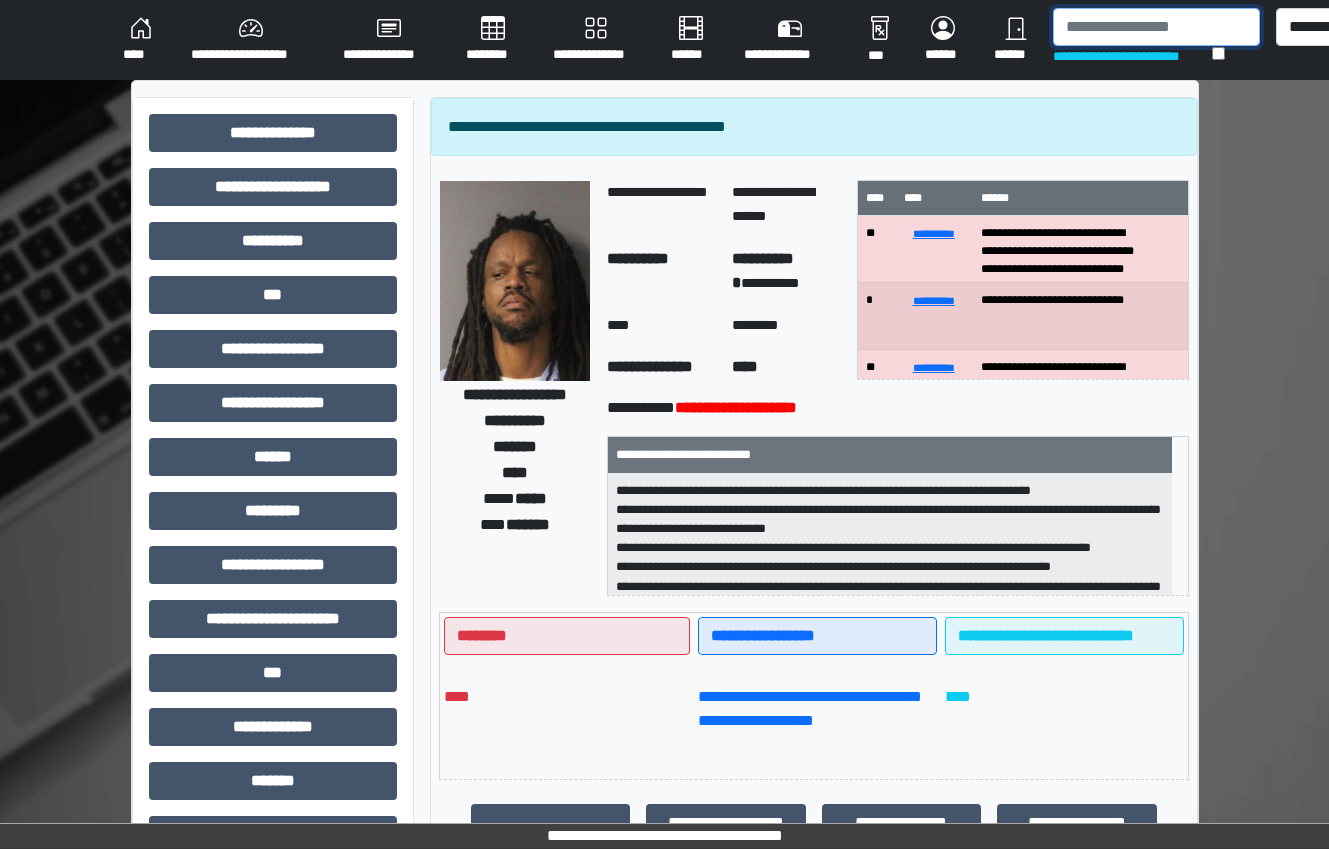 click at bounding box center [1156, 27] 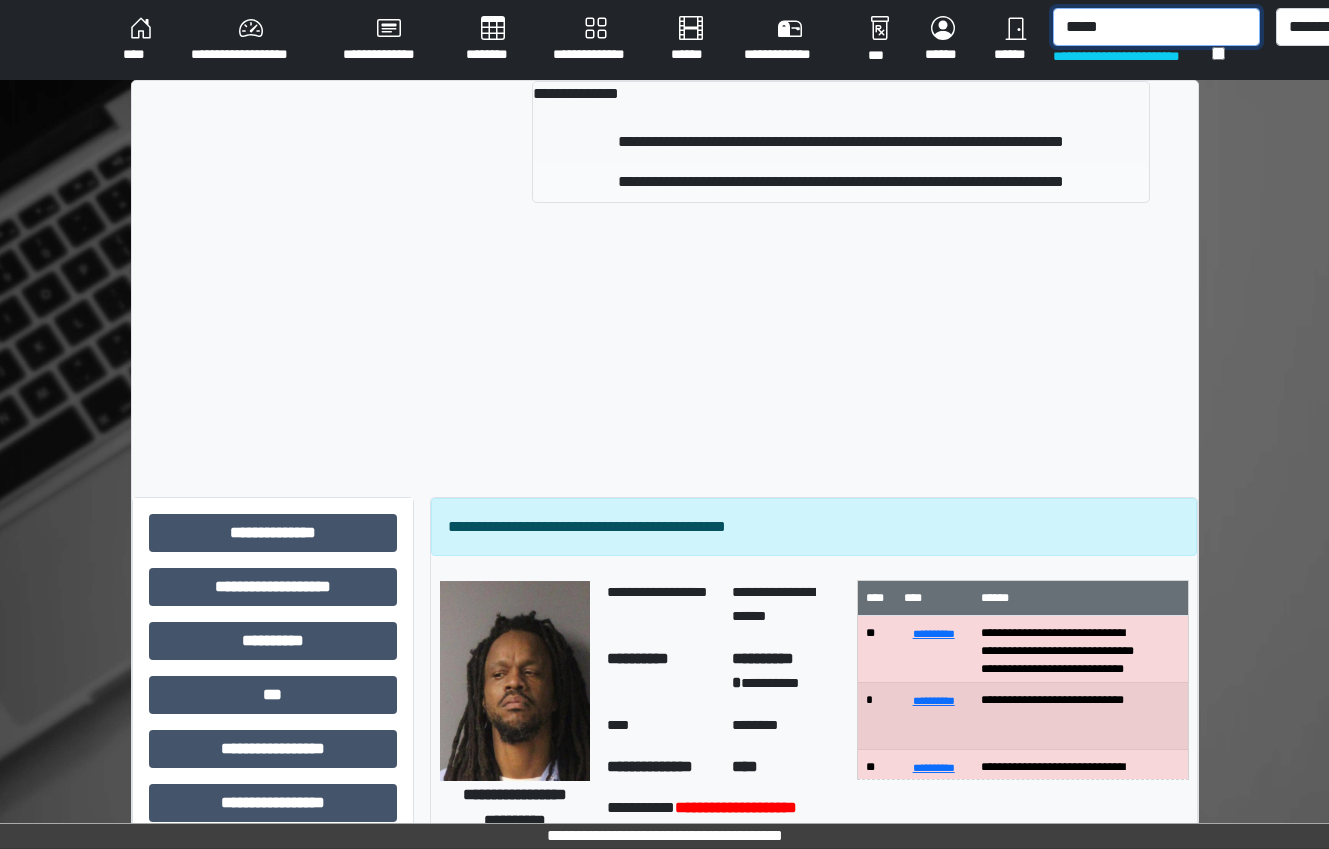 type on "*****" 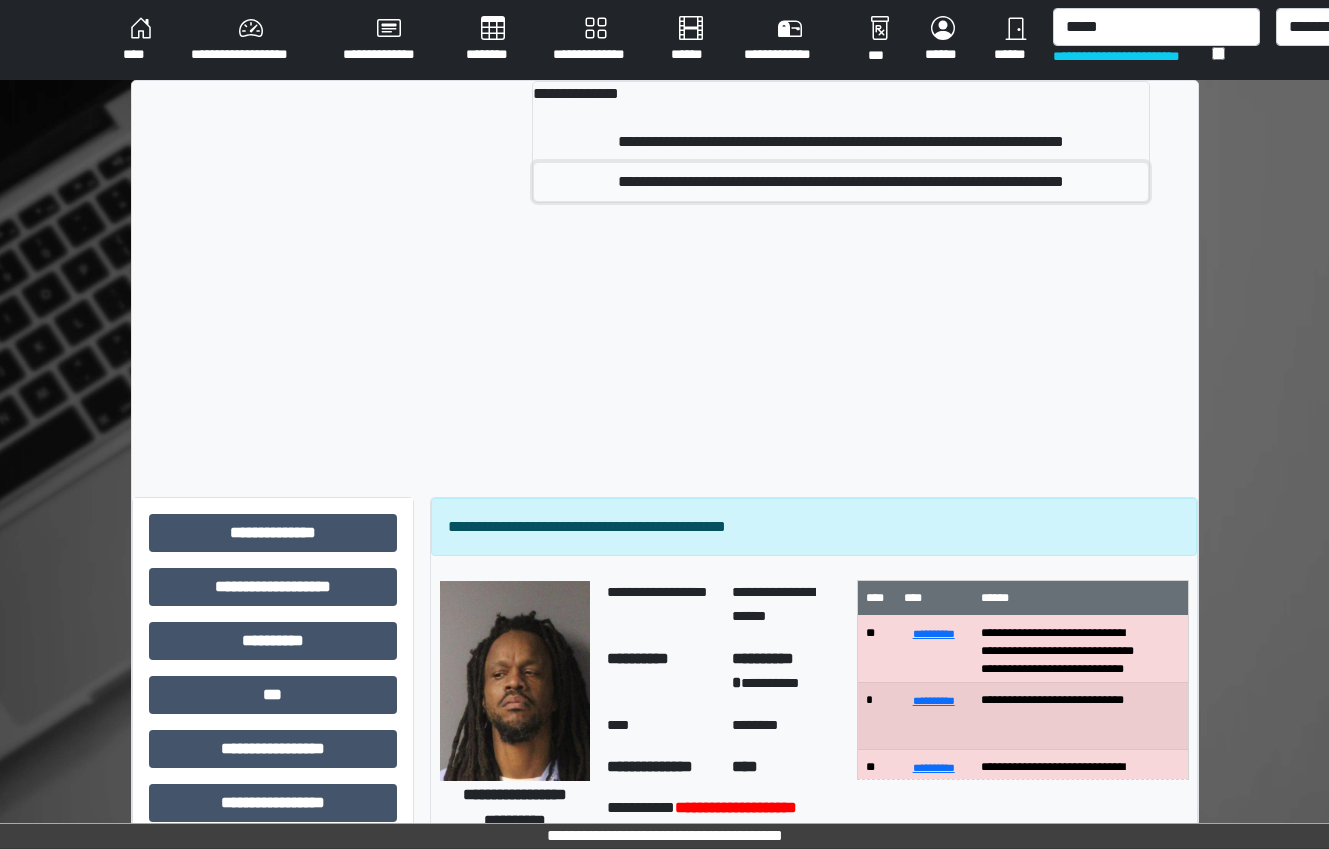 click on "**********" at bounding box center [840, 182] 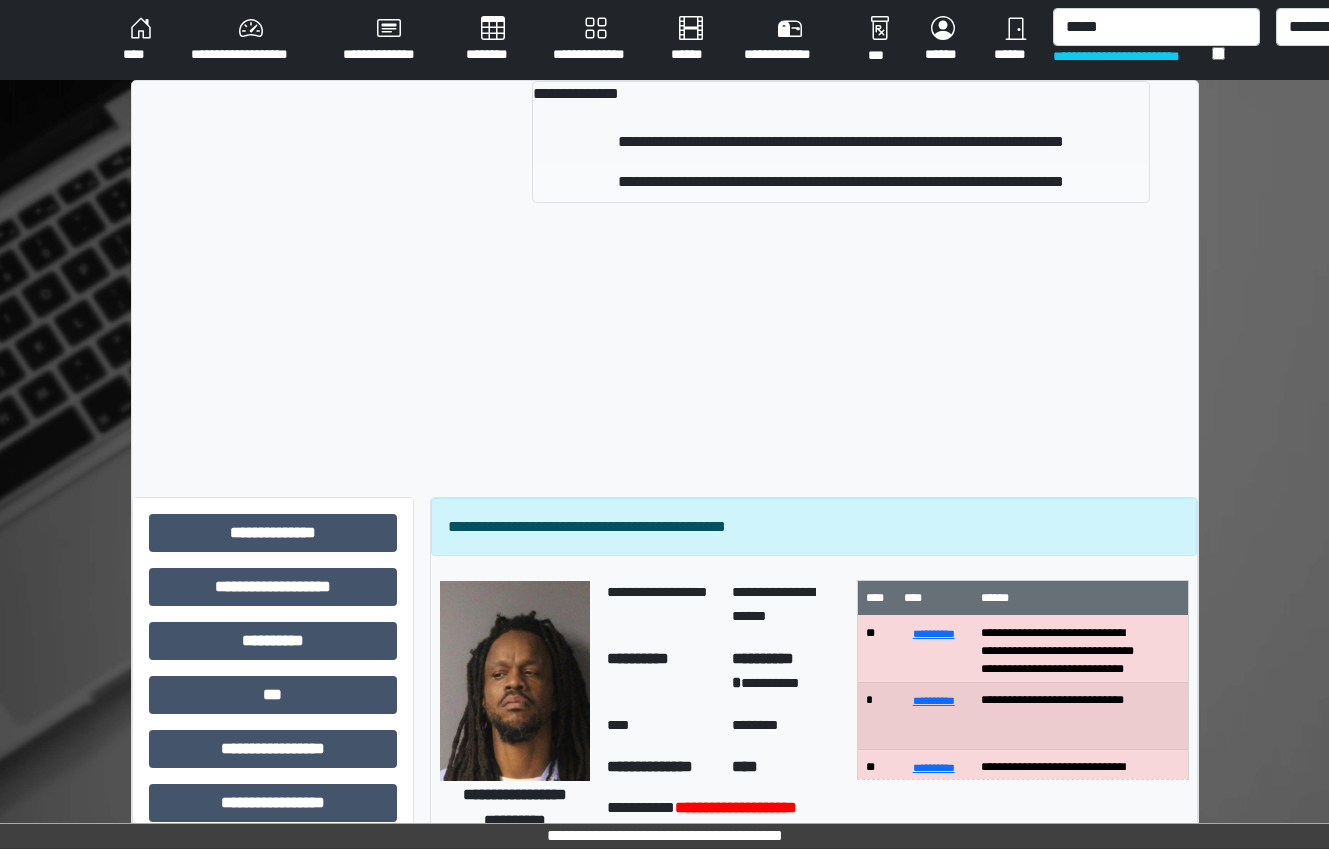 type 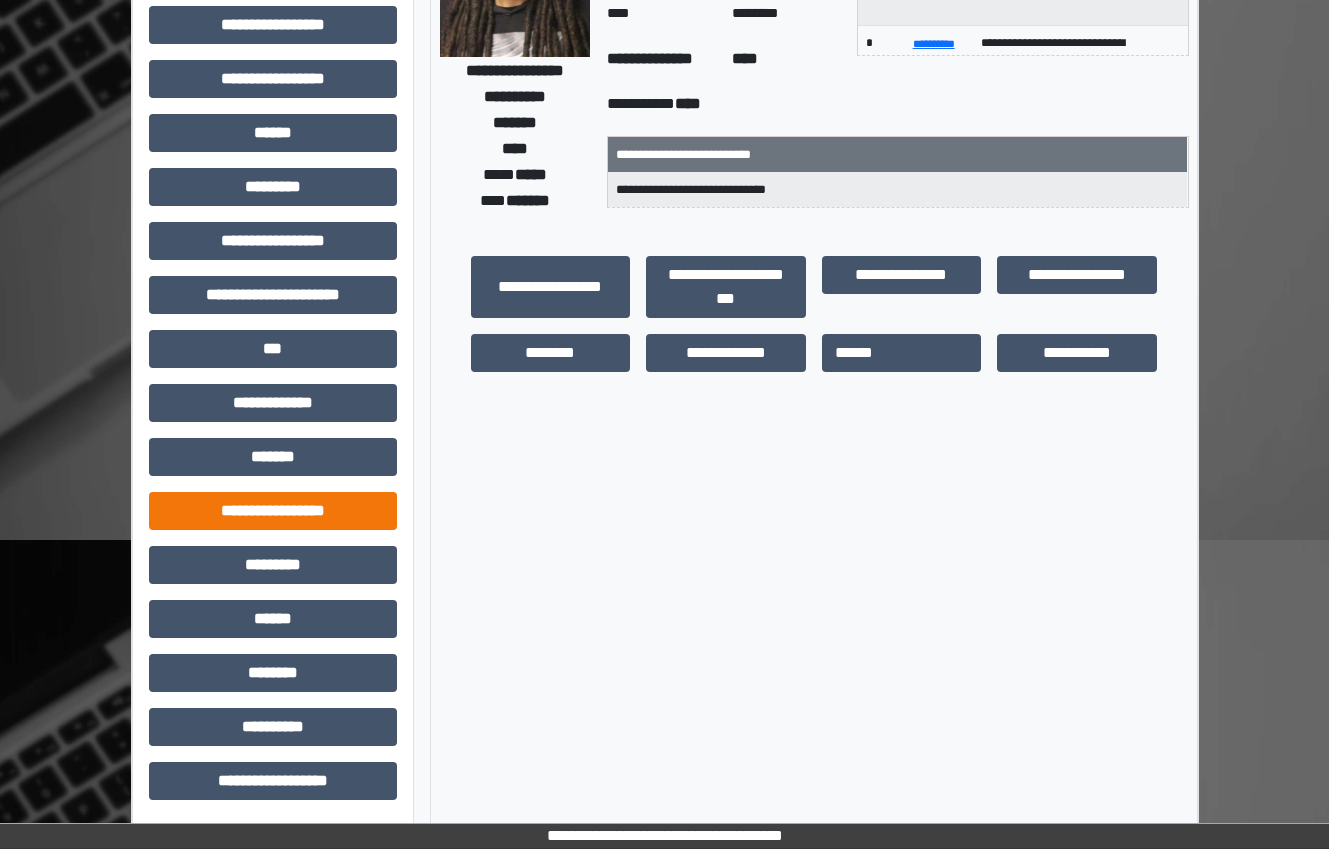 scroll, scrollTop: 325, scrollLeft: 0, axis: vertical 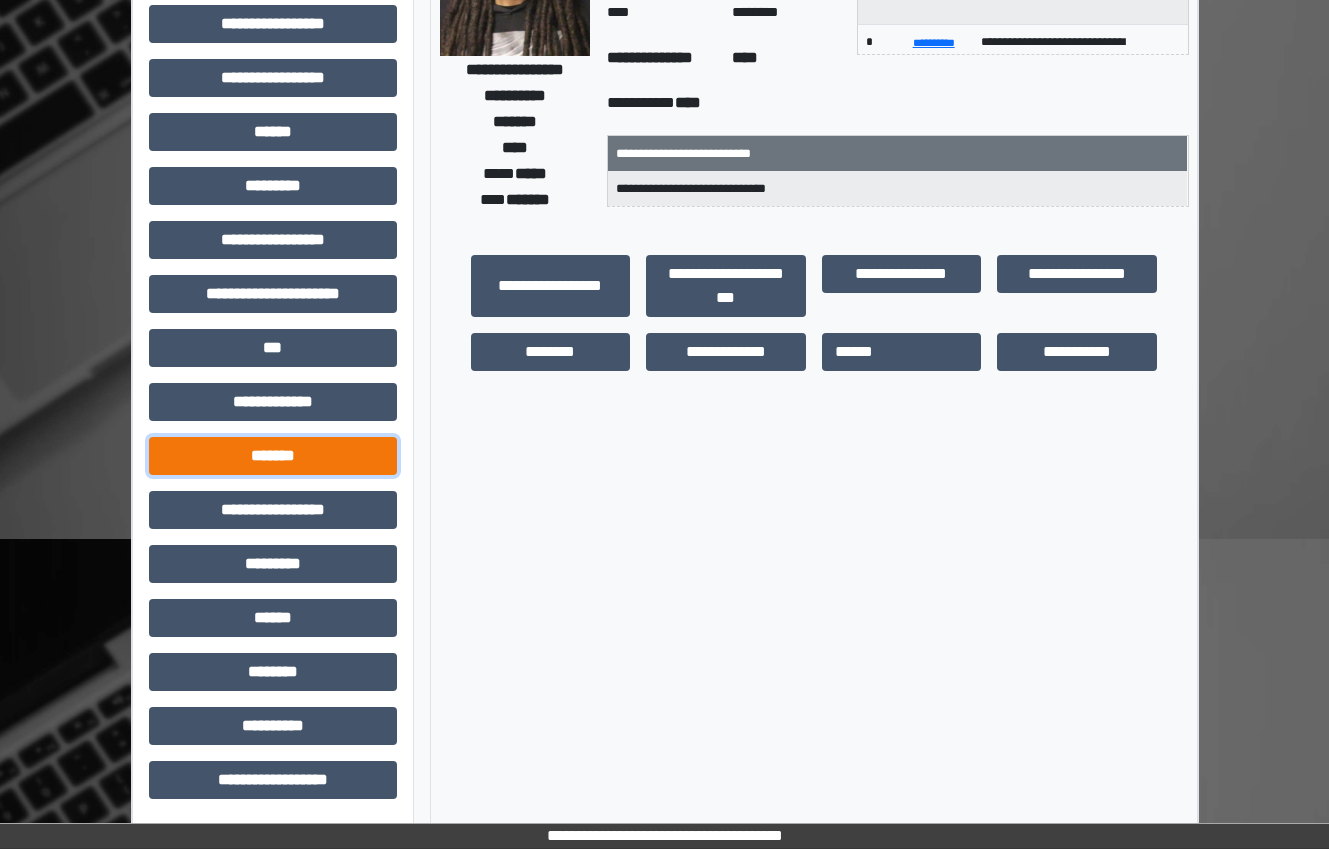 click on "*******" at bounding box center (273, 456) 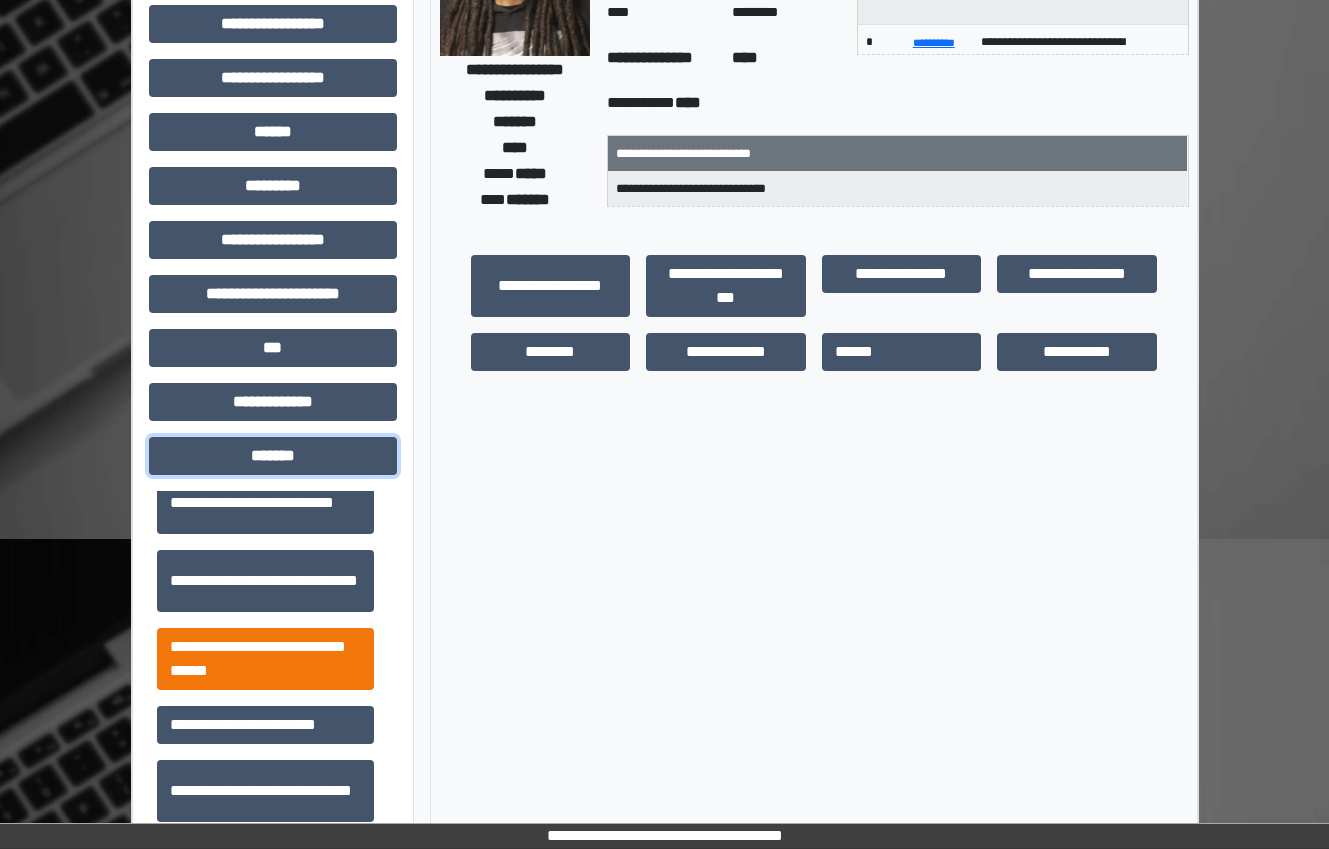 scroll, scrollTop: 700, scrollLeft: 0, axis: vertical 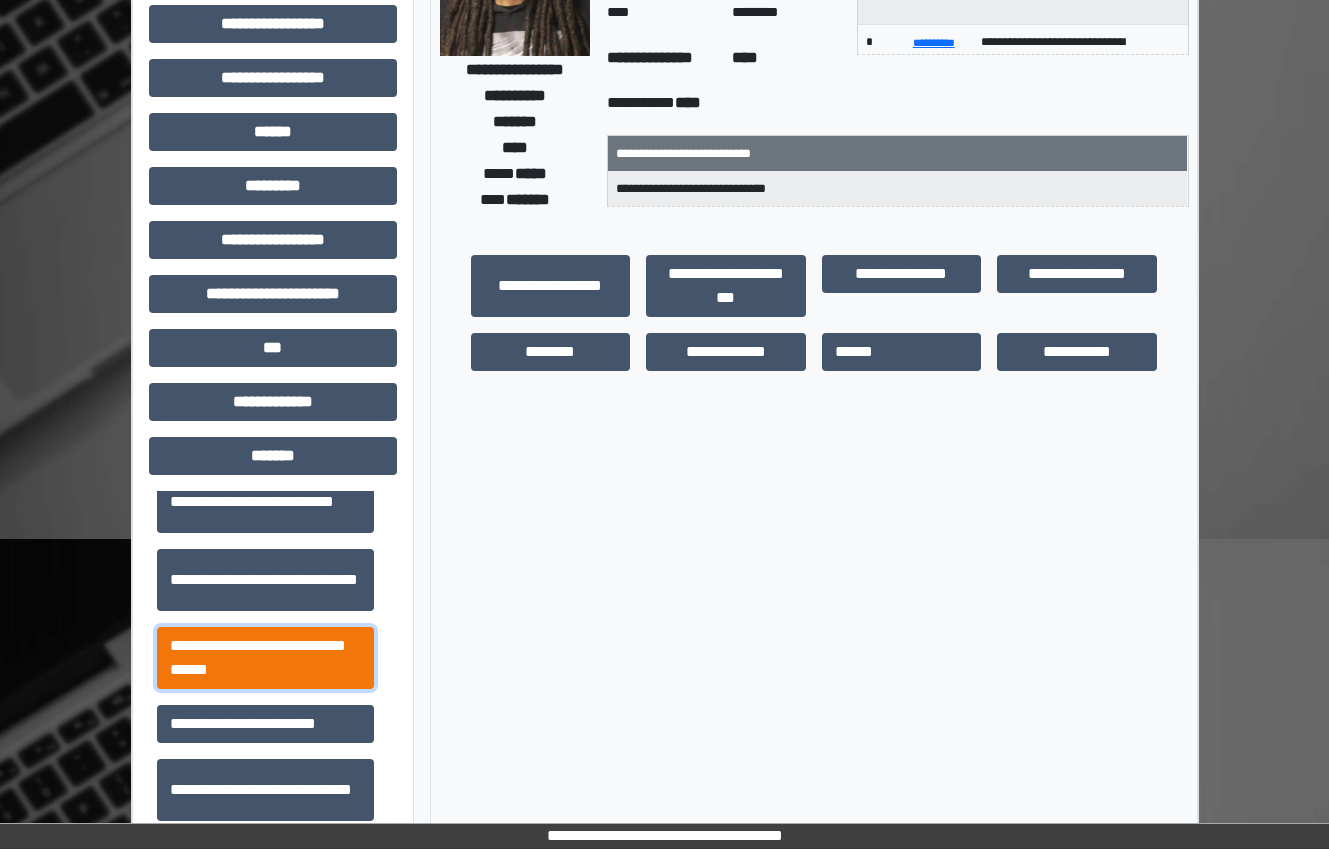 click on "**********" at bounding box center (265, 658) 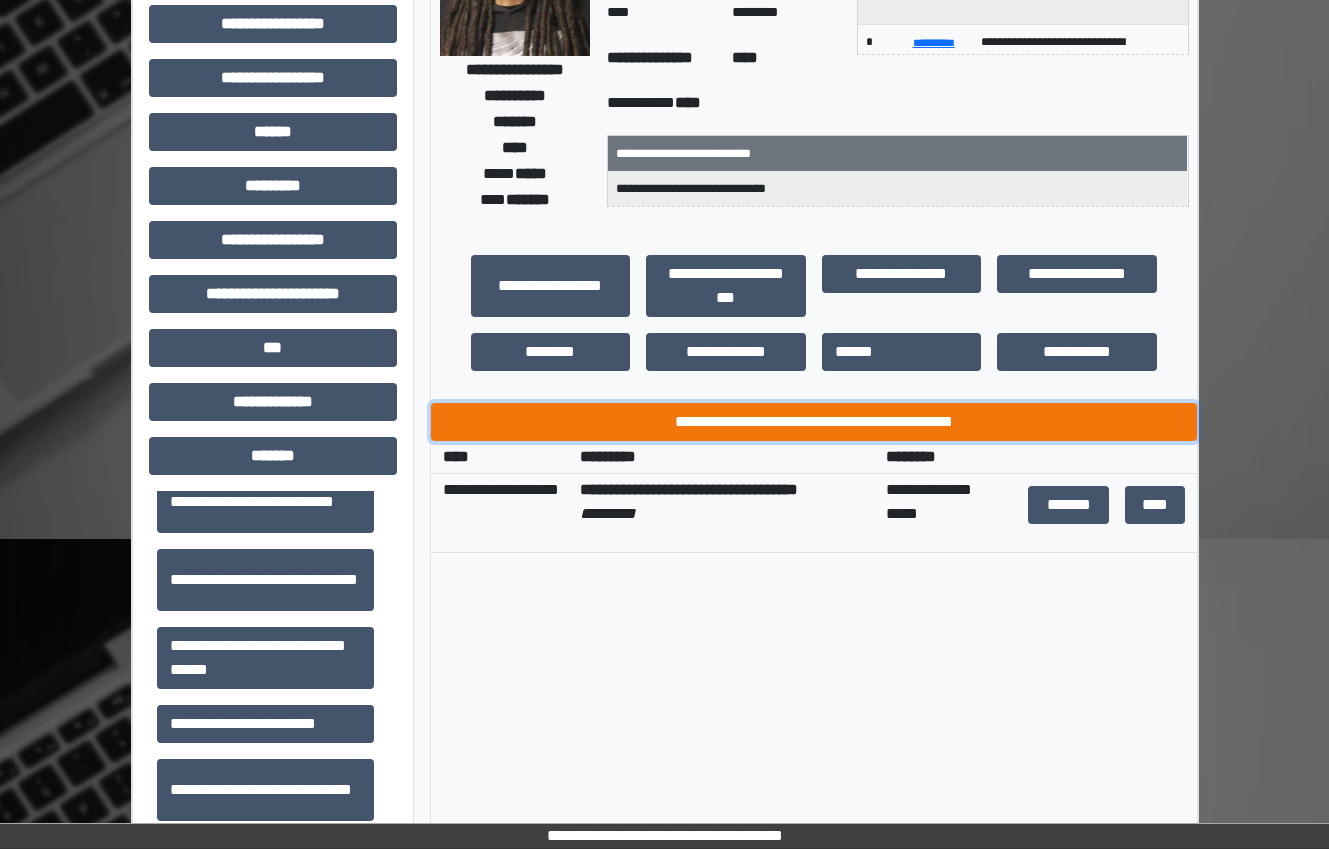 click on "**********" at bounding box center (814, 422) 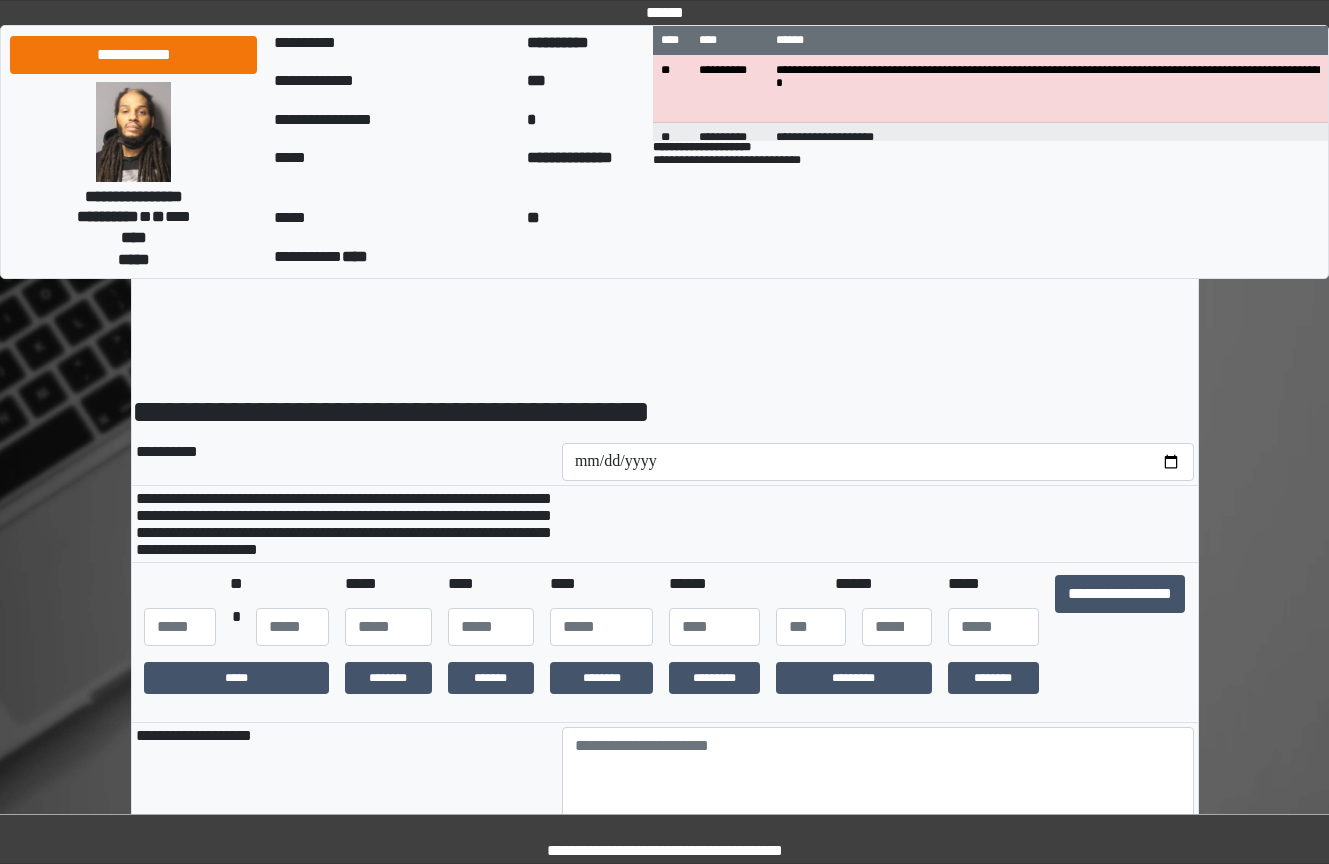 scroll, scrollTop: 0, scrollLeft: 0, axis: both 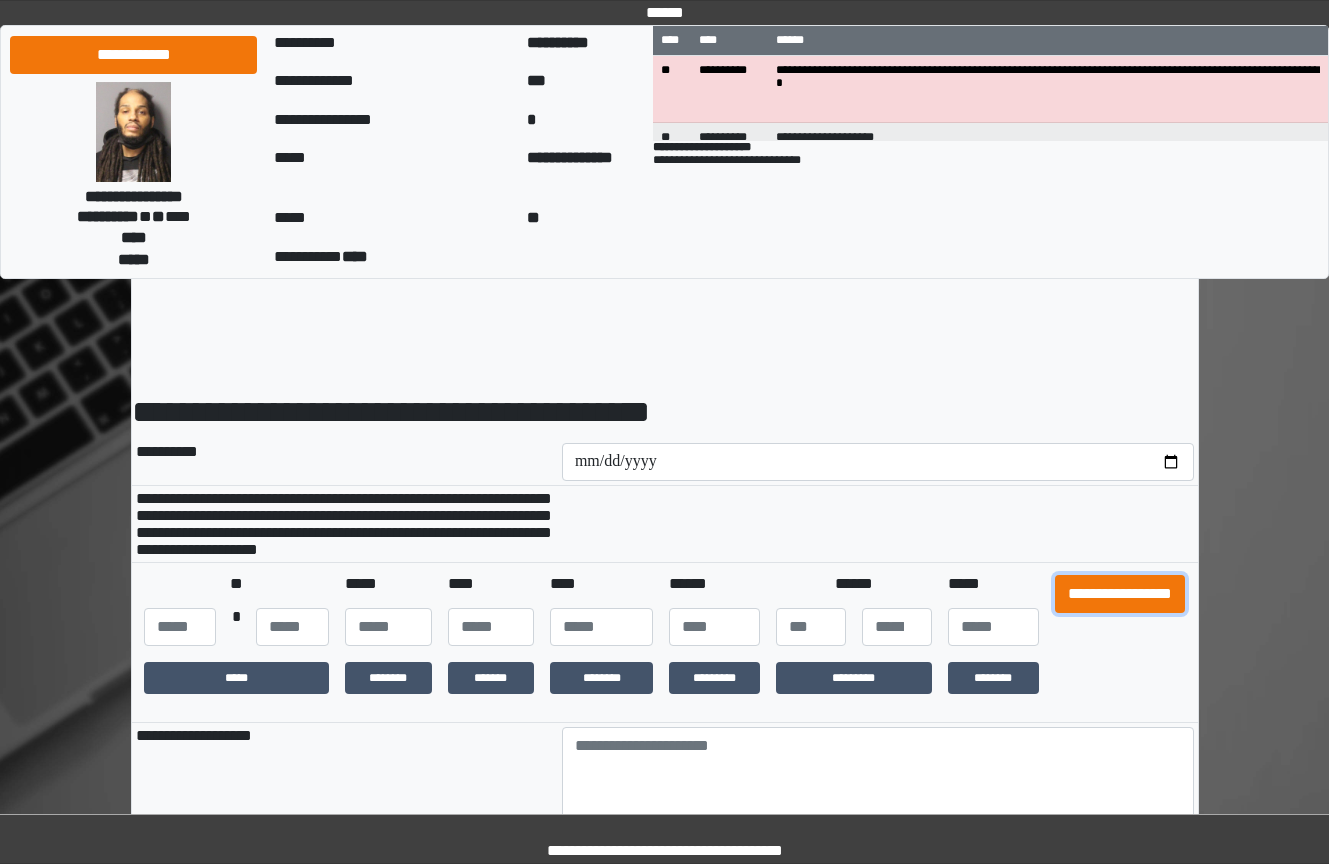 click on "**********" at bounding box center [1120, 594] 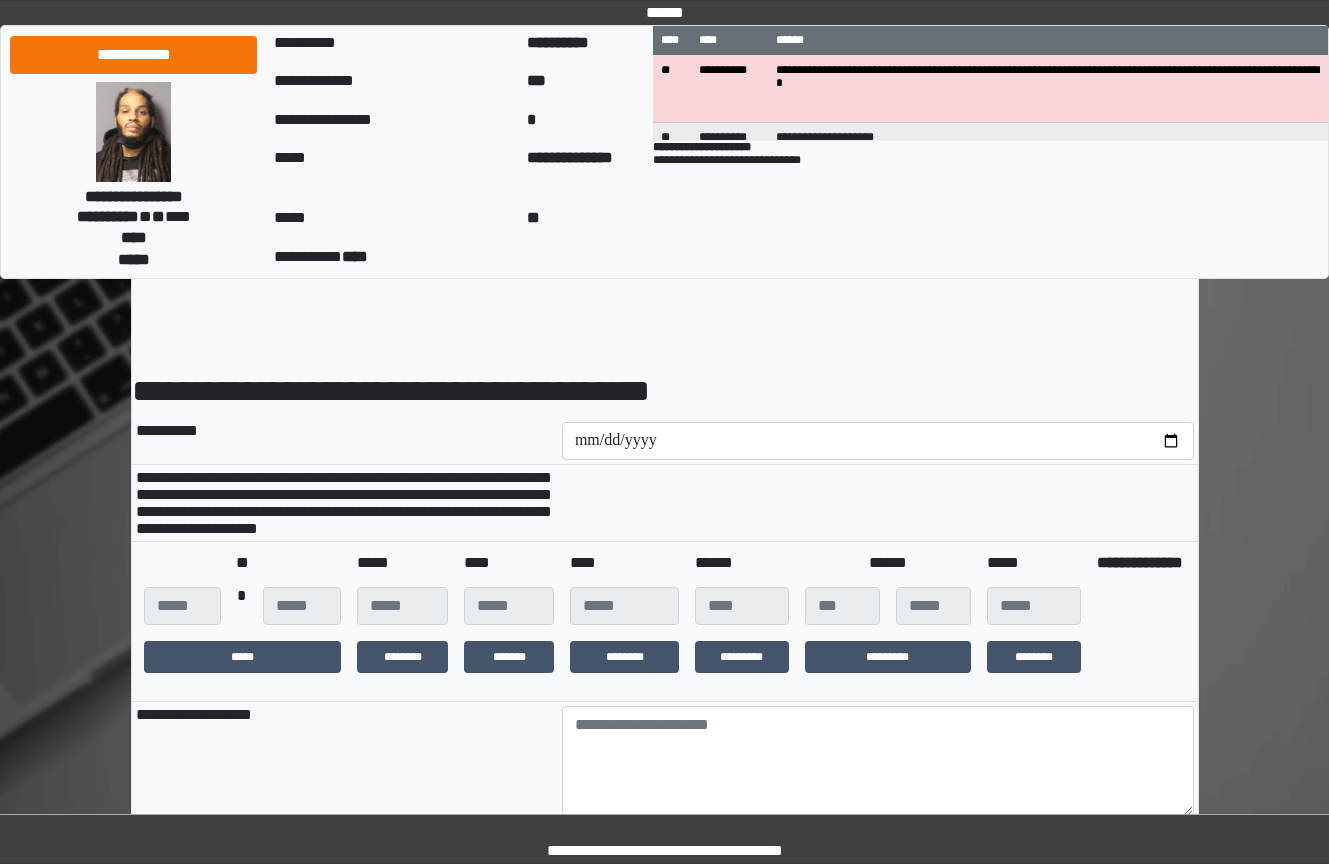 scroll, scrollTop: 200, scrollLeft: 0, axis: vertical 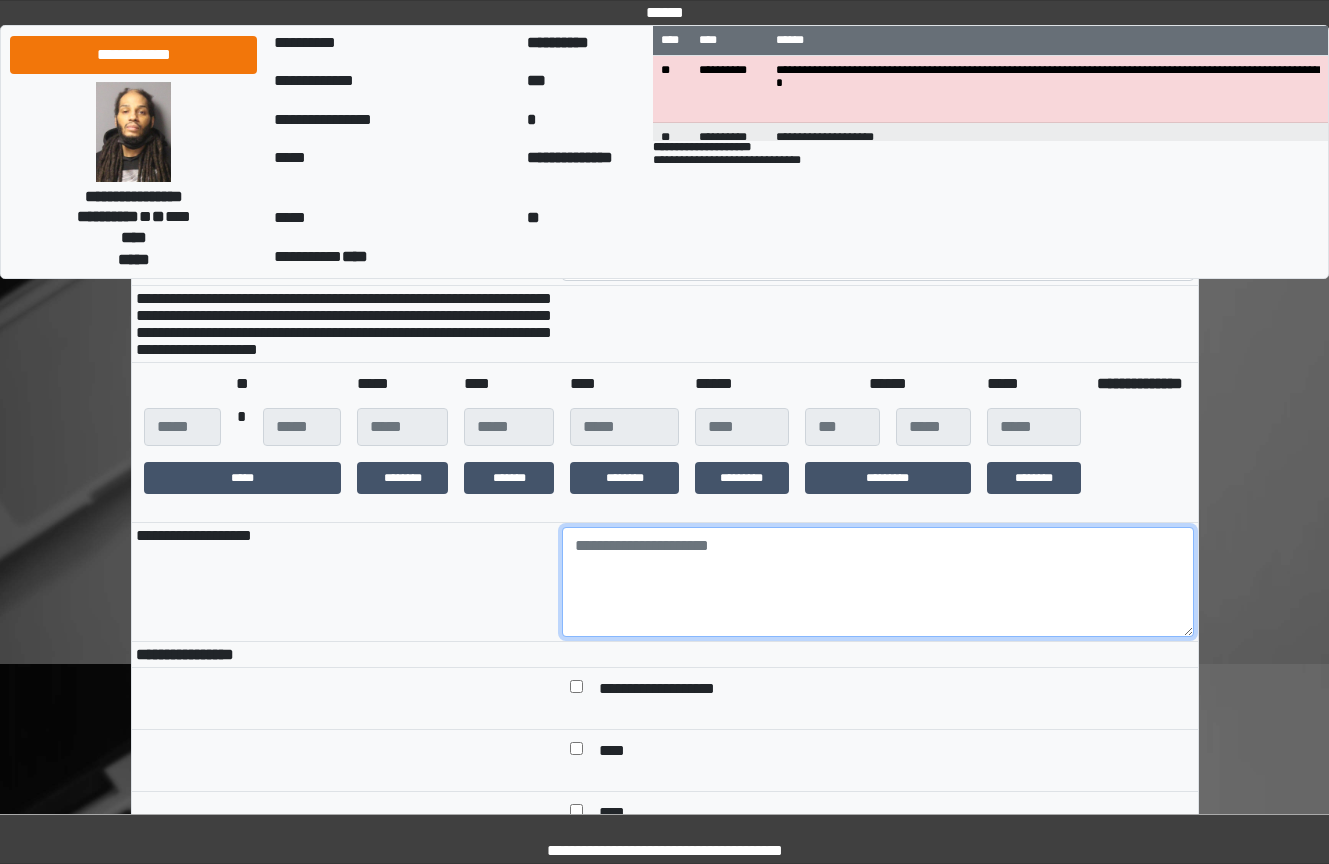 click at bounding box center [878, 582] 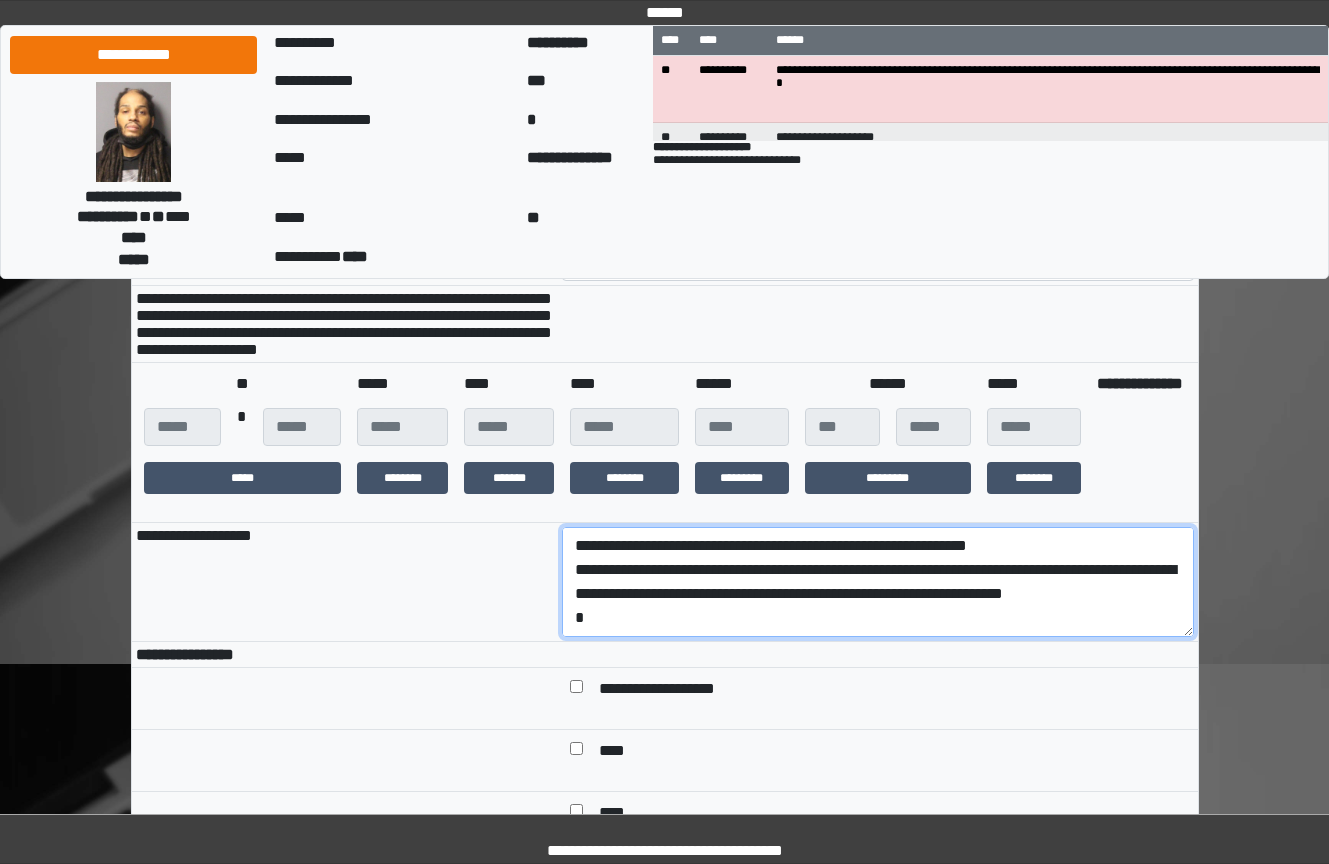 scroll, scrollTop: 137, scrollLeft: 0, axis: vertical 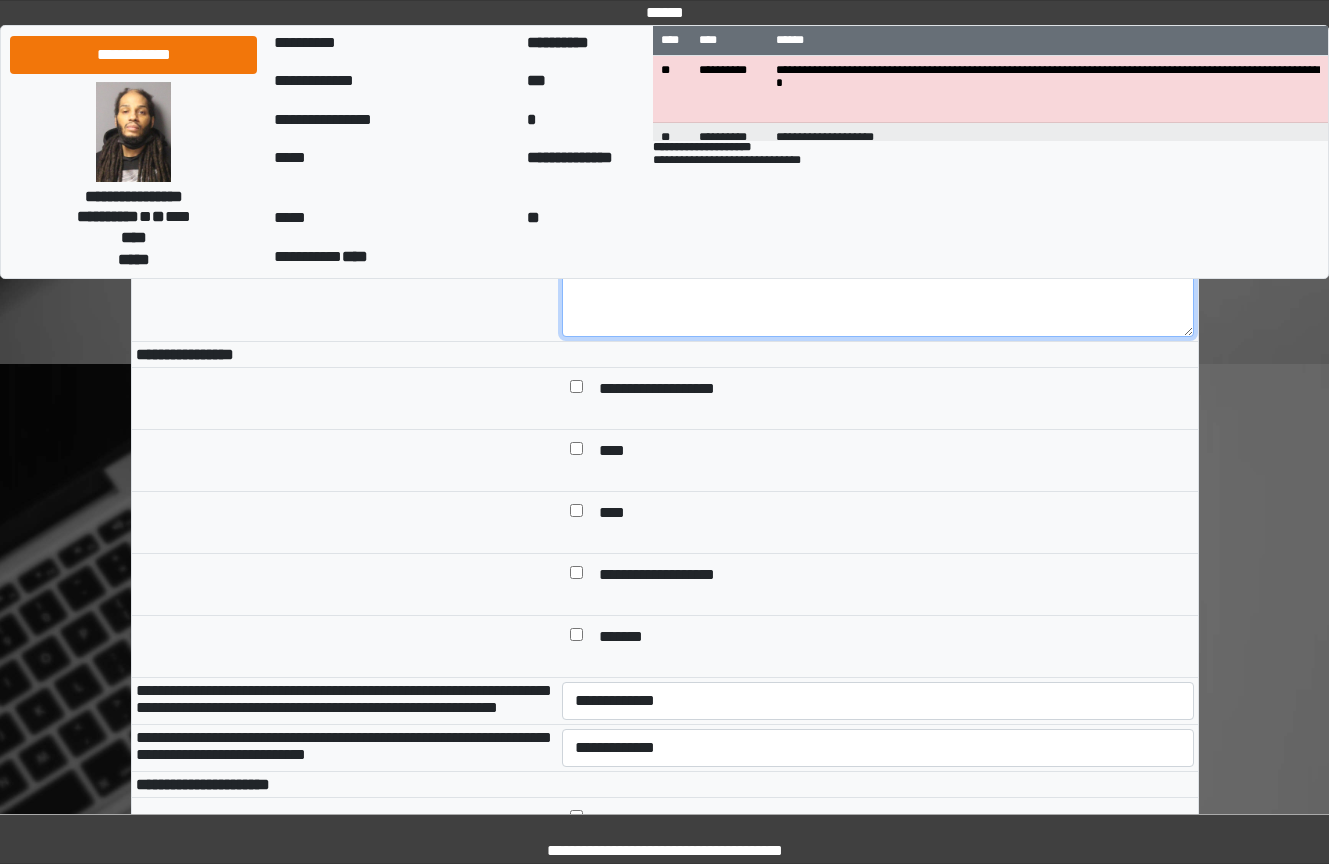 type on "**********" 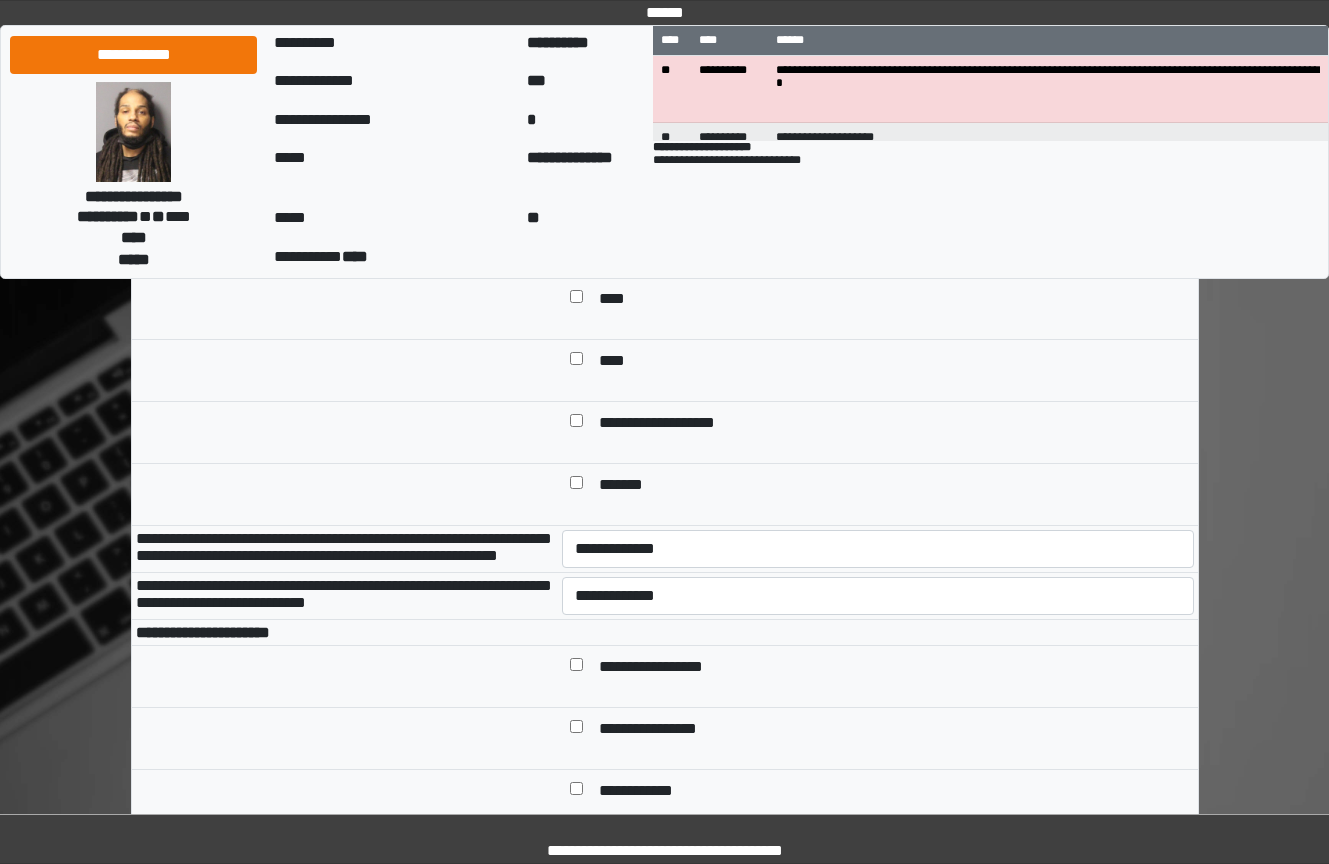 scroll, scrollTop: 800, scrollLeft: 0, axis: vertical 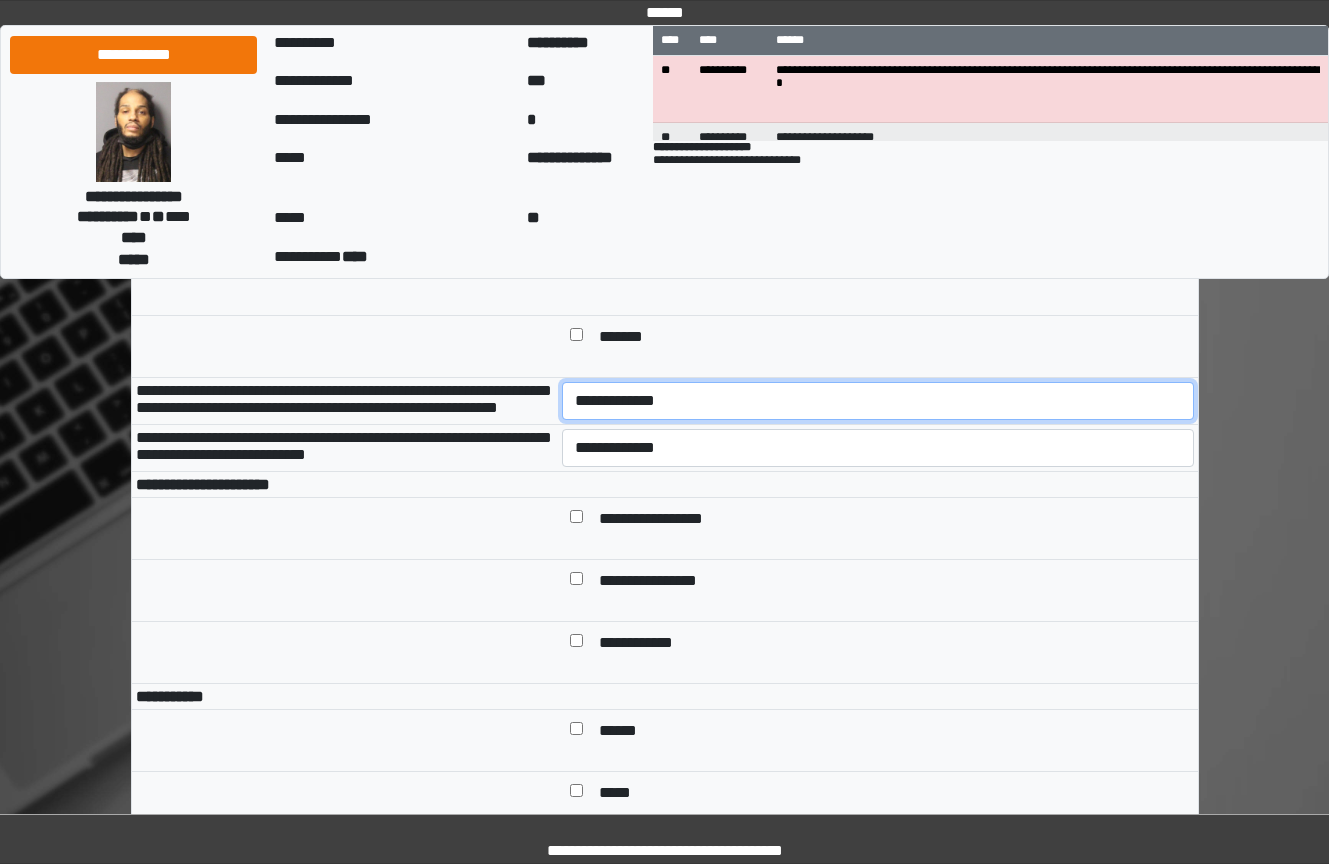 click on "**********" at bounding box center [878, 401] 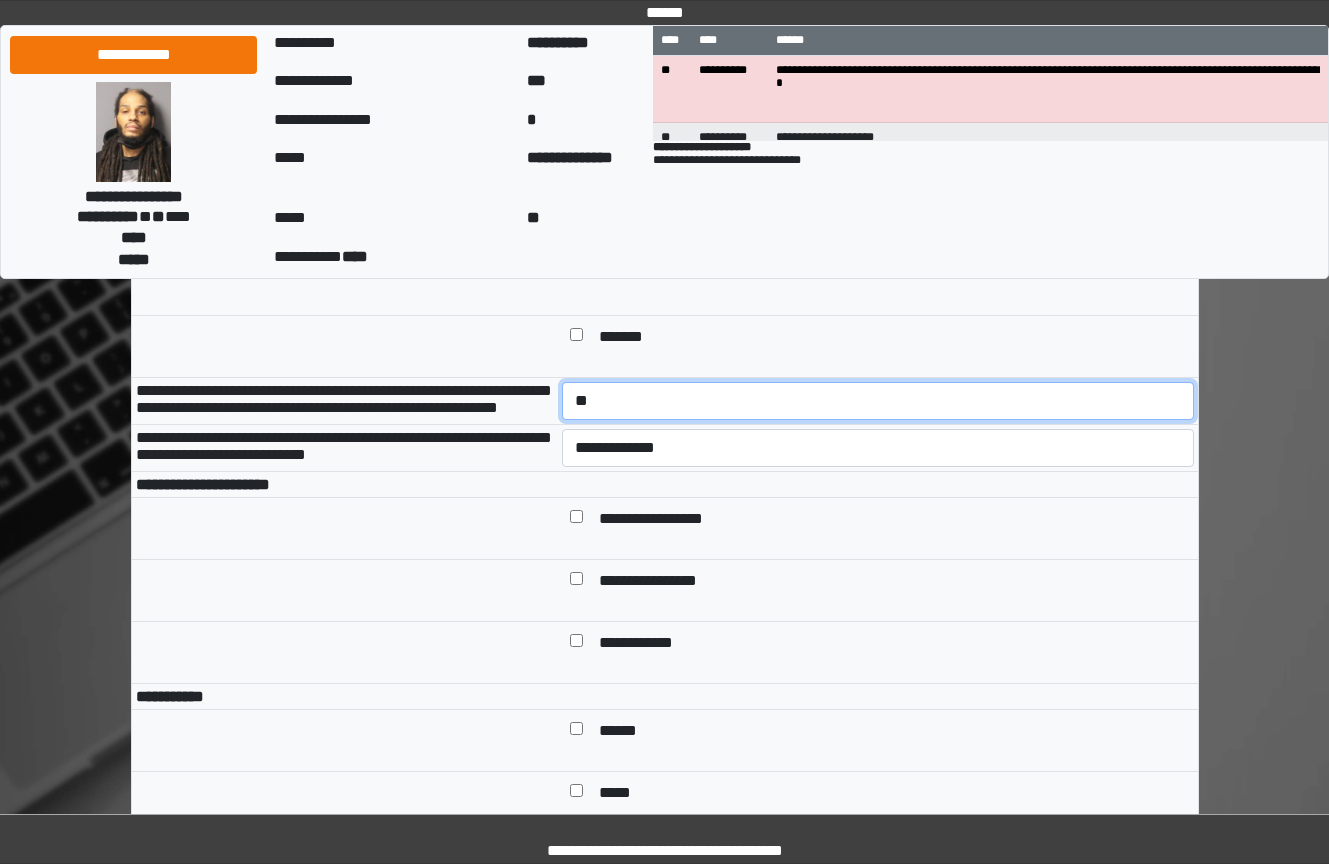 click on "**********" at bounding box center [878, 401] 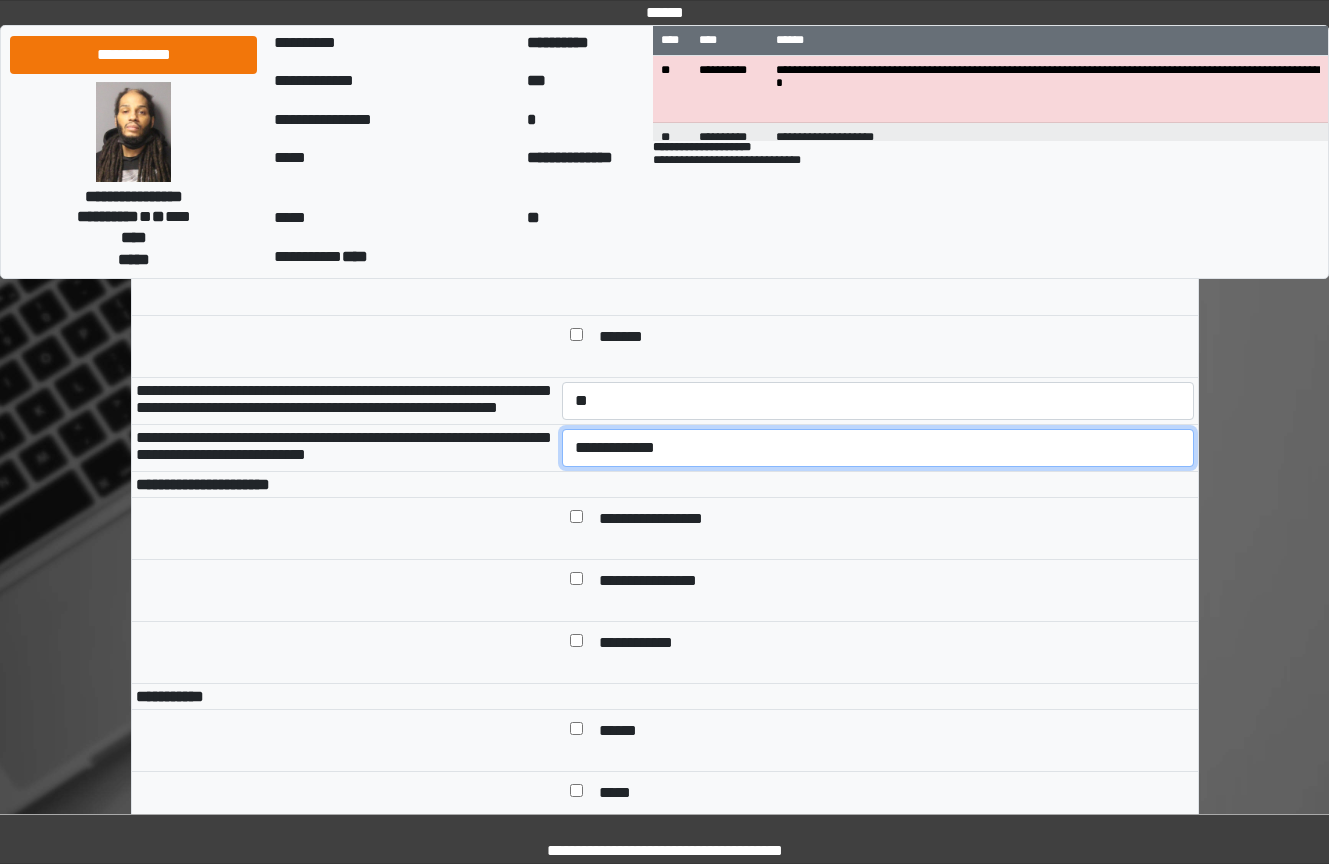 click on "**********" at bounding box center [878, 448] 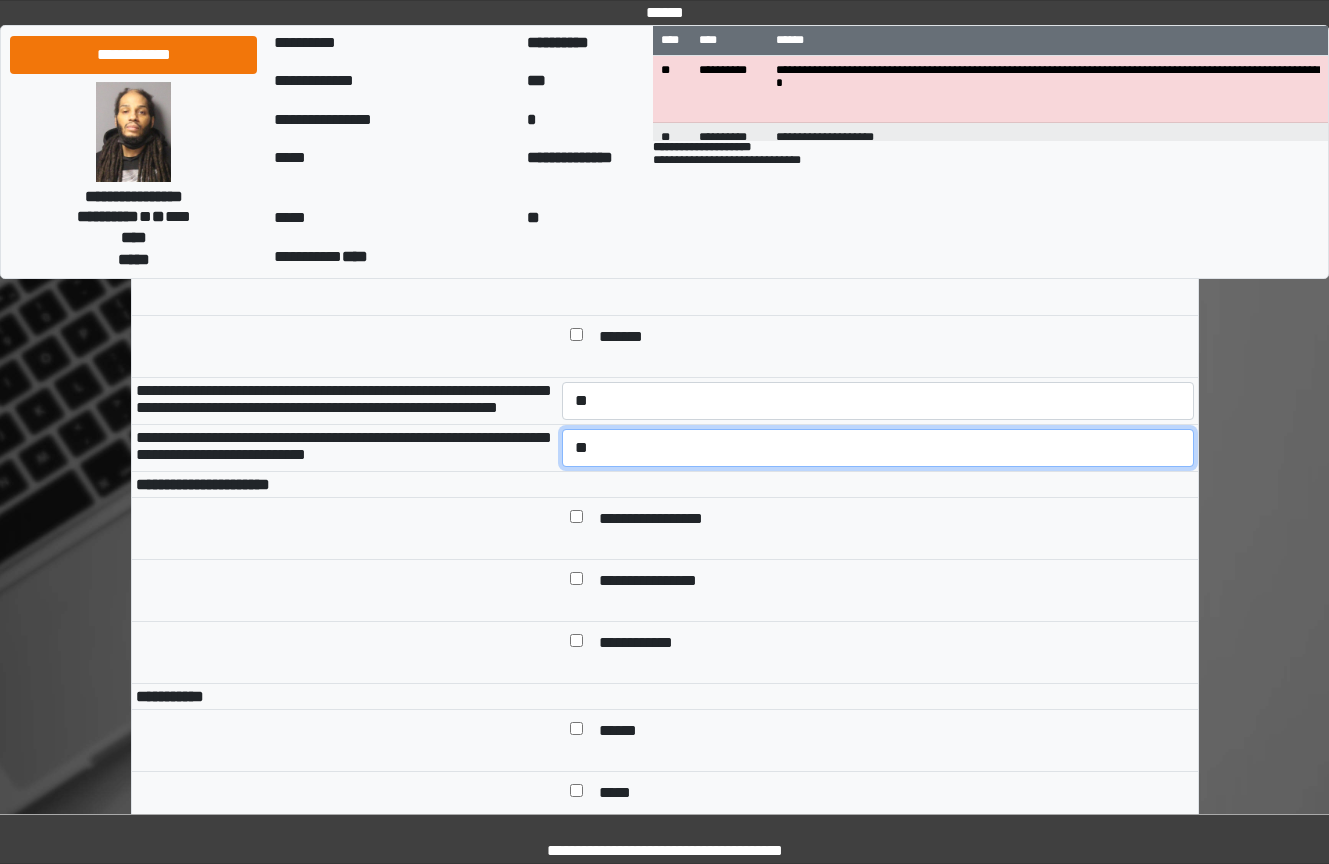 click on "**********" at bounding box center [878, 448] 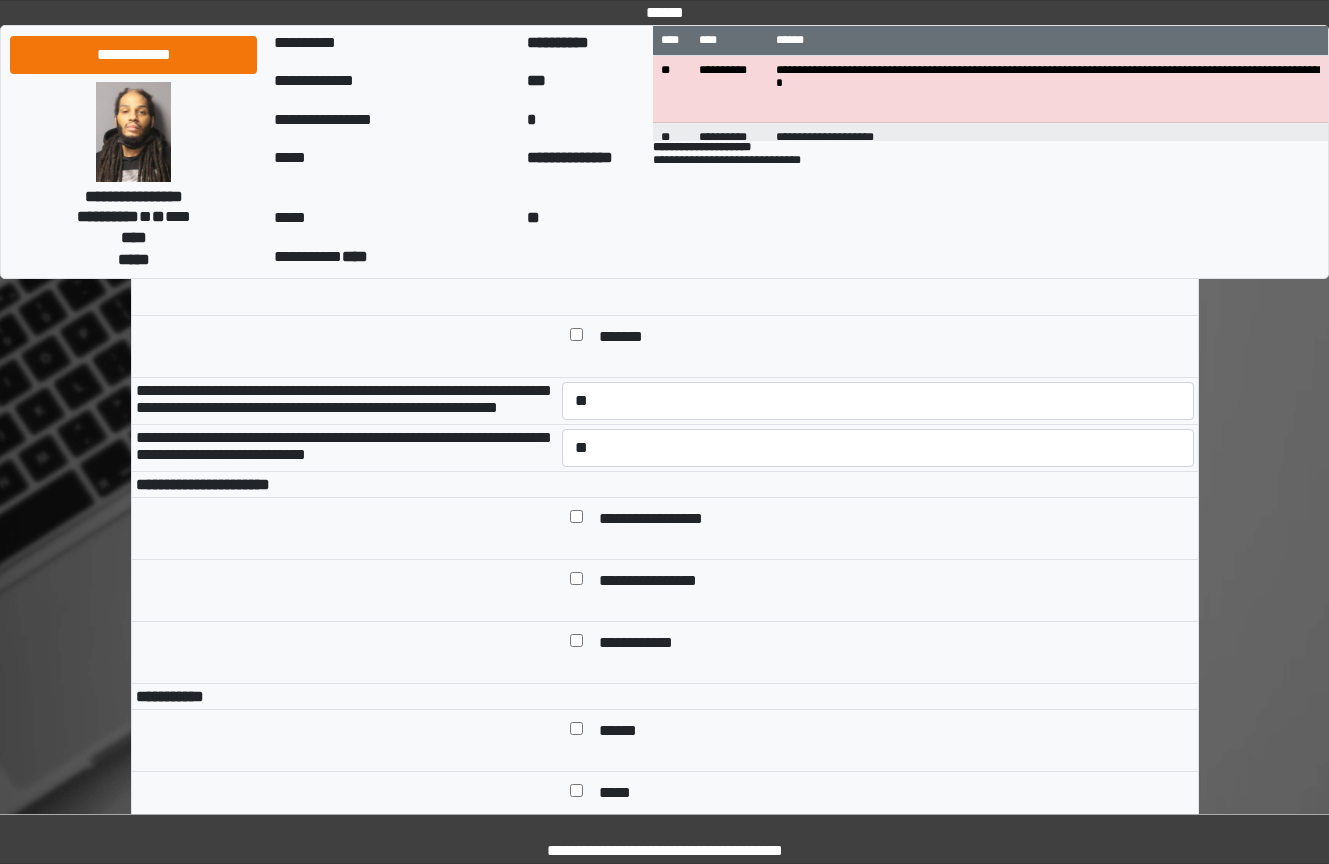 click at bounding box center (576, 338) 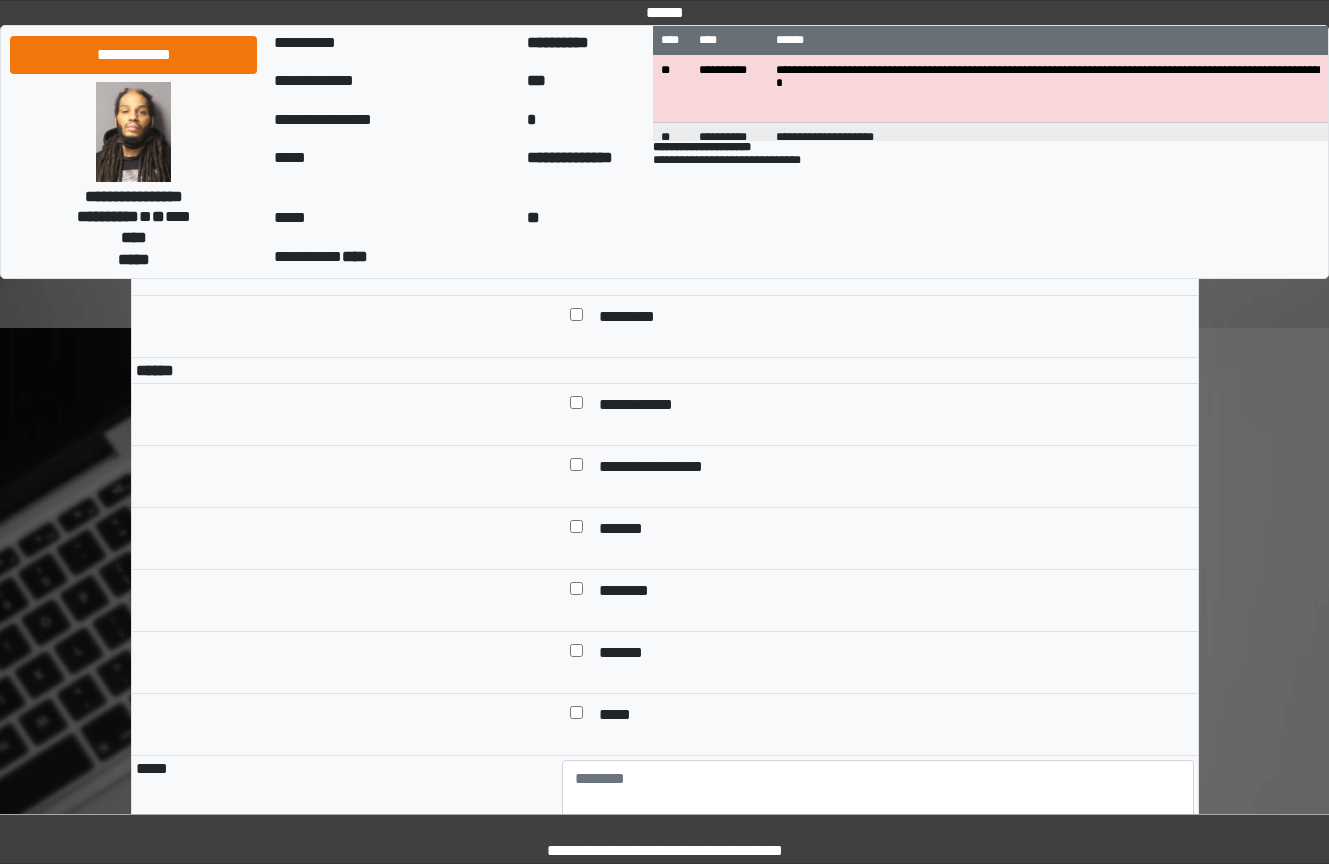 scroll, scrollTop: 1700, scrollLeft: 0, axis: vertical 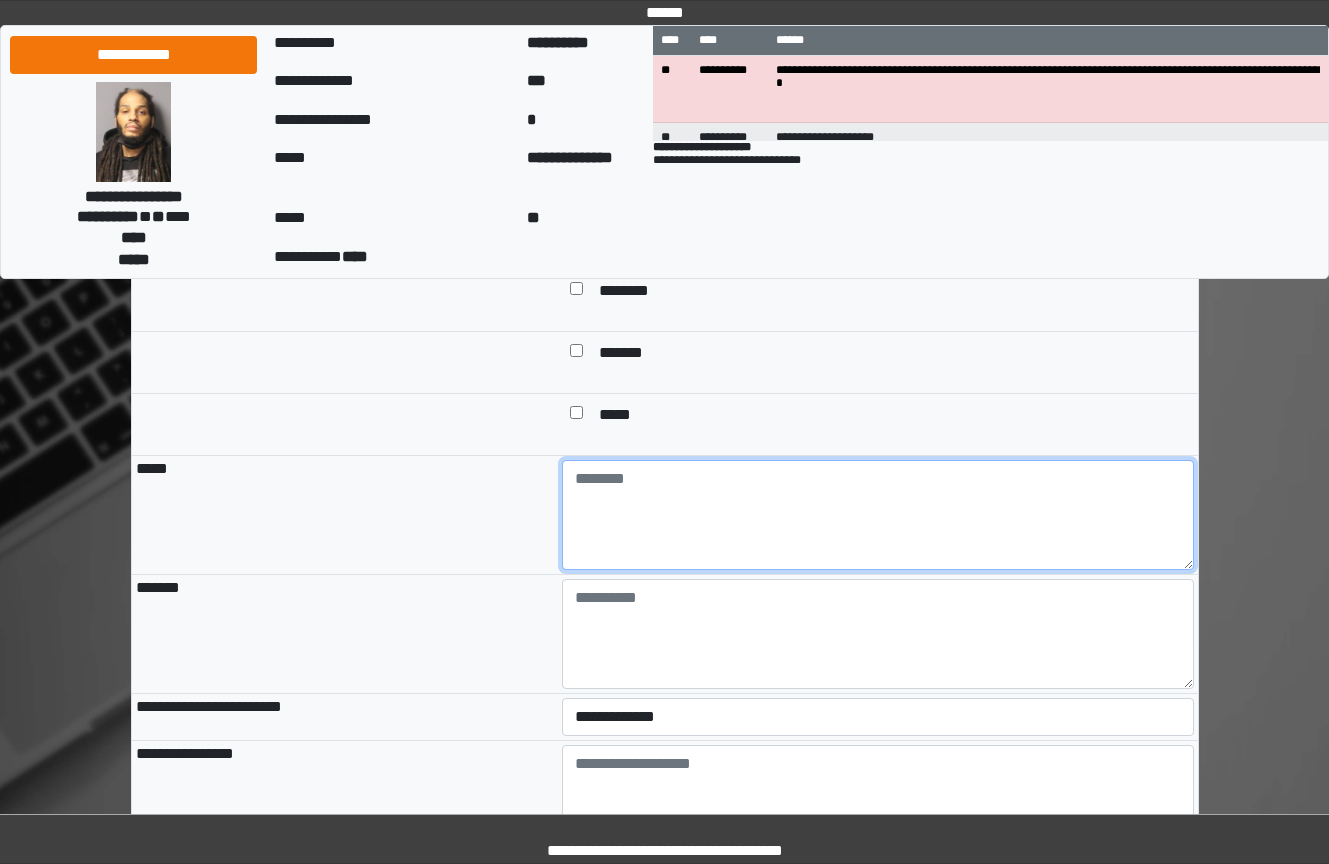 click at bounding box center (878, 515) 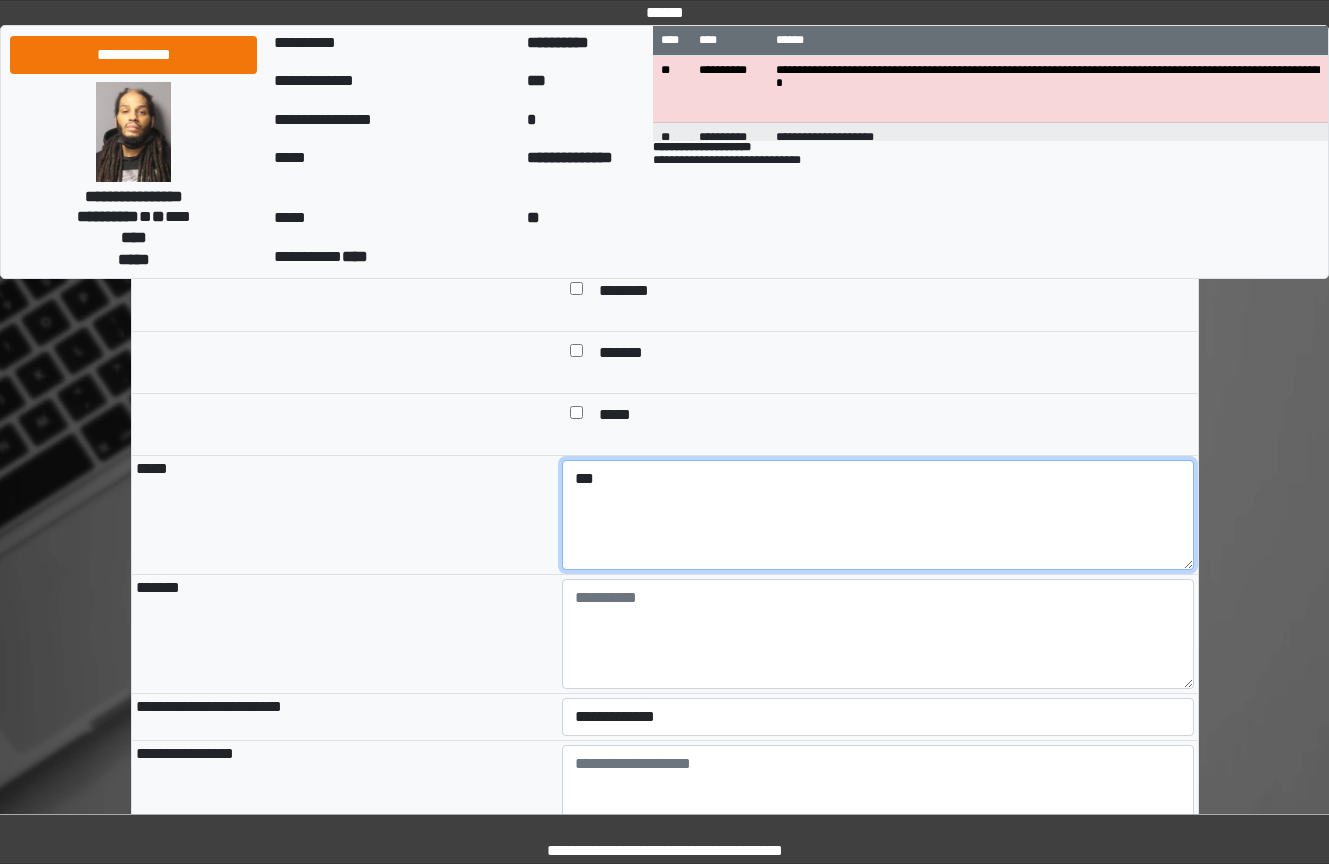type on "***" 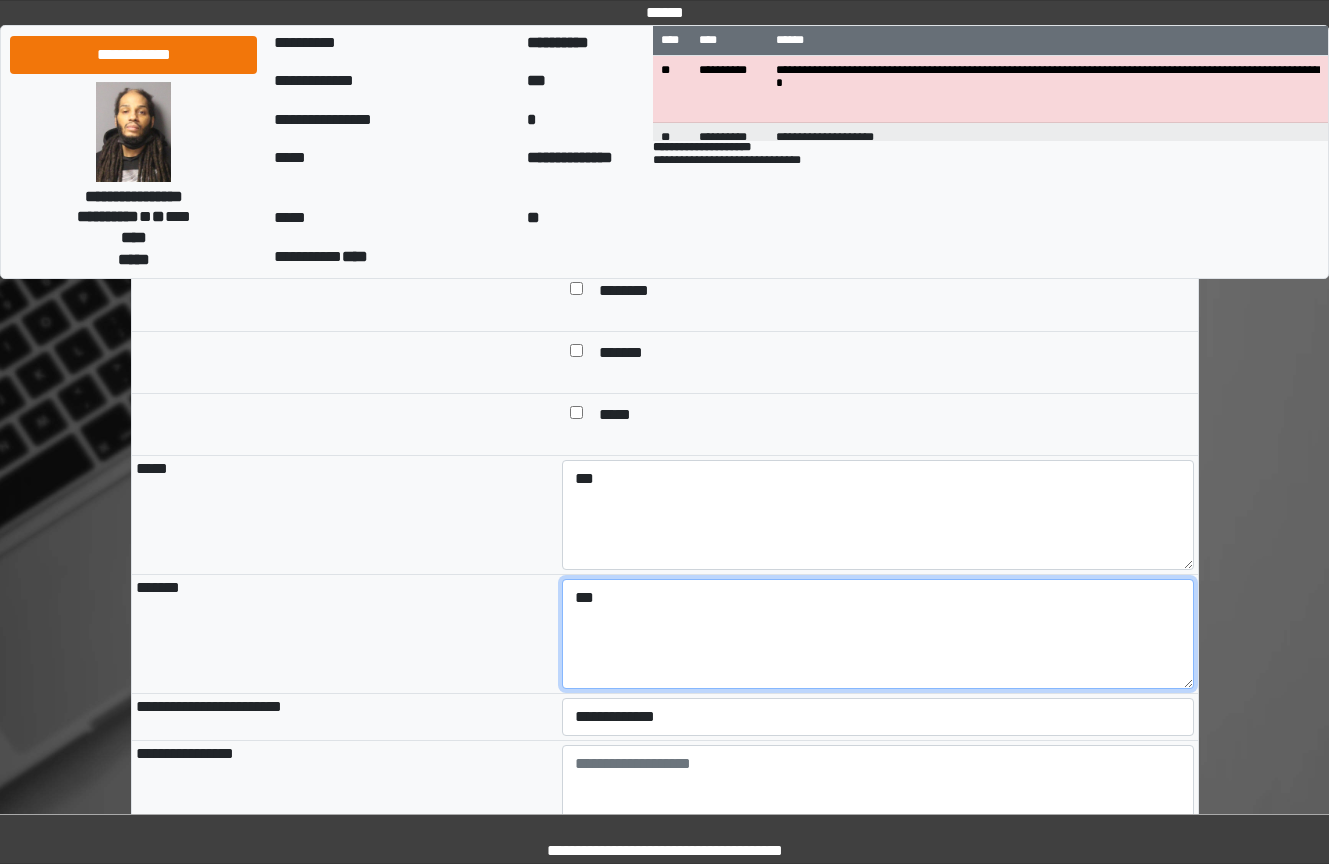 type on "***" 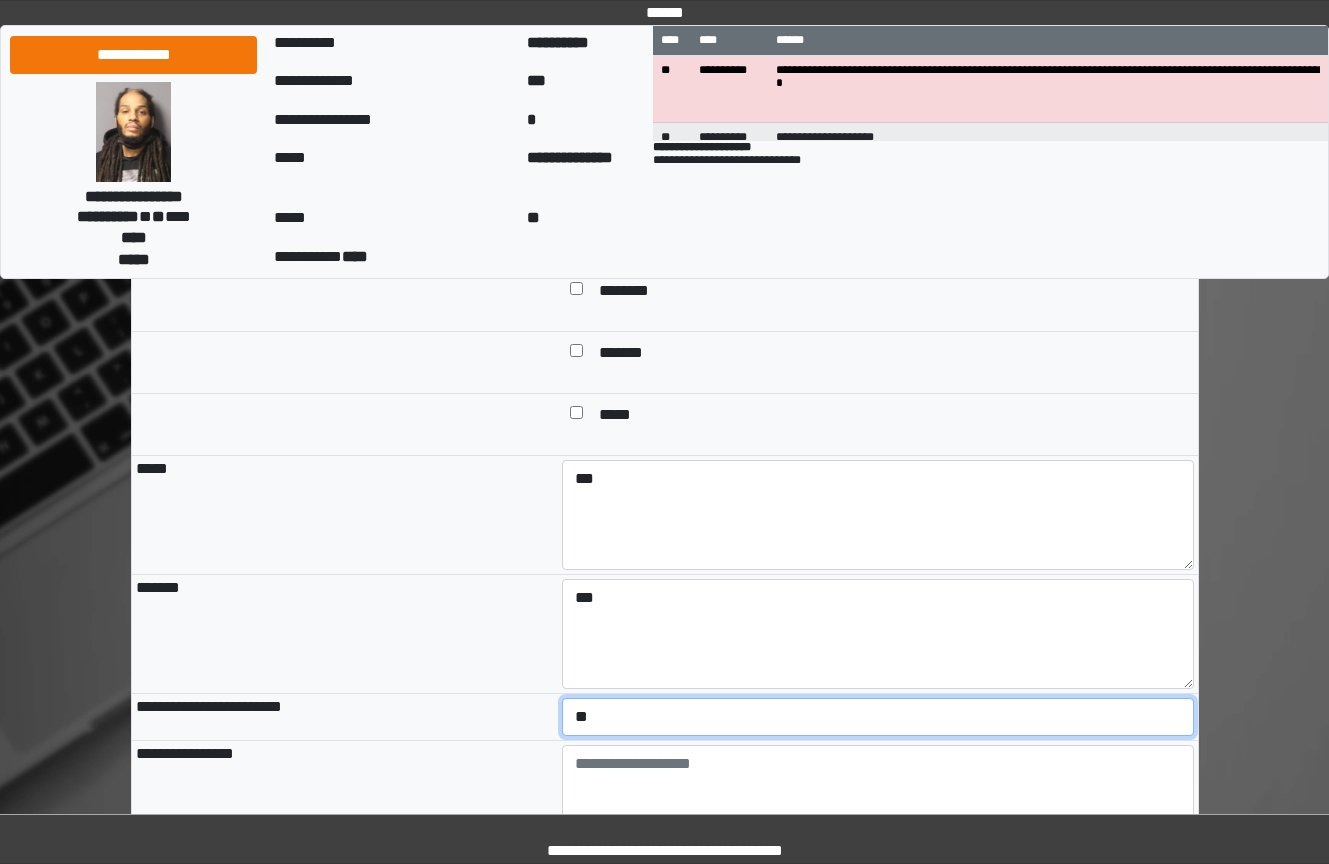 select on "*" 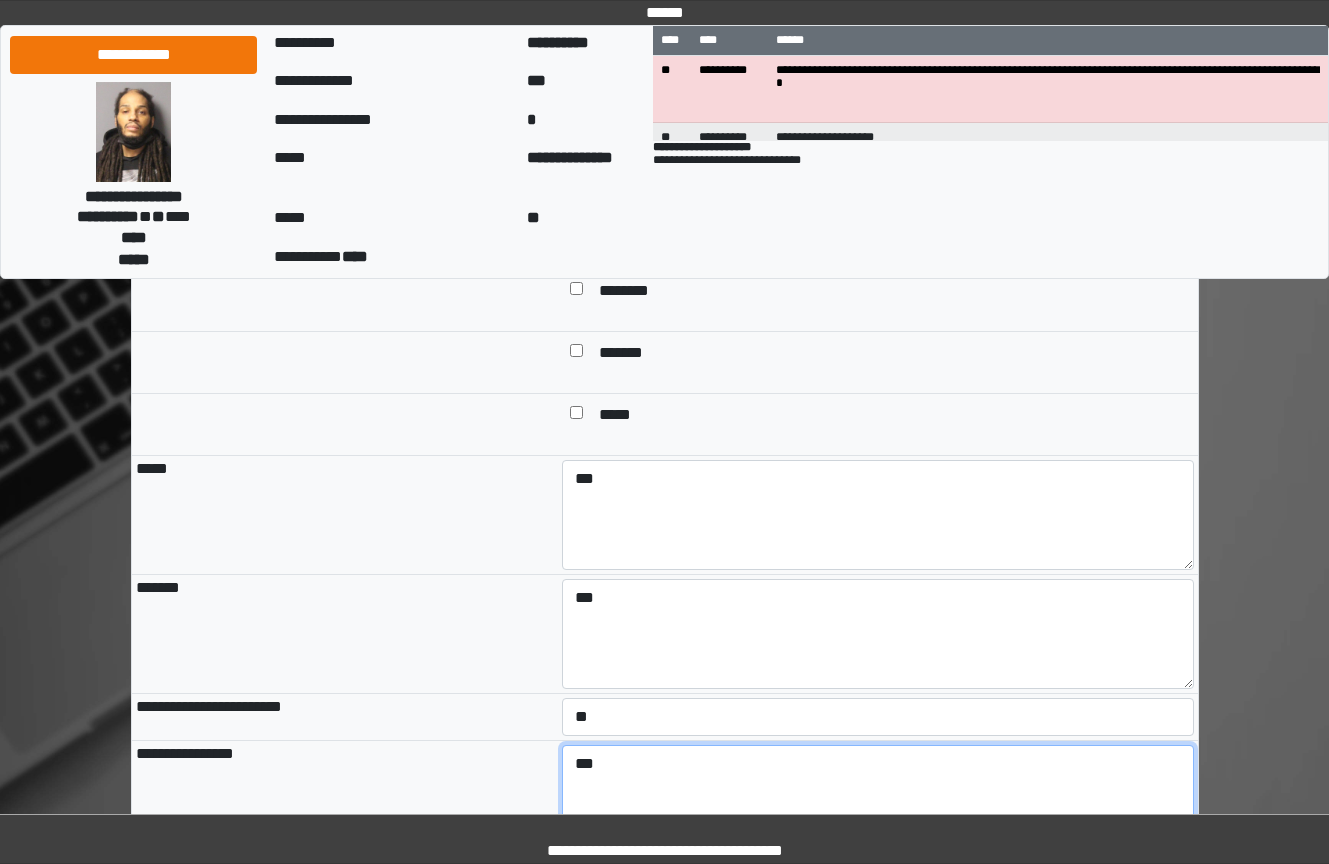 type on "***" 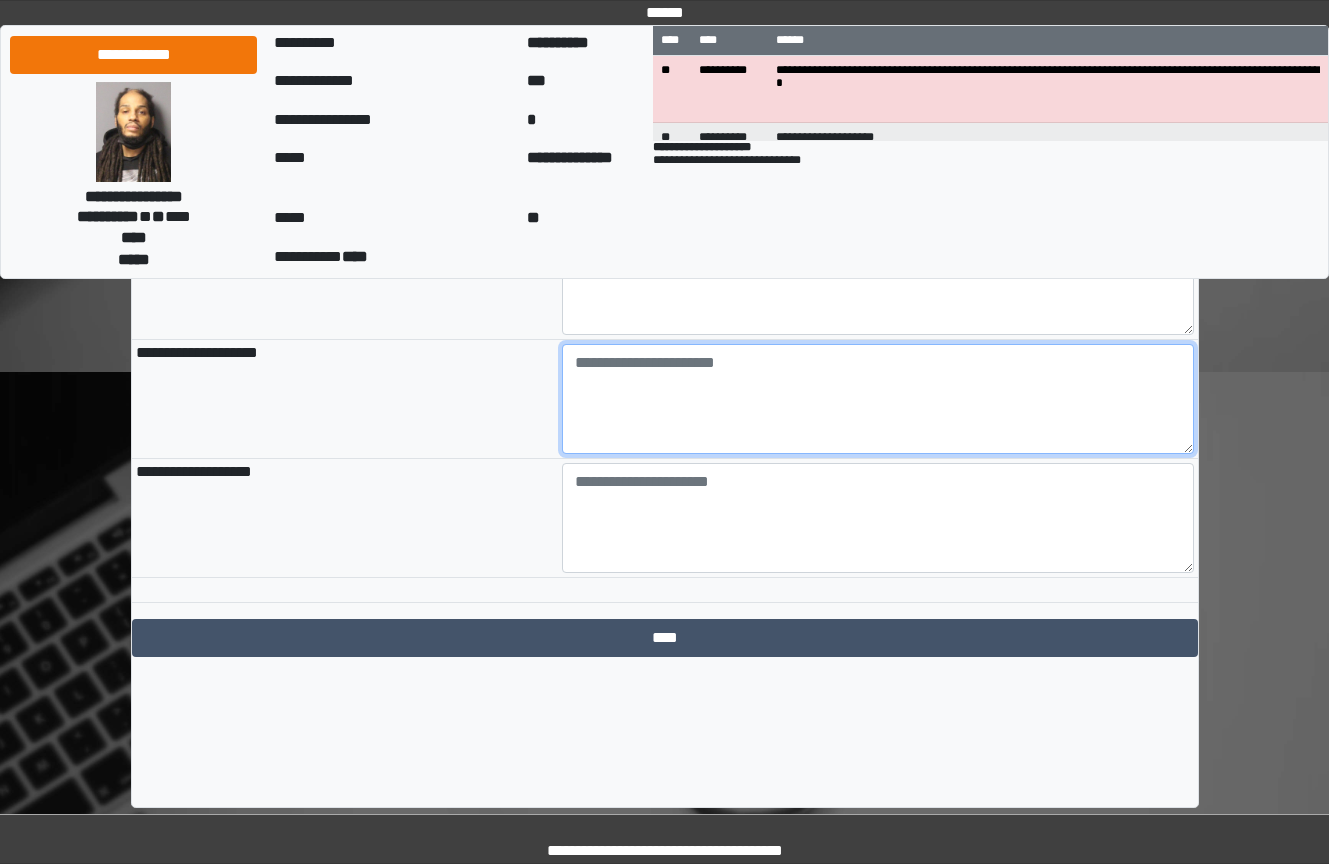 scroll, scrollTop: 2228, scrollLeft: 0, axis: vertical 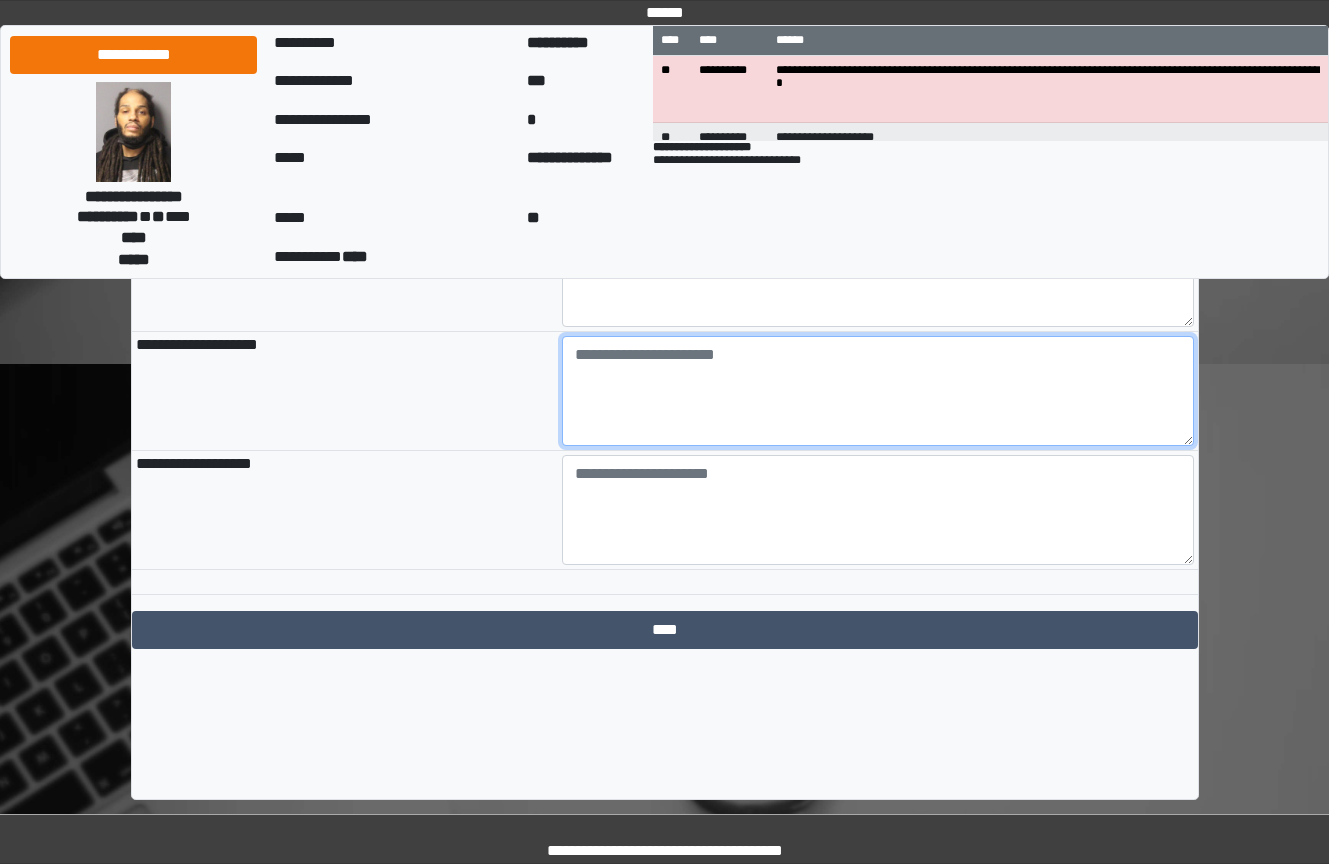 paste on "**********" 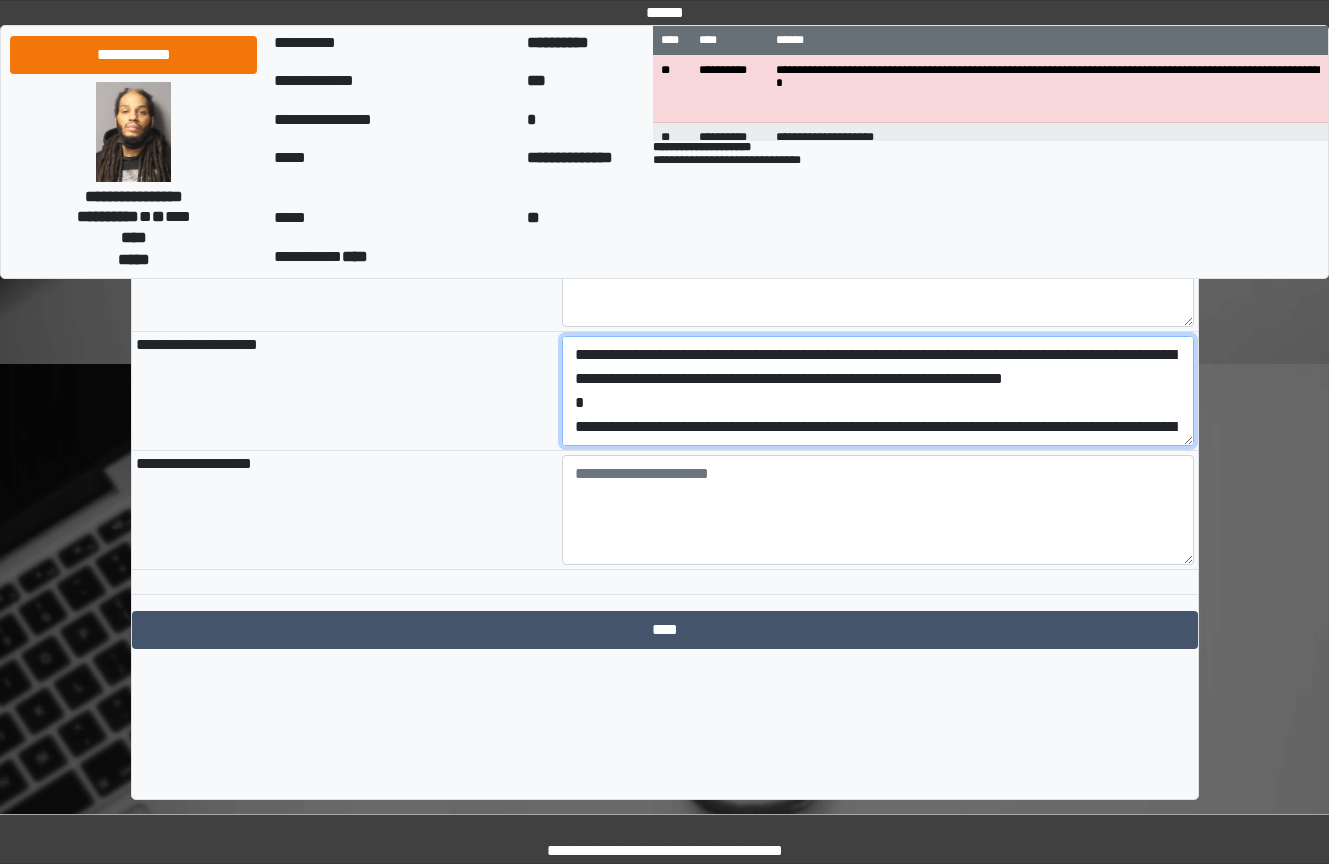 scroll, scrollTop: 89, scrollLeft: 0, axis: vertical 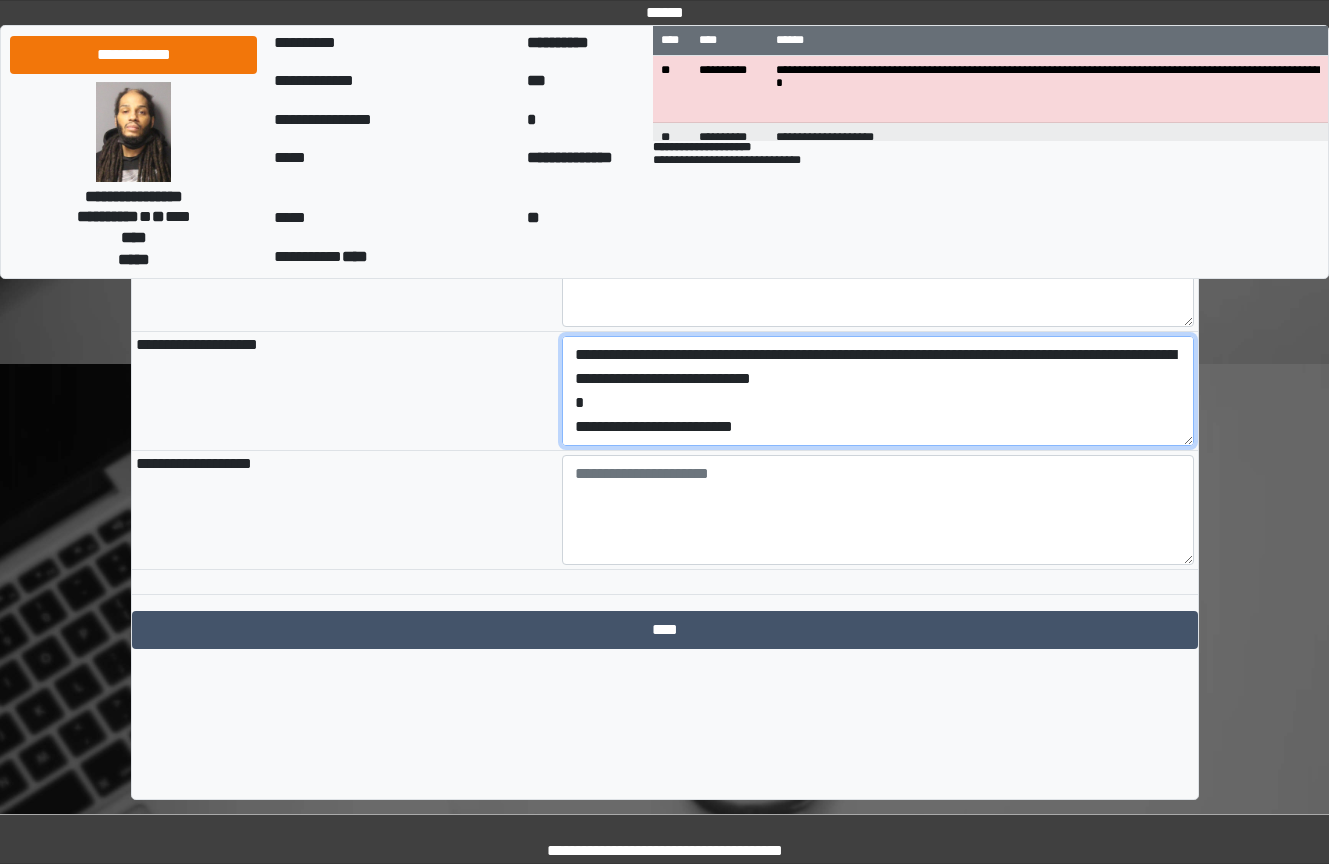 drag, startPoint x: 797, startPoint y: 518, endPoint x: 516, endPoint y: 519, distance: 281.00177 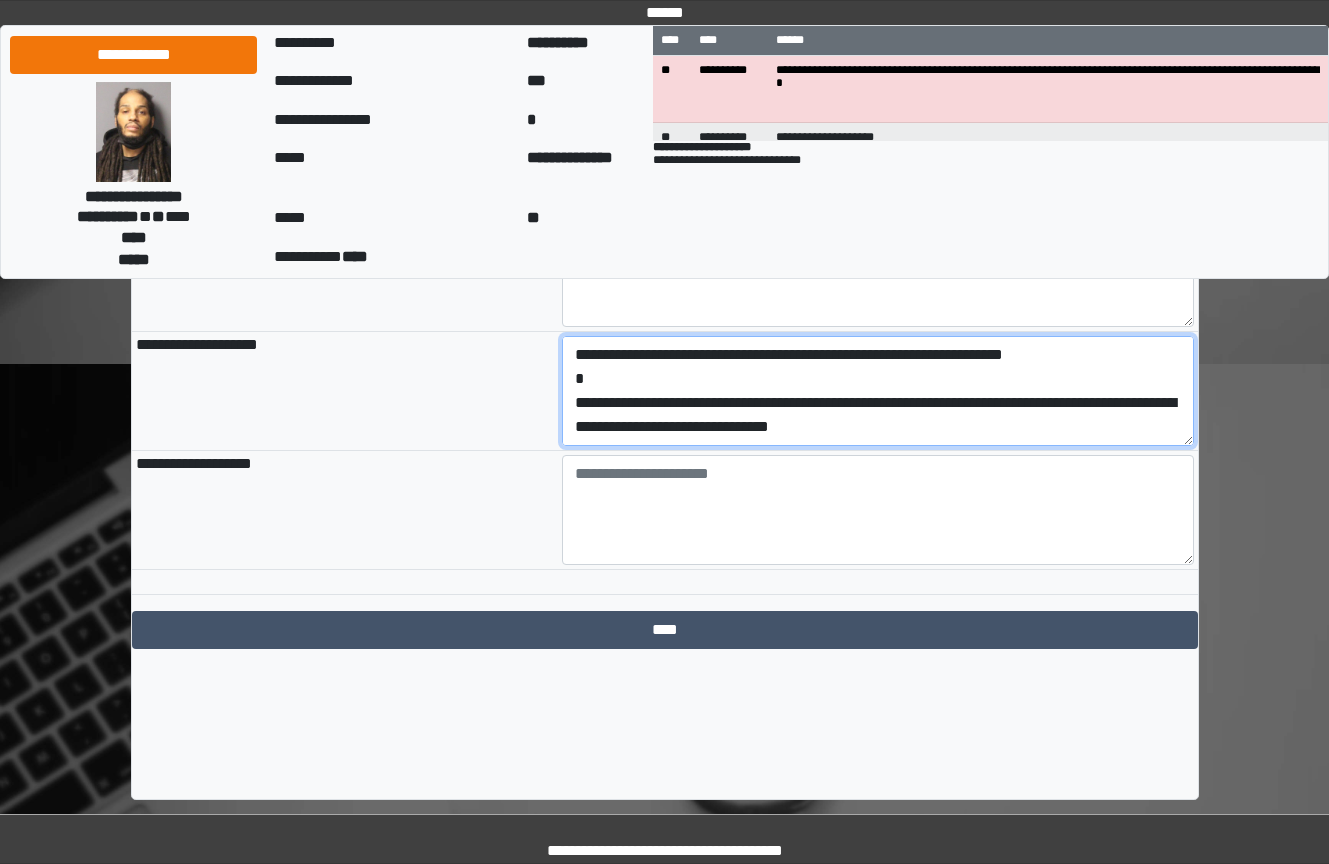type on "**********" 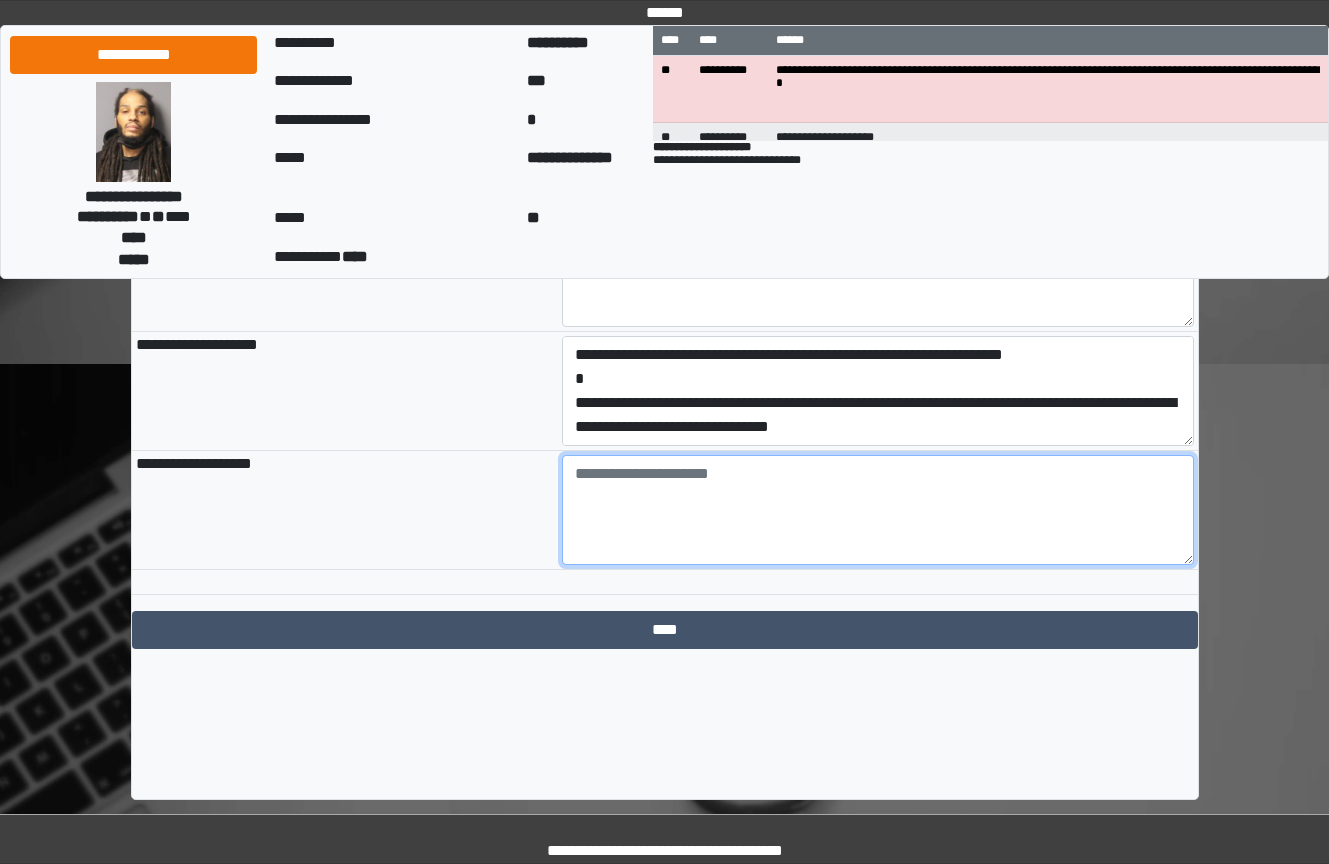 click at bounding box center (878, 510) 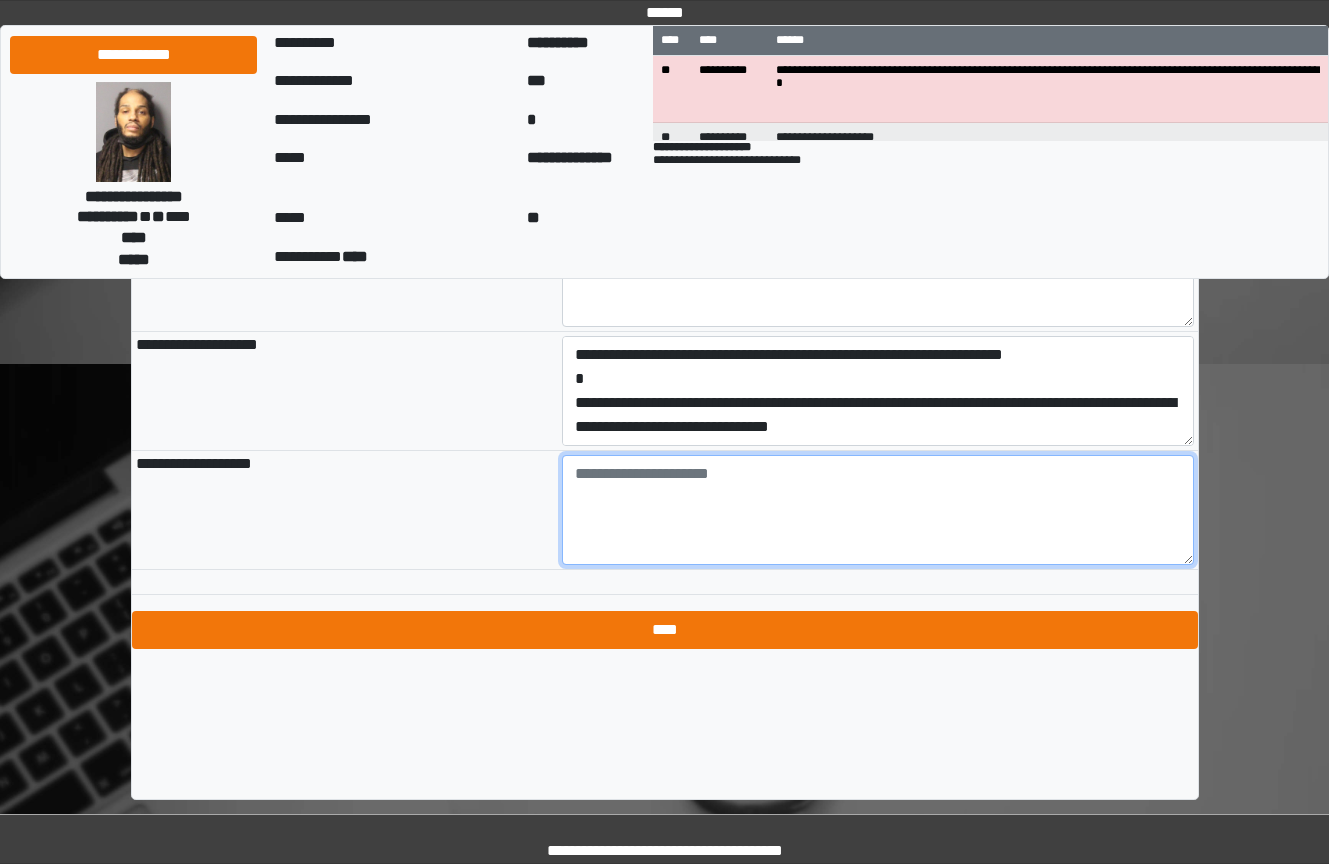 paste on "**********" 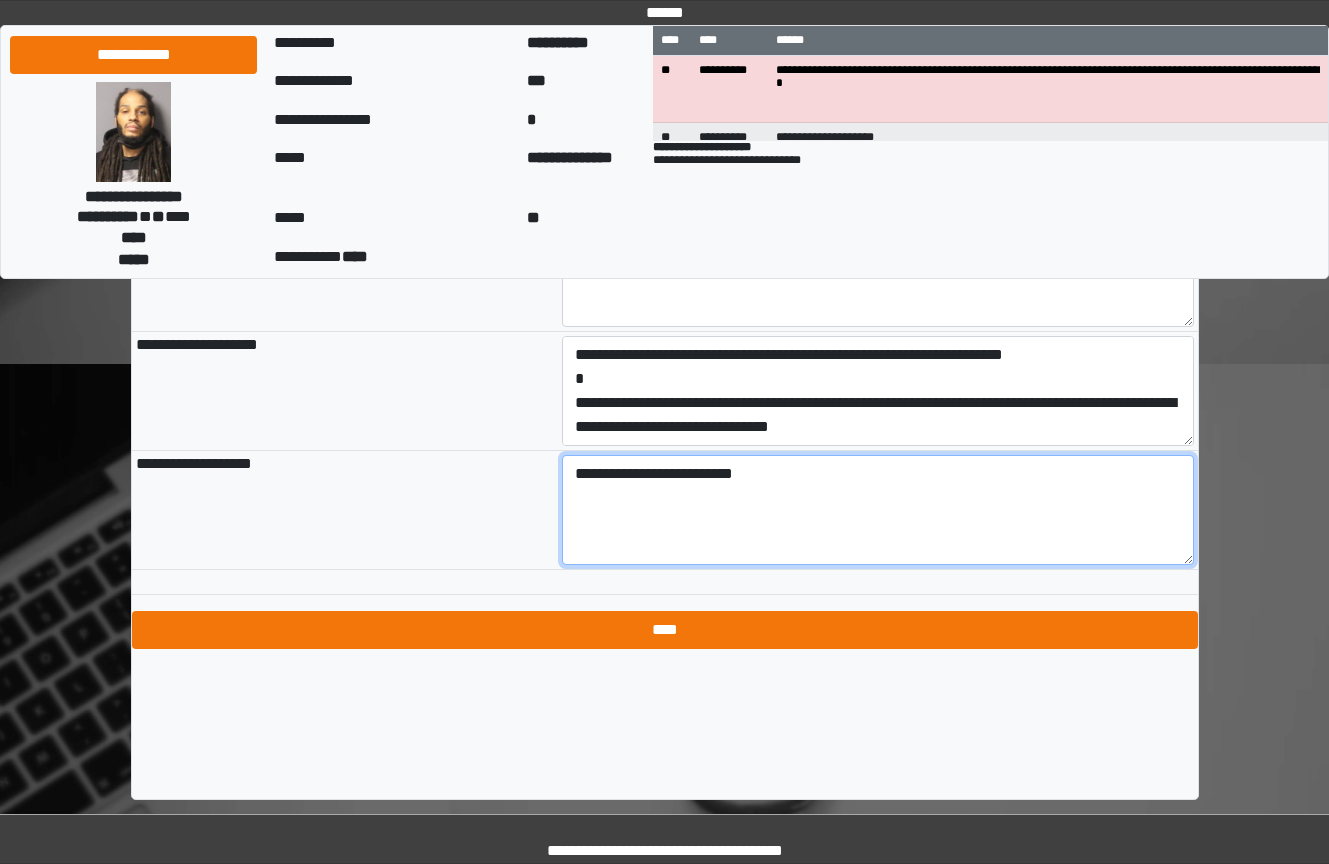 type on "**********" 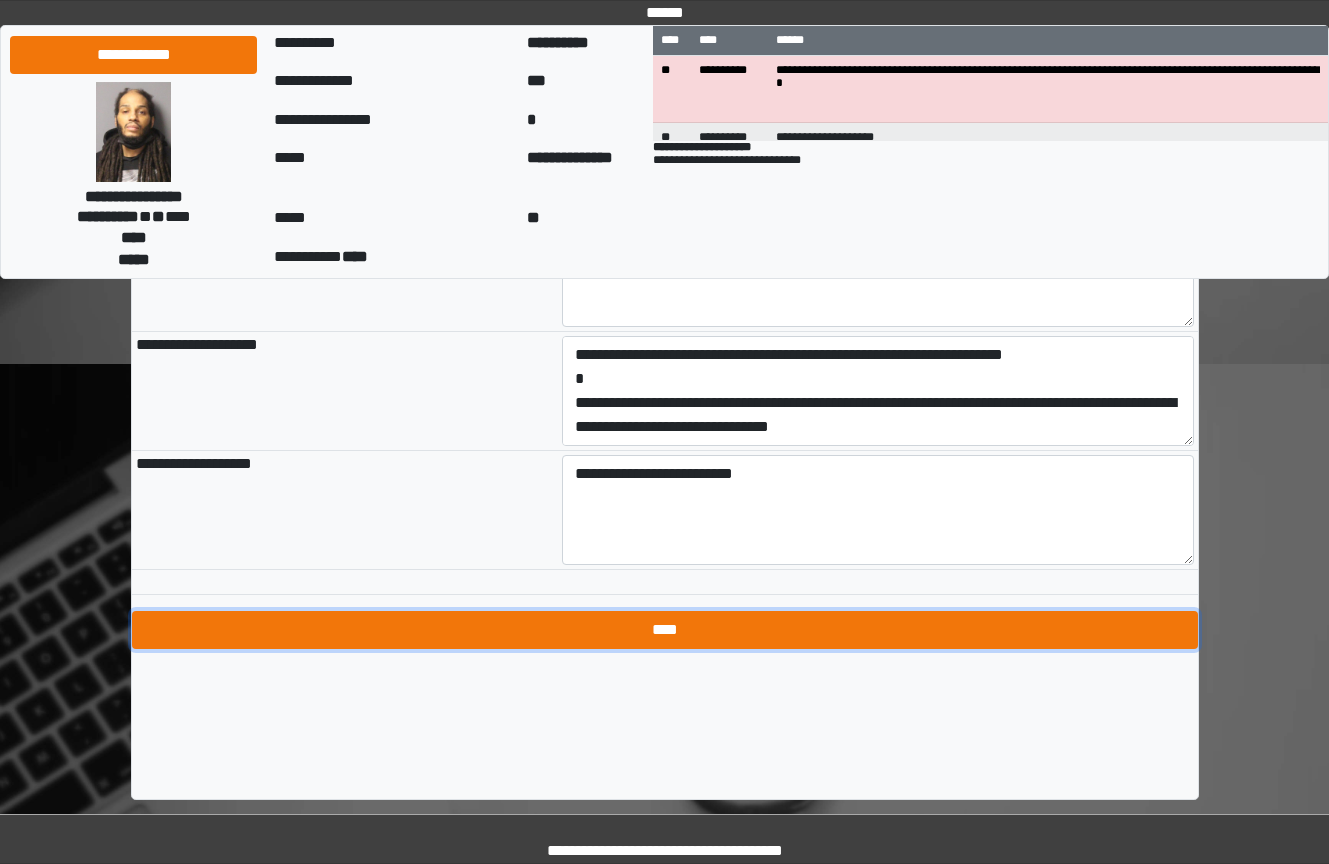 click on "****" at bounding box center [665, 630] 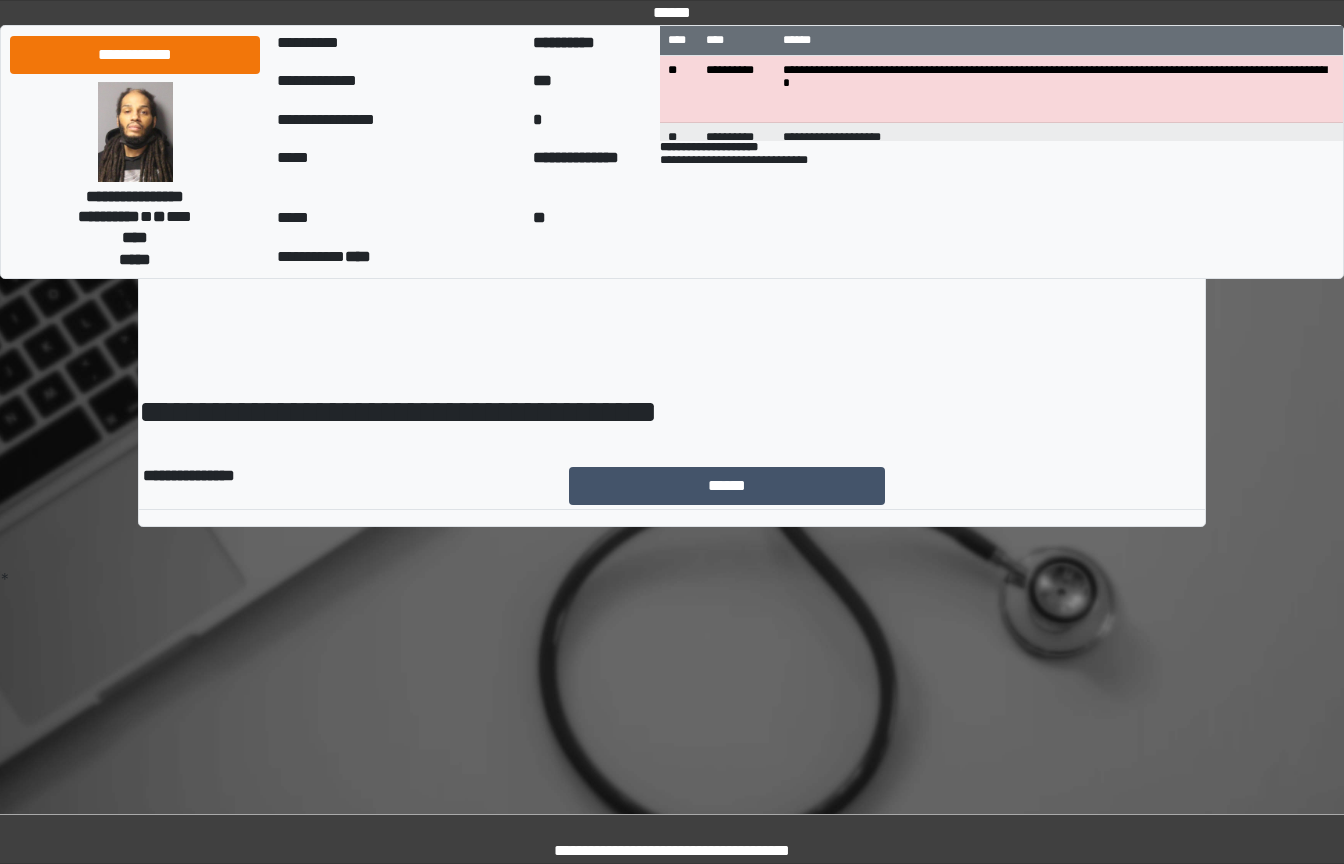 scroll, scrollTop: 0, scrollLeft: 0, axis: both 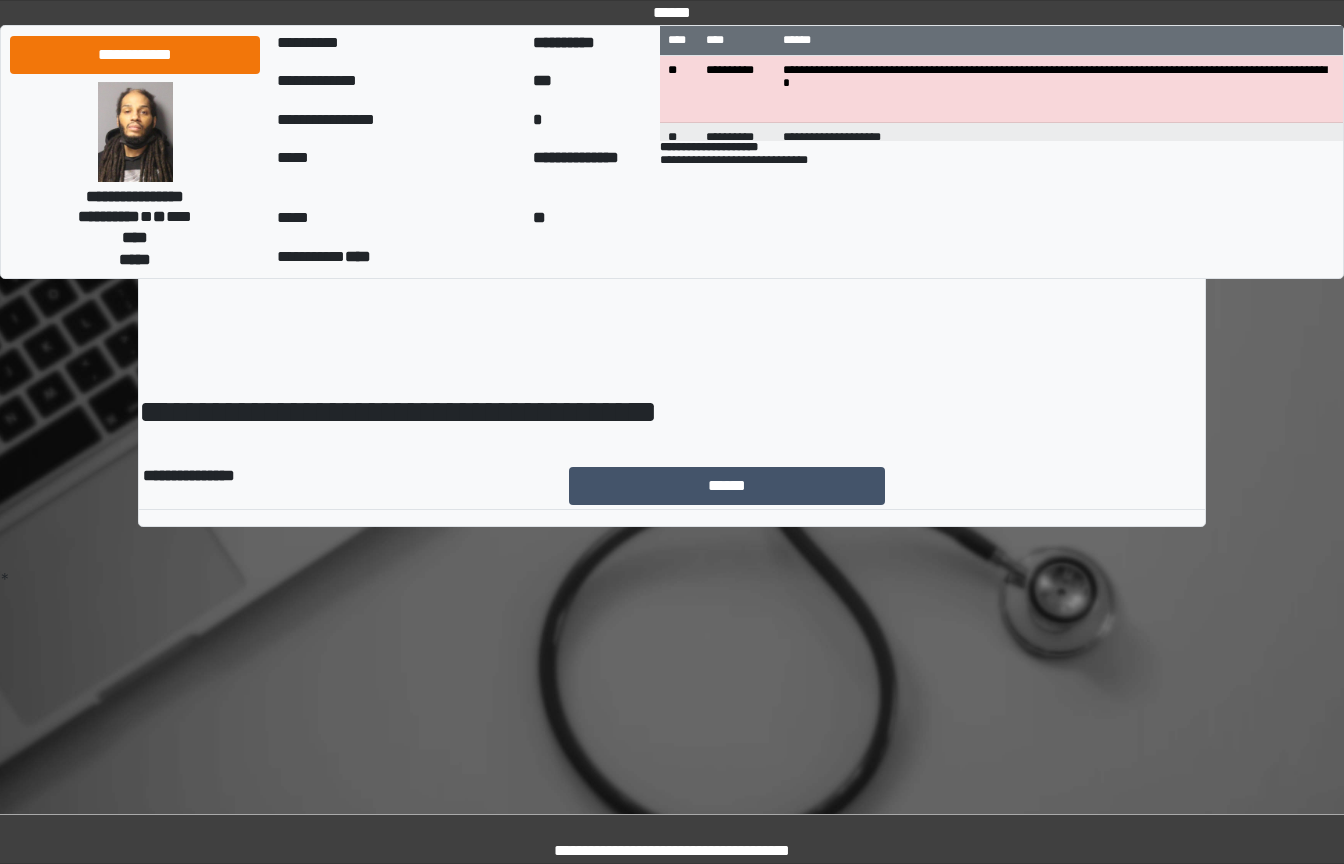 click on "**********" at bounding box center [672, 432] 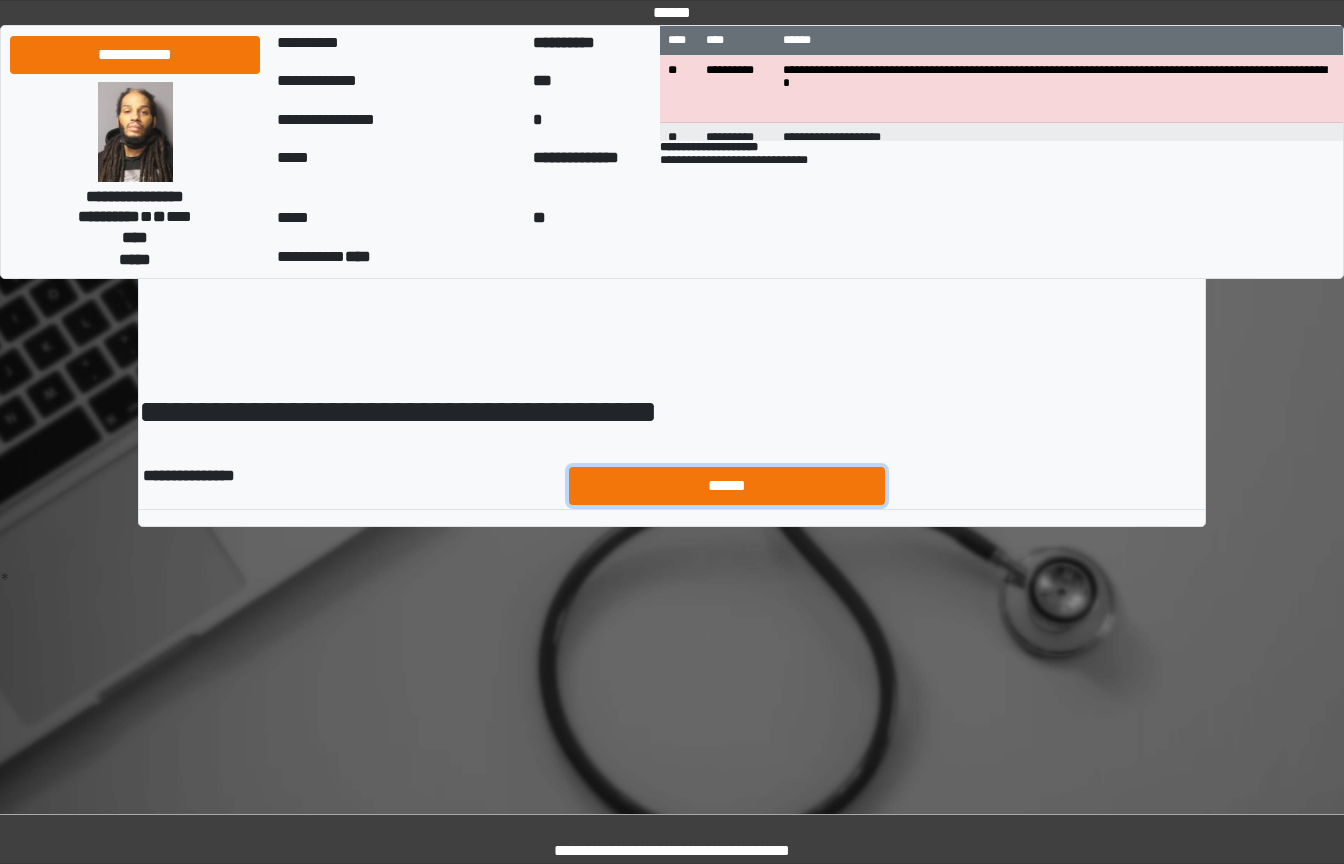 click on "******" at bounding box center [727, 486] 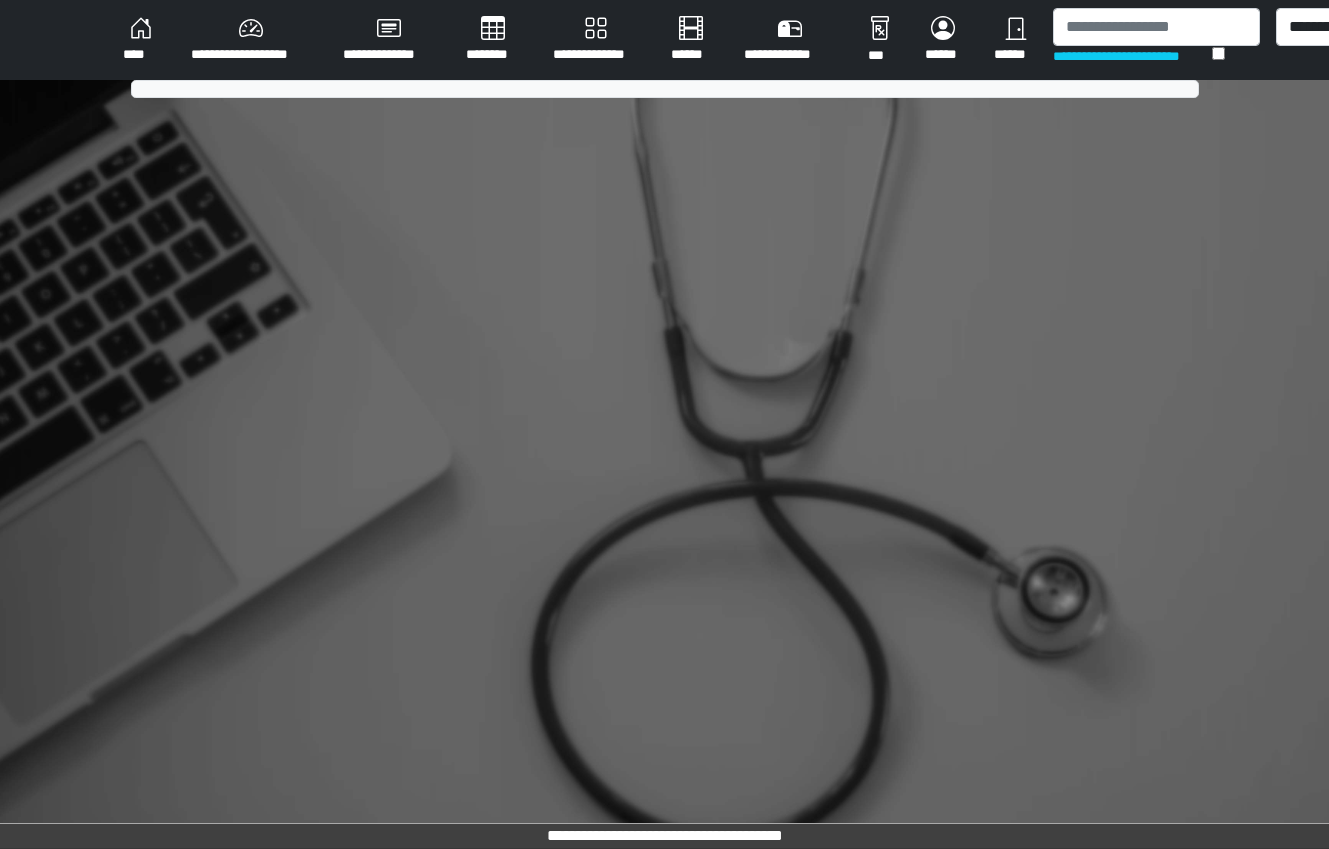 scroll, scrollTop: 0, scrollLeft: 0, axis: both 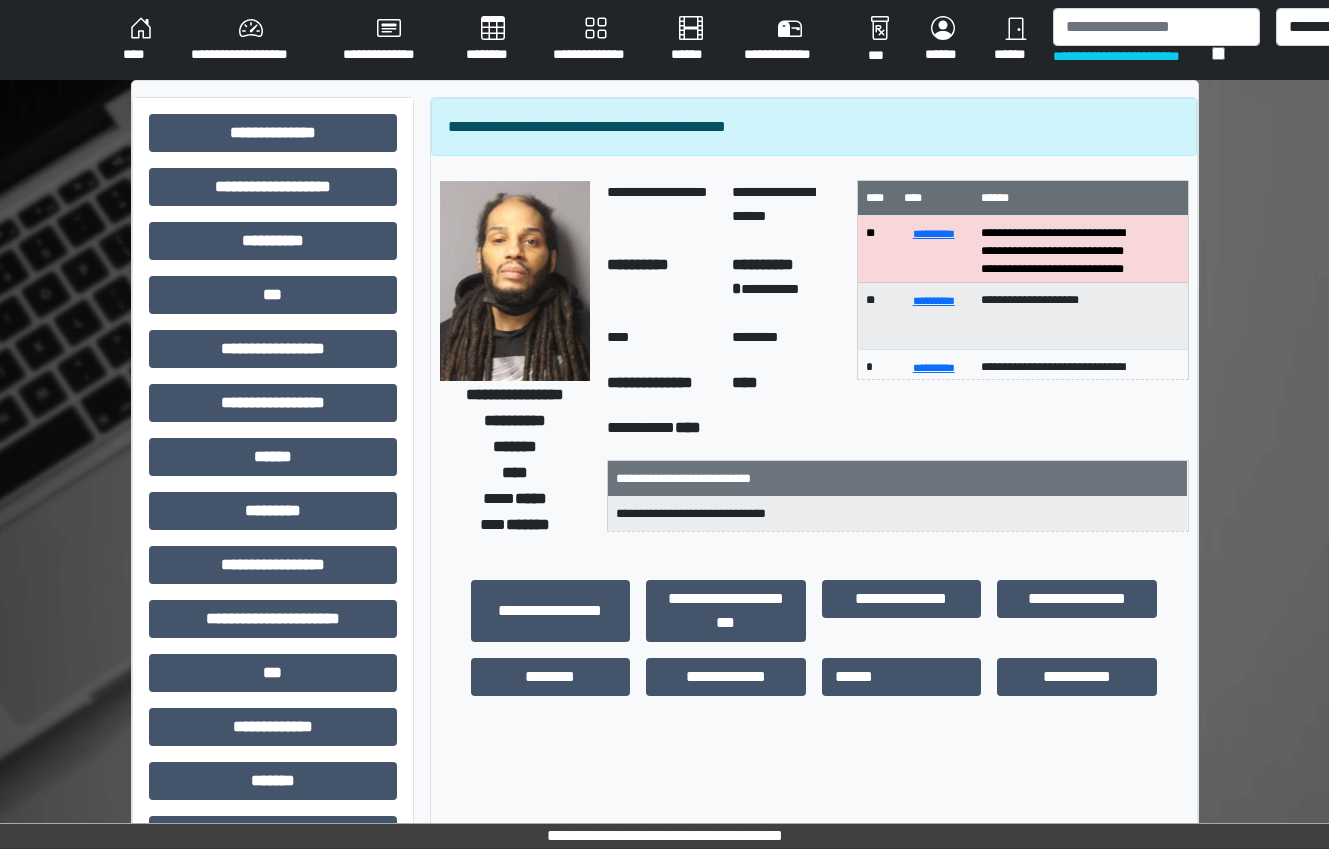 click on "******" at bounding box center (1015, 40) 